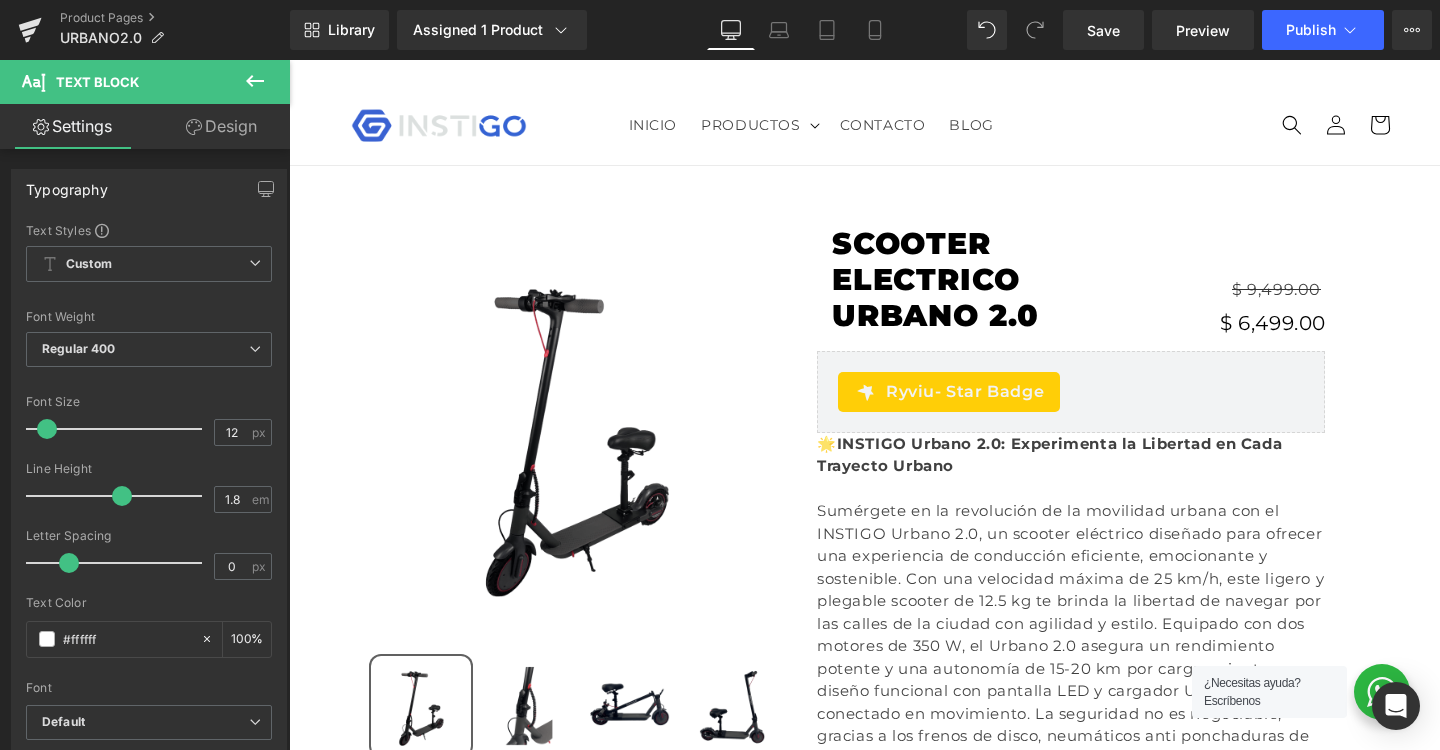 scroll, scrollTop: 319, scrollLeft: 0, axis: vertical 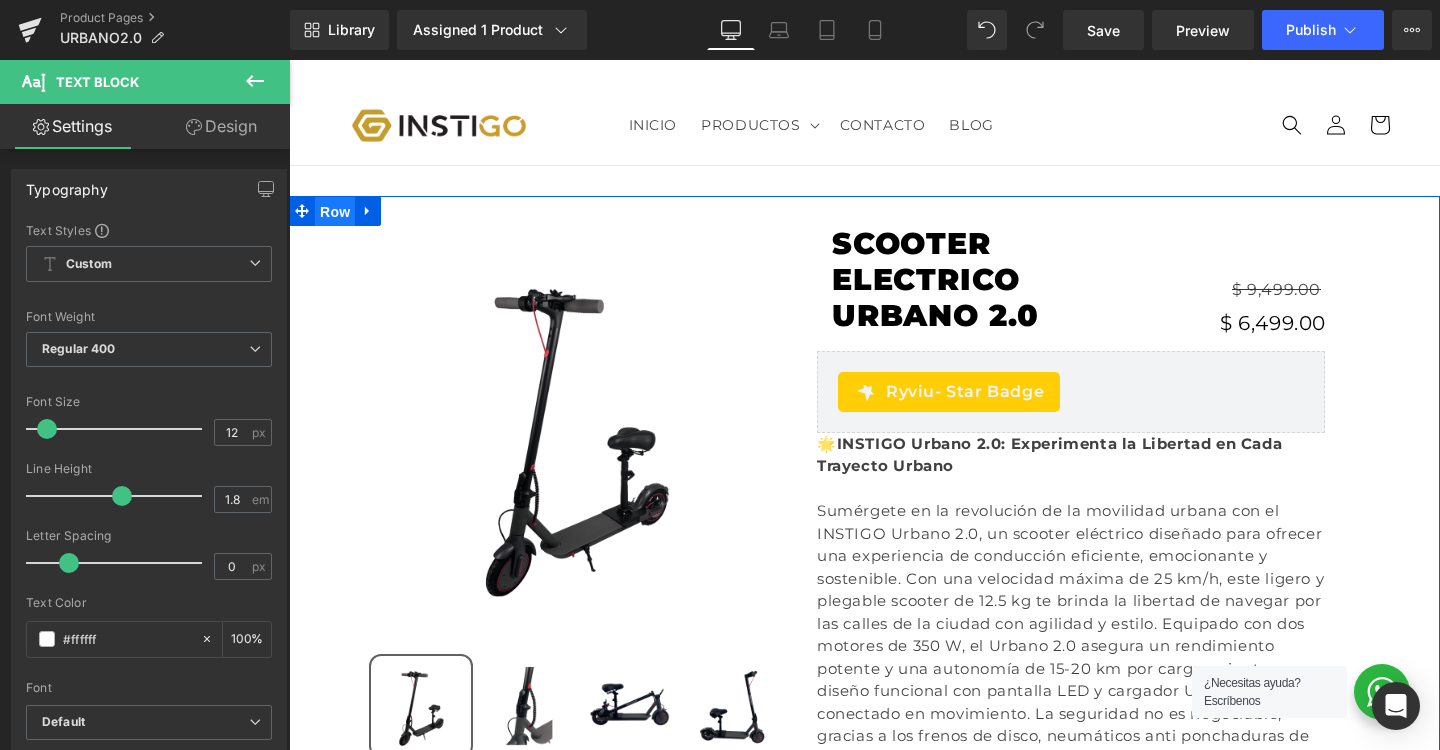 click on "Row" at bounding box center [335, 212] 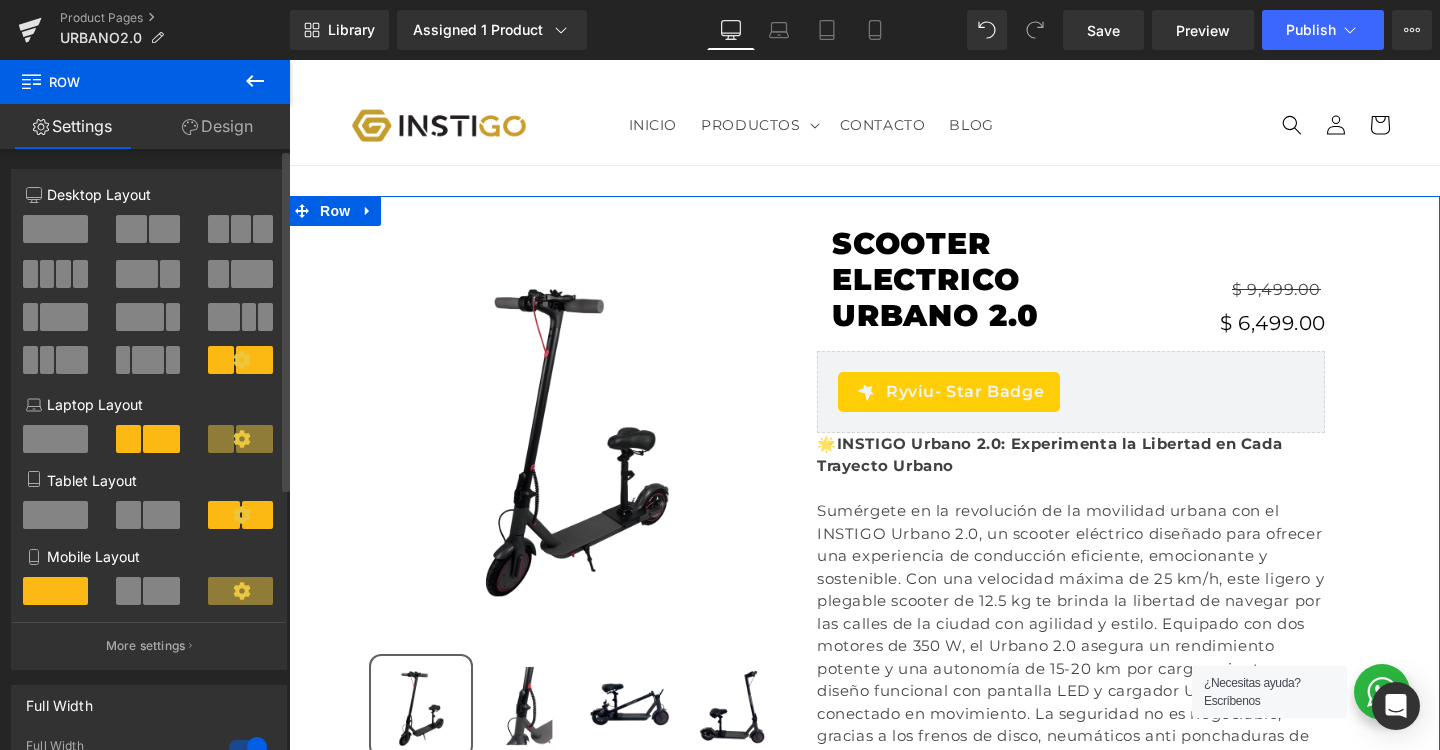 click at bounding box center (55, 229) 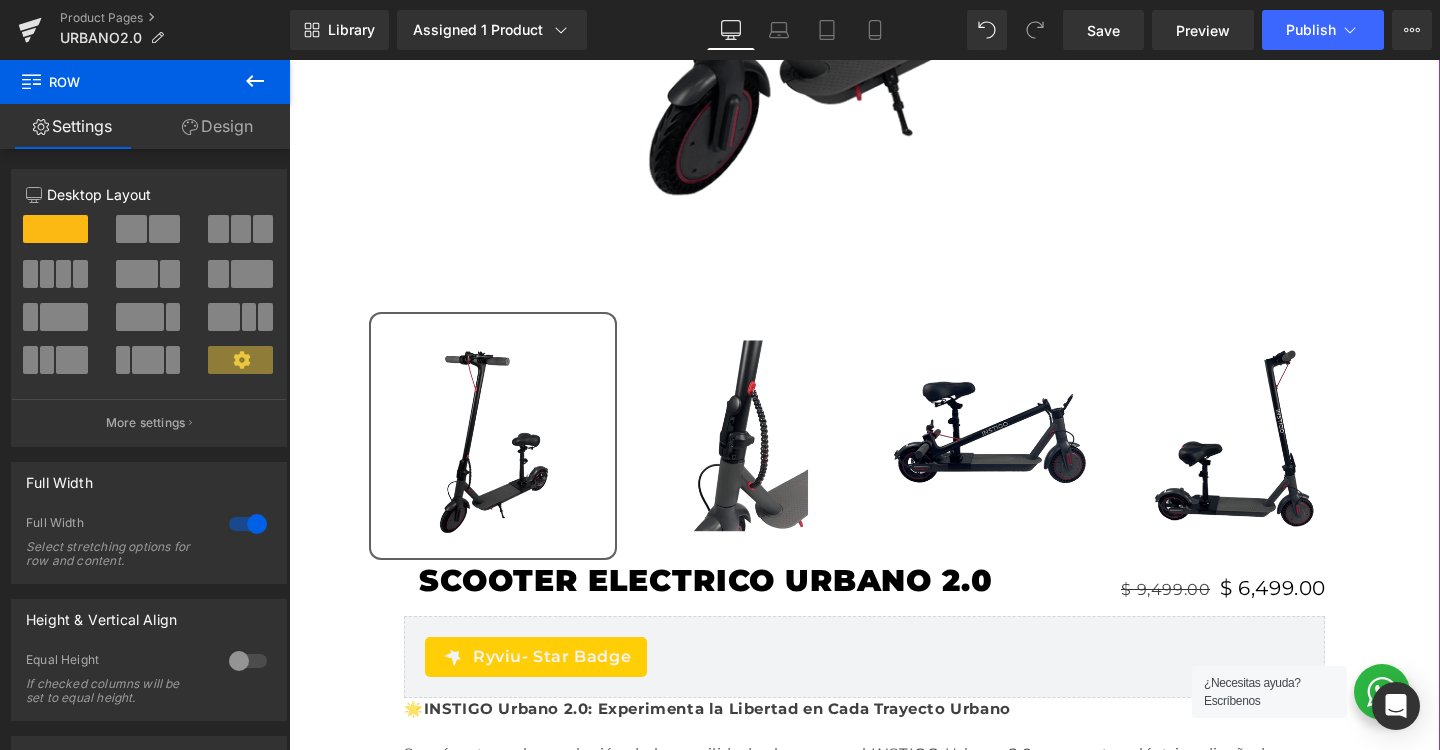 scroll, scrollTop: 989, scrollLeft: 0, axis: vertical 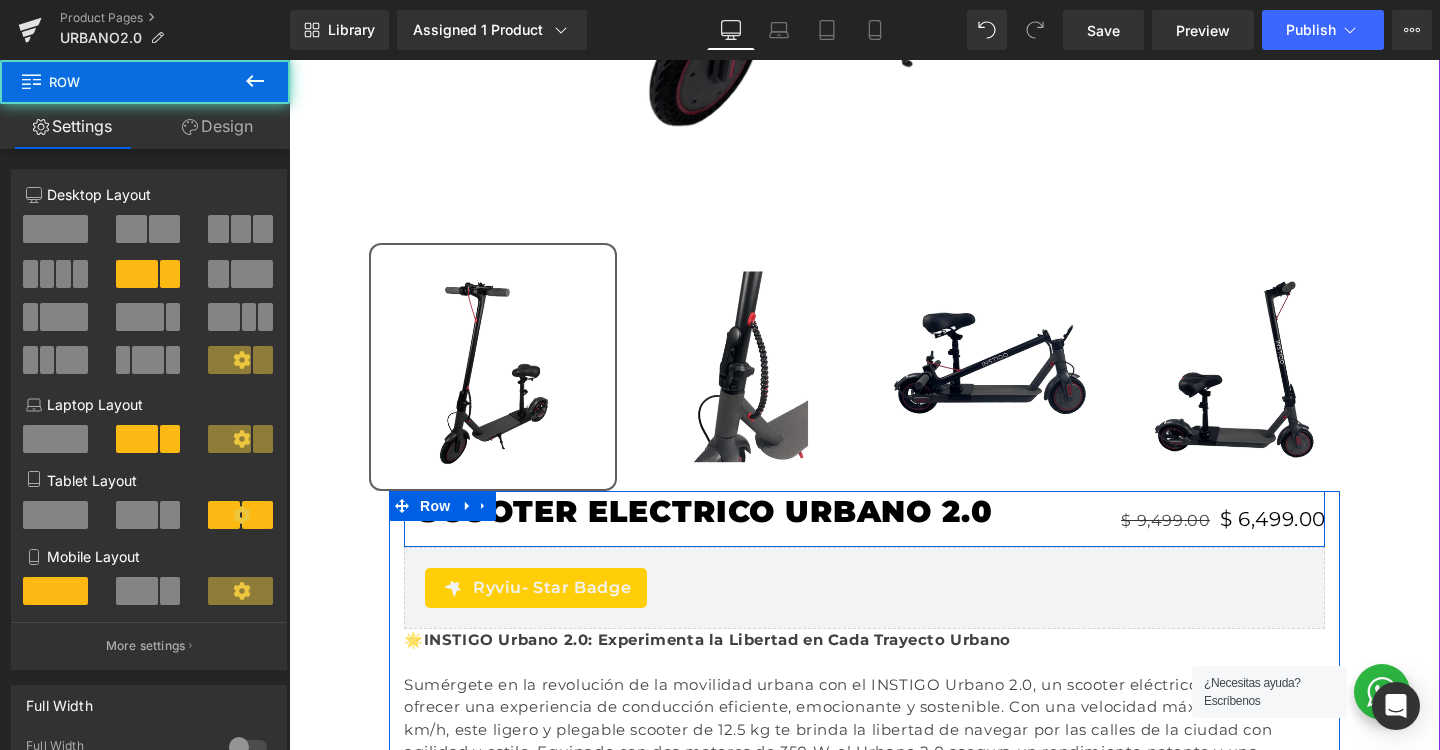 click on "SCOOTER ELECTRICO URBANO 2.0
(P) Title
$ 9,499.00
$ 6,499.00
(P) Price
Row" at bounding box center [864, 518] 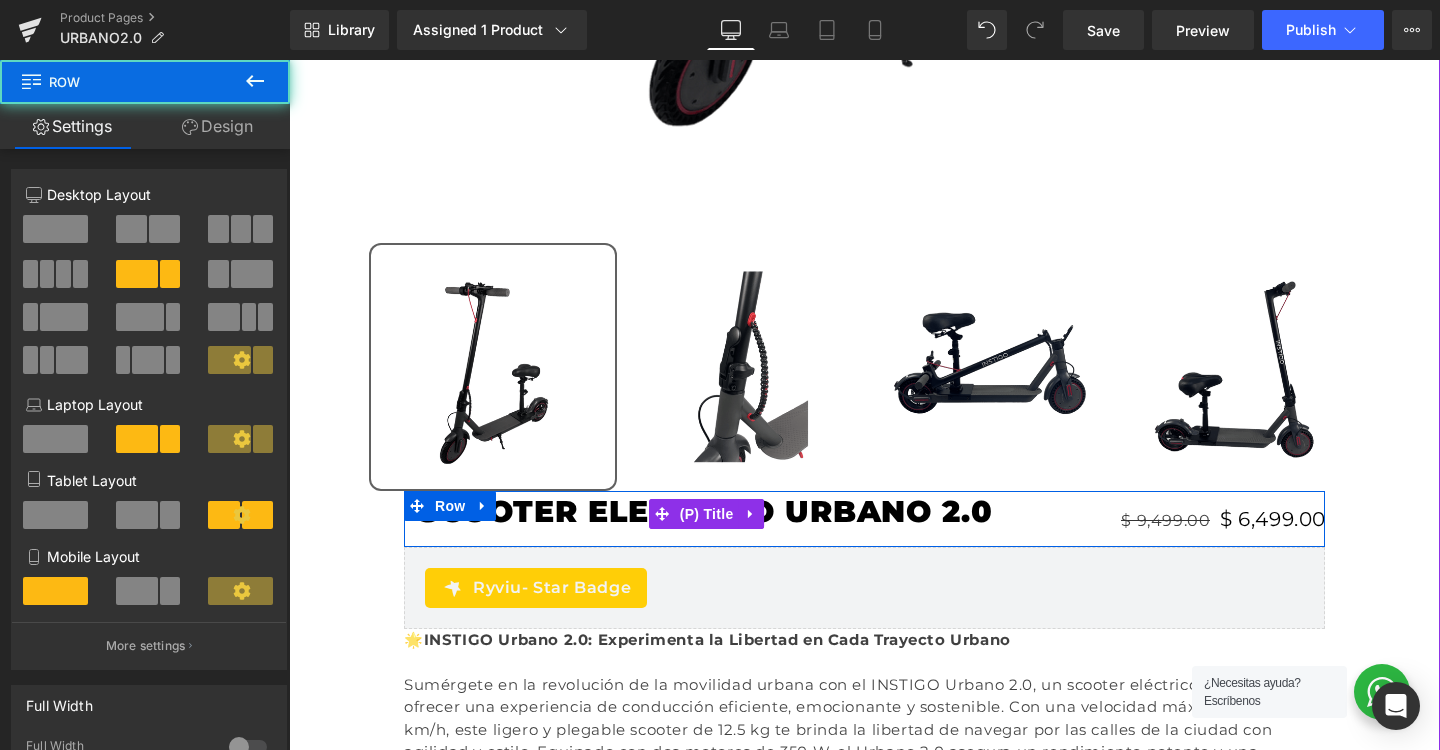 scroll, scrollTop: 935, scrollLeft: 0, axis: vertical 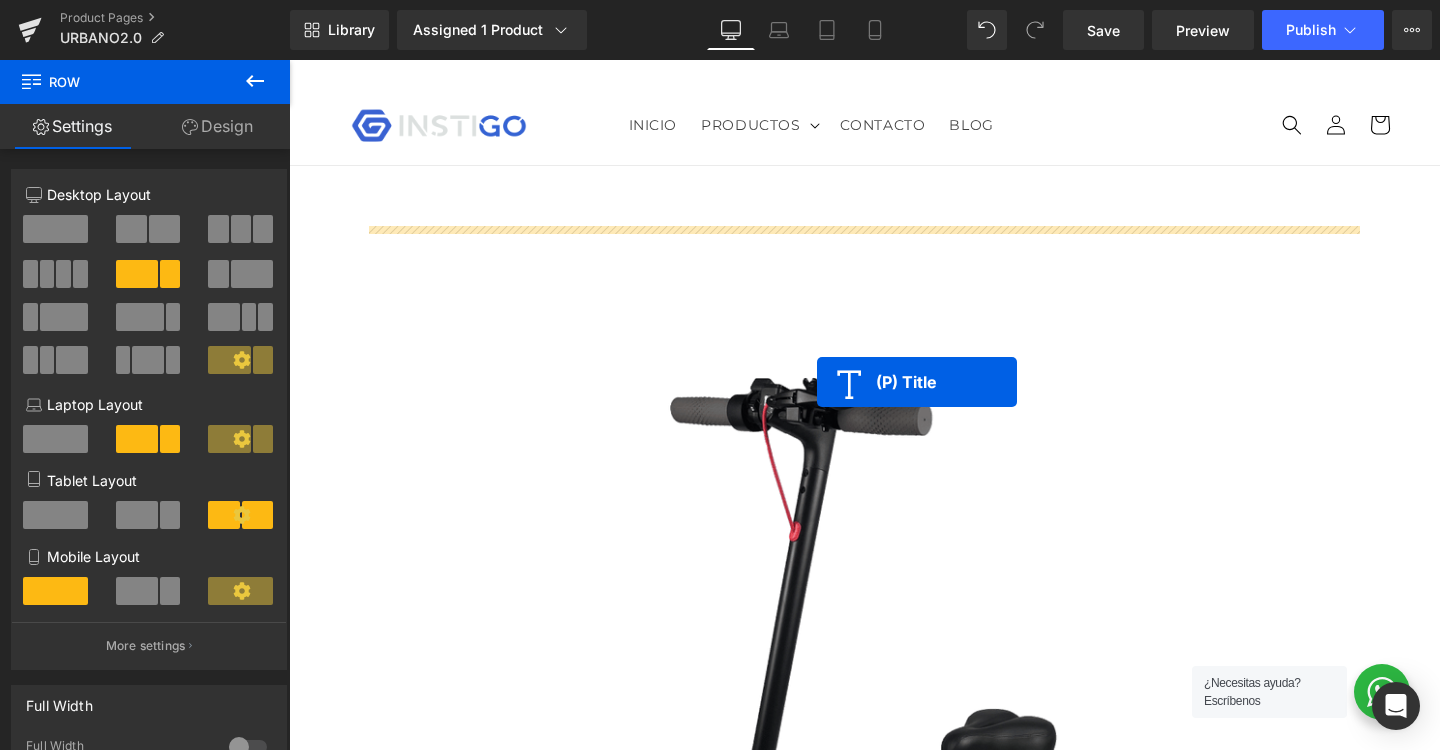 drag, startPoint x: 708, startPoint y: 564, endPoint x: 817, endPoint y: 382, distance: 212.14381 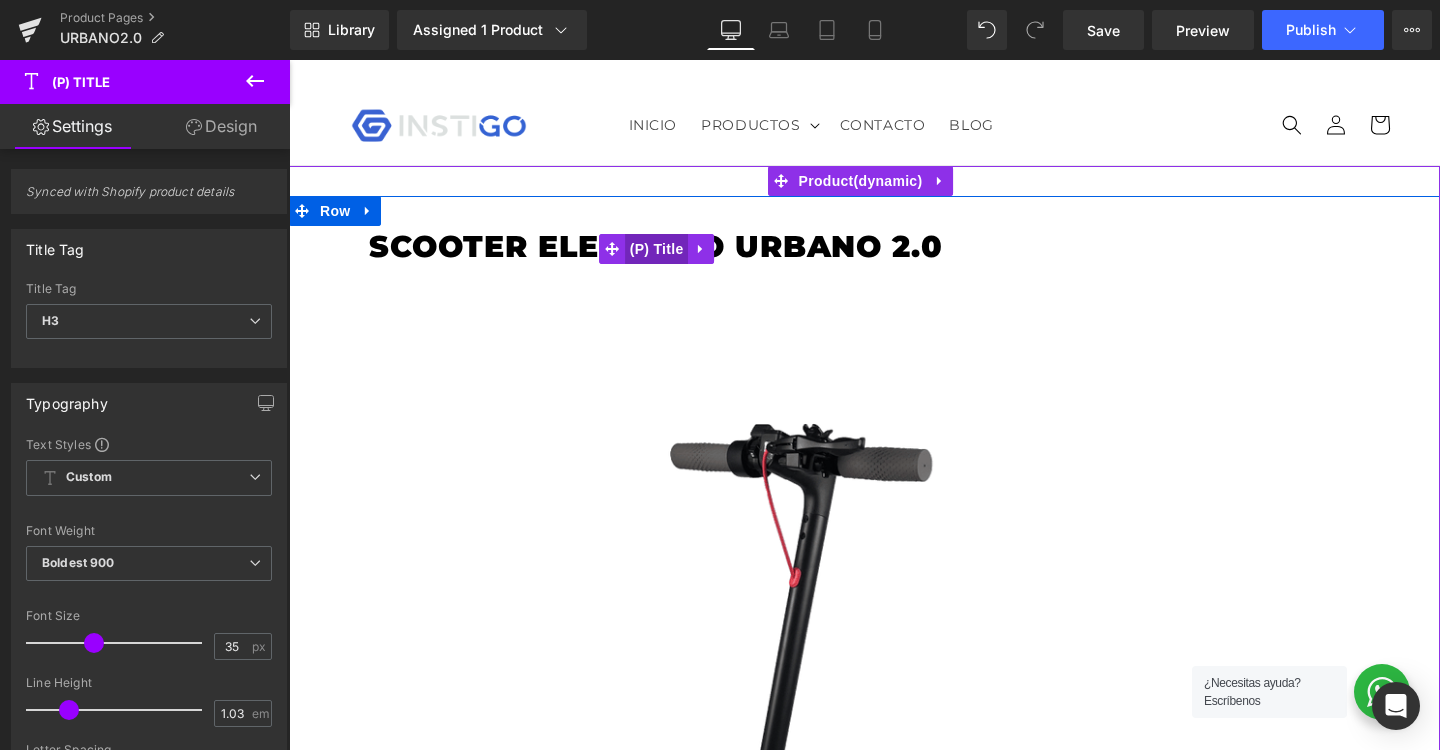 click on "(P) Title" at bounding box center (657, 249) 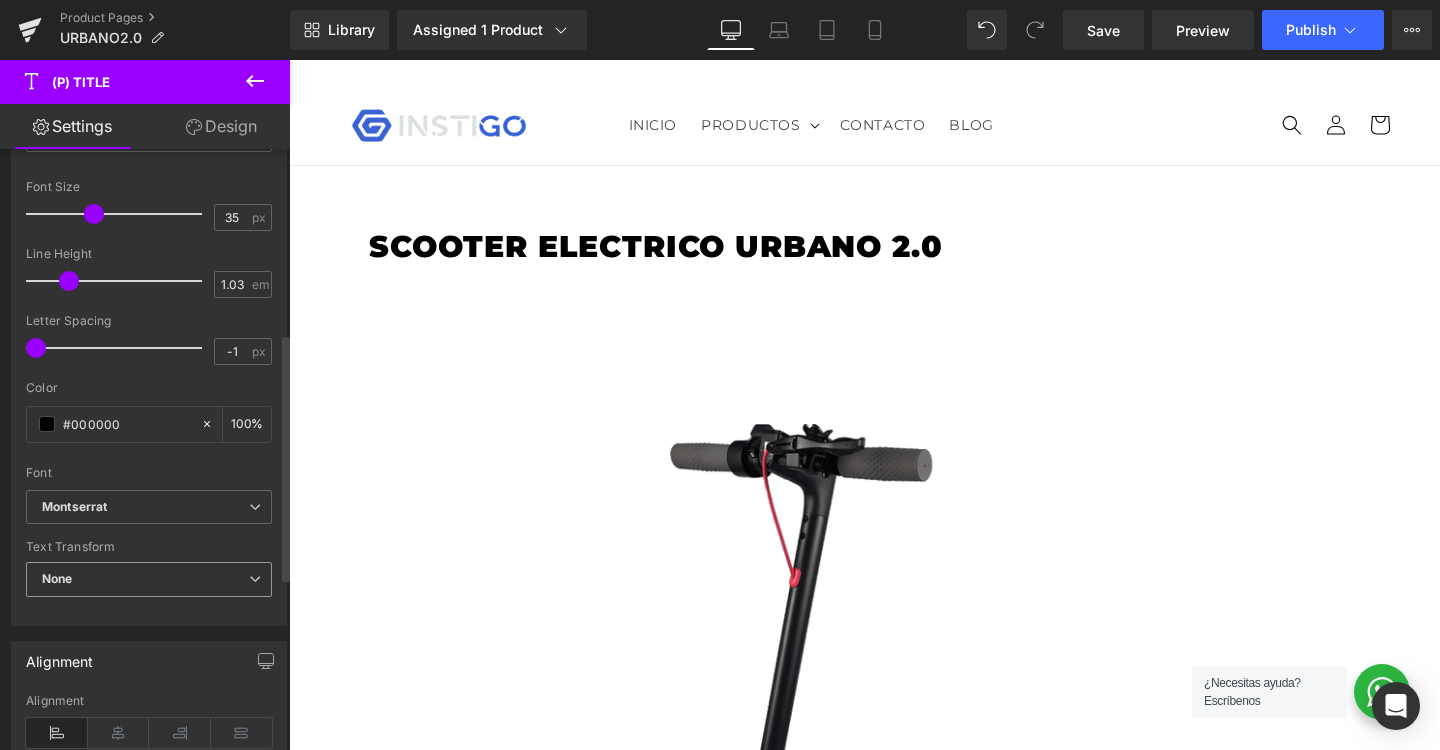 scroll, scrollTop: 622, scrollLeft: 0, axis: vertical 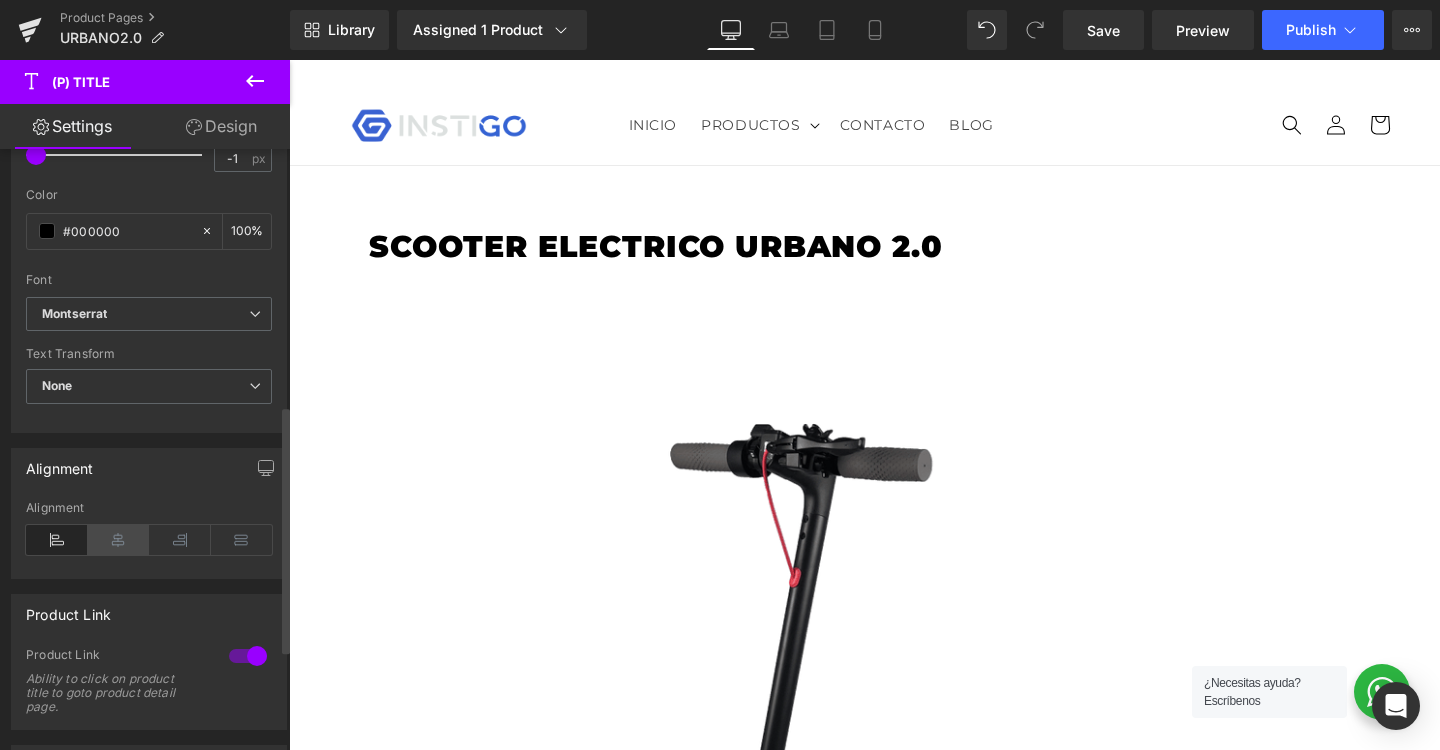 click at bounding box center [119, 540] 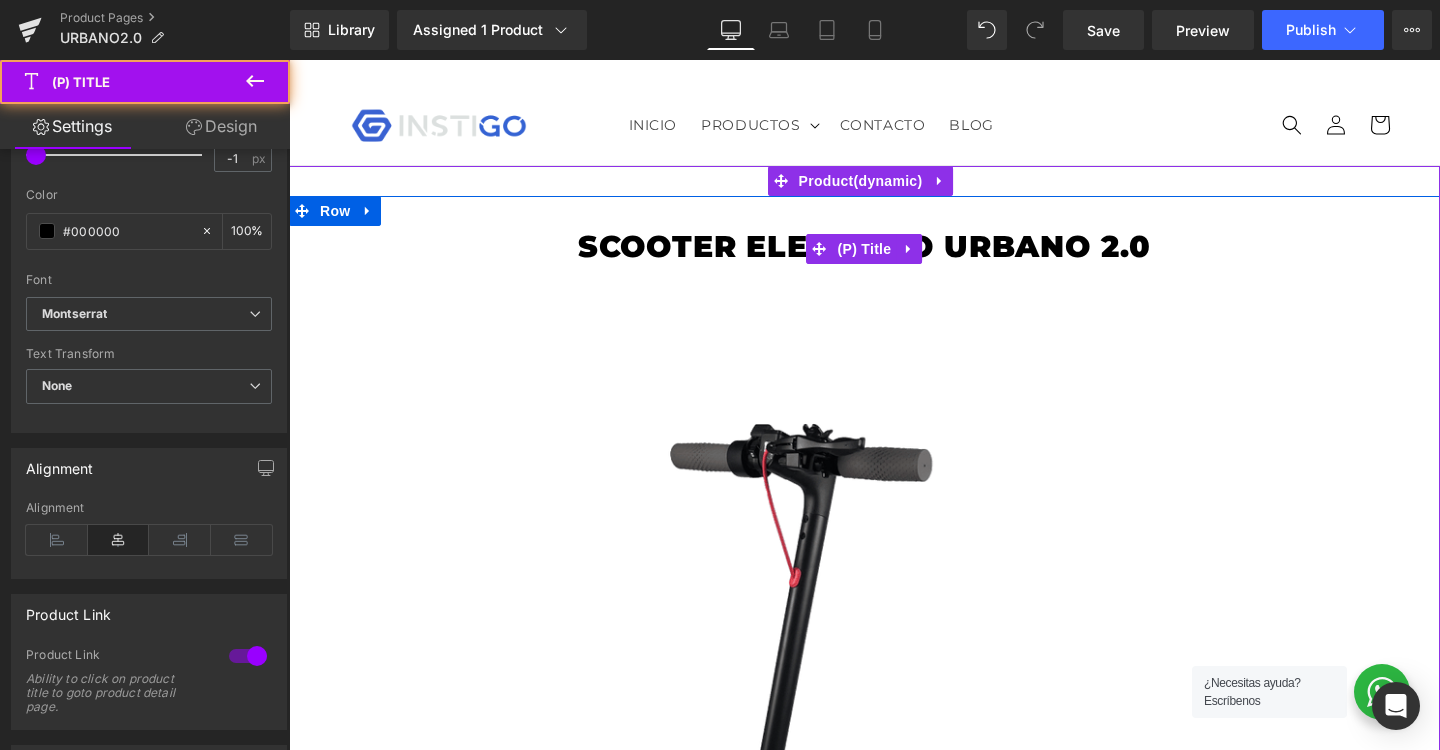 click on "SCOOTER ELECTRICO URBANO 2.0" at bounding box center [865, 247] 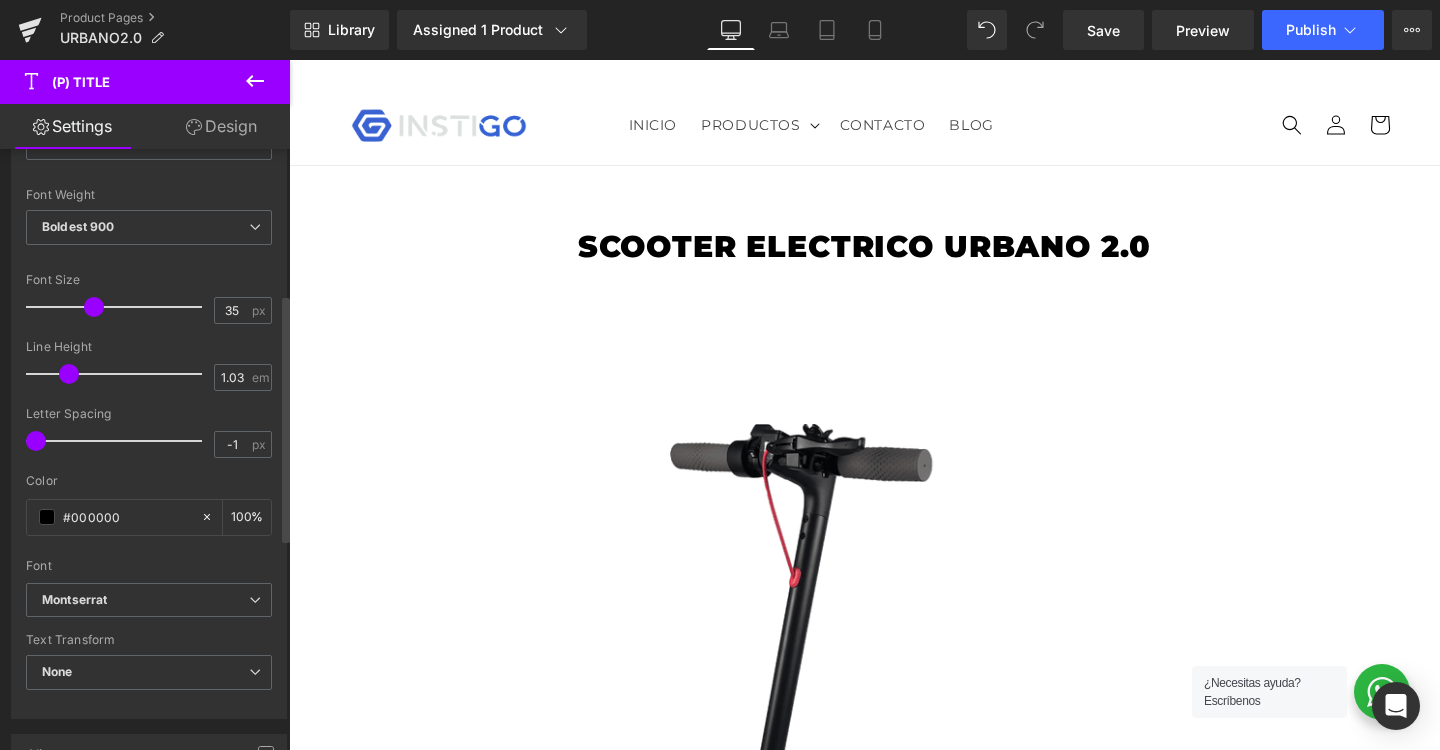 scroll, scrollTop: 321, scrollLeft: 0, axis: vertical 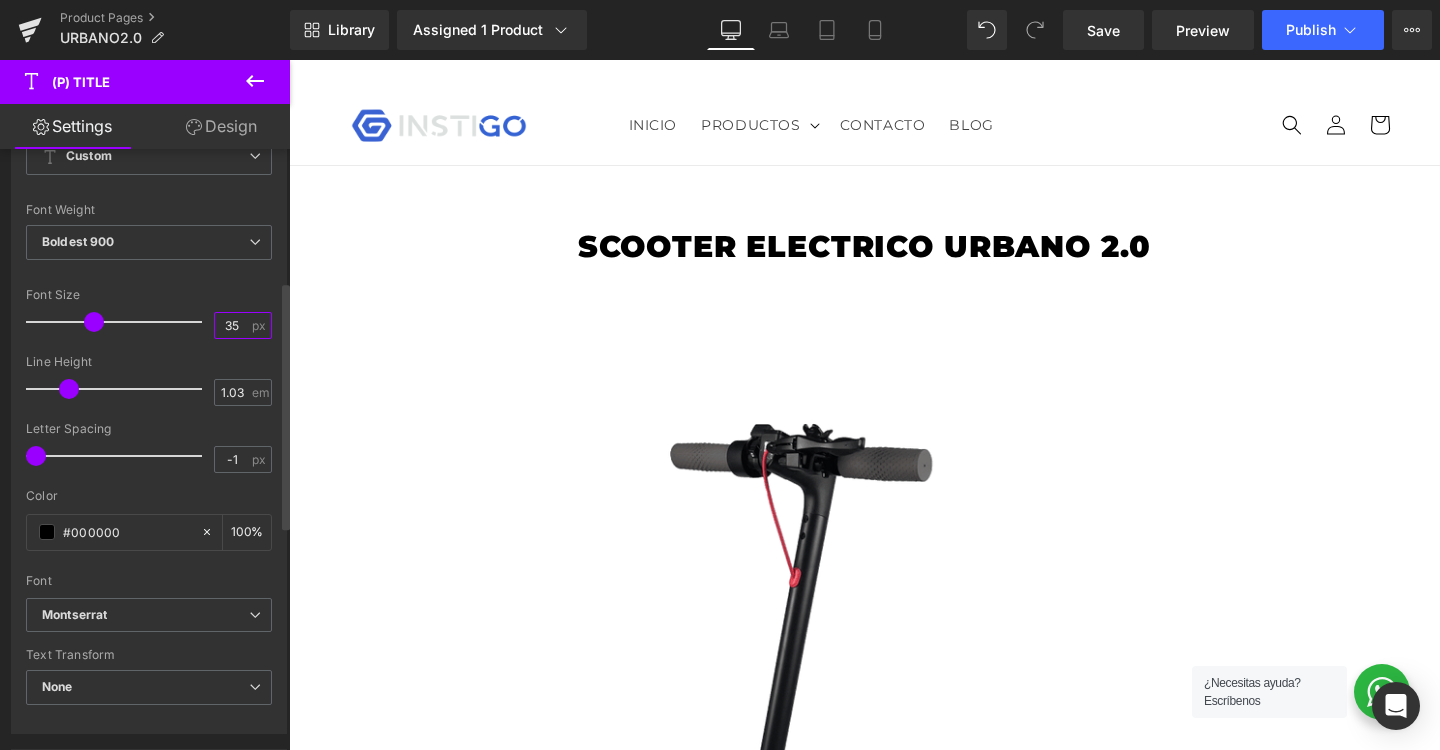 click on "35" at bounding box center [232, 325] 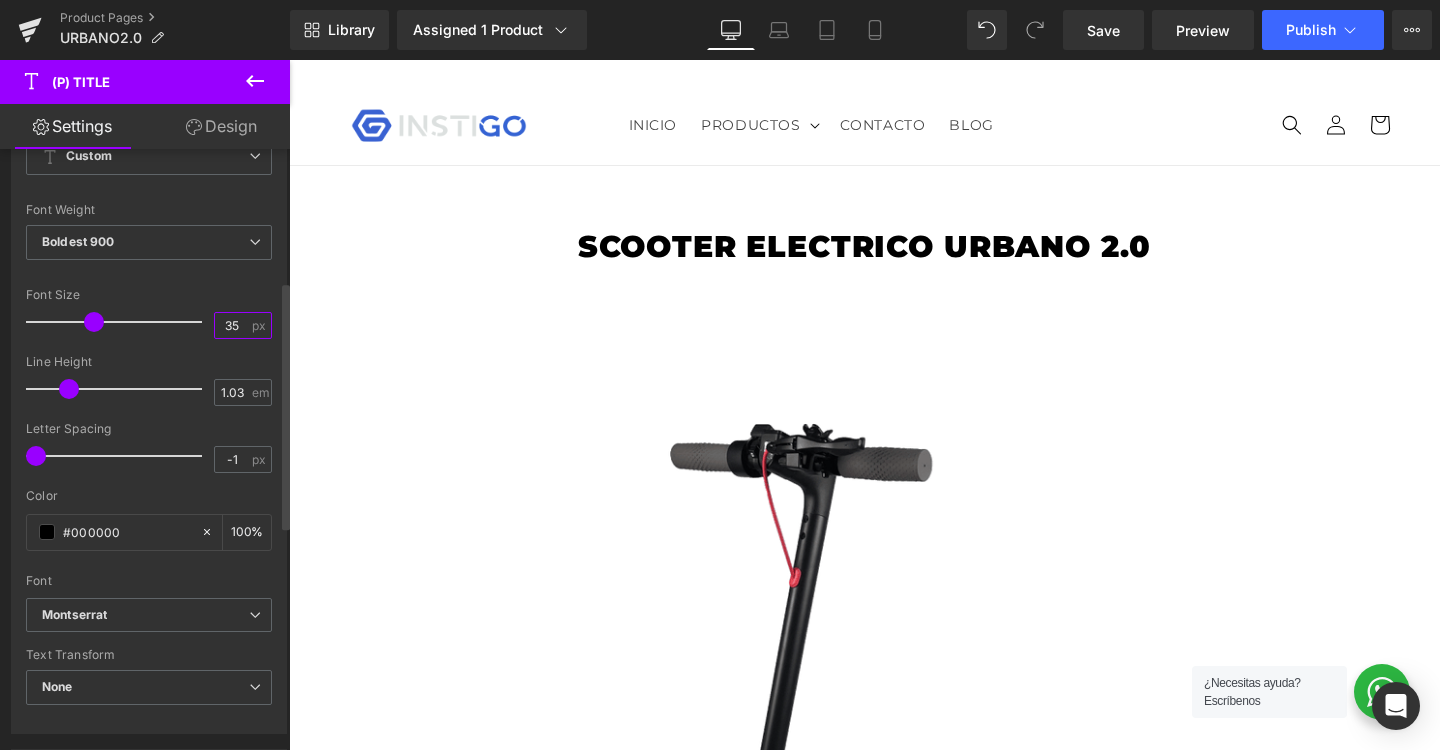 click on "35" at bounding box center (232, 325) 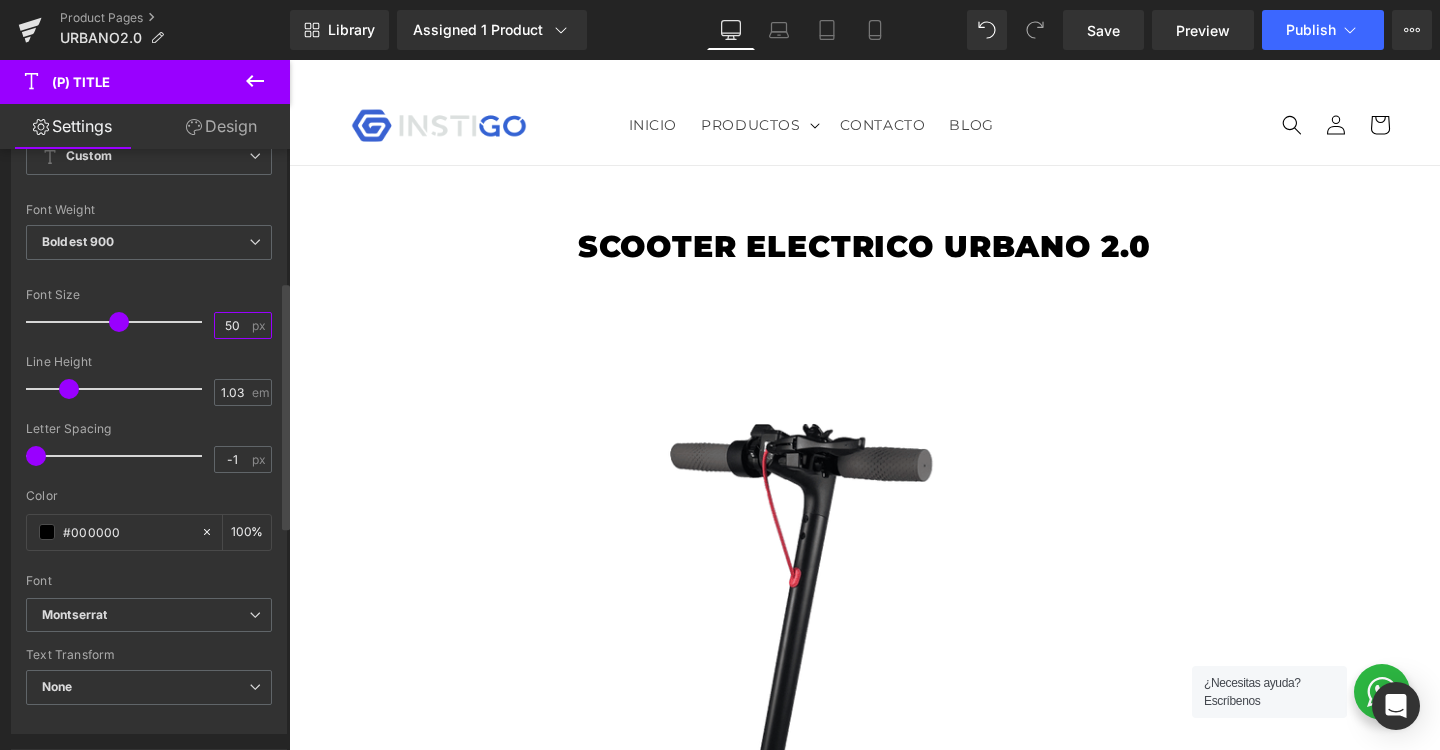 type on "50" 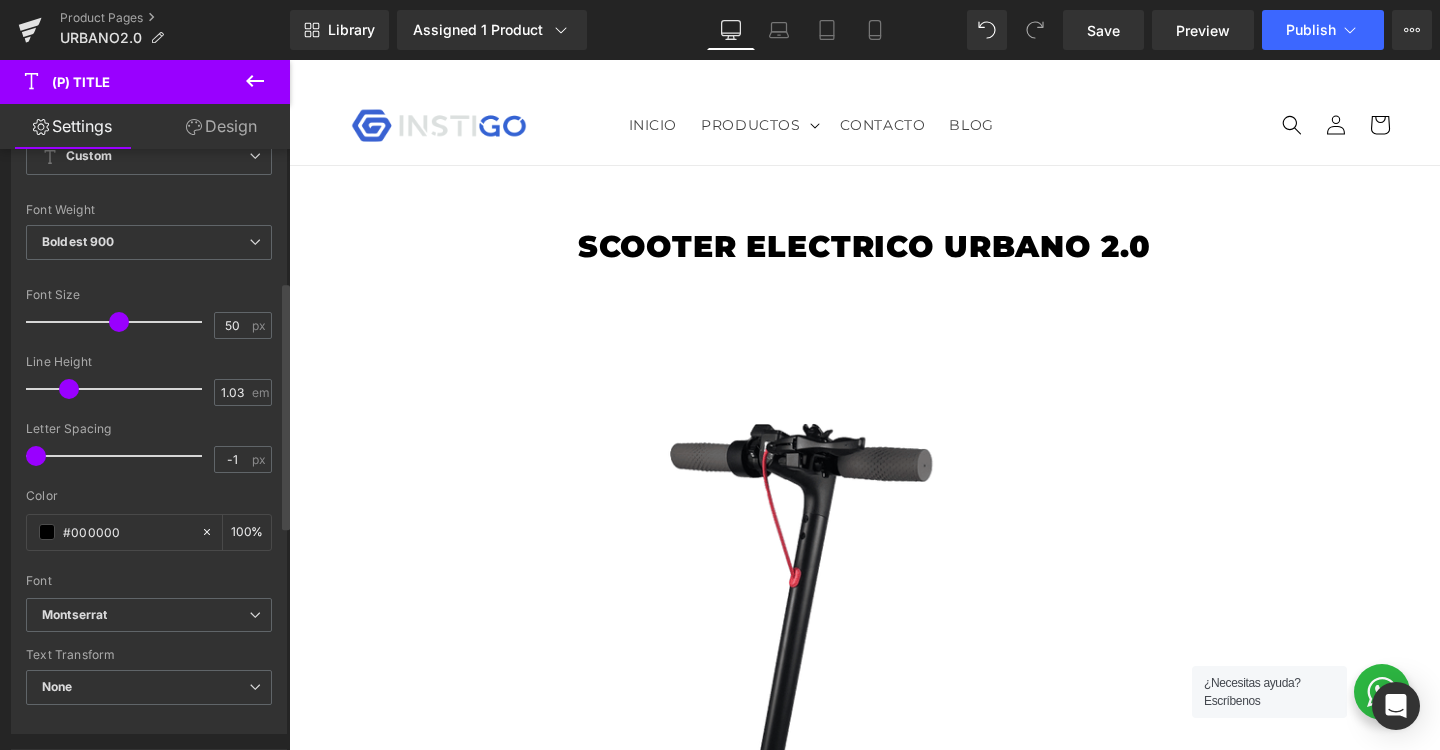 click on "Font Size" at bounding box center [149, 295] 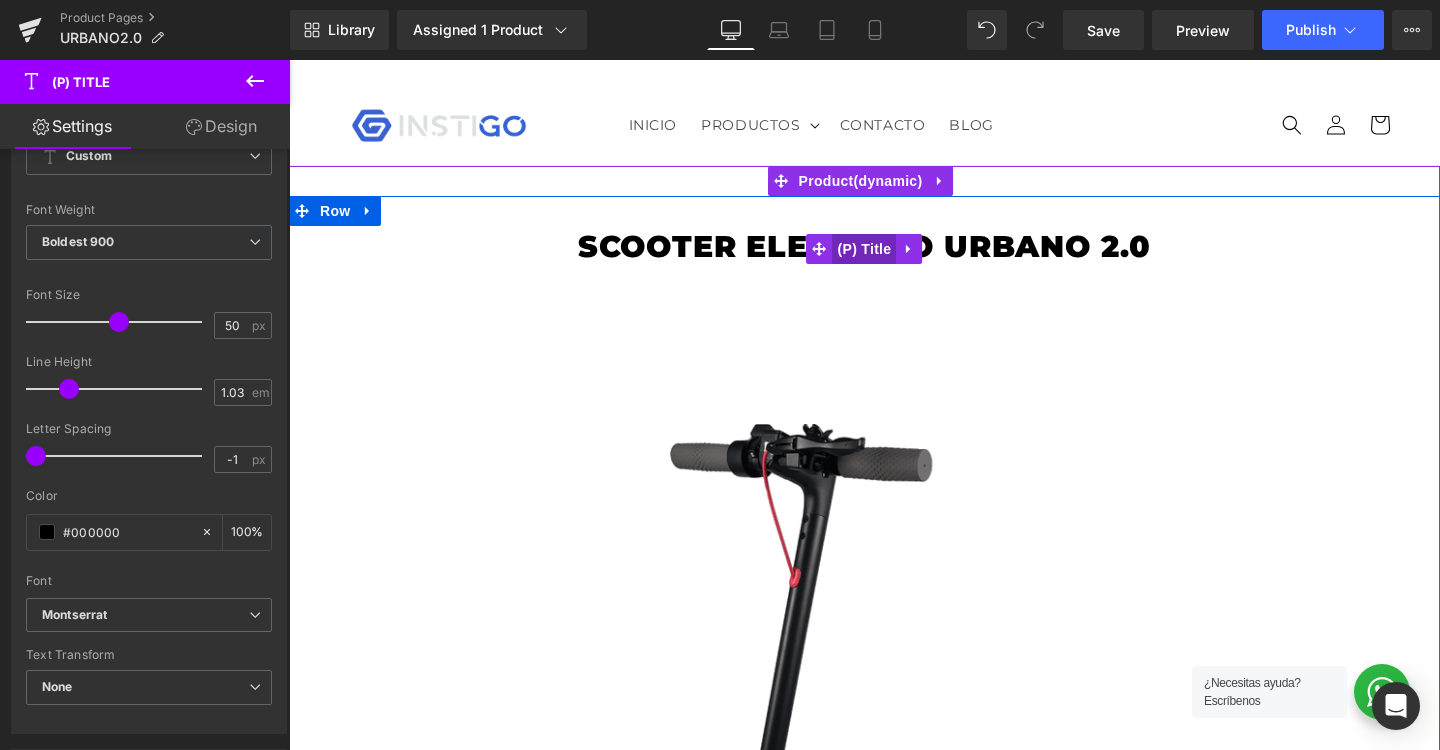click on "(P) Title" at bounding box center [865, 249] 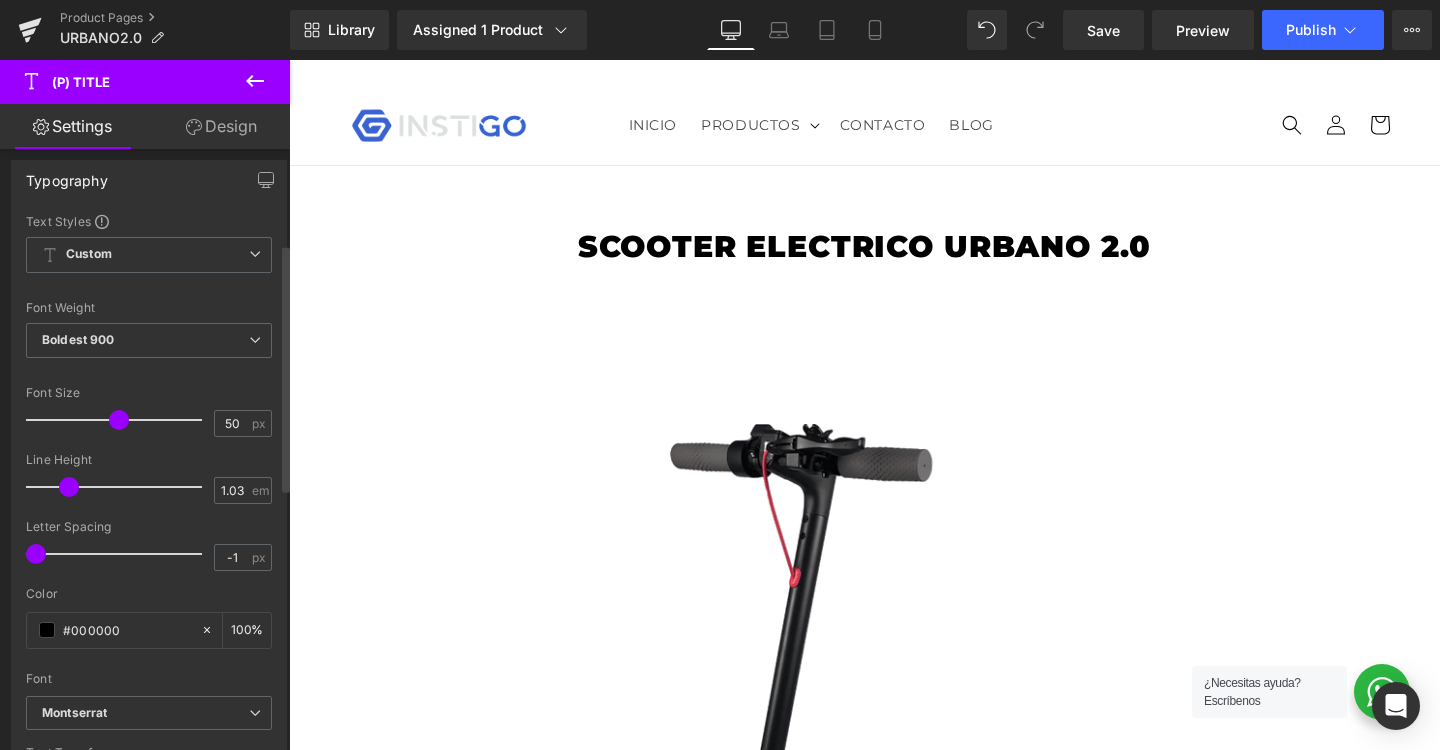 scroll, scrollTop: 189, scrollLeft: 0, axis: vertical 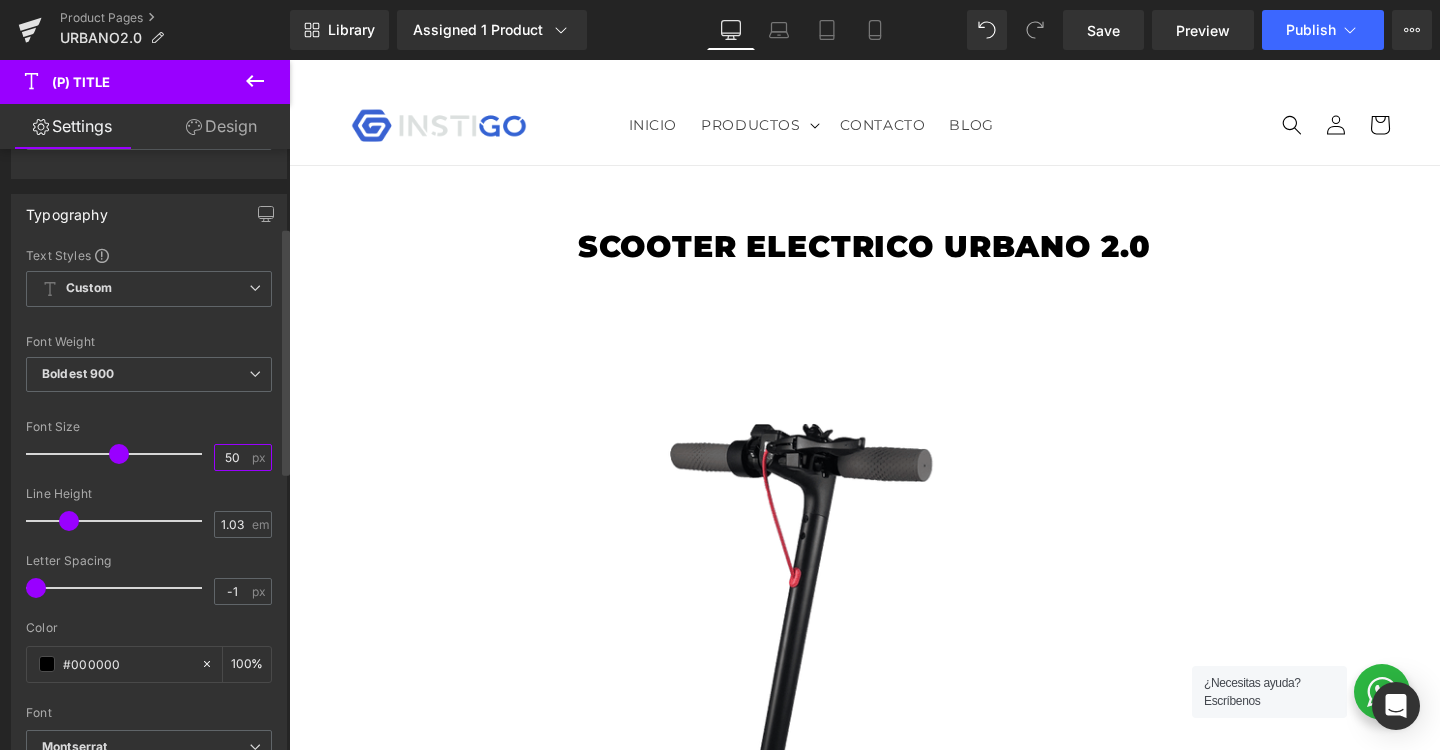 click on "50" at bounding box center (232, 457) 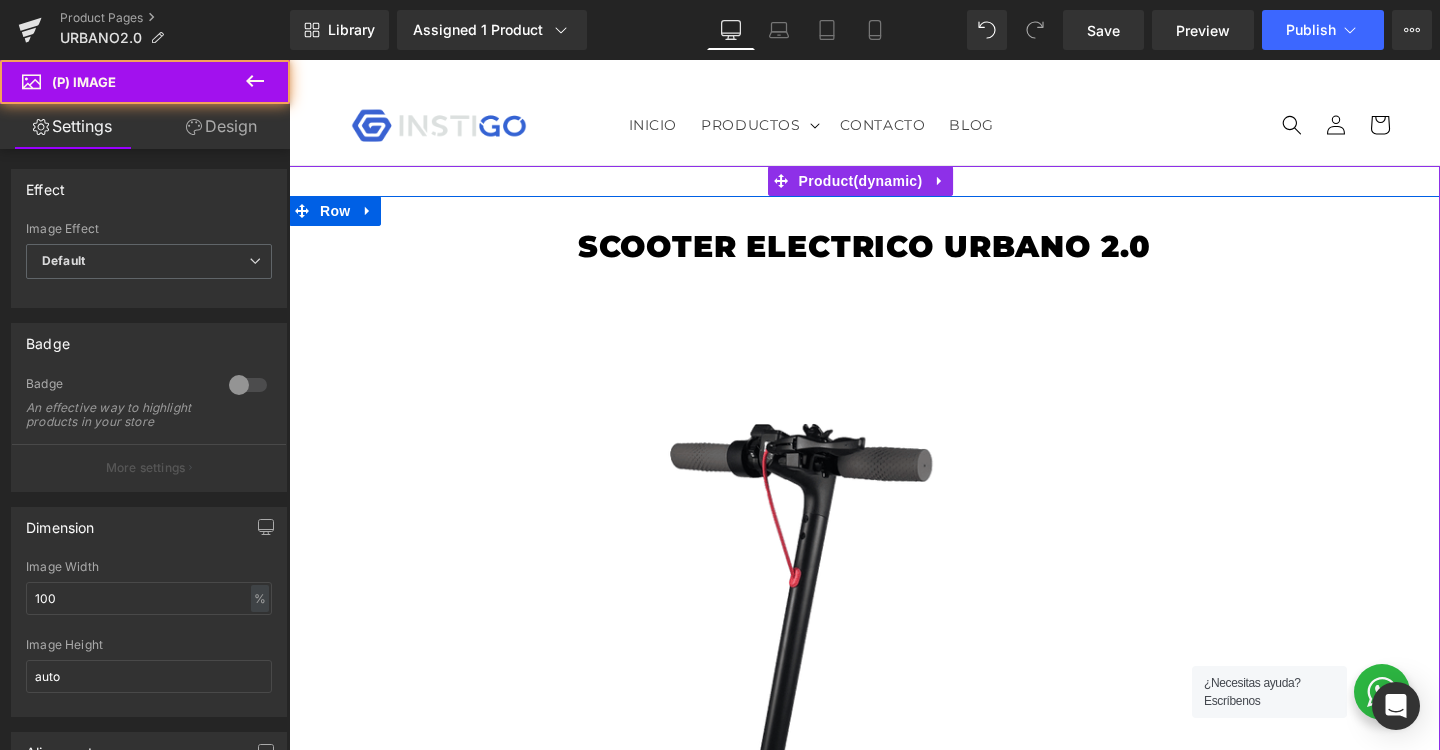 click at bounding box center [864, 767] 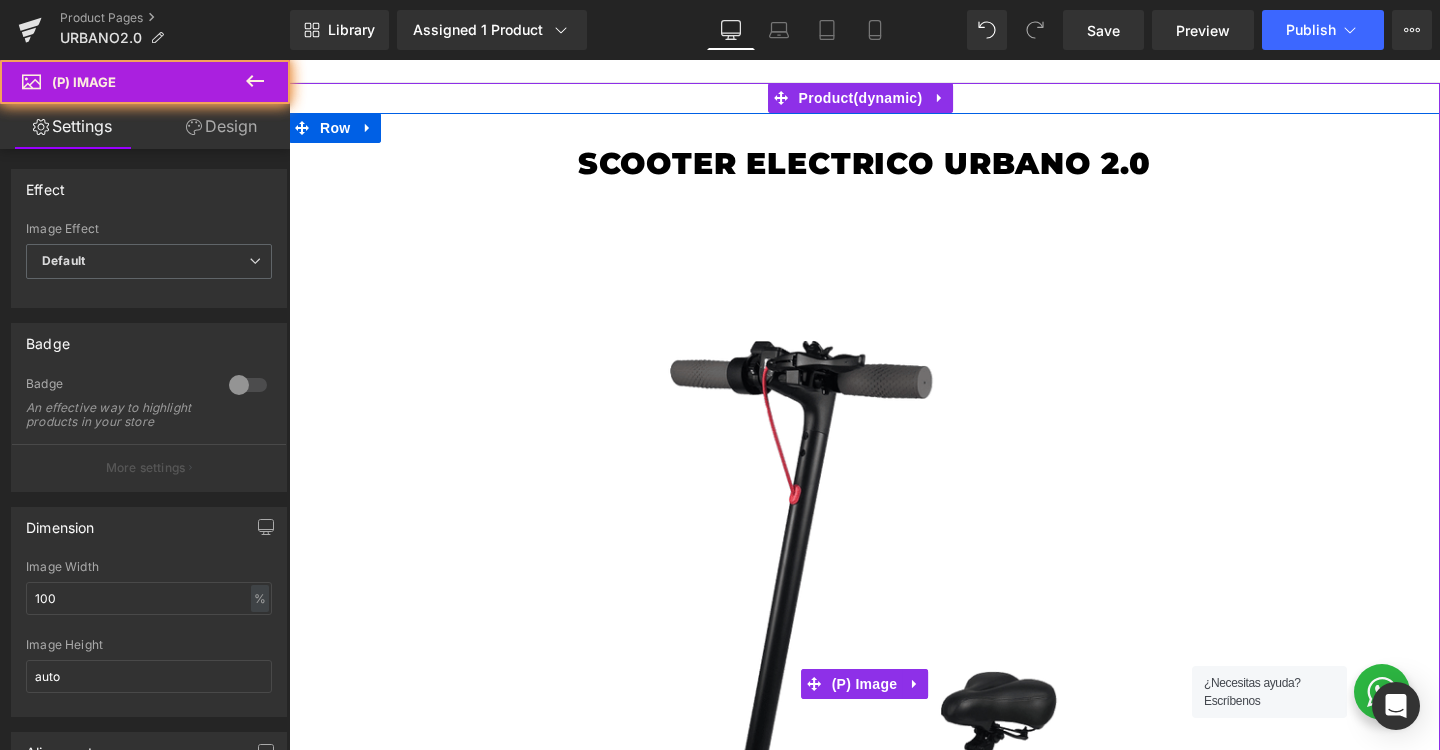 scroll, scrollTop: 228, scrollLeft: 0, axis: vertical 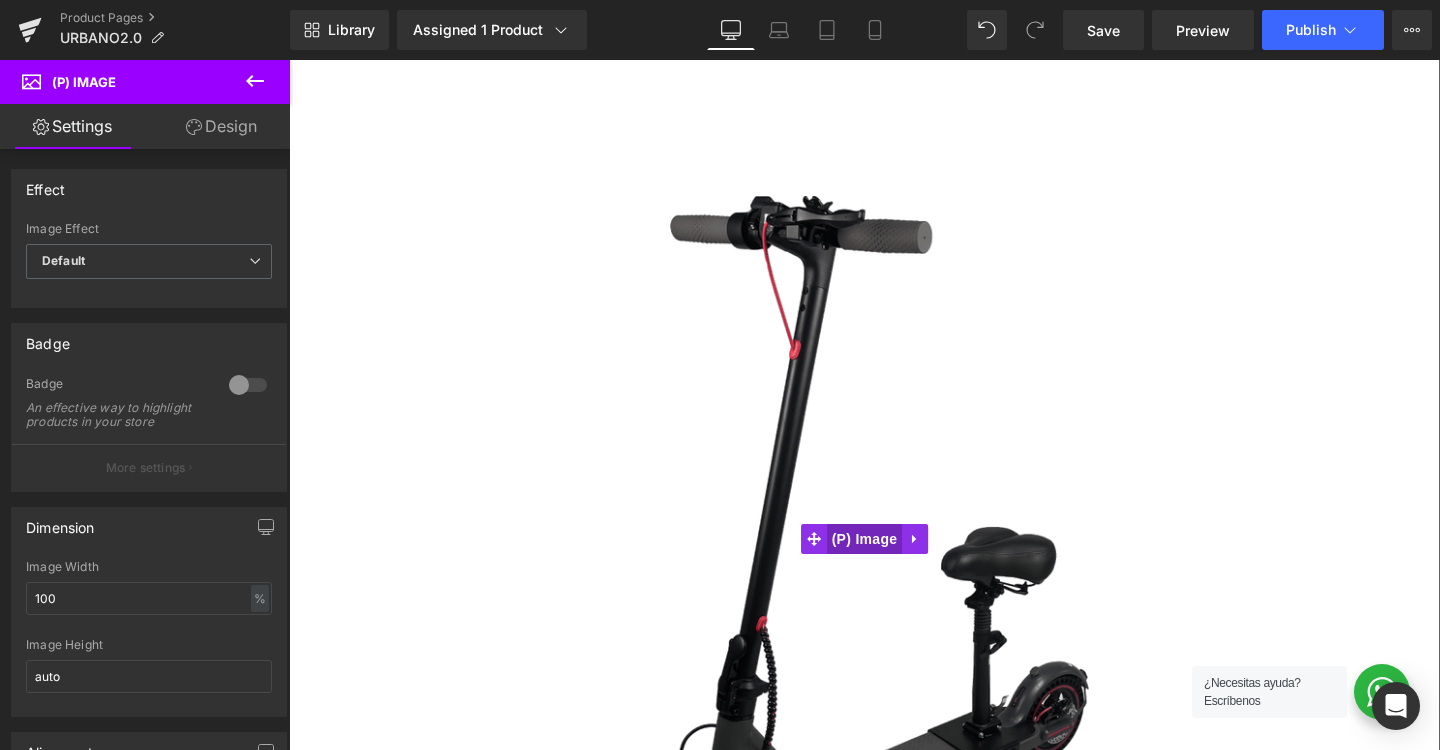 click on "(P) Image" at bounding box center (865, 539) 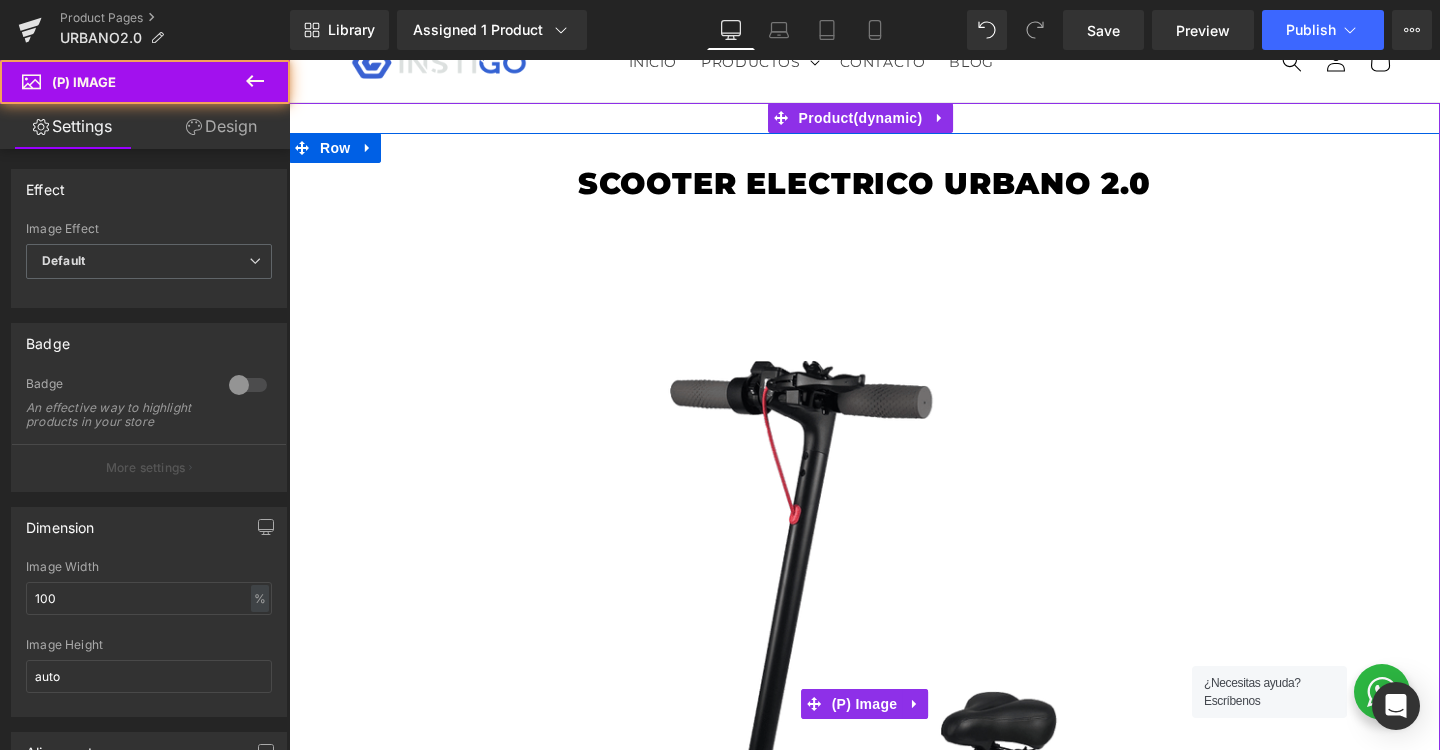 scroll, scrollTop: 54, scrollLeft: 0, axis: vertical 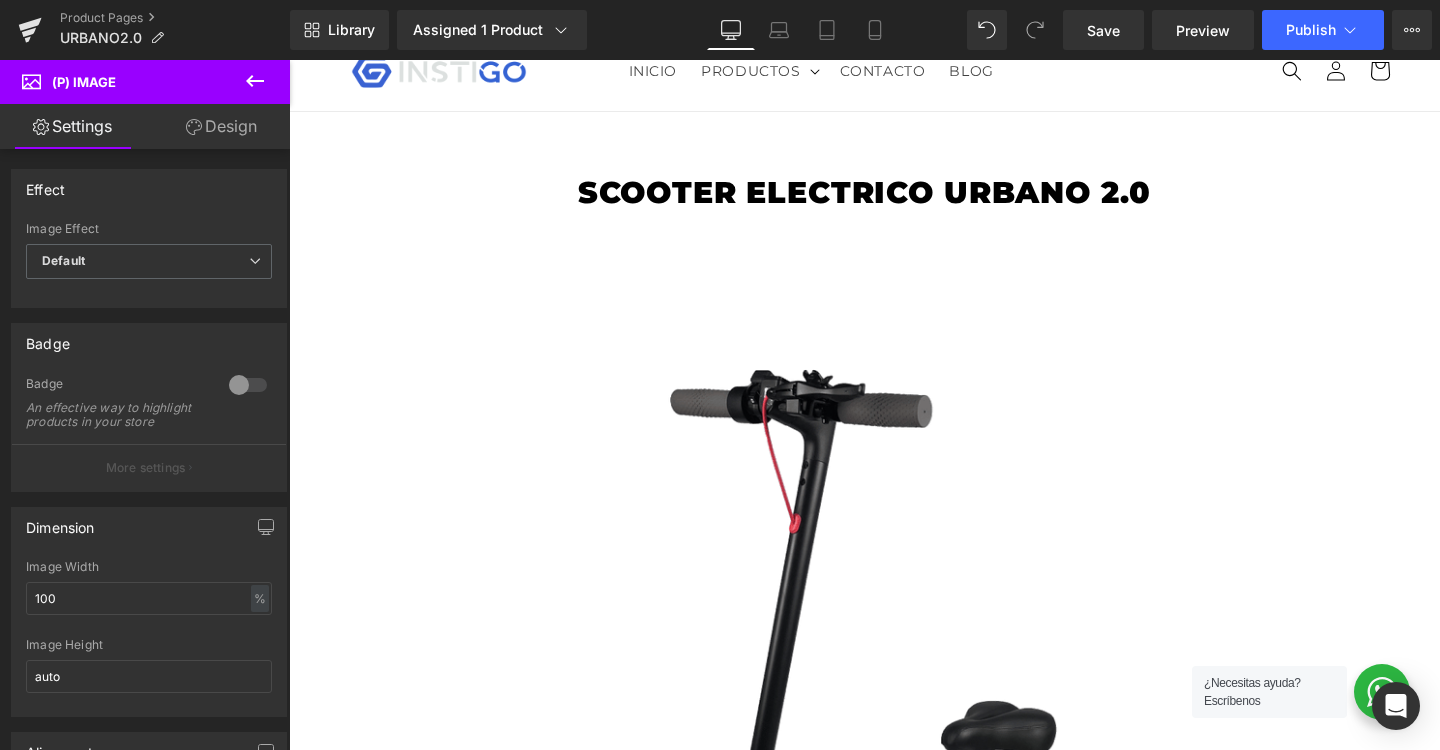 click on "Design" at bounding box center [221, 126] 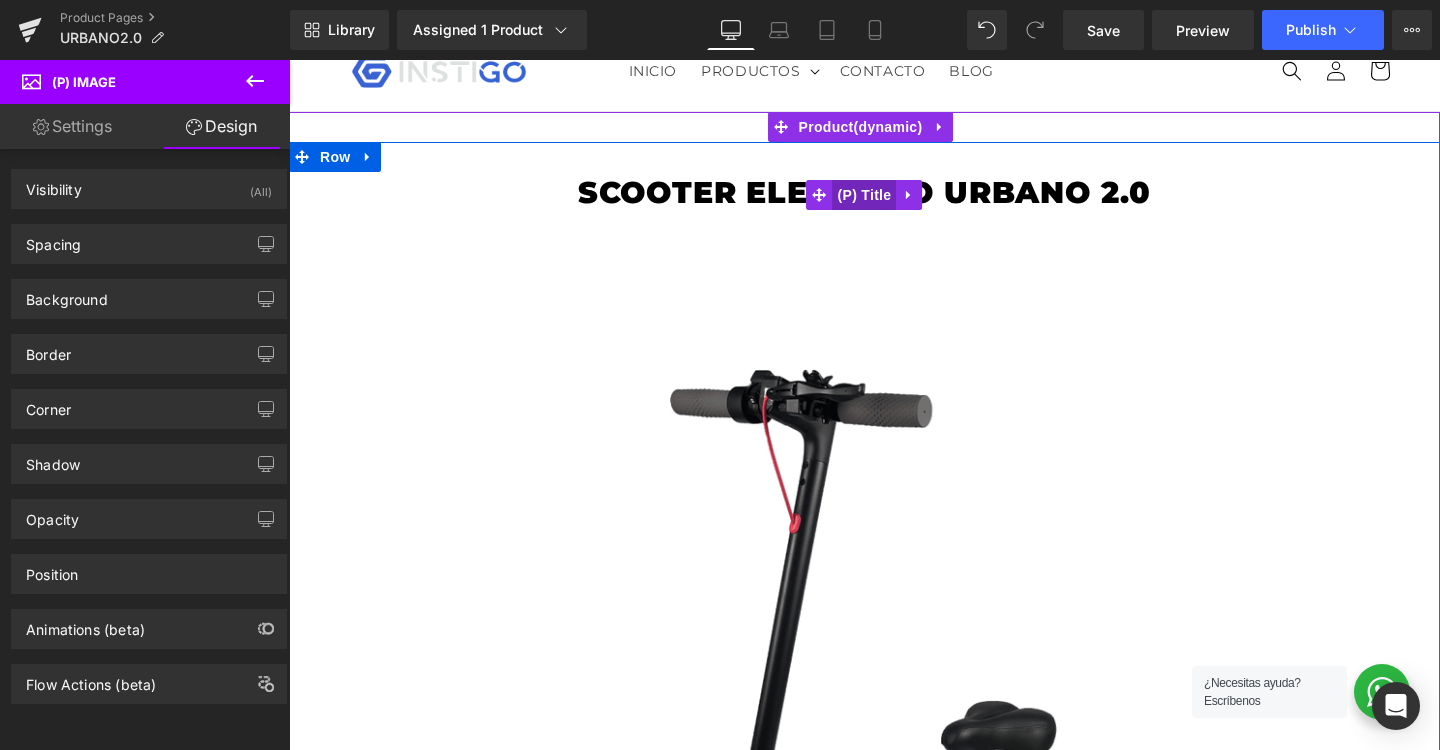 click on "(P) Title" at bounding box center [865, 195] 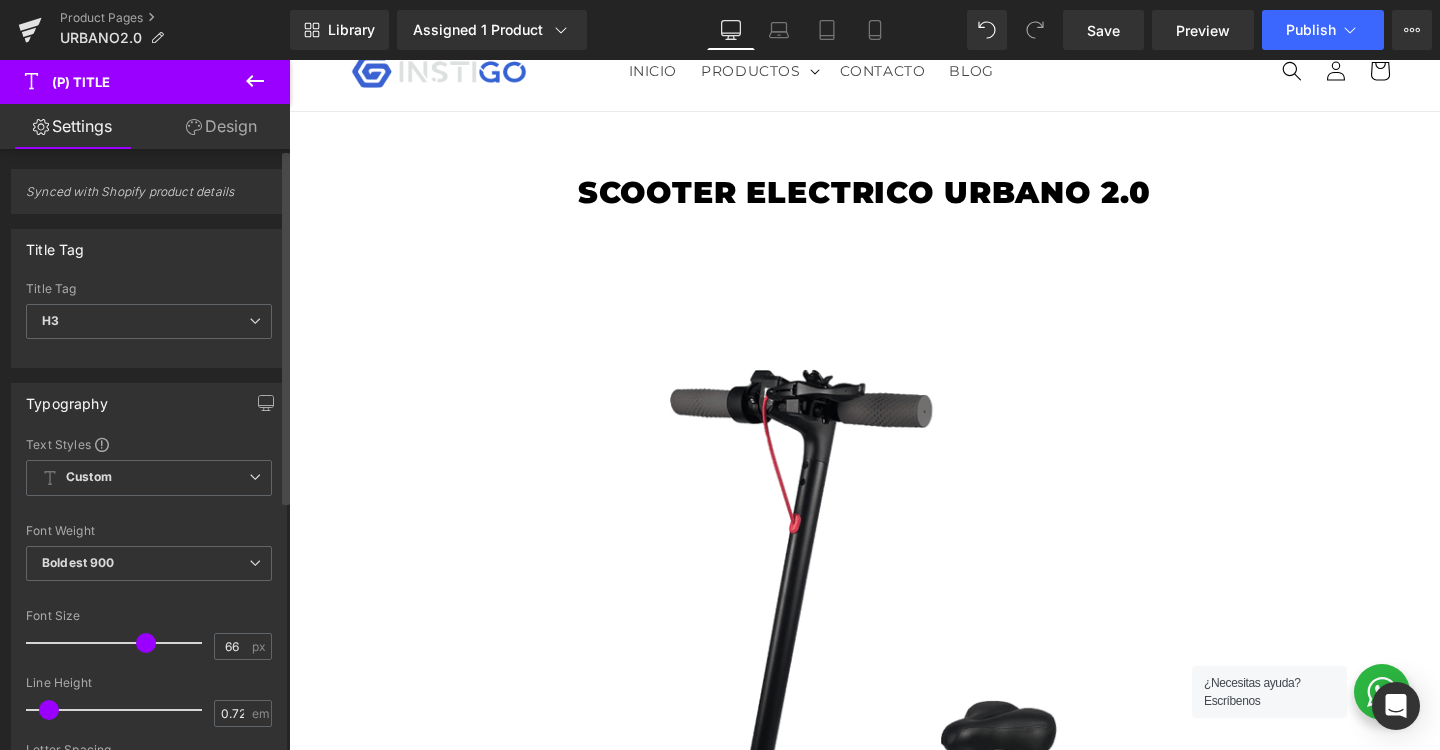 type on "68" 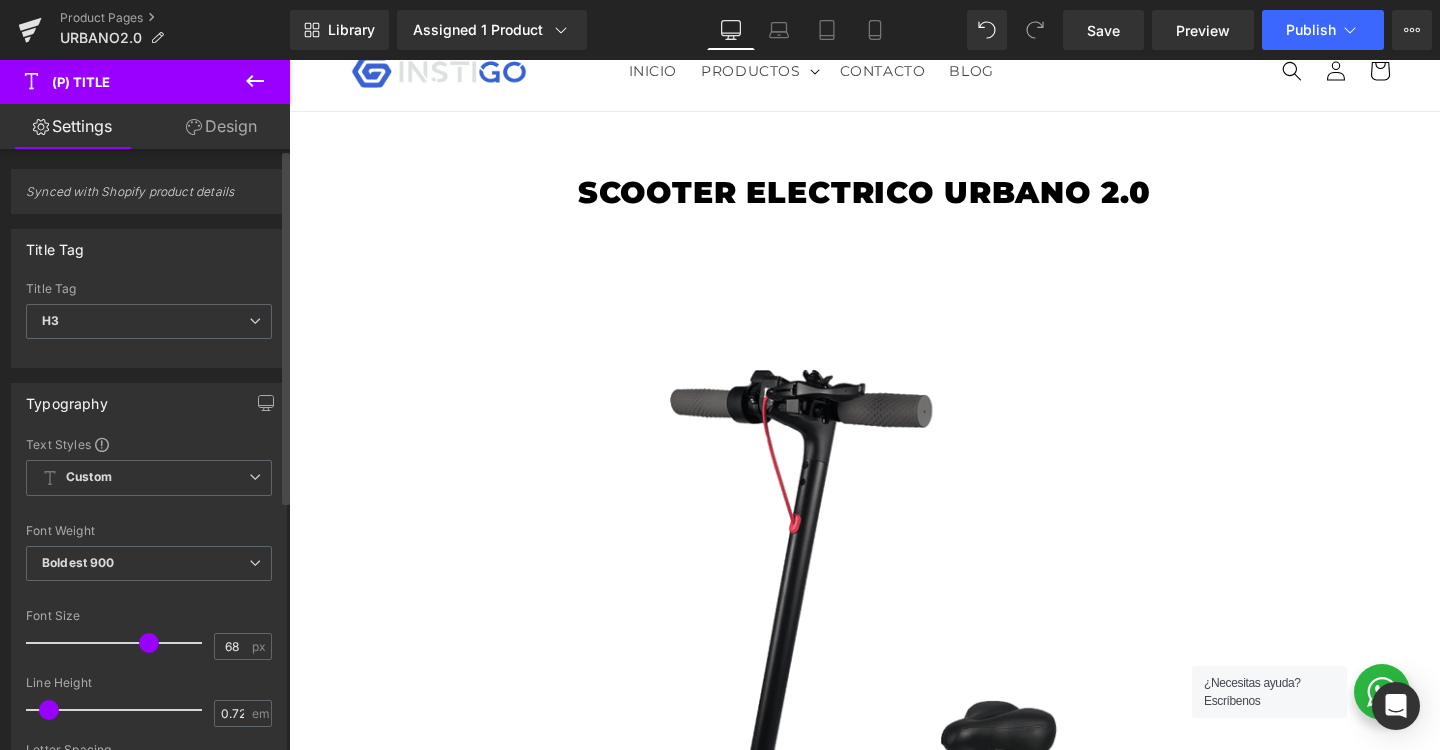 drag, startPoint x: 115, startPoint y: 640, endPoint x: 144, endPoint y: 639, distance: 29.017237 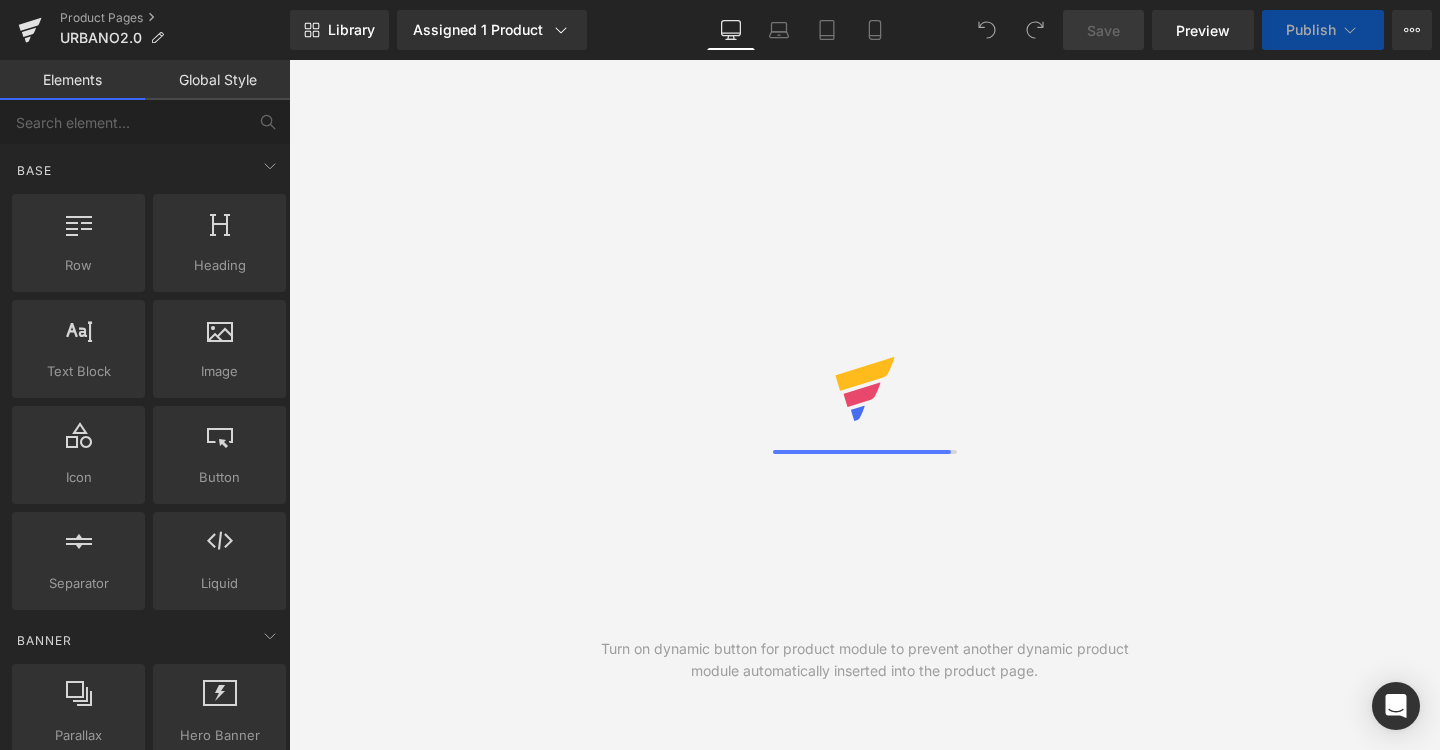 scroll, scrollTop: 0, scrollLeft: 0, axis: both 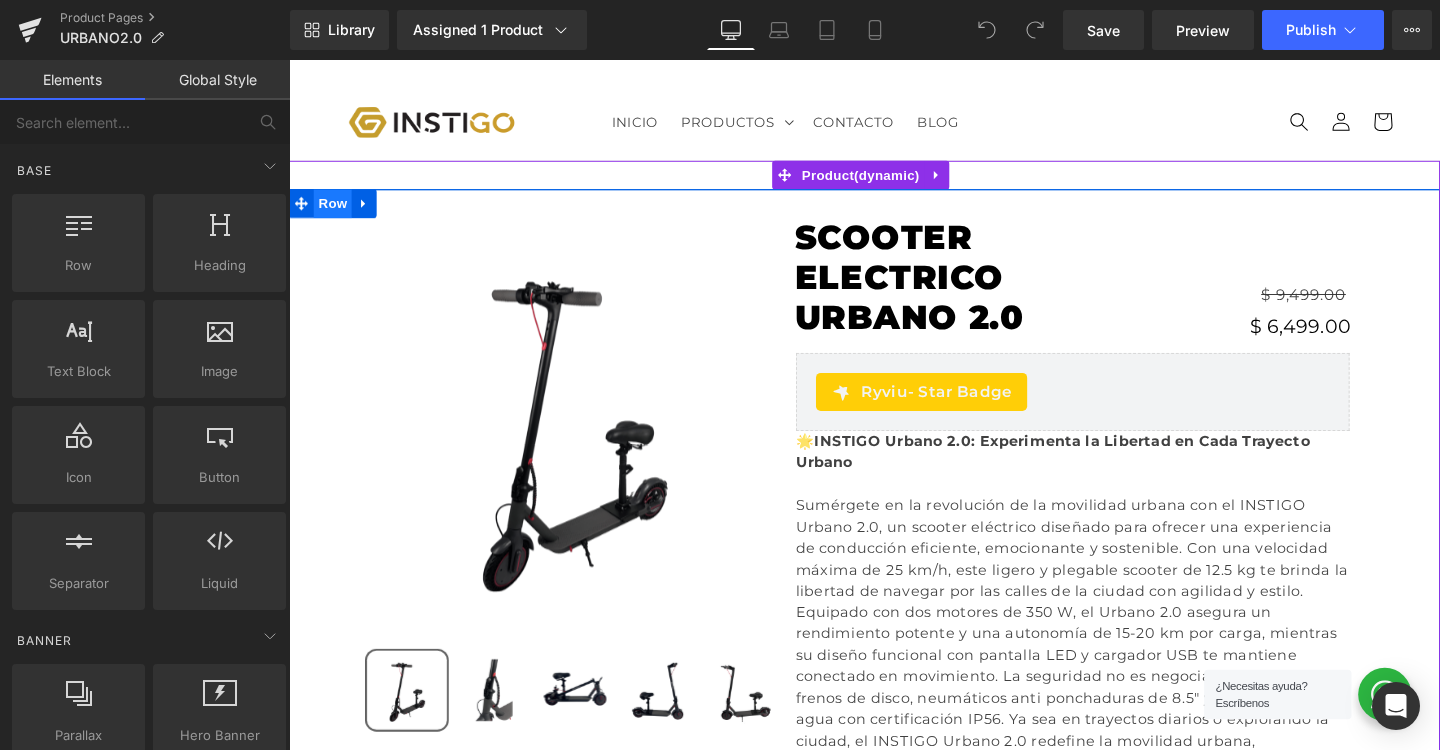 click on "Row" at bounding box center (335, 211) 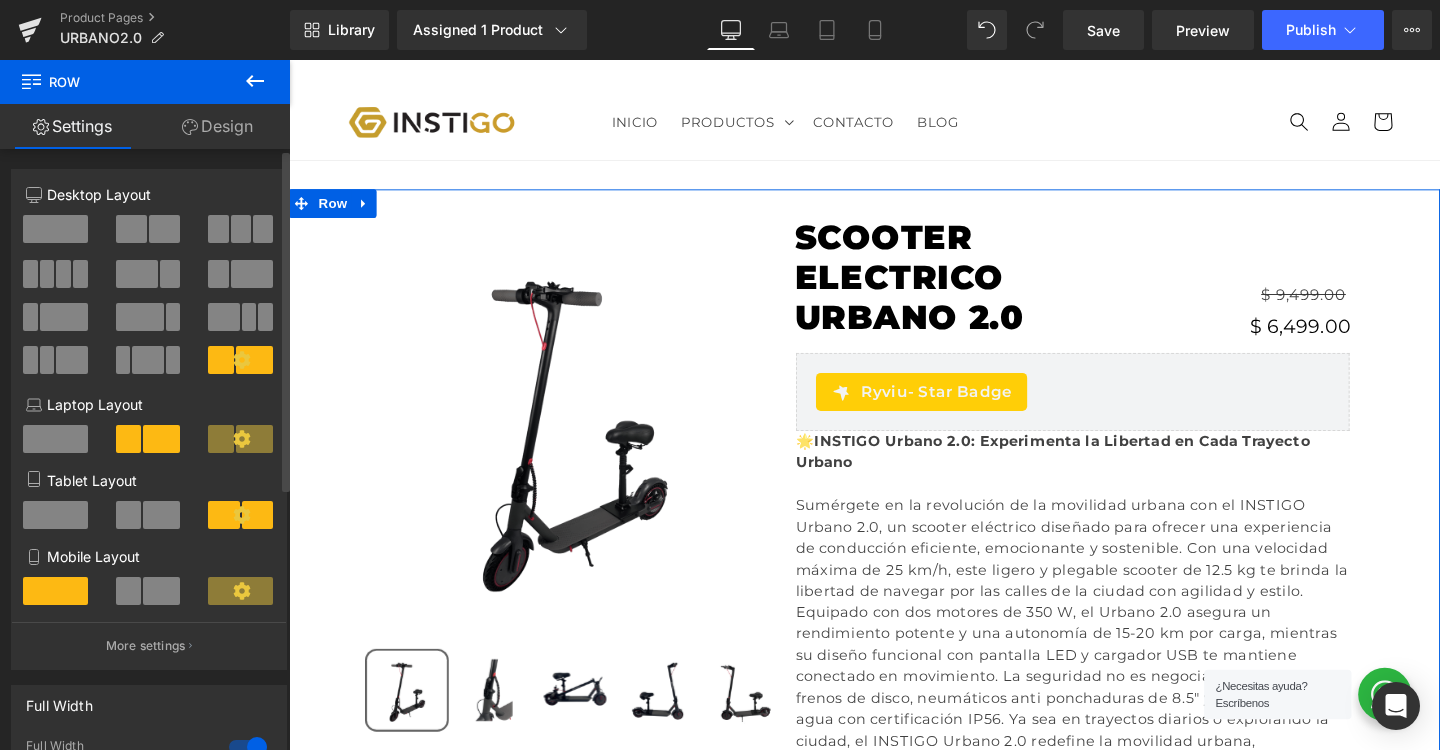click at bounding box center [55, 229] 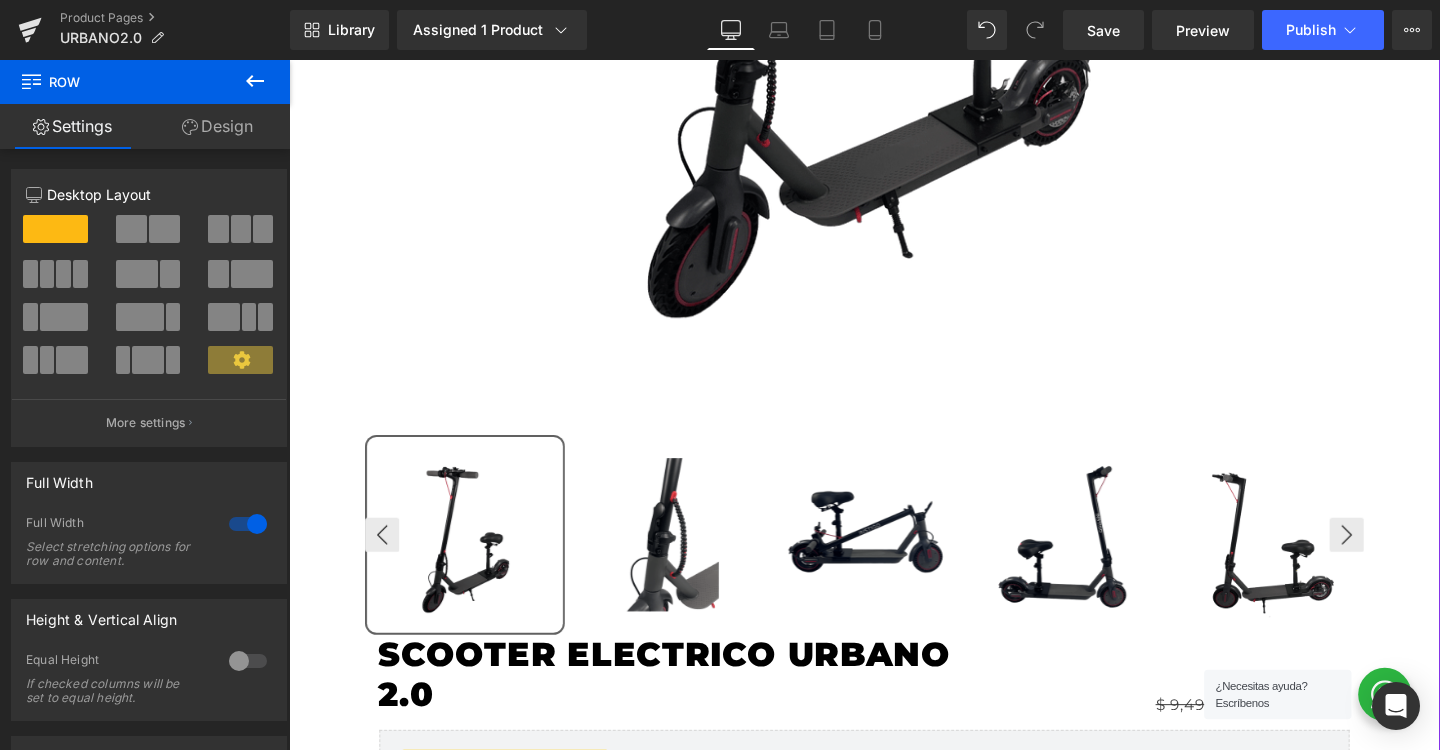 scroll, scrollTop: 880, scrollLeft: 0, axis: vertical 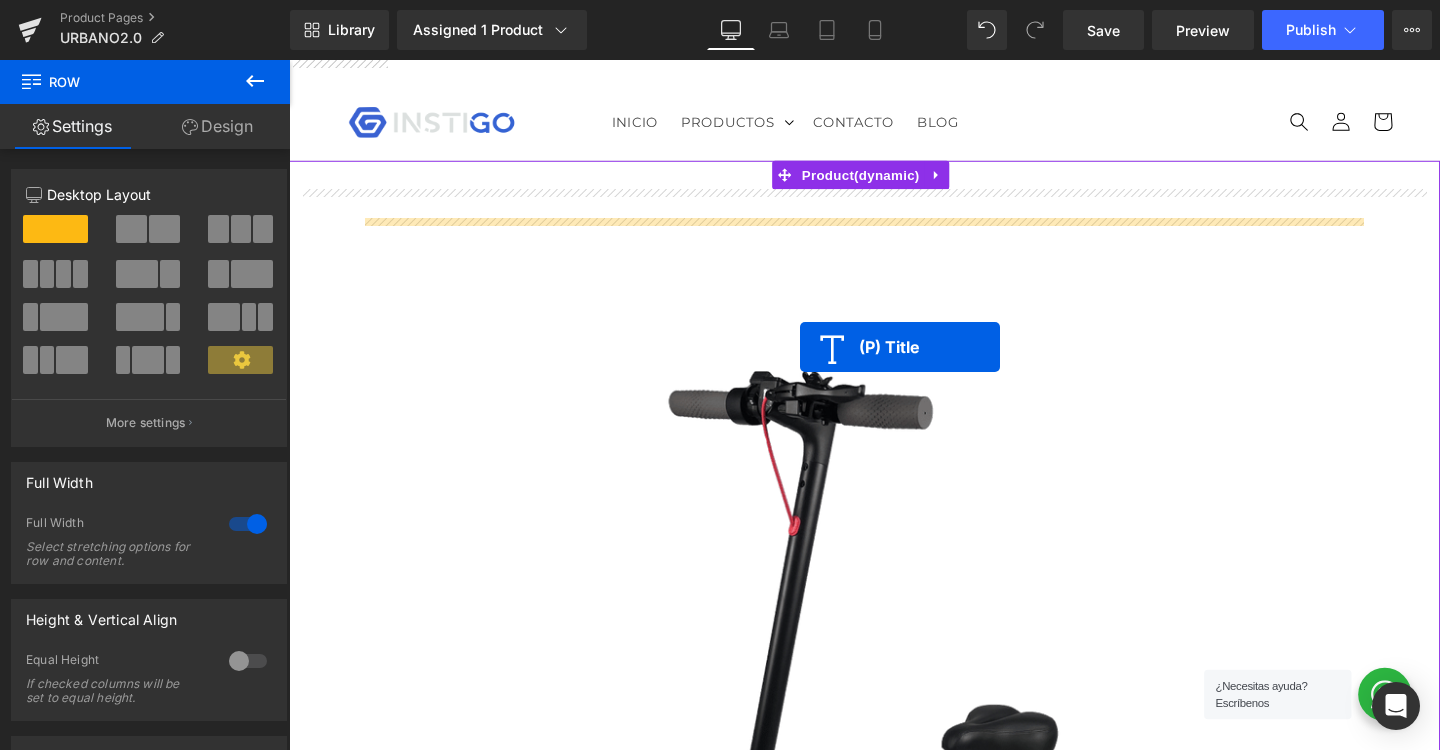 drag, startPoint x: 719, startPoint y: 672, endPoint x: 826, endPoint y: 362, distance: 327.94666 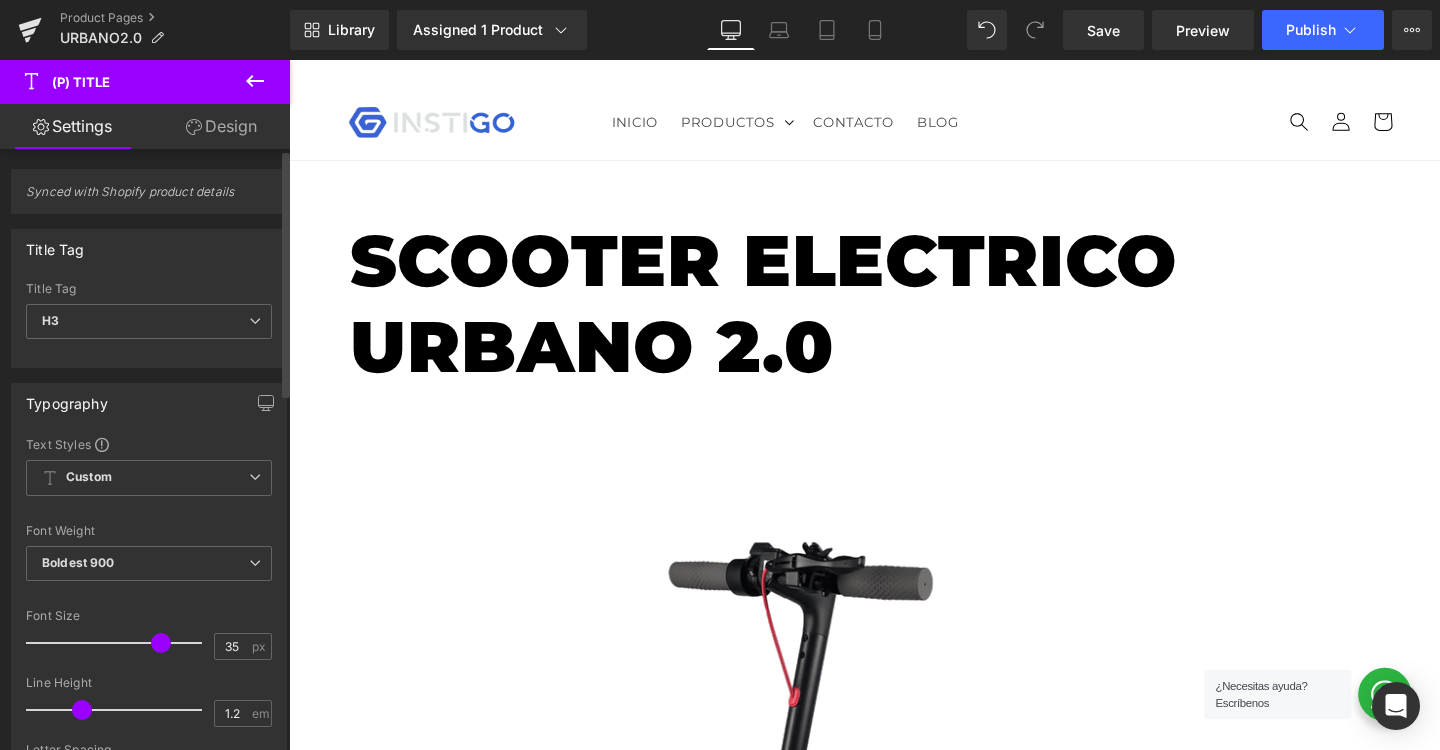 drag, startPoint x: 85, startPoint y: 642, endPoint x: 148, endPoint y: 641, distance: 63.007935 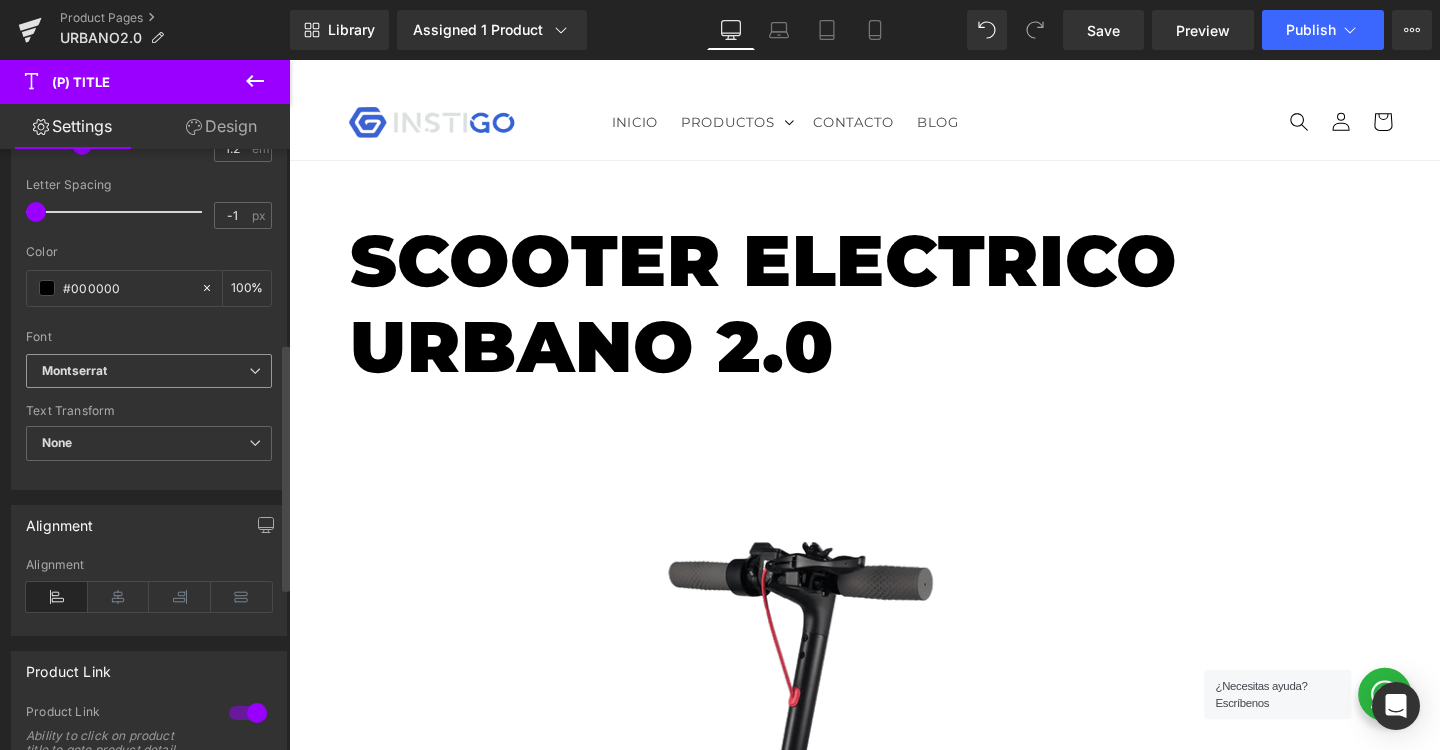 scroll, scrollTop: 605, scrollLeft: 0, axis: vertical 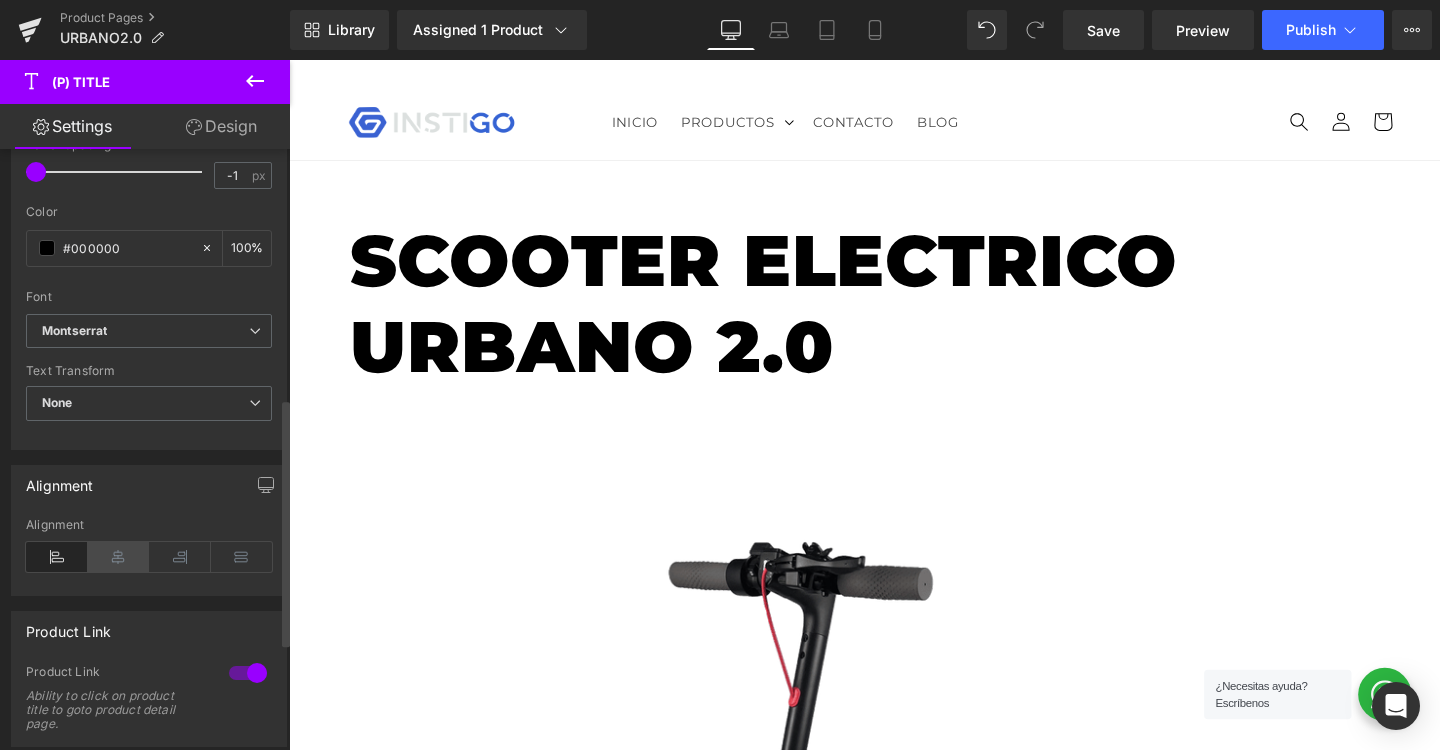 click at bounding box center [119, 557] 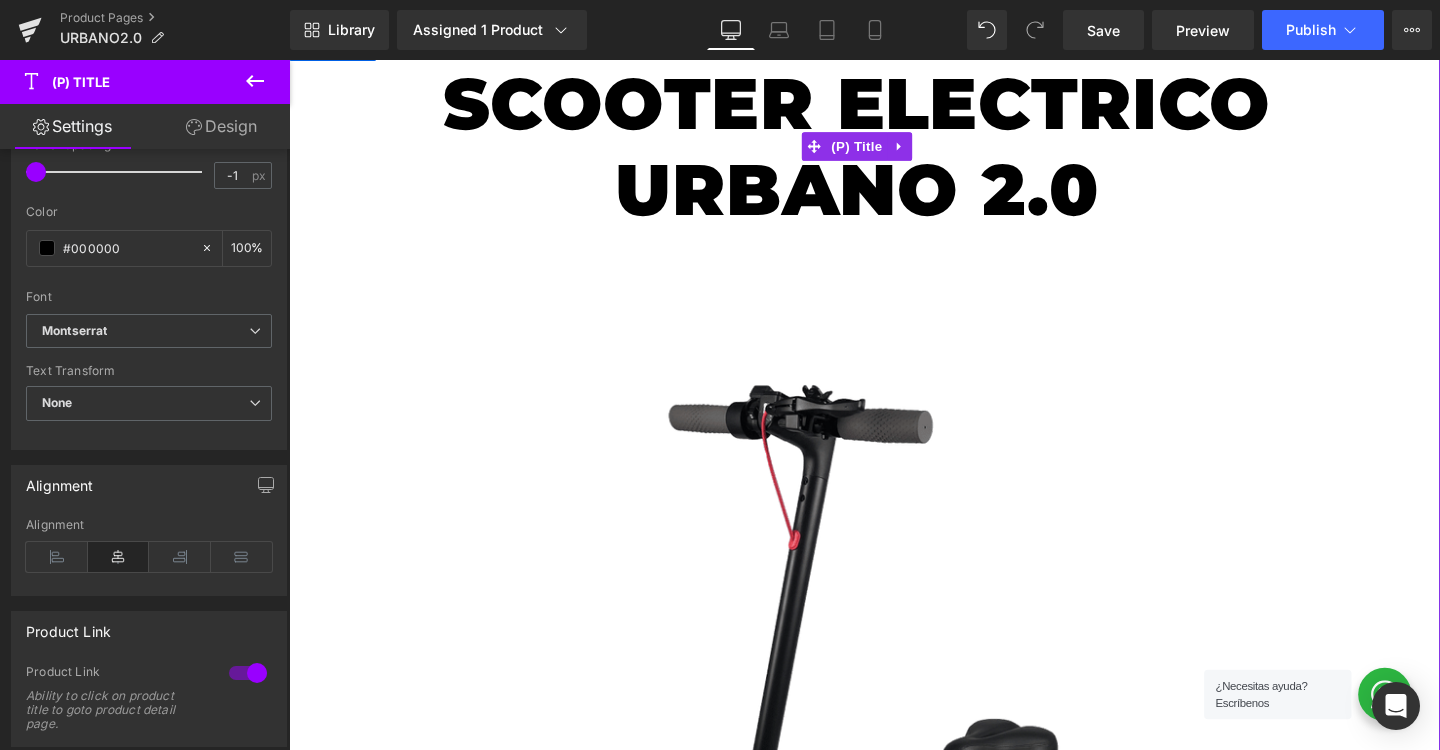 scroll, scrollTop: 179, scrollLeft: 0, axis: vertical 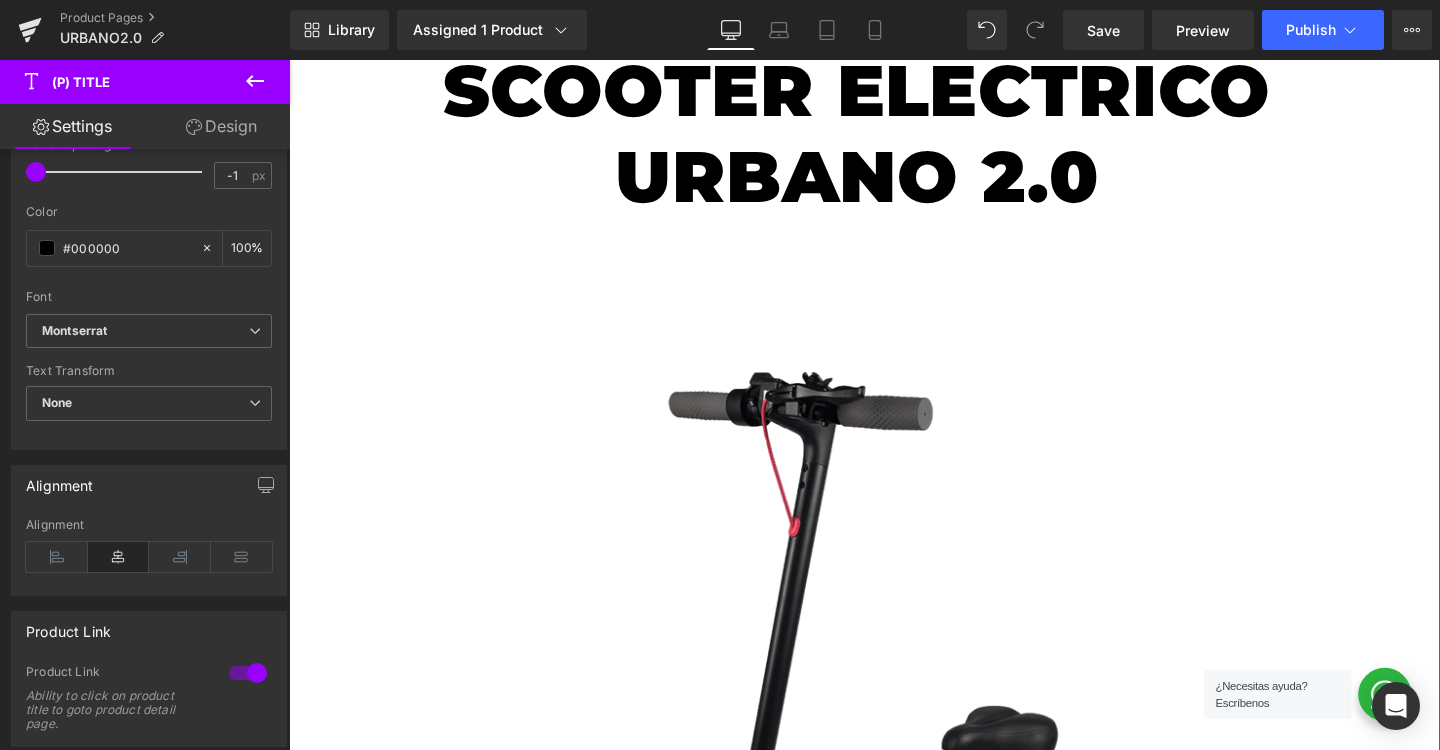 click at bounding box center [894, 752] 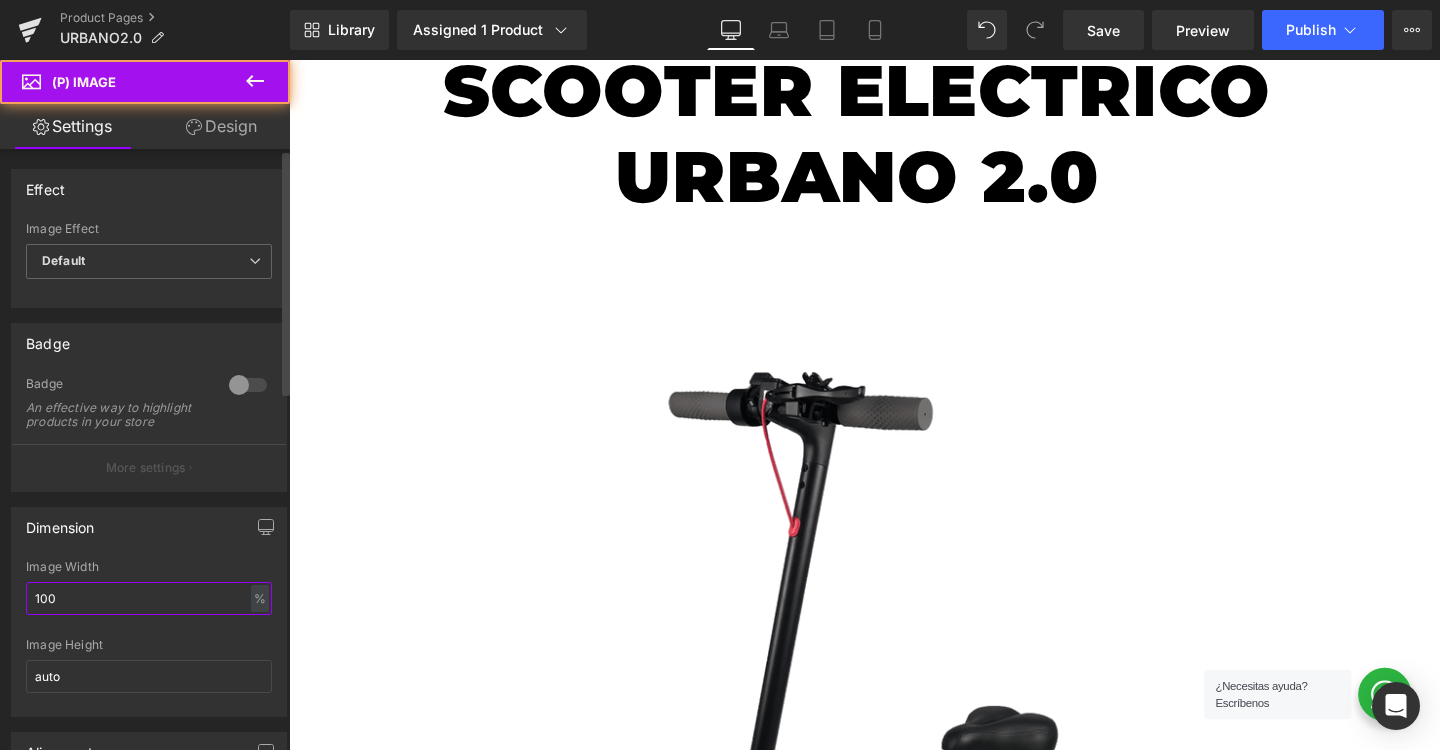 click on "100" at bounding box center (149, 598) 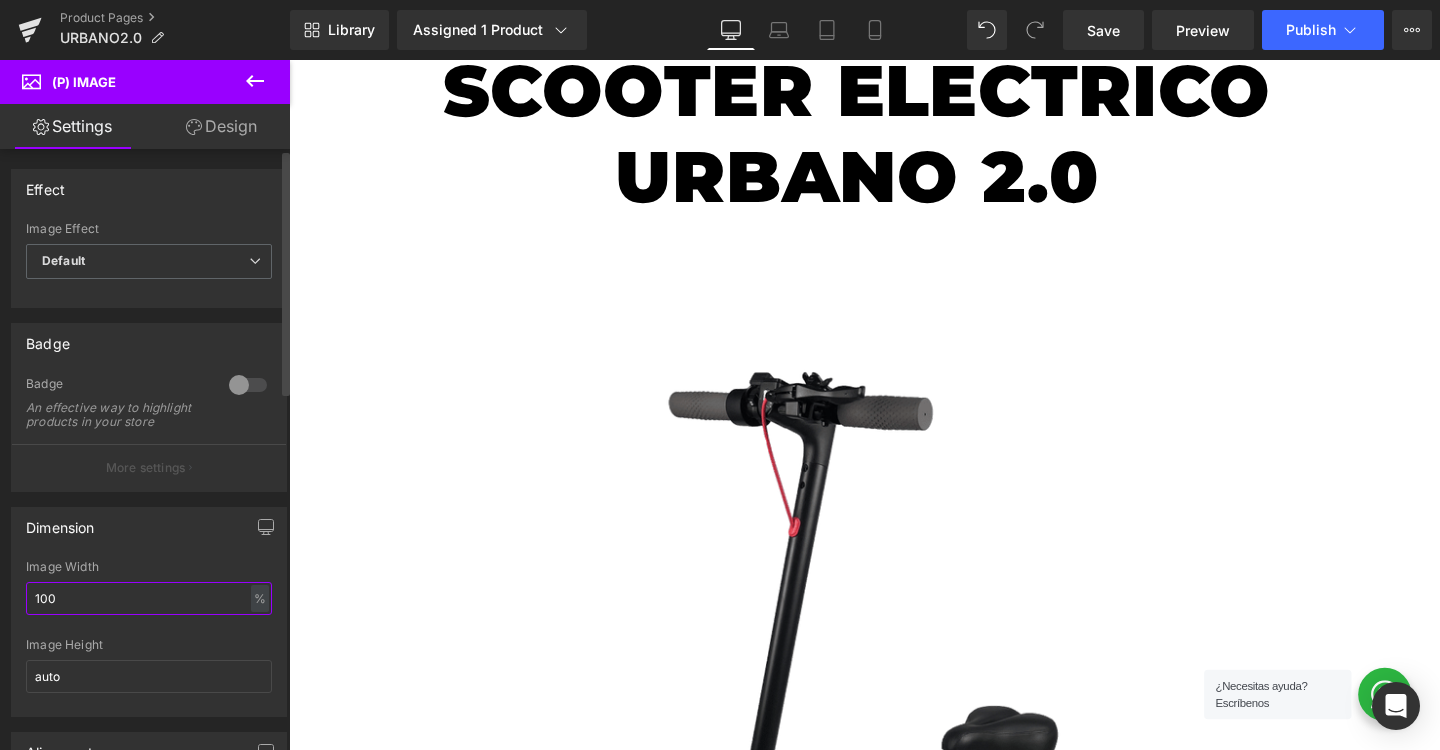 click on "100" at bounding box center (149, 598) 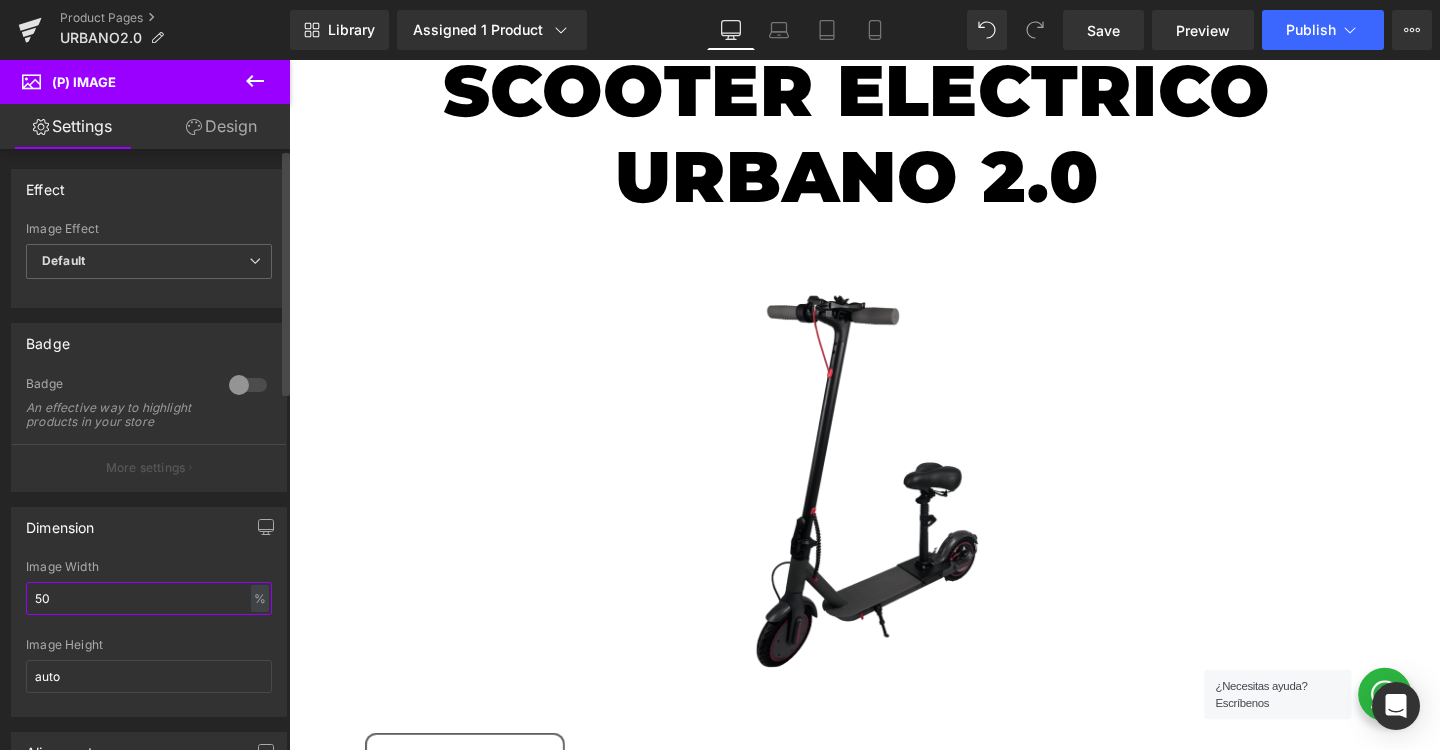 click on "50" at bounding box center [149, 598] 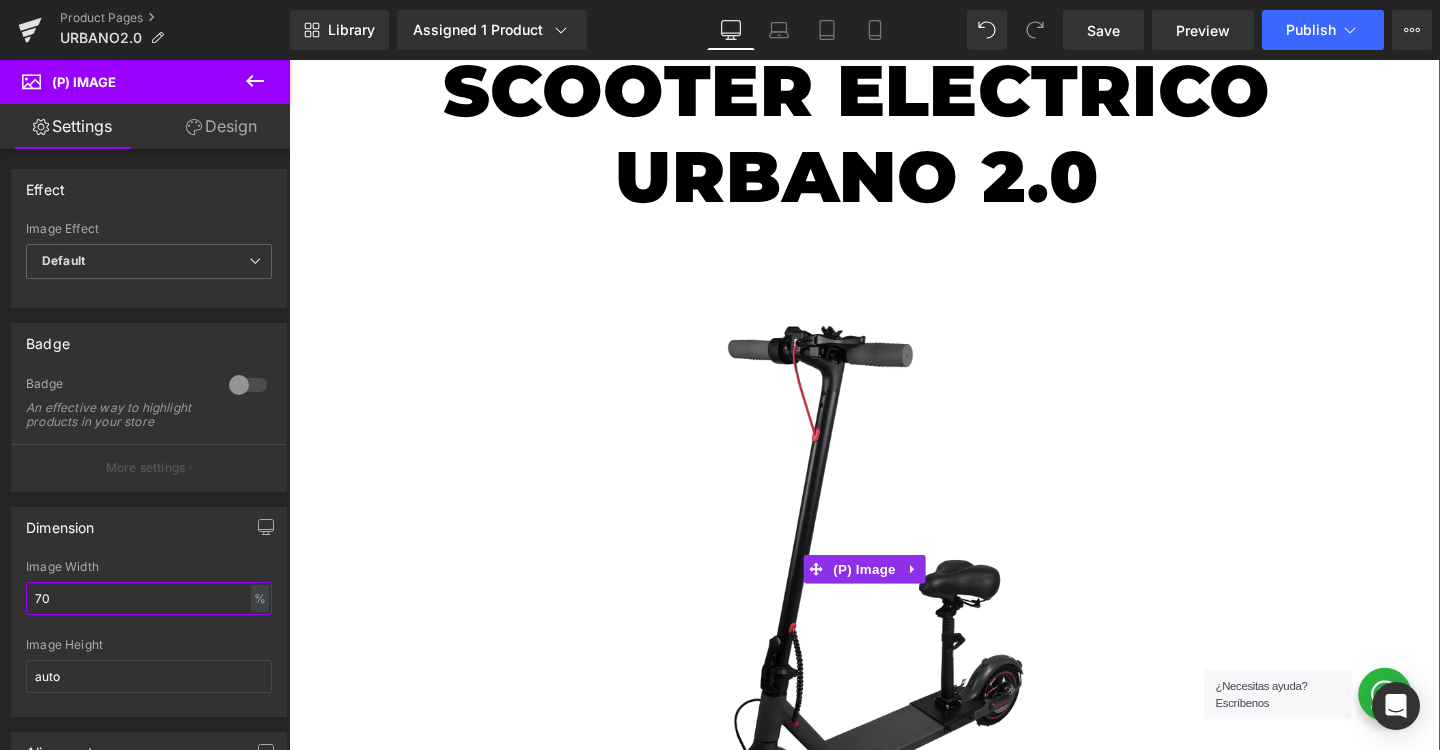 type on "70" 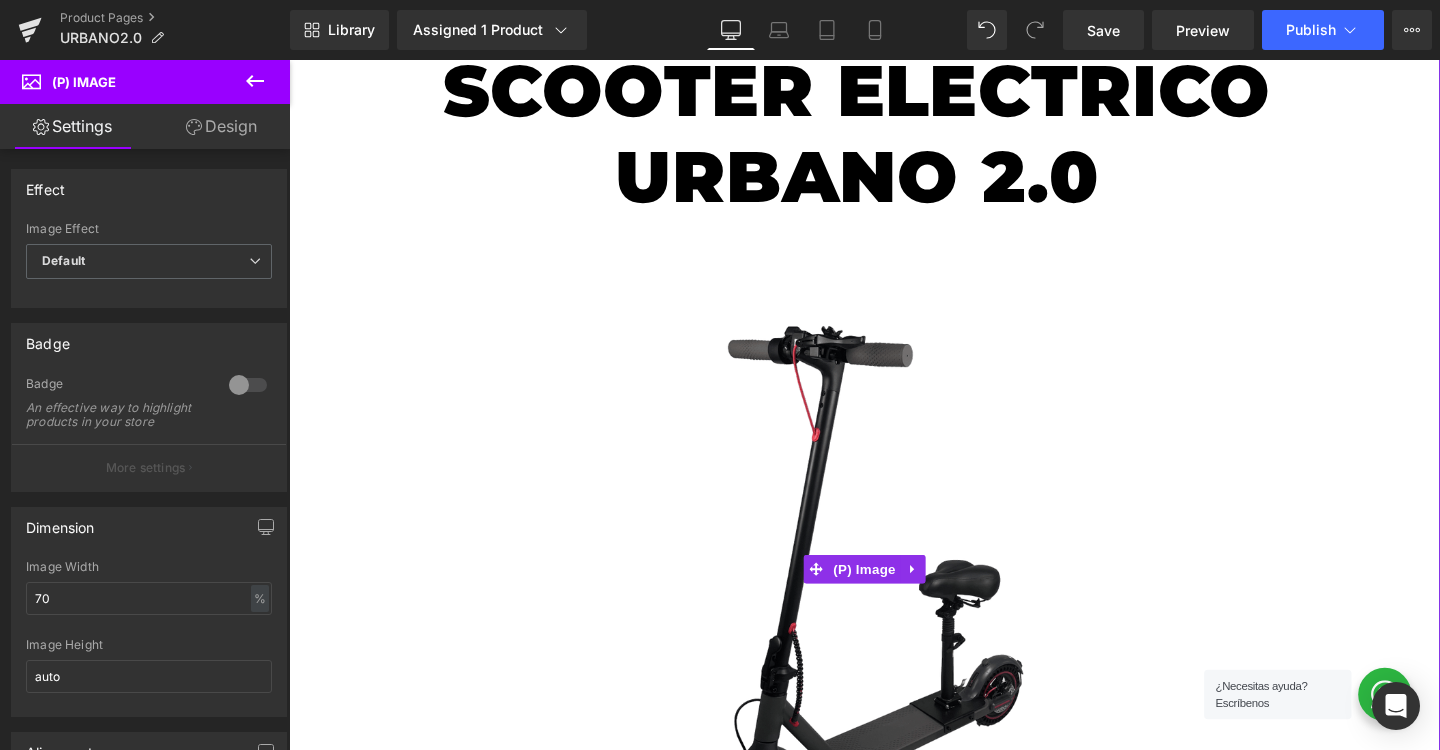 click at bounding box center (894, 594) 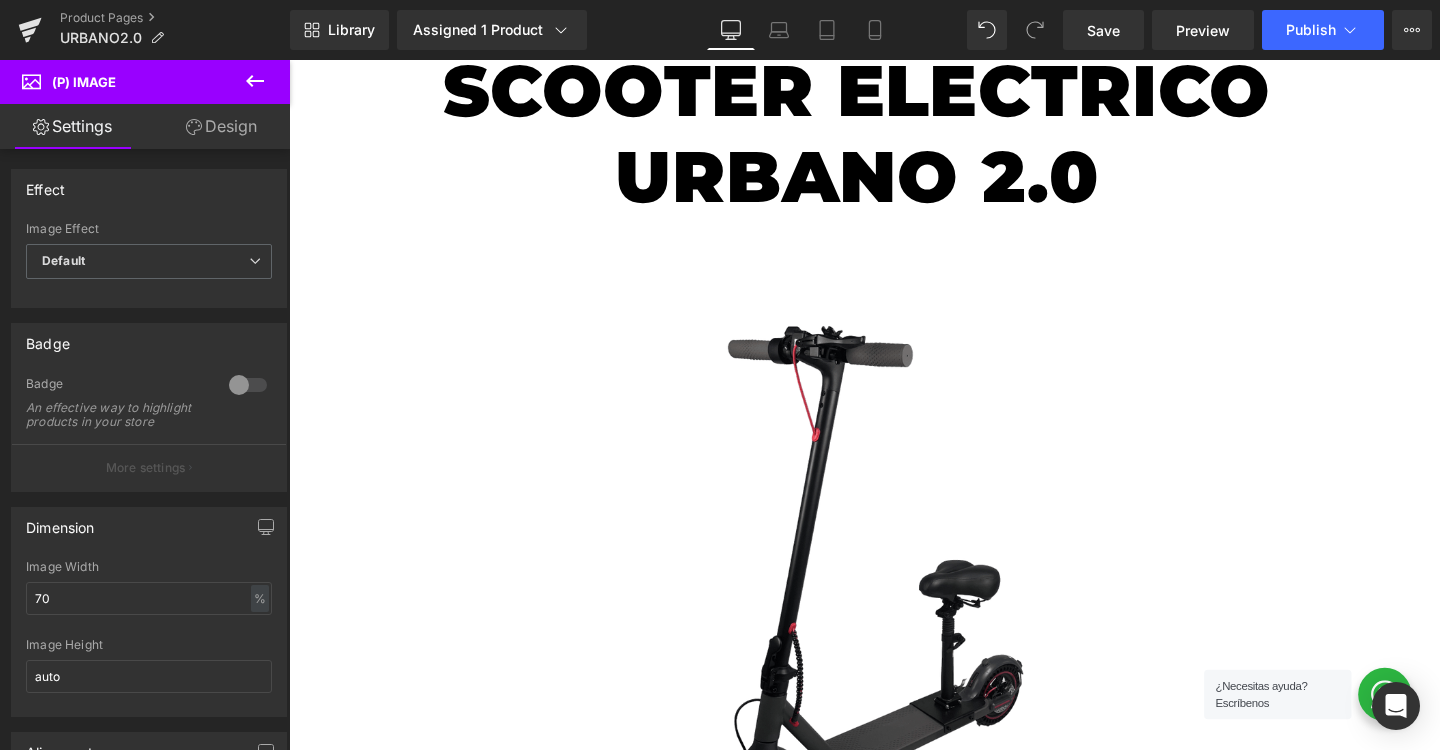 click on "Design" at bounding box center (221, 126) 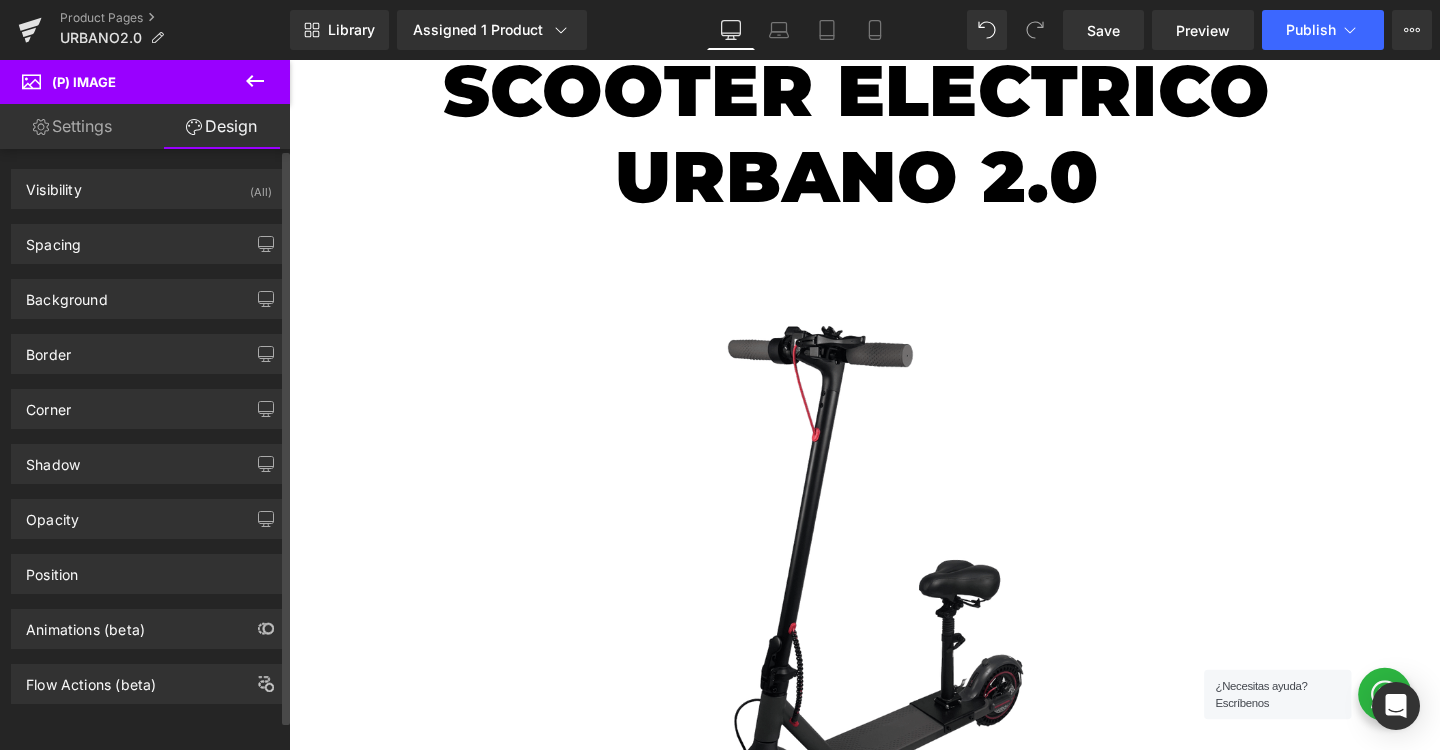 click on "Spacing
Margin
Padding
Setup Global Style" at bounding box center (149, 244) 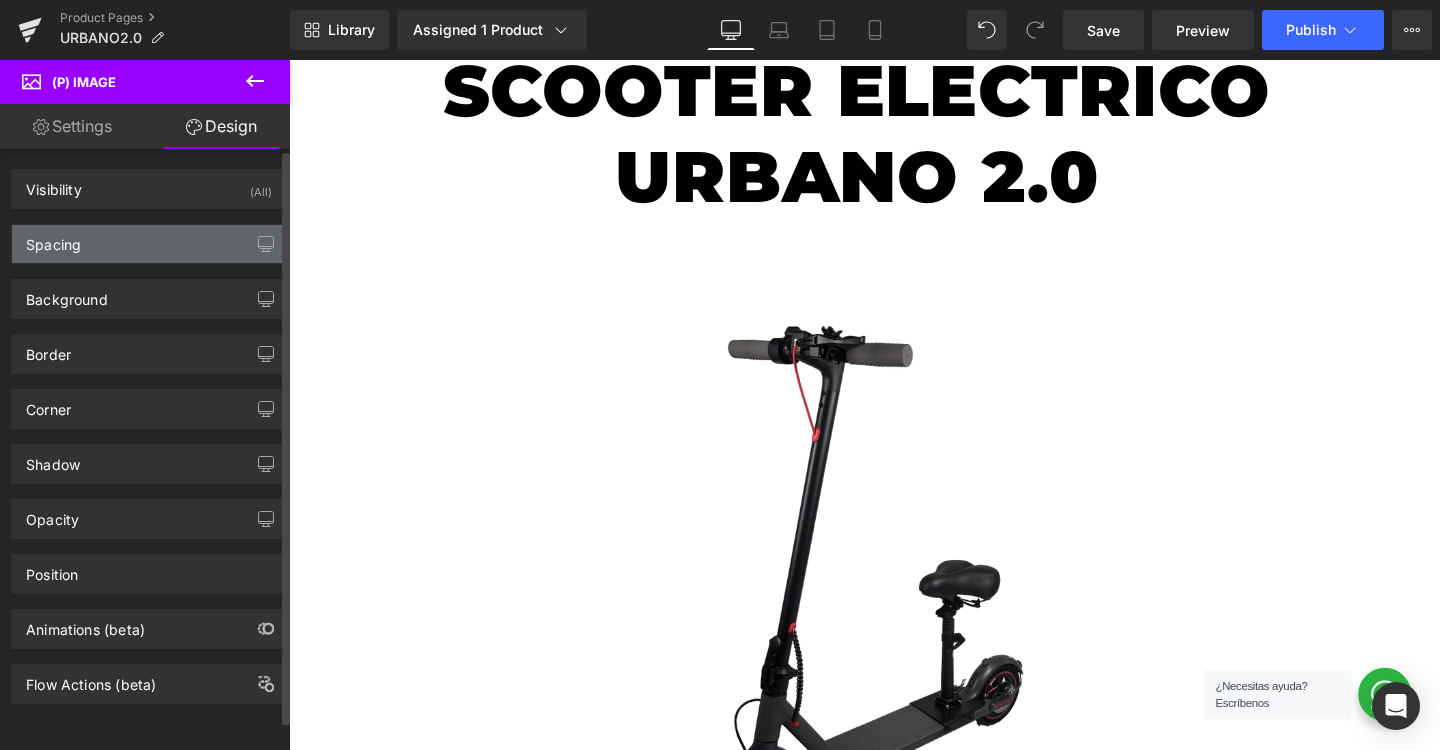 click on "Spacing" at bounding box center [149, 244] 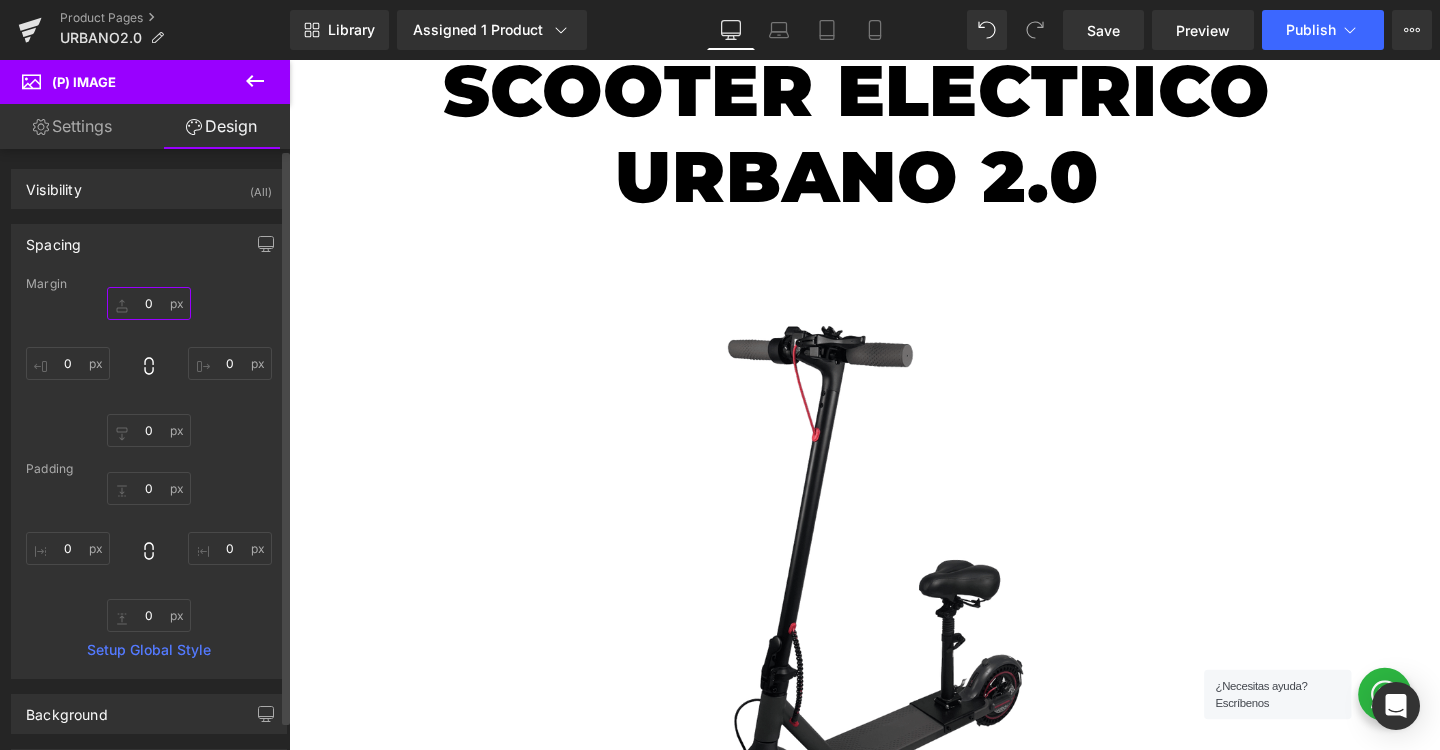 click at bounding box center [149, 303] 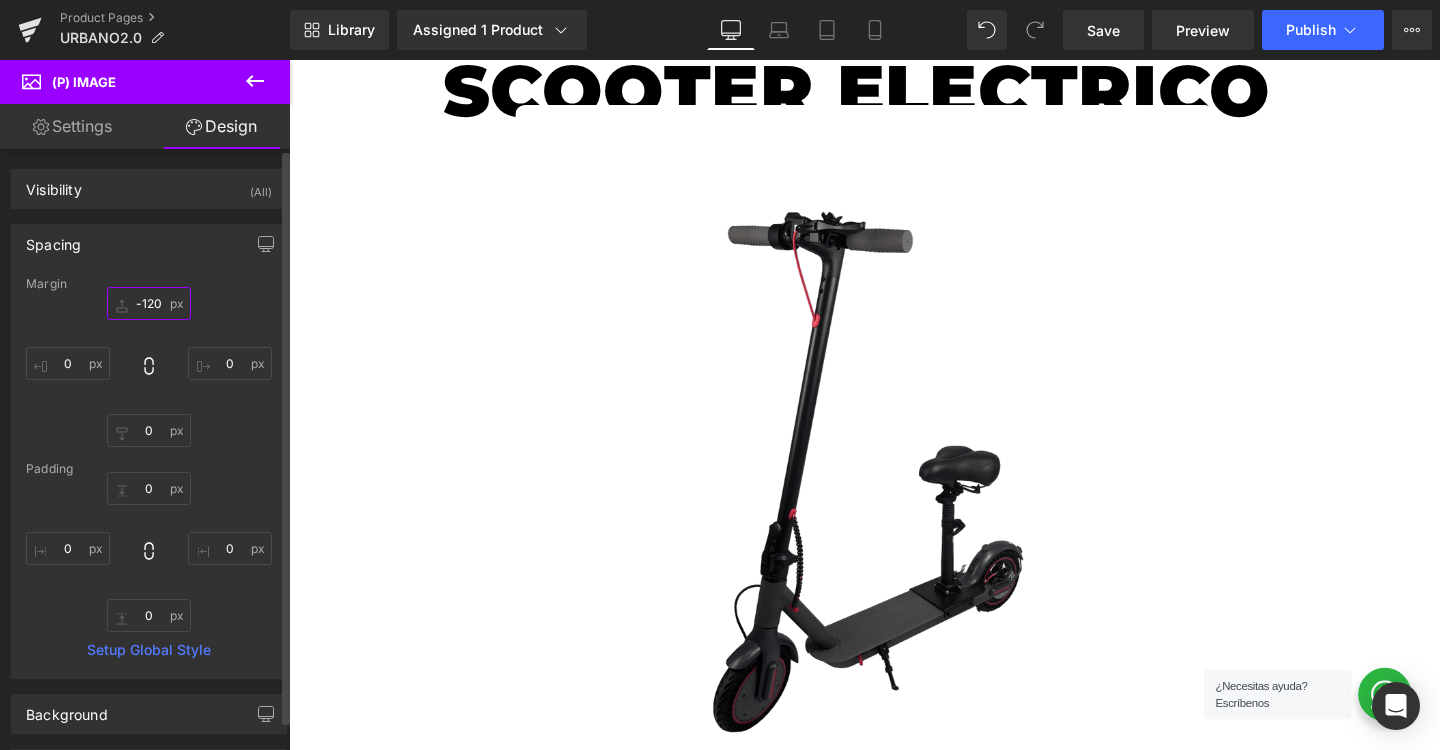 type on "-119" 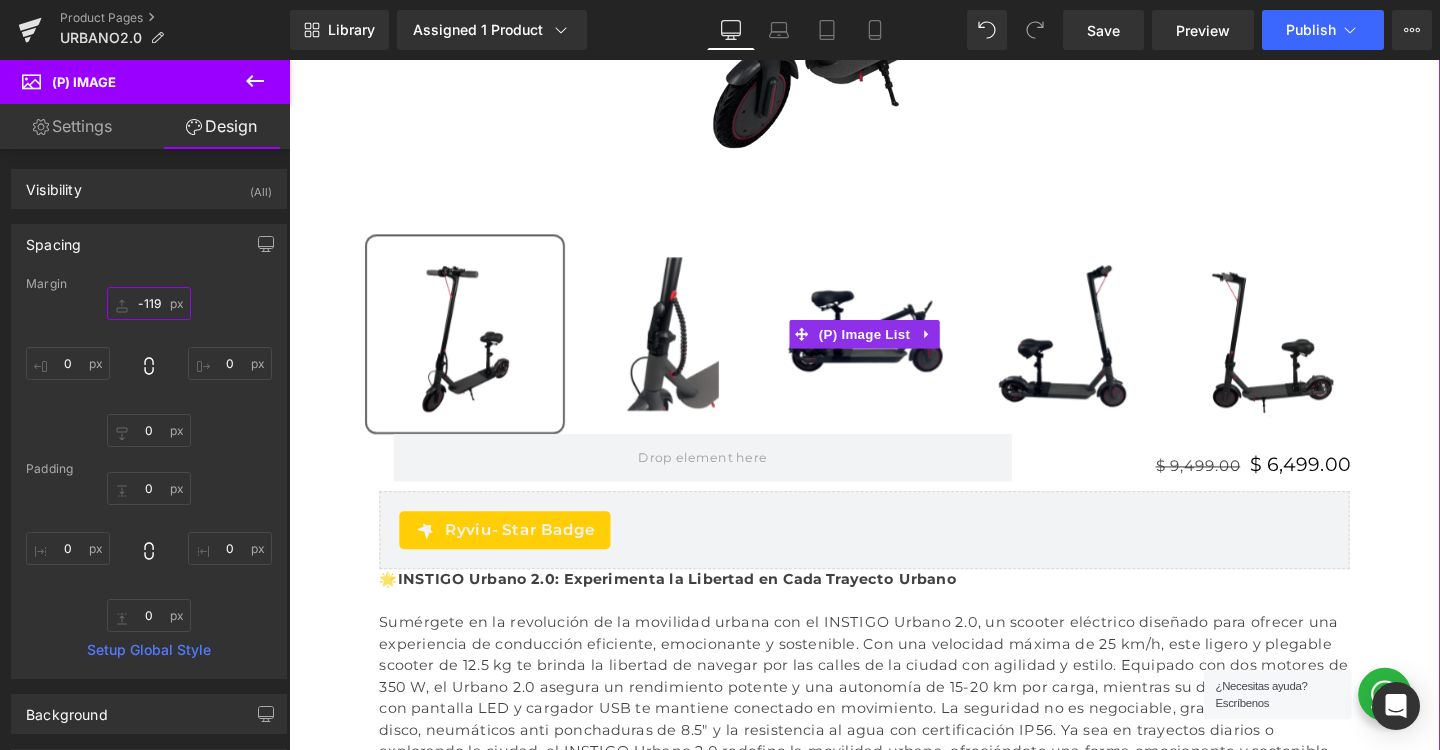 scroll, scrollTop: 807, scrollLeft: 0, axis: vertical 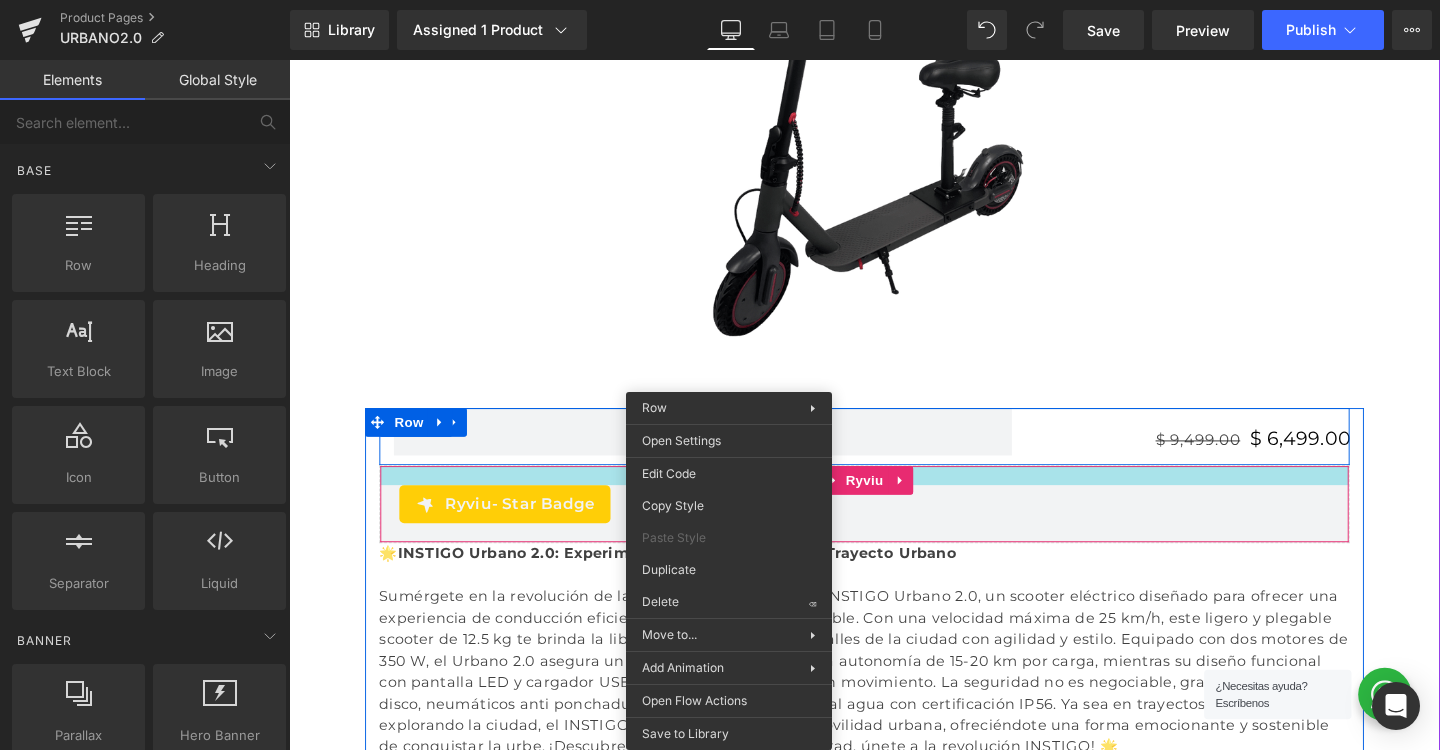 click at bounding box center (894, 497) 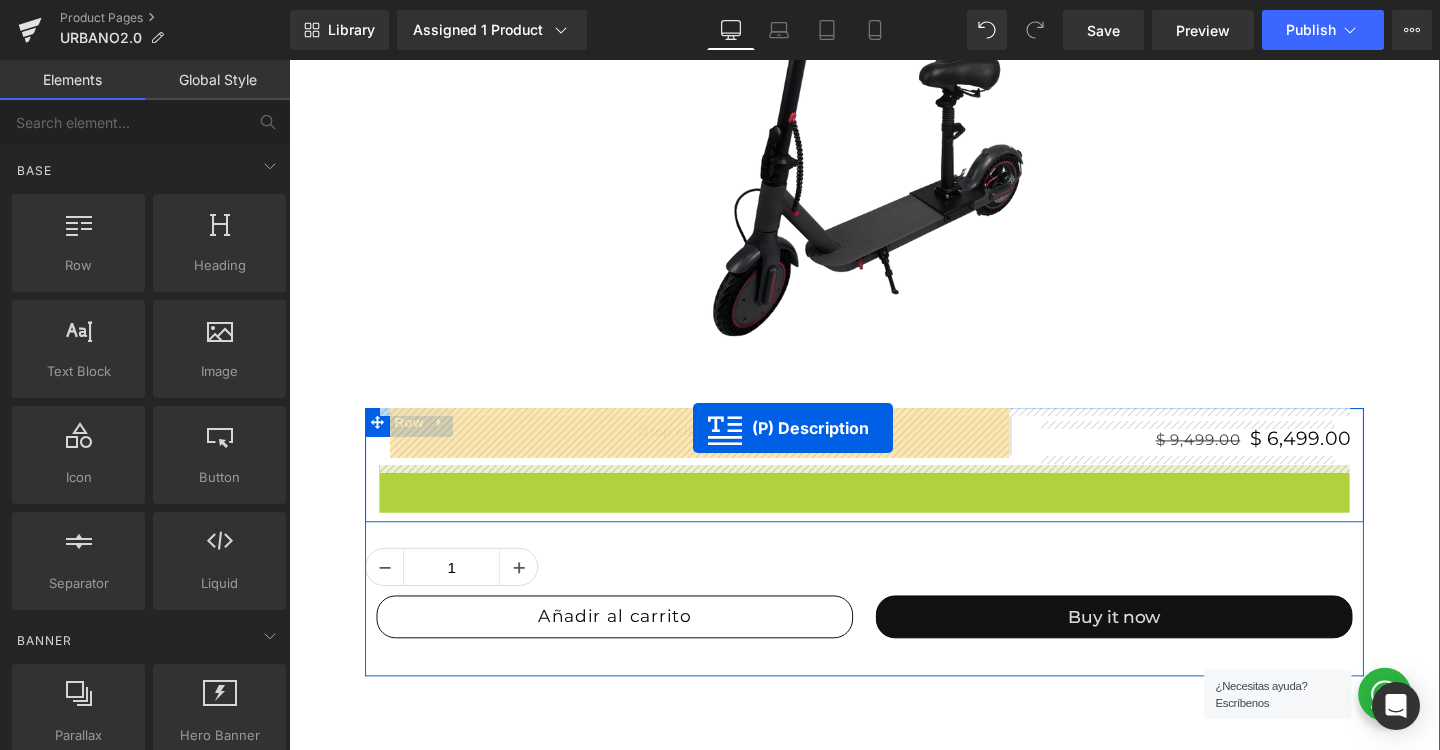 drag, startPoint x: 896, startPoint y: 600, endPoint x: 714, endPoint y: 447, distance: 237.7667 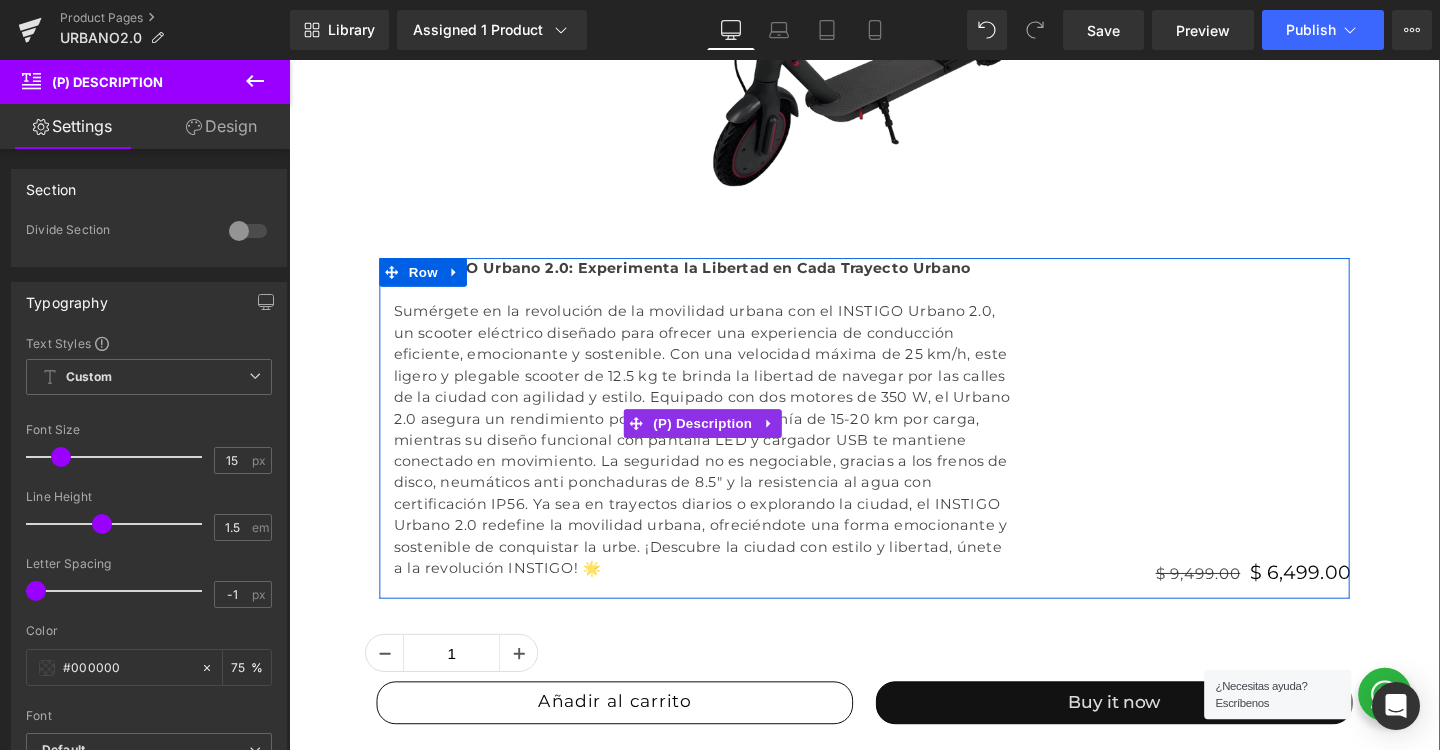 scroll, scrollTop: 778, scrollLeft: 0, axis: vertical 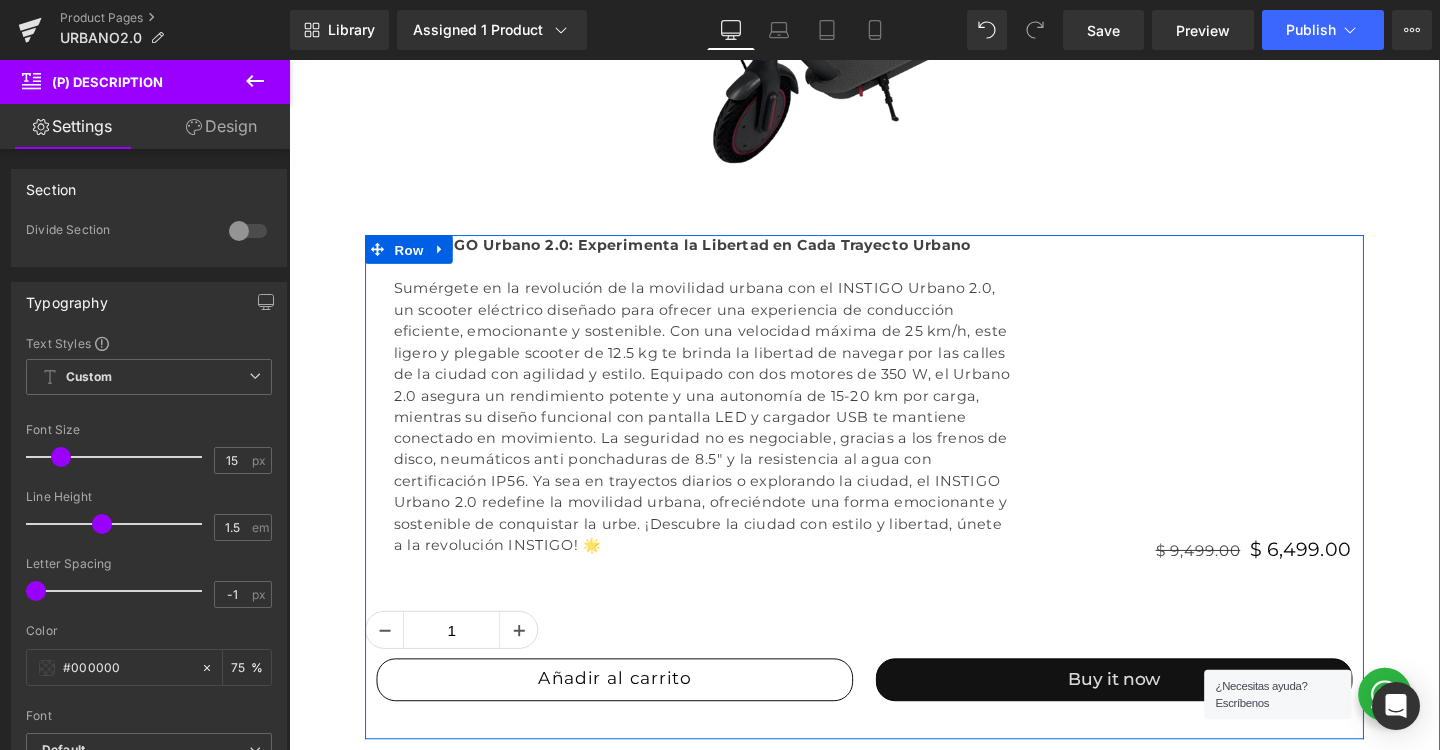 click on "Row" at bounding box center [415, 260] 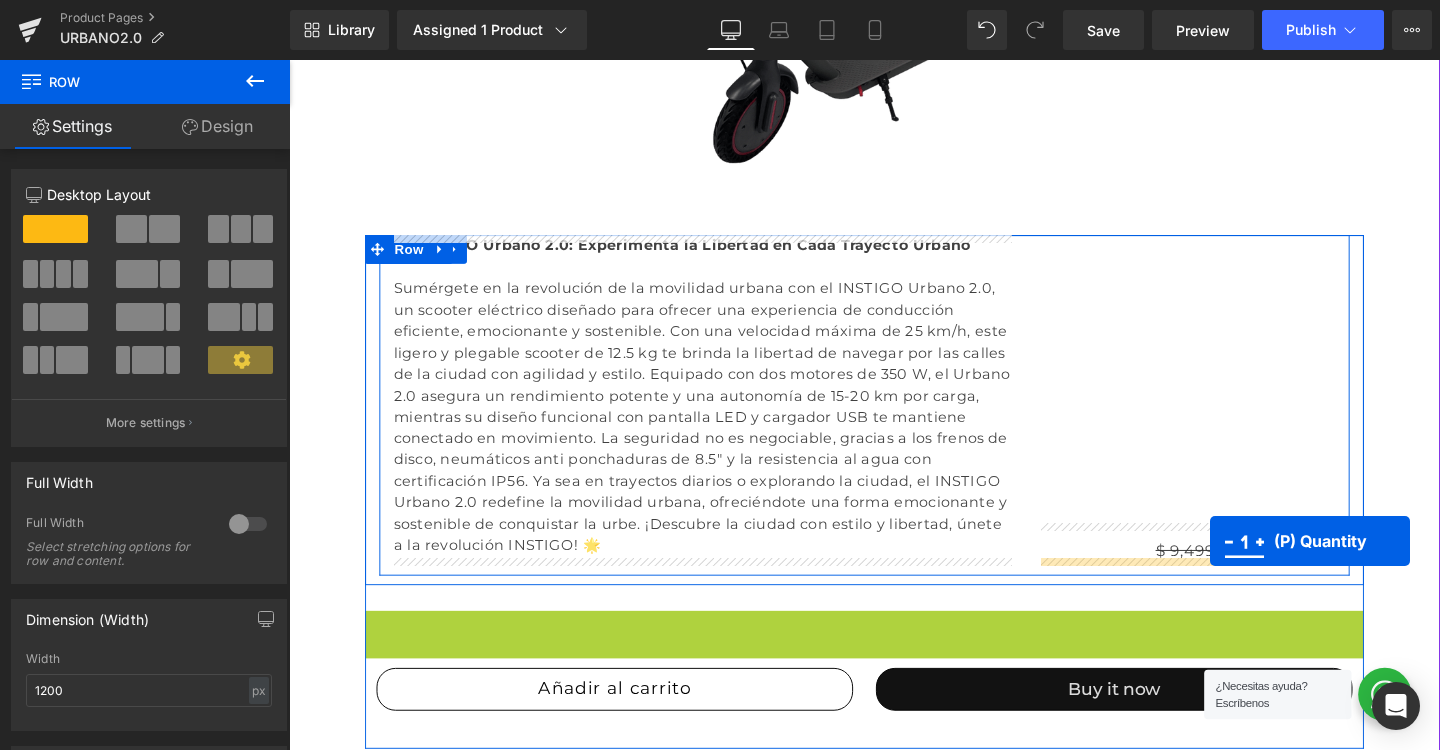 drag, startPoint x: 884, startPoint y: 650, endPoint x: 1257, endPoint y: 566, distance: 382.34146 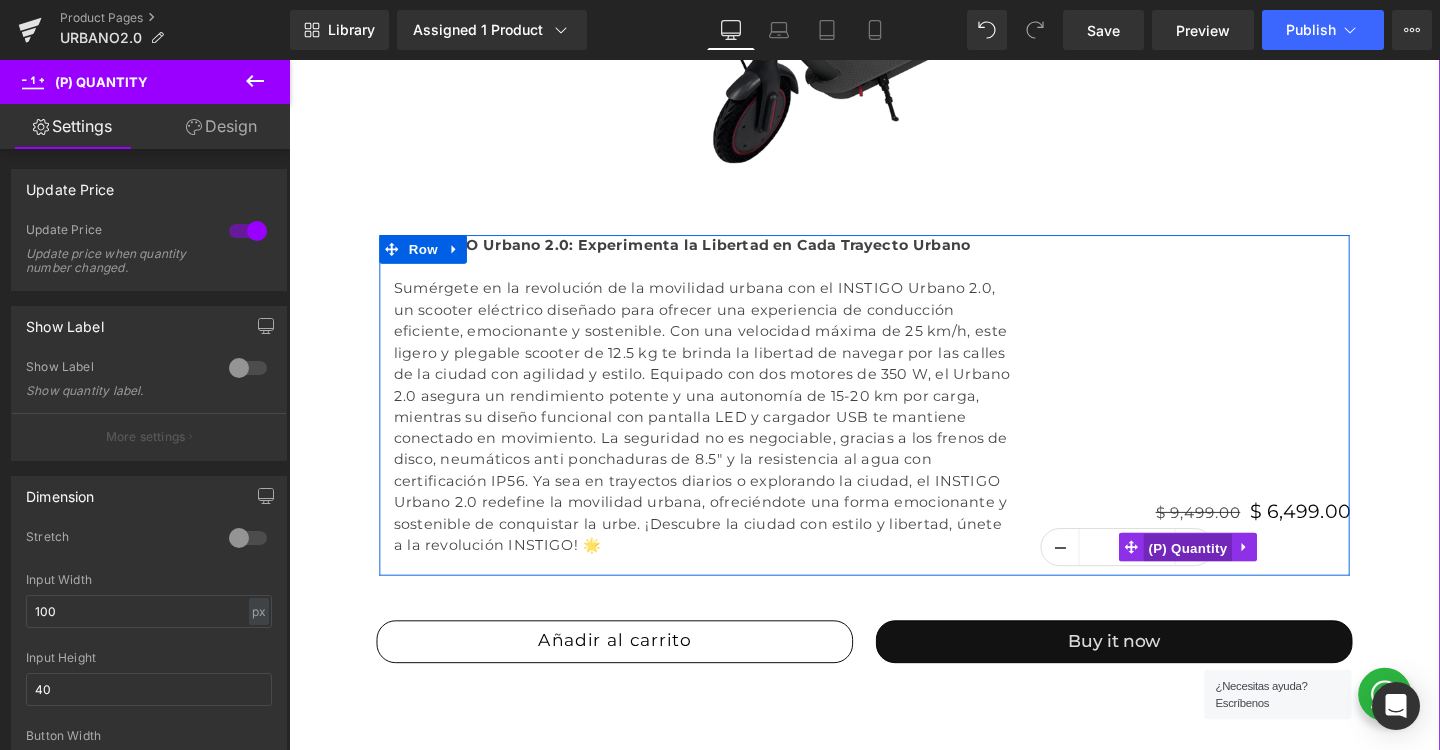 click on "(P) Quantity" at bounding box center [1234, 573] 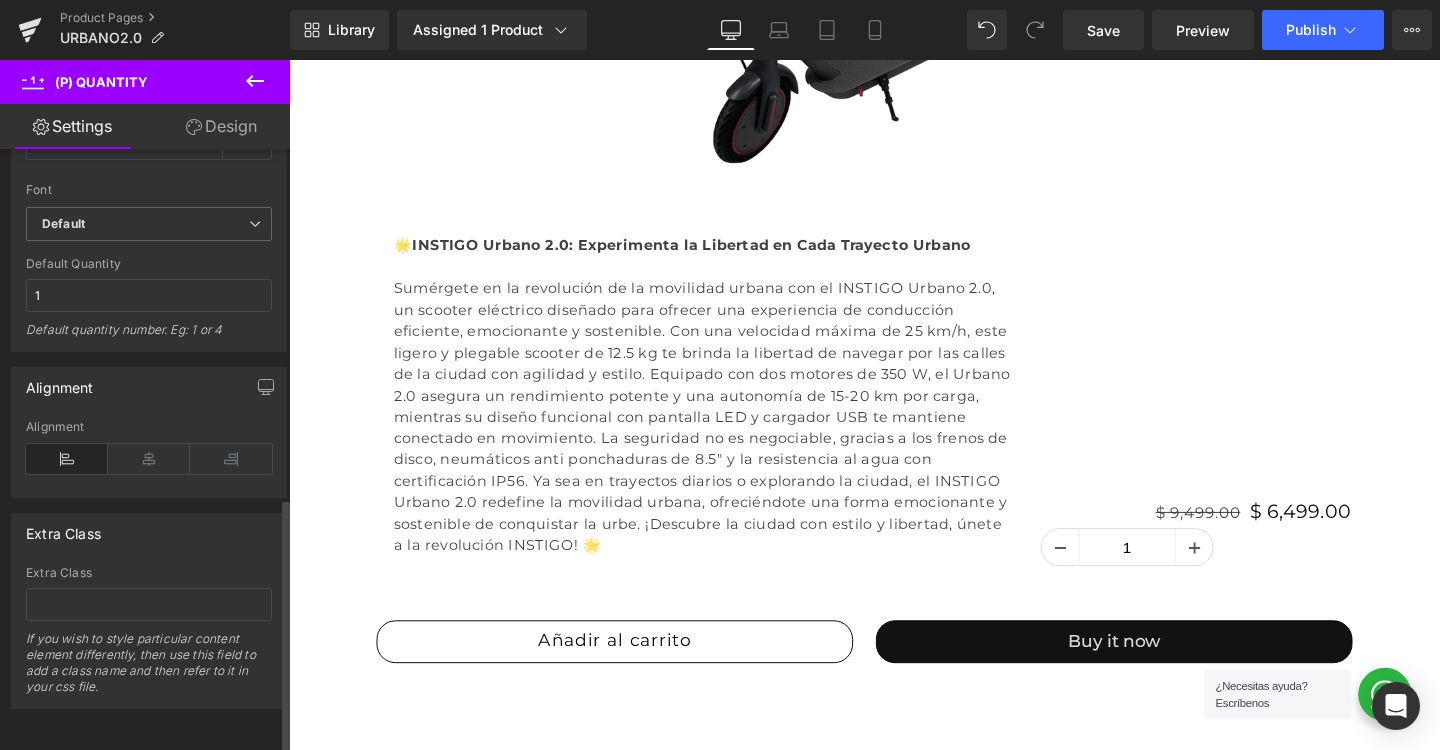 scroll, scrollTop: 1153, scrollLeft: 0, axis: vertical 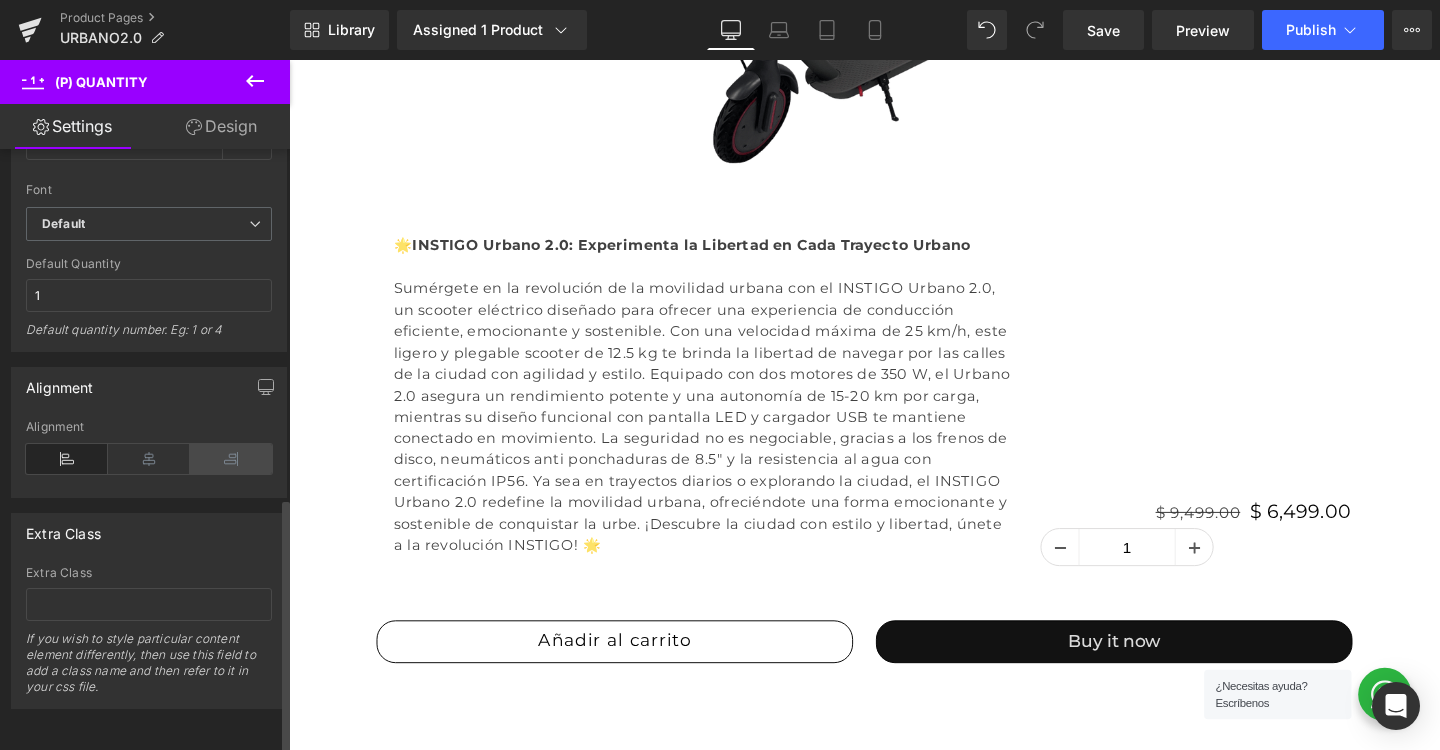 click at bounding box center (231, 459) 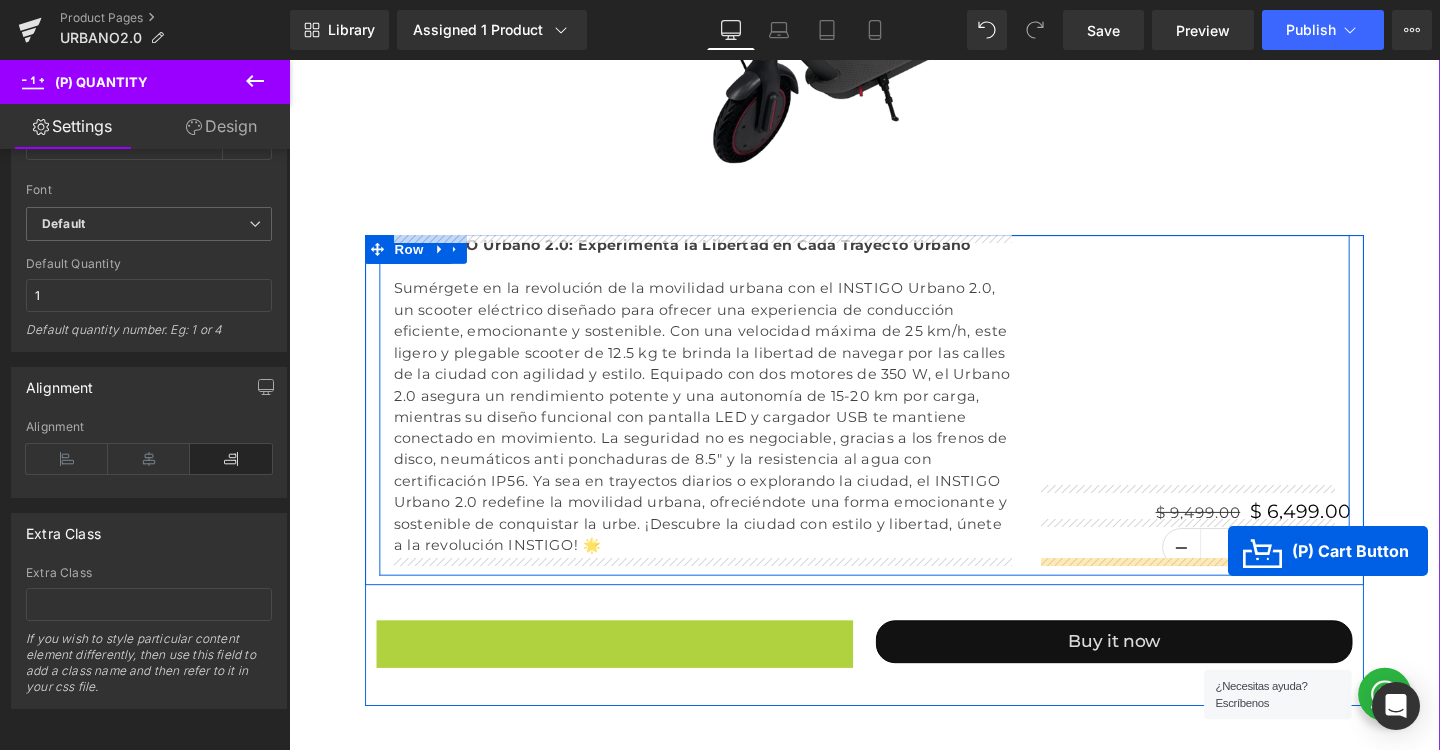 drag, startPoint x: 629, startPoint y: 663, endPoint x: 1276, endPoint y: 576, distance: 652.8231 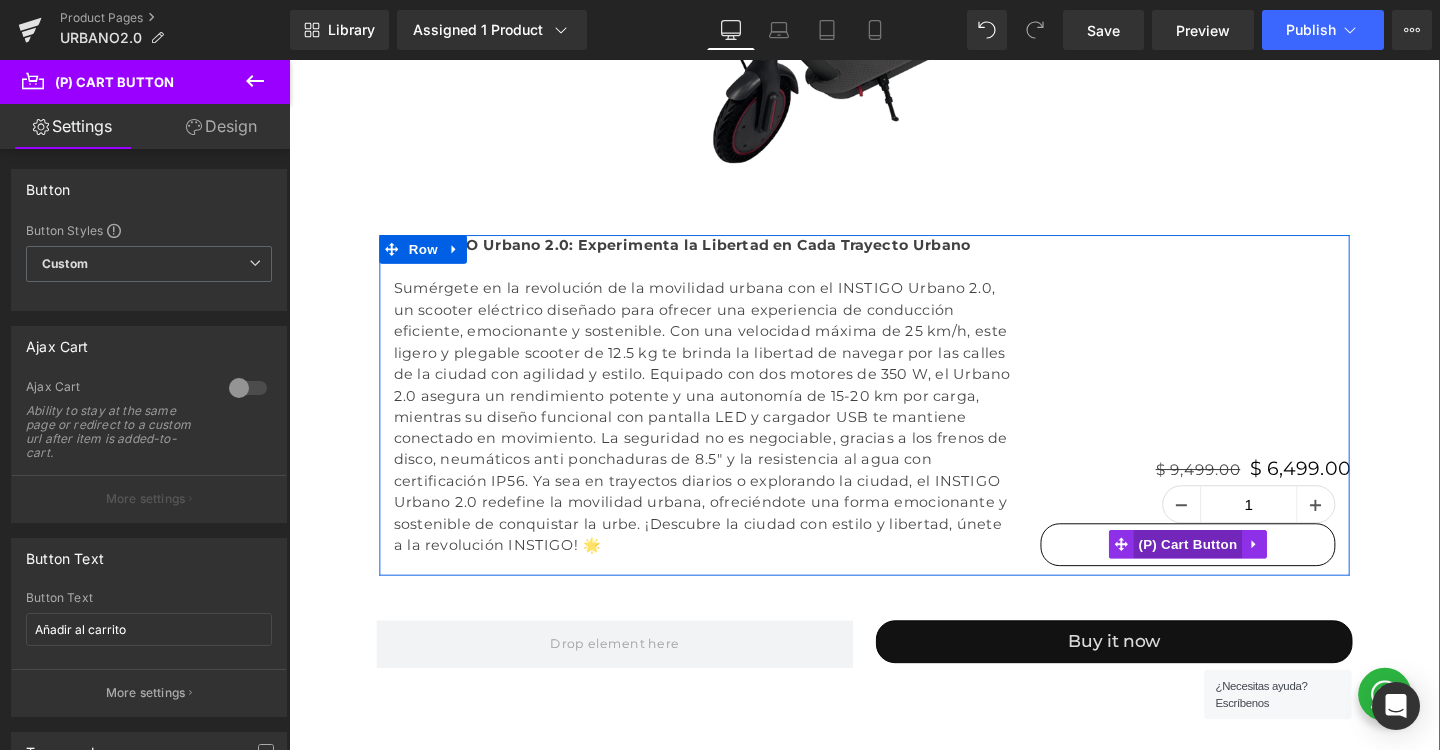 click on "(P) Cart Button" at bounding box center (1234, 569) 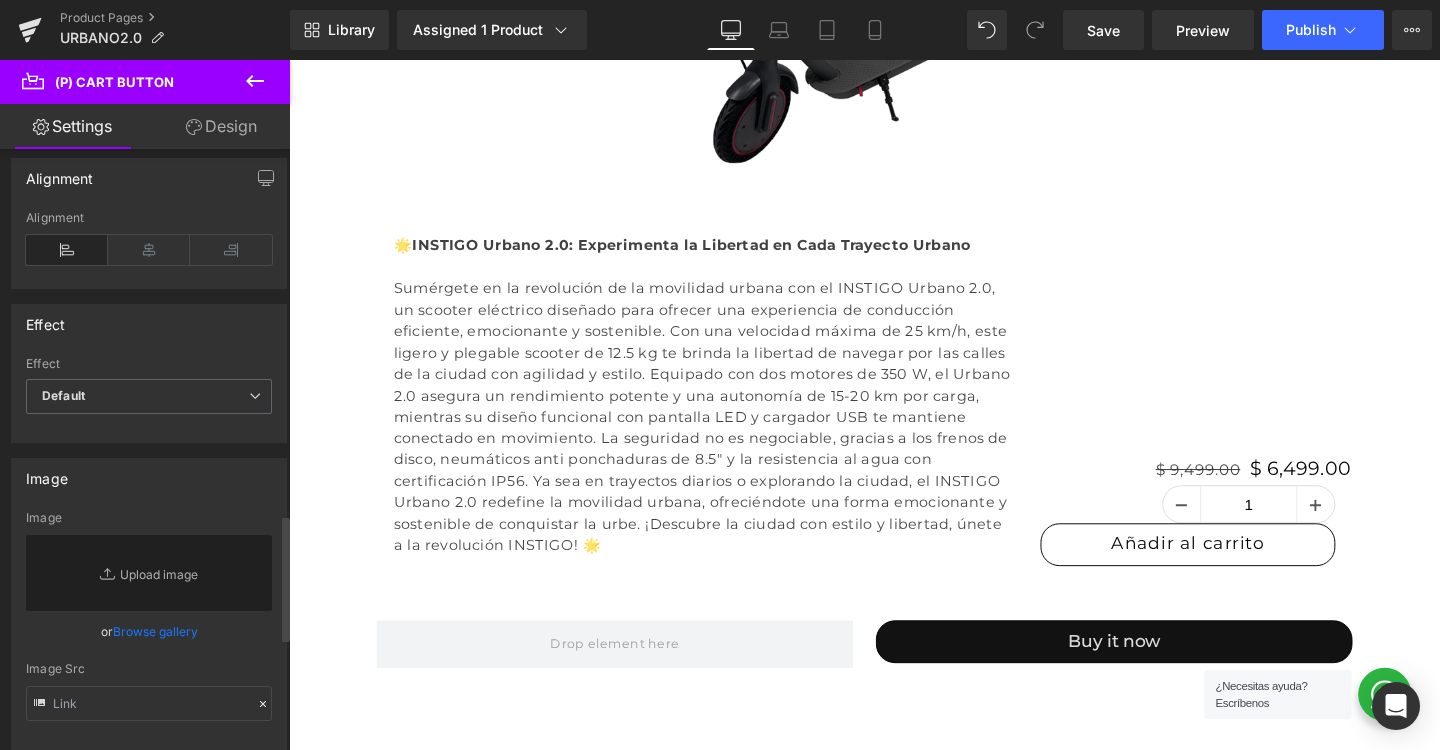 scroll, scrollTop: 1798, scrollLeft: 0, axis: vertical 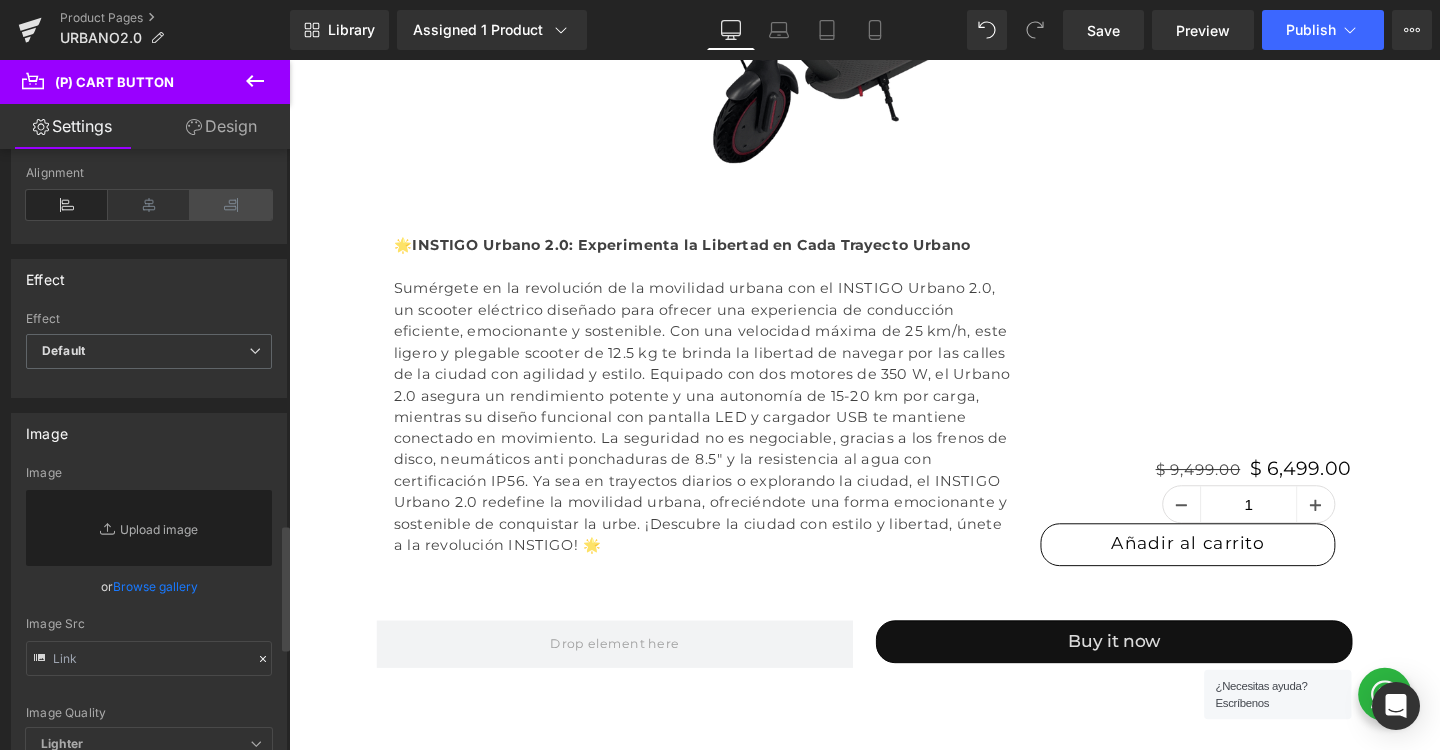 click at bounding box center [231, 205] 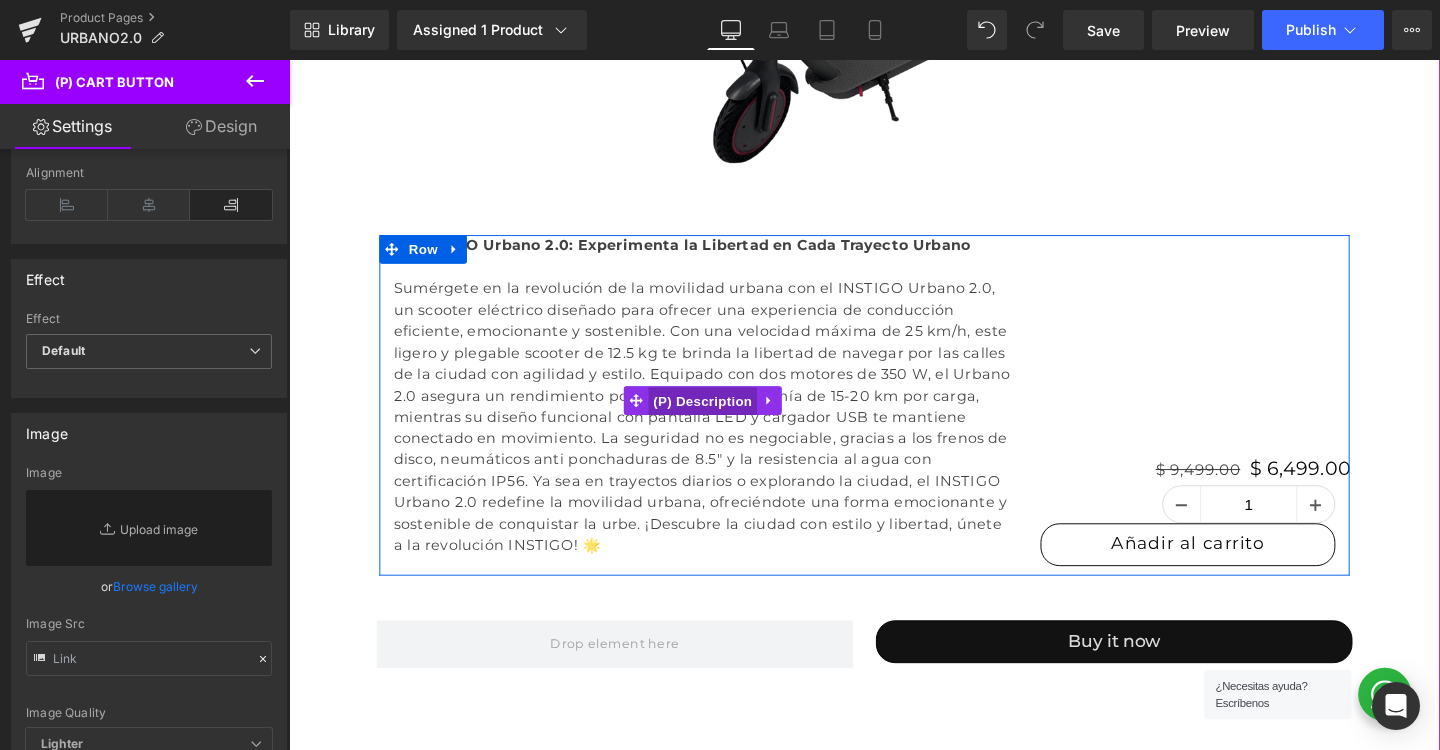 click on "(P) Description" at bounding box center (724, 419) 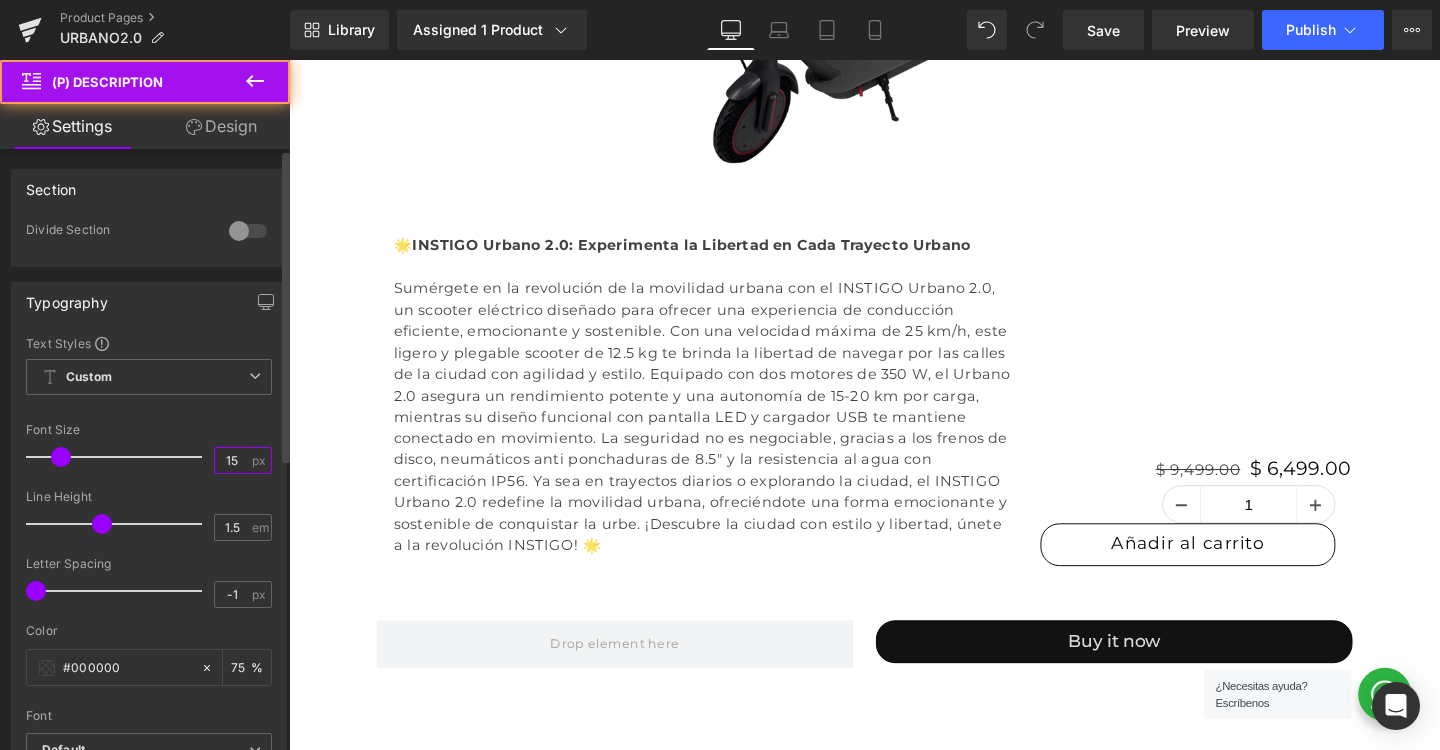 click on "15" at bounding box center (232, 460) 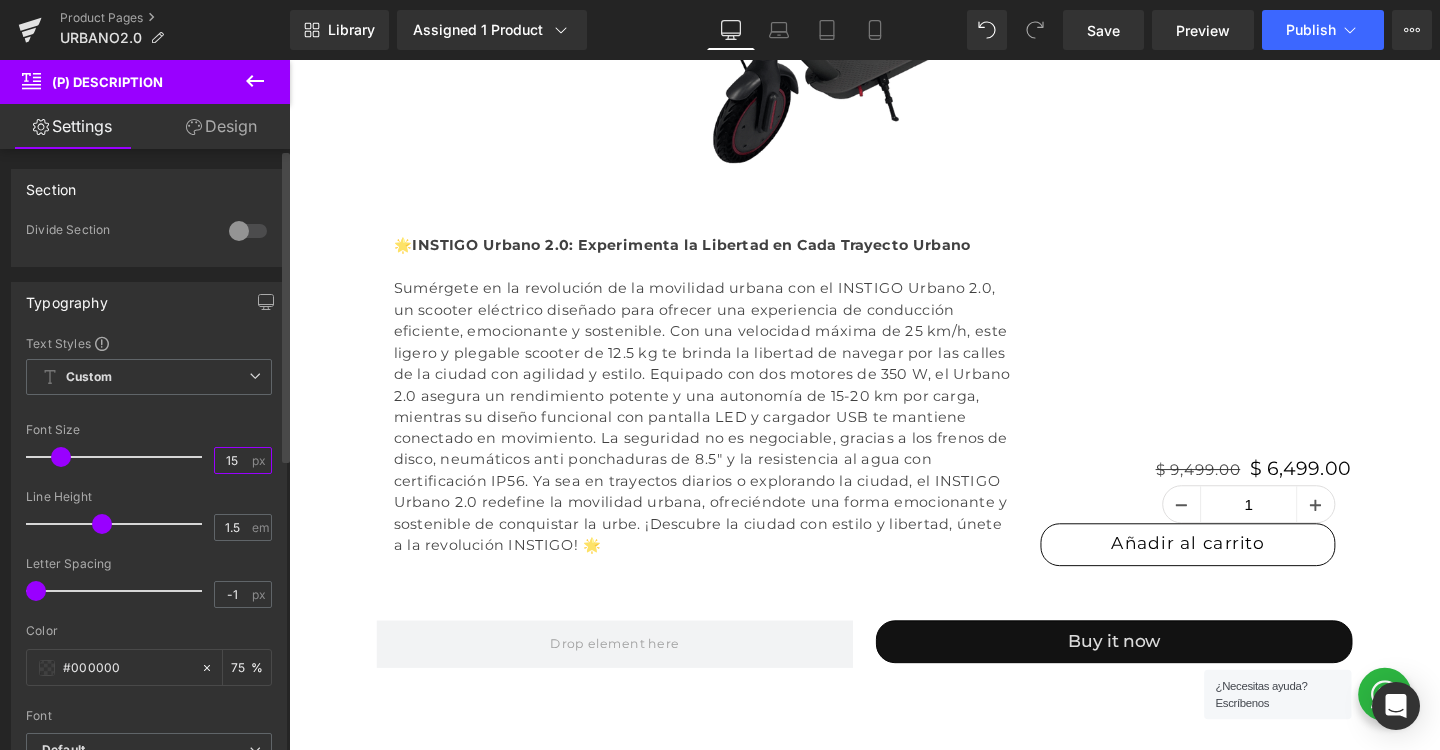 click on "15" at bounding box center (232, 460) 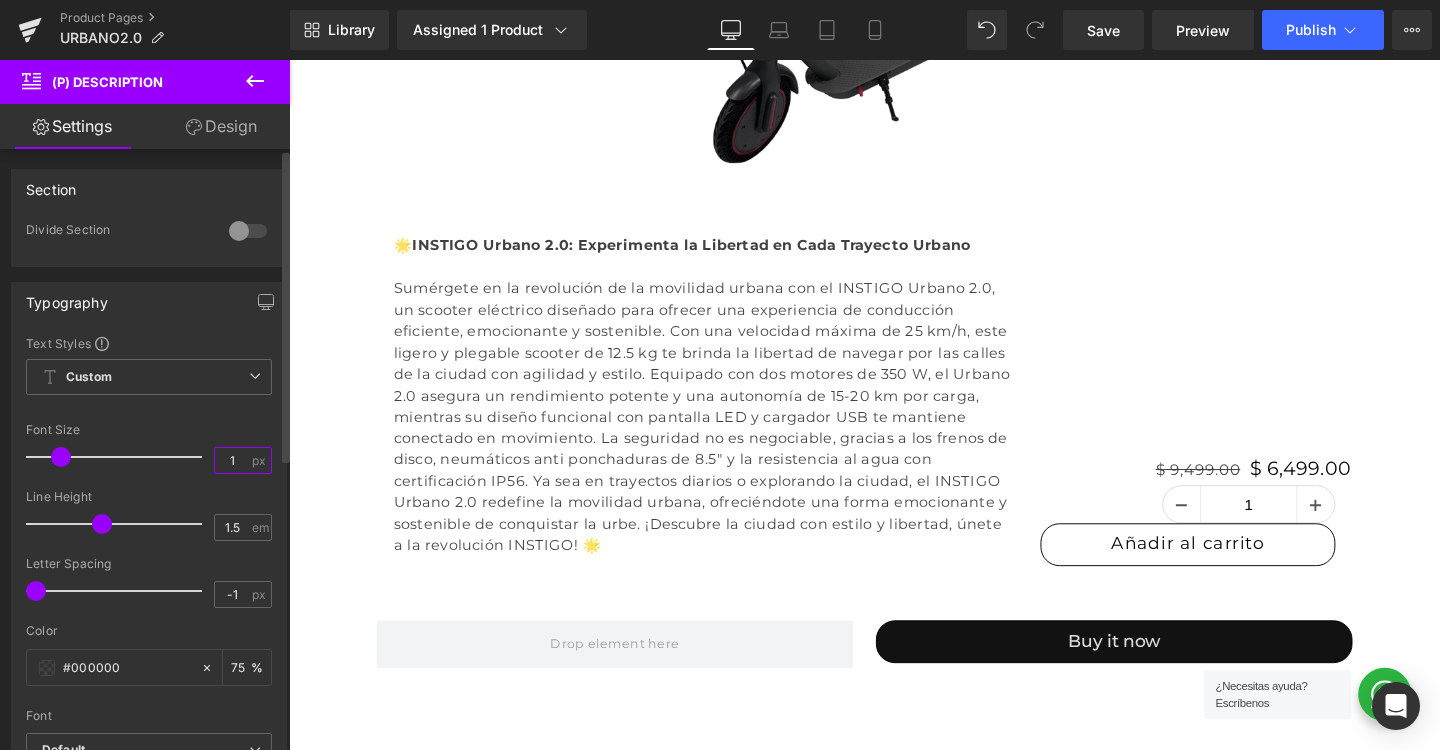 type on "12" 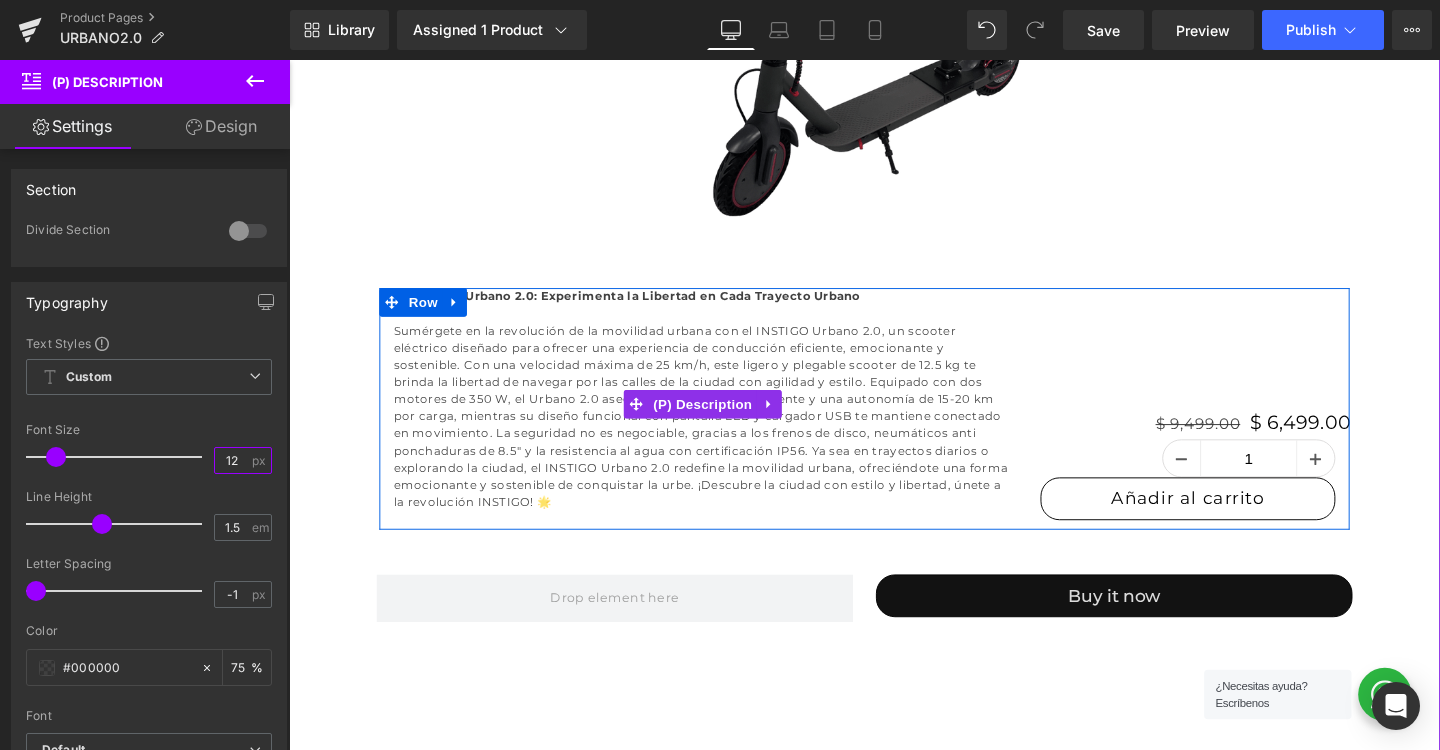 scroll, scrollTop: 700, scrollLeft: 0, axis: vertical 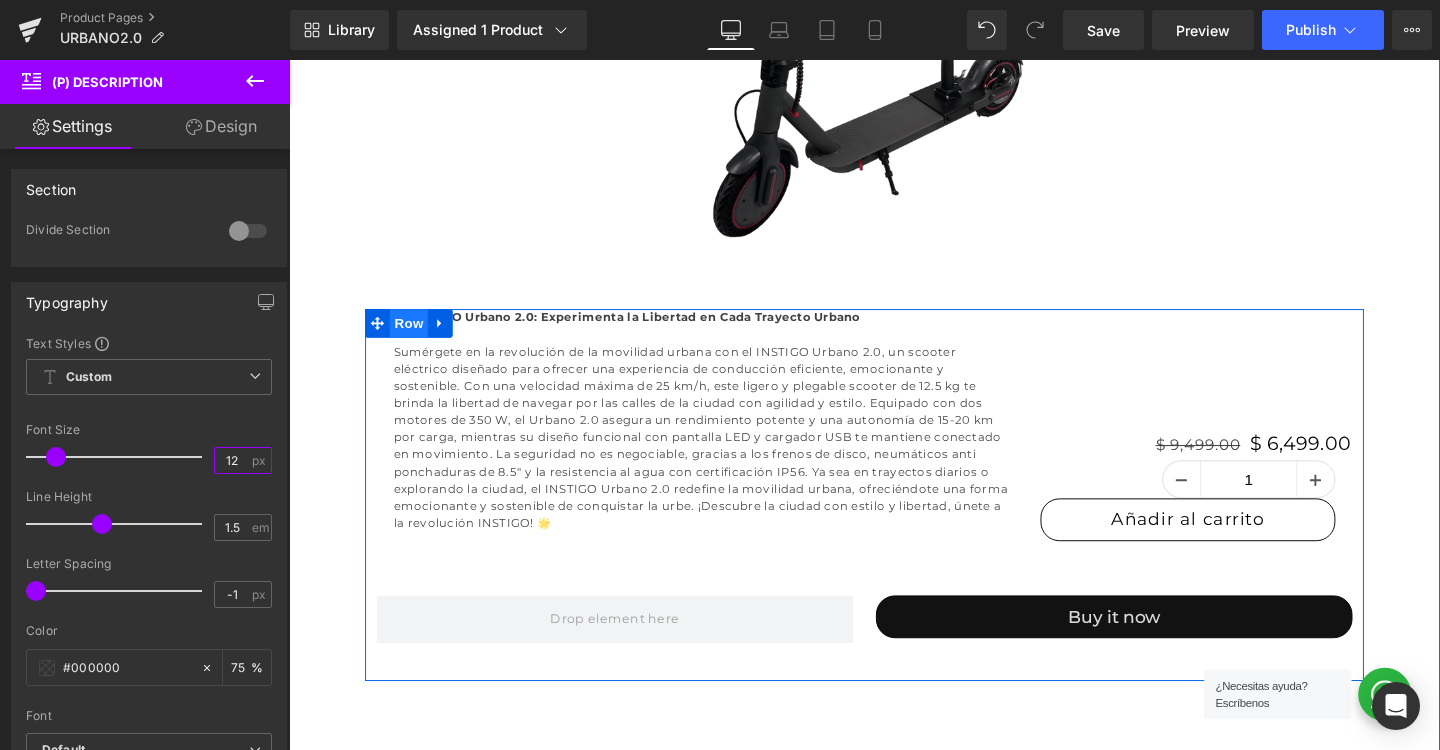 click on "Row" at bounding box center (415, 337) 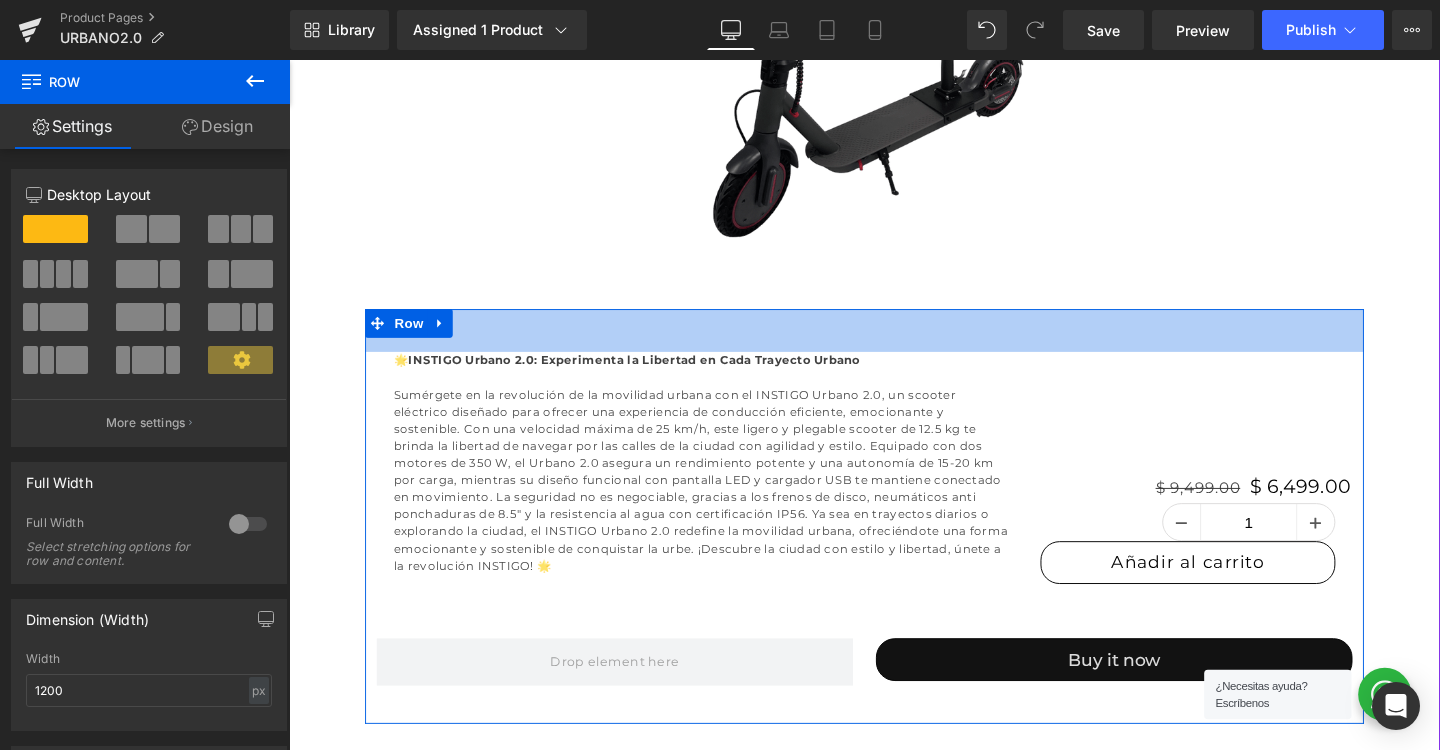 drag, startPoint x: 521, startPoint y: 325, endPoint x: 521, endPoint y: 370, distance: 45 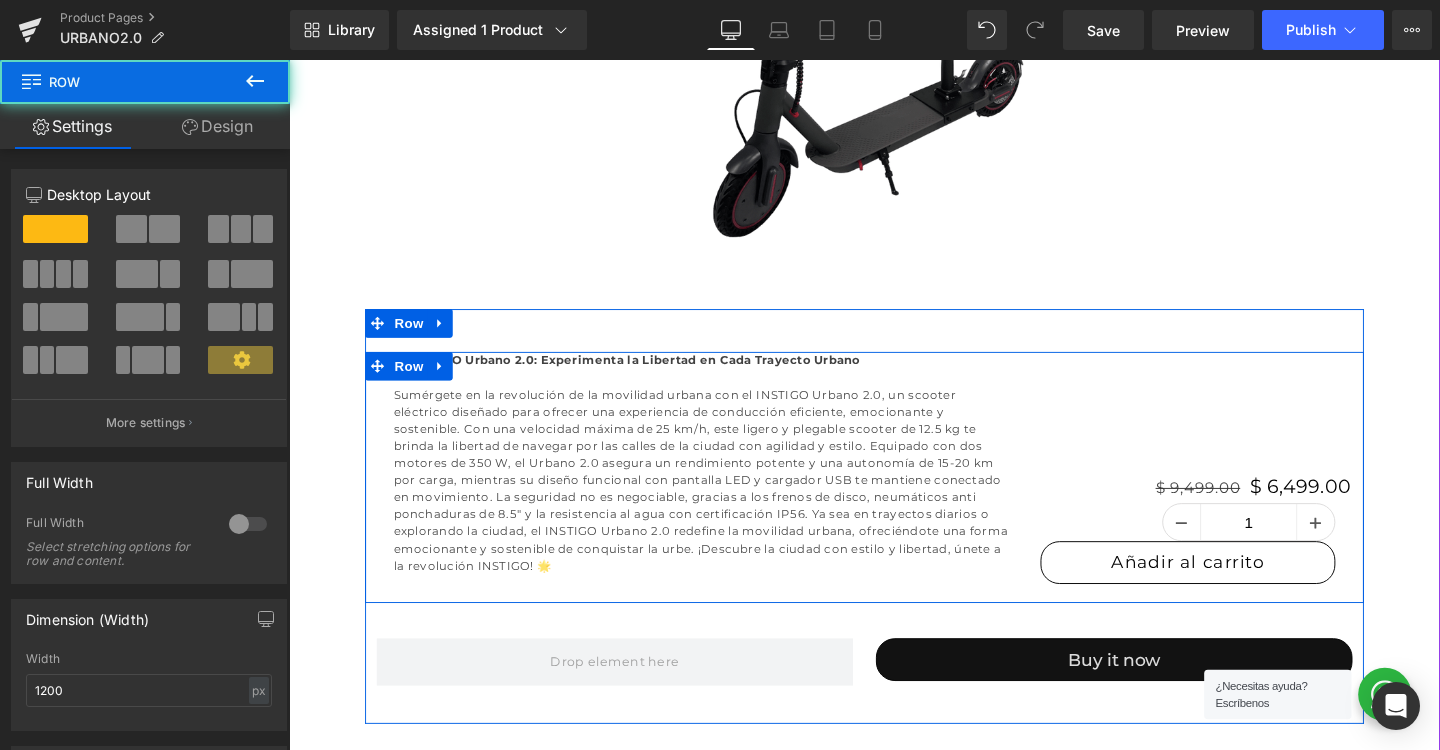 click on "🌟  INSTIGO Urbano 2.0: Experimenta la Libertad en Cada Trayecto Urbano
(P) Description
$ 9,499.00
$ 6,499.00
(P) Price
1
(P) Quantity
Añadir al carrito
(P) Cart Button
Row" at bounding box center (894, 494) 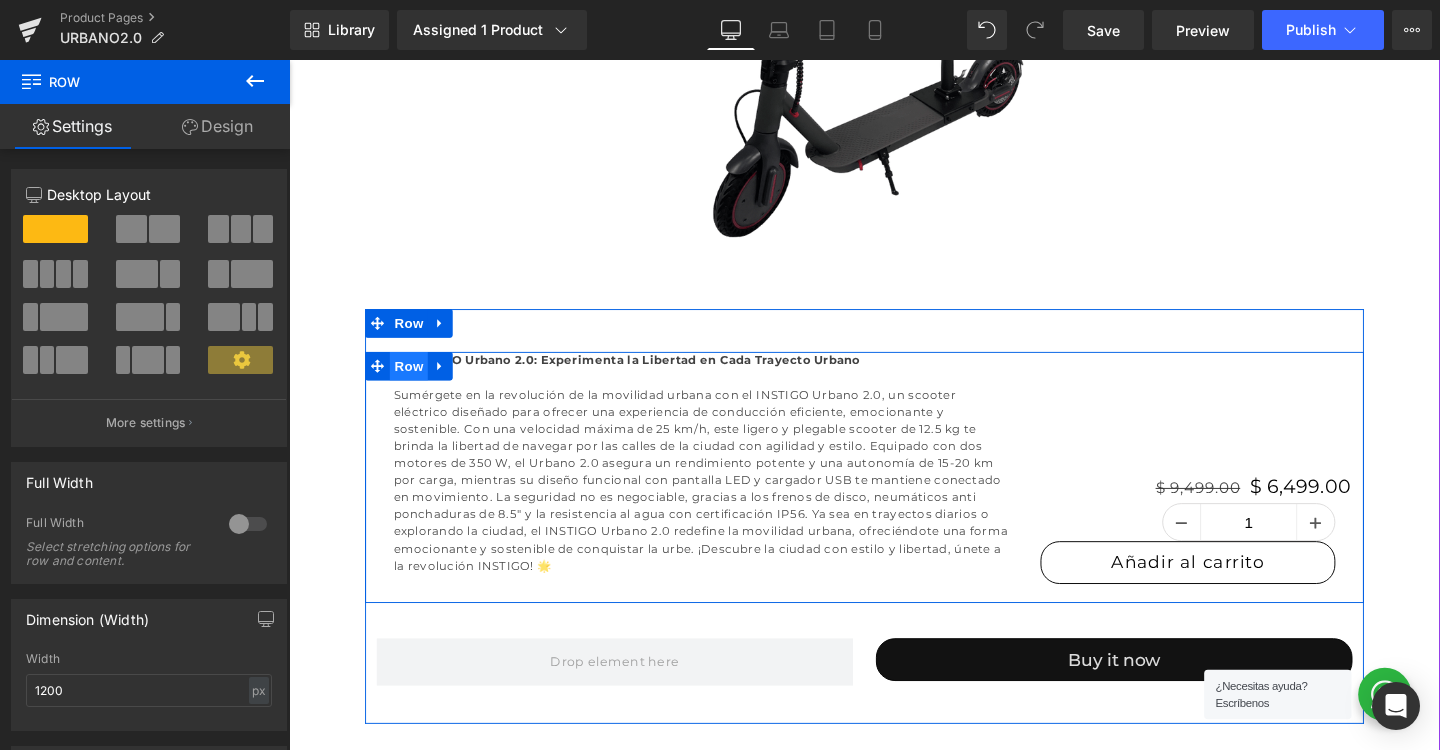 click on "Row" at bounding box center [415, 382] 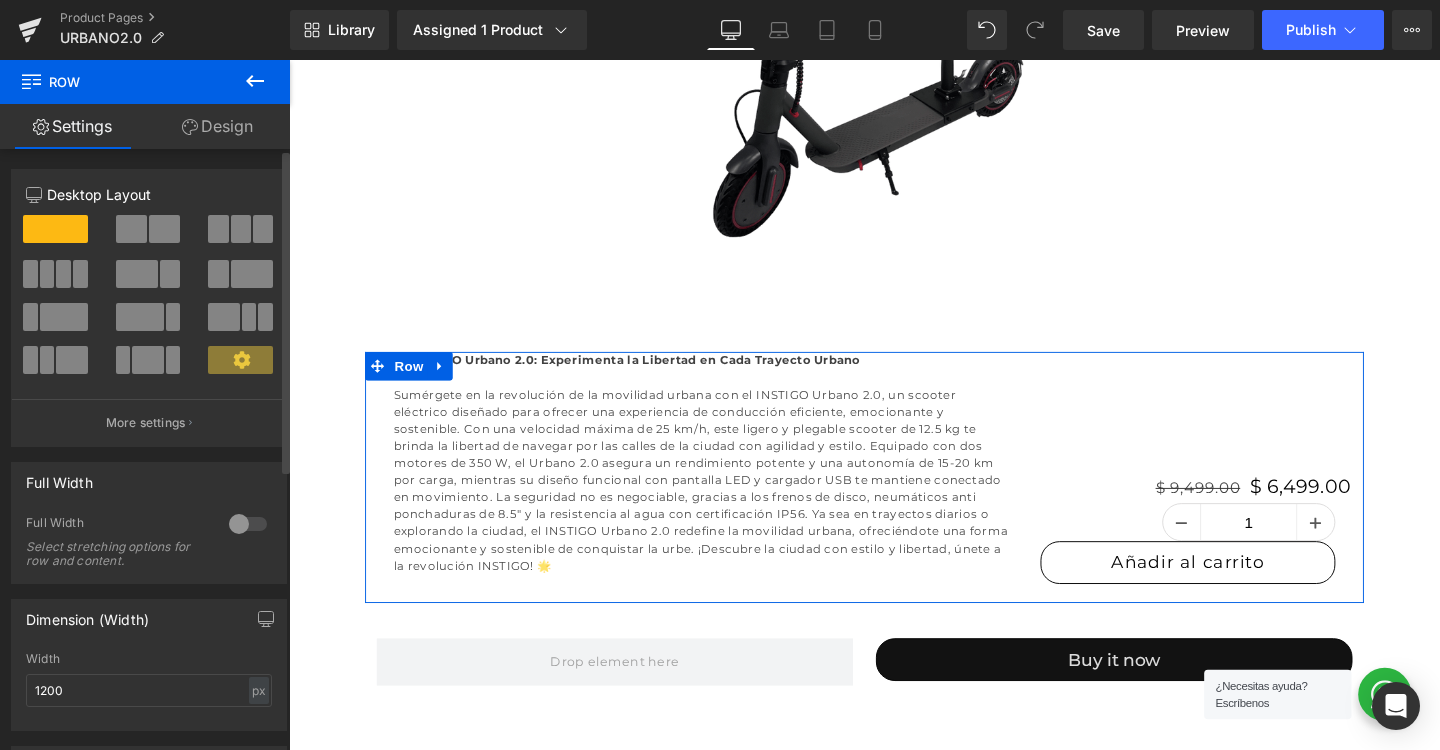 click at bounding box center [131, 229] 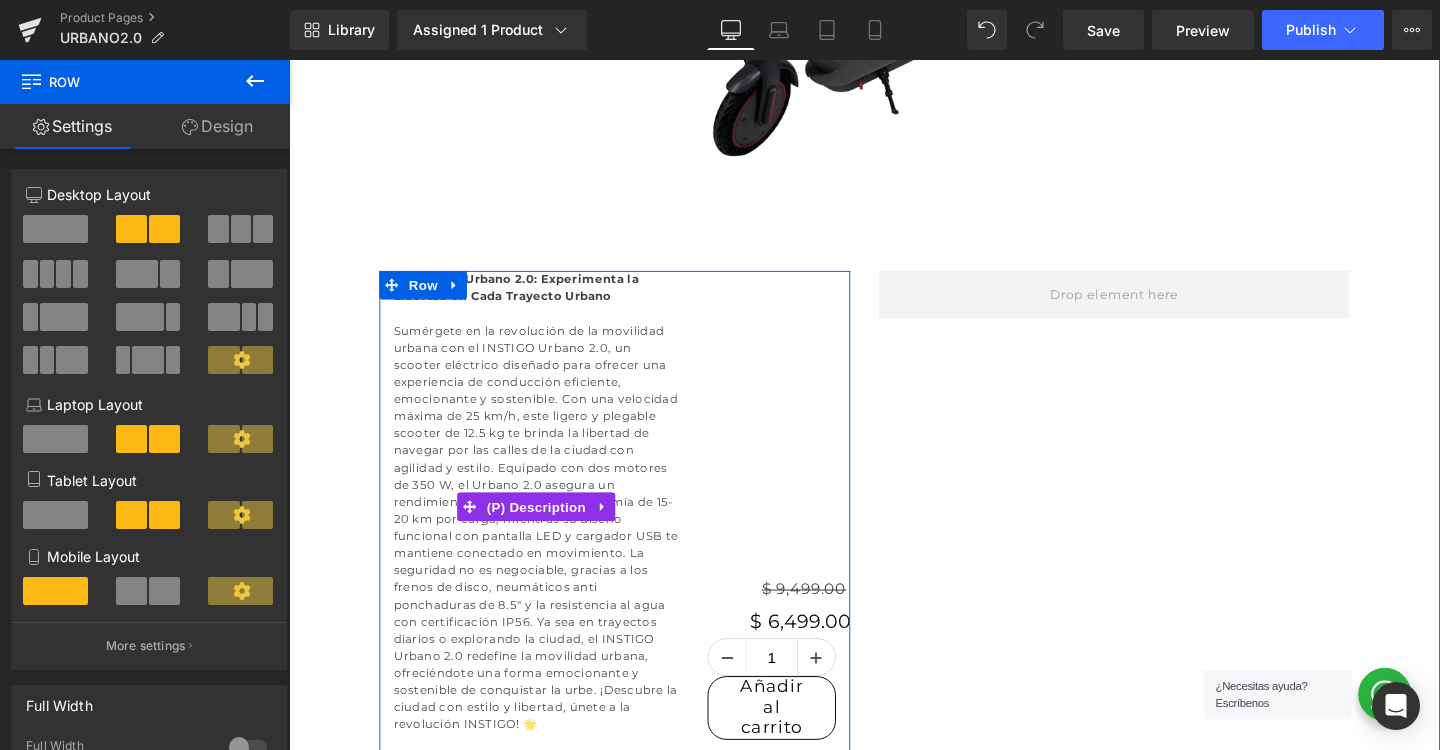 scroll, scrollTop: 796, scrollLeft: 0, axis: vertical 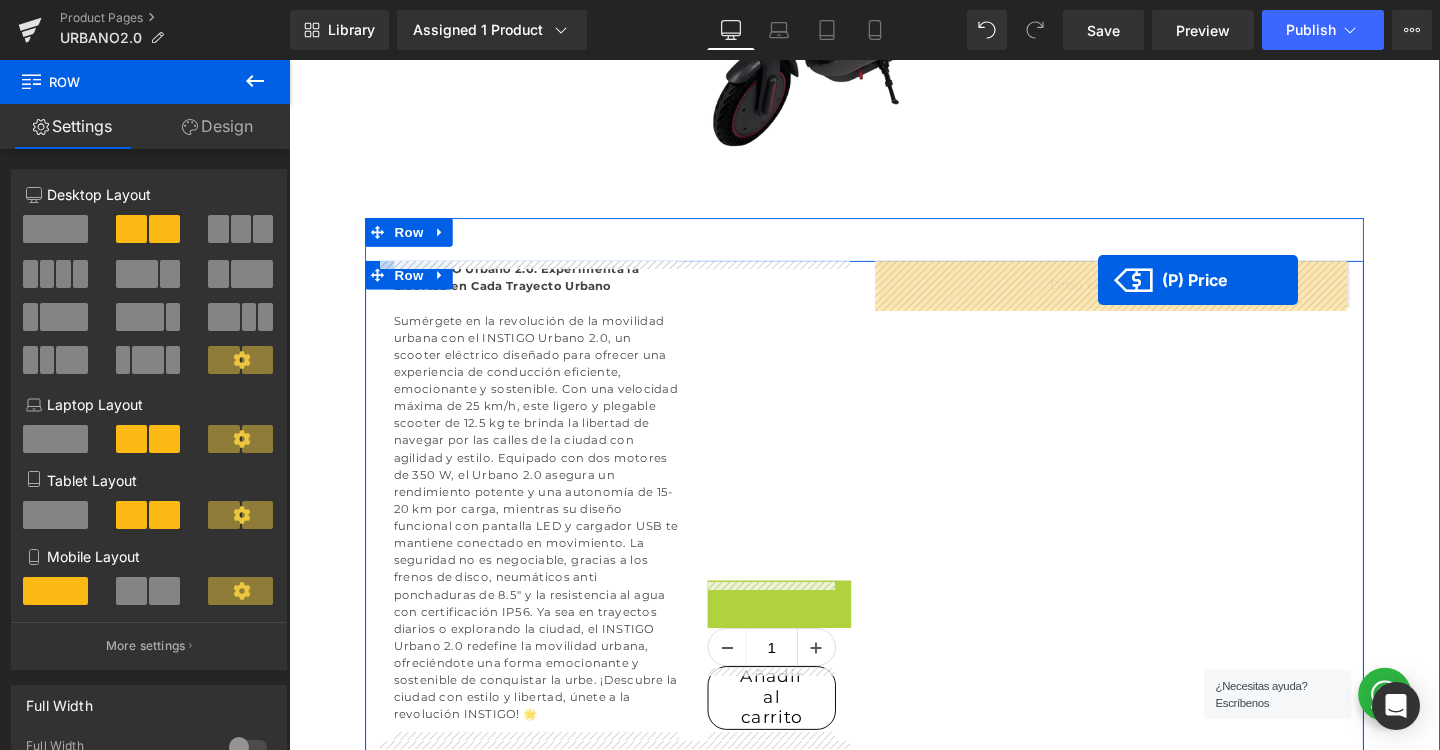 drag, startPoint x: 825, startPoint y: 620, endPoint x: 1139, endPoint y: 291, distance: 454.79337 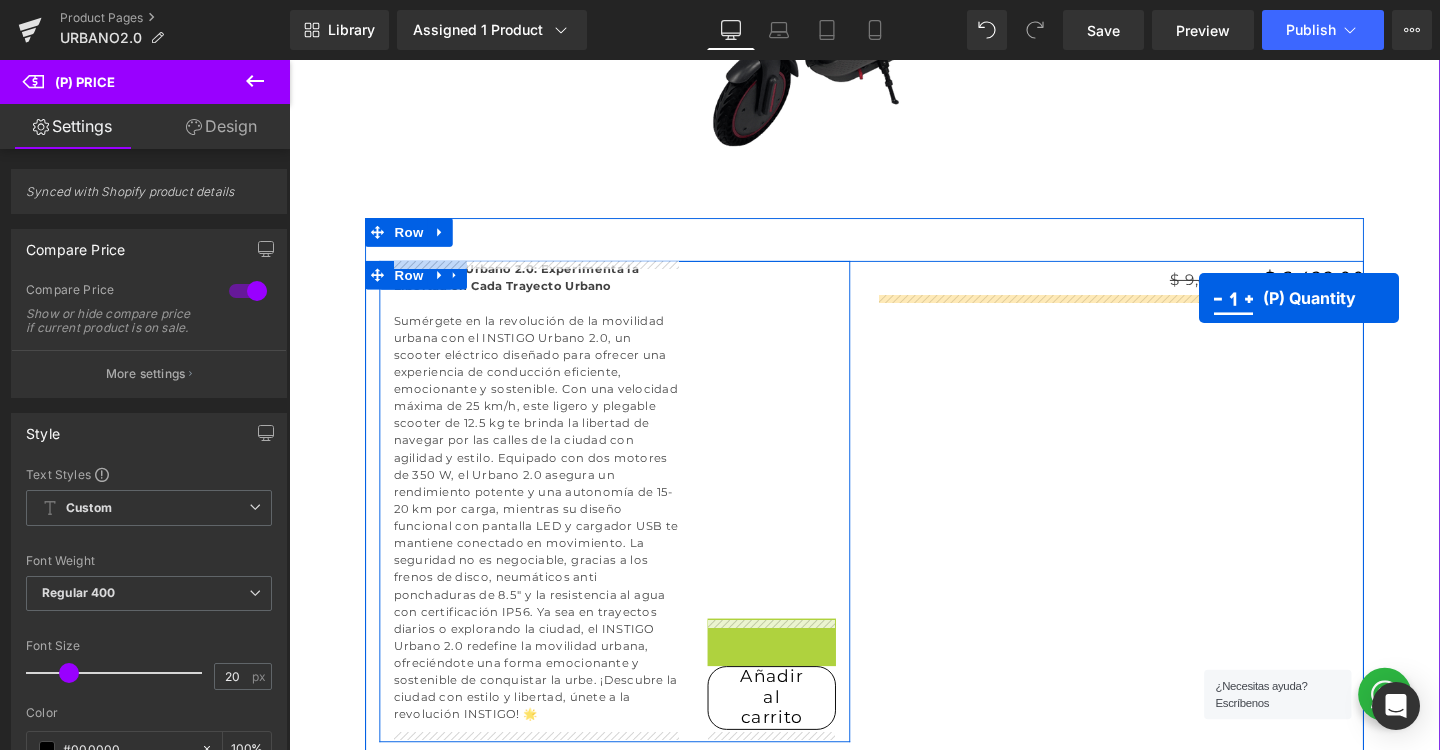 drag, startPoint x: 790, startPoint y: 678, endPoint x: 1246, endPoint y: 310, distance: 585.9693 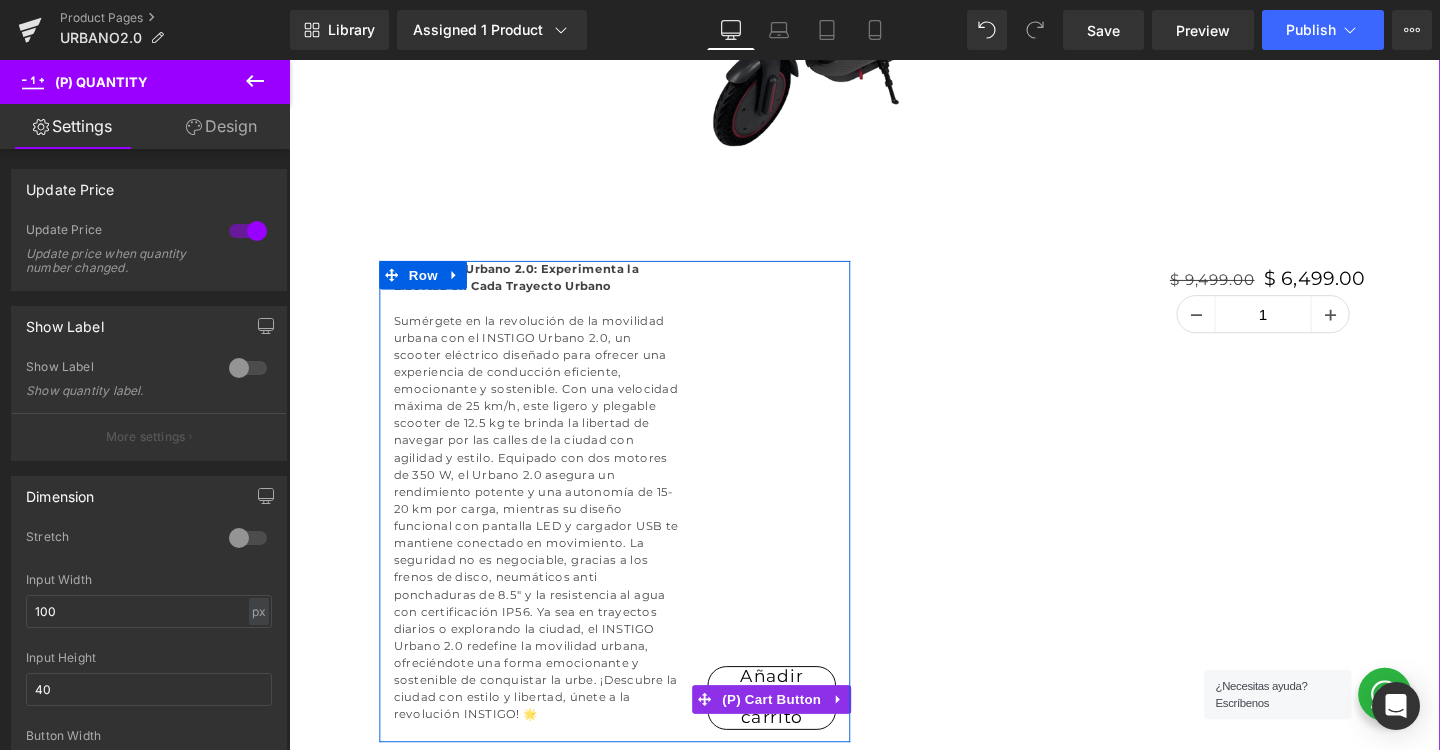 scroll, scrollTop: 836, scrollLeft: 0, axis: vertical 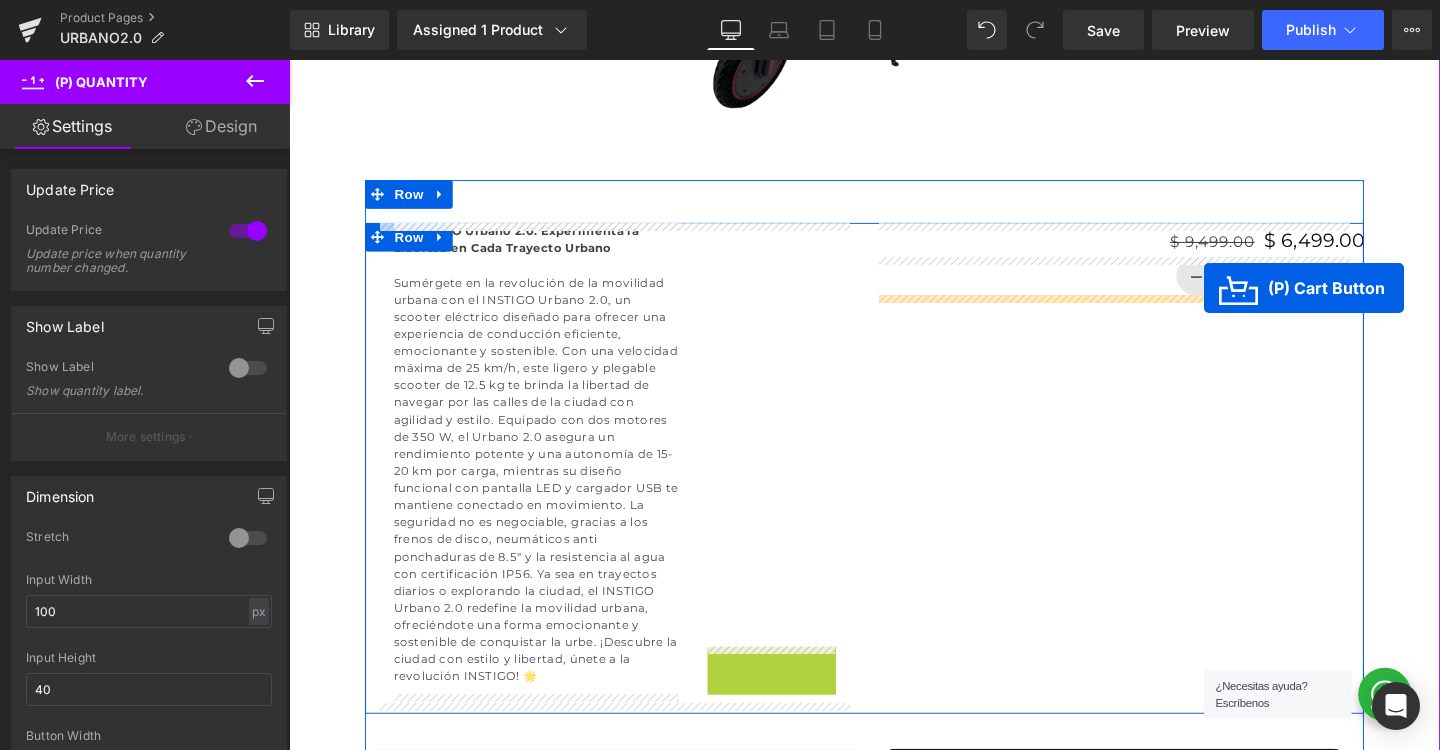 drag, startPoint x: 797, startPoint y: 733, endPoint x: 1251, endPoint y: 300, distance: 627.37946 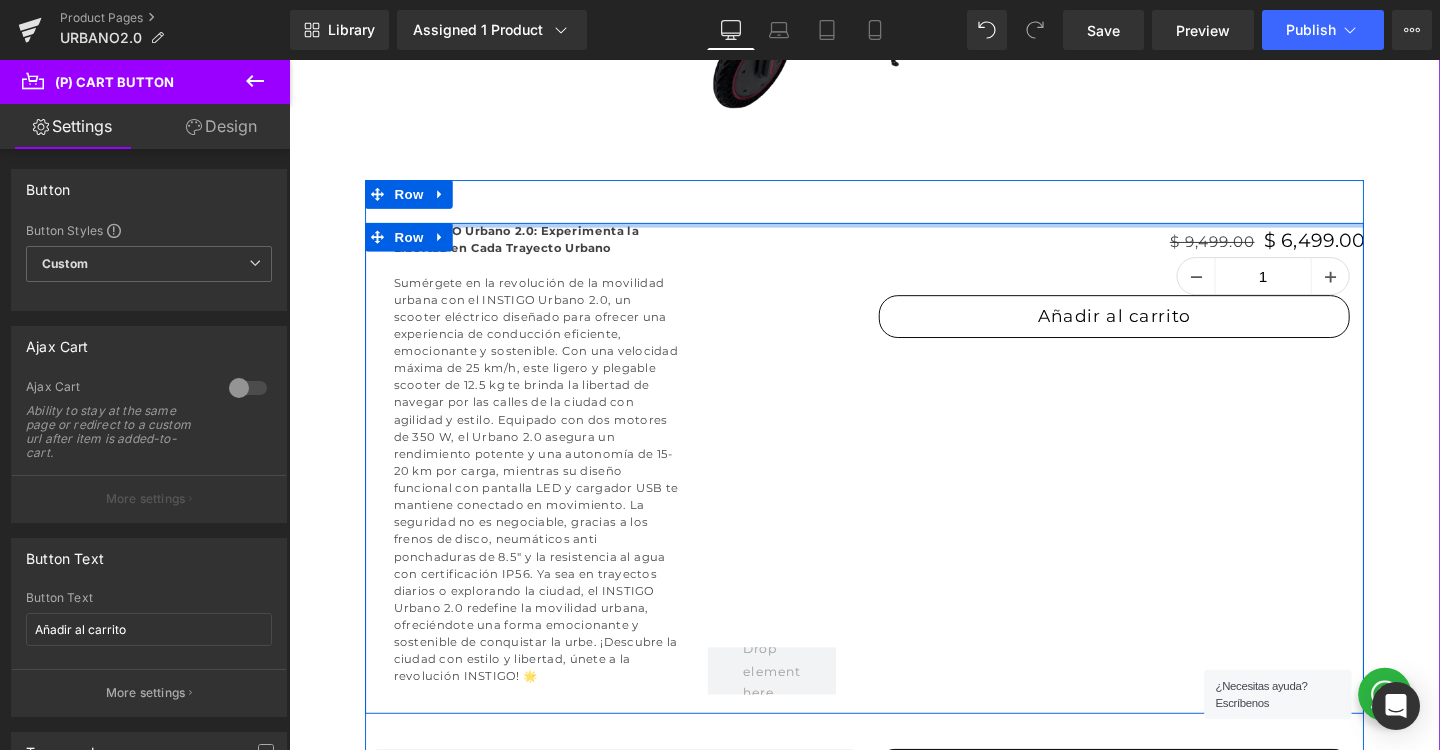 click at bounding box center (894, 233) 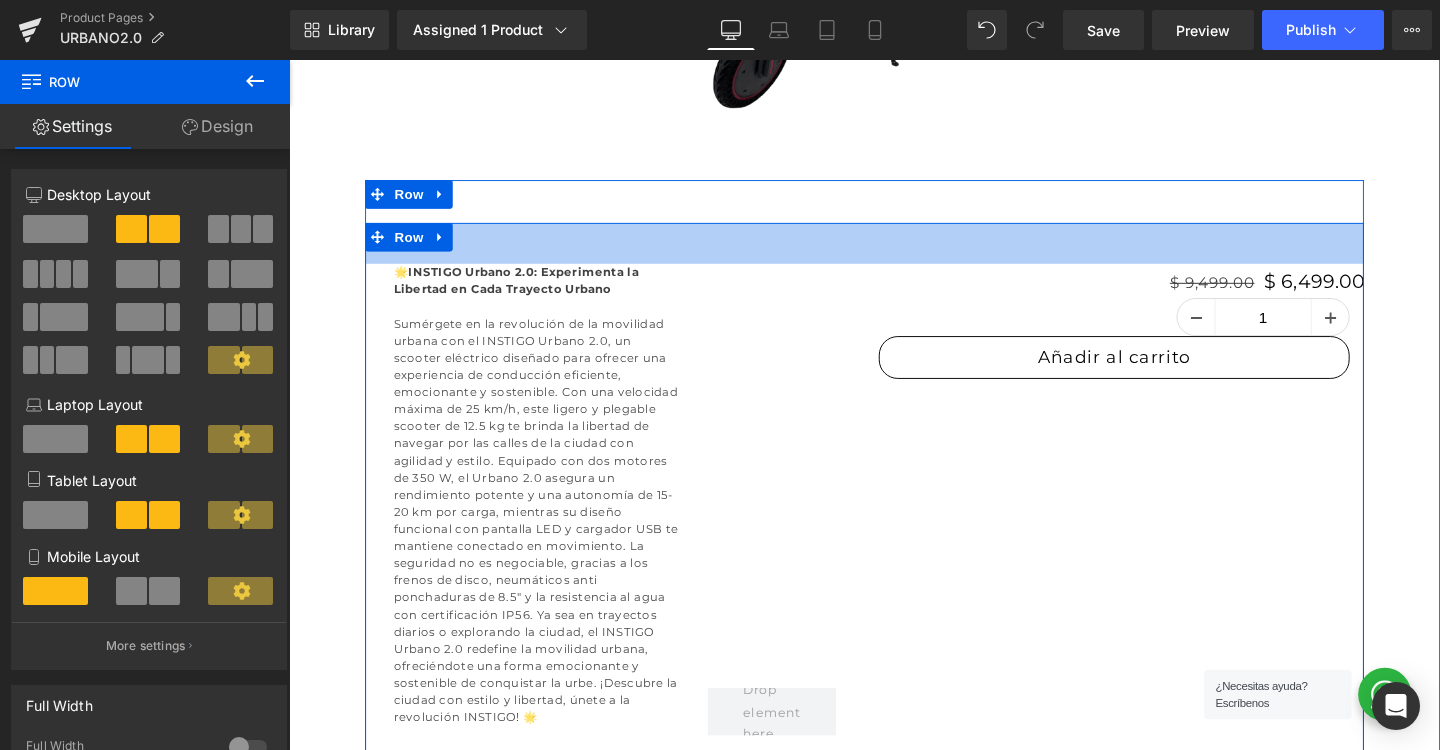 drag, startPoint x: 584, startPoint y: 235, endPoint x: 584, endPoint y: 278, distance: 43 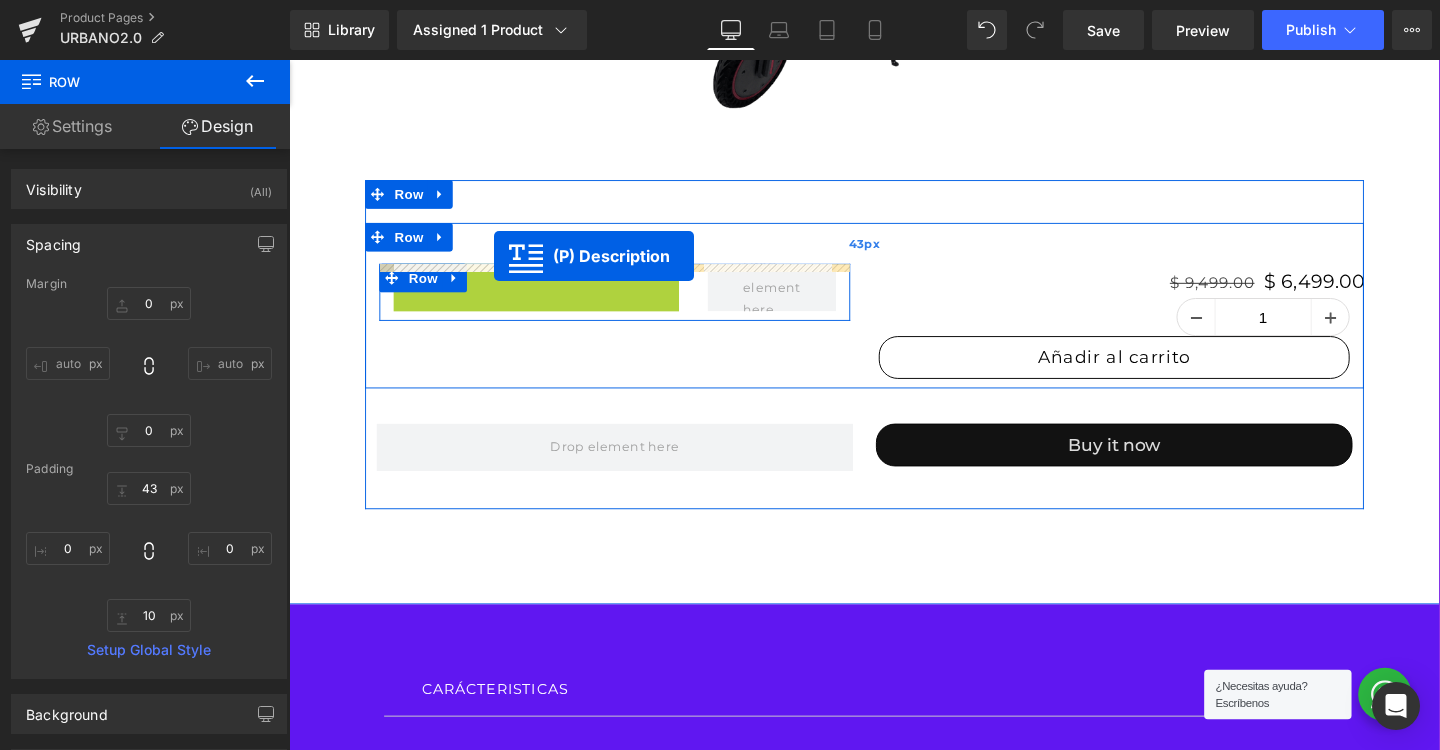 drag, startPoint x: 555, startPoint y: 524, endPoint x: 505, endPoint y: 266, distance: 262.8003 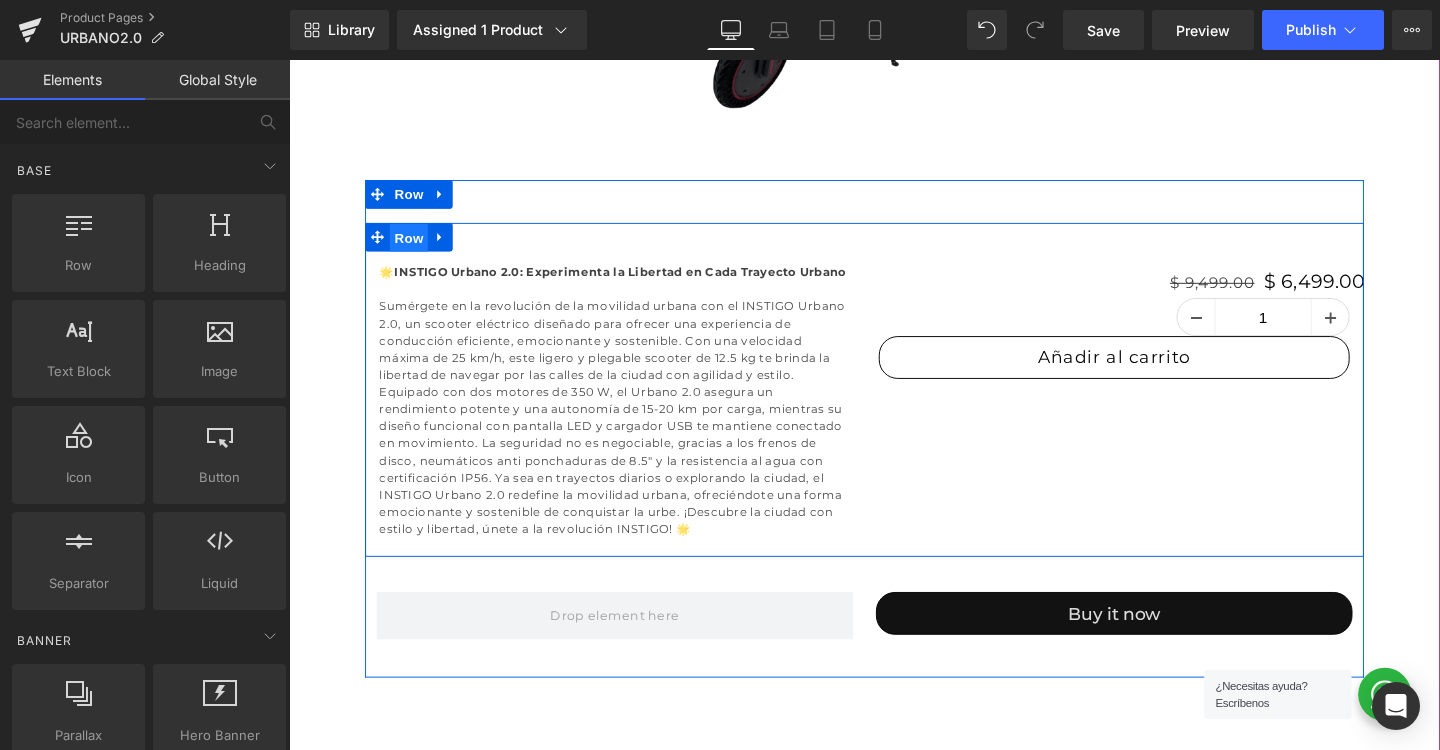 click on "Row" at bounding box center (415, 247) 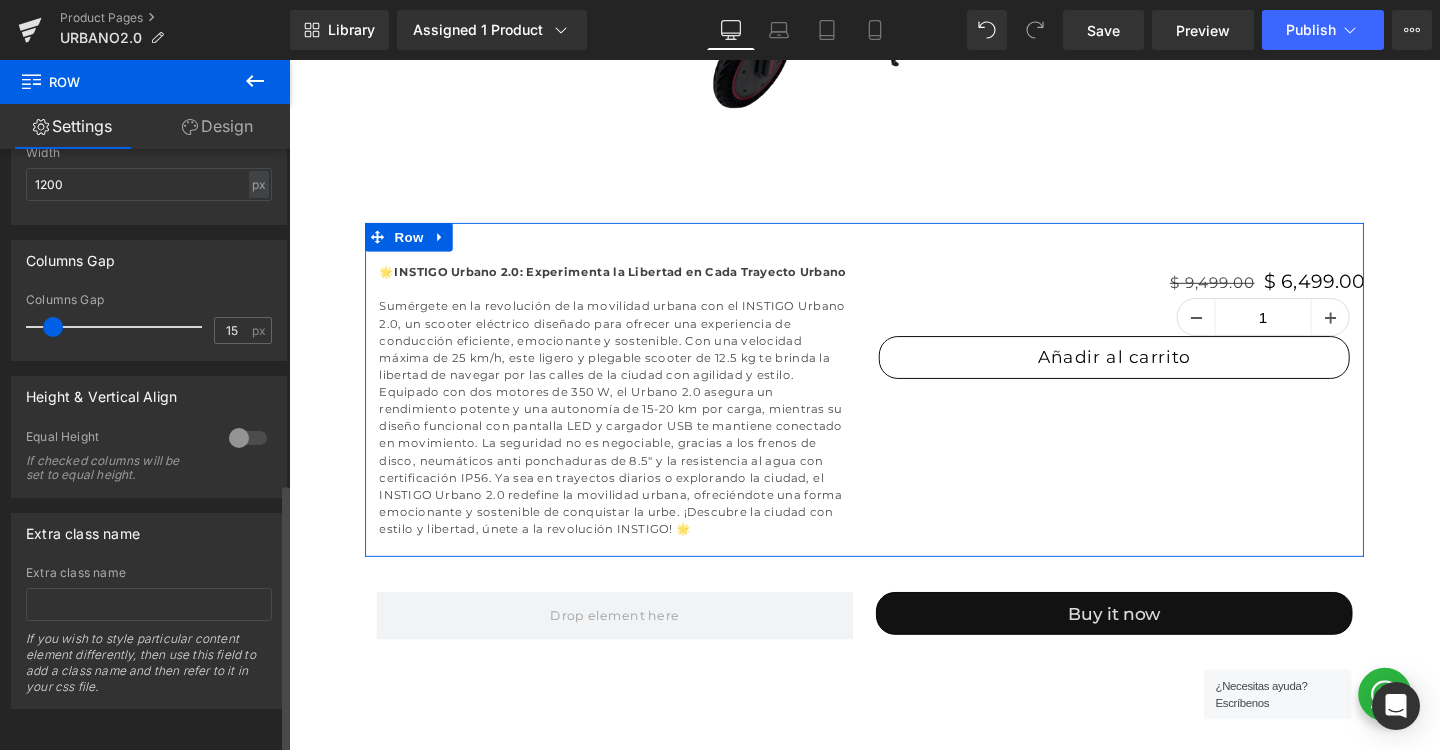 scroll, scrollTop: 744, scrollLeft: 0, axis: vertical 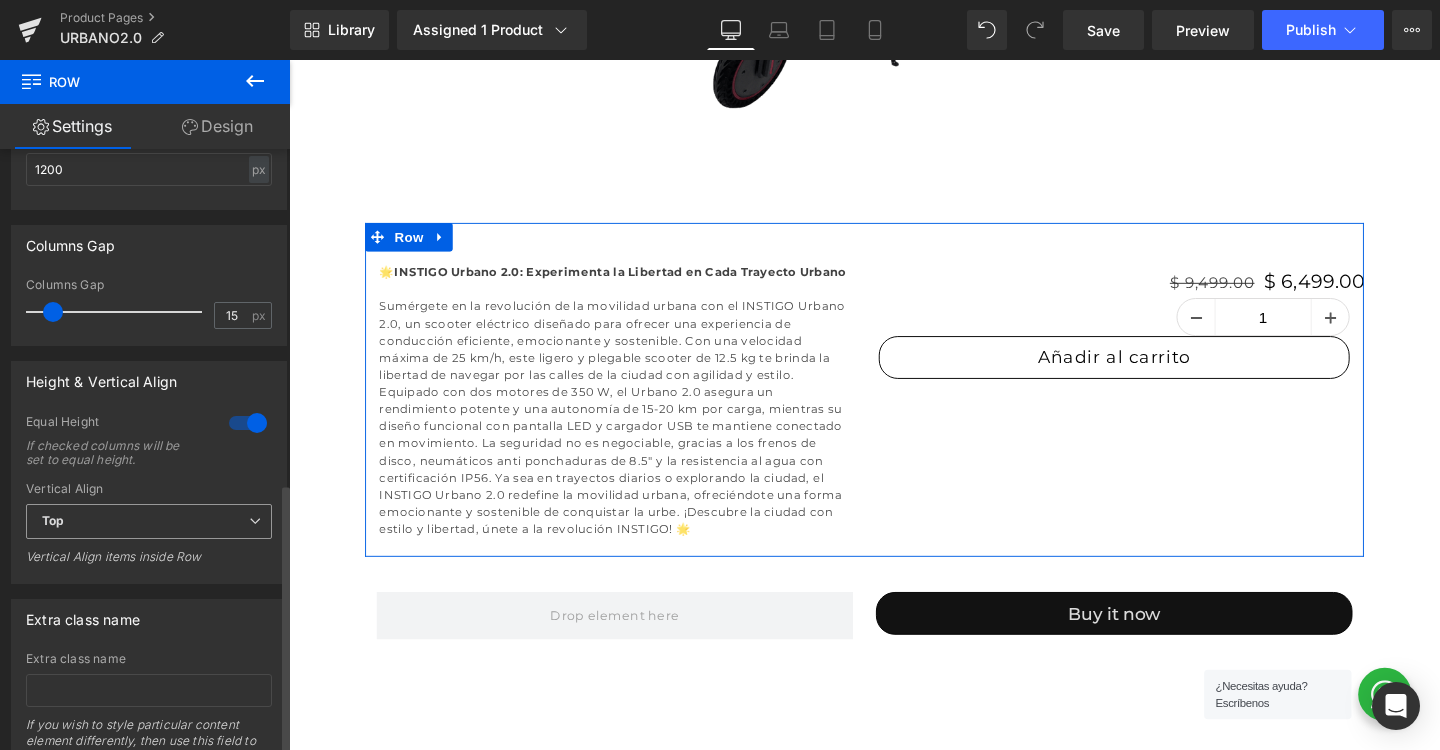 click on "Top" at bounding box center (149, 521) 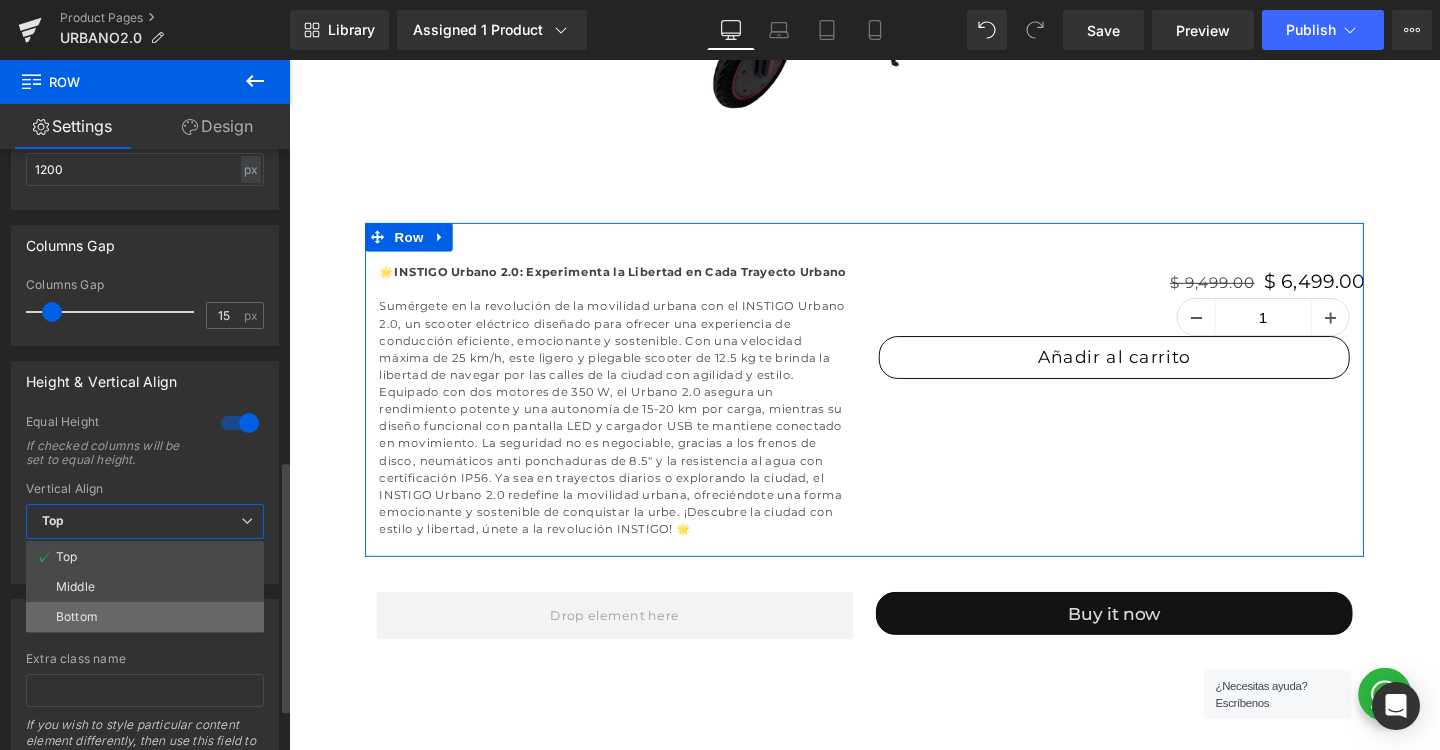 click on "Bottom" at bounding box center (145, 617) 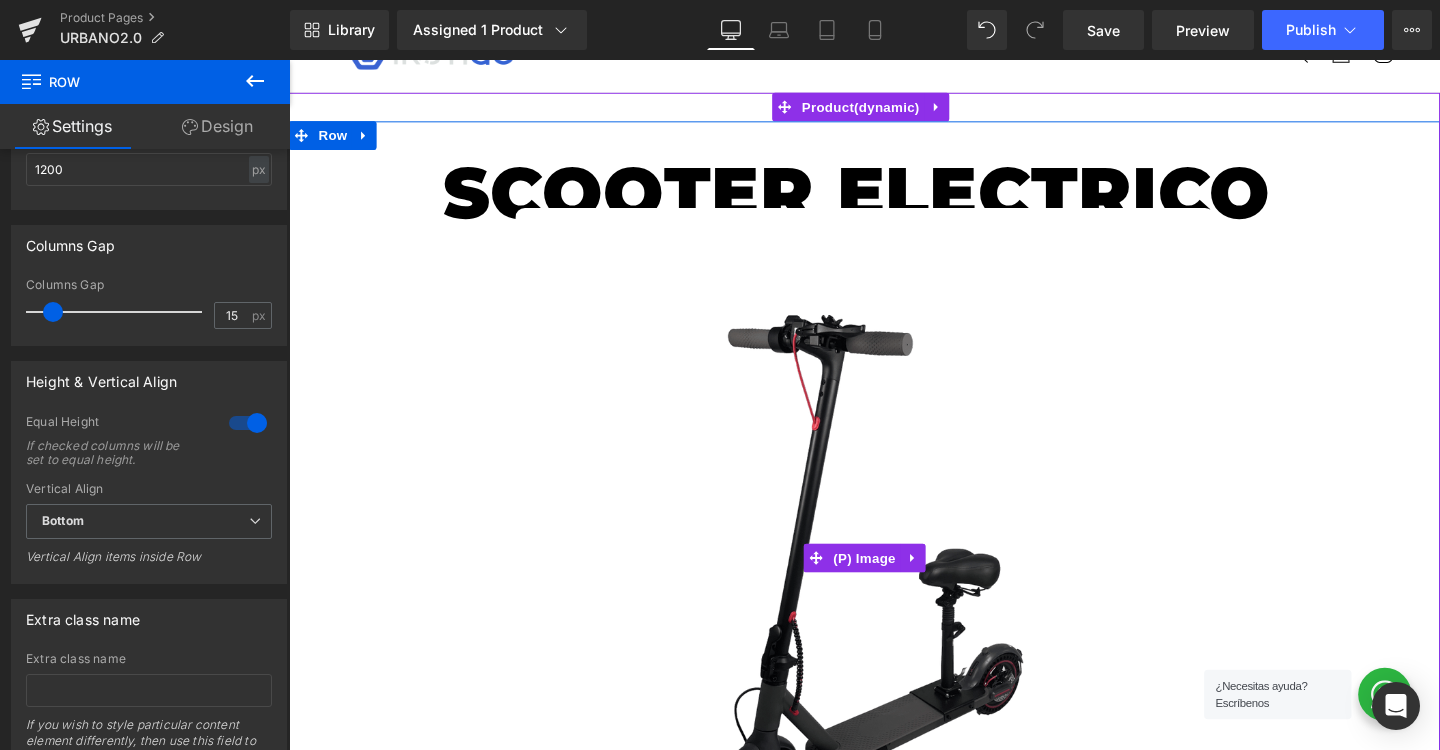 scroll, scrollTop: 49, scrollLeft: 0, axis: vertical 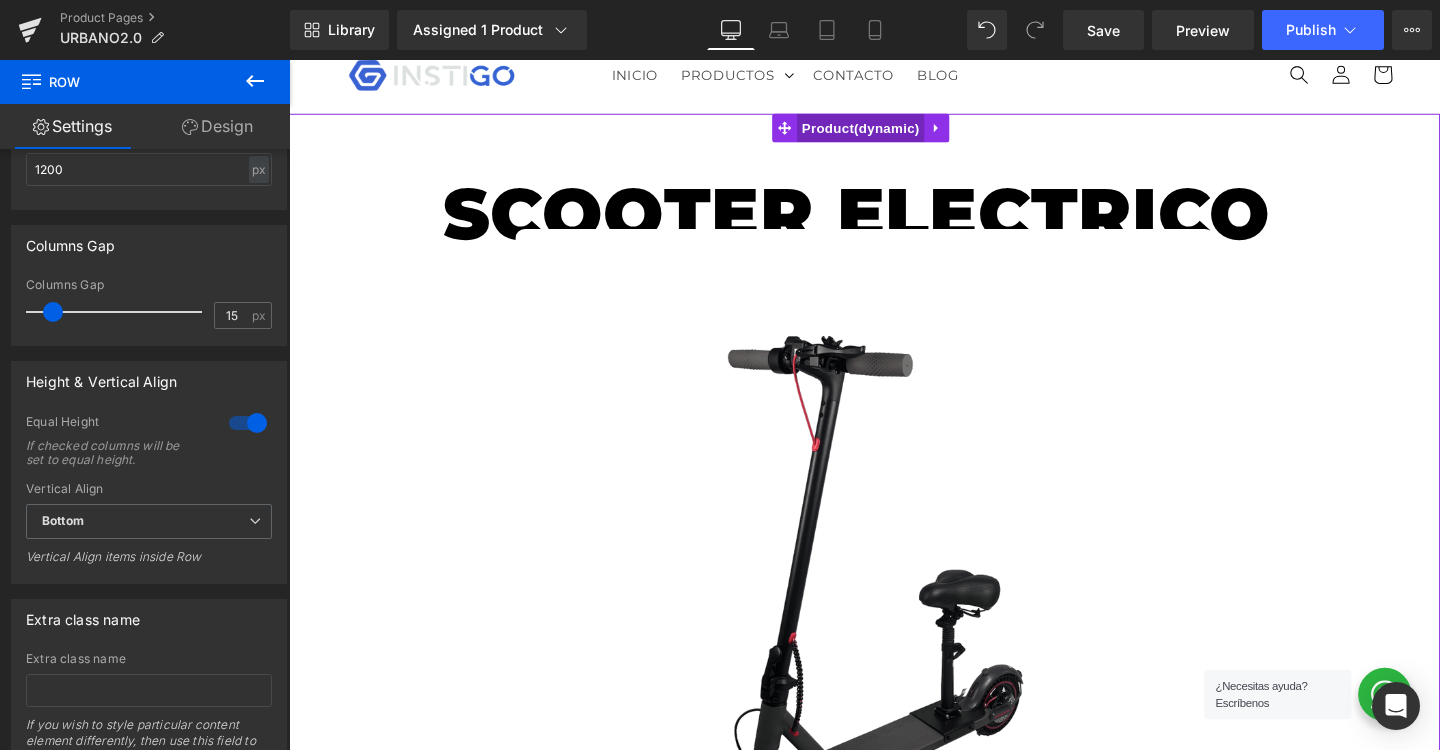 click on "Product" at bounding box center [890, 132] 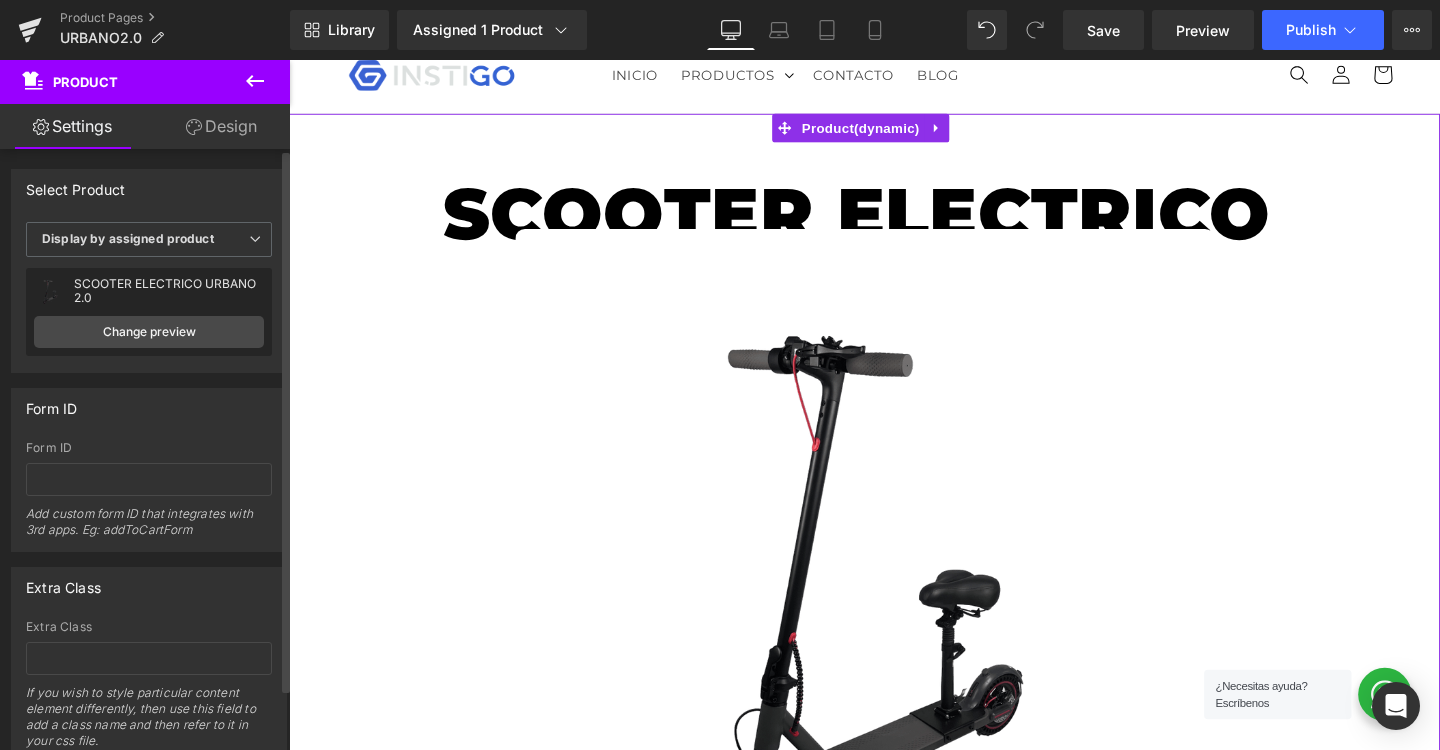 scroll, scrollTop: 0, scrollLeft: 0, axis: both 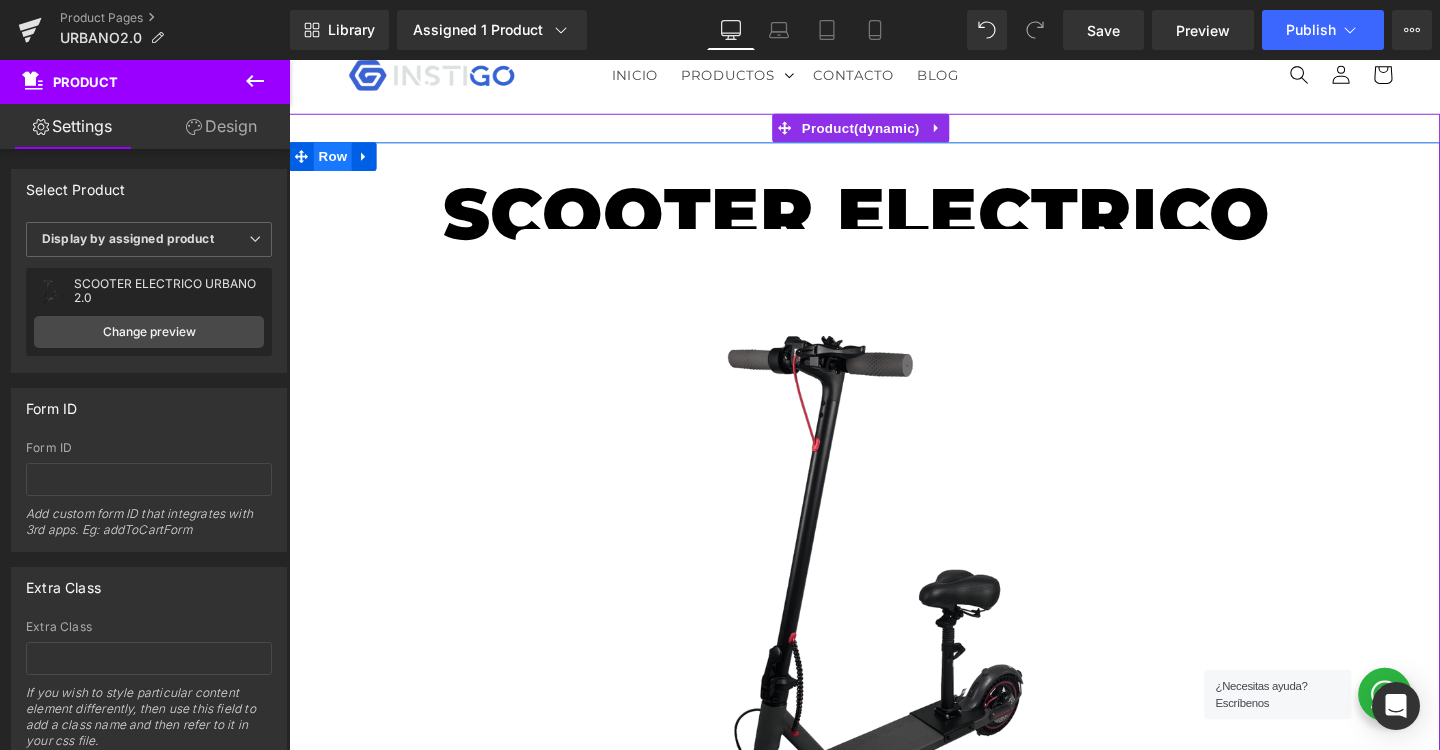 click on "Row" at bounding box center (335, 162) 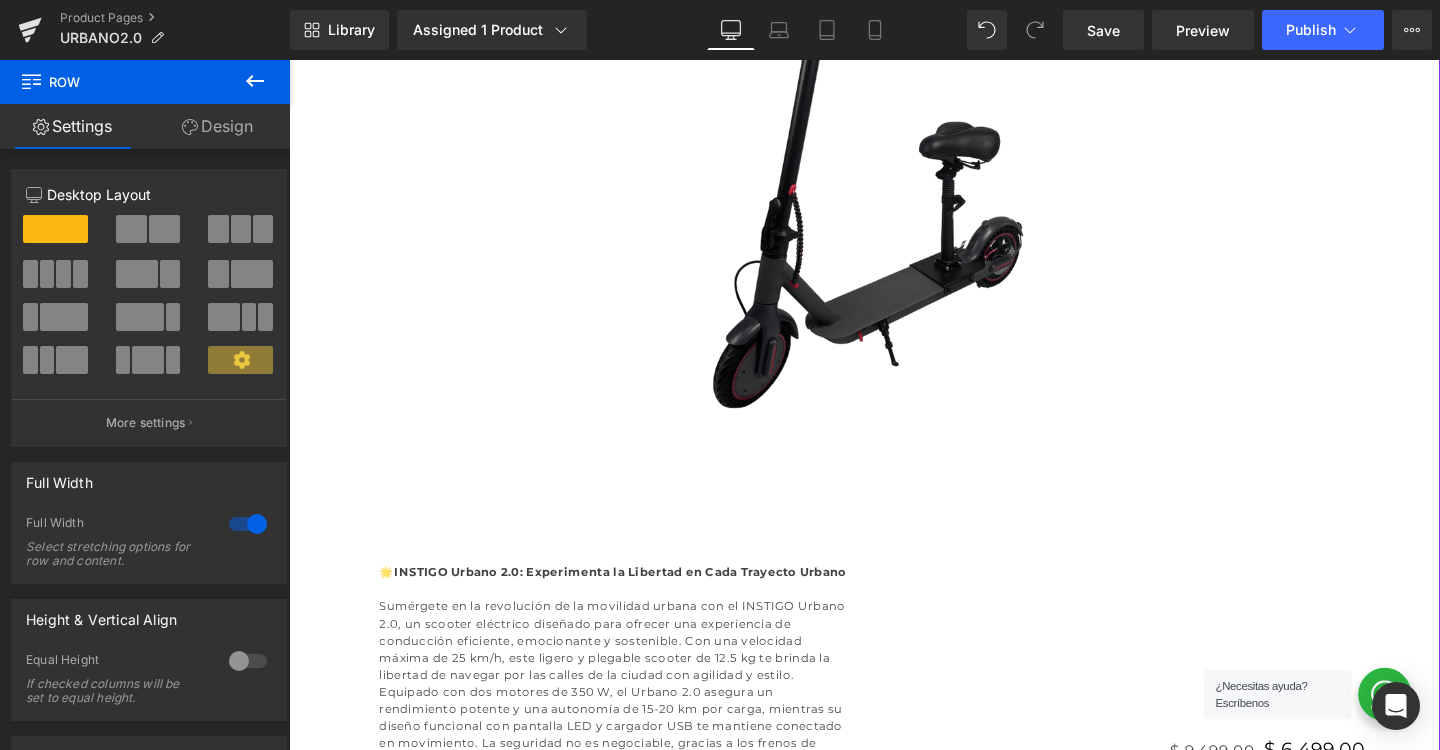 scroll, scrollTop: 550, scrollLeft: 0, axis: vertical 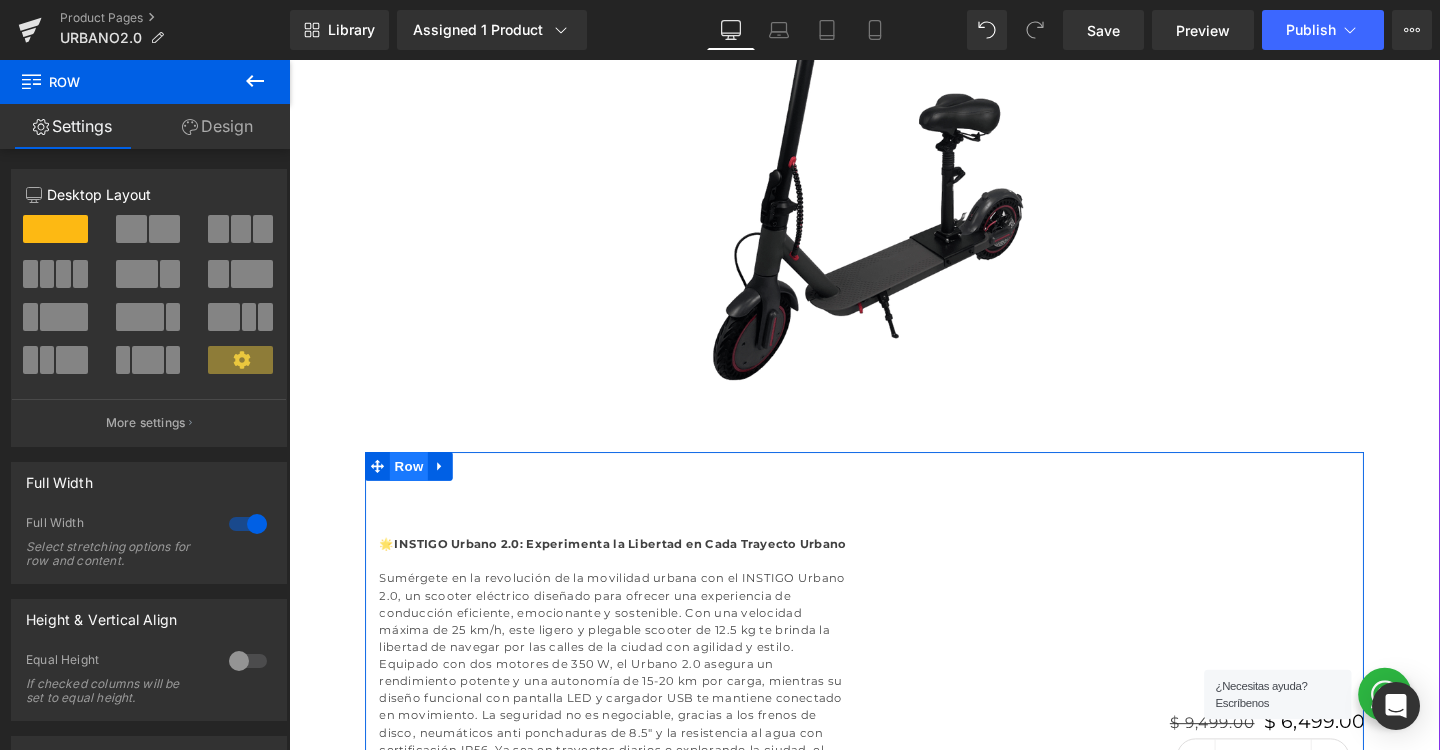click on "Row" at bounding box center (415, 487) 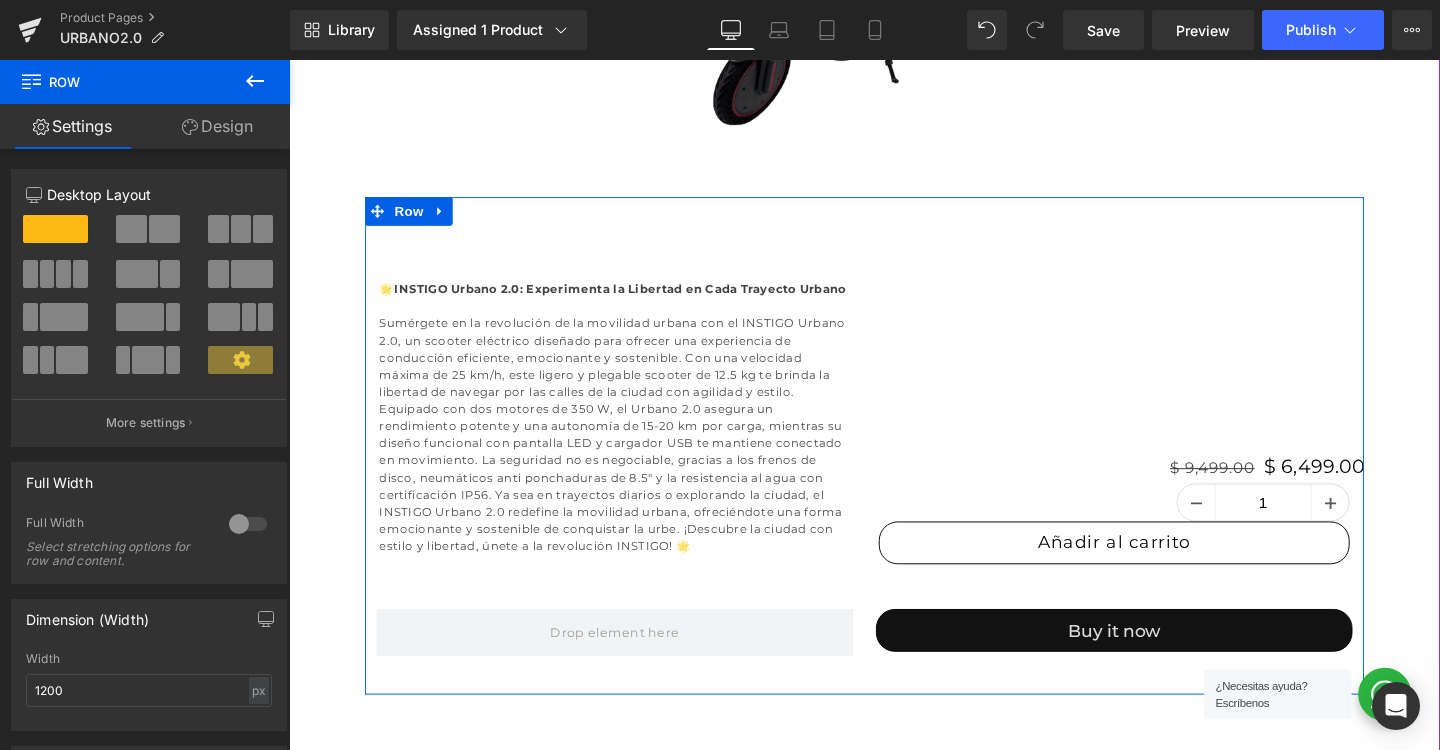 scroll, scrollTop: 937, scrollLeft: 0, axis: vertical 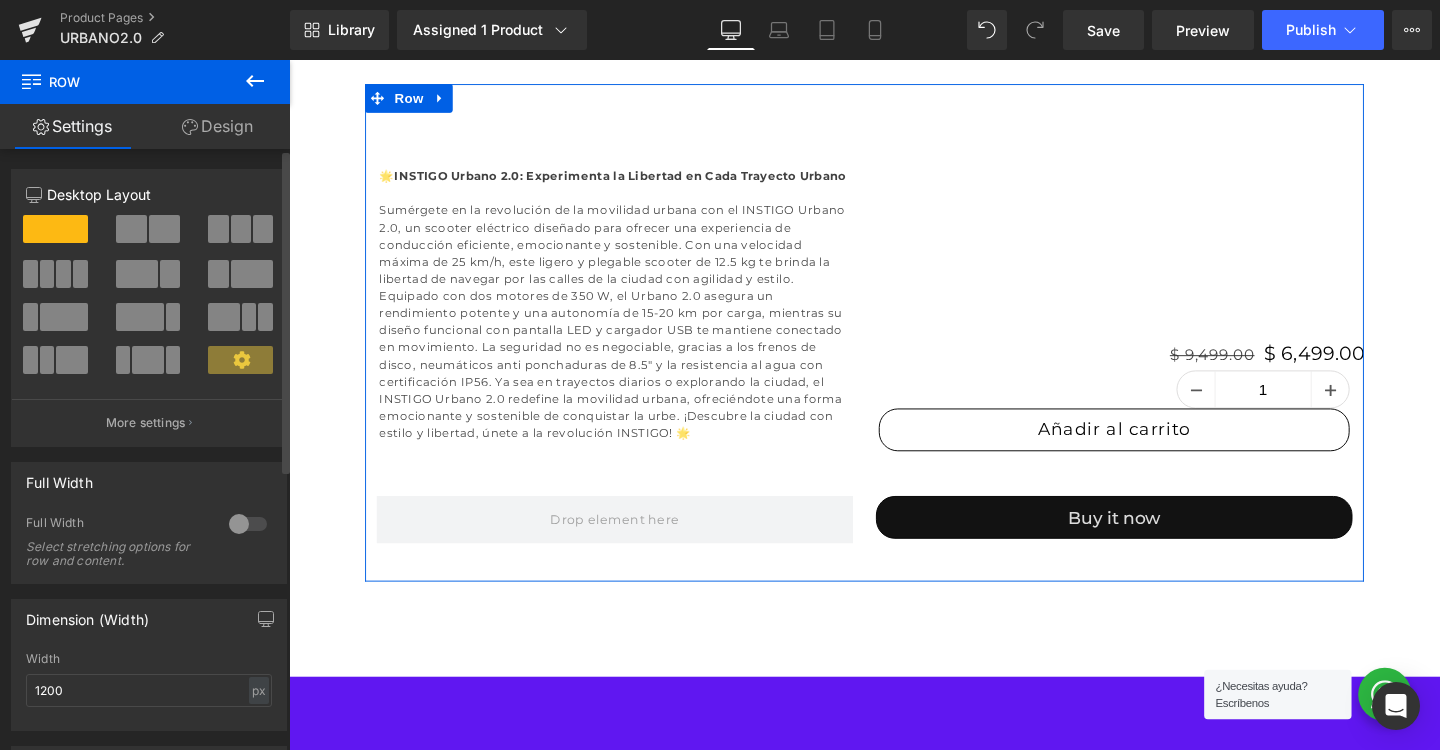 click at bounding box center [248, 524] 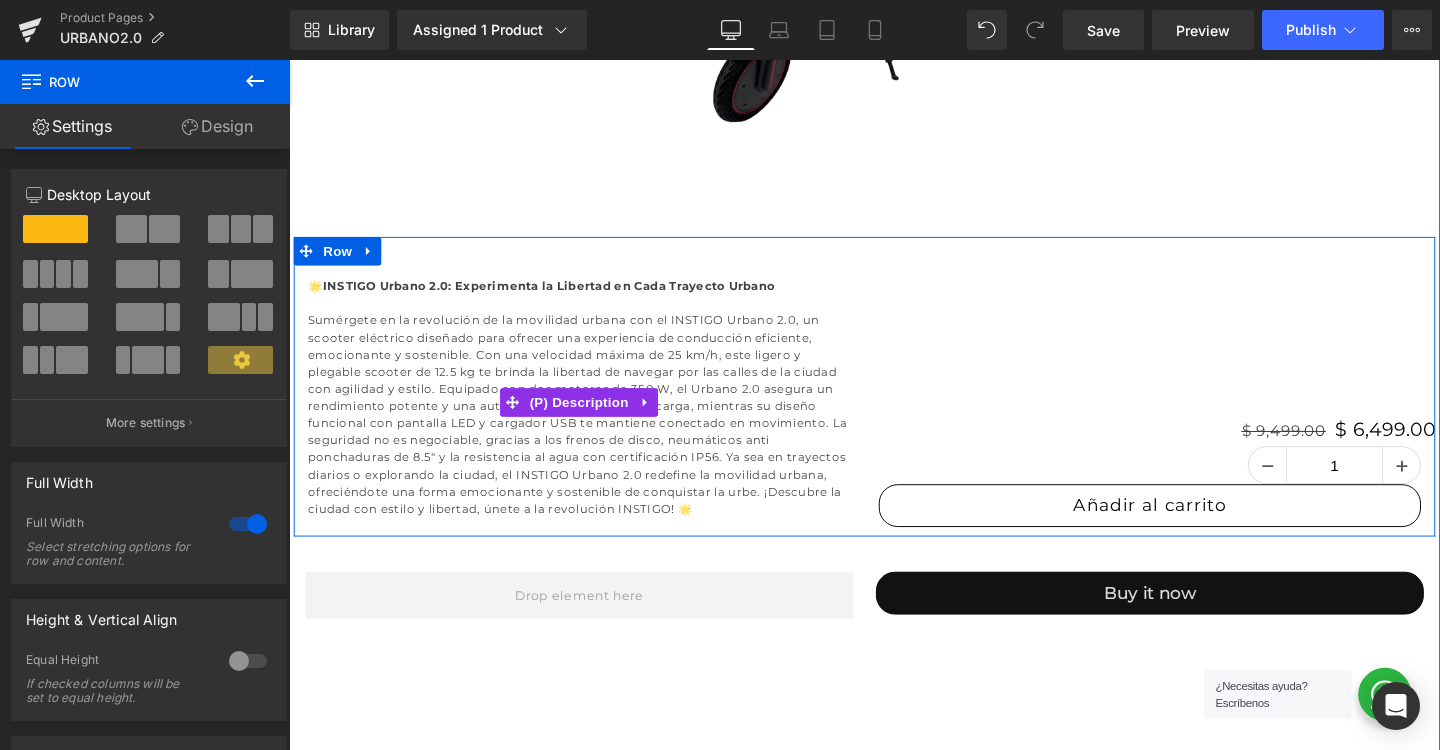 scroll, scrollTop: 793, scrollLeft: 0, axis: vertical 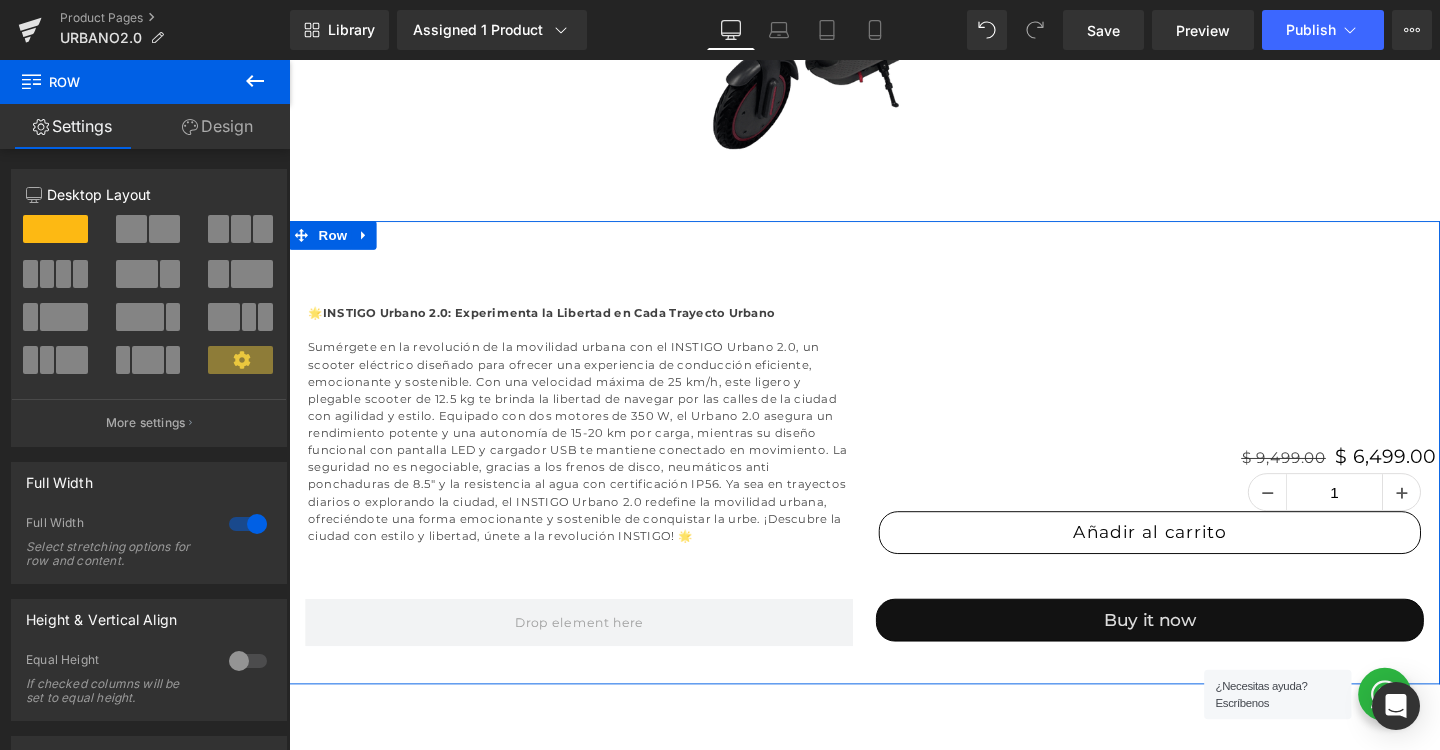click on "Design" at bounding box center [217, 126] 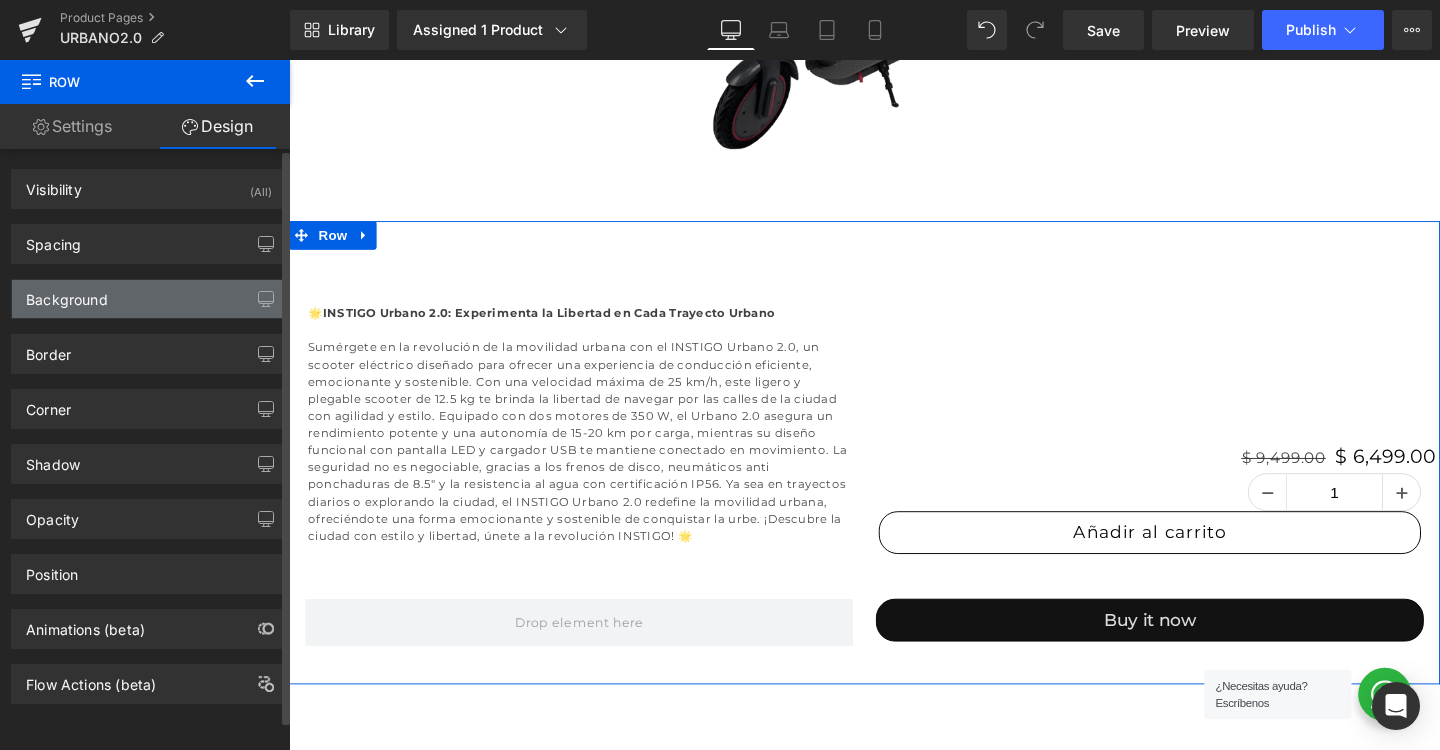 click on "Background" at bounding box center (149, 299) 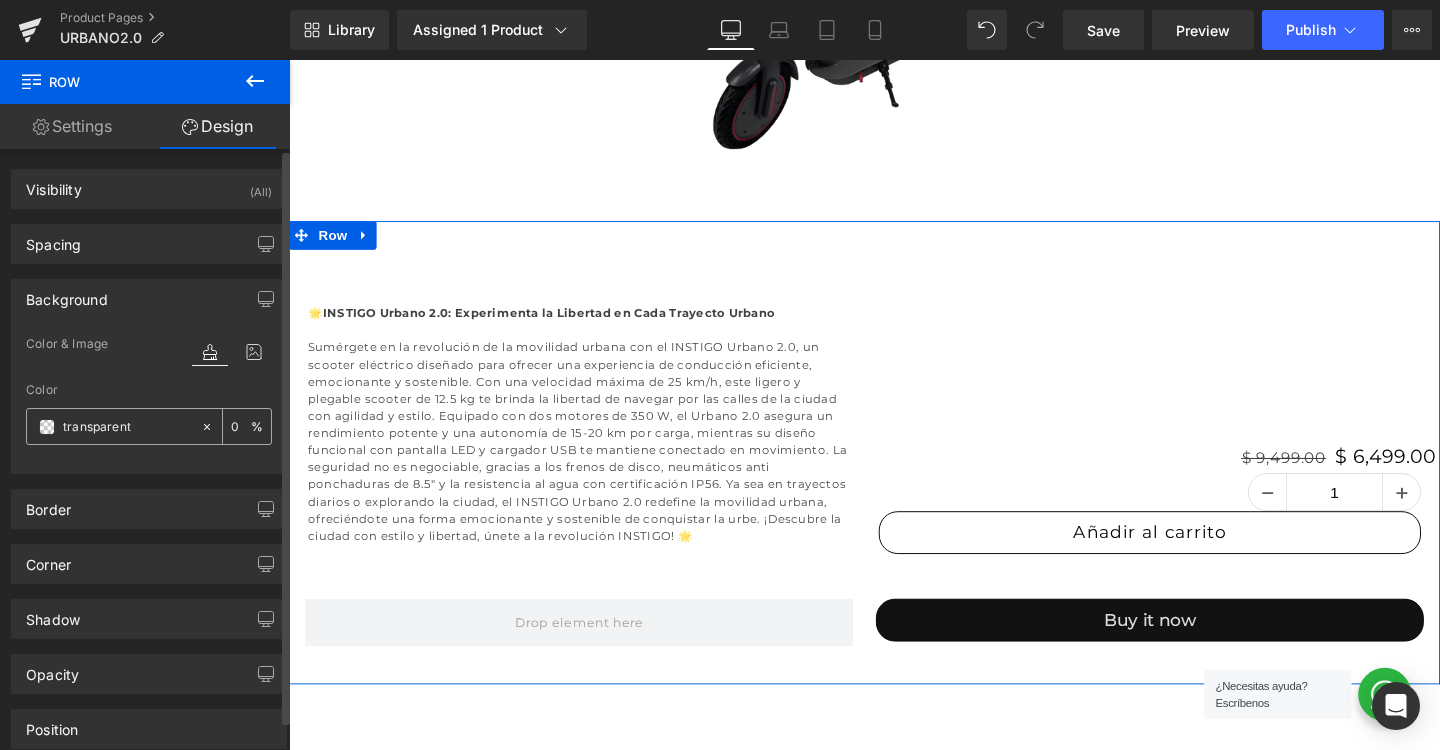 click at bounding box center (47, 427) 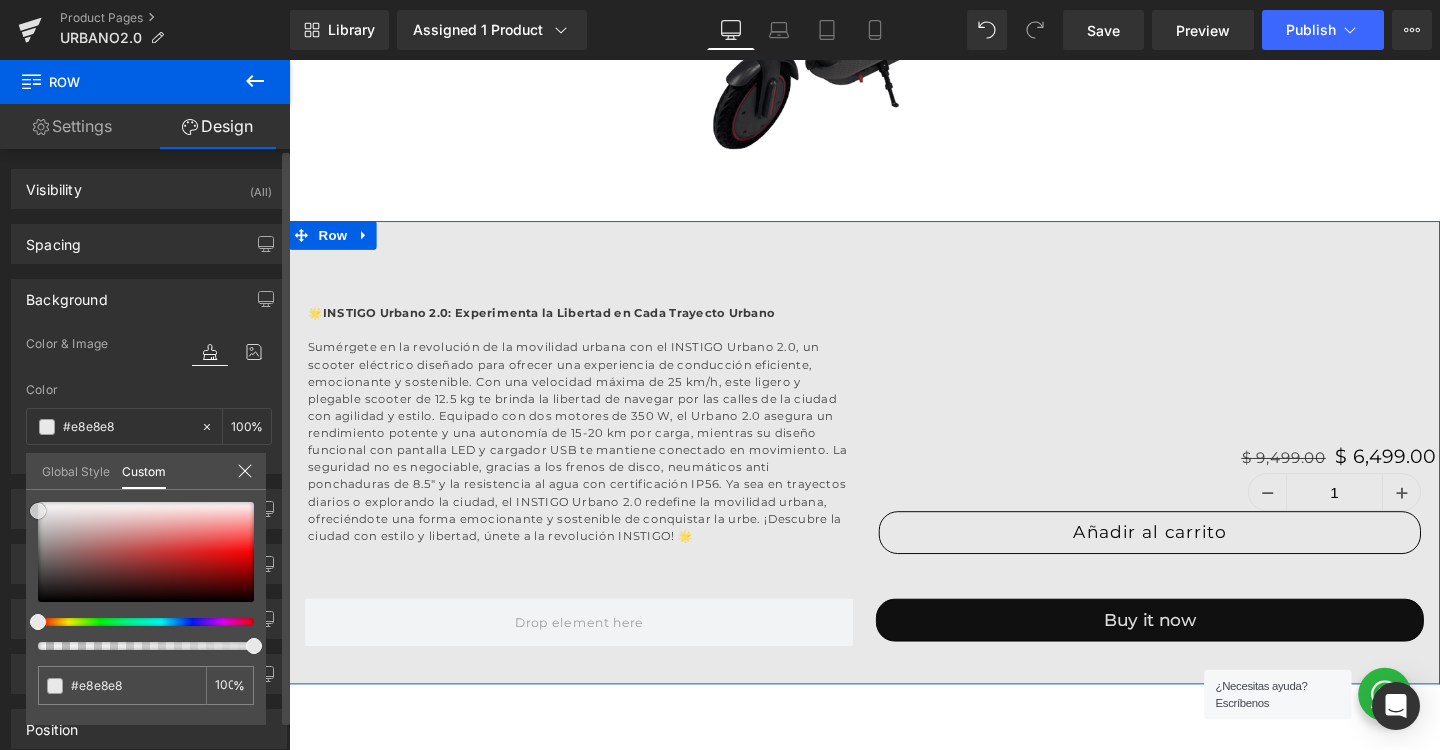 drag, startPoint x: 54, startPoint y: 532, endPoint x: 10, endPoint y: 511, distance: 48.754486 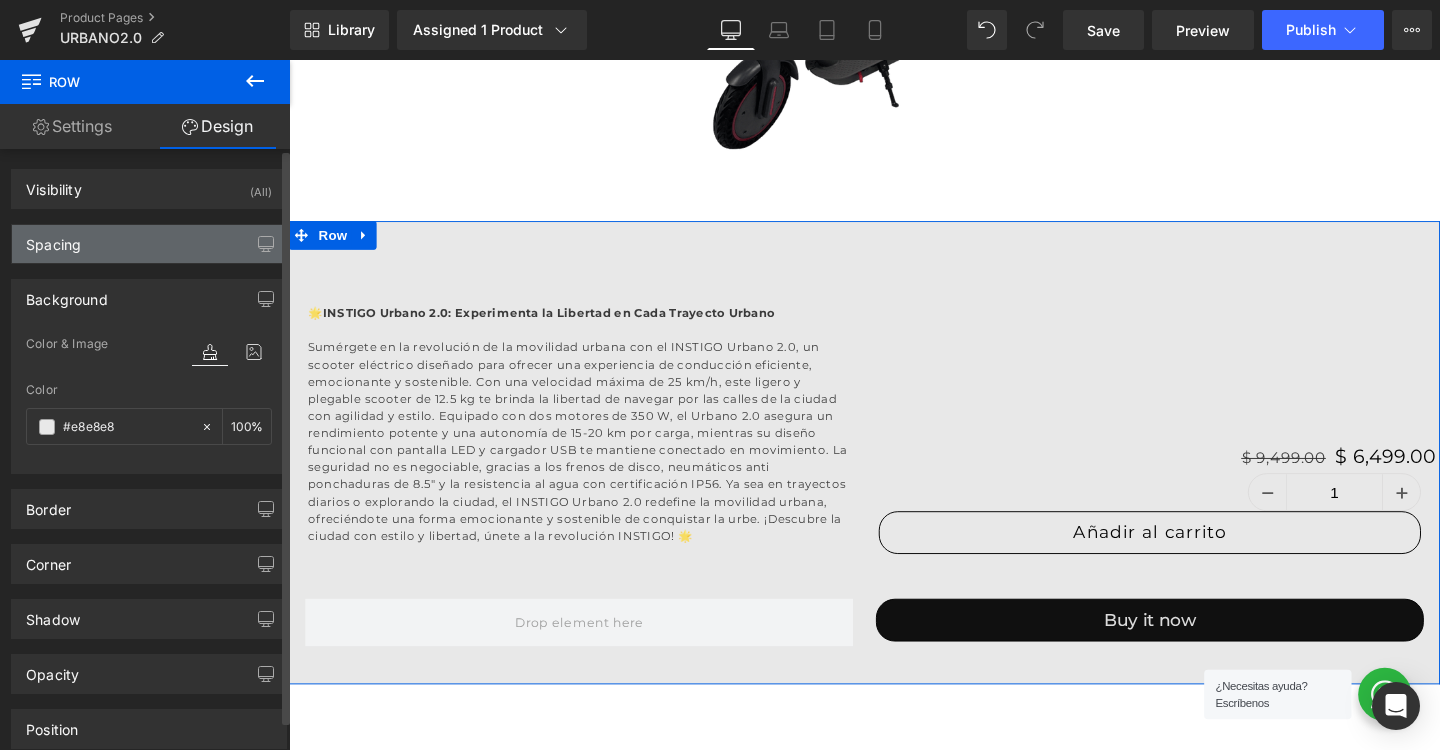 click on "Spacing" at bounding box center (149, 244) 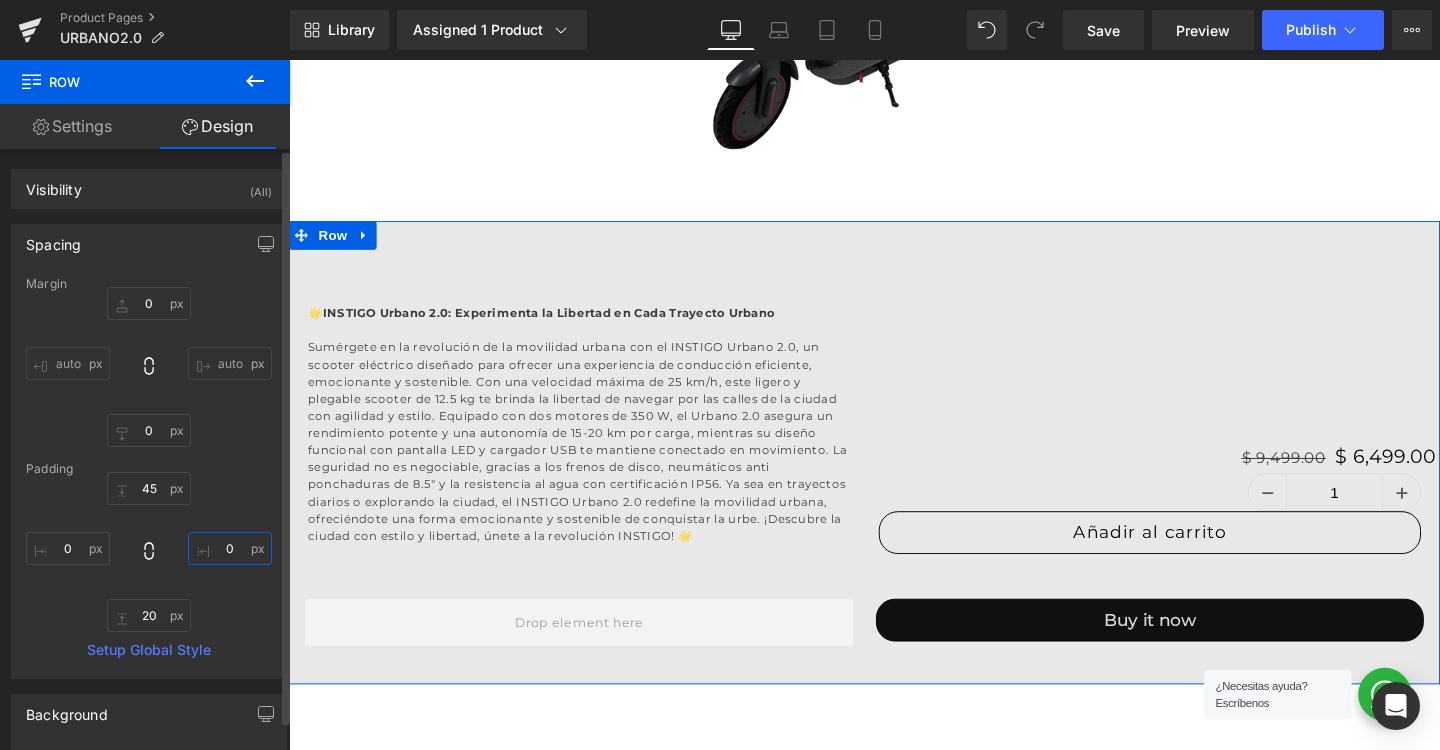 click on "0" at bounding box center (230, 548) 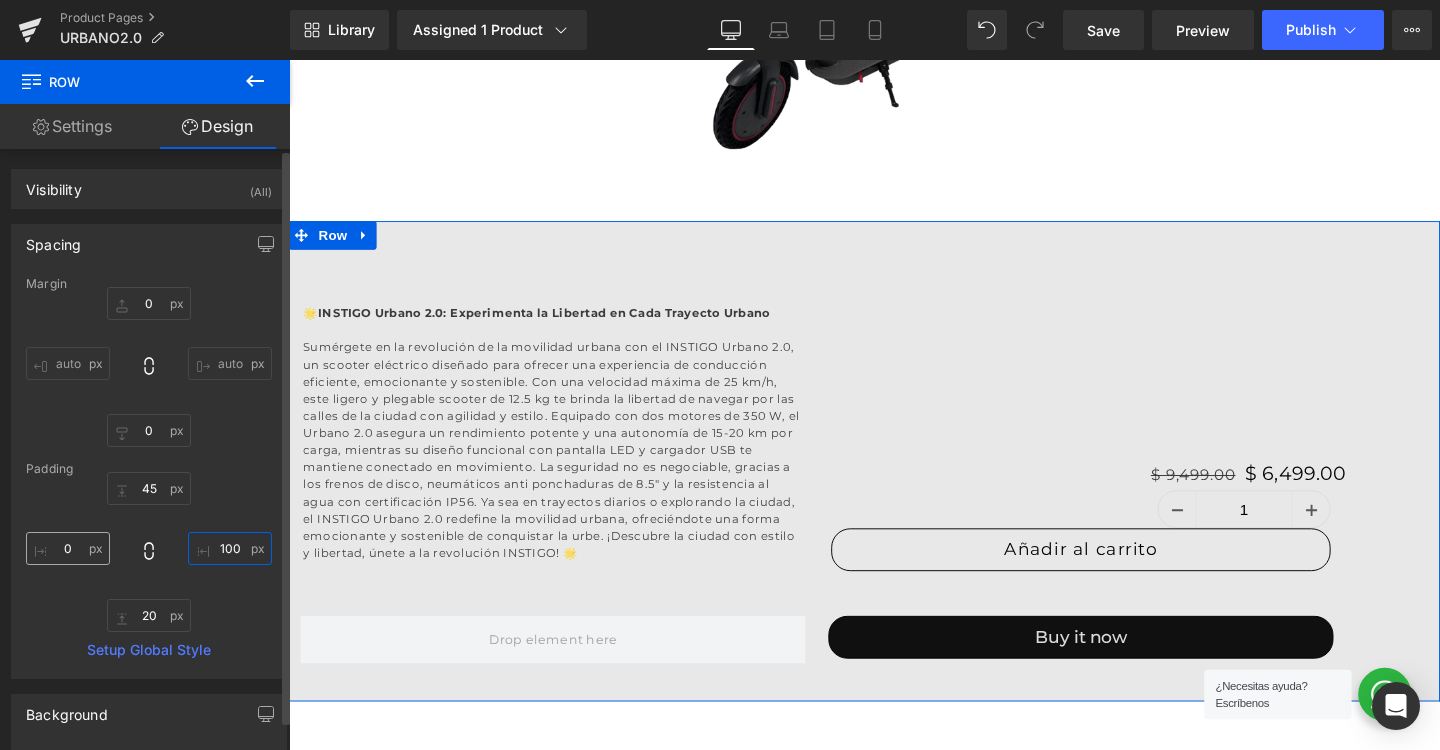 type on "100" 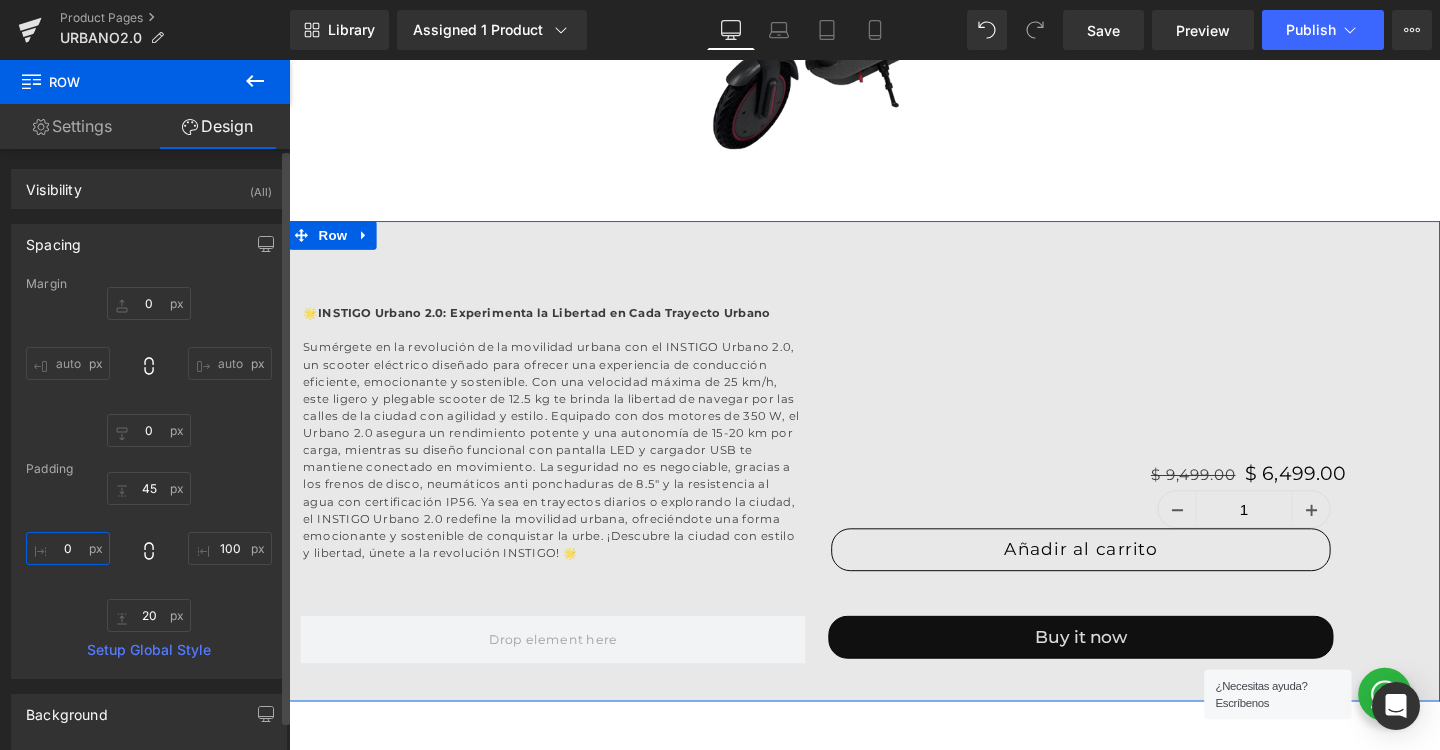 click on "0" at bounding box center [68, 548] 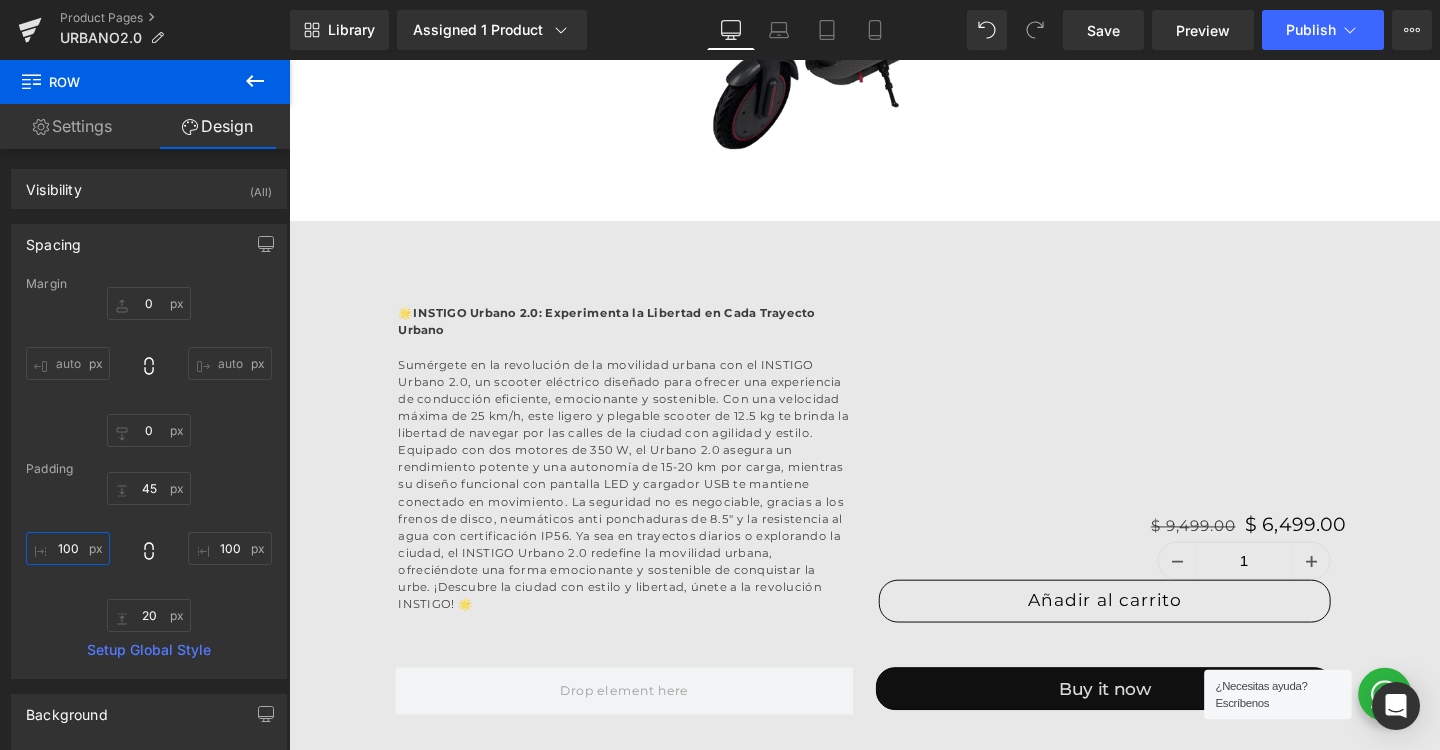 type on "100" 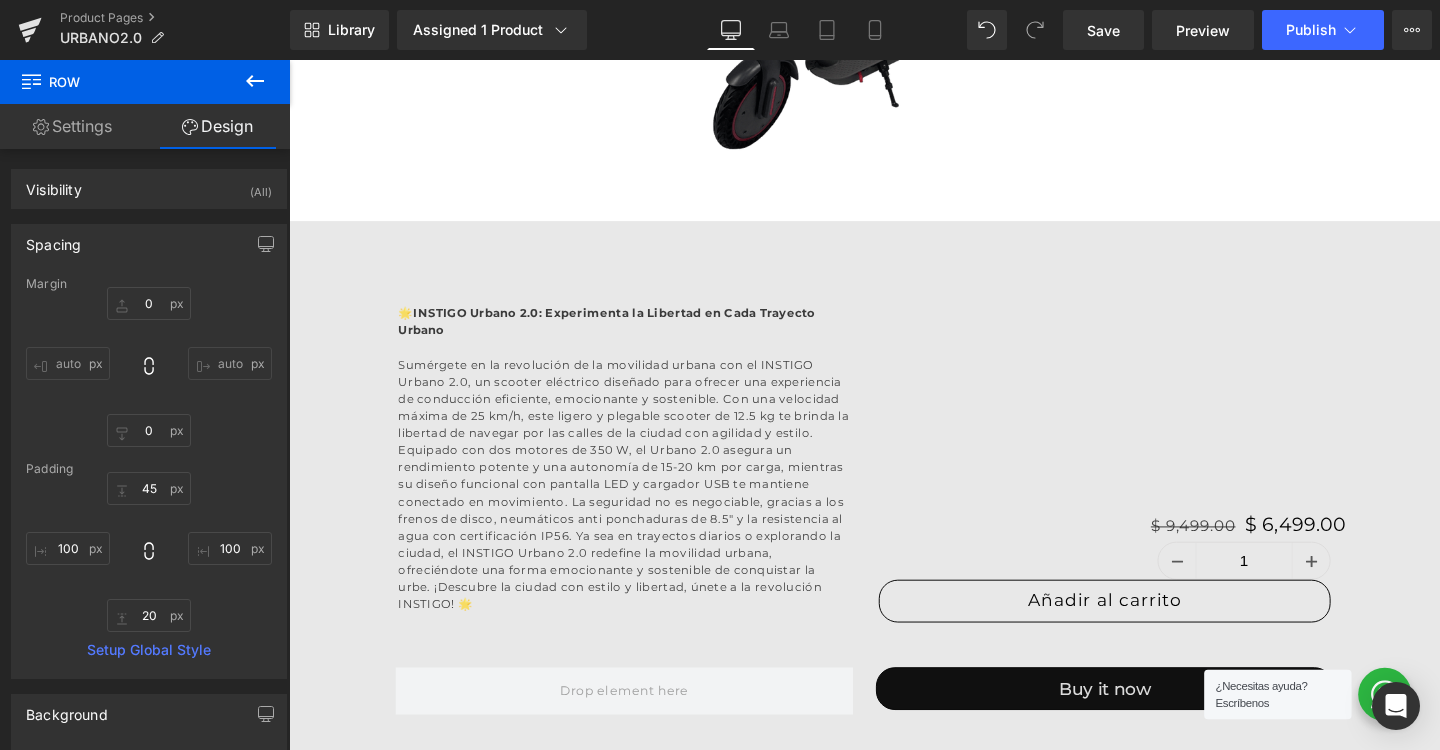 click on "Ir directamente al contenido
Tu carrito esta vacío
Seguir comprando
¿Tienes una cuenta?
Inicia sesión  para finalizar tus compras con mayor rapidez.
Tu carrito
Cargando...
Subtotal
$ 0.00 MXN
Los impuestos y gastos de envío se calculan en la pantalla de pago
Pagar pedido" at bounding box center [894, 1397] 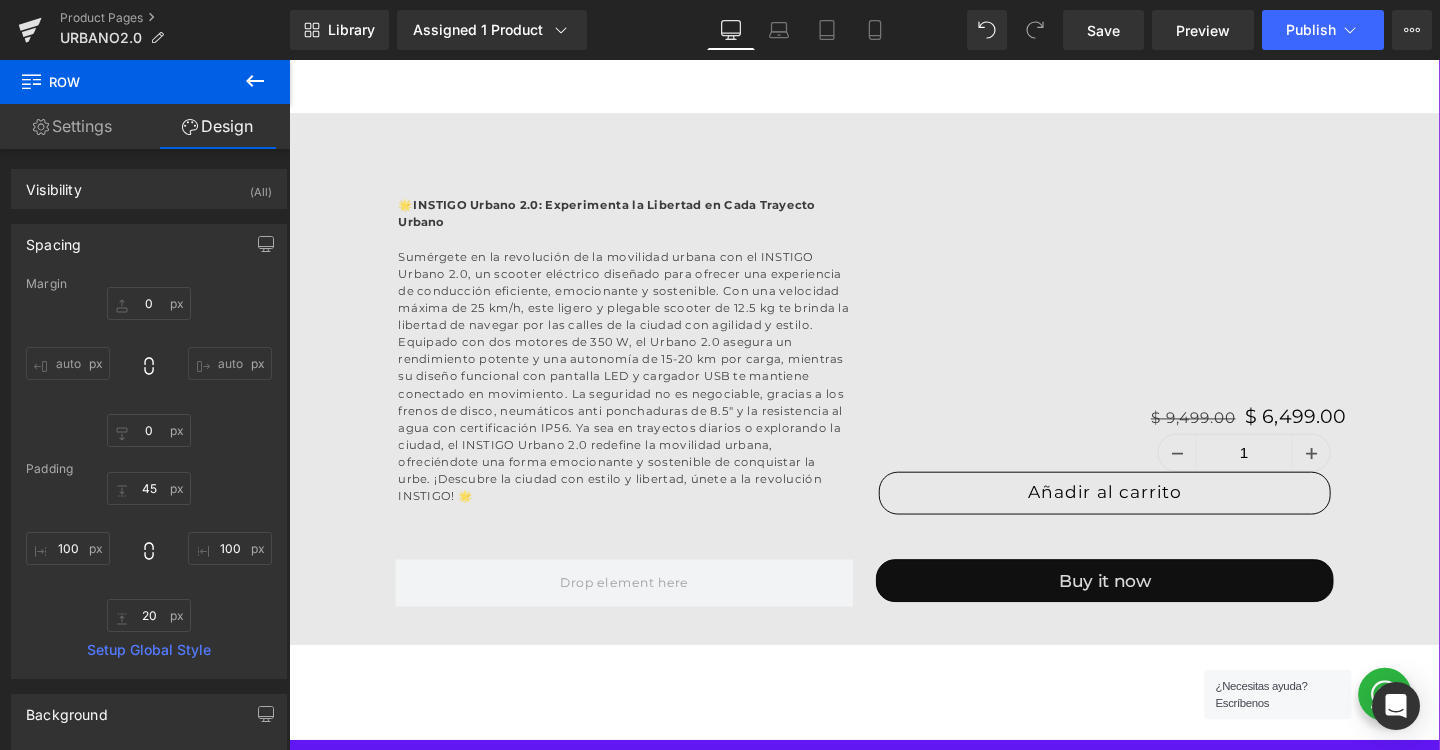 scroll, scrollTop: 930, scrollLeft: 0, axis: vertical 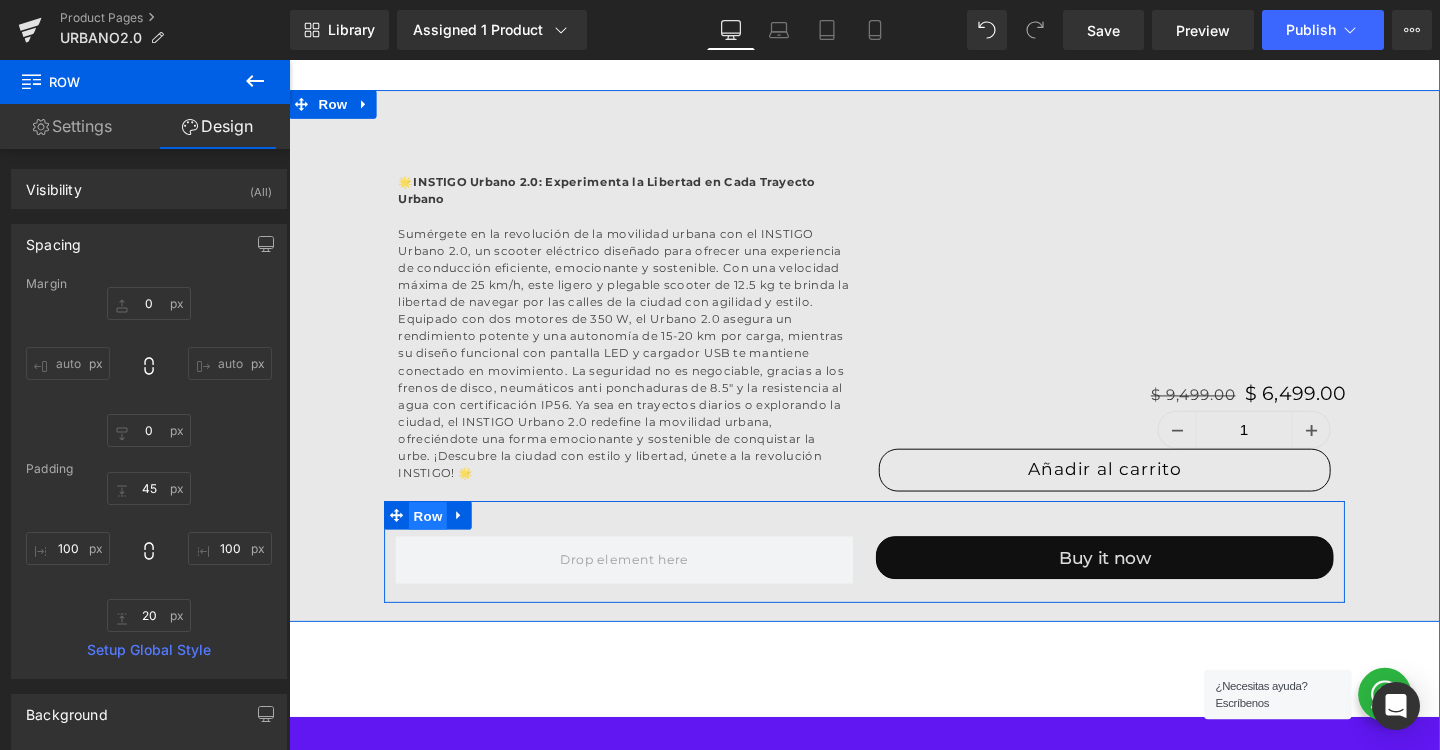 click on "Row" at bounding box center [435, 540] 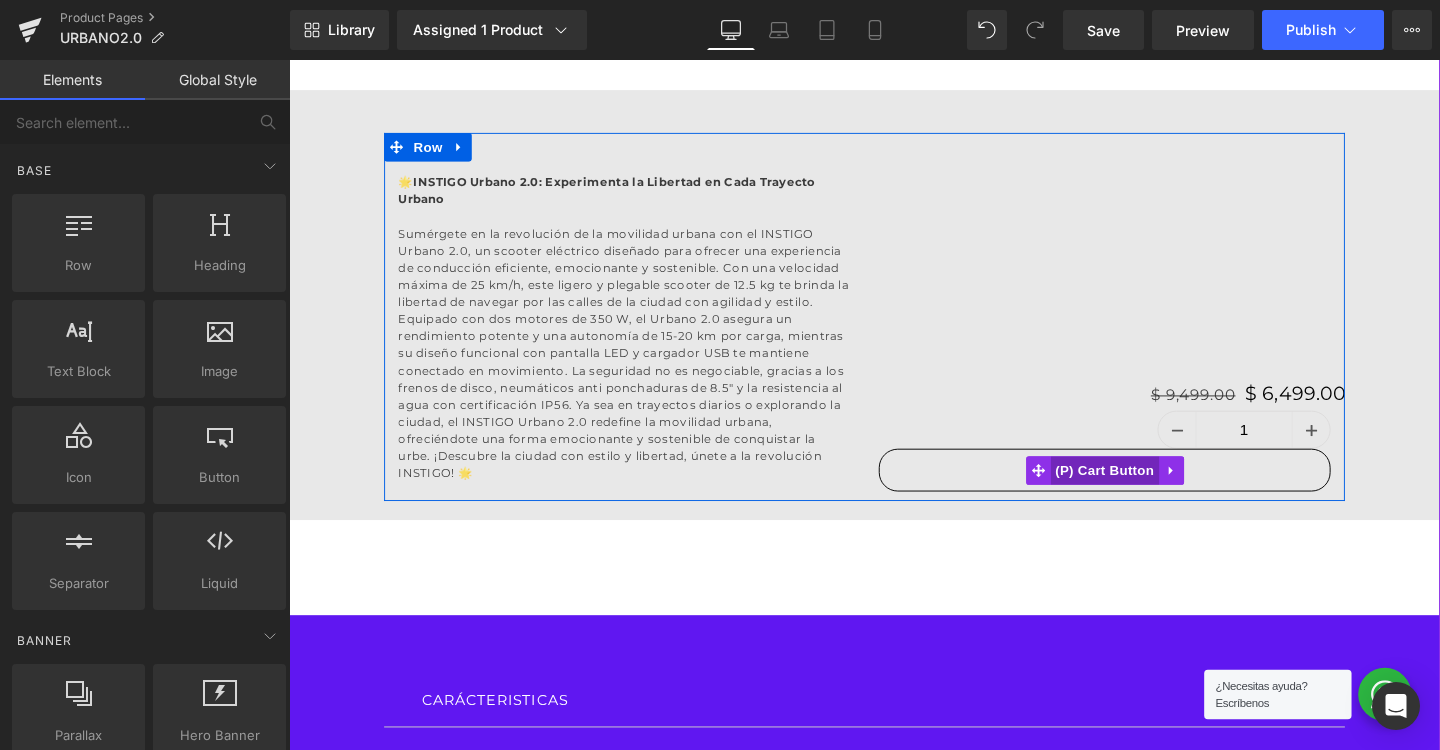 click on "(P) Cart Button" at bounding box center [1146, 492] 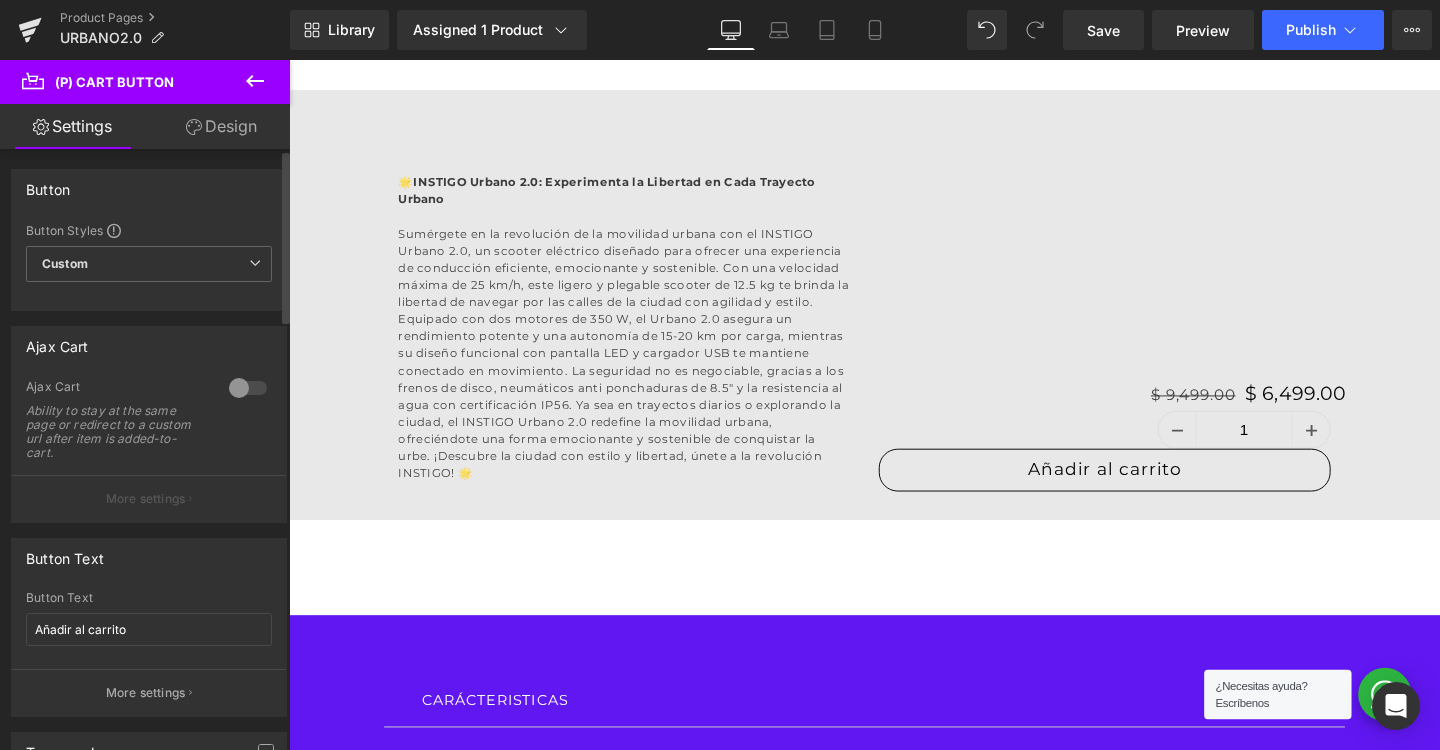 click at bounding box center (248, 388) 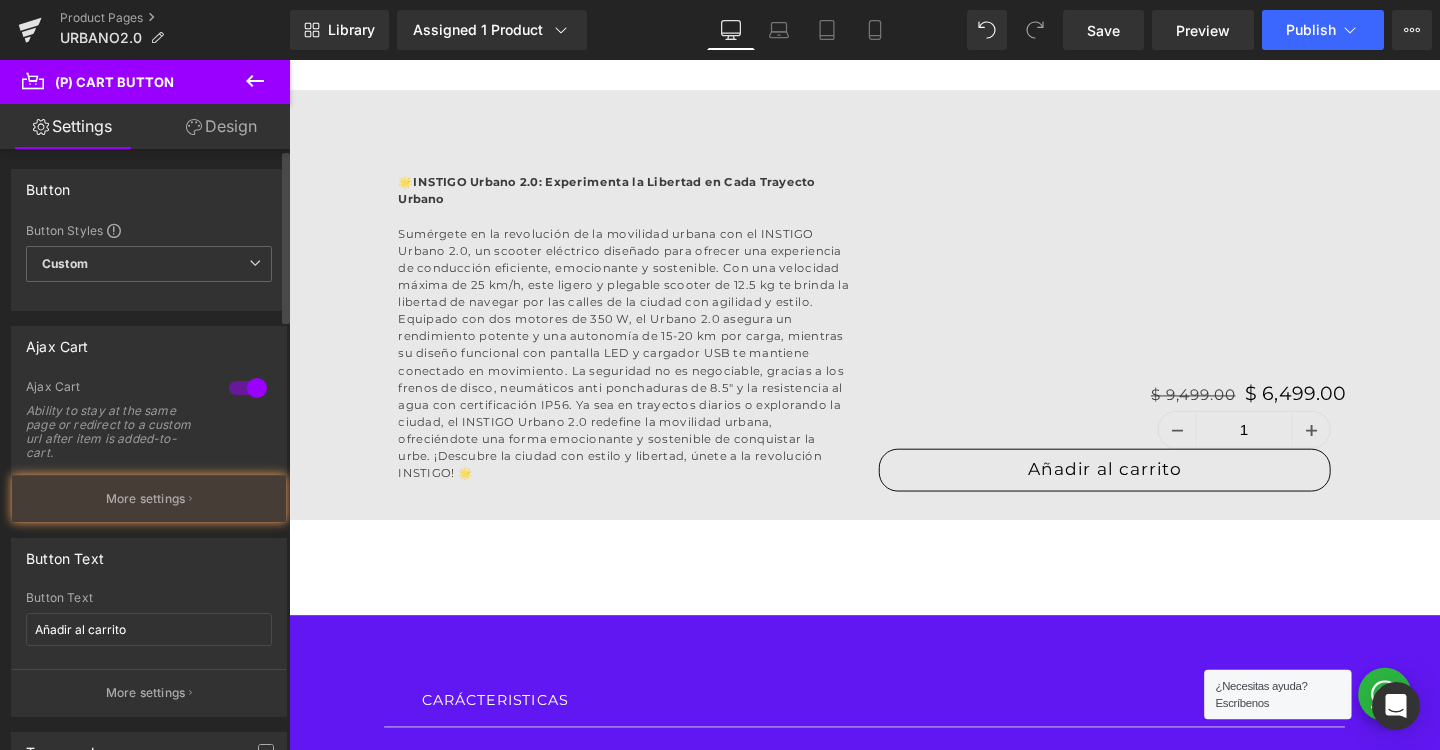 click at bounding box center (248, 388) 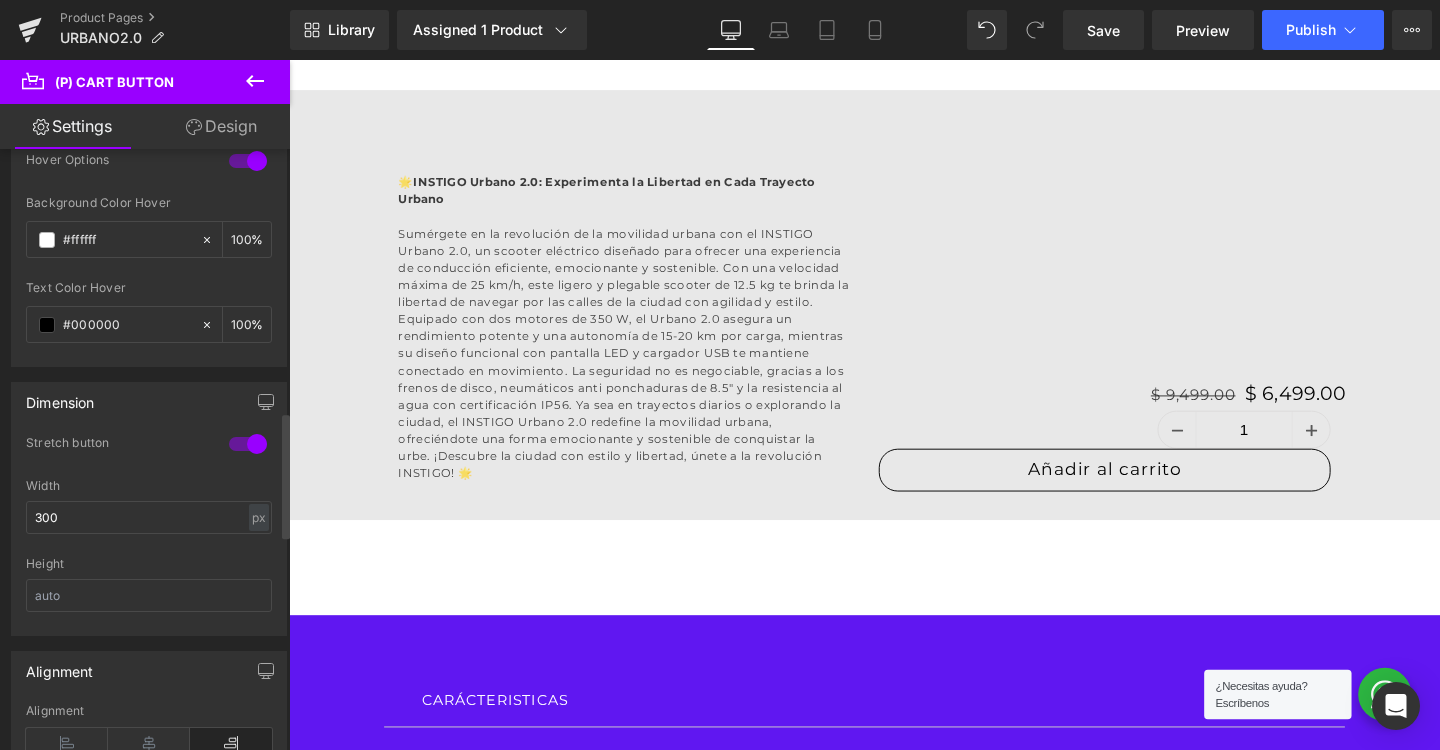 scroll, scrollTop: 1321, scrollLeft: 0, axis: vertical 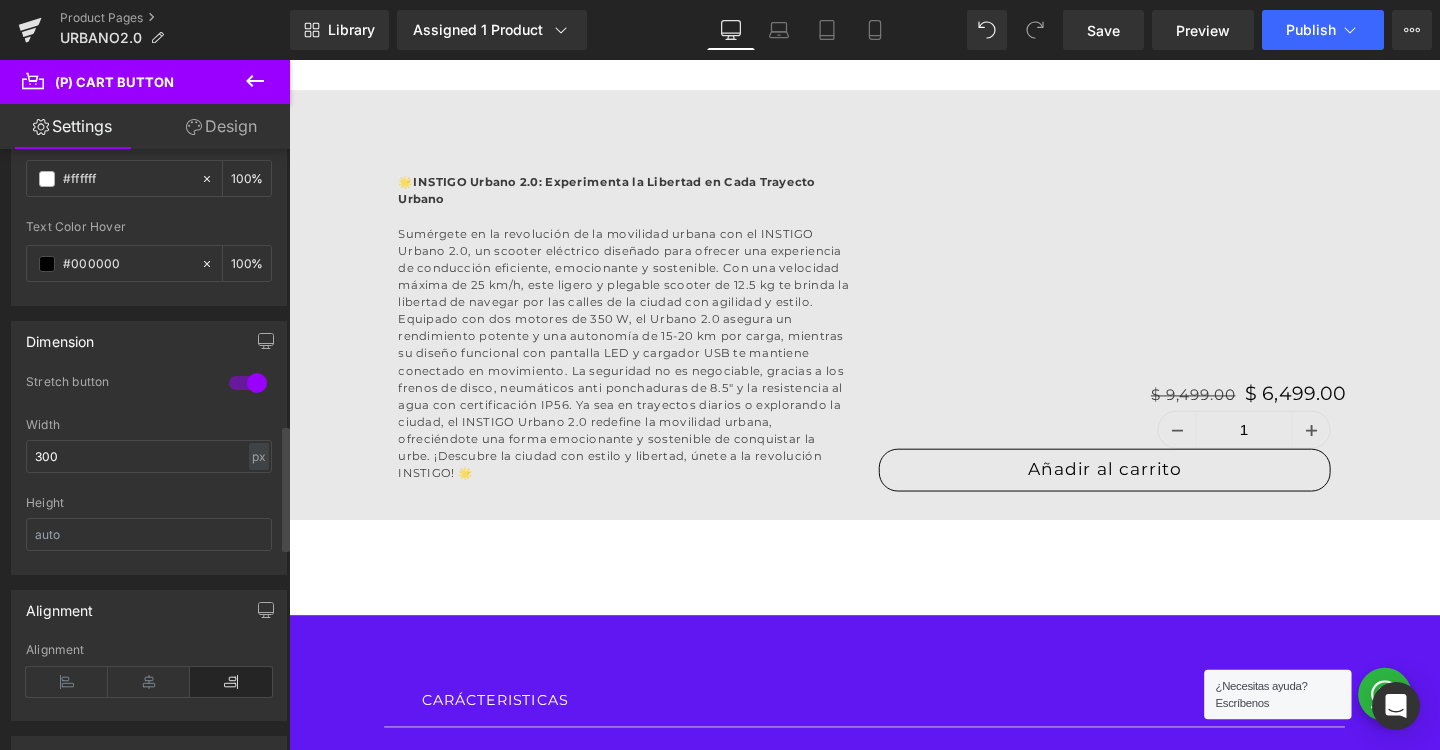 click at bounding box center [248, 383] 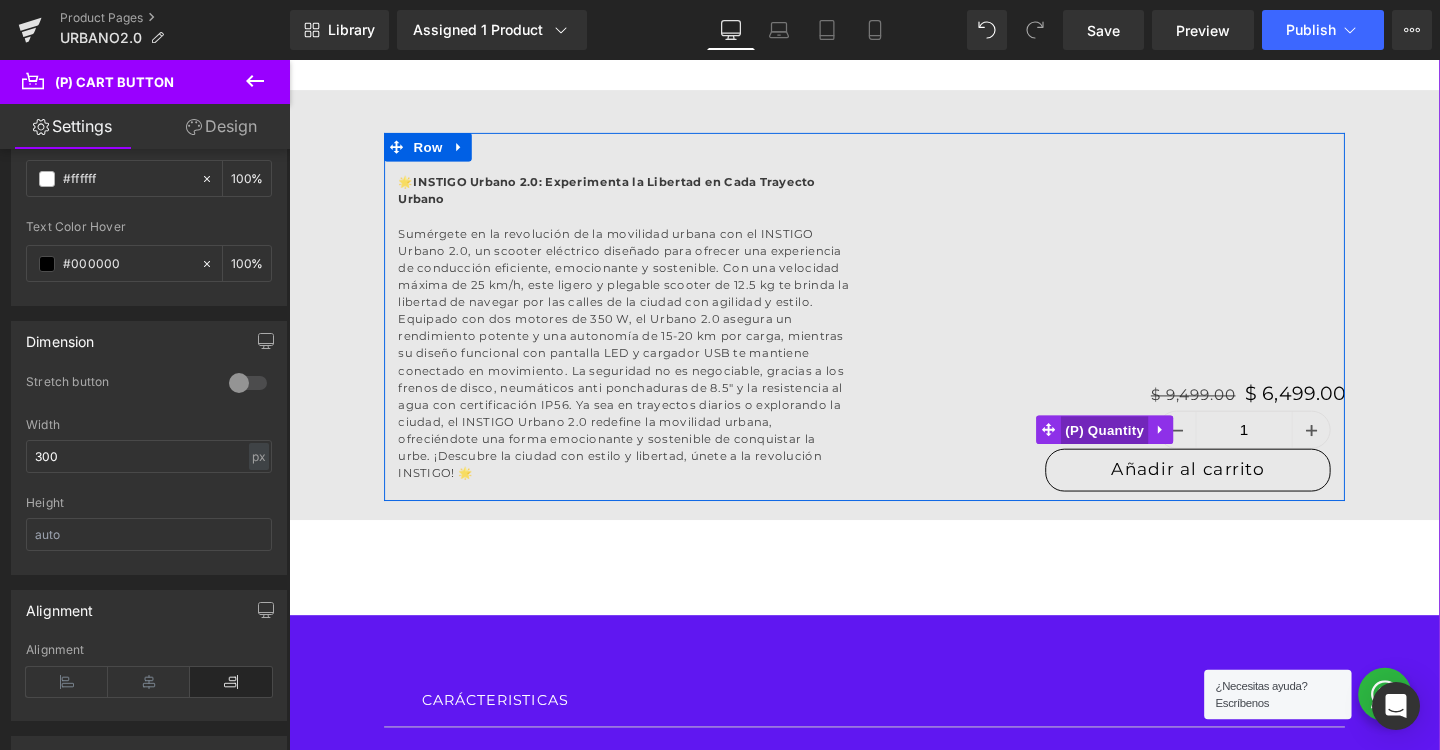 click on "(P) Quantity" at bounding box center (1146, 450) 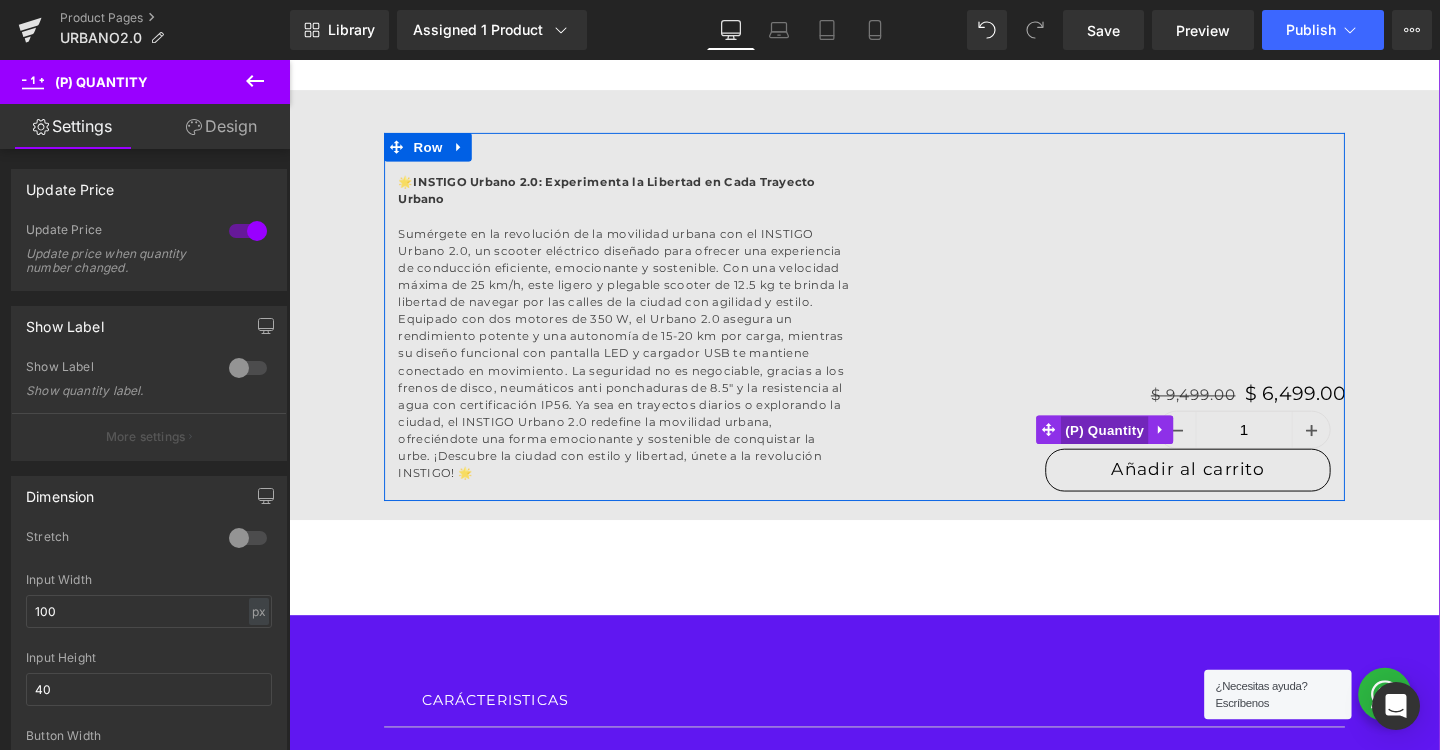 click on "(P) Quantity" at bounding box center (1146, 450) 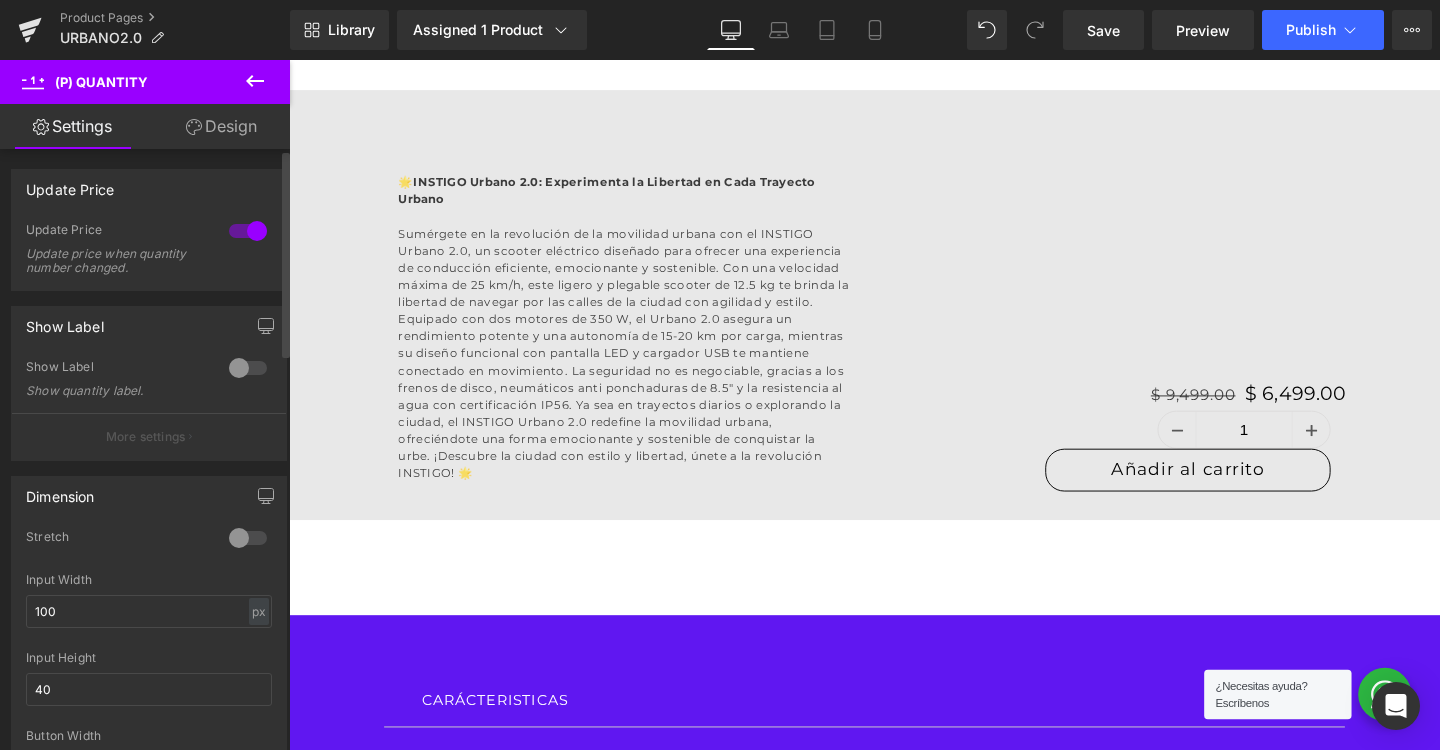 click at bounding box center (248, 368) 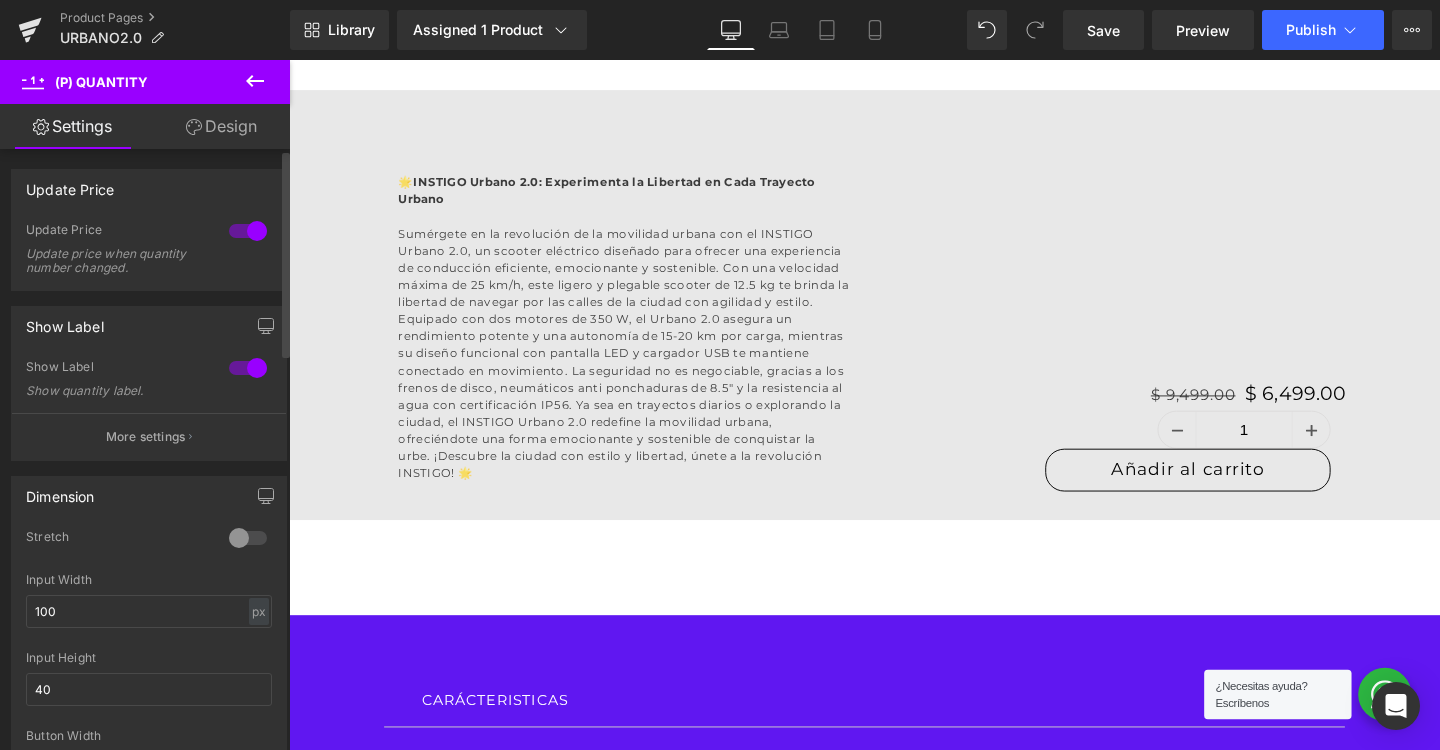 click at bounding box center (248, 368) 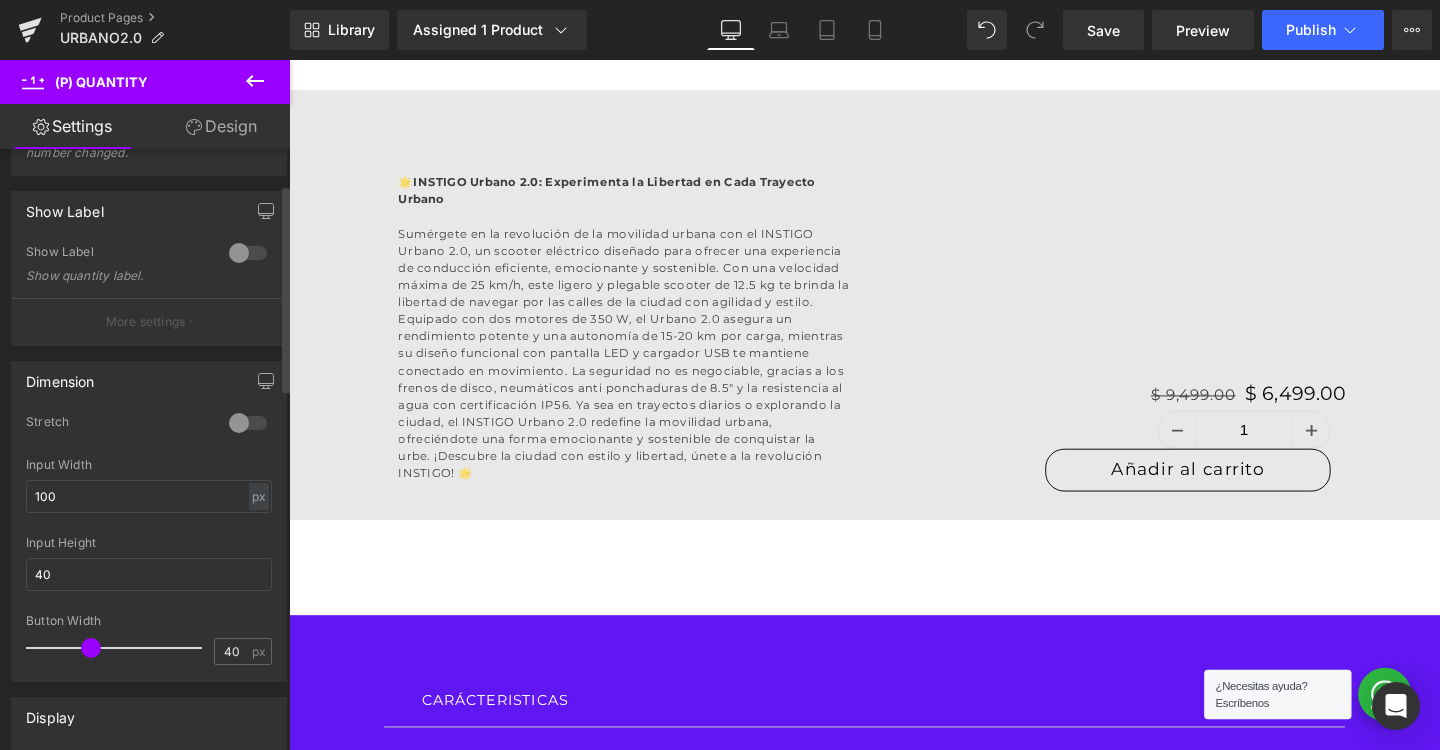 scroll, scrollTop: 123, scrollLeft: 0, axis: vertical 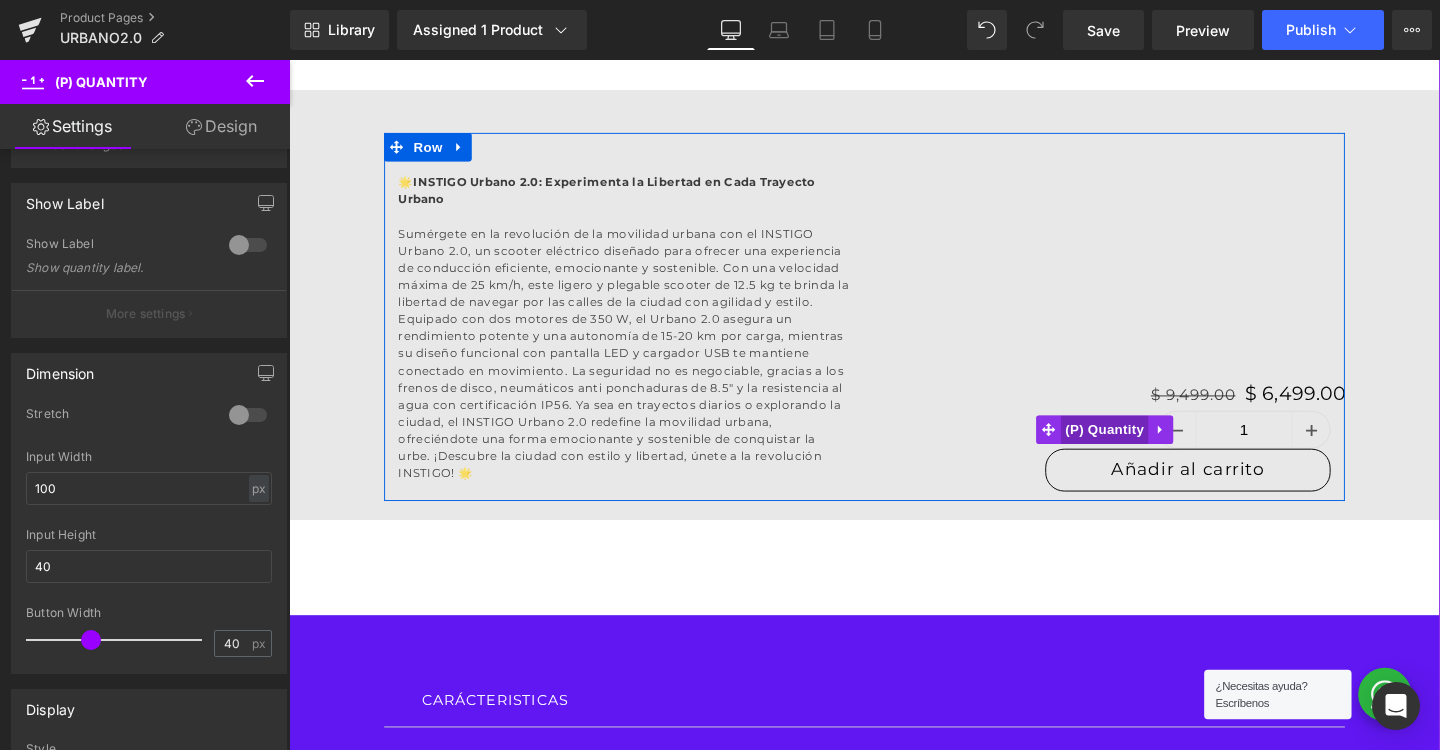 click on "(P) Quantity" at bounding box center [1146, 449] 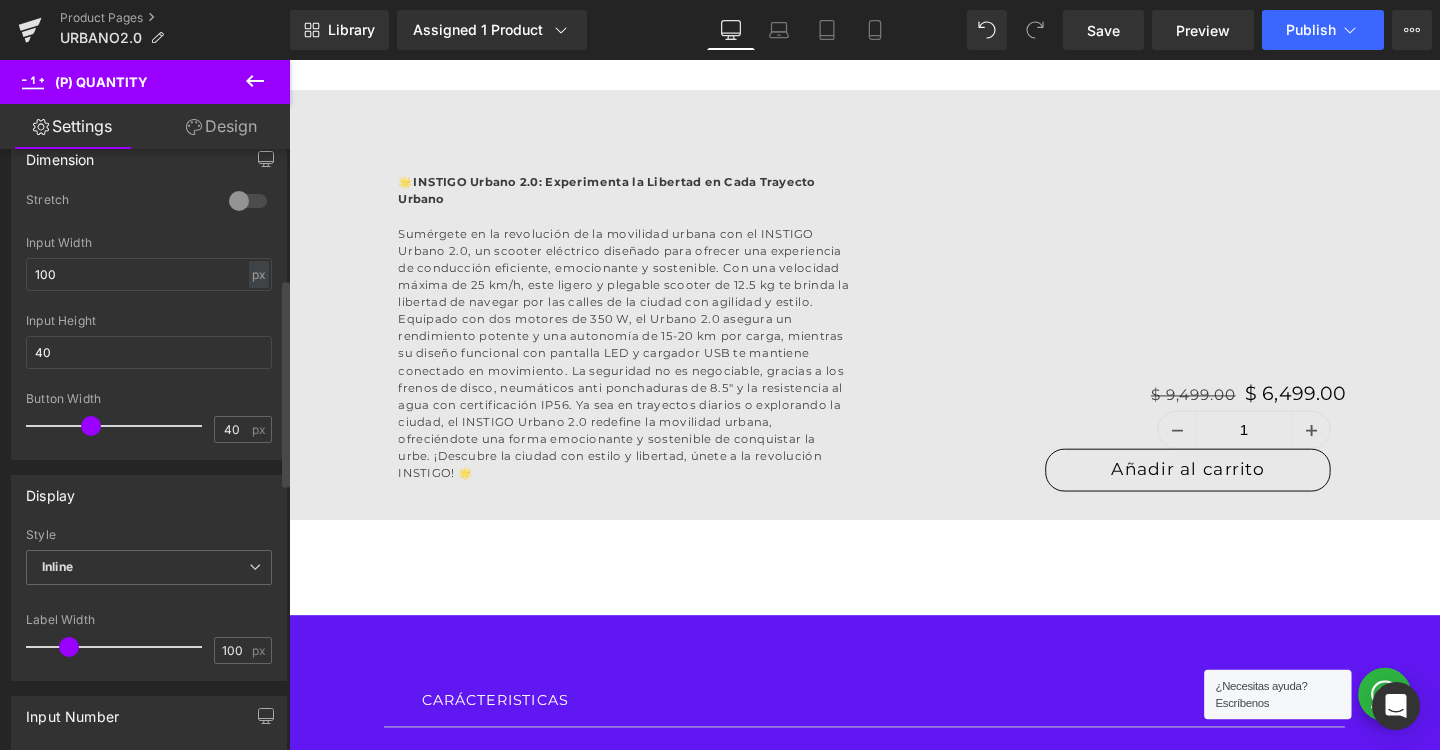 scroll, scrollTop: 468, scrollLeft: 0, axis: vertical 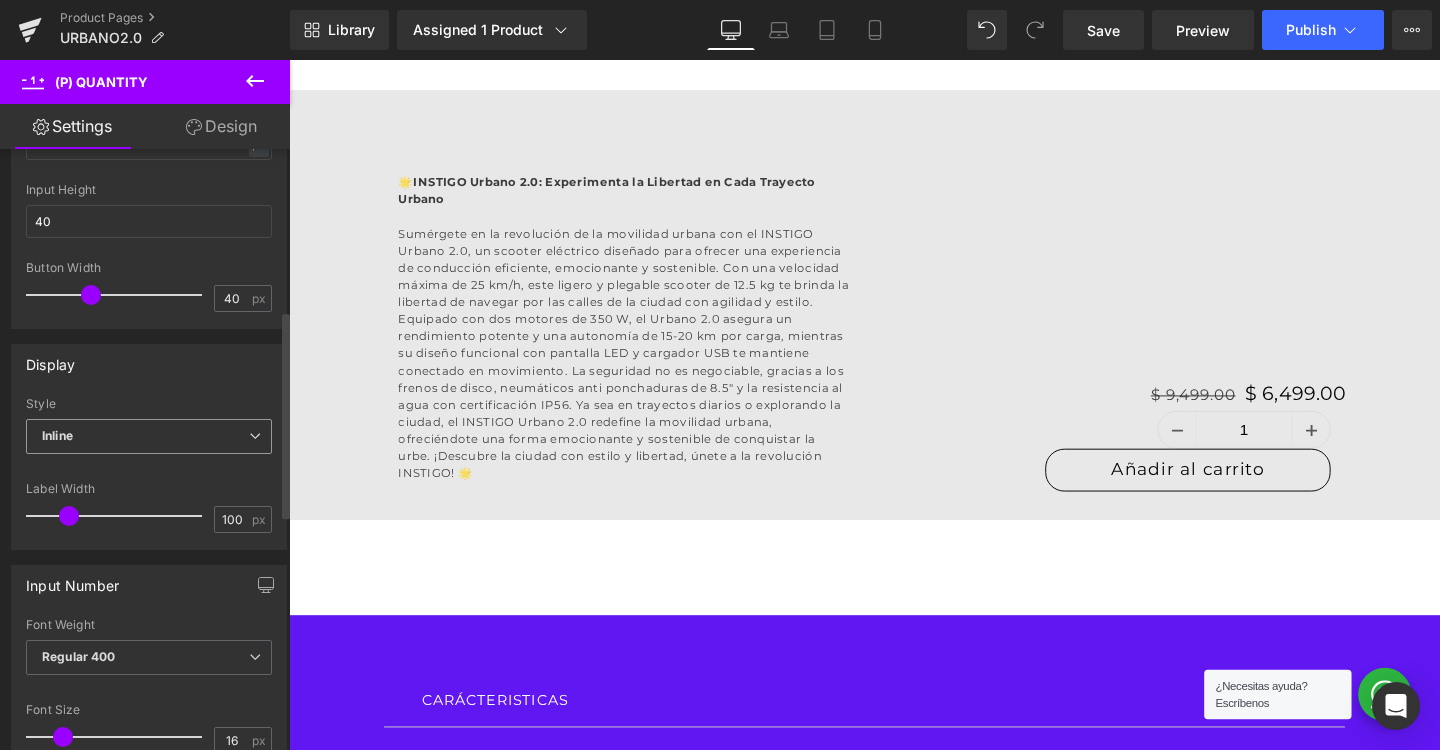 click on "Inline" at bounding box center (149, 436) 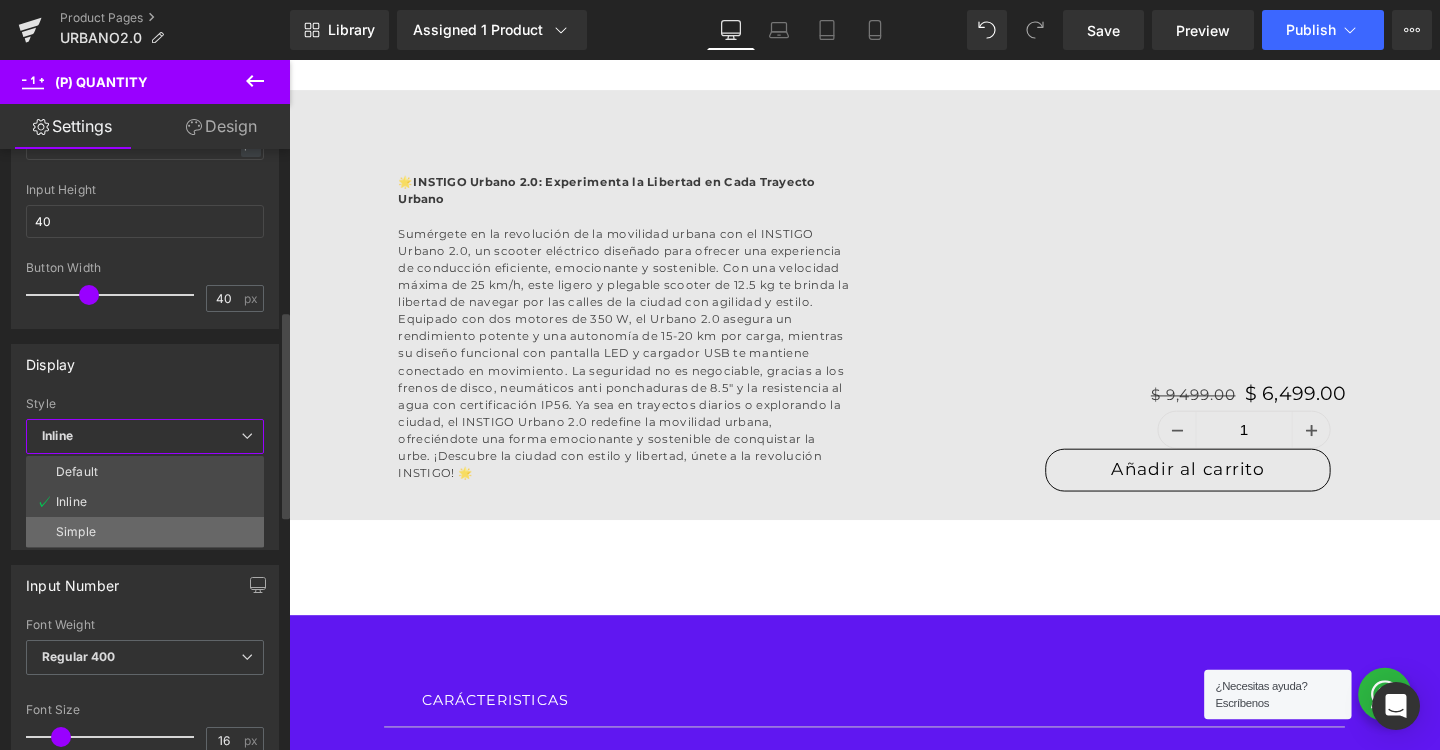 click on "Simple" at bounding box center [145, 532] 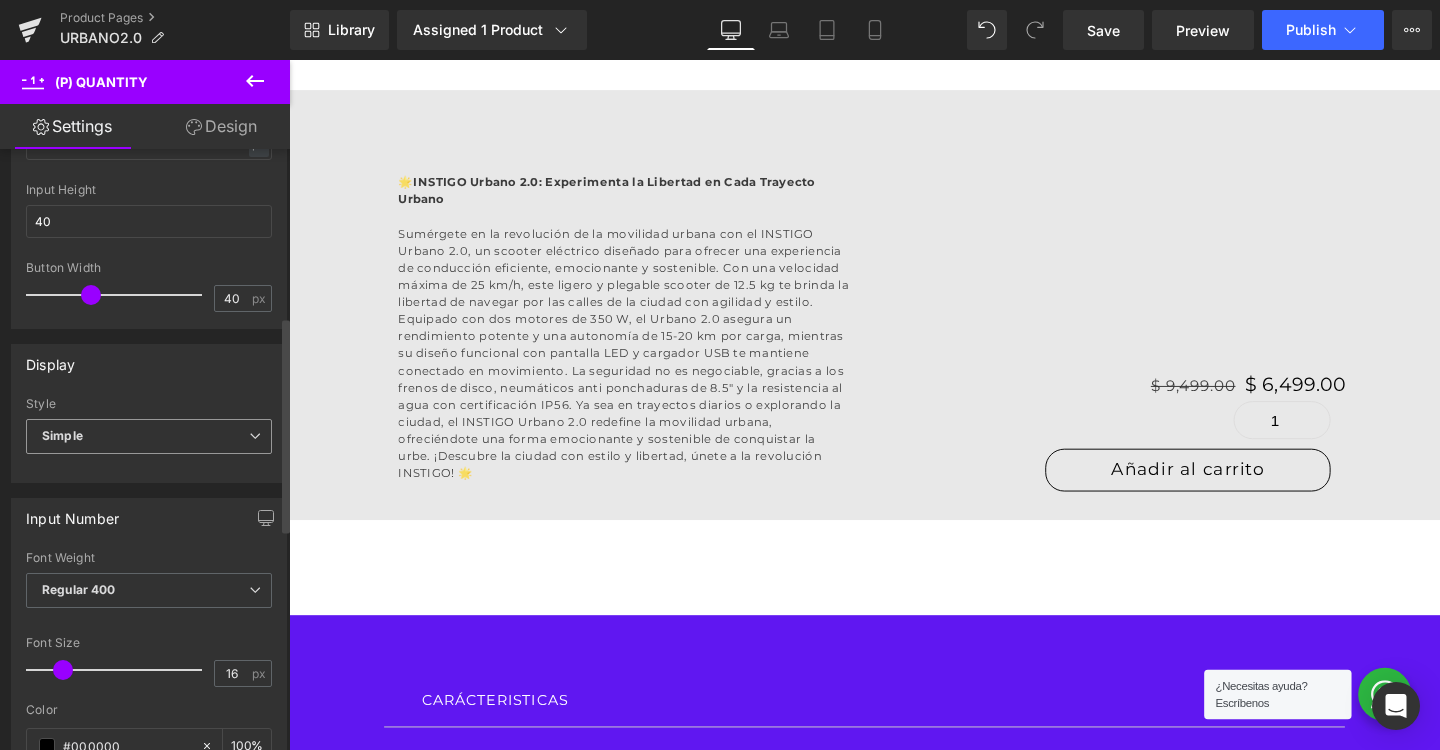 click on "Simple" at bounding box center [149, 436] 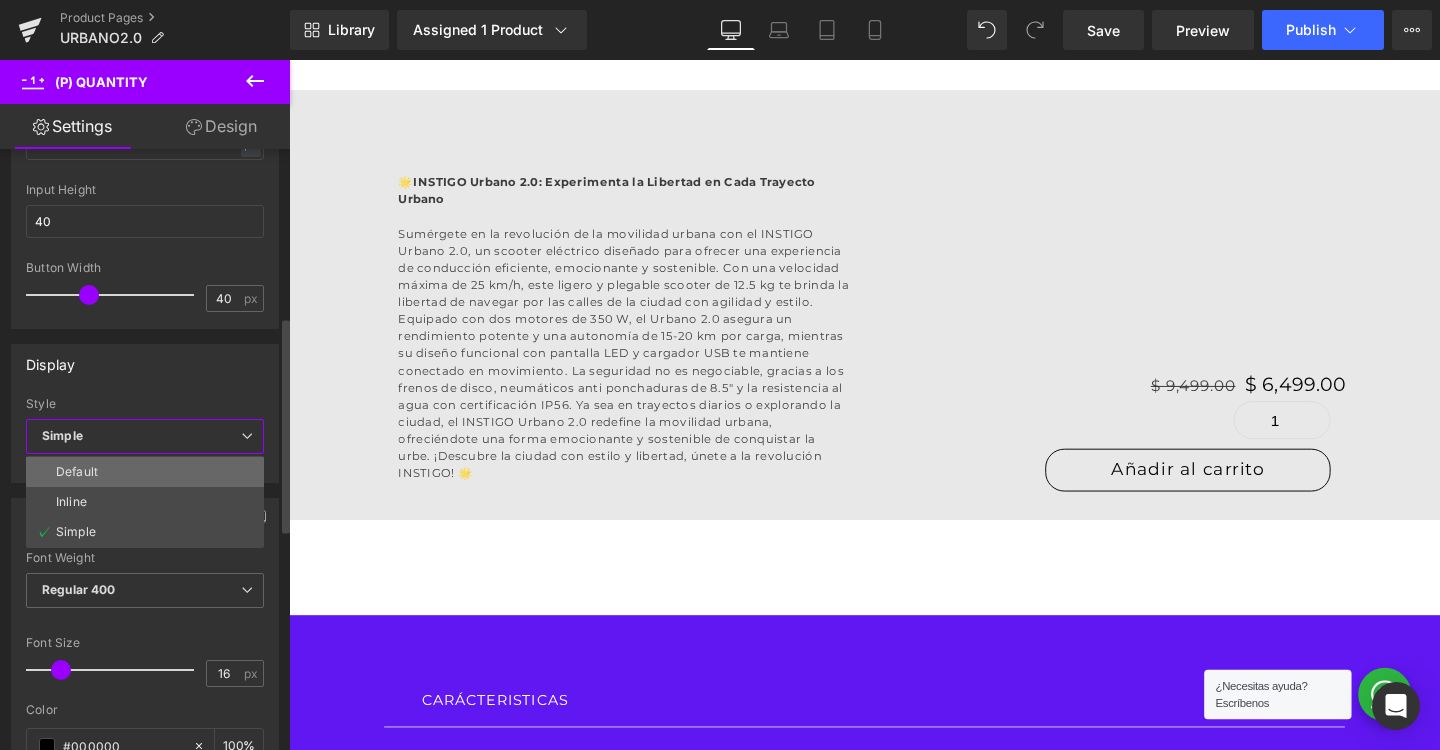 click on "Default" at bounding box center [145, 472] 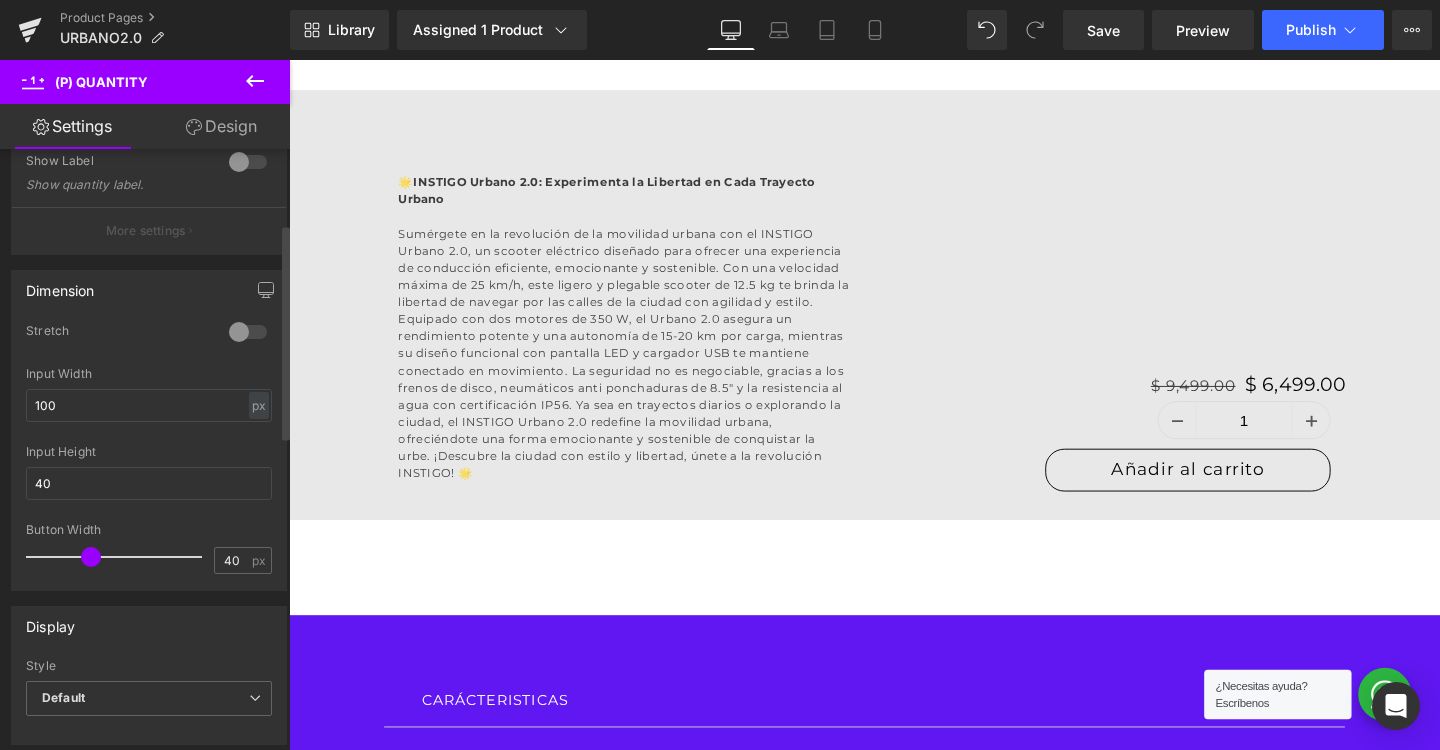scroll, scrollTop: 205, scrollLeft: 0, axis: vertical 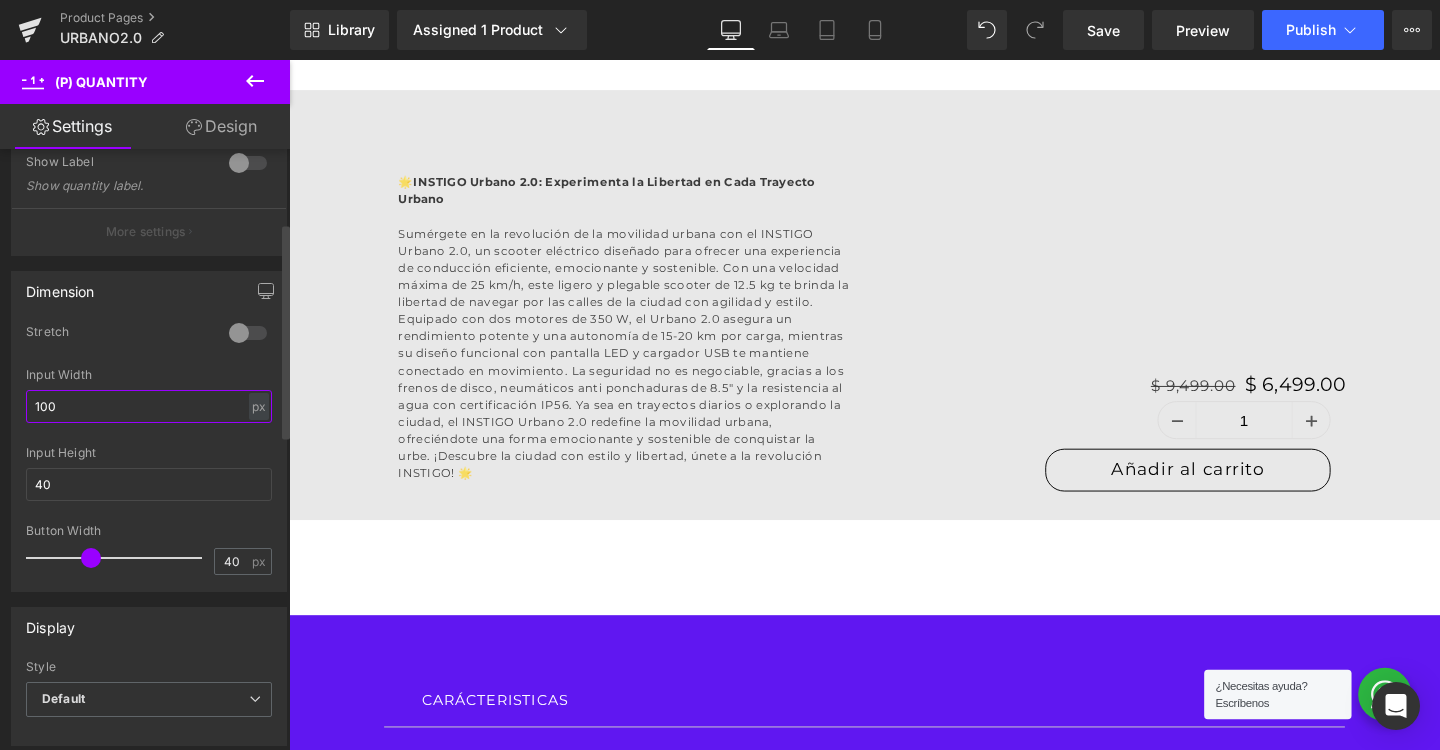 click on "100" at bounding box center (149, 406) 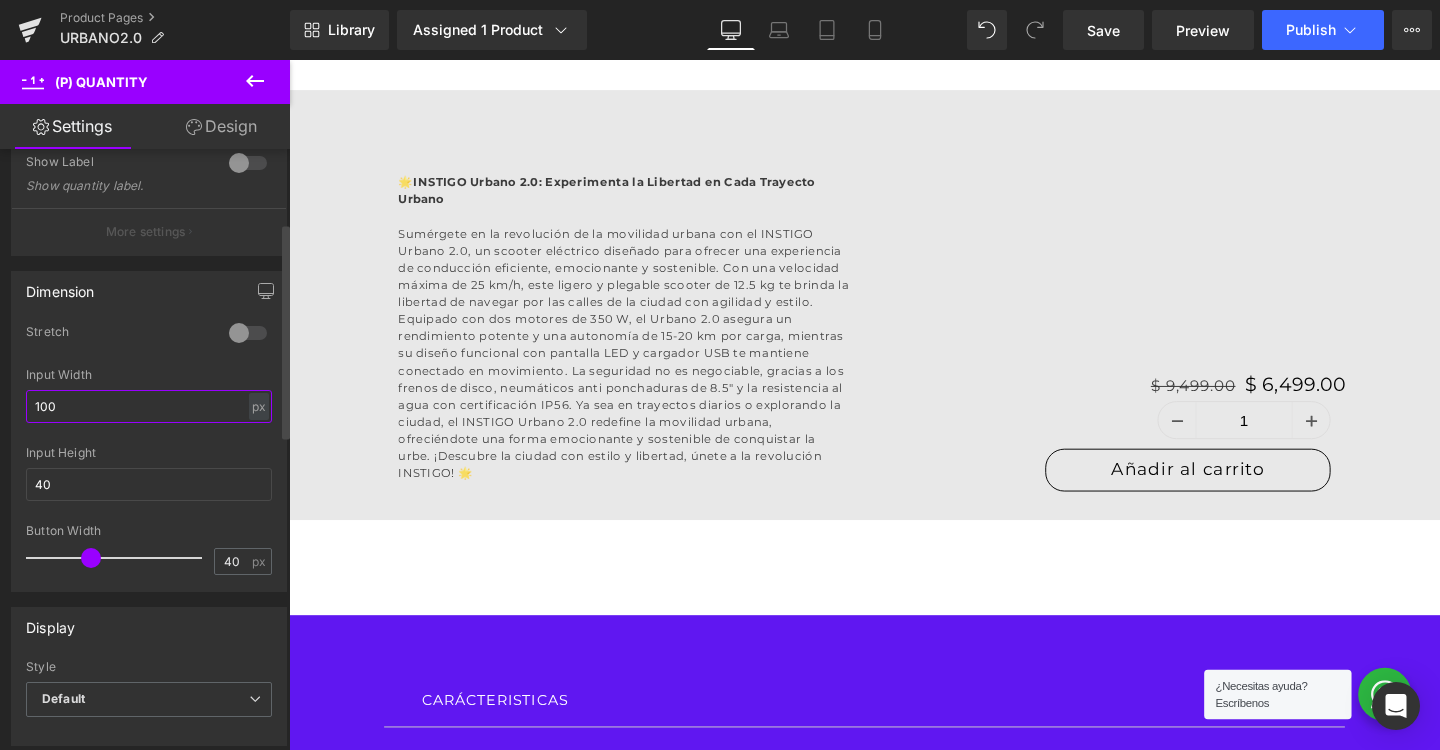 click on "100" at bounding box center (149, 406) 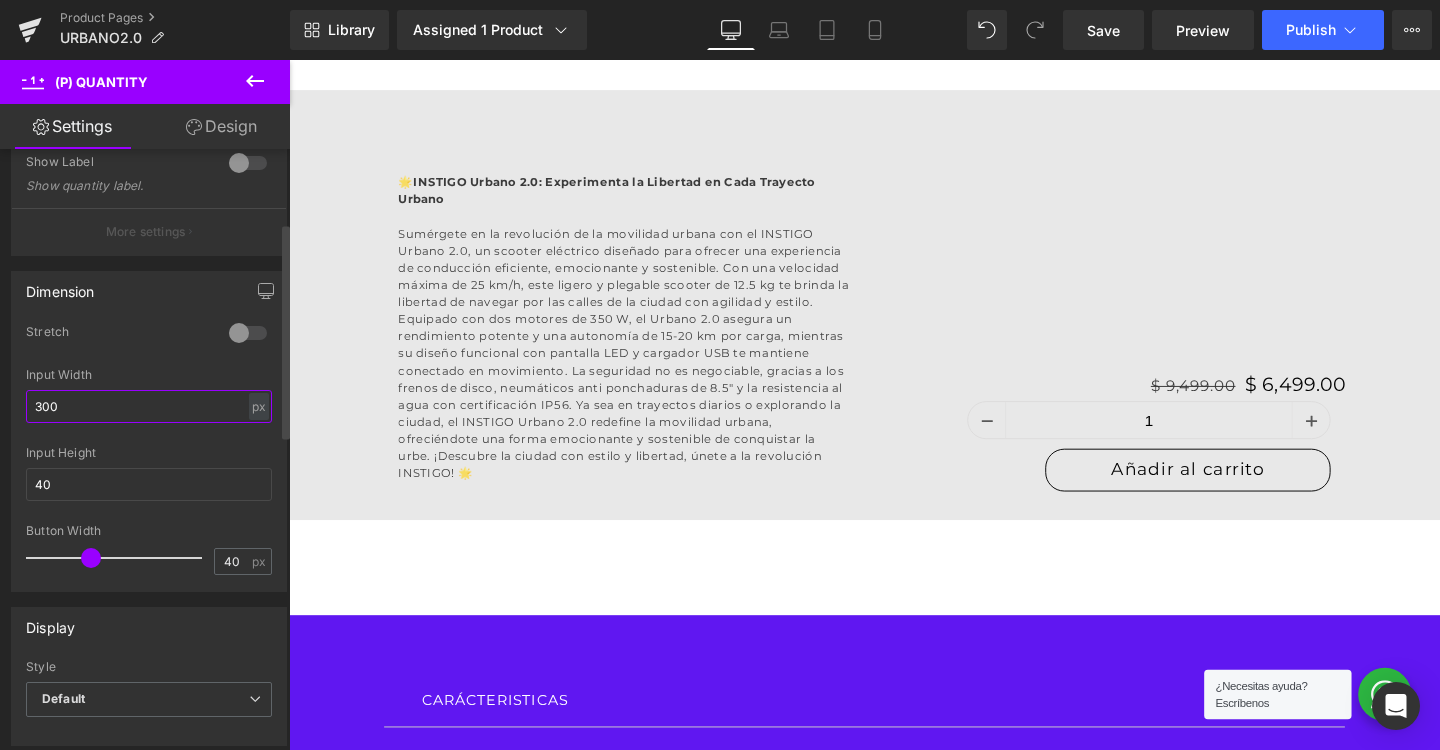 click on "300" at bounding box center [149, 406] 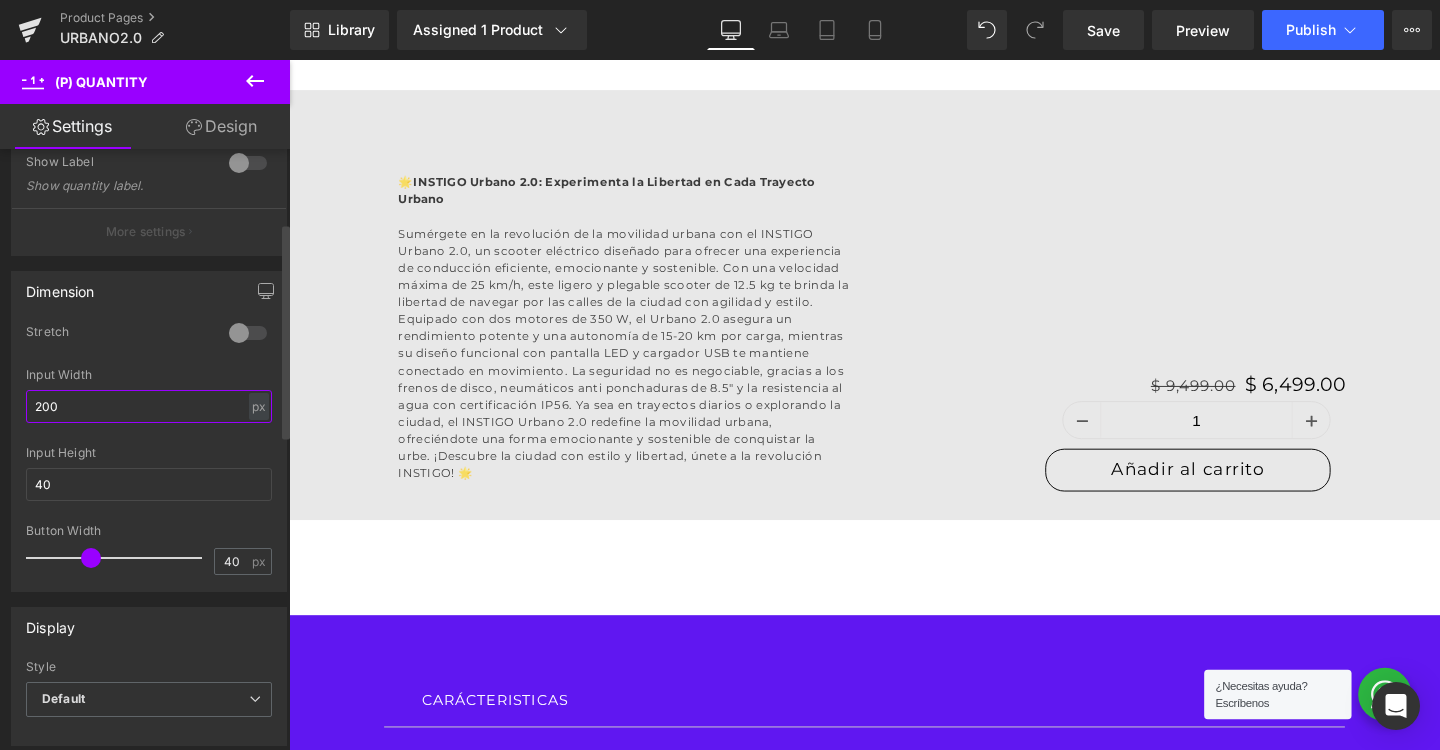 click on "200" at bounding box center (149, 406) 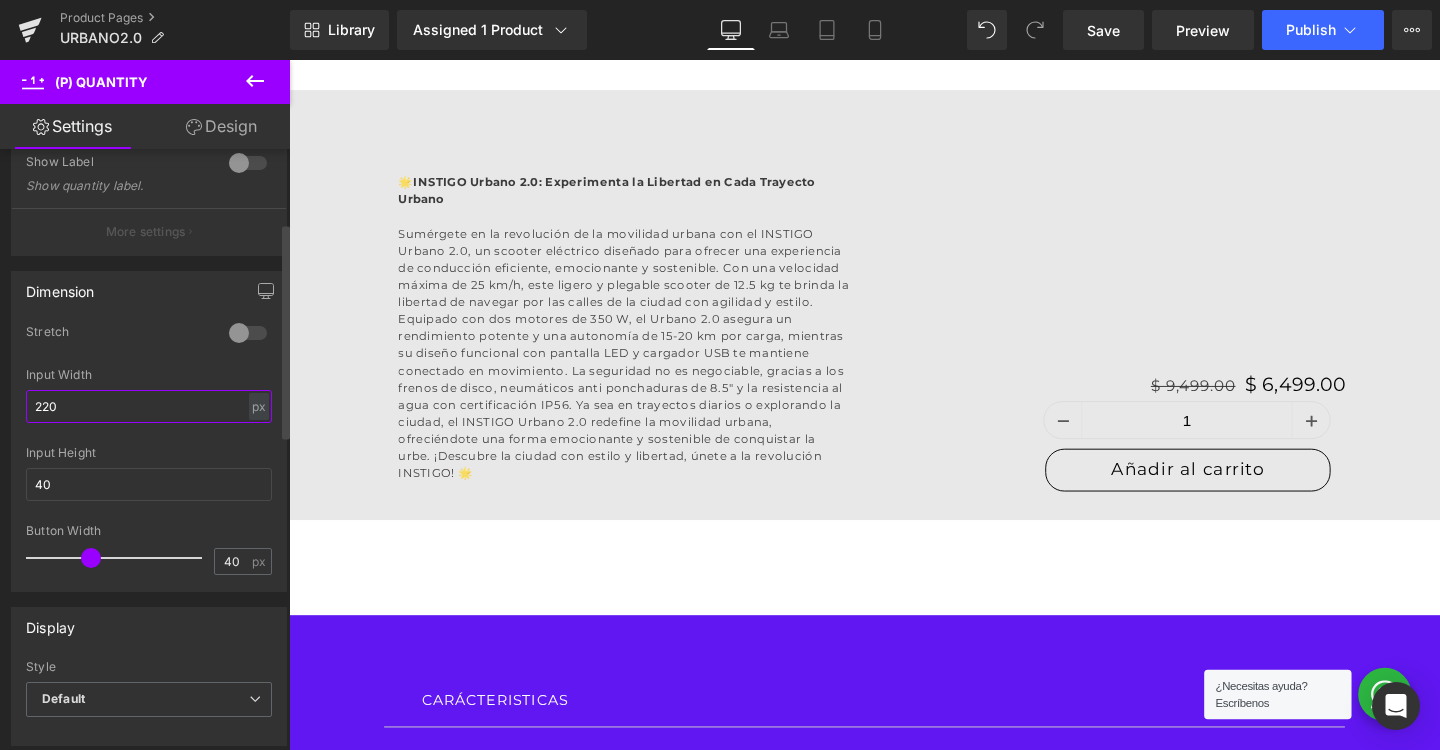 type on "220" 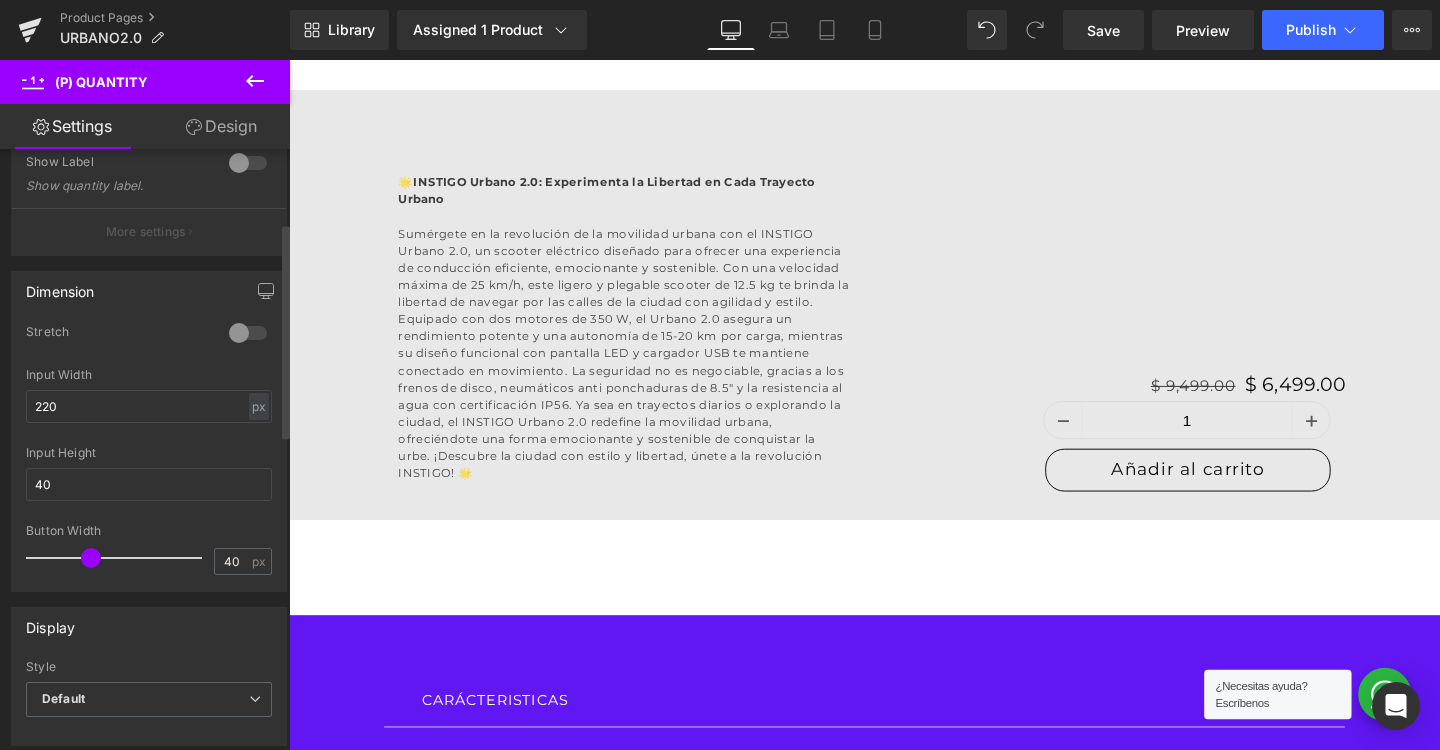 click at bounding box center (248, 333) 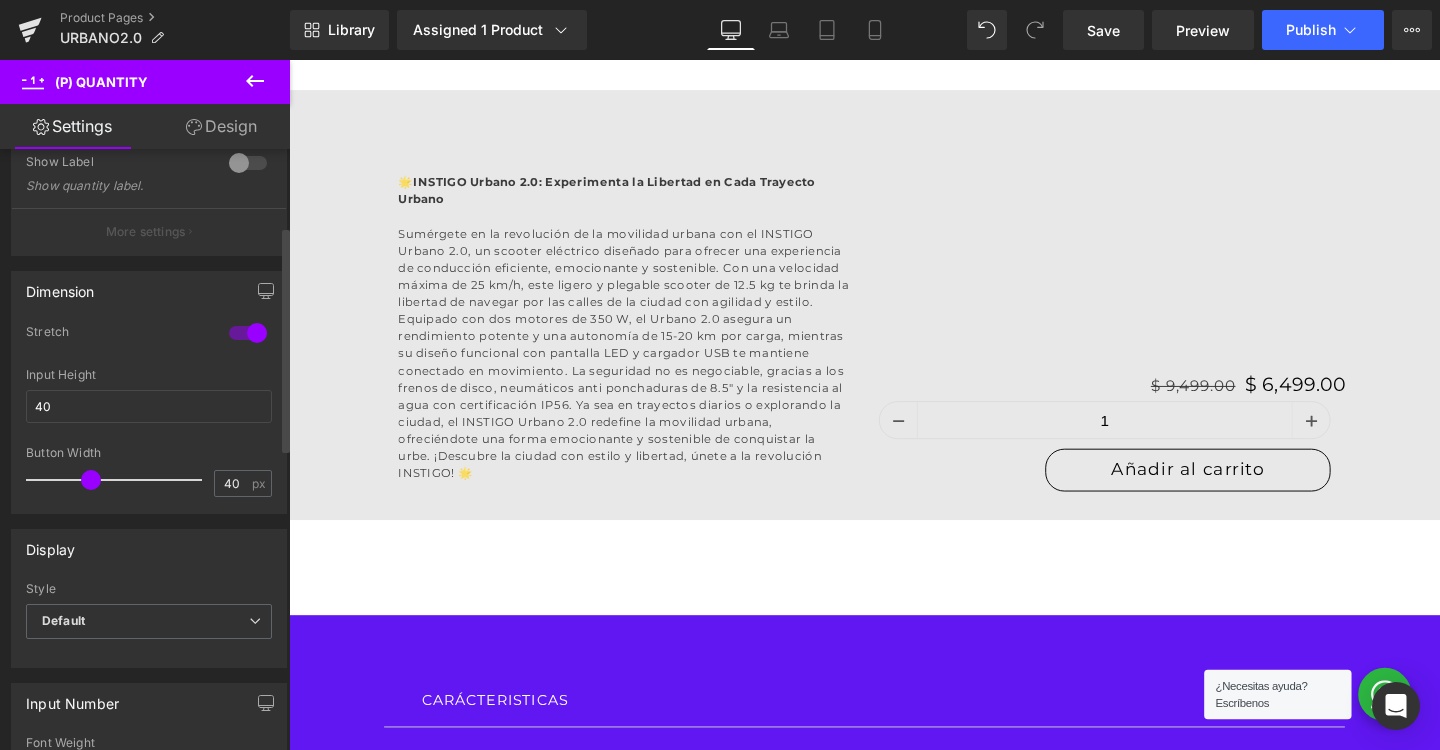 click at bounding box center [248, 333] 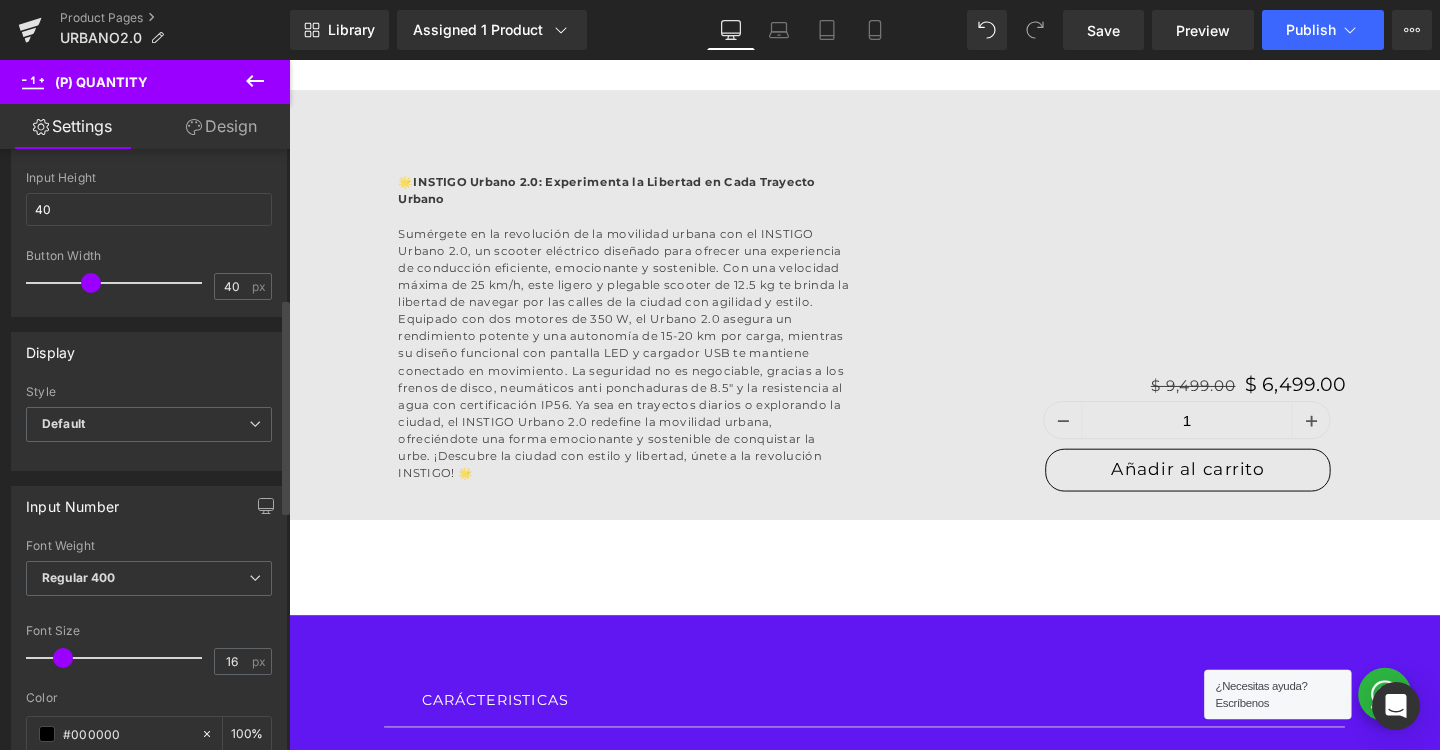 scroll, scrollTop: 491, scrollLeft: 0, axis: vertical 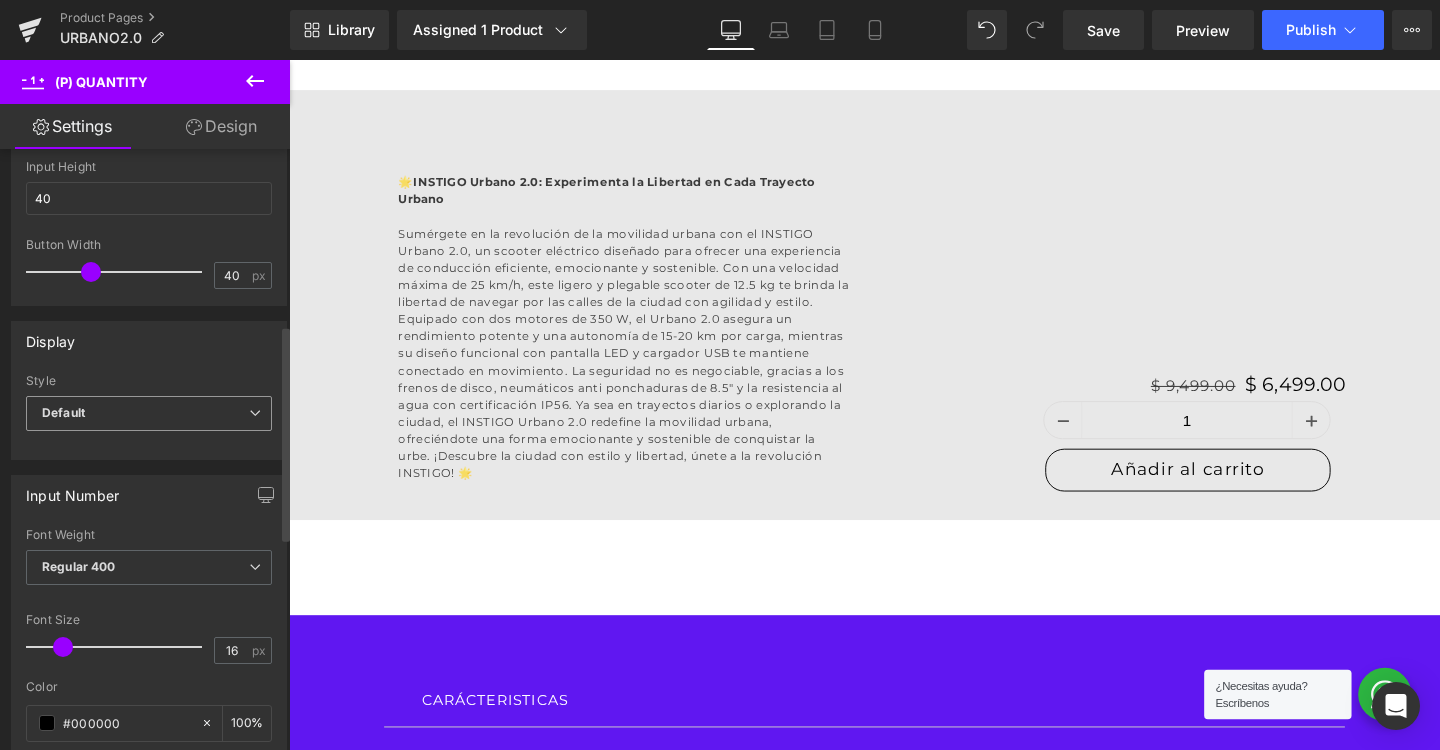 click on "Default" at bounding box center (149, 413) 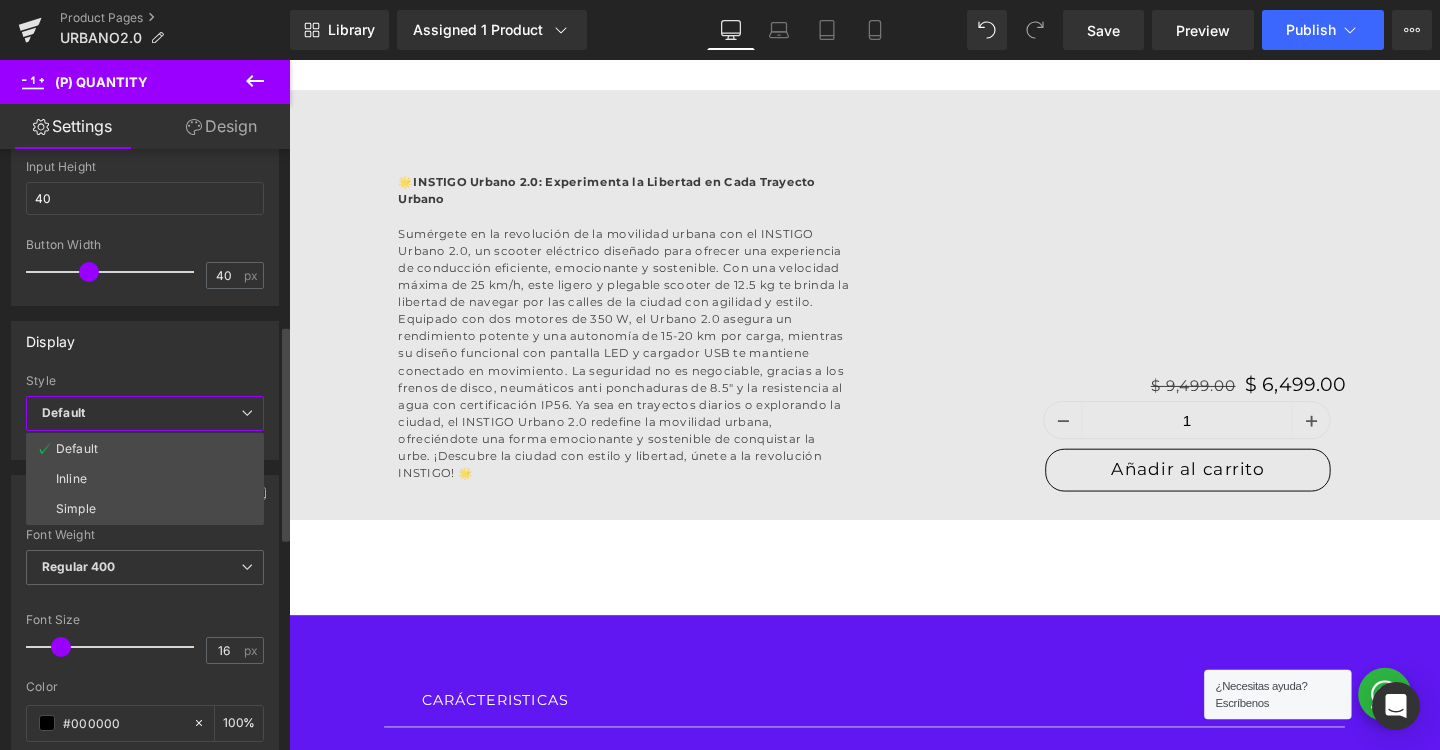 click on "Display" at bounding box center [145, 341] 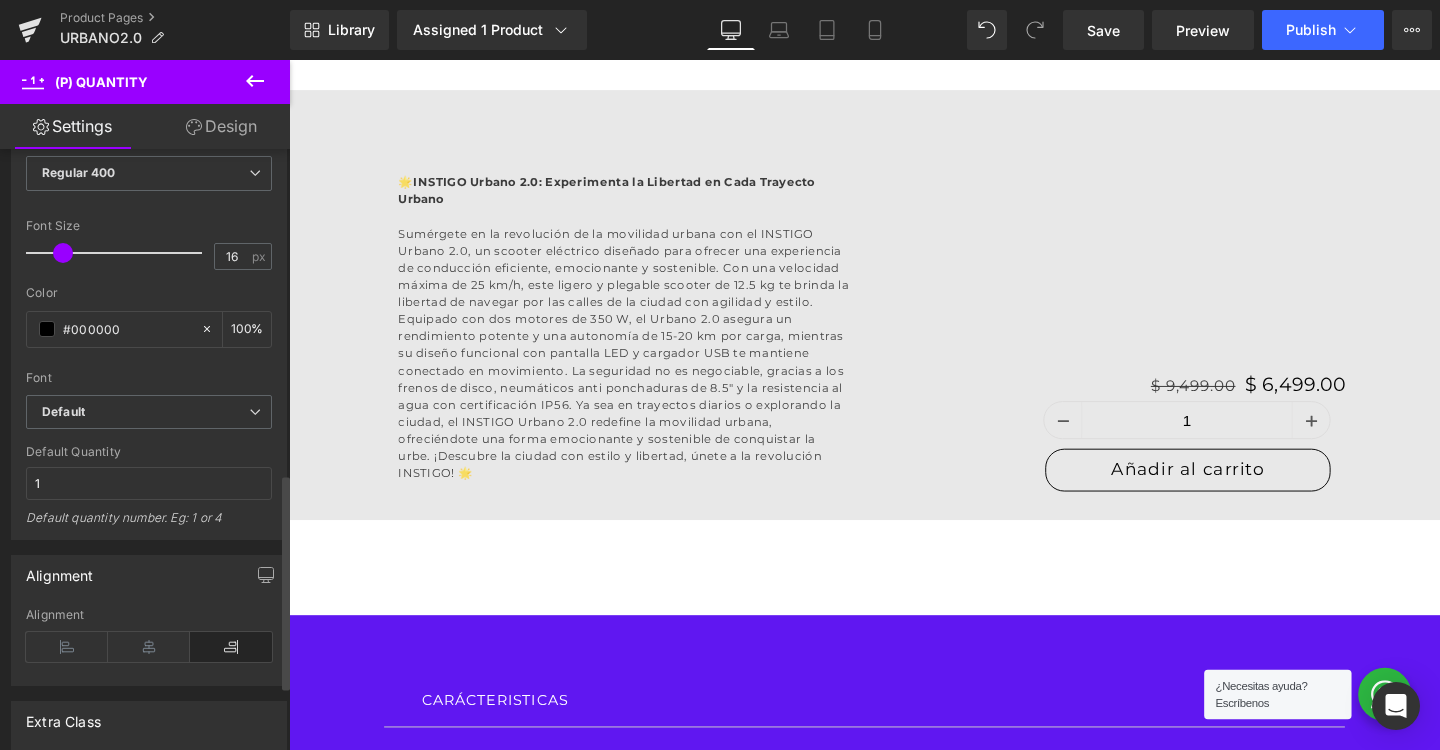 scroll, scrollTop: 915, scrollLeft: 0, axis: vertical 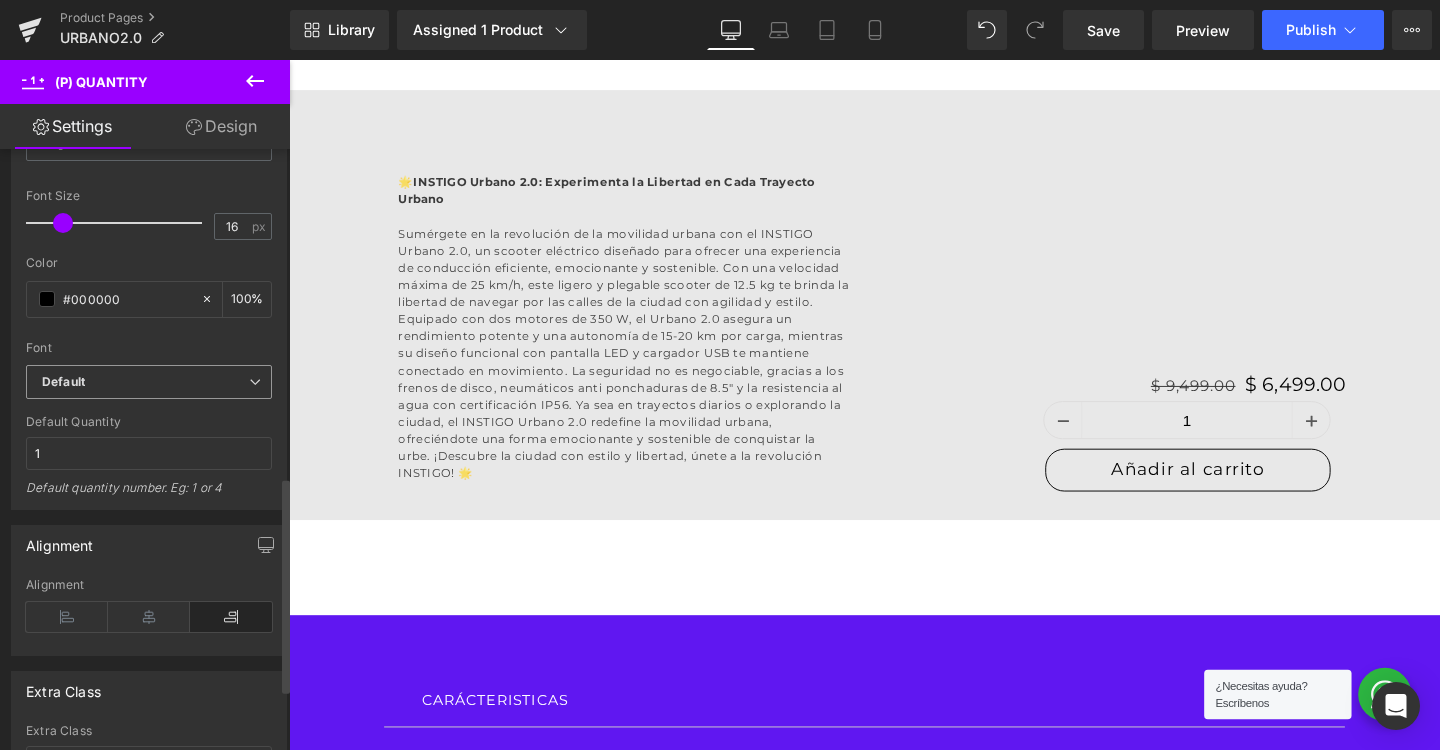 click on "Default" at bounding box center [145, 382] 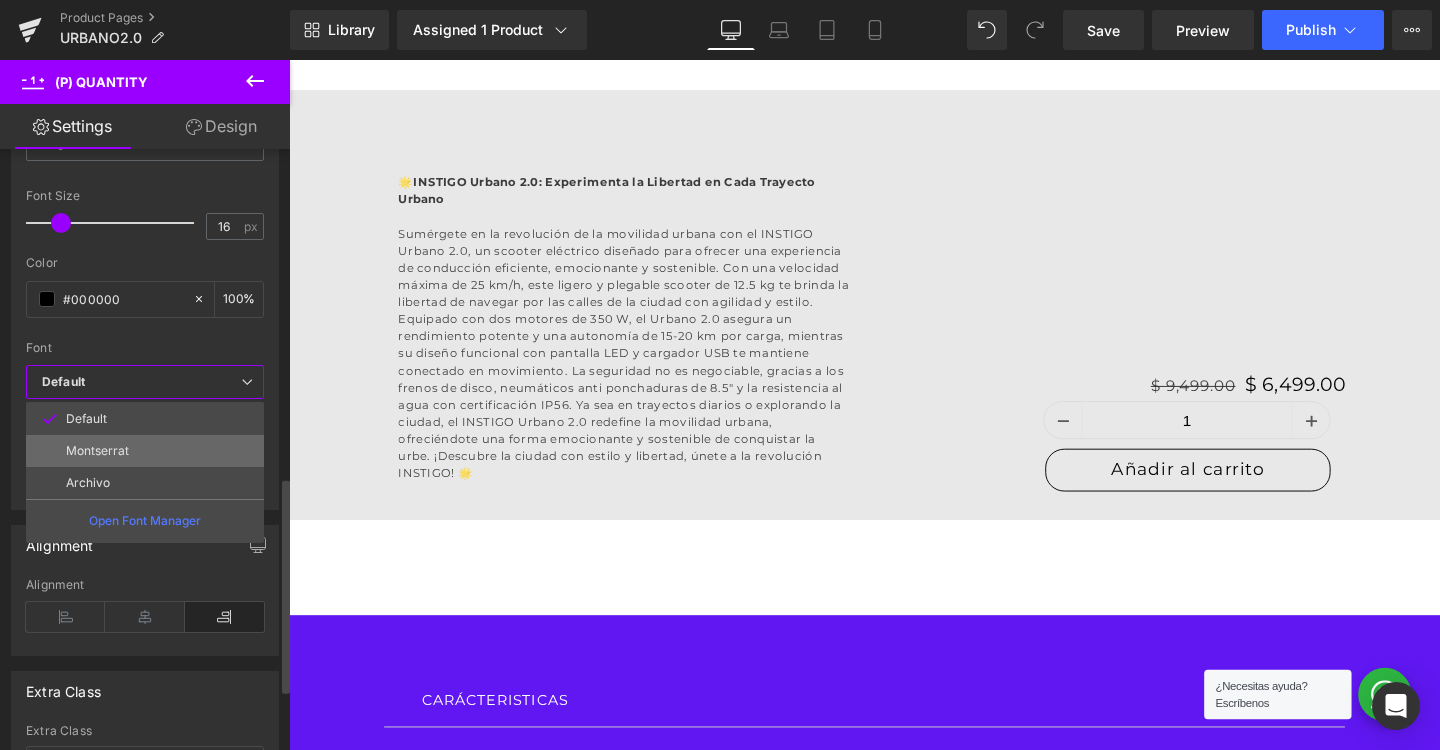 click on "Montserrat" at bounding box center (97, 451) 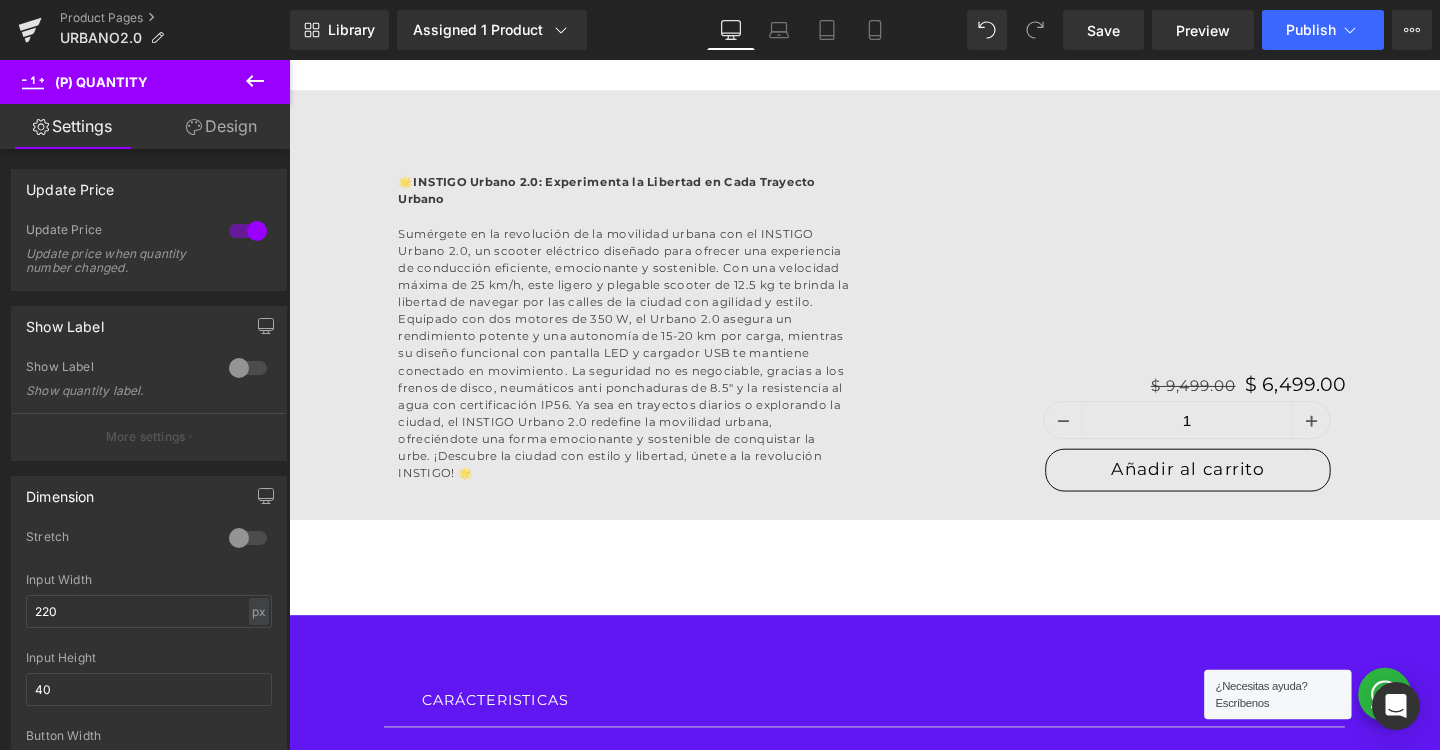 scroll, scrollTop: 0, scrollLeft: 0, axis: both 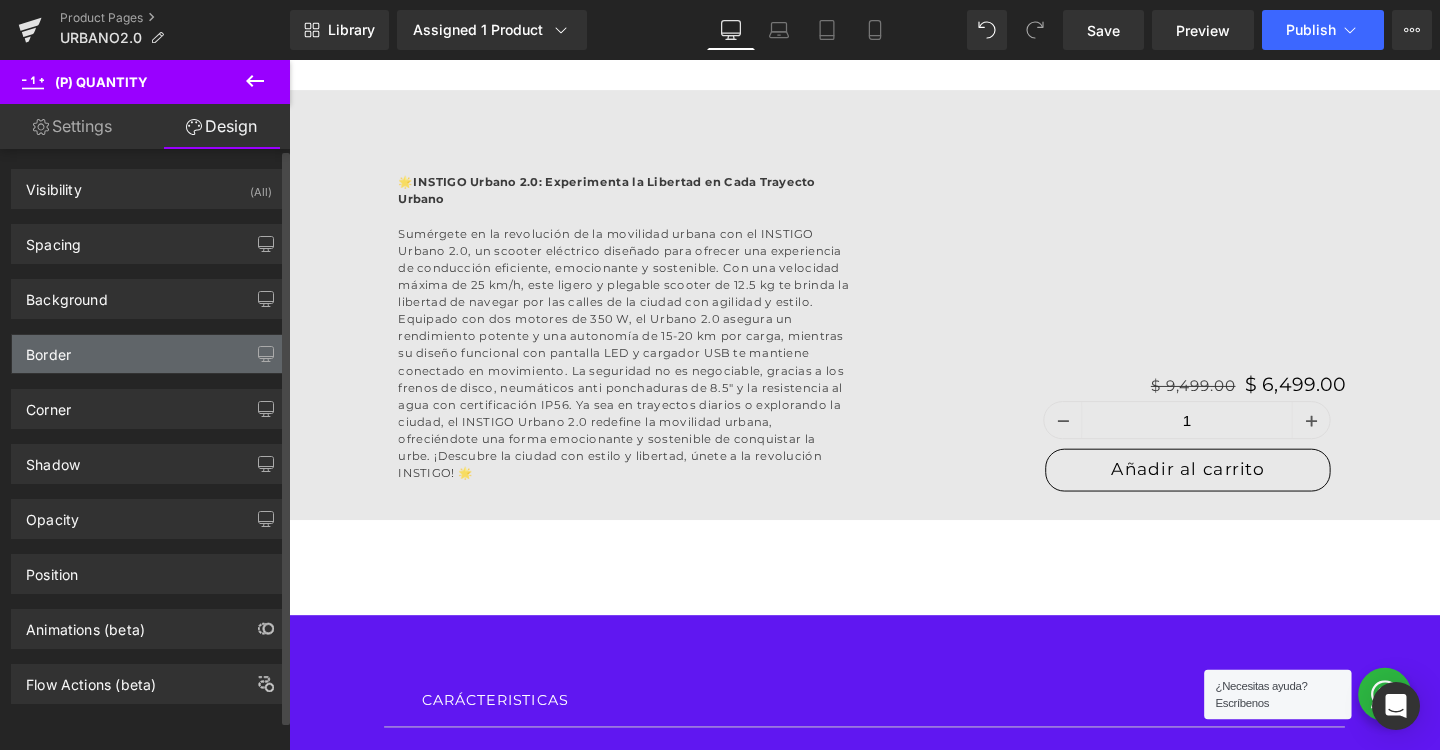 click on "Border" at bounding box center (149, 354) 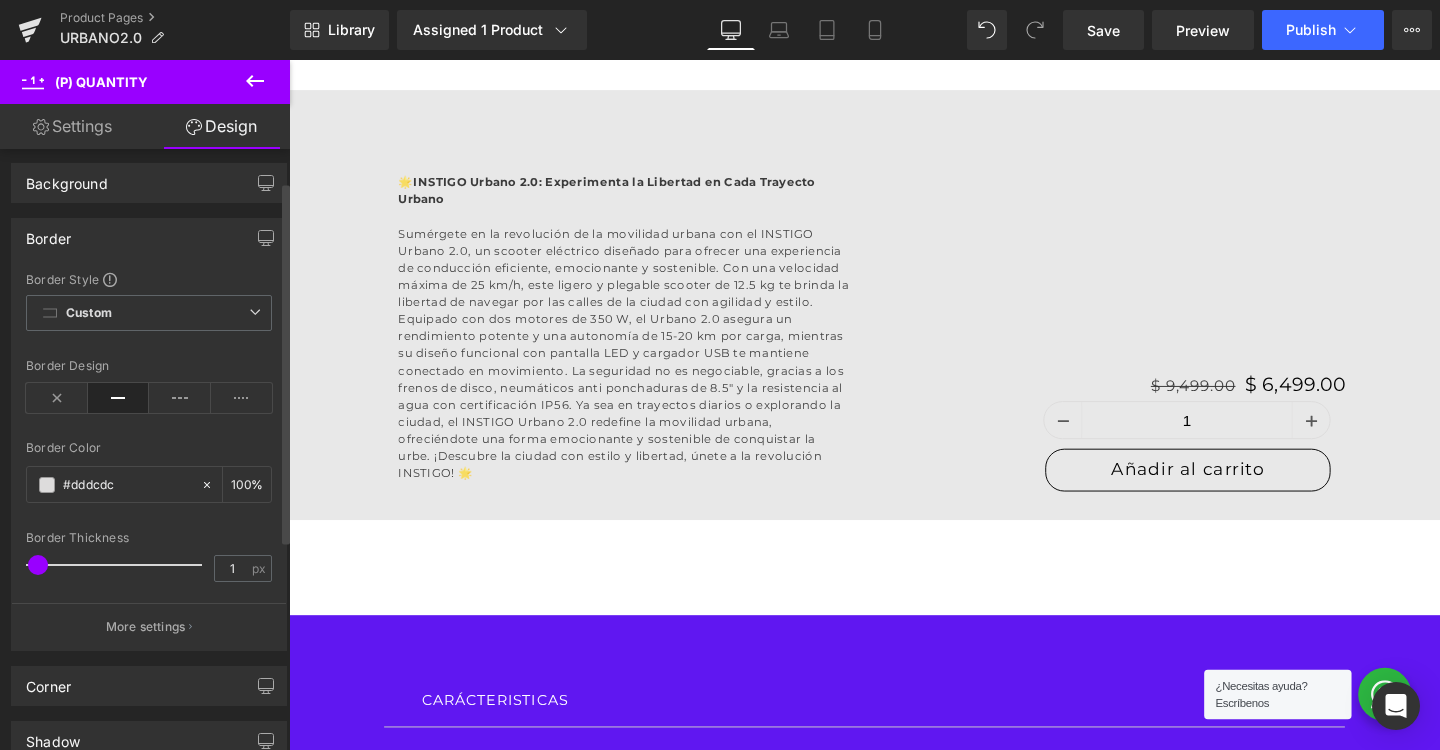 scroll, scrollTop: 160, scrollLeft: 0, axis: vertical 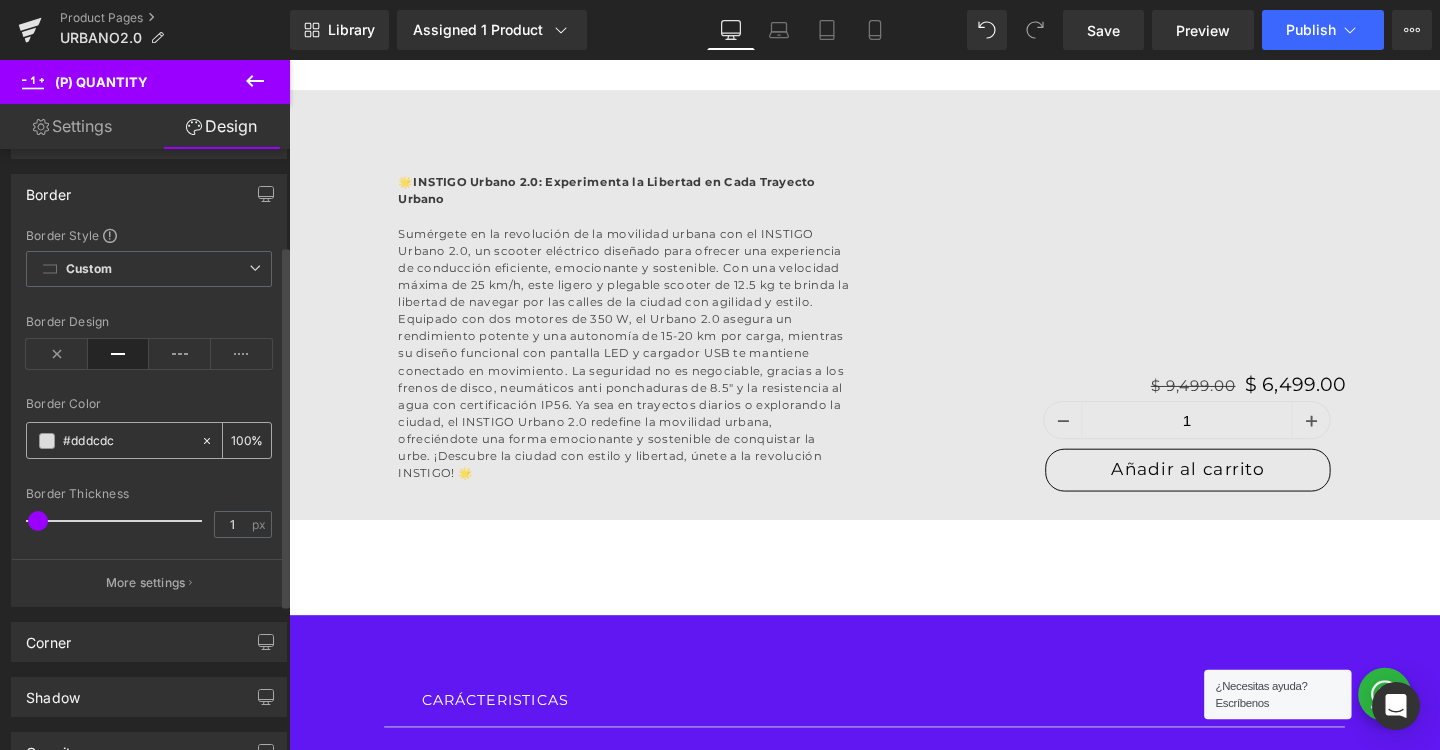click at bounding box center [47, 441] 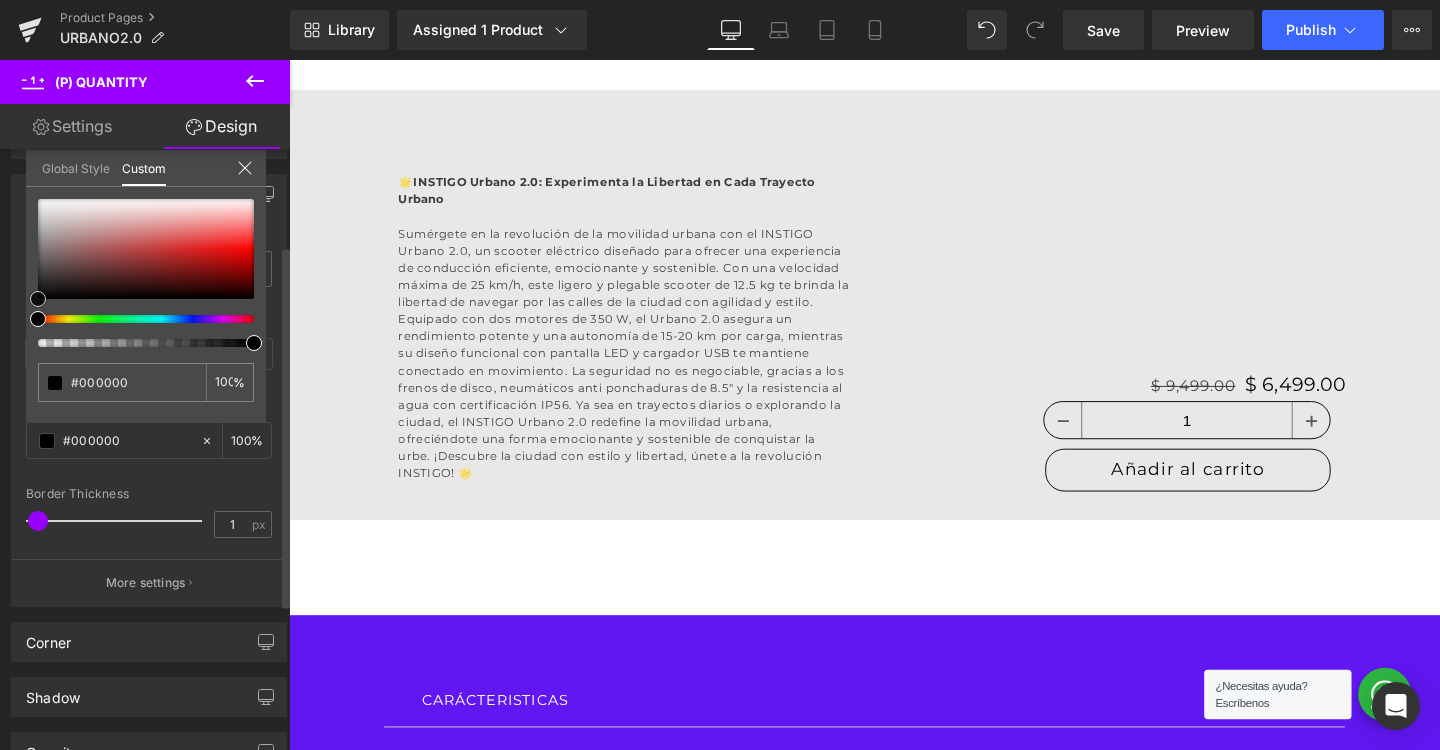 drag, startPoint x: 73, startPoint y: 256, endPoint x: 1, endPoint y: 342, distance: 112.1606 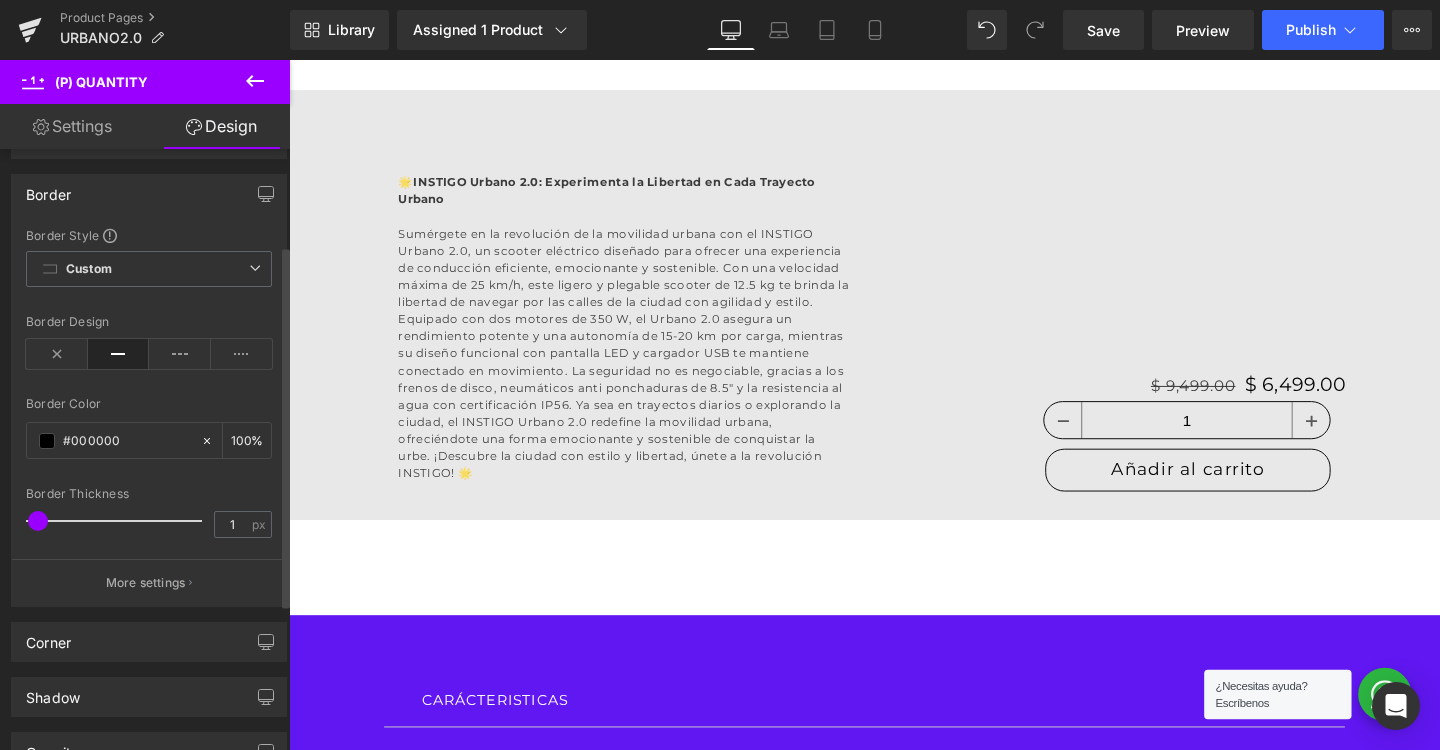 click on "Ir directamente al contenido
Tu carrito esta vacío
Seguir comprando
¿Tienes una cuenta?
Inicia sesión  para finalizar tus compras con mayor rapidez.
Tu carrito
Cargando...
Subtotal
$ 0.00 MXN
Los impuestos y gastos de envío se calculan en la pantalla de pago
Pagar pedido" at bounding box center [894, 1207] 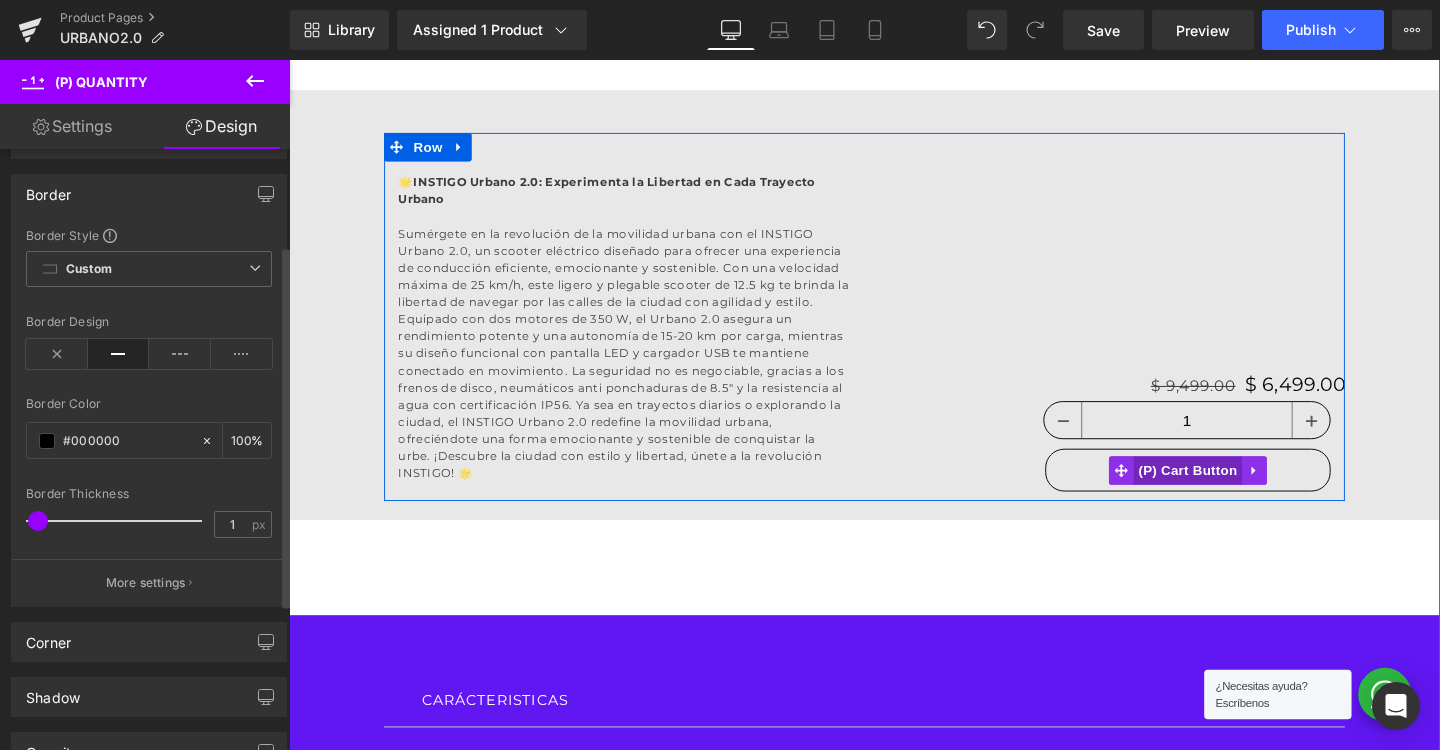 click on "(P) Cart Button" at bounding box center (1234, 492) 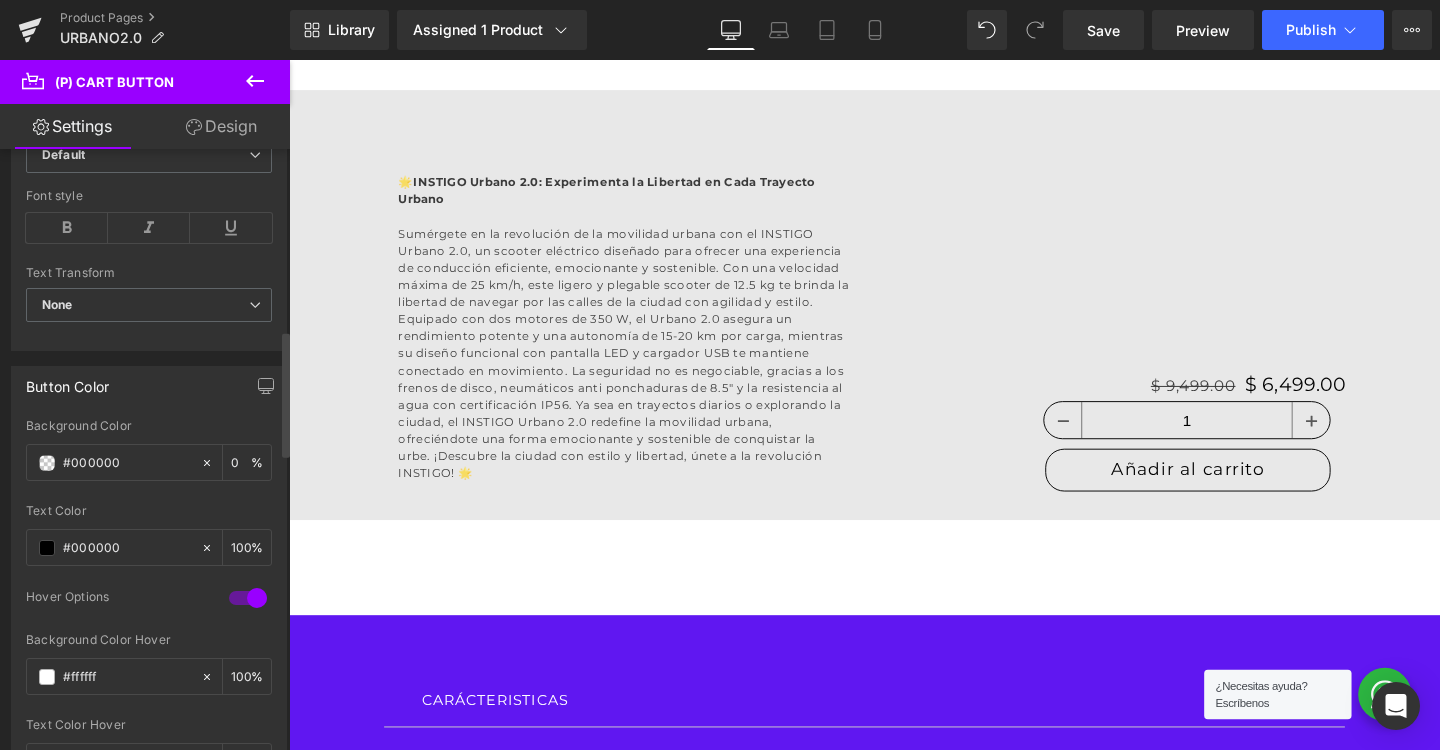 scroll, scrollTop: 868, scrollLeft: 0, axis: vertical 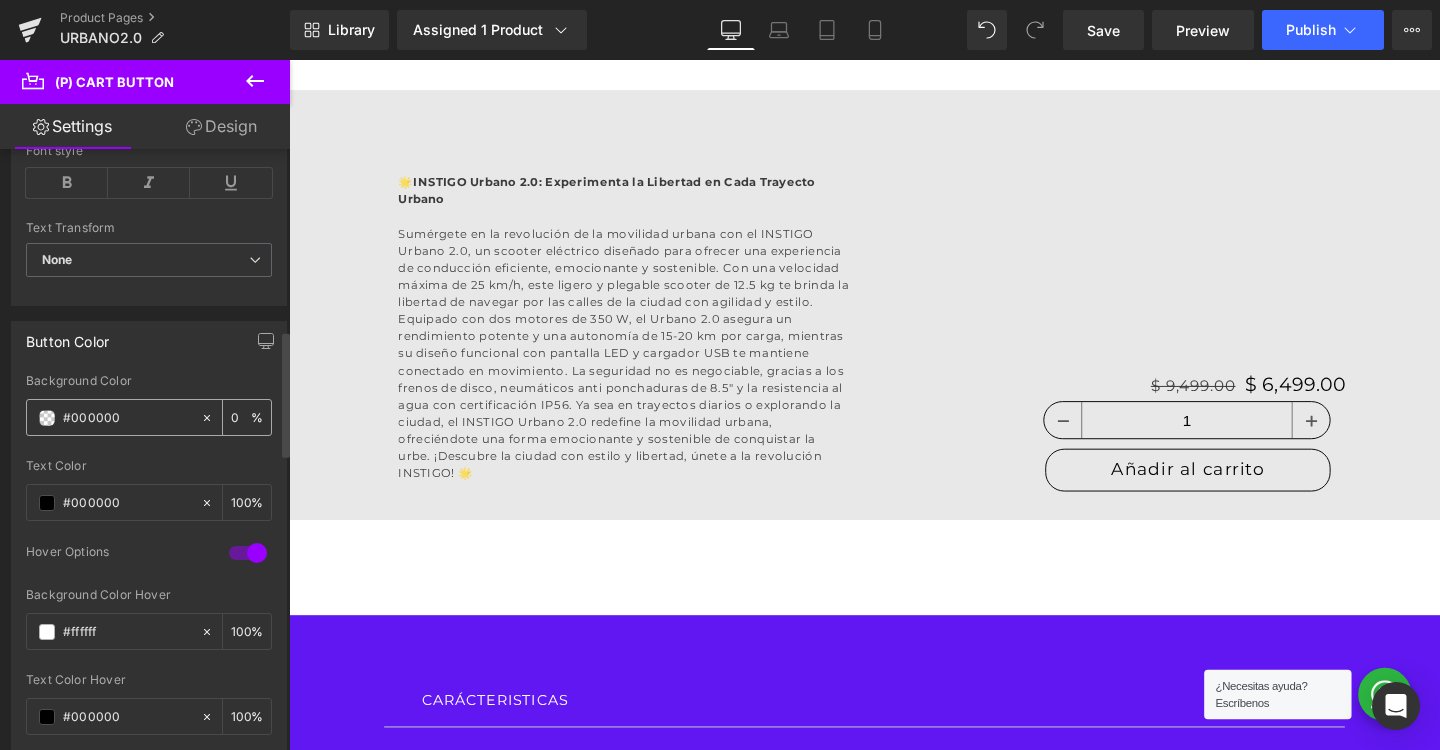 click on "#000000" at bounding box center (127, 418) 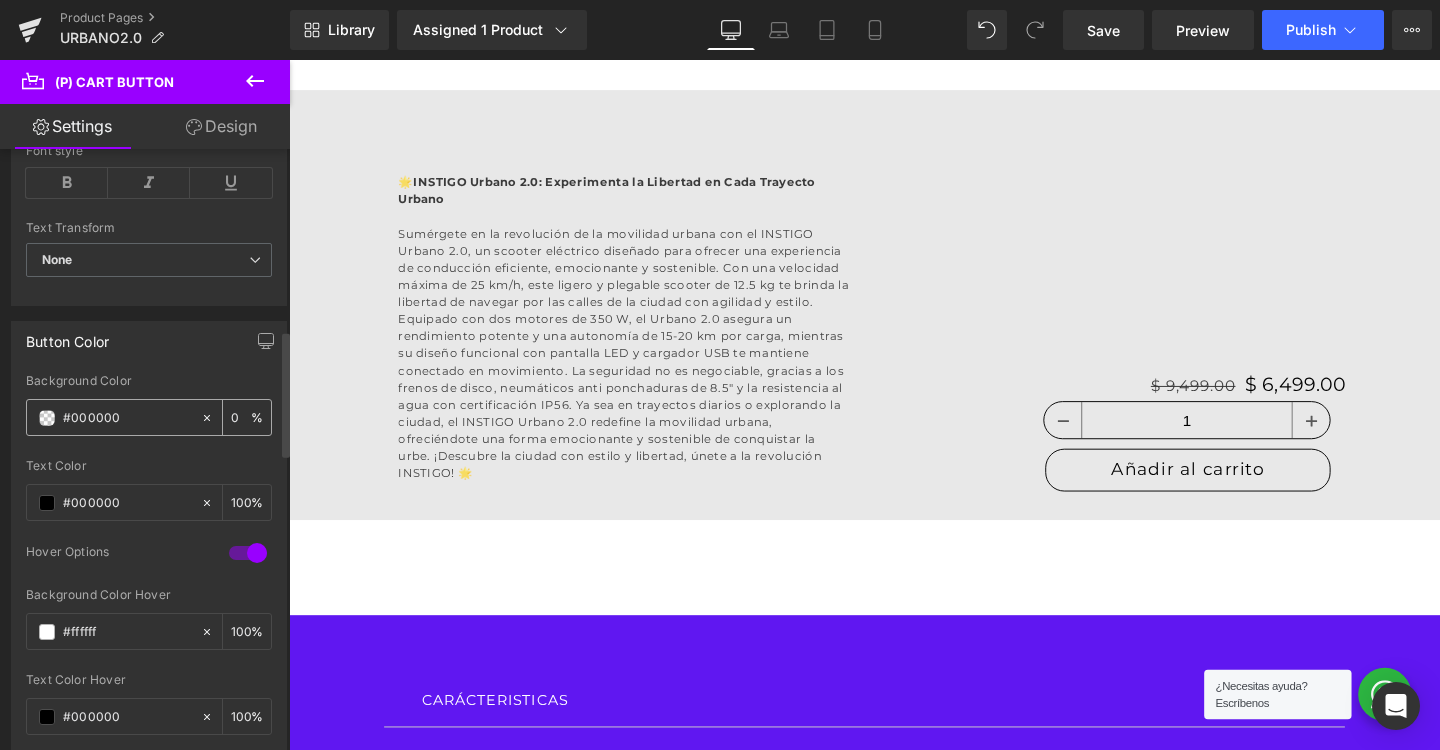 click on "#000000" at bounding box center (127, 418) 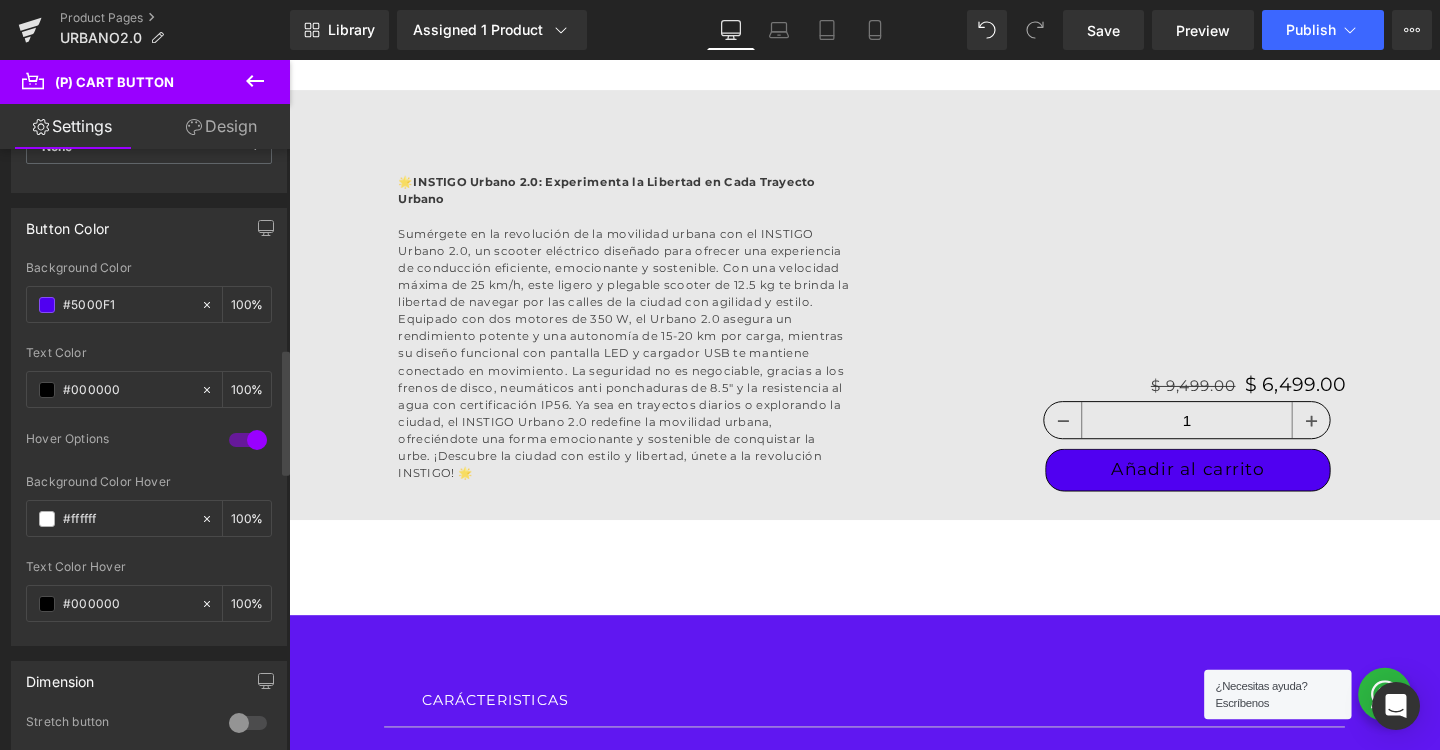 scroll, scrollTop: 995, scrollLeft: 0, axis: vertical 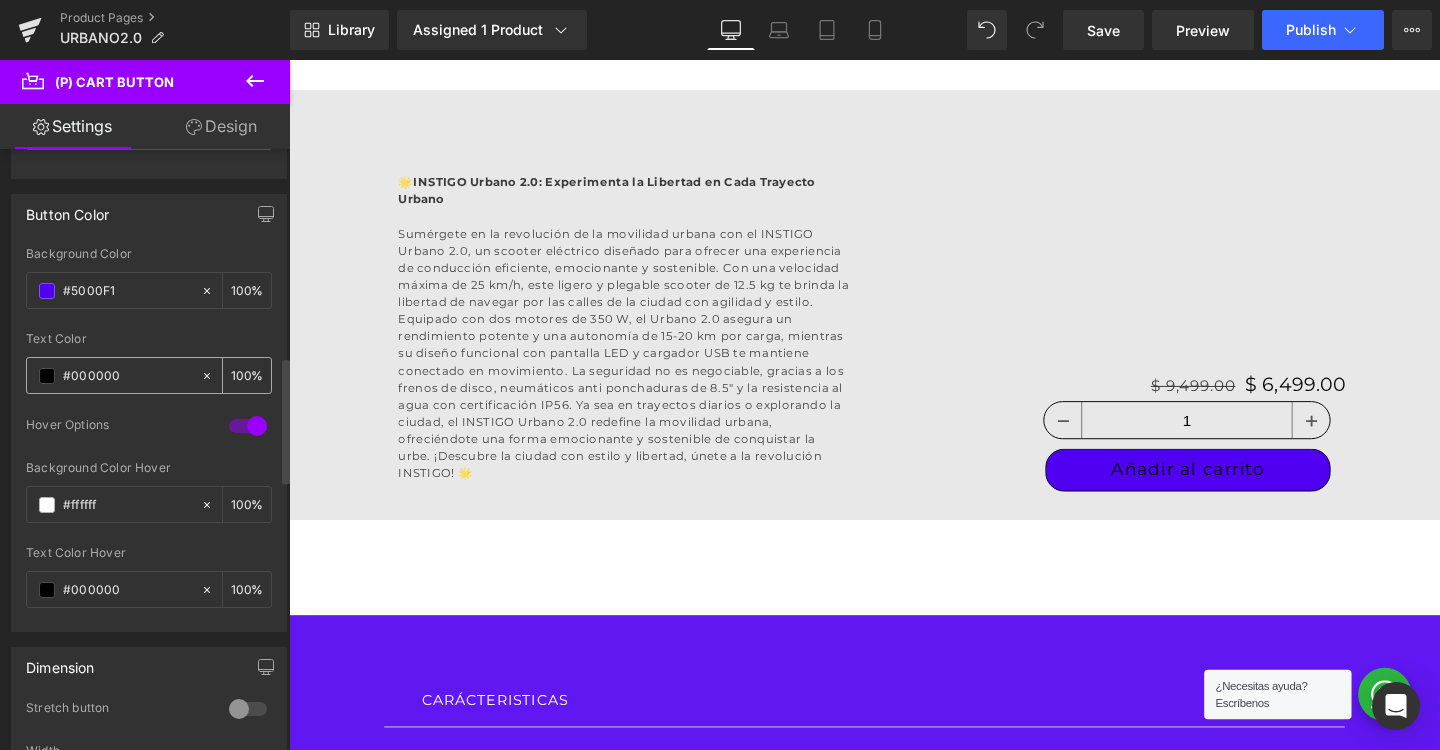 type on "#5000F1" 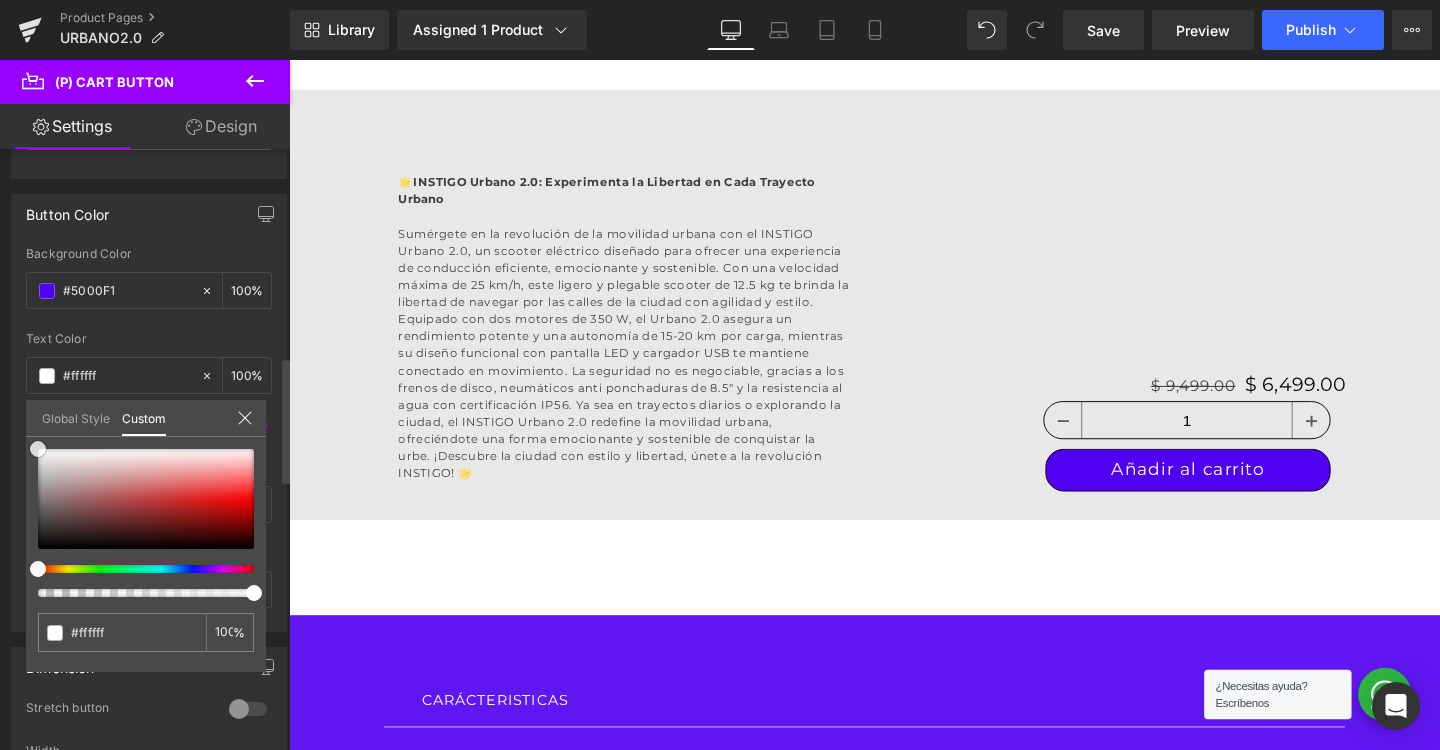 drag, startPoint x: 77, startPoint y: 474, endPoint x: 1, endPoint y: 393, distance: 111.07205 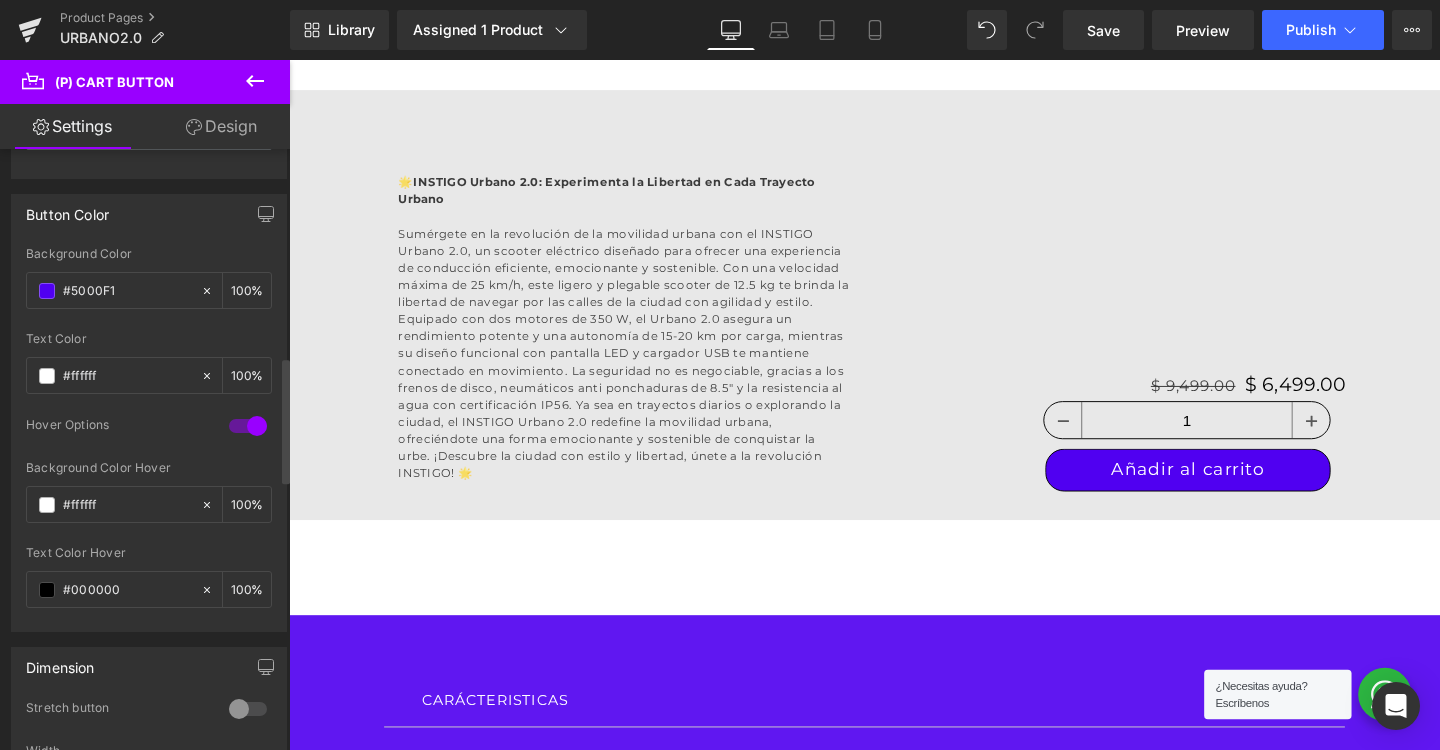 click on "Ir directamente al contenido
Tu carrito esta vacío
Seguir comprando
¿Tienes una cuenta?
Inicia sesión  para finalizar tus compras con mayor rapidez.
Tu carrito
Cargando...
Subtotal
$ 0.00 MXN
Los impuestos y gastos de envío se calculan en la pantalla de pago
Pagar pedido" at bounding box center [894, 1207] 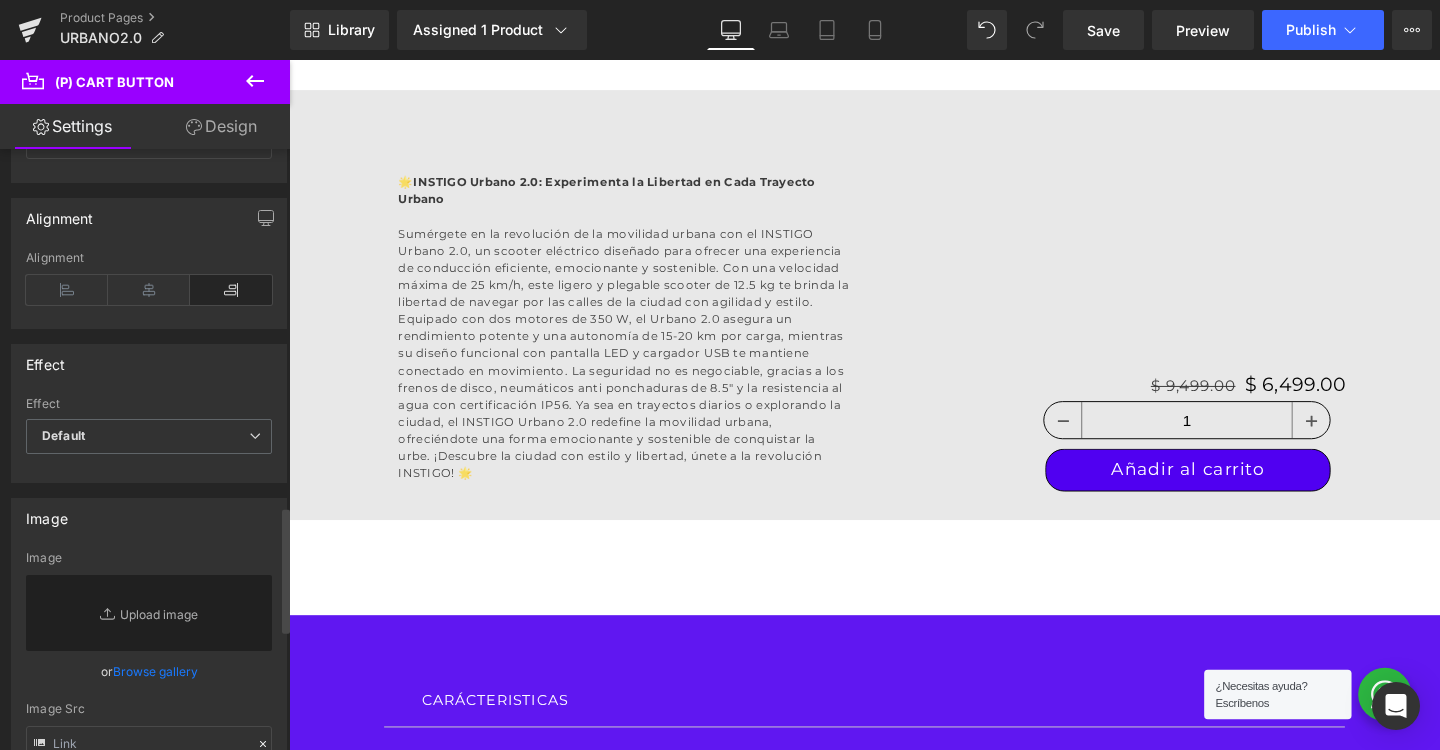 scroll, scrollTop: 1710, scrollLeft: 0, axis: vertical 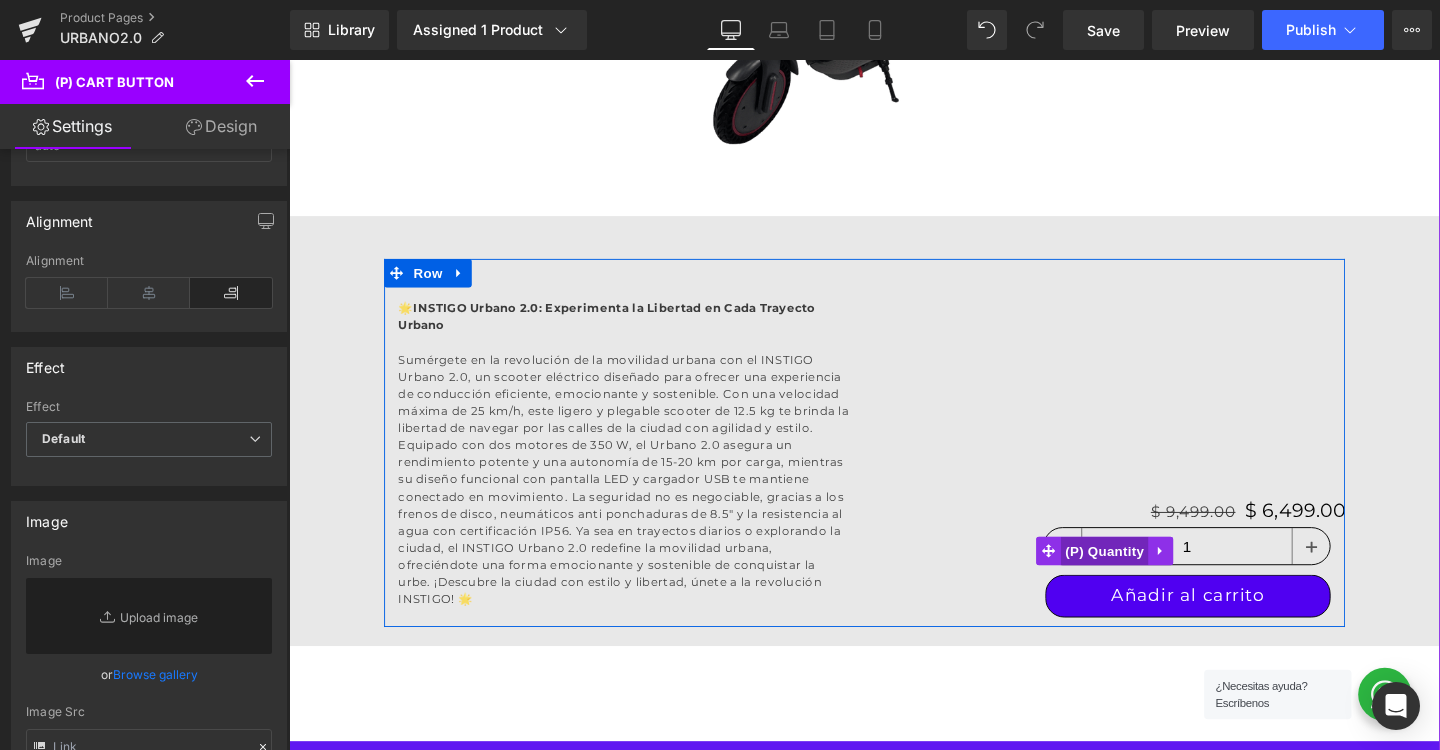 click on "(P) Quantity" at bounding box center [1146, 576] 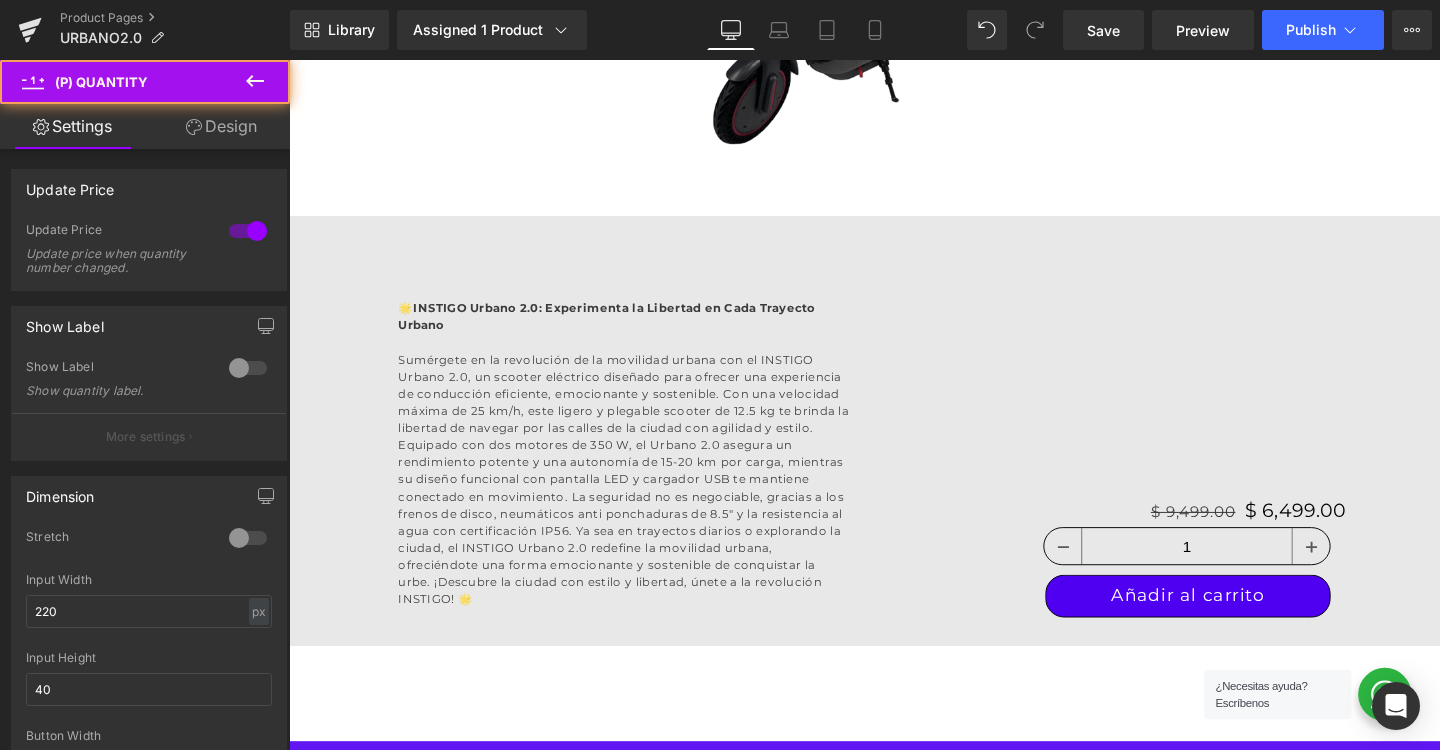 click 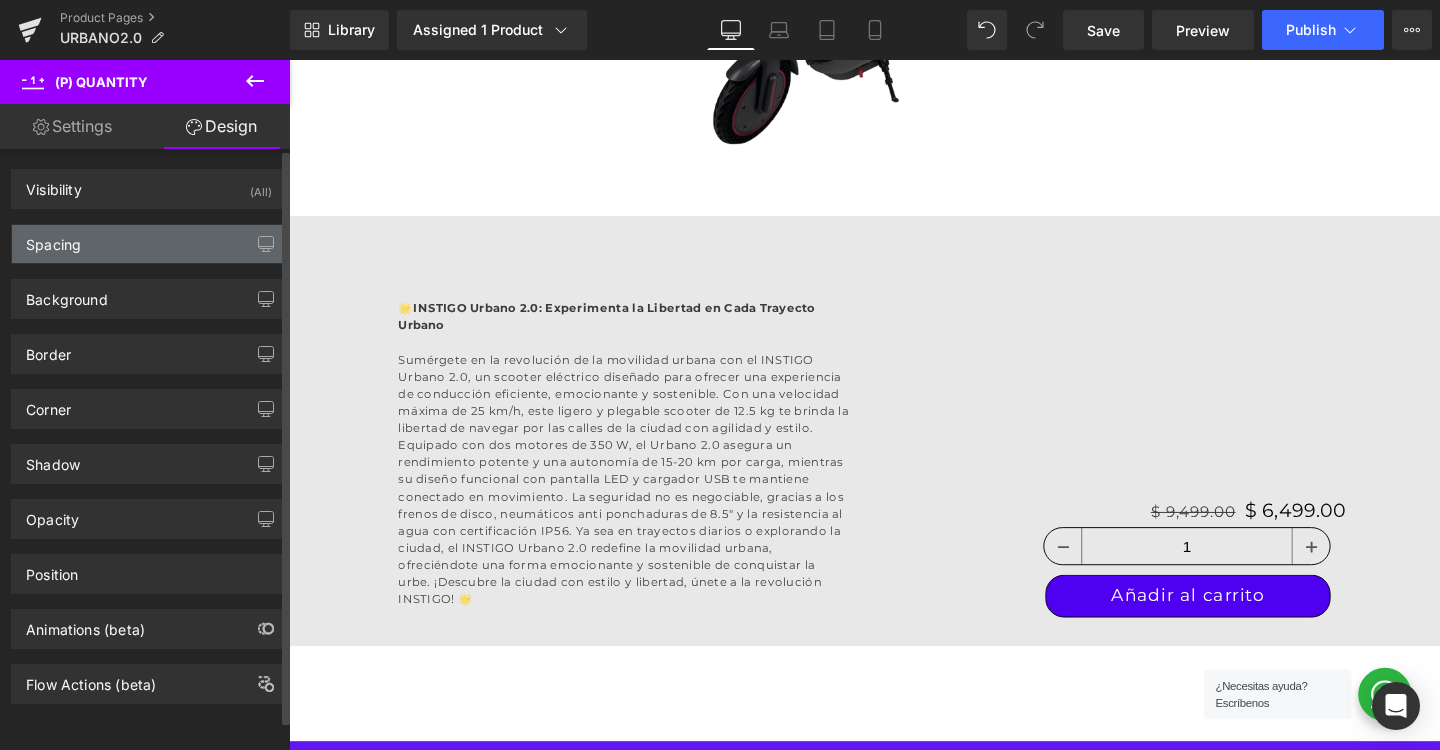 click on "Spacing" at bounding box center (149, 244) 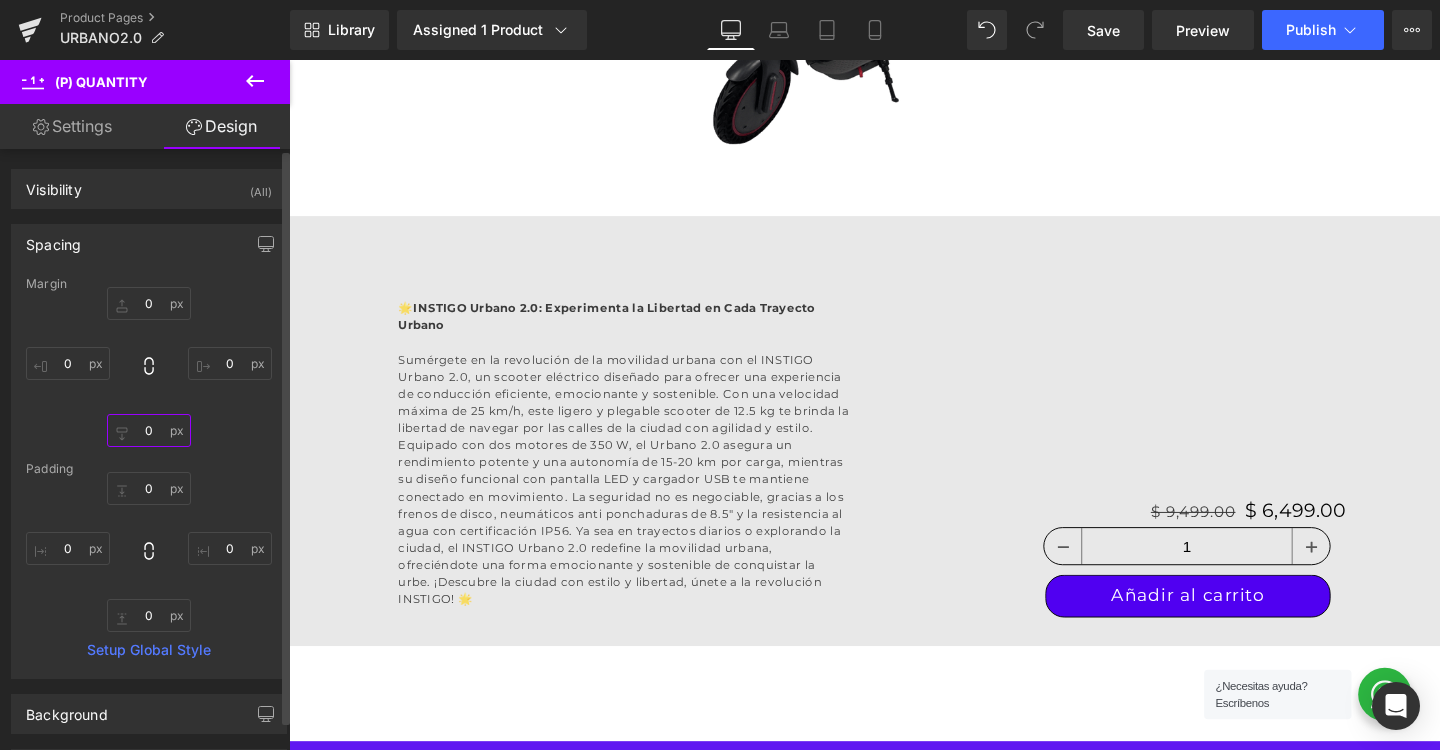 click on "0" at bounding box center [149, 430] 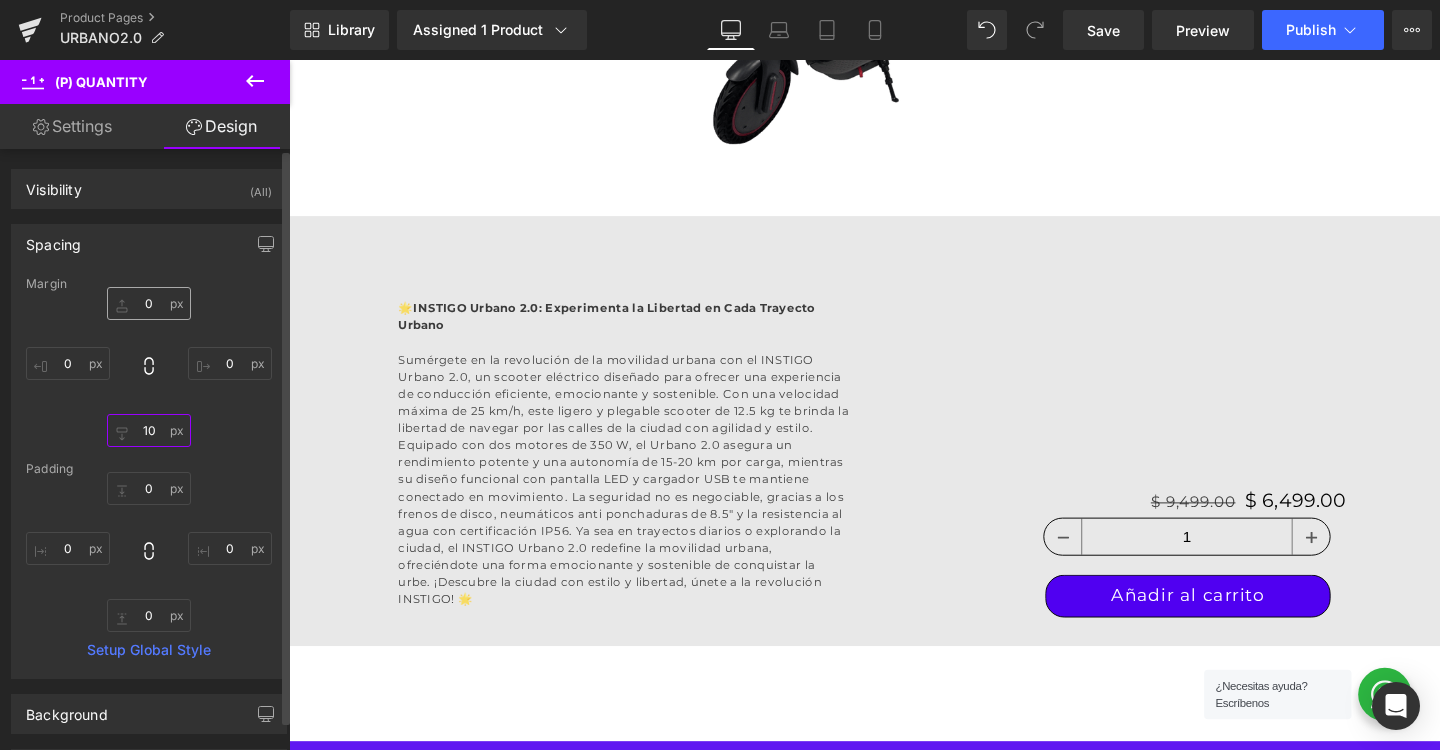 type on "10" 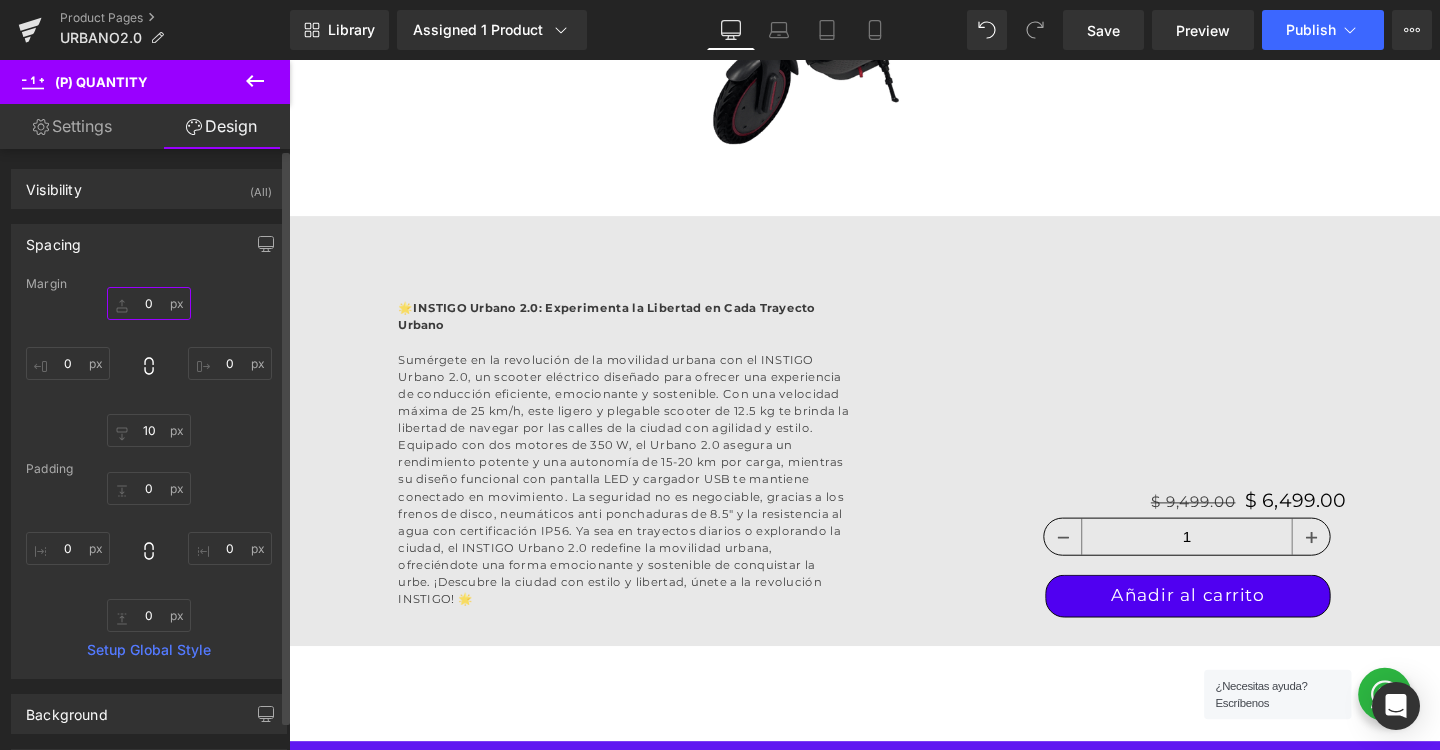 click on "0" at bounding box center [149, 303] 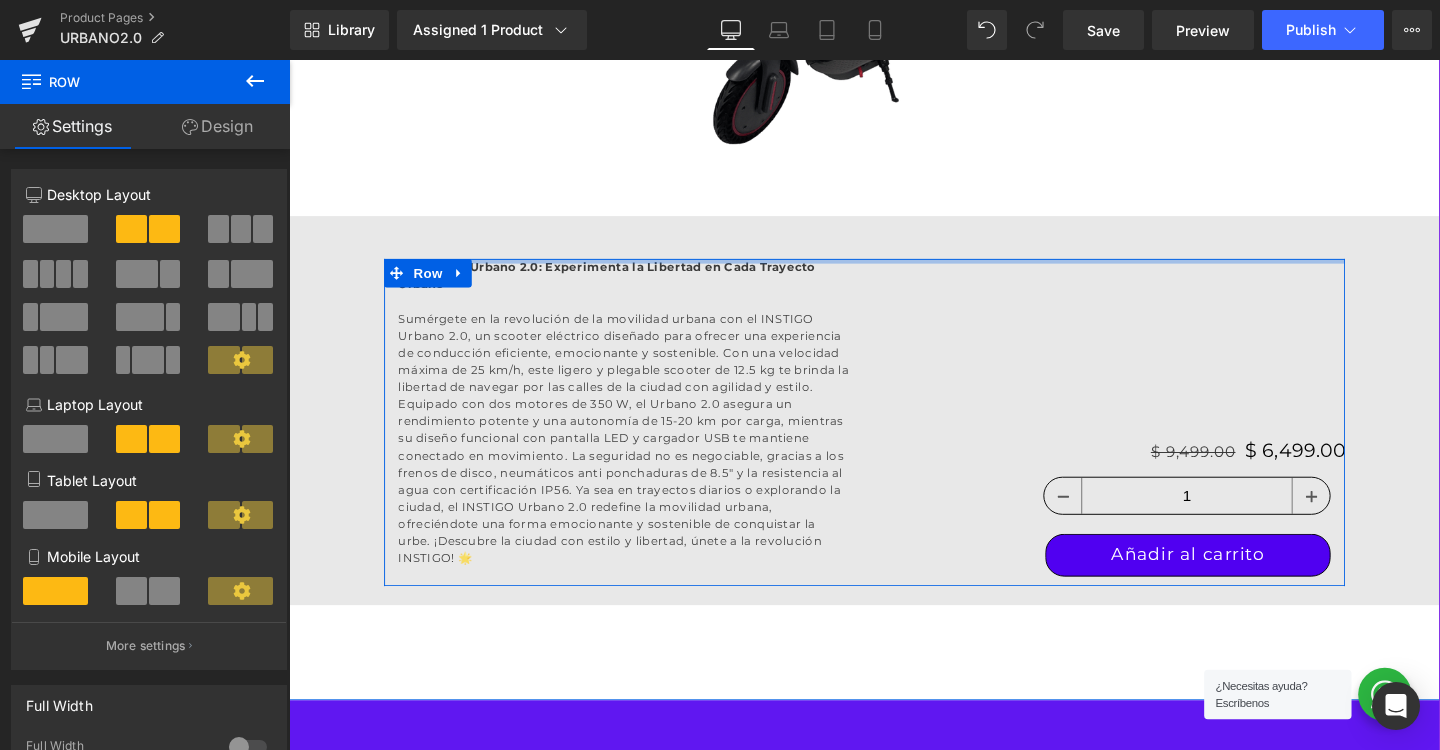 drag, startPoint x: 870, startPoint y: 292, endPoint x: 881, endPoint y: 190, distance: 102.59142 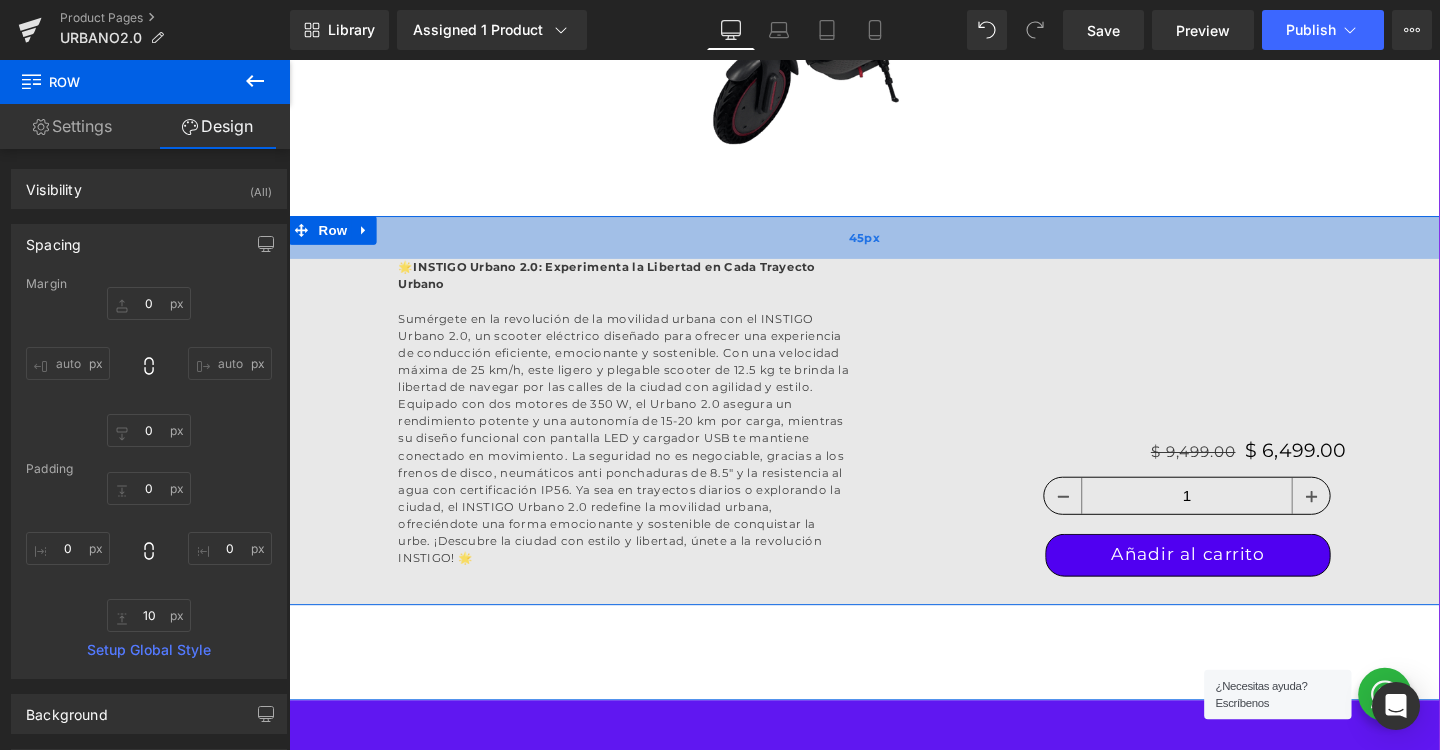 click on "45px" at bounding box center [894, 248] 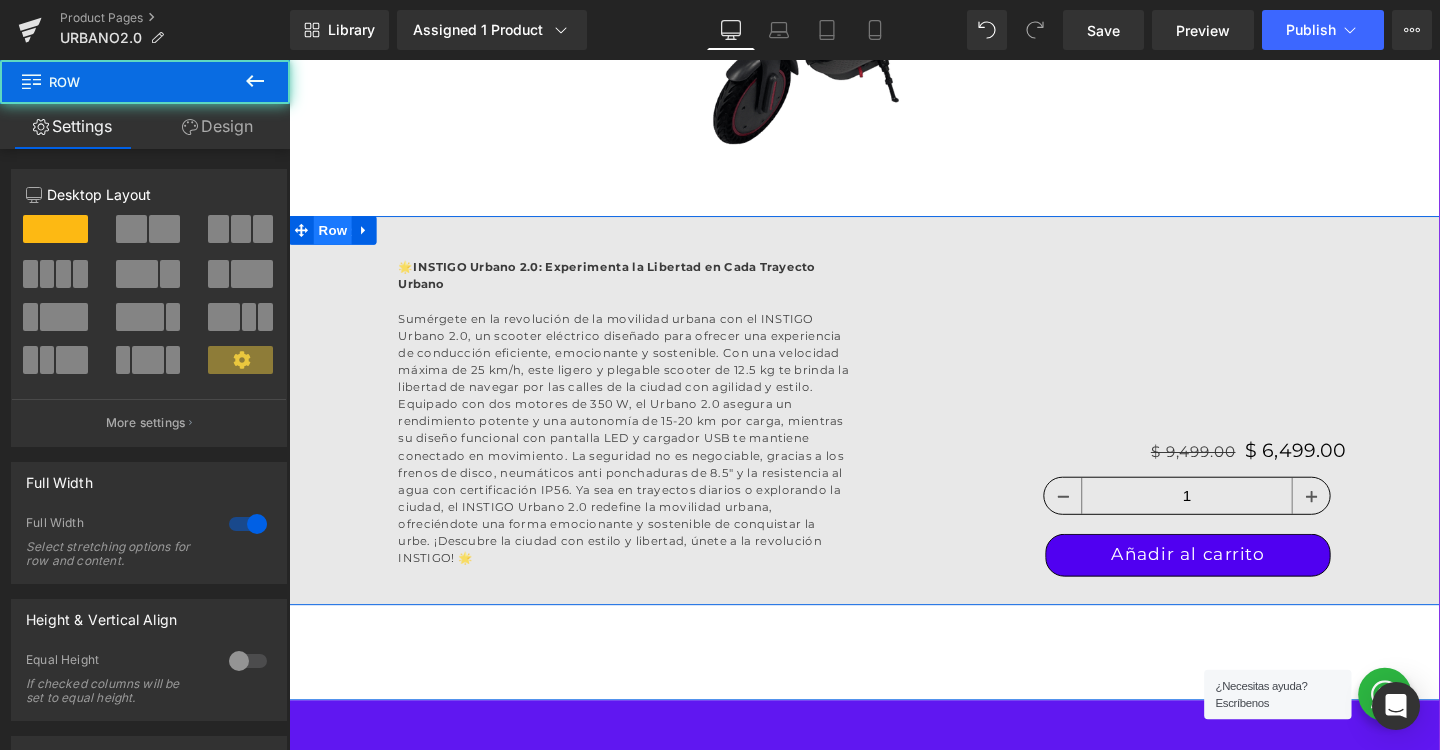 click on "Row" at bounding box center (335, 239) 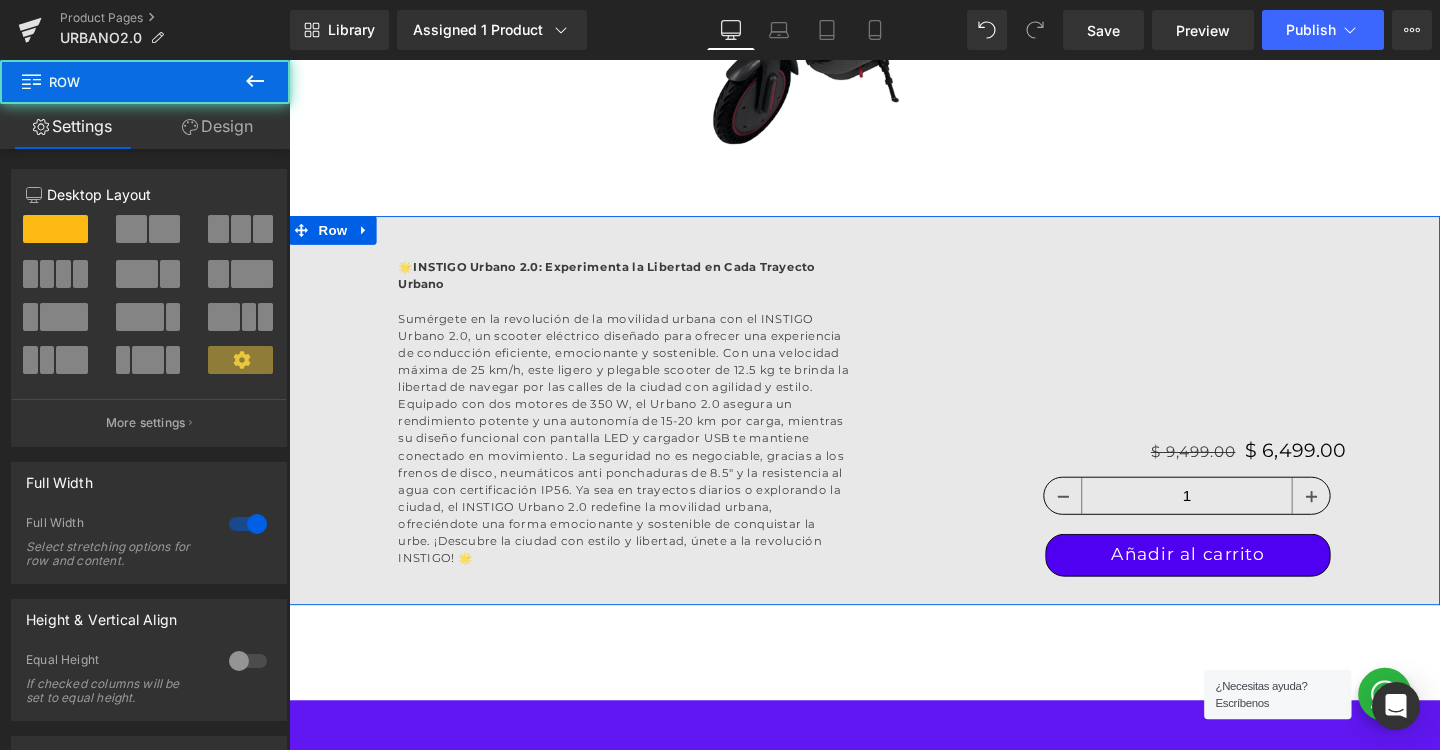 click on "Design" at bounding box center [217, 126] 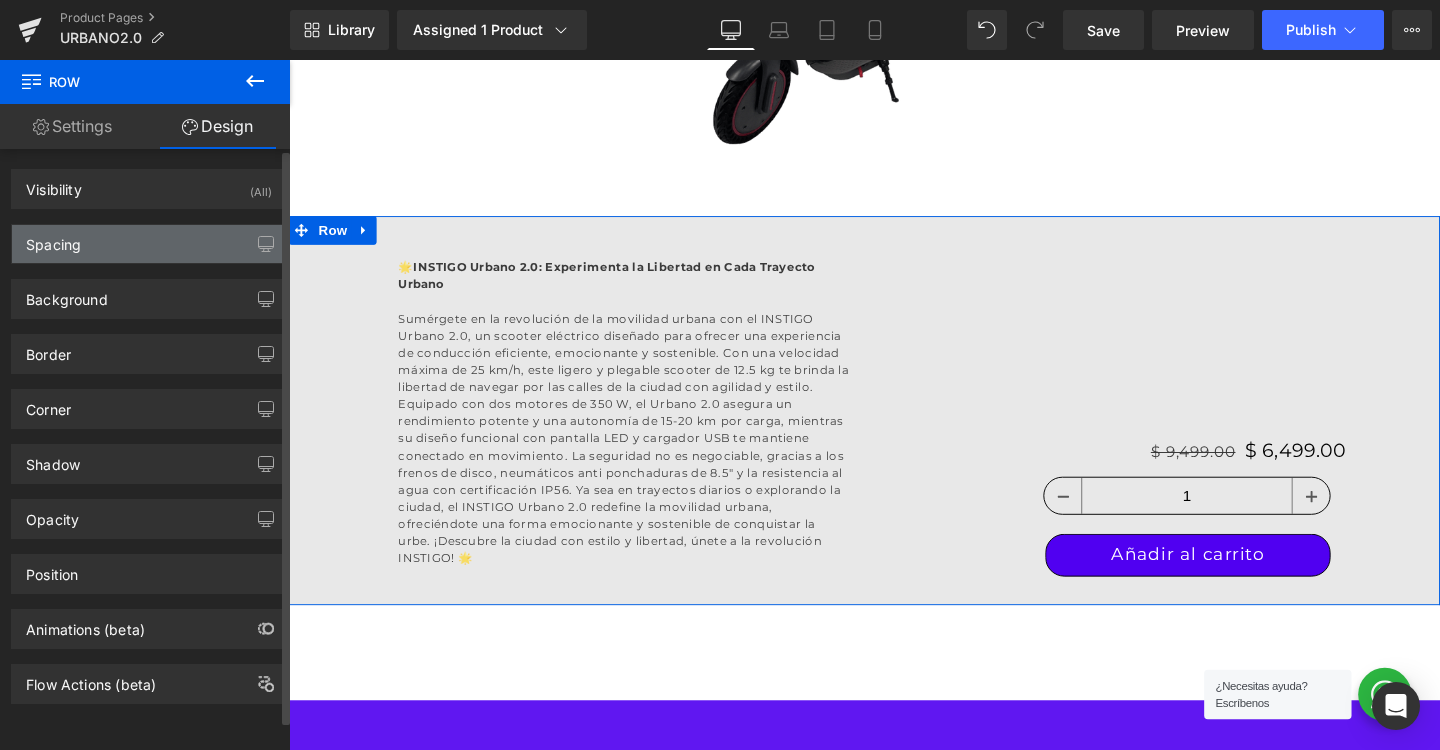 click on "Spacing" at bounding box center (149, 244) 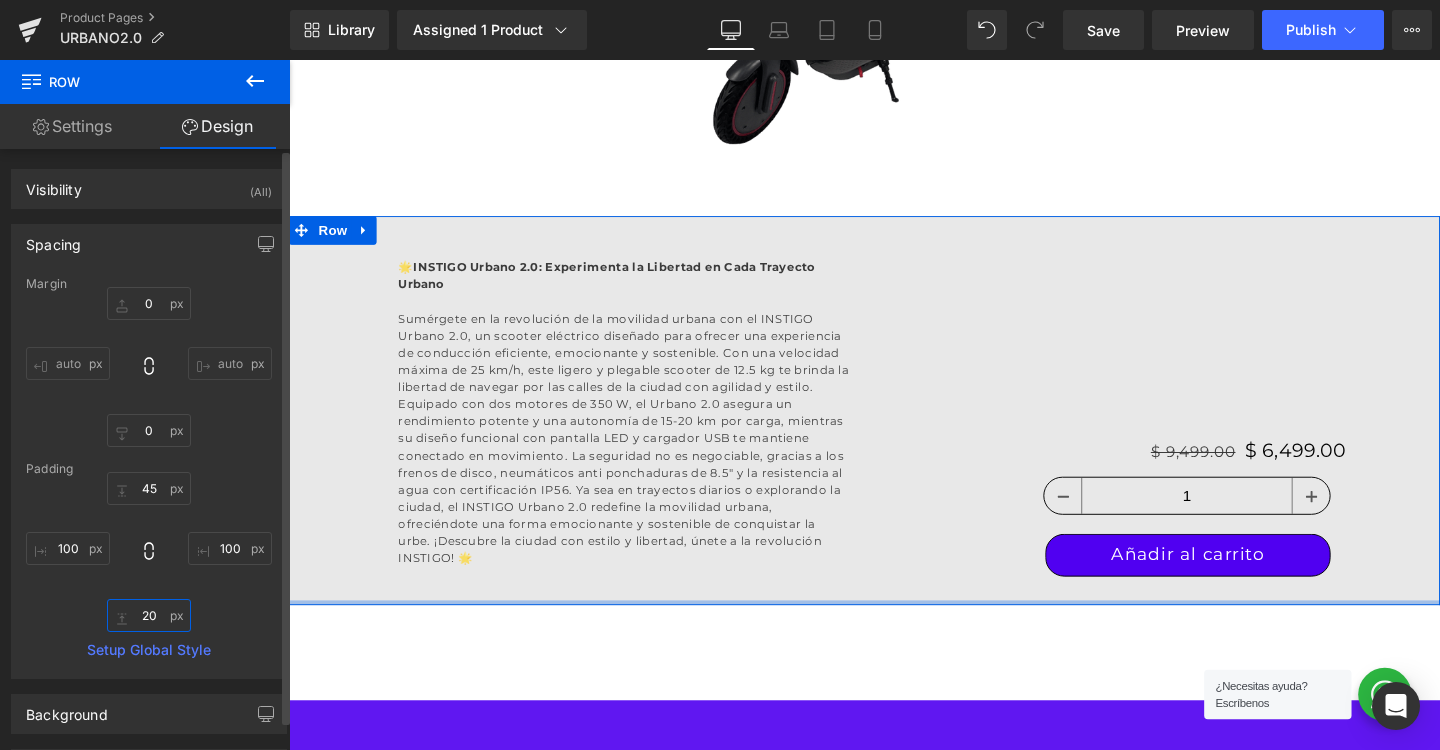click at bounding box center (149, 615) 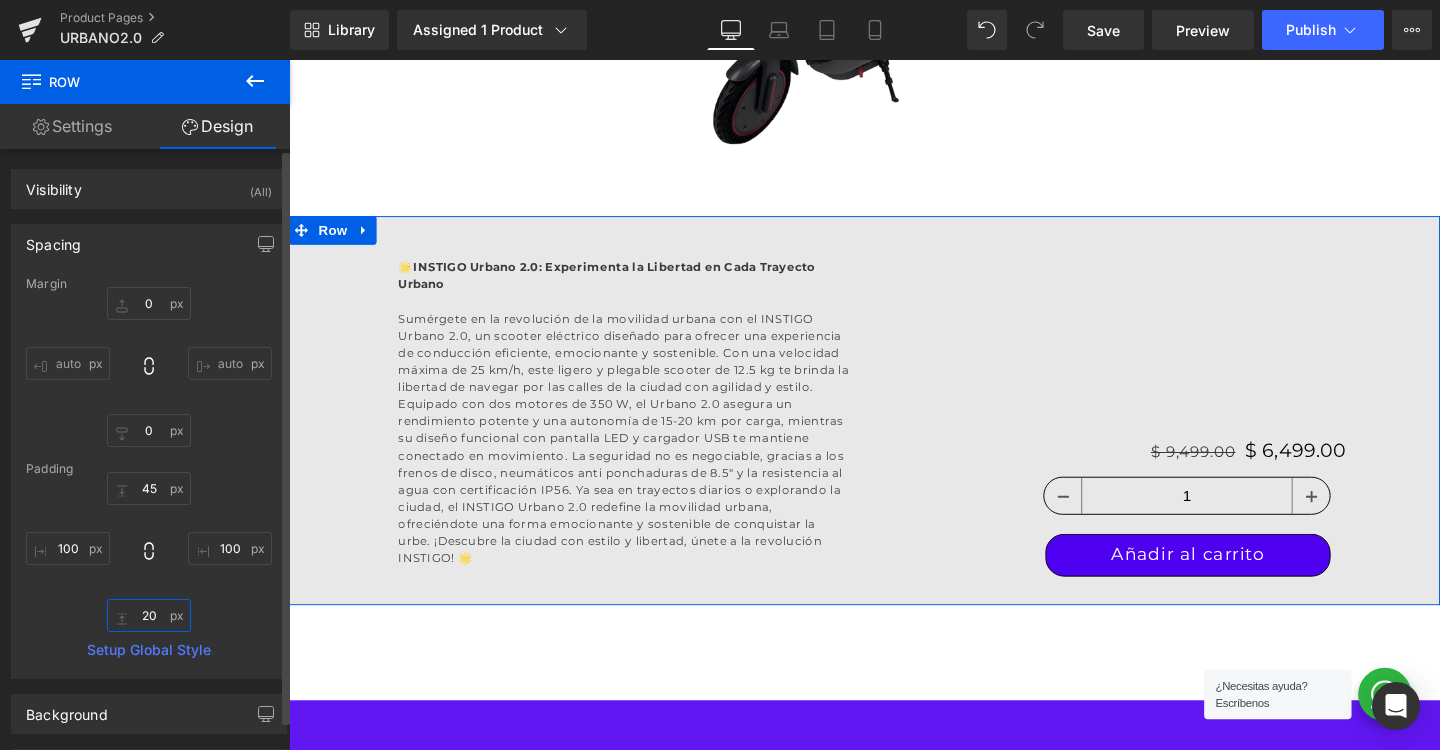 click at bounding box center [149, 615] 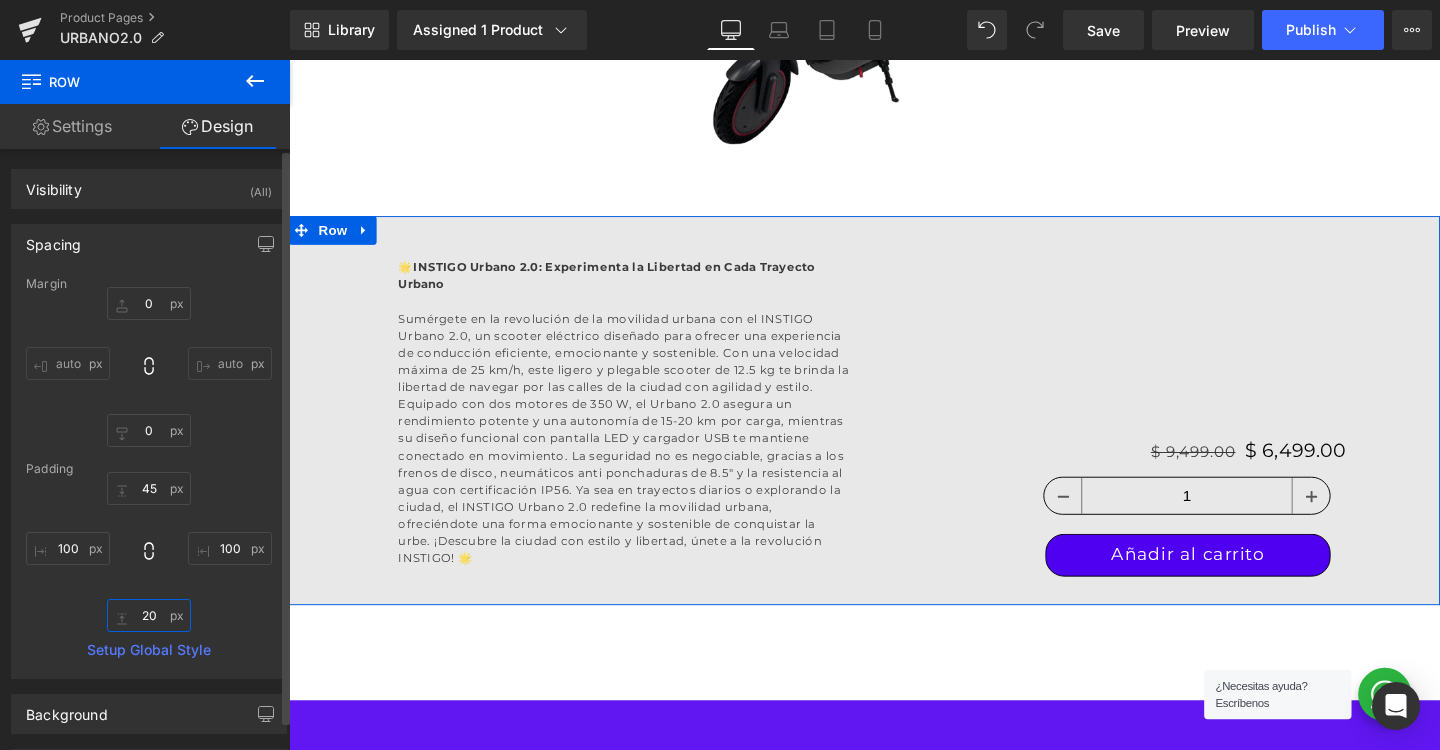 click at bounding box center [149, 615] 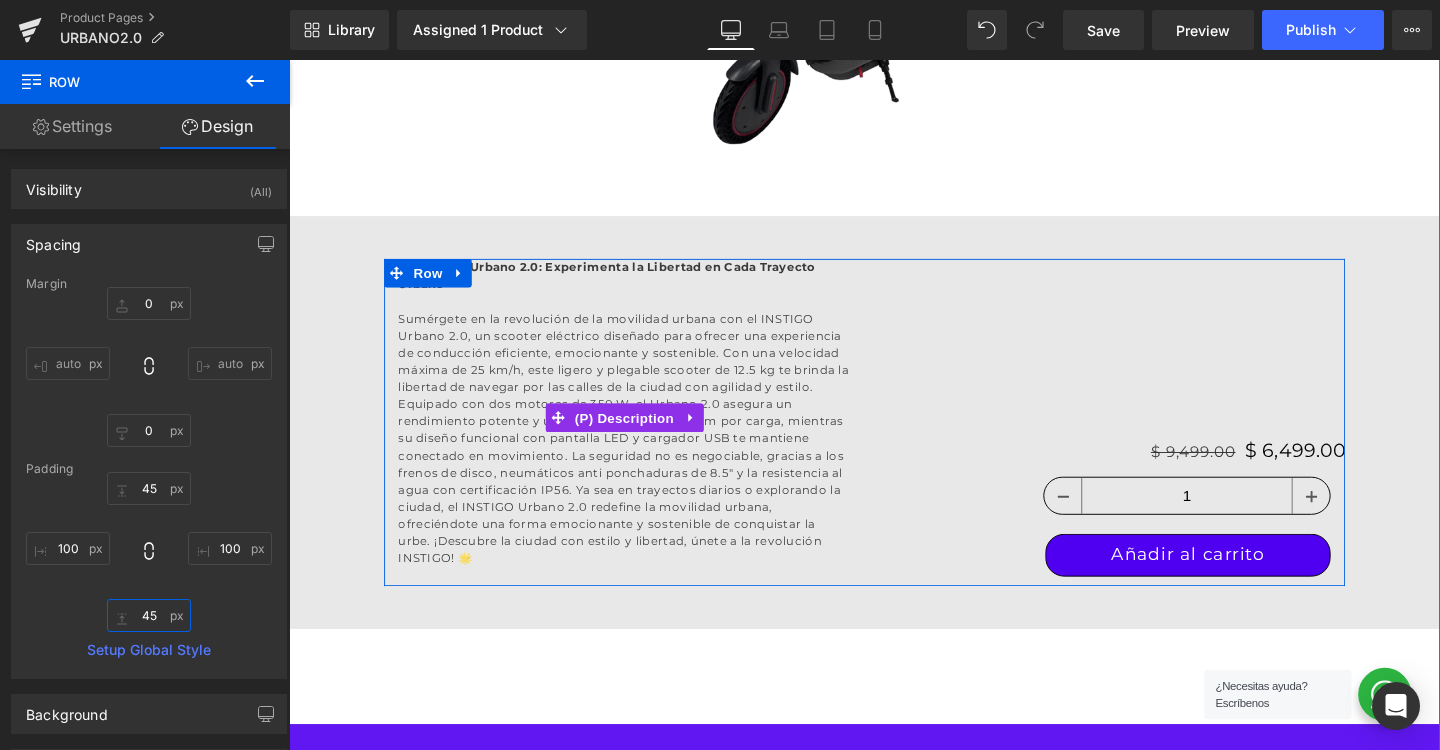 type on "4" 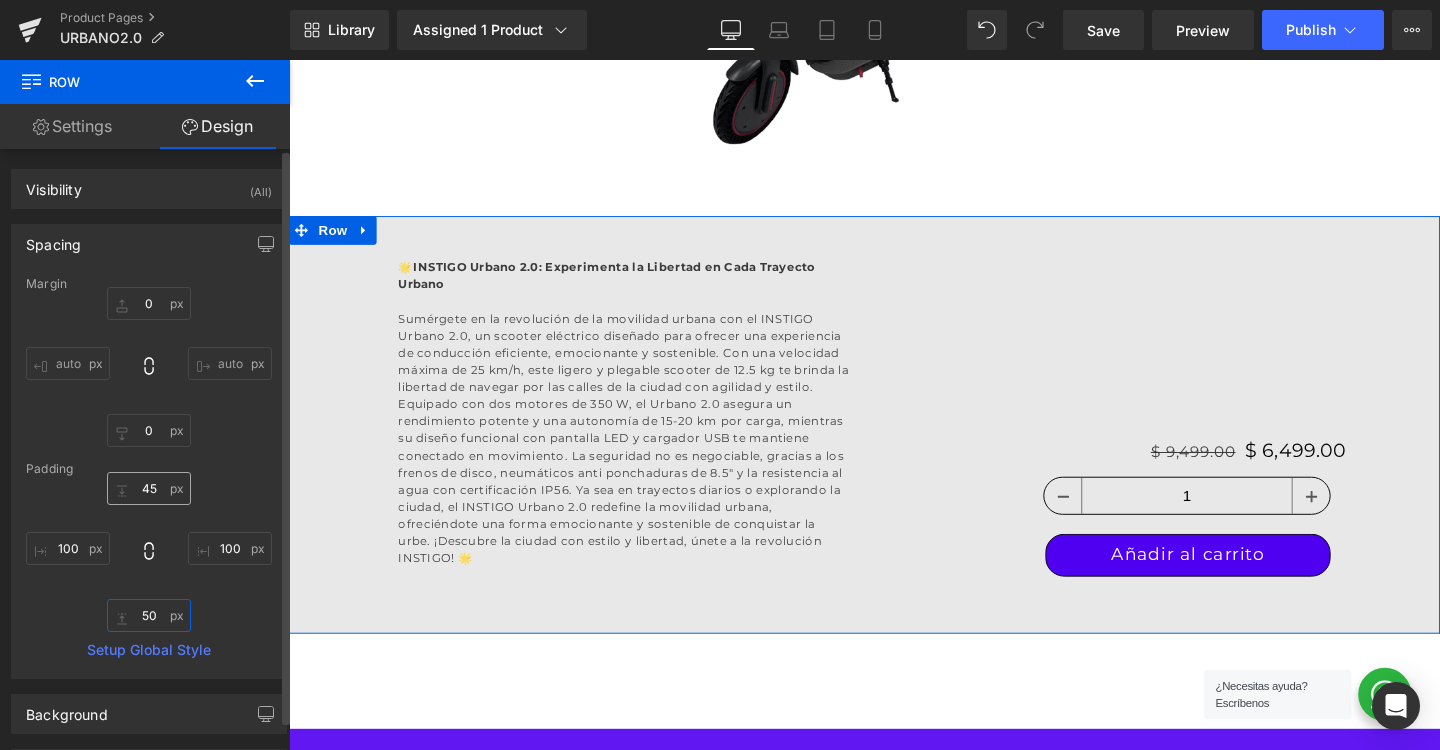 type on "50" 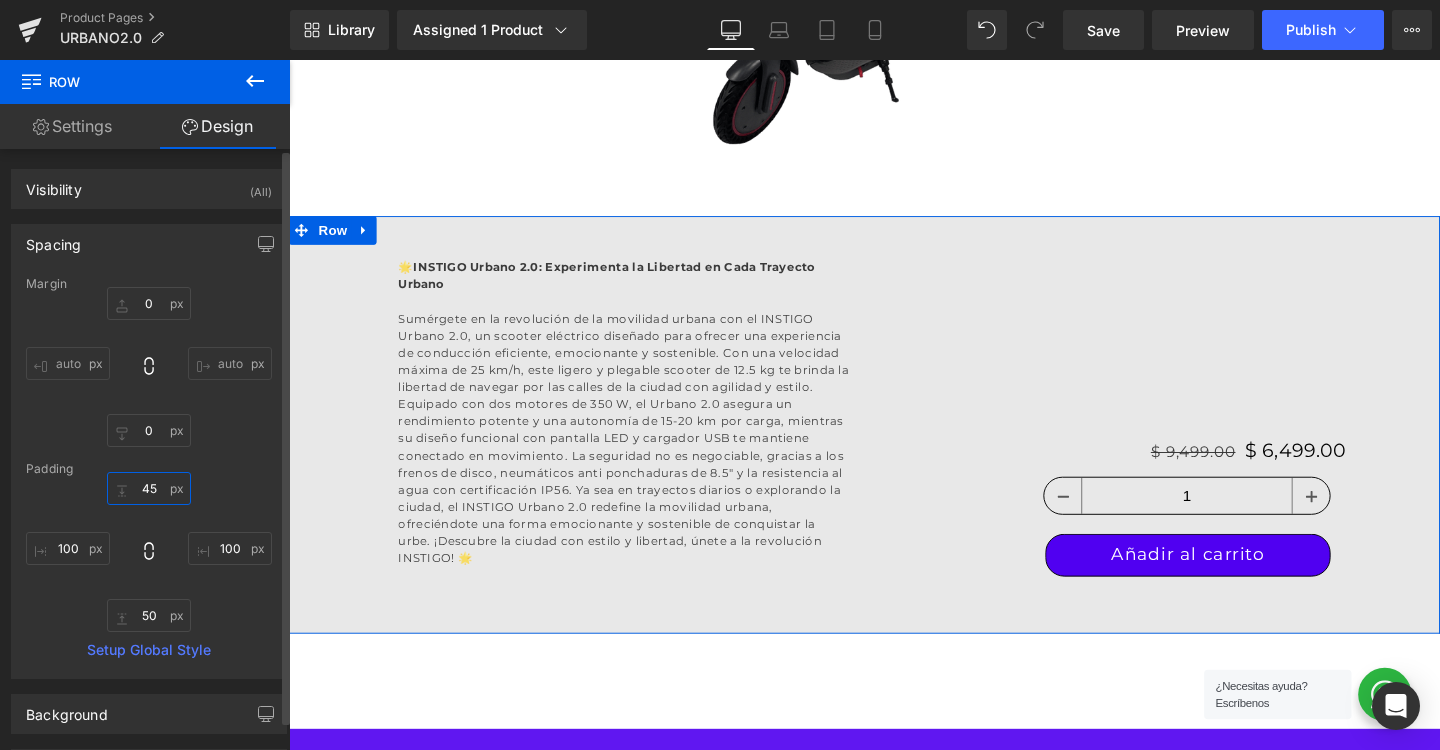 click at bounding box center (149, 488) 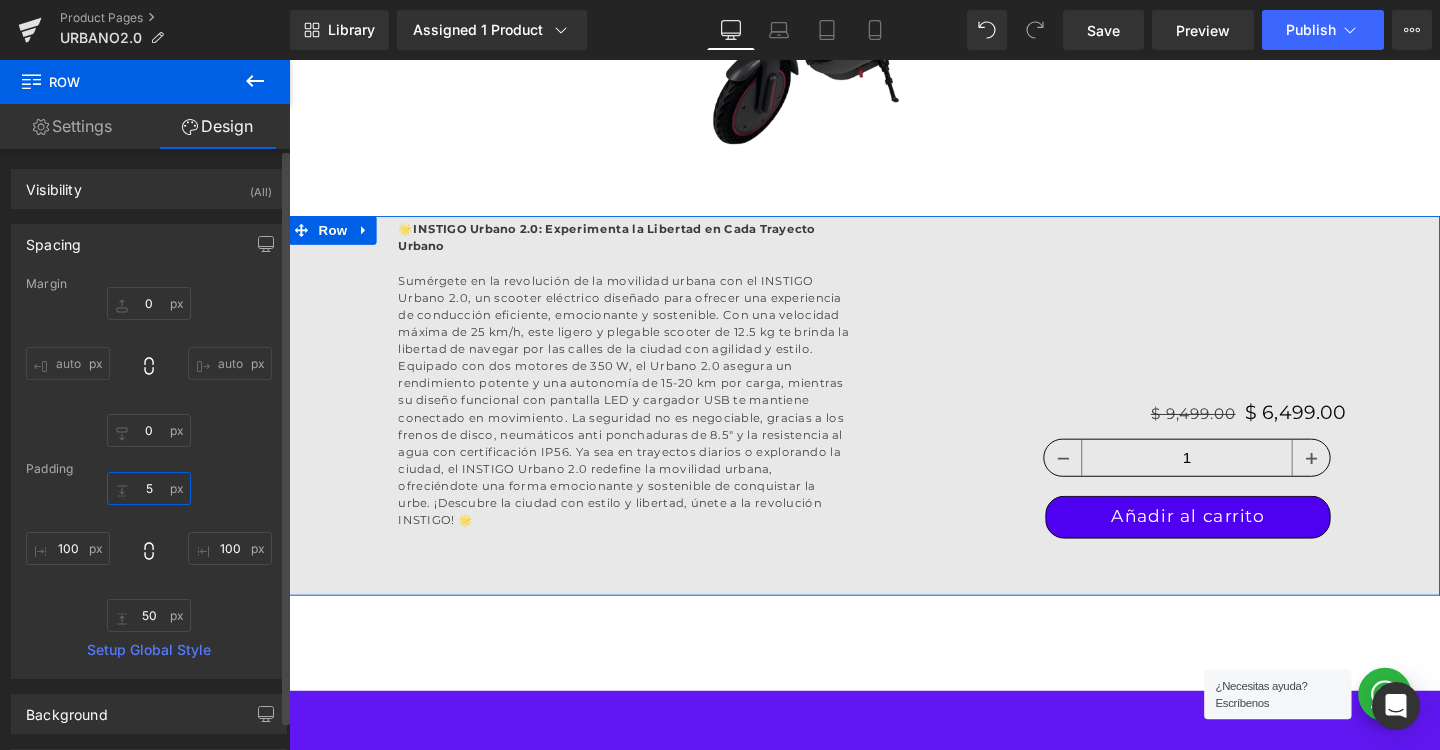 type on "50" 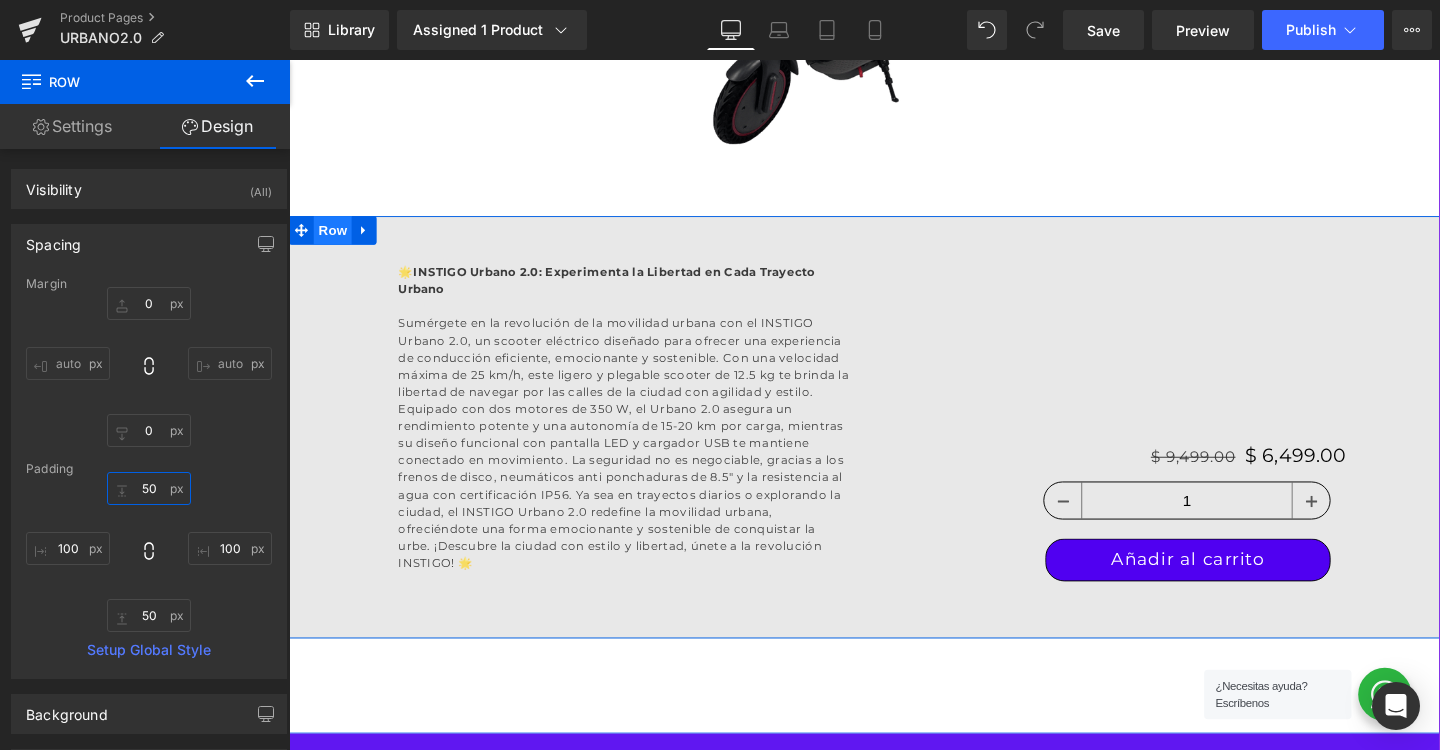 click on "Row" at bounding box center (335, 239) 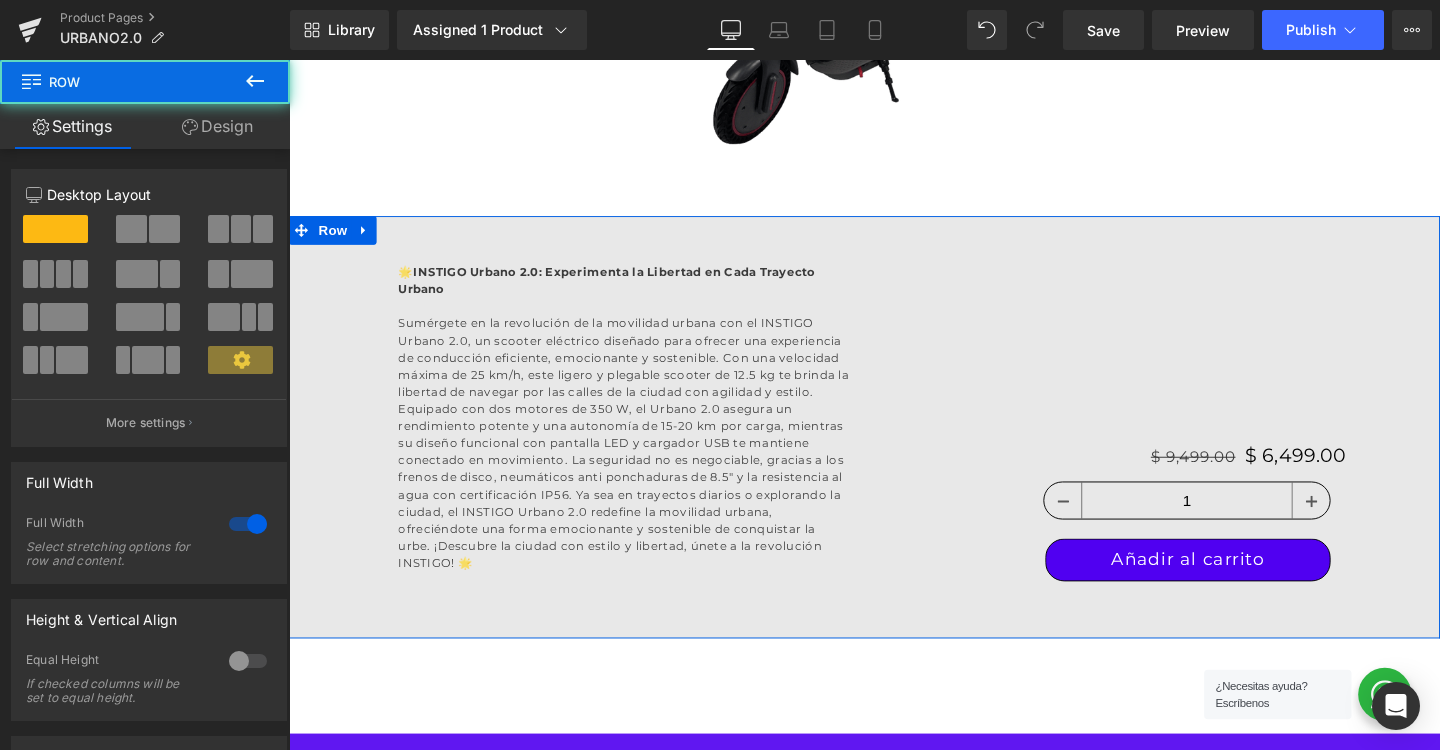 click on "Design" at bounding box center [217, 126] 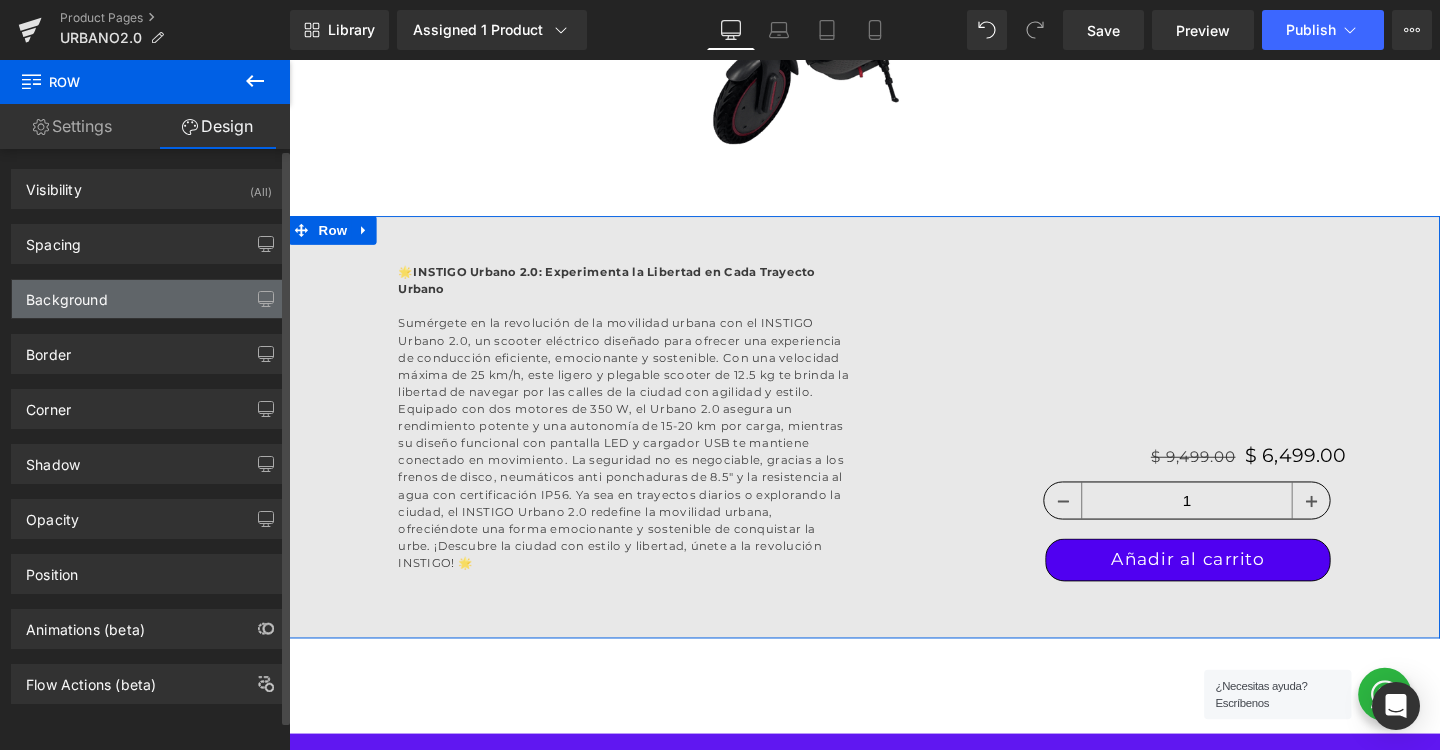 click on "Background" at bounding box center (149, 299) 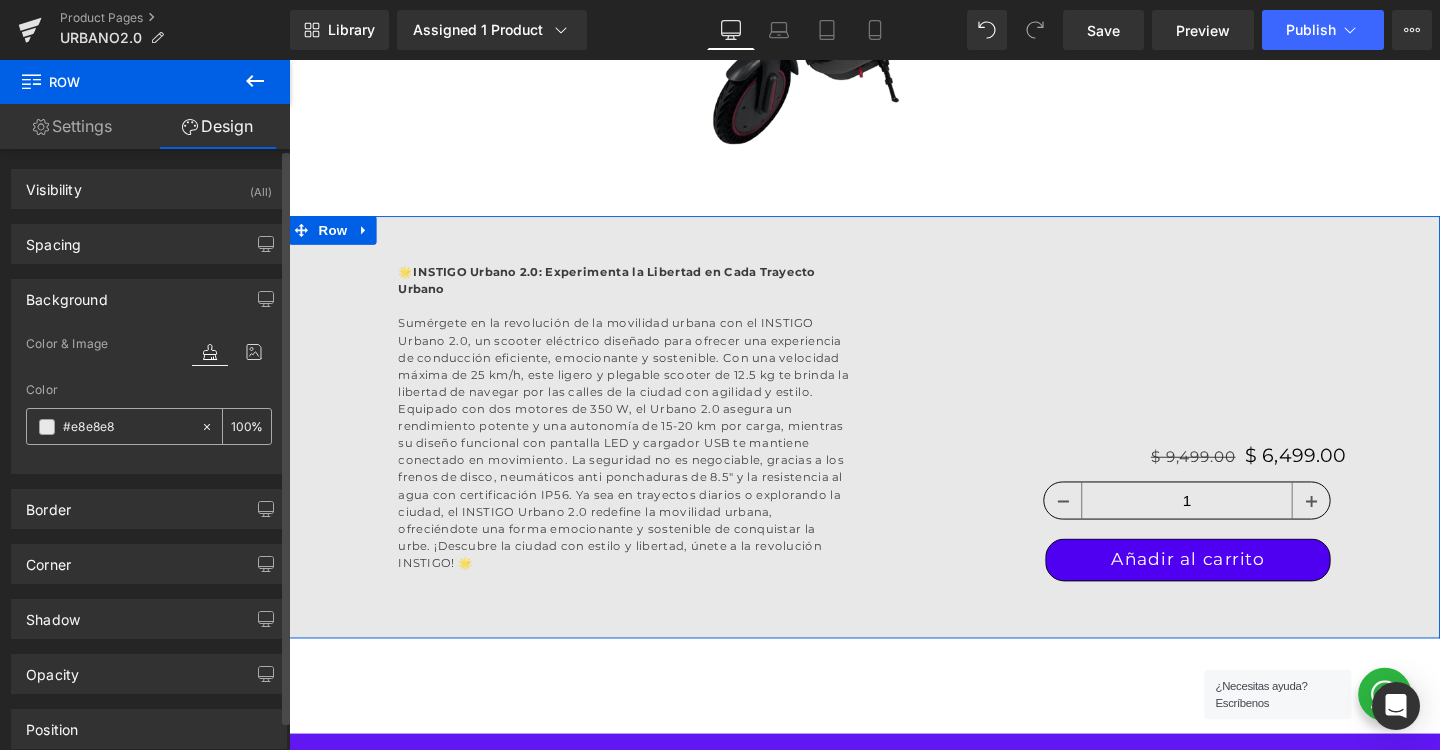 click at bounding box center [47, 427] 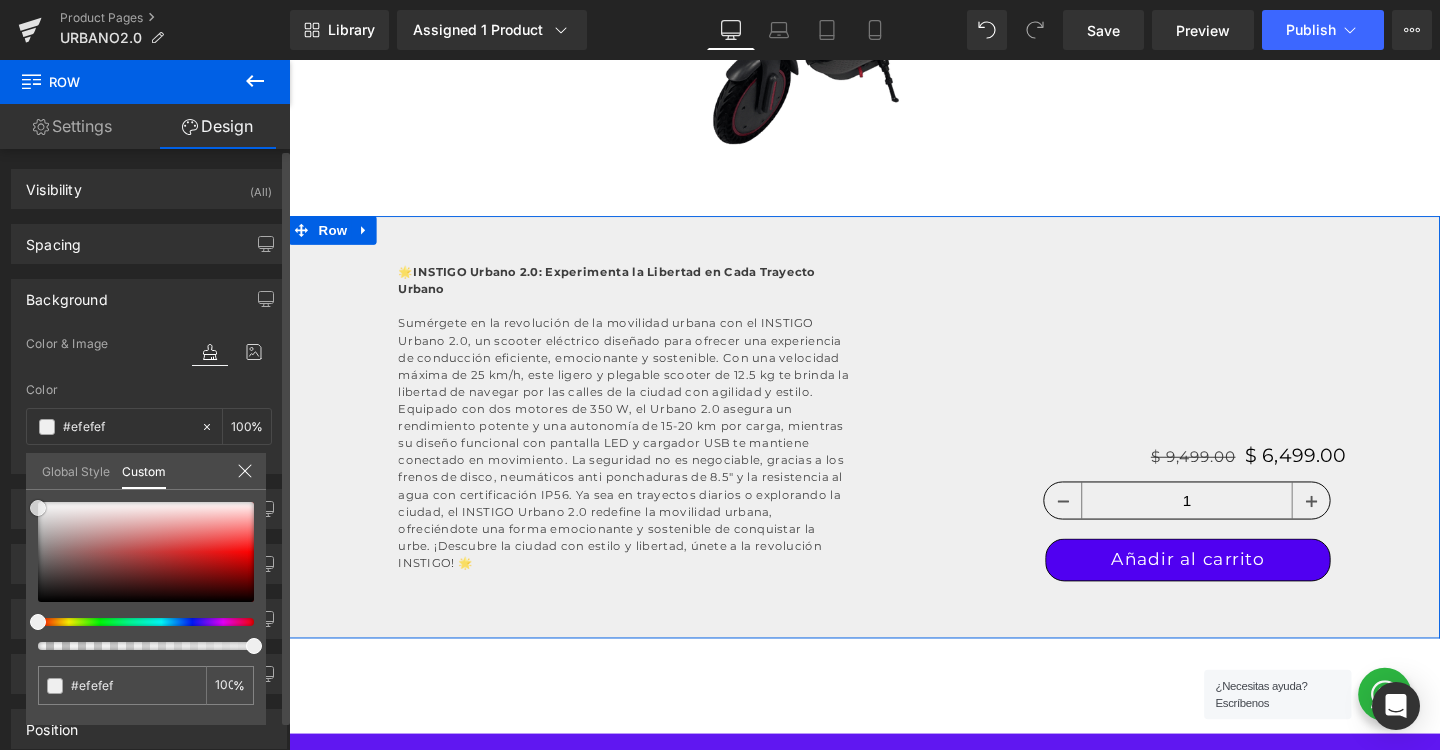 click on "#e8e8e8 100 %" at bounding box center [146, 613] 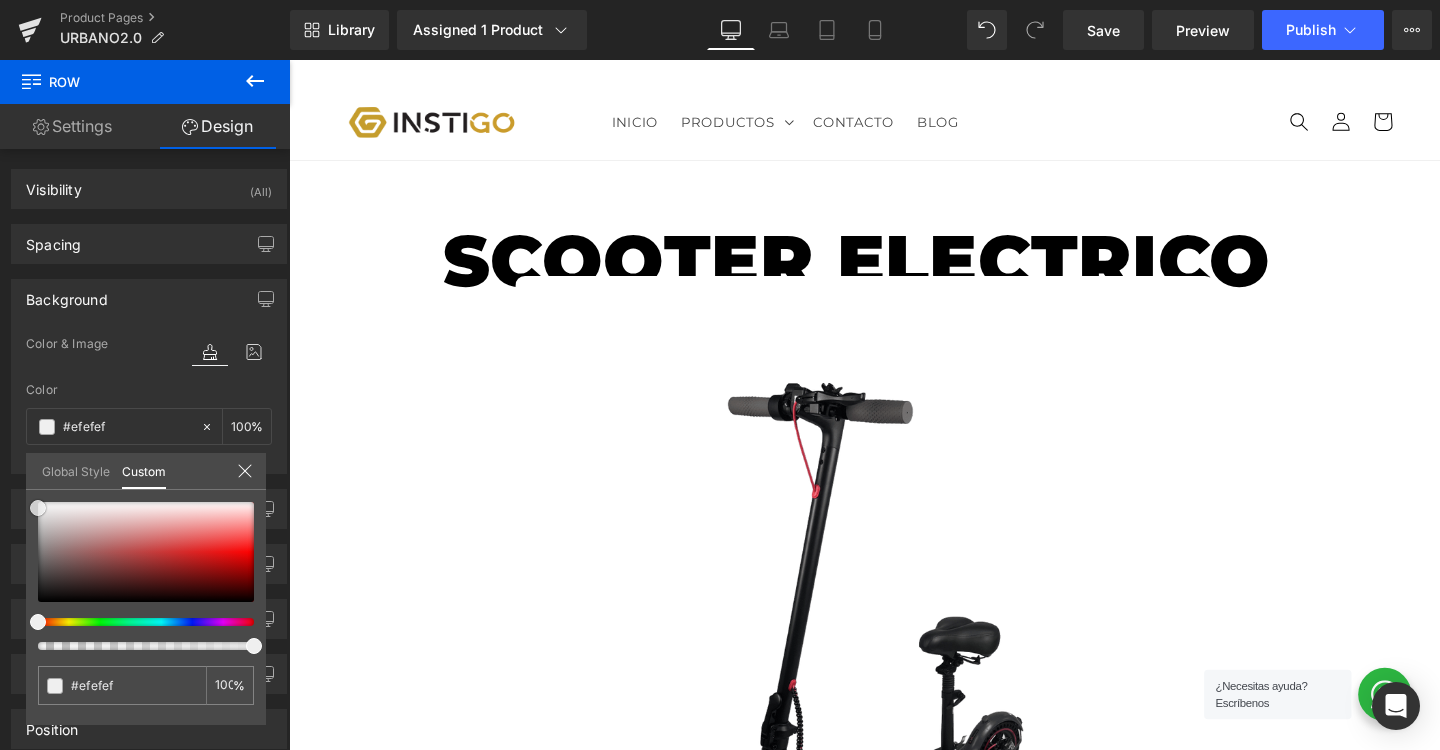 scroll, scrollTop: 0, scrollLeft: 0, axis: both 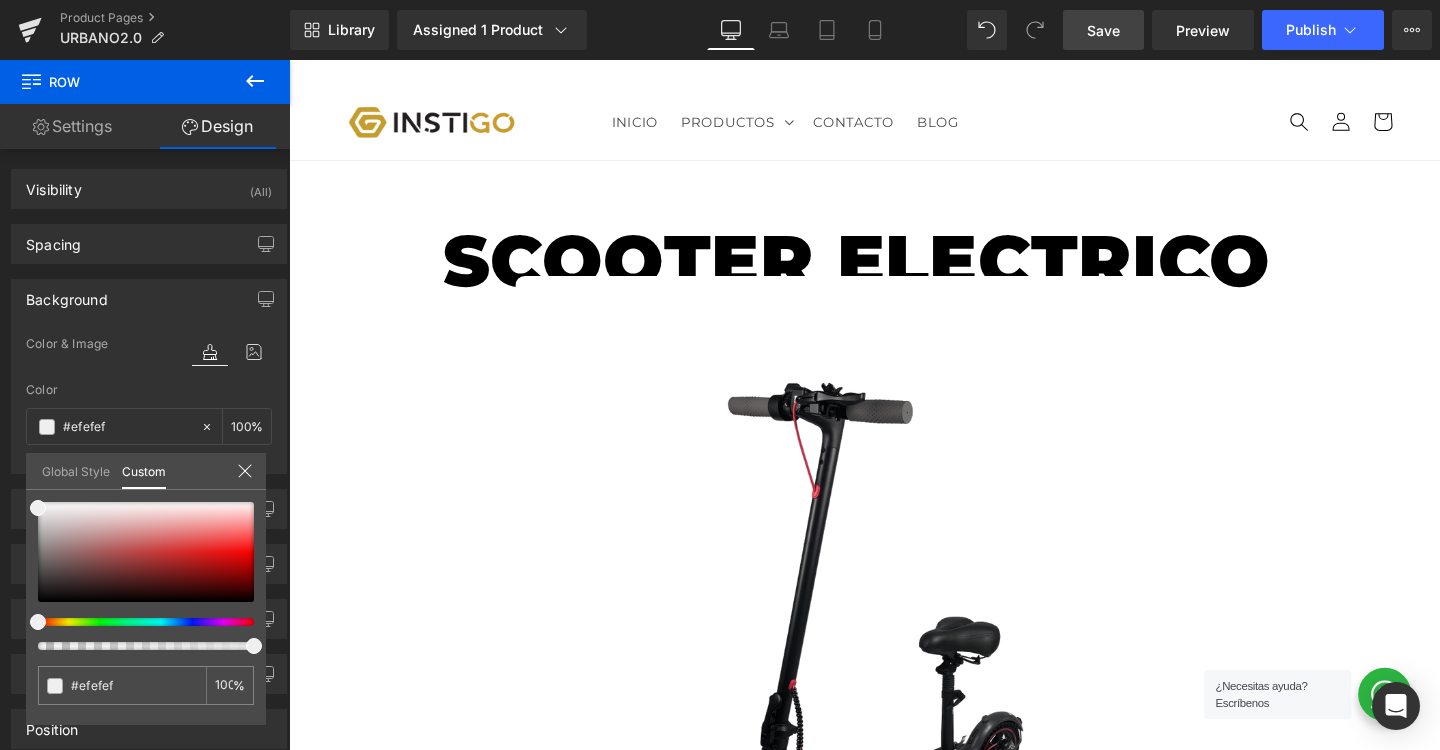 click on "Save" at bounding box center (1103, 30) 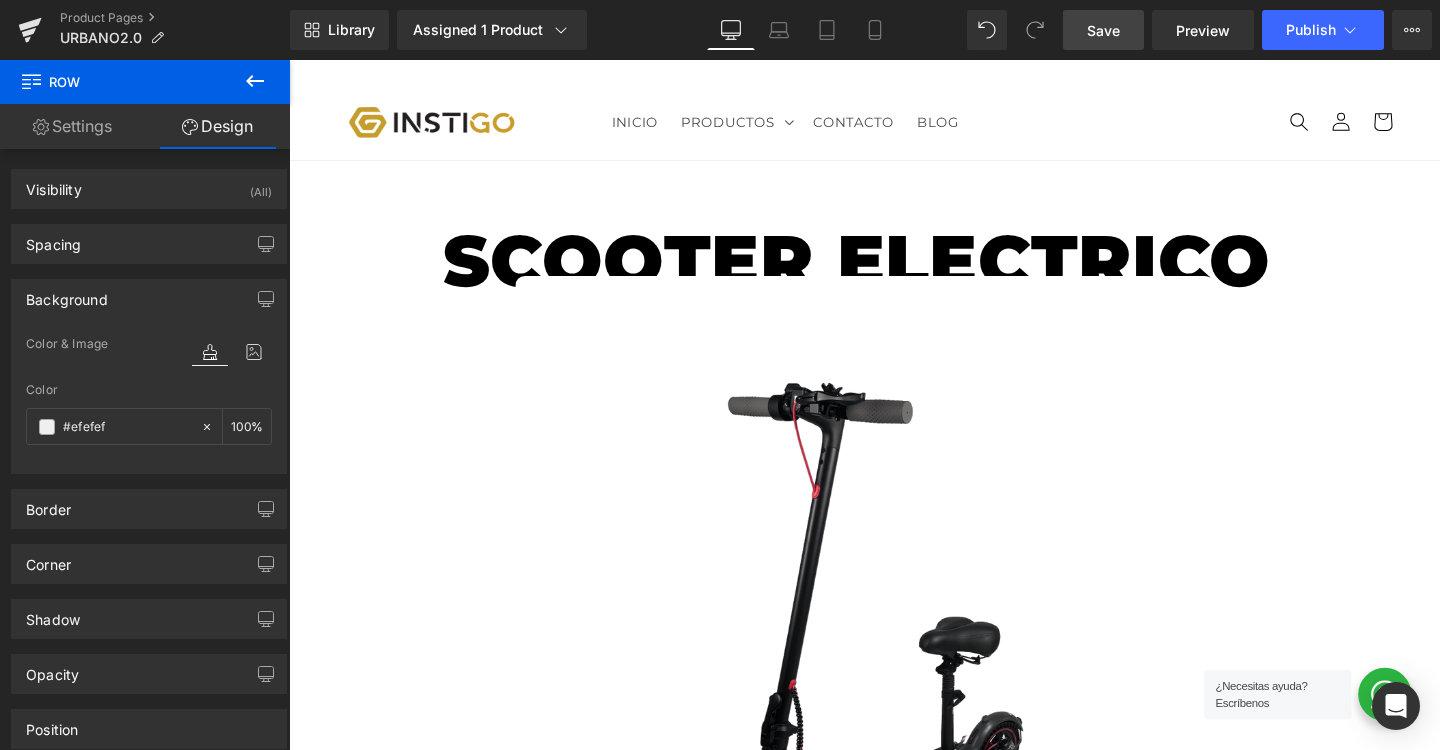 click on "Ir directamente al contenido
Tu carrito esta vacío
Seguir comprando
¿Tienes una cuenta?
Inicia sesión  para finalizar tus compras con mayor rapidez.
Tu carrito
Cargando...
Subtotal
$ 0.00 MXN
Los impuestos y gastos de envío se calculan en la pantalla de pago
Pagar pedido" at bounding box center (894, 2133) 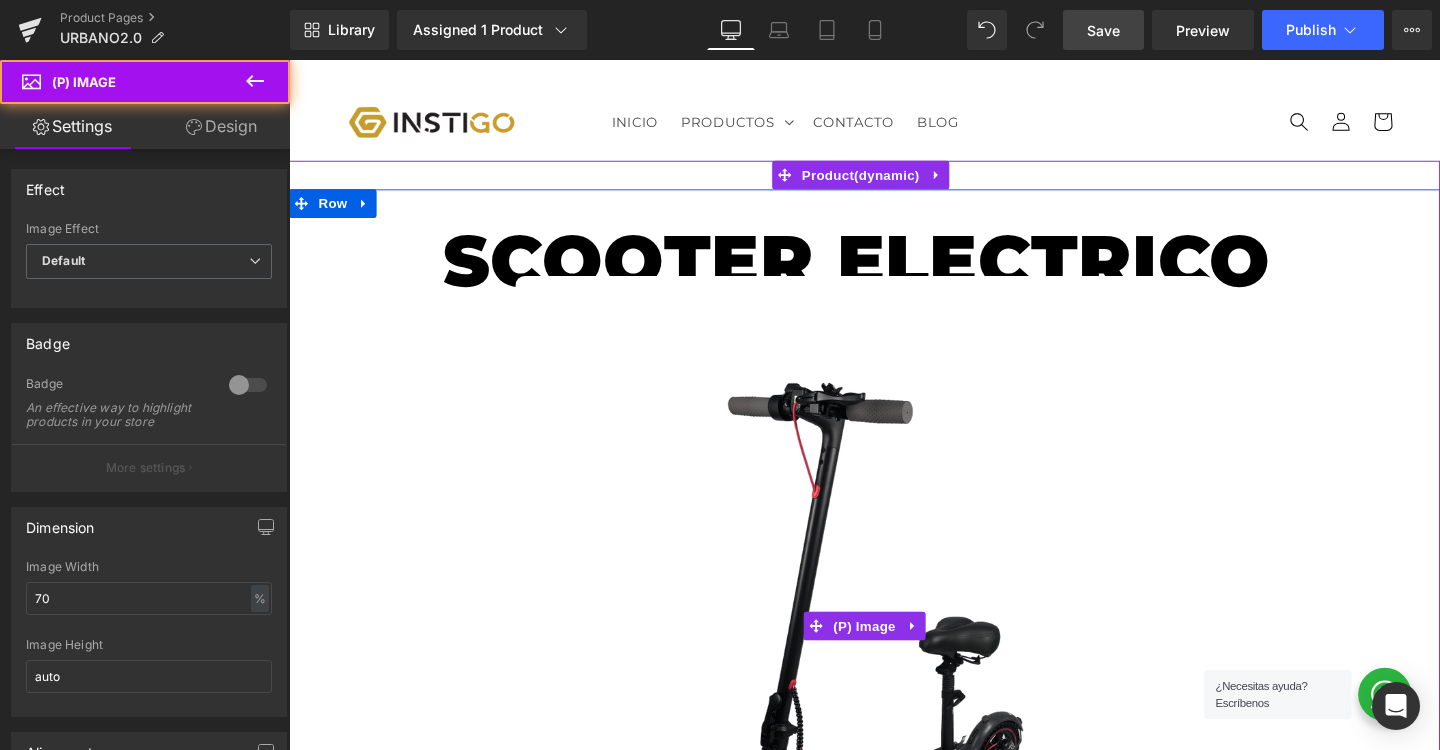 click at bounding box center [894, 654] 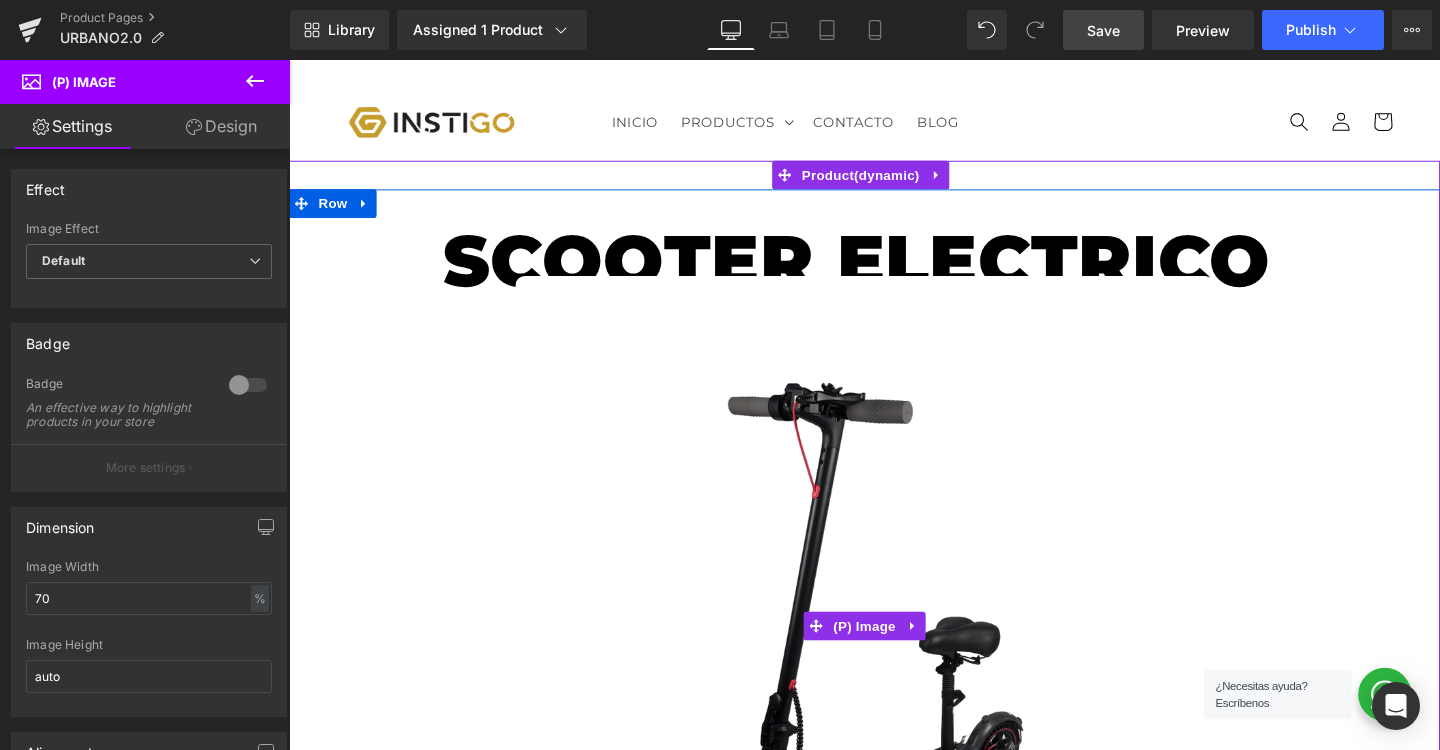 scroll, scrollTop: 0, scrollLeft: 0, axis: both 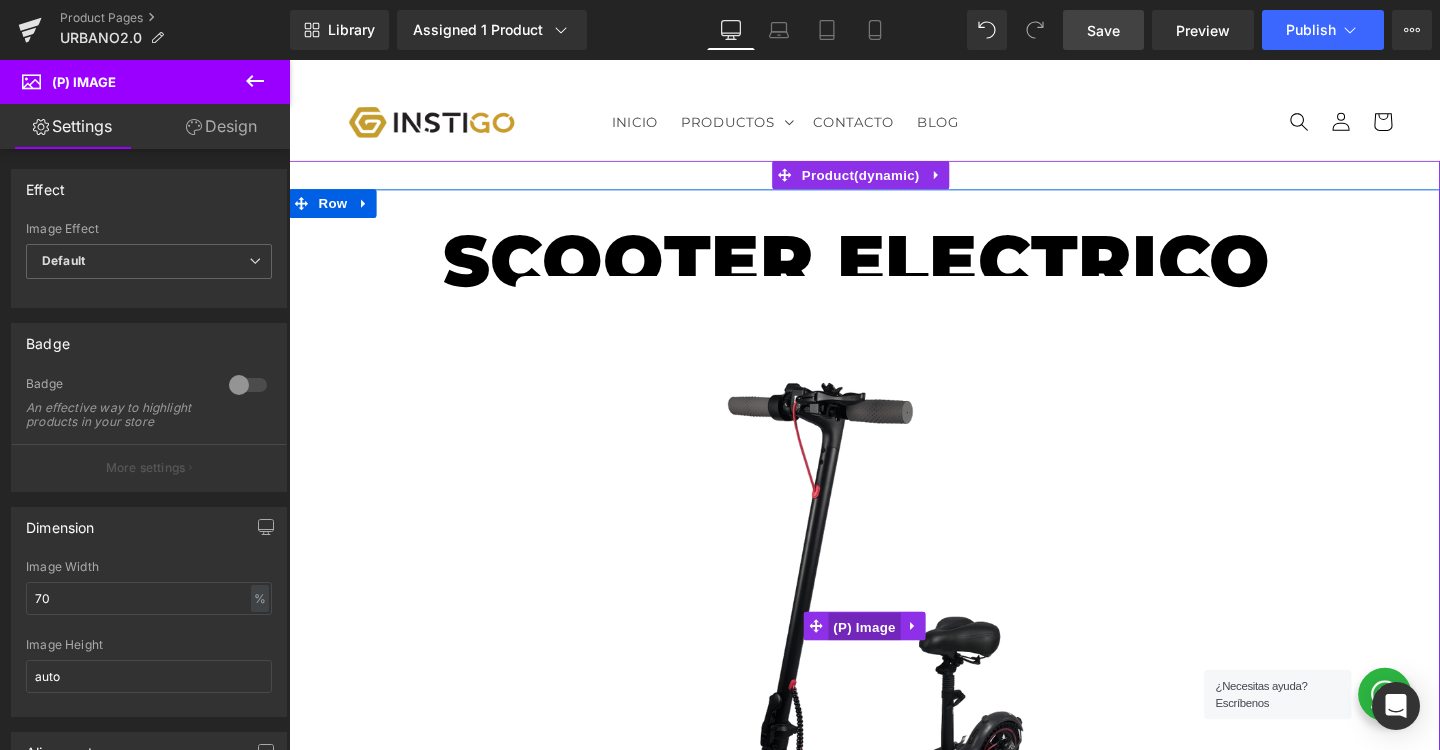 click on "(P) Image" at bounding box center [894, 656] 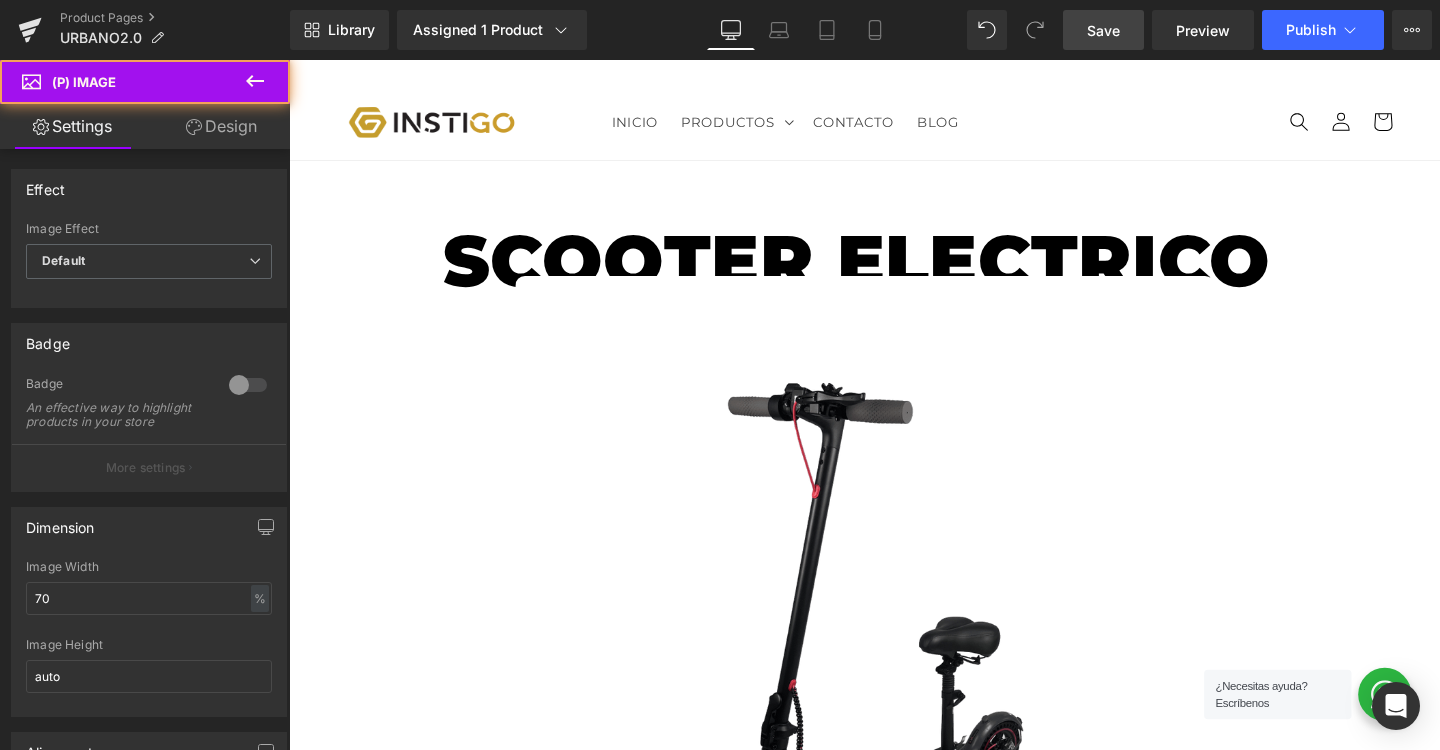 click on "Design" at bounding box center [221, 126] 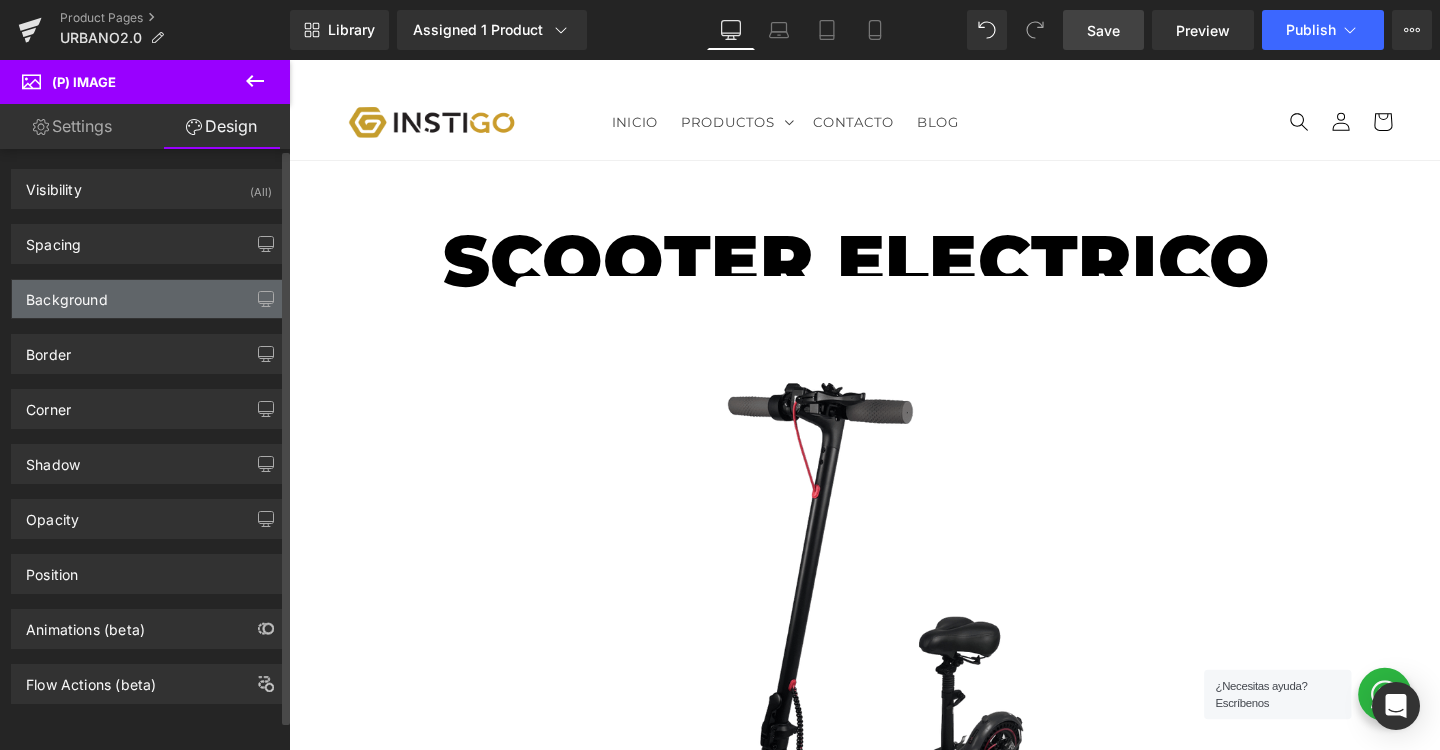 click on "Background" at bounding box center [67, 294] 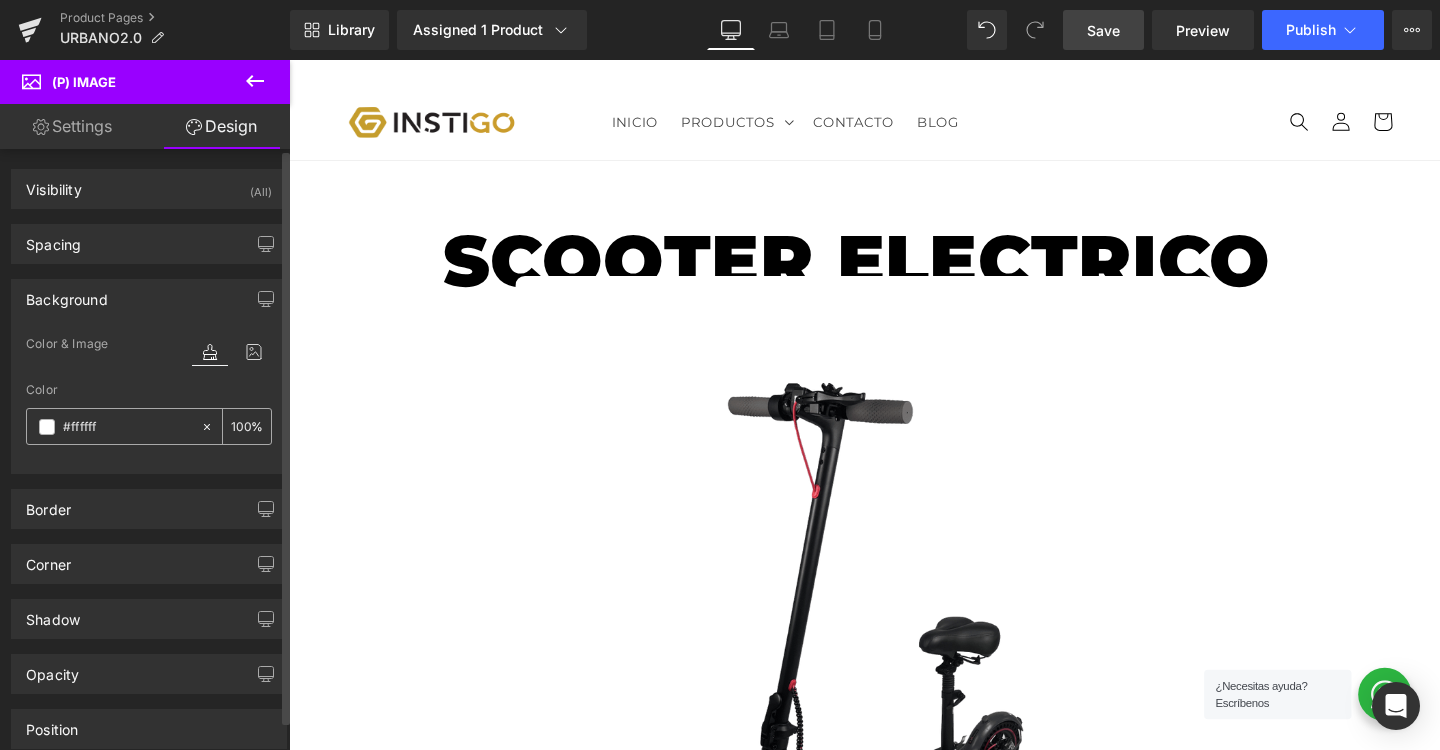 click 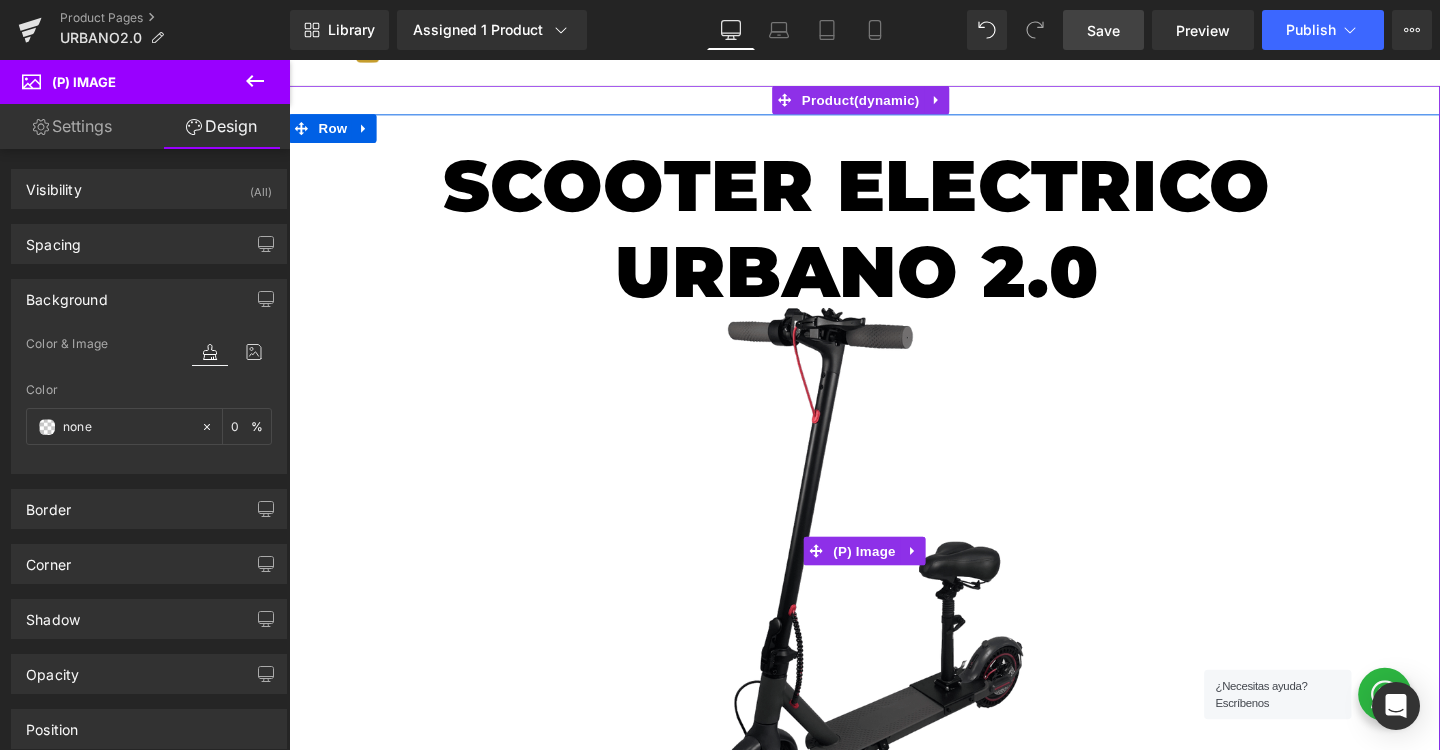 scroll, scrollTop: 83, scrollLeft: 0, axis: vertical 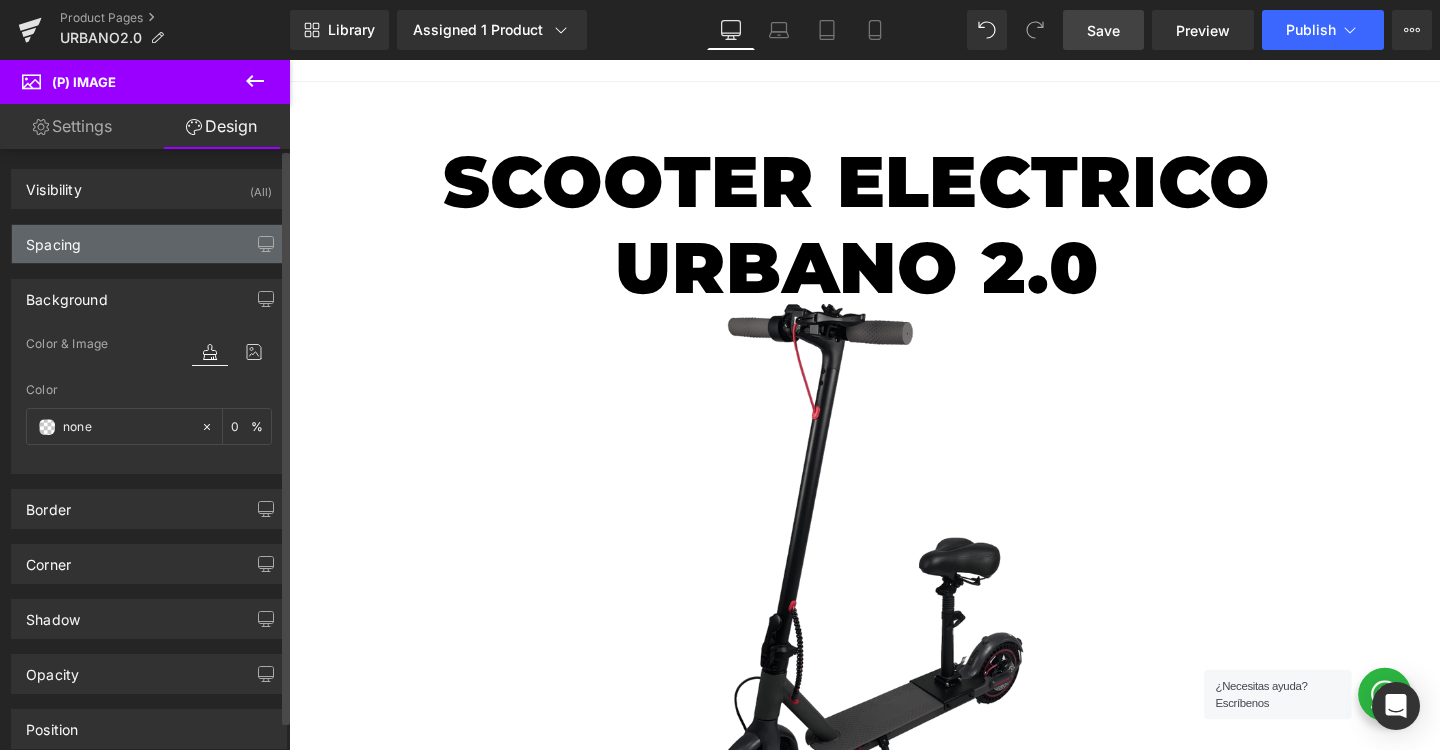 click on "Spacing" at bounding box center (149, 244) 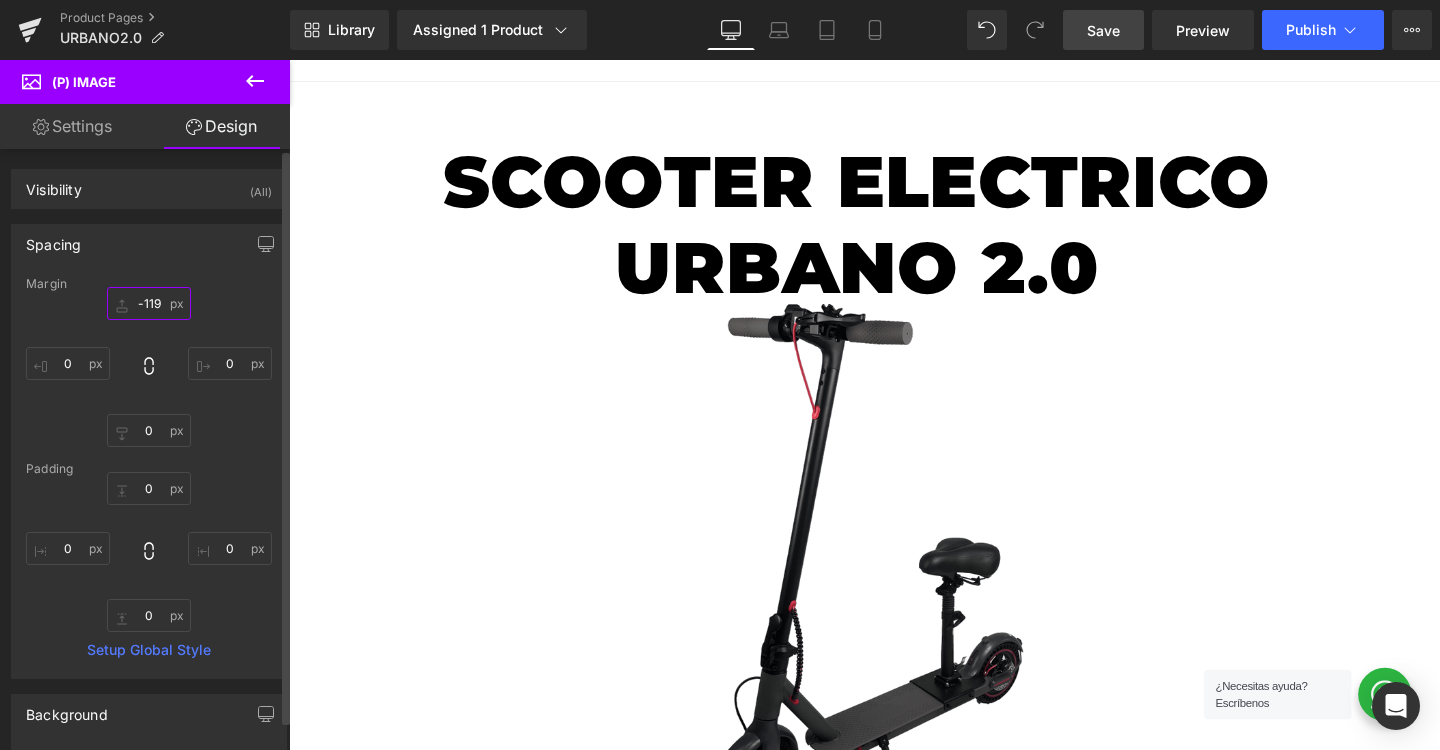 click on "-119" at bounding box center (149, 303) 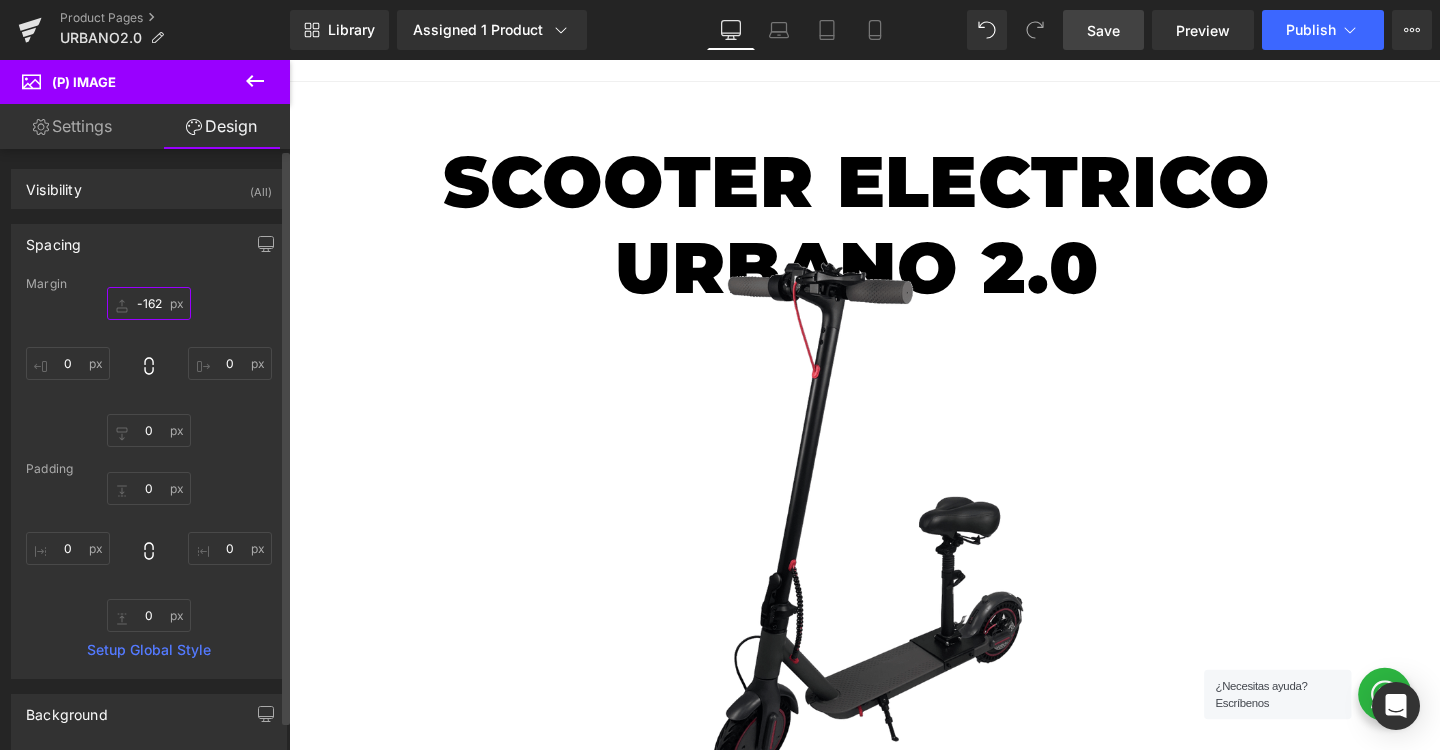 type on "-161" 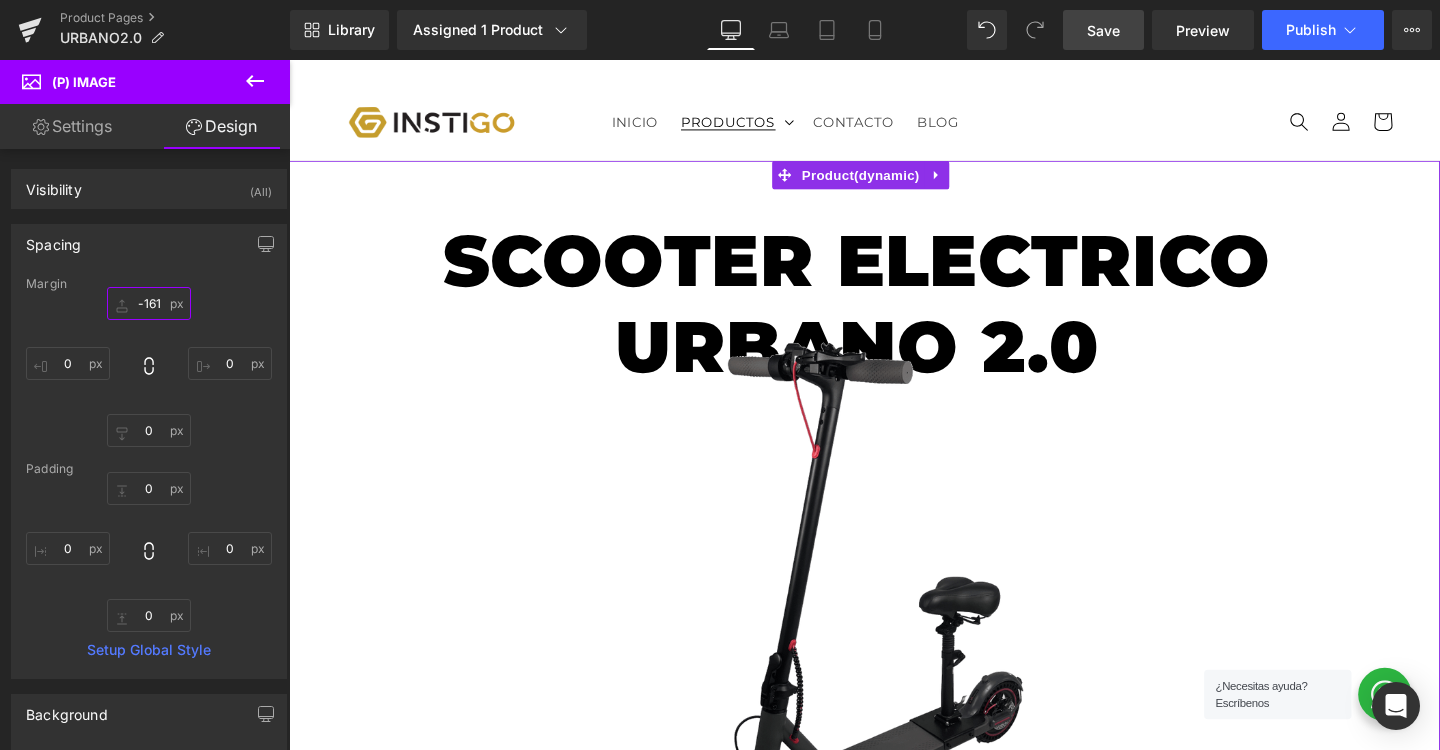 scroll, scrollTop: 0, scrollLeft: 0, axis: both 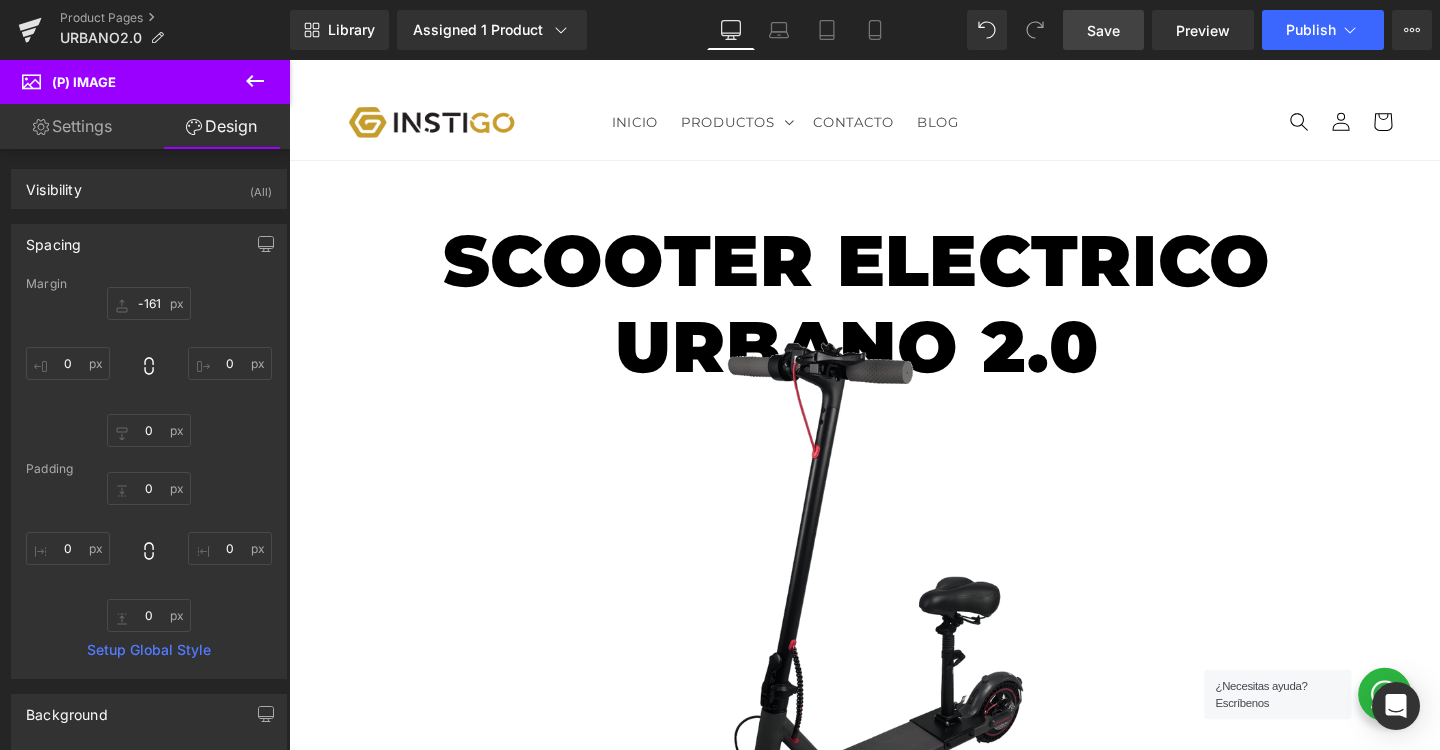 click 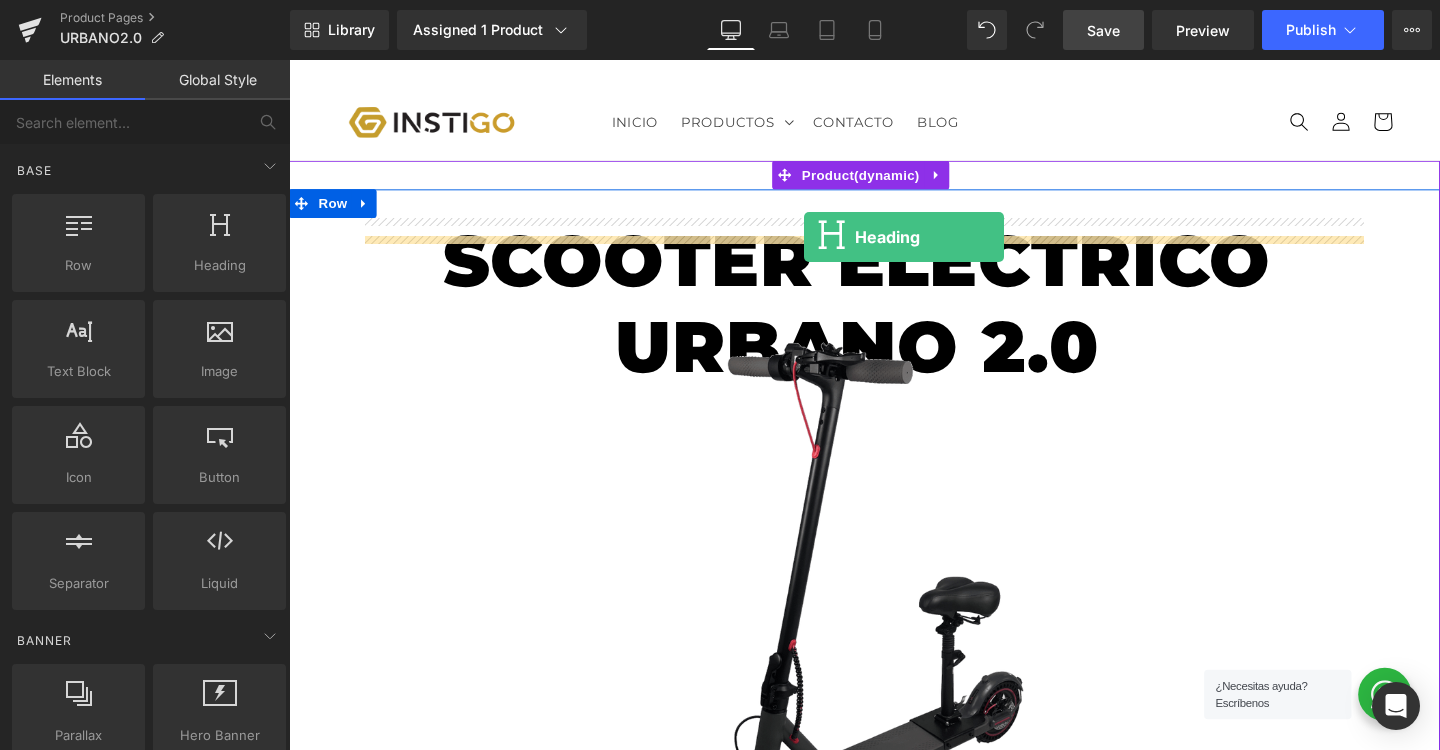 drag, startPoint x: 484, startPoint y: 313, endPoint x: 830, endPoint y: 246, distance: 352.4273 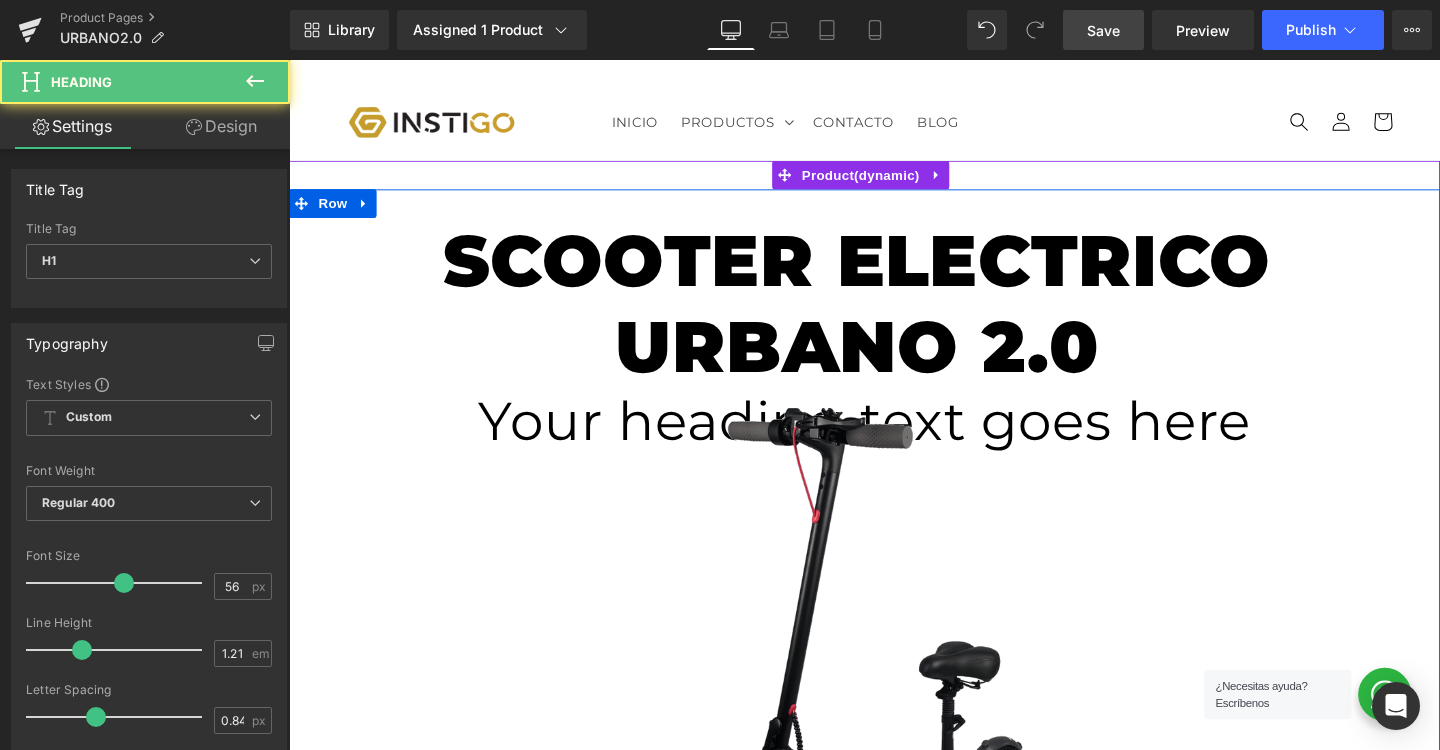 click on "SCOOTER ELECTRICO URBANO 2.0" at bounding box center [886, 316] 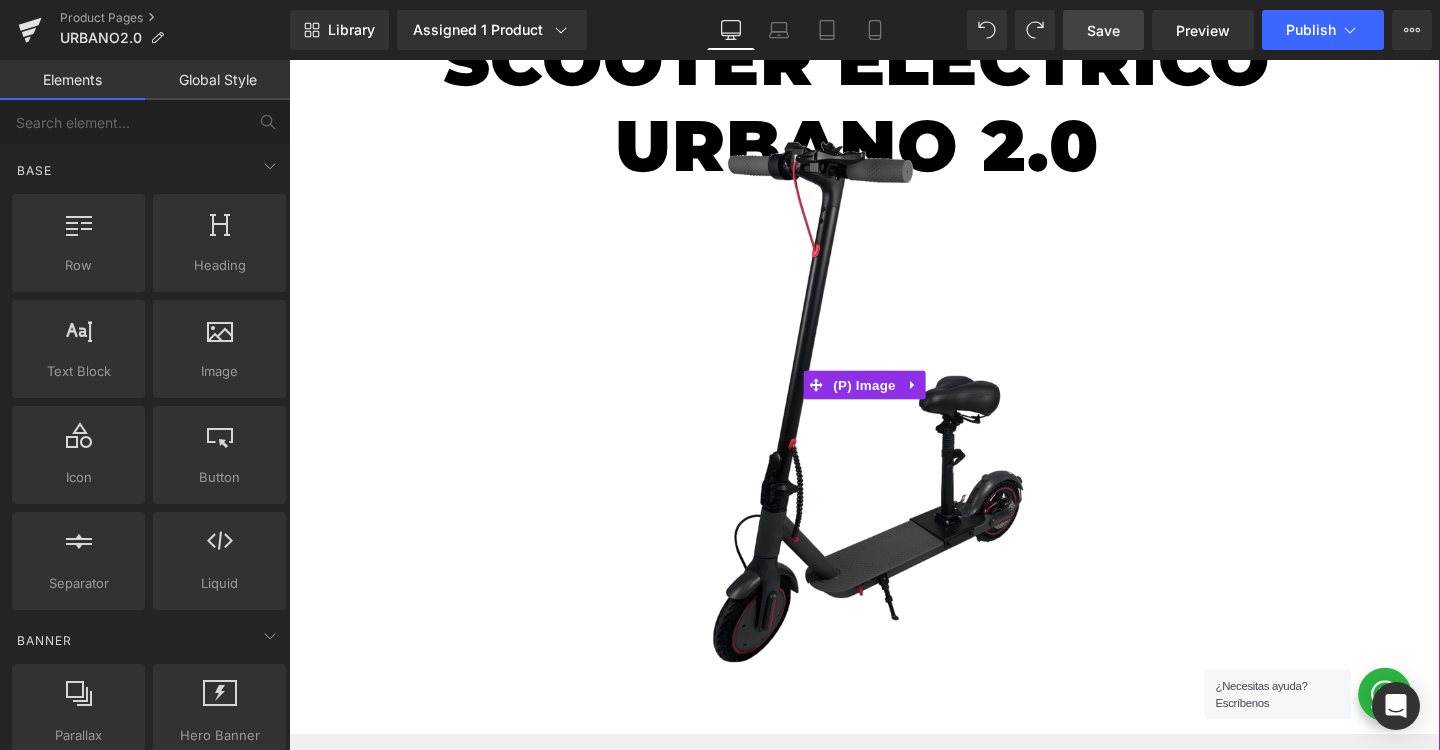 scroll, scrollTop: 181, scrollLeft: 0, axis: vertical 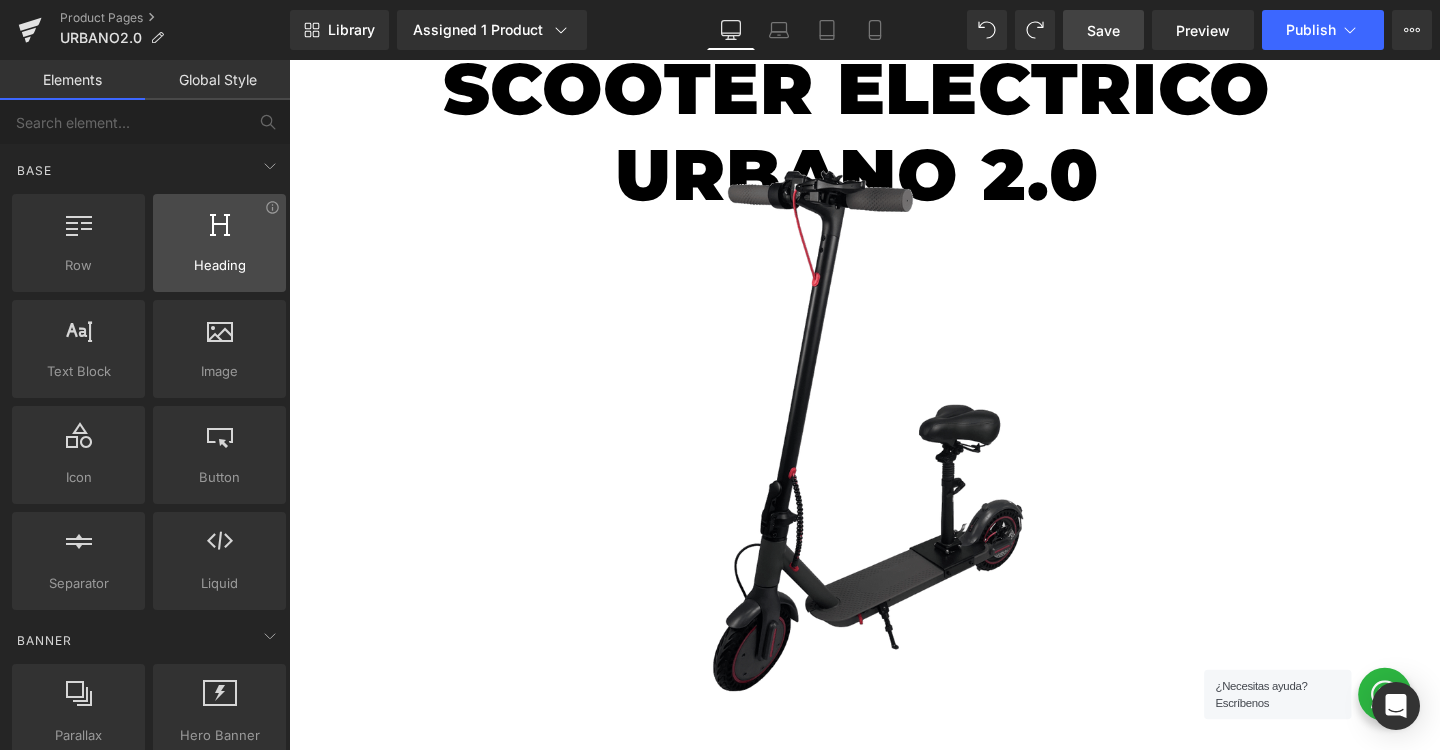 click on "Heading  headings, titles, h1,h2,h3,h4,h5,h6" at bounding box center (219, 243) 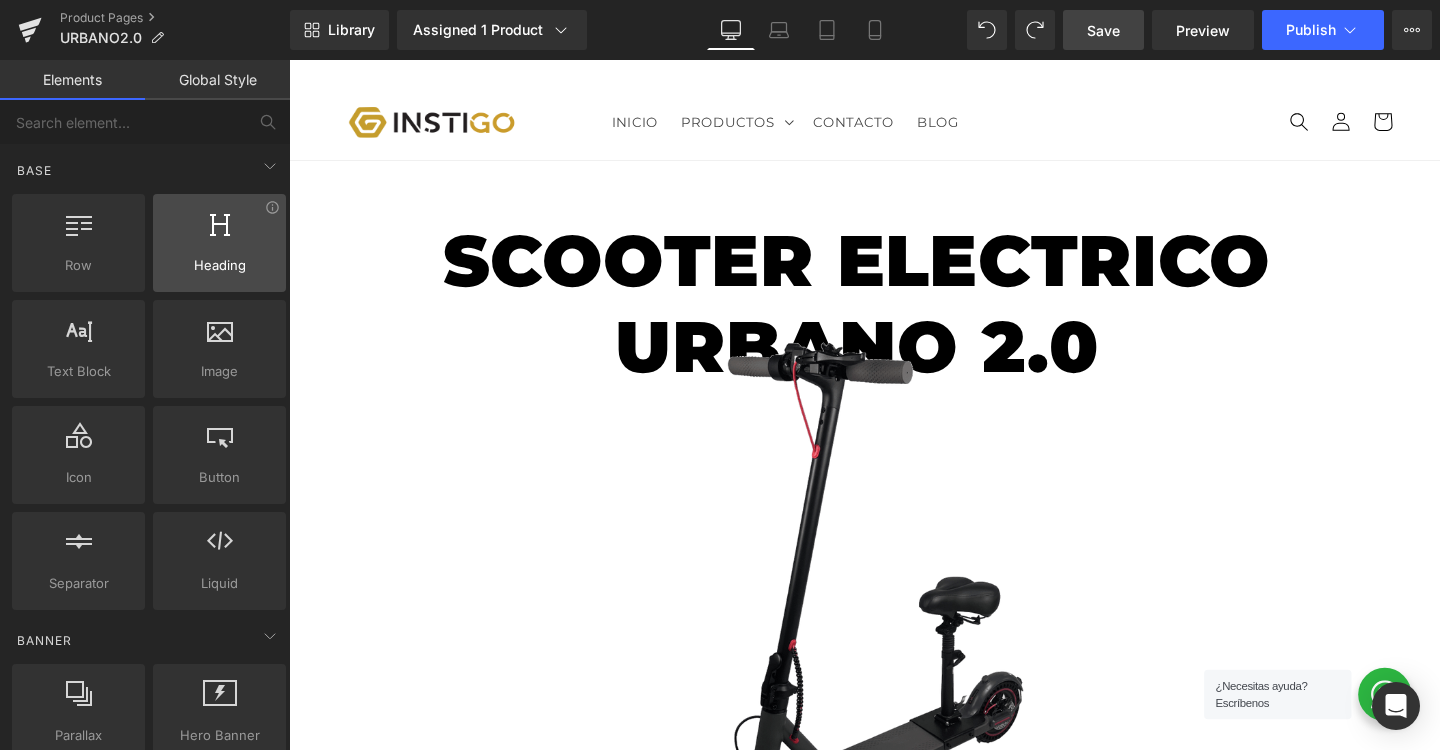 scroll, scrollTop: 0, scrollLeft: 0, axis: both 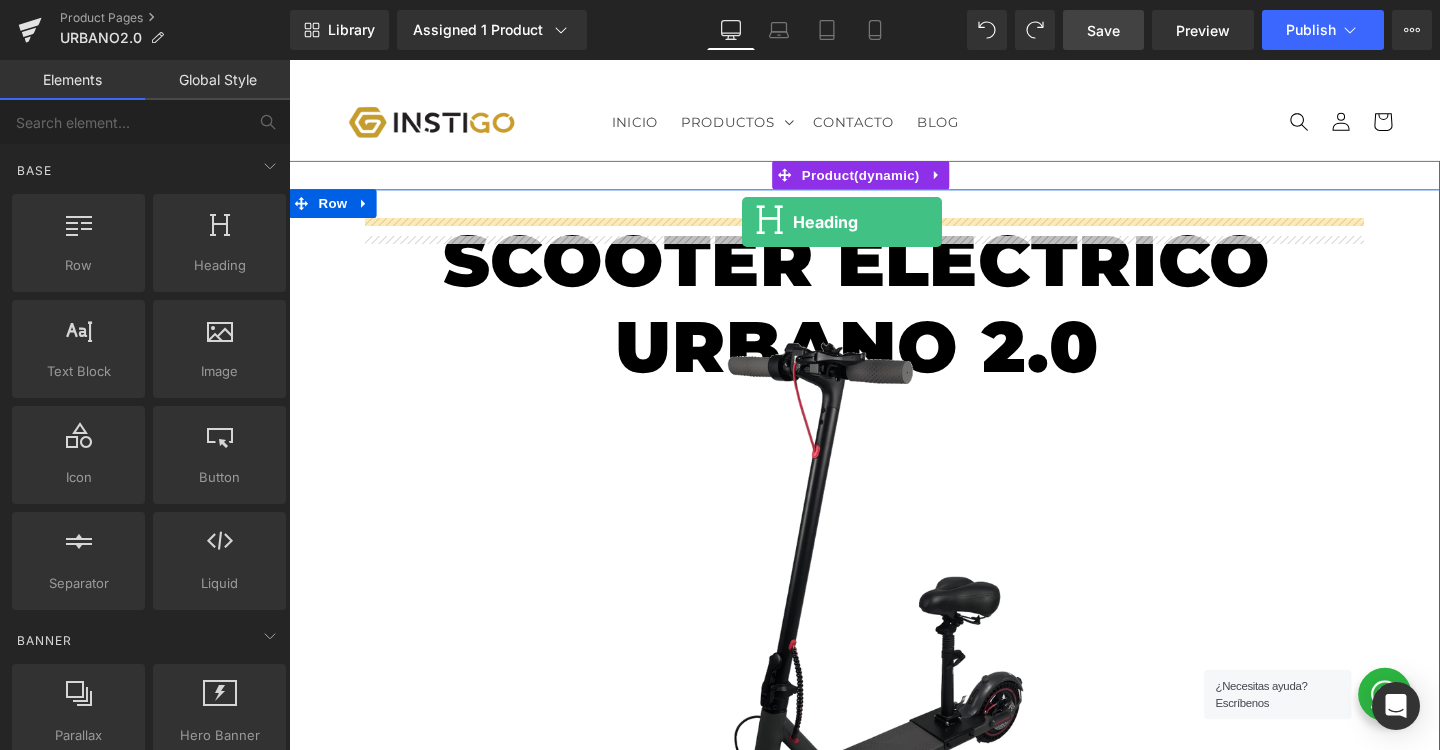 drag, startPoint x: 493, startPoint y: 316, endPoint x: 765, endPoint y: 230, distance: 285.2718 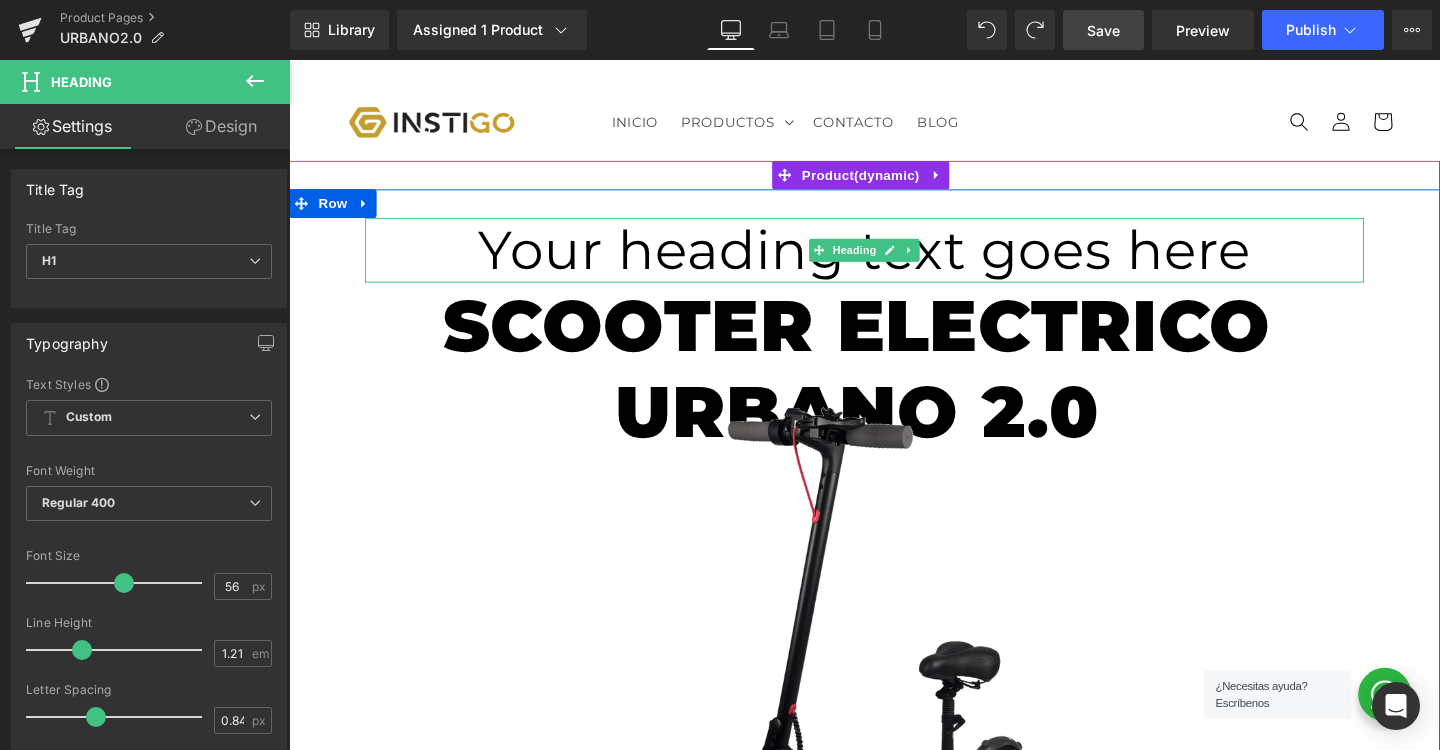 click on "Your heading text goes here" at bounding box center [894, 260] 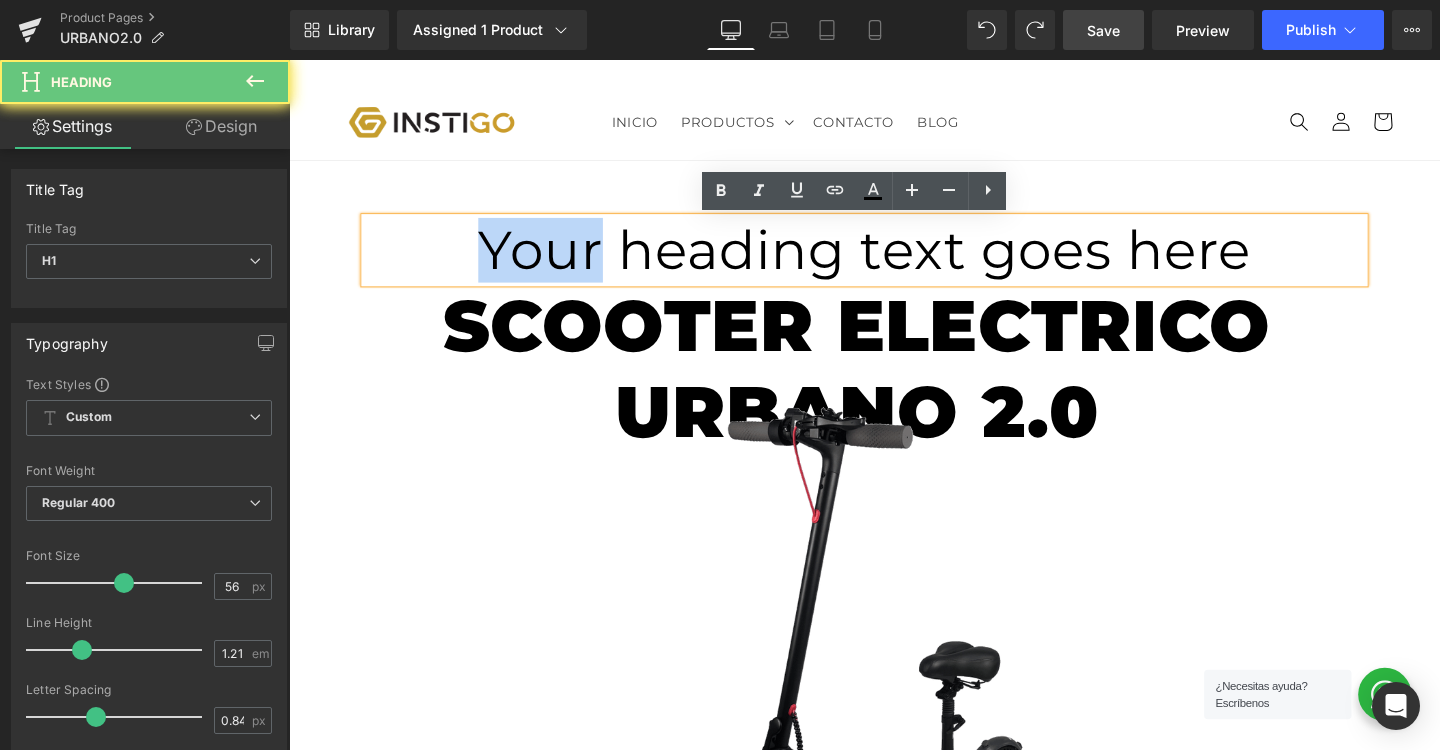click on "Your heading text goes here" at bounding box center [894, 260] 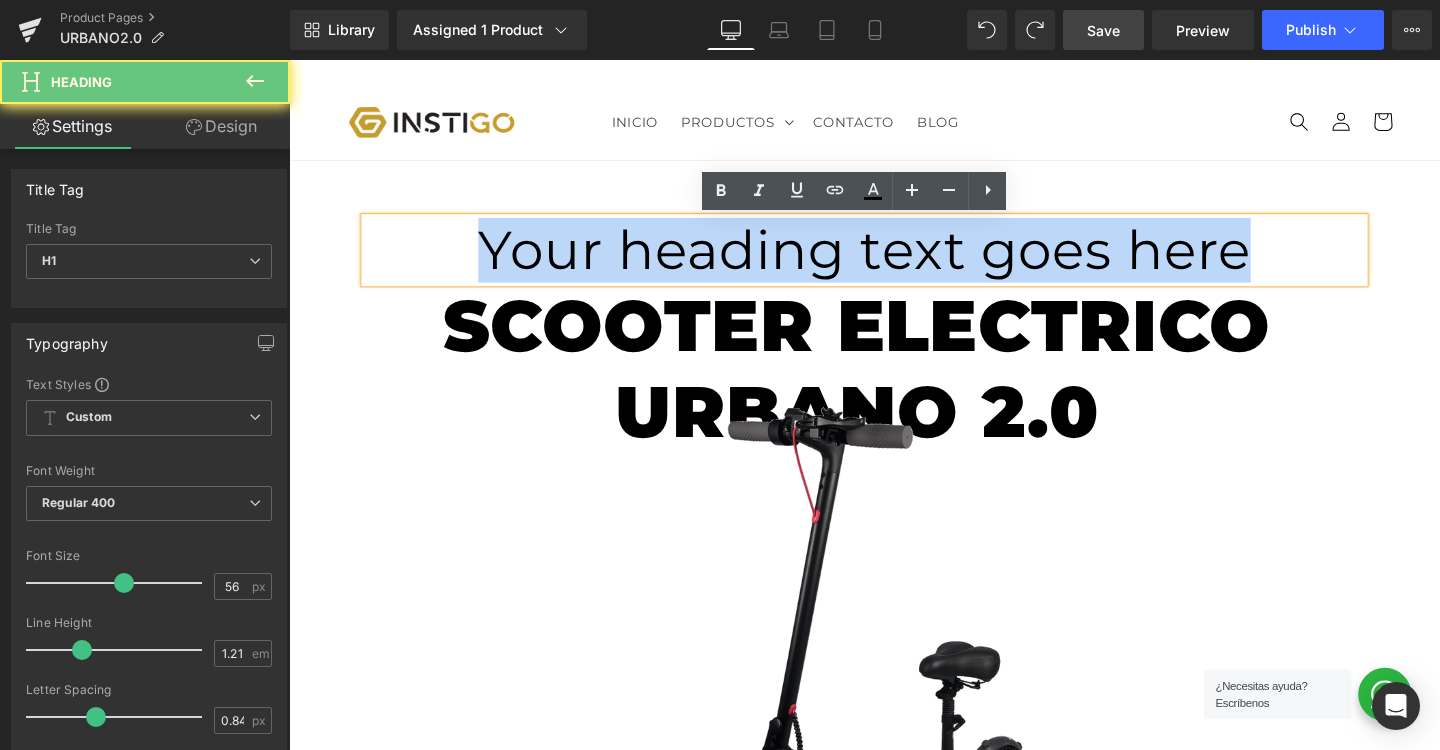 click on "Your heading text goes here" at bounding box center (894, 260) 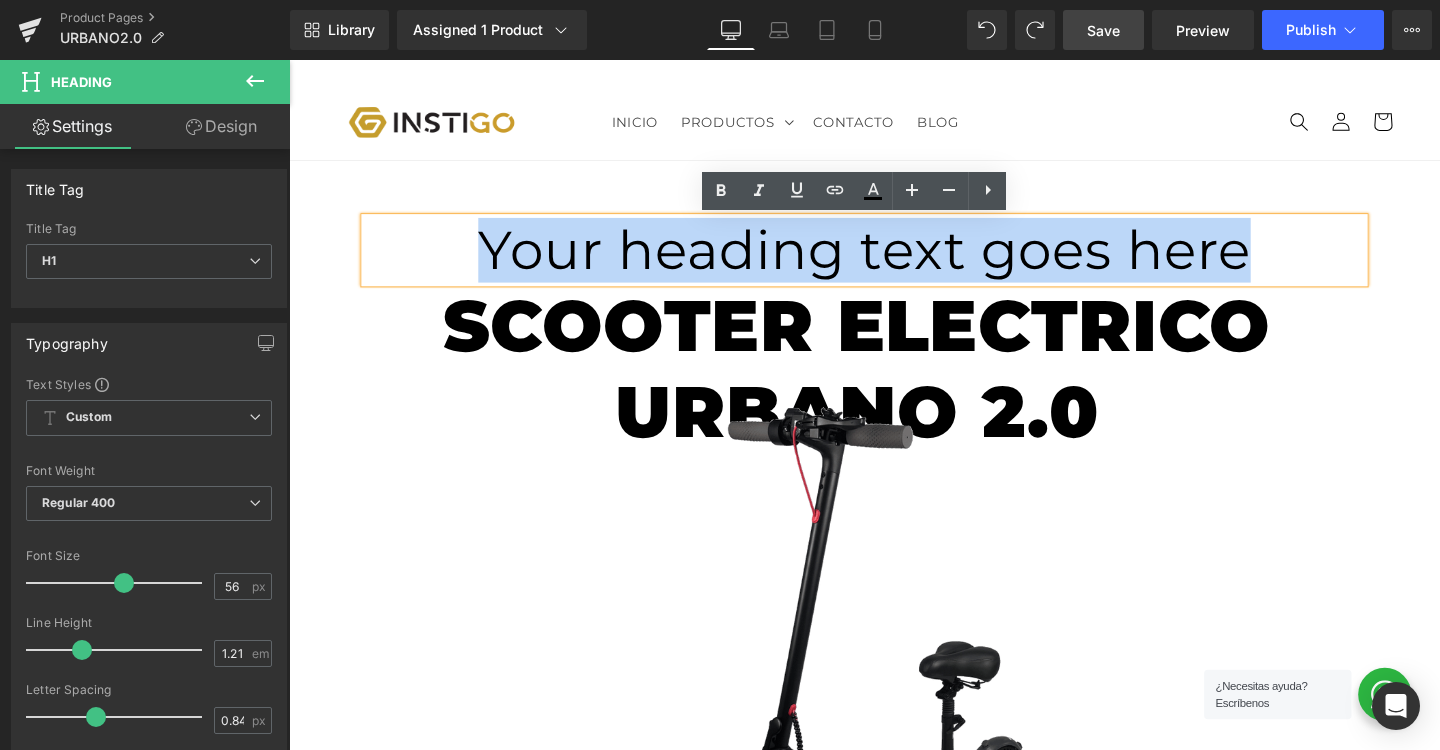 type 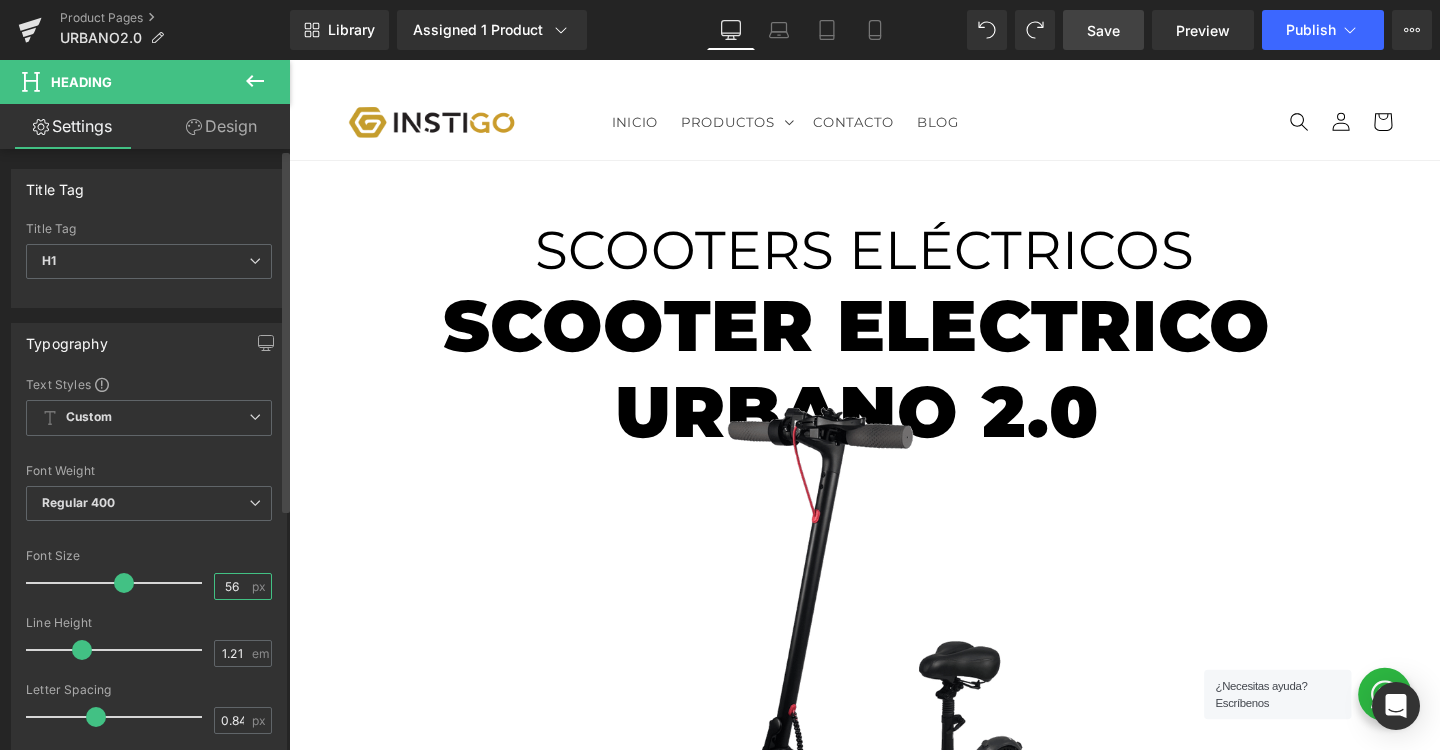 click on "56" at bounding box center [232, 586] 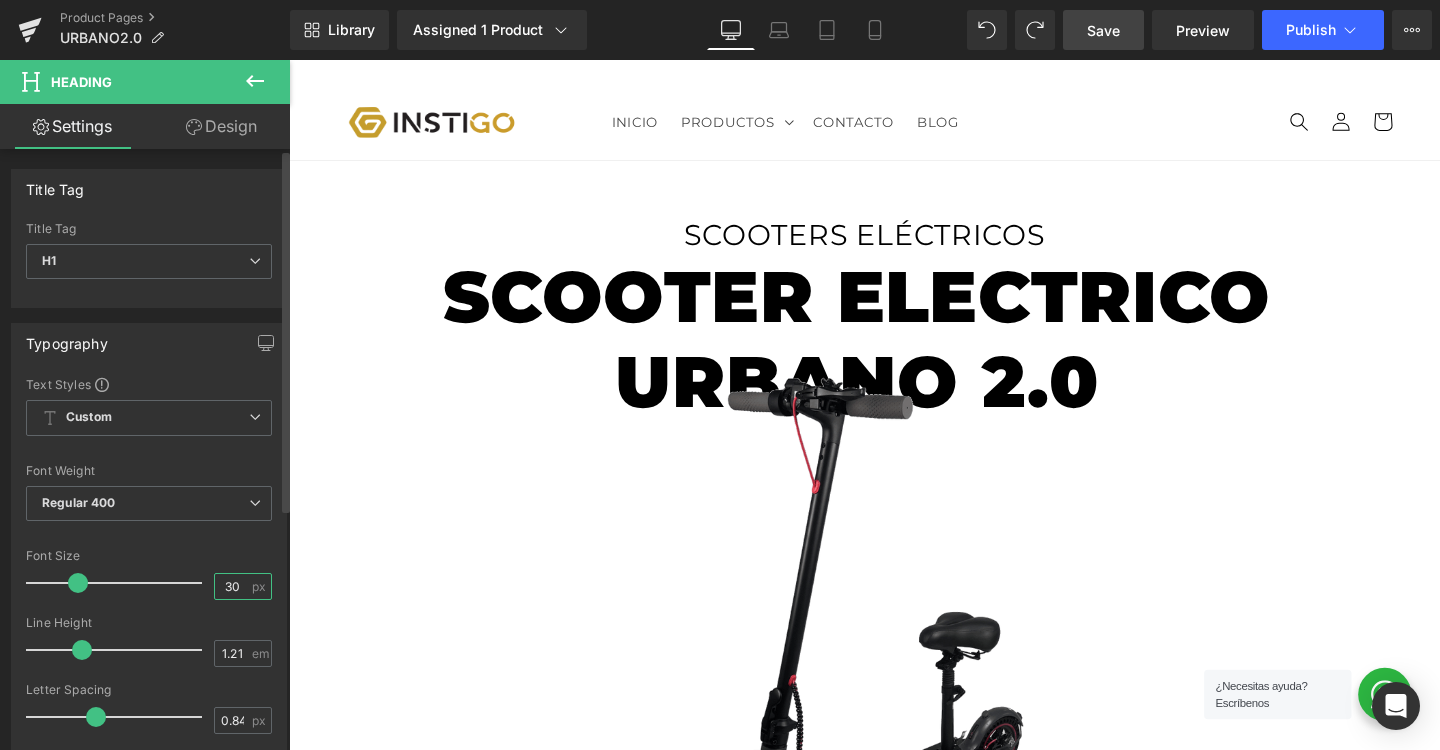click on "30" at bounding box center [232, 586] 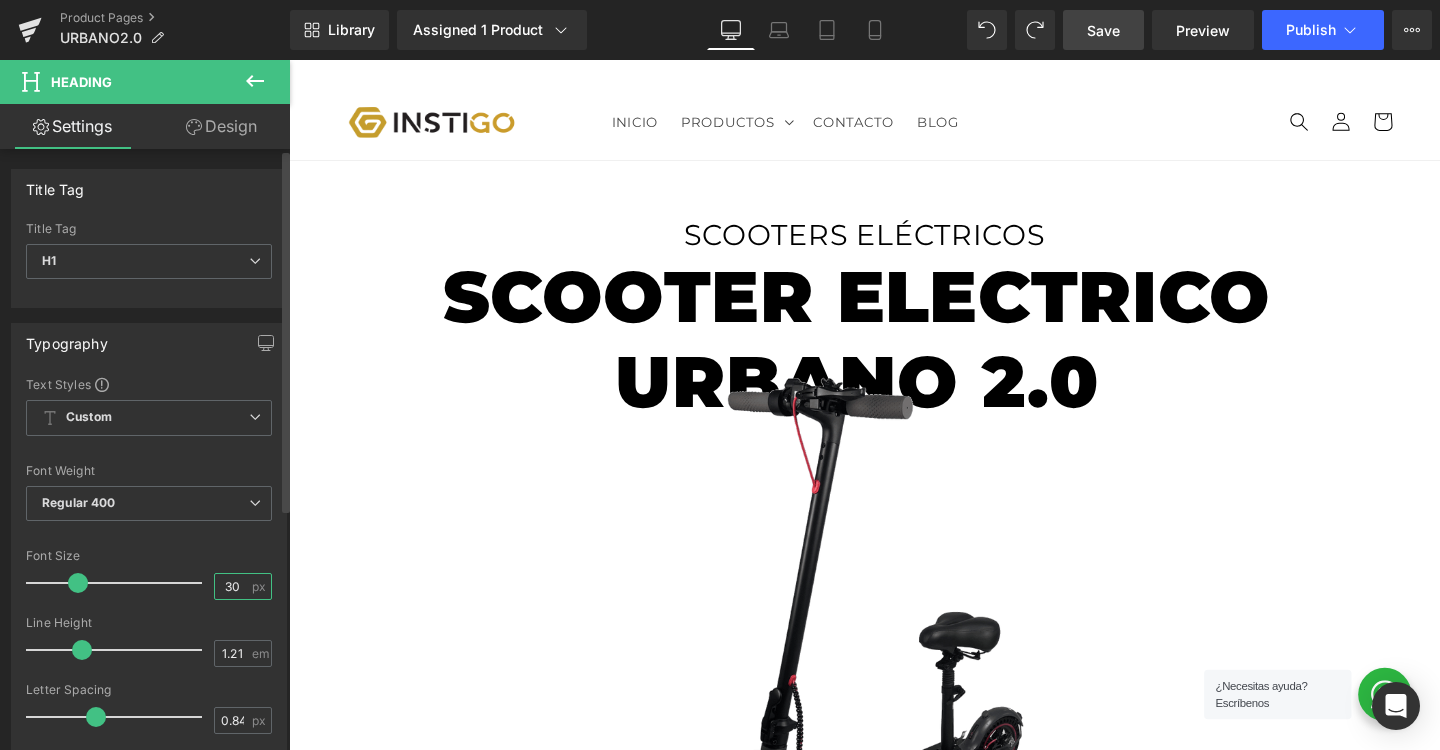 click on "30" at bounding box center (232, 586) 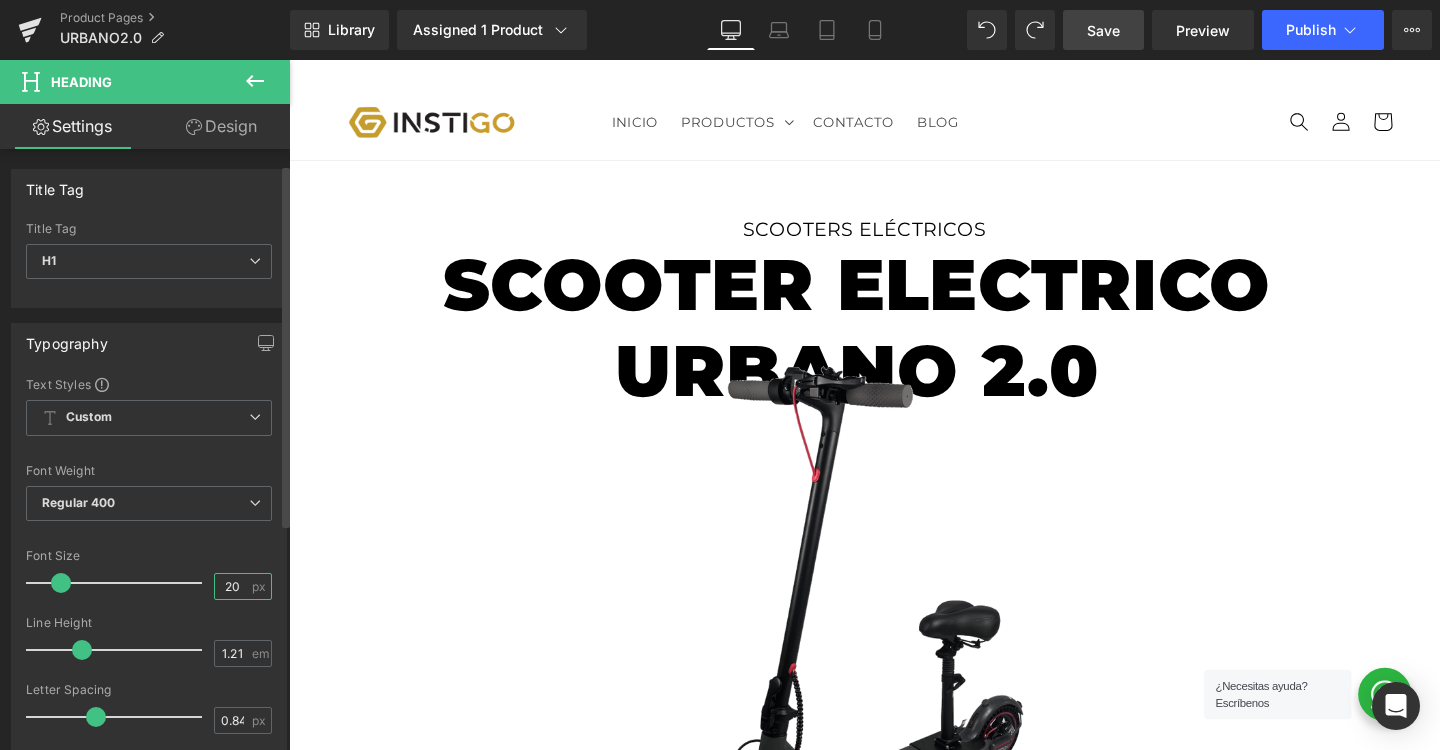 scroll, scrollTop: 109, scrollLeft: 0, axis: vertical 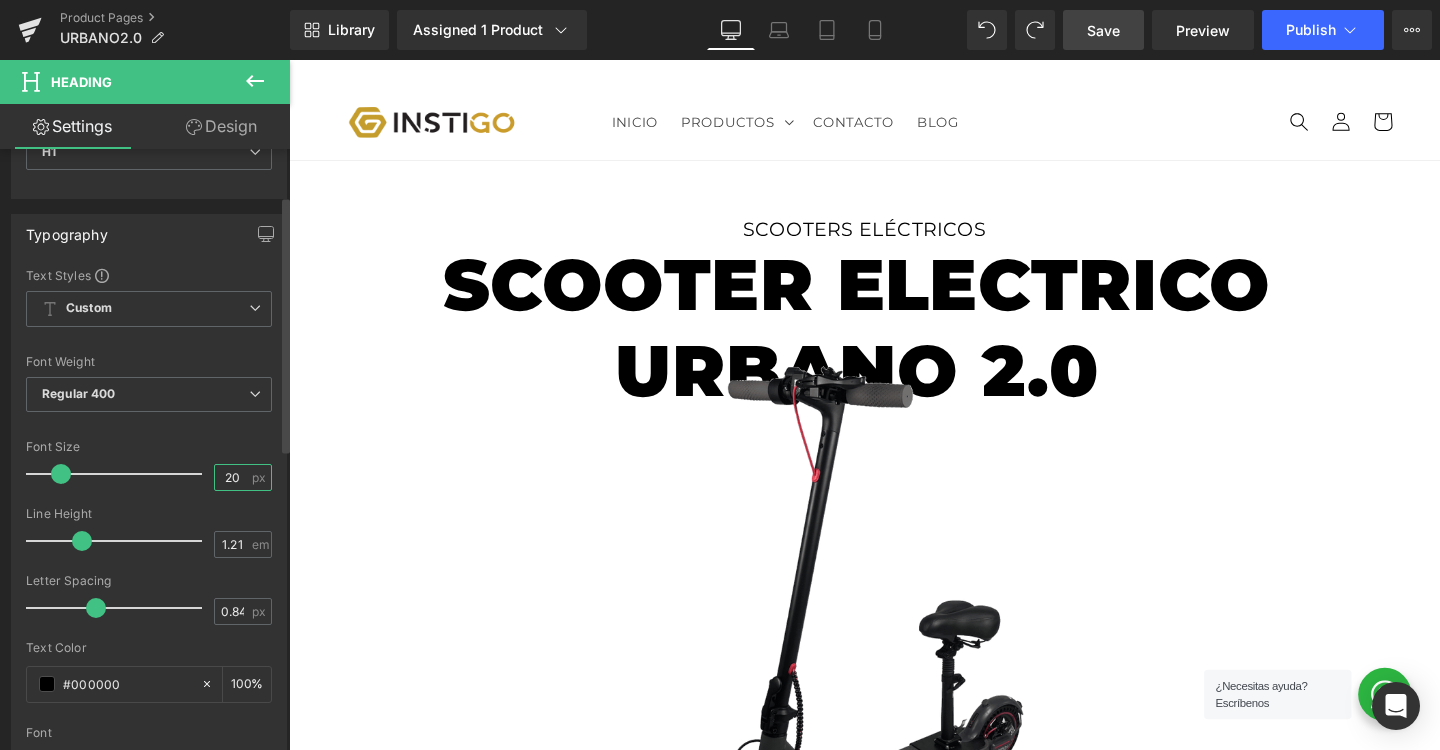 type on "20" 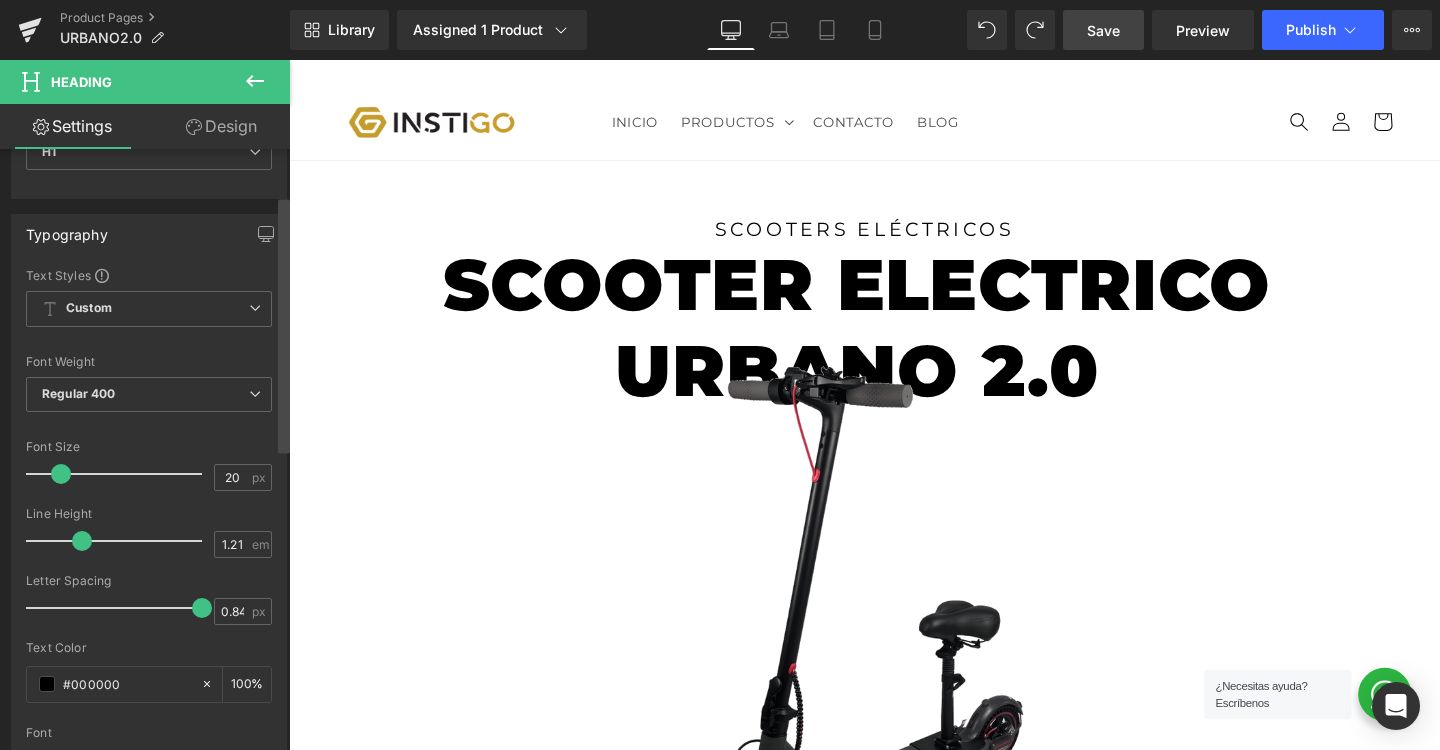 drag, startPoint x: 94, startPoint y: 610, endPoint x: 287, endPoint y: 608, distance: 193.01036 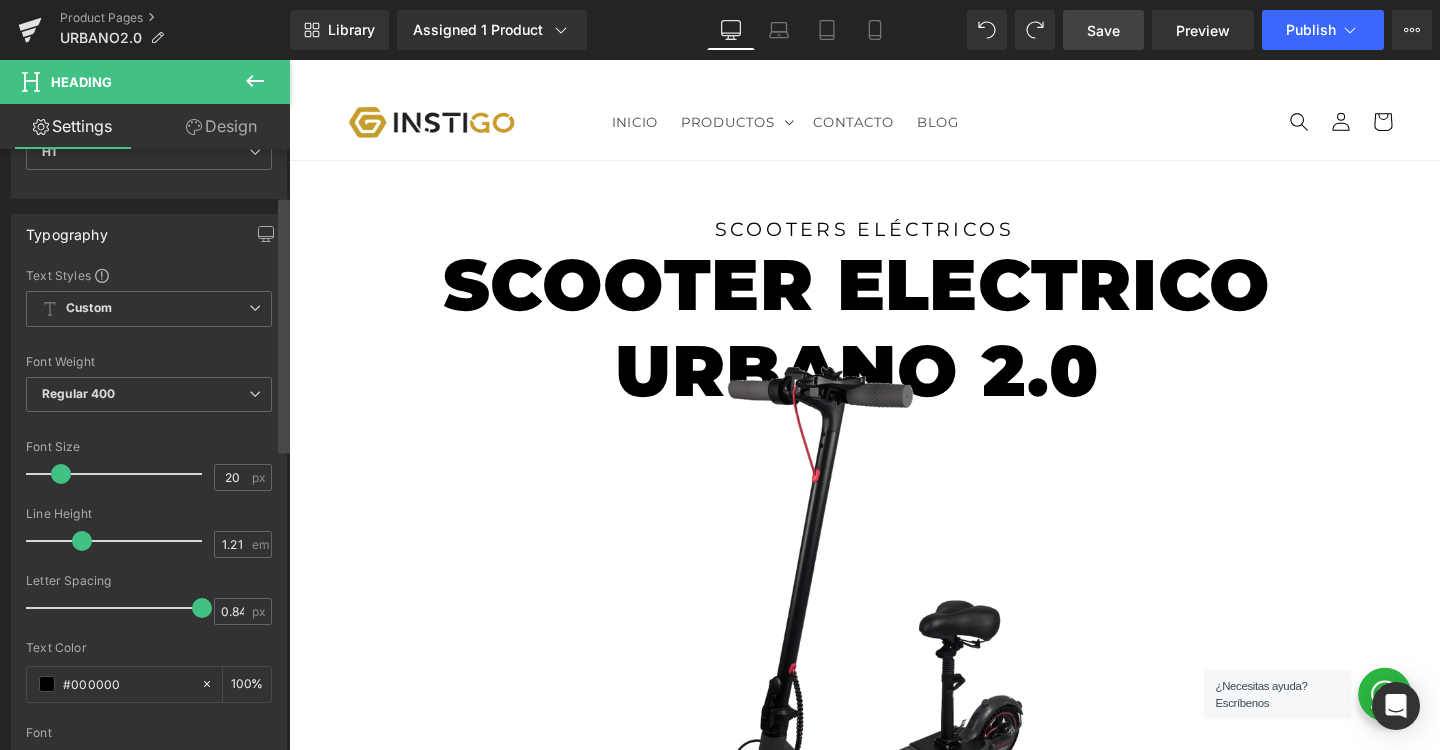 click on "Title Tag H1 H2 H3 H4 H5 H6 Title Tag
H1
H1 H2 H3 H4 H5 H6 Typography Text Styles Custom
Custom
Setup Global Style
Custom
Setup Global Style
Thin 100 Semi Thin 200 Light 300 Regular 400 Medium 500 Semi Bold 600 Super Bold 800 Boldest 900 Bold 700 Lighter Bolder Font Weight
Regular 400
Thin 100 Semi Thin 200 Light 300 Regular 400 Medium 500 Semi Bold 600 Super Bold 800 Boldest 900 Bold 700 Lighter Bolder 56px Font Size 20 px 1.21em Line Height 1.21 em 0.84px Letter Spacing 0.84 px #000000 Text Color #000000 100 % inherit
Font
Default" at bounding box center (145, 454) 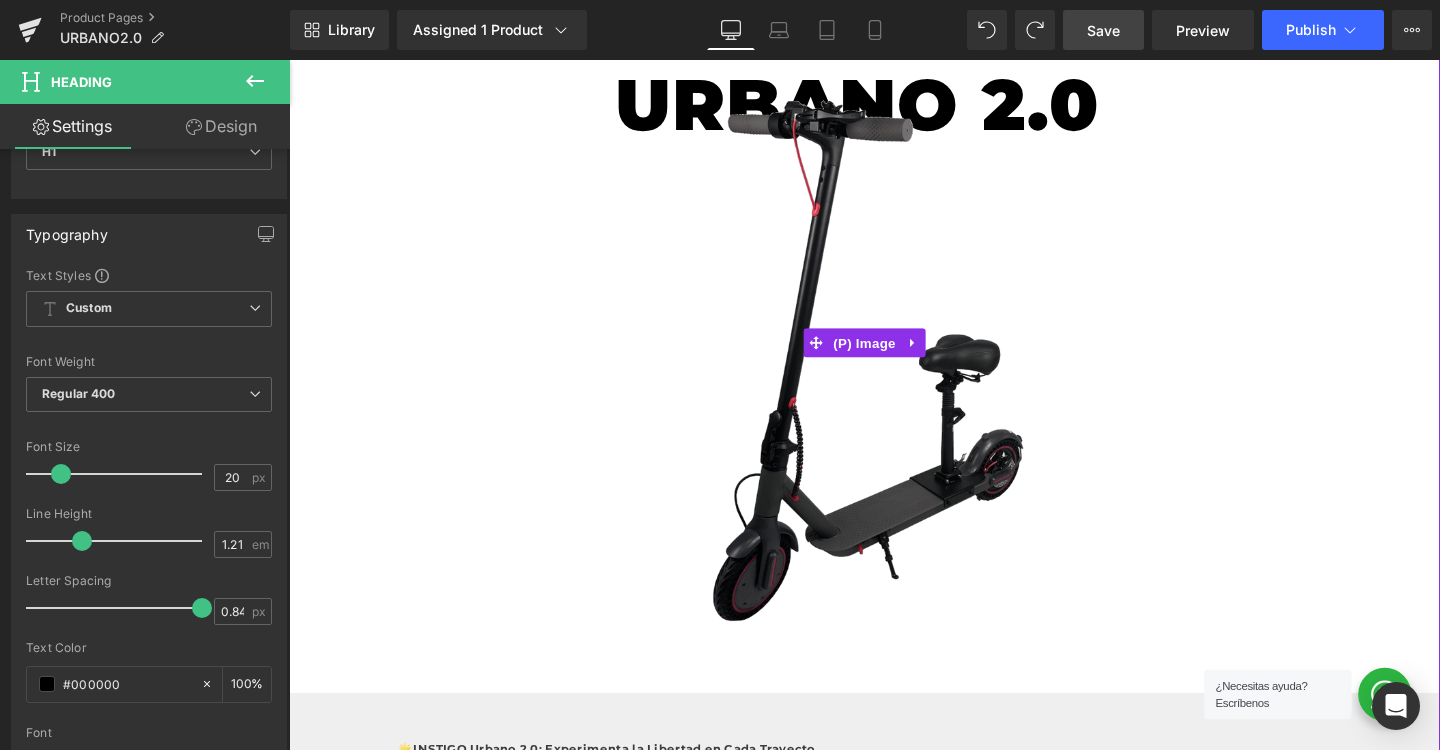scroll, scrollTop: 281, scrollLeft: 0, axis: vertical 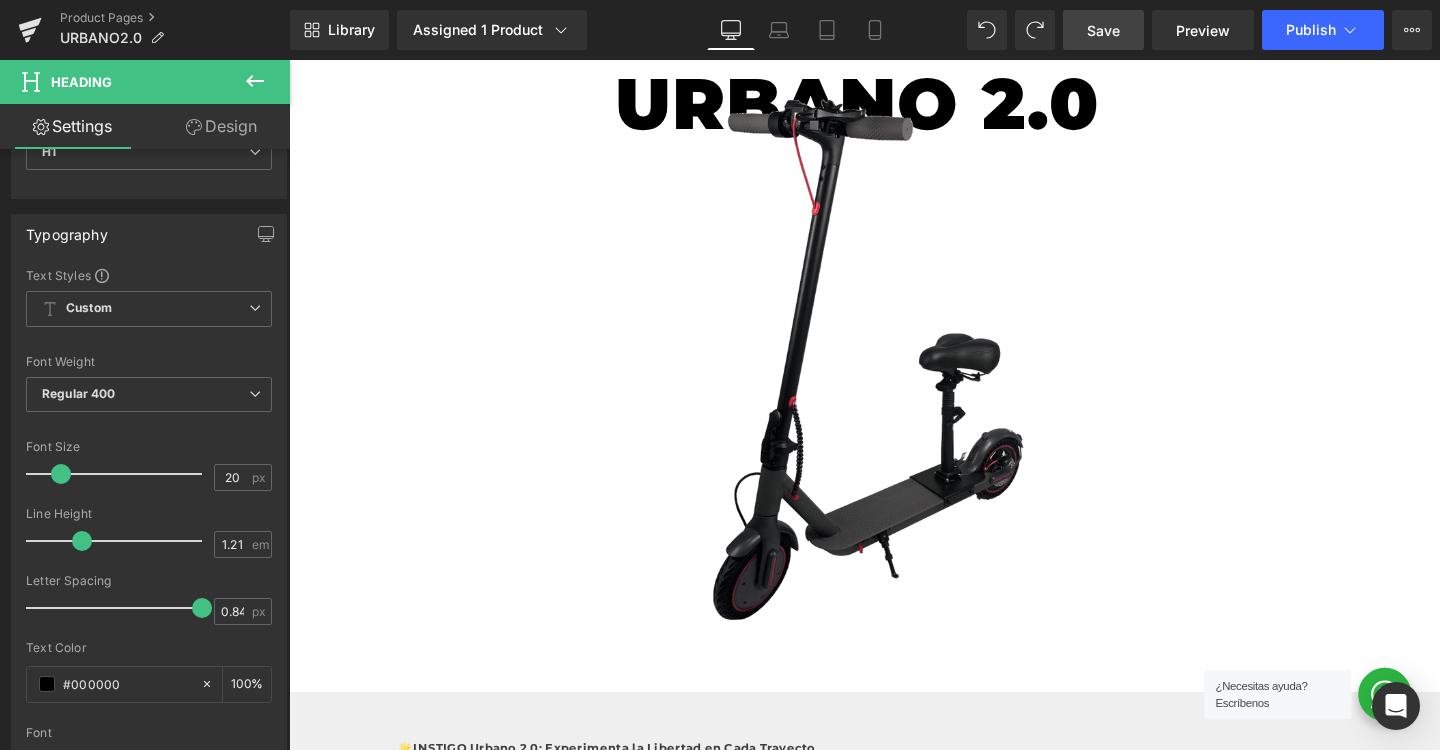 click on "Save" at bounding box center (1103, 30) 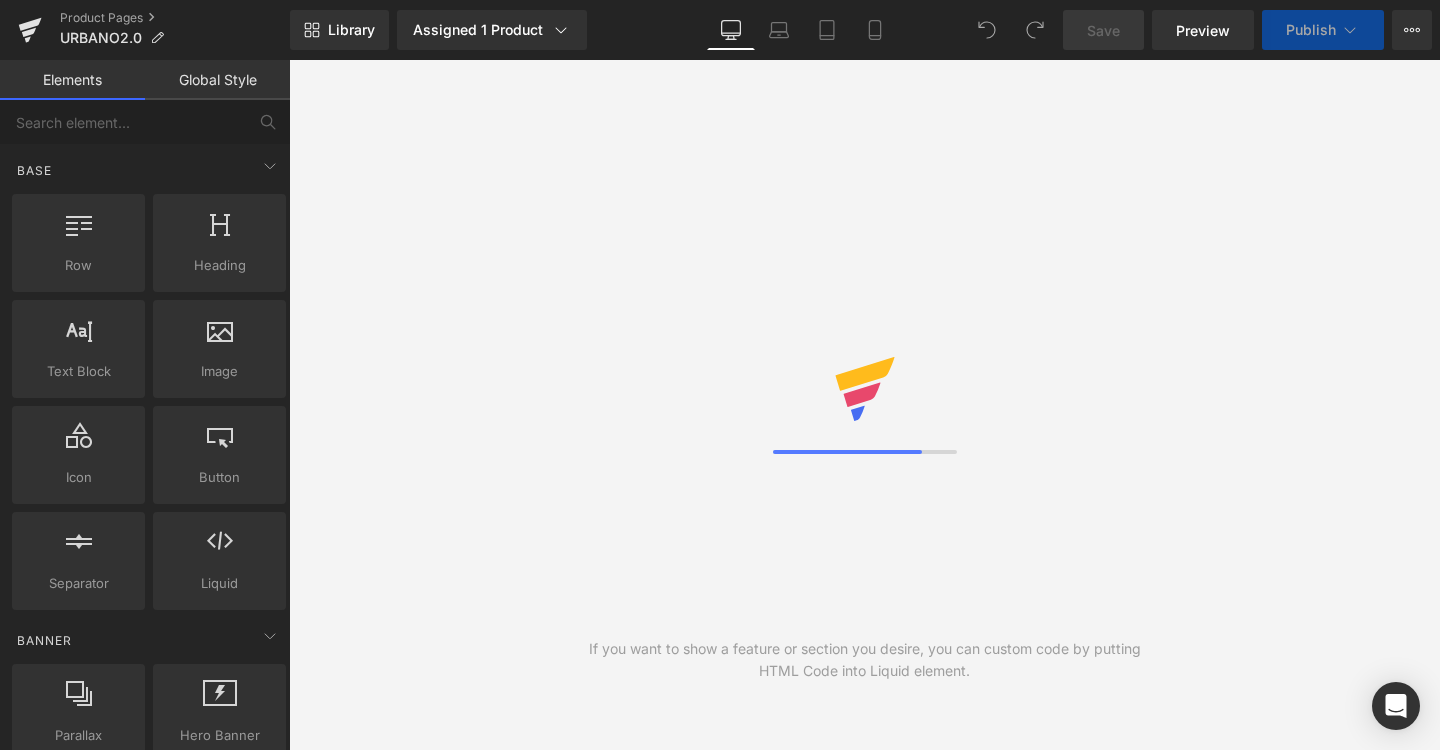 scroll, scrollTop: 0, scrollLeft: 0, axis: both 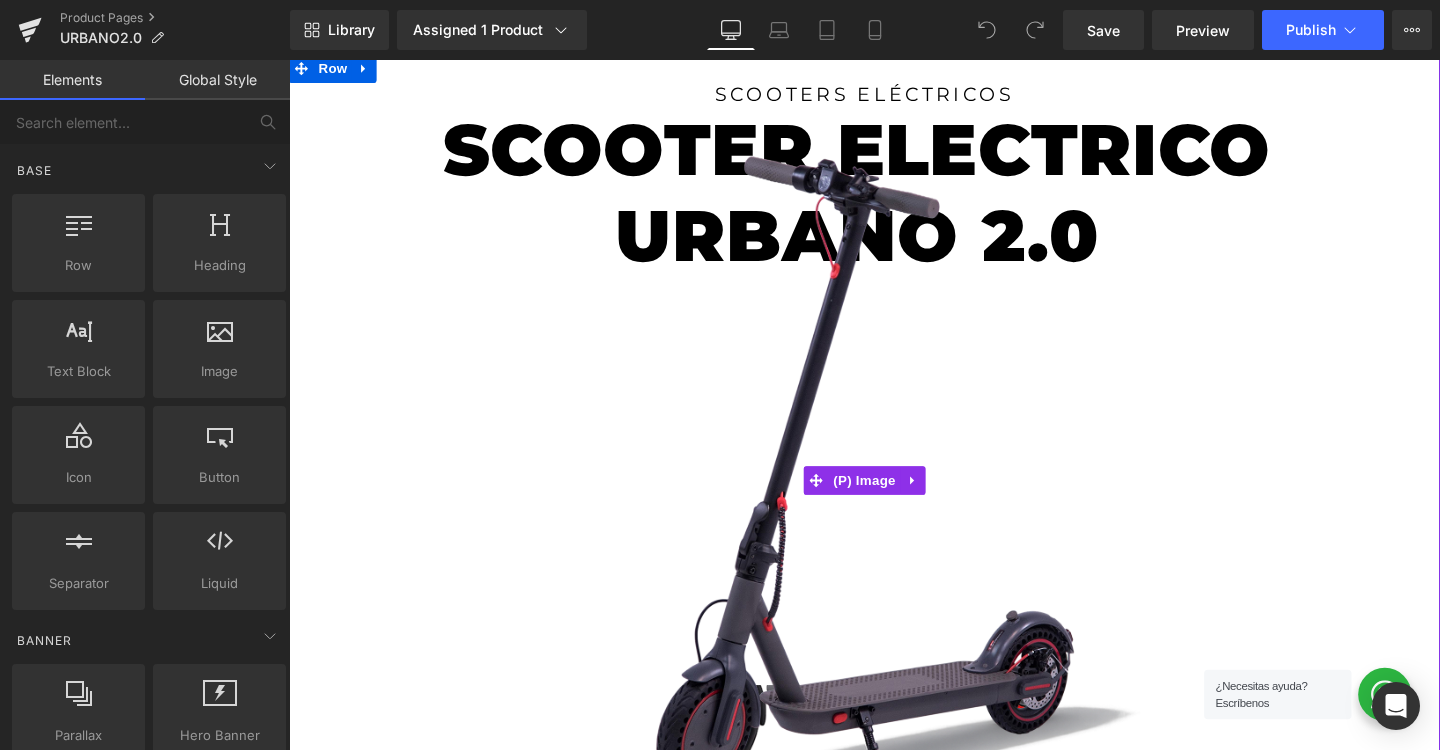 click at bounding box center (894, 503) 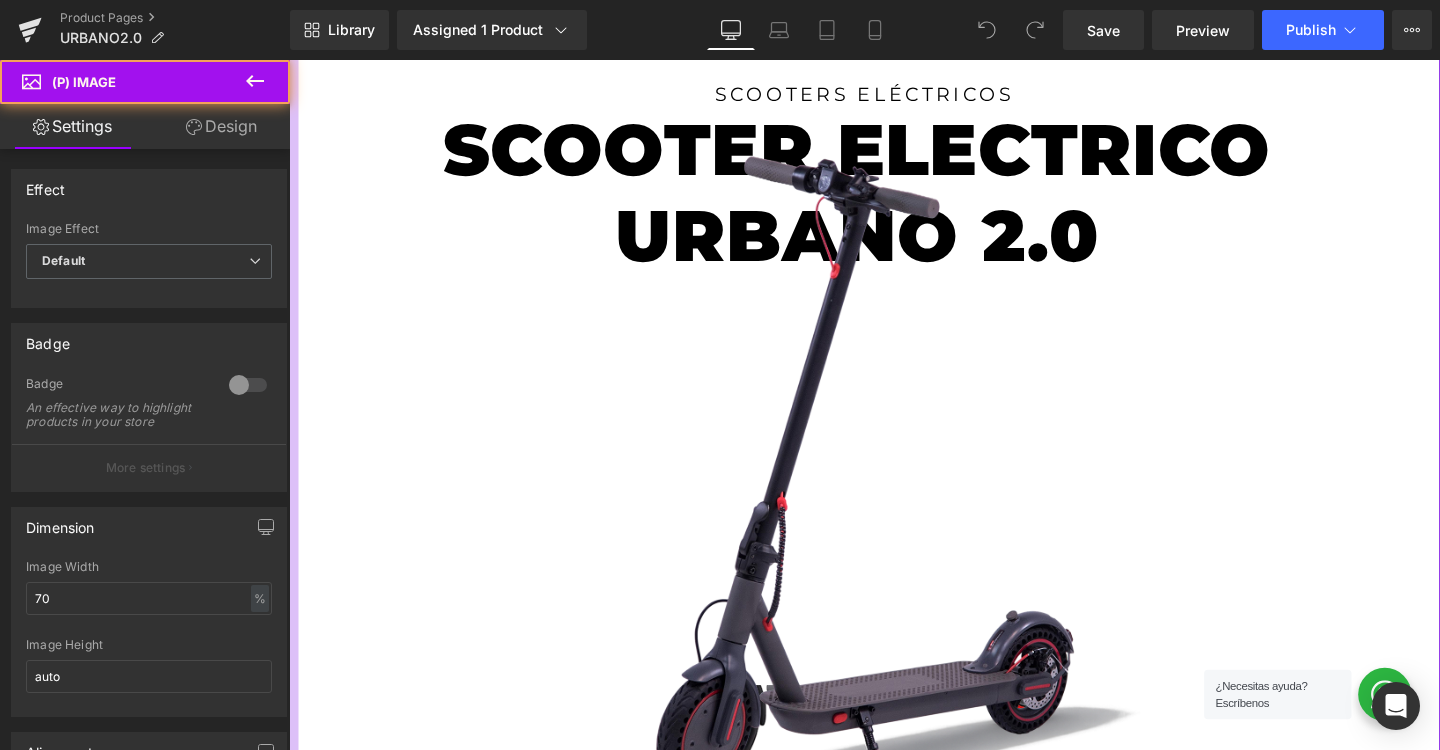 click on "Design" at bounding box center [221, 126] 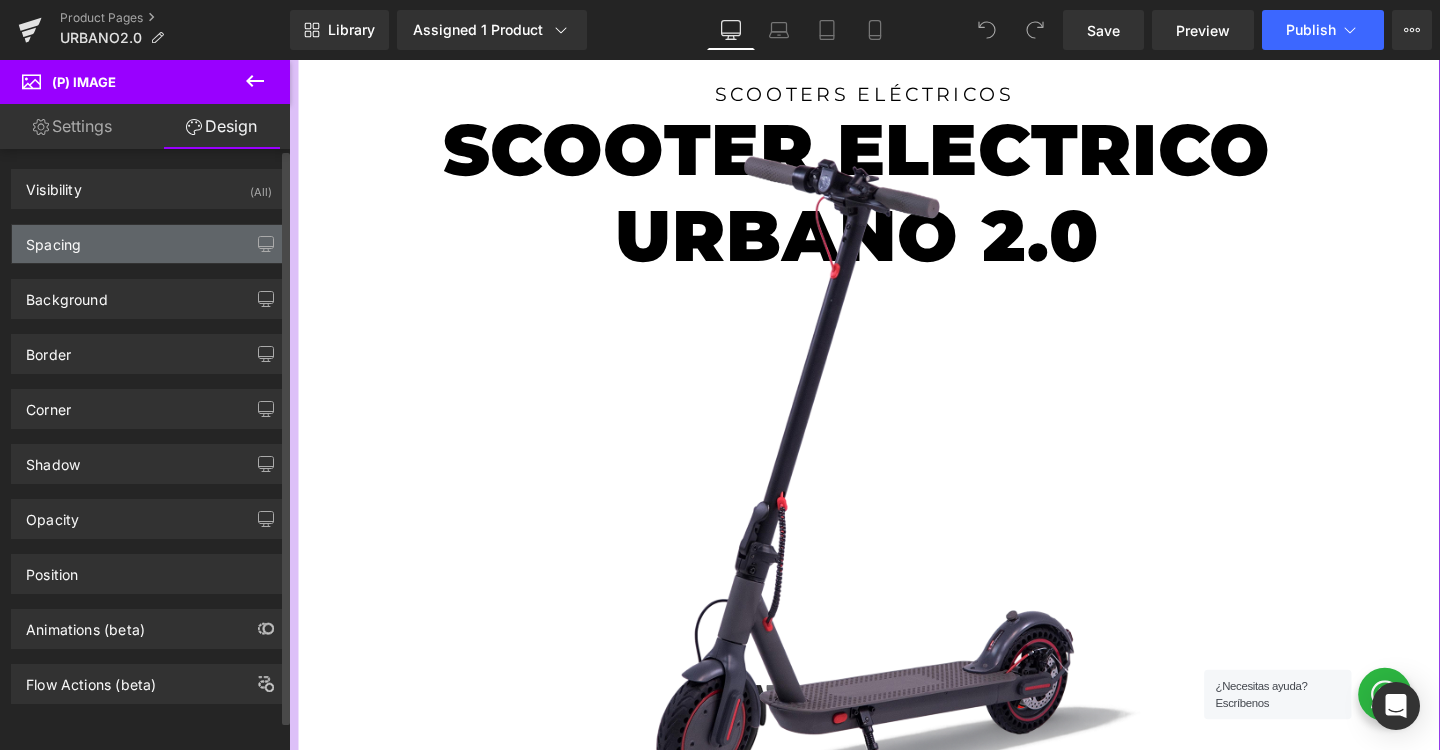 click on "Spacing" at bounding box center (149, 244) 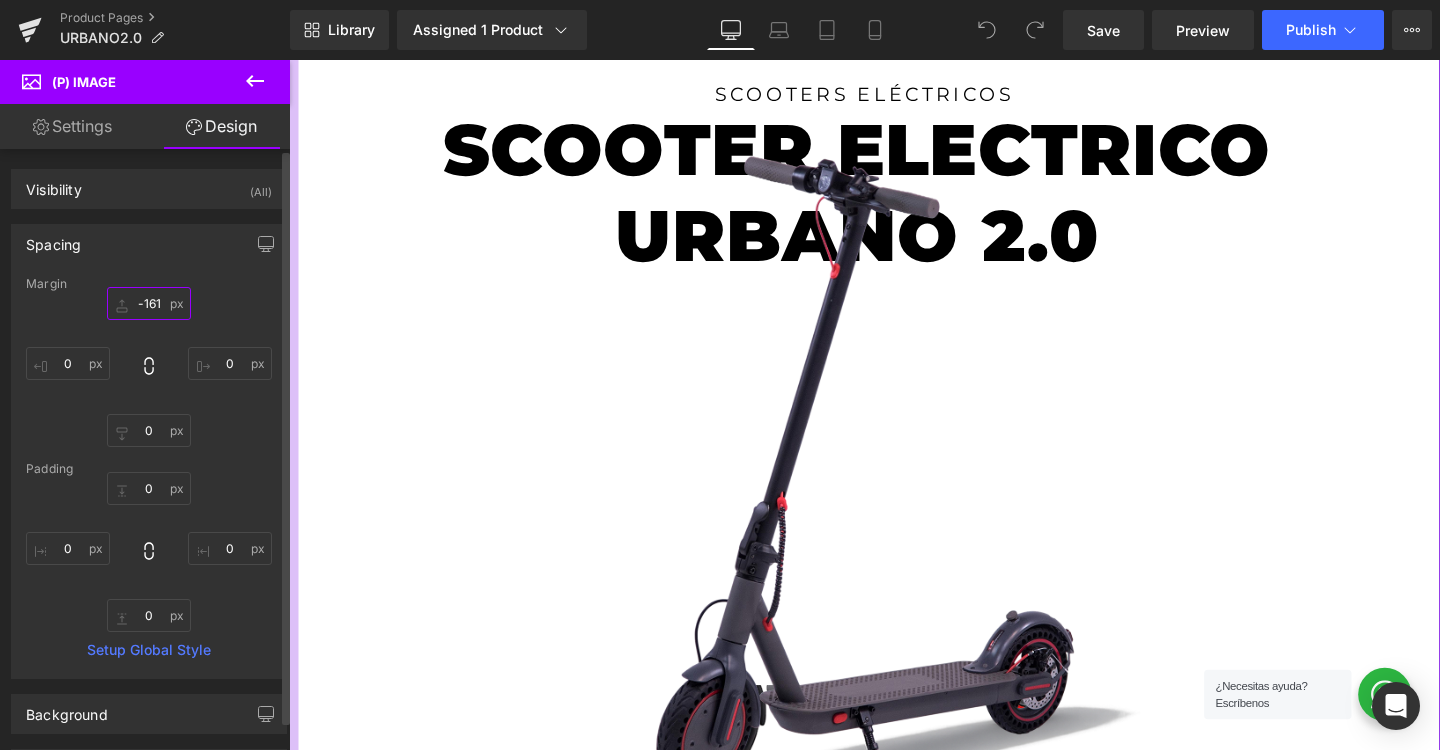 click on "-161" at bounding box center [149, 303] 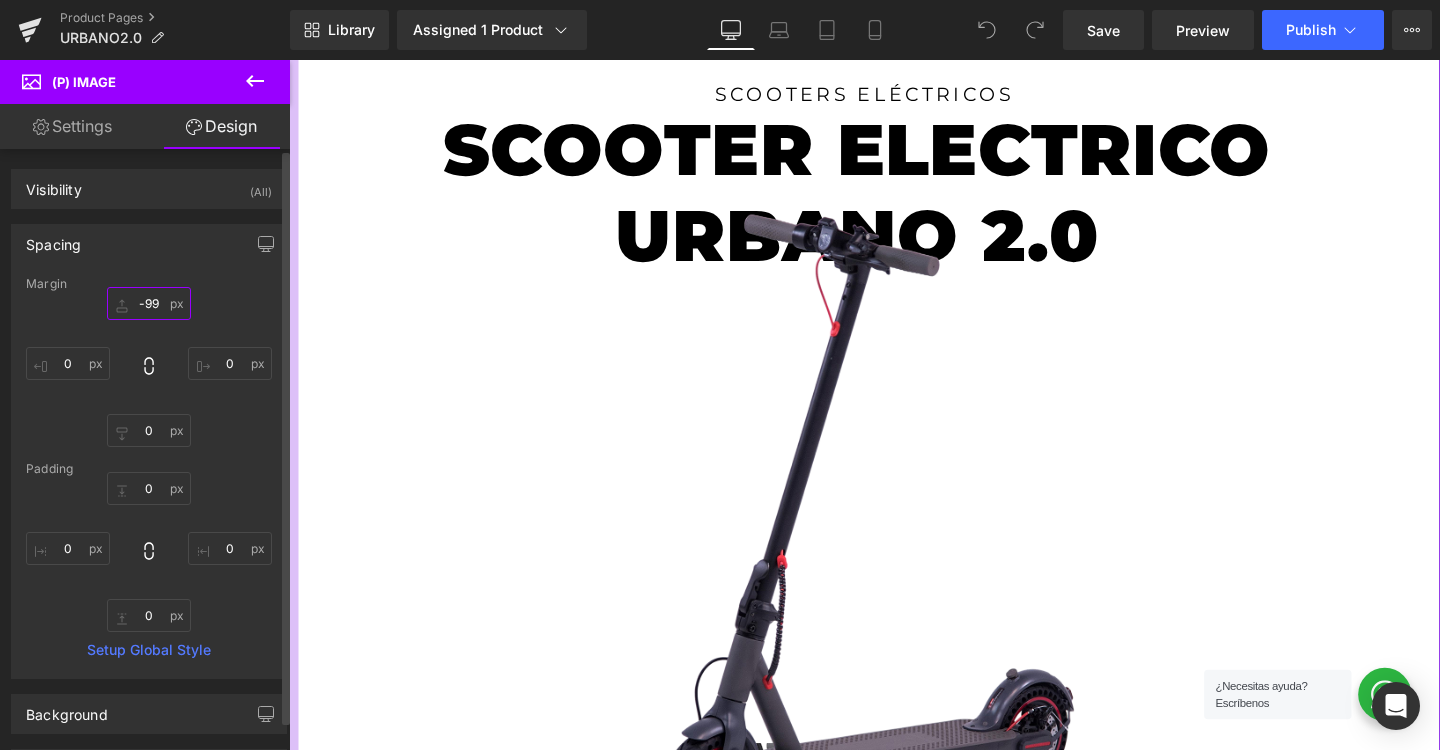 type on "-98" 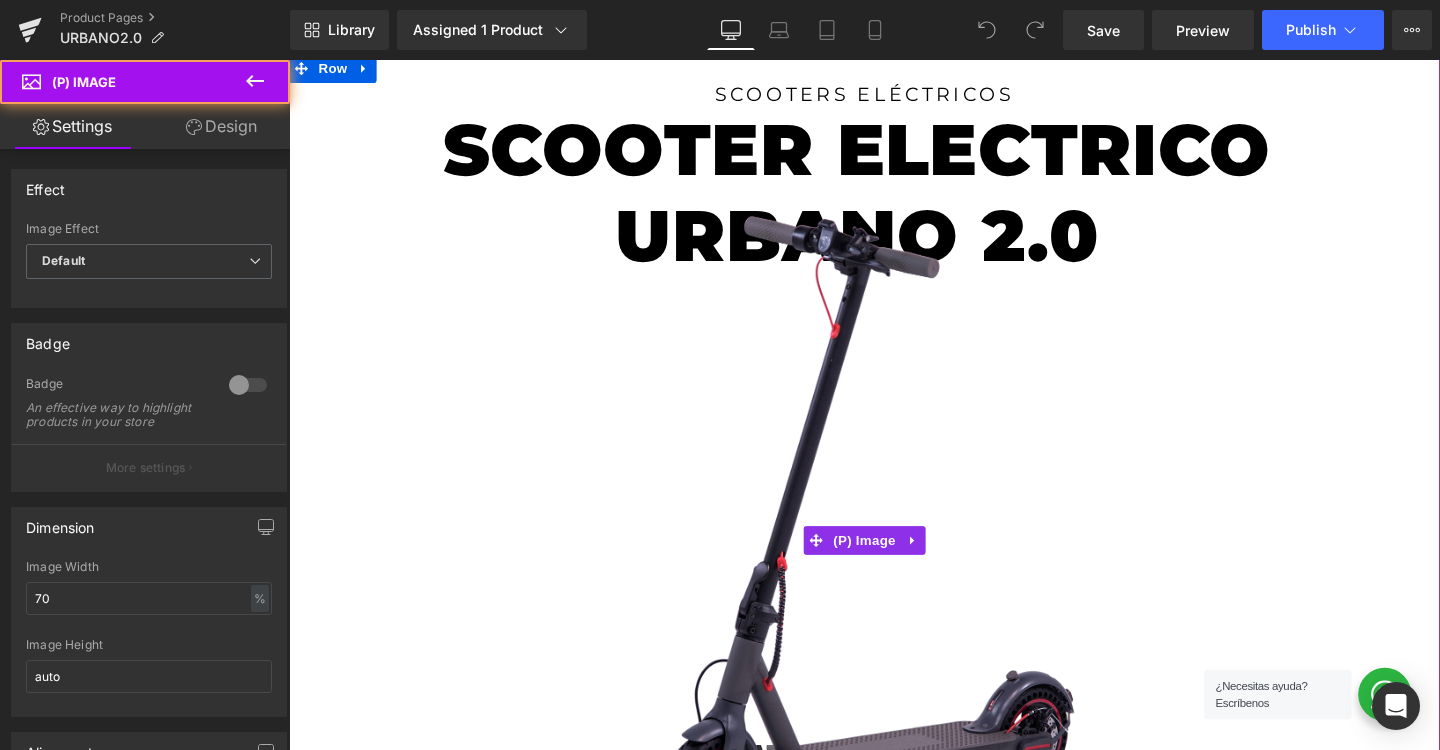 click at bounding box center [894, 566] 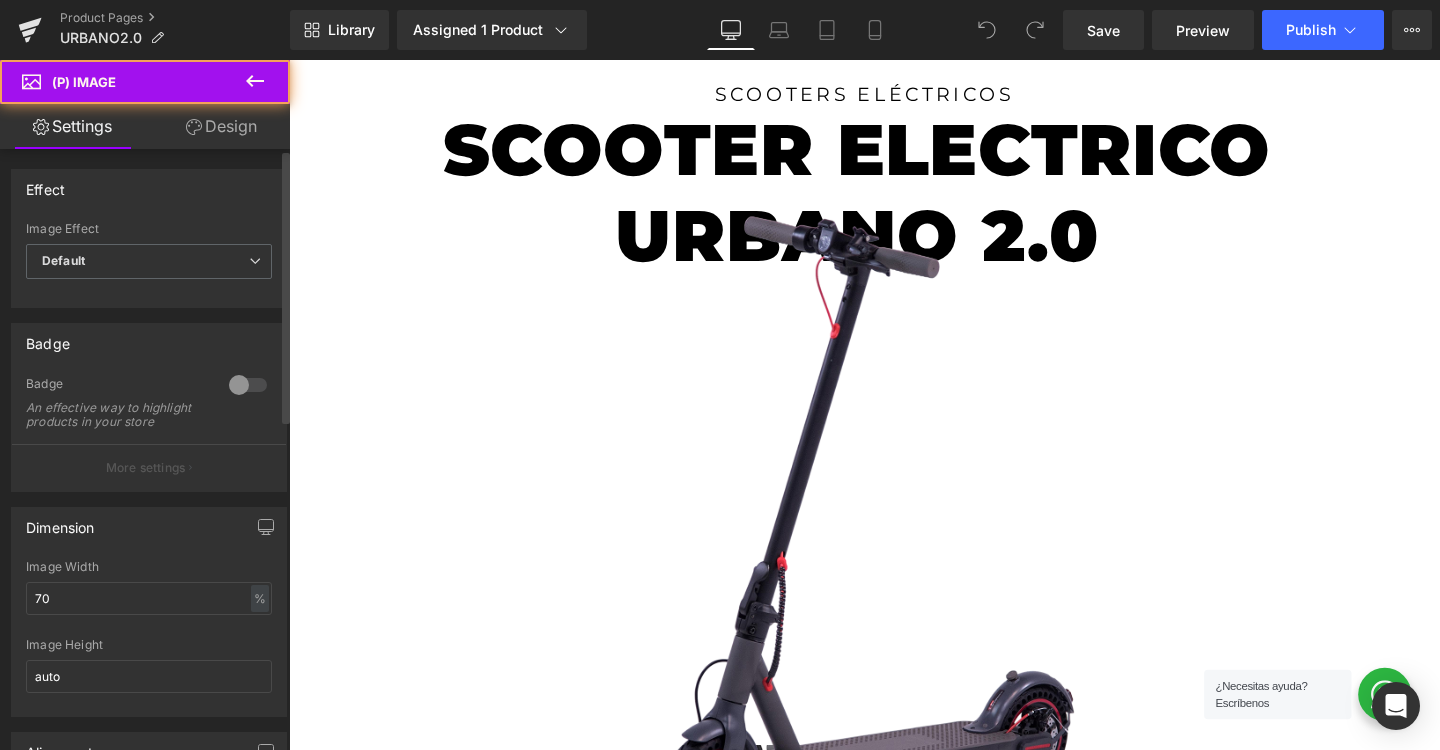 click at bounding box center [149, 631] 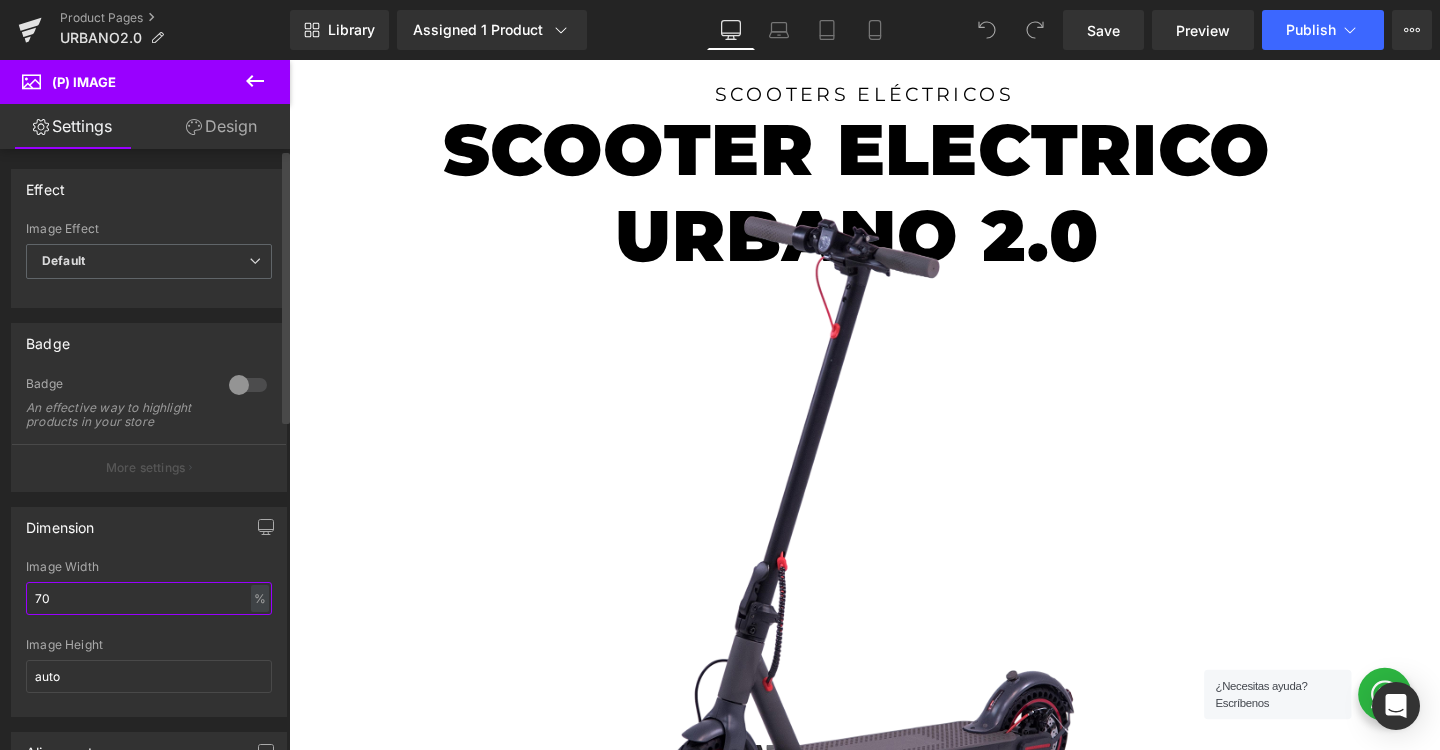 click on "70" at bounding box center (149, 598) 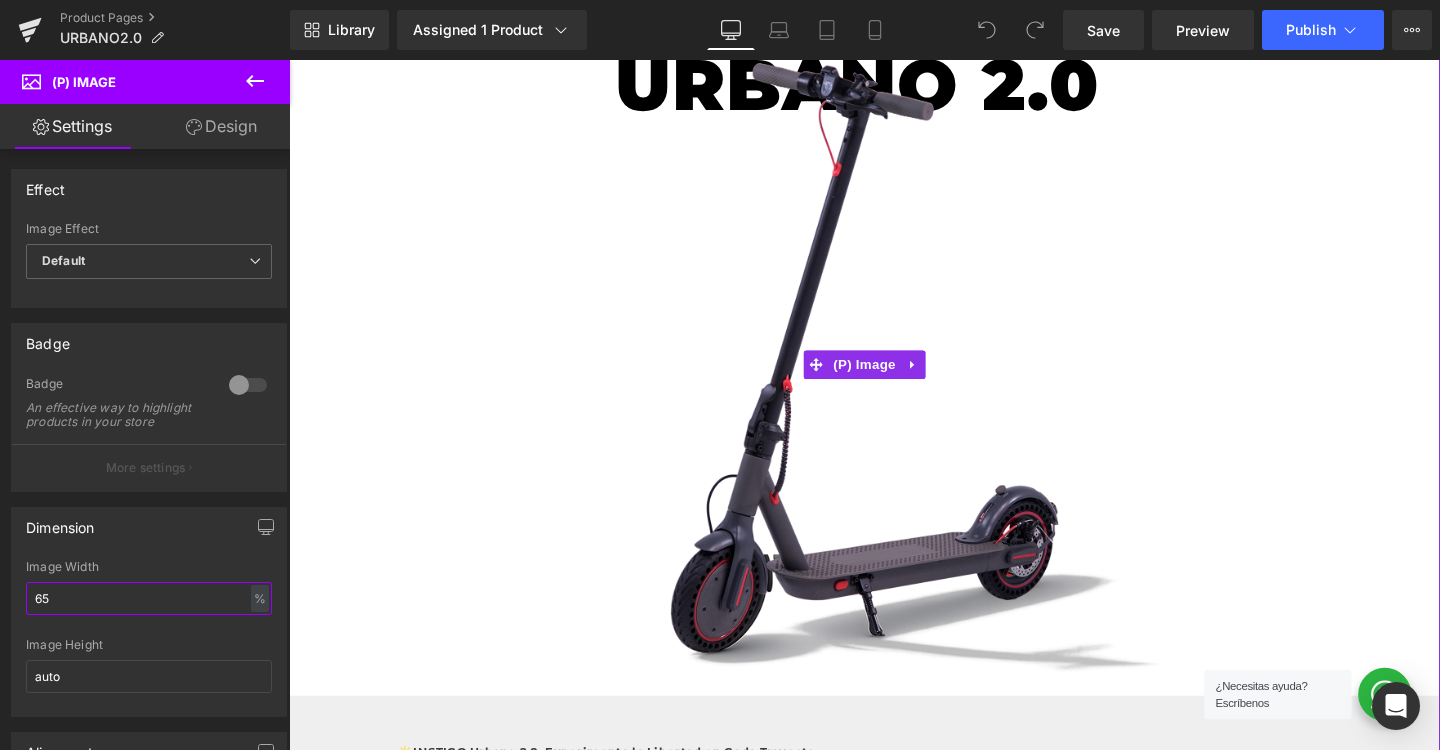 scroll, scrollTop: 306, scrollLeft: 0, axis: vertical 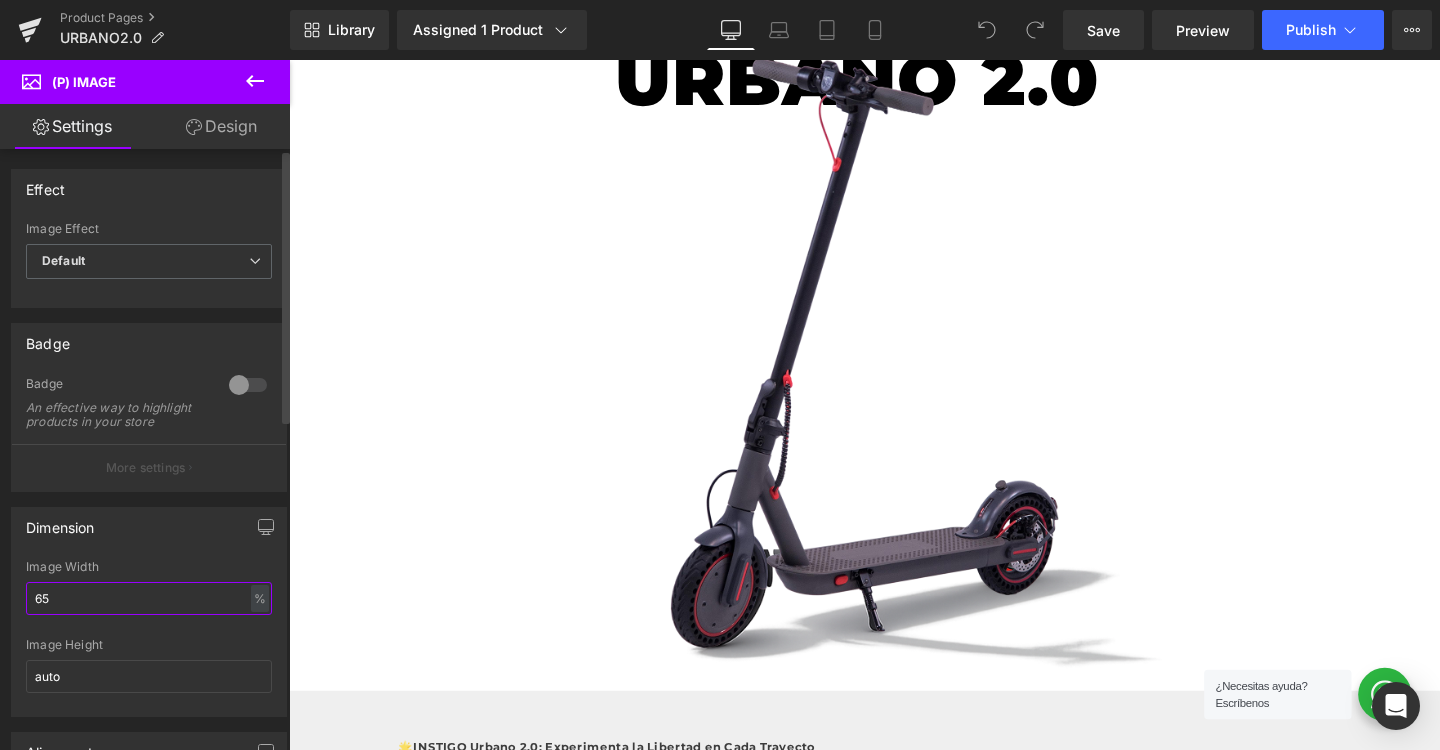 click on "65" at bounding box center [149, 598] 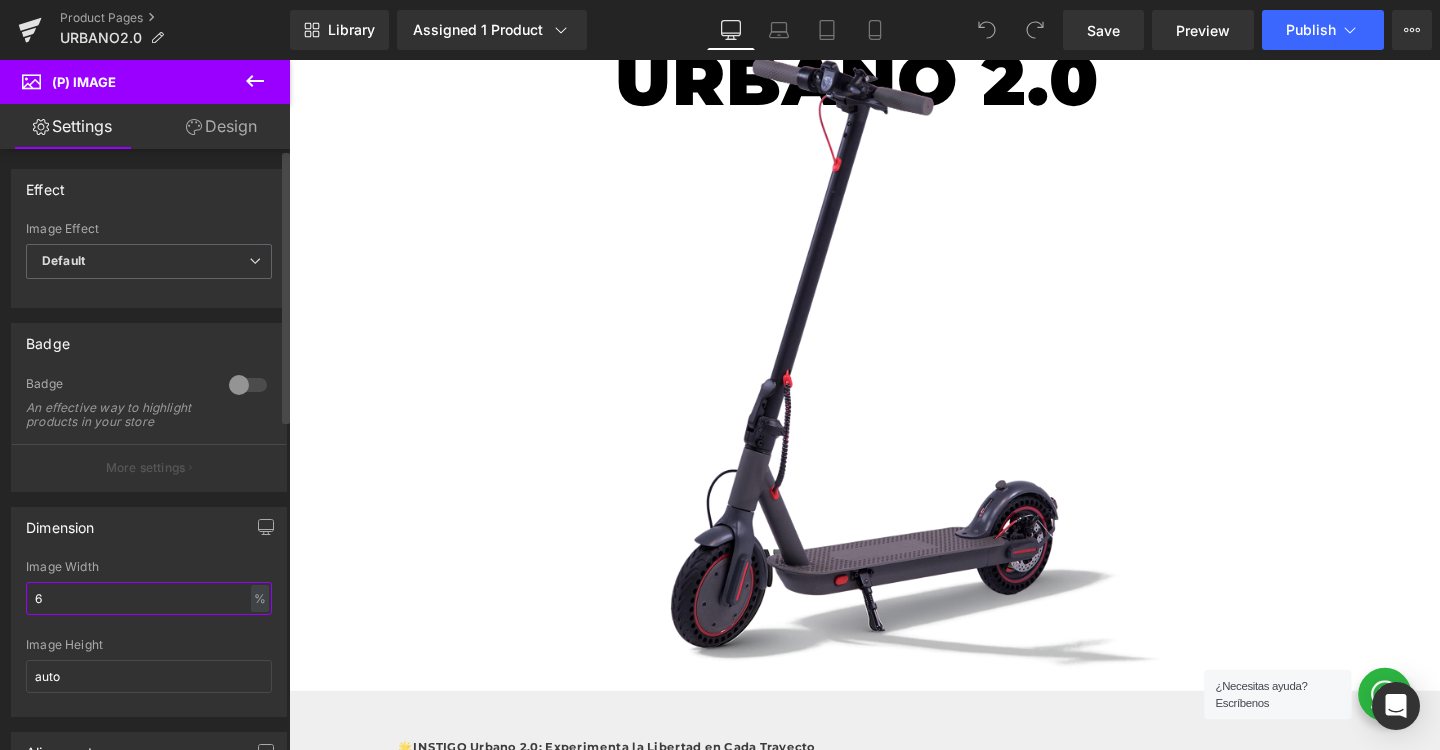 type on "60" 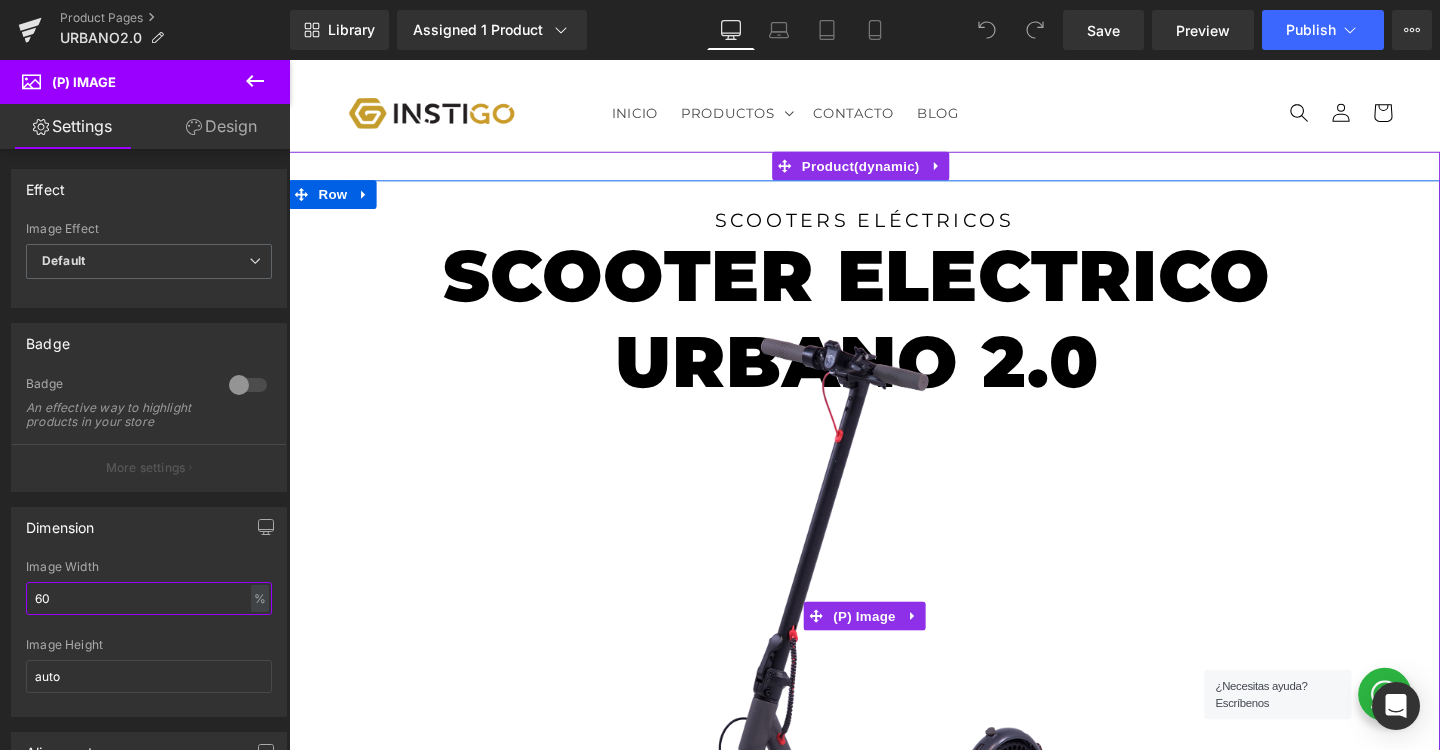 scroll, scrollTop: 10, scrollLeft: 0, axis: vertical 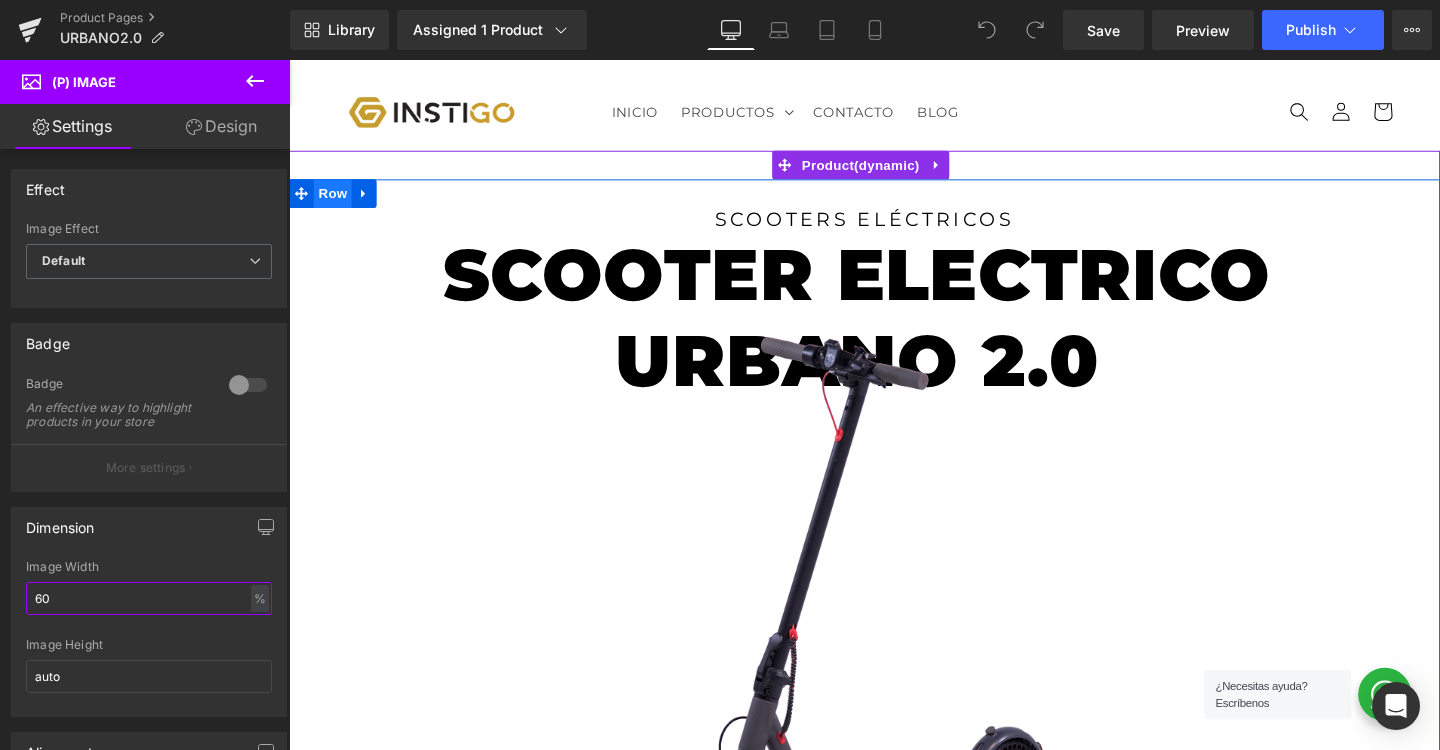 click on "Row" at bounding box center [335, 201] 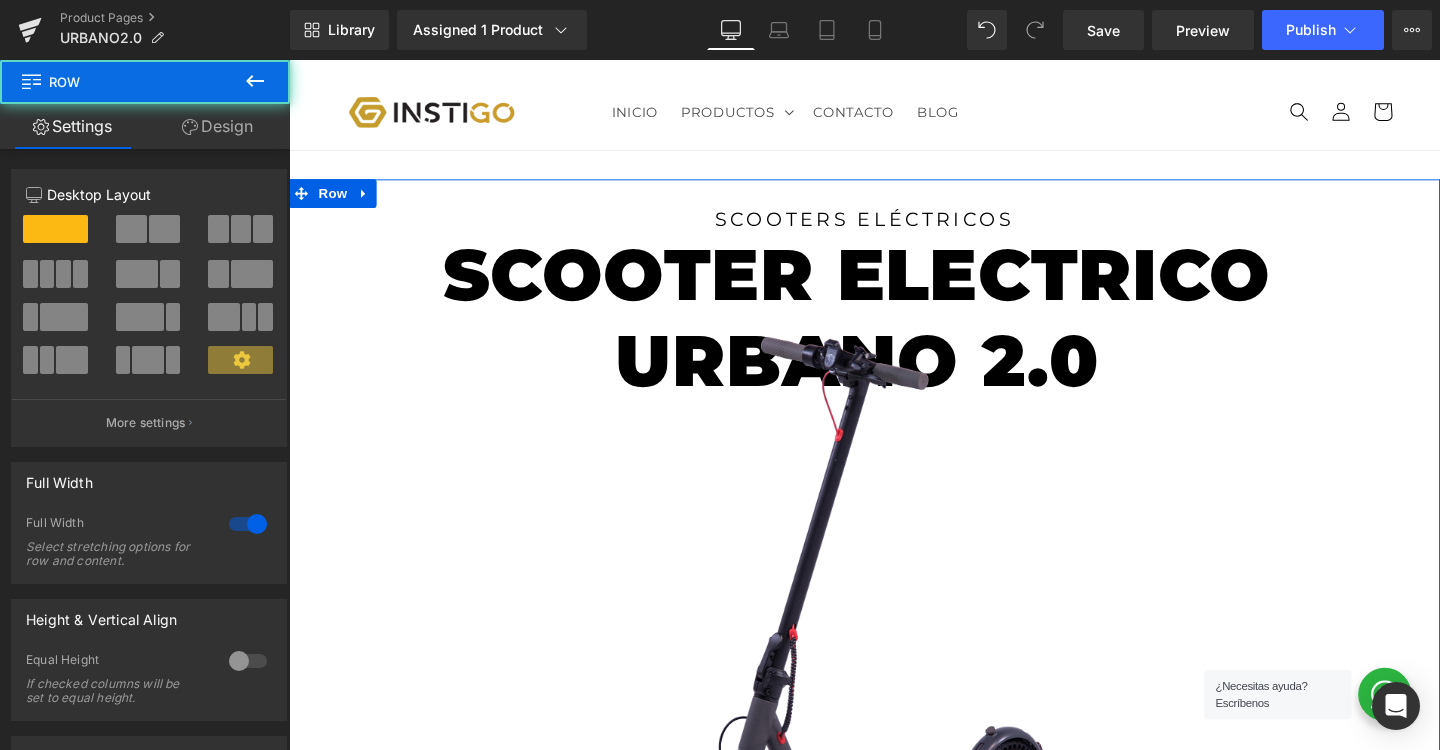 click on "Design" at bounding box center [217, 126] 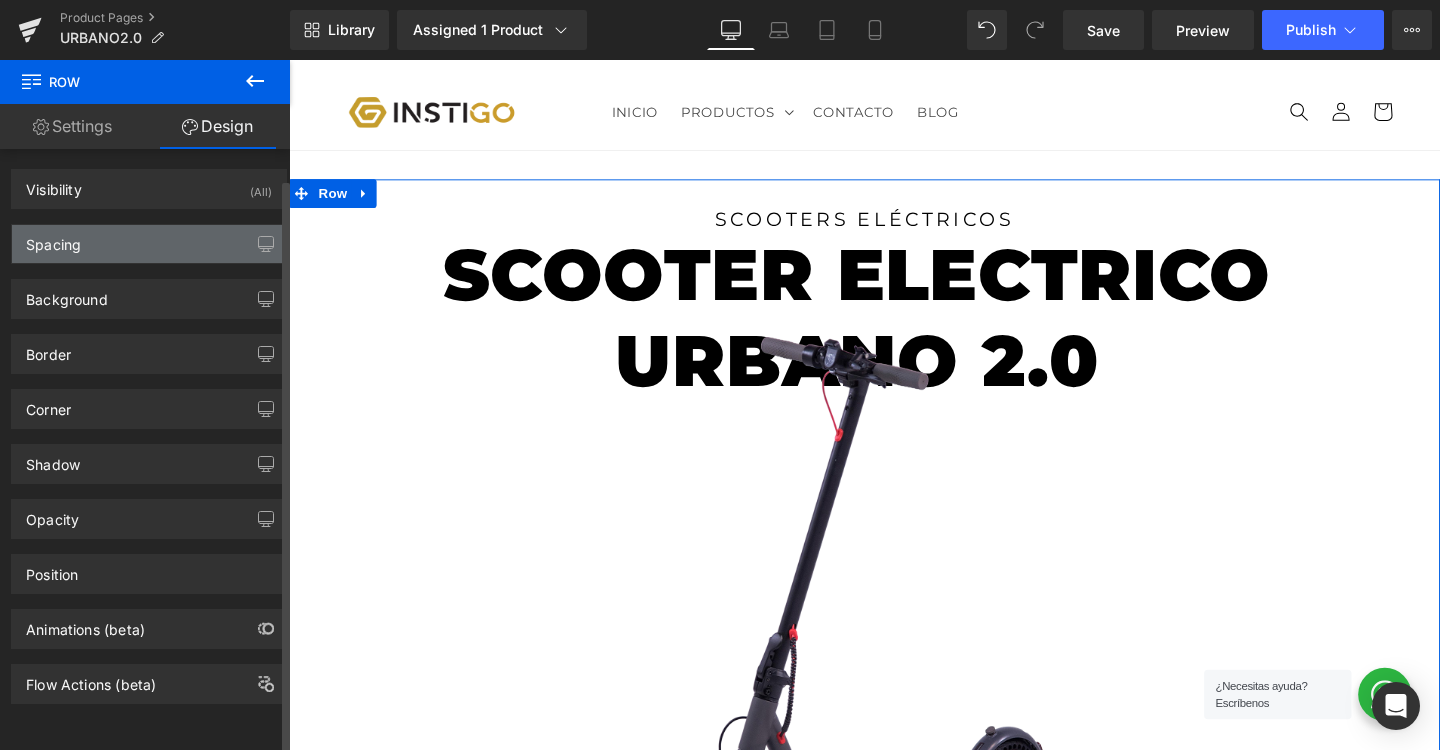 click on "Spacing" at bounding box center [149, 244] 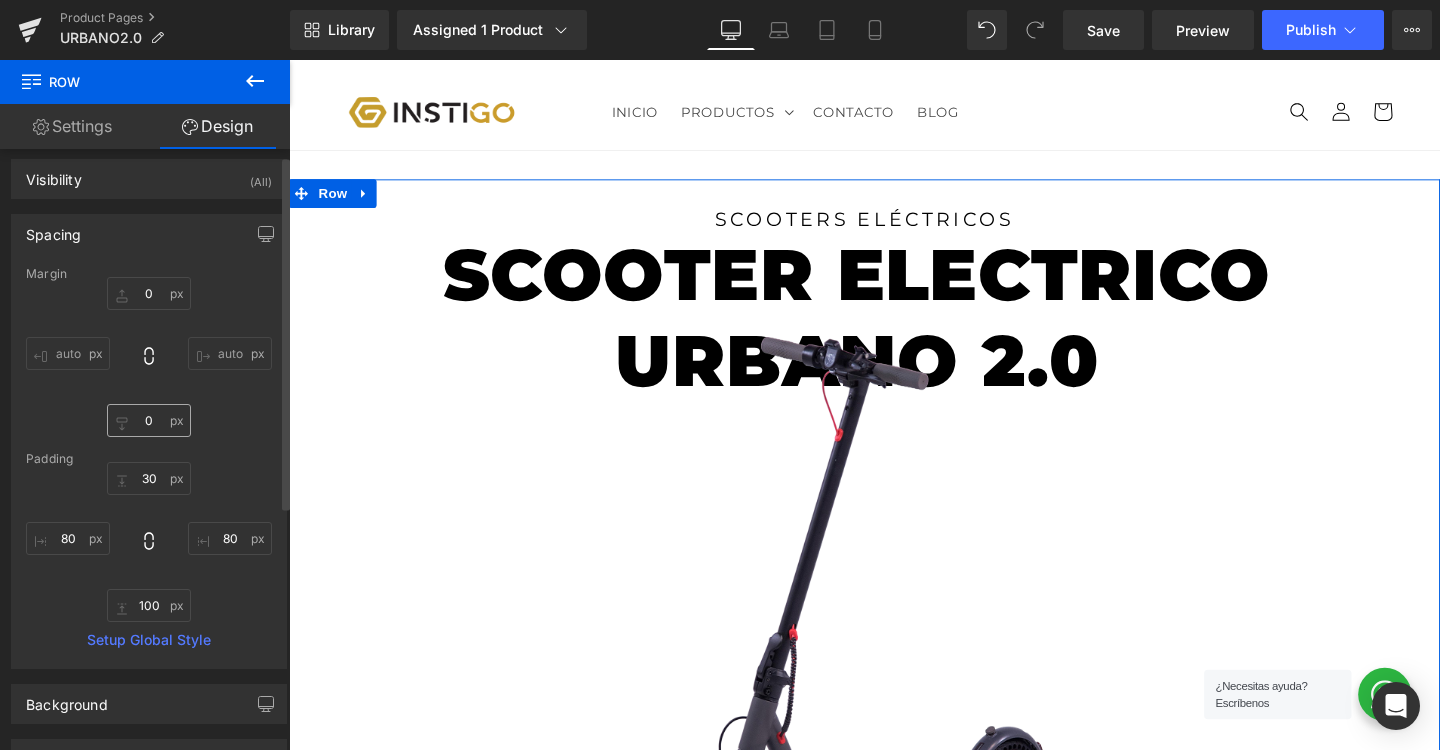 scroll, scrollTop: 13, scrollLeft: 0, axis: vertical 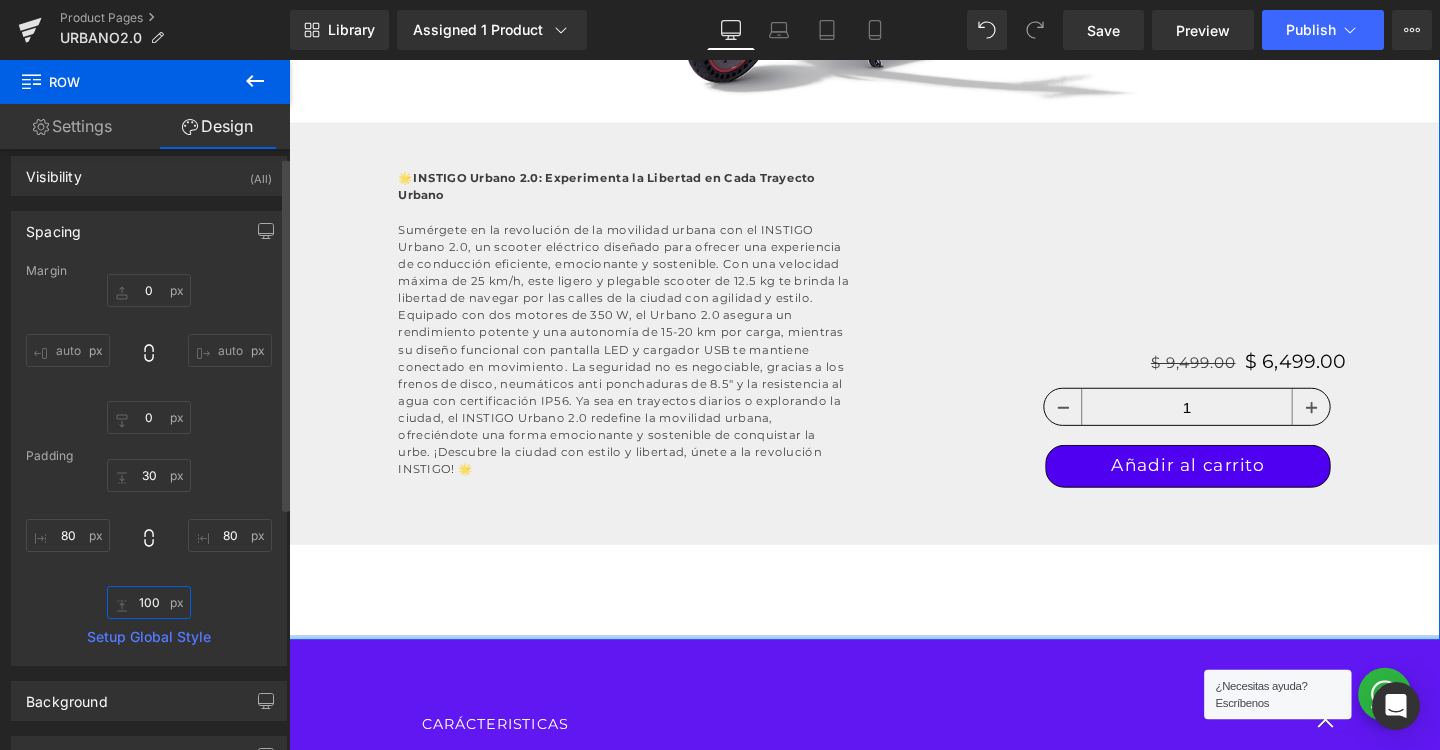 click on "100" at bounding box center (149, 602) 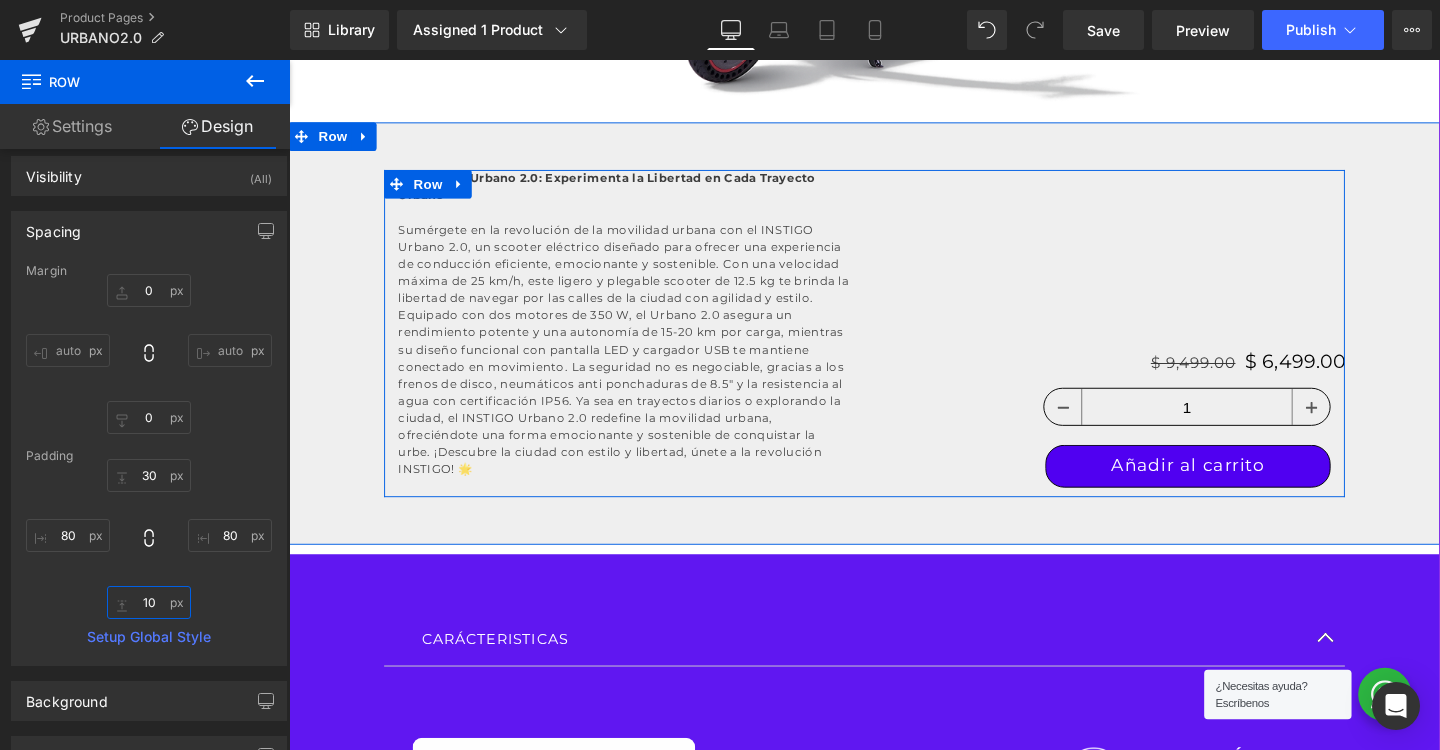 type on "1" 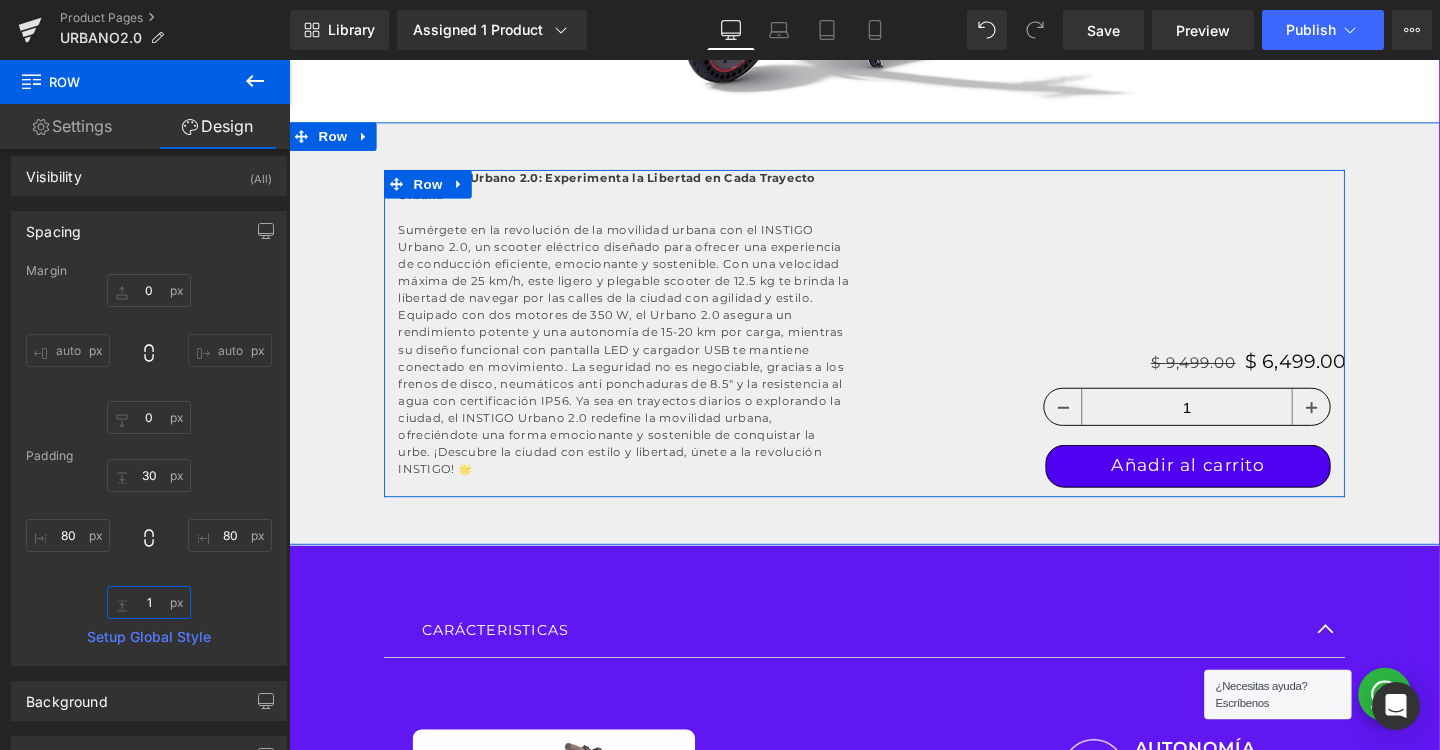 type 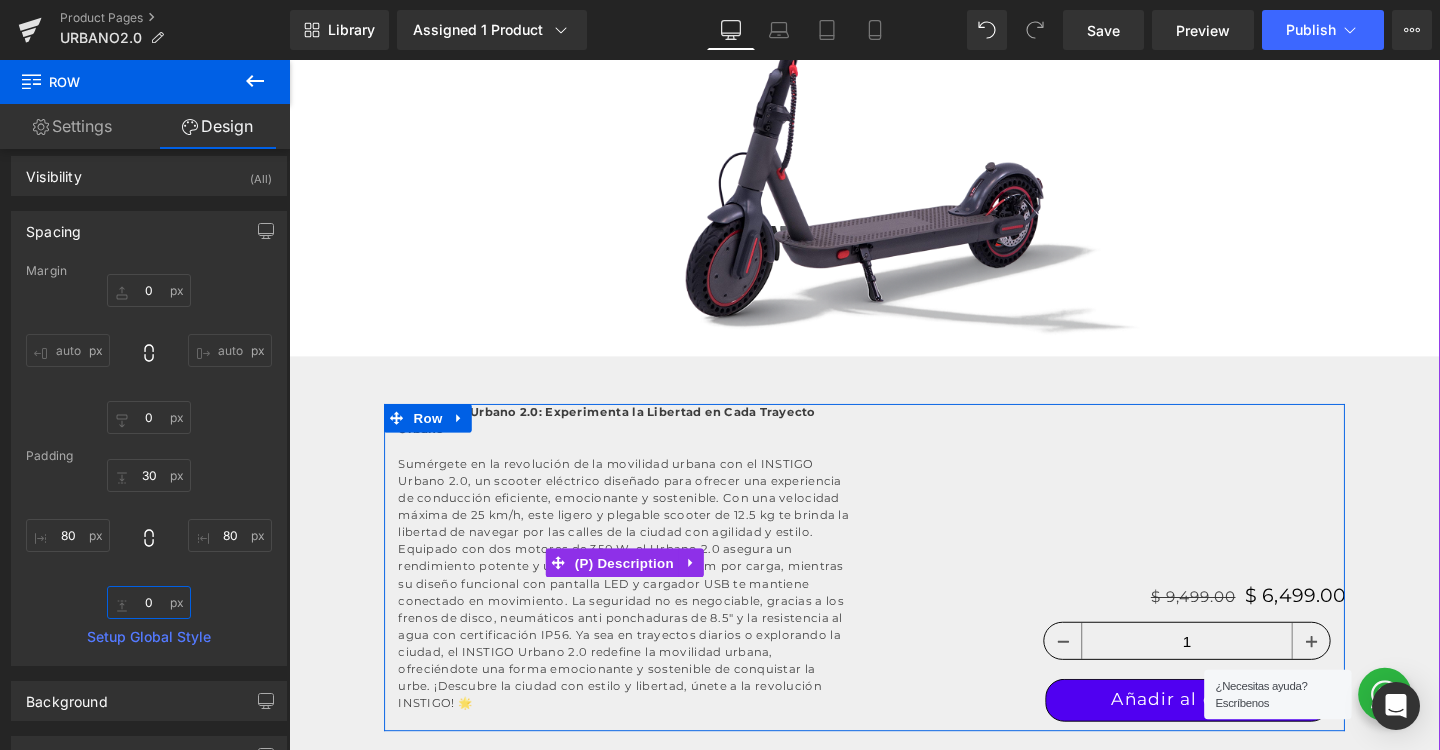 scroll, scrollTop: 588, scrollLeft: 0, axis: vertical 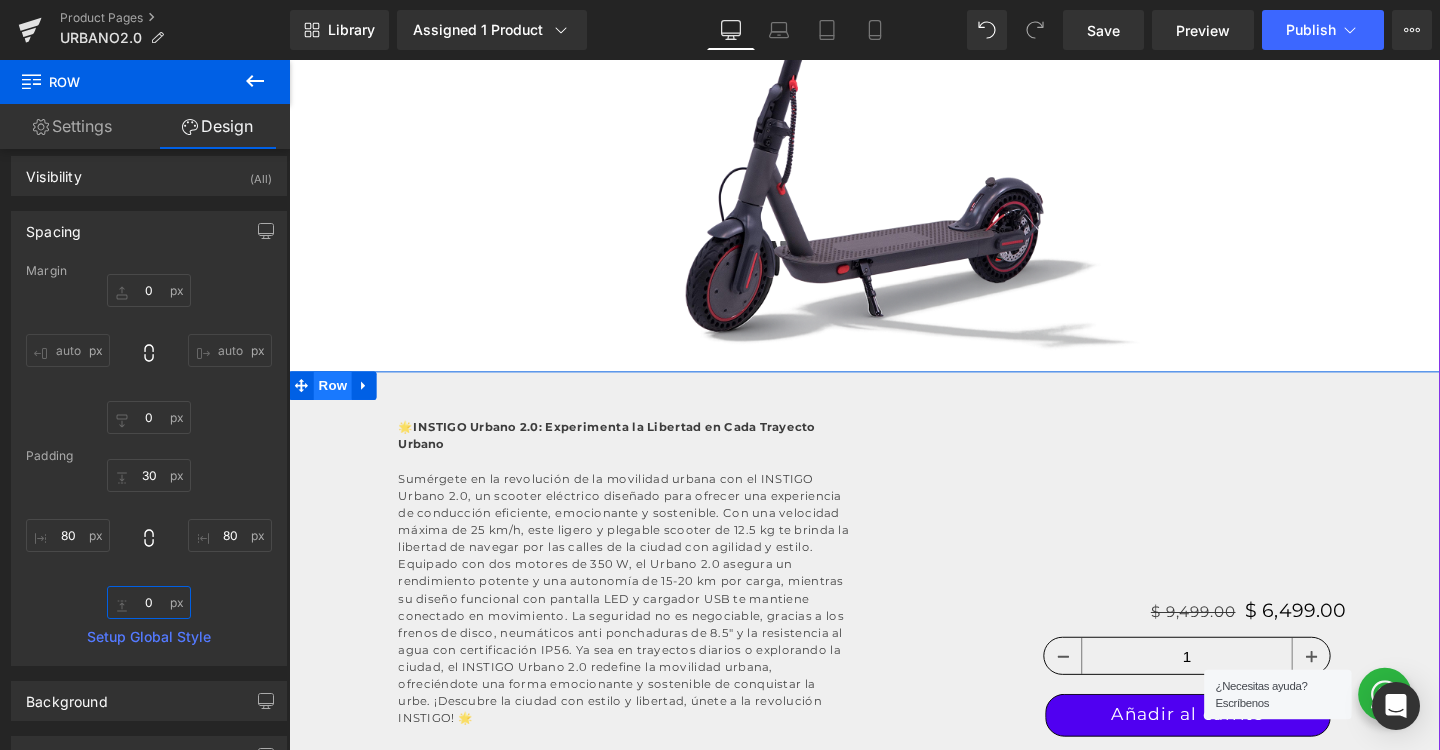 click on "Row" at bounding box center (335, 402) 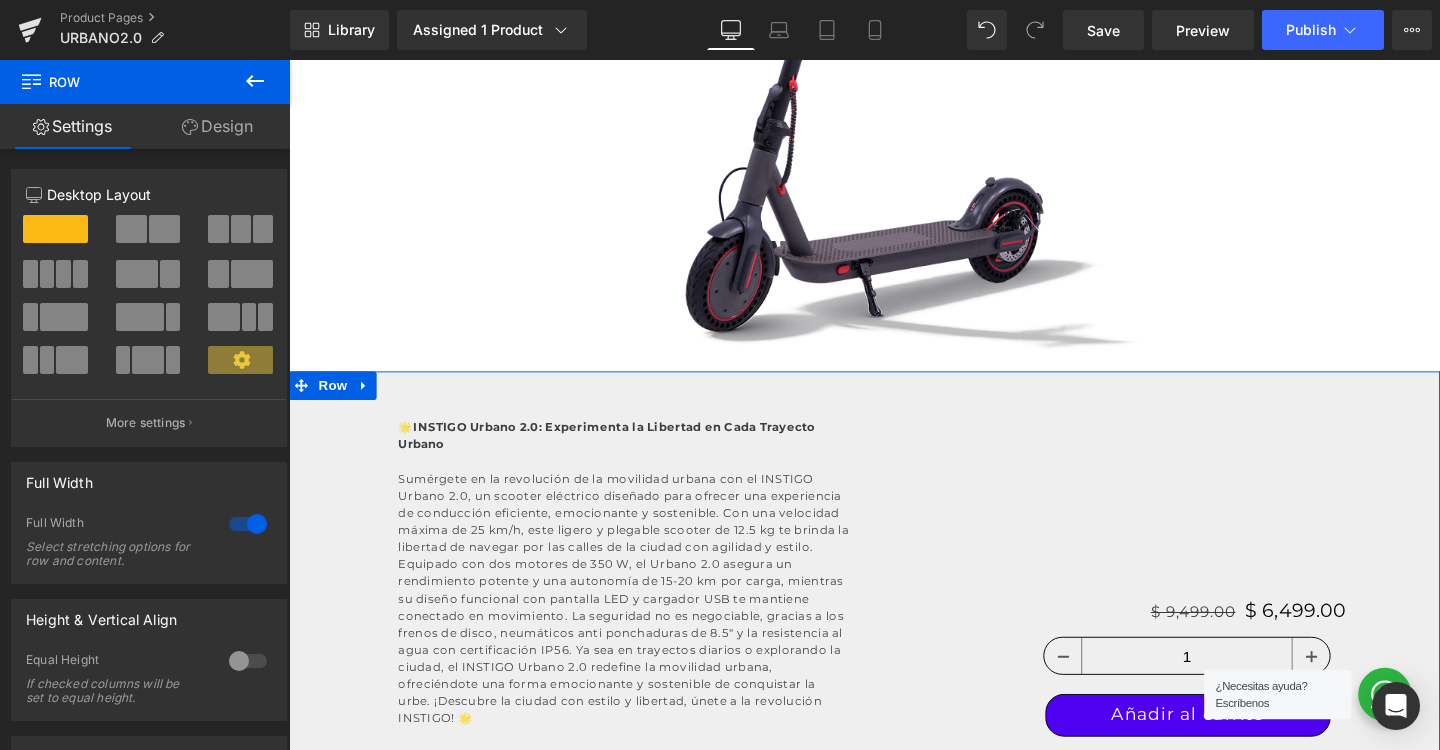 click on "Design" at bounding box center [217, 126] 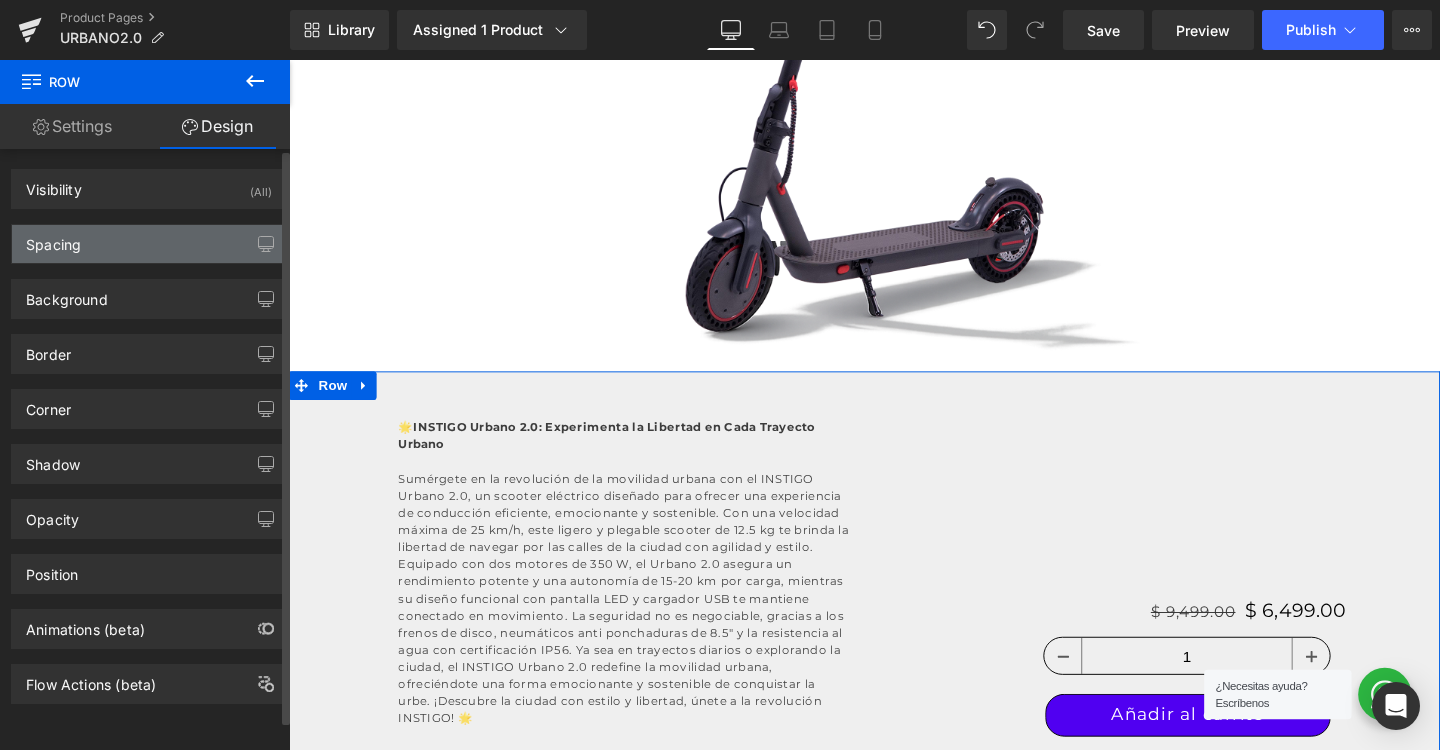 click on "Spacing" at bounding box center [149, 244] 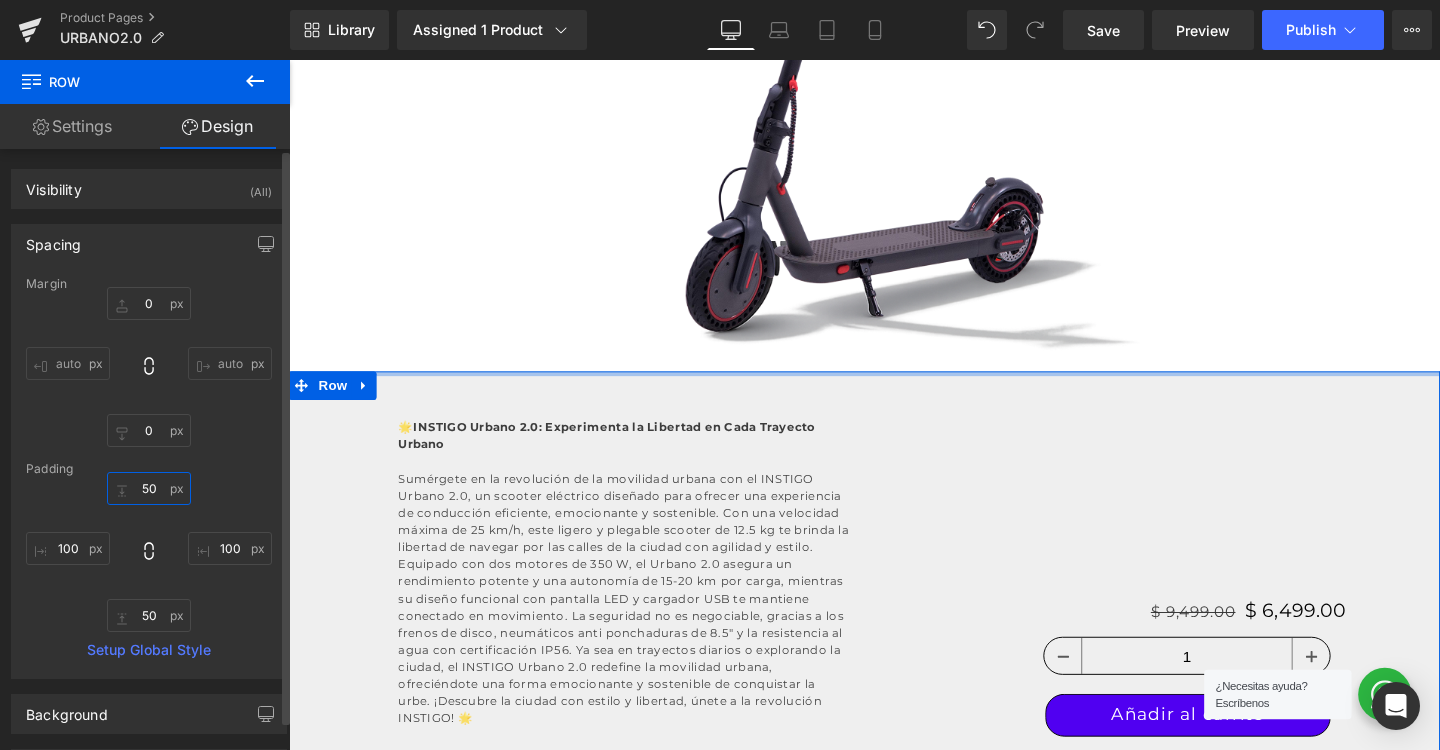click on "50" at bounding box center [149, 488] 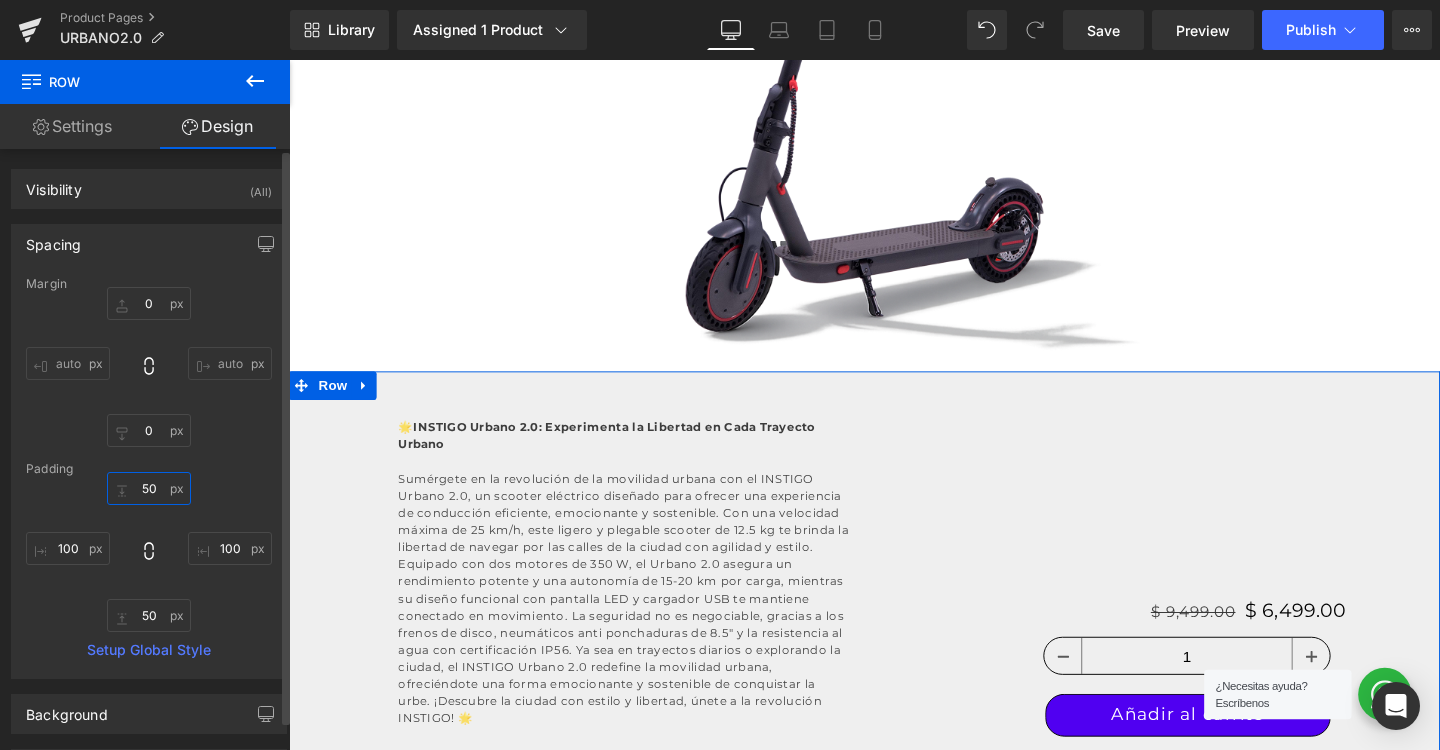 click on "50" at bounding box center [149, 488] 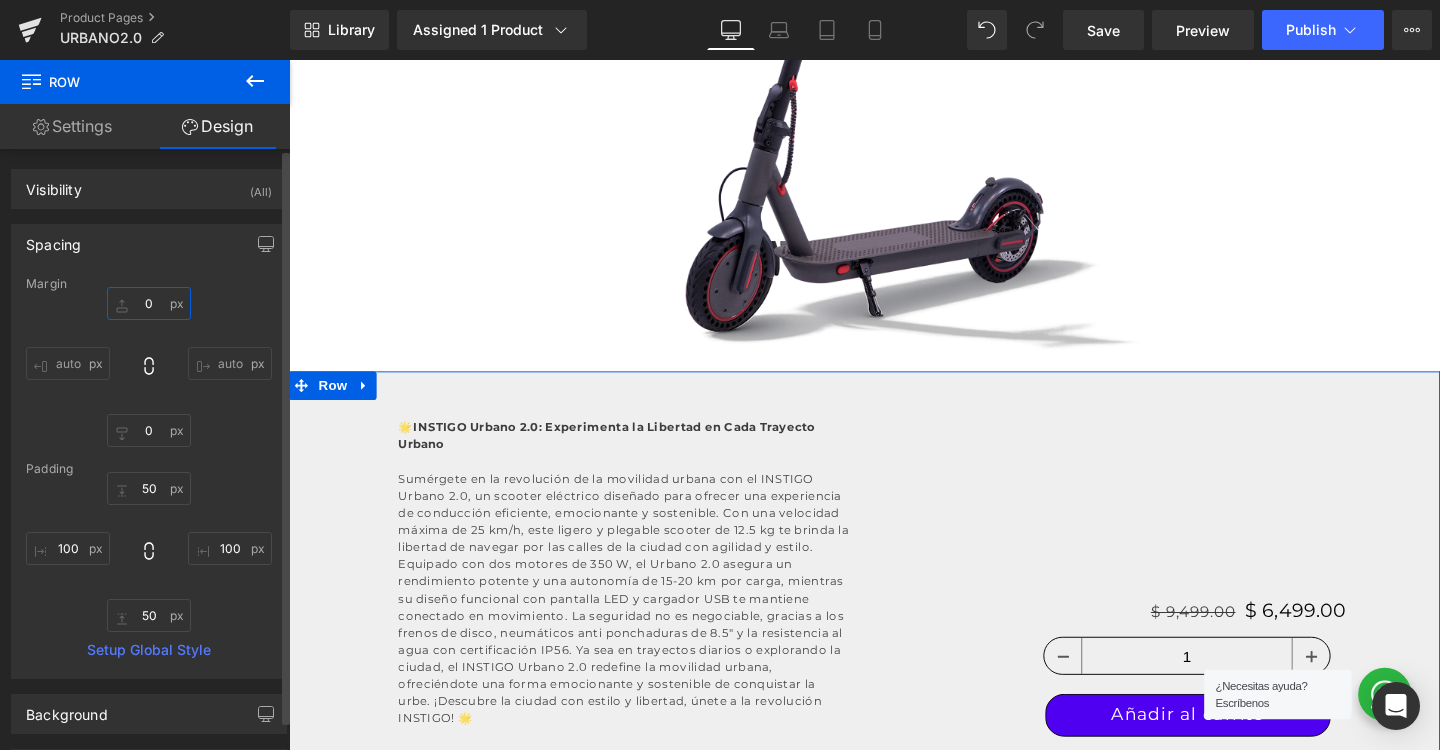 click on "0" at bounding box center [149, 303] 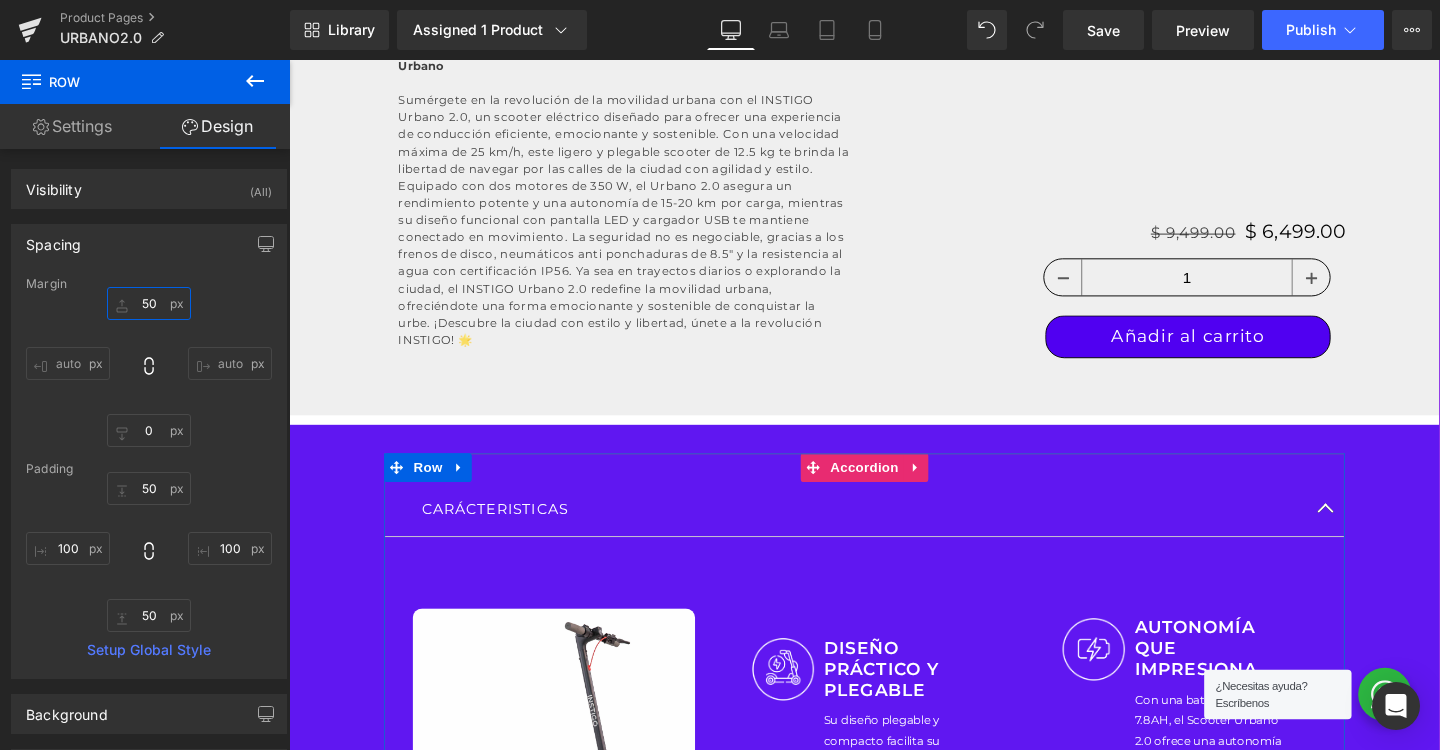 scroll, scrollTop: 1062, scrollLeft: 0, axis: vertical 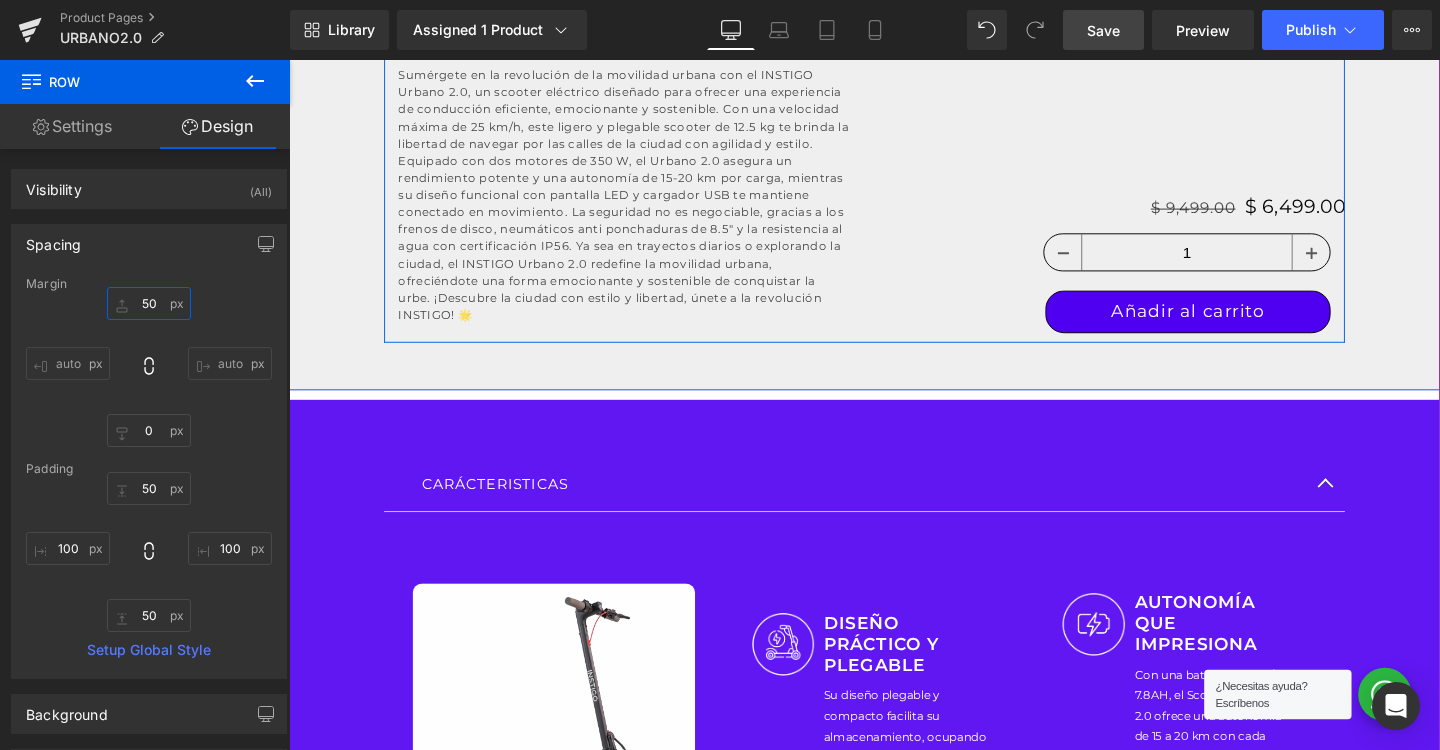 type on "50" 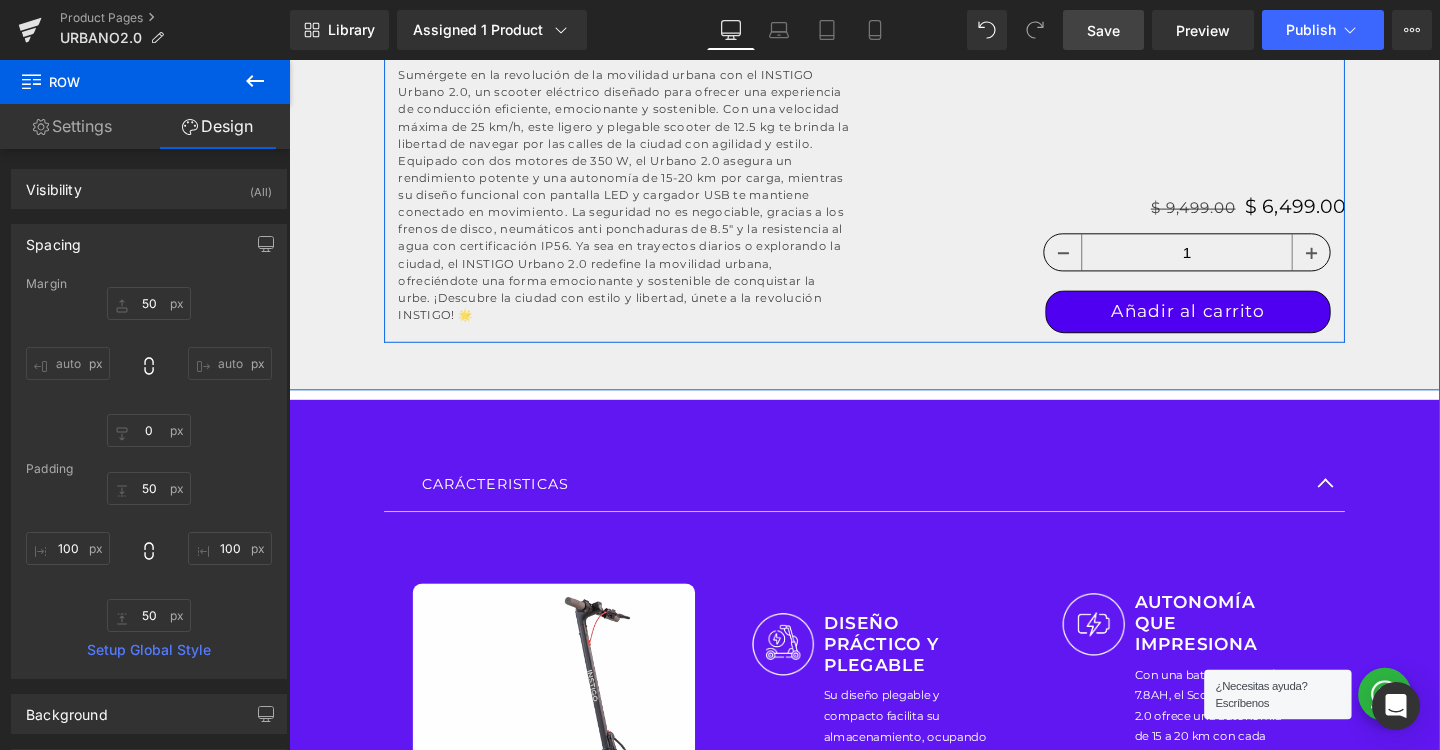 click on "Save" at bounding box center [1103, 30] 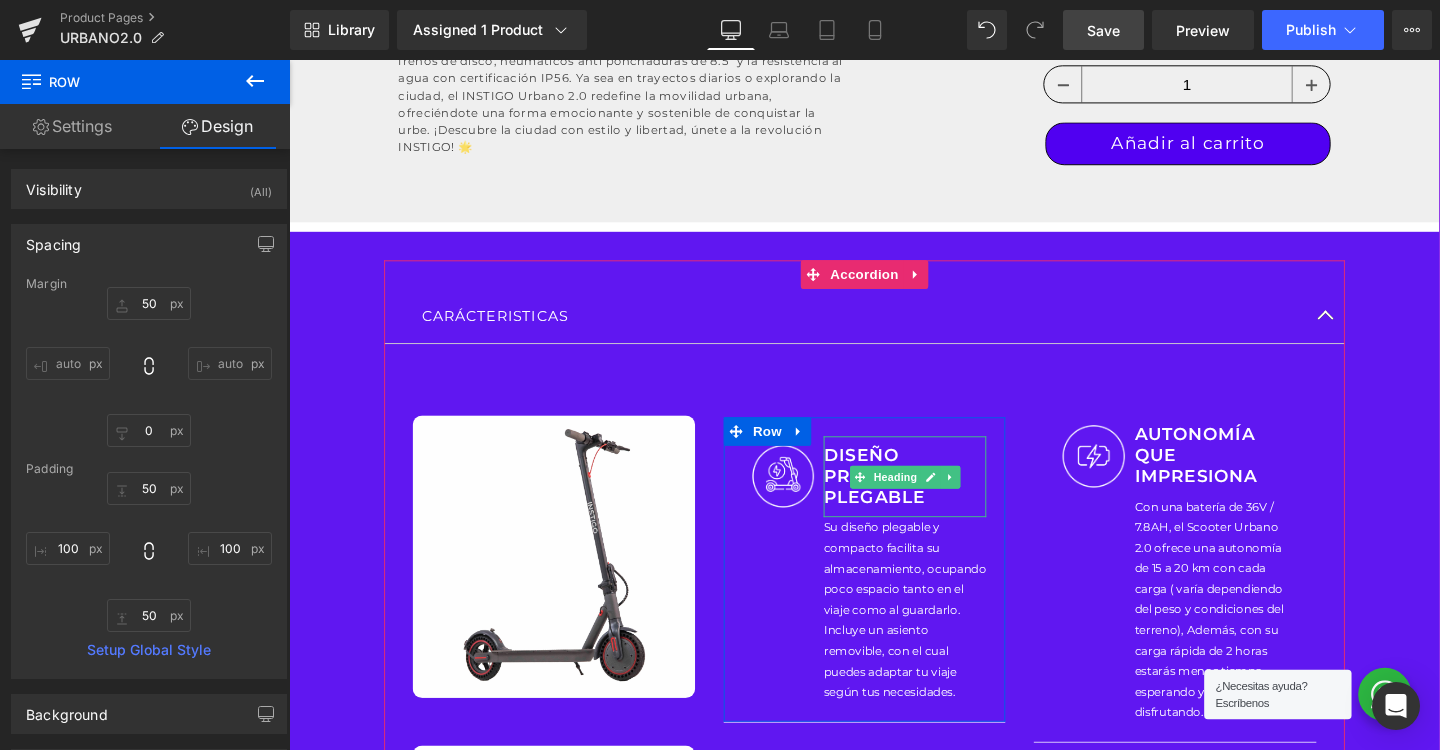 scroll, scrollTop: 1158, scrollLeft: 0, axis: vertical 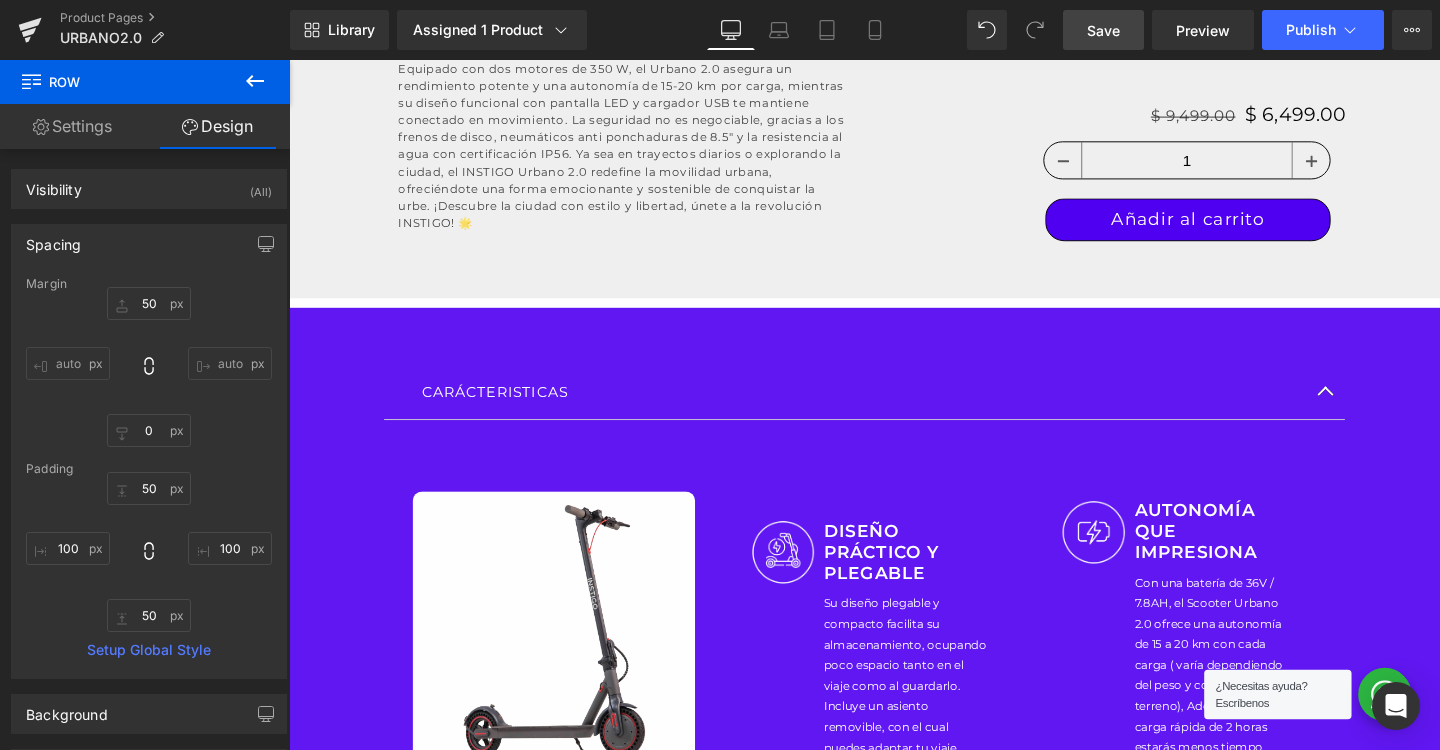 click at bounding box center (255, 82) 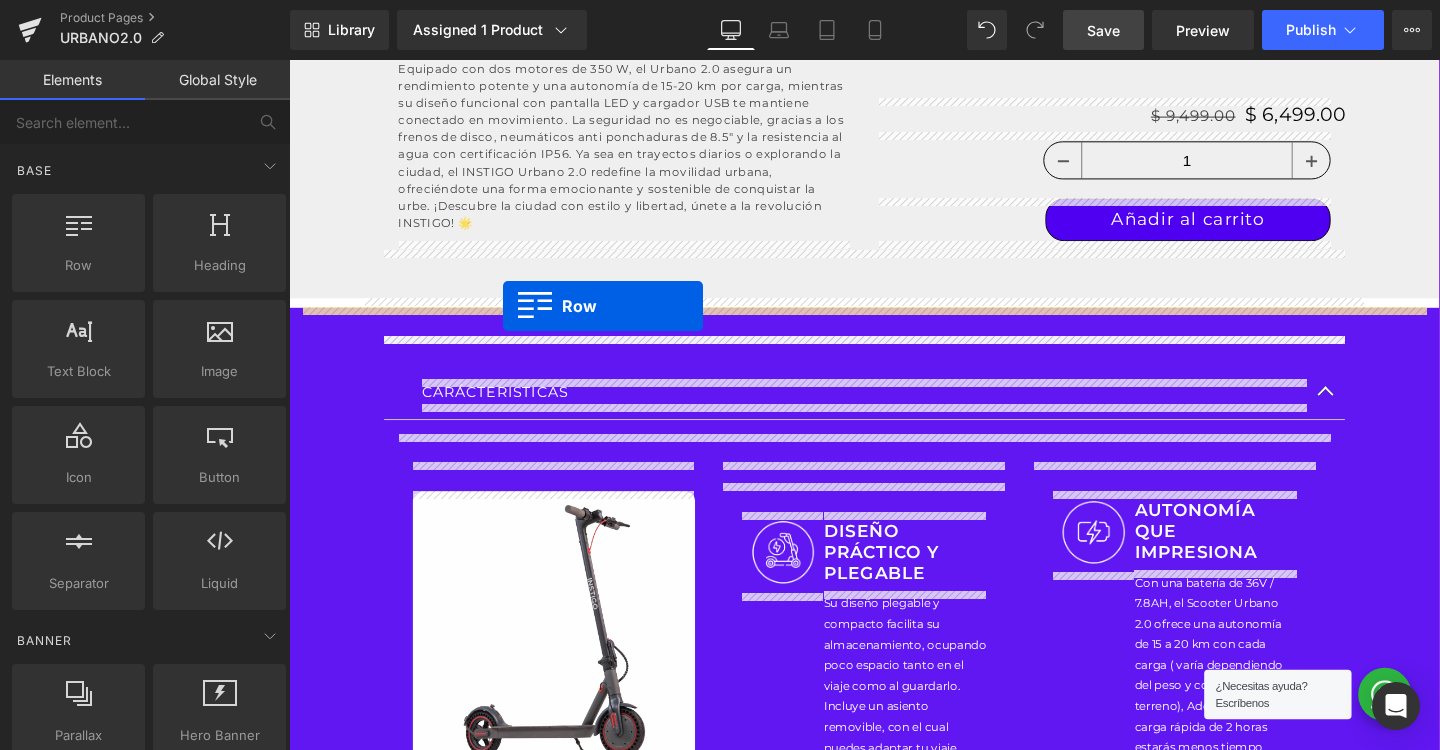 drag, startPoint x: 385, startPoint y: 301, endPoint x: 514, endPoint y: 319, distance: 130.24976 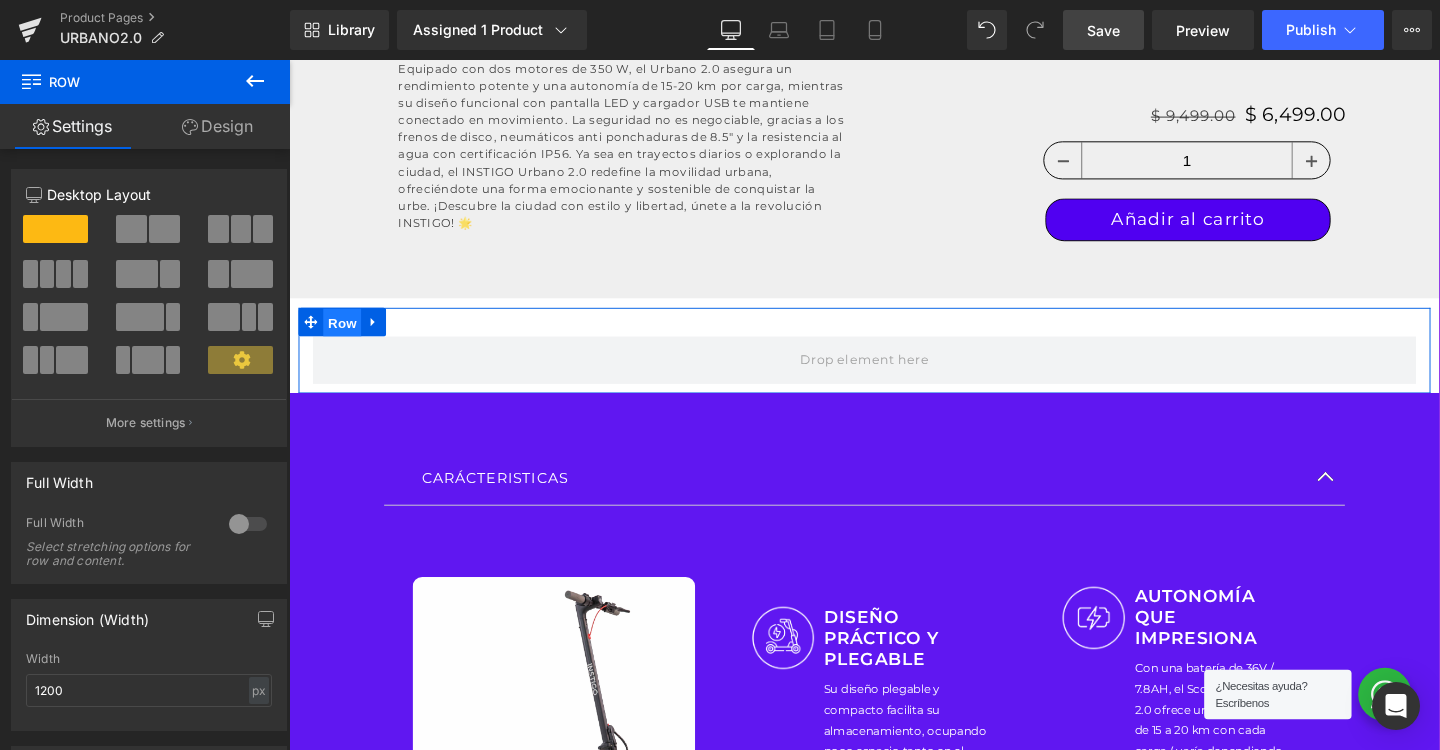 click on "Row" at bounding box center (345, 337) 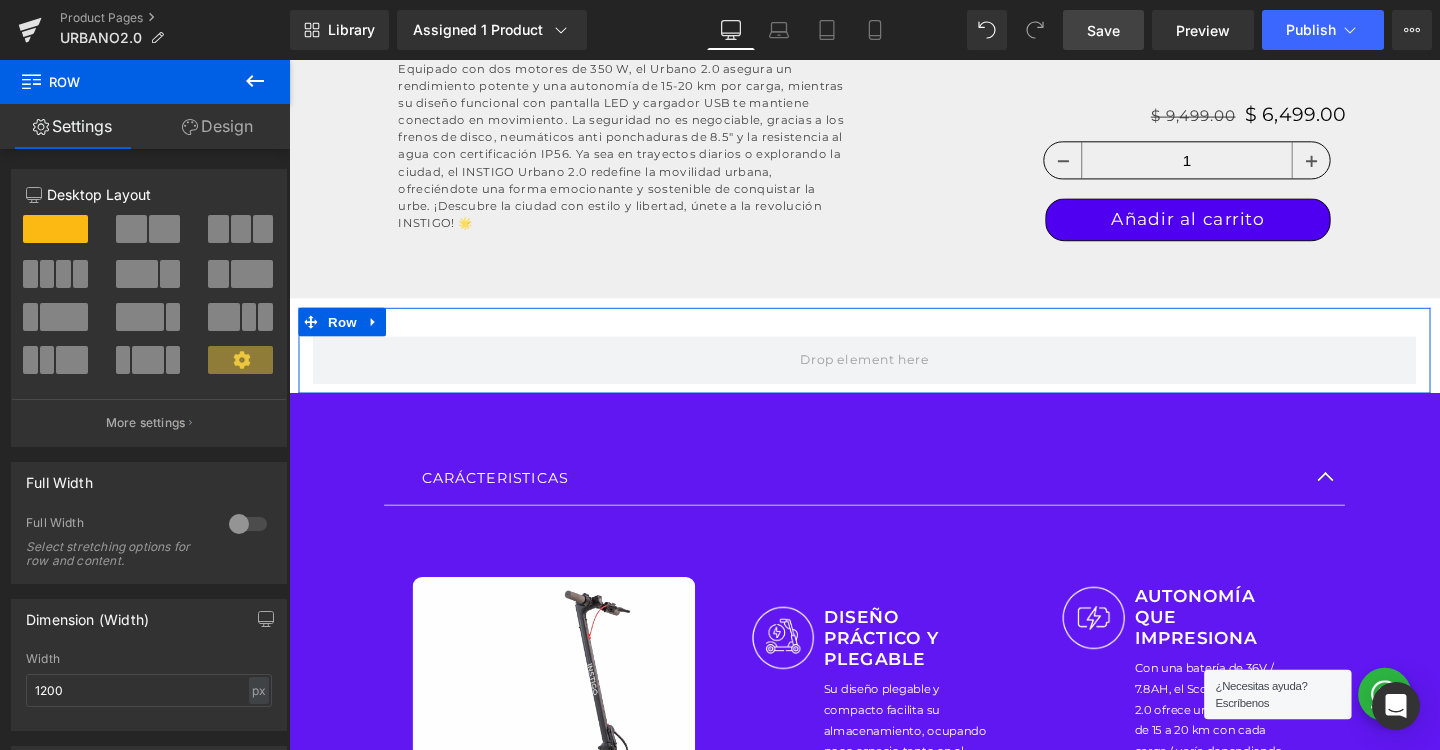 click on "Design" at bounding box center [217, 126] 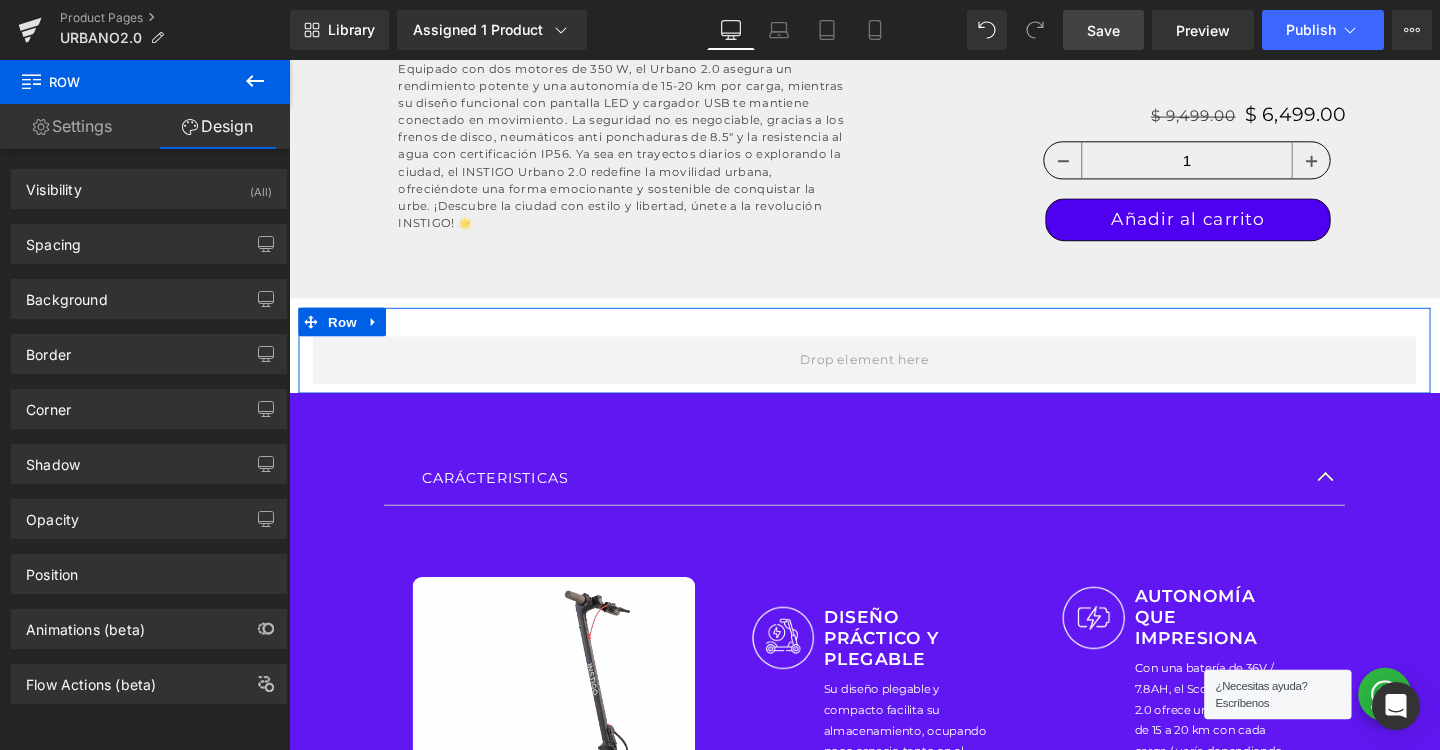 scroll, scrollTop: 10, scrollLeft: 0, axis: vertical 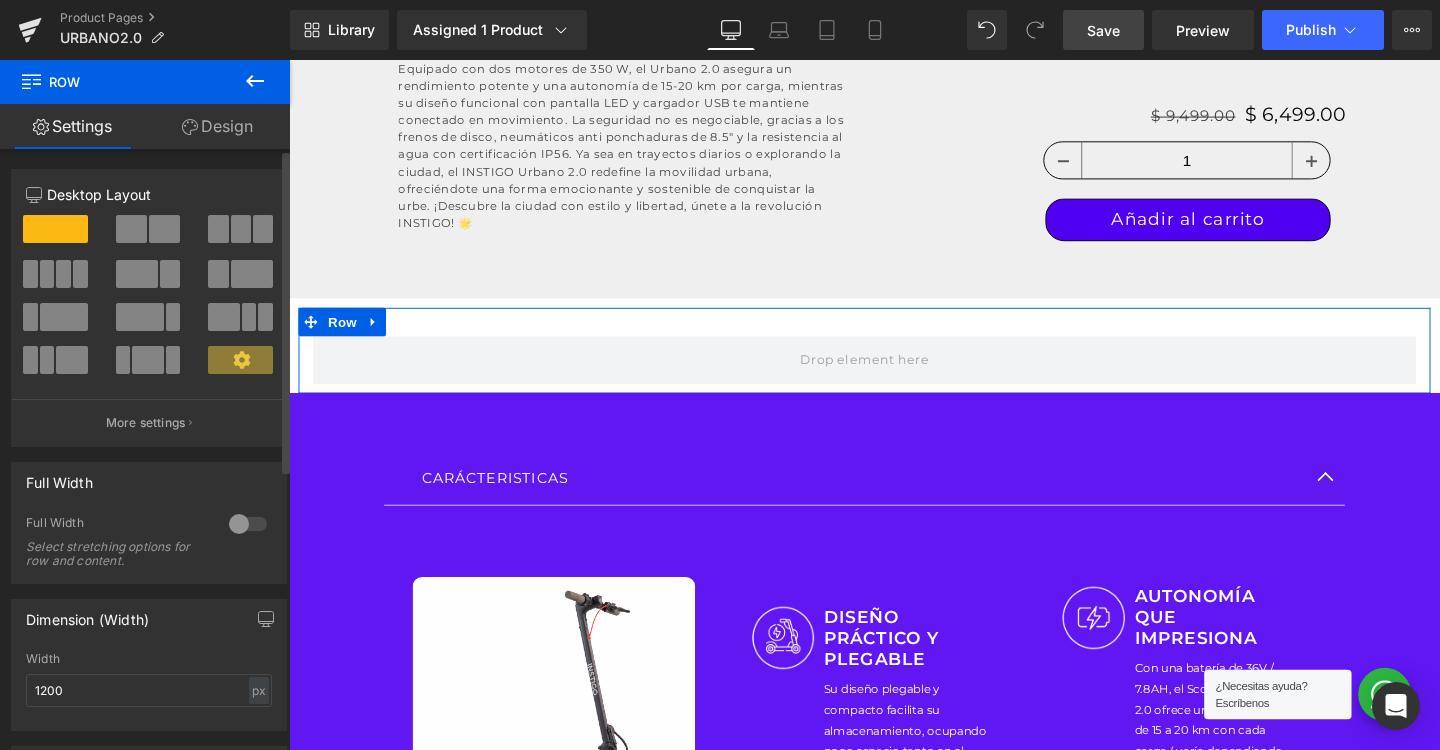 click at bounding box center [248, 524] 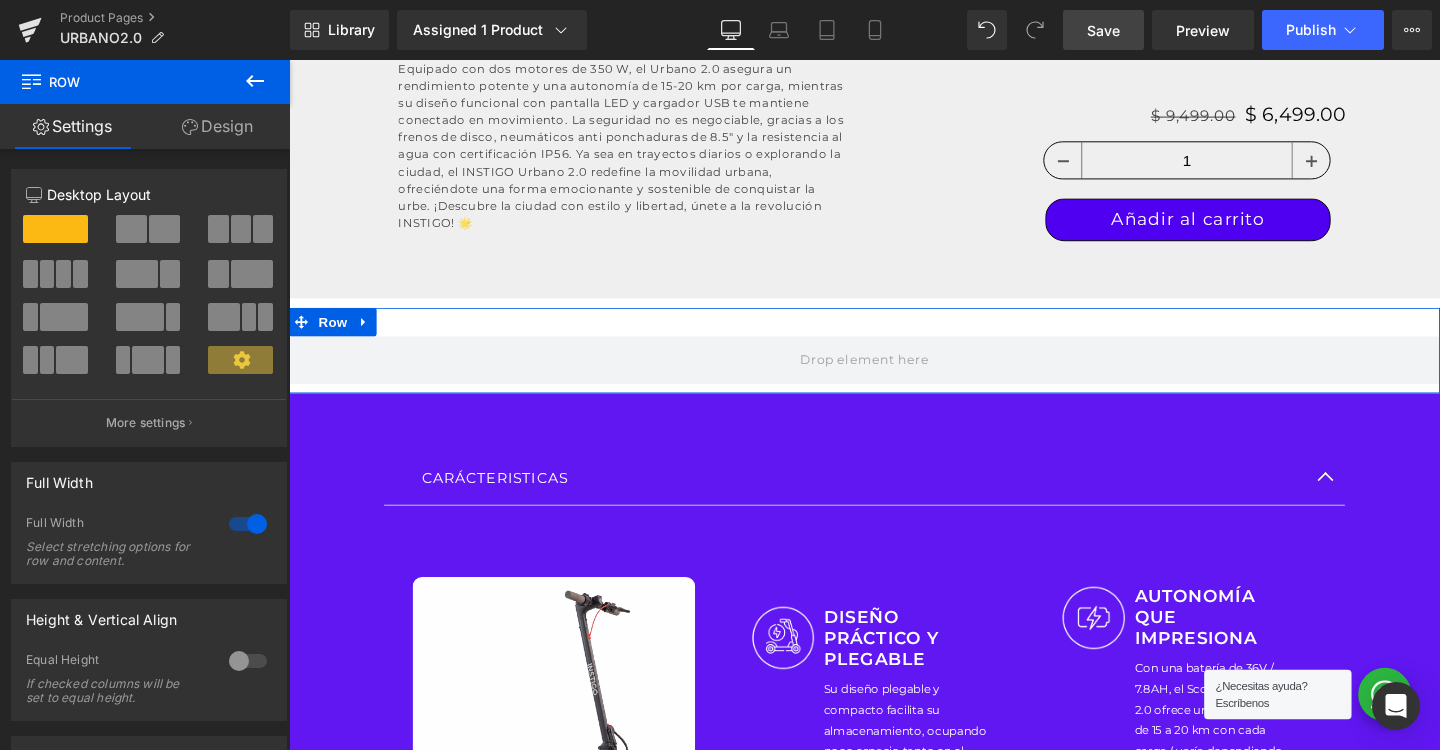 click on "Design" at bounding box center [217, 126] 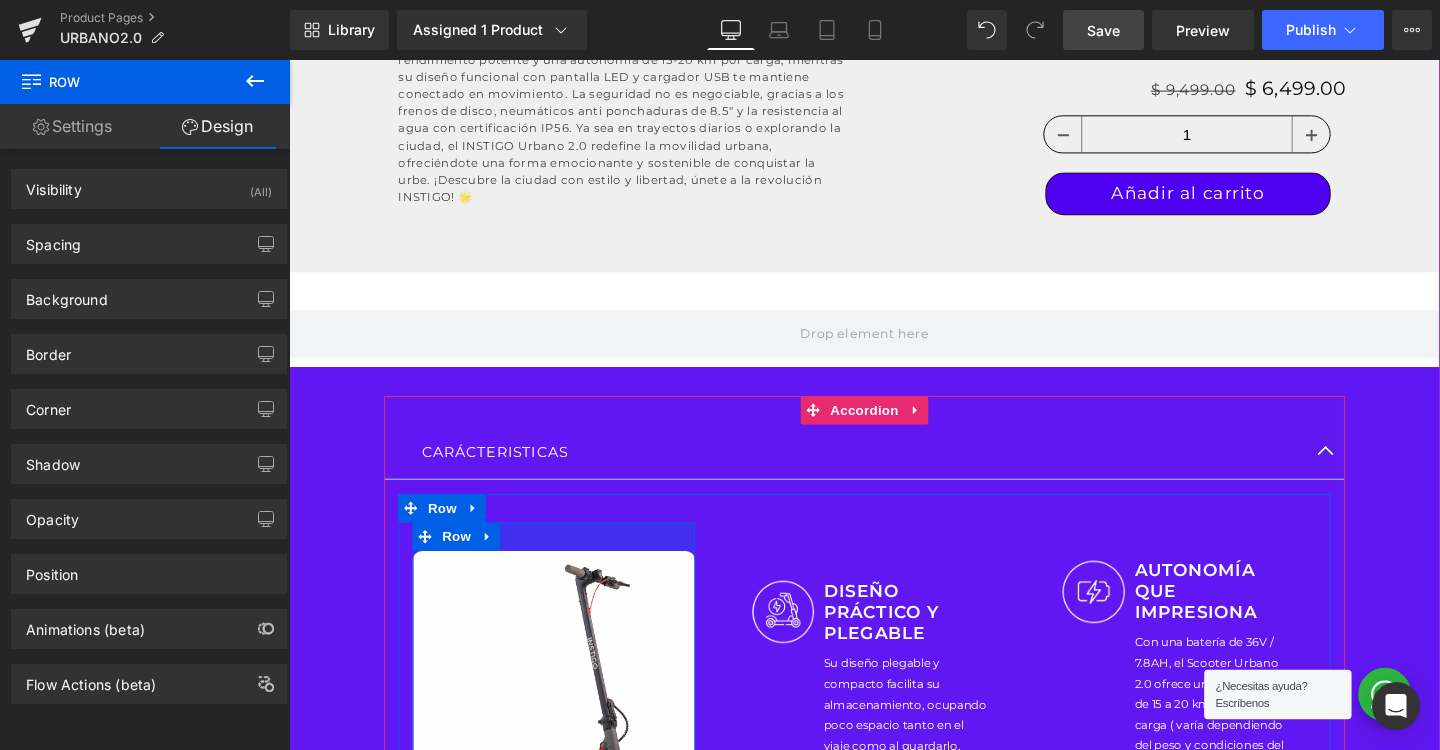 scroll, scrollTop: 1196, scrollLeft: 0, axis: vertical 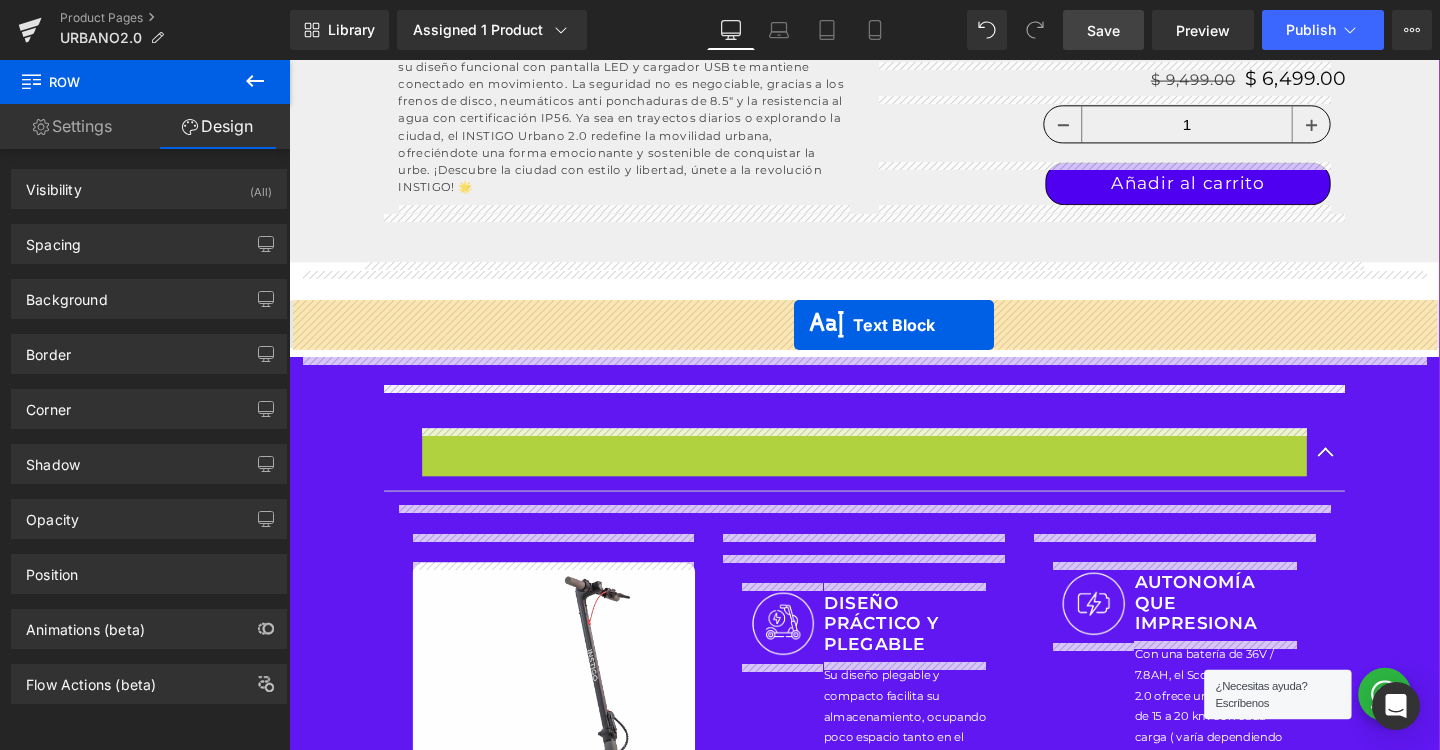 drag, startPoint x: 870, startPoint y: 466, endPoint x: 820, endPoint y: 339, distance: 136.4881 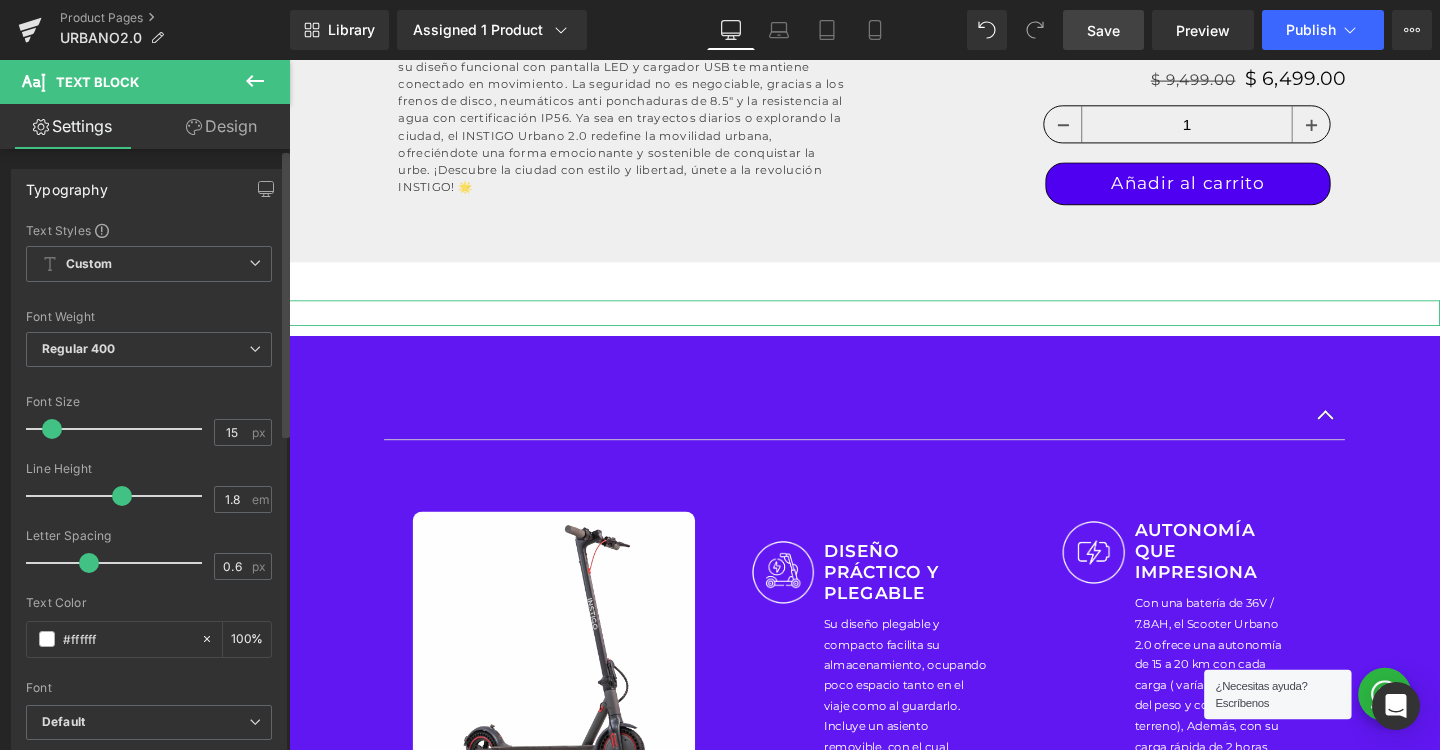 scroll, scrollTop: 181, scrollLeft: 0, axis: vertical 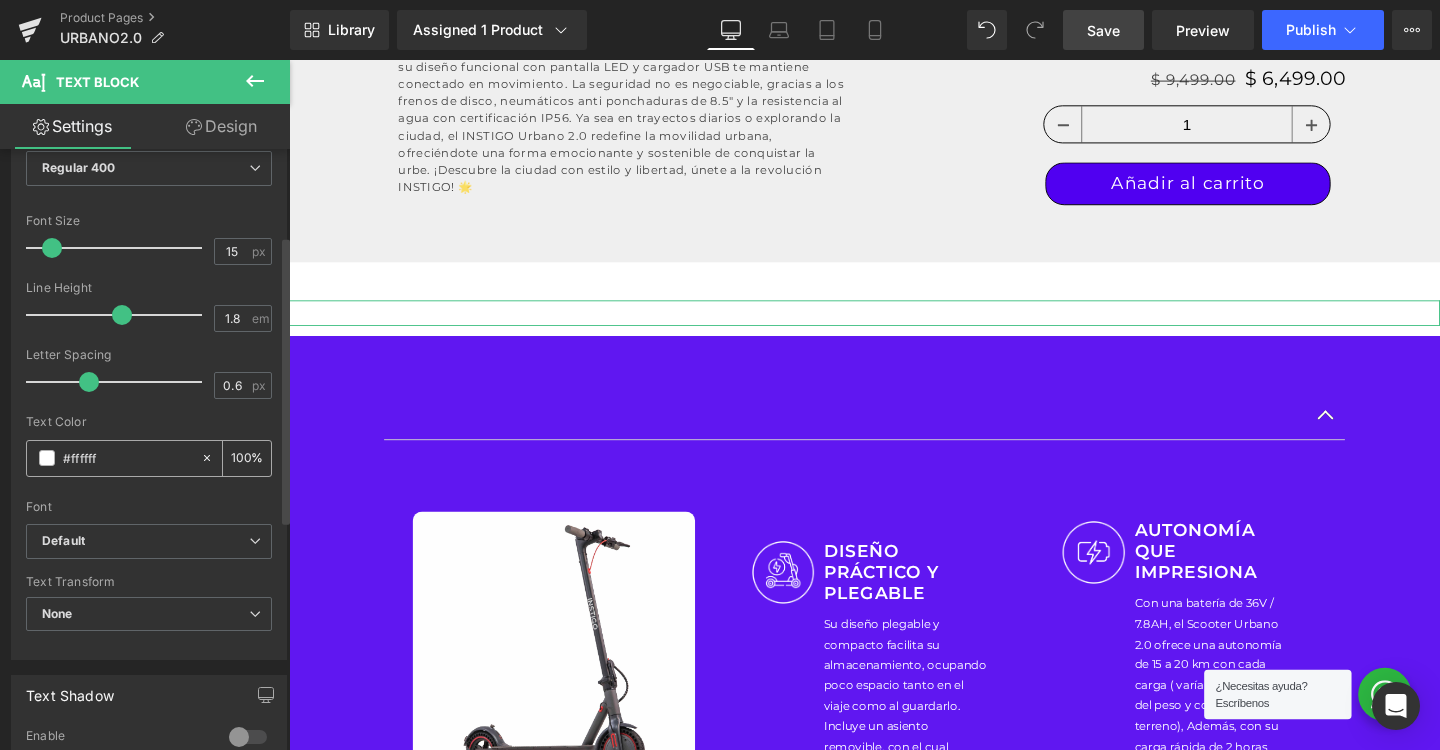 click at bounding box center [47, 458] 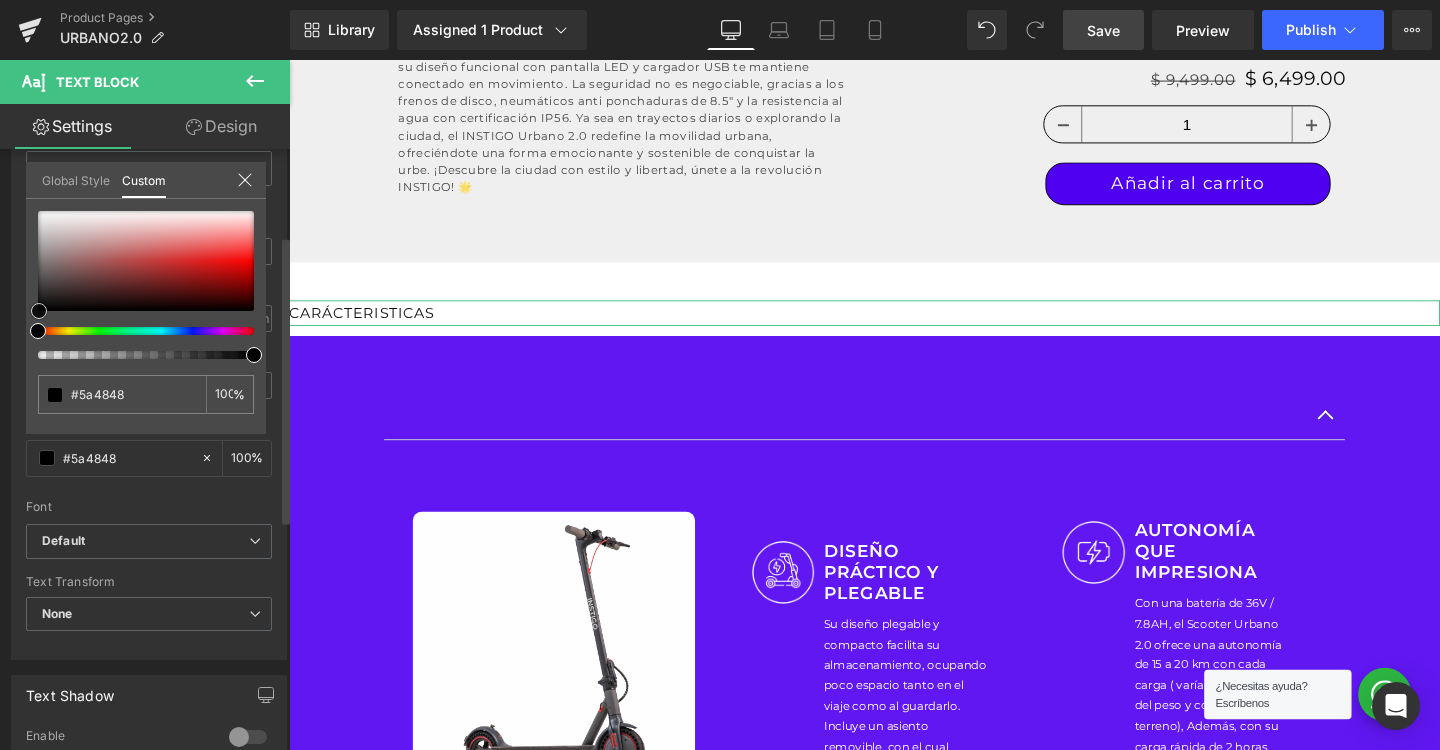 drag, startPoint x: 62, startPoint y: 277, endPoint x: 1, endPoint y: 390, distance: 128.41339 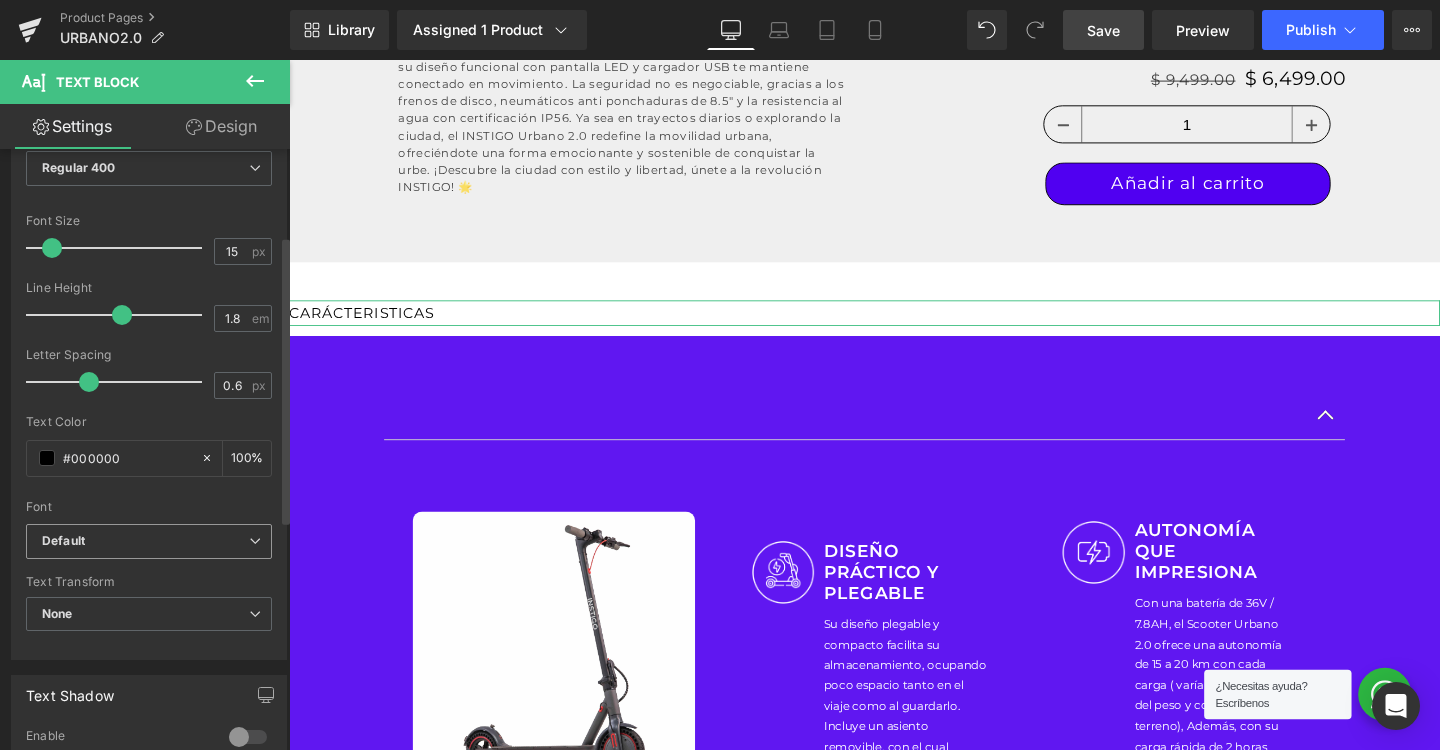 click on "Default" at bounding box center (145, 541) 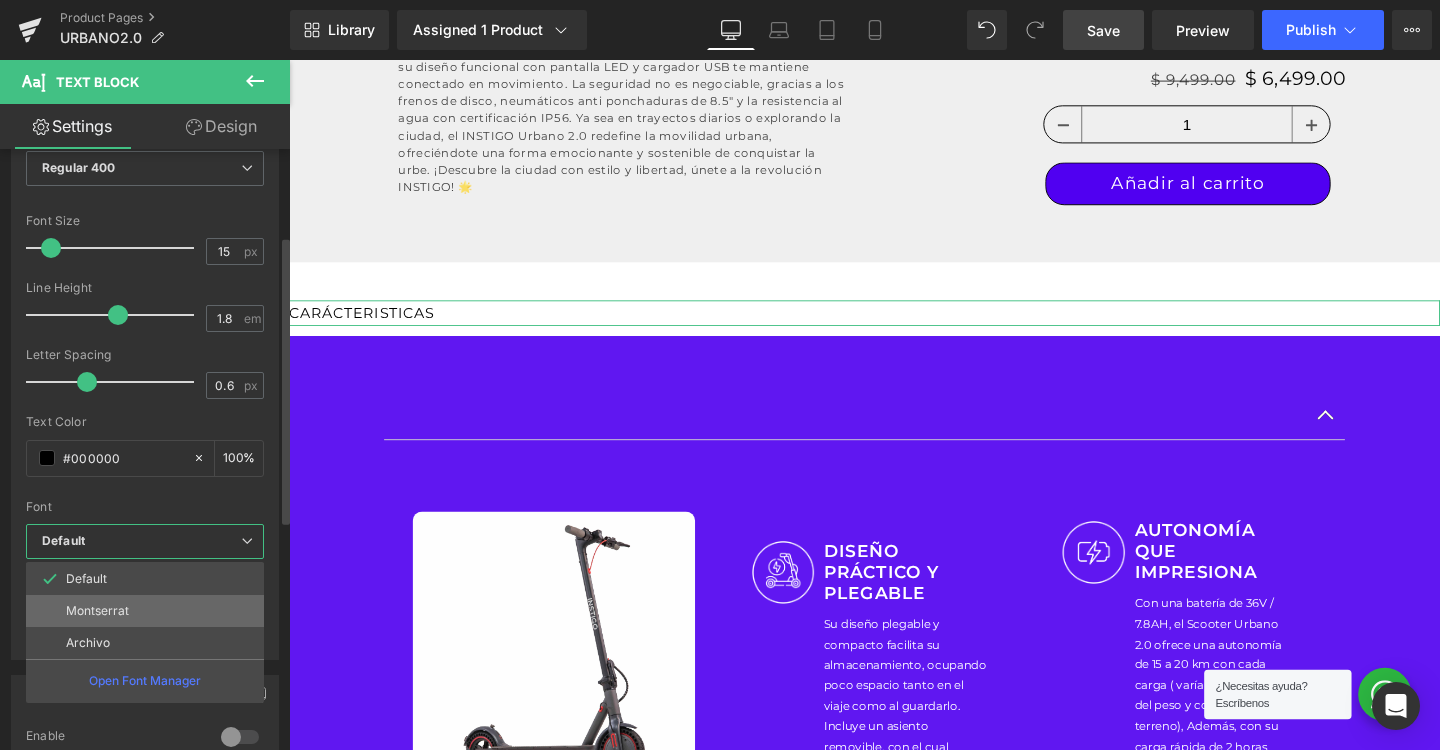 click on "Montserrat" at bounding box center (97, 611) 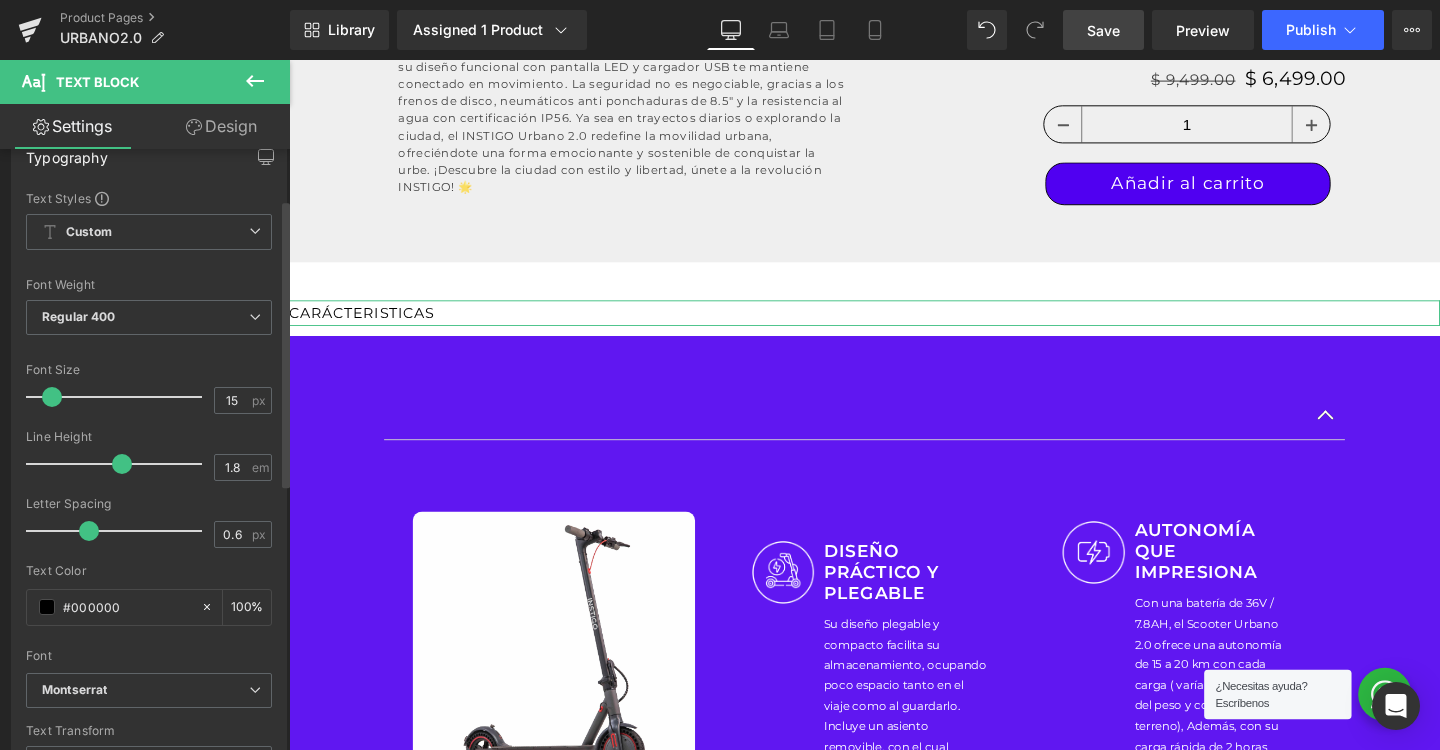 scroll, scrollTop: 21, scrollLeft: 0, axis: vertical 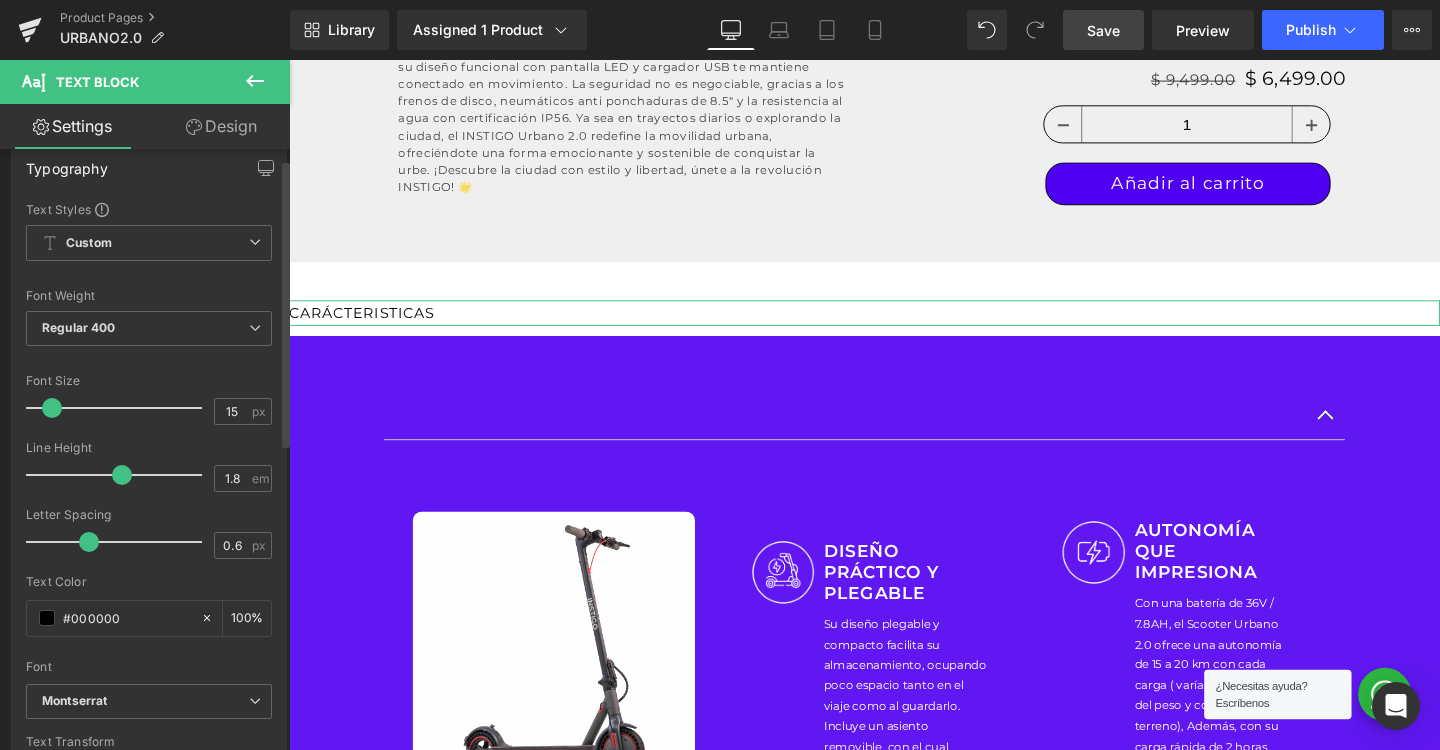 click on "Font Weight" at bounding box center (149, 296) 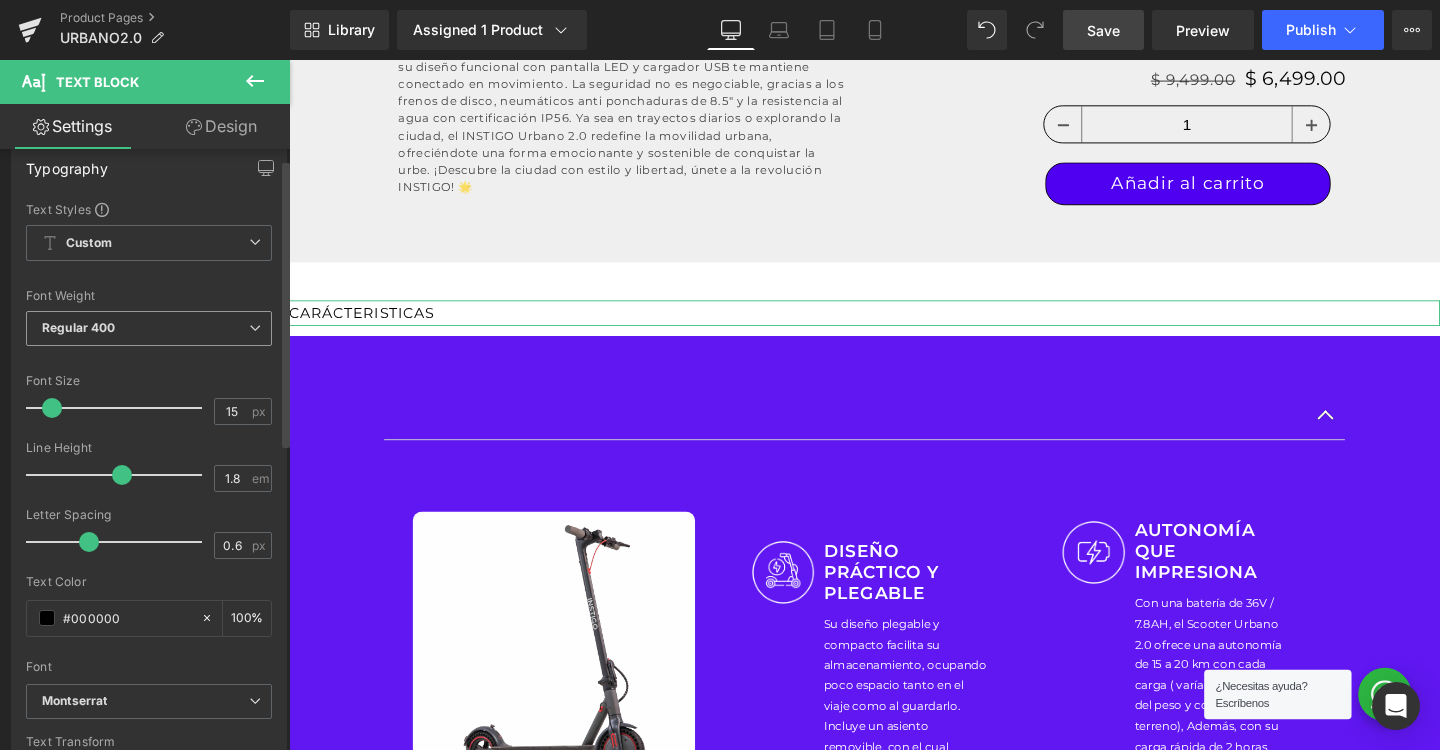 click on "Regular 400" at bounding box center (149, 328) 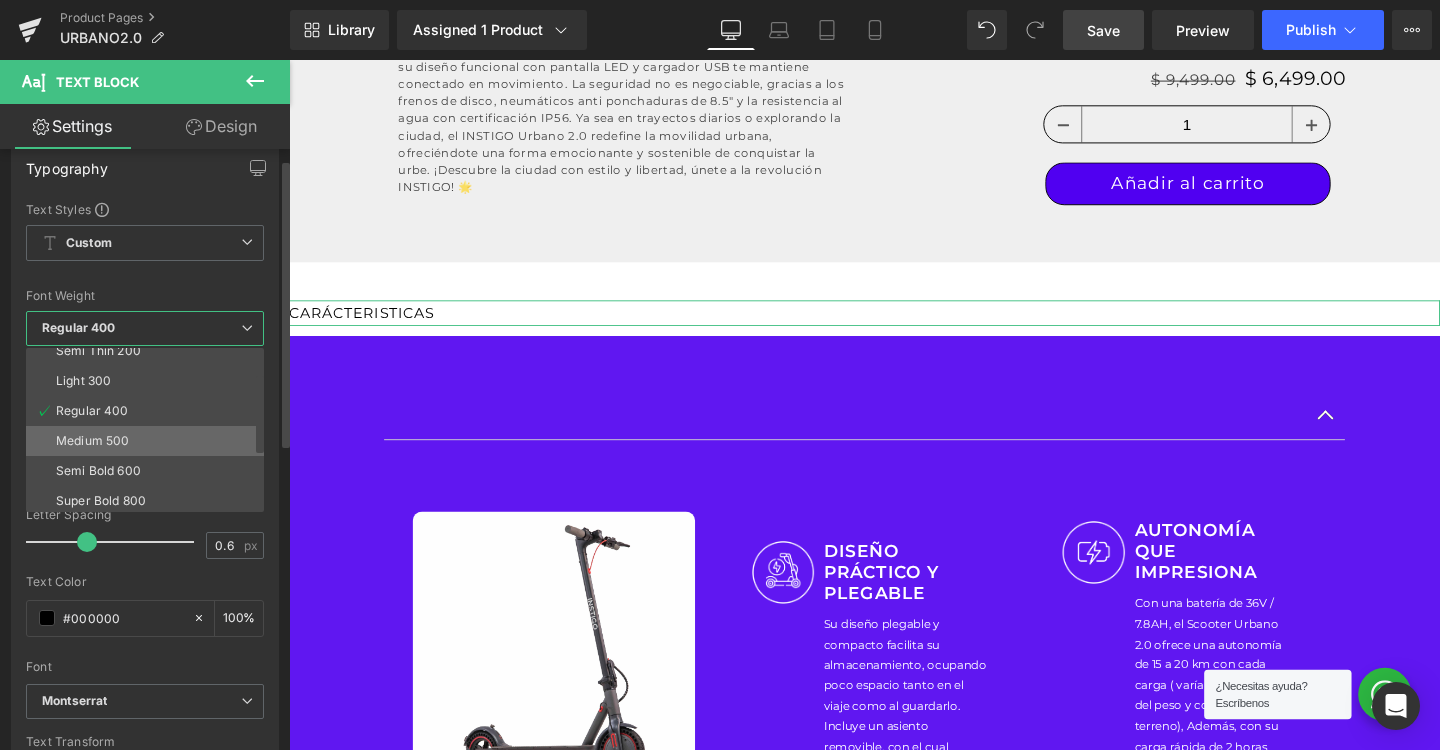 scroll, scrollTop: 58, scrollLeft: 0, axis: vertical 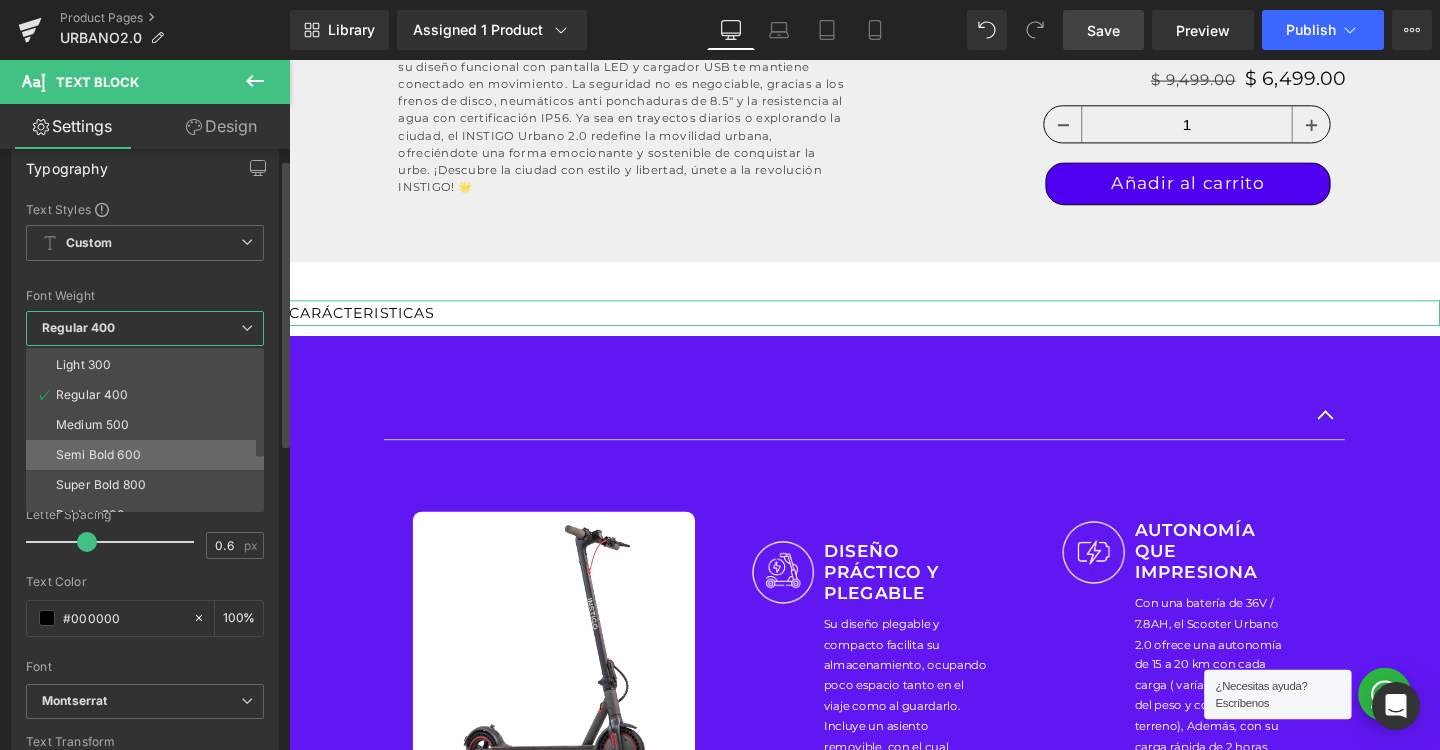 click on "Semi Bold 600" at bounding box center [98, 455] 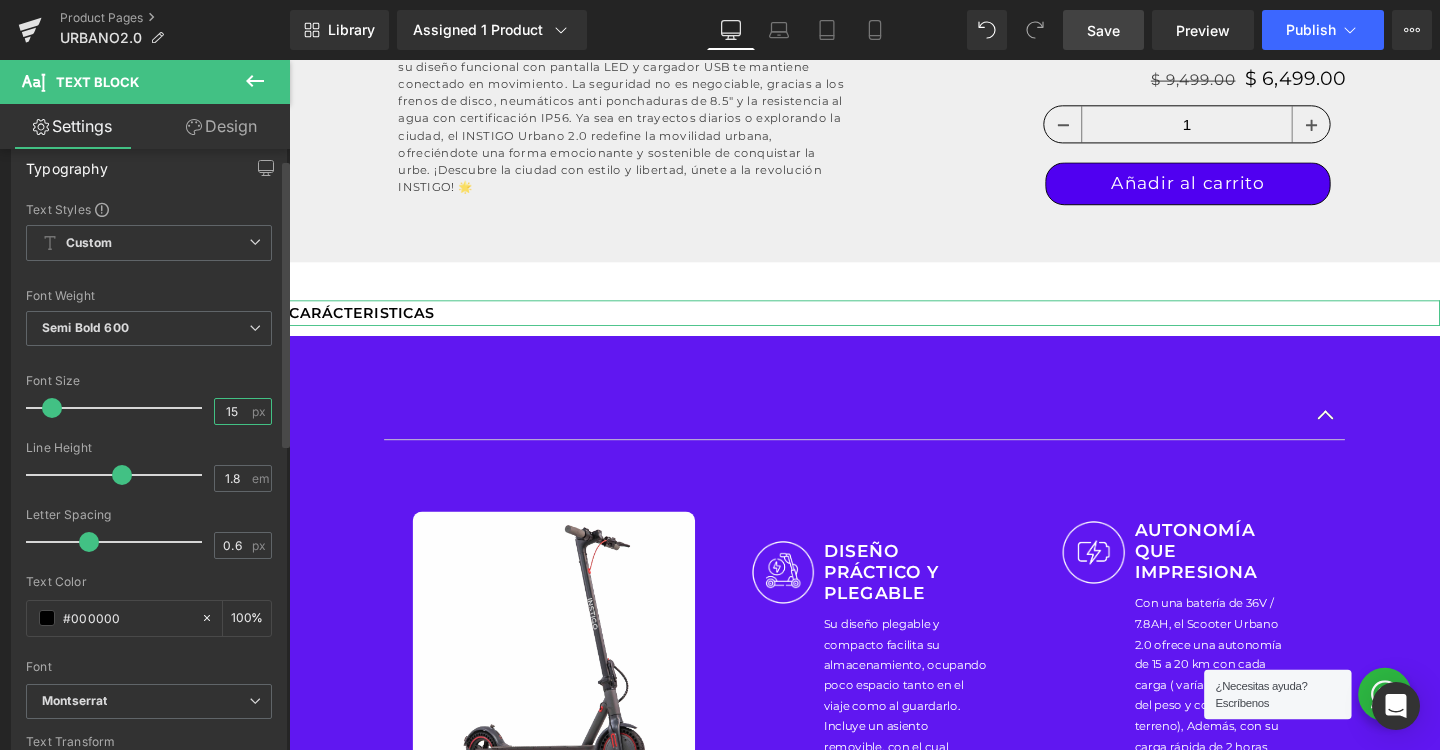 click on "15" at bounding box center (232, 411) 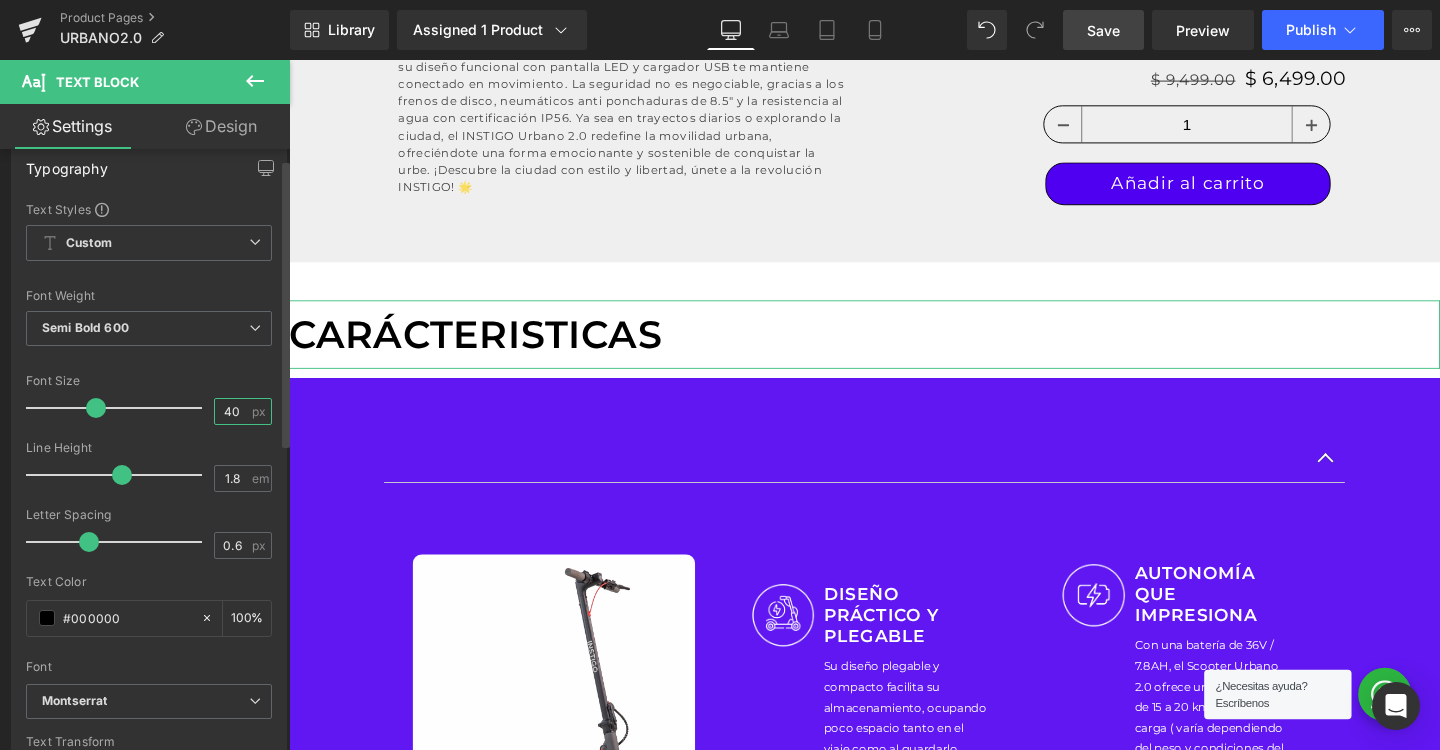 type on "4" 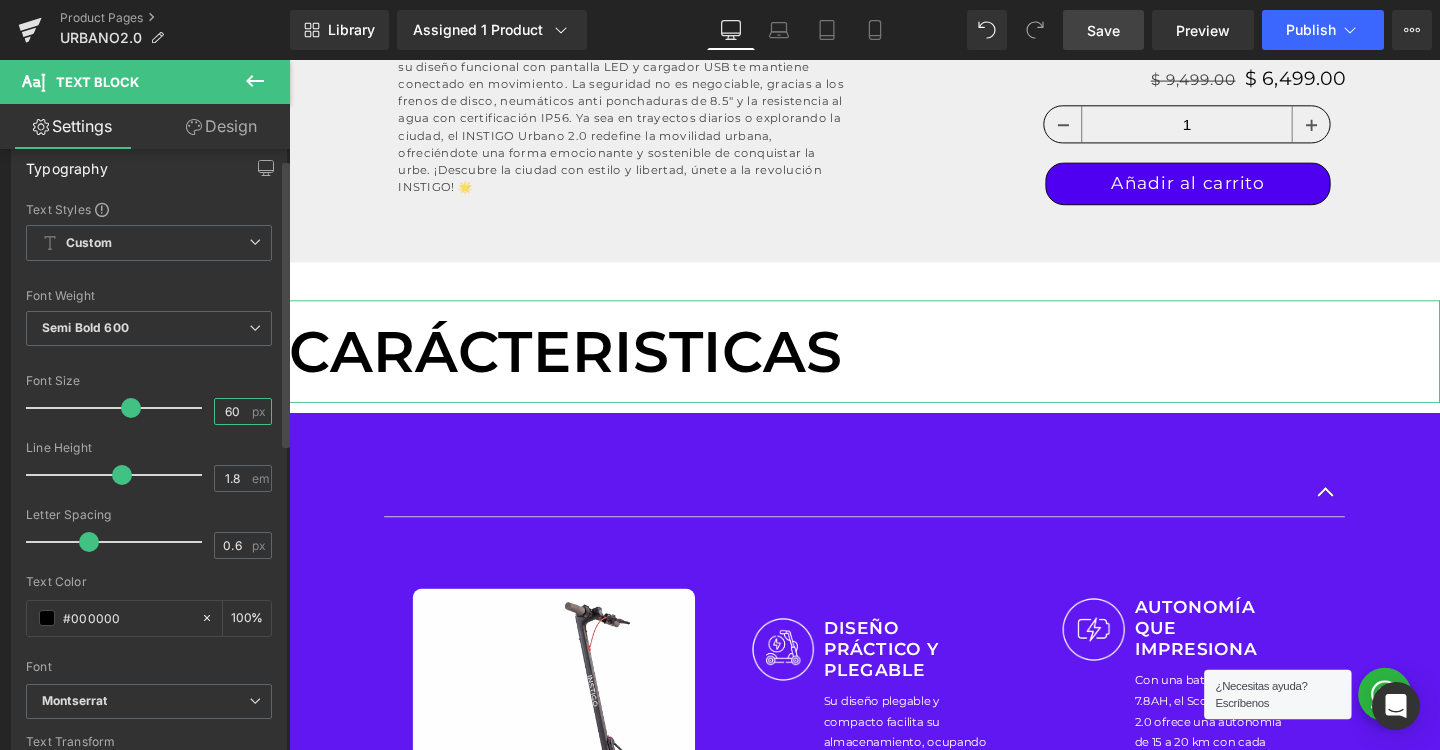 click on "60" at bounding box center (232, 411) 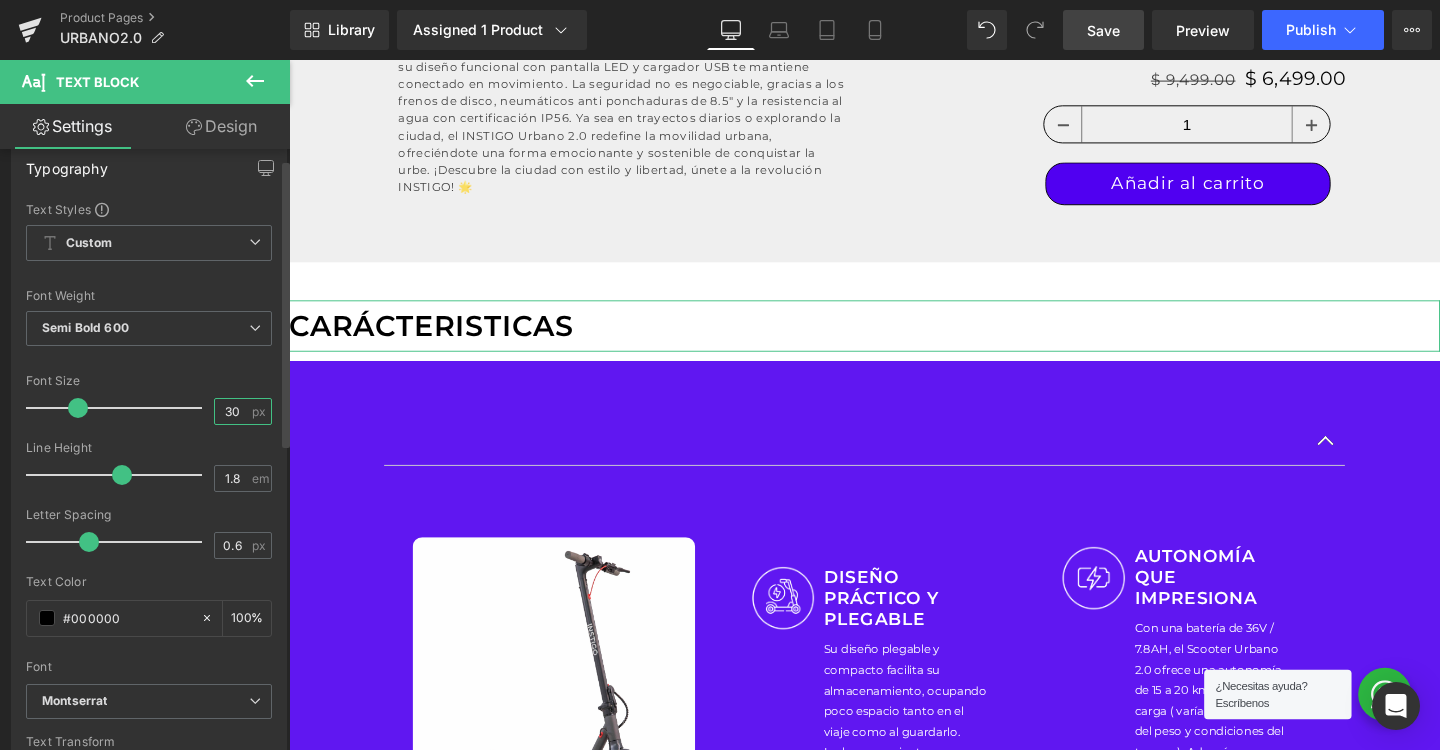 type on "30" 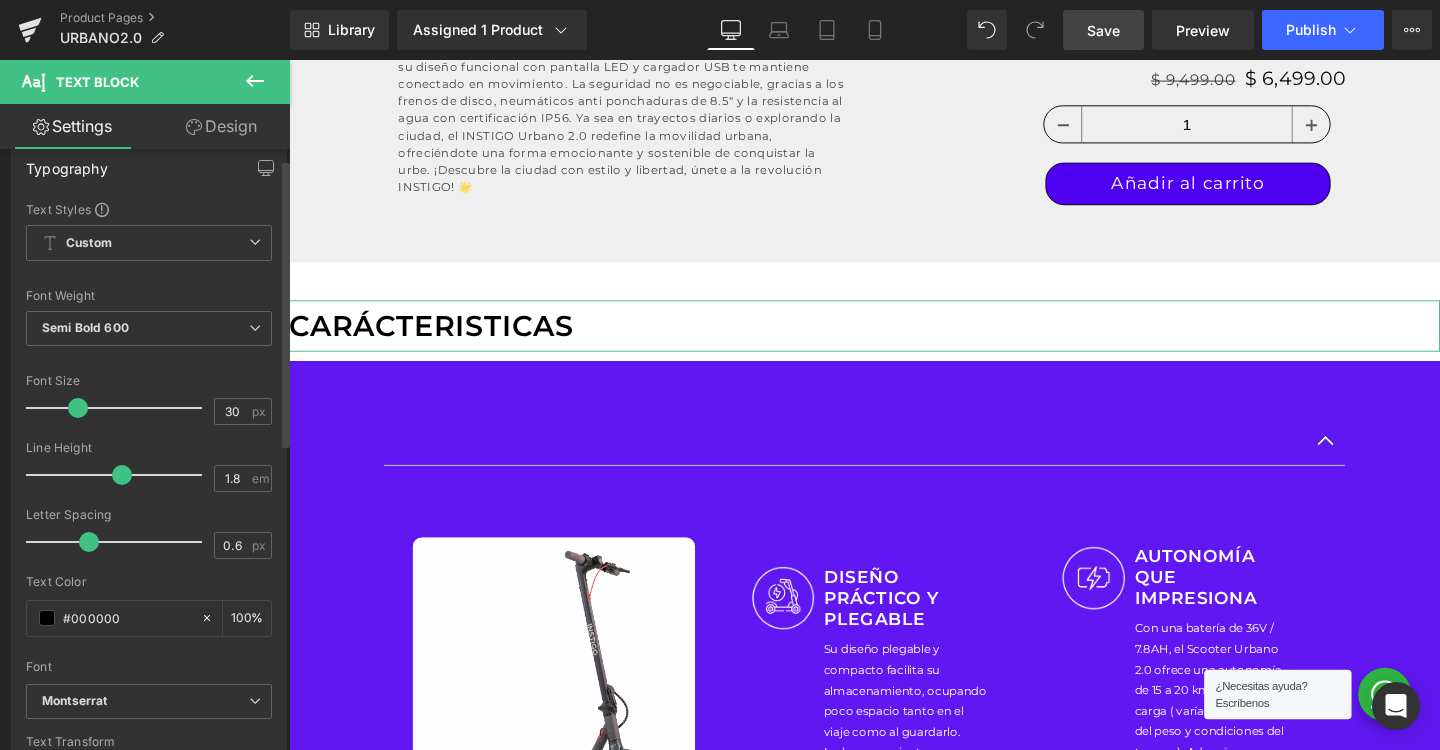 click at bounding box center [149, 362] 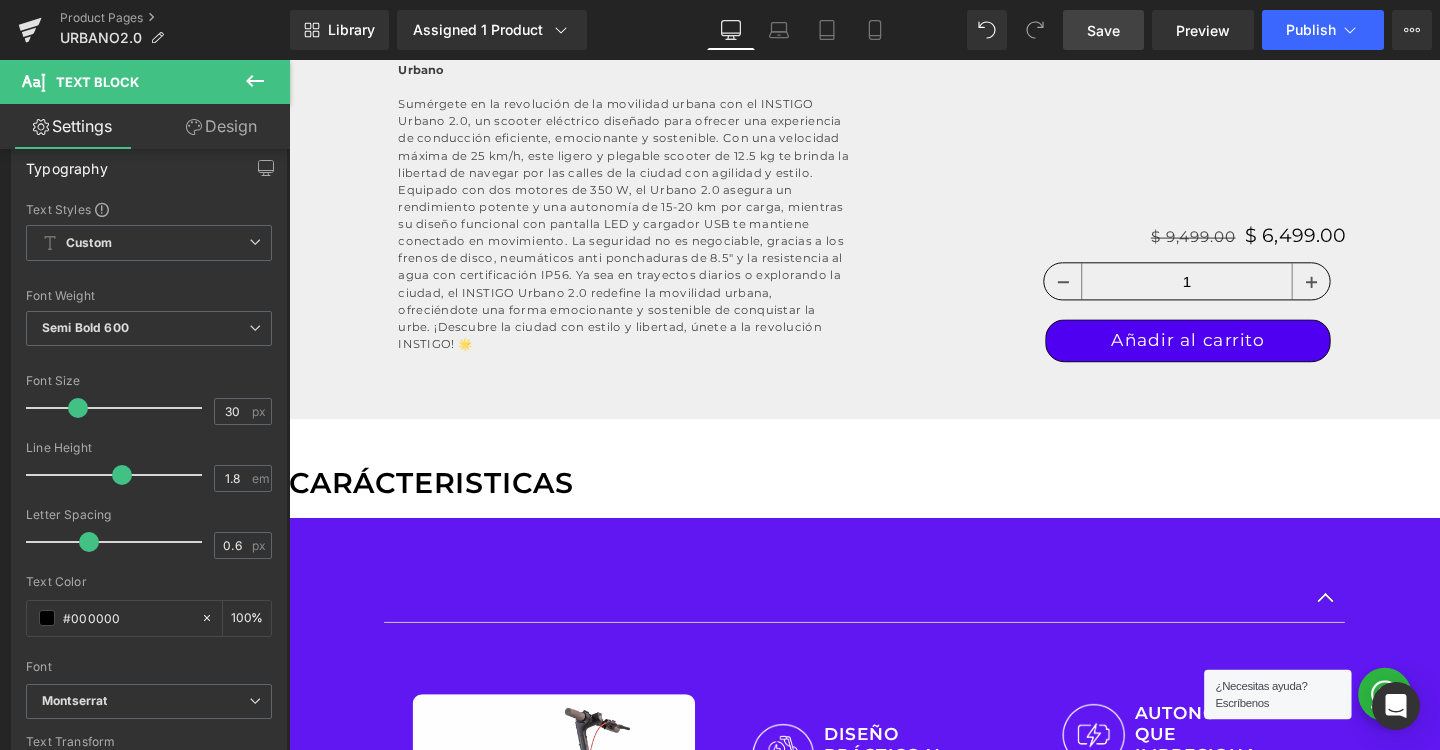 scroll, scrollTop: 1140, scrollLeft: 0, axis: vertical 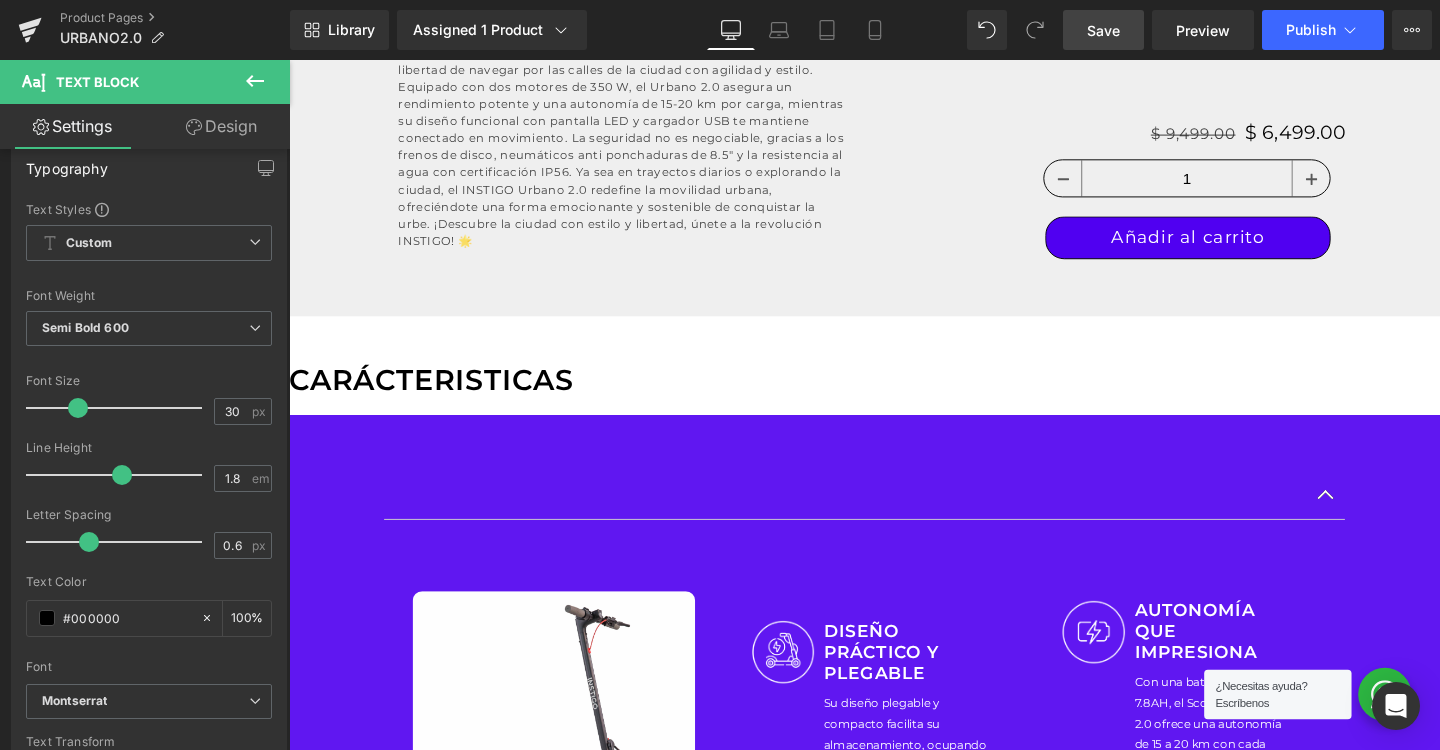 click on "Ir directamente al contenido
Tu carrito esta vacío
Seguir comprando
¿Tienes una cuenta?
Inicia sesión  para finalizar tus compras con mayor rapidez.
Tu carrito
Cargando...
Subtotal
$ 0.00 MXN
Los impuestos y gastos de envío se calculan en la pantalla de pago
Pagar pedido" at bounding box center [894, 992] 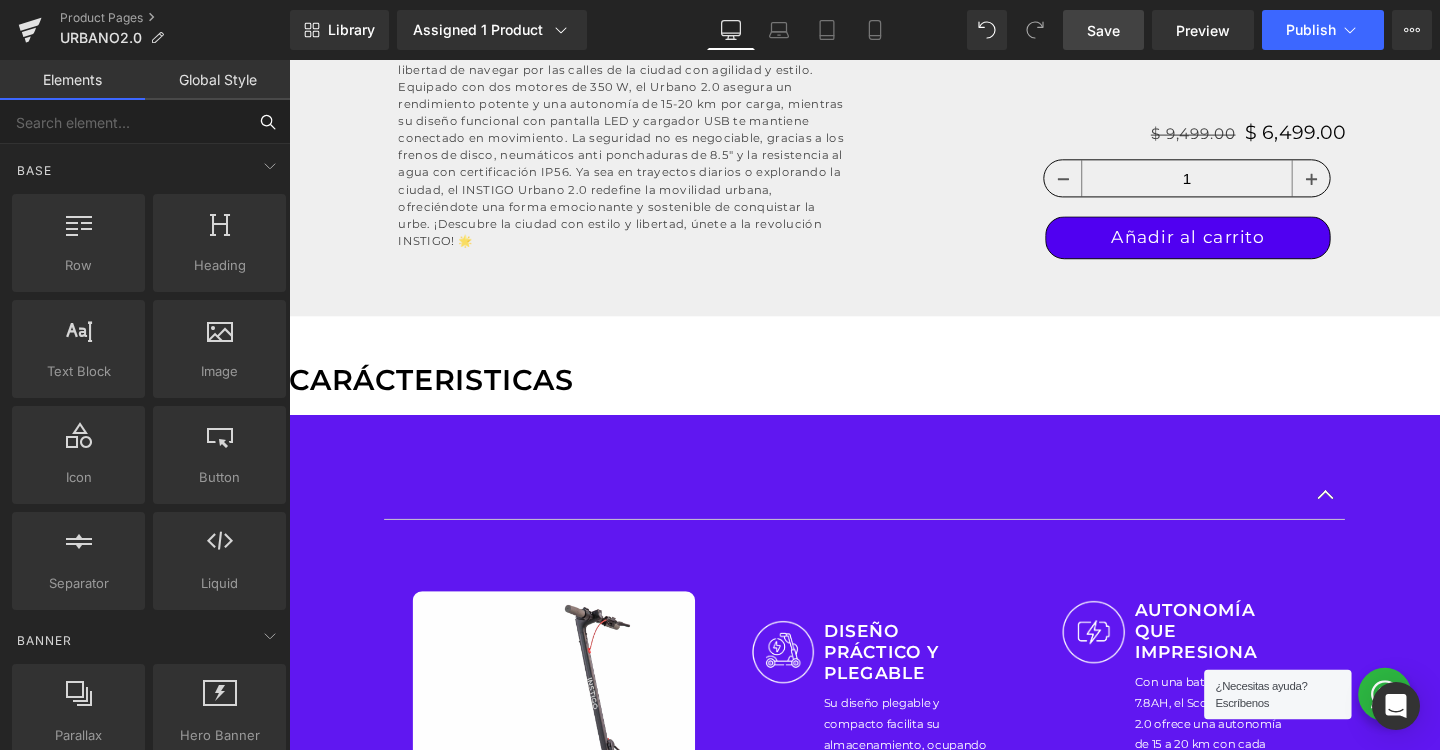 click at bounding box center [123, 122] 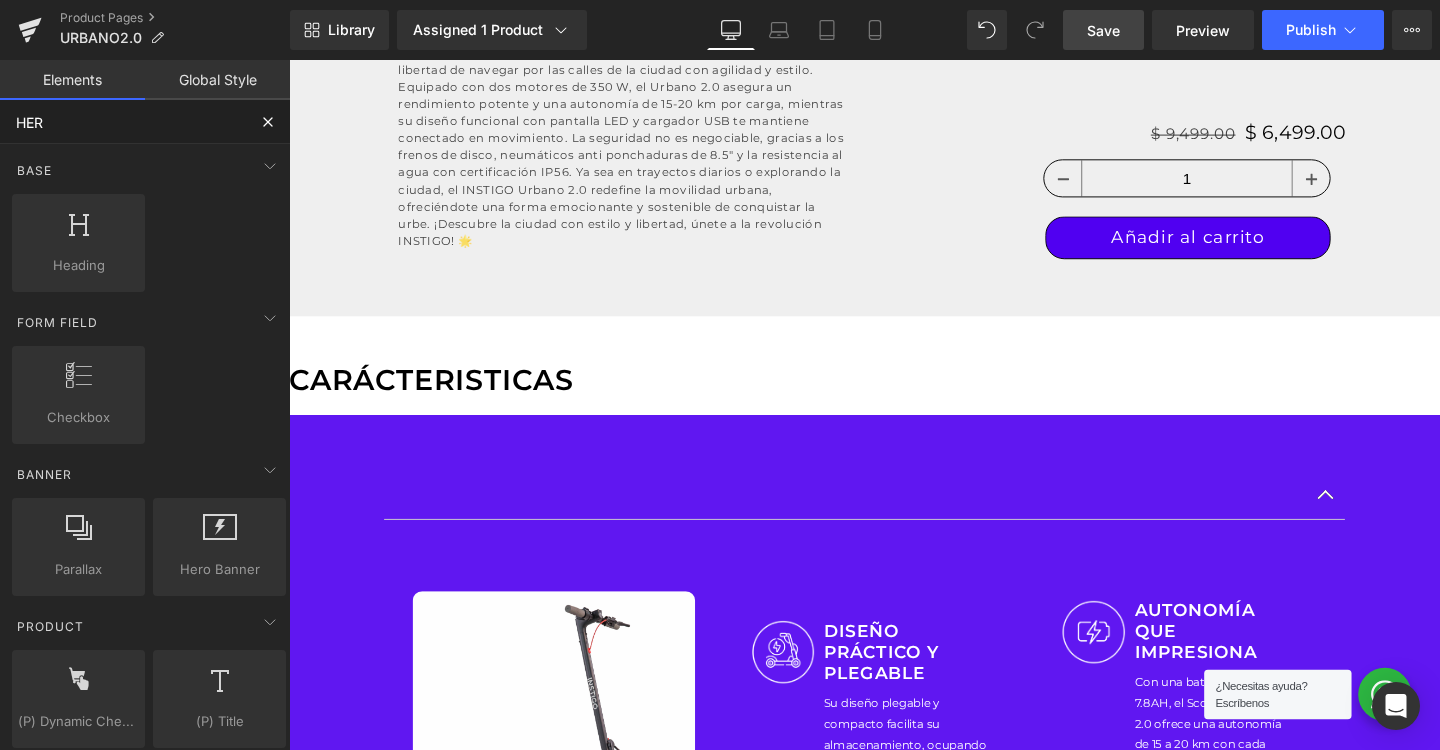 type on "HERO" 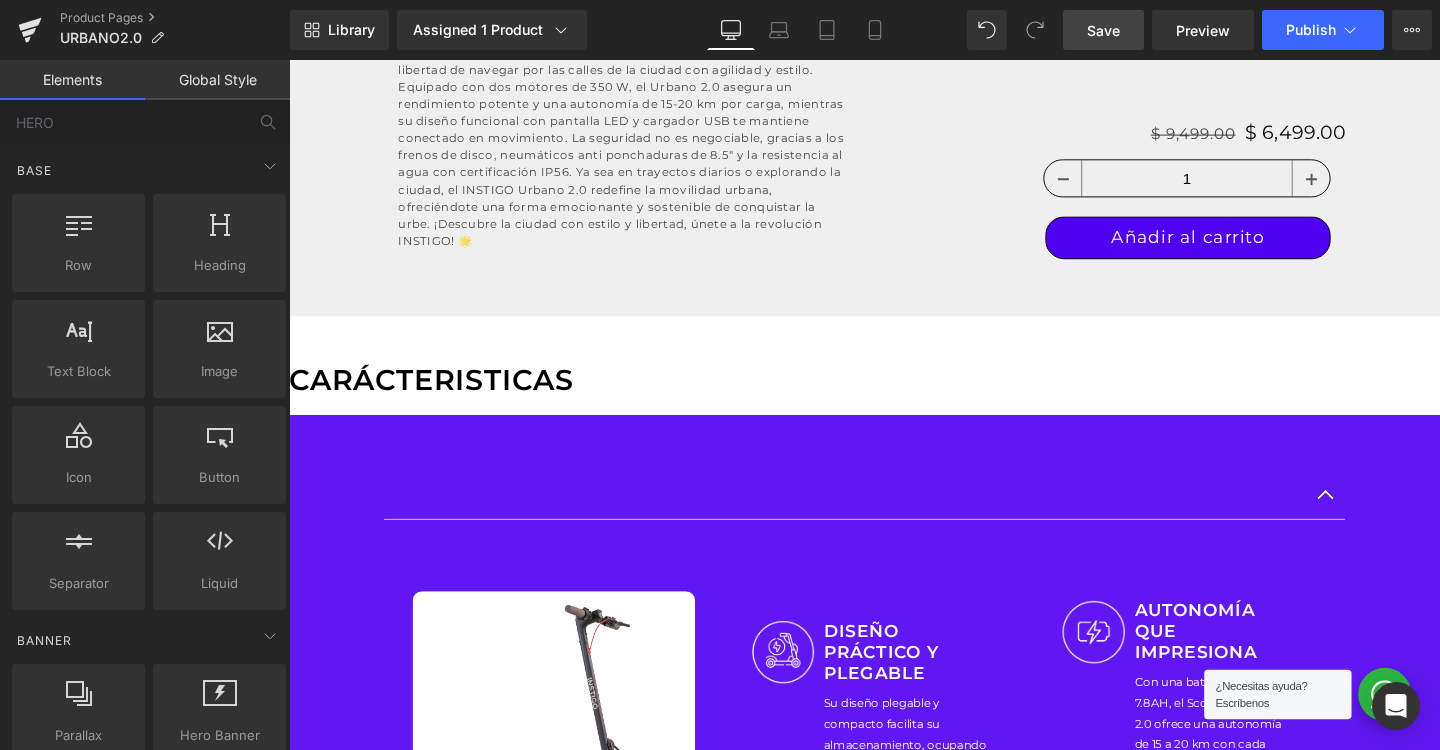 click 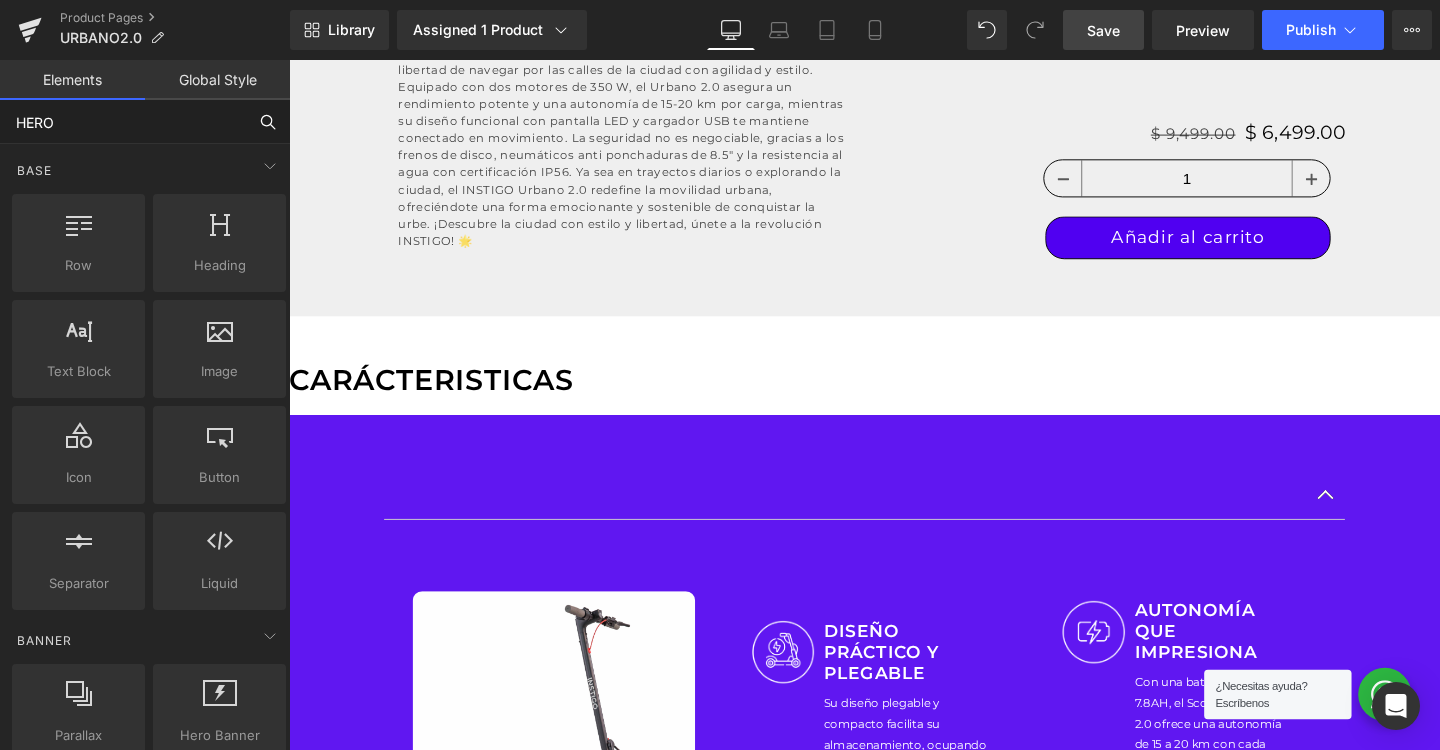 click on "HERO" at bounding box center (123, 122) 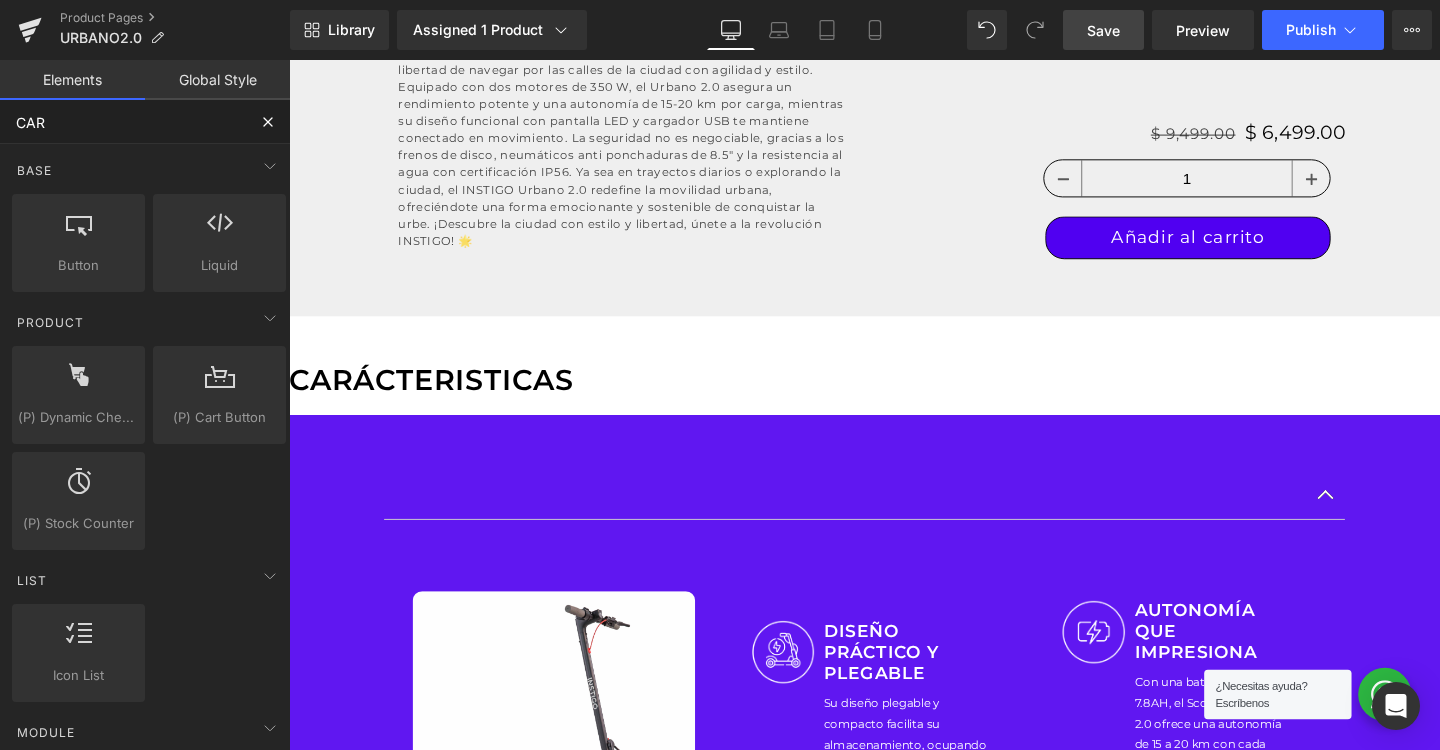 type on "CARO" 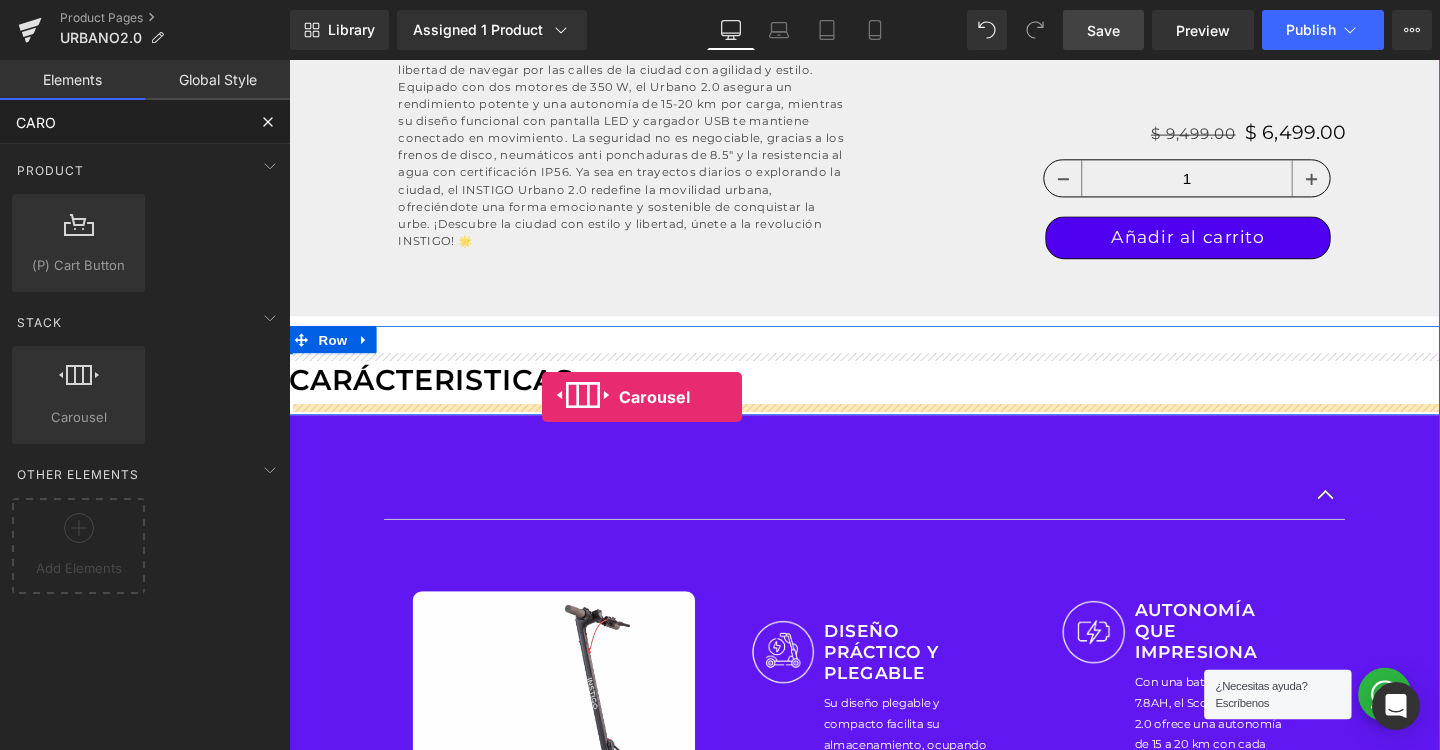 drag, startPoint x: 380, startPoint y: 465, endPoint x: 555, endPoint y: 414, distance: 182.28 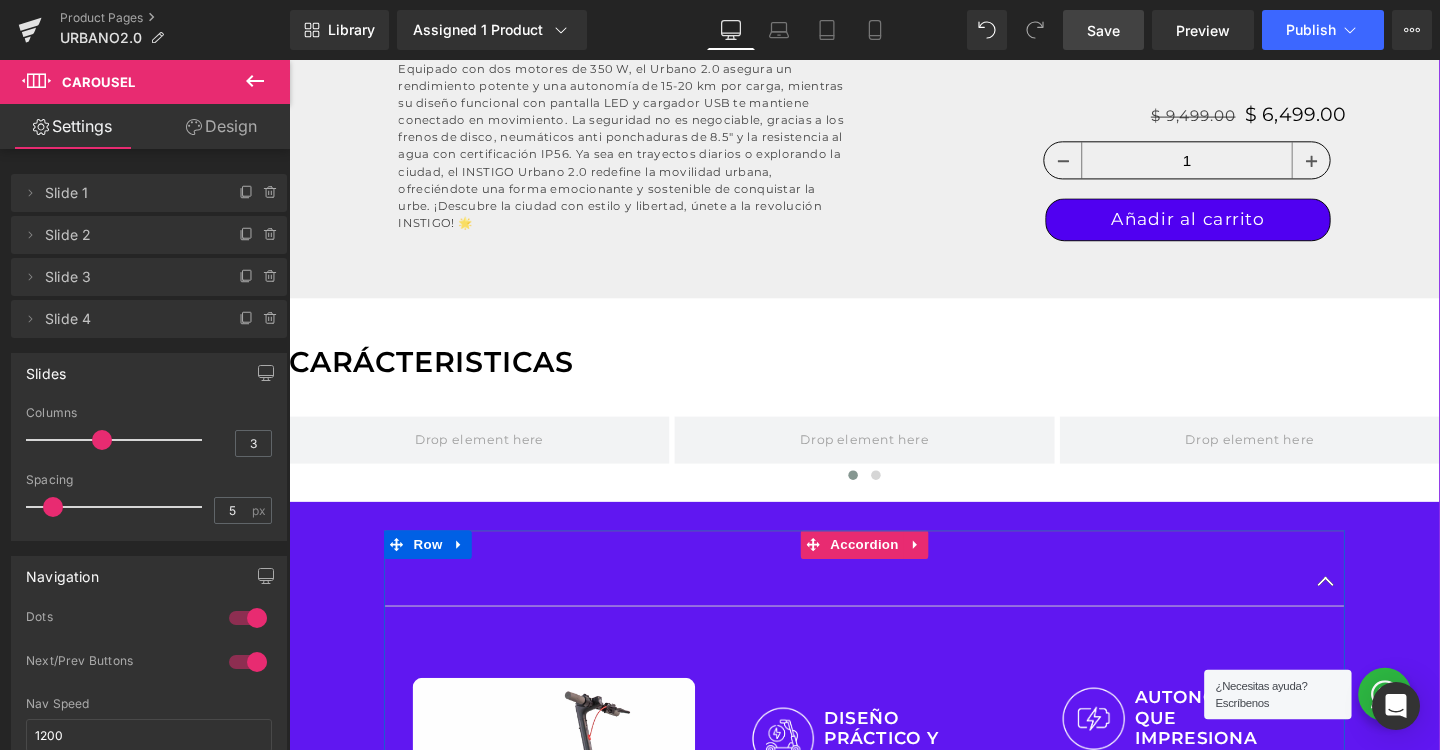 scroll, scrollTop: 1173, scrollLeft: 0, axis: vertical 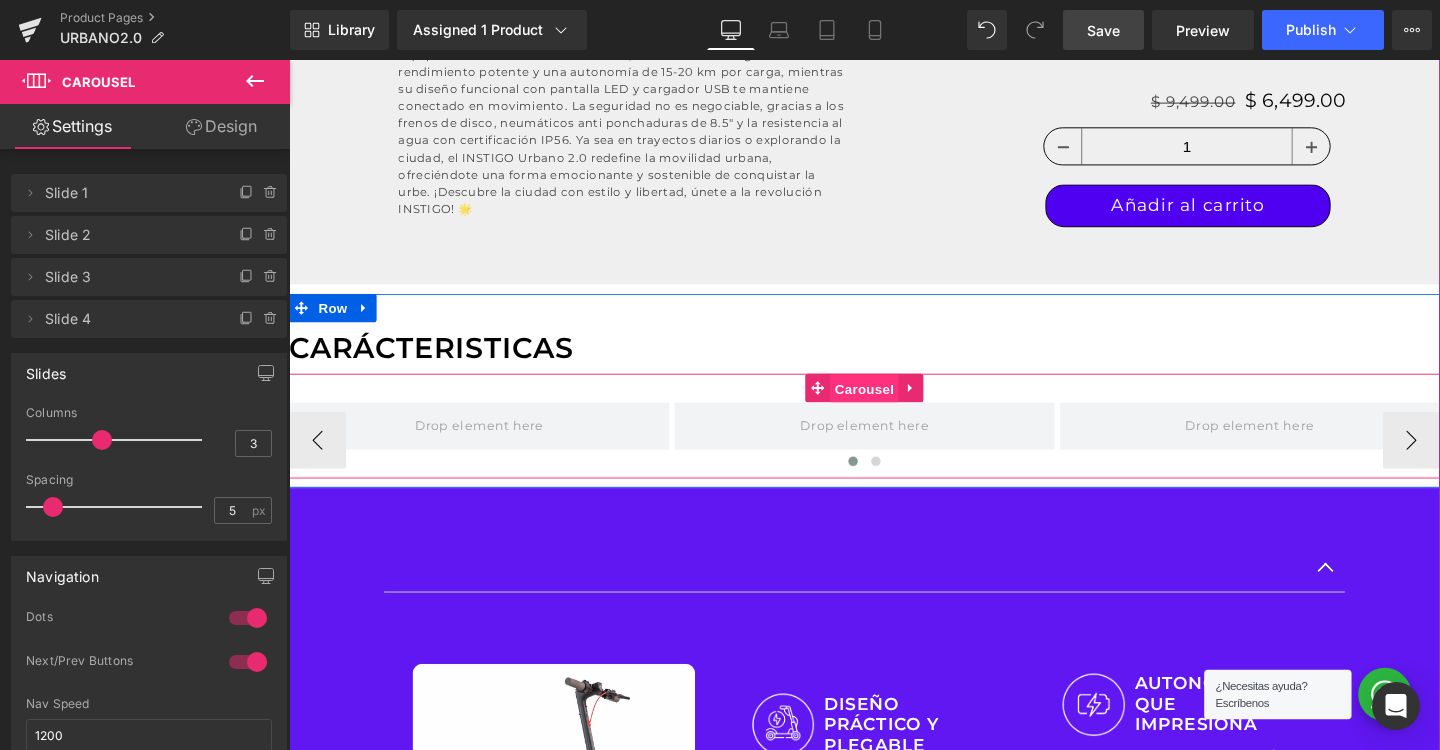 click on "Carousel" at bounding box center (894, 406) 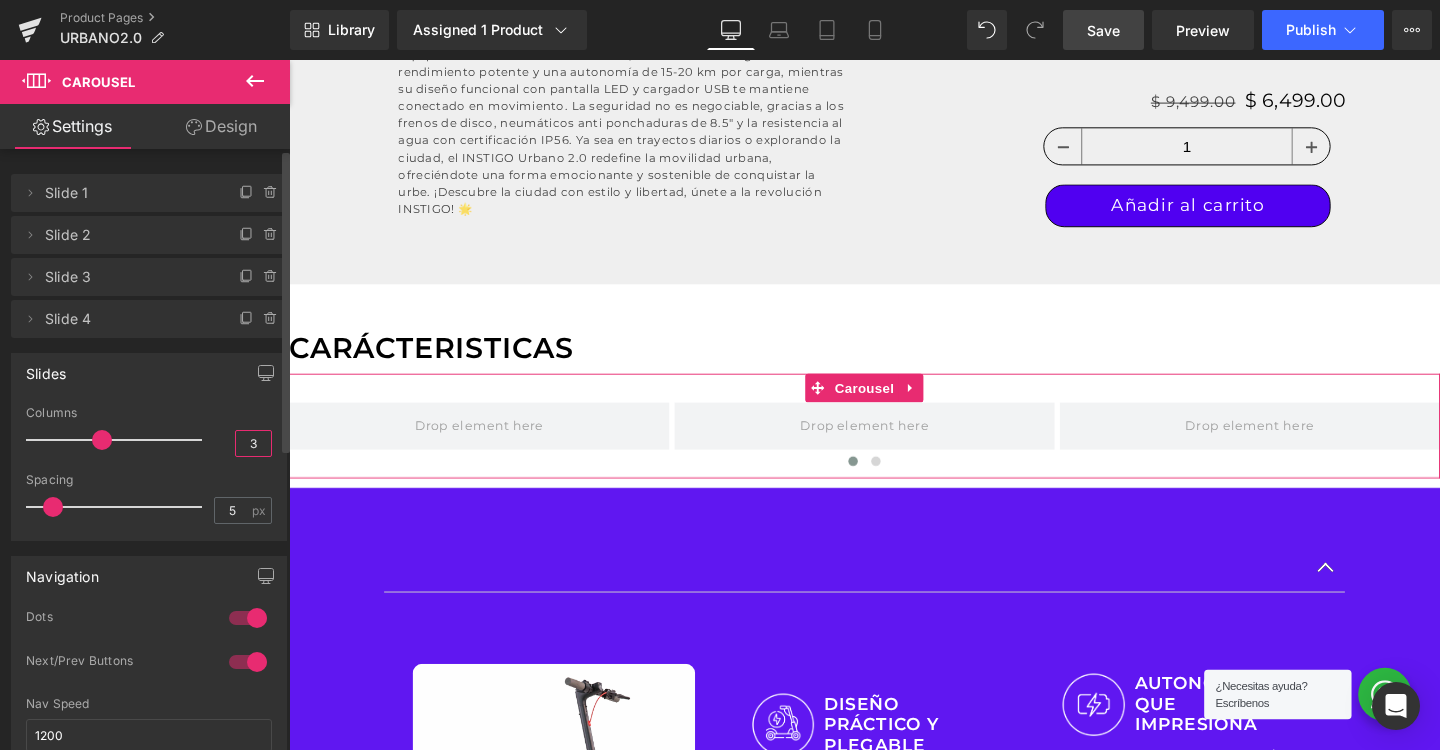 click on "3" at bounding box center [253, 443] 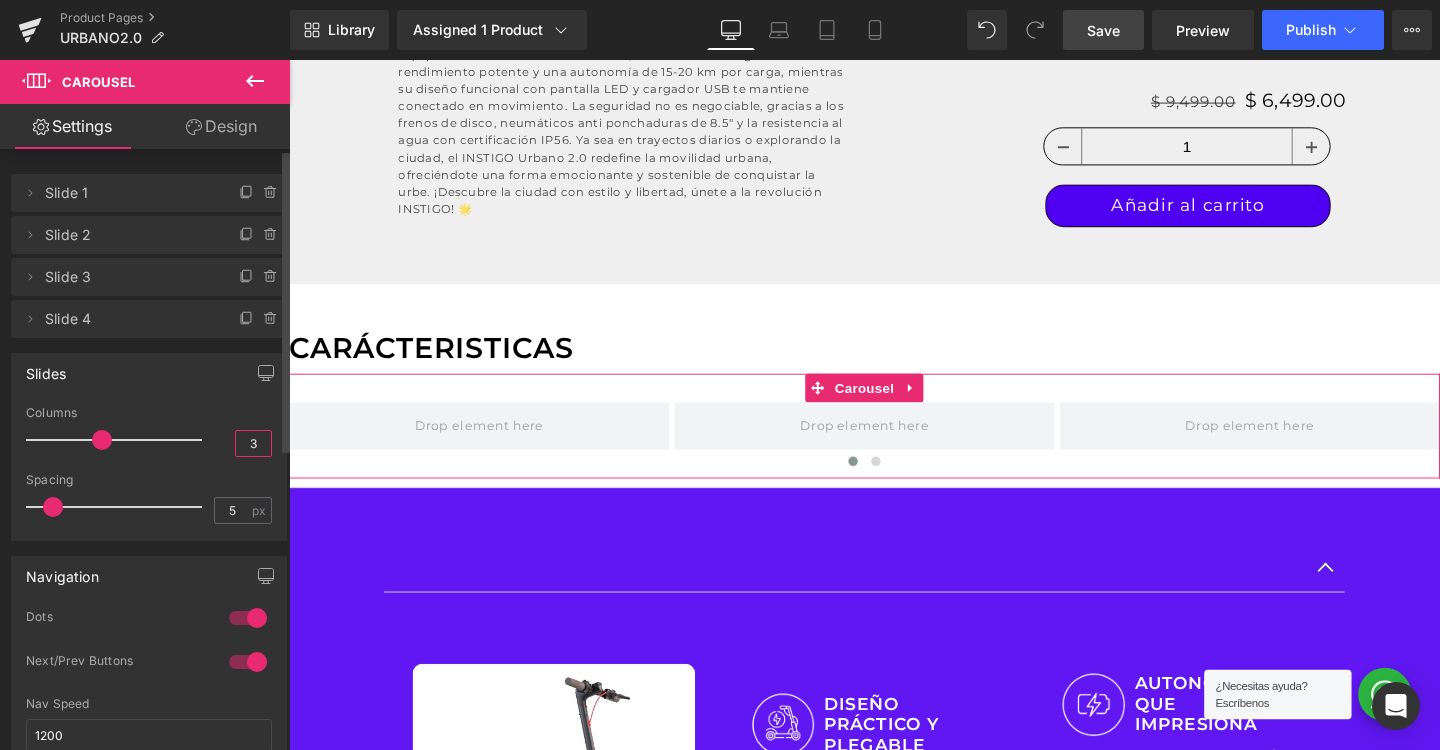 click on "3" at bounding box center (253, 443) 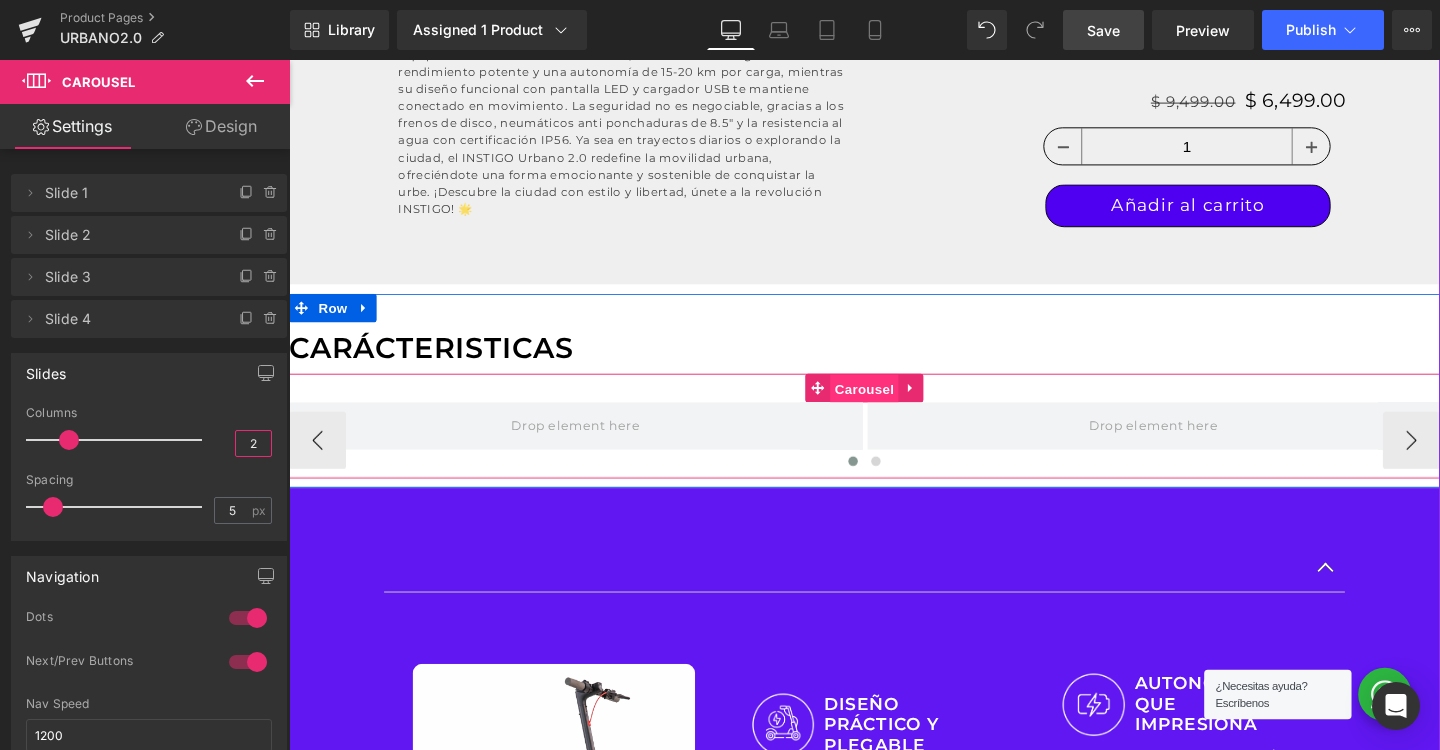 click on "Carousel" at bounding box center [894, 406] 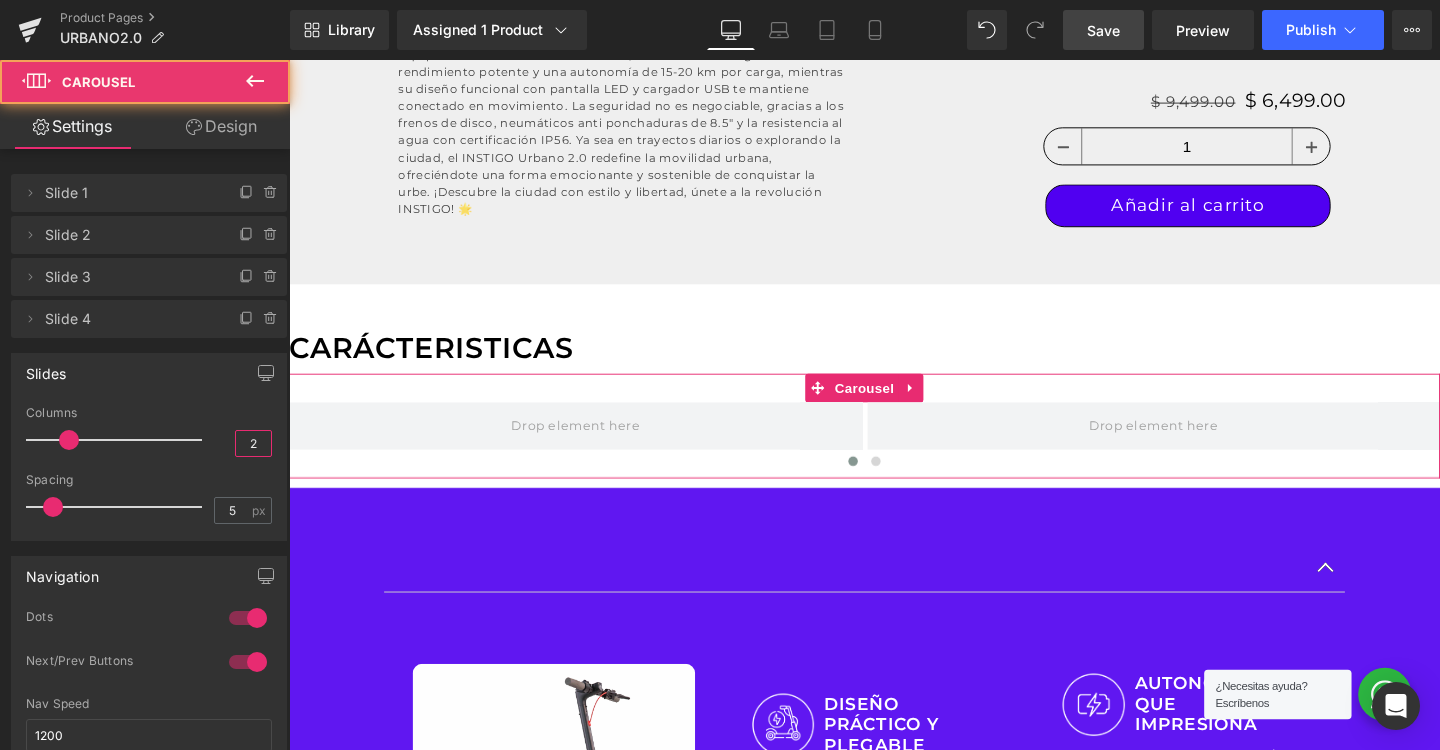 type on "2" 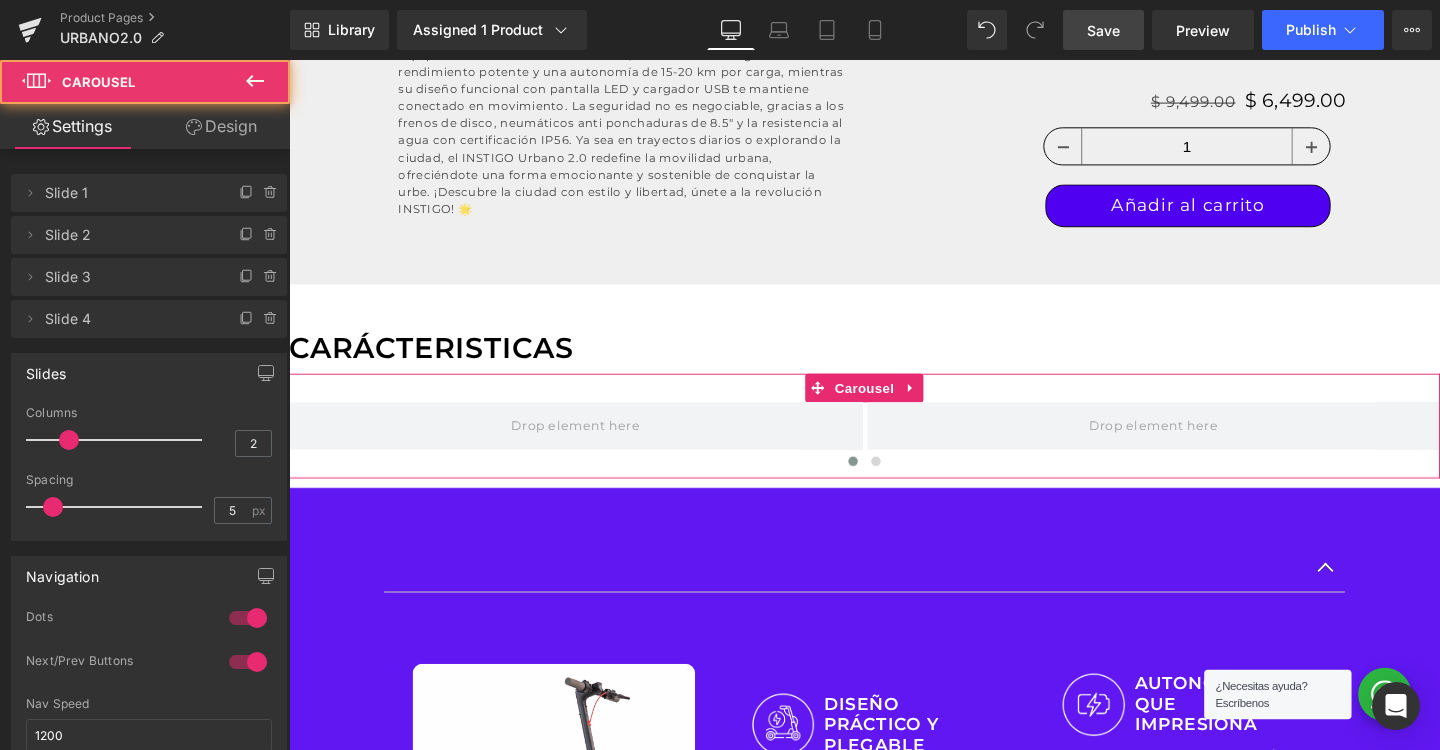 click on "Design" at bounding box center [221, 126] 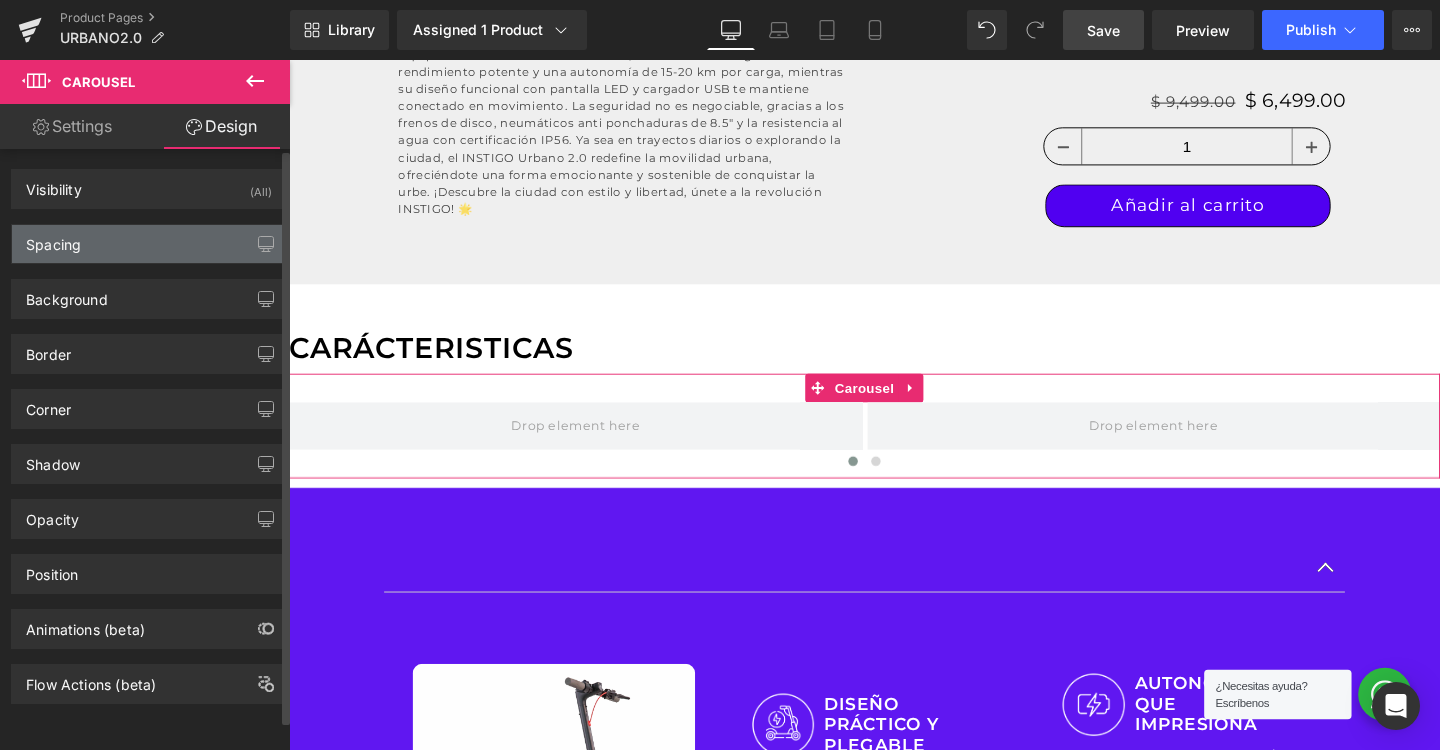 click on "Spacing" at bounding box center [149, 244] 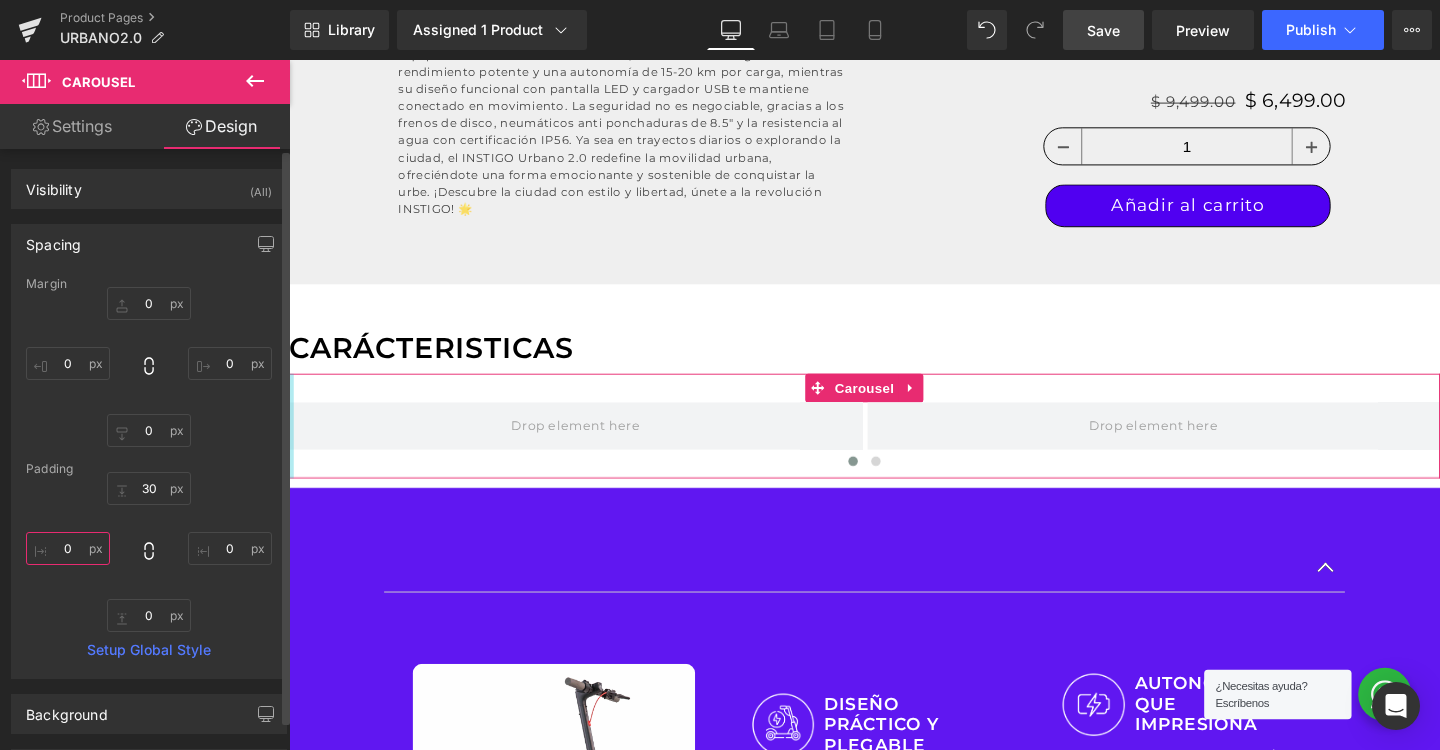 click at bounding box center (68, 548) 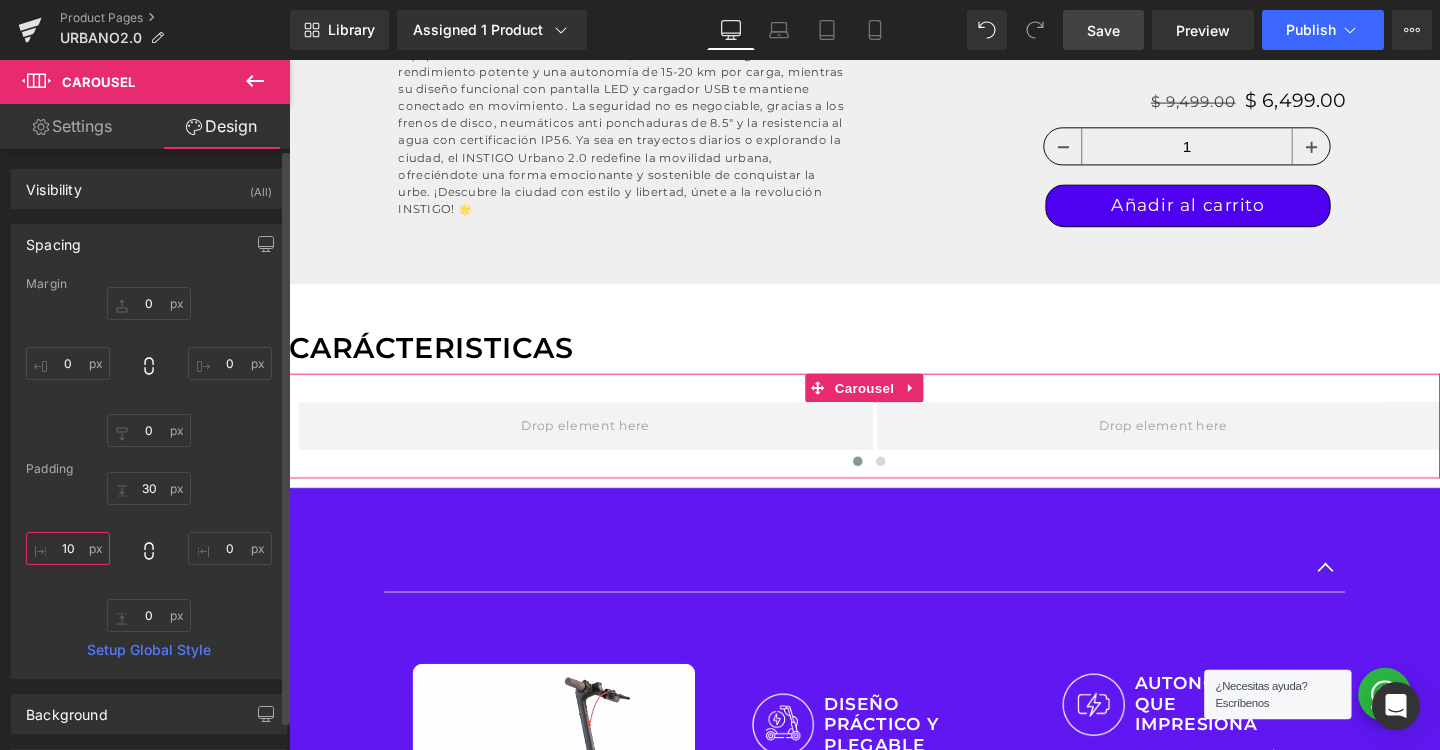 type on "100" 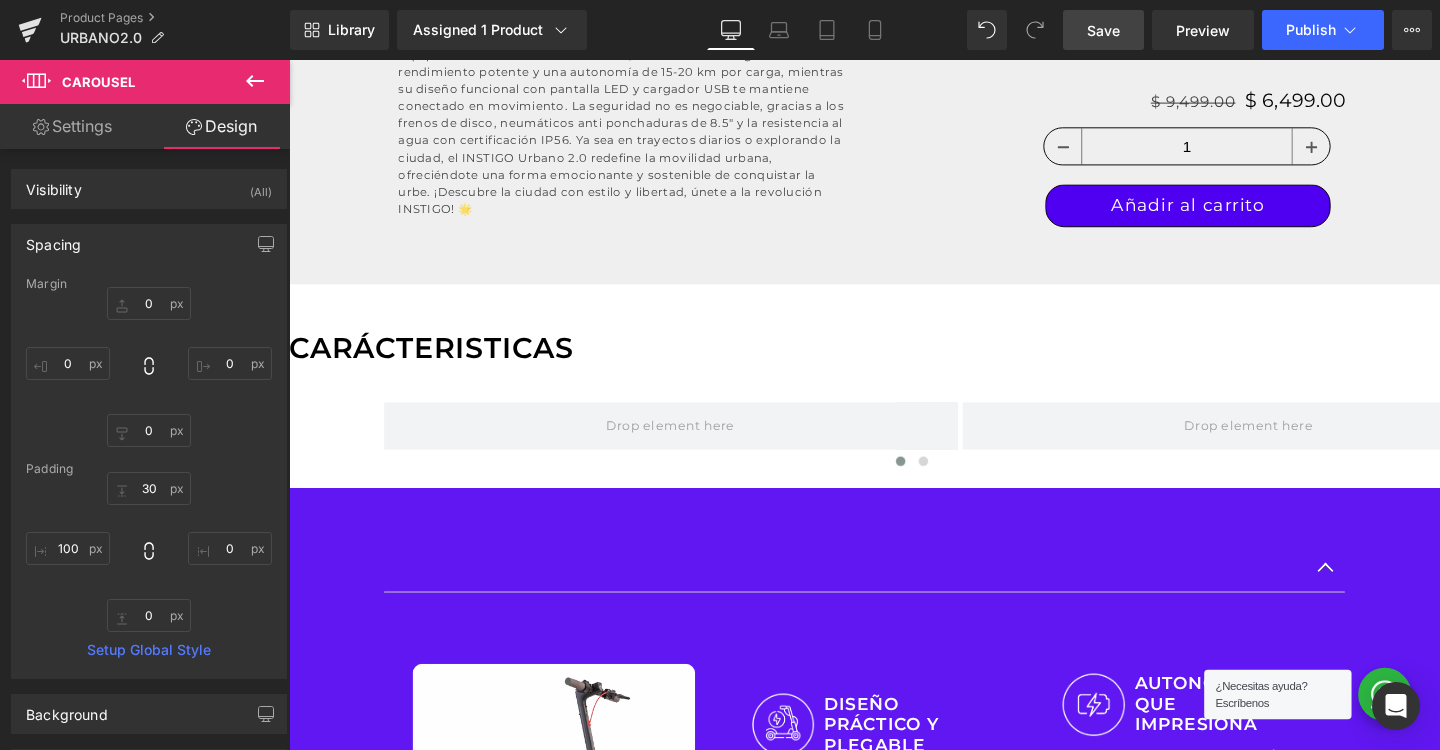click 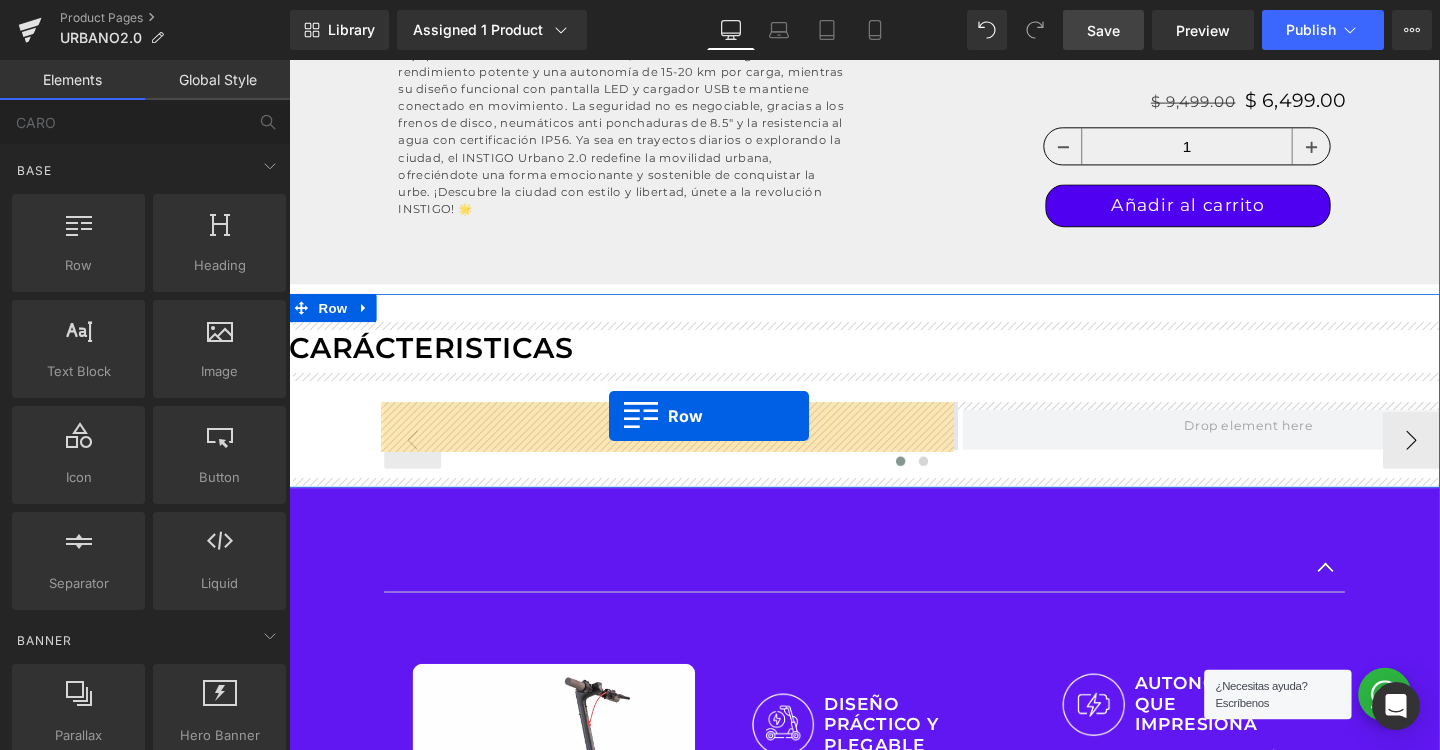 drag, startPoint x: 368, startPoint y: 330, endPoint x: 625, endPoint y: 434, distance: 277.2454 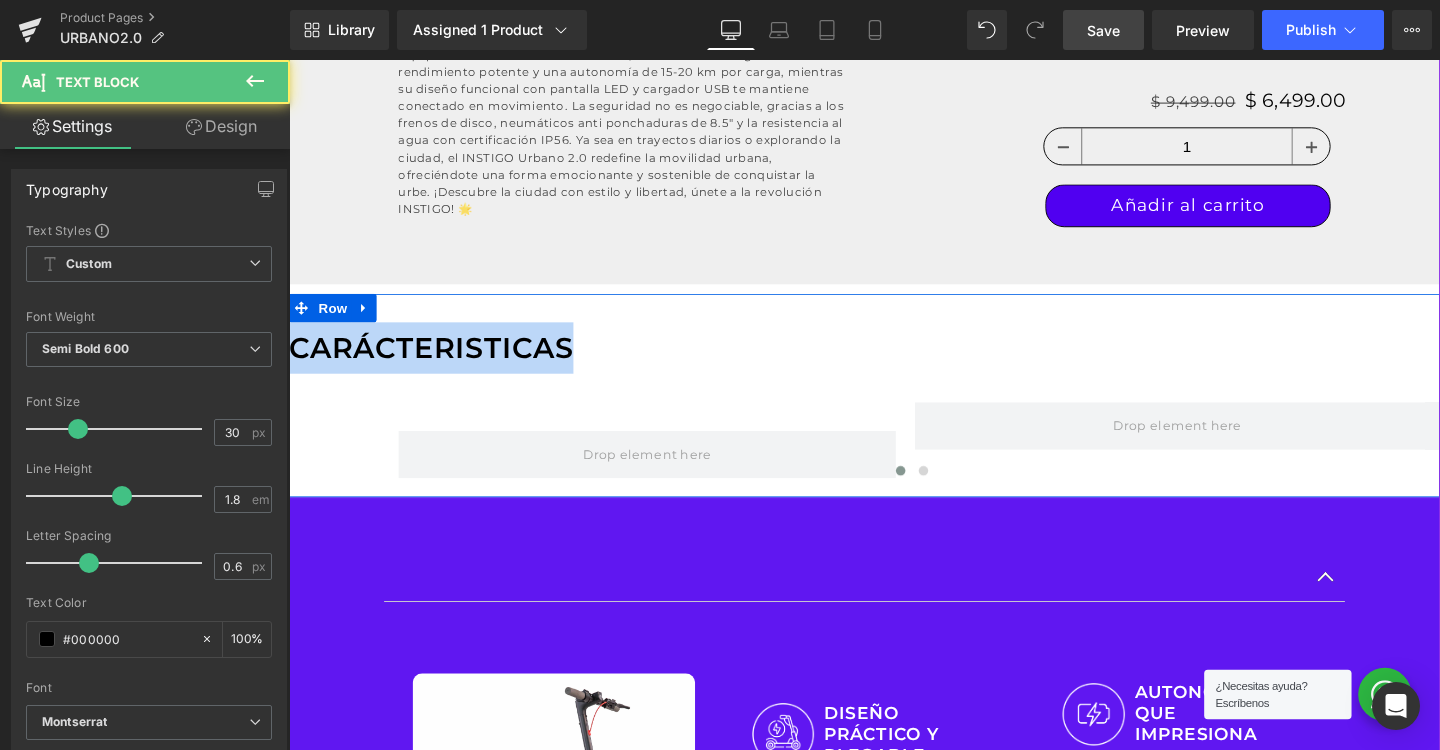 click on "CARÁCTERISTICAS" at bounding box center (894, 363) 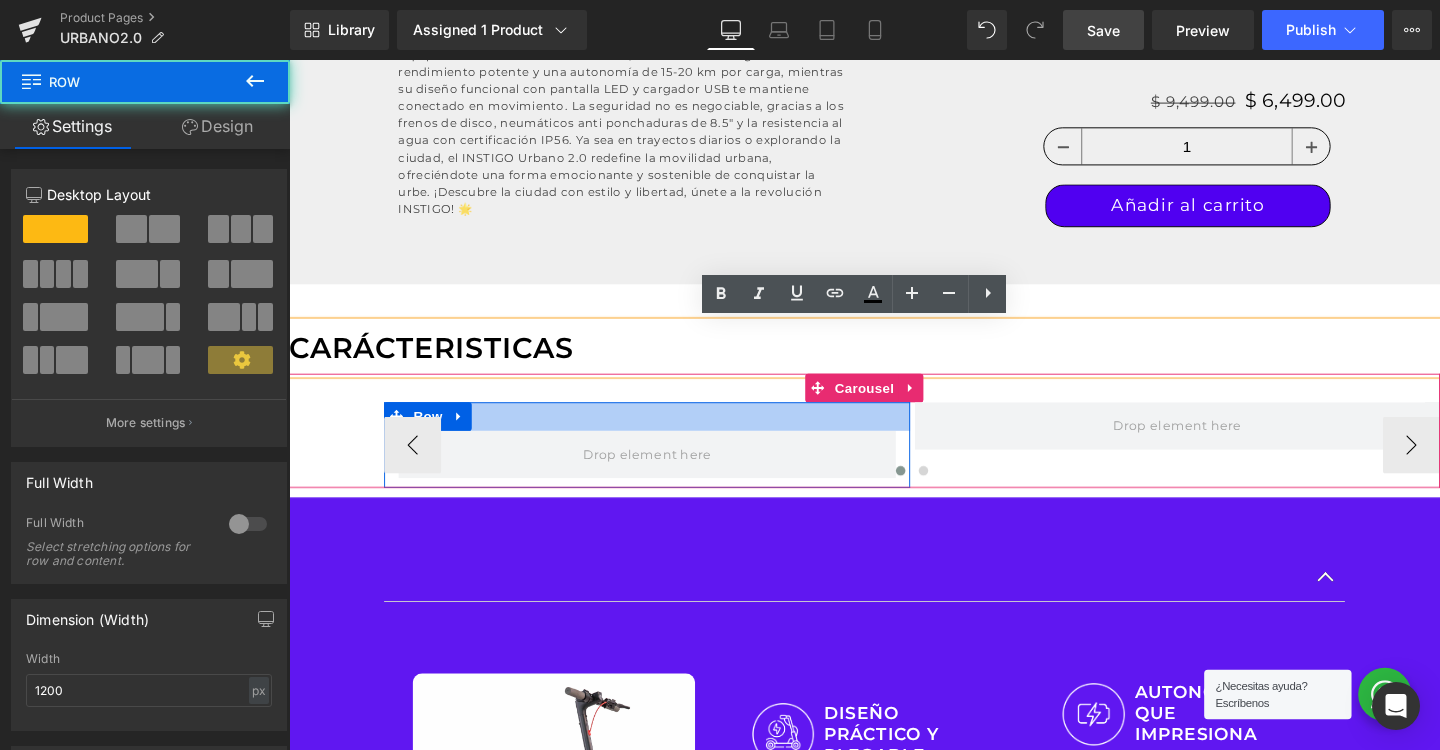 click at bounding box center [665, 435] 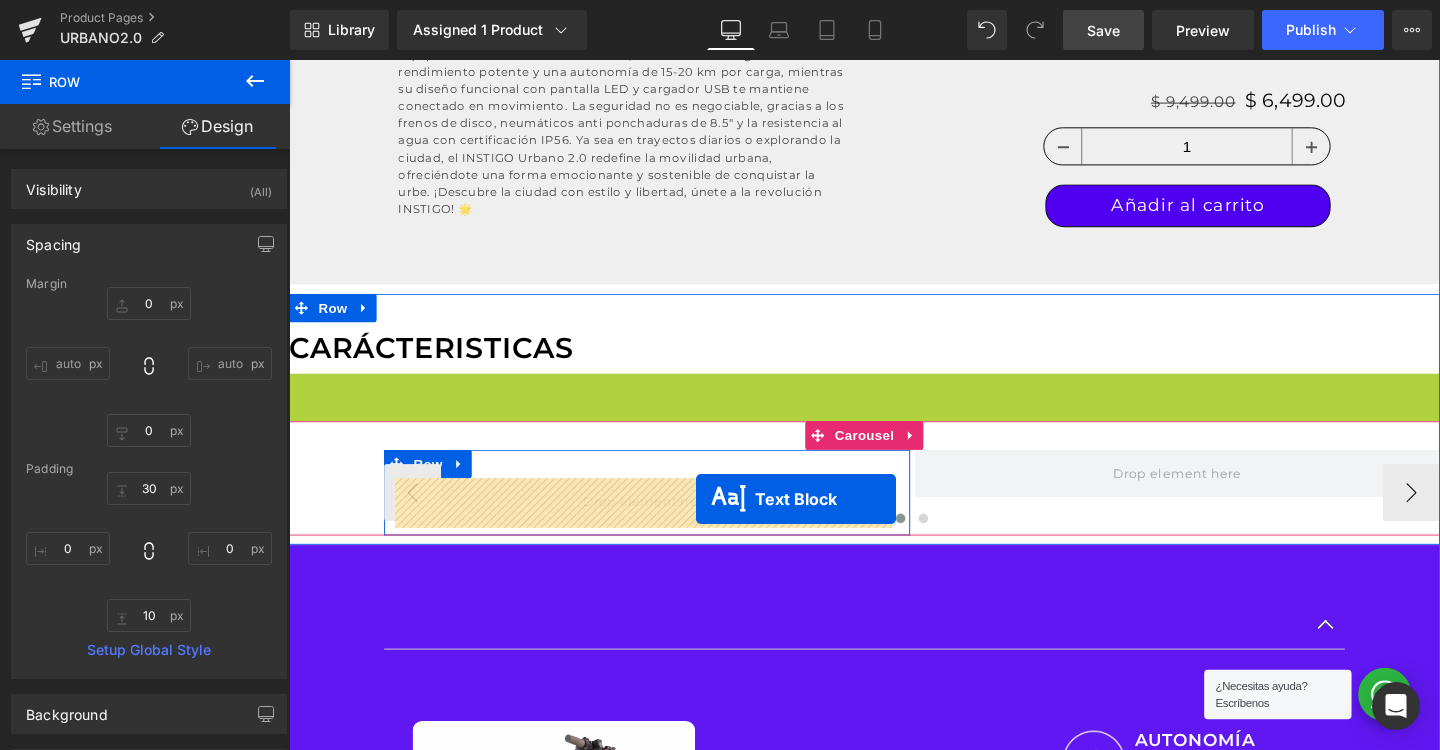 drag, startPoint x: 864, startPoint y: 408, endPoint x: 717, endPoint y: 521, distance: 185.41306 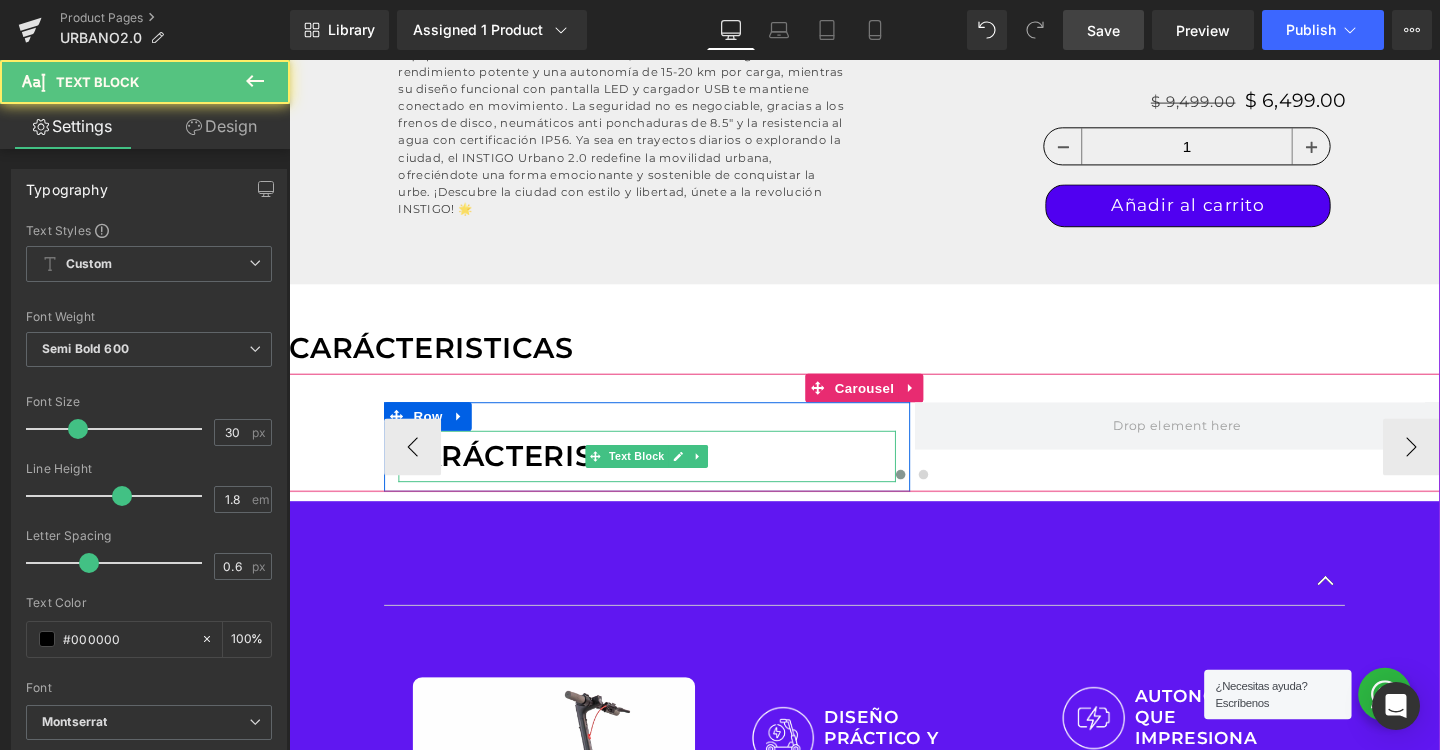 click on "CARÁCTERISTICAS" at bounding box center (665, 477) 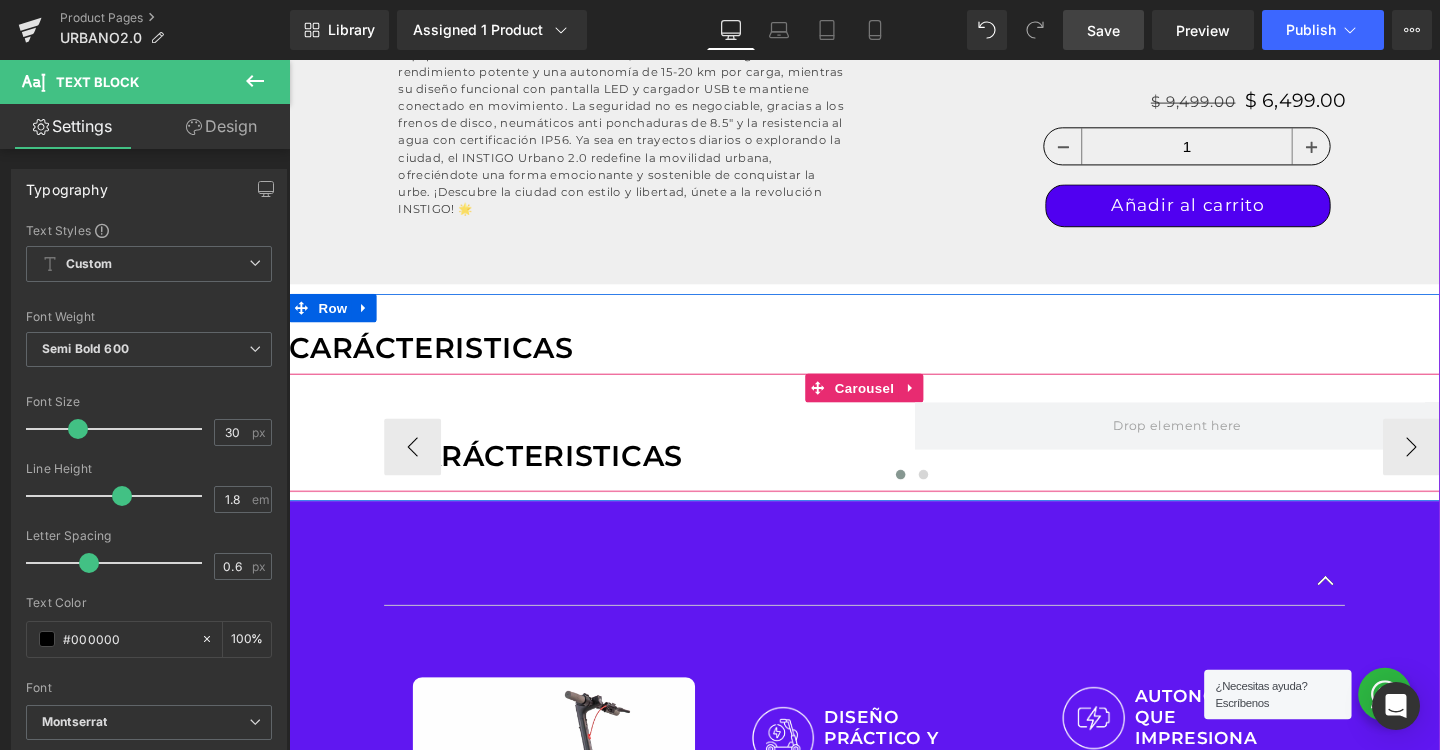 click on "CARÁCTERISTICAS" at bounding box center (665, 477) 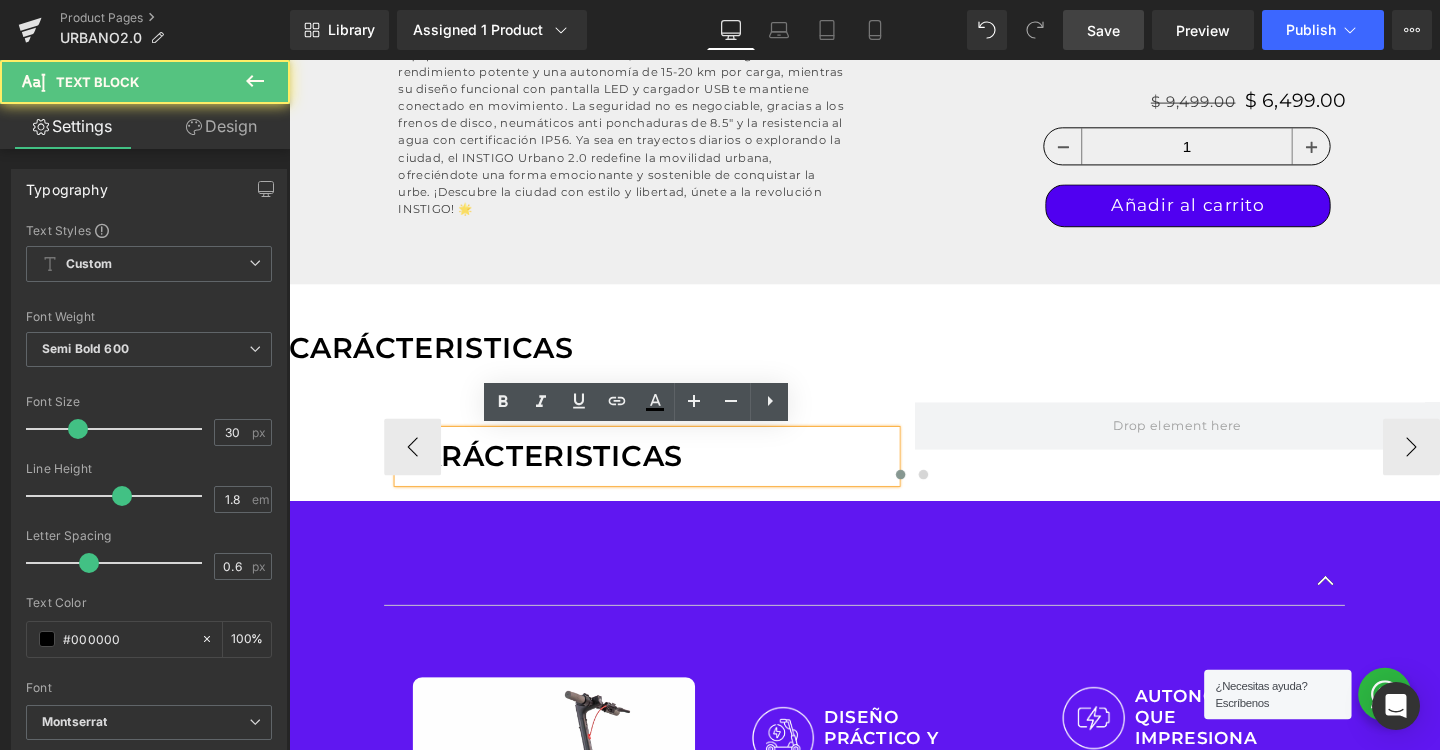 click on "CARÁCTERISTICAS" at bounding box center [665, 477] 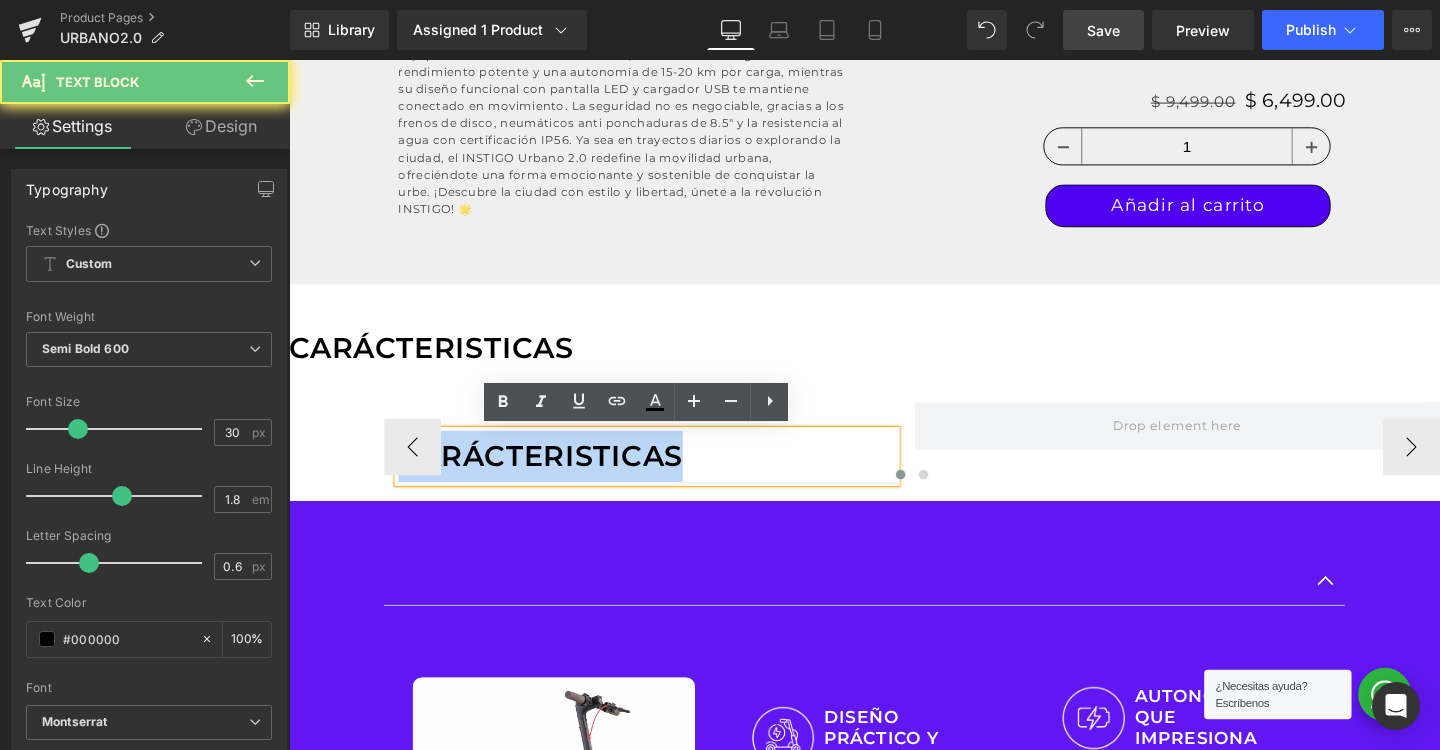 click on "CARÁCTERISTICAS" at bounding box center (665, 477) 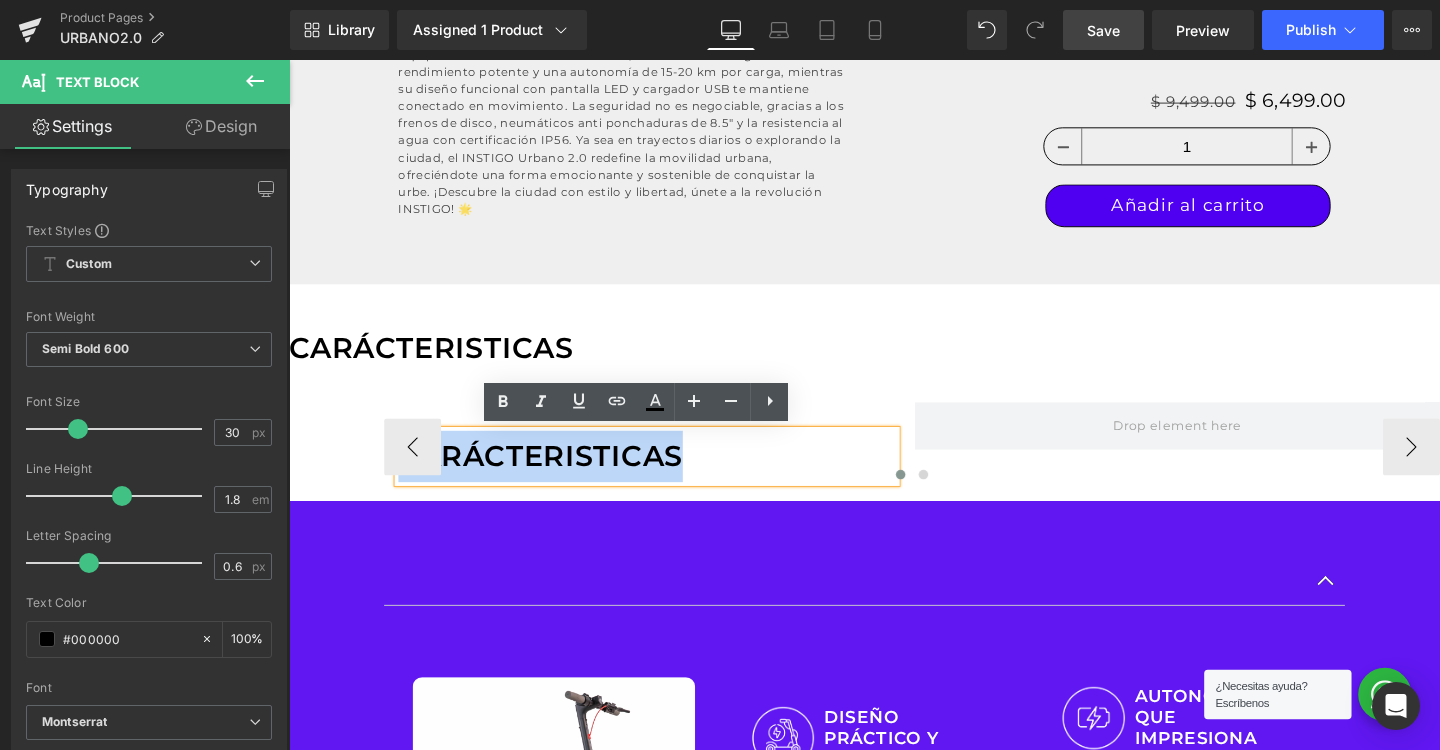 type 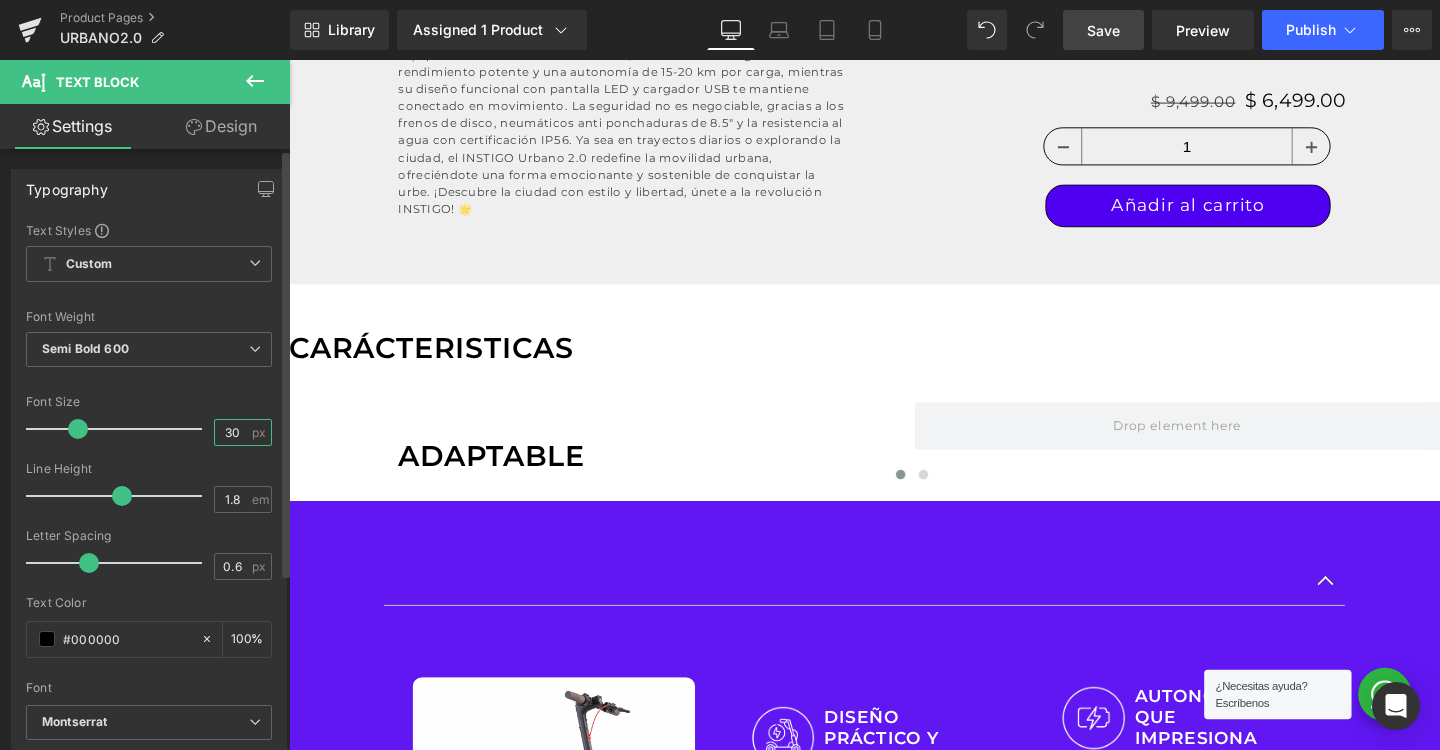 click on "30" at bounding box center [232, 432] 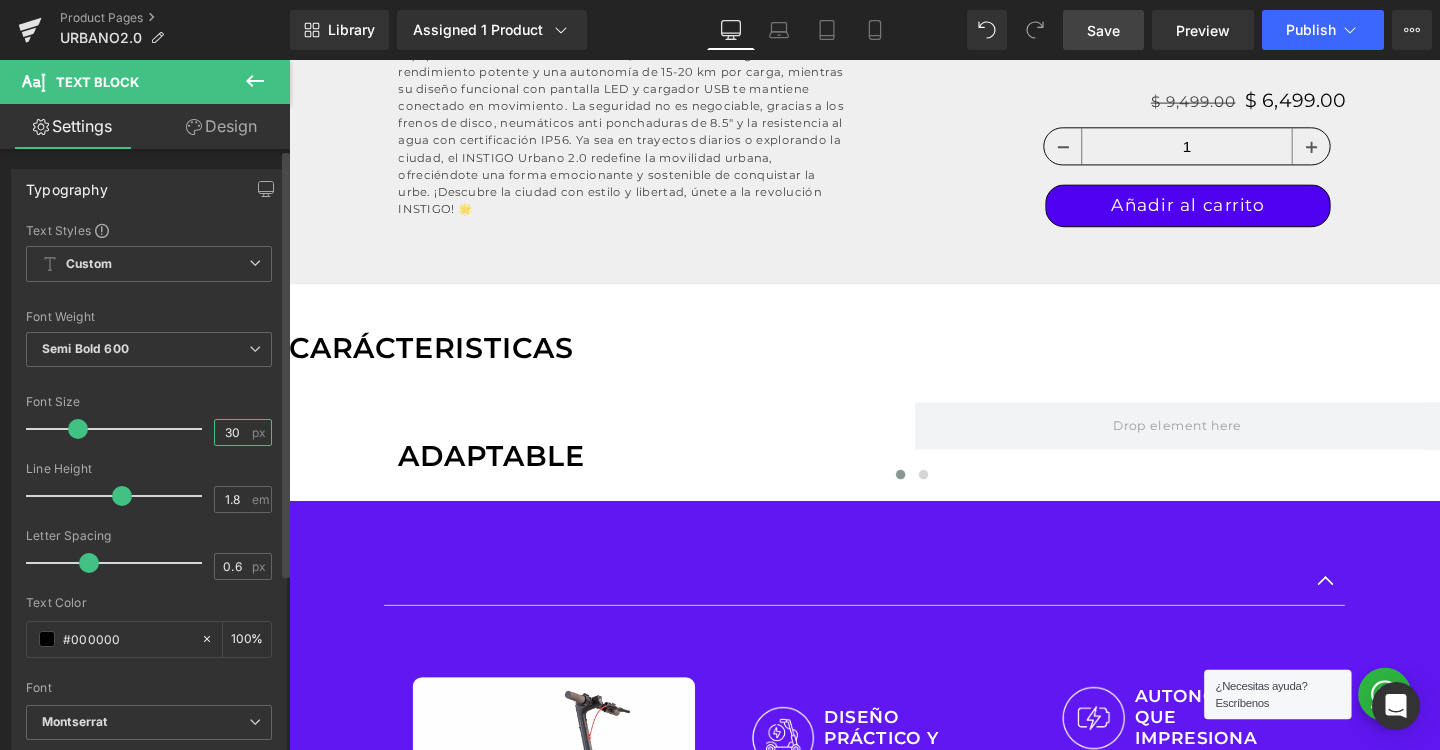 click on "30" at bounding box center [232, 432] 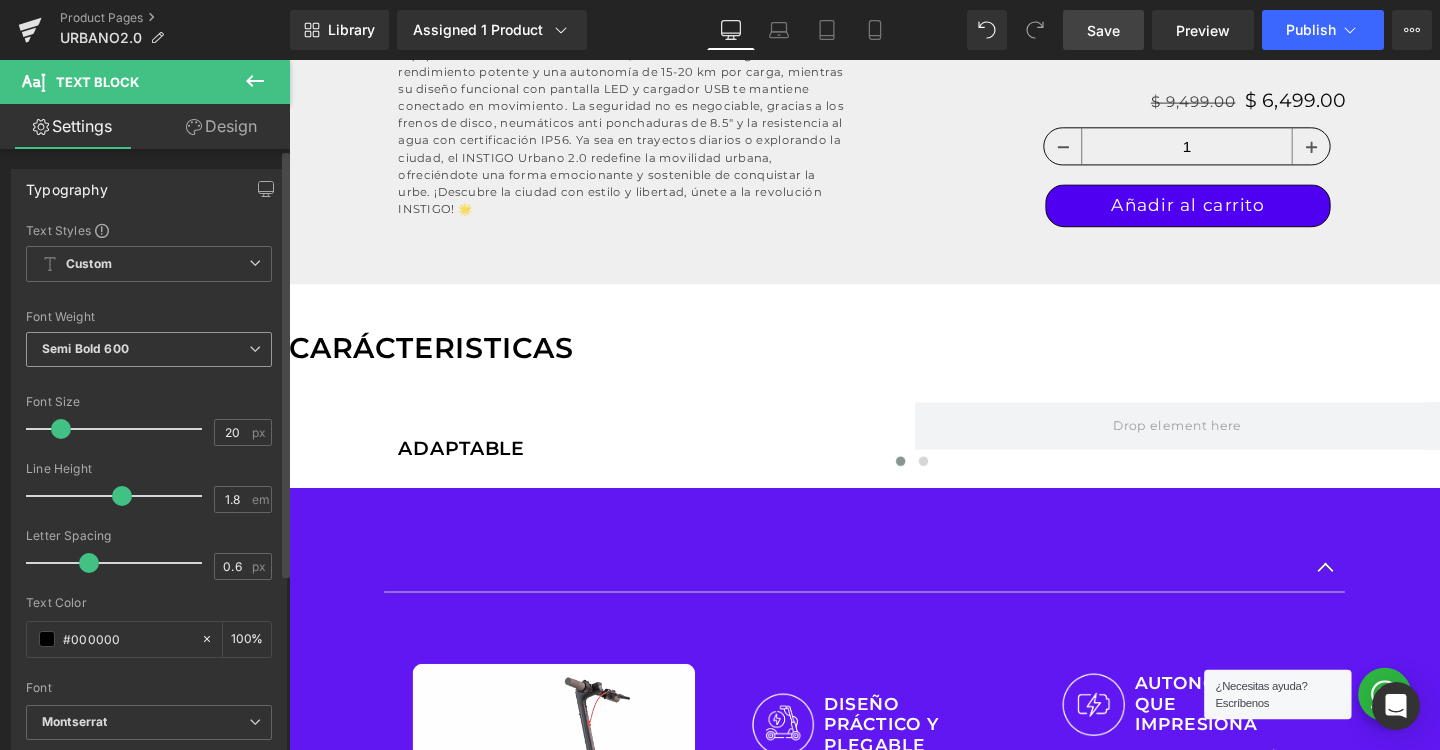click on "Semi Bold 600" at bounding box center (149, 349) 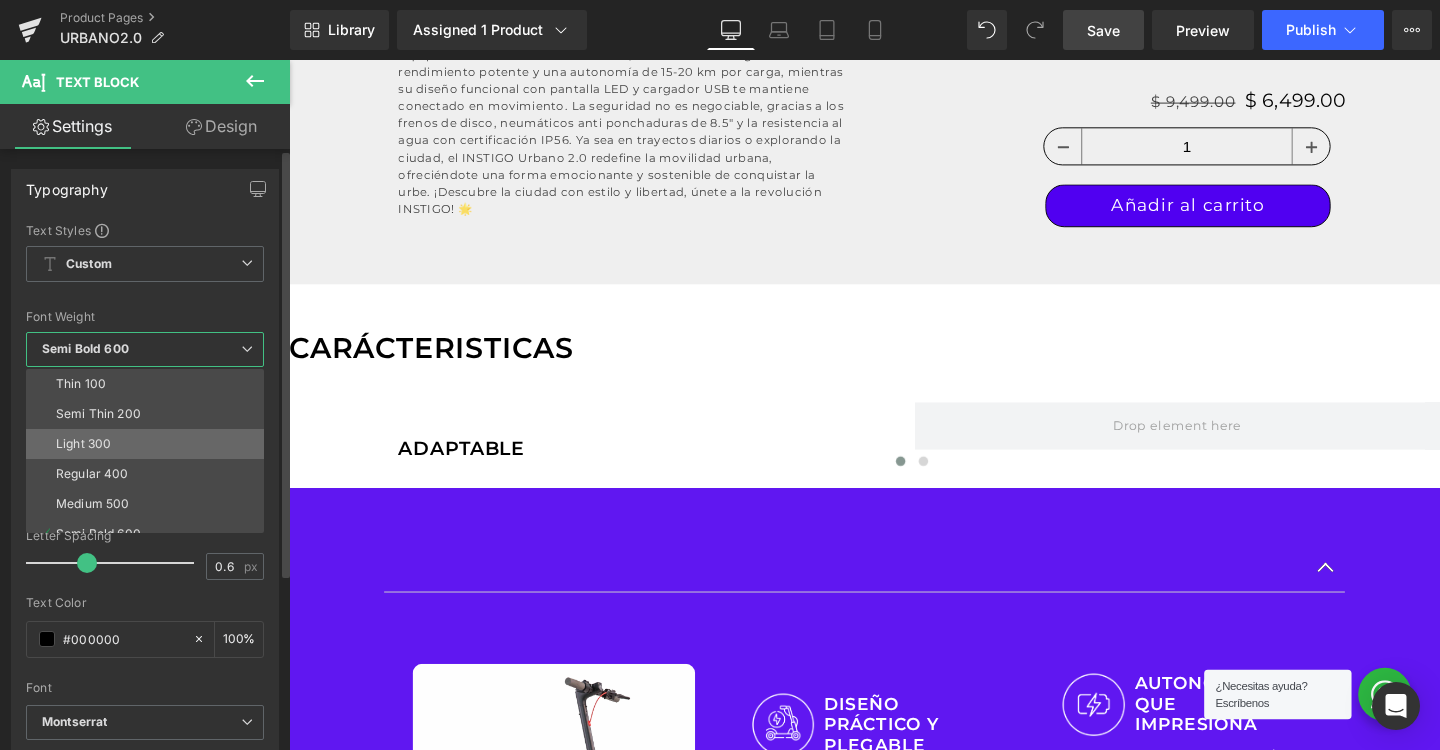 click on "Light 300" at bounding box center [149, 444] 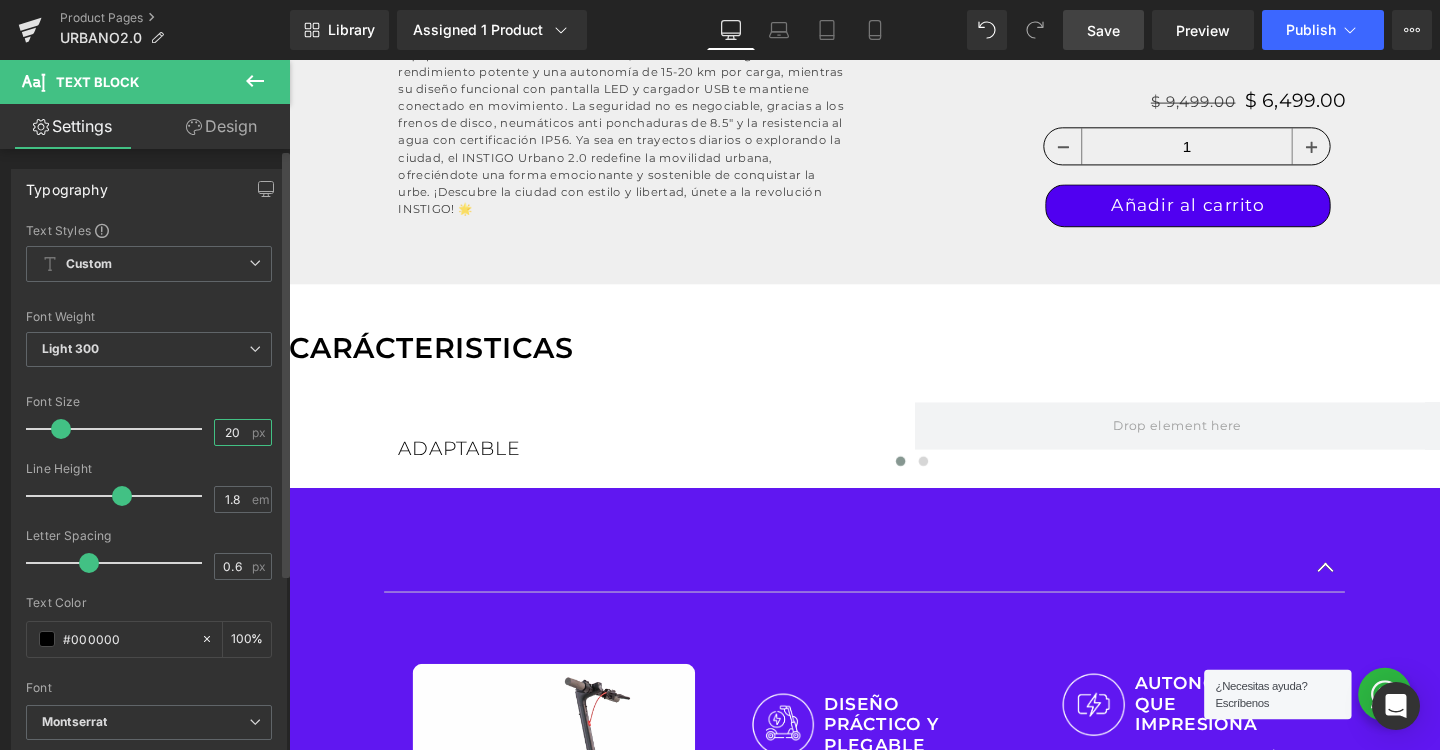 click on "20" at bounding box center [232, 432] 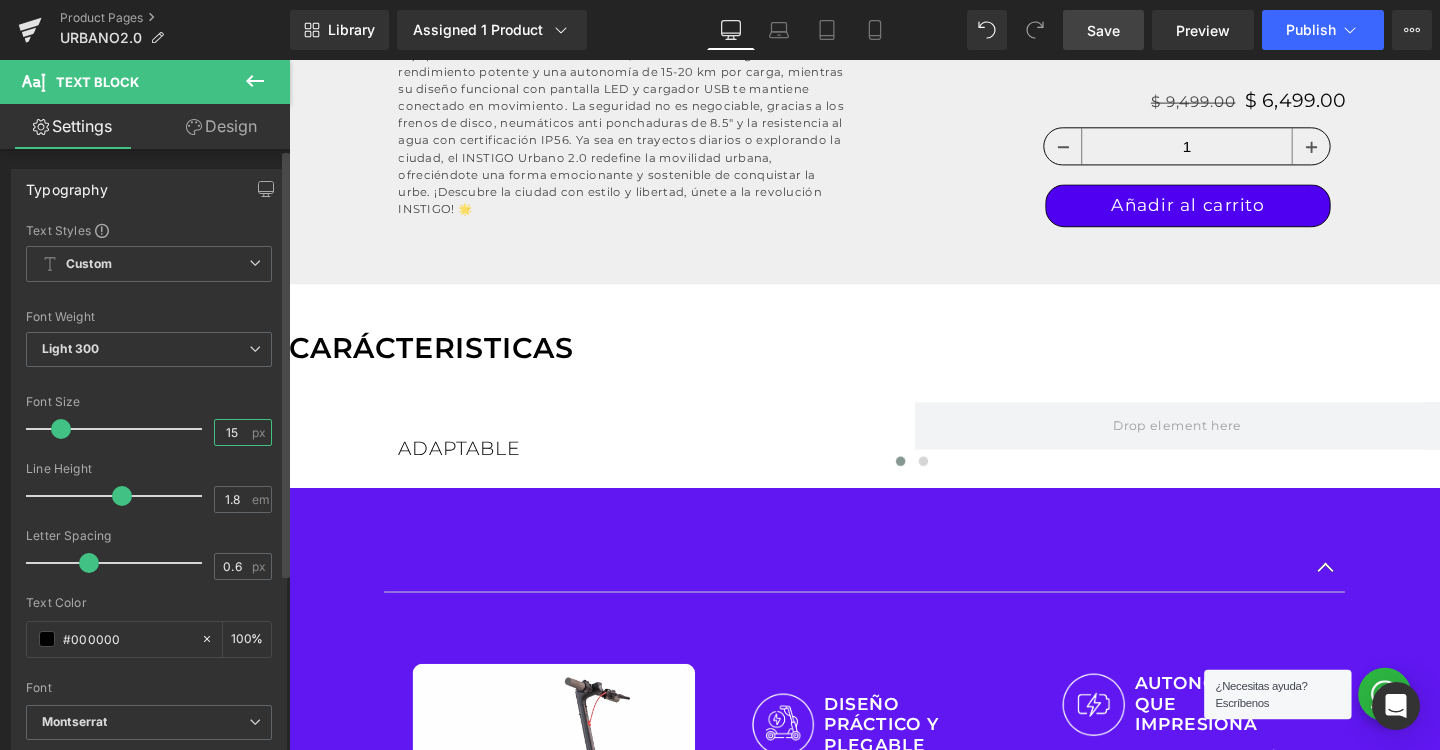 type on "15" 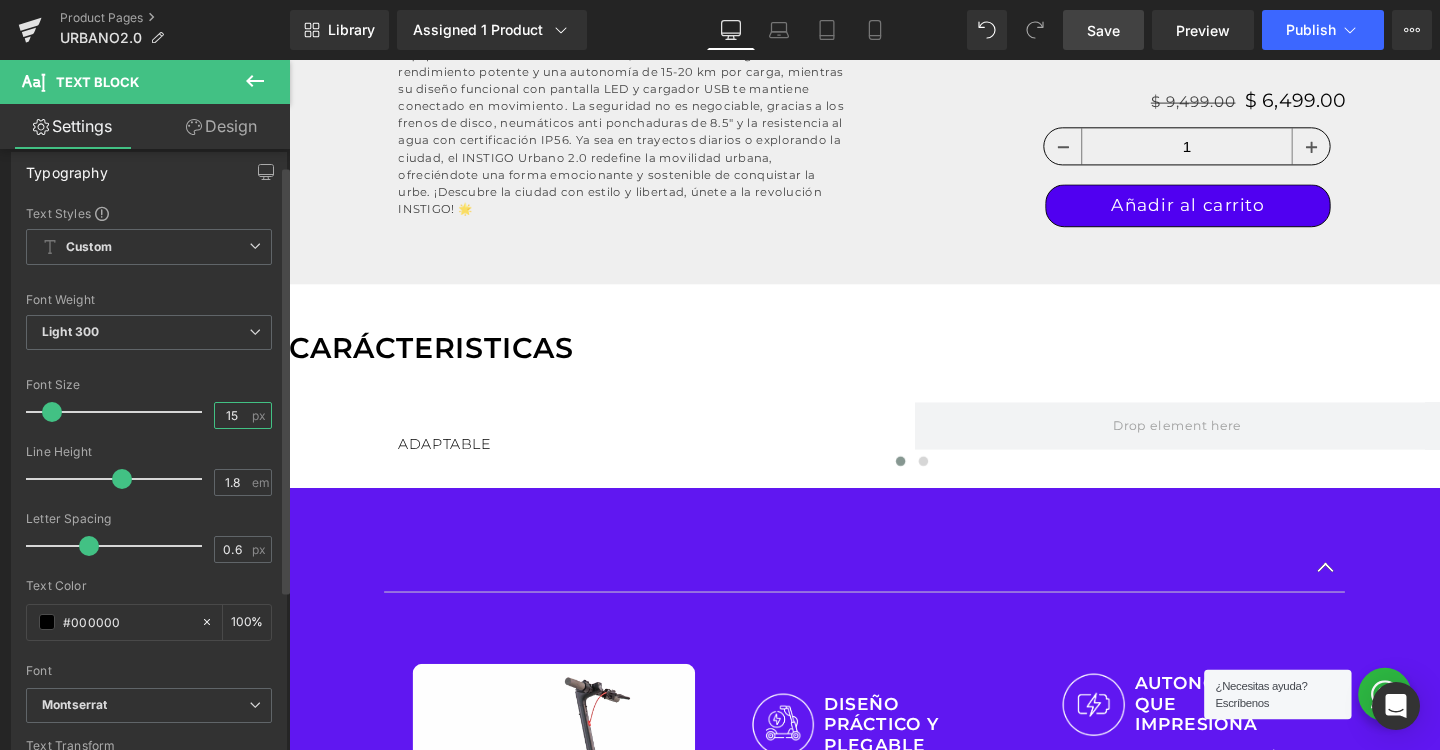 scroll, scrollTop: 25, scrollLeft: 0, axis: vertical 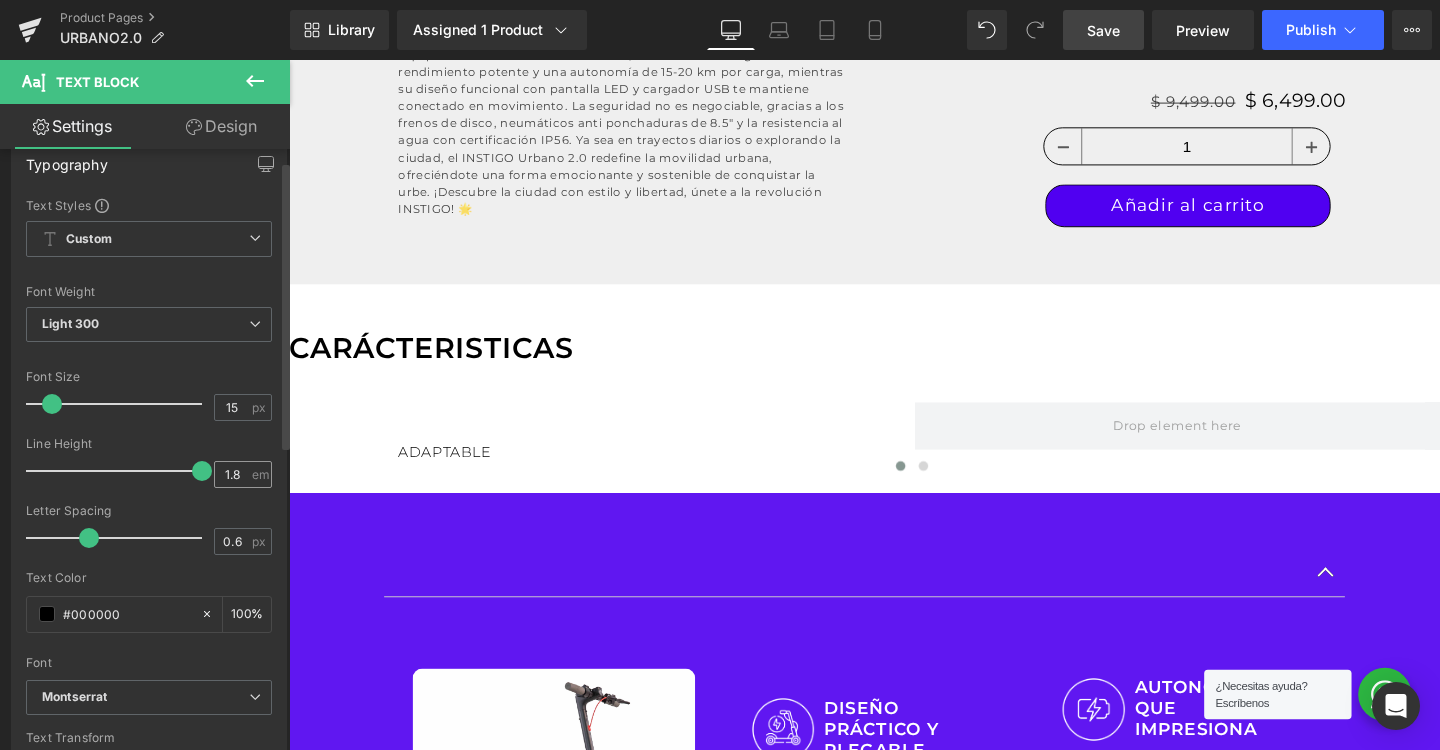 drag, startPoint x: 118, startPoint y: 467, endPoint x: 222, endPoint y: 469, distance: 104.019226 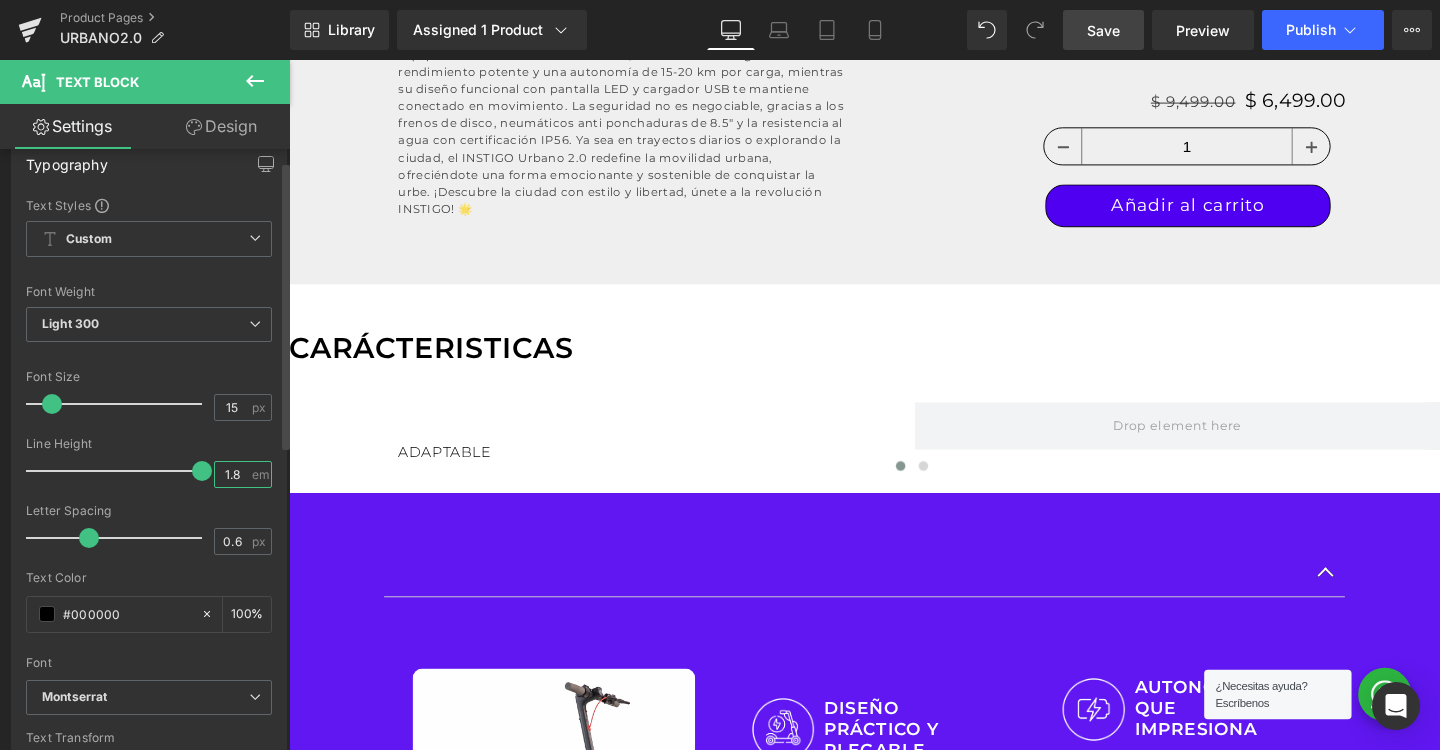 click on "1.8" at bounding box center (232, 474) 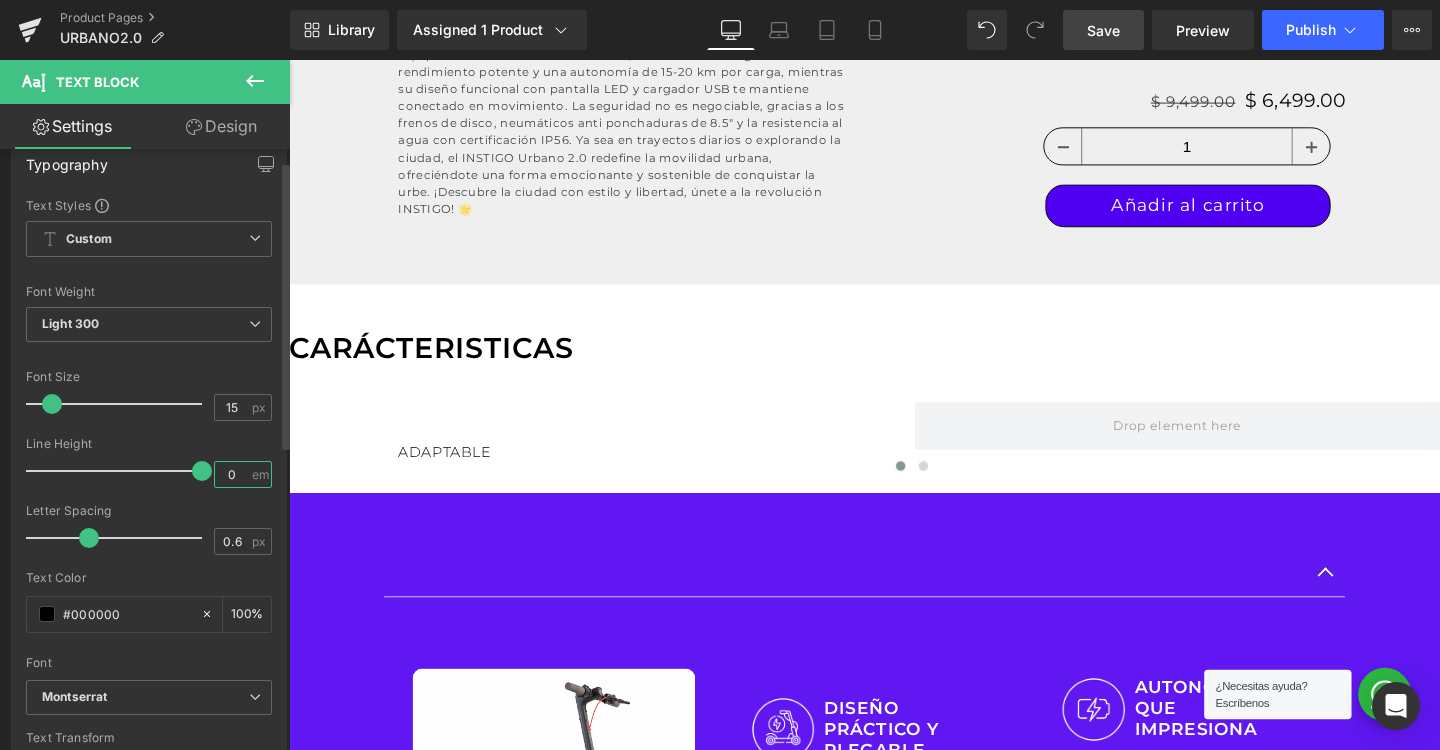 type on "0" 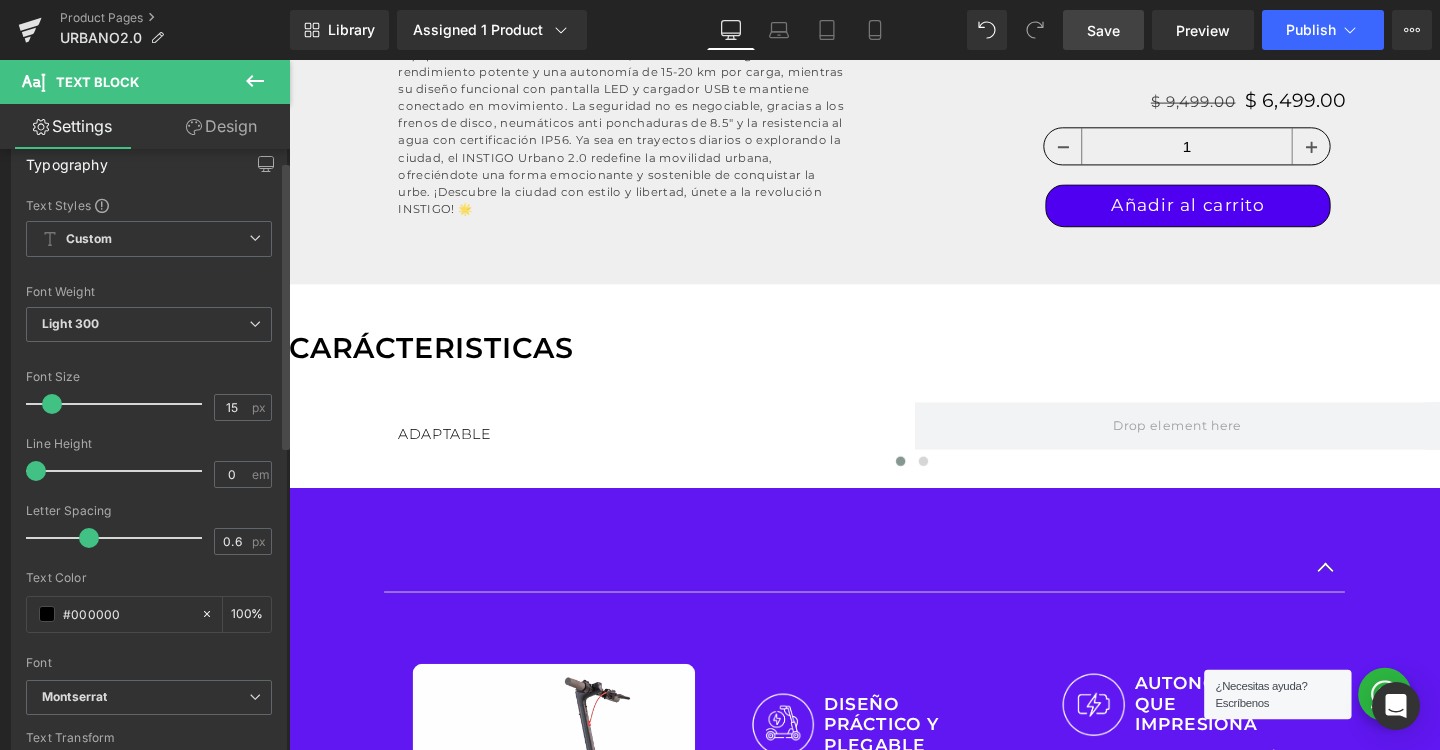 click at bounding box center (119, 471) 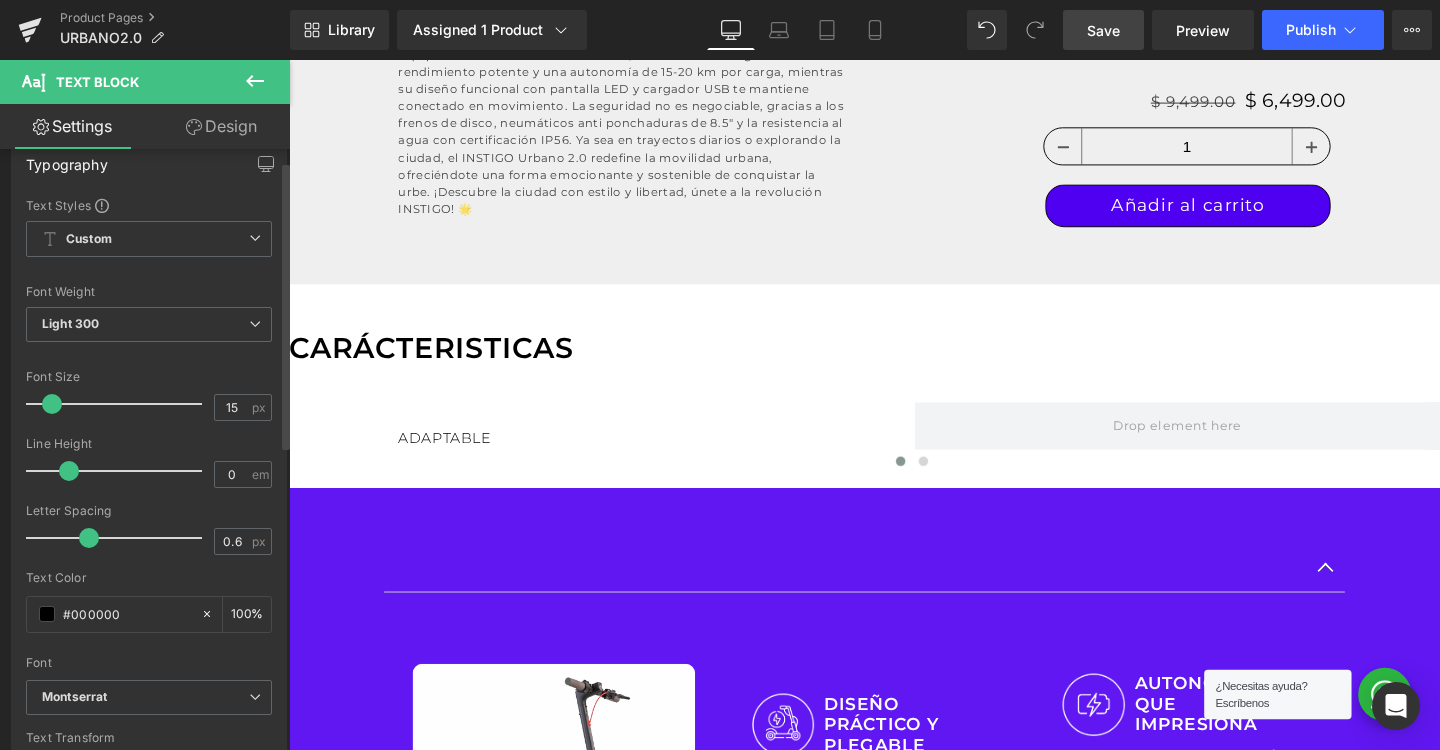 drag, startPoint x: 196, startPoint y: 468, endPoint x: 69, endPoint y: 482, distance: 127.769325 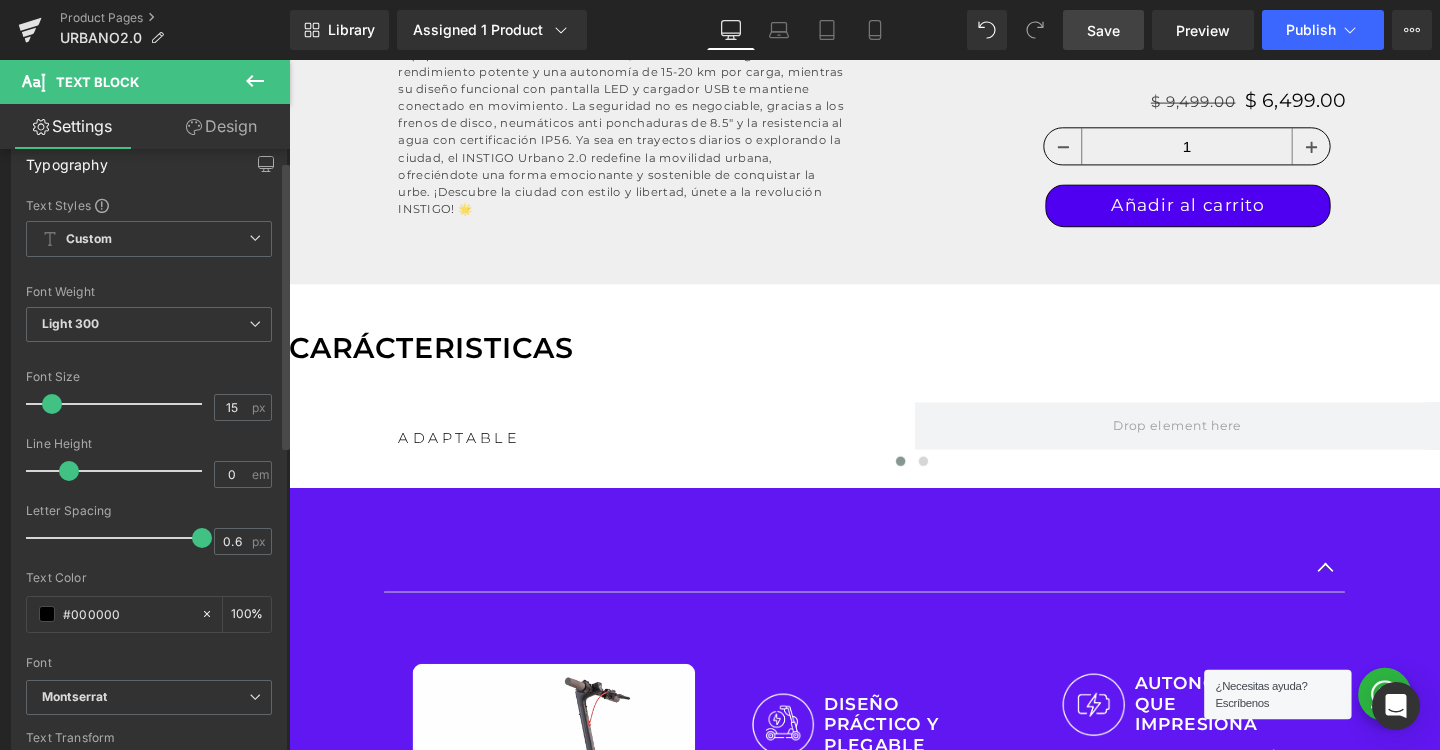 drag, startPoint x: 84, startPoint y: 535, endPoint x: 260, endPoint y: 523, distance: 176.40862 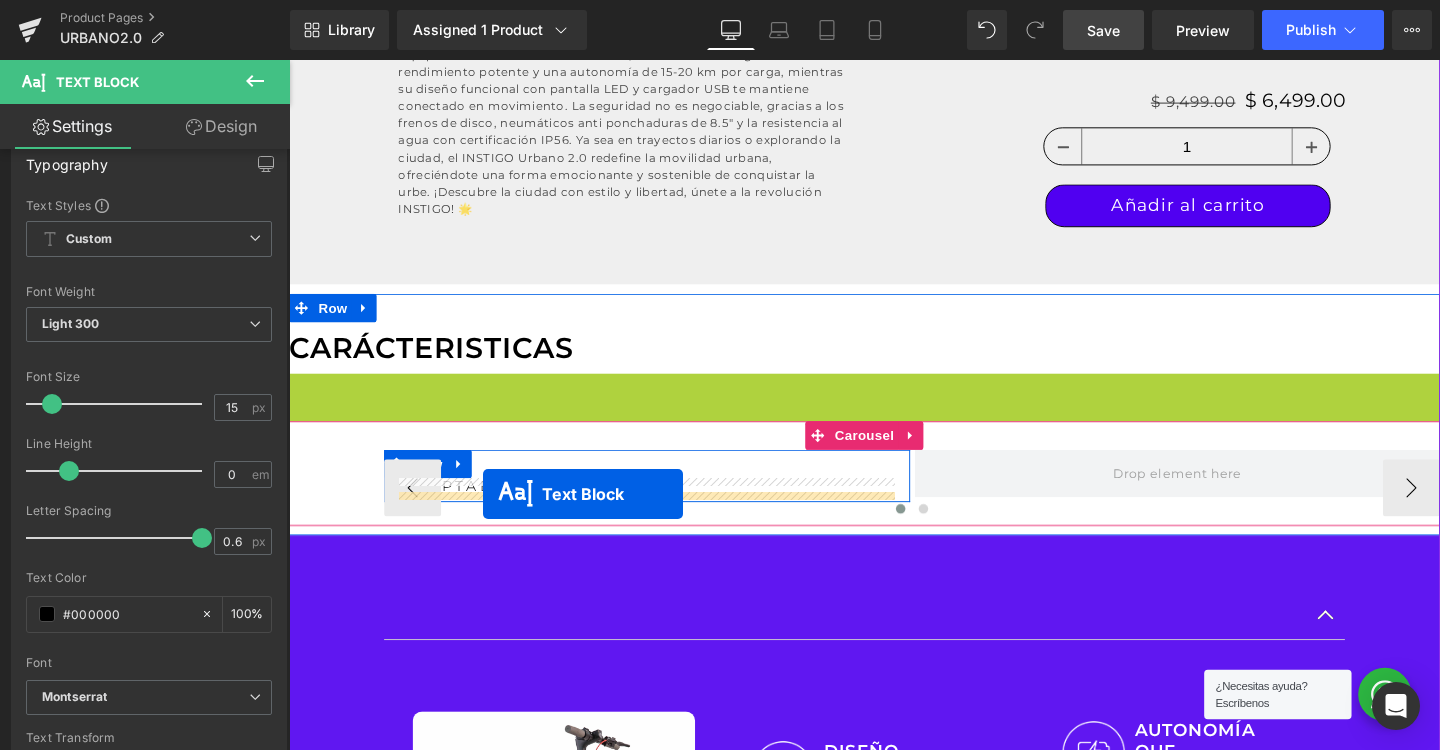 drag, startPoint x: 880, startPoint y: 411, endPoint x: 493, endPoint y: 516, distance: 400.99127 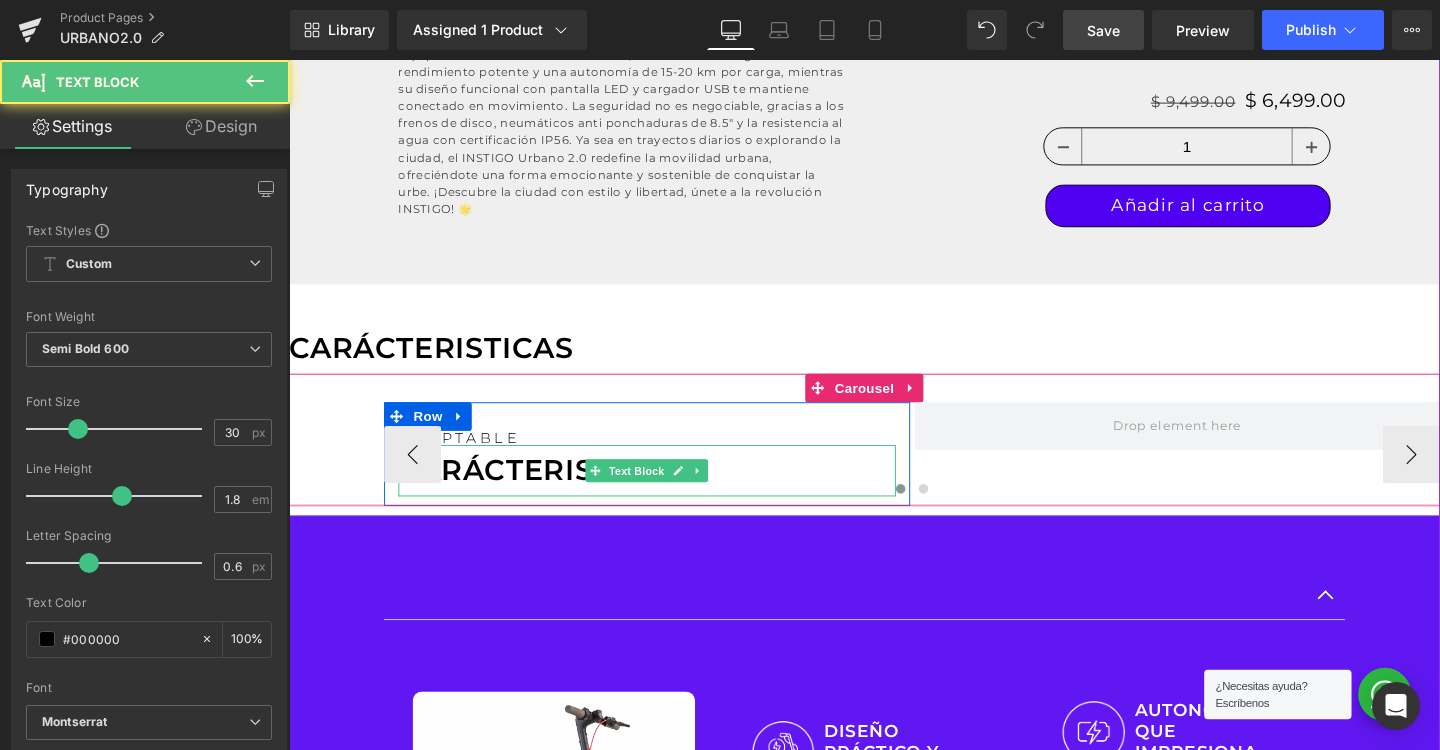 click on "CARÁCTERISTICAS" at bounding box center (665, 492) 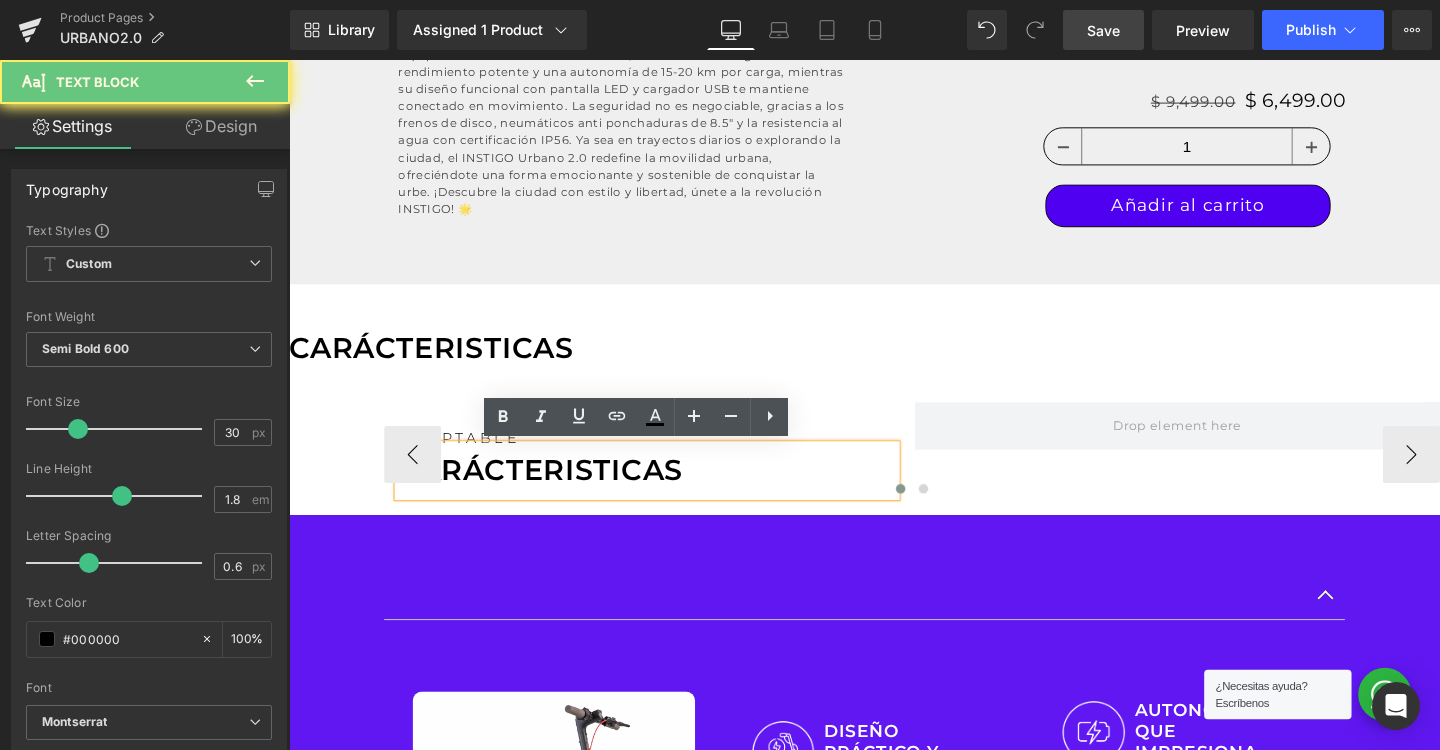 click on "CARÁCTERISTICAS" at bounding box center (665, 492) 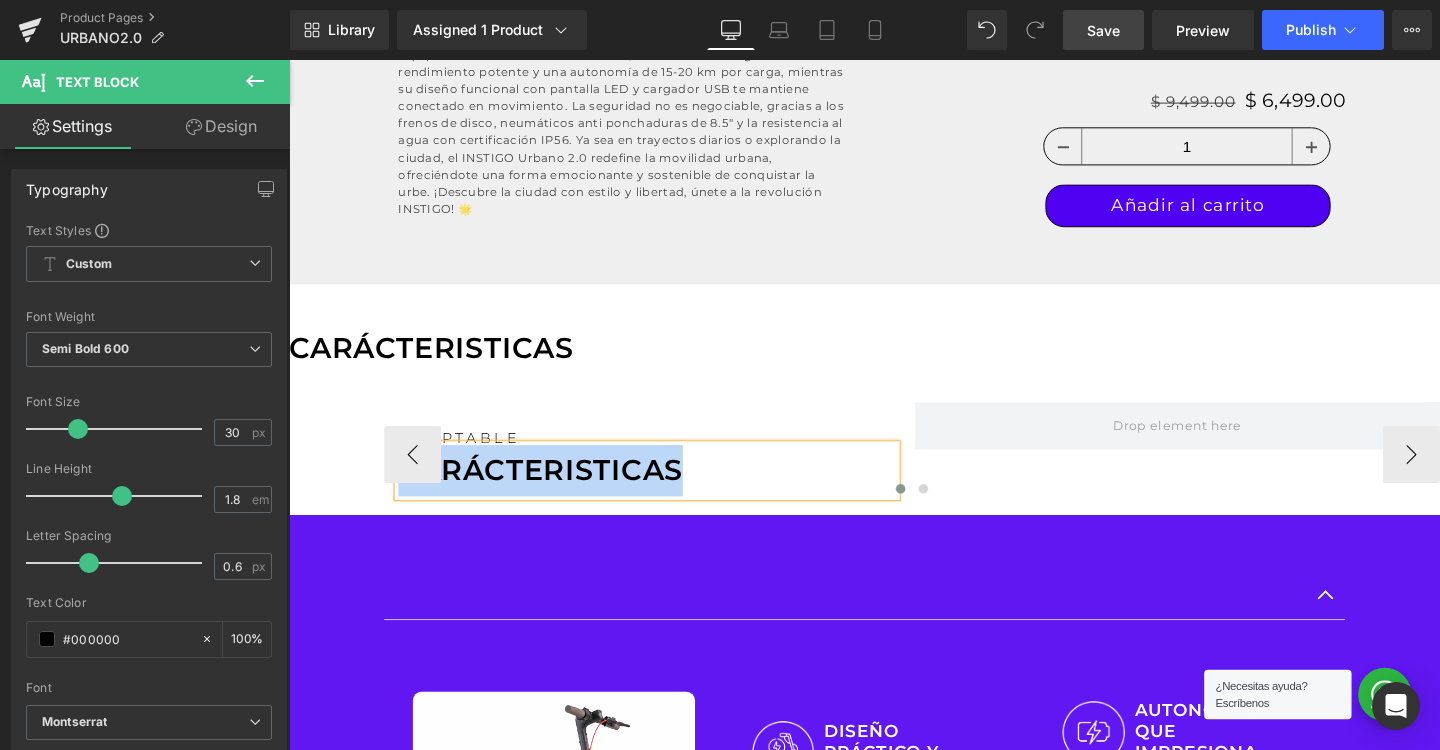 paste 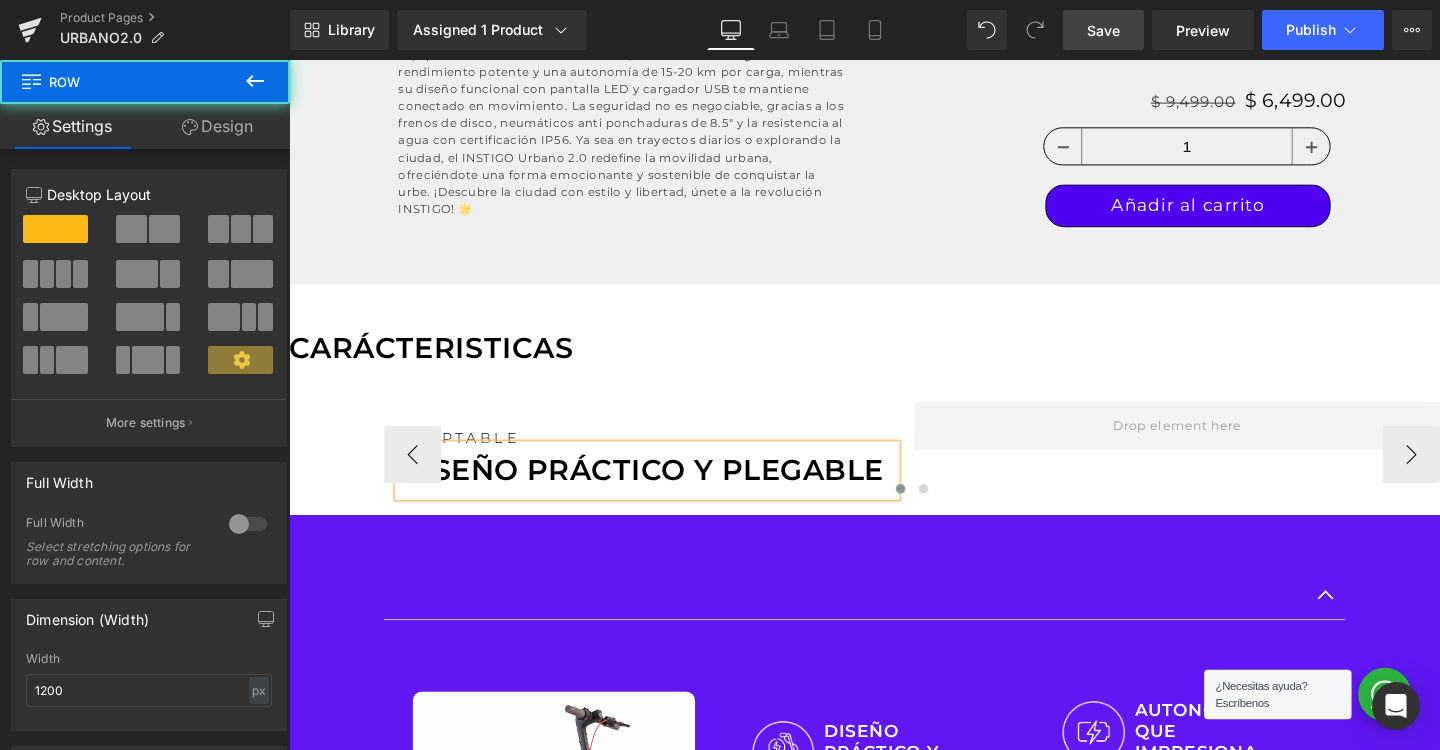 click on "ADAPTABLE Text Block         DISEÑO PRÁCTICO Y PLEGABLE Text Block
Row" at bounding box center [665, 474] 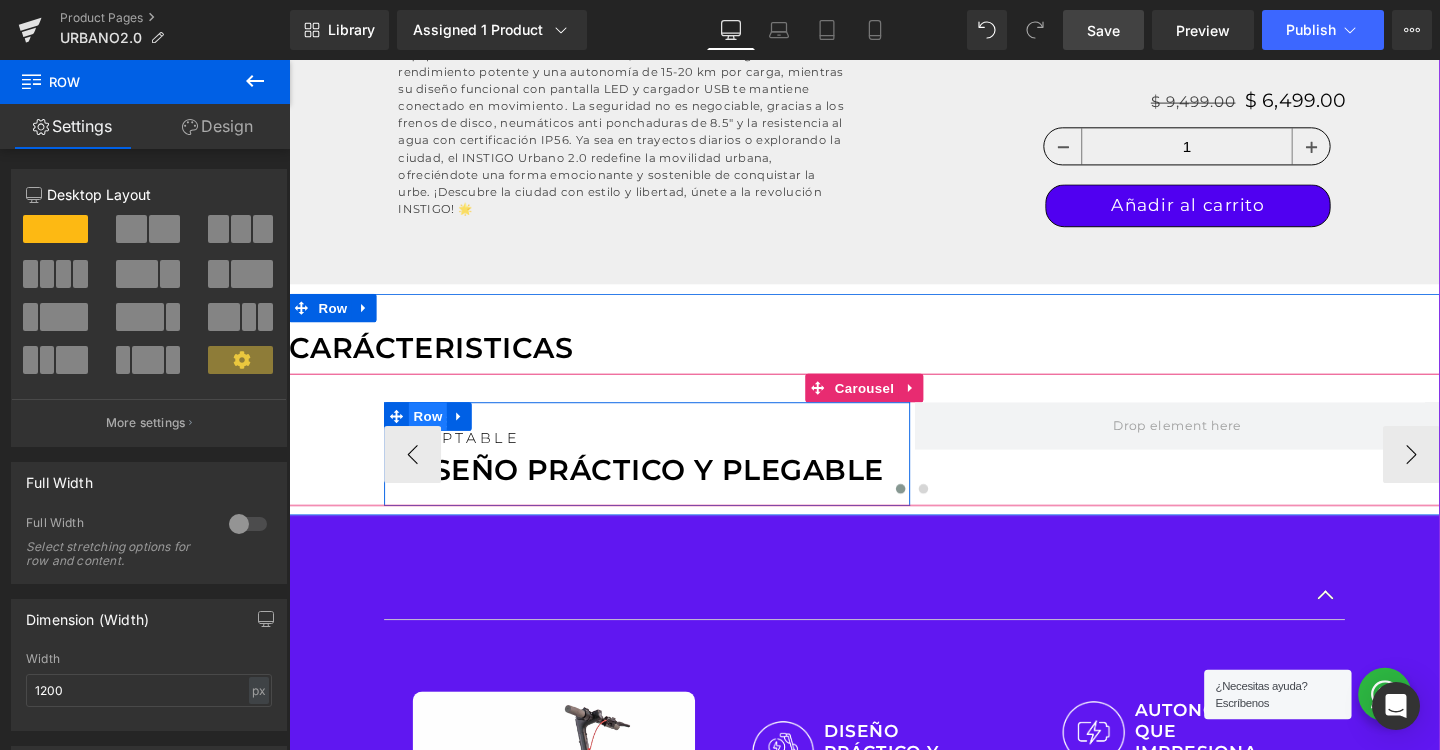 click on "Row" at bounding box center (435, 435) 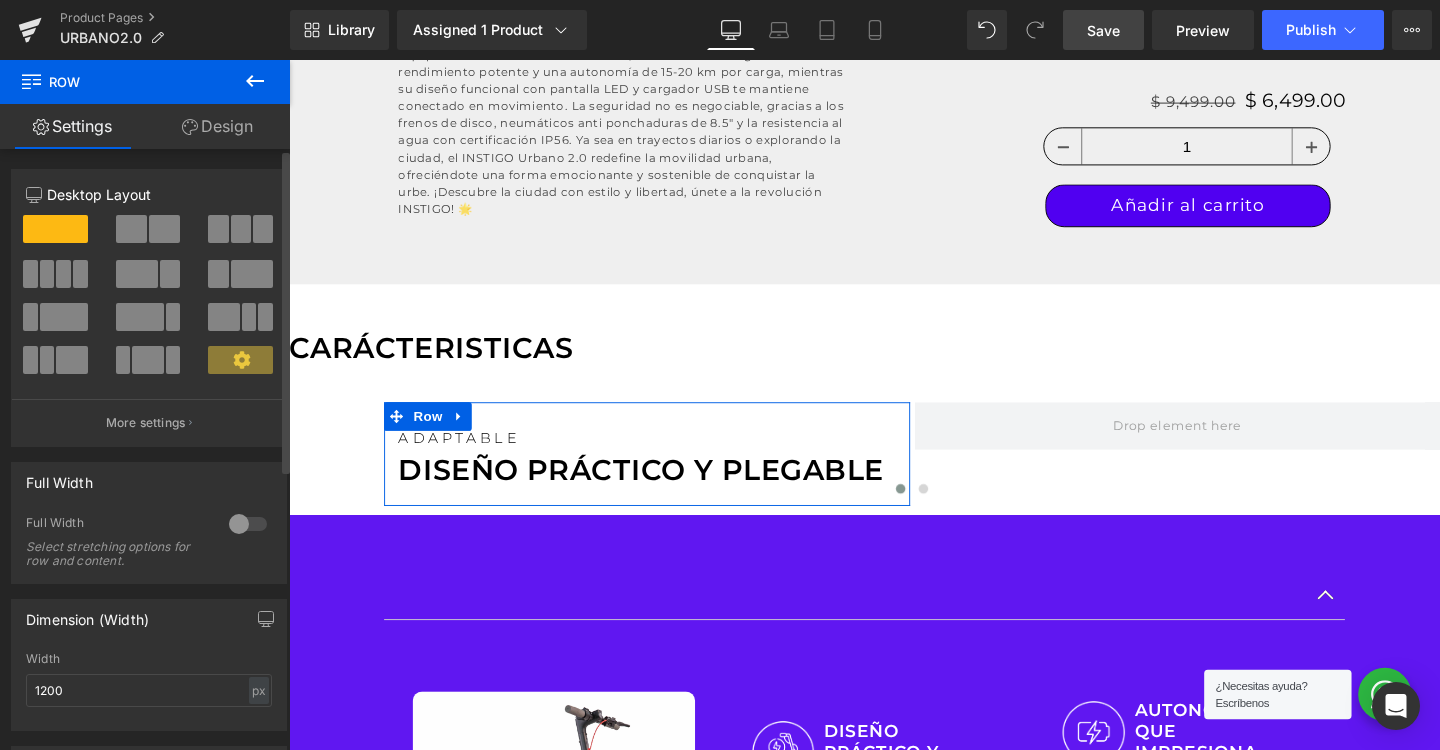 click on "12 12 12 Column Size Customizer 12  Desktop Layout                                                                                                                                                                        Laptop Layout                  Tablet Layout                  Mobile Layout                 More settings Column Size Customizer  Desktop Layout 12 Laptop Layout 12  Tablet Layout 12  Mobile Layout 12 Back Full Width 0 Full Width Select stretching options for row and content. Dimension (Width) 1200px Width 1200 px % px Columns Gap 15px Columns Gap 15 px Height & Vertical Align 0 Equal Height If checked columns will be set to equal height. Top Middle Bottom Vertical Align
Top
Top Middle Bottom Vertical Align items inside Row Extra class name Extra class name If you wish to style particular content element differently, then use this field to add a class name and then refer to it in your css file." at bounding box center (149, 682) 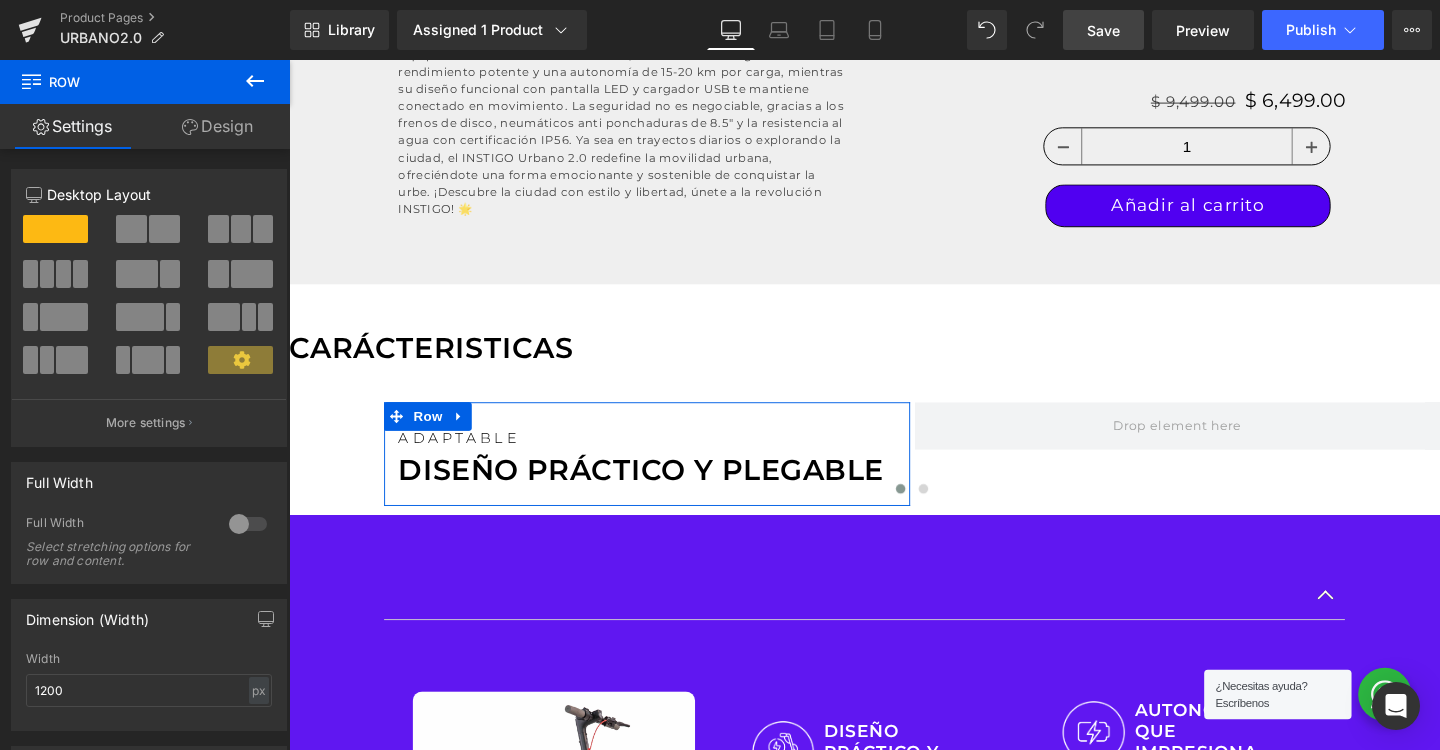 click on "Design" at bounding box center (217, 126) 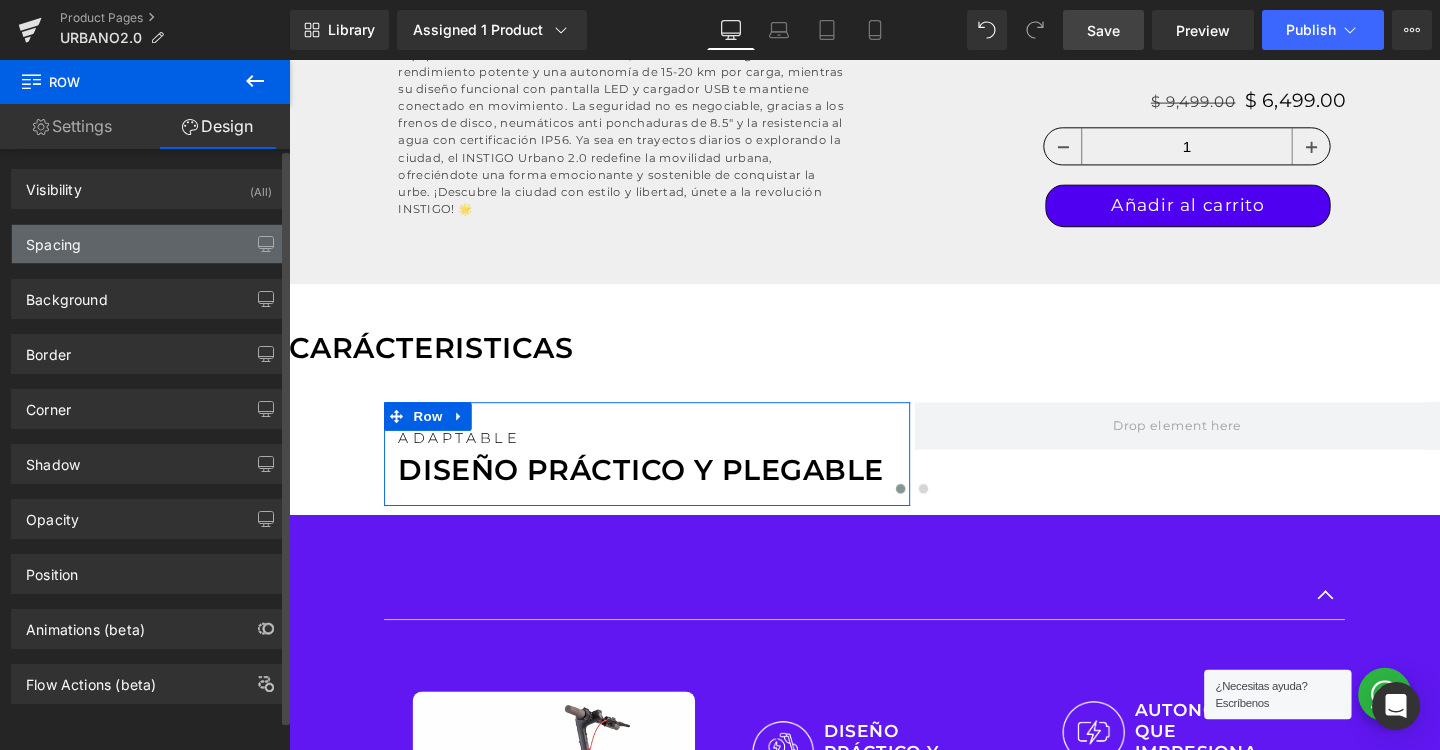 click on "Spacing" at bounding box center [149, 244] 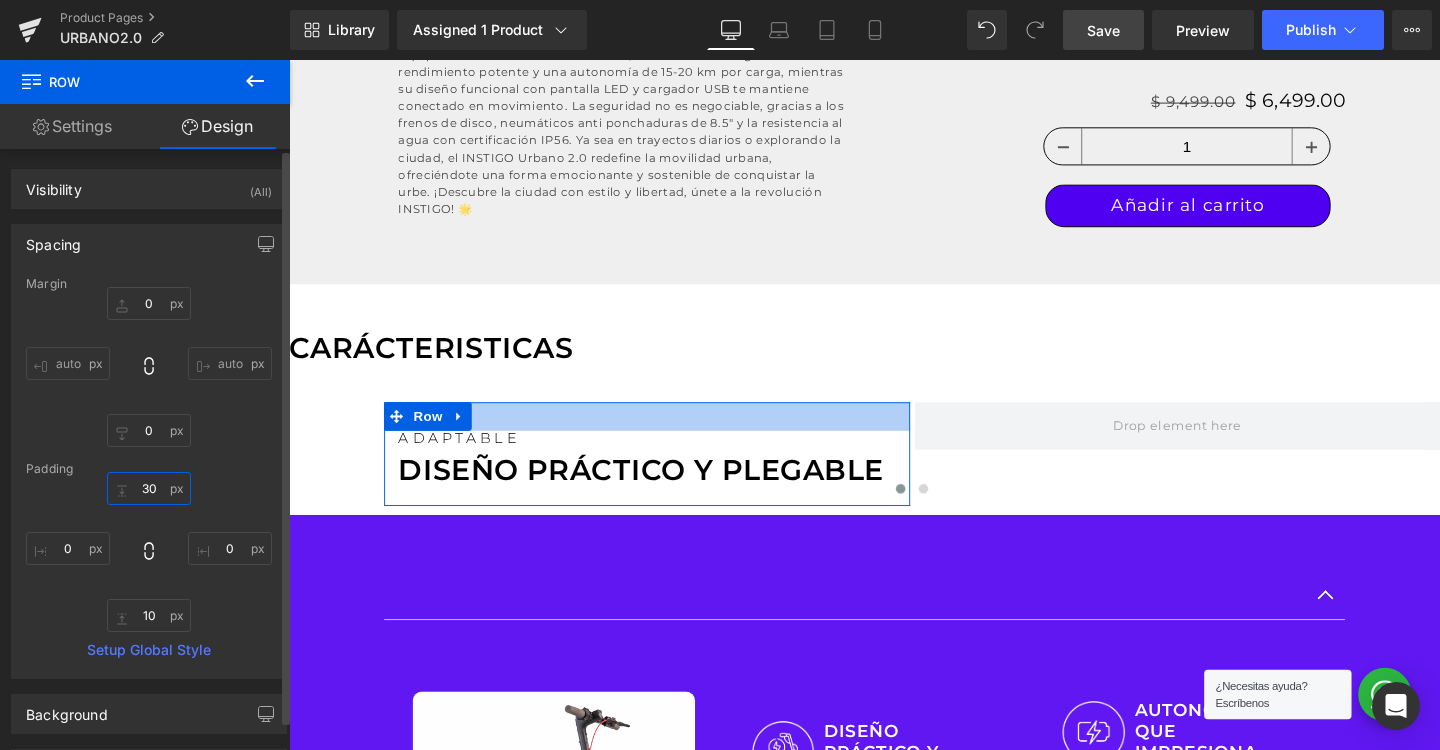 click on "30" at bounding box center [149, 488] 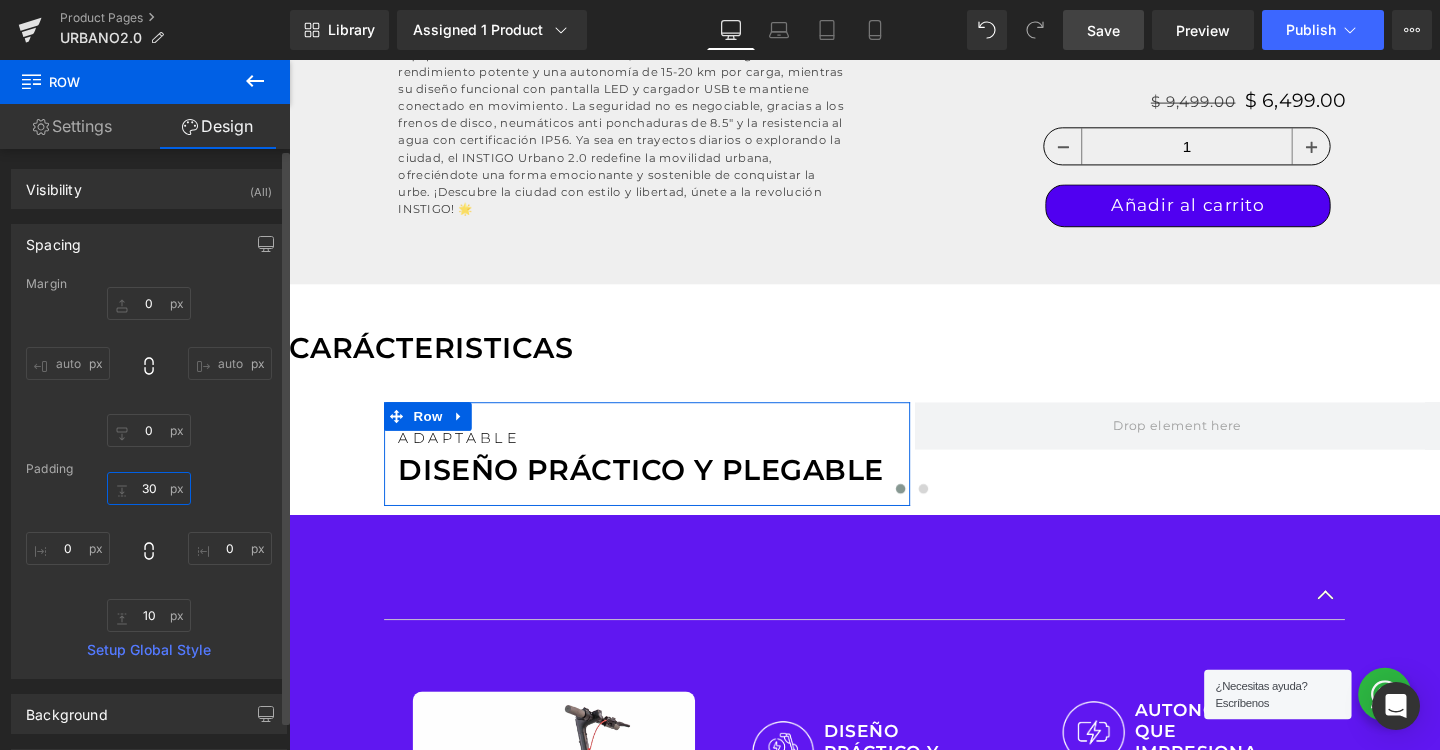 click on "30" at bounding box center (149, 488) 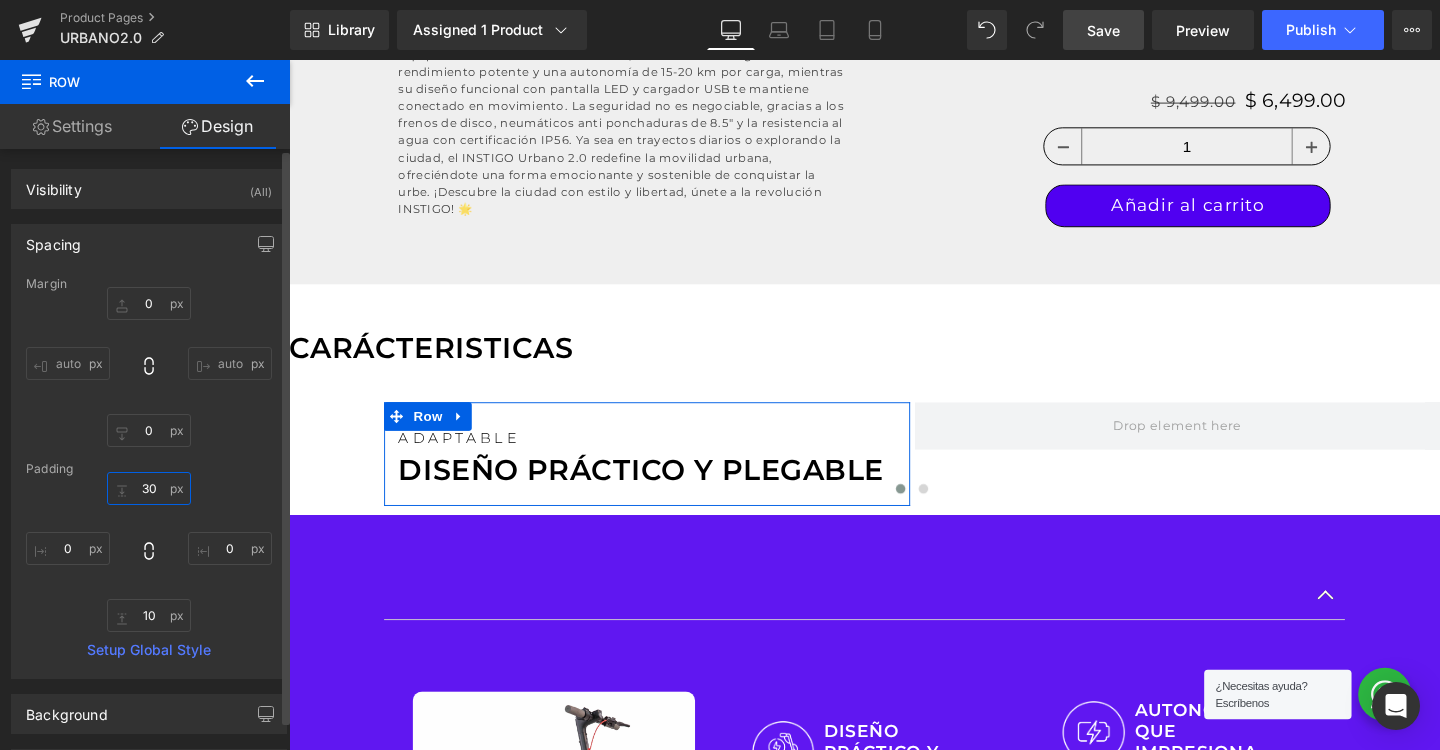 click on "30" at bounding box center (149, 488) 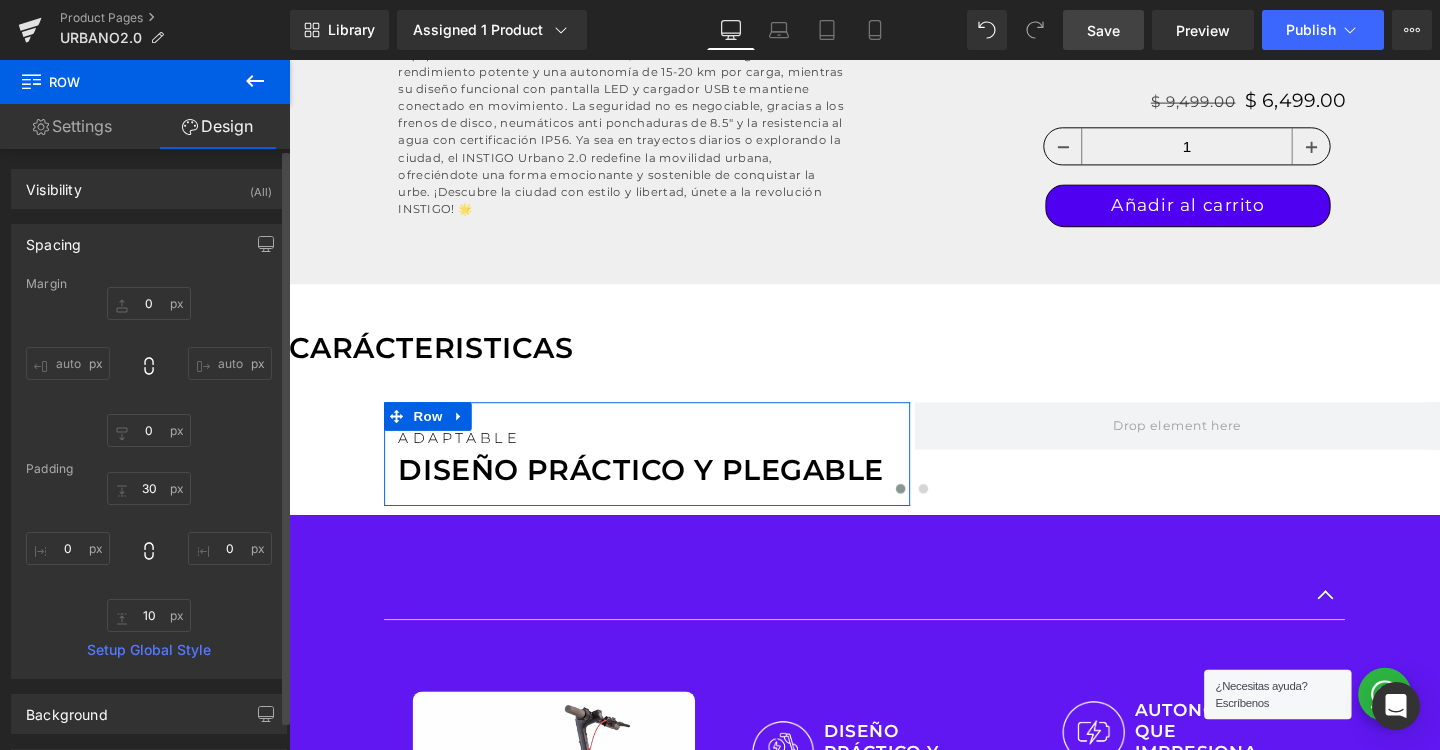 click 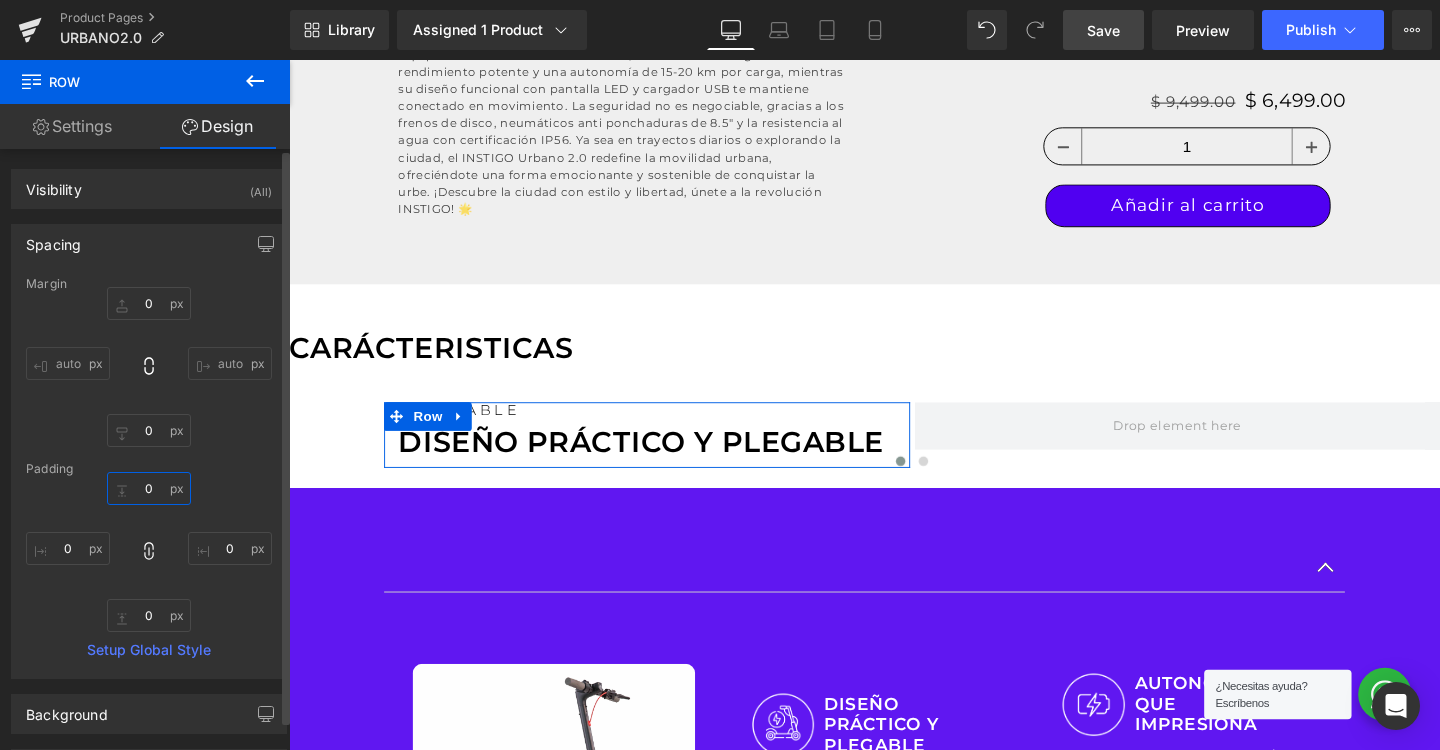 click on "30" at bounding box center [149, 488] 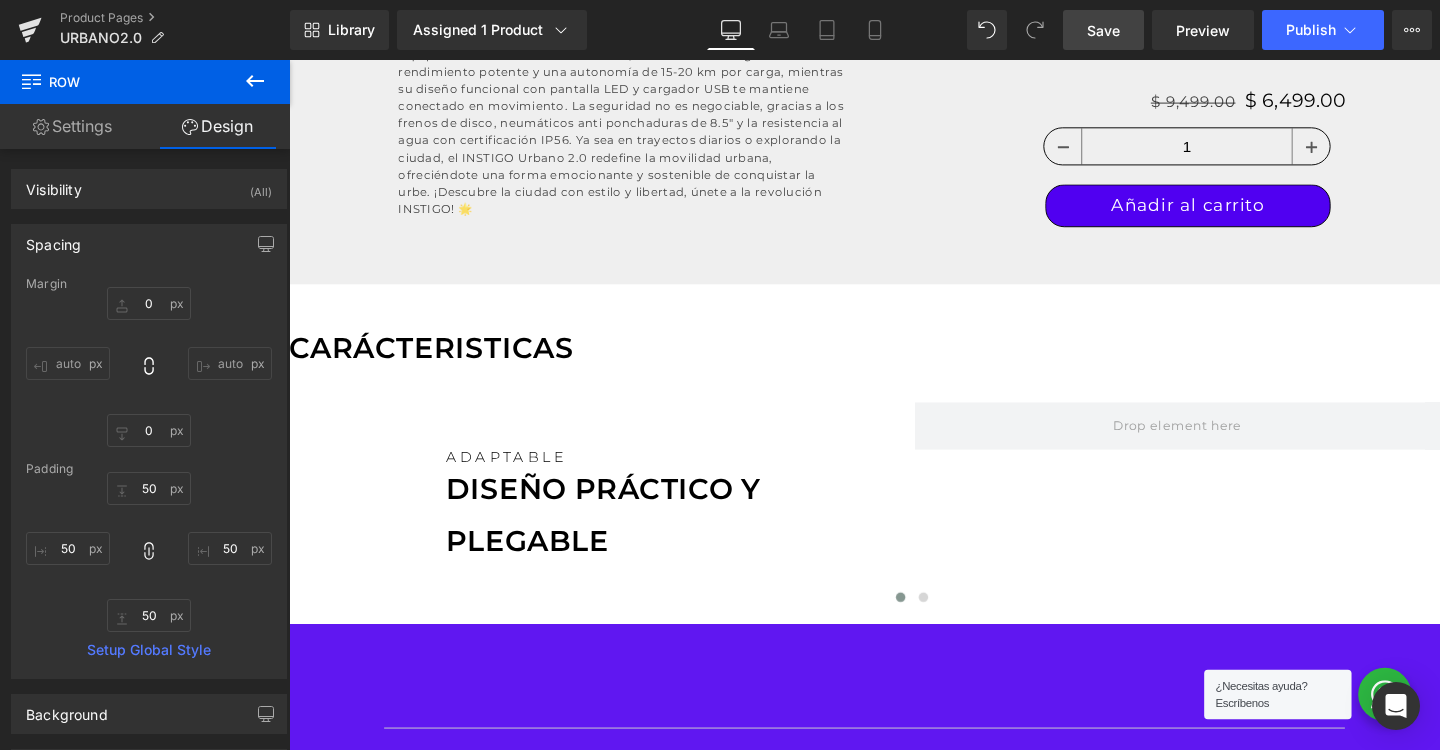 click 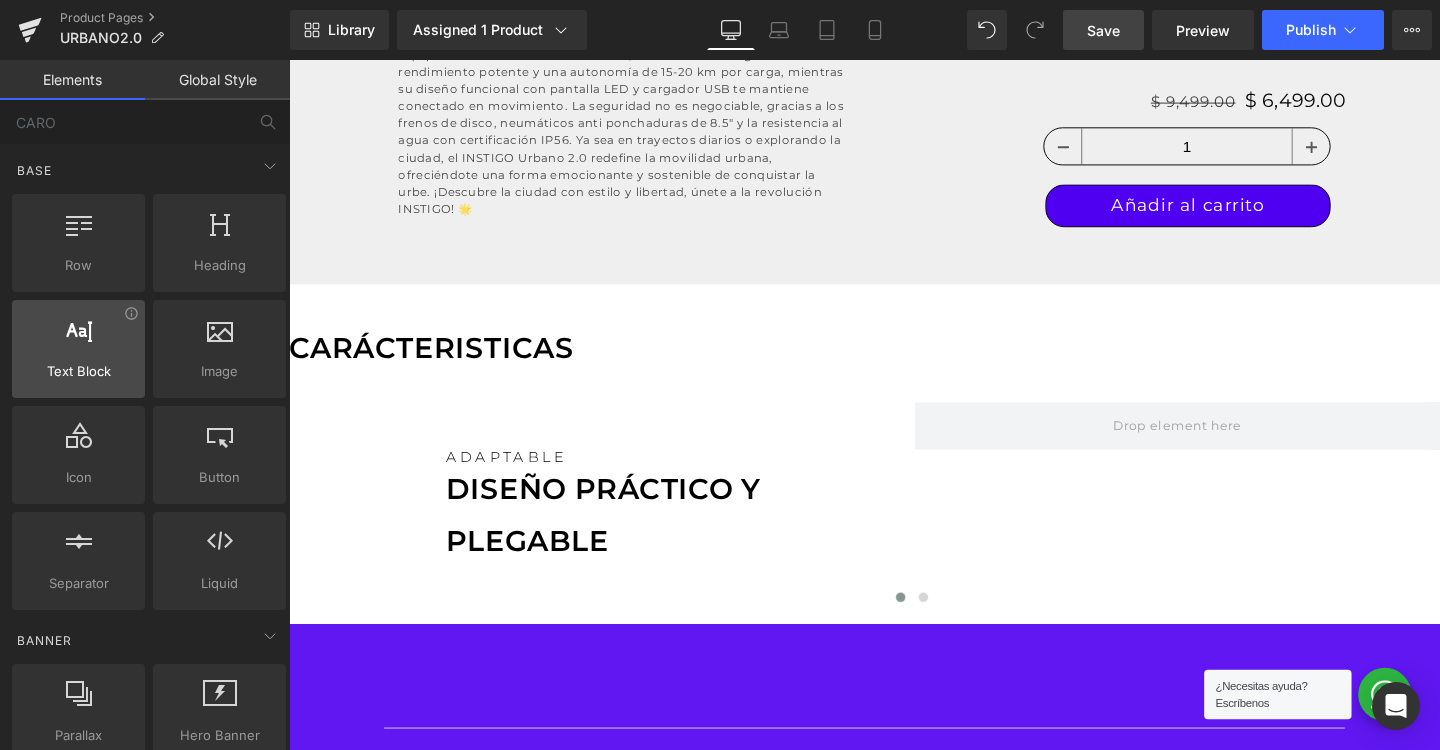 scroll, scrollTop: 0, scrollLeft: 0, axis: both 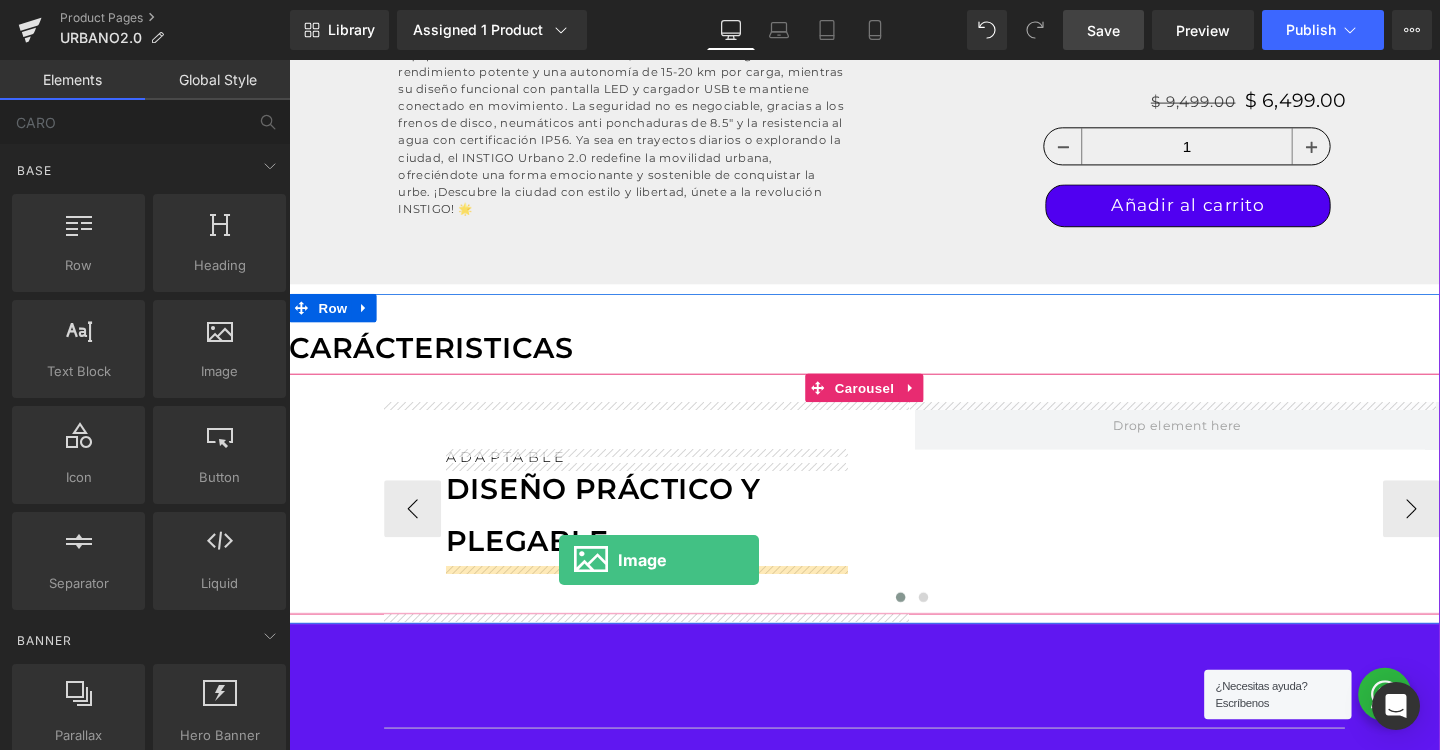 drag, startPoint x: 500, startPoint y: 412, endPoint x: 573, endPoint y: 586, distance: 188.69287 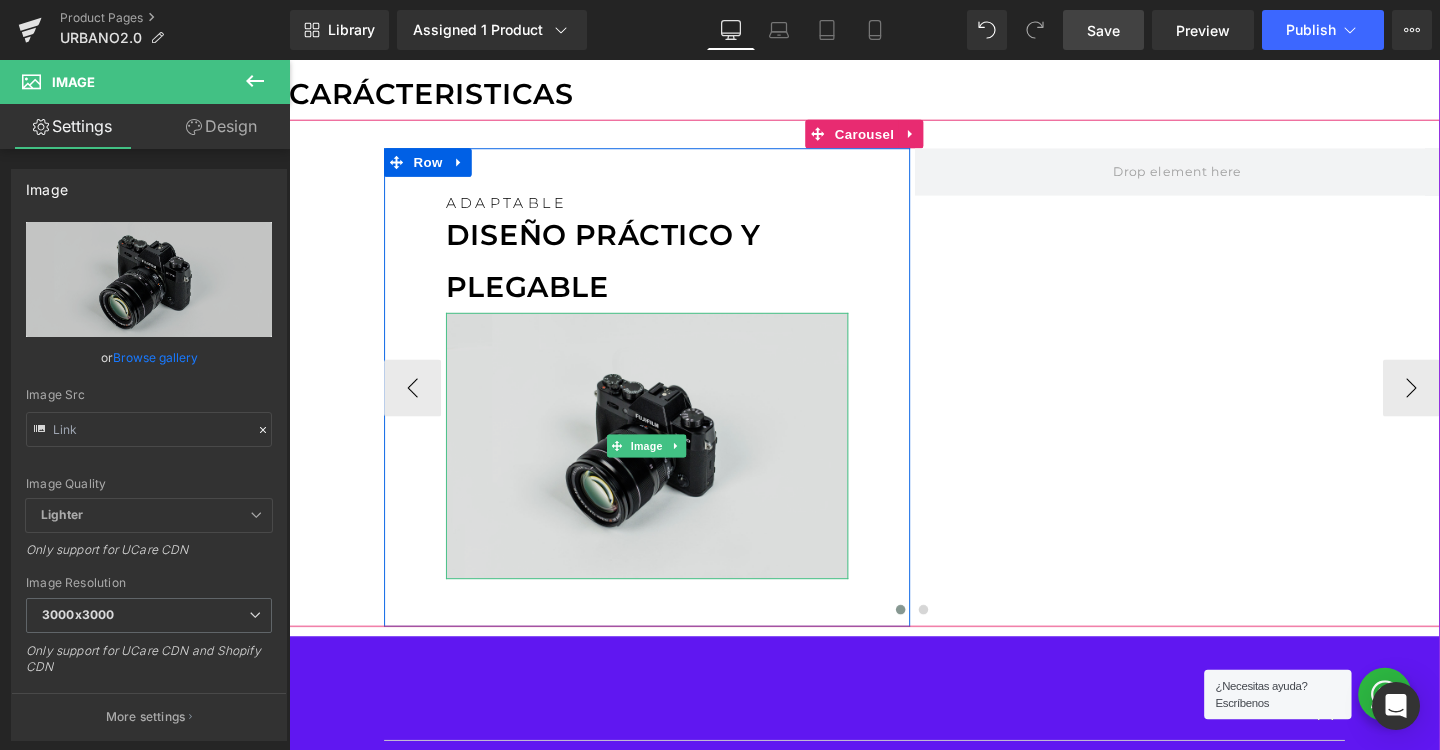 scroll, scrollTop: 1441, scrollLeft: 0, axis: vertical 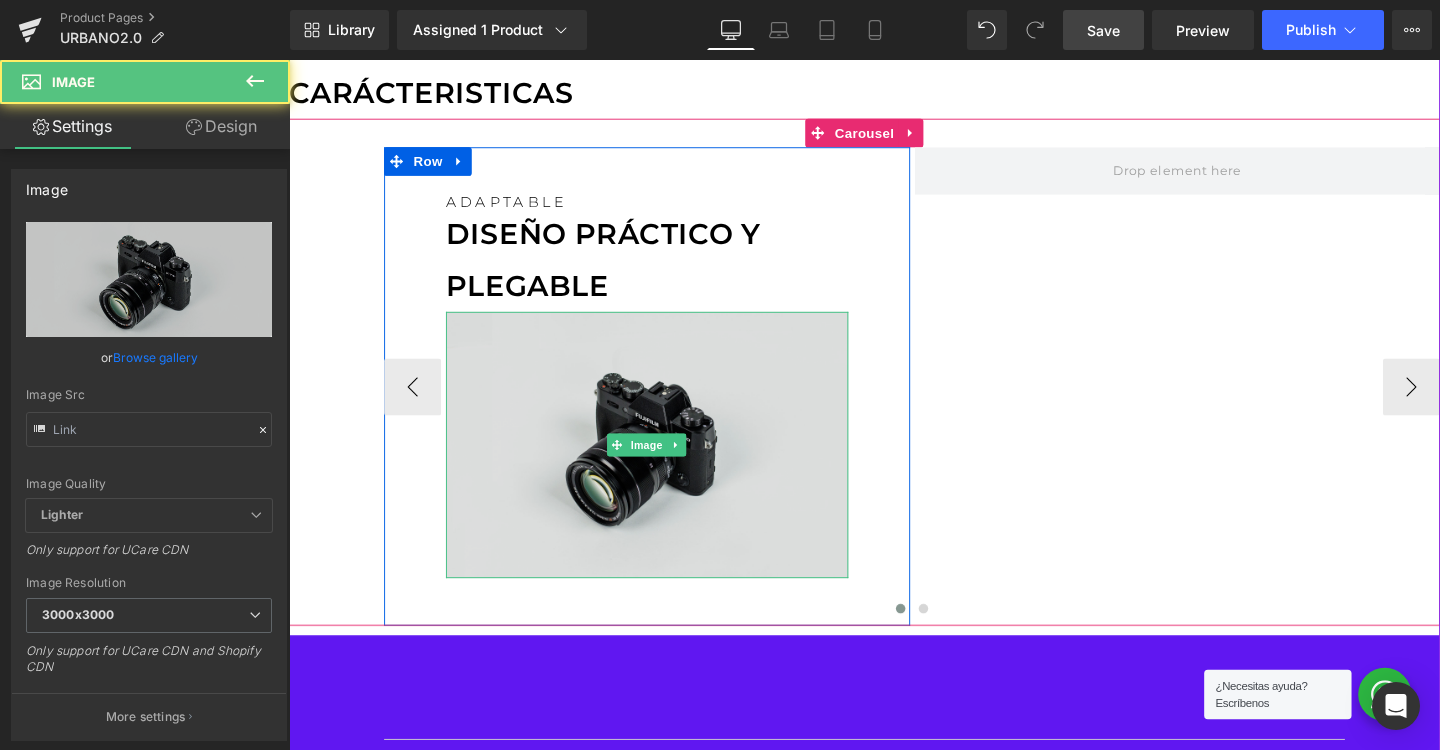click at bounding box center (665, 465) 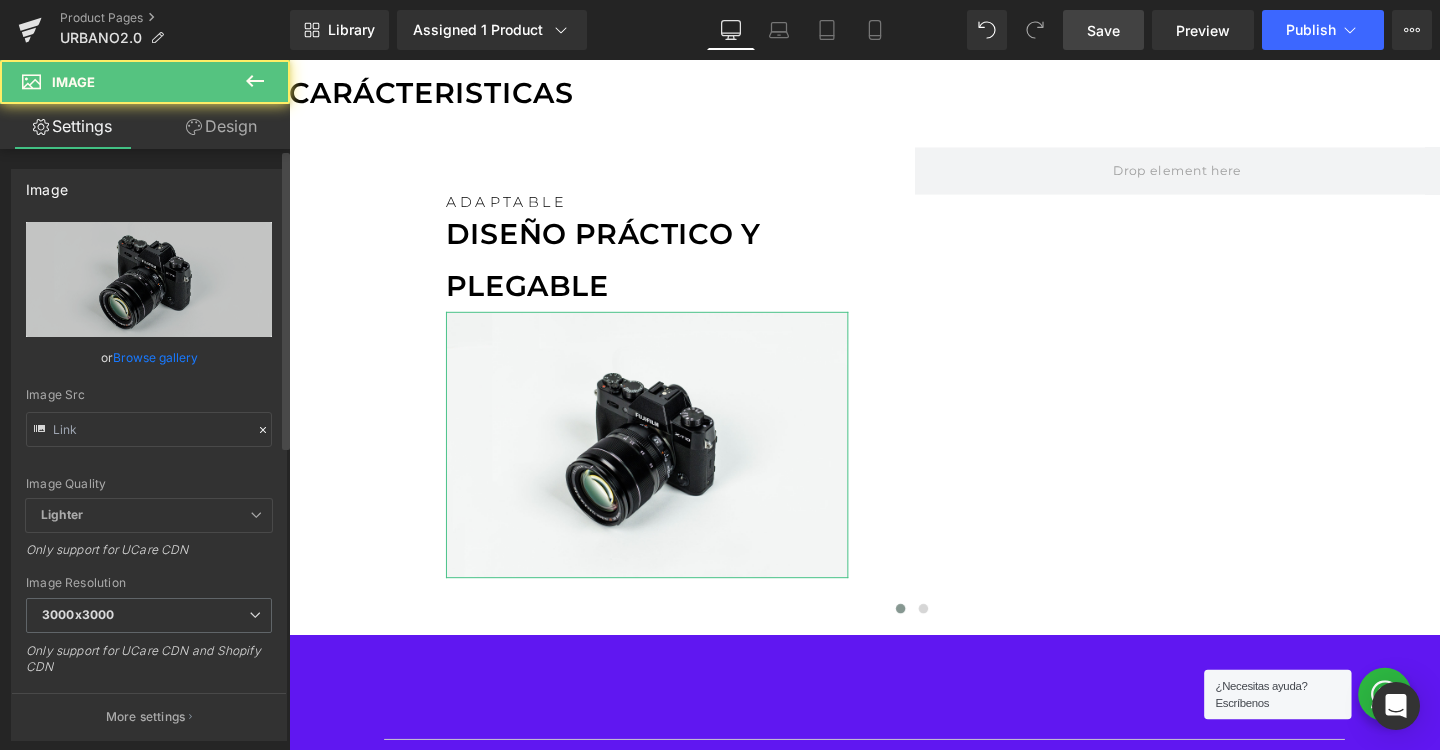 click on "Browse gallery" at bounding box center [155, 357] 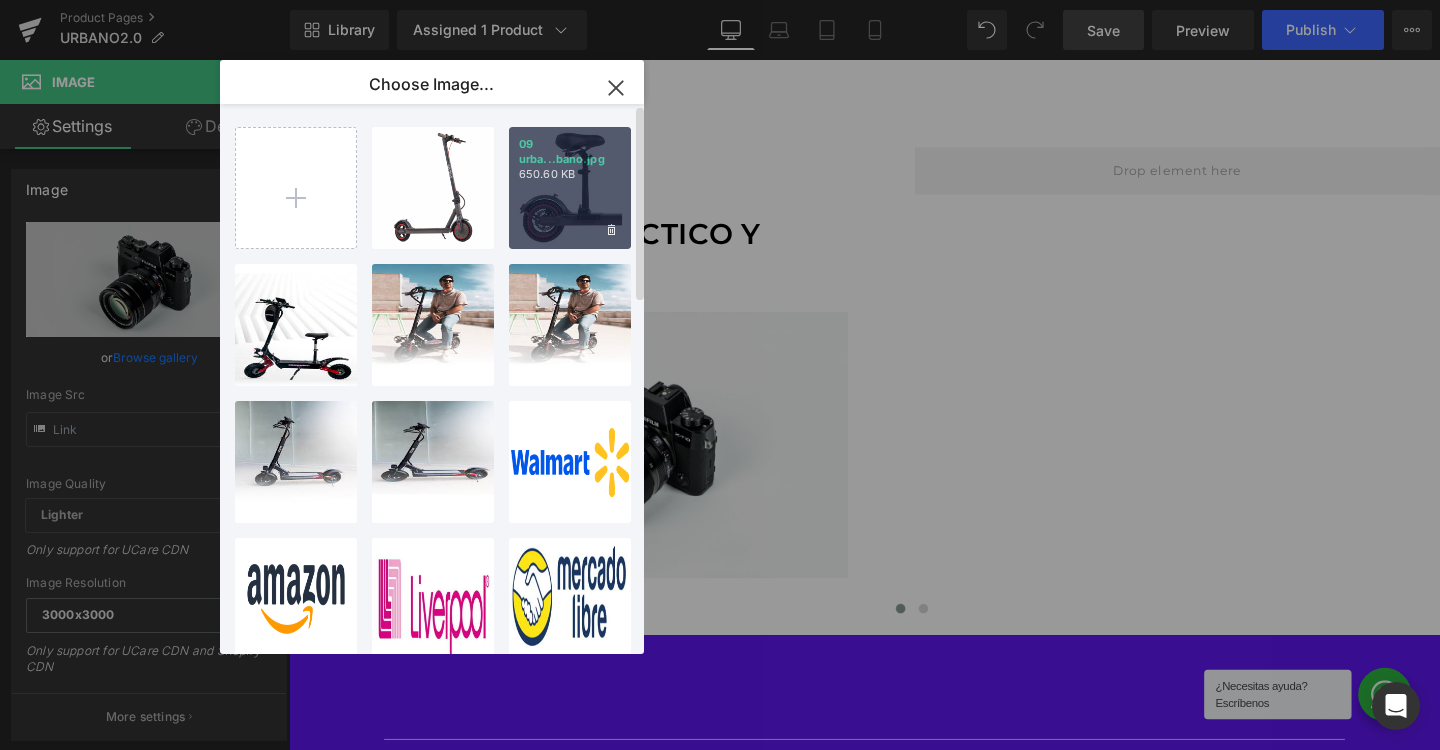 type on "C:\fakepath\plegable.png" 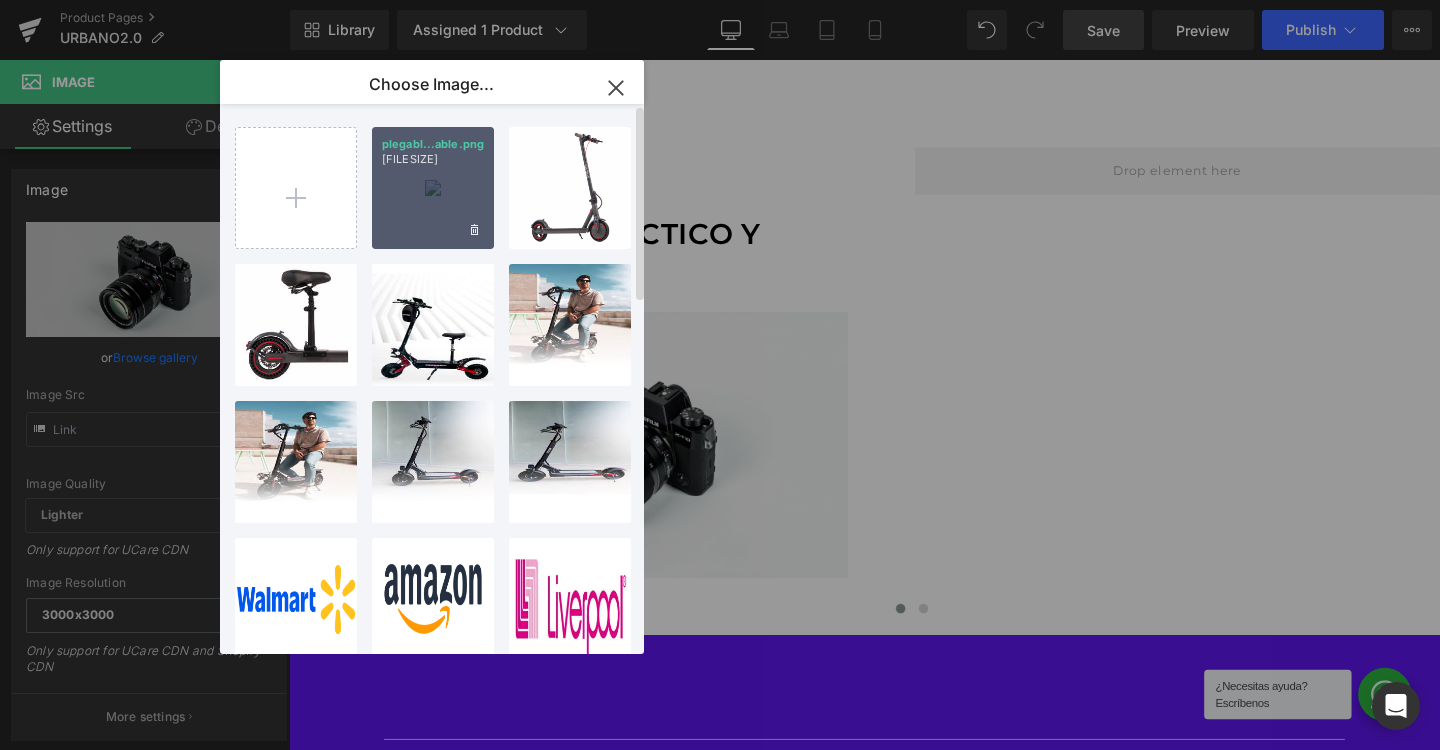 click on "plegabl...able.png 213.80 KB" at bounding box center (433, 188) 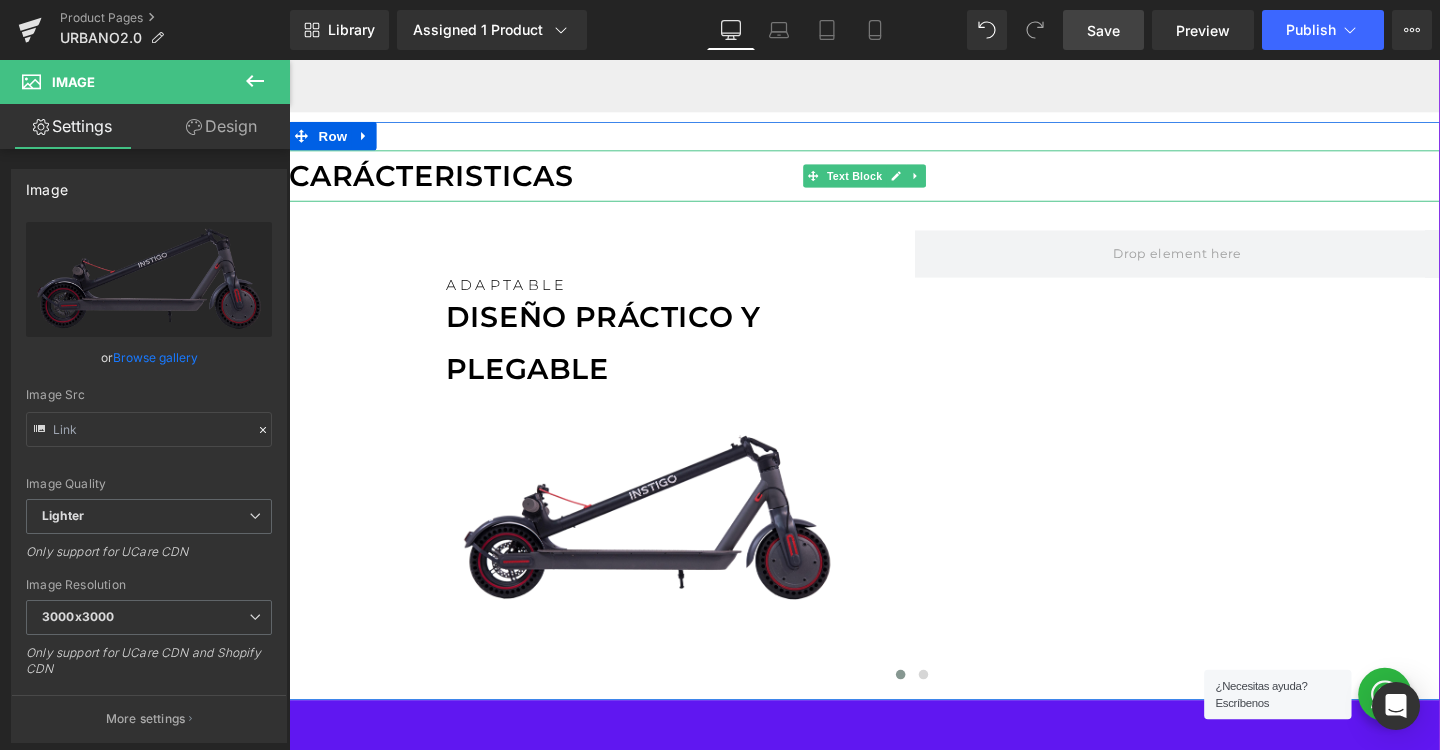 scroll, scrollTop: 1388, scrollLeft: 0, axis: vertical 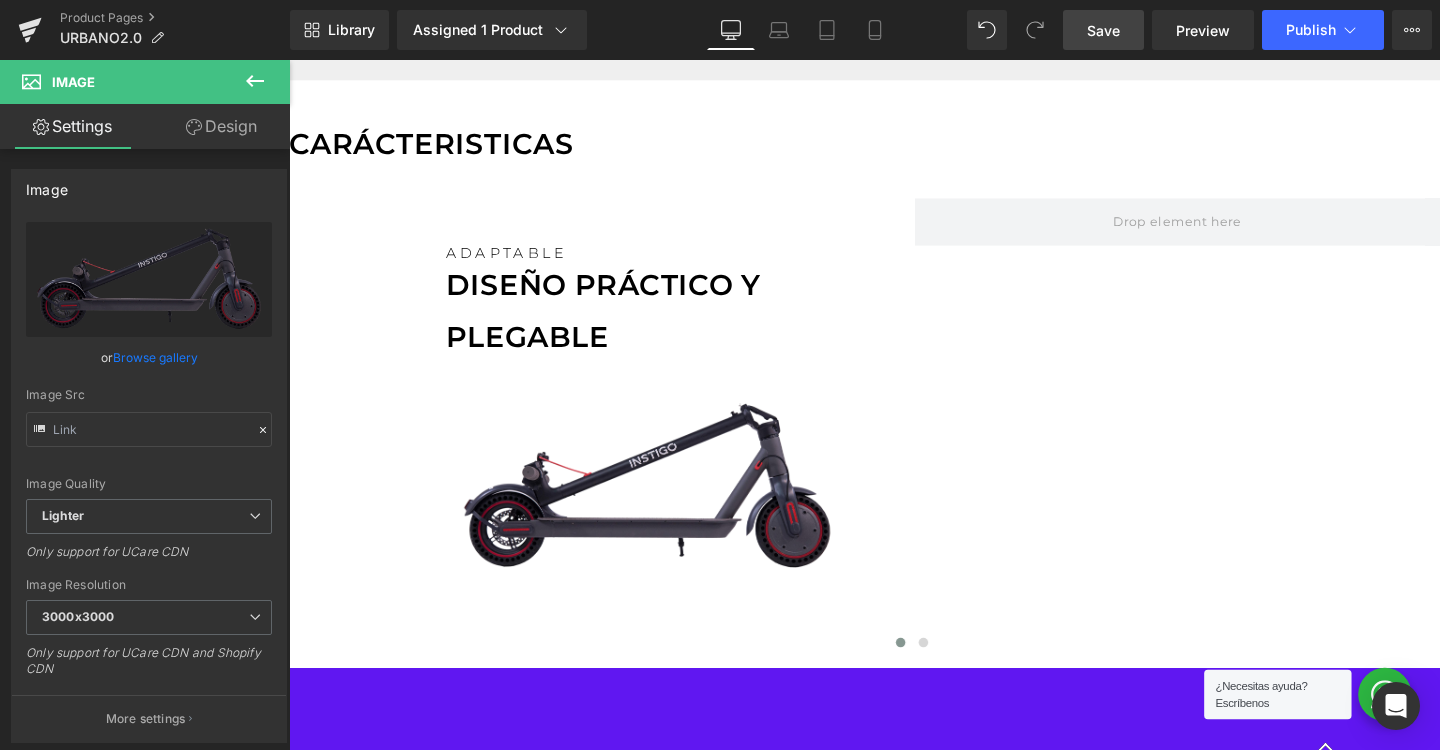 click 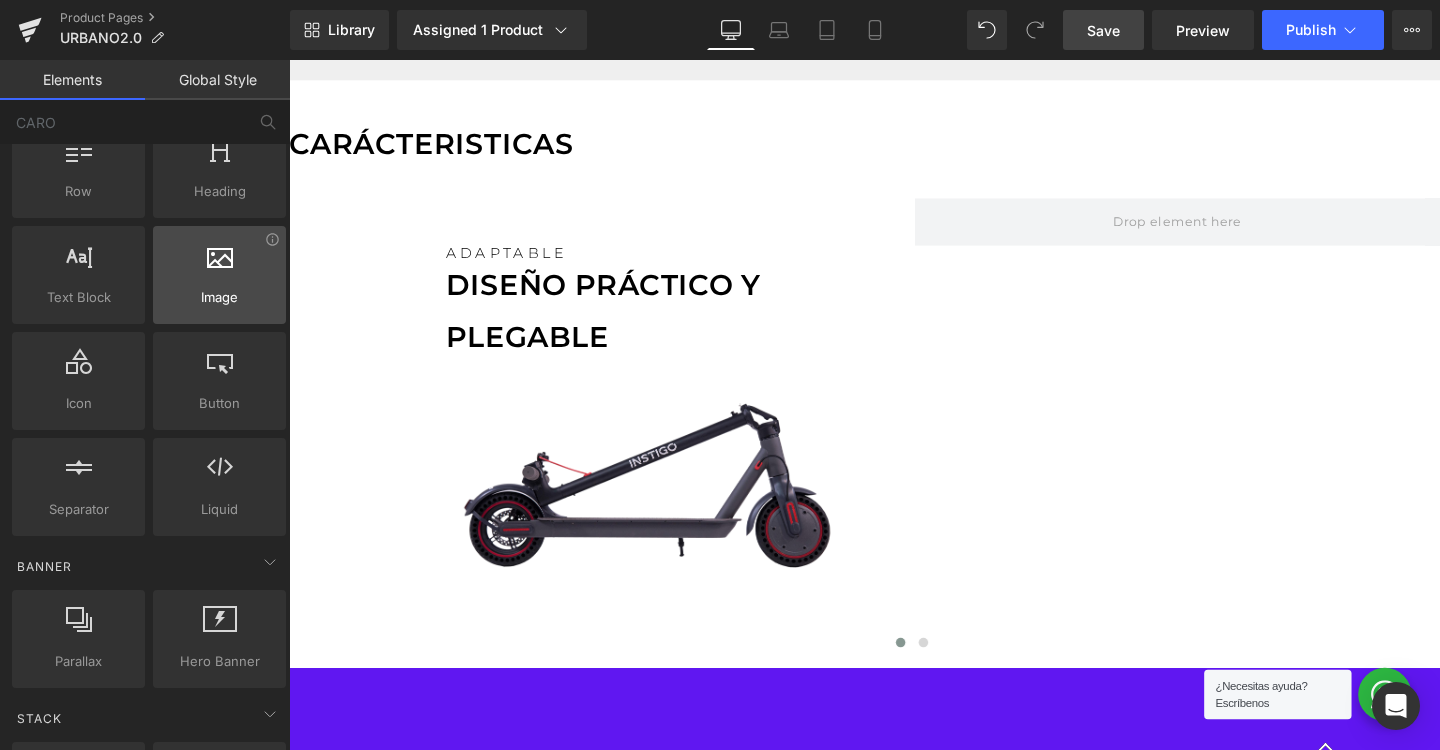 scroll, scrollTop: 79, scrollLeft: 0, axis: vertical 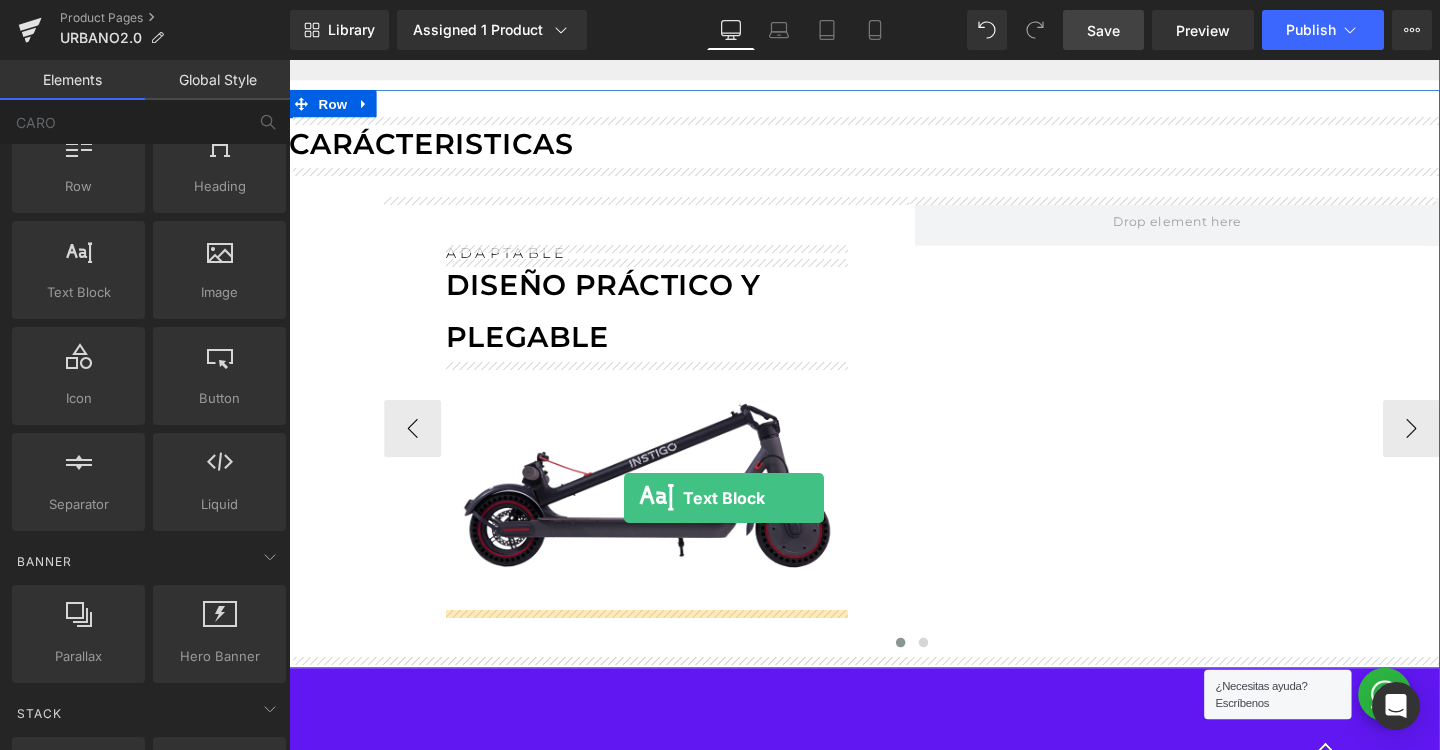 drag, startPoint x: 365, startPoint y: 329, endPoint x: 641, endPoint y: 520, distance: 335.64417 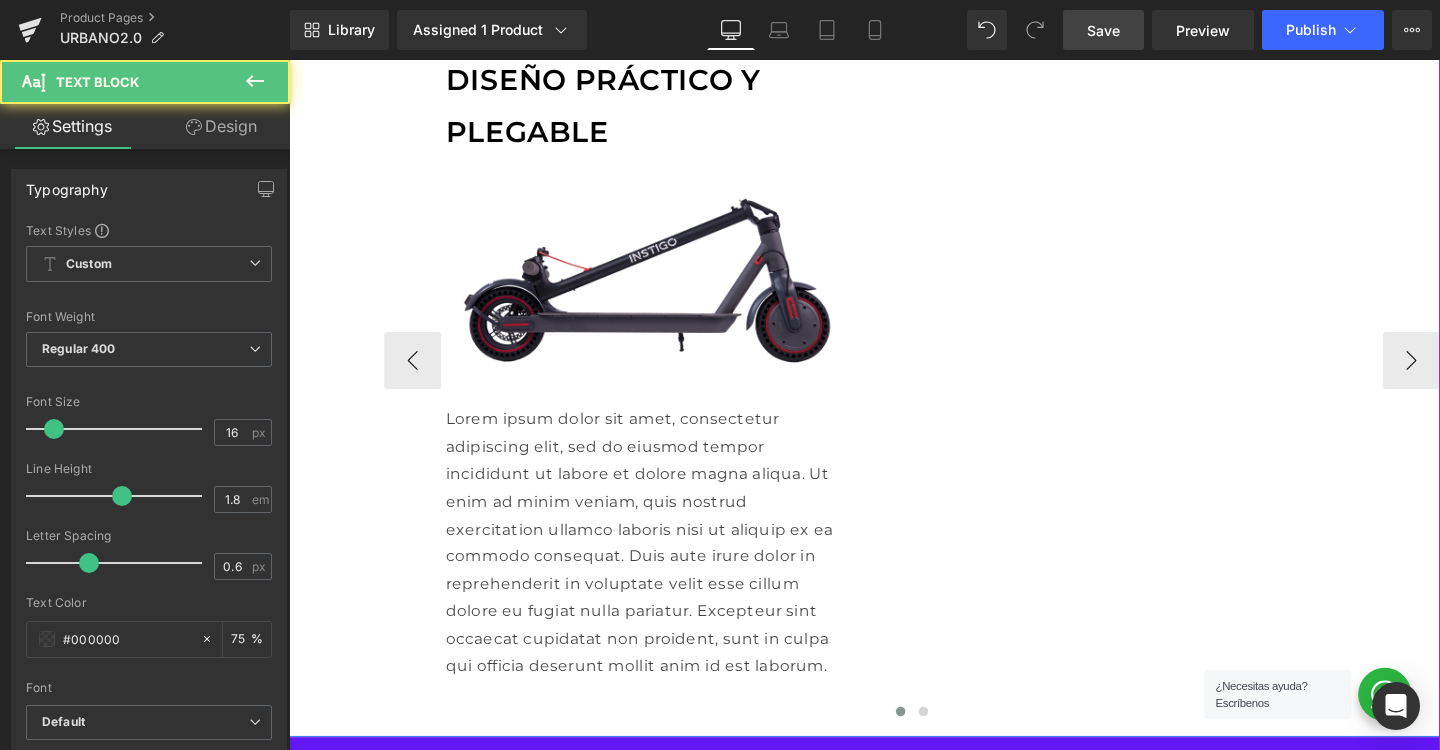 scroll, scrollTop: 1609, scrollLeft: 0, axis: vertical 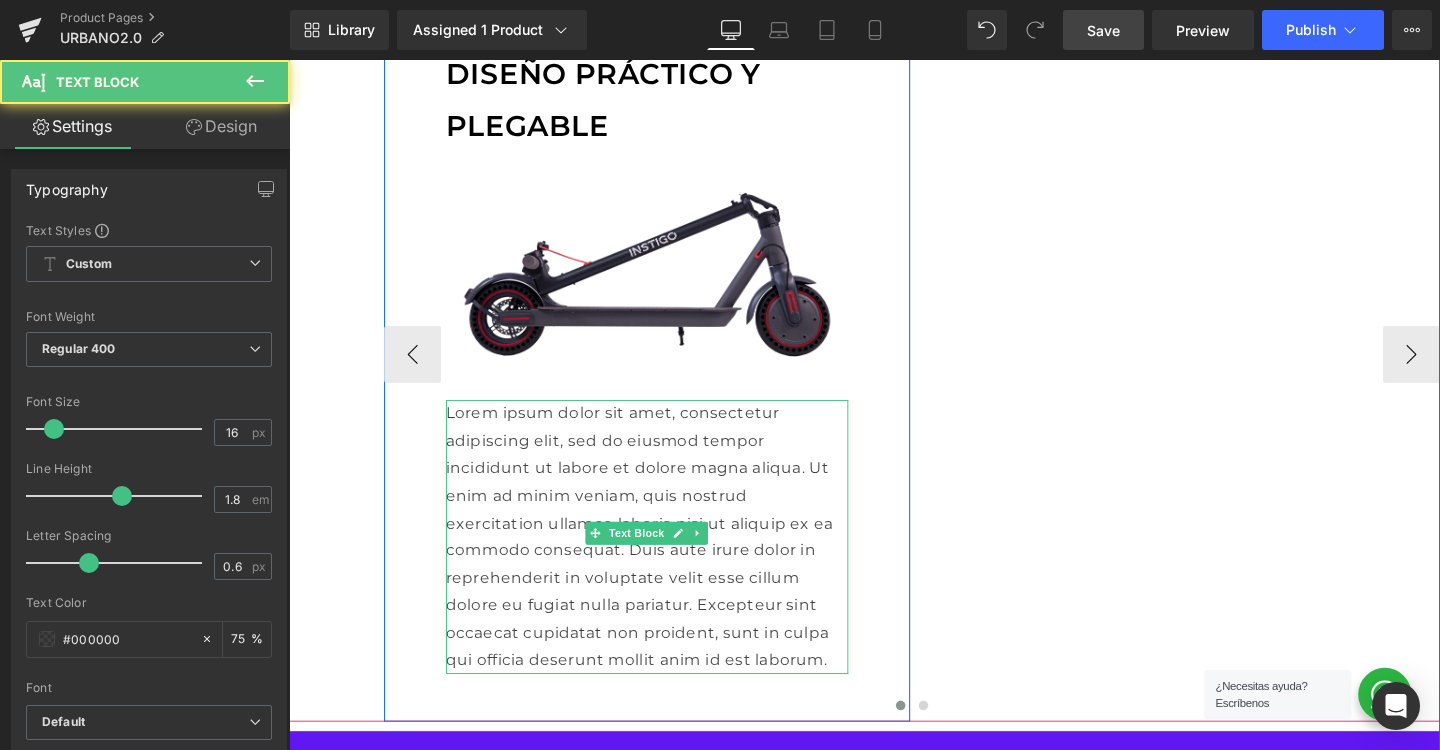 click on "Lorem ipsum dolor sit amet, consectetur adipiscing elit, sed do eiusmod tempor incididunt ut labore et dolore magna aliqua. Ut enim ad minim veniam, quis nostrud exercitation ullamco laboris nisi ut aliquip ex ea commodo consequat. Duis aute irure dolor in reprehenderit in voluptate velit esse cillum dolore eu fugiat nulla pariatur. Excepteur sint occaecat cupidatat non proident, sunt in culpa qui officia deserunt mollit anim id est laborum." at bounding box center [665, 562] 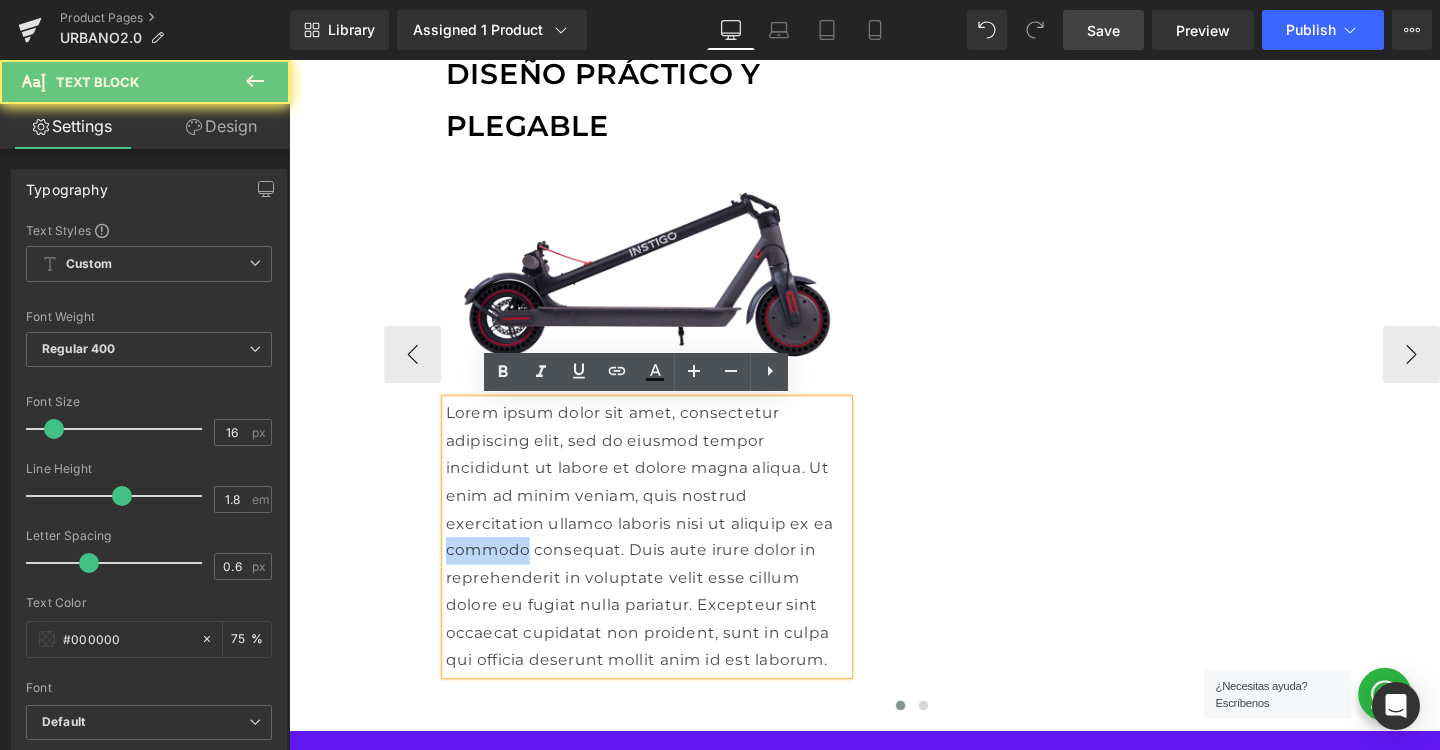 click on "Lorem ipsum dolor sit amet, consectetur adipiscing elit, sed do eiusmod tempor incididunt ut labore et dolore magna aliqua. Ut enim ad minim veniam, quis nostrud exercitation ullamco laboris nisi ut aliquip ex ea commodo consequat. Duis aute irure dolor in reprehenderit in voluptate velit esse cillum dolore eu fugiat nulla pariatur. Excepteur sint occaecat cupidatat non proident, sunt in culpa qui officia deserunt mollit anim id est laborum." at bounding box center [665, 562] 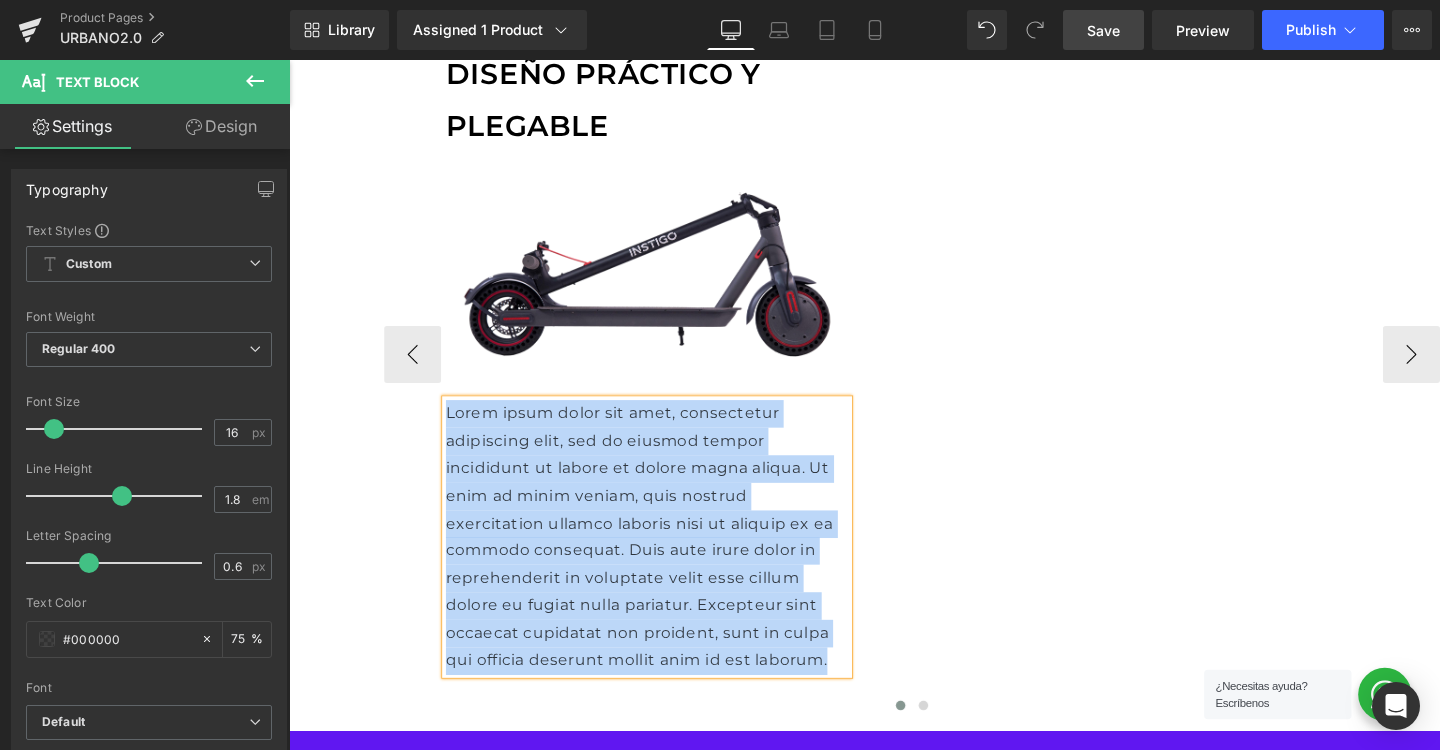 paste 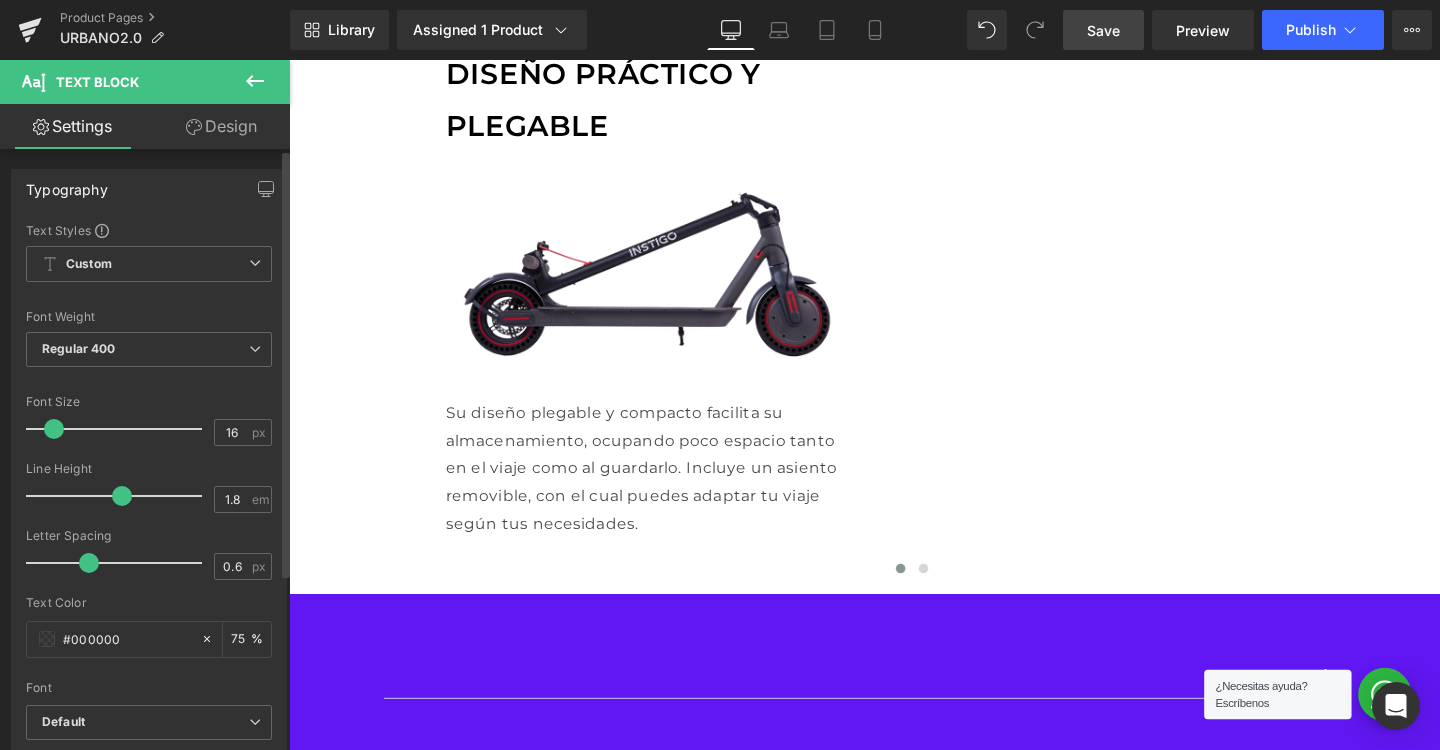 click at bounding box center [122, 496] 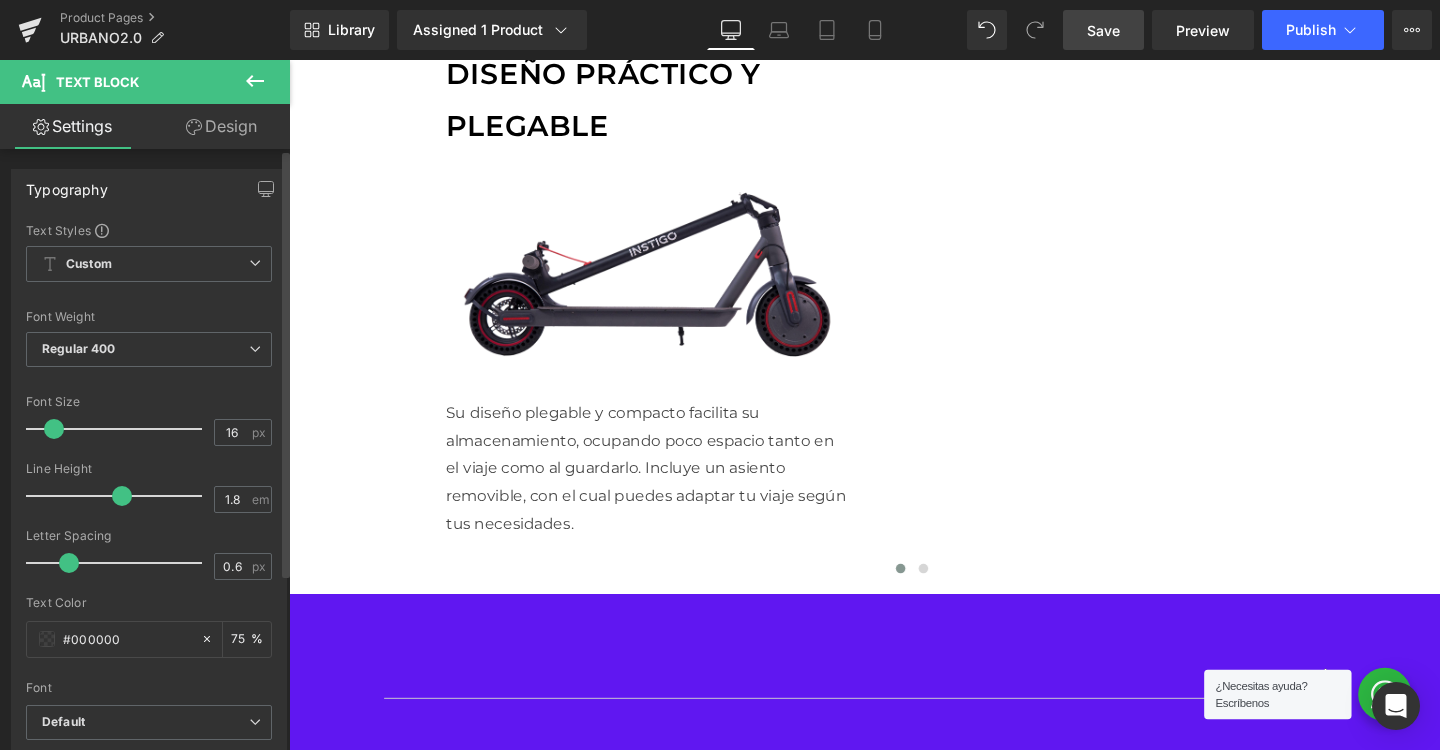 drag, startPoint x: 87, startPoint y: 552, endPoint x: 68, endPoint y: 552, distance: 19 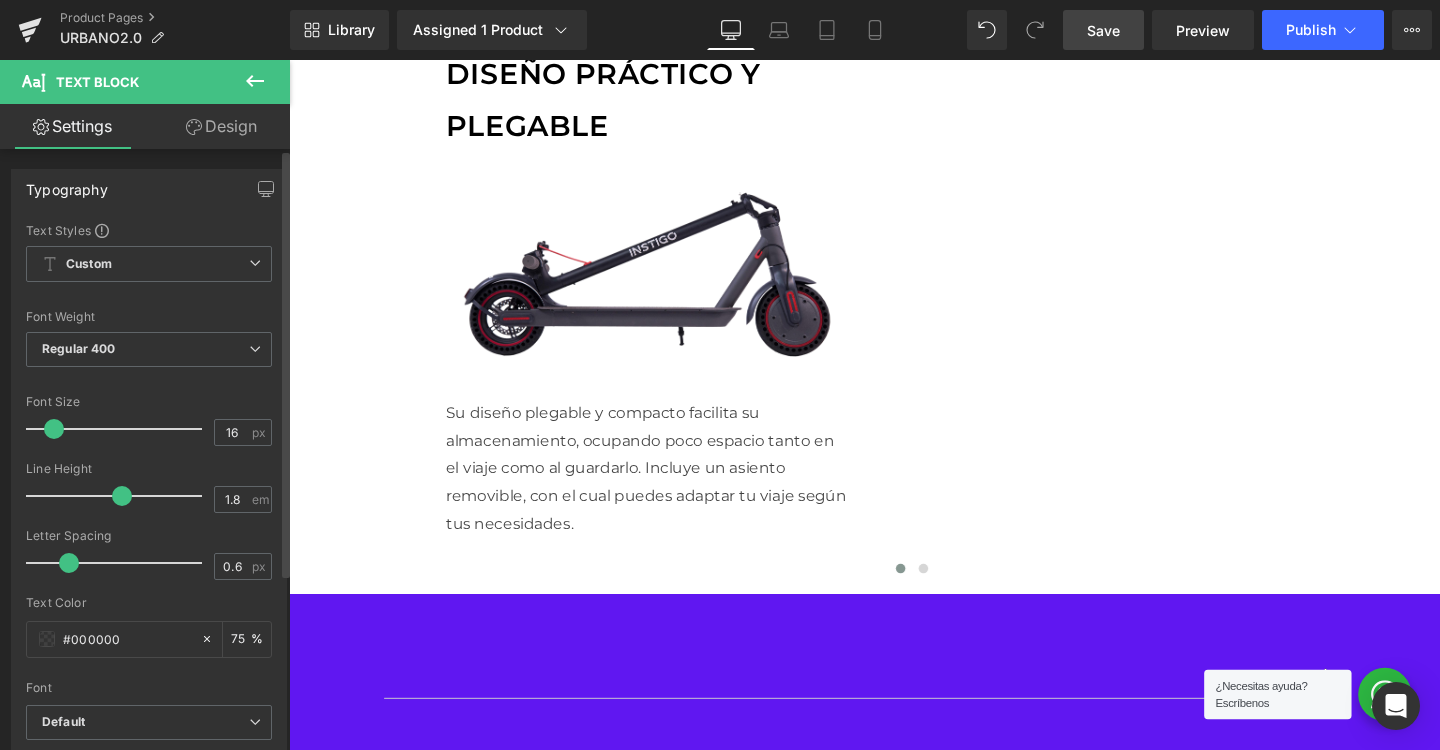 click at bounding box center [69, 563] 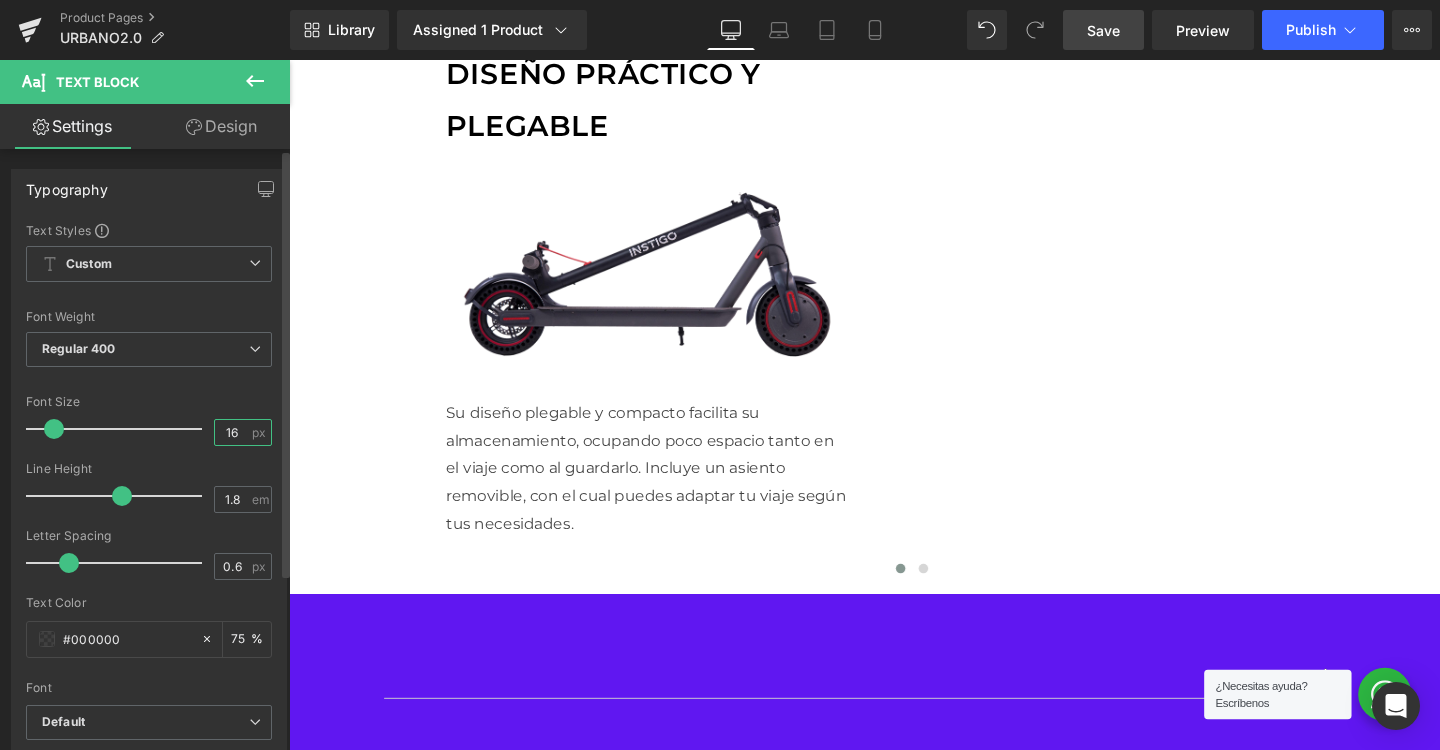 click on "16" at bounding box center (232, 432) 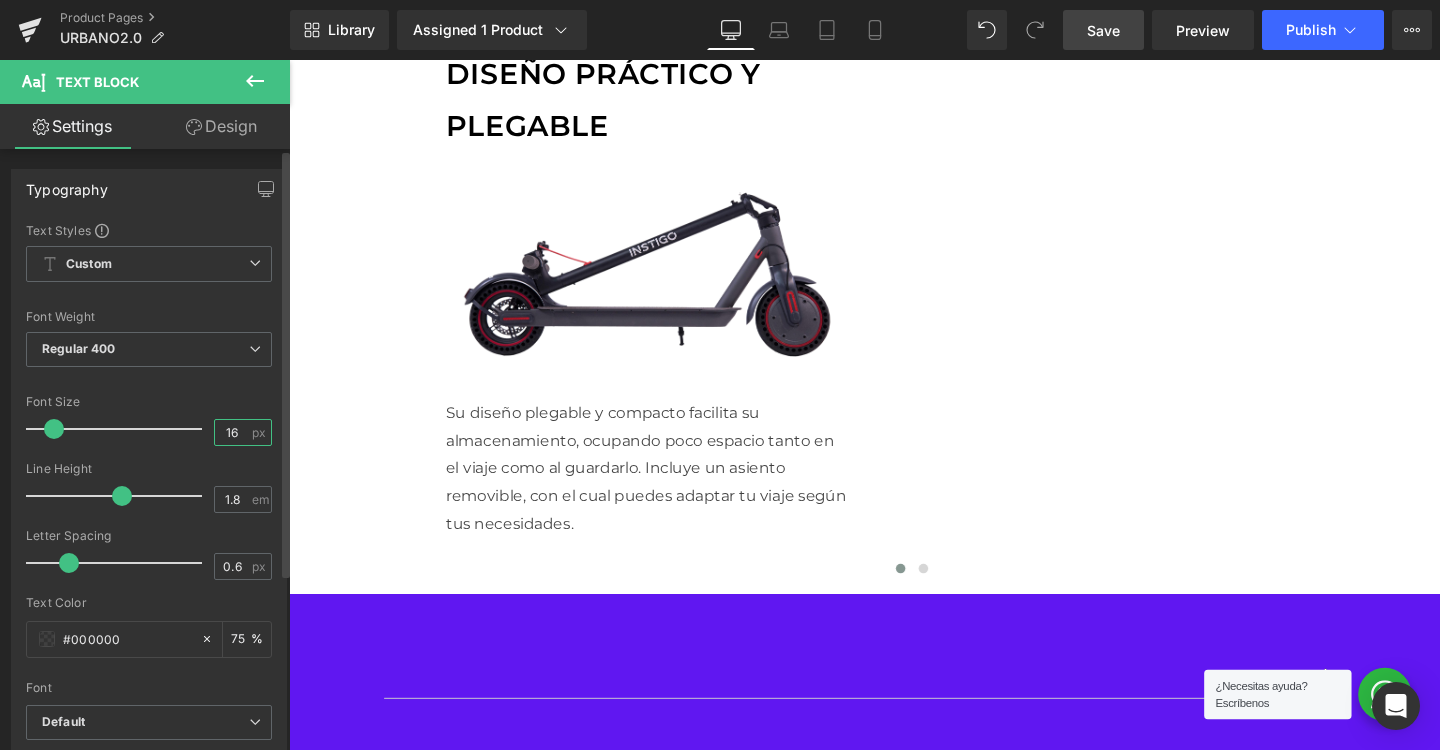 click on "16" at bounding box center [232, 432] 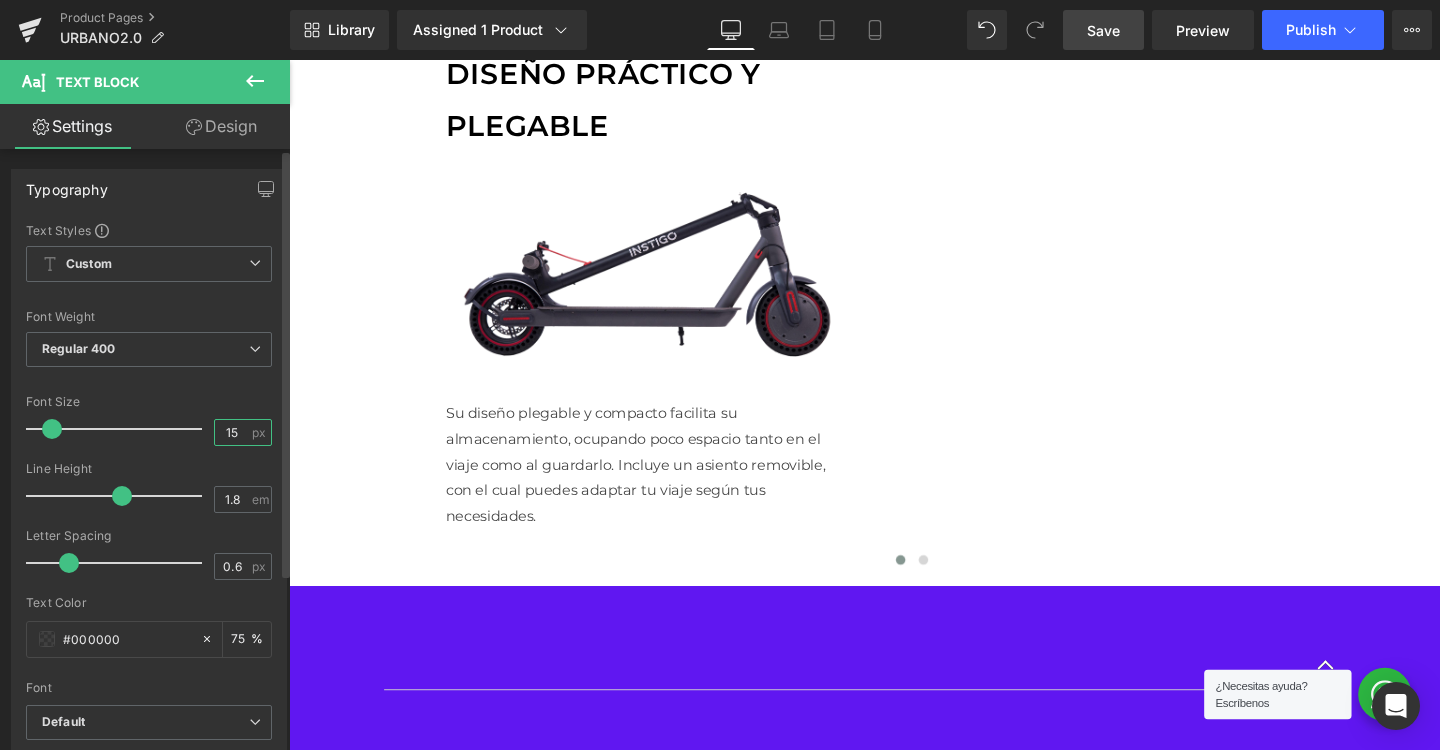 type on "15" 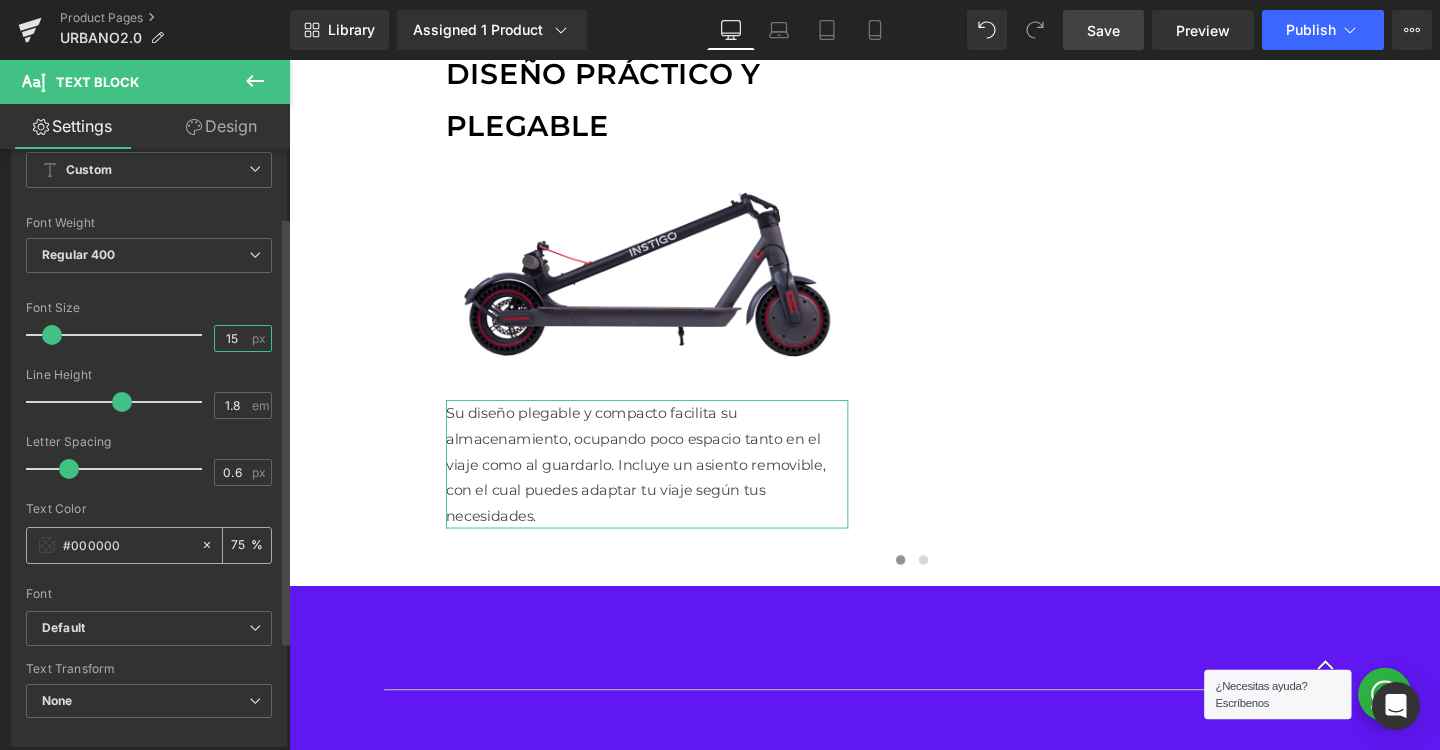 scroll, scrollTop: 95, scrollLeft: 0, axis: vertical 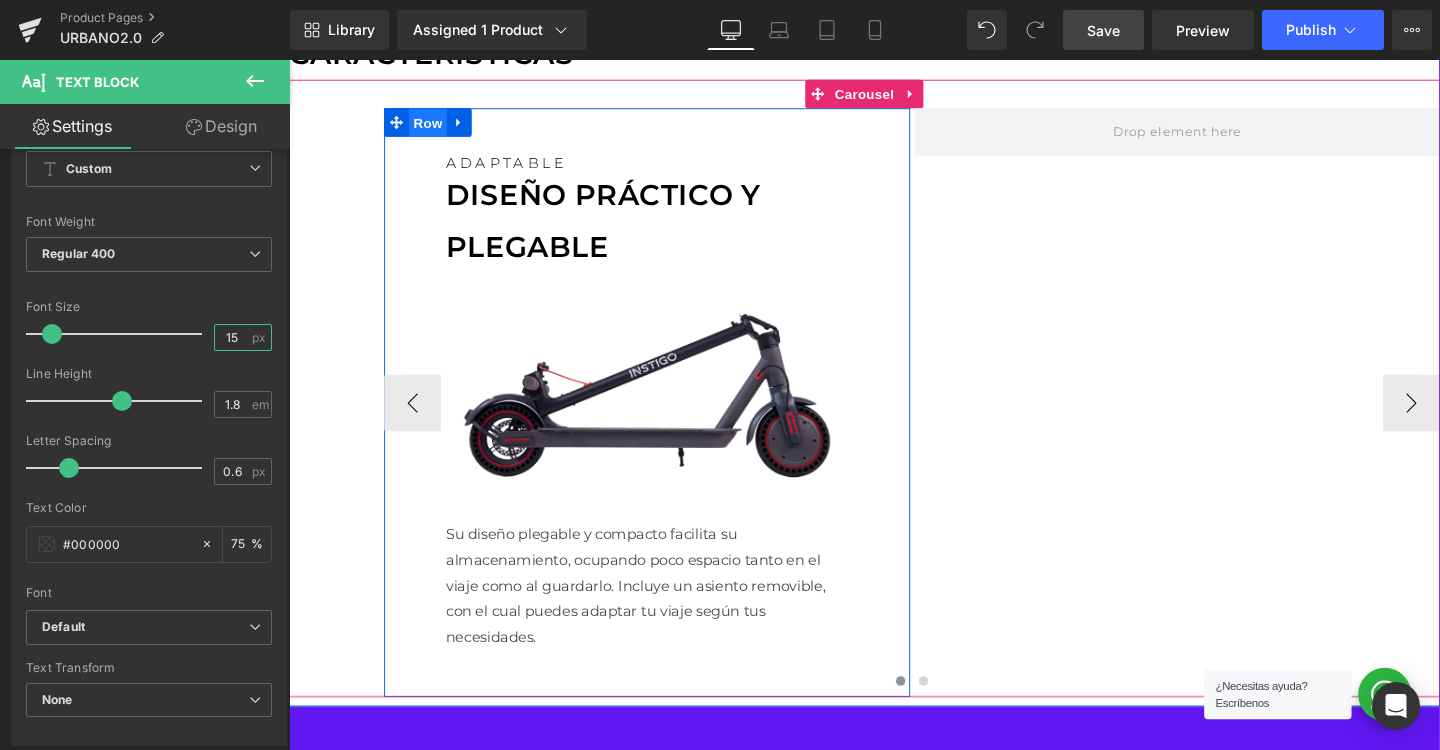 click on "Row" at bounding box center [435, 127] 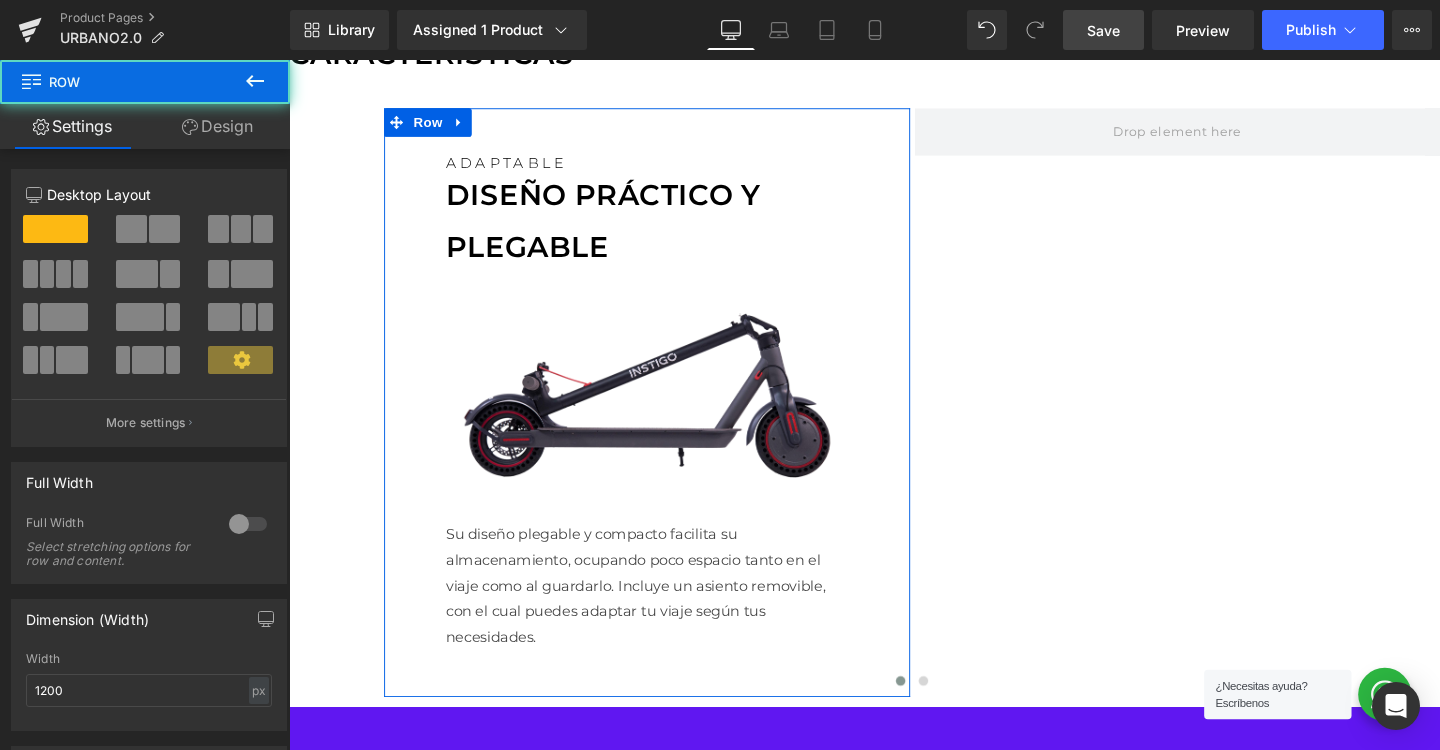 click on "Design" at bounding box center [217, 126] 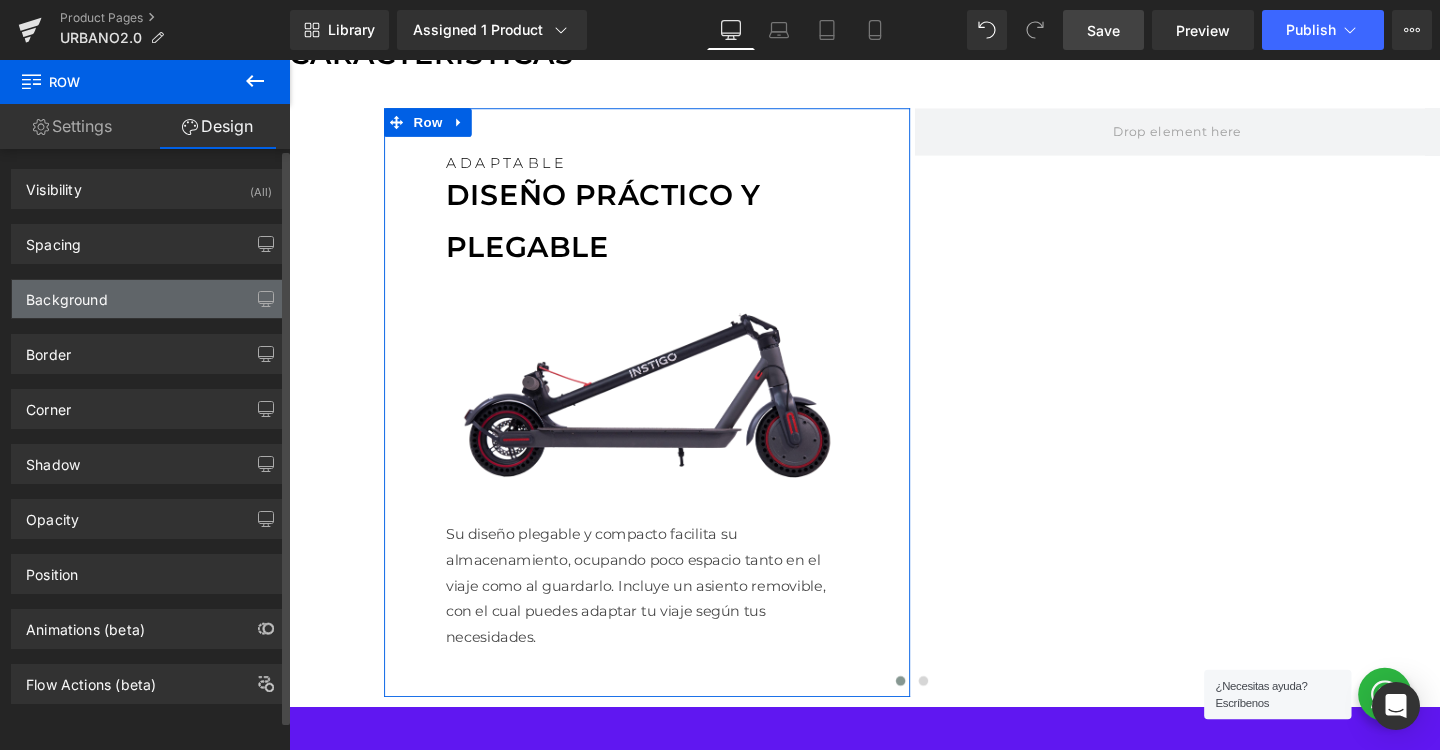 click on "Background" at bounding box center [67, 294] 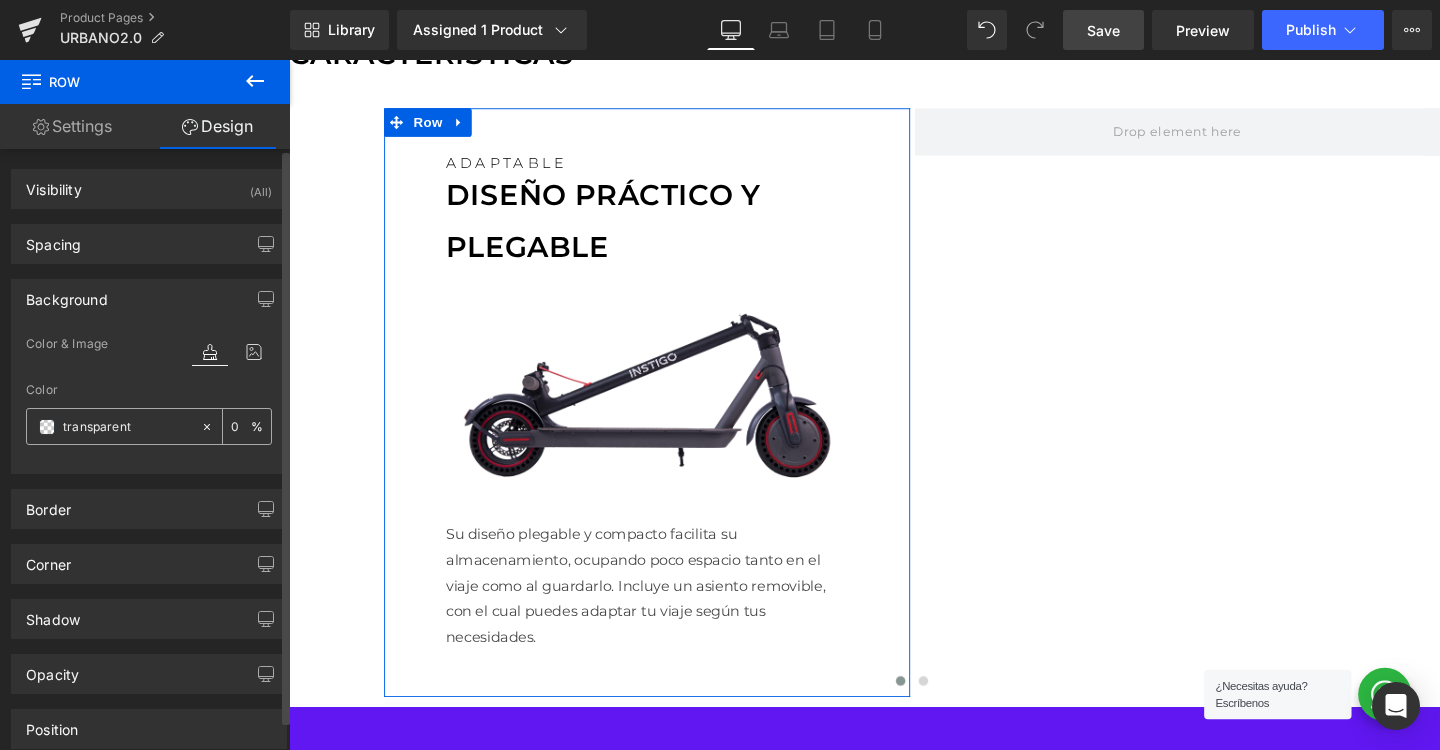 click at bounding box center [47, 427] 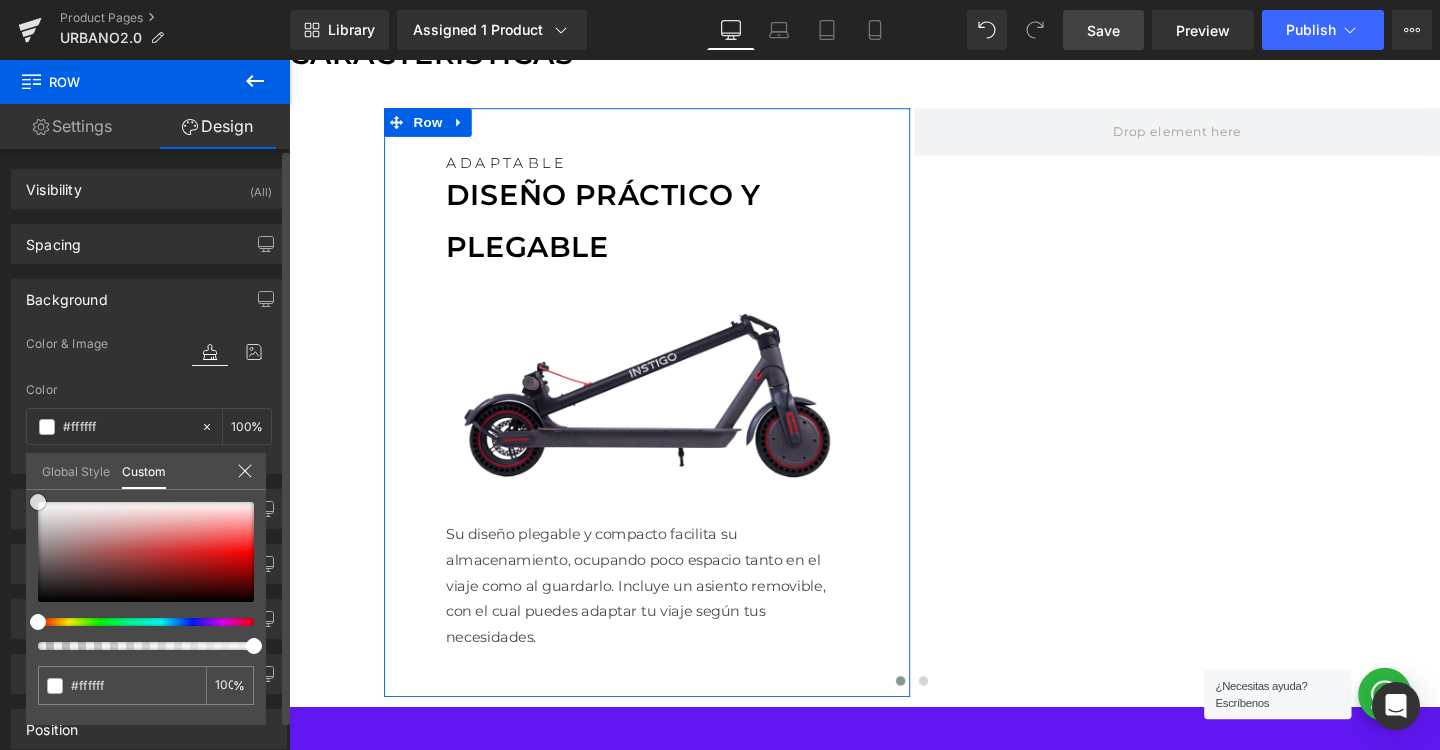drag, startPoint x: 81, startPoint y: 524, endPoint x: 1, endPoint y: 419, distance: 132.00378 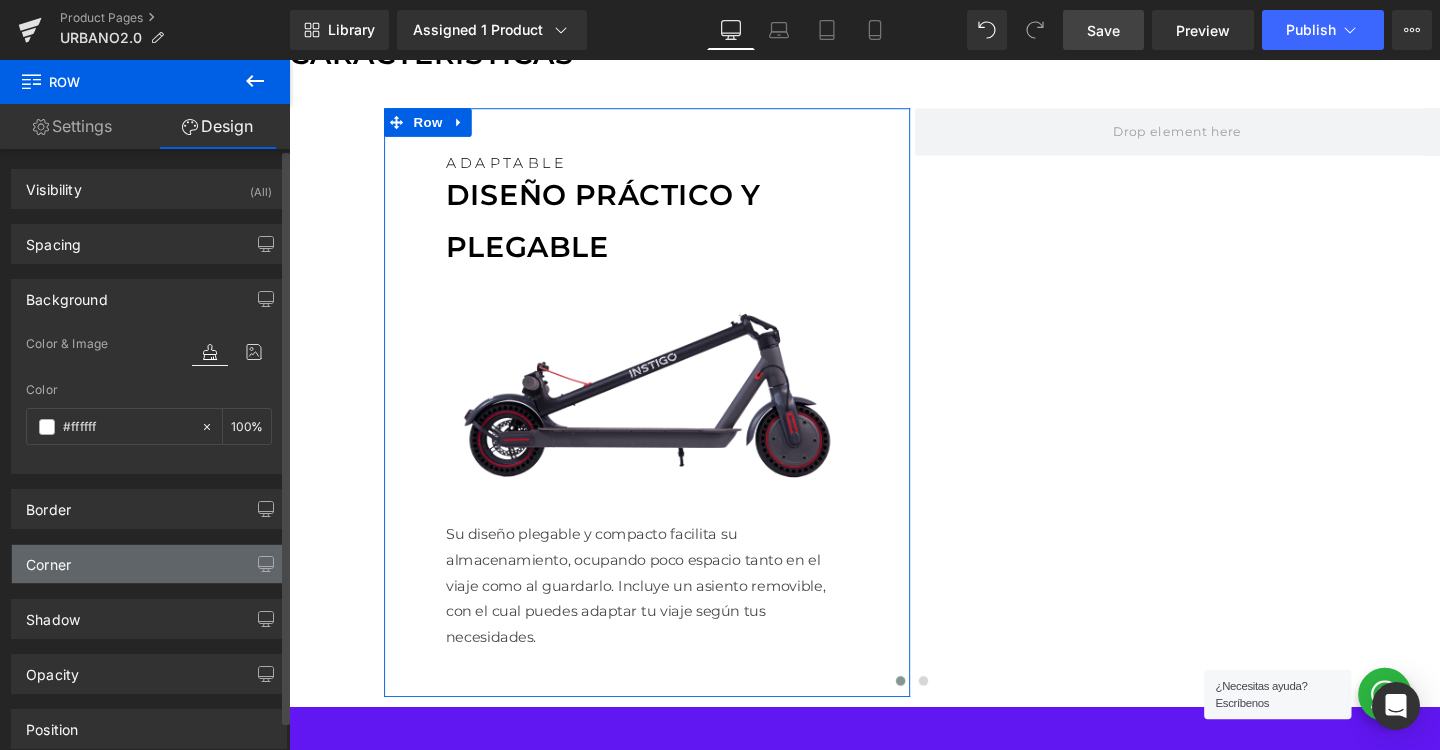 click on "Corner" at bounding box center [48, 559] 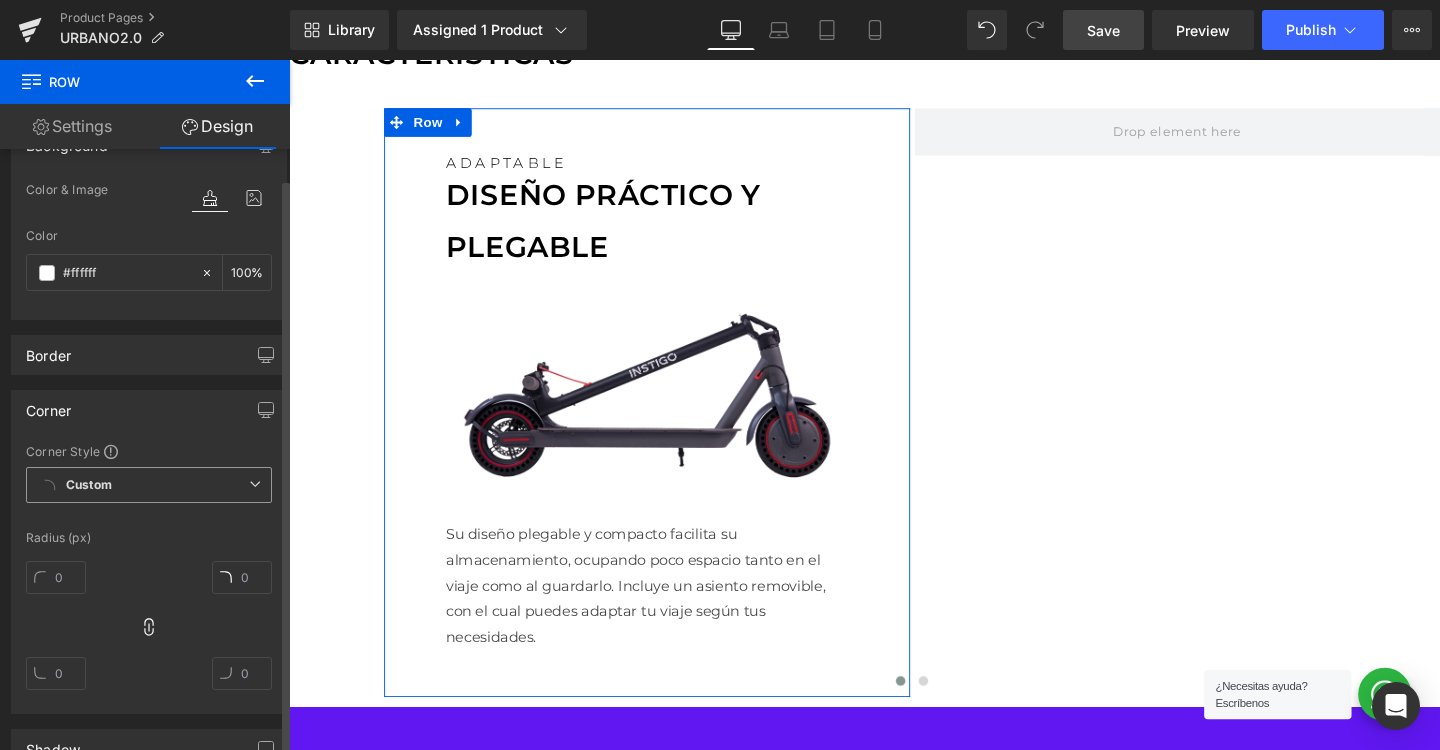 scroll, scrollTop: 192, scrollLeft: 0, axis: vertical 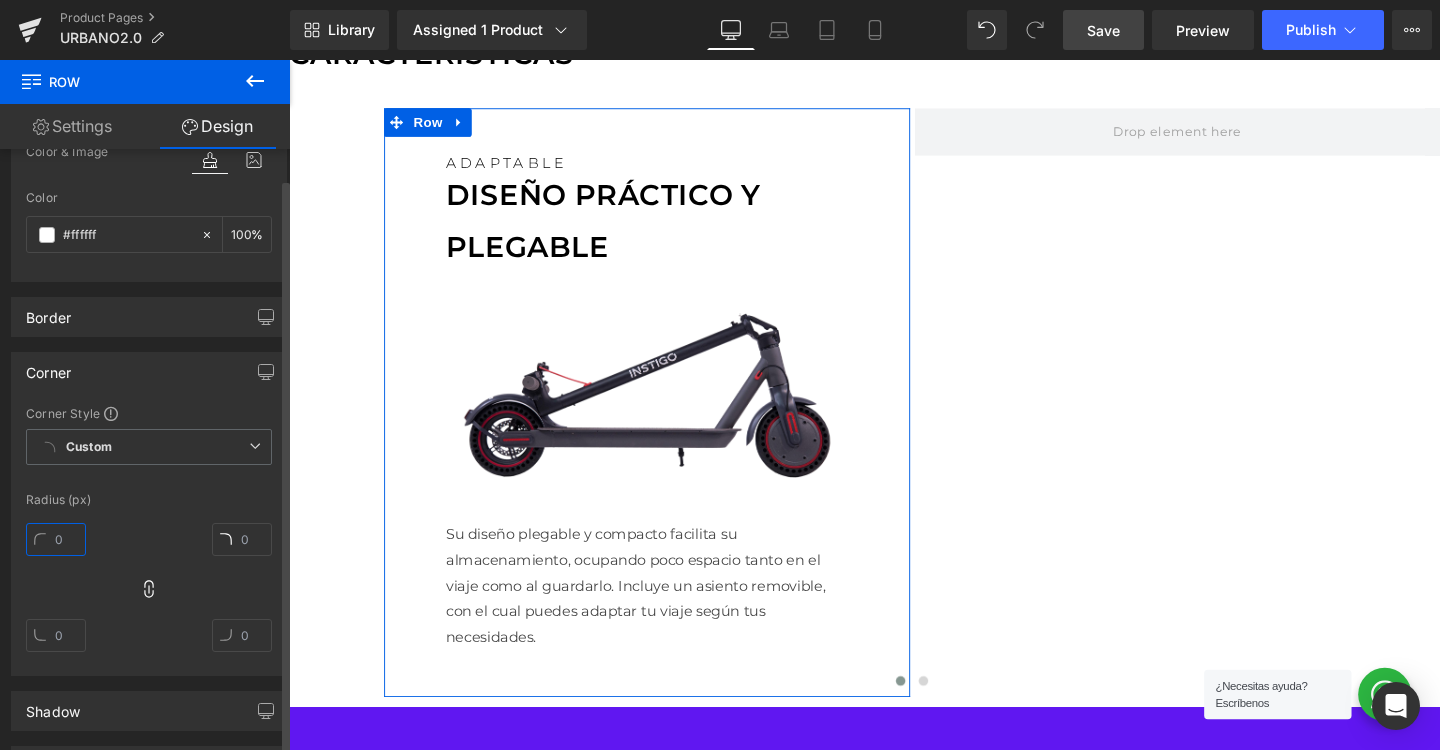 click at bounding box center (56, 539) 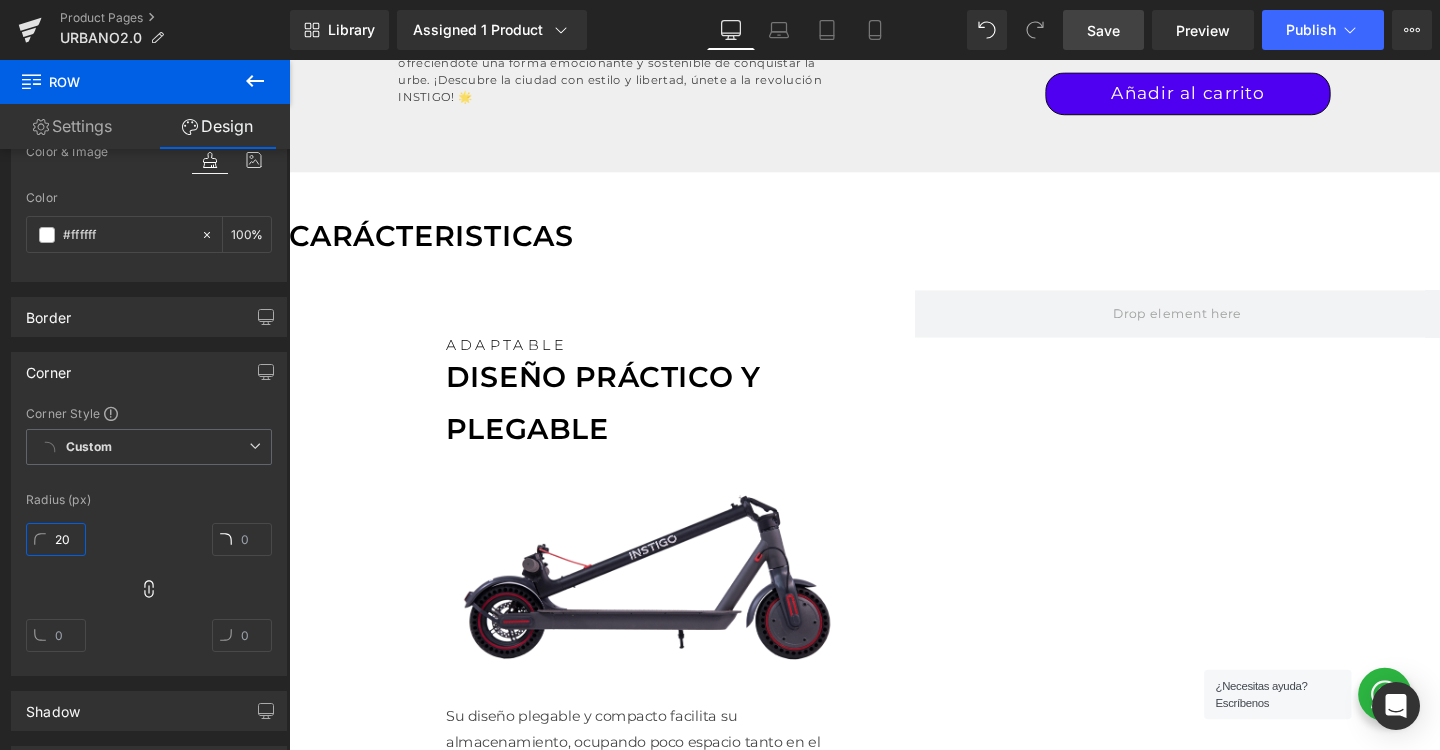 scroll, scrollTop: 1236, scrollLeft: 0, axis: vertical 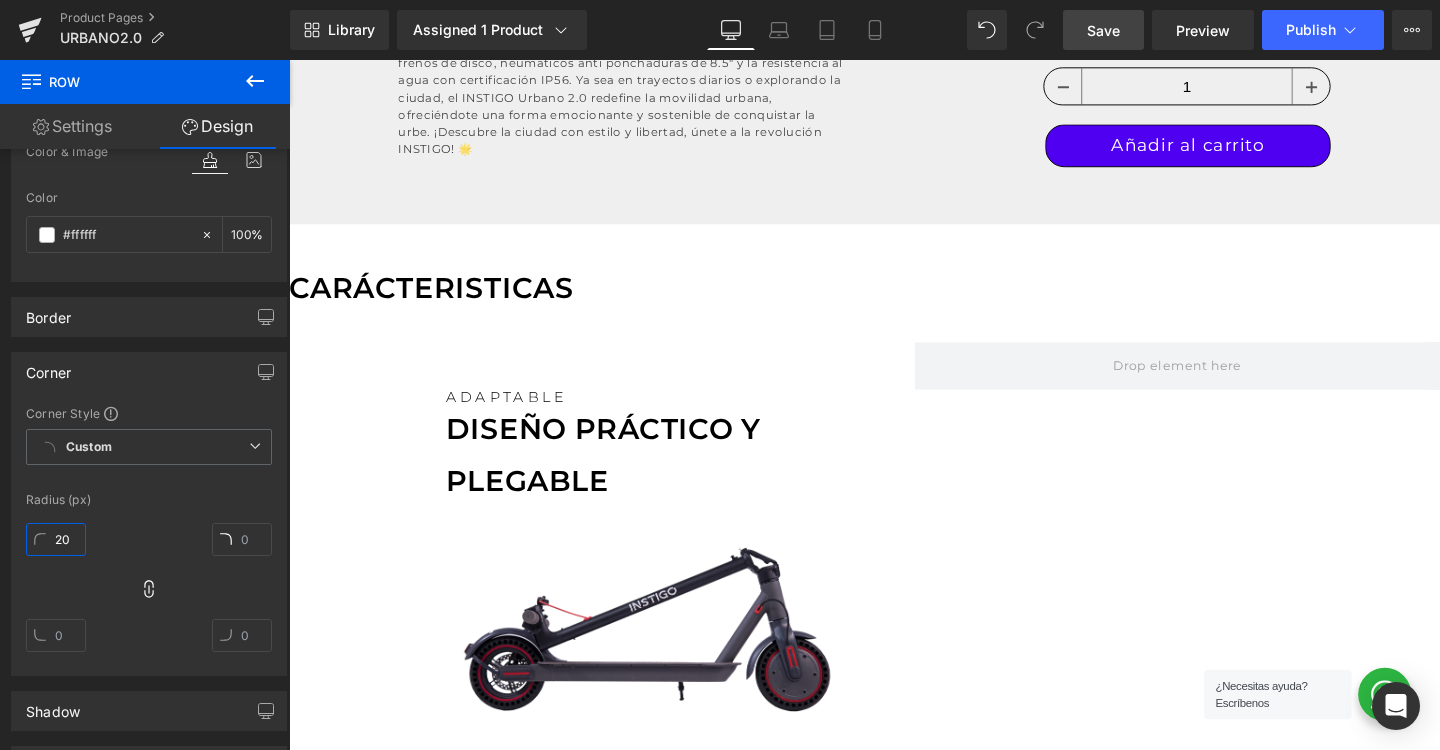 type on "20" 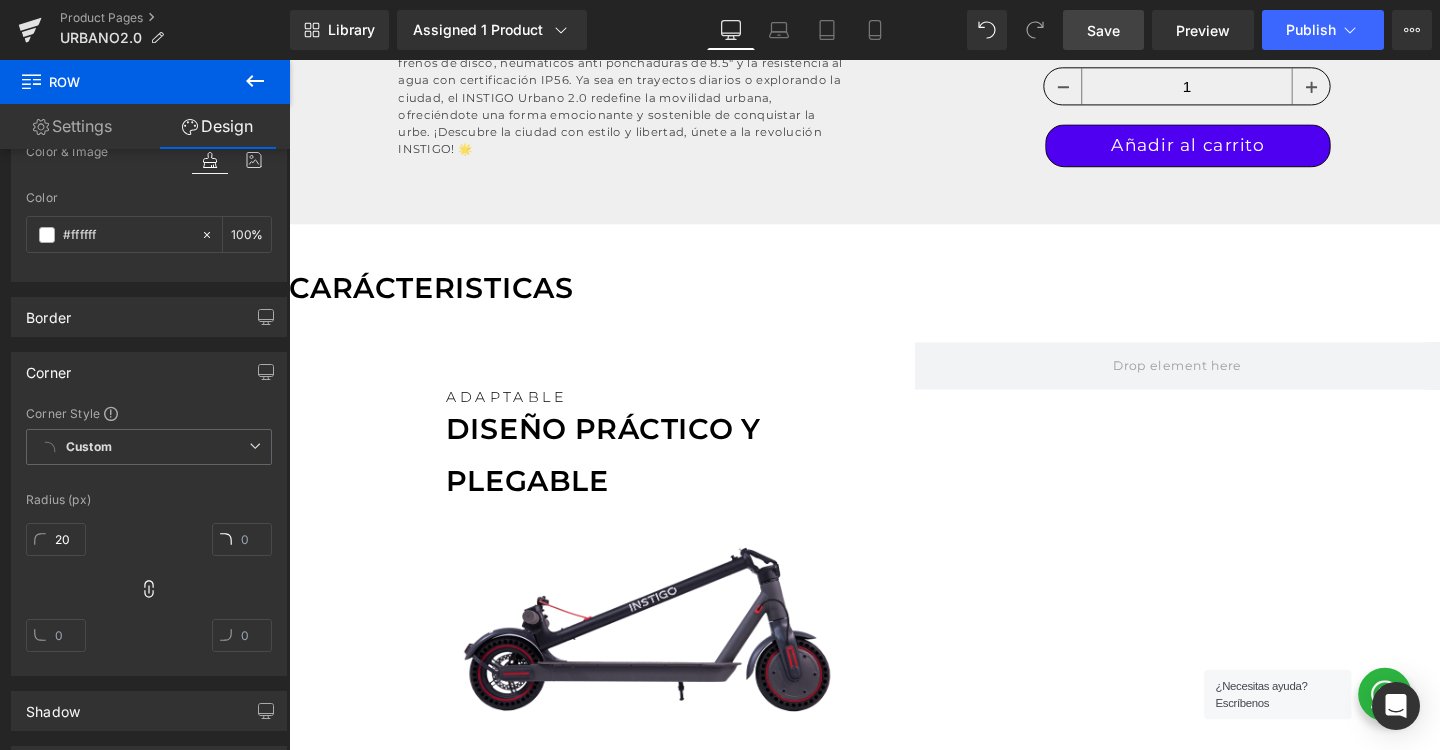 click on "Ir directamente al contenido
Tu carrito esta vacío
Seguir comprando
¿Tienes una cuenta?
Inicia sesión  para finalizar tus compras con mayor rapidez.
Tu carrito
Cargando...
Subtotal
$ 0.00 MXN
Los impuestos y gastos de envío se calculan en la pantalla de pago
Pagar pedido" at bounding box center (894, 1221) 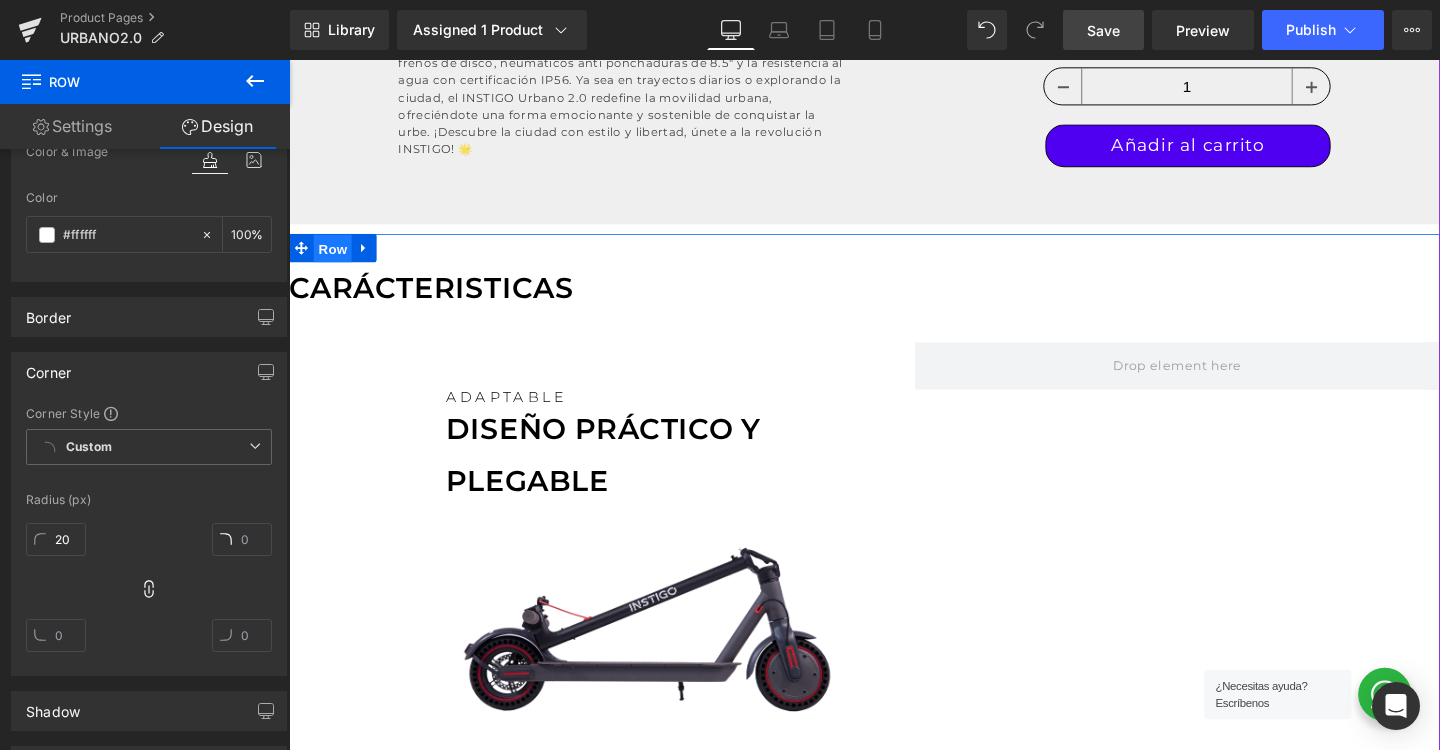 click on "Row" at bounding box center [335, 259] 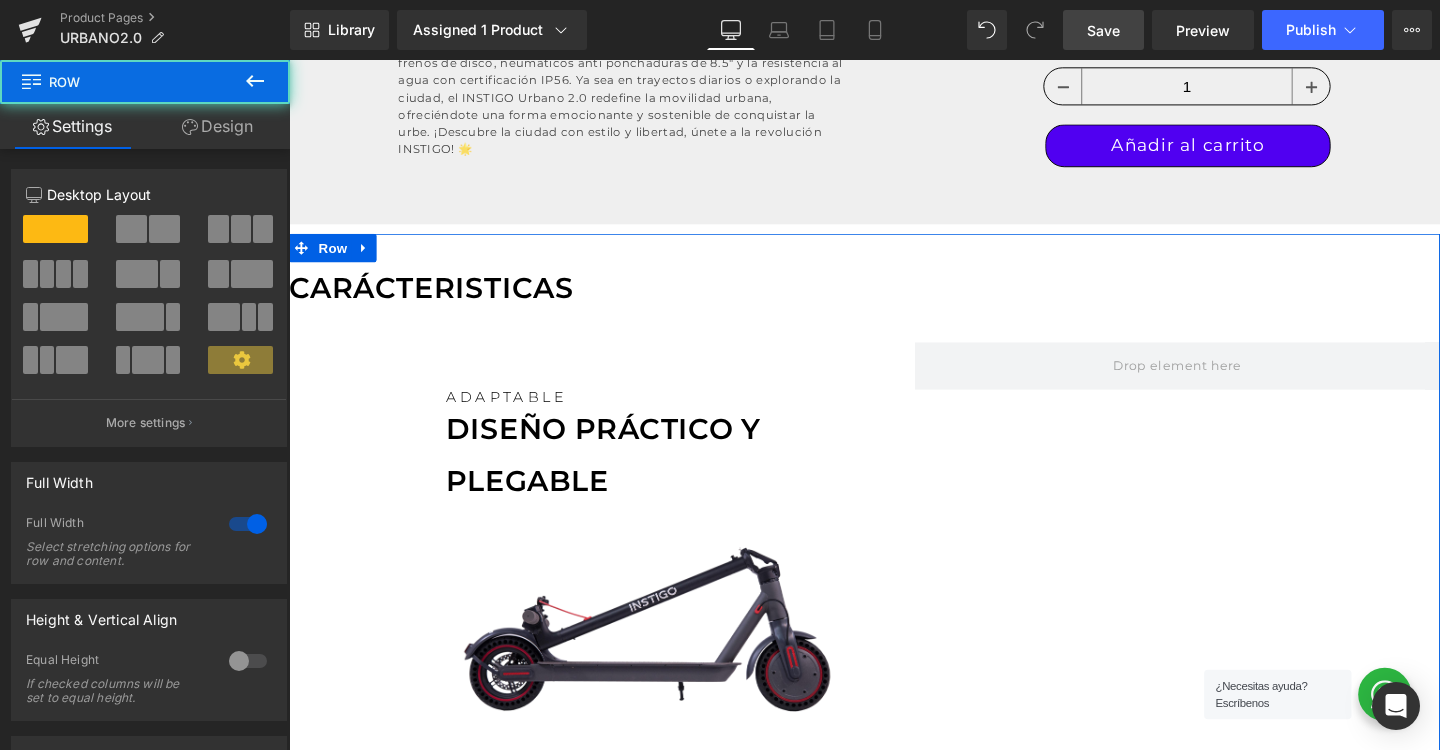 click on "Design" at bounding box center [217, 126] 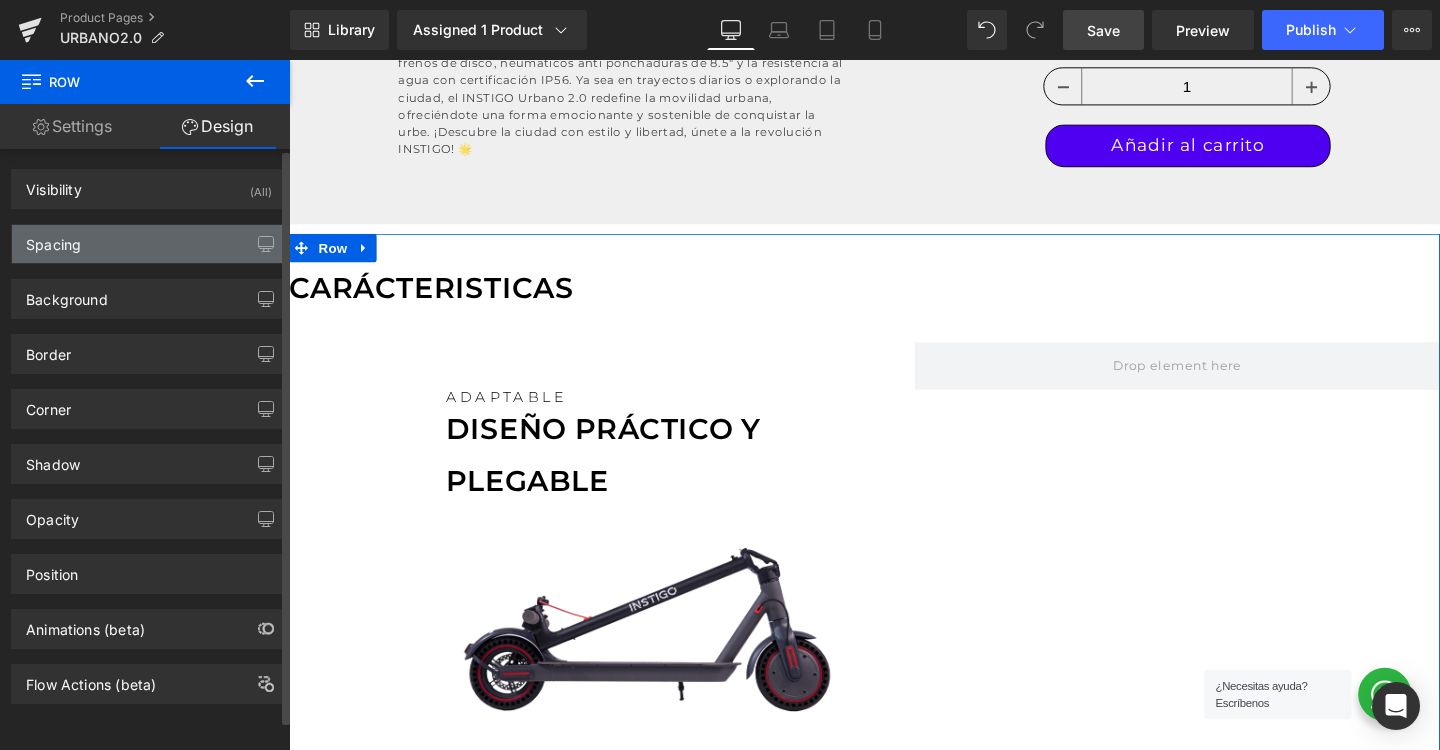 click on "Spacing" at bounding box center [149, 244] 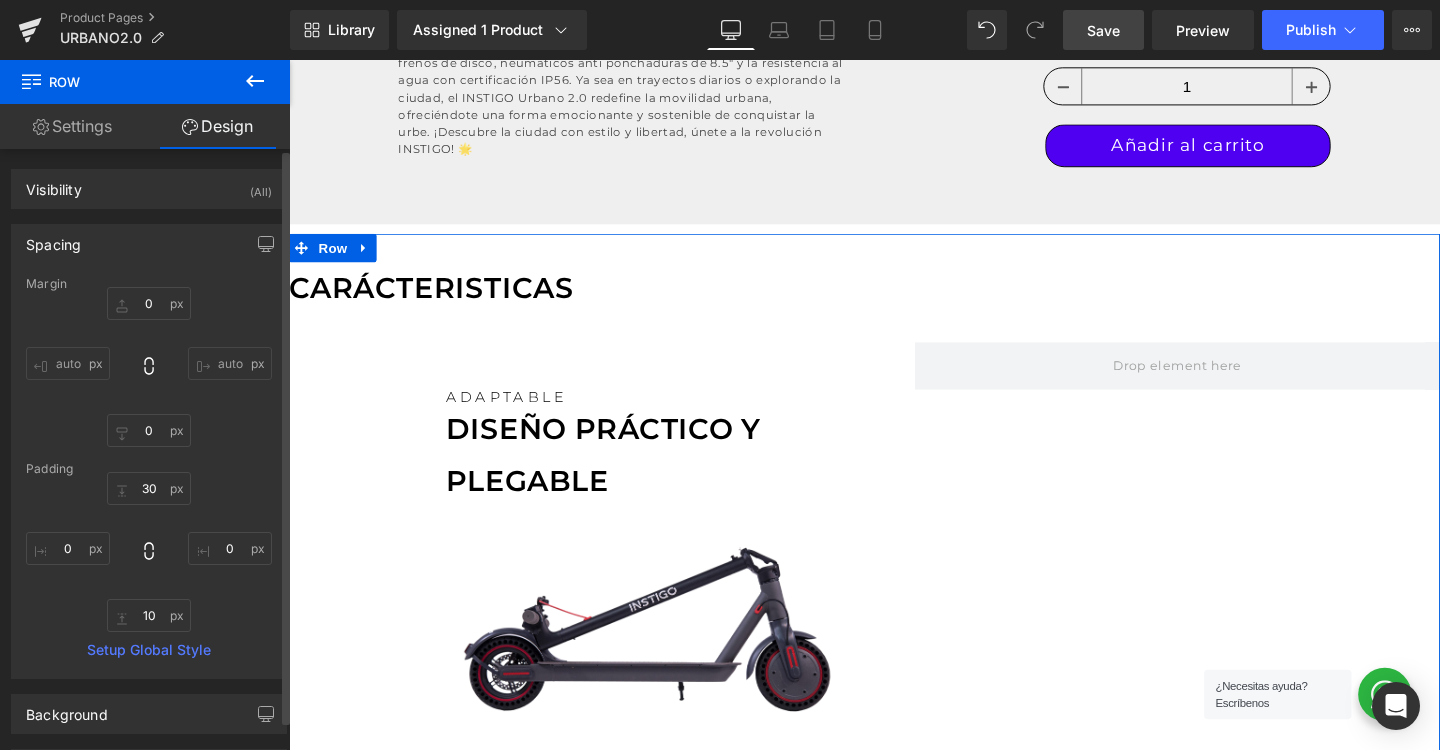 click on "Spacing" at bounding box center (149, 244) 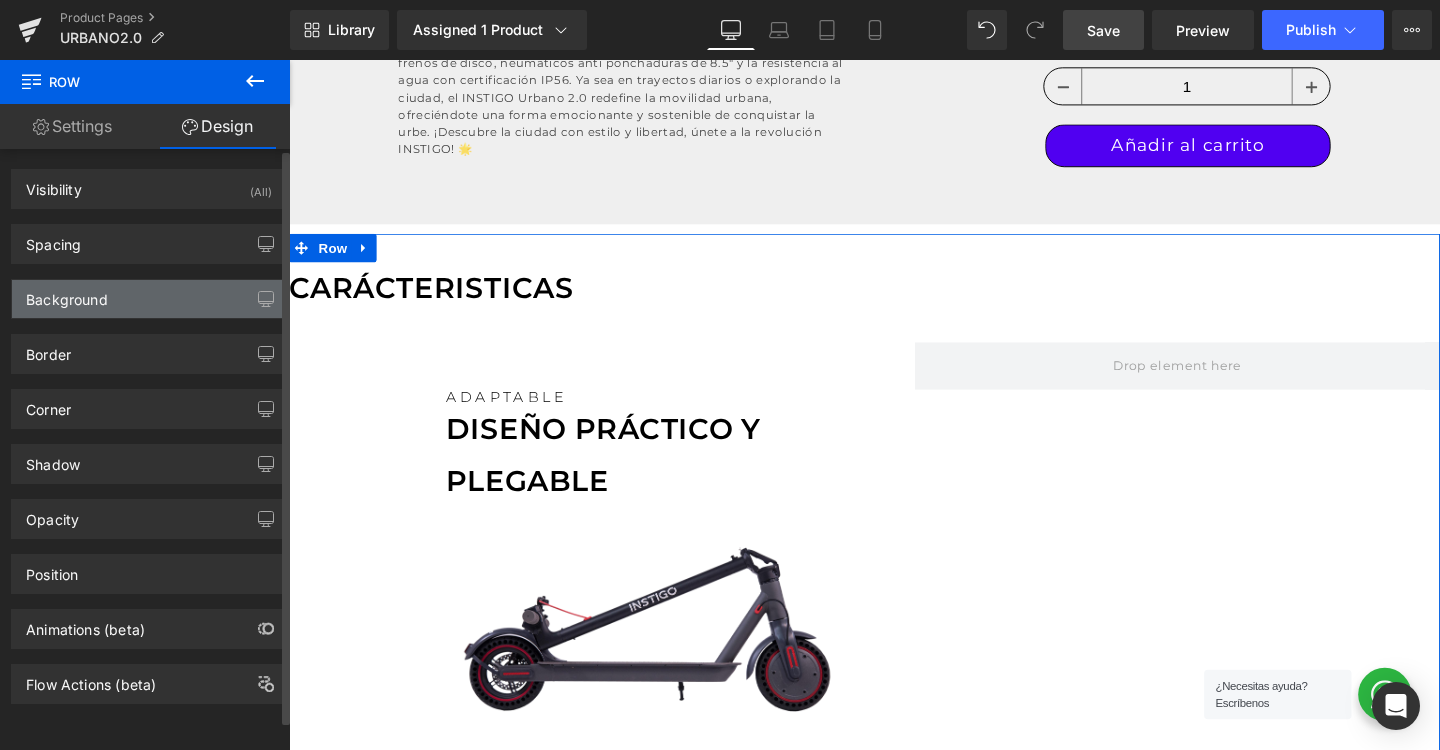 click on "Background" at bounding box center [149, 299] 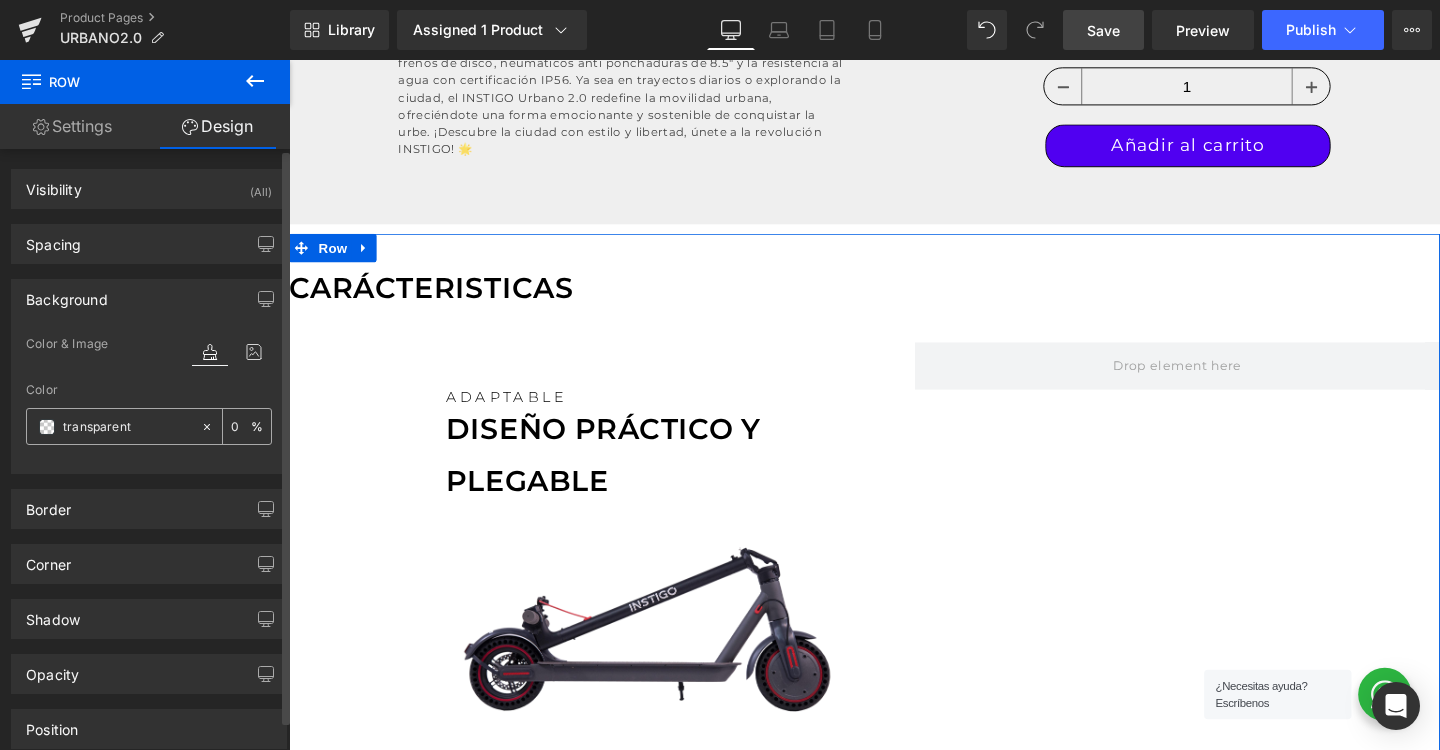 click at bounding box center [47, 427] 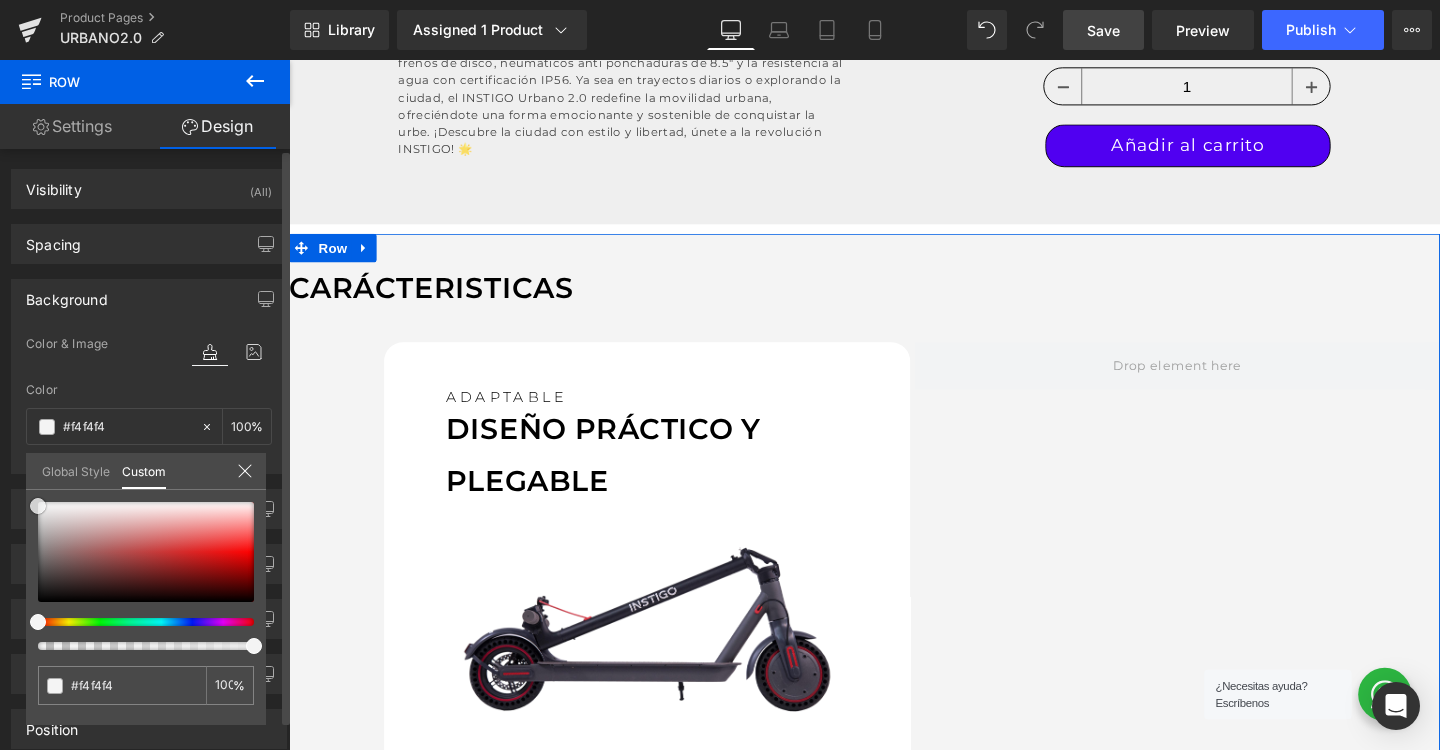 drag, startPoint x: 52, startPoint y: 512, endPoint x: 12, endPoint y: 506, distance: 40.4475 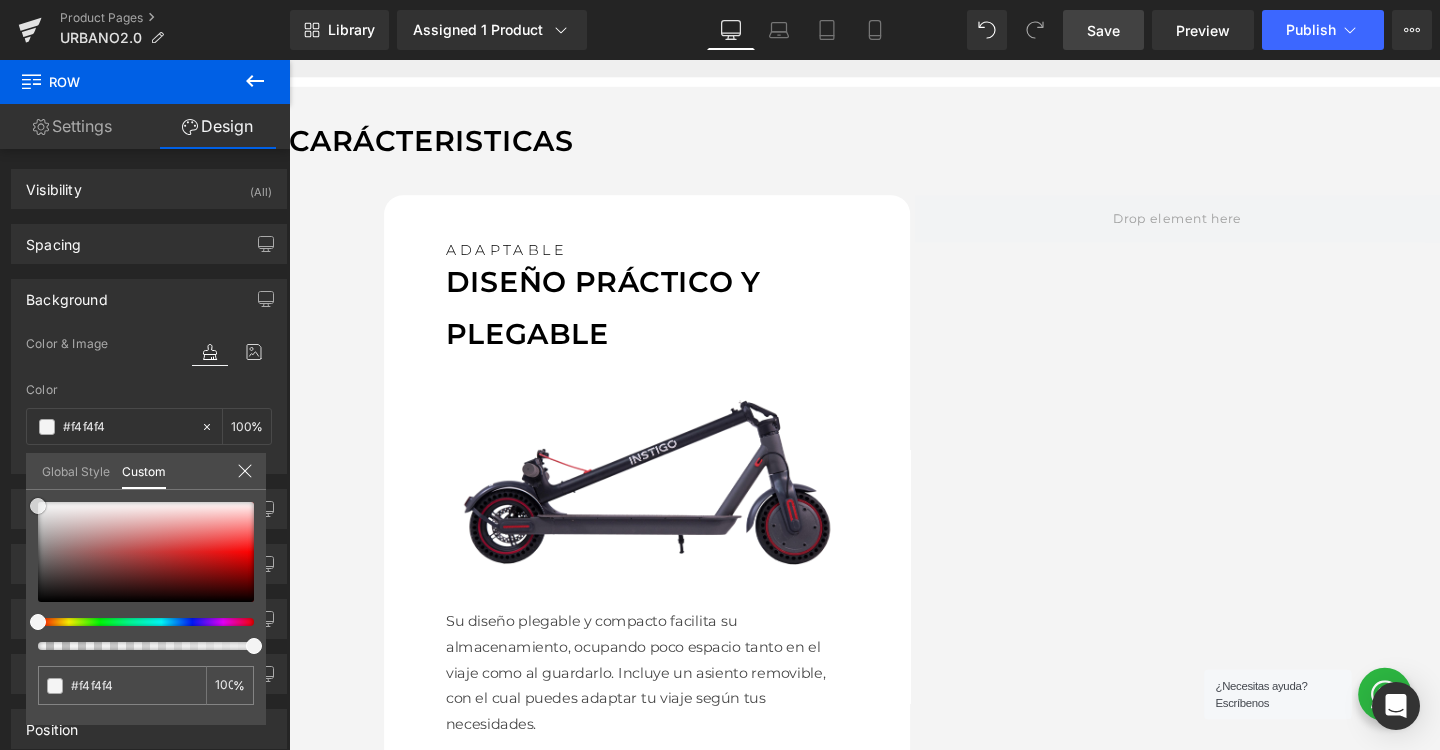 scroll, scrollTop: 1394, scrollLeft: 0, axis: vertical 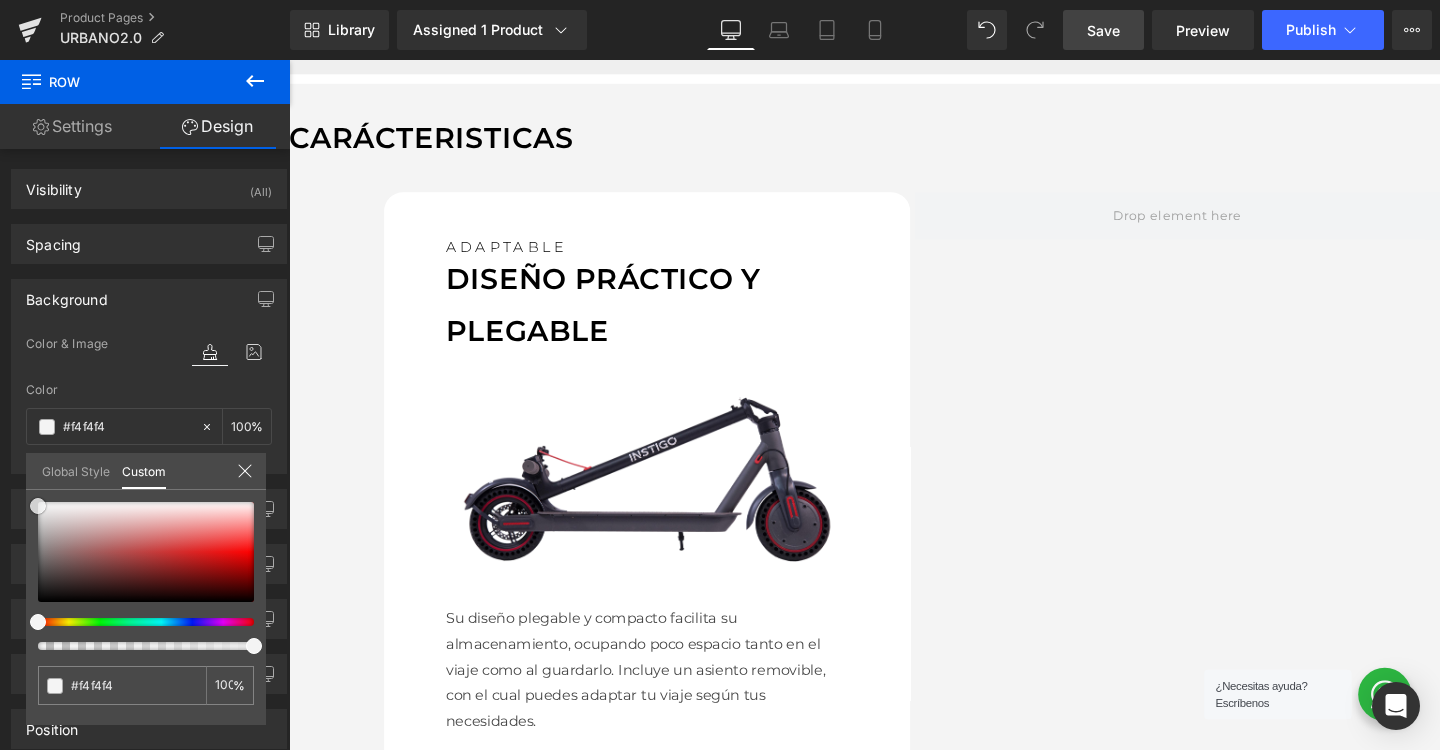 click on "Ir directamente al contenido
Tu carrito esta vacío
Seguir comprando
¿Tienes una cuenta?
Inicia sesión  para finalizar tus compras con mayor rapidez.
Tu carrito
Cargando...
Subtotal
$ 0.00 MXN
Los impuestos y gastos de envío se calculan en la pantalla de pago
Pagar pedido" at bounding box center [894, 1063] 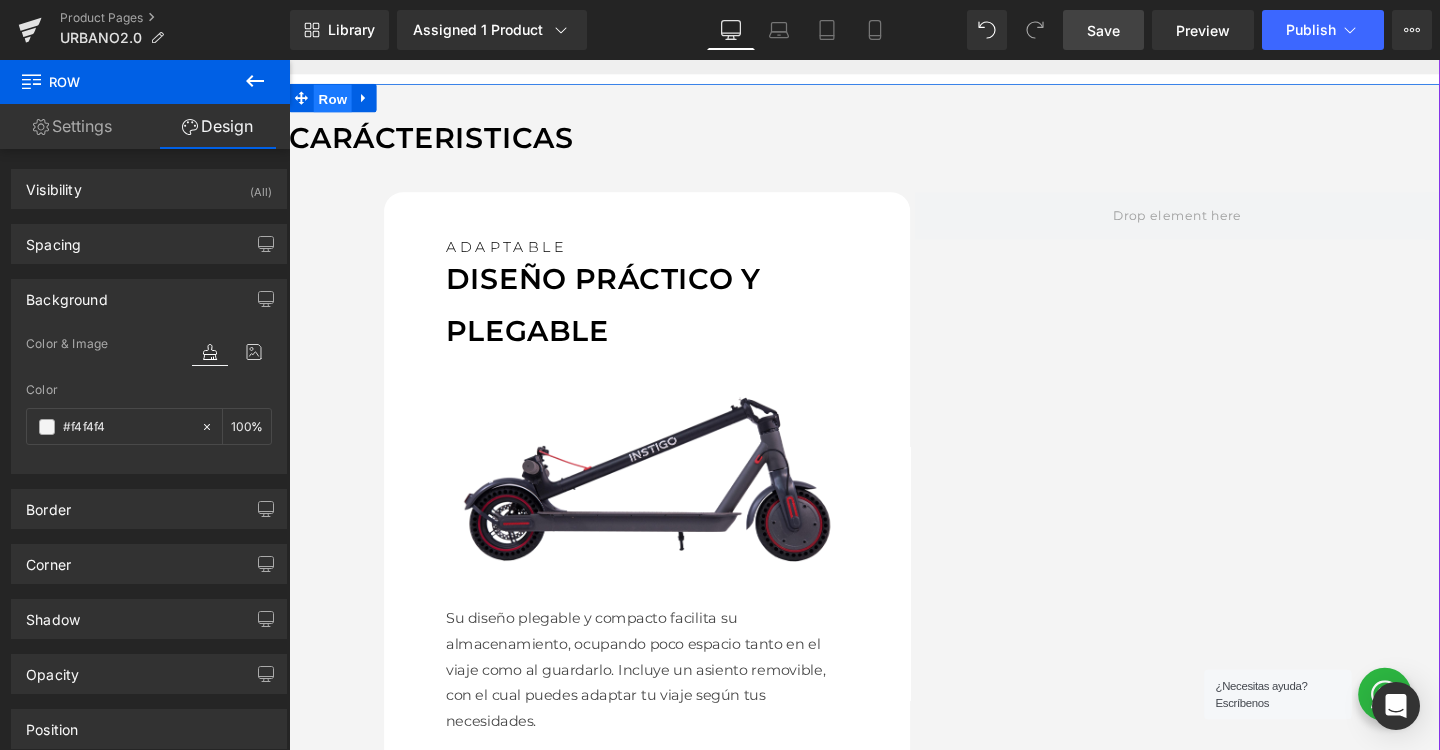 click on "Row" at bounding box center (335, 101) 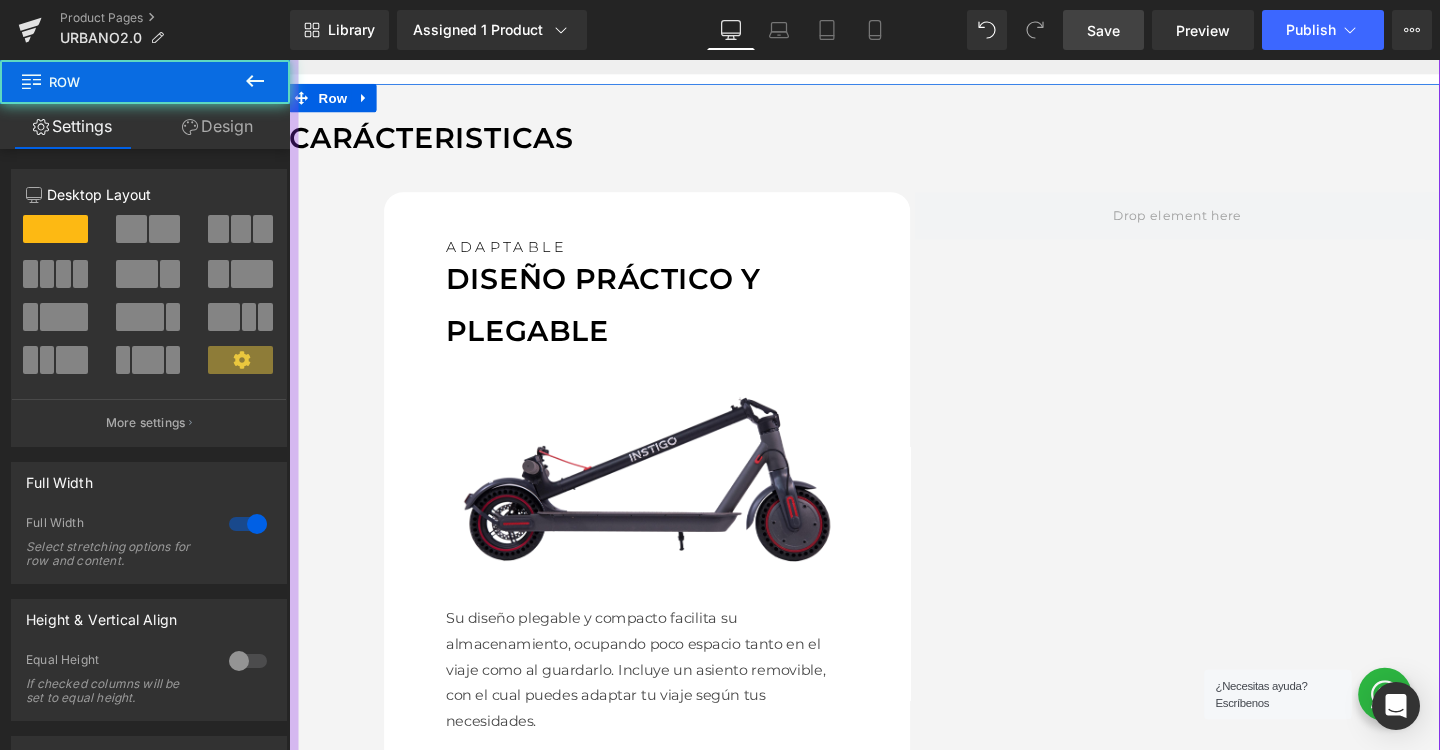 click on "Design" at bounding box center [217, 126] 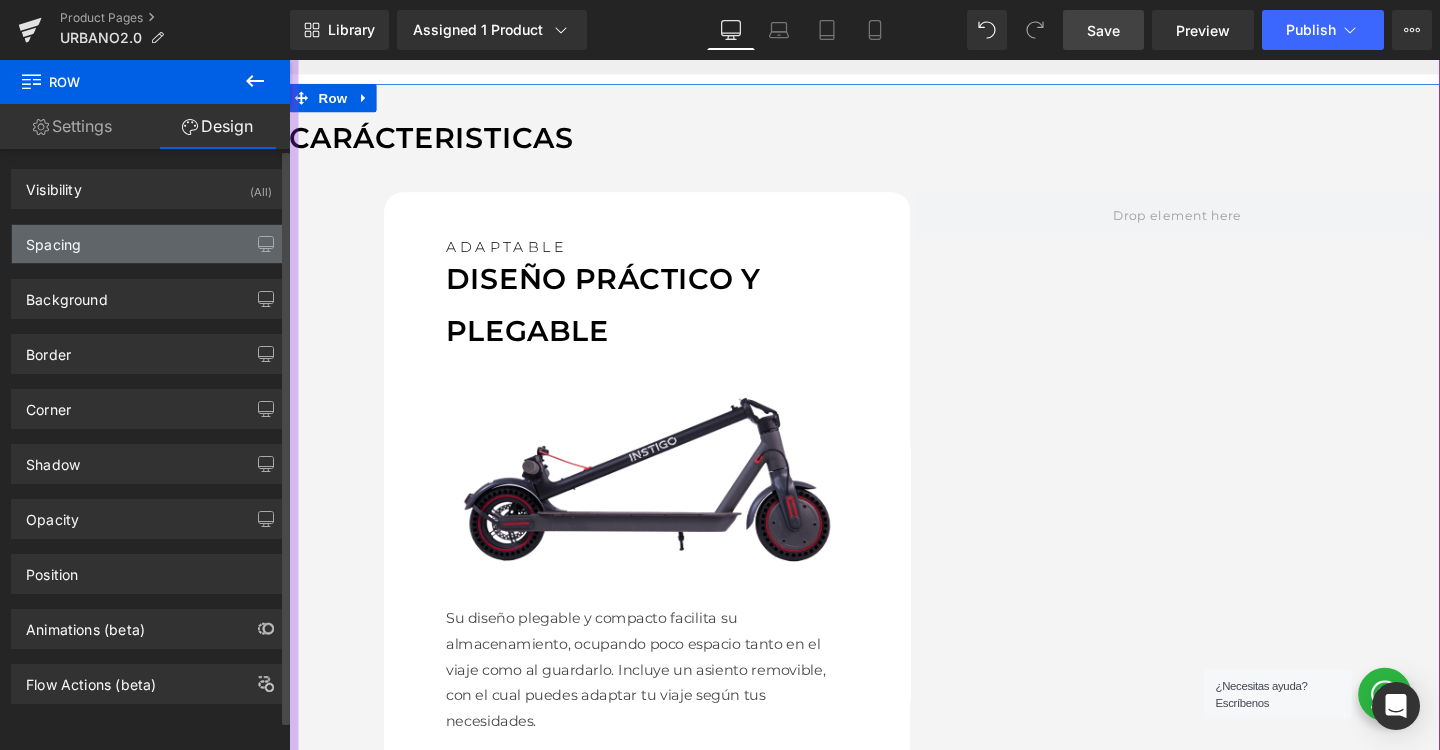 click on "Spacing" at bounding box center [149, 244] 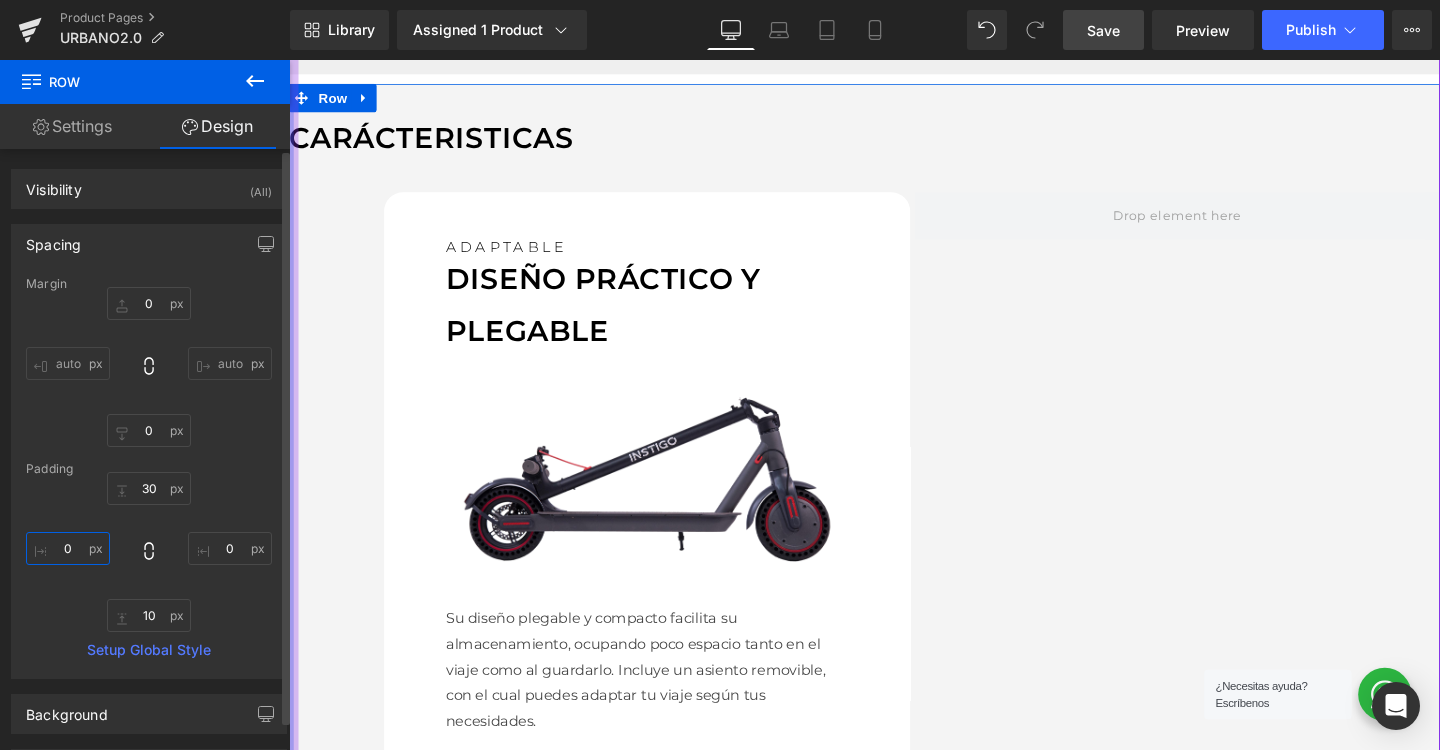 click on "0" at bounding box center [68, 548] 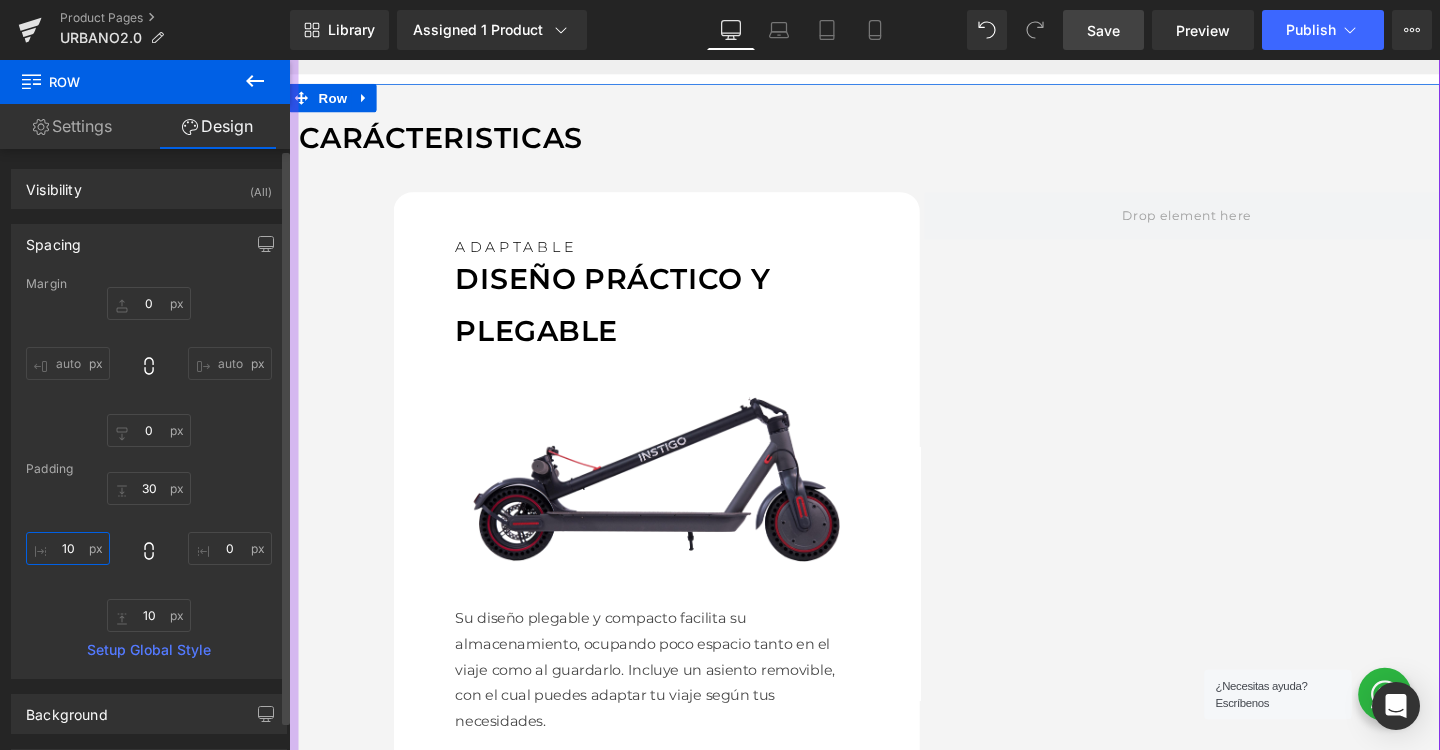 type on "100" 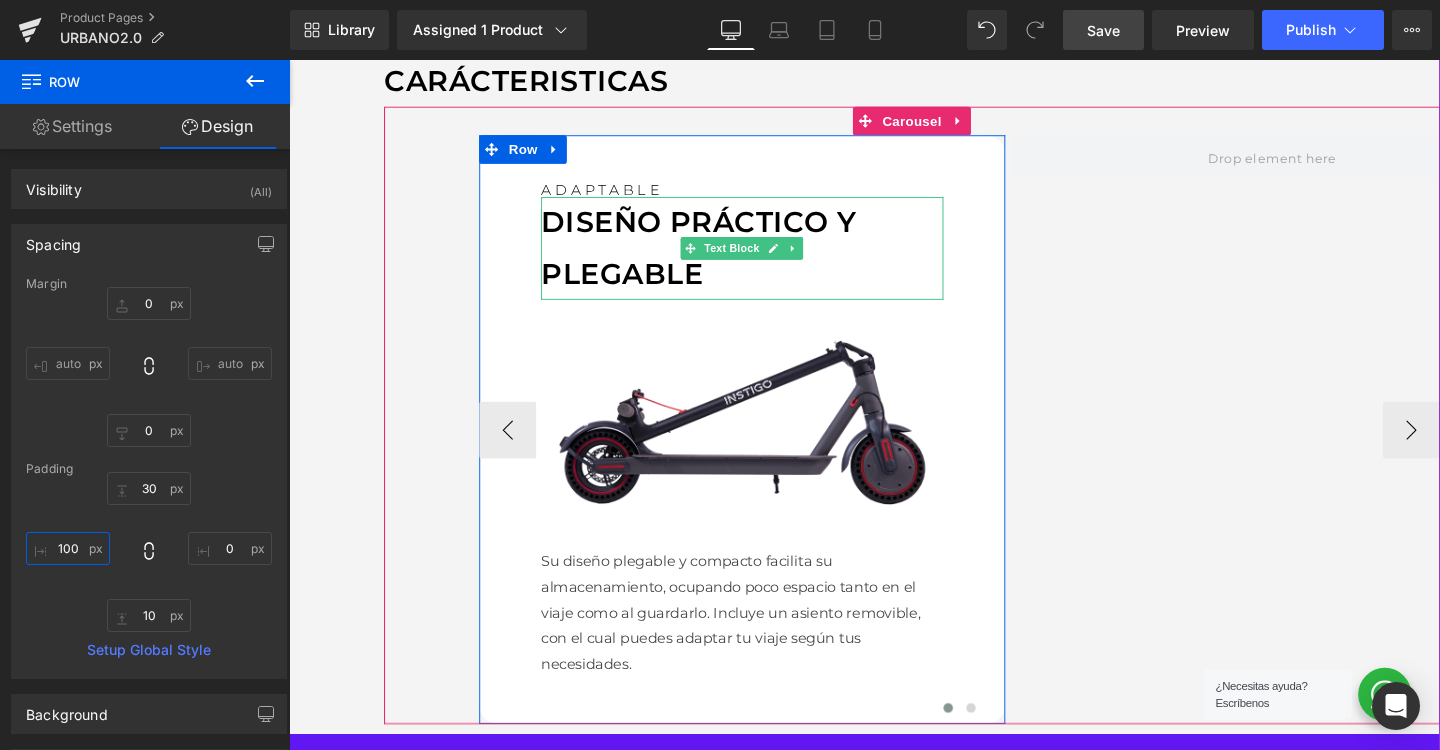 scroll, scrollTop: 1425, scrollLeft: 0, axis: vertical 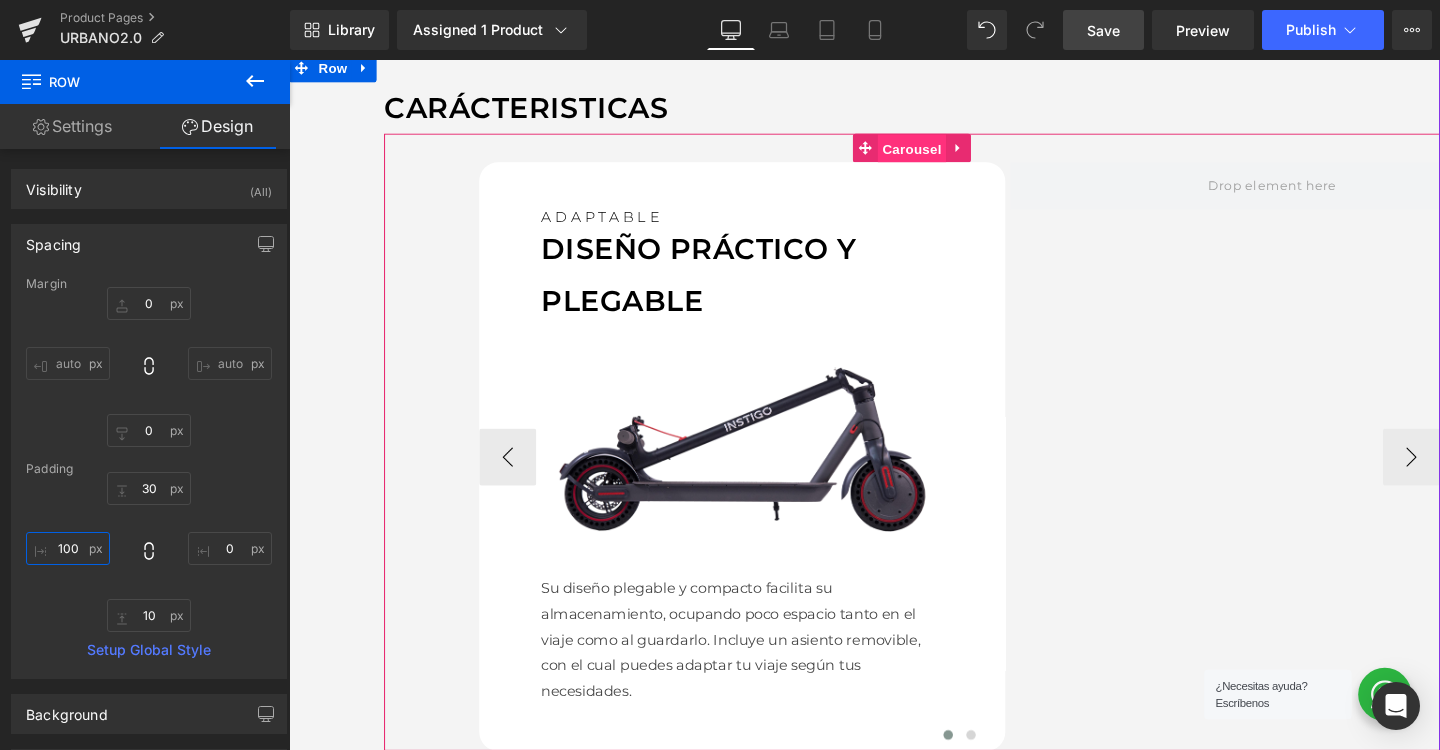 click on "Carousel" at bounding box center (944, 154) 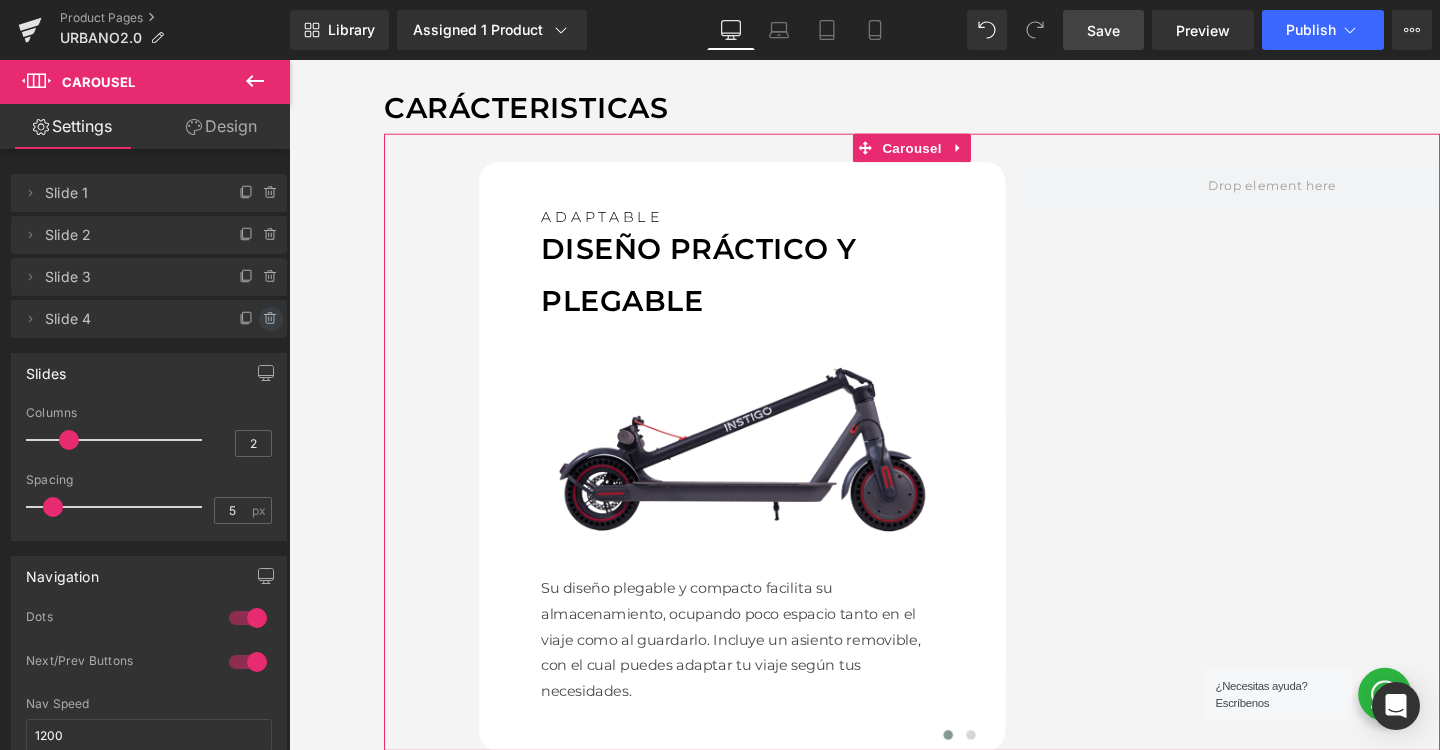 click at bounding box center [271, 319] 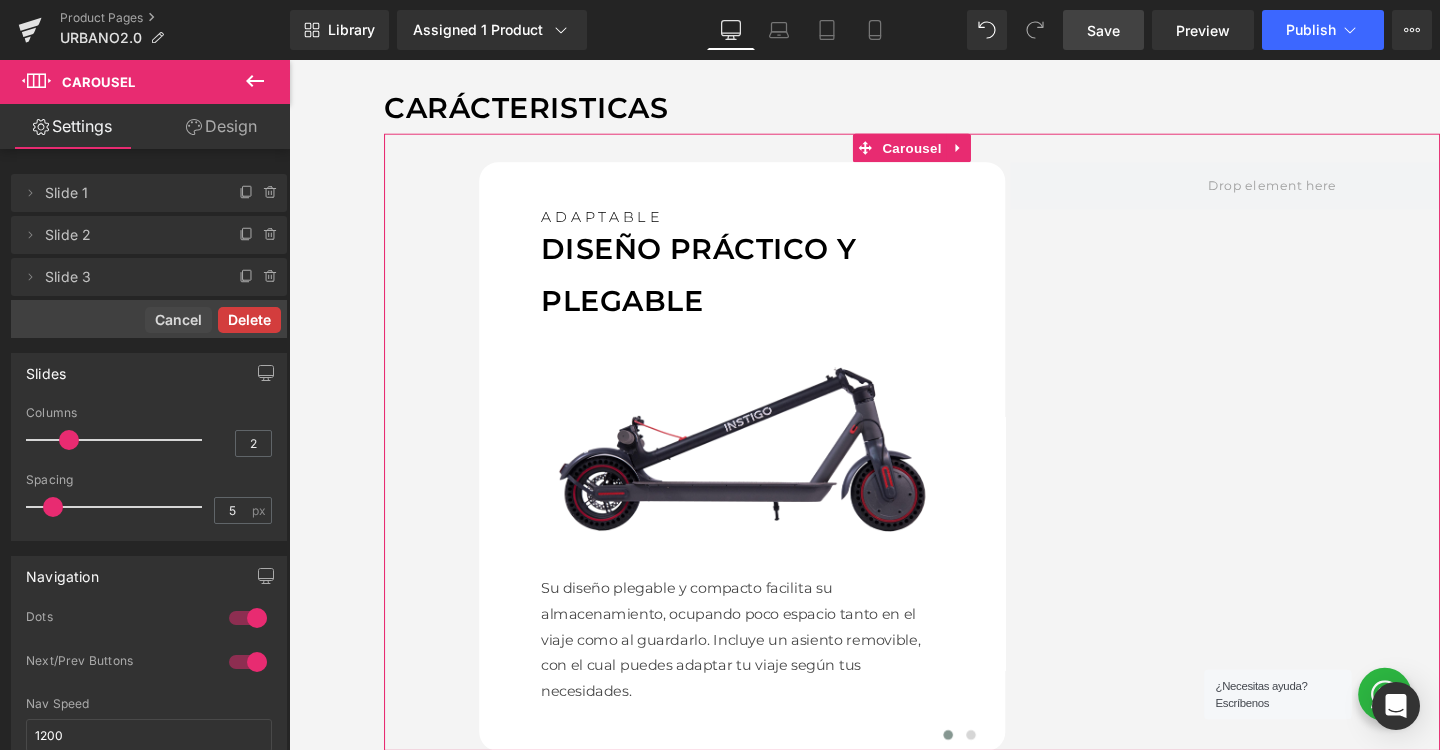 click on "Delete" at bounding box center (249, 320) 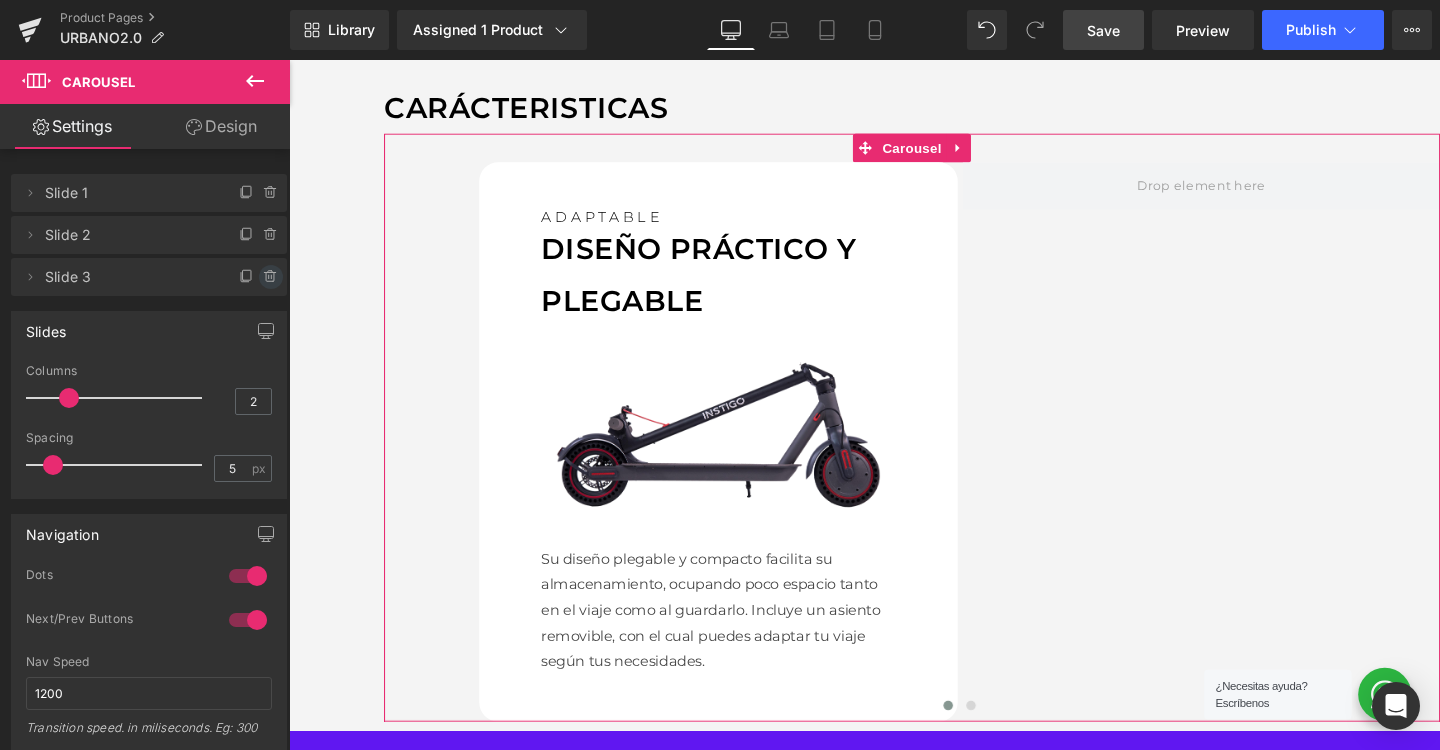 click at bounding box center (271, 277) 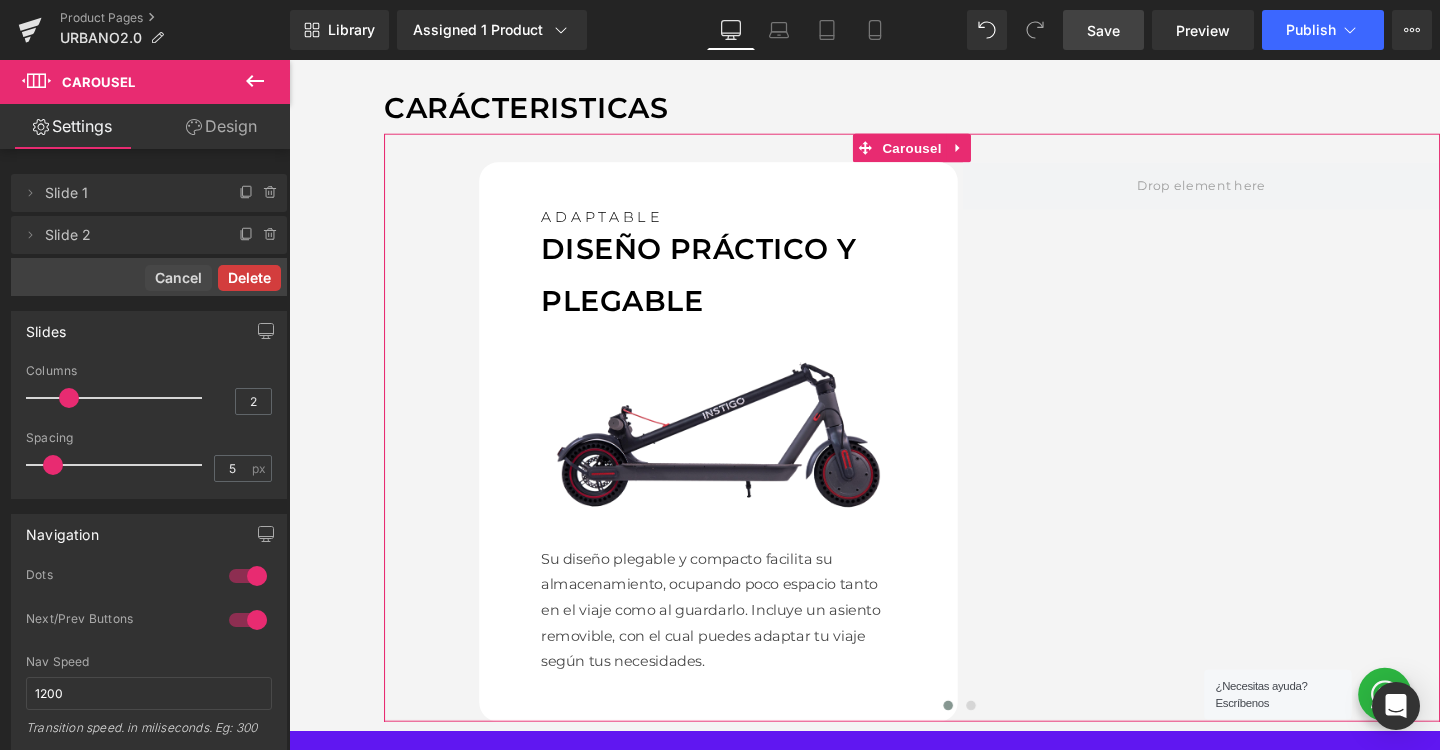 click on "Delete" at bounding box center [249, 278] 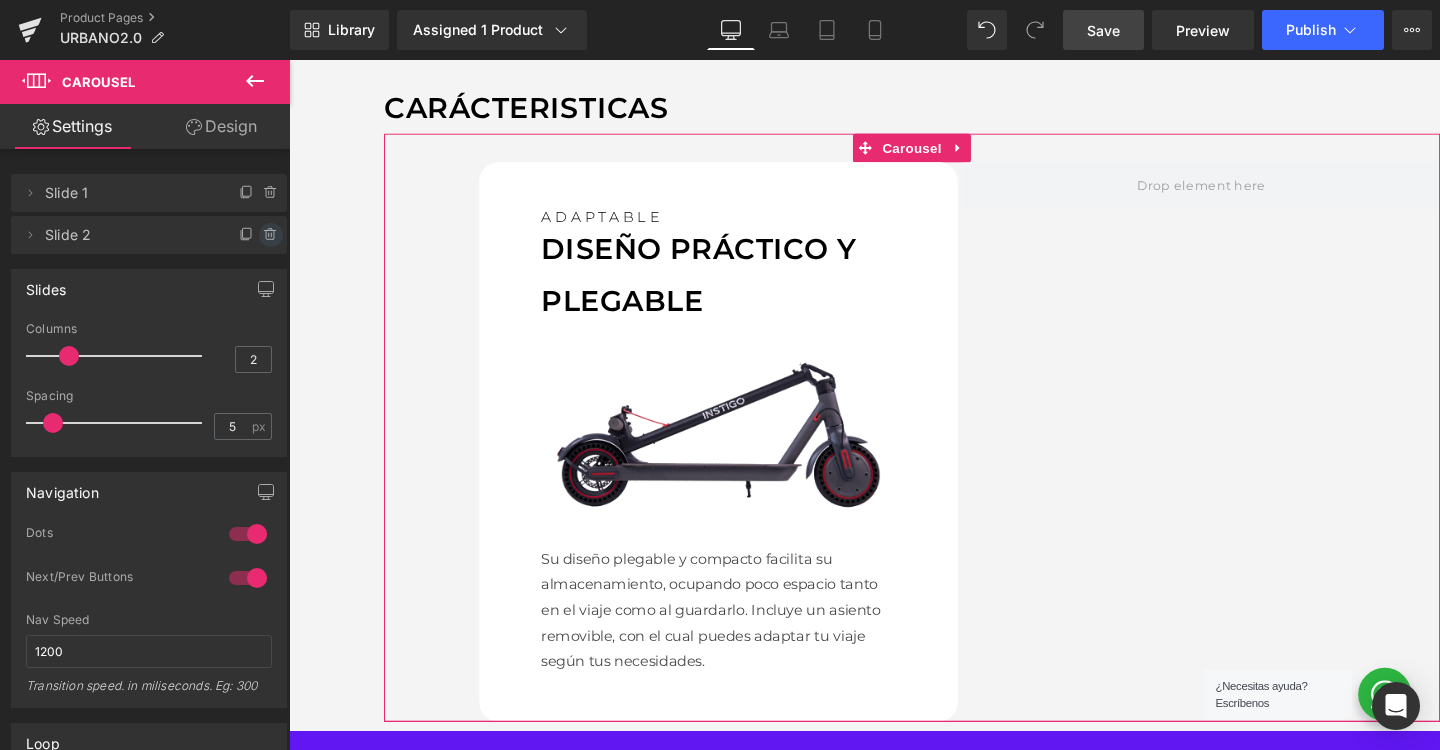 click 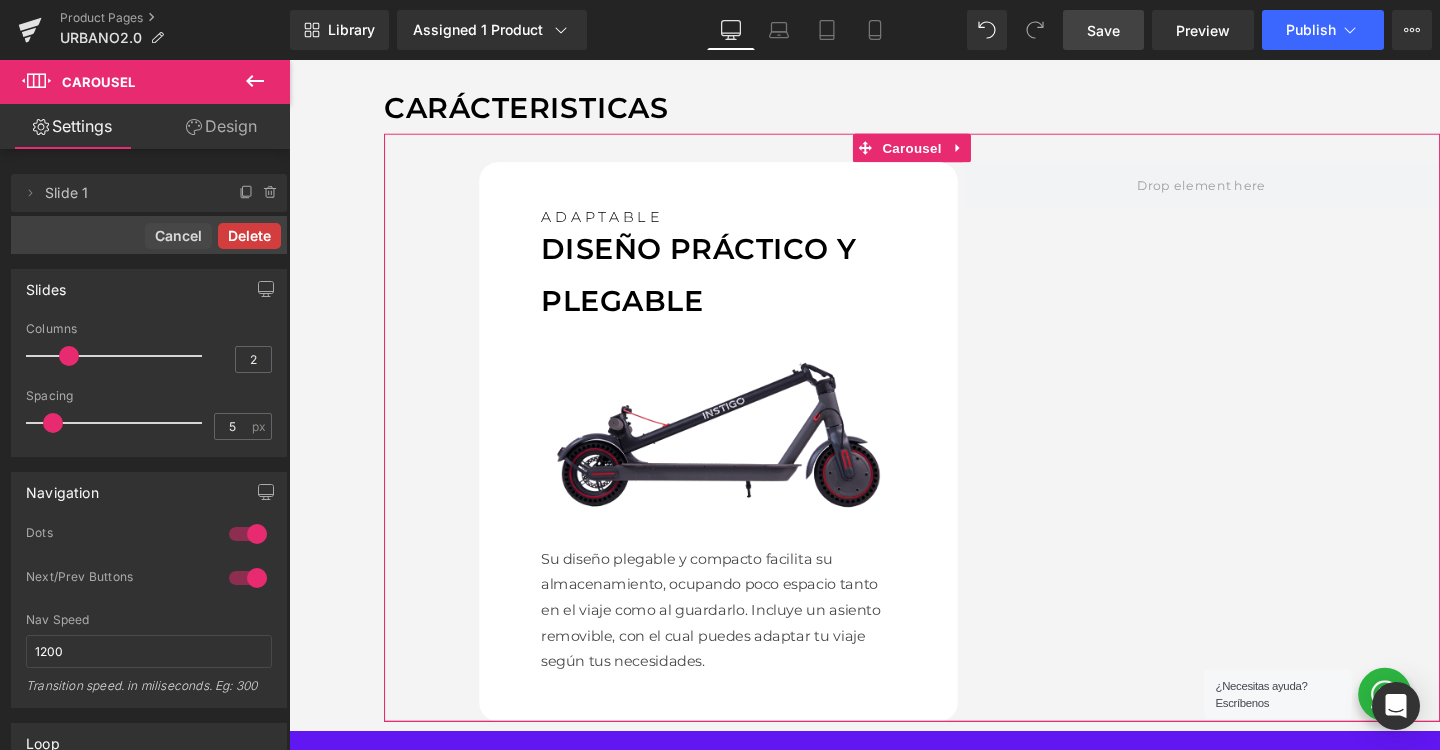 click on "Delete" at bounding box center [249, 236] 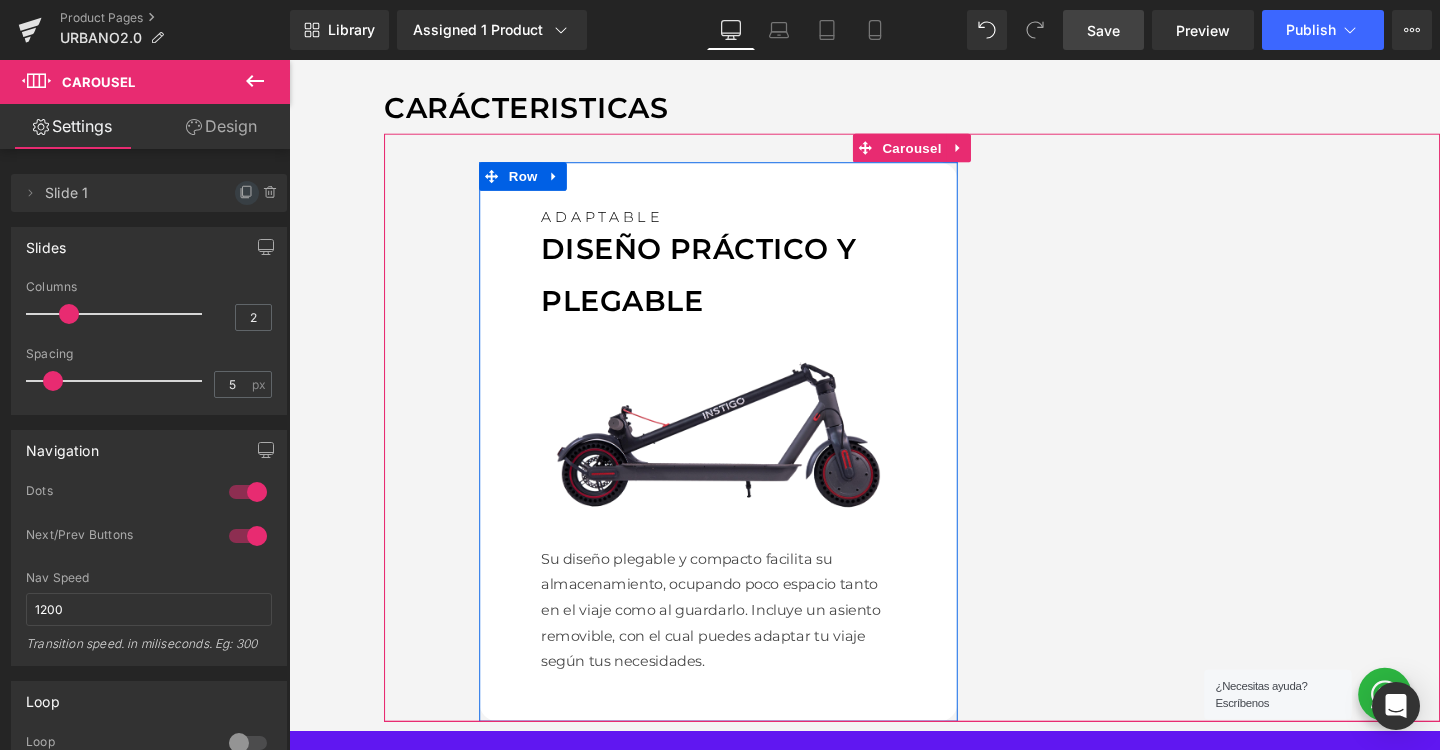 click 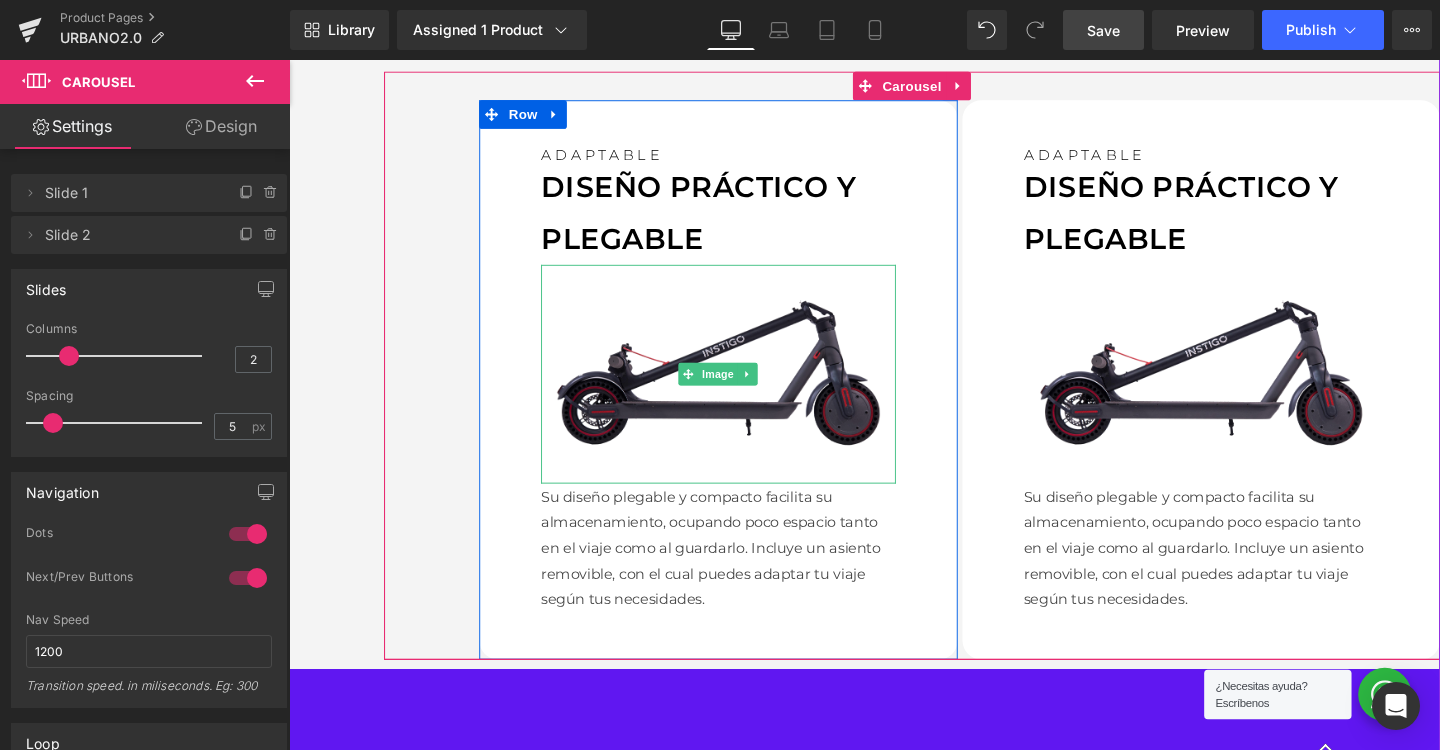 scroll, scrollTop: 1427, scrollLeft: 0, axis: vertical 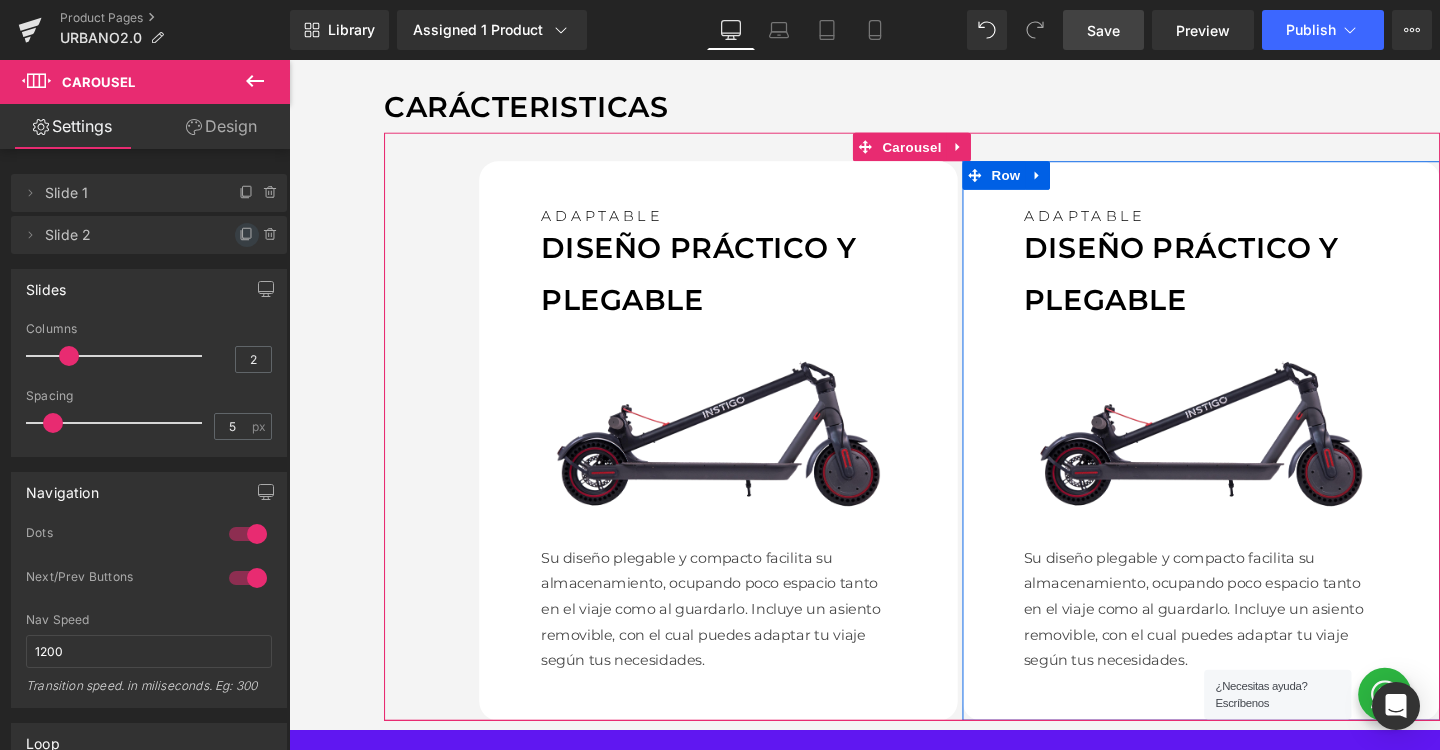 click 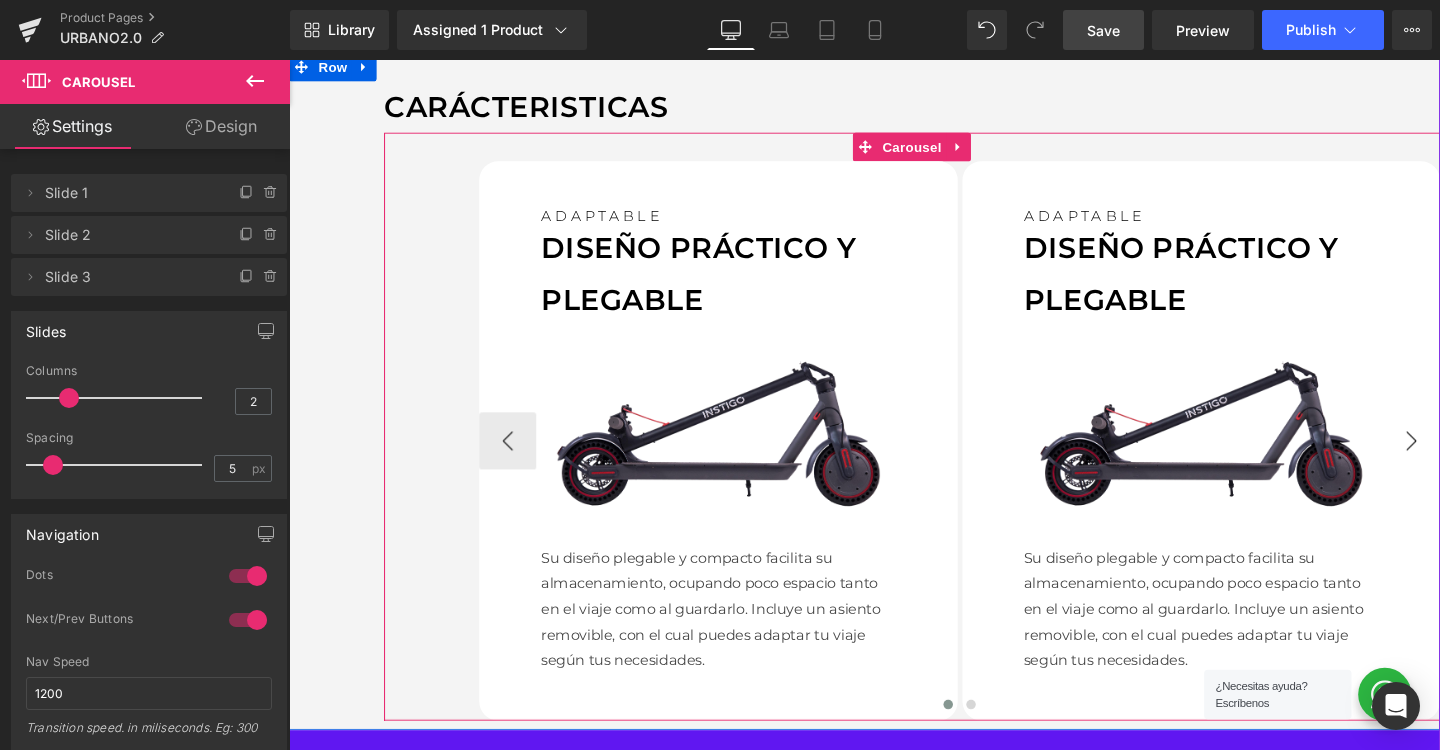 click on "›" at bounding box center (1469, 460) 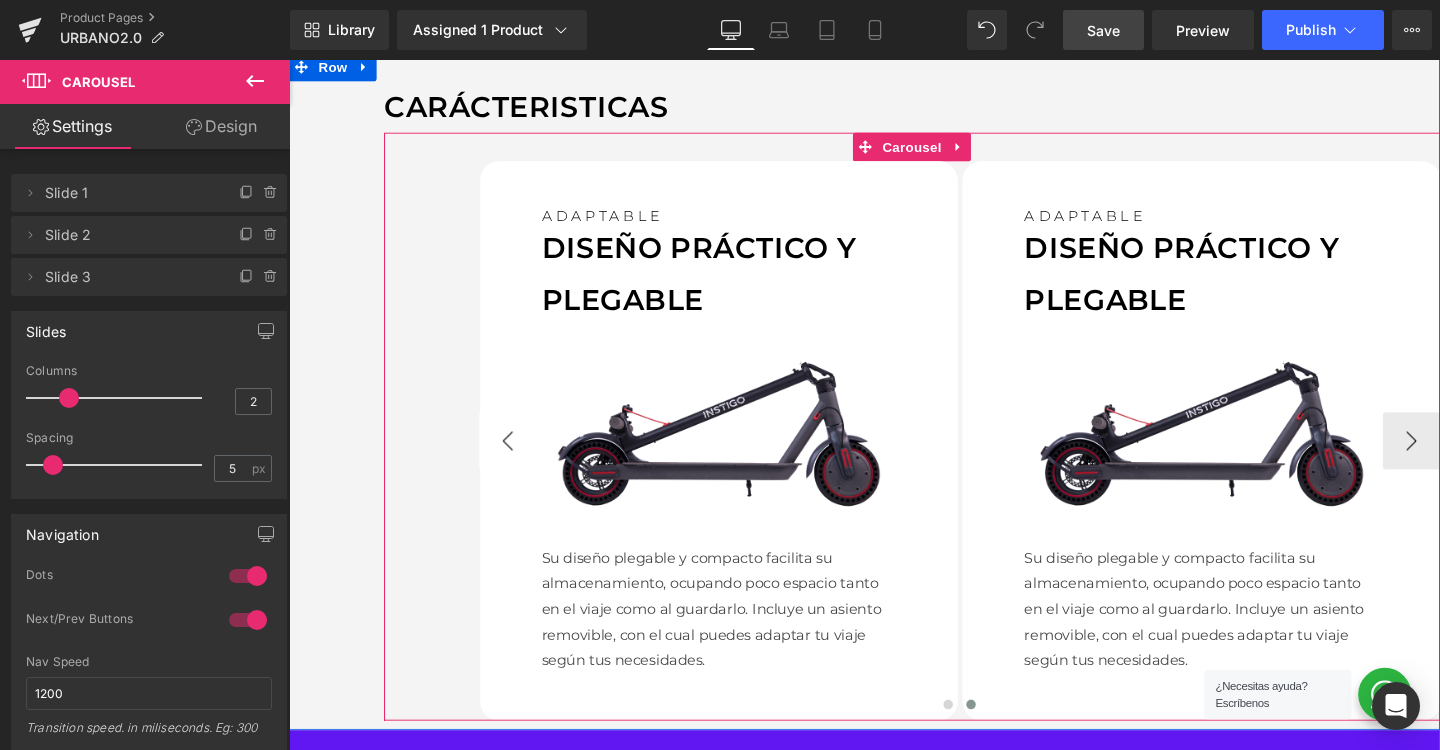 click on "‹" at bounding box center (519, 460) 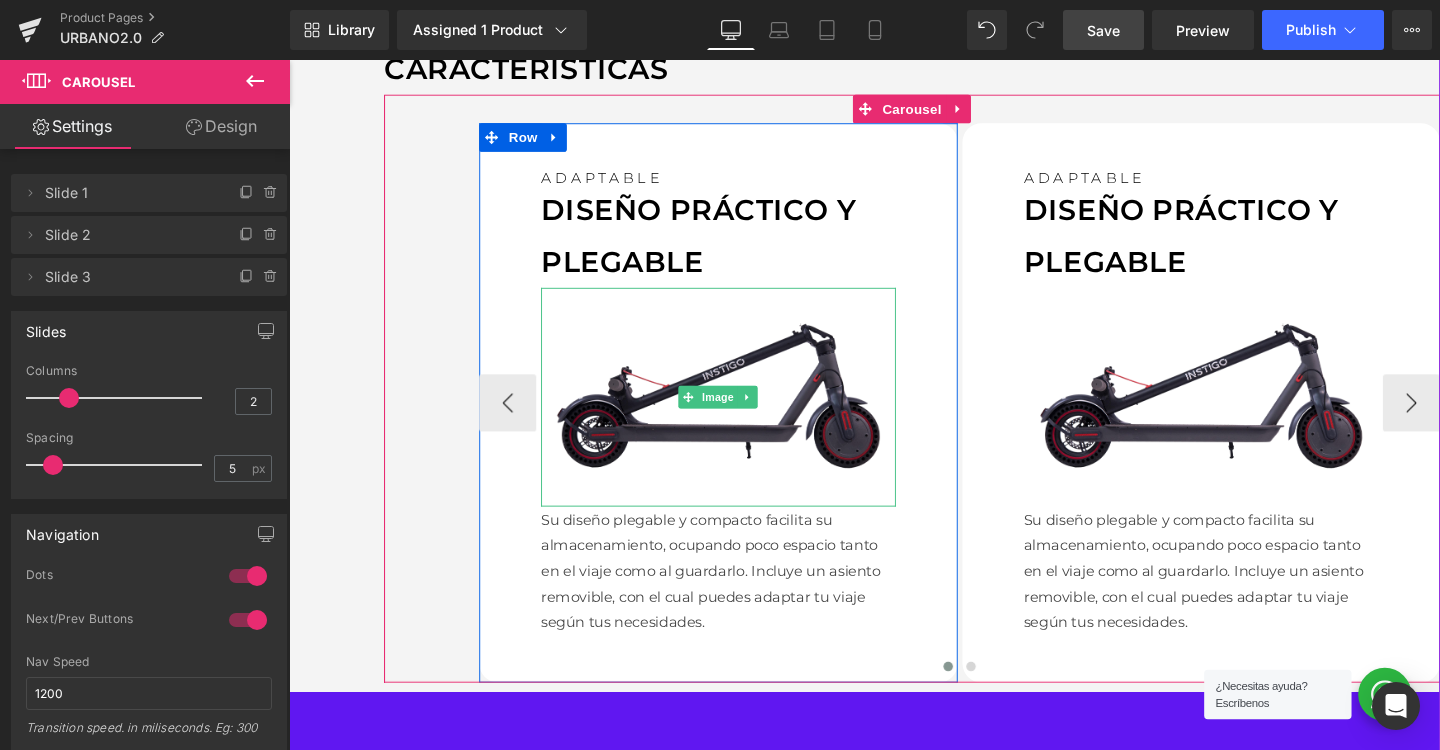 scroll, scrollTop: 1477, scrollLeft: 0, axis: vertical 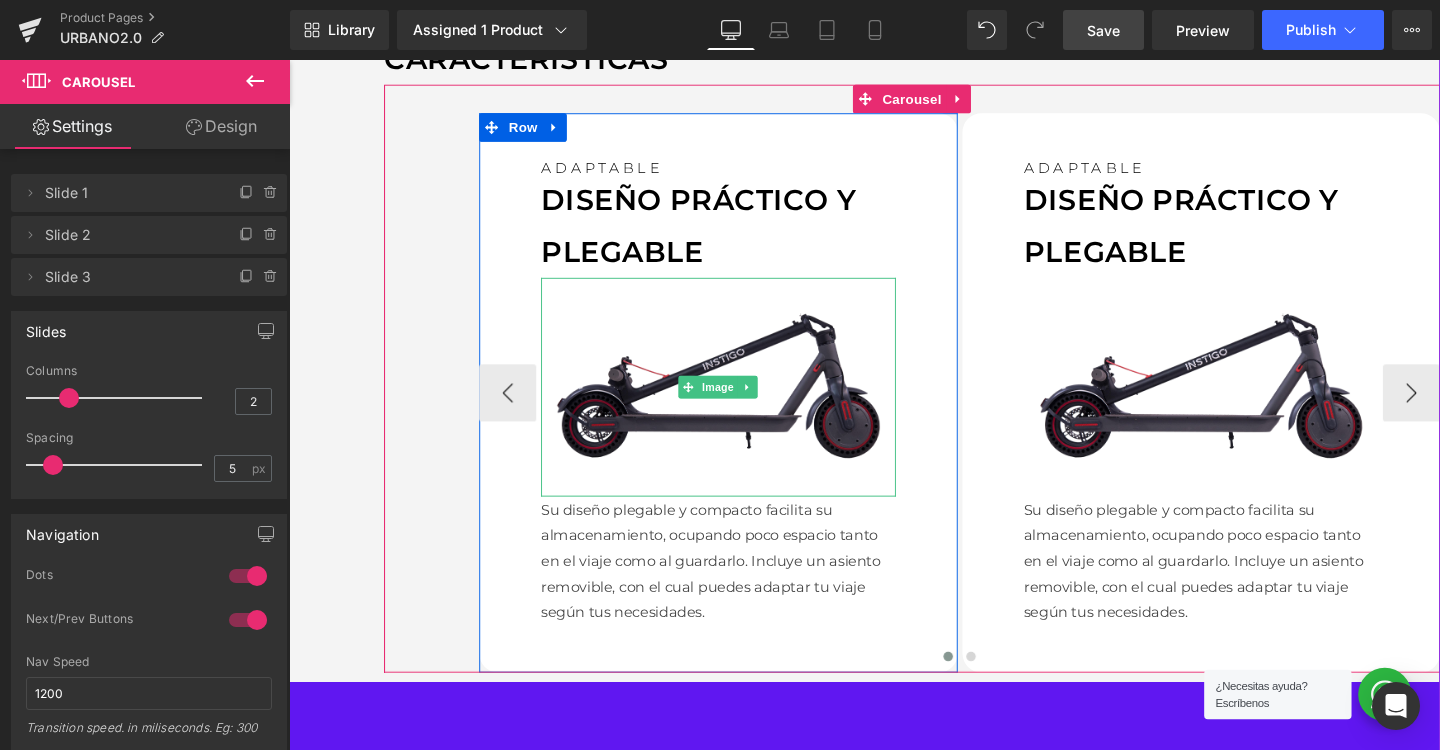 click at bounding box center [740, 404] 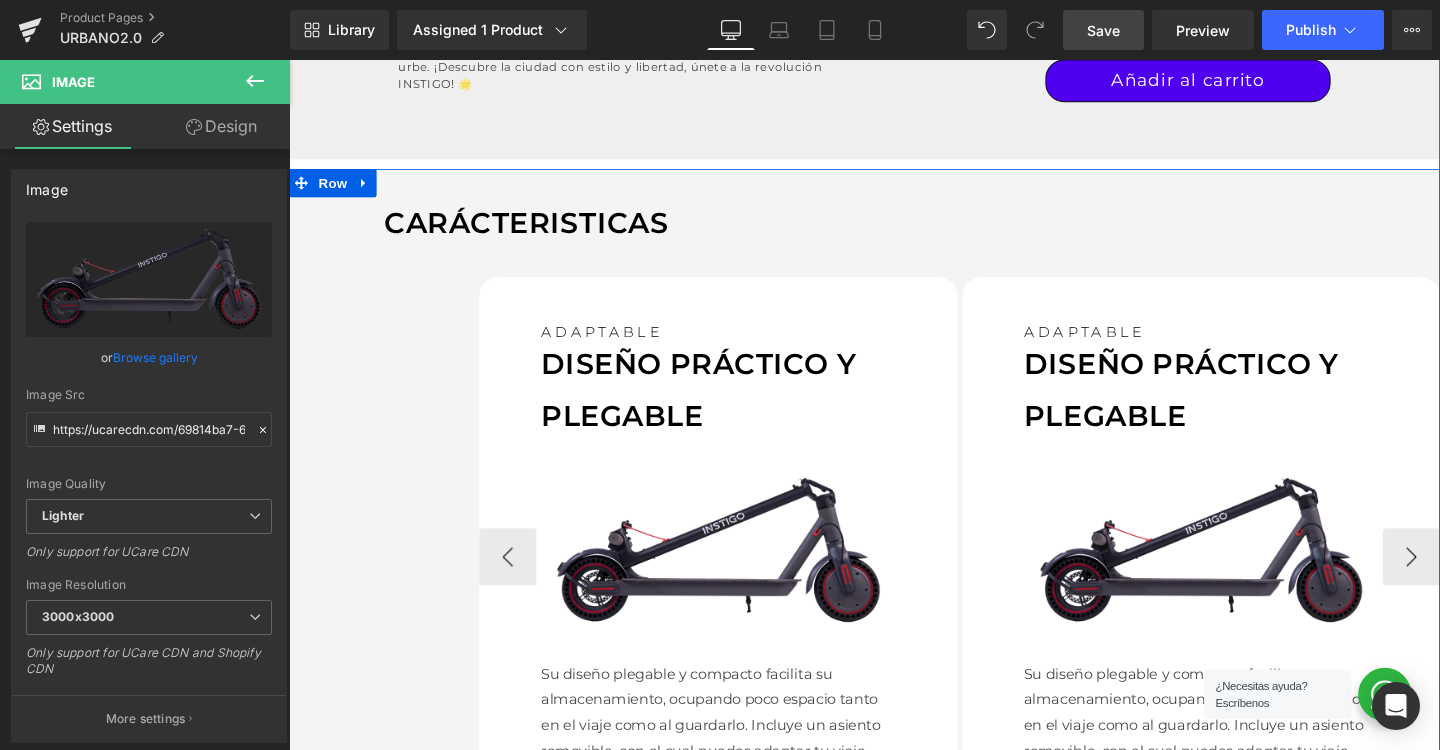 scroll, scrollTop: 1267, scrollLeft: 0, axis: vertical 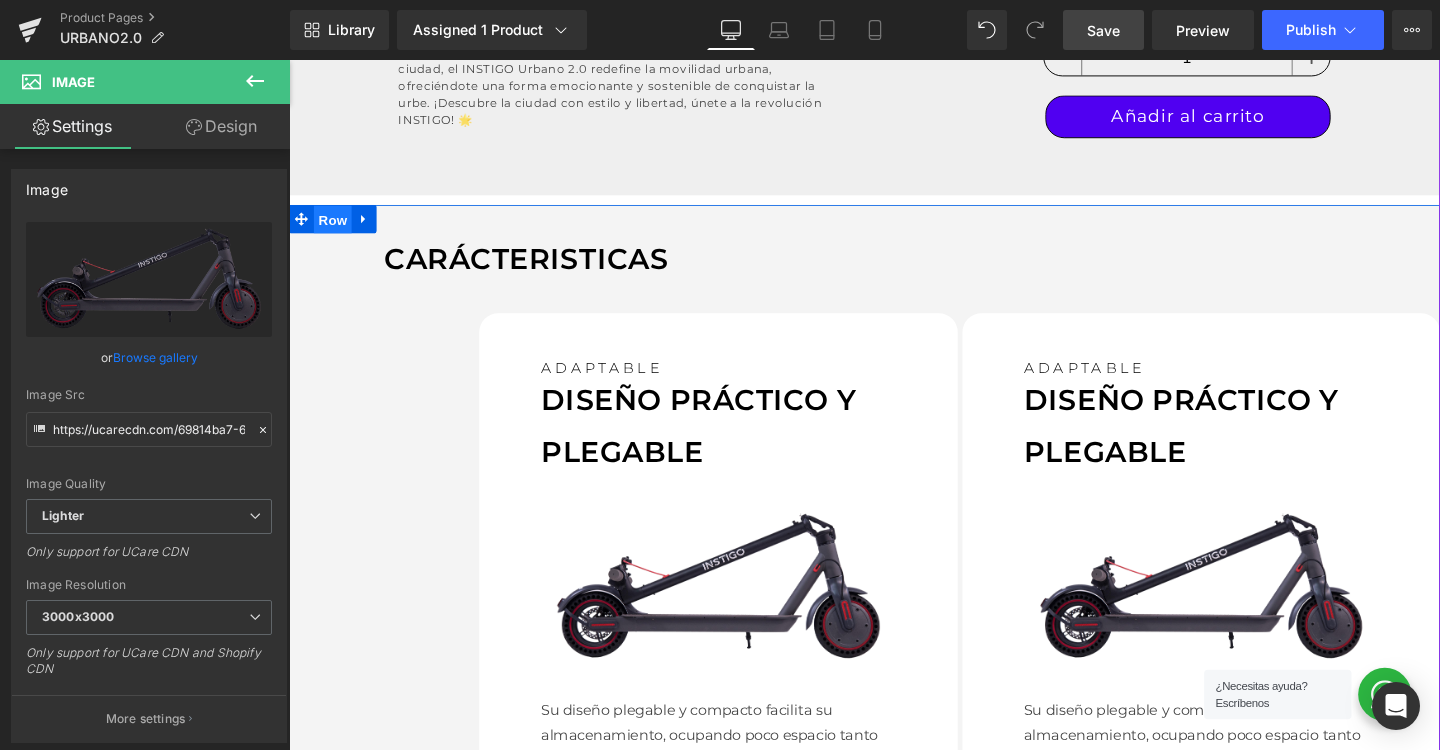 click on "Row" at bounding box center [335, 228] 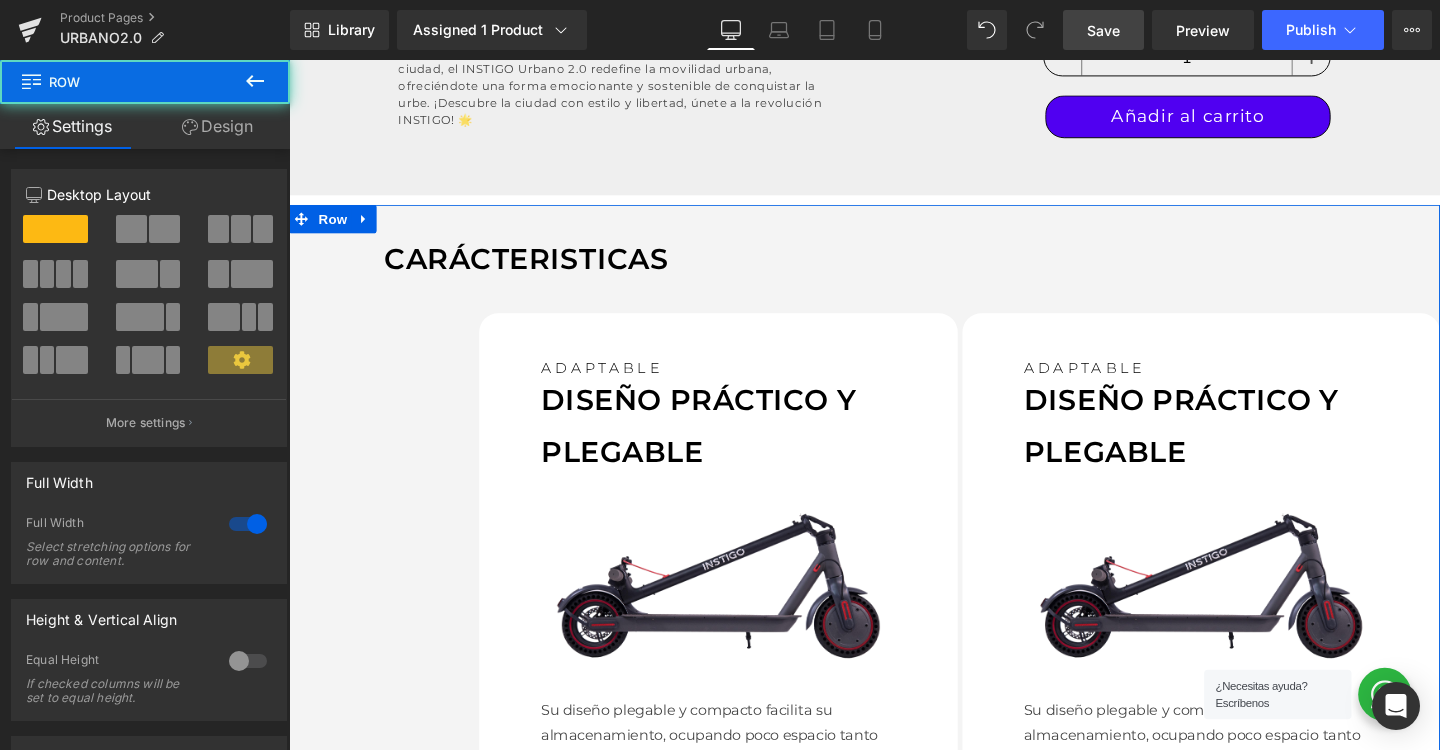 click on "Design" at bounding box center [217, 126] 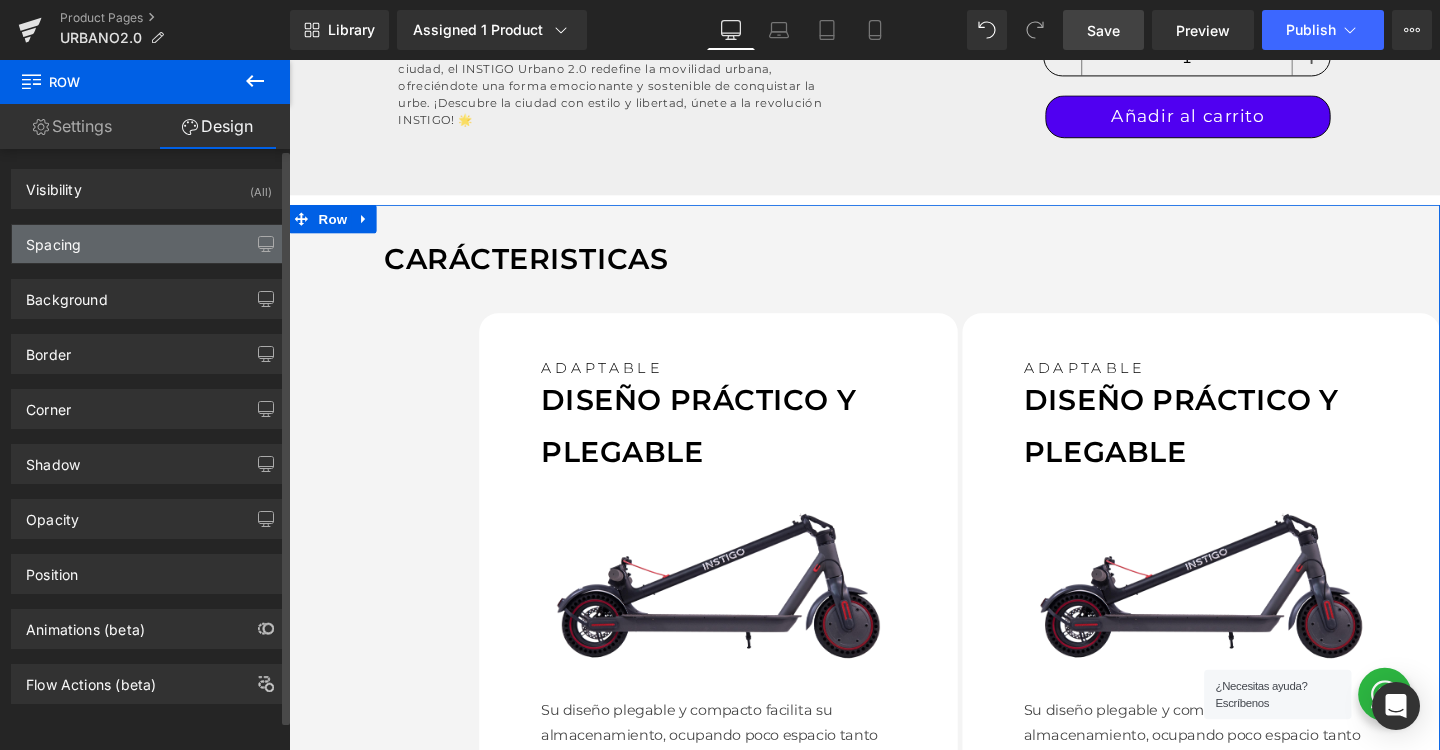 click on "Spacing" at bounding box center [53, 239] 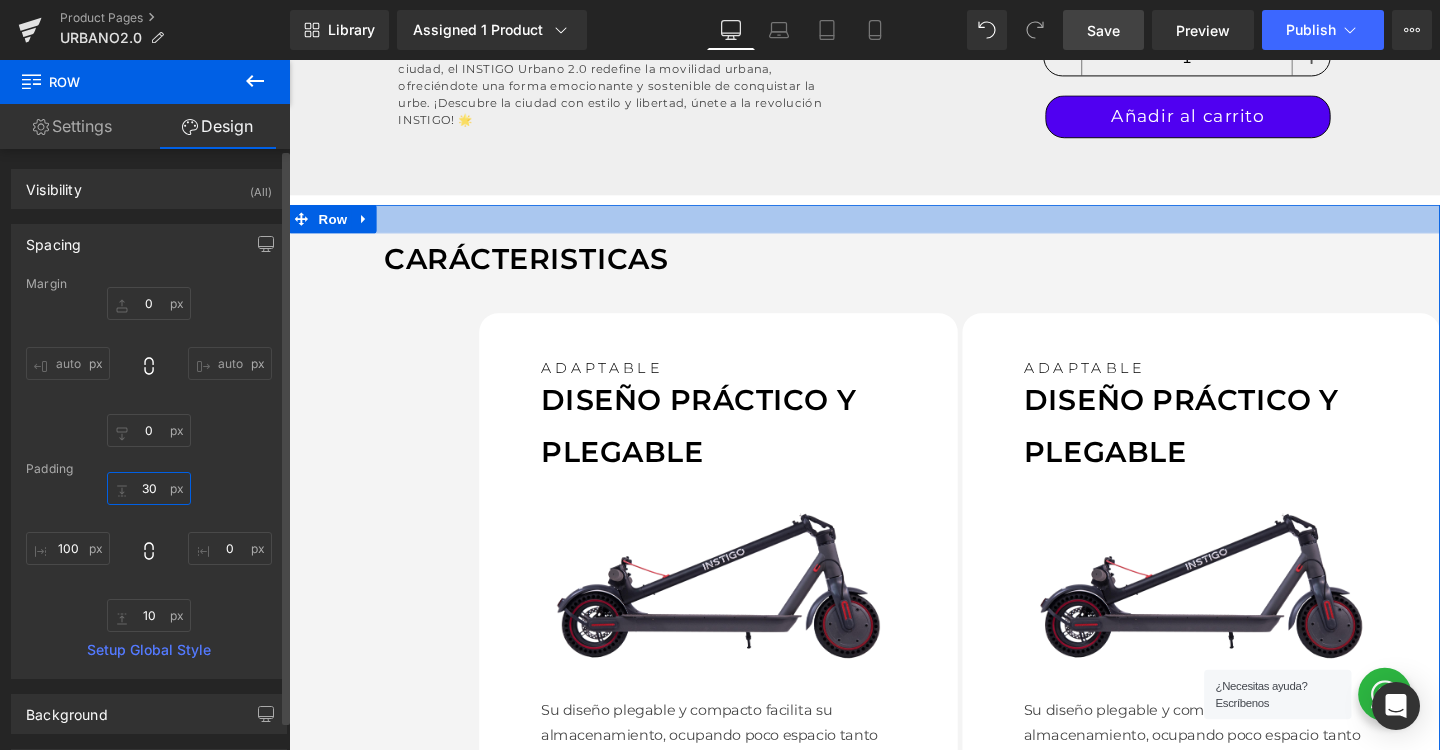 click at bounding box center [149, 488] 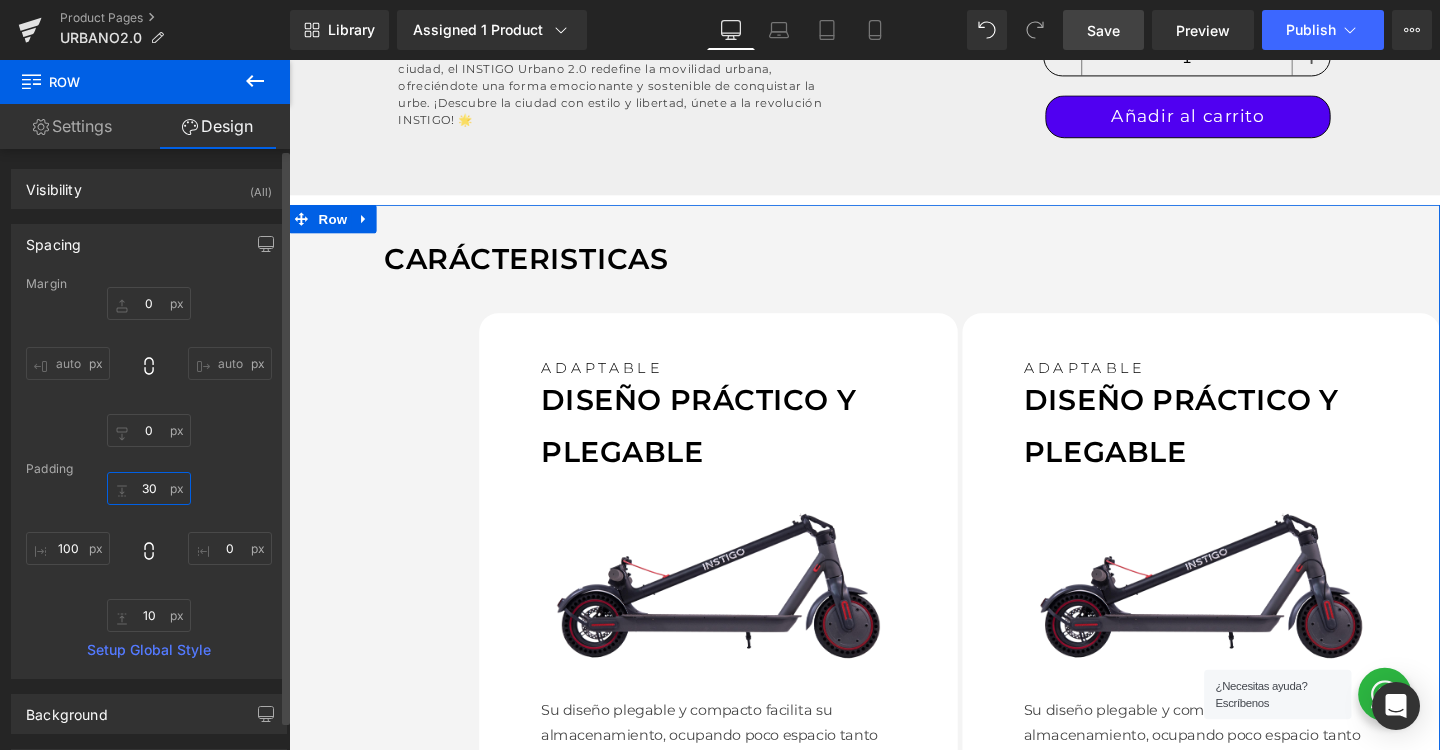 click at bounding box center (149, 488) 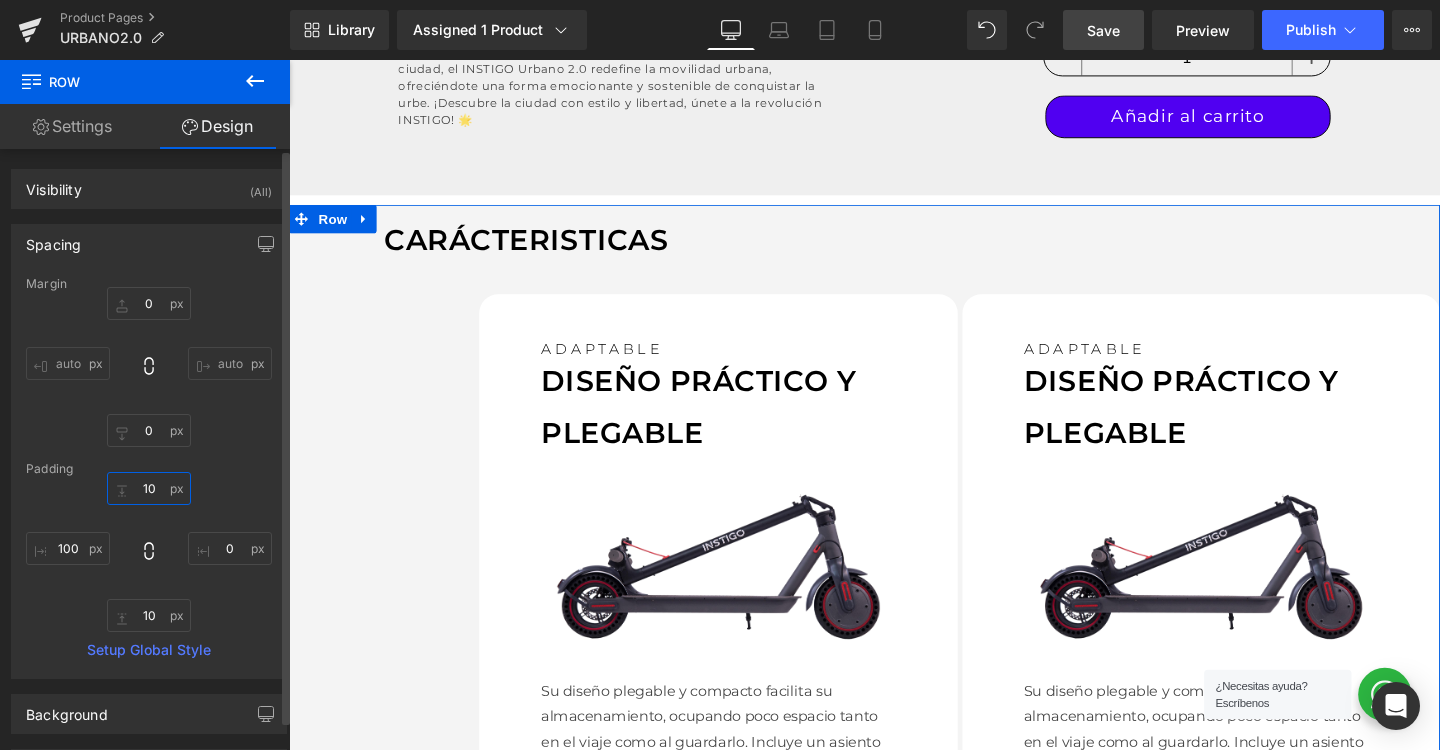 type on "100" 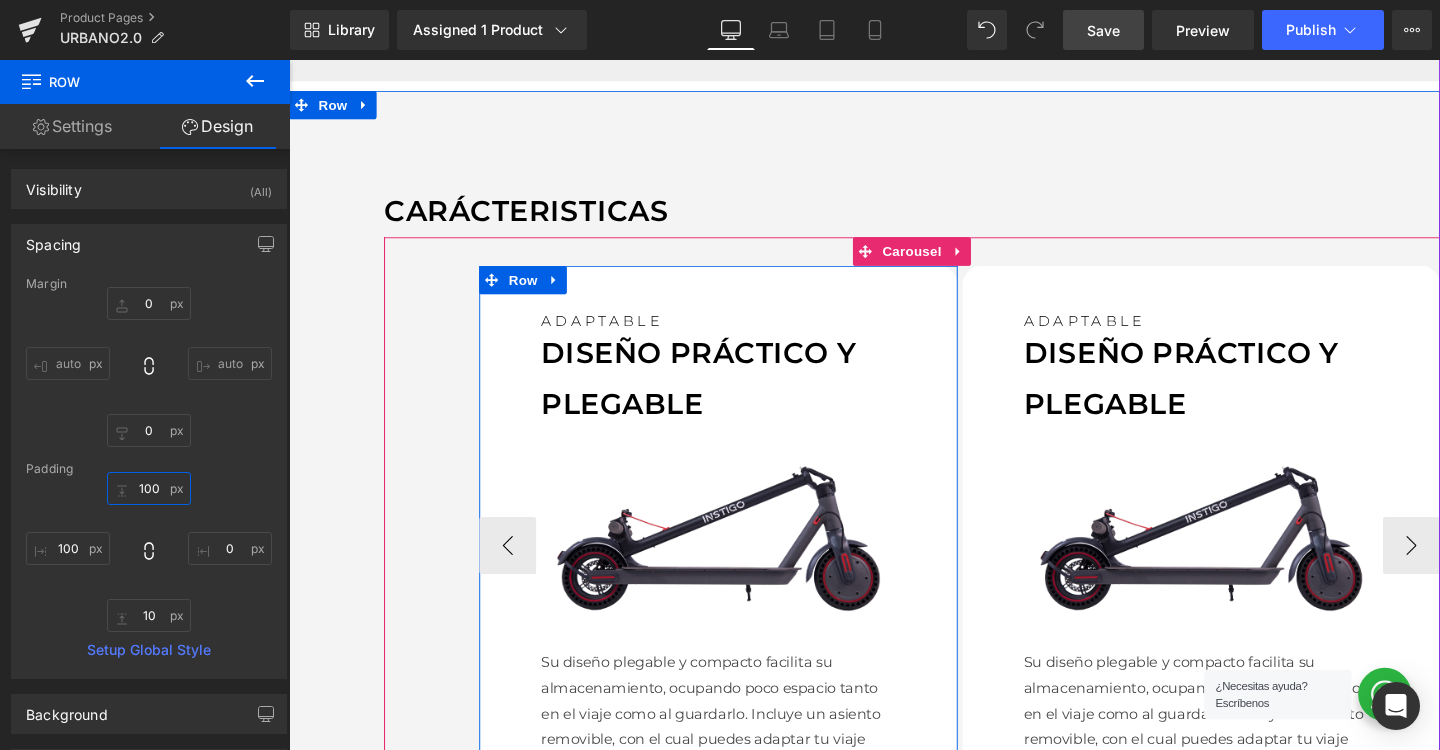 scroll, scrollTop: 1398, scrollLeft: 0, axis: vertical 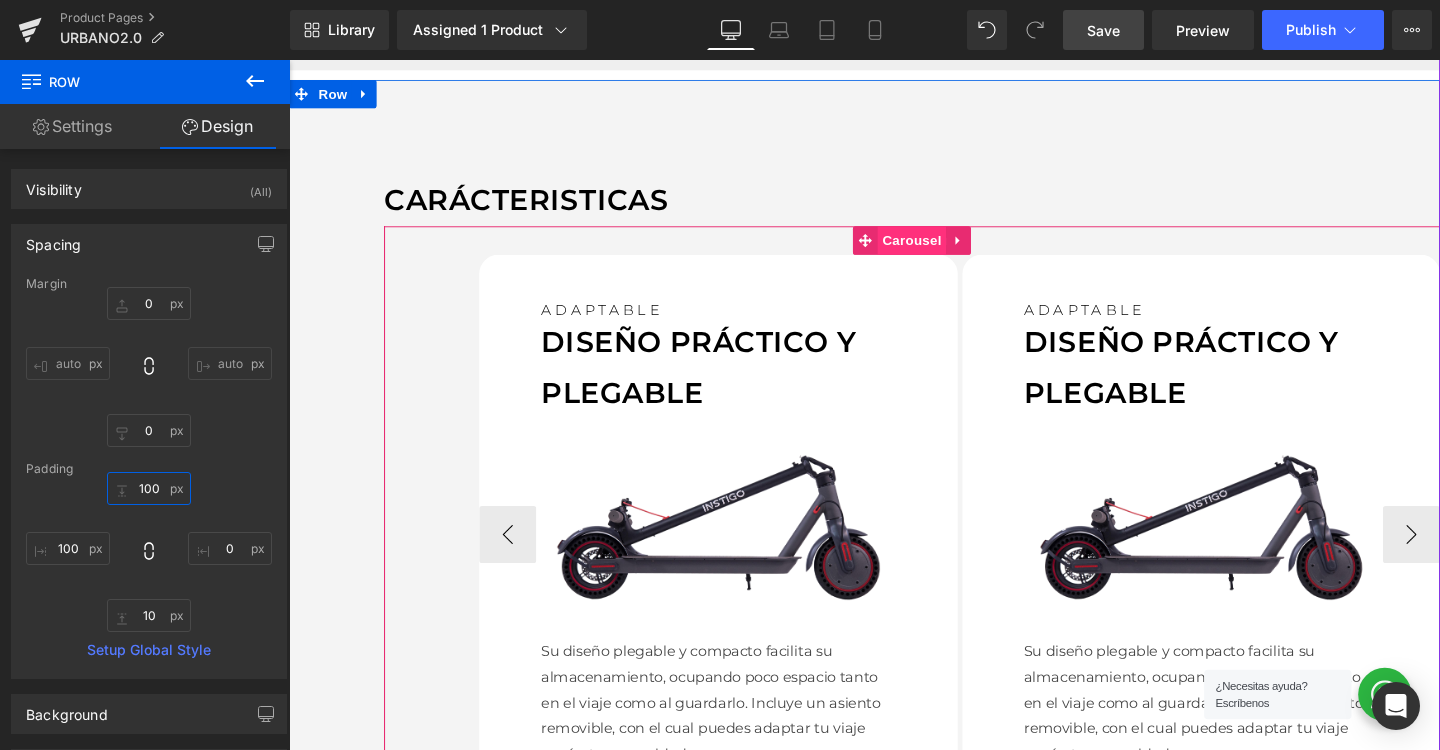 click on "Carousel" at bounding box center (944, 250) 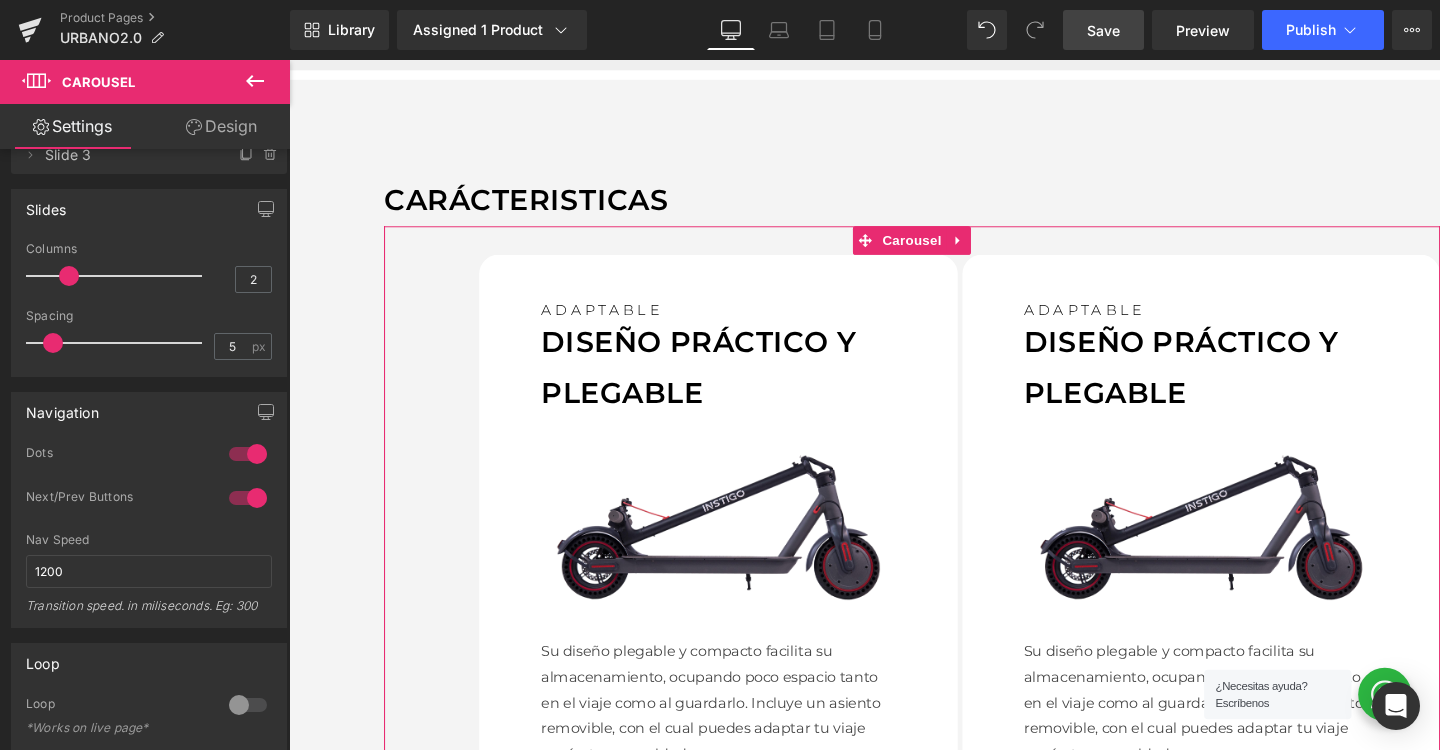 scroll, scrollTop: 123, scrollLeft: 0, axis: vertical 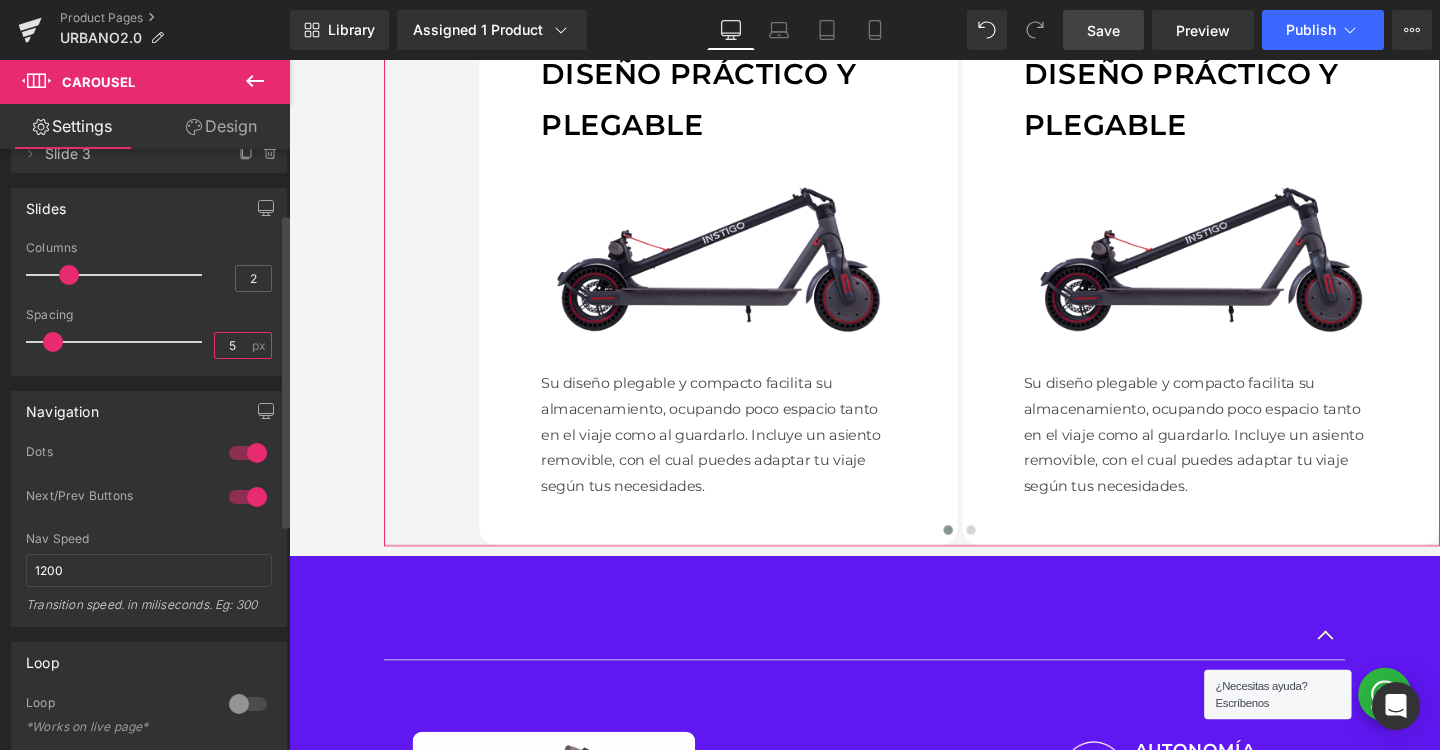 click on "5" at bounding box center (232, 345) 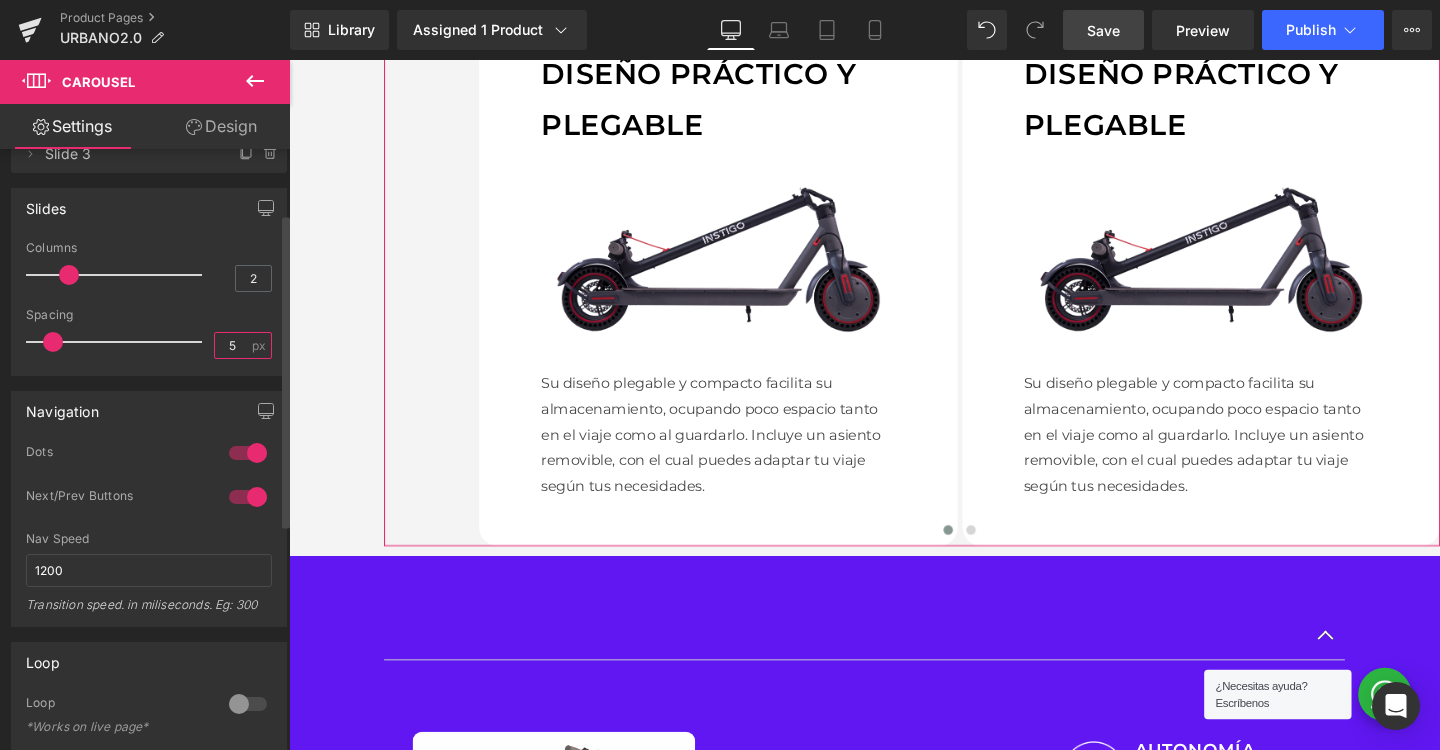 click on "5" at bounding box center (232, 345) 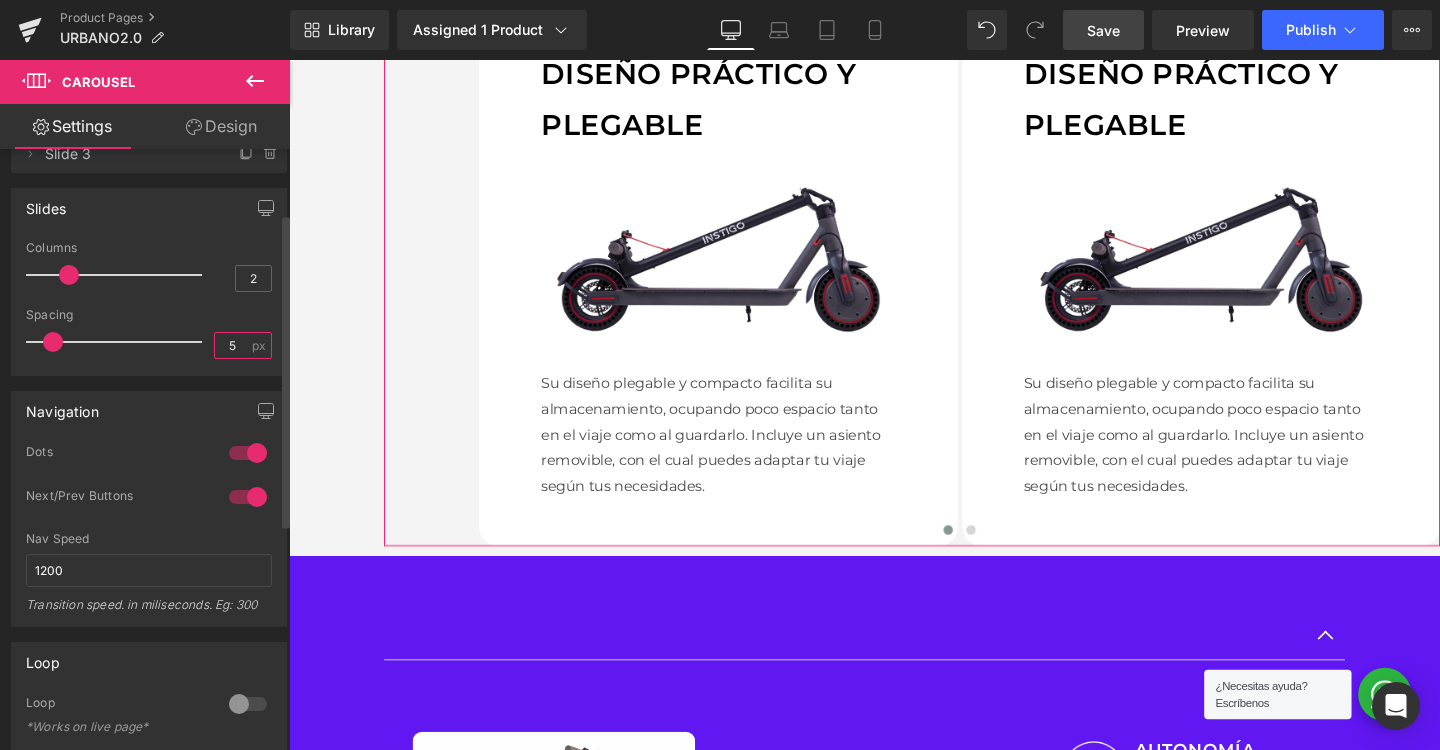 click on "5" at bounding box center [232, 345] 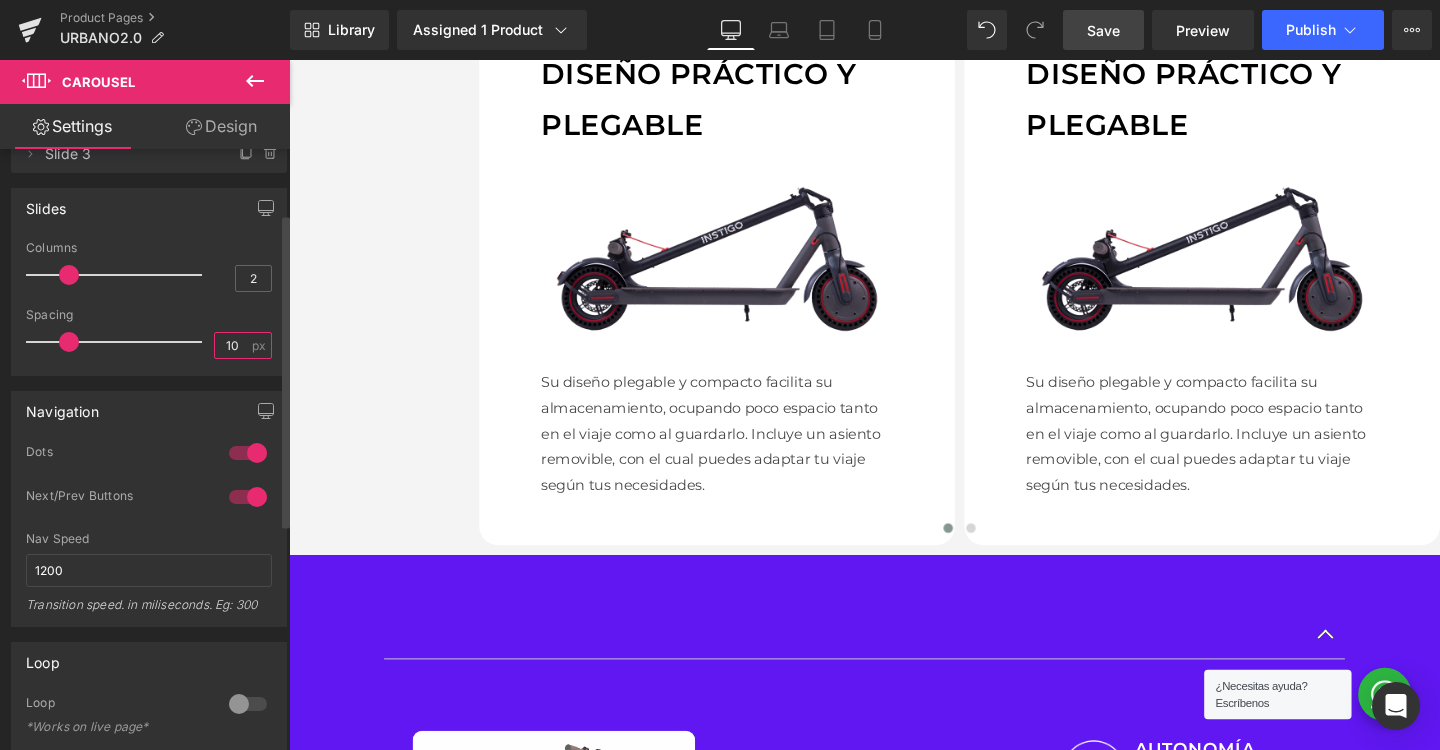 type on "10" 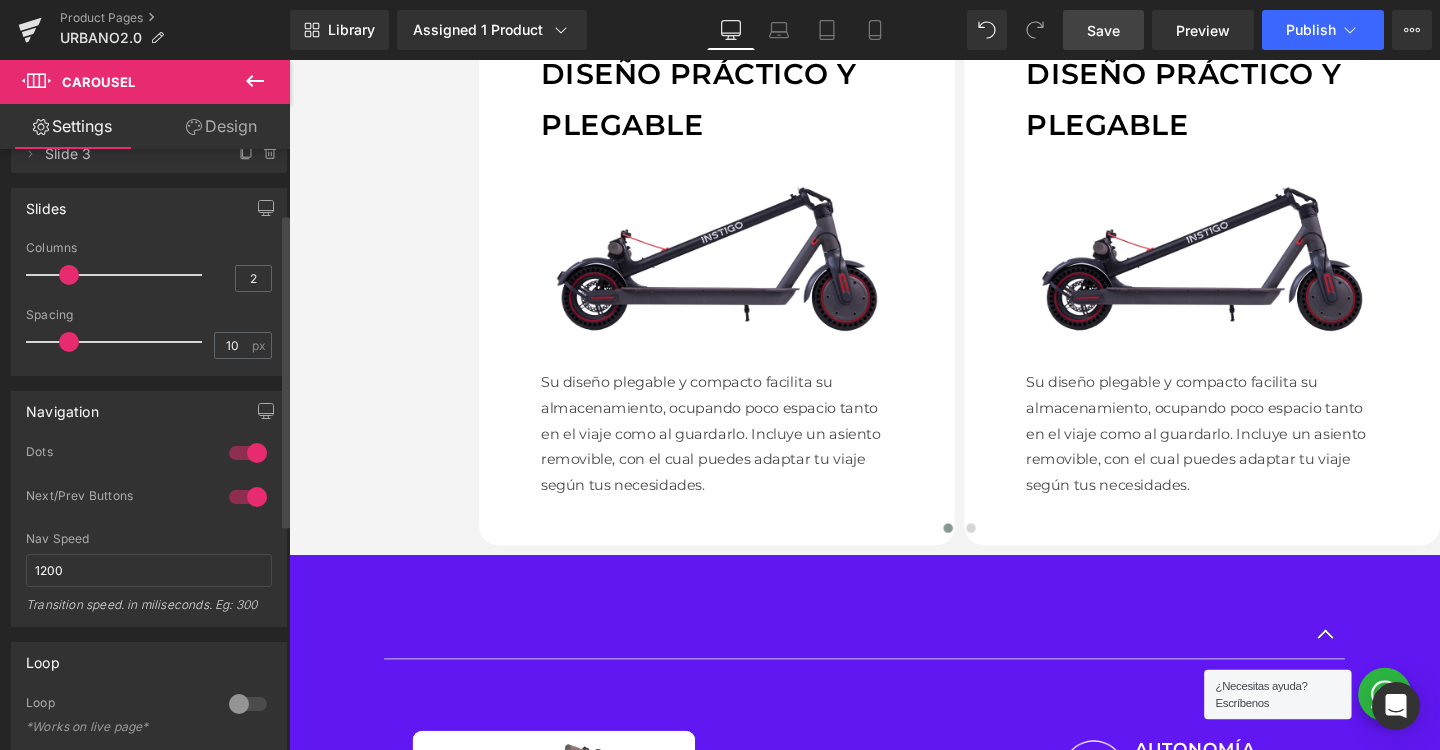 click on "Spacing" at bounding box center [149, 315] 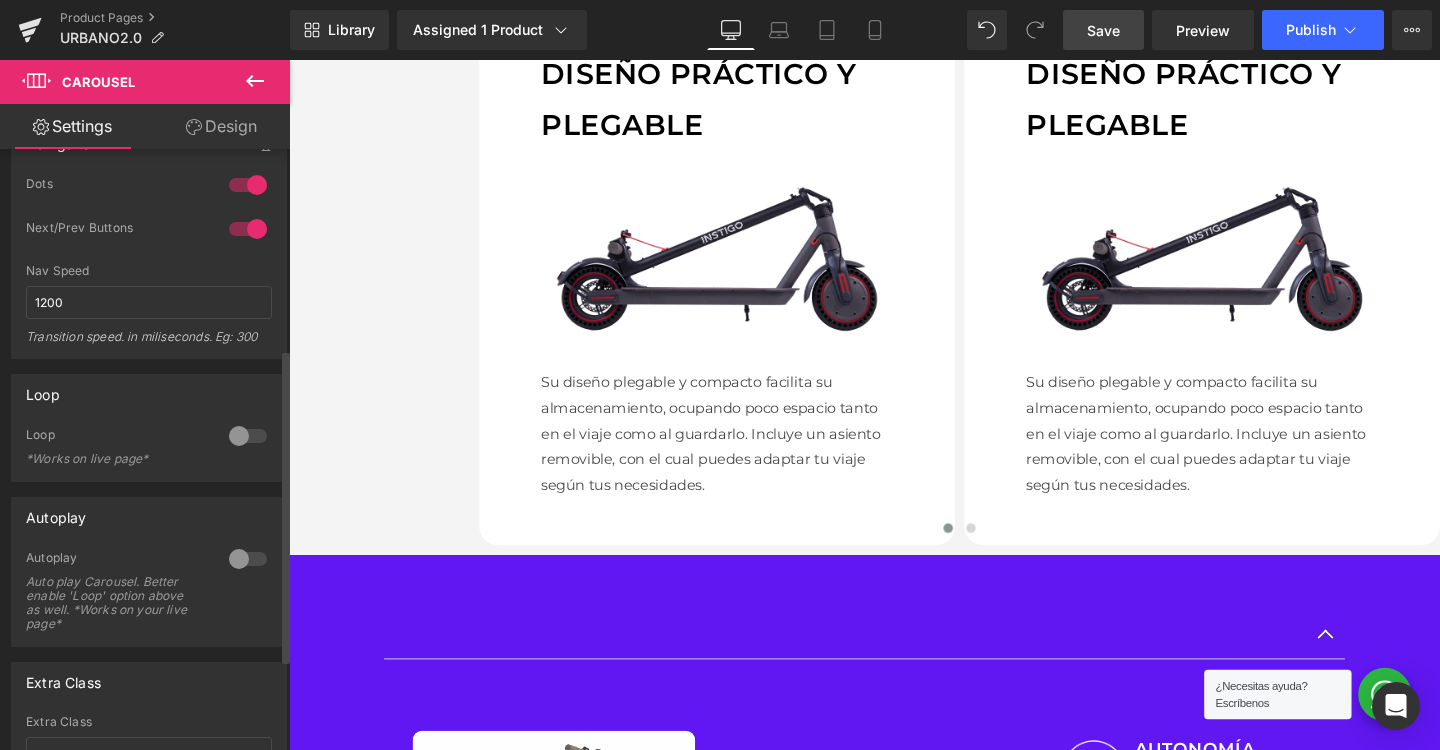 scroll, scrollTop: 395, scrollLeft: 0, axis: vertical 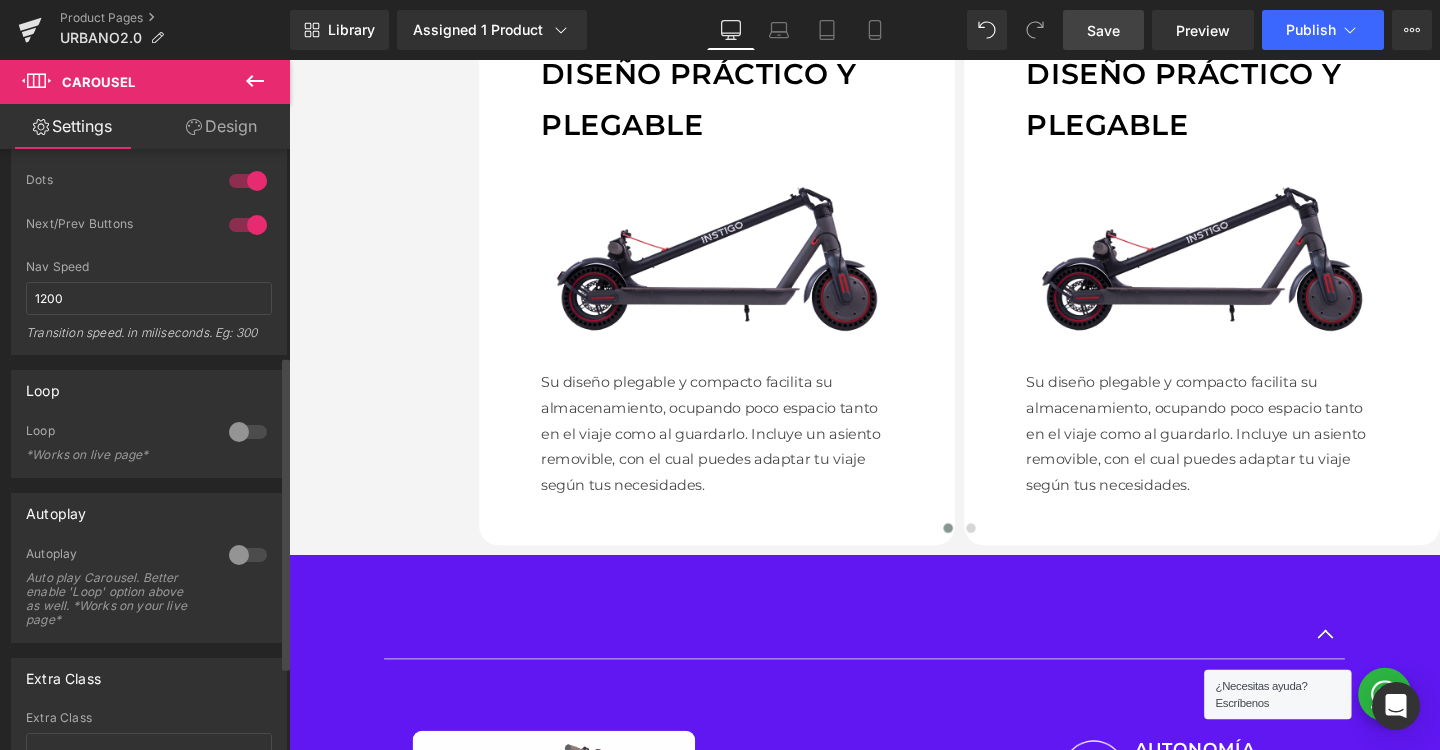 click at bounding box center [248, 555] 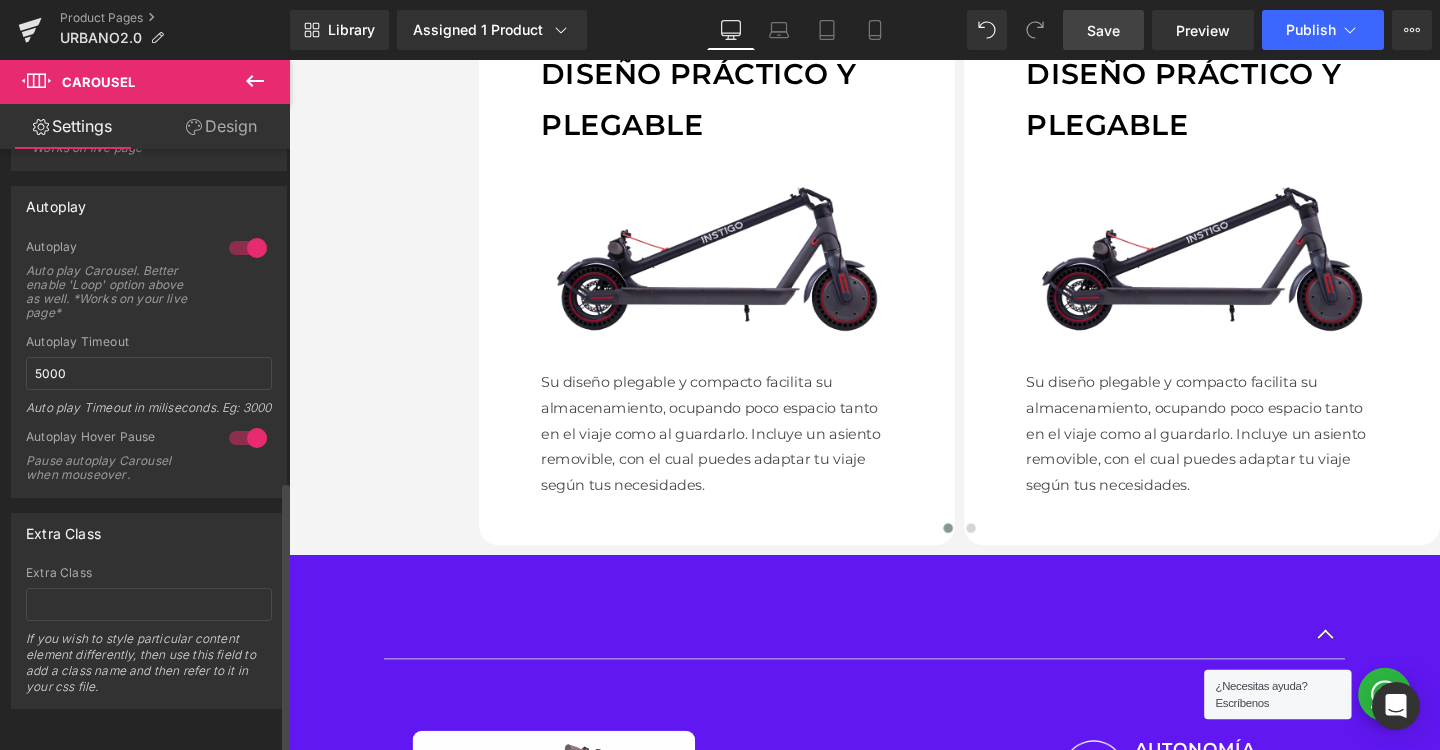 scroll, scrollTop: 733, scrollLeft: 0, axis: vertical 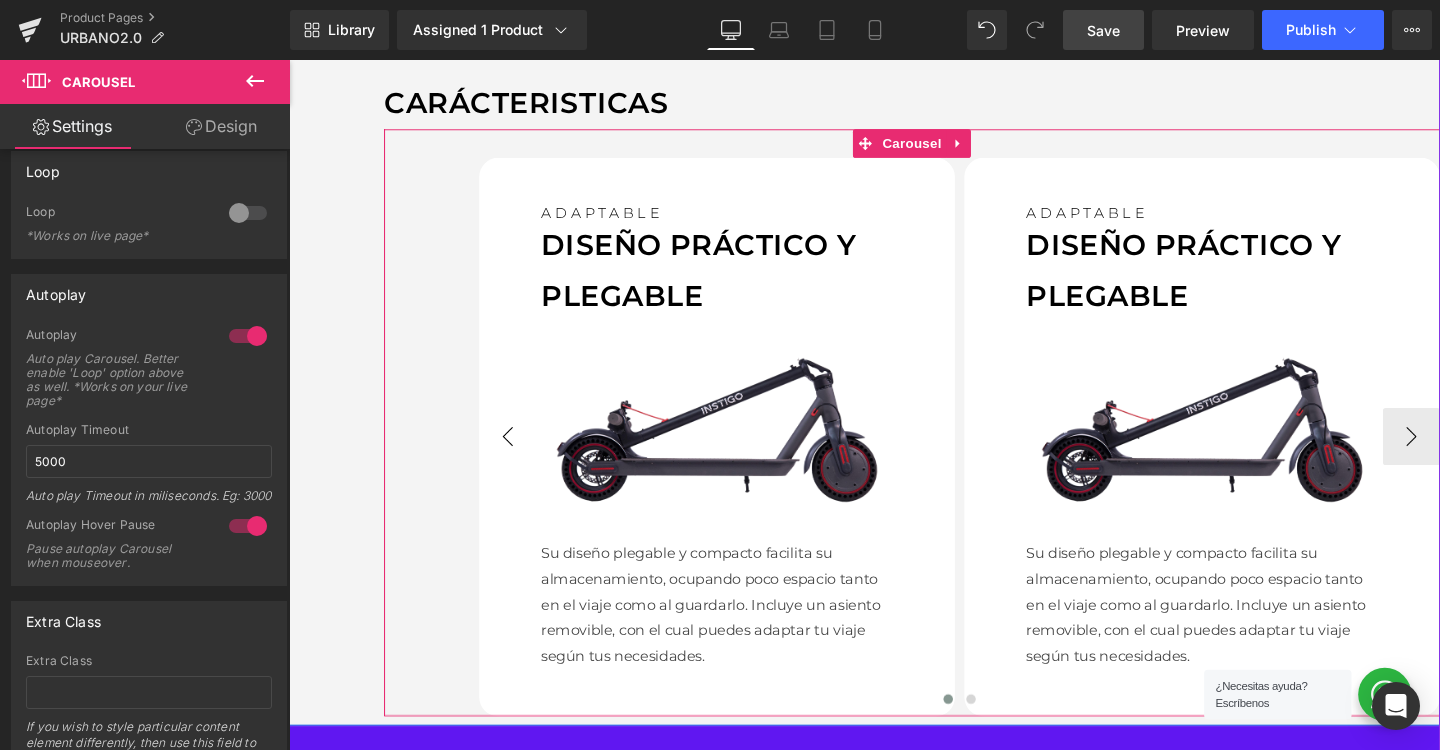 click on "‹" at bounding box center [519, 456] 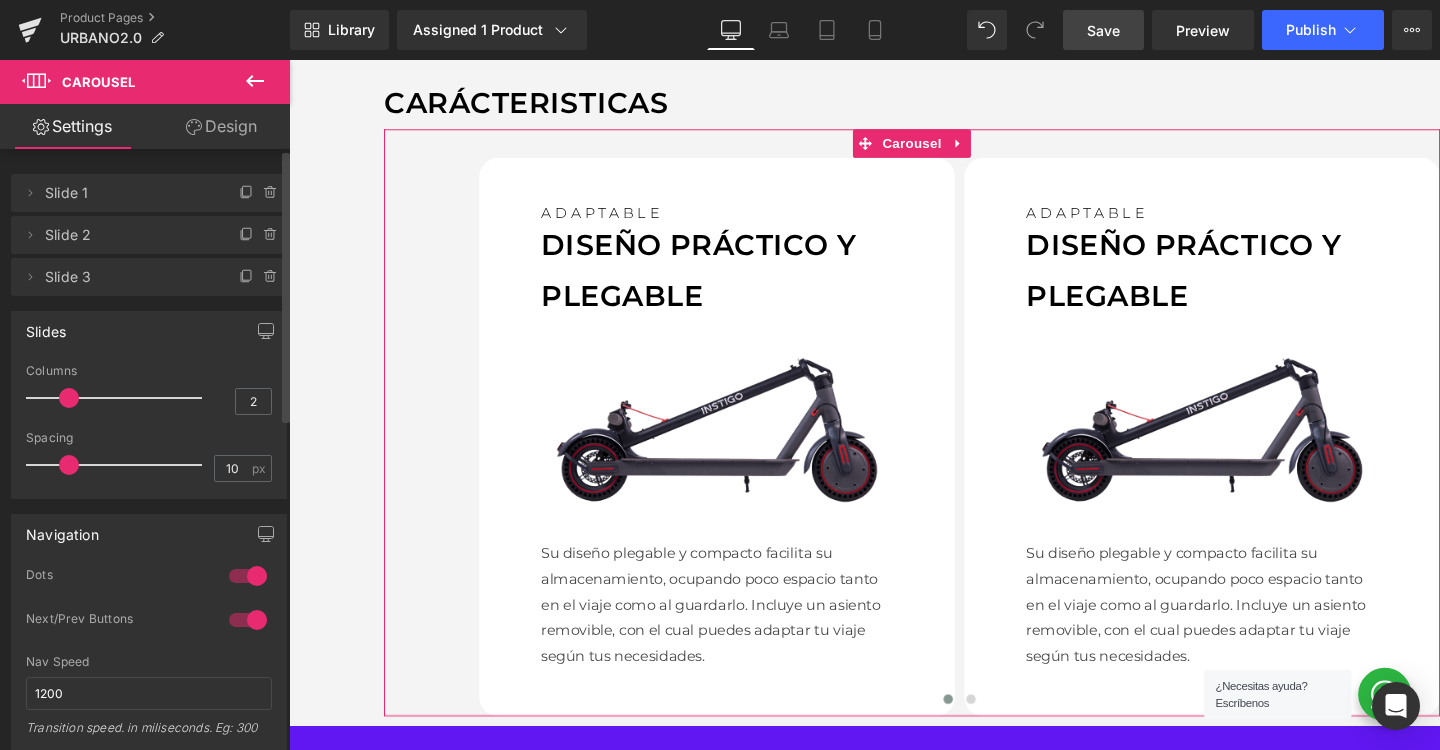 scroll, scrollTop: 0, scrollLeft: 0, axis: both 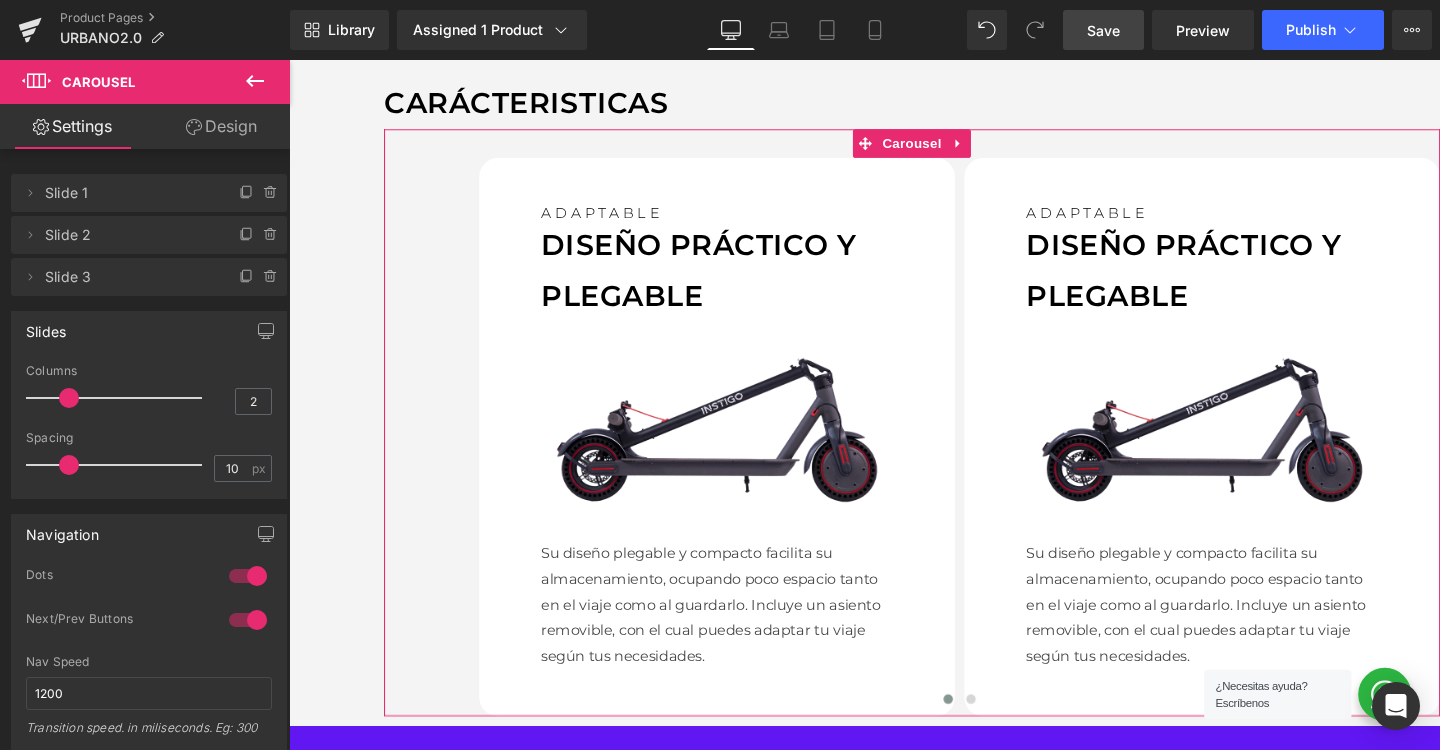 click on "Design" at bounding box center (221, 126) 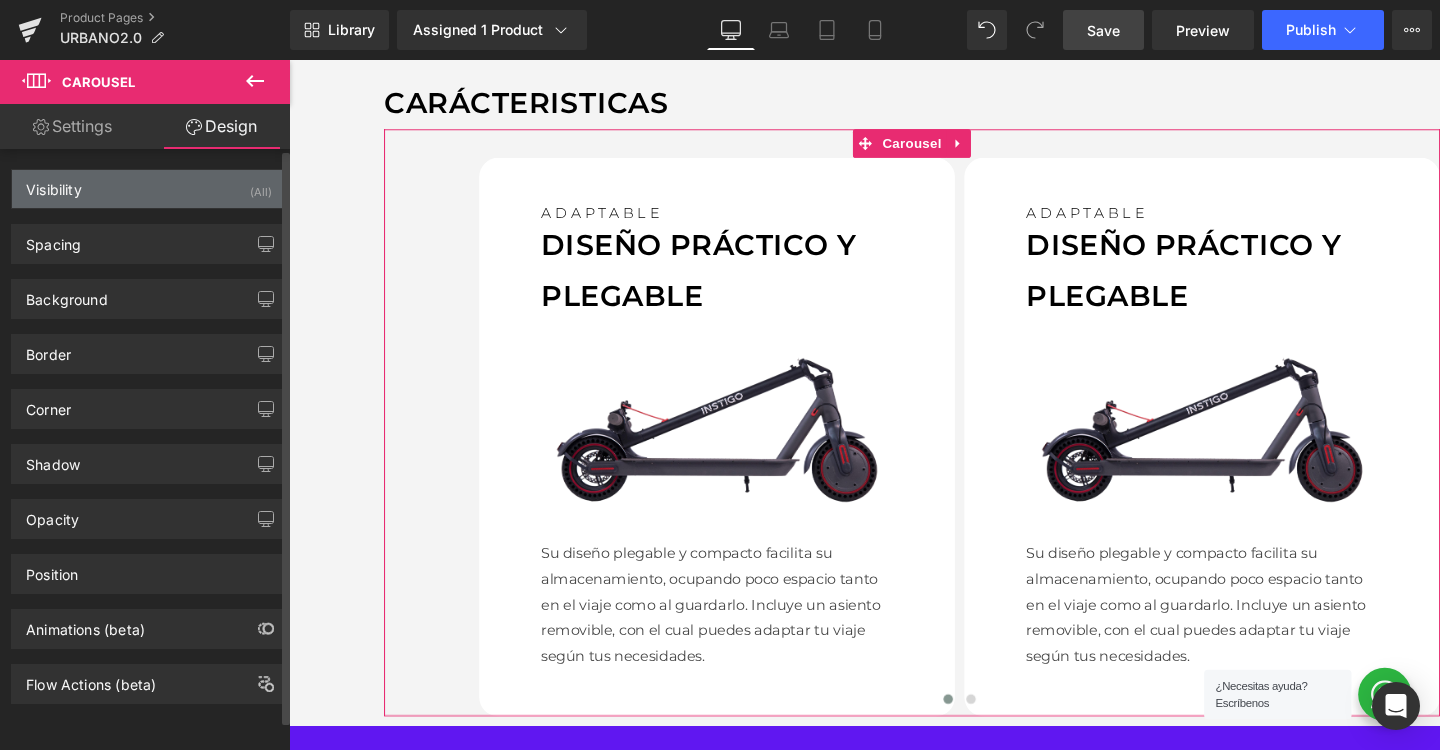 scroll, scrollTop: 0, scrollLeft: 0, axis: both 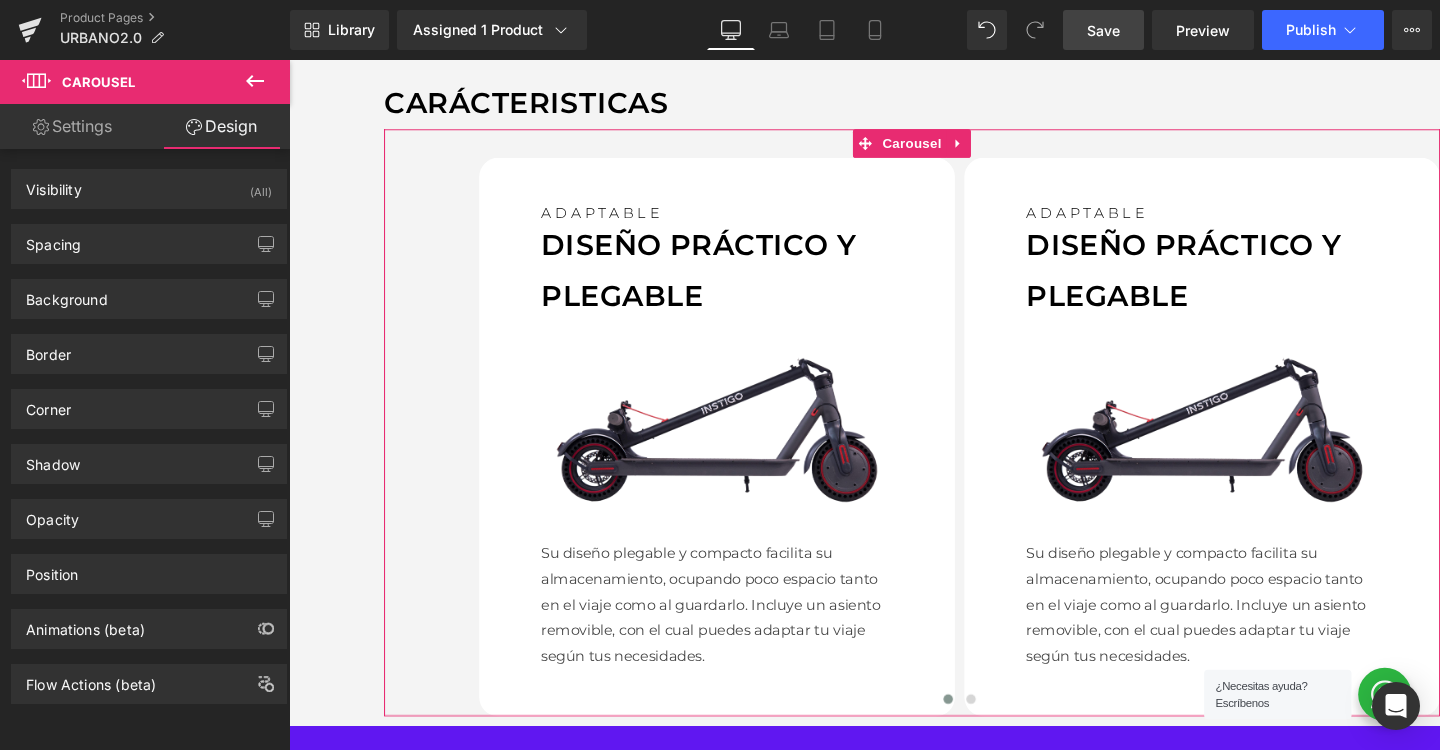 click on "Settings" at bounding box center [72, 126] 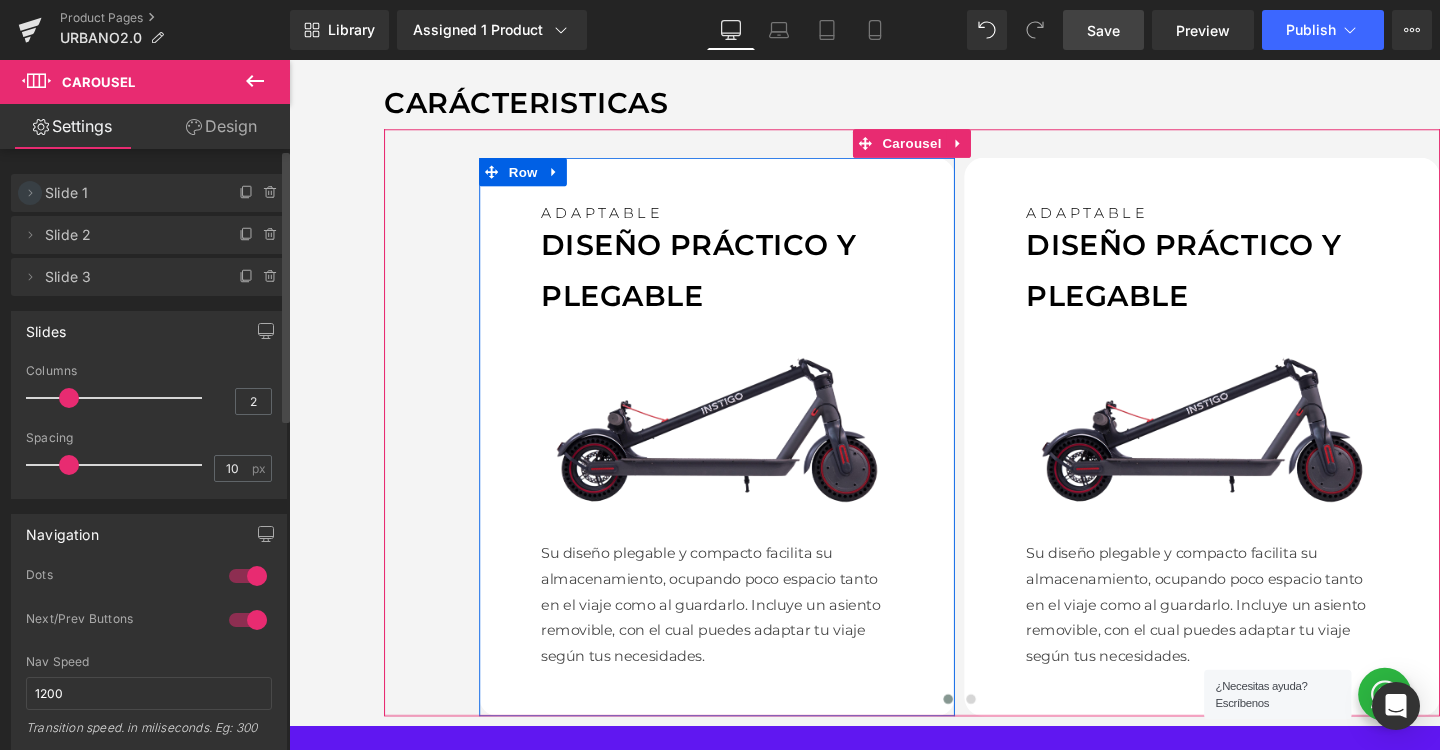 click 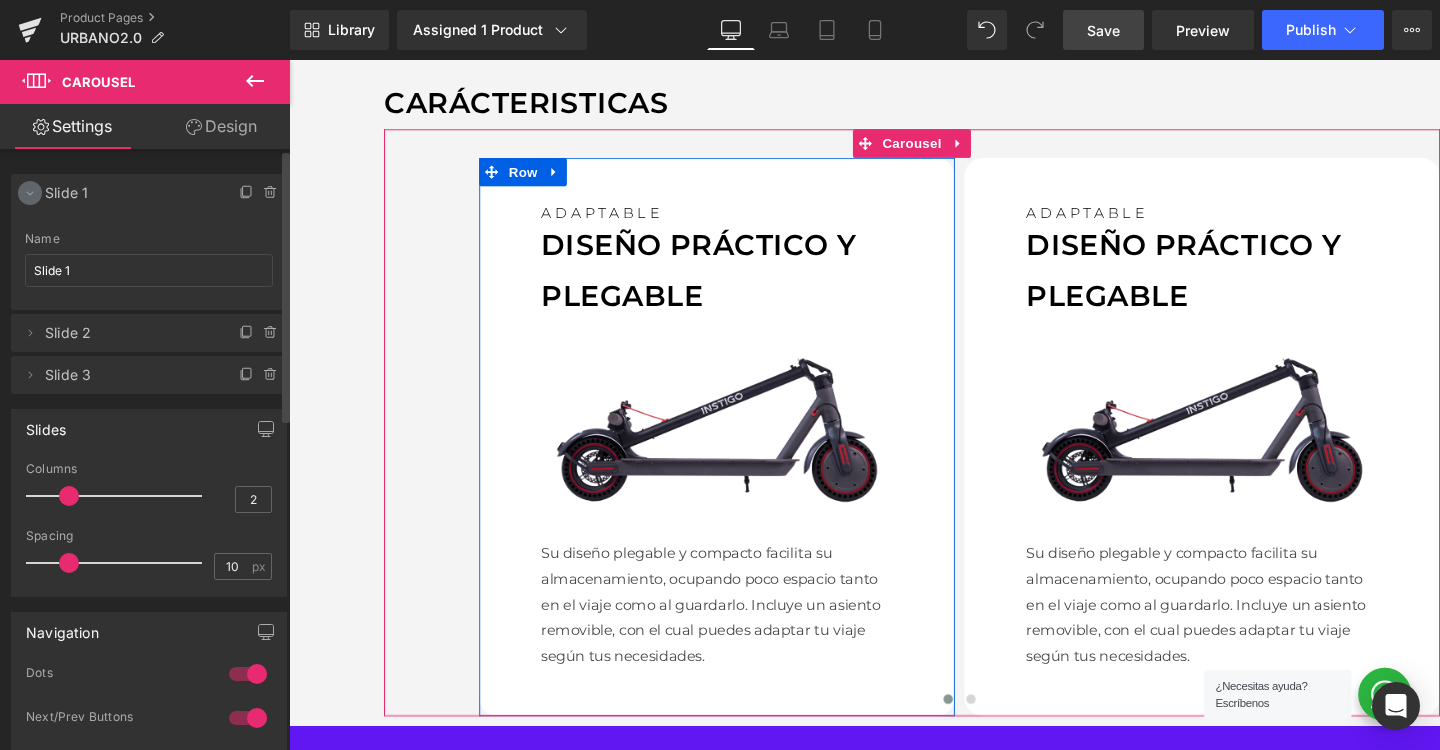 click 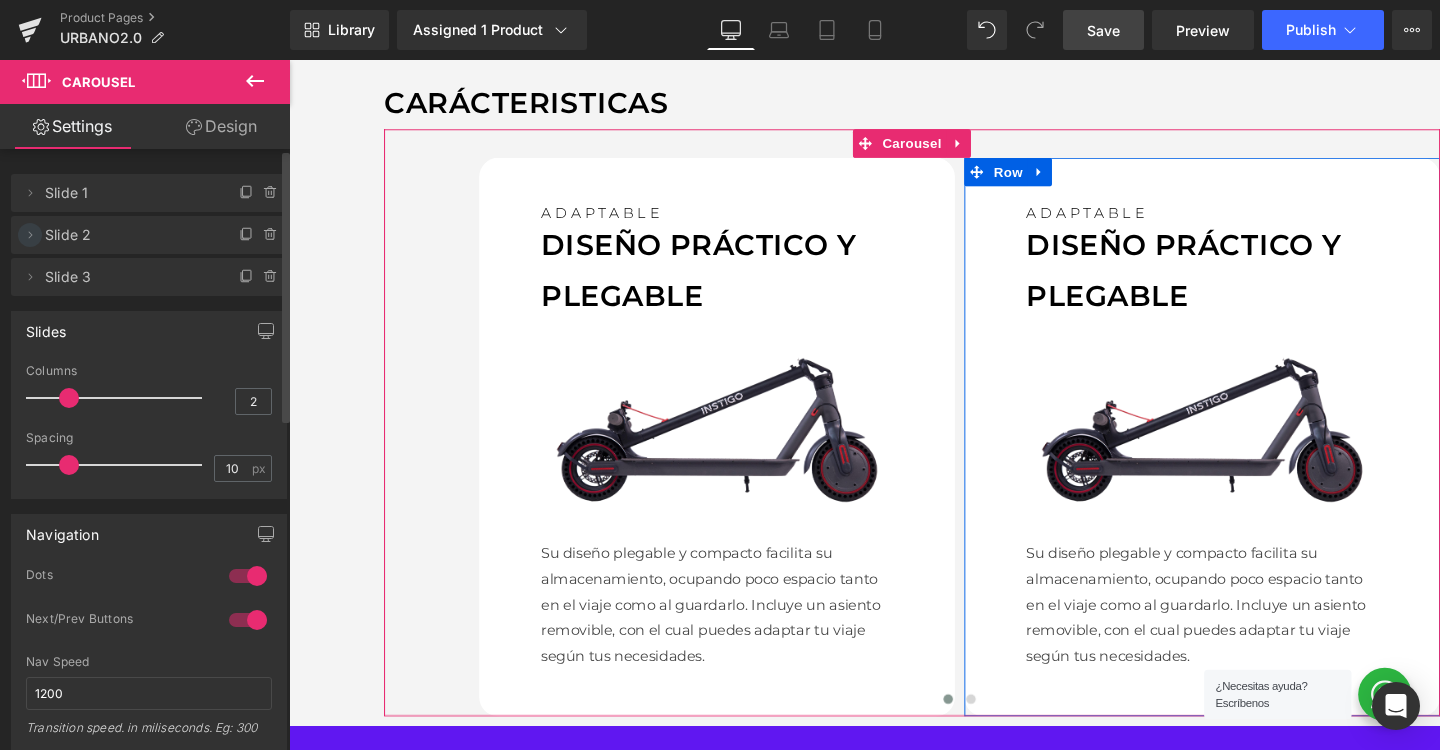 click 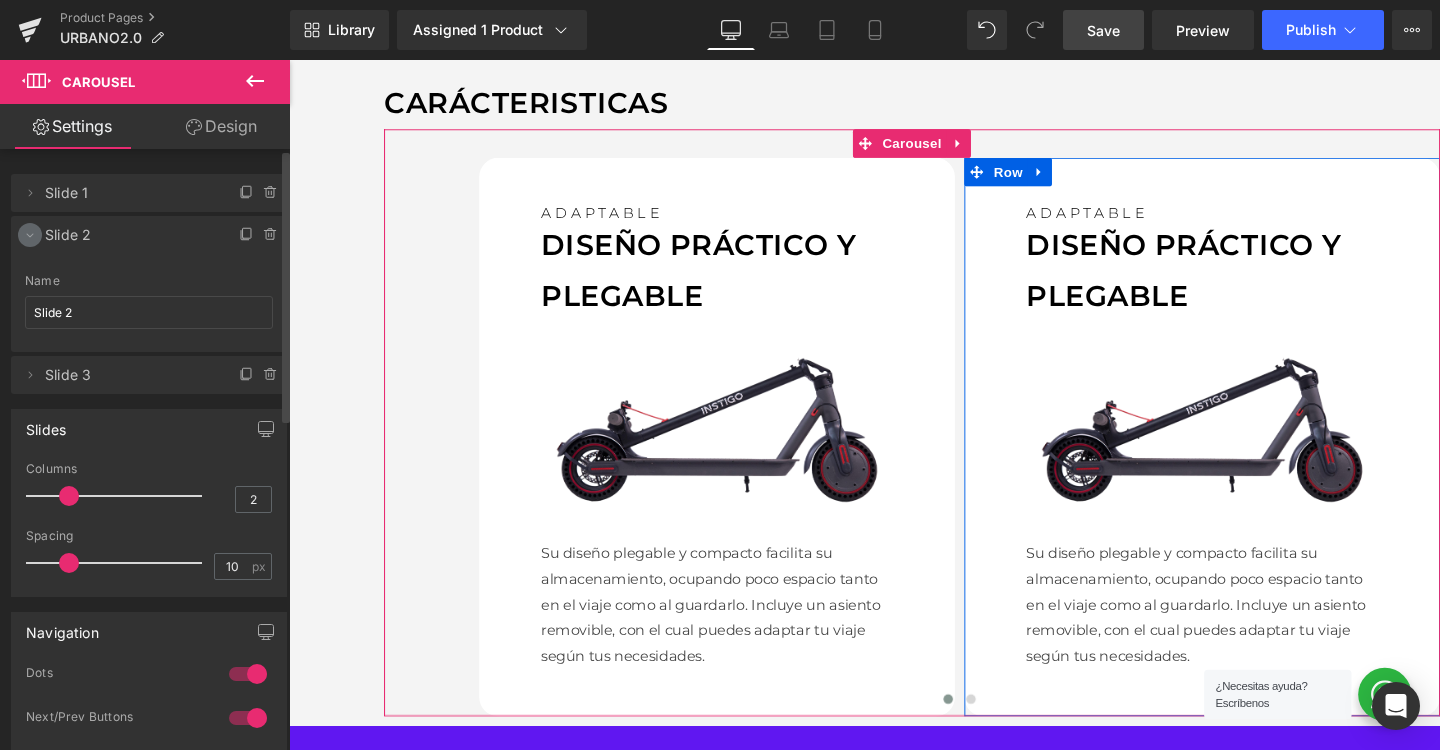 click at bounding box center [30, 235] 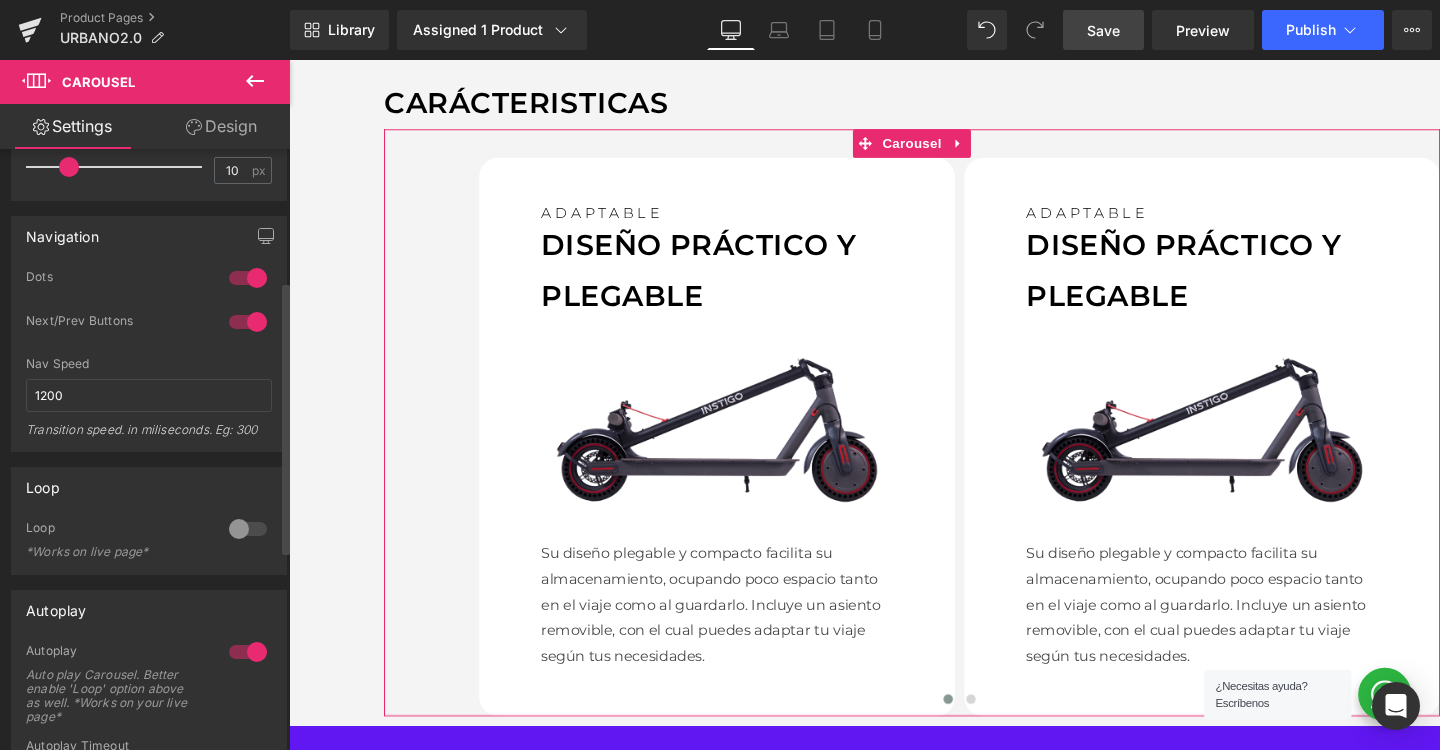 scroll, scrollTop: 356, scrollLeft: 0, axis: vertical 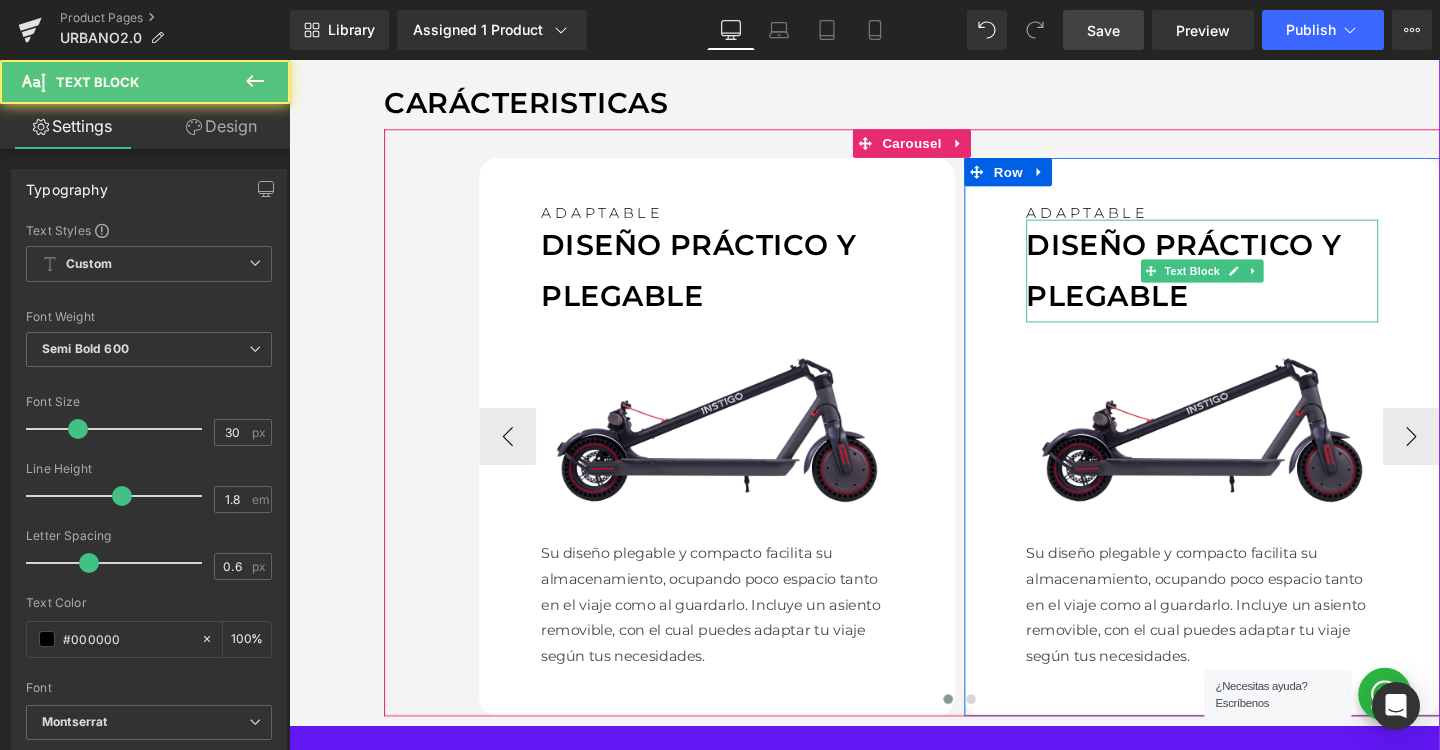 click on "DISEÑO PRÁCTICO Y PLEGABLE" at bounding box center (1249, 282) 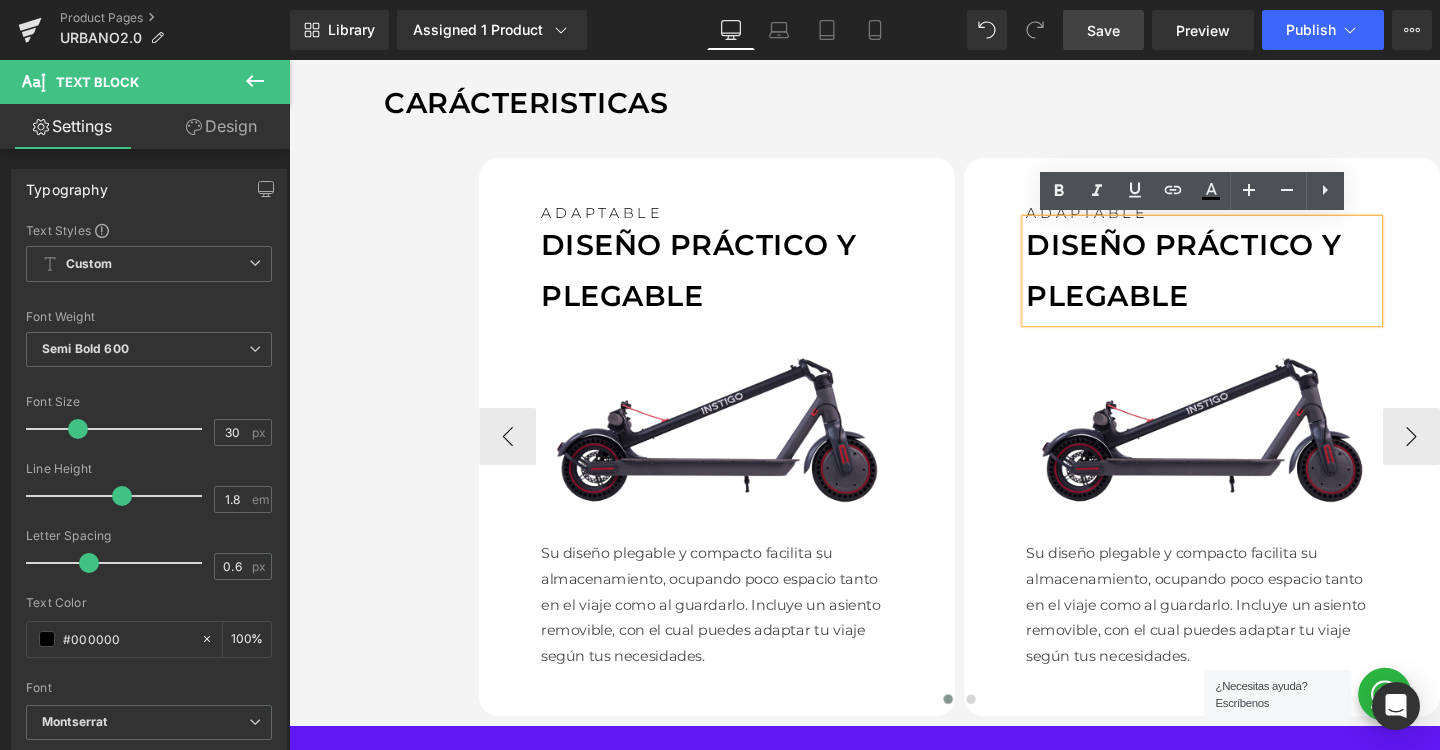 click on "DISEÑO PRÁCTICO Y PLEGABLE" at bounding box center [1249, 282] 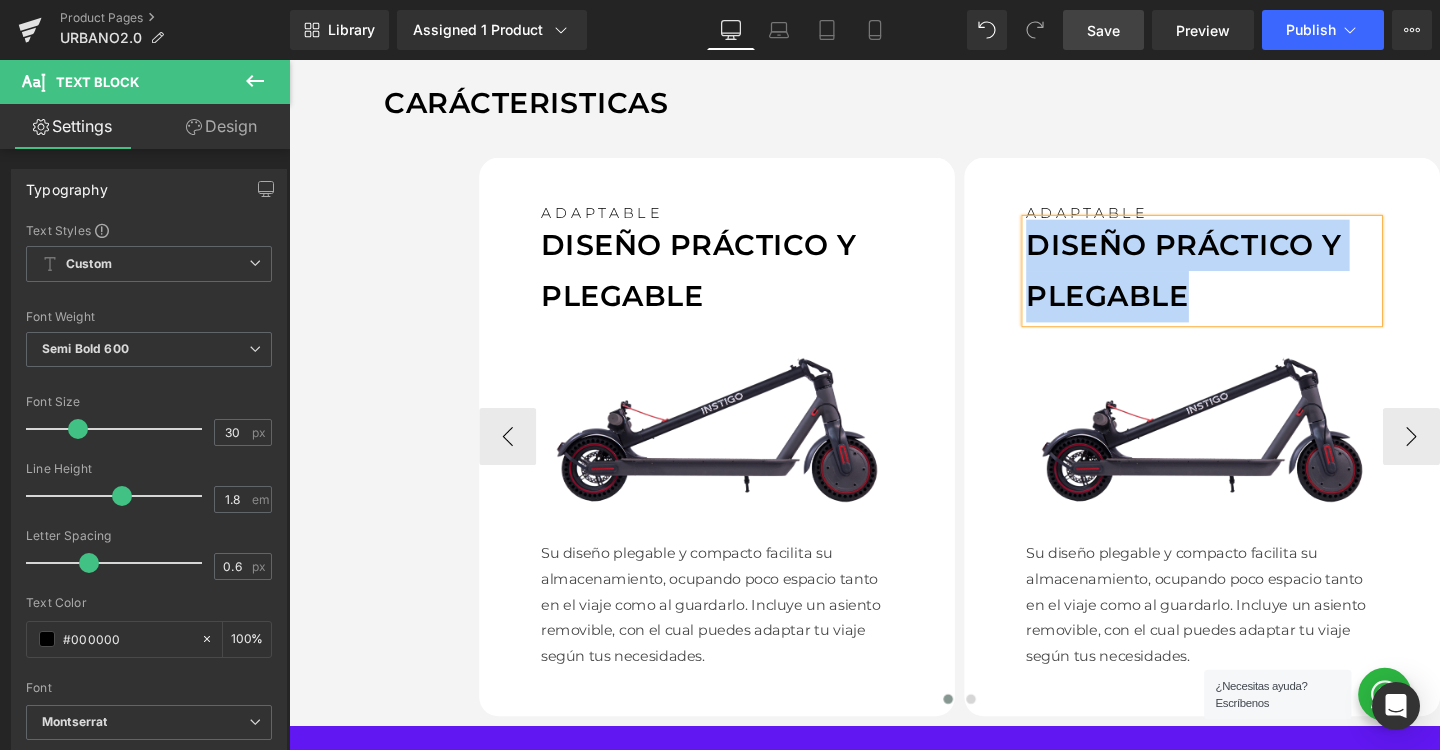 paste 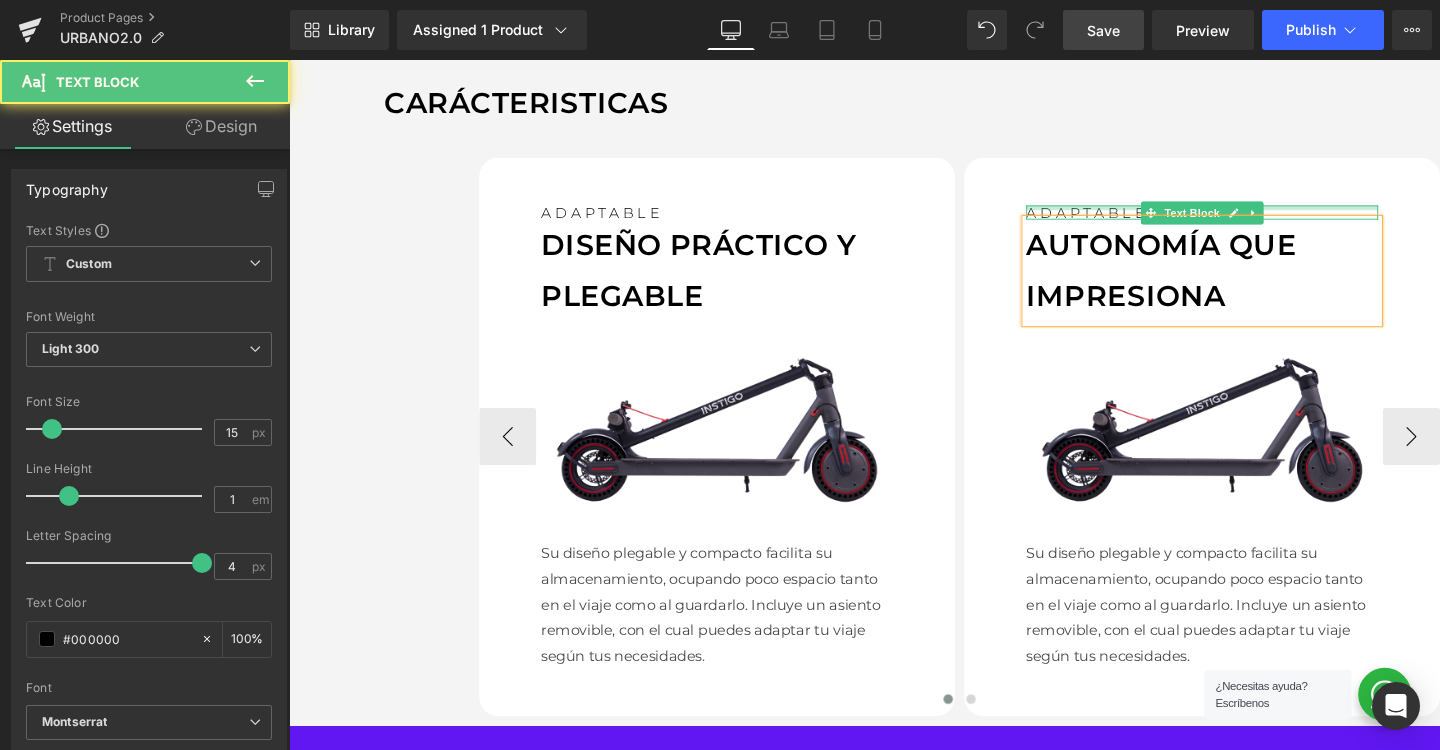 click at bounding box center [1249, 215] 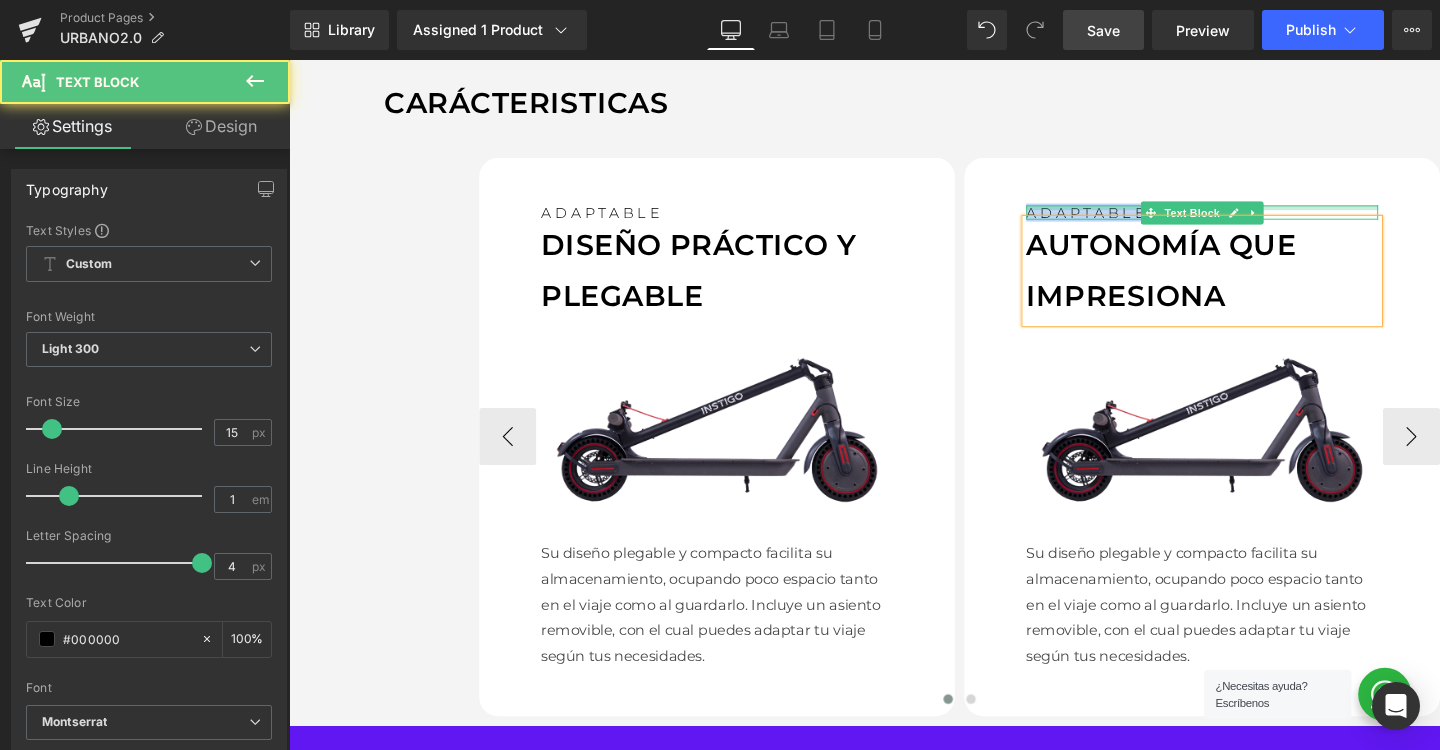 click on "ADAPTABLE" at bounding box center [1249, 220] 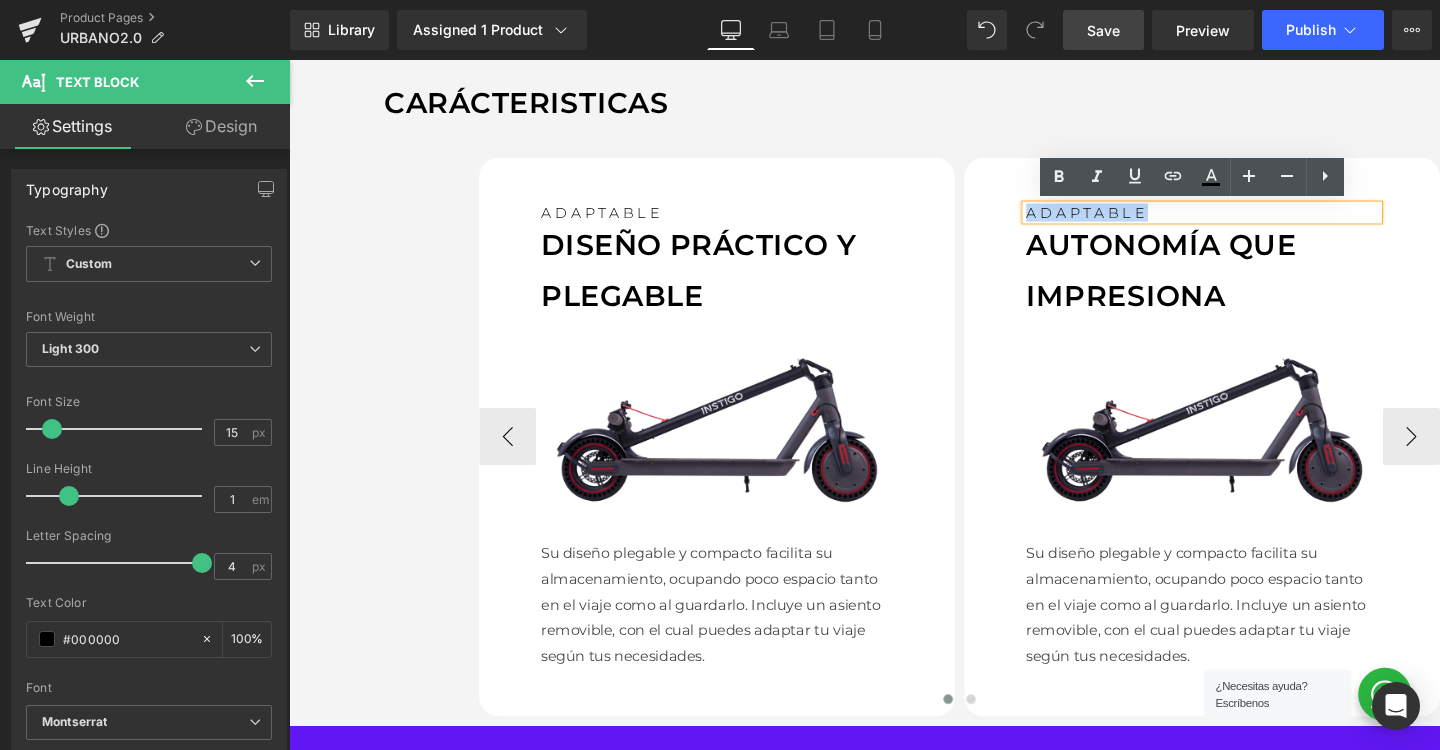 type 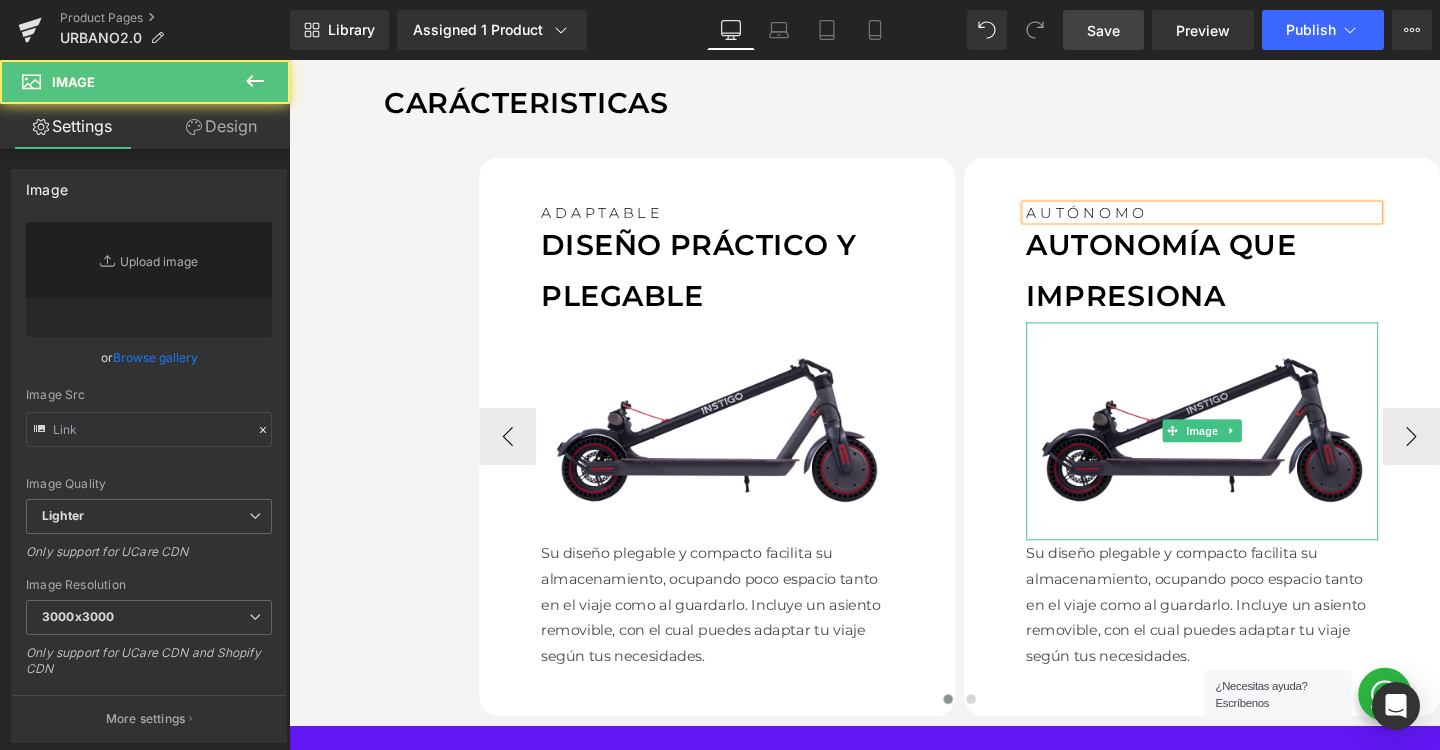 click at bounding box center [1249, 450] 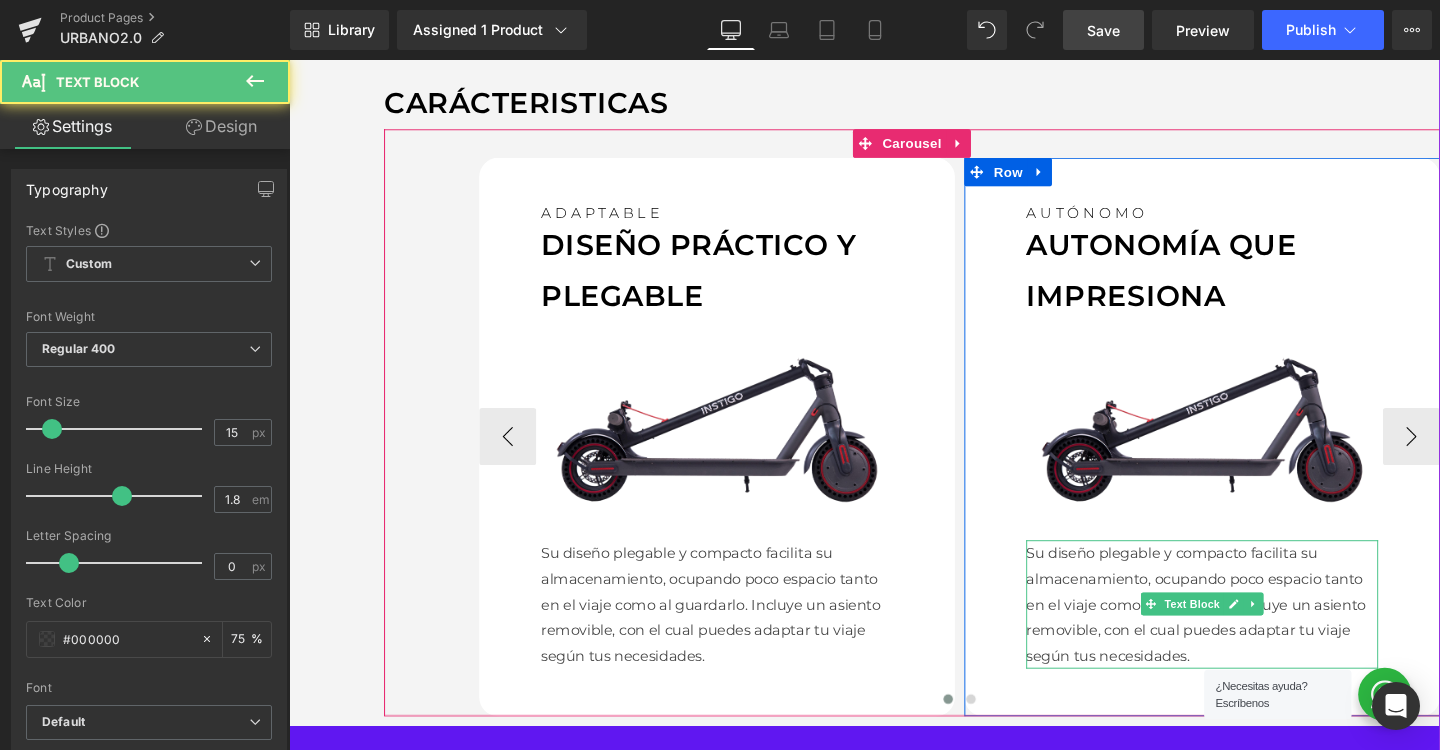 click on "Su diseño plegable y compacto facilita su almacenamiento, ocupando poco espacio tanto en el viaje como al guardarlo. Incluye un asiento removible, con el cual puedes adaptar tu viaje según tus necesidades." at bounding box center (1249, 632) 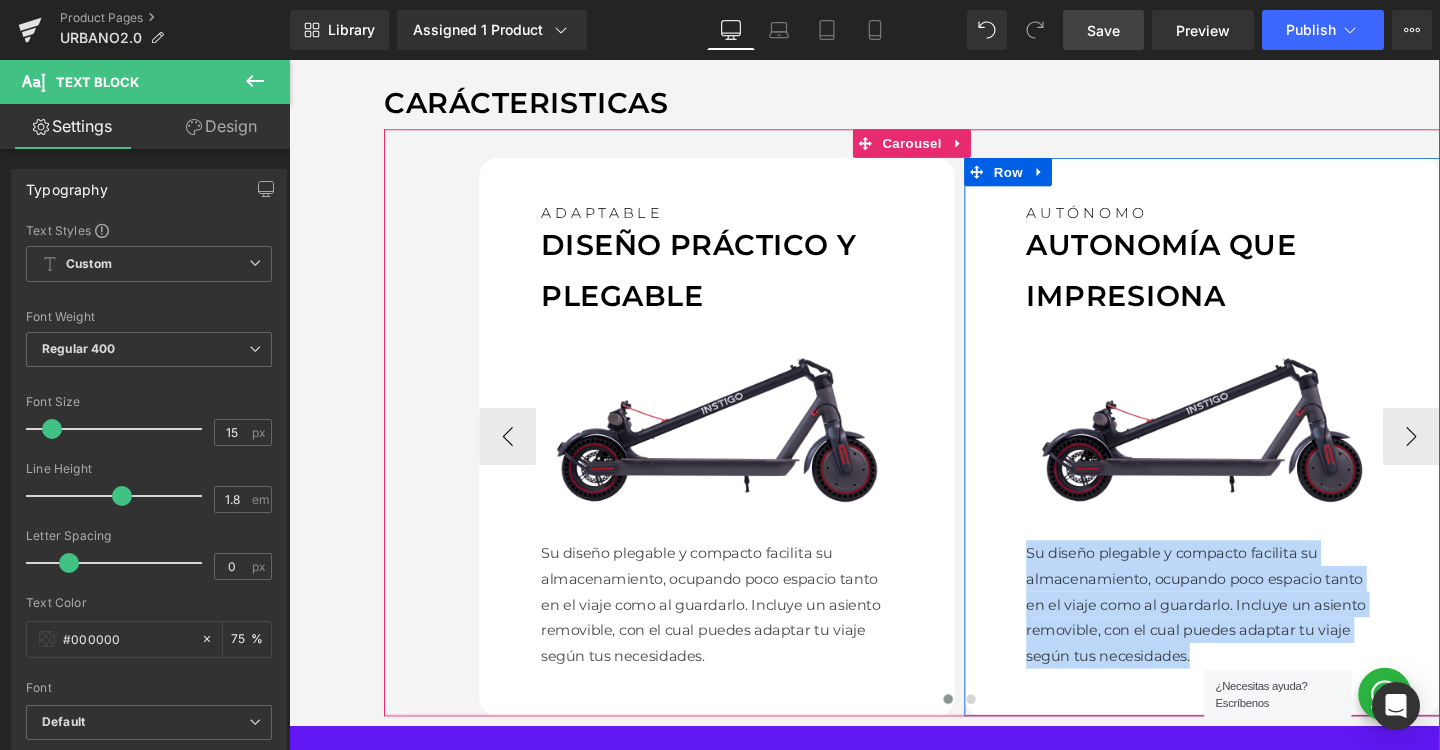 paste 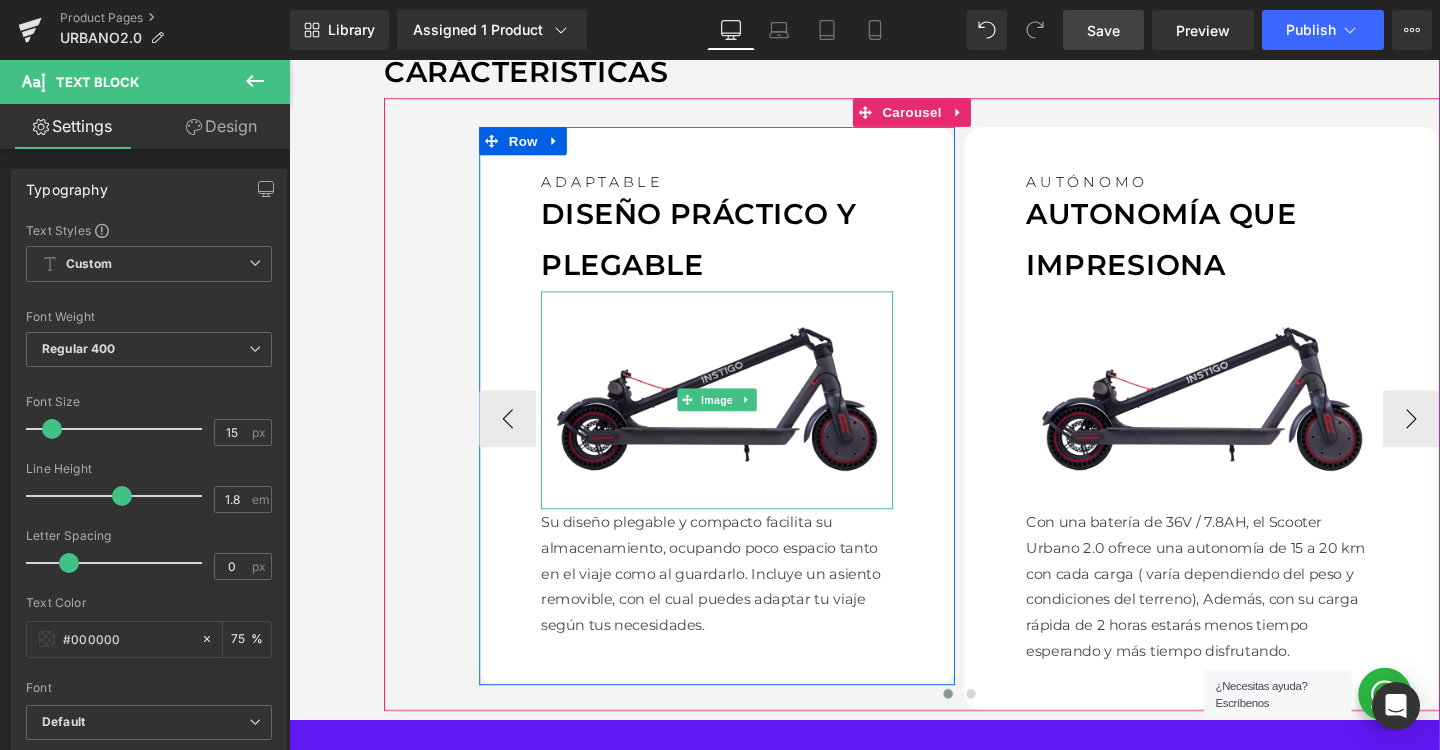scroll, scrollTop: 1521, scrollLeft: 0, axis: vertical 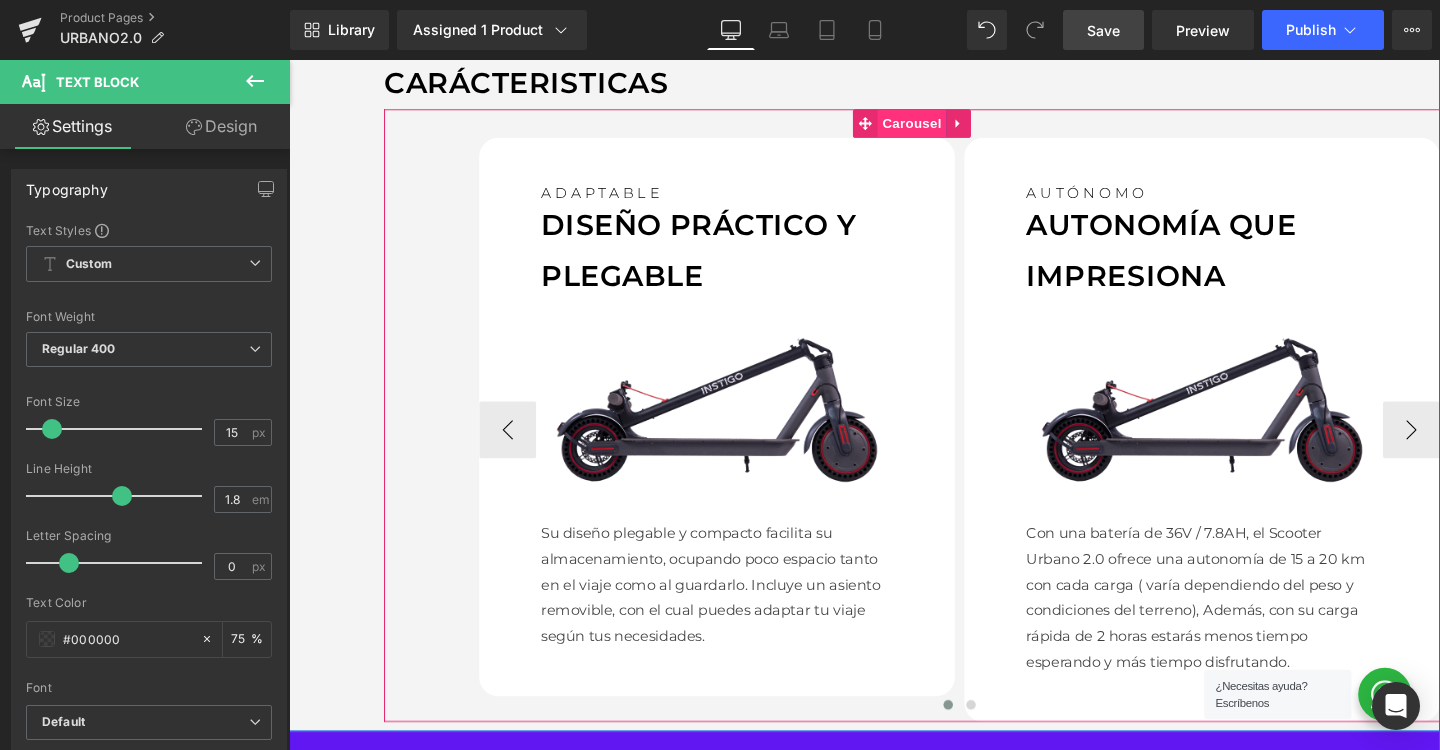 click on "Carousel" at bounding box center [944, 127] 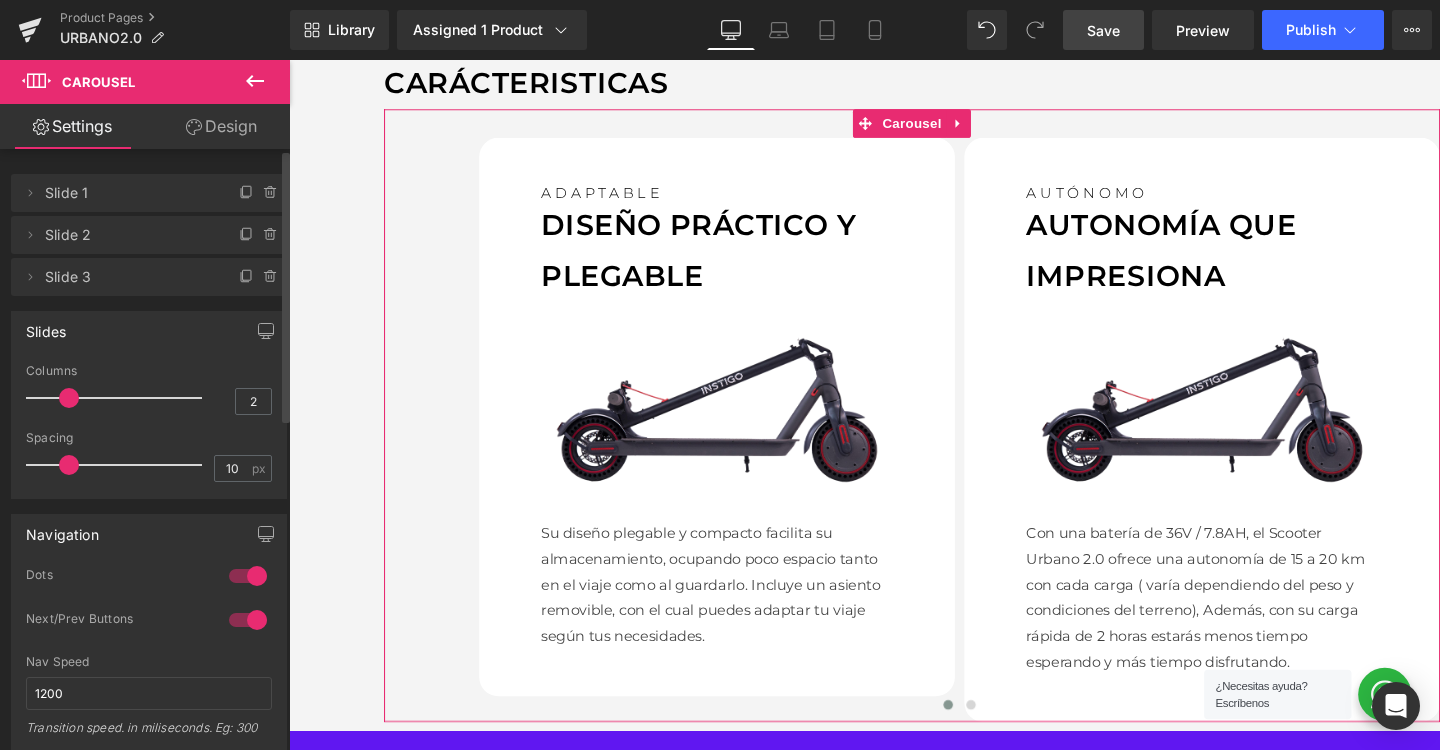scroll, scrollTop: 0, scrollLeft: 0, axis: both 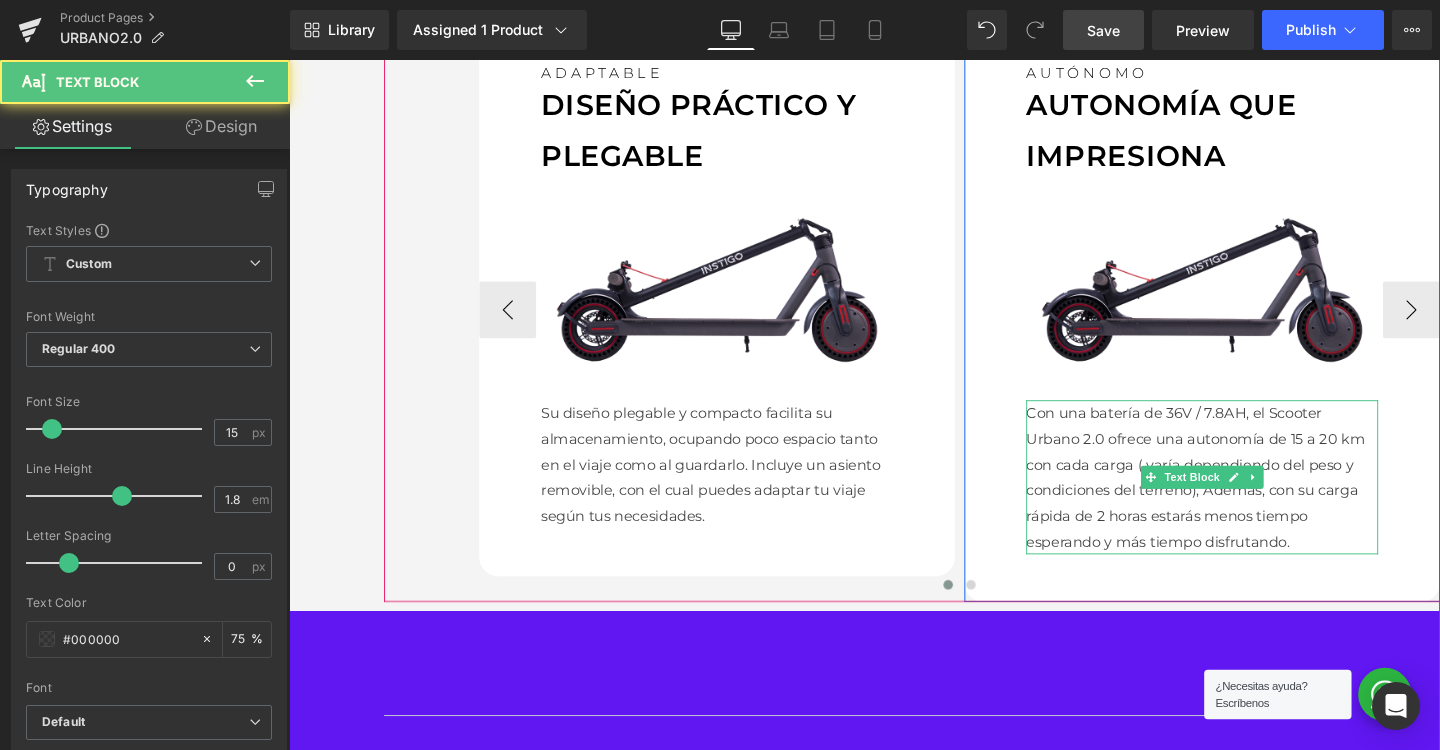 click on "Con una batería de 36V / 7.8AH, el Scooter Urbano 2.0 ofrece una autonomía de 15 a 20 km con cada carga ( varía dependiendo del peso y condiciones del terreno), Además, con su carga rápida de 2 horas estarás menos tiempo esperando y más tiempo disfrutando." at bounding box center (1249, 499) 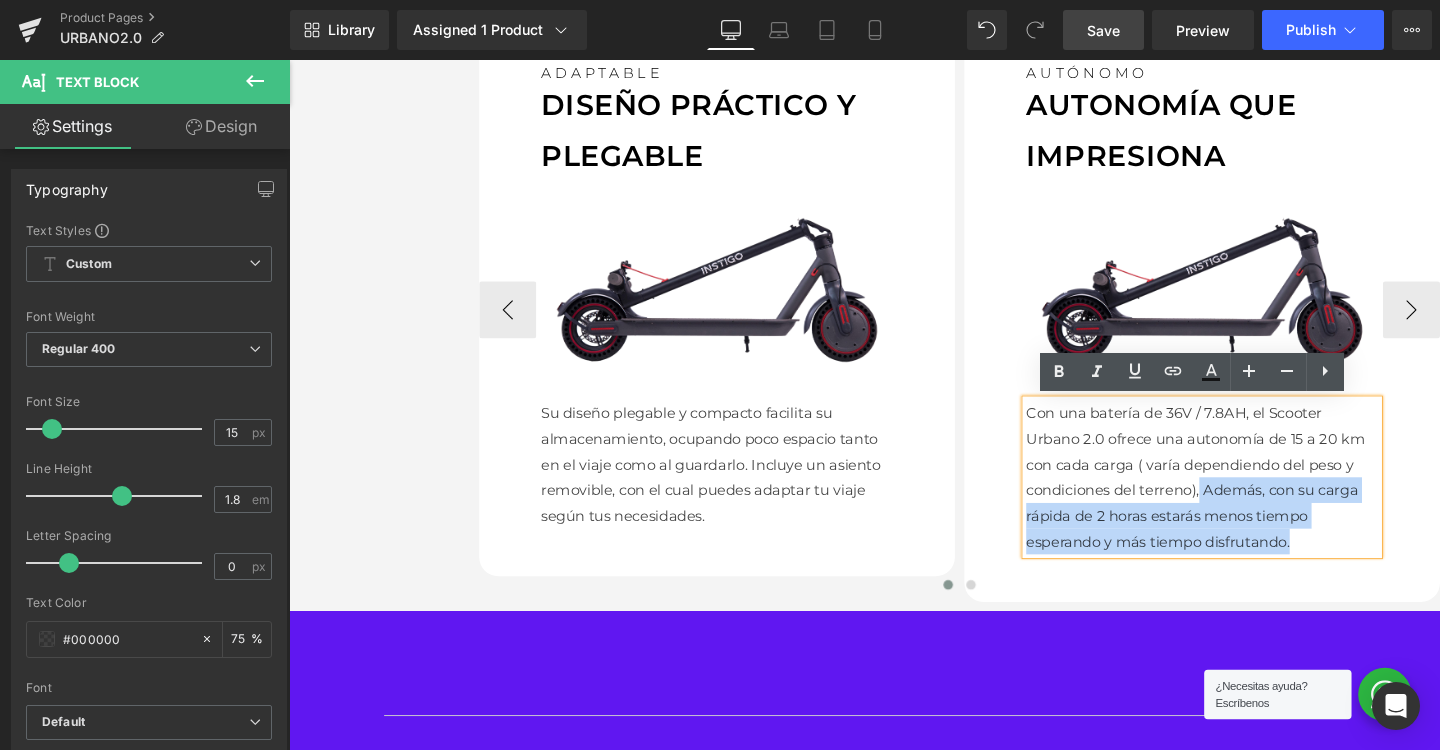 drag, startPoint x: 1246, startPoint y: 507, endPoint x: 1352, endPoint y: 565, distance: 120.83046 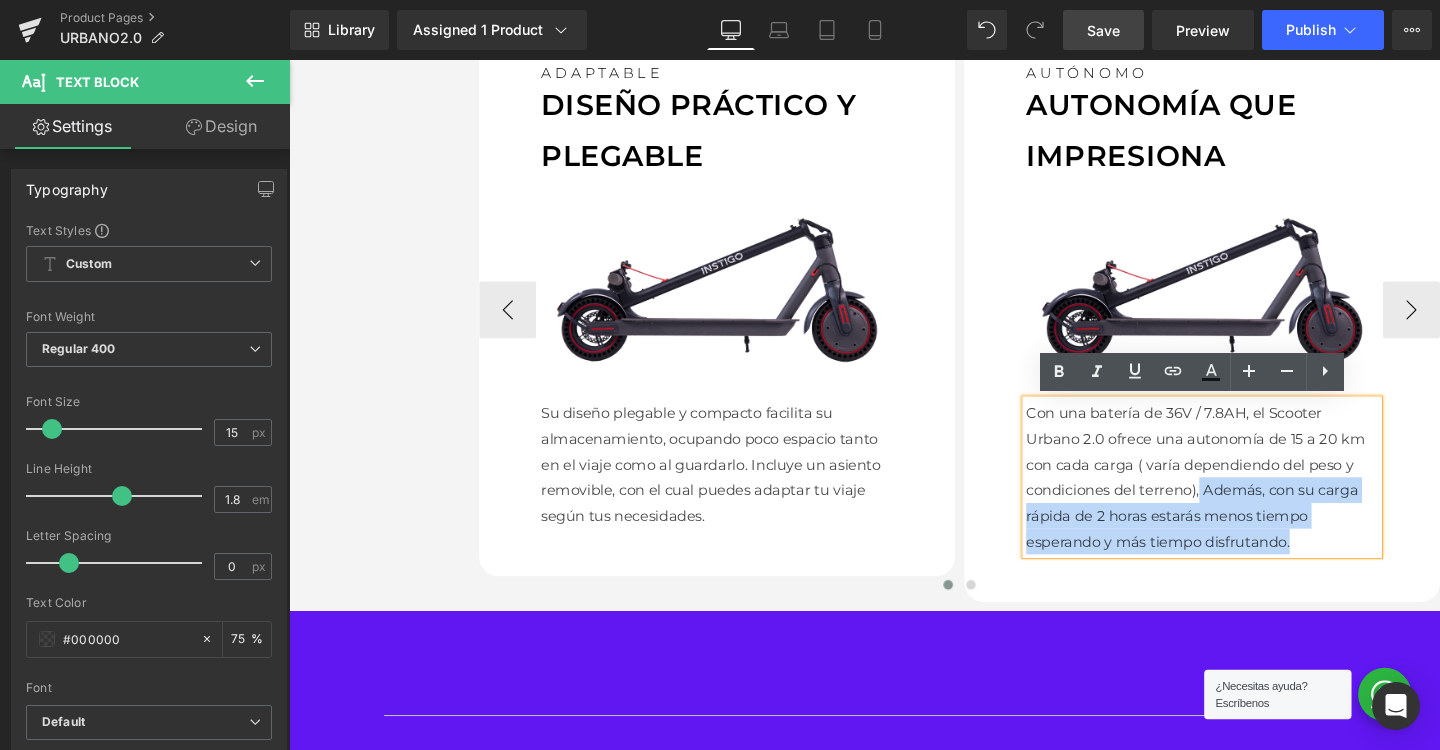 click on "Con una batería de 36V / 7.8AH, el Scooter Urbano 2.0 ofrece una autonomía de 15 a 20 km con cada carga ( varía dependiendo del peso y condiciones del terreno), Además, con su carga rápida de 2 horas estarás menos tiempo esperando y más tiempo disfrutando." at bounding box center [1249, 499] 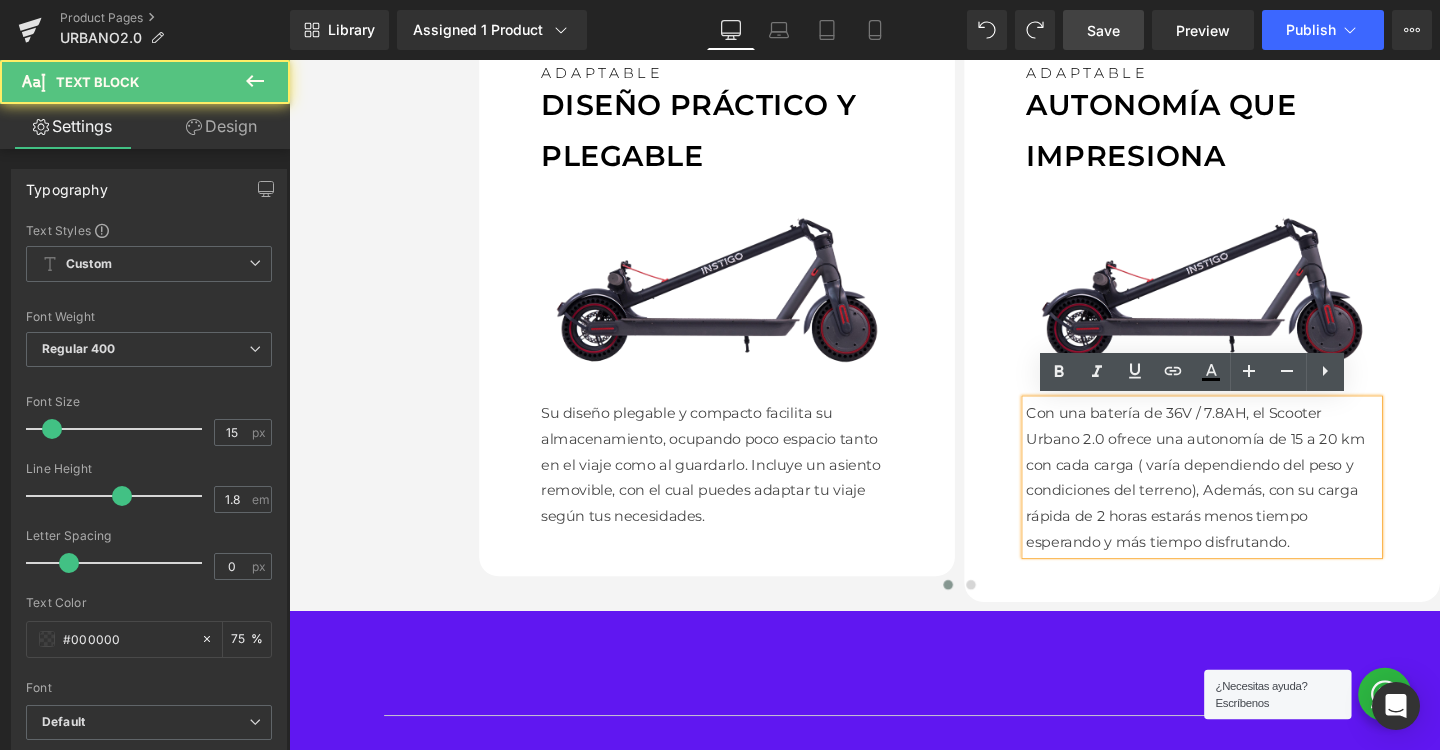 click on "Con una batería de 36V / 7.8AH, el Scooter Urbano 2.0 ofrece una autonomía de 15 a 20 km con cada carga ( varía dependiendo del peso y condiciones del terreno), Además, con su carga rápida de 2 horas estarás menos tiempo esperando y más tiempo disfrutando." at bounding box center [1249, 499] 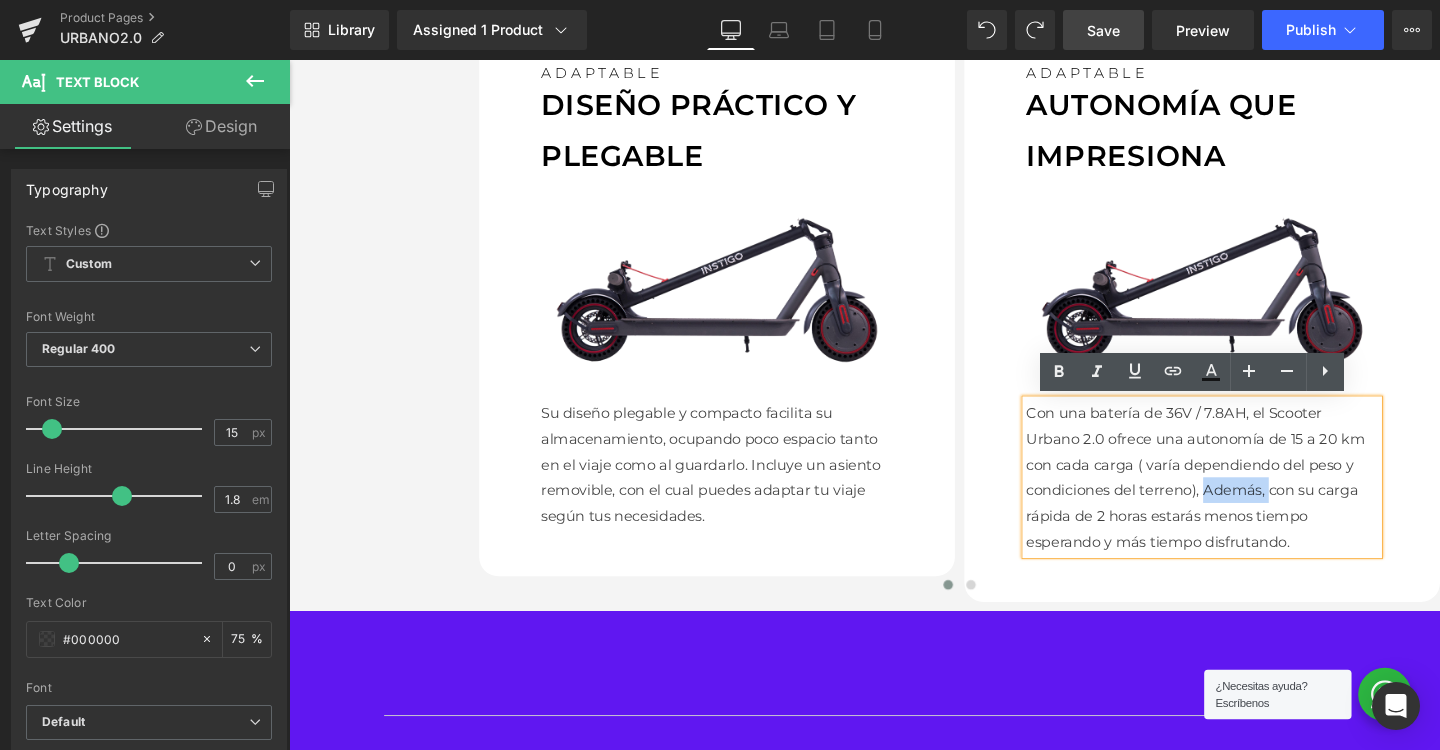 drag, startPoint x: 1247, startPoint y: 510, endPoint x: 1319, endPoint y: 509, distance: 72.00694 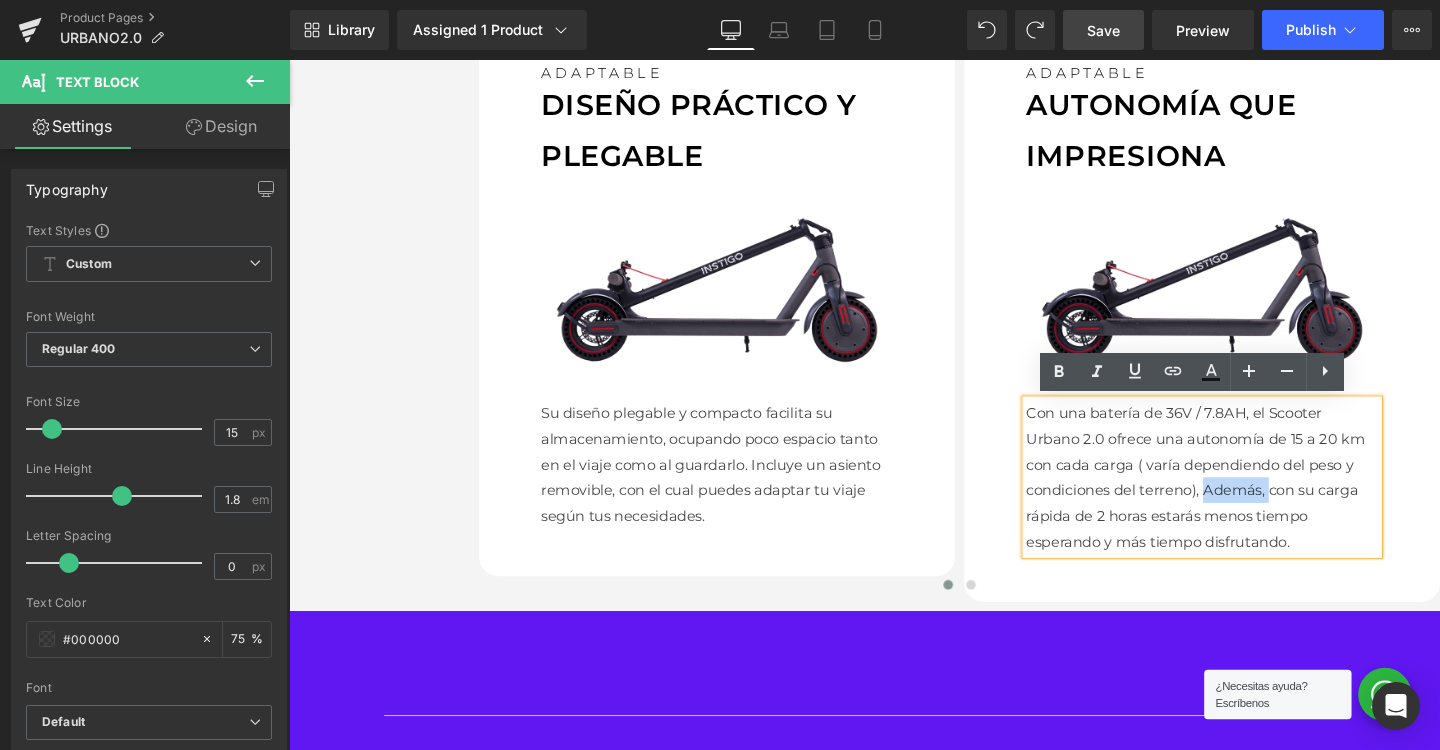 click on "Con una batería de 36V / 7.8AH, el Scooter Urbano 2.0 ofrece una autonomía de 15 a 20 km con cada carga ( varía dependiendo del peso y condiciones del terreno), Además, con su carga rápida de 2 horas estarás menos tiempo esperando y más tiempo disfrutando." at bounding box center [1249, 499] 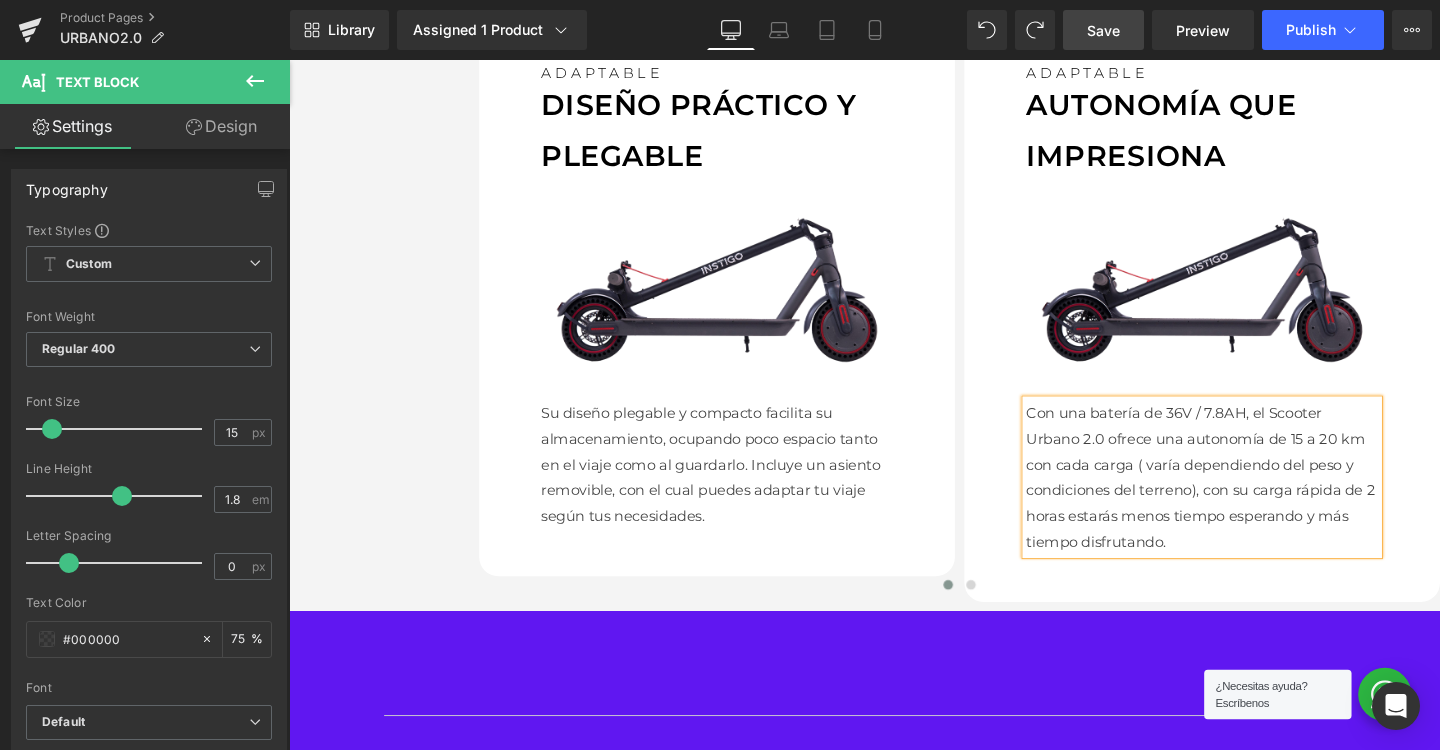 click on "Con una batería de 36V / 7.8AH, el Scooter Urbano 2.0 ofrece una autonomía de 15 a 20 km con cada carga ( varía dependiendo del peso y condiciones del terreno), con su carga rápida de 2 horas estarás menos tiempo esperando y más tiempo disfrutando." at bounding box center (1249, 499) 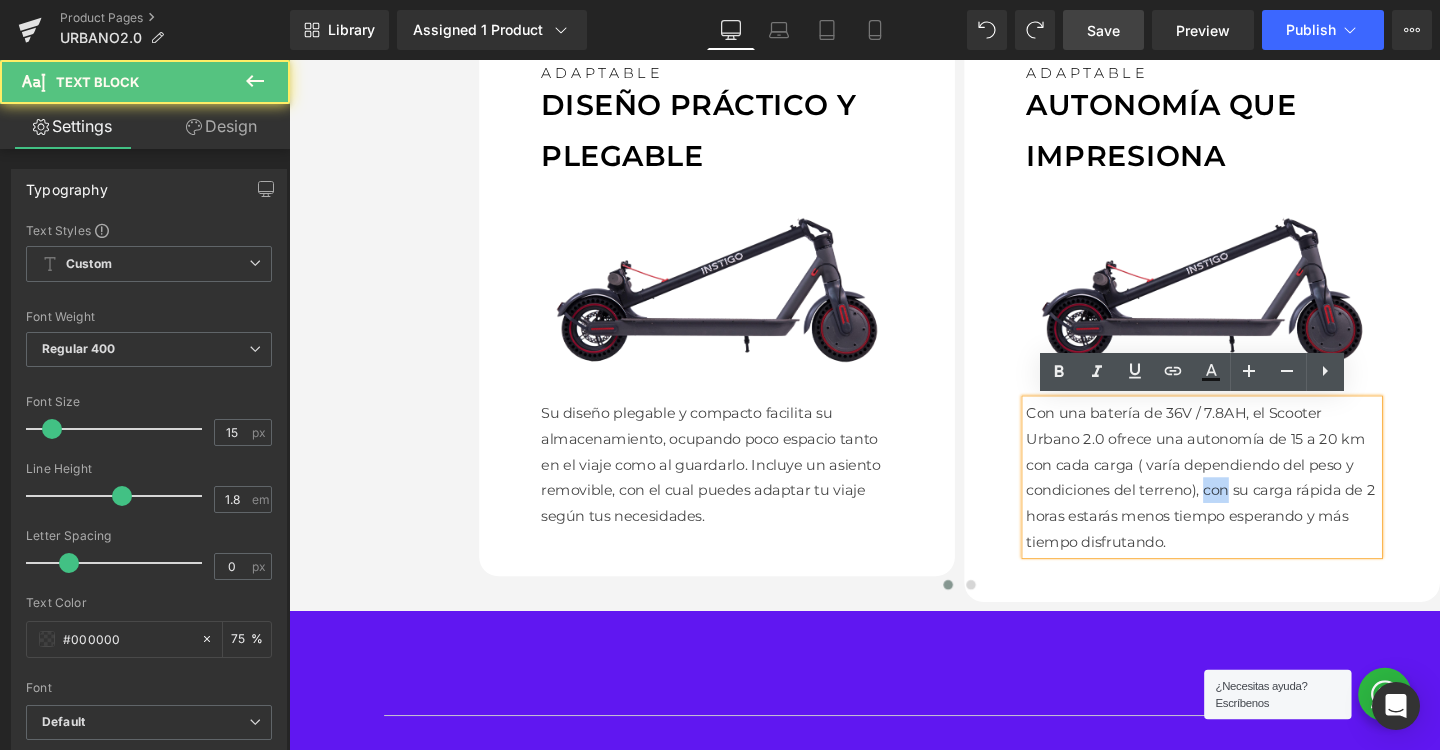 click on "Con una batería de 36V / 7.8AH, el Scooter Urbano 2.0 ofrece una autonomía de 15 a 20 km con cada carga ( varía dependiendo del peso y condiciones del terreno), con su carga rápida de 2 horas estarás menos tiempo esperando y más tiempo disfrutando." at bounding box center [1249, 499] 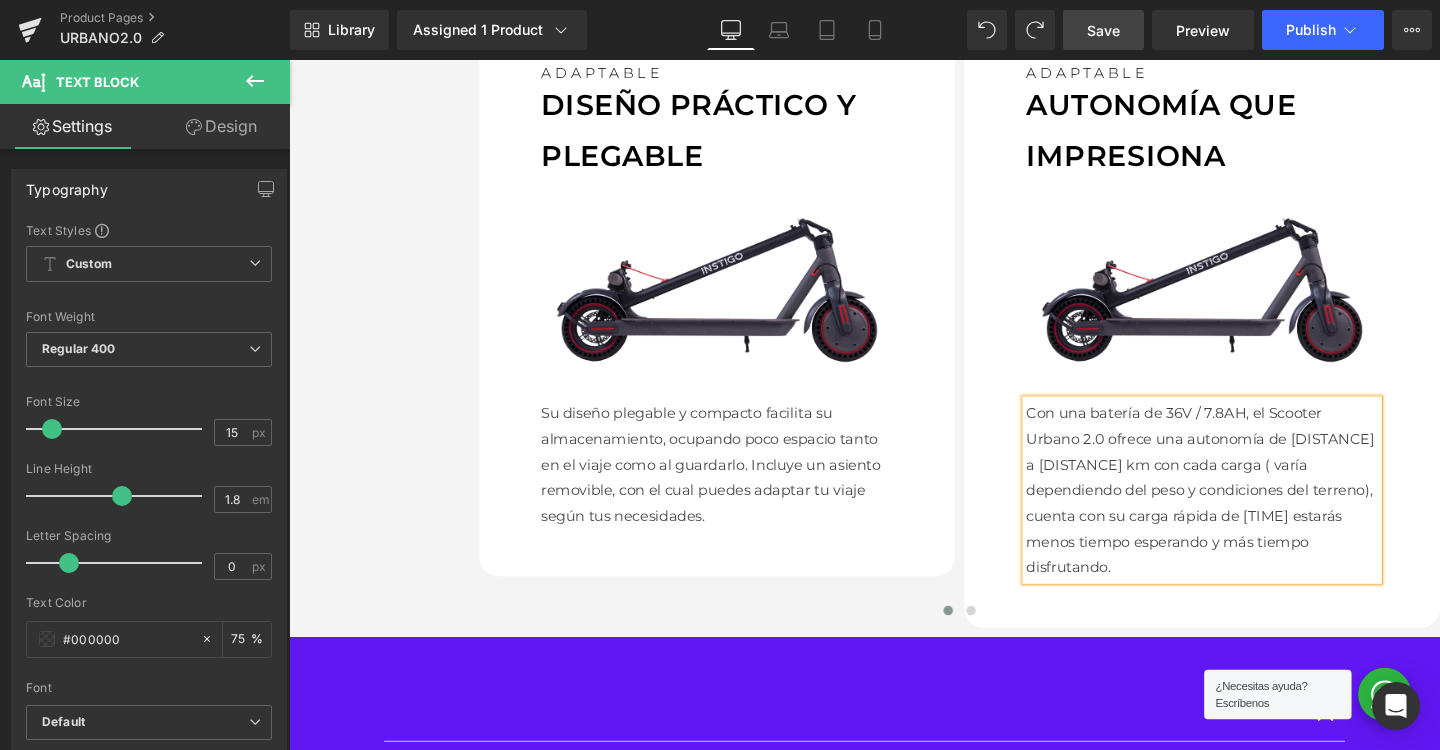 click on "Con una batería de 36V / 7.8AH, el Scooter Urbano 2.0 ofrece una autonomía de 15 a 20 km con cada carga ( varía dependiendo del peso y condiciones del terreno), cuenta con su carga rápida de 2 horas estarás menos tiempo esperando y más tiempo disfrutando." at bounding box center (1249, 512) 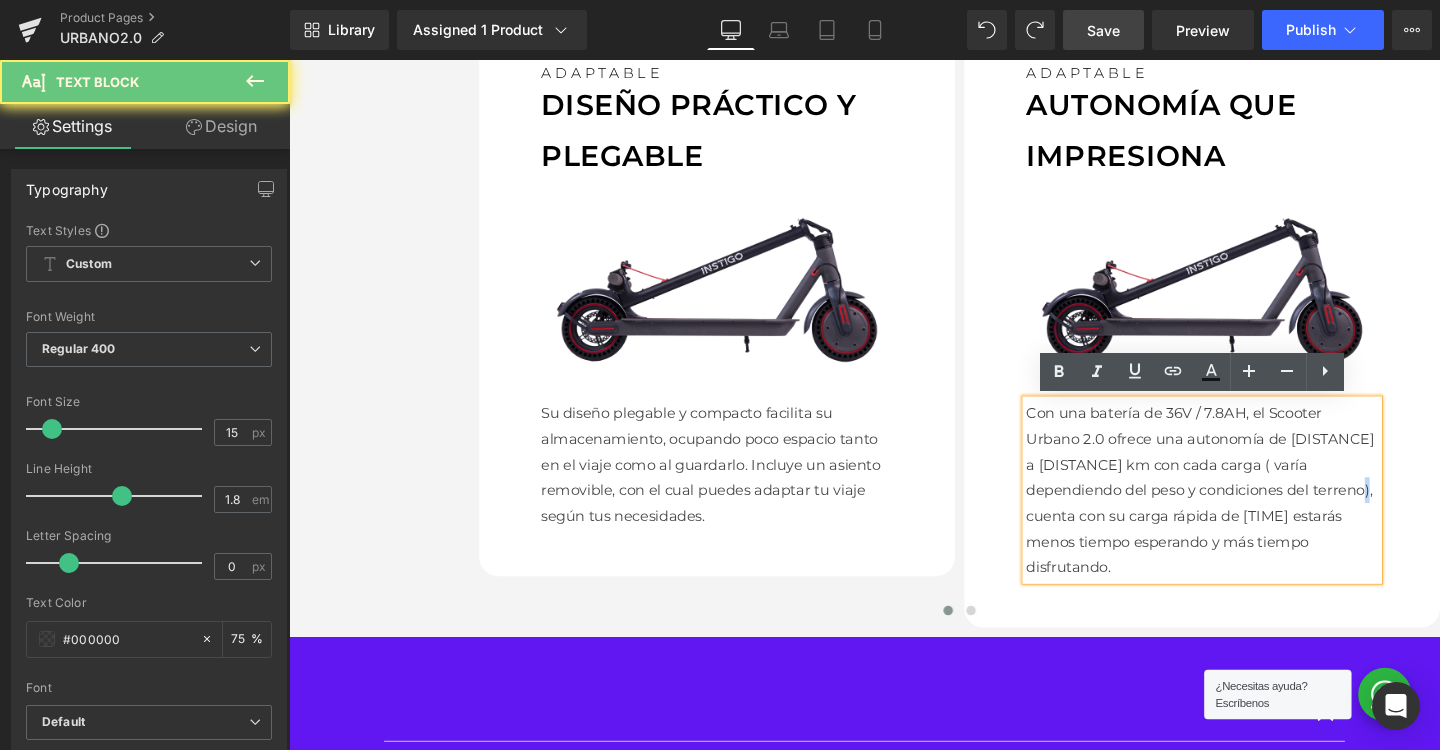 click on "Con una batería de 36V / 7.8AH, el Scooter Urbano 2.0 ofrece una autonomía de 15 a 20 km con cada carga ( varía dependiendo del peso y condiciones del terreno), cuenta con su carga rápida de 2 horas estarás menos tiempo esperando y más tiempo disfrutando." at bounding box center (1249, 512) 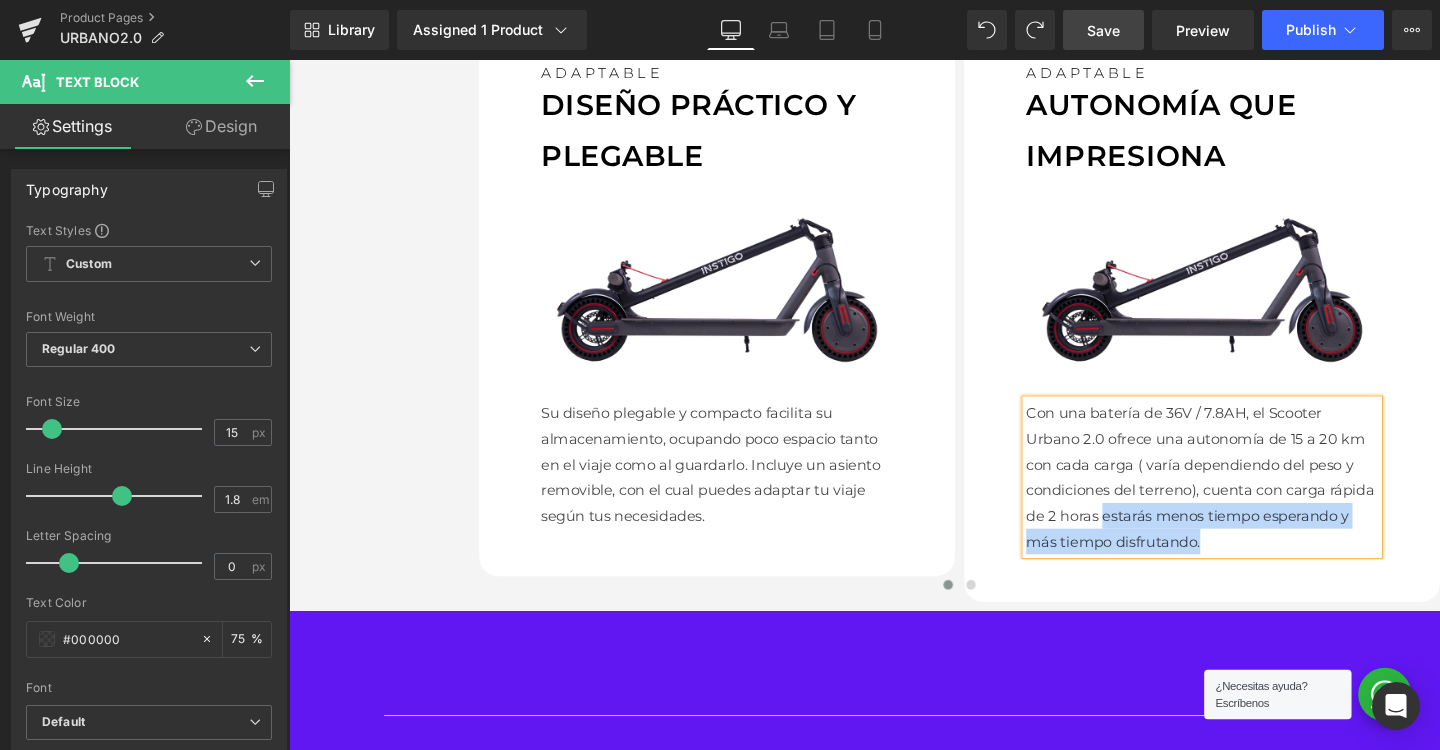 drag, startPoint x: 1191, startPoint y: 540, endPoint x: 1339, endPoint y: 565, distance: 150.09663 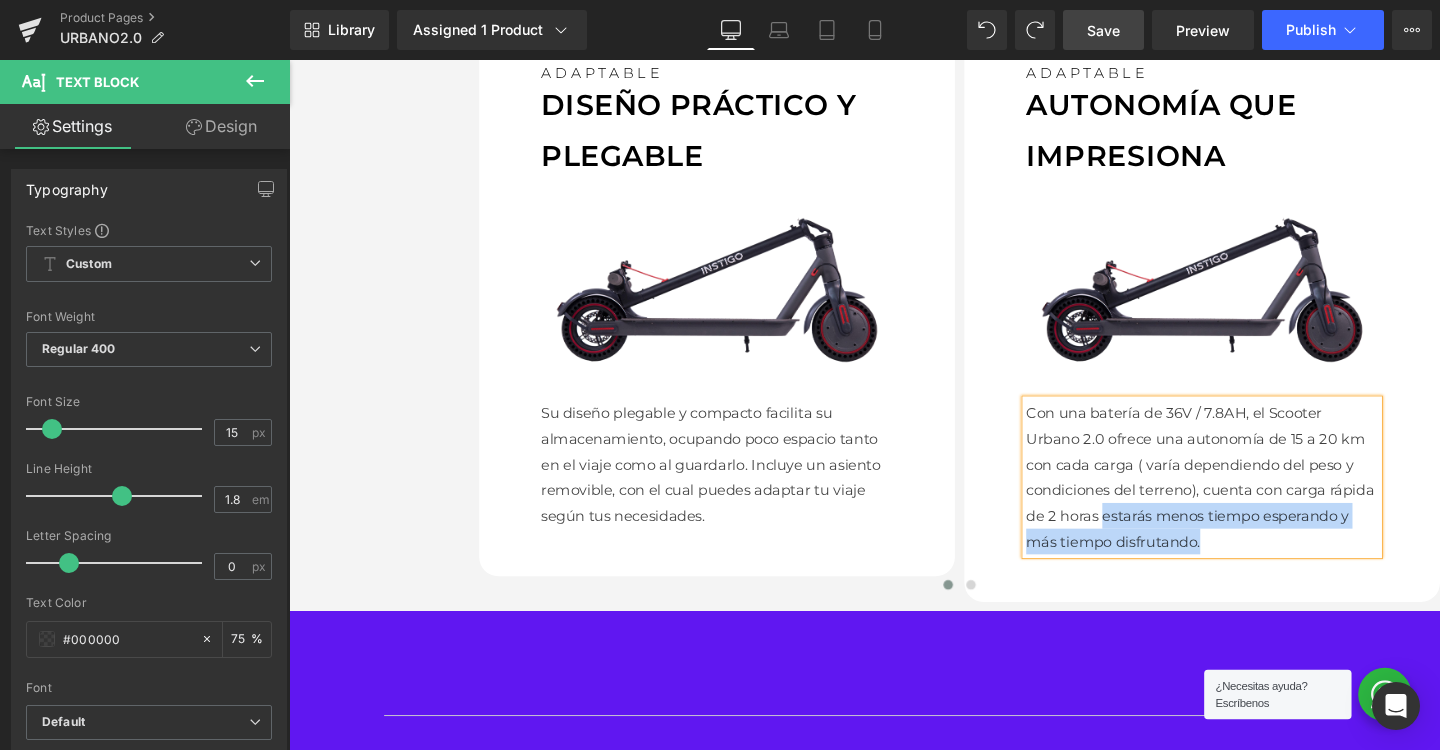 click on "Con una batería de 36V / 7.8AH, el Scooter Urbano 2.0 ofrece una autonomía de 15 a 20 km con cada carga ( varía dependiendo del peso y condiciones del terreno), cuenta con carga rápida de 2 horas estarás menos tiempo esperando y más tiempo disfrutando." at bounding box center (1249, 499) 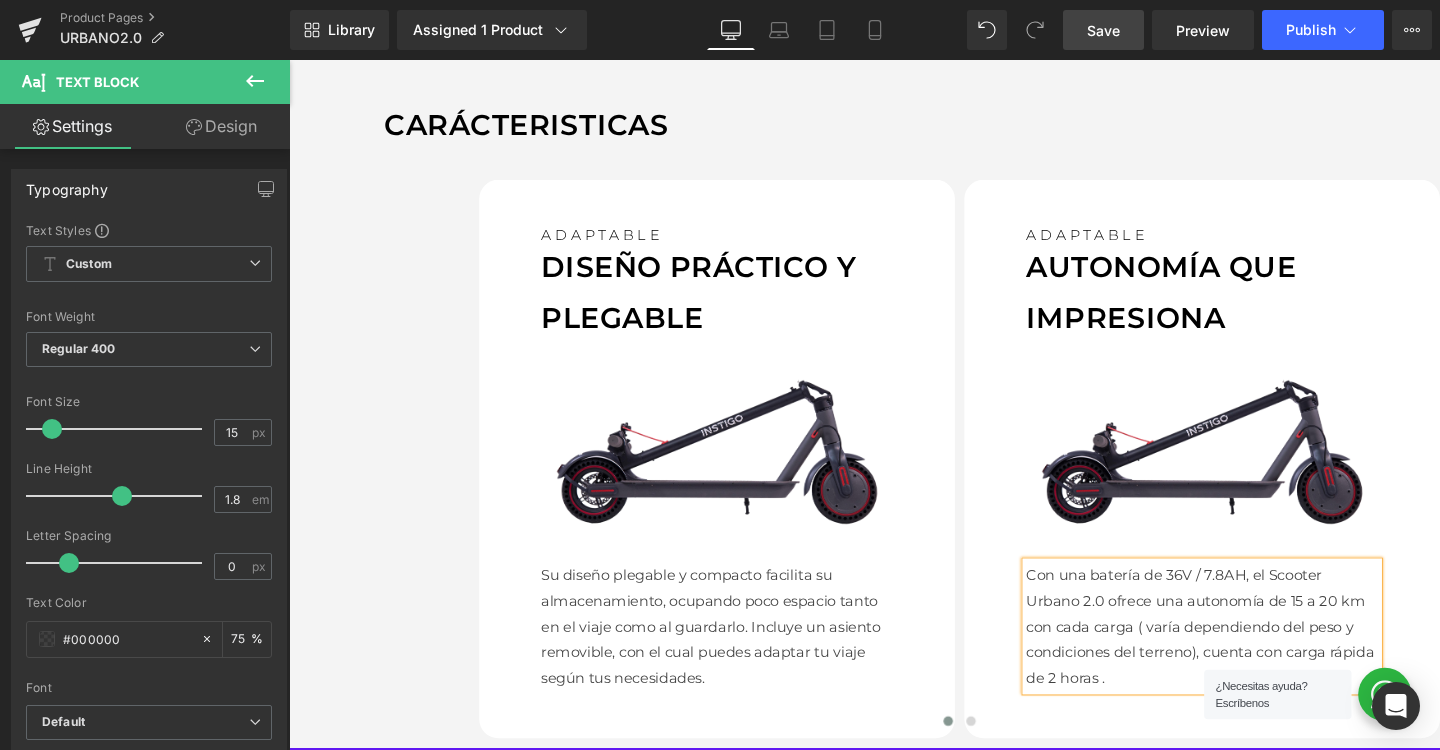 scroll, scrollTop: 1475, scrollLeft: 0, axis: vertical 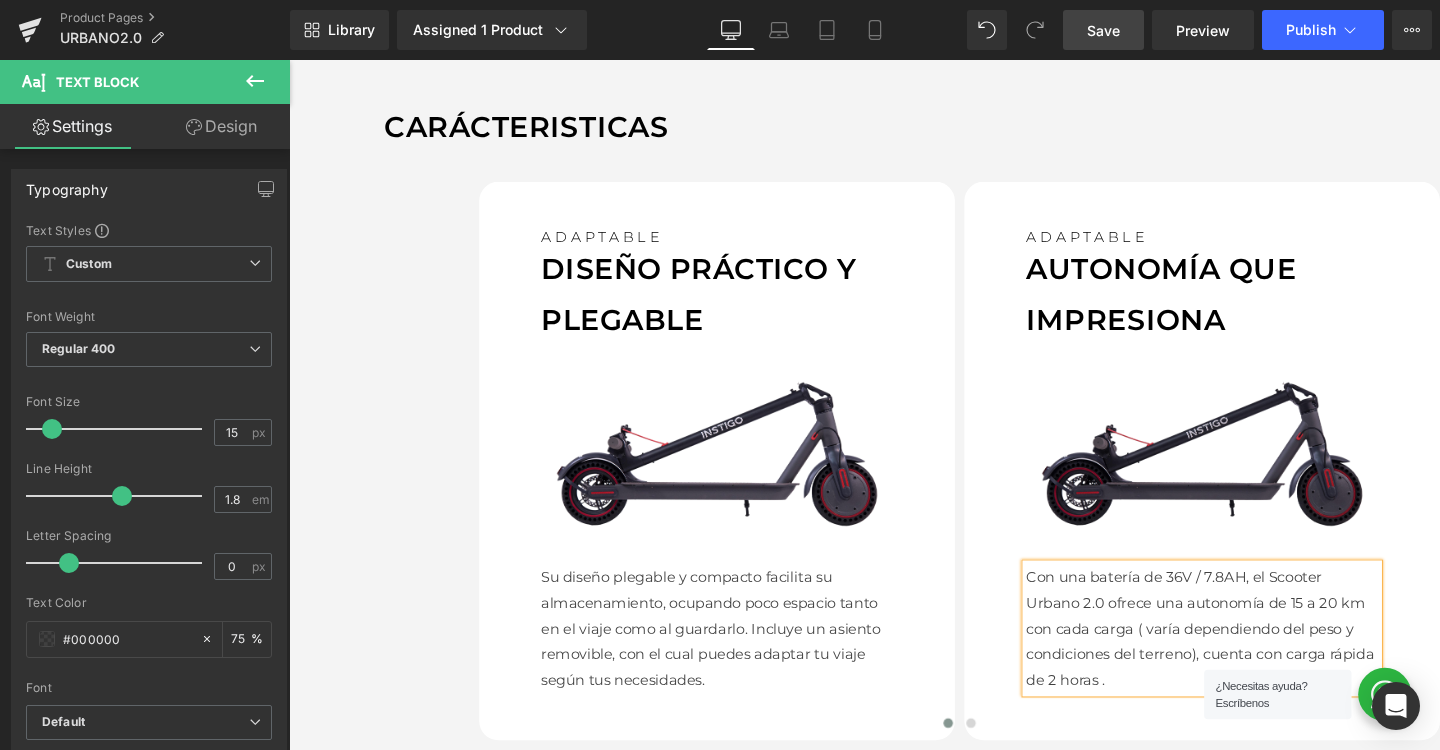 click at bounding box center (1249, 475) 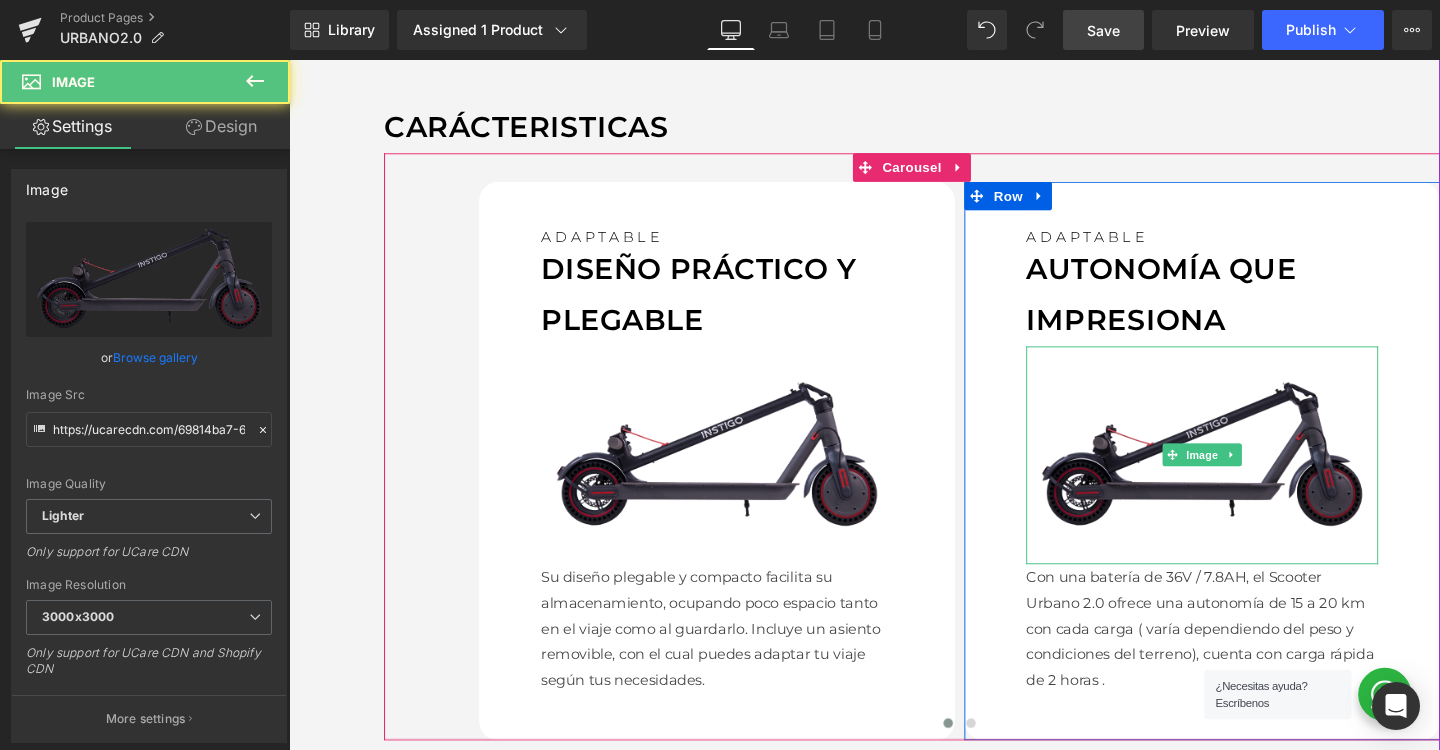 click at bounding box center (1249, 475) 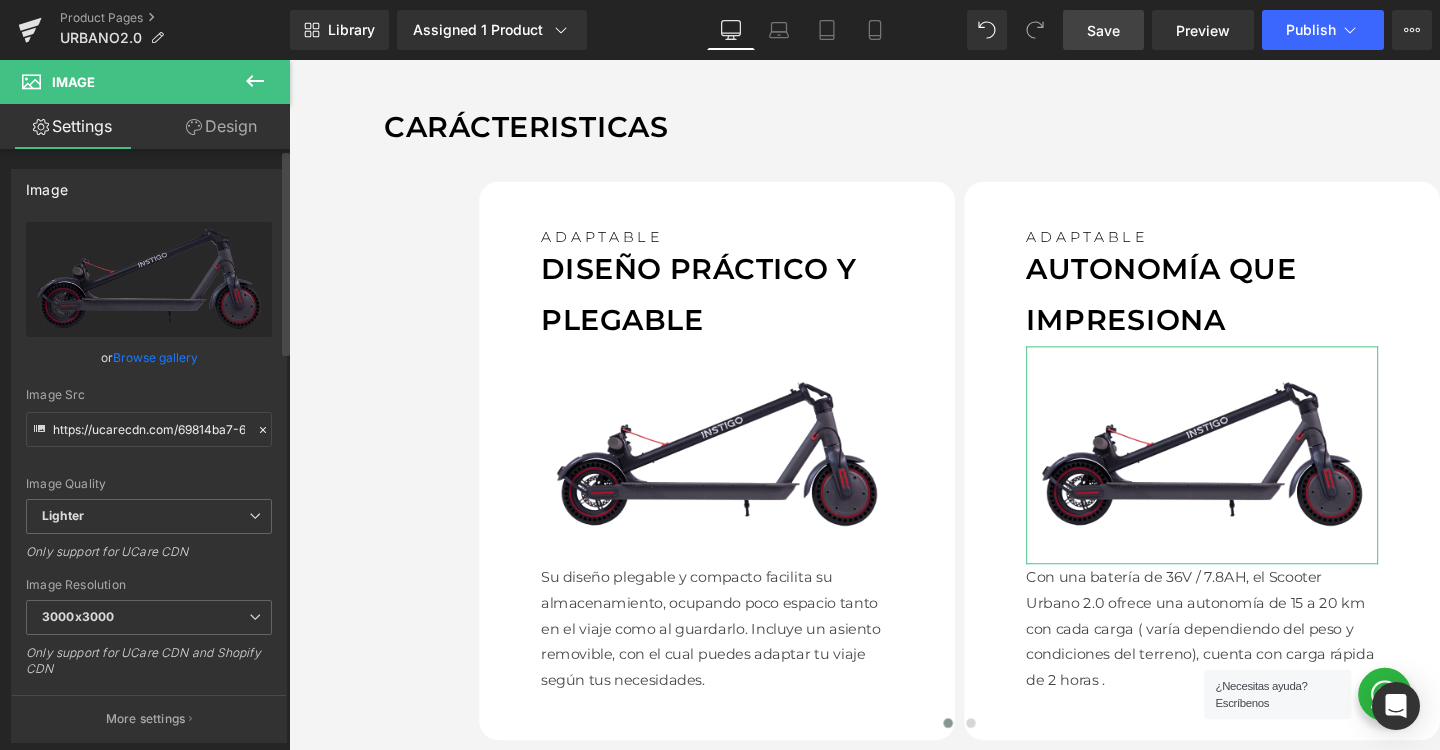 click on "Browse gallery" at bounding box center [155, 357] 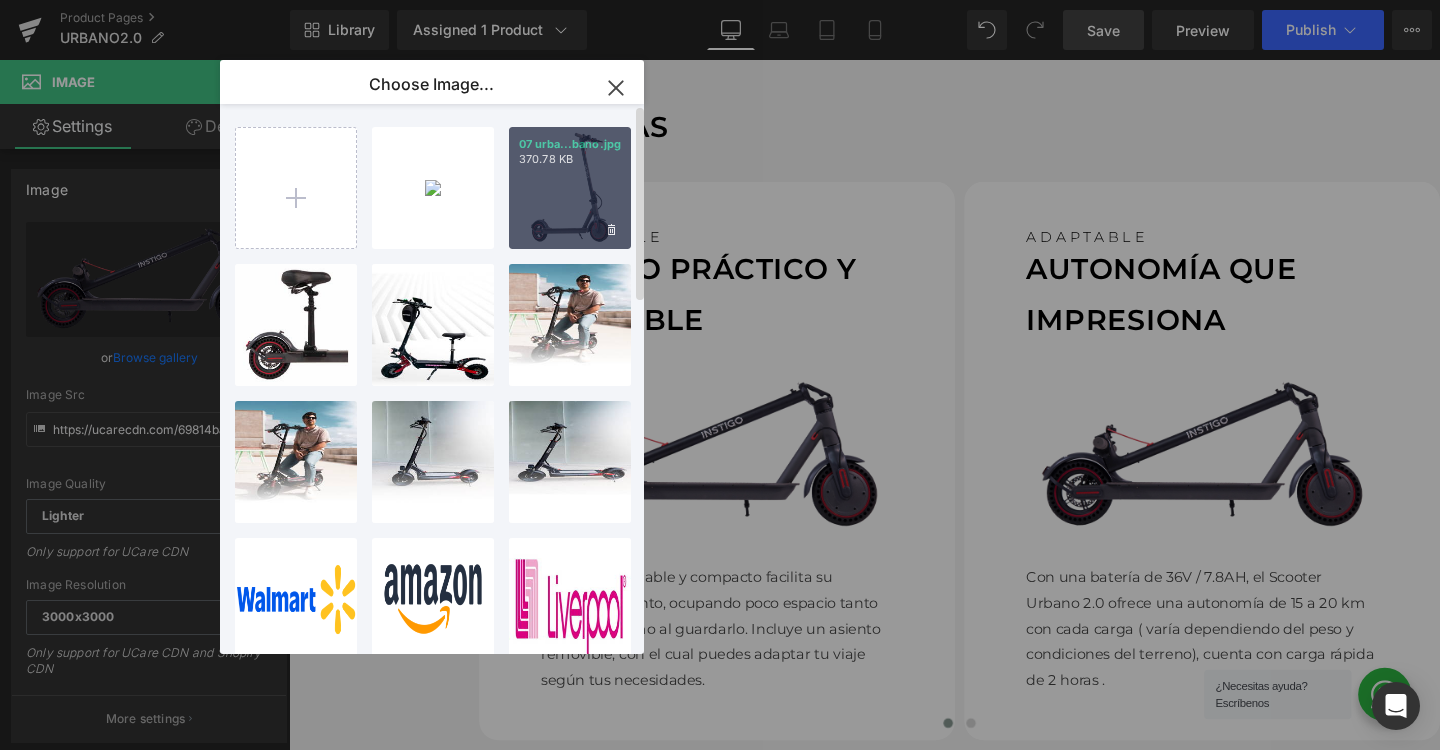type on "C:\fakepath\autonomia.png" 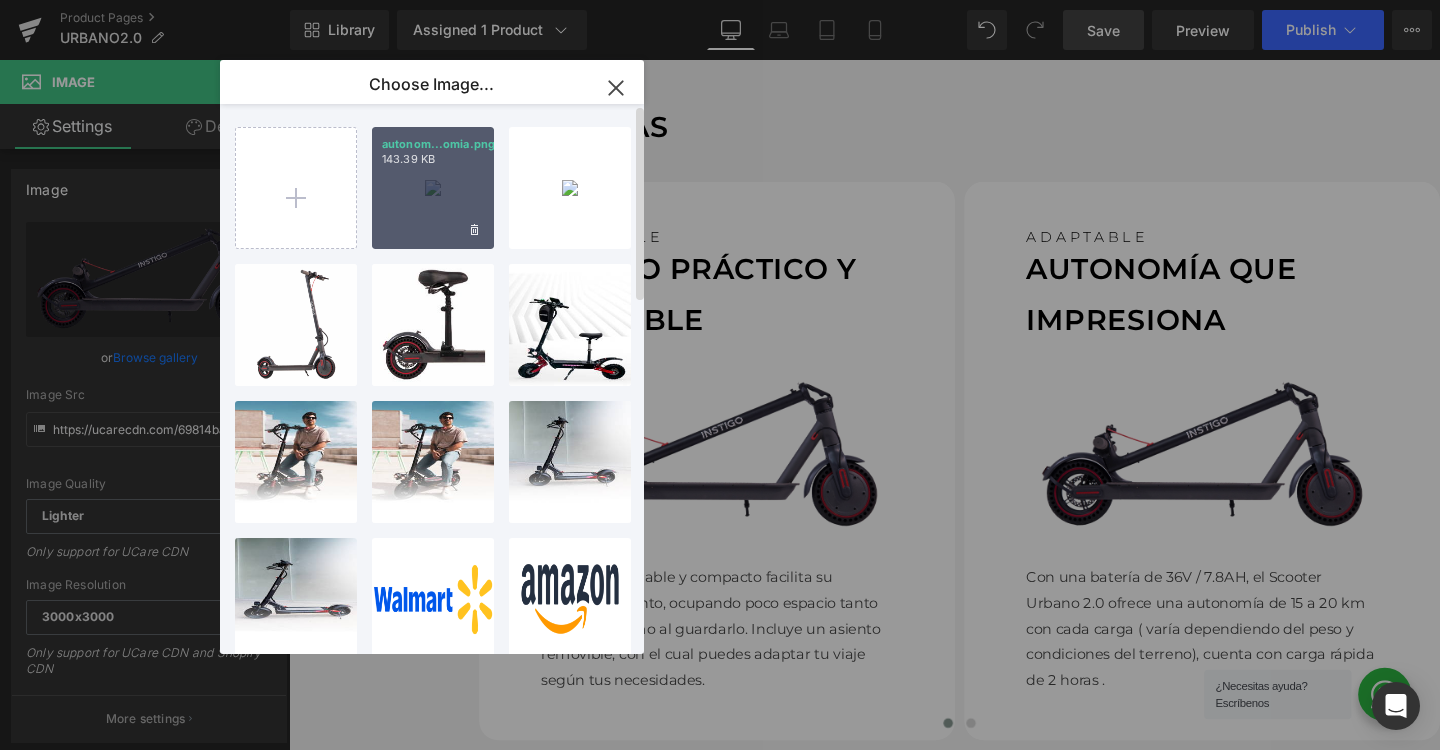 click on "autonom...omia.png 143.39 KB" at bounding box center (433, 188) 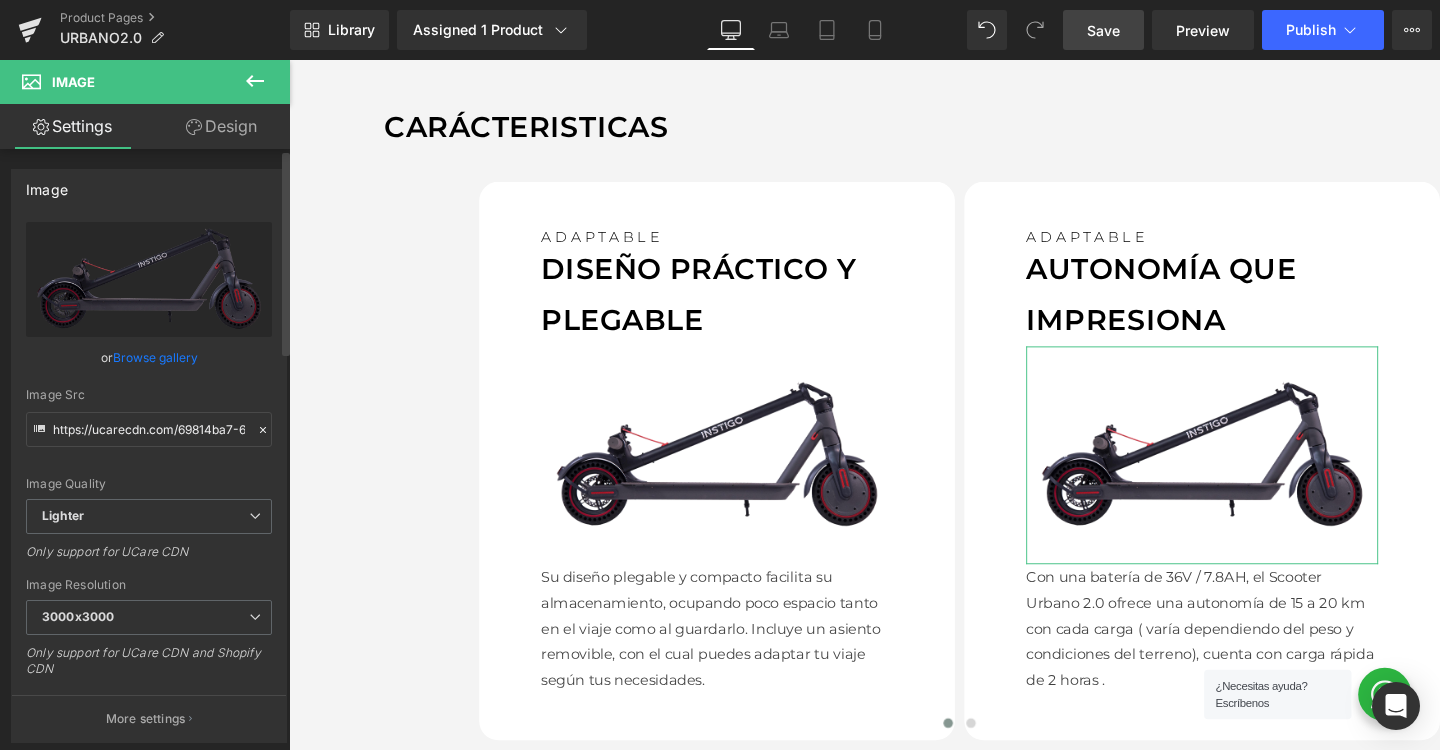 click on "Browse gallery" at bounding box center [155, 357] 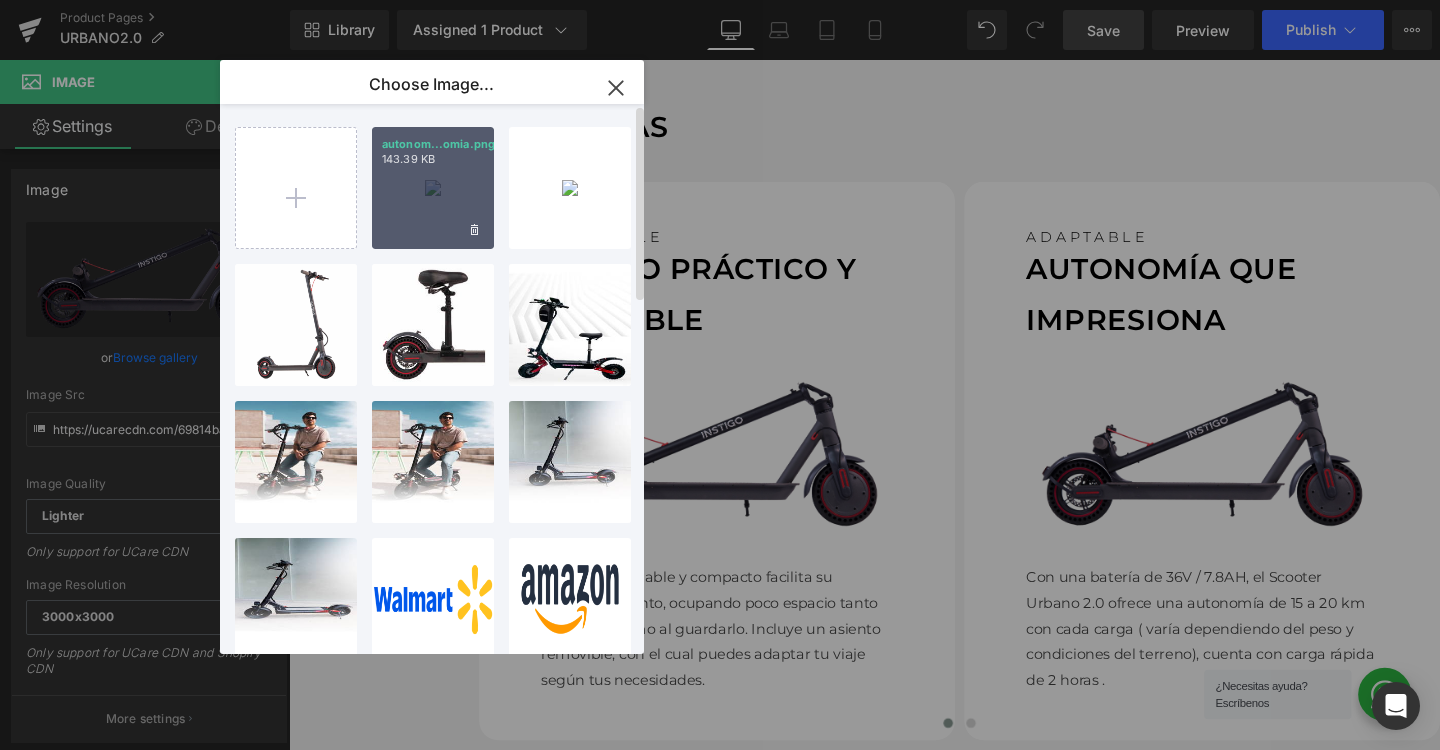 click on "autonom...omia.png 143.39 KB" at bounding box center [433, 188] 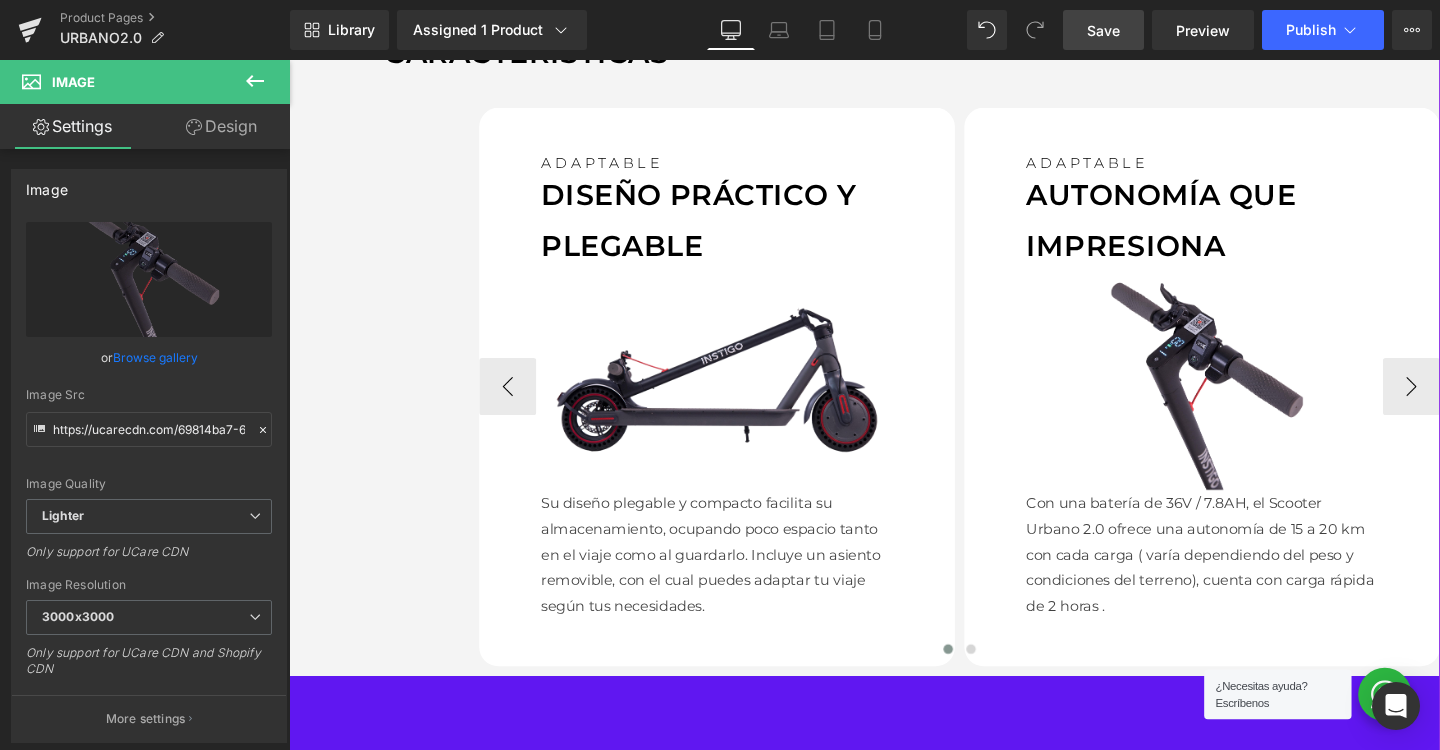 scroll, scrollTop: 1557, scrollLeft: 0, axis: vertical 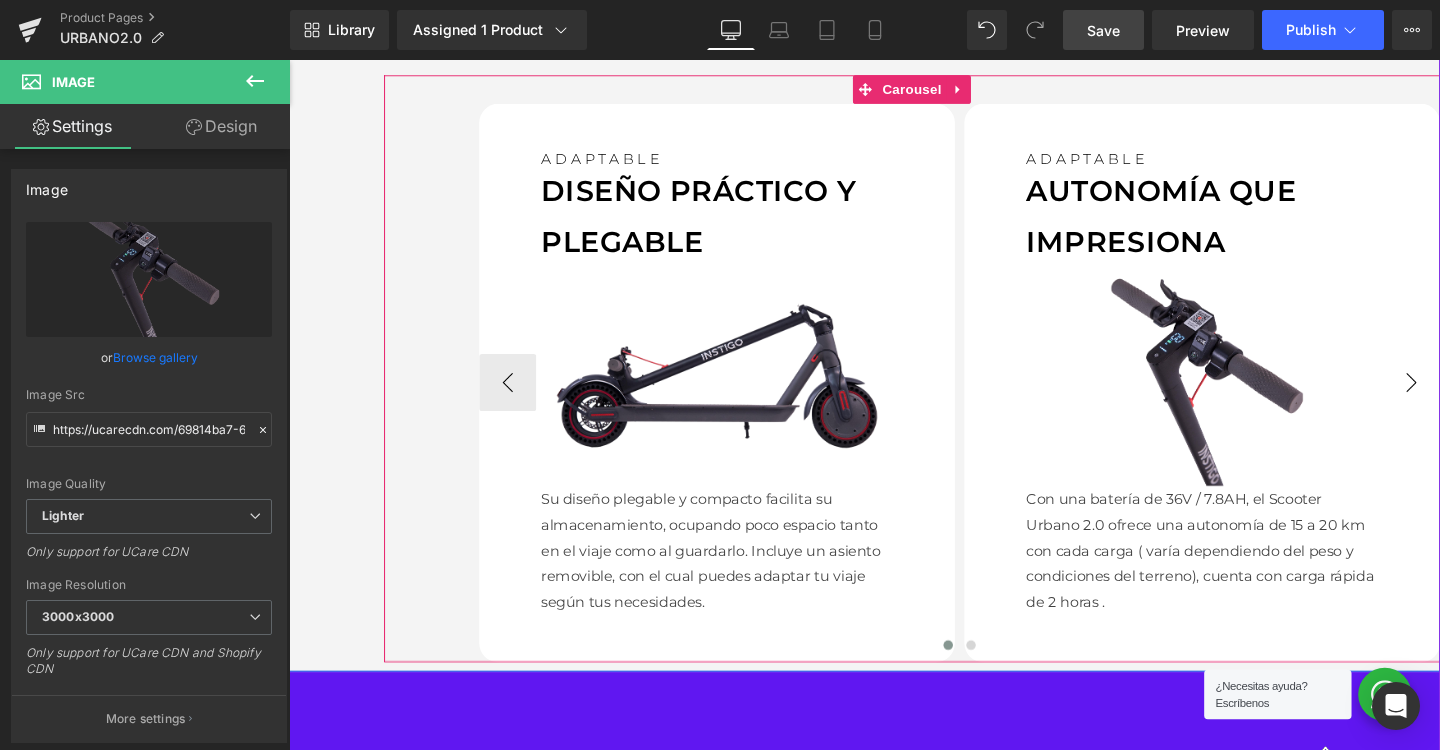 click on "›" at bounding box center (1469, 399) 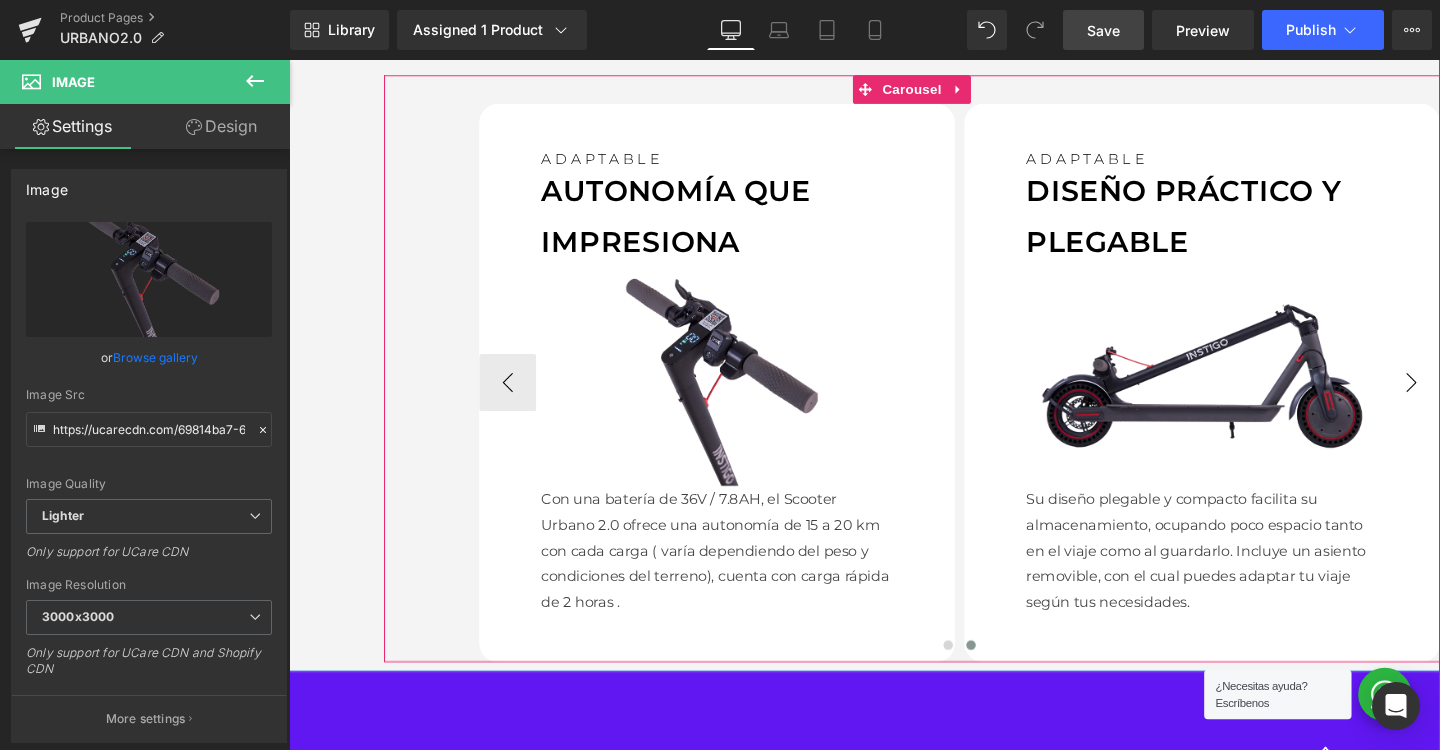 click on "›" at bounding box center (1469, 399) 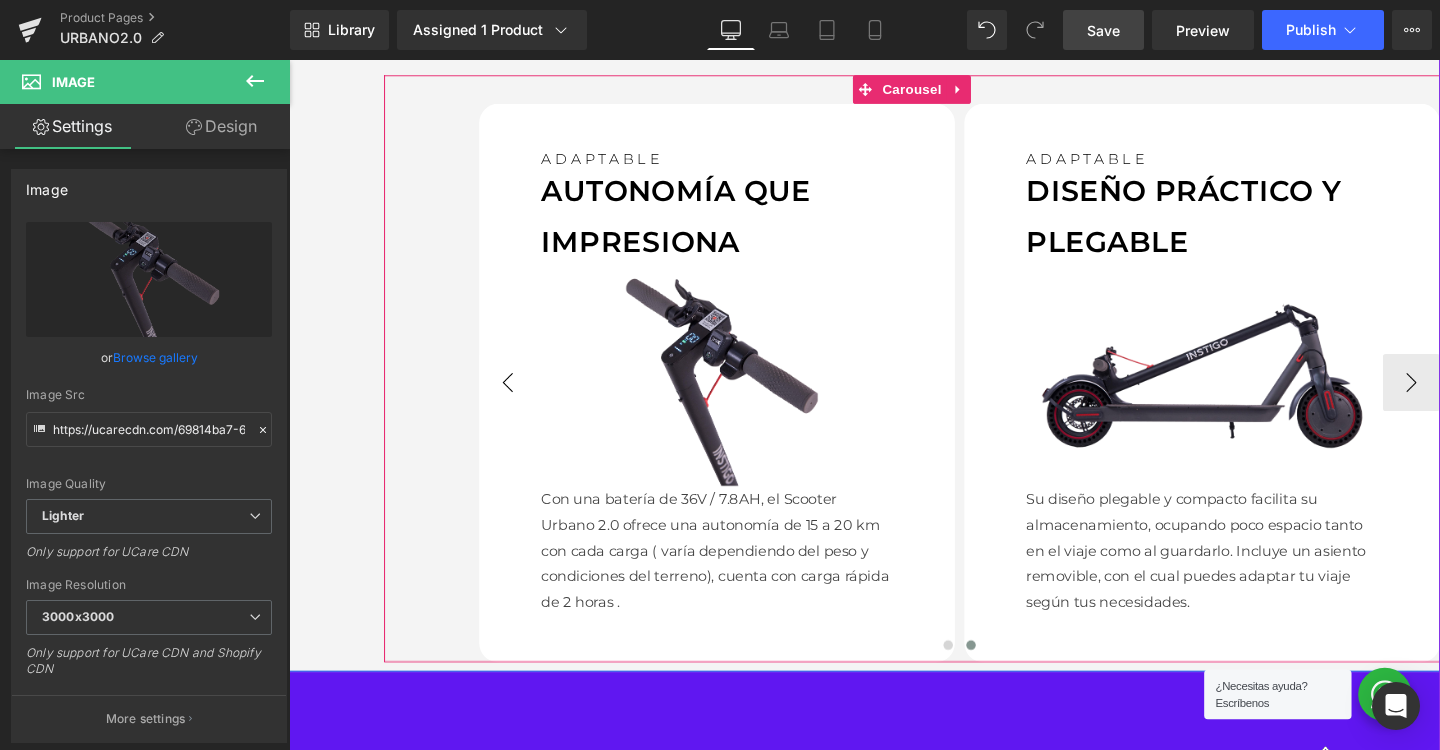 click on "‹" at bounding box center [519, 399] 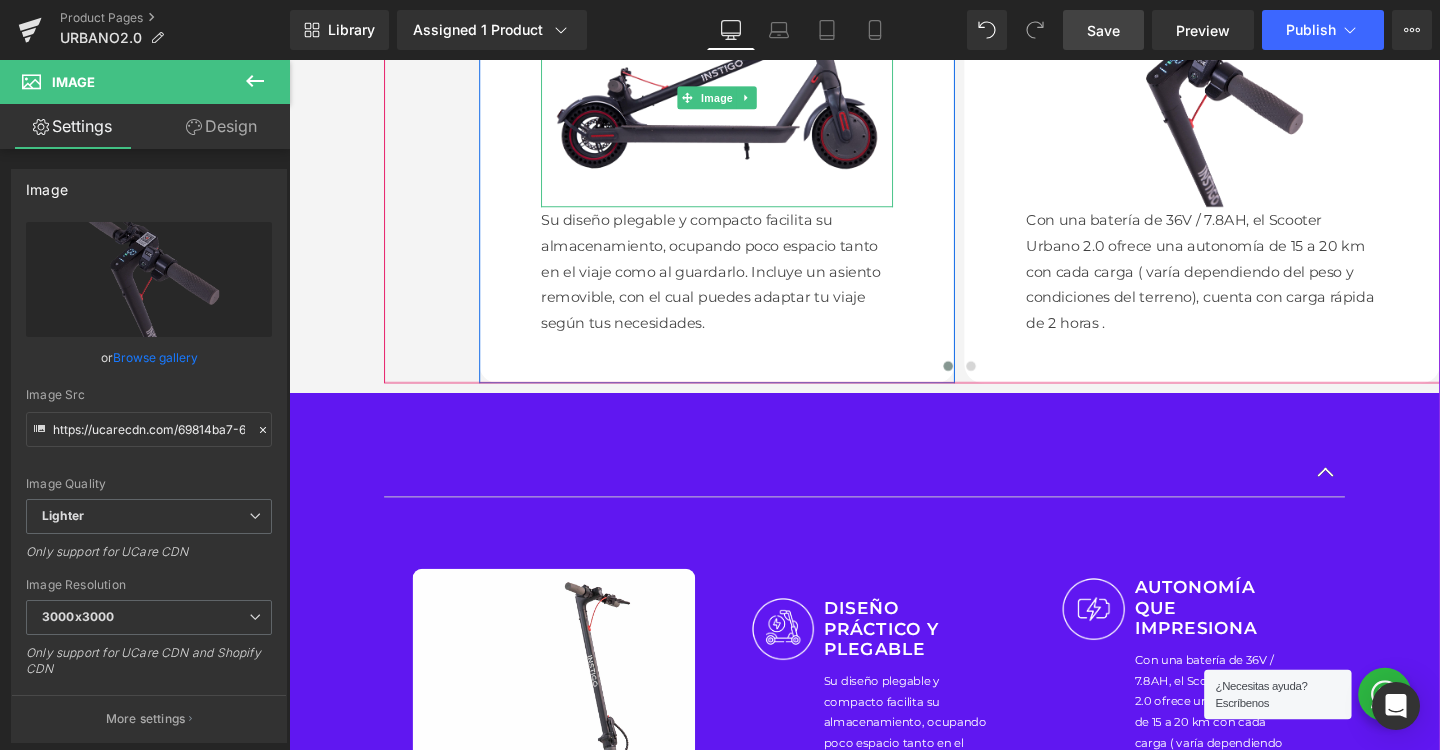 scroll, scrollTop: 1873, scrollLeft: 0, axis: vertical 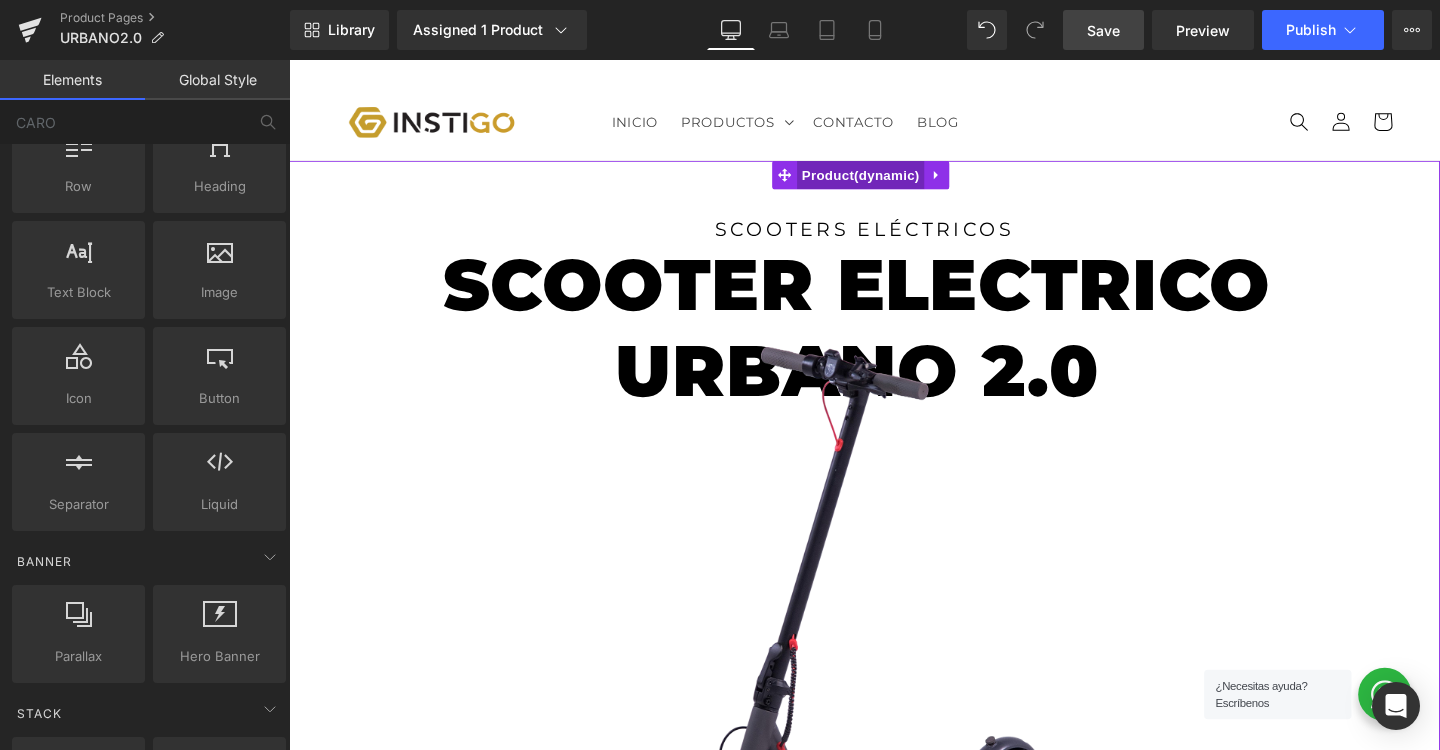 click on "Product" at bounding box center [890, 181] 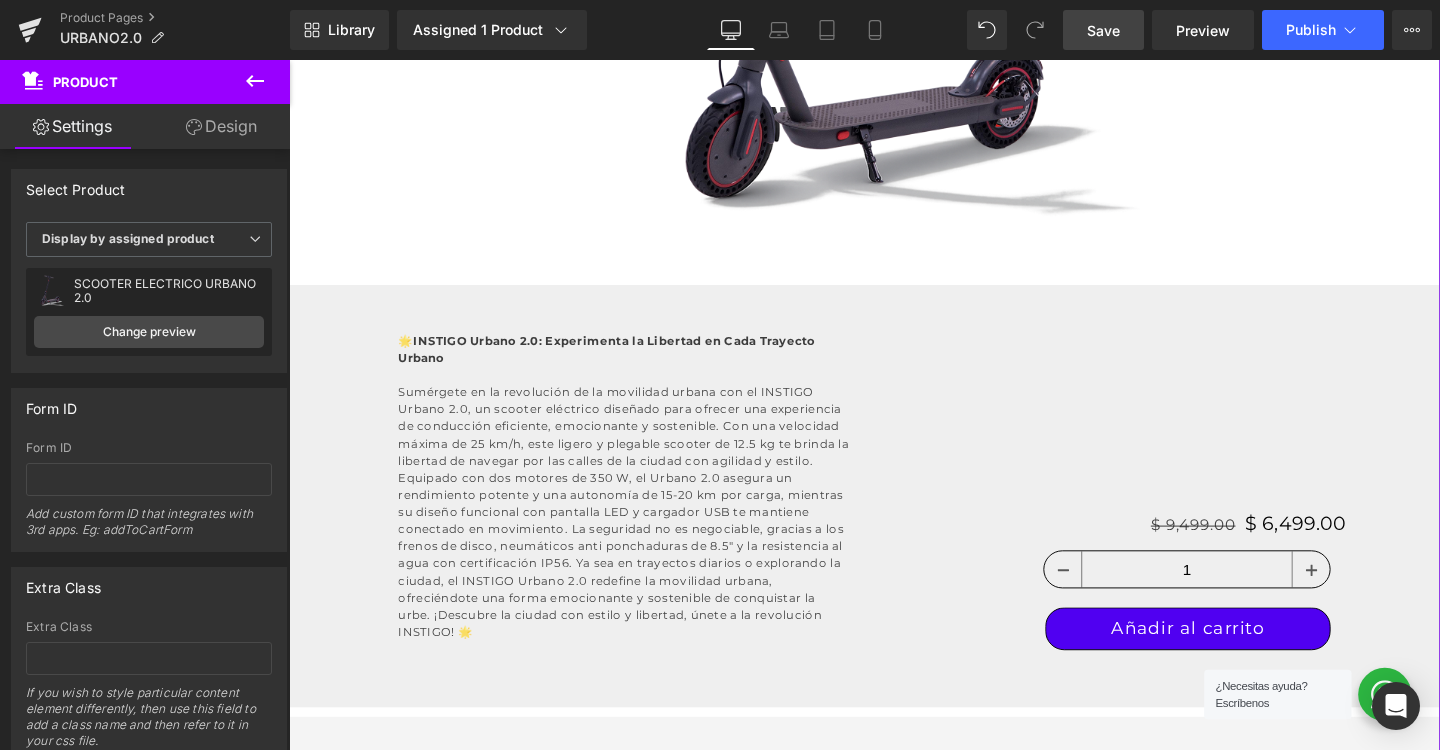 scroll, scrollTop: 766, scrollLeft: 0, axis: vertical 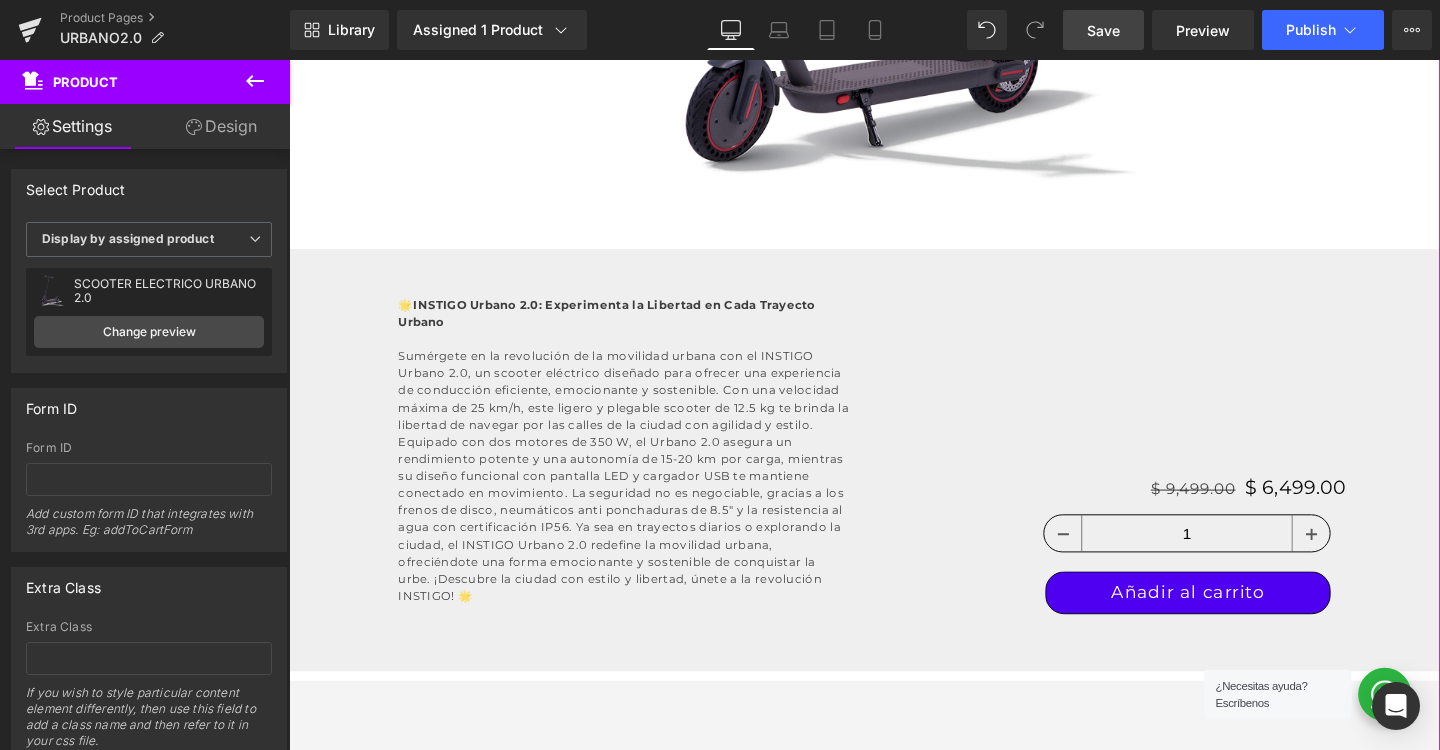 click on "Design" at bounding box center [221, 126] 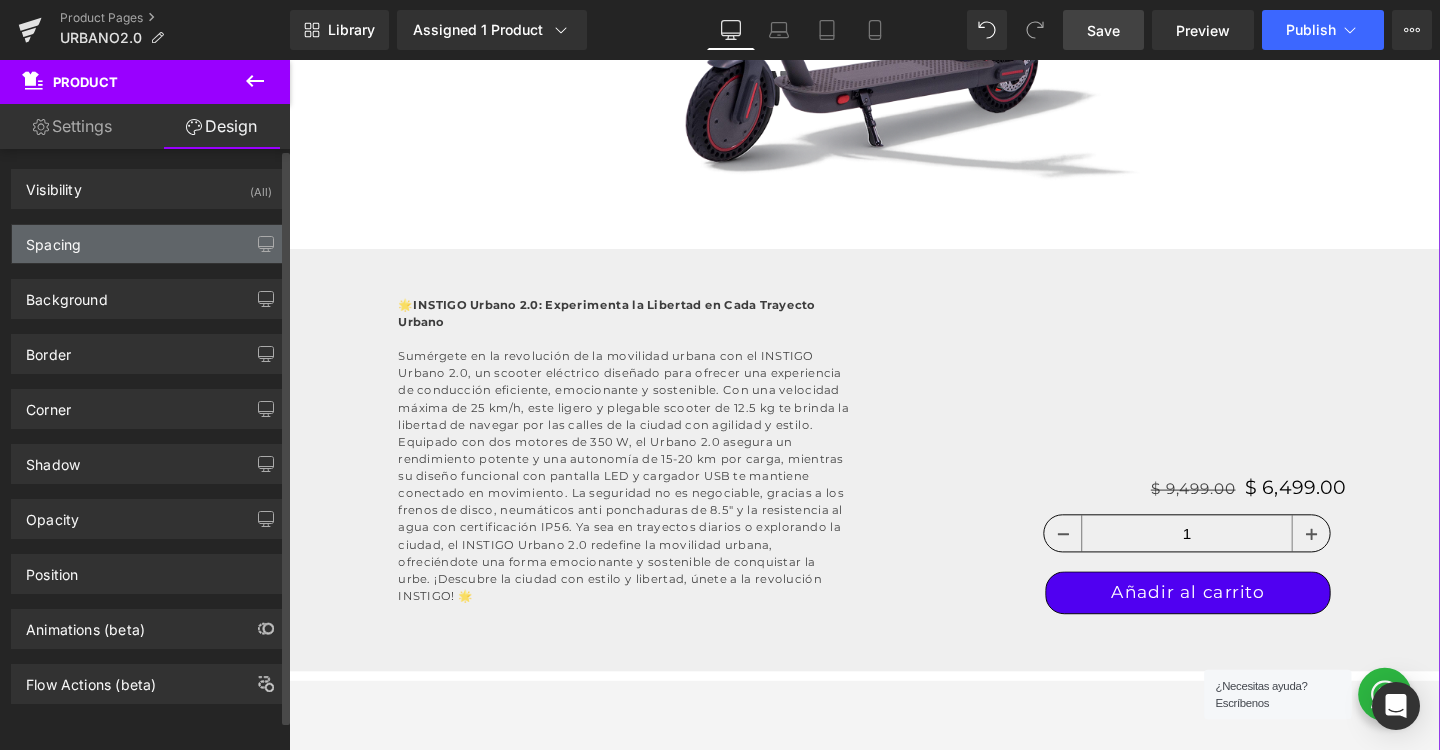 click on "Spacing" at bounding box center (149, 244) 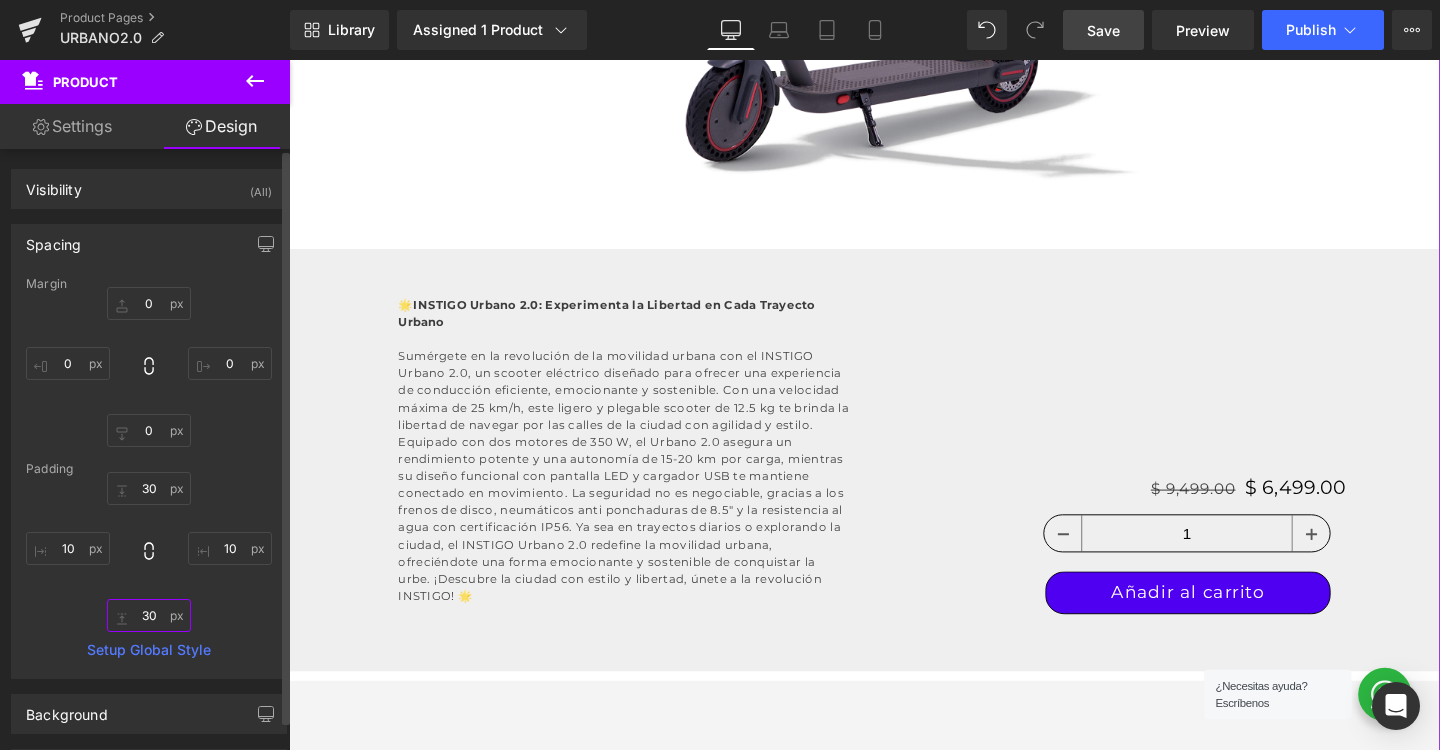 click at bounding box center [149, 615] 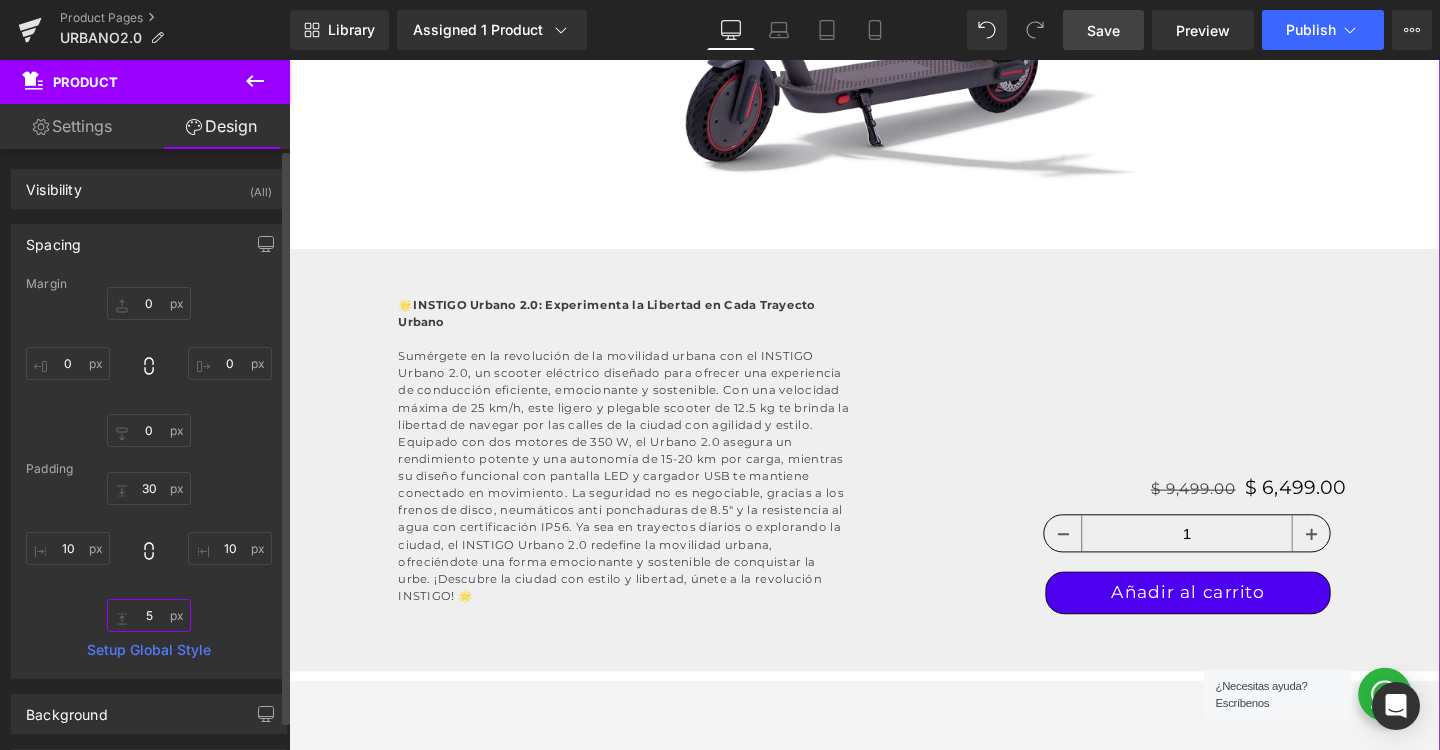 type on "50" 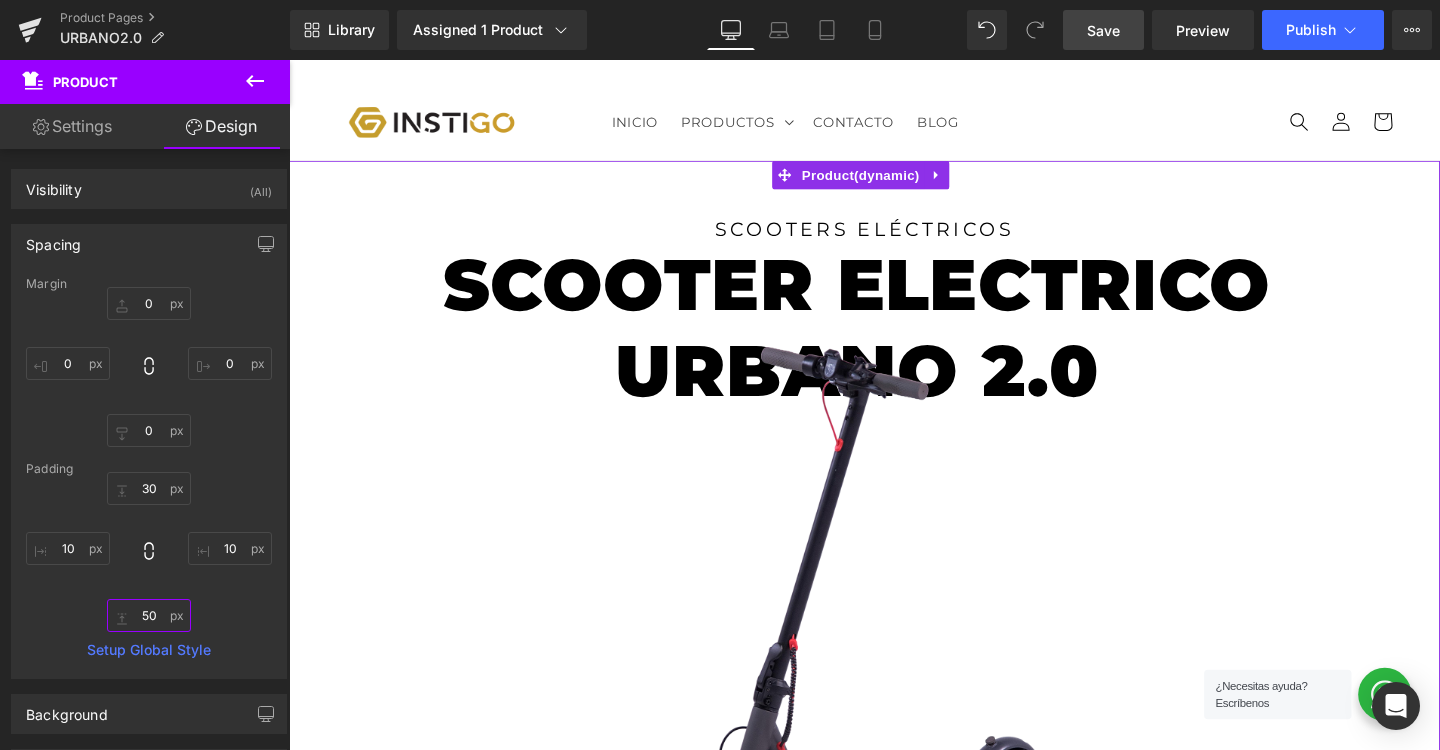 scroll, scrollTop: 0, scrollLeft: 0, axis: both 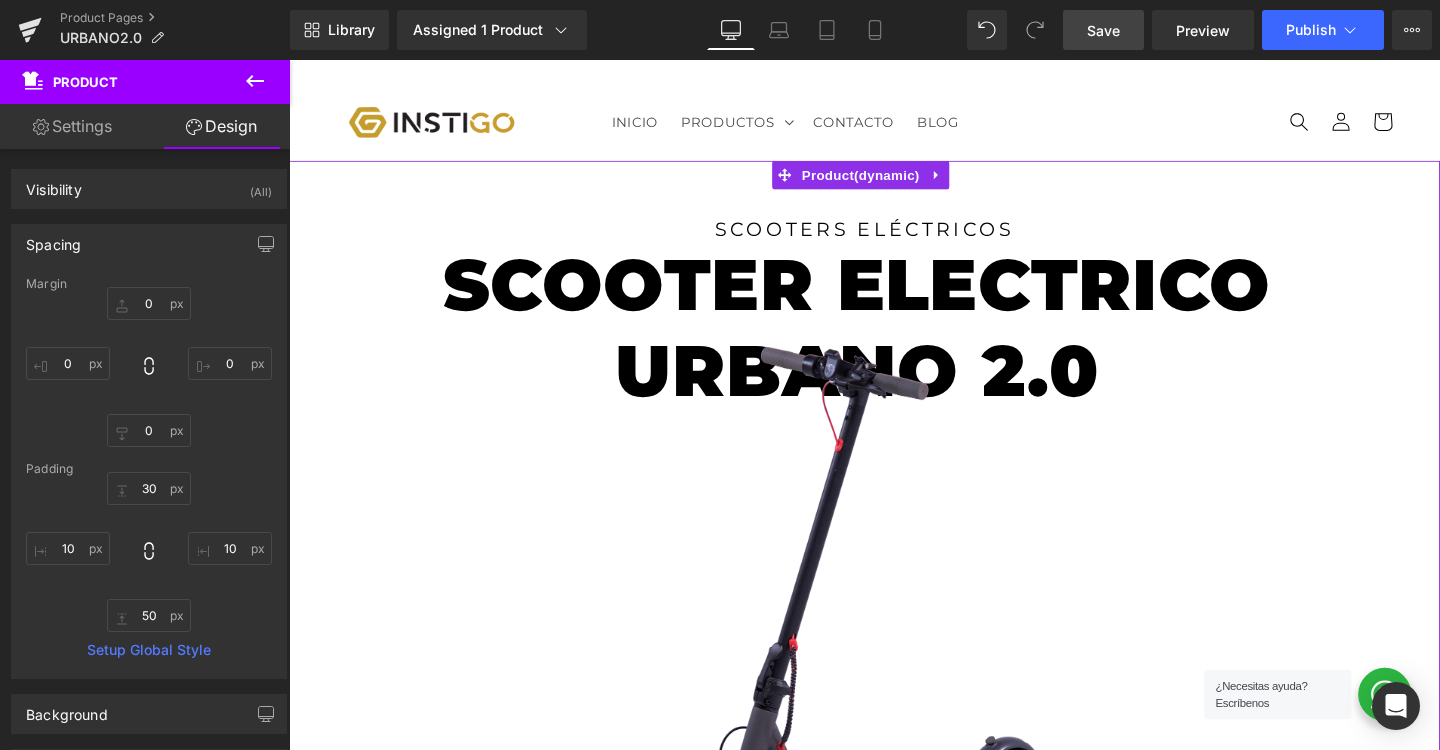 click on "SCOOTERS ELÉCTRICOS
Heading
SCOOTER ELECTRICO URBANO 2.0
(P) Title
Sale Off
(P) Image
🌟  INSTIGO Urbano 2.0: Experimenta la Libertad en Cada Trayecto Urbano
(P) Description
$ 9,499.00
$ 6,499.00
(P) Price
1
(P) Quantity
Añadir al carrito
(P) Cart Button Row         Row     50px
Row     NaNpx" at bounding box center (894, 837) 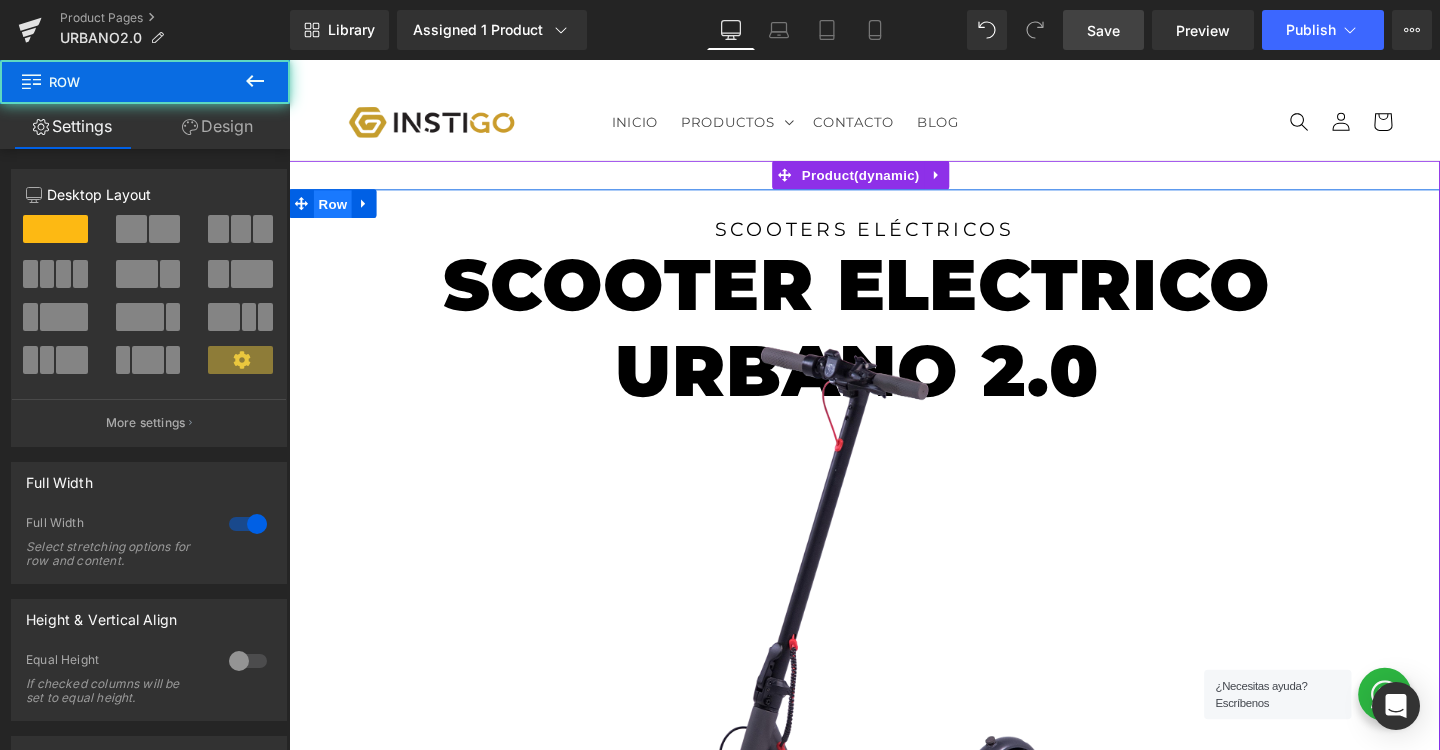 click on "Row" at bounding box center (335, 212) 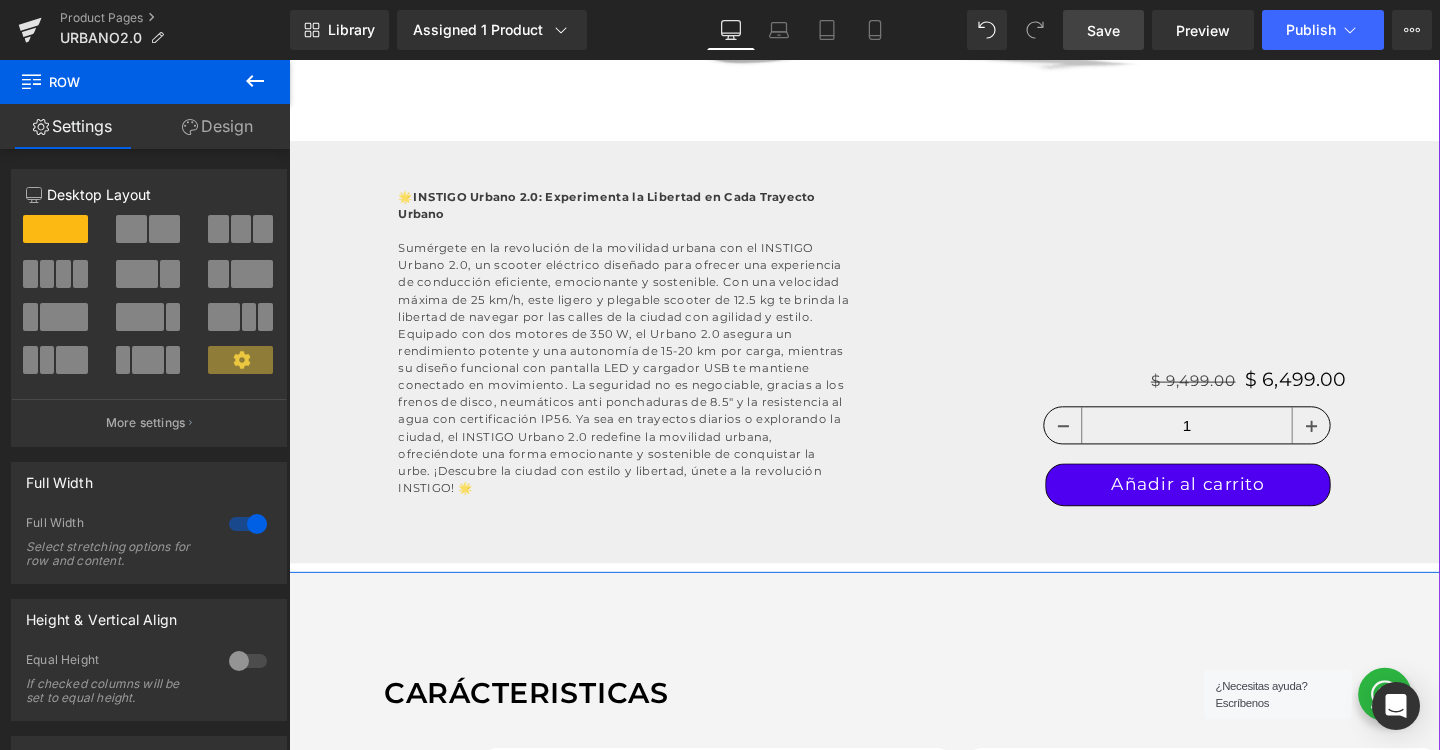 scroll, scrollTop: 906, scrollLeft: 0, axis: vertical 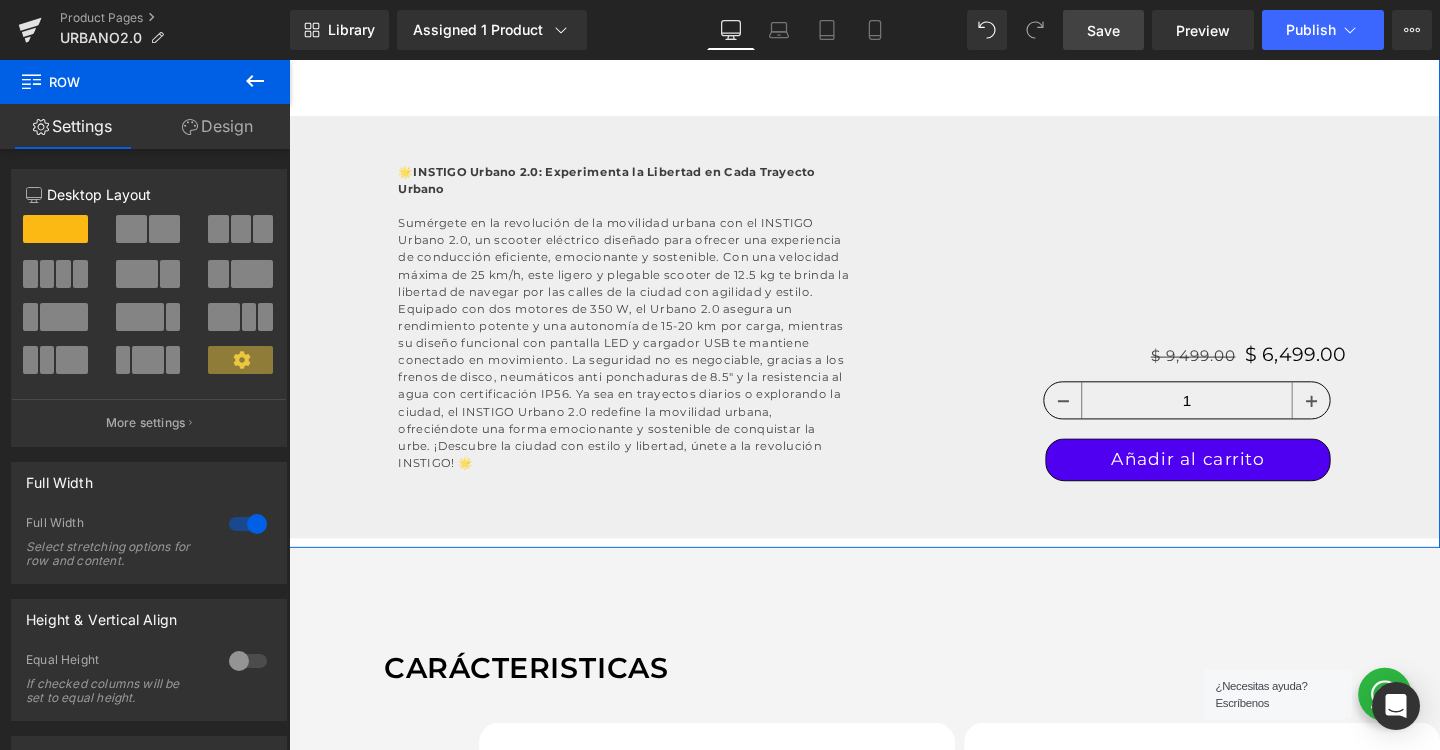 click on "Design" at bounding box center (217, 126) 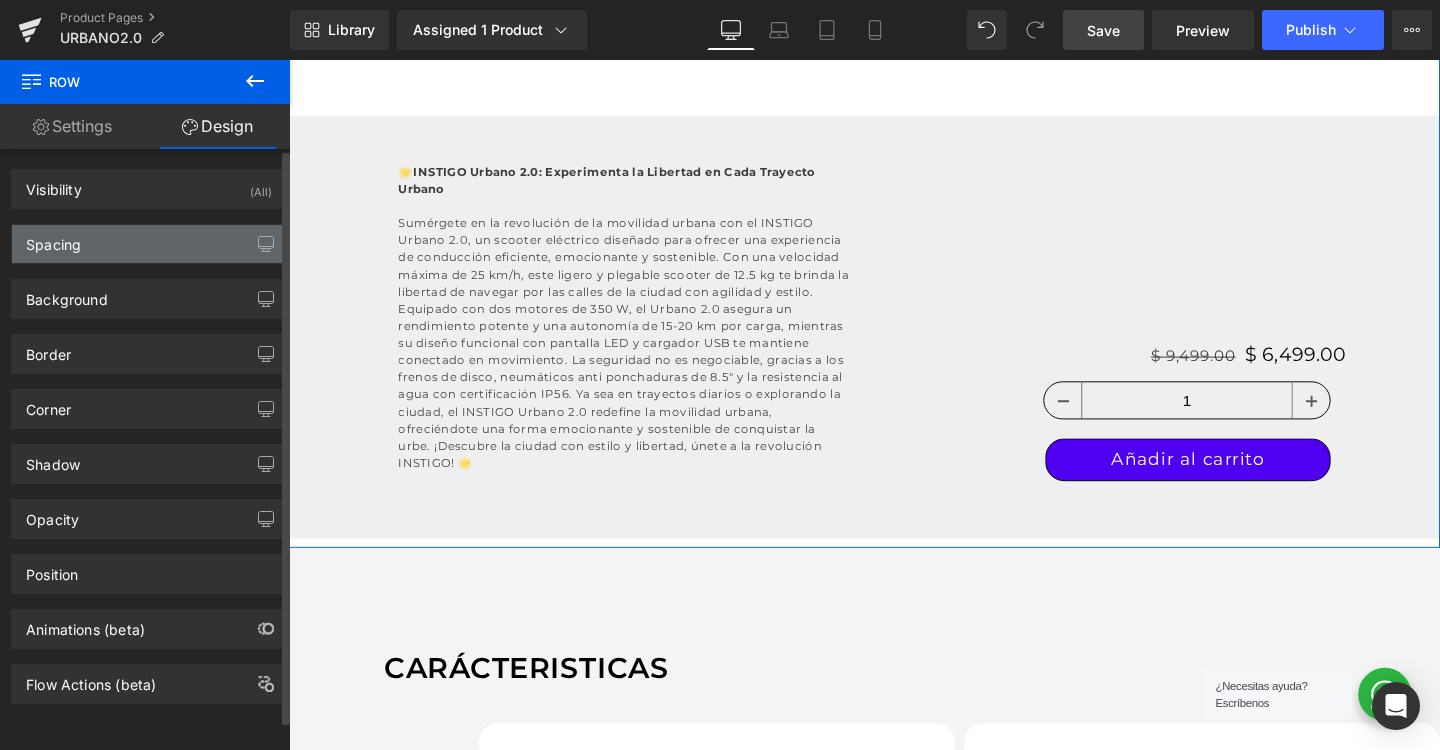 click on "Spacing" at bounding box center [149, 244] 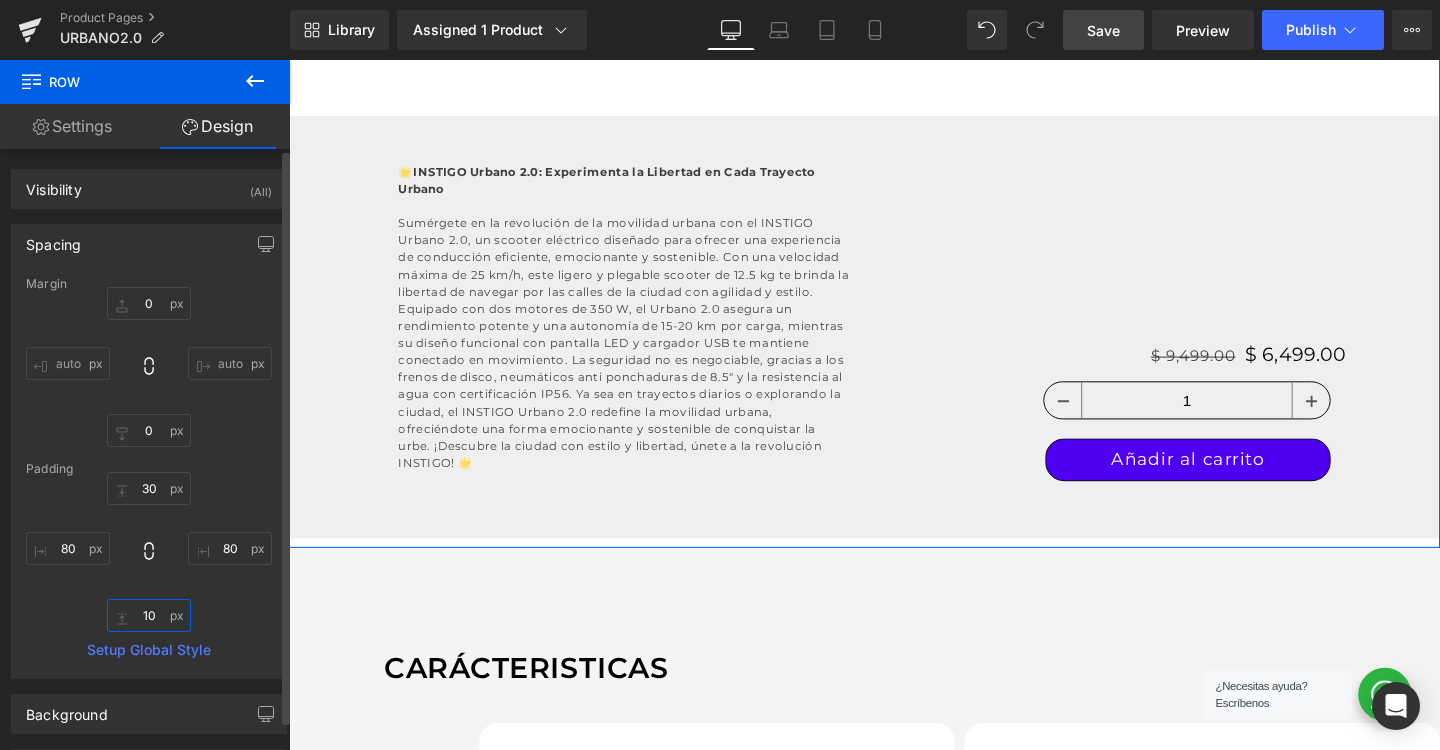 click on "10" at bounding box center [149, 615] 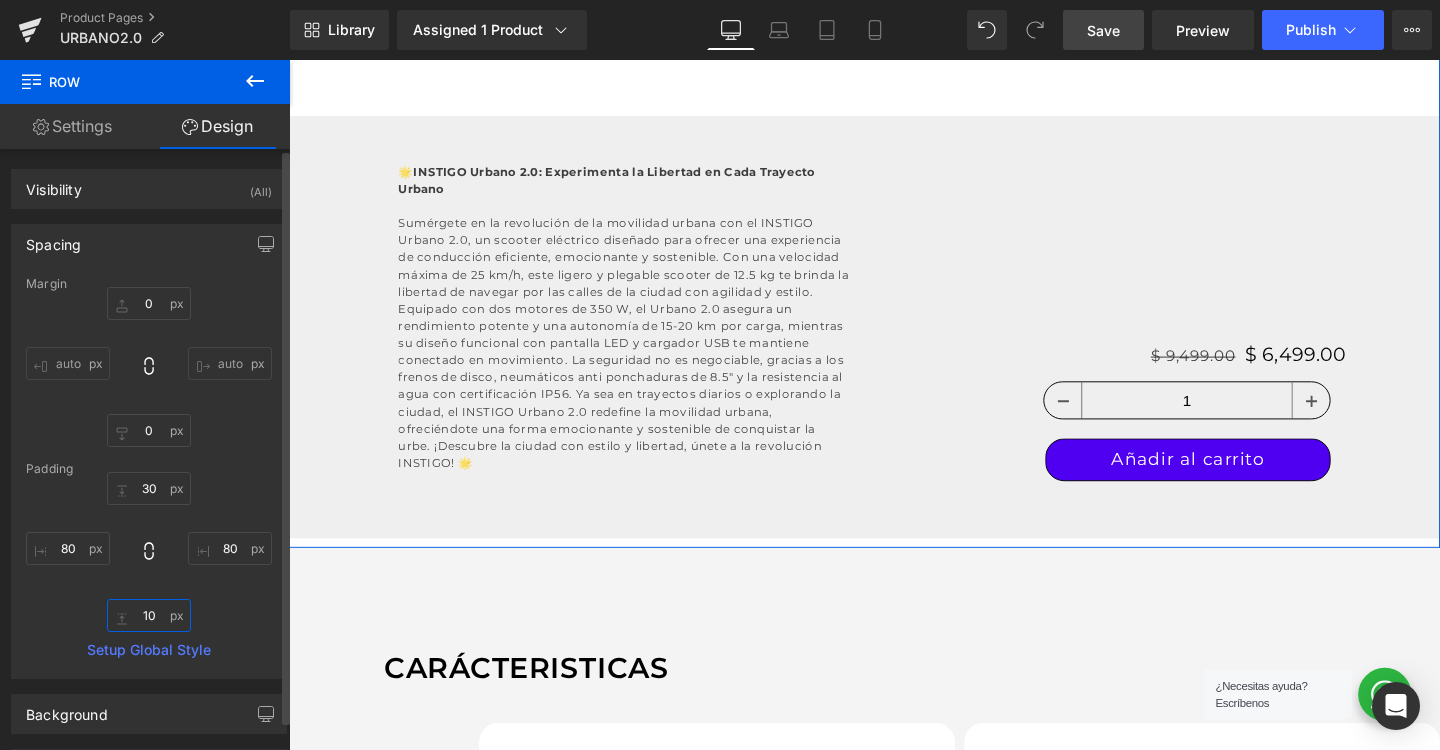 click on "10" at bounding box center [149, 615] 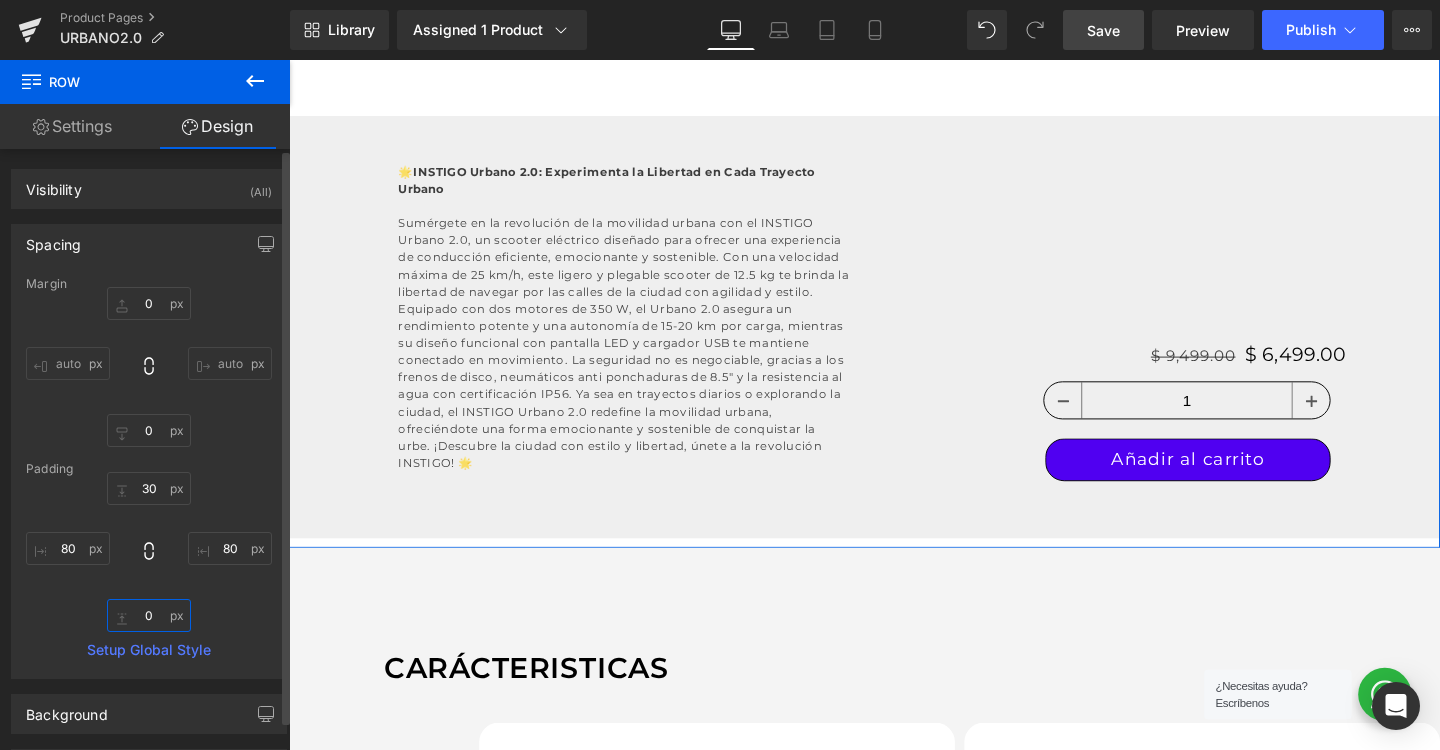 type on "0" 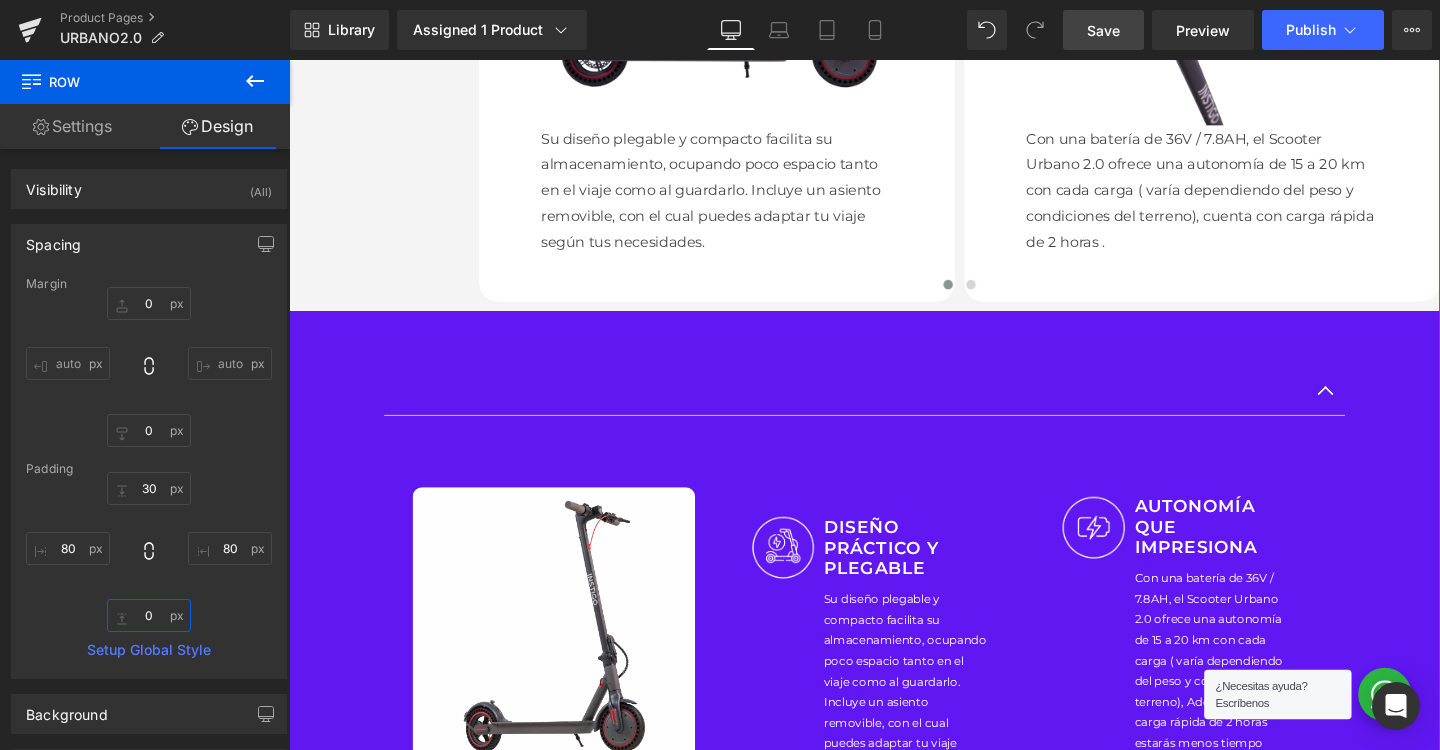 scroll, scrollTop: 1940, scrollLeft: 0, axis: vertical 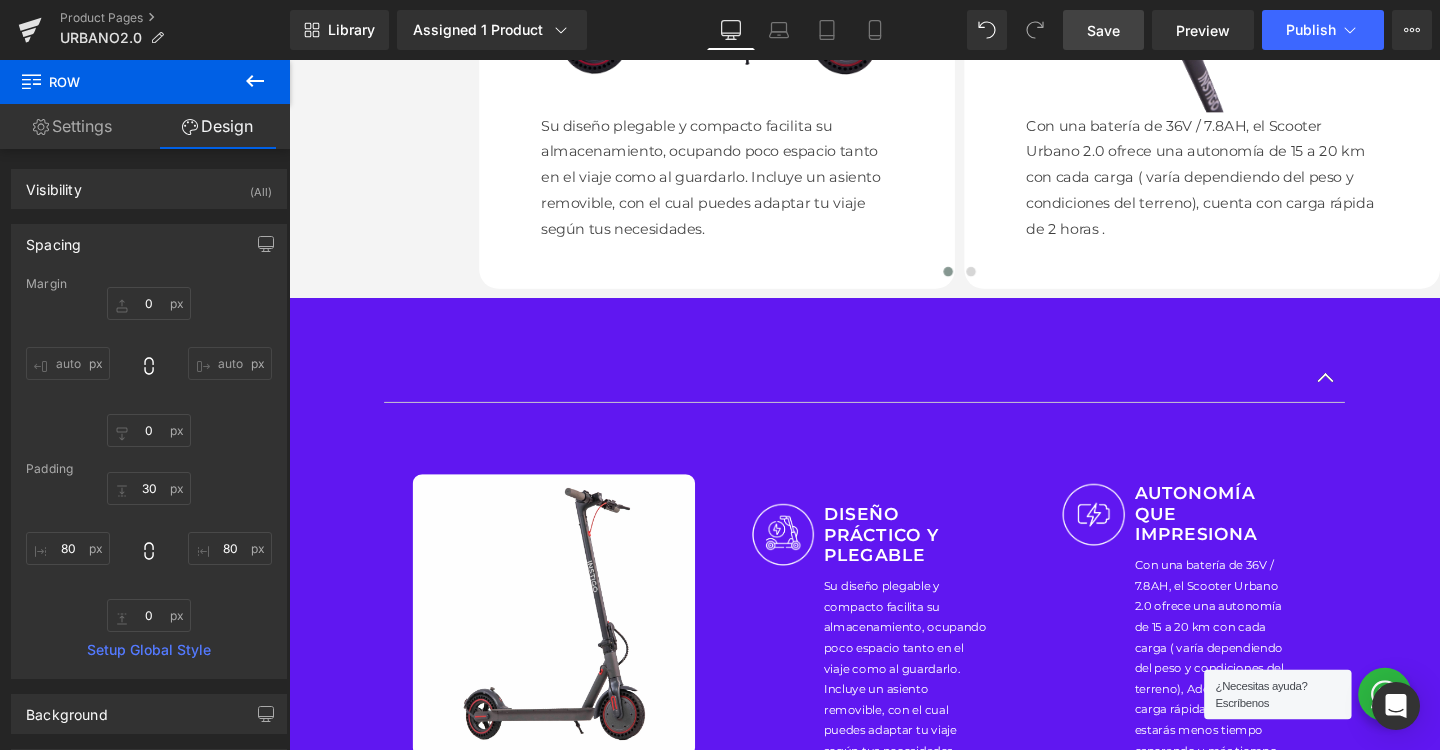 click 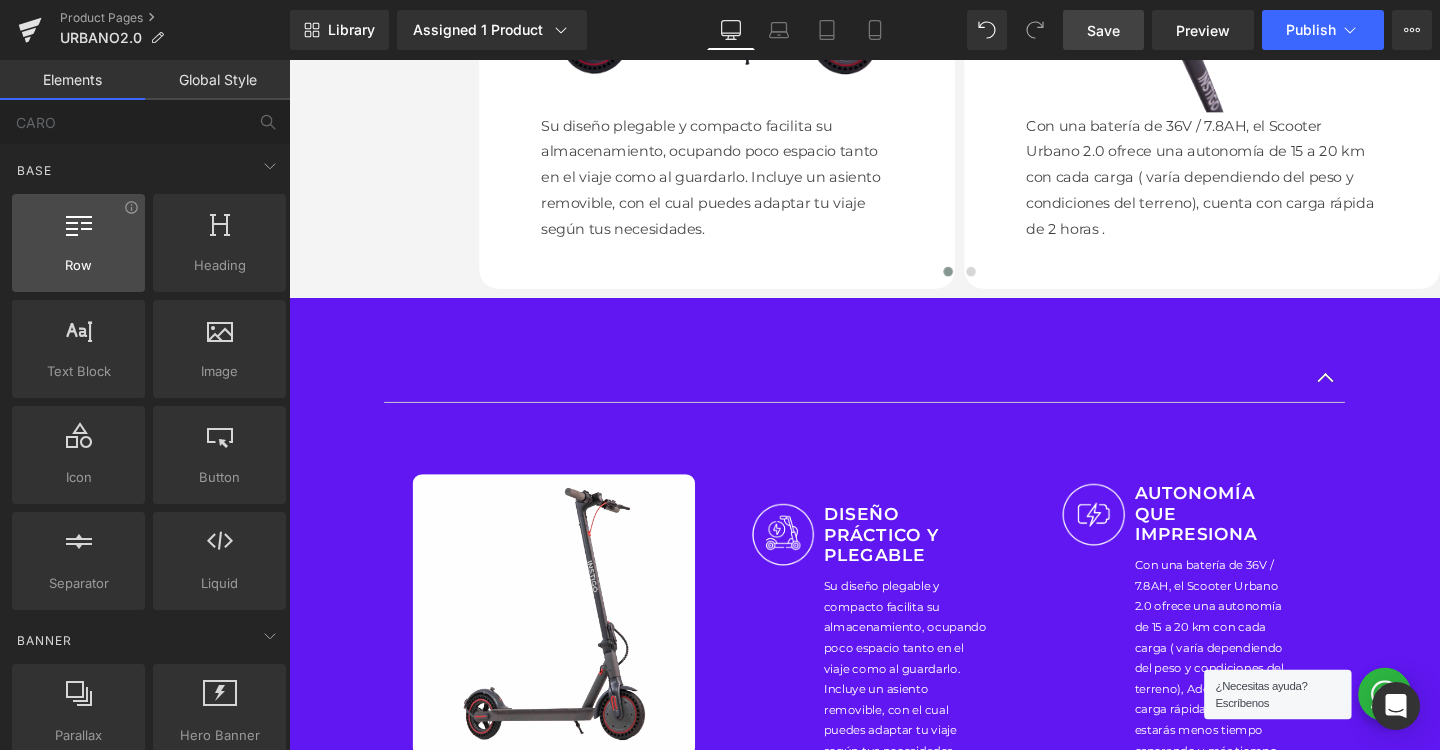 scroll, scrollTop: 0, scrollLeft: 0, axis: both 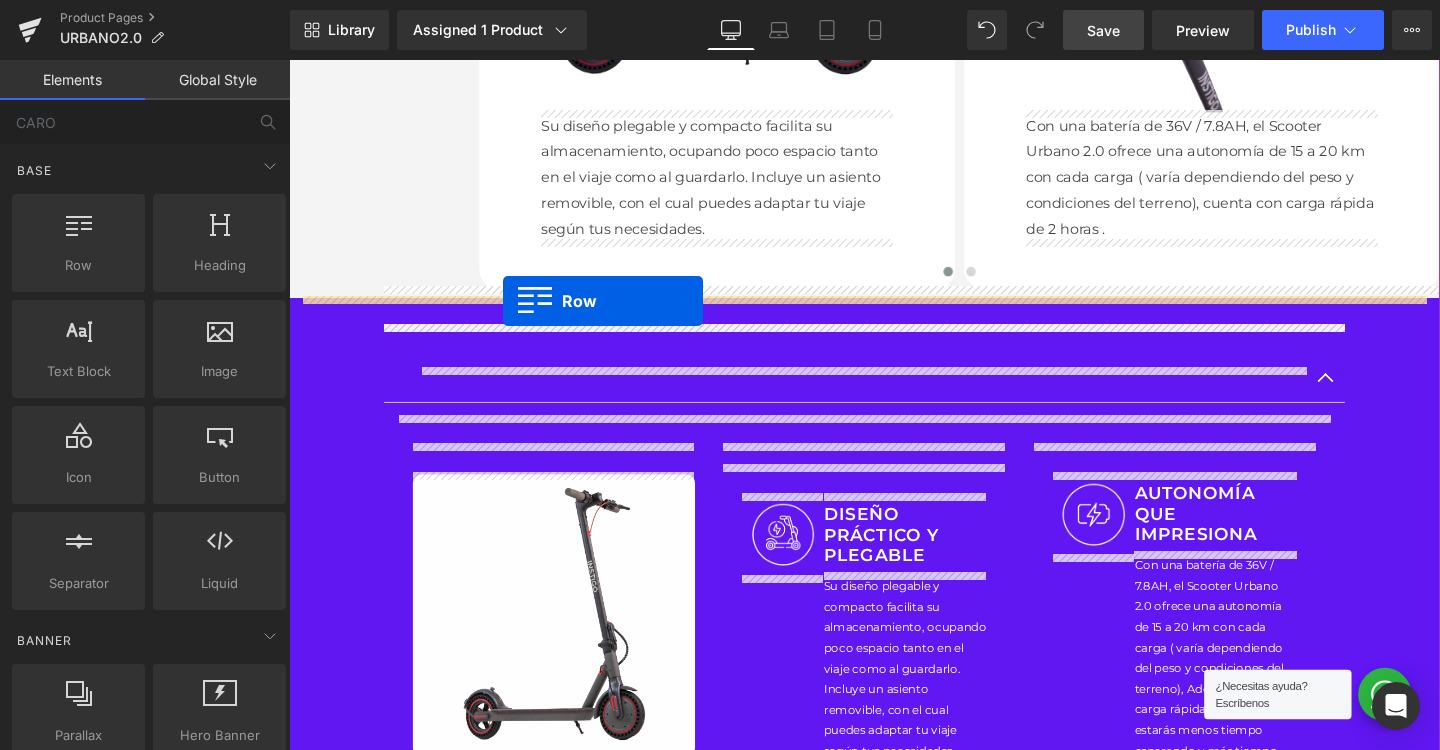 drag, startPoint x: 355, startPoint y: 291, endPoint x: 514, endPoint y: 313, distance: 160.5148 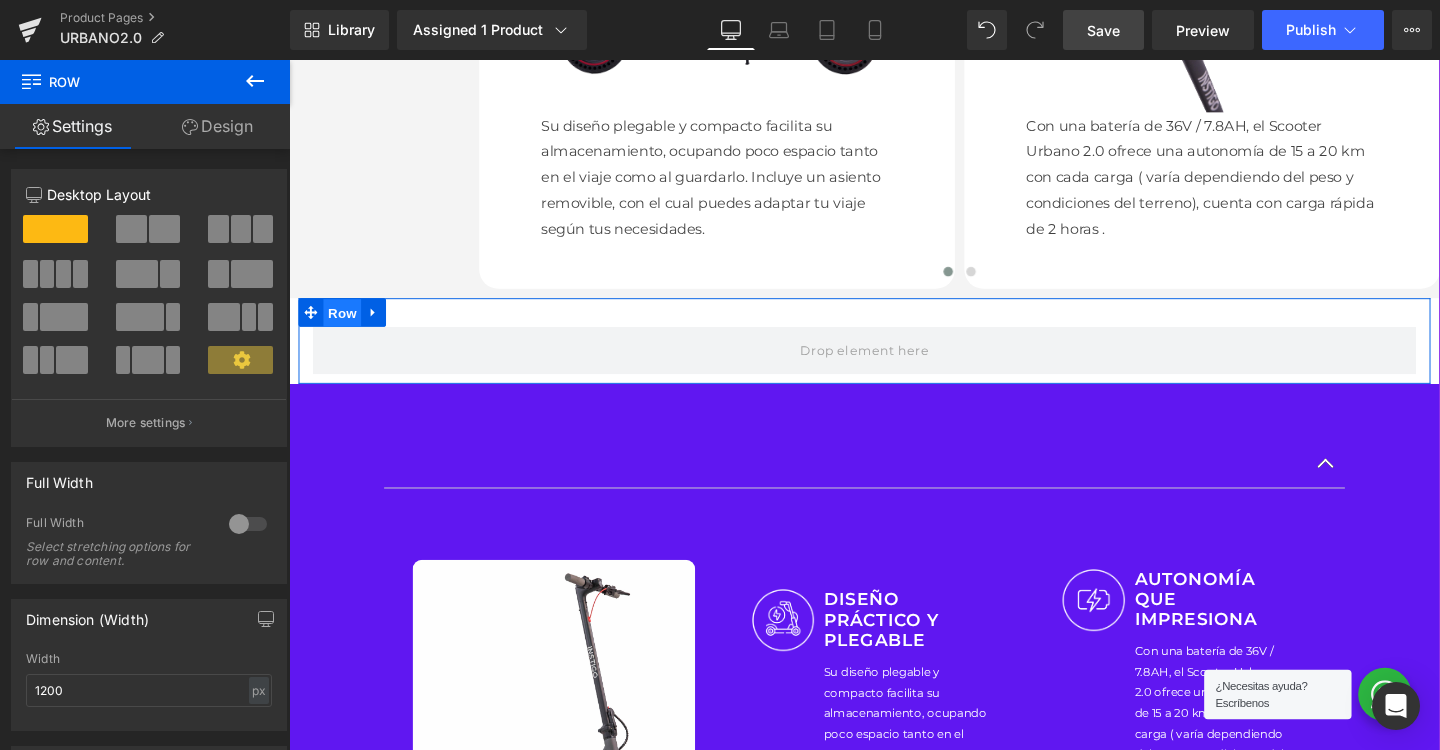 click on "Row" at bounding box center [345, 326] 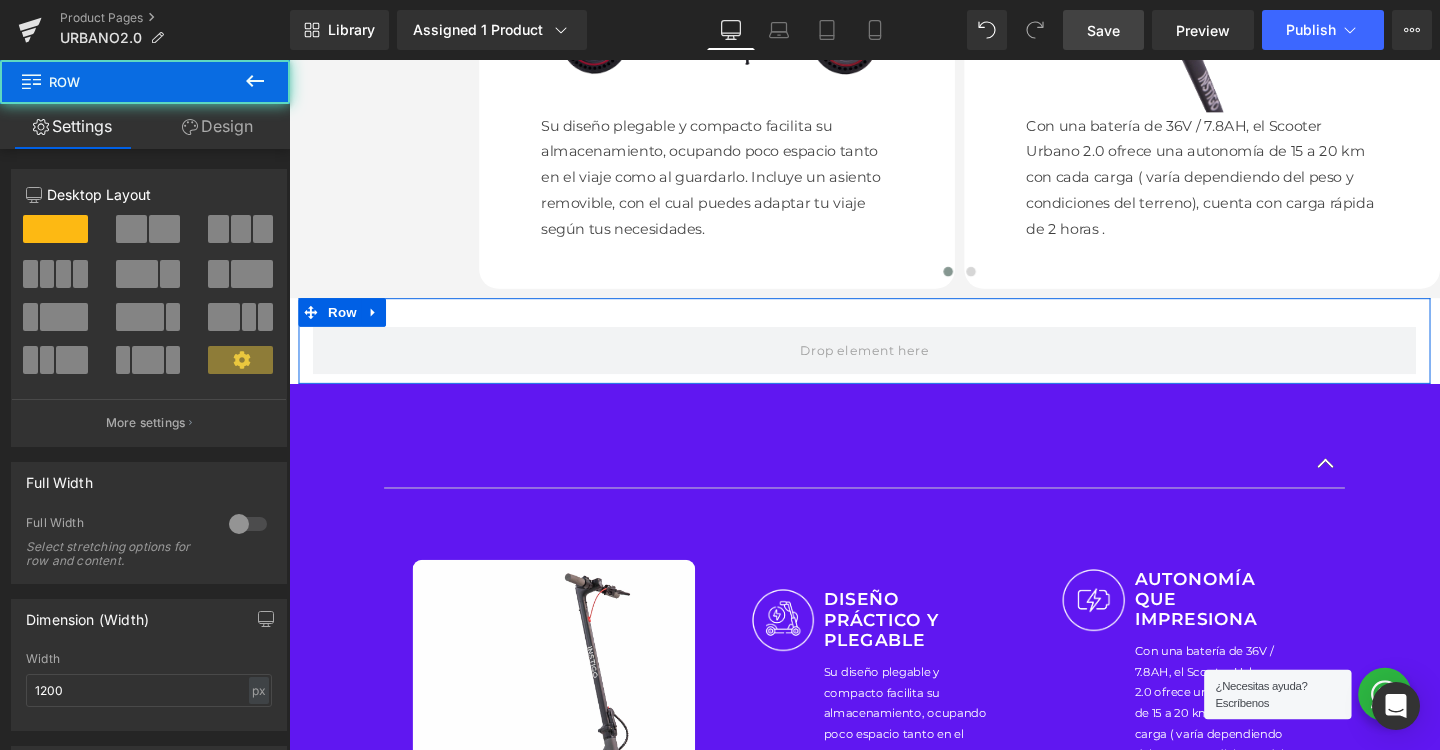 click at bounding box center (248, 524) 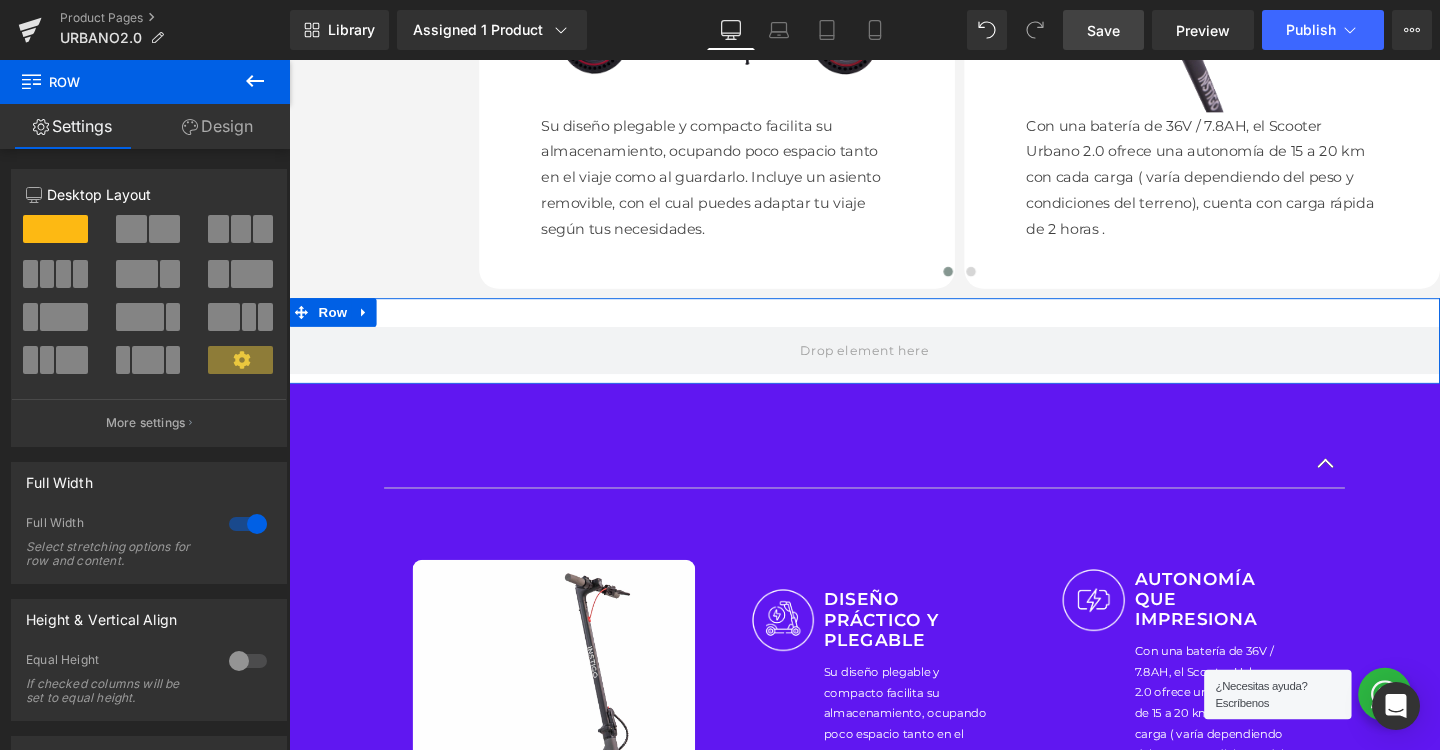 click on "Design" at bounding box center (217, 126) 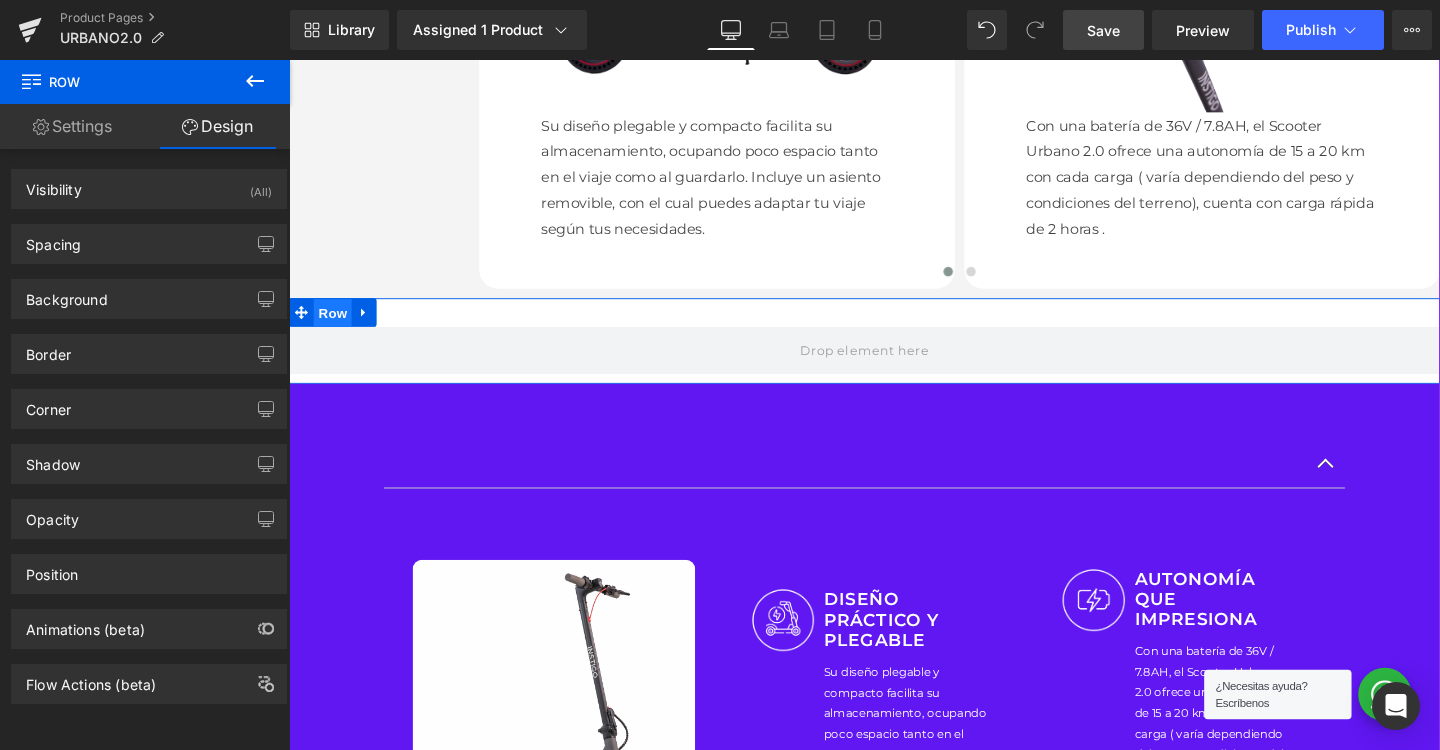 click on "Row" at bounding box center (335, 326) 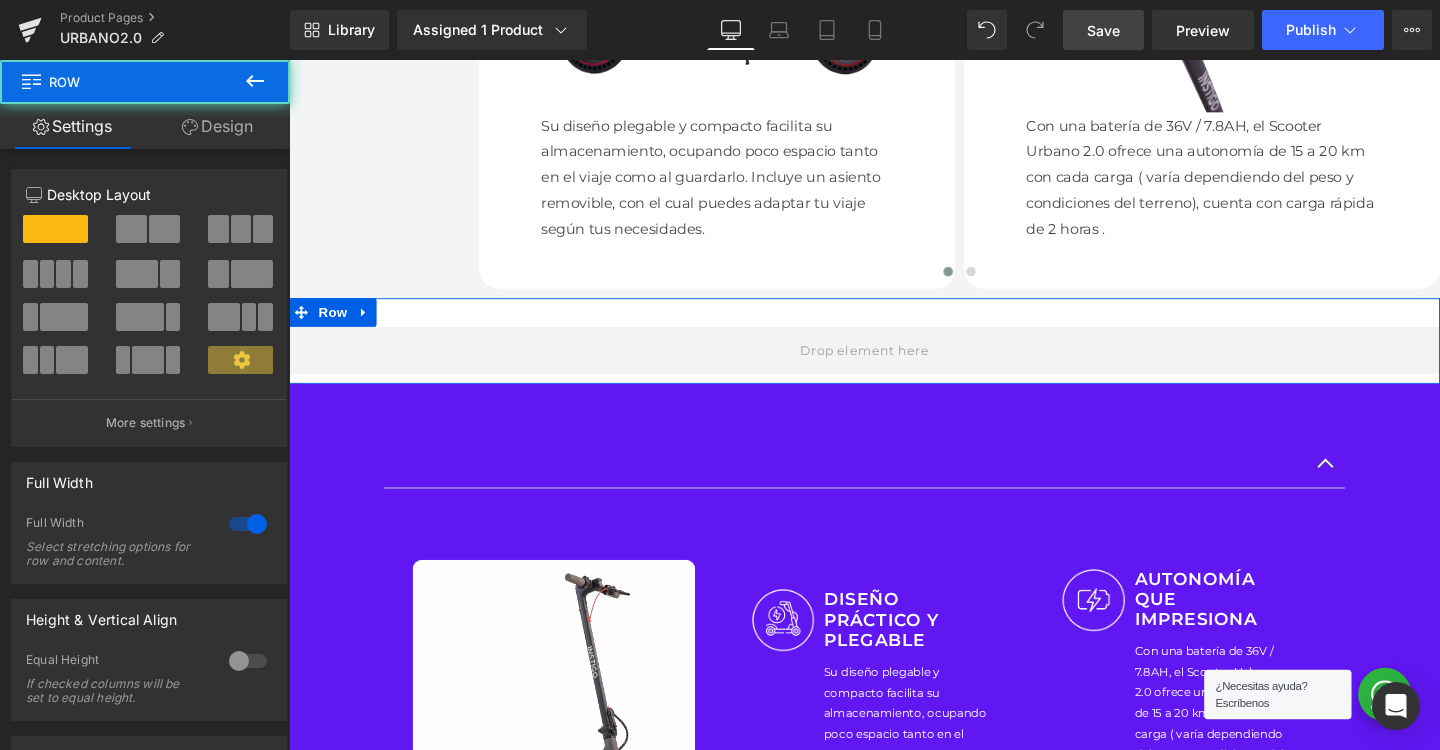 click at bounding box center [131, 229] 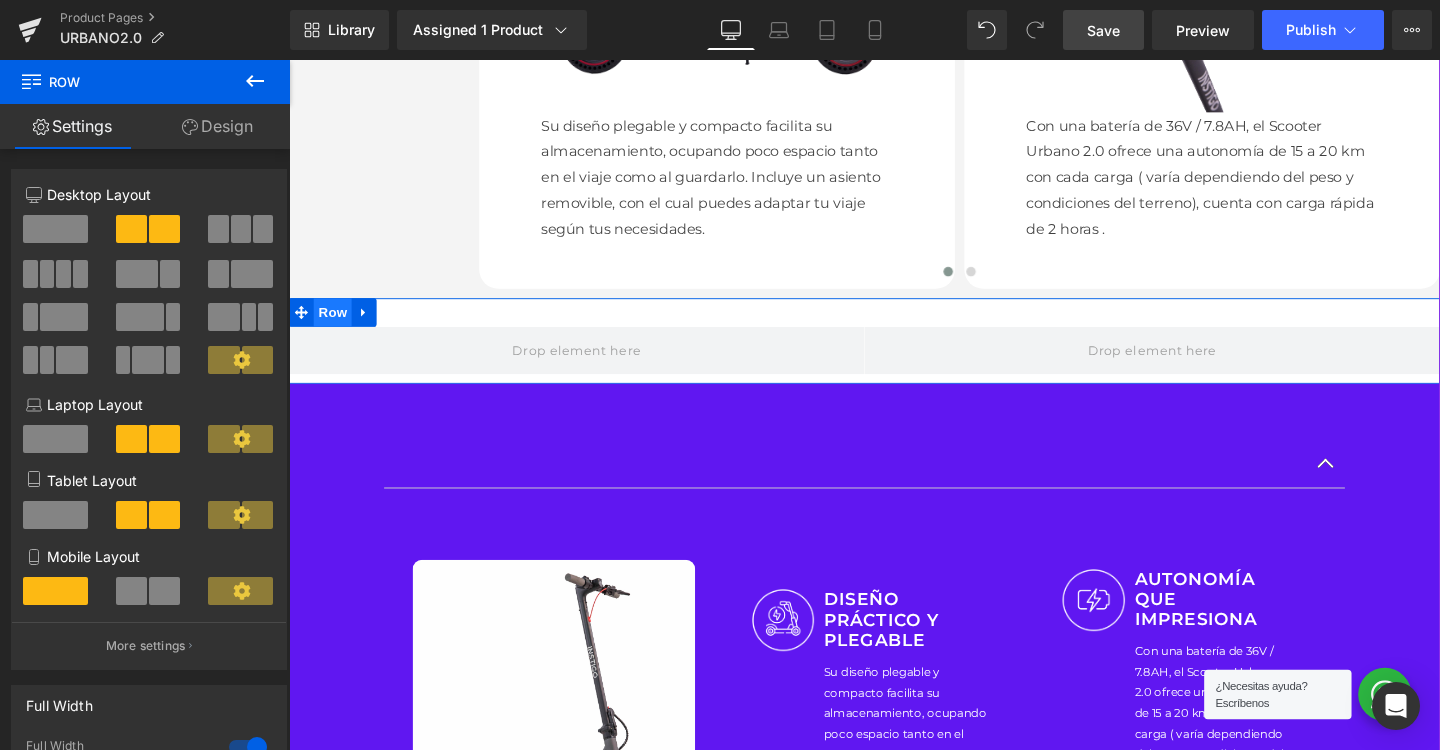 click on "Row" at bounding box center [335, 325] 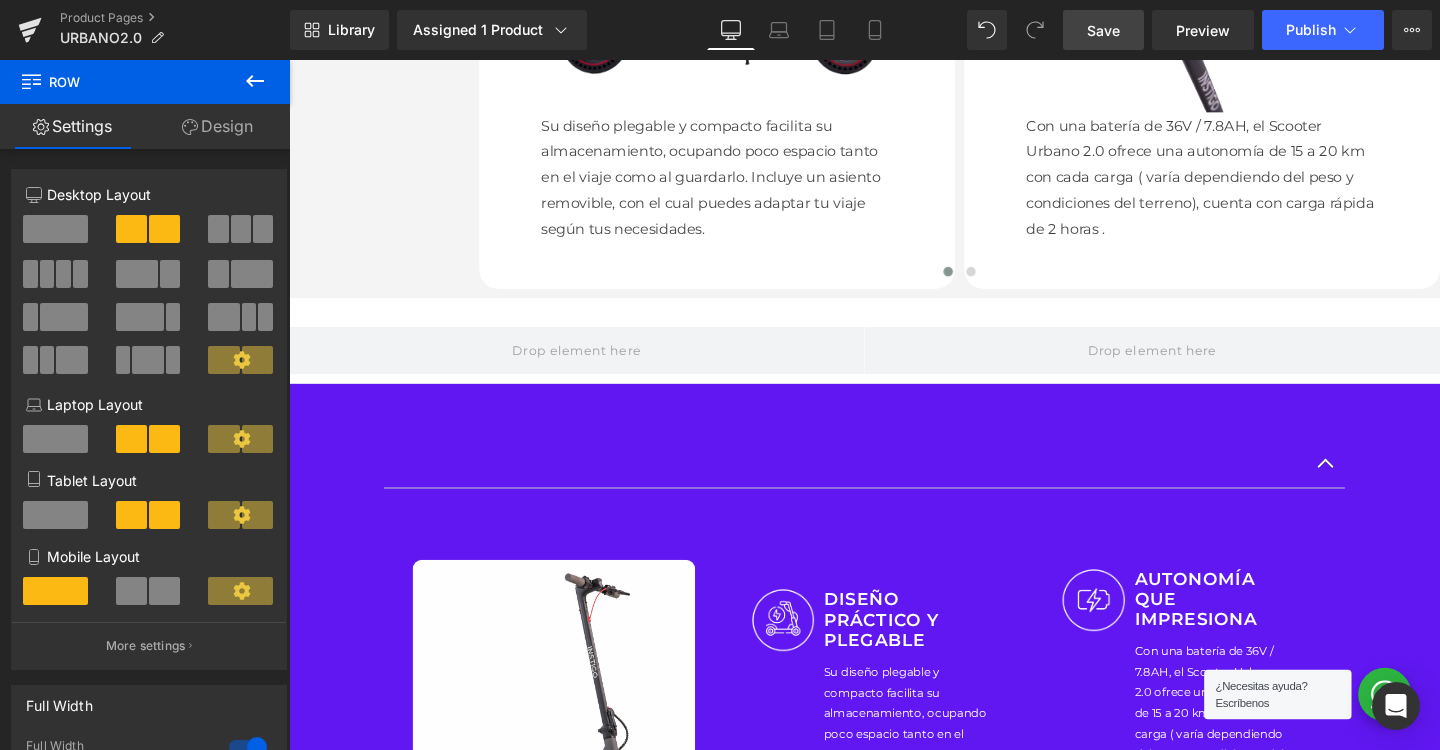 click 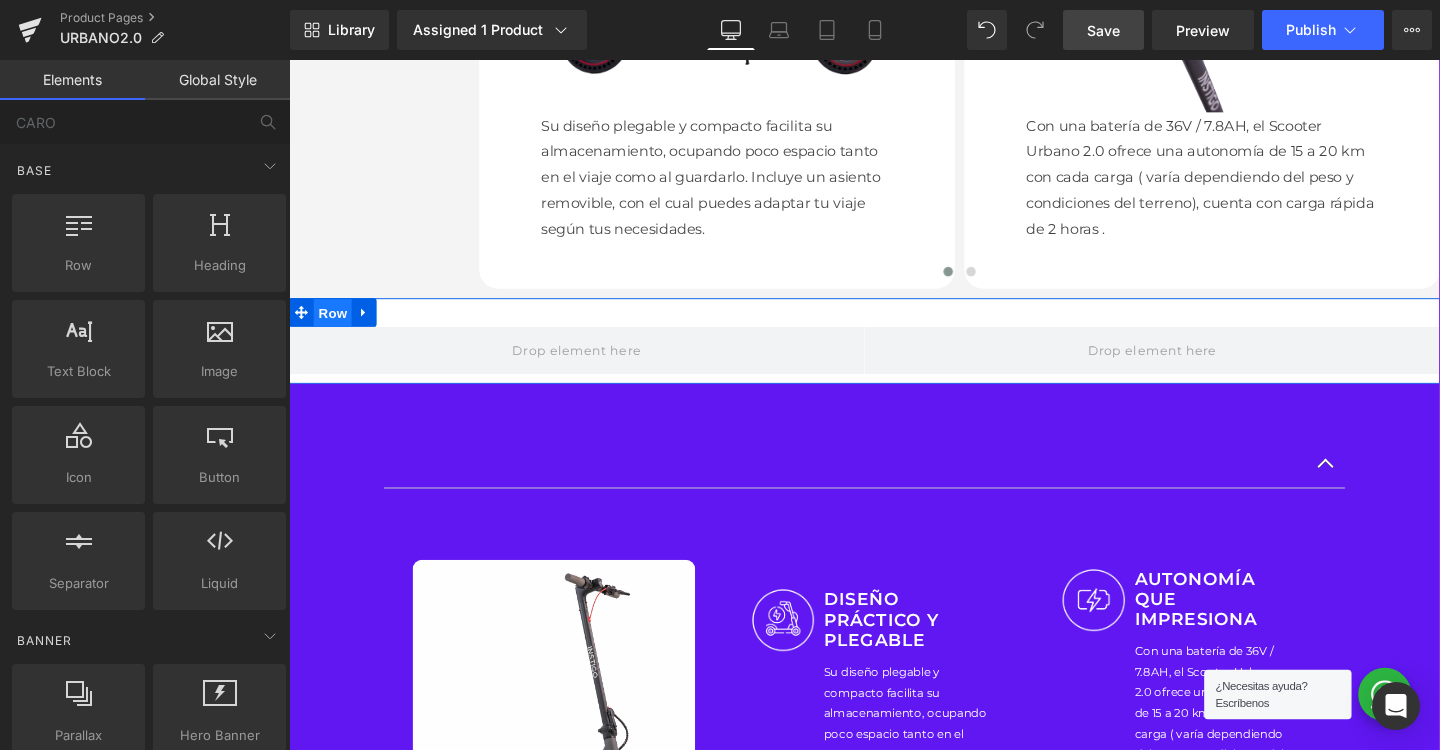 click on "Row" at bounding box center (335, 326) 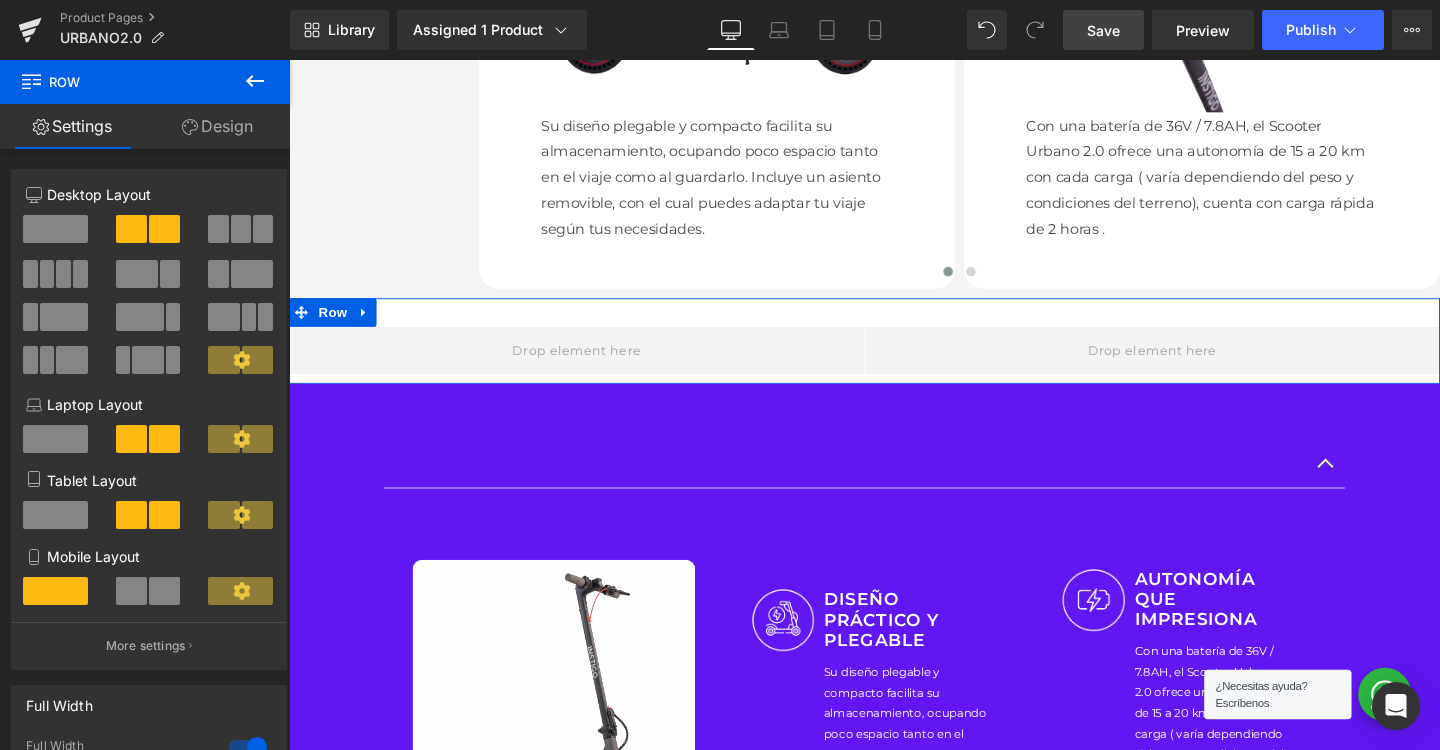 click on "Design" at bounding box center [217, 126] 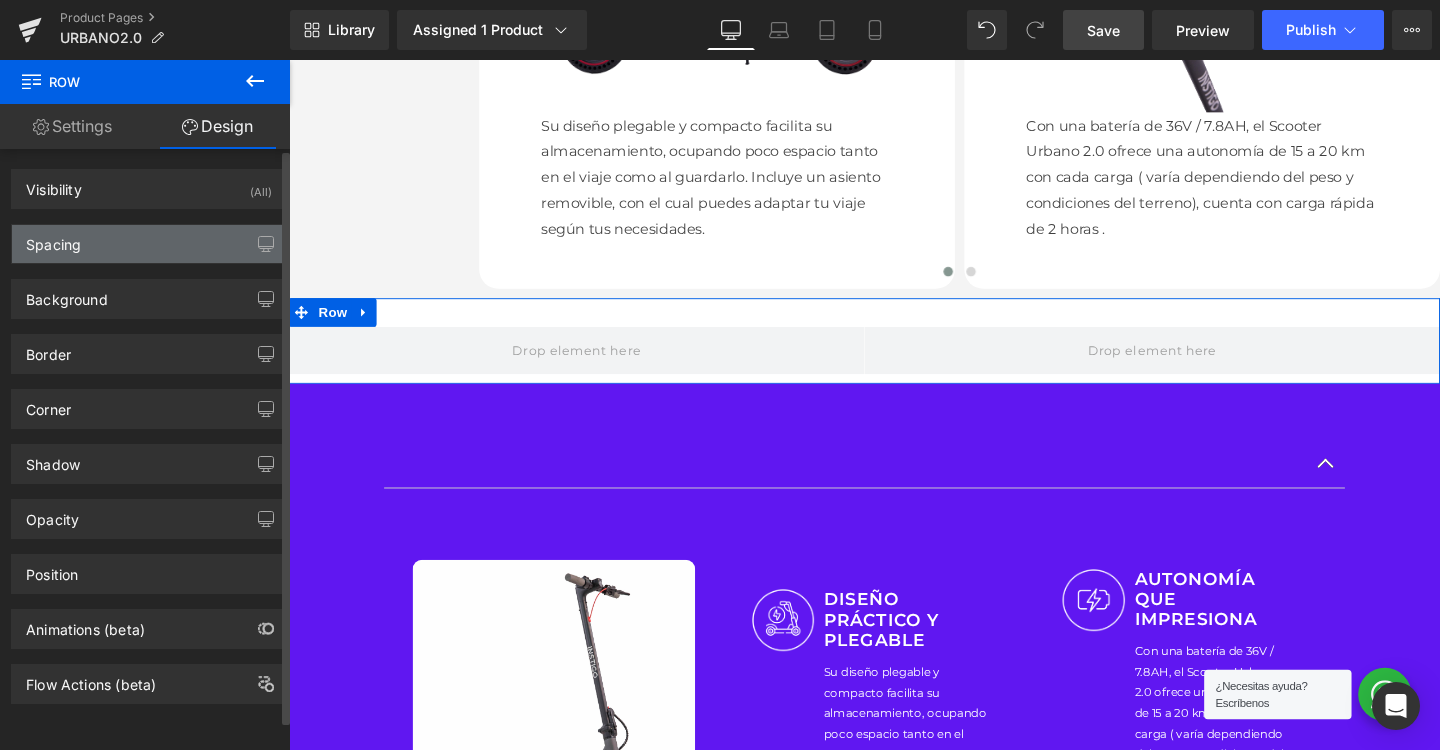 click on "Spacing" at bounding box center [149, 244] 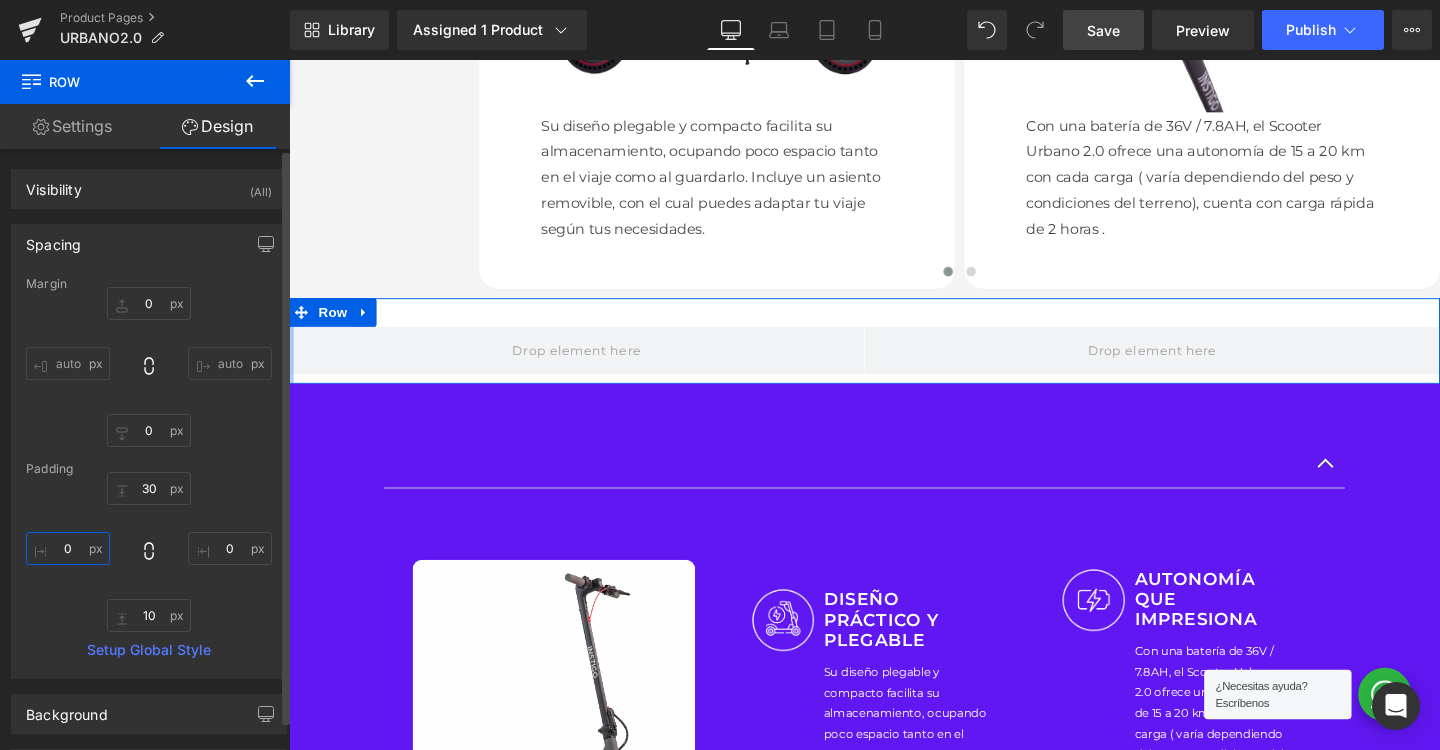 click on "0" at bounding box center [68, 548] 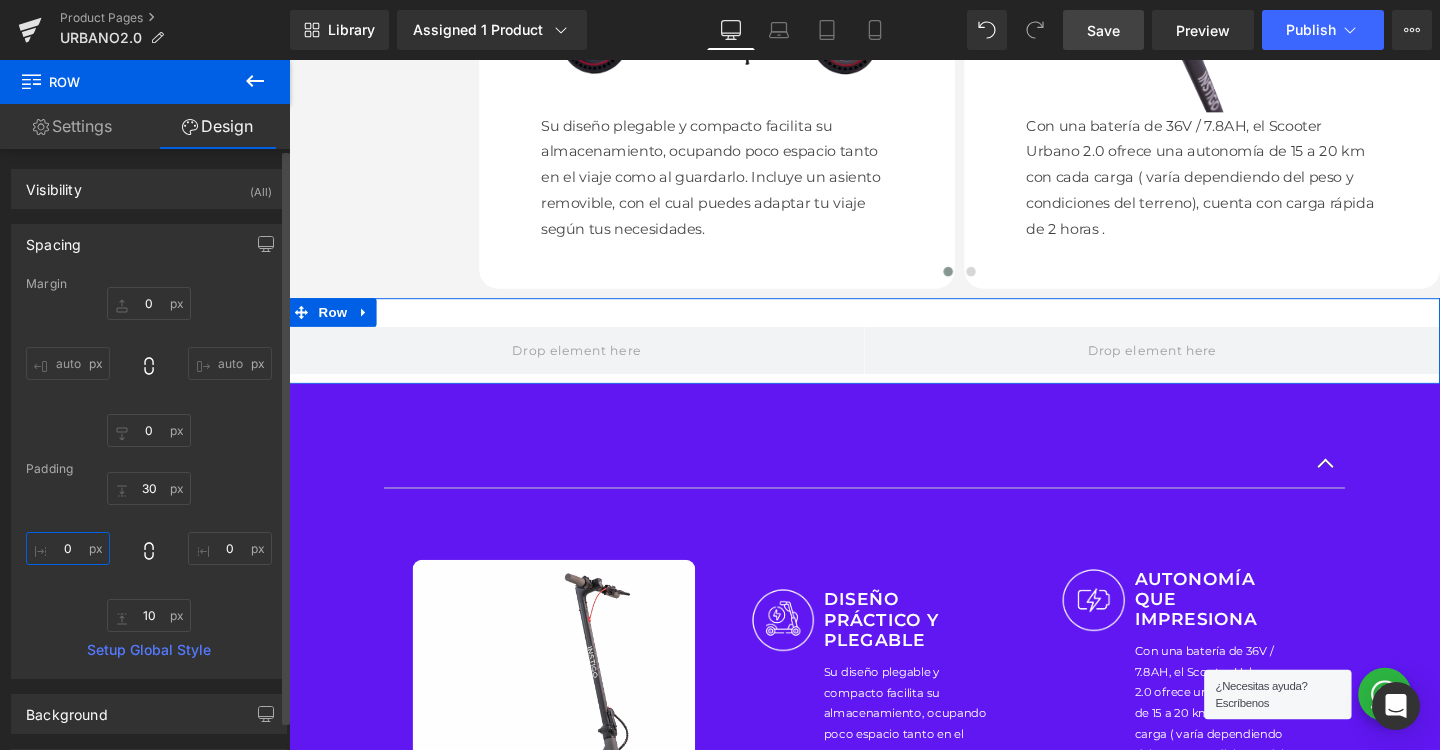 click on "0" at bounding box center [68, 548] 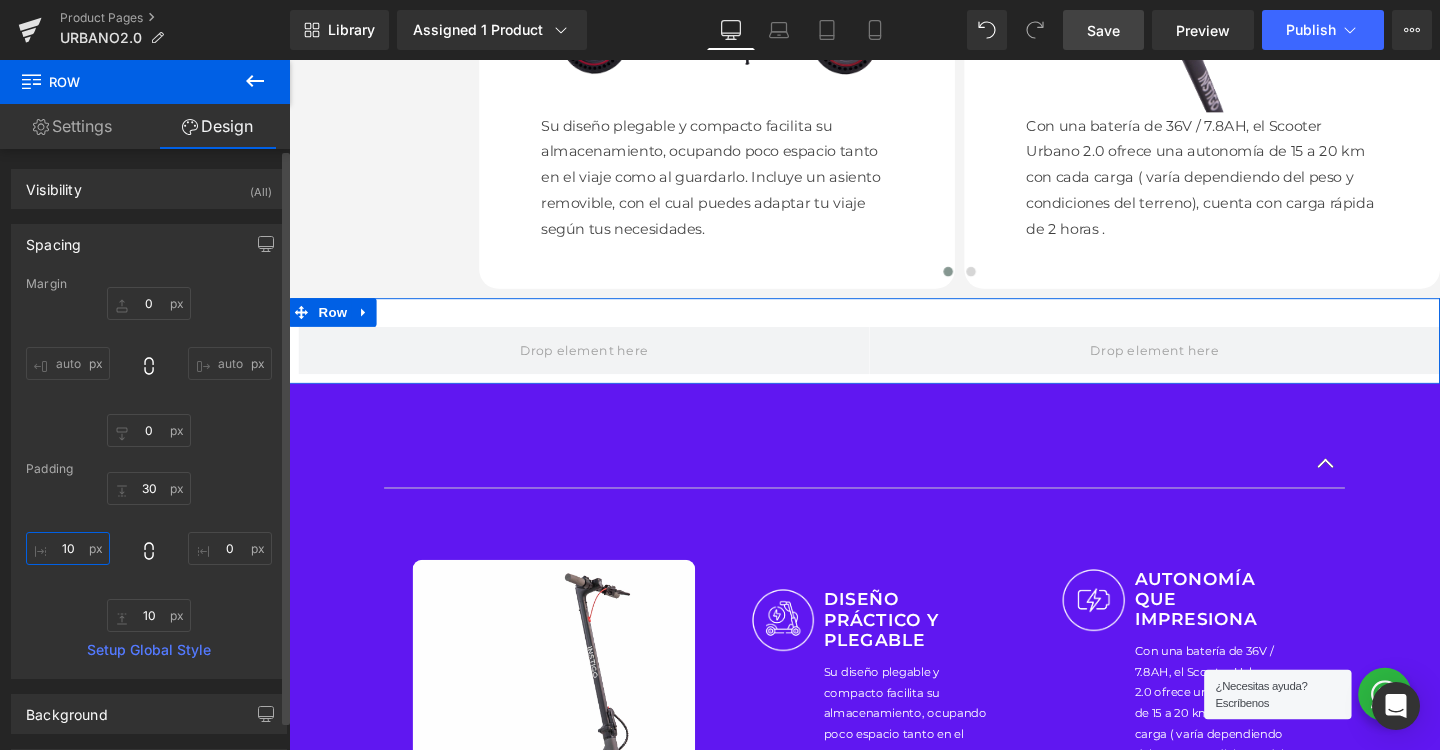 type on "100" 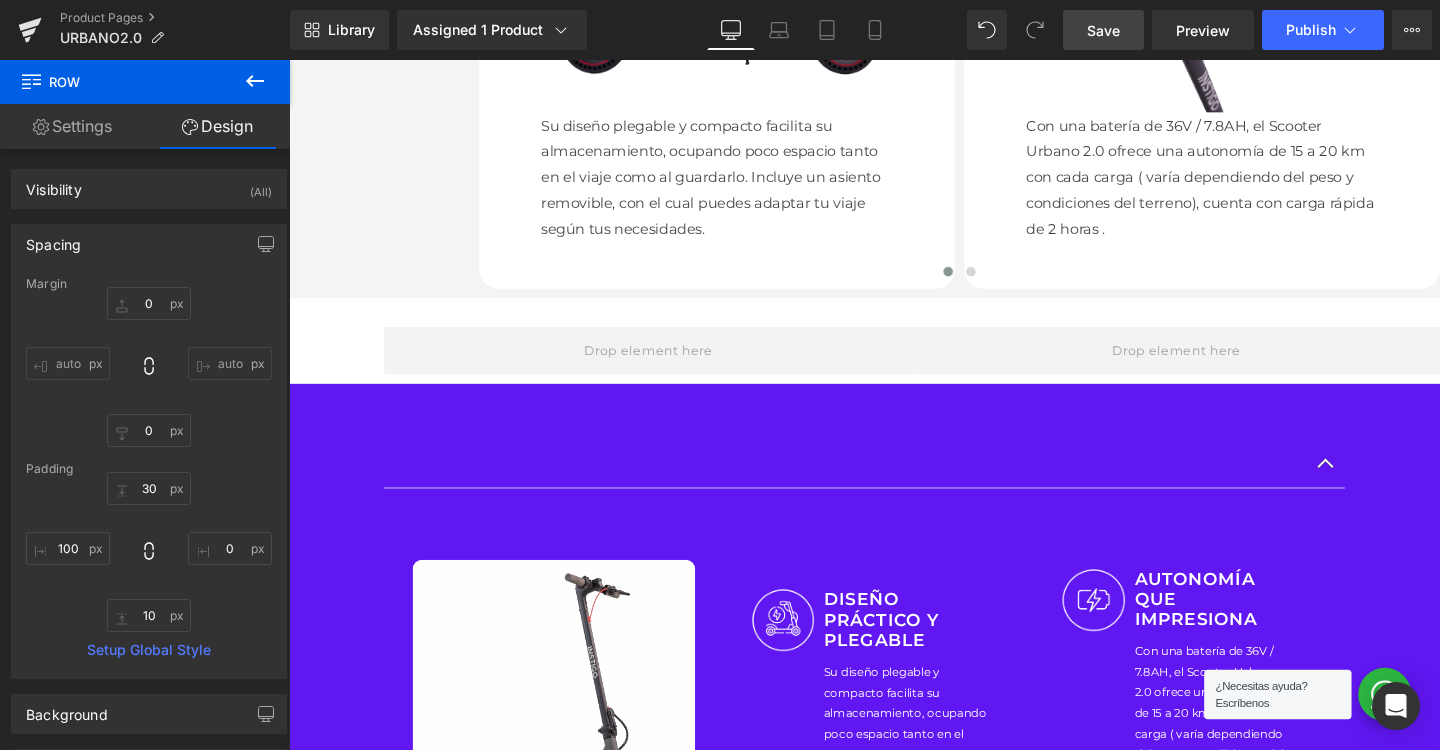 click 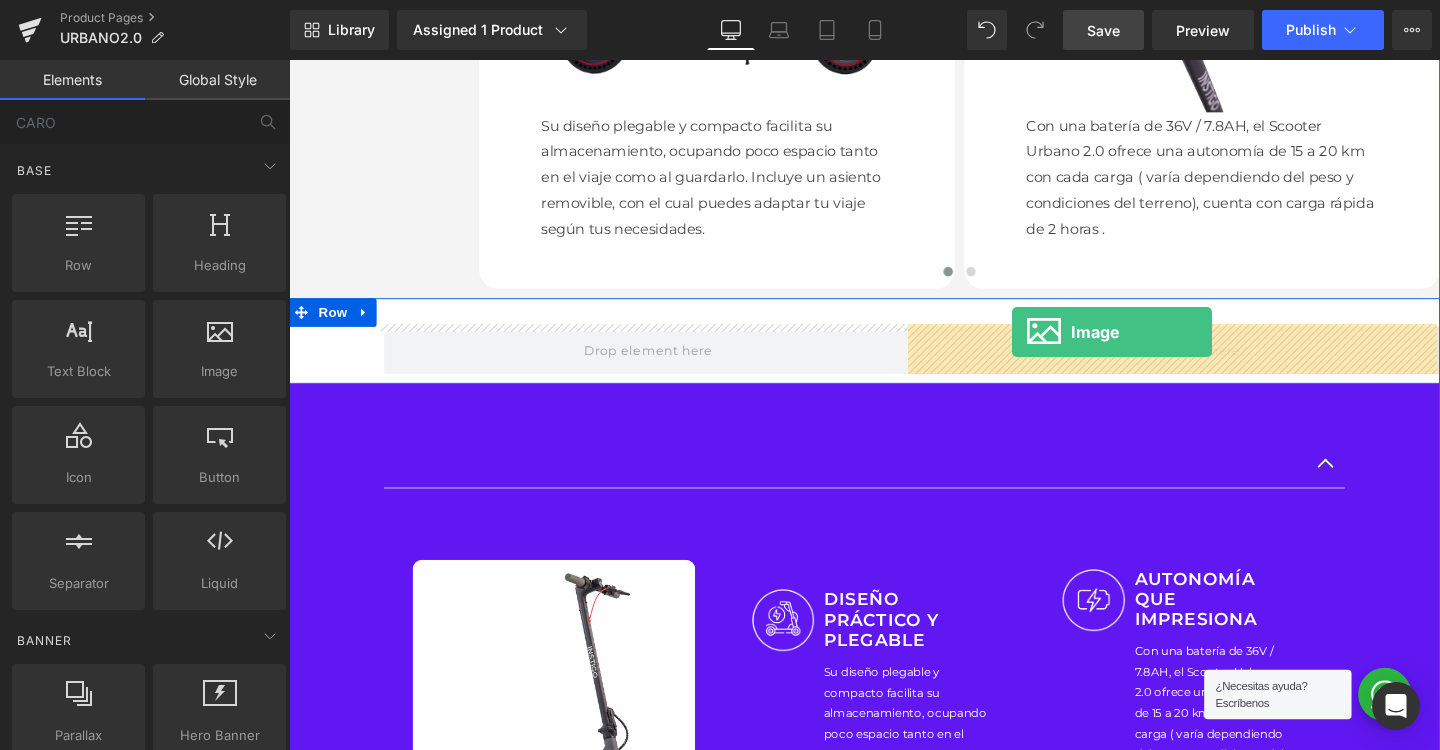 drag, startPoint x: 477, startPoint y: 405, endPoint x: 1049, endPoint y: 347, distance: 574.93304 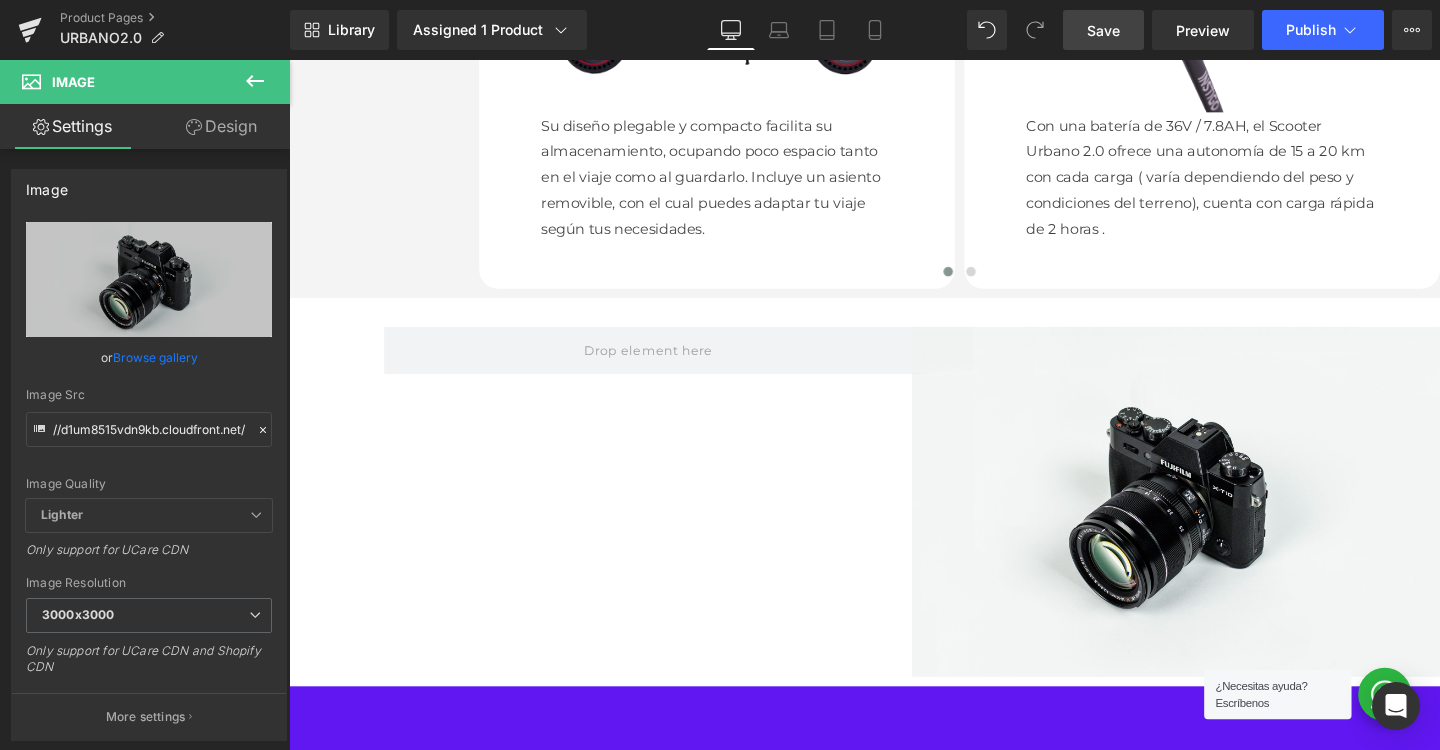 click 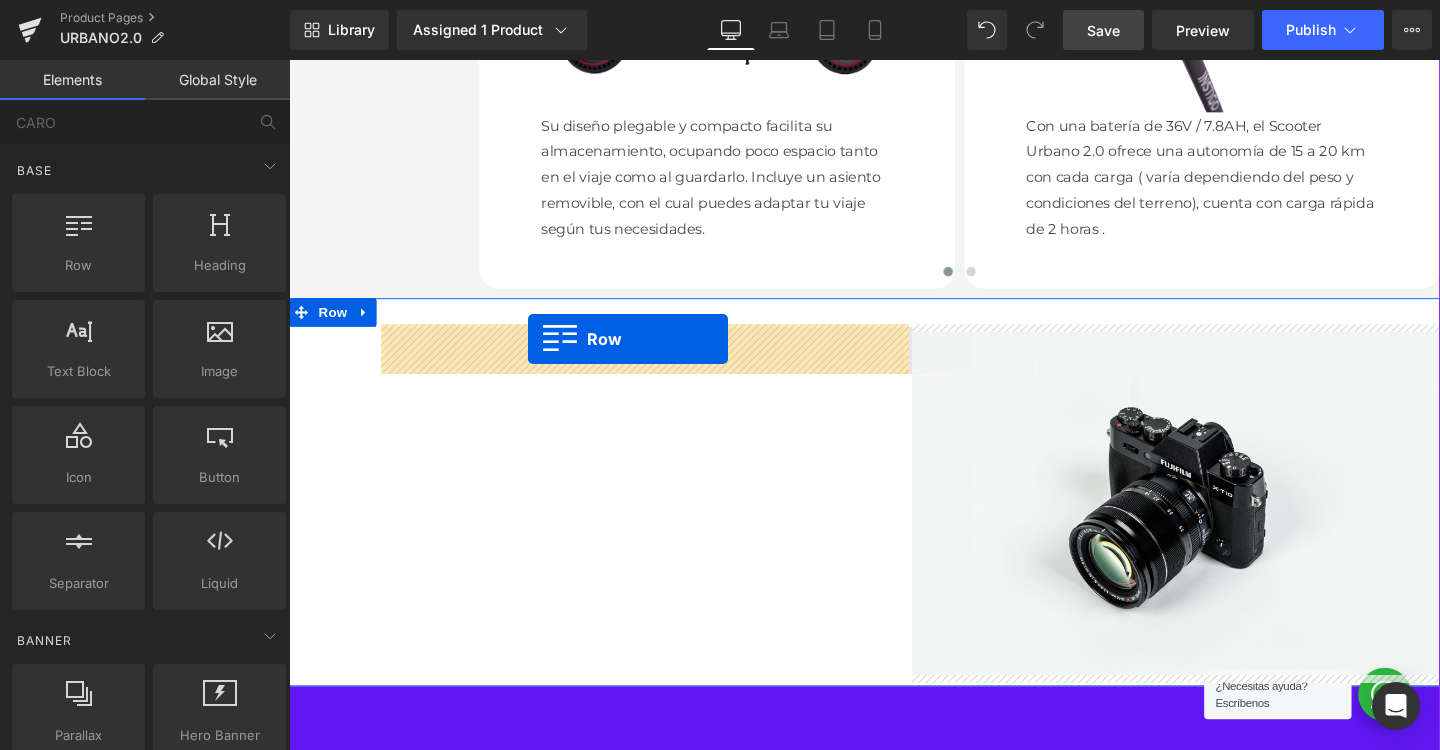 drag, startPoint x: 410, startPoint y: 342, endPoint x: 540, endPoint y: 353, distance: 130.46455 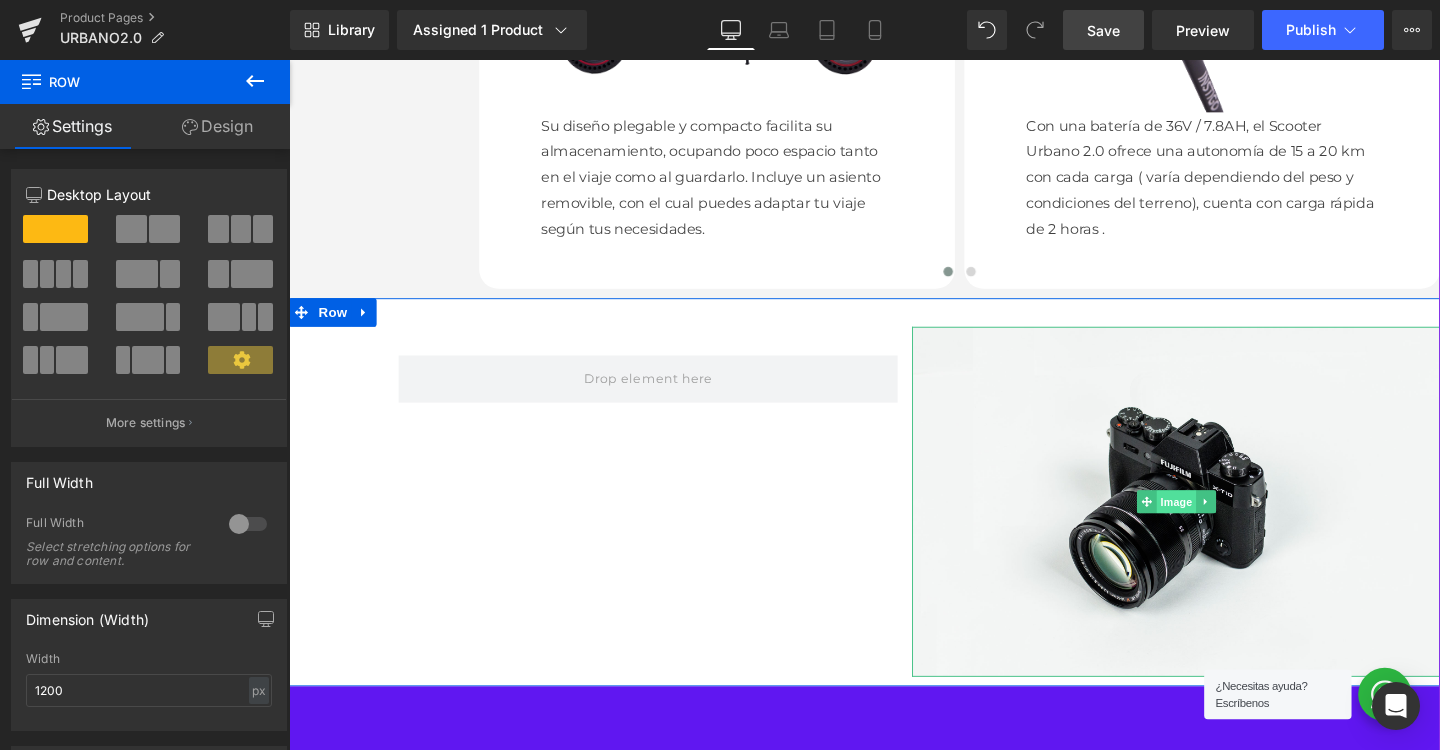 click on "Image" at bounding box center (1222, 524) 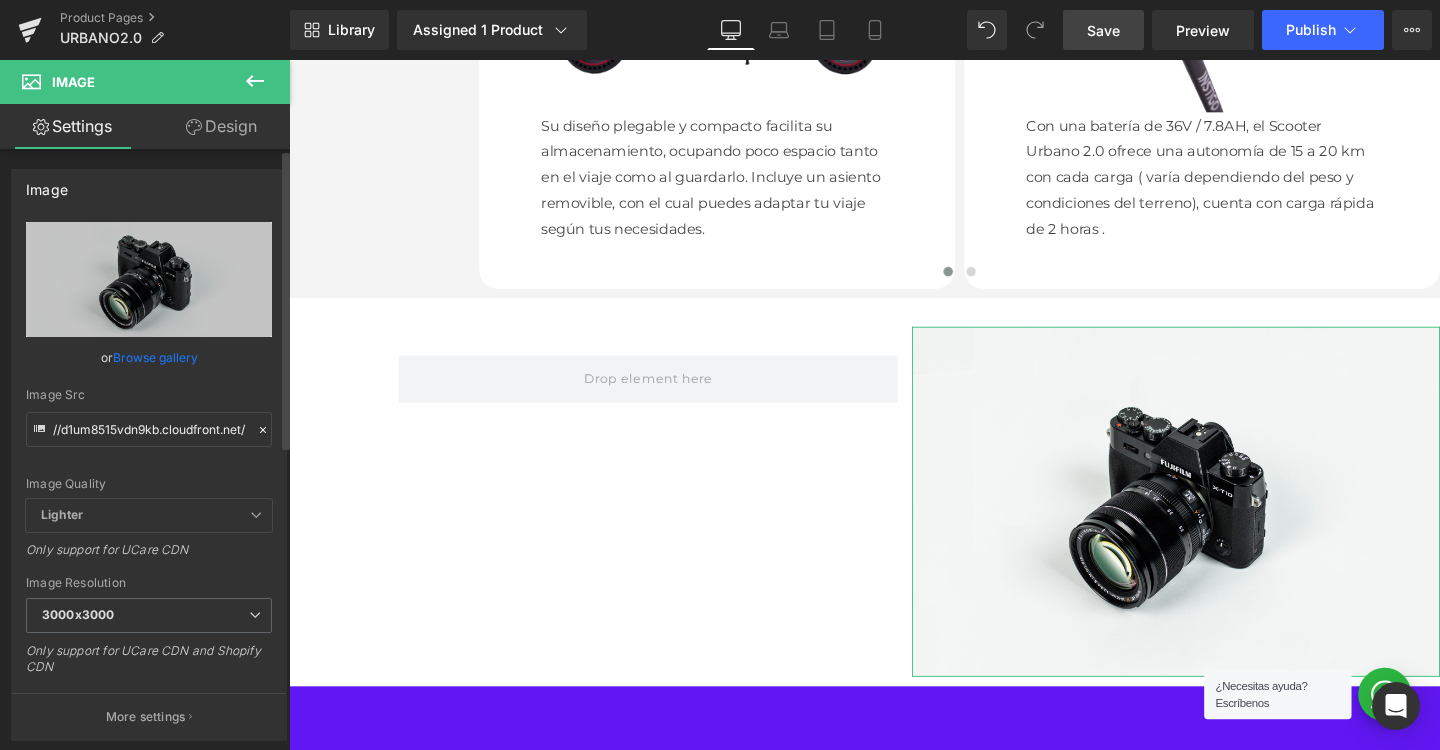 click on "Browse gallery" at bounding box center [155, 357] 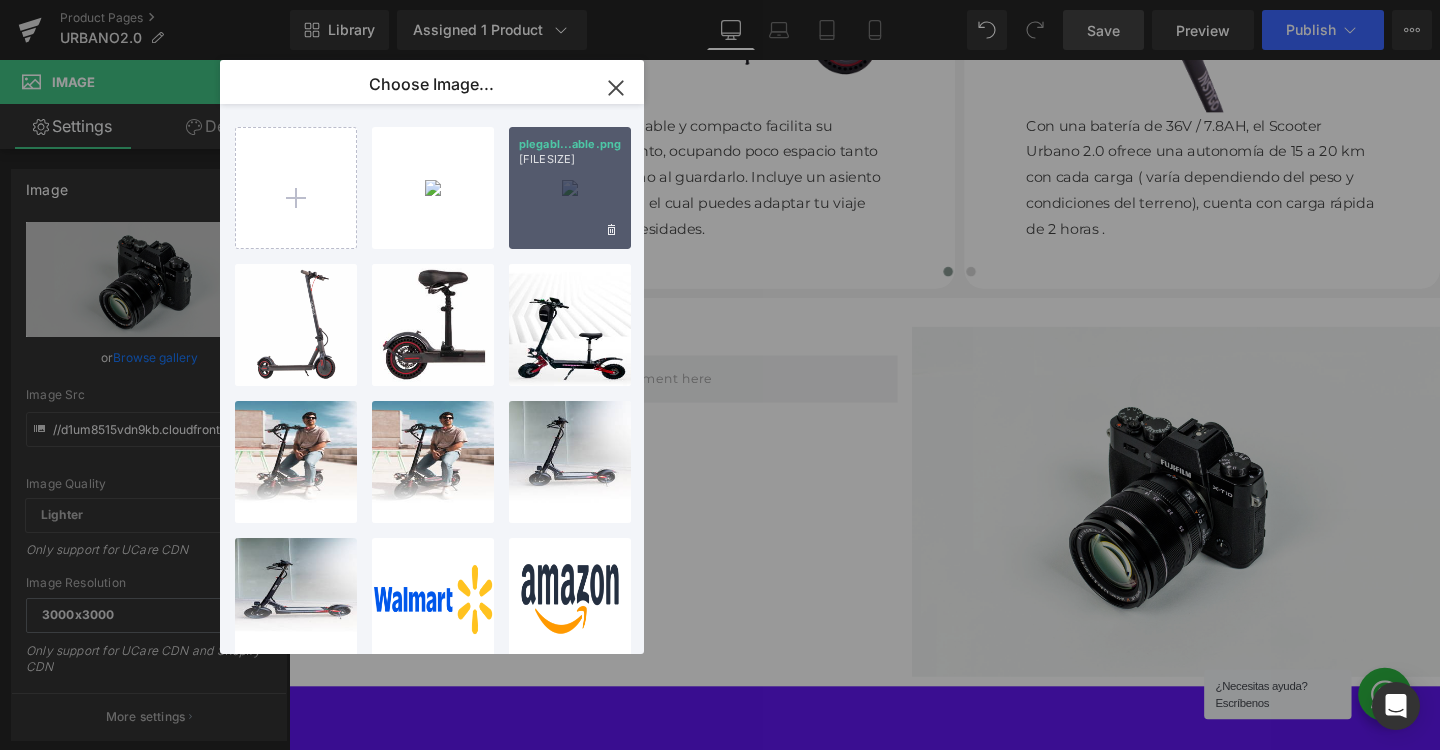 type on "C:\fakepath\rendimientoImpa.png" 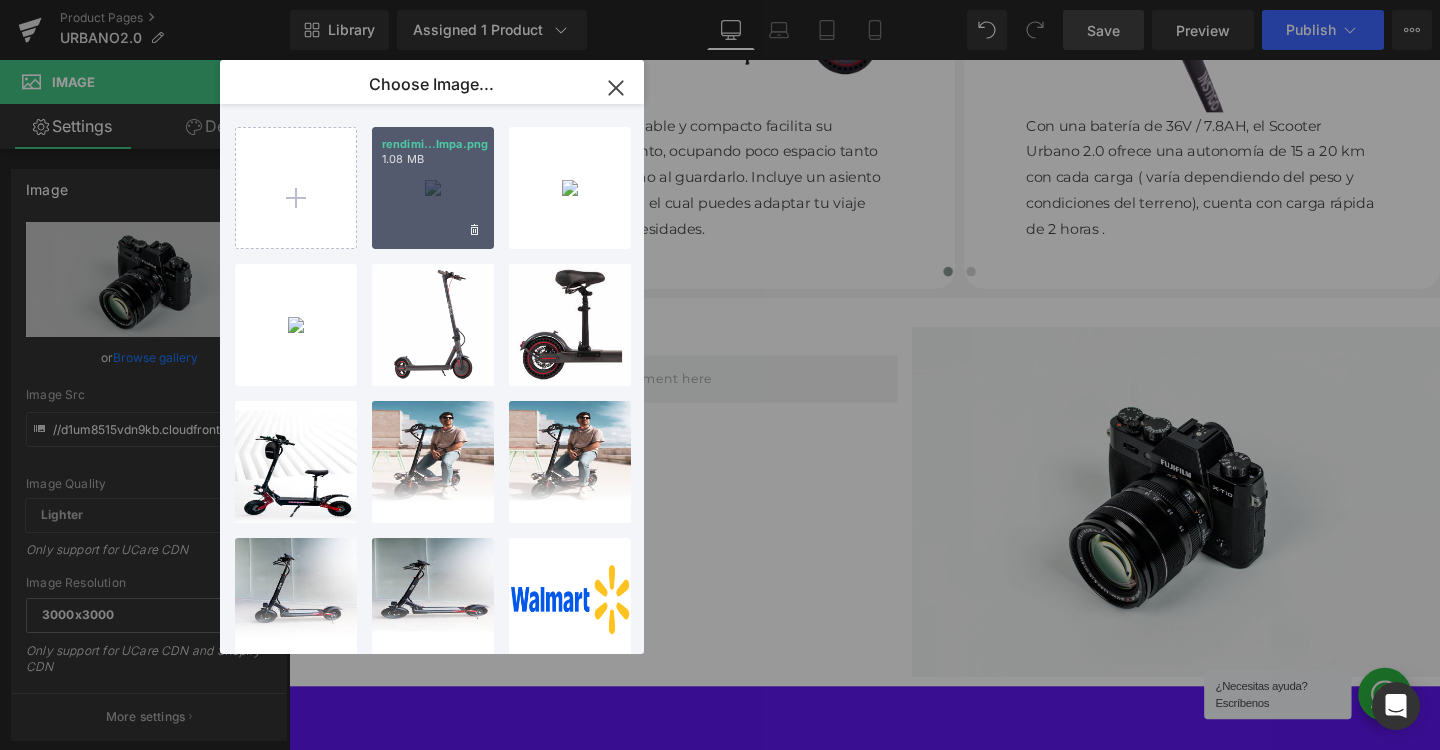 click on "rendimi...Impa.png 1.08 MB" at bounding box center (433, 188) 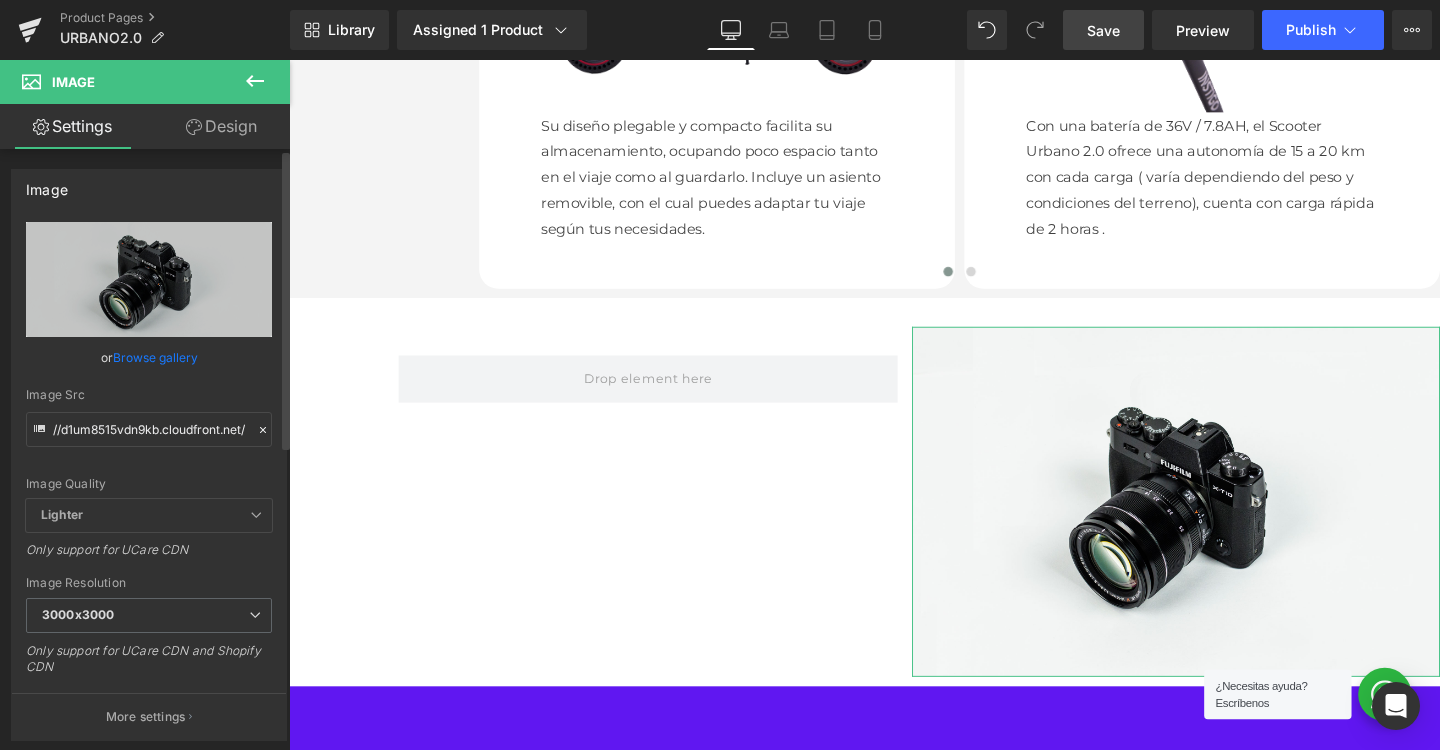 click on "Browse gallery" at bounding box center (155, 357) 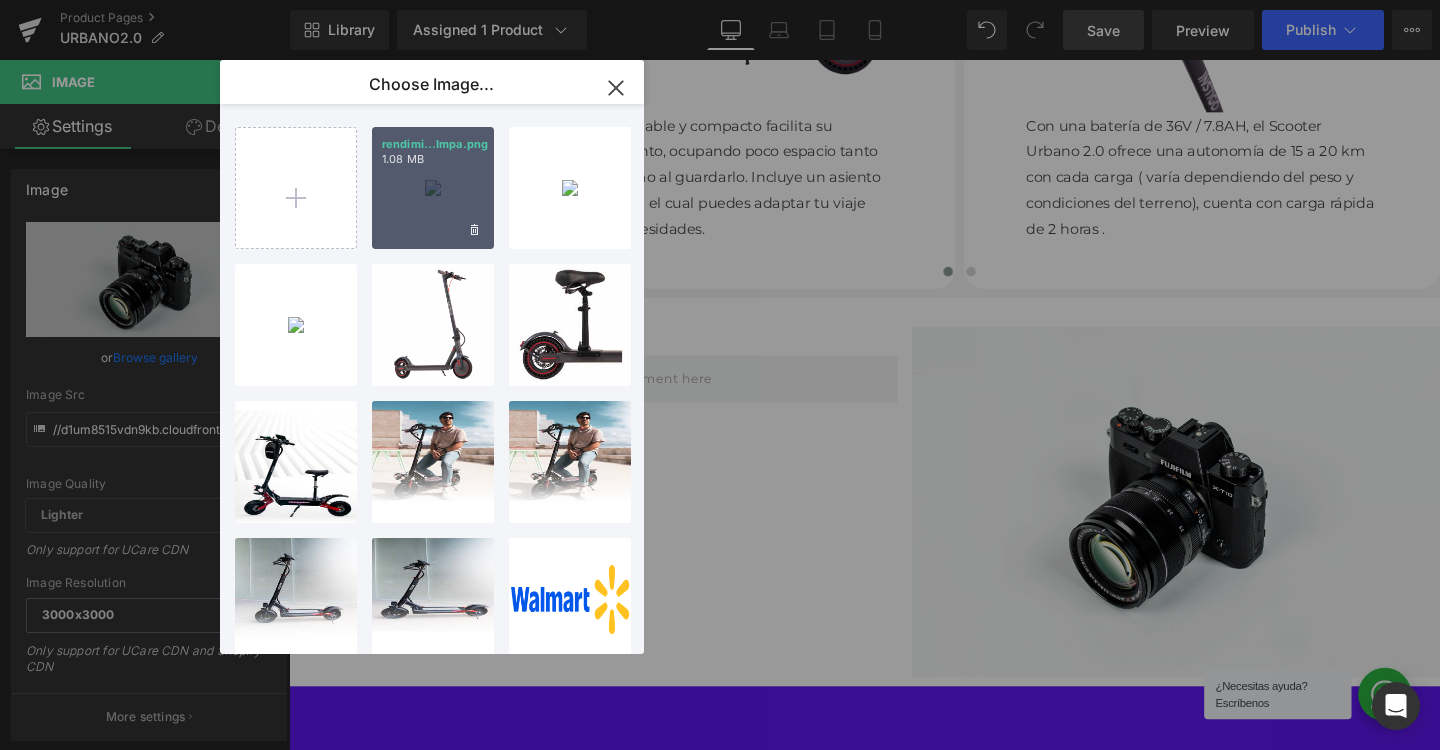 click on "rendimi...Impa.png 1.08 MB" at bounding box center (433, 188) 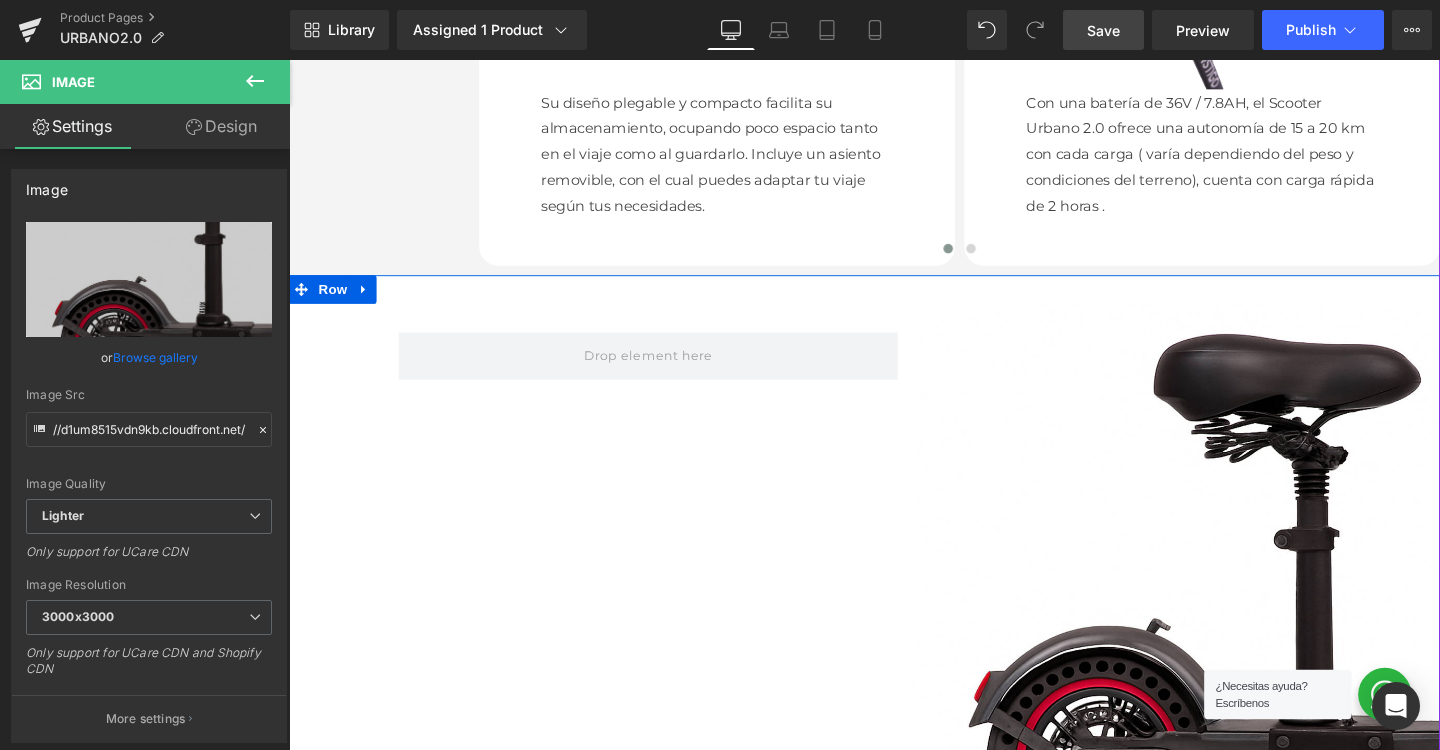 scroll, scrollTop: 2092, scrollLeft: 0, axis: vertical 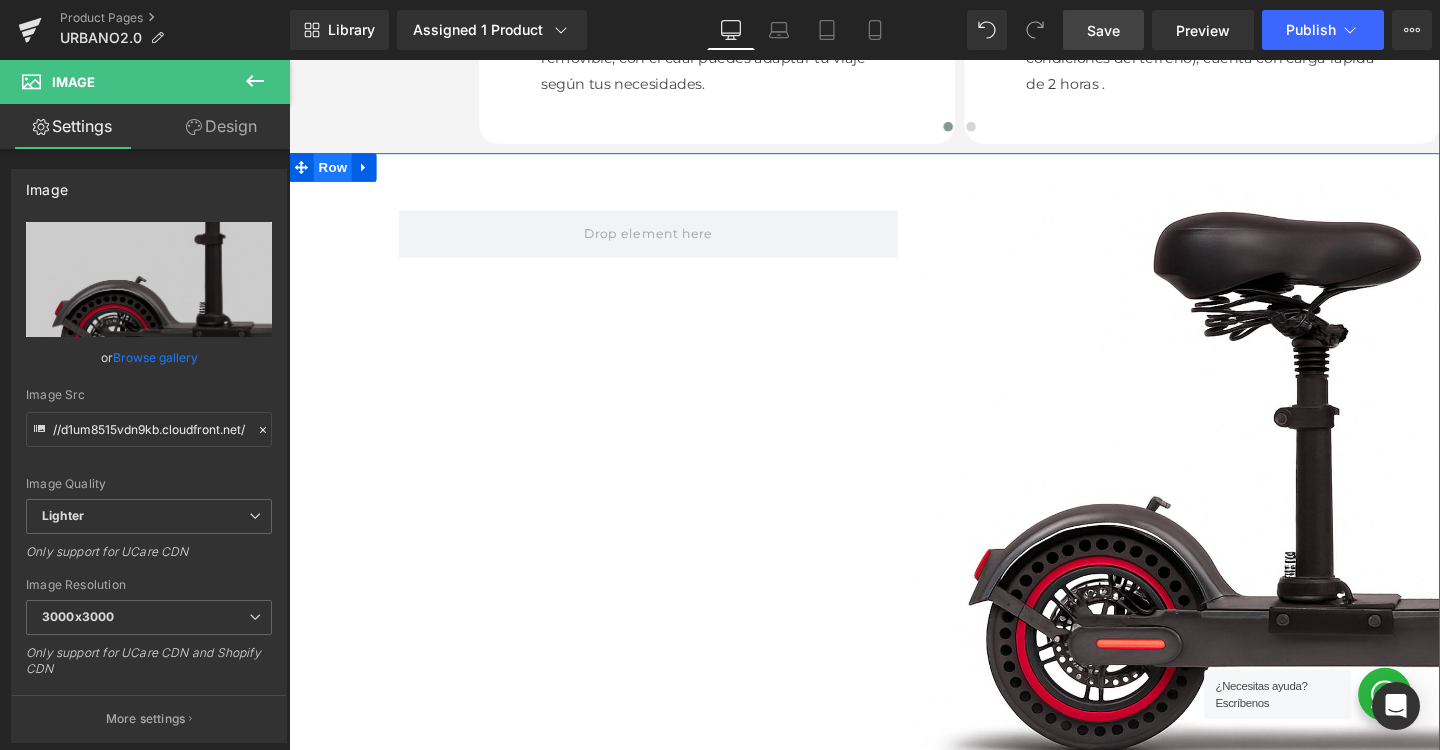 click on "Row" at bounding box center [335, 173] 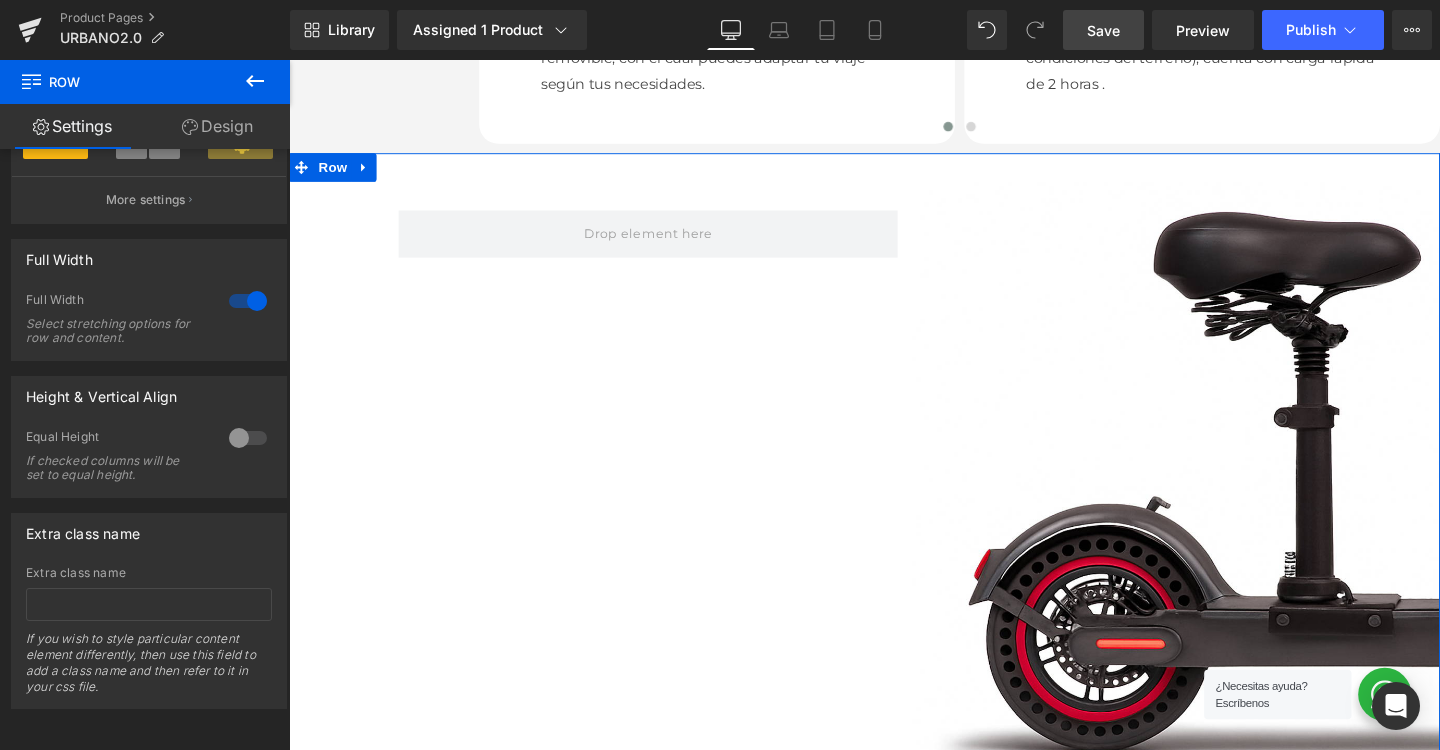 scroll, scrollTop: 461, scrollLeft: 0, axis: vertical 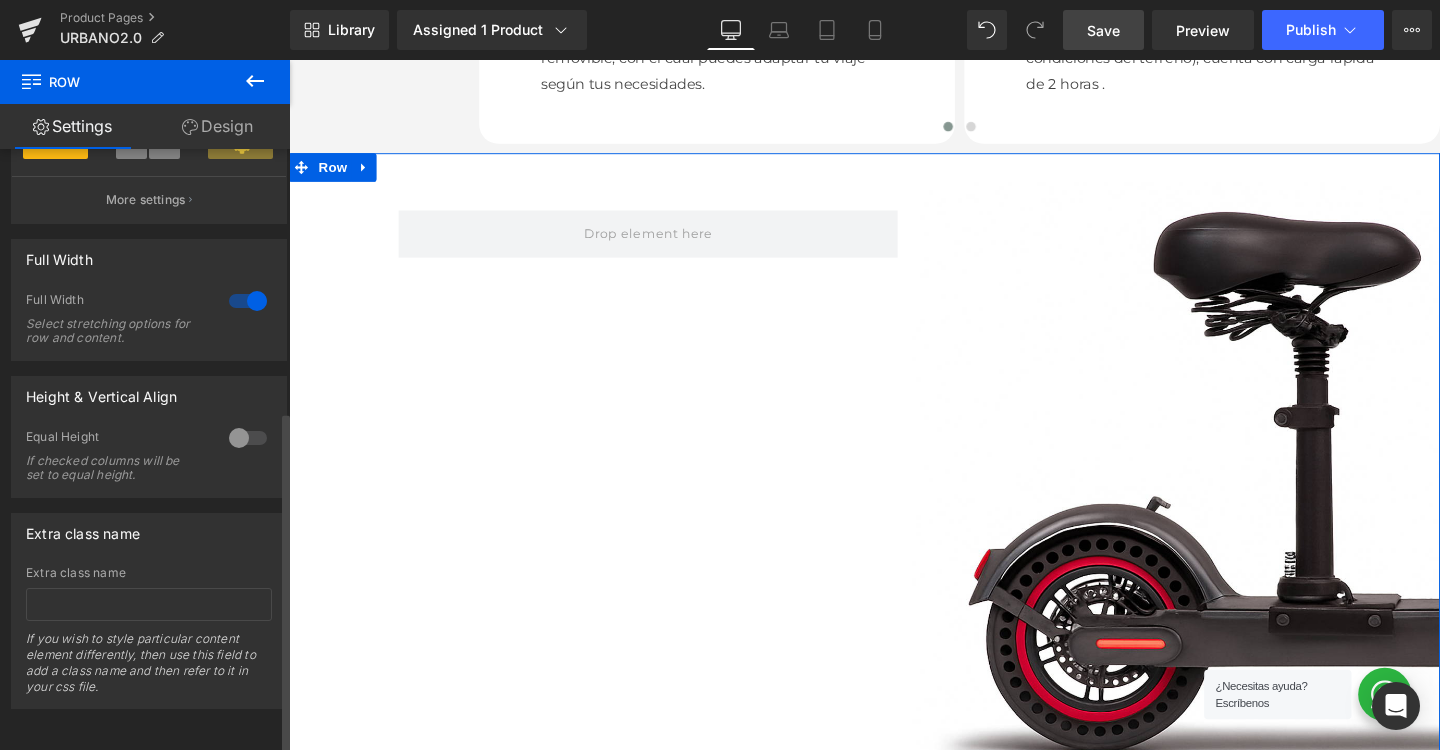 click at bounding box center (248, 438) 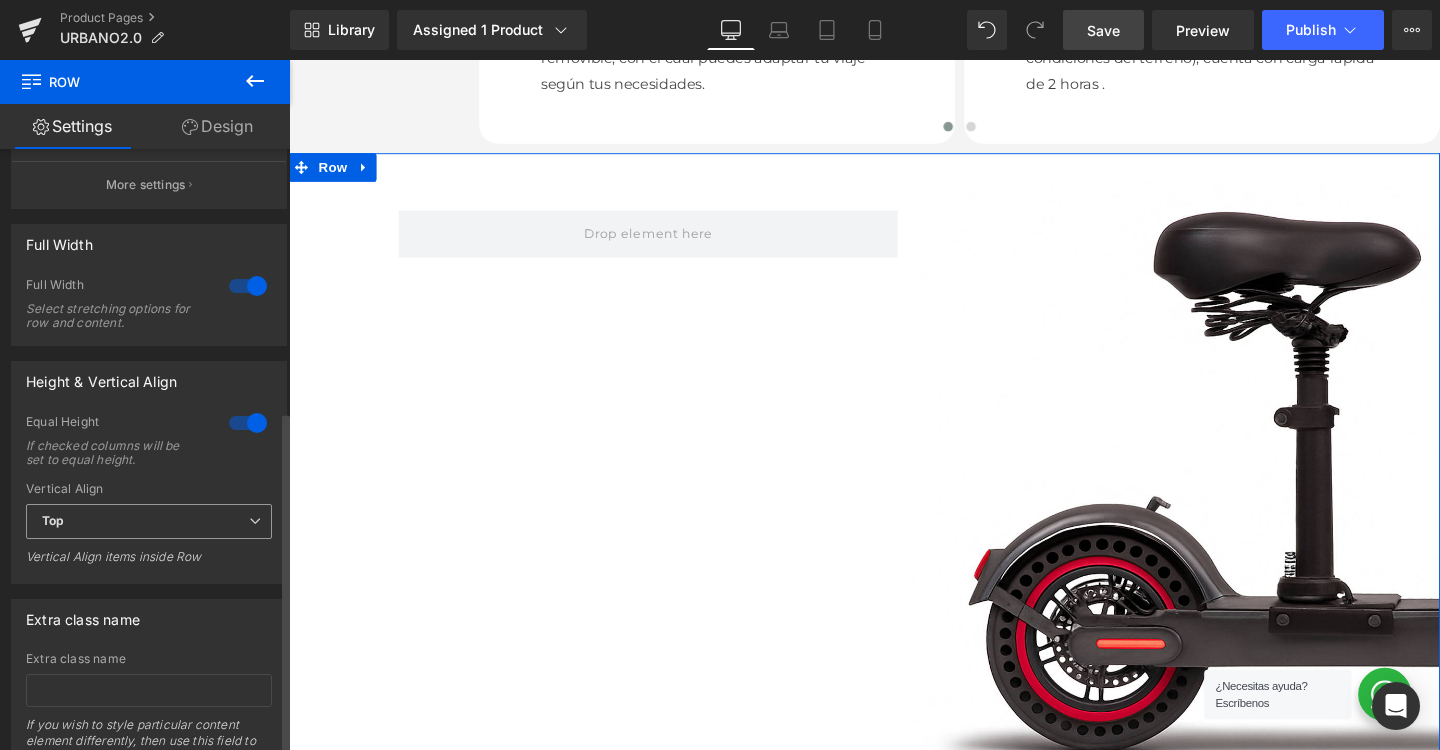 click on "Top" at bounding box center (149, 521) 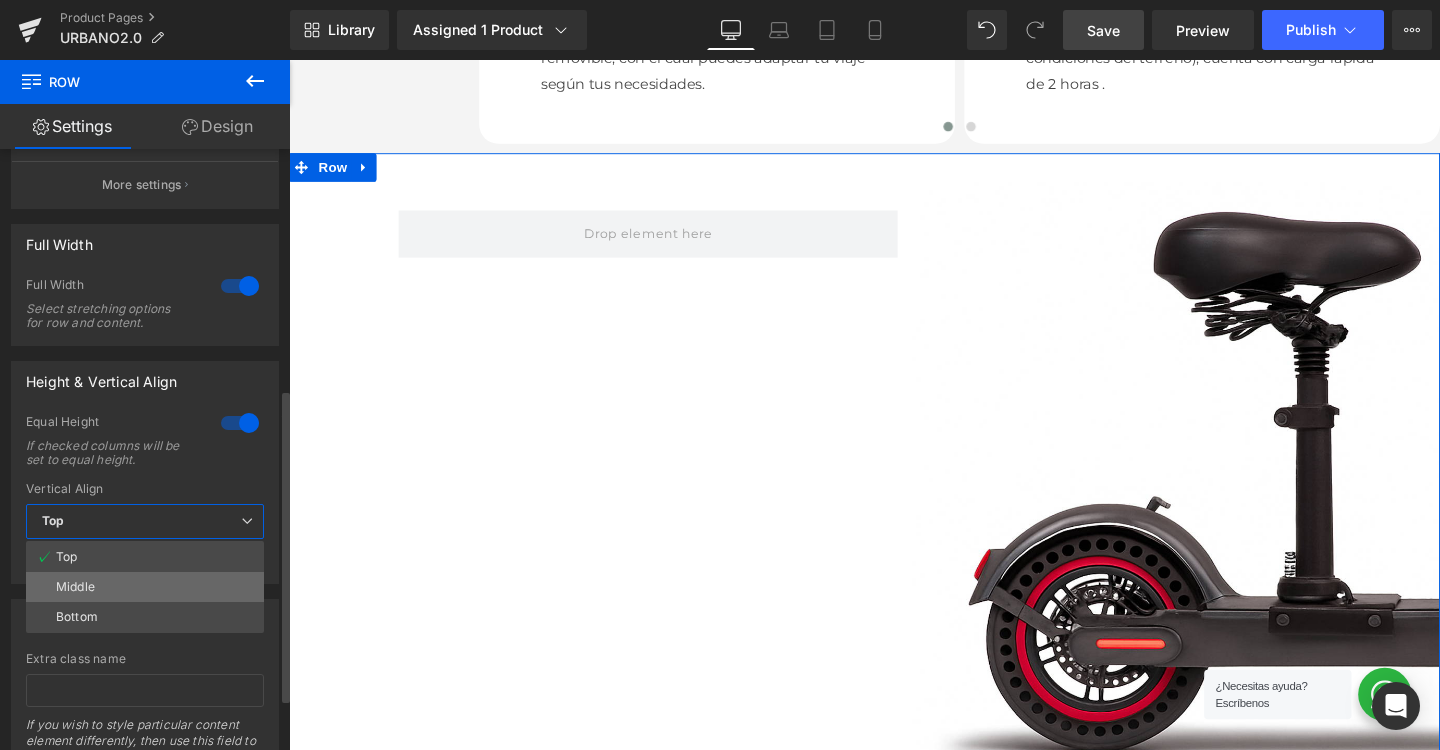 click on "Middle" at bounding box center [145, 587] 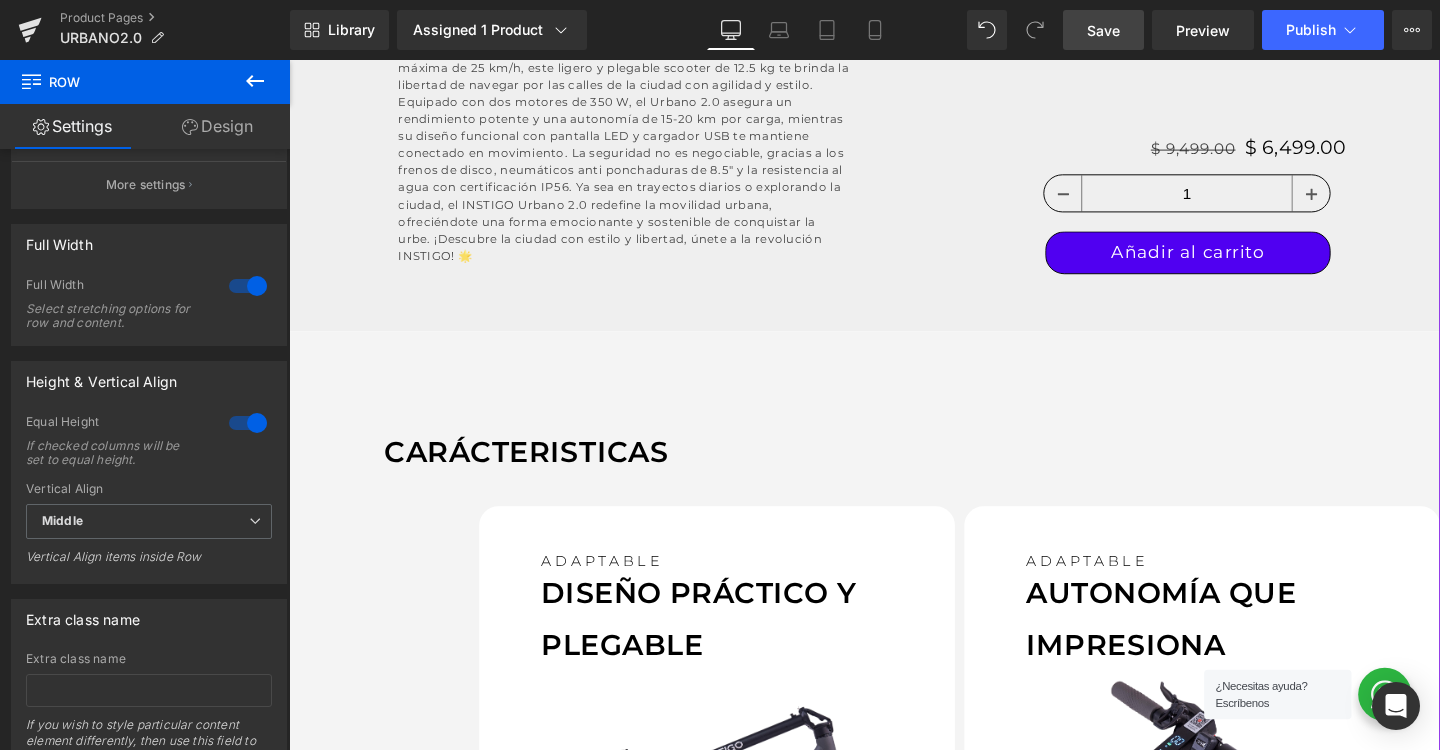 scroll, scrollTop: 1090, scrollLeft: 0, axis: vertical 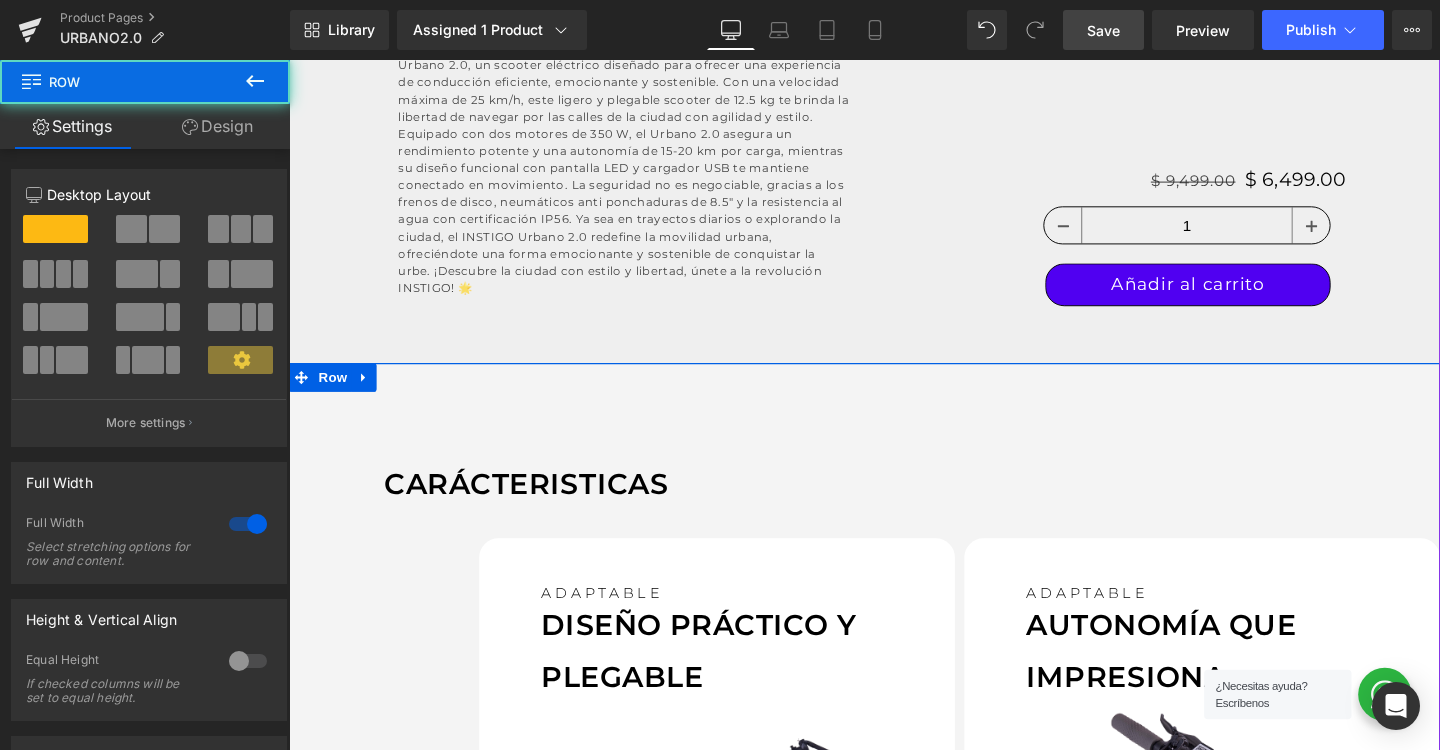 click on "CARÁCTERISTICAS
Text Block
ADAPTABLE Text Block         DISEÑO PRÁCTICO Y PLEGABLE Text Block
Image
Su diseño plegable y compacto facilita su almacenamiento, ocupando poco espacio tanto en el viaje como al guardarlo. Incluye un asiento removible, con el cual puedes adaptar tu viaje según tus necesidades.
Text Block
Row   50px       50px
ADAPTABLE Text Block         AUTONOMÍA QUE IMPRESIONA Text Block         Image         Con una batería de 36V / 7.8AH, el Scooter Urbano 2.0 ofrece una autonomía de 15 a 20 km con cada carga ( varía dependiendo del peso y condiciones del terreno), cuenta con carga rápida de 2 horas . Text Block         Row
ADAPTABLE Text Block         Text Block" at bounding box center [894, 769] 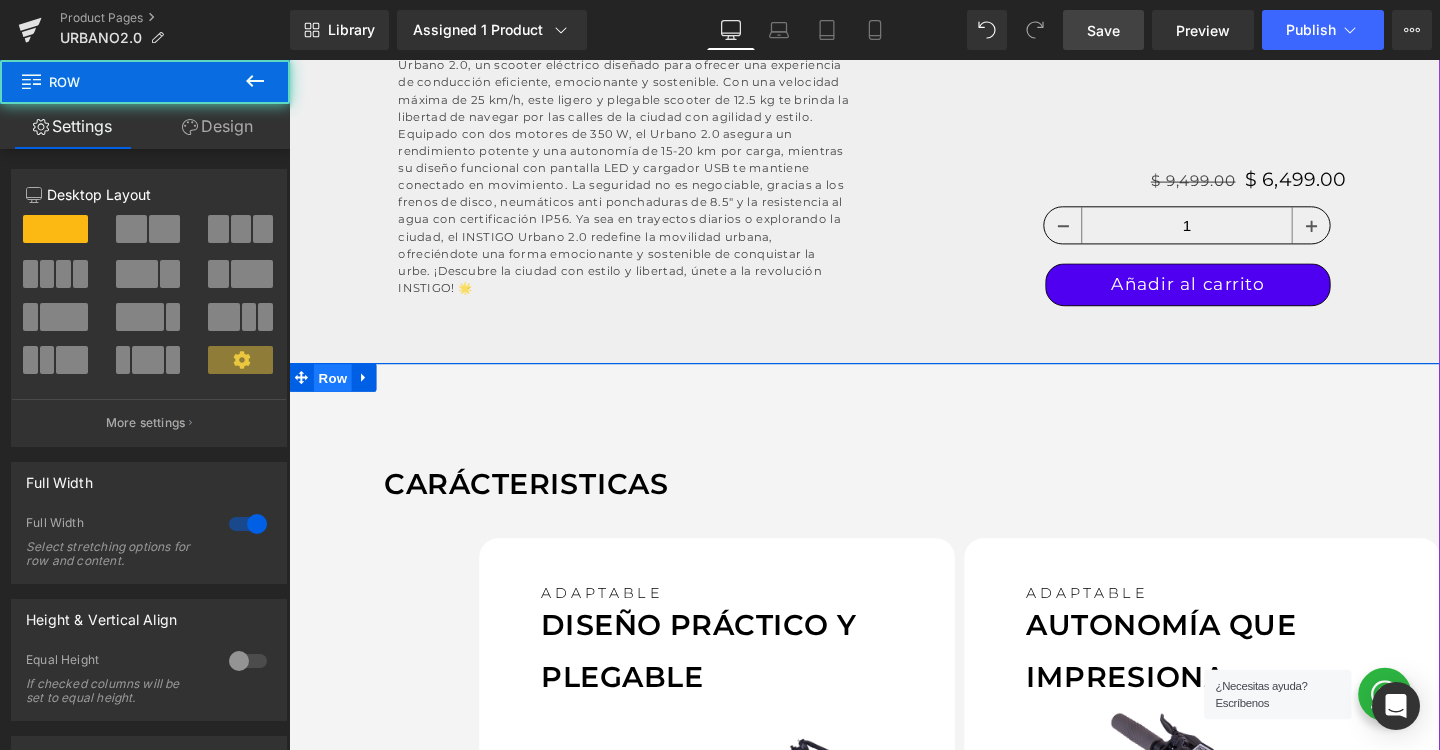 click on "Row" at bounding box center (335, 395) 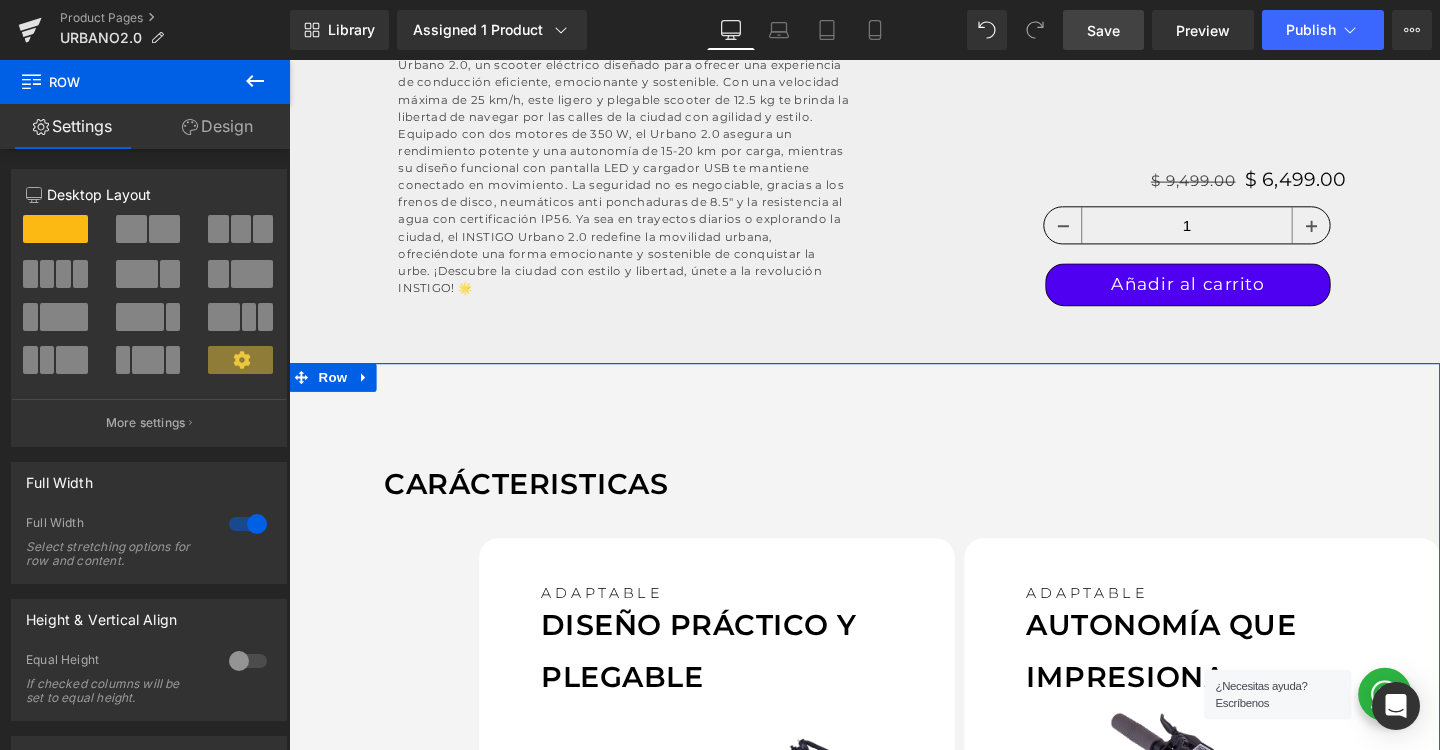 click on "Design" at bounding box center (217, 126) 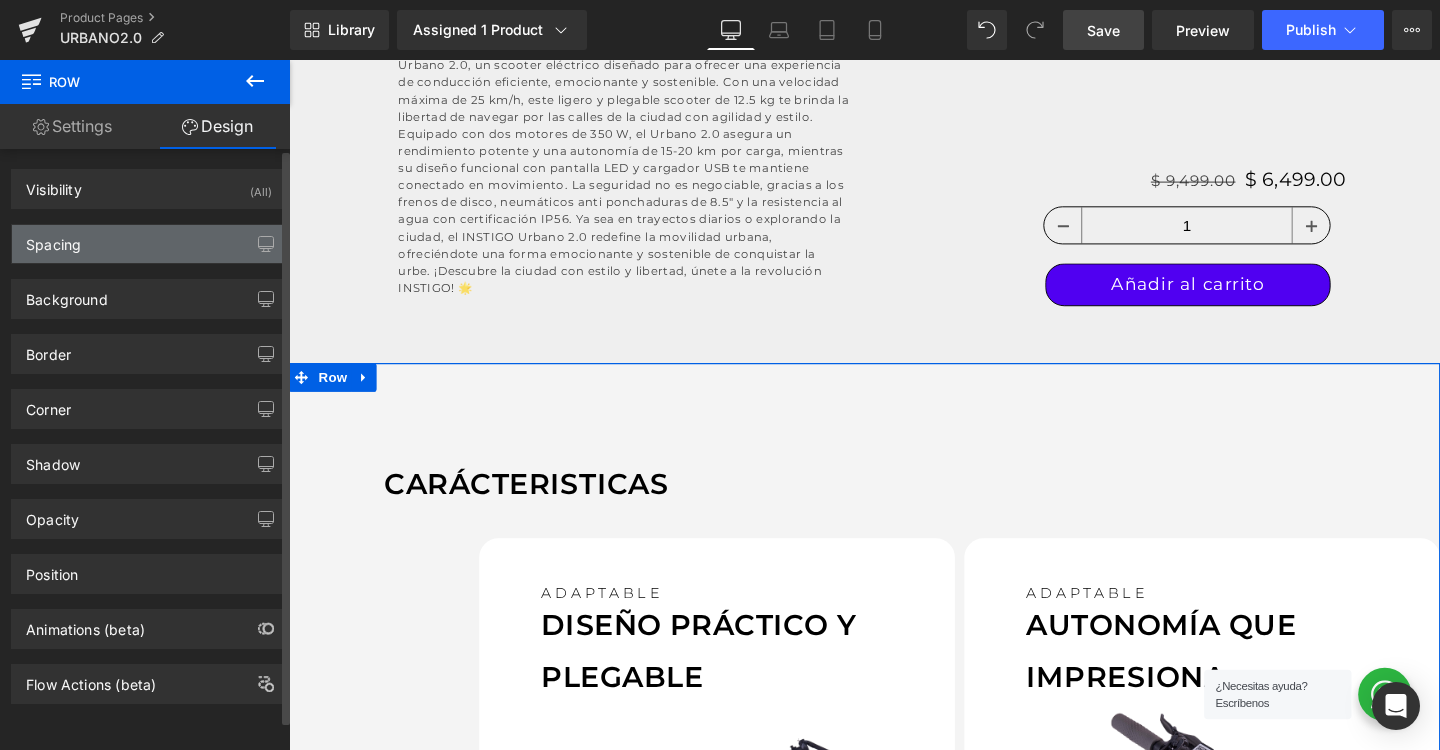click on "Spacing" at bounding box center [149, 244] 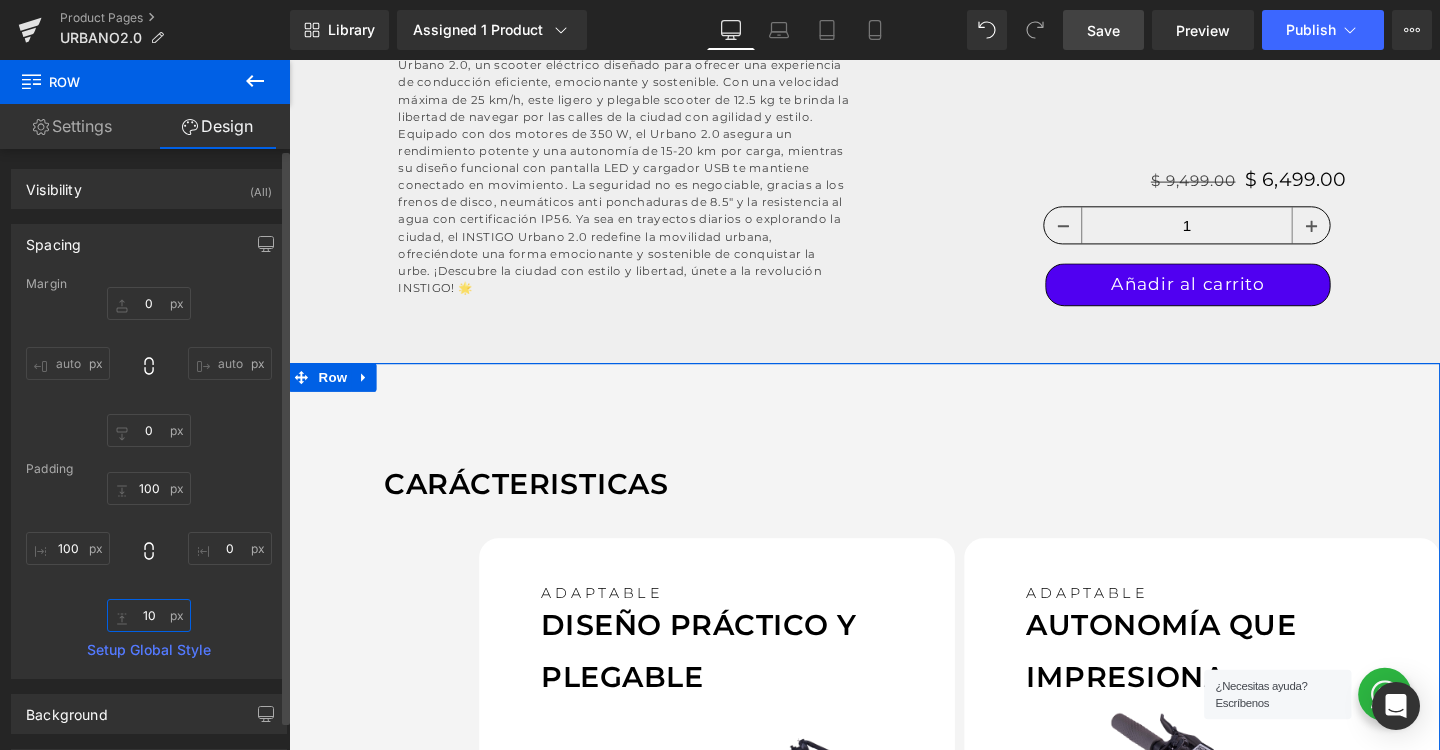 click on "10" at bounding box center [149, 615] 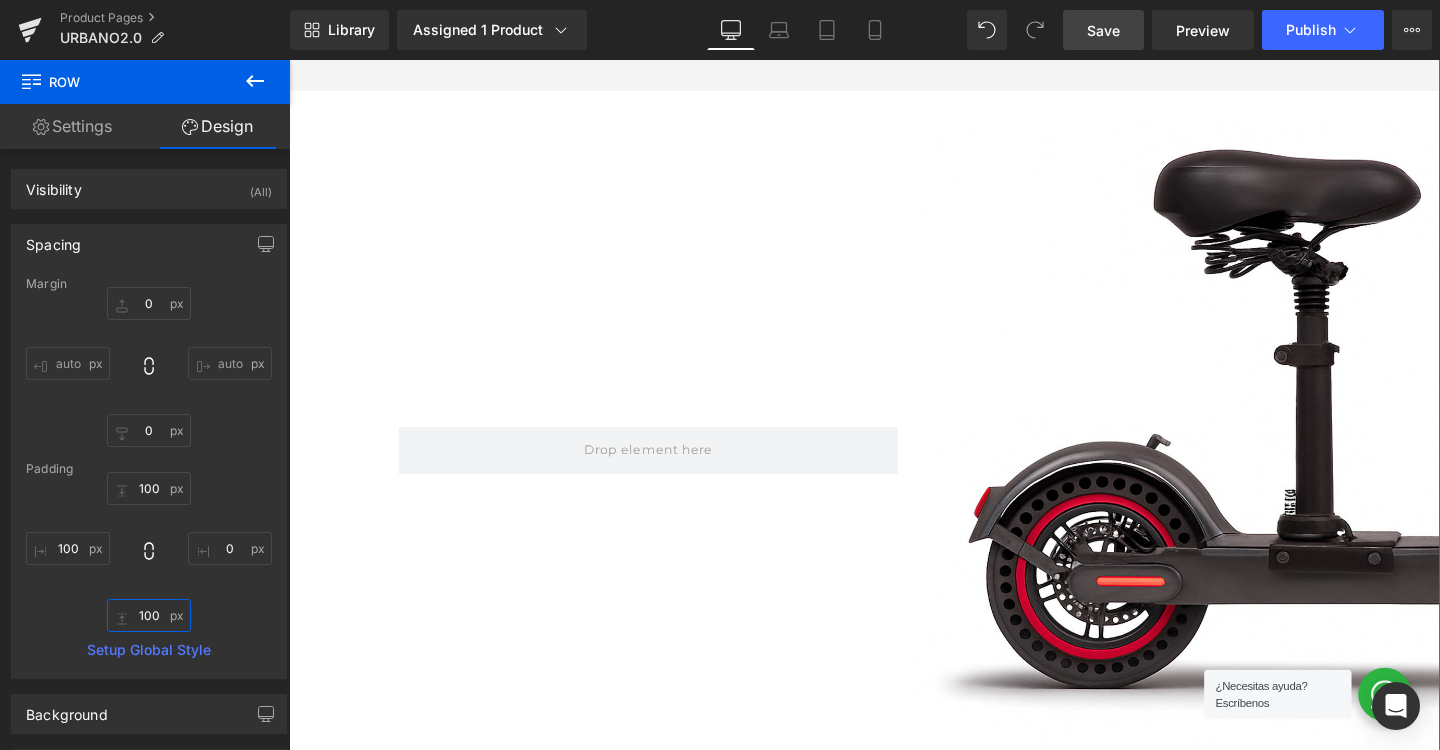 scroll, scrollTop: 2262, scrollLeft: 0, axis: vertical 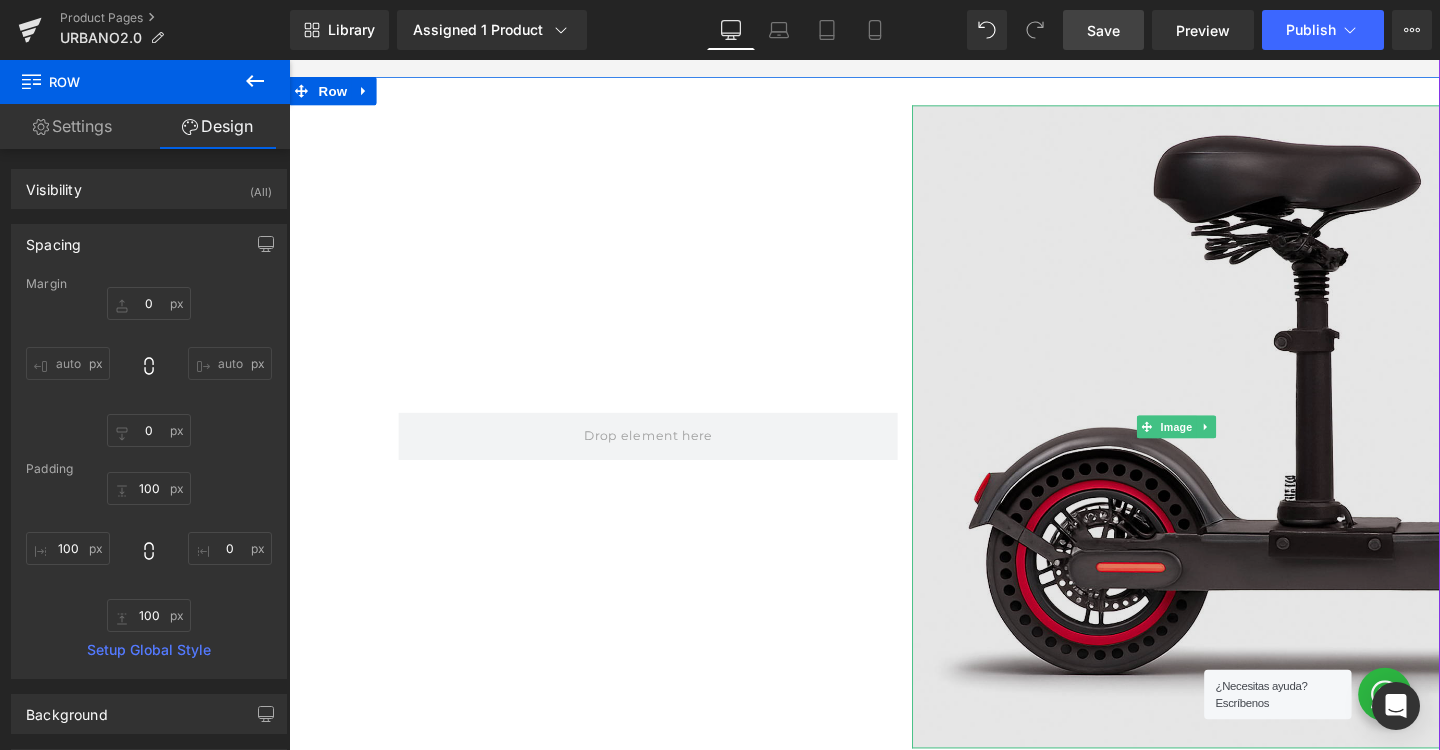 click at bounding box center (1221, 446) 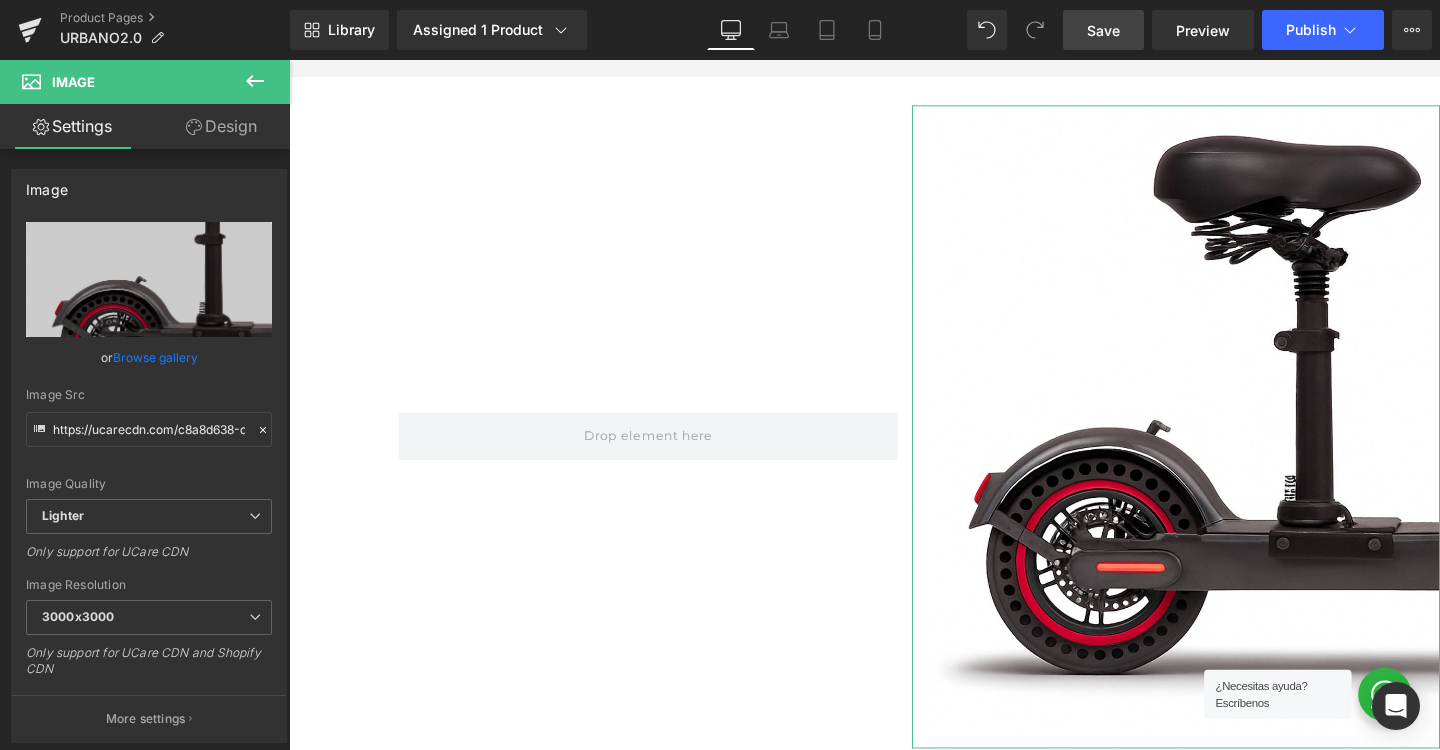 click on "Design" at bounding box center [221, 126] 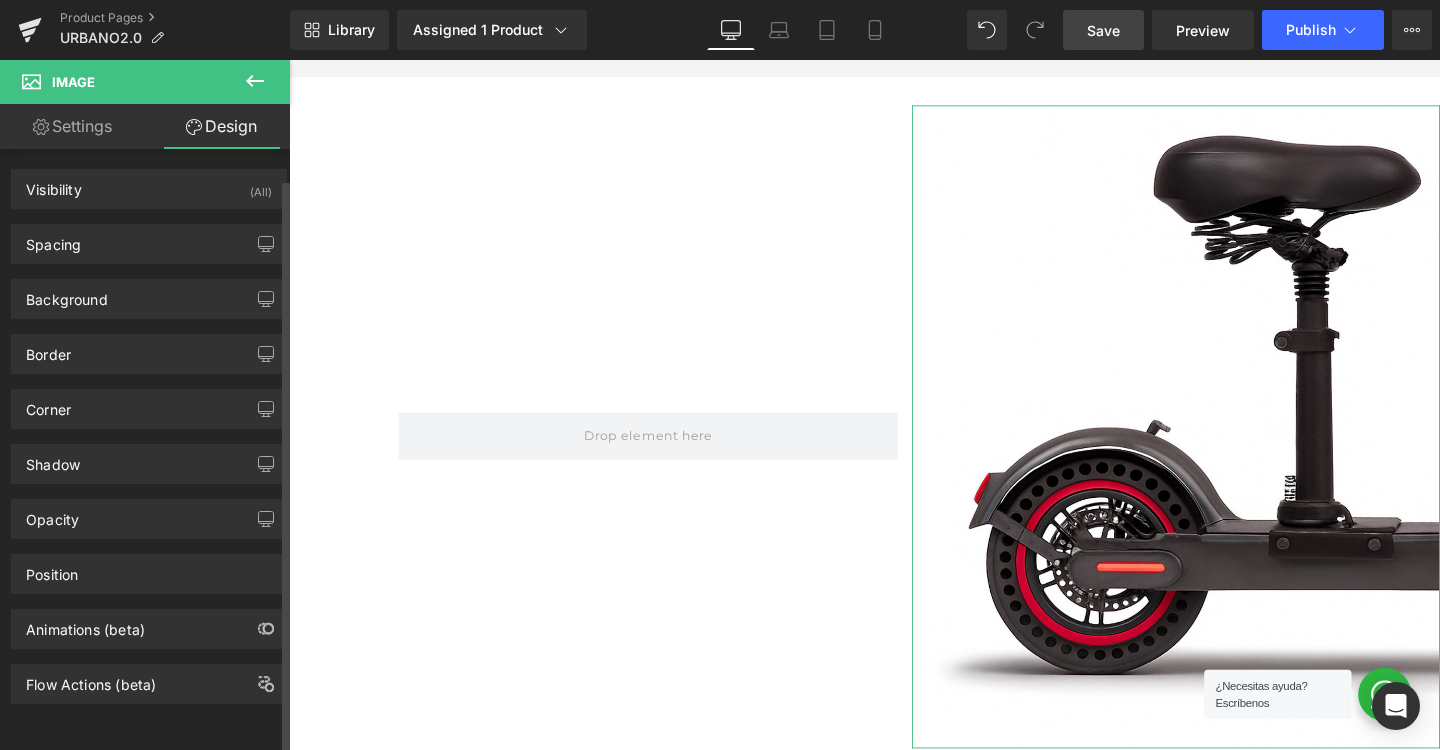 scroll, scrollTop: 10, scrollLeft: 0, axis: vertical 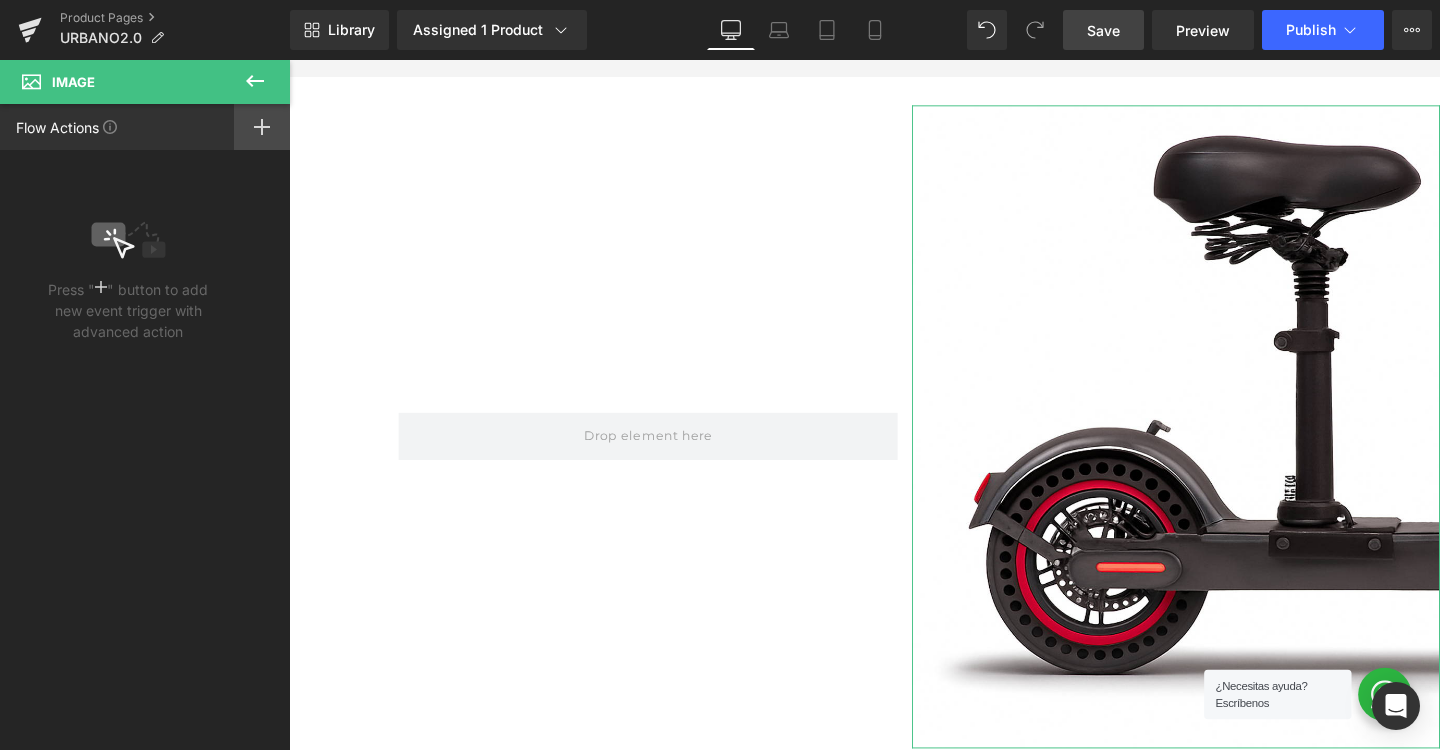 click at bounding box center [262, 127] 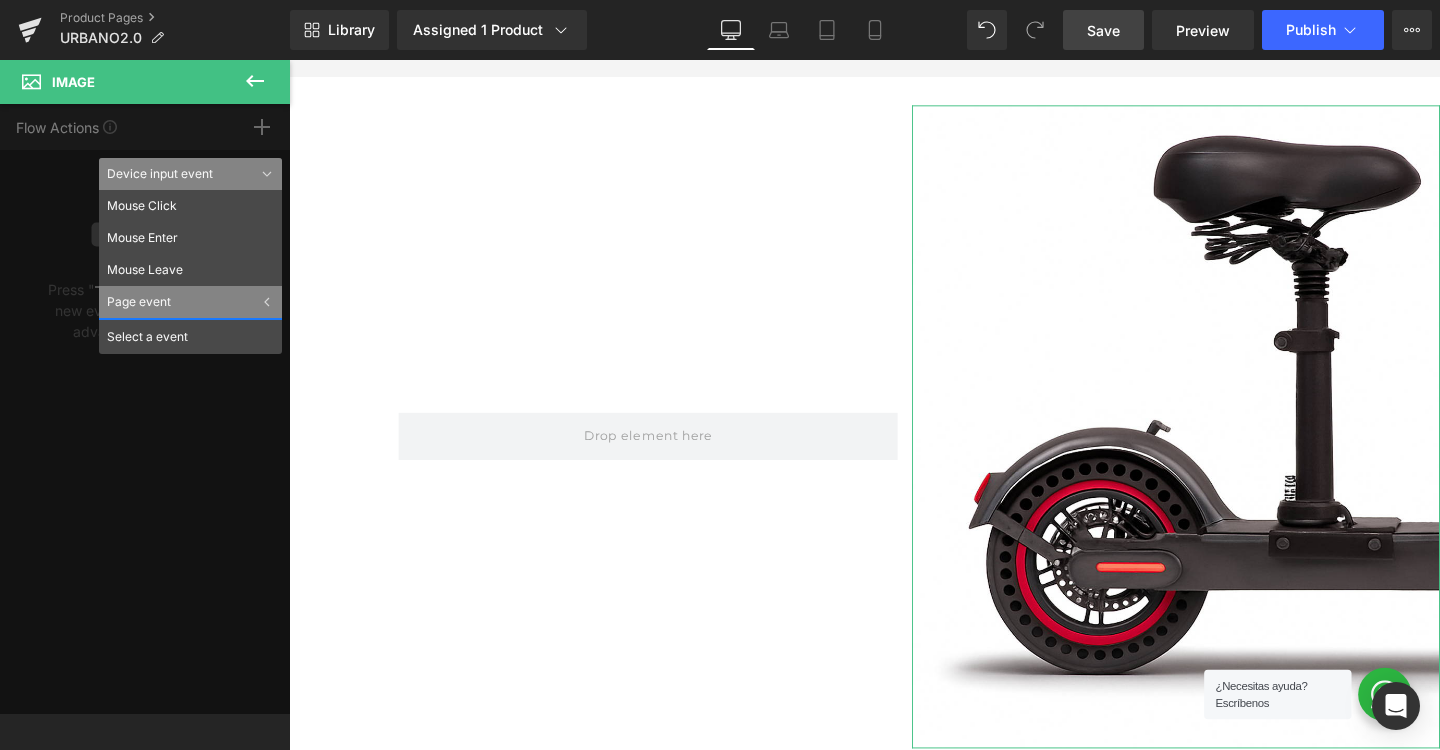 click on "Flow Actions
Click "+" to add an event to trigger action affect on other elements (e.g. move, change color, play video,…)
Mouse Click Mouse Enter Mouse Leave
Scroll Into view While scrolling in view Scrolling to percentage After page finish loading Exit Page
Device input event
Mouse Click Mouse Enter Mouse Leave
Page event
Scroll Into view While scrolling in view Scrolling to percentage After page finish loading Exit Page
Select a event" at bounding box center [145, 409] 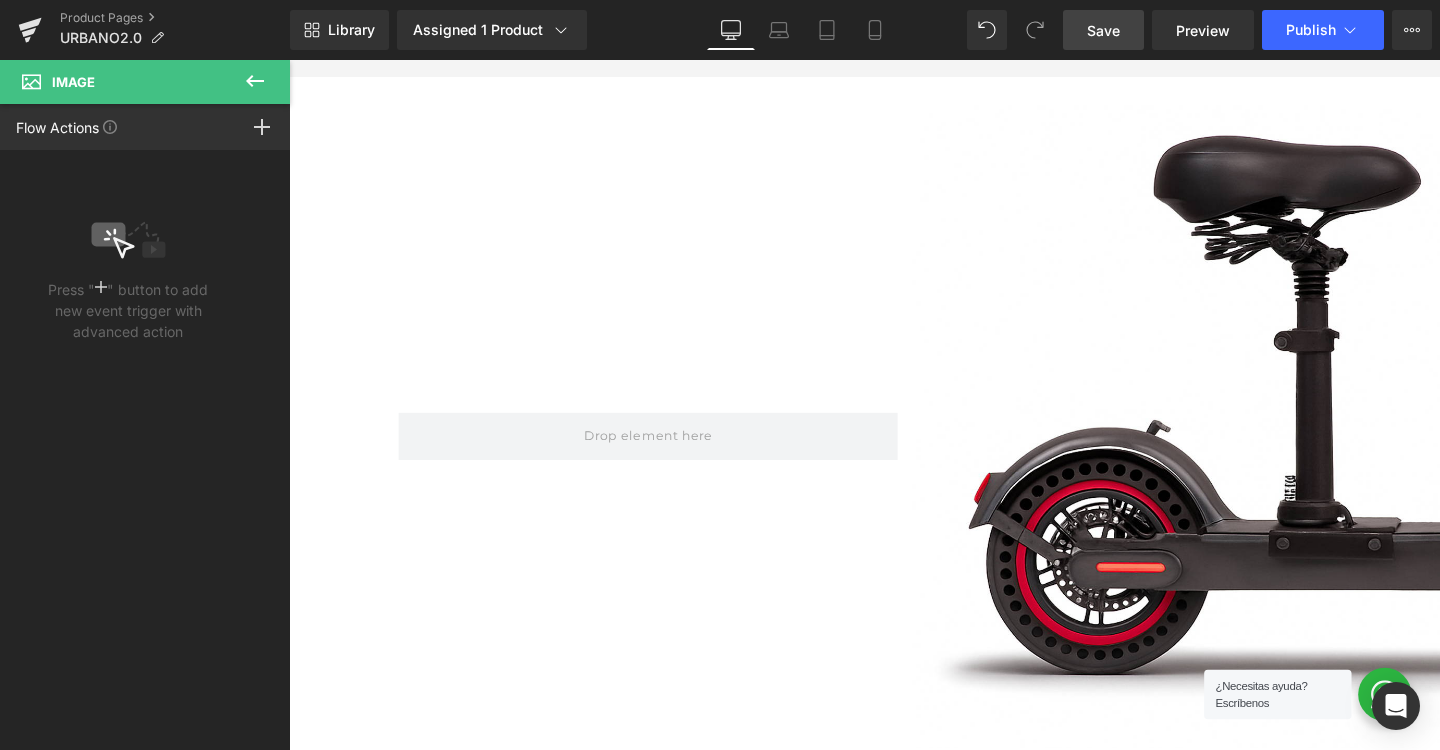click at bounding box center [255, 82] 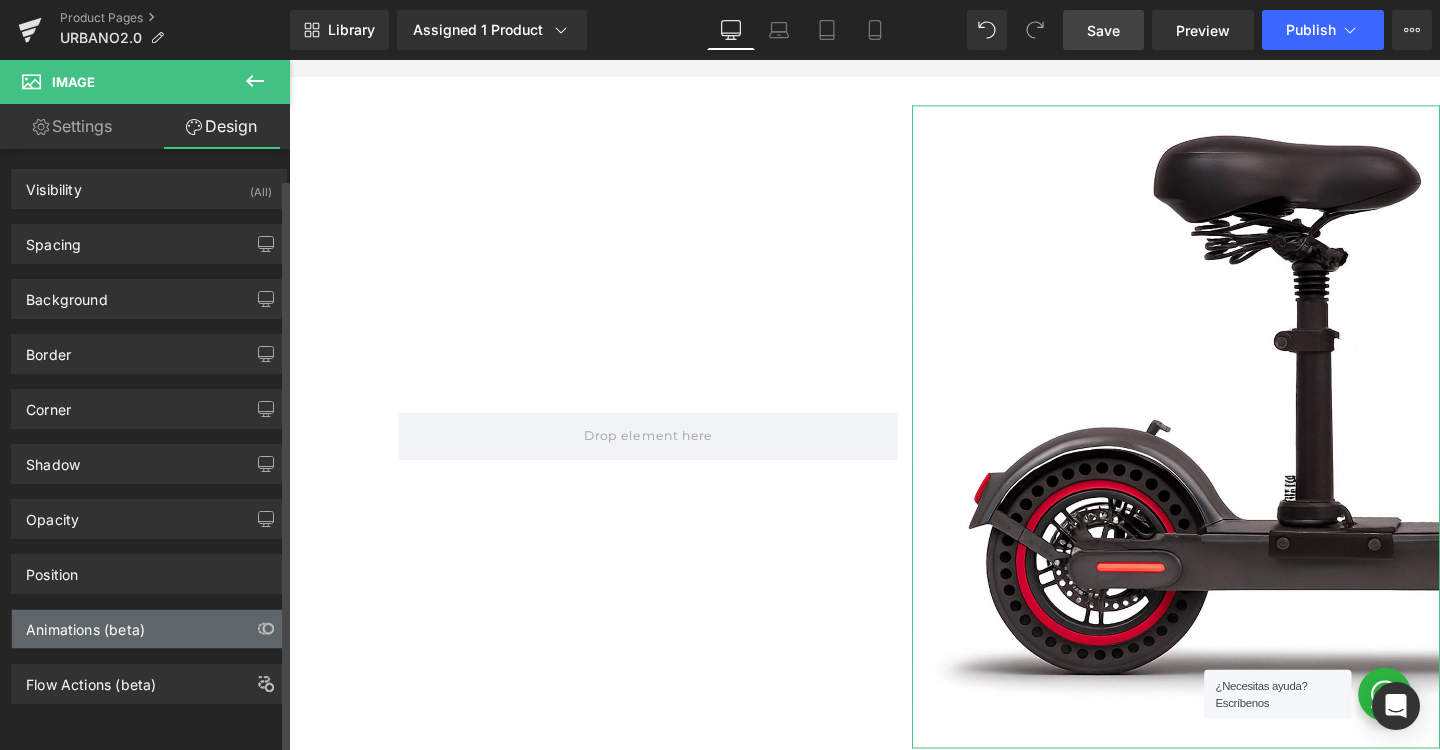click on "Animations (beta)" at bounding box center [149, 629] 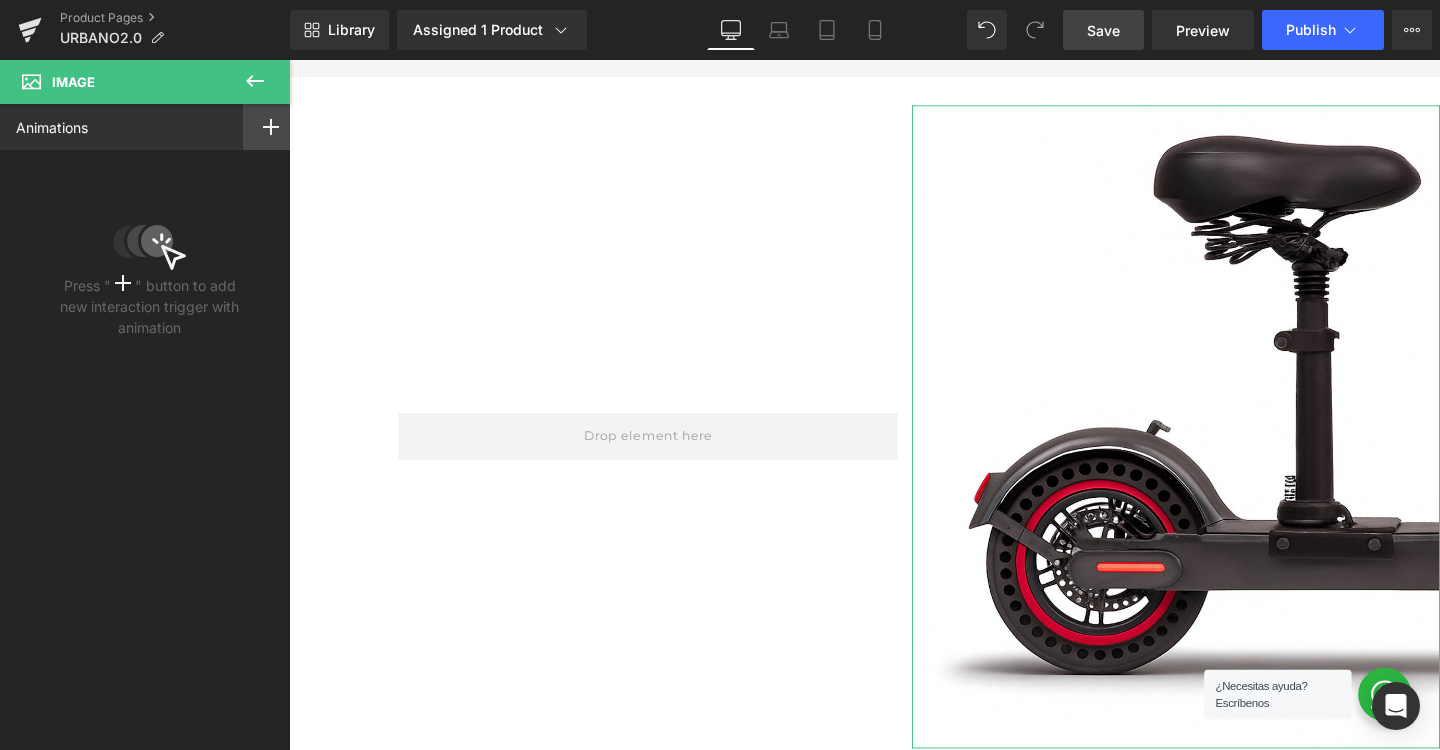 click at bounding box center [271, 127] 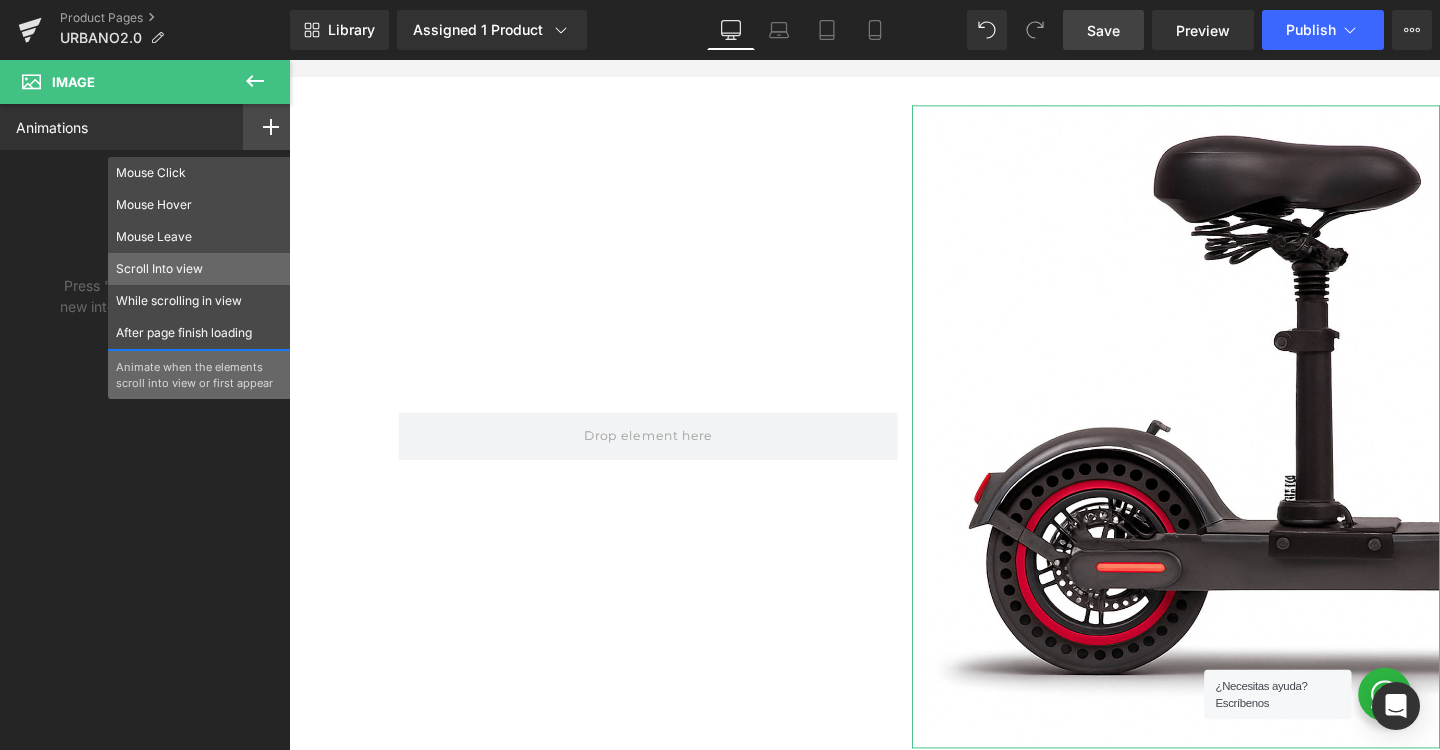 click on "Scroll Into view" at bounding box center [199, 269] 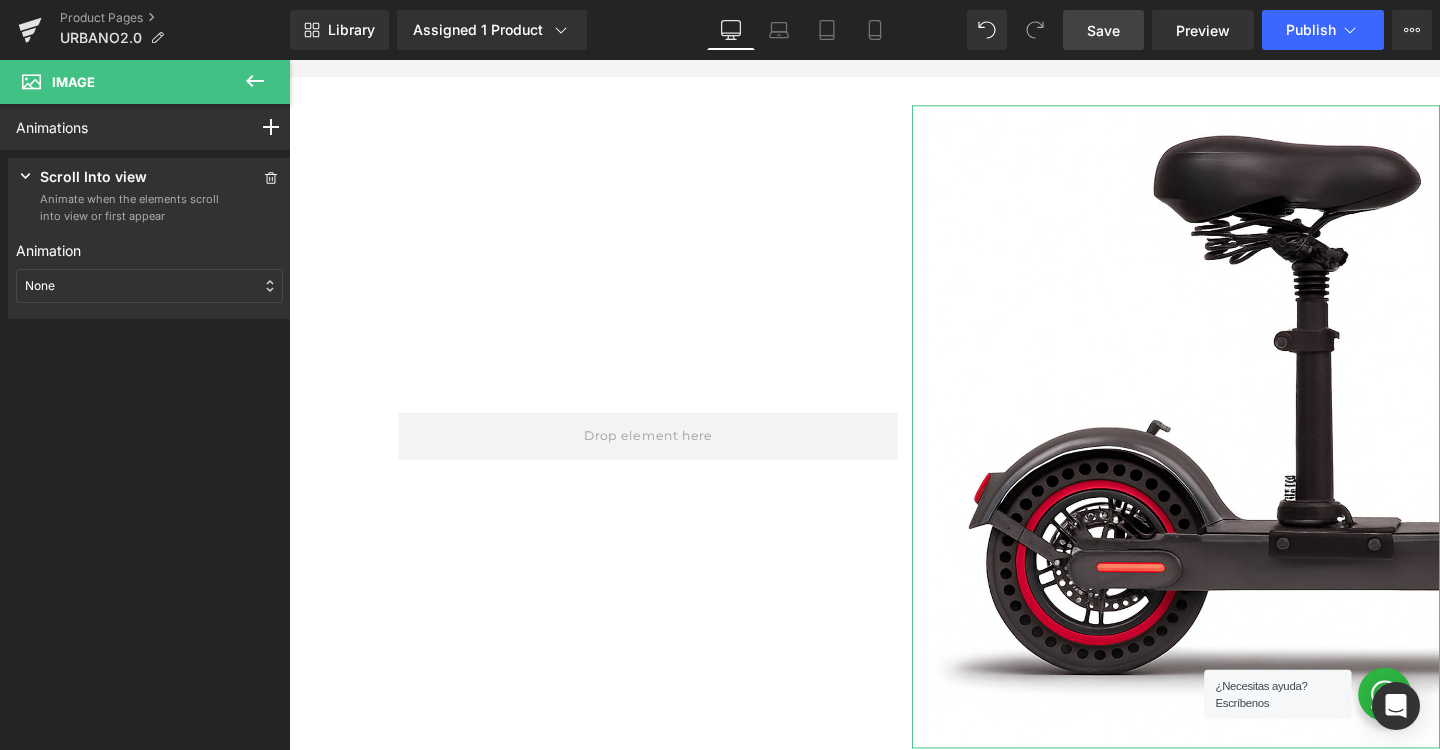 click on "None" at bounding box center (149, 286) 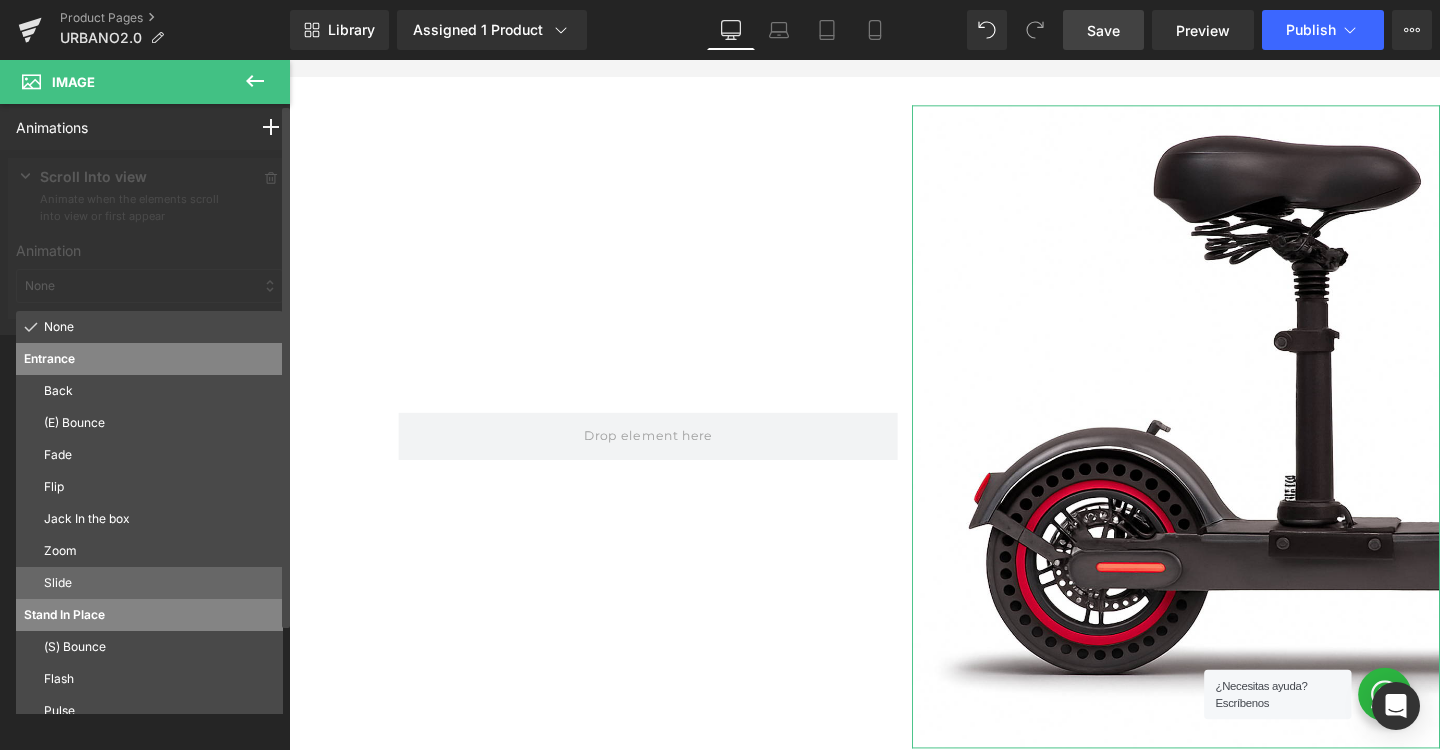 click on "Slide" at bounding box center (159, 583) 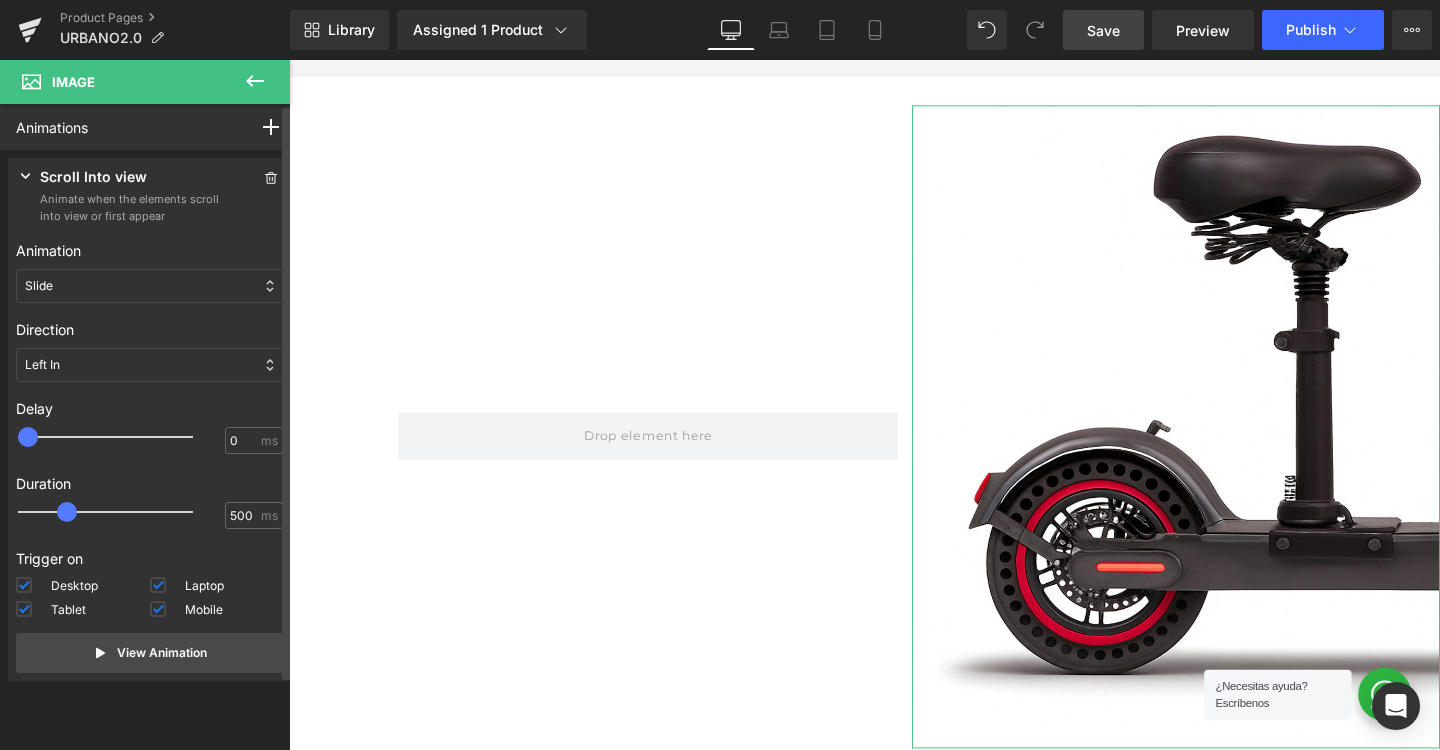 click on "Direction
Left In Right In Top In Bottom In Left Out Right Out Top Out Bottom Out
Left In
Left In Right In Top In Bottom In Left Out Right Out Top Out Bottom Out" at bounding box center [149, 350] 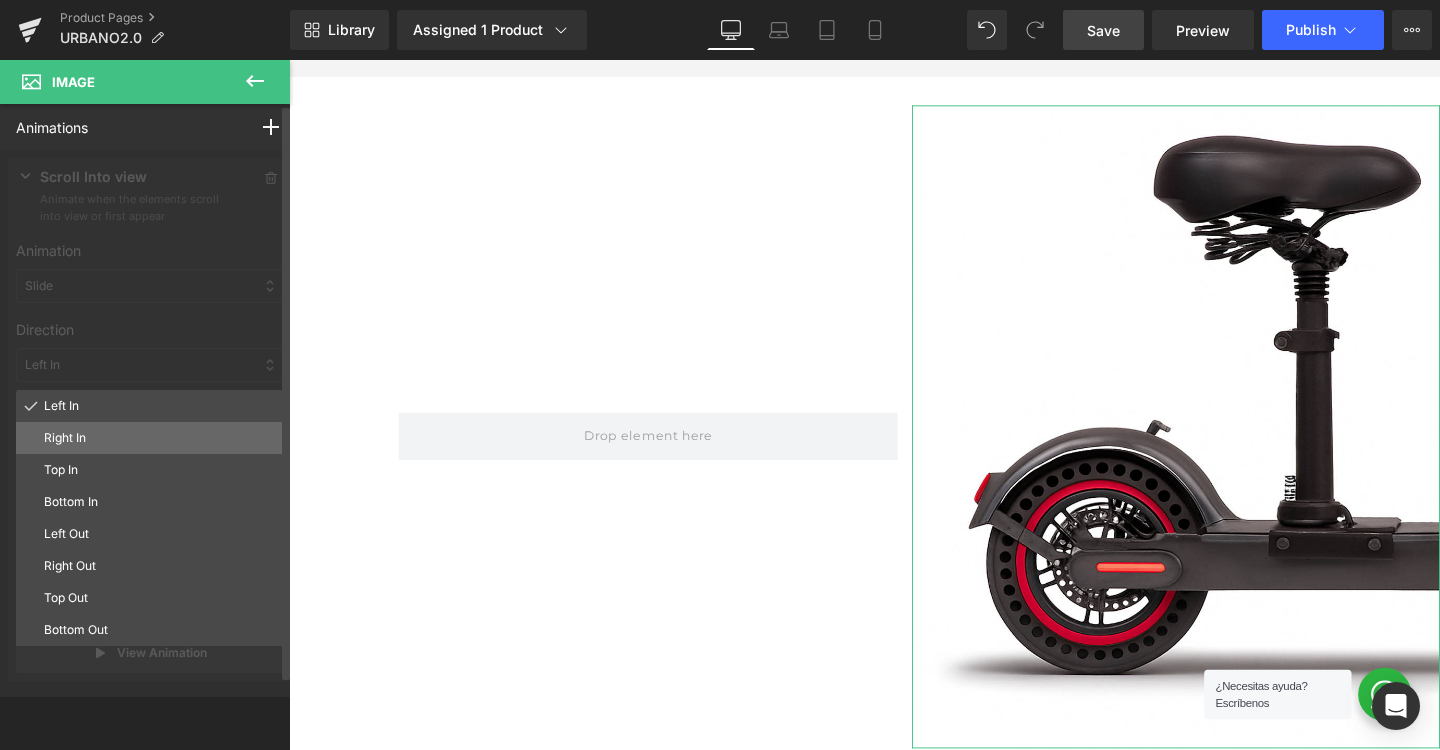 click on "Right In" at bounding box center [159, 438] 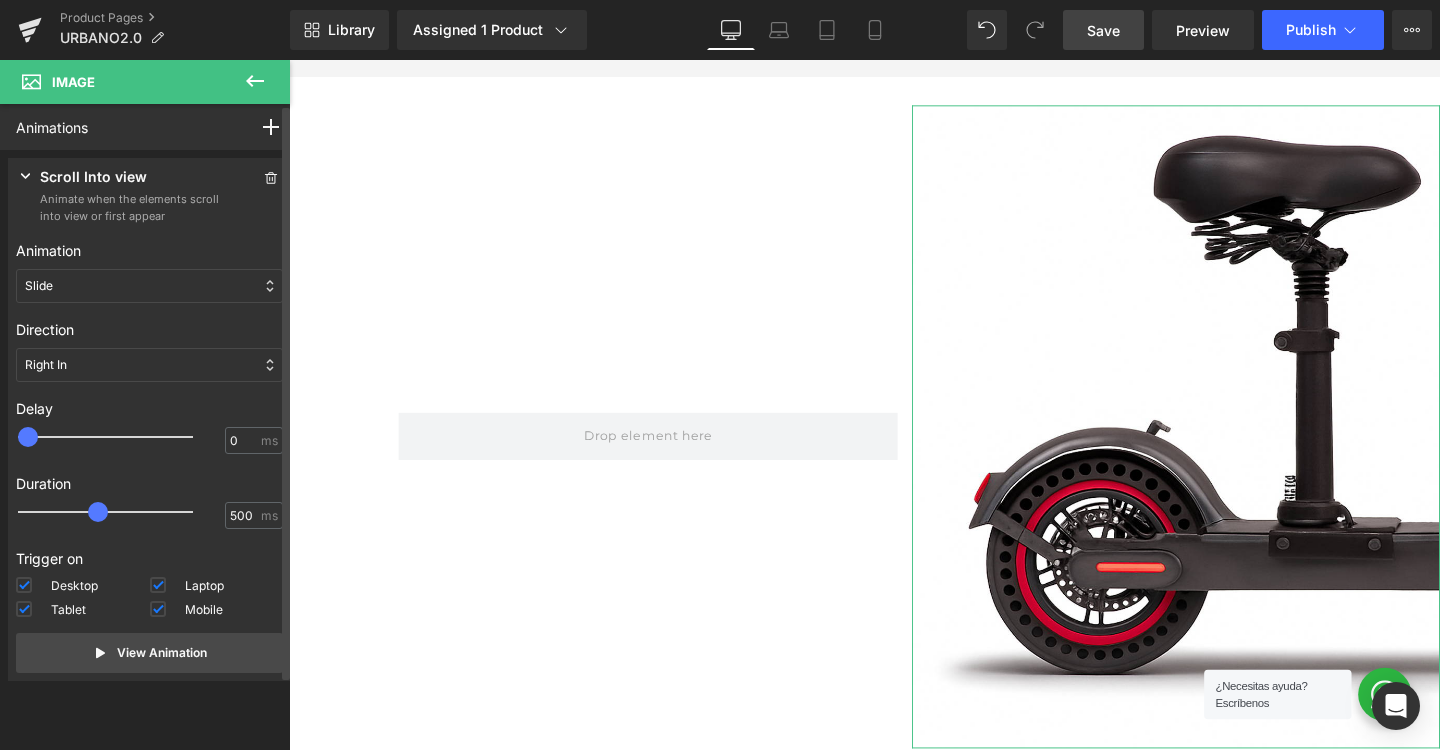 drag, startPoint x: 62, startPoint y: 507, endPoint x: 104, endPoint y: 498, distance: 42.953465 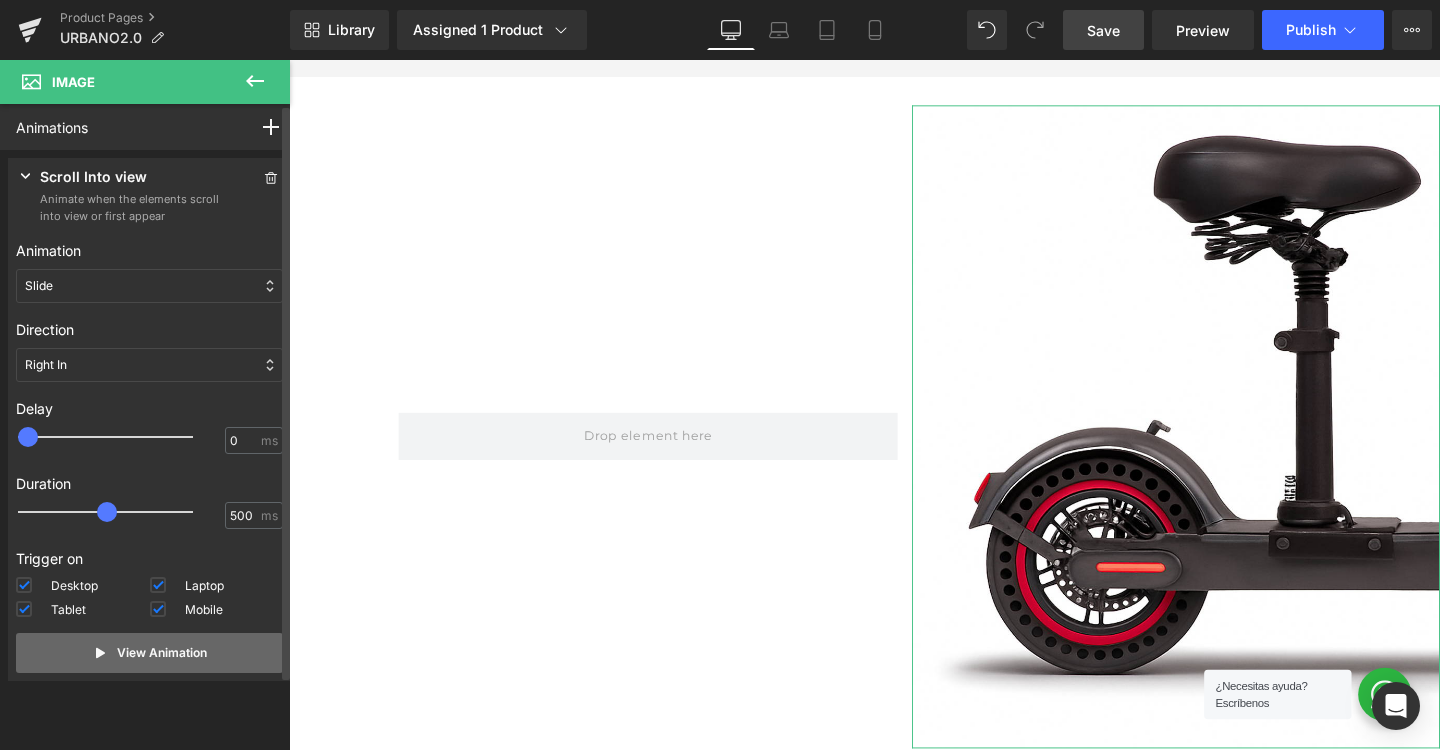 click on "View Animation" at bounding box center (149, 653) 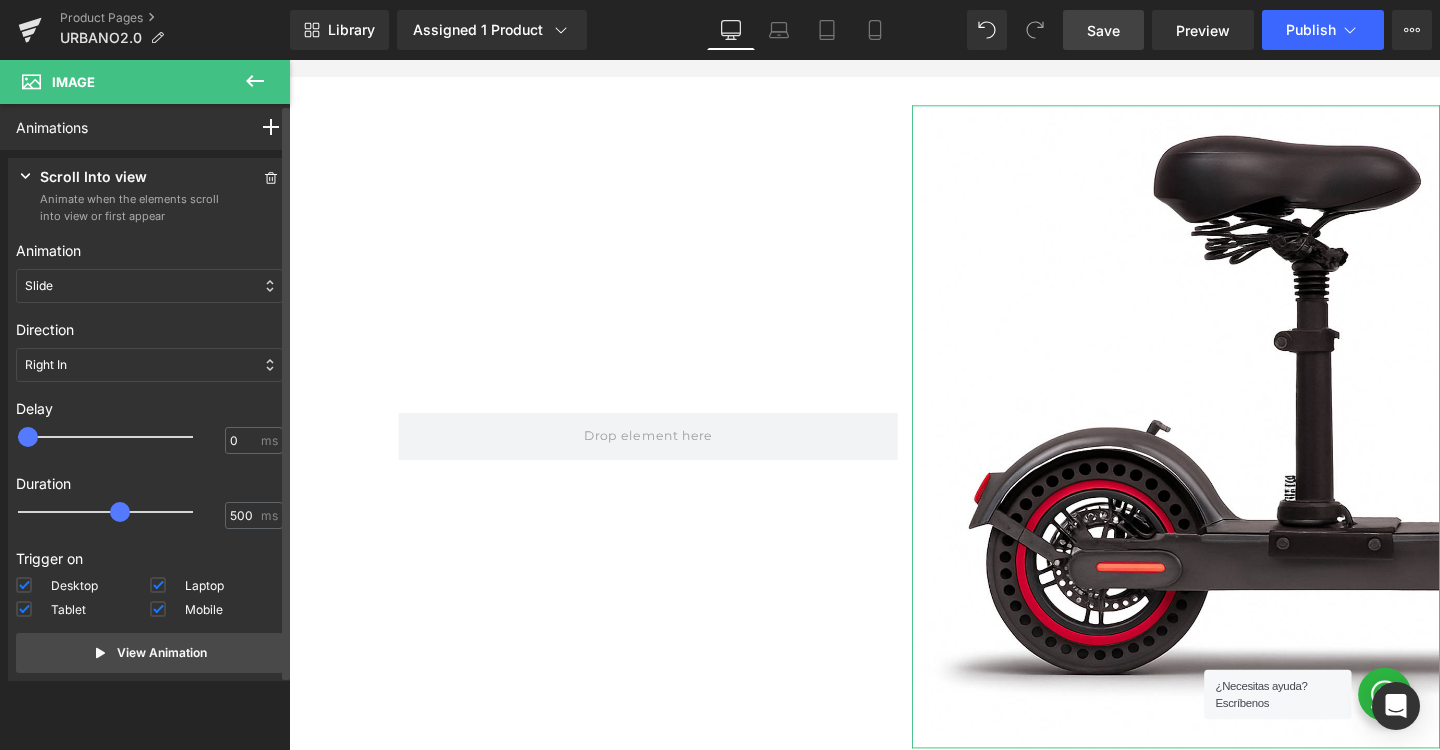 drag, startPoint x: 110, startPoint y: 504, endPoint x: 129, endPoint y: 502, distance: 19.104973 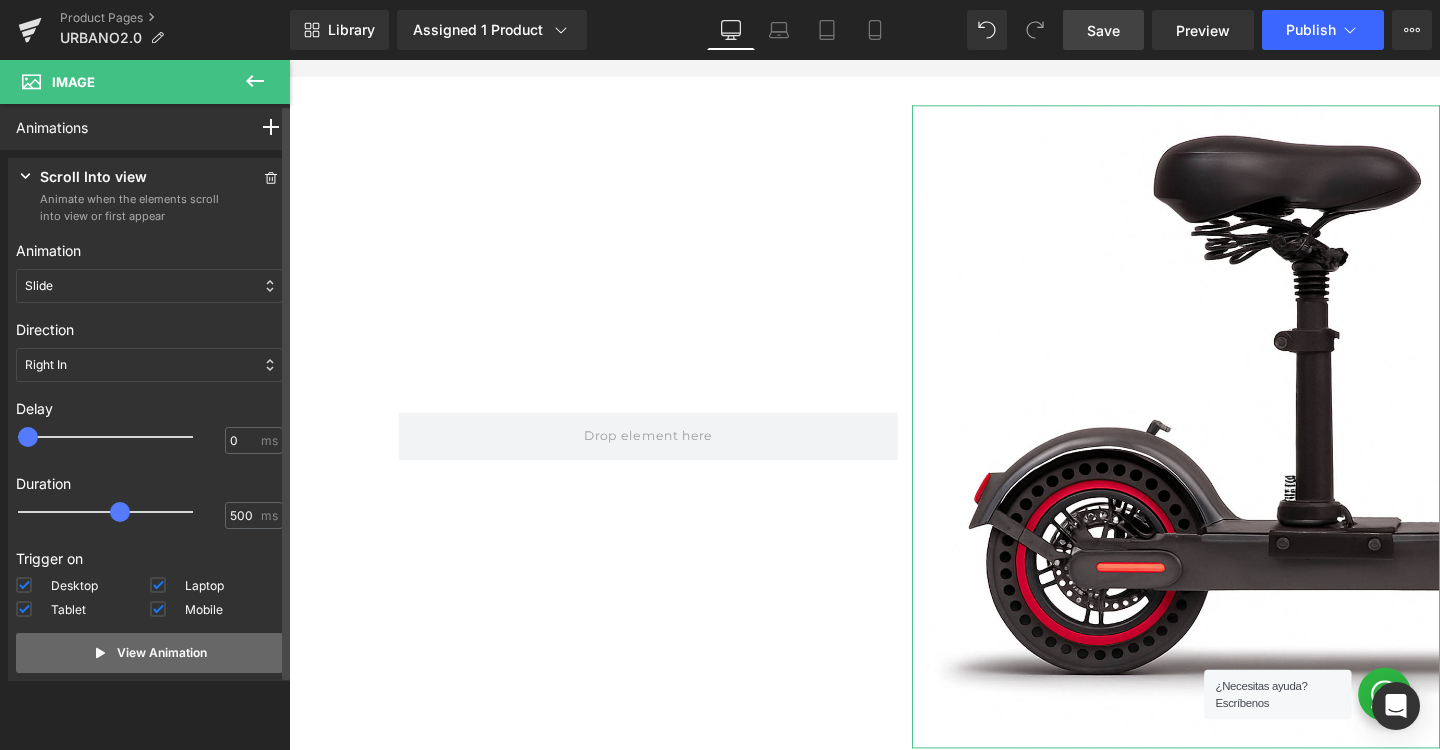 click on "View Animation" at bounding box center [162, 653] 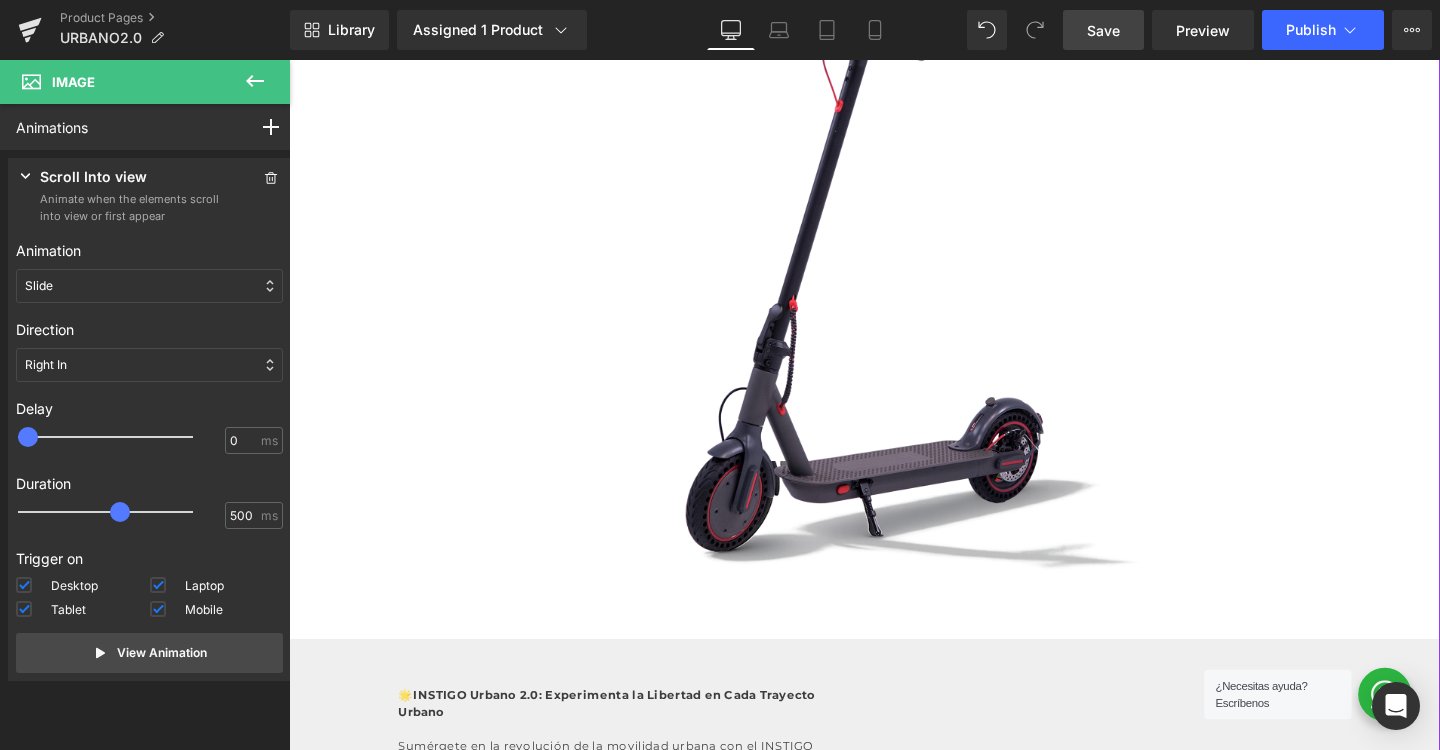 scroll, scrollTop: 225, scrollLeft: 0, axis: vertical 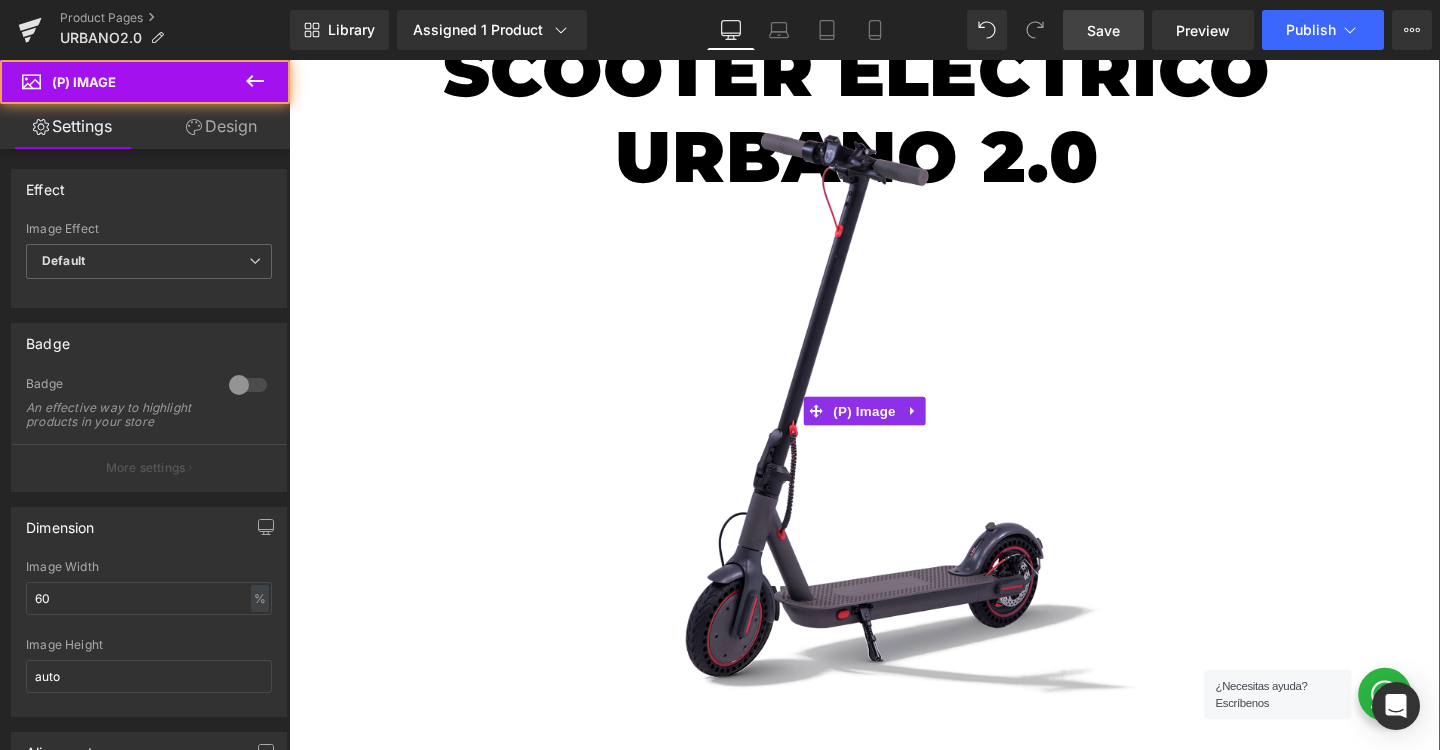 click at bounding box center [894, 429] 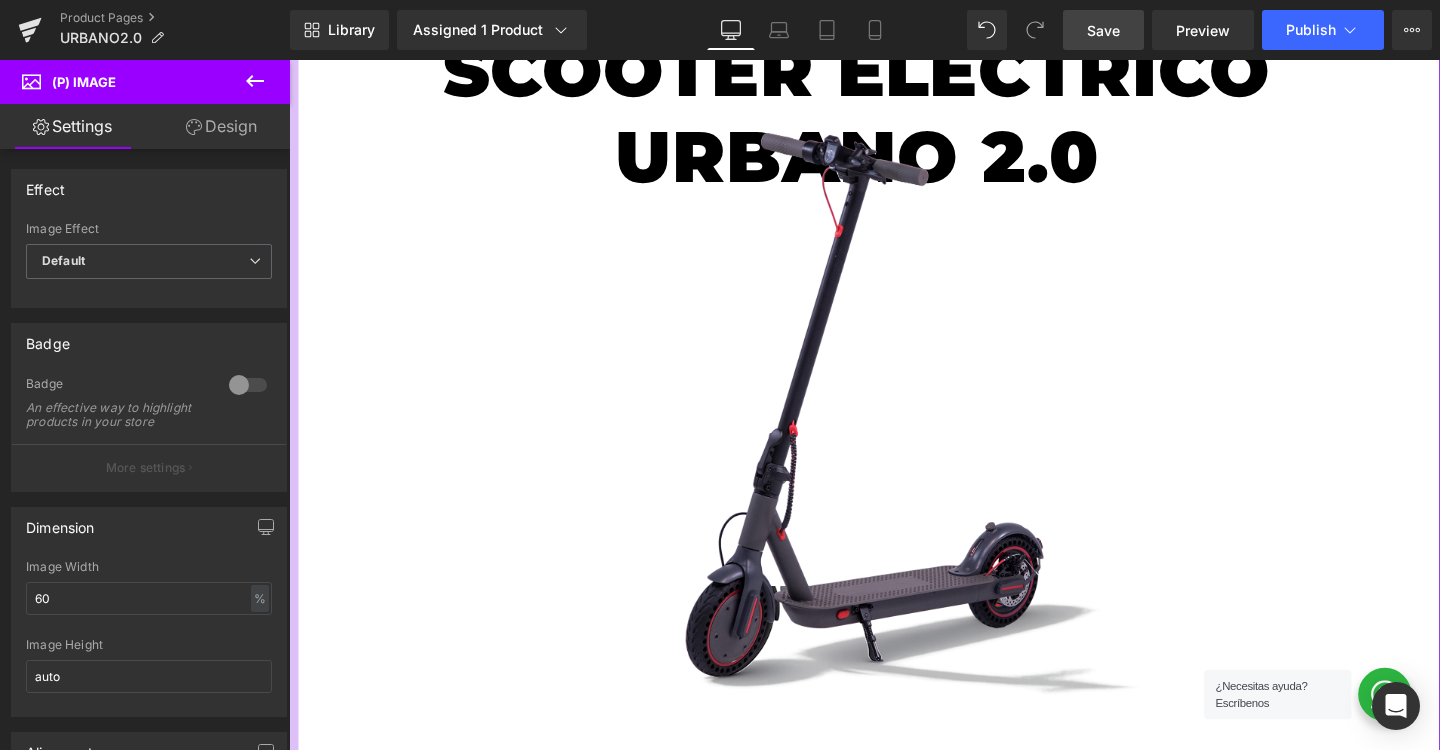 click on "Design" at bounding box center [221, 126] 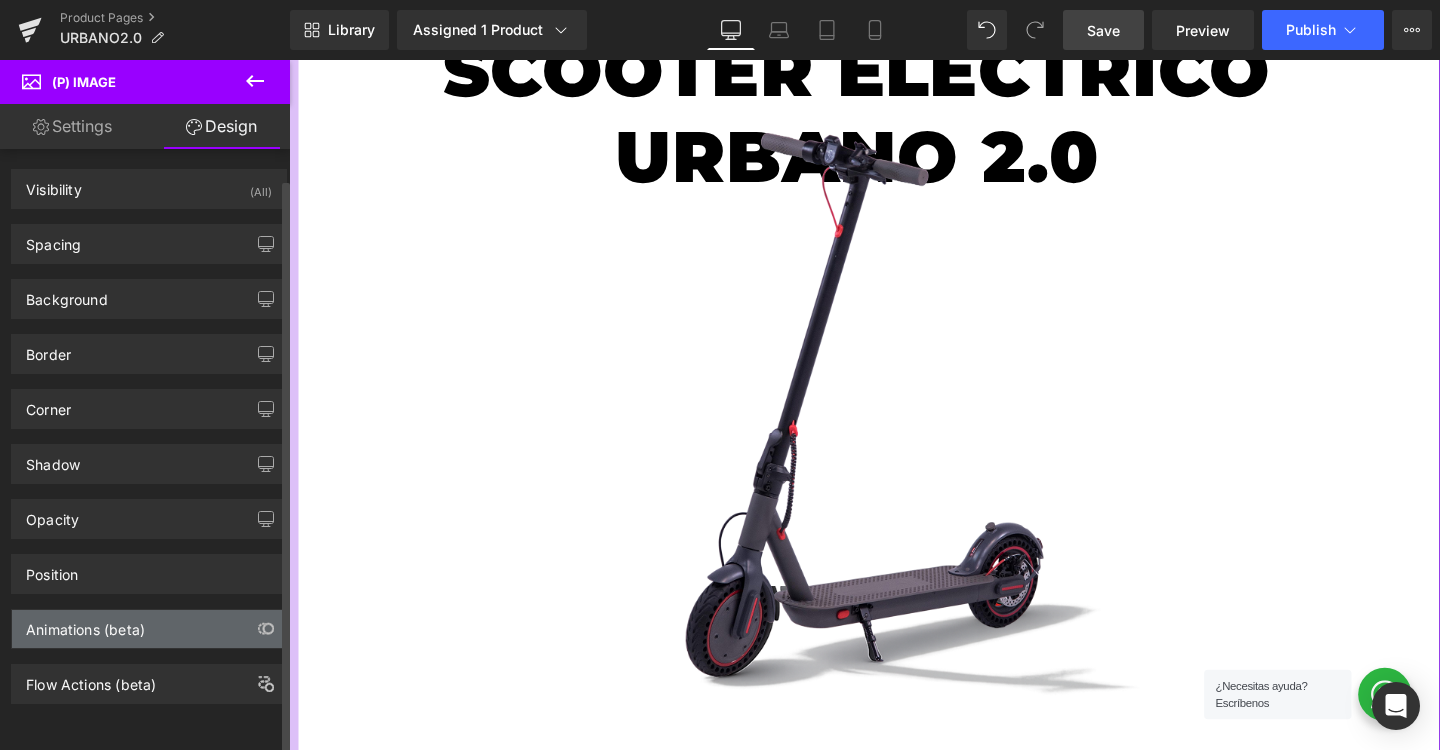 scroll, scrollTop: 10, scrollLeft: 0, axis: vertical 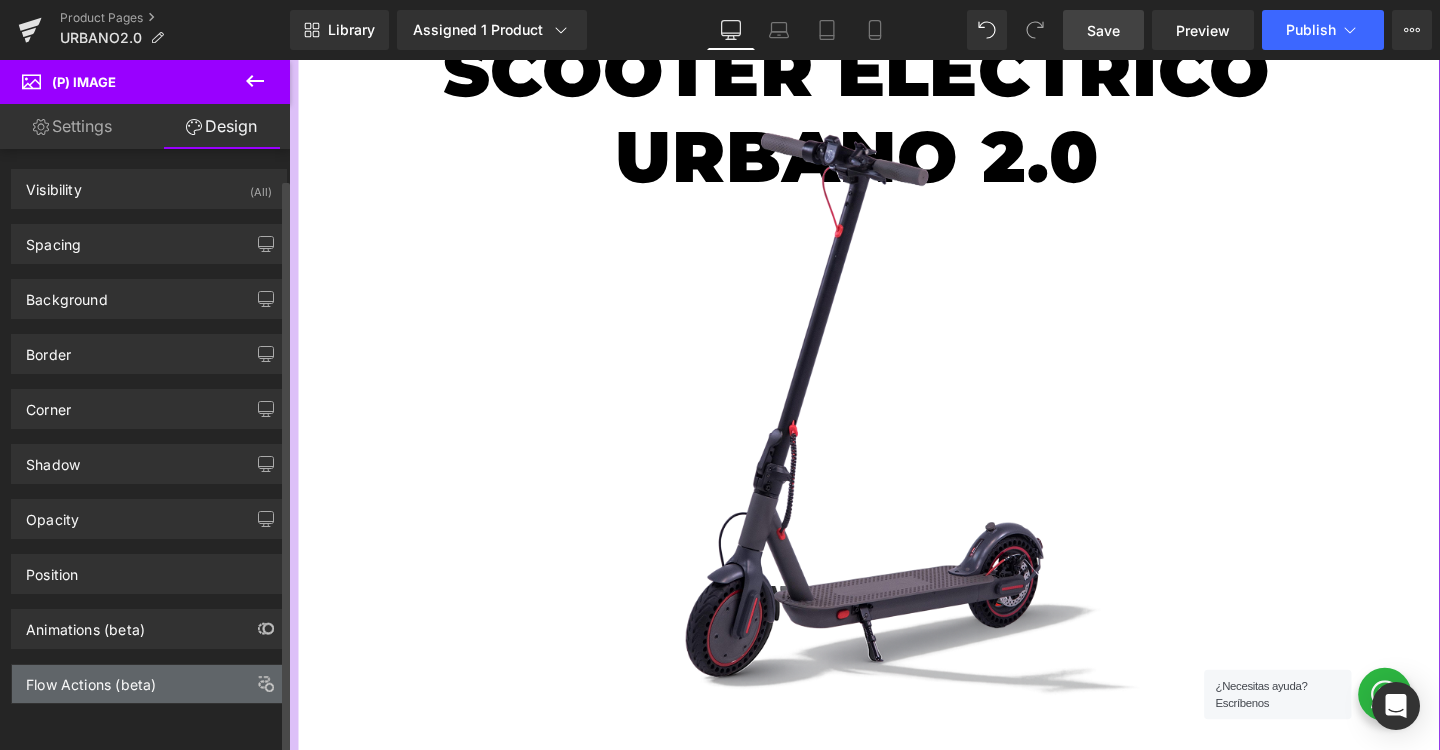 click on "Flow Actions (beta)" at bounding box center [91, 679] 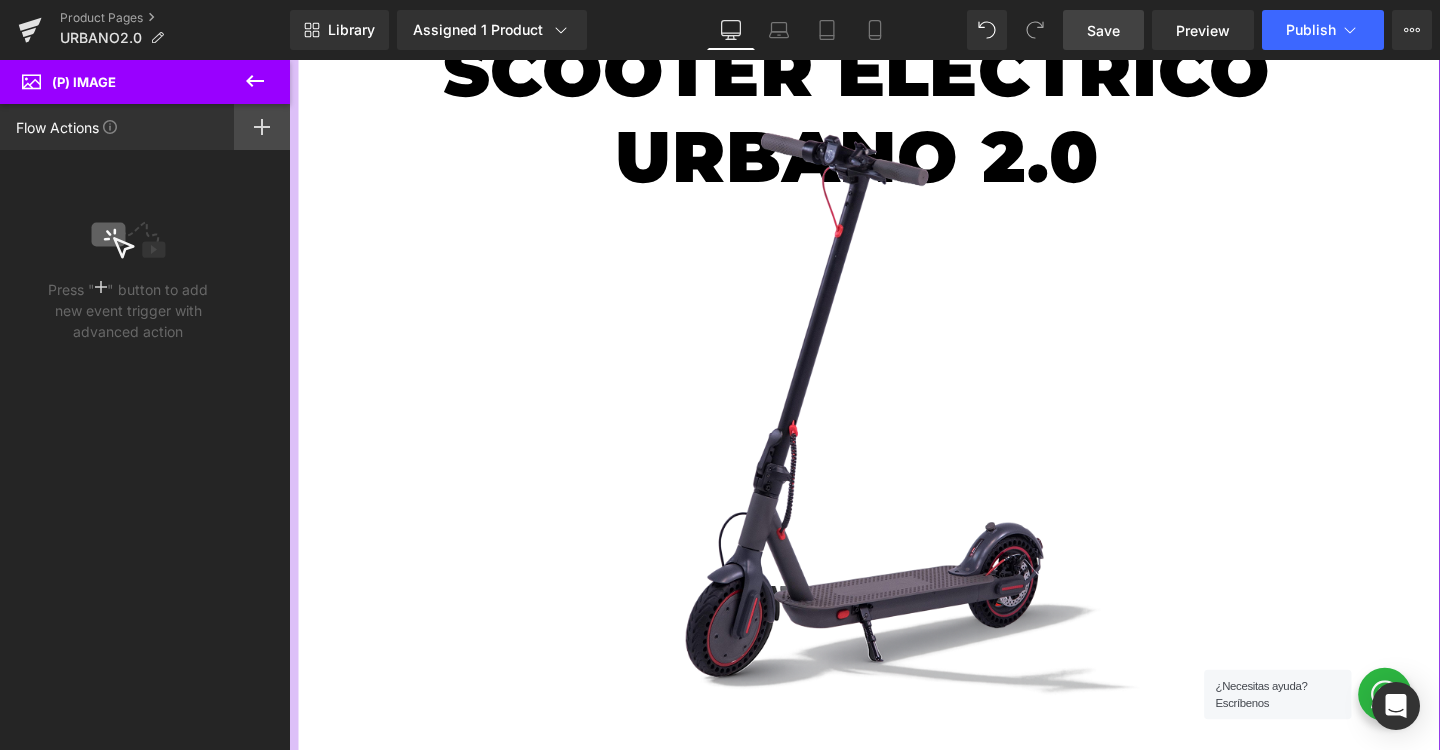 click at bounding box center [262, 127] 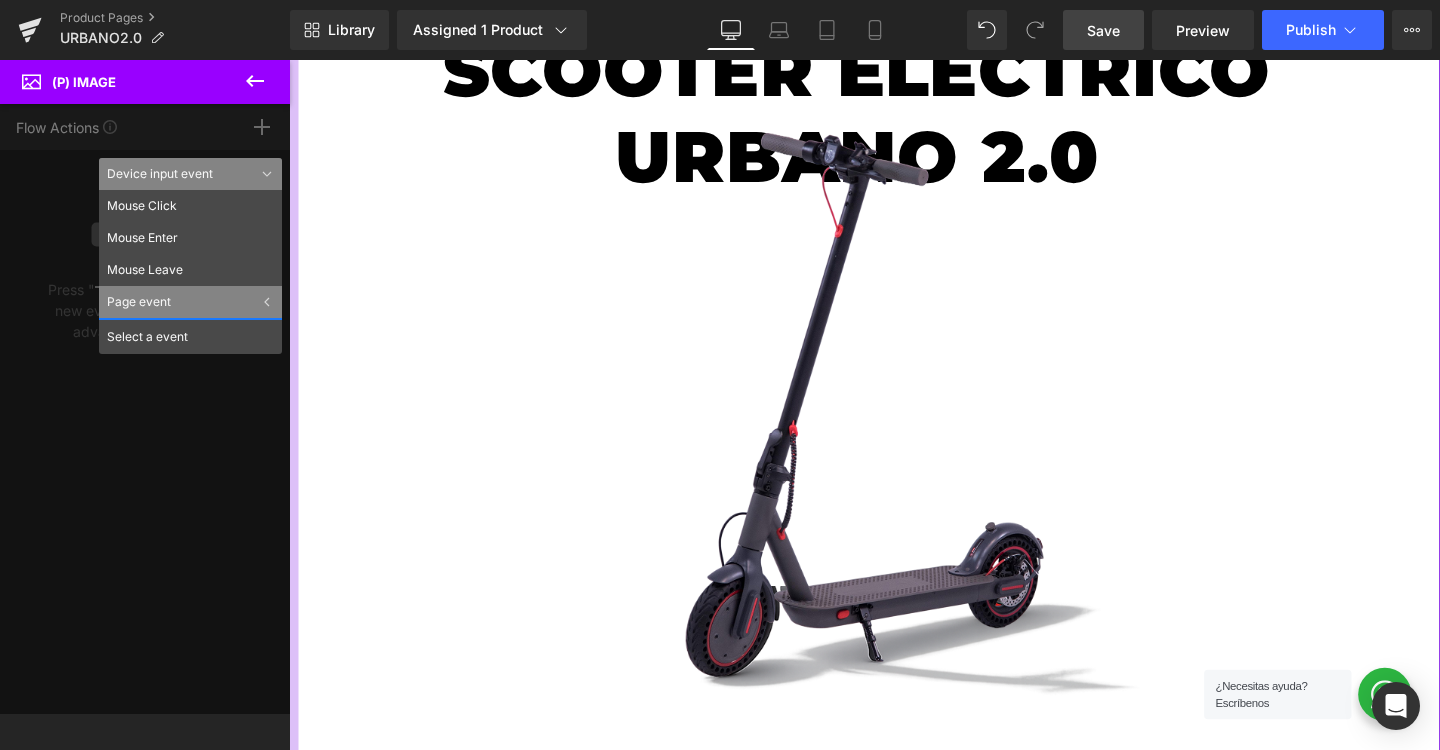 click 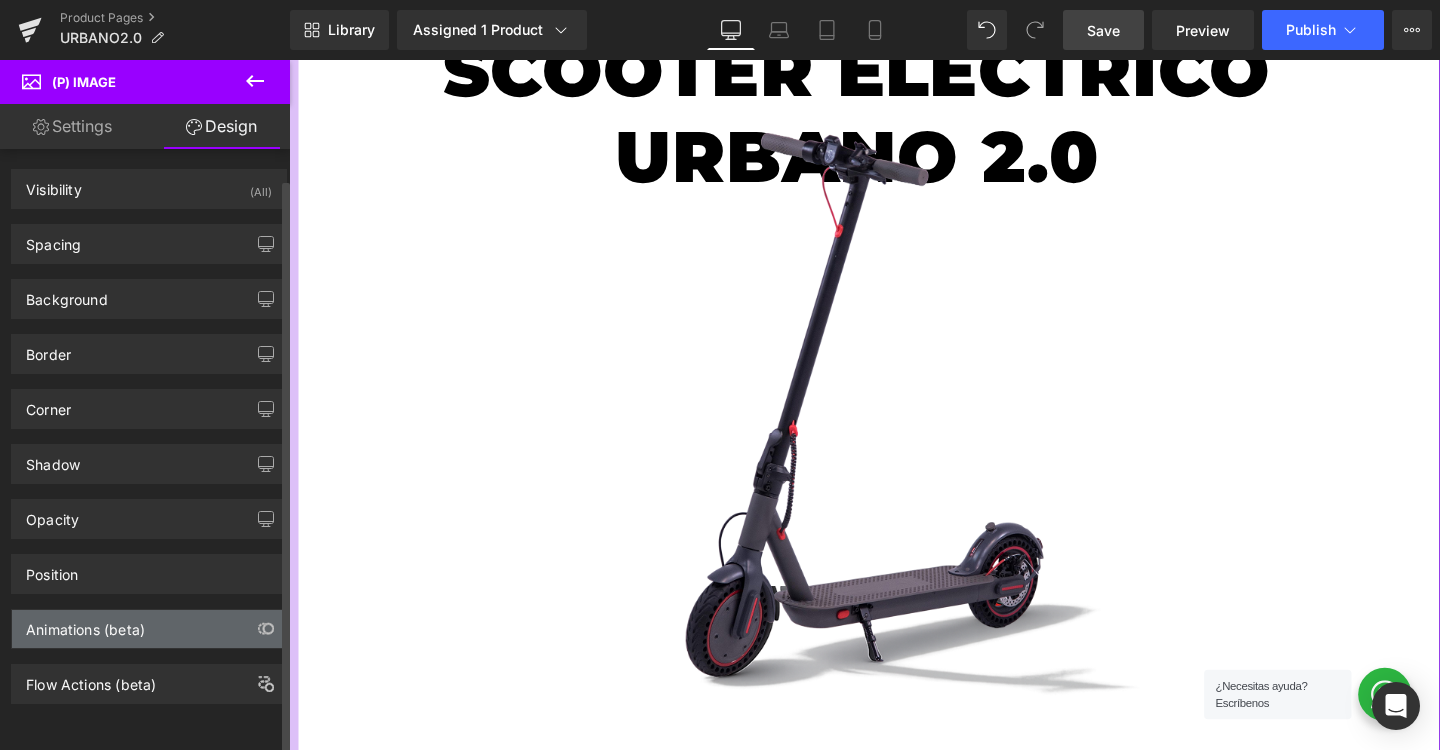 click on "Animations (beta)" at bounding box center [149, 629] 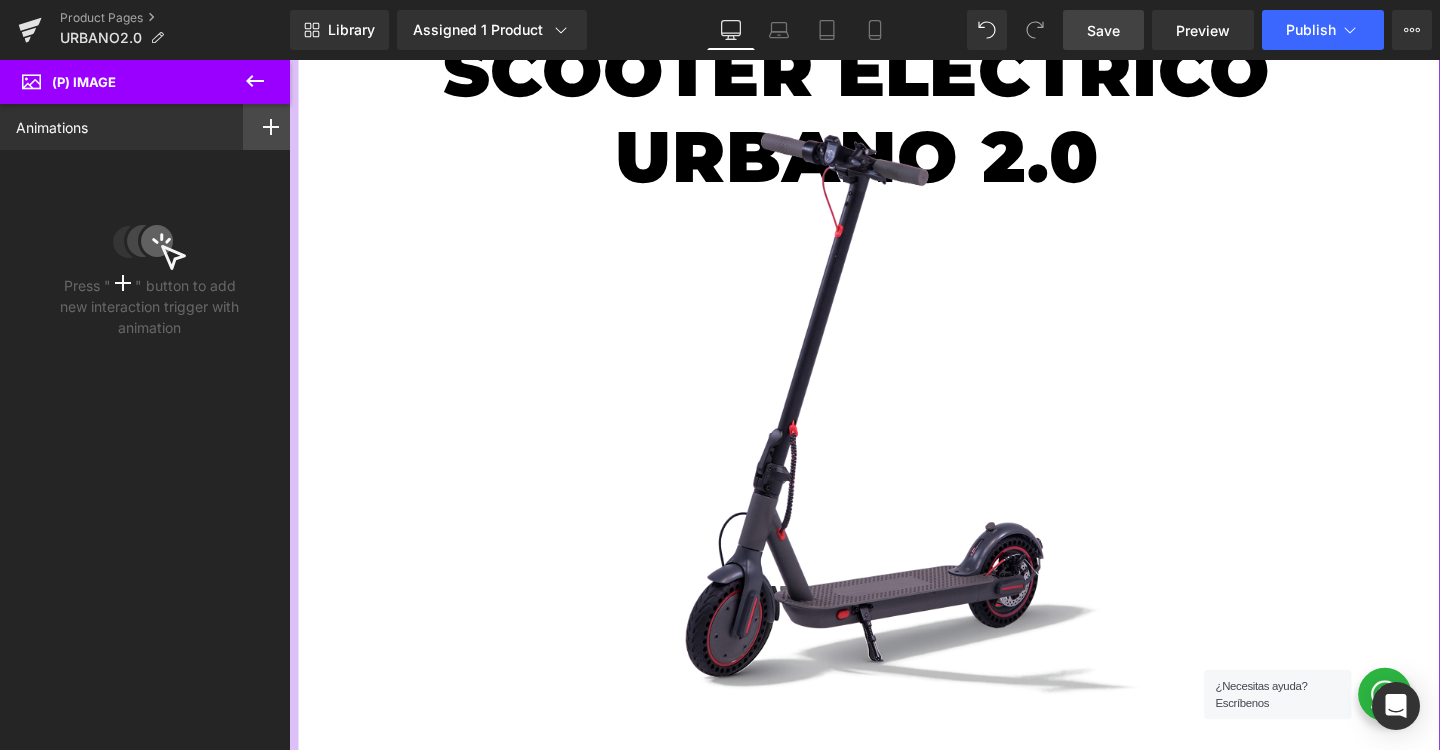 click 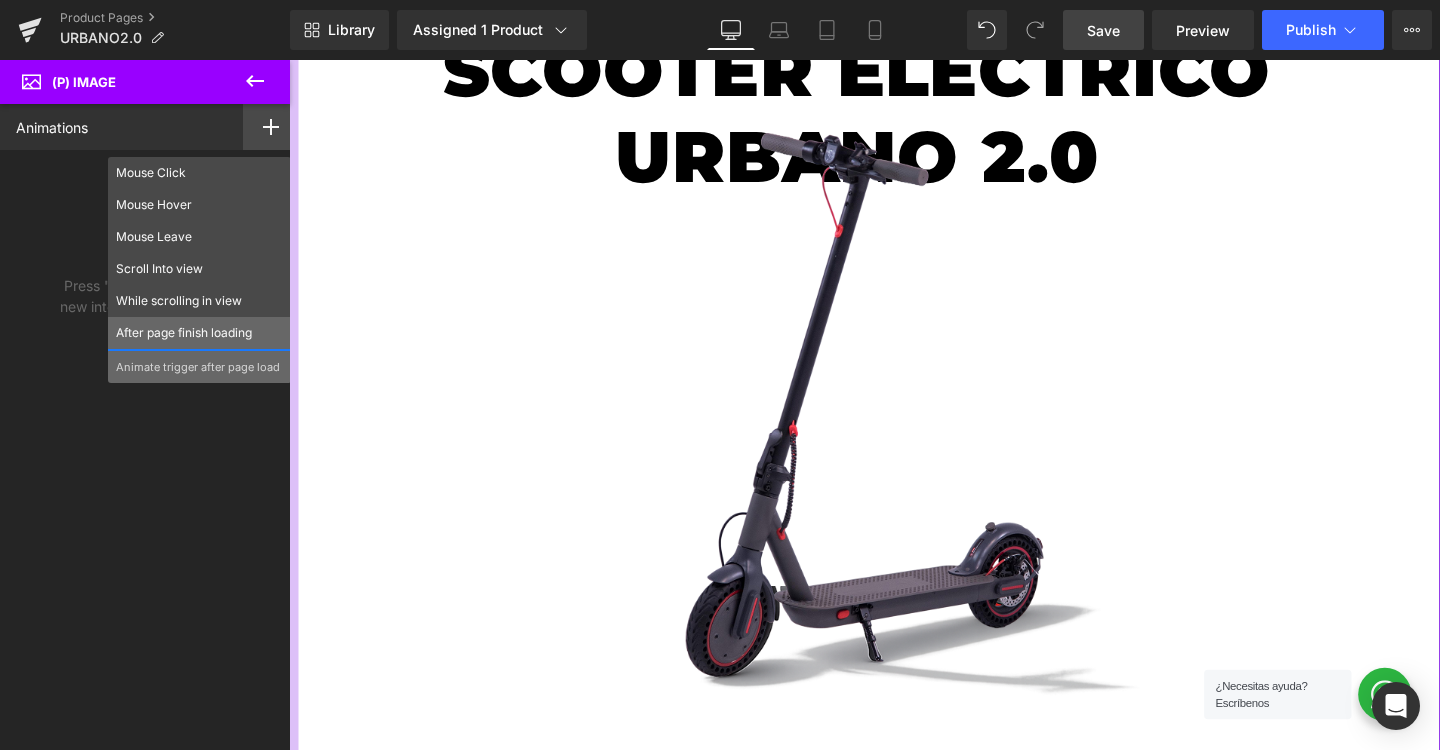 click on "After page finish loading" at bounding box center [199, 333] 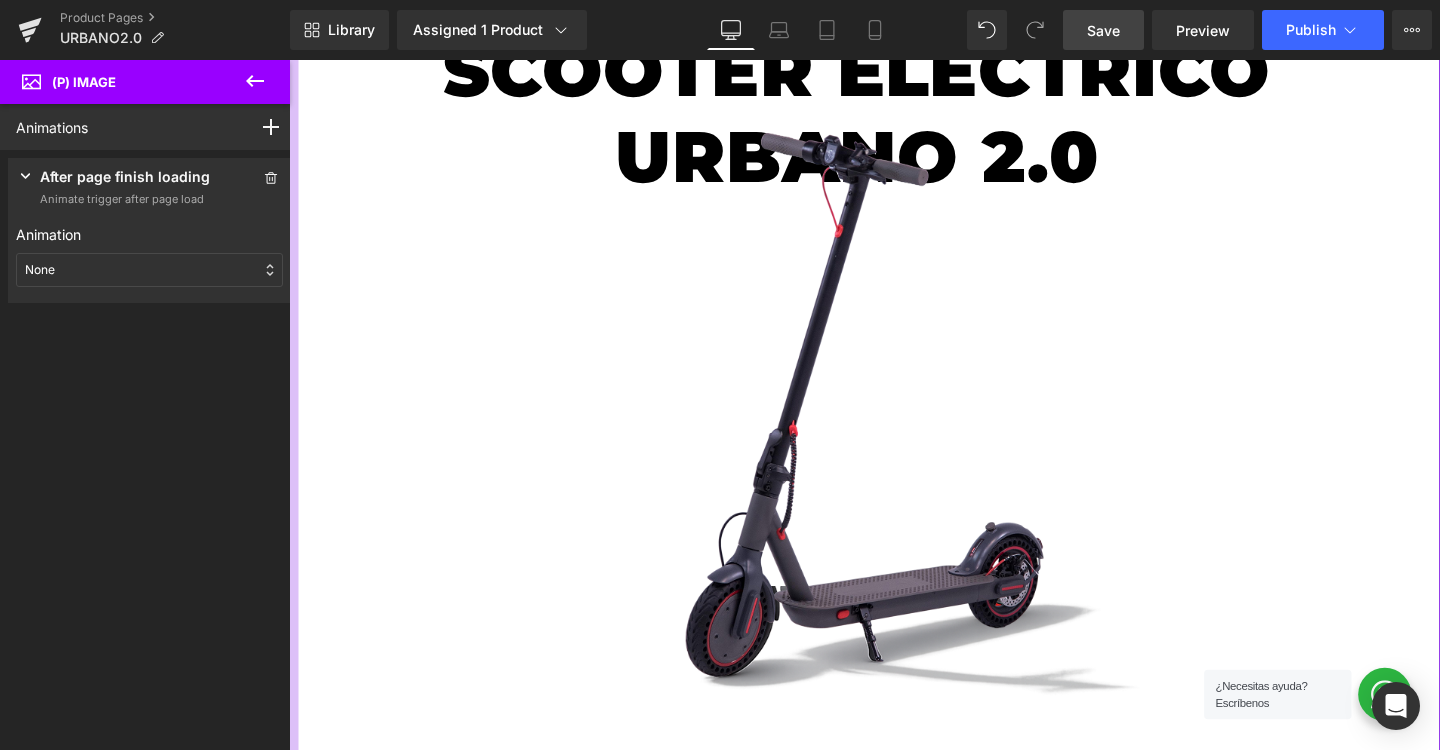 click on "None" at bounding box center (149, 270) 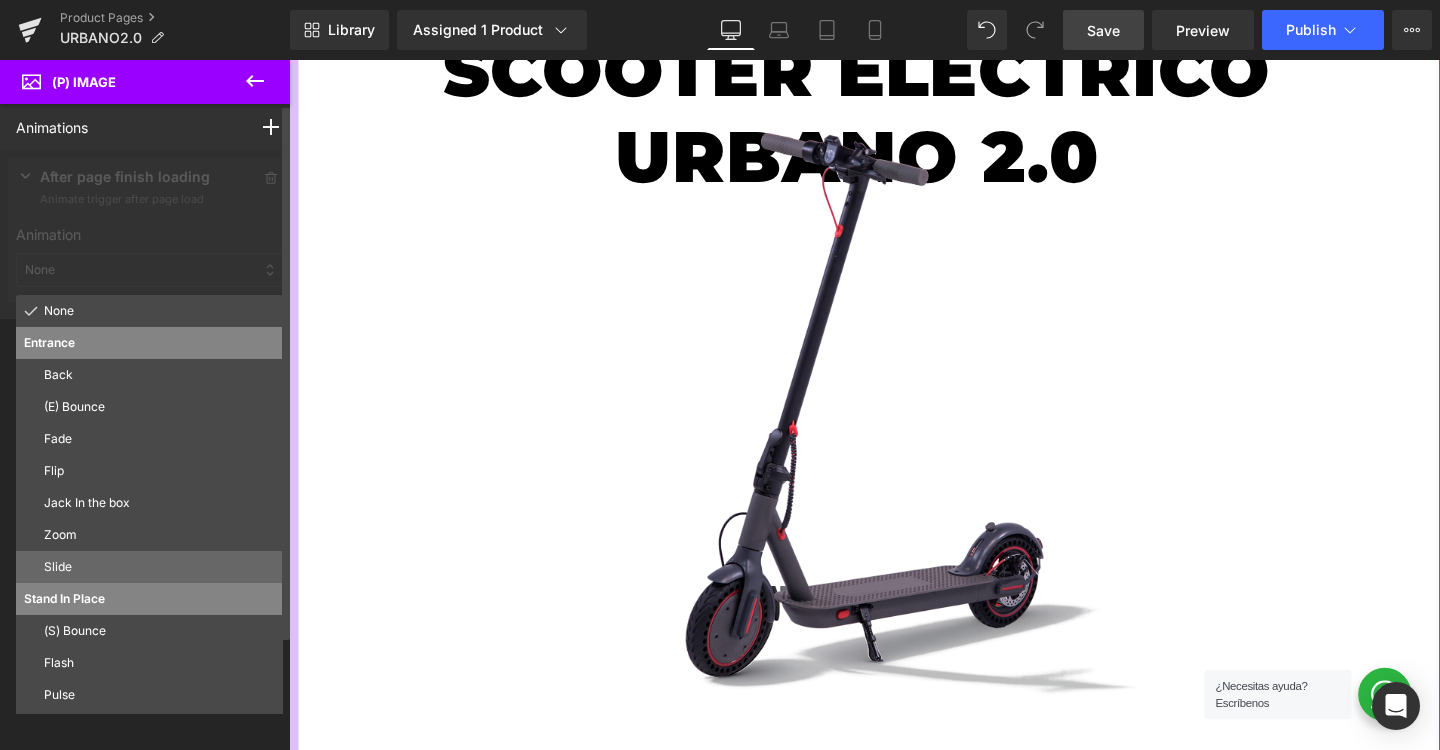 click on "Slide" at bounding box center [159, 567] 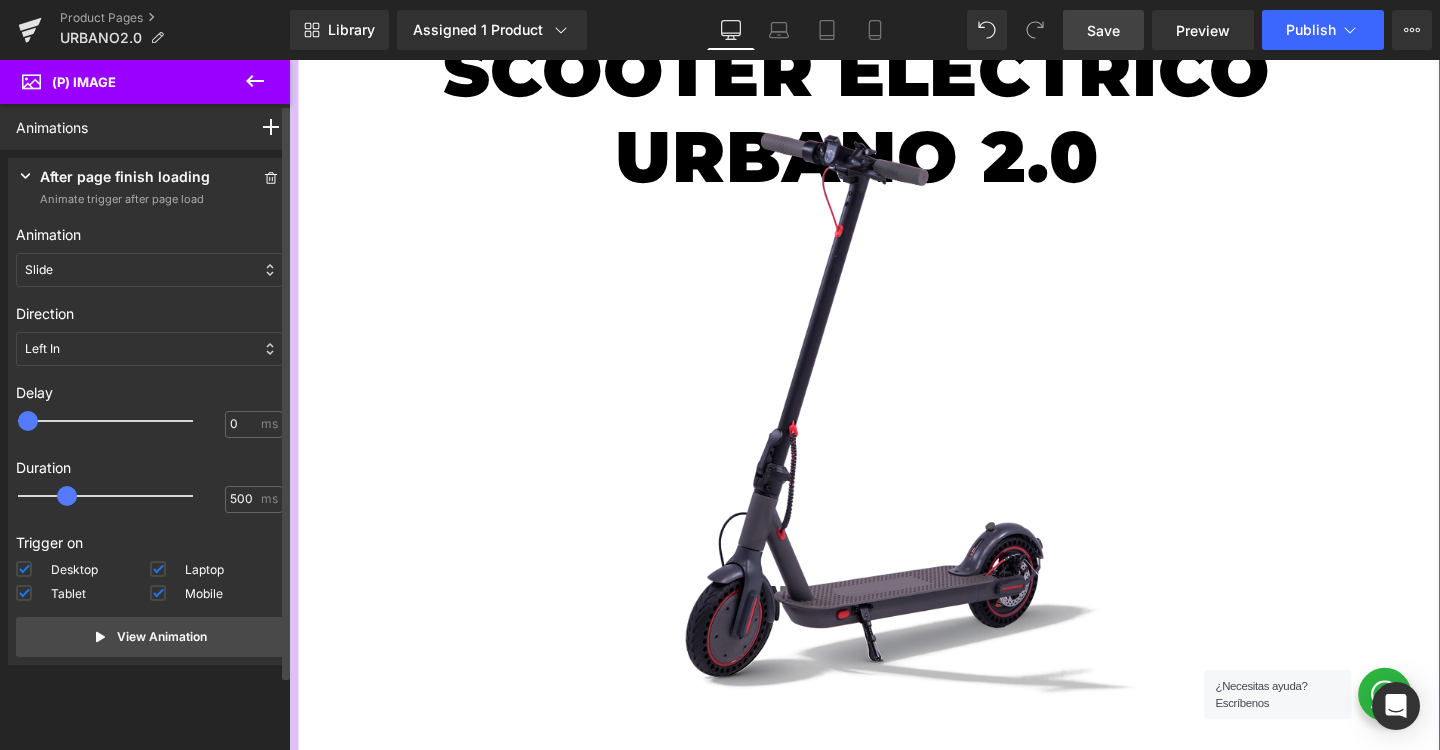 click on "Left In" at bounding box center [149, 349] 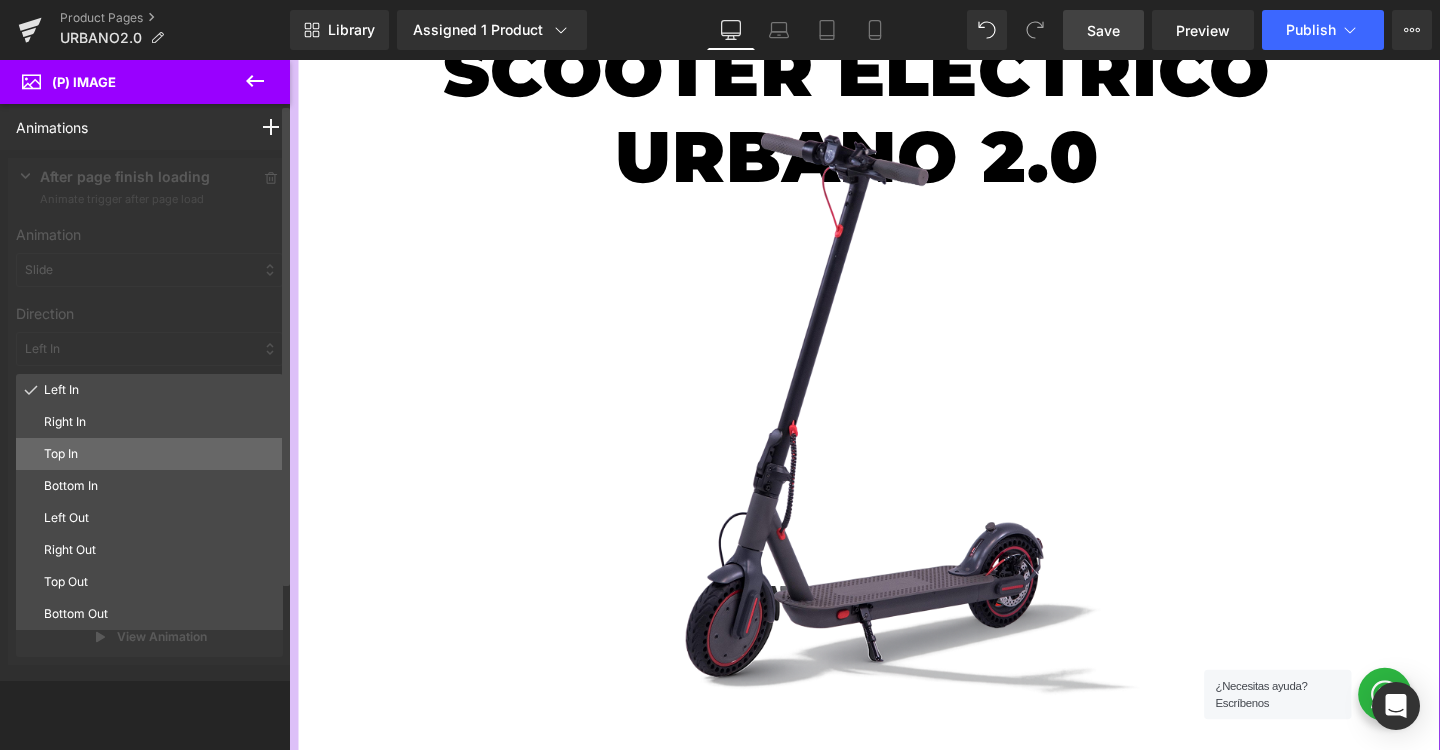 click on "Top In" at bounding box center (159, 454) 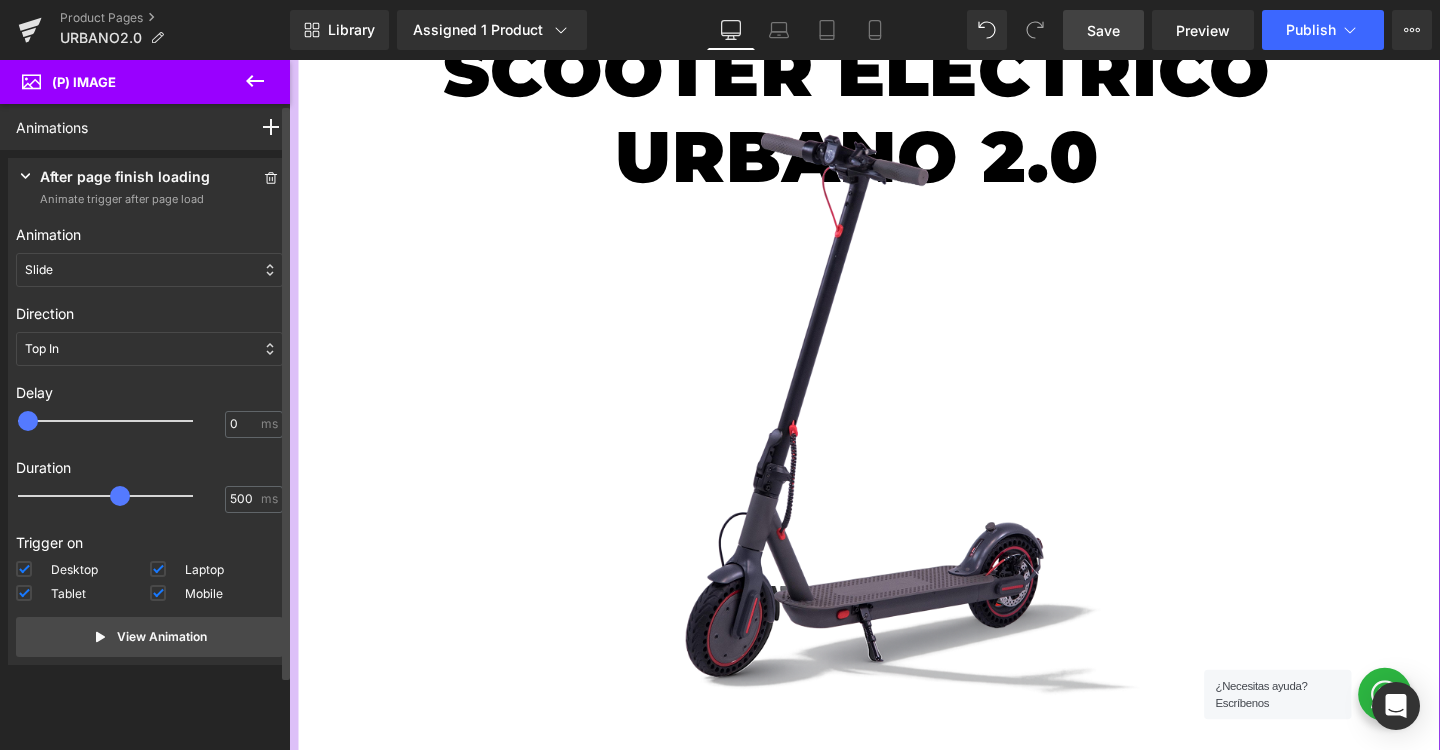 drag, startPoint x: 65, startPoint y: 498, endPoint x: 120, endPoint y: 485, distance: 56.515484 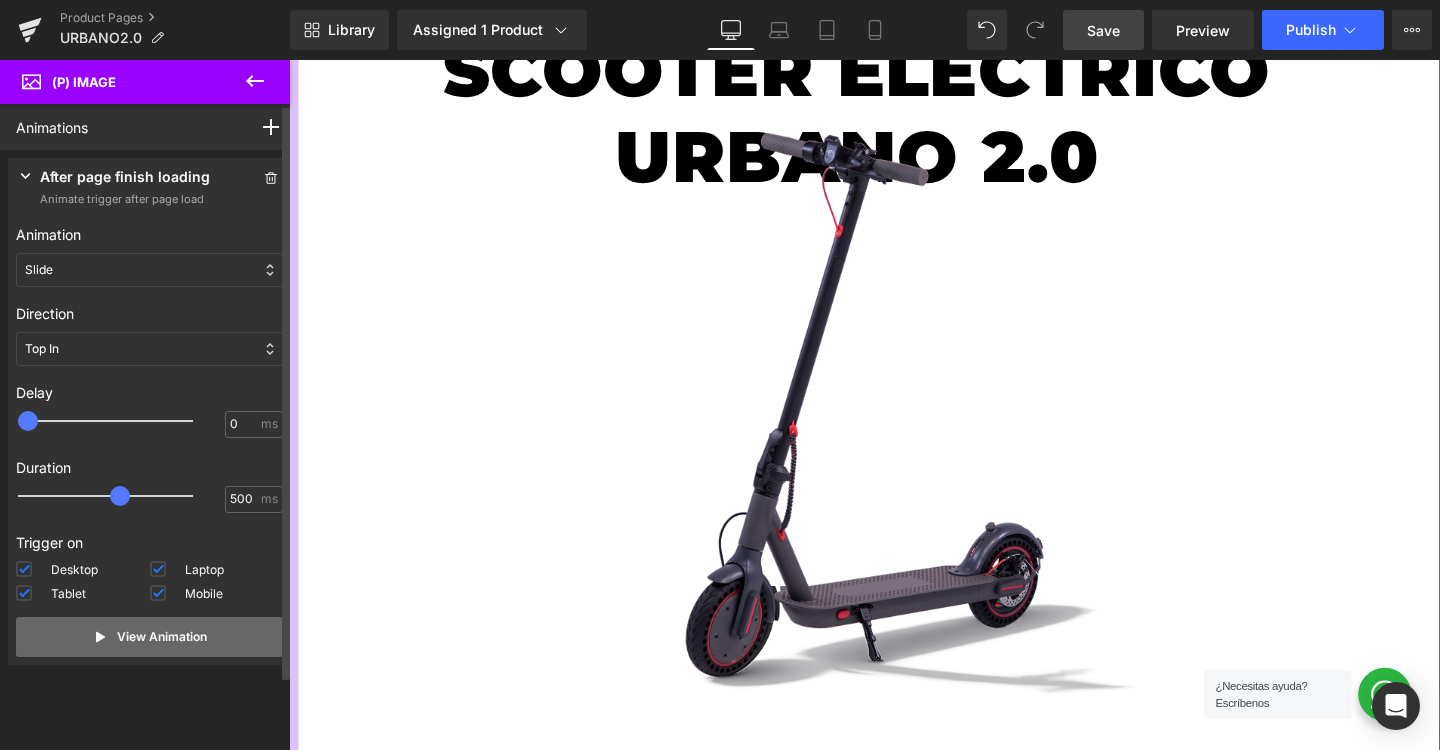 click on "View Animation" at bounding box center [162, 637] 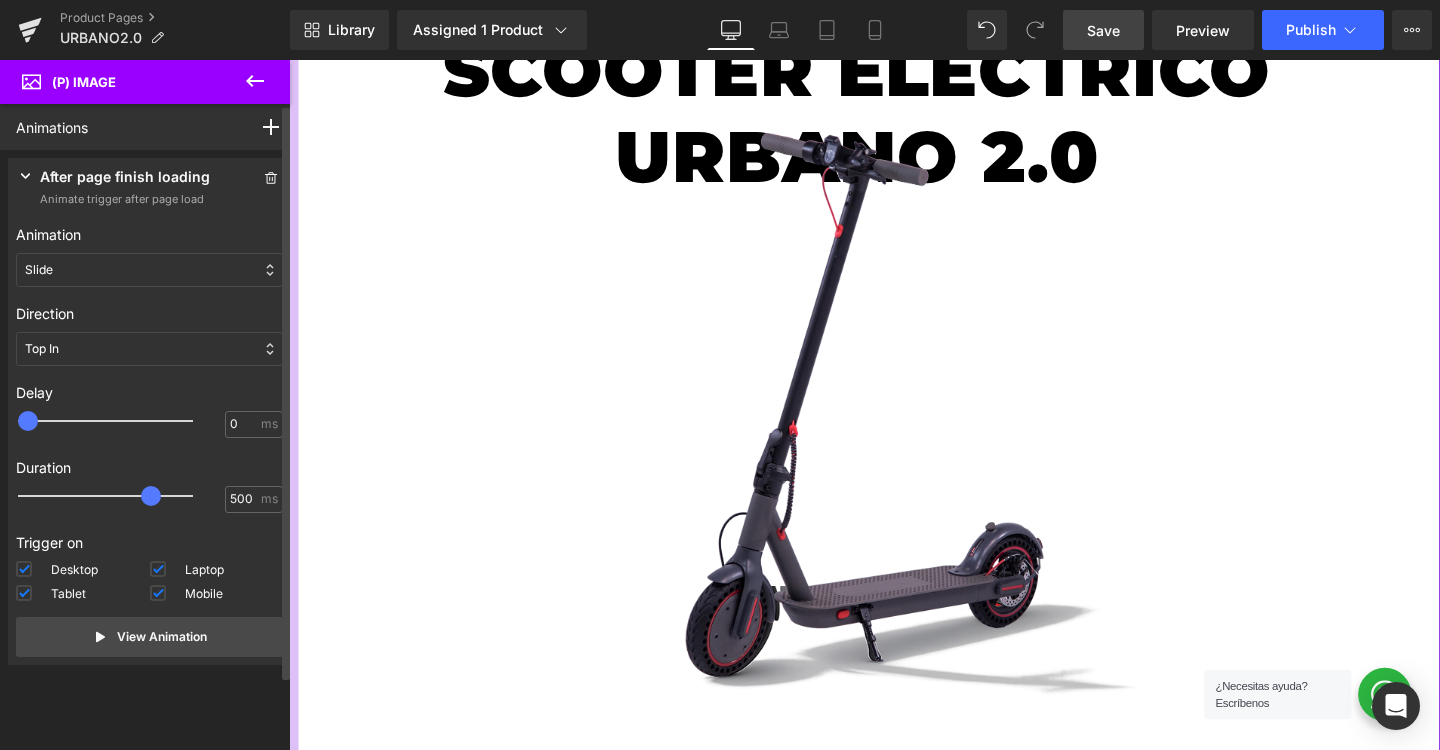 drag, startPoint x: 118, startPoint y: 495, endPoint x: 153, endPoint y: 492, distance: 35.128338 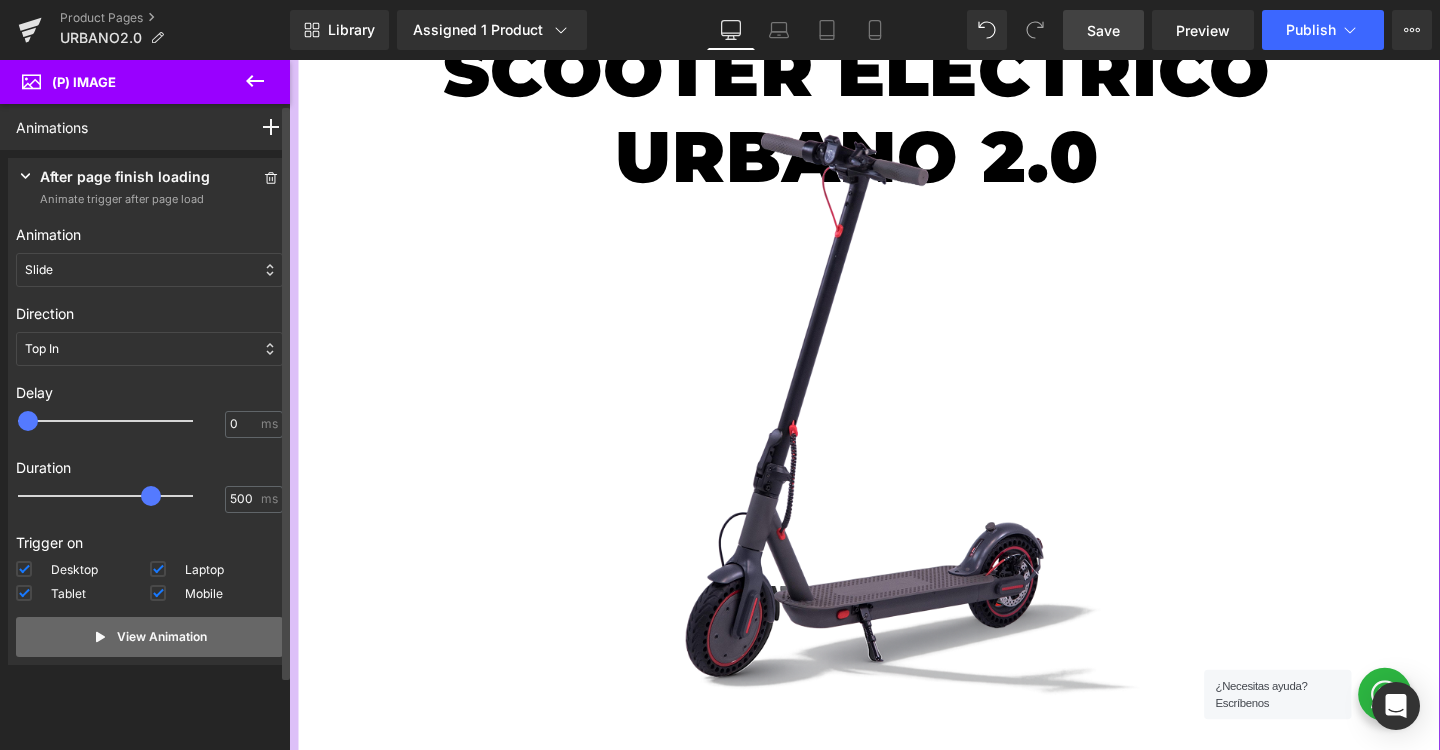 click on "View Animation" at bounding box center (162, 637) 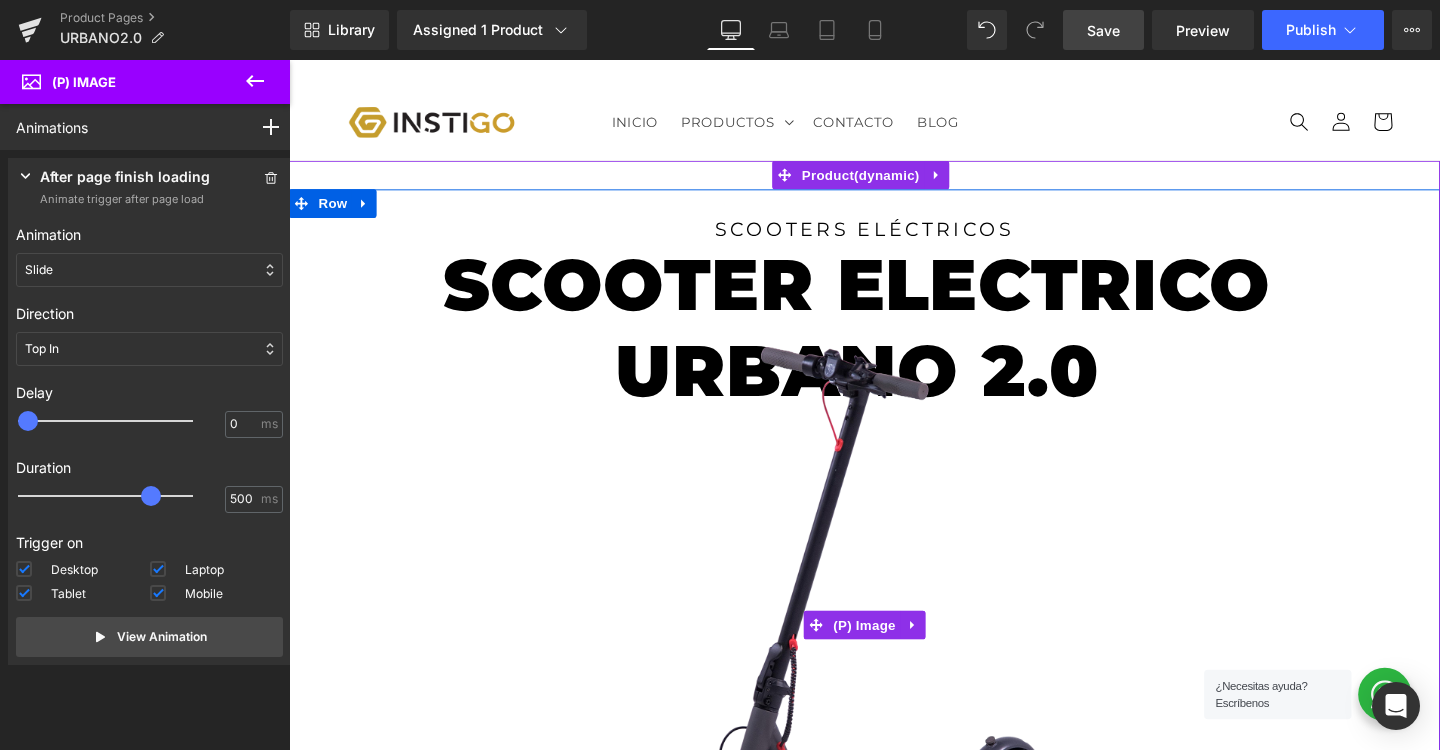 scroll, scrollTop: 0, scrollLeft: 0, axis: both 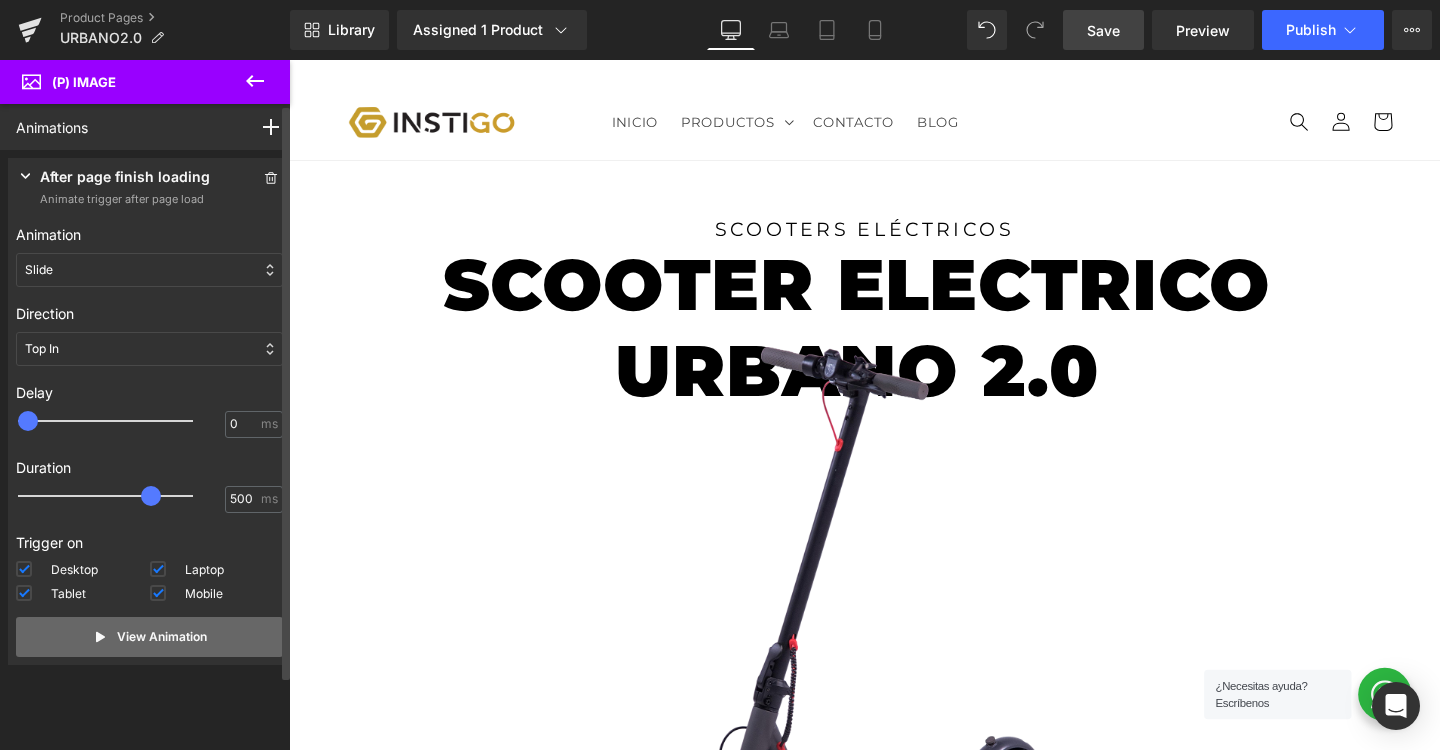 click on "View Animation" at bounding box center (149, 637) 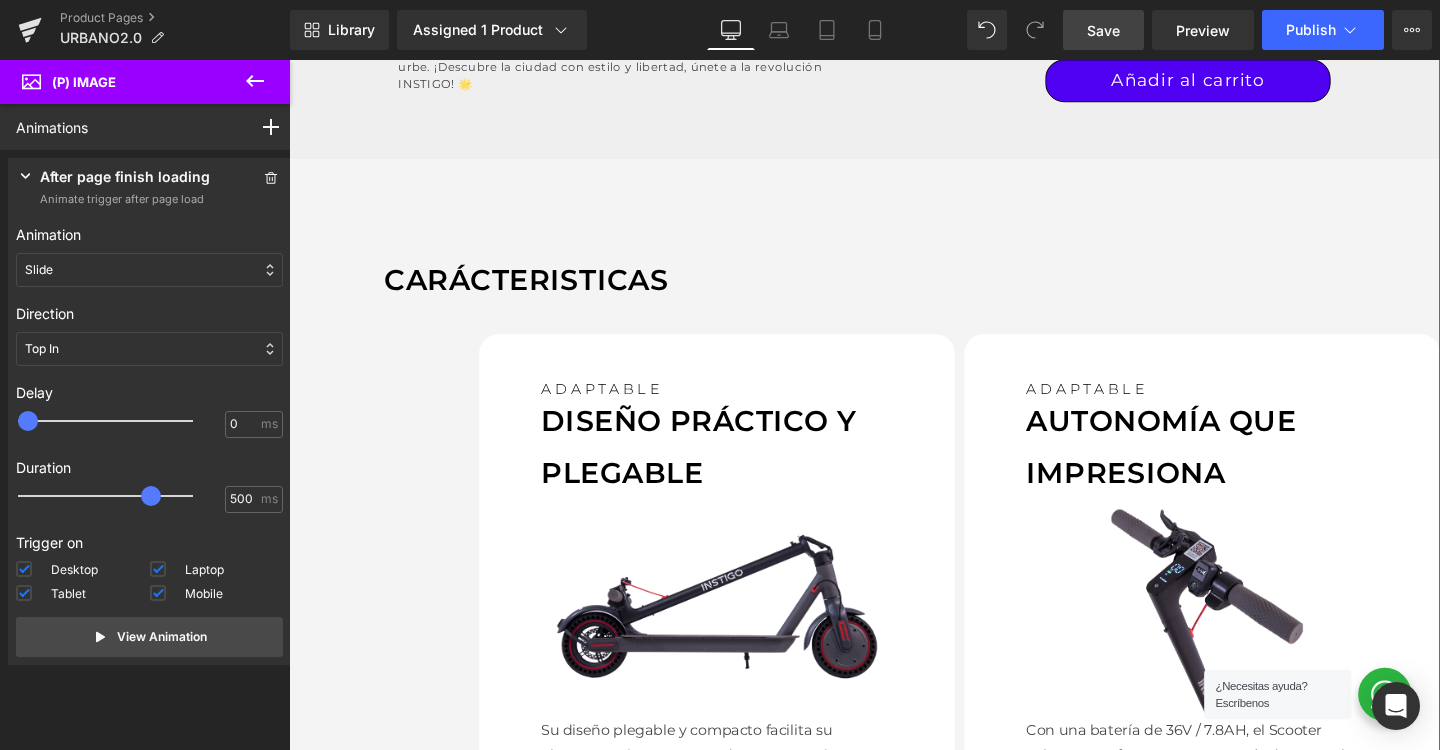 scroll, scrollTop: 1306, scrollLeft: 0, axis: vertical 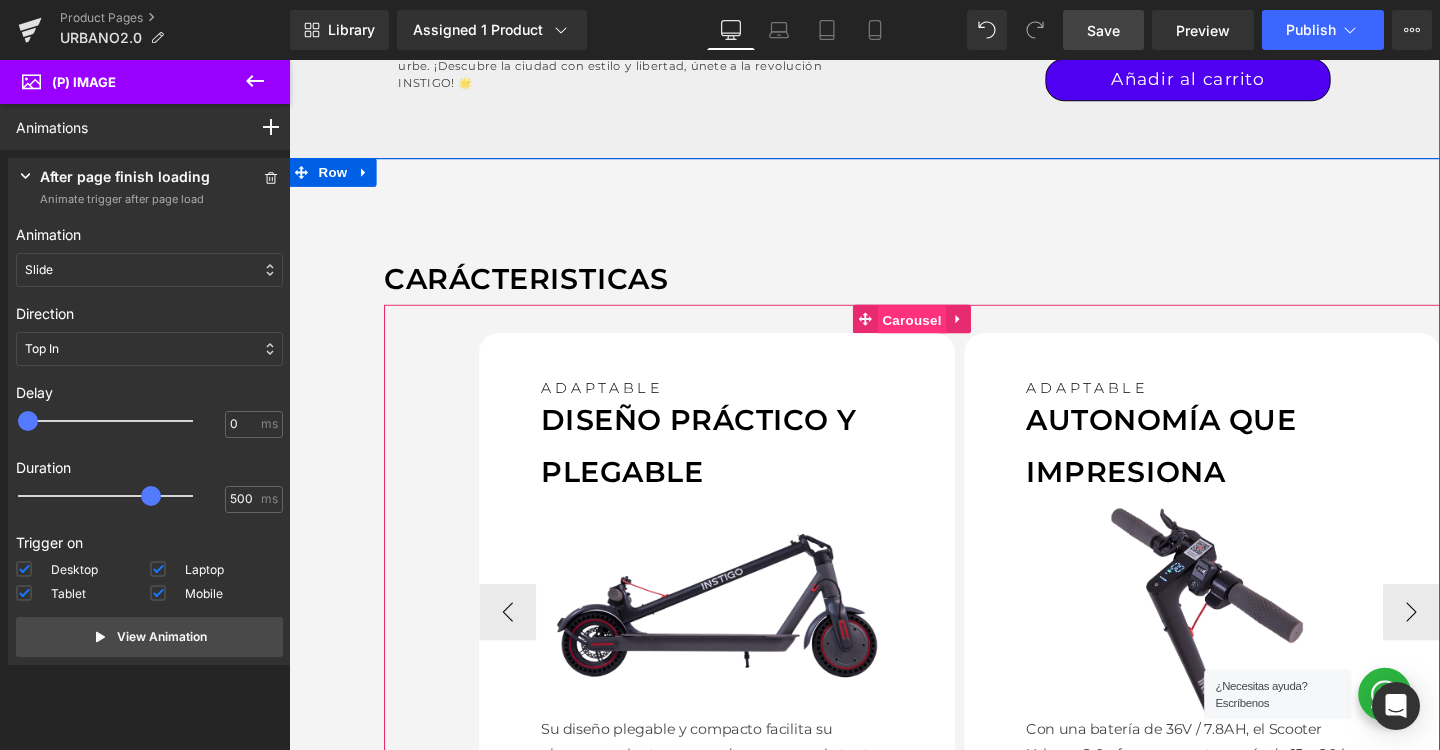 click on "Carousel" at bounding box center (944, 333) 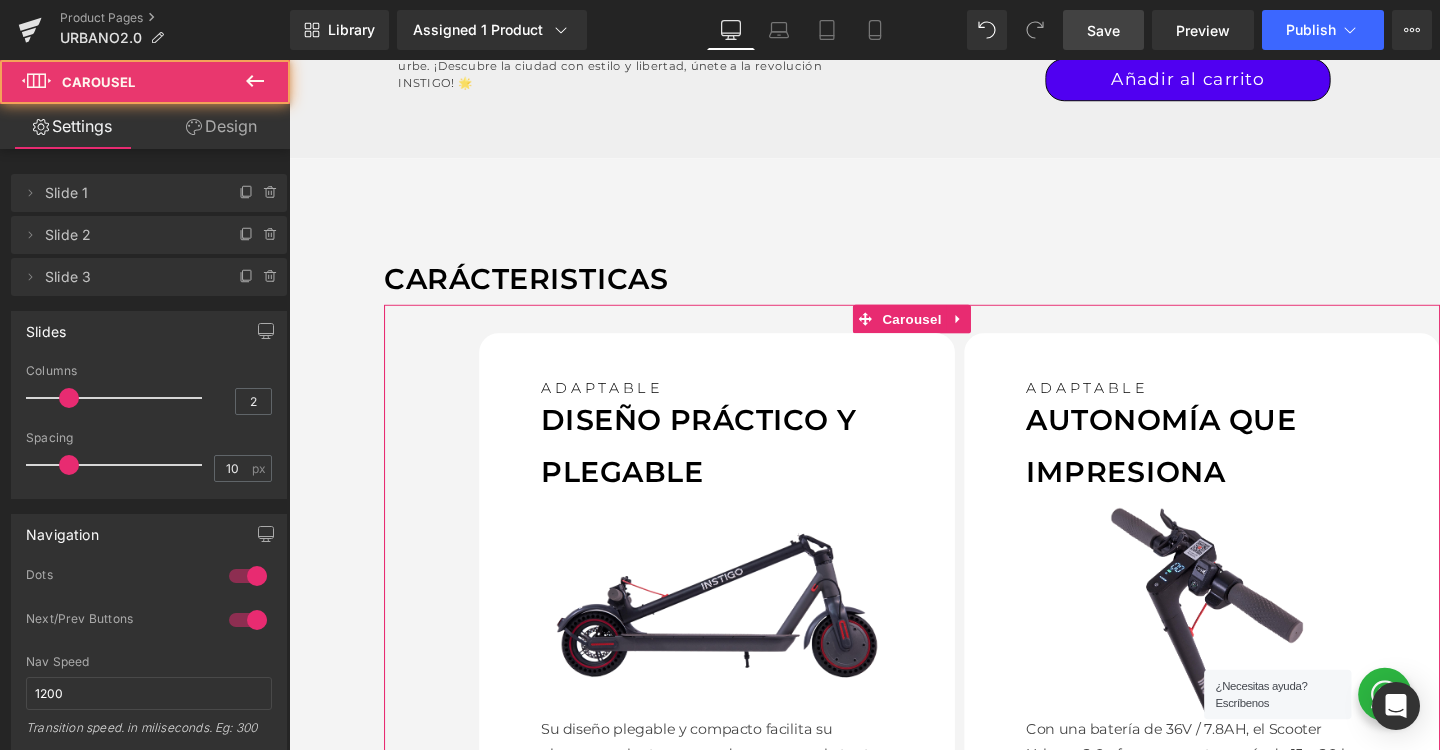 click on "Design" at bounding box center (221, 126) 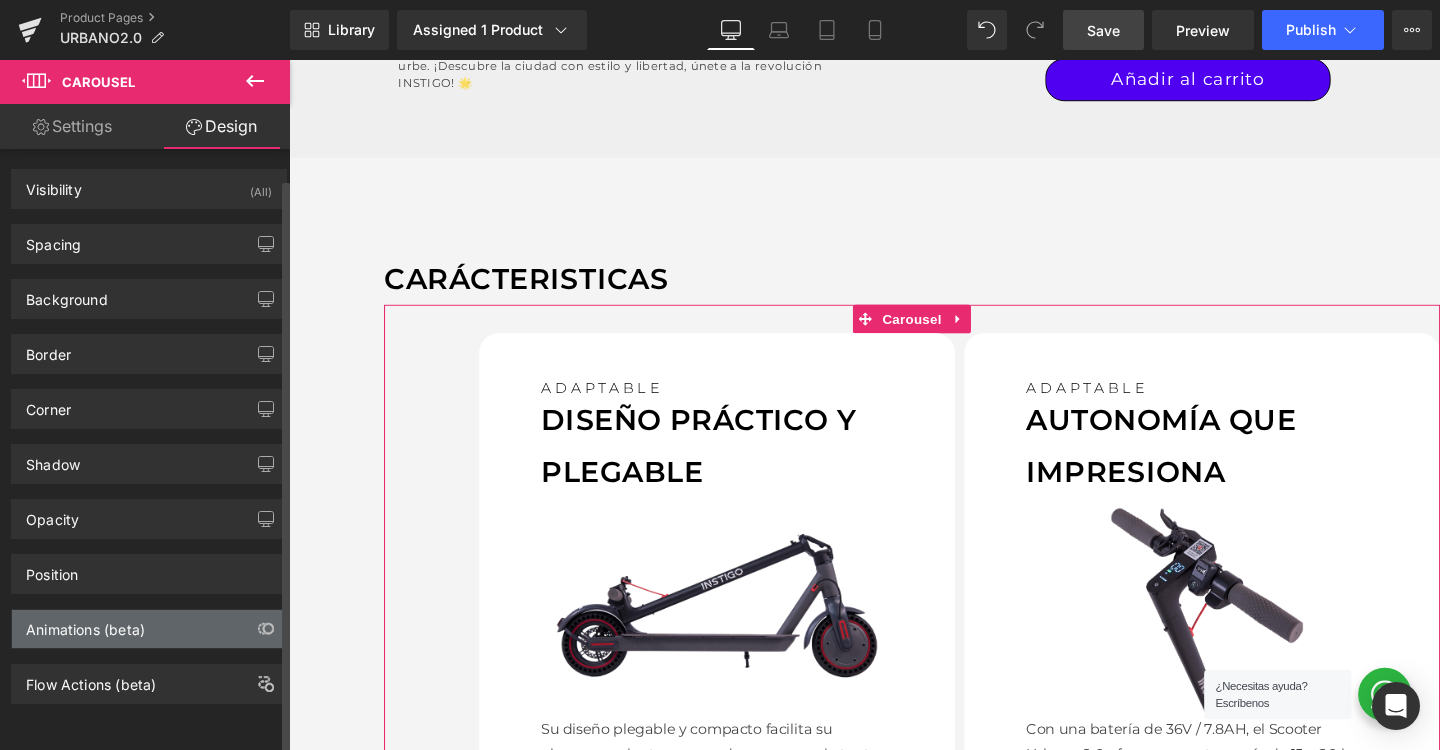 scroll, scrollTop: 11, scrollLeft: 0, axis: vertical 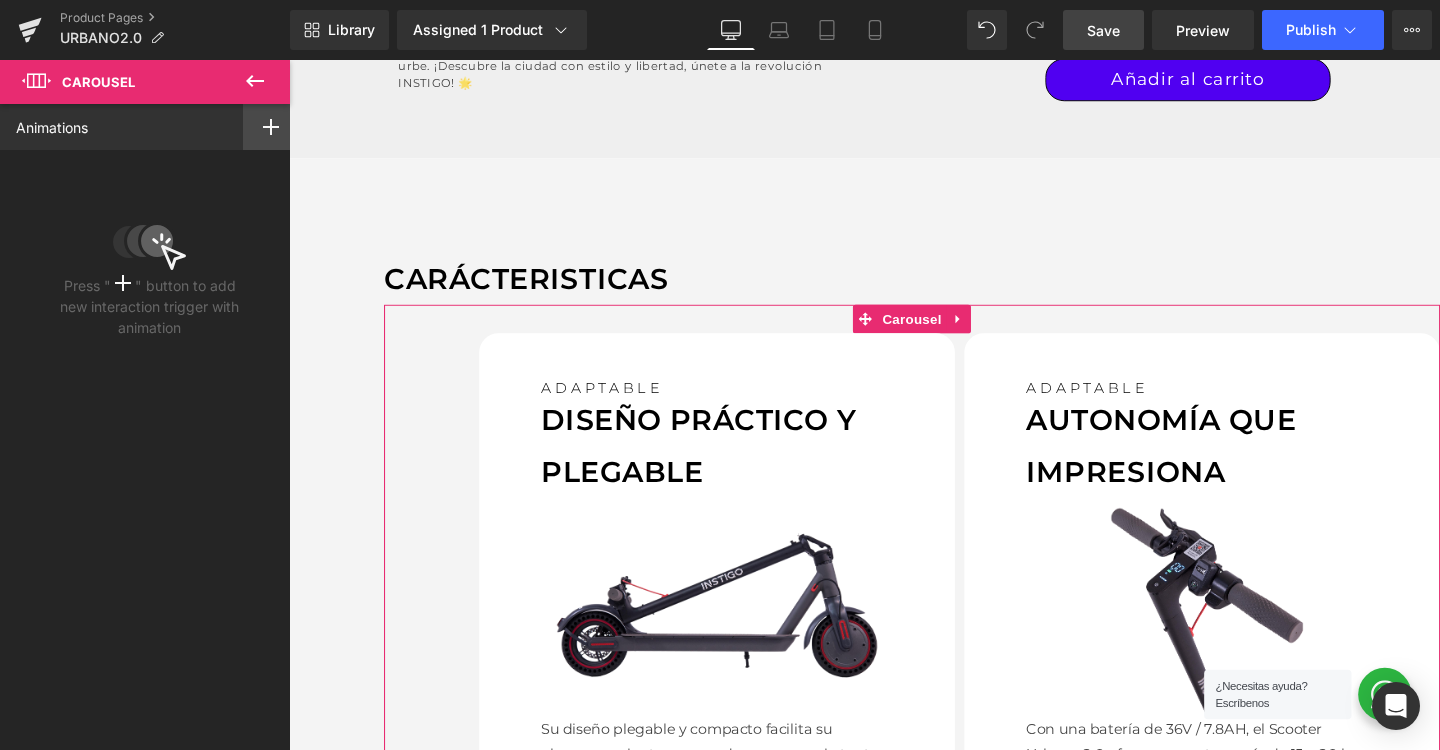 click at bounding box center [271, 127] 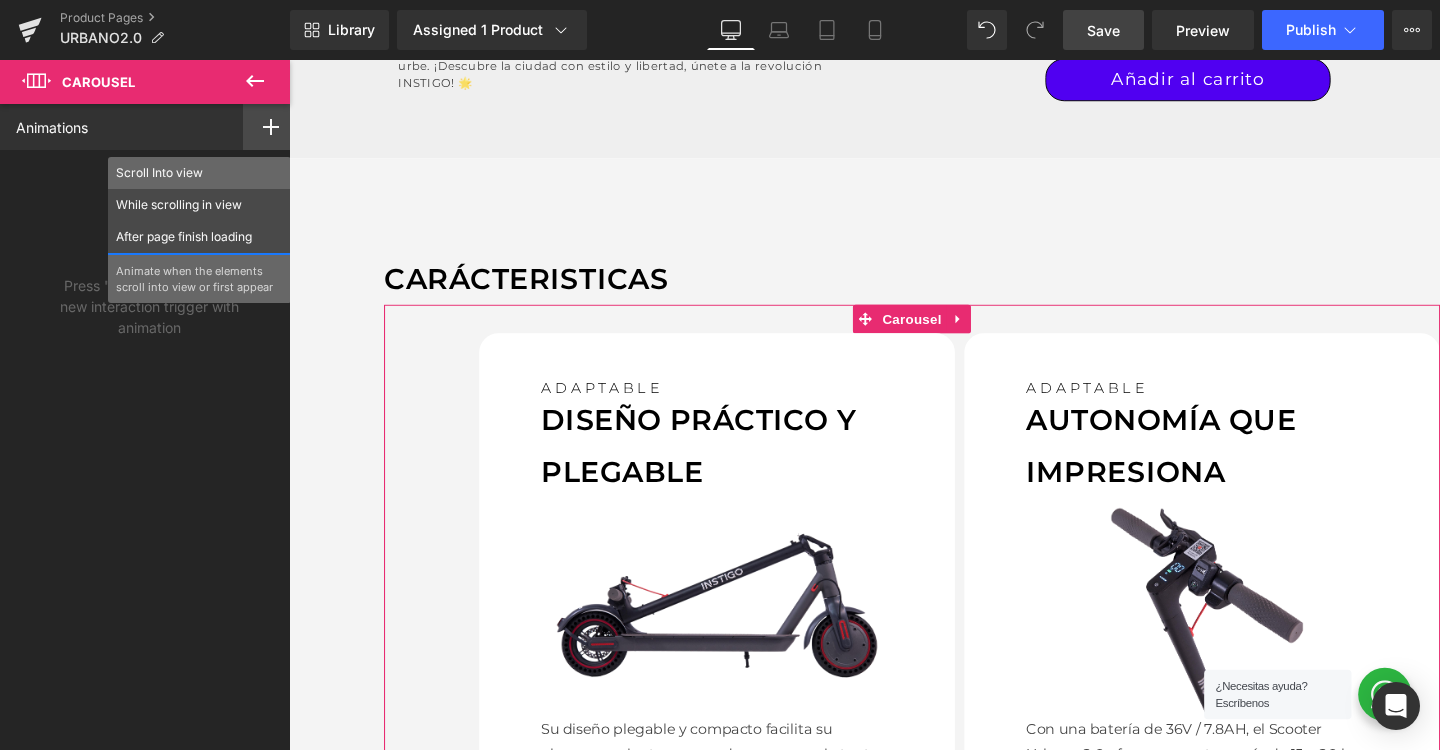 click on "Scroll Into view" at bounding box center [199, 173] 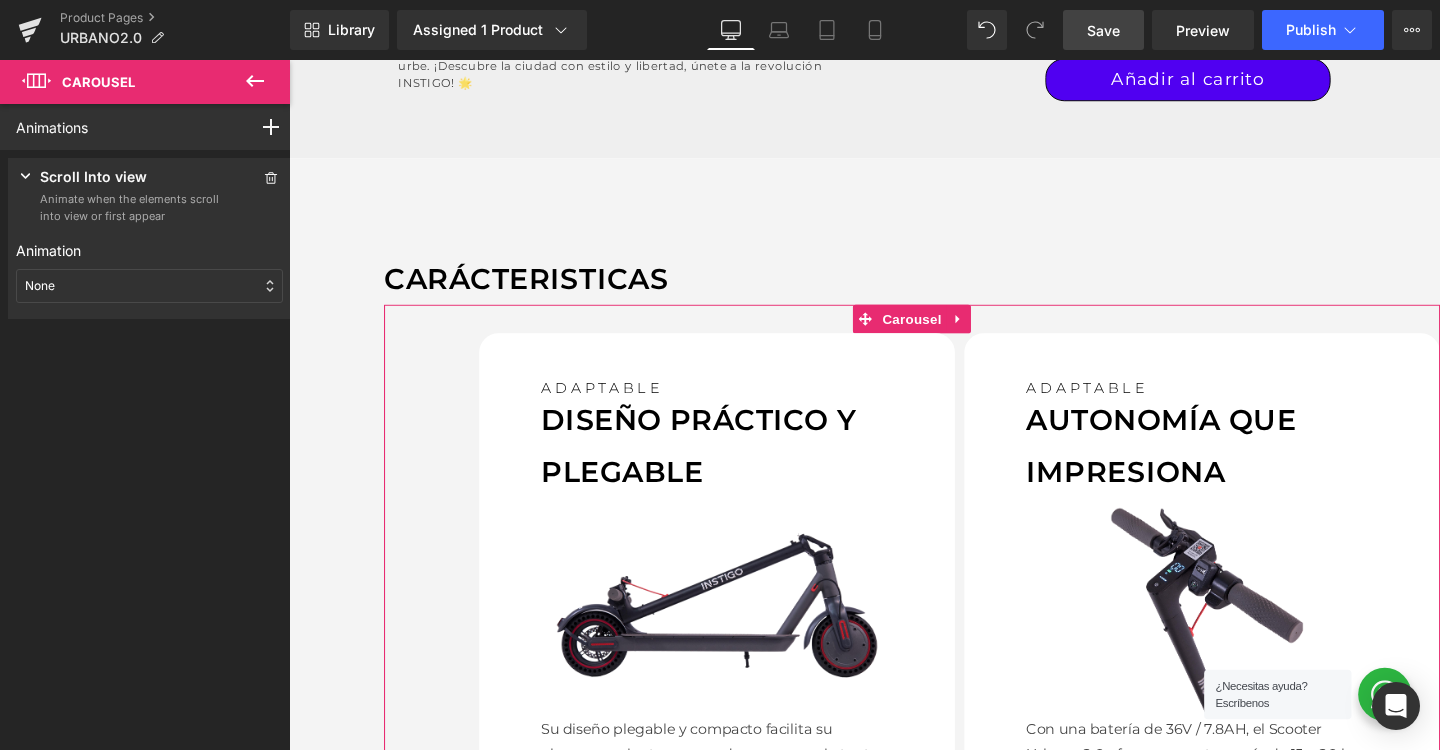 click on "None" at bounding box center [149, 286] 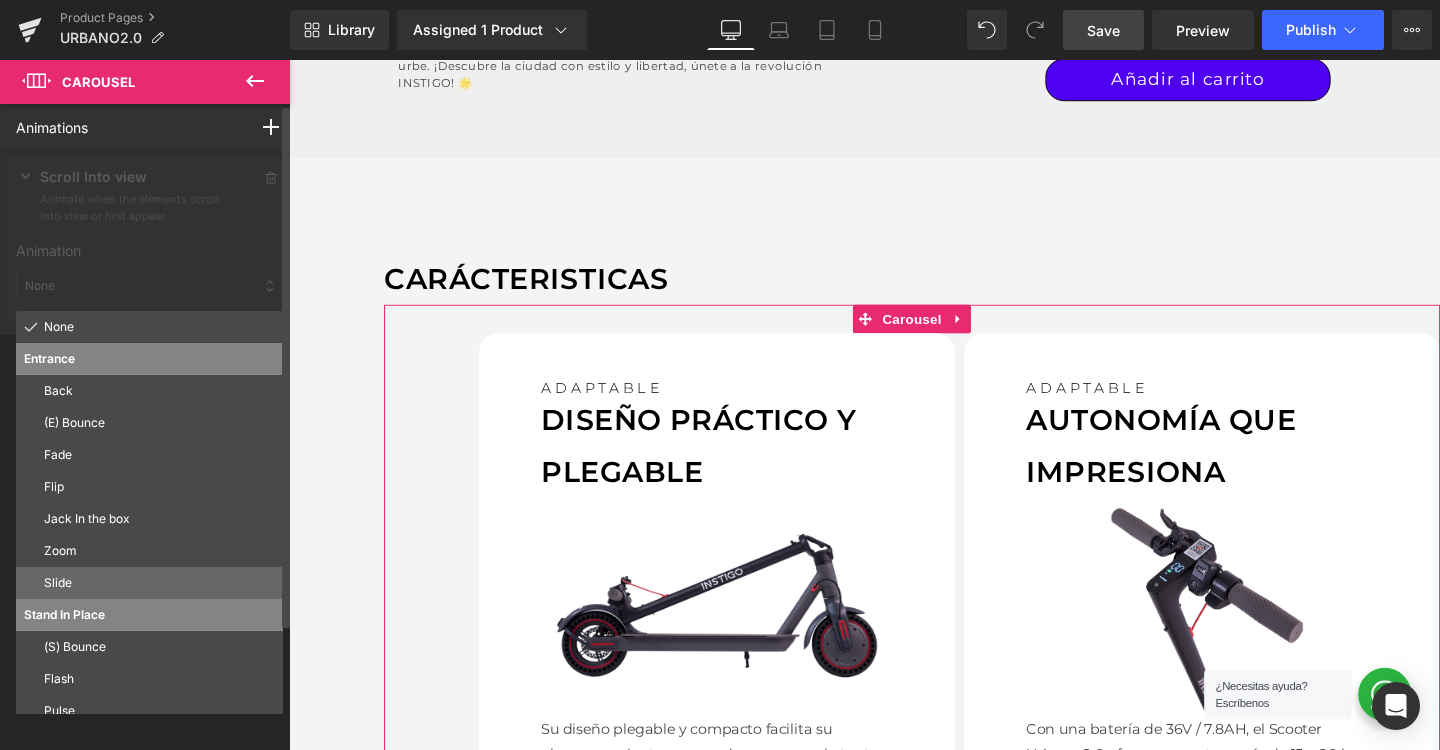 click on "Slide" at bounding box center [159, 583] 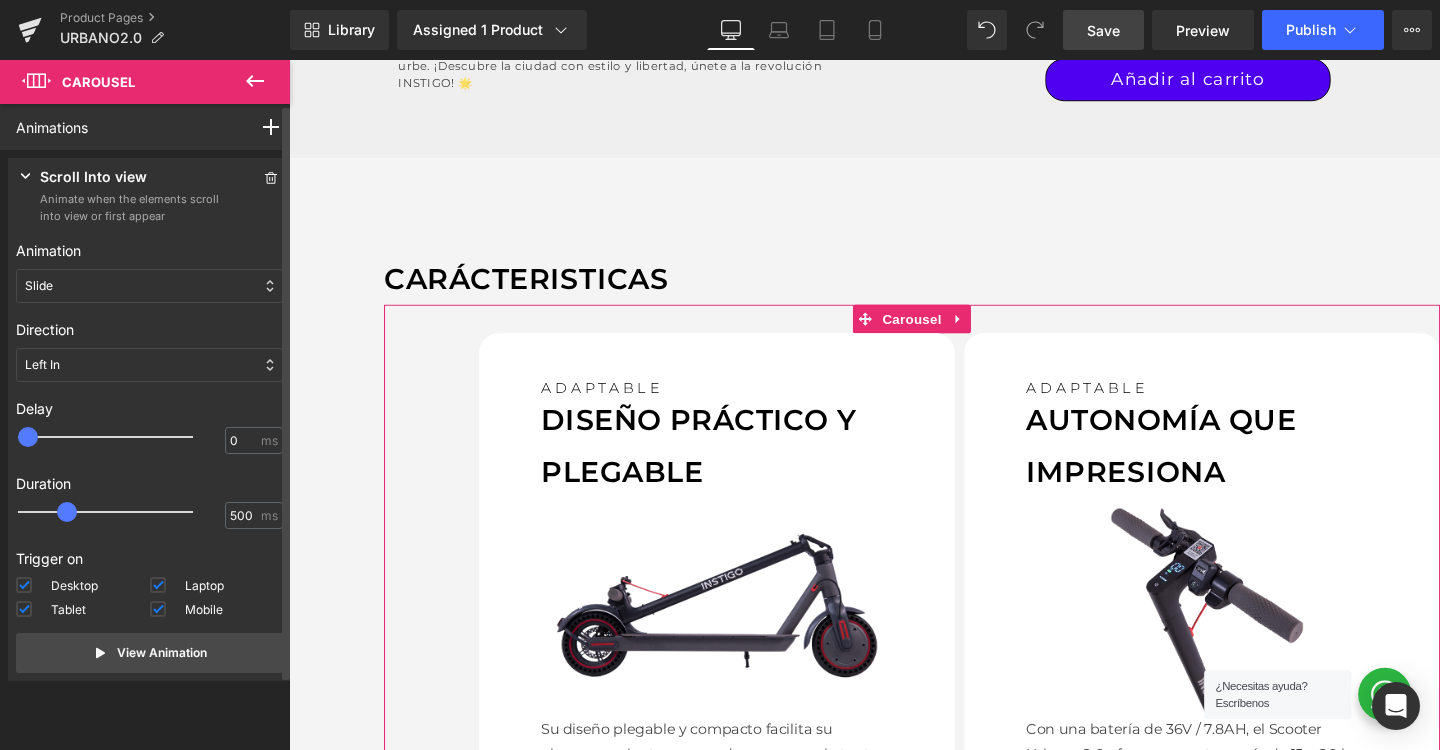 click on "Left In" at bounding box center [149, 365] 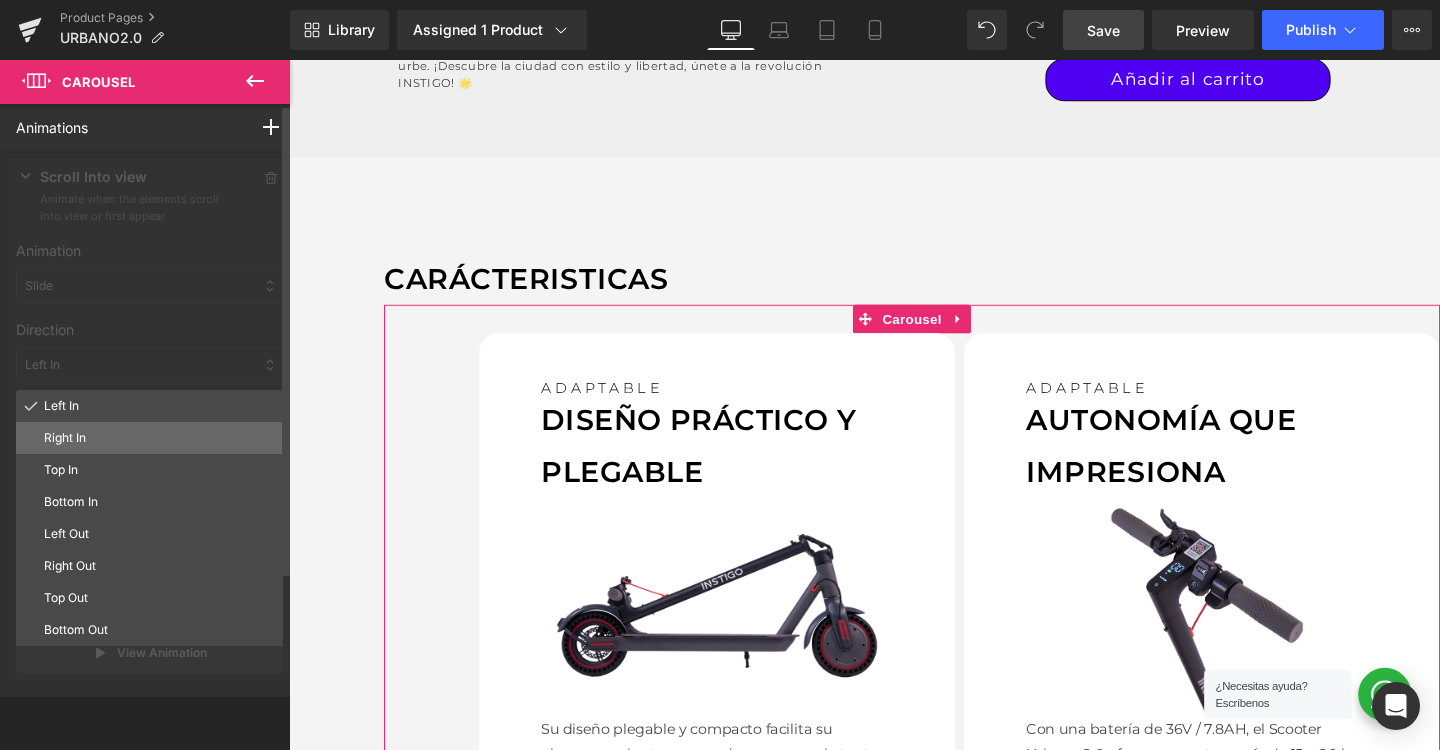 click on "Right In" at bounding box center (159, 438) 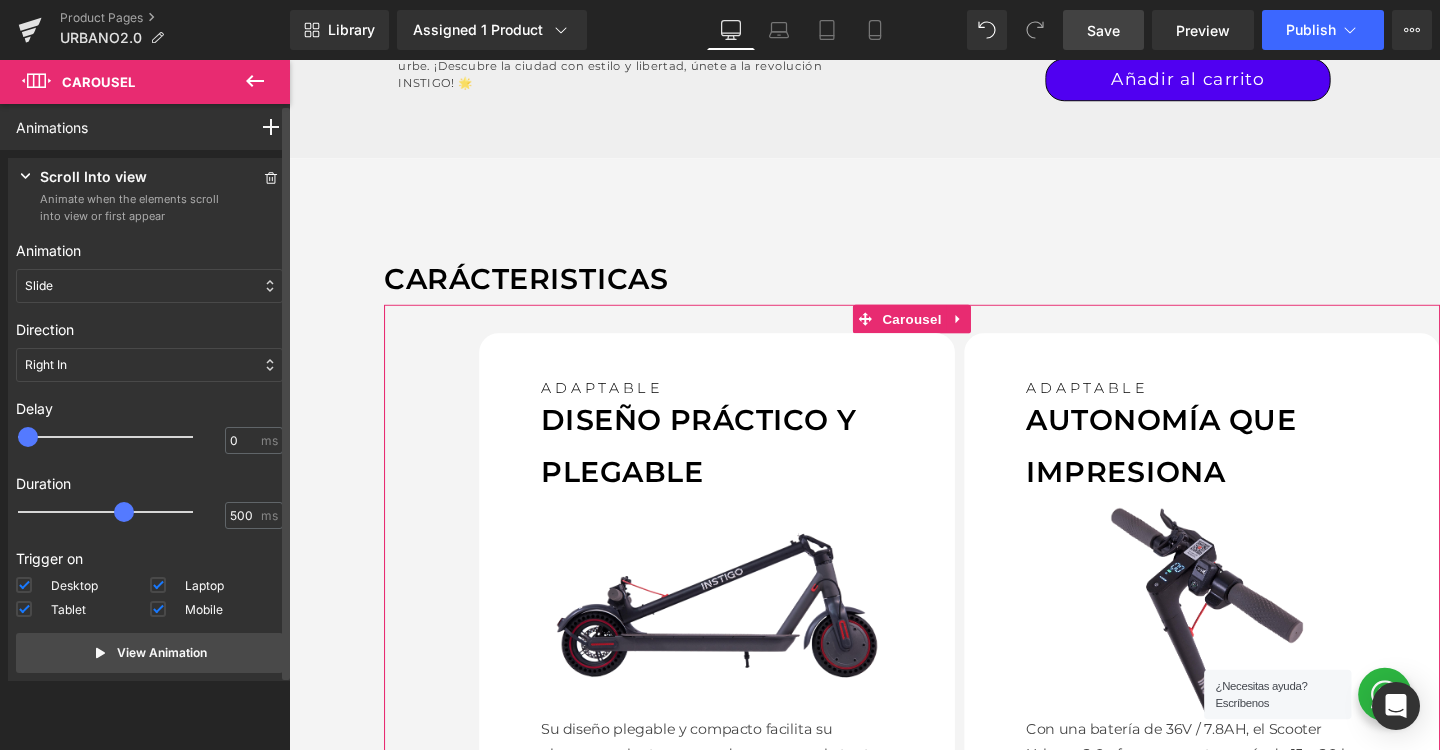 drag, startPoint x: 65, startPoint y: 508, endPoint x: 128, endPoint y: 496, distance: 64.132675 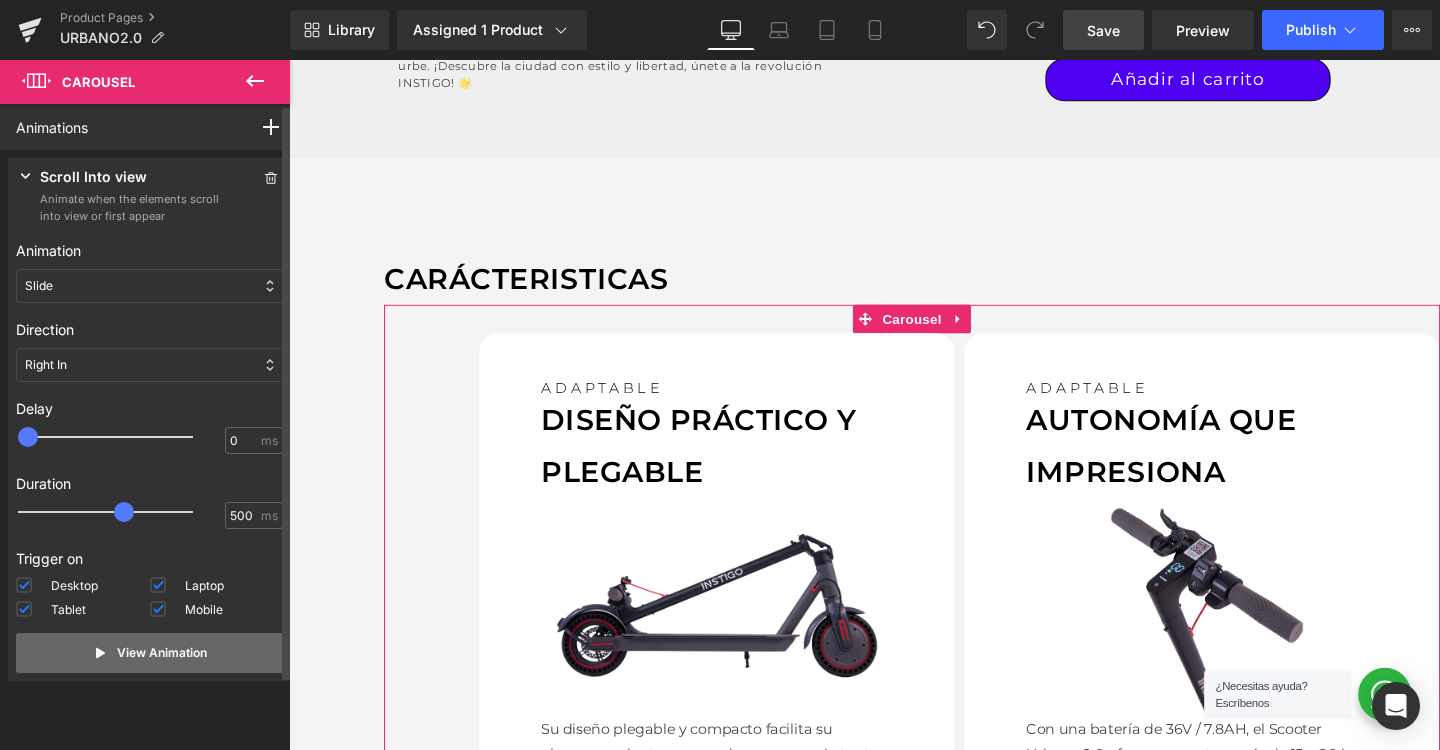 click on "View Animation" at bounding box center [162, 653] 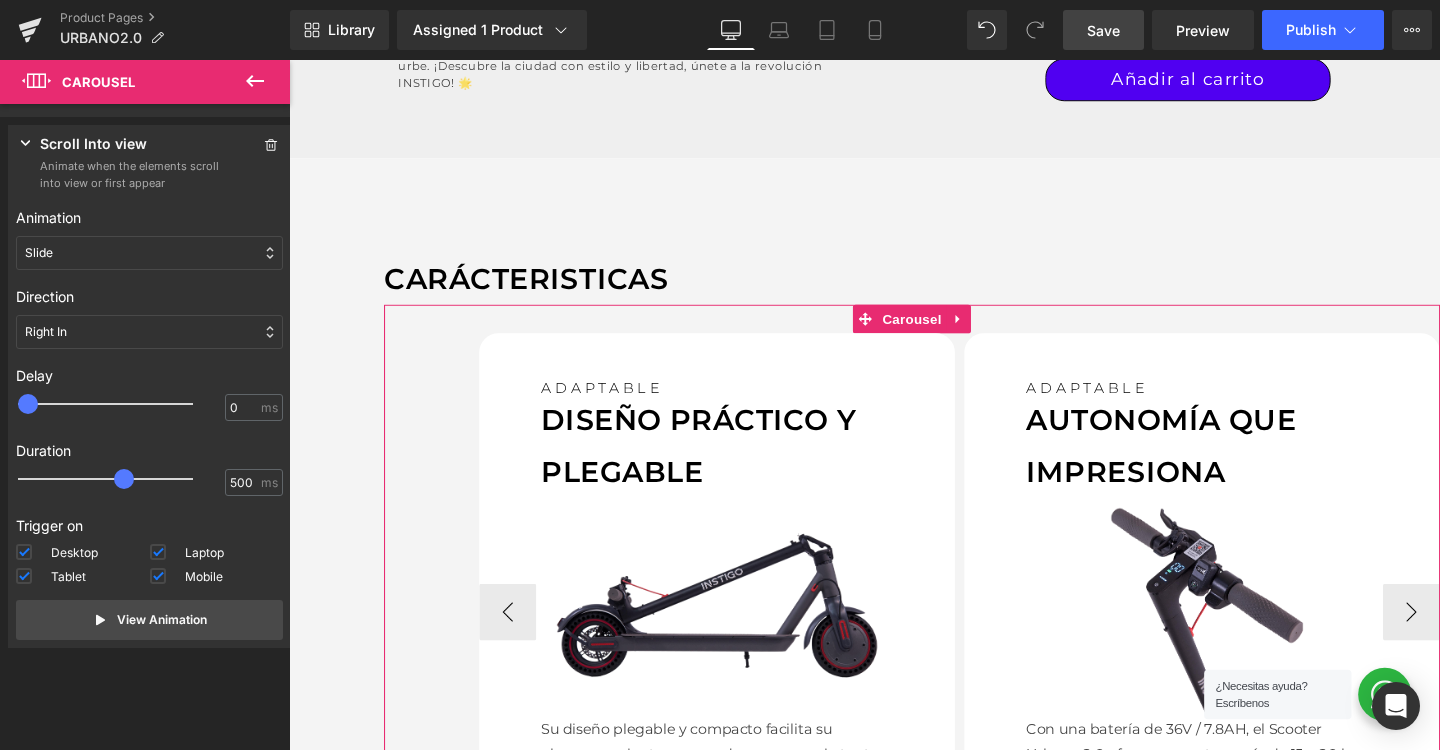 scroll, scrollTop: 32, scrollLeft: 0, axis: vertical 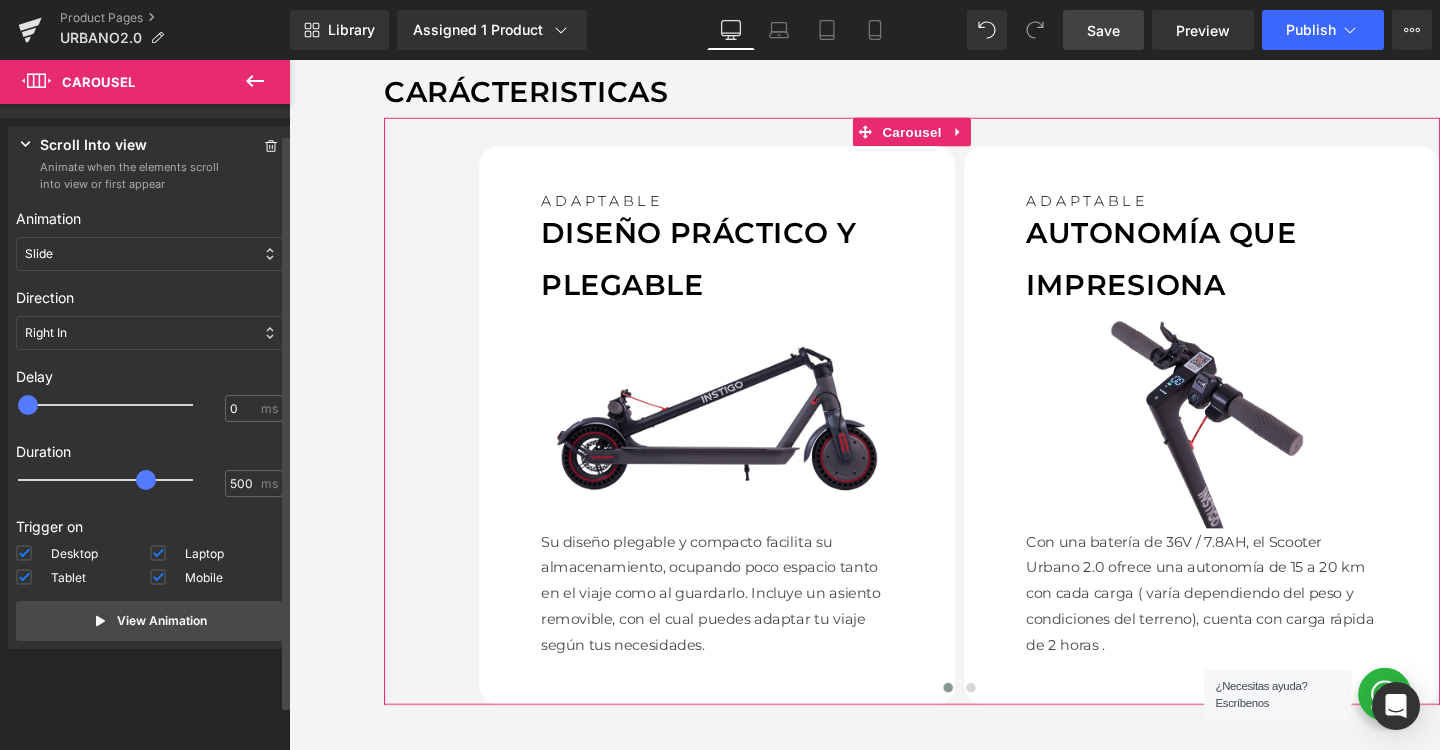 drag, startPoint x: 125, startPoint y: 475, endPoint x: 150, endPoint y: 475, distance: 25 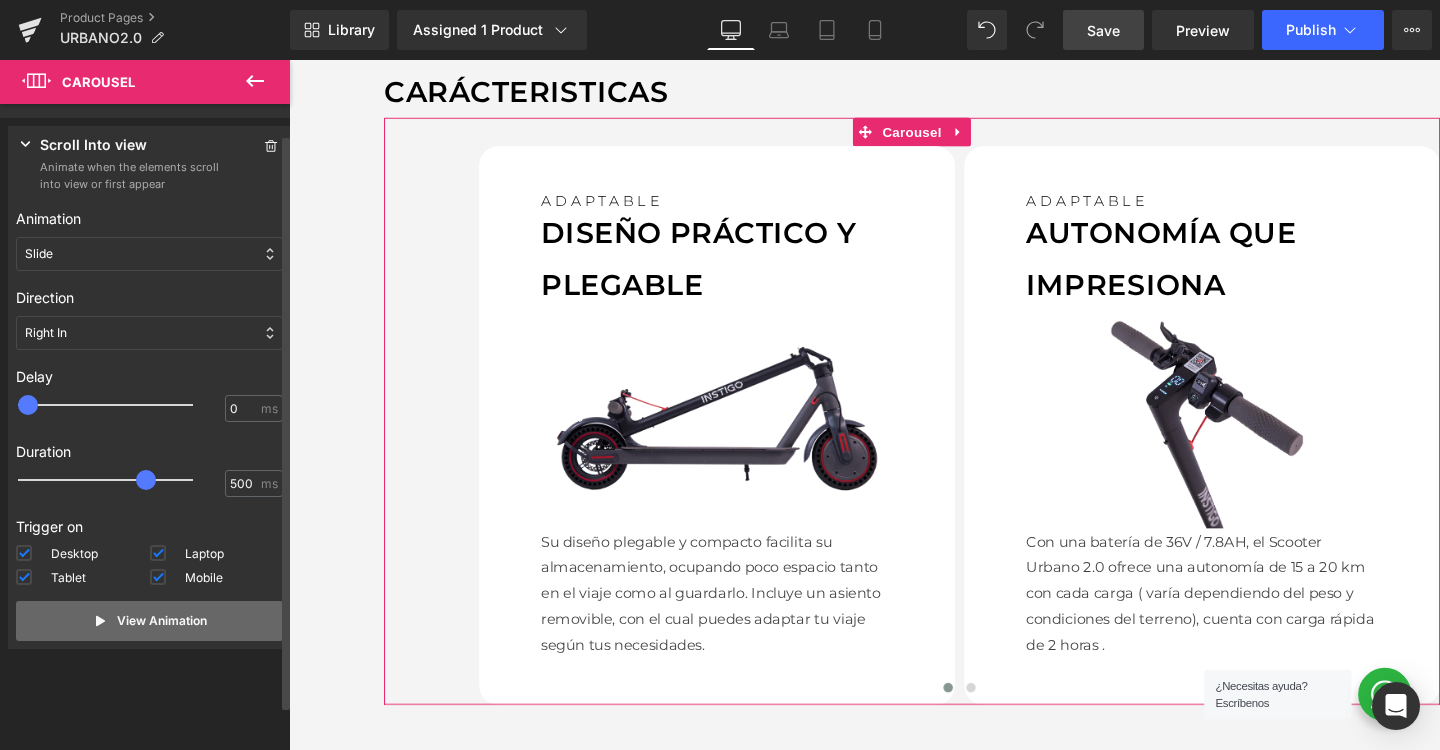 click on "View Animation" at bounding box center [149, 621] 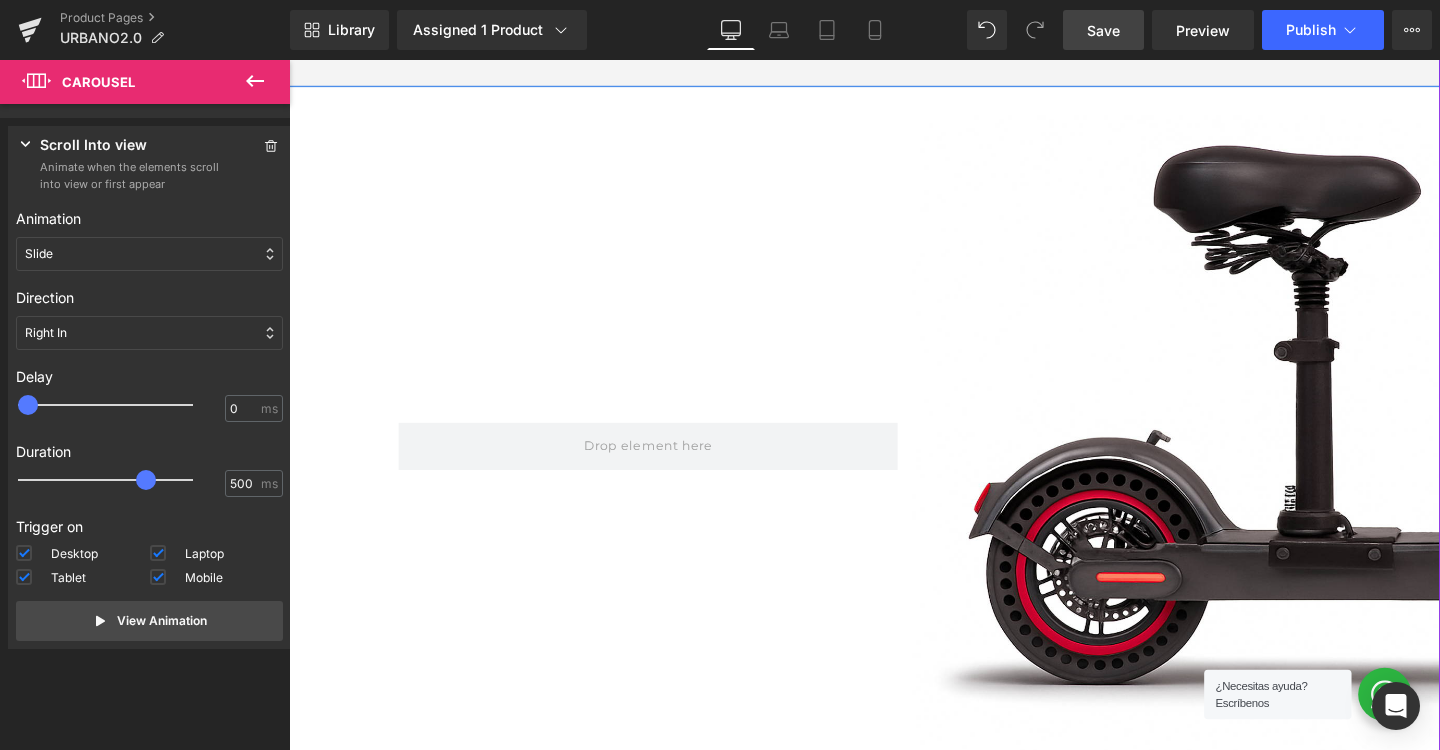 scroll, scrollTop: 2281, scrollLeft: 0, axis: vertical 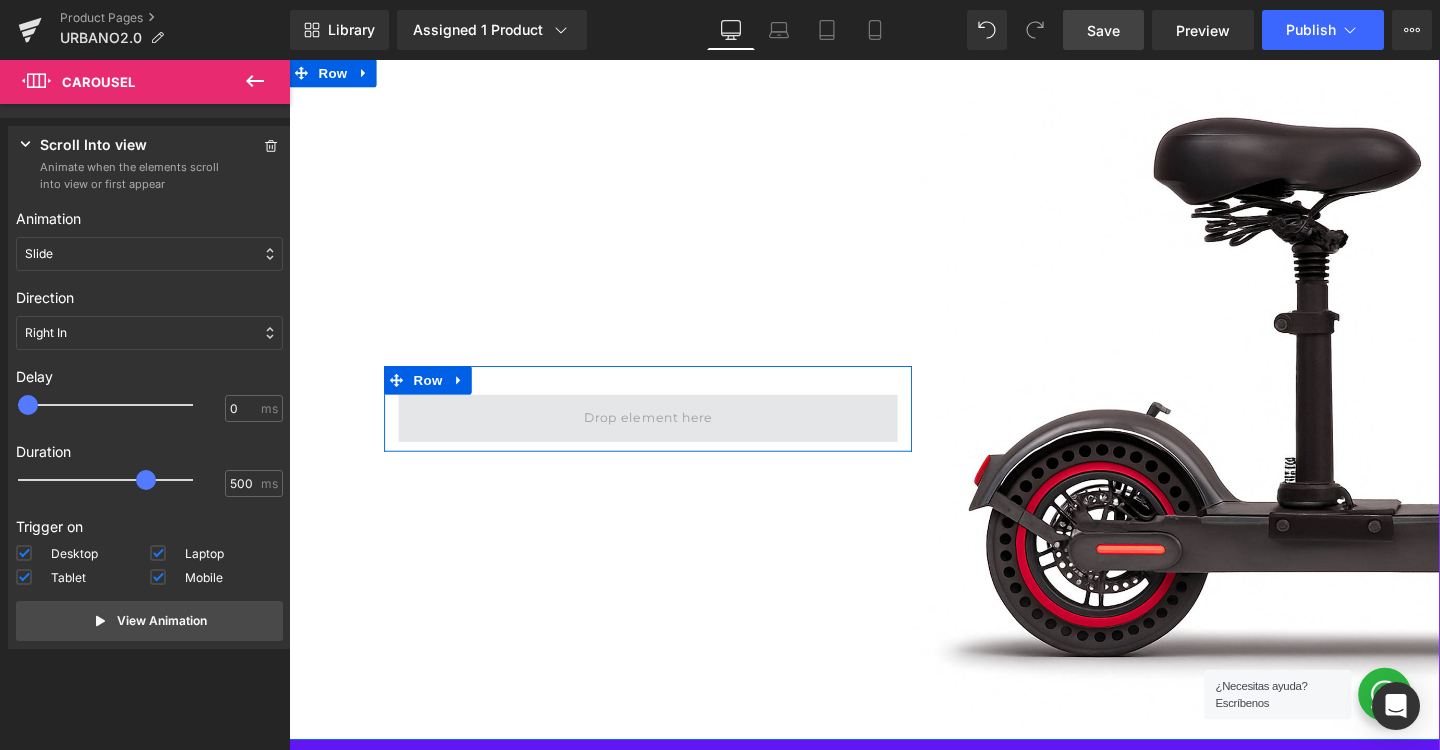 click at bounding box center [666, 437] 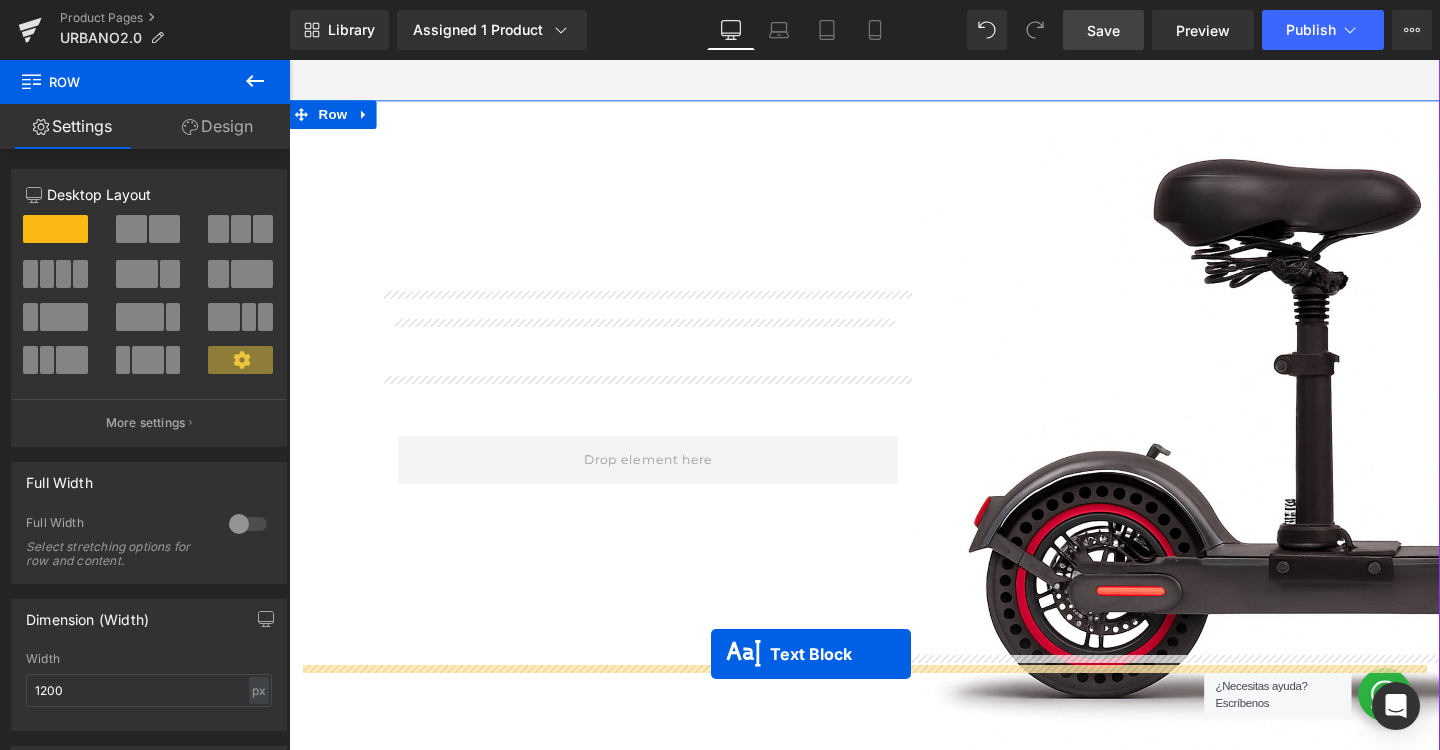 scroll, scrollTop: 2408, scrollLeft: 0, axis: vertical 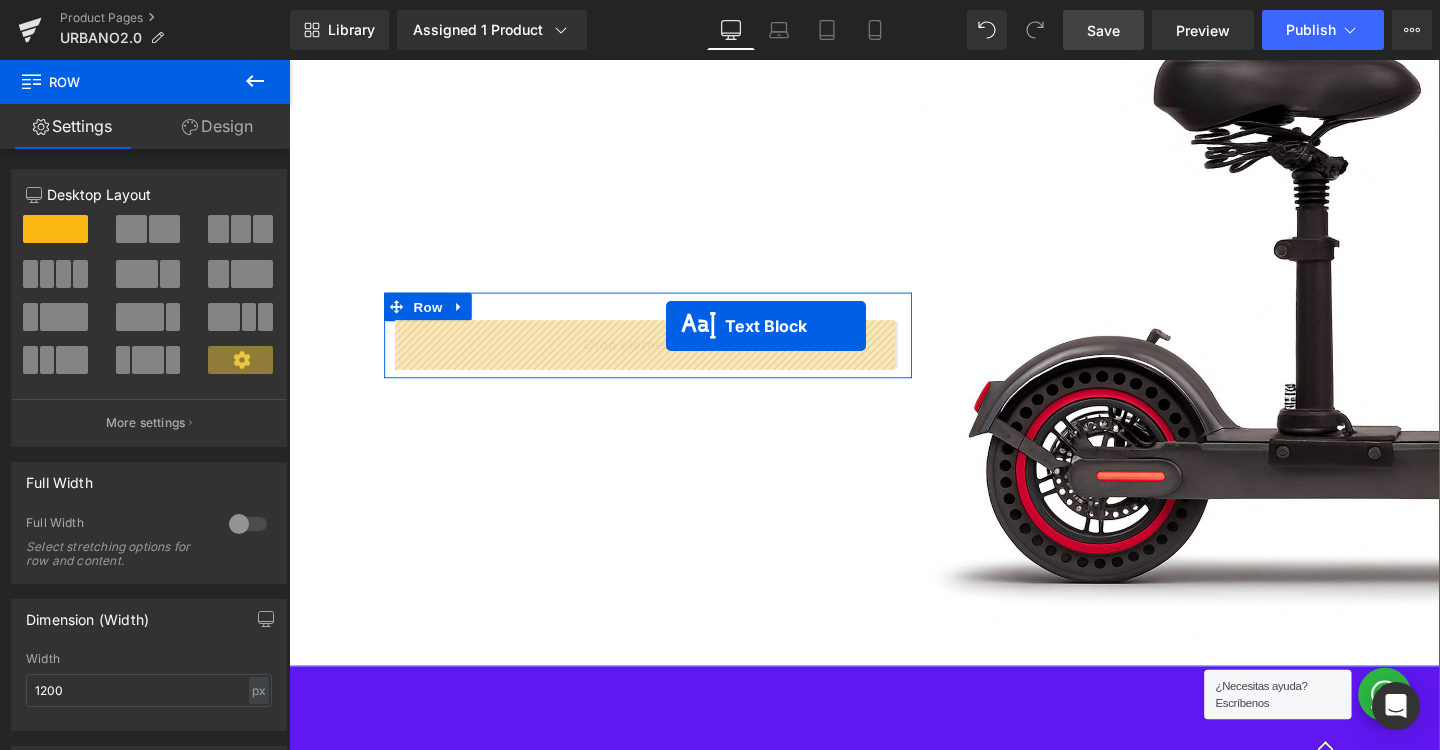drag, startPoint x: 905, startPoint y: 256, endPoint x: 685, endPoint y: 340, distance: 235.49098 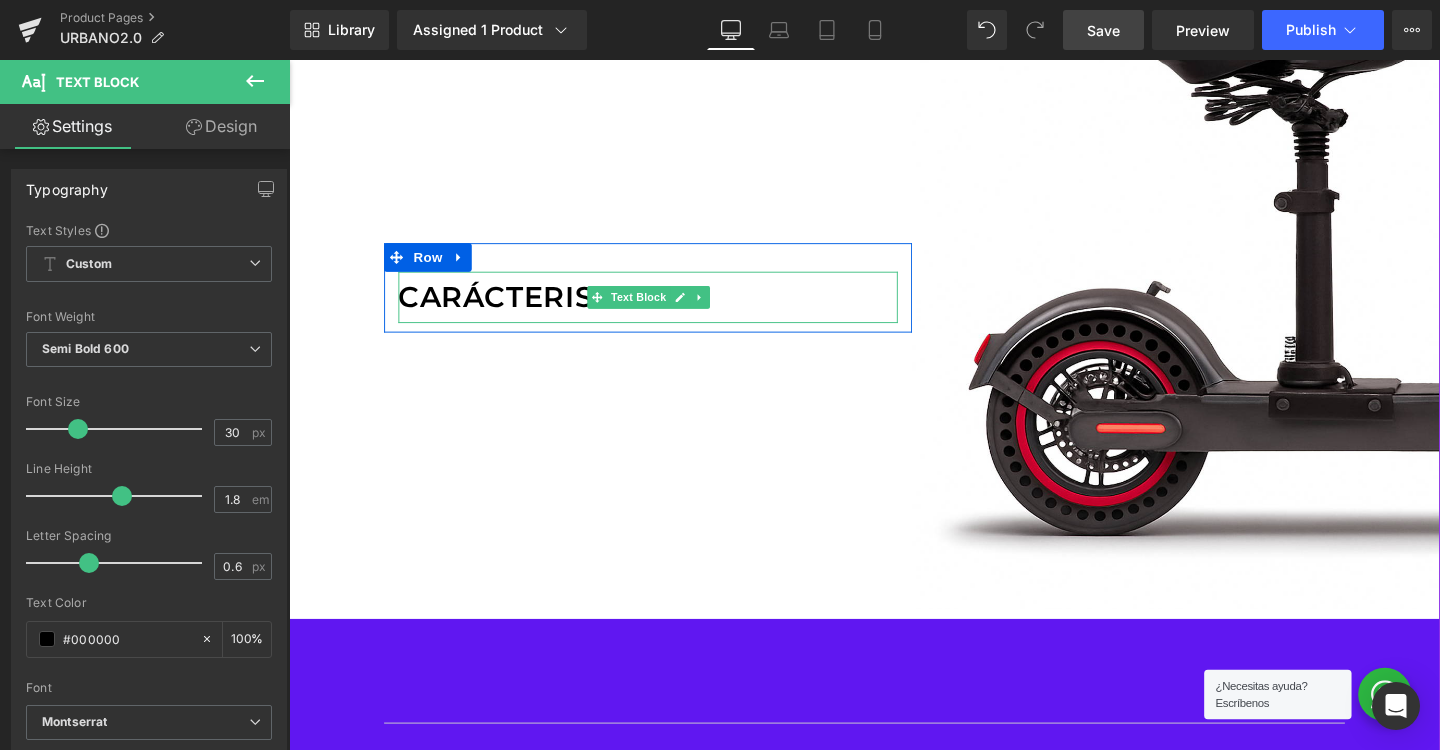 click on "CARÁCTERISTICAS" at bounding box center (666, 310) 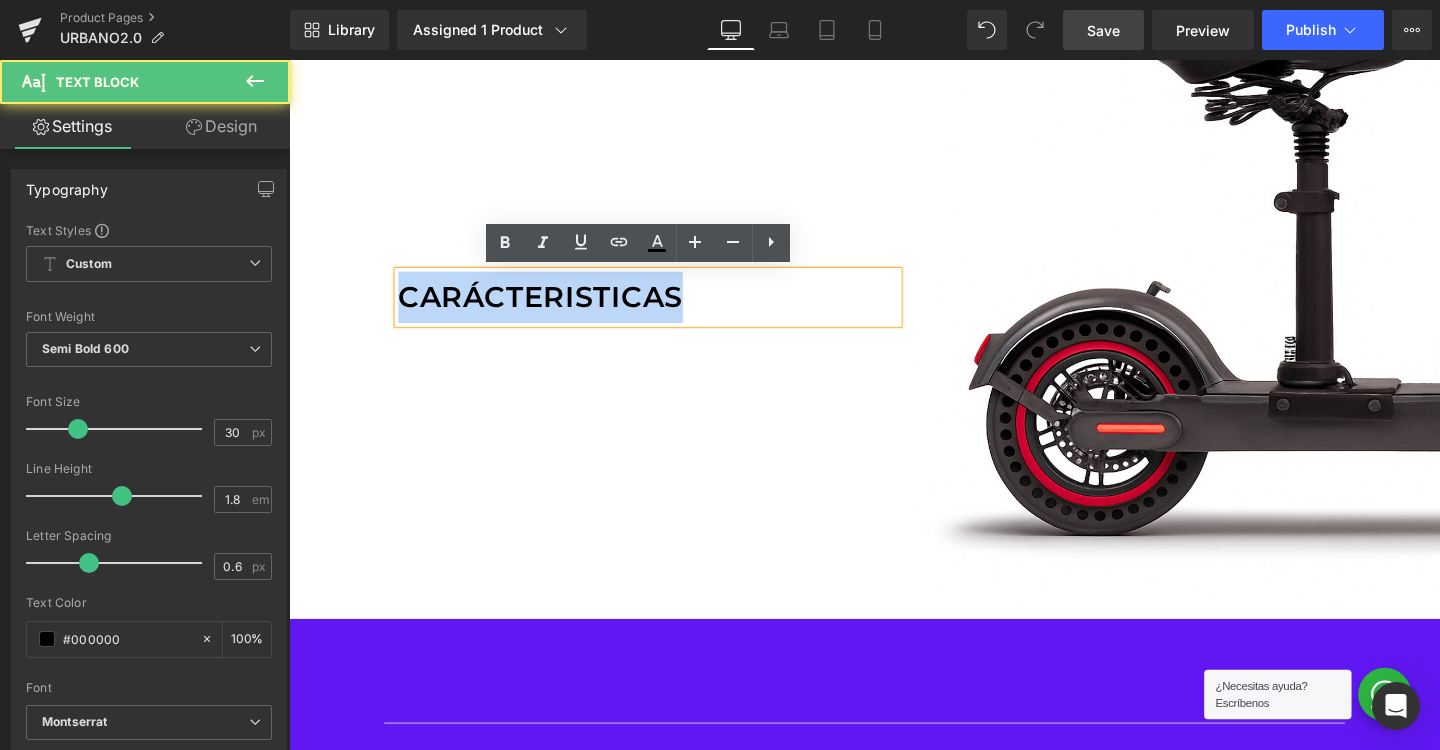 click on "CARÁCTERISTICAS" at bounding box center (666, 310) 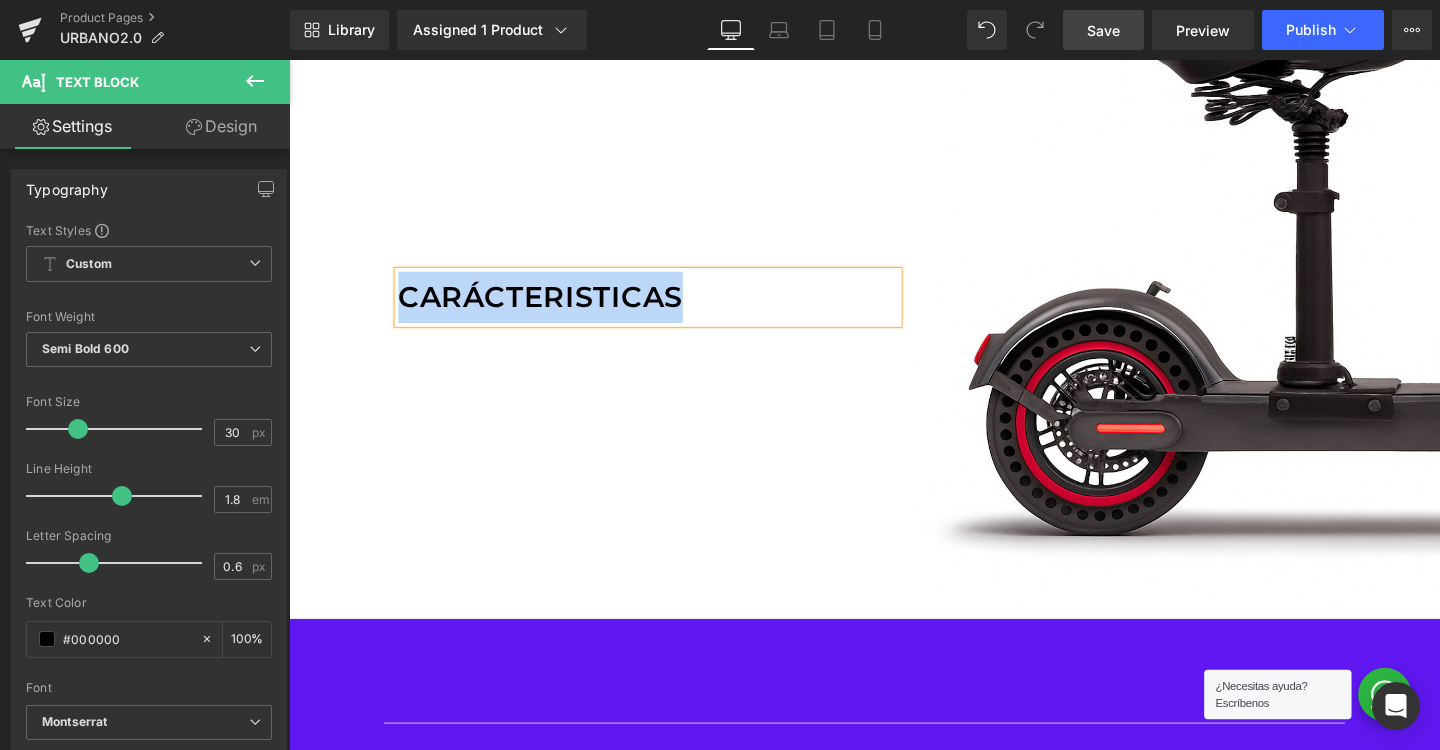 paste 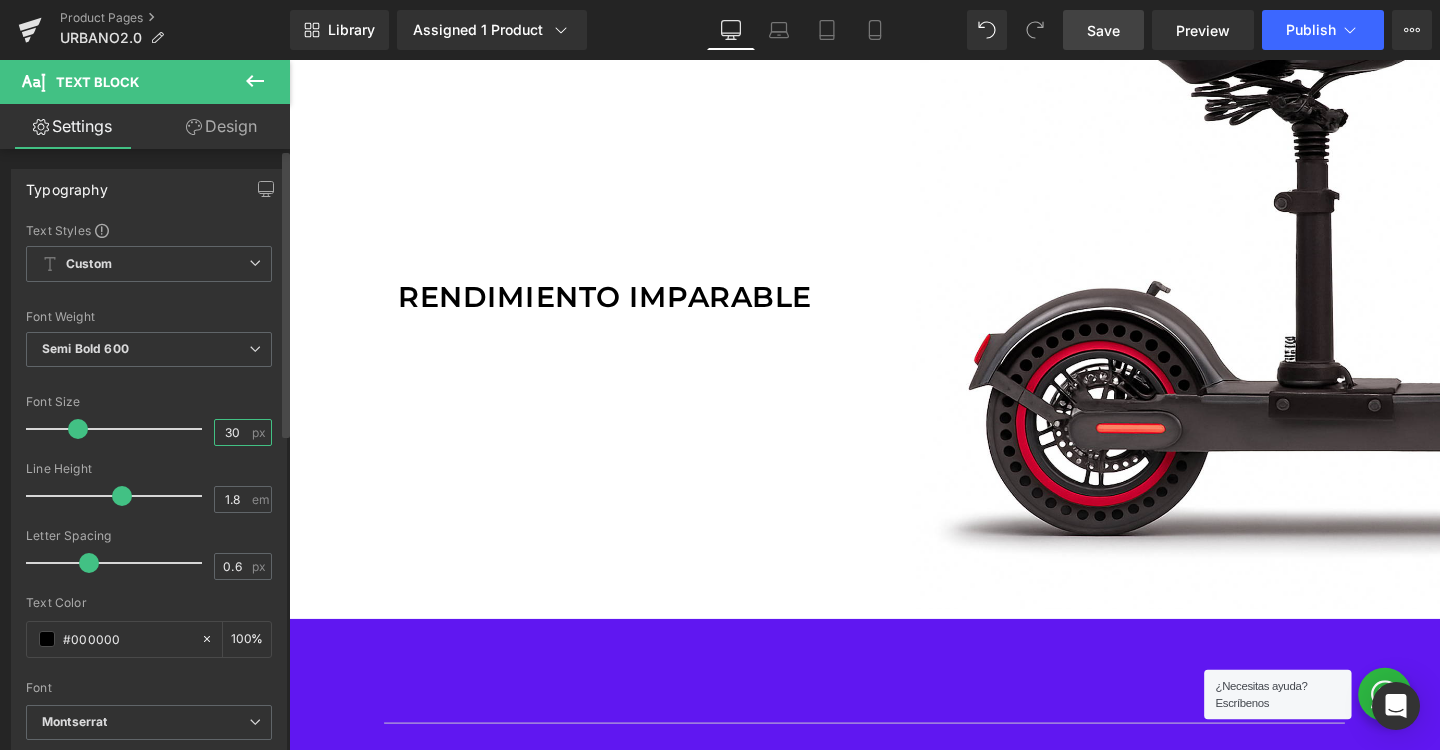click on "30" at bounding box center (232, 432) 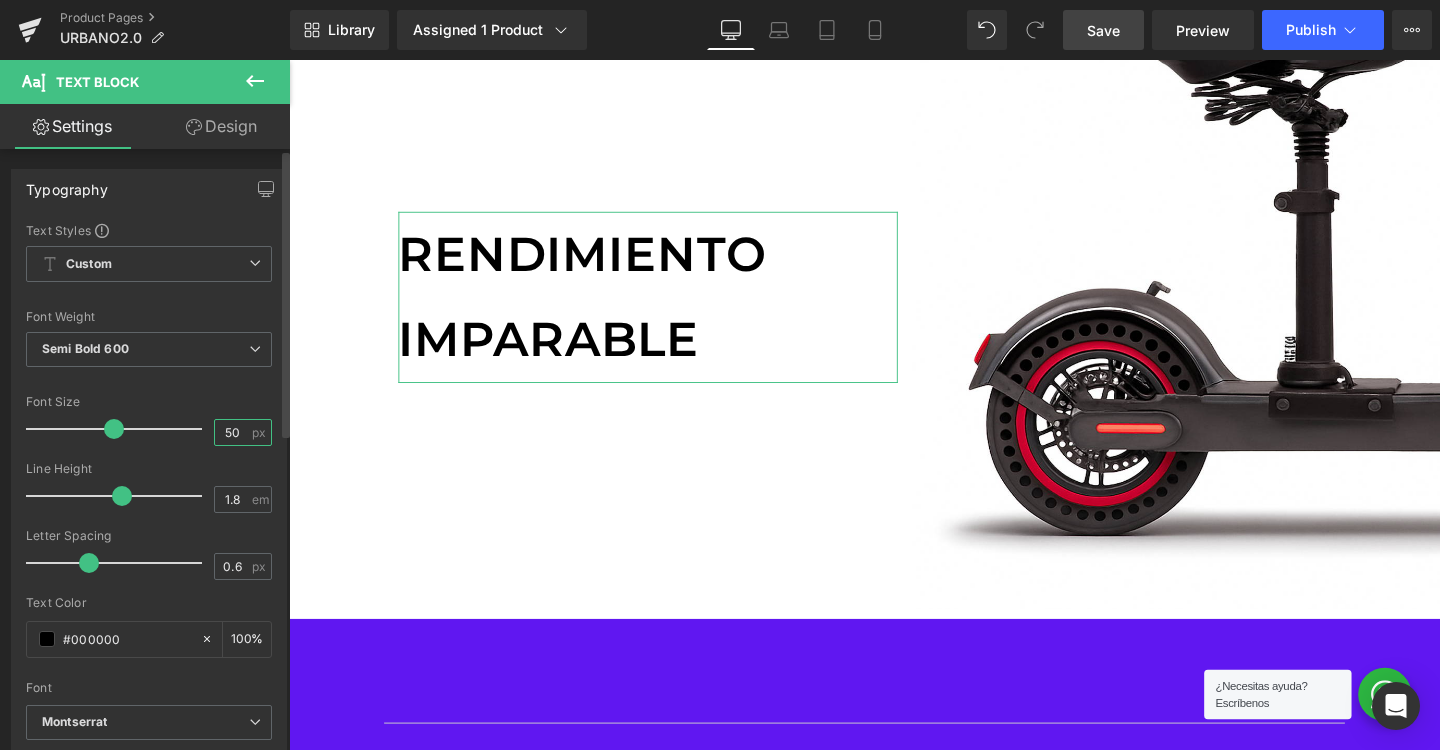 type on "50" 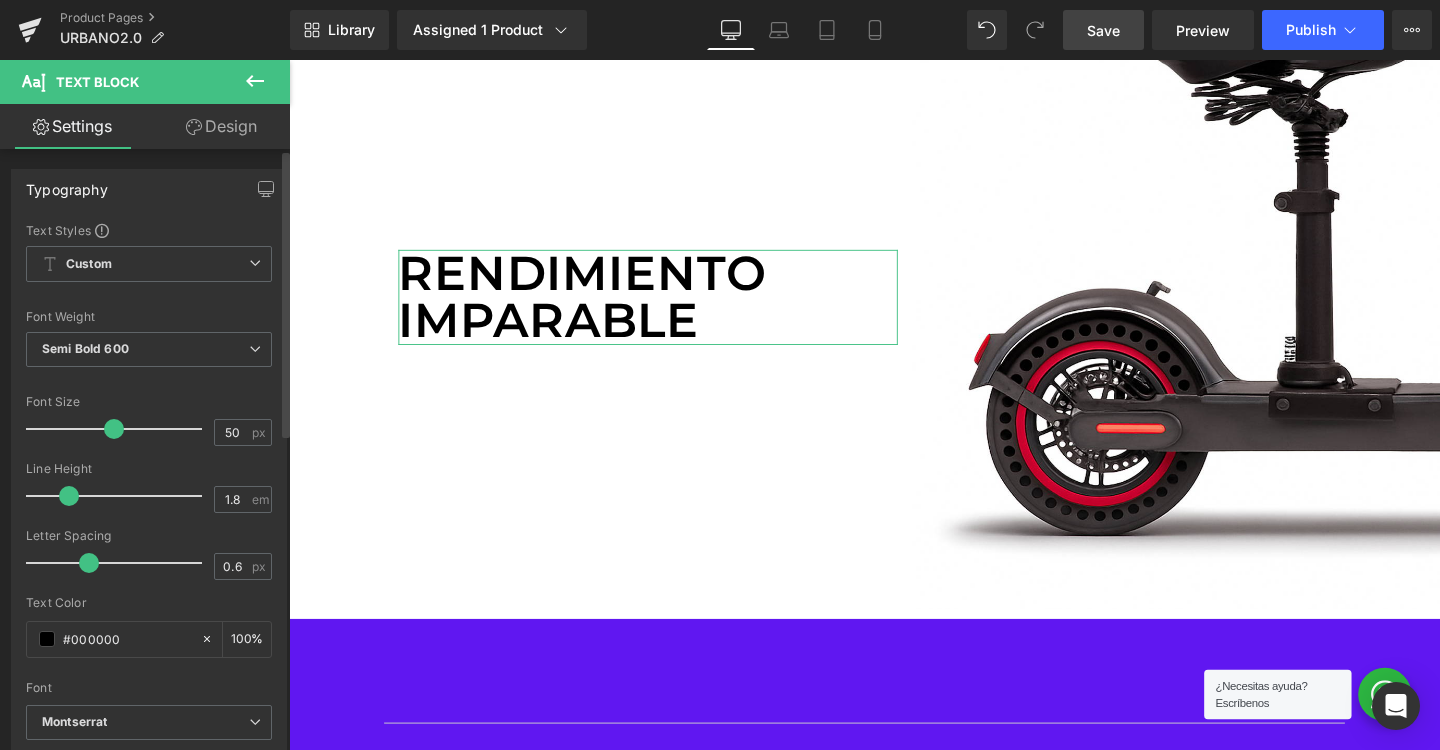 drag, startPoint x: 120, startPoint y: 497, endPoint x: 71, endPoint y: 498, distance: 49.010204 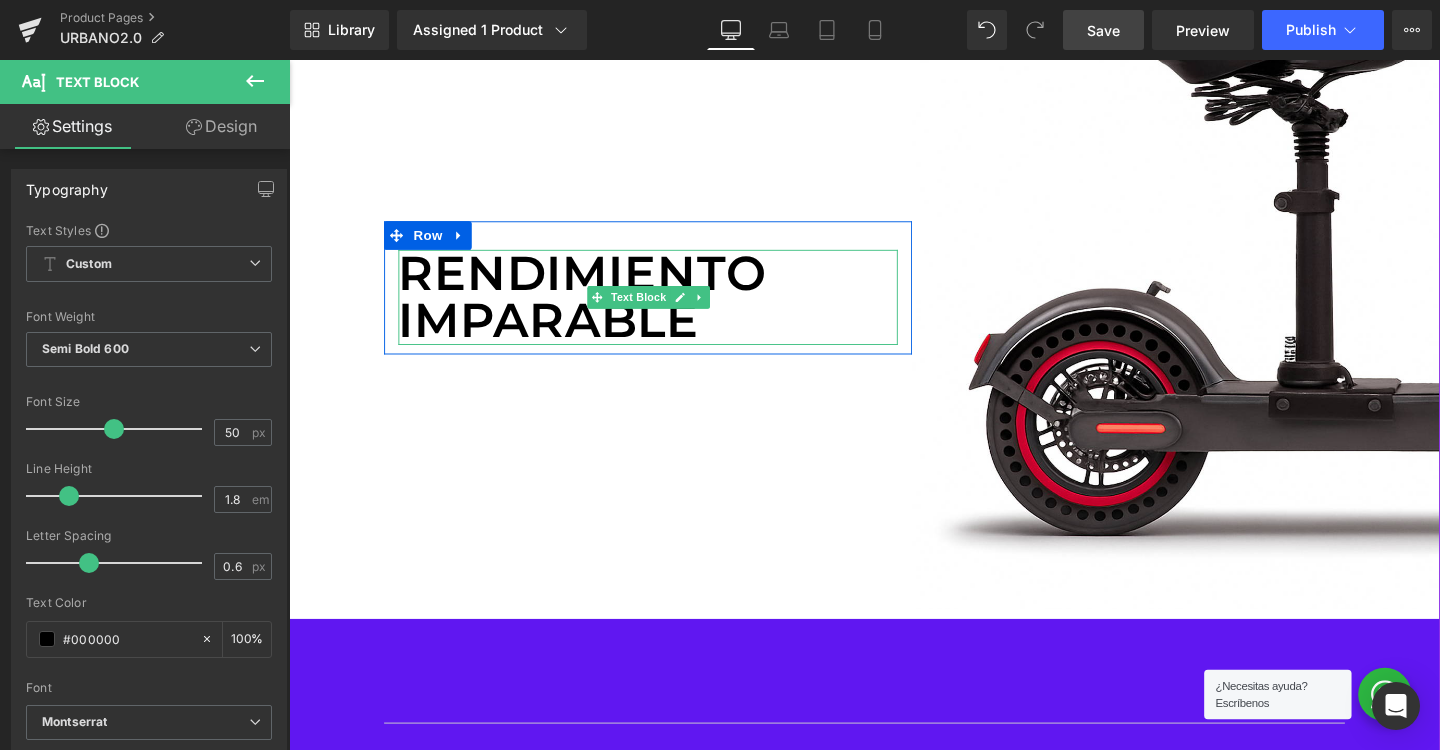 scroll, scrollTop: 2344, scrollLeft: 0, axis: vertical 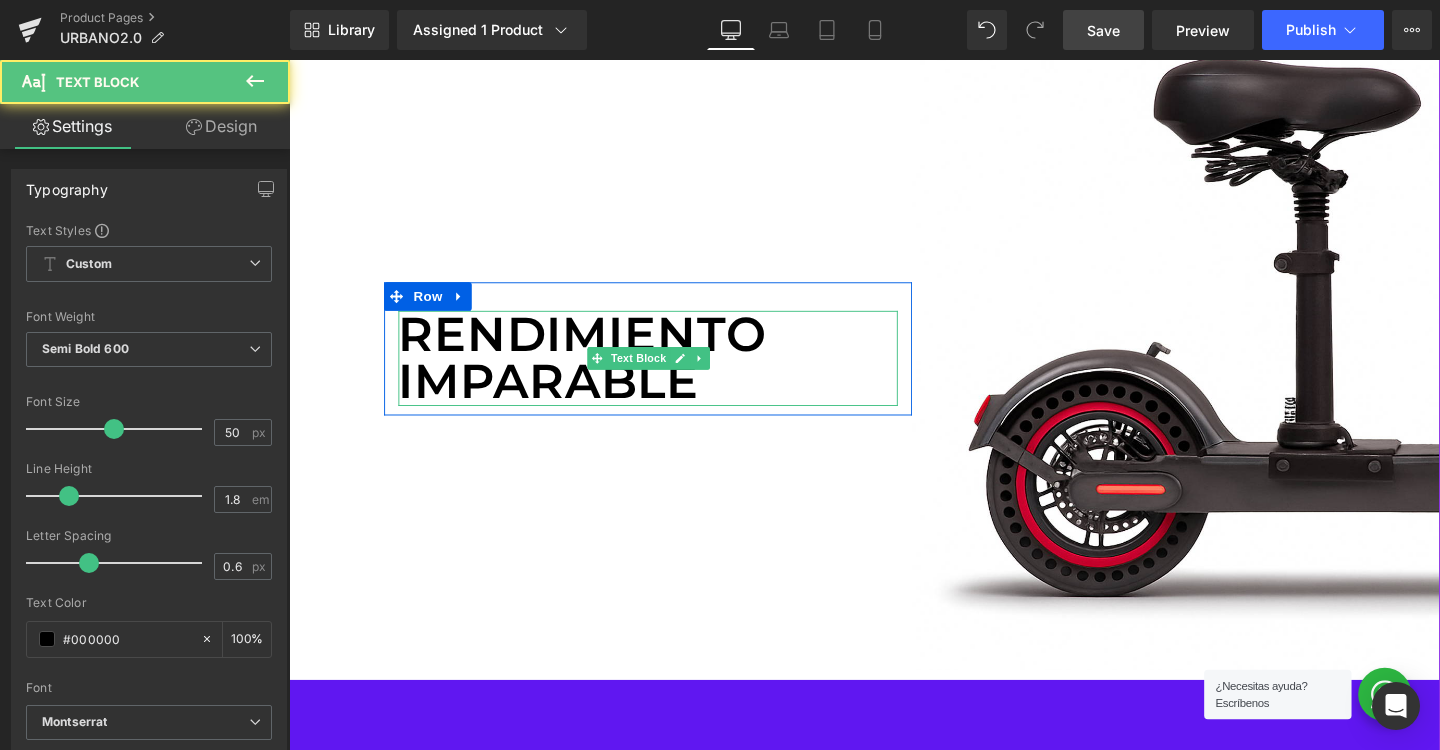 click on "RENDIMIENTO IMPARABLE" at bounding box center (666, 374) 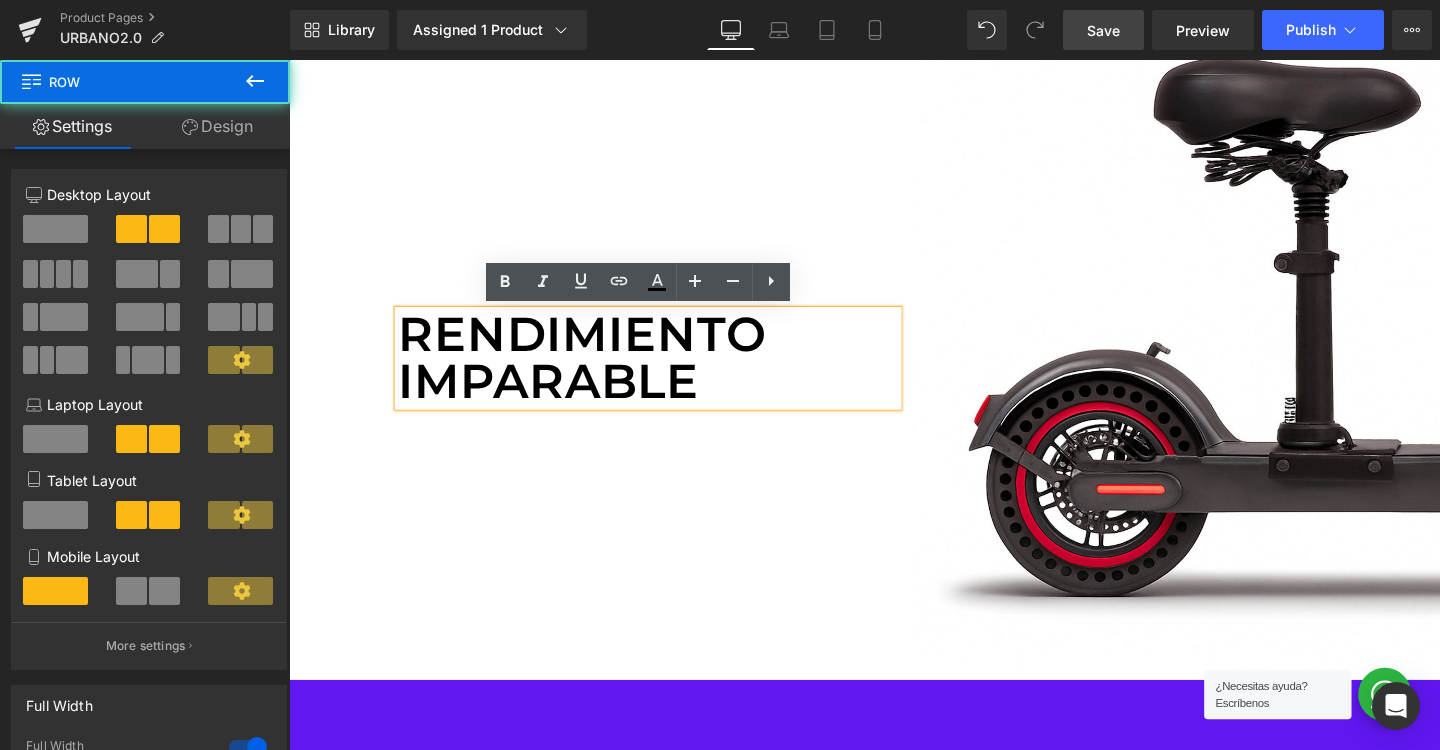 click on "RENDIMIENTO IMPARABLE Text Block
Row" at bounding box center [666, 364] 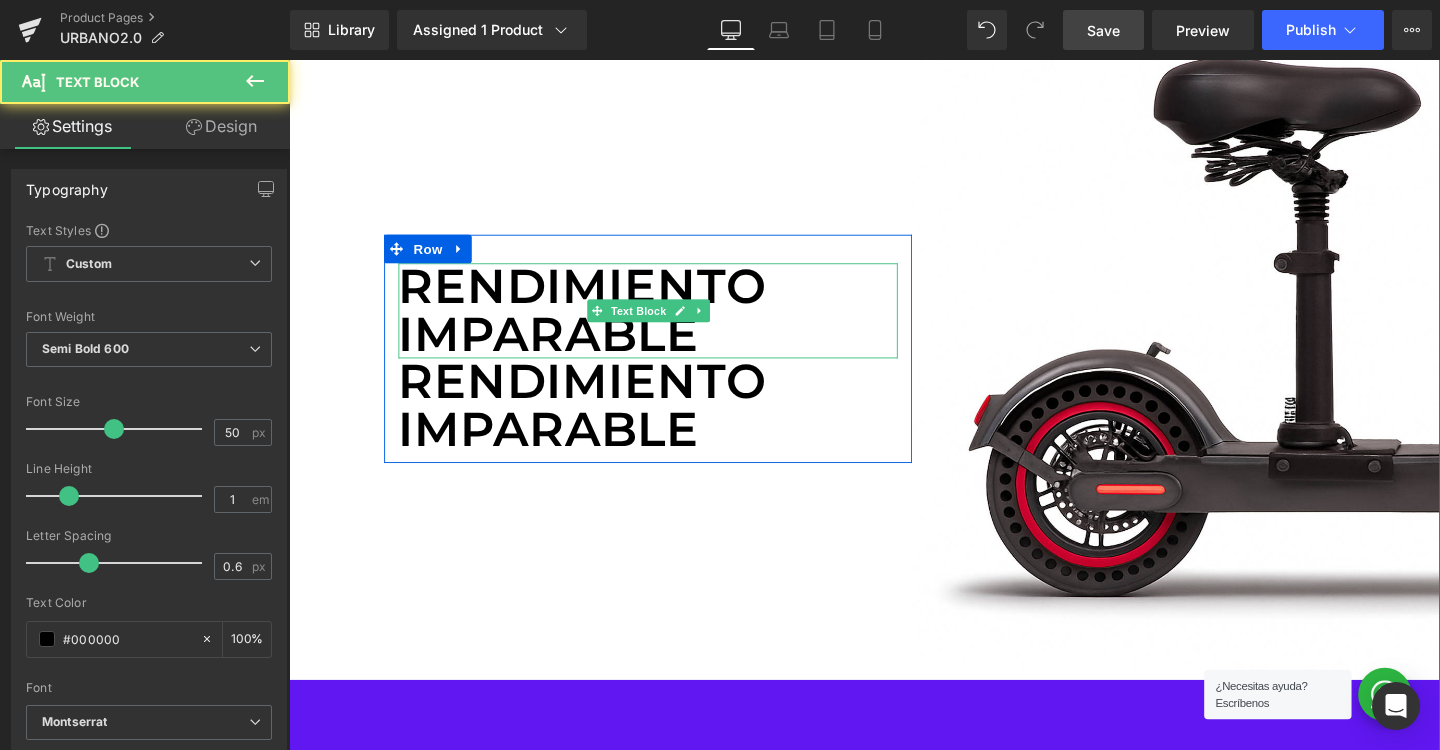click on "RENDIMIENTO IMPARABLE" at bounding box center [666, 324] 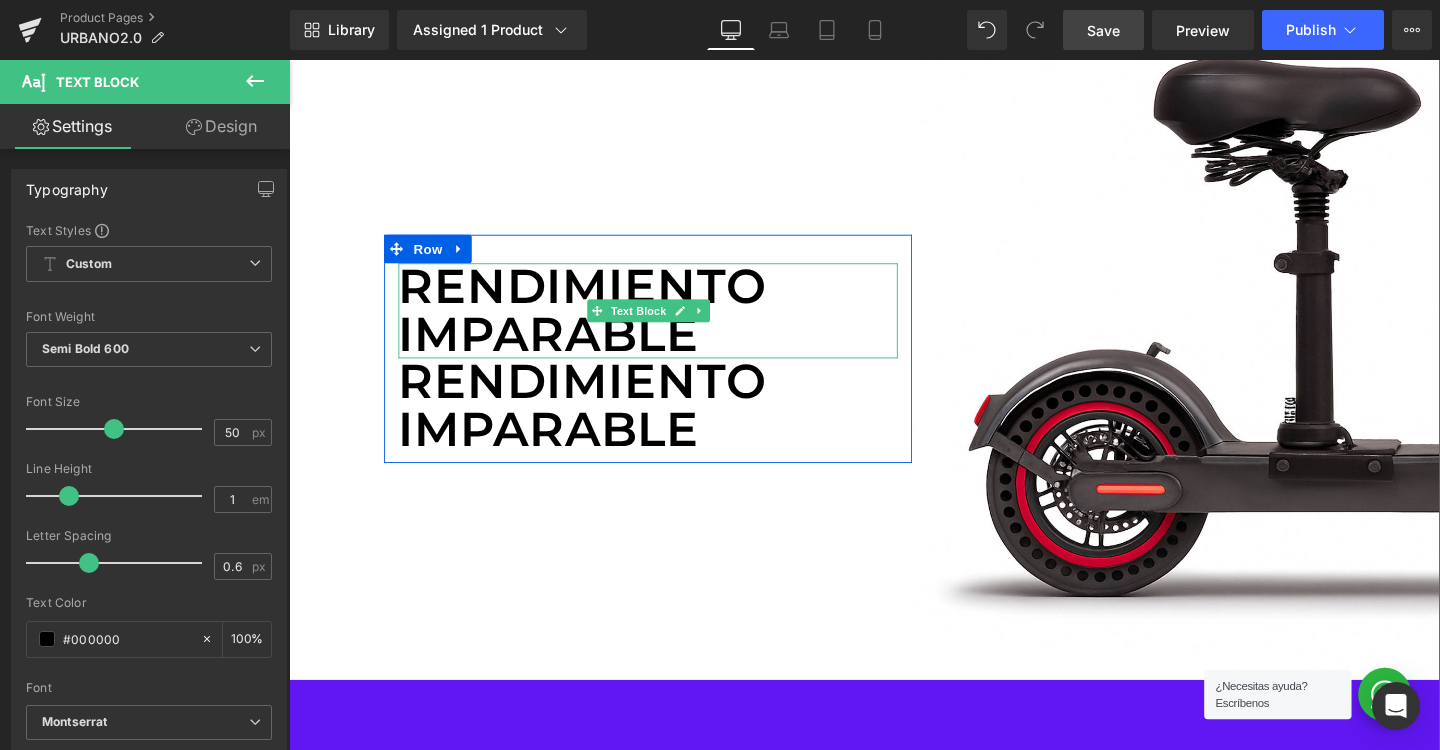 click on "RENDIMIENTO IMPARABLE" at bounding box center [666, 324] 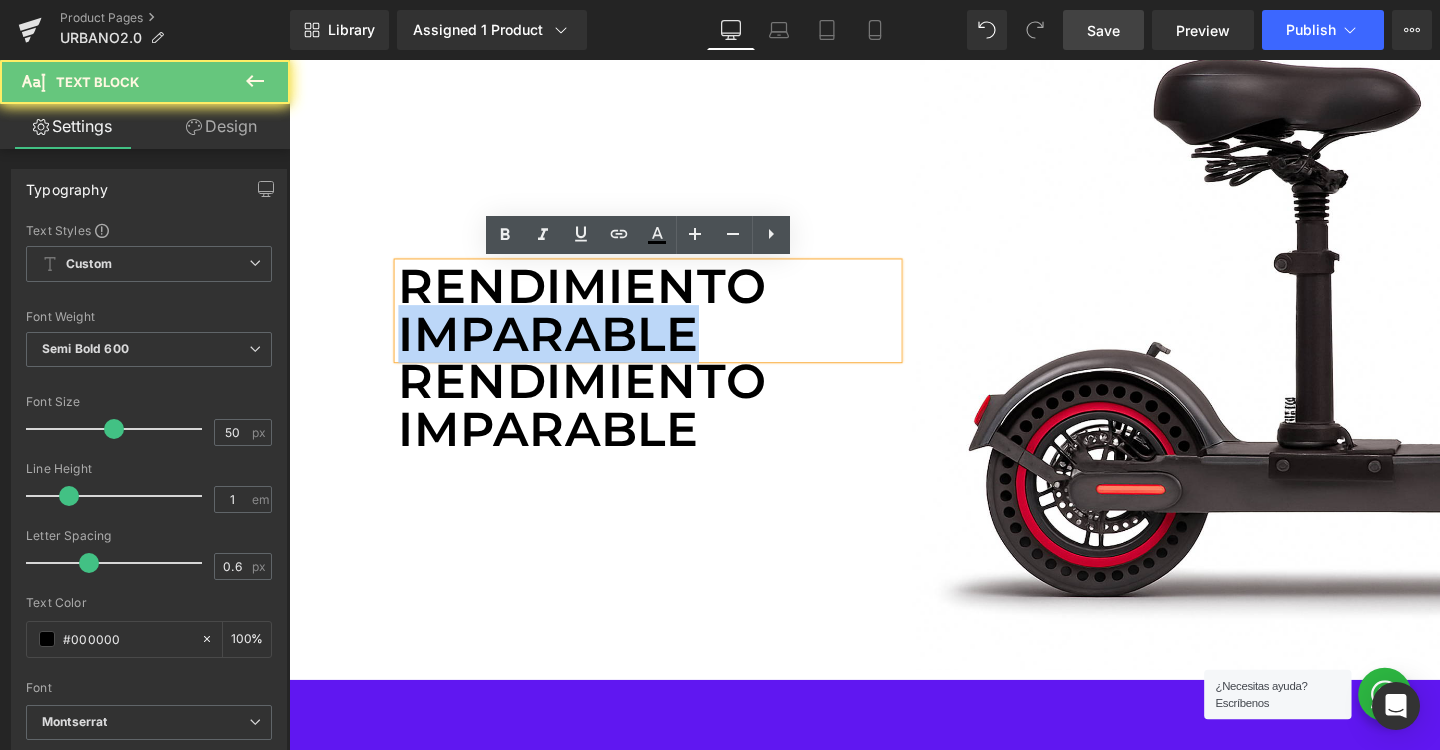 click on "RENDIMIENTO IMPARABLE" at bounding box center [666, 324] 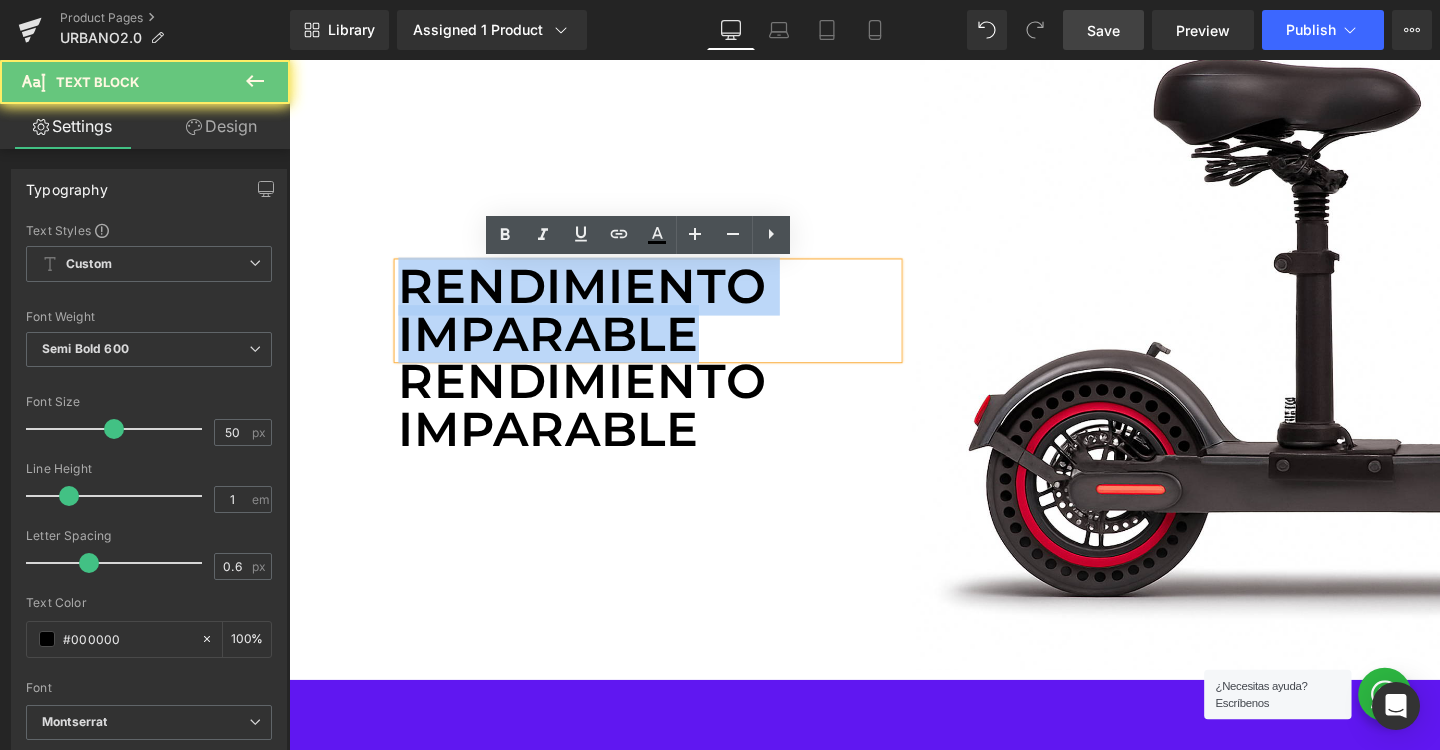 click on "RENDIMIENTO IMPARABLE" at bounding box center (666, 324) 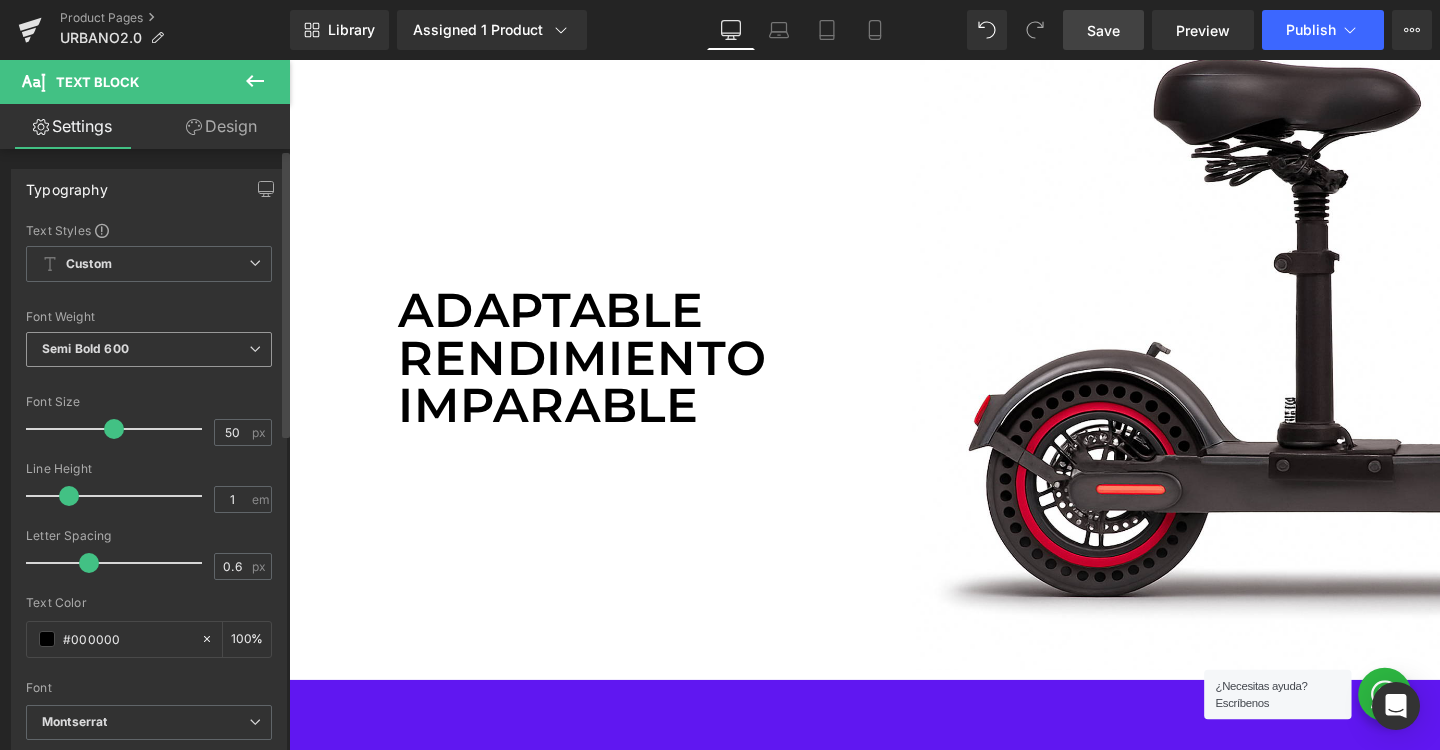 click on "Semi Bold 600" at bounding box center (149, 349) 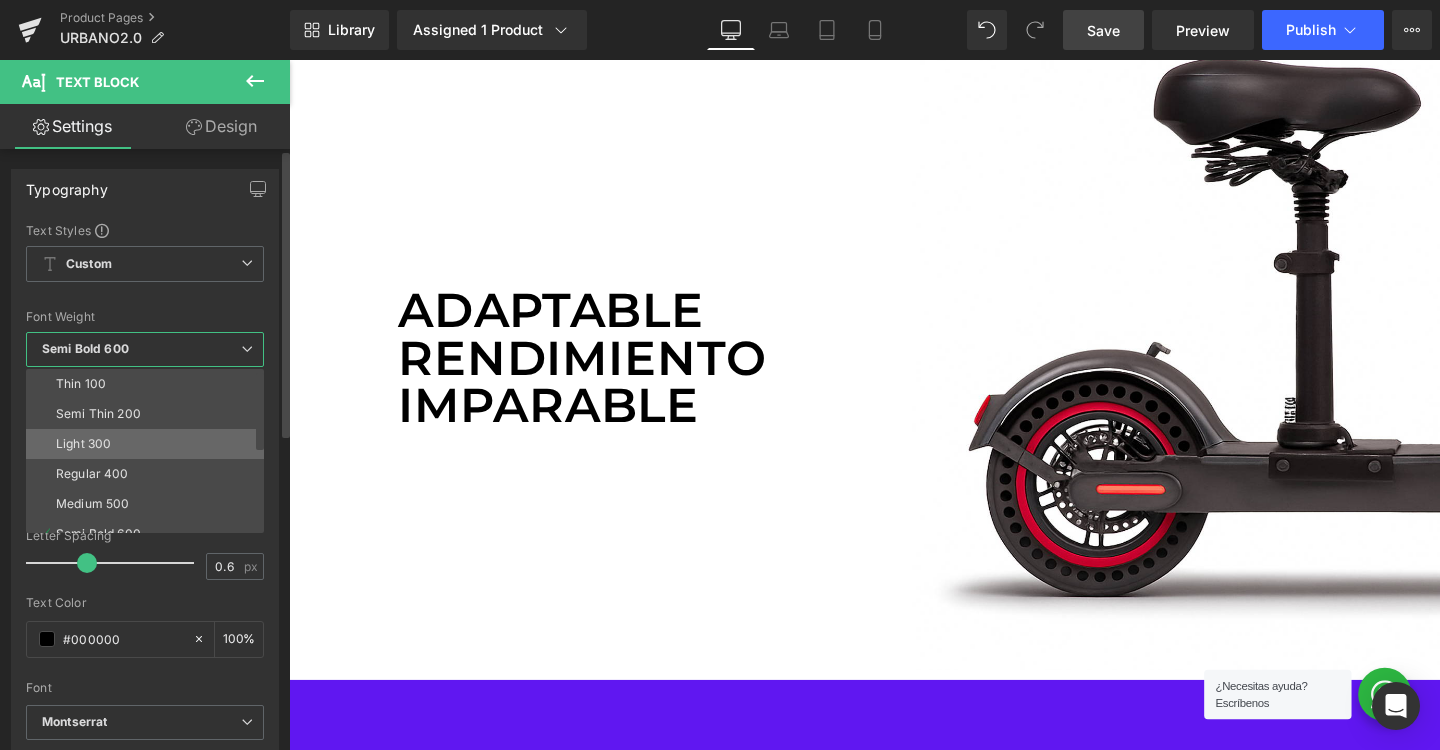 click on "Light 300" at bounding box center (149, 444) 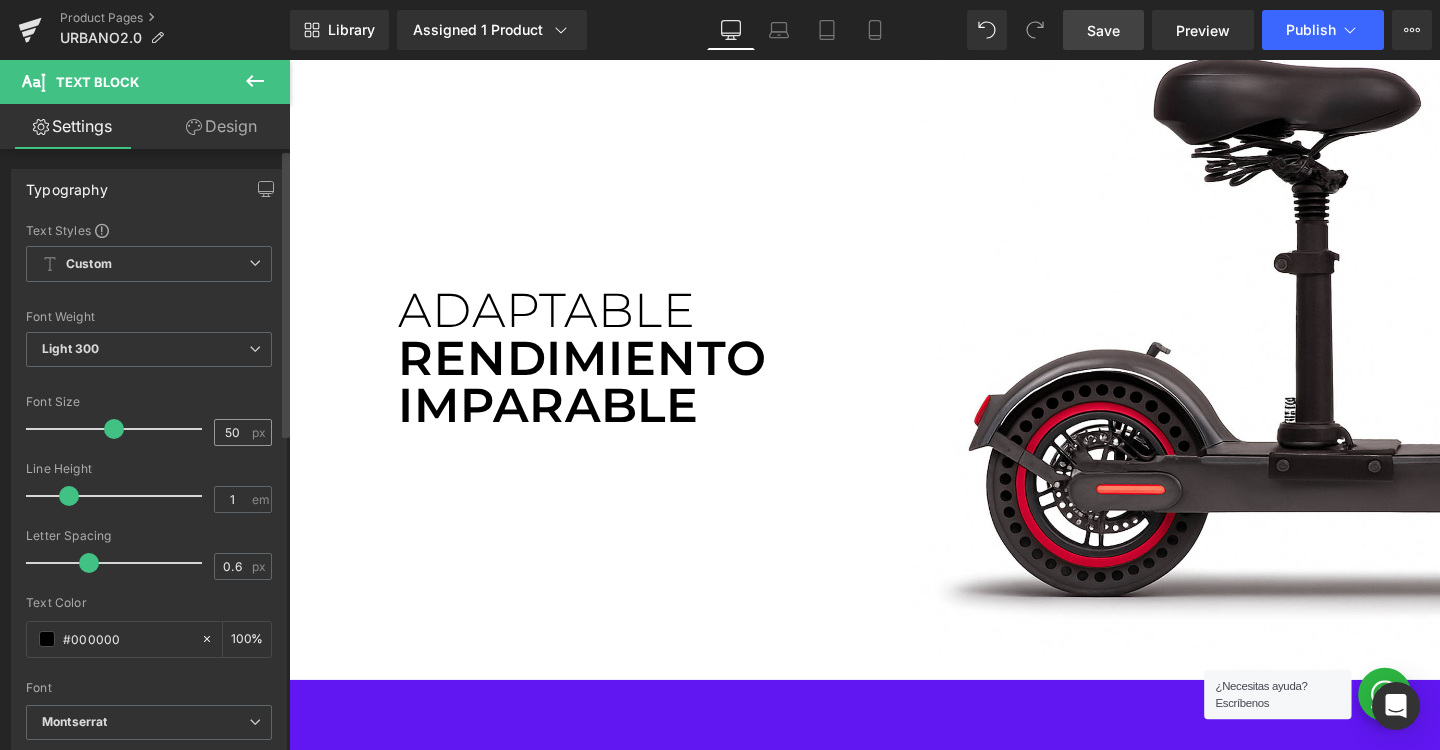 click on "50 px" at bounding box center [243, 432] 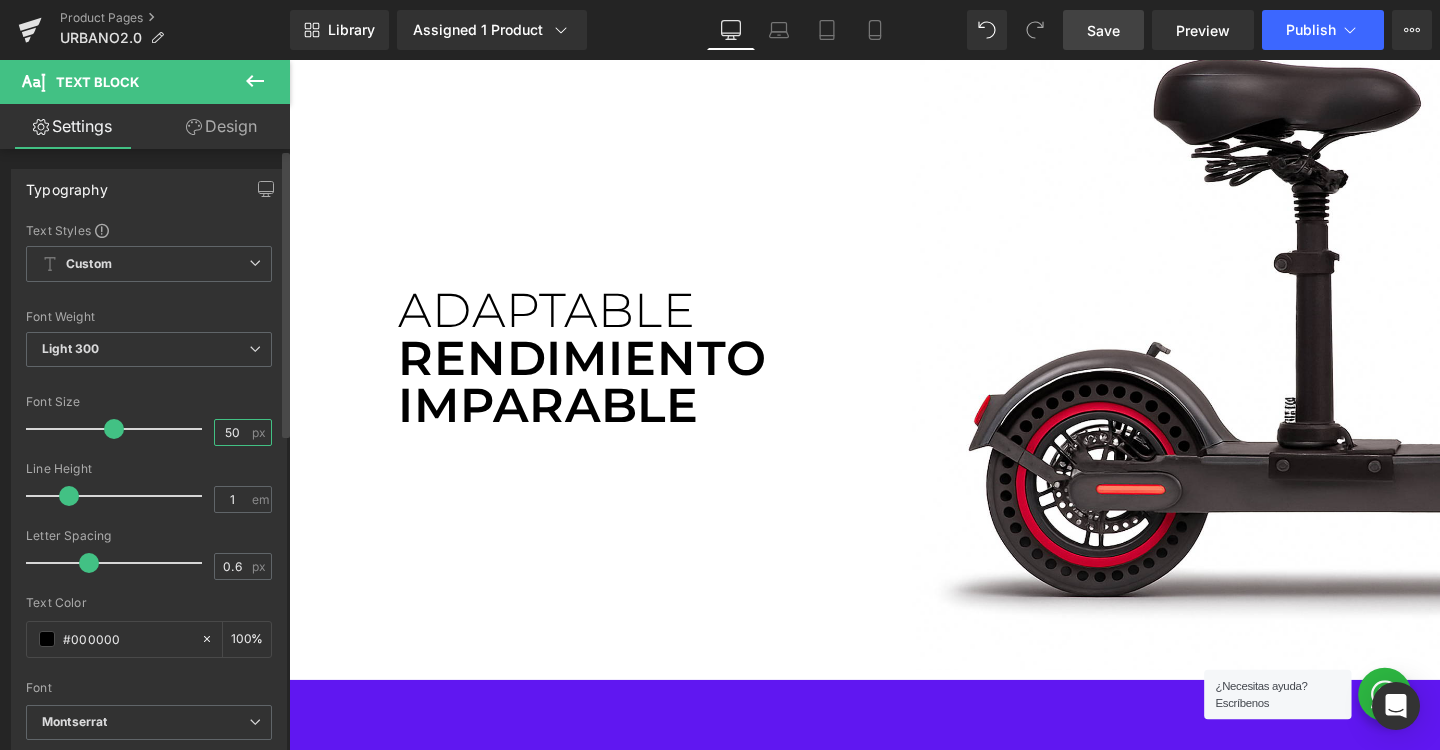 click on "50" at bounding box center [232, 432] 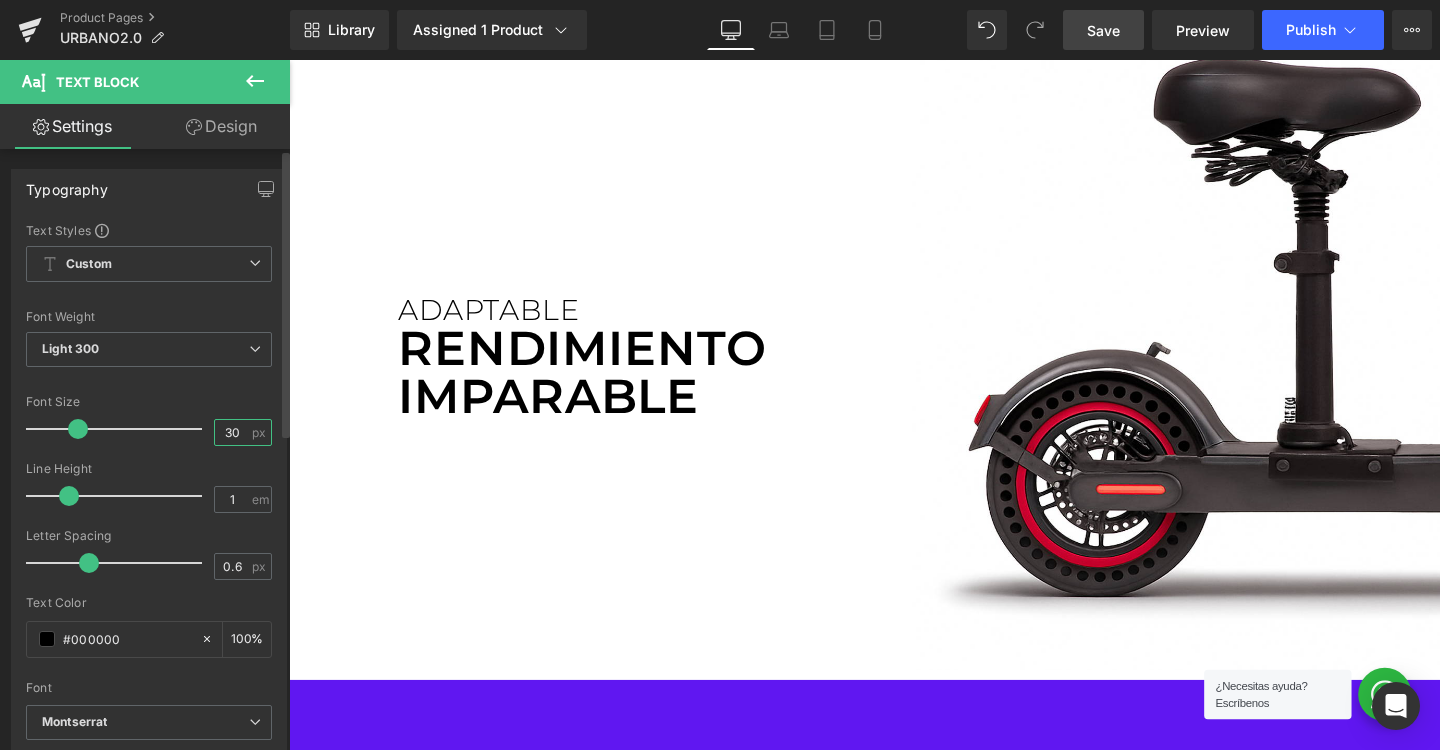 click on "30" at bounding box center [232, 432] 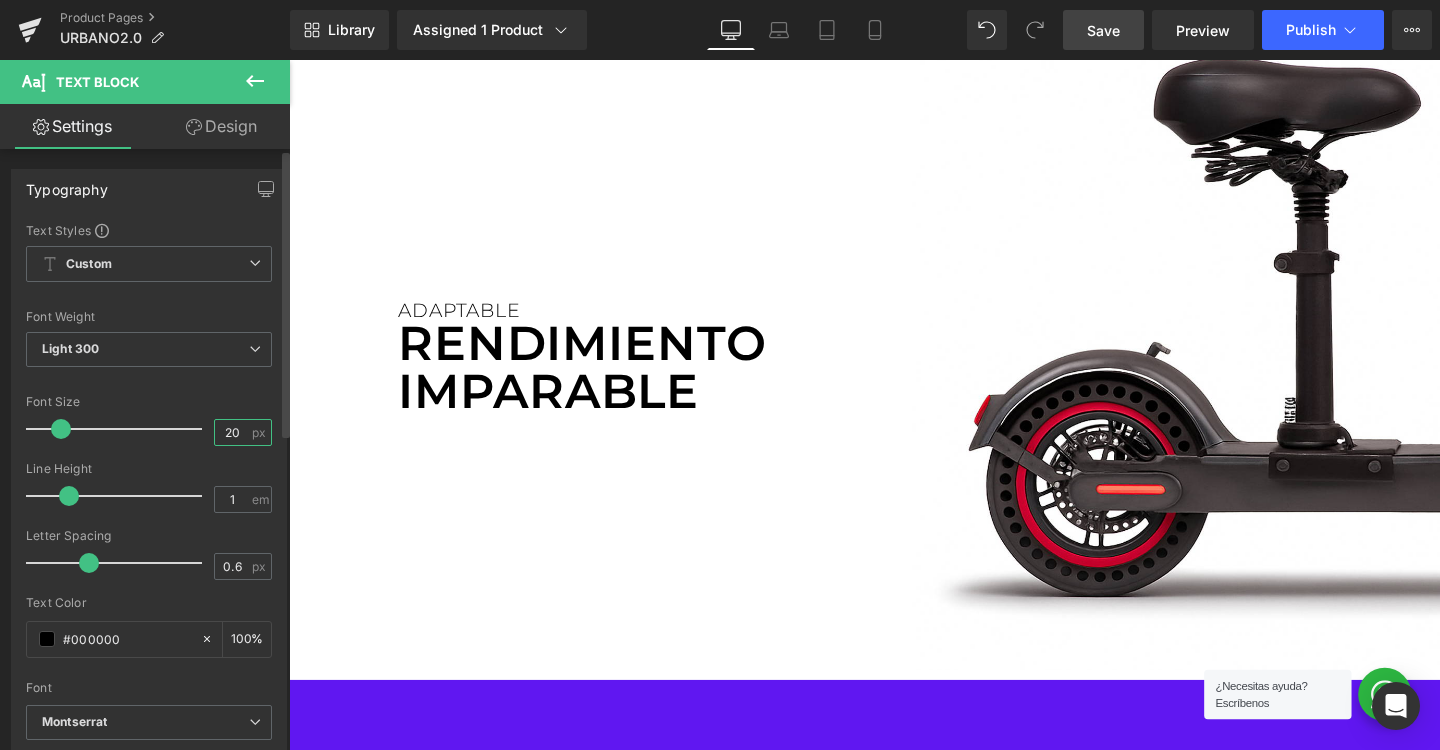 type on "20" 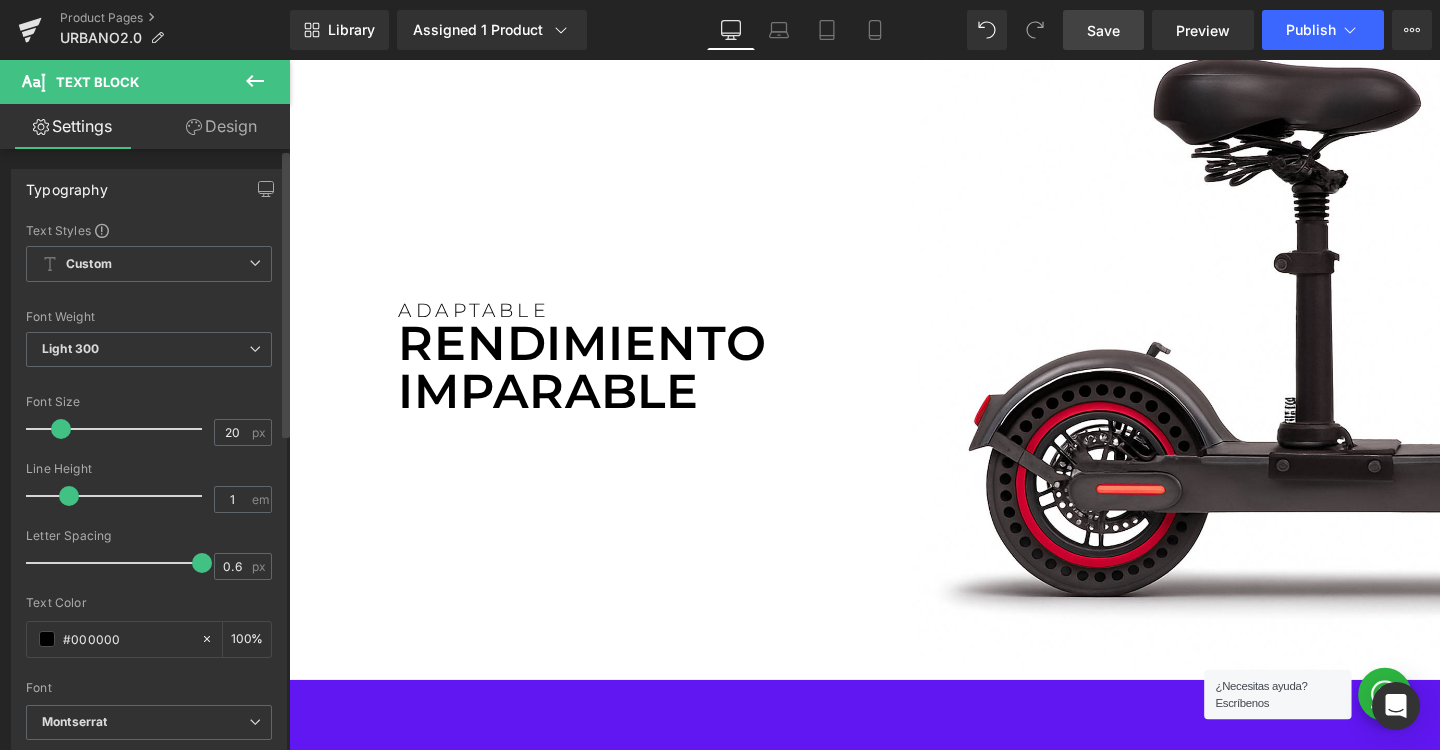 drag, startPoint x: 81, startPoint y: 561, endPoint x: 204, endPoint y: 559, distance: 123.01626 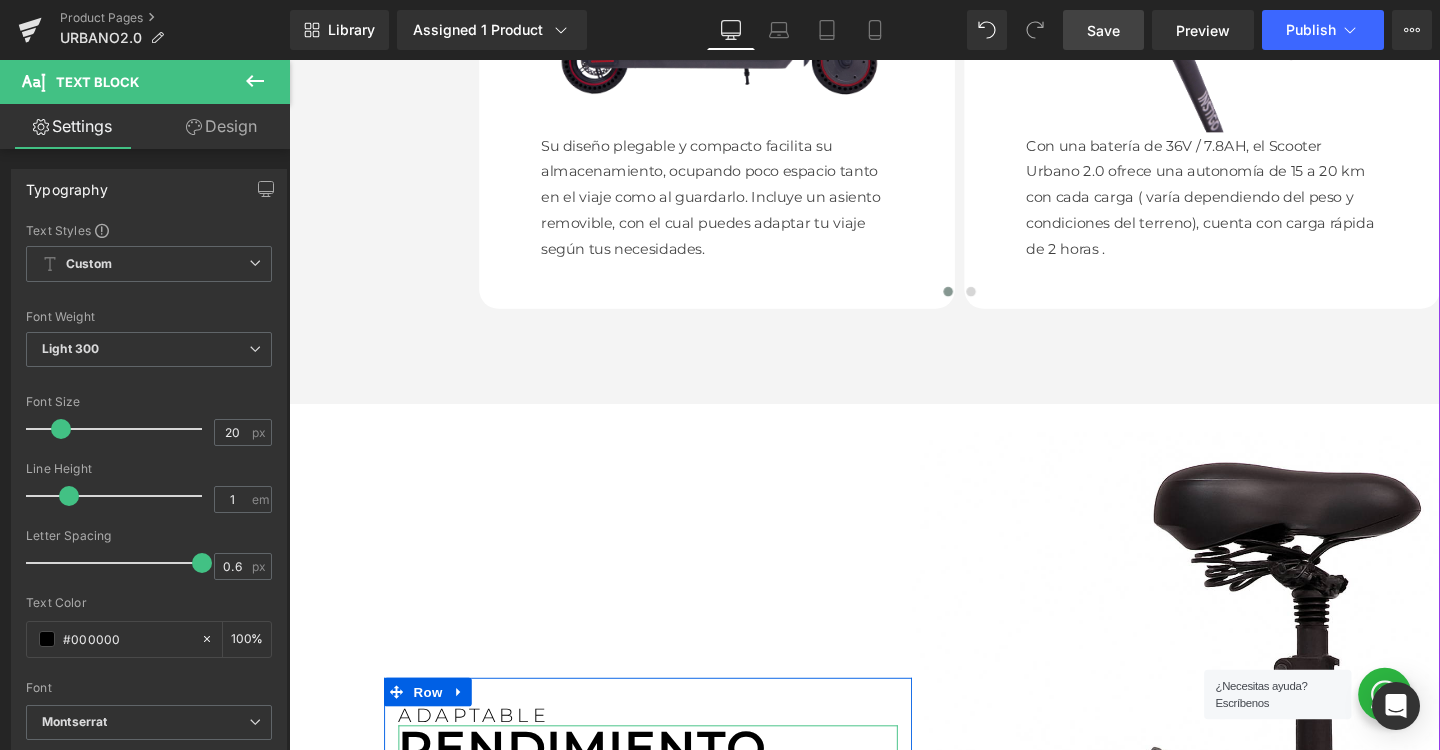 scroll, scrollTop: 1837, scrollLeft: 0, axis: vertical 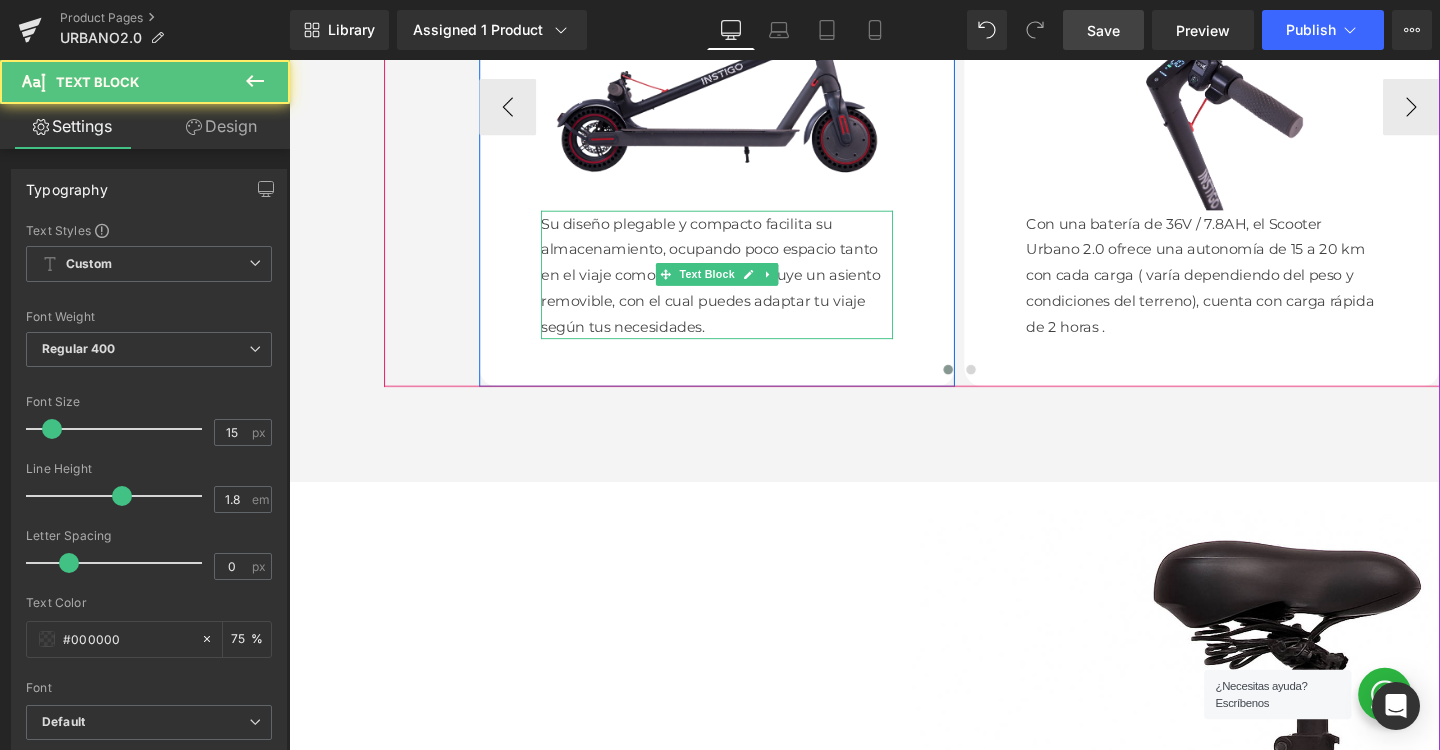 click on "Su diseño plegable y compacto facilita su almacenamiento, ocupando poco espacio tanto en el viaje como al guardarlo. Incluye un asiento removible, con el cual puedes adaptar tu viaje según tus necesidades.
Text Block" at bounding box center [739, 285] 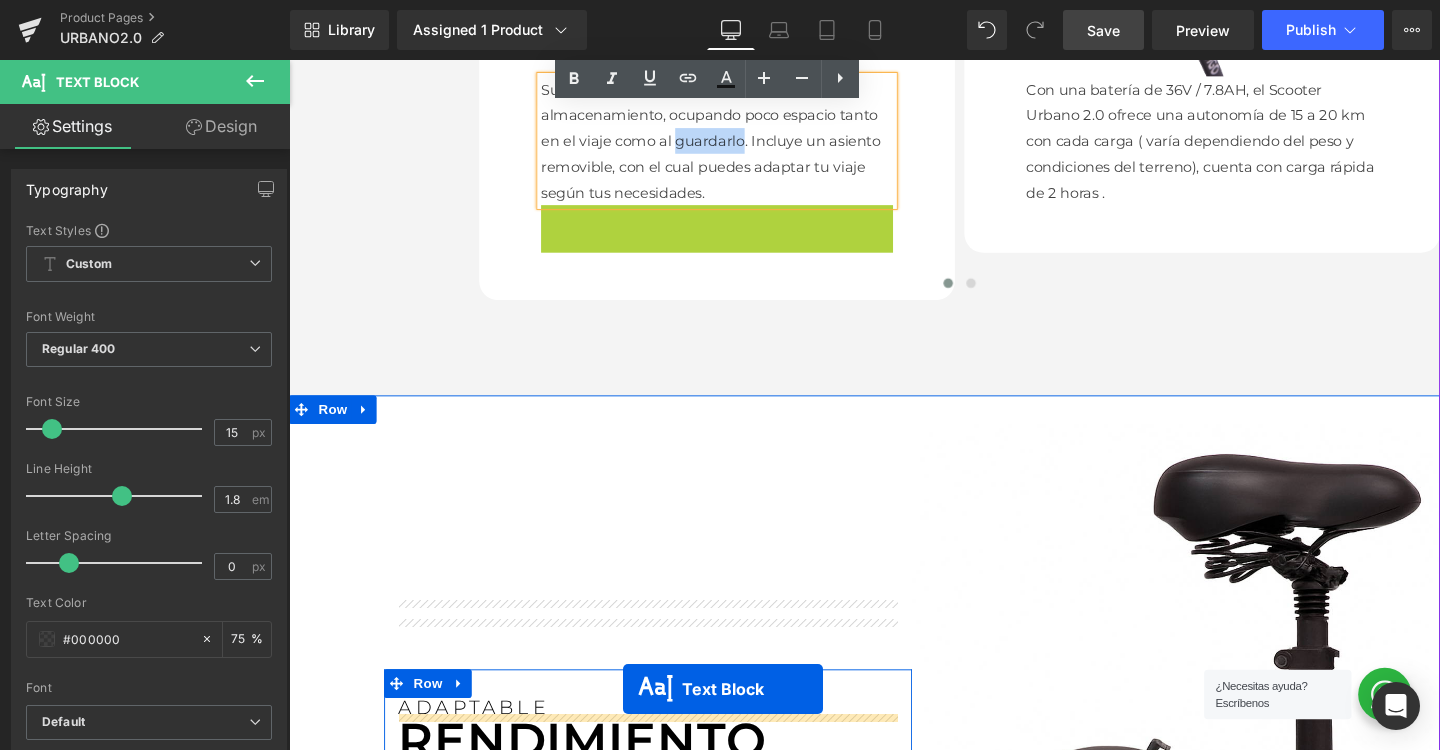 scroll, scrollTop: 2137, scrollLeft: 0, axis: vertical 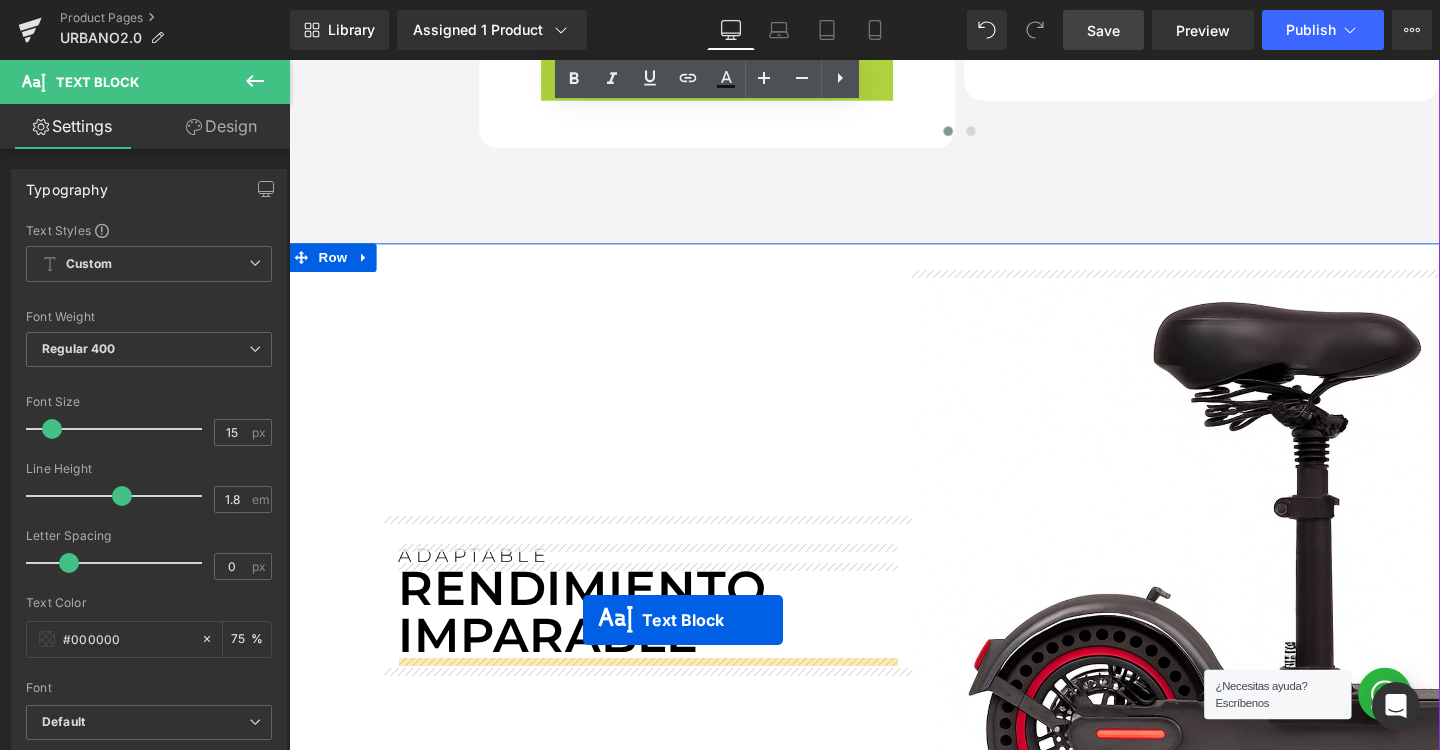 drag, startPoint x: 725, startPoint y: 411, endPoint x: 598, endPoint y: 649, distance: 269.7647 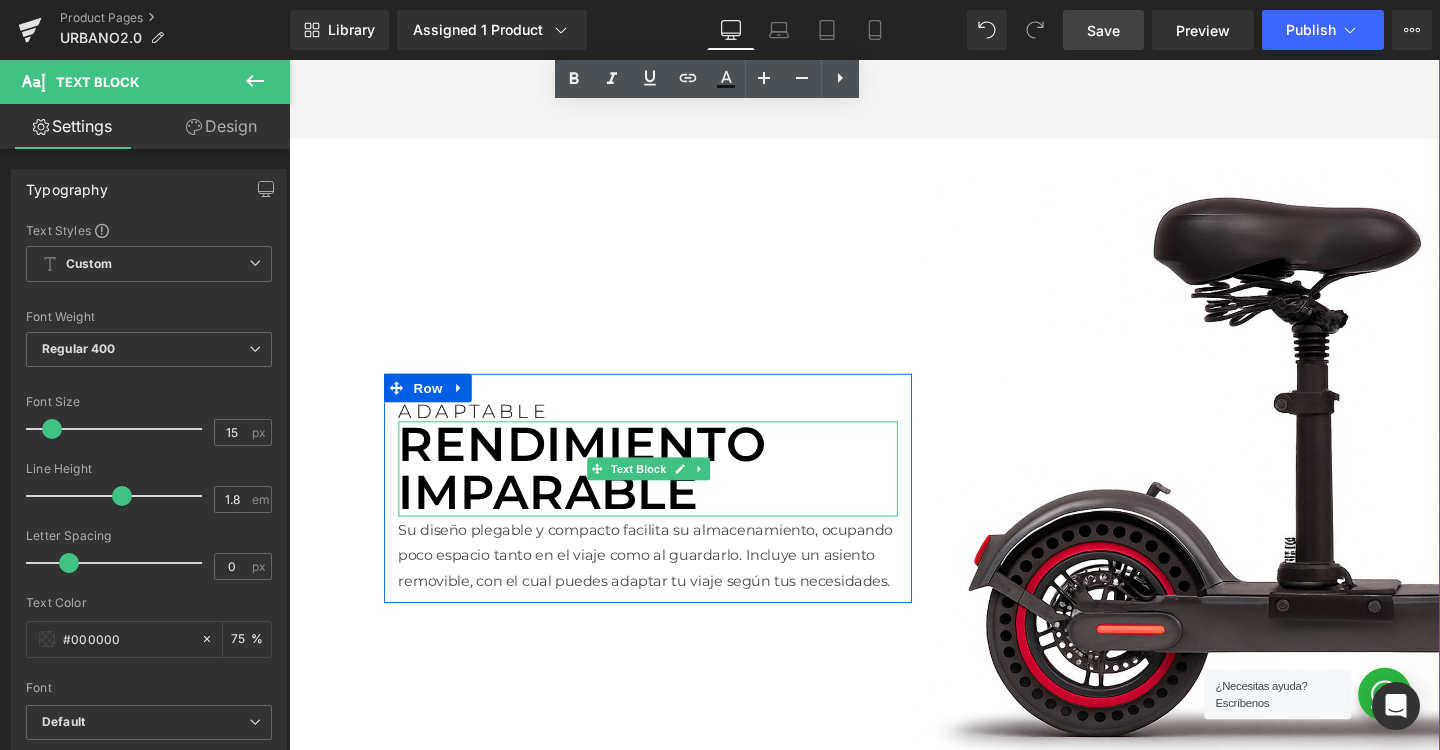 scroll, scrollTop: 2296, scrollLeft: 0, axis: vertical 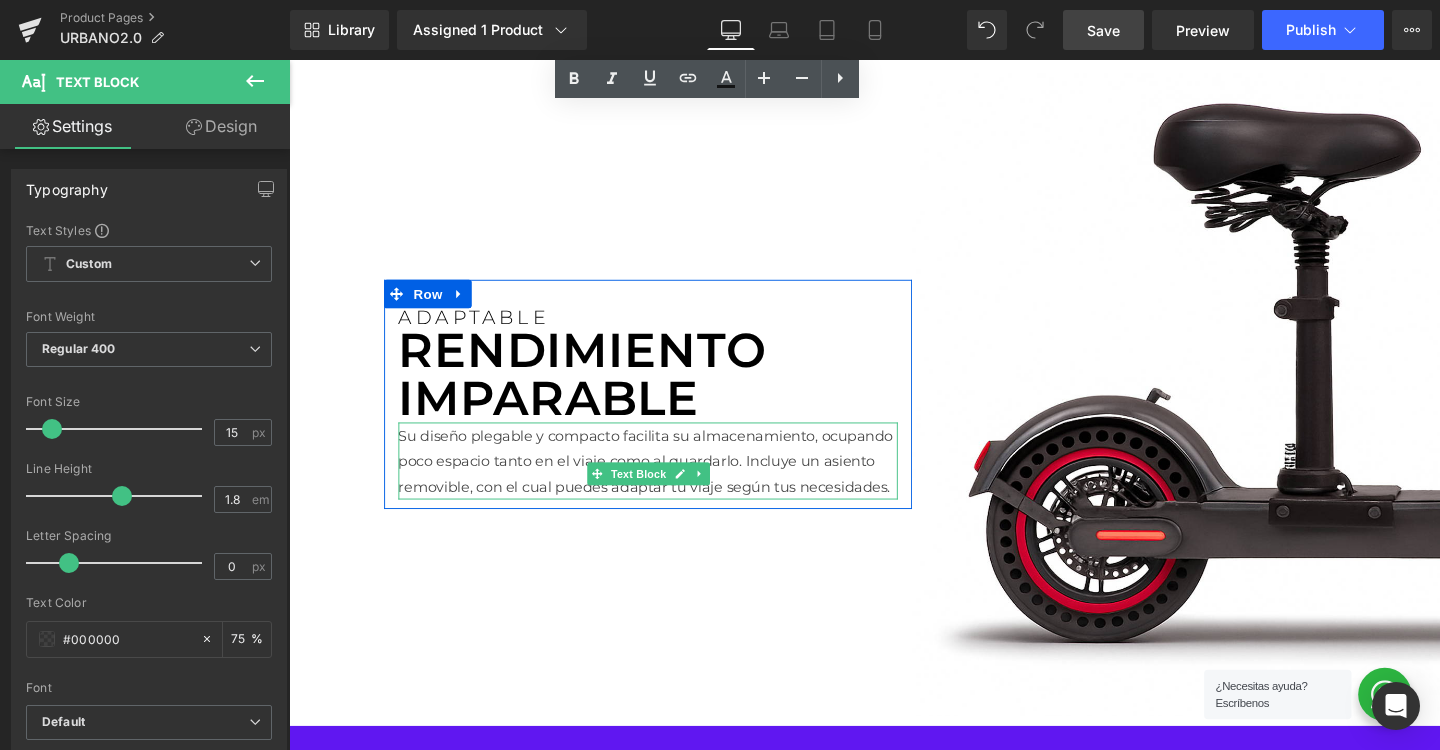 click on "Su diseño plegable y compacto facilita su almacenamiento, ocupando poco espacio tanto en el viaje como al guardarlo. Incluye un asiento removible, con el cual puedes adaptar tu viaje según tus necesidades." at bounding box center (666, 481) 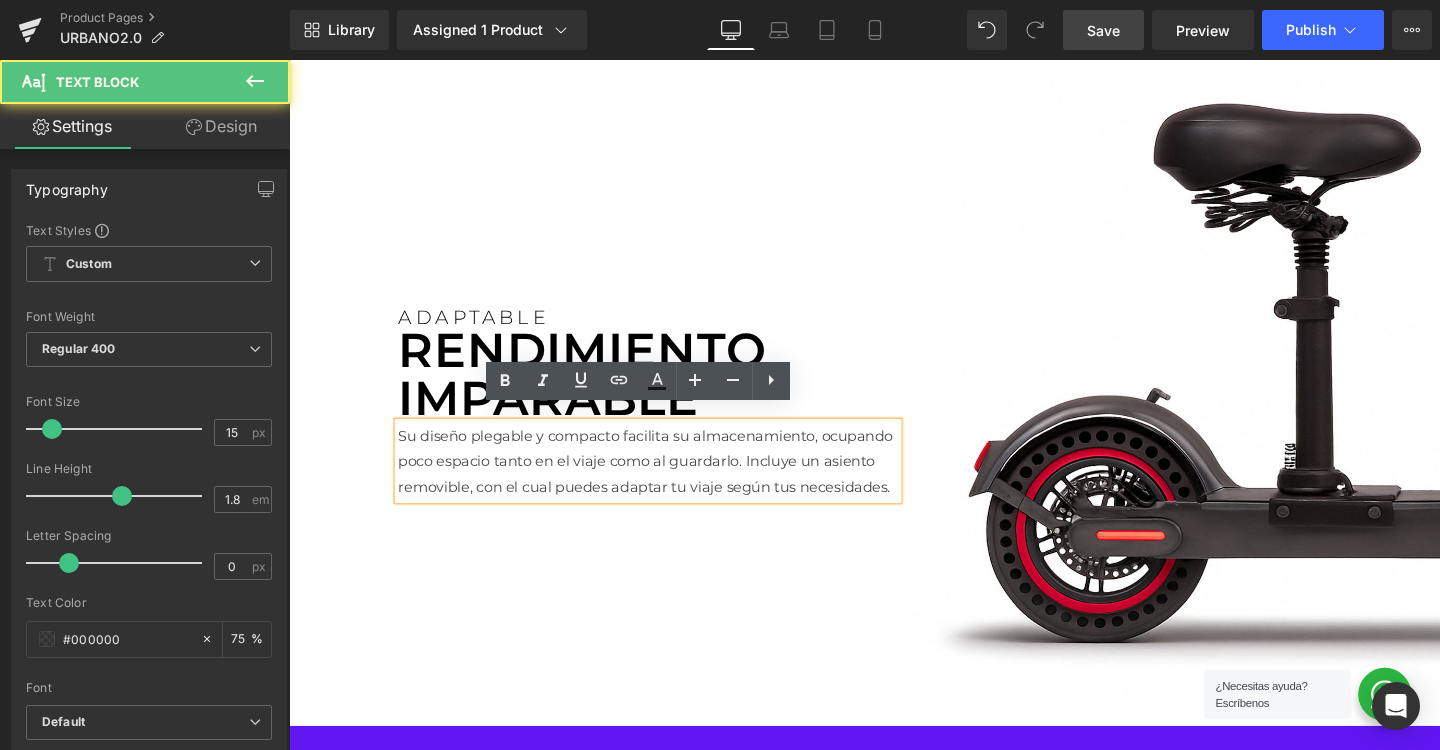 click on "Su diseño plegable y compacto facilita su almacenamiento, ocupando poco espacio tanto en el viaje como al guardarlo. Incluye un asiento removible, con el cual puedes adaptar tu viaje según tus necesidades." at bounding box center [666, 481] 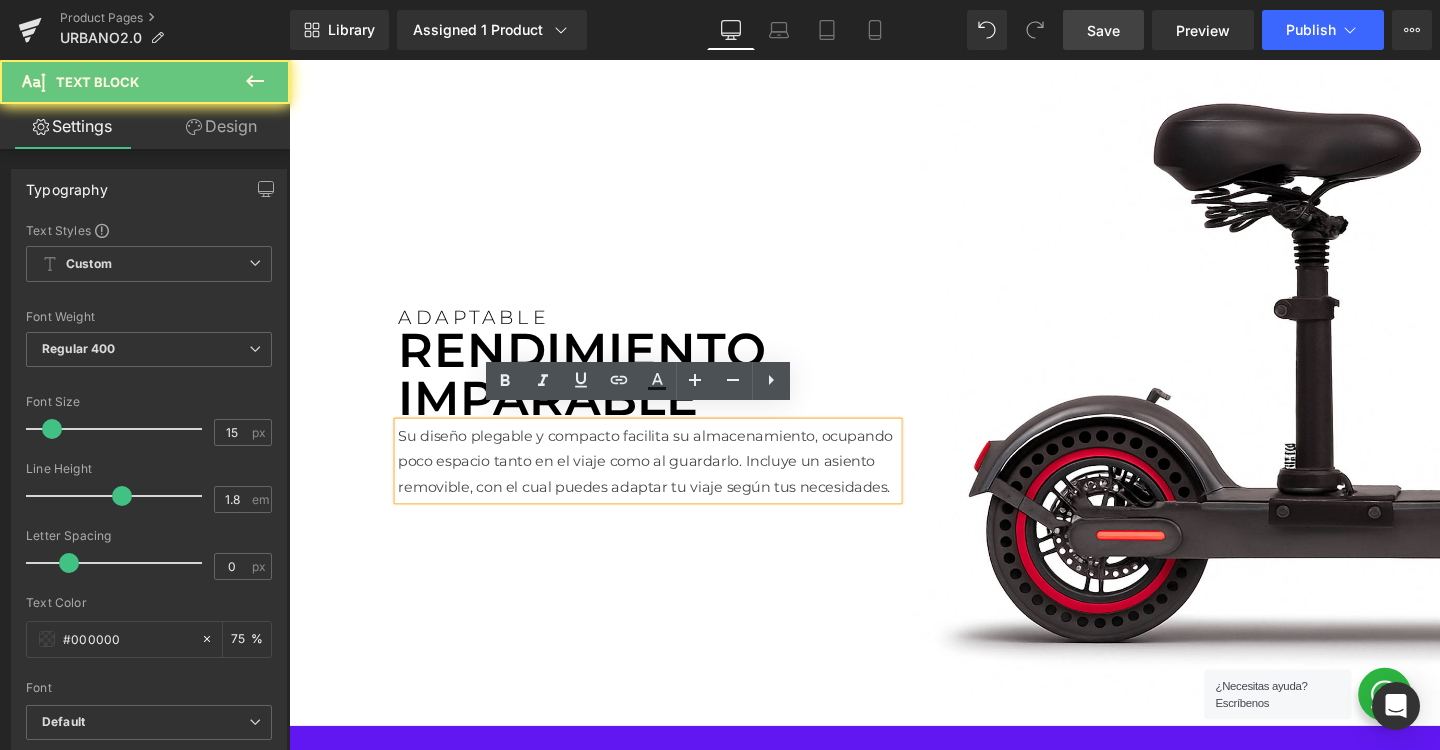 click on "Su diseño plegable y compacto facilita su almacenamiento, ocupando poco espacio tanto en el viaje como al guardarlo. Incluye un asiento removible, con el cual puedes adaptar tu viaje según tus necesidades." at bounding box center (666, 481) 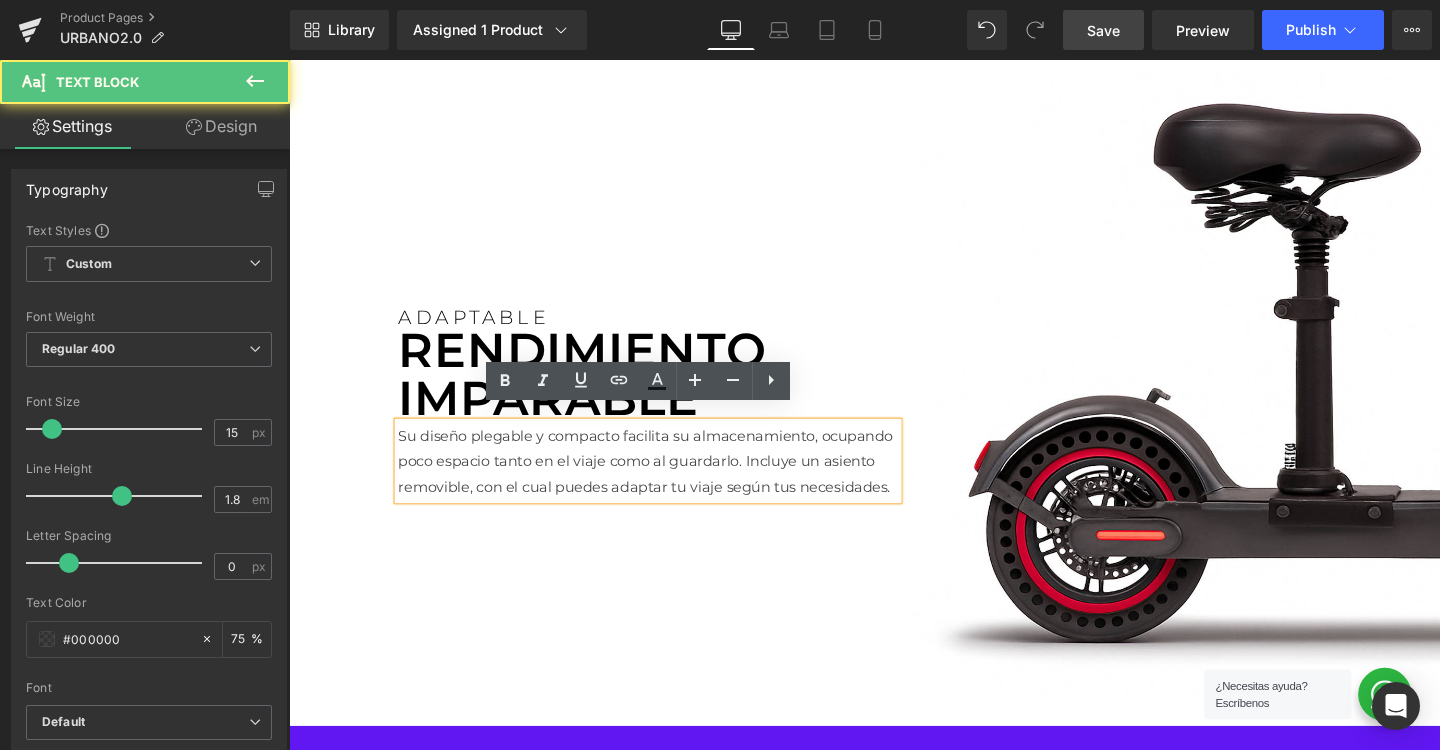 click on "Su diseño plegable y compacto facilita su almacenamiento, ocupando poco espacio tanto en el viaje como al guardarlo. Incluye un asiento removible, con el cual puedes adaptar tu viaje según tus necesidades." at bounding box center (666, 481) 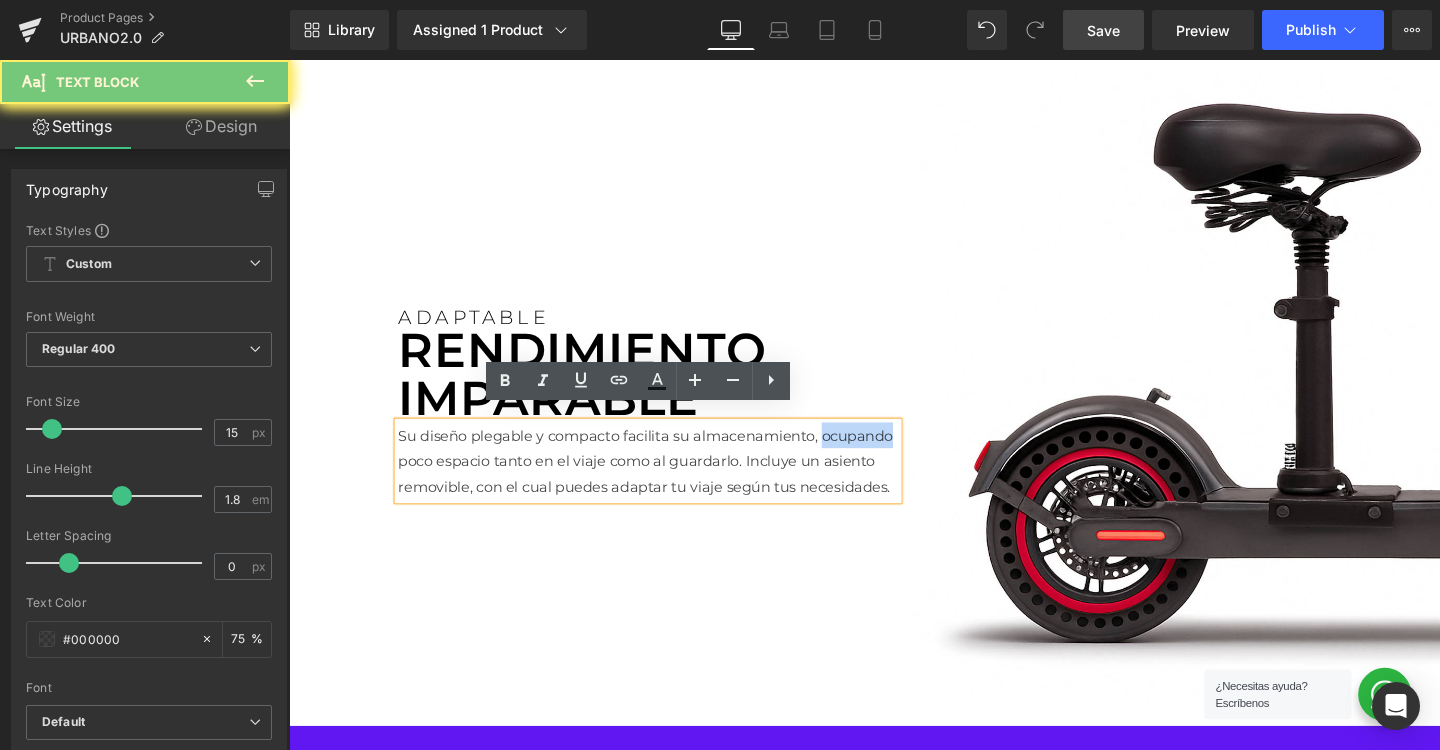 click on "Su diseño plegable y compacto facilita su almacenamiento, ocupando poco espacio tanto en el viaje como al guardarlo. Incluye un asiento removible, con el cual puedes adaptar tu viaje según tus necesidades." at bounding box center (666, 481) 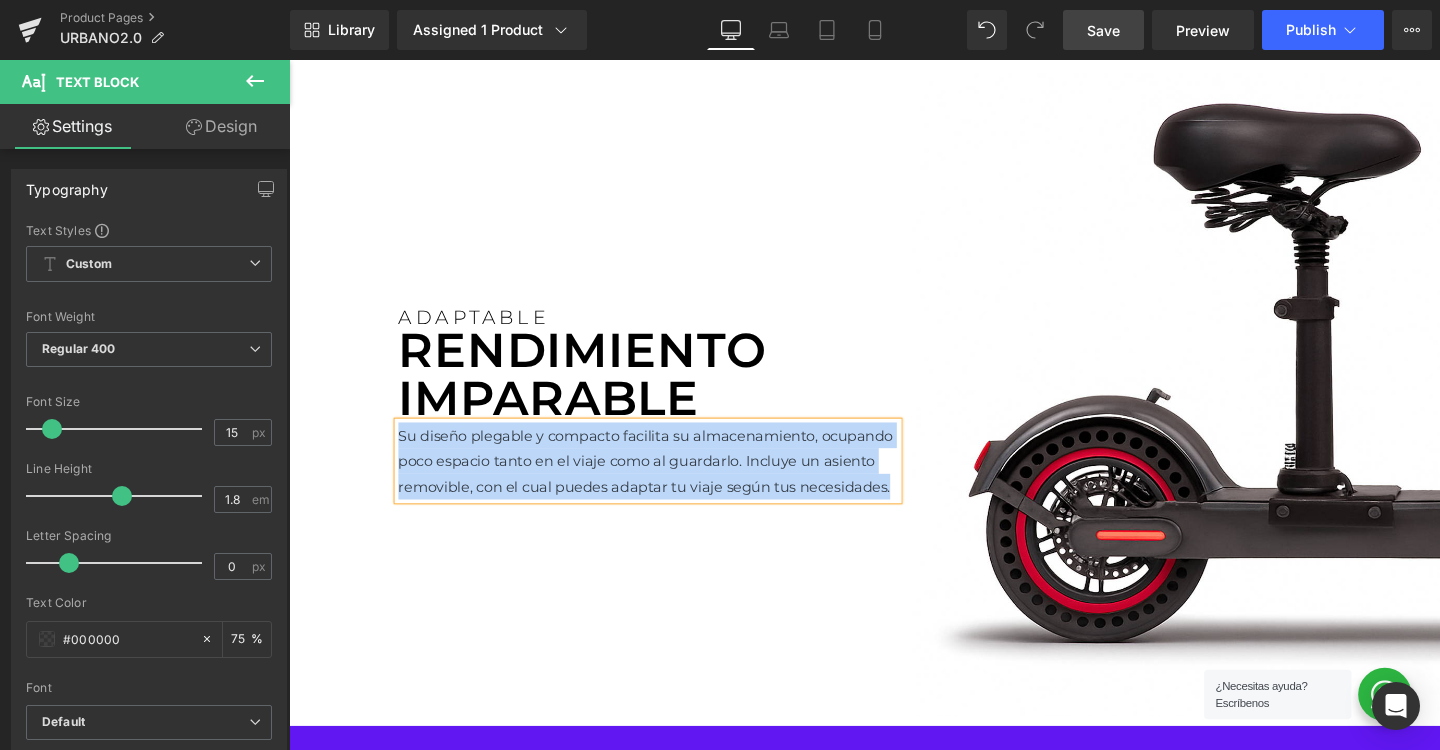 paste 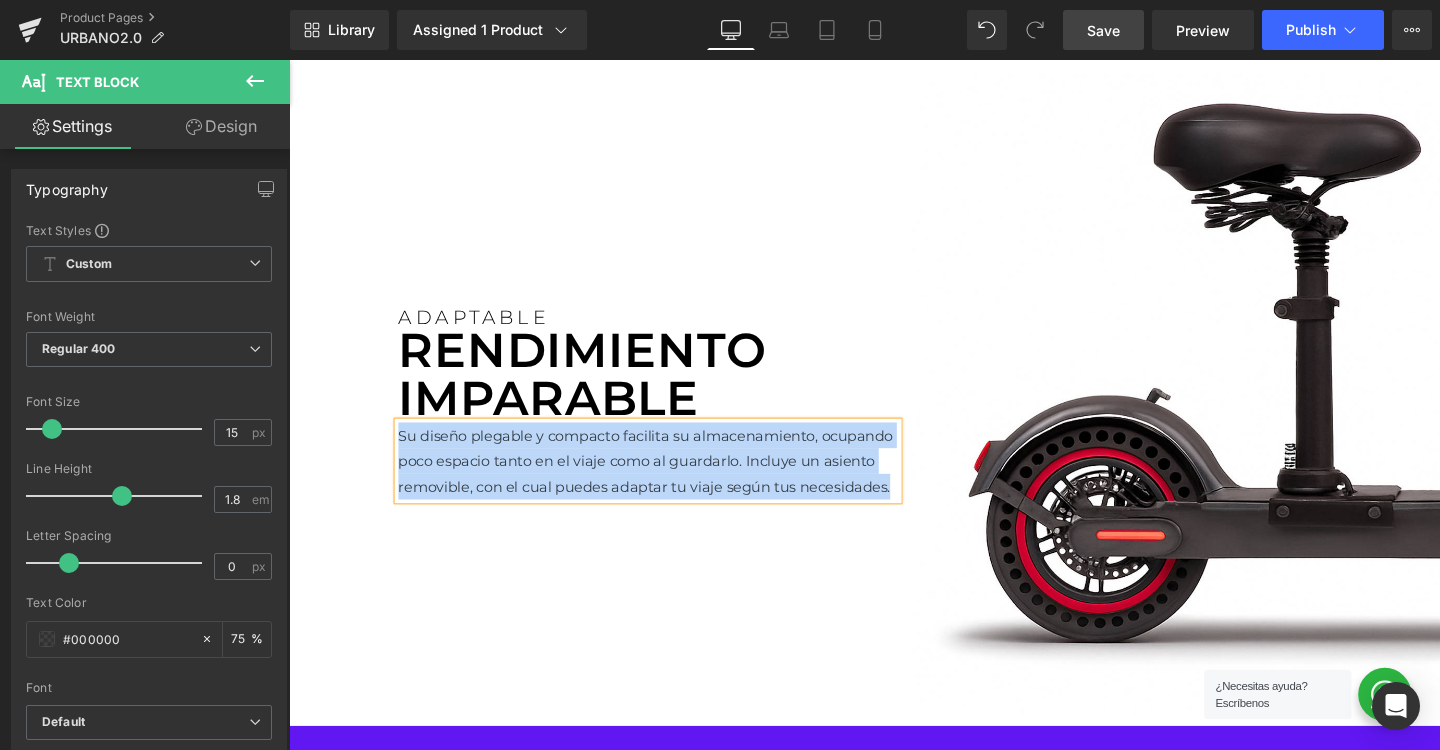type 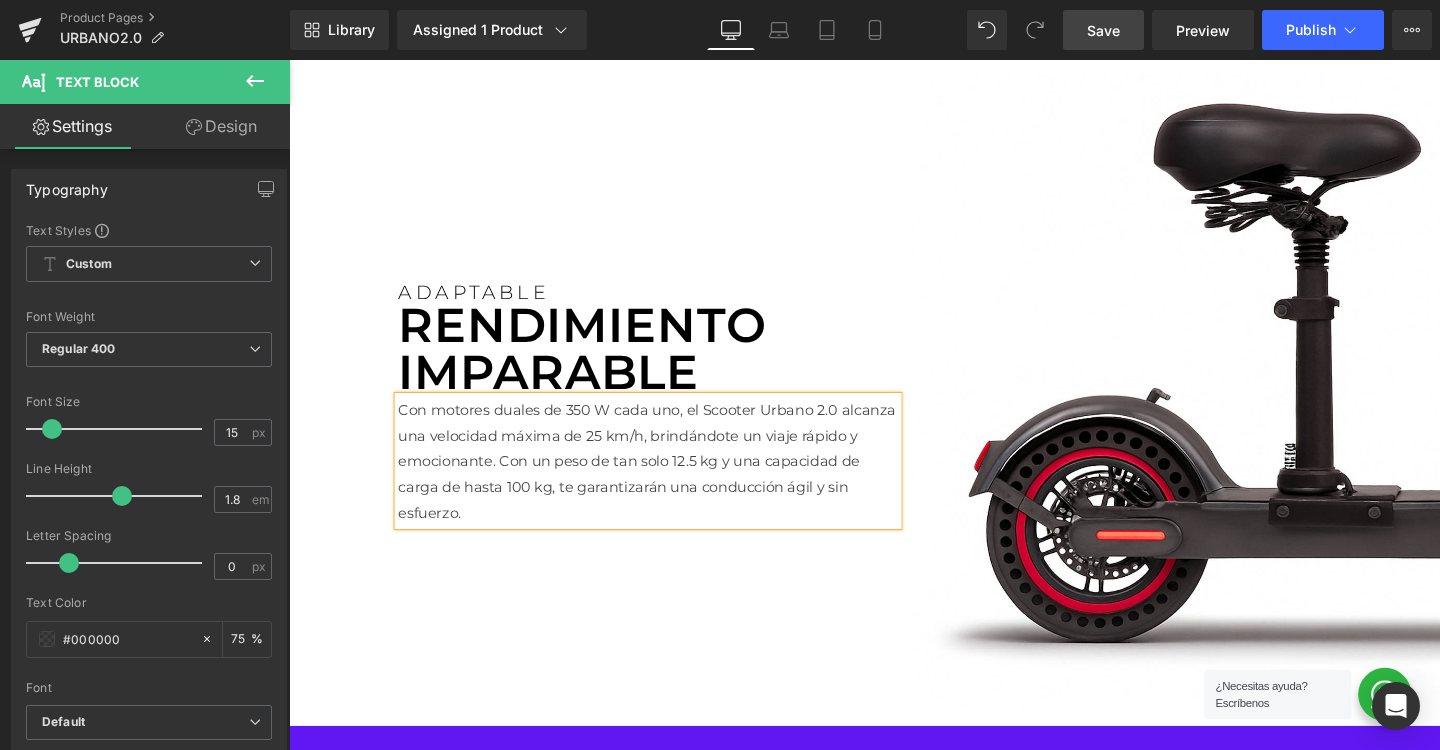 click on "ADAPTABLE Text Block         RENDIMIENTO IMPARABLE Text Block         Con motores duales de 350 W cada uno, el Scooter Urbano 2.0 alcanza una velocidad máxima de 25 km/h, brindándote un viaje rápido y emocionante. Con un peso de tan solo 12.5 kg y una capacidad de carga de hasta 100 kg, te garantizarán una conducción ágil y sin esfuerzo. Text Block
Row" at bounding box center (666, 412) 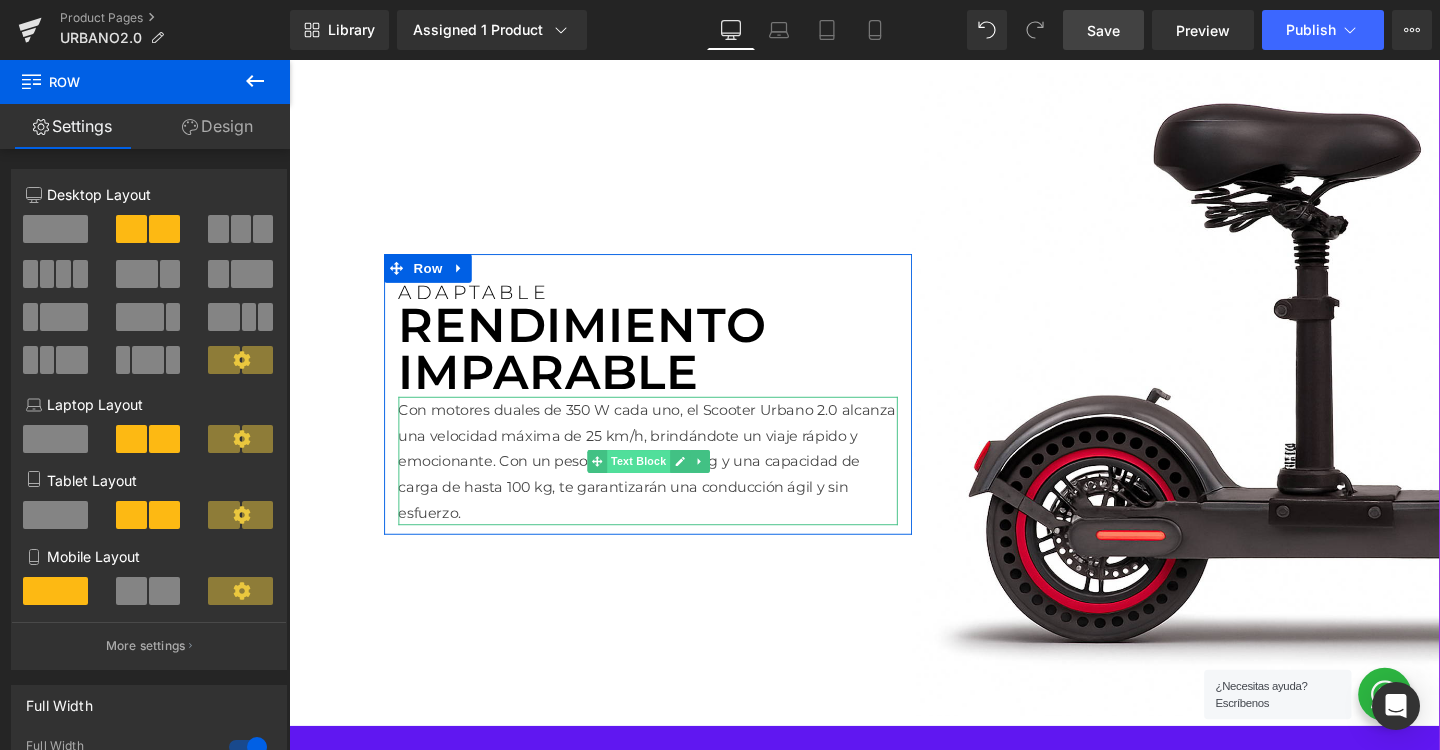 click on "Text Block" at bounding box center (656, 482) 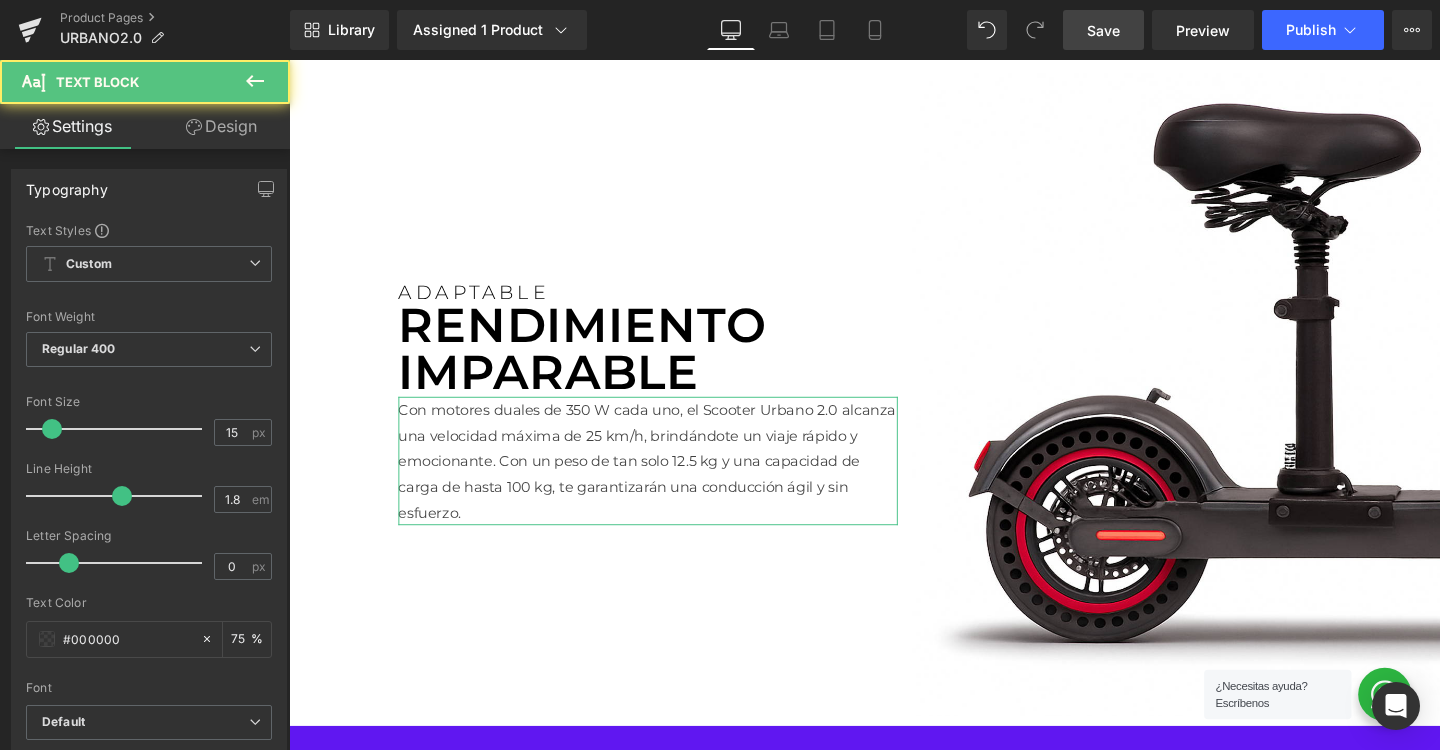 click on "Design" at bounding box center (221, 126) 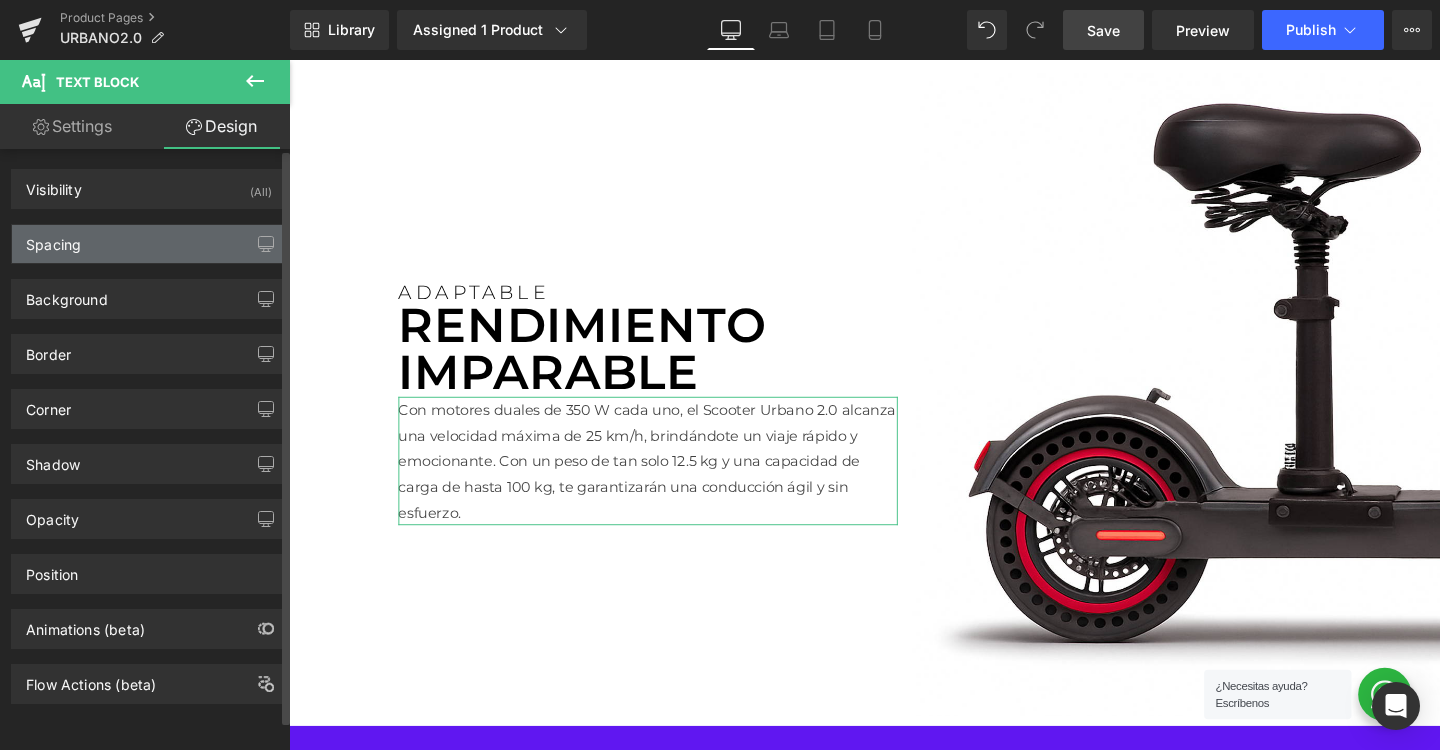 click on "Spacing" at bounding box center (149, 244) 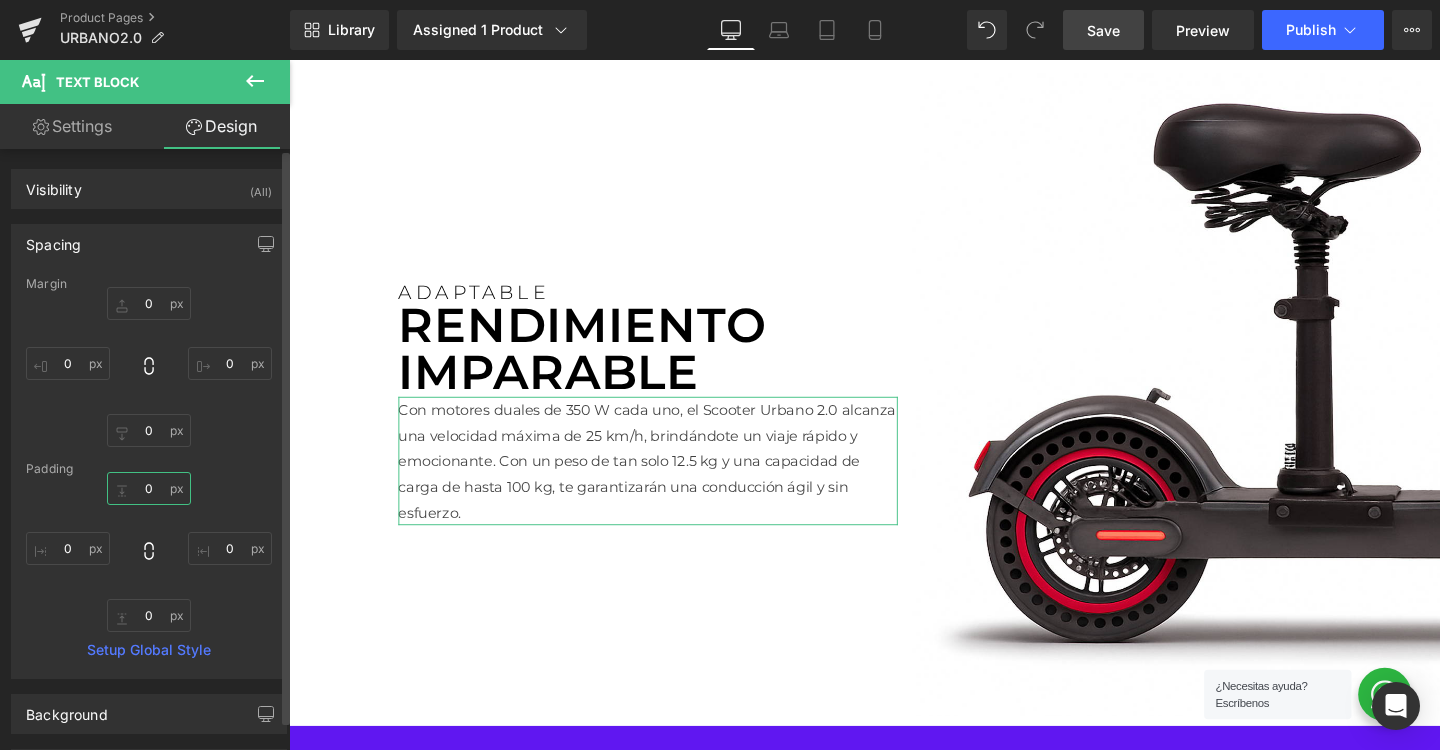 click at bounding box center (149, 488) 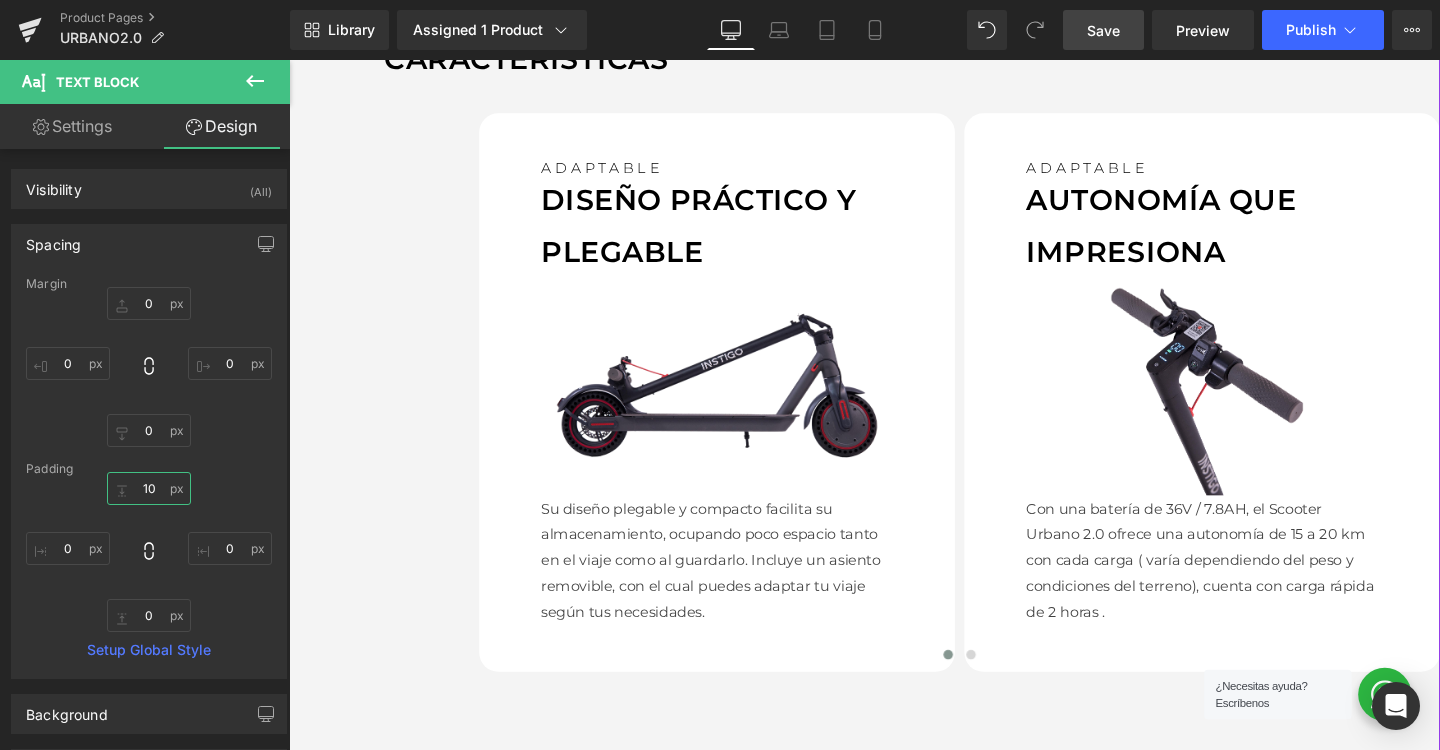 scroll, scrollTop: 1494, scrollLeft: 0, axis: vertical 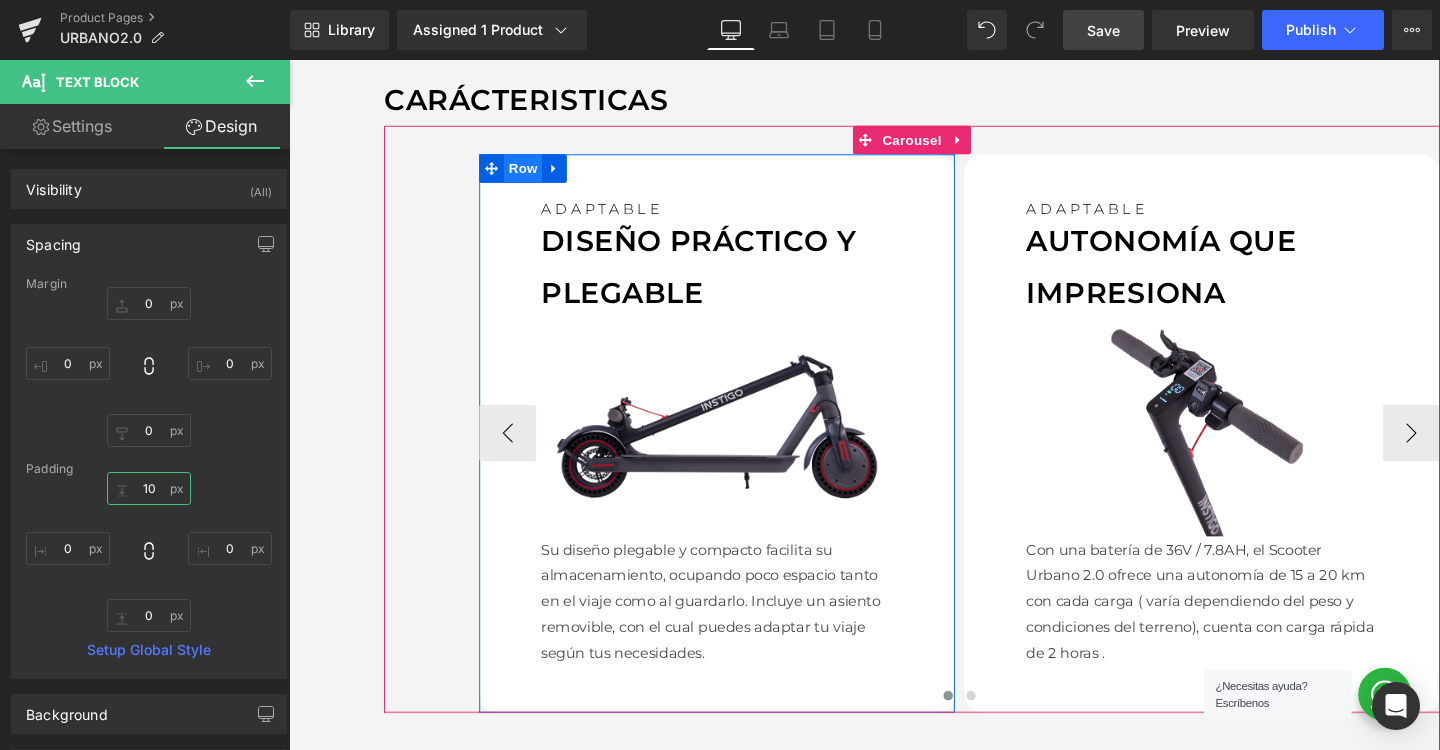 click on "Row" at bounding box center (535, 174) 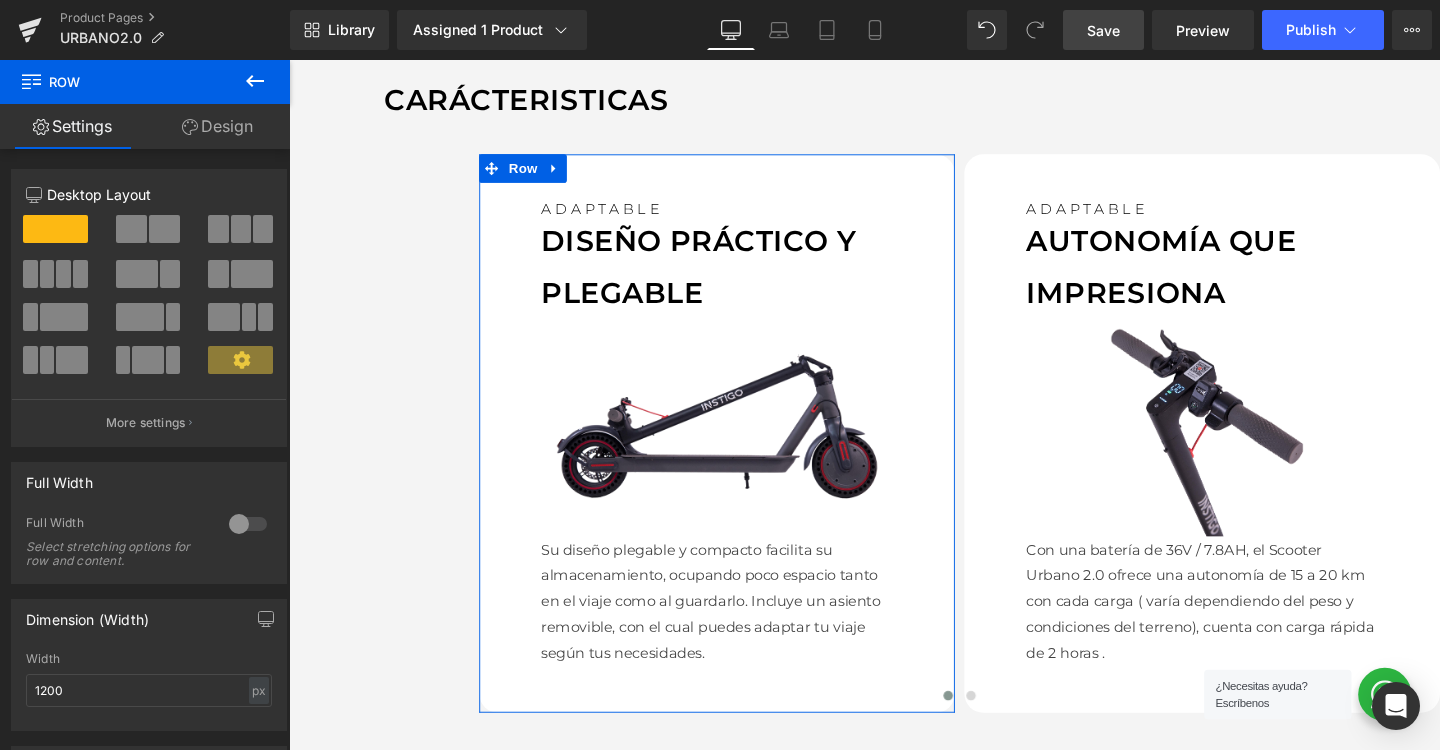click on "Design" at bounding box center [217, 126] 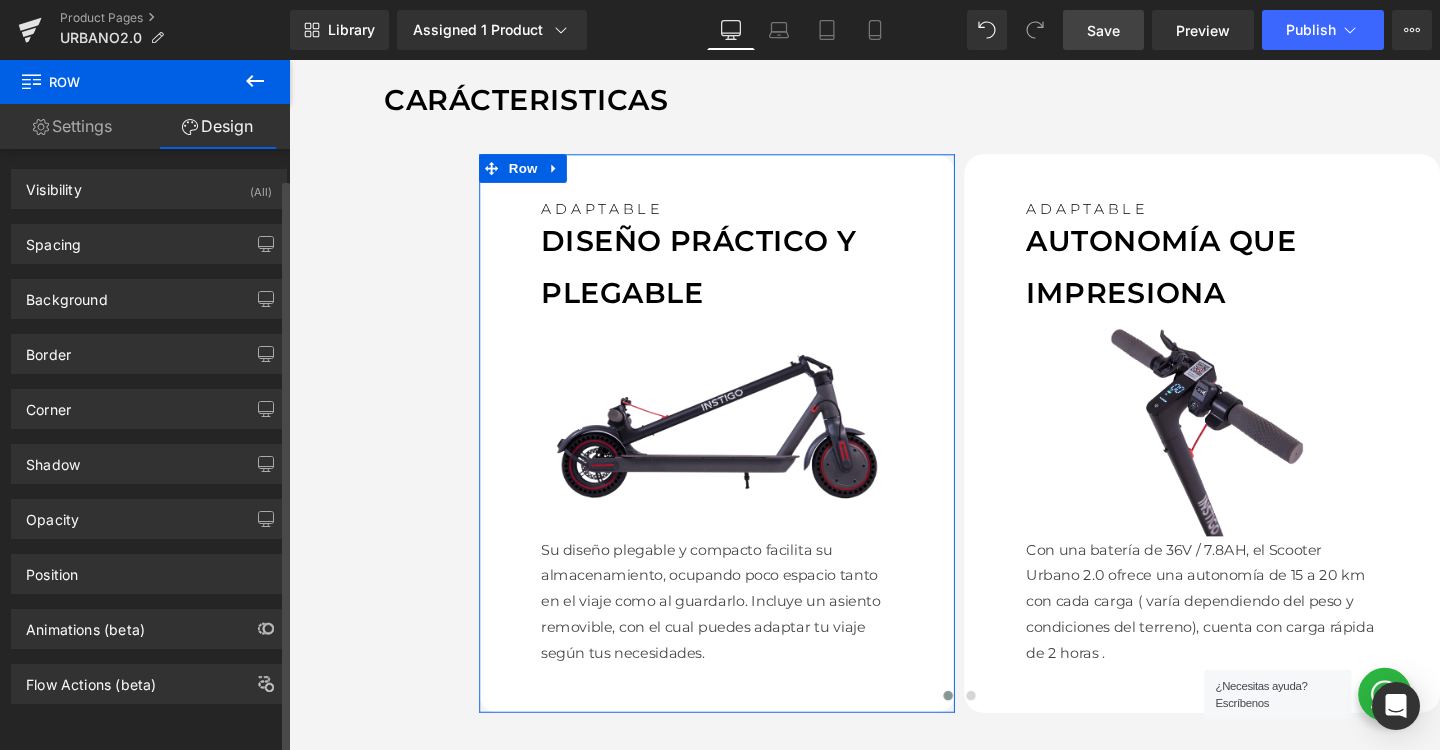 scroll, scrollTop: 10, scrollLeft: 0, axis: vertical 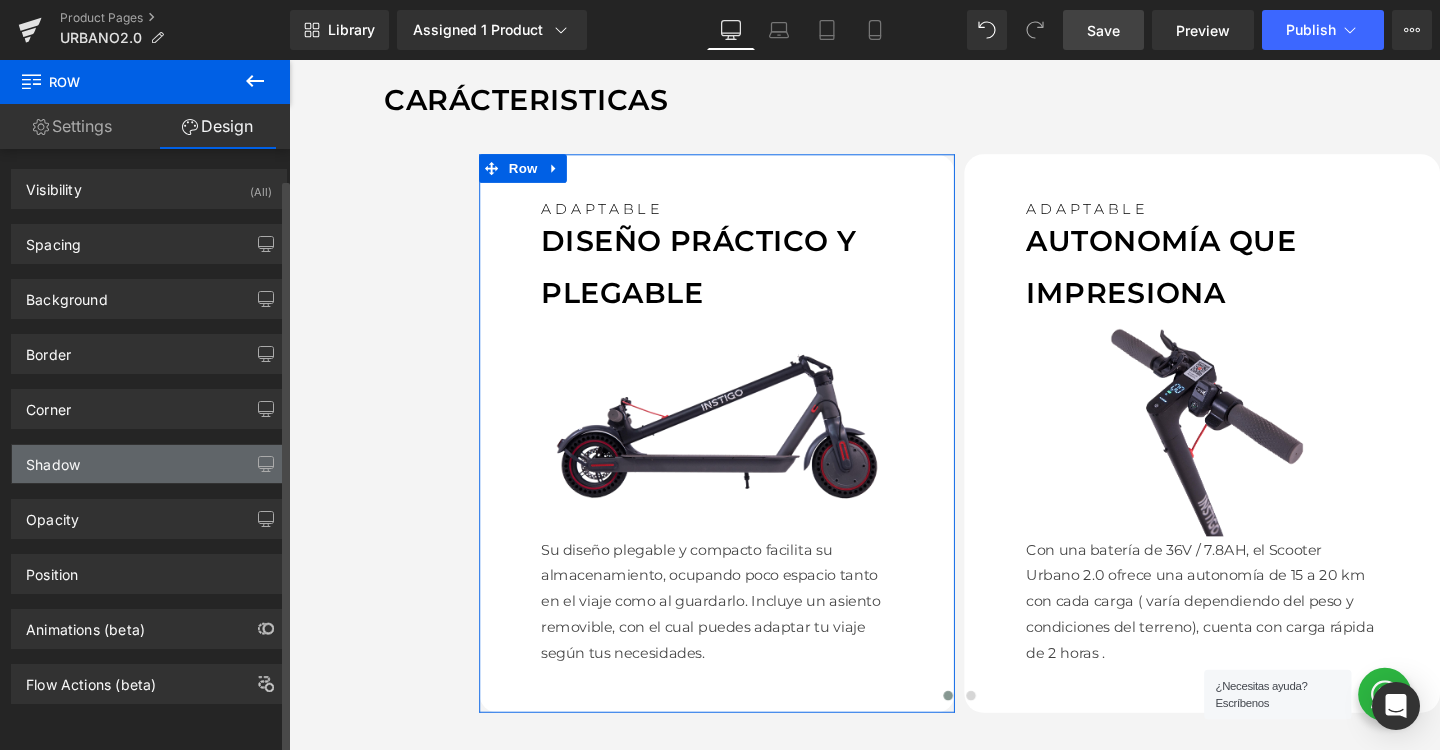 click on "Shadow" at bounding box center [149, 464] 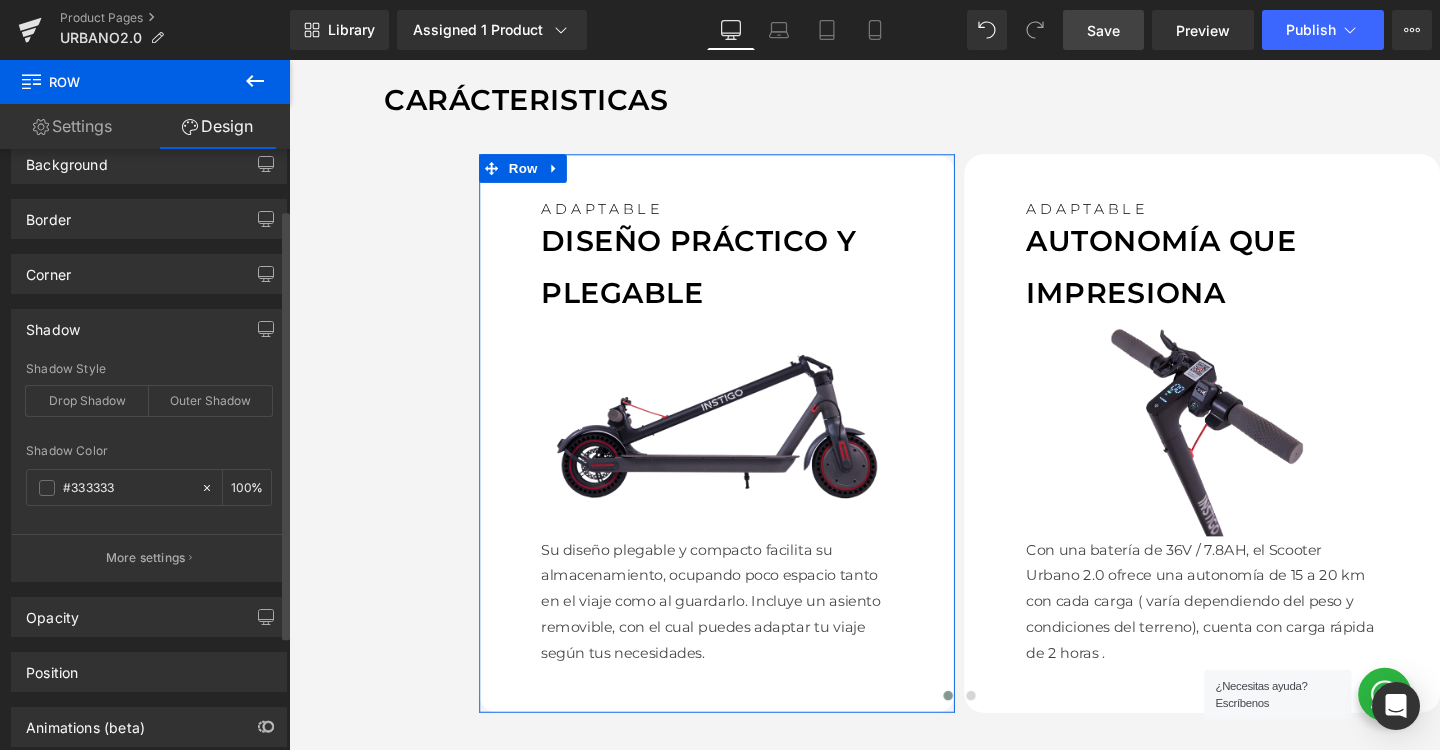 scroll, scrollTop: 157, scrollLeft: 0, axis: vertical 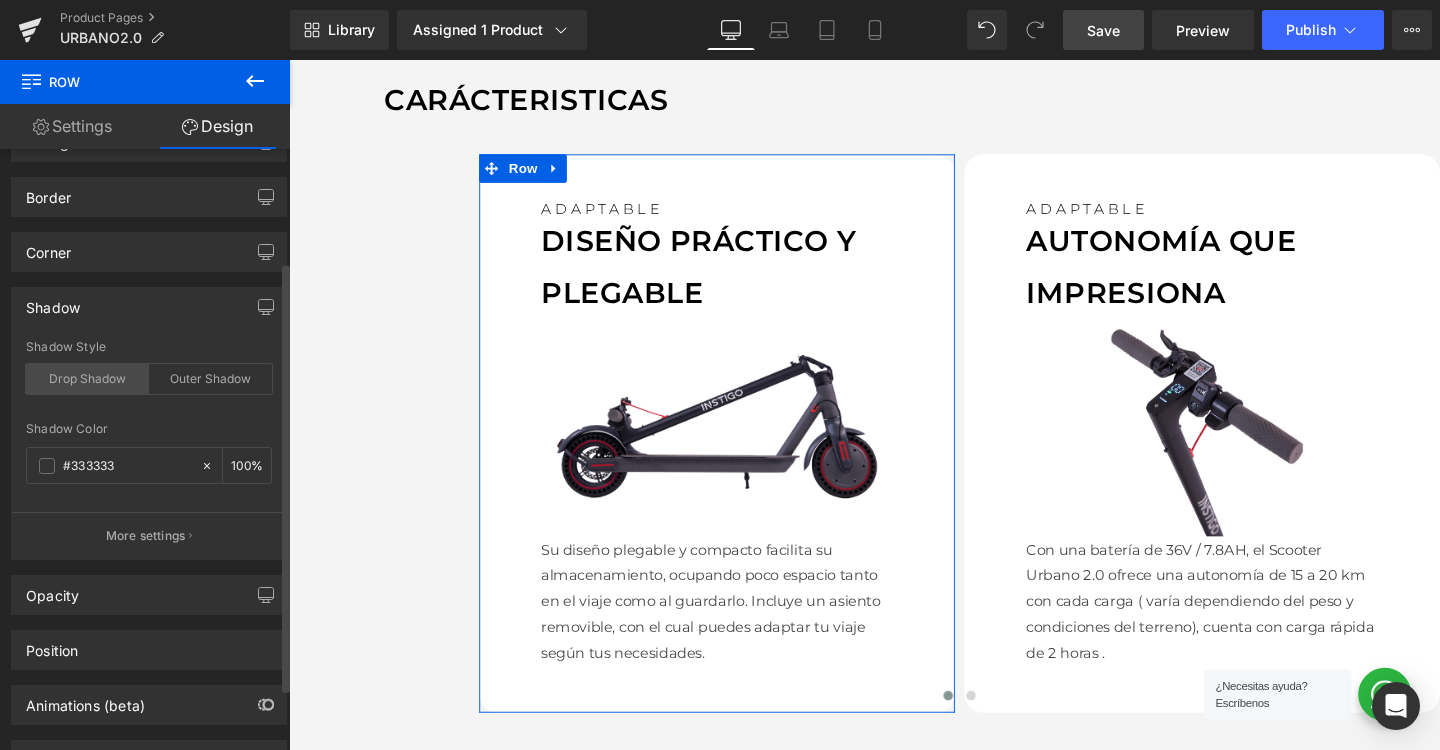 click on "Drop Shadow" at bounding box center [87, 379] 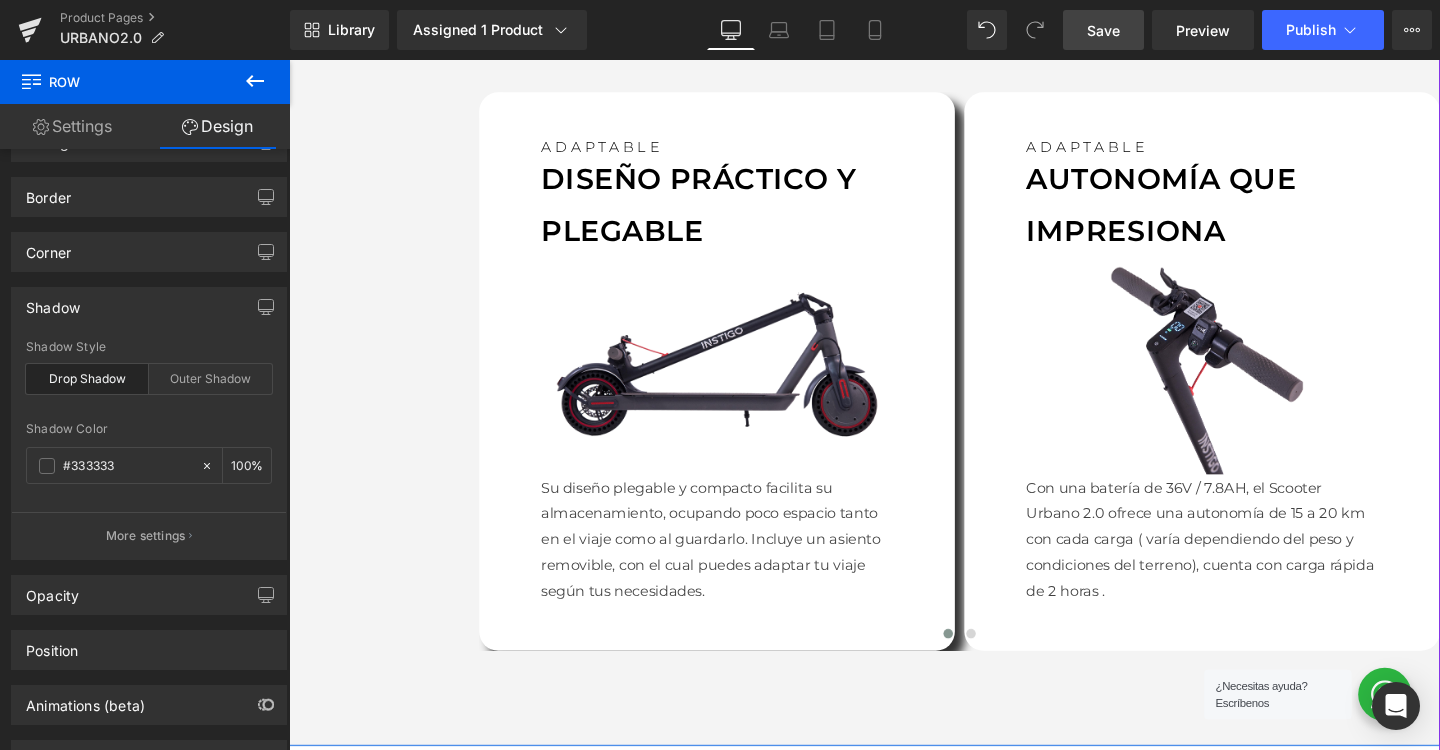 scroll, scrollTop: 1561, scrollLeft: 0, axis: vertical 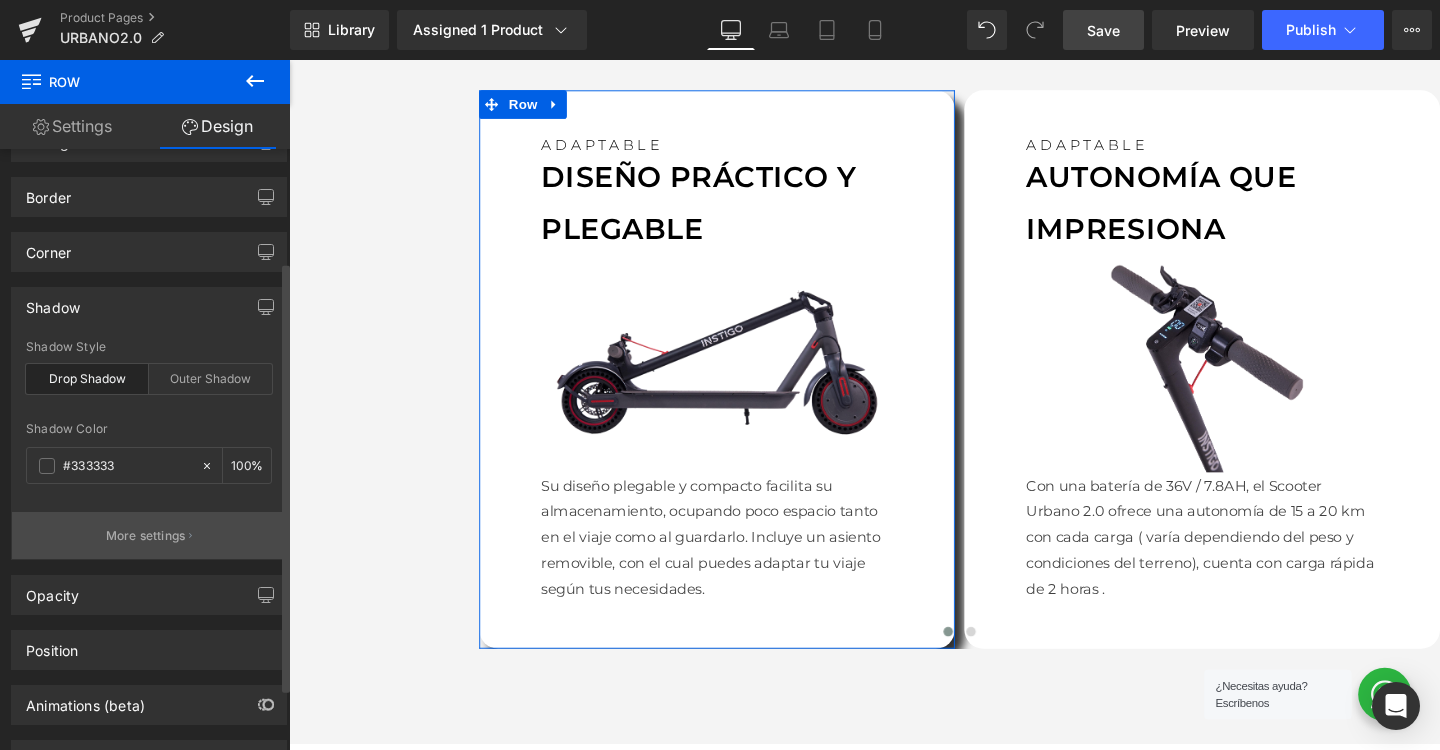 click on "More settings" at bounding box center (149, 535) 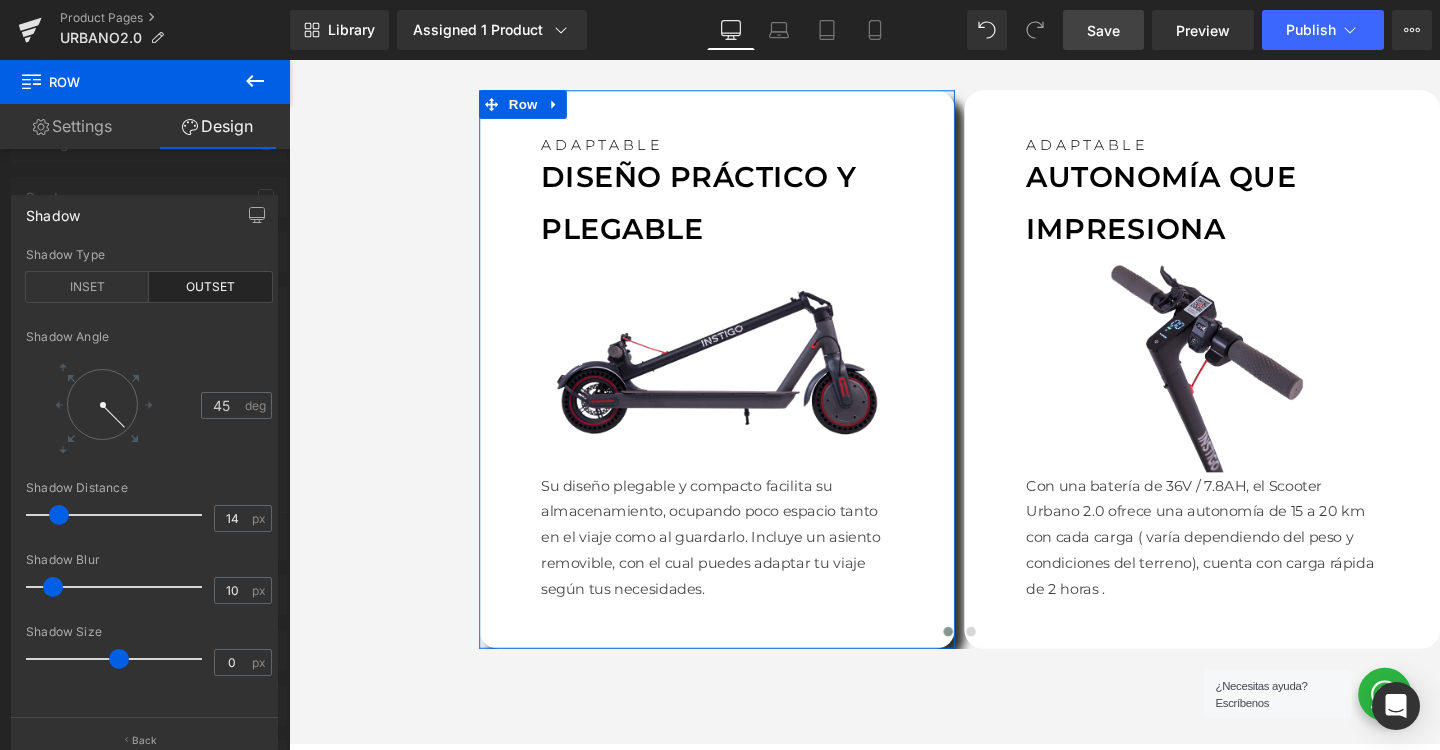 scroll, scrollTop: 171, scrollLeft: 0, axis: vertical 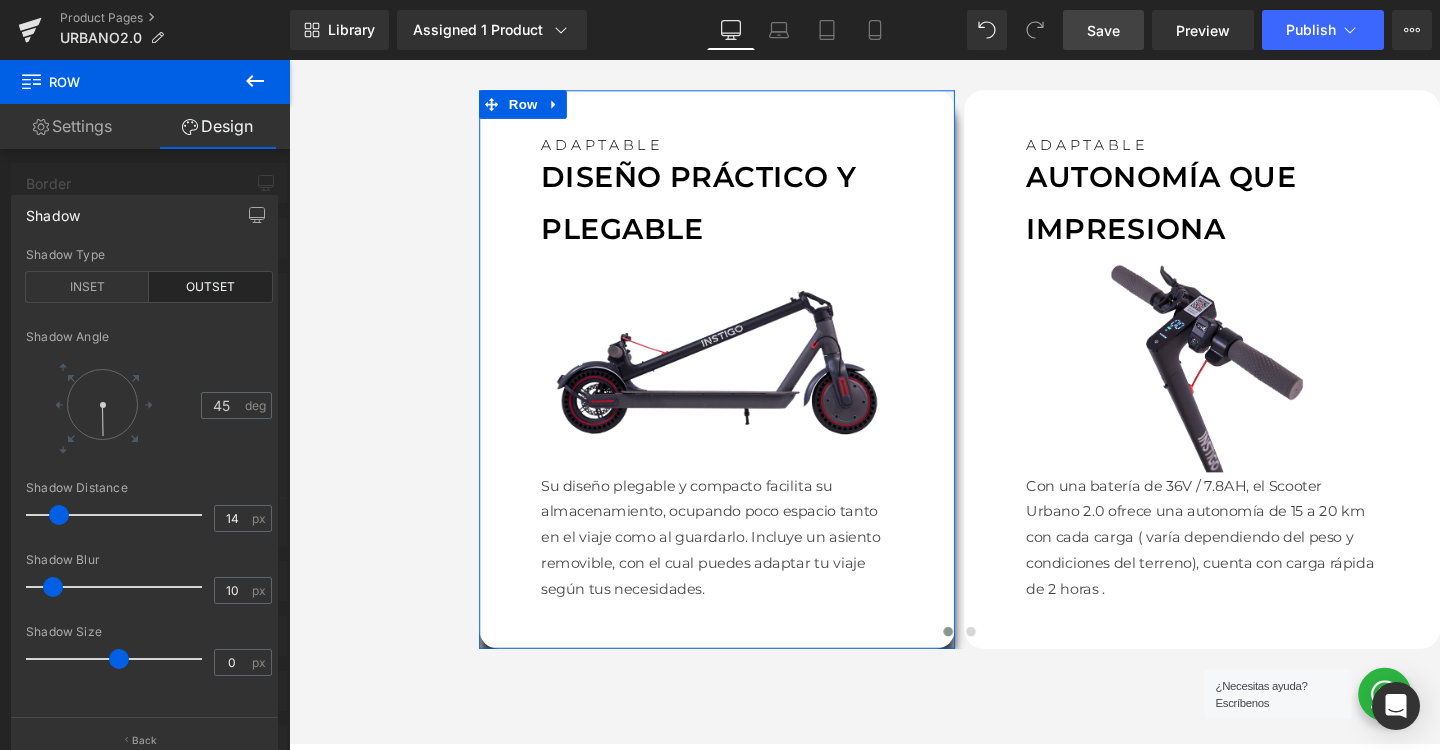 drag, startPoint x: 121, startPoint y: 427, endPoint x: 100, endPoint y: 443, distance: 26.400757 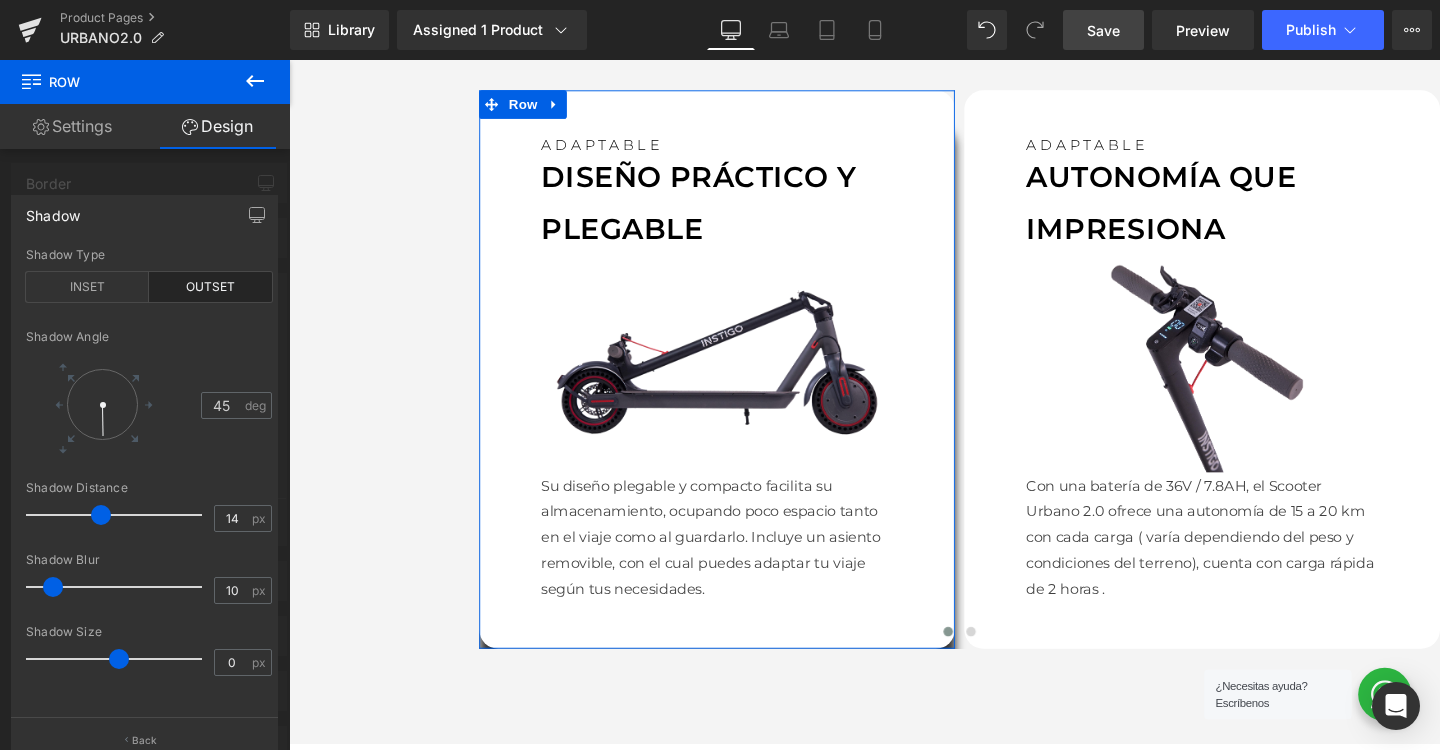 drag, startPoint x: 57, startPoint y: 520, endPoint x: 99, endPoint y: 517, distance: 42.107006 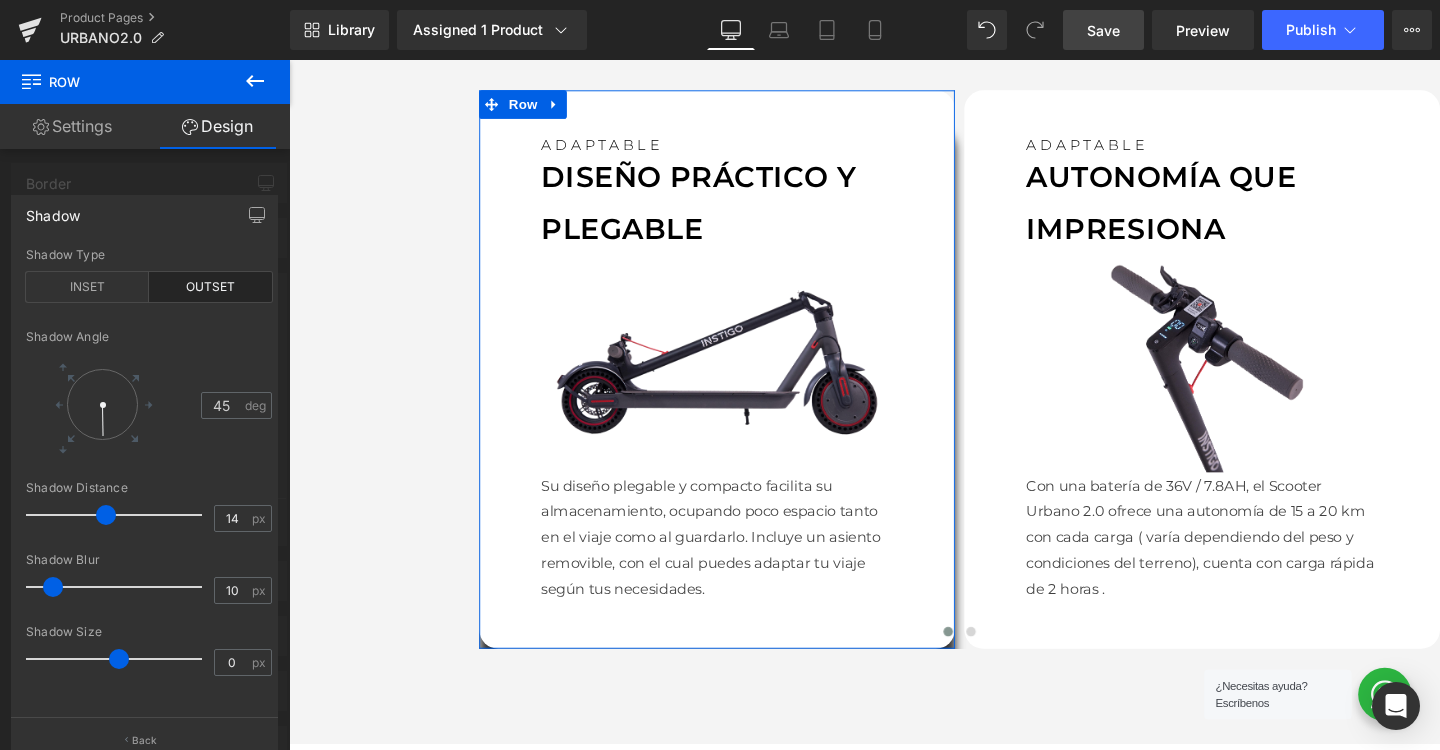 drag, startPoint x: 104, startPoint y: 516, endPoint x: 87, endPoint y: 503, distance: 21.400934 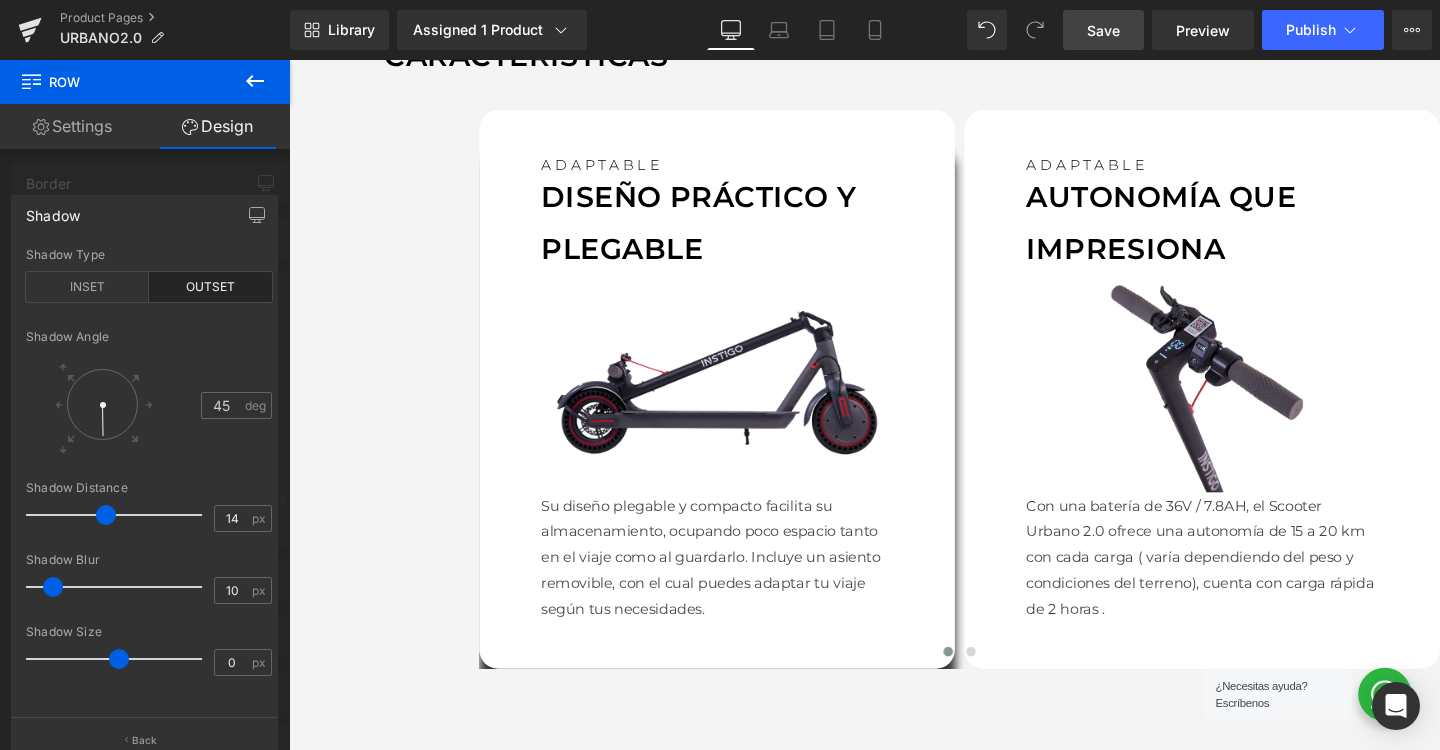 scroll, scrollTop: 1530, scrollLeft: 0, axis: vertical 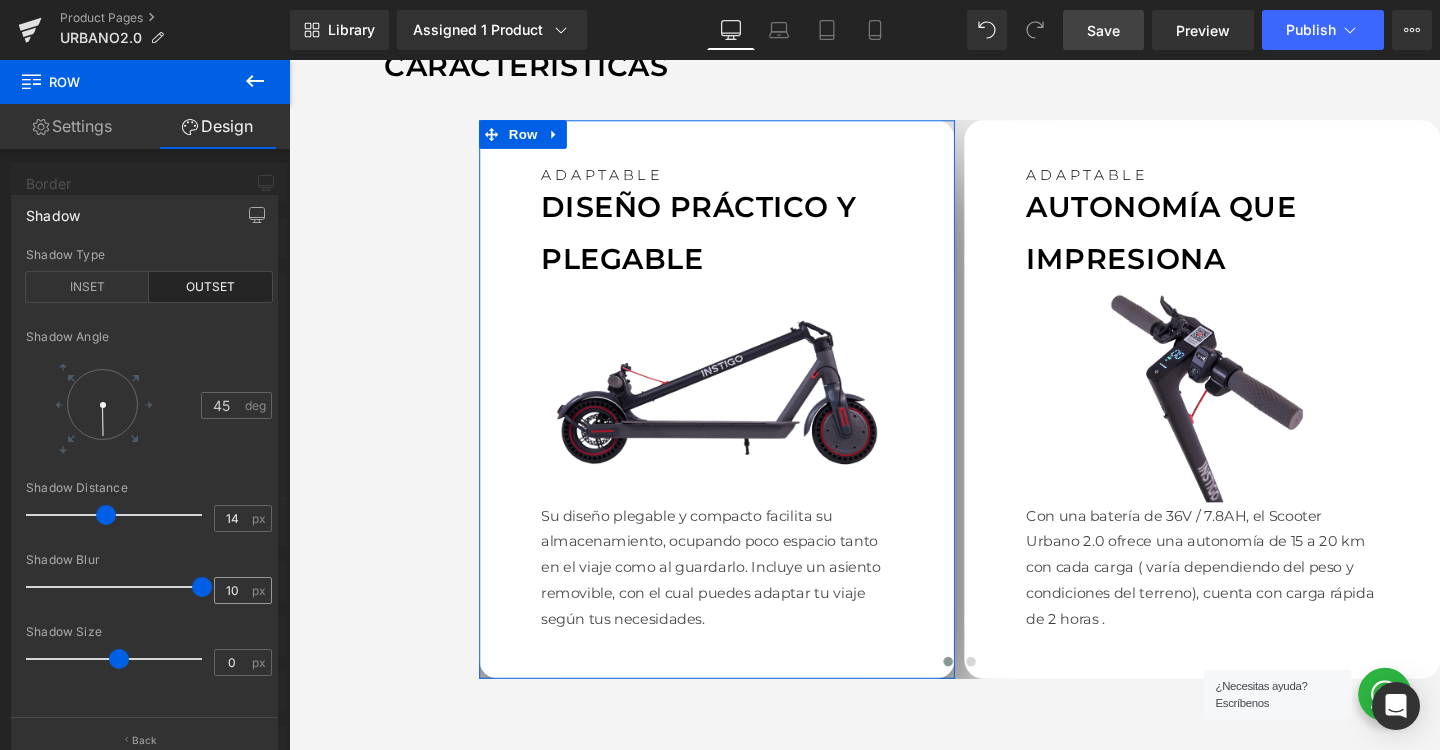 drag, startPoint x: 51, startPoint y: 586, endPoint x: 253, endPoint y: 578, distance: 202.15836 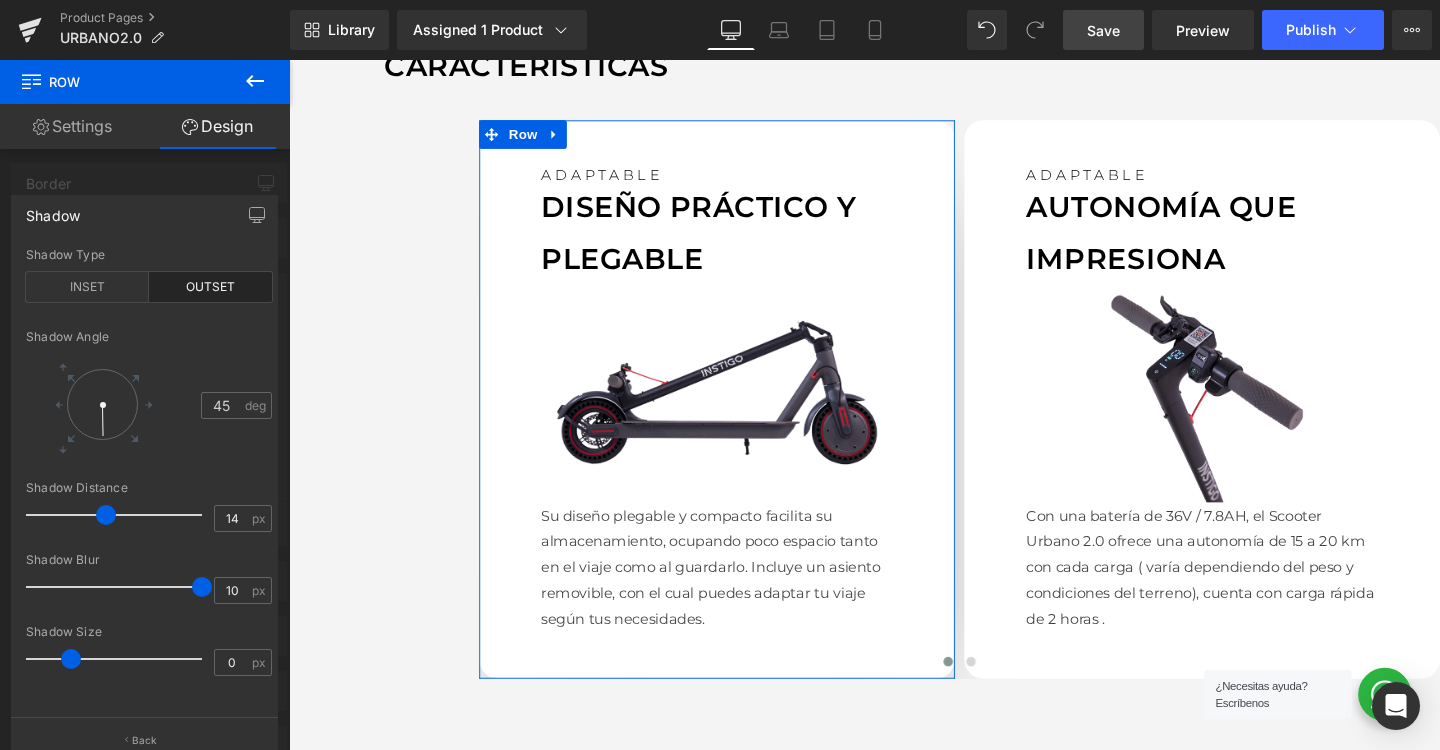 drag, startPoint x: 116, startPoint y: 660, endPoint x: 68, endPoint y: 662, distance: 48.04165 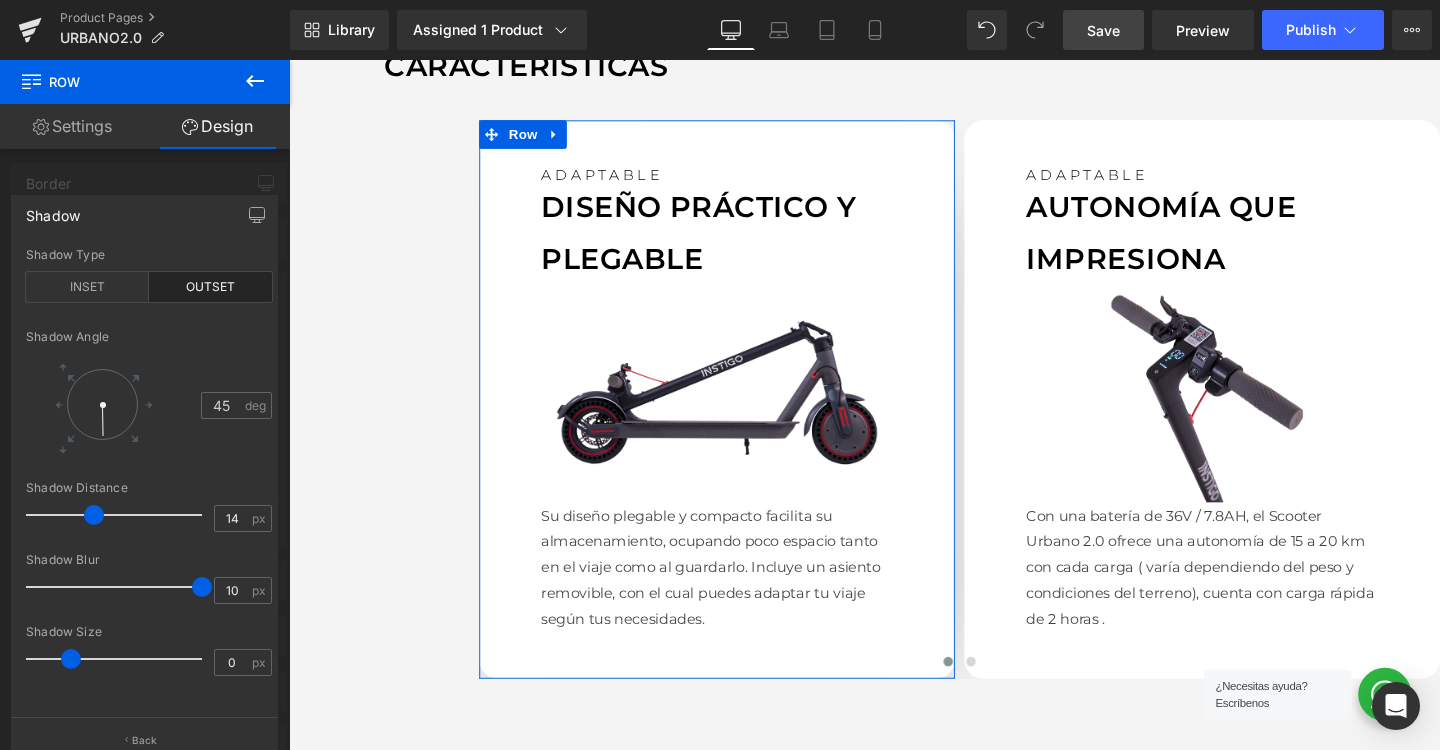 drag, startPoint x: 104, startPoint y: 514, endPoint x: 91, endPoint y: 516, distance: 13.152946 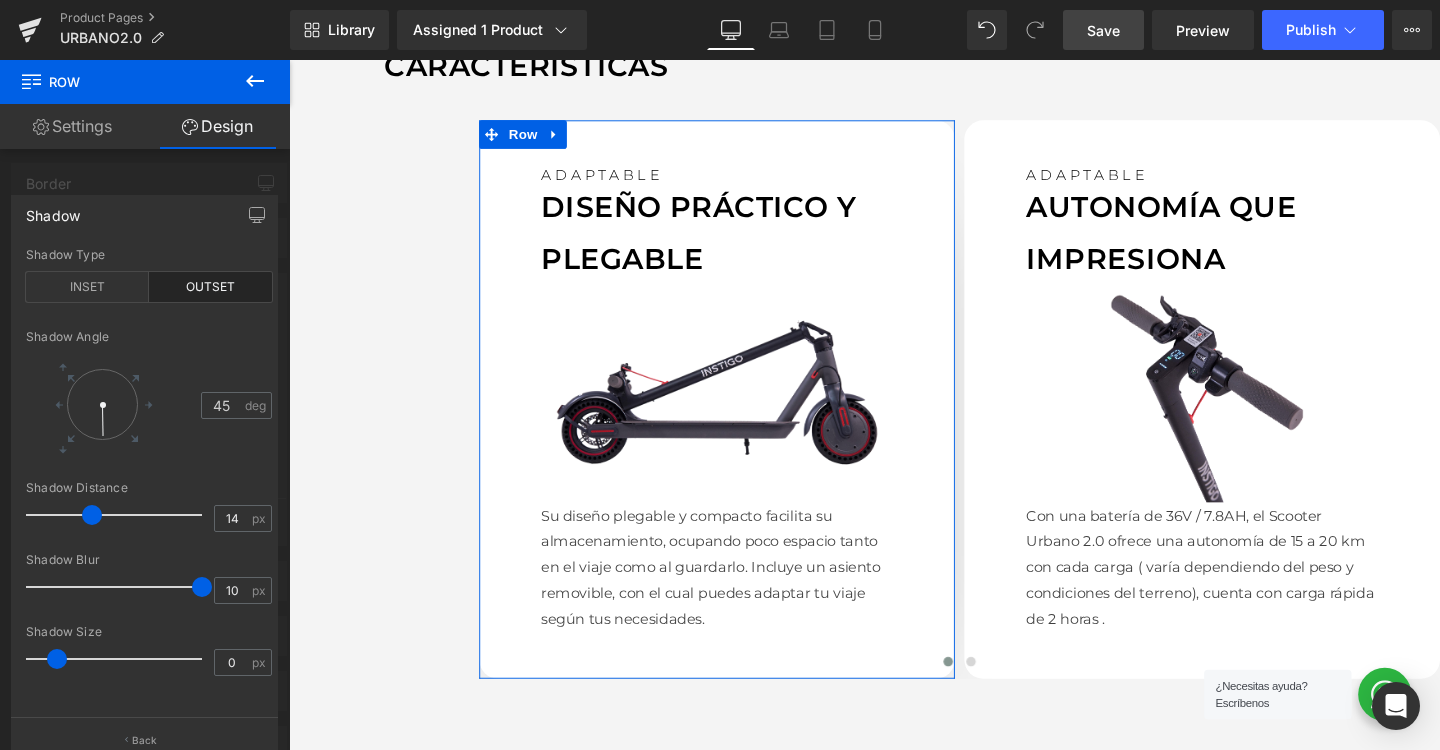 drag, startPoint x: 67, startPoint y: 659, endPoint x: 53, endPoint y: 659, distance: 14 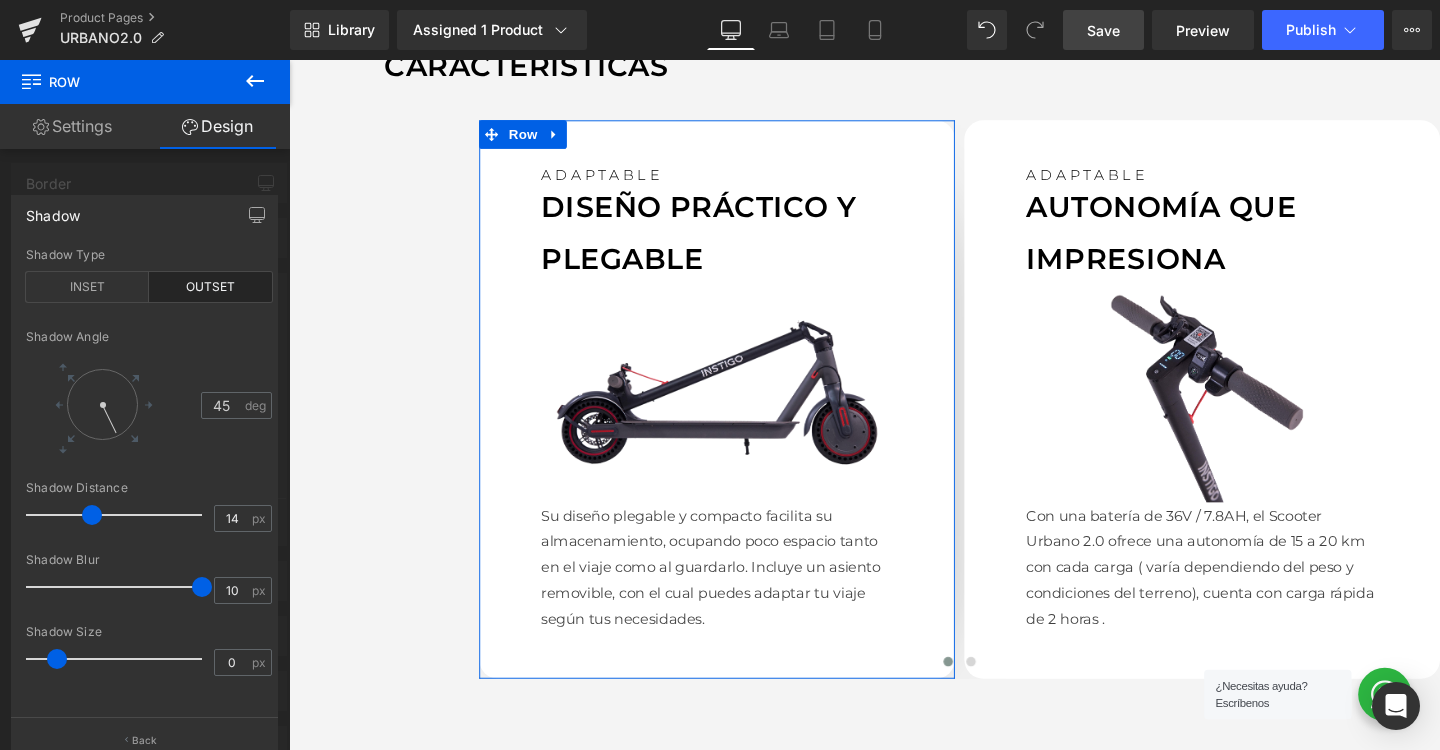 drag, startPoint x: 103, startPoint y: 432, endPoint x: 118, endPoint y: 439, distance: 16.552946 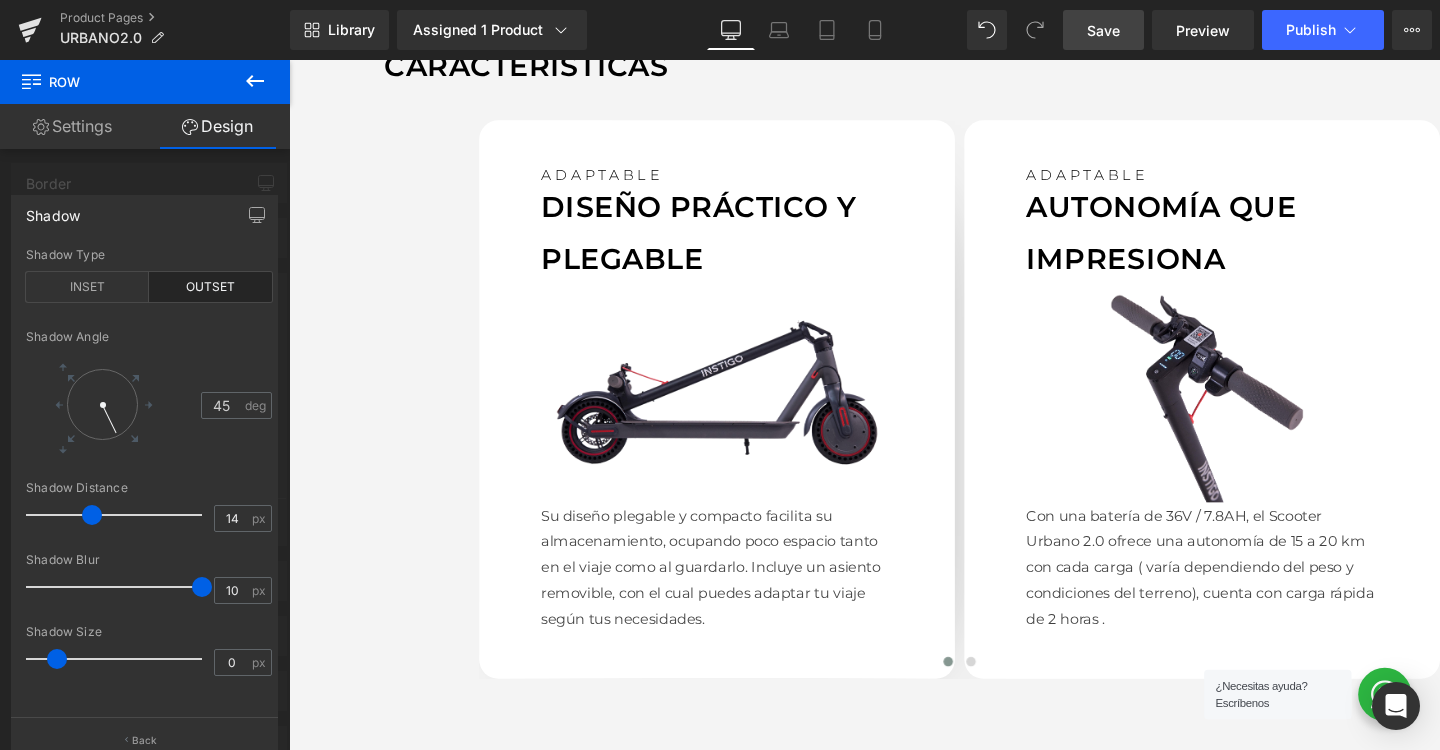 click on "Ir directamente al contenido
Tu carrito esta vacío
Seguir comprando
¿Tienes una cuenta?
Inicia sesión  para finalizar tus compras con mayor rapidez.
Tu carrito
Cargando...
Subtotal
$ 0.00 MXN
Los impuestos y gastos de envío se calculan en la pantalla de pago
Pagar pedido" at bounding box center (894, 1077) 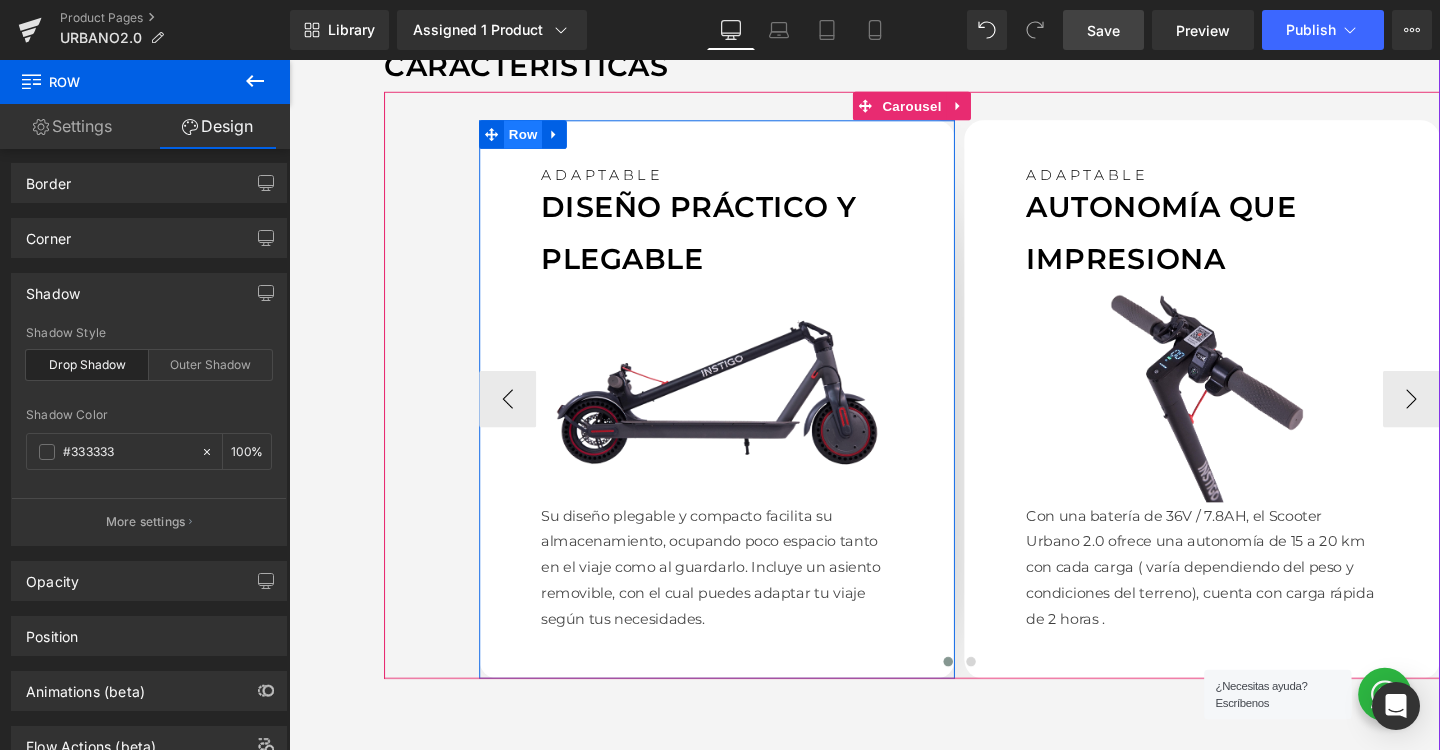 click on "Row" at bounding box center [535, 138] 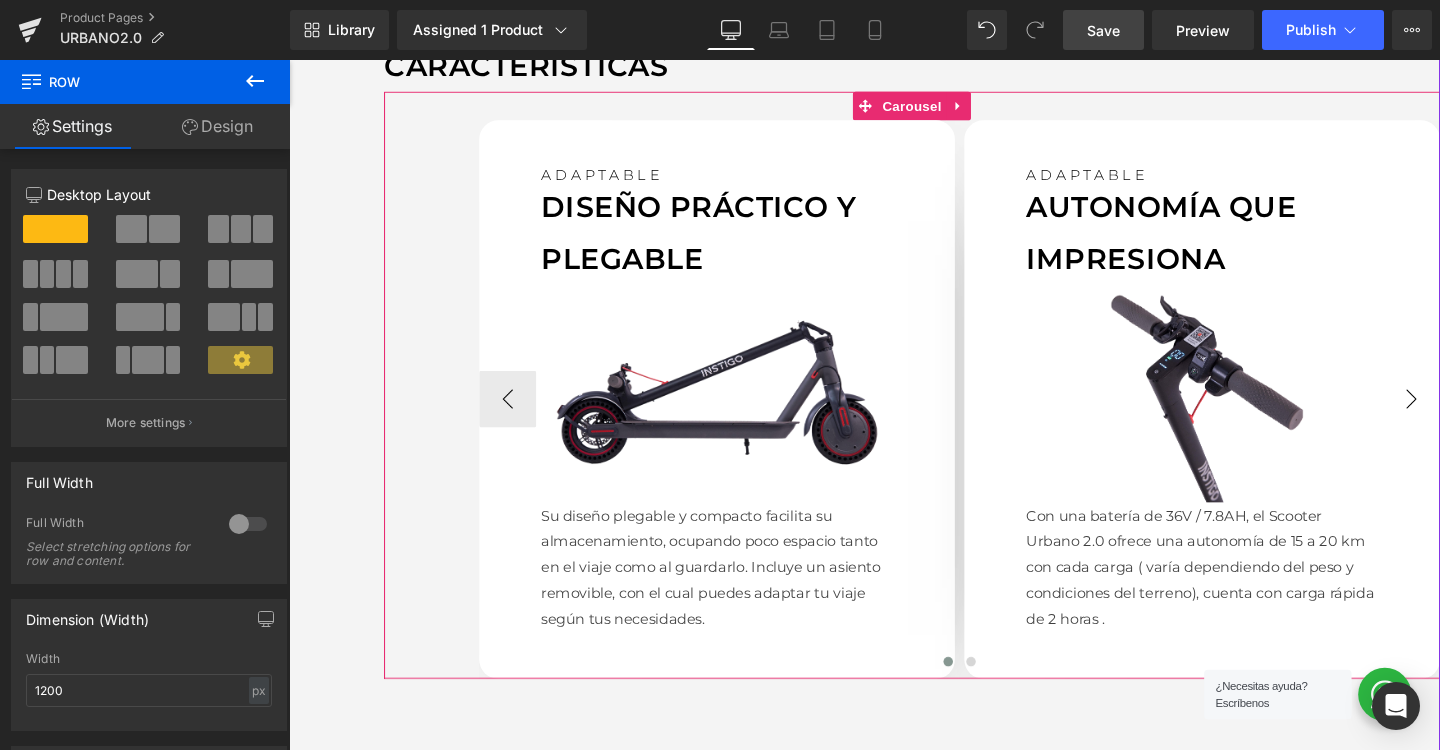 click on "›" at bounding box center [1469, 416] 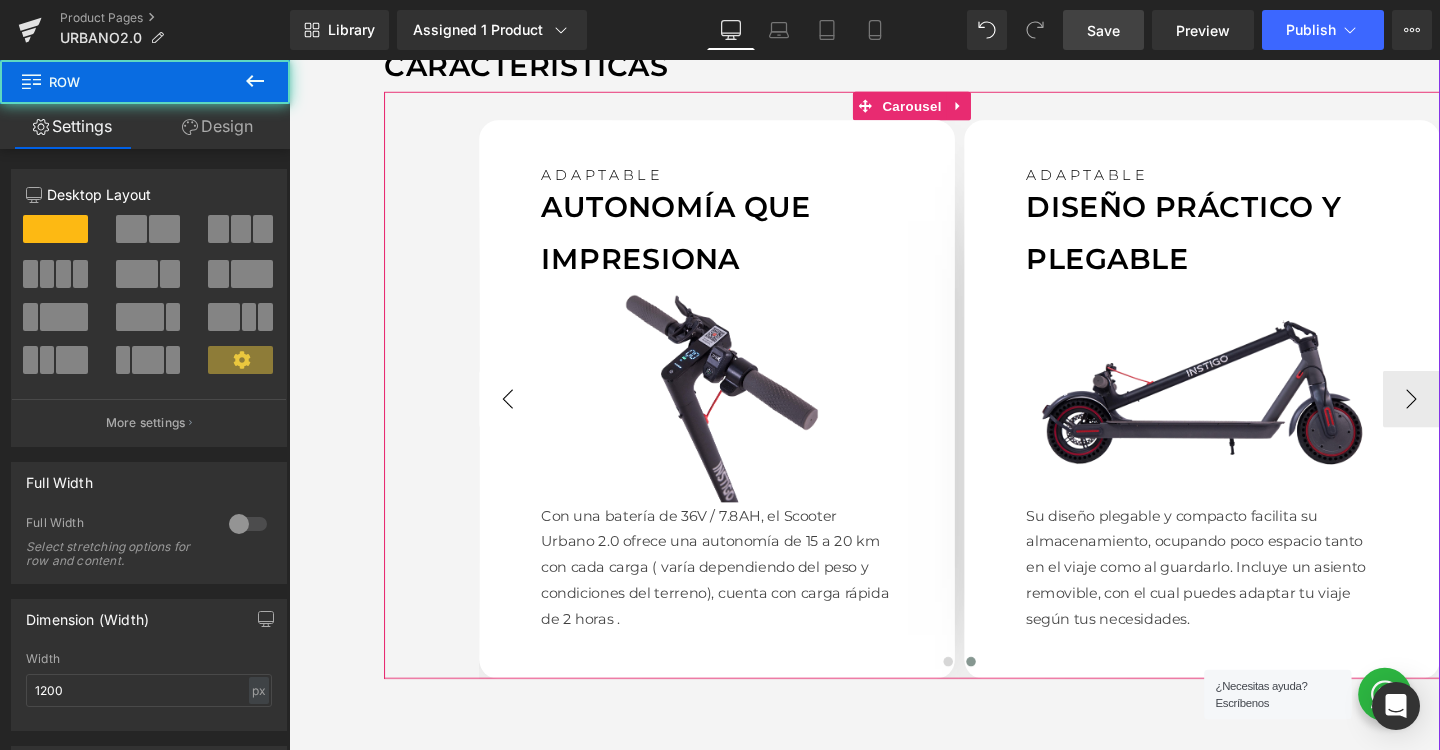 click on "‹" at bounding box center (519, 416) 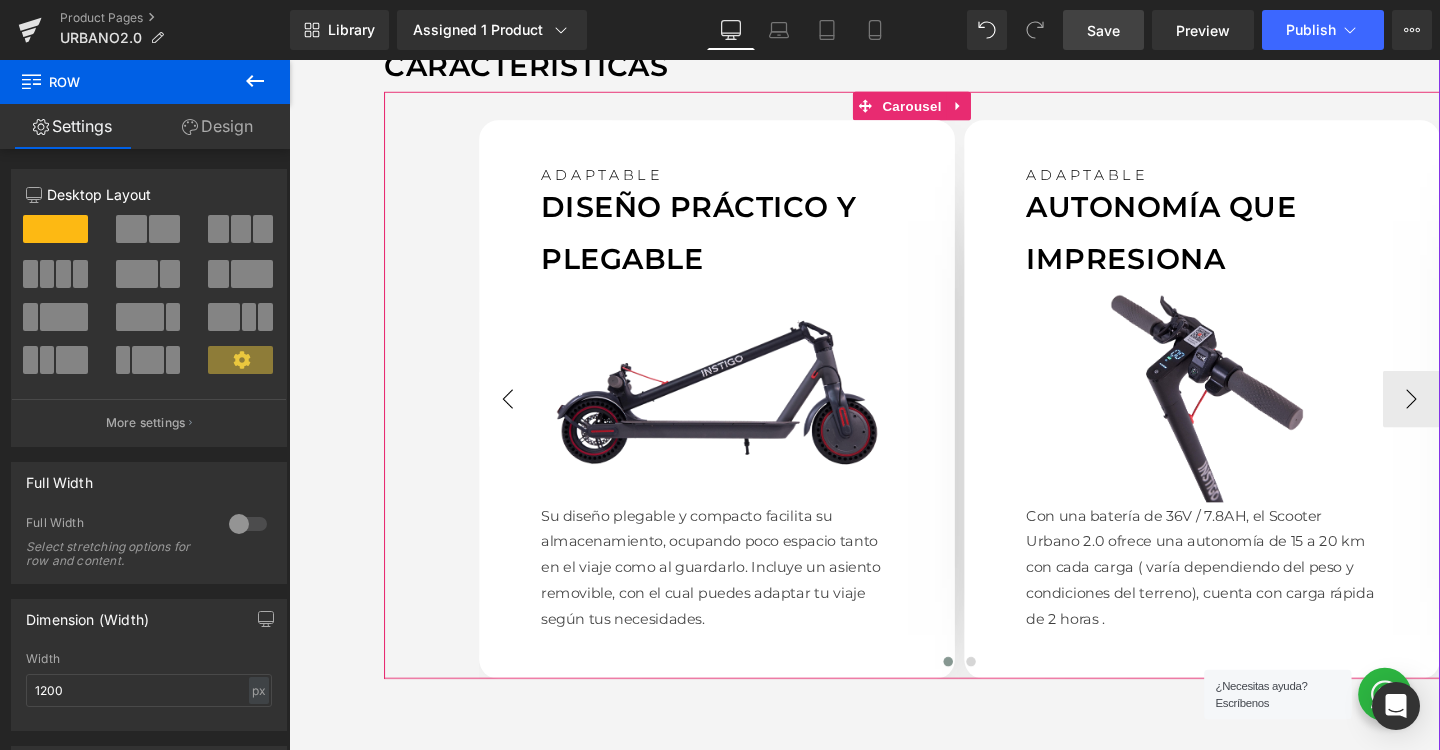 click on "‹" at bounding box center [519, 416] 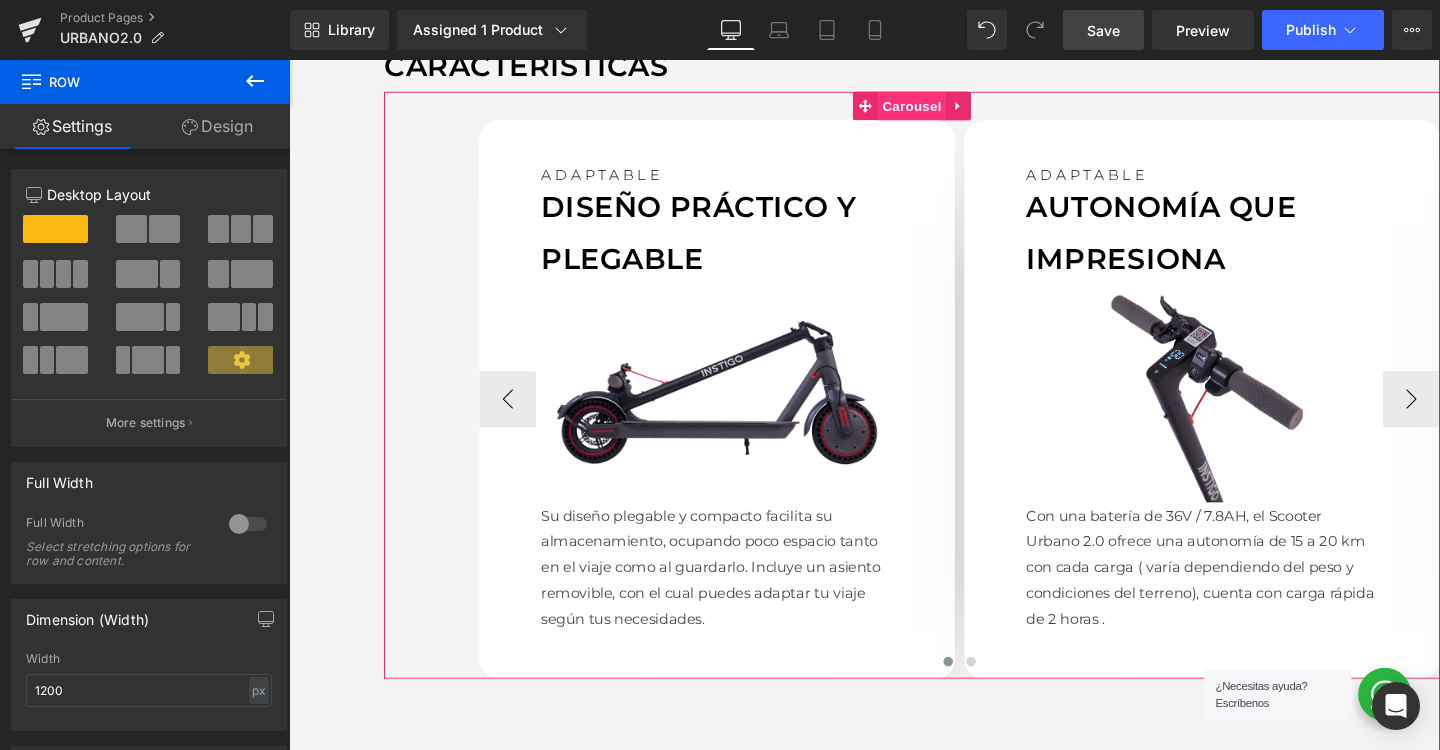 click on "Carousel" at bounding box center [944, 108] 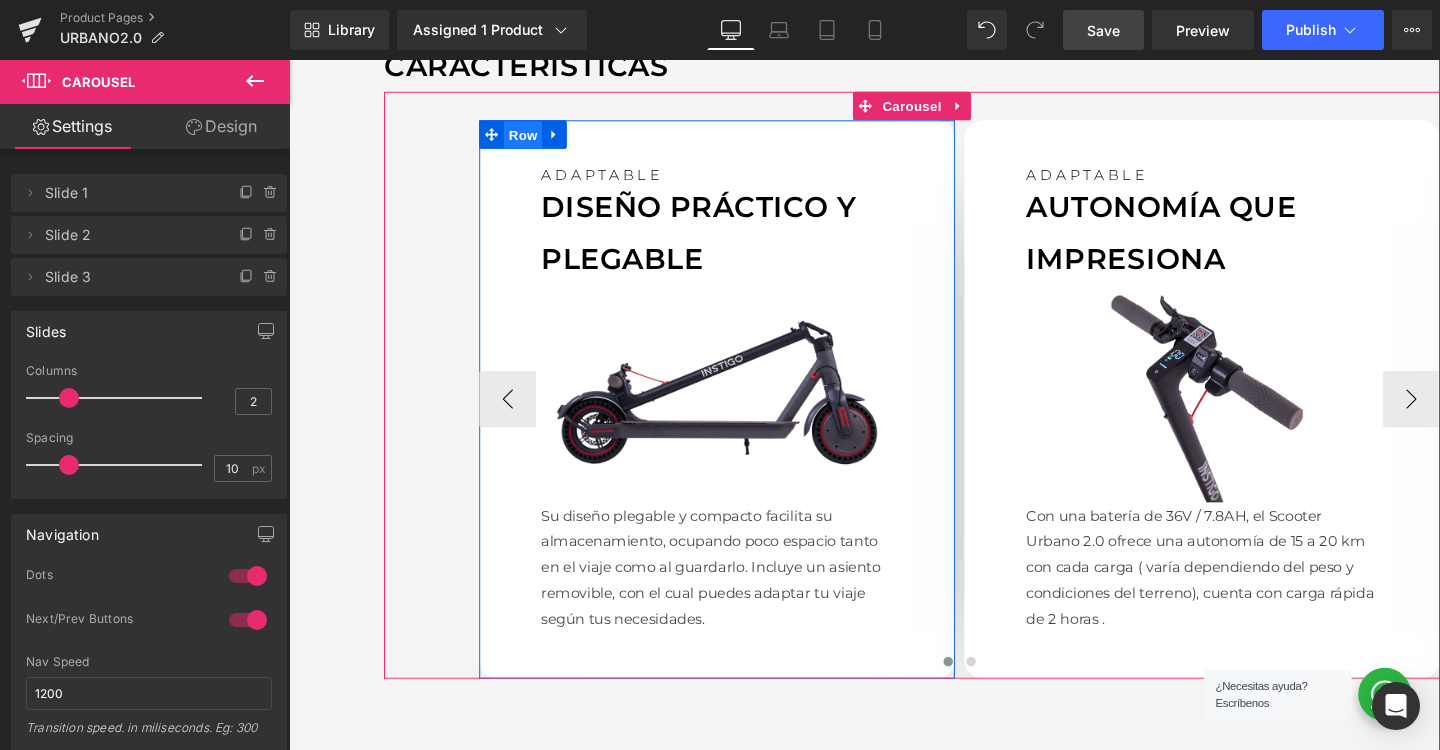 click on "Row" at bounding box center (535, 139) 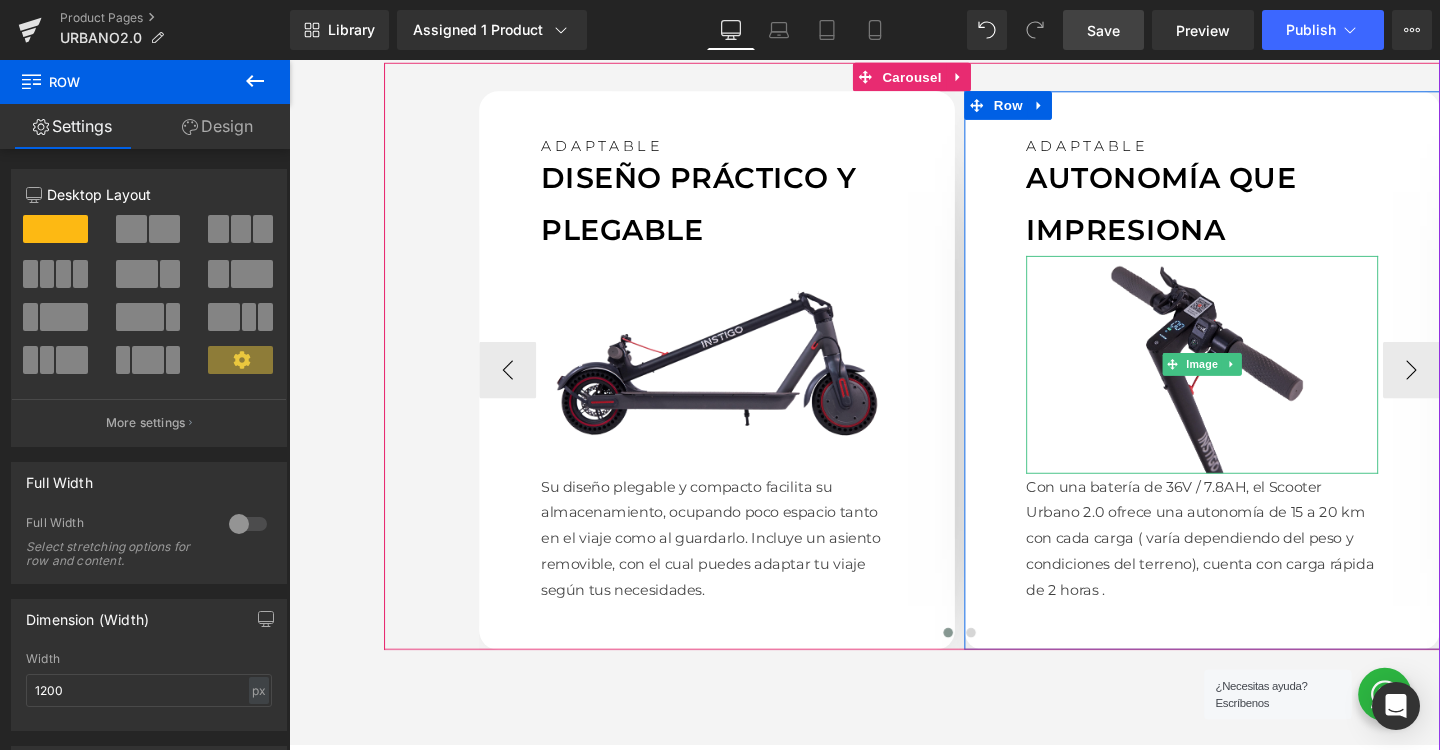 scroll, scrollTop: 1488, scrollLeft: 0, axis: vertical 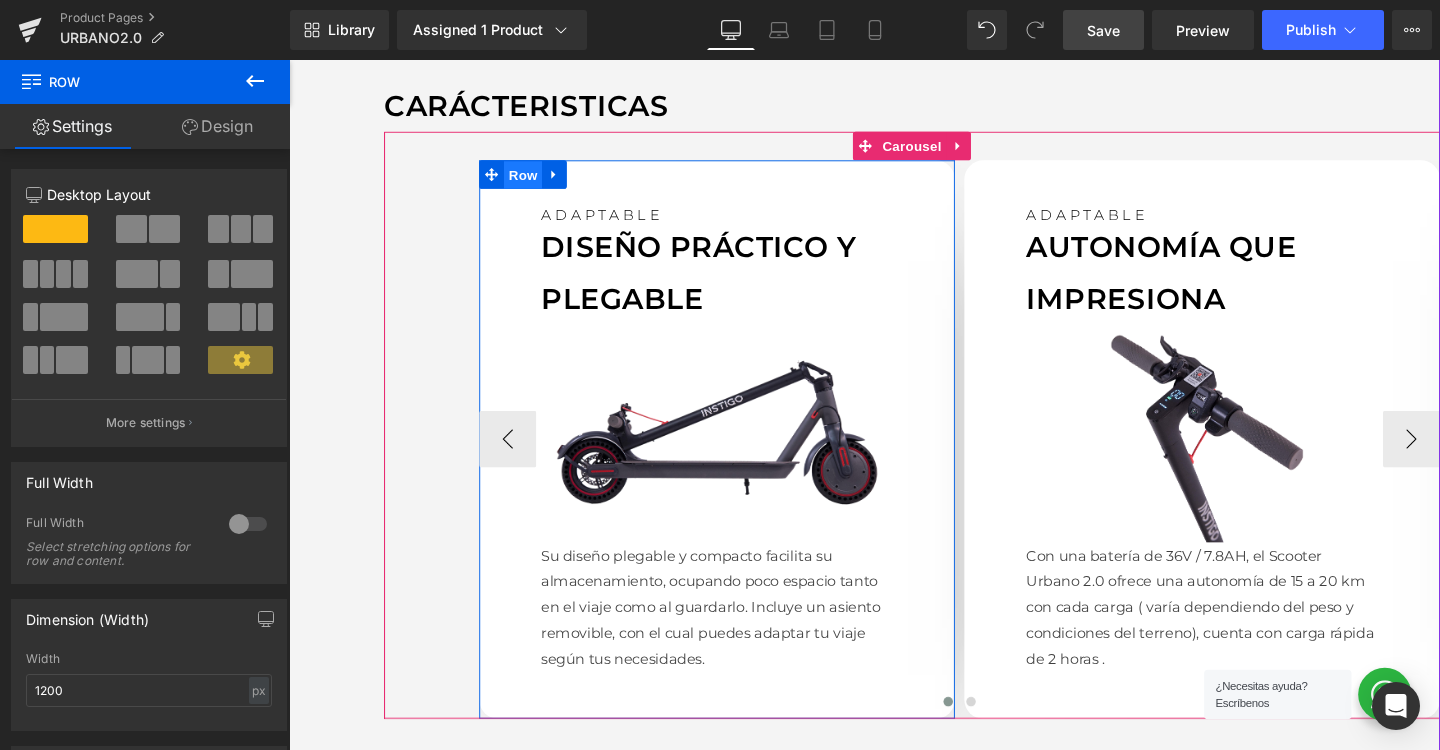 click on "Row" at bounding box center [535, 181] 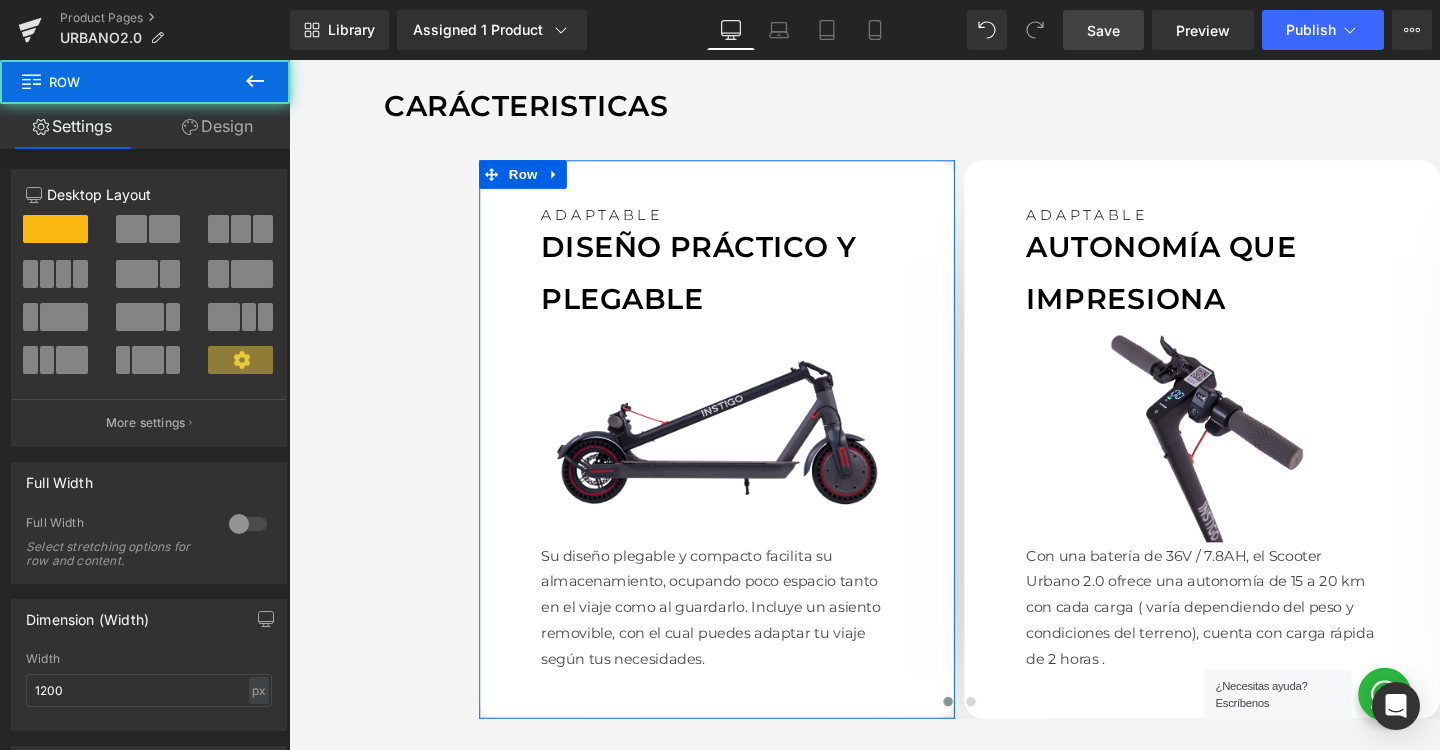 click on "Design" at bounding box center (217, 126) 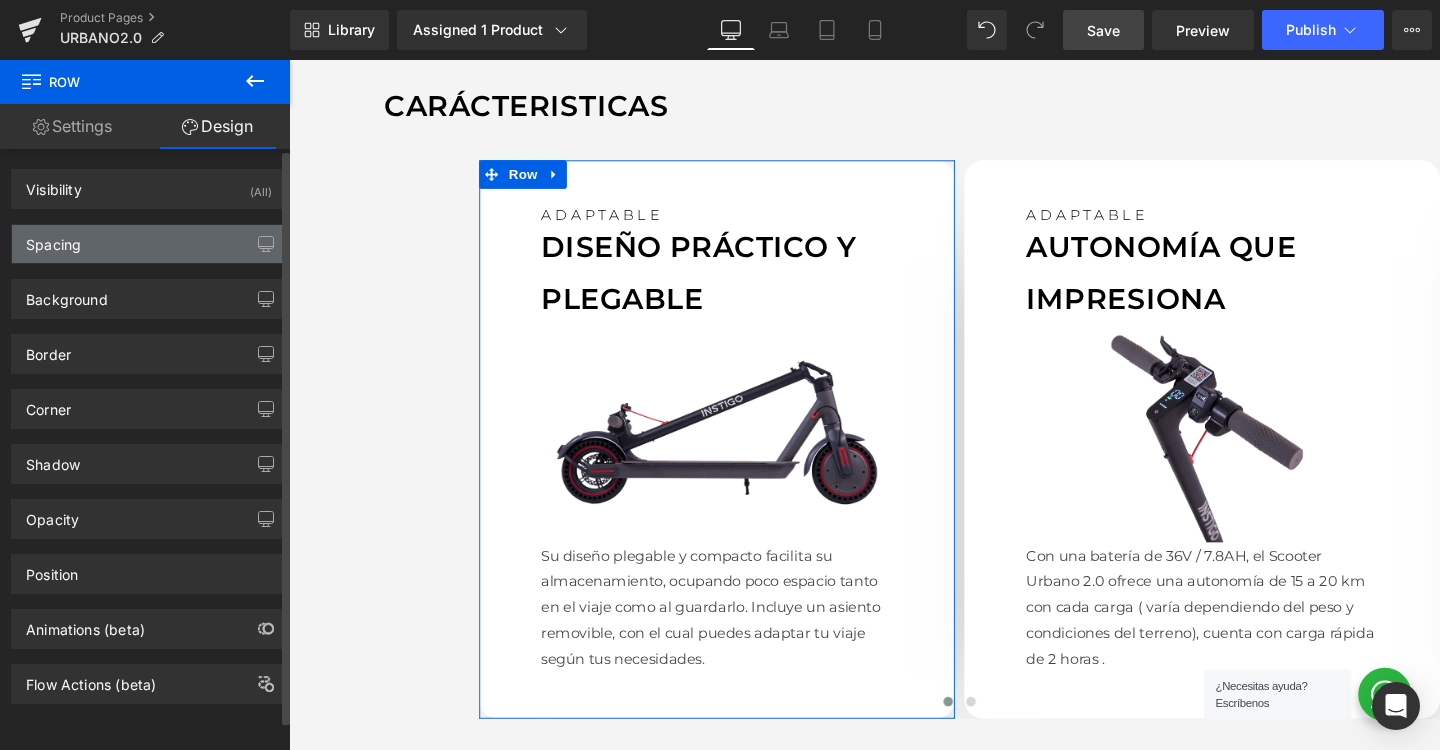 click on "Spacing" at bounding box center (149, 244) 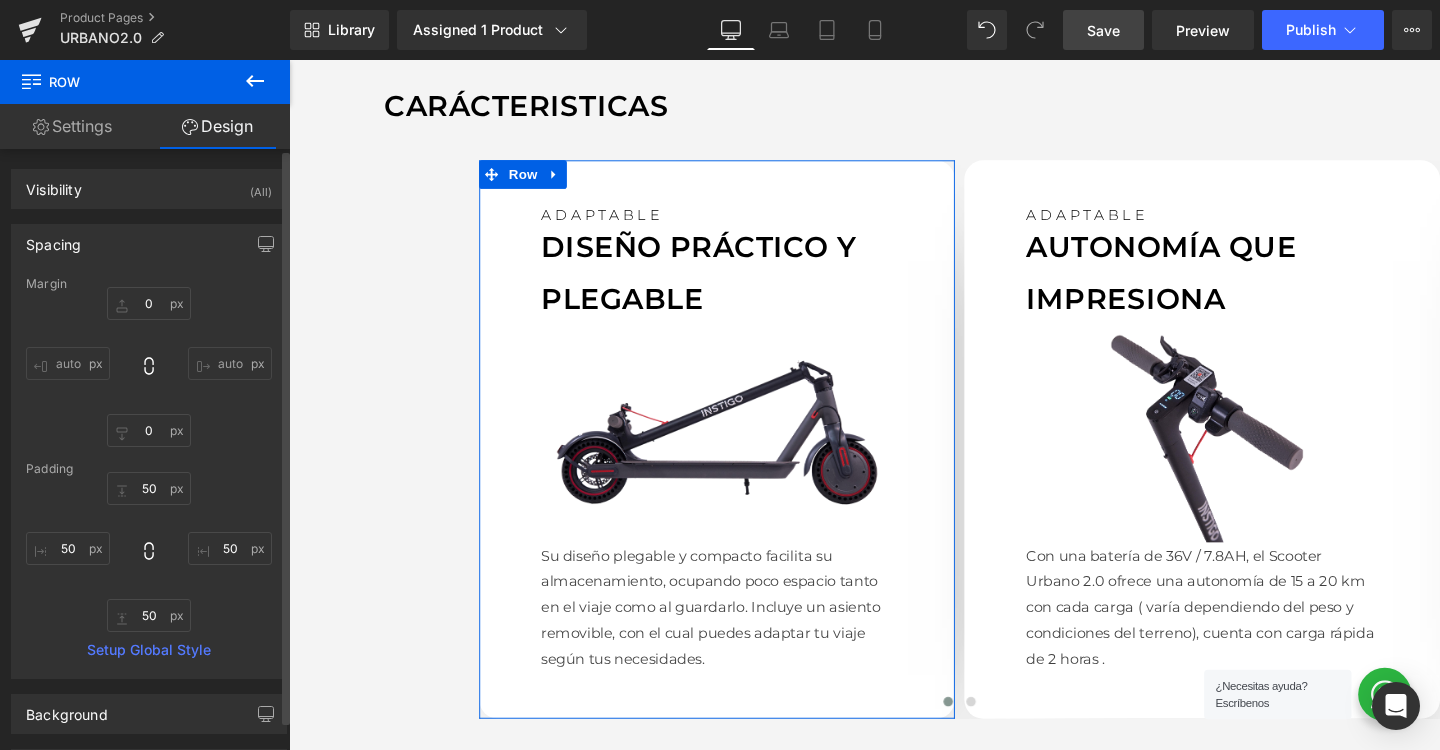 click on "0
auto
0
auto" at bounding box center (149, 367) 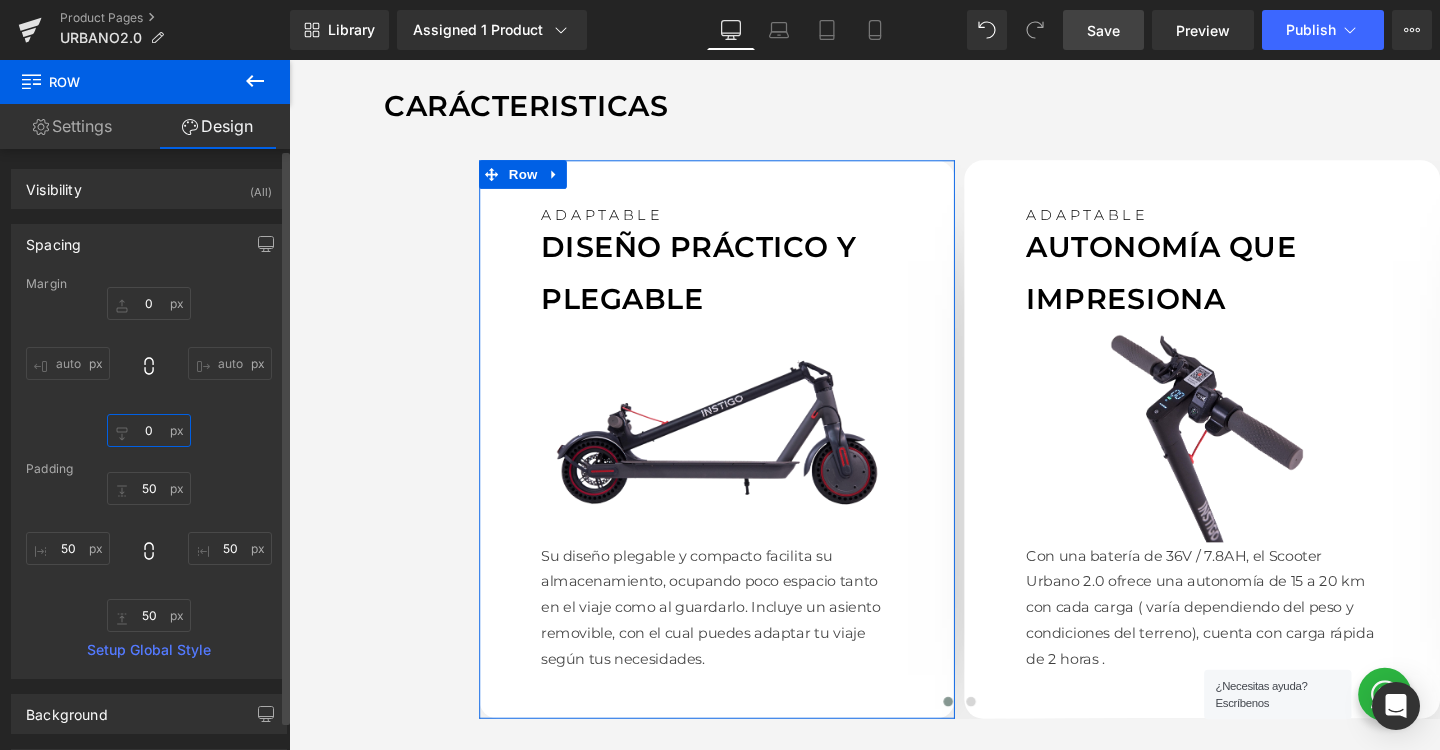 click on "0" at bounding box center [149, 430] 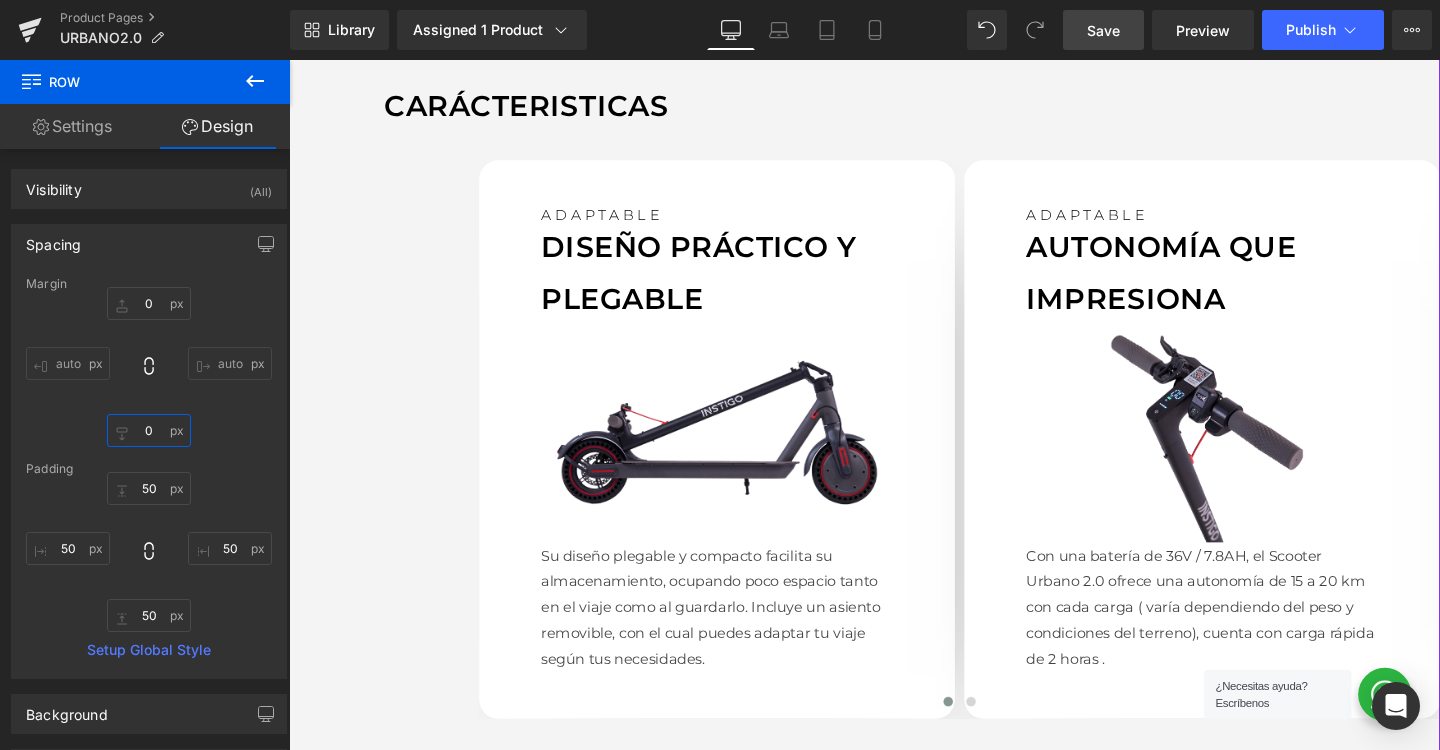 type on "20" 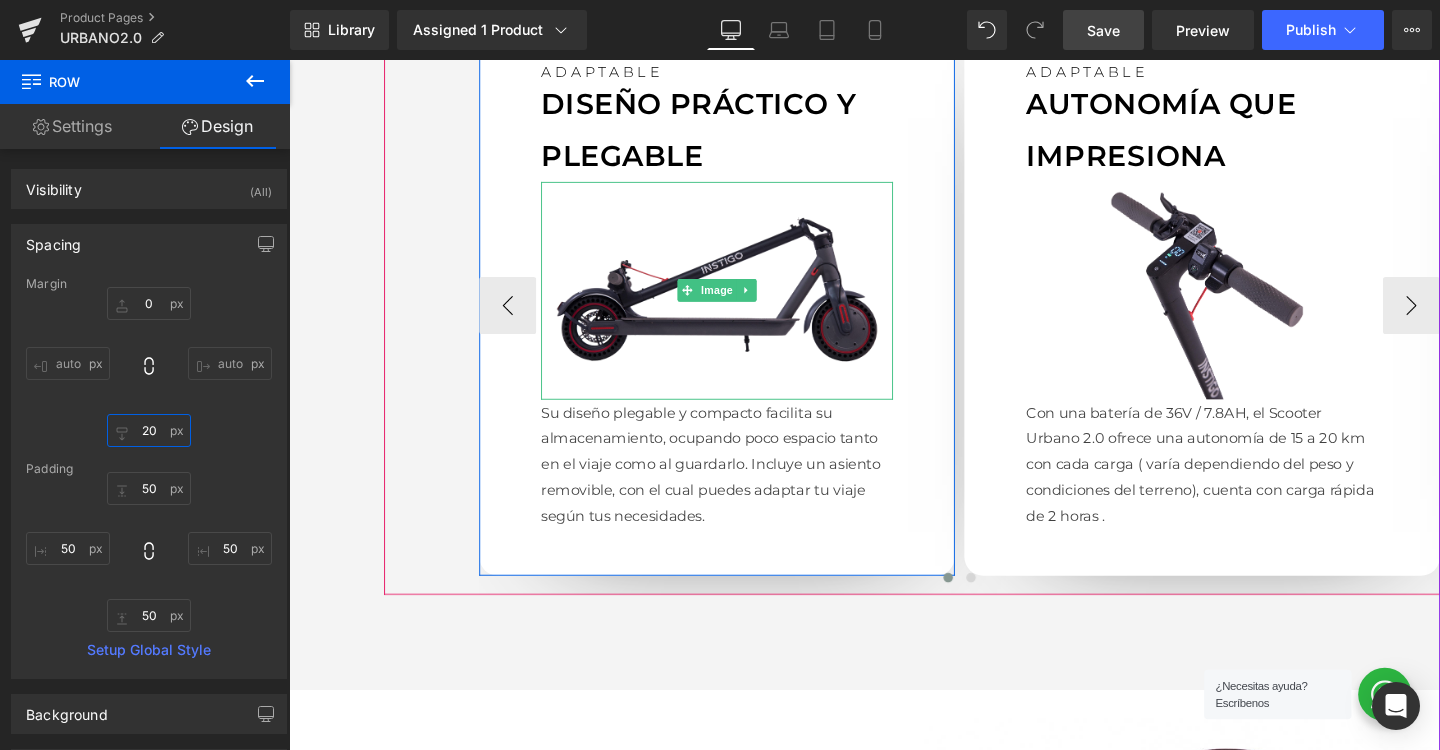 scroll, scrollTop: 1644, scrollLeft: 0, axis: vertical 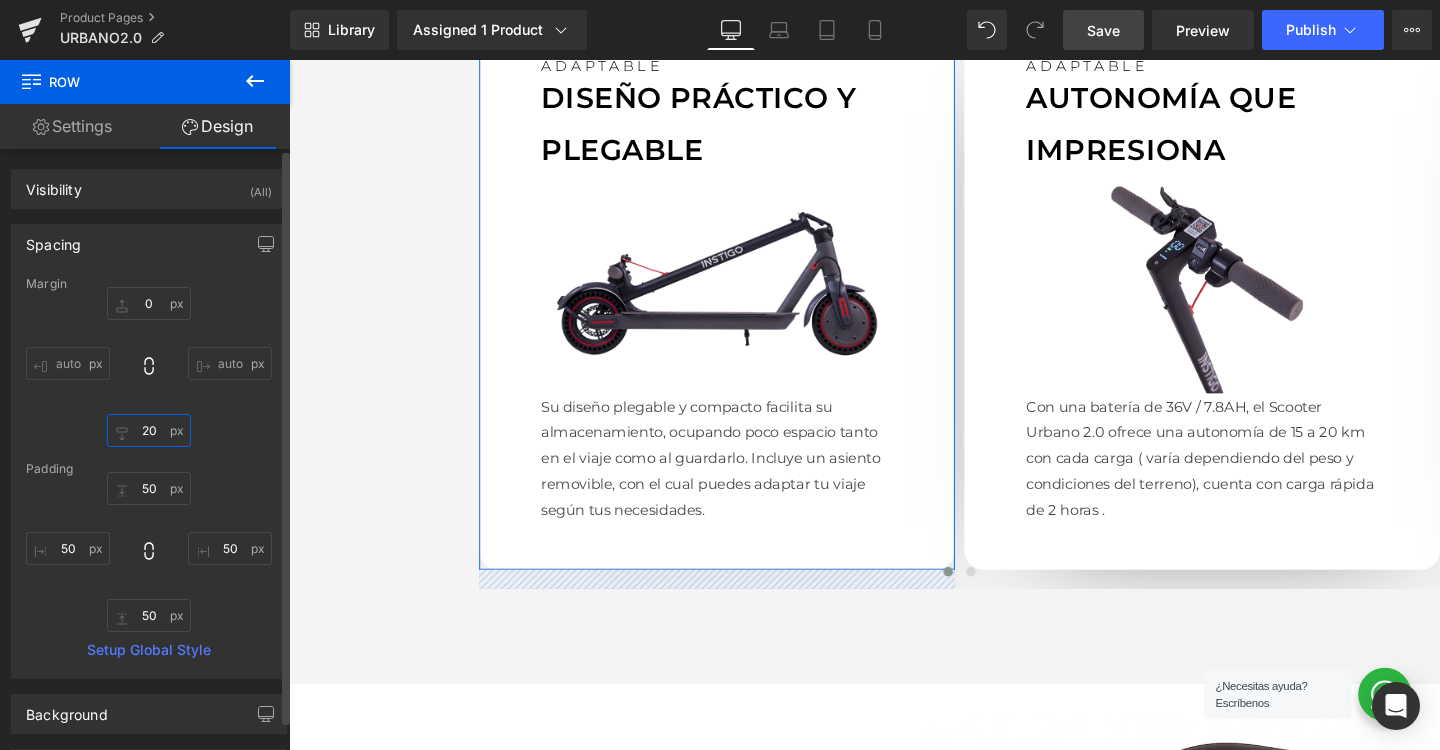 click on "20" at bounding box center [149, 430] 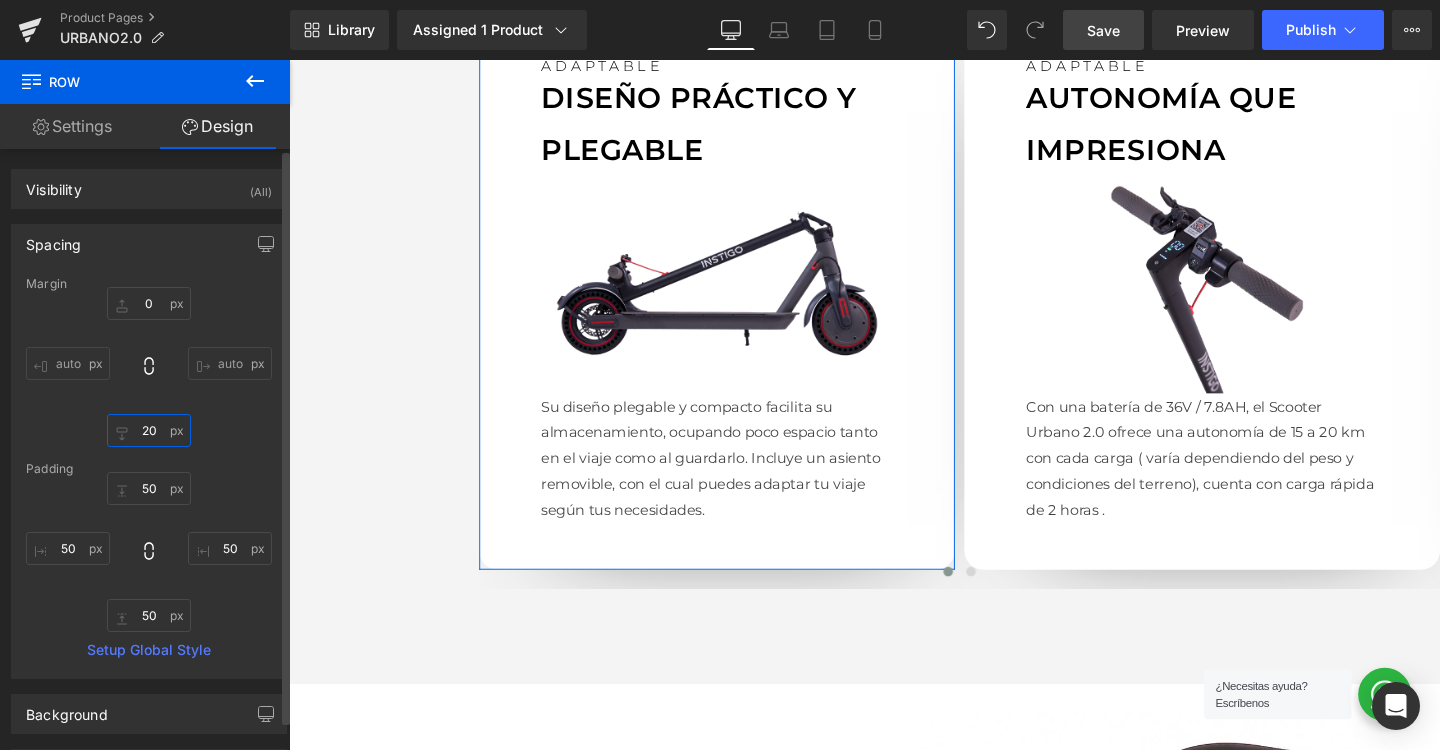 click on "20" at bounding box center [149, 430] 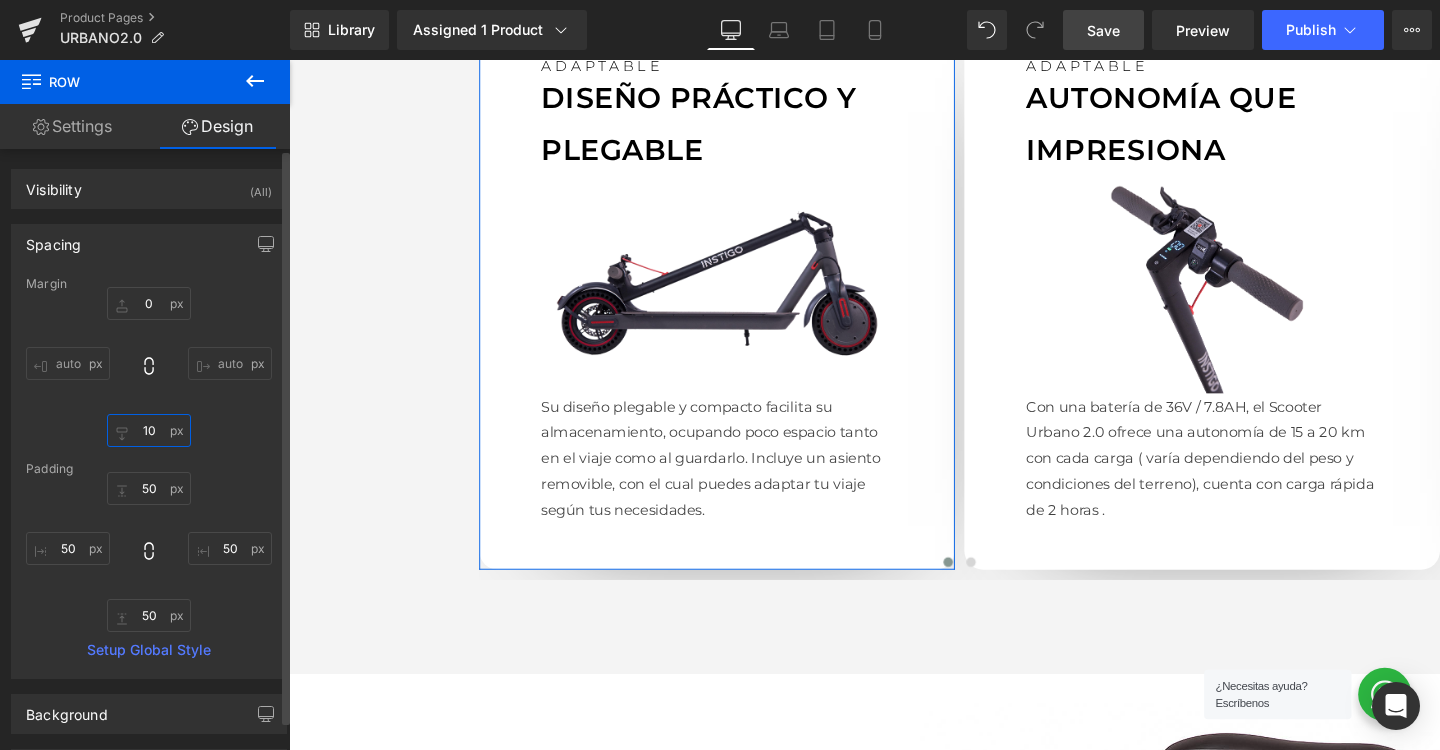 type on "100" 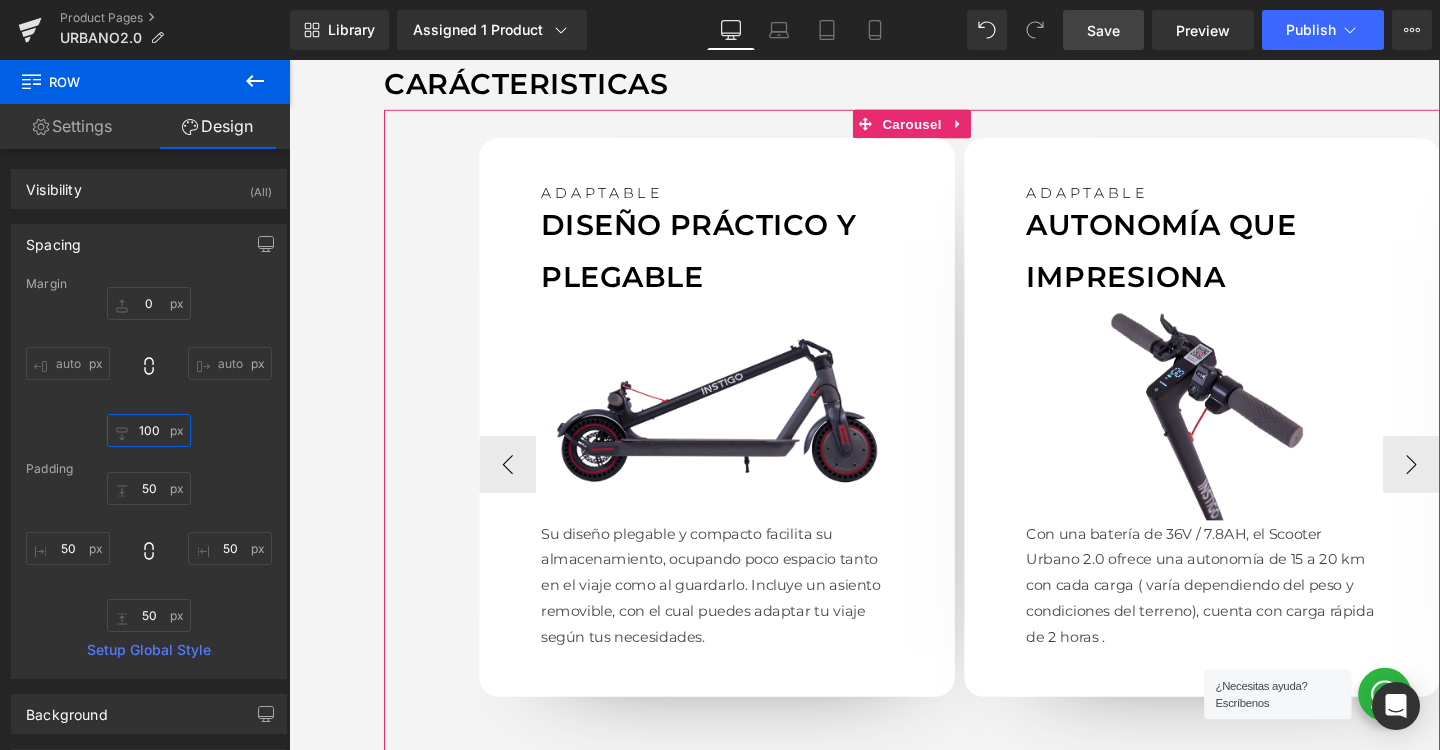 scroll, scrollTop: 1489, scrollLeft: 0, axis: vertical 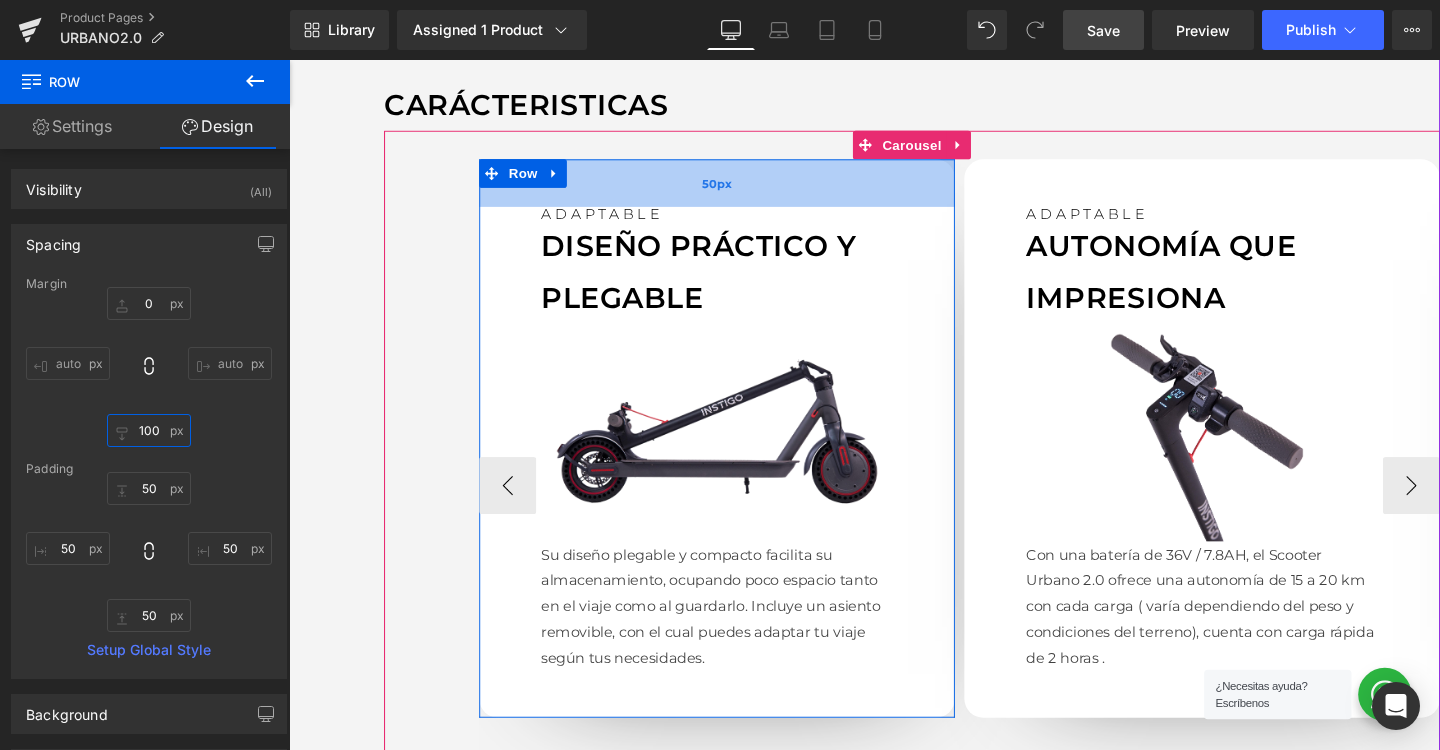 click on "50px" at bounding box center (739, 189) 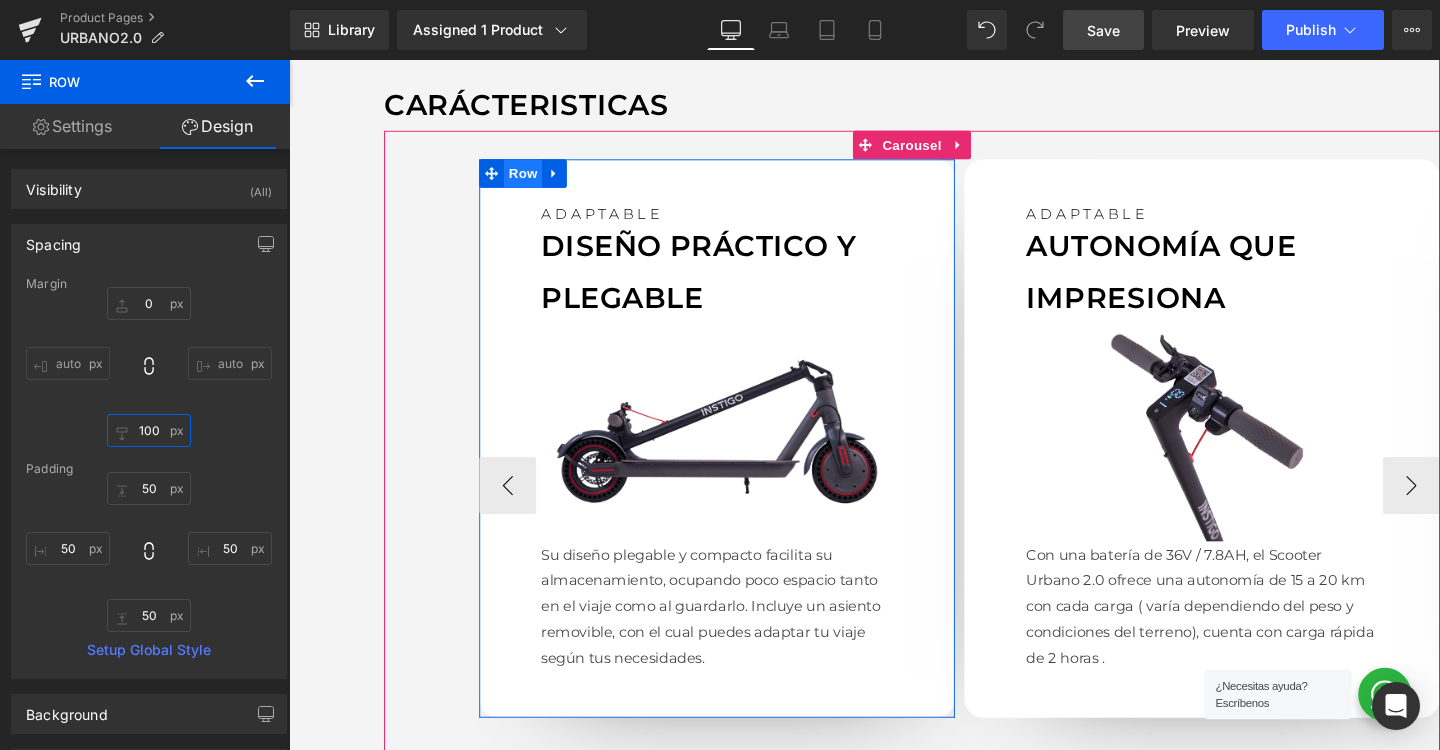 click on "Row" at bounding box center (535, 179) 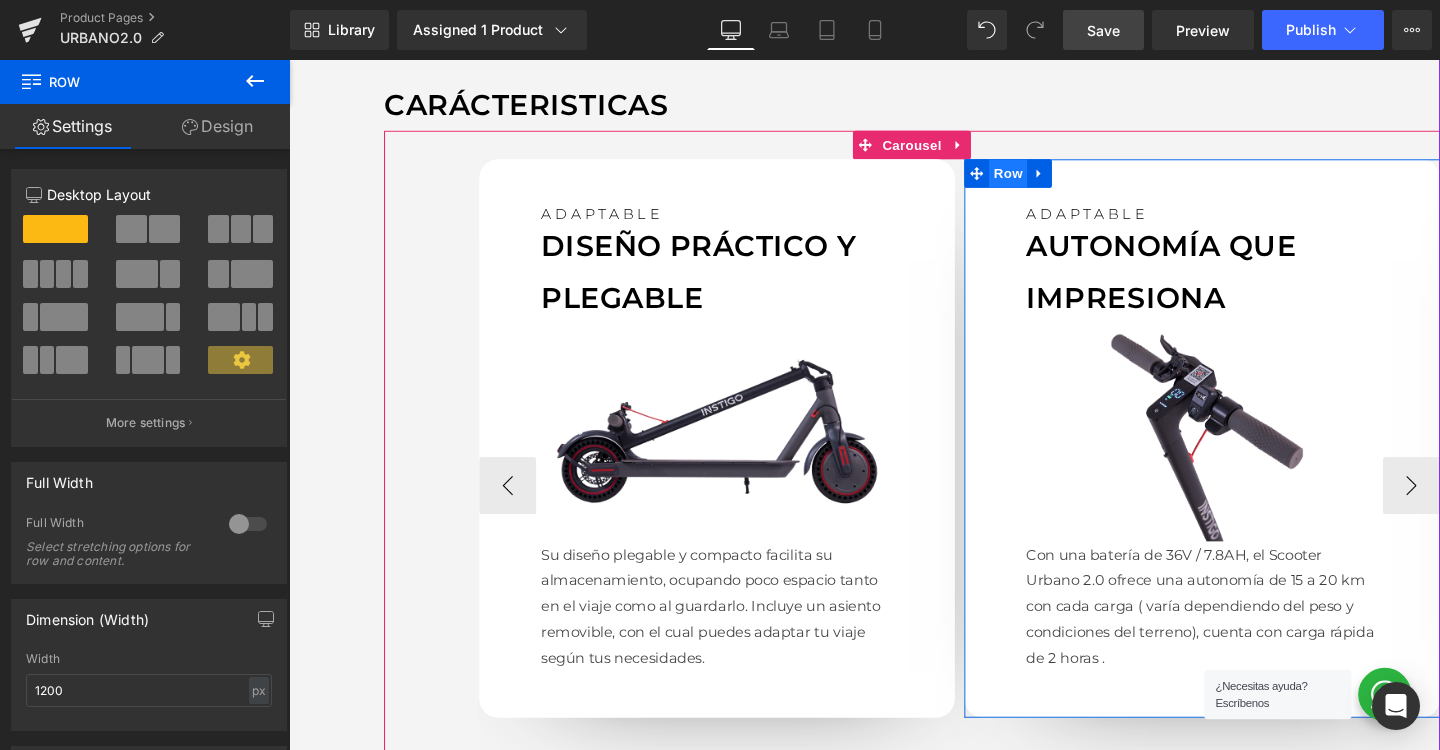 click on "Row" at bounding box center [1045, 179] 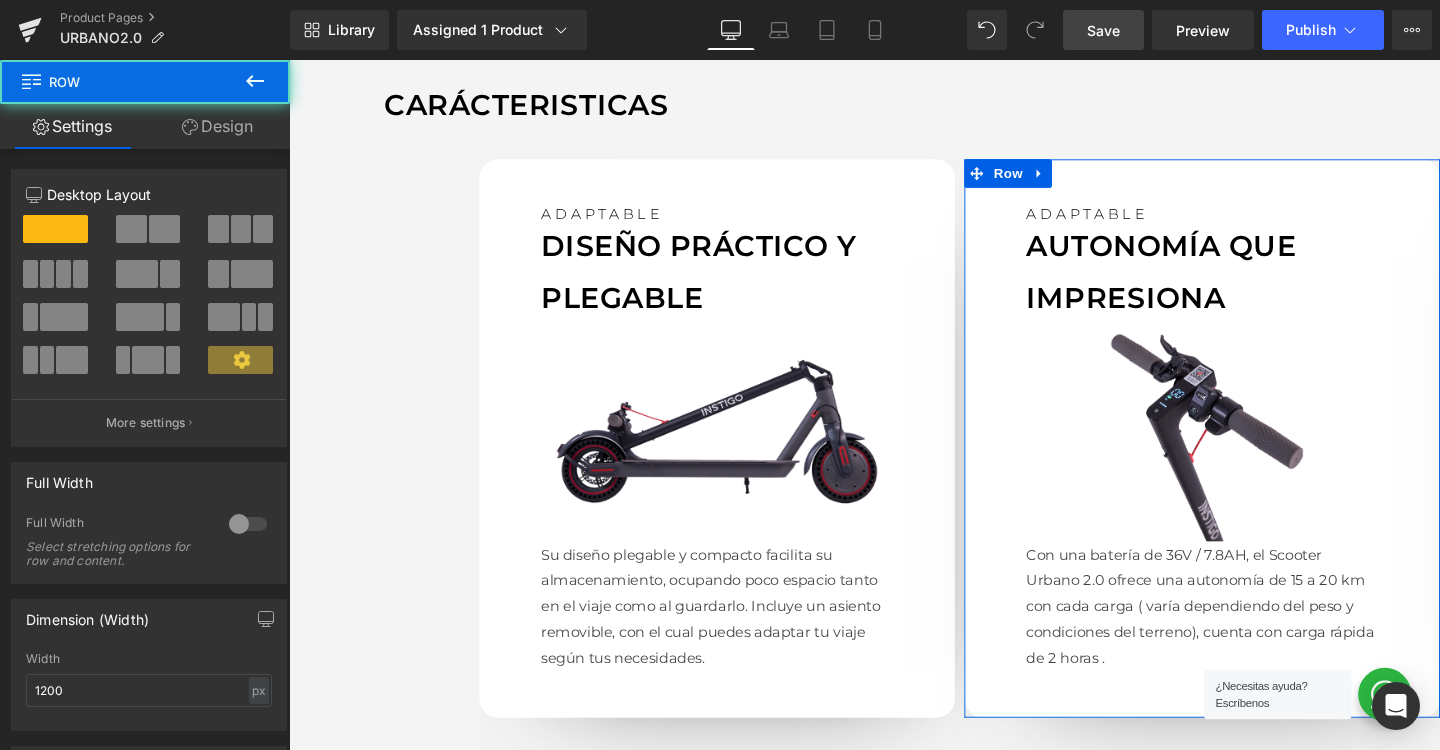 click on "Design" at bounding box center (217, 126) 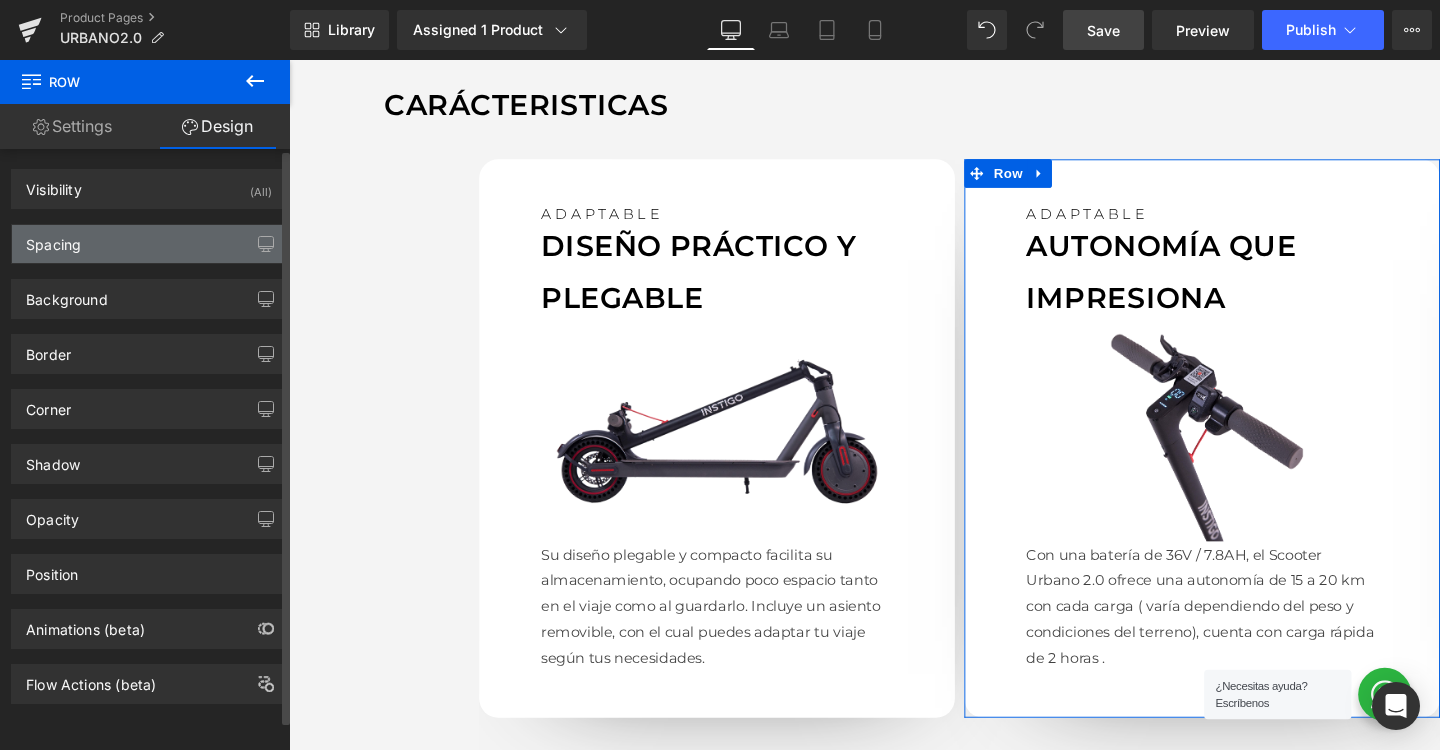 click on "Spacing" at bounding box center [149, 244] 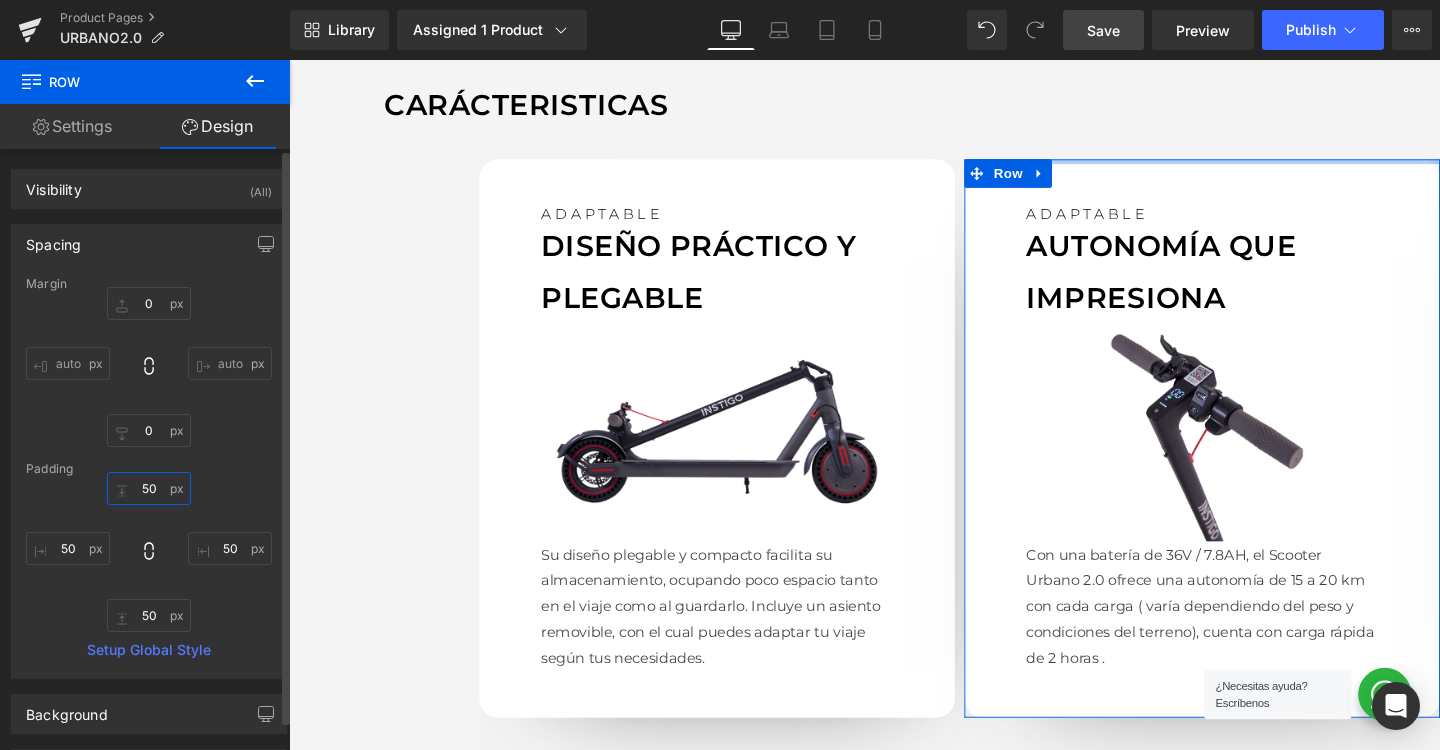 click at bounding box center (149, 488) 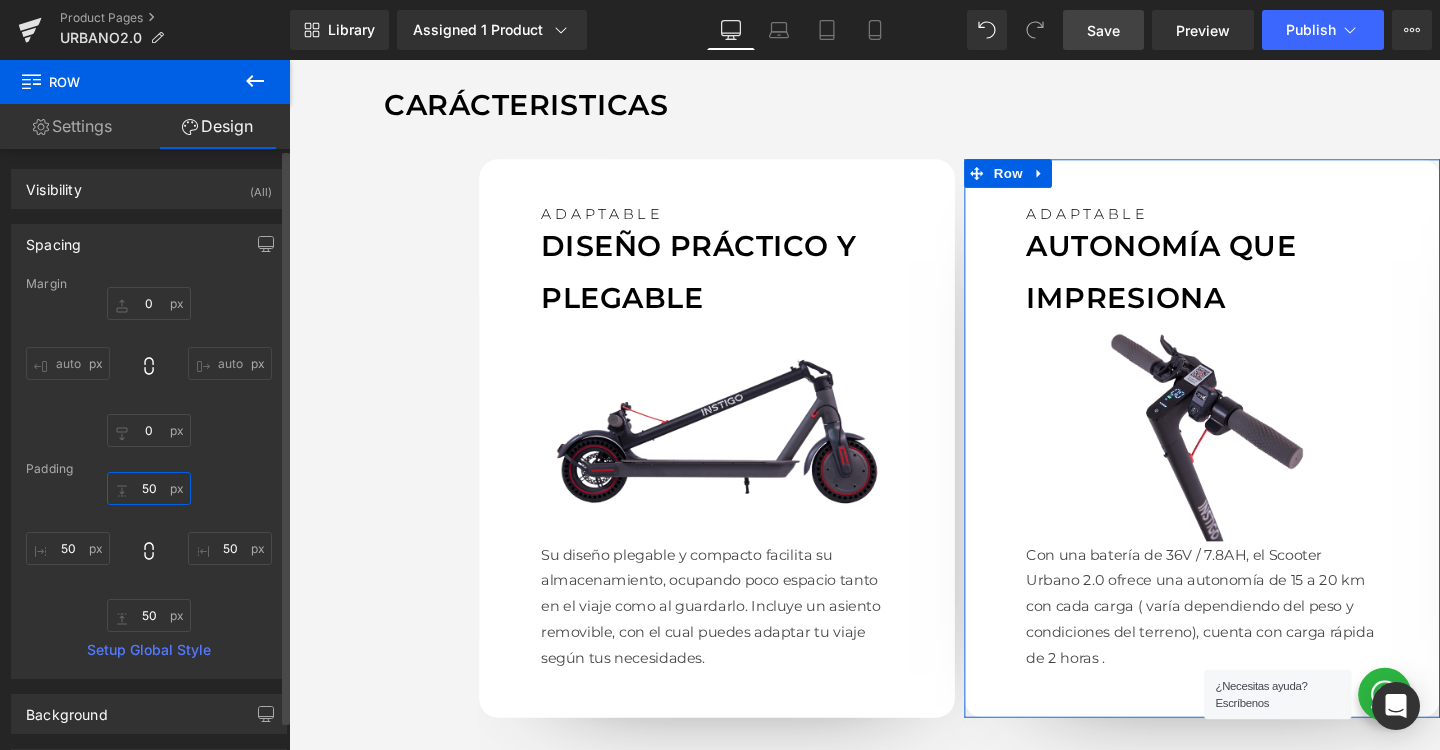 click at bounding box center (149, 488) 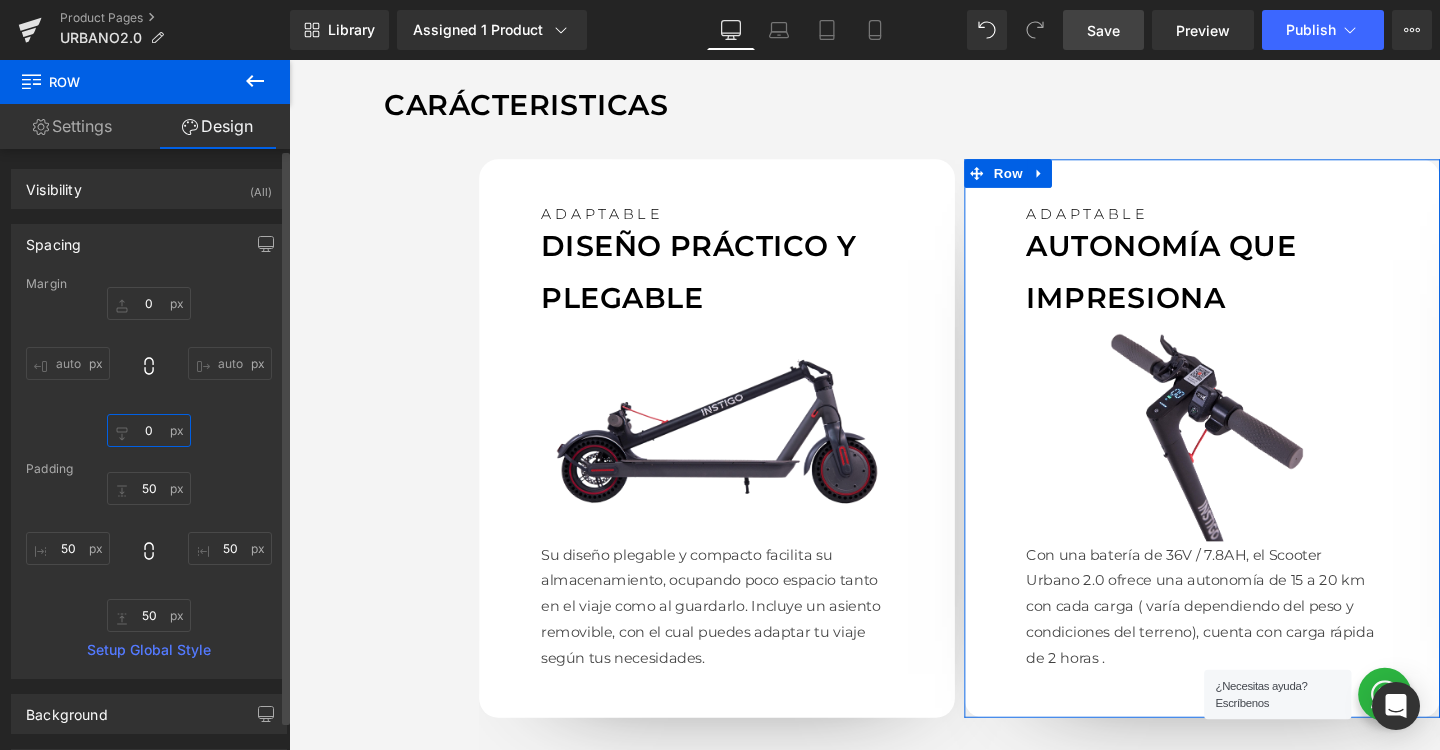 click at bounding box center (149, 430) 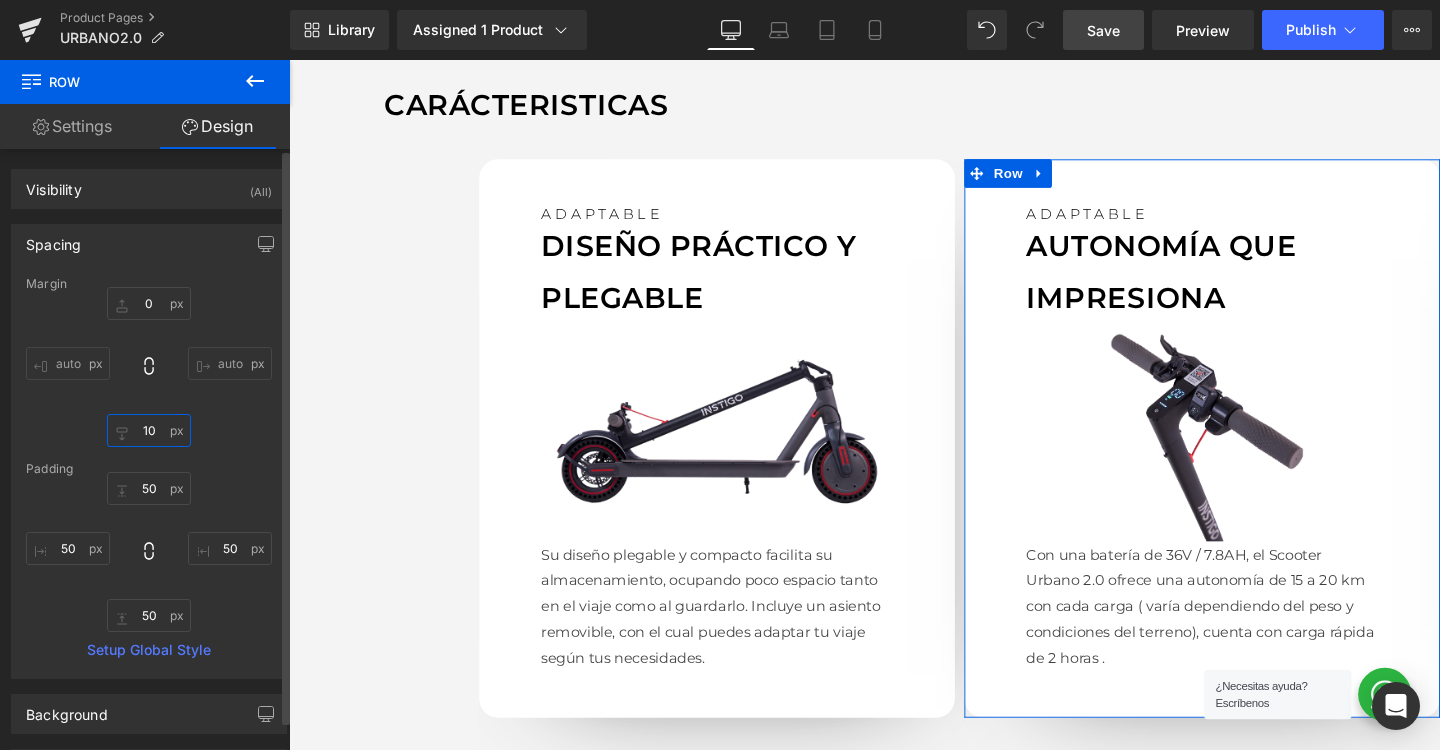 type on "100" 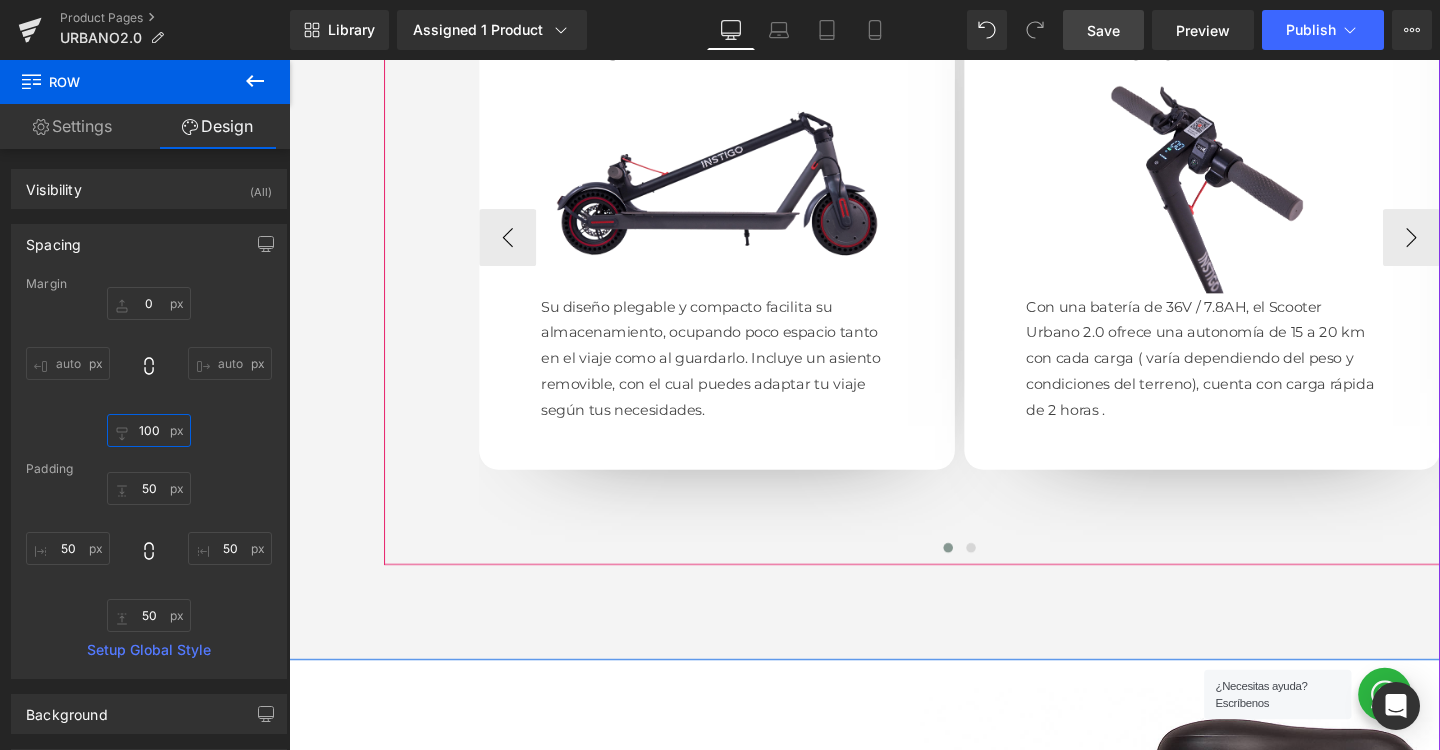 scroll, scrollTop: 1750, scrollLeft: 0, axis: vertical 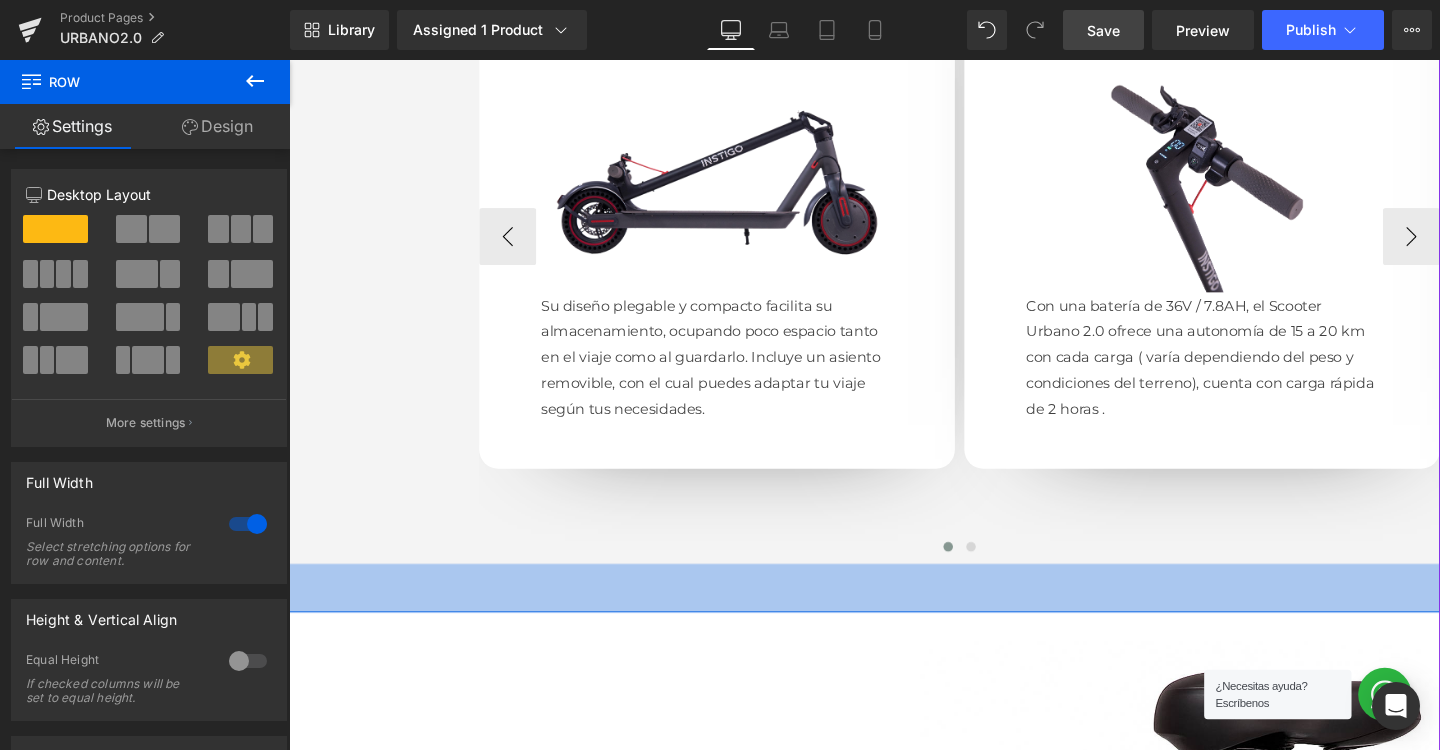 drag, startPoint x: 845, startPoint y: 636, endPoint x: 852, endPoint y: 586, distance: 50.48762 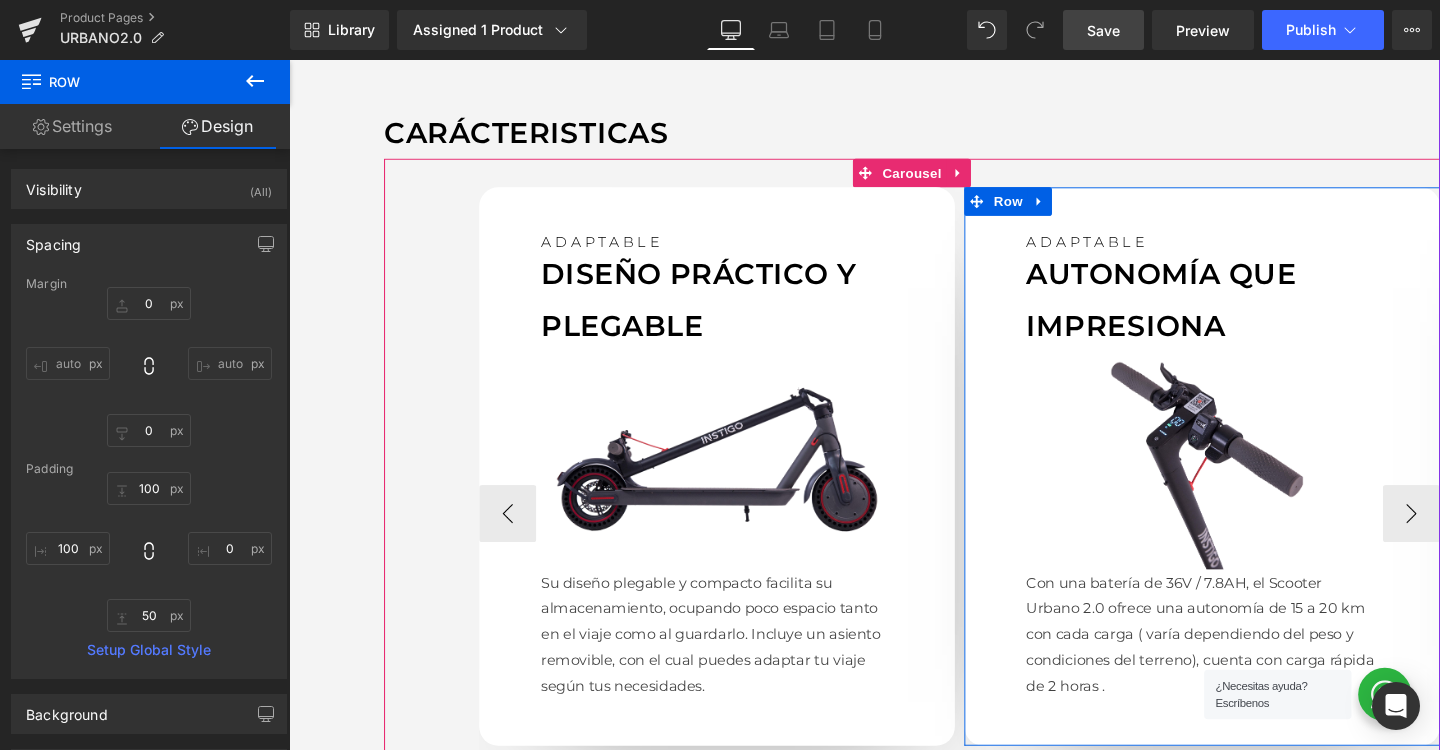 scroll, scrollTop: 1458, scrollLeft: 0, axis: vertical 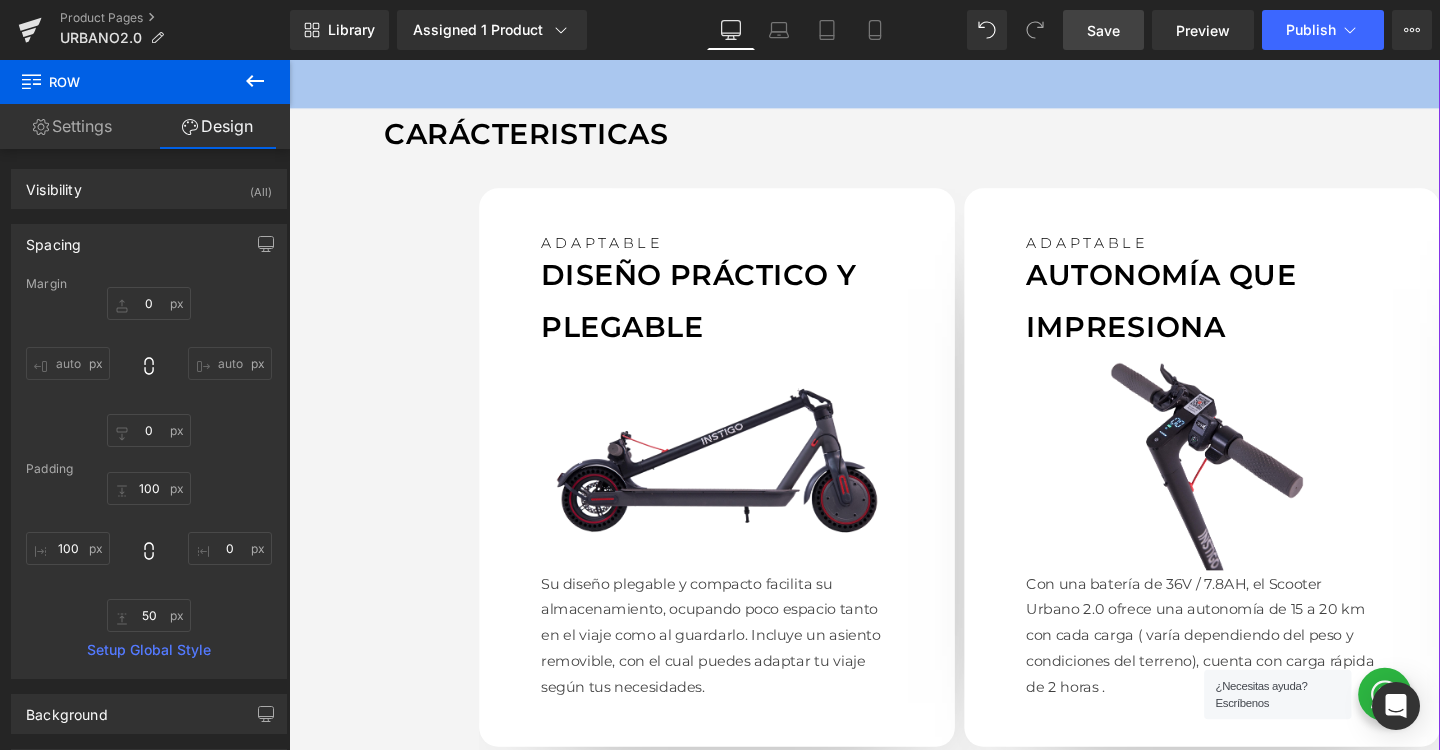 click on "Save" at bounding box center (1103, 30) 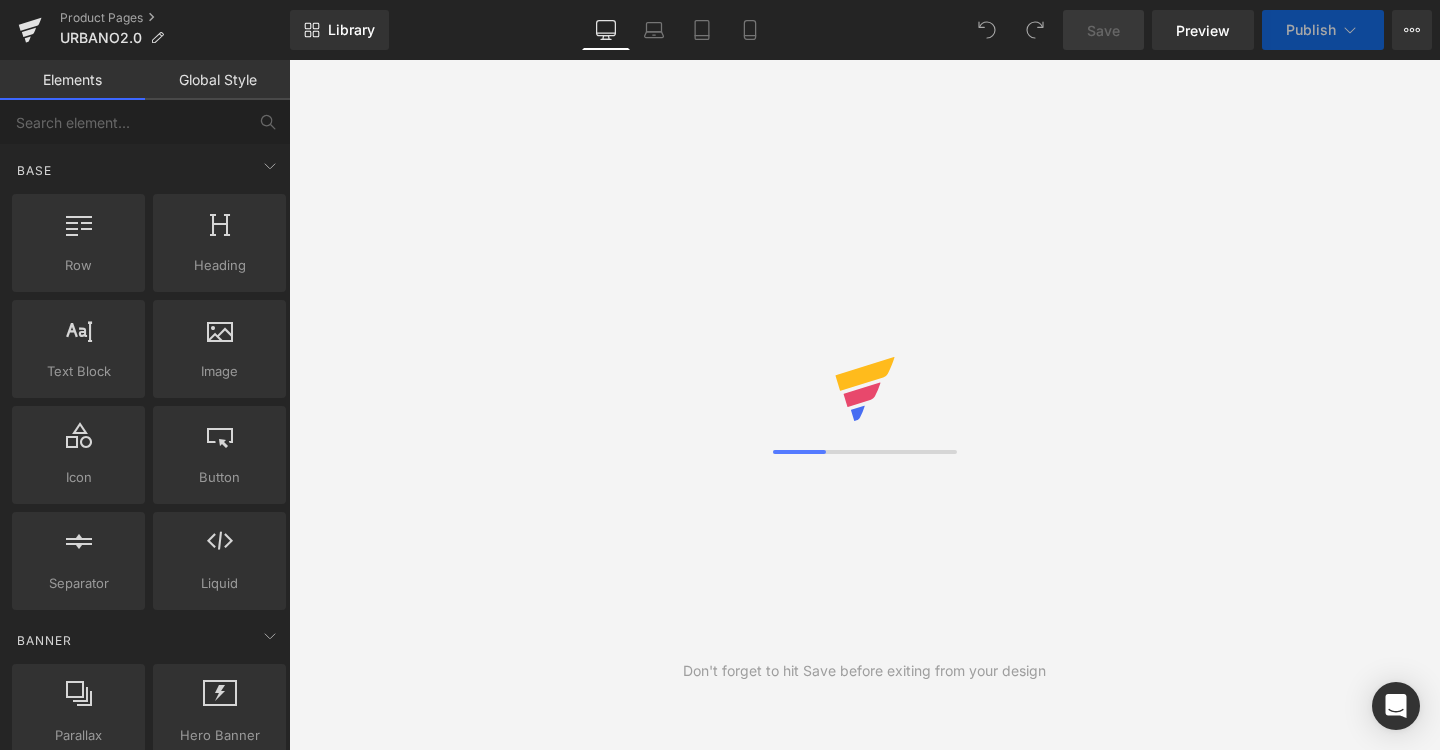 scroll, scrollTop: 0, scrollLeft: 0, axis: both 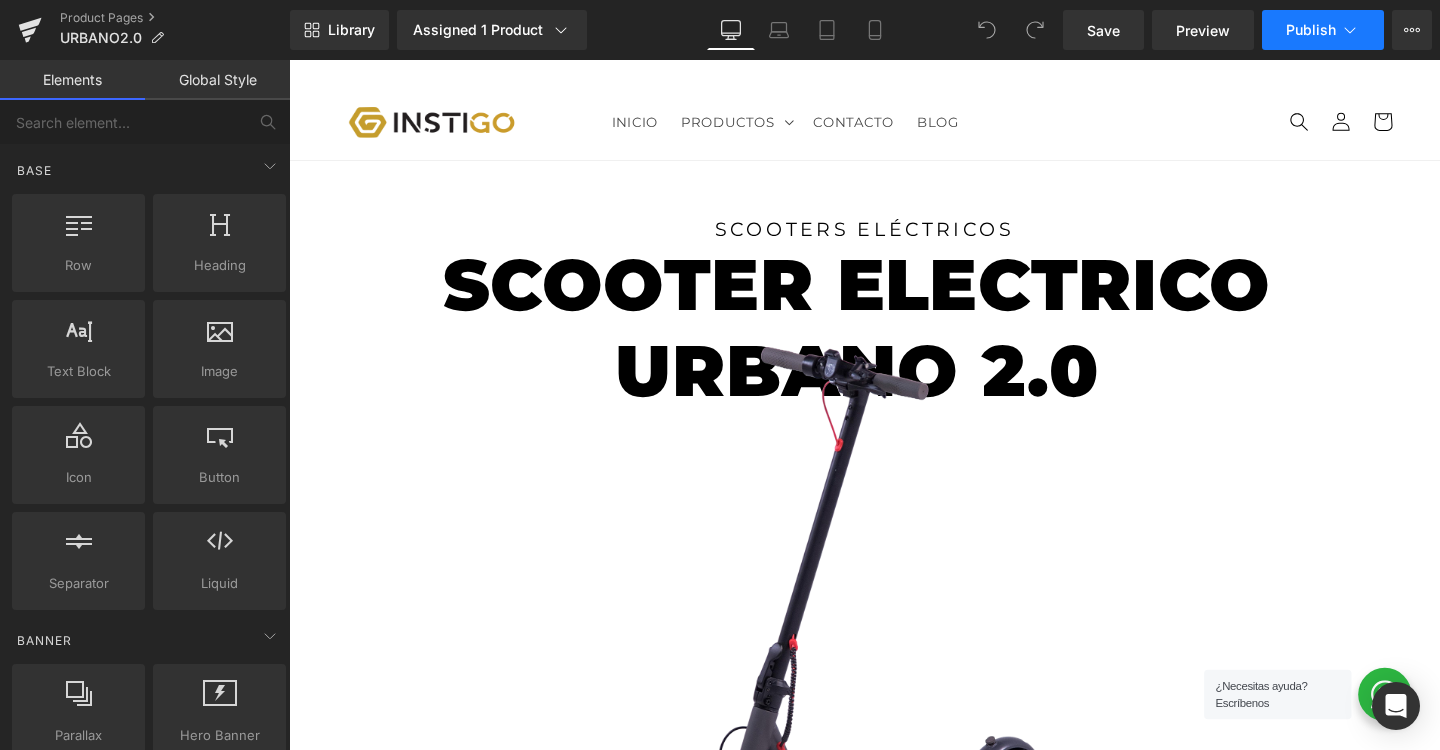 click on "Publish" at bounding box center (1311, 30) 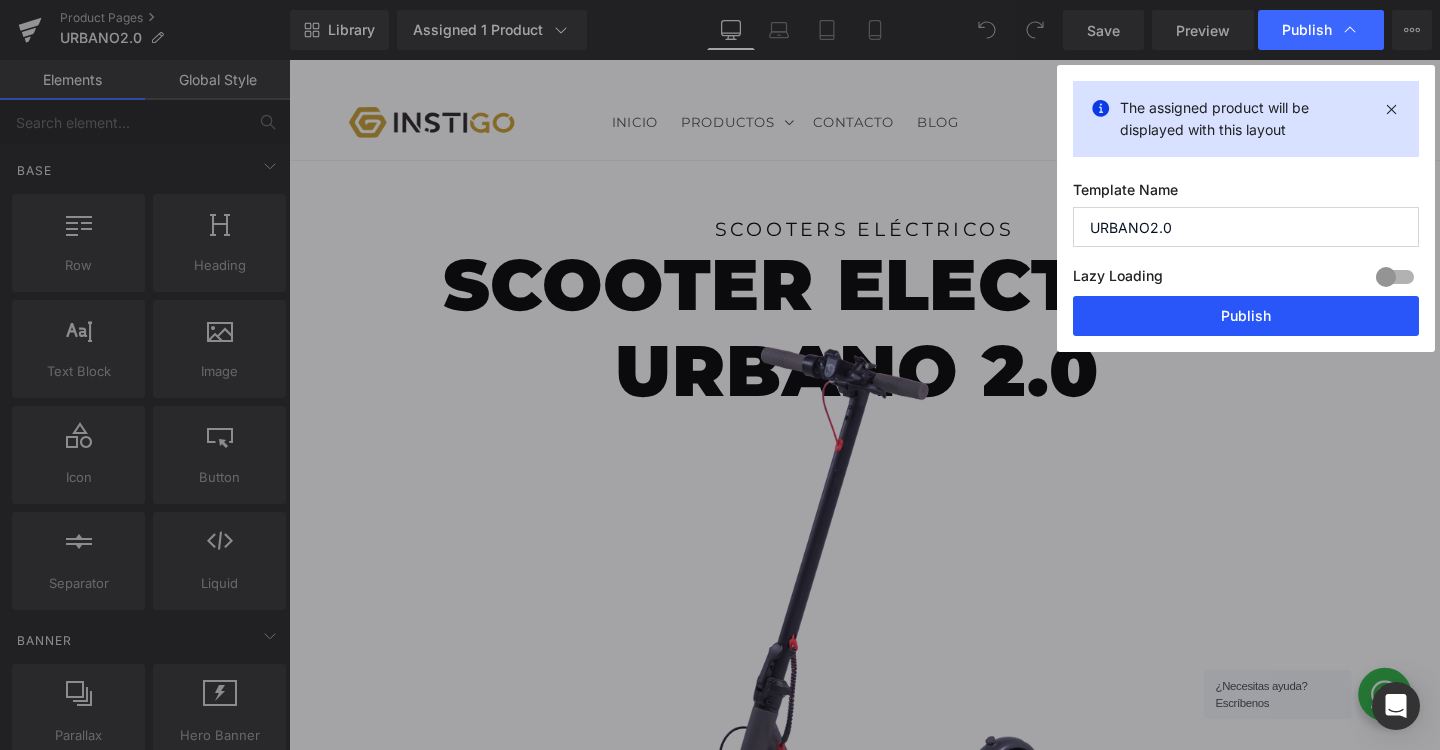 click on "Publish" at bounding box center (1246, 316) 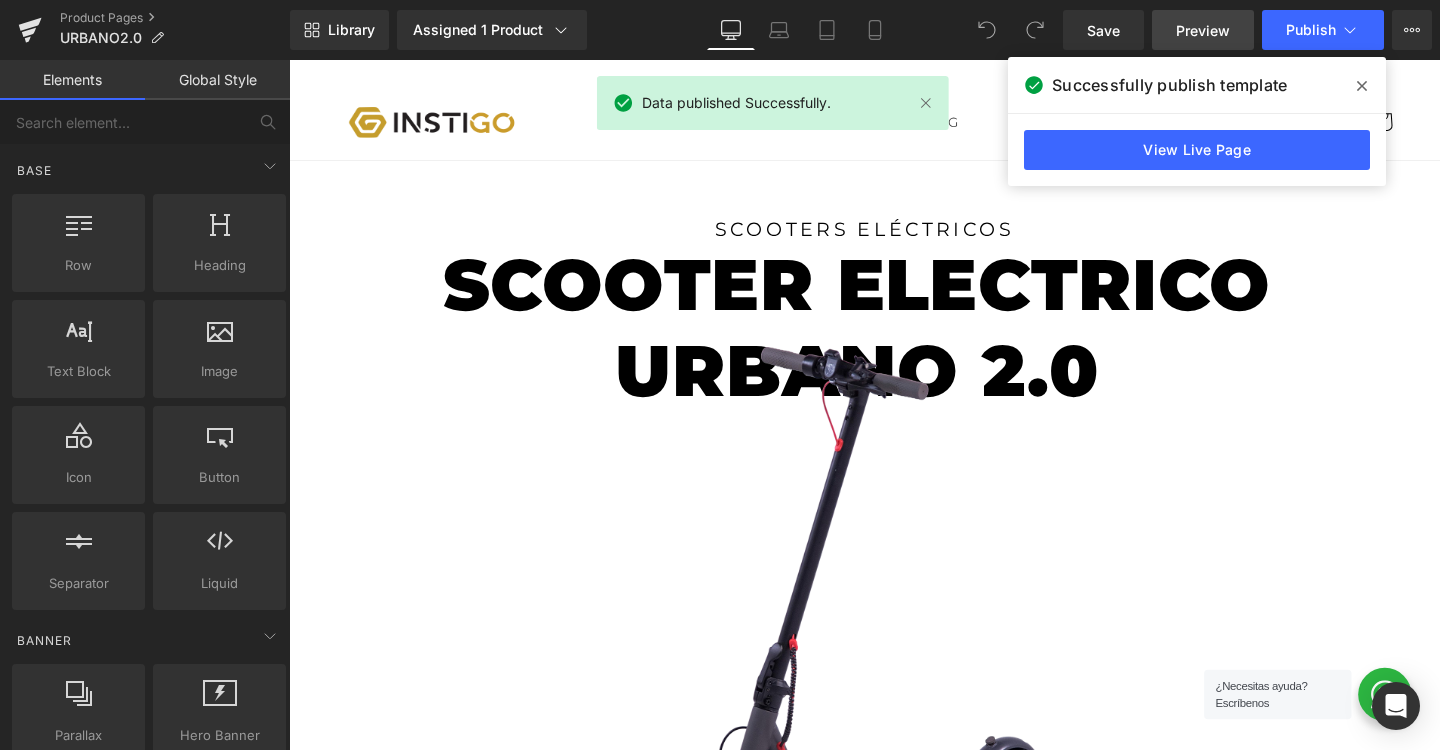 click on "Preview" at bounding box center (1203, 30) 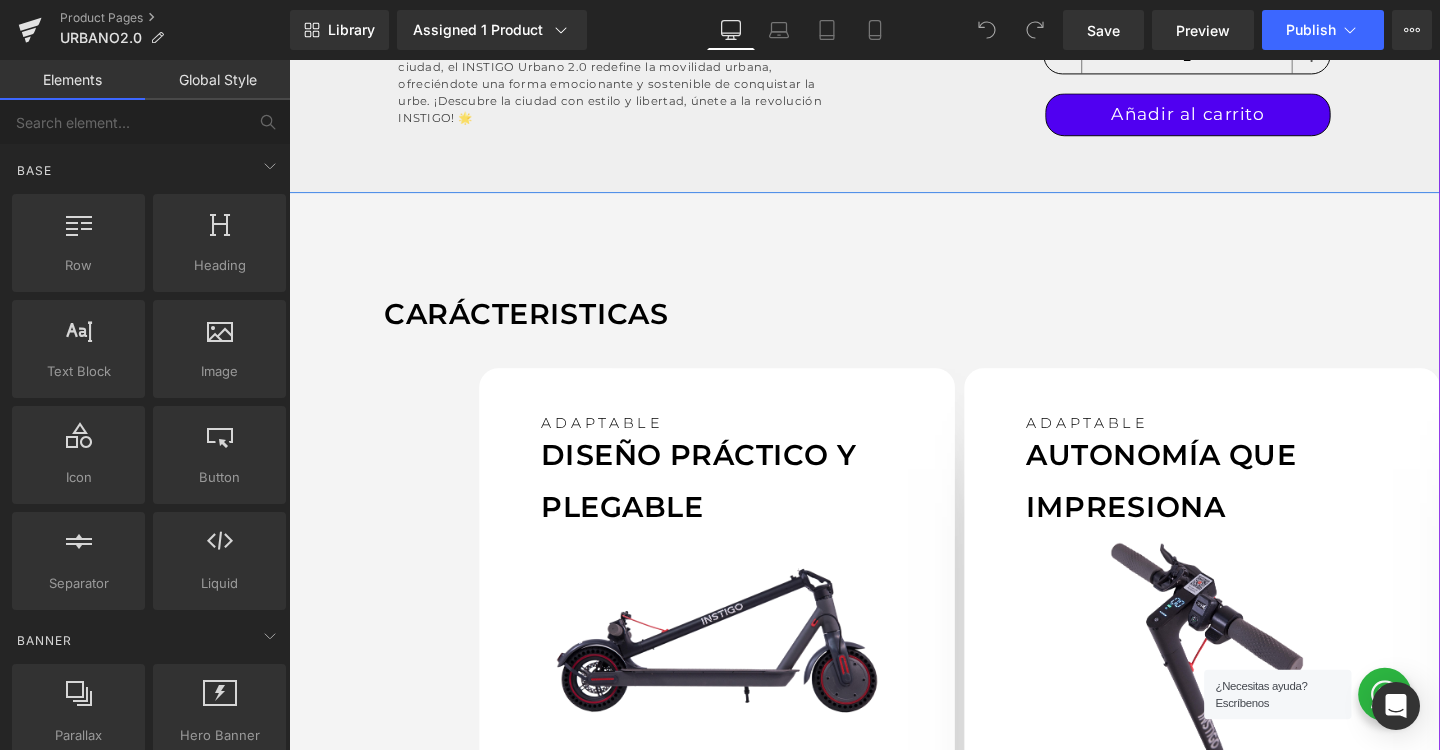 scroll, scrollTop: 1434, scrollLeft: 0, axis: vertical 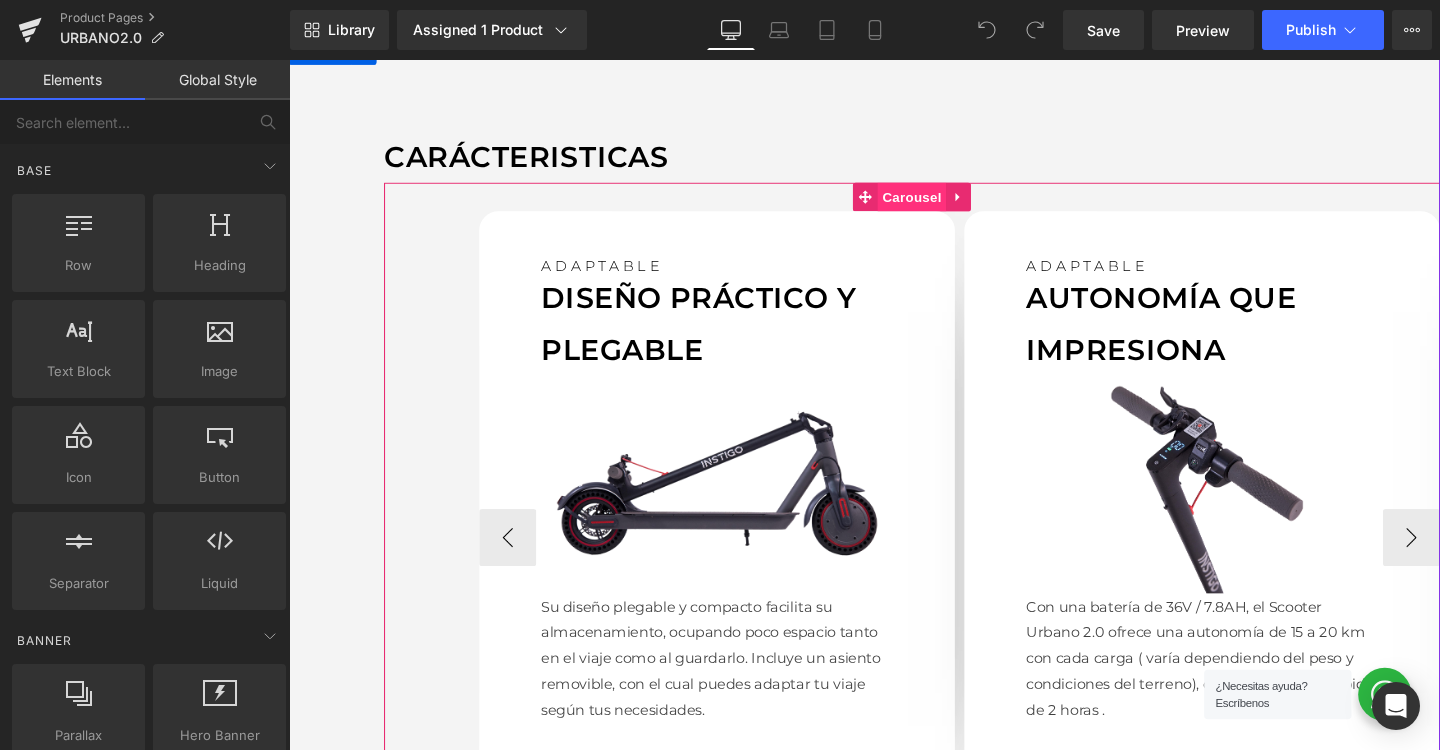 click on "Carousel" at bounding box center (944, 204) 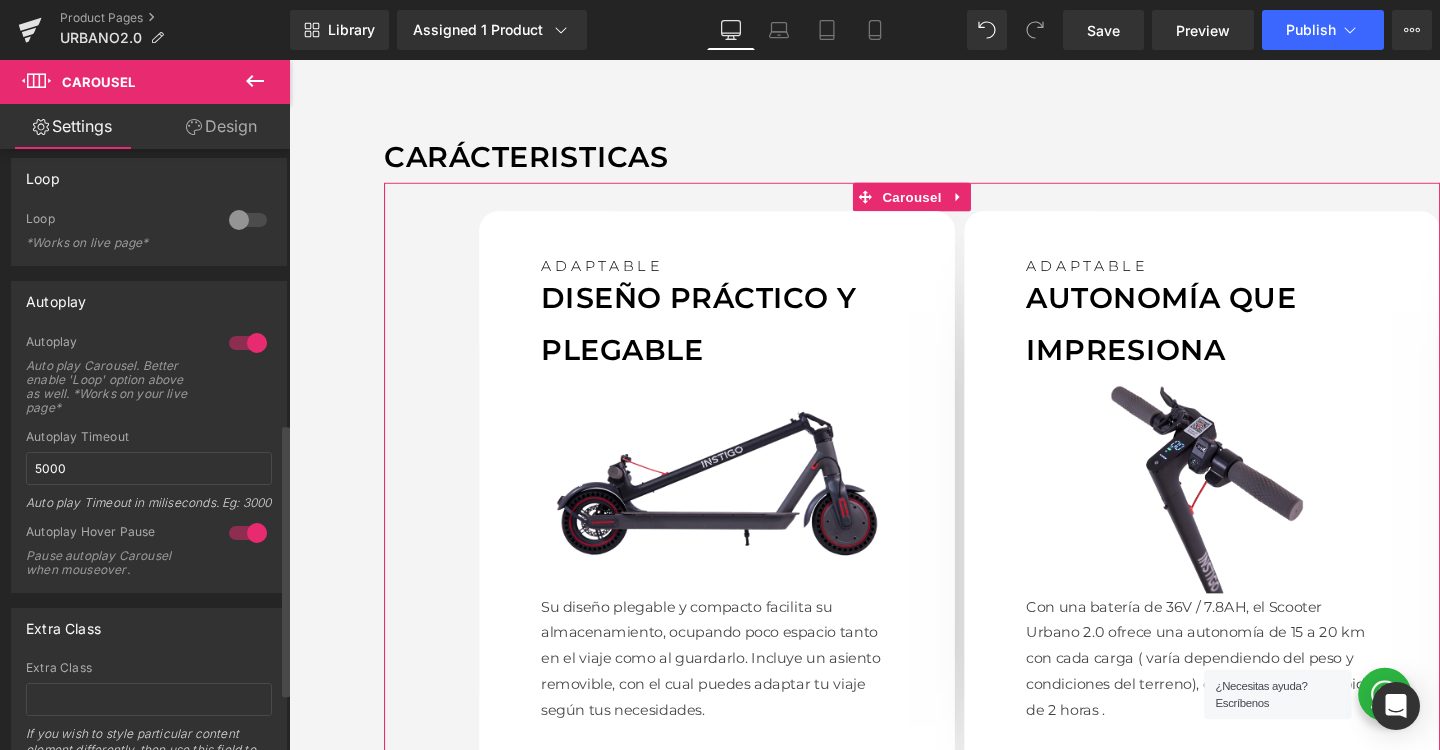 scroll, scrollTop: 612, scrollLeft: 0, axis: vertical 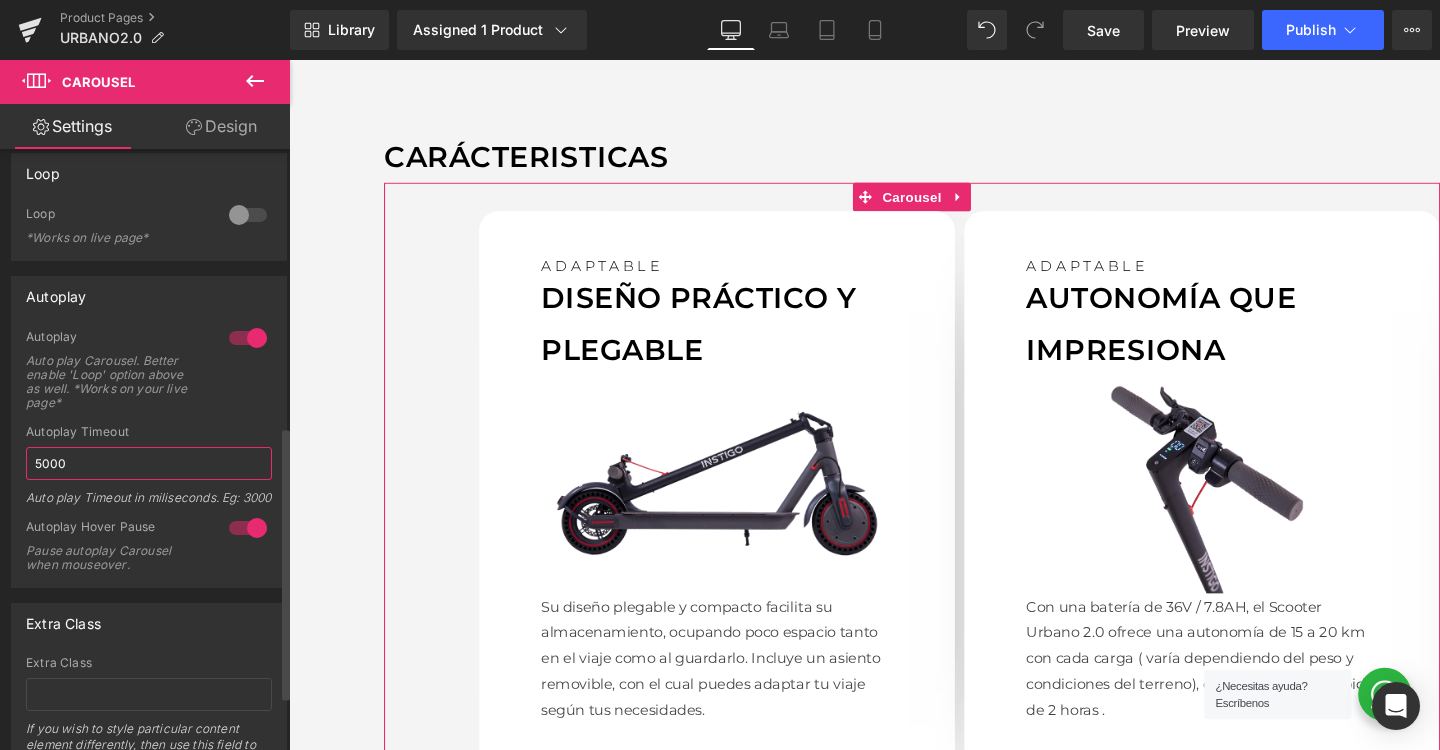 click on "5000" at bounding box center (149, 463) 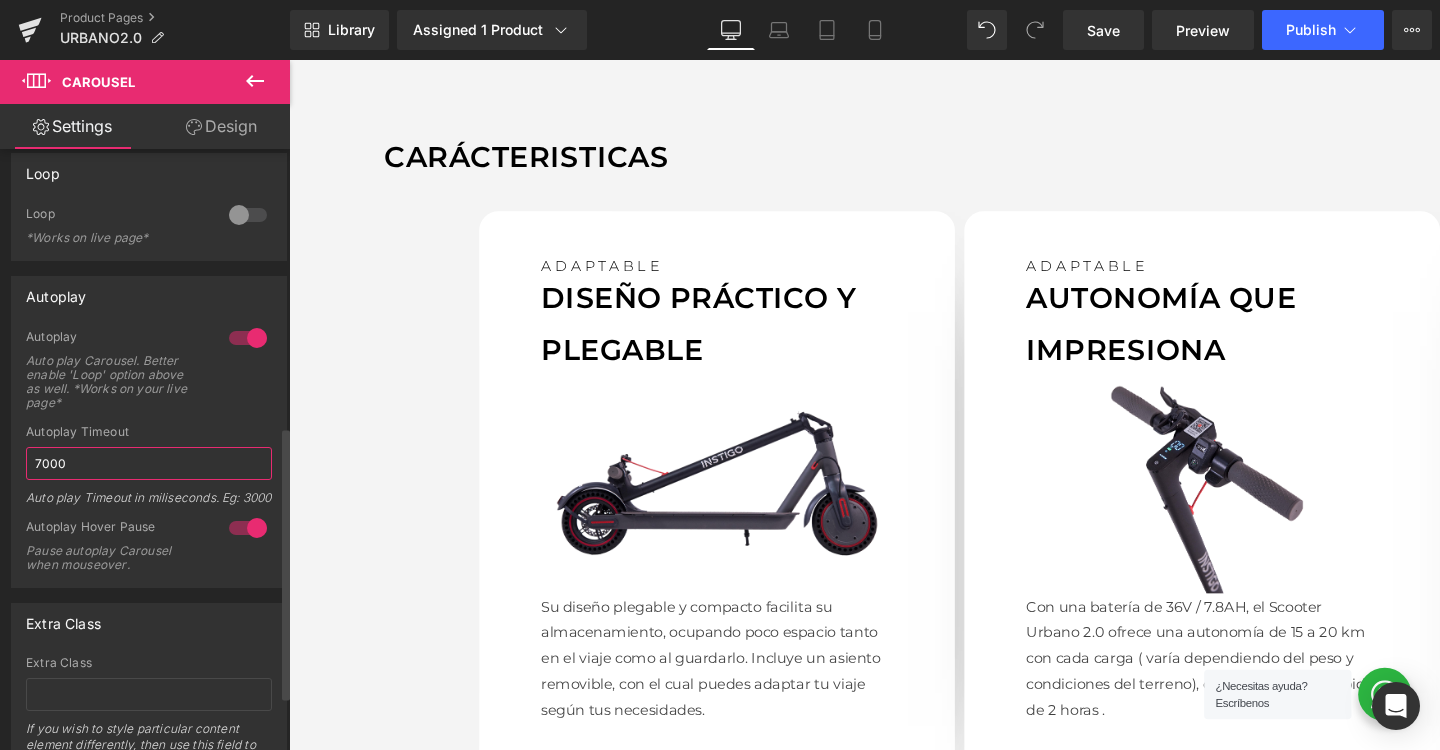 type on "7000" 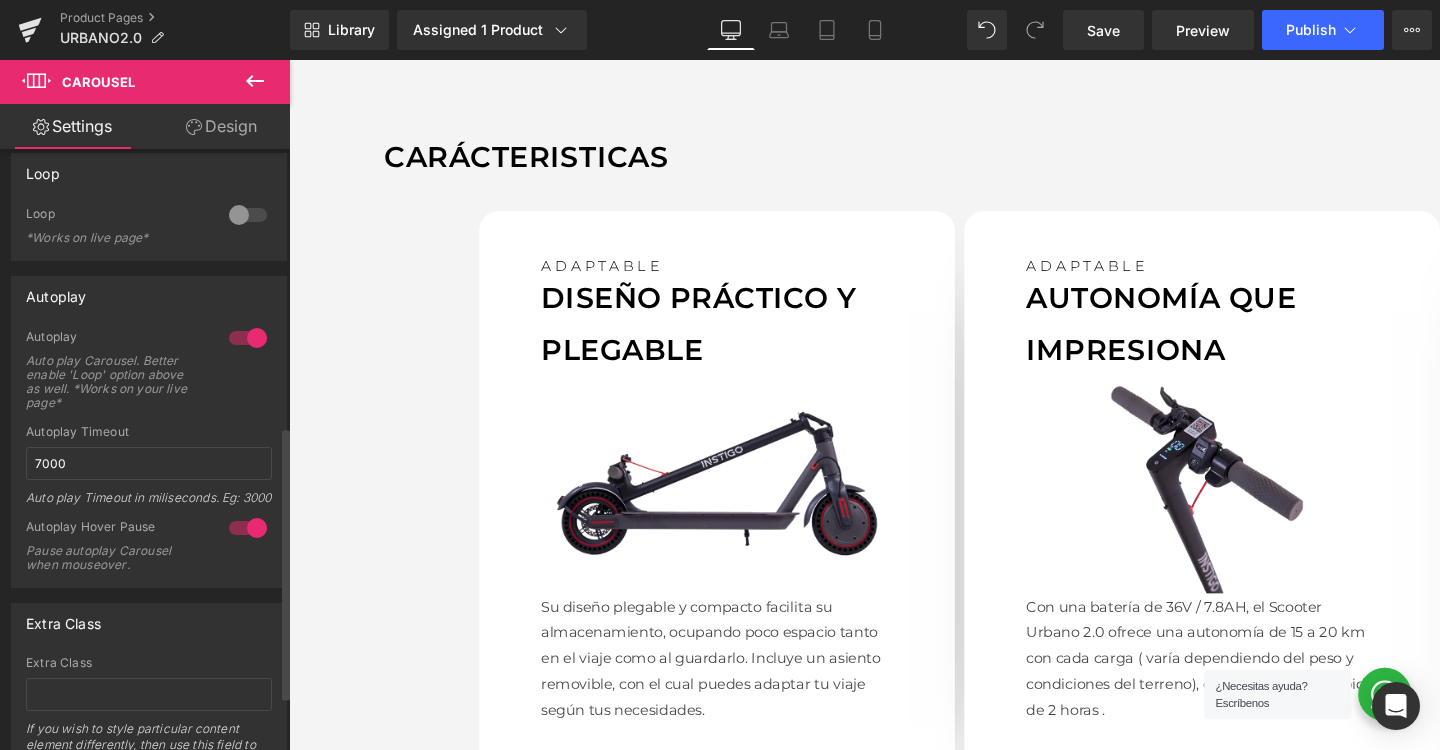 click on "Autoplay Auto play Carousel. Better enable 'Loop' option above as well. *Works on your live page*" at bounding box center (149, 377) 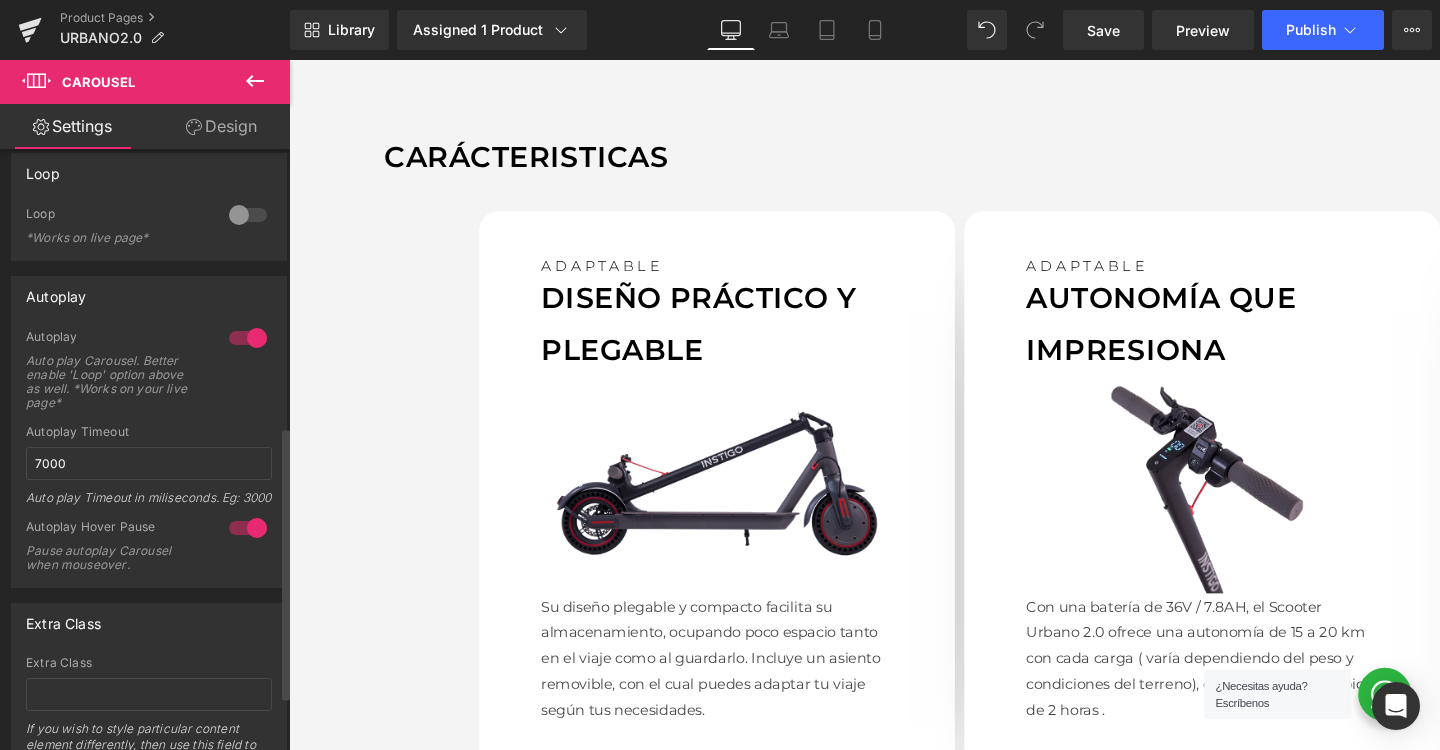 click at bounding box center [248, 215] 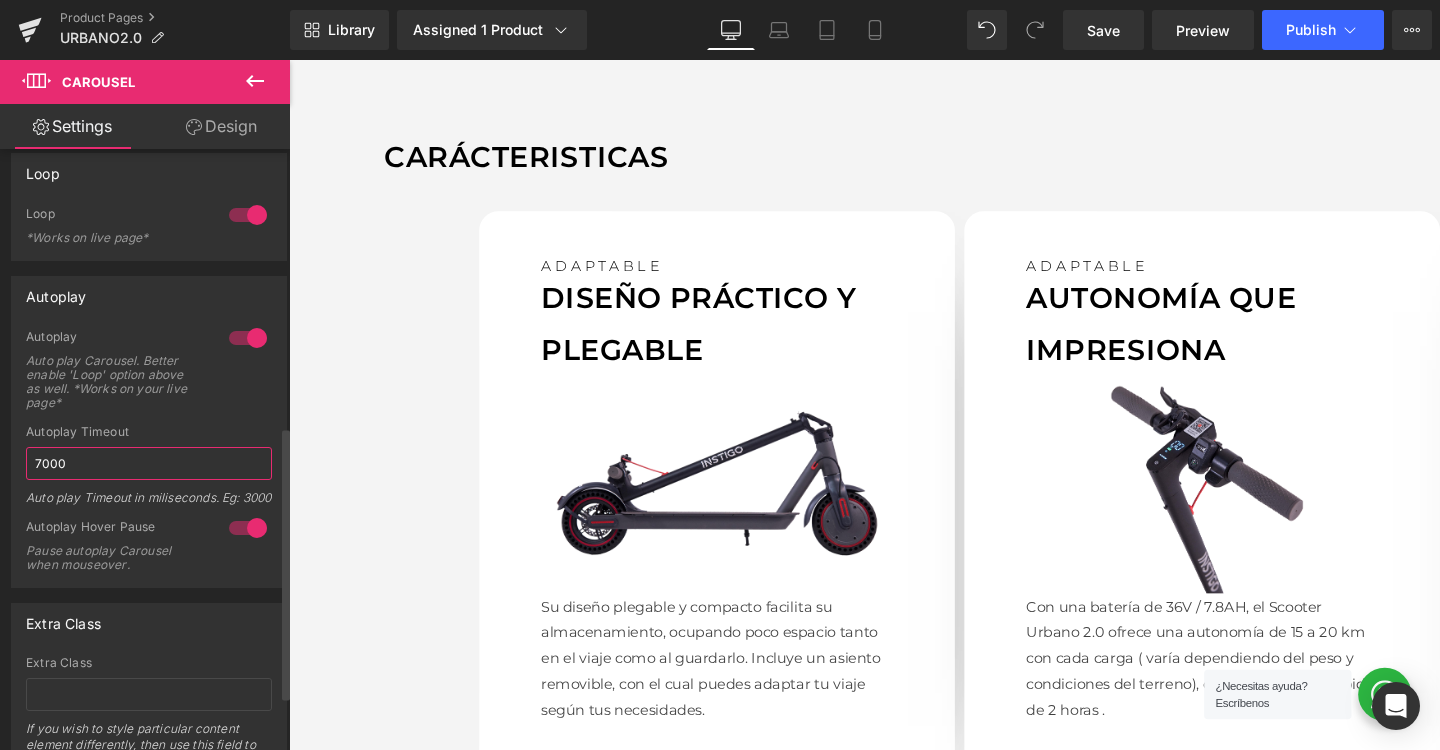 click on "7000" at bounding box center (149, 463) 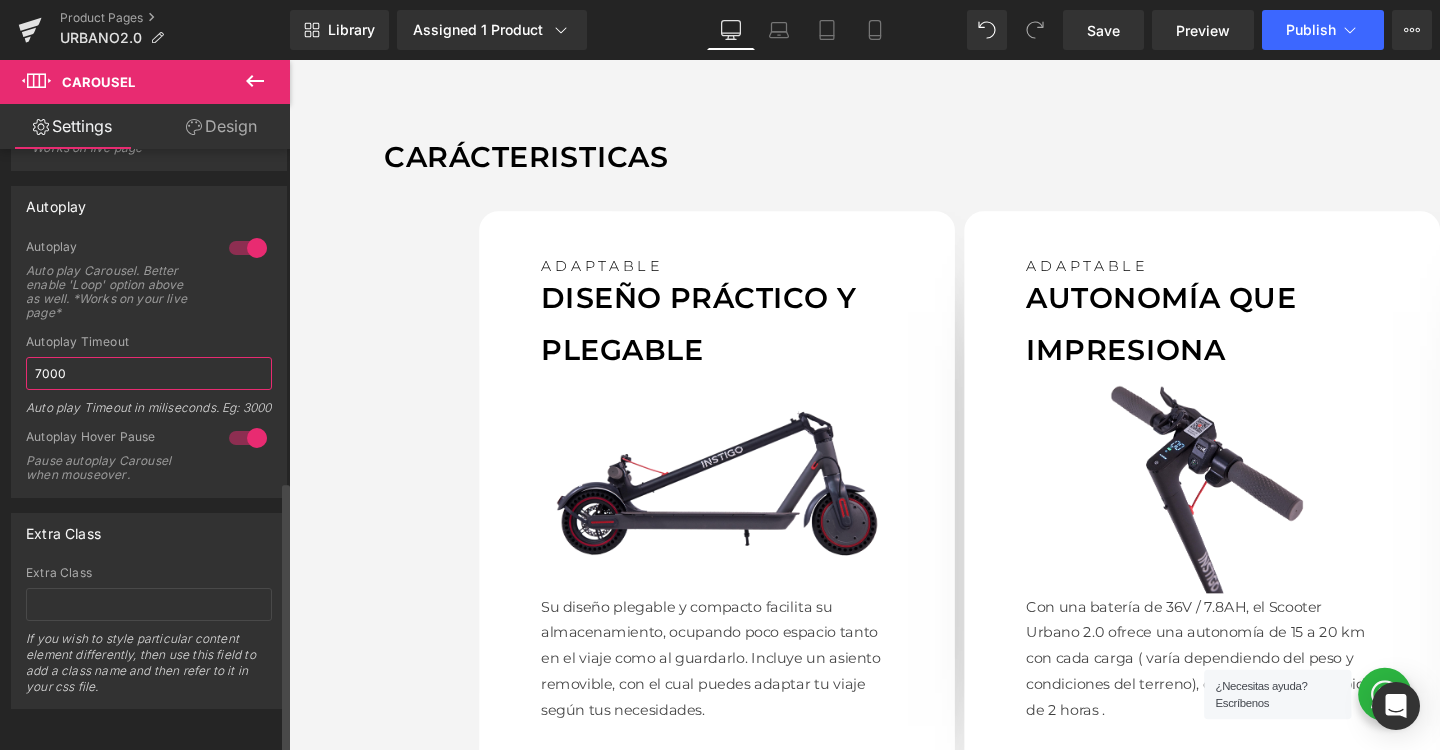 scroll, scrollTop: 733, scrollLeft: 0, axis: vertical 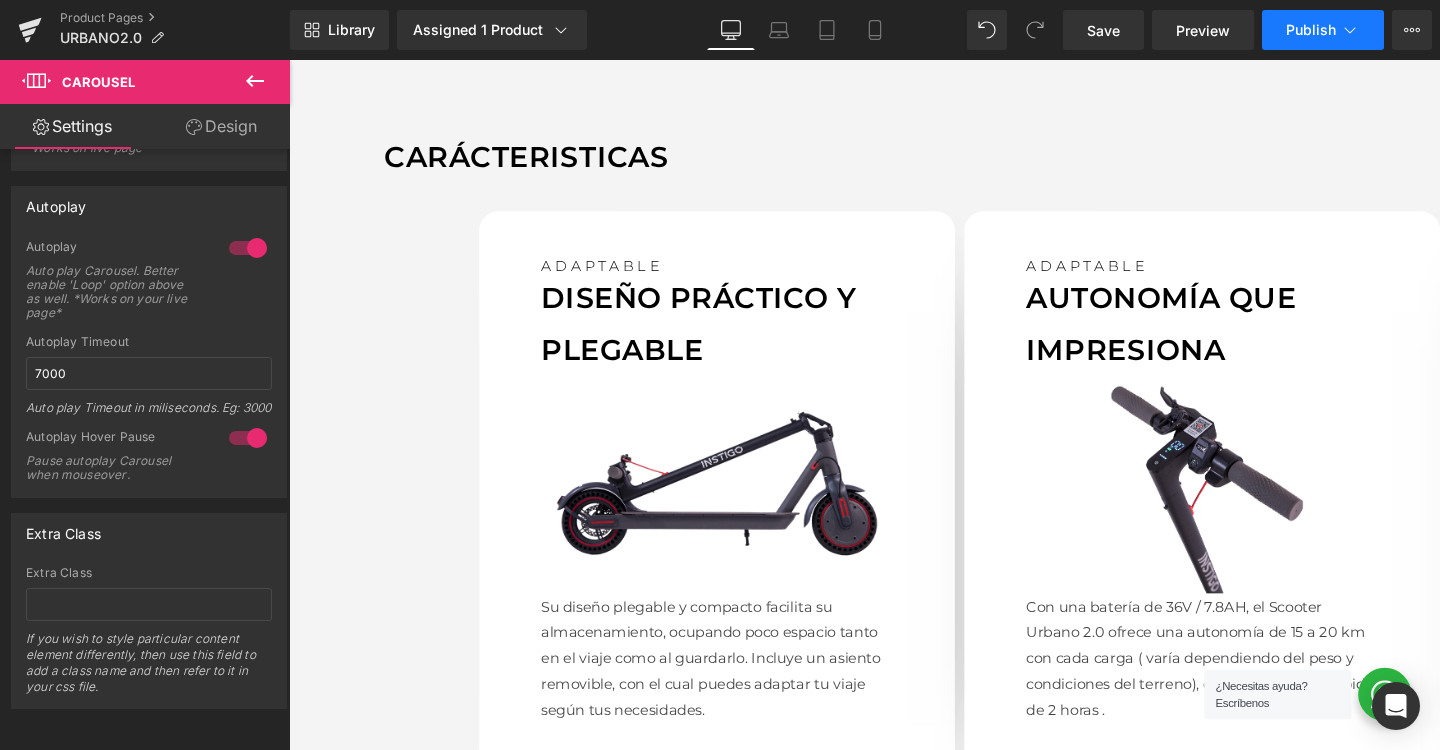 click on "Publish" at bounding box center [1311, 30] 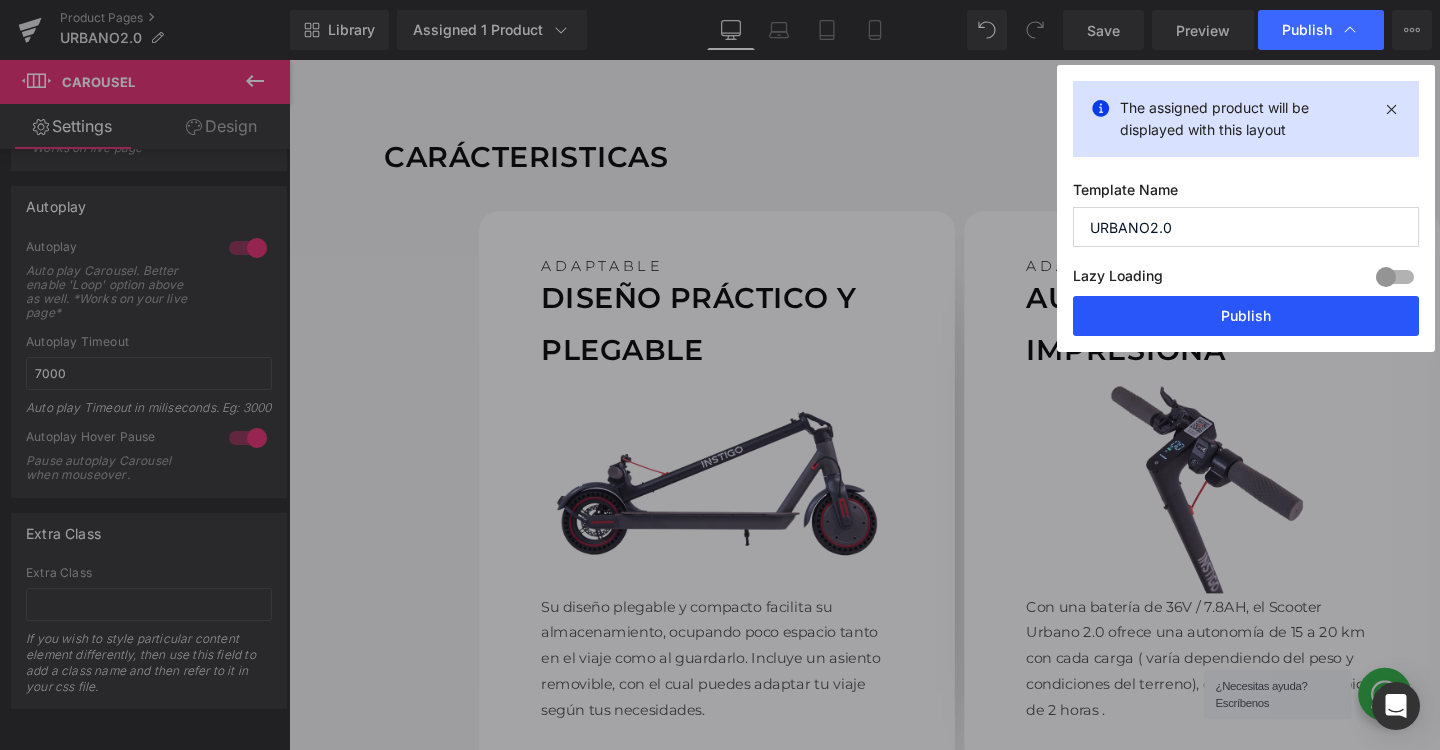 click on "Publish" at bounding box center [1246, 316] 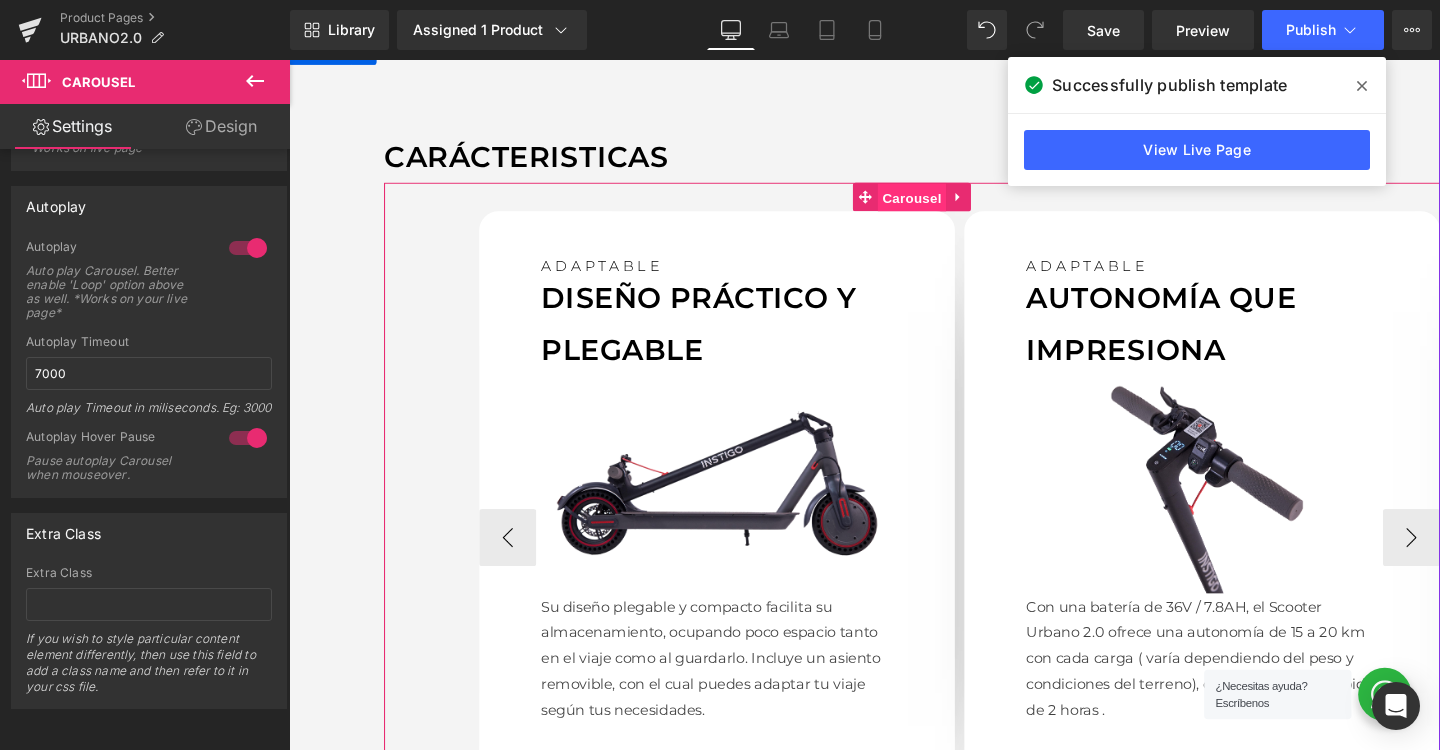 click on "Carousel" at bounding box center (944, 205) 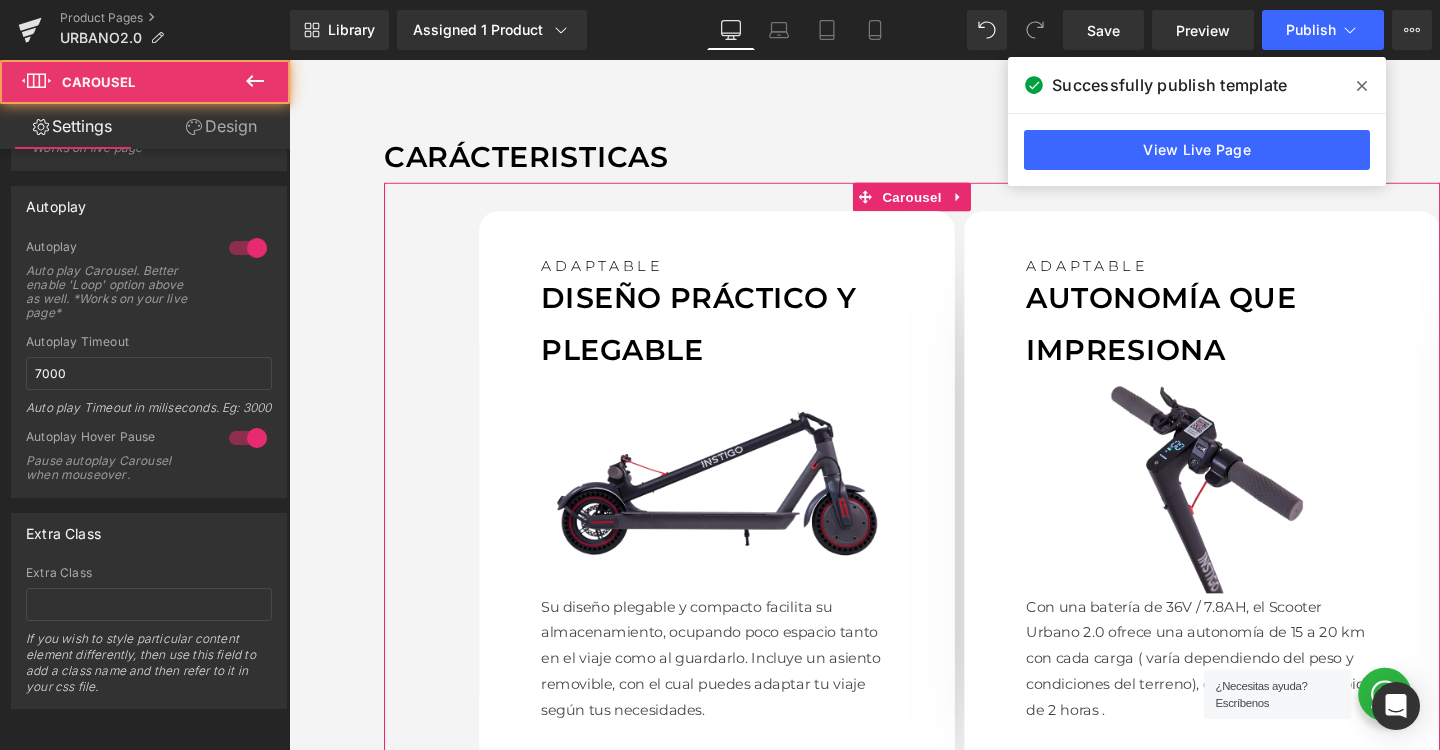click 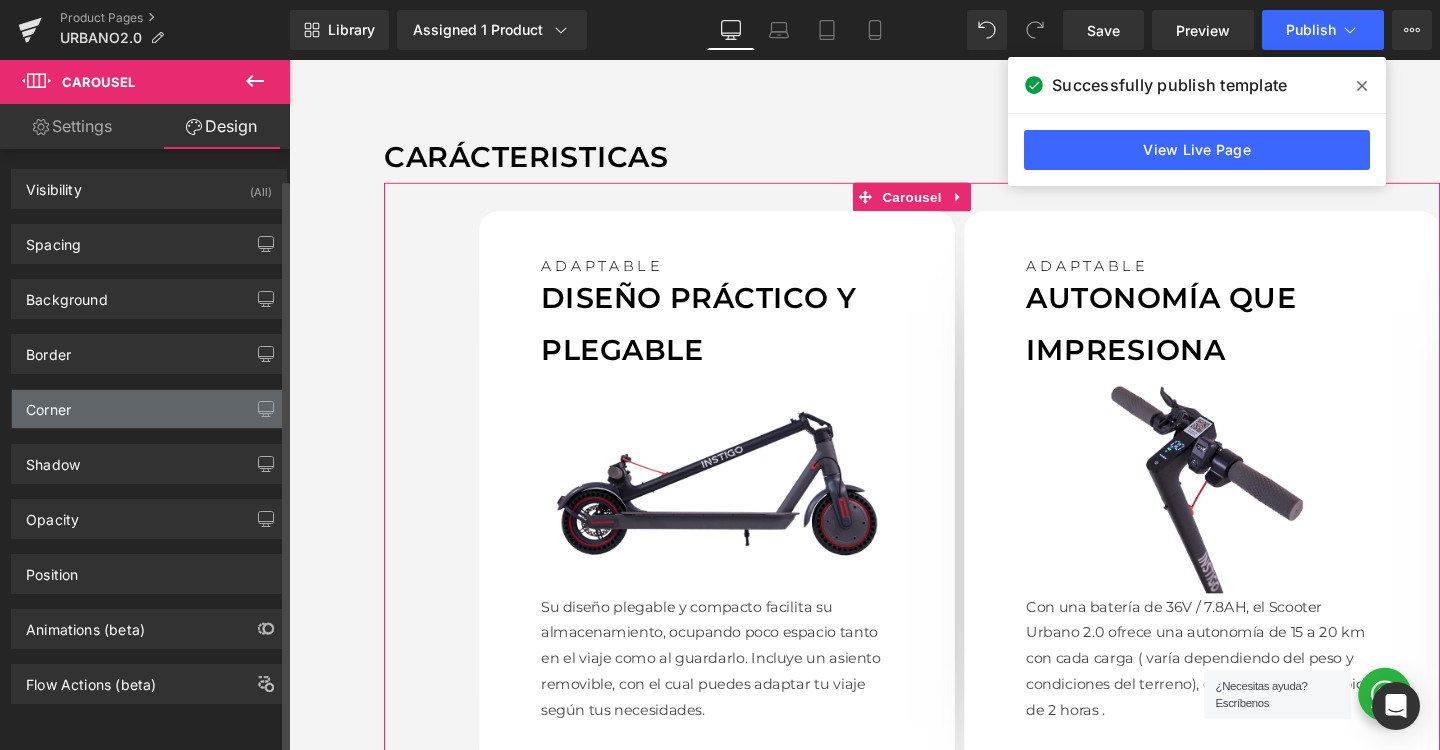 scroll, scrollTop: 10, scrollLeft: 0, axis: vertical 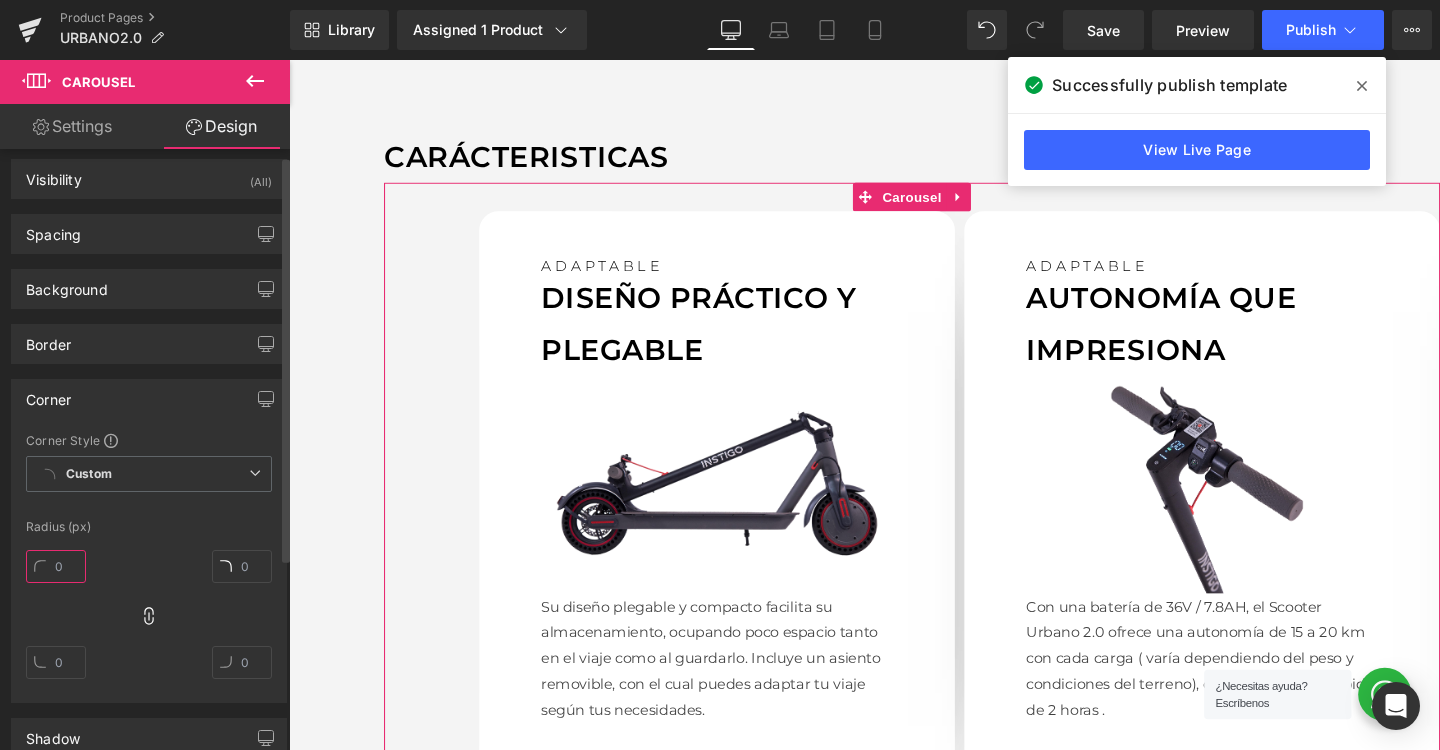 click at bounding box center [56, 566] 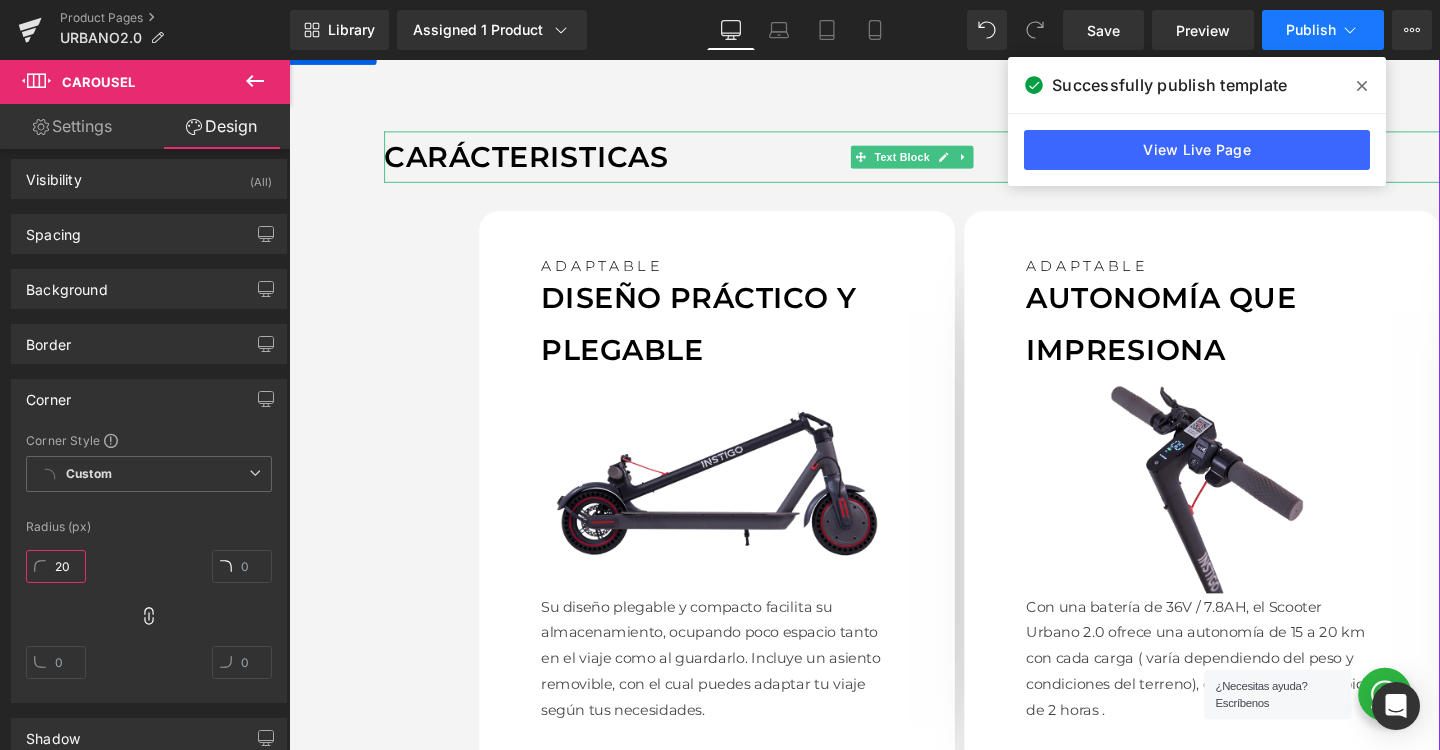 type on "20" 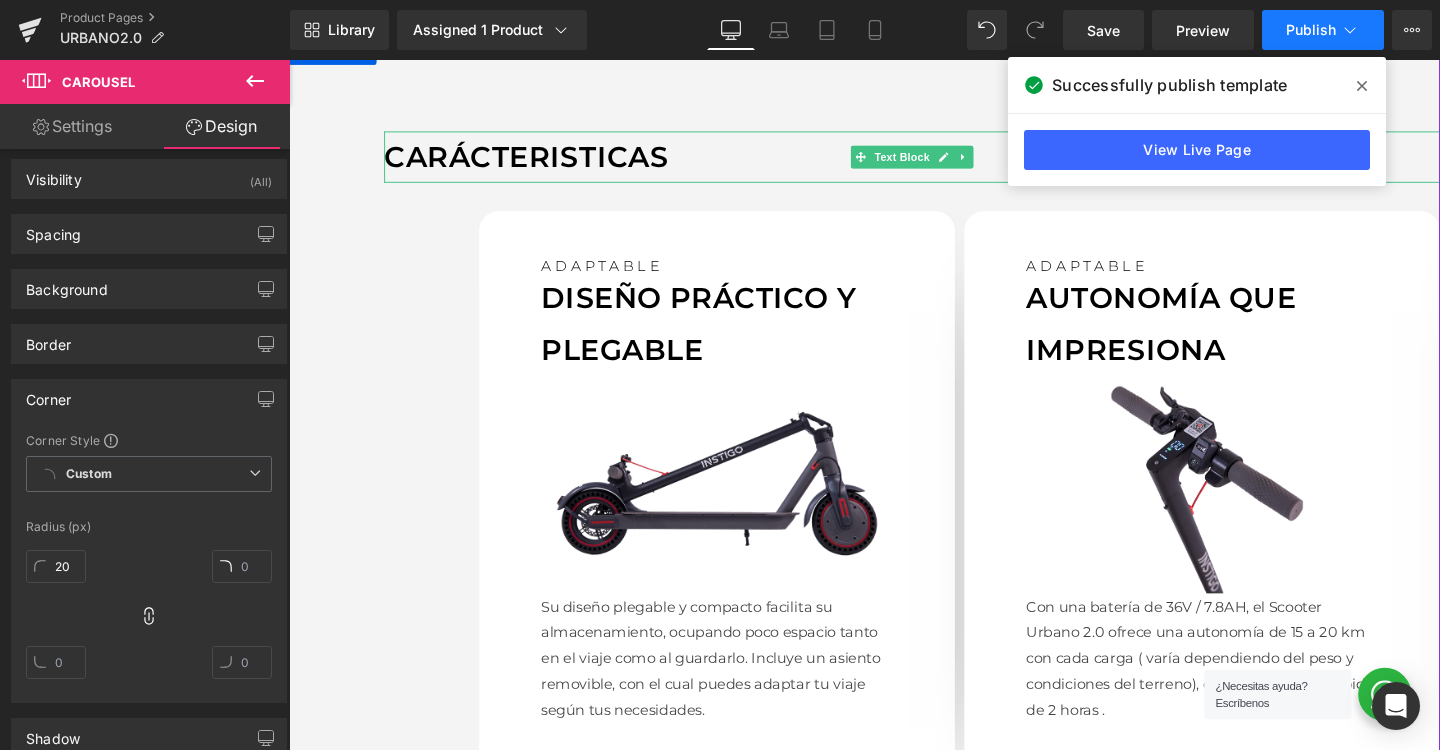 click on "Publish" at bounding box center (1323, 30) 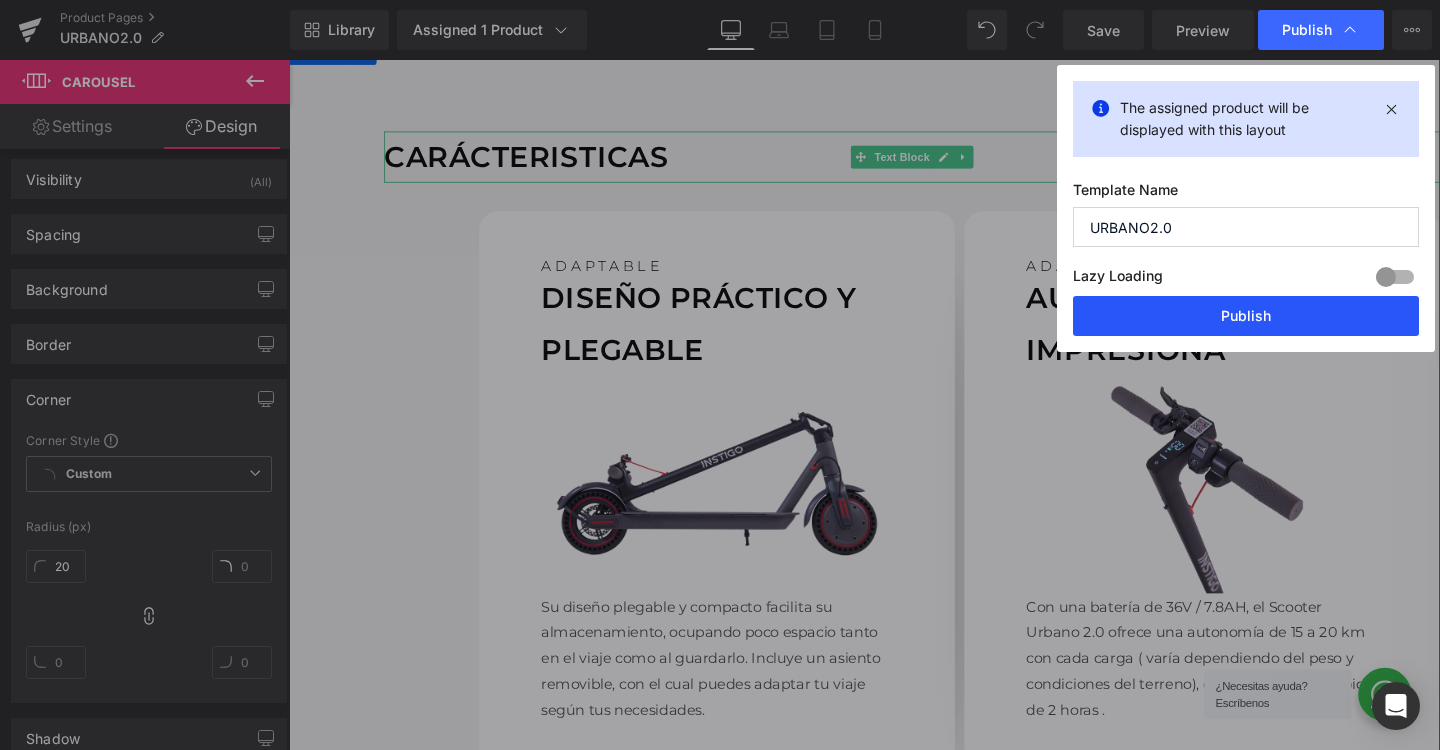 click on "Publish" at bounding box center [1246, 316] 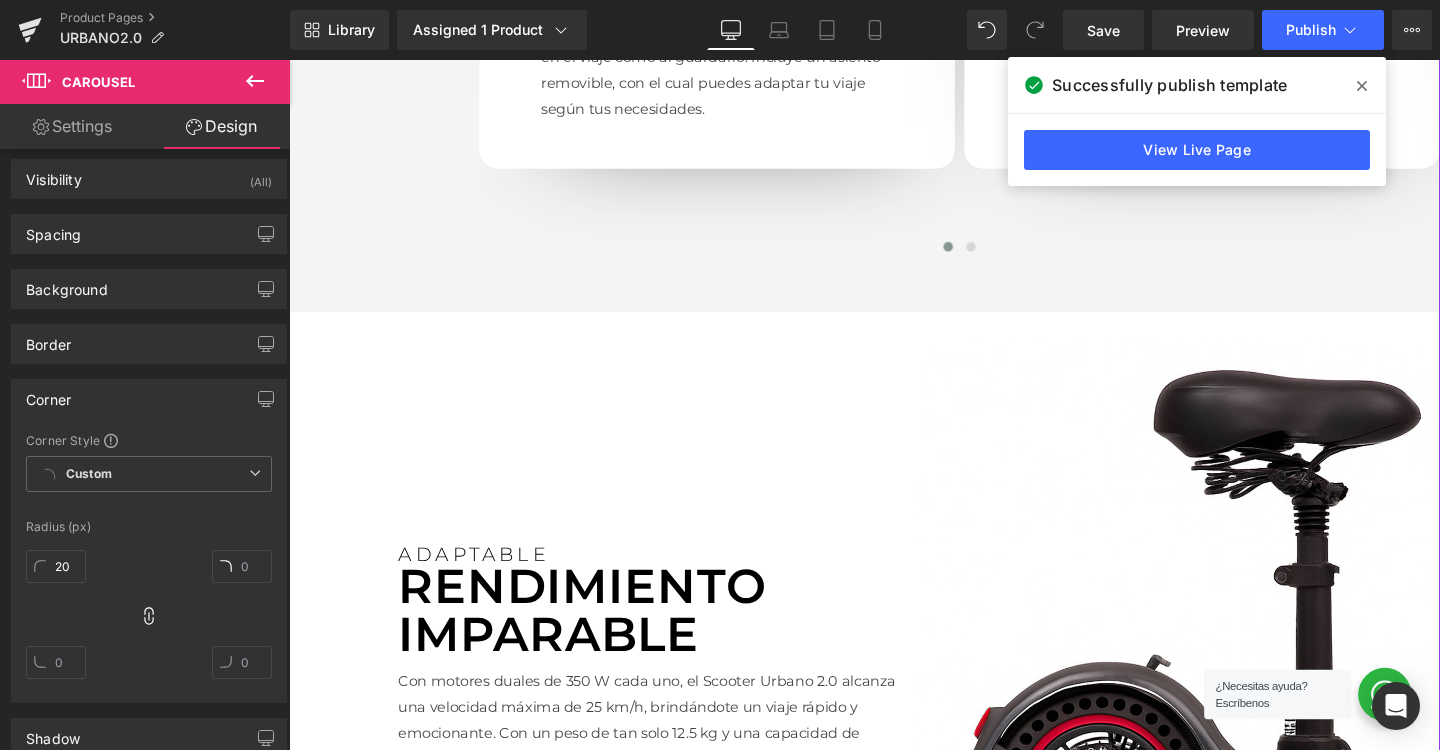 scroll, scrollTop: 2115, scrollLeft: 0, axis: vertical 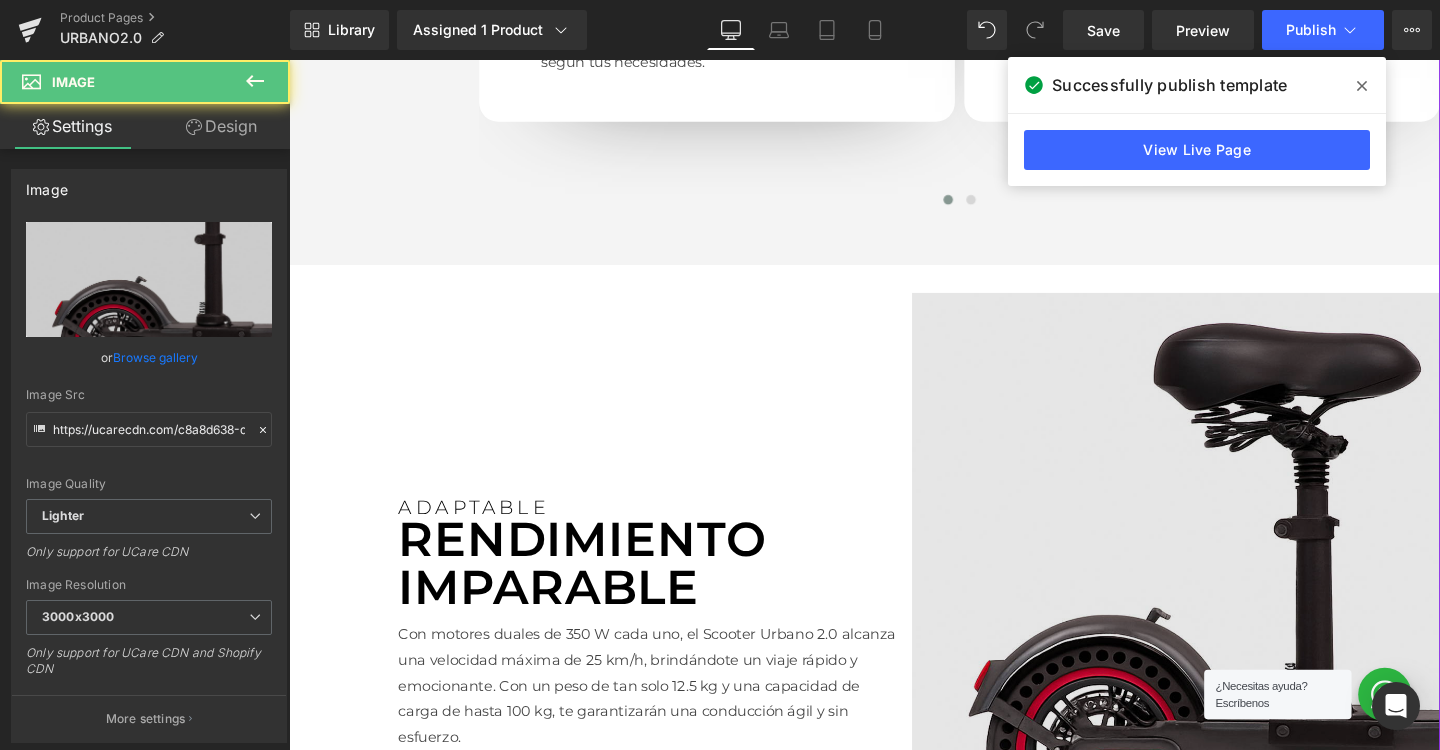 click at bounding box center [1221, 643] 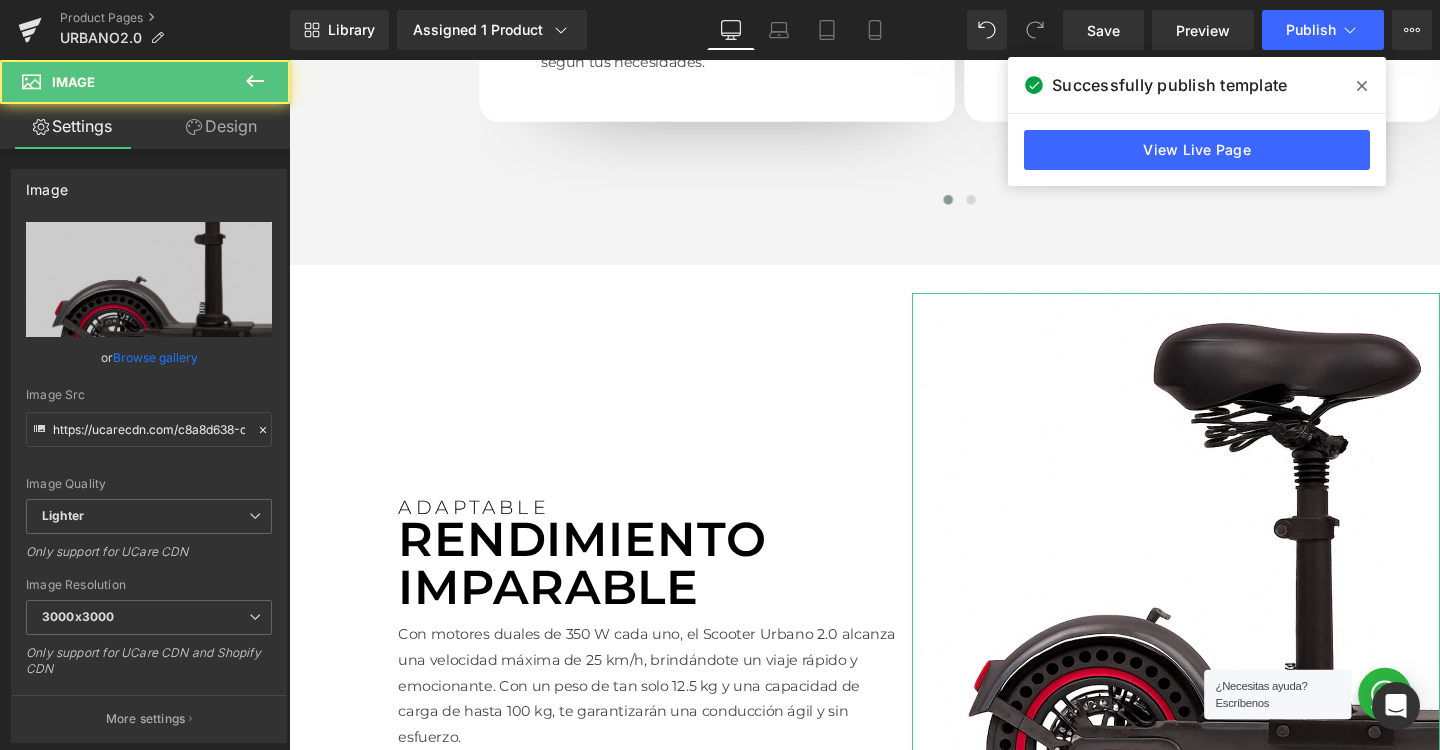 click on "Design" at bounding box center [221, 126] 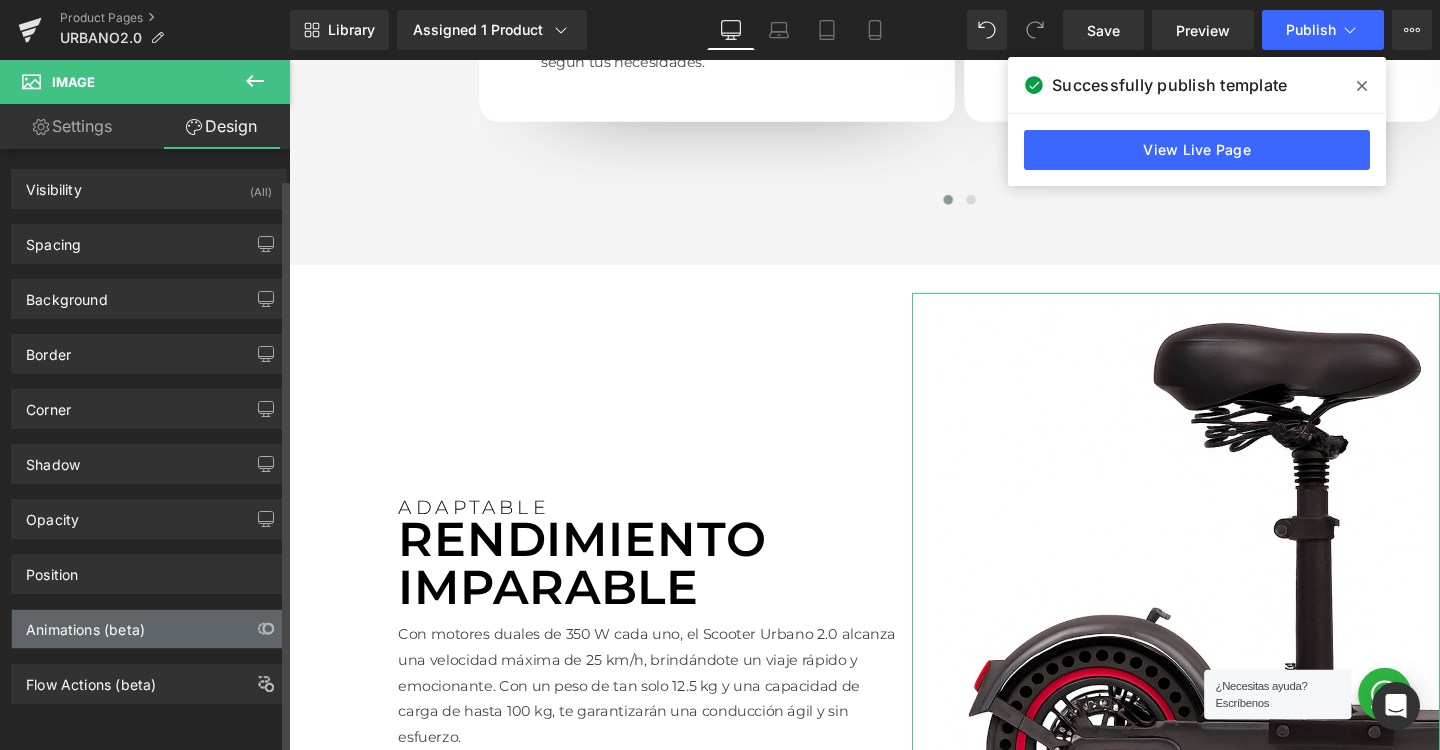 scroll, scrollTop: 10, scrollLeft: 0, axis: vertical 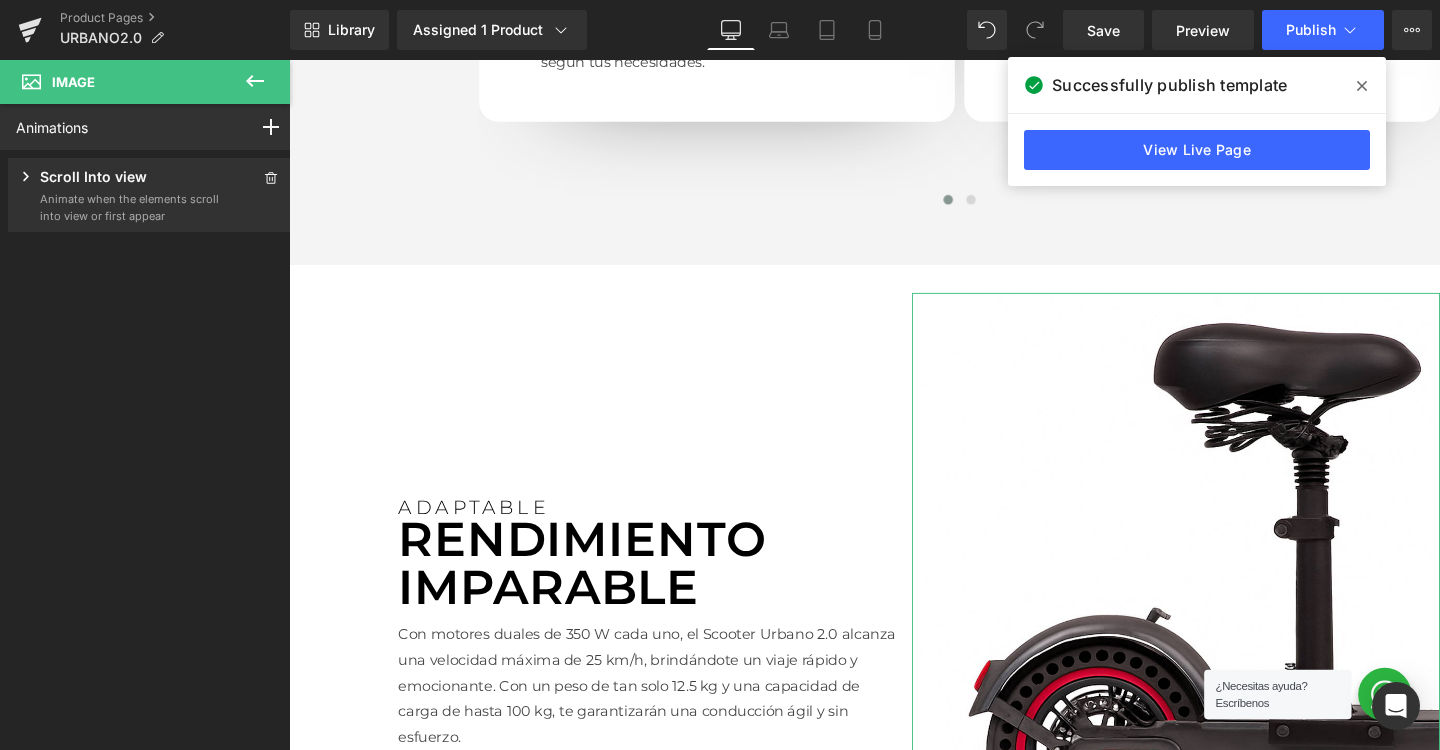 click on "Scroll Into view" at bounding box center (118, 178) 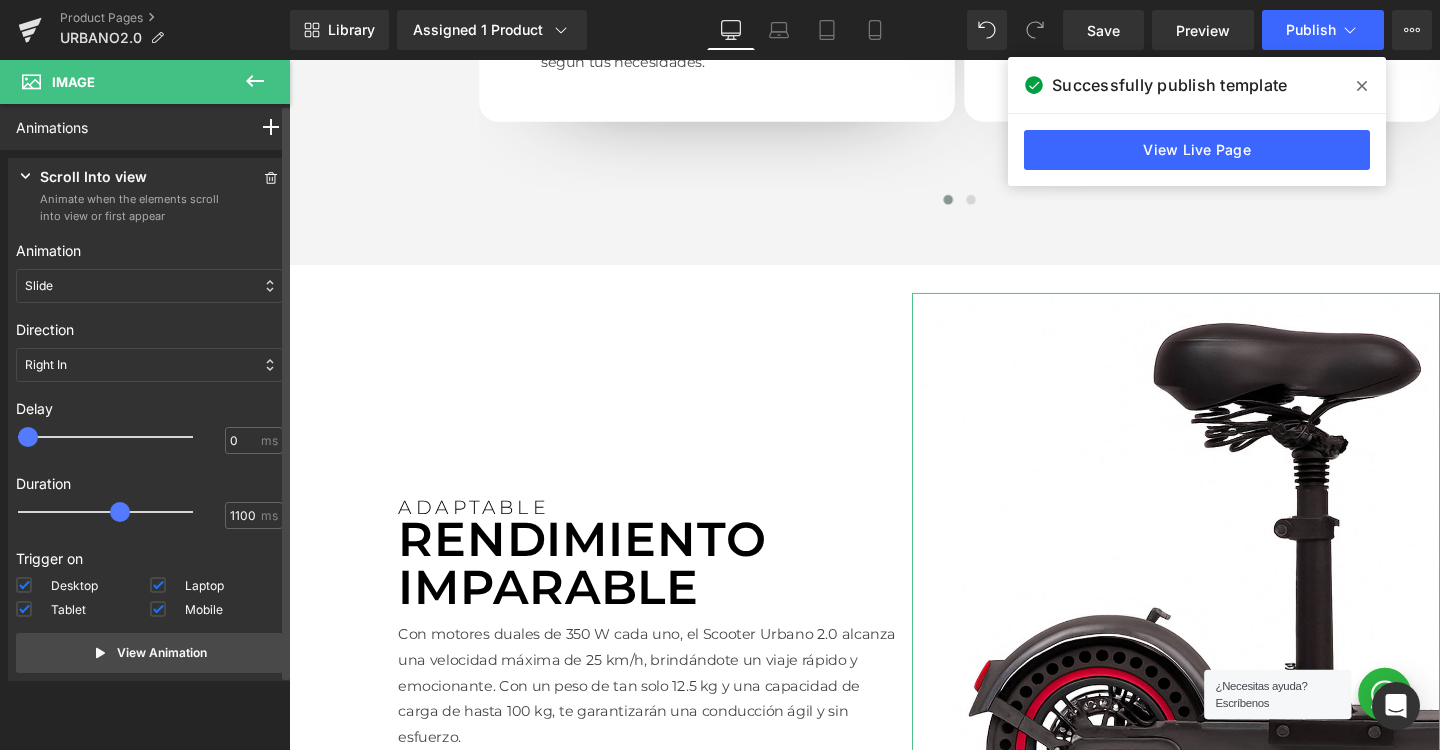 click on "Scroll Into view" at bounding box center [93, 178] 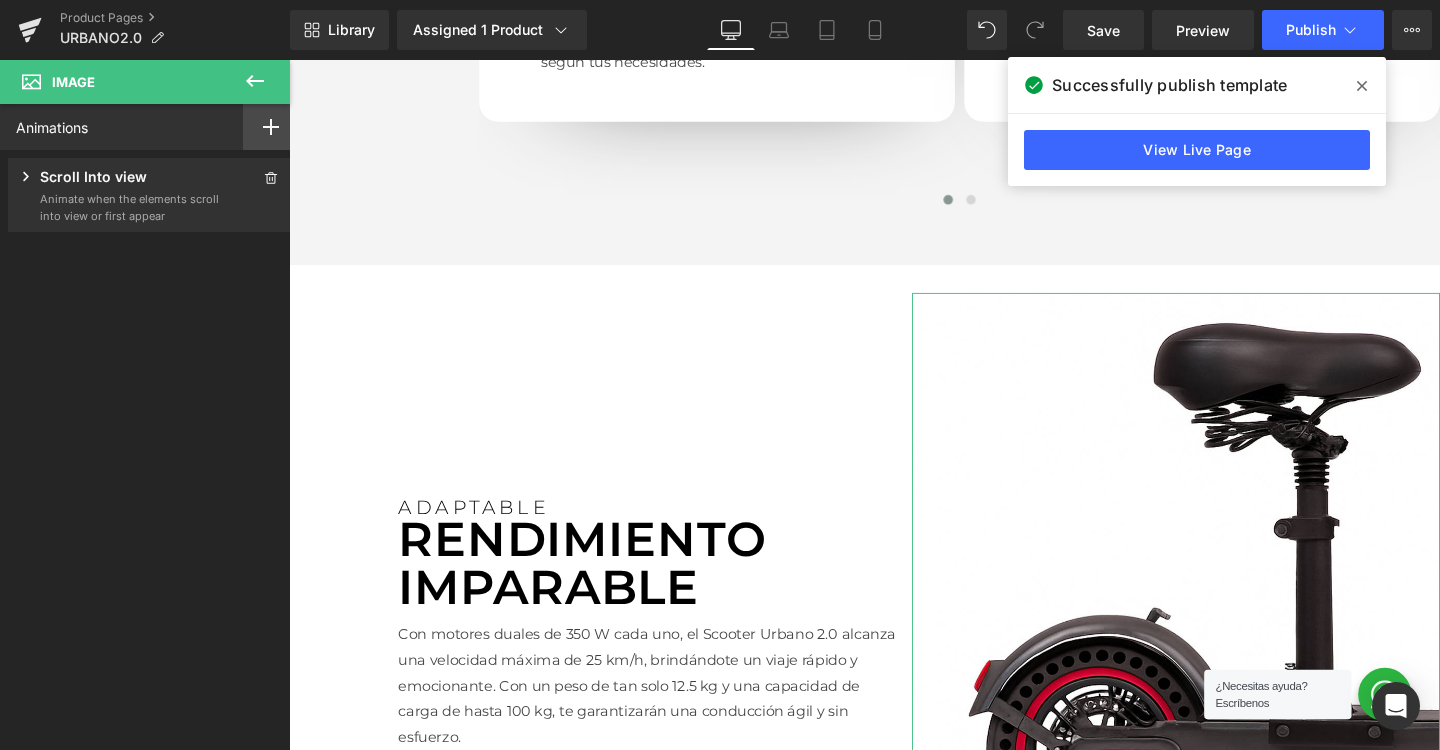 click 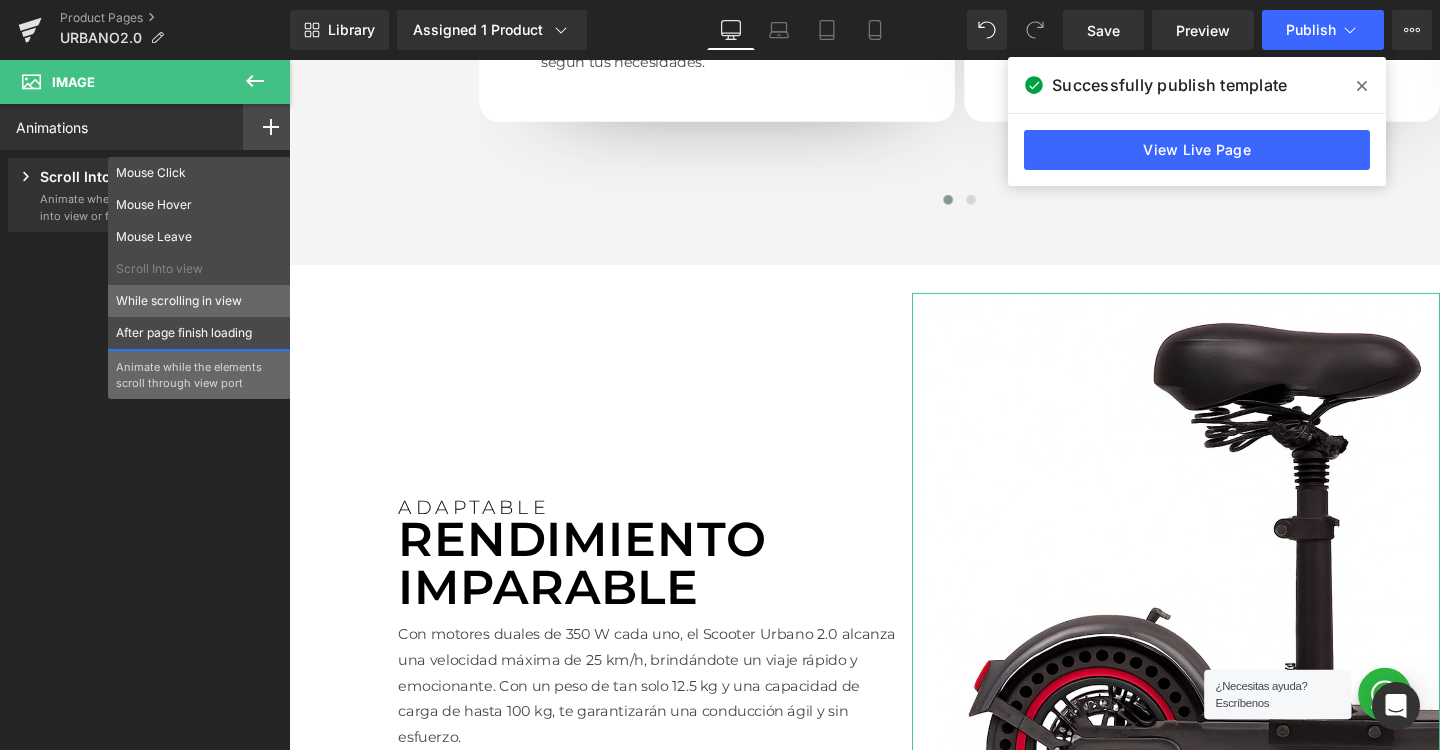 click on "While scrolling in view" at bounding box center (199, 301) 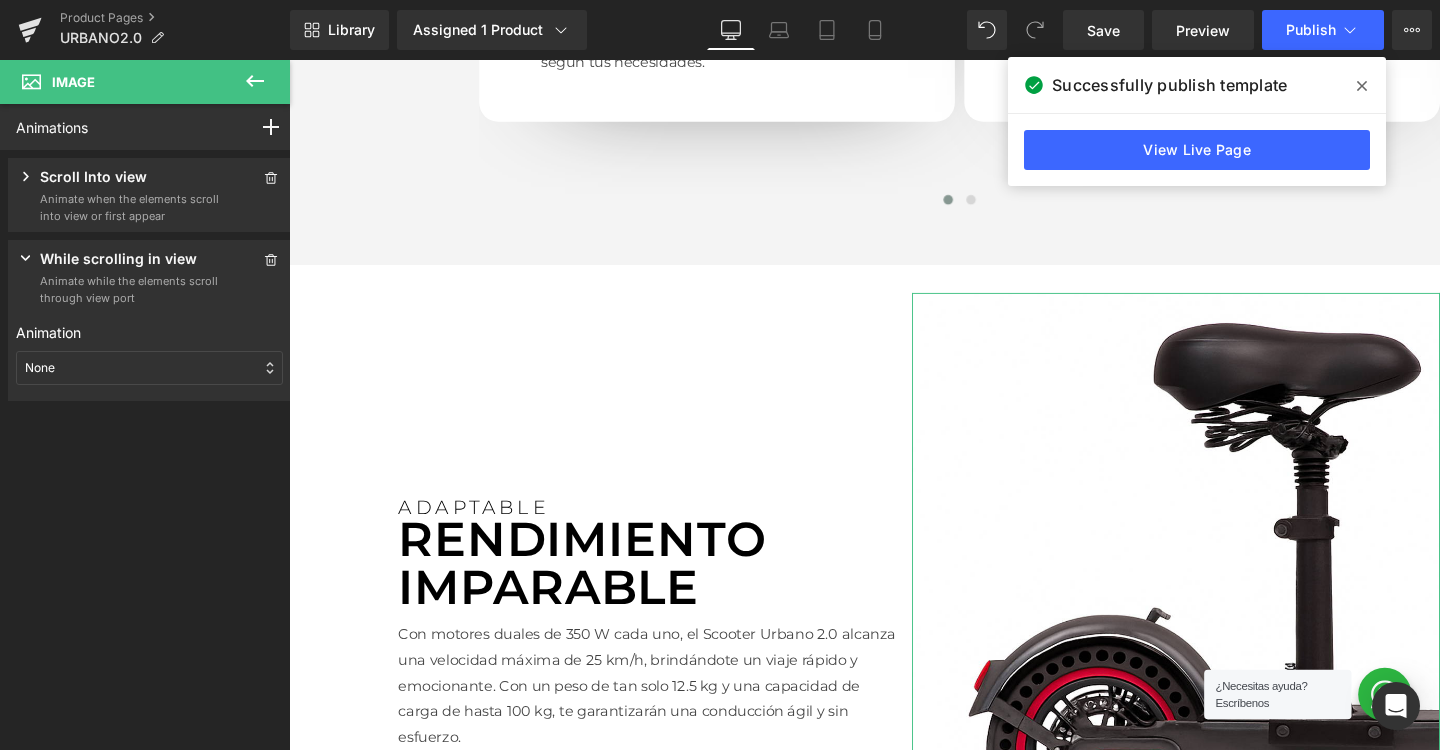 click on "None" at bounding box center (149, 368) 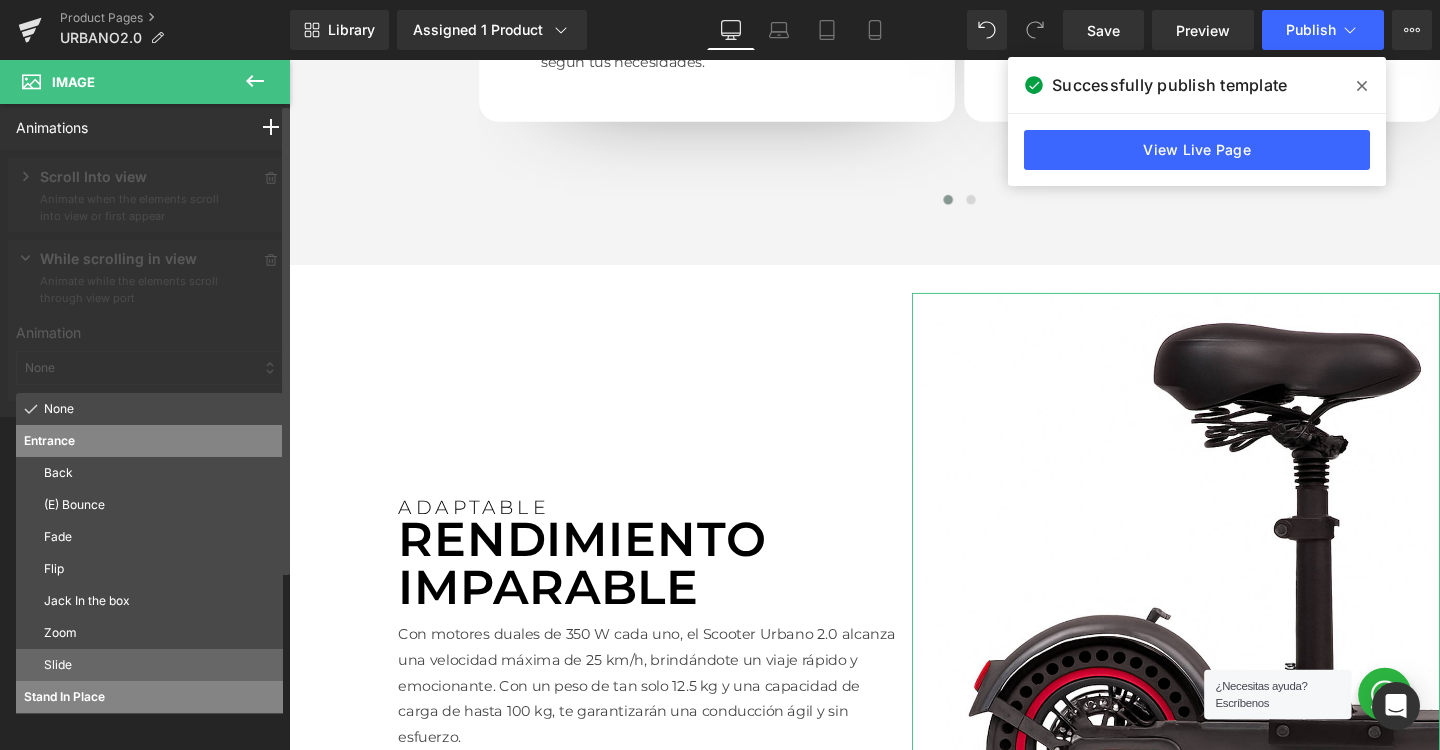 click on "Slide" at bounding box center [159, 665] 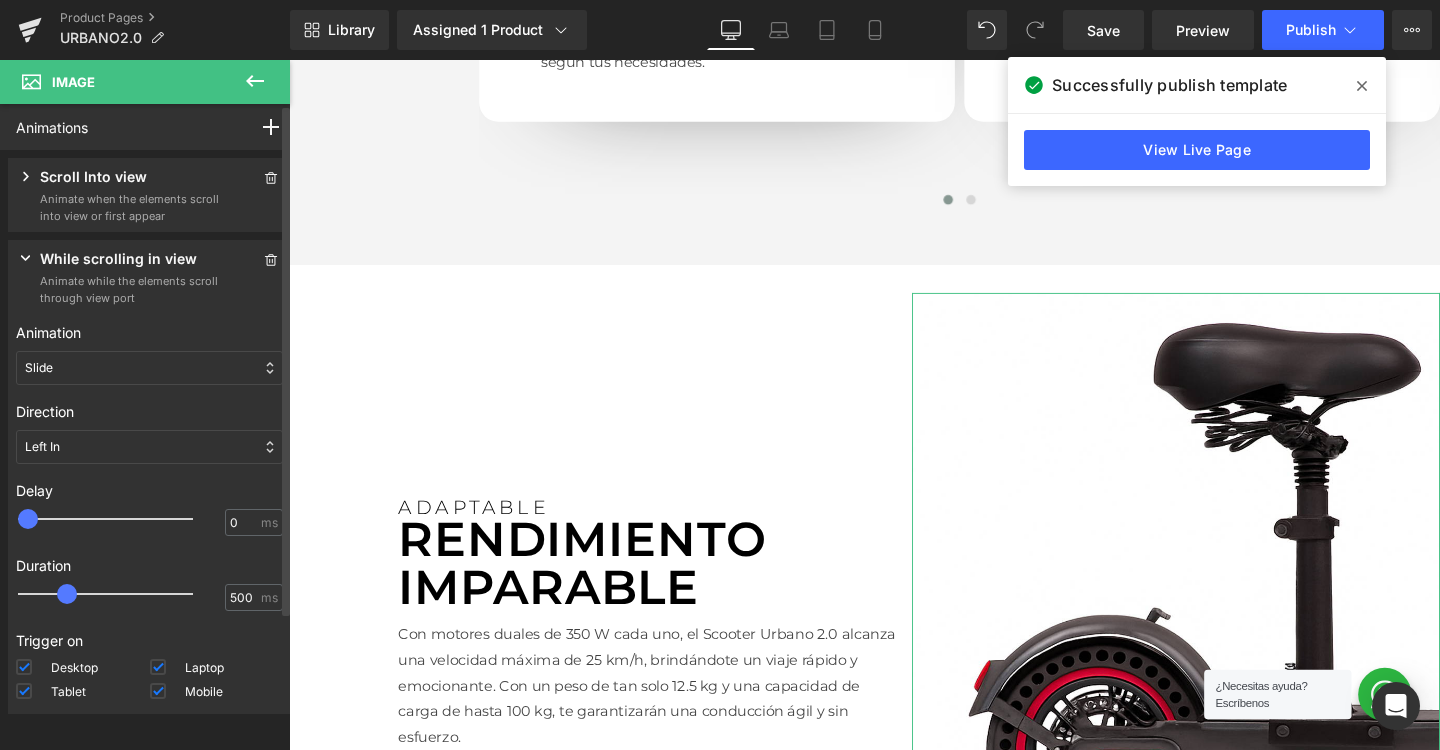 click on "Left In" at bounding box center (149, 447) 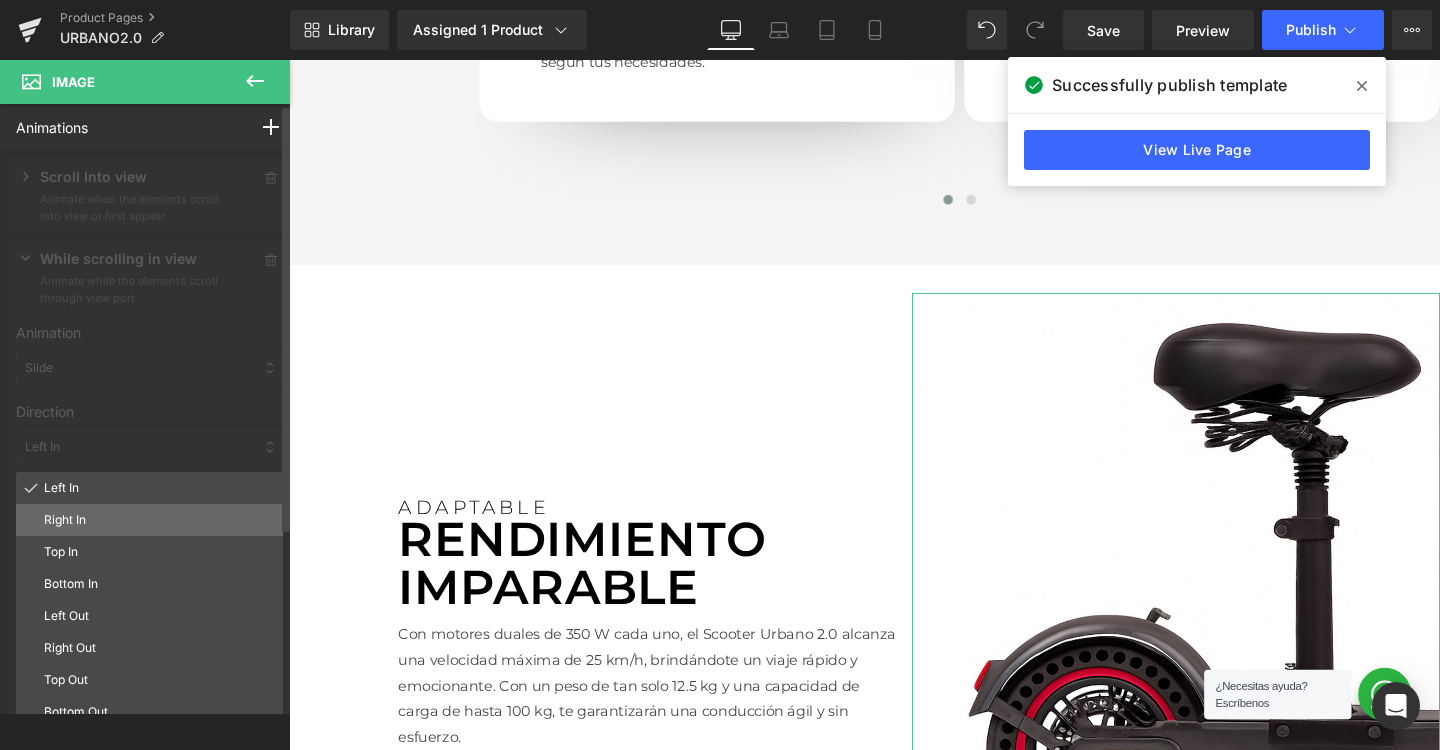 click on "Right In" at bounding box center [159, 520] 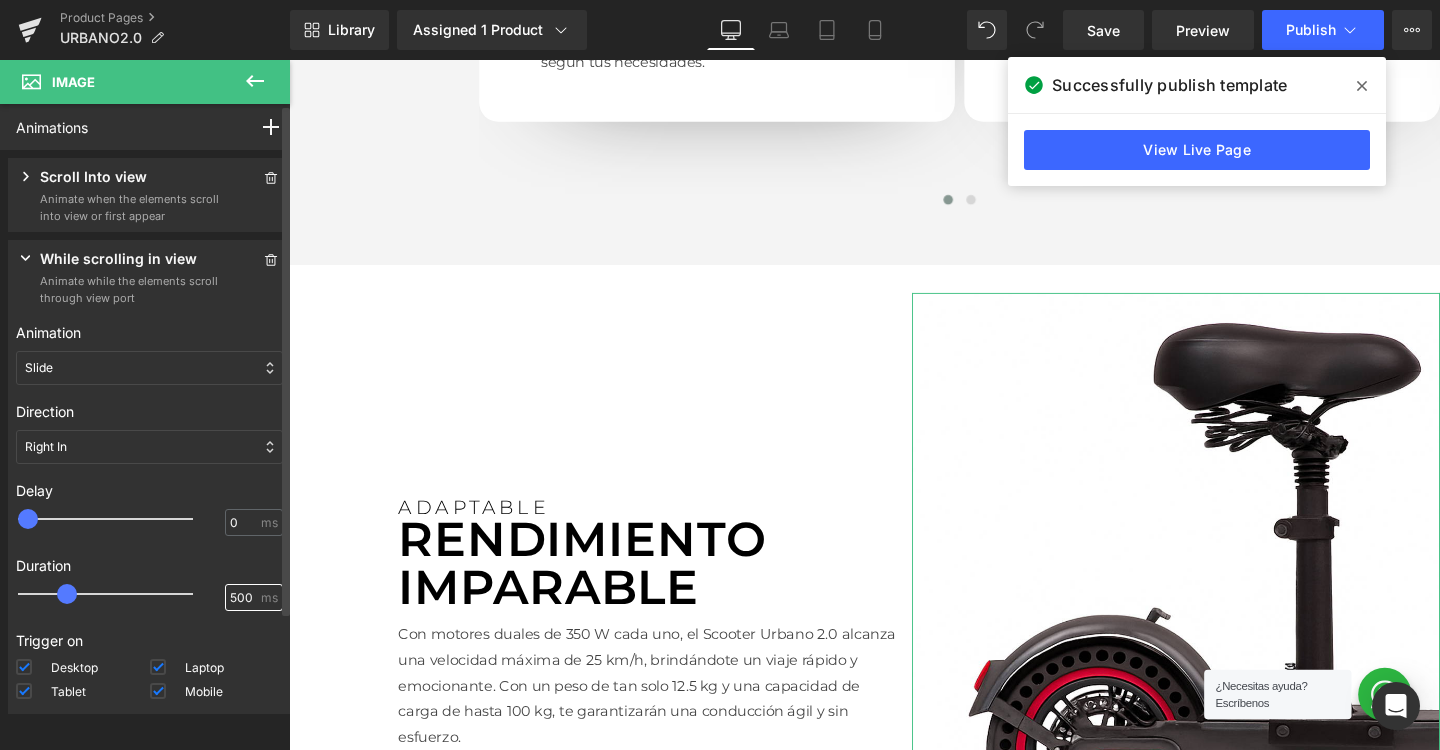 click on "500" at bounding box center (243, 598) 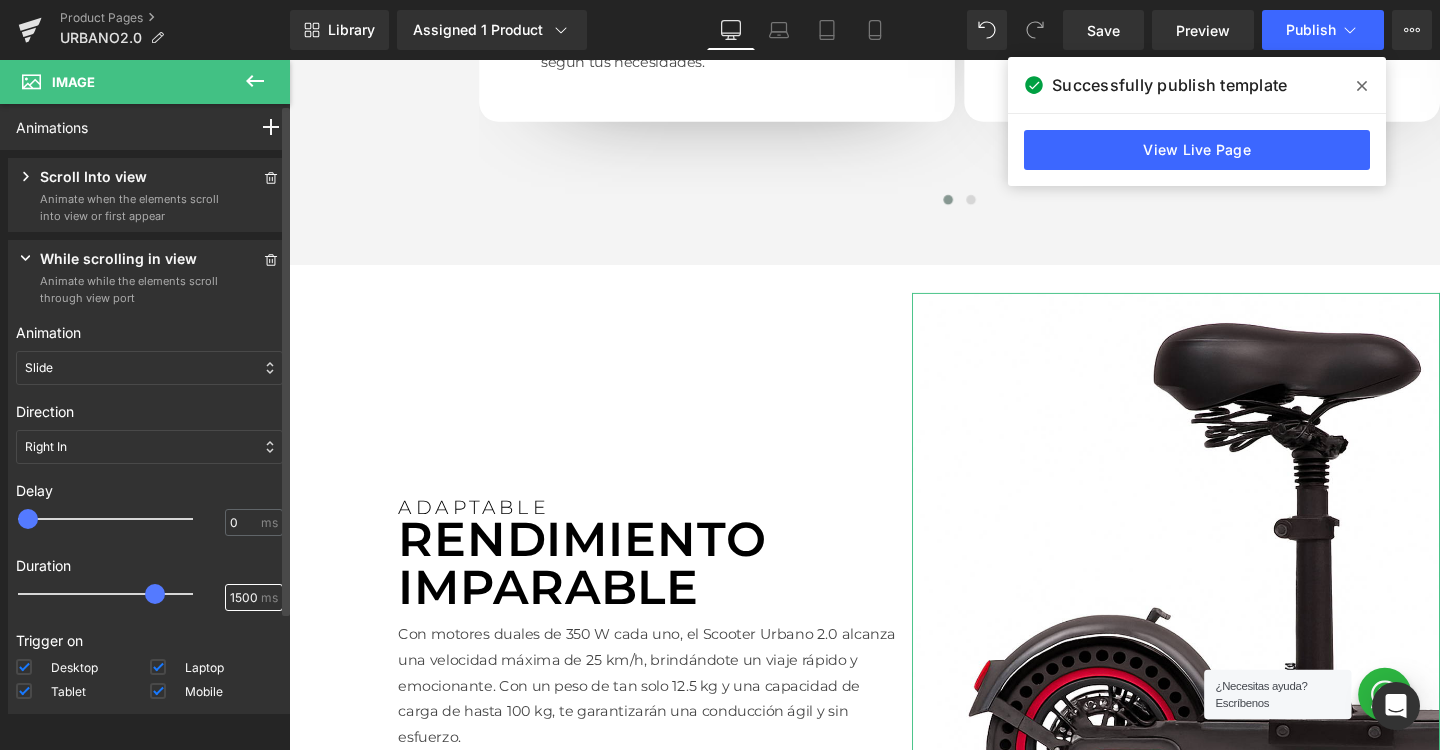 type on "1500" 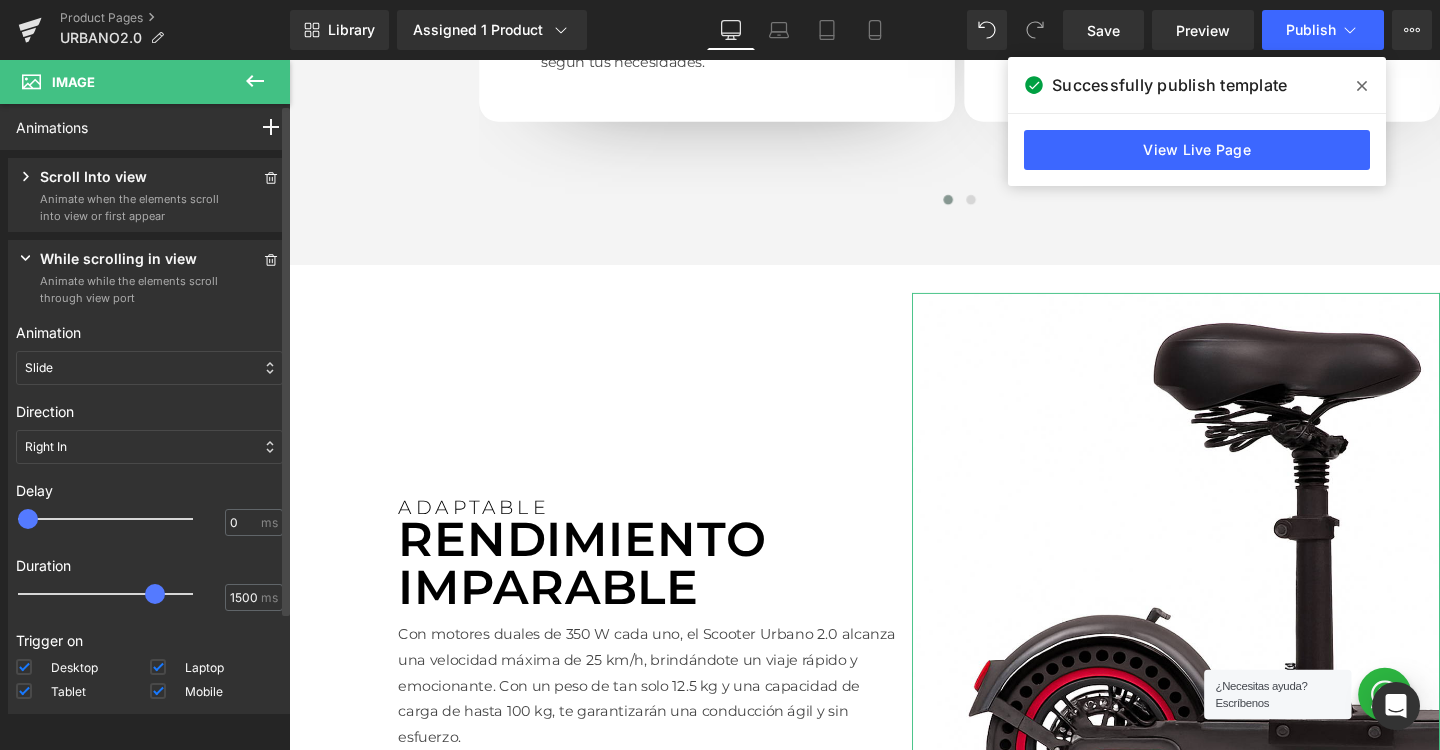 click on "Animation" at bounding box center (149, 332) 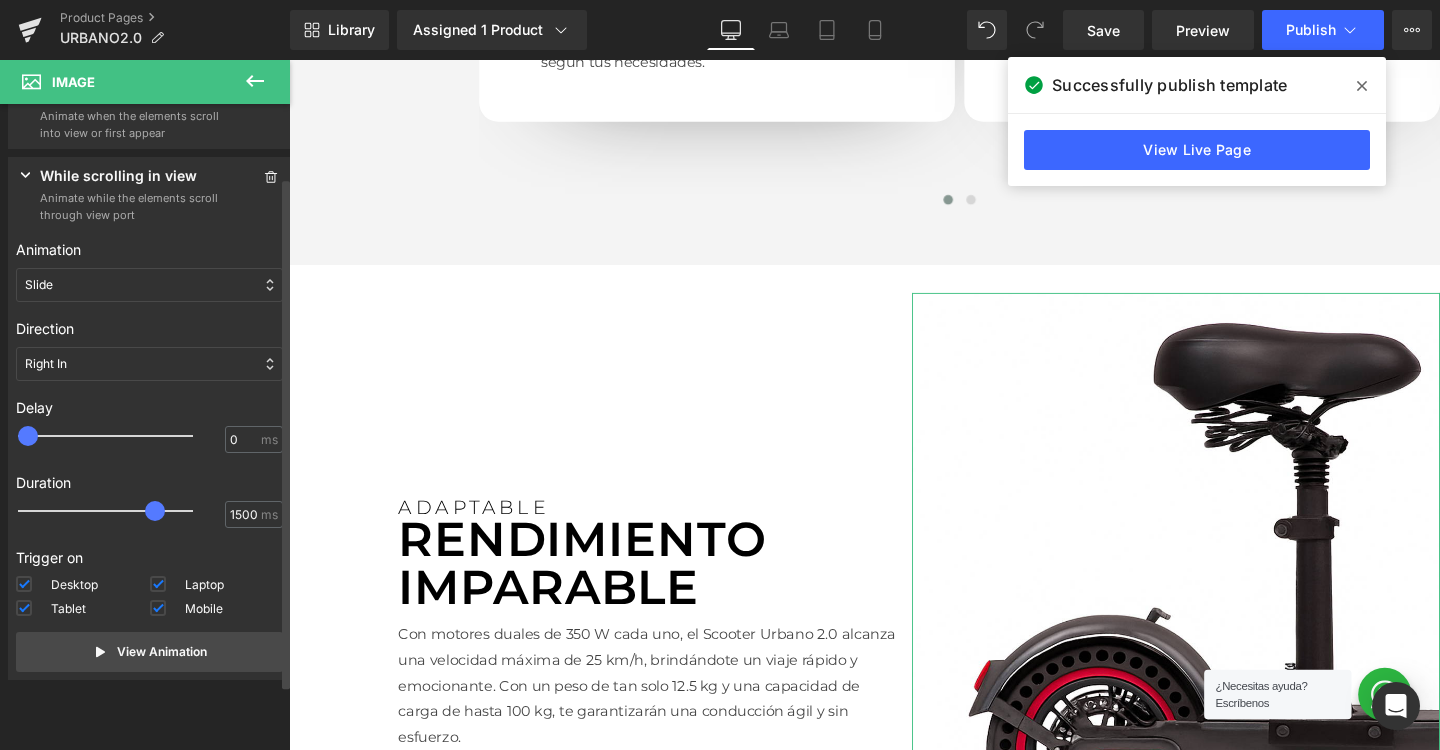 scroll, scrollTop: 92, scrollLeft: 0, axis: vertical 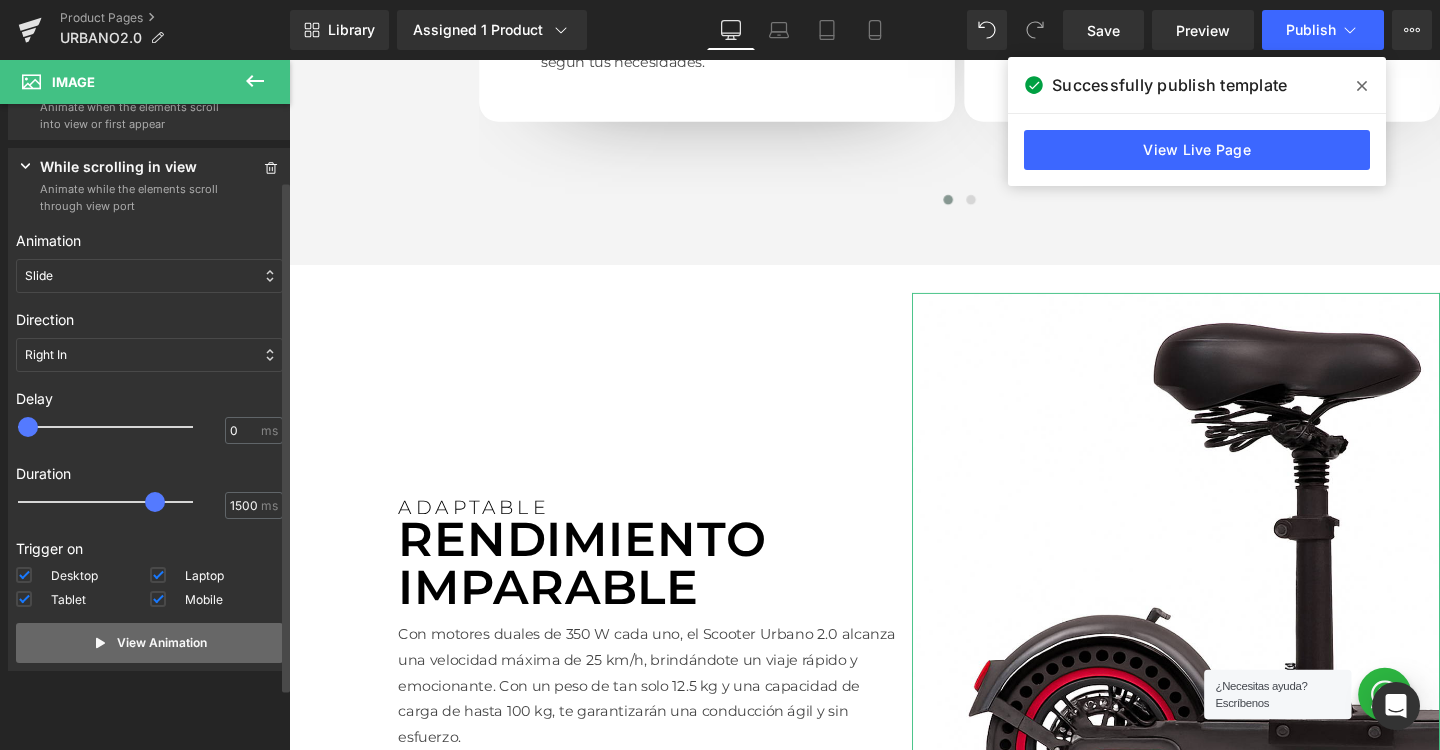 click on "View Animation" at bounding box center [162, 643] 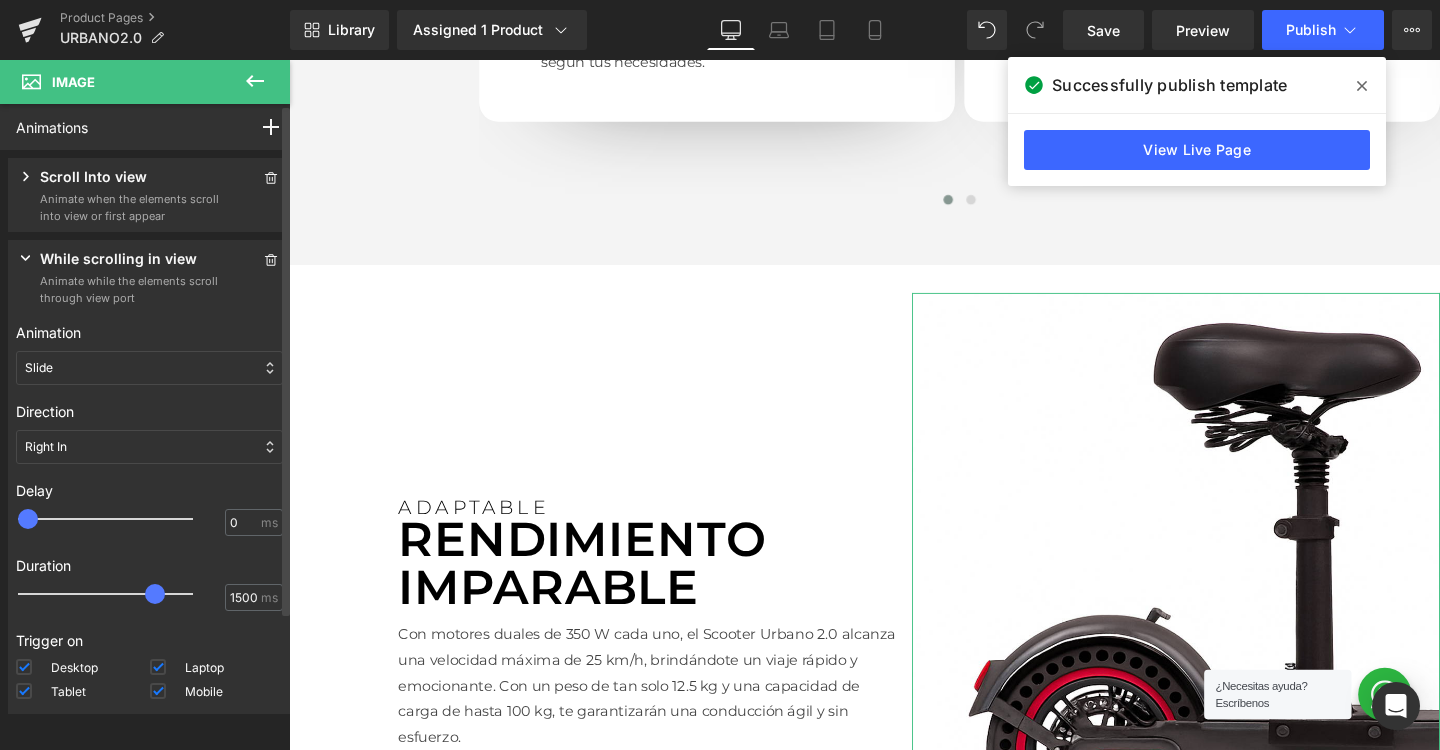 scroll, scrollTop: 0, scrollLeft: 0, axis: both 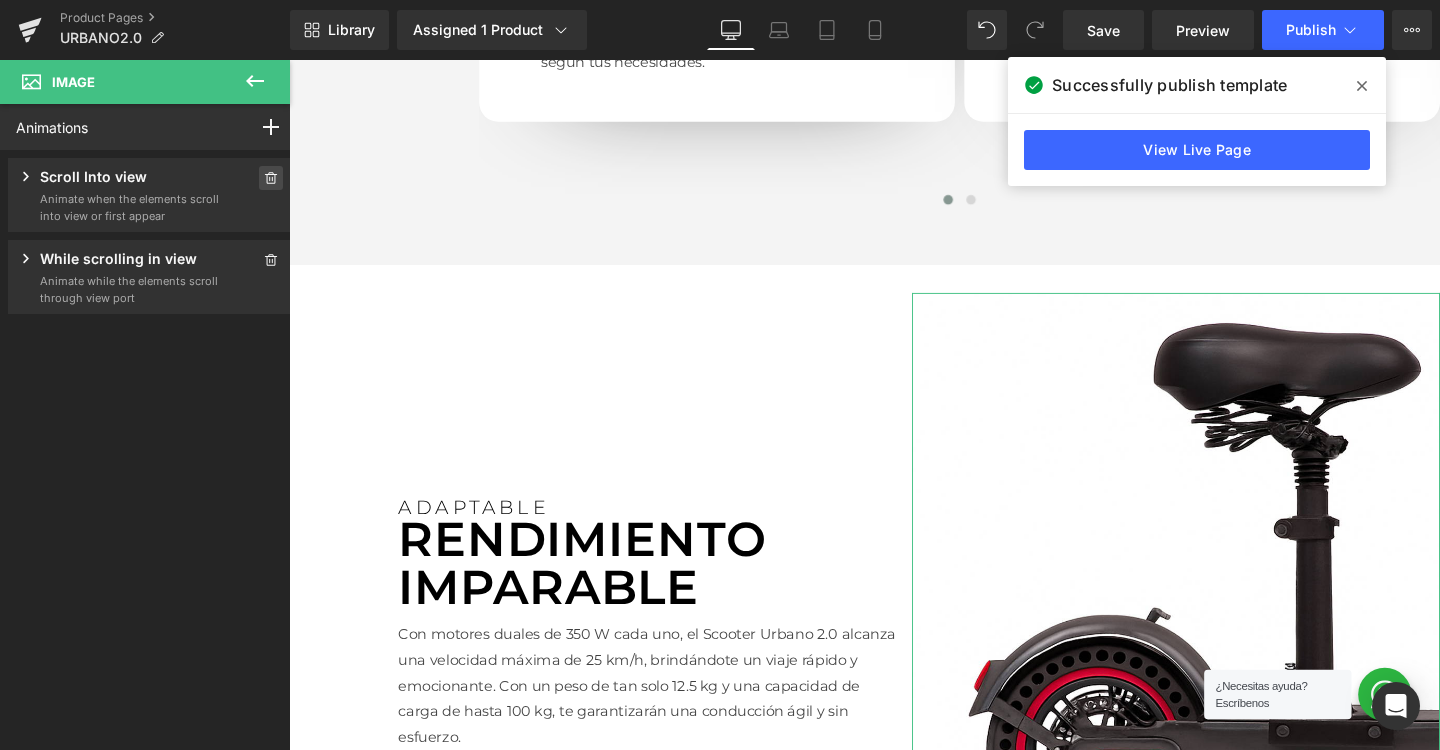 click 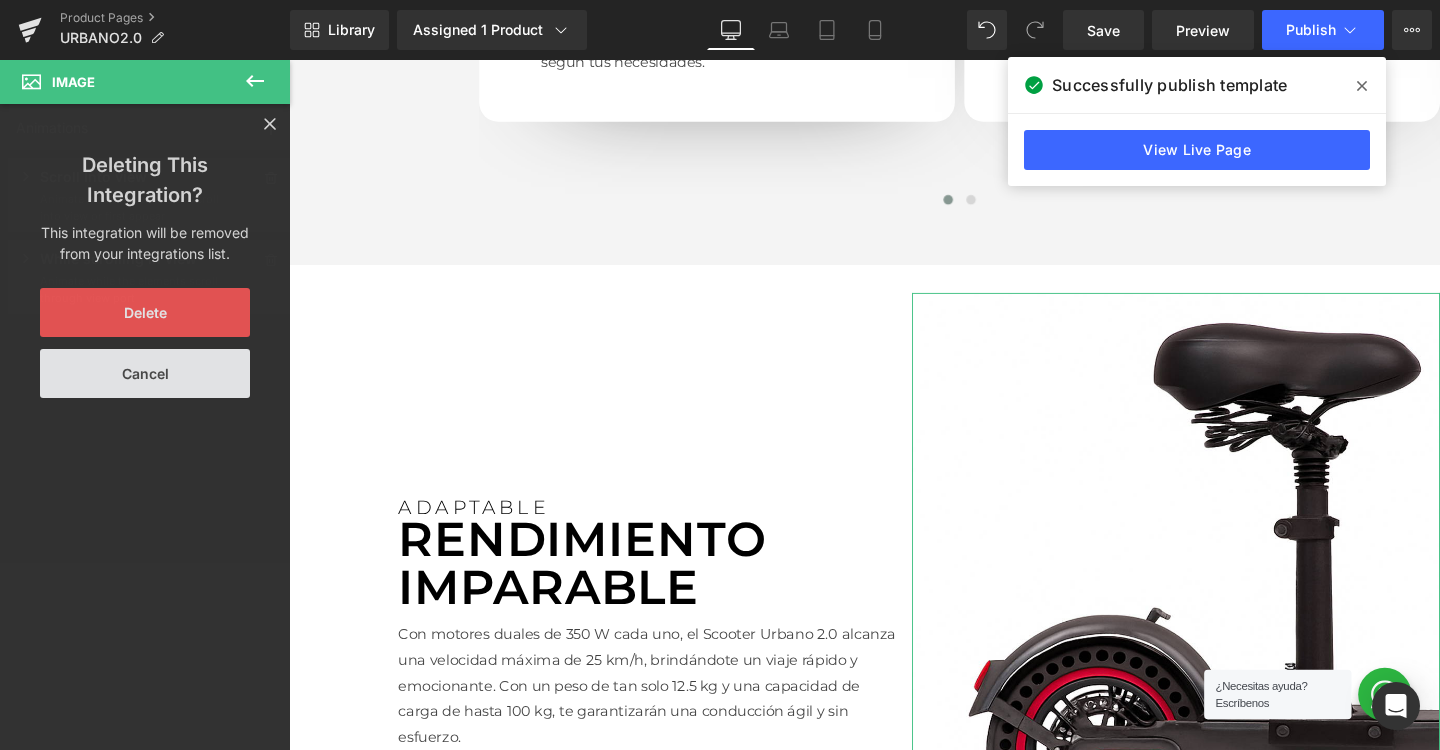 click on "Delete" at bounding box center (145, 312) 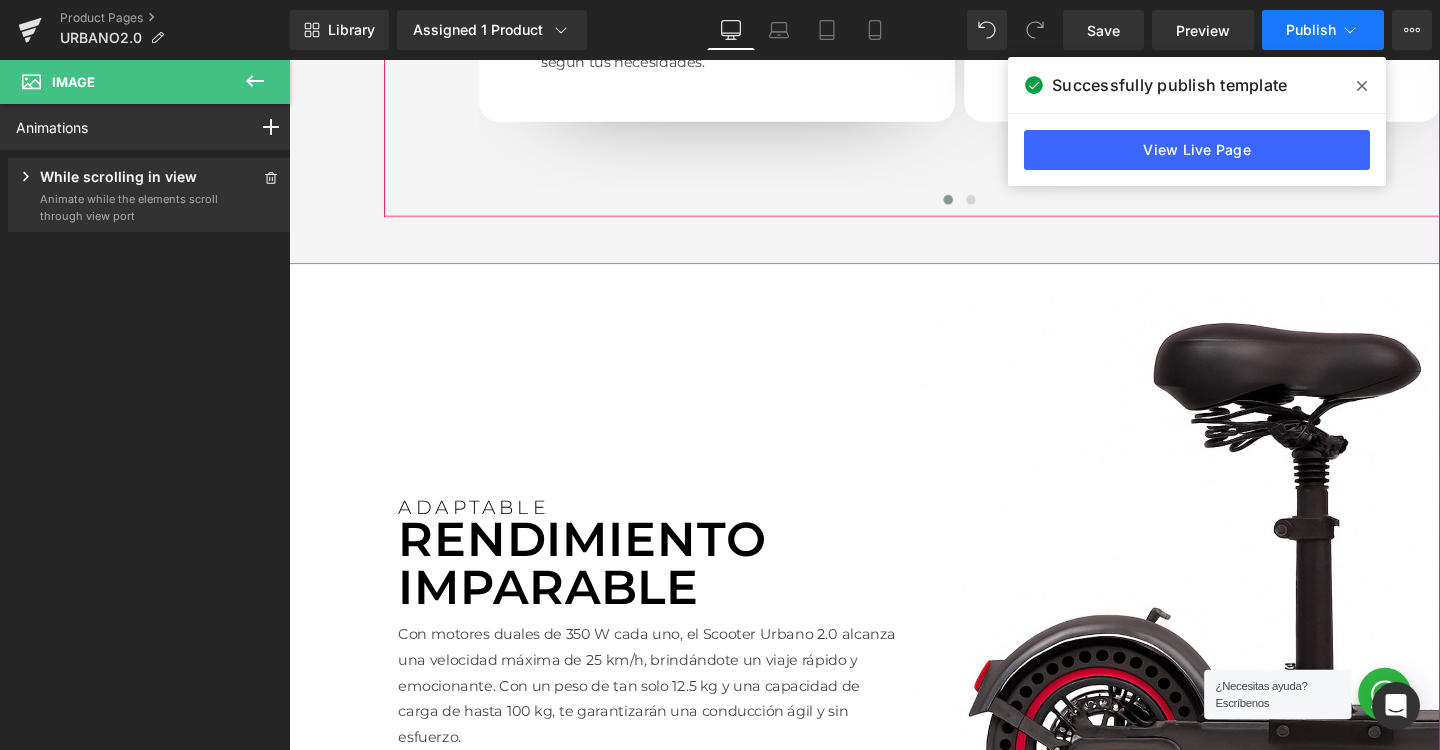click 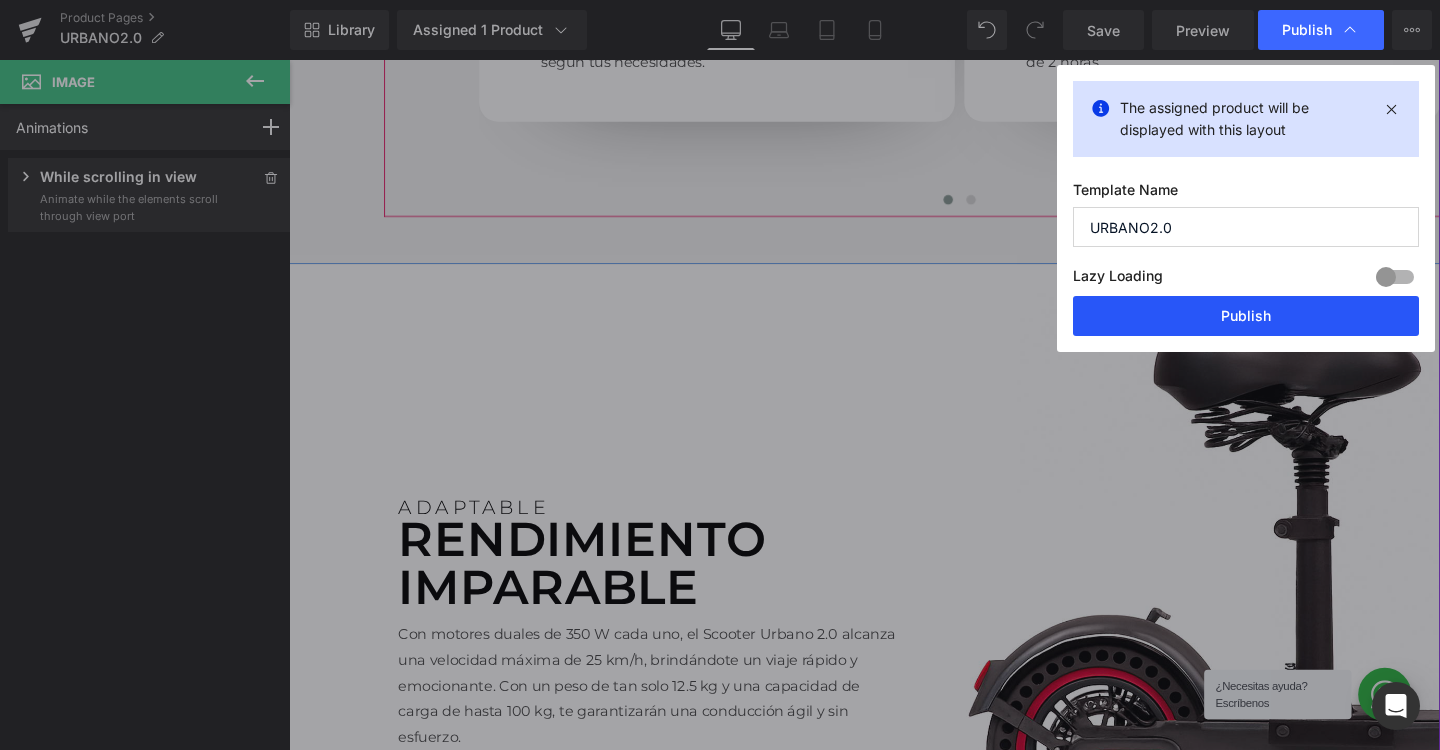 click on "Publish" at bounding box center [1246, 316] 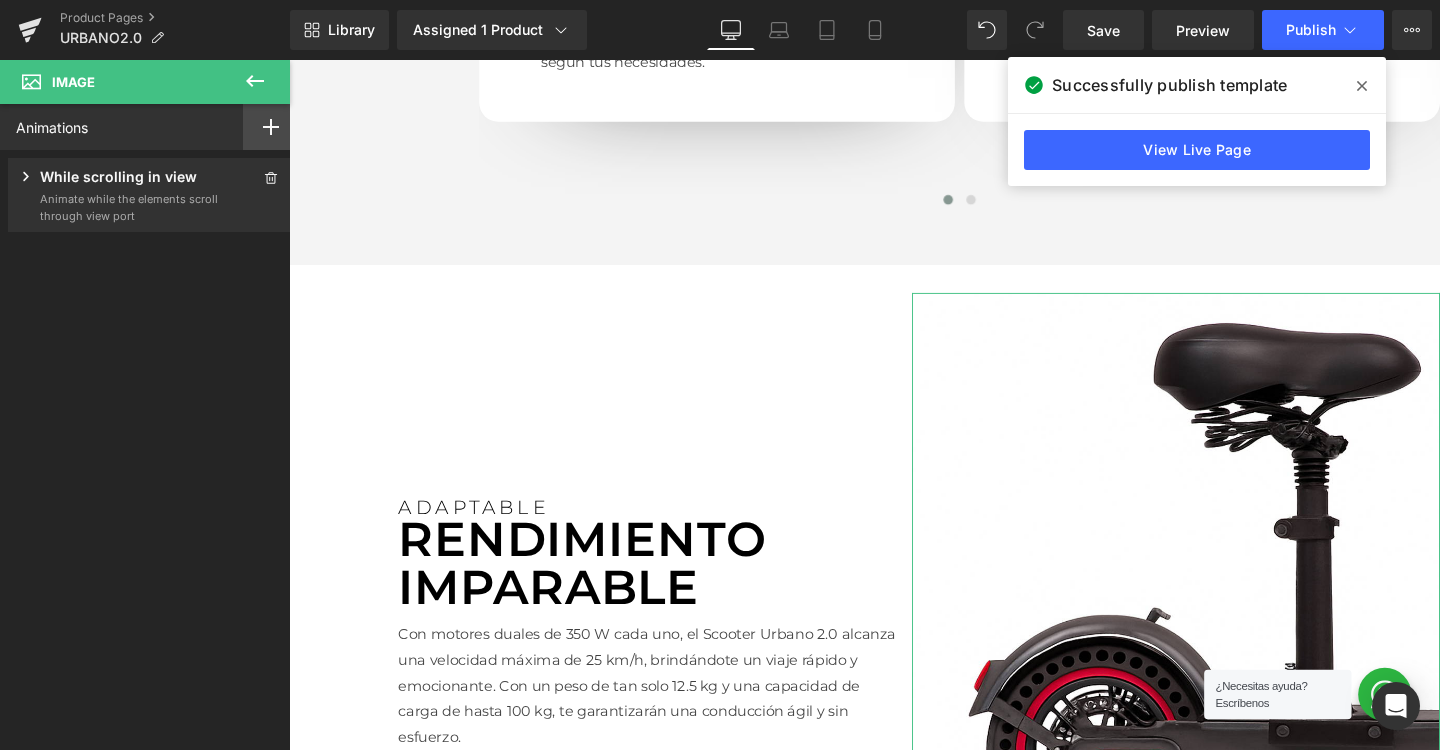 click 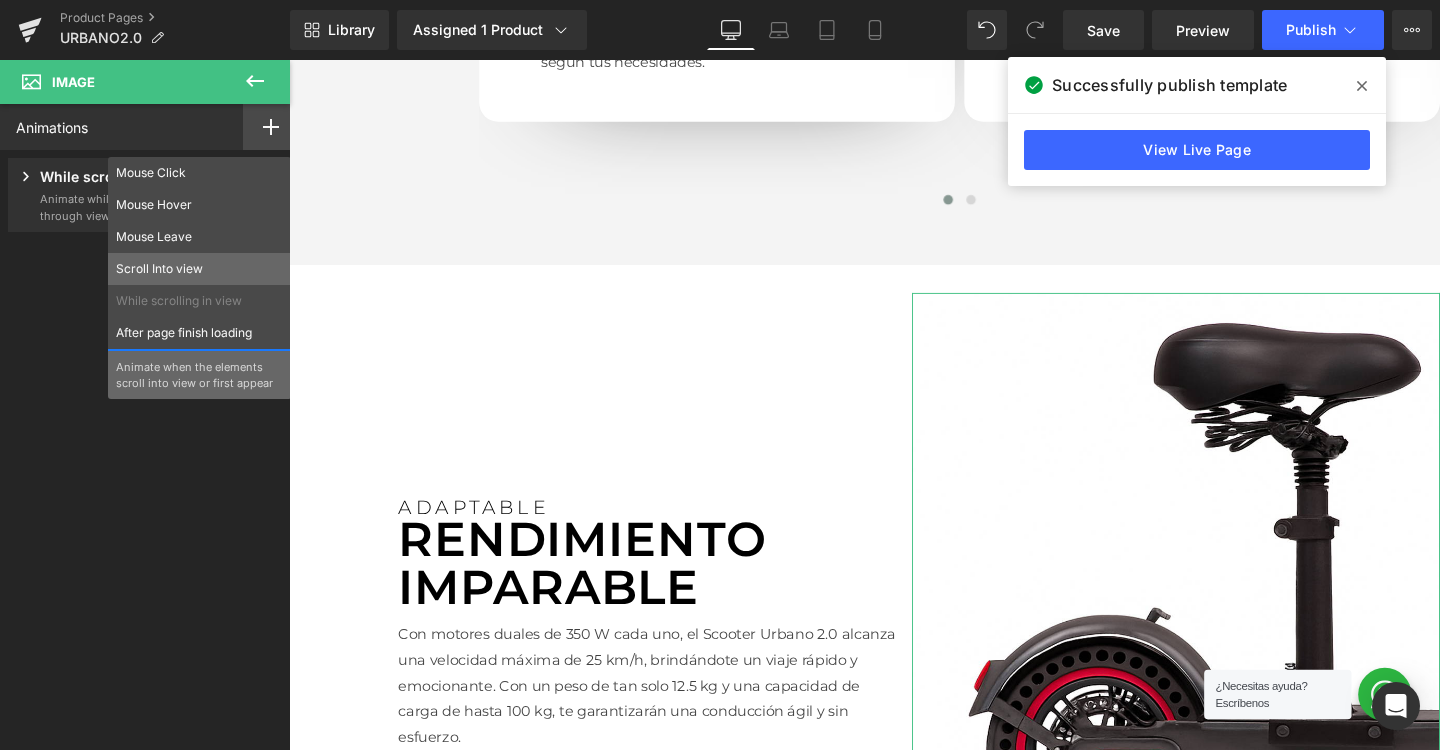 click on "Scroll Into view" at bounding box center (199, 269) 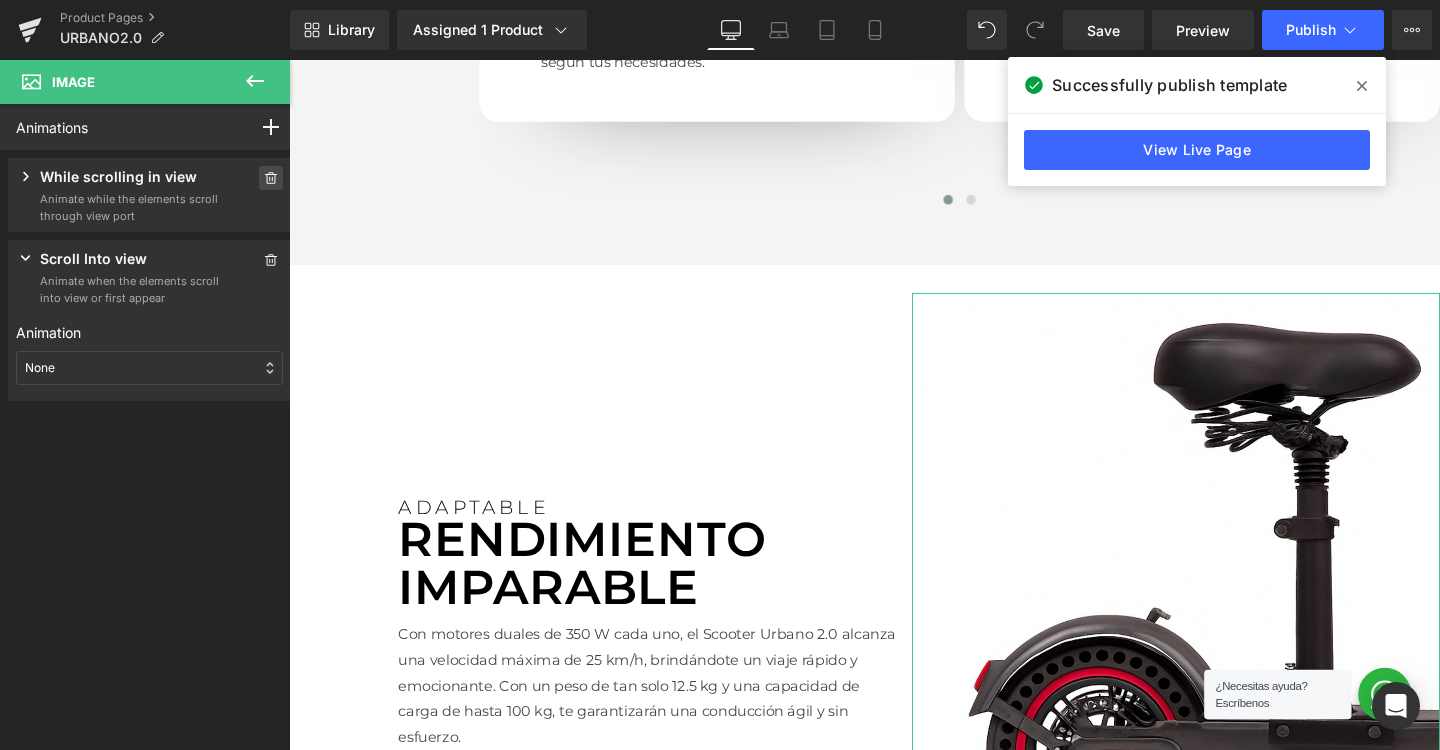 click 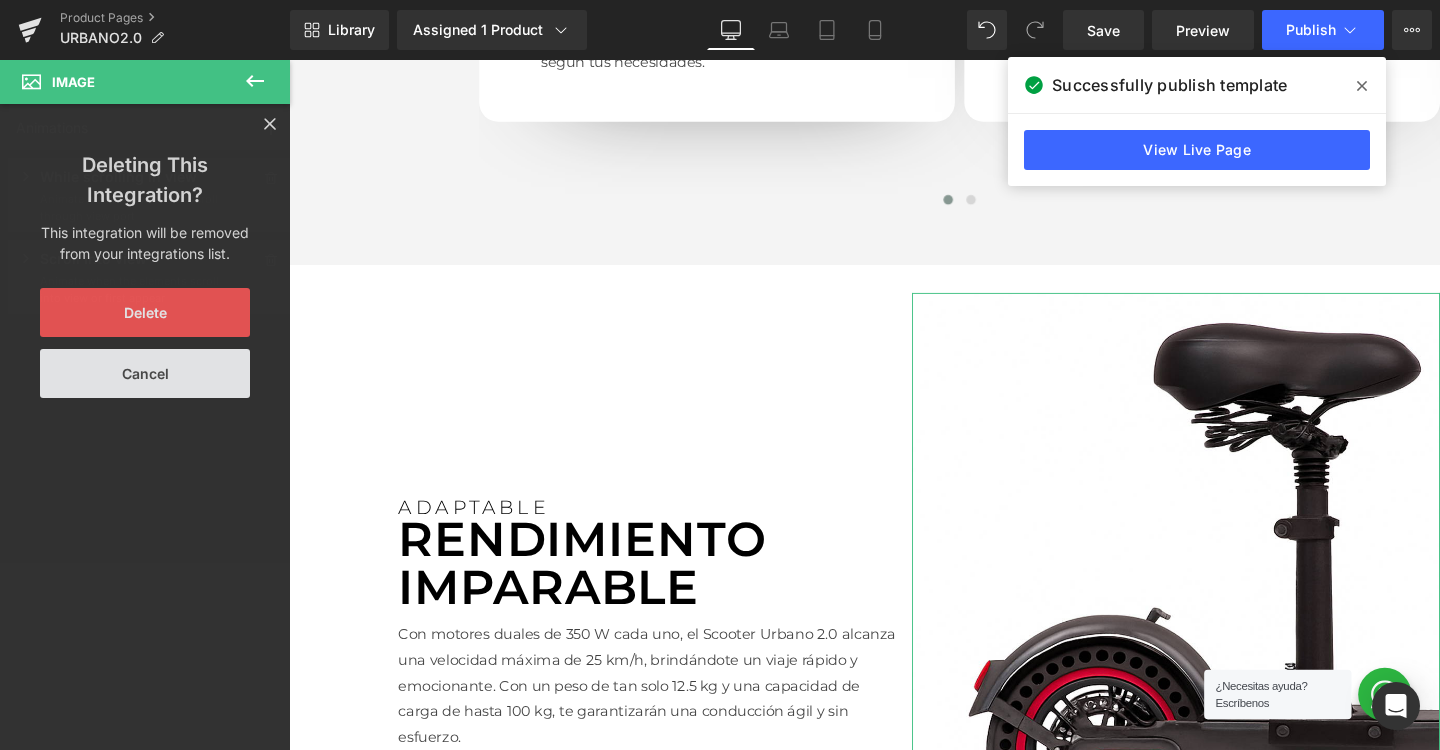 click on "Delete" at bounding box center [145, 312] 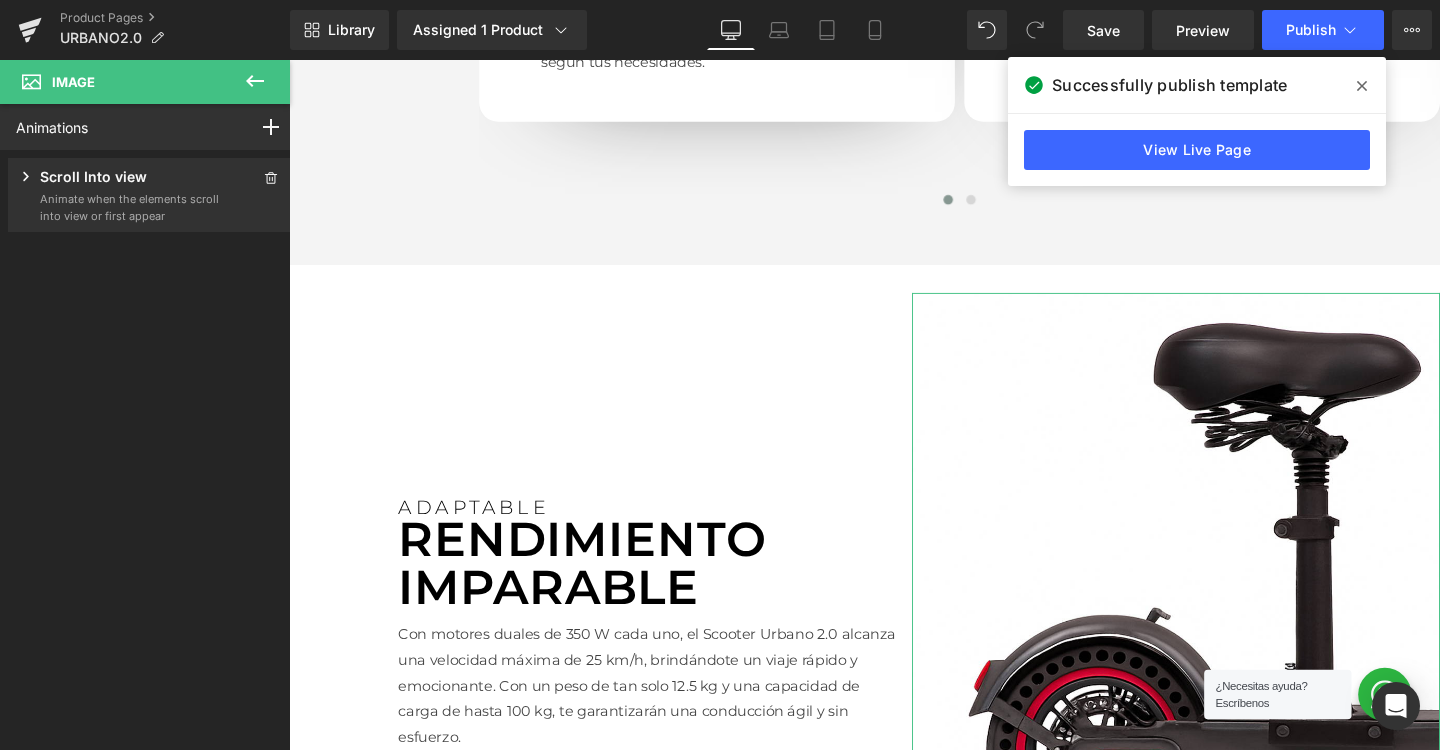click on "Scroll Into view" at bounding box center [93, 178] 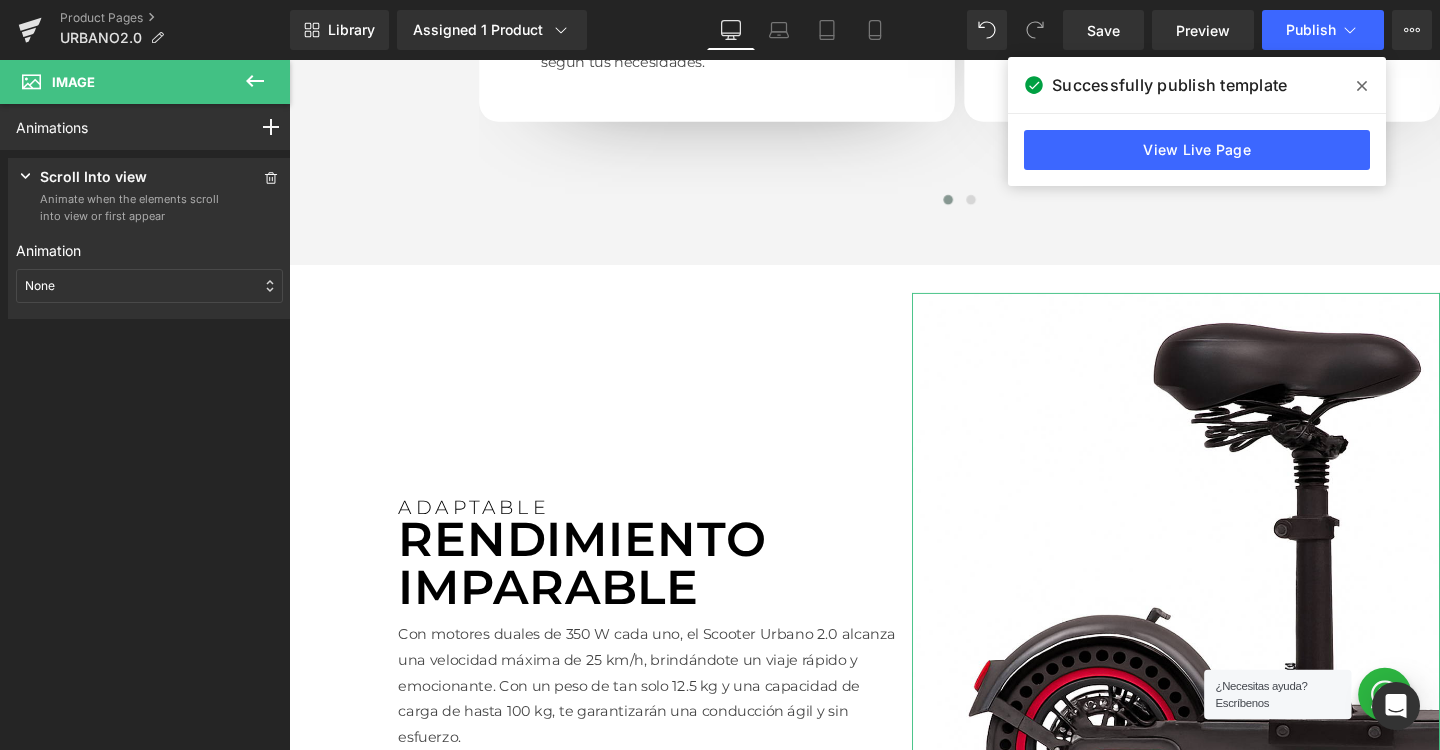 click on "None" at bounding box center (149, 286) 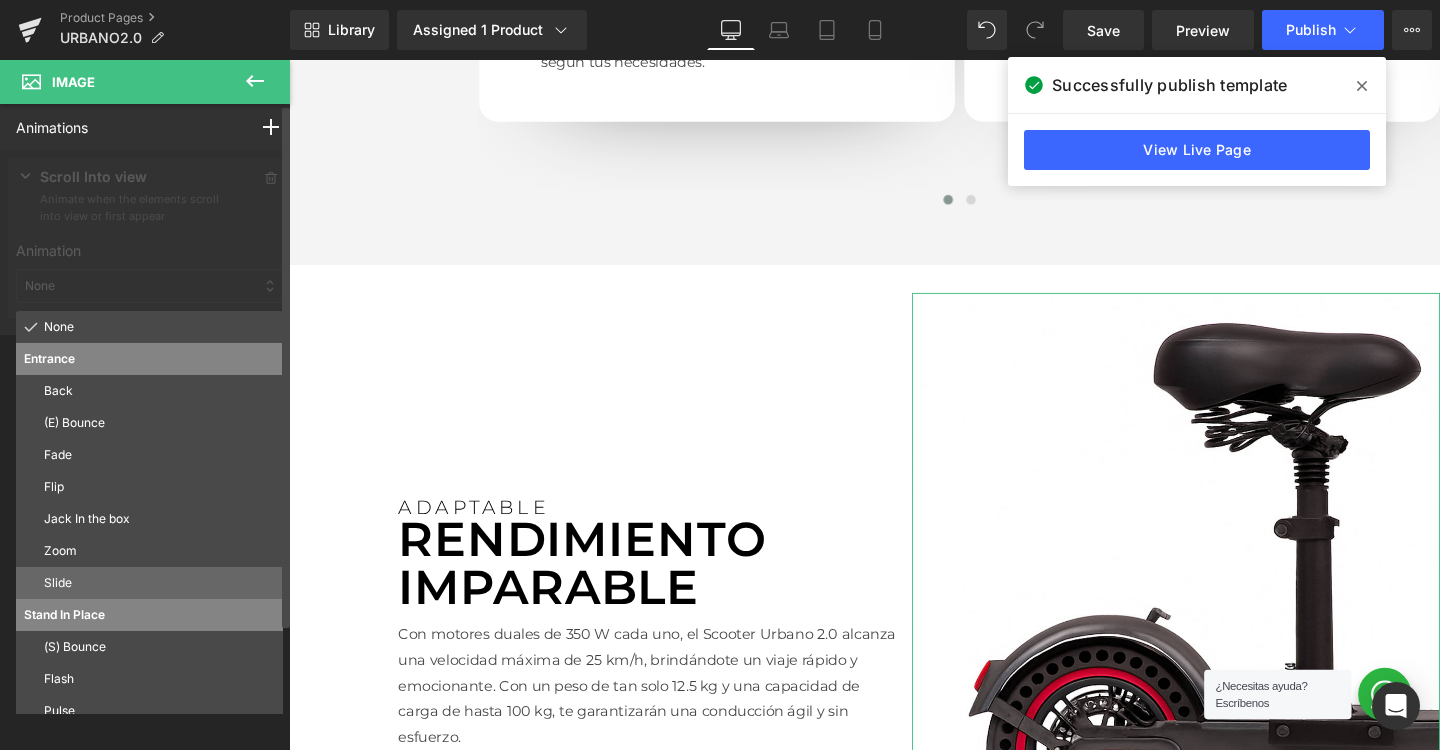 click on "Slide" at bounding box center (159, 583) 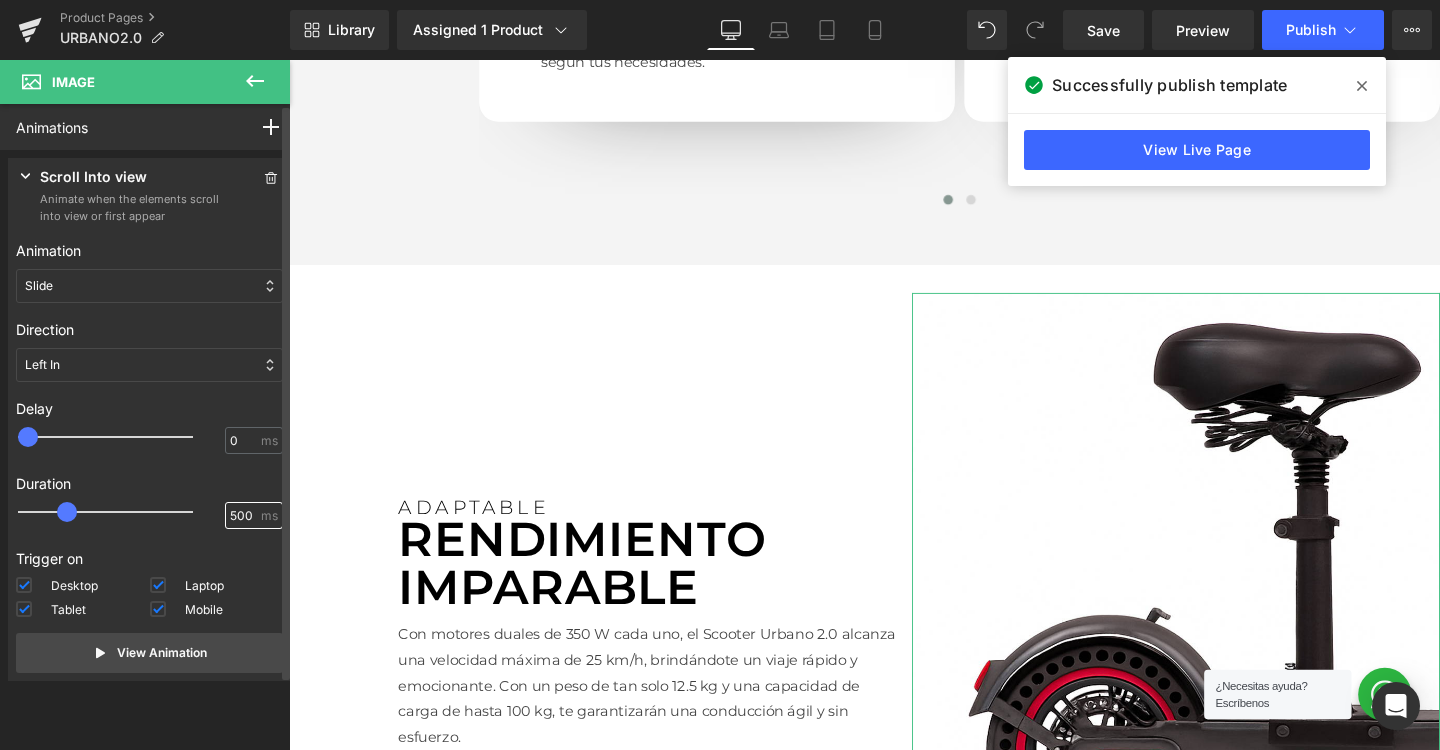 click on "500" at bounding box center [243, 516] 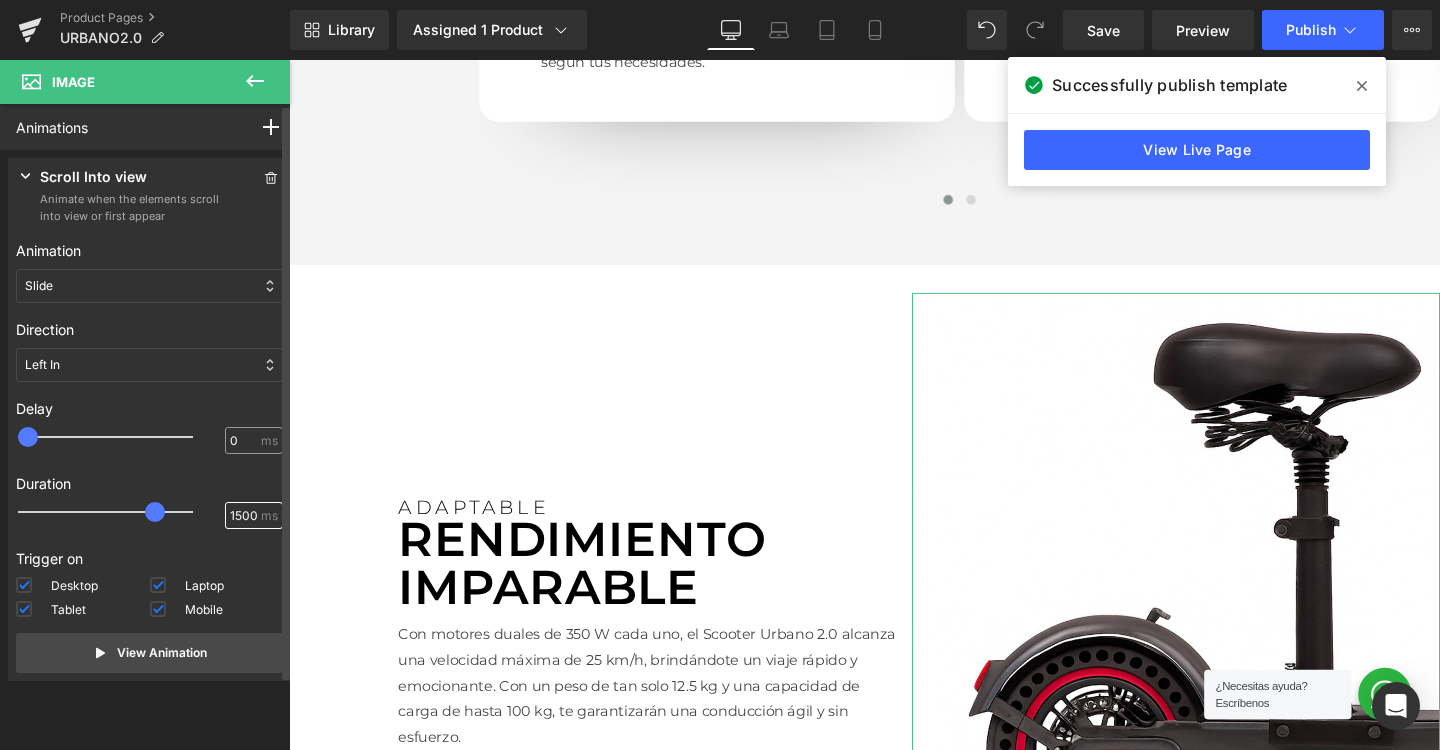 type on "1500" 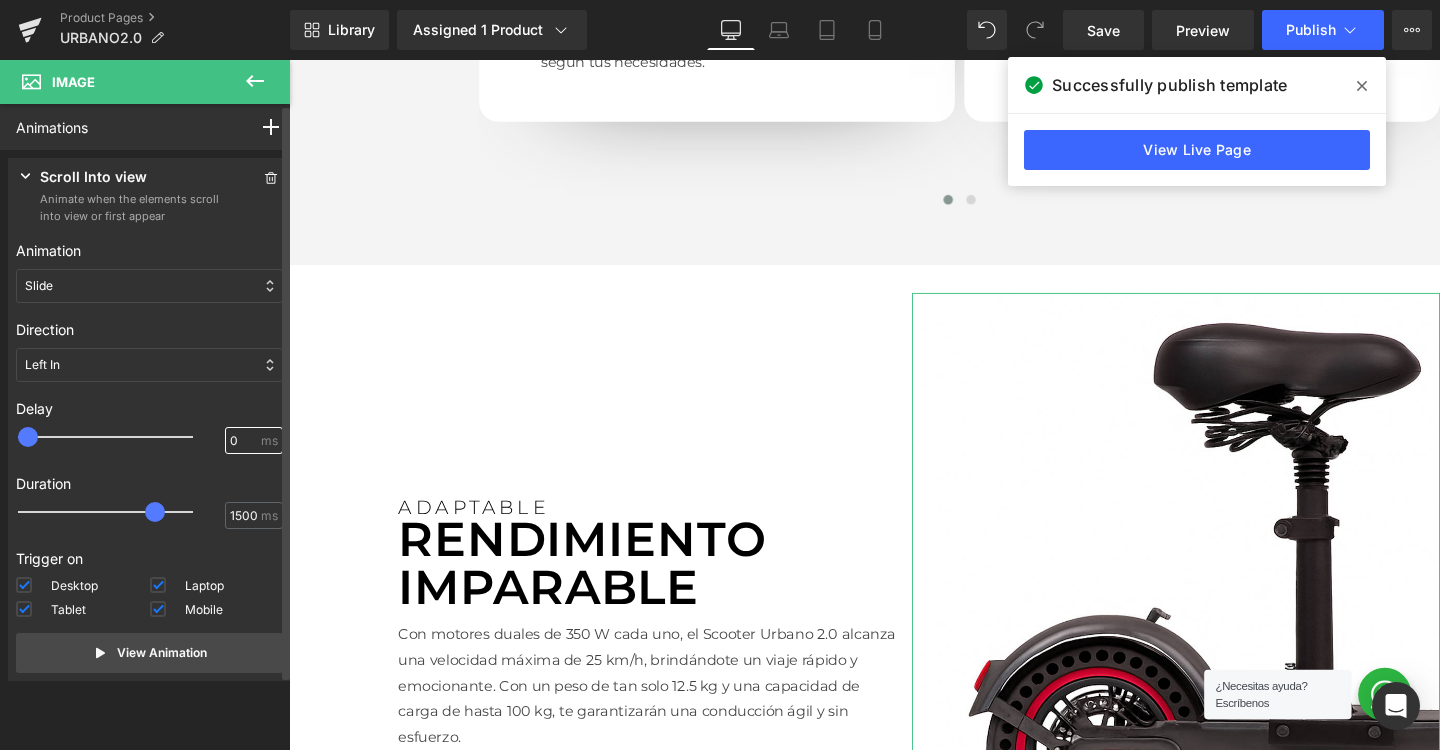 click on "0" at bounding box center [243, 441] 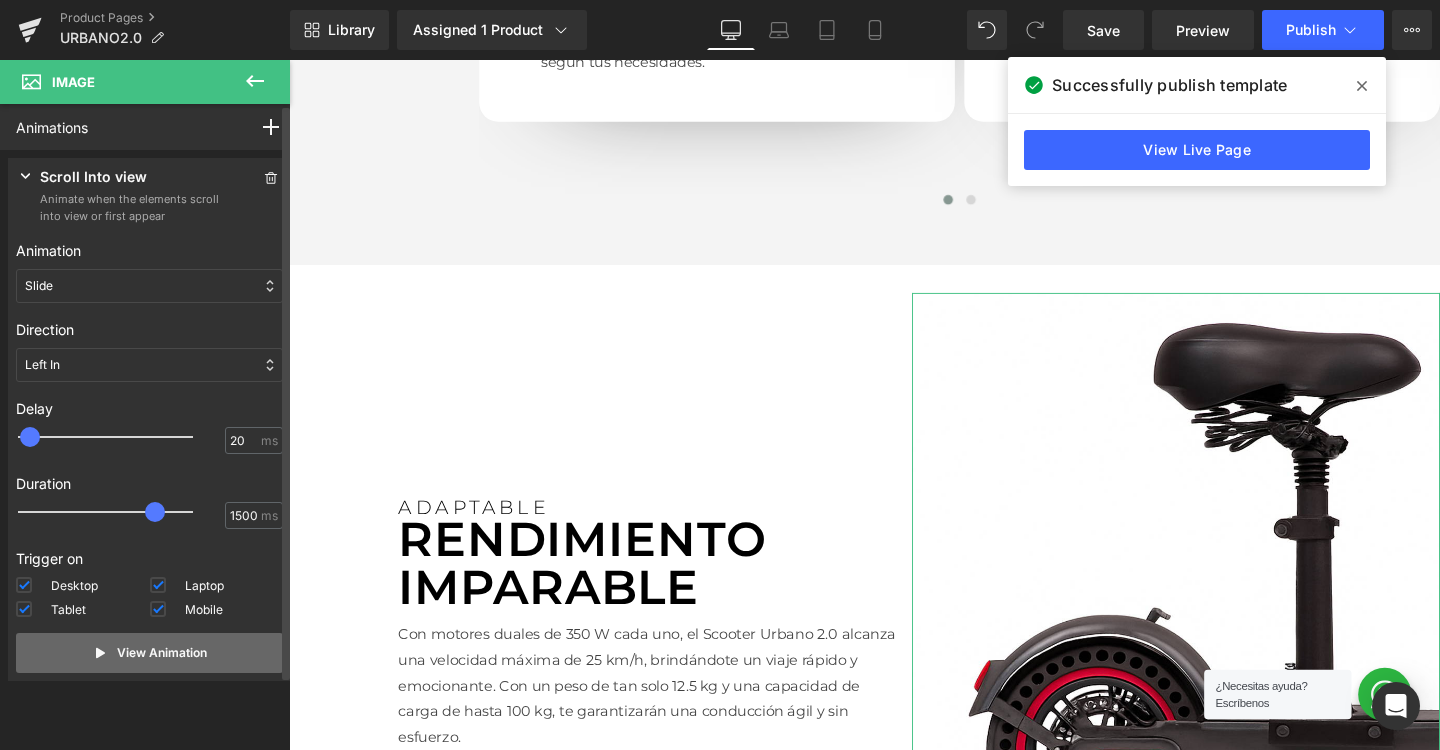 click on "View Animation" at bounding box center [149, 653] 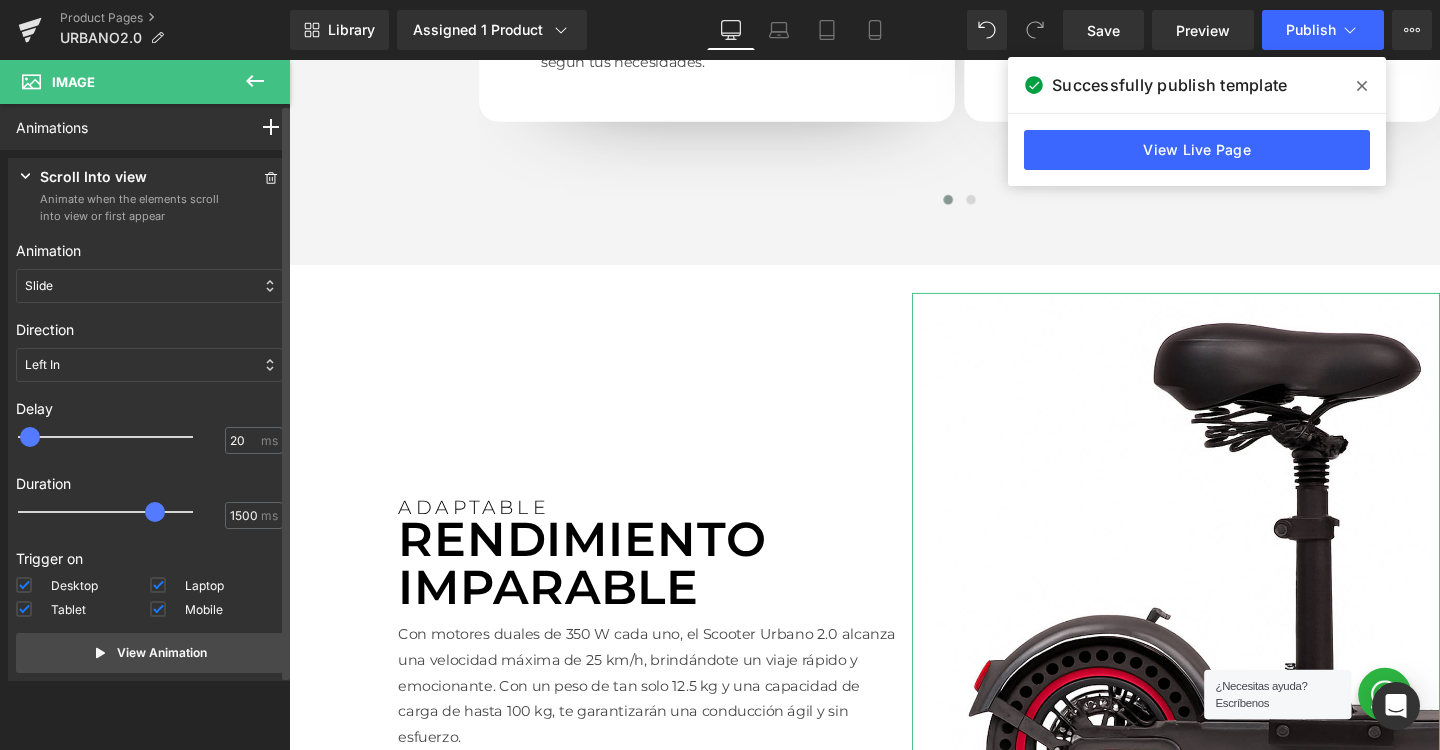 click on "Left In" at bounding box center [149, 365] 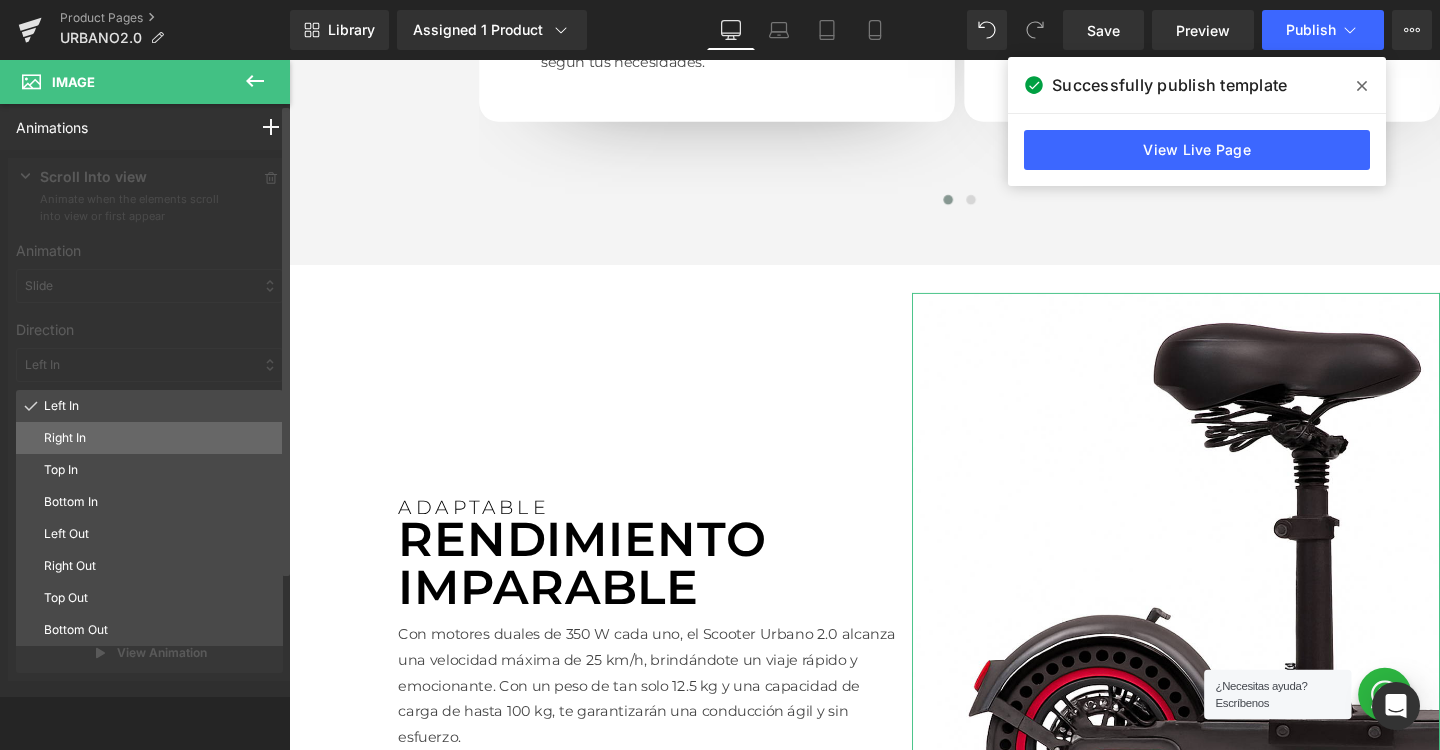 click on "Right In" at bounding box center (159, 438) 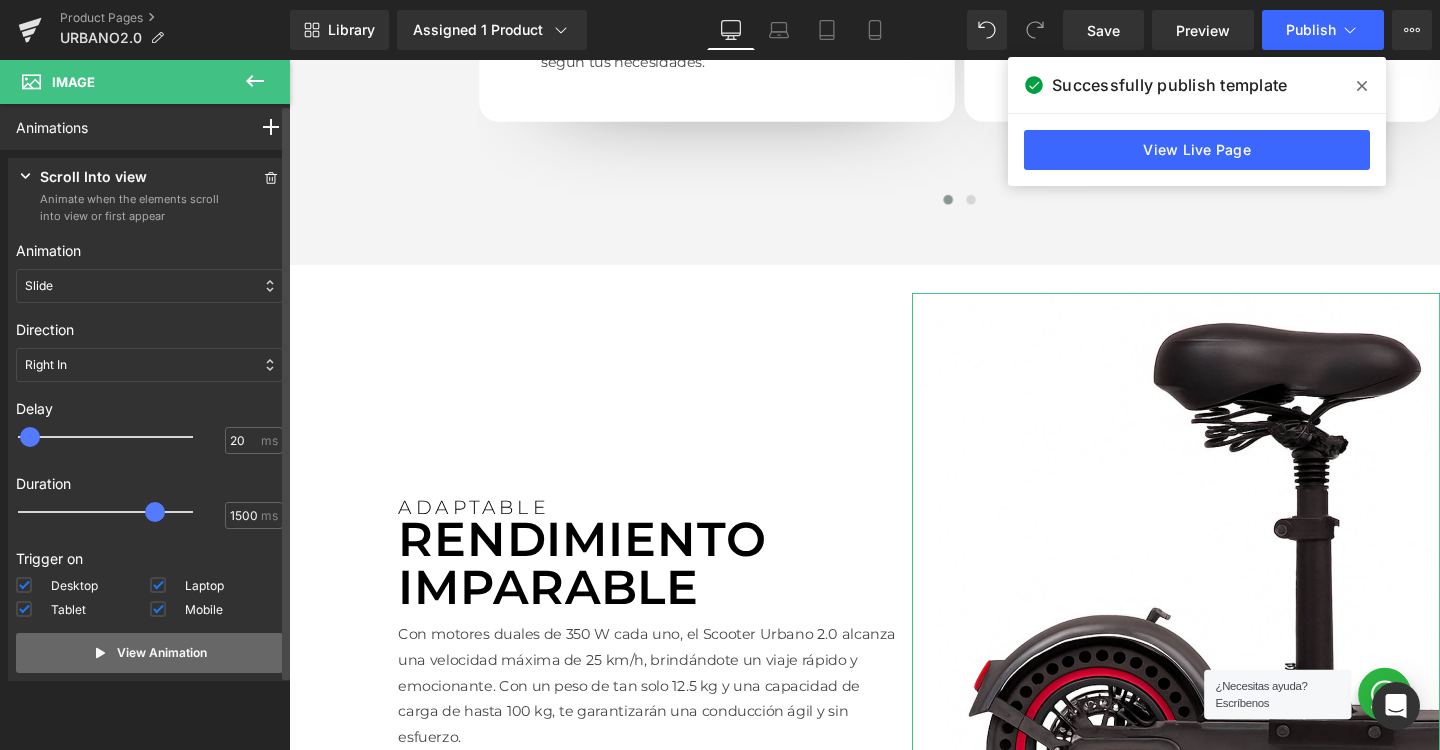 click on "View Animation" at bounding box center [162, 653] 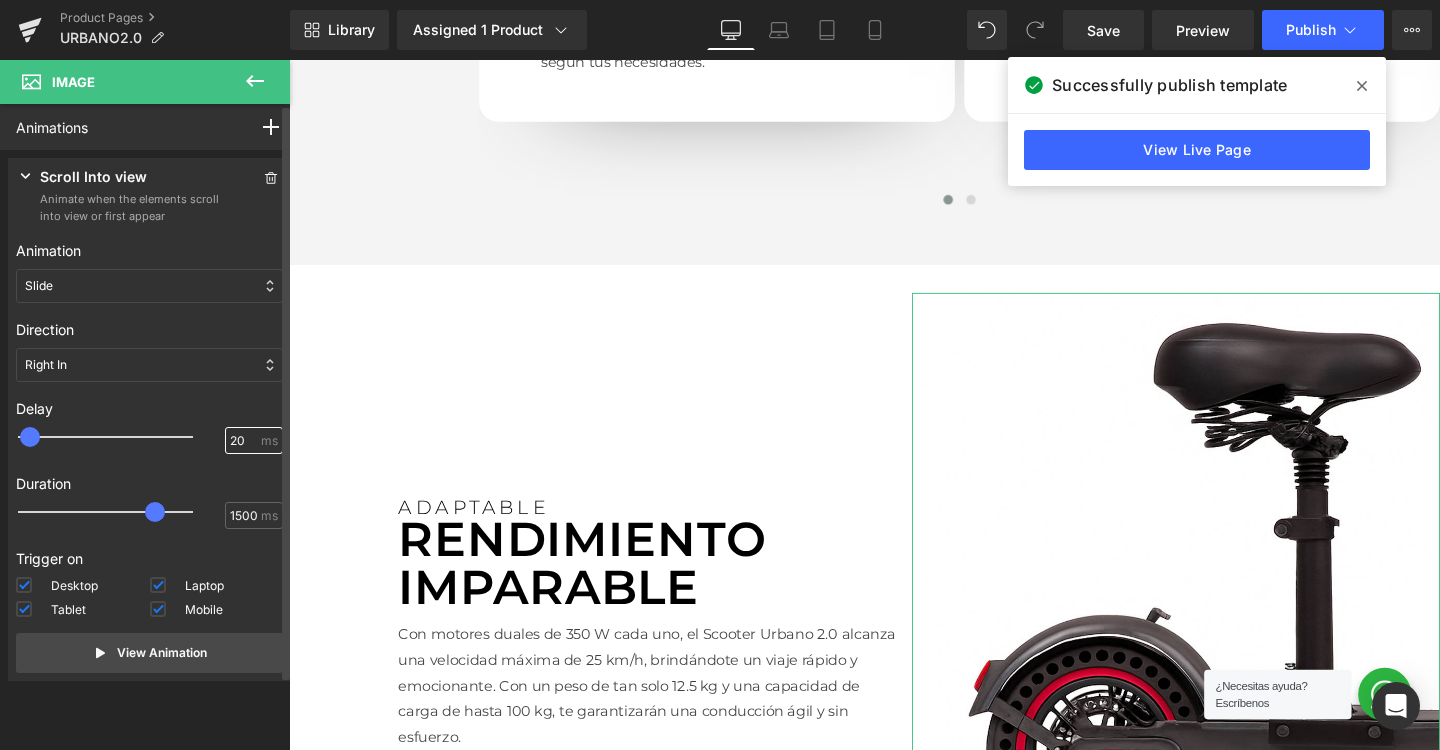 click on "20" at bounding box center [243, 441] 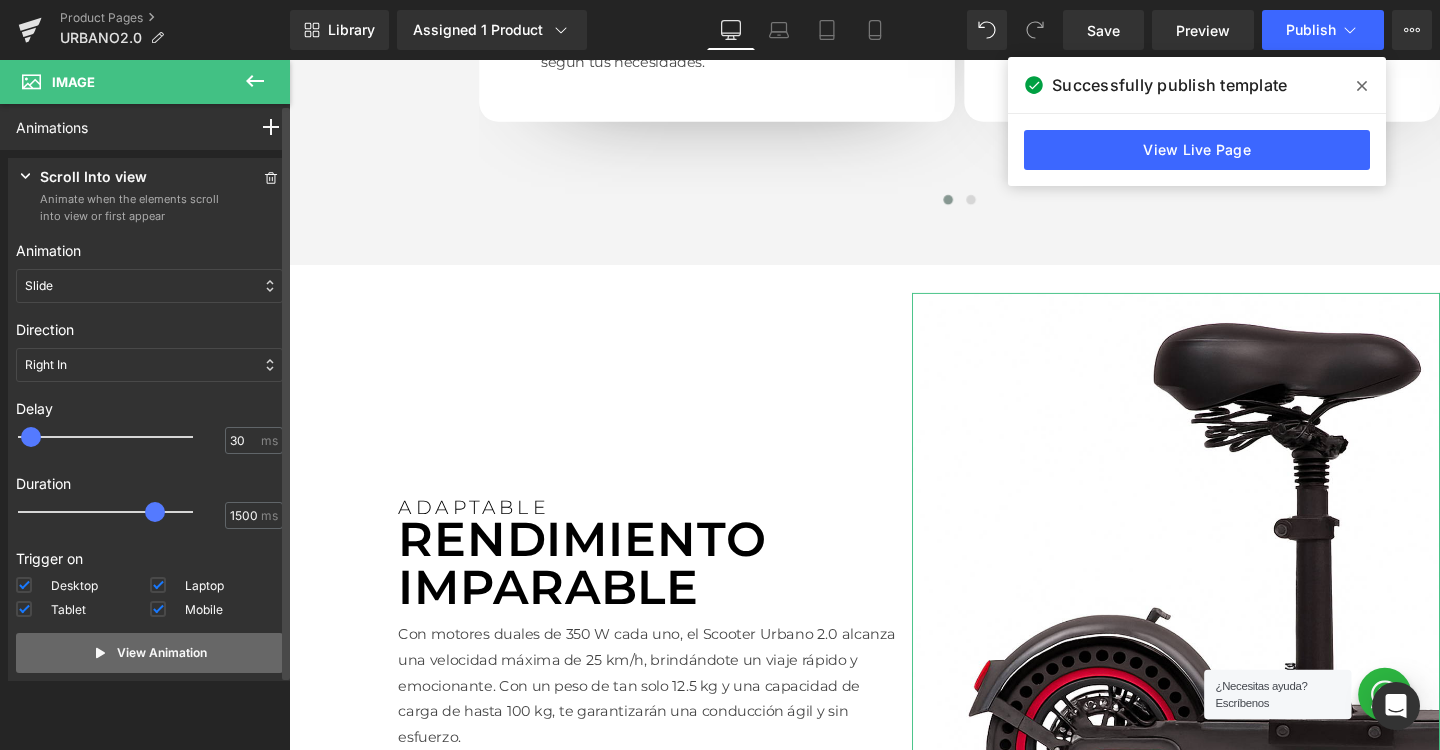 click on "View Animation" at bounding box center [162, 653] 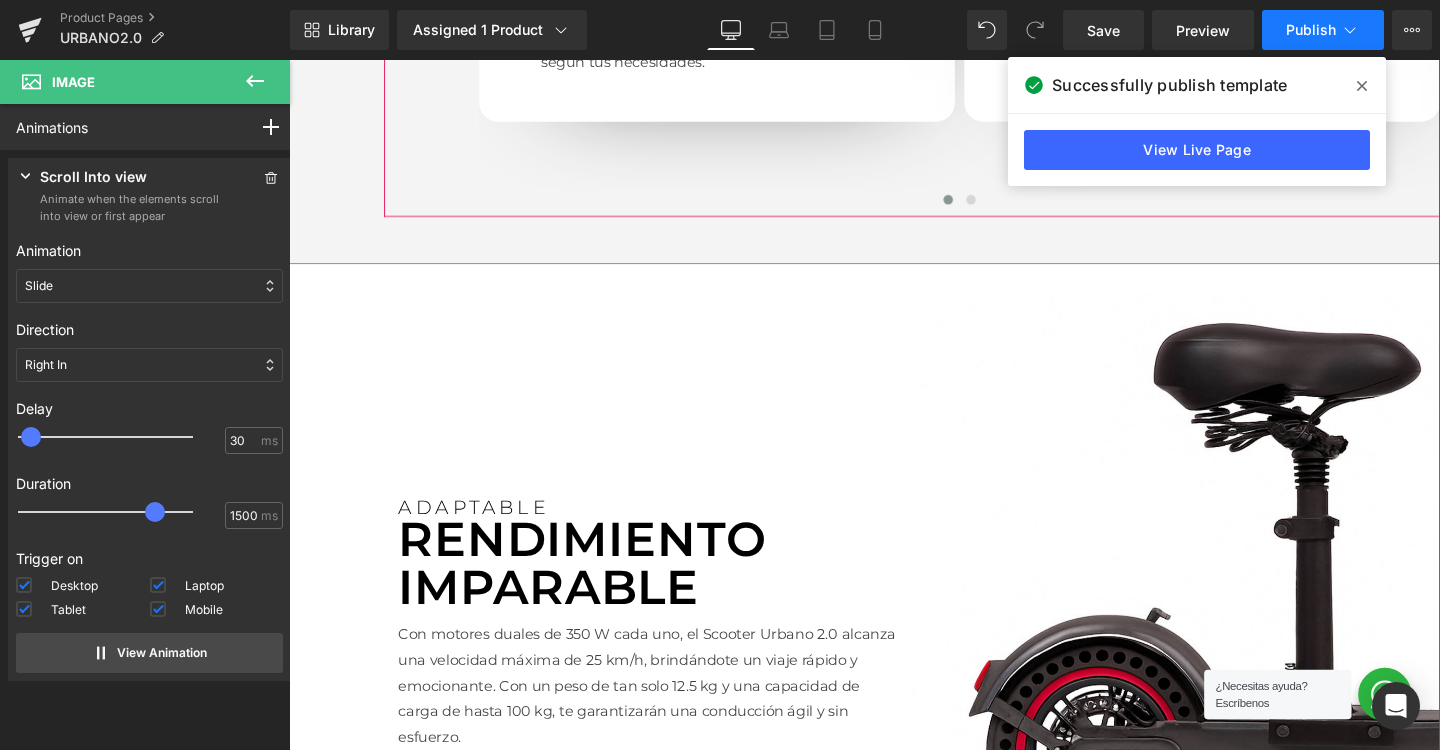 click on "Publish" at bounding box center (1323, 30) 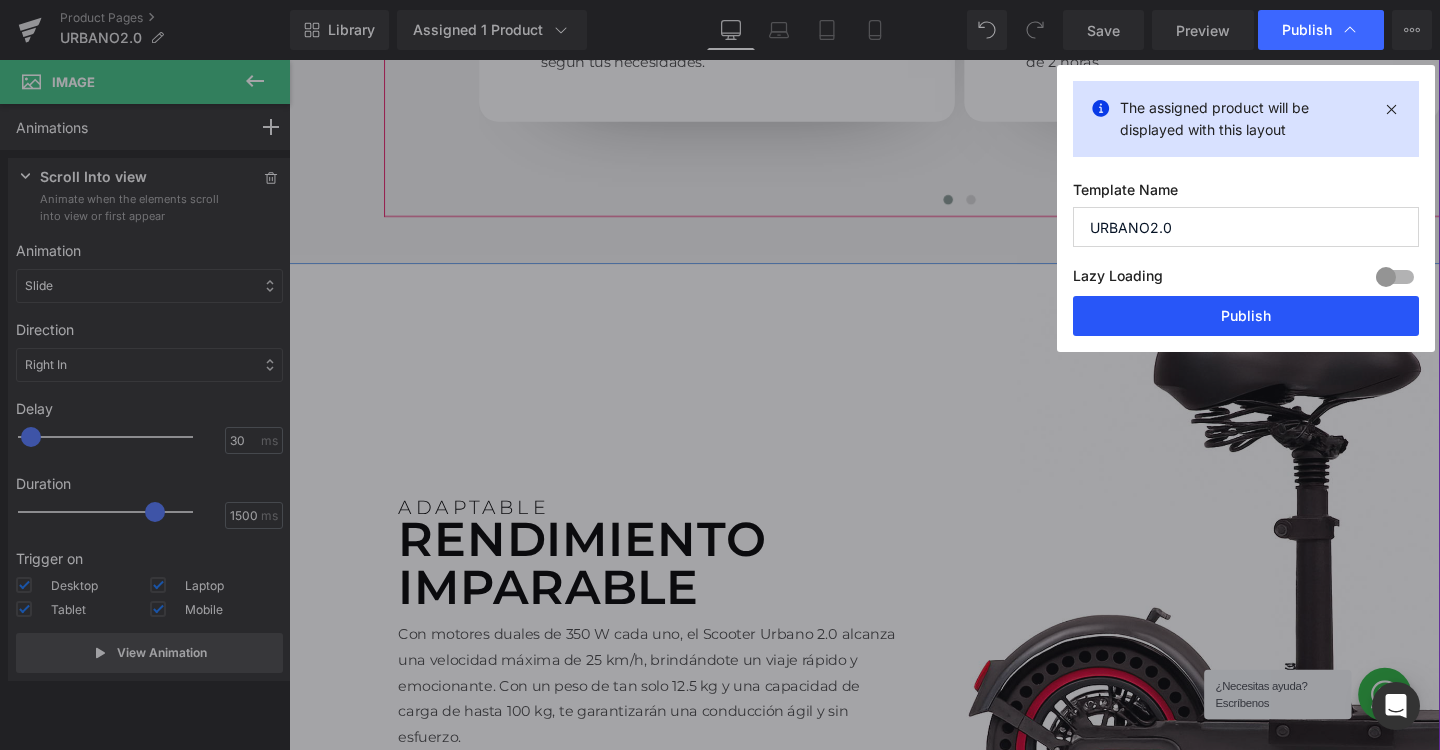 click on "Publish" at bounding box center (1246, 316) 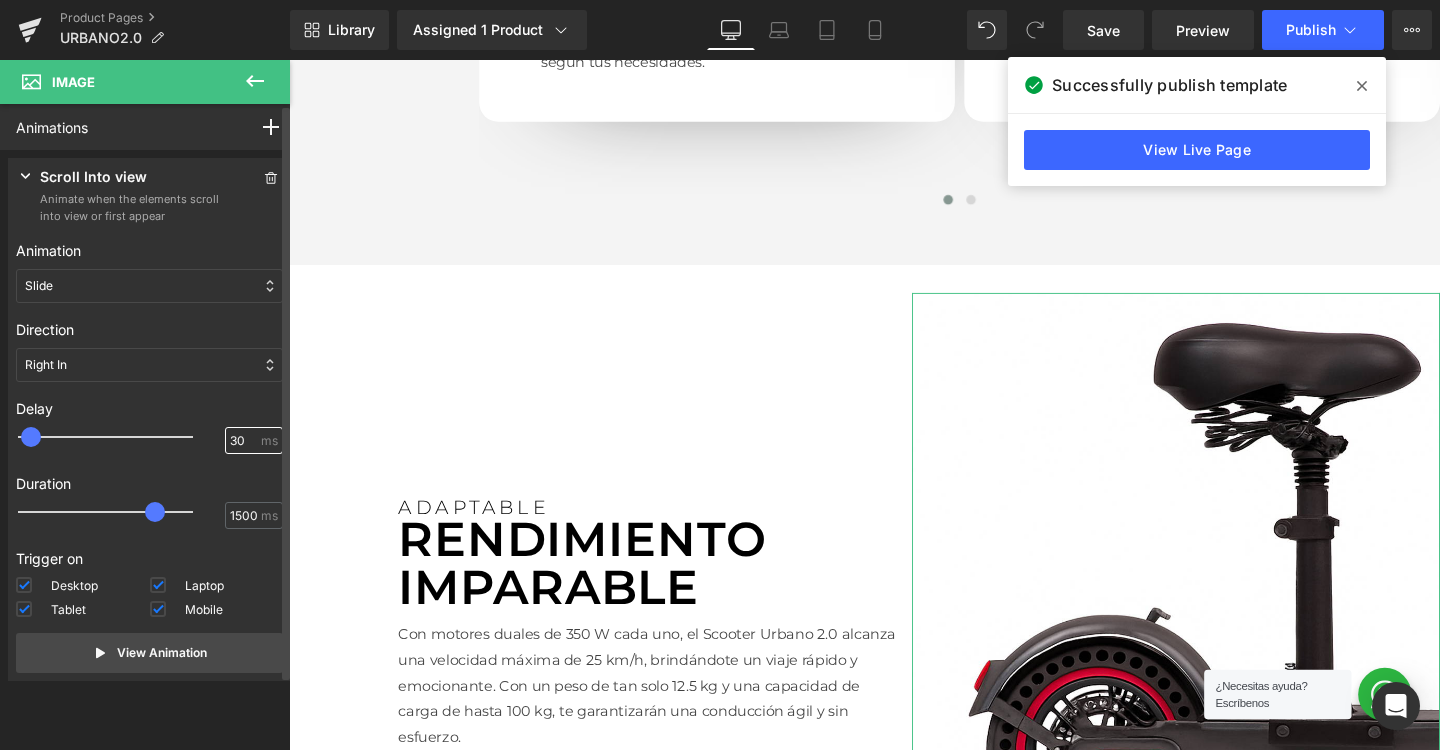 click on "30" at bounding box center (243, 441) 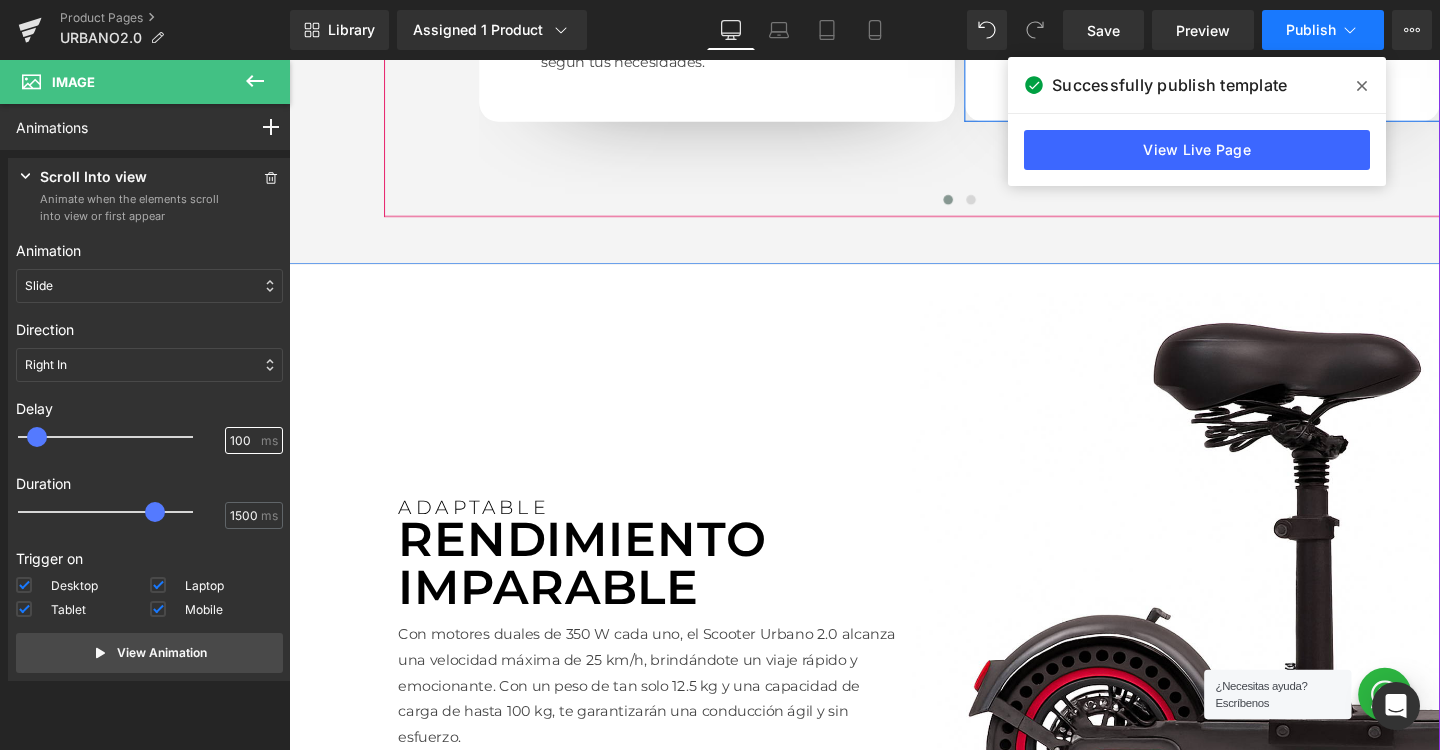 type on "100" 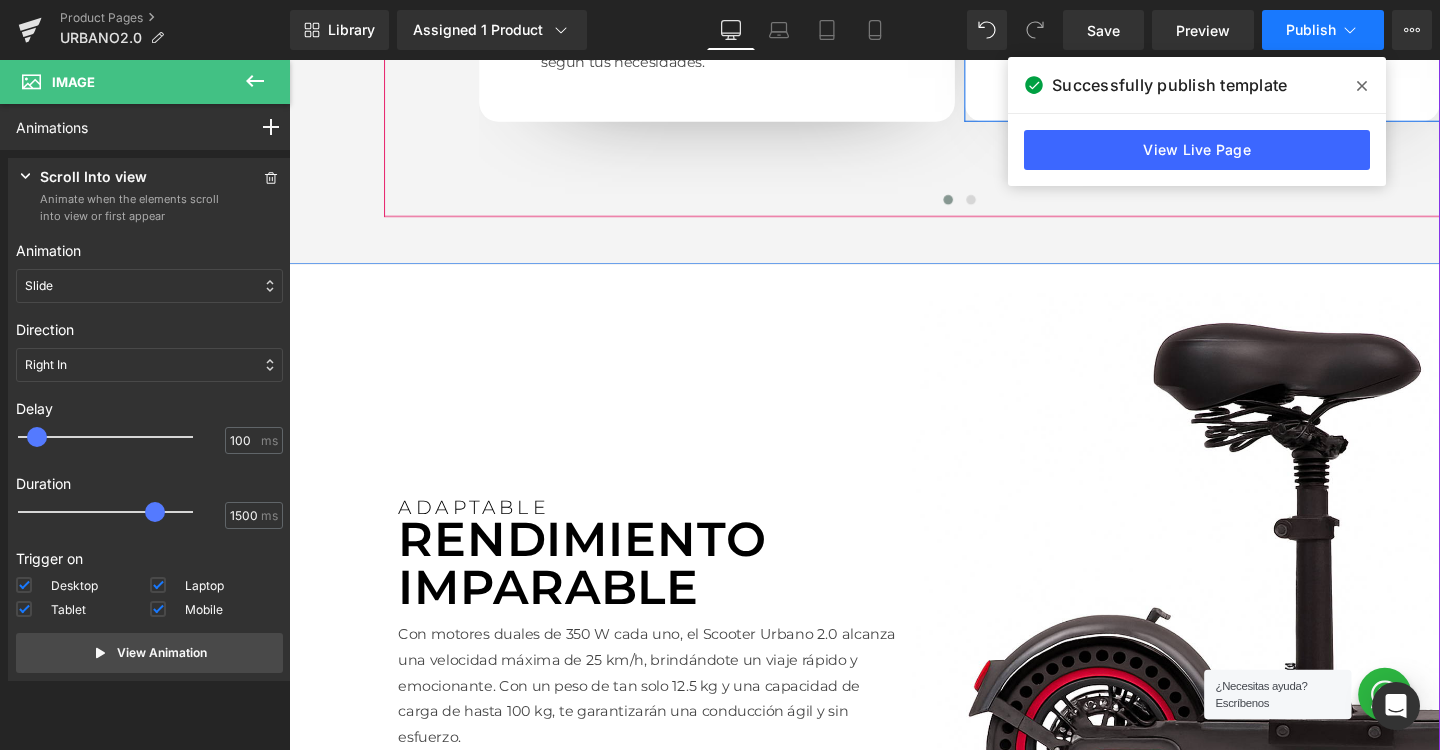 click on "Publish" at bounding box center (1311, 30) 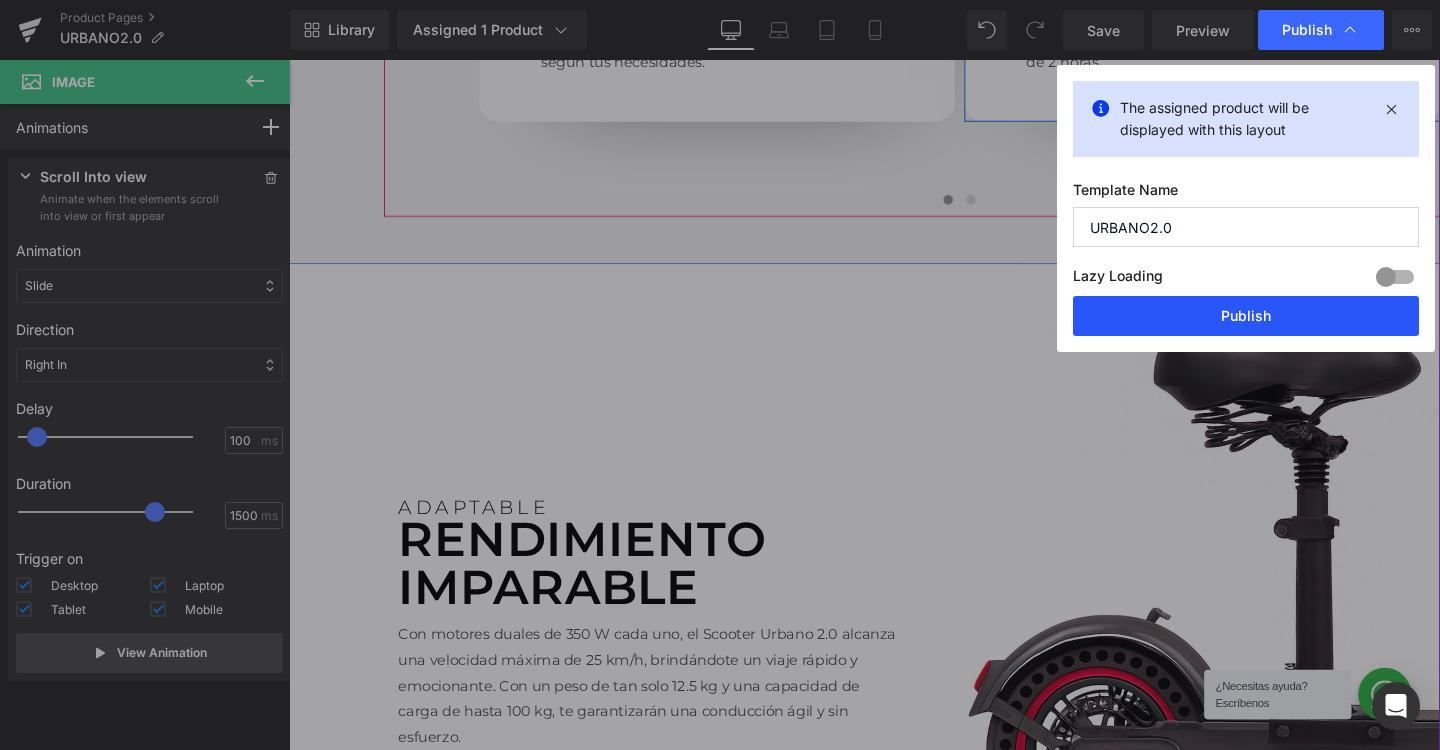 click on "Publish" at bounding box center (1246, 316) 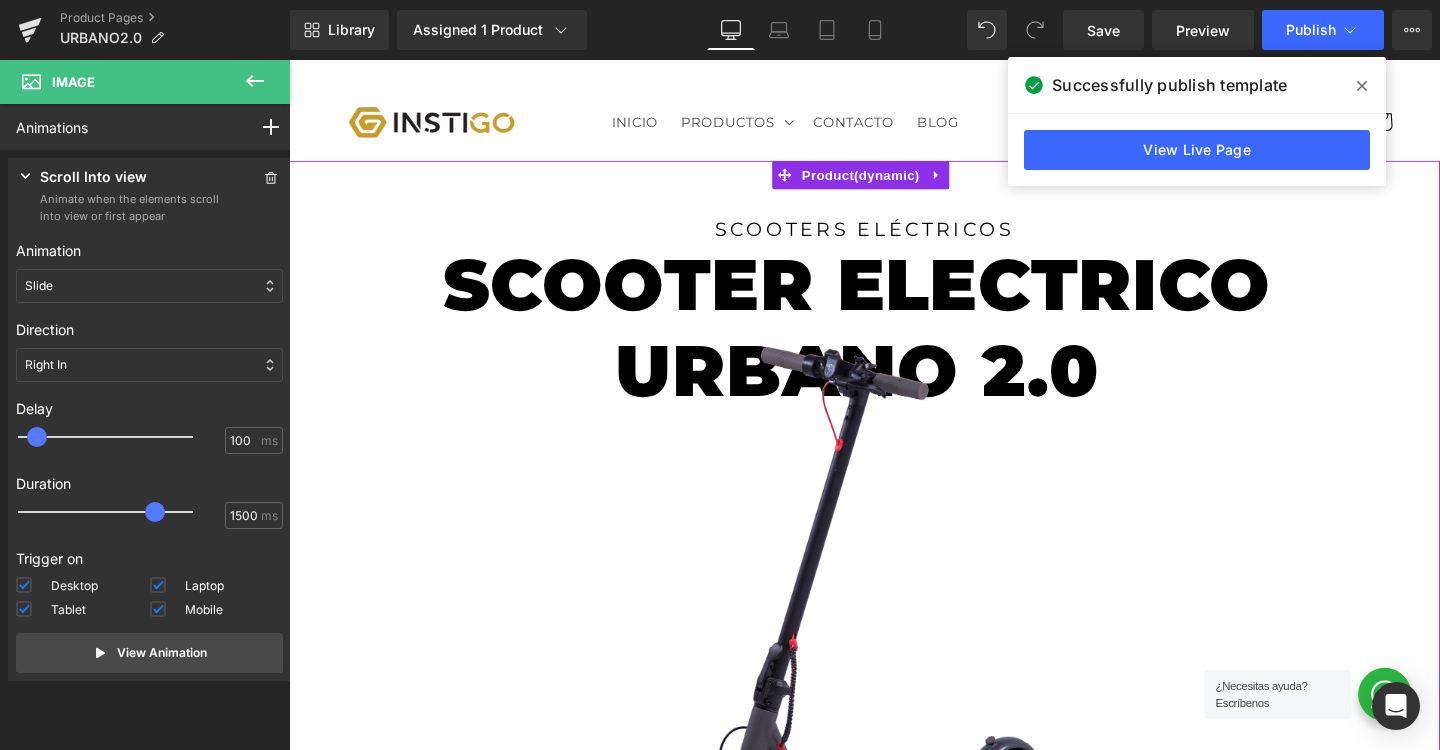 scroll, scrollTop: -1, scrollLeft: 0, axis: vertical 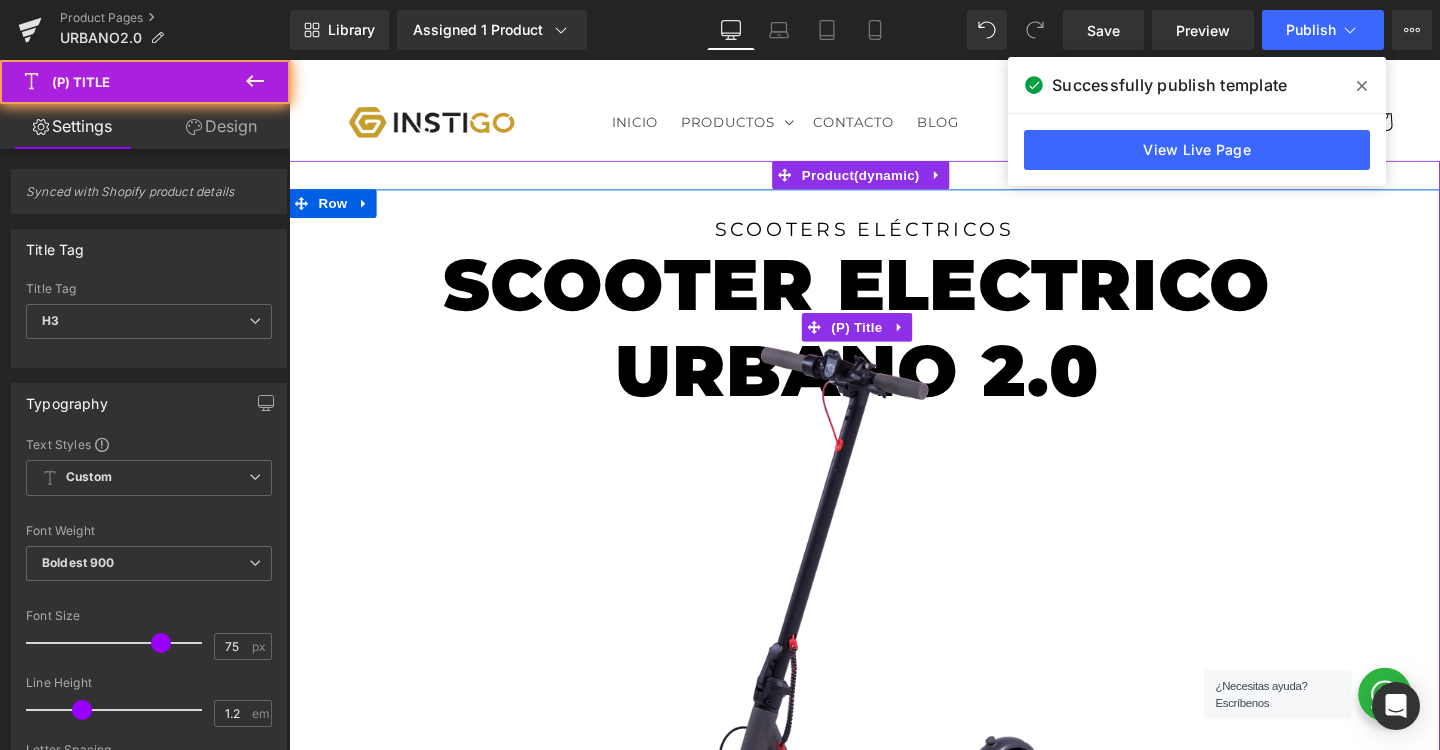 click on "SCOOTER ELECTRICO URBANO 2.0" at bounding box center [886, 341] 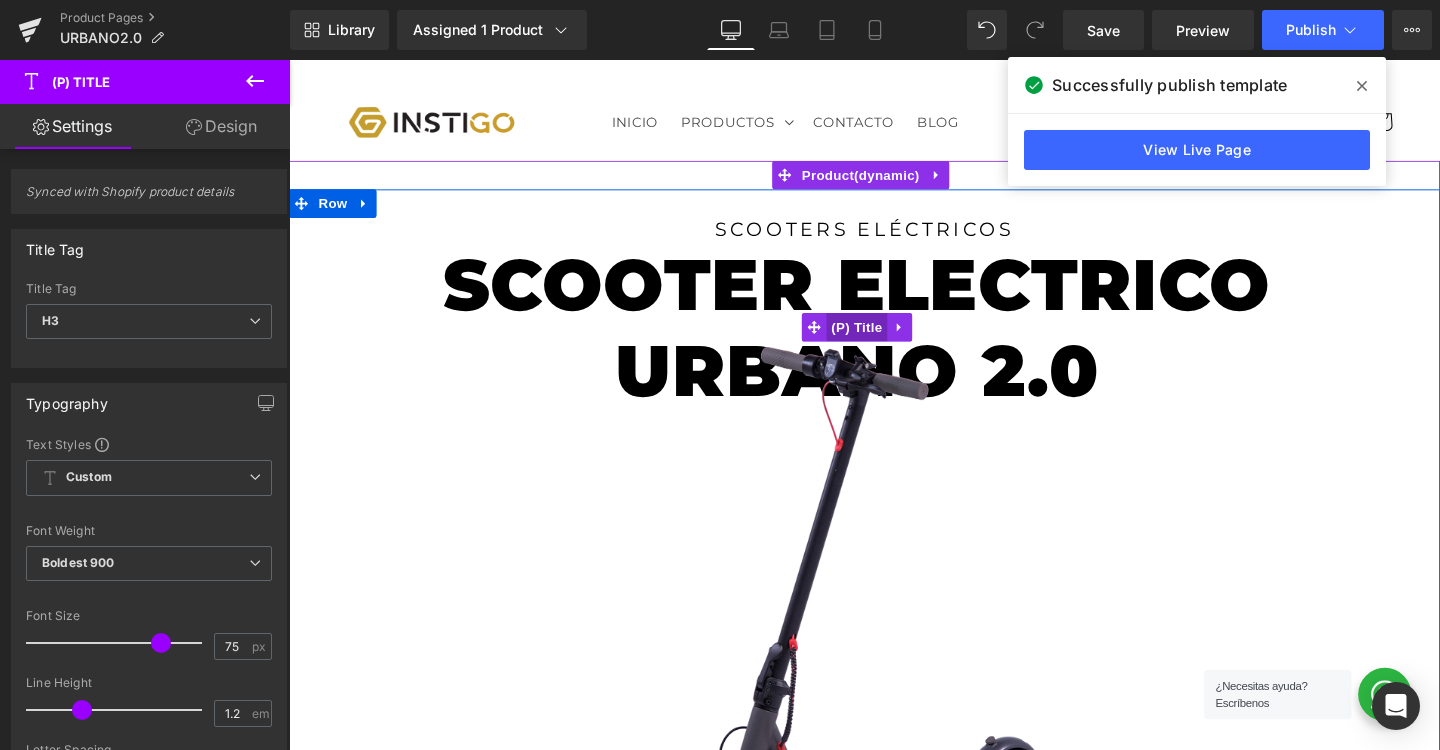 click on "(P) Title" at bounding box center (886, 341) 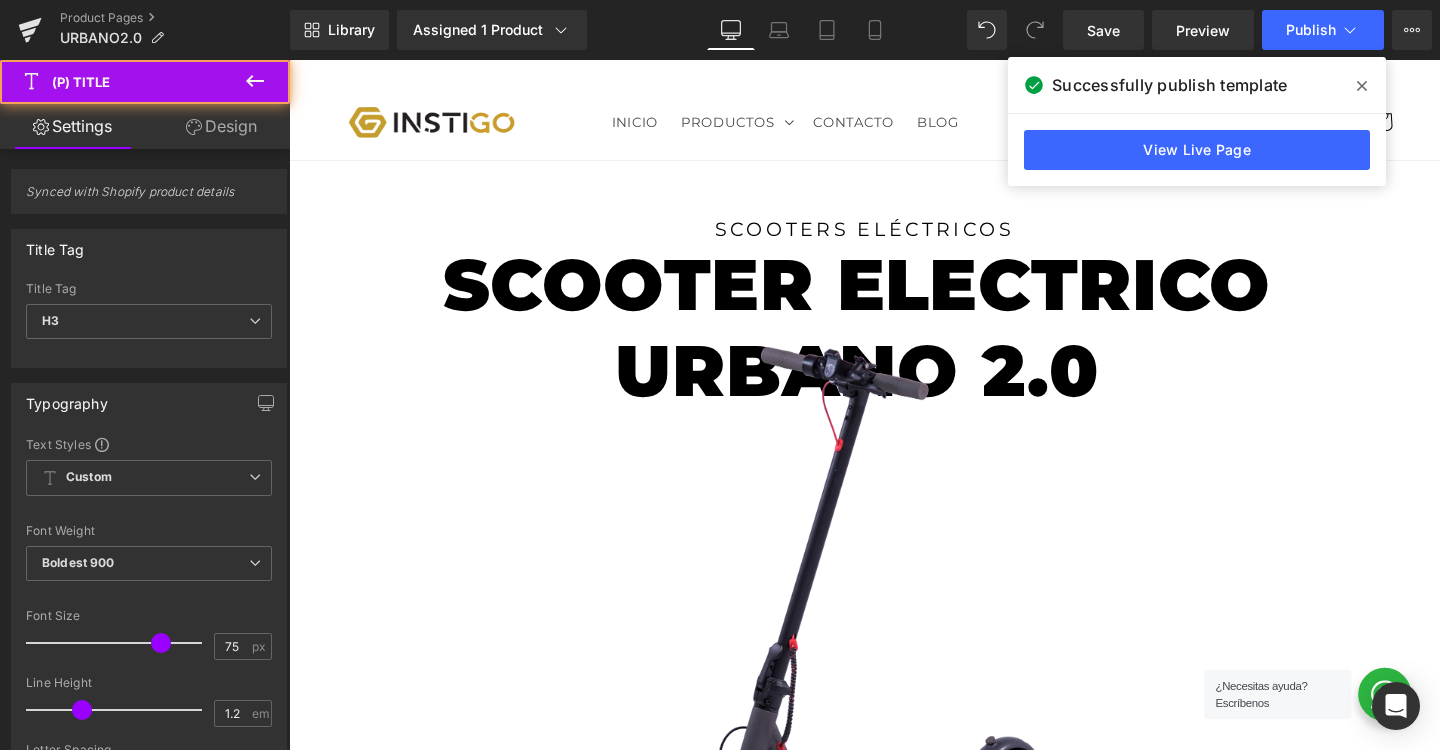 click on "Design" at bounding box center [221, 126] 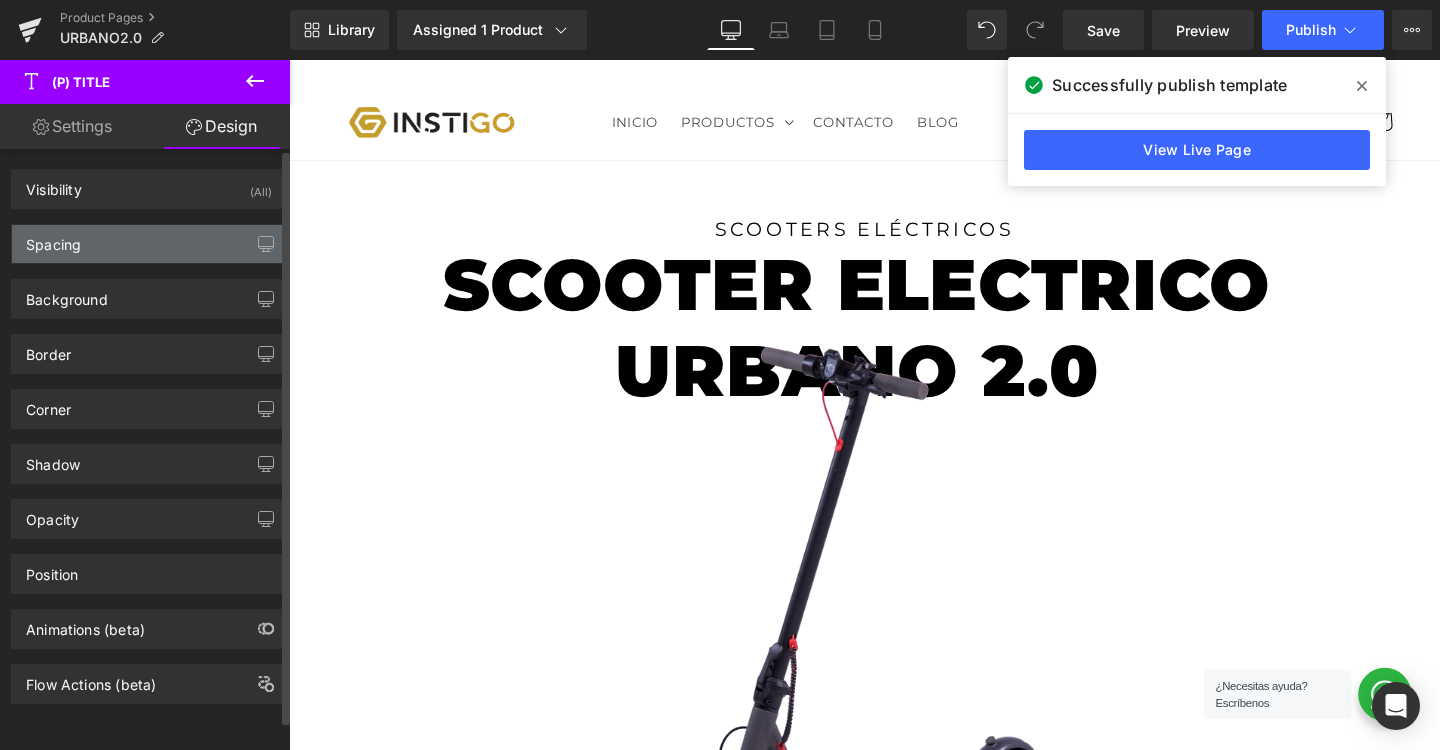 click on "Spacing" at bounding box center (149, 244) 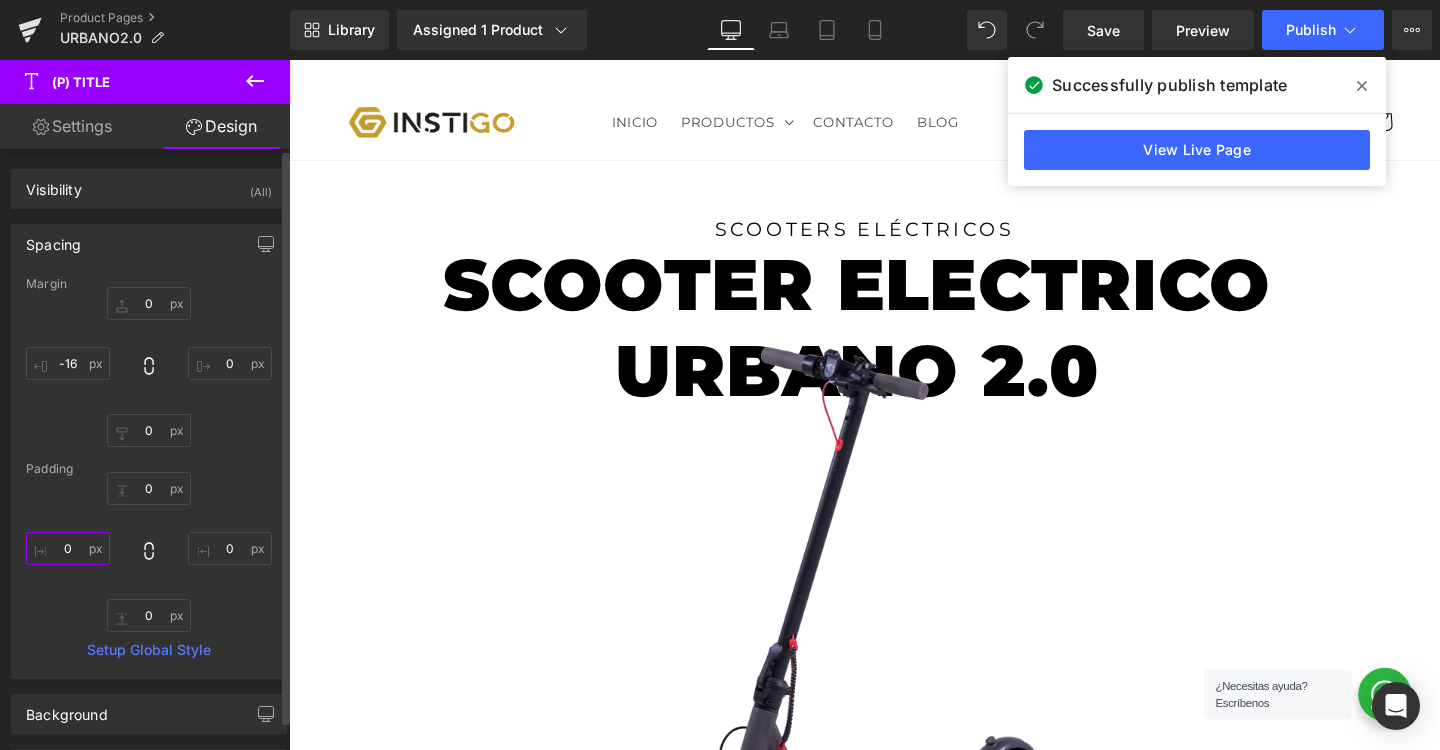 click at bounding box center [68, 548] 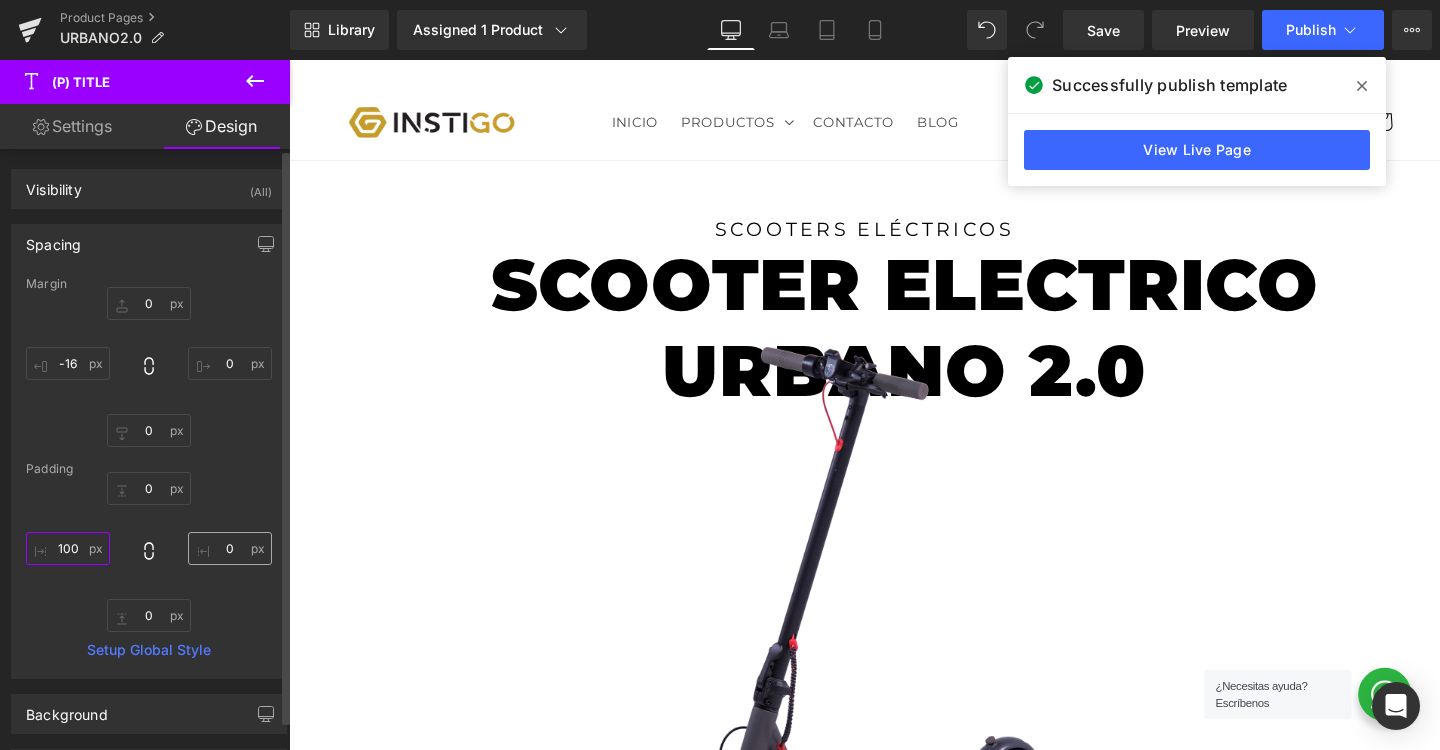 type on "100" 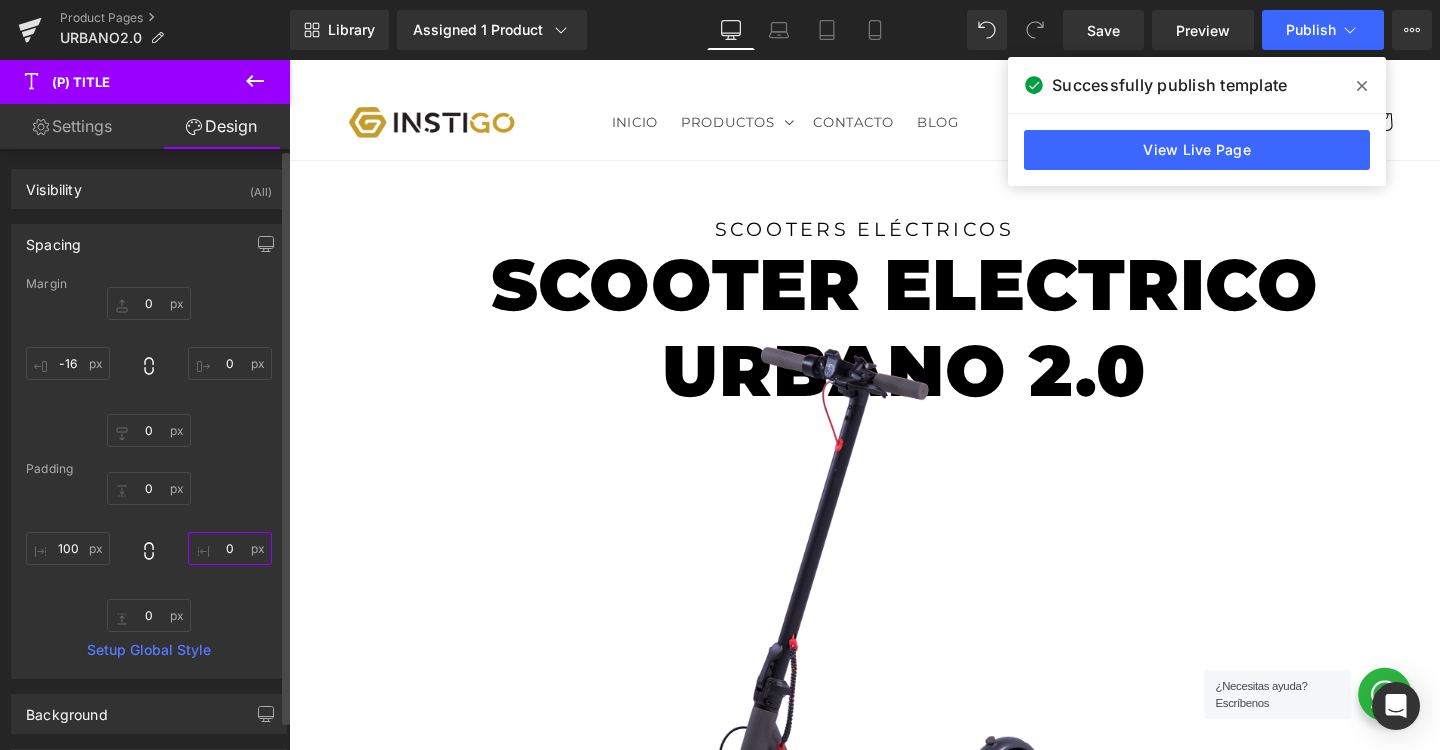 click at bounding box center [230, 548] 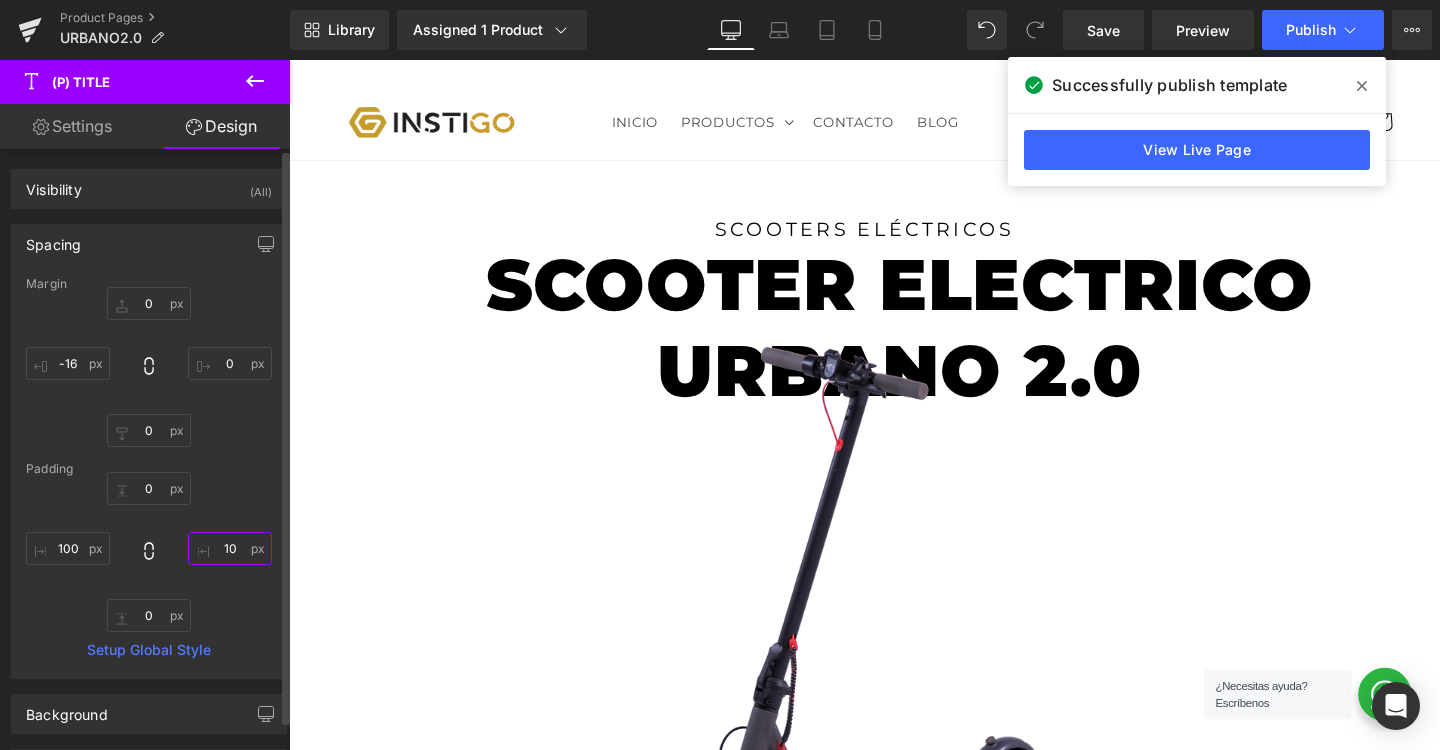 type on "100" 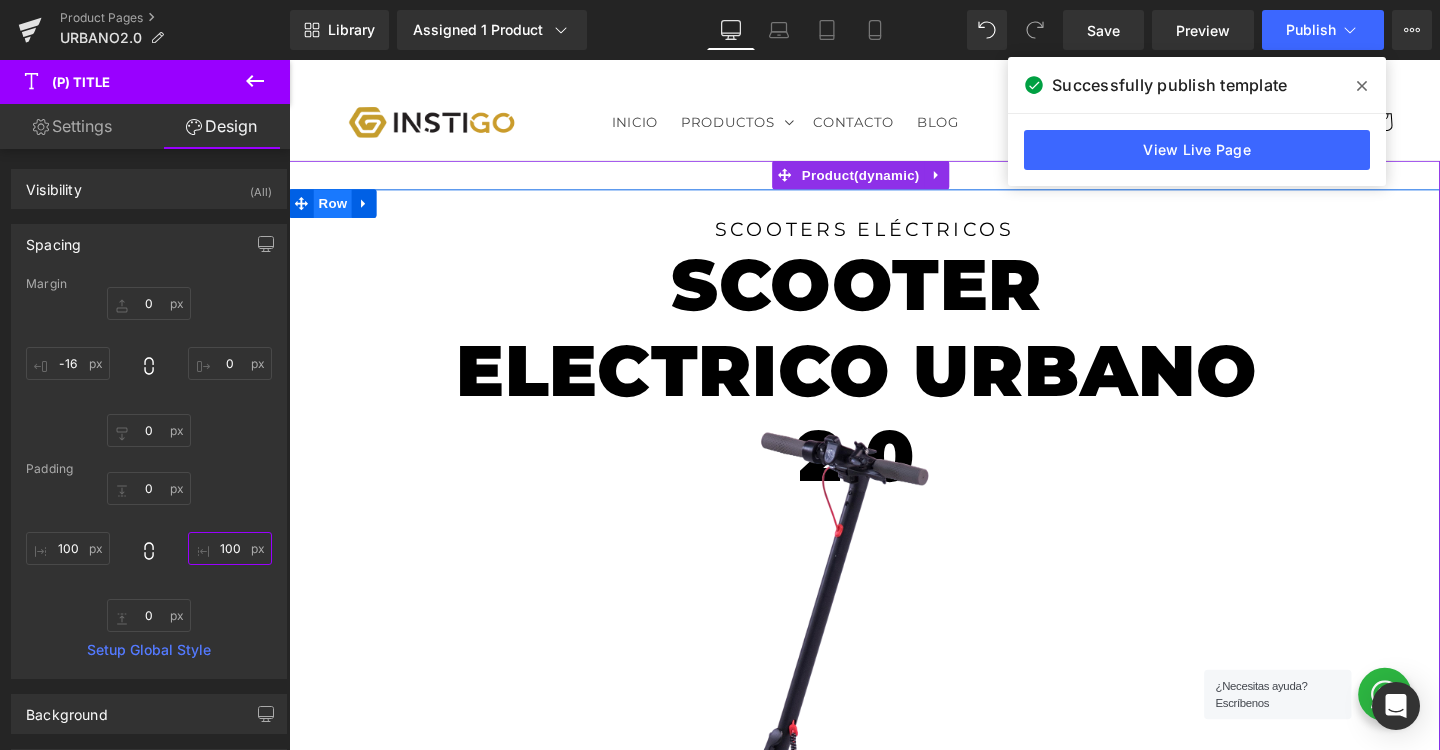 click on "Row" at bounding box center (335, 211) 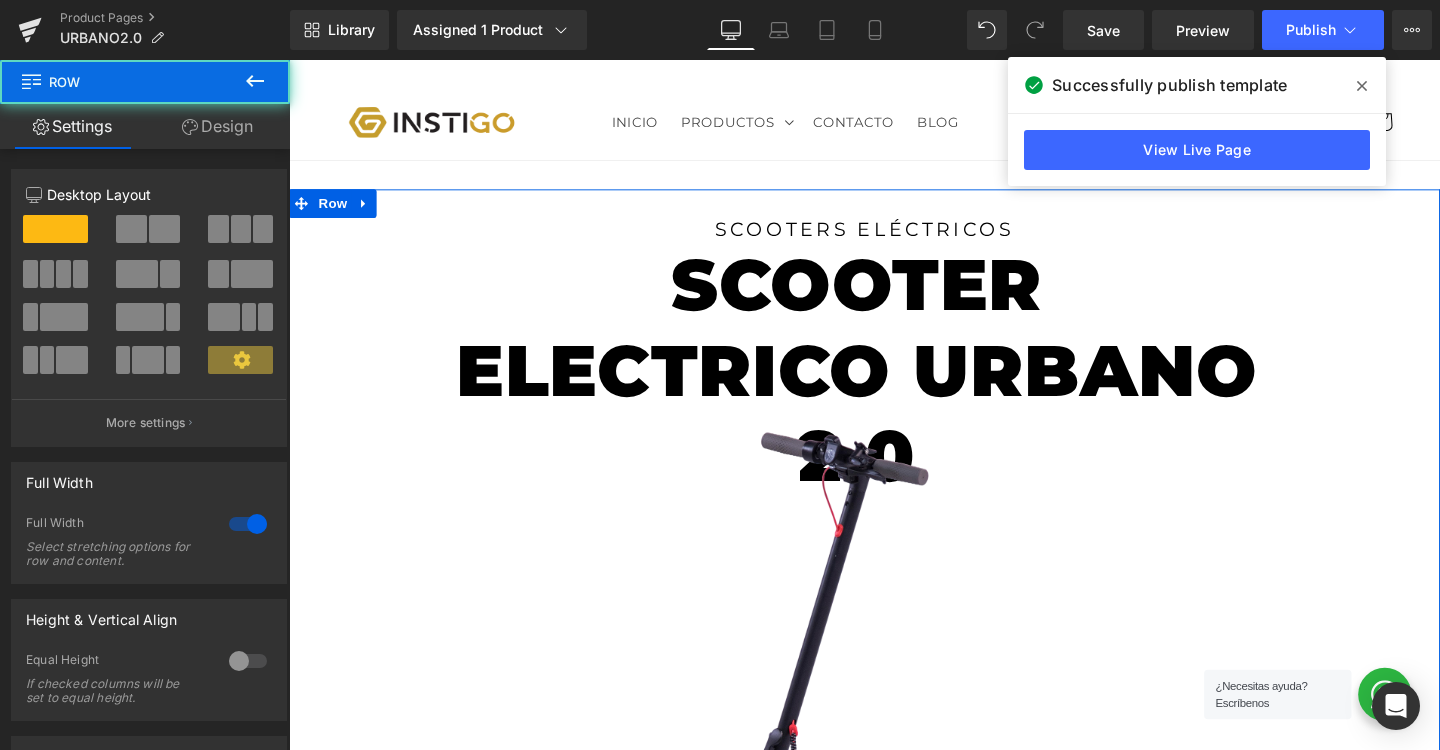 click on "Design" at bounding box center (217, 126) 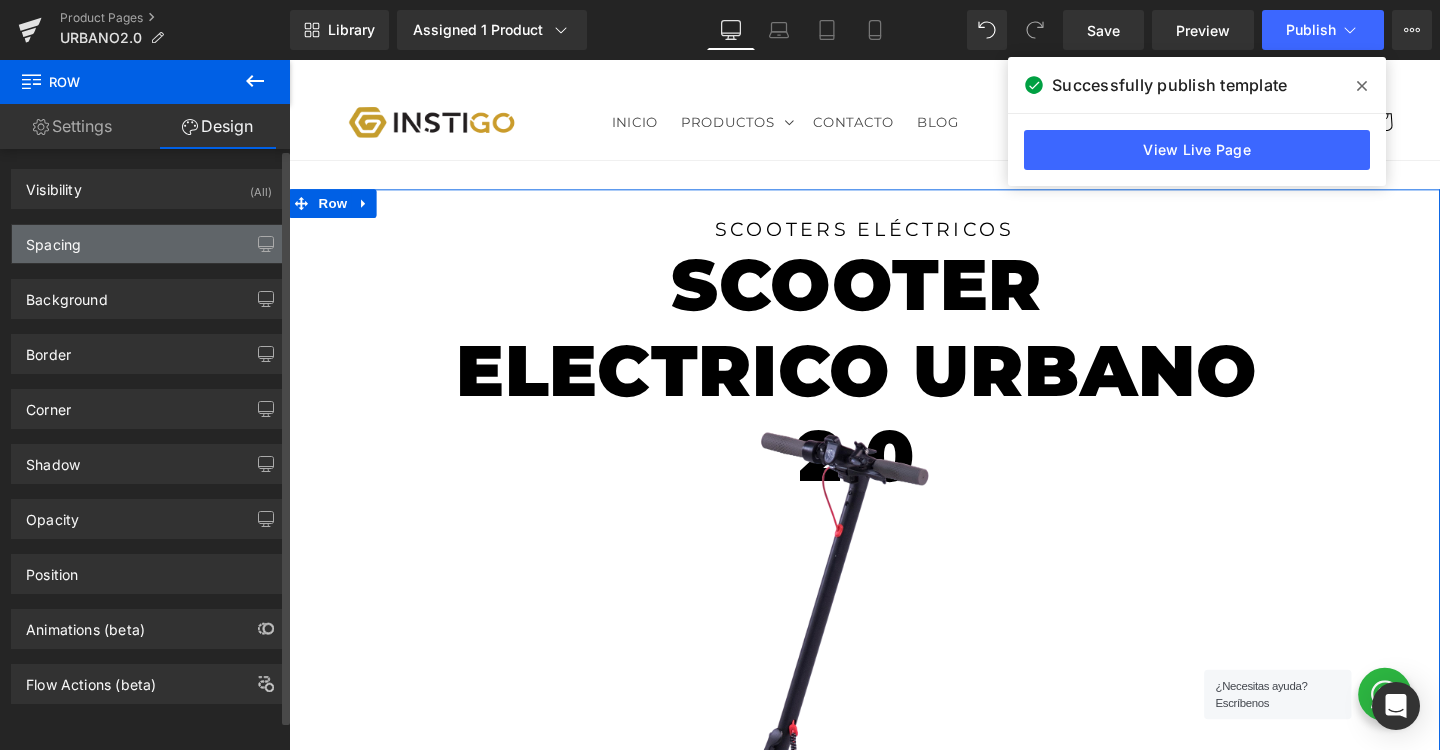 click on "Spacing" at bounding box center [149, 244] 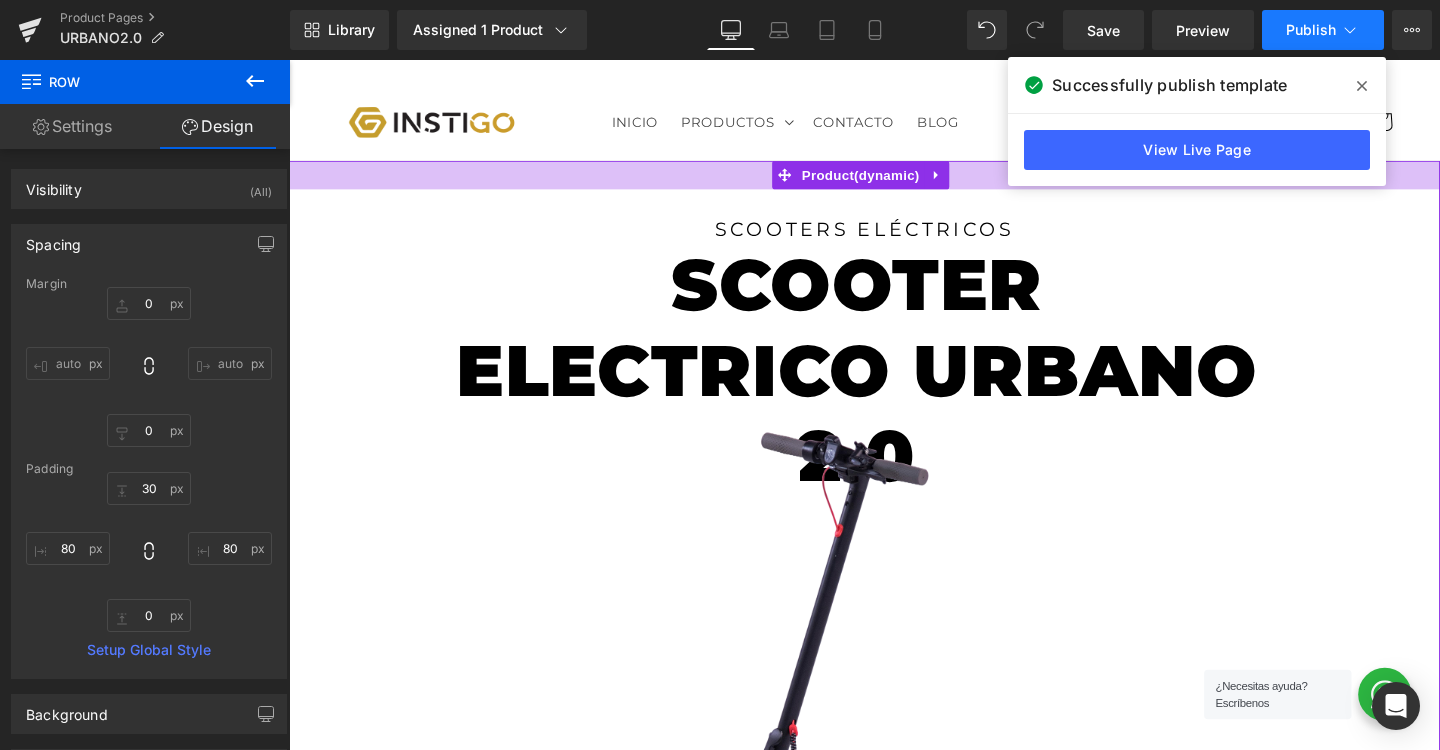 click on "Publish" at bounding box center [1311, 30] 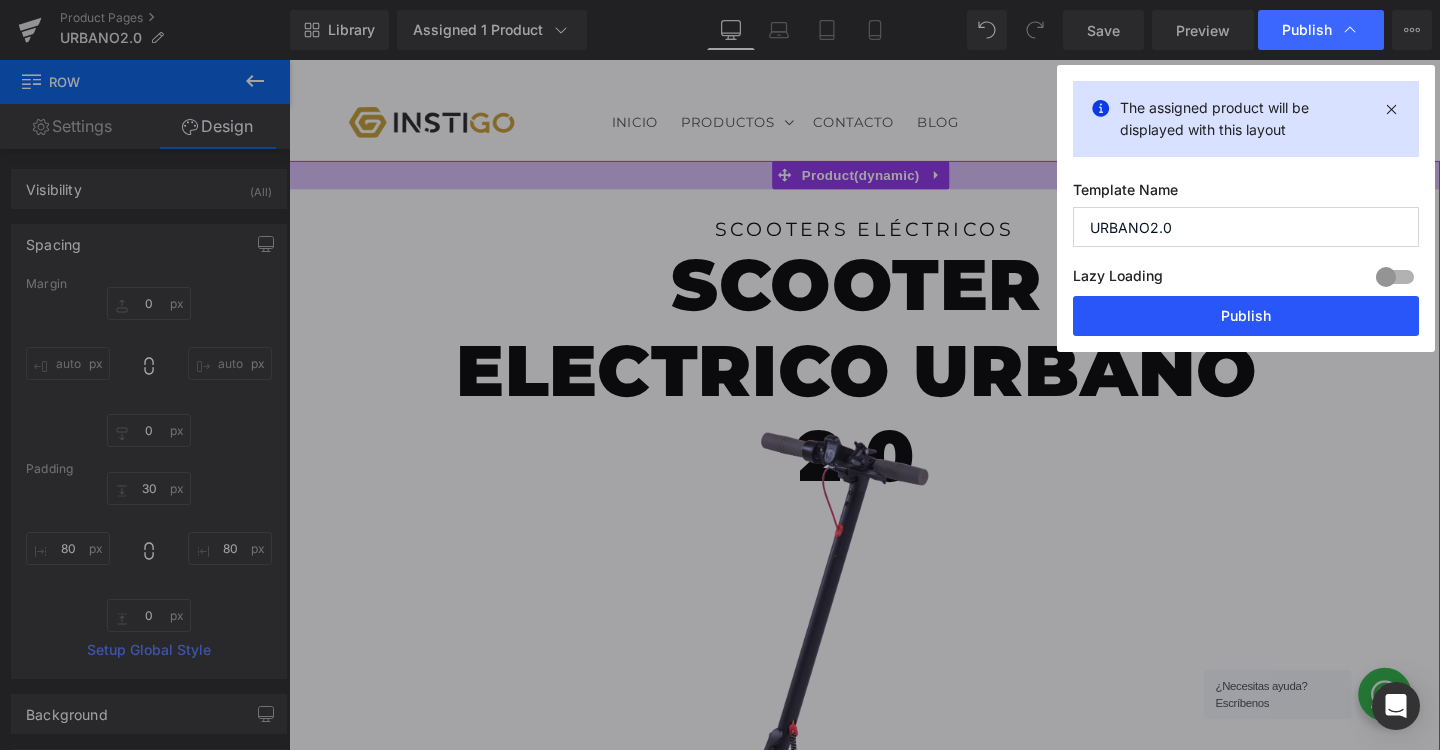 drag, startPoint x: 1197, startPoint y: 313, endPoint x: 953, endPoint y: 266, distance: 248.48541 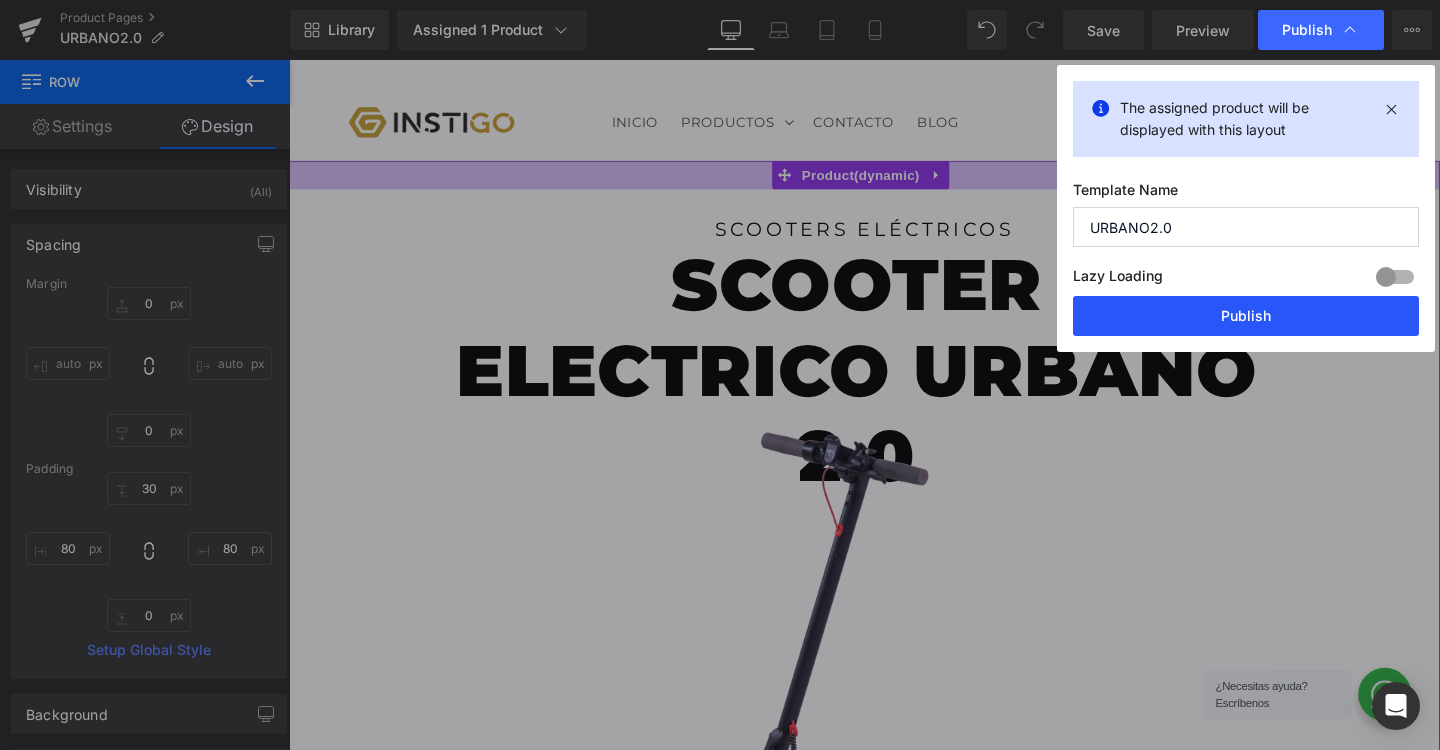 click on "Publish" at bounding box center (1246, 316) 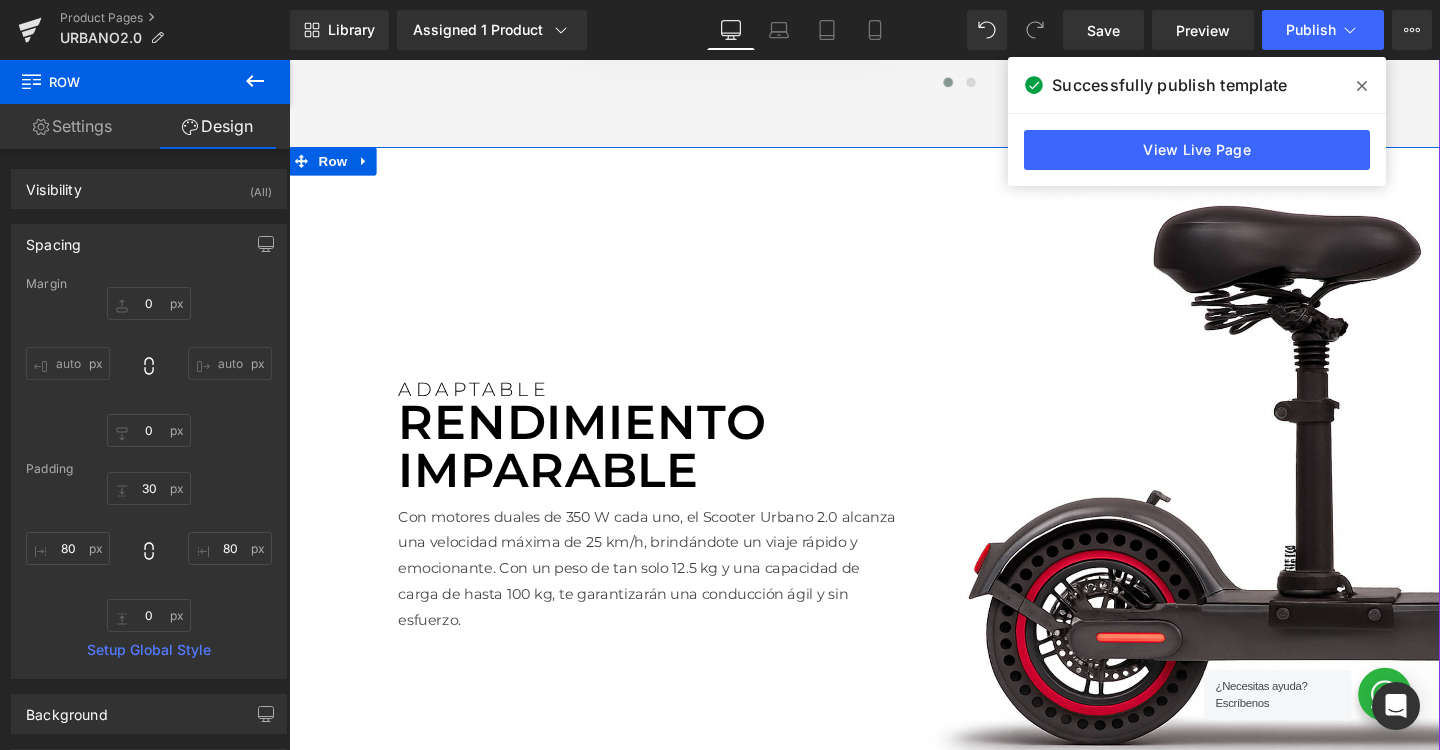scroll, scrollTop: 2300, scrollLeft: 0, axis: vertical 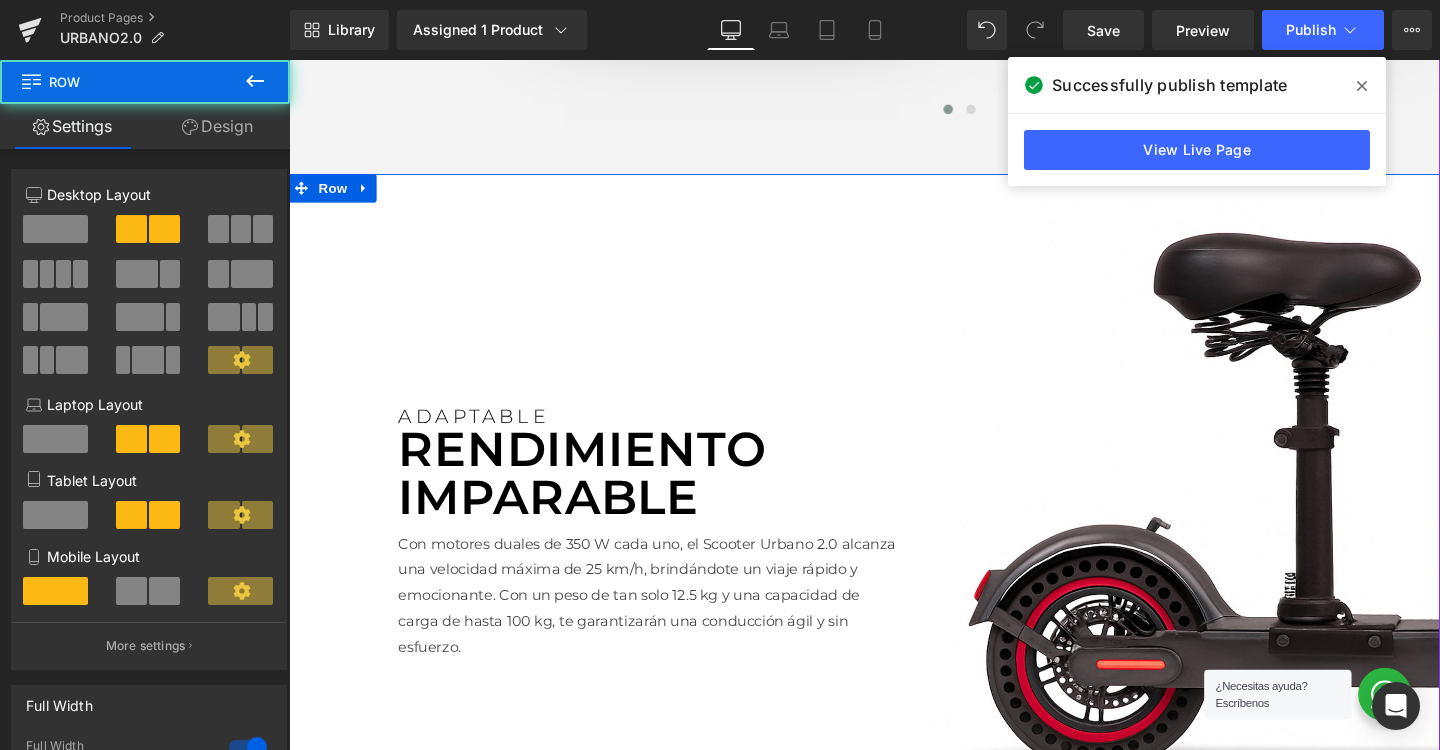 click on "ADAPTABLE Text Block         RENDIMIENTO IMPARABLE Text Block         Con motores duales de 350 W cada uno, el Scooter Urbano 2.0 alcanza una velocidad máxima de 25 km/h, brindándote un viaje rápido y emocionante. Con un peso de tan solo 12.5 kg y una capacidad de carga de hasta 100 kg, te garantizarán una conducción ágil y sin esfuerzo. Text Block
Row" at bounding box center (666, 548) 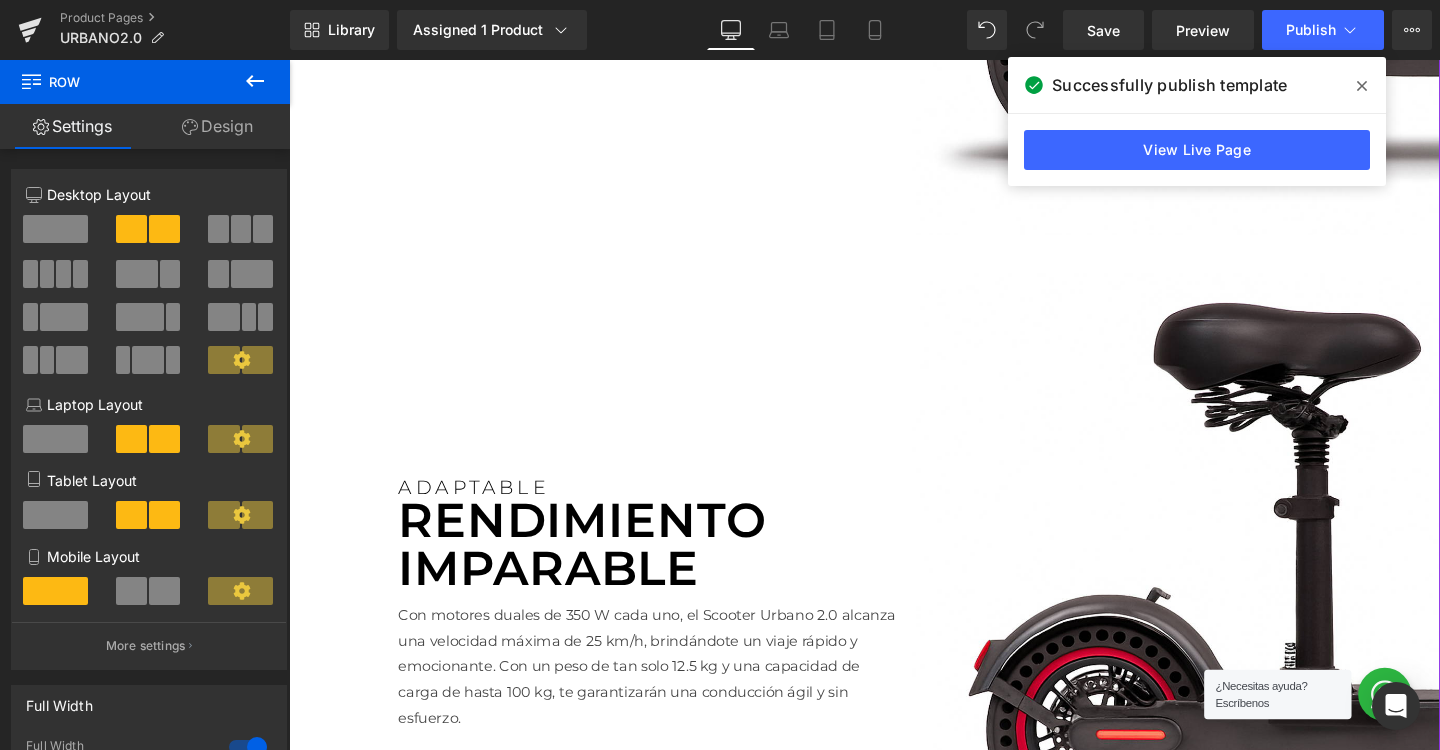 scroll, scrollTop: 3054, scrollLeft: 0, axis: vertical 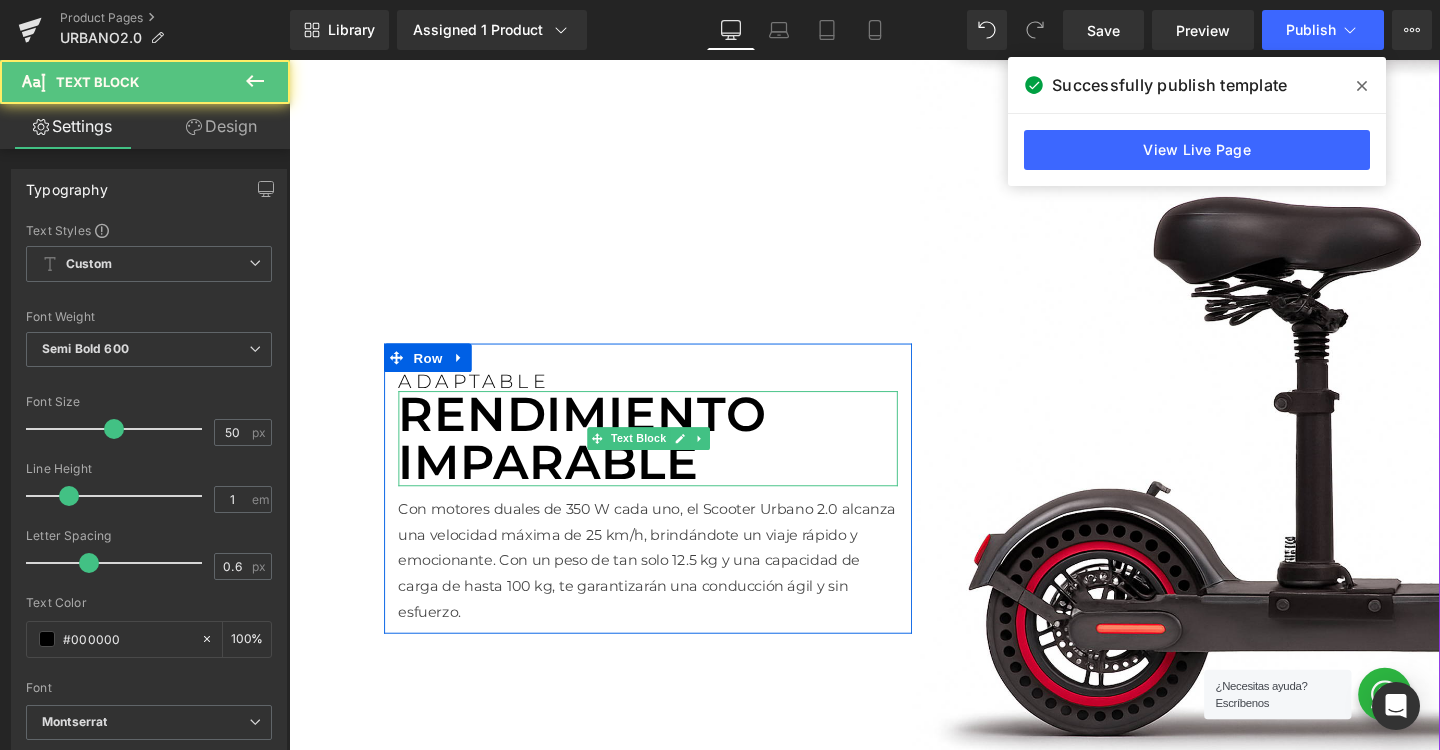 click on "RENDIMIENTO IMPARABLE" at bounding box center [666, 458] 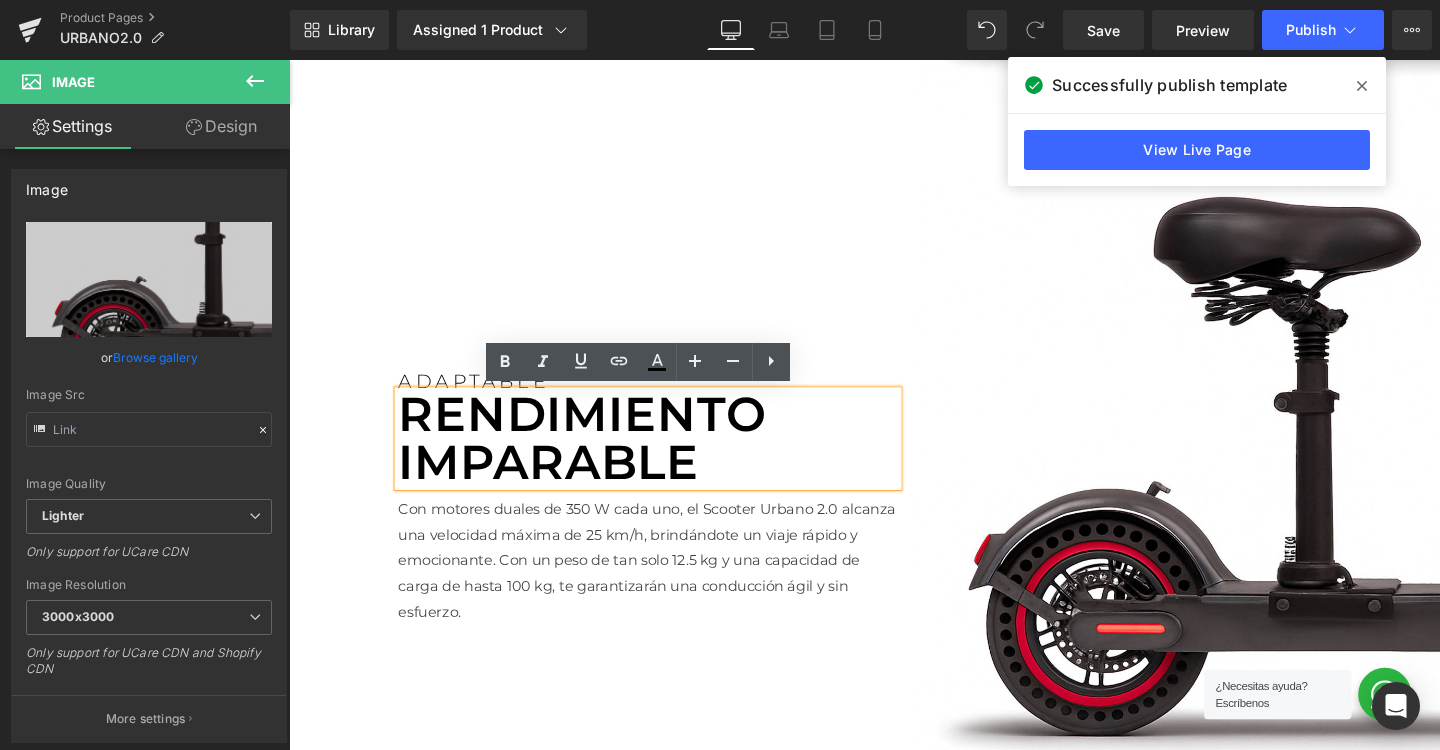 click on "ADAPTABLE Text Block         RENDIMIENTO IMPARABLE Text Block         Con motores duales de 350 W cada uno, el Scooter Urbano 2.0 alcanza una velocidad máxima de 25 km/h, brindándote un viaje rápido y emocionante. Con un peso de tan solo 12.5 kg y una capacidad de carga de hasta 100 kg, te garantizarán una conducción ágil y sin esfuerzo. Text Block         Row" at bounding box center [666, 510] 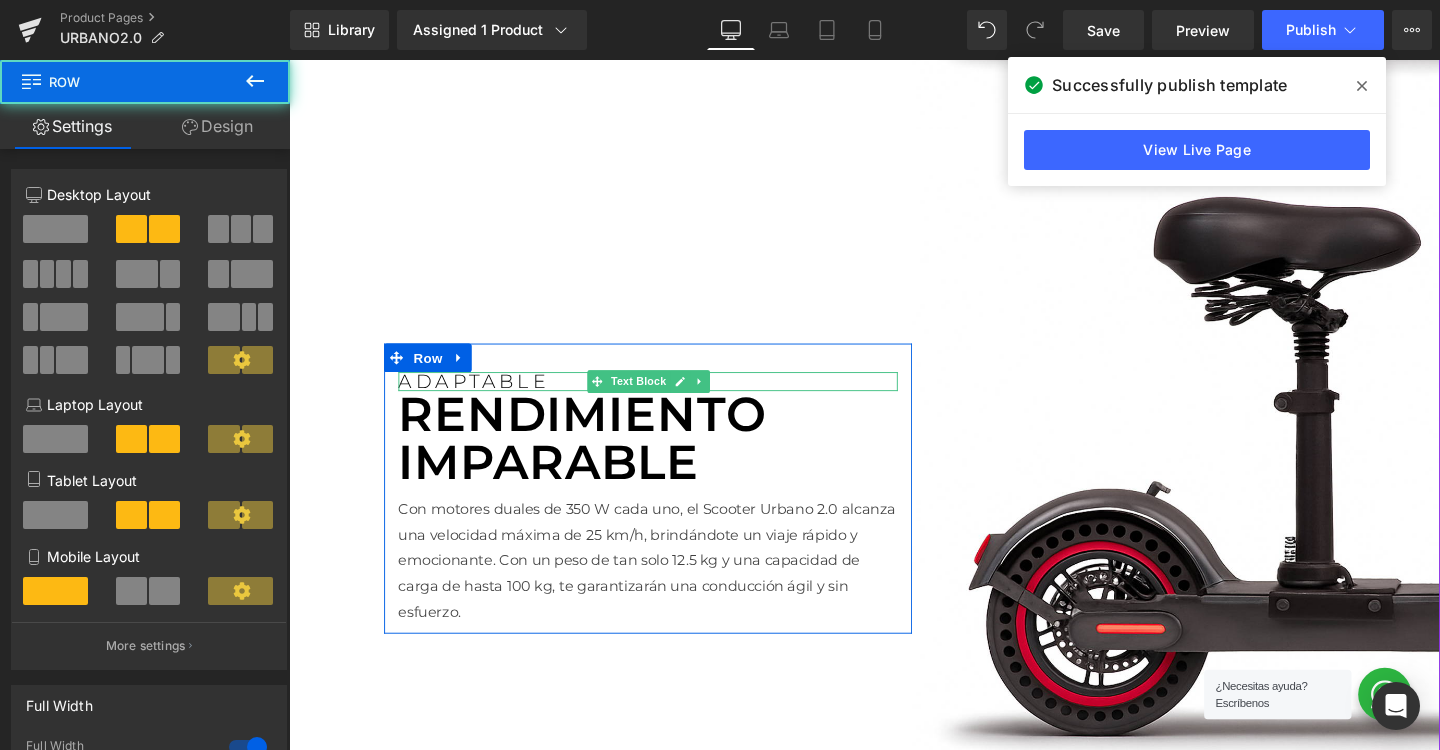 scroll, scrollTop: 2997, scrollLeft: 0, axis: vertical 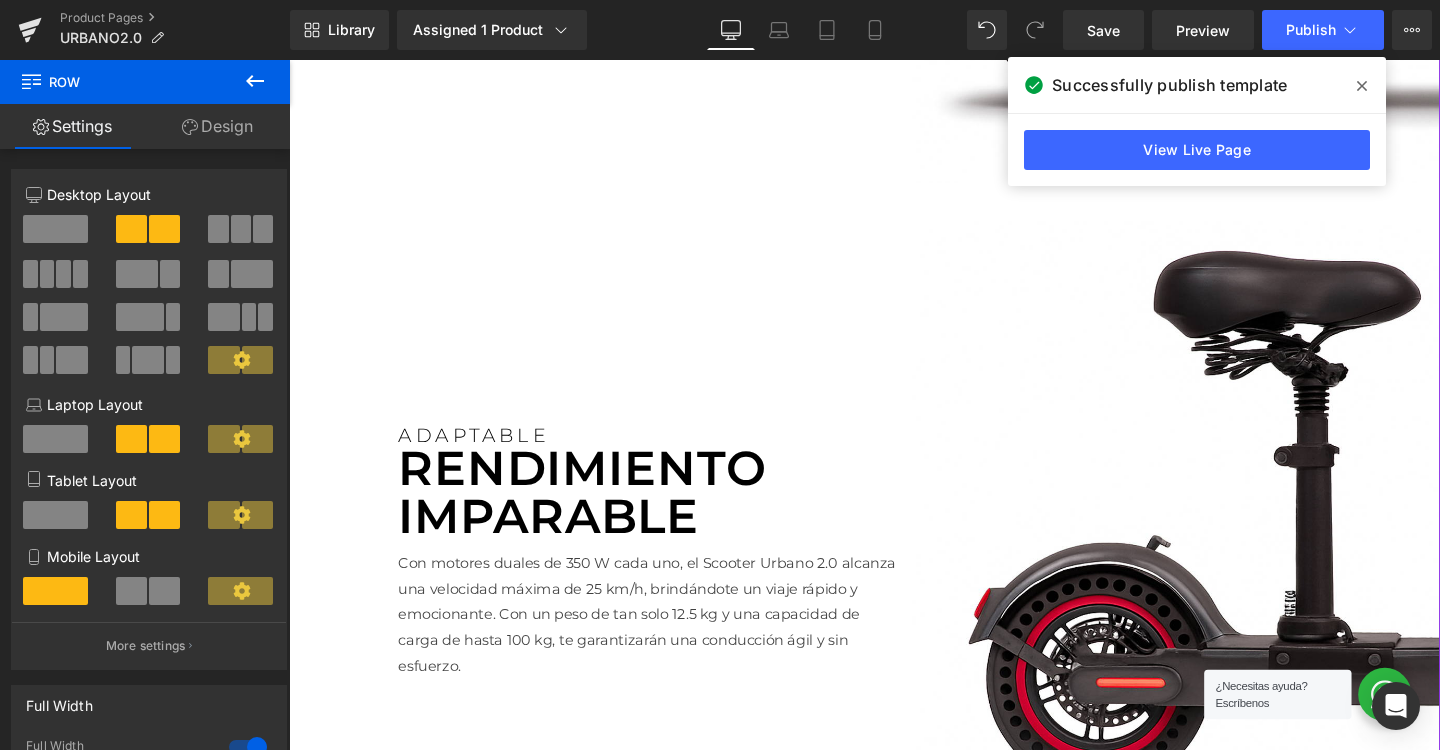 click 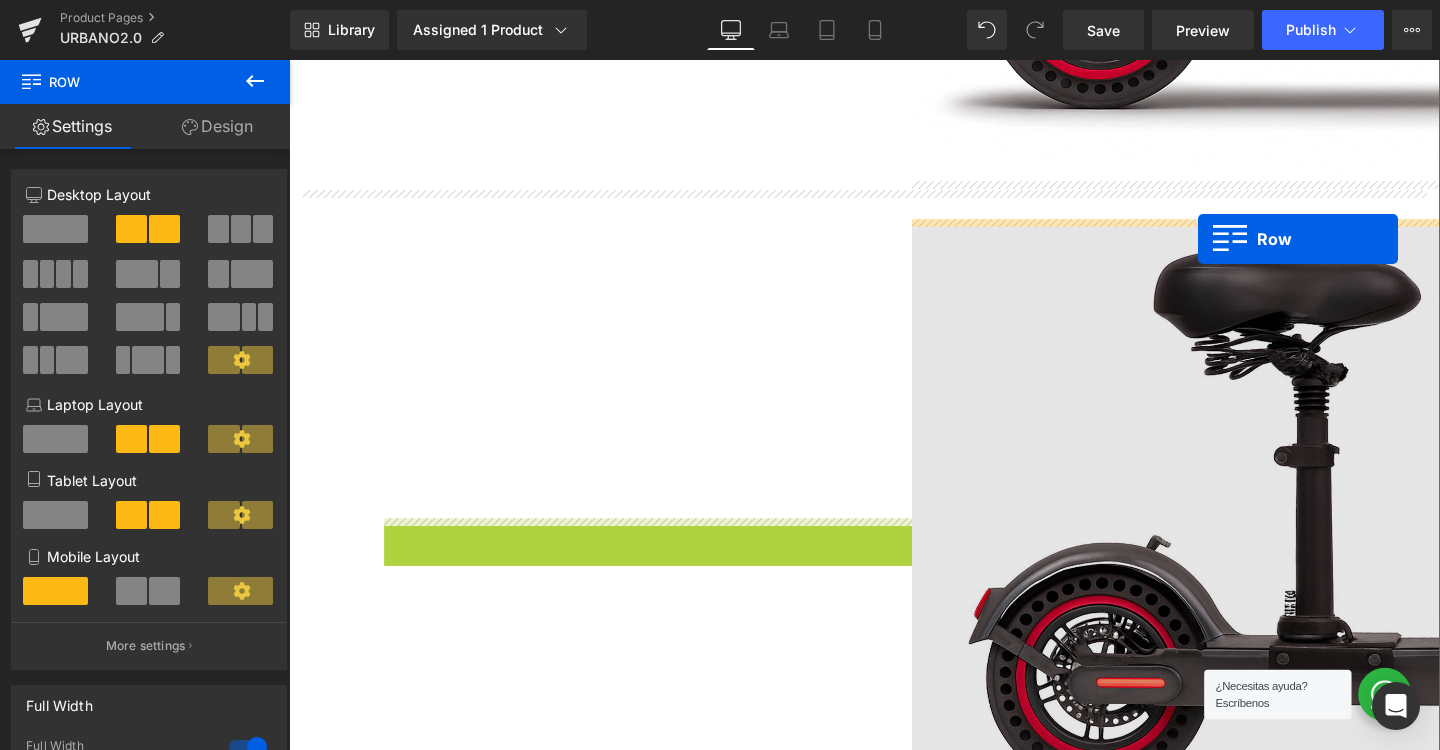drag, startPoint x: 423, startPoint y: 430, endPoint x: 1245, endPoint y: 248, distance: 841.90735 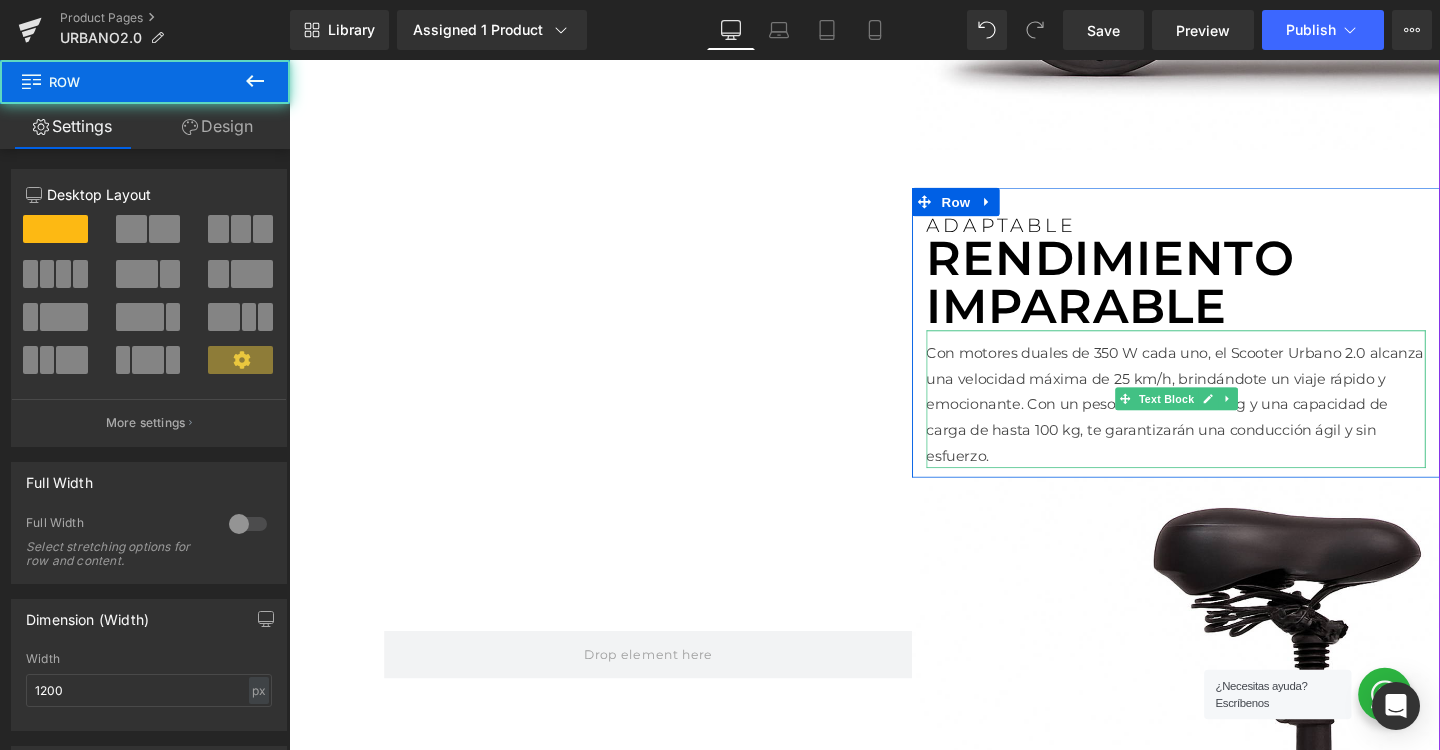 scroll, scrollTop: 3089, scrollLeft: 0, axis: vertical 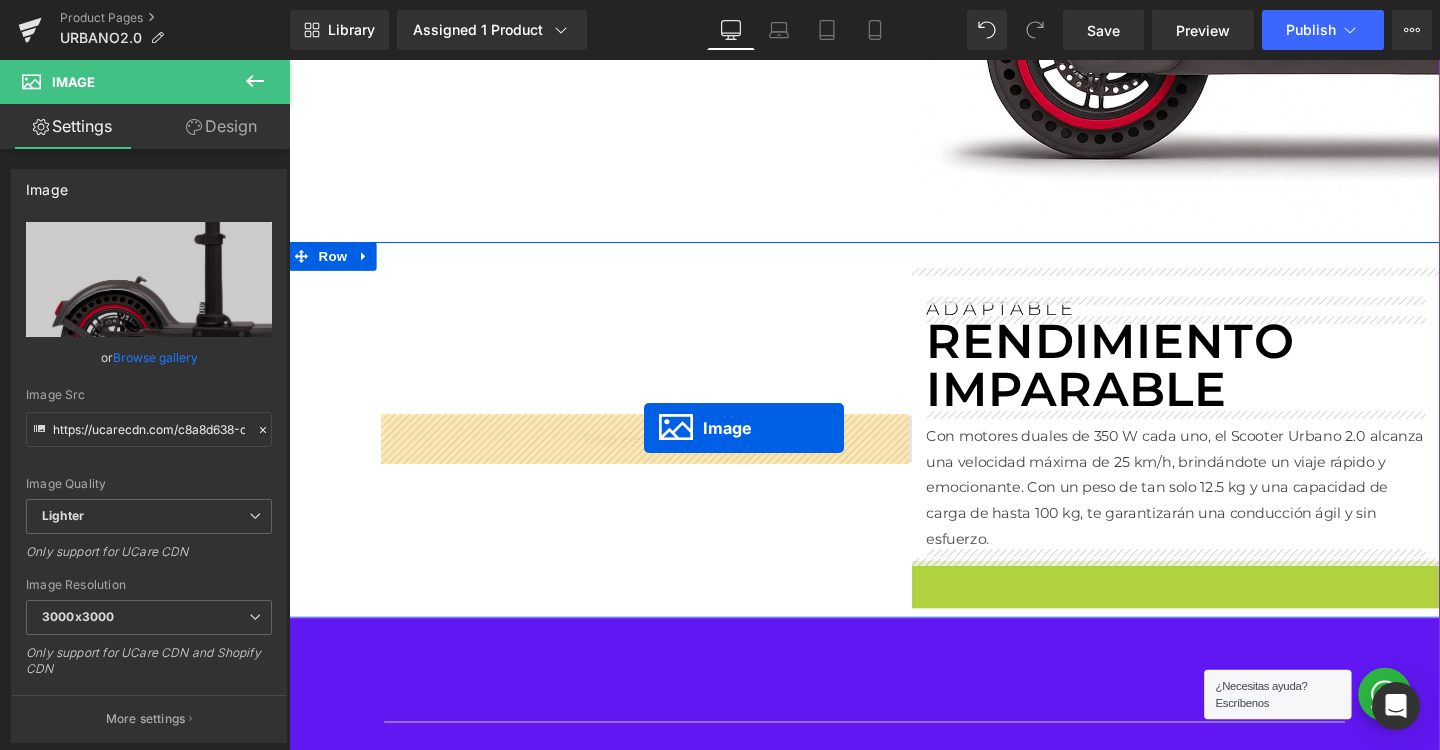 drag, startPoint x: 1231, startPoint y: 541, endPoint x: 662, endPoint y: 447, distance: 576.7122 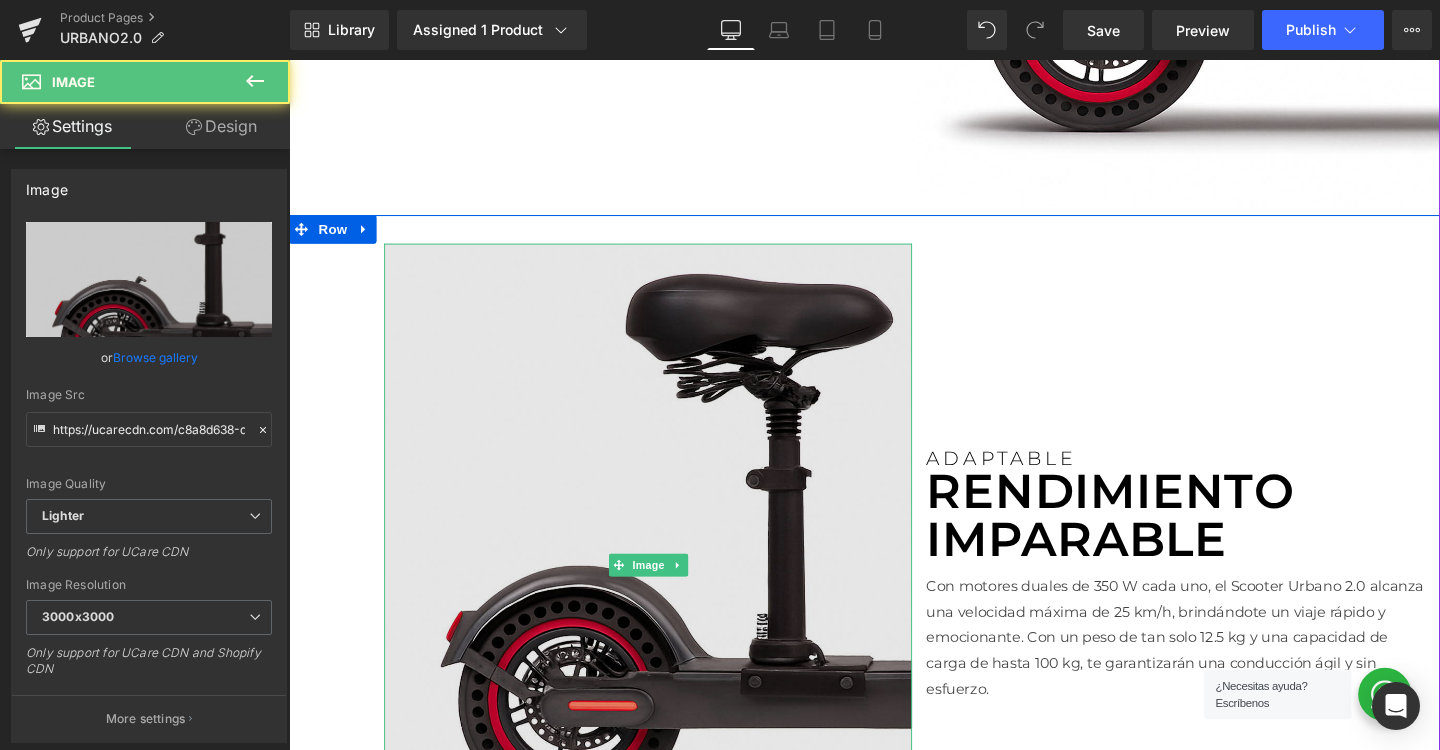 scroll, scrollTop: 2984, scrollLeft: 0, axis: vertical 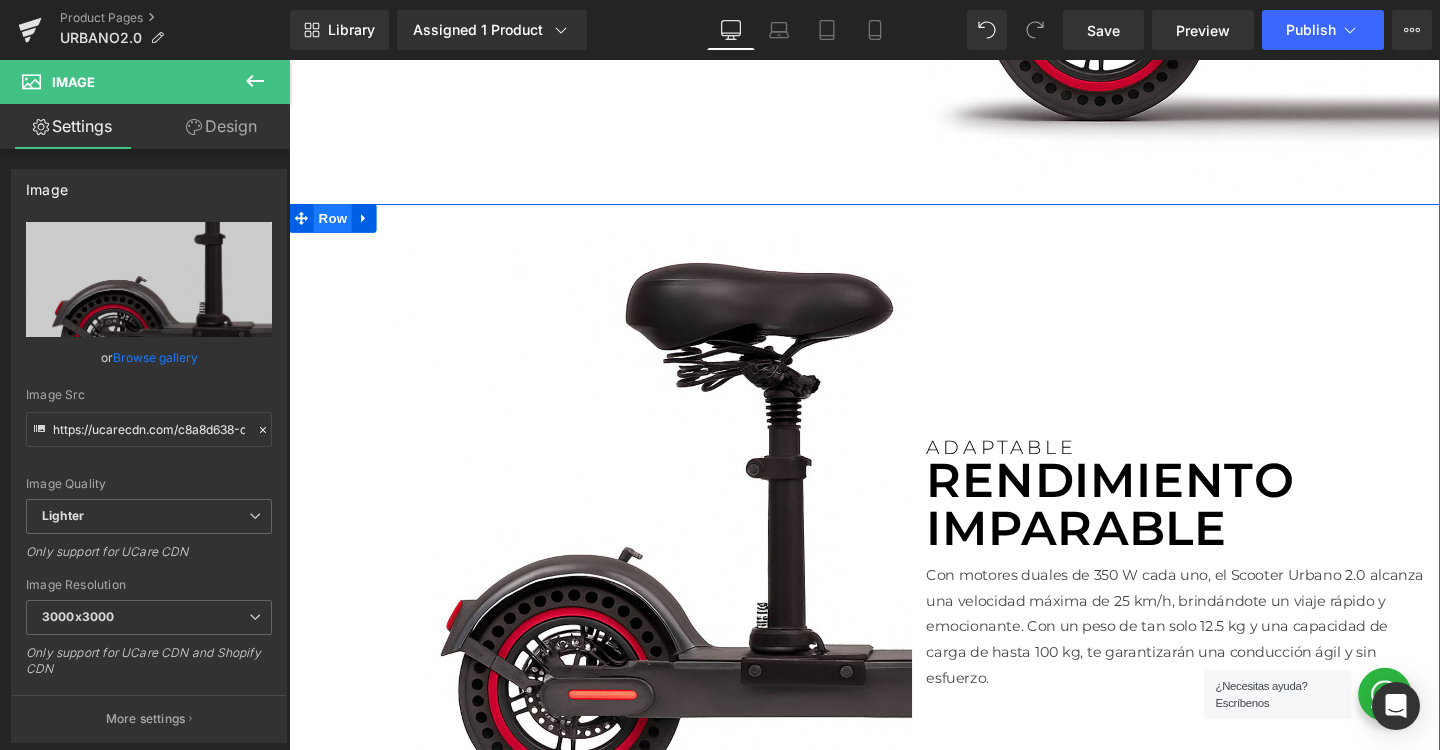 click on "Row" at bounding box center (335, 227) 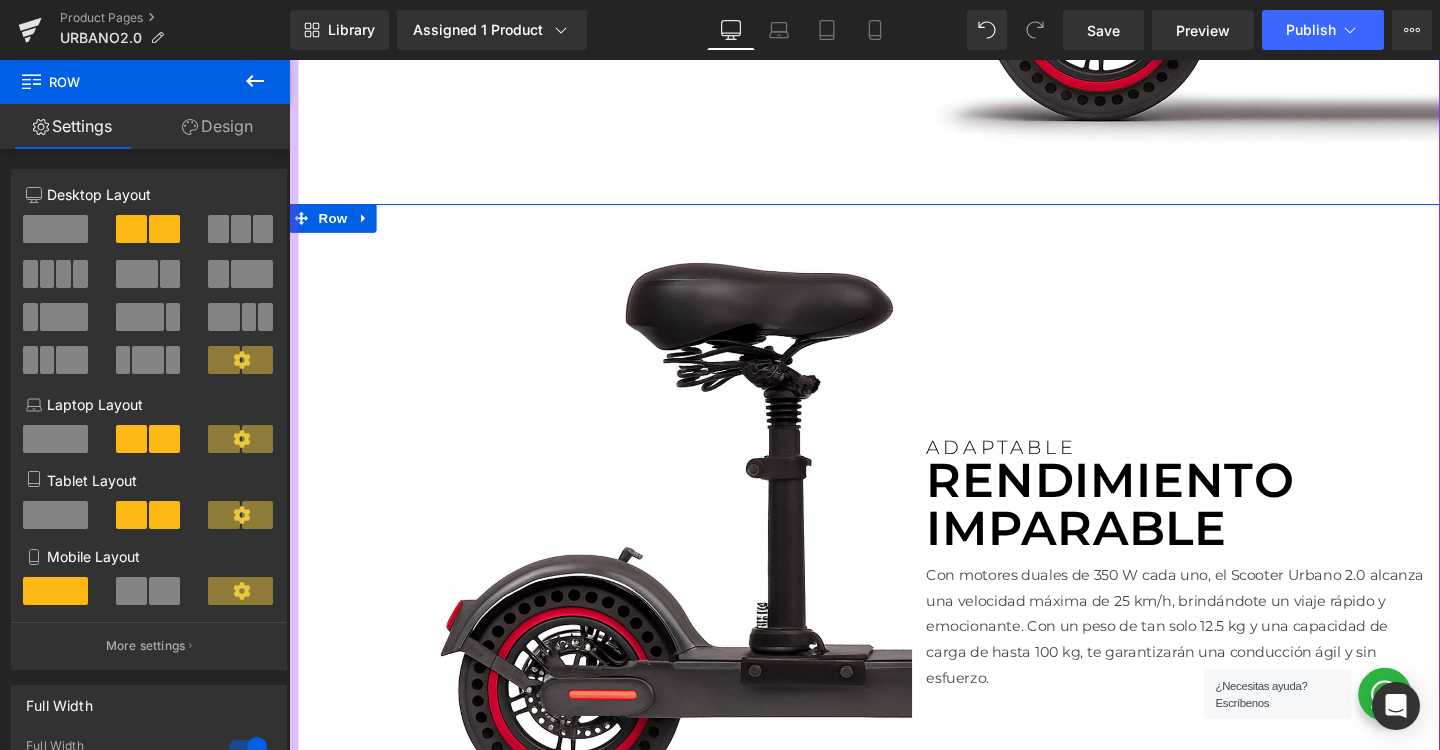 click on "Design" at bounding box center (217, 126) 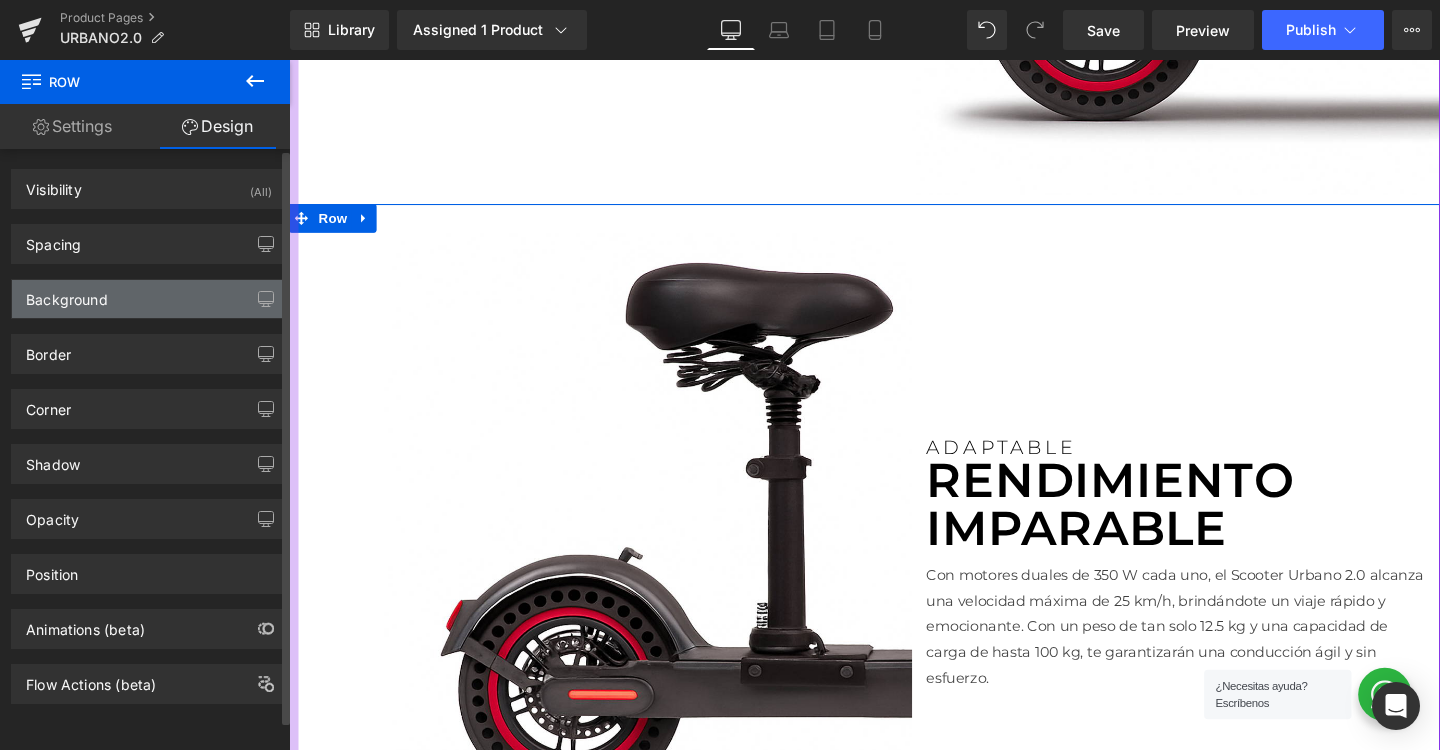 click on "Background" at bounding box center (149, 299) 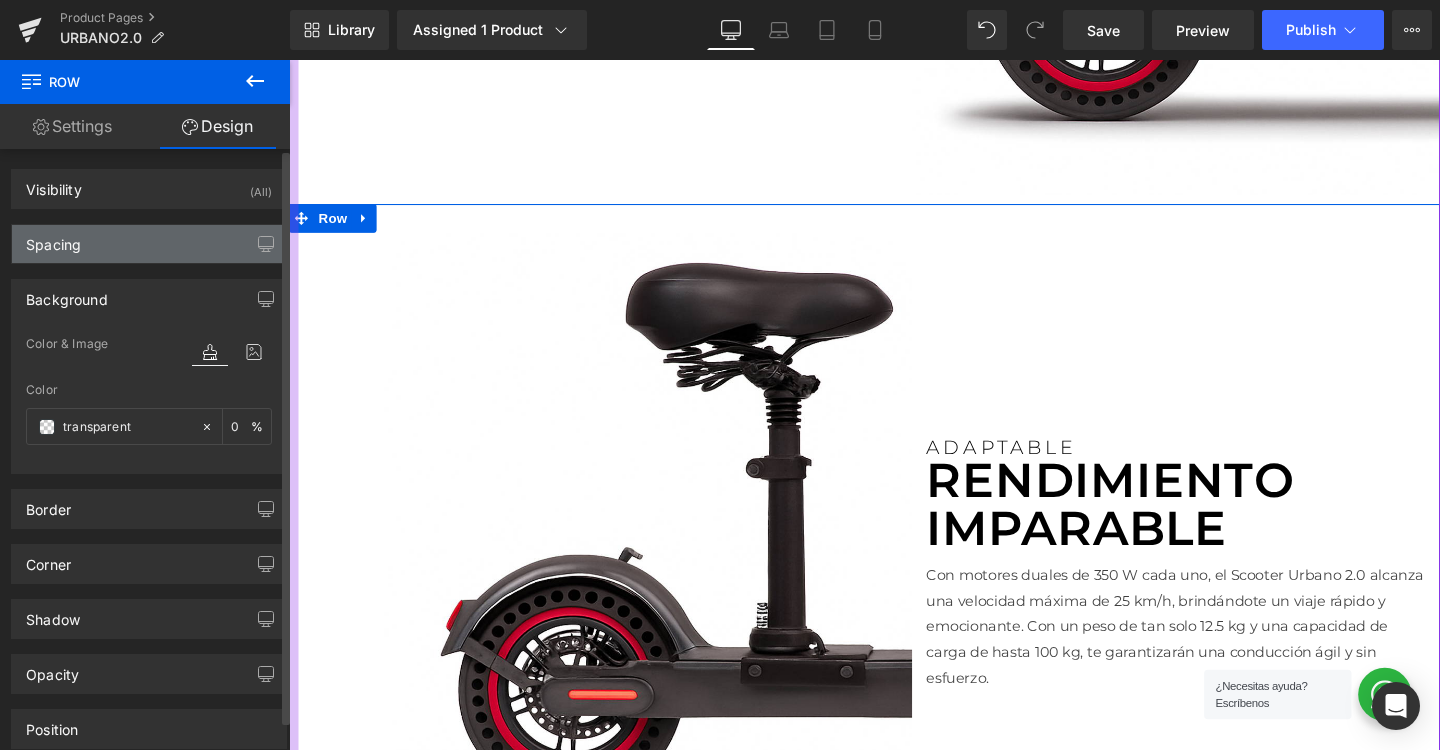 click on "Spacing" at bounding box center [149, 244] 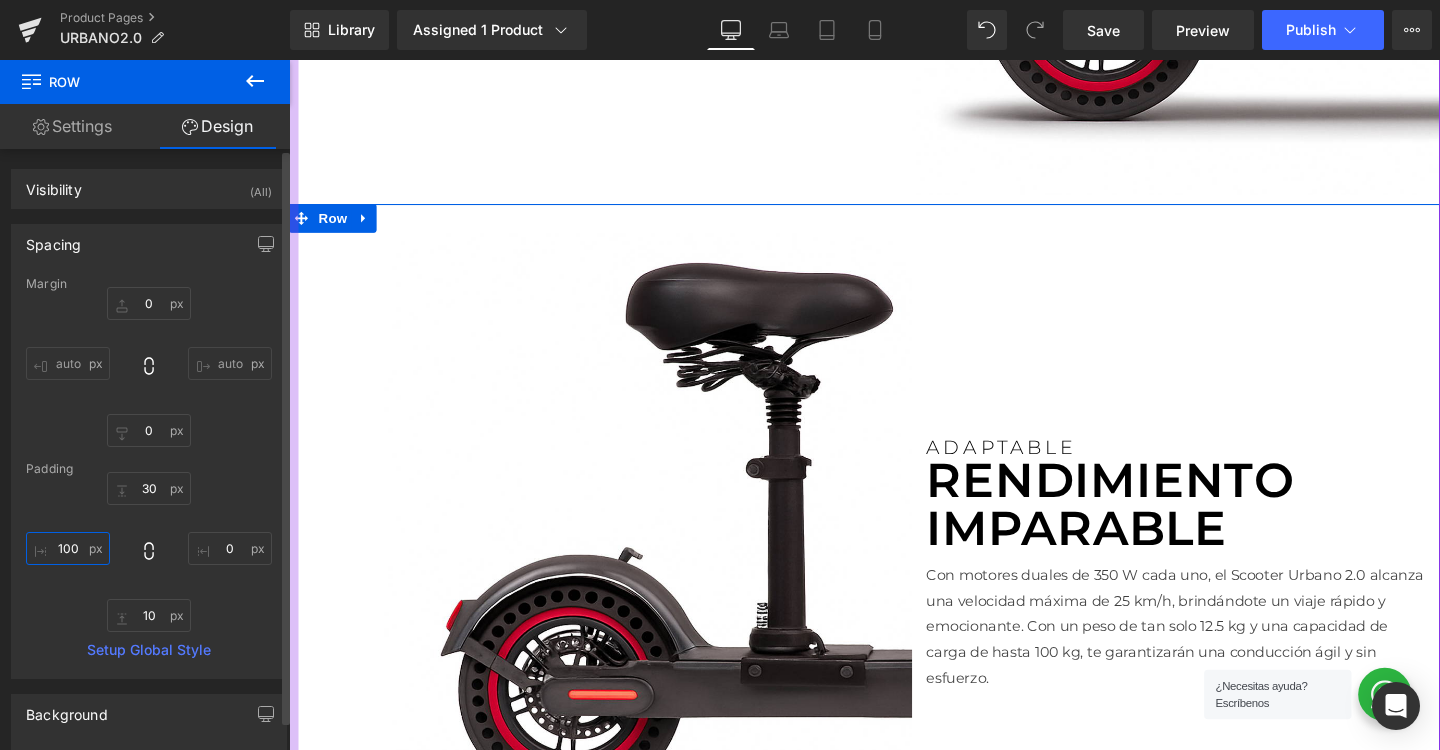 click at bounding box center [68, 548] 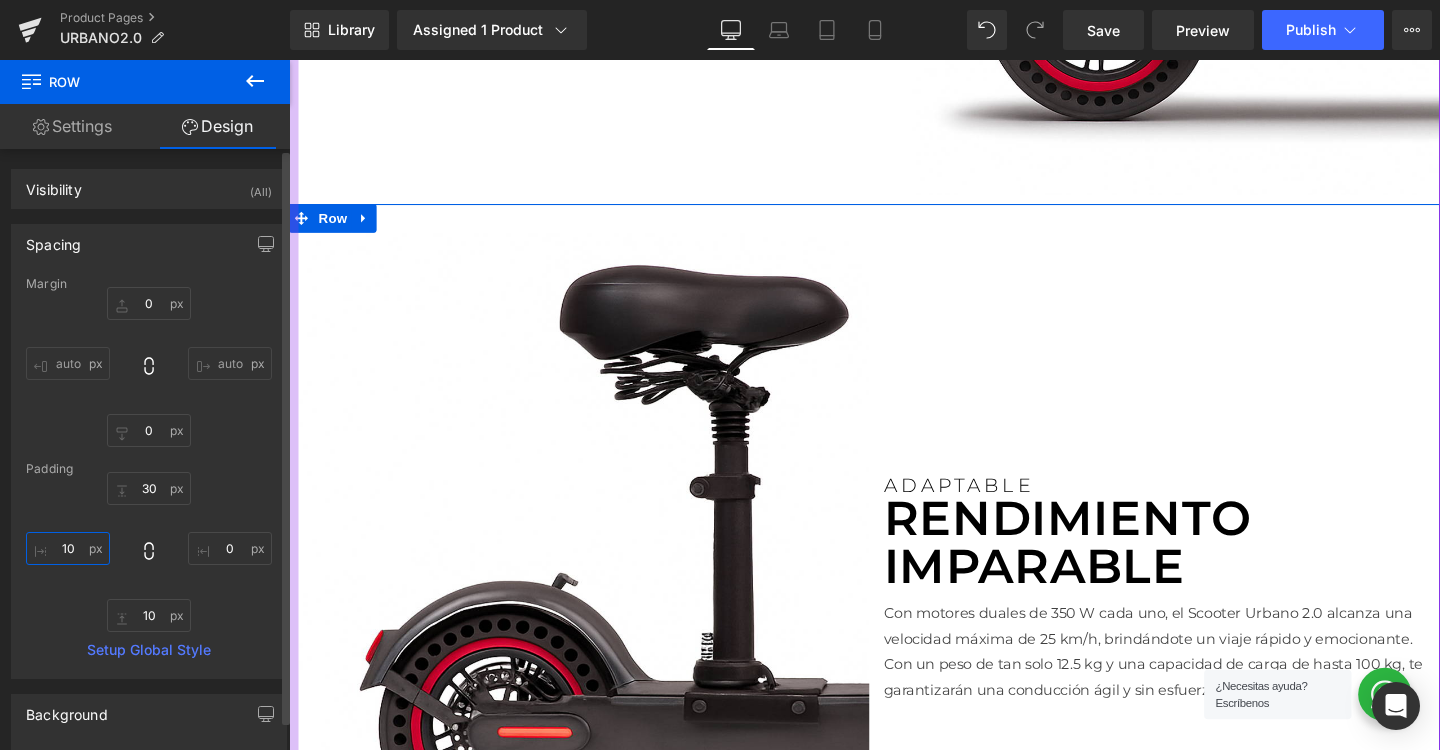 type on "1" 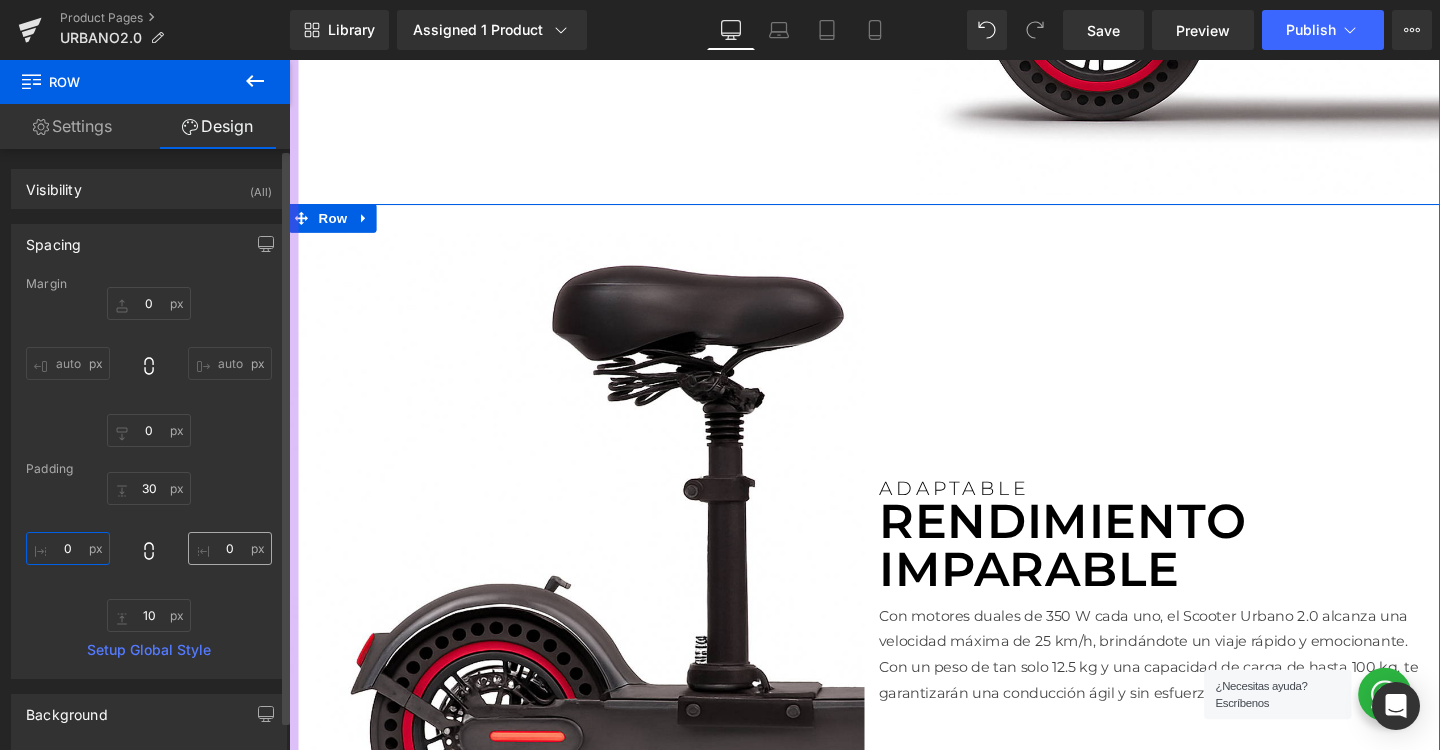 type 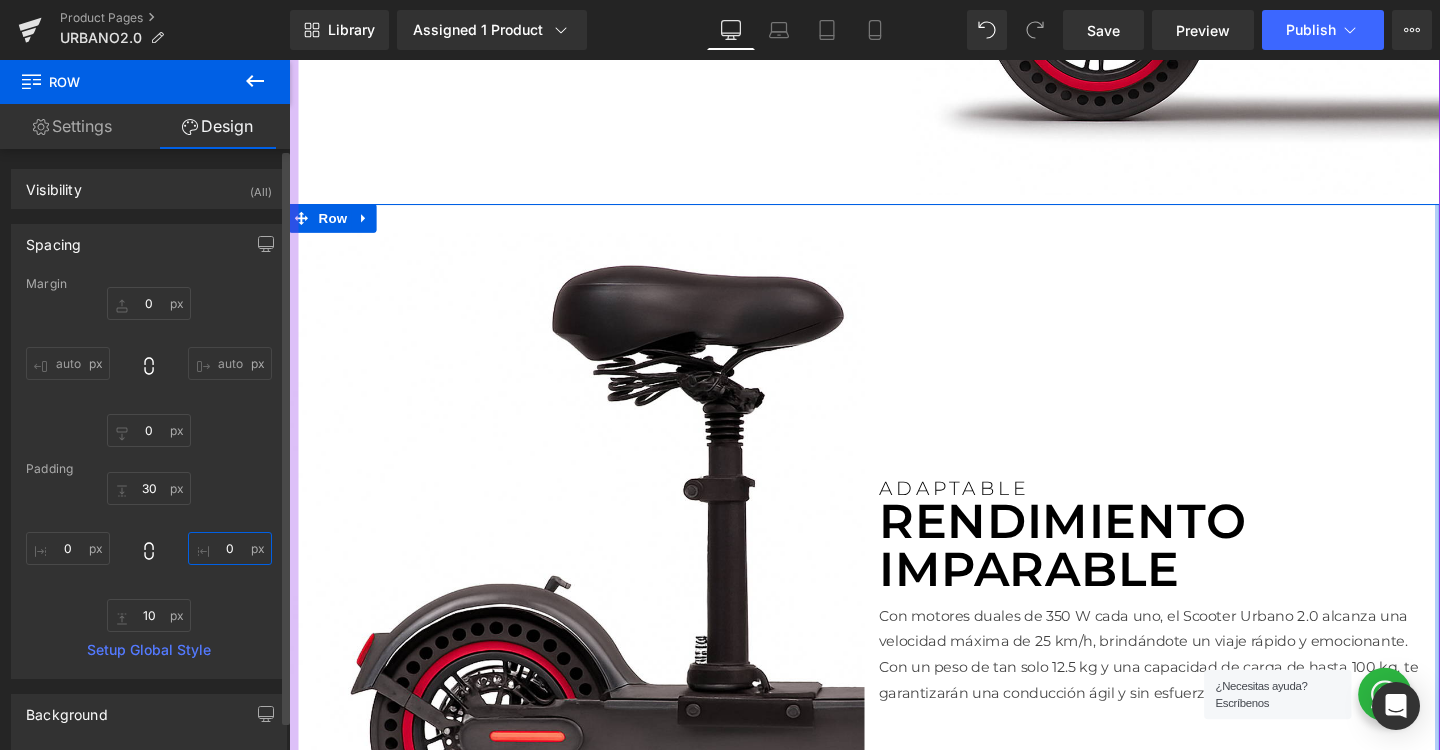 click at bounding box center (230, 548) 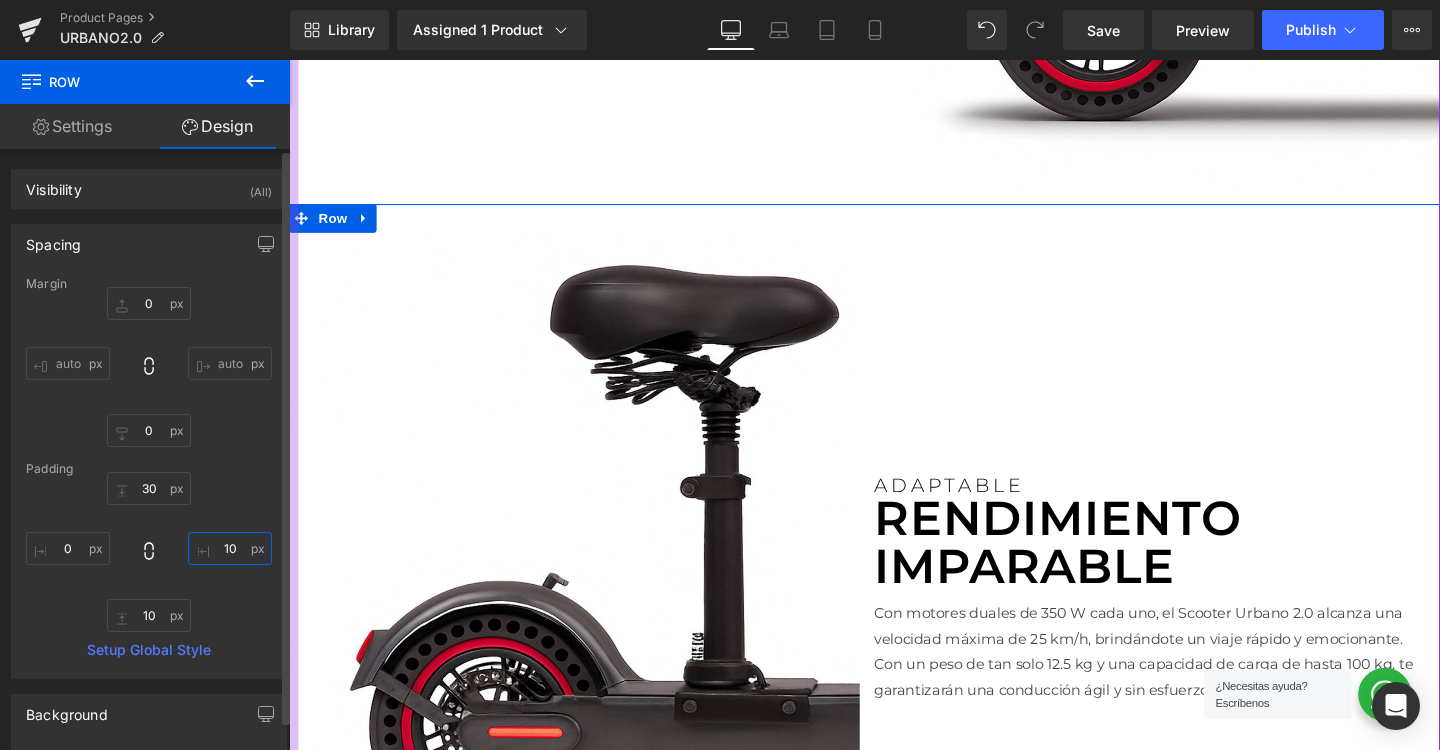 type on "100" 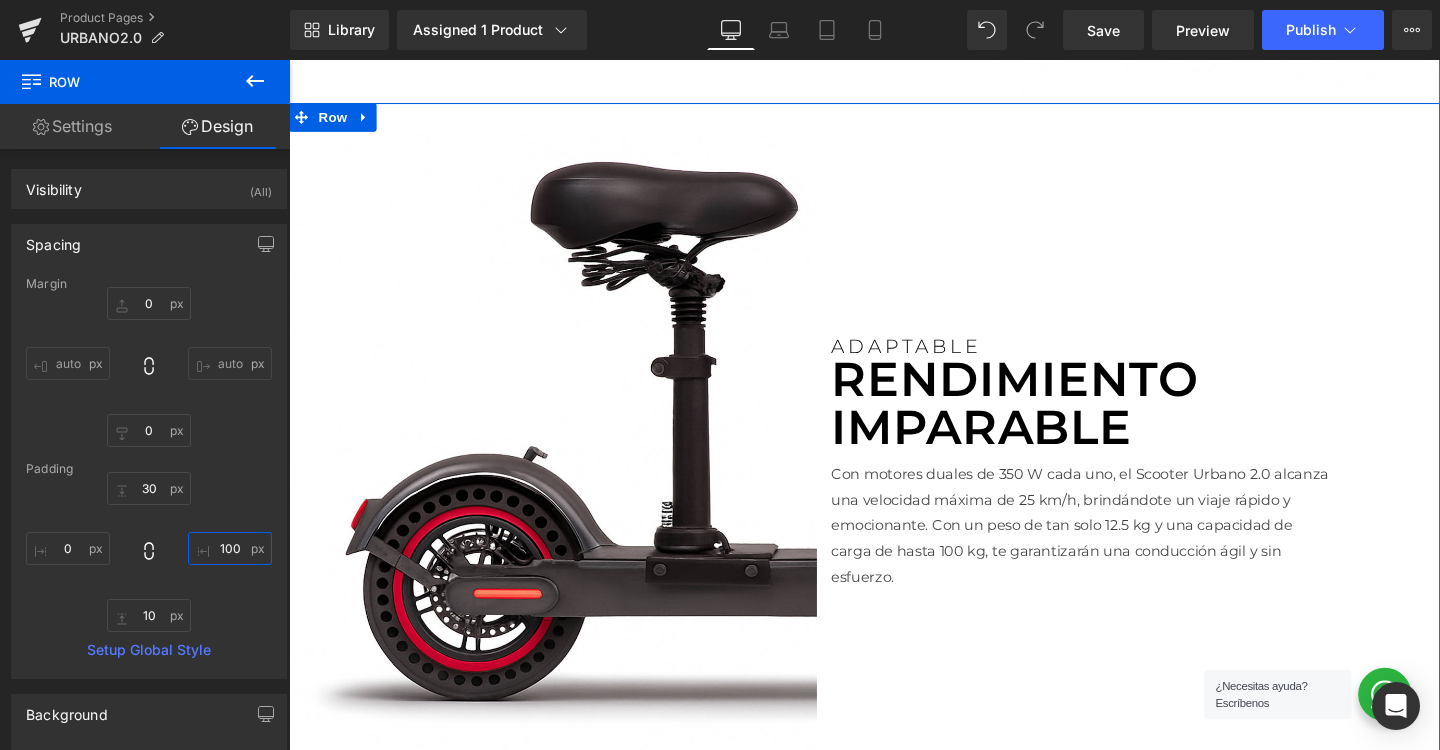 scroll, scrollTop: 3139, scrollLeft: 0, axis: vertical 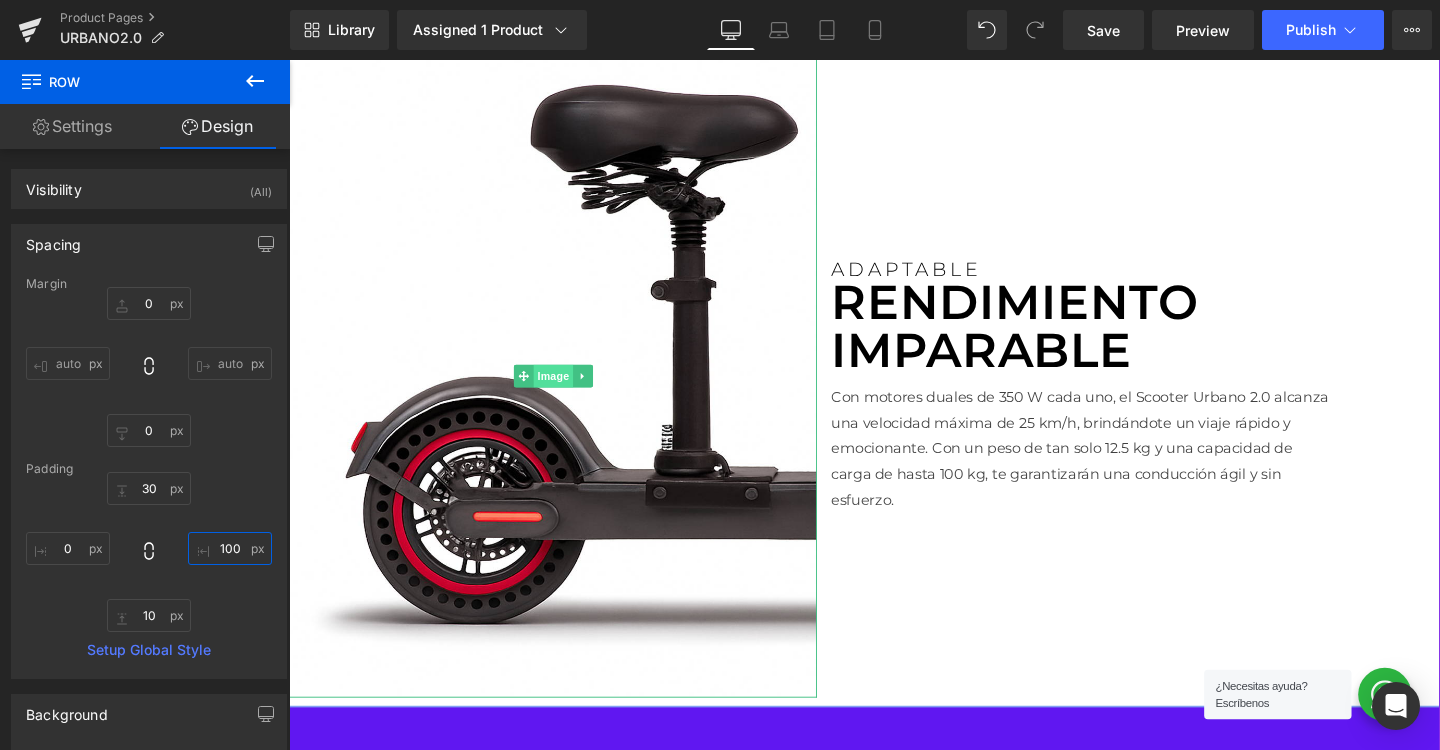 click on "Image" at bounding box center (567, 392) 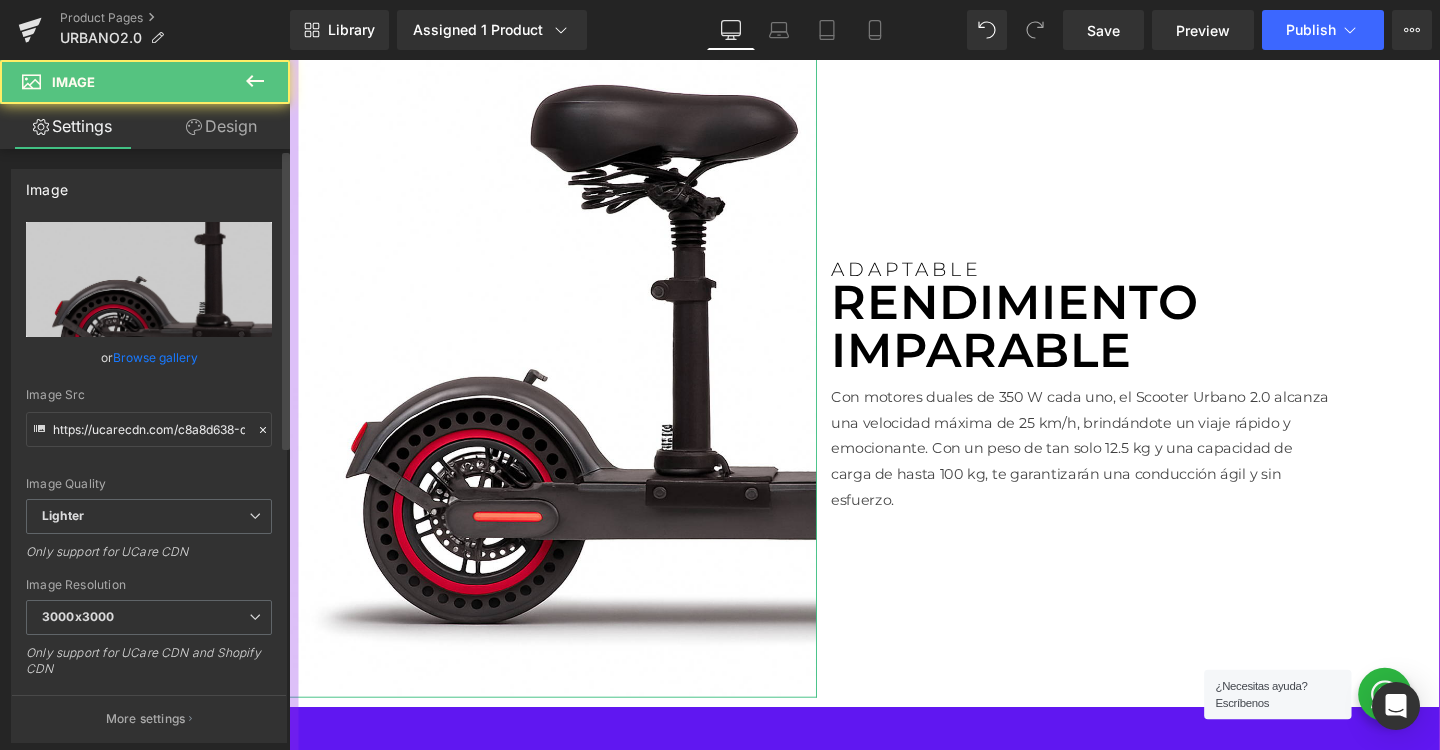 click on "Browse gallery" at bounding box center (155, 357) 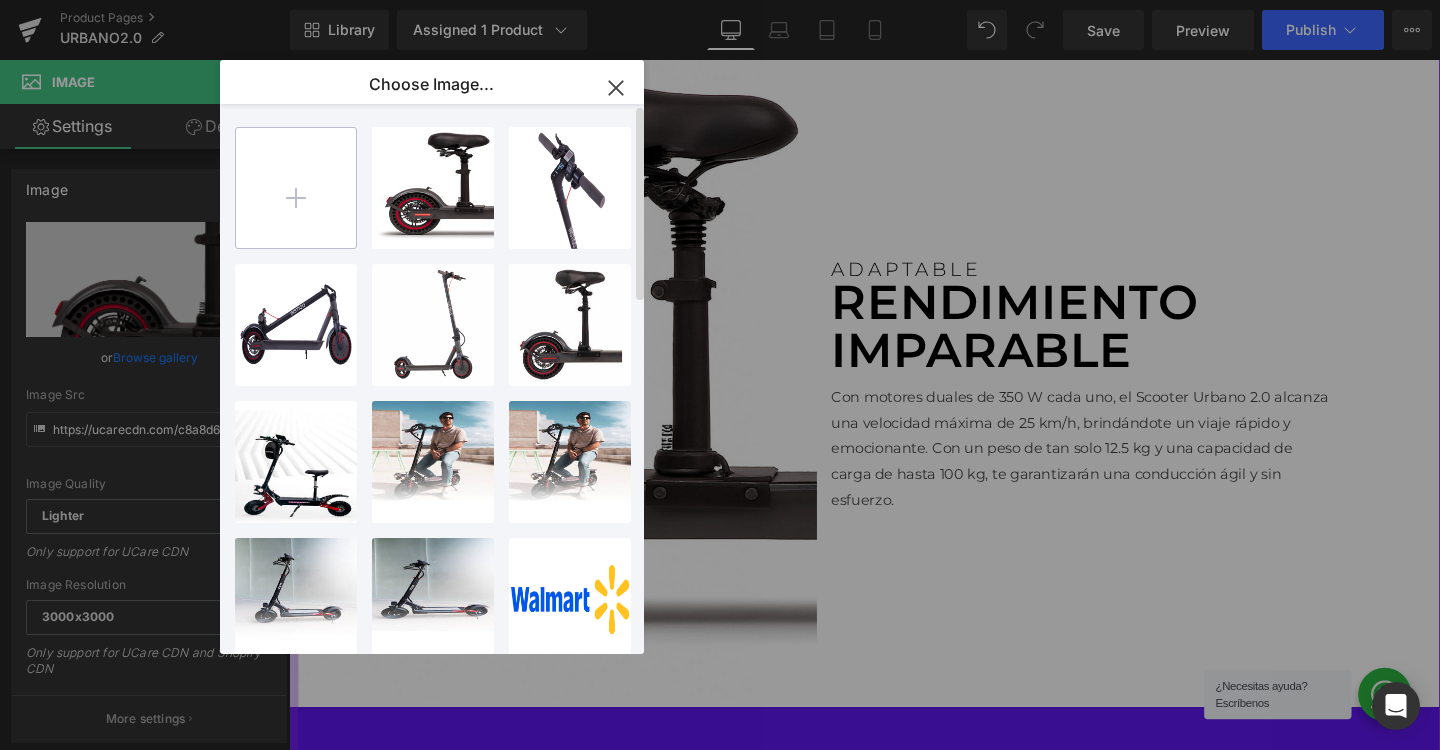 type on "C:\fakepath\conectividad.png" 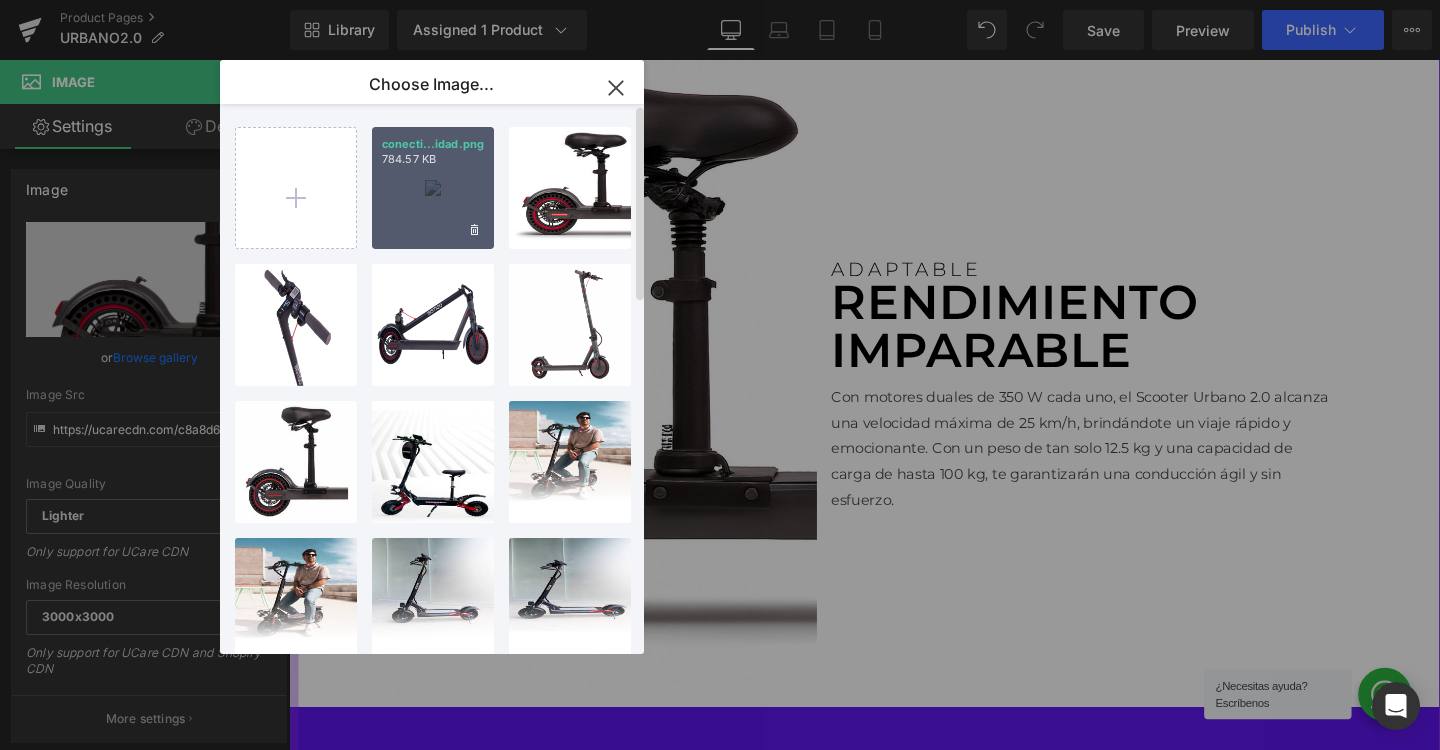 click on "conecti...idad.png 784.57 KB" at bounding box center (433, 188) 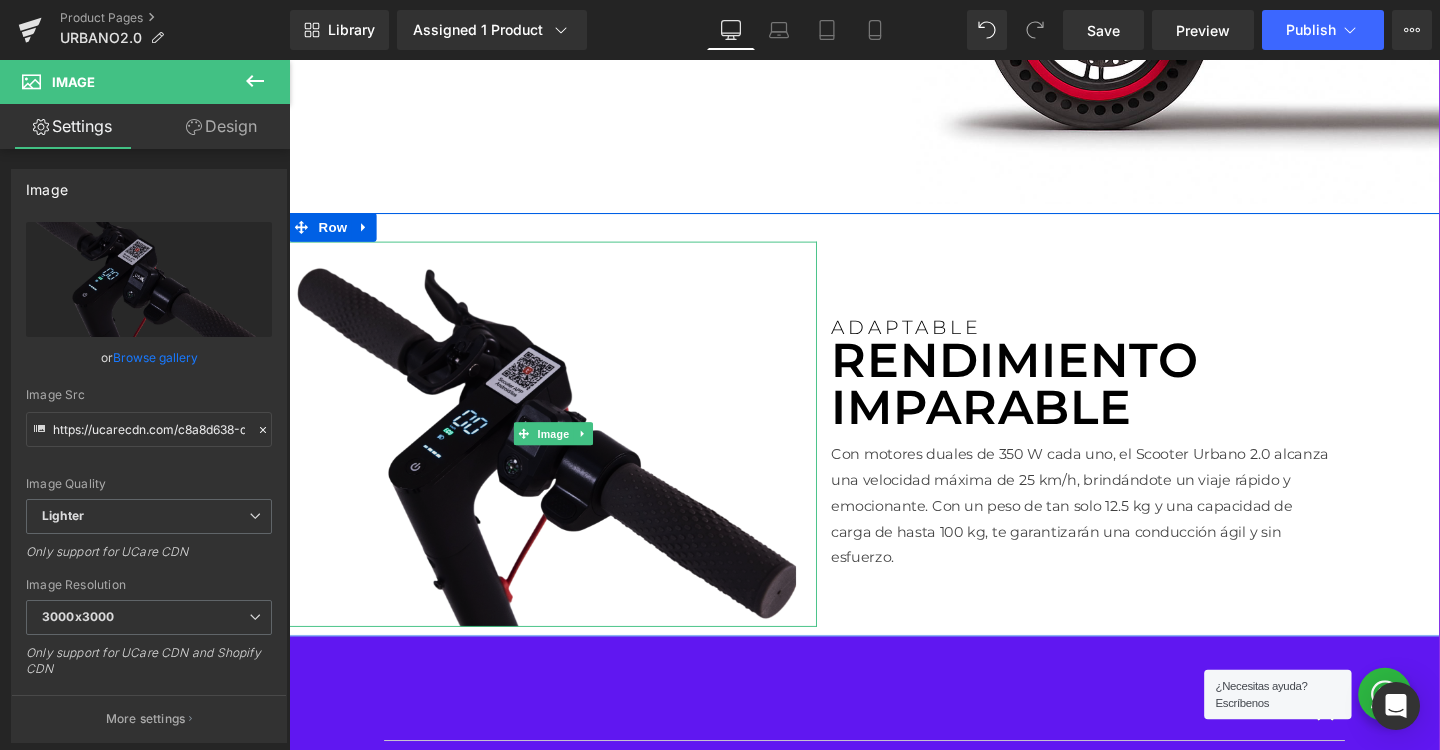 scroll, scrollTop: 2900, scrollLeft: 0, axis: vertical 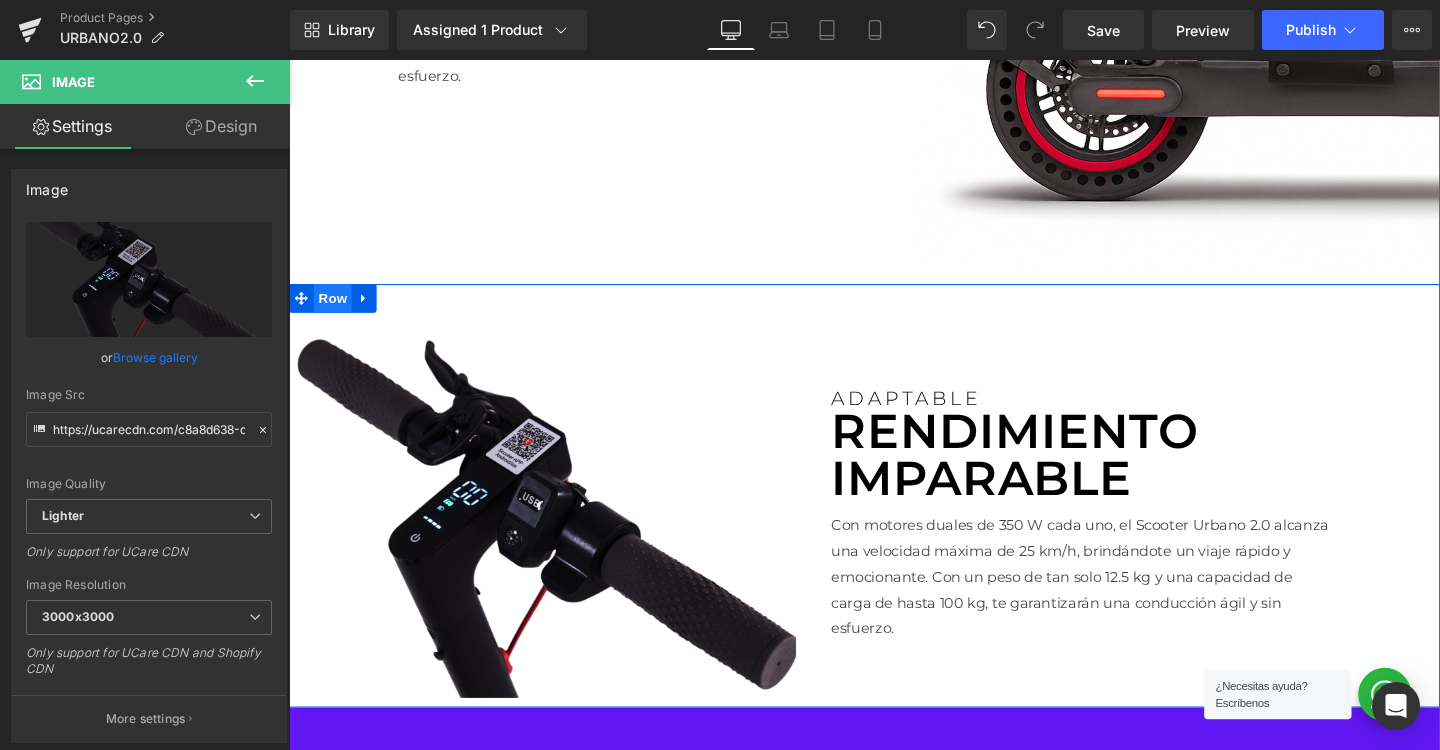 click on "Row" at bounding box center [335, 311] 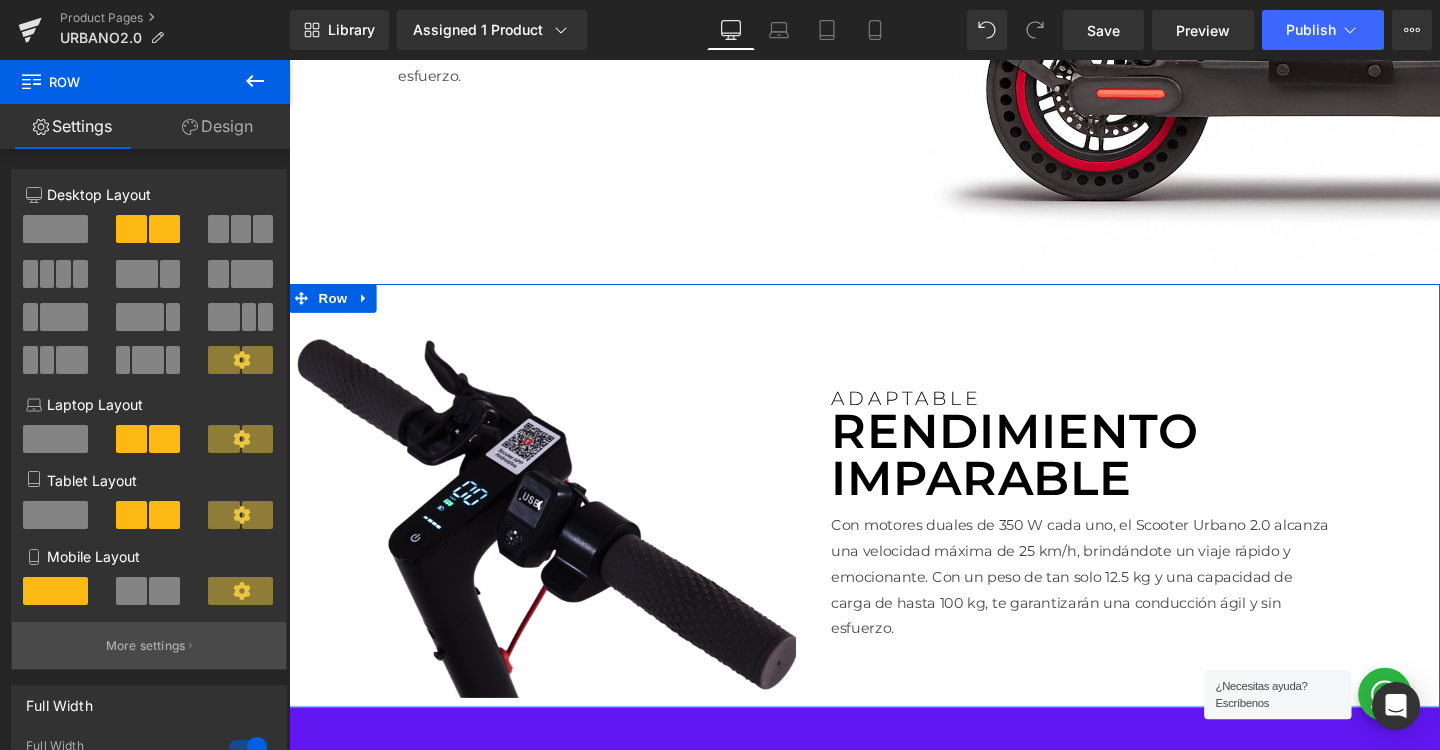 click on "More settings" at bounding box center (146, 646) 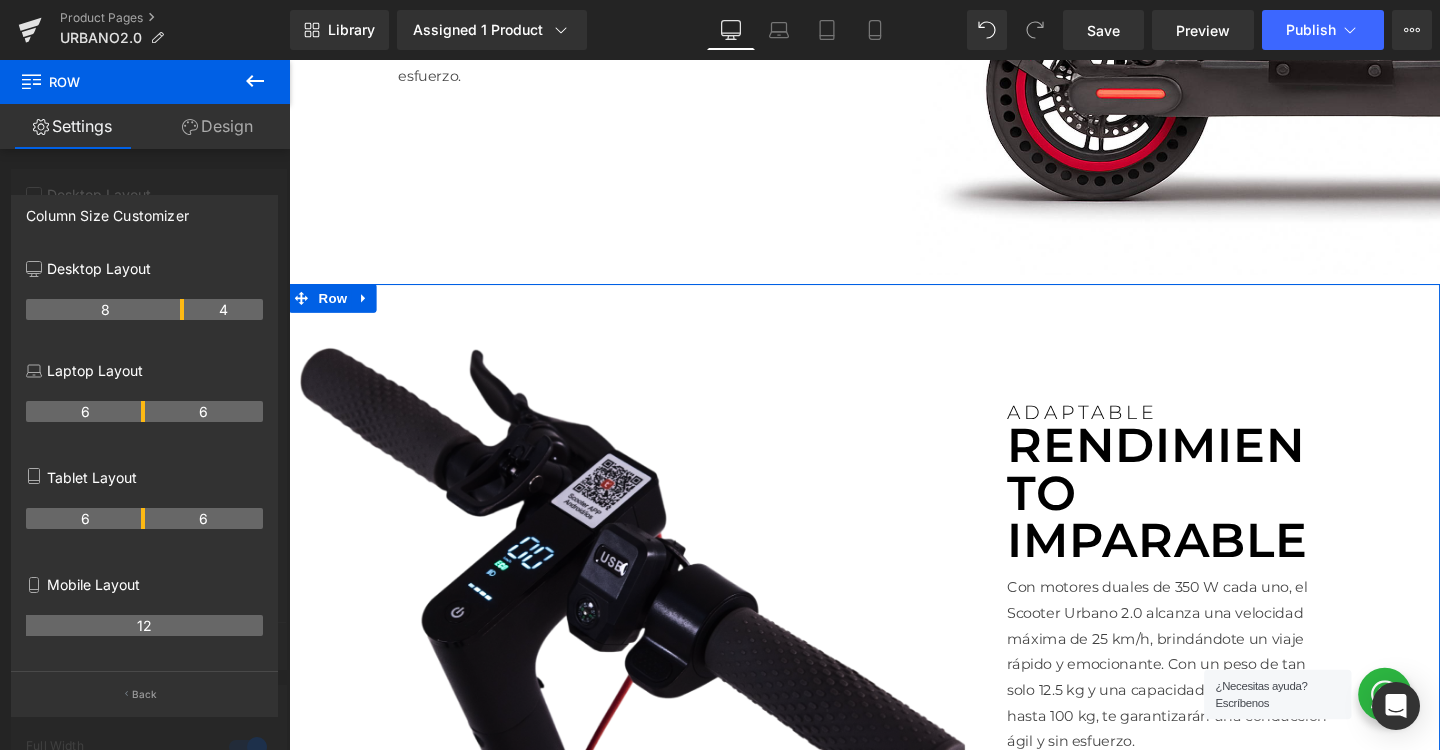 drag, startPoint x: 142, startPoint y: 307, endPoint x: 177, endPoint y: 307, distance: 35 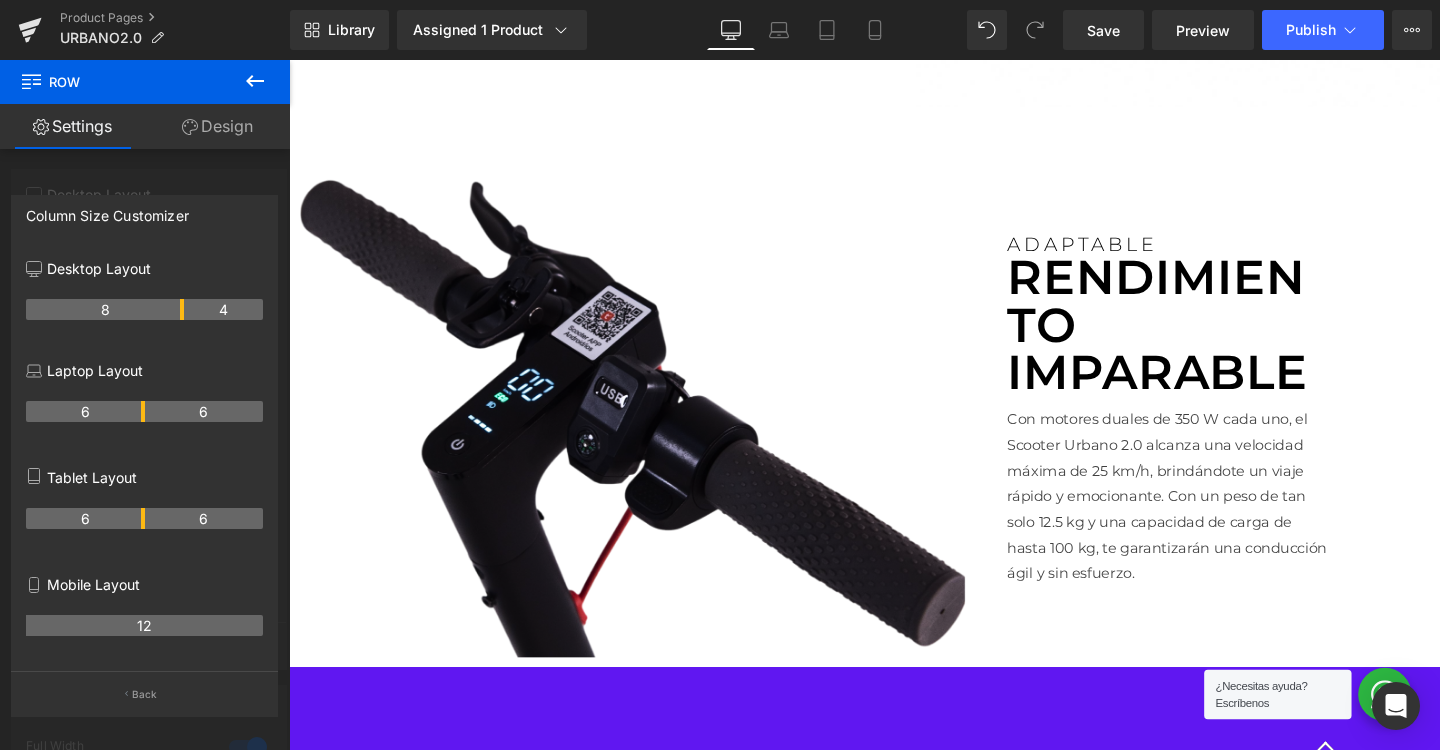 scroll, scrollTop: 3000, scrollLeft: 0, axis: vertical 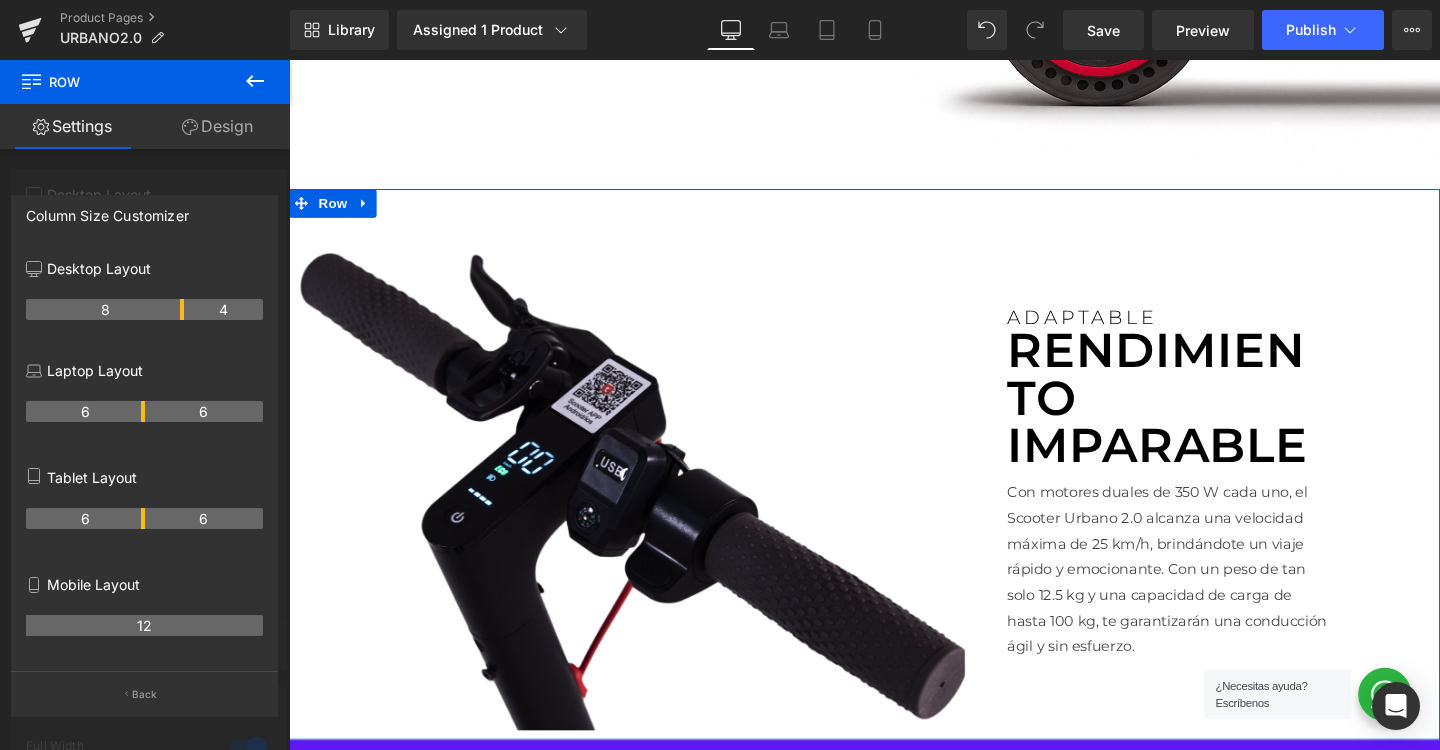 click on "Column Size Customizer  Desktop Layout 8 4 Laptop Layout 6 6  Tablet Layout 6 6  Mobile Layout 12 Back" at bounding box center (145, 448) 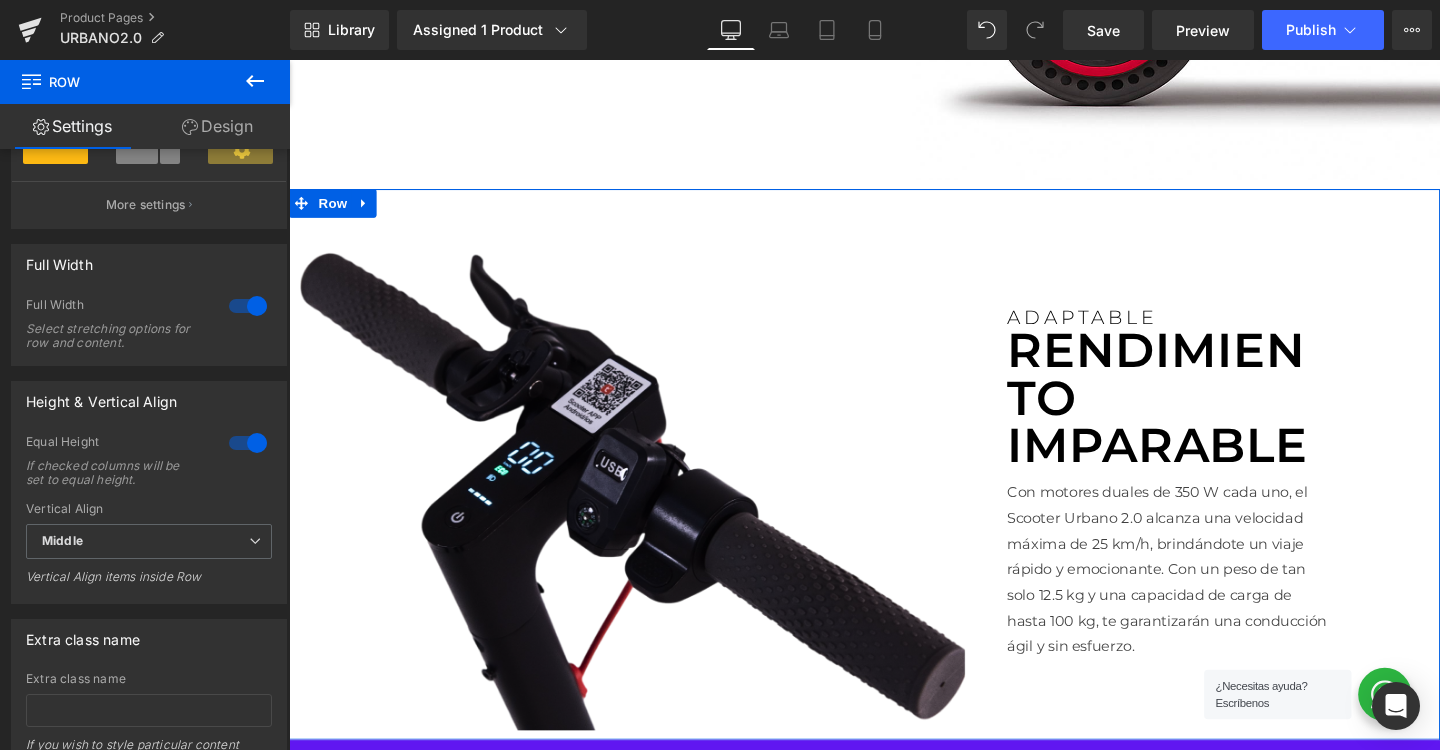 scroll, scrollTop: 475, scrollLeft: 0, axis: vertical 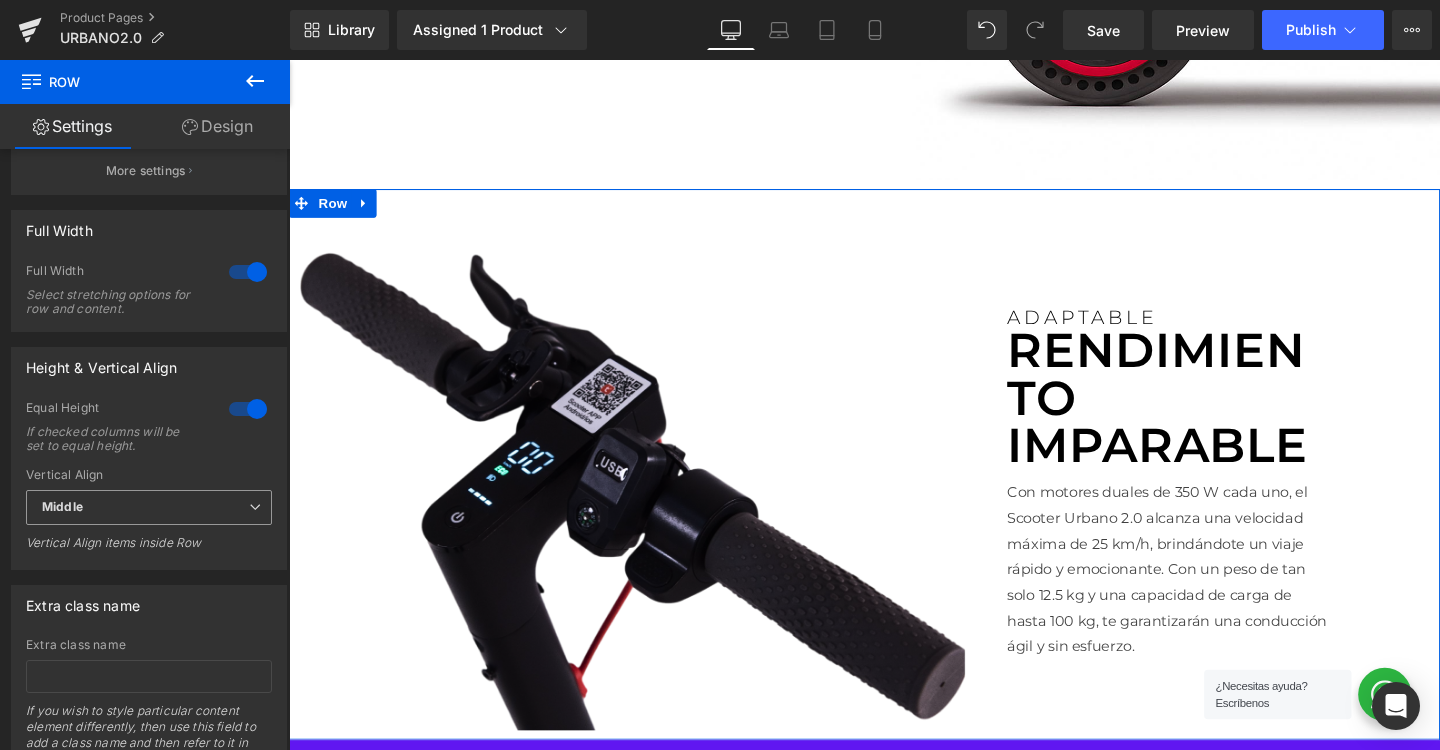 click on "Middle
Top Middle Bottom" at bounding box center (149, 512) 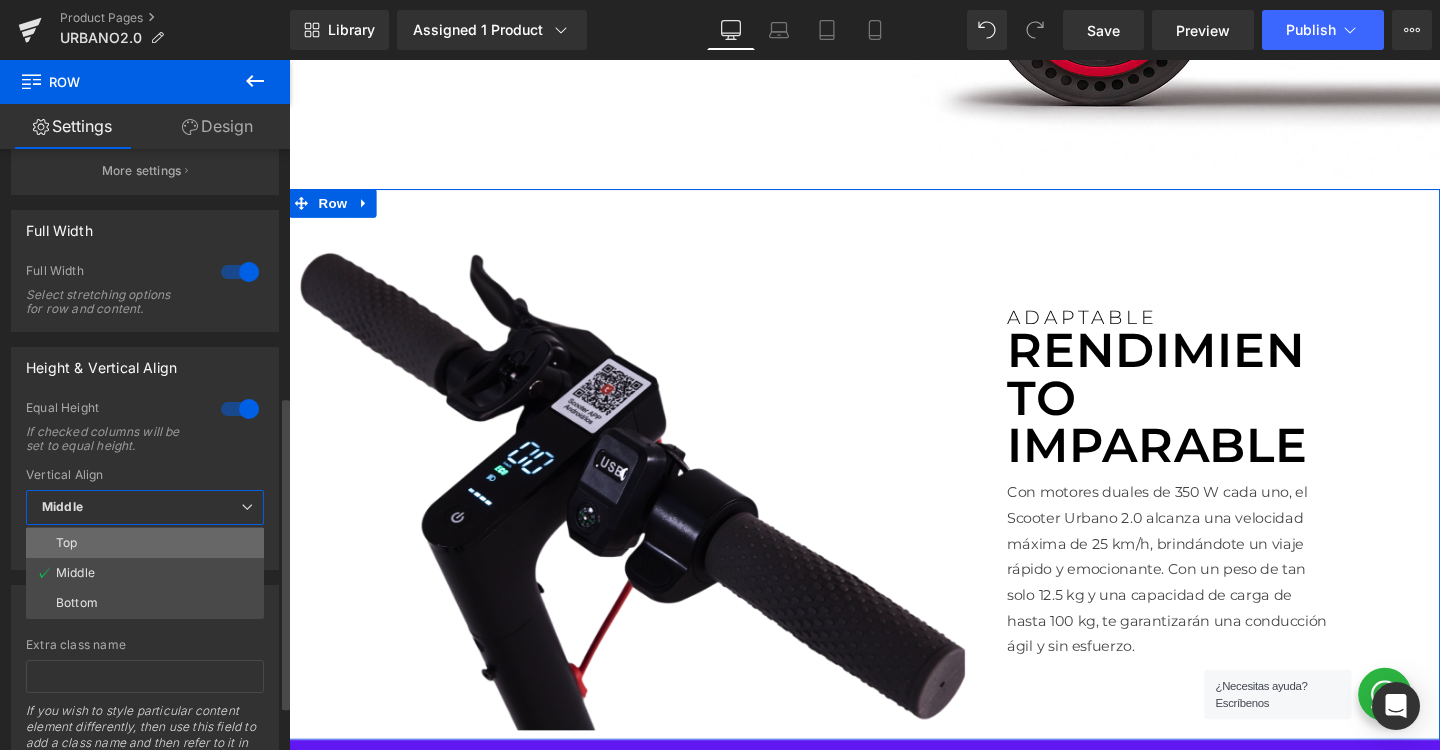 click on "Top" at bounding box center (145, 543) 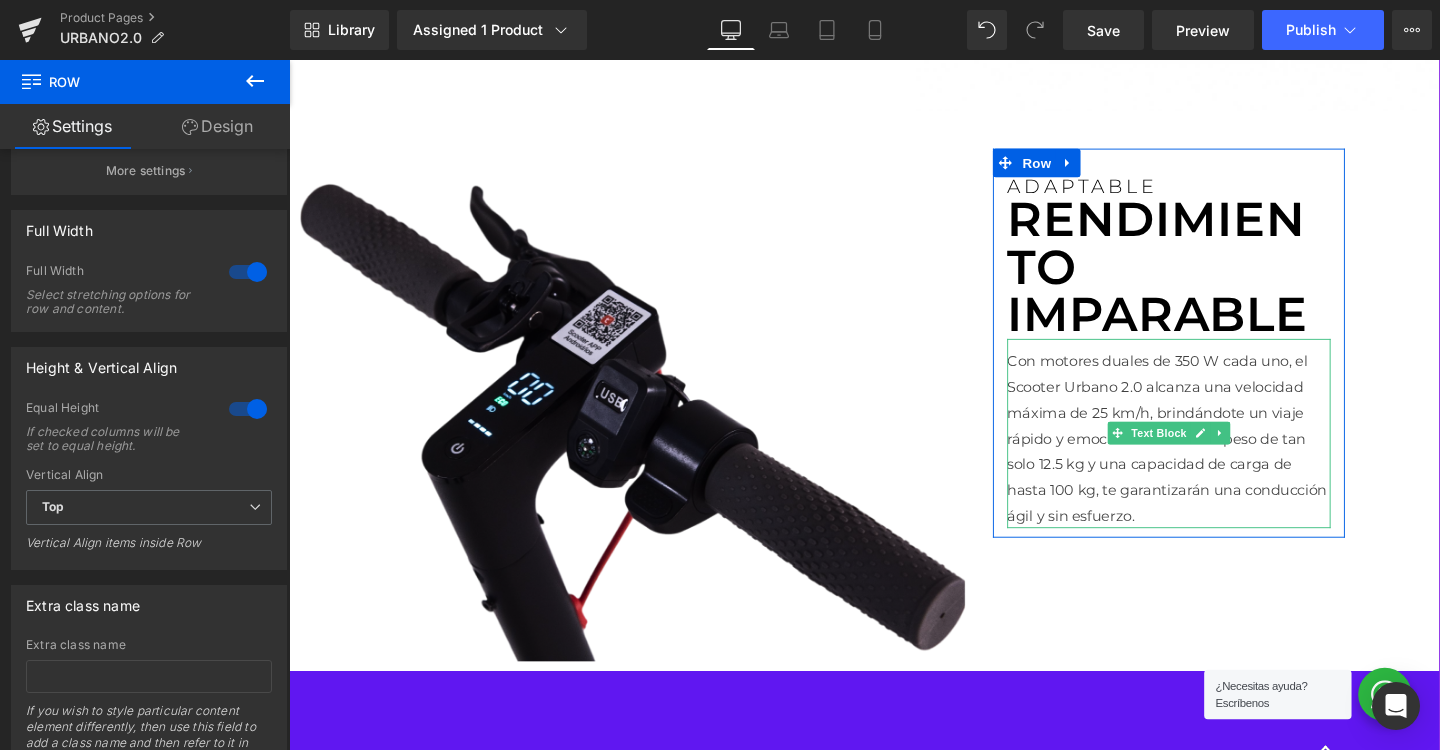 scroll, scrollTop: 3077, scrollLeft: 0, axis: vertical 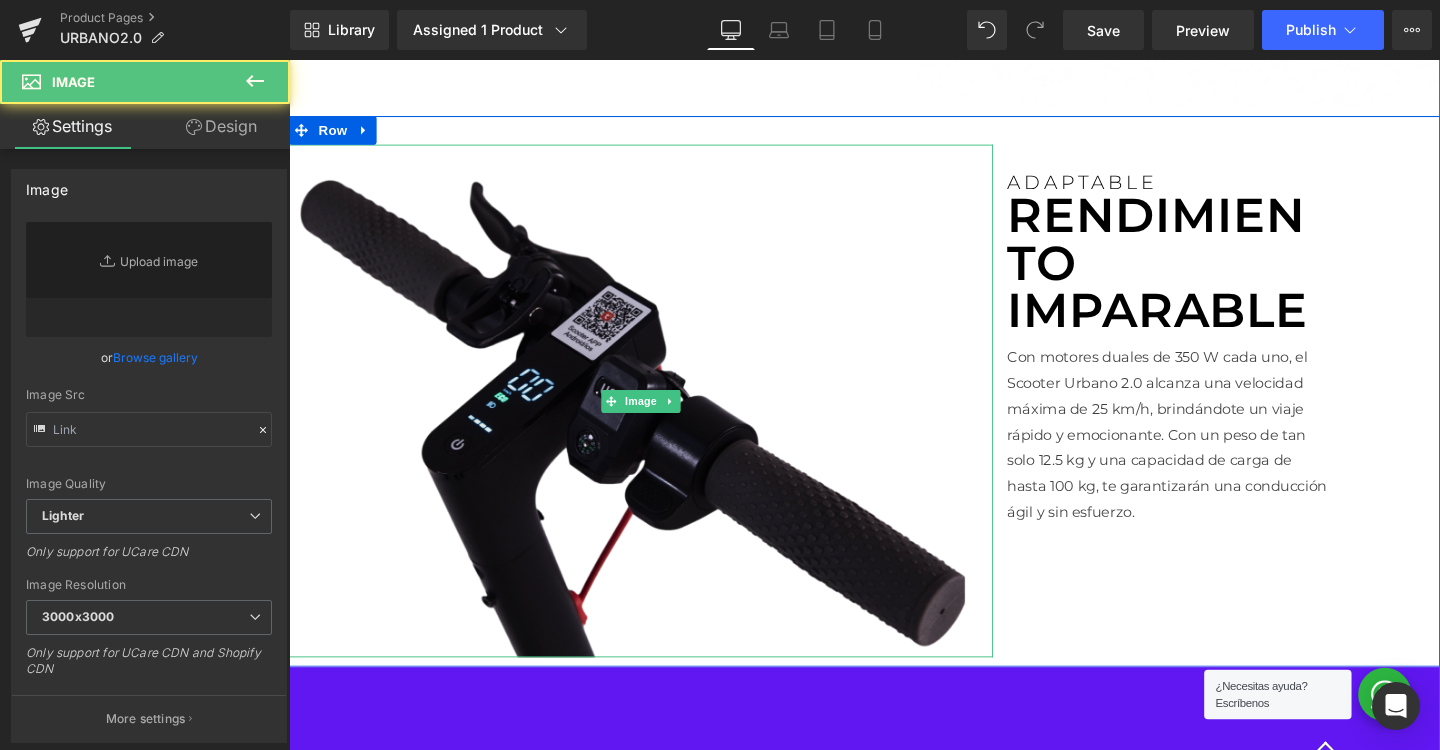 click at bounding box center (659, 418) 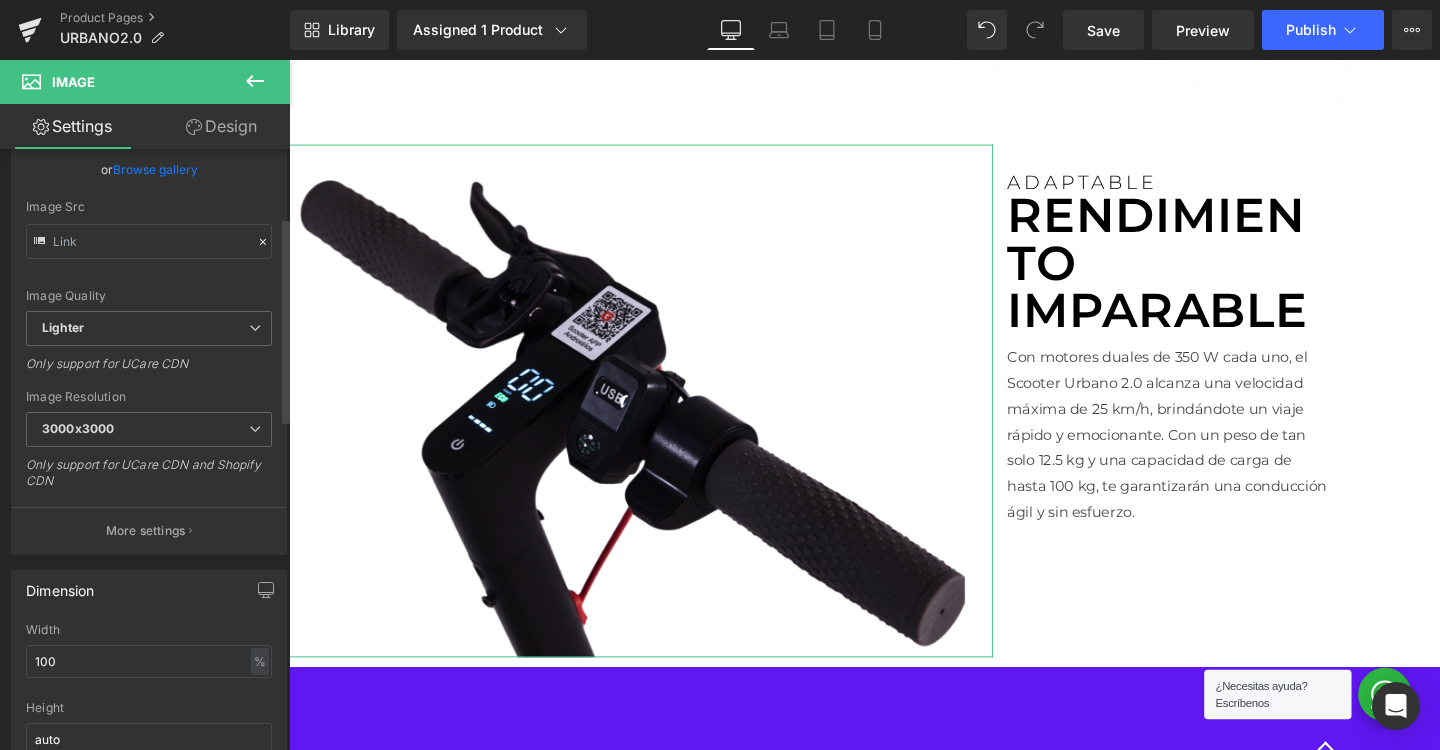 scroll, scrollTop: 200, scrollLeft: 0, axis: vertical 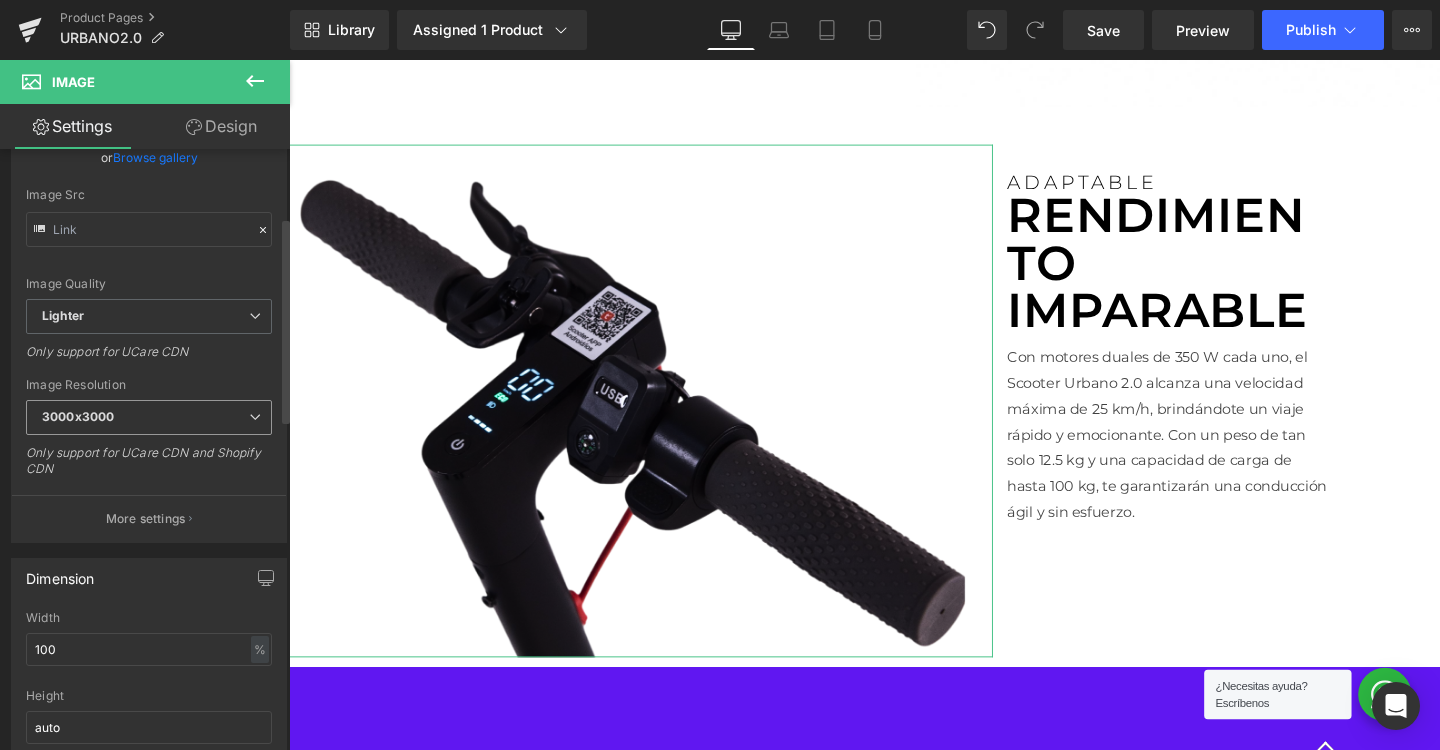 click on "3000x3000" at bounding box center [149, 417] 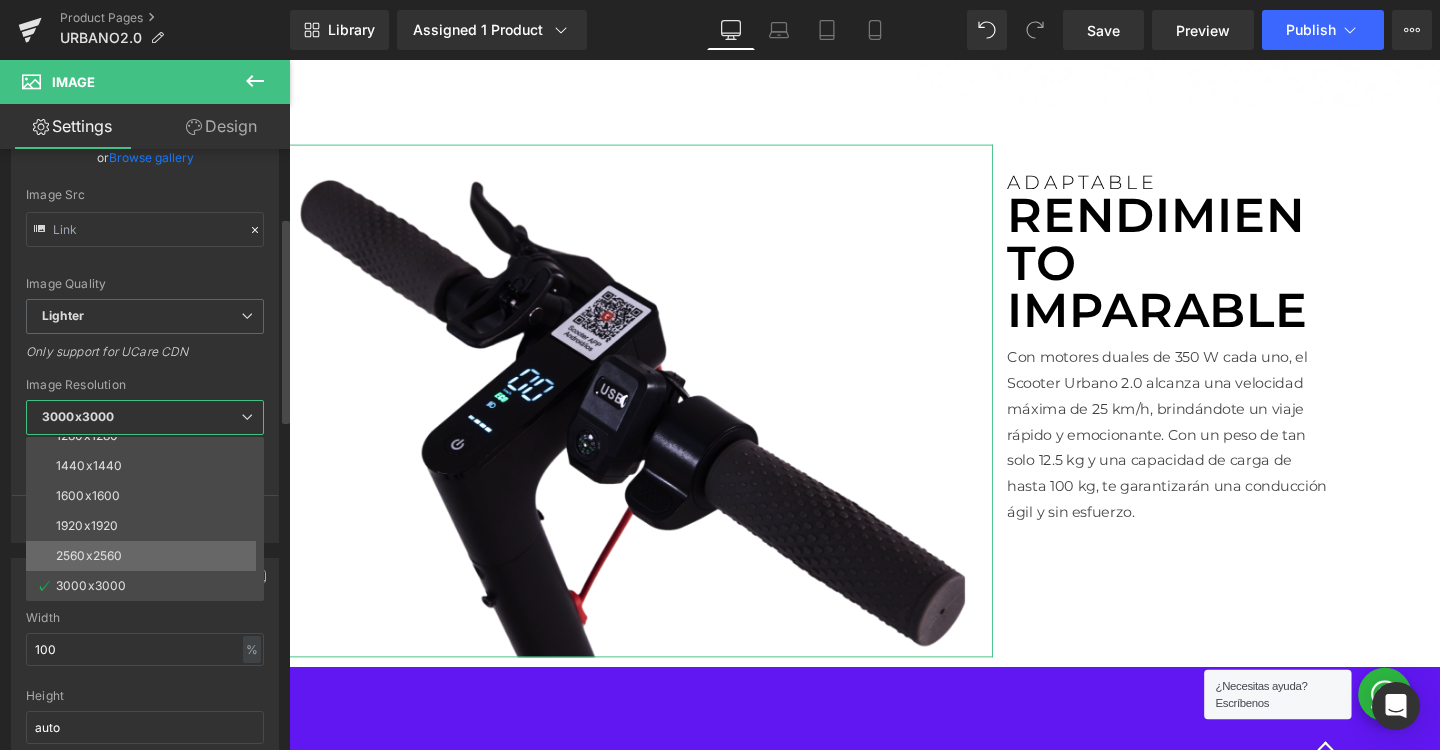scroll, scrollTop: 286, scrollLeft: 0, axis: vertical 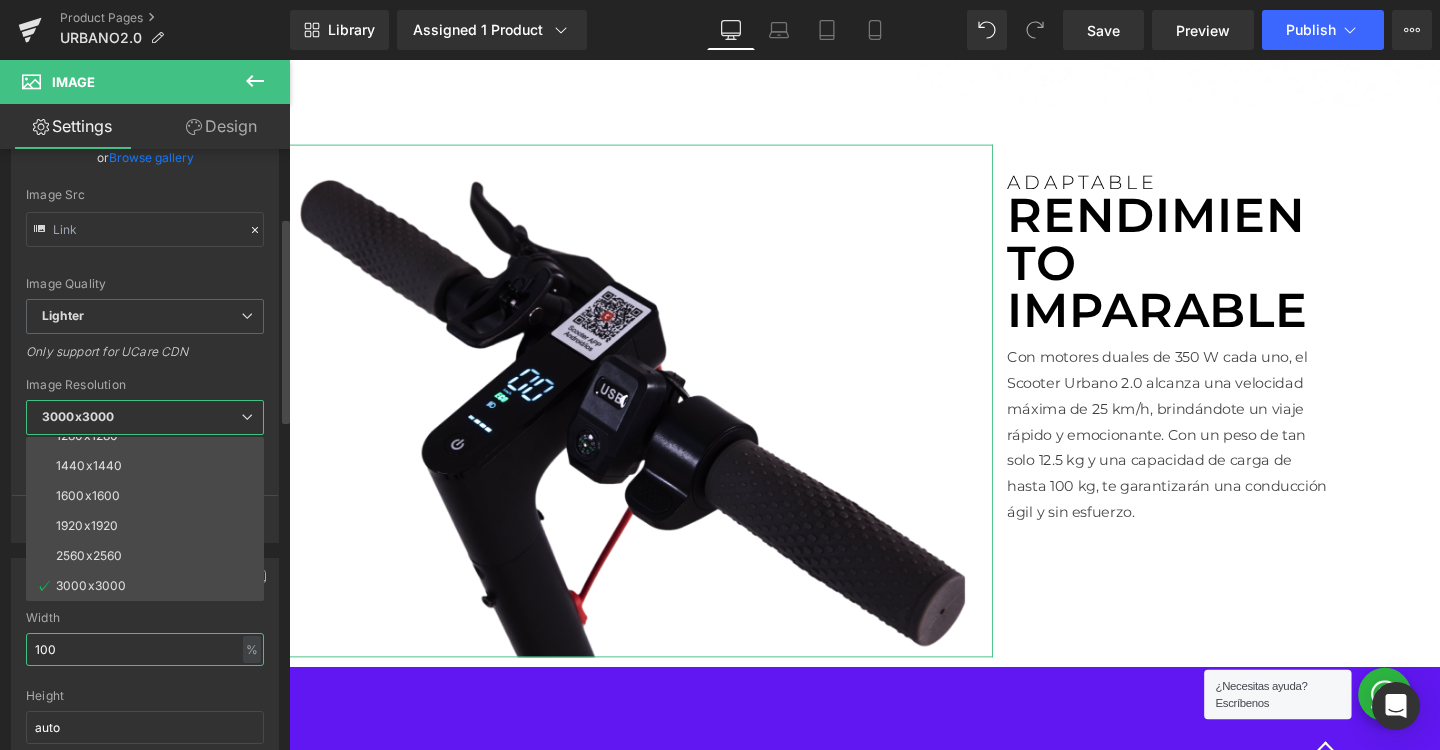 click on "100" at bounding box center [145, 649] 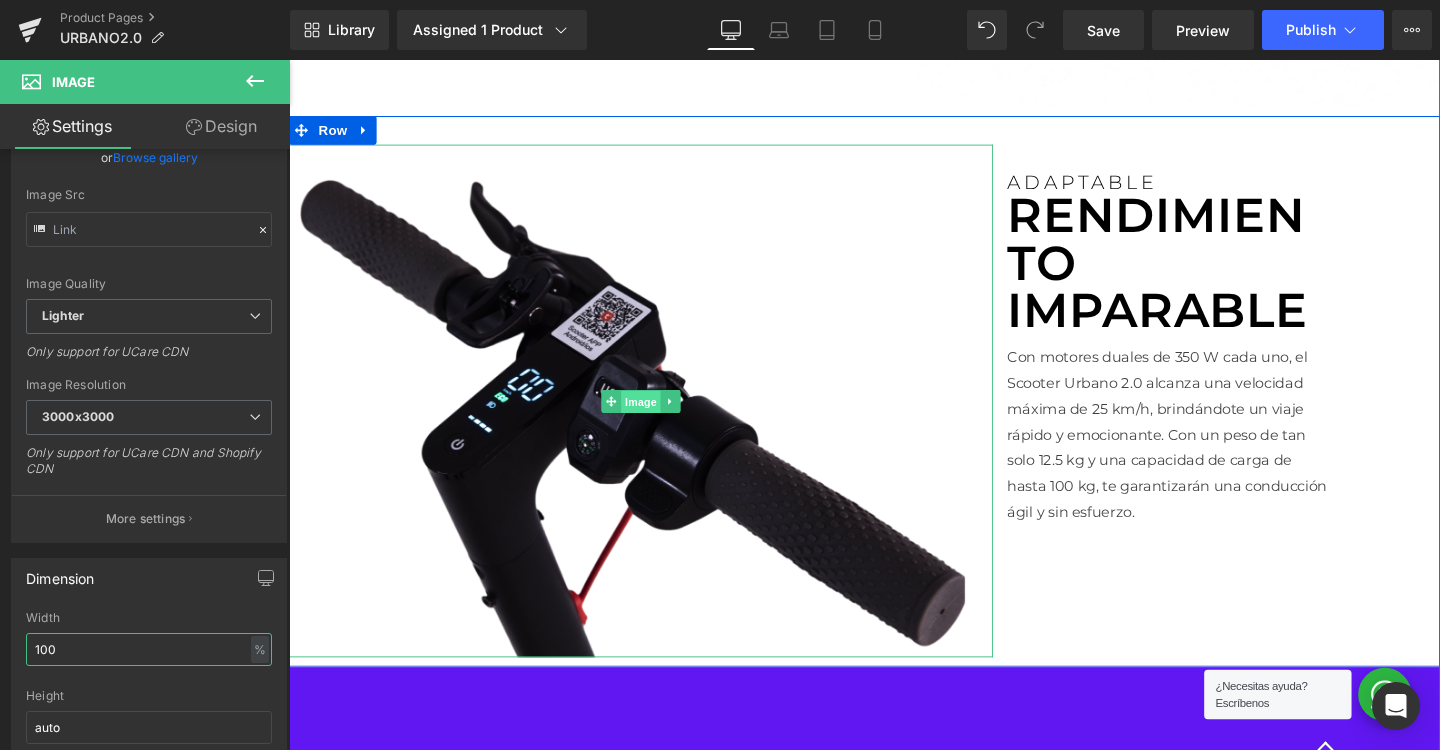 click on "Image" at bounding box center [659, 420] 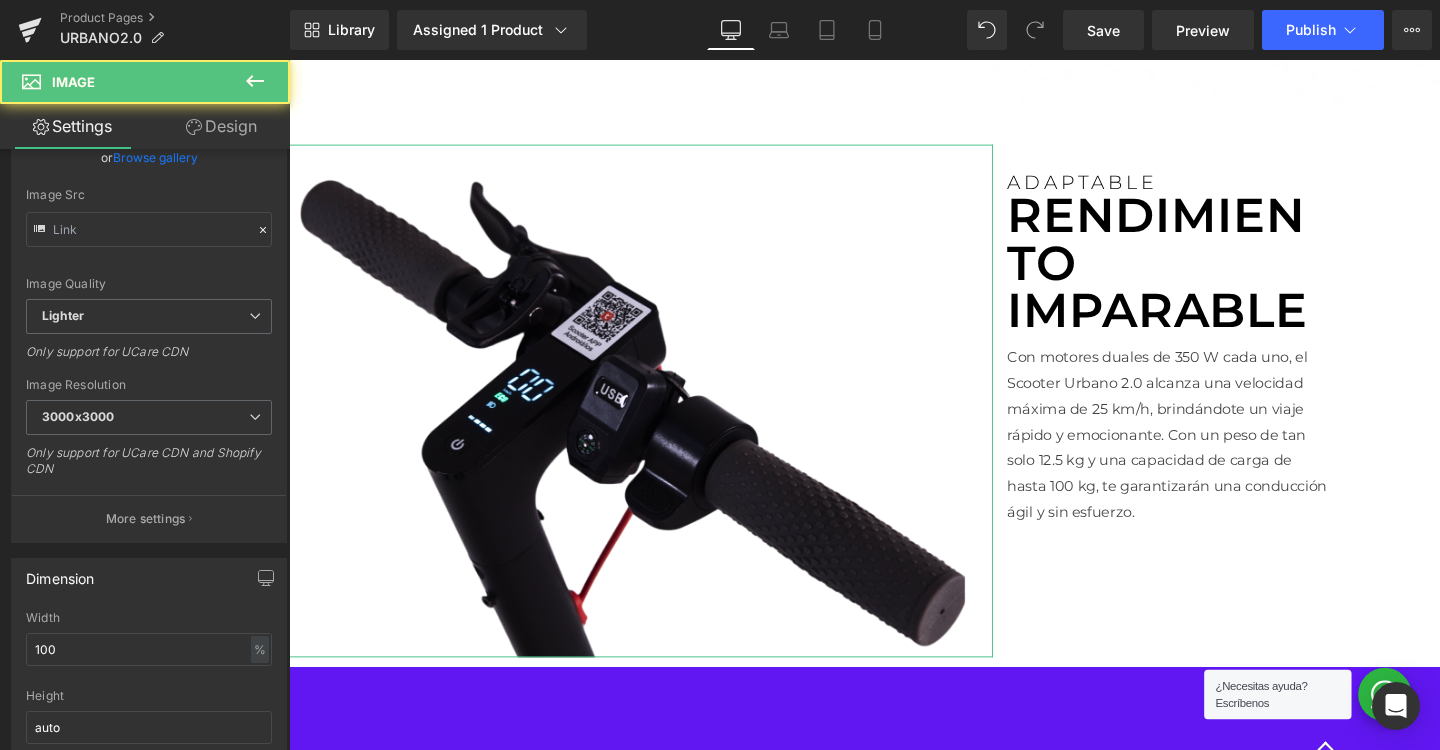 click on "Design" at bounding box center [221, 126] 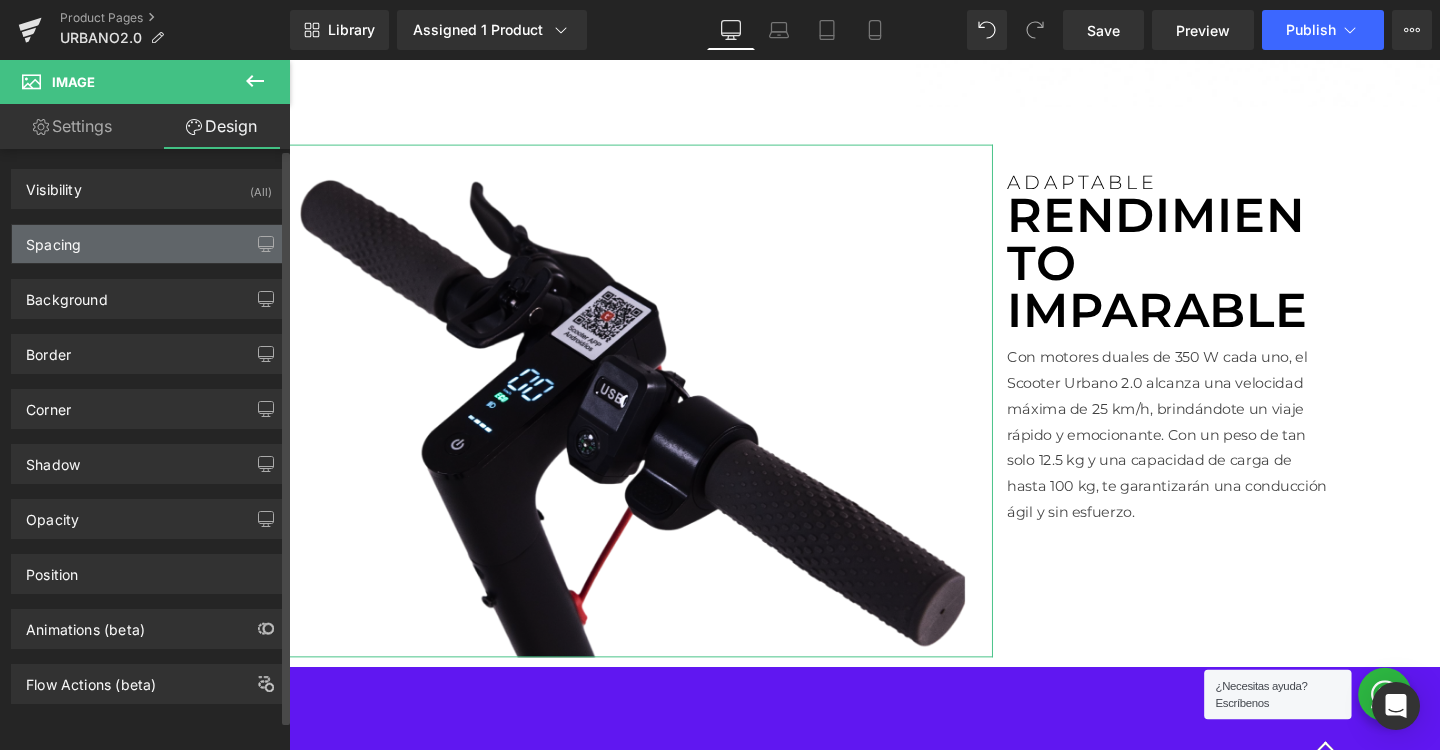 click on "Spacing" at bounding box center [149, 244] 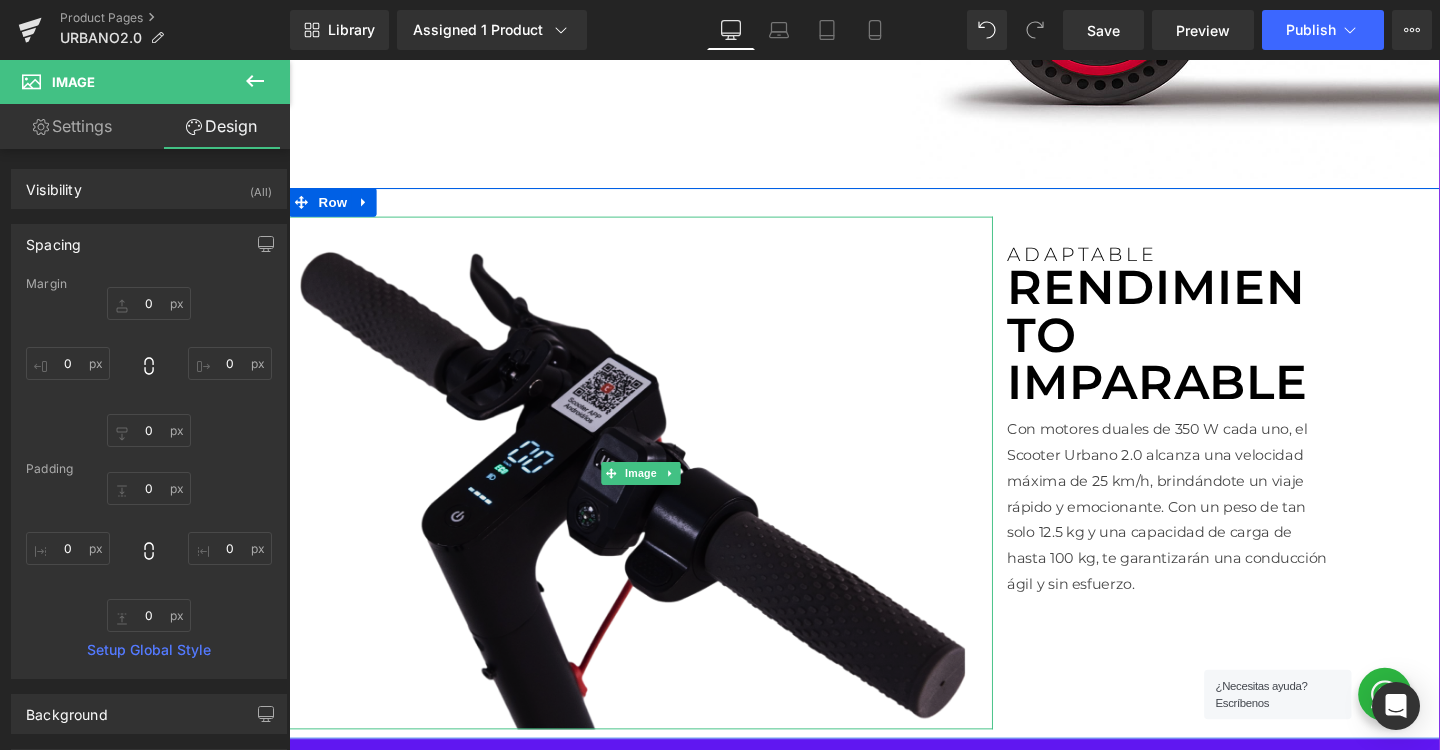 scroll, scrollTop: 2988, scrollLeft: 0, axis: vertical 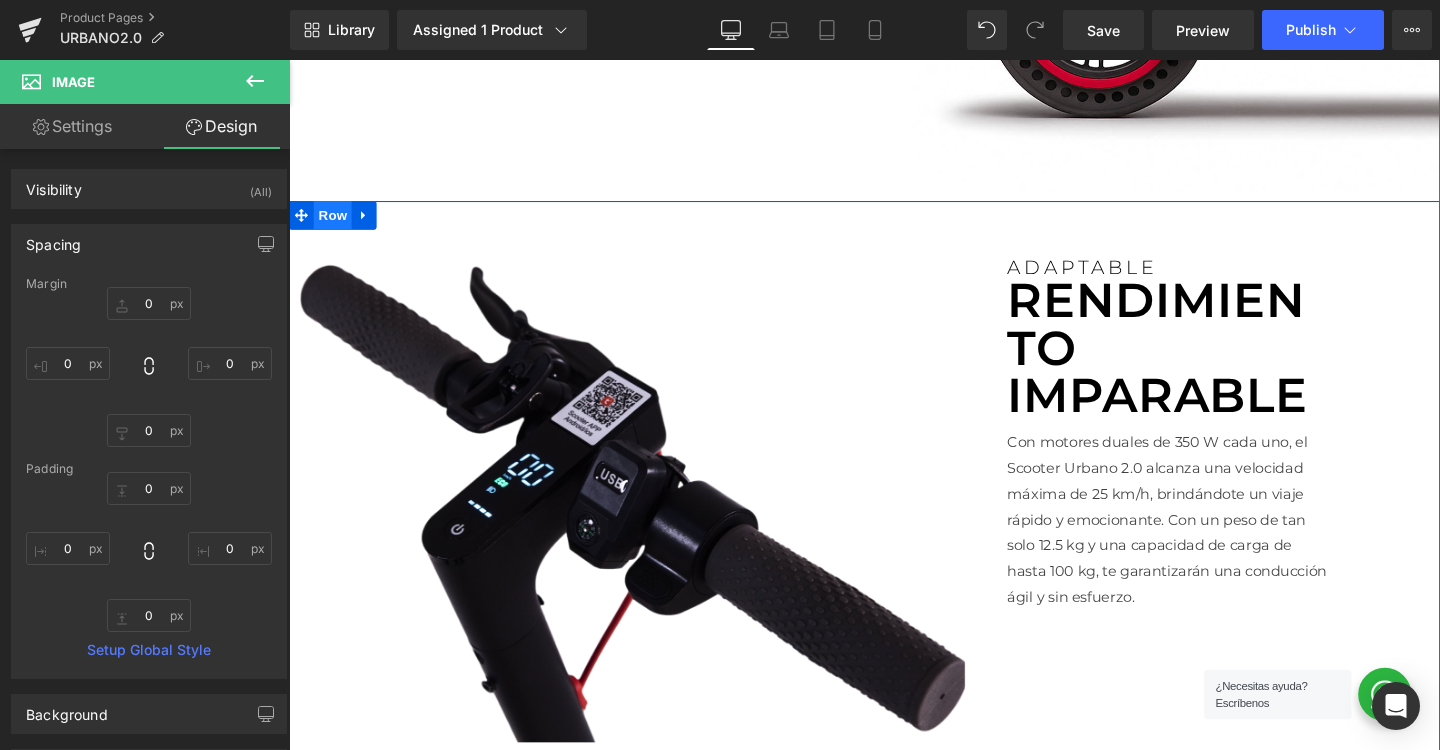 click on "Row" at bounding box center [335, 223] 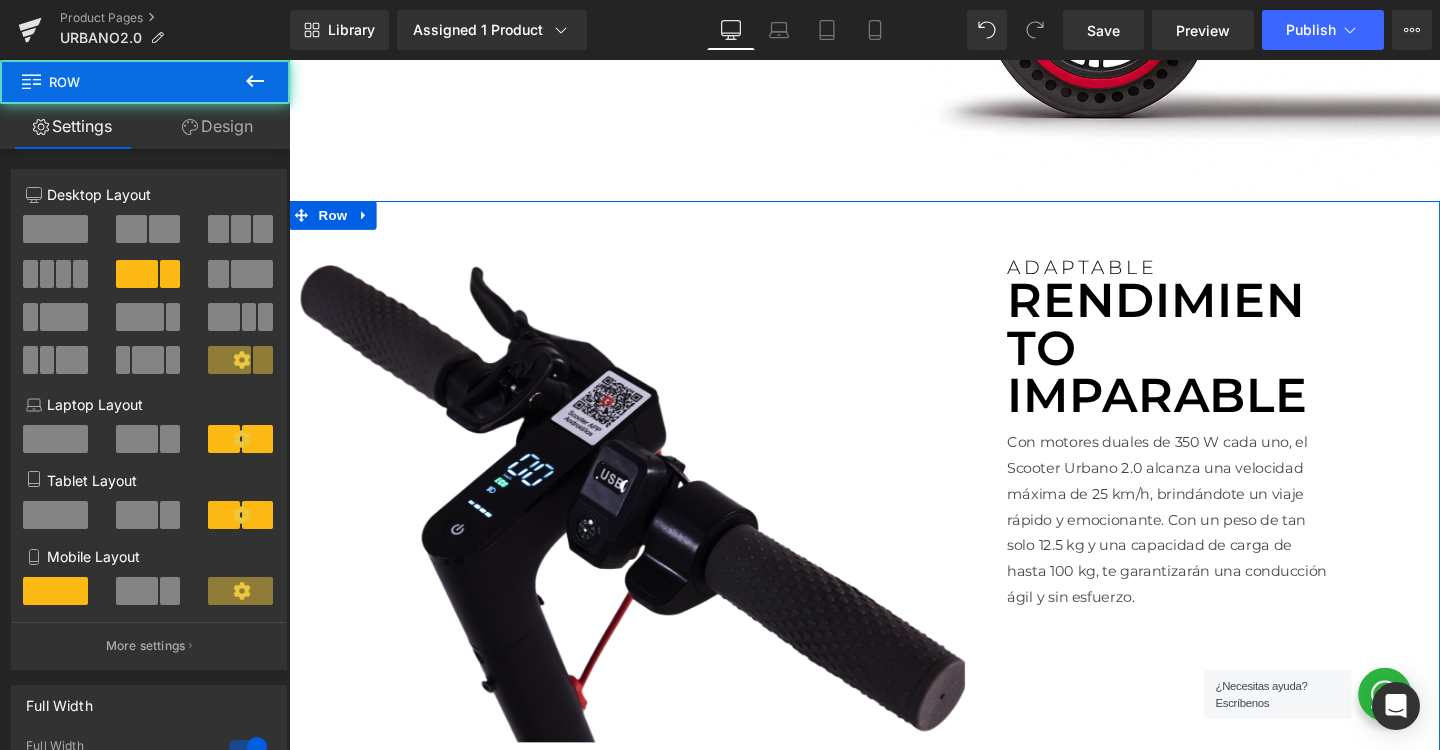 click 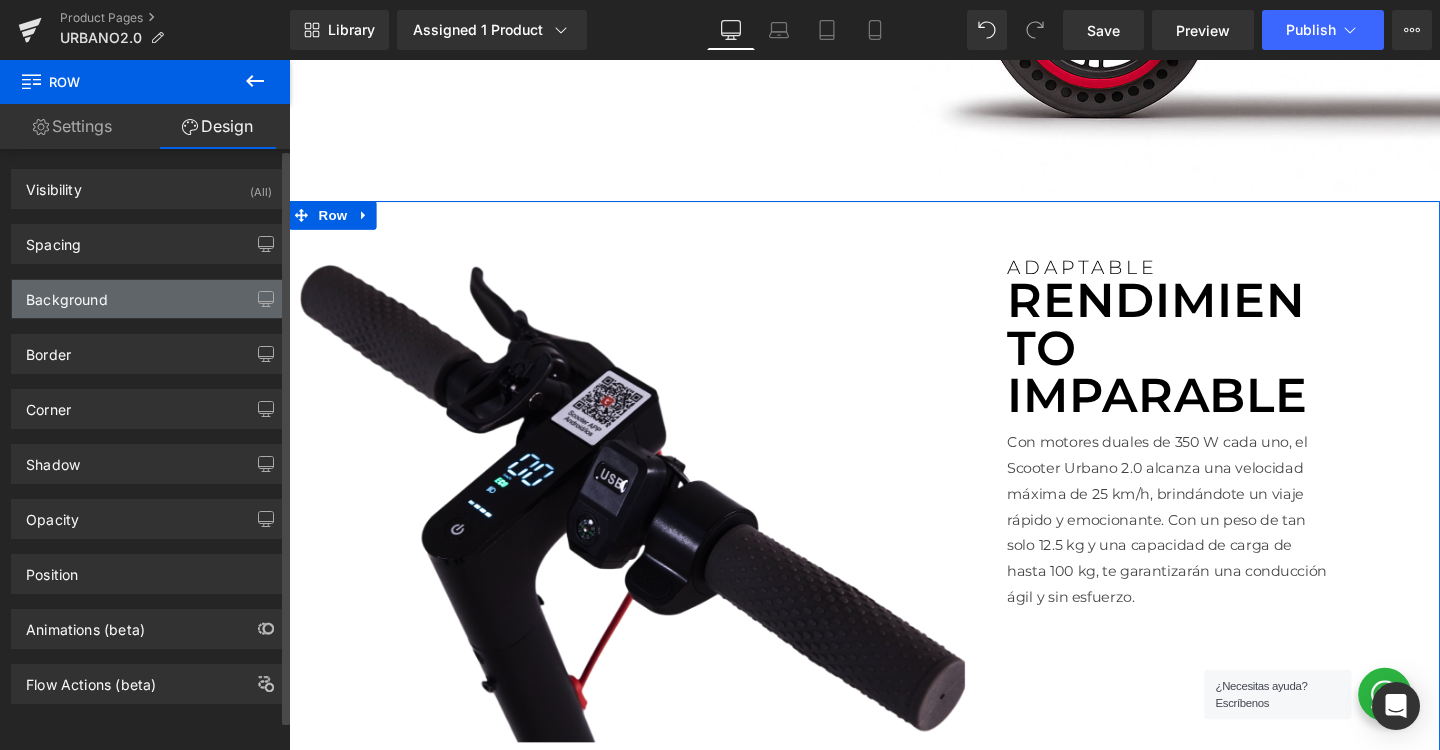 click on "Background" at bounding box center [149, 299] 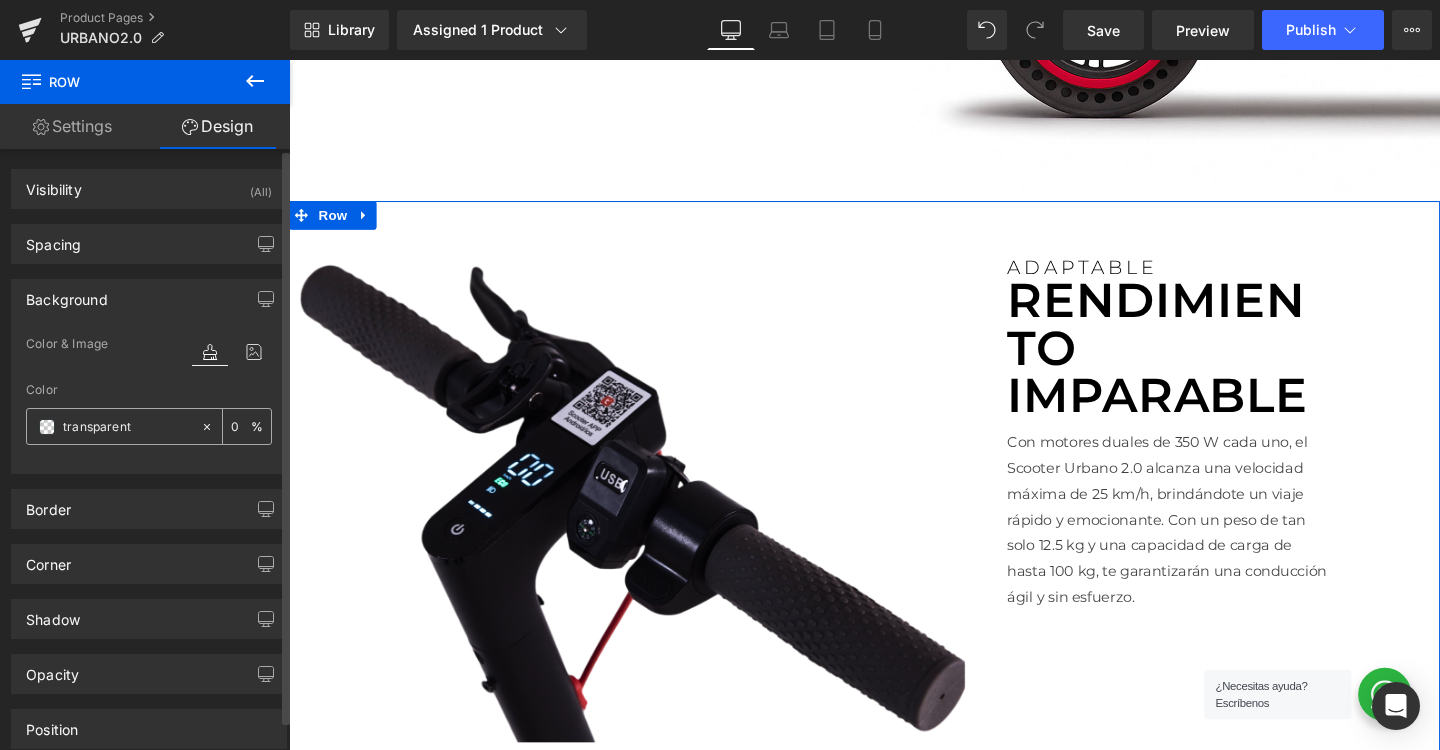 click on "transparent" at bounding box center [113, 426] 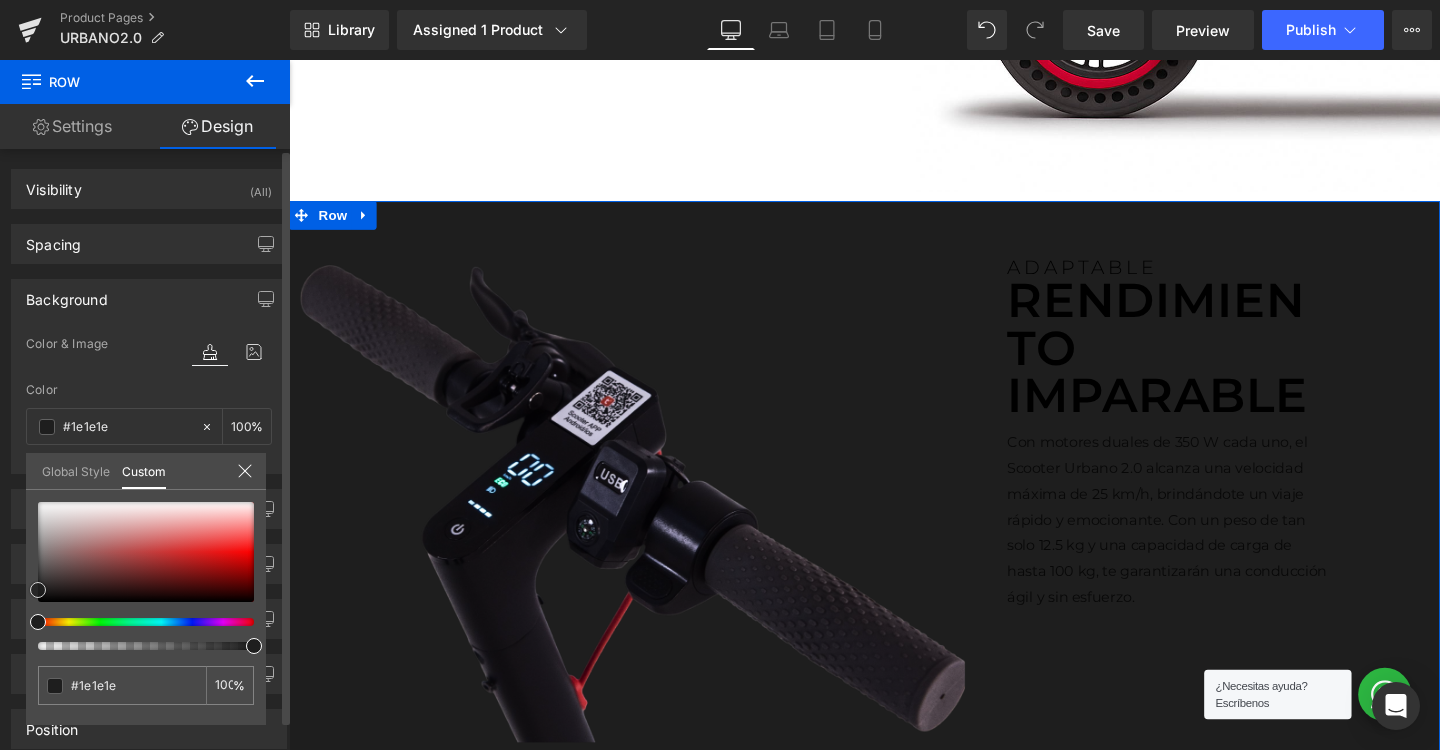 drag, startPoint x: 69, startPoint y: 517, endPoint x: 6, endPoint y: 590, distance: 96.42614 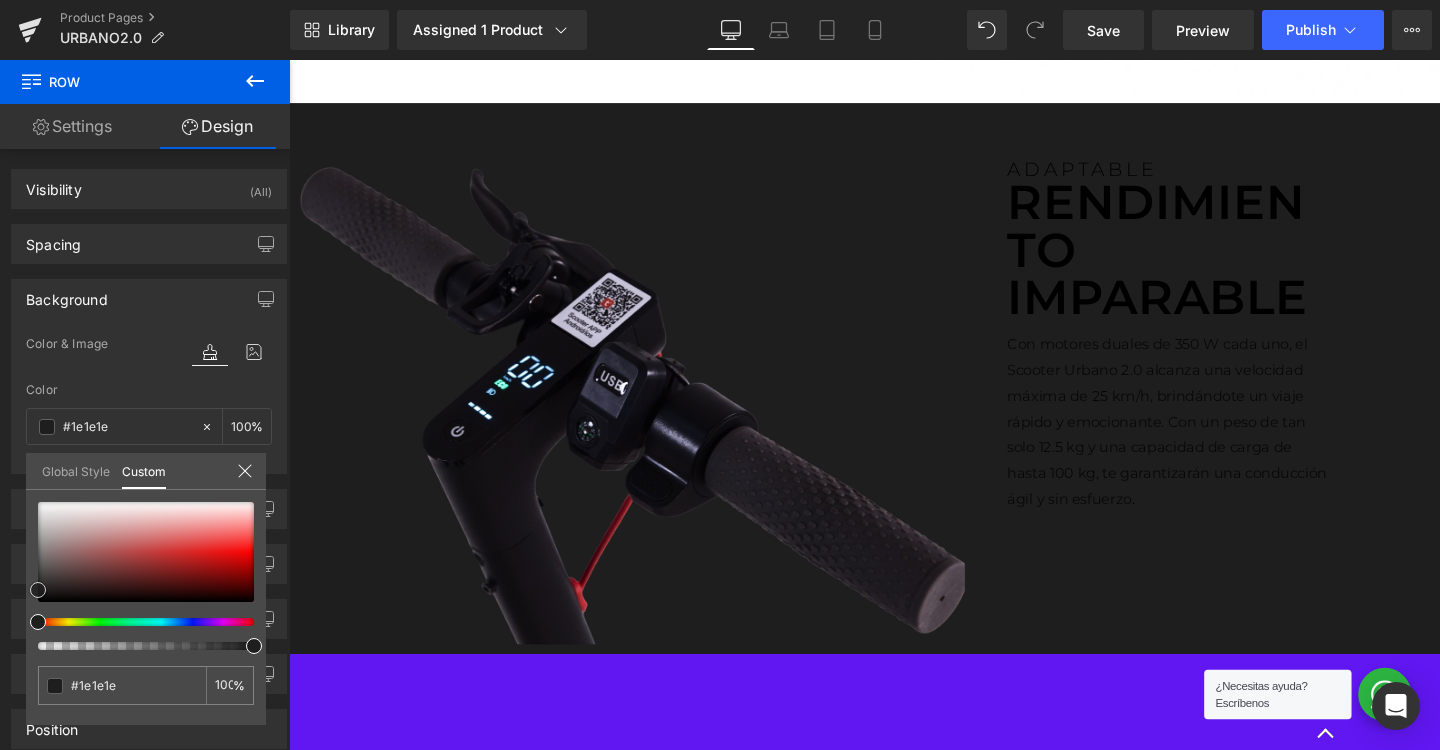 scroll, scrollTop: 3069, scrollLeft: 0, axis: vertical 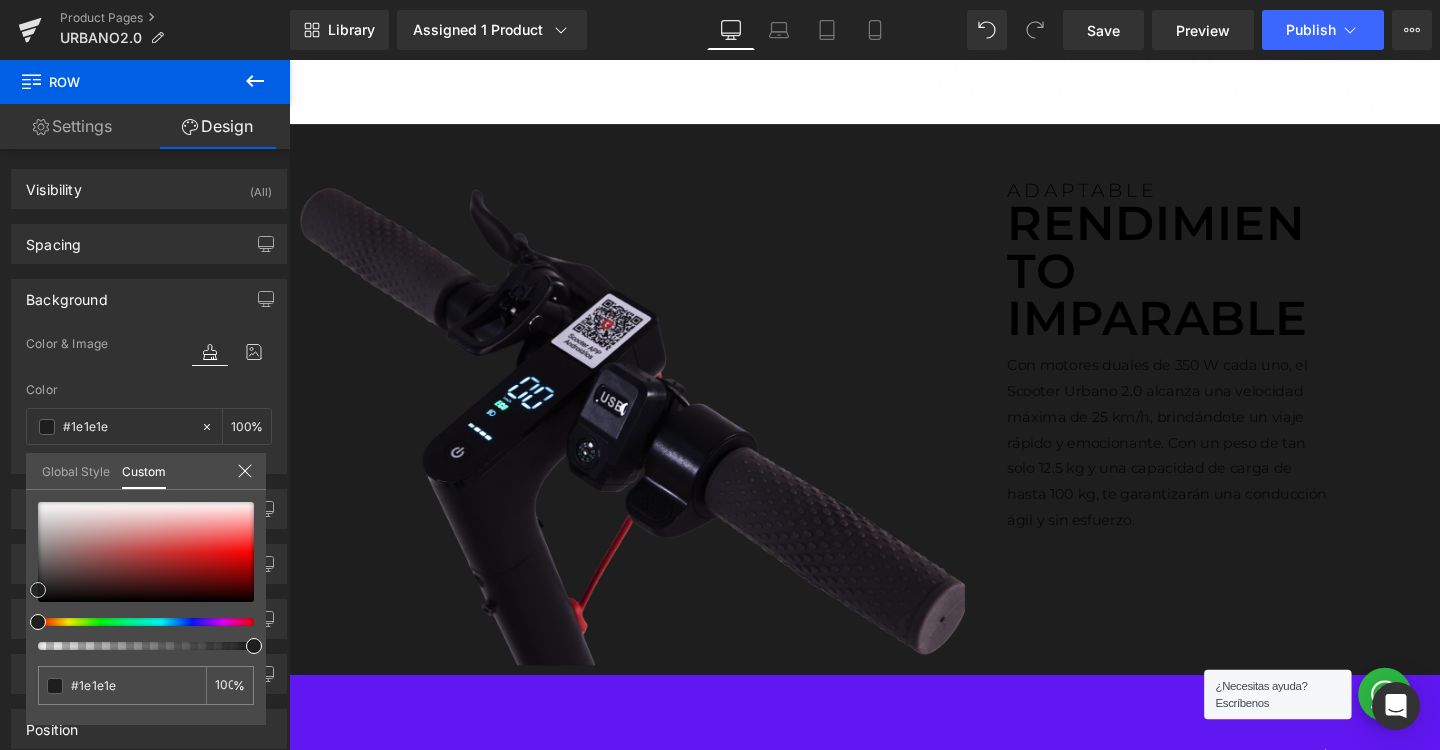 click on "Ir directamente al contenido
Tu carrito esta vacío
Seguir comprando
¿Tienes una cuenta?
Inicia sesión  para finalizar tus compras con mayor rapidez.
Tu carrito
Cargando...
Subtotal
$ 0.00 MXN
Los impuestos y gastos de envío se calculan en la pantalla de pago
Pagar pedido" at bounding box center (894, -102) 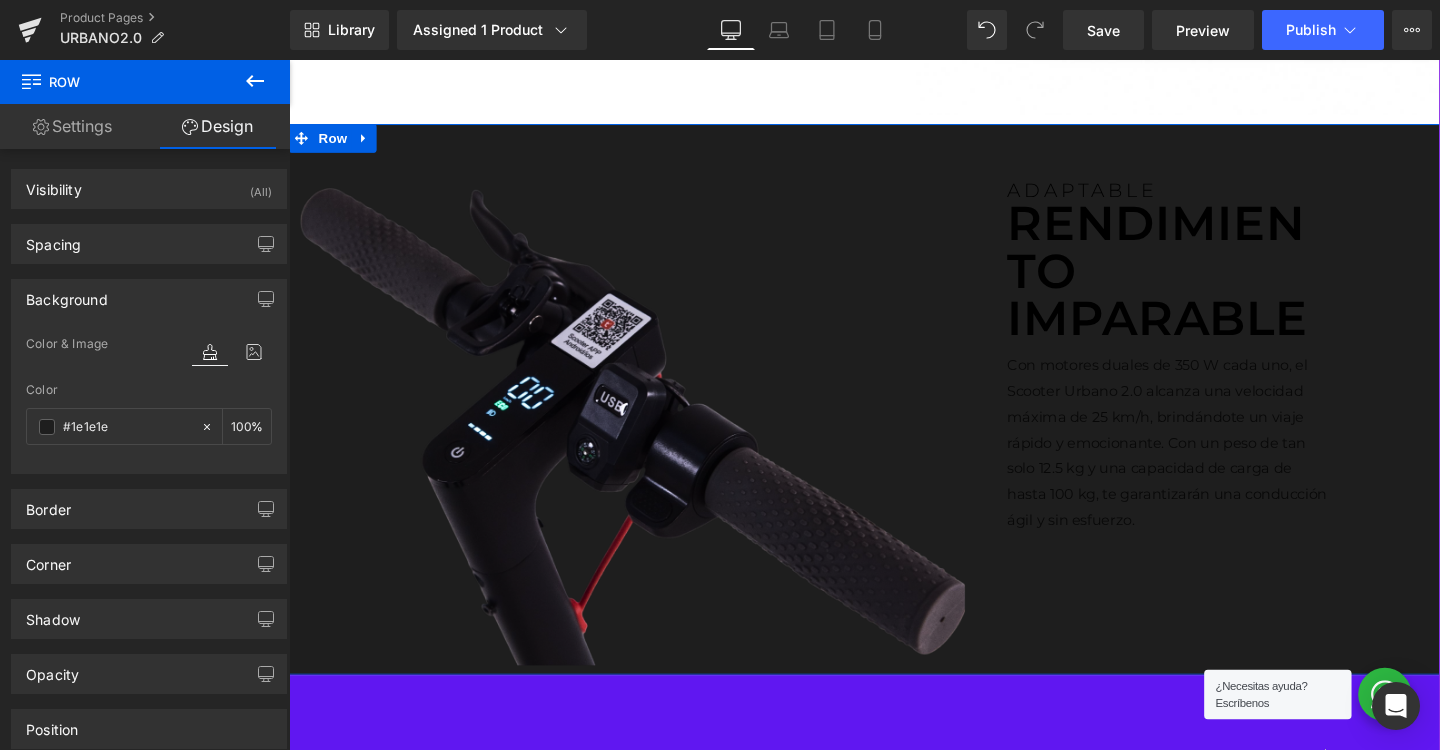 click on "RENDIMIENTO IMPARABLE" at bounding box center [1214, 282] 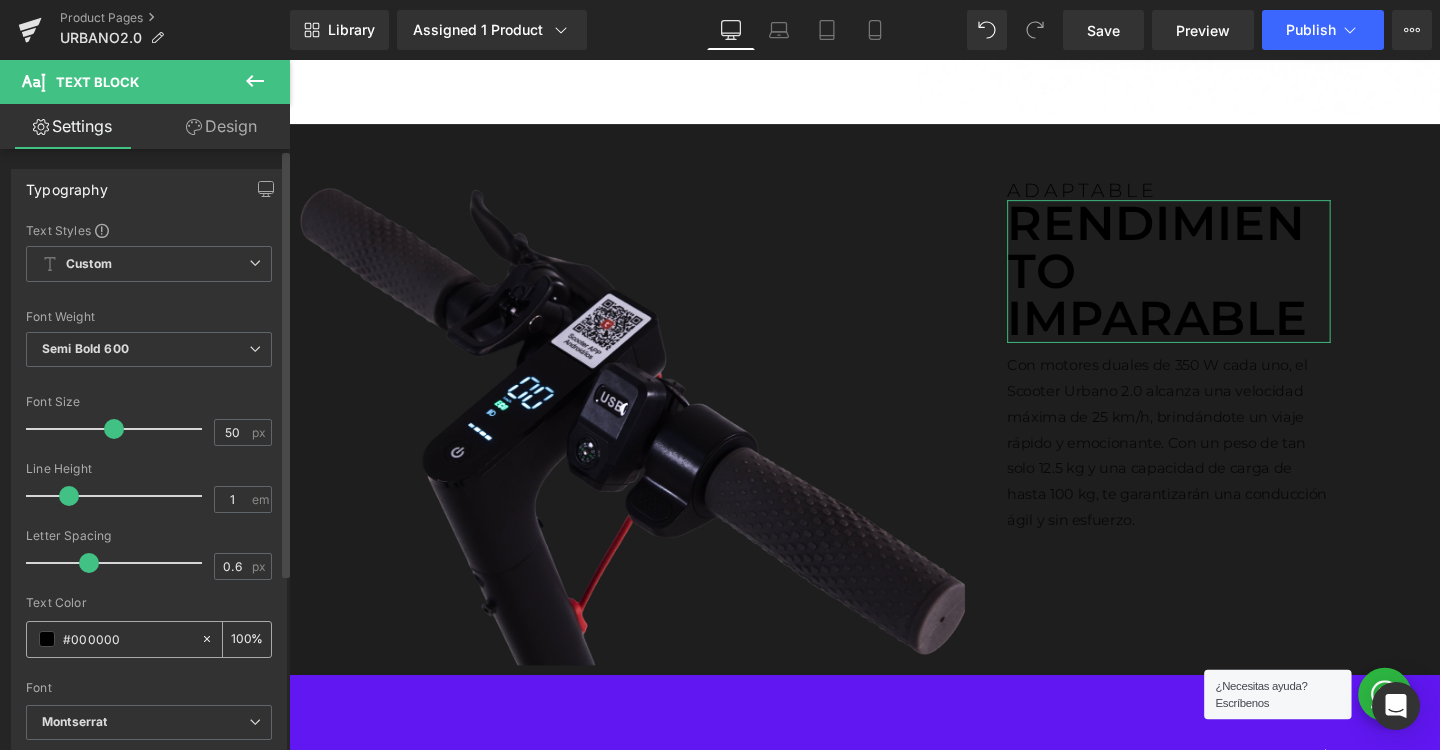 click on "#000000" at bounding box center (113, 639) 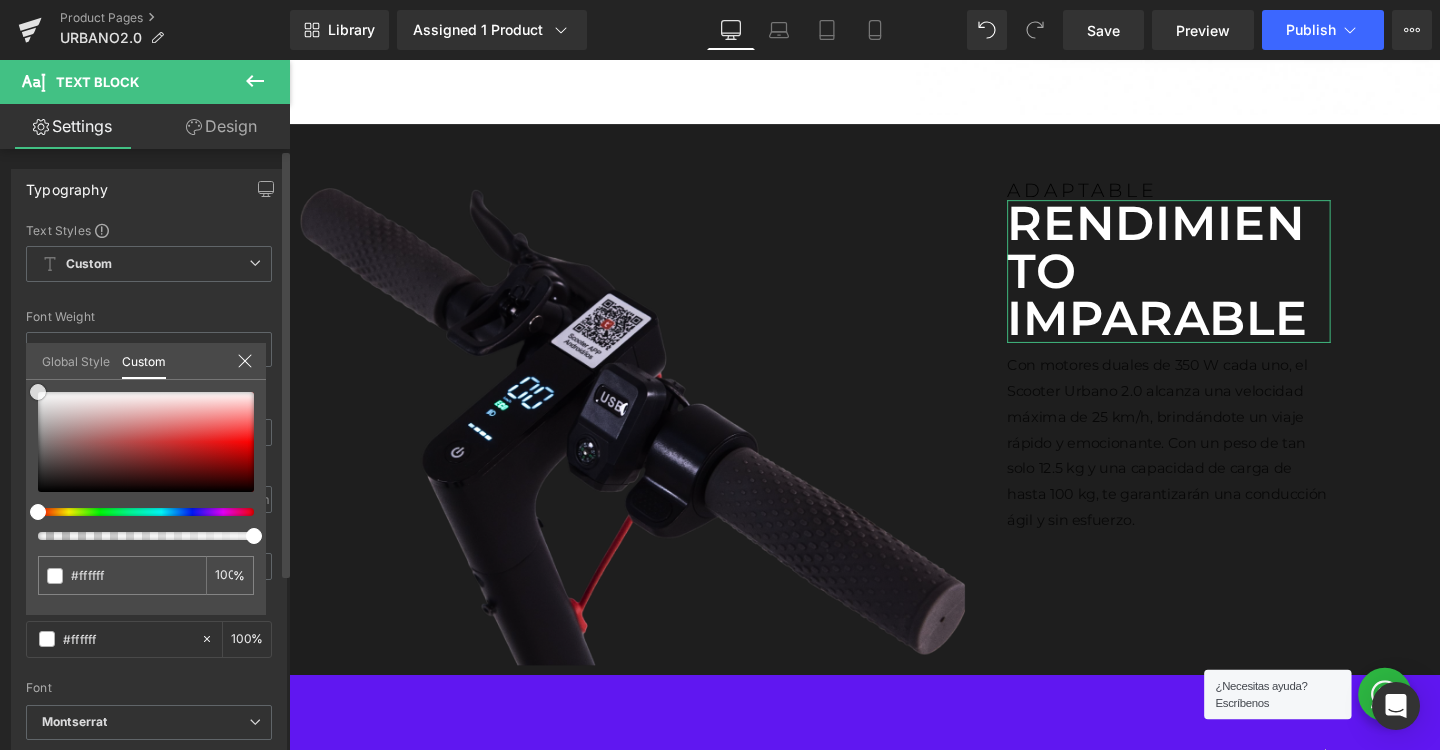 drag, startPoint x: 115, startPoint y: 399, endPoint x: 1, endPoint y: 334, distance: 131.2288 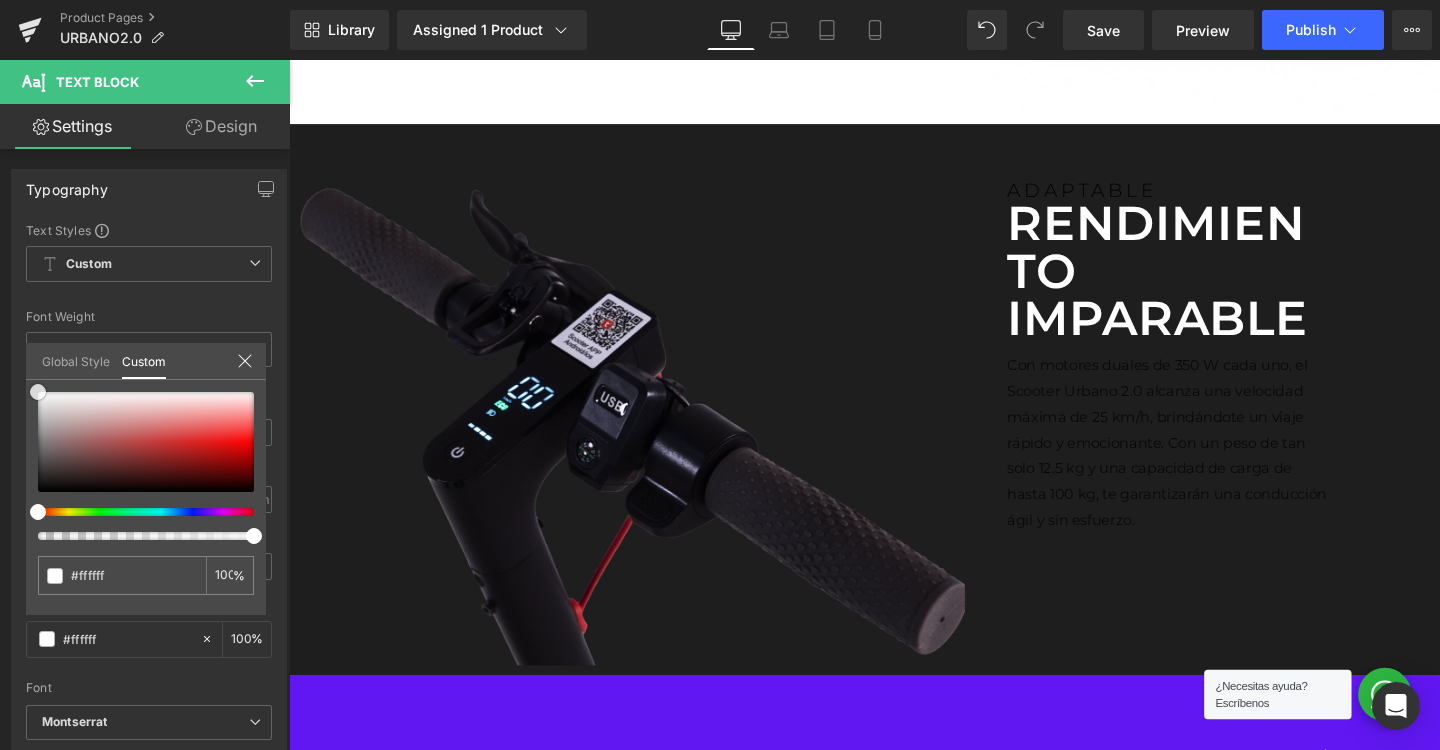 click on "Ir directamente al contenido
Tu carrito esta vacío
Seguir comprando
¿Tienes una cuenta?
Inicia sesión  para finalizar tus compras con mayor rapidez.
Tu carrito
Cargando...
Subtotal
$ 0.00 MXN
Los impuestos y gastos de envío se calculan en la pantalla de pago
Pagar pedido" at bounding box center [894, -102] 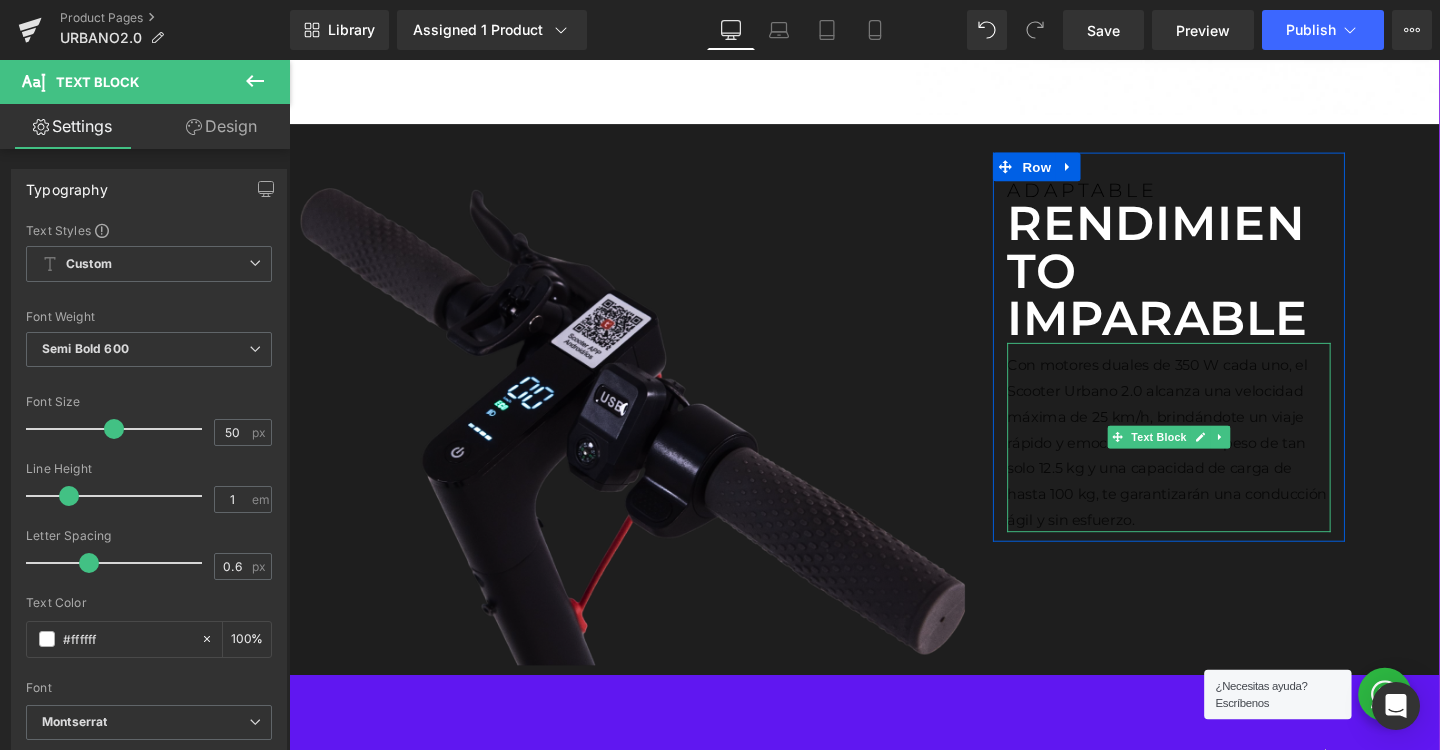 click on "Con motores duales de 350 W cada uno, el Scooter Urbano 2.0 alcanza una velocidad máxima de 25 km/h, brindándote un viaje rápido y emocionante. Con un peso de tan solo 12.5 kg y una capacidad de carga de hasta 100 kg, te garantizarán una conducción ágil y sin esfuerzo." at bounding box center [1214, 461] 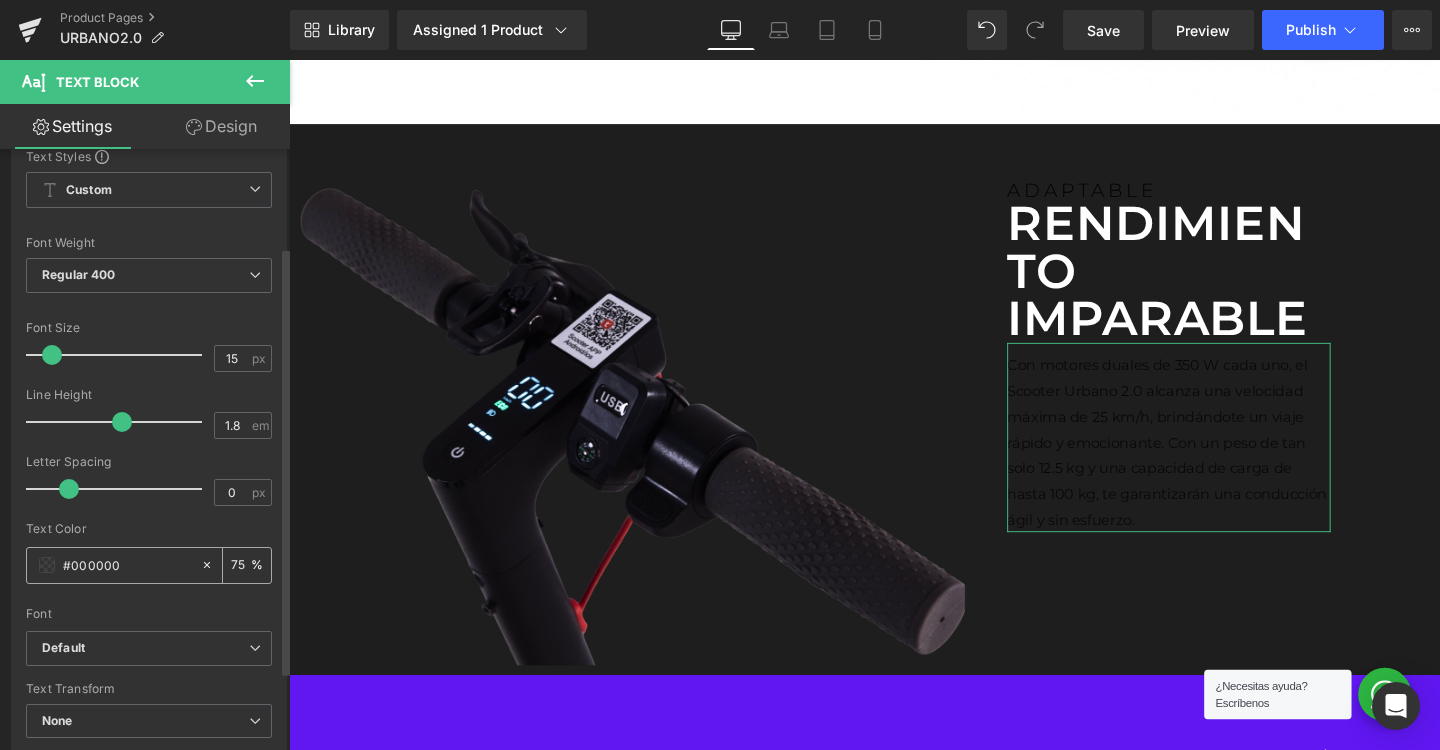 scroll, scrollTop: 137, scrollLeft: 0, axis: vertical 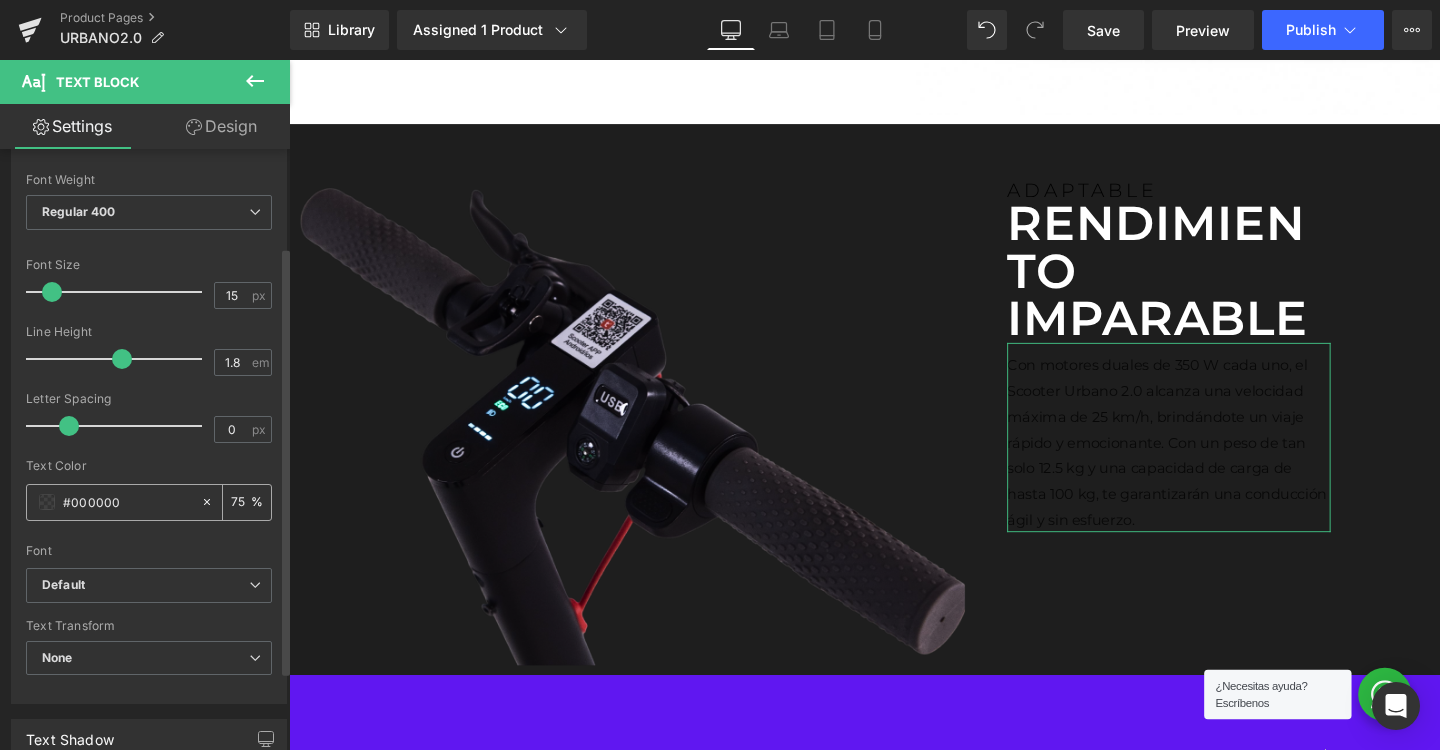 click at bounding box center (47, 502) 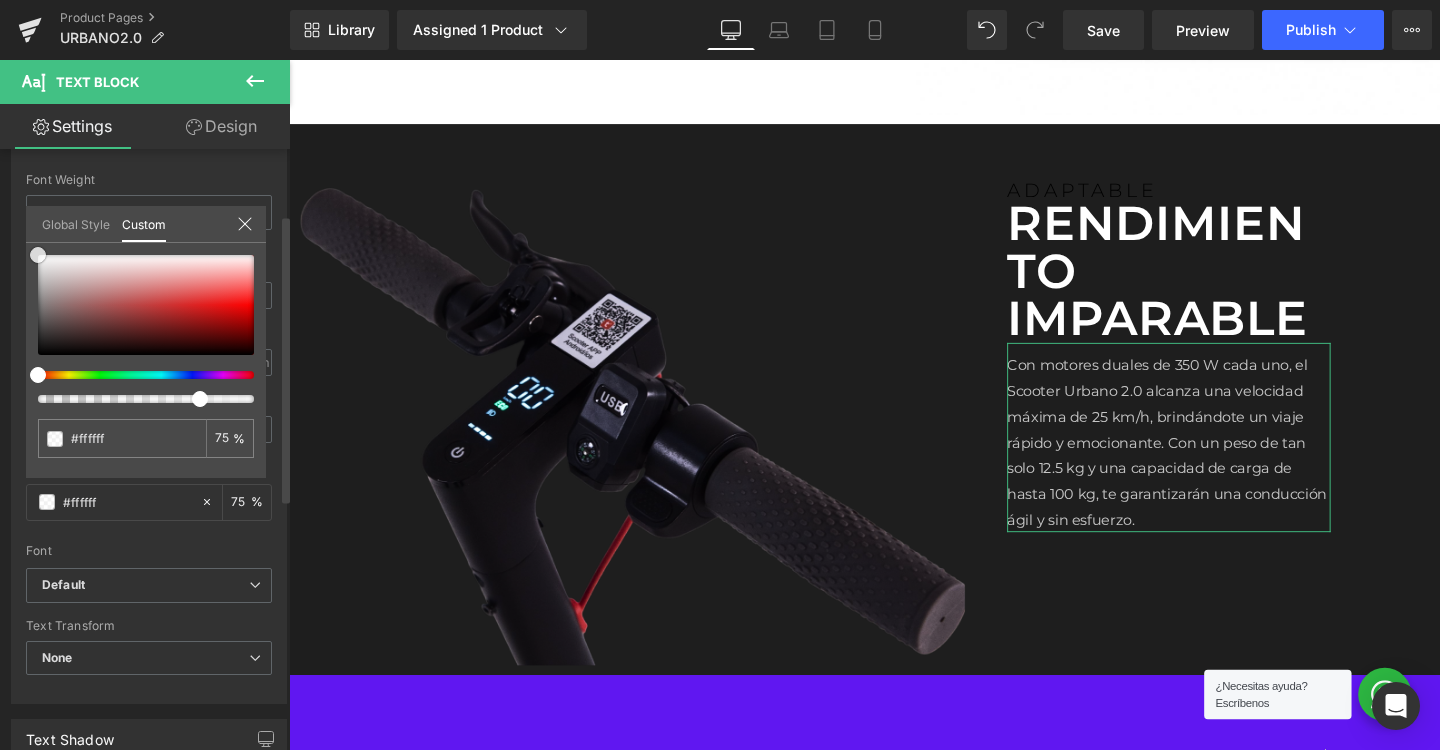 drag, startPoint x: 59, startPoint y: 323, endPoint x: 1, endPoint y: 185, distance: 149.69302 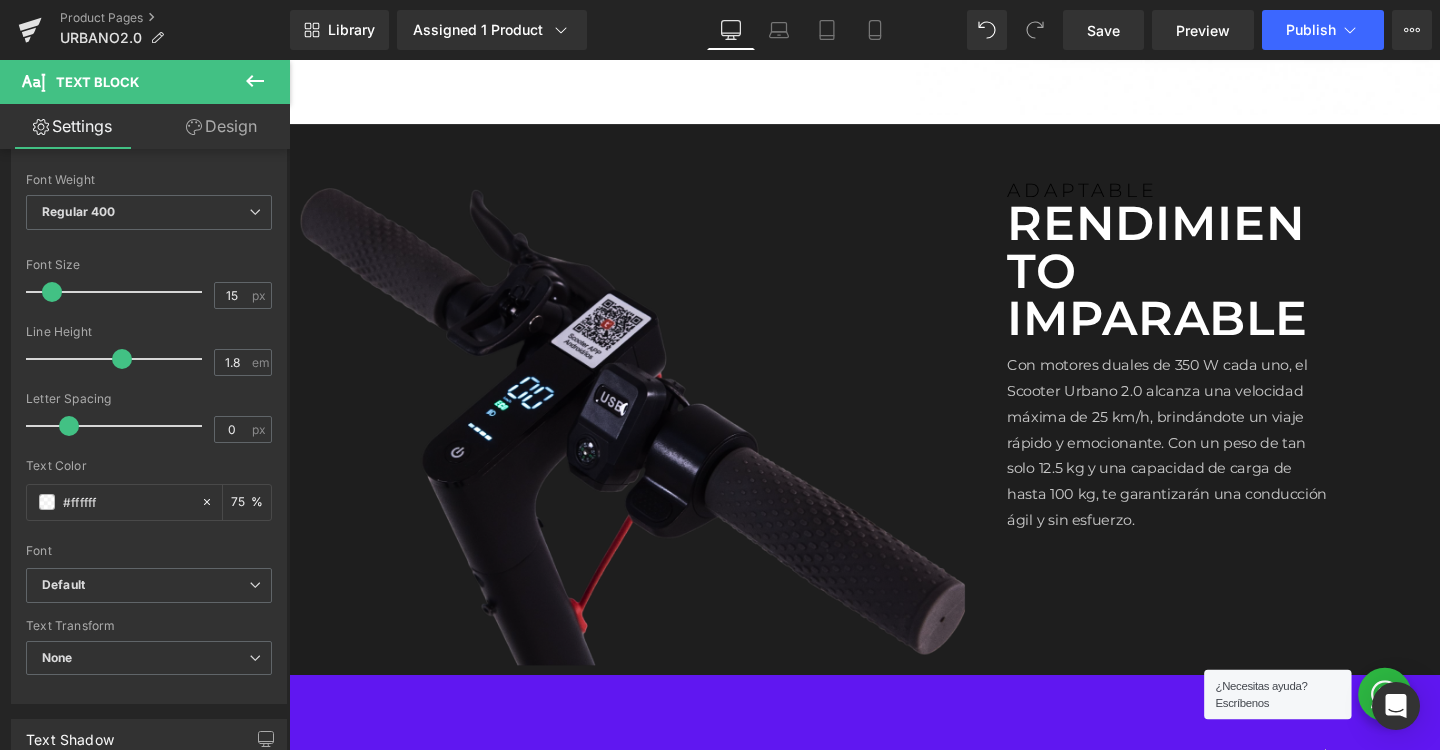 click on "Ir directamente al contenido
Tu carrito esta vacío
Seguir comprando
¿Tienes una cuenta?
Inicia sesión  para finalizar tus compras con mayor rapidez.
Tu carrito
Cargando...
Subtotal
$ 0.00 MXN
Los impuestos y gastos de envío se calculan en la pantalla de pago
Pagar pedido" at bounding box center (894, -102) 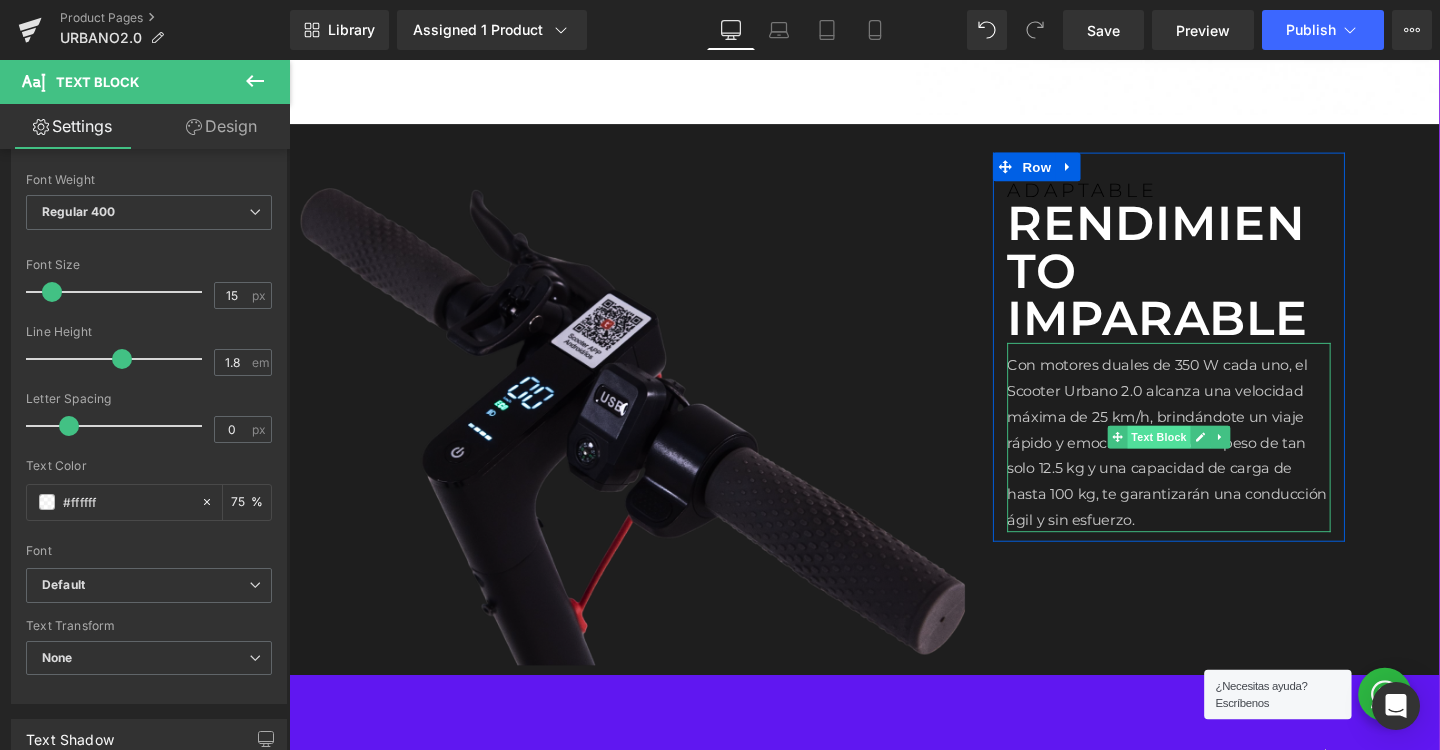 click on "Text Block" at bounding box center (1203, 456) 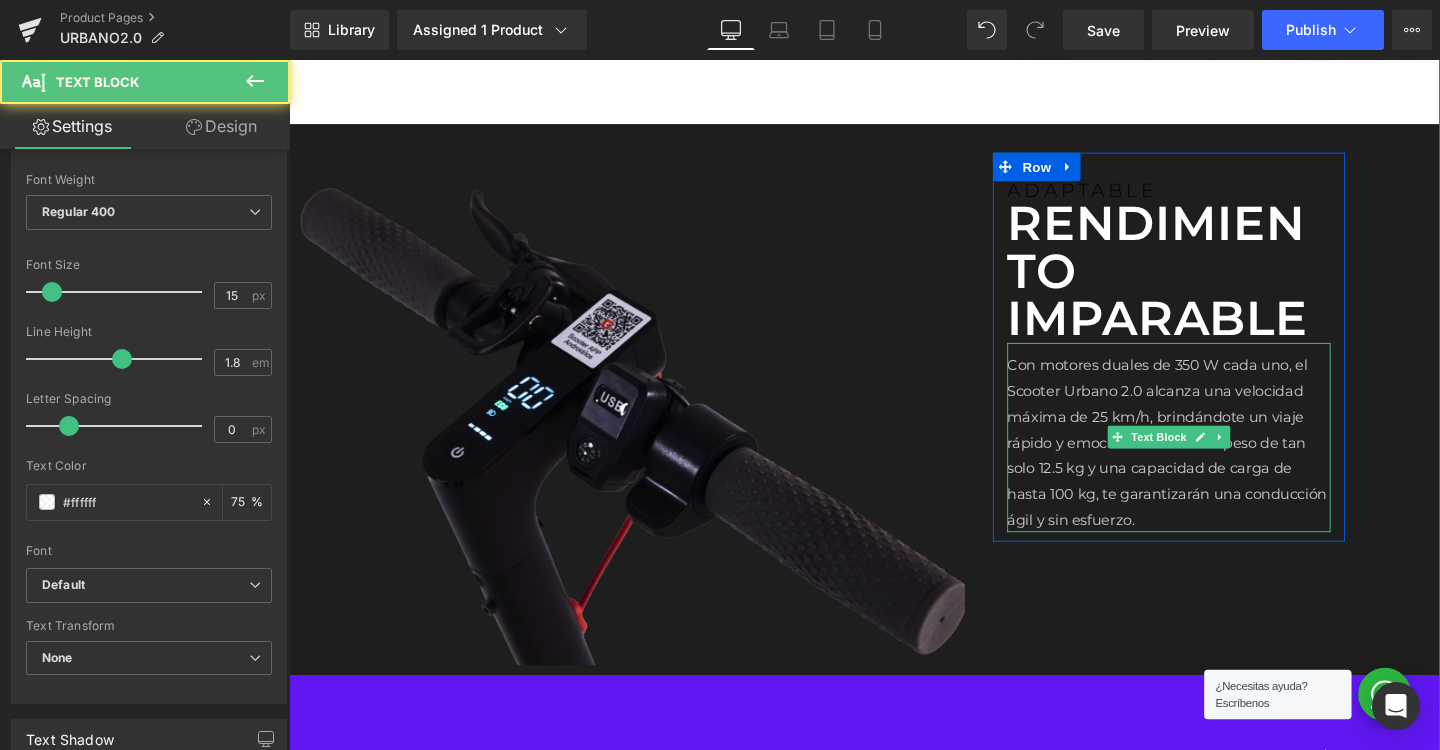 click on "Con motores duales de 350 W cada uno, el Scooter Urbano 2.0 alcanza una velocidad máxima de 25 km/h, brindándote un viaje rápido y emocionante. Con un peso de tan solo 12.5 kg y una capacidad de carga de hasta 100 kg, te garantizarán una conducción ágil y sin esfuerzo." at bounding box center [1214, 461] 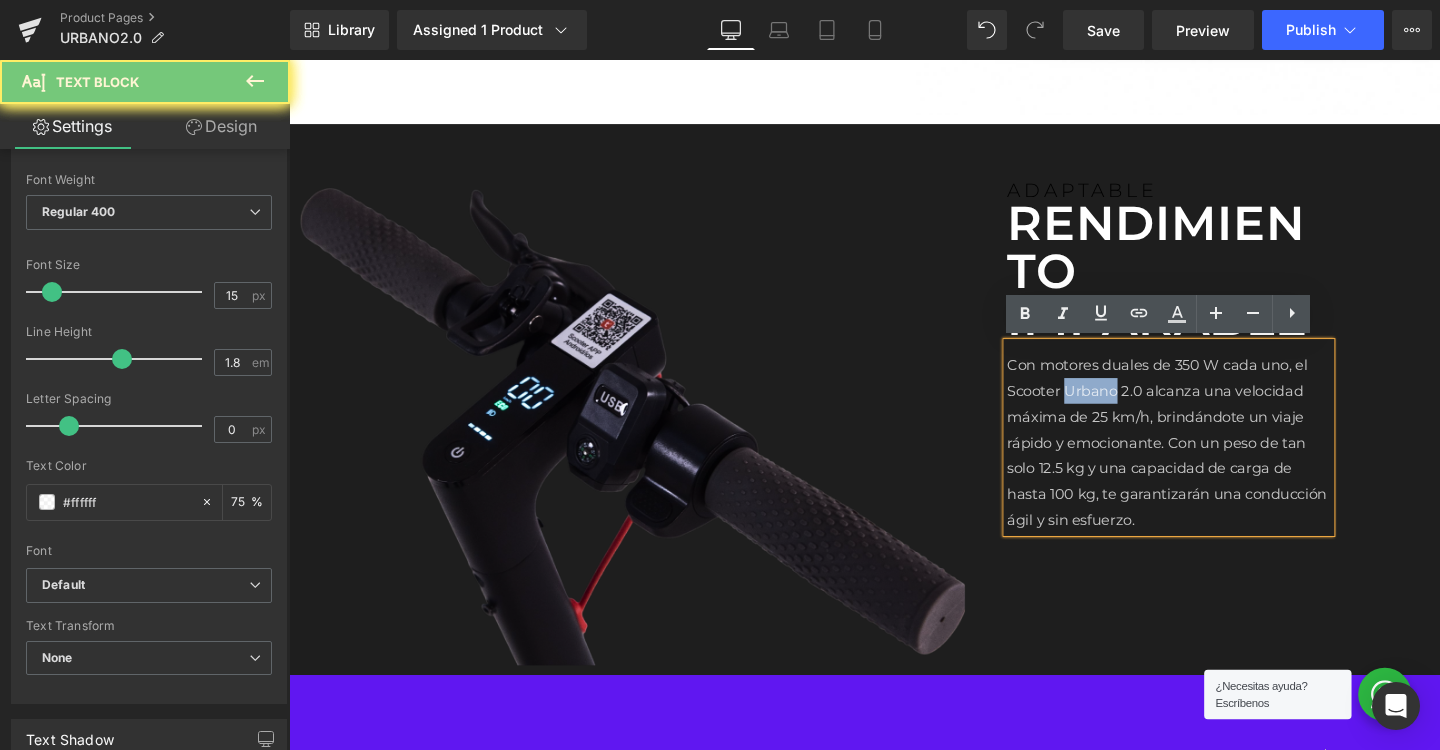 click on "Con motores duales de 350 W cada uno, el Scooter Urbano 2.0 alcanza una velocidad máxima de 25 km/h, brindándote un viaje rápido y emocionante. Con un peso de tan solo 12.5 kg y una capacidad de carga de hasta 100 kg, te garantizarán una conducción ágil y sin esfuerzo." at bounding box center [1214, 461] 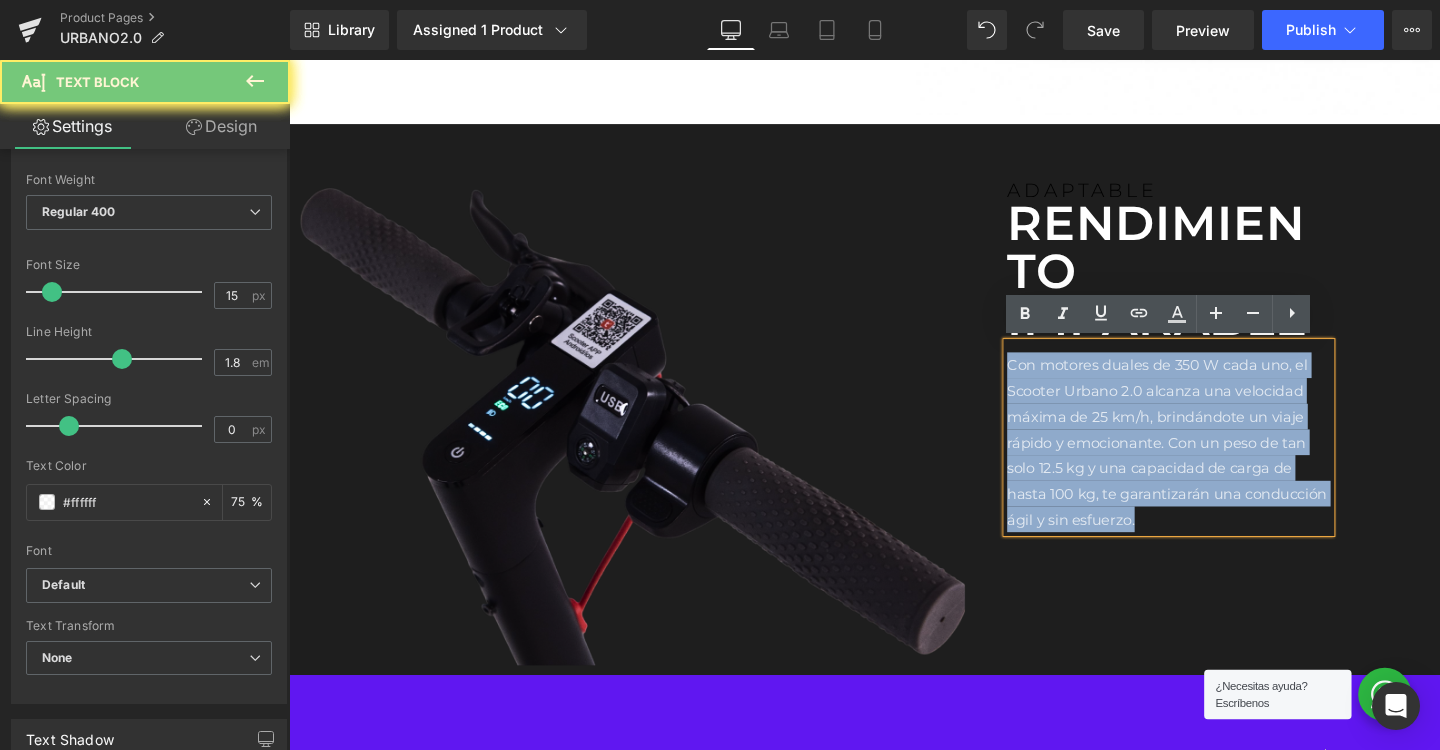 click on "Con motores duales de 350 W cada uno, el Scooter Urbano 2.0 alcanza una velocidad máxima de 25 km/h, brindándote un viaje rápido y emocionante. Con un peso de tan solo 12.5 kg y una capacidad de carga de hasta 100 kg, te garantizarán una conducción ágil y sin esfuerzo." at bounding box center [1214, 461] 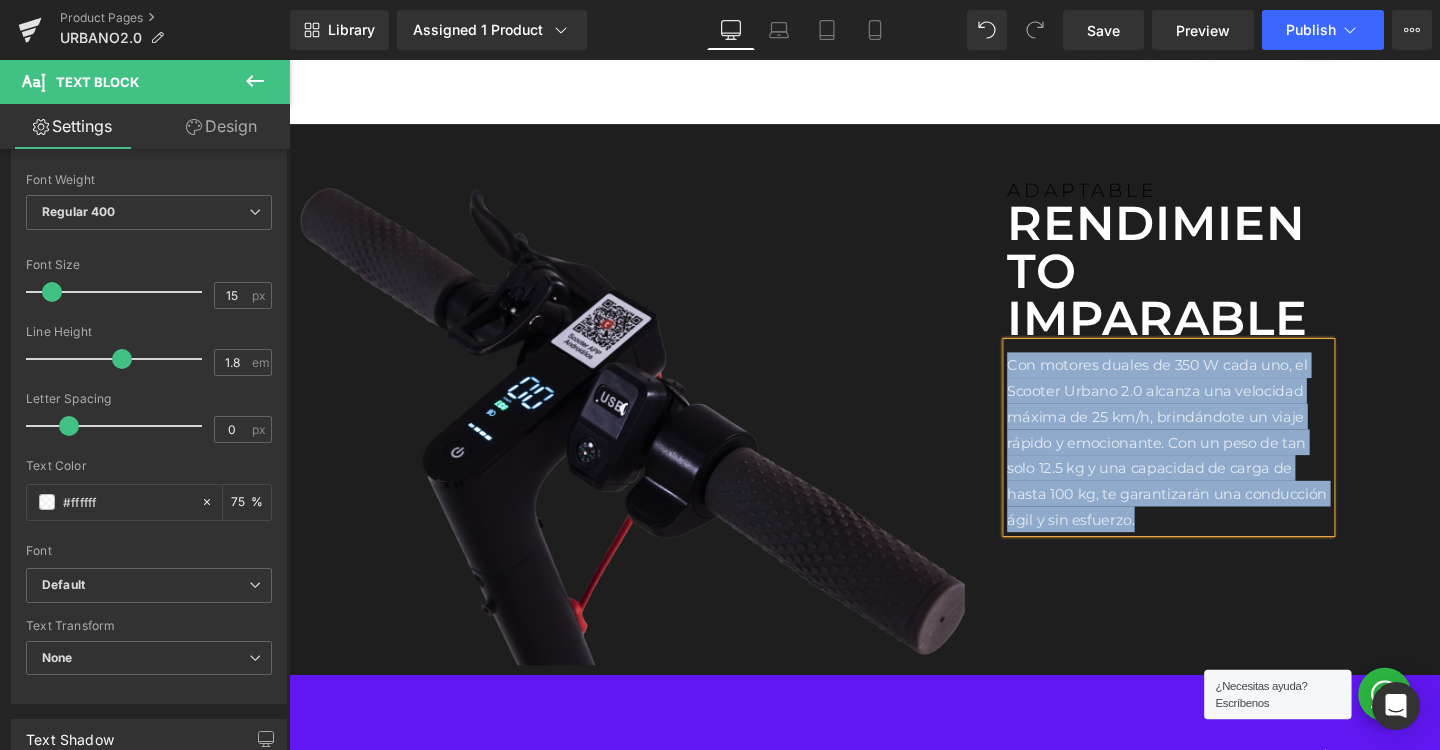 paste 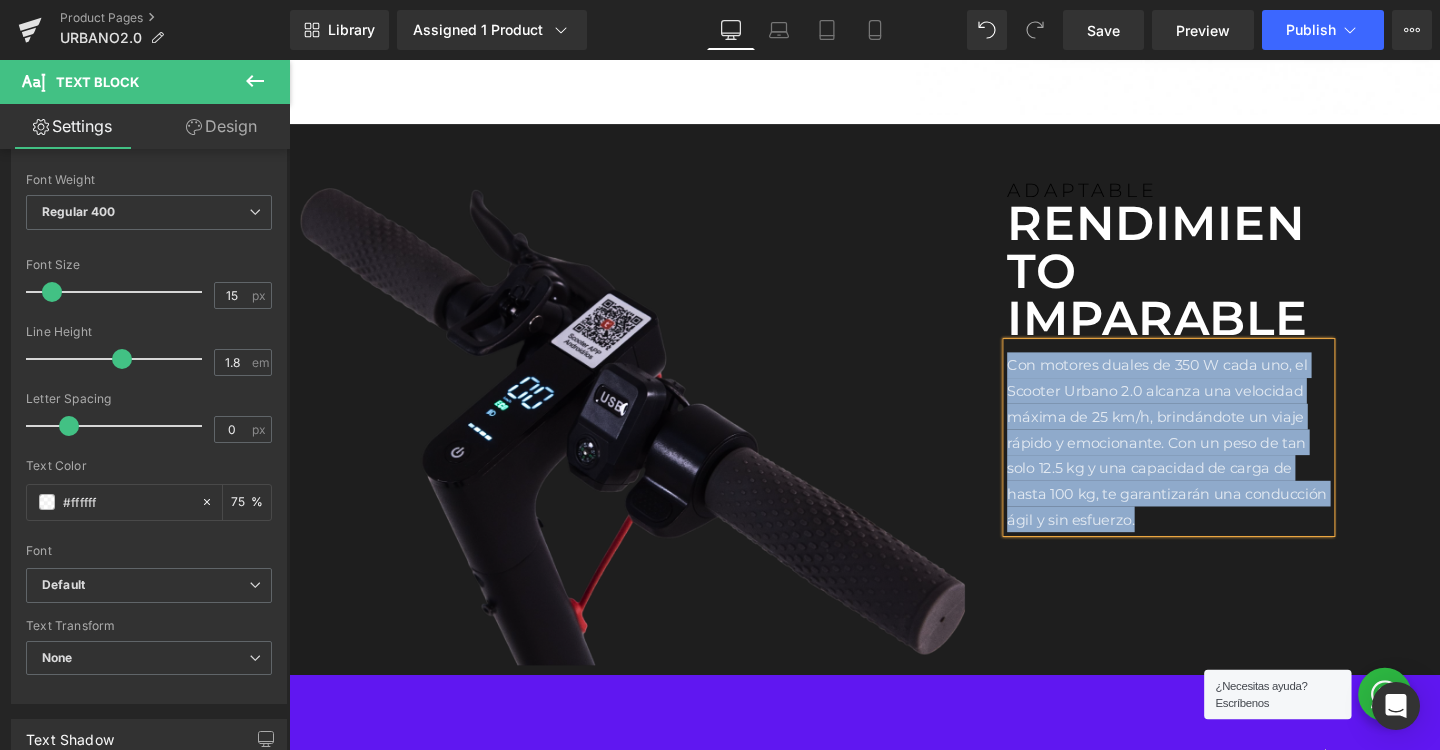 type 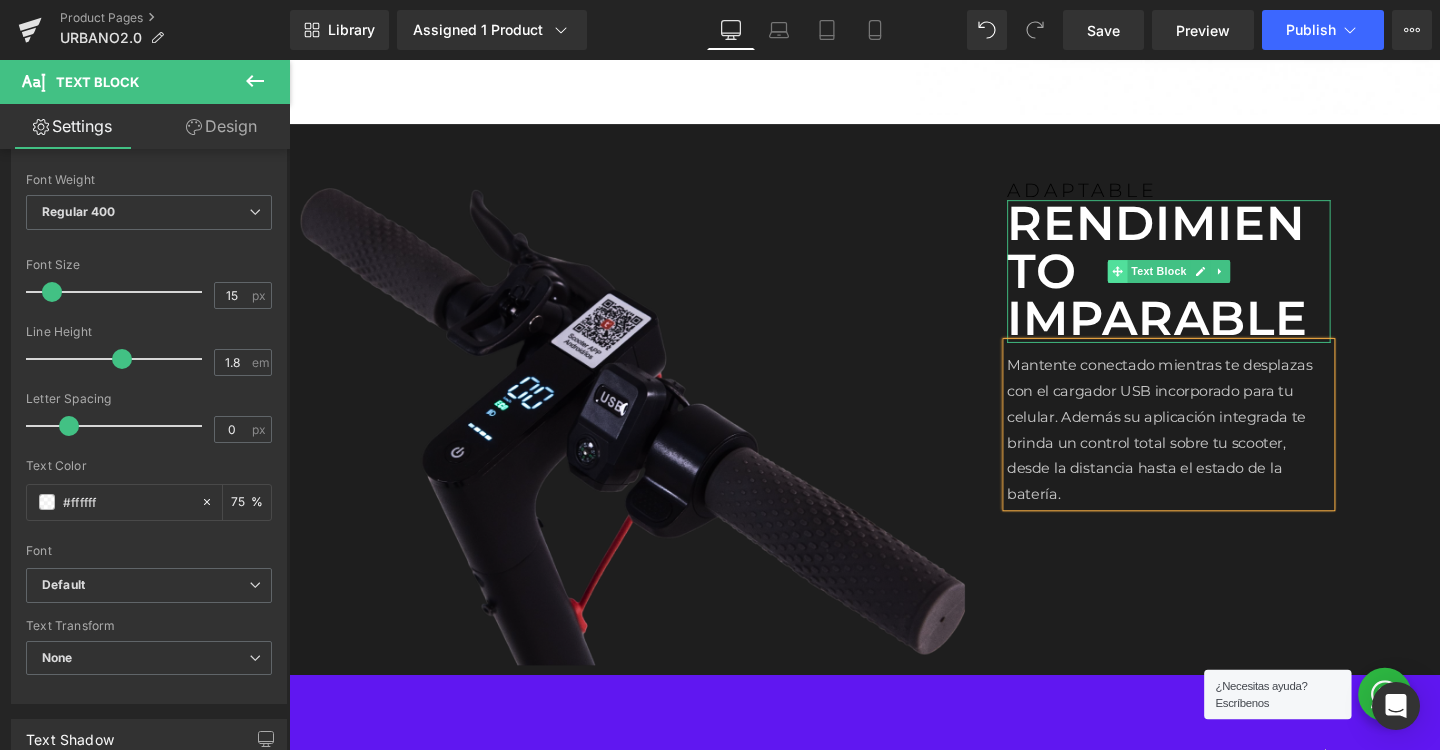 click at bounding box center [1160, 282] 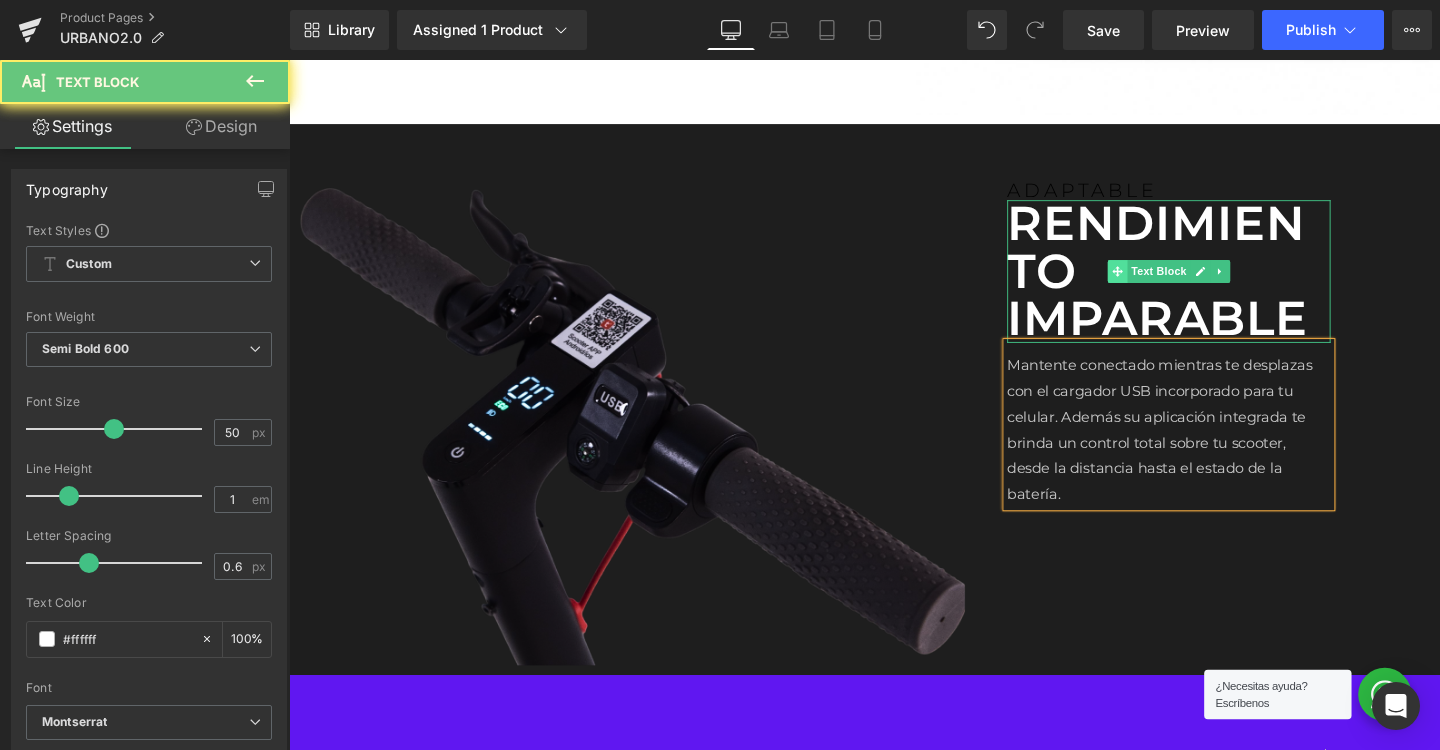click at bounding box center (1160, 282) 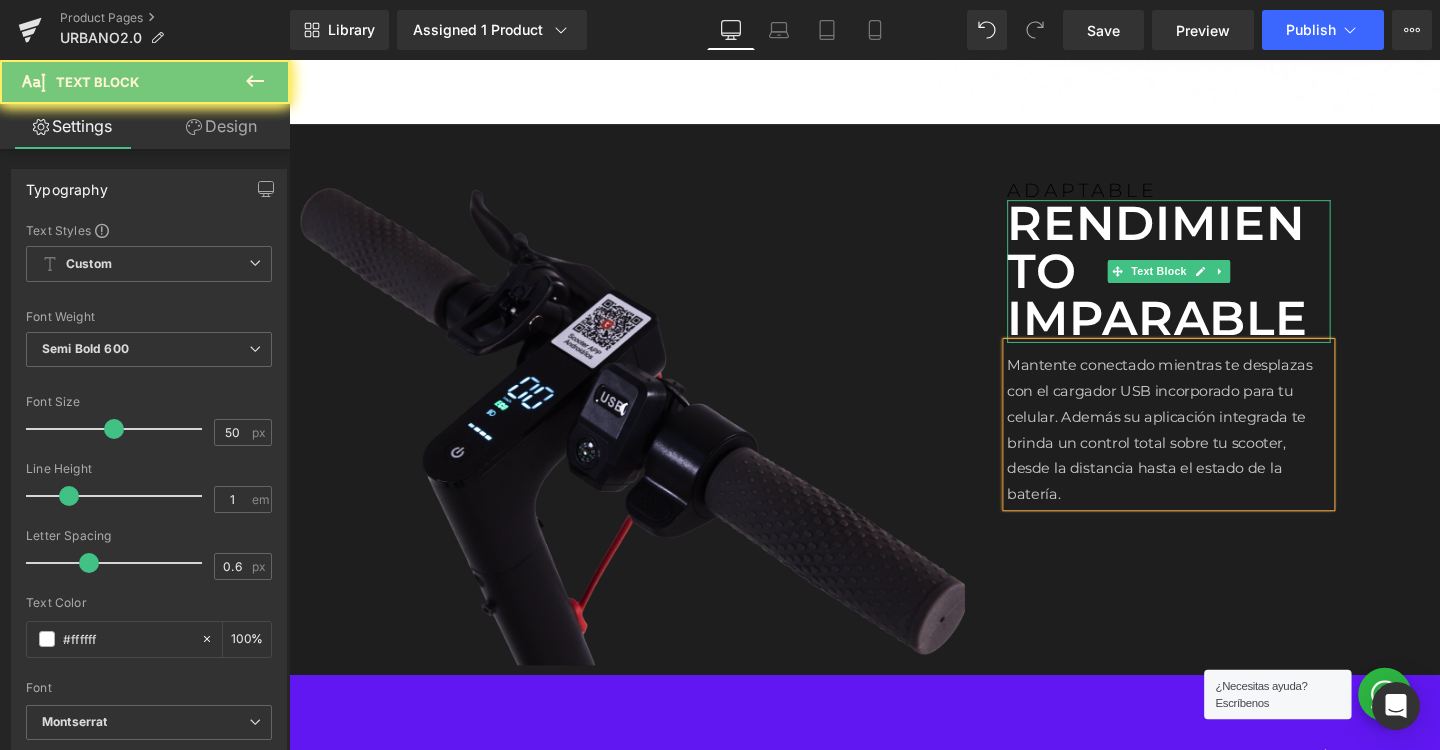 click on "RENDIMIENTO IMPARABLE" at bounding box center [1214, 282] 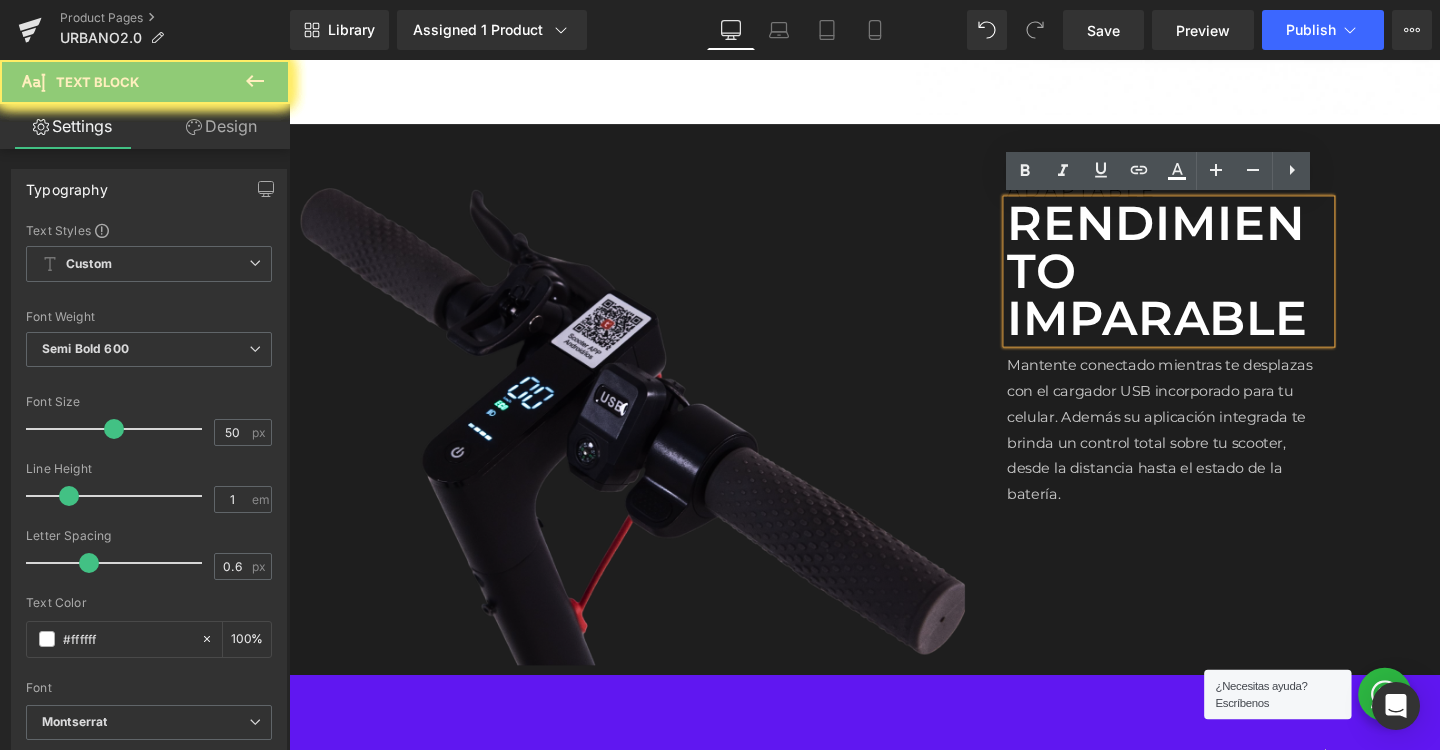 click on "RENDIMIENTO IMPARABLE" at bounding box center (1214, 282) 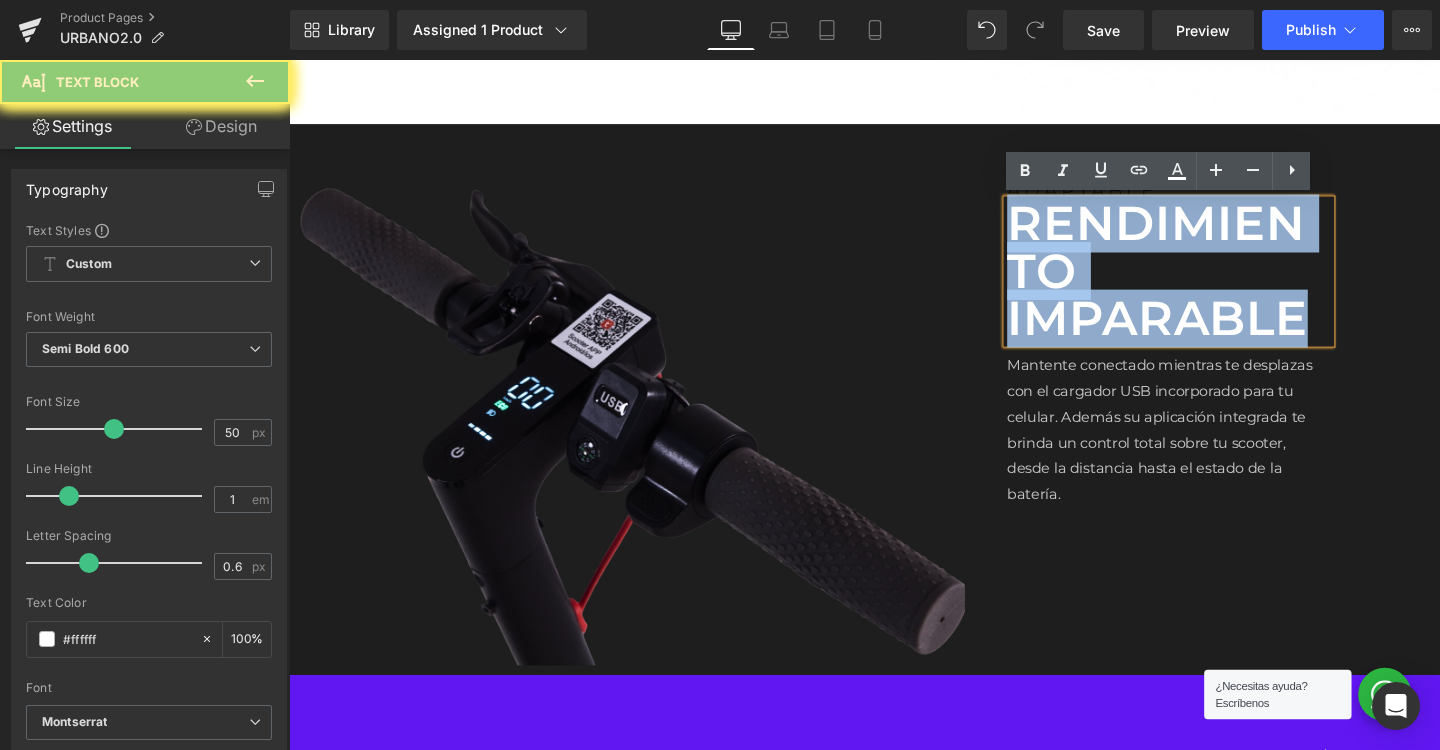 click on "RENDIMIENTO IMPARABLE" at bounding box center (1214, 282) 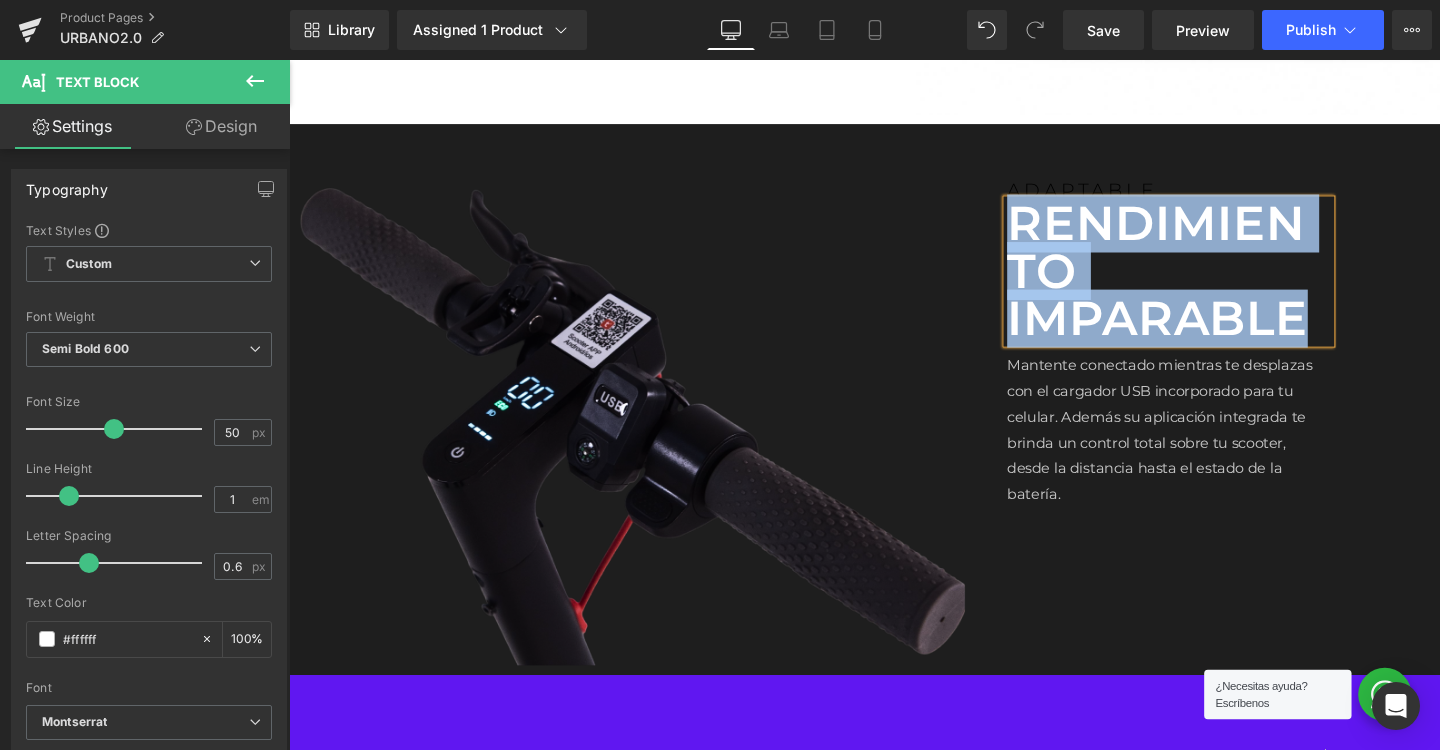 paste 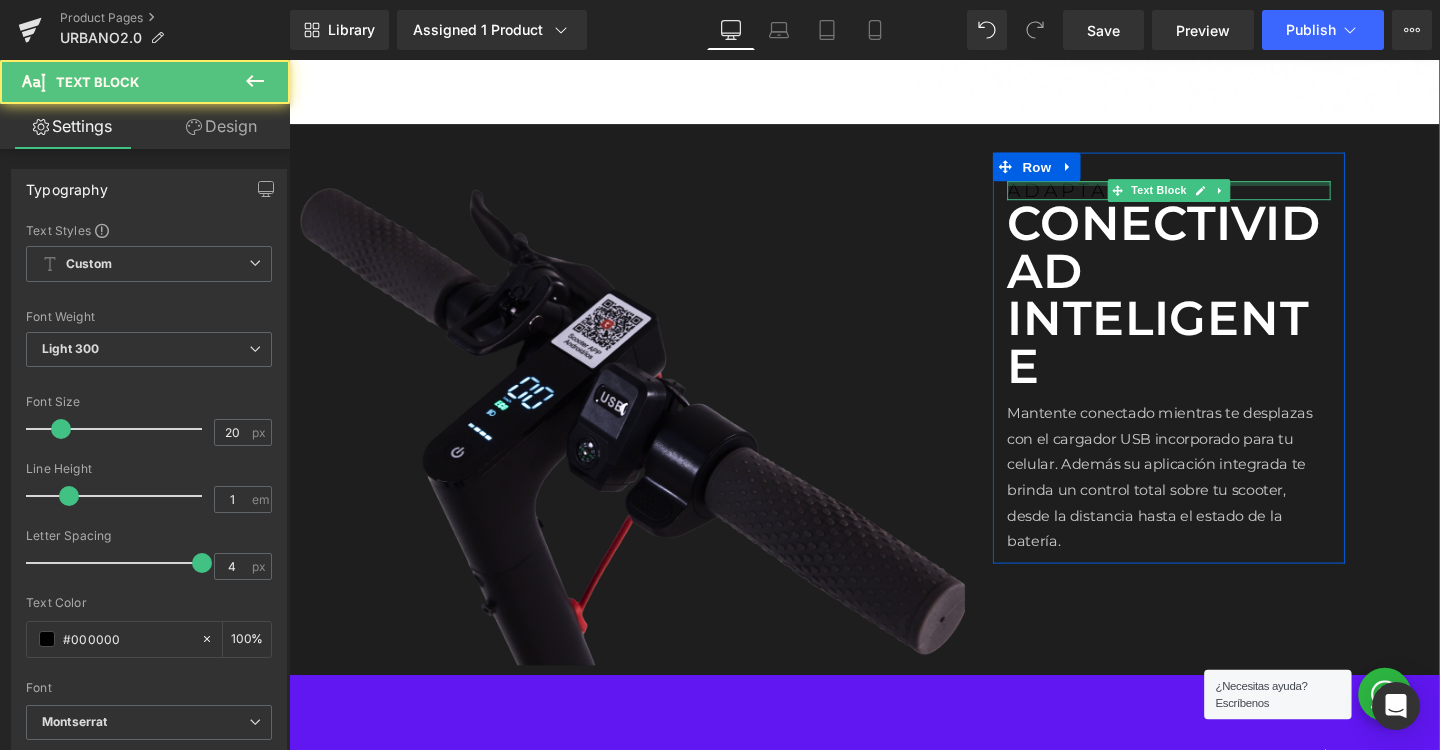 click at bounding box center (1214, 189) 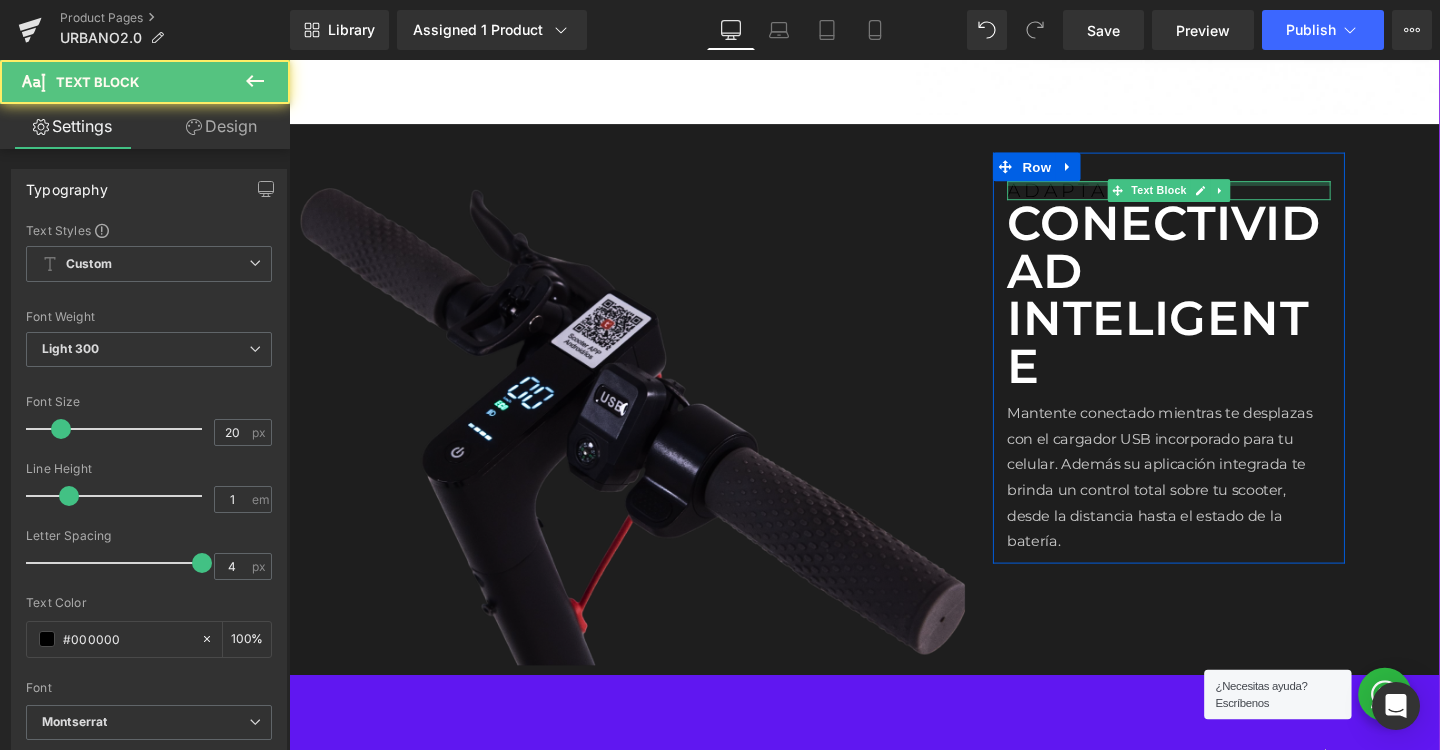 click on "ADAPTABLE" at bounding box center (1214, 197) 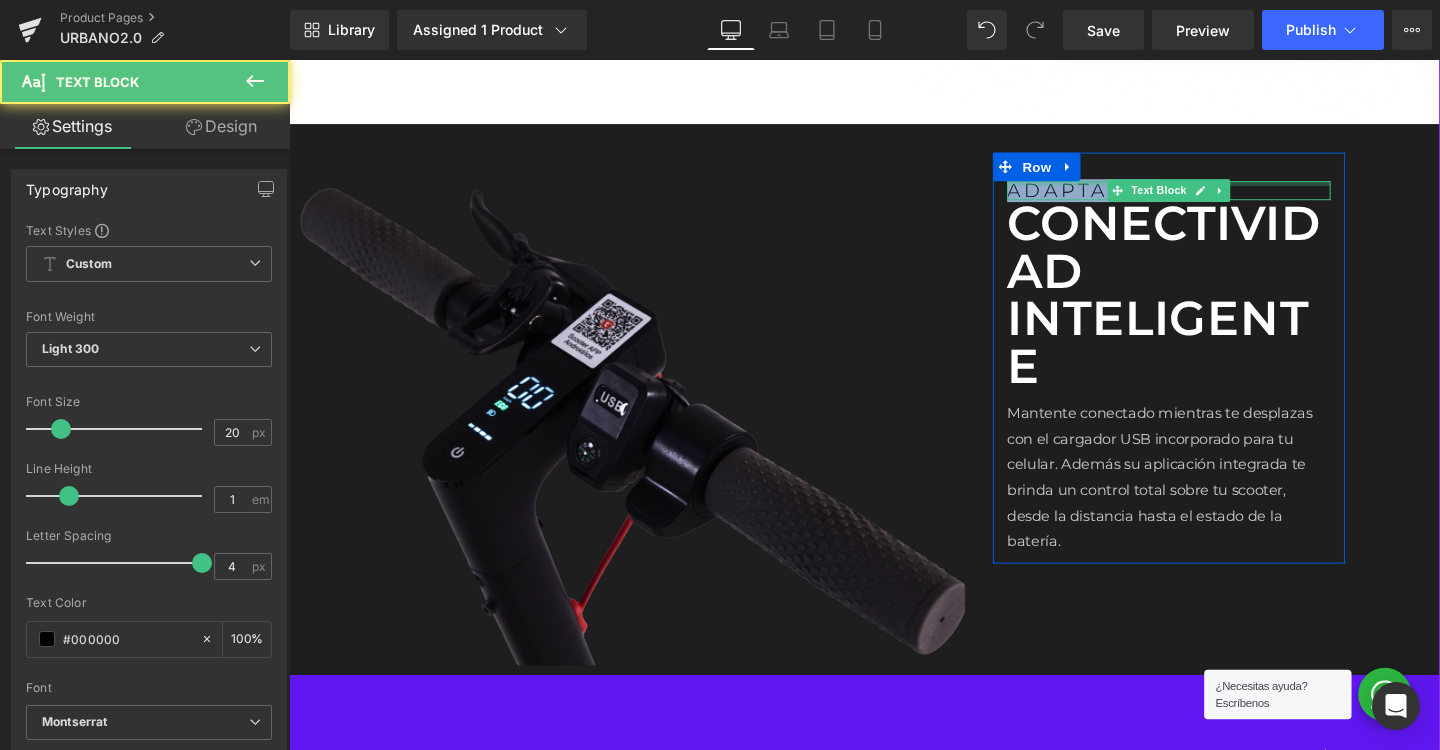 click on "ADAPTABLE" at bounding box center [1214, 197] 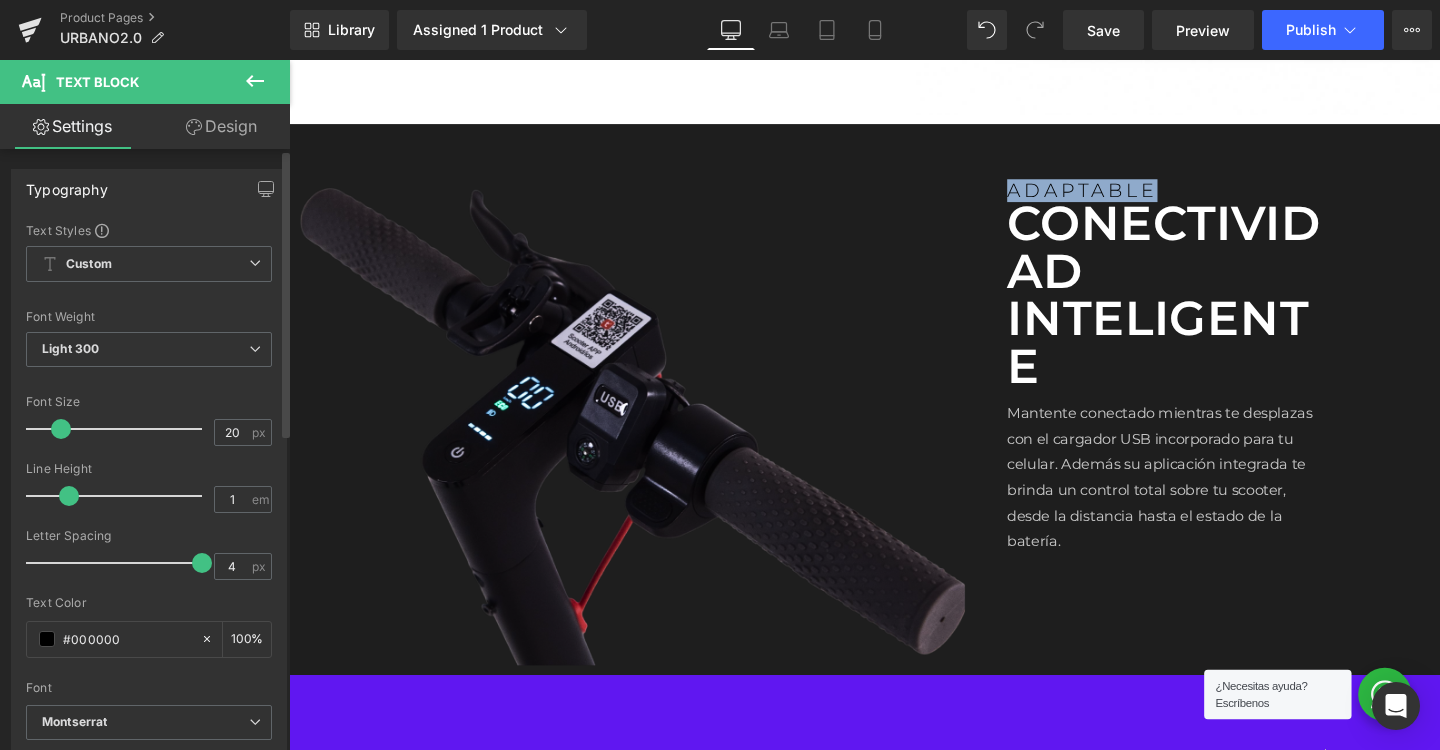 paste 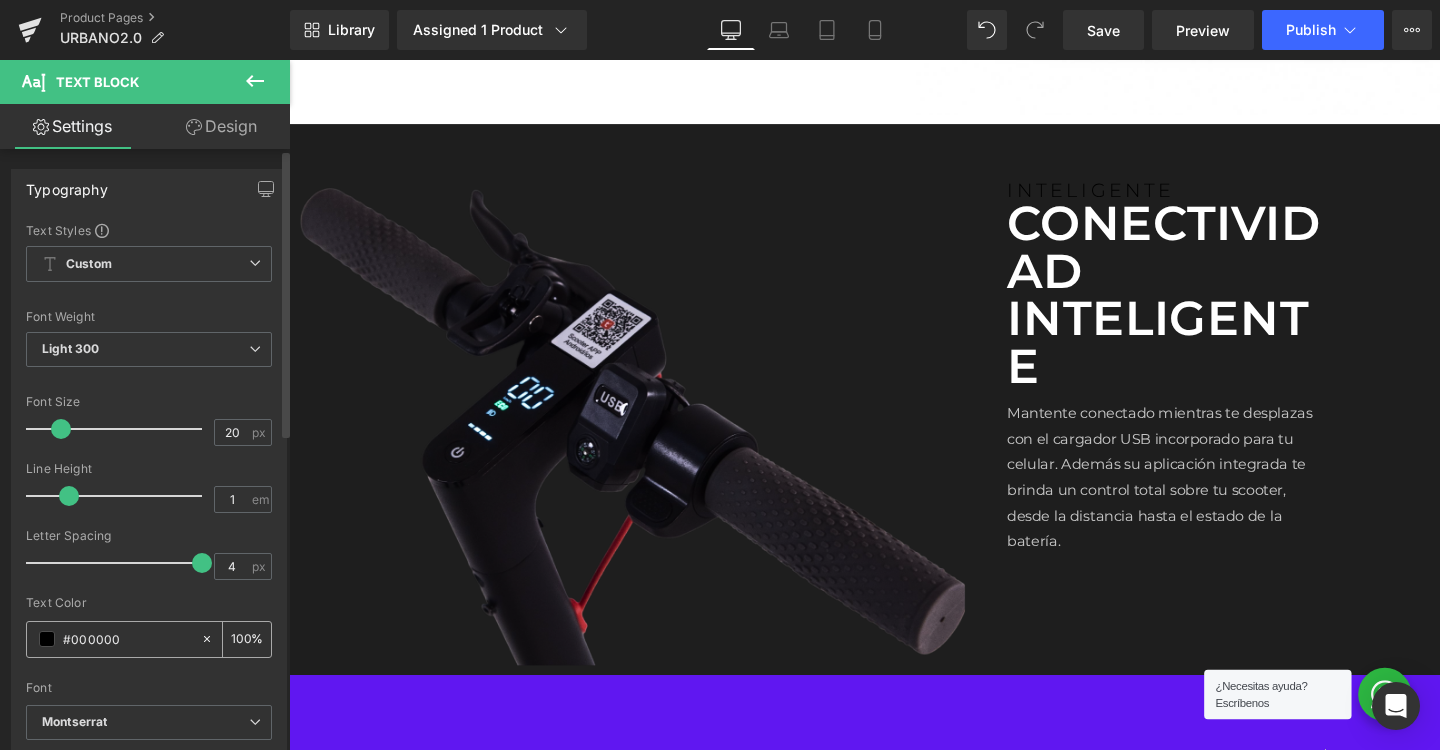 click on "#000000" at bounding box center (113, 639) 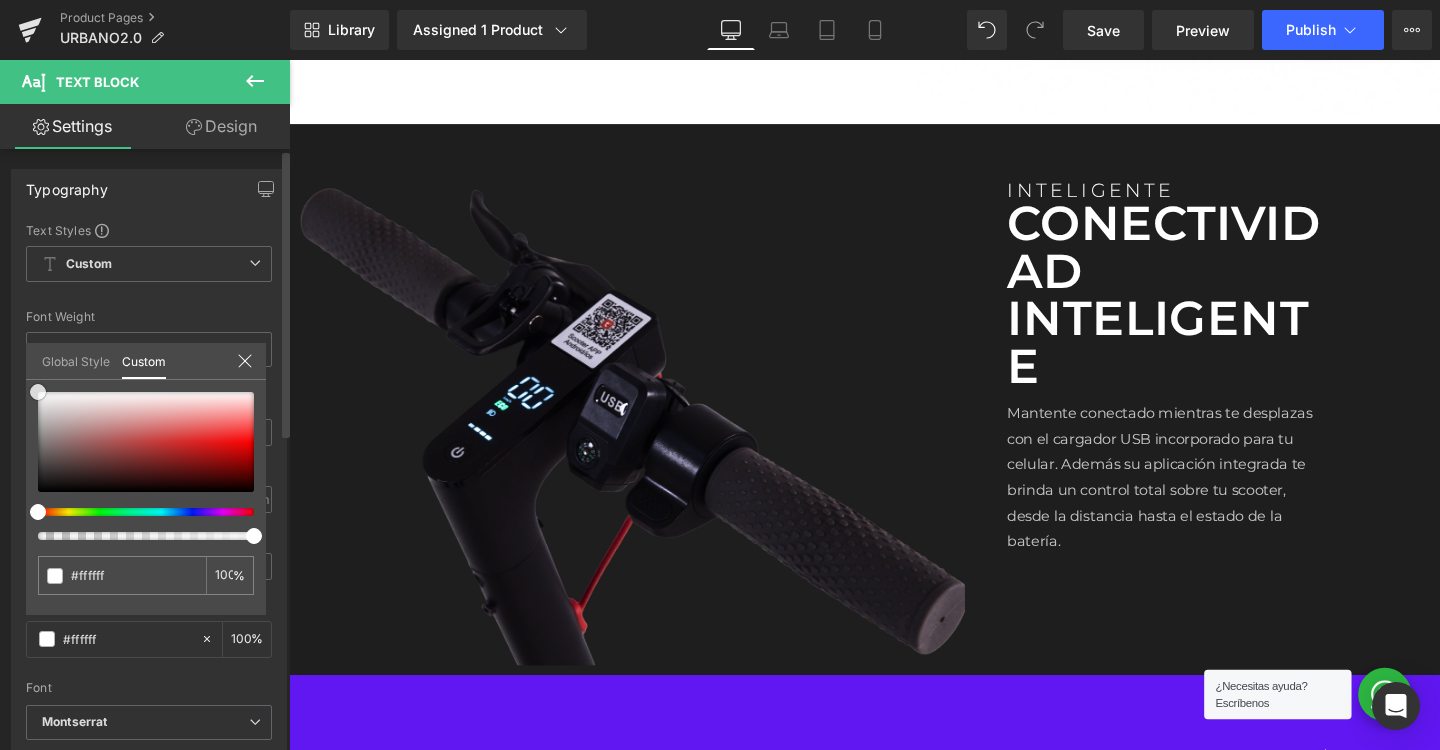 drag, startPoint x: 98, startPoint y: 399, endPoint x: 1, endPoint y: 313, distance: 129.6341 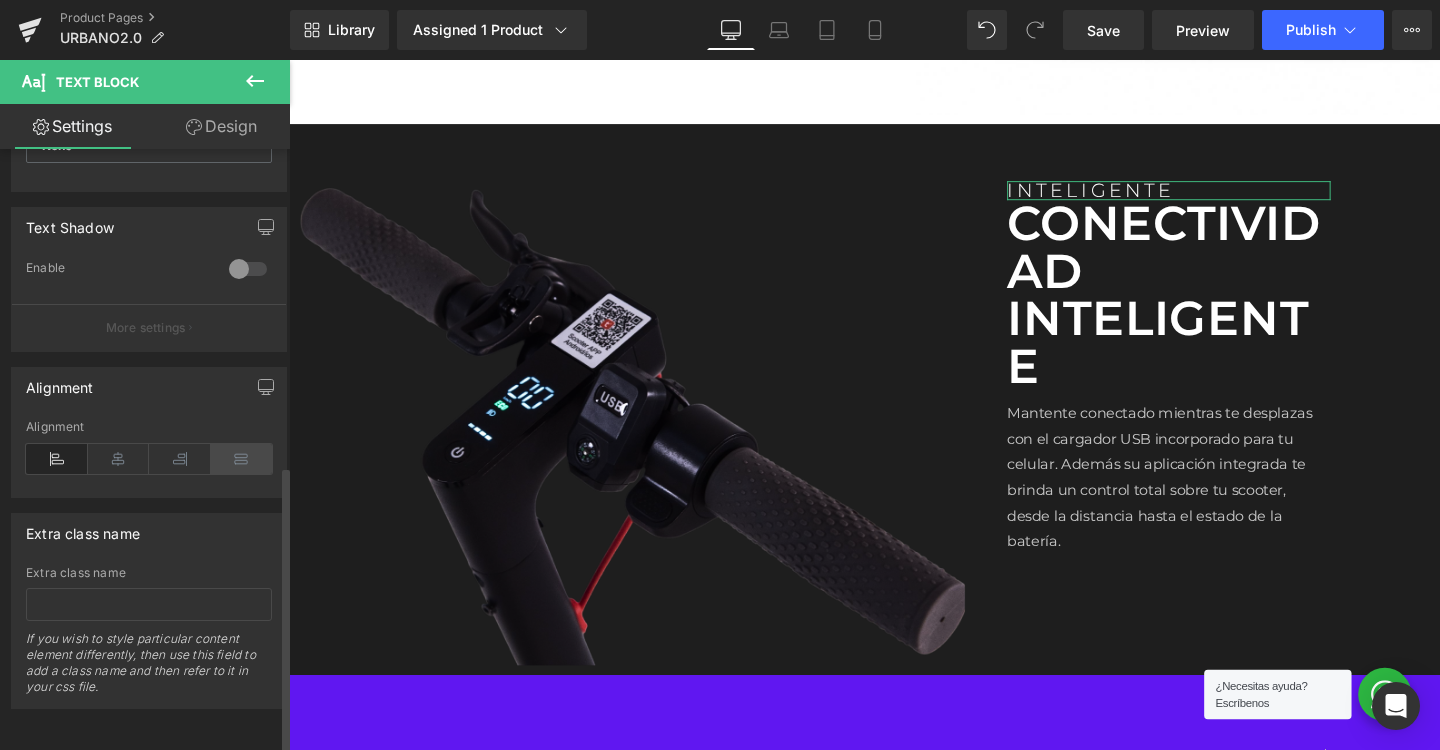 scroll, scrollTop: 662, scrollLeft: 0, axis: vertical 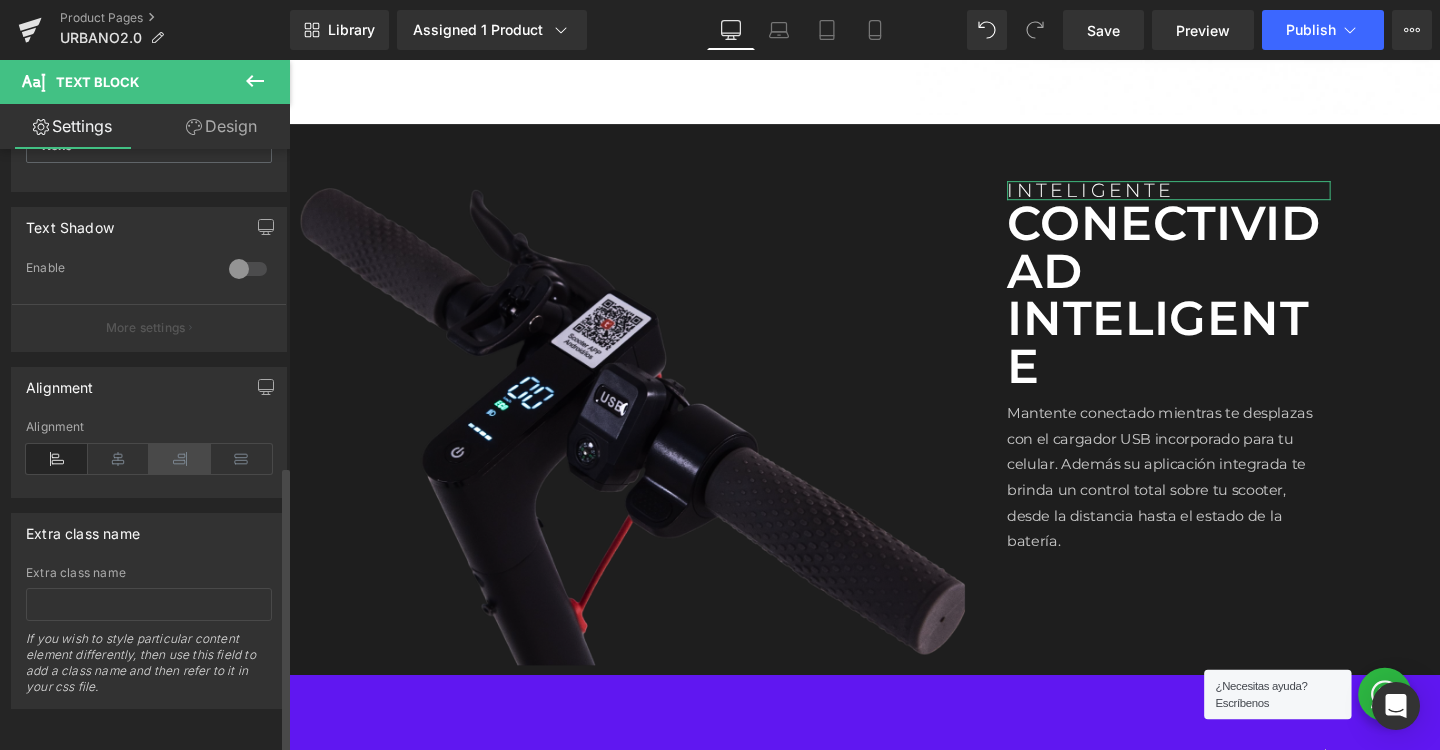 click at bounding box center (180, 459) 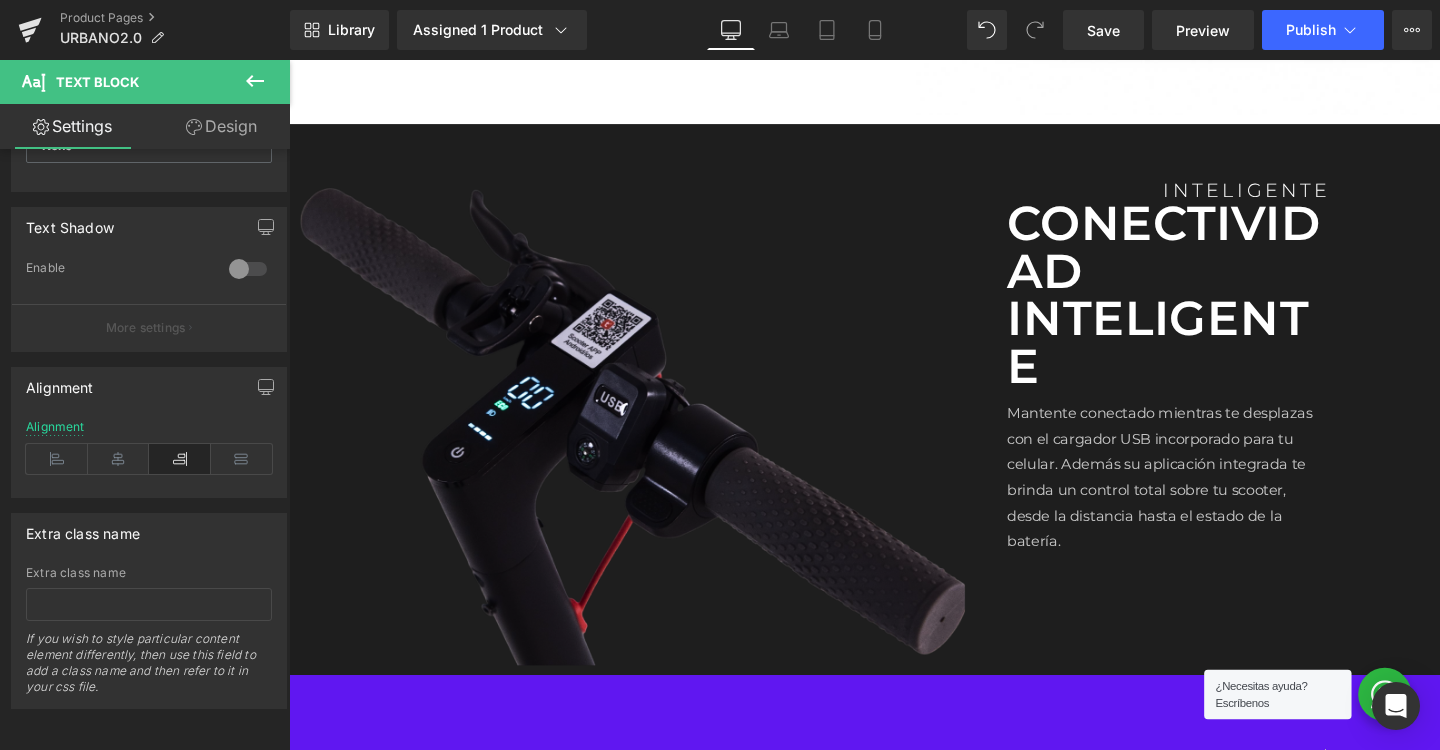 click on "Ir directamente al contenido
Tu carrito esta vacío
Seguir comprando
¿Tienes una cuenta?
Inicia sesión  para finalizar tus compras con mayor rapidez.
Tu carrito
Cargando...
Subtotal
$ 0.00 MXN
Los impuestos y gastos de envío se calculan en la pantalla de pago
Pagar pedido" at bounding box center (894, -102) 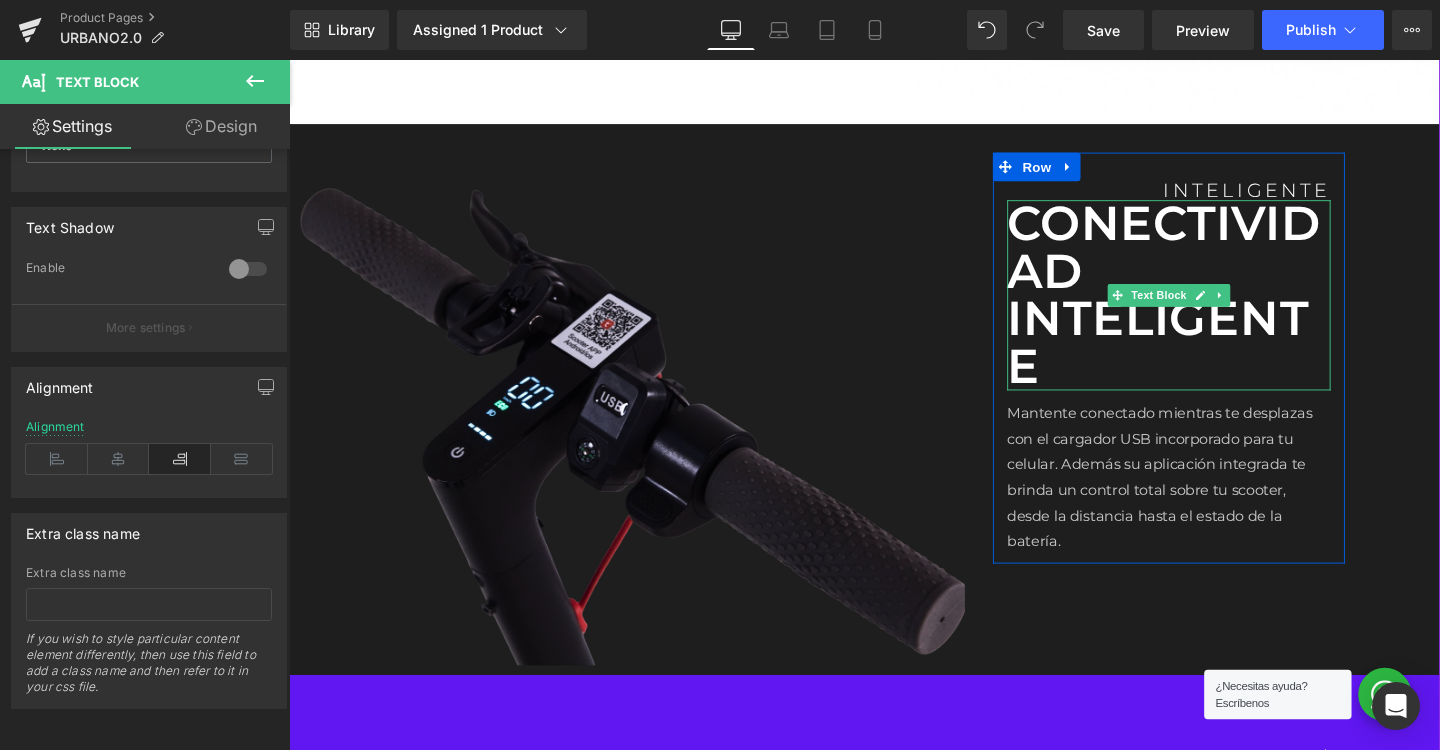 click on "CONECTIVIDAD INTELIGENTE" at bounding box center (1214, 307) 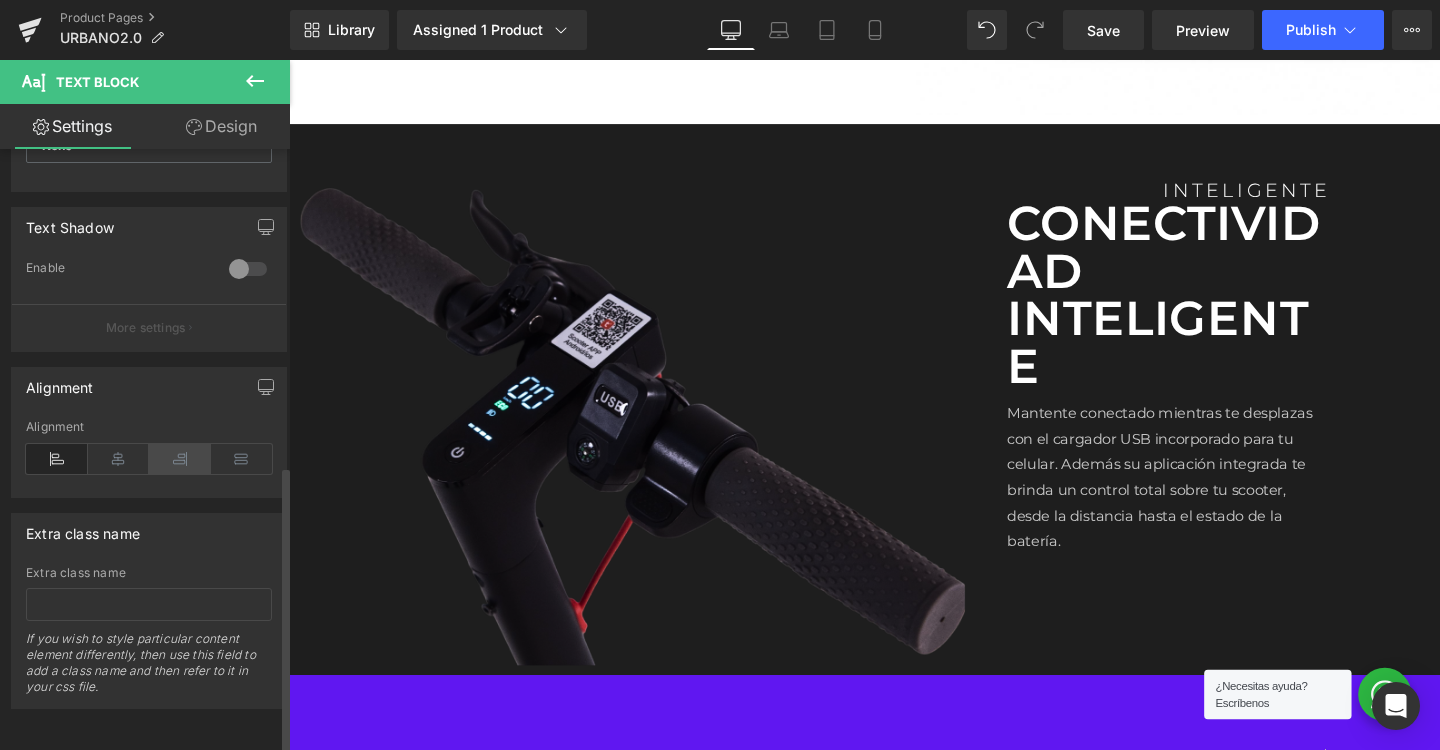 scroll, scrollTop: 662, scrollLeft: 0, axis: vertical 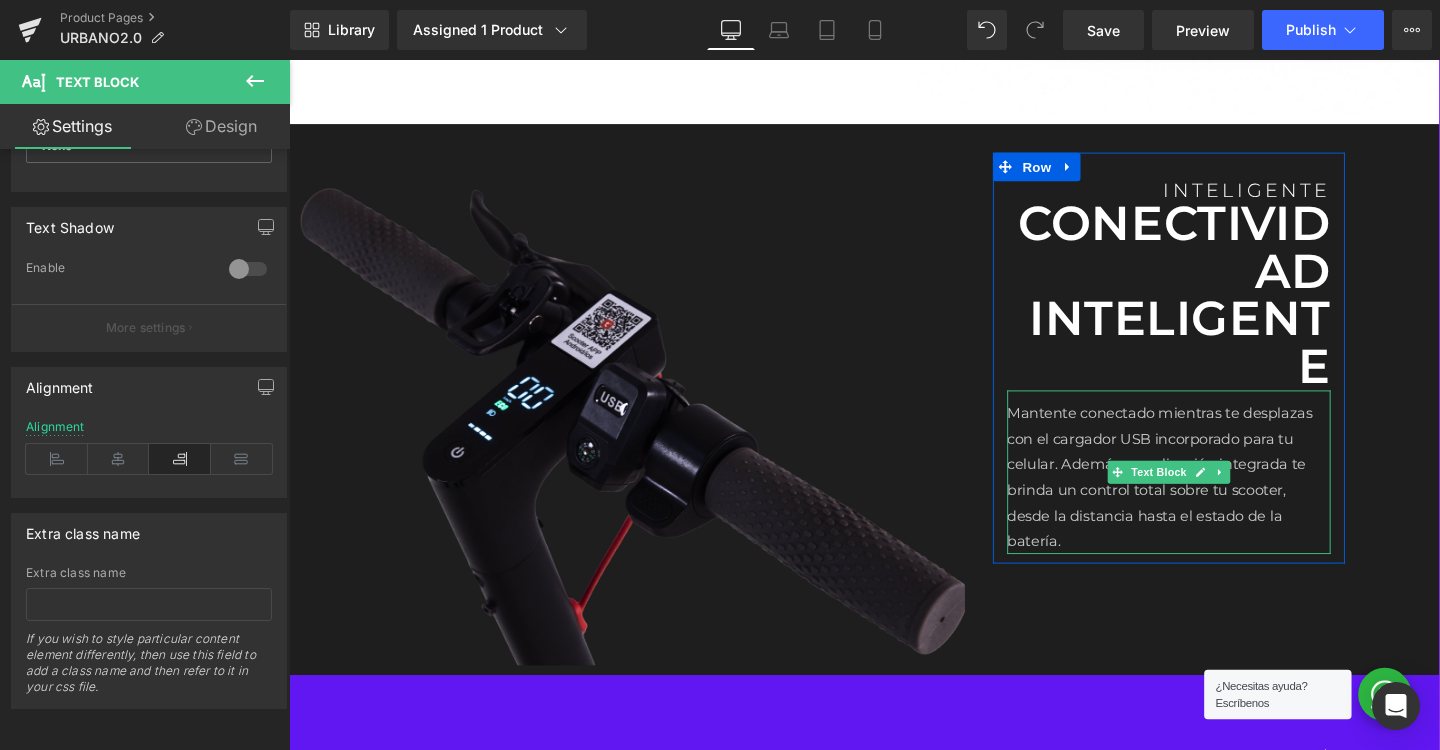 click on "Mantente conectado mientras te desplazas con el cargador USB incorporado para tu celular. Además su aplicación integrada te brinda un control total sobre tu scooter, desde la distancia hasta el estado de la batería." at bounding box center (1214, 498) 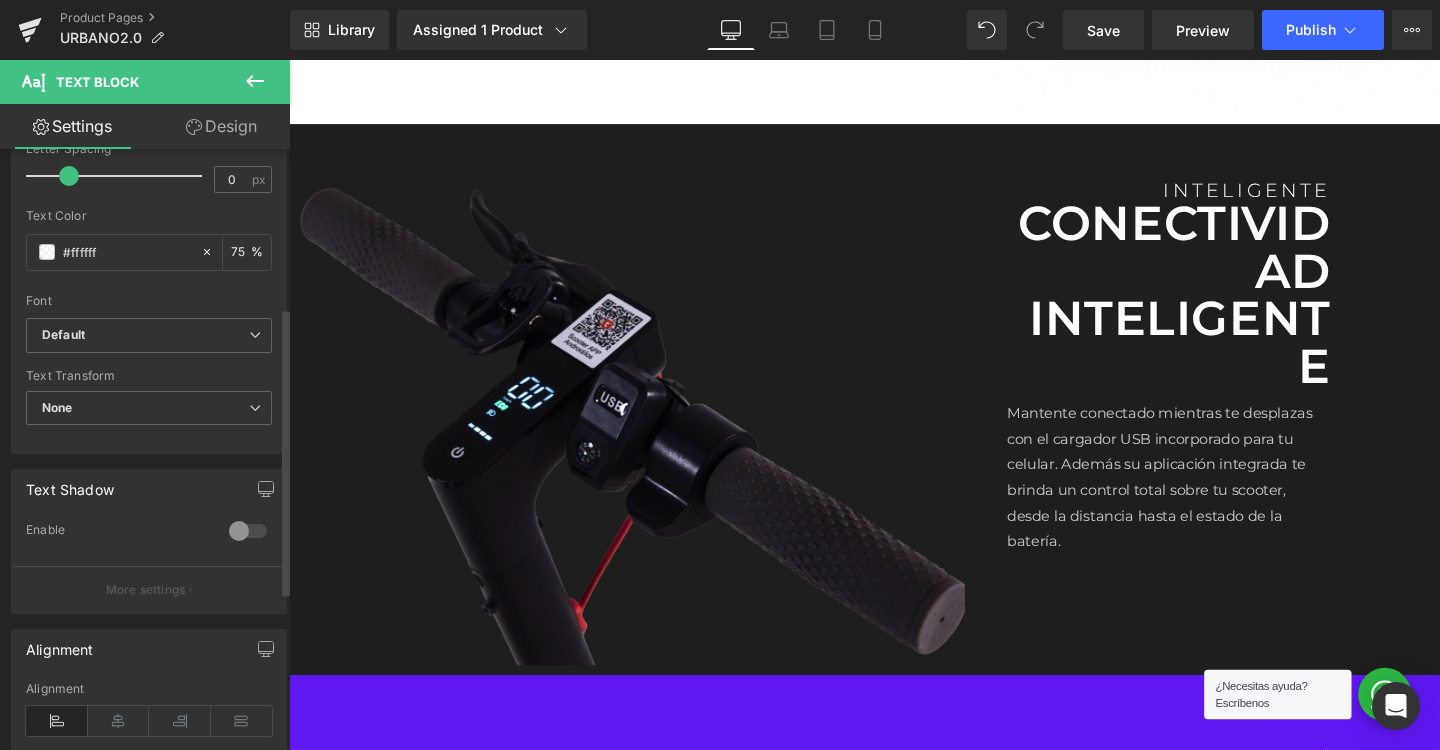scroll, scrollTop: 488, scrollLeft: 0, axis: vertical 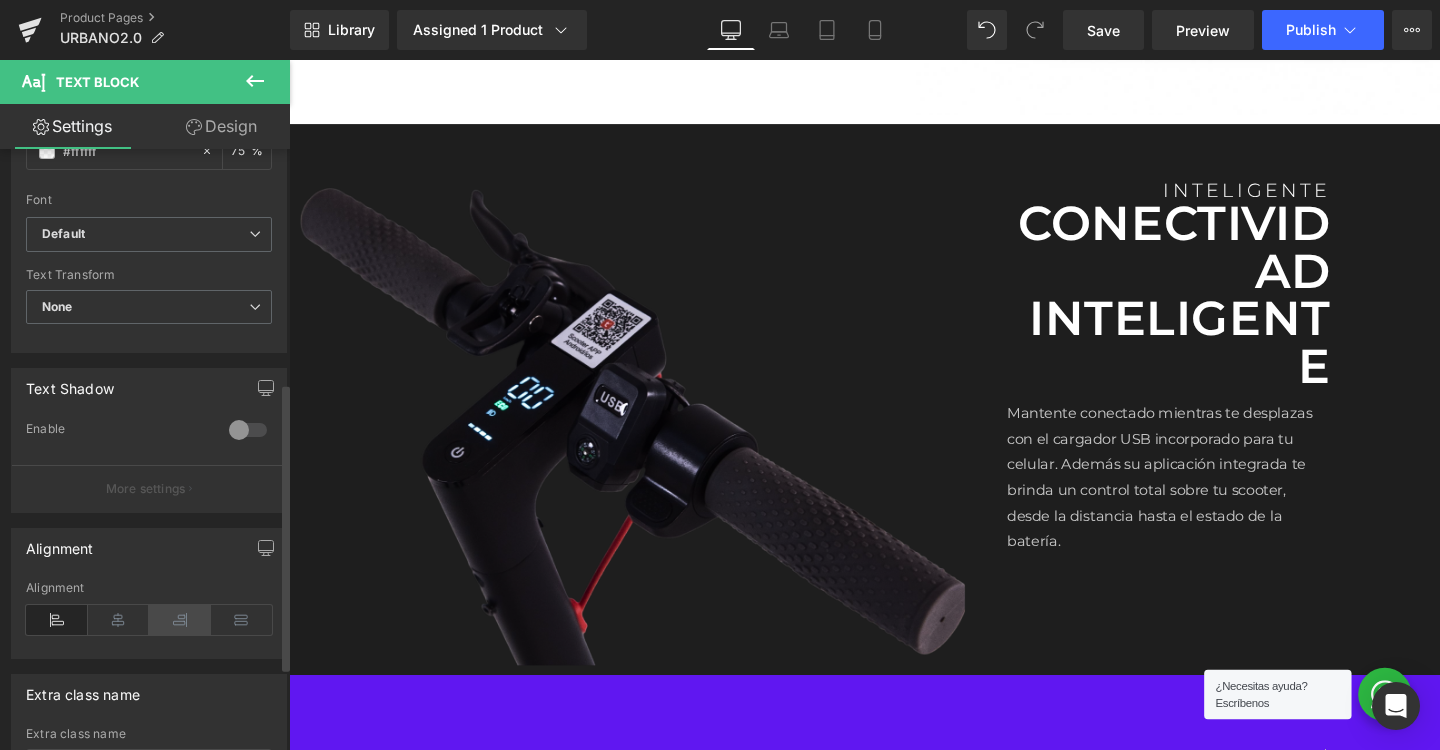 click at bounding box center [180, 620] 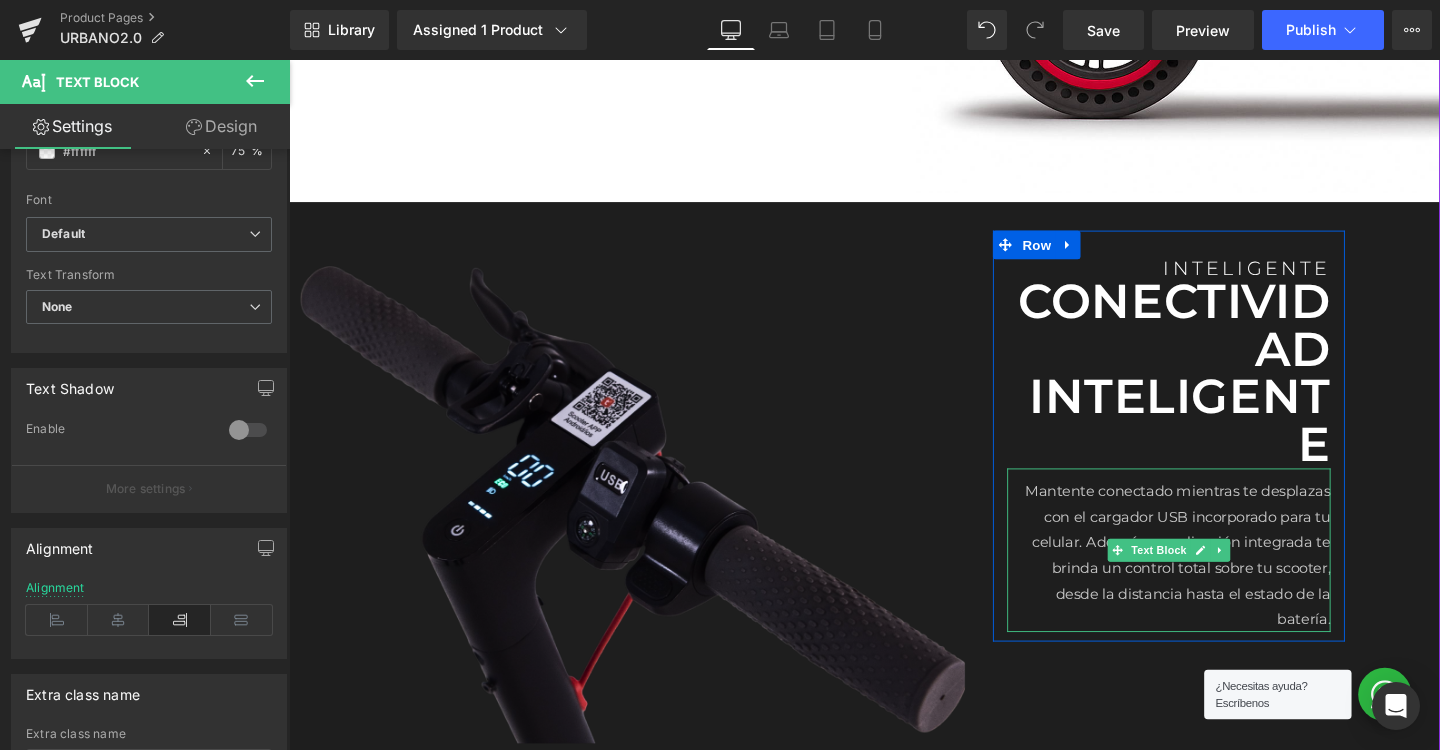 scroll, scrollTop: 2936, scrollLeft: 0, axis: vertical 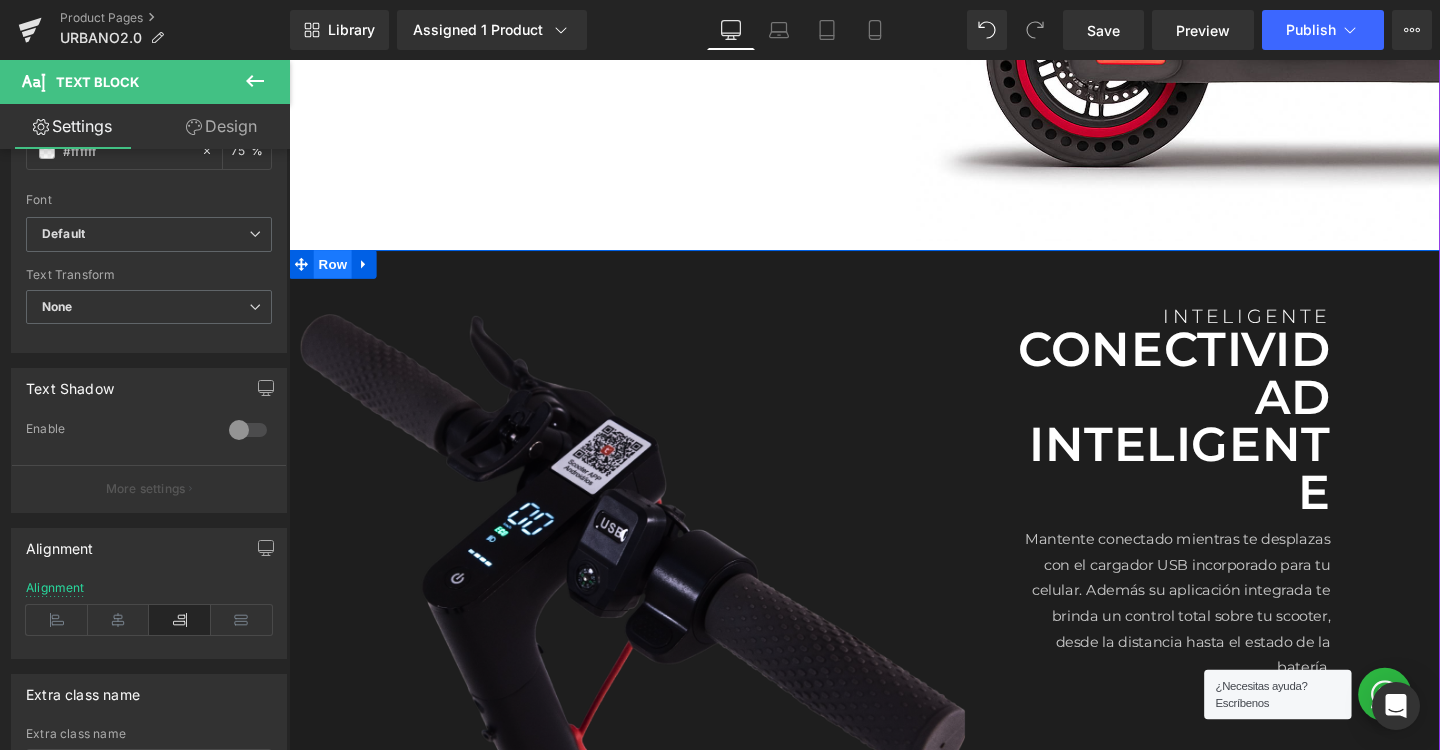 click on "Row" at bounding box center (335, 275) 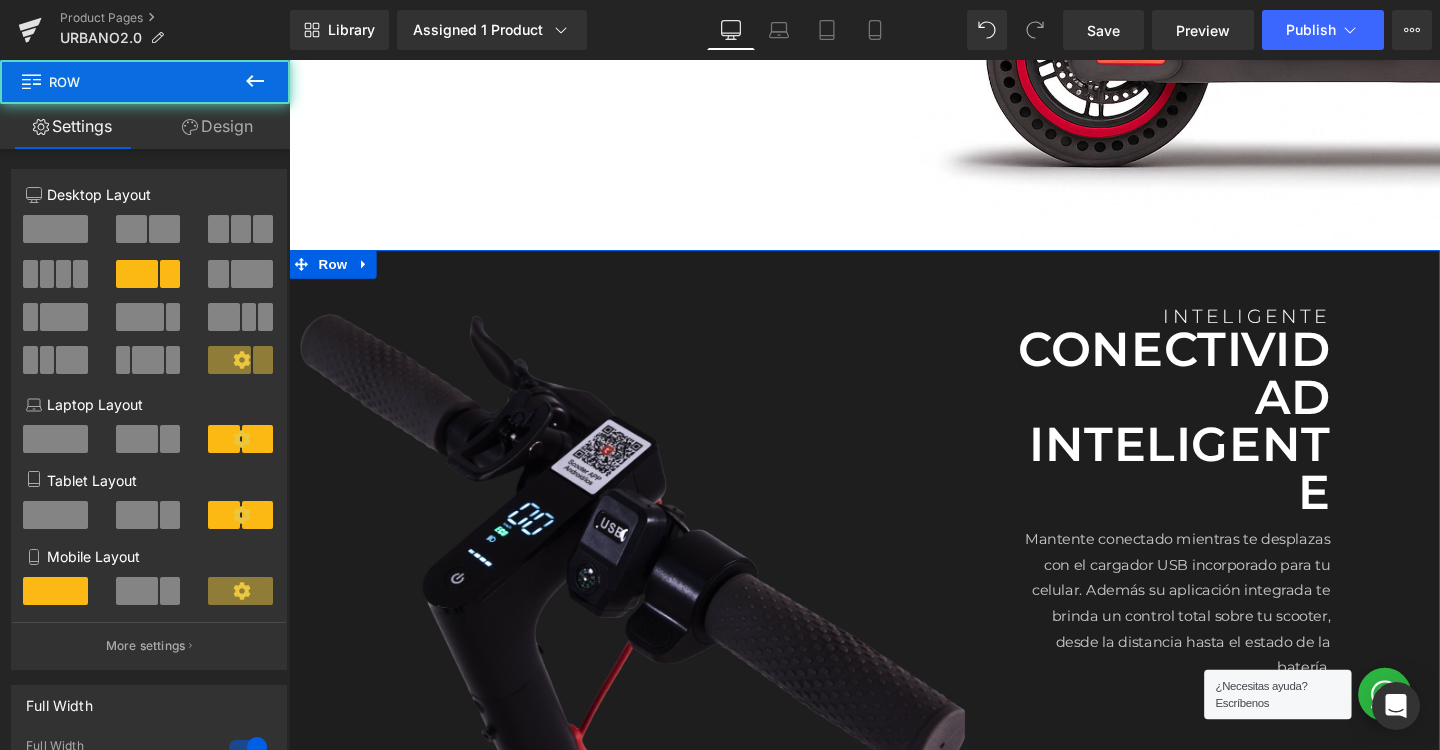 click on "Design" at bounding box center [217, 126] 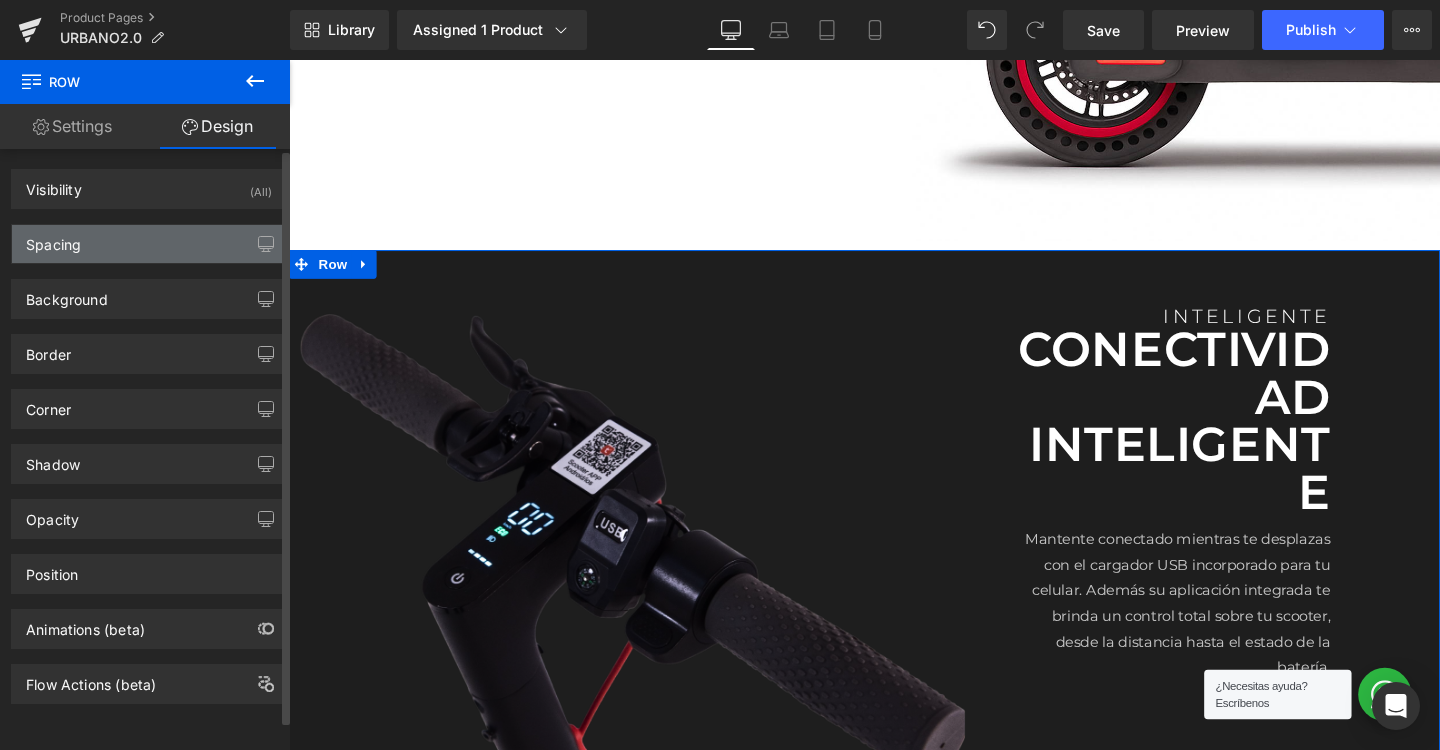 click on "Spacing" at bounding box center (149, 244) 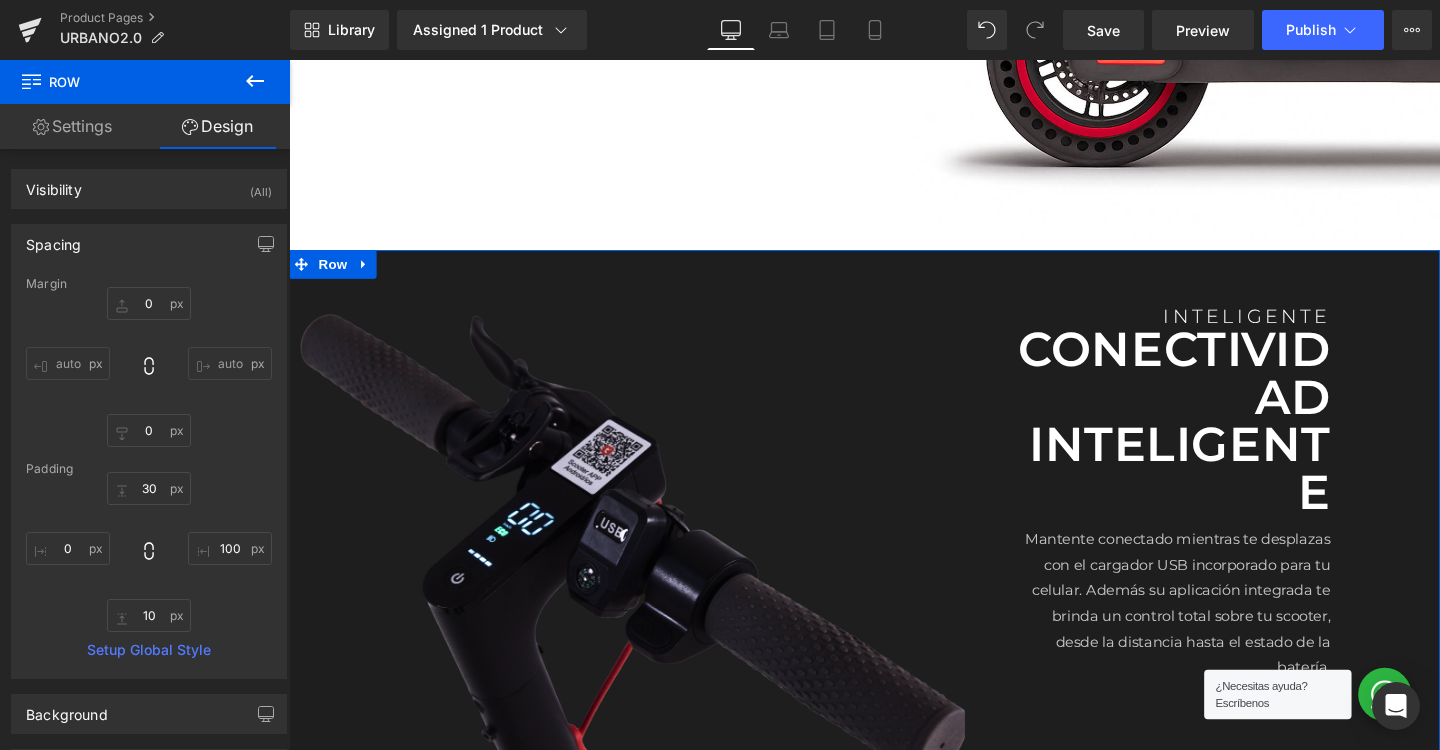 scroll, scrollTop: -1, scrollLeft: 0, axis: vertical 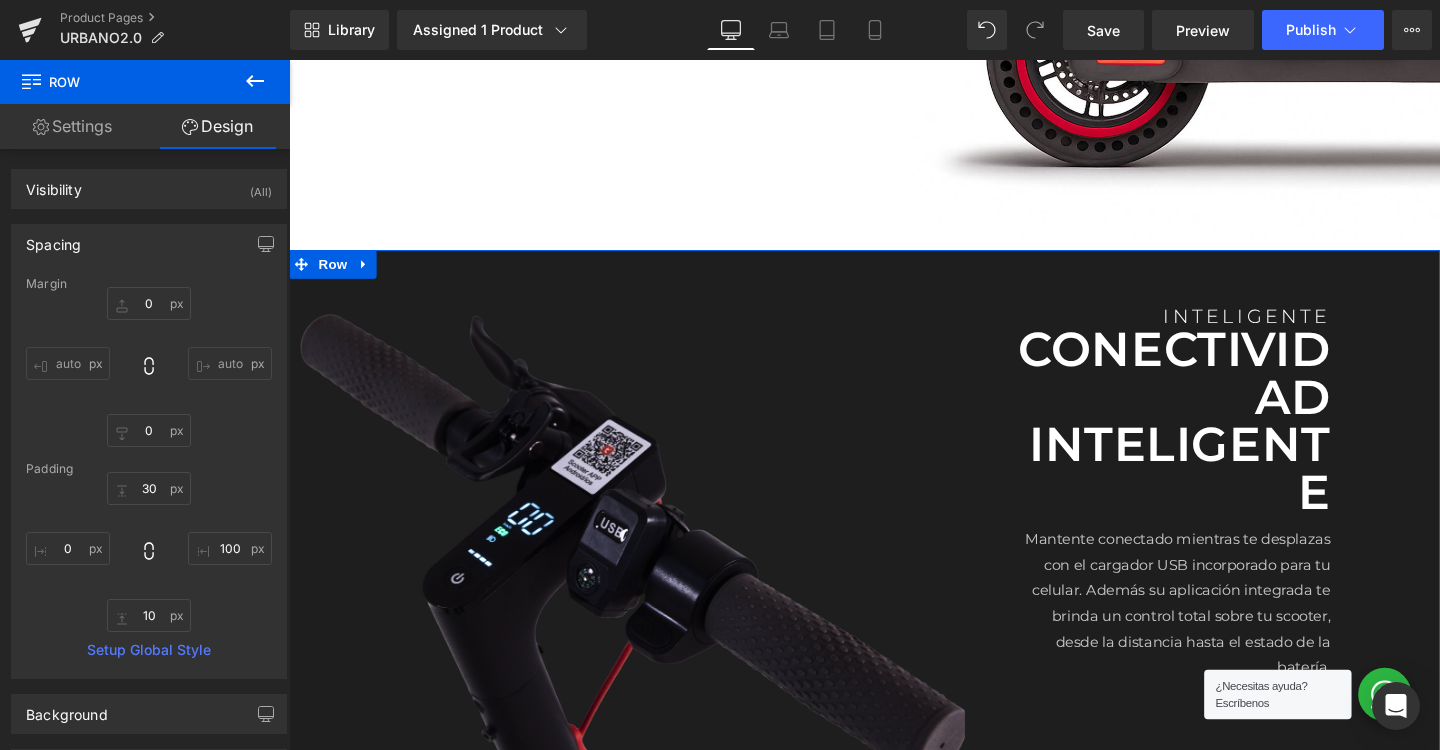 click on "Settings" at bounding box center (72, 126) 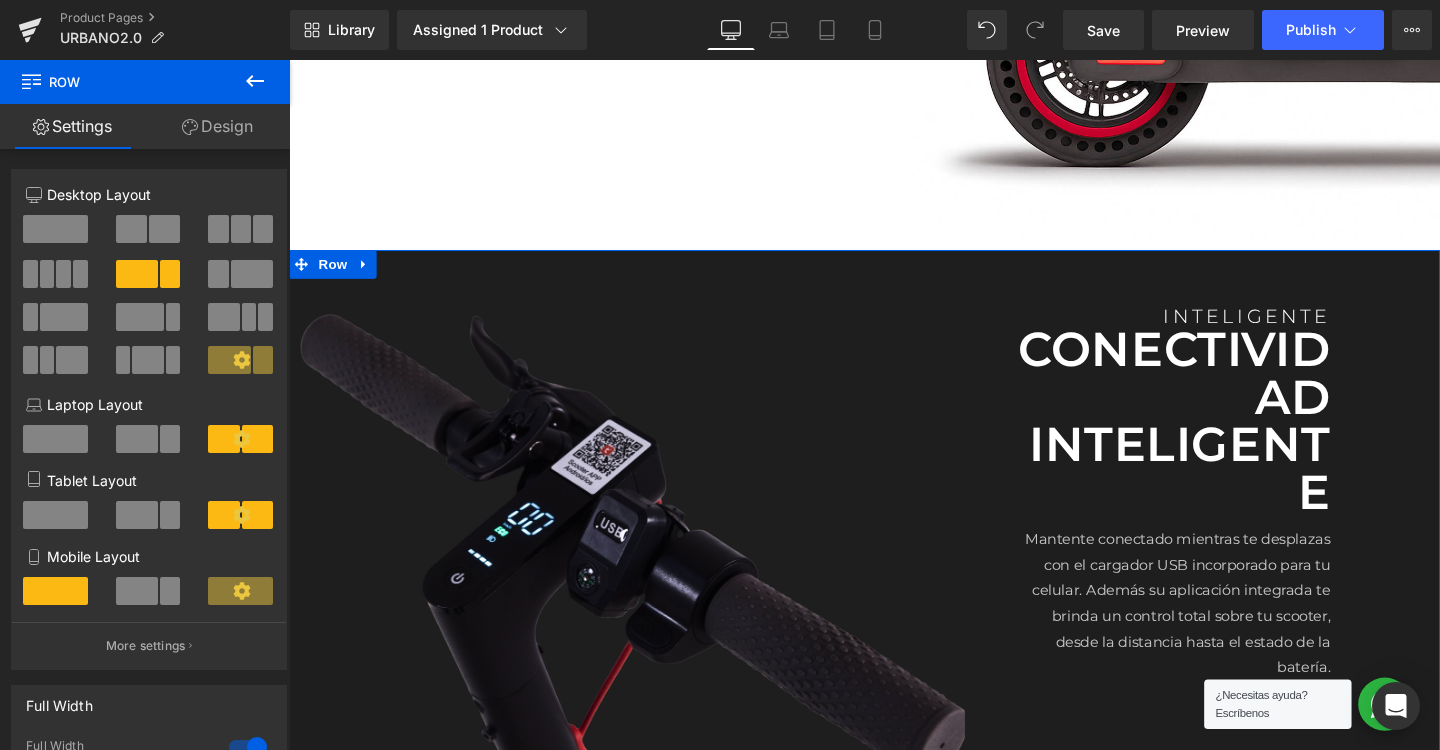 scroll, scrollTop: 0, scrollLeft: 0, axis: both 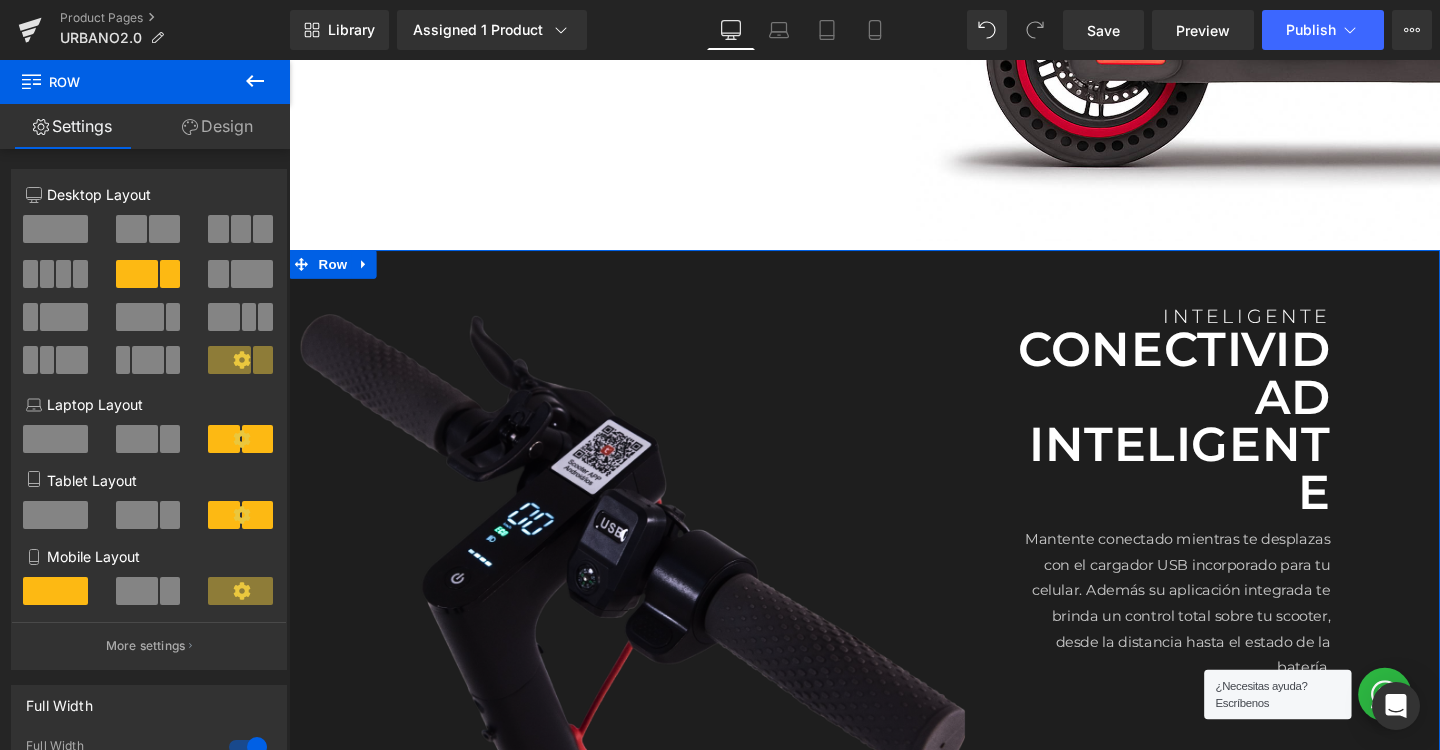 click on "Design" at bounding box center (217, 126) 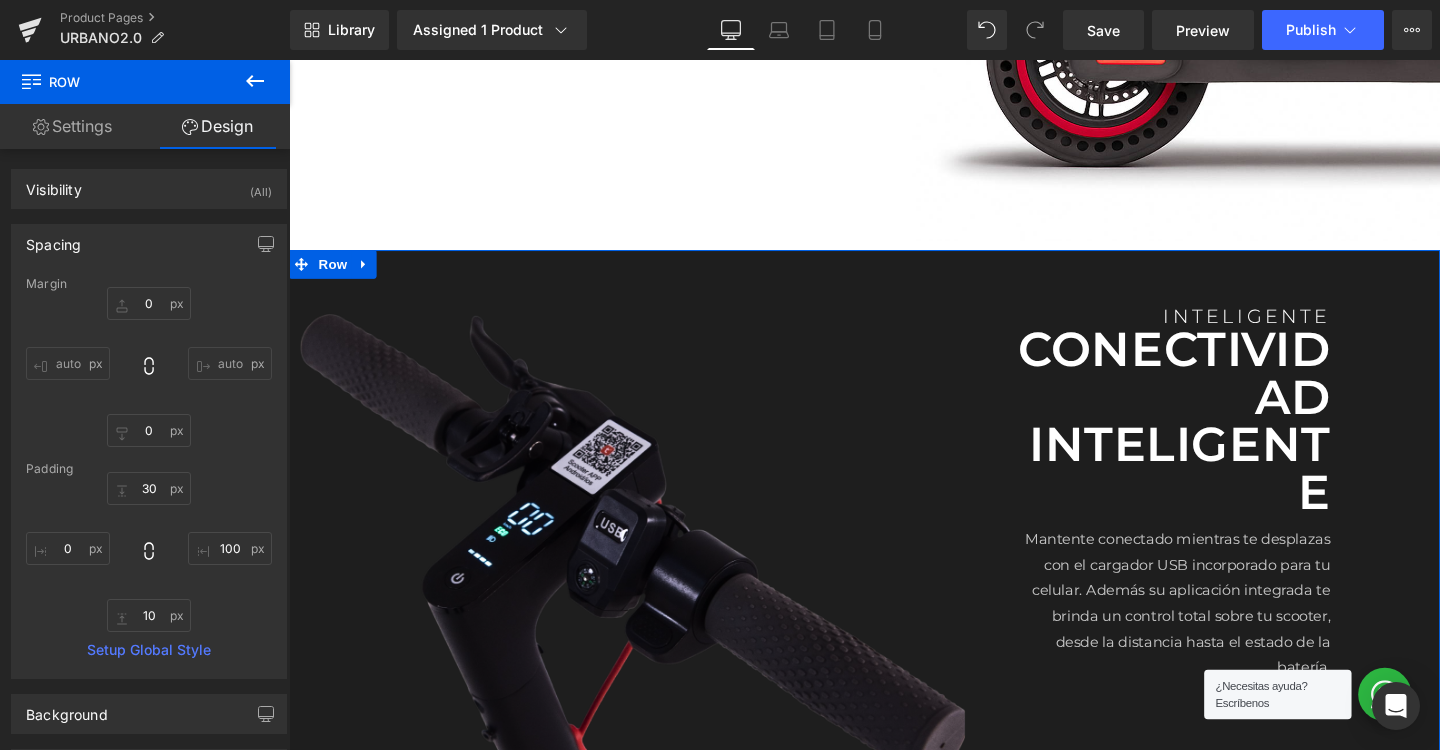 scroll, scrollTop: 30, scrollLeft: 0, axis: vertical 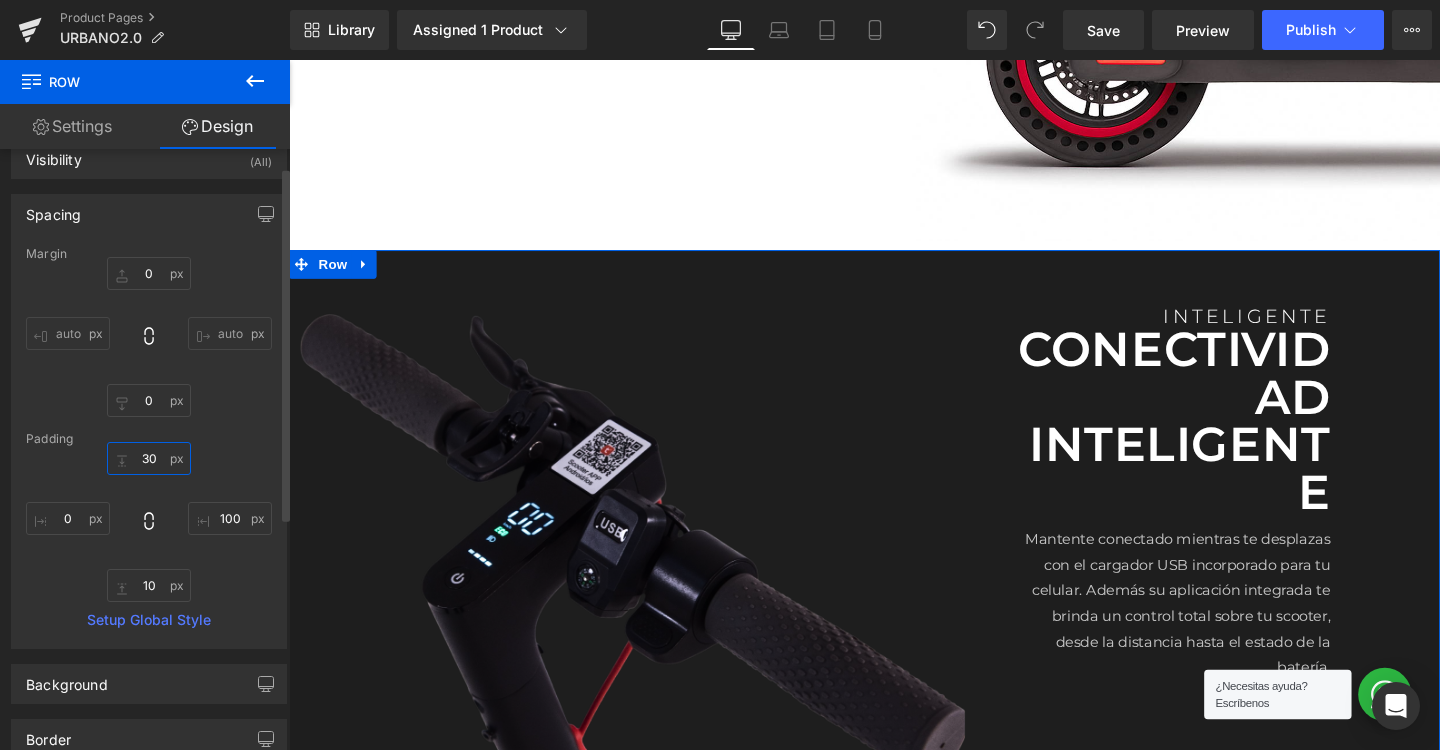 click on "30" at bounding box center (149, 458) 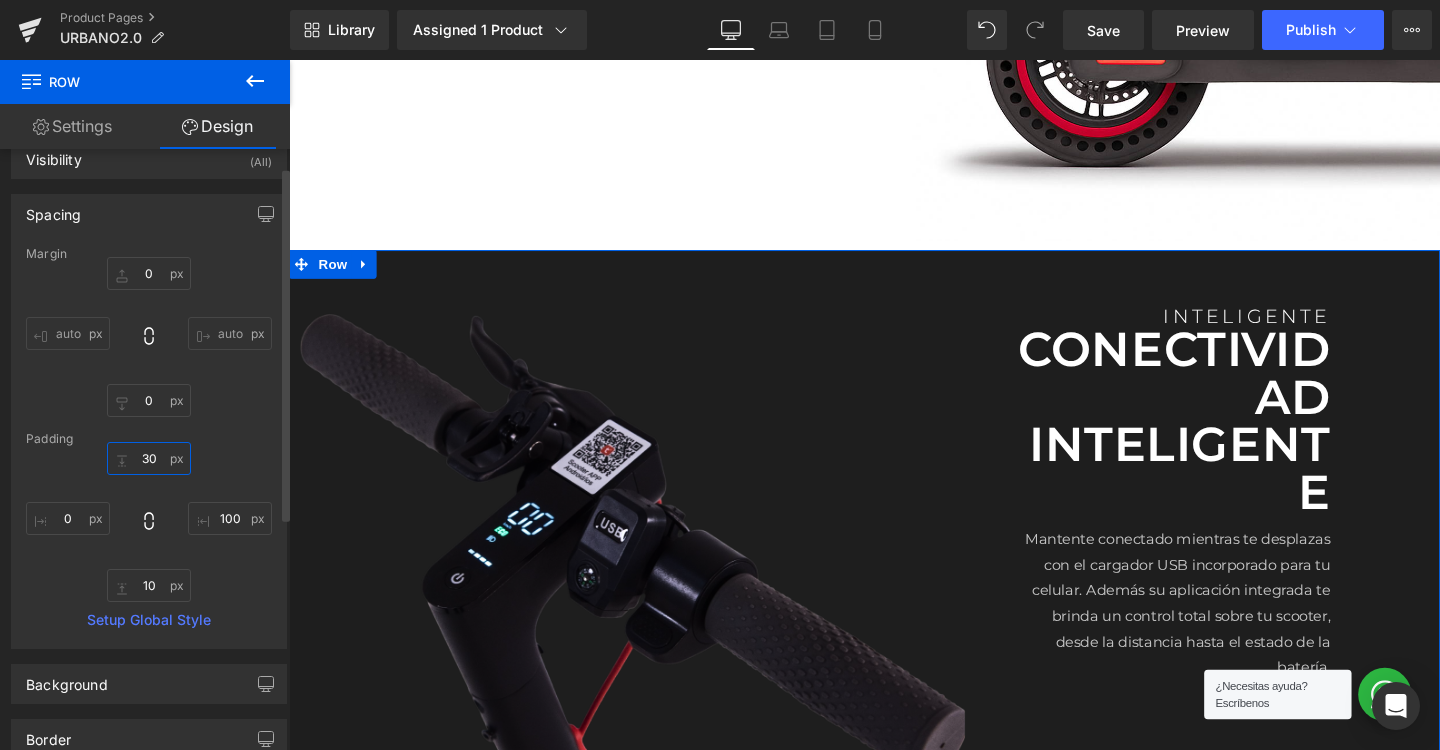 click on "30" at bounding box center (149, 458) 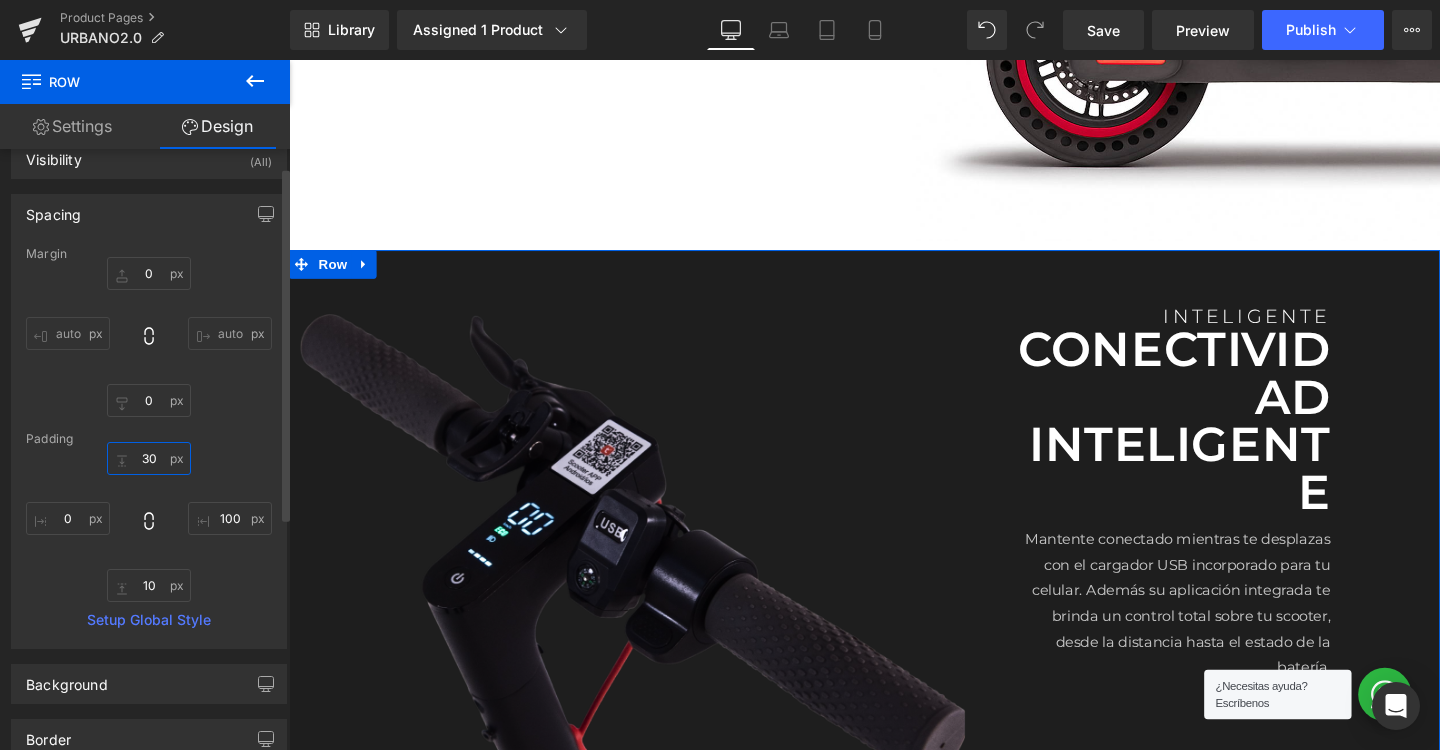 type on "3" 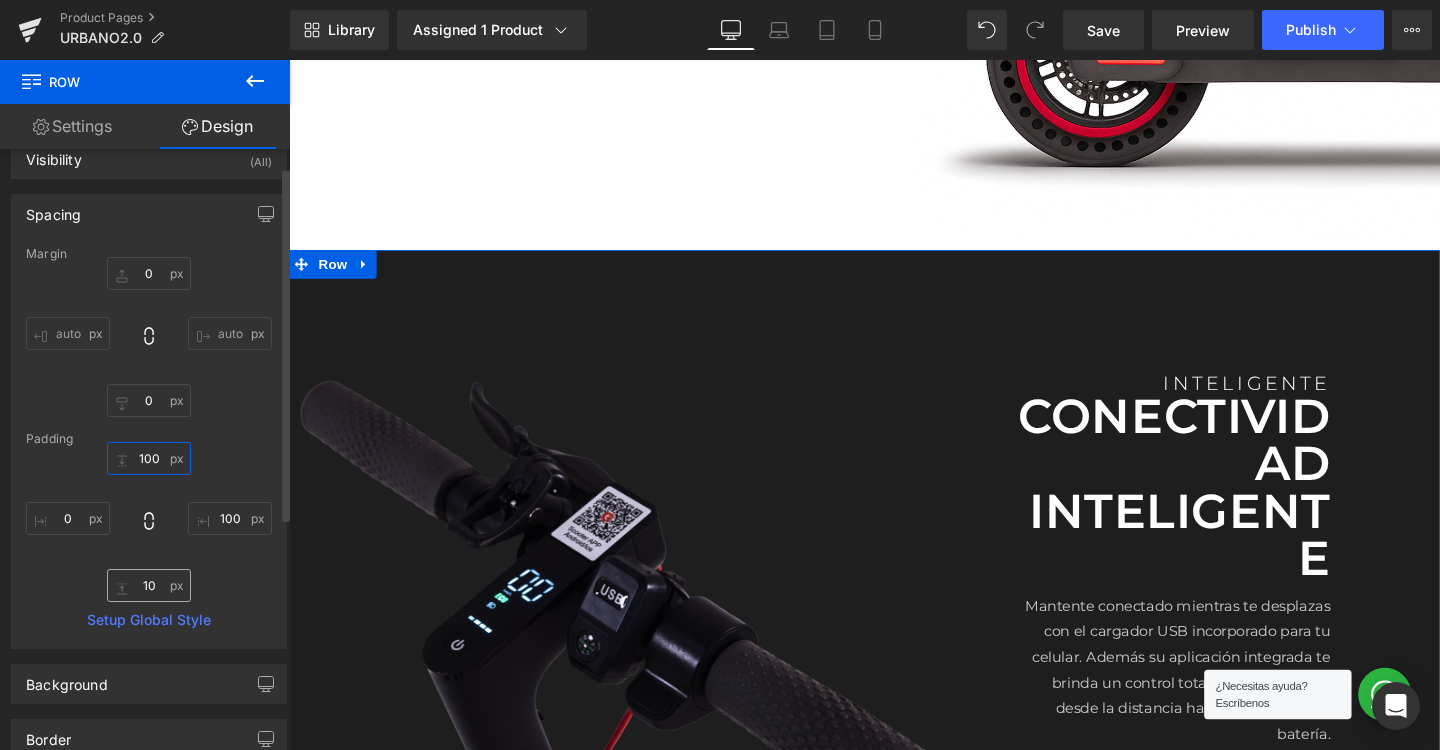 type on "100" 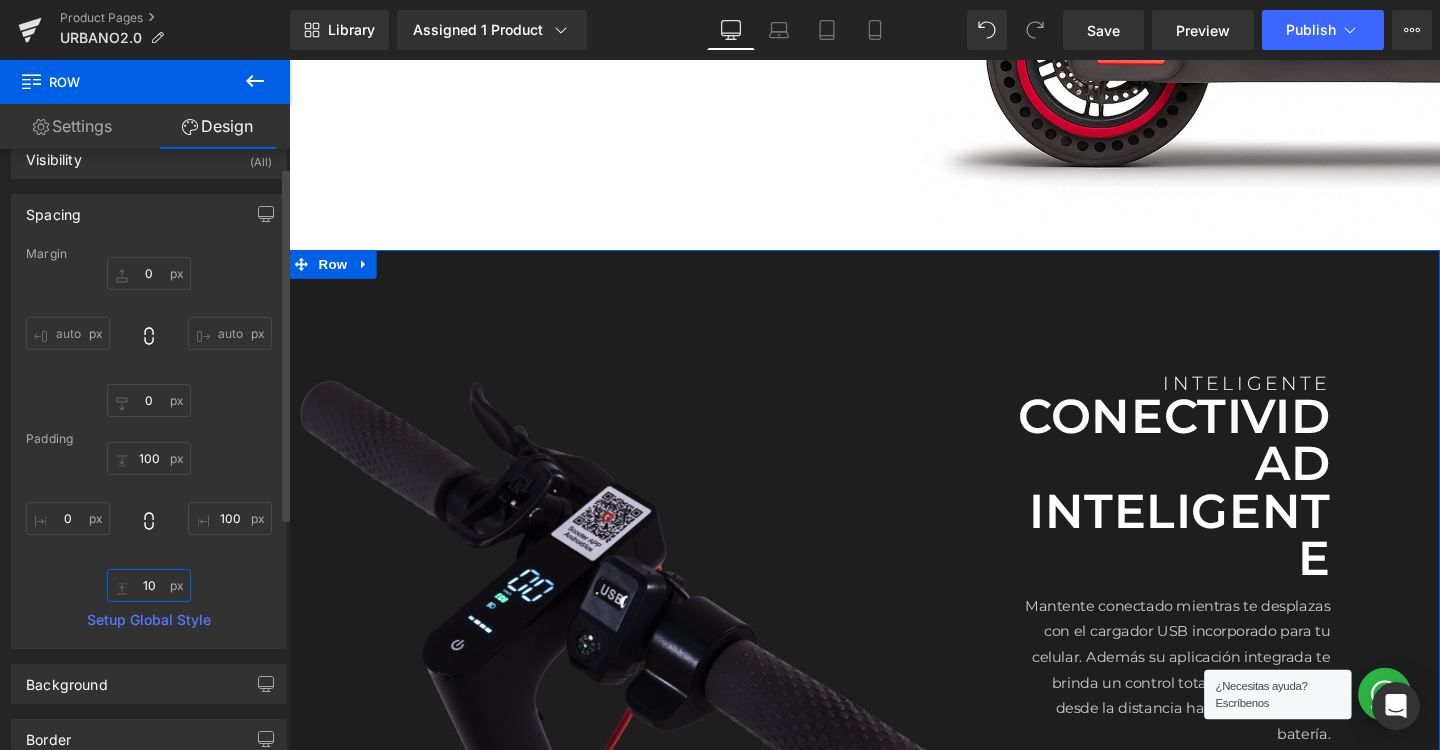 click on "10" at bounding box center [149, 585] 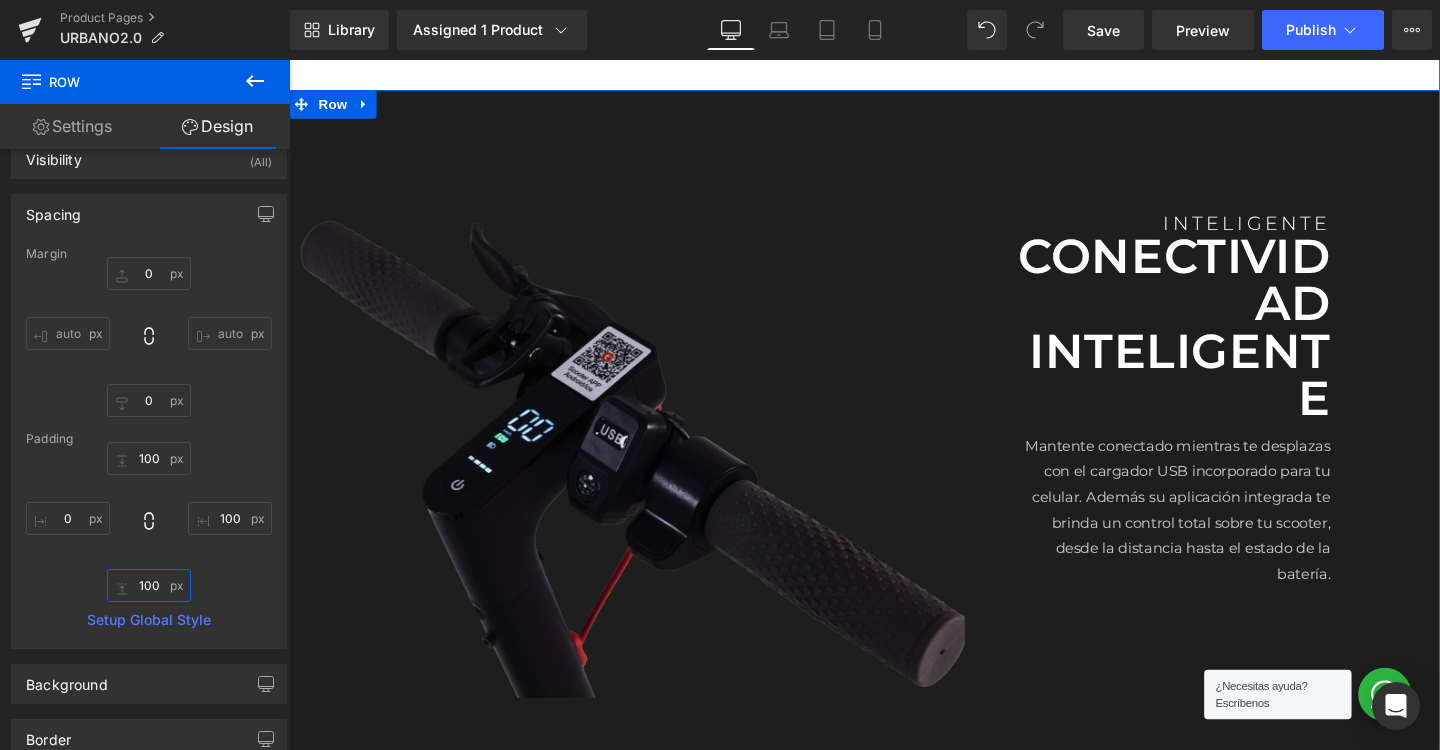 scroll, scrollTop: 3202, scrollLeft: 0, axis: vertical 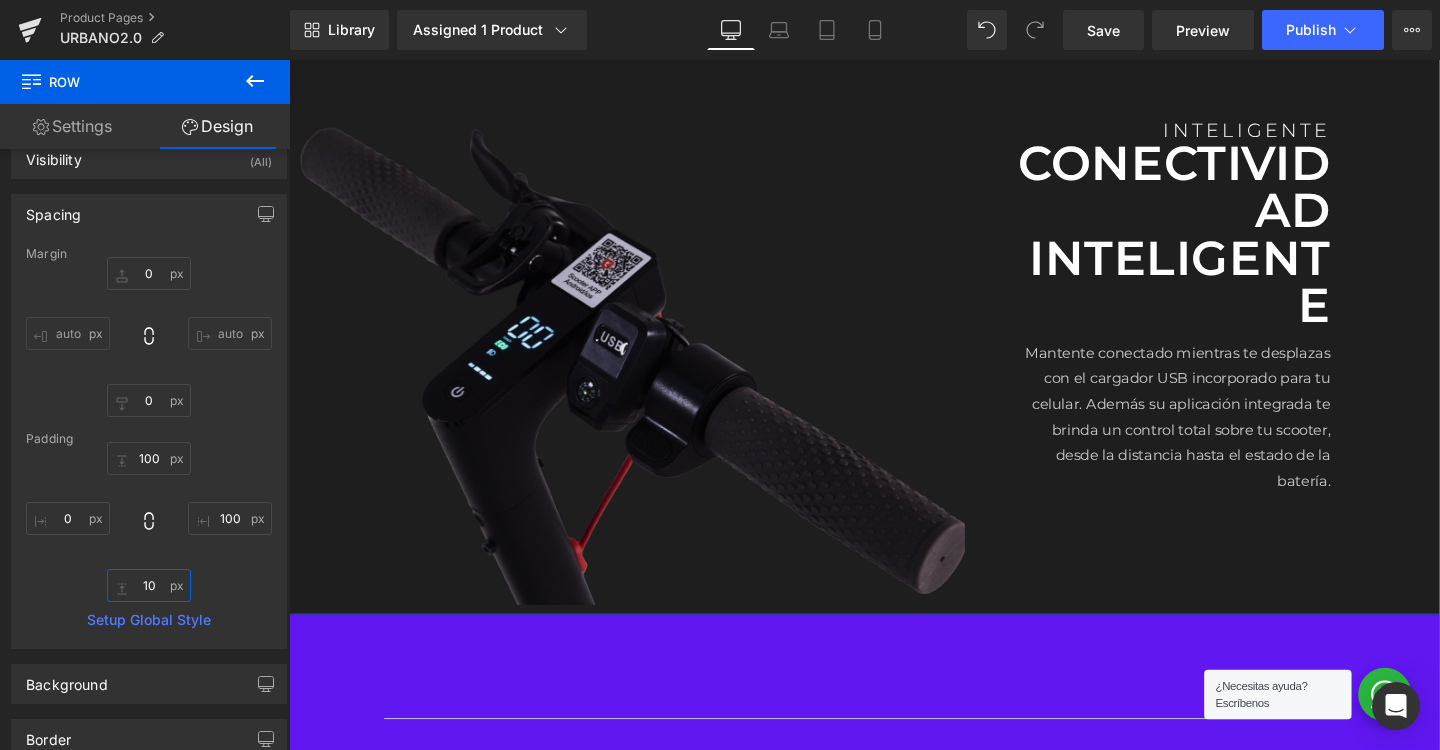 type on "1" 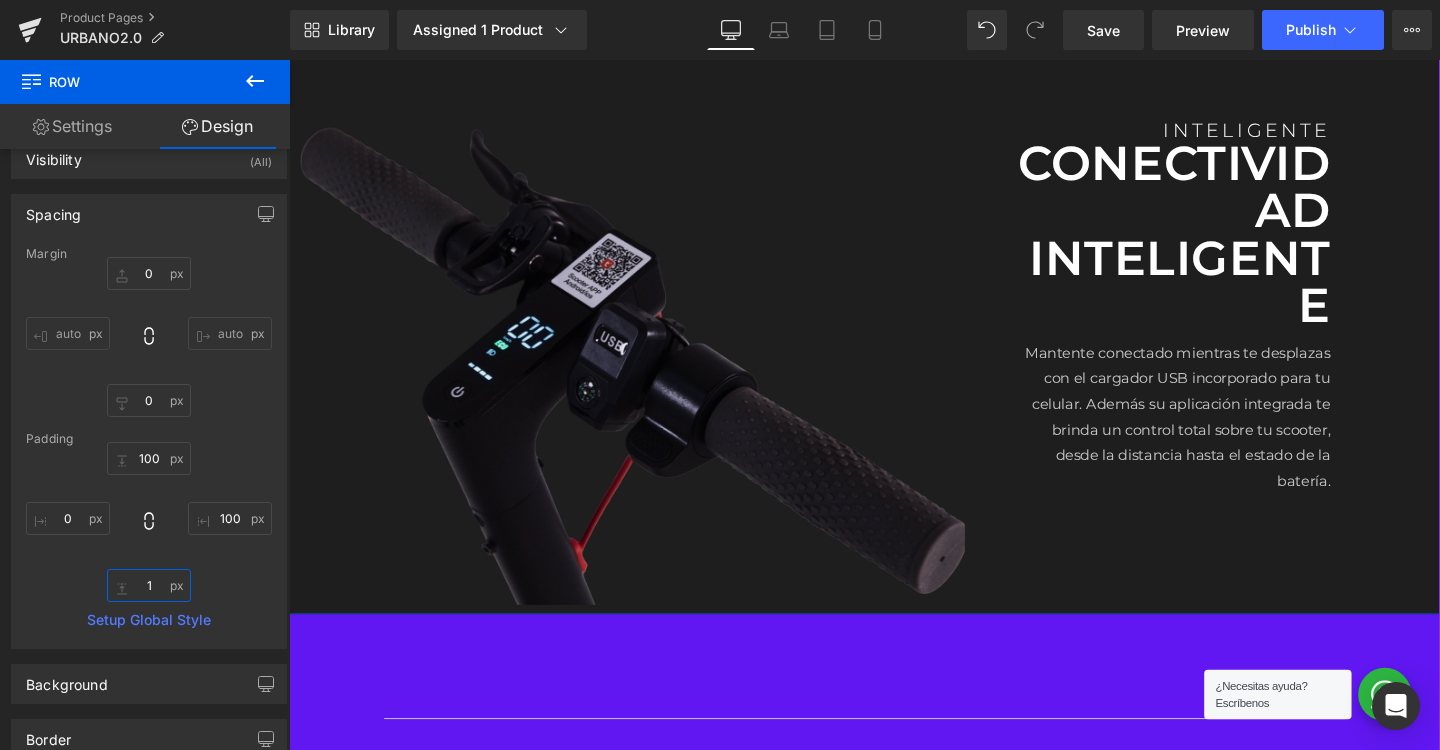 type 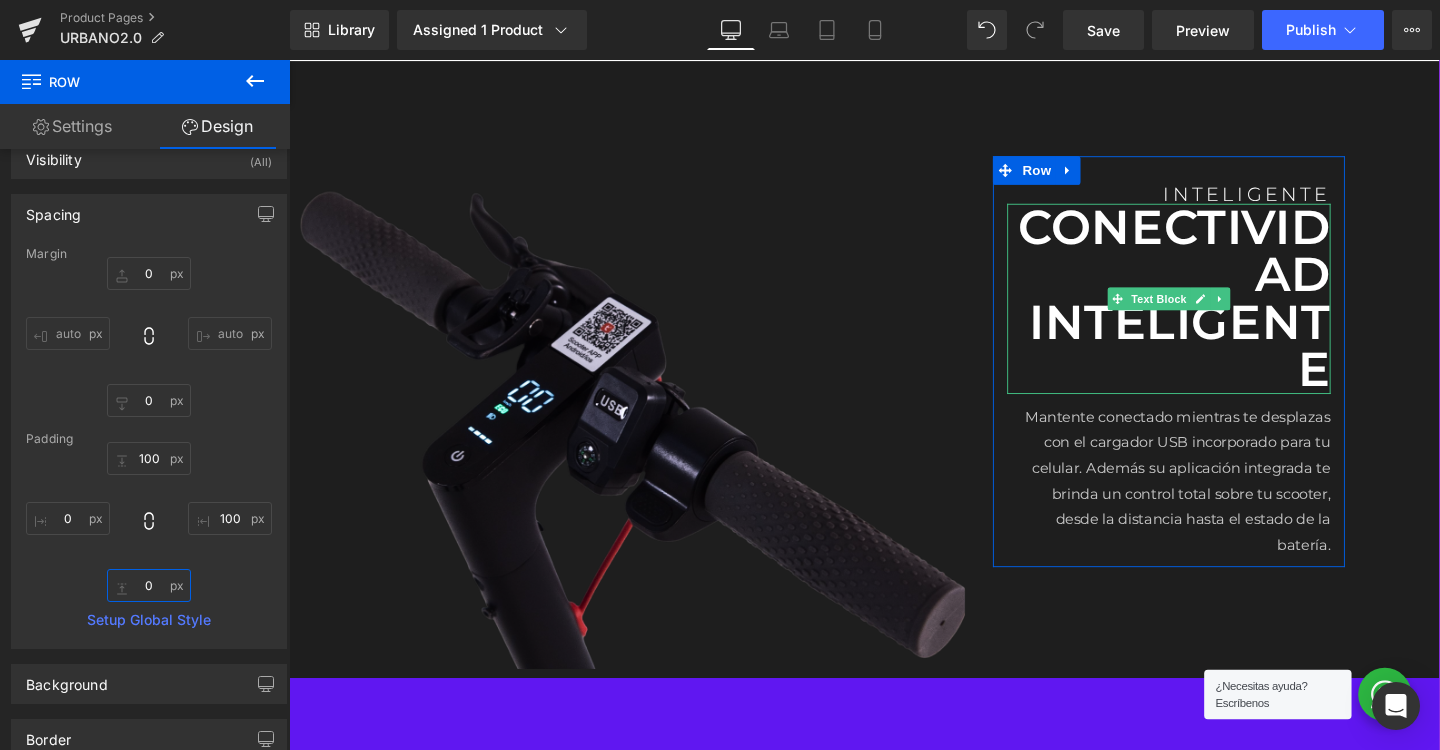 scroll, scrollTop: 3114, scrollLeft: 0, axis: vertical 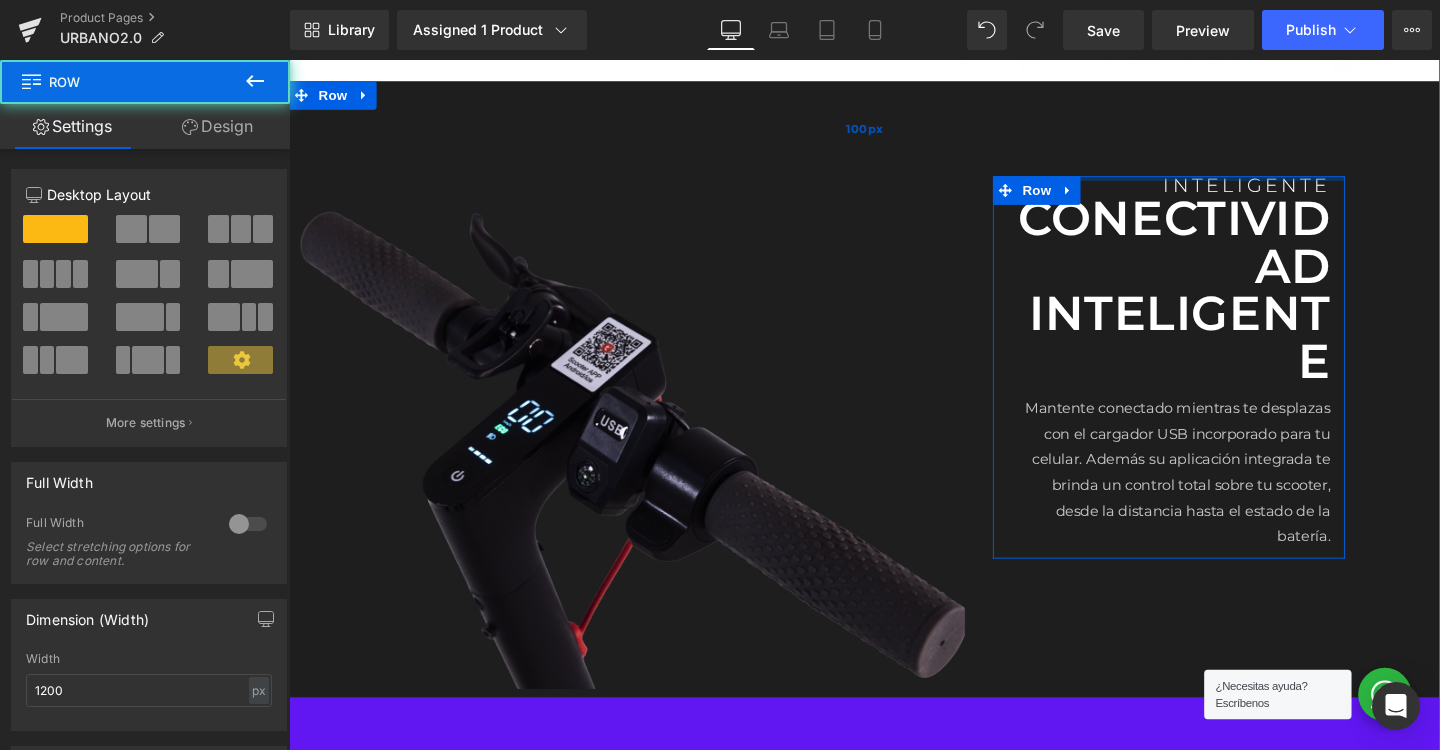 drag, startPoint x: 1211, startPoint y: 192, endPoint x: 1218, endPoint y: 122, distance: 70.34913 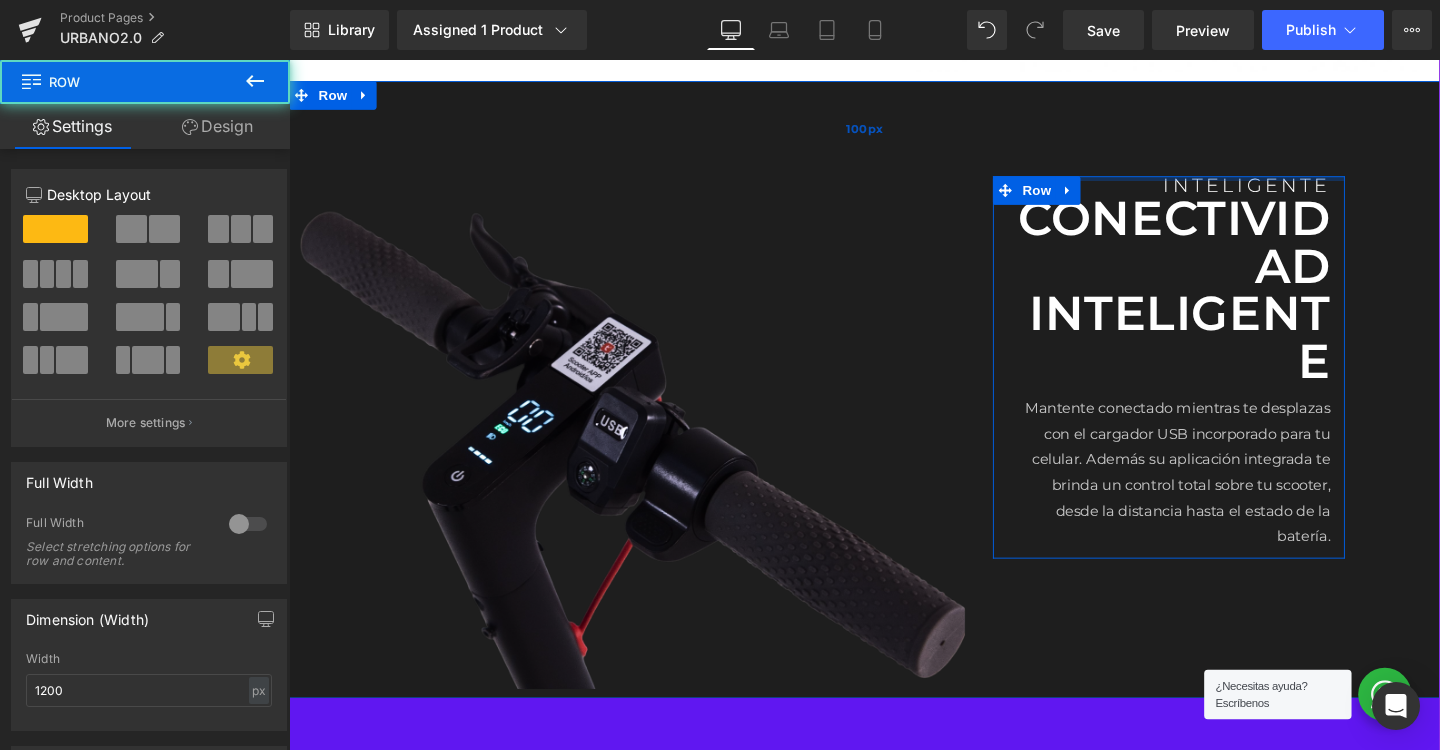 click on "Image         INTELIGENTE Text Block         CONECTIVIDAD INTELIGENTE Text Block         Mantente conectado mientras te desplazas con el cargador USB incorporado para tu celular. Además su aplicación integrada te brinda un control total sobre tu scooter, desde la distancia hasta el estado de la batería. Text Block         Row         Row   100px   NaNpx   NaNpx   100px" at bounding box center [894, 406] 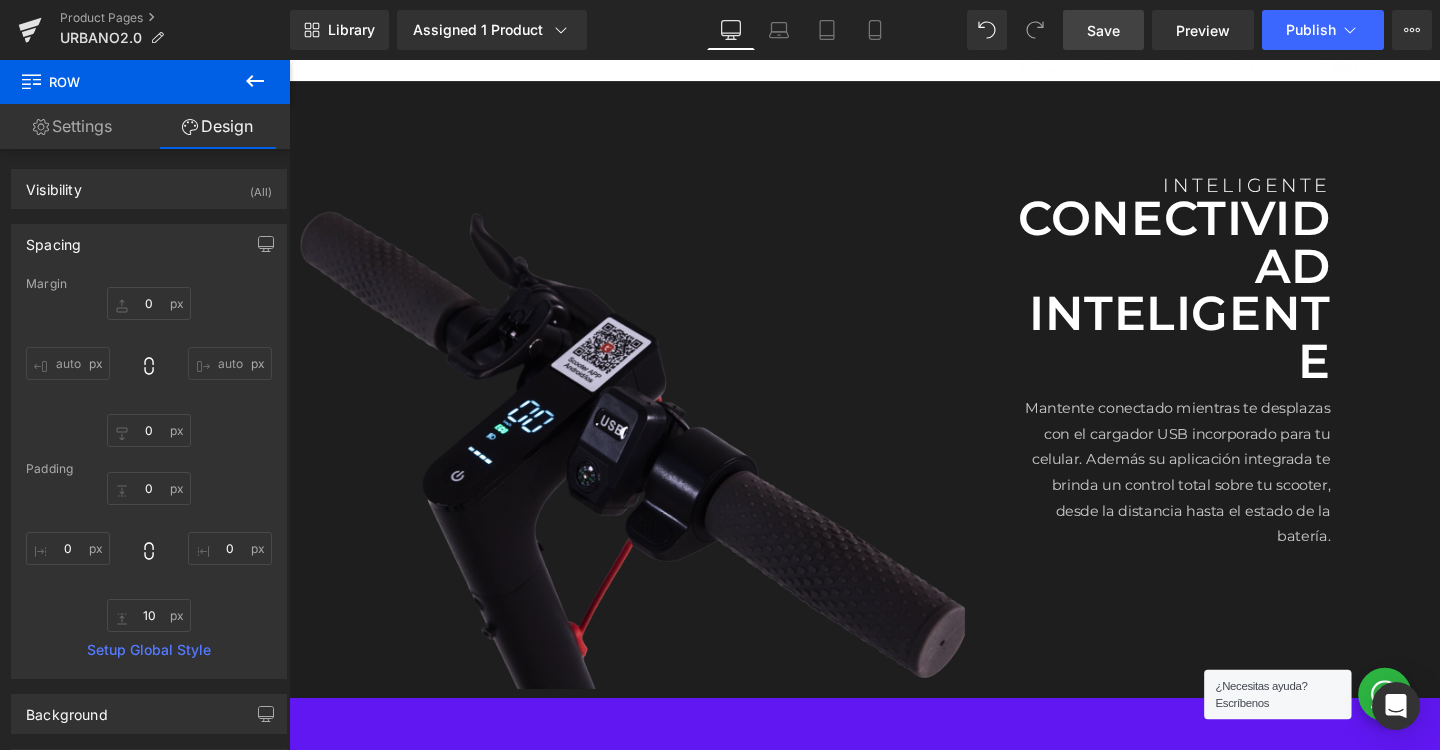 click on "Save" at bounding box center (1103, 30) 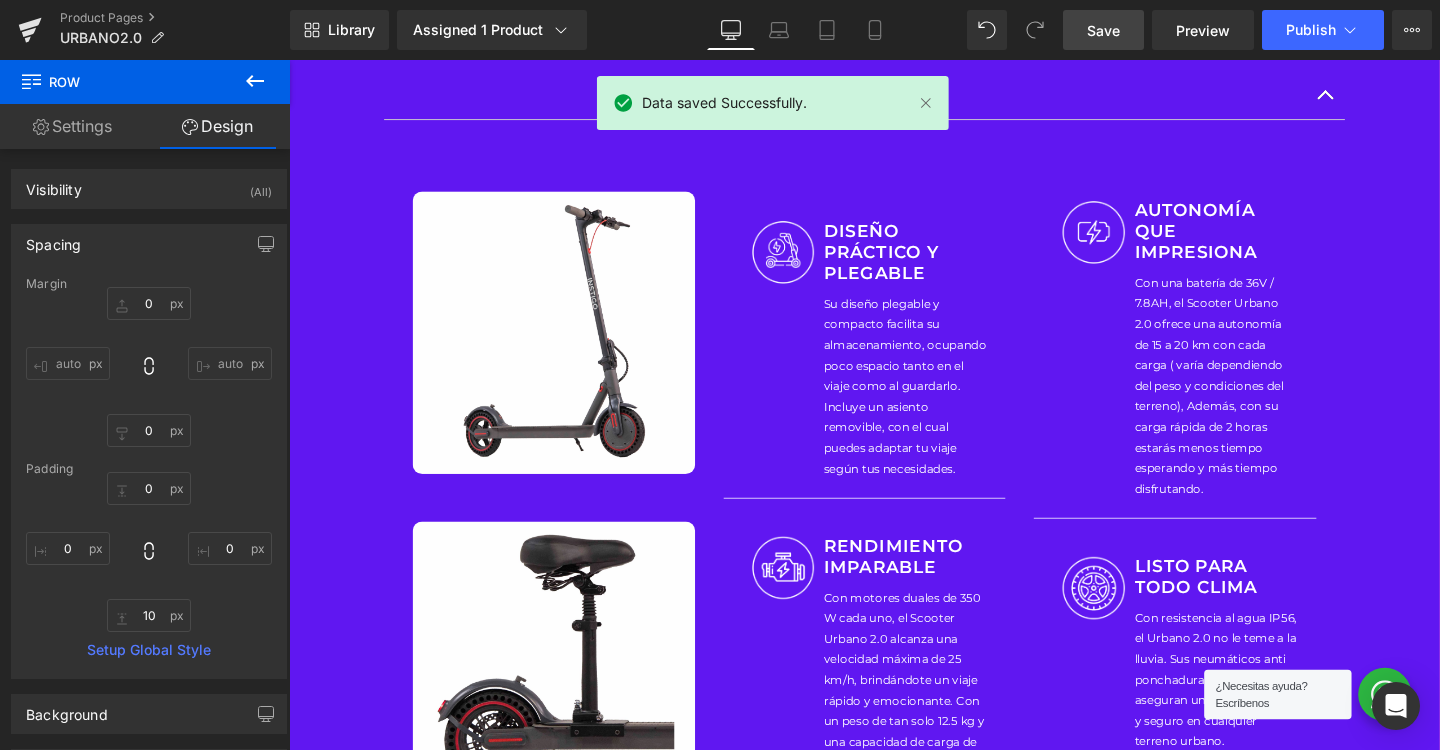 scroll, scrollTop: 3661, scrollLeft: 0, axis: vertical 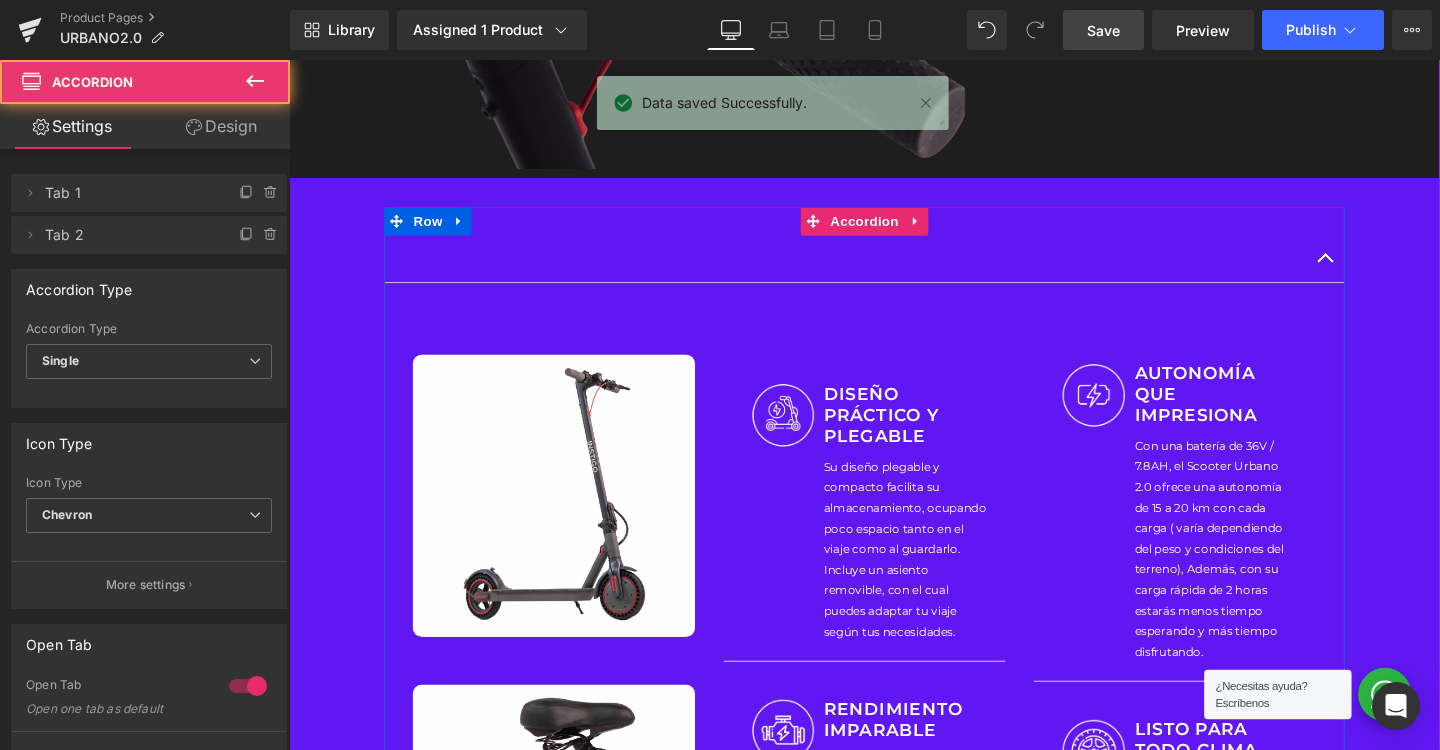 click on "Image
Image
Row         Image         DISEÑO PRÁCTICO Y PLEGABLE Heading         Su diseño plegable y compacto facilita su almacenamiento, ocupando poco espacio tanto en el viaje como al guardarlo. Incluye un asiento removible, con el cual puedes adaptar tu viaje según tus necesidades. Text Block         Row         Image         RENDIMIENTO IMPARABLE Heading         Con motores duales de 350 W cada uno, el Scooter Urbano 2.0 alcanza una velocidad máxima de 25 km/h, brindándote un viaje rápido y emocionante. Con un peso de tan solo 12.5 kg y una capacidad de carga de hasta 100 kg, te garantizarán una conducción ágil y sin esfuerzo. Text Block         Row         Image         SEGURIDAD AVANZADA Heading         Equipado con freno de disco en la llanta trasera, luz LED delantera y luz de freno trasera, el Scooter Urbano 2.0 prioriza tu seguridad en cada viaje. Text Block         Row         Row" at bounding box center [894, 856] 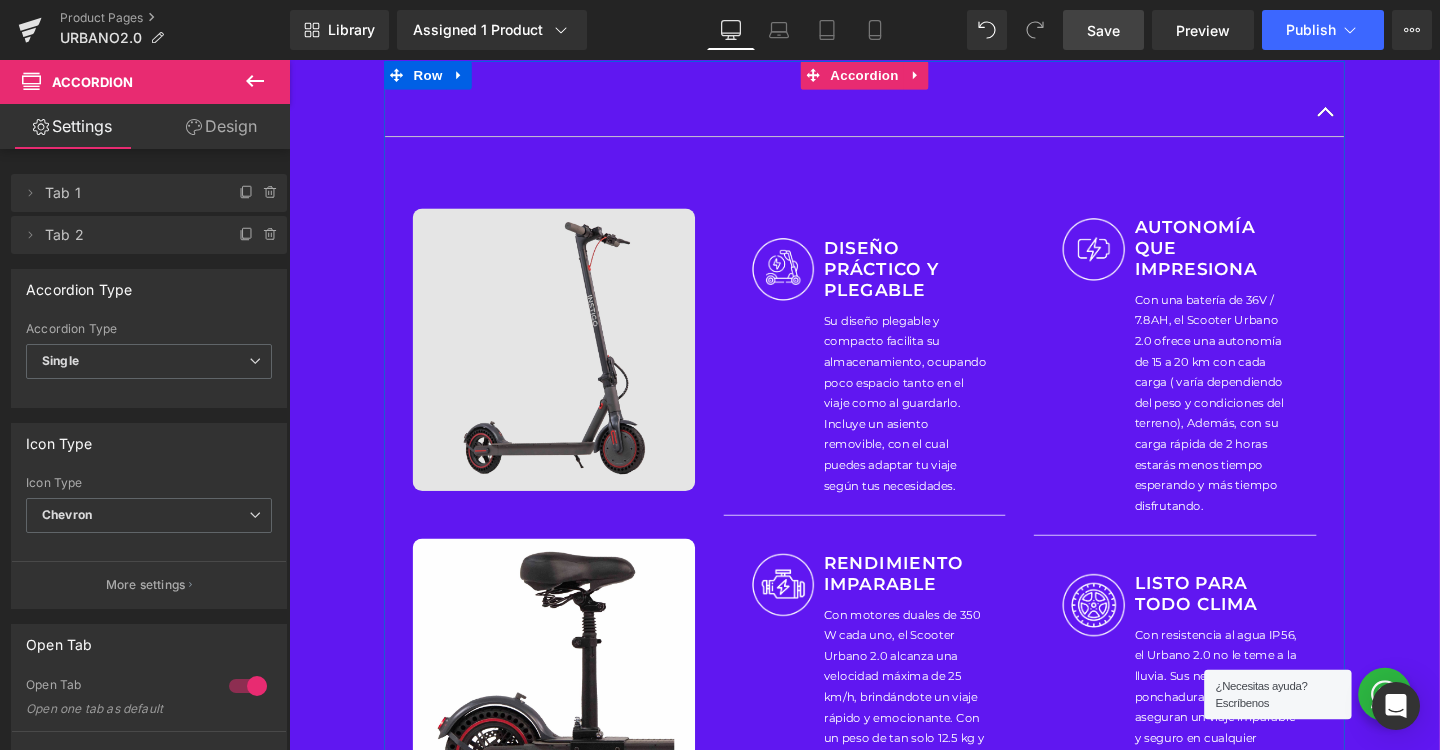 scroll, scrollTop: 3742, scrollLeft: 0, axis: vertical 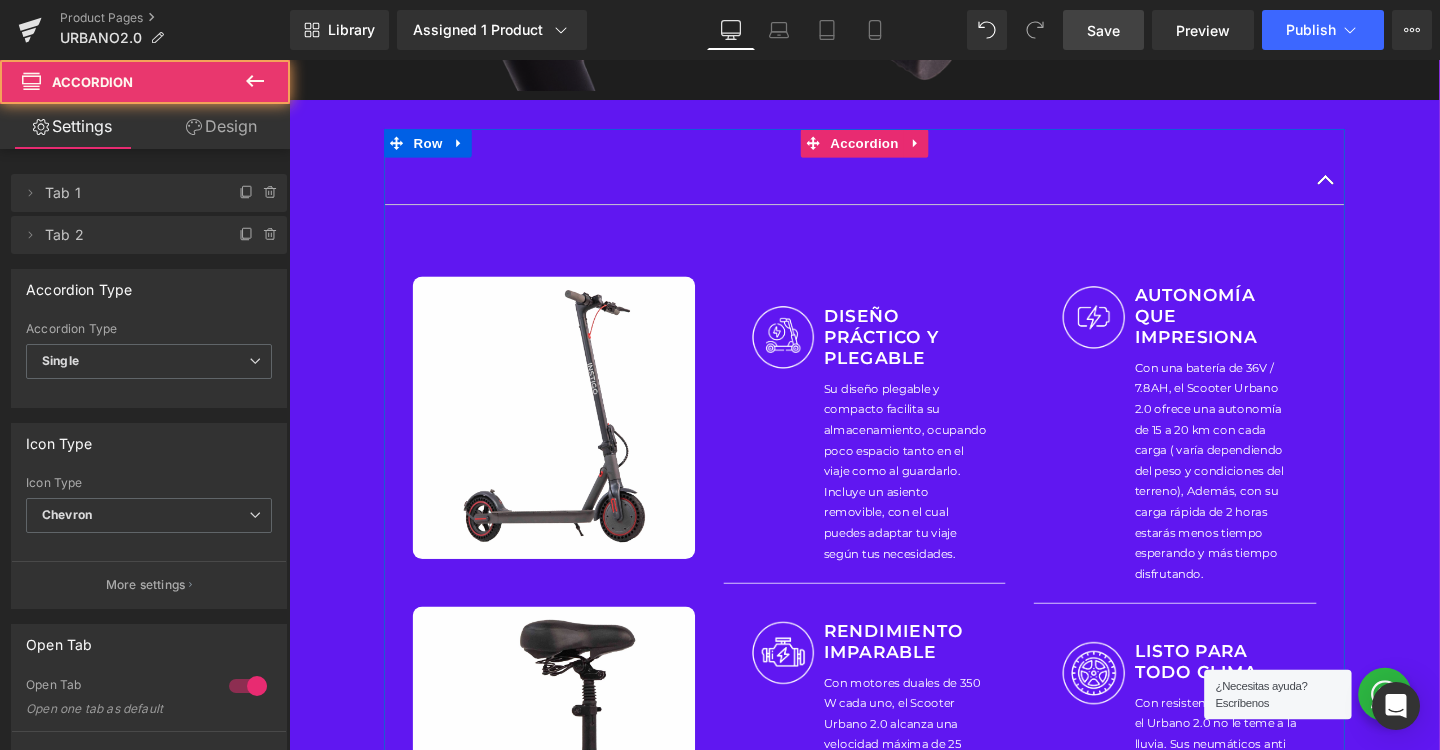 click at bounding box center (894, 188) 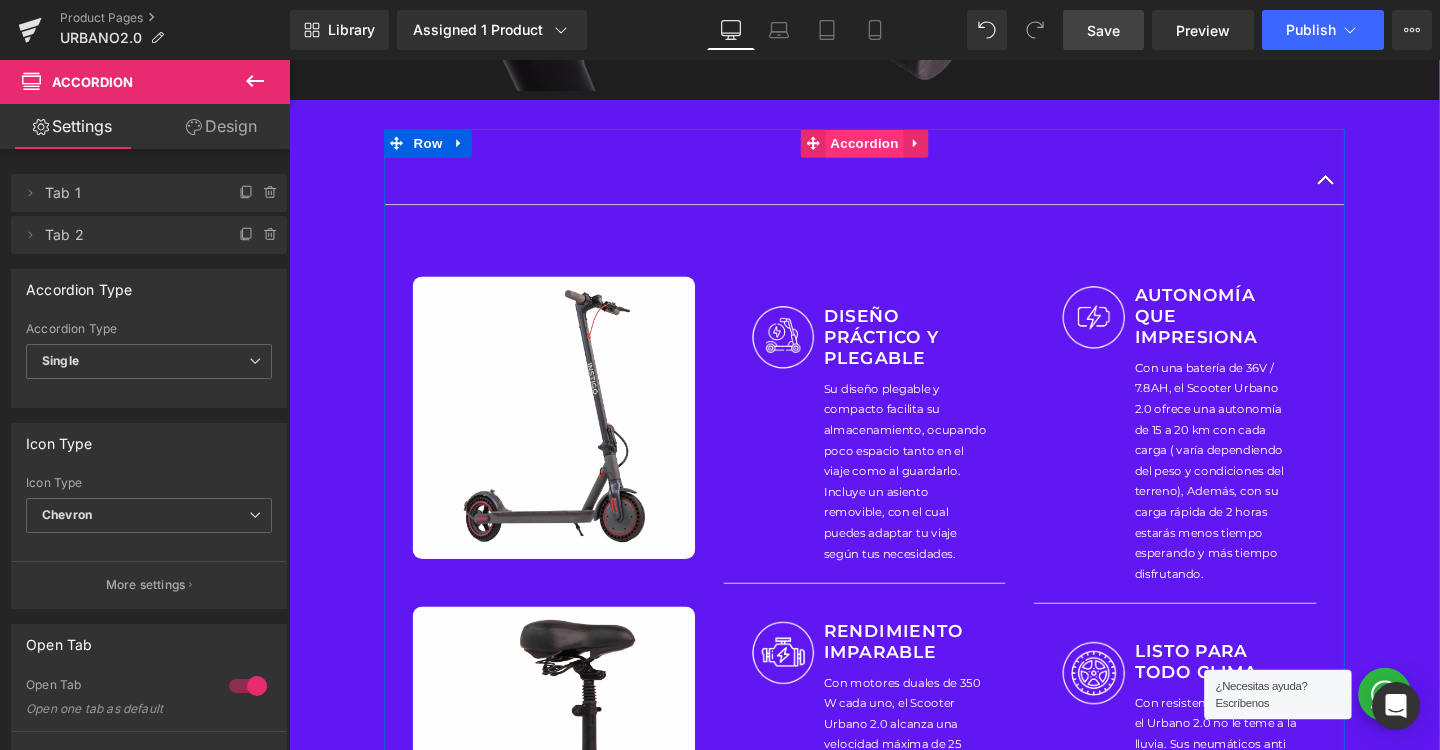 click on "Accordion" at bounding box center (894, 148) 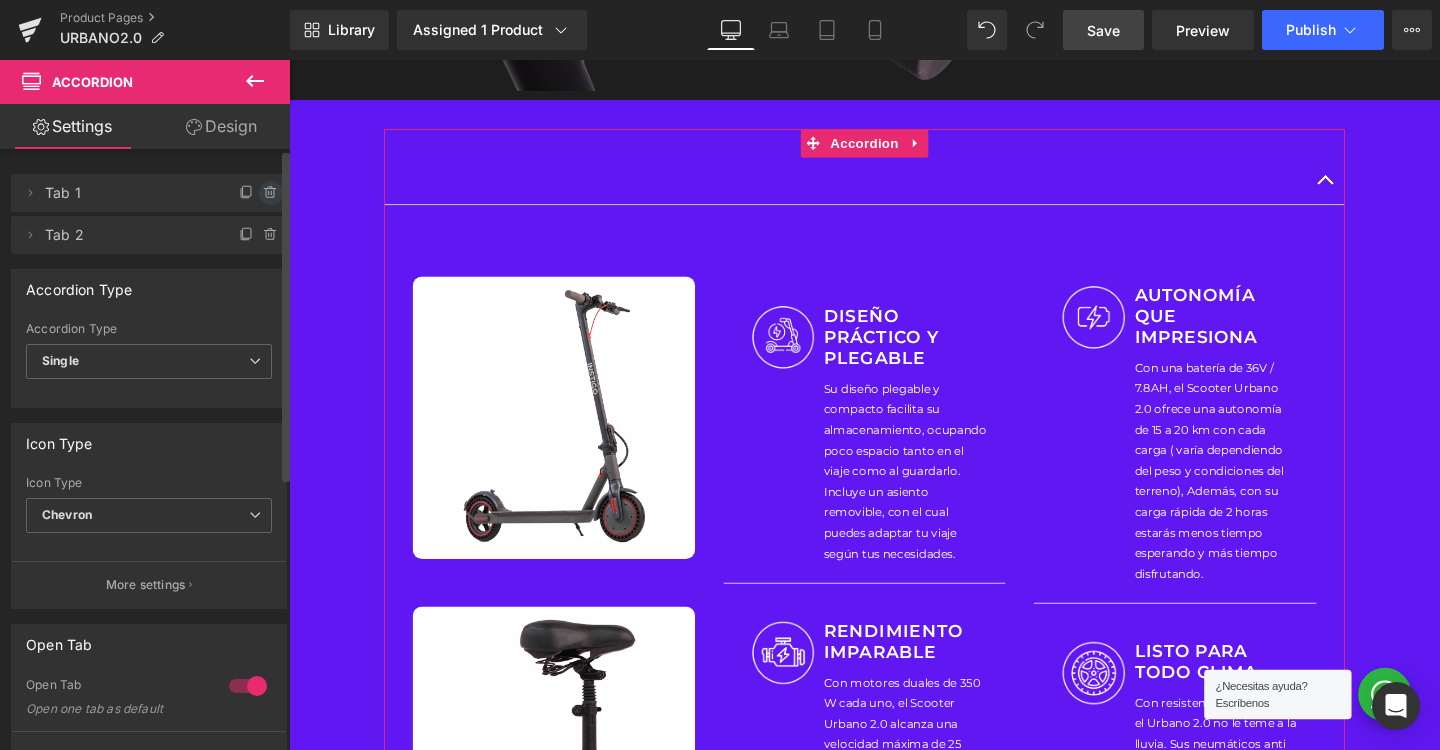 click 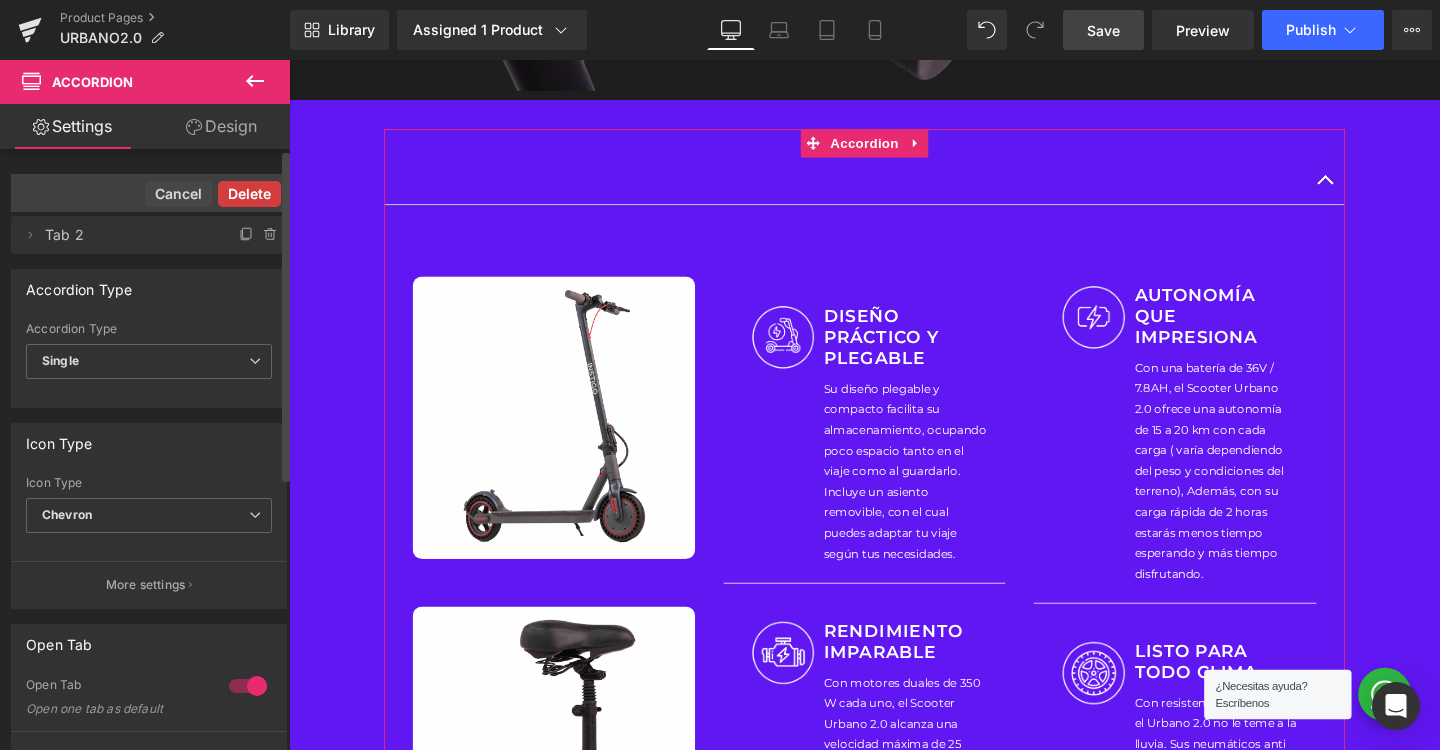 click on "Delete" at bounding box center (249, 194) 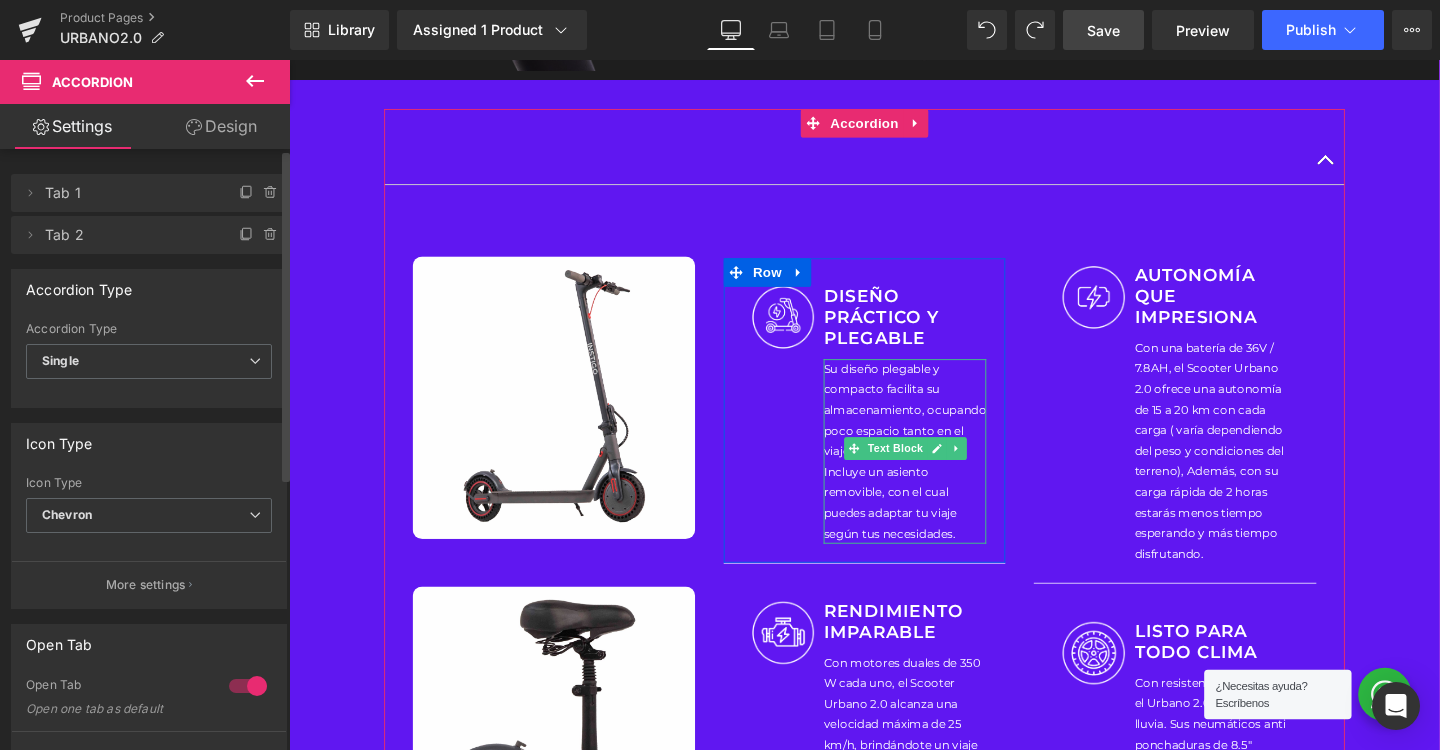 scroll, scrollTop: 3667, scrollLeft: 0, axis: vertical 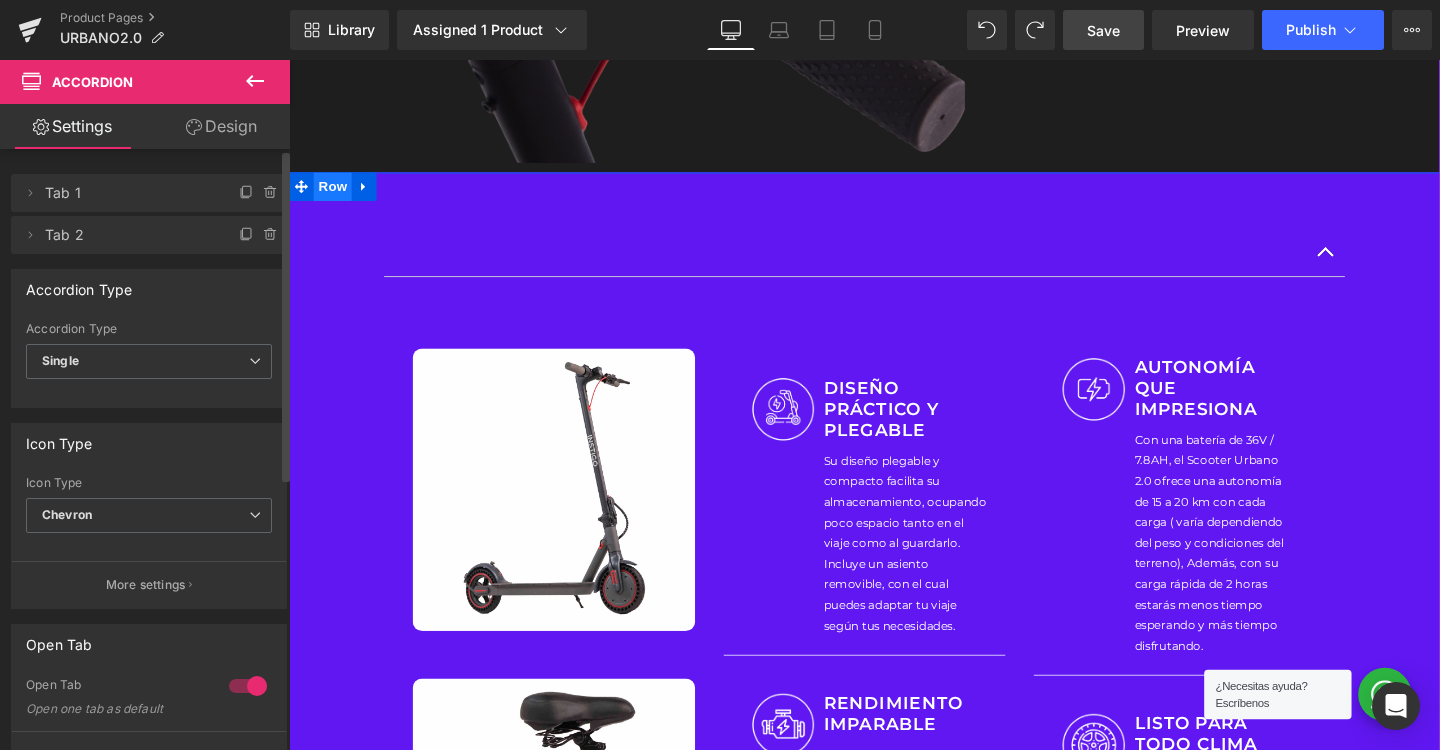 click on "Row" at bounding box center [335, 193] 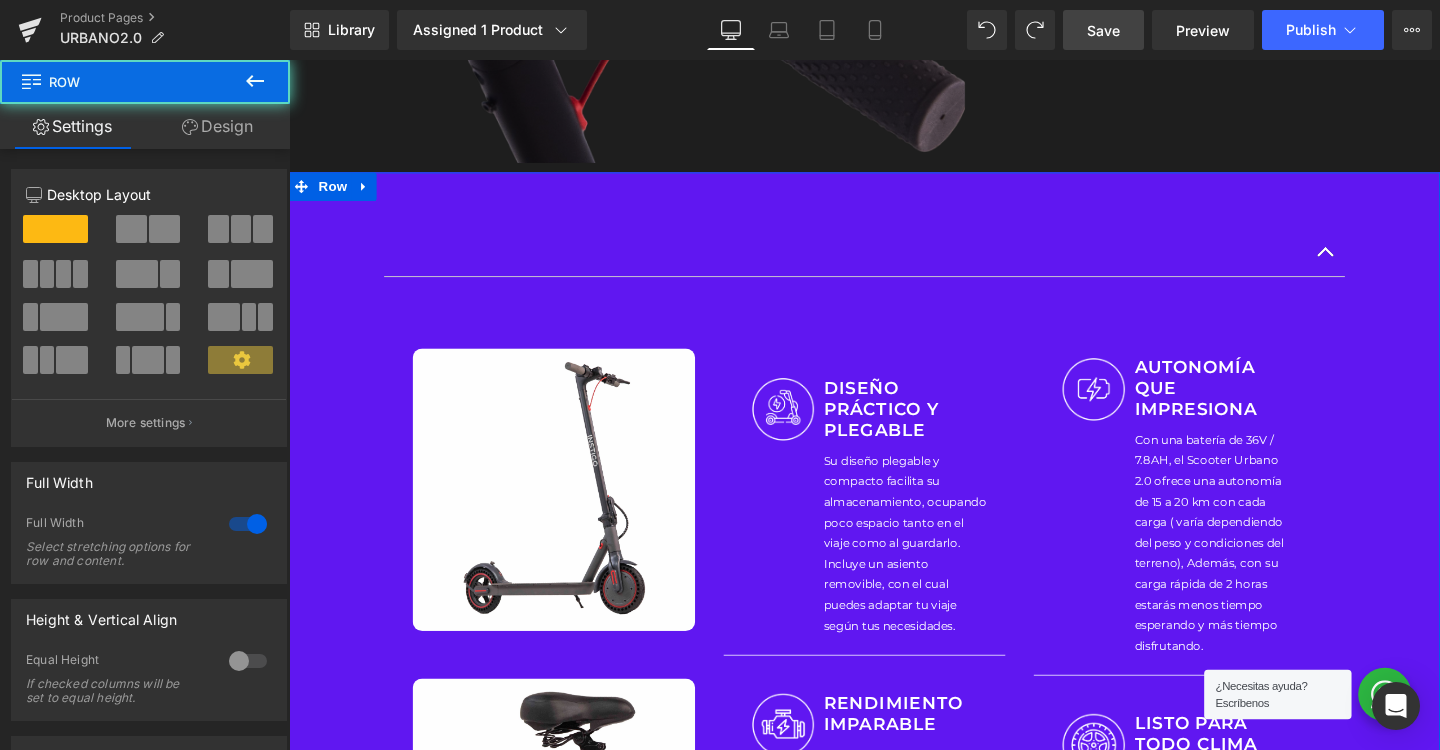 click on "Design" at bounding box center [217, 126] 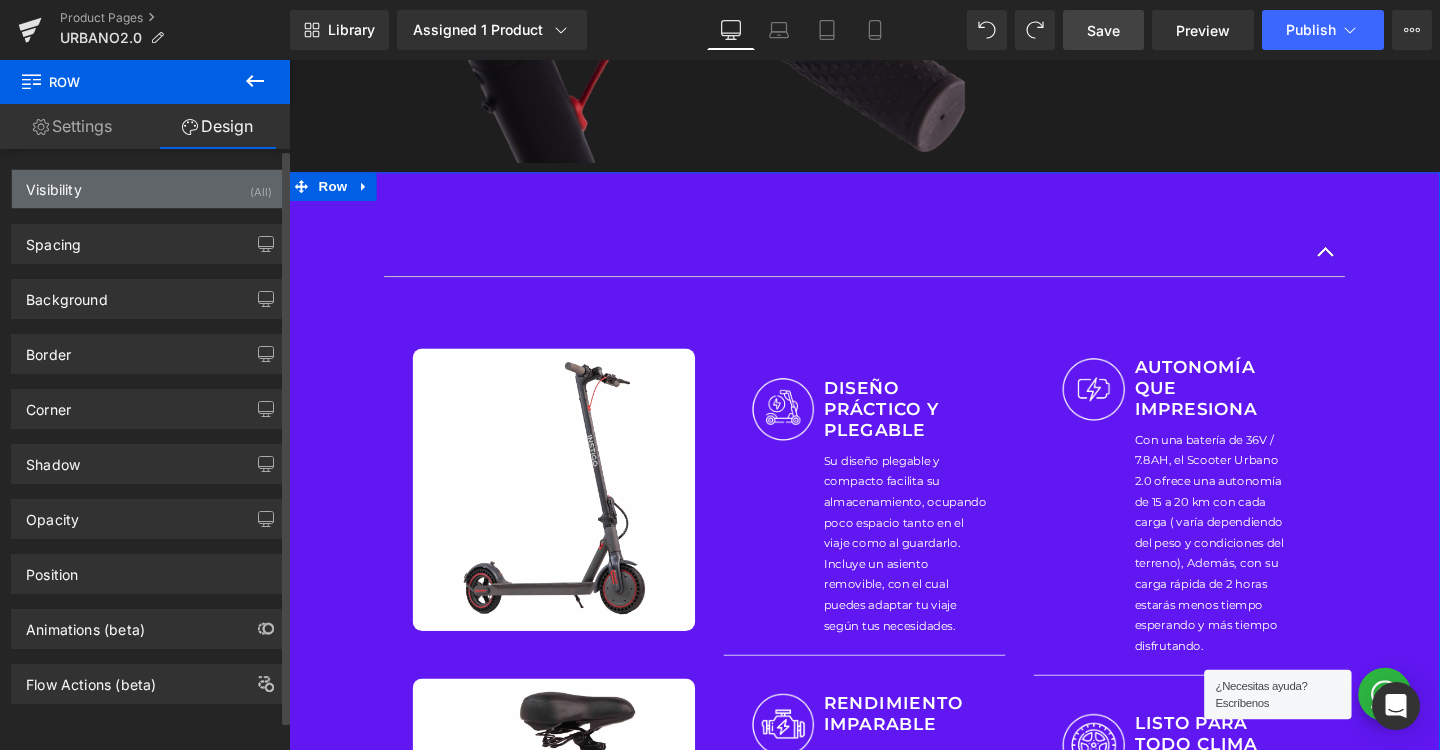 click on "Visibility
(All)" at bounding box center [149, 189] 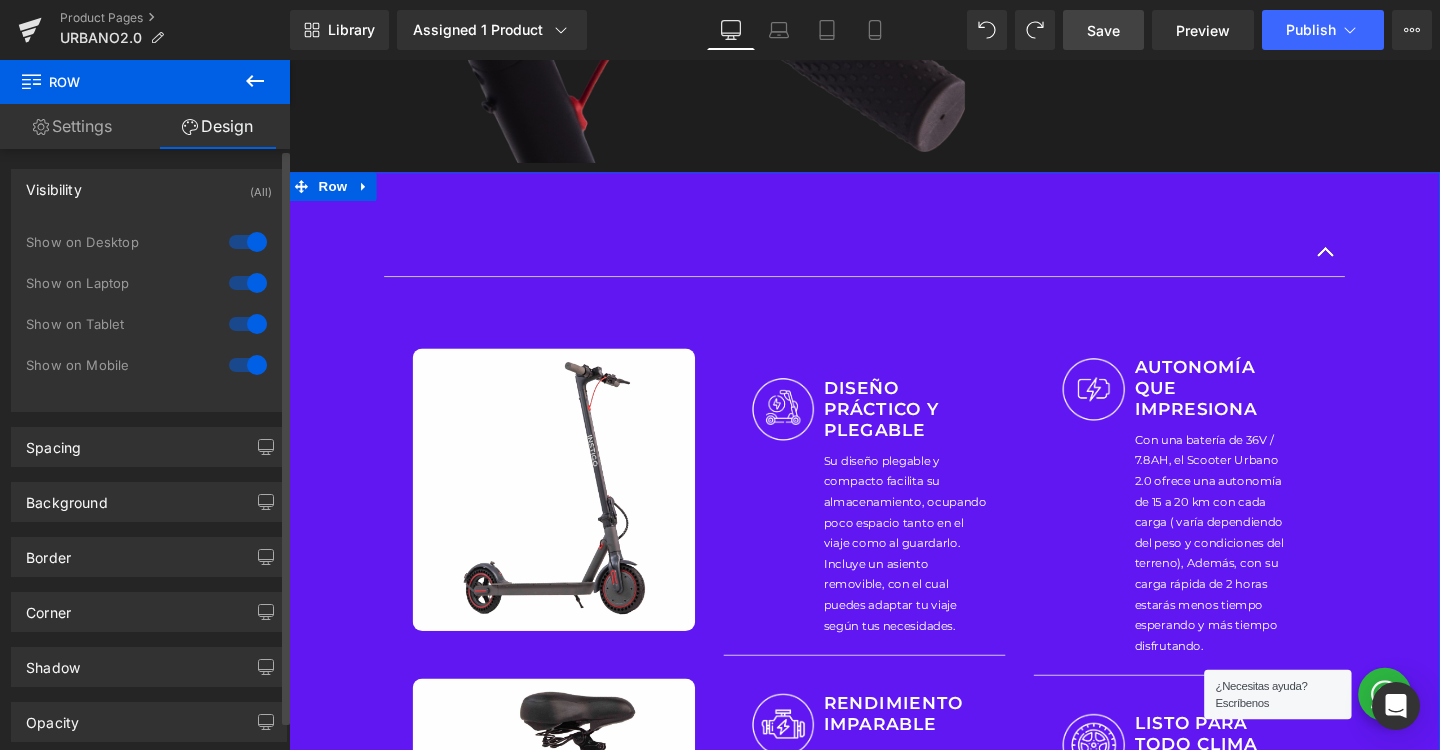 click at bounding box center (248, 242) 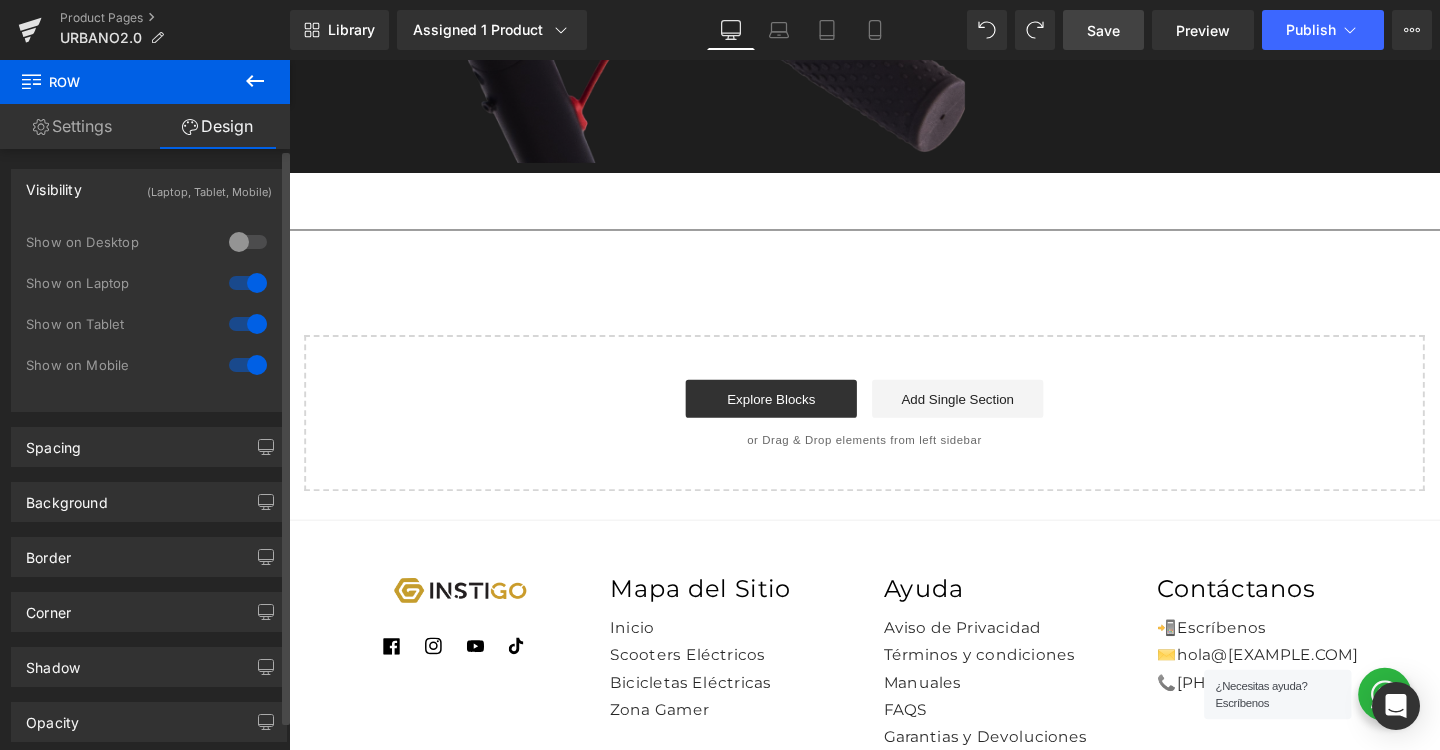 click at bounding box center (248, 283) 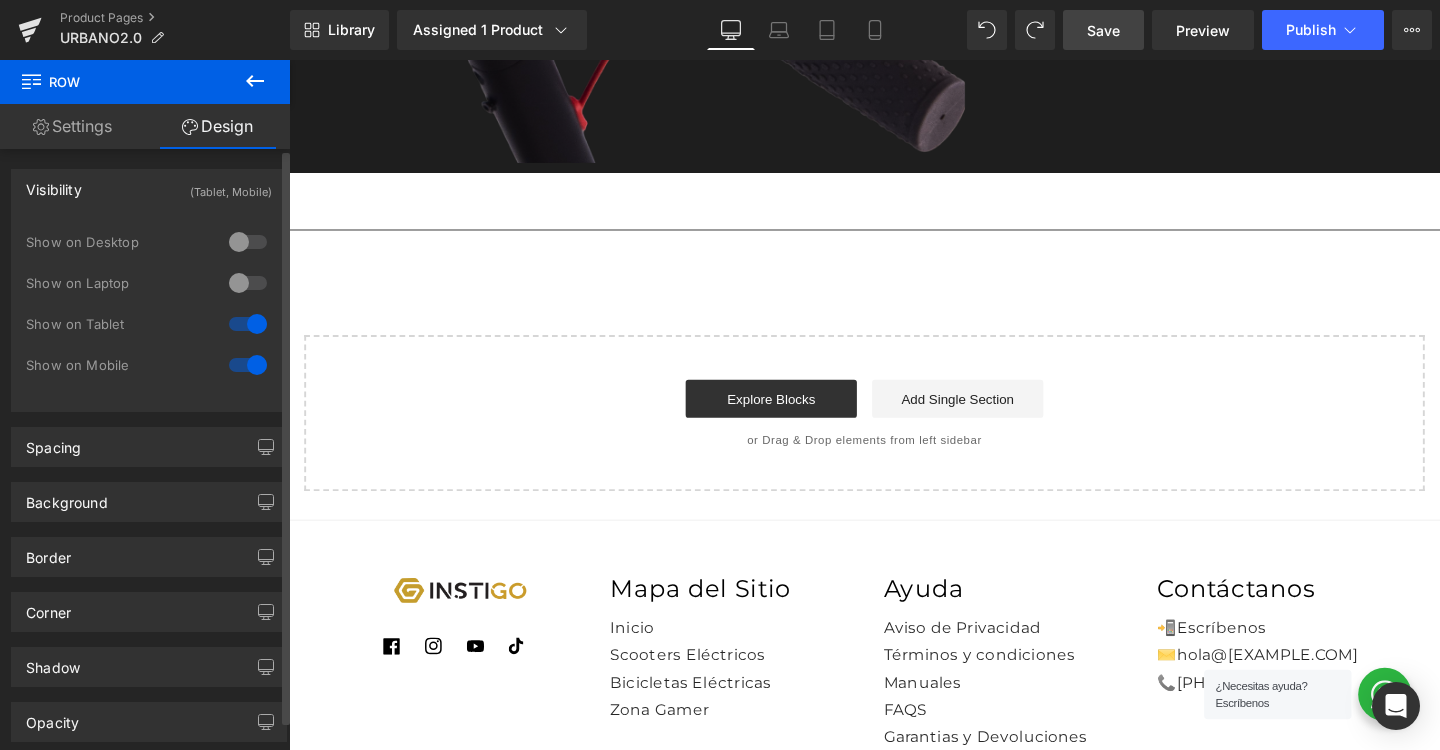 click at bounding box center (248, 324) 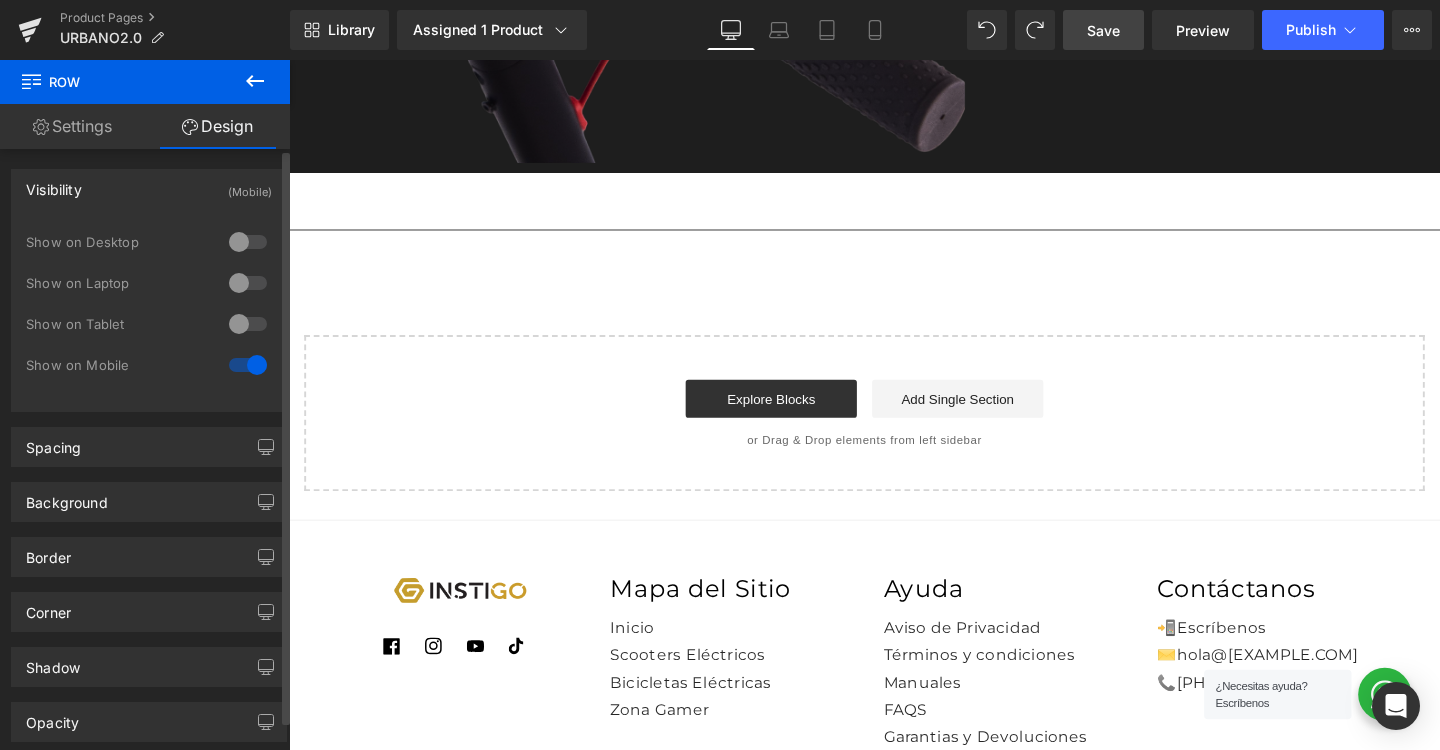 click at bounding box center [248, 365] 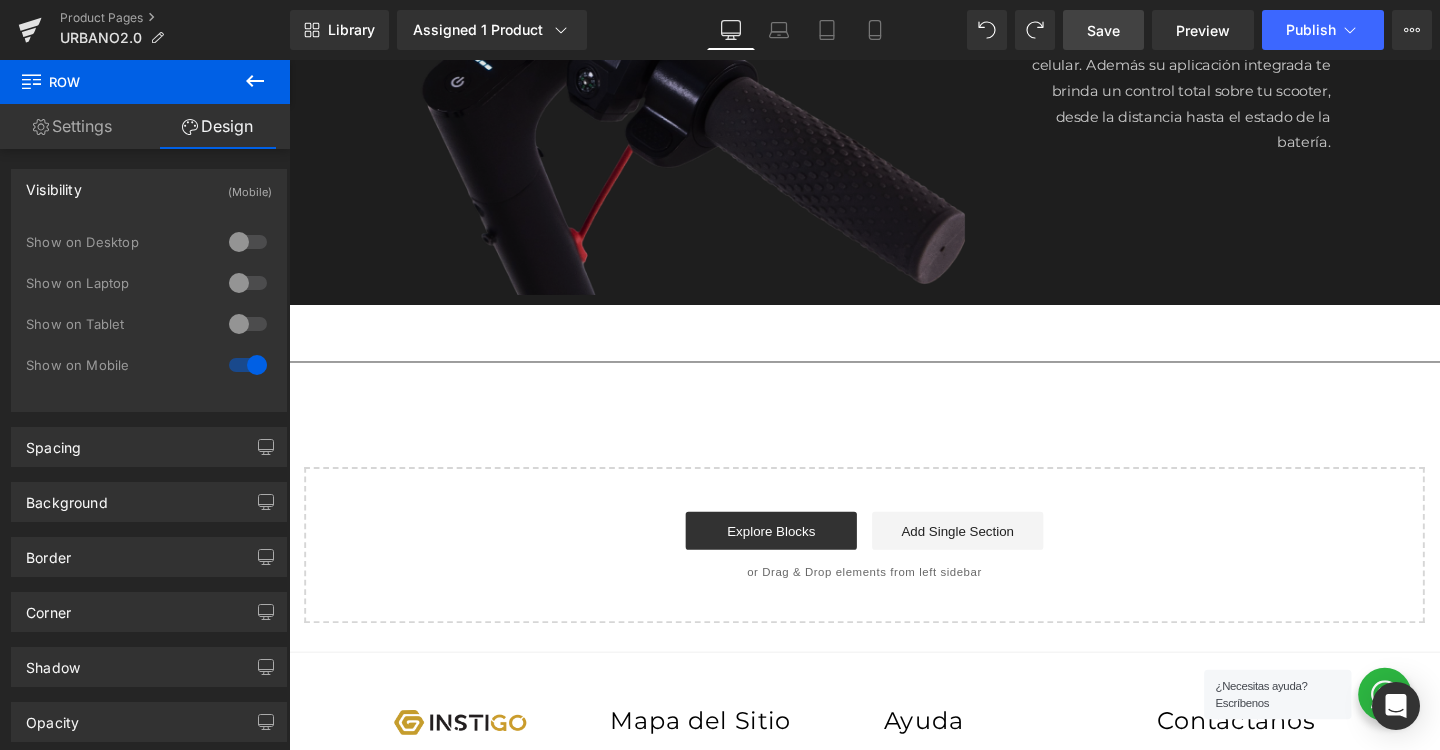scroll, scrollTop: 3508, scrollLeft: 0, axis: vertical 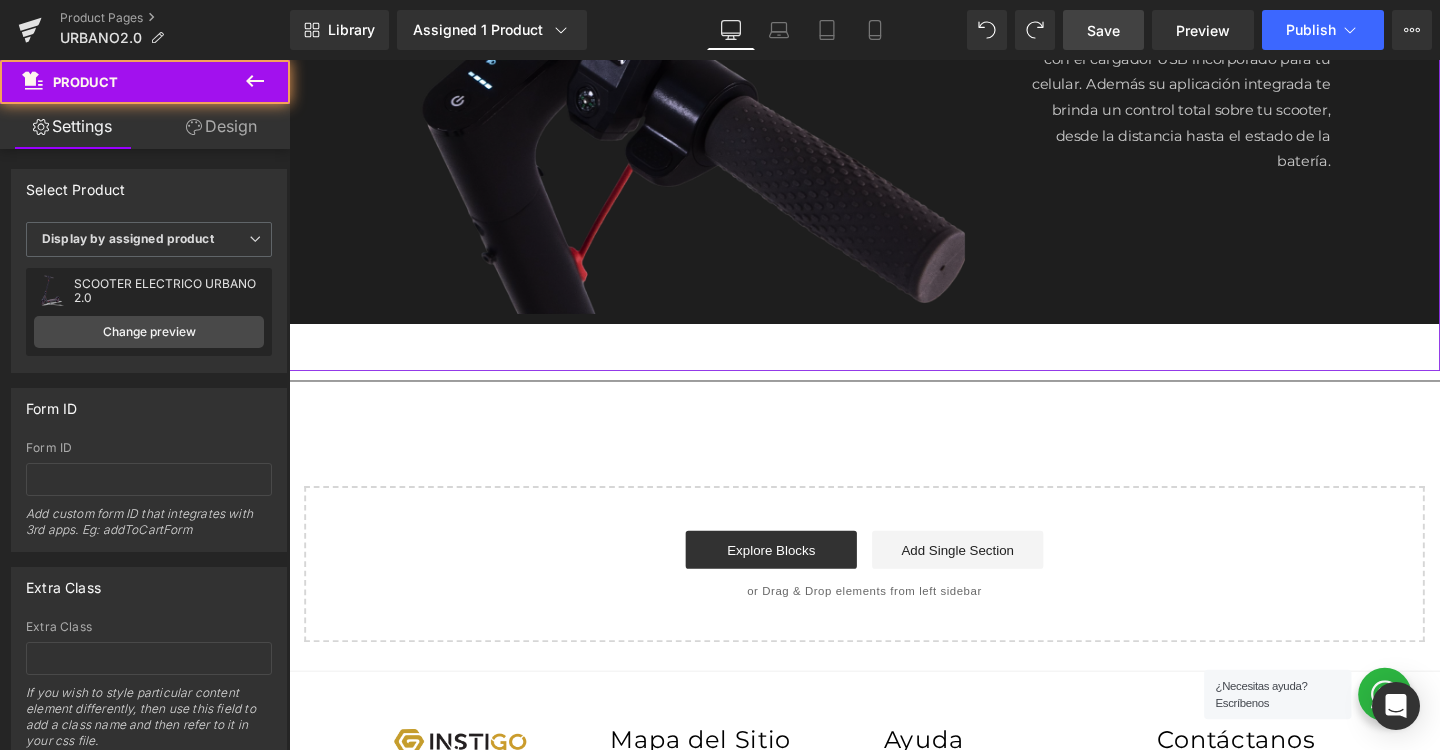 click on "SCOOTERS ELÉCTRICOS
Heading
SCOOTER ELECTRICO URBANO 2.0
(P) Title
Sale Off
(P) Image
🌟  INSTIGO Urbano 2.0: Experimenta la Libertad en Cada Trayecto Urbano
(P) Description
$ 9,499.00
$ 6,499.00
(P) Price
1" at bounding box center [894, -1478] 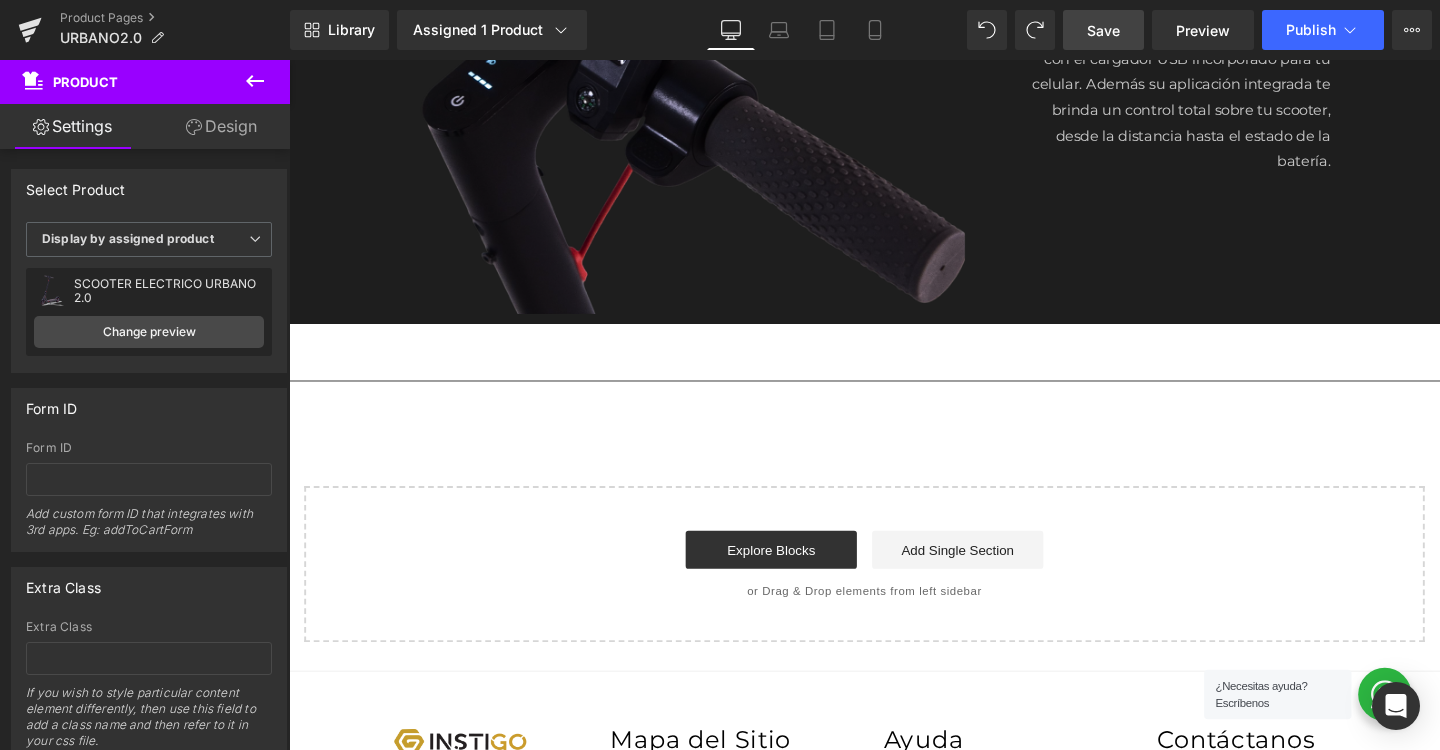 click on "Save" at bounding box center [1103, 30] 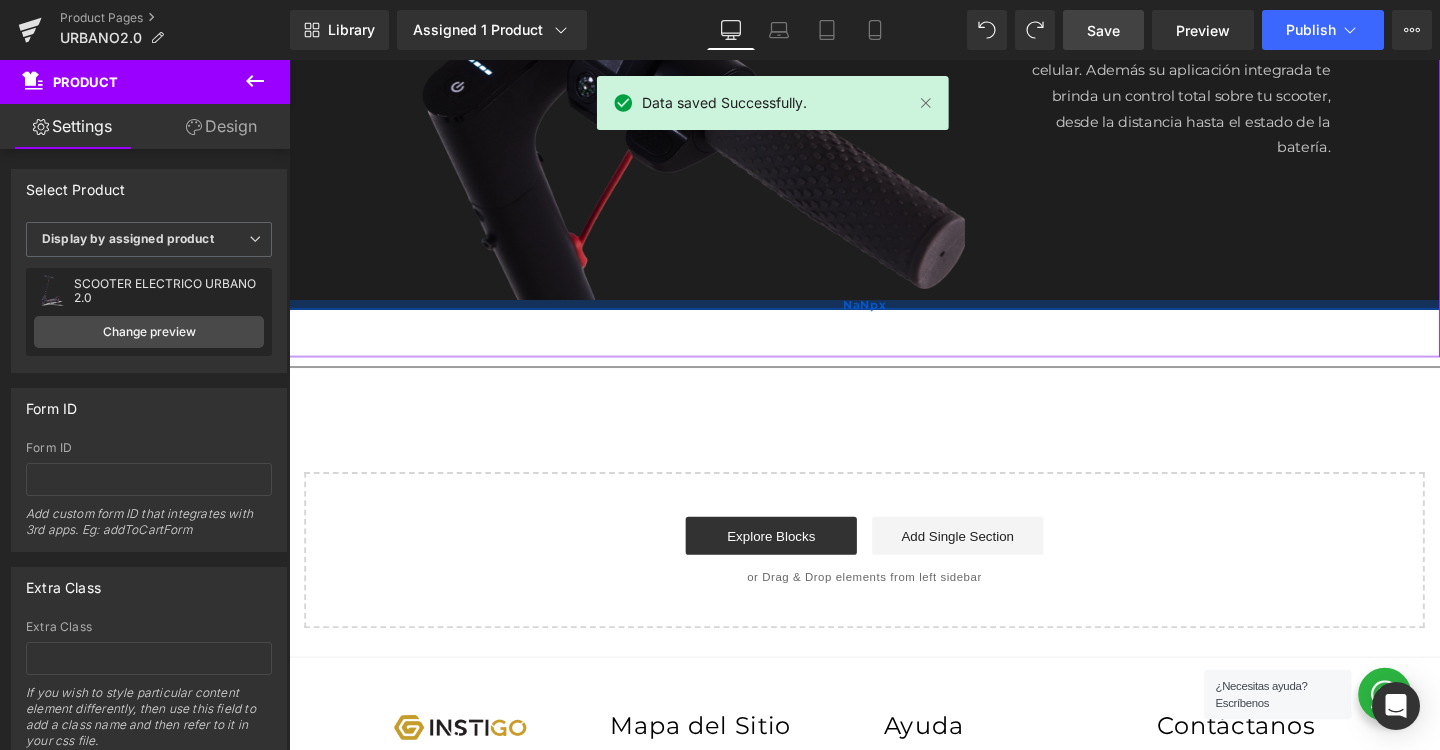 scroll, scrollTop: 3518, scrollLeft: 0, axis: vertical 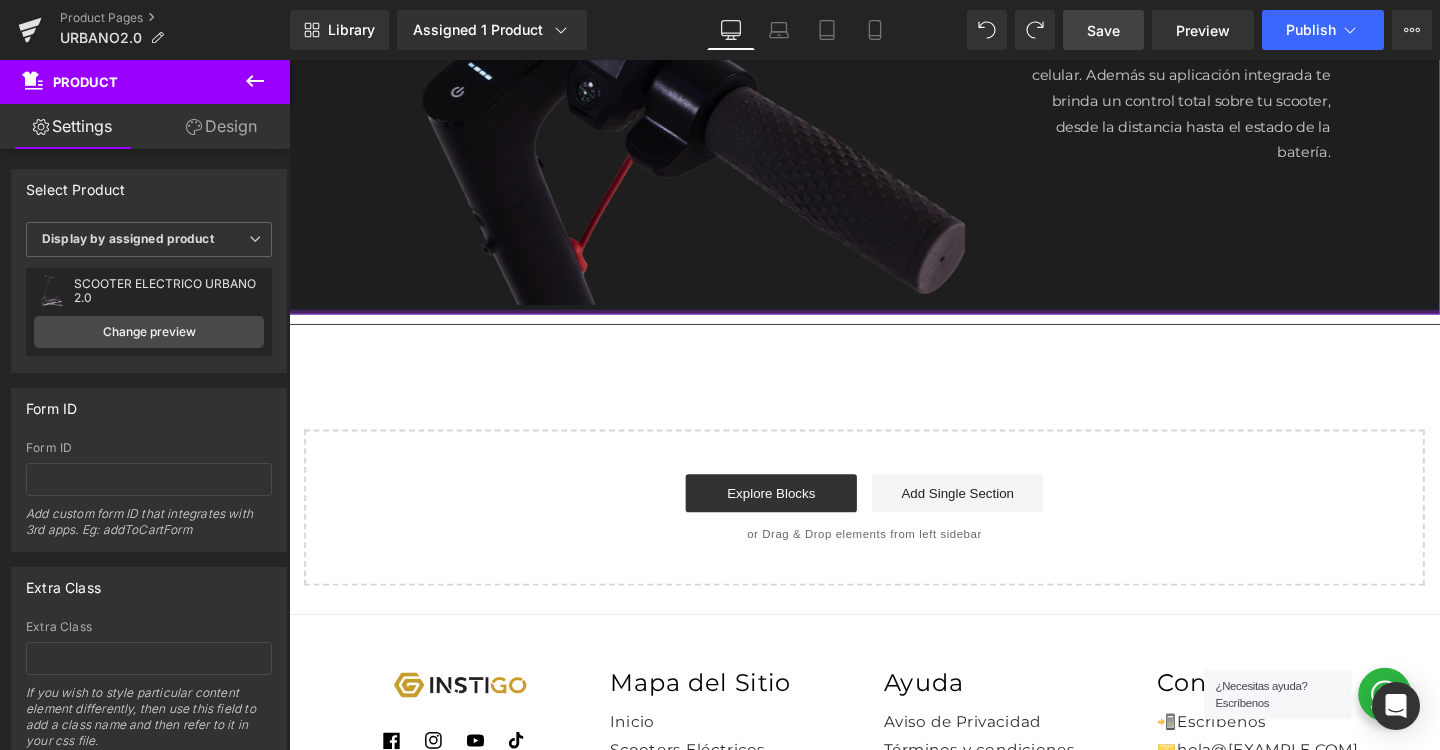 drag, startPoint x: 898, startPoint y: 352, endPoint x: 913, endPoint y: 290, distance: 63.788715 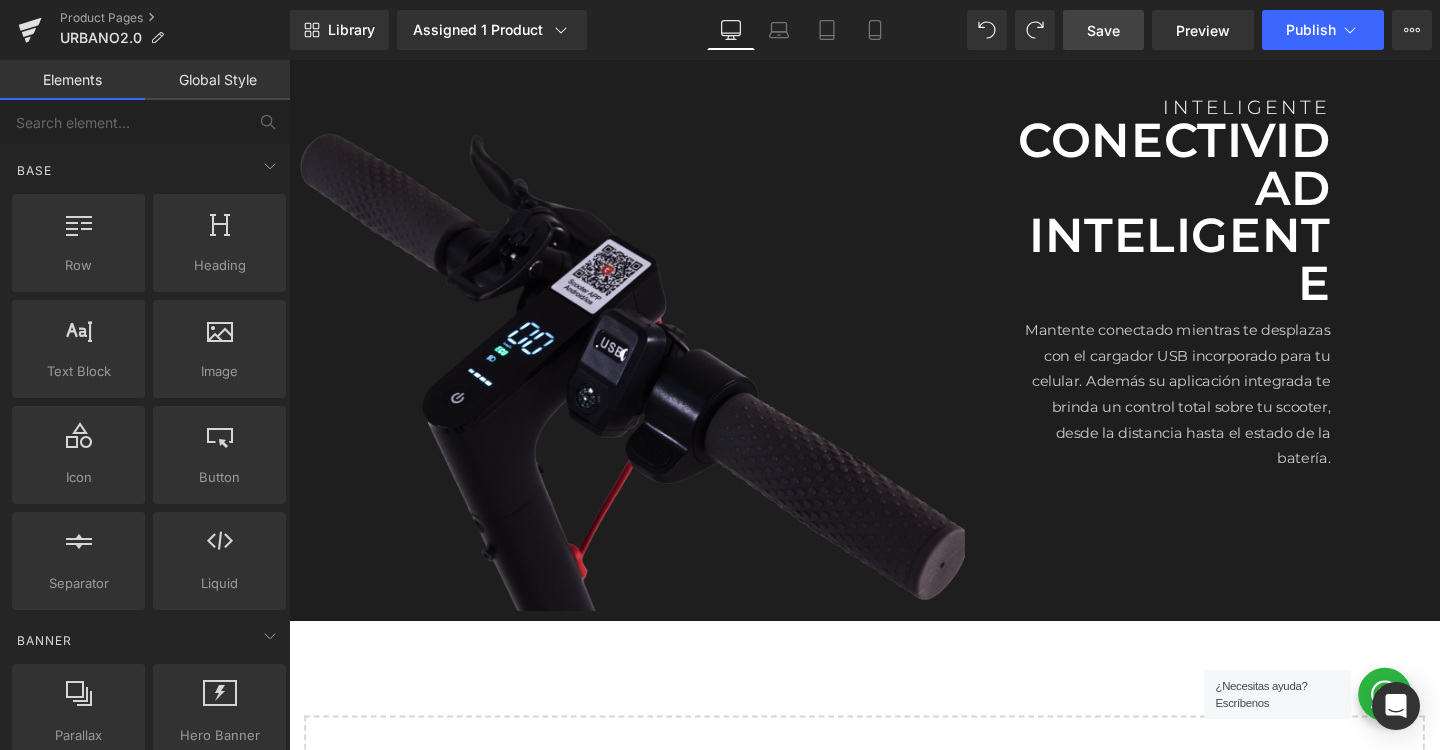 scroll, scrollTop: 3106, scrollLeft: 0, axis: vertical 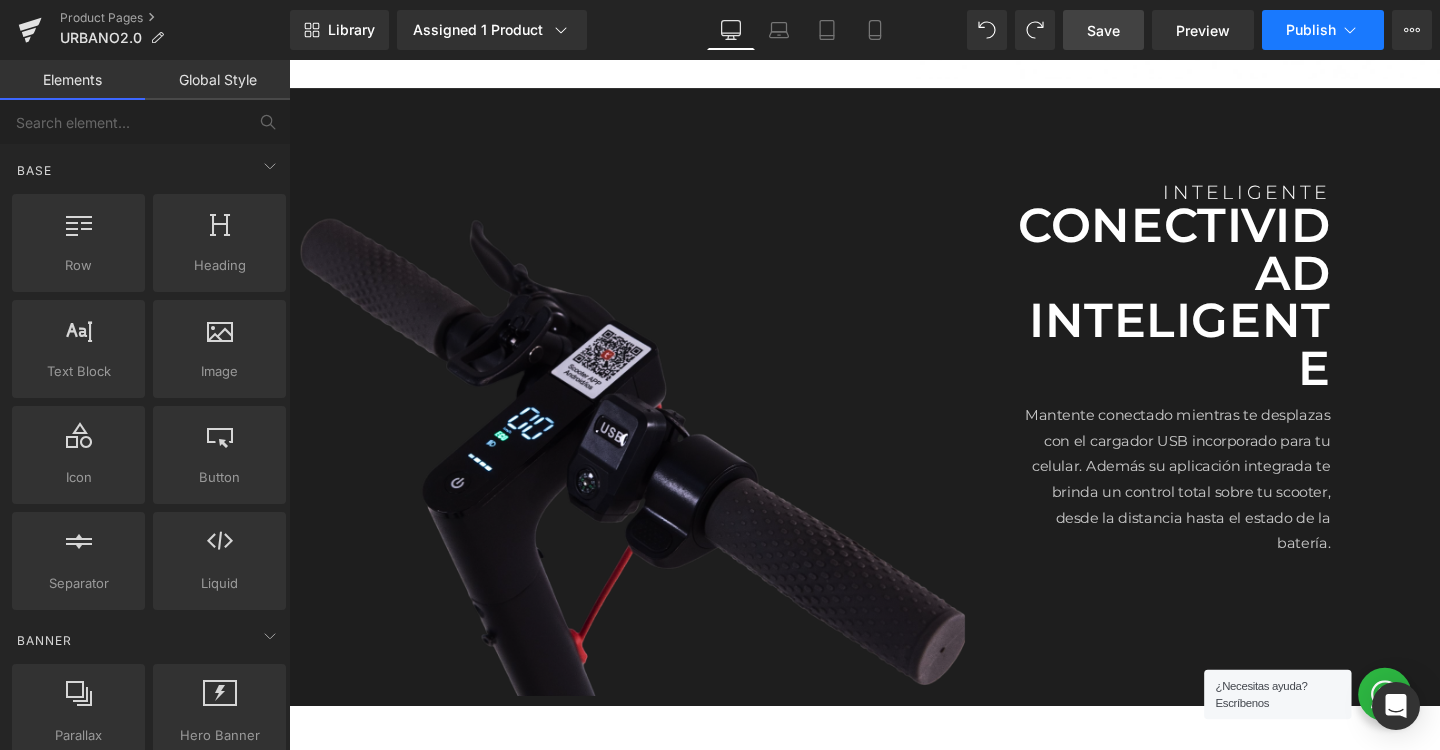click on "Publish" at bounding box center (1323, 30) 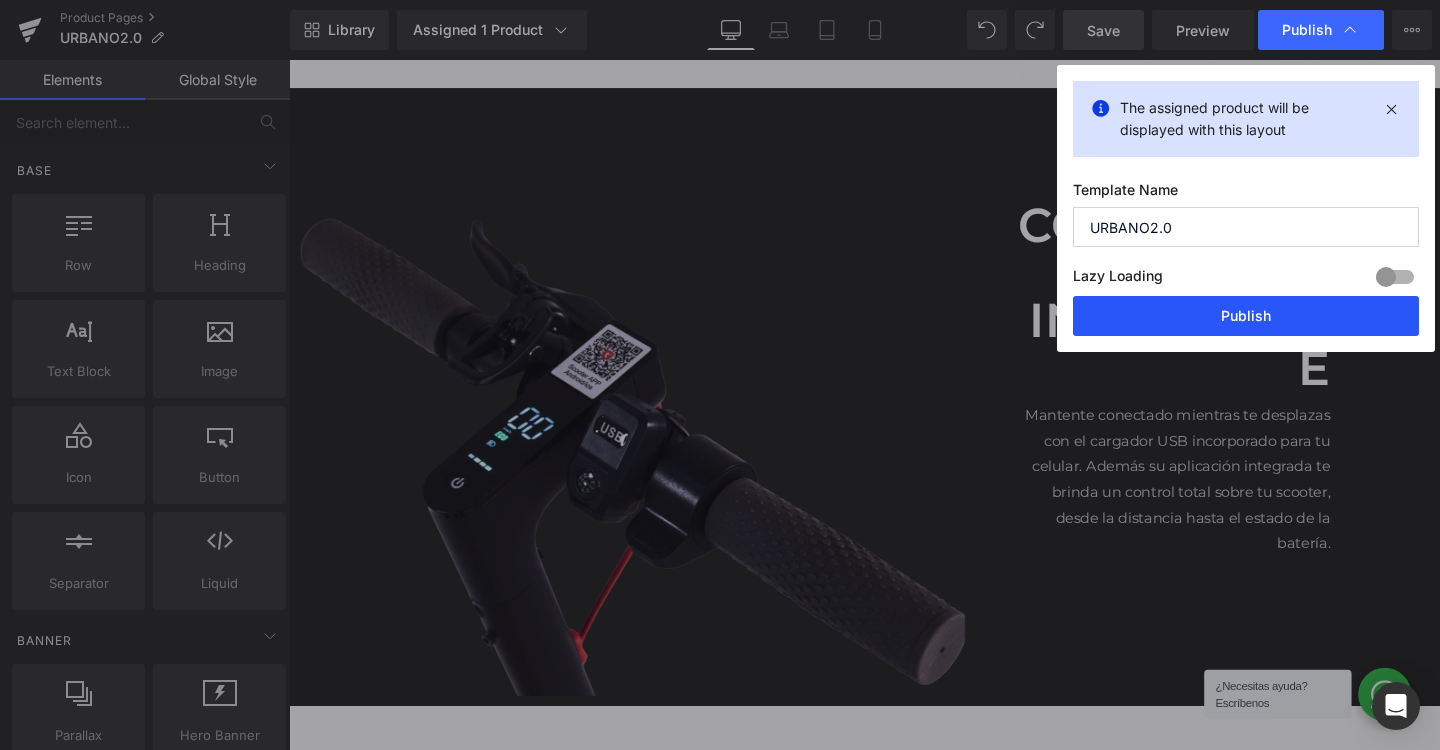 click on "Publish" at bounding box center [1246, 316] 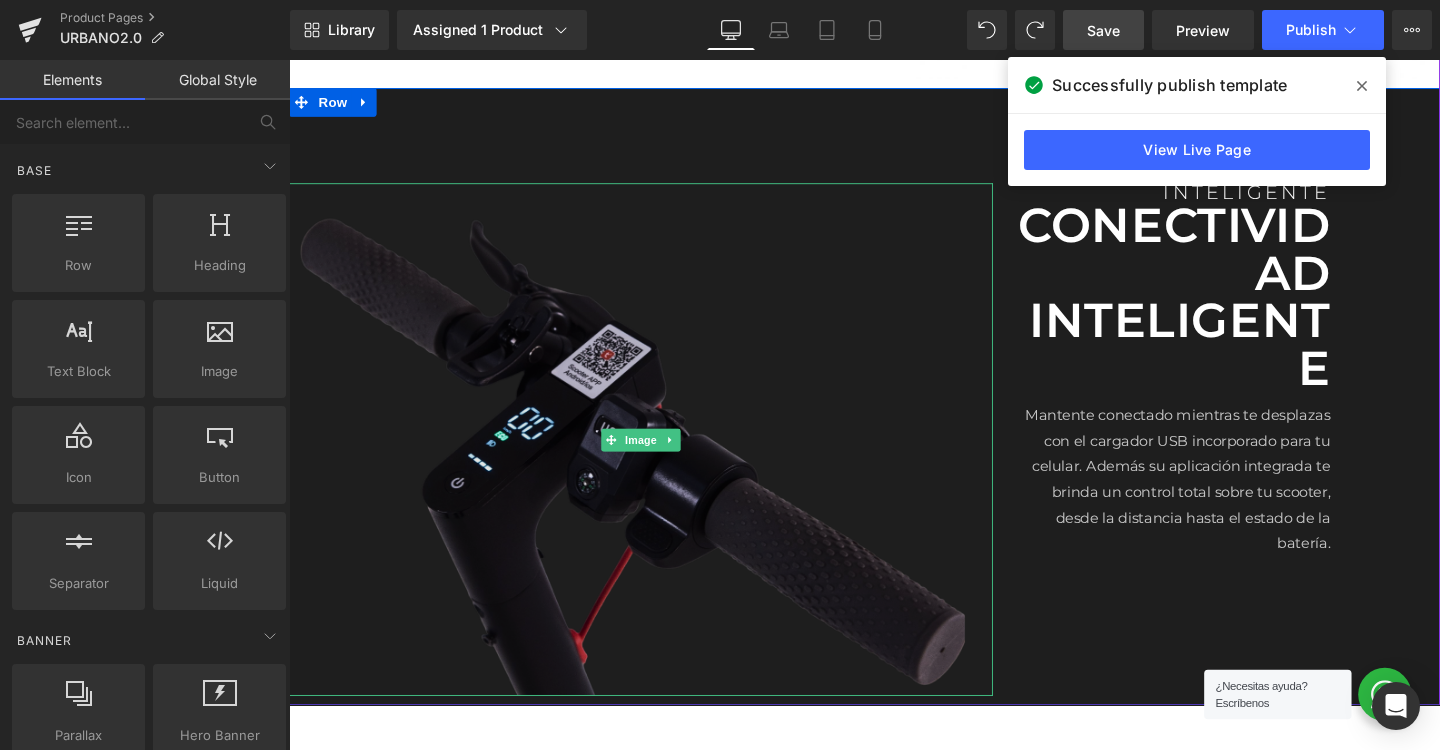 click at bounding box center (659, 459) 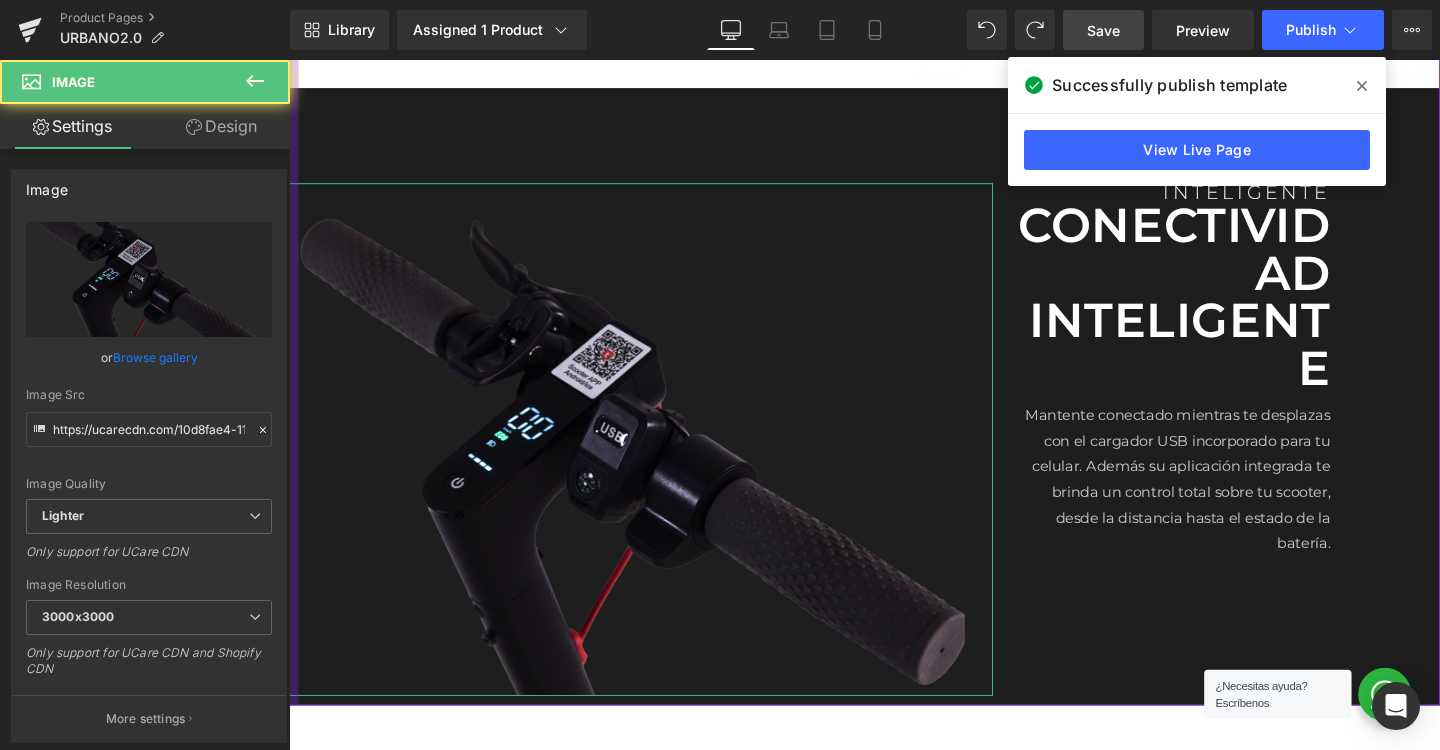 click on "Design" at bounding box center [221, 126] 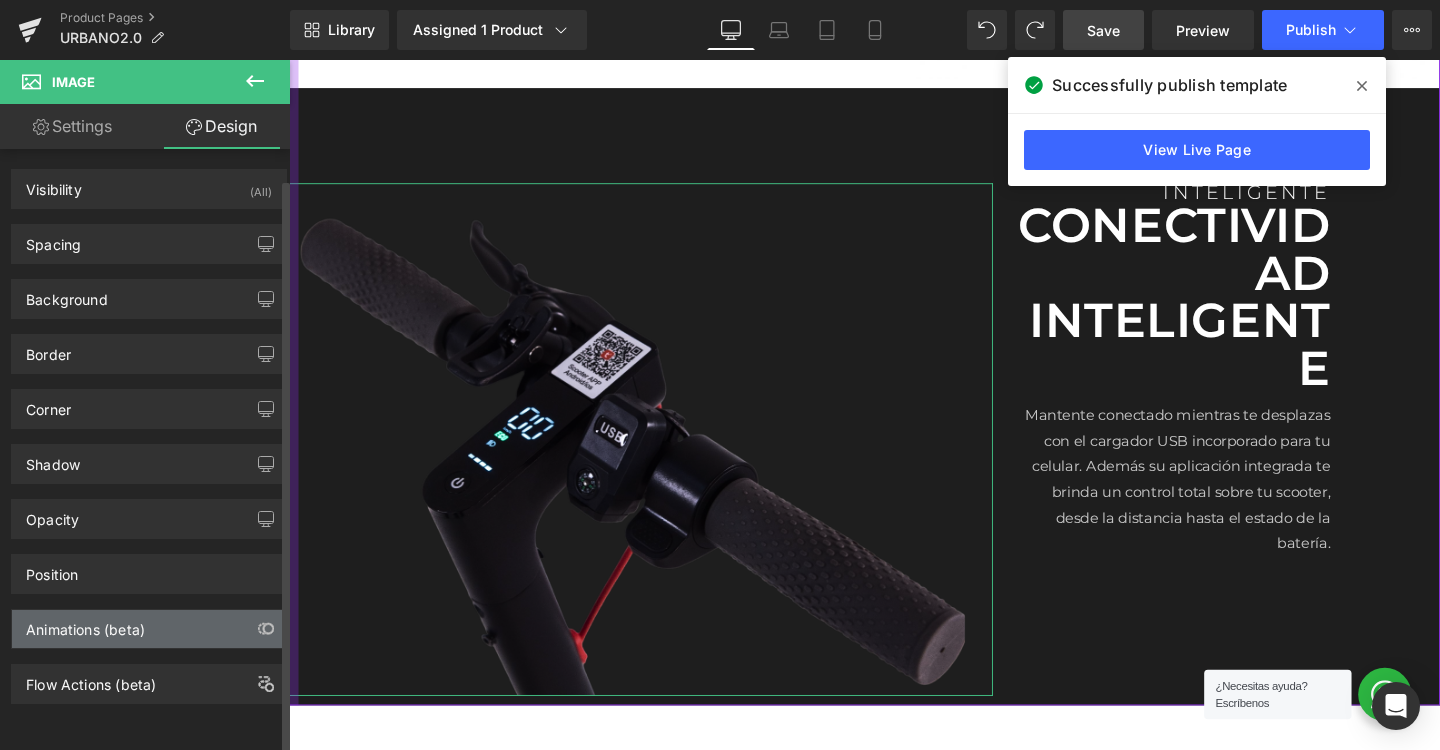 scroll, scrollTop: 10, scrollLeft: 0, axis: vertical 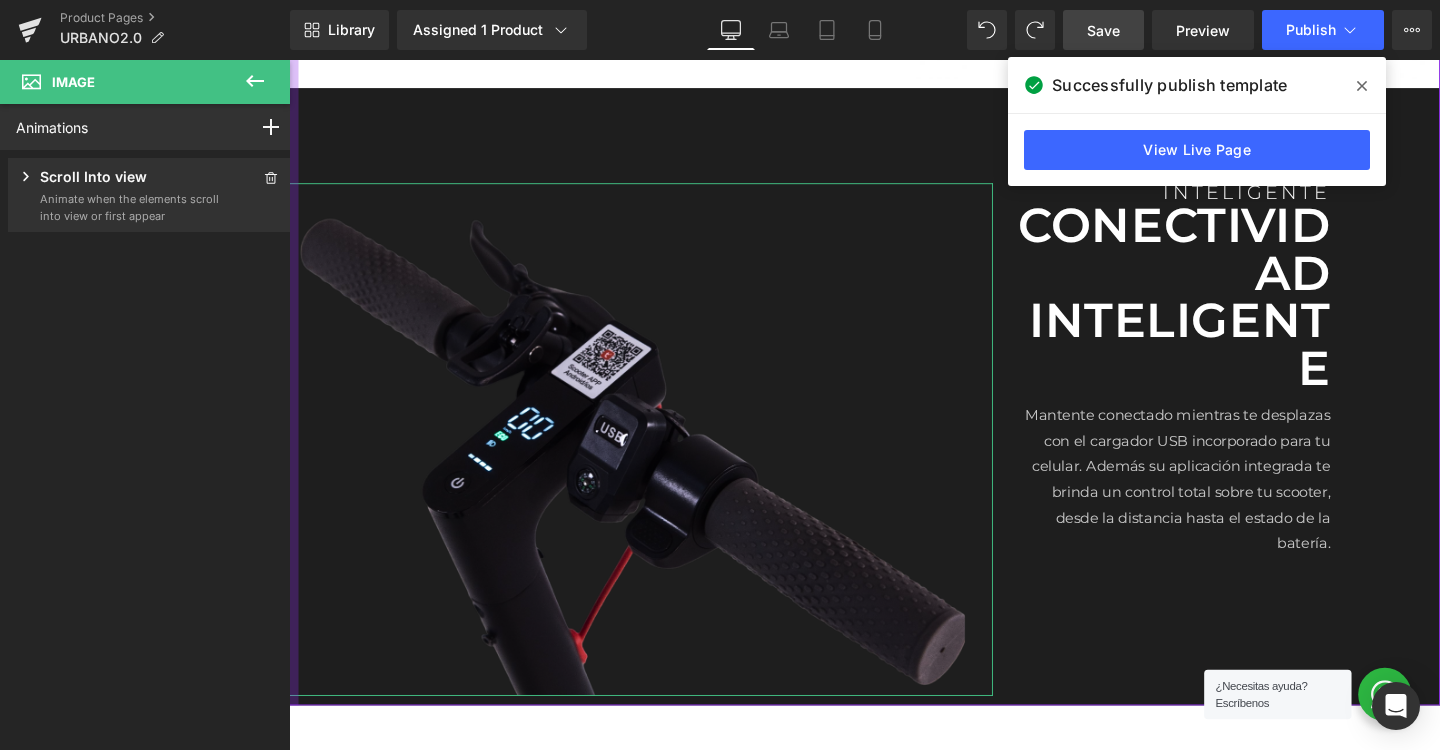 click on "Scroll Into view" at bounding box center (93, 178) 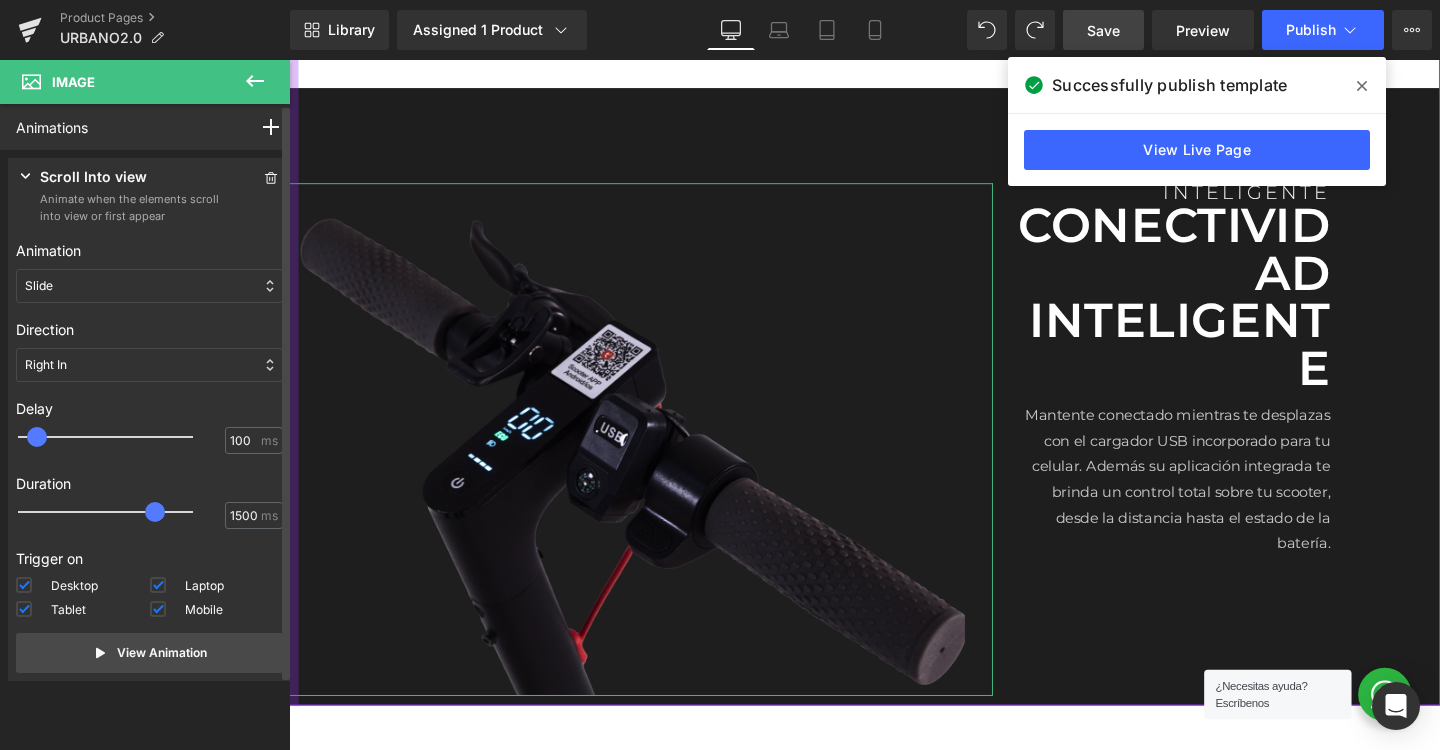 click on "Right In" at bounding box center (149, 365) 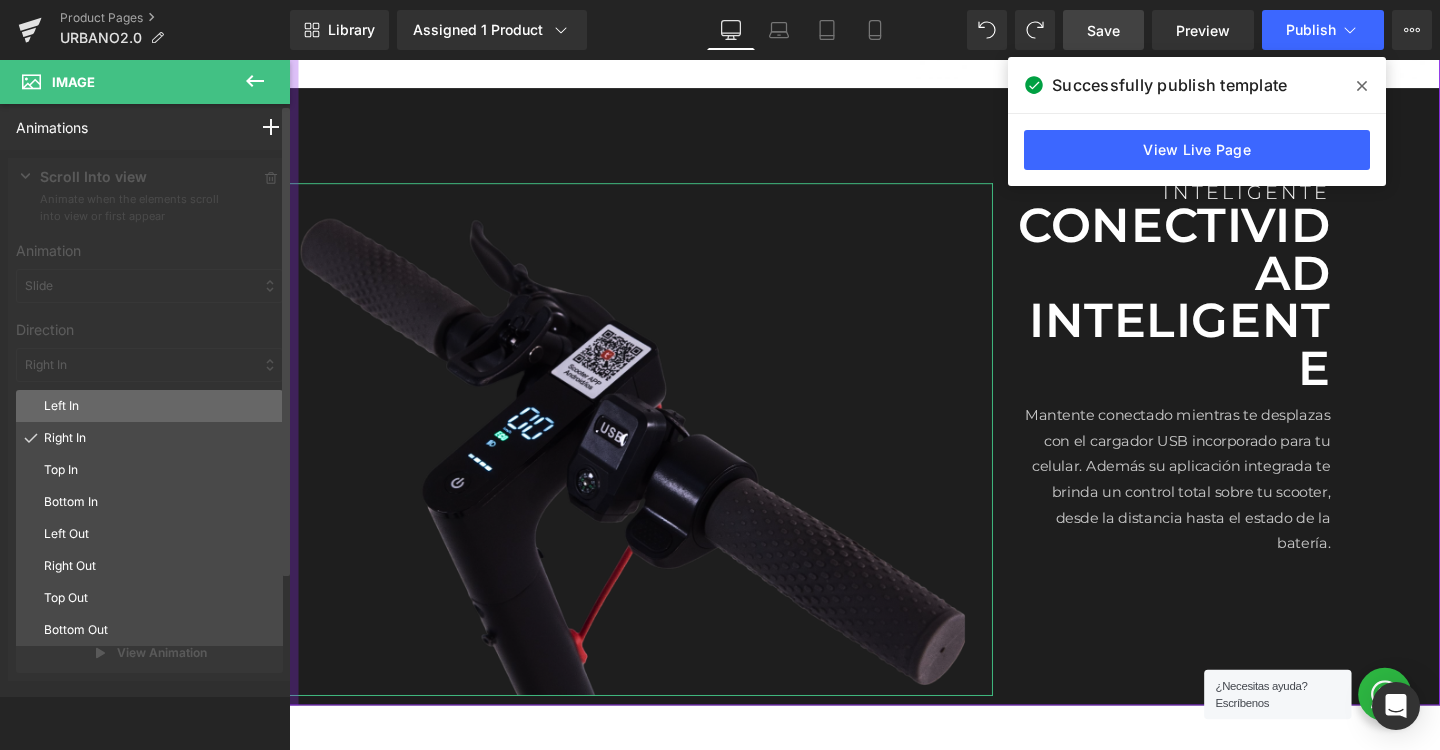 click on "Left In" at bounding box center (159, 406) 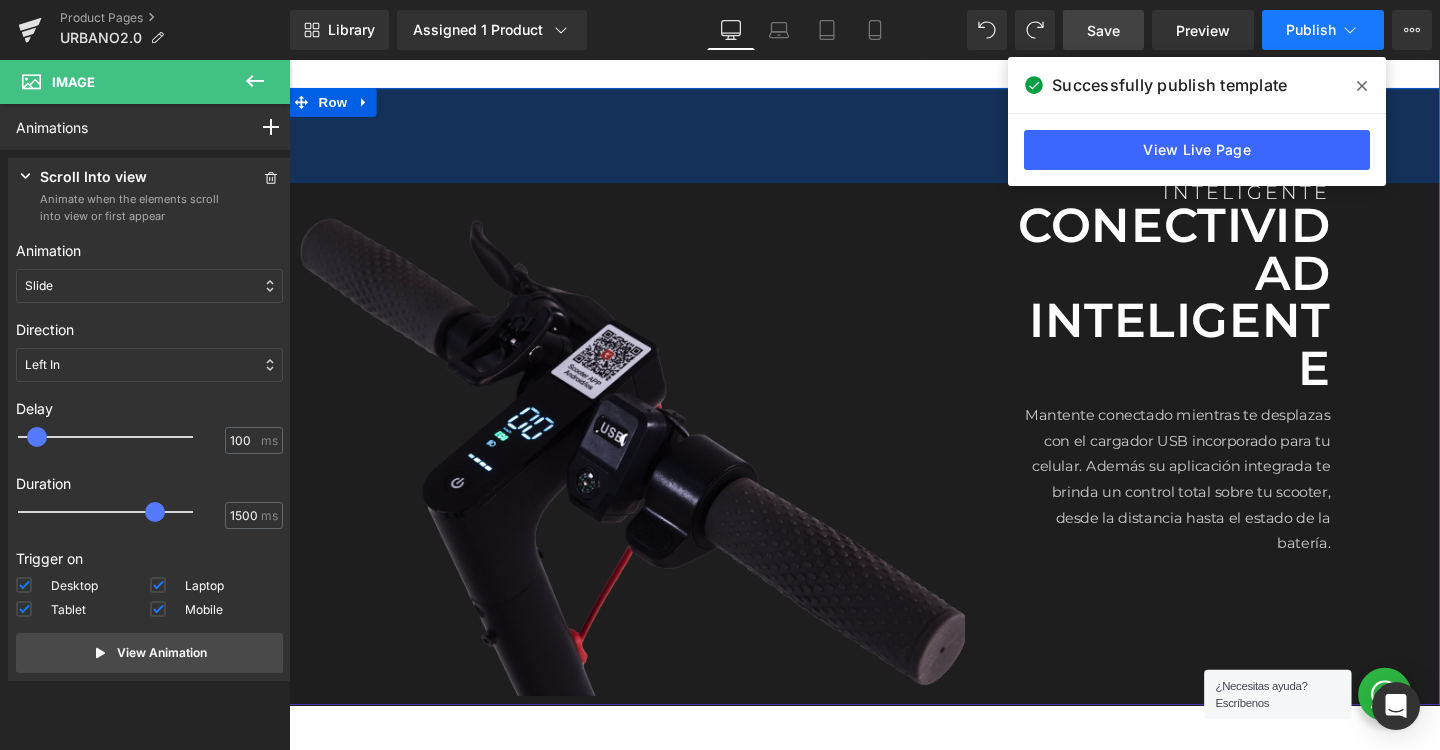 click on "Publish" at bounding box center [1311, 30] 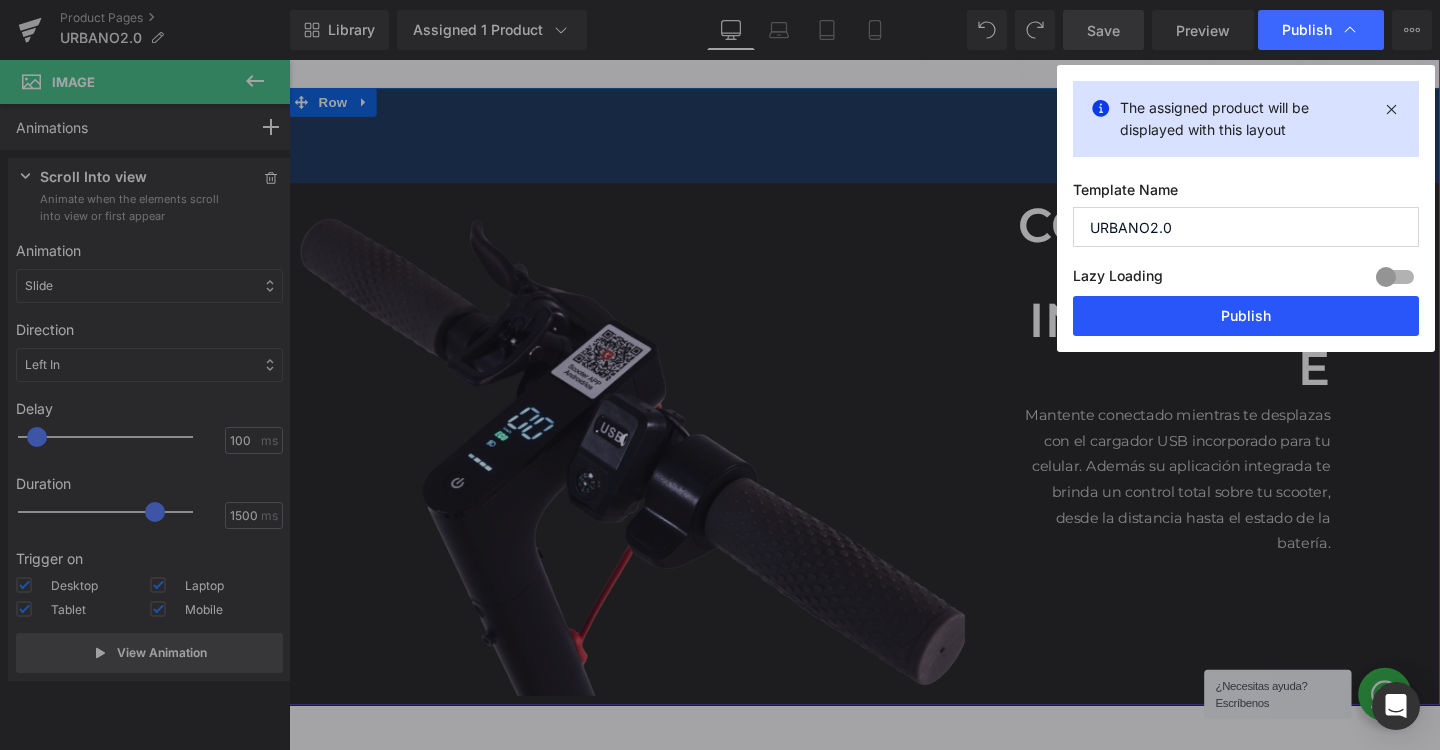 click on "Publish" at bounding box center (1246, 316) 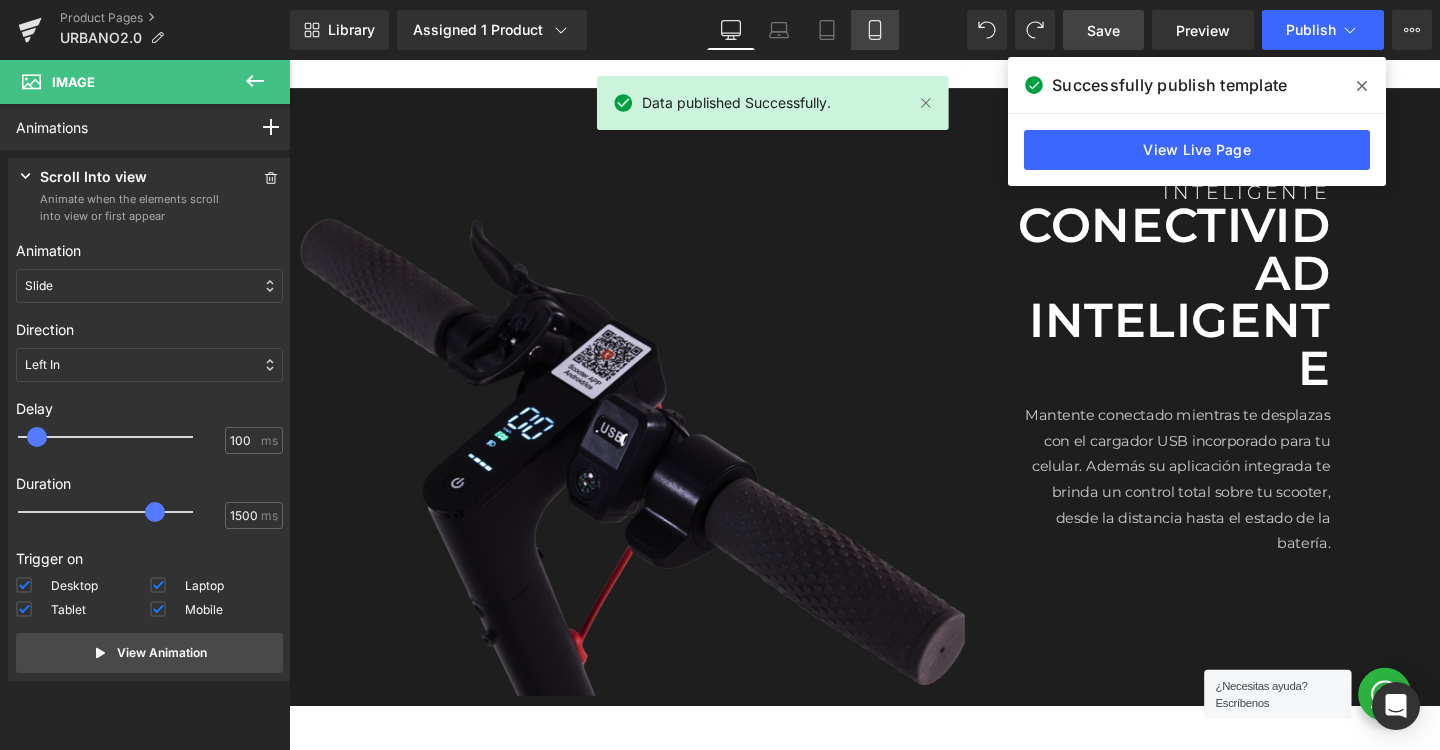 click 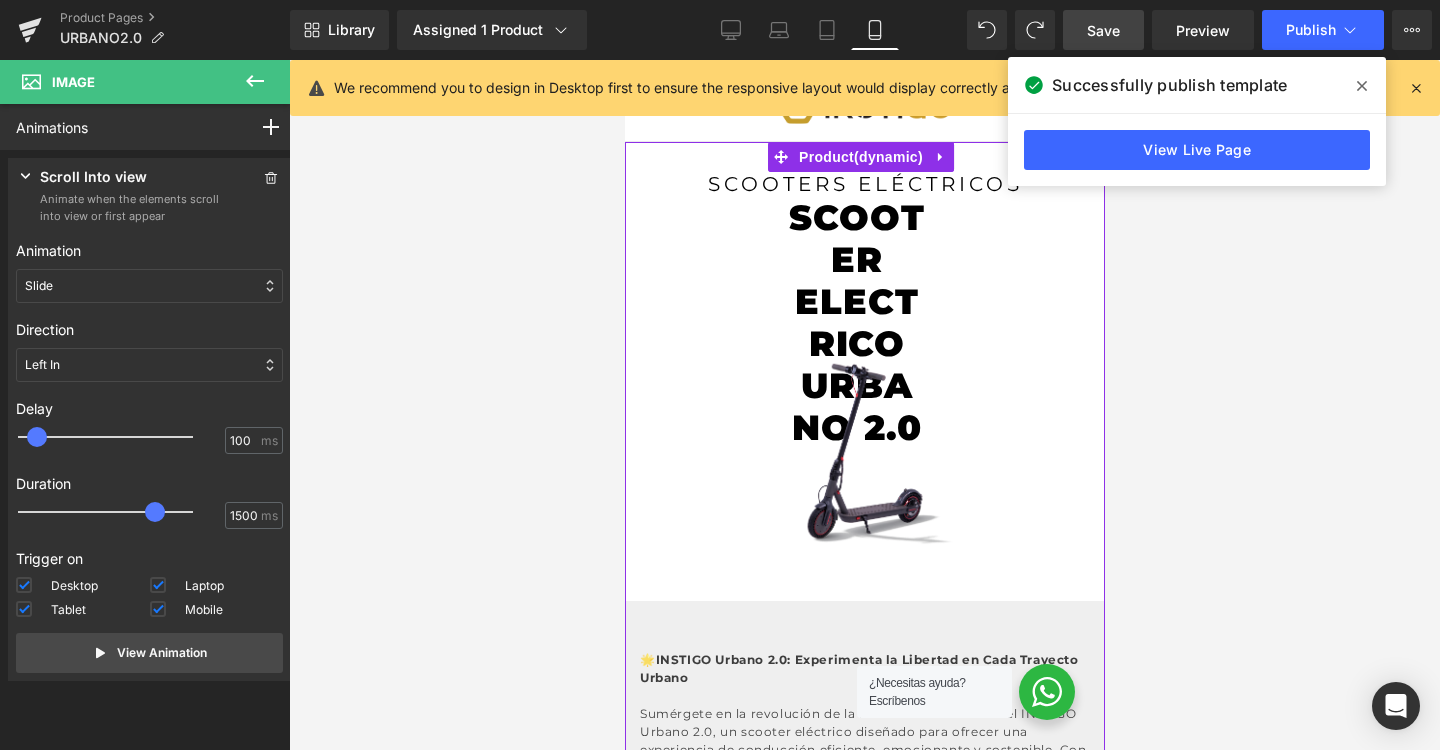 scroll, scrollTop: 0, scrollLeft: 0, axis: both 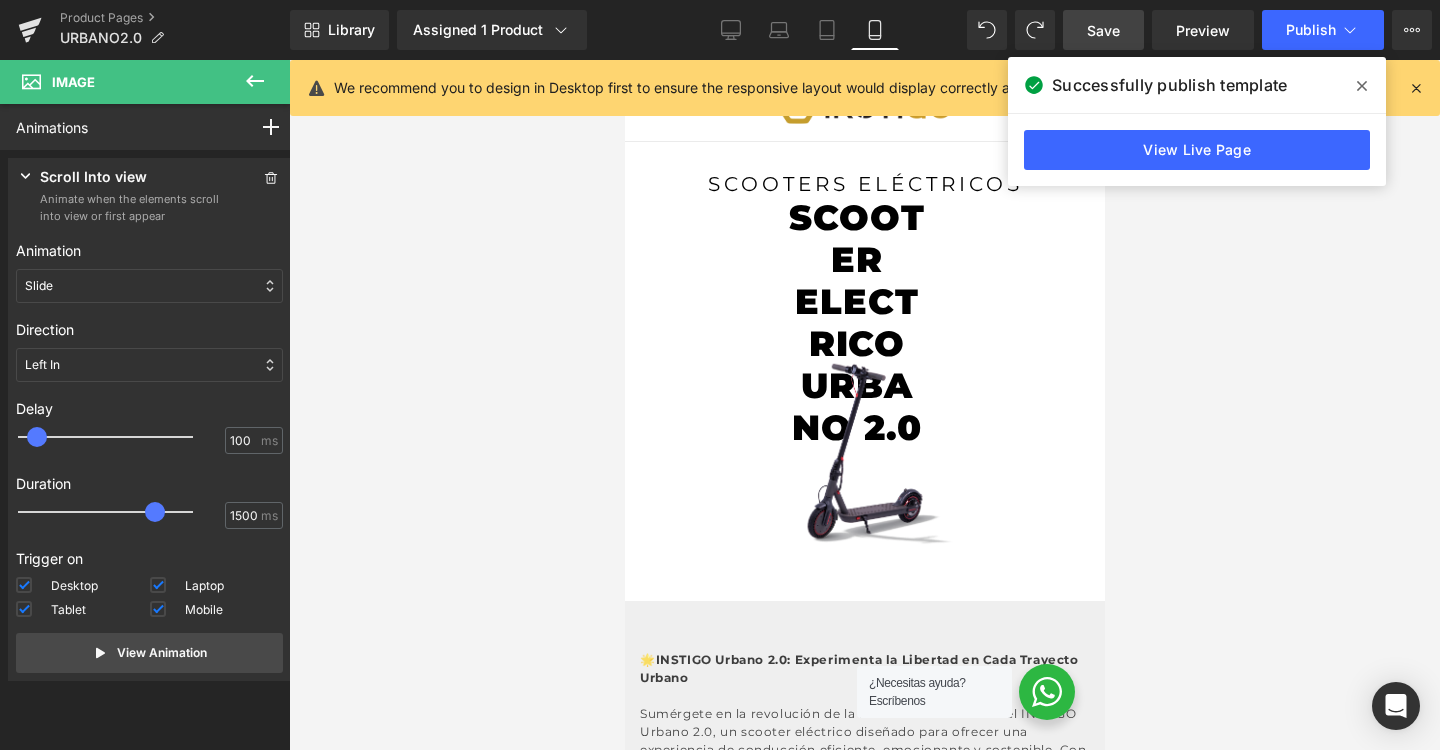 click 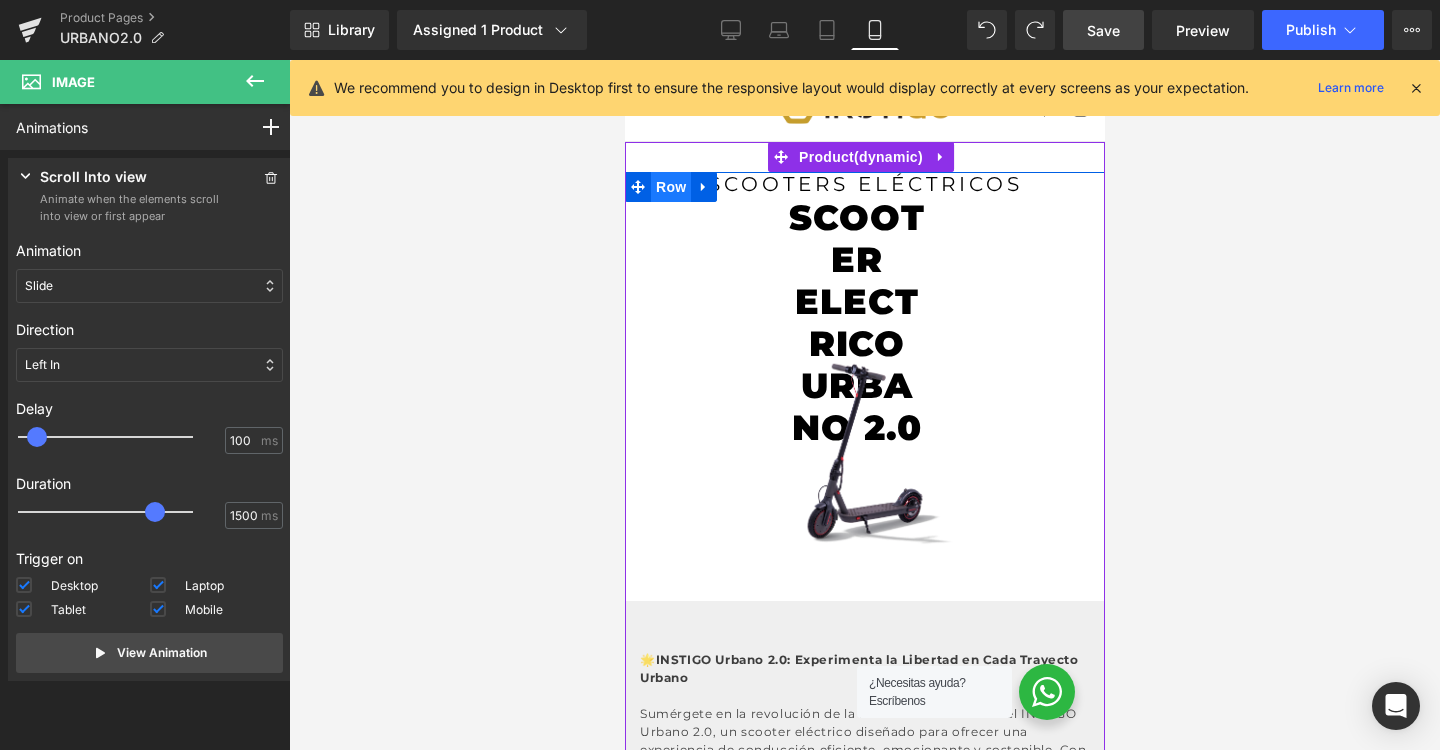 click on "Row" at bounding box center (670, 187) 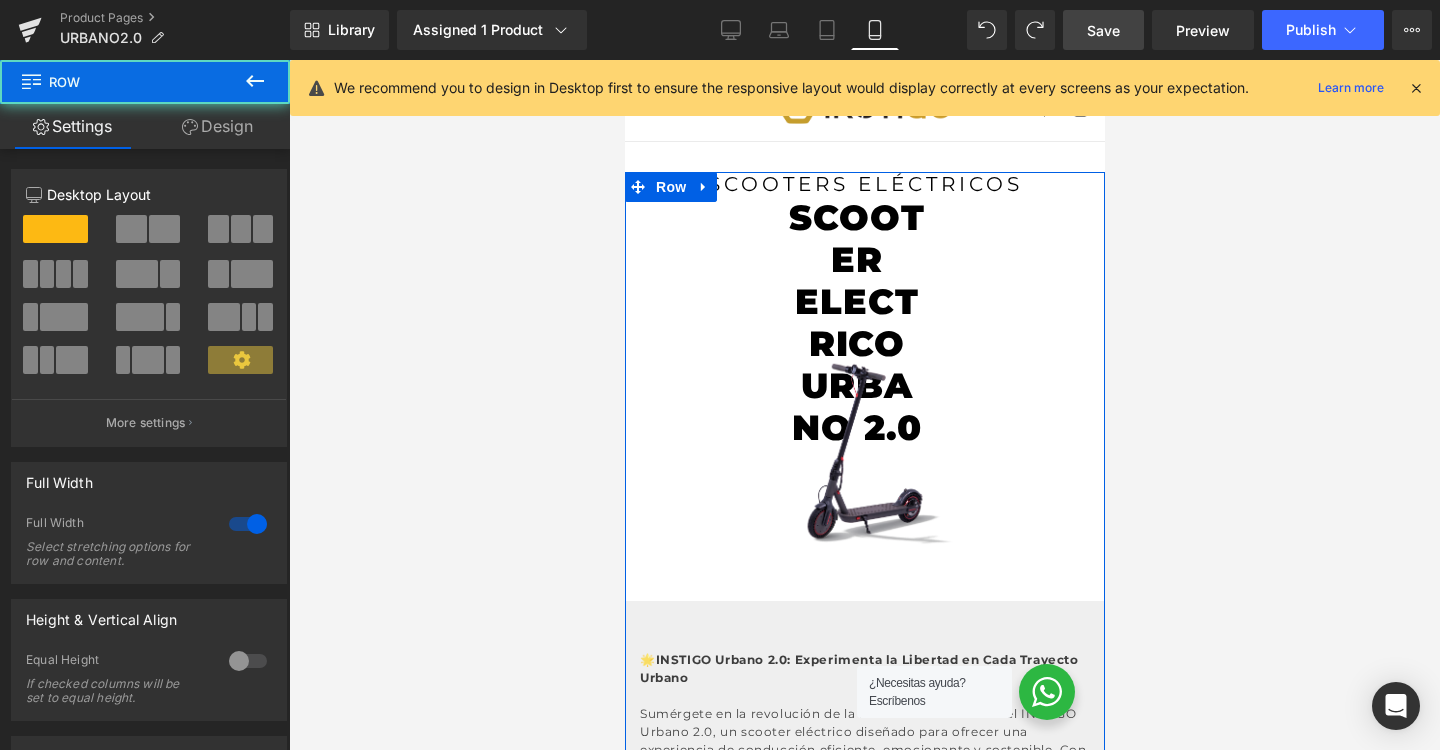 click on "Design" at bounding box center (217, 126) 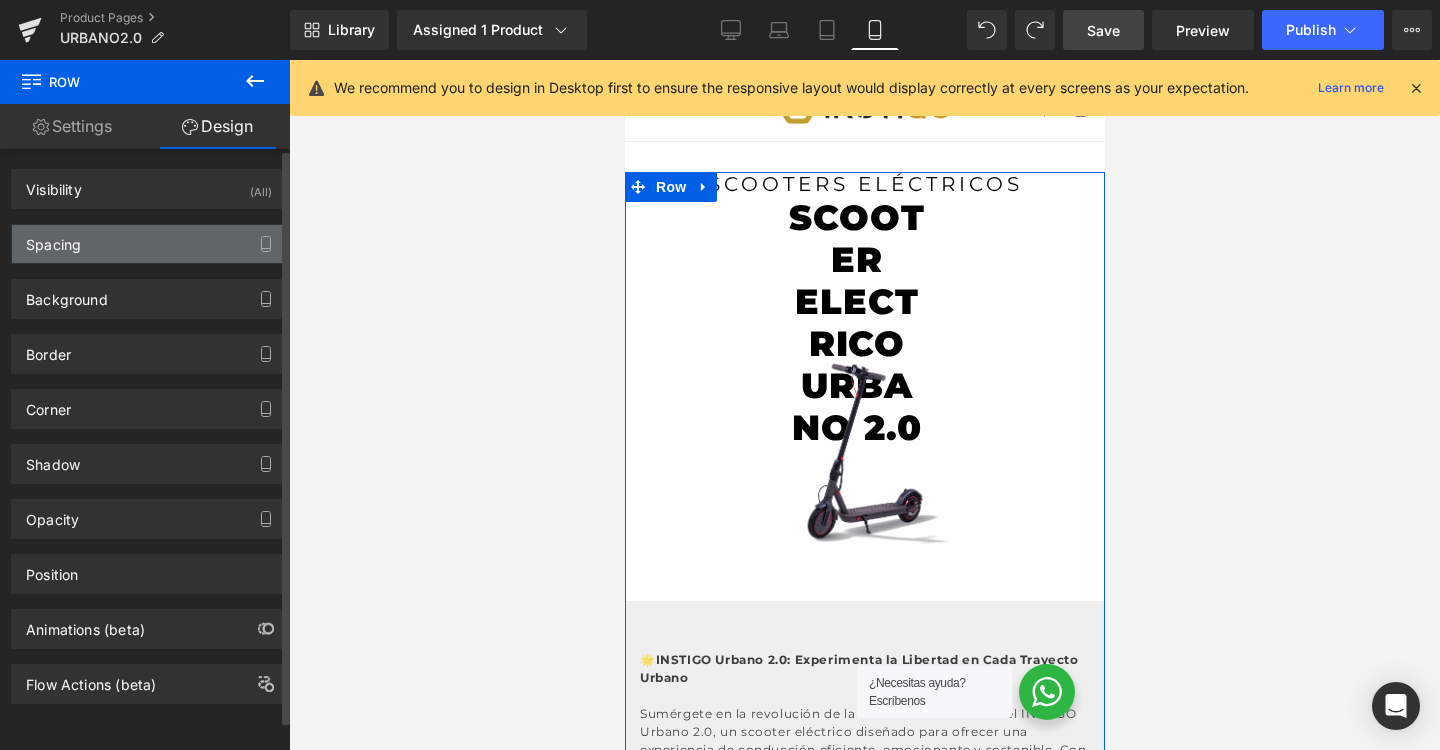 click on "Spacing" at bounding box center [149, 244] 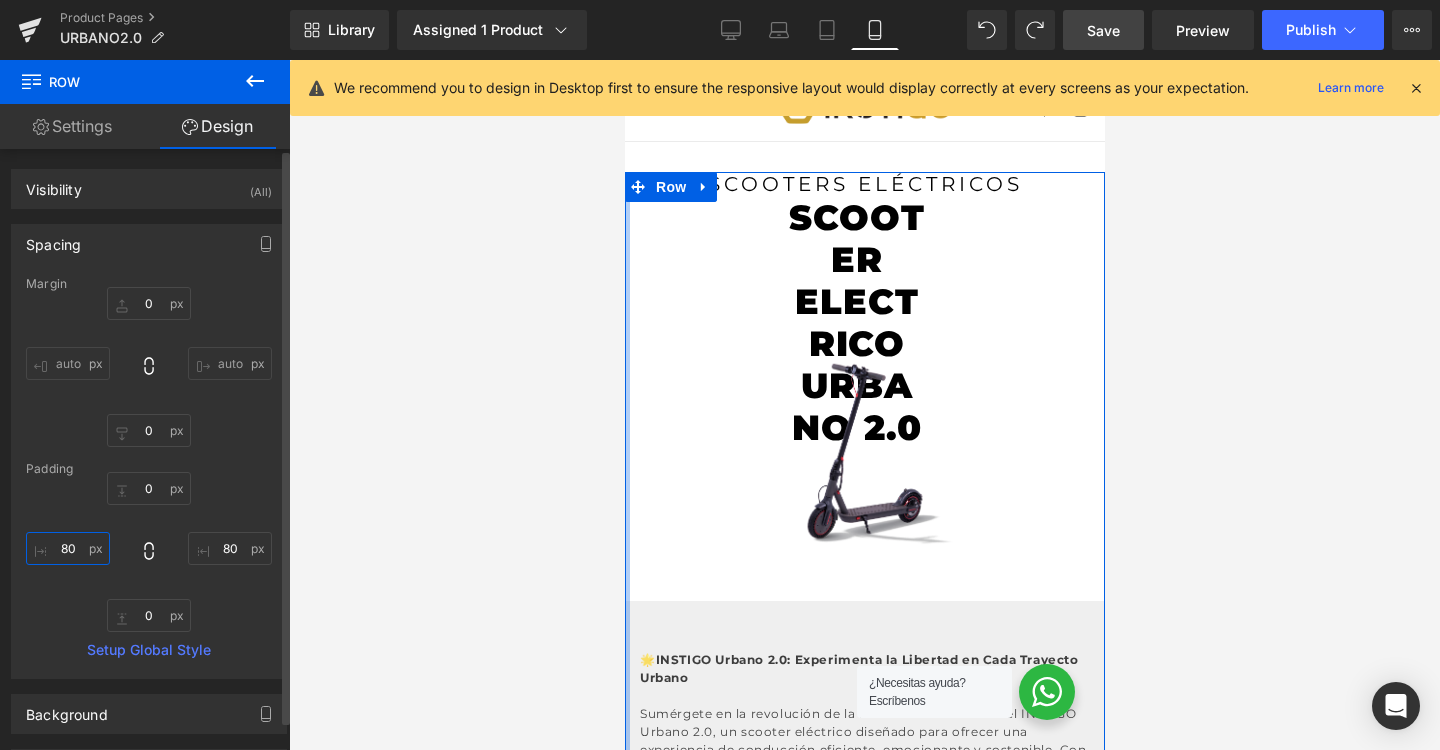 click on "80" at bounding box center (68, 548) 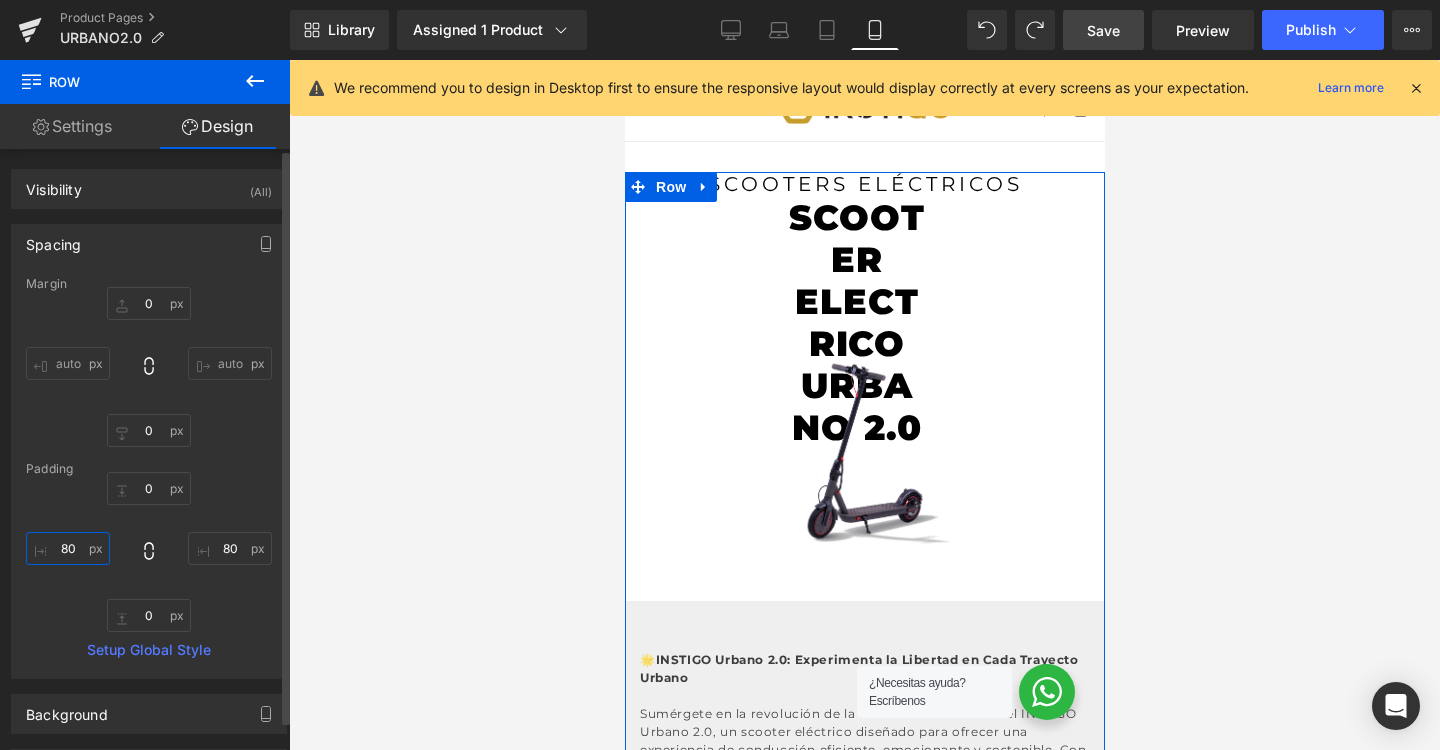 click on "80" at bounding box center (68, 548) 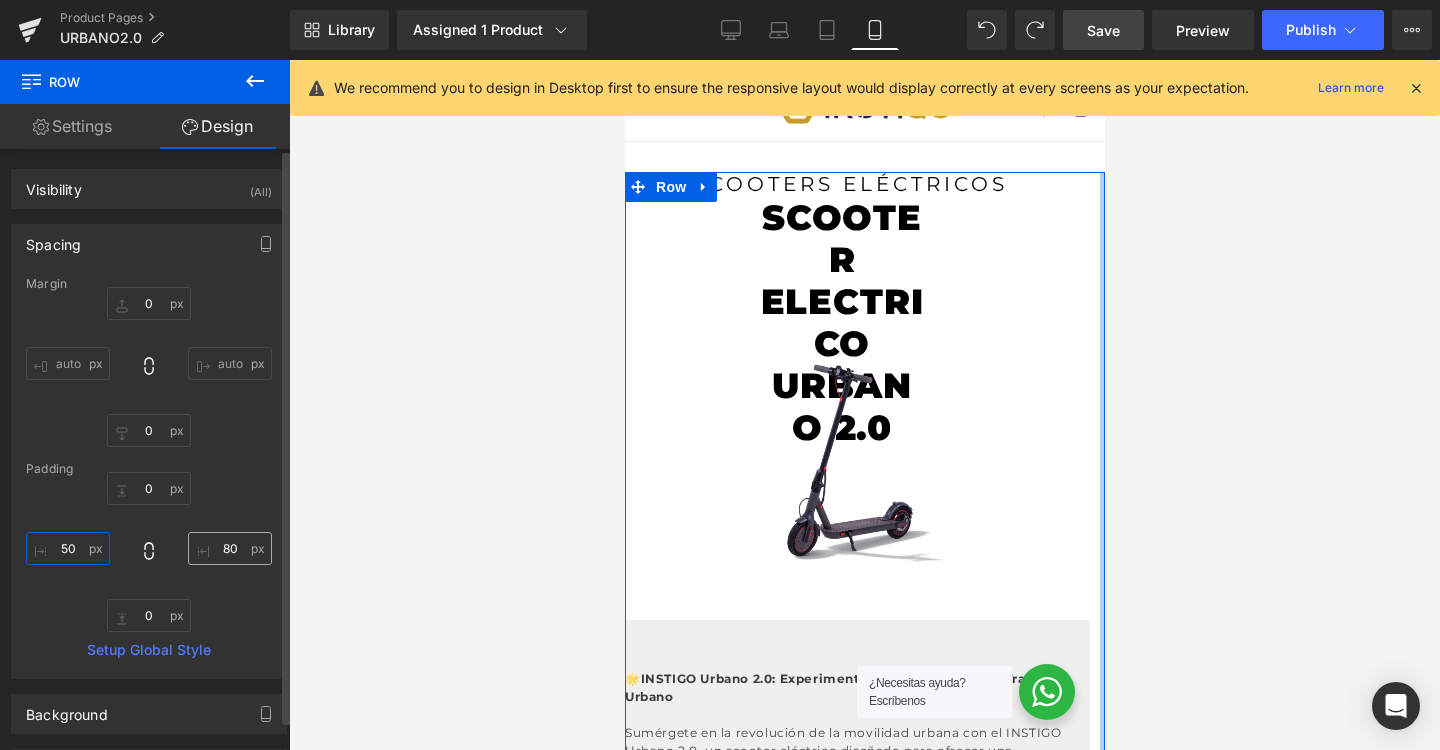 type on "50" 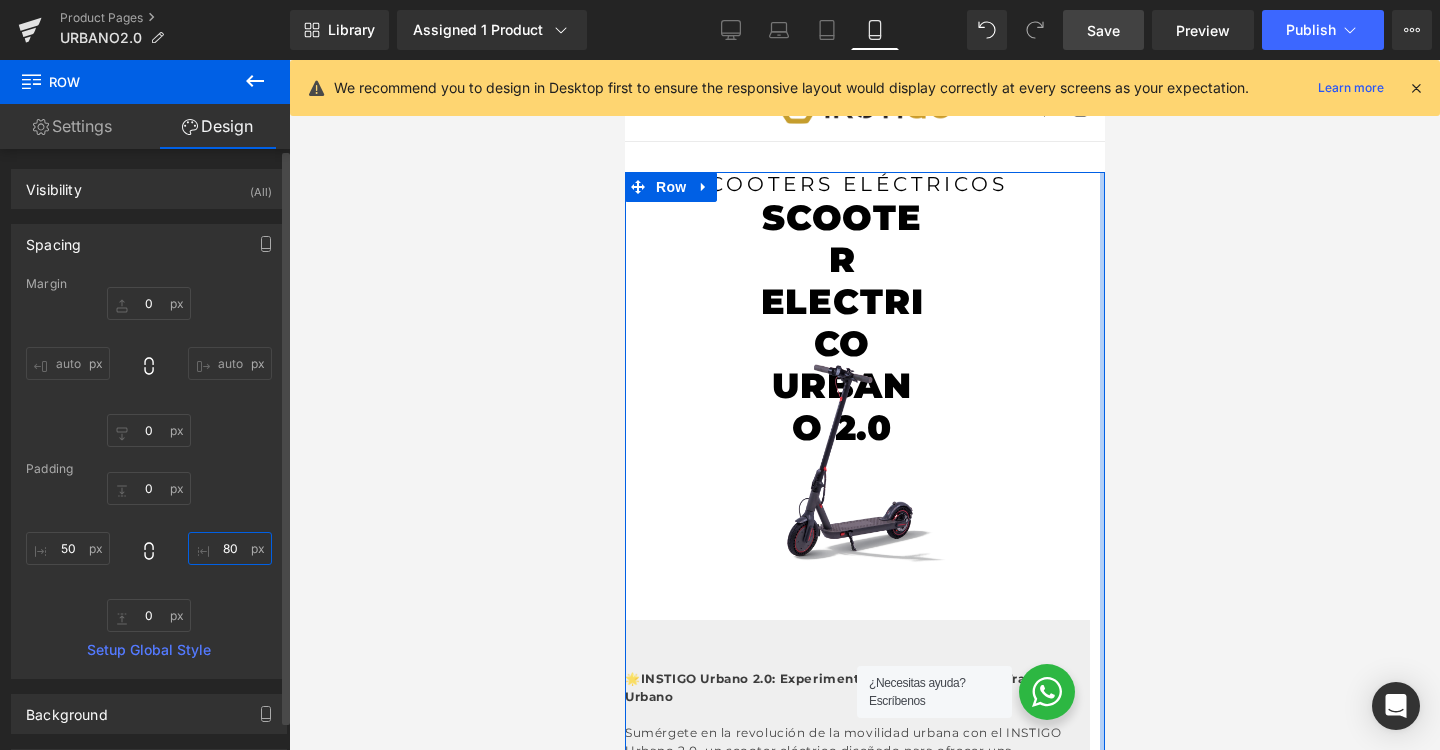 click on "80" at bounding box center [230, 548] 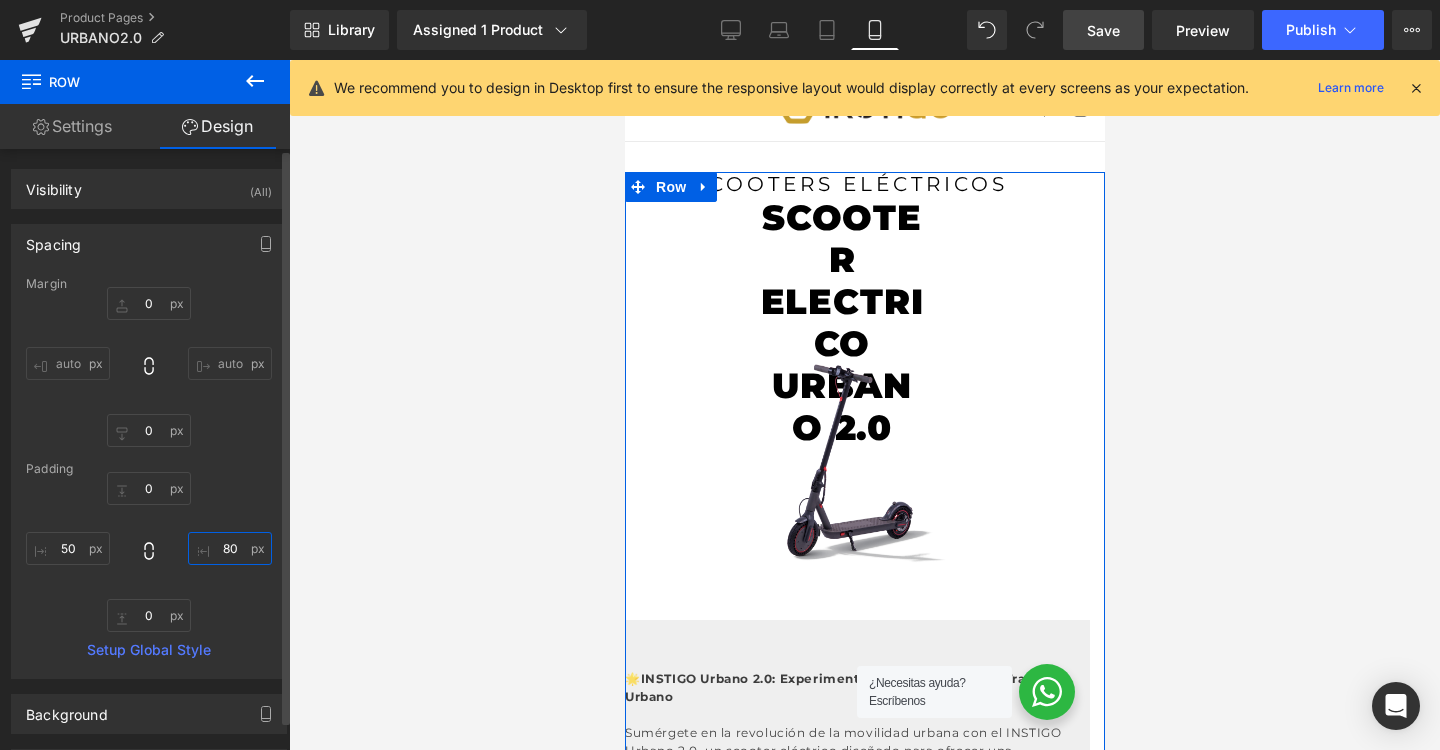 type on "8" 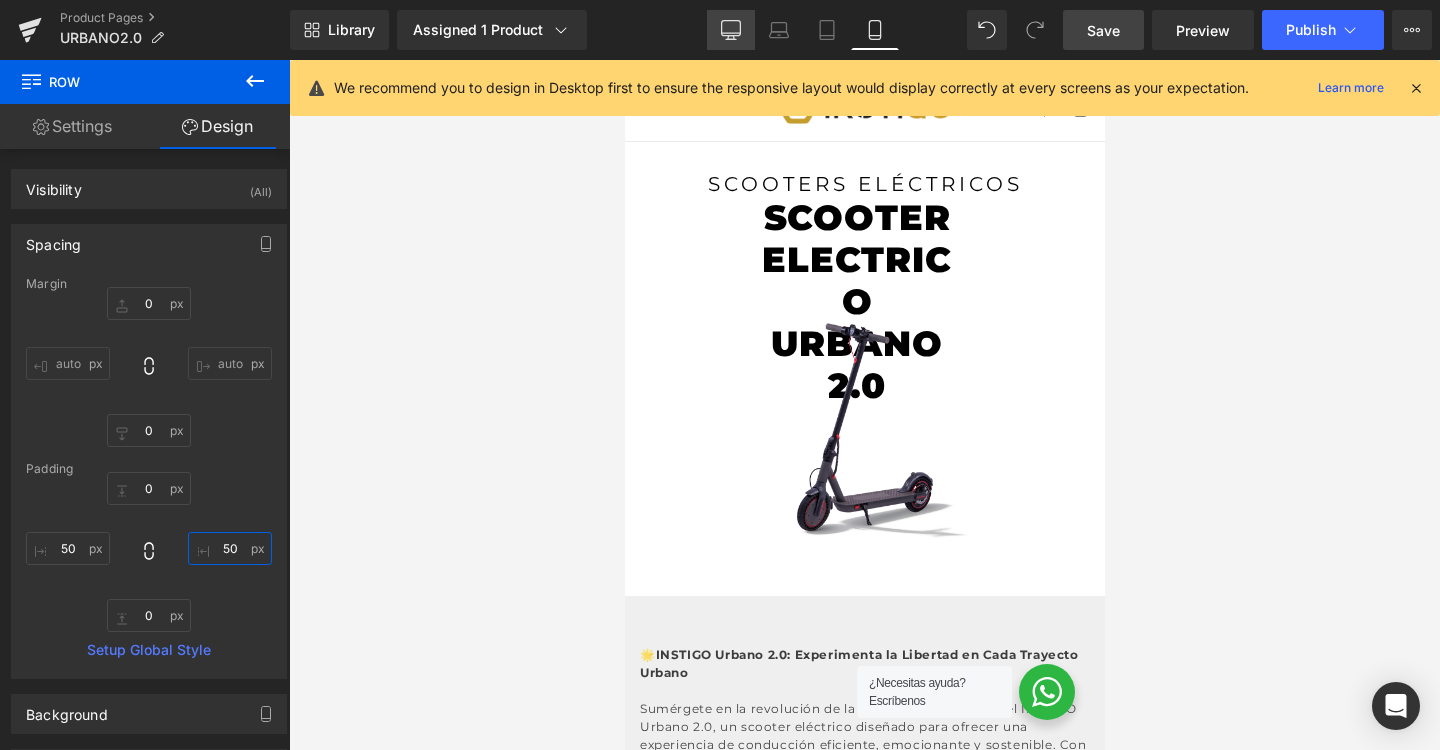 type on "50" 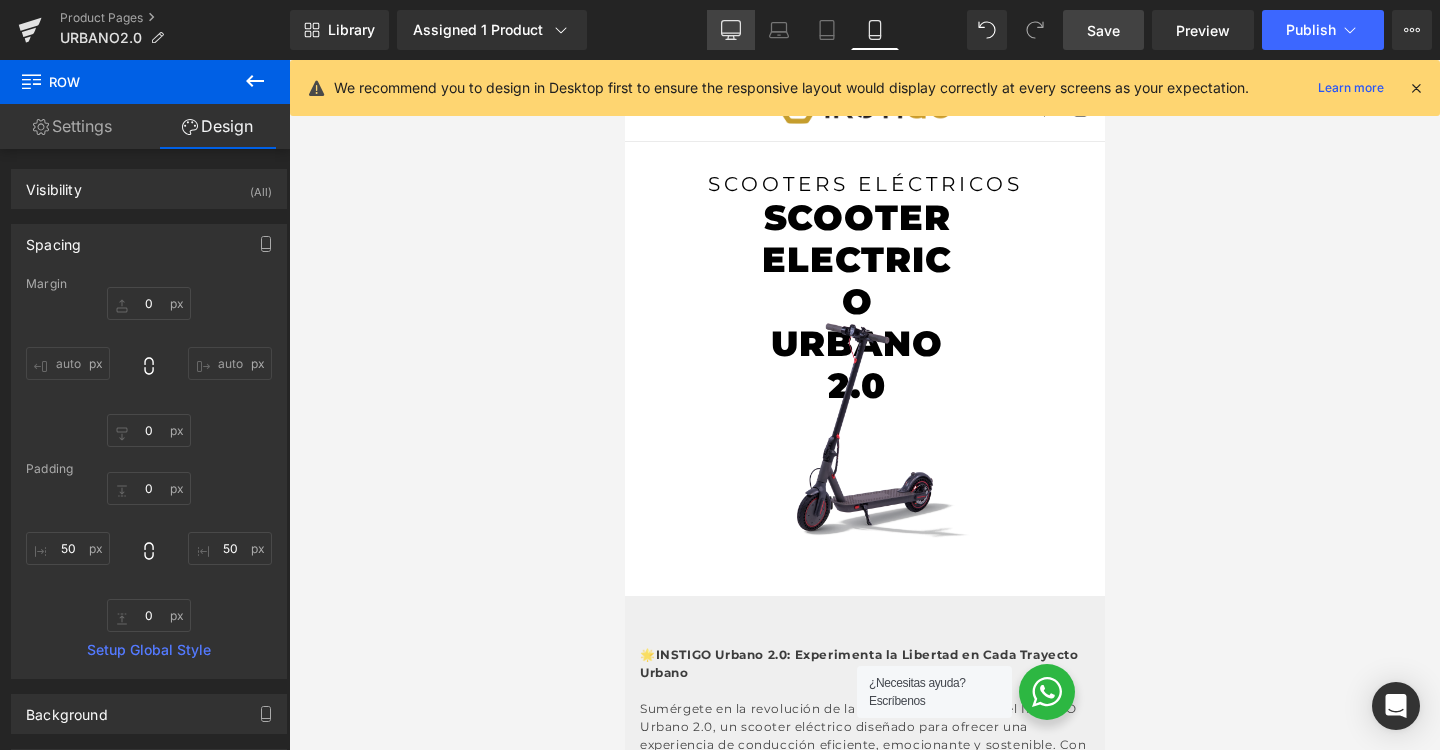click 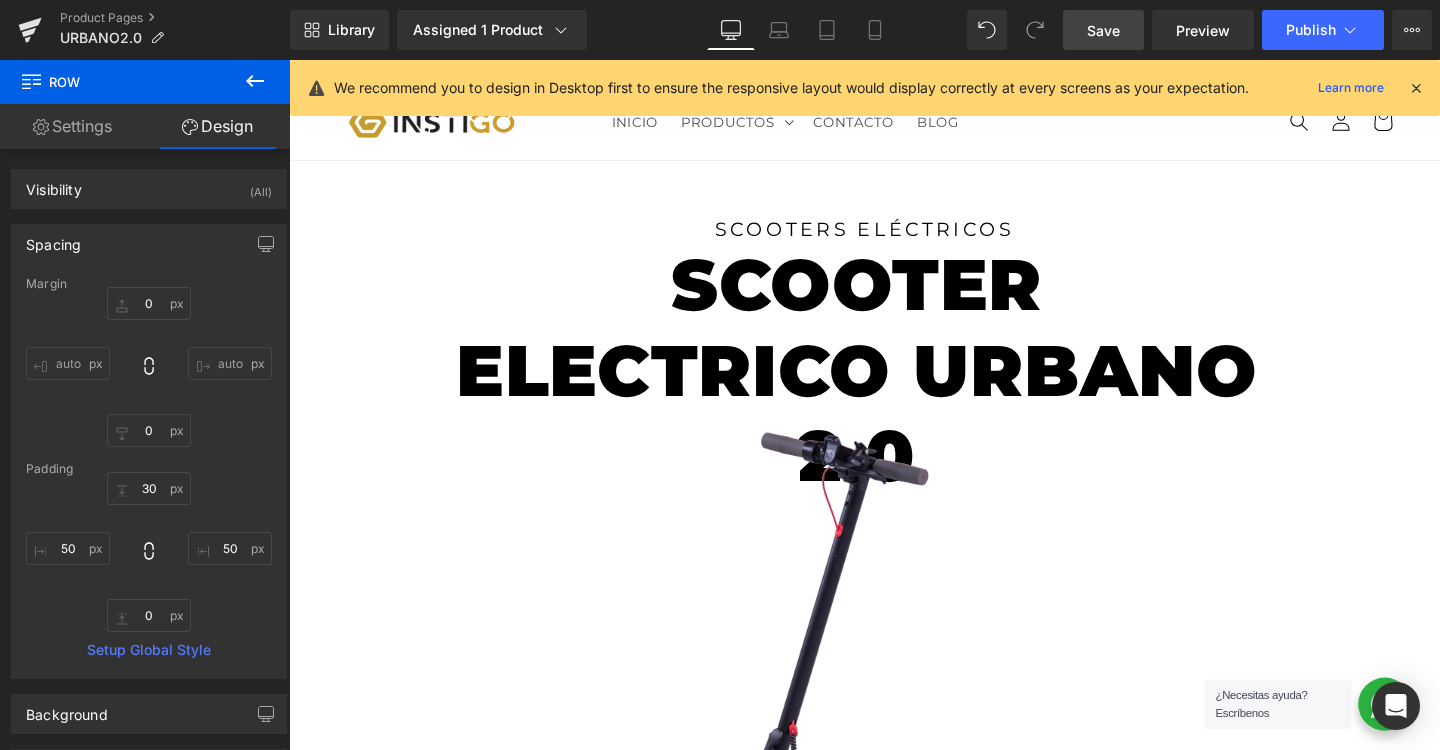 scroll, scrollTop: 24, scrollLeft: 0, axis: vertical 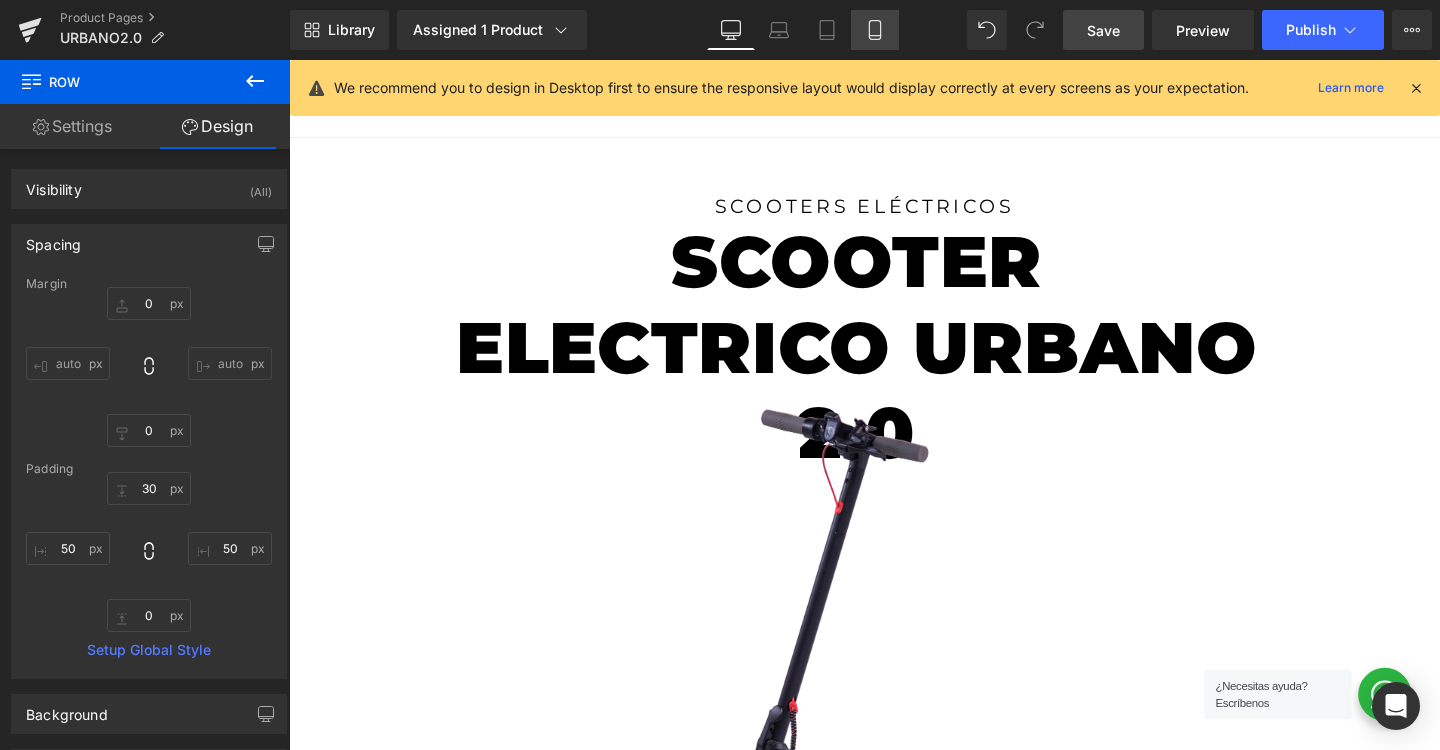 click 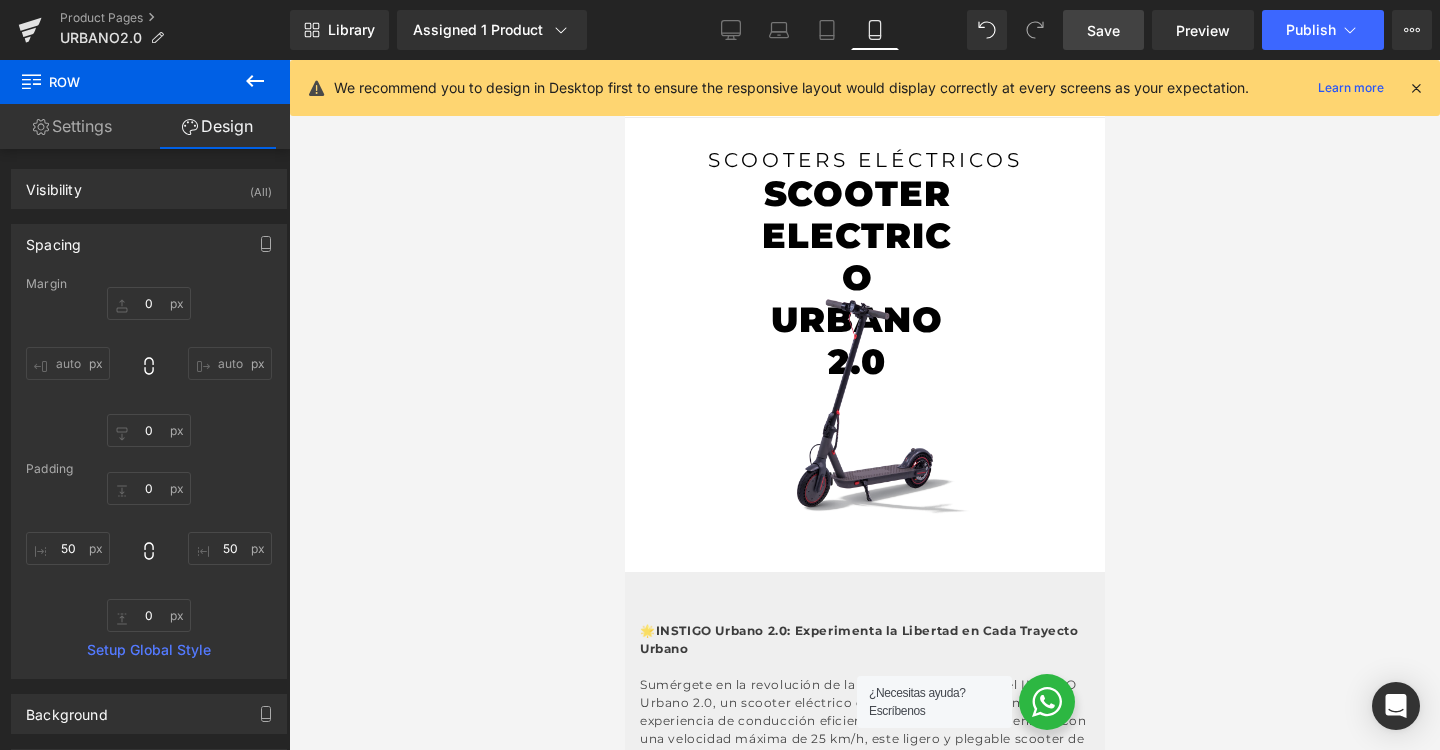 scroll, scrollTop: 0, scrollLeft: 0, axis: both 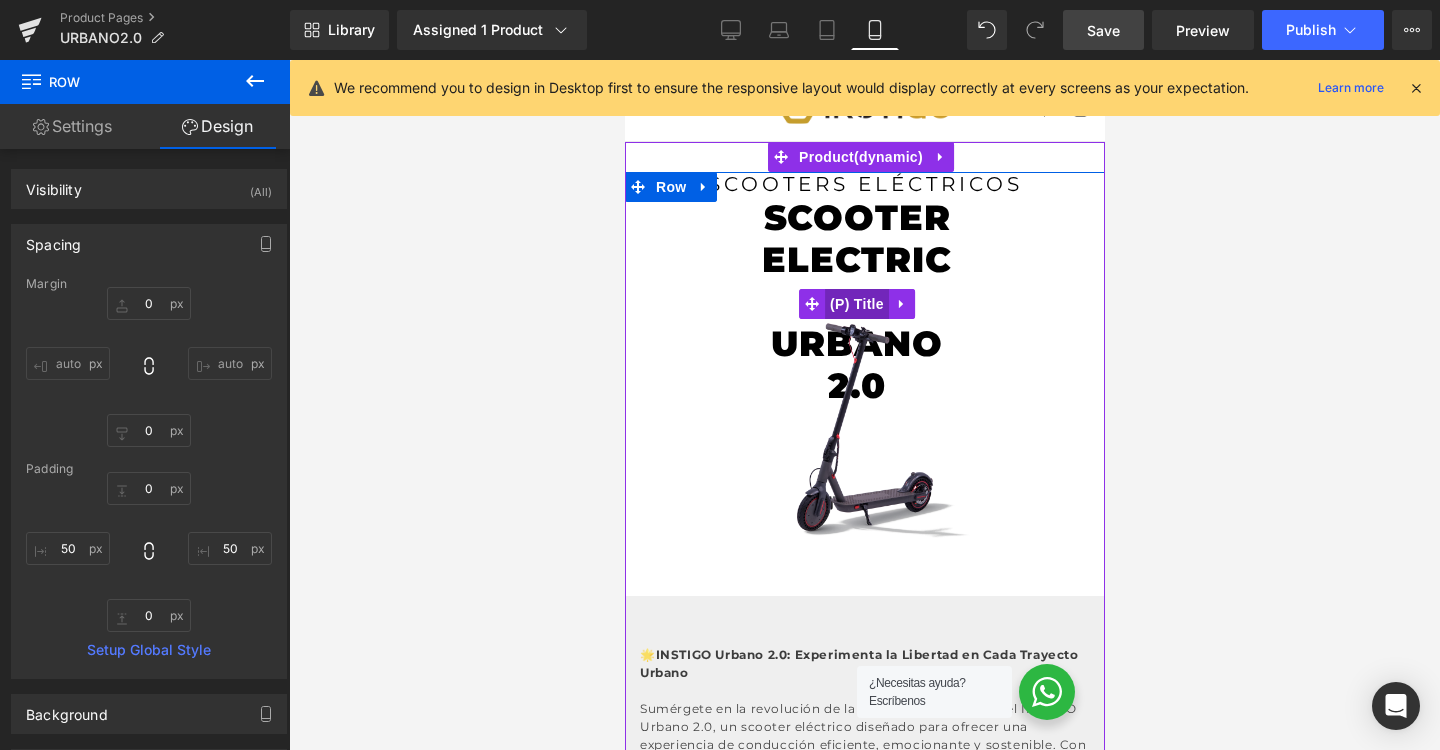 click on "(P) Title" at bounding box center [856, 304] 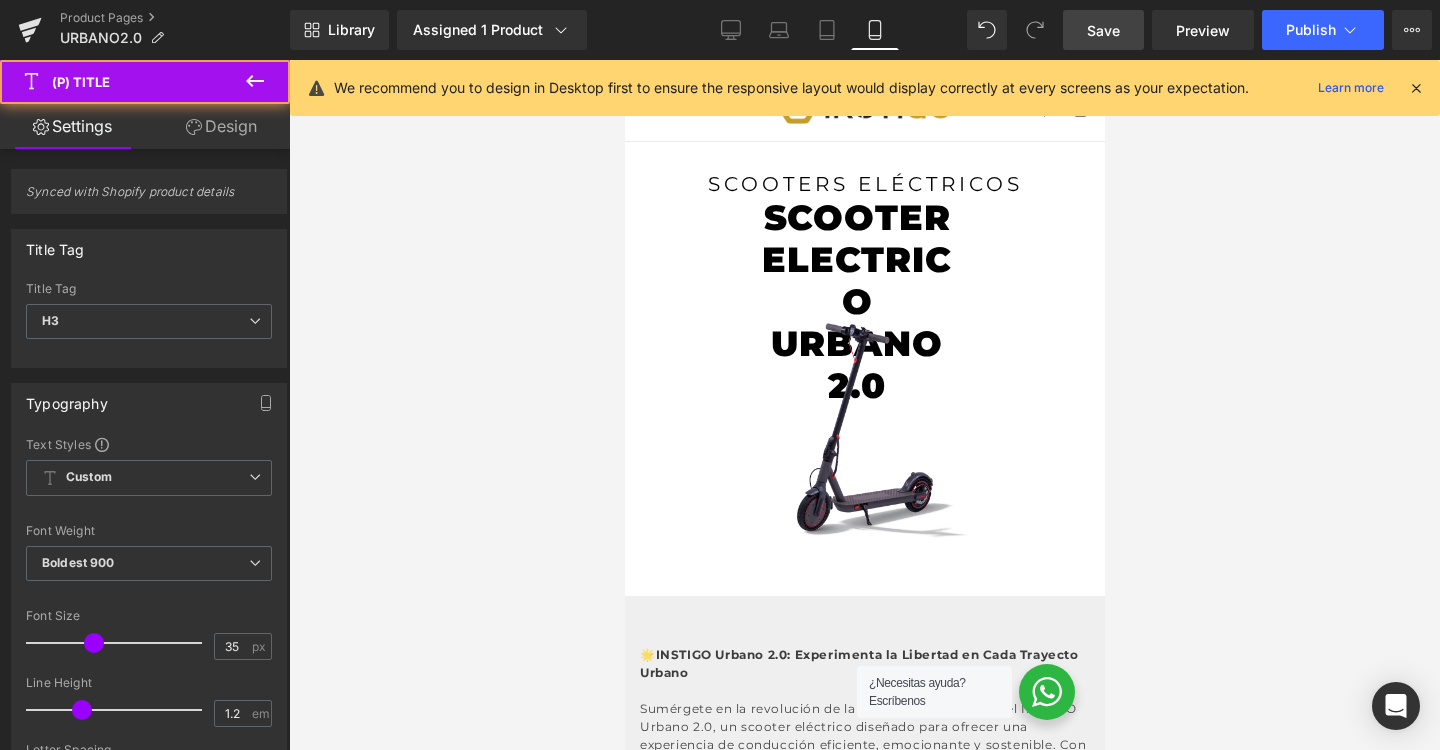 click on "Design" at bounding box center [221, 126] 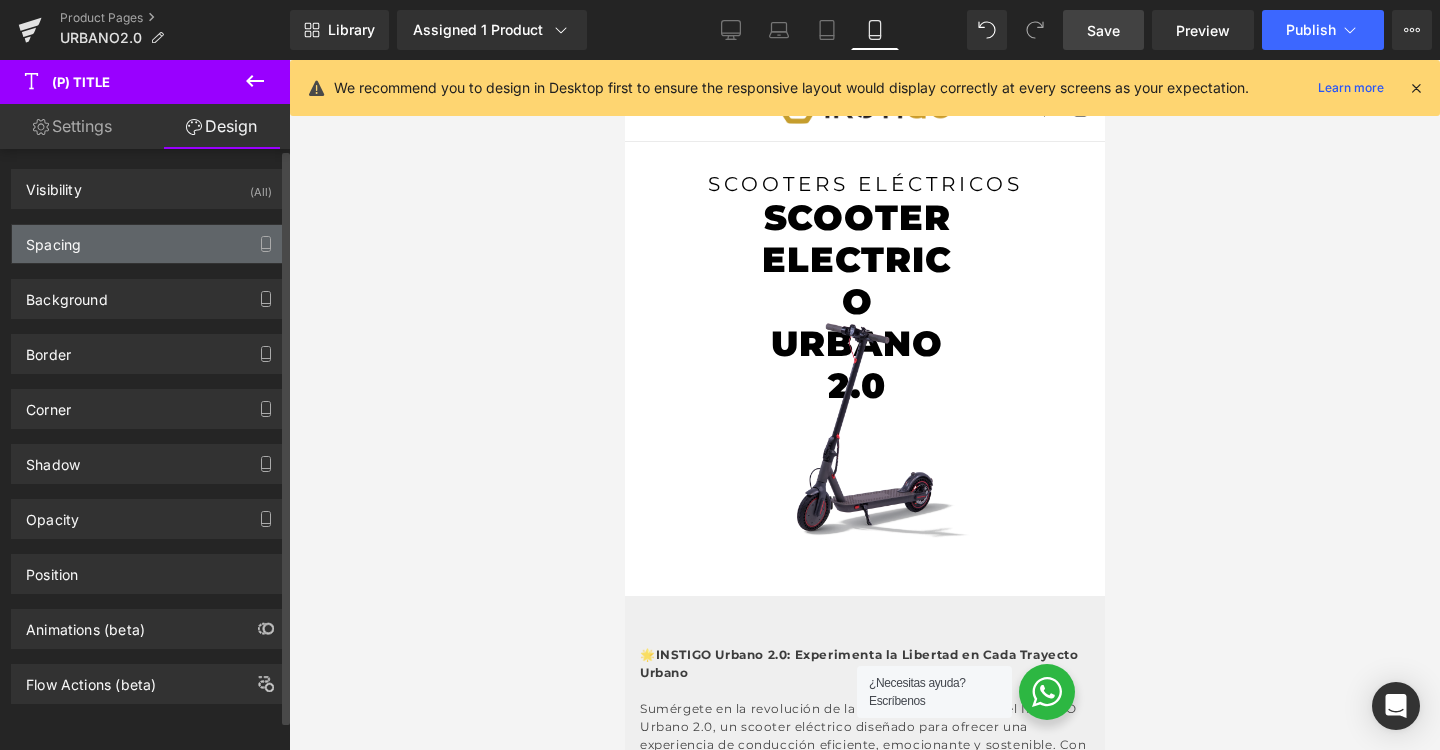 click on "Spacing" at bounding box center [149, 244] 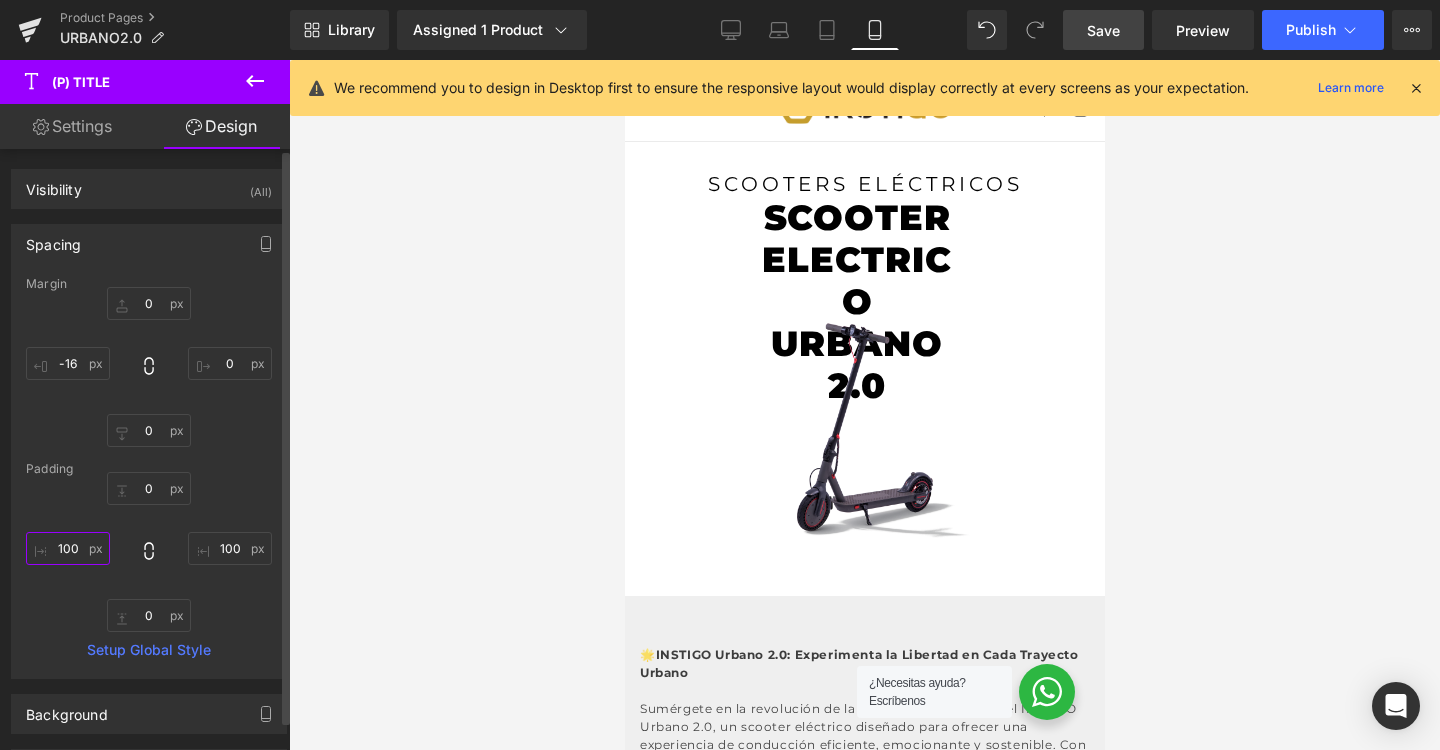 click on "100" at bounding box center [68, 548] 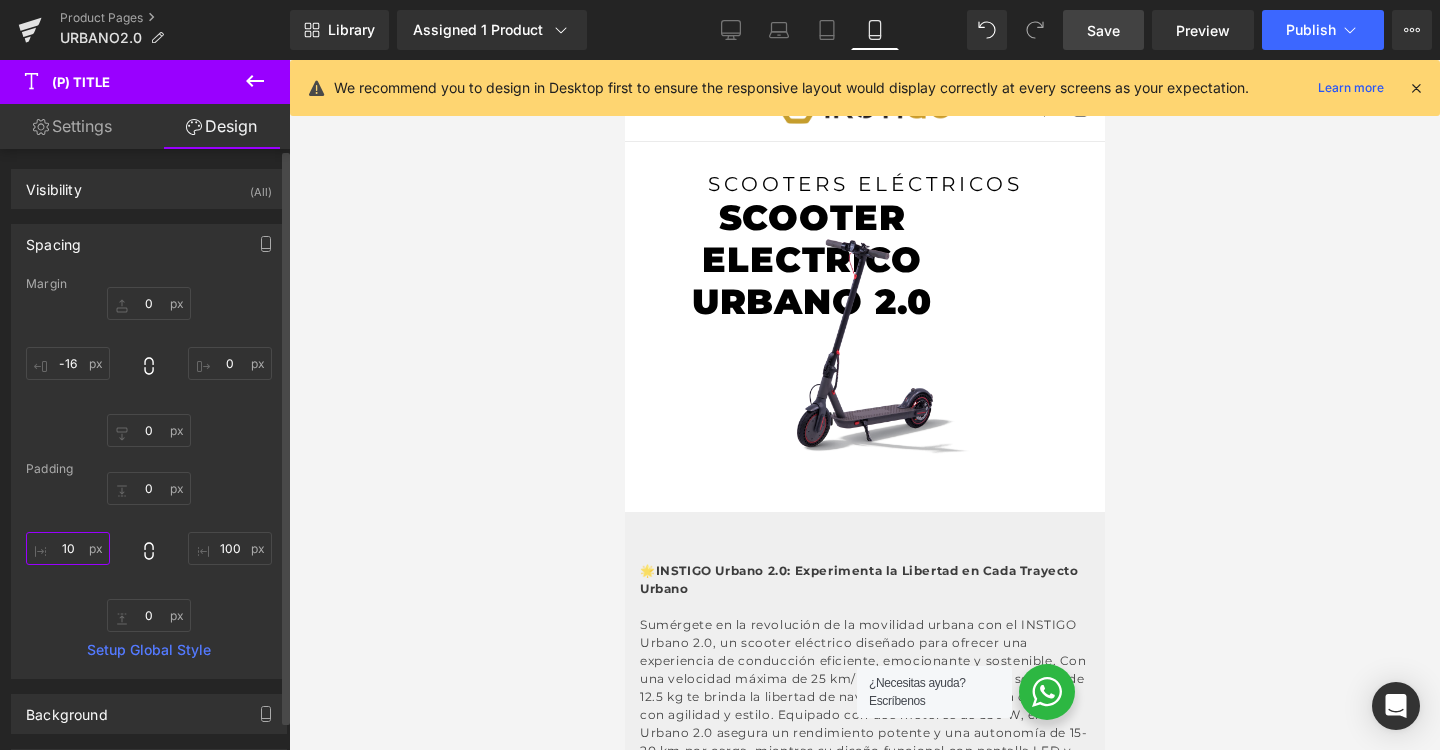 type on "1" 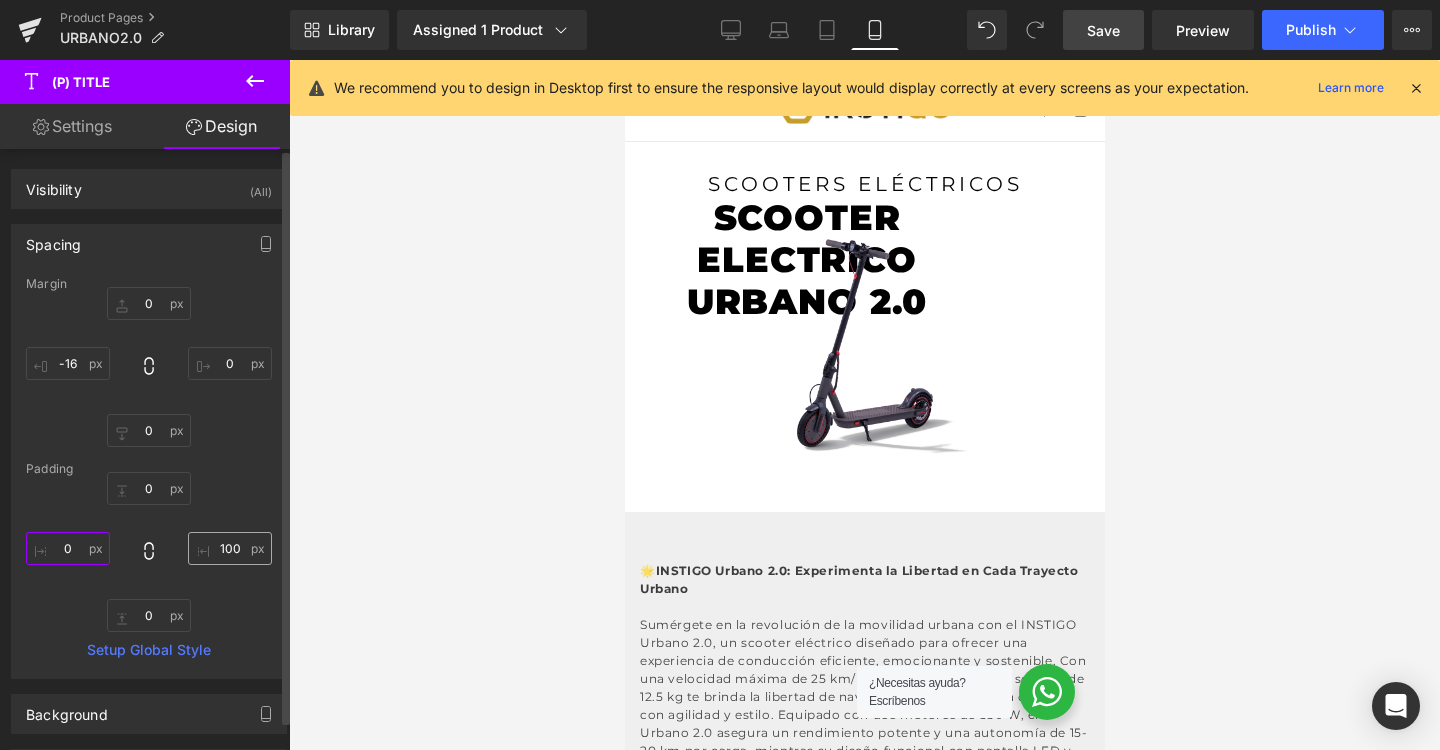 type 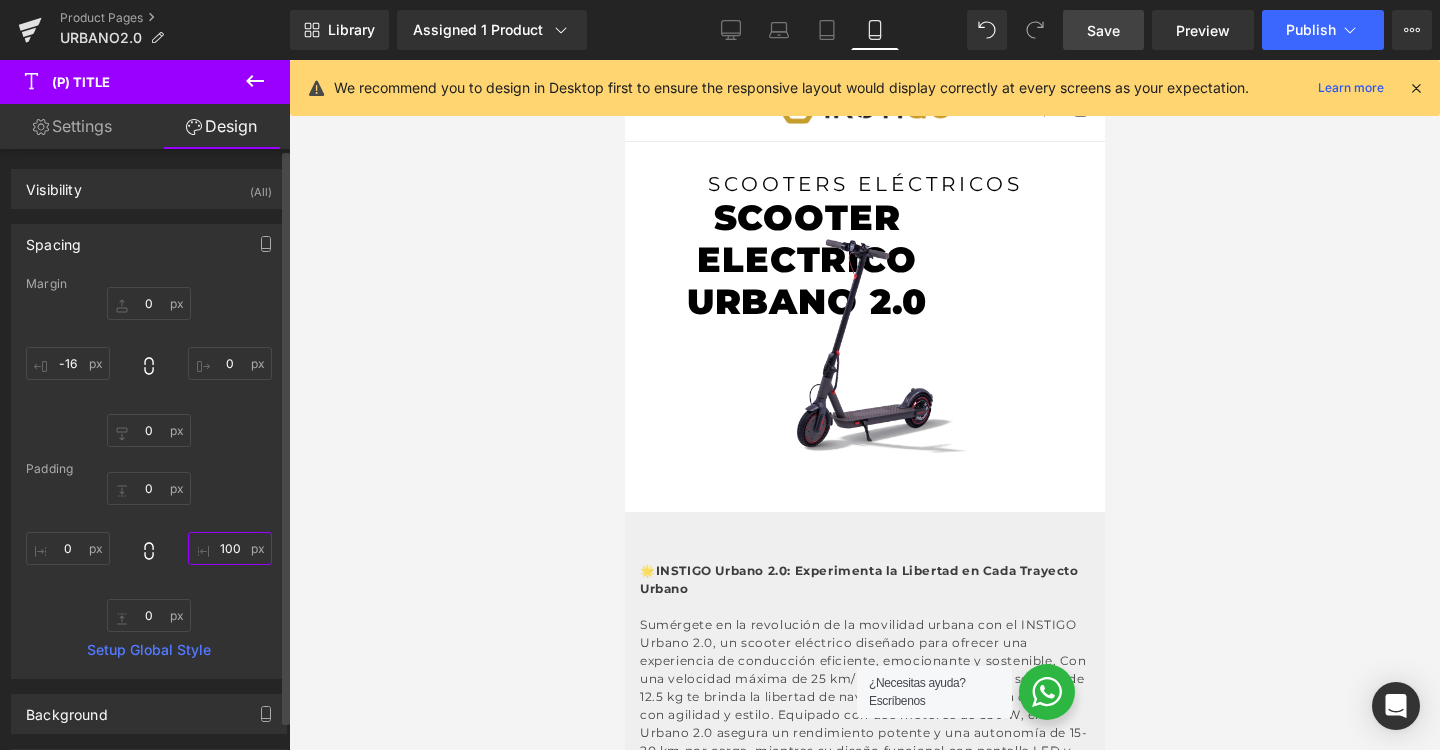 click on "100" at bounding box center (230, 548) 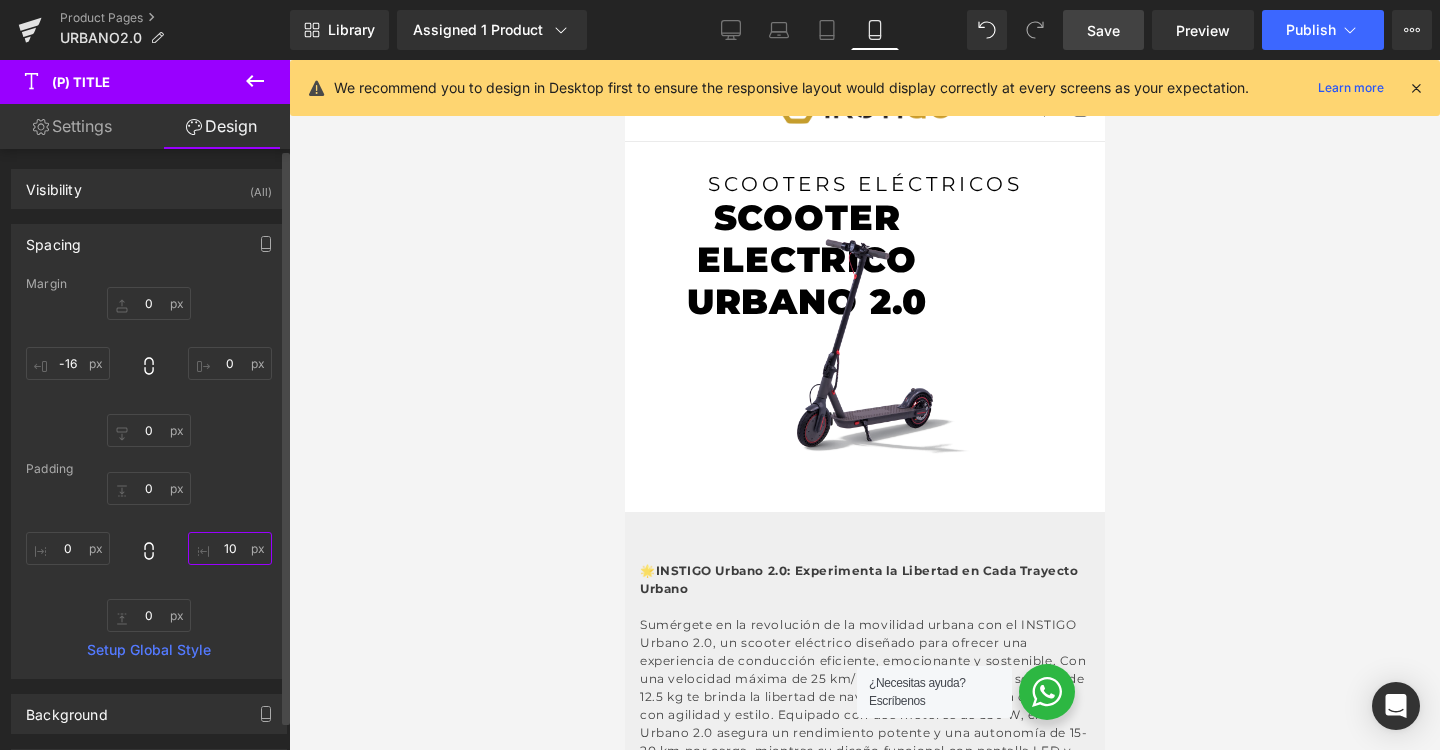 type on "1" 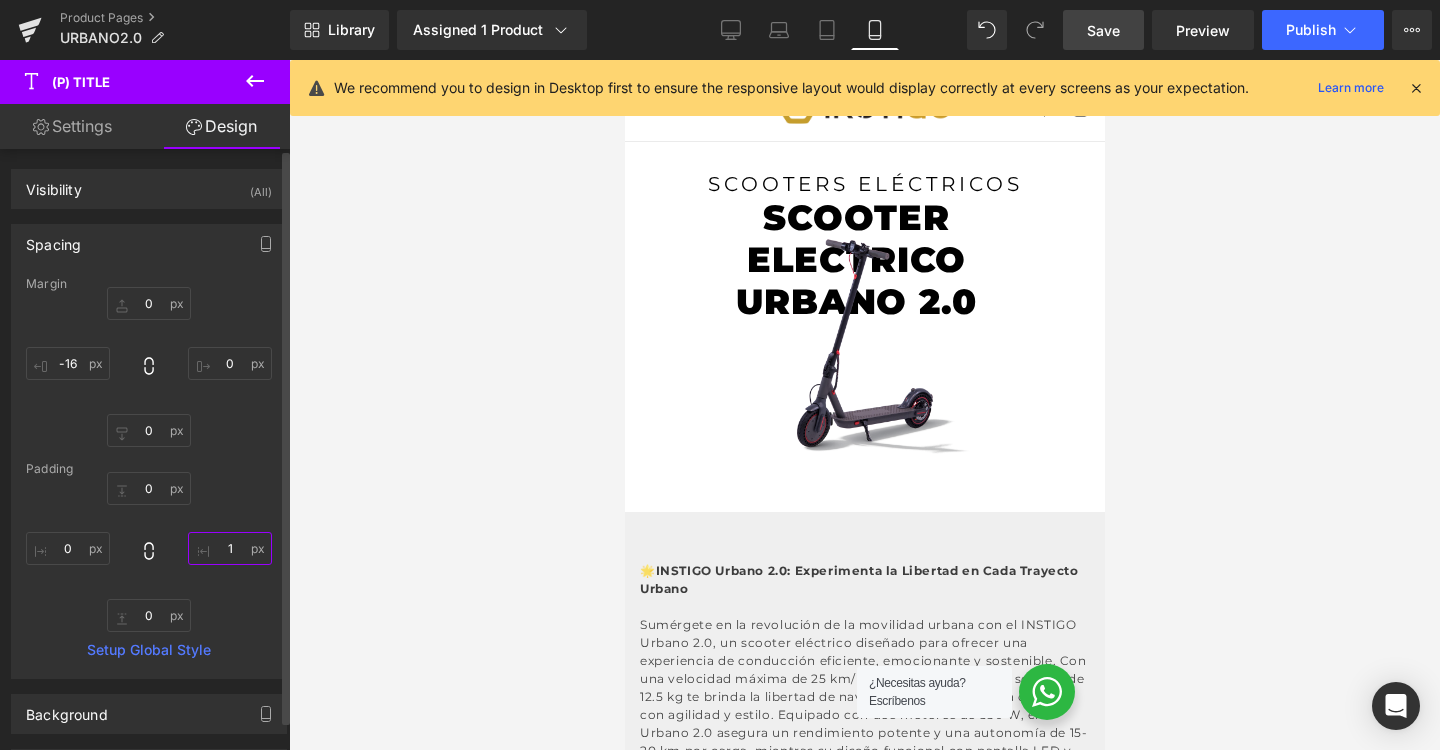 type 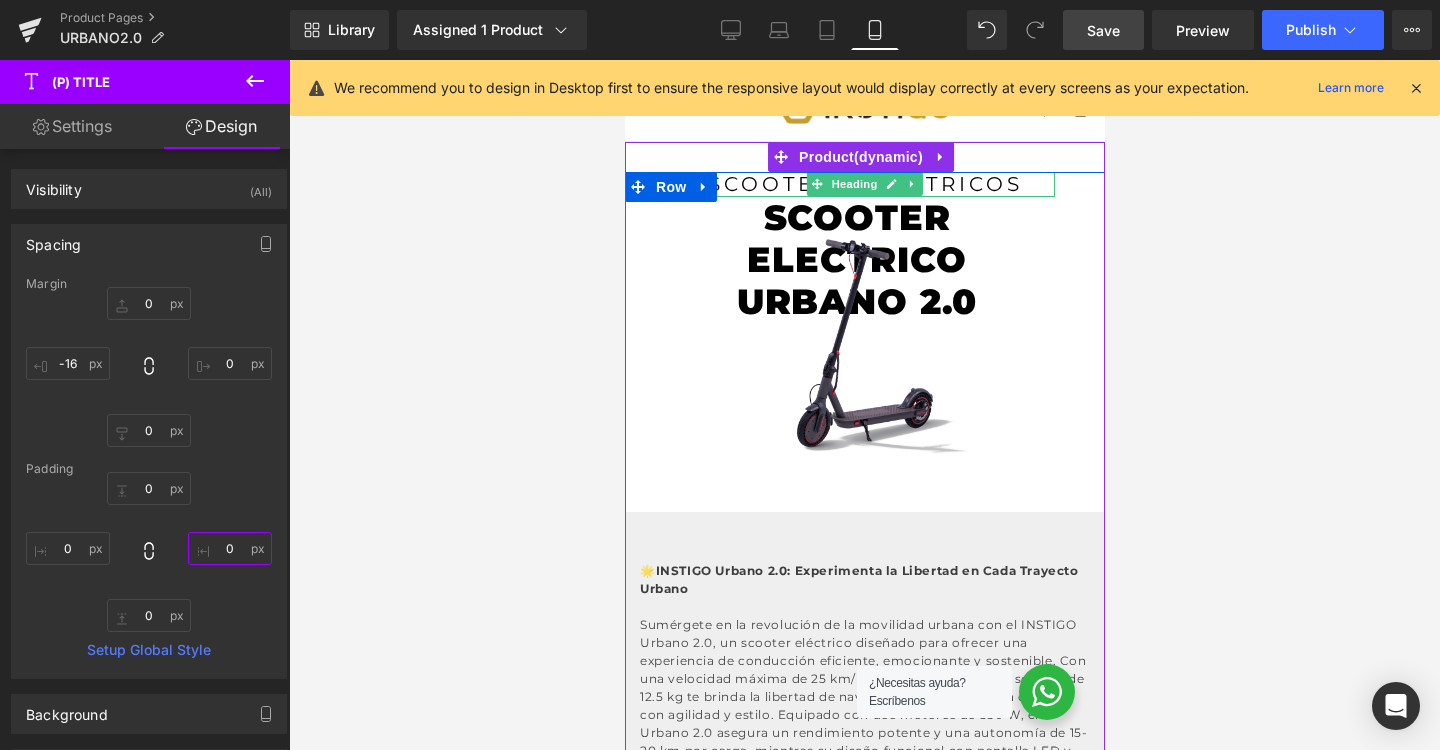 click on "Heading" at bounding box center [854, 184] 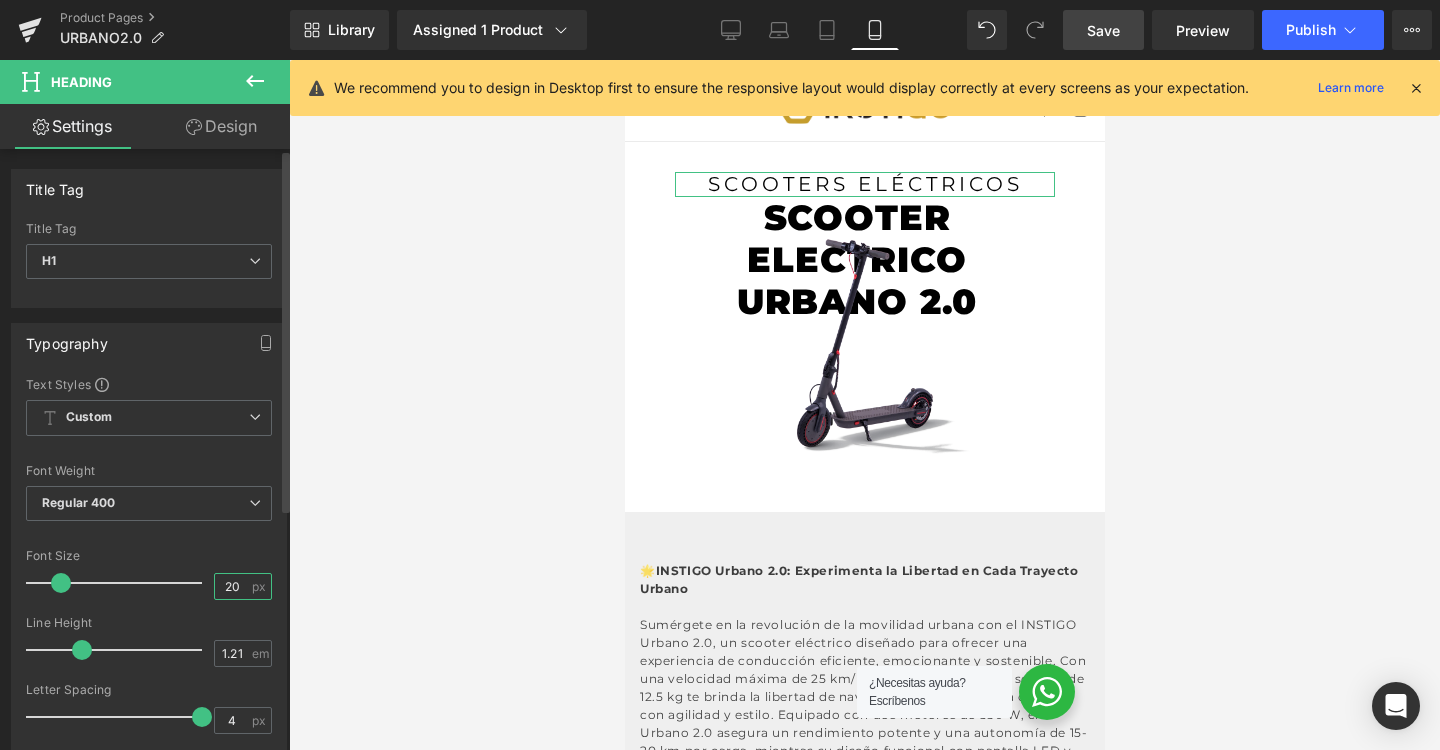 click on "20" at bounding box center (232, 586) 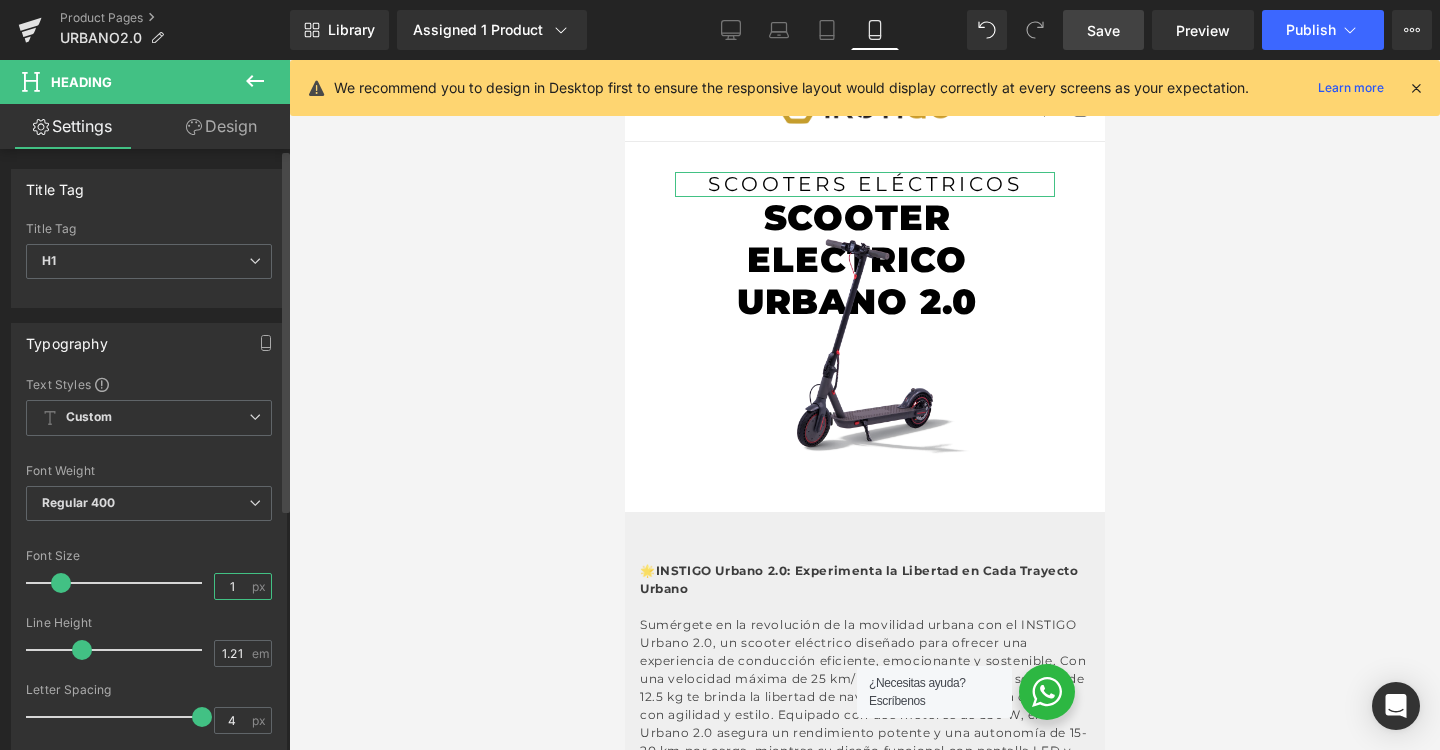 type on "14" 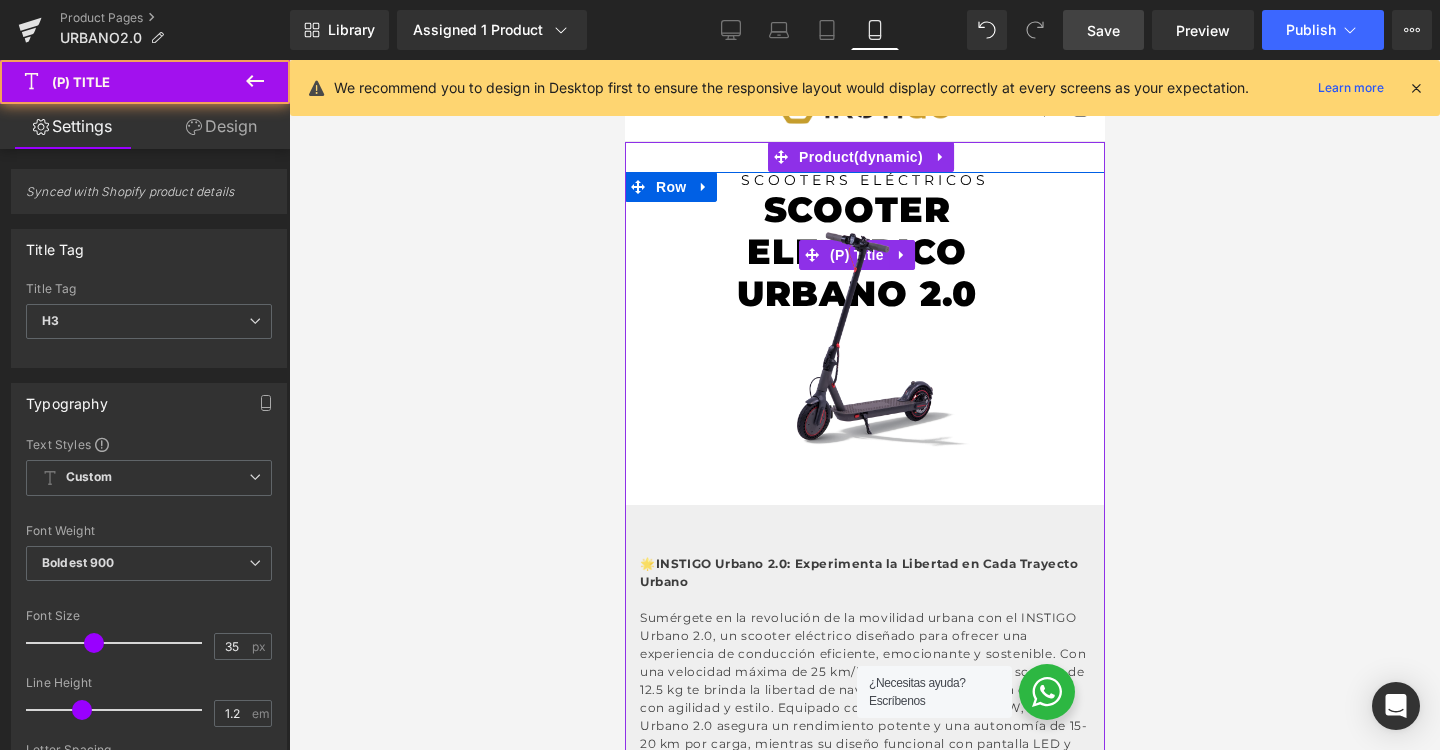 click on "SCOOTER ELECTRICO URBANO 2.0" at bounding box center [856, 252] 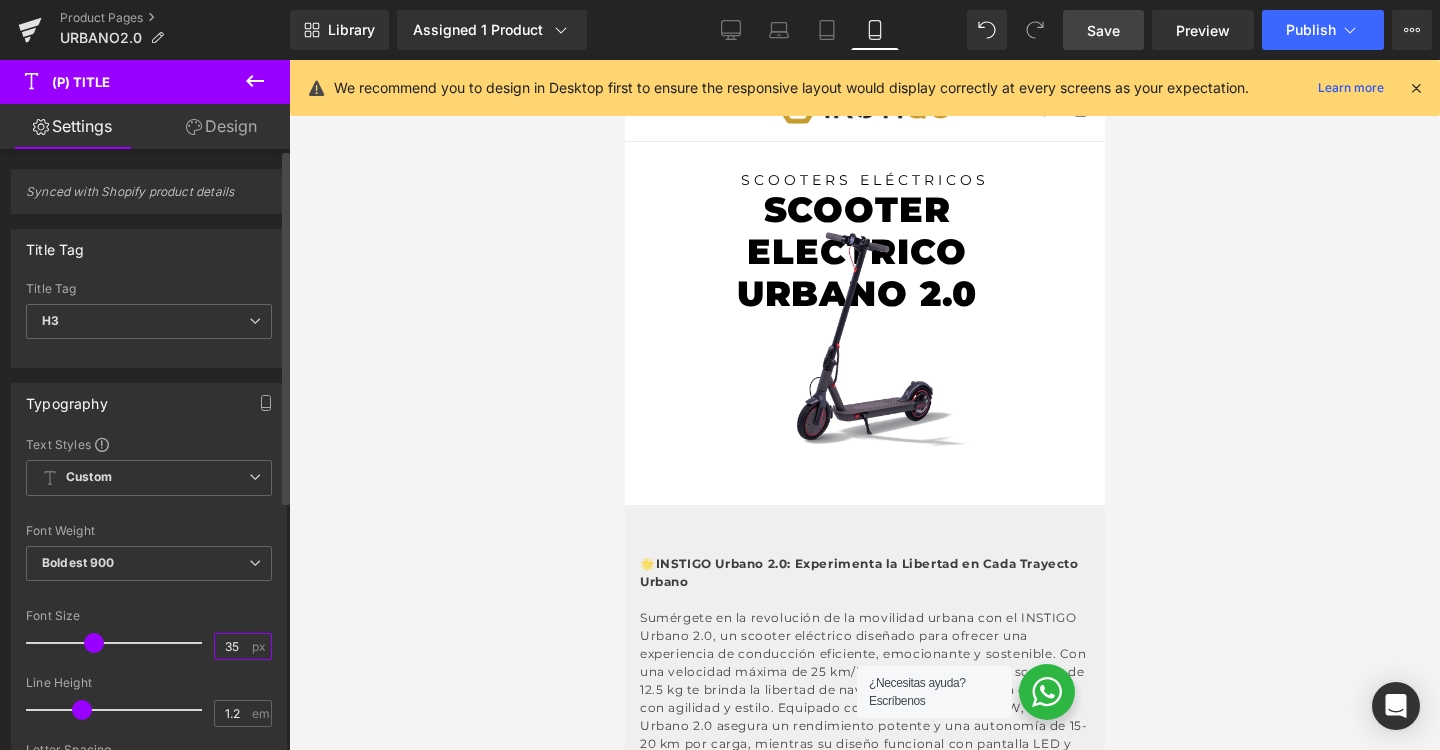 click on "35" at bounding box center [232, 646] 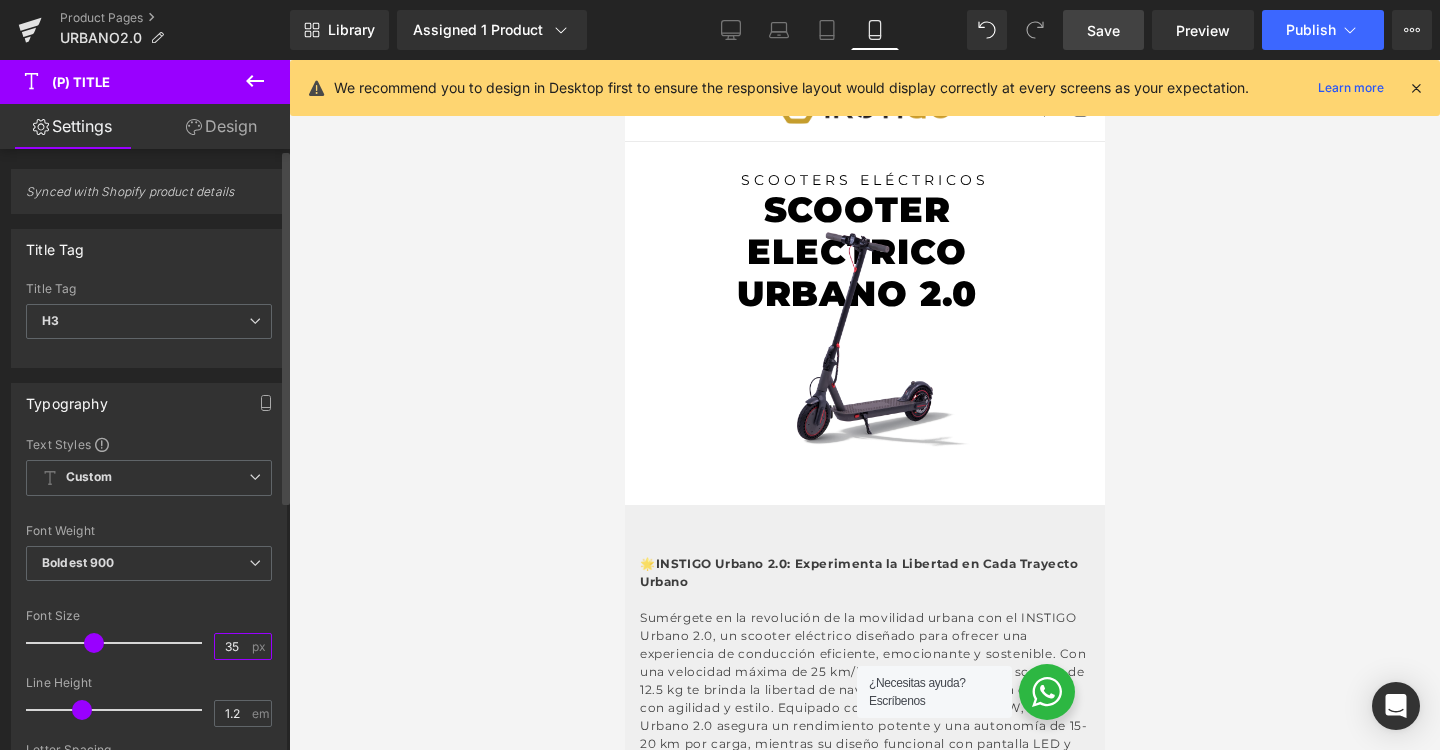 click on "35" at bounding box center (232, 646) 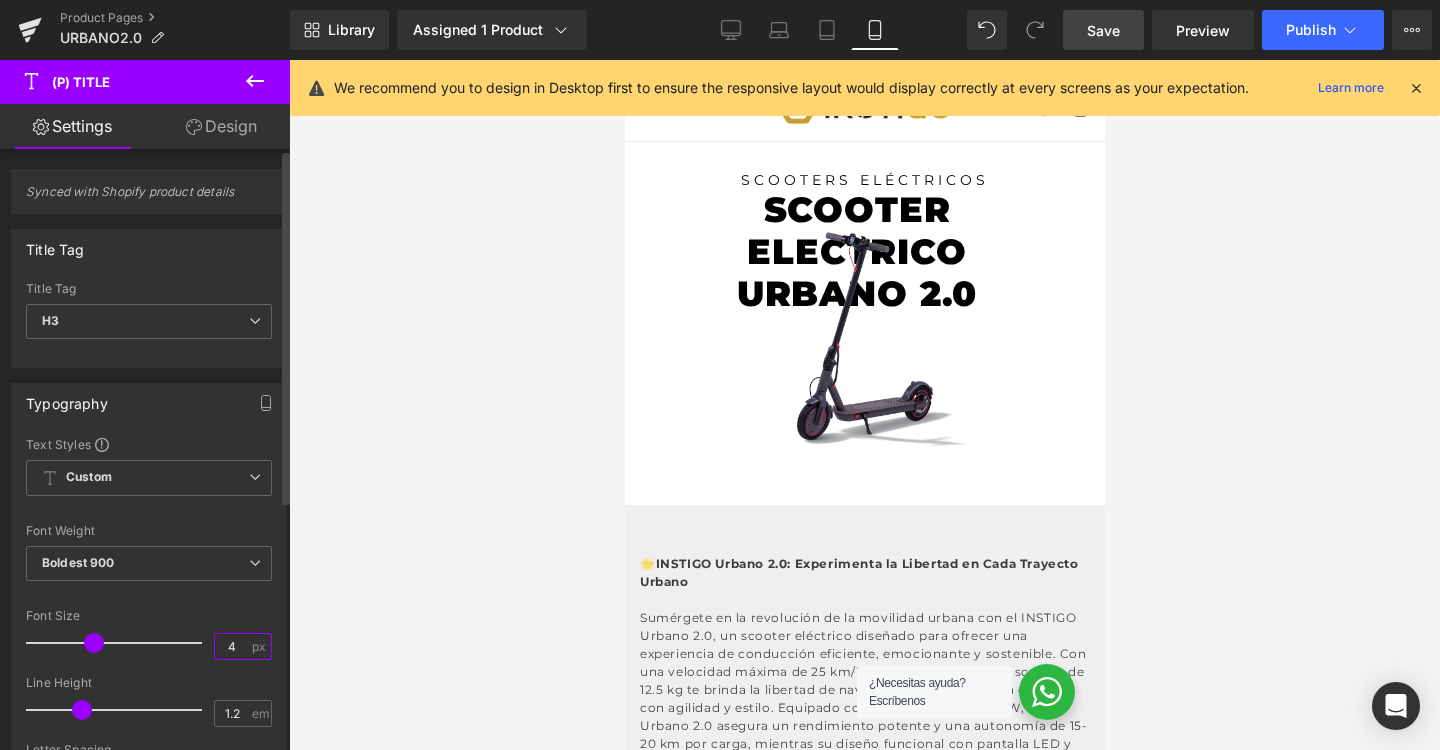 type on "40" 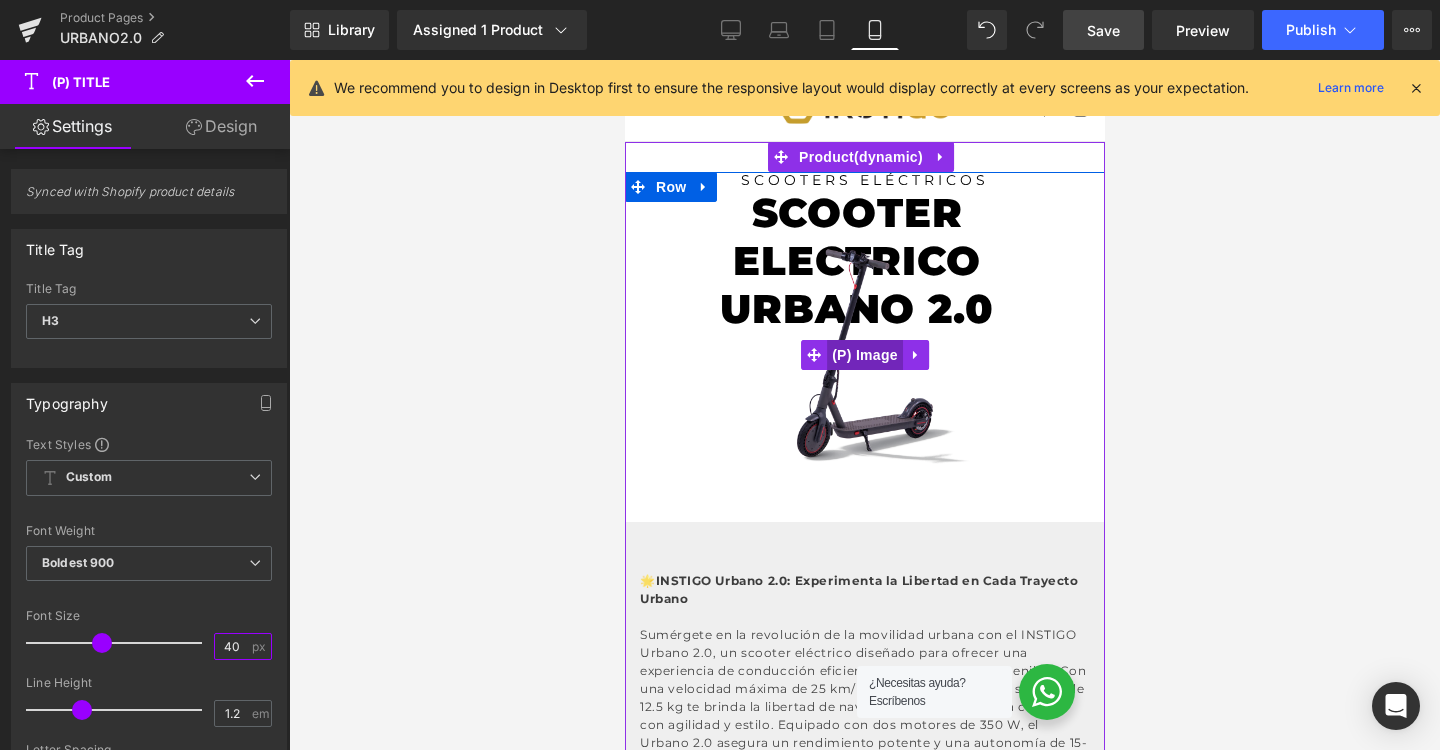 click on "(P) Image" at bounding box center (864, 355) 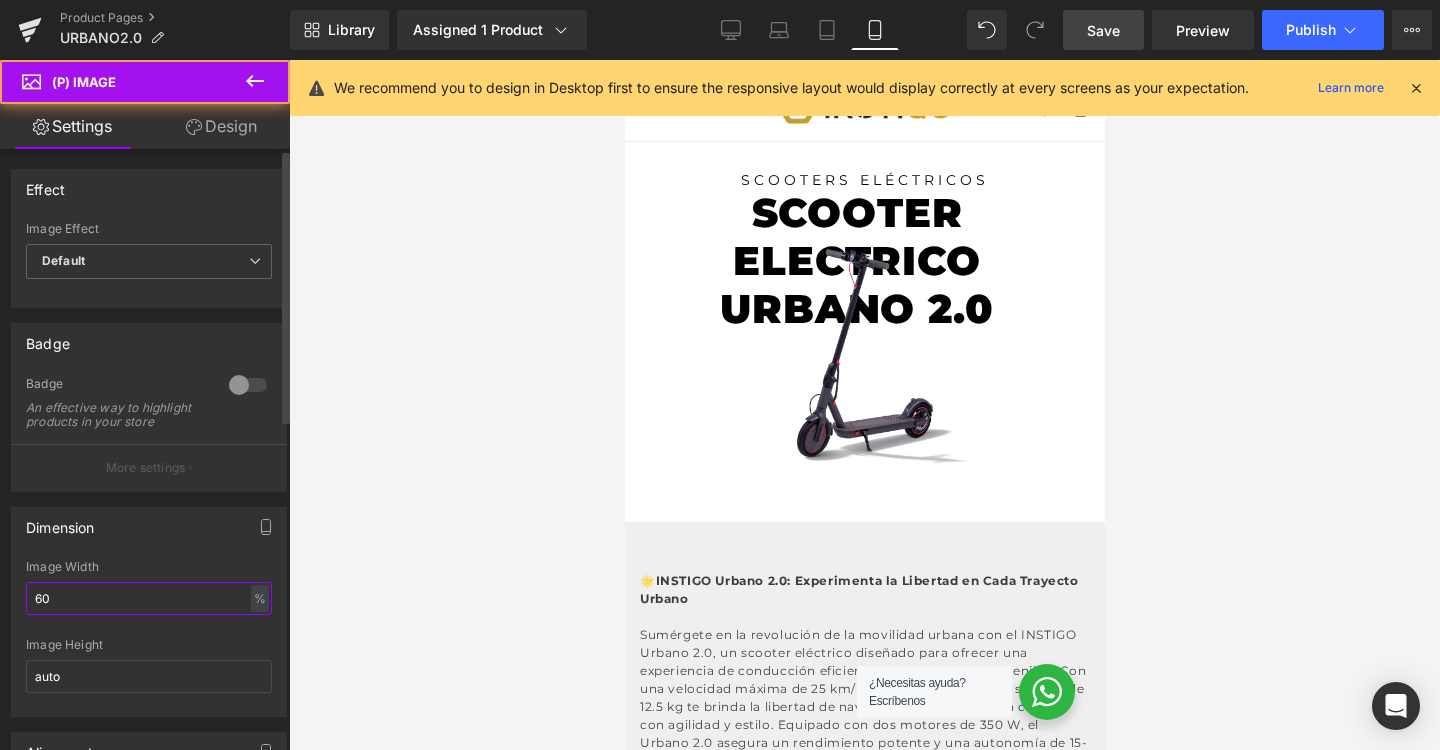 click on "60" at bounding box center (149, 598) 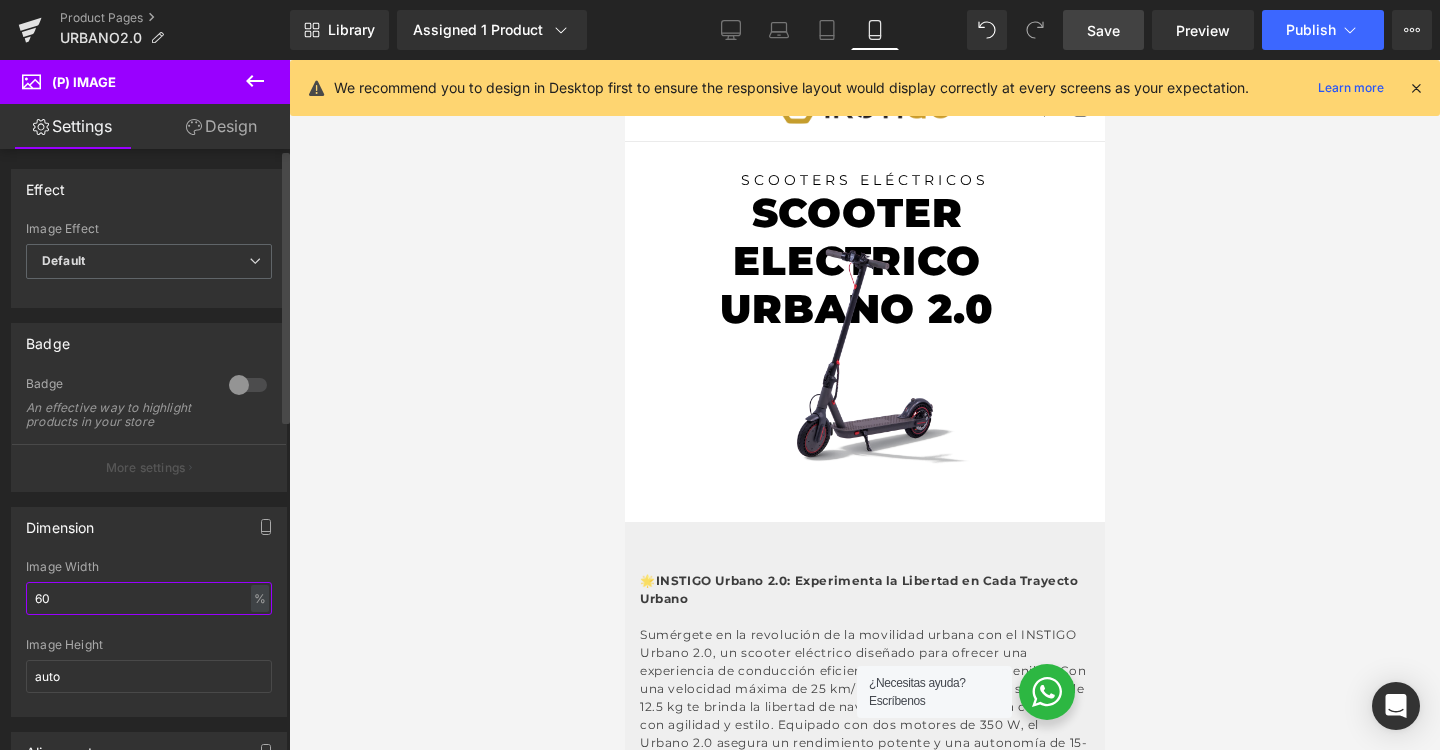 click on "60" at bounding box center (149, 598) 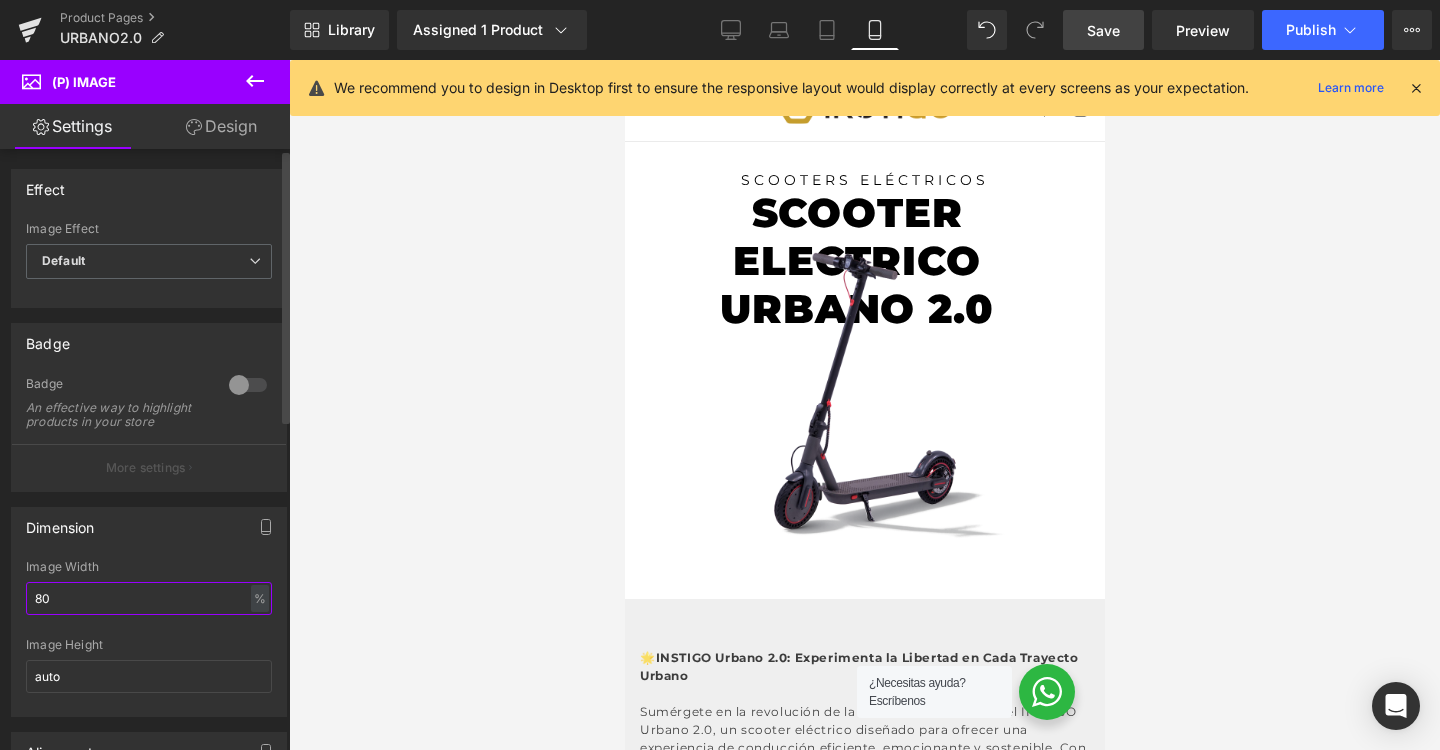 click on "80" at bounding box center [149, 598] 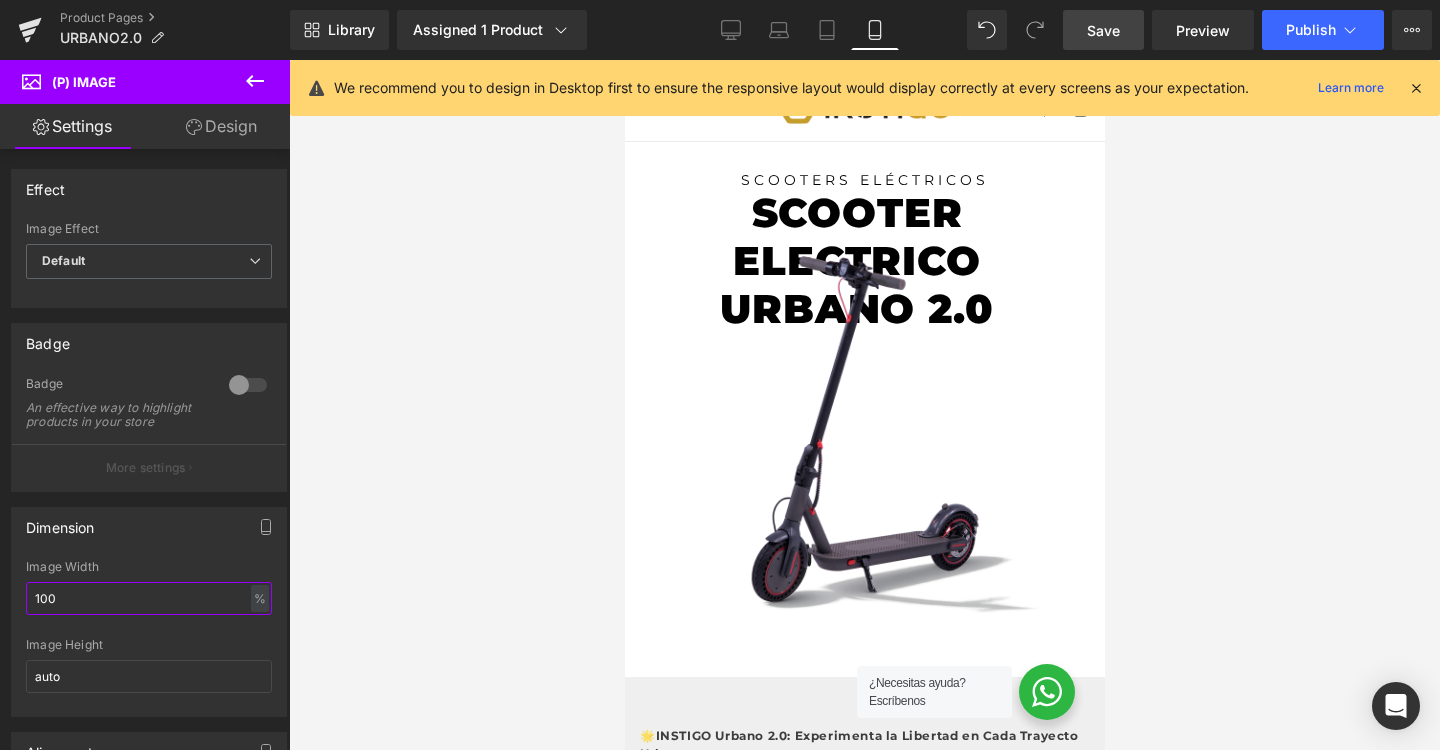 type on "100" 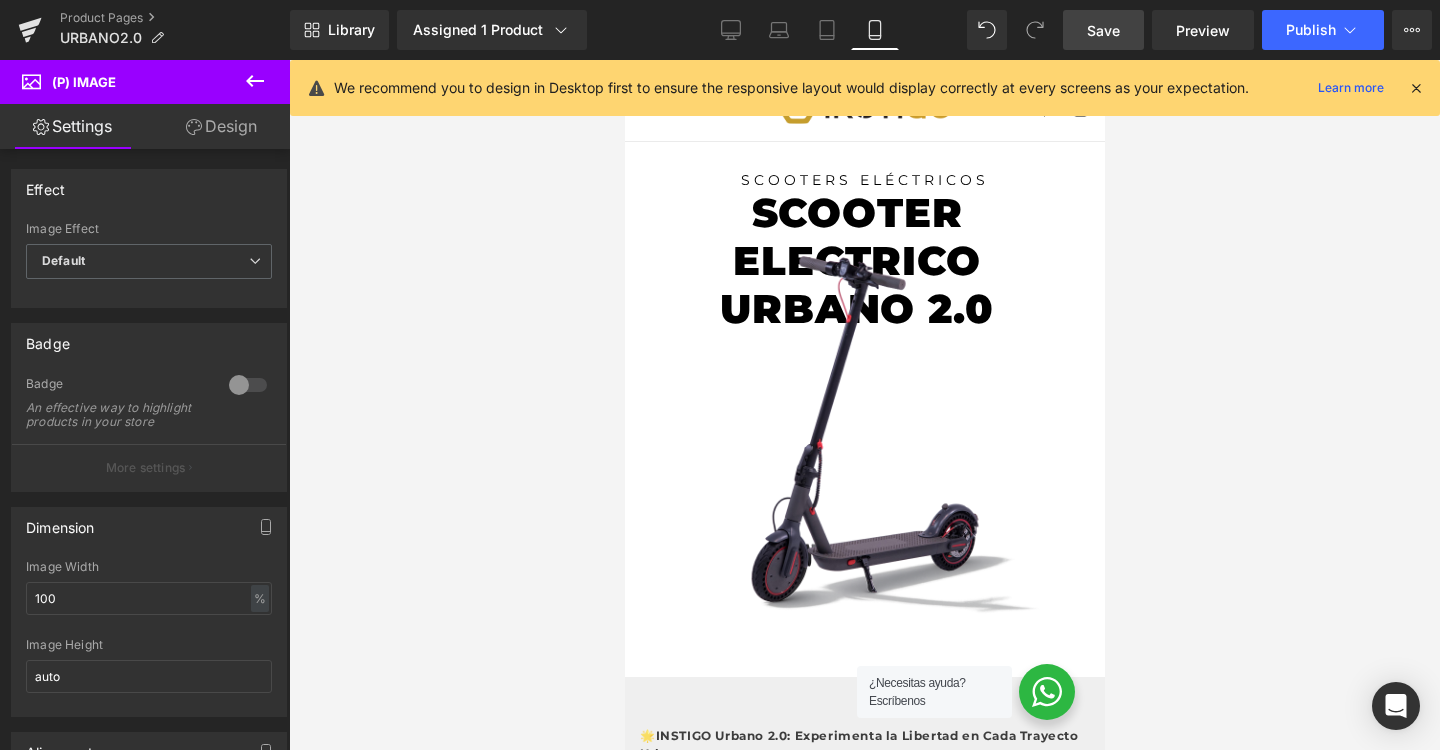 click on "Design" at bounding box center (221, 126) 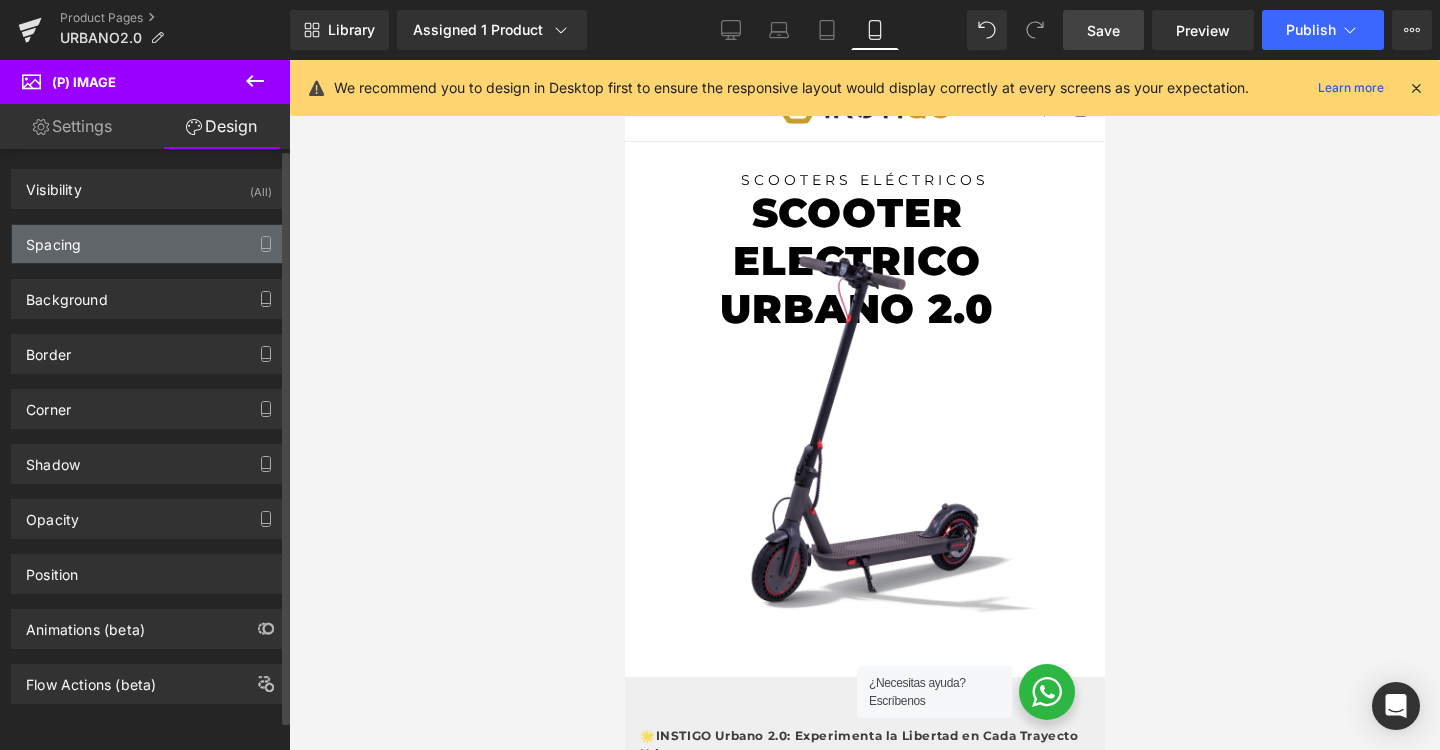 click on "Spacing" at bounding box center [149, 244] 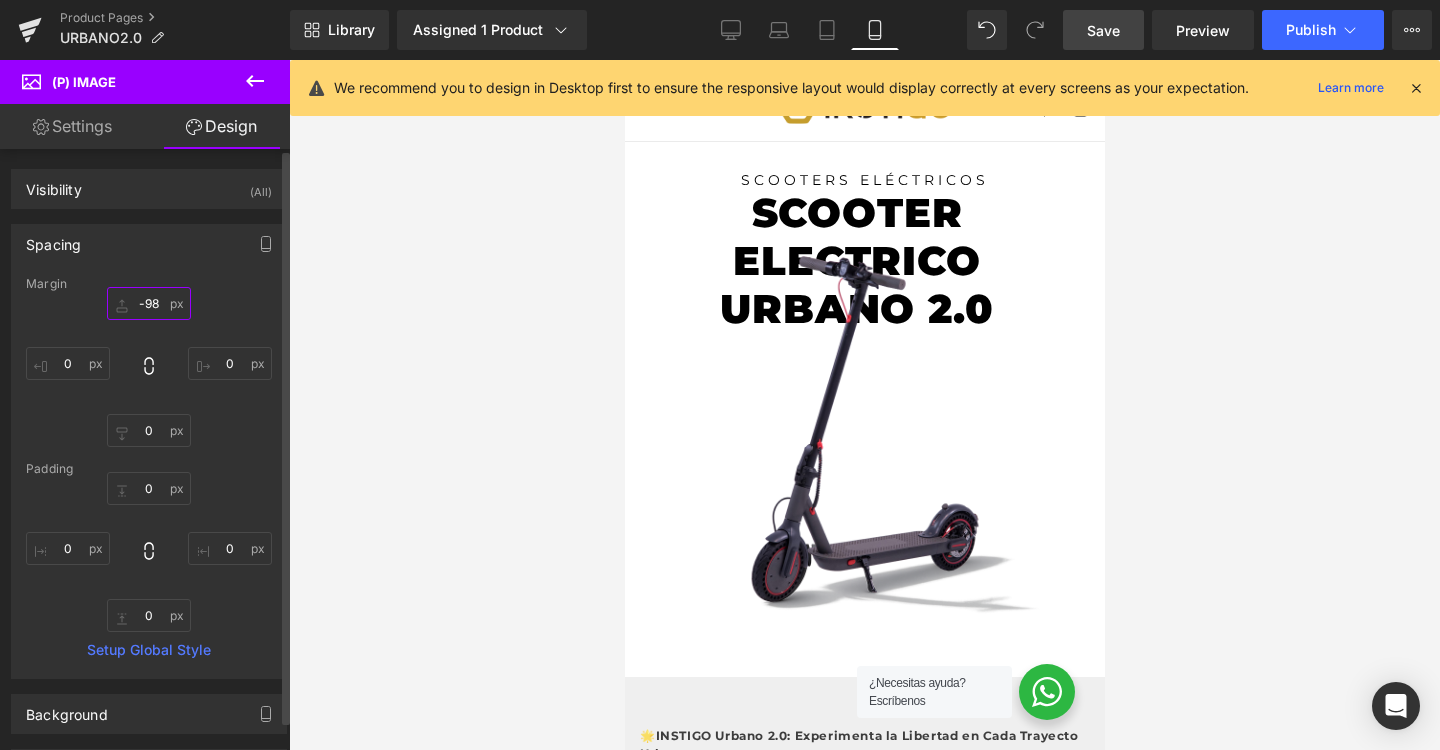 click on "-98" at bounding box center [149, 303] 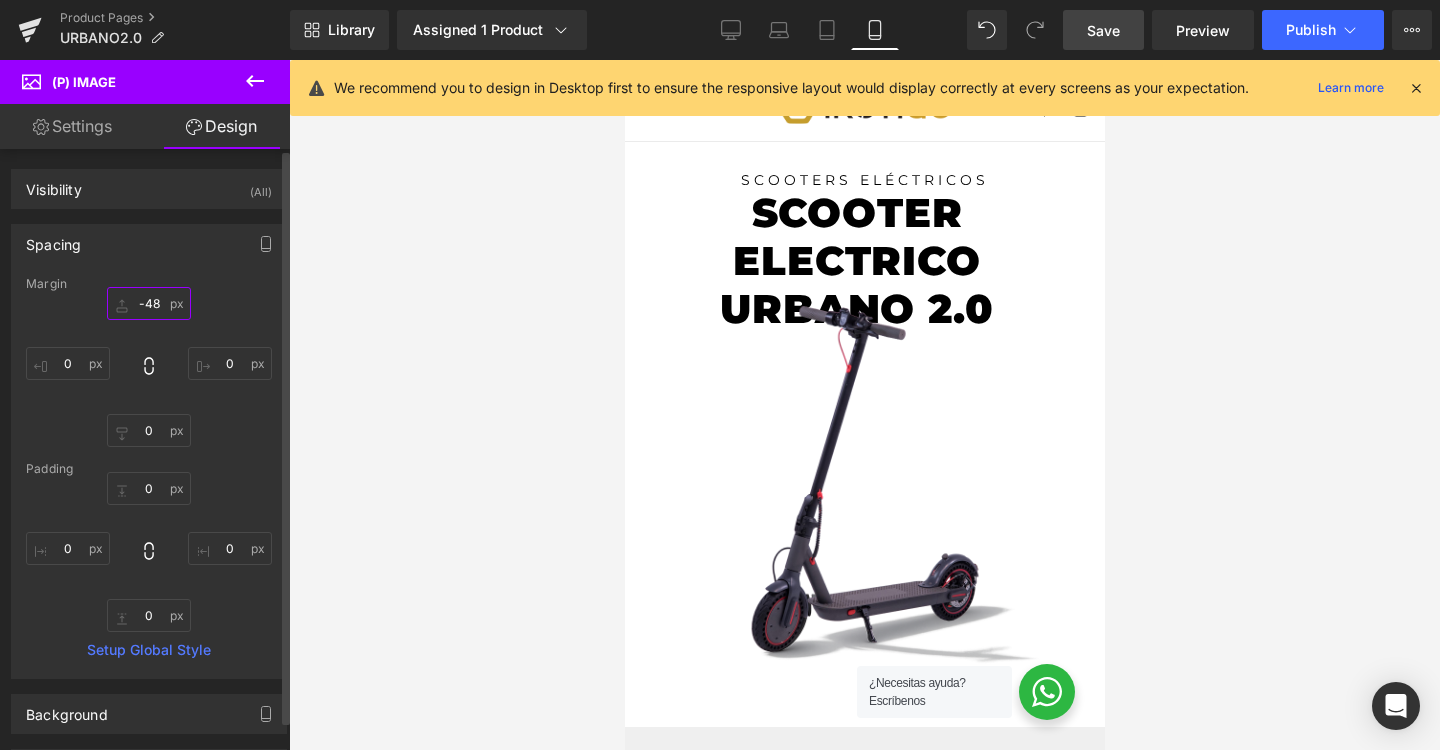 type on "-47" 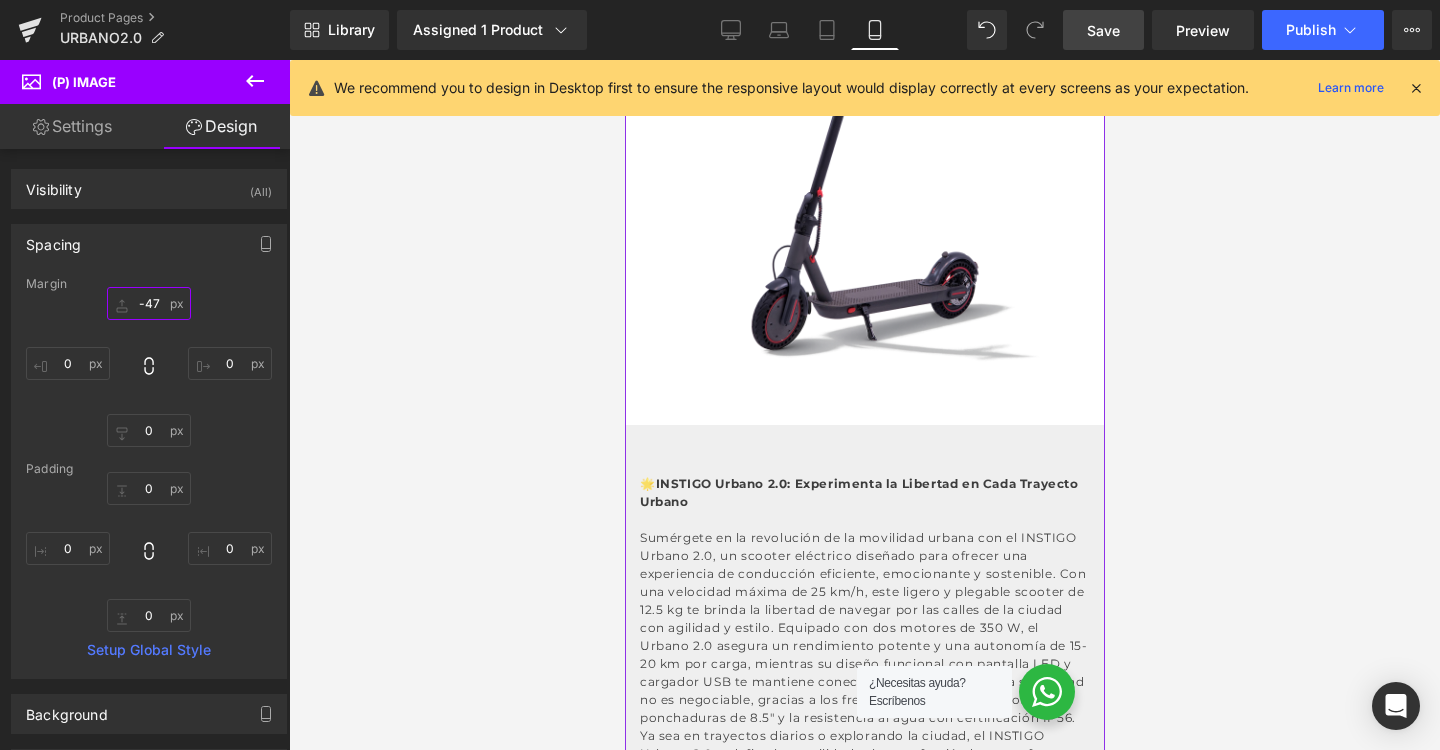 scroll, scrollTop: 539, scrollLeft: 0, axis: vertical 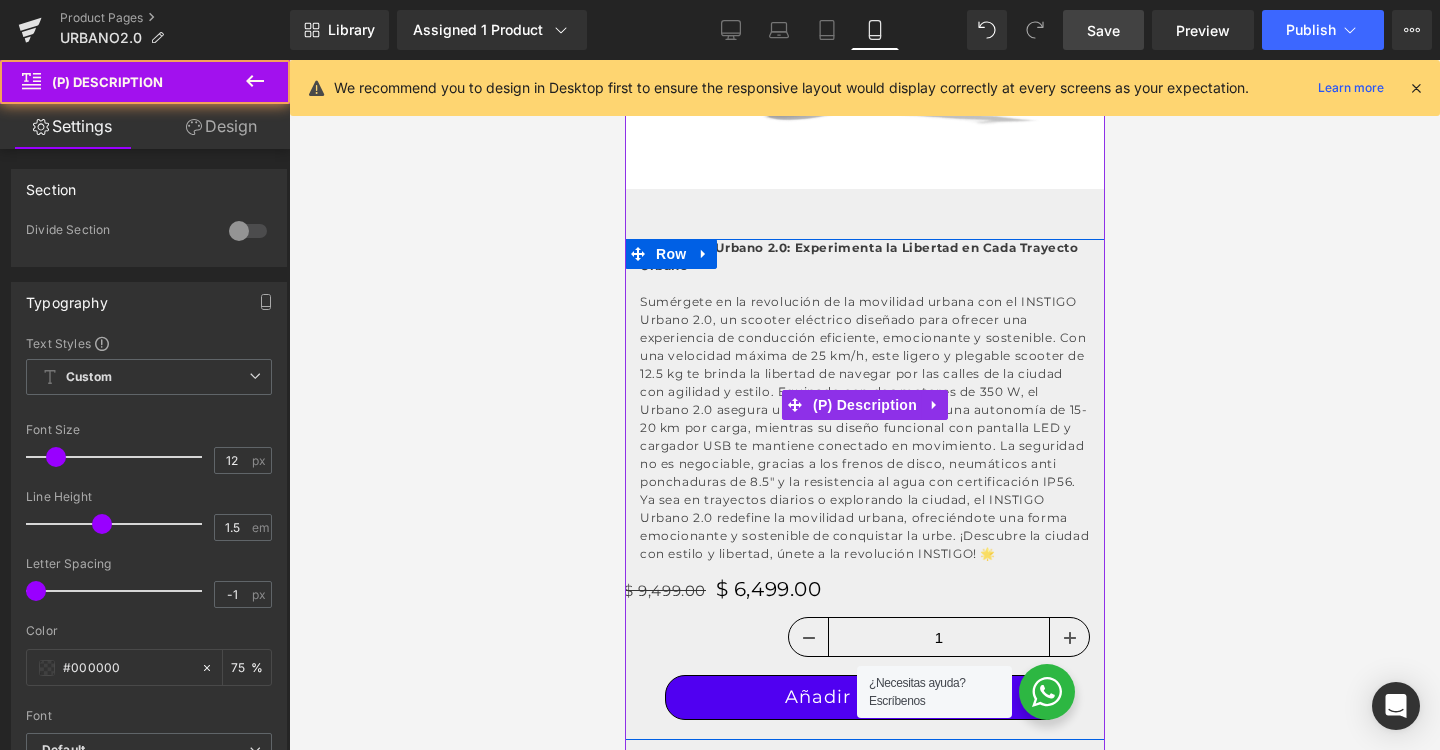 click on "Sumérgete en la revolución de la movilidad urbana con el INSTIGO Urbano 2.0, un scooter eléctrico diseñado para ofrecer una experiencia de conducción eficiente, emocionante y sostenible. Con una velocidad máxima de 25 km/h, este ligero y plegable scooter de 12.5 kg te brinda la libertad de navegar por las calles de la ciudad con agilidad y estilo. Equipado con dos motores de 350 W, el Urbano 2.0 asegura un rendimiento potente y una autonomía de 15-20 km por carga, mientras su diseño funcional con pantalla LED y cargador USB te mantiene conectado en movimiento. La seguridad no es negociable, gracias a los frenos de disco, neumáticos anti ponchaduras de 8.5" y la resistencia al agua con certificación IP56. Ya sea en trayectos diarios o explorando la ciudad, el INSTIGO Urbano 2.0 redefine la movilidad urbana, ofreciéndote una forma emocionante y sostenible de conquistar la urbe. ¡Descubre la ciudad con estilo y libertad, únete a la revolución INSTIGO! 🌟" at bounding box center (864, 428) 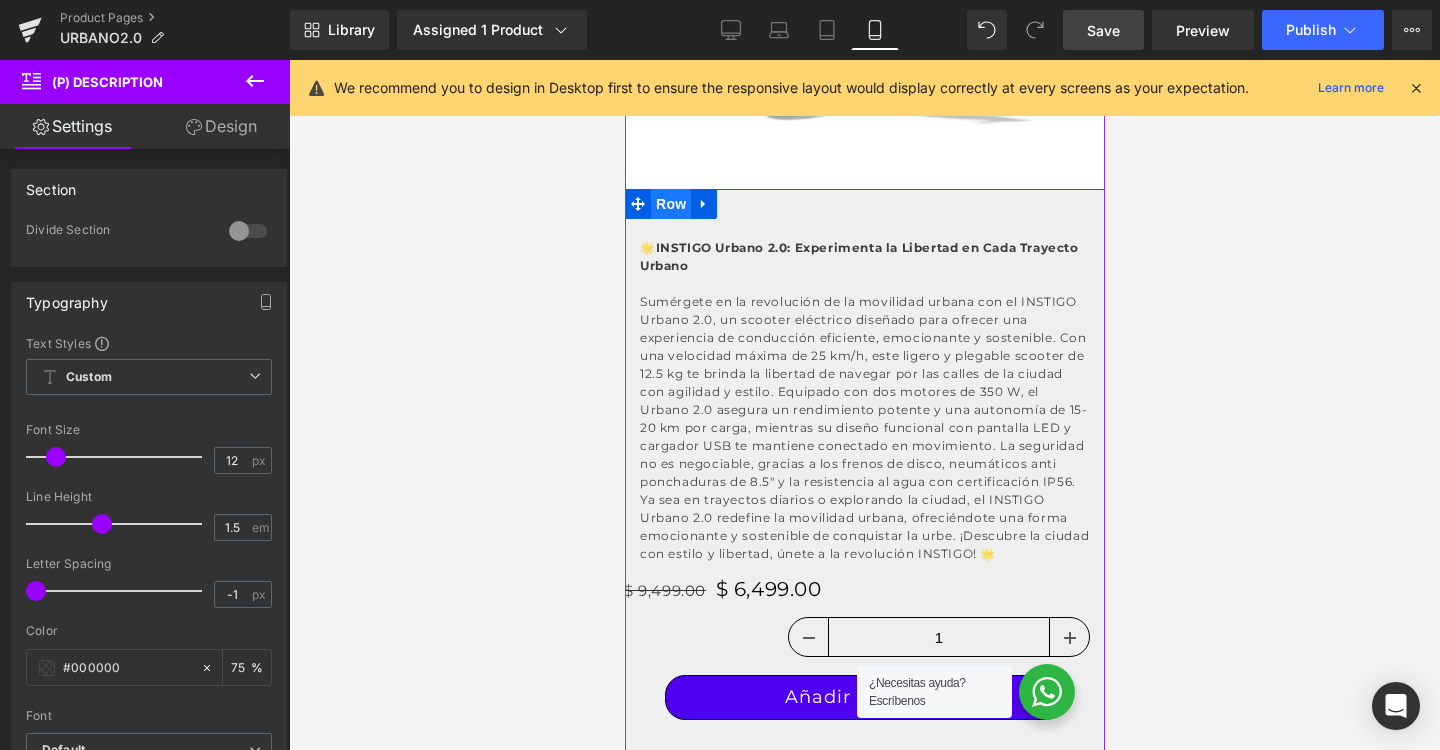 click on "Row" at bounding box center (670, 204) 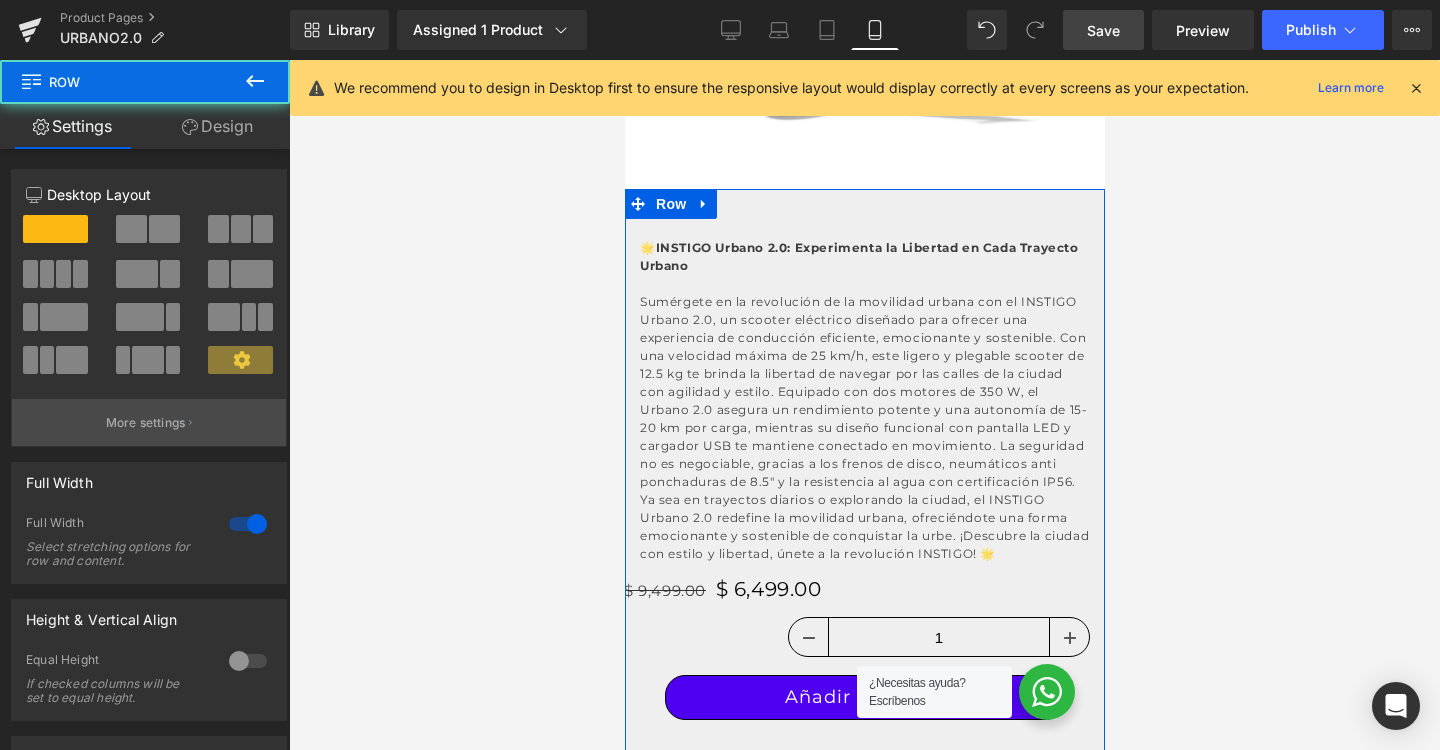click on "More settings" at bounding box center [146, 423] 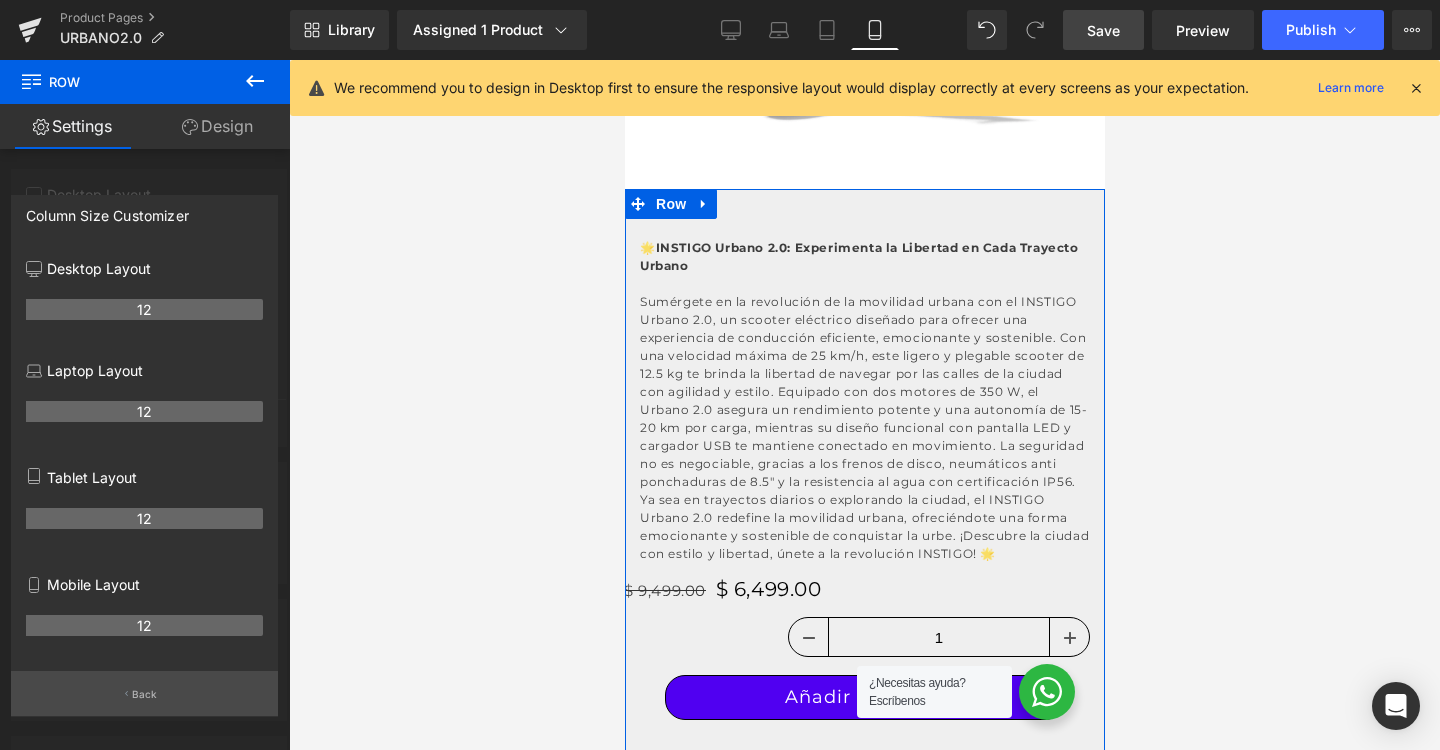 click on "Back" at bounding box center [145, 694] 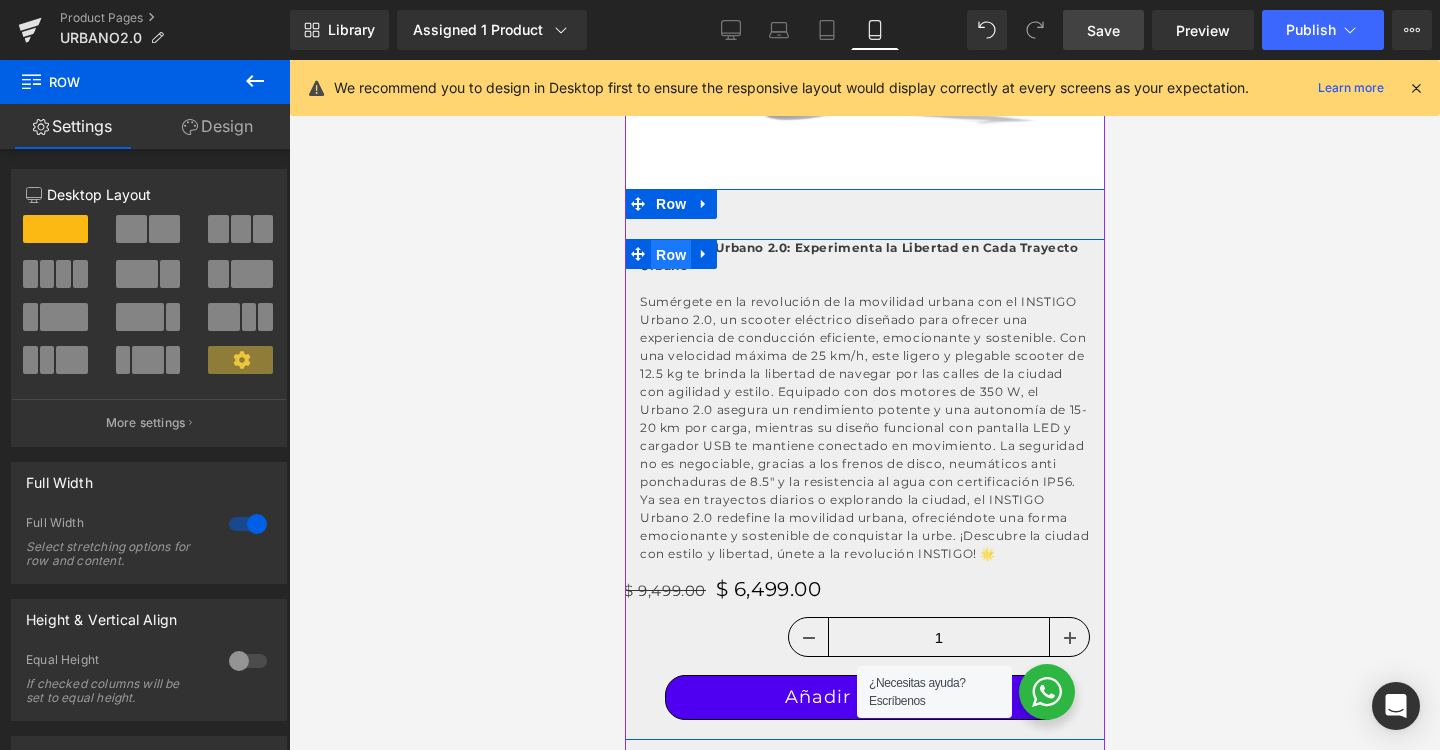 click on "Row" at bounding box center (670, 255) 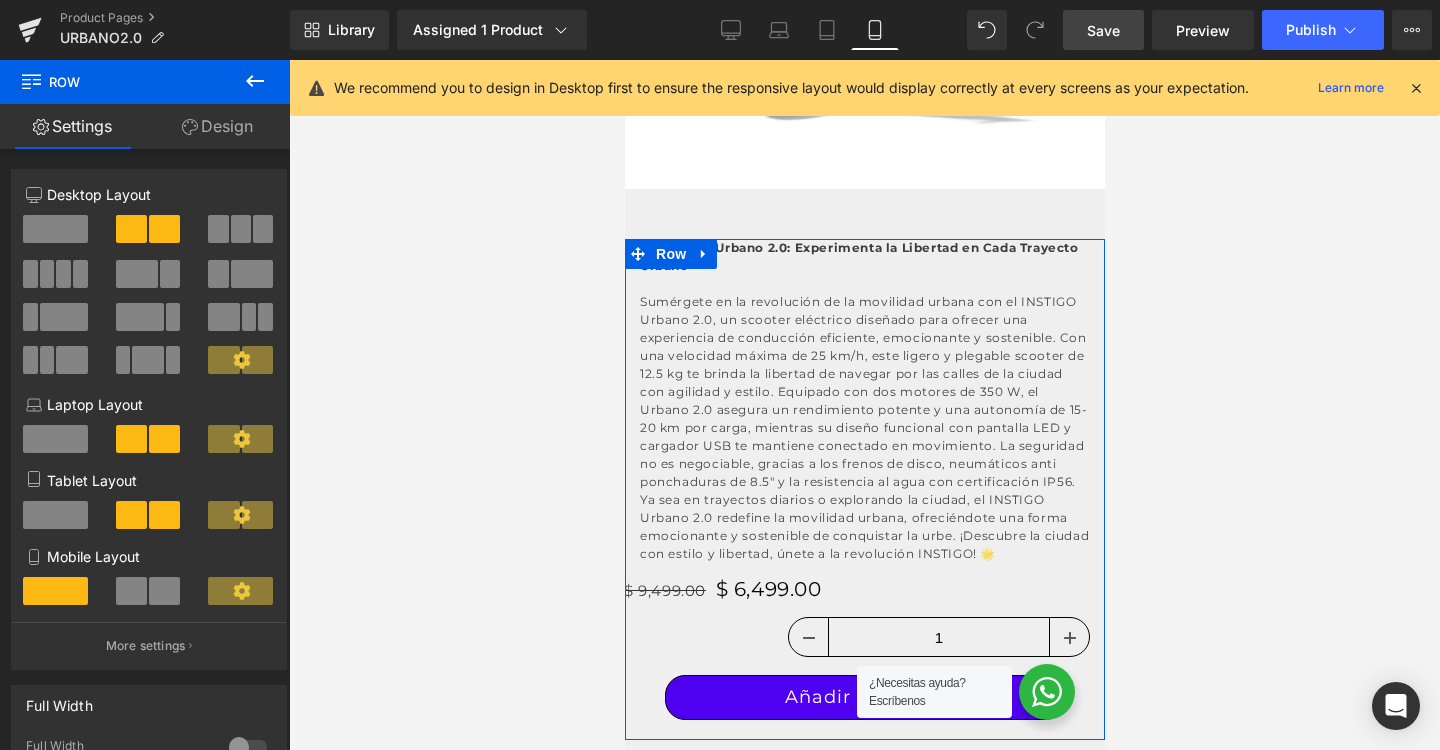click at bounding box center [164, 591] 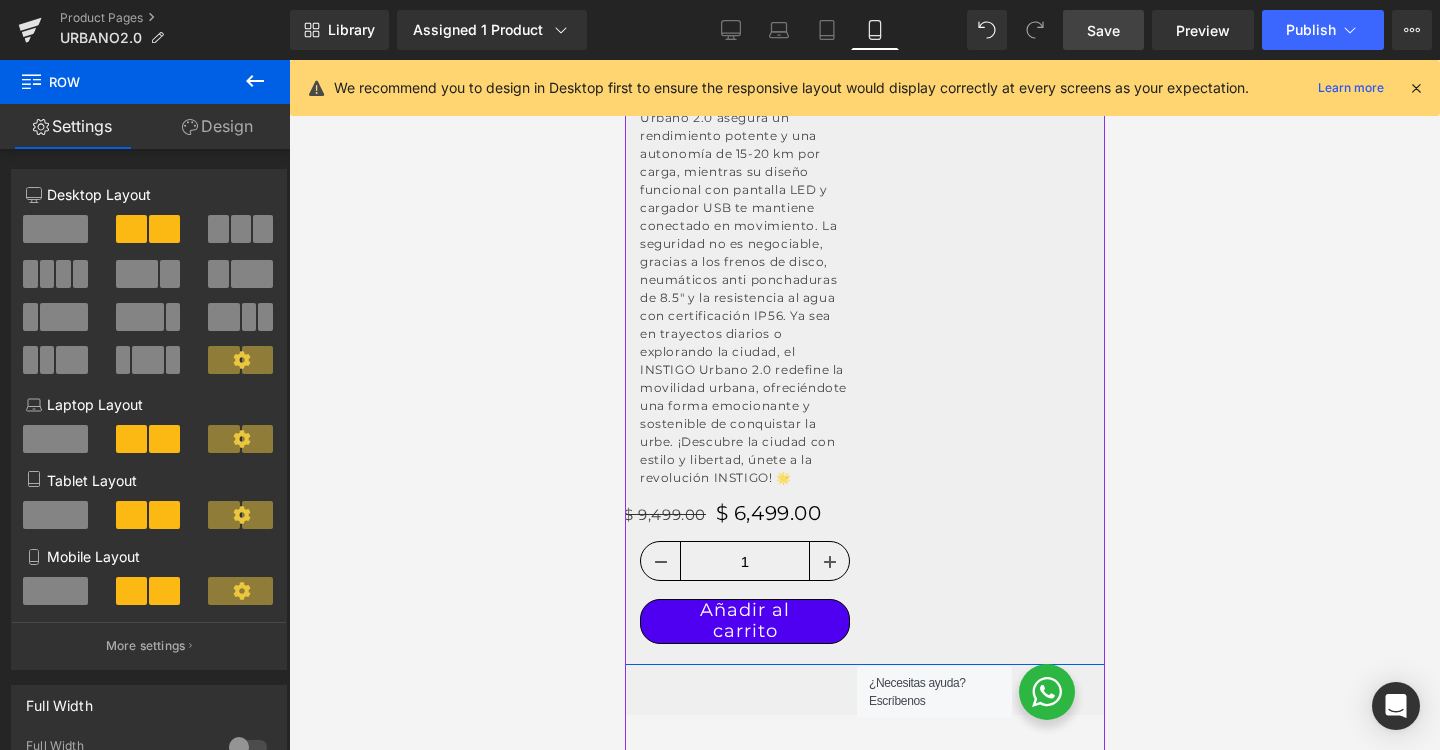 scroll, scrollTop: 948, scrollLeft: 0, axis: vertical 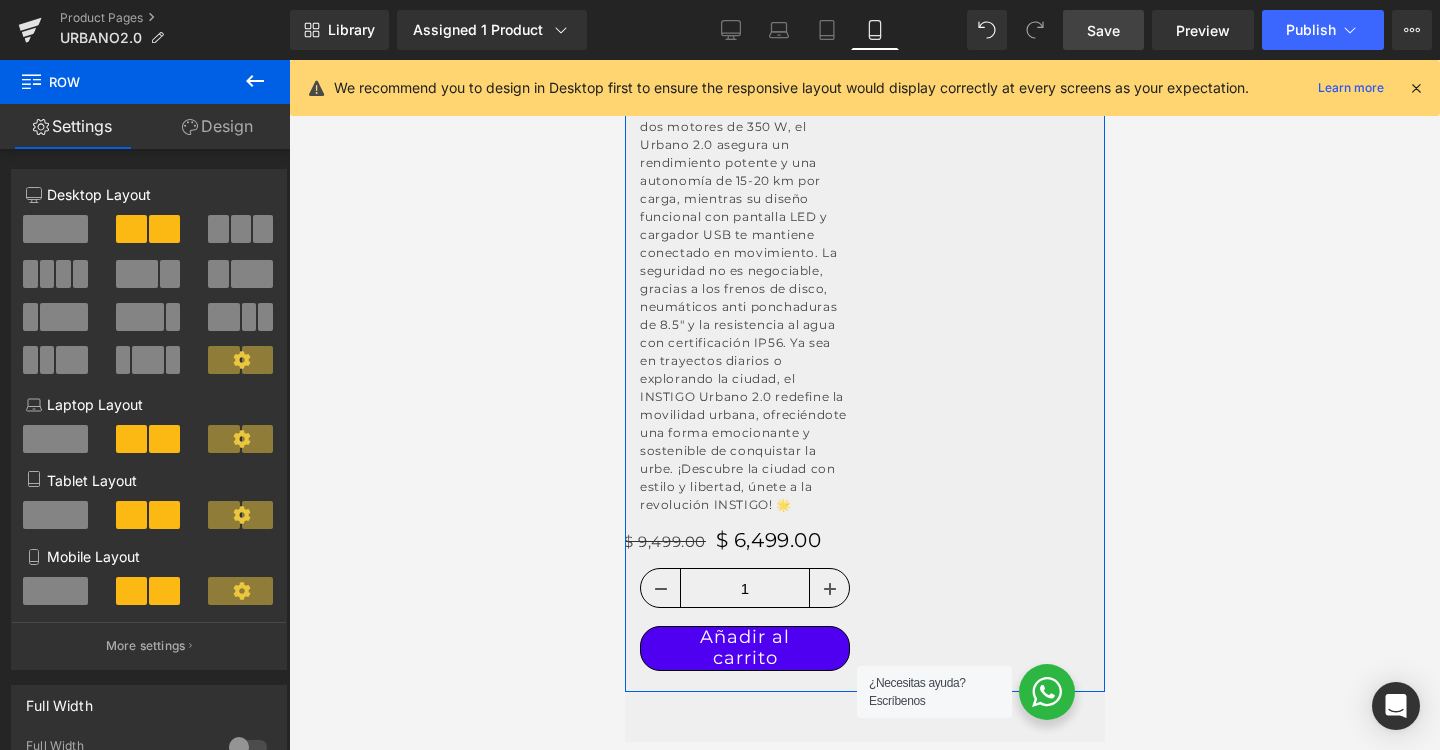 click at bounding box center [55, 591] 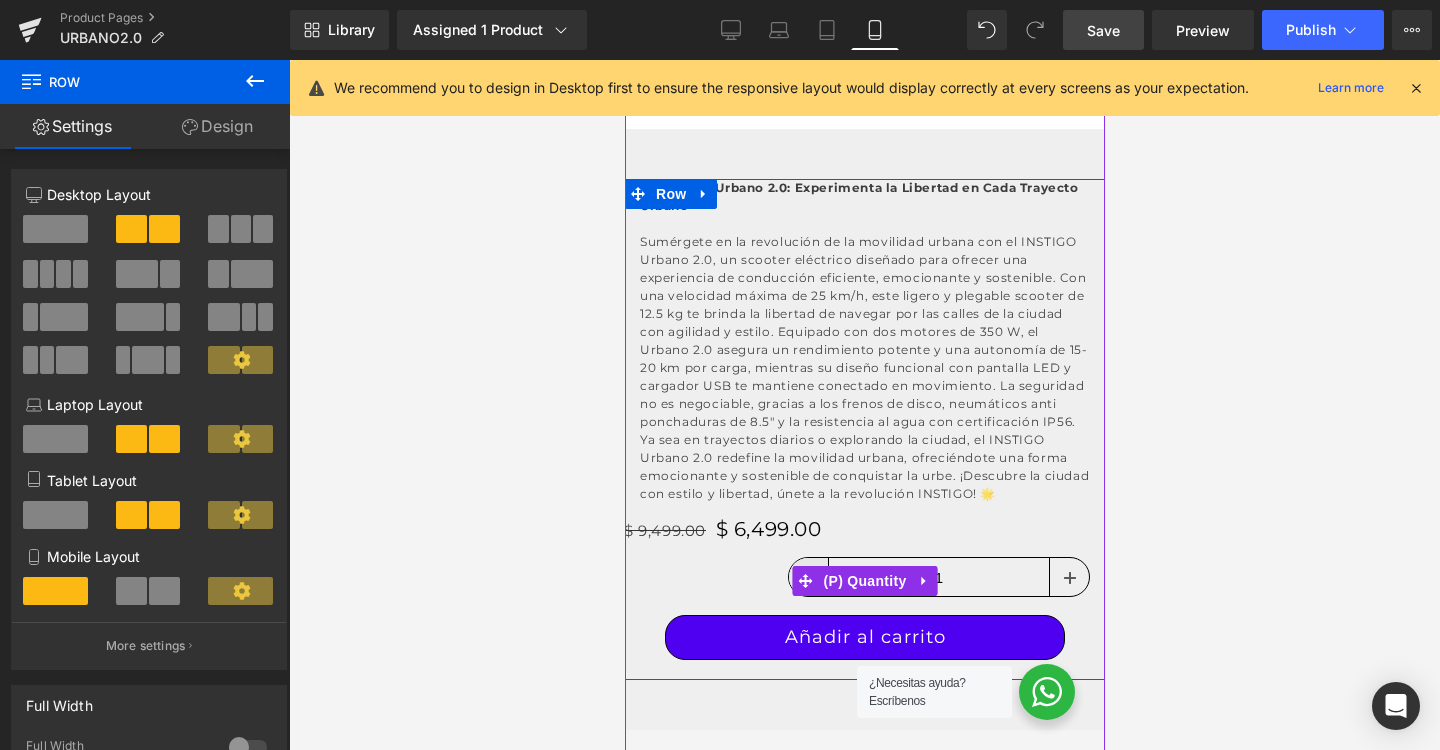 scroll, scrollTop: 594, scrollLeft: 0, axis: vertical 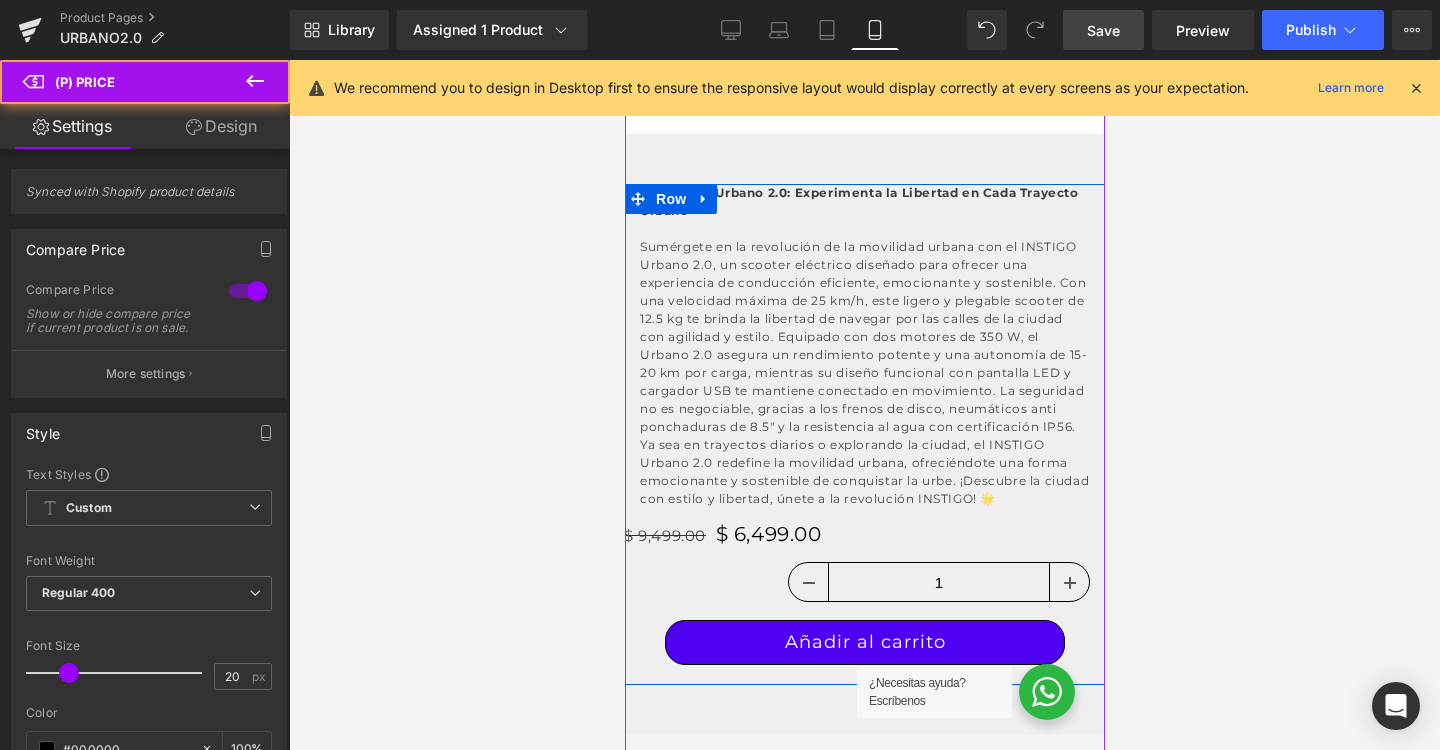 click on "$ 9,499.00
$ 6,499.00
(P) Price" at bounding box center (864, 534) 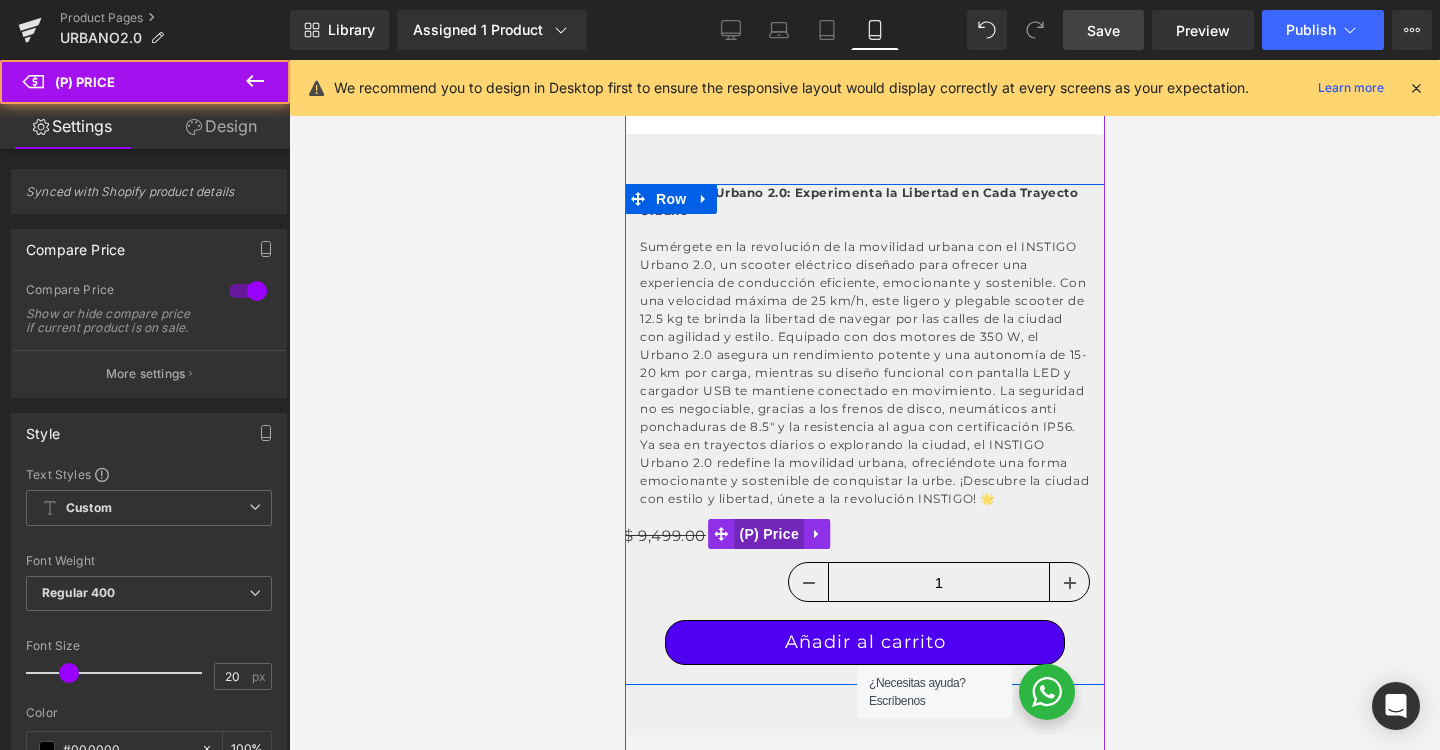 click on "(P) Price" at bounding box center [768, 534] 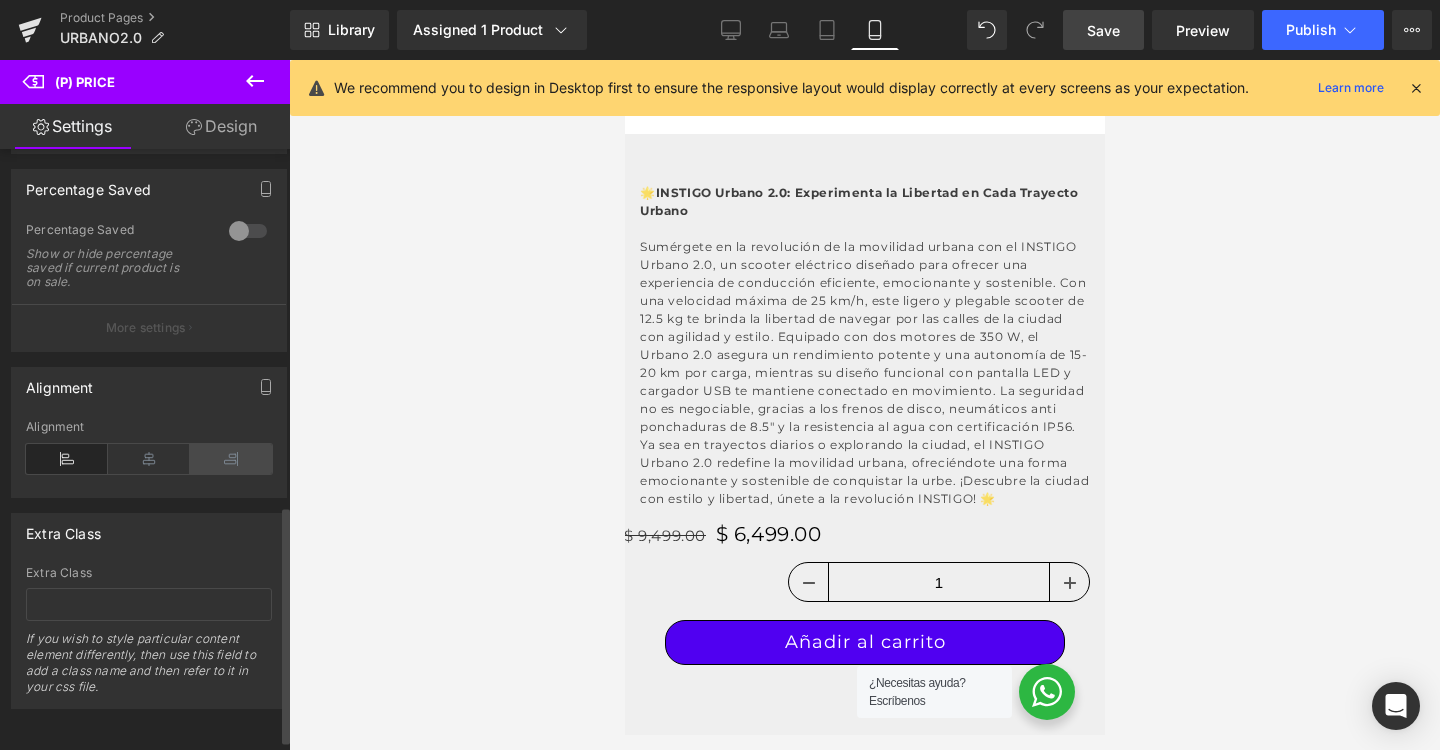 scroll, scrollTop: 886, scrollLeft: 0, axis: vertical 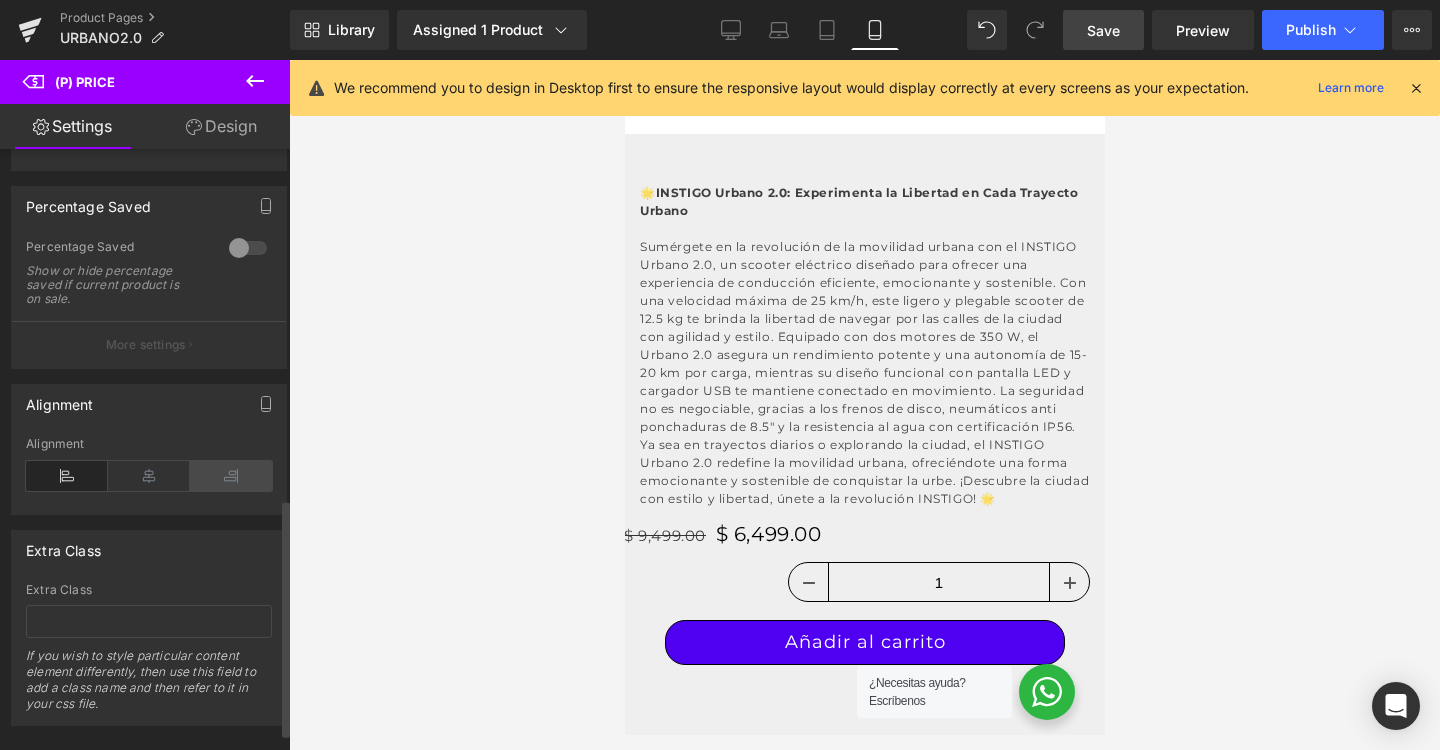 click at bounding box center (231, 476) 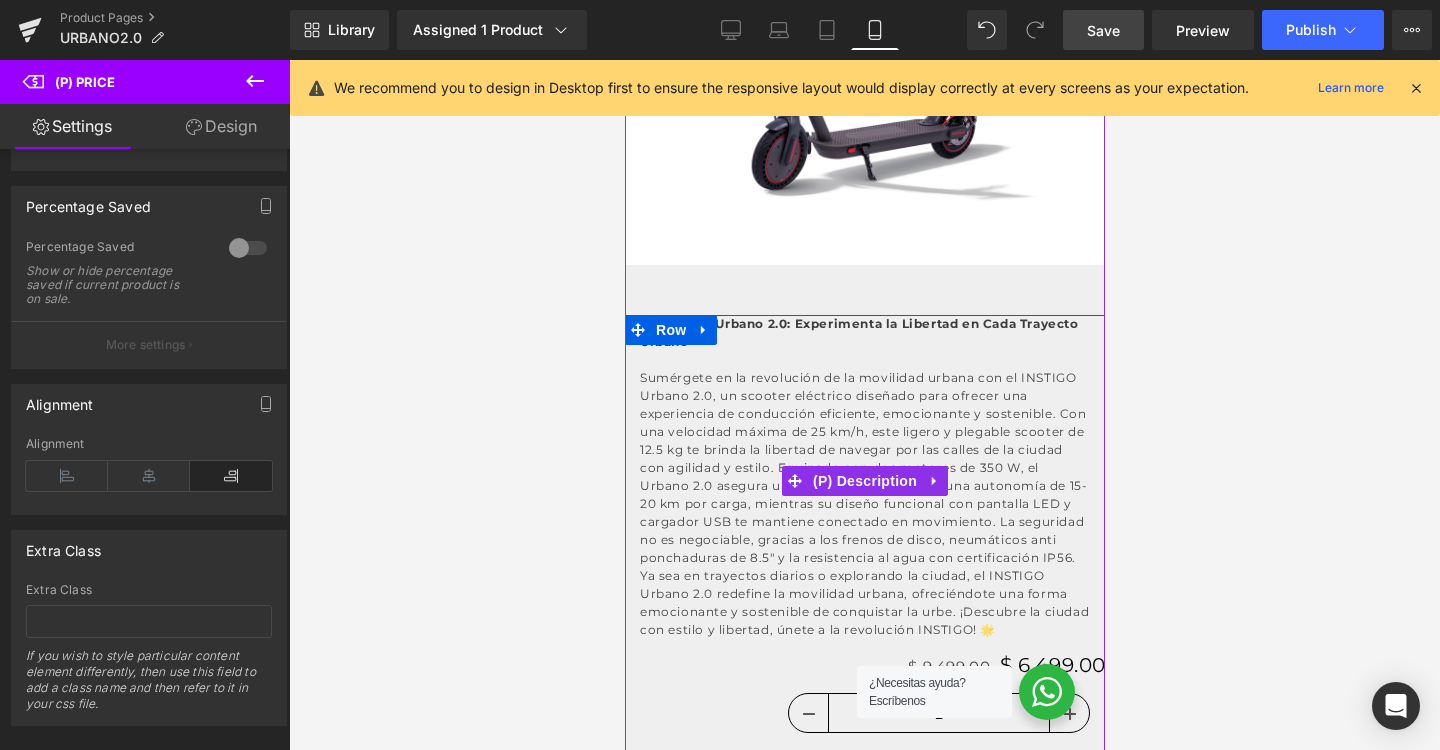 scroll, scrollTop: 451, scrollLeft: 0, axis: vertical 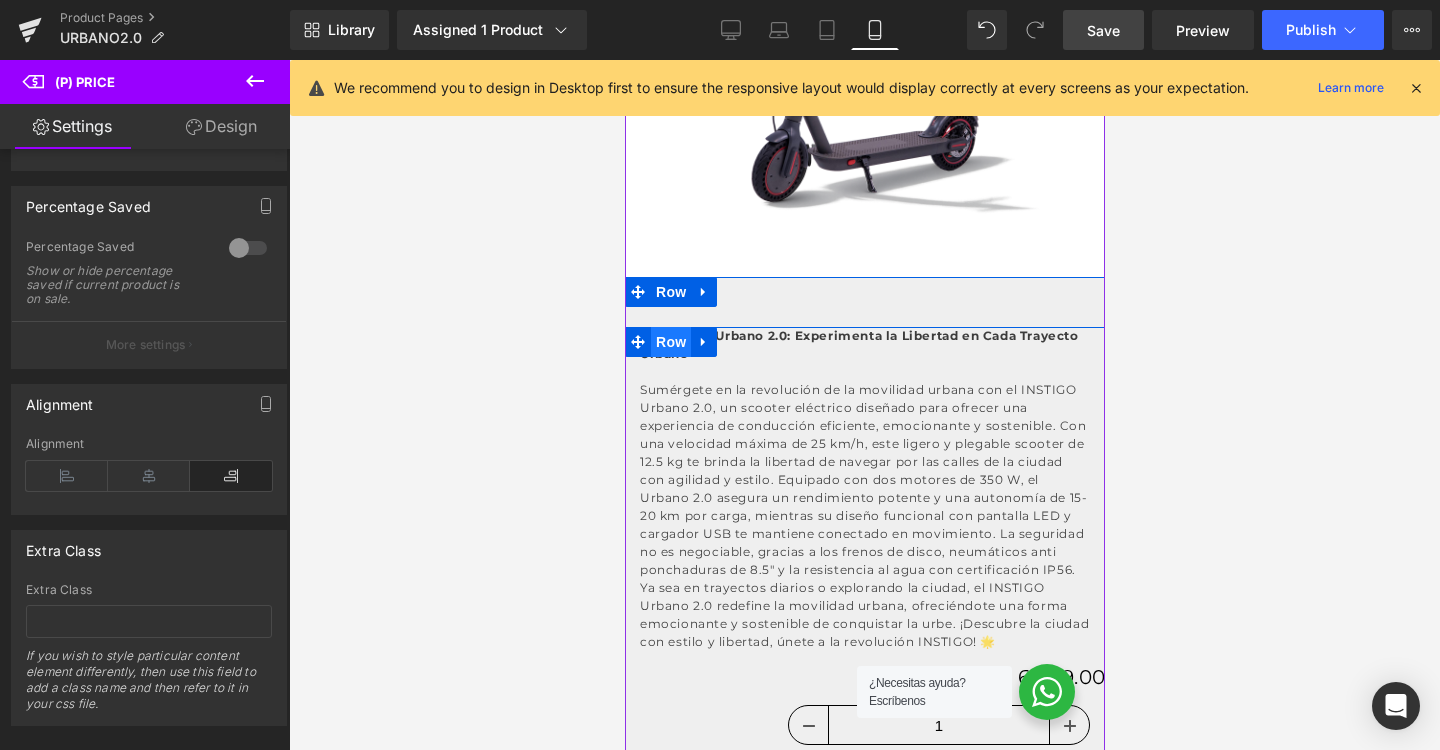 click on "Row" at bounding box center [670, 342] 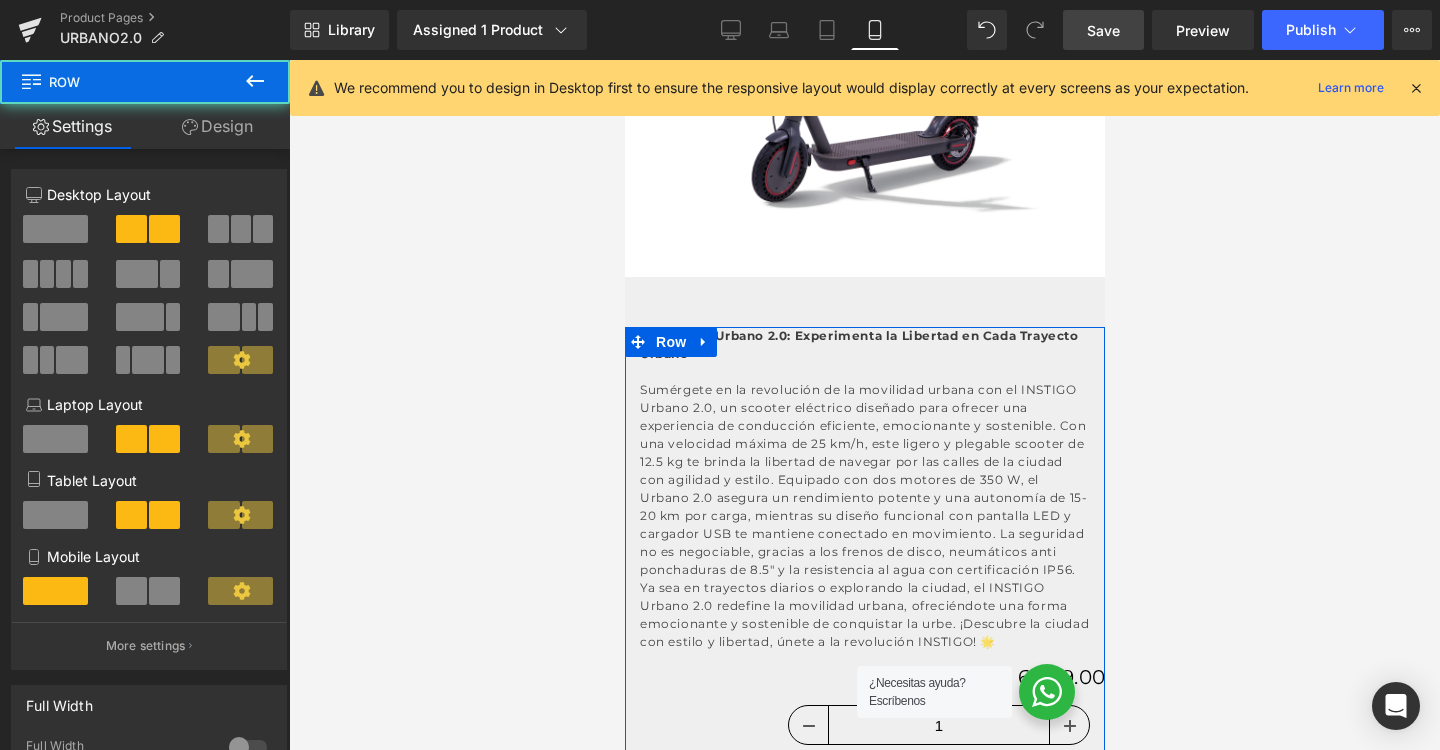 click on "Design" at bounding box center [217, 126] 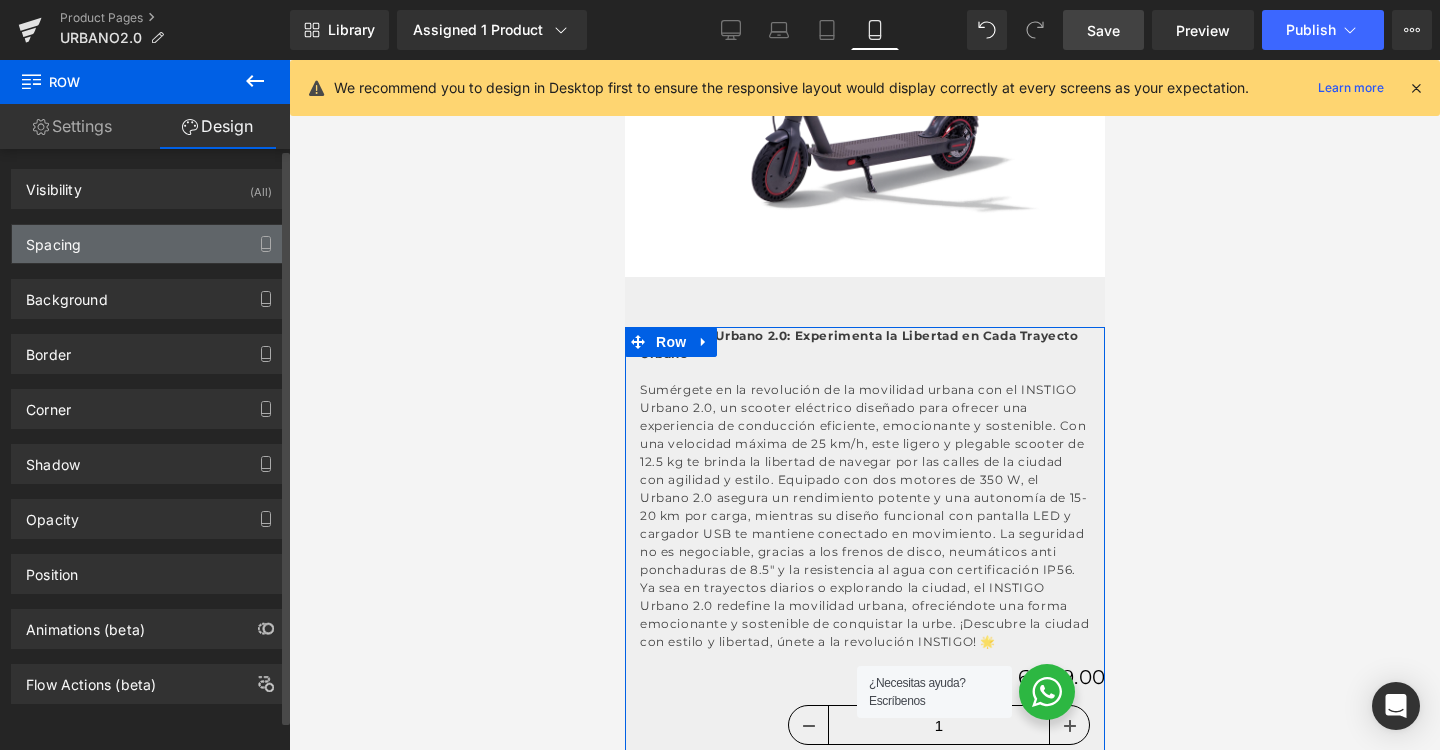 click on "Spacing" at bounding box center [149, 244] 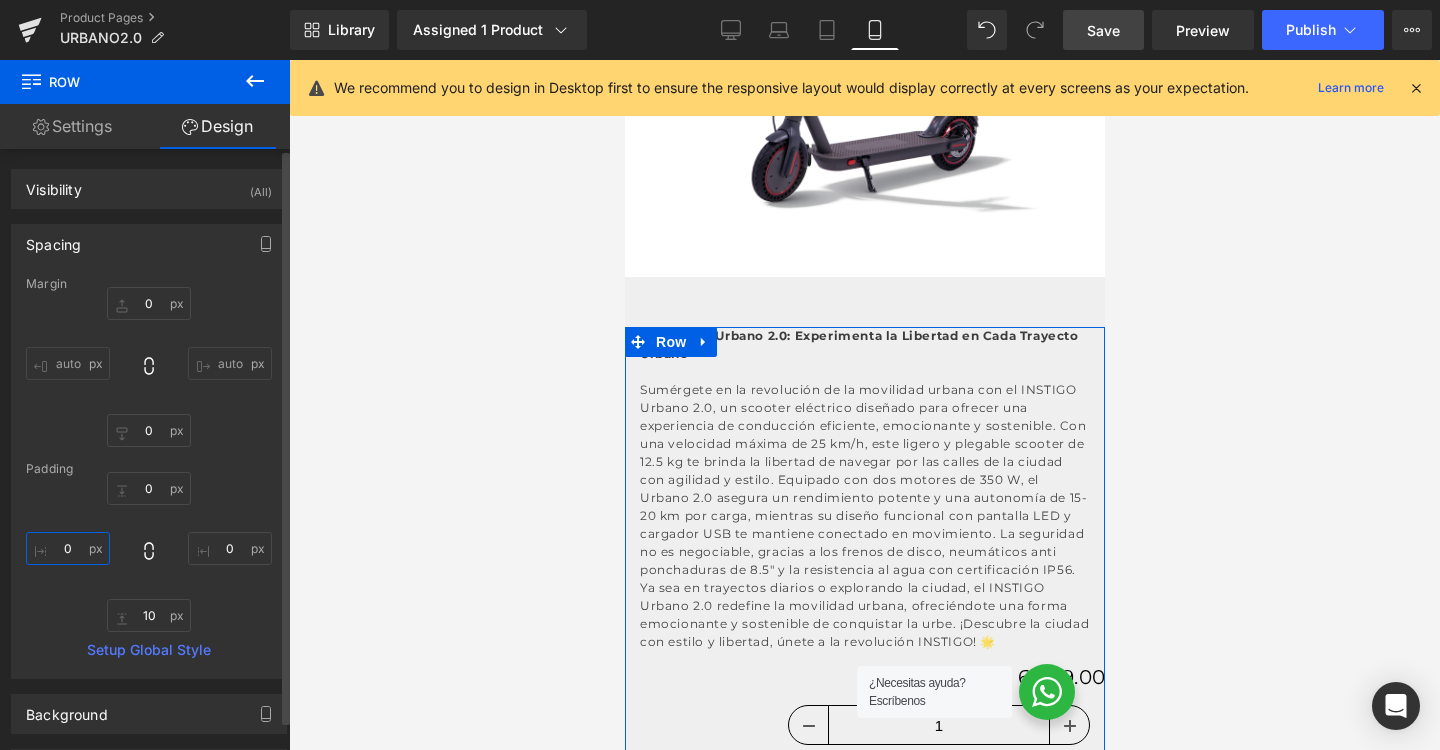 click on "0" at bounding box center (68, 548) 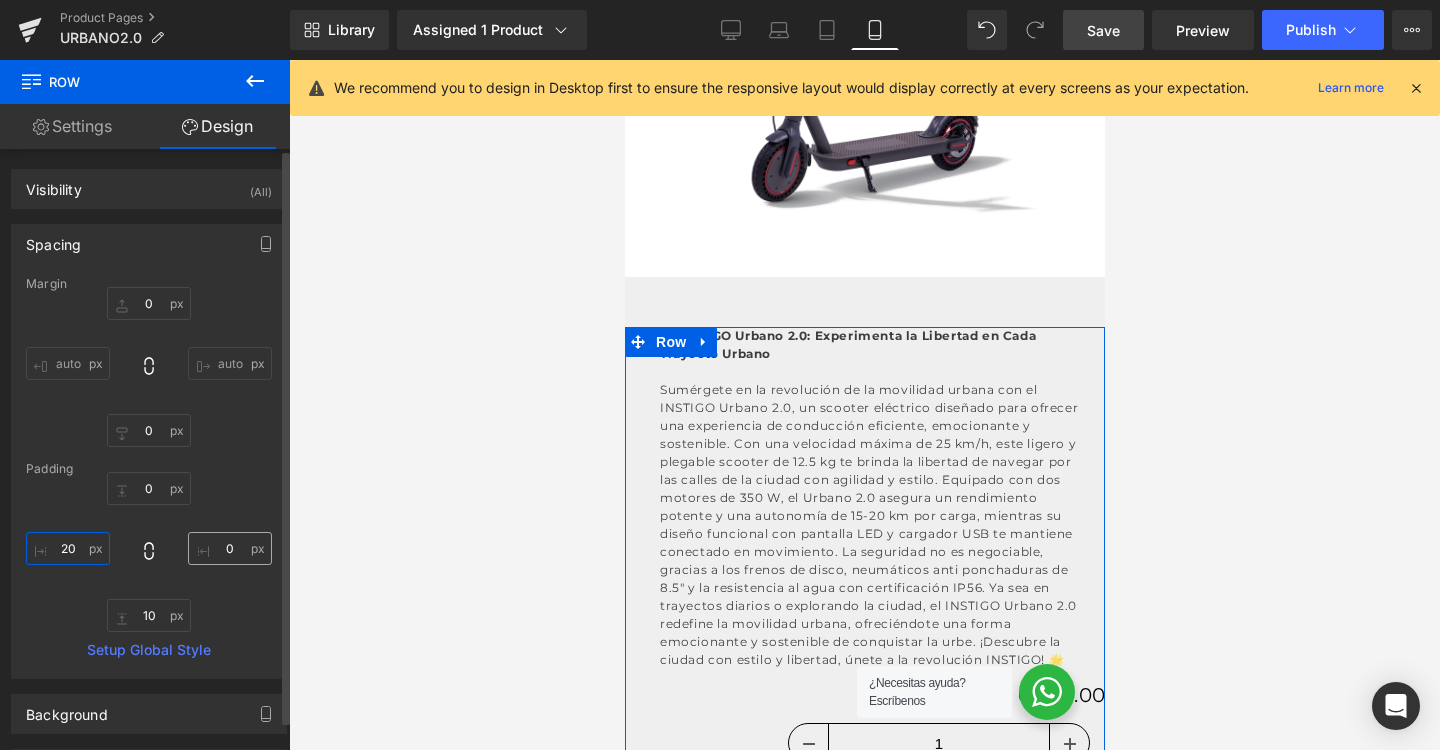 type on "20" 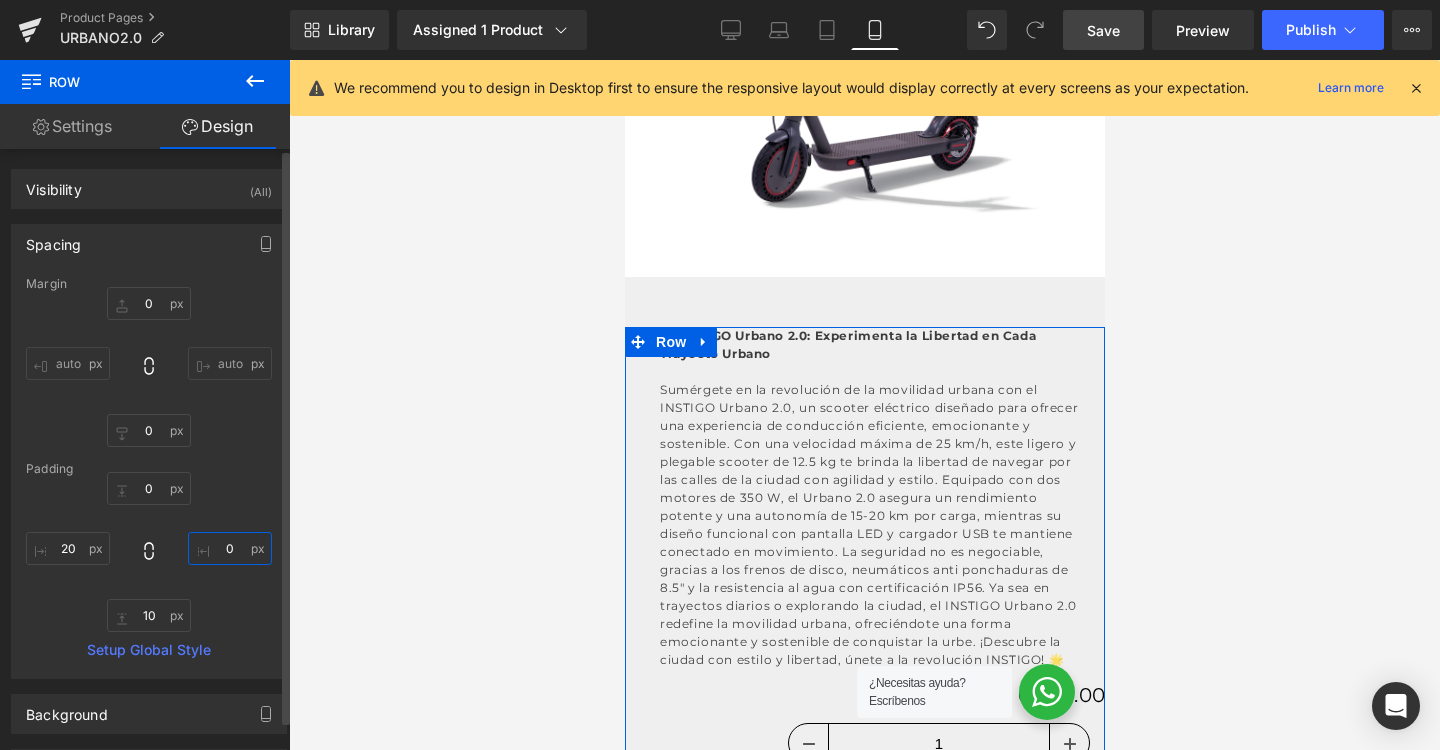 click on "0" at bounding box center [230, 548] 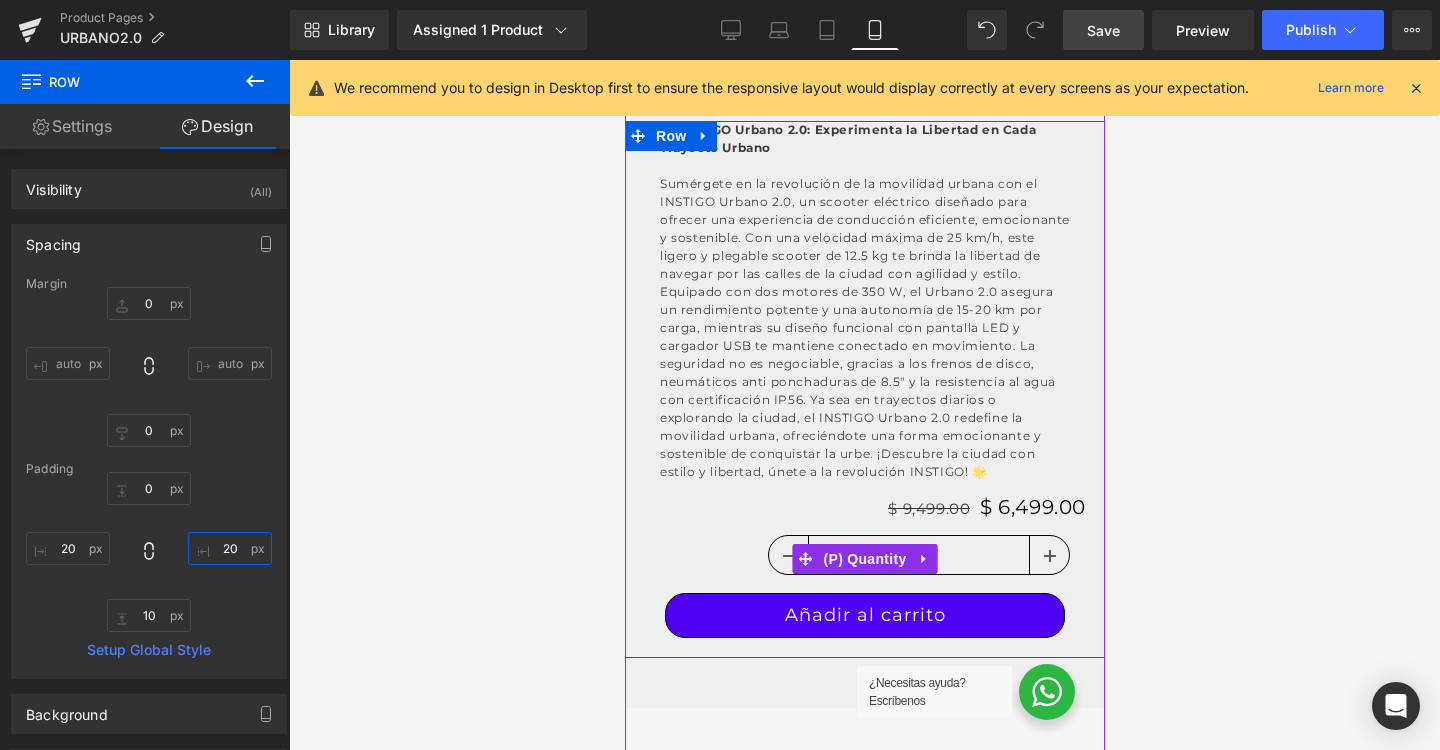 scroll, scrollTop: 661, scrollLeft: 0, axis: vertical 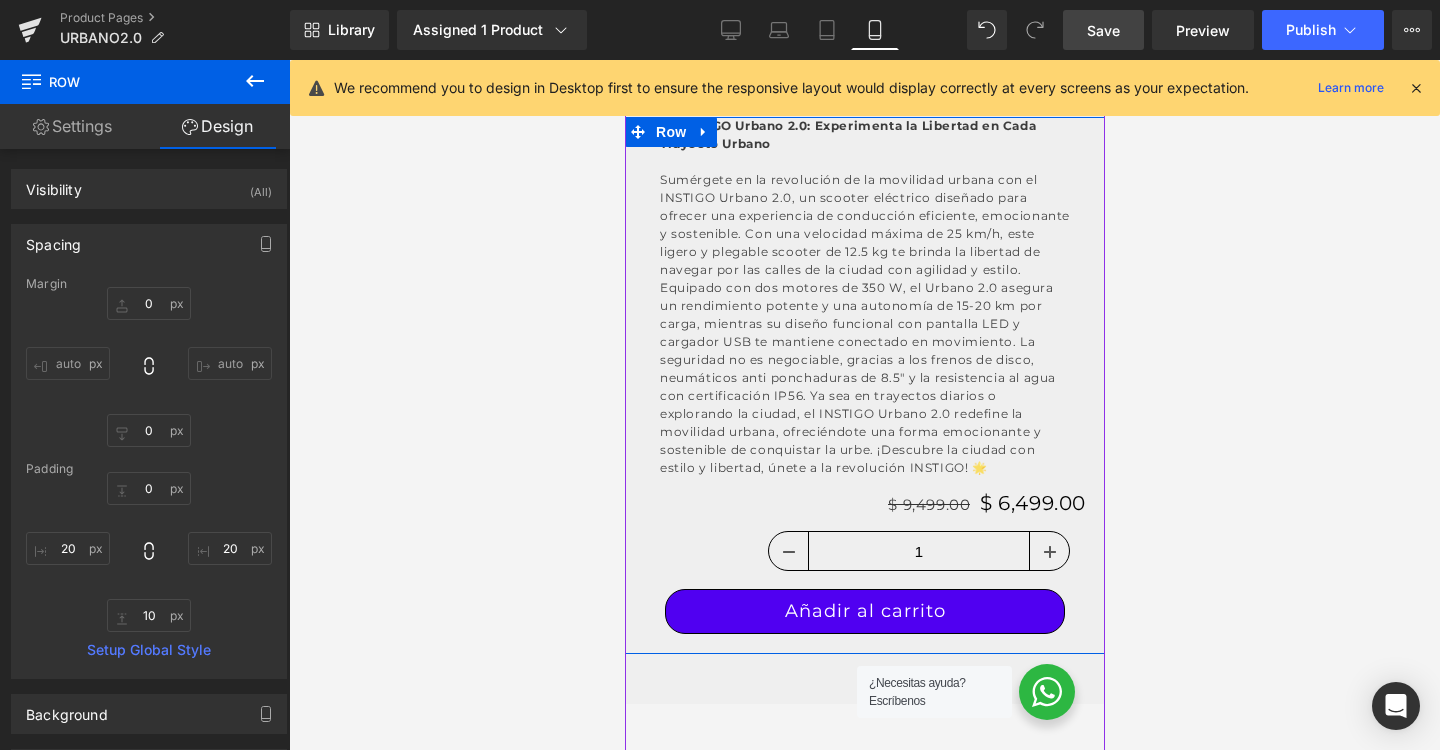 click on "$ 9,499.00
$ 6,499.00
(P) Price" at bounding box center (864, 503) 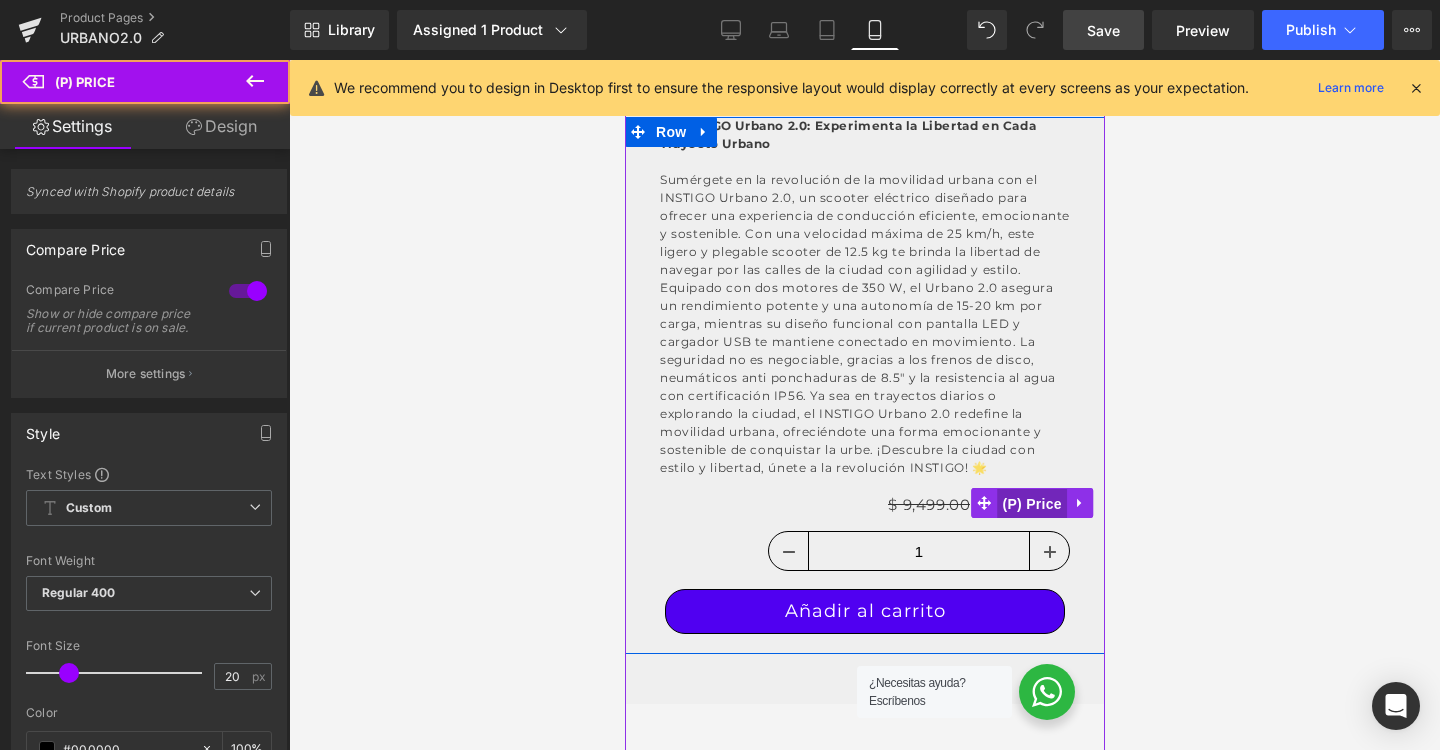 click on "(P) Price" at bounding box center [1031, 504] 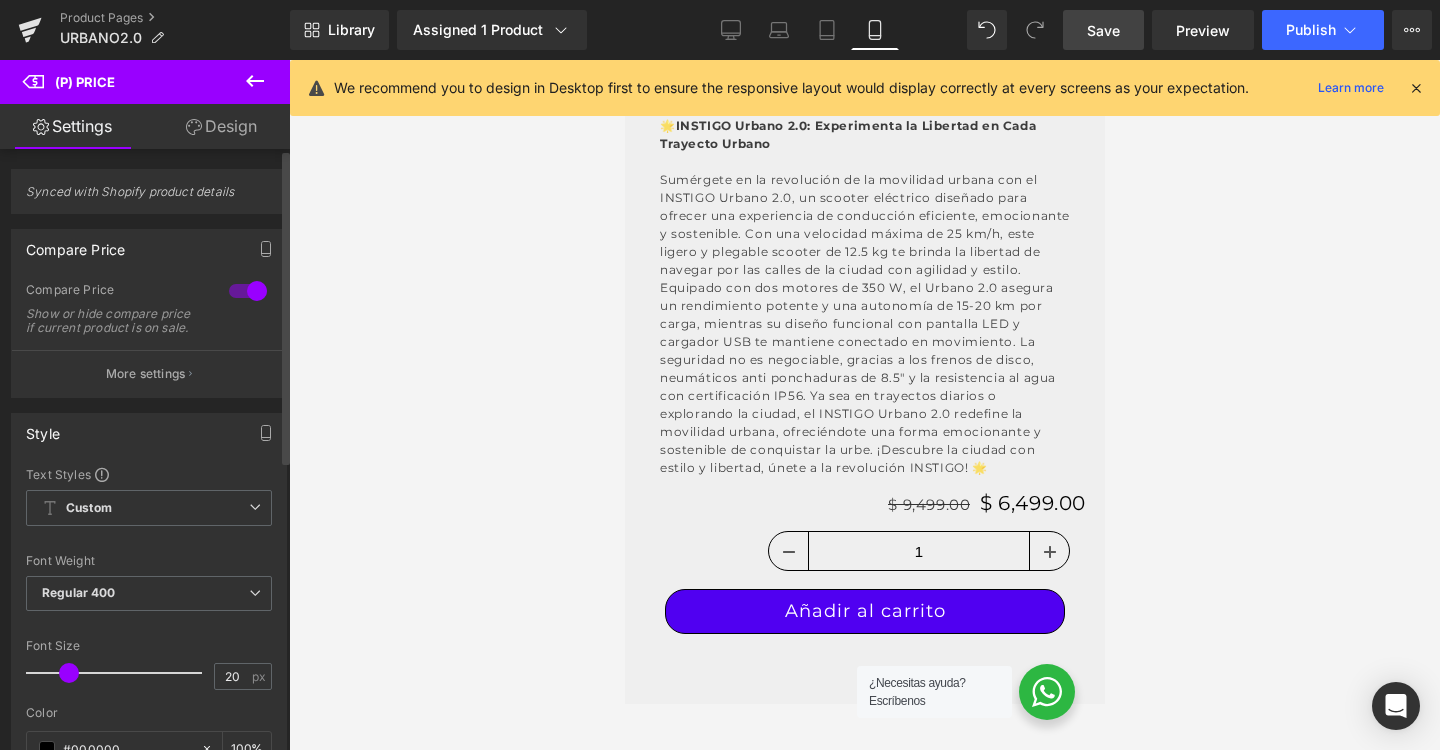 click at bounding box center [248, 291] 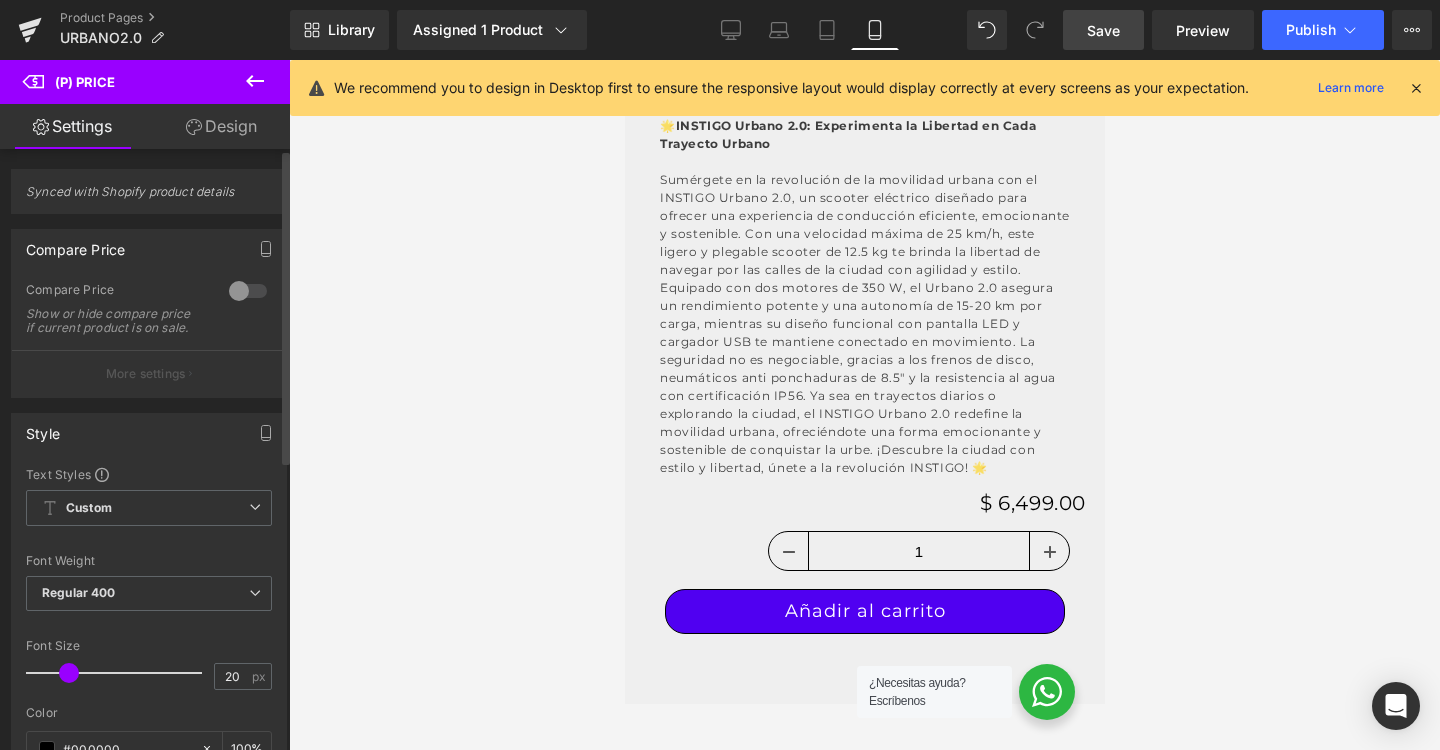 click at bounding box center (248, 291) 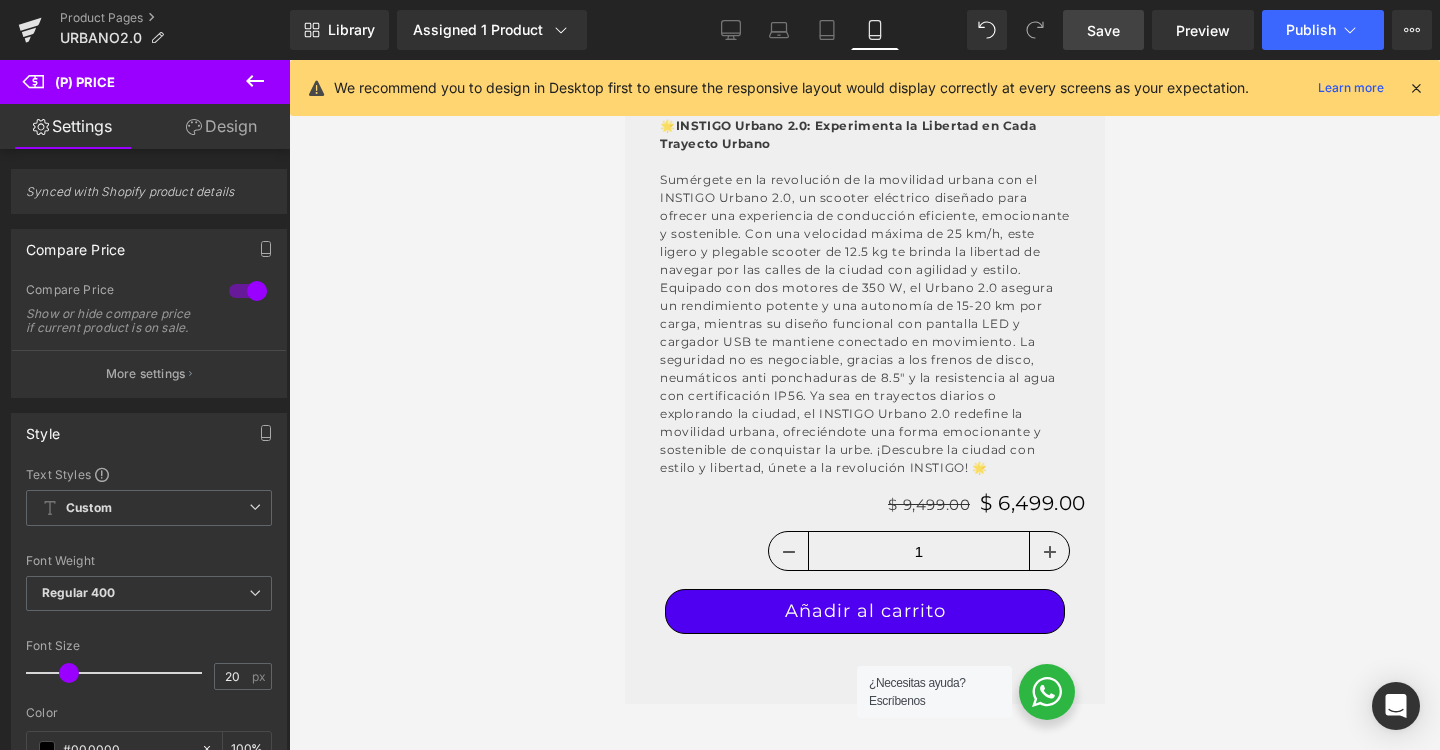 click on "Design" at bounding box center (221, 126) 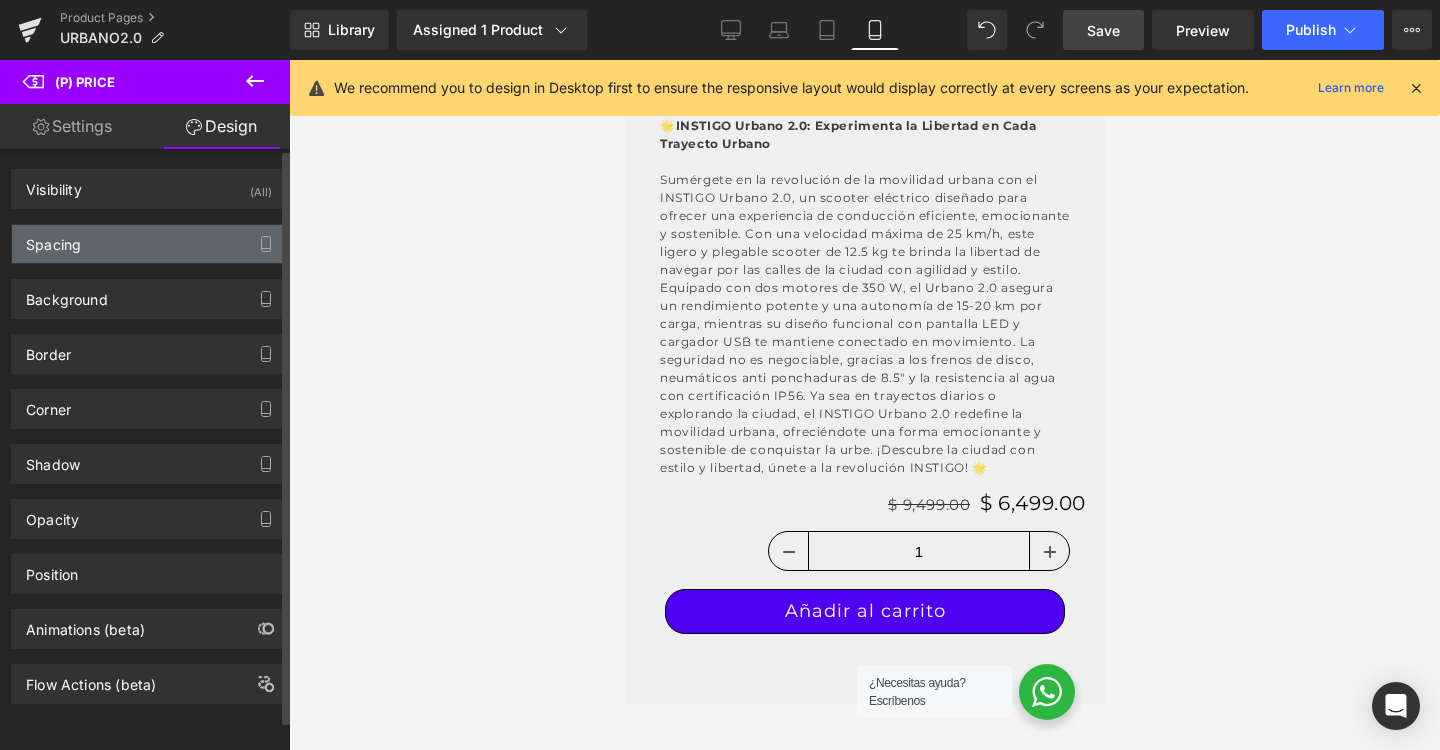 click on "Spacing" at bounding box center (149, 244) 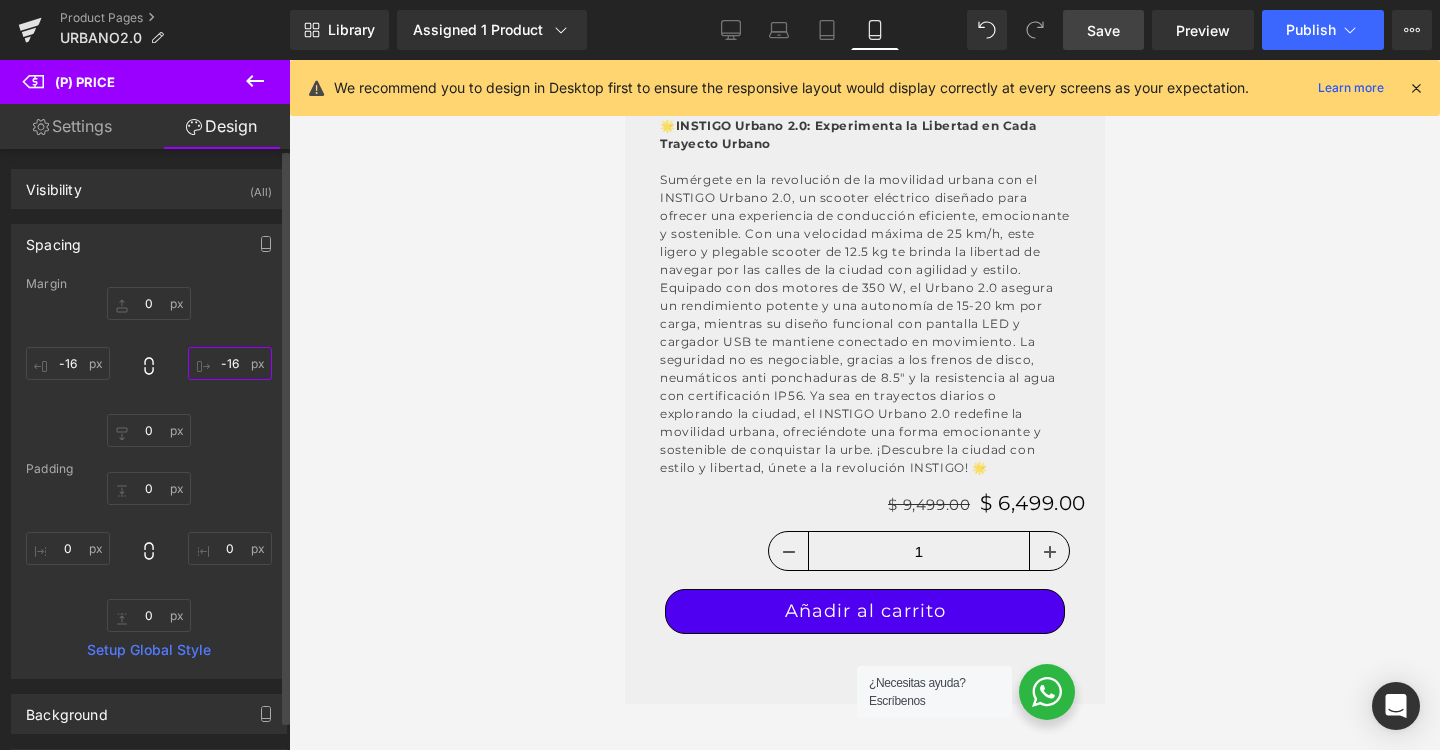 click on "-16" at bounding box center [230, 363] 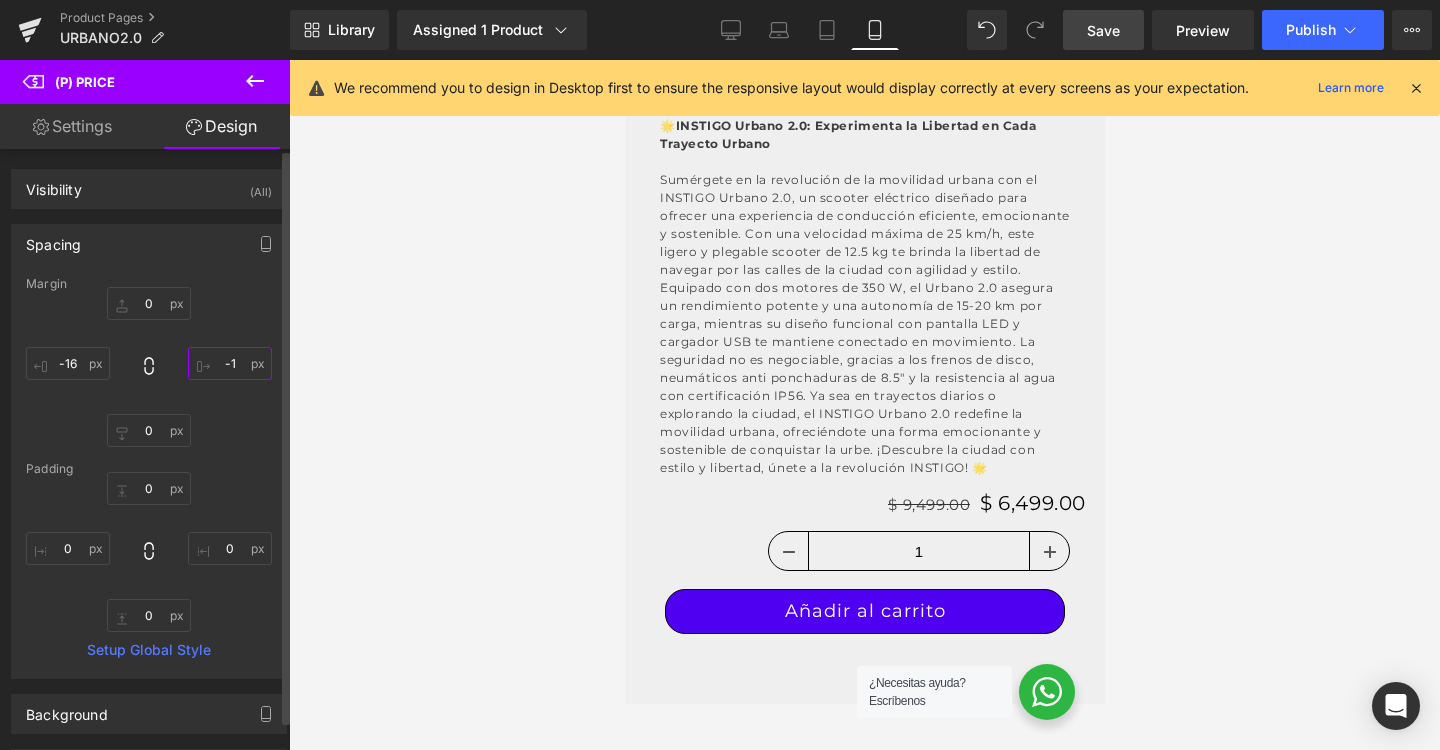 type on "-" 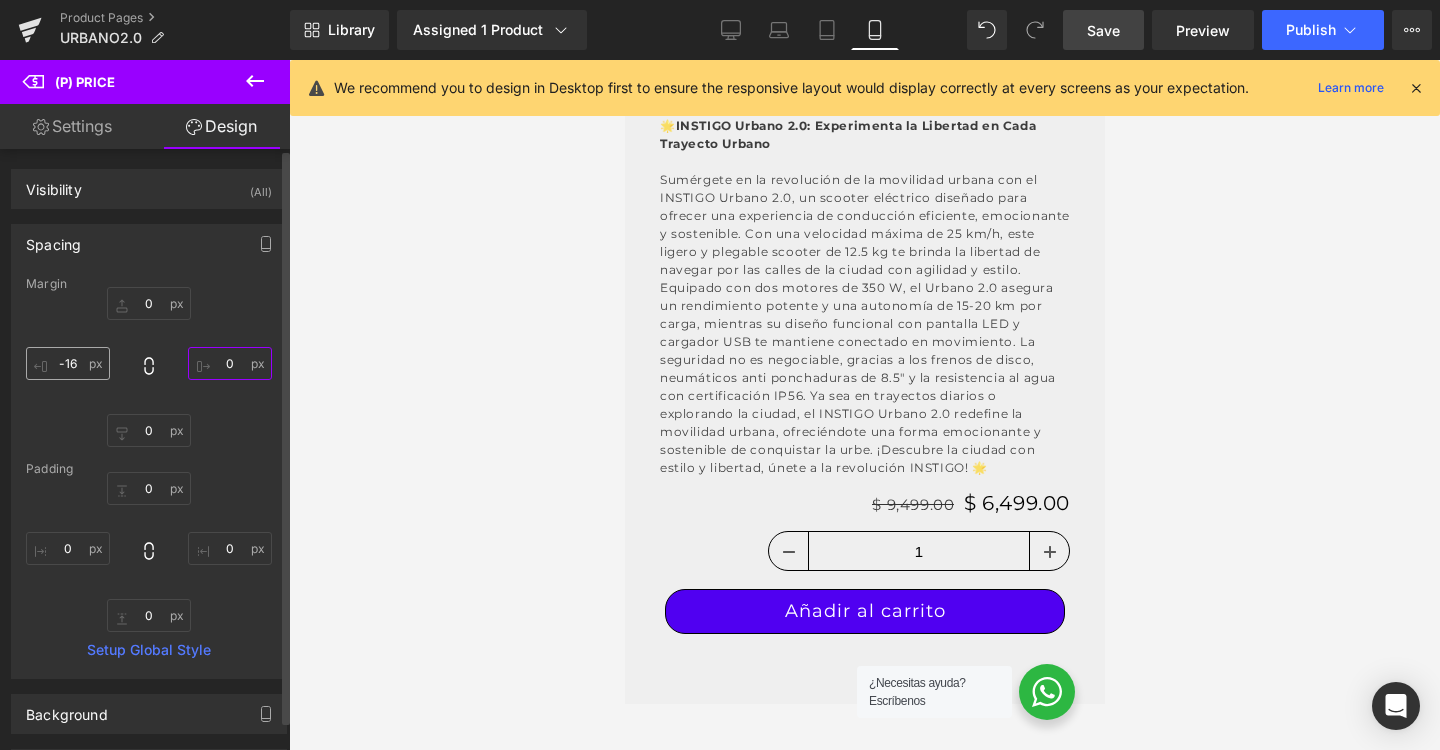 type 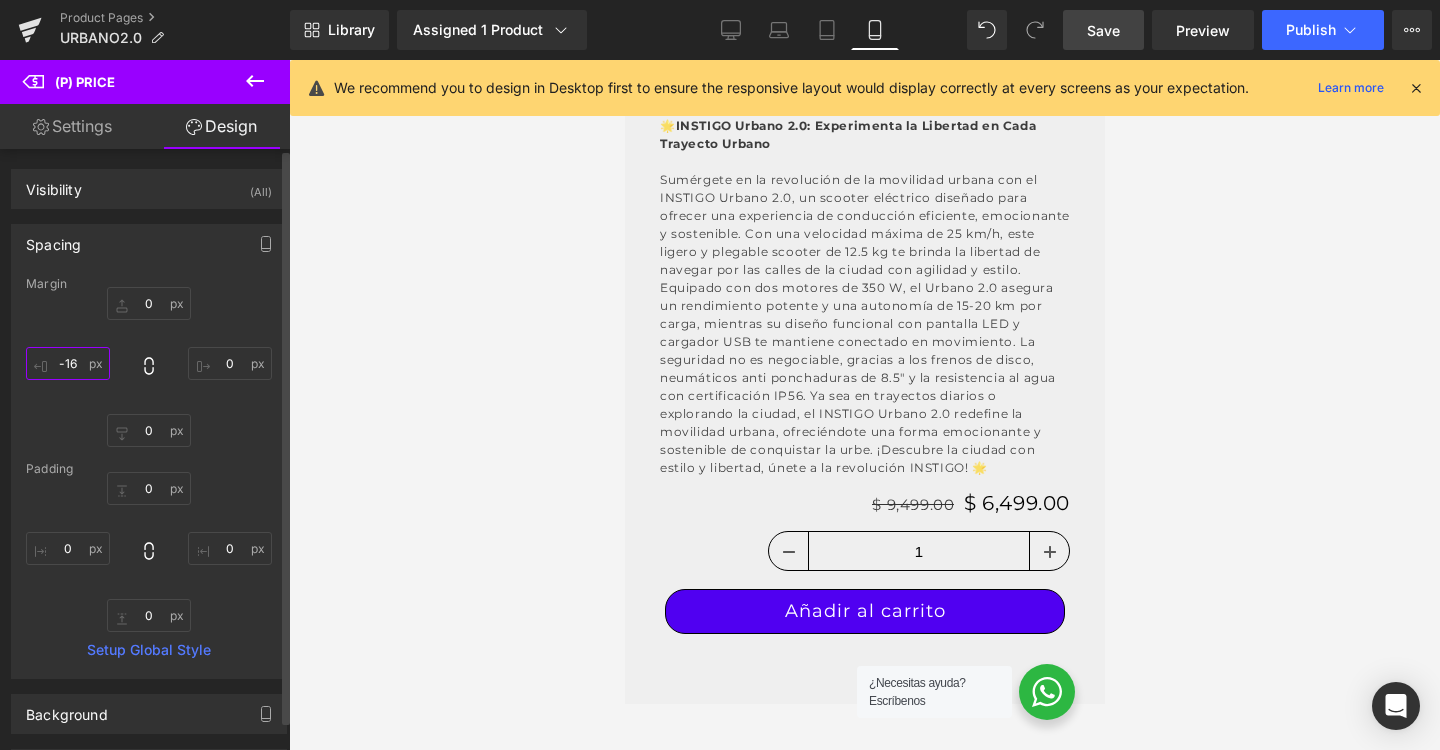 click on "-16" at bounding box center [68, 363] 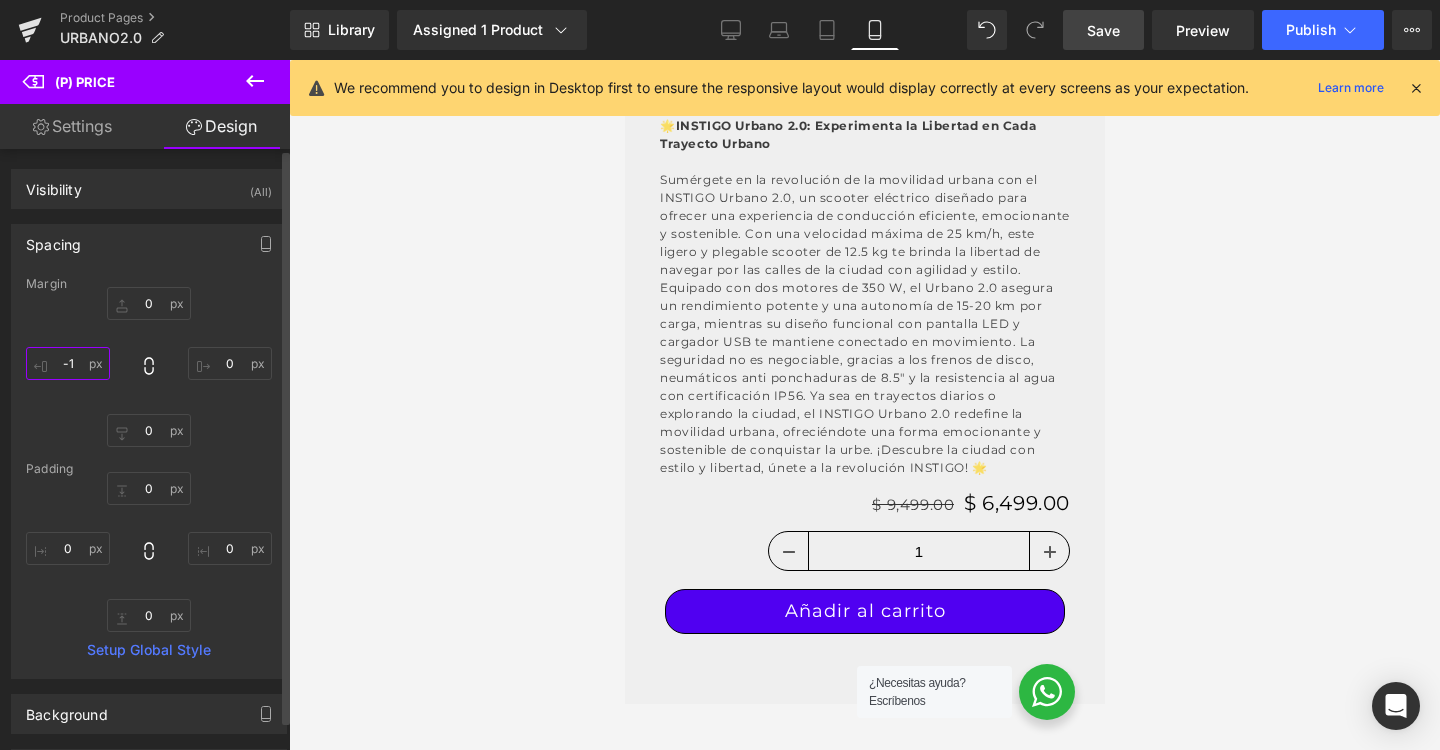 type on "-" 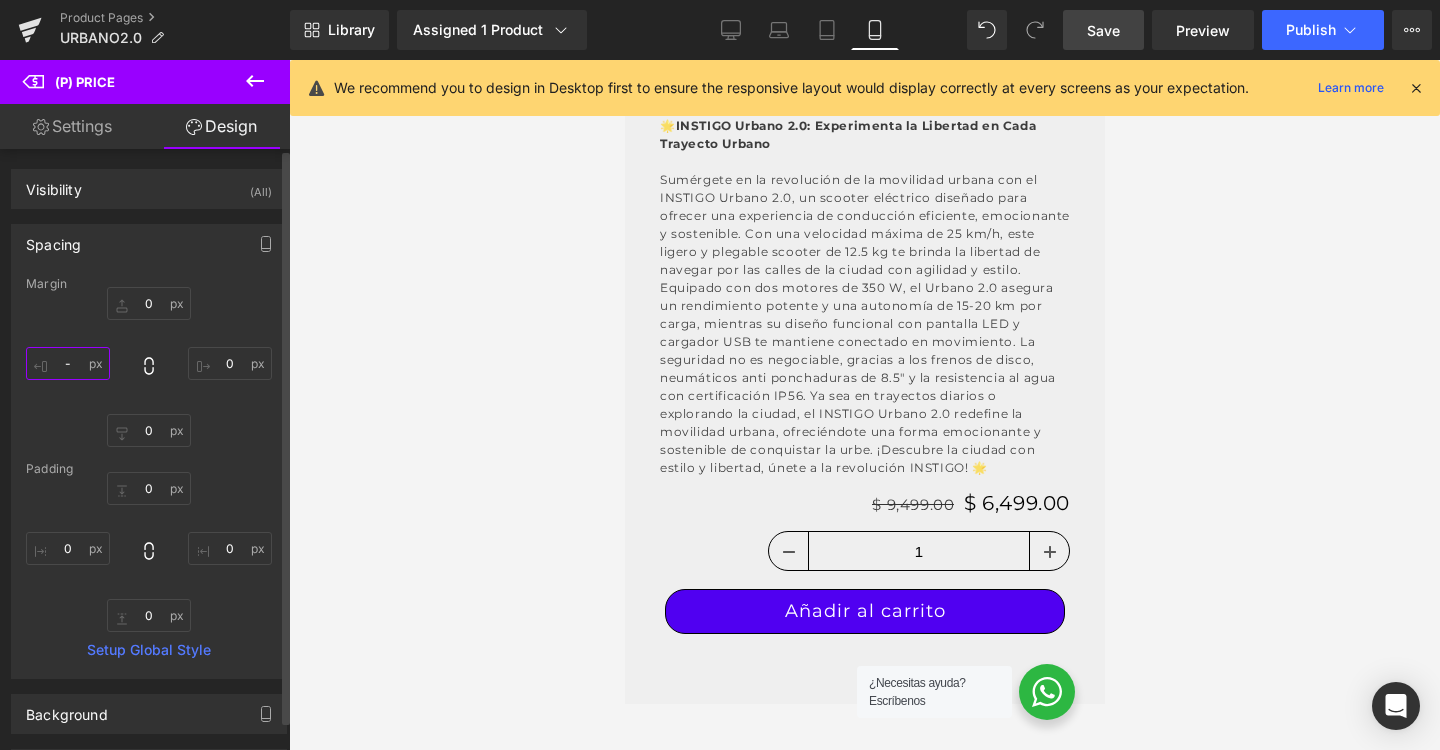 type 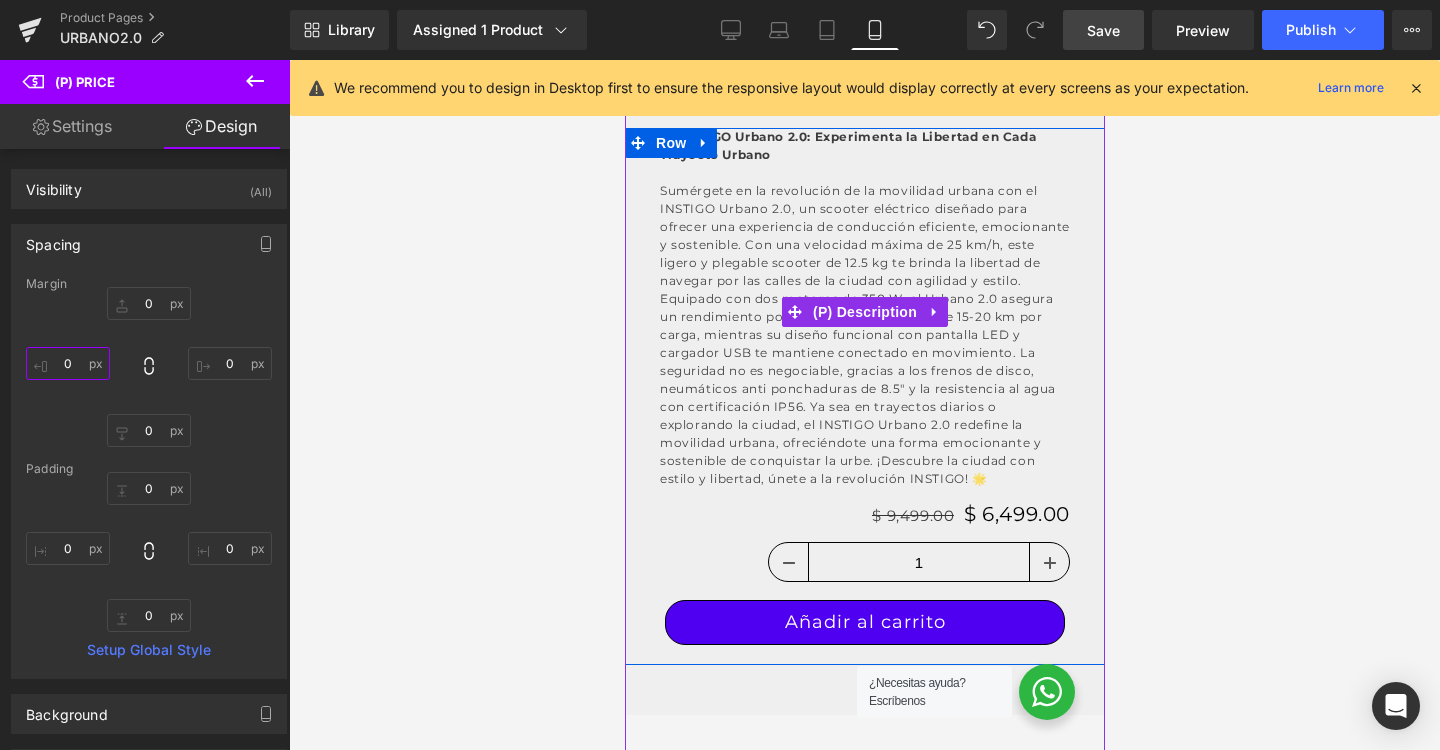 scroll, scrollTop: 682, scrollLeft: 0, axis: vertical 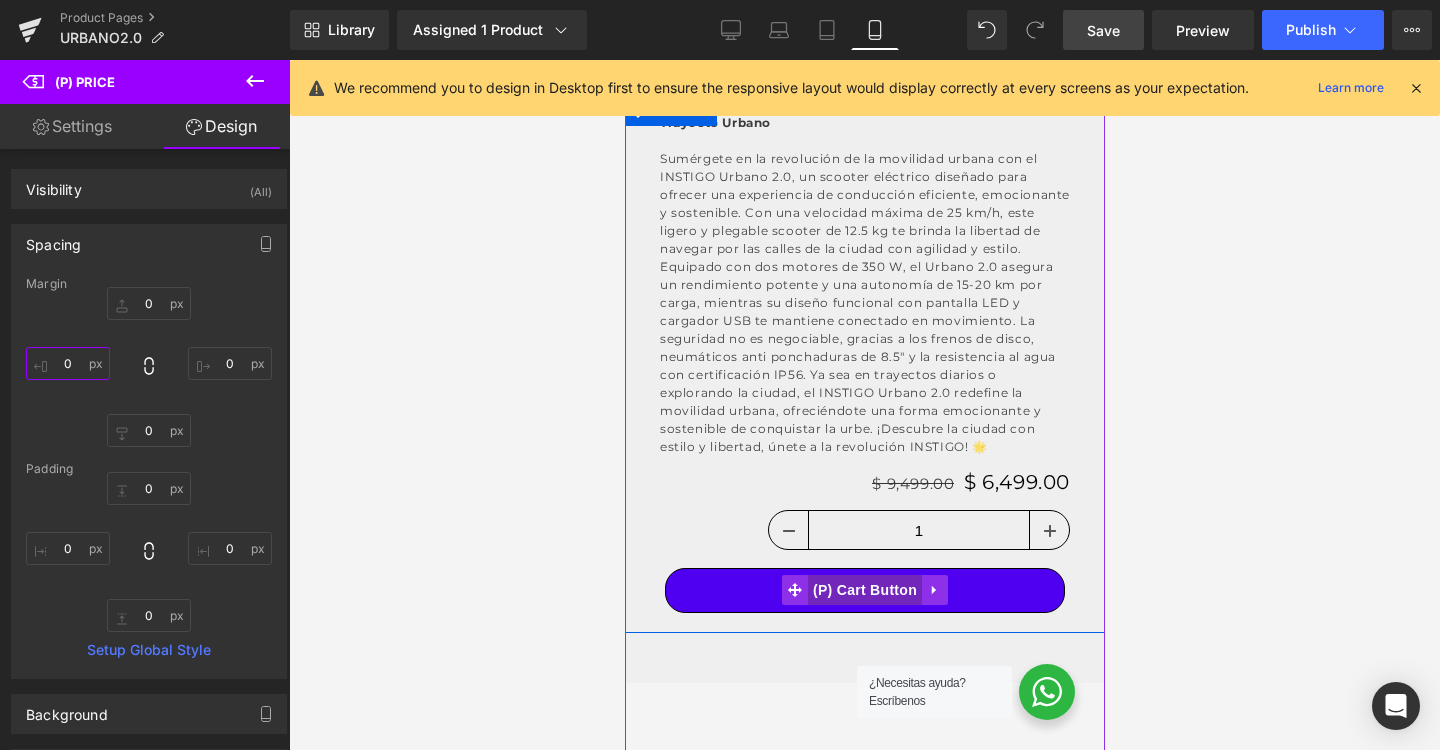 click on "(P) Cart Button" at bounding box center [864, 590] 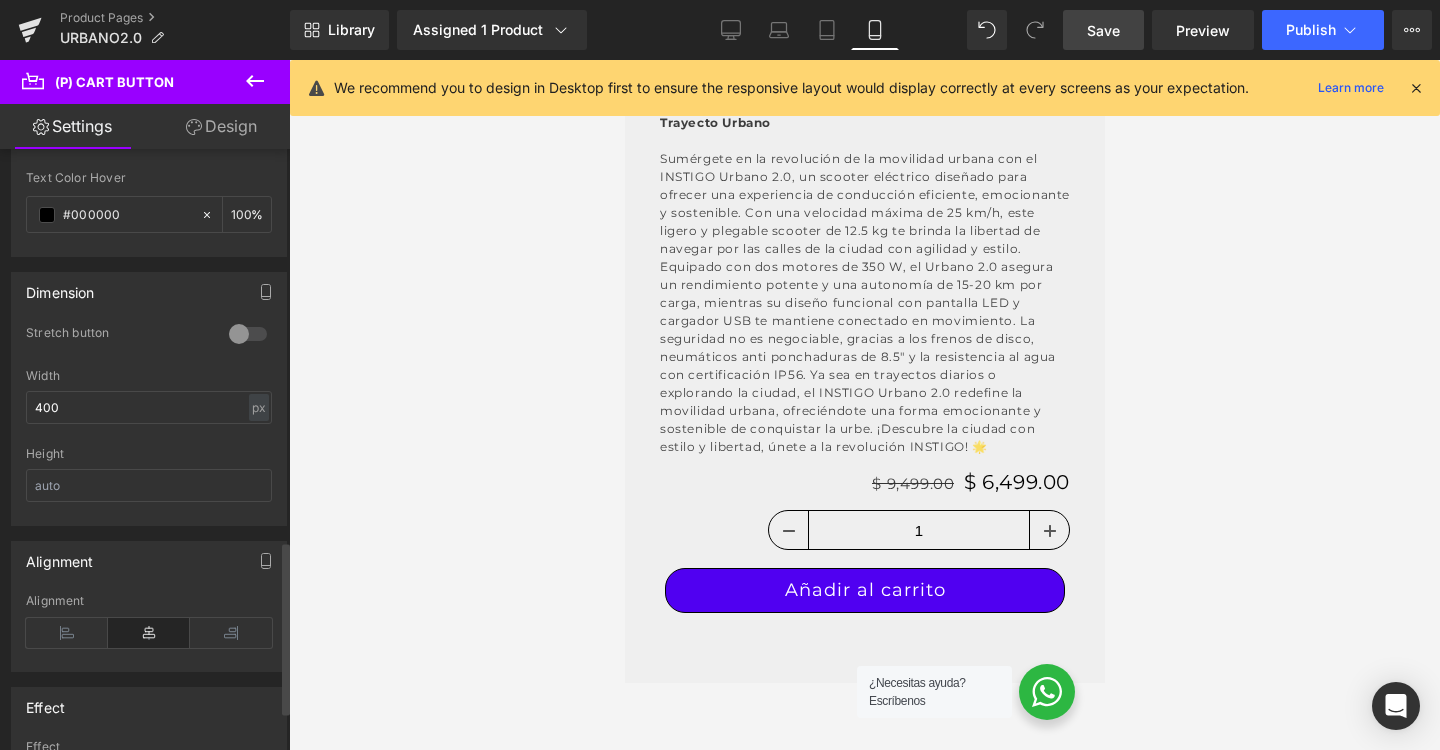 scroll, scrollTop: 1377, scrollLeft: 0, axis: vertical 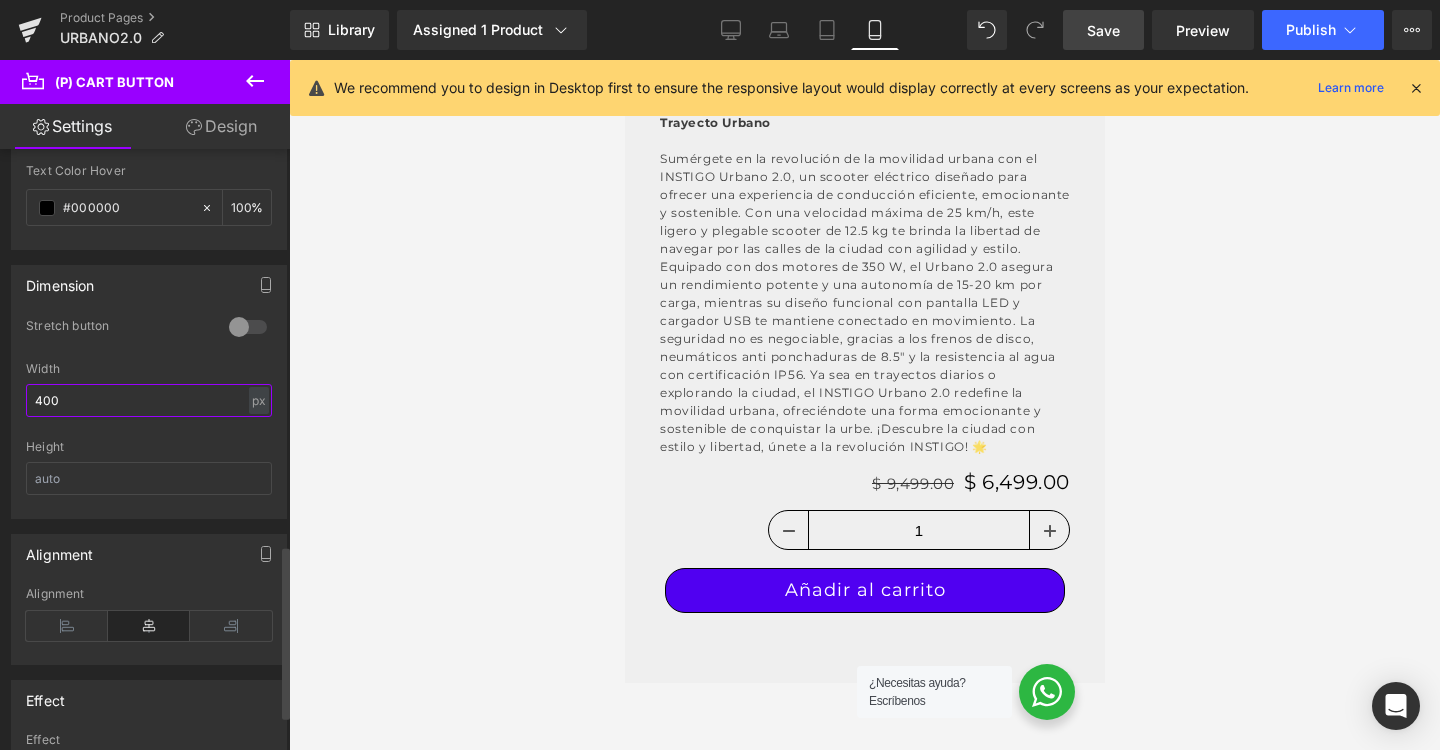 click on "400" at bounding box center (149, 400) 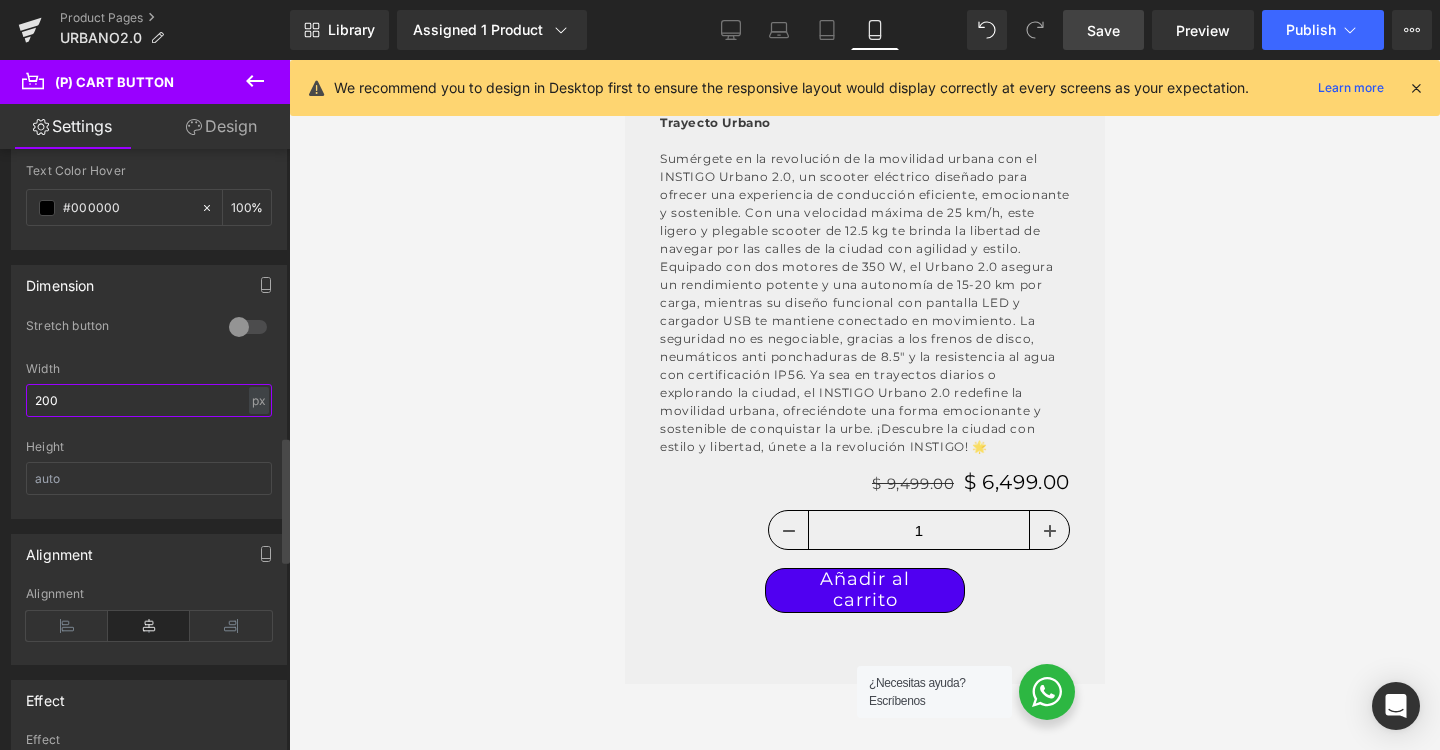 click on "200" at bounding box center (149, 400) 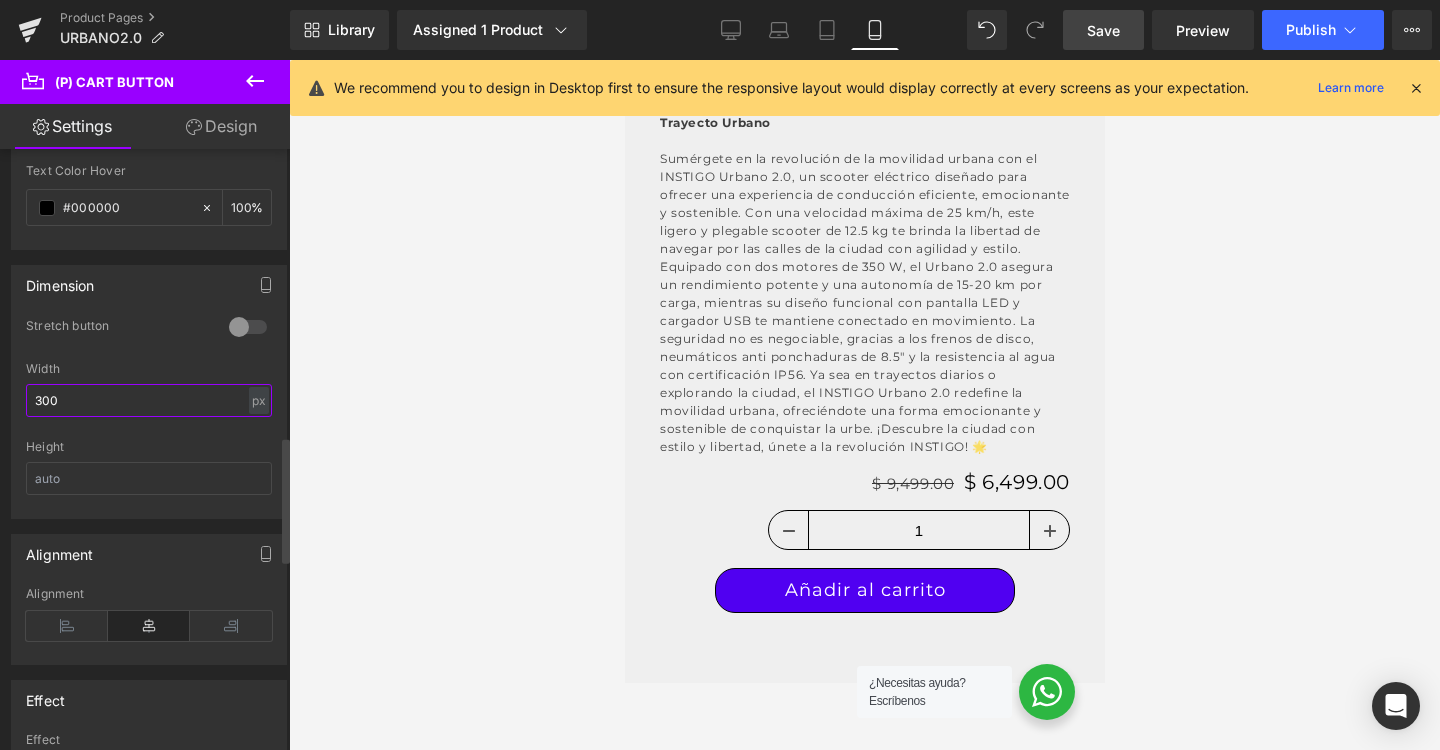 click on "300" at bounding box center [149, 400] 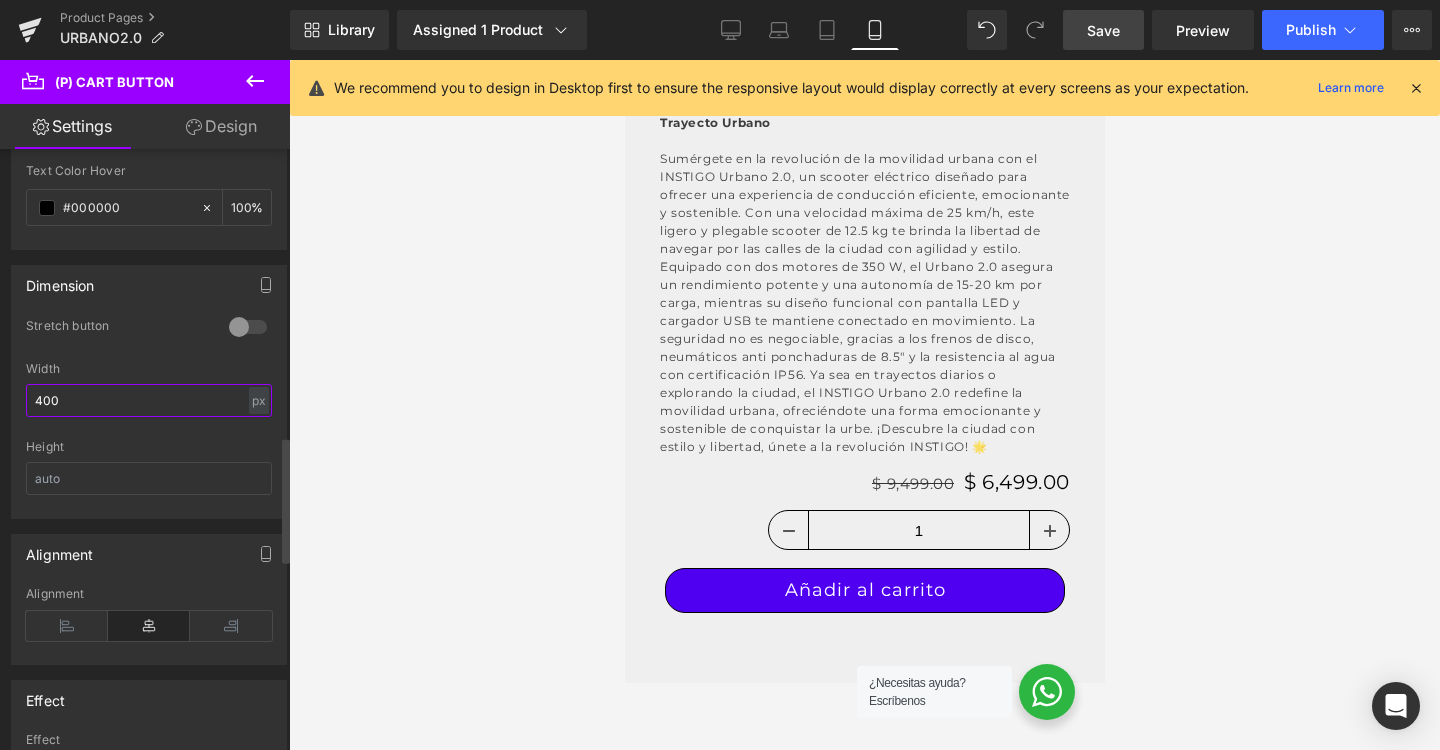 click on "400" at bounding box center (149, 400) 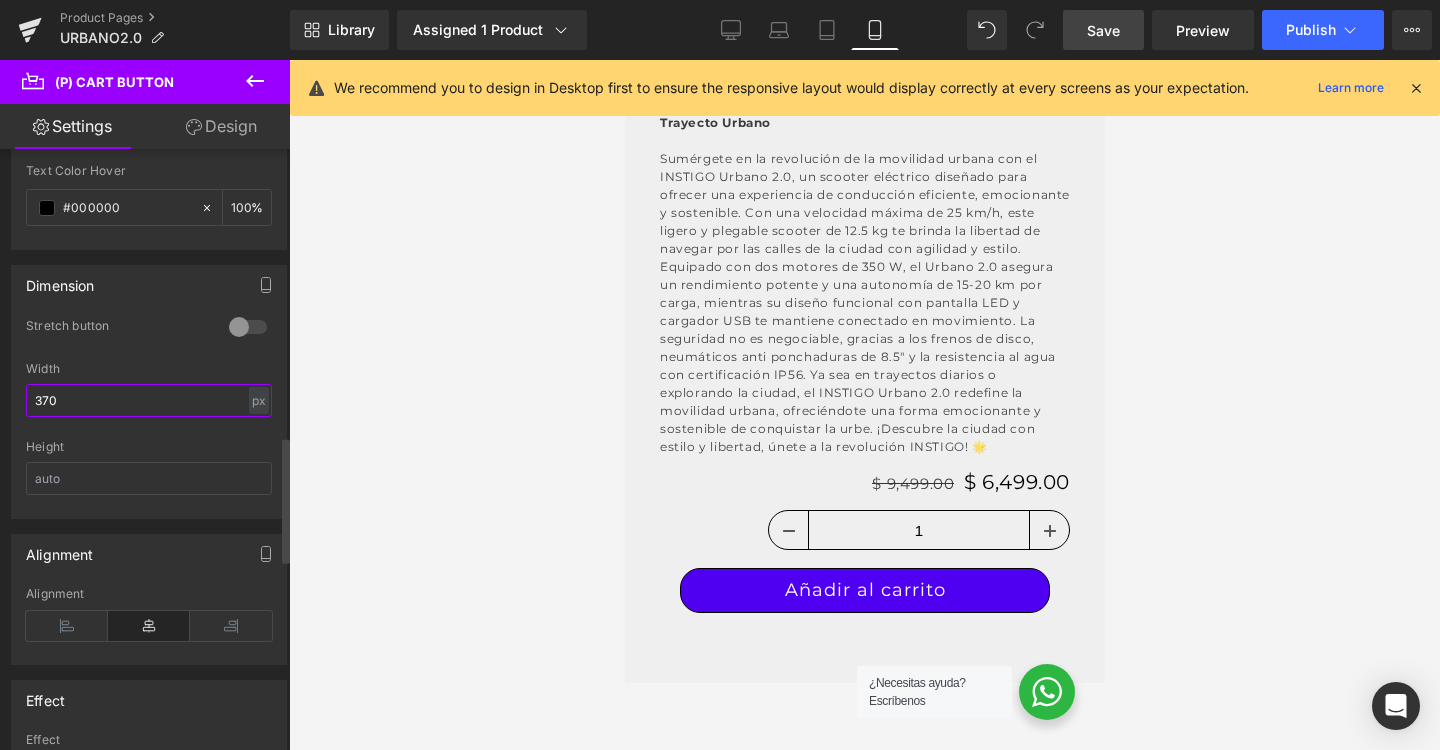 click on "370" at bounding box center [149, 400] 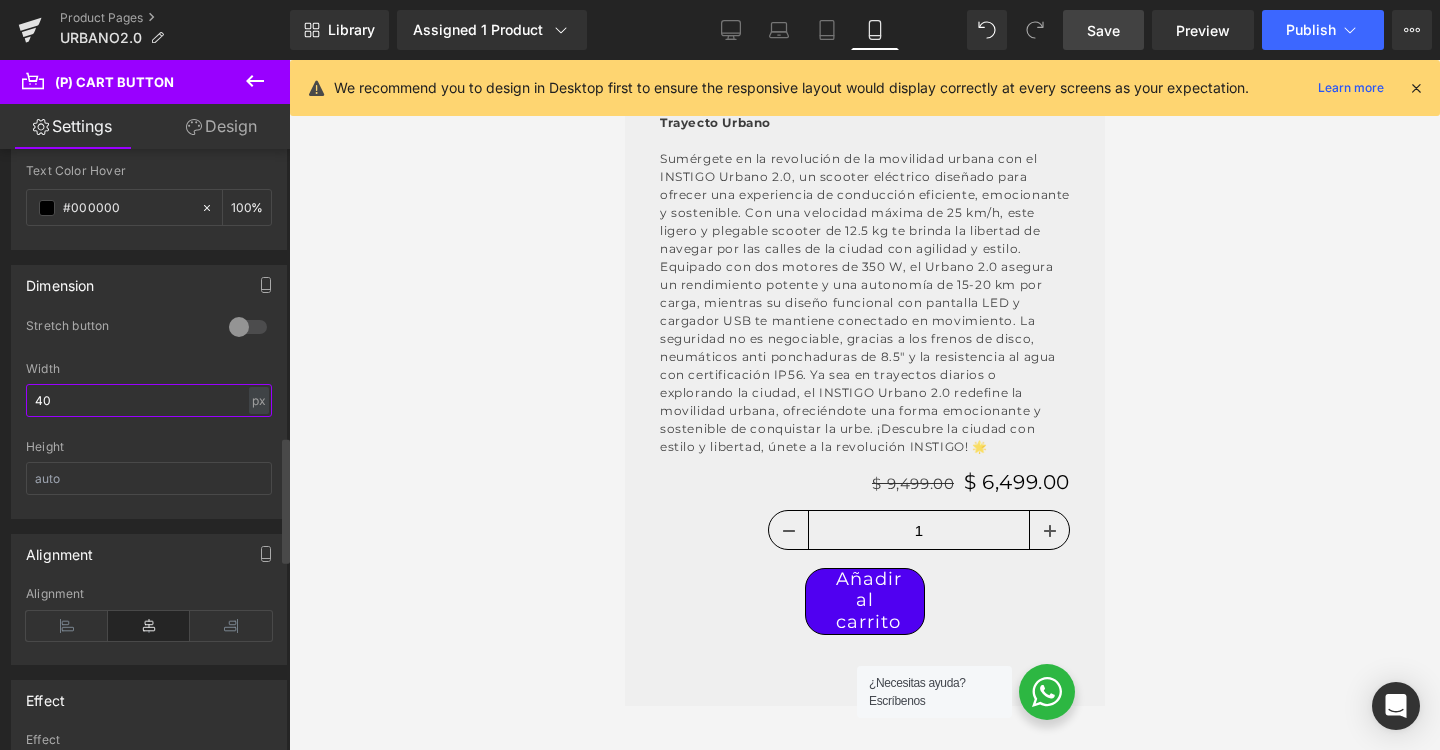 type on "400" 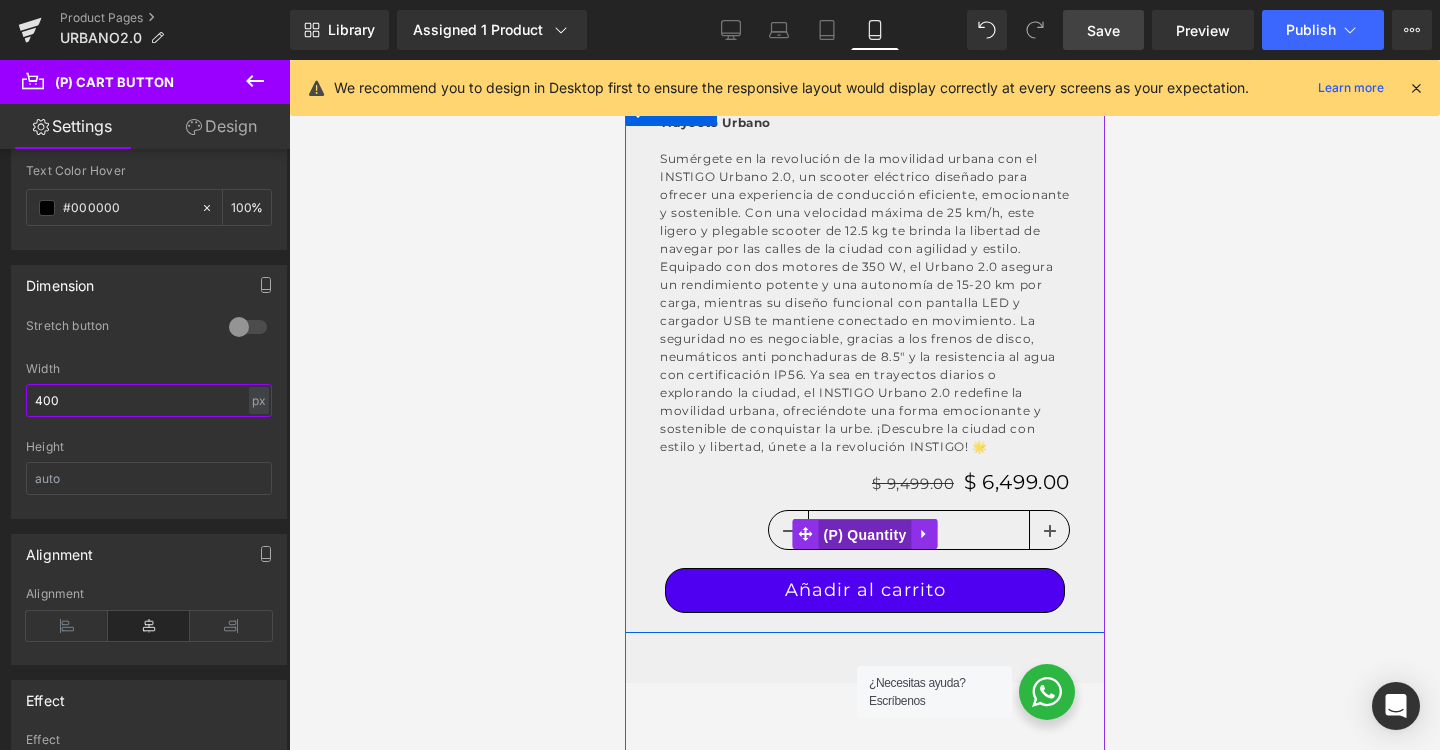 click on "(P) Quantity" at bounding box center (864, 535) 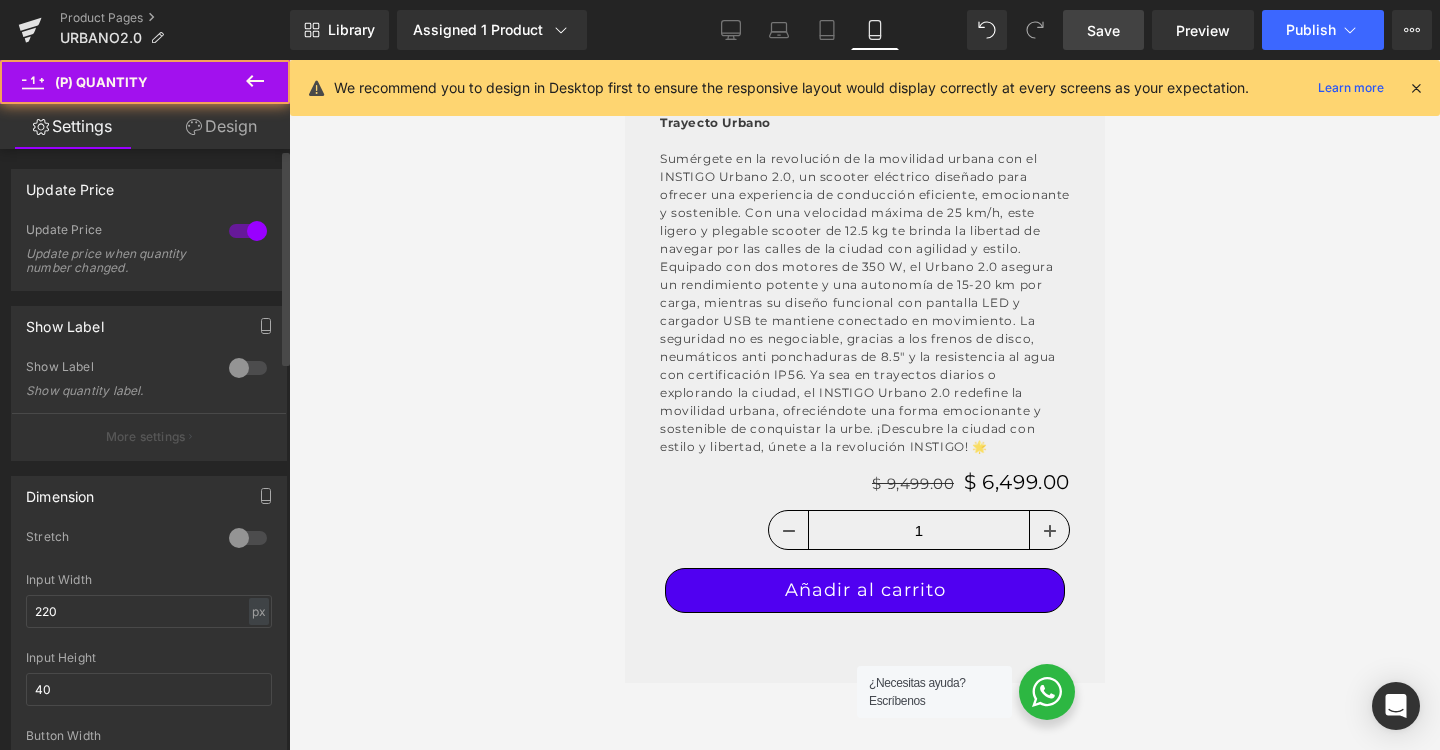 scroll, scrollTop: 66, scrollLeft: 0, axis: vertical 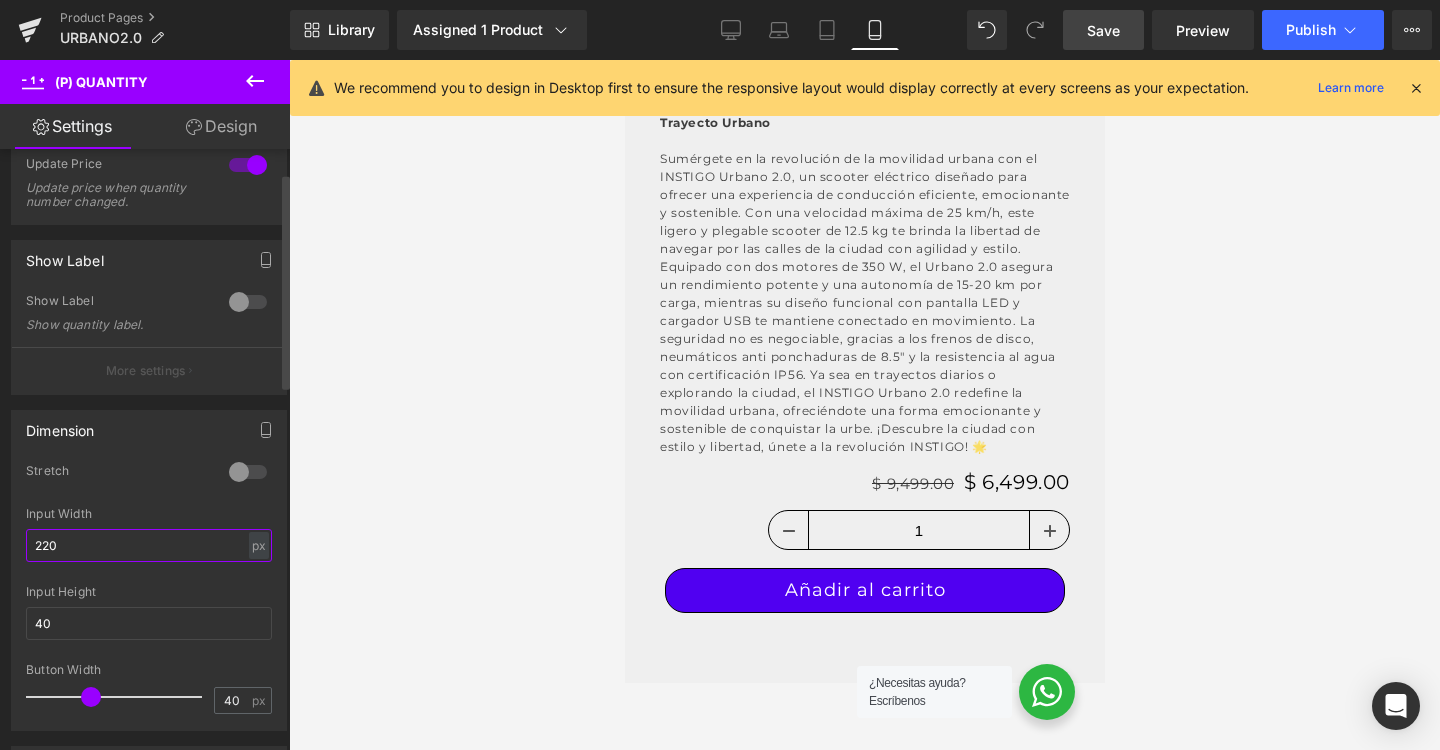 click on "220" at bounding box center (149, 545) 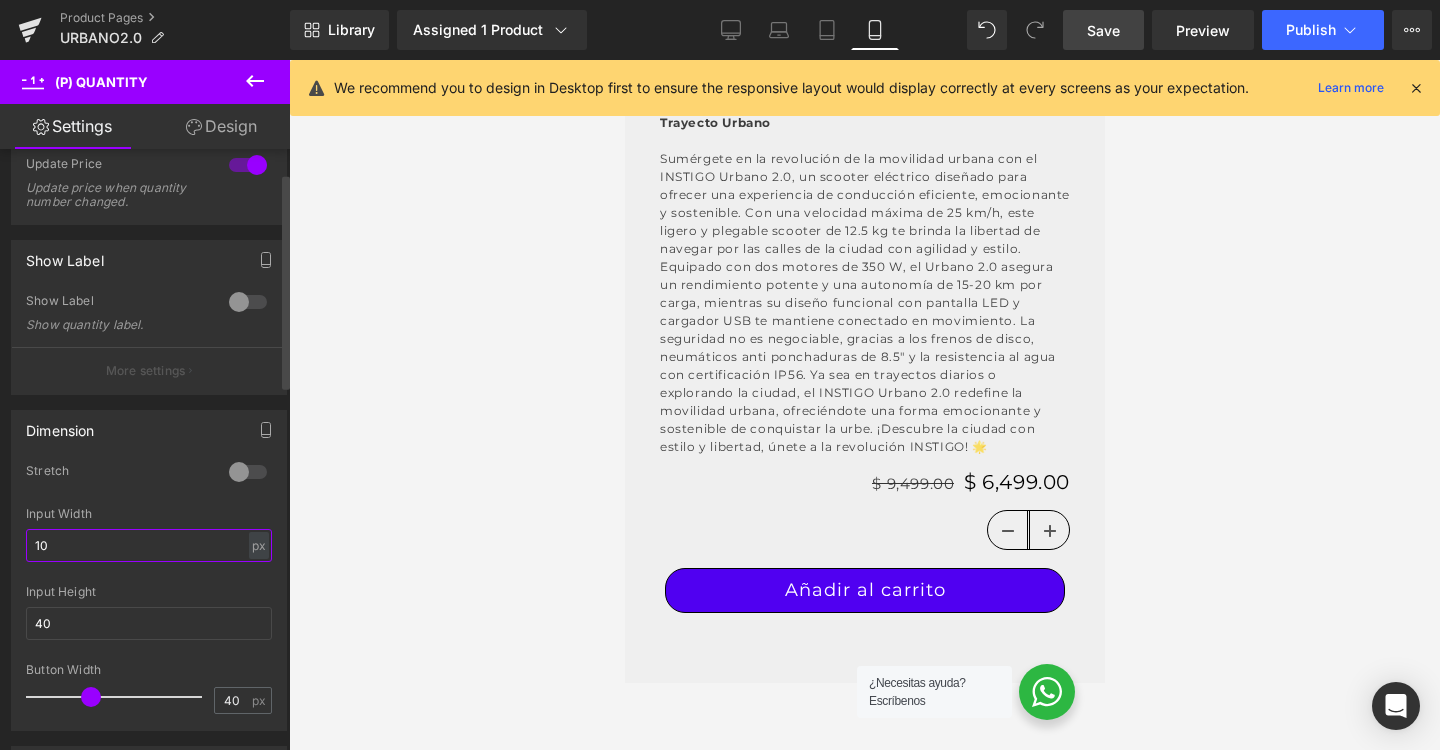 type on "100" 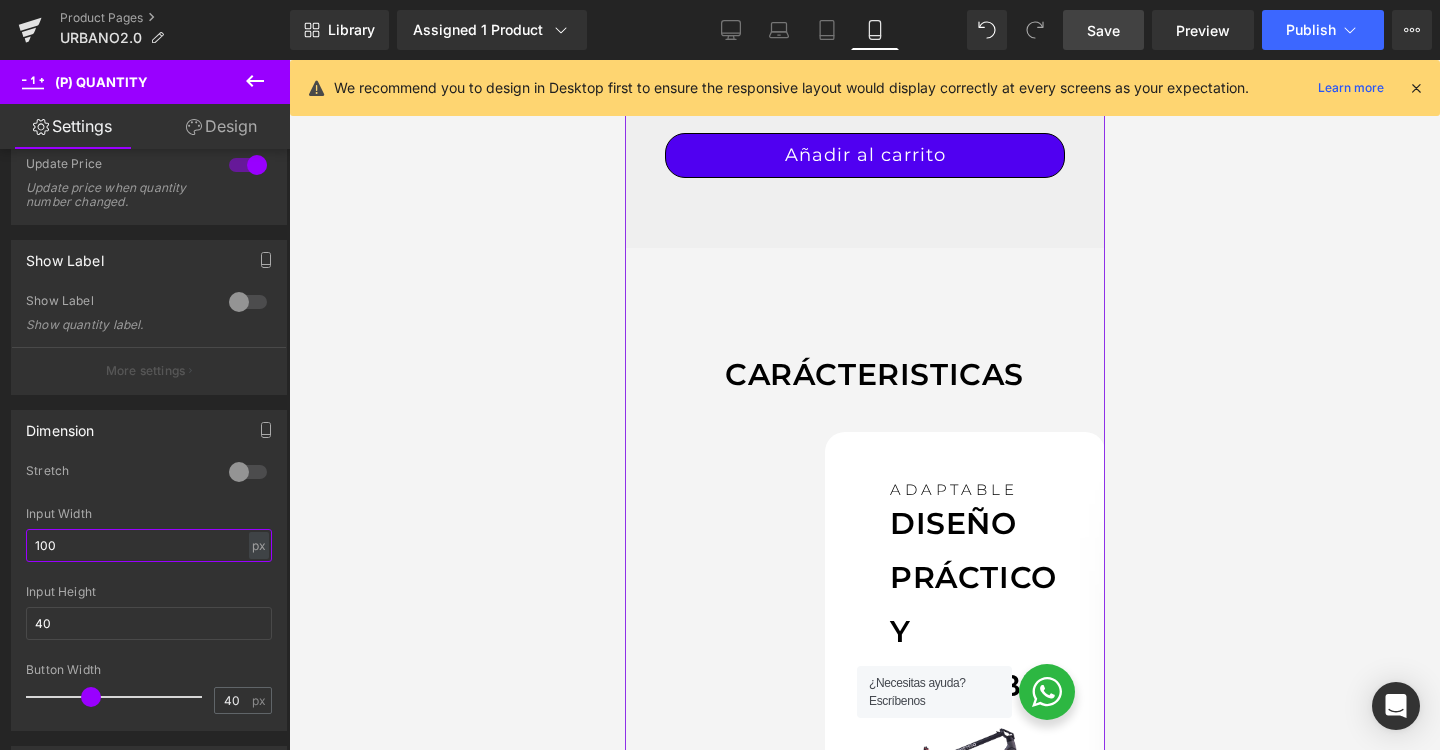 scroll, scrollTop: 1171, scrollLeft: 0, axis: vertical 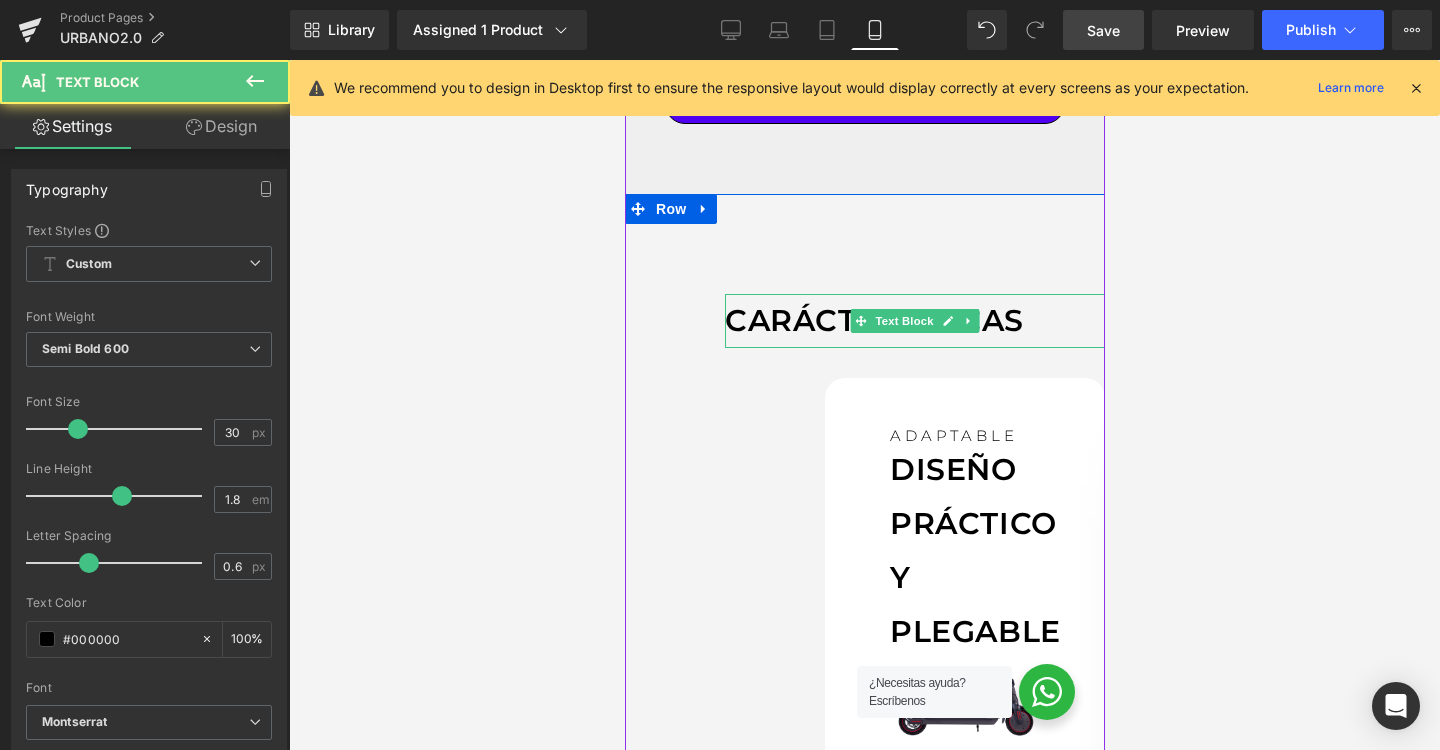 click on "CARÁCTERISTICAS
Text Block" at bounding box center [914, 321] 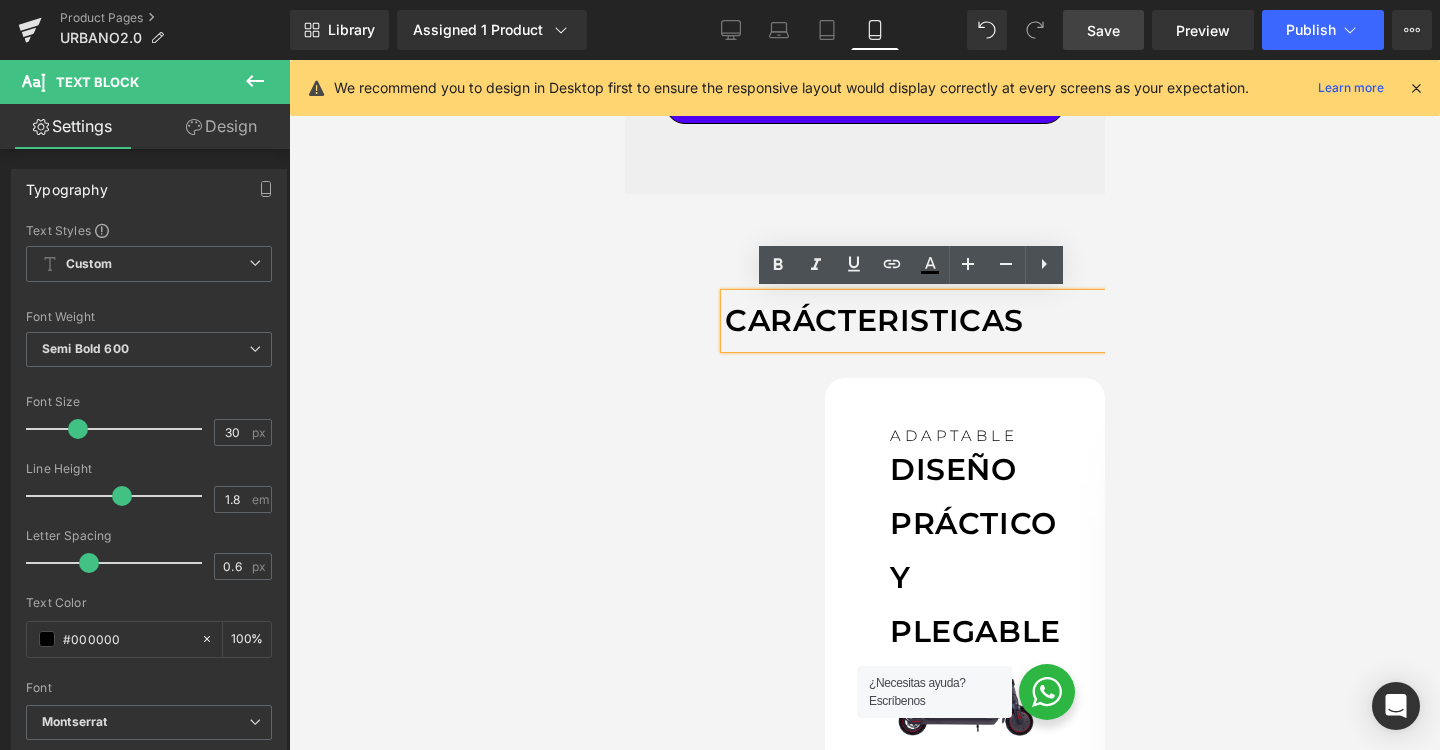 click on "CARÁCTERISTICAS
Text Block
ADAPTABLE Text Block         DISEÑO PRÁCTICO Y PLEGABLE Text Block
Image
Su diseño plegable y compacto facilita su almacenamiento, ocupando poco espacio tanto en el viaje como al guardarlo. Incluye un asiento removible, con el cual puedes adaptar tu viaje según tus necesidades.
Text Block
Row   50px
ADAPTABLE Text Block         AUTONOMÍA QUE IMPRESIONA Text Block         Image         Con una batería de 36V / 7.8AH, el Scooter Urbano 2.0 ofrece una autonomía de 15 a 20 km con cada carga ( varía dependiendo del peso y condiciones del terreno), cuenta con carga rápida de 2 horas . Text Block         Row       50px" at bounding box center (864, 762) 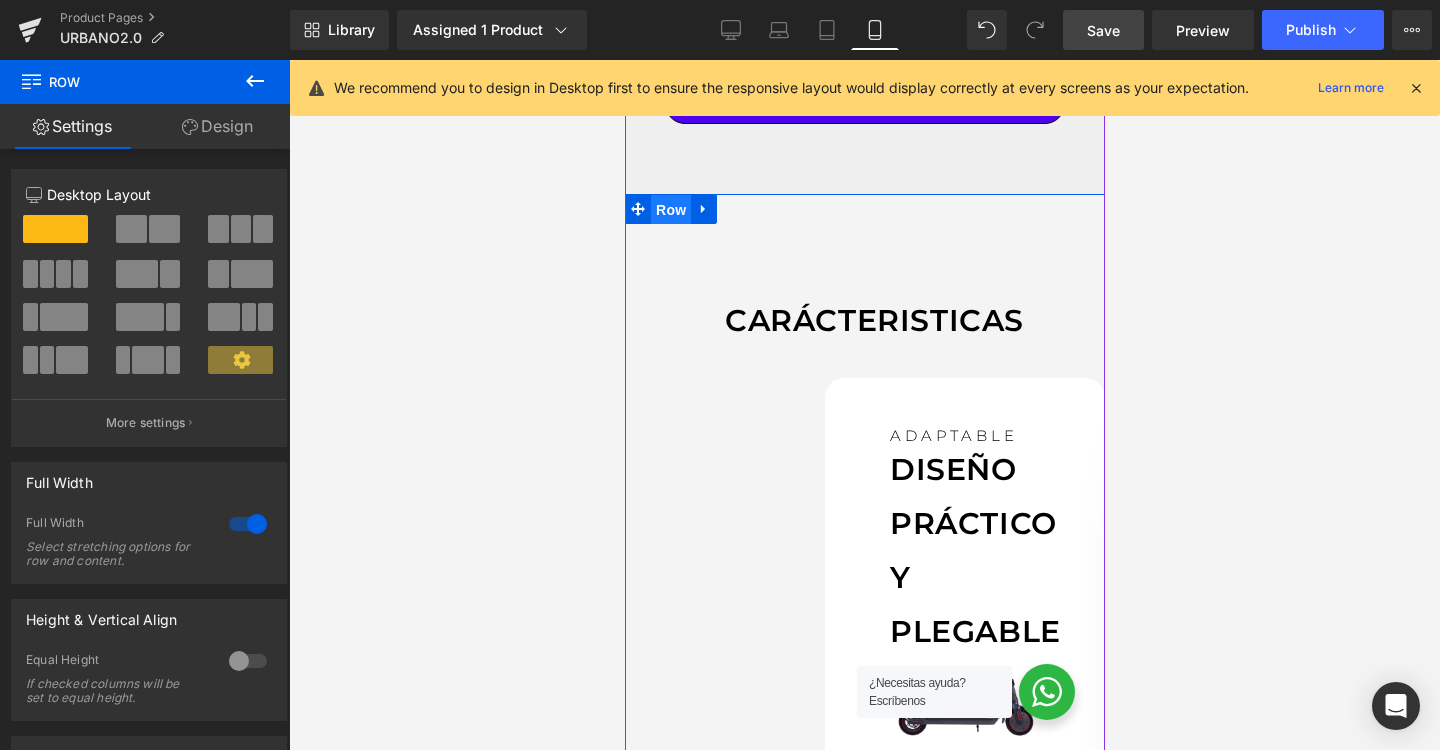 click on "Row" at bounding box center [670, 210] 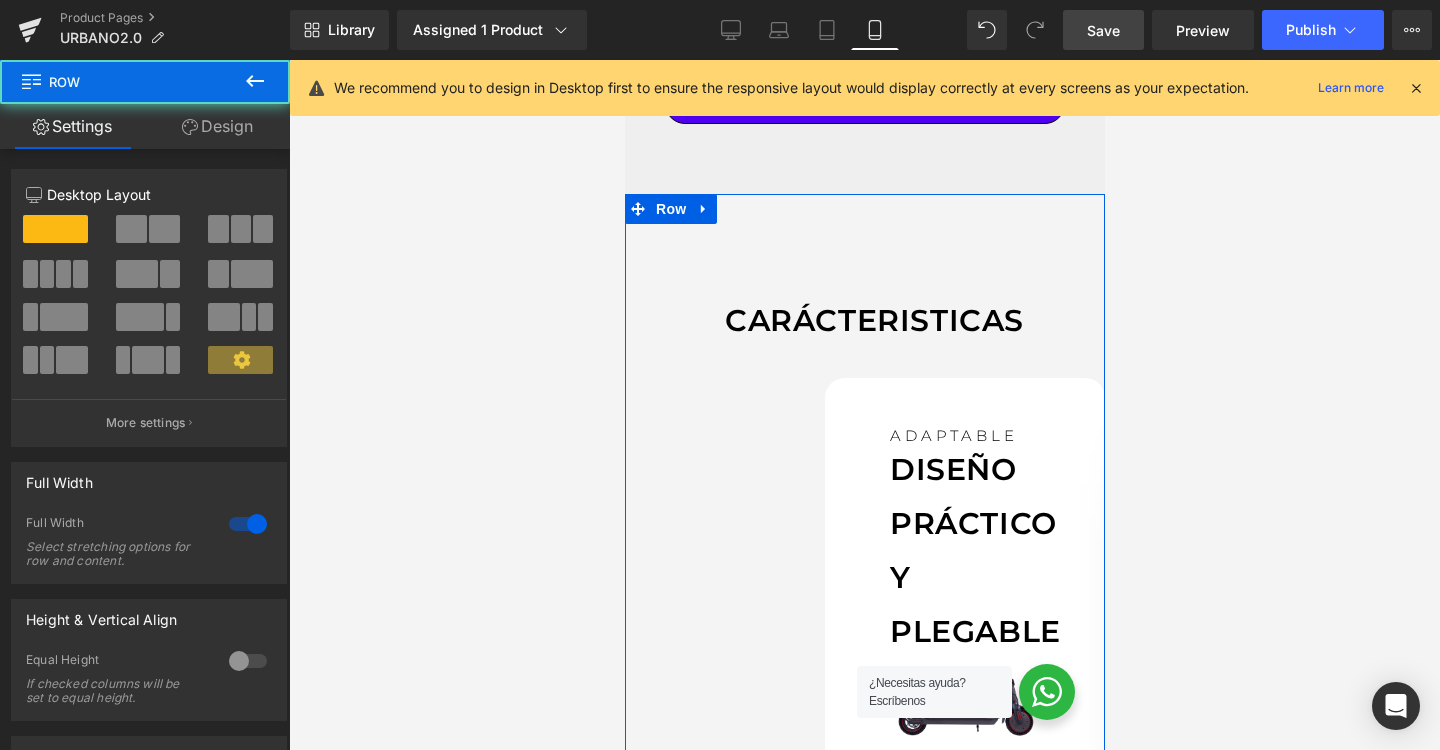 click on "Design" at bounding box center (217, 126) 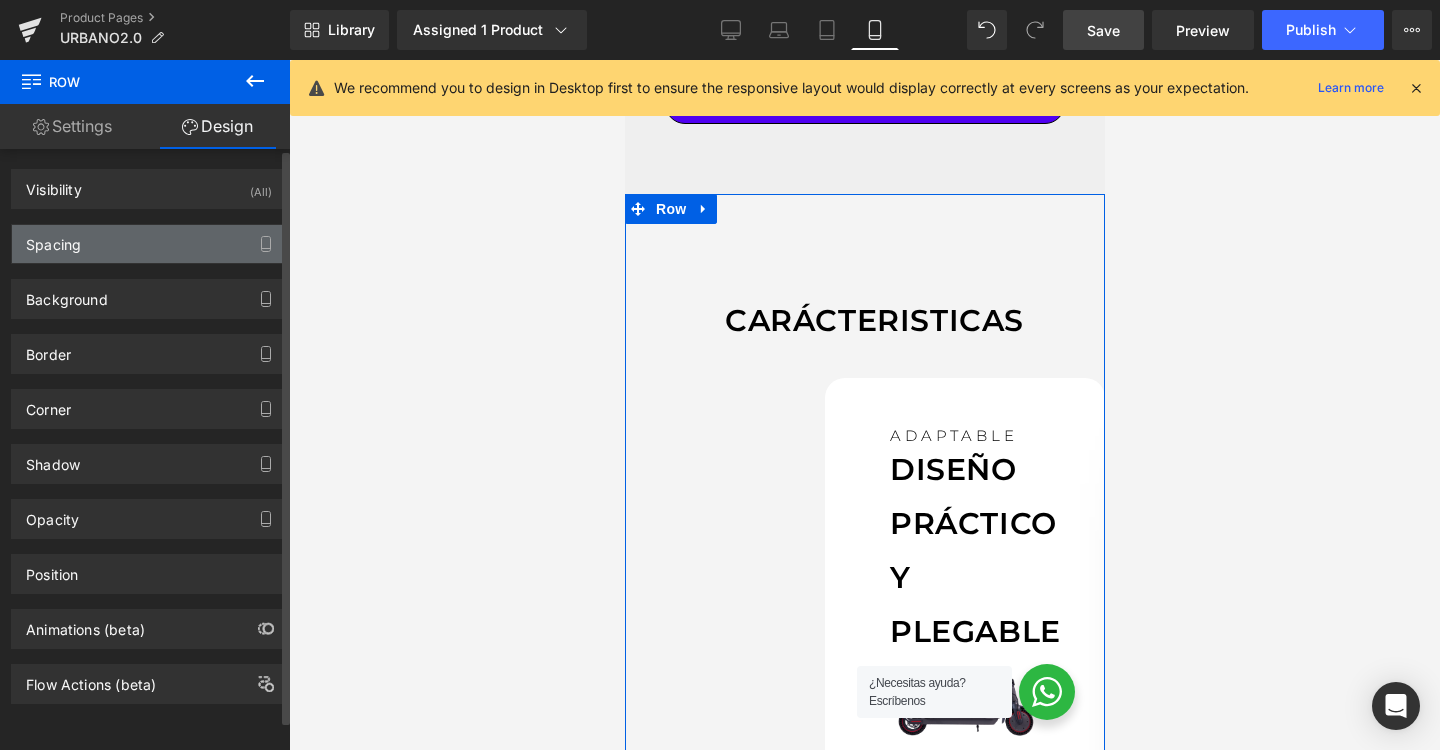 click on "Spacing" at bounding box center [149, 244] 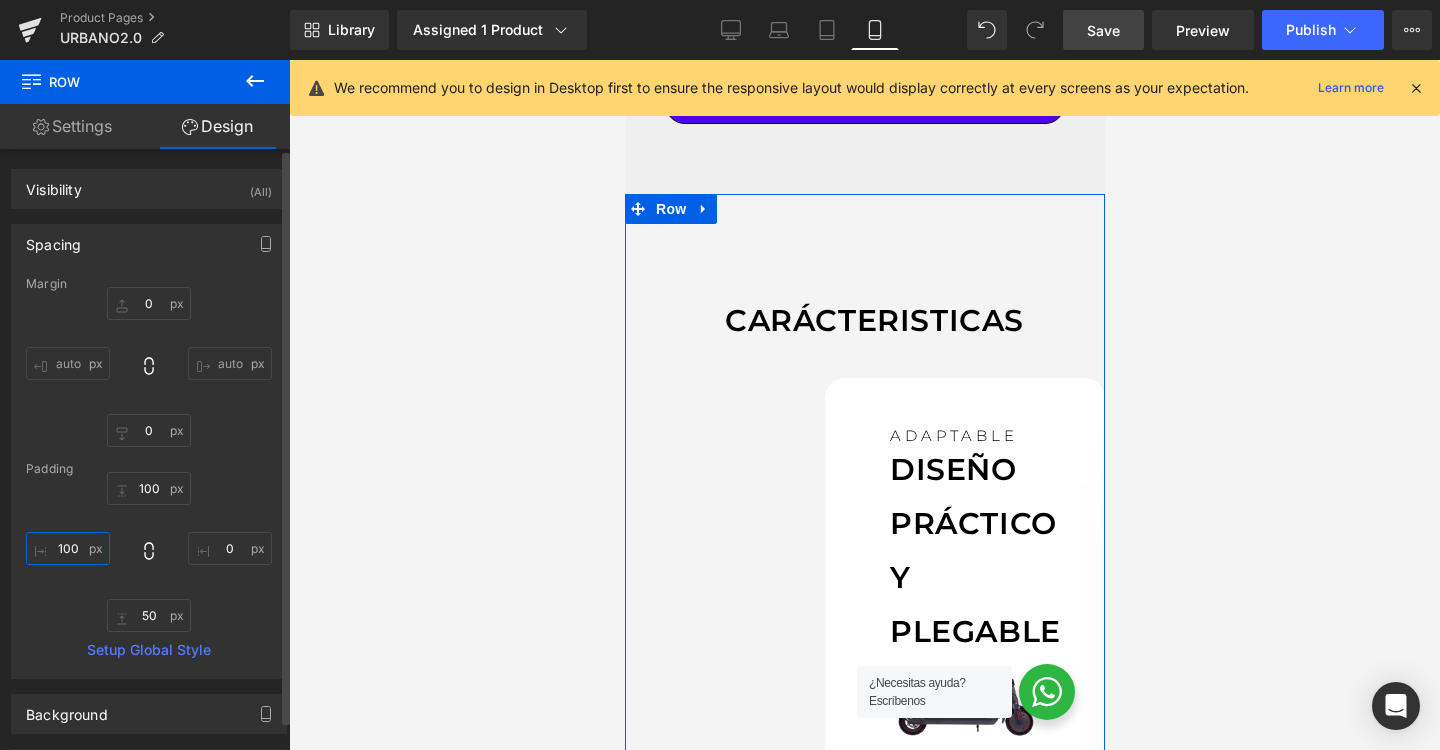 click at bounding box center [68, 548] 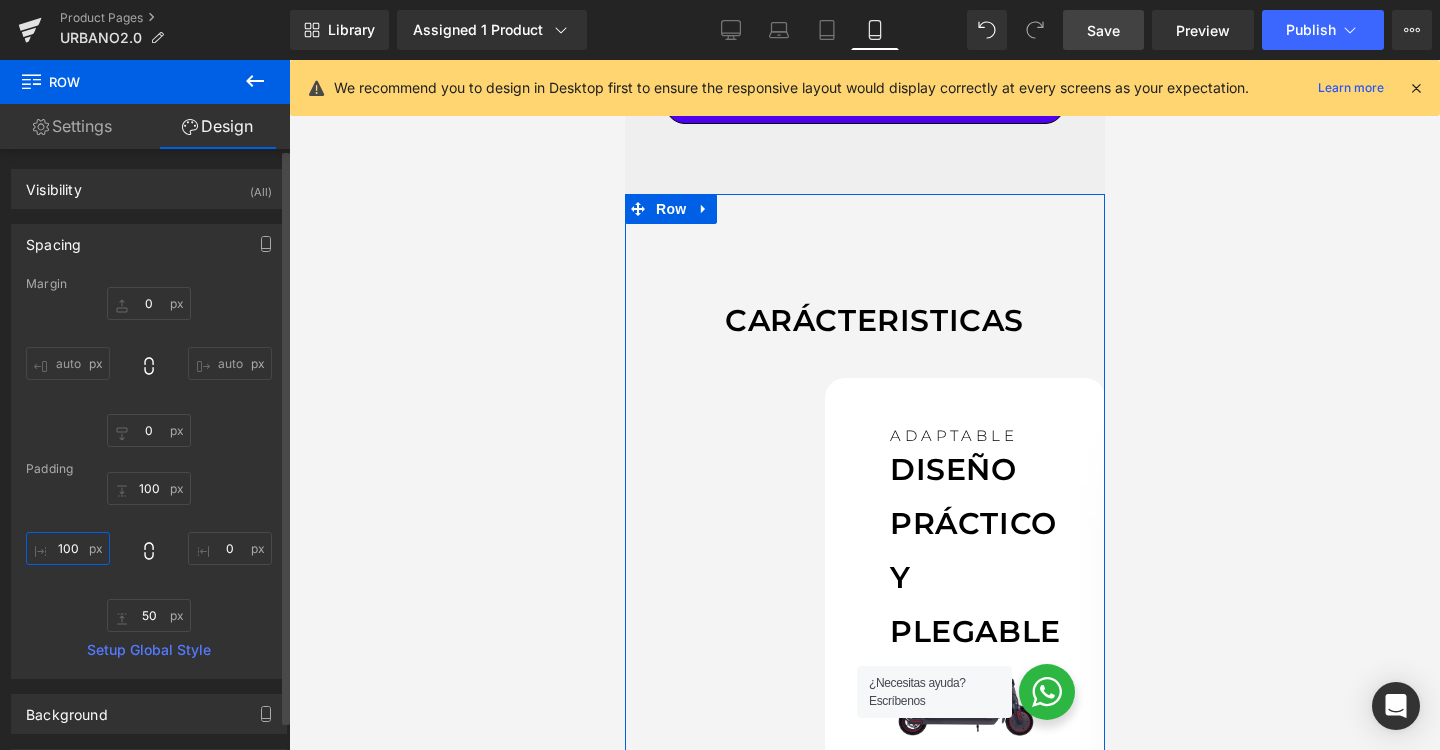 type on "100" 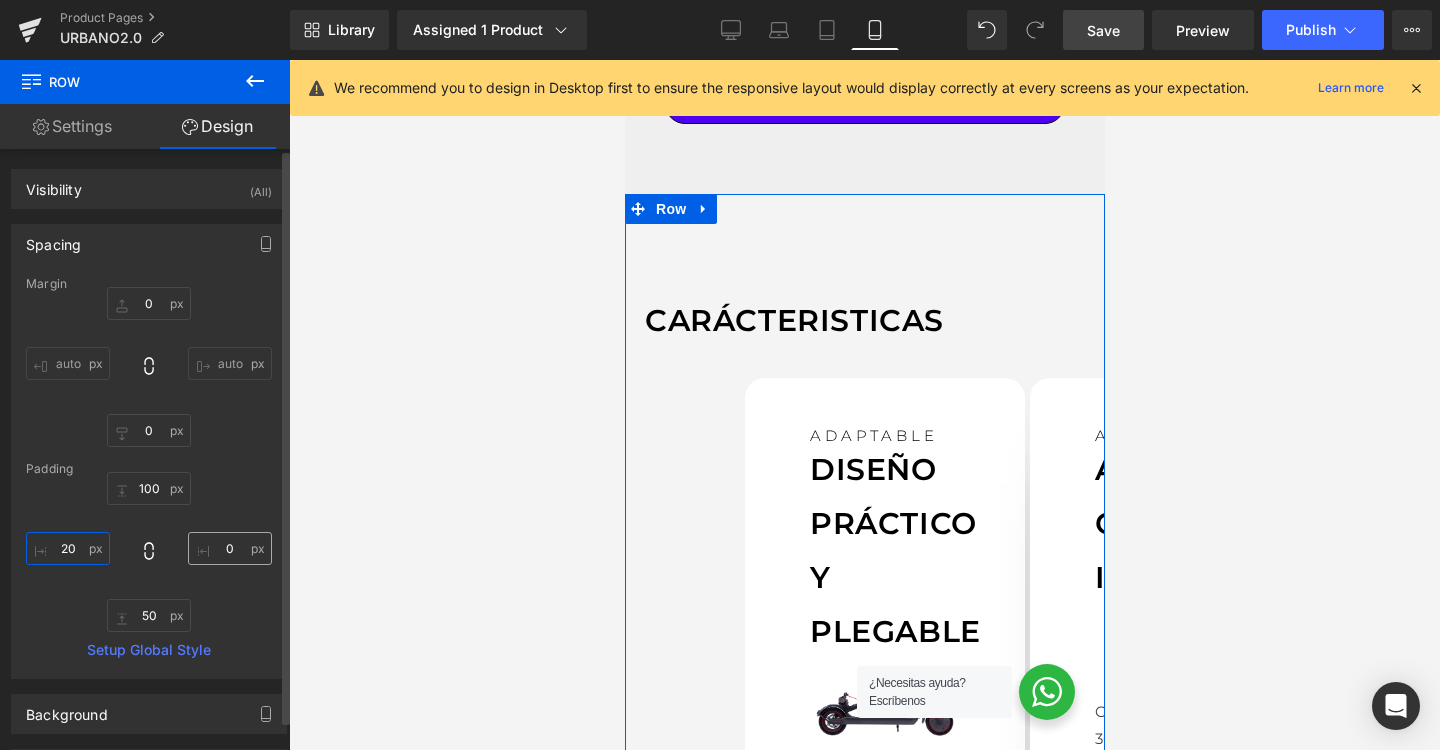 type on "20" 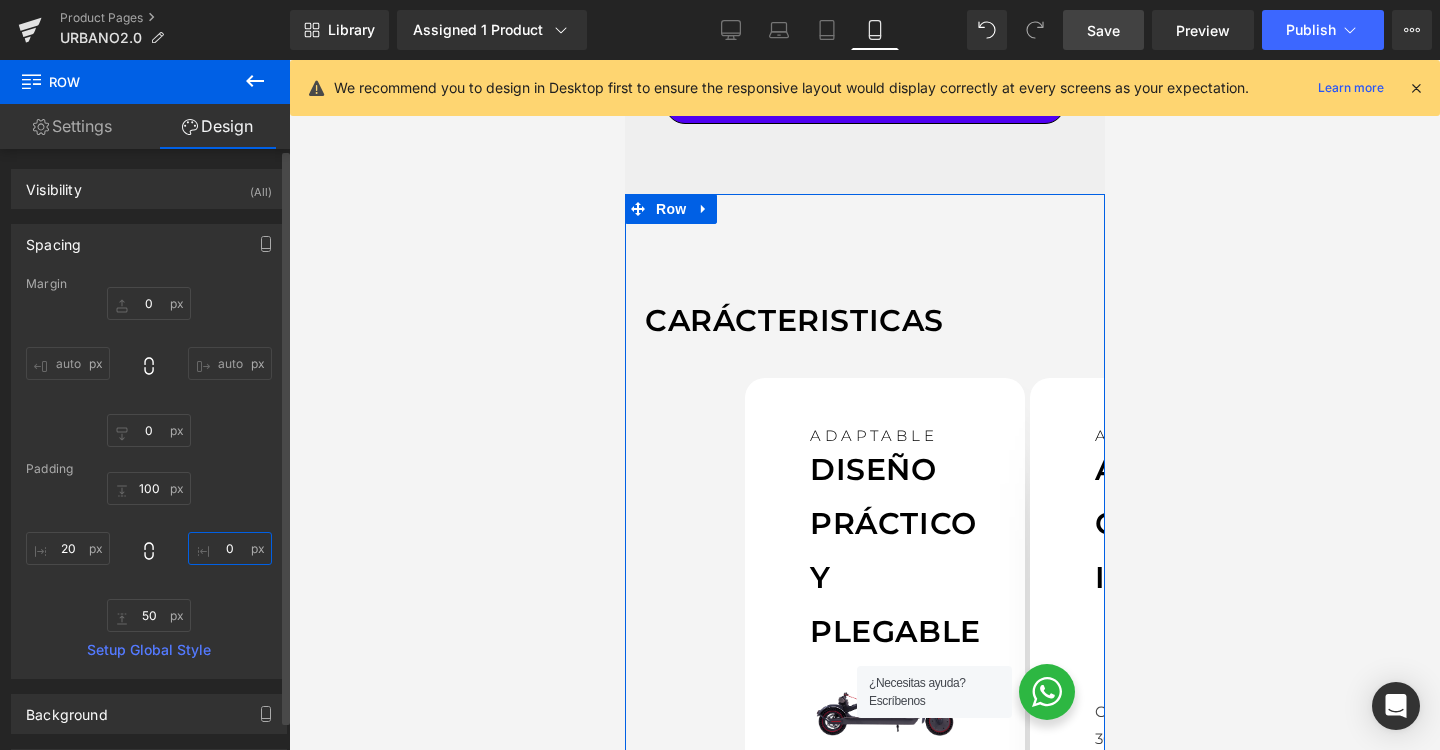 click at bounding box center (230, 548) 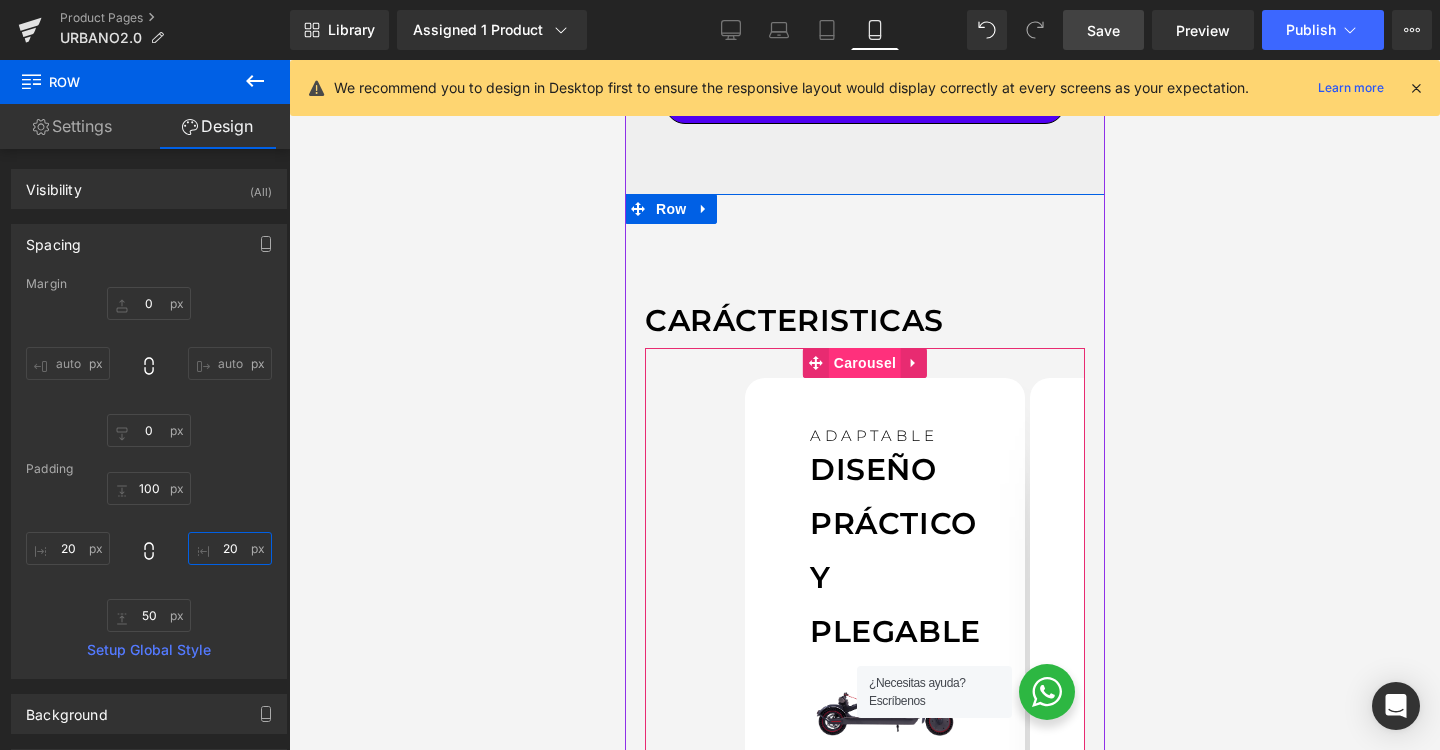 click on "Carousel" at bounding box center [864, 363] 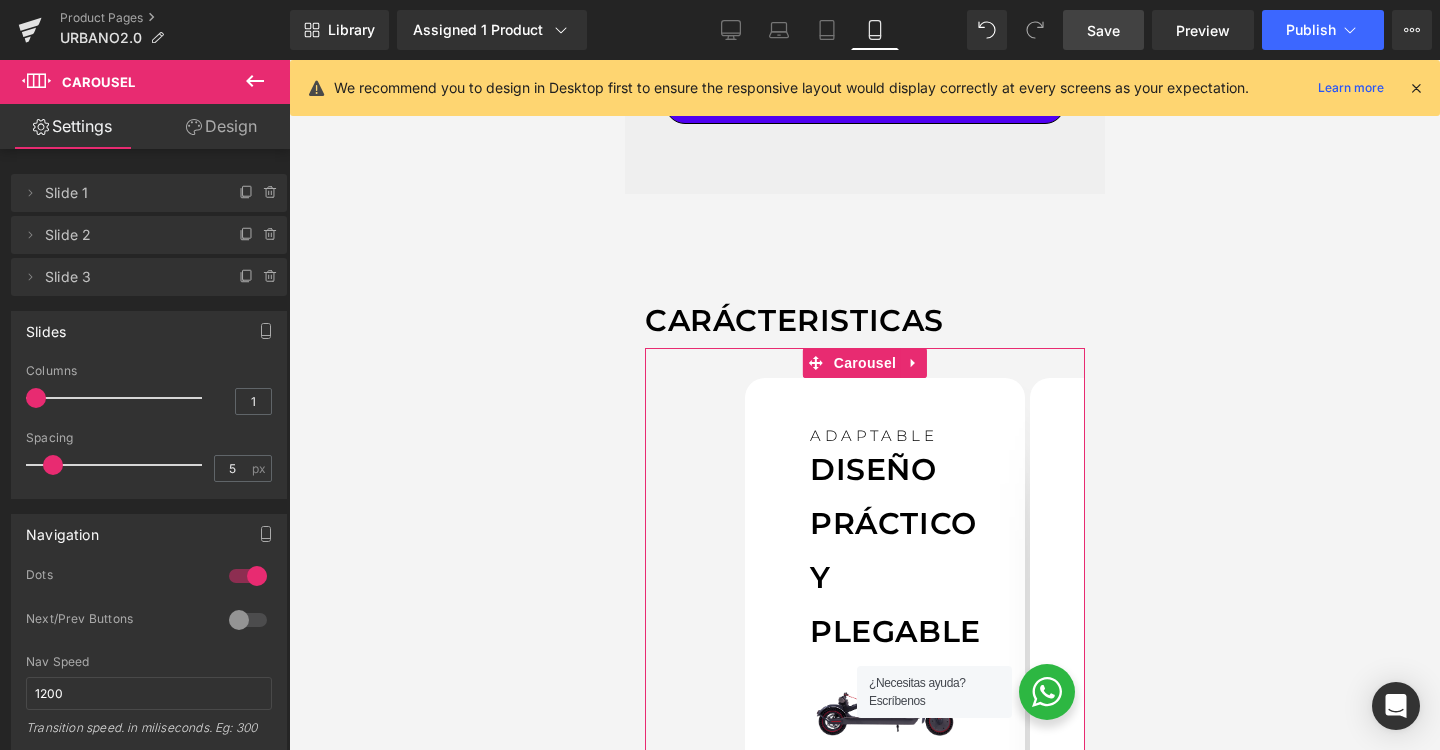 click on "Design" at bounding box center (221, 126) 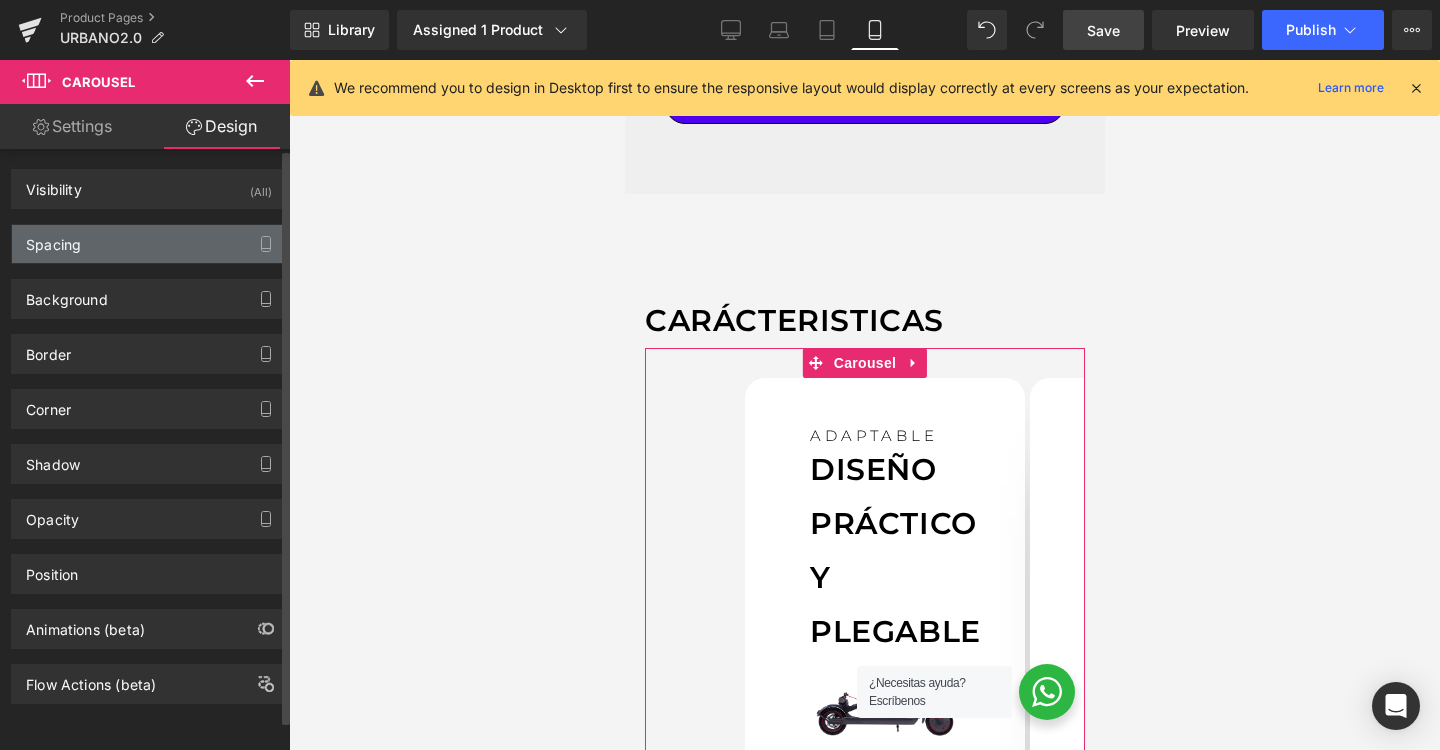 click on "Spacing" at bounding box center (149, 244) 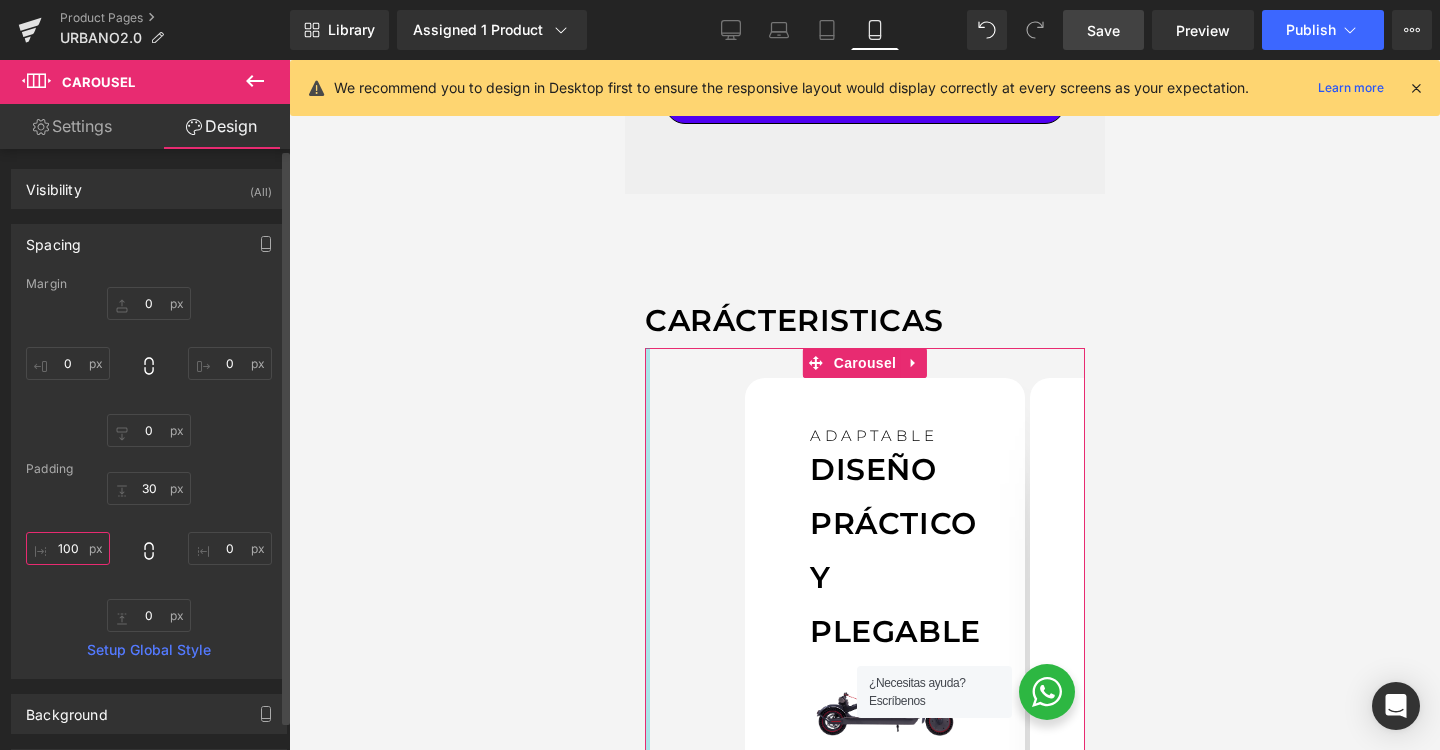 click on "100" at bounding box center (68, 548) 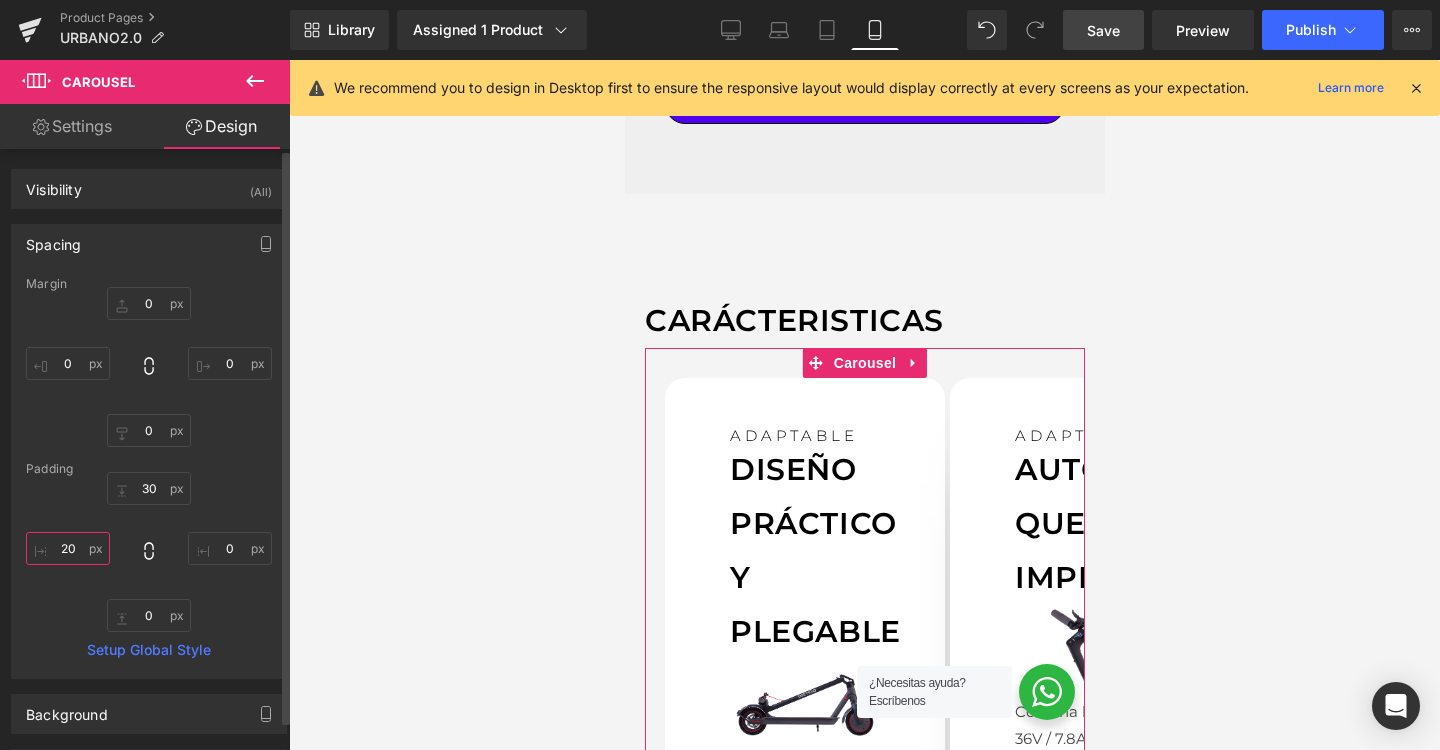 type on "2" 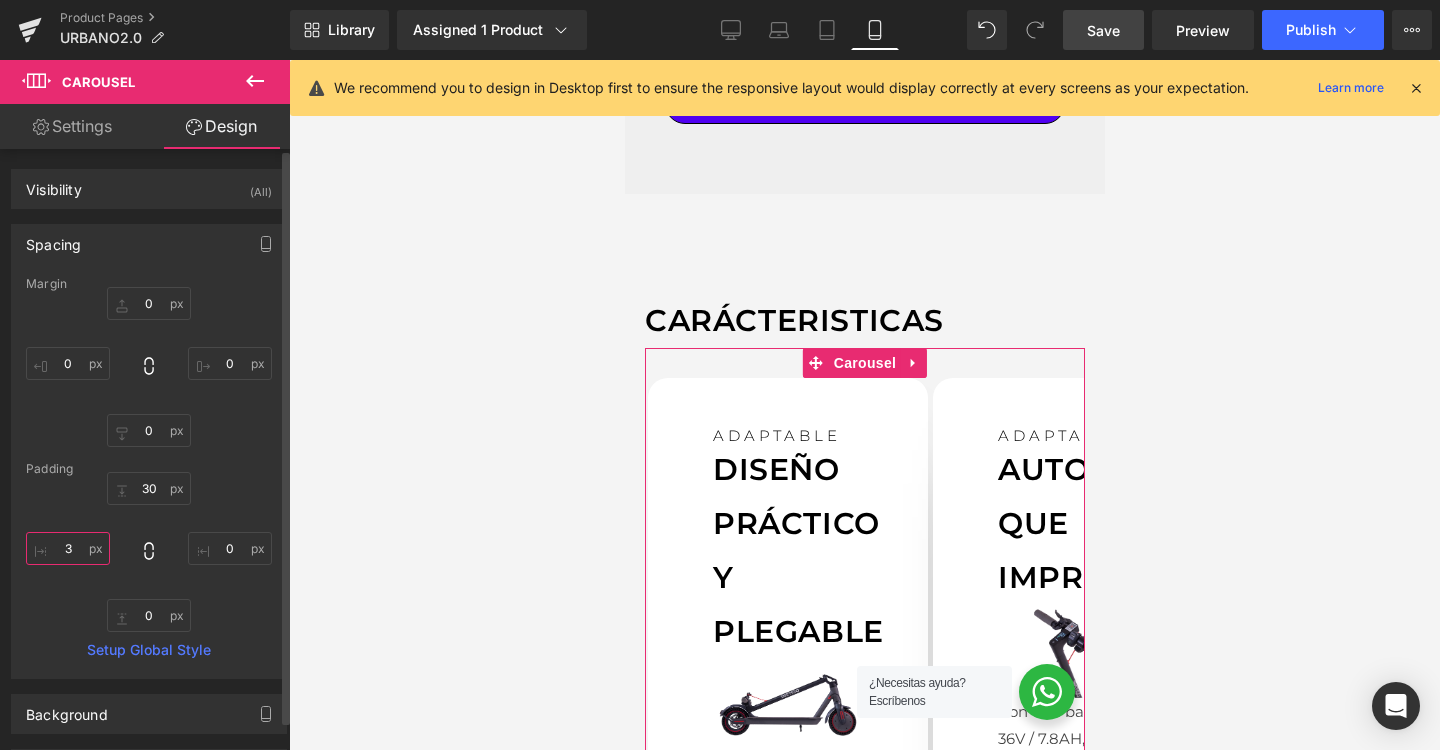 type on "30" 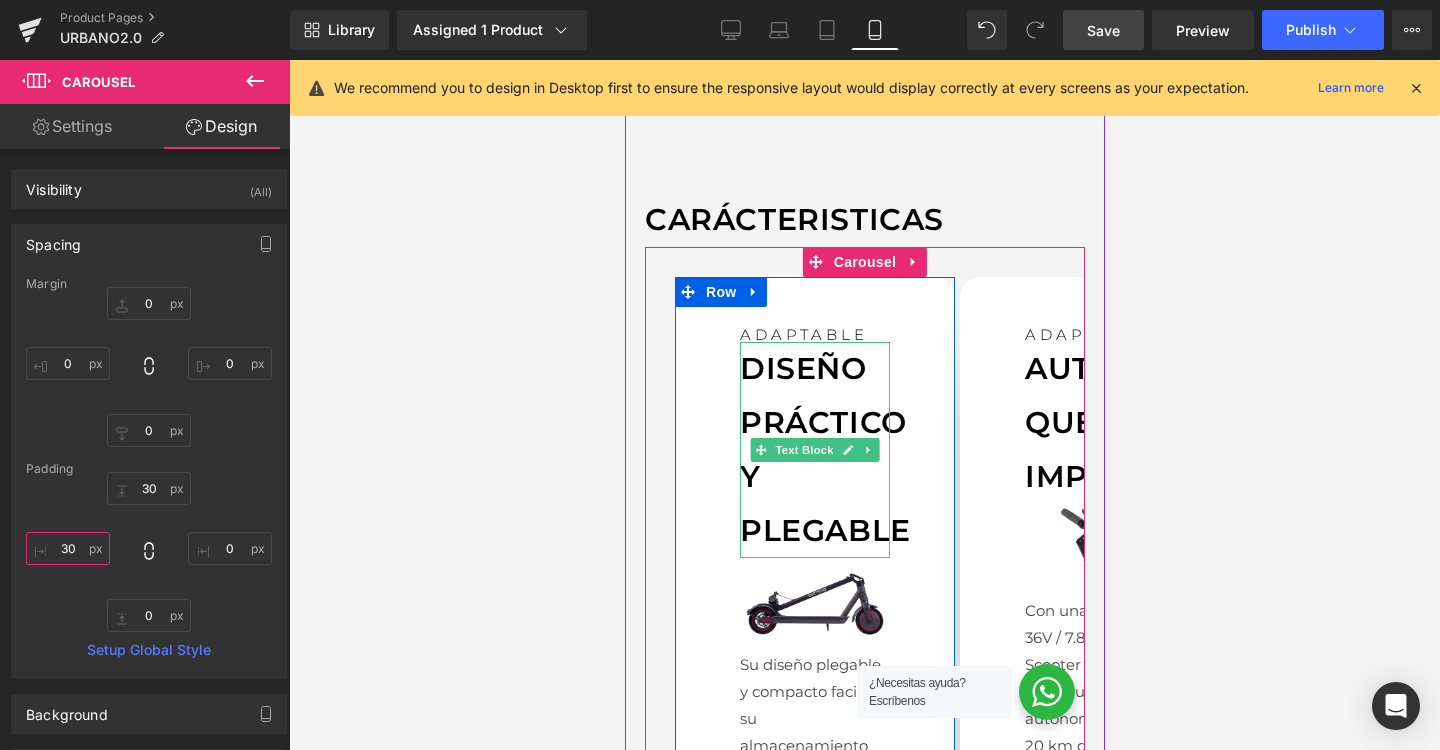scroll, scrollTop: 1275, scrollLeft: 0, axis: vertical 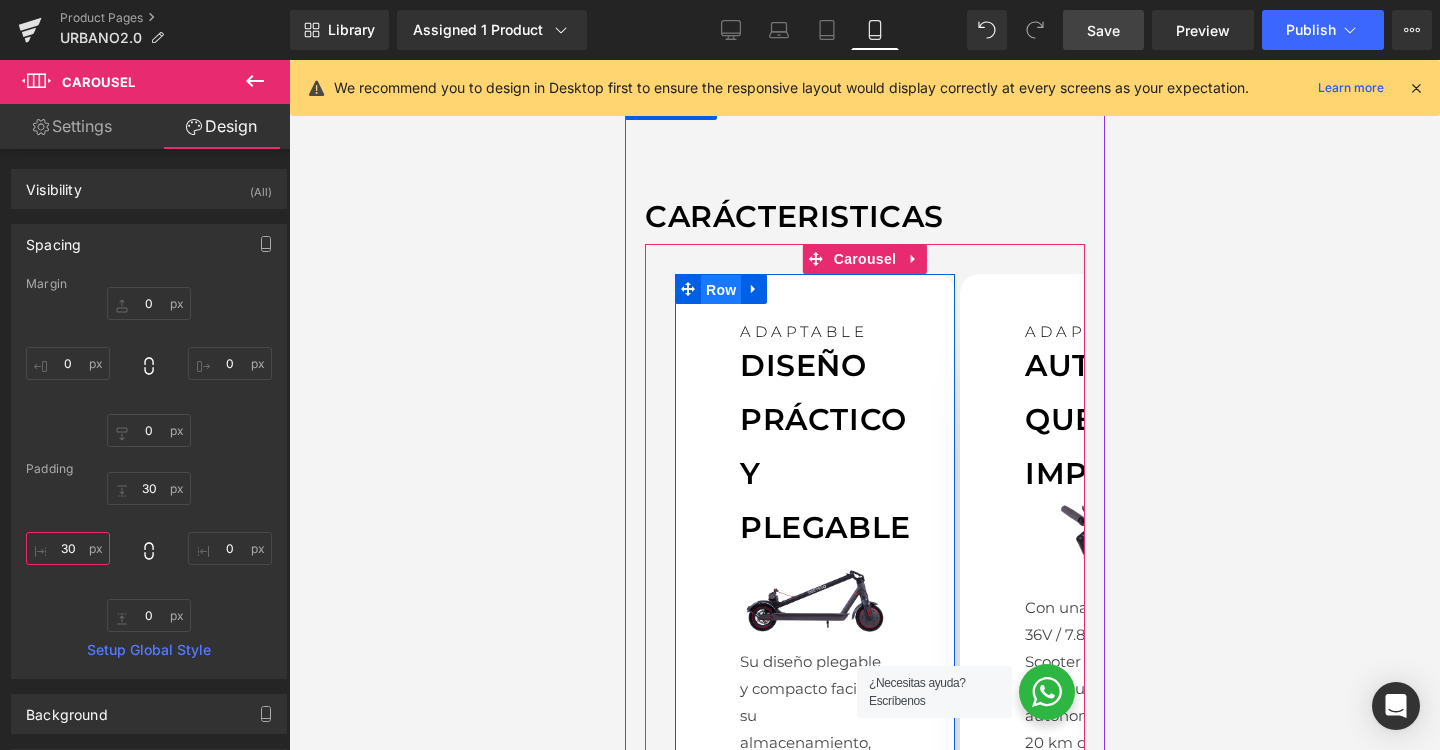 click on "Row" at bounding box center [720, 290] 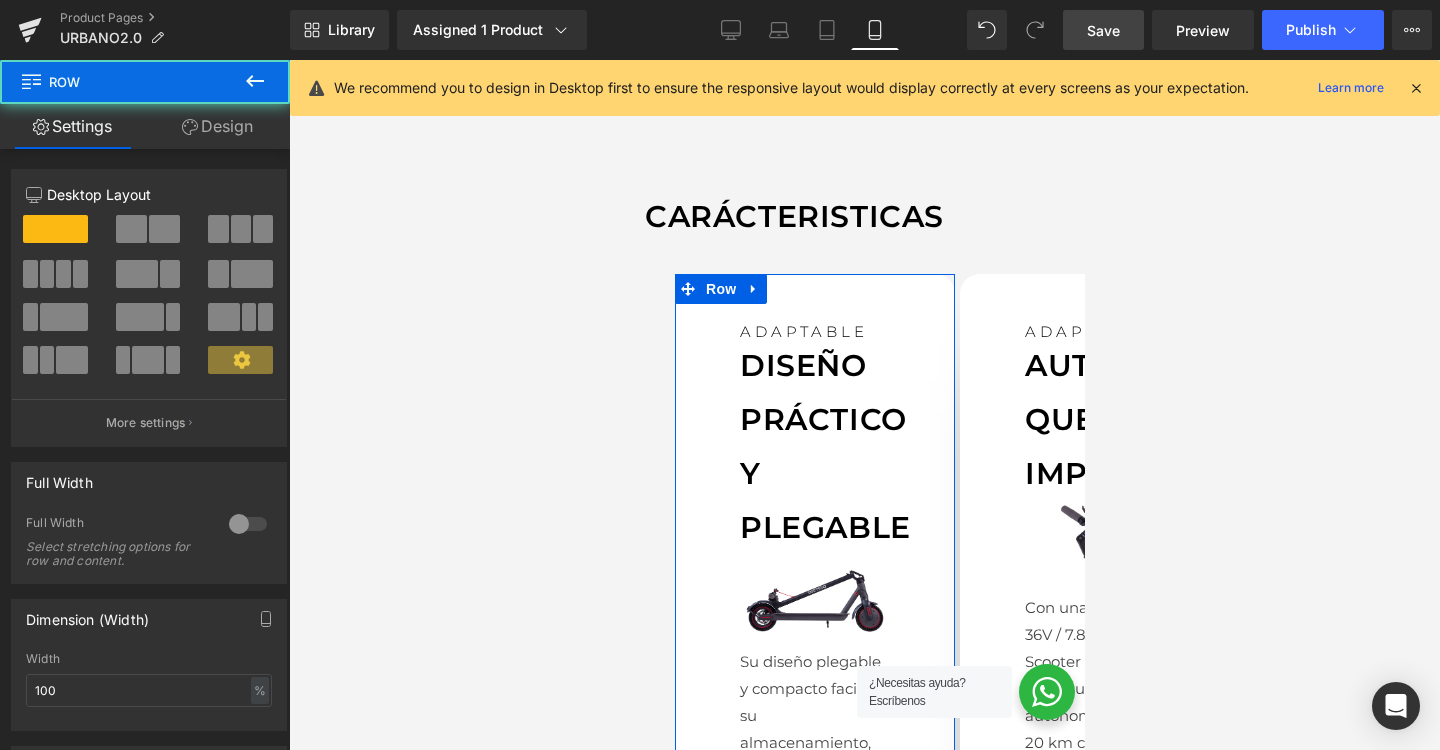 click on "Design" at bounding box center (217, 126) 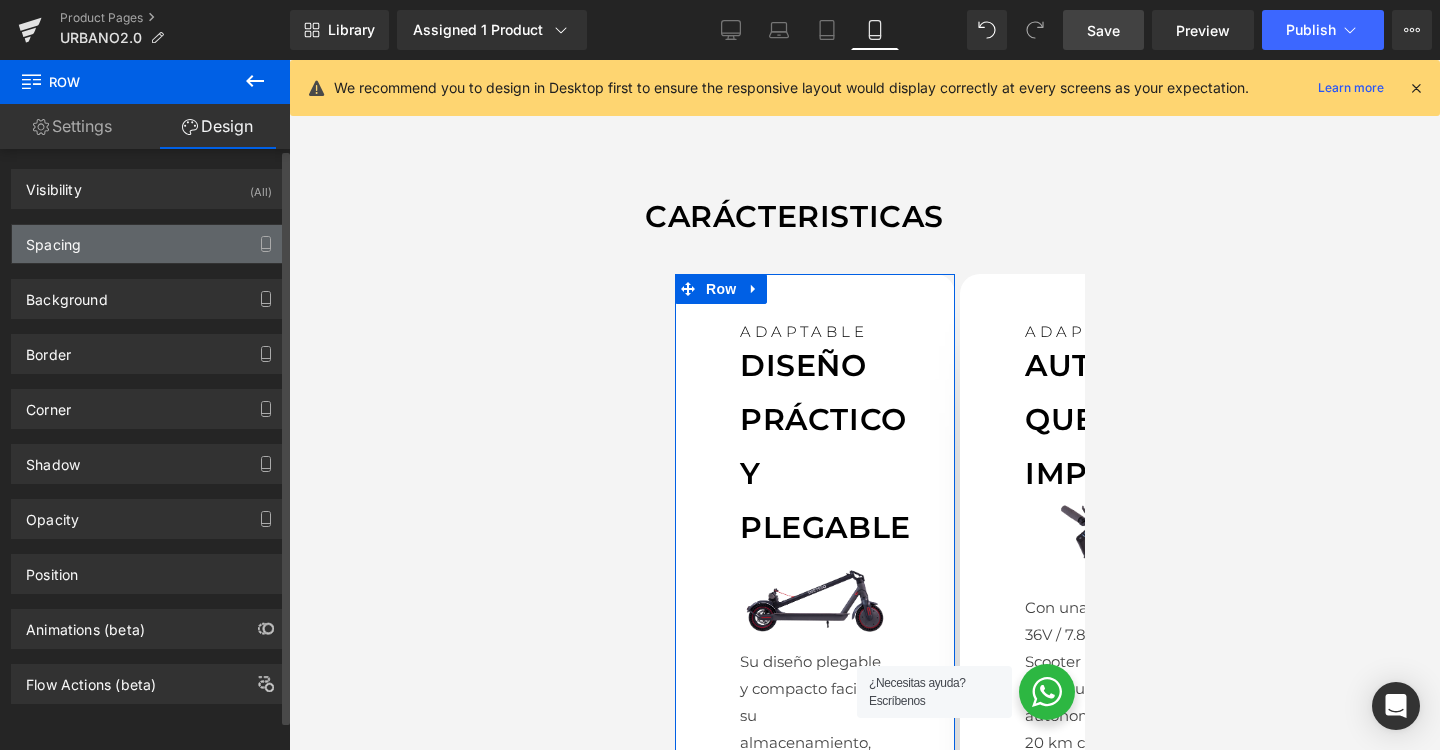 click on "Spacing" at bounding box center [149, 244] 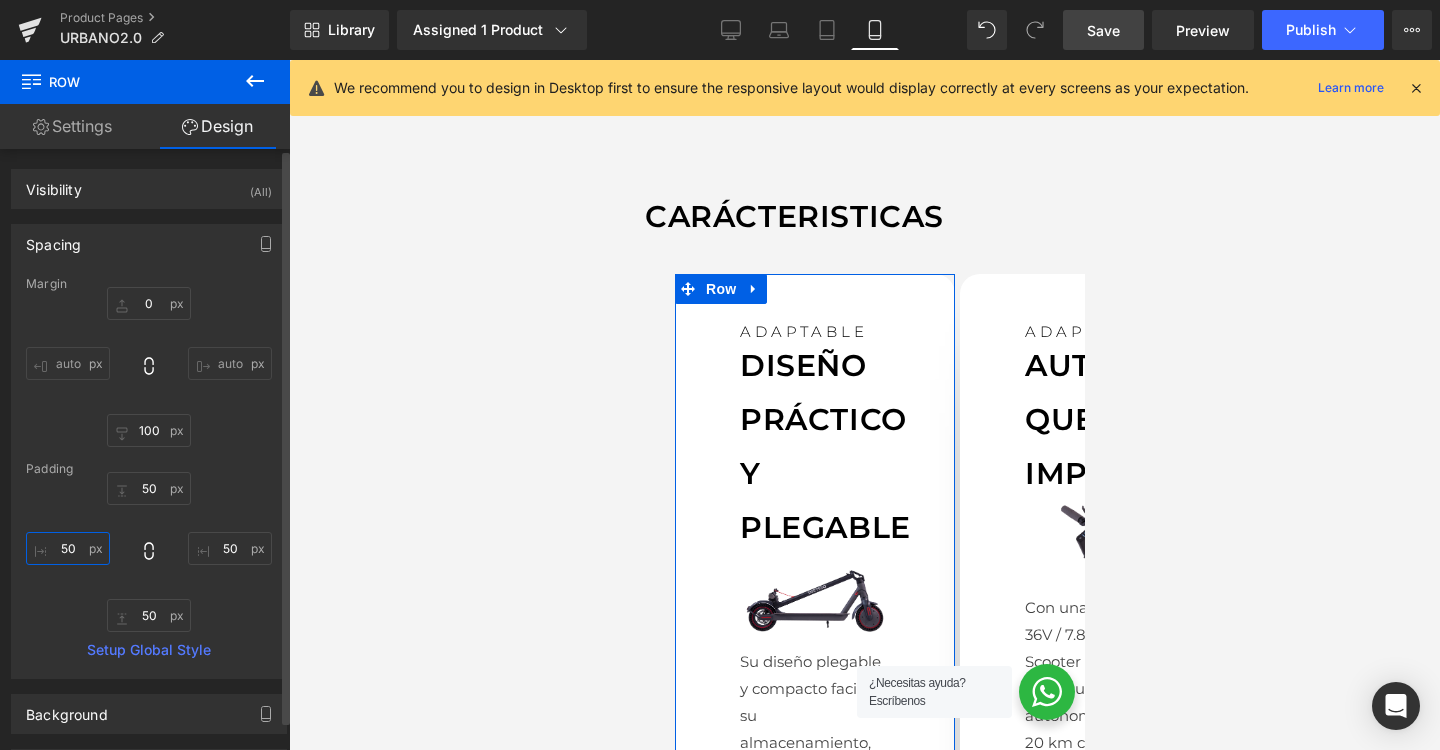 click on "50" at bounding box center (68, 548) 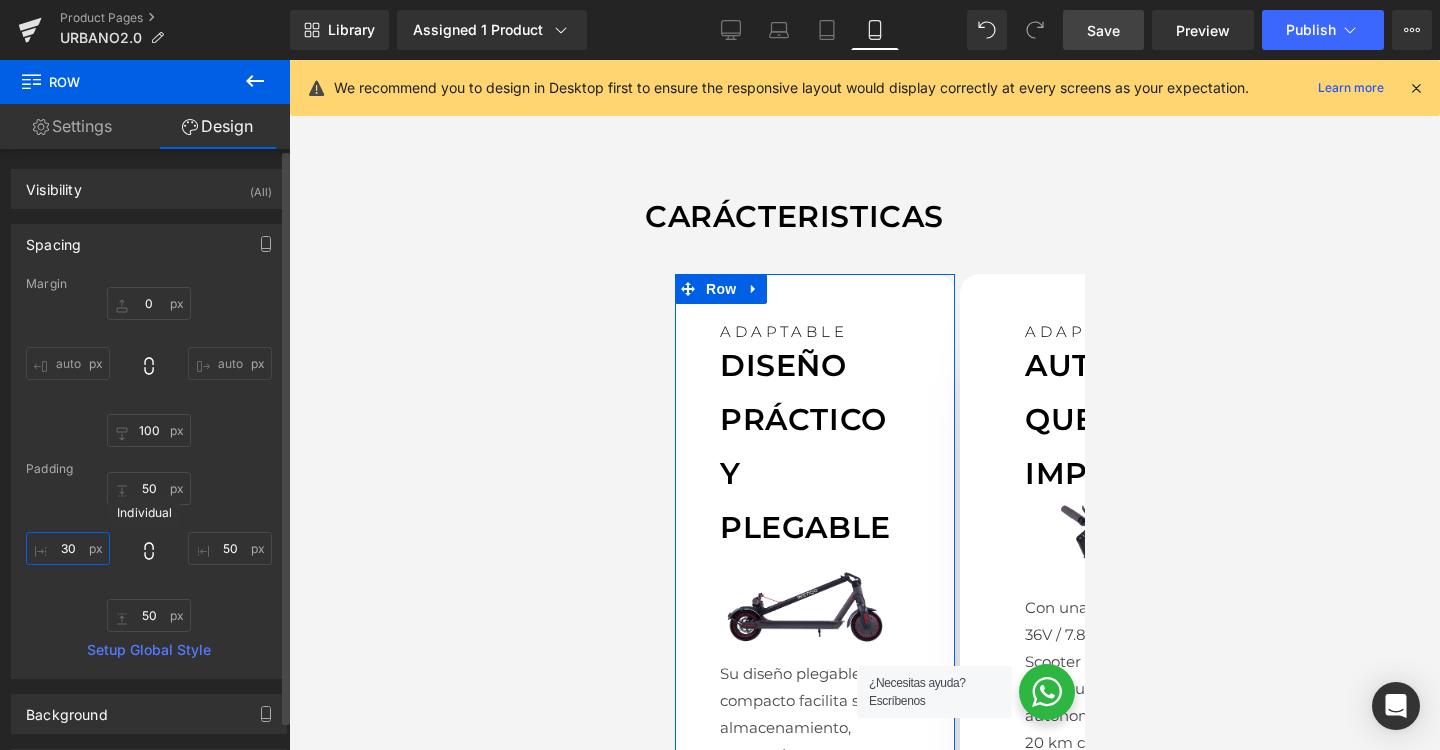 type on "3" 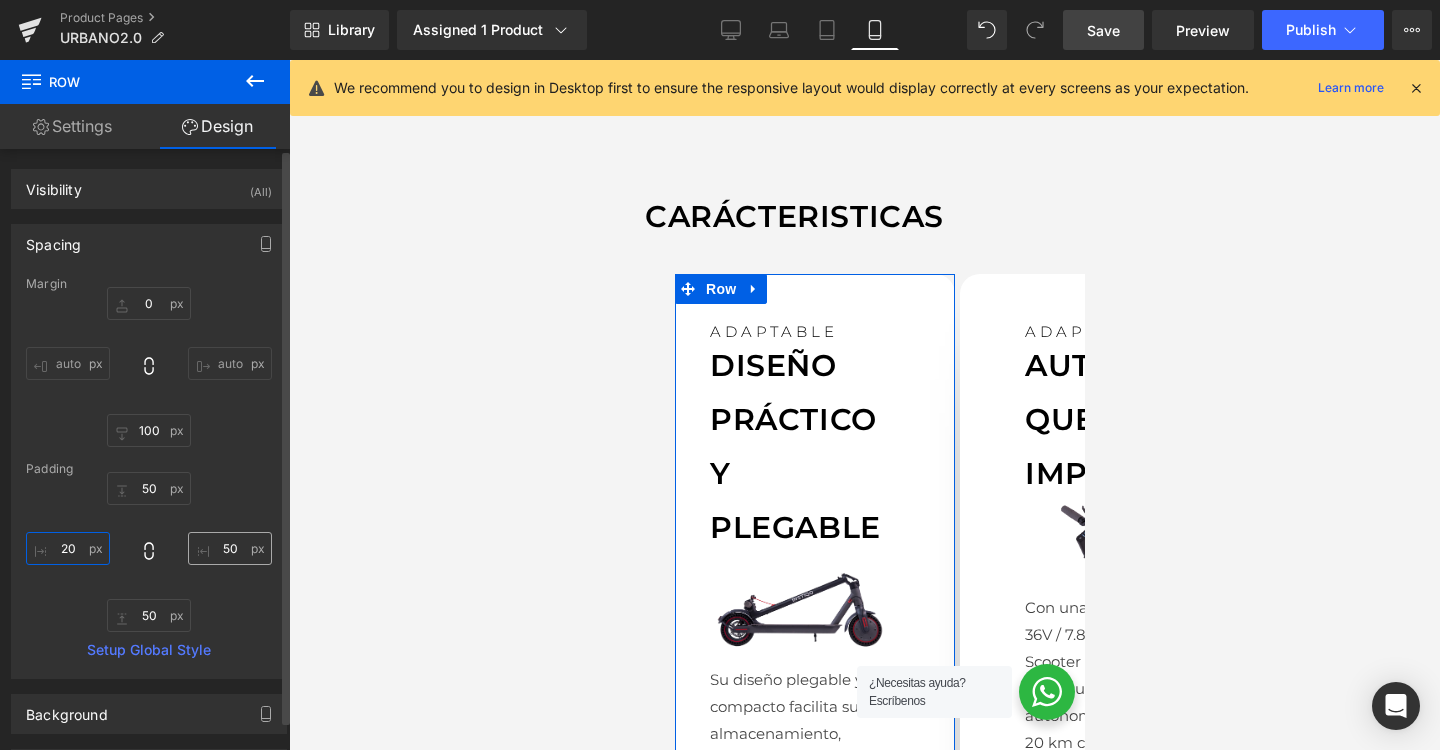 type on "20" 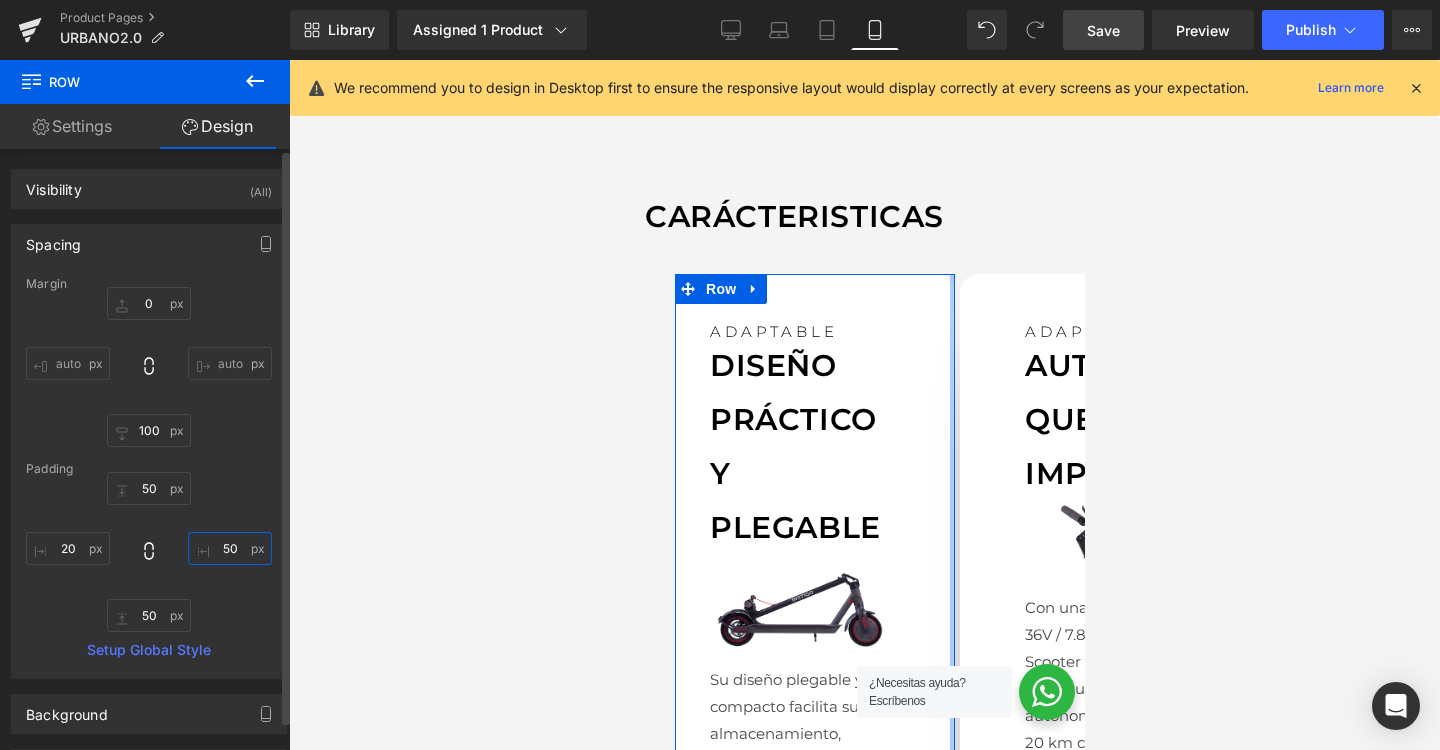 click on "50" at bounding box center [230, 548] 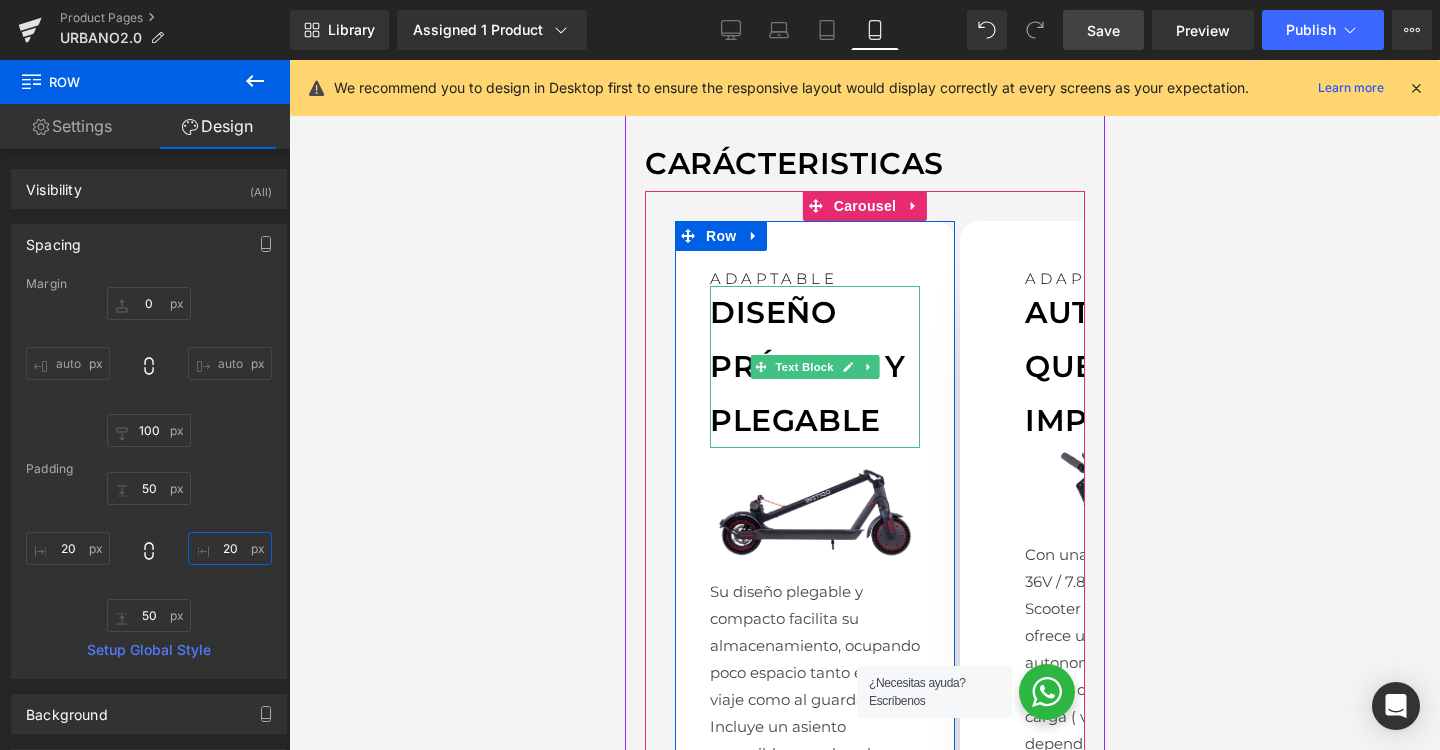 scroll, scrollTop: 1333, scrollLeft: 0, axis: vertical 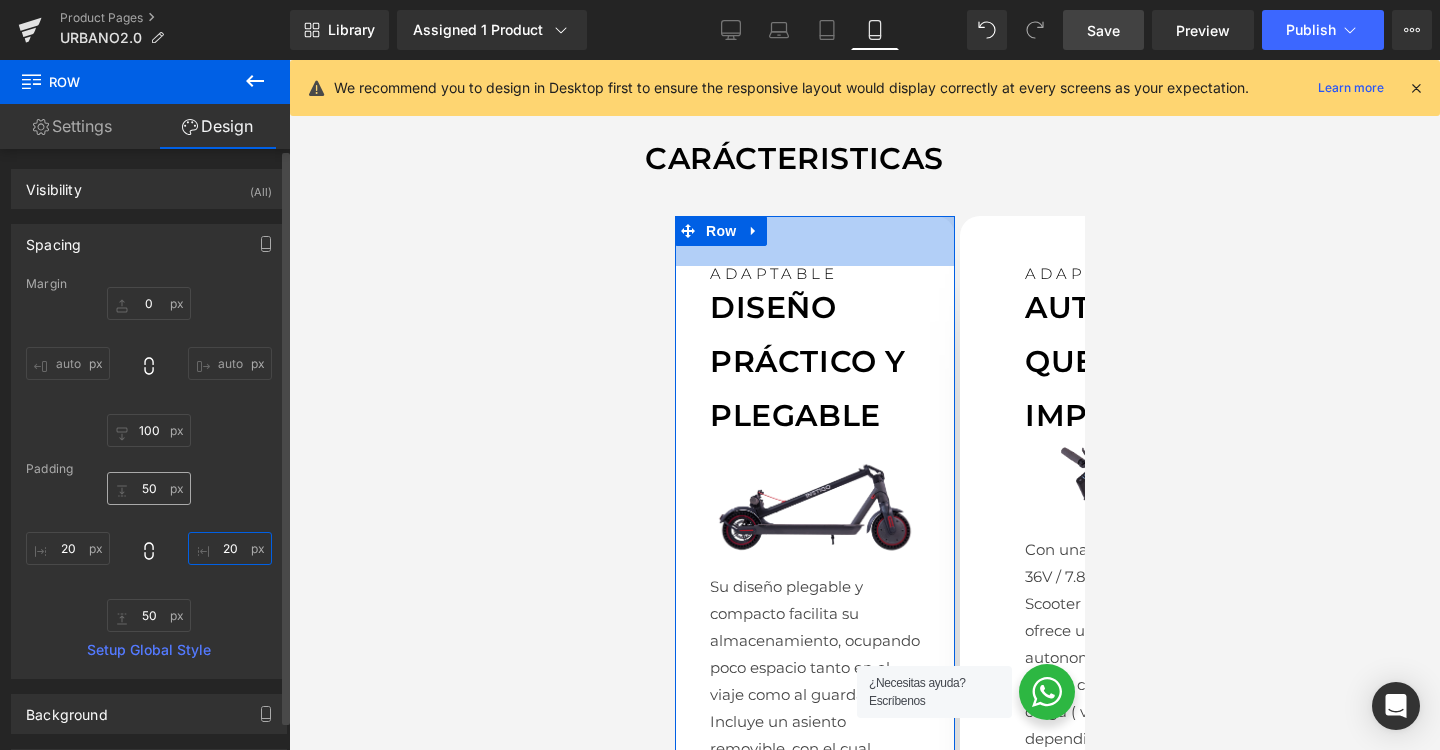 type on "20" 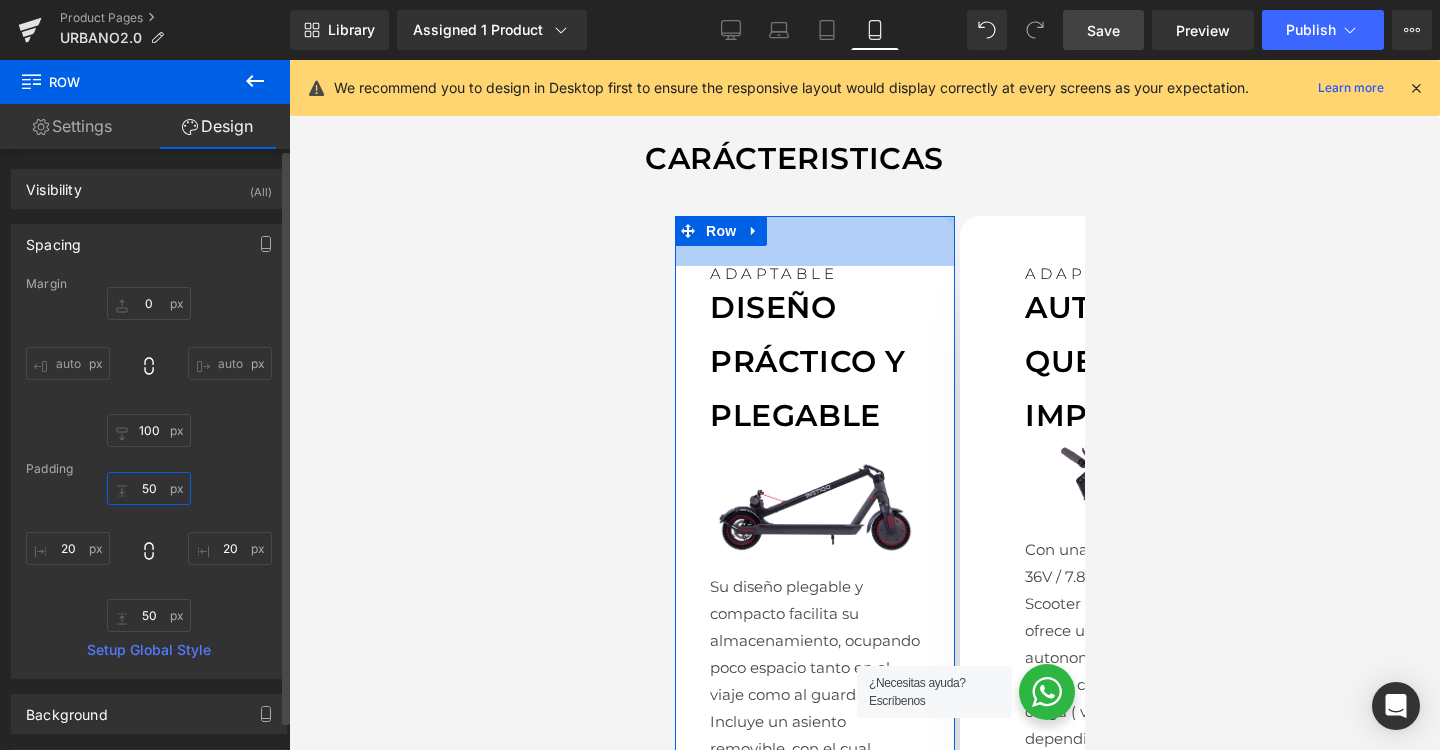 click on "50" at bounding box center [149, 488] 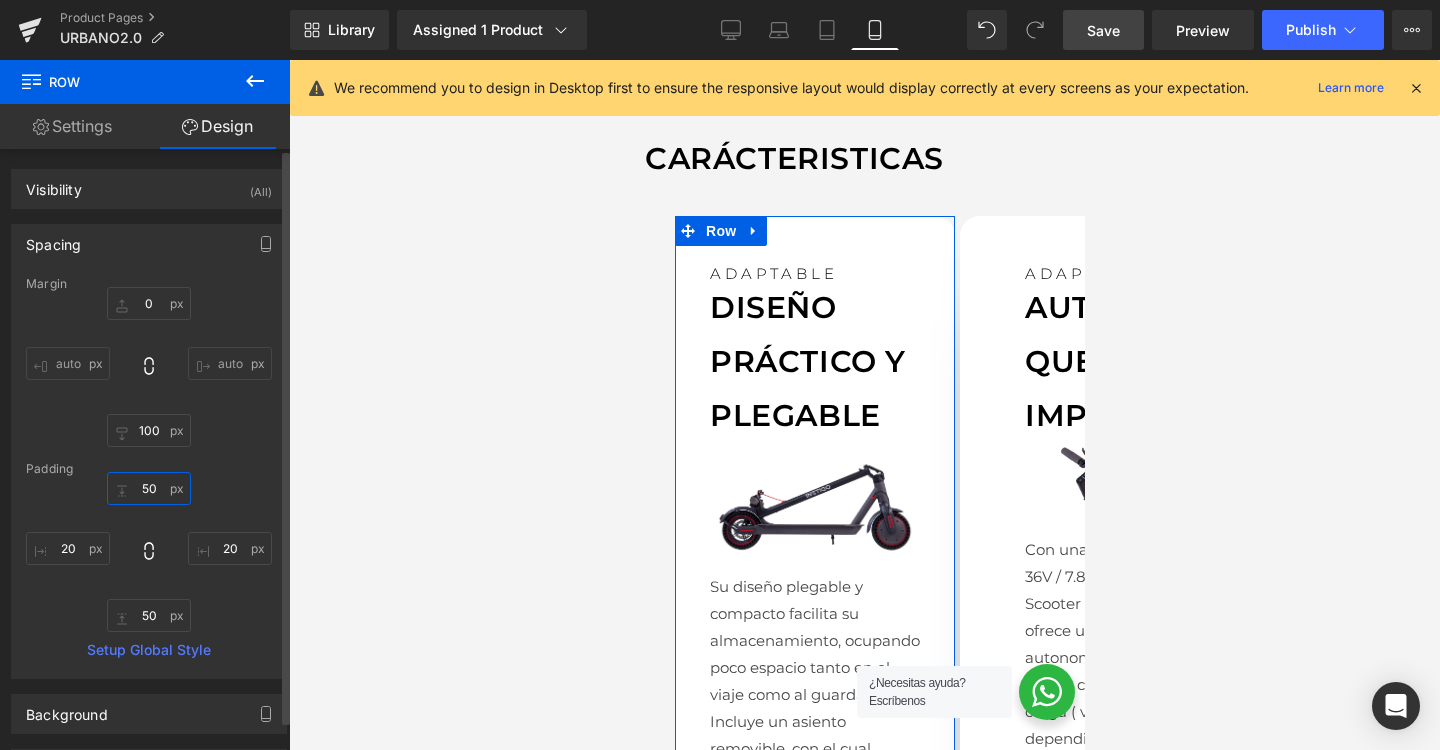 click on "50" at bounding box center [149, 488] 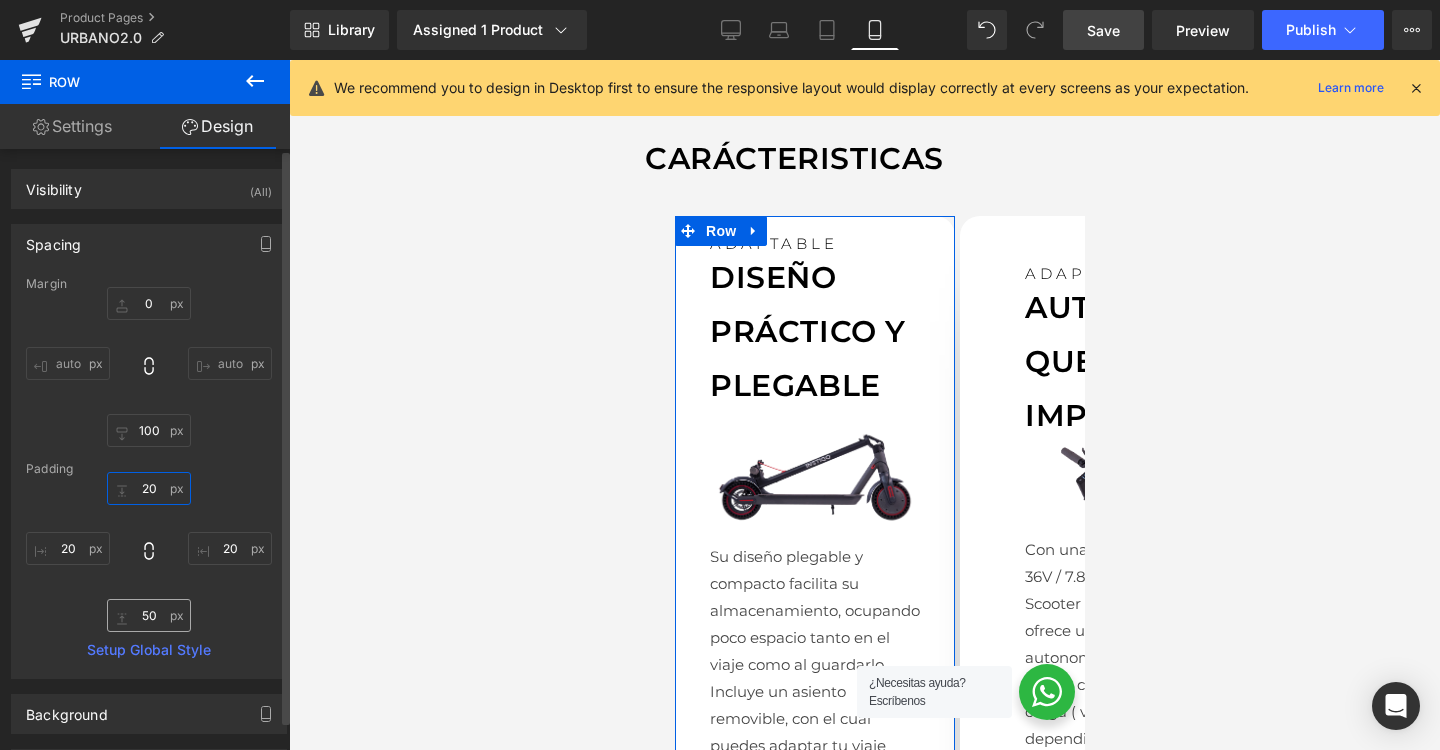 type on "20" 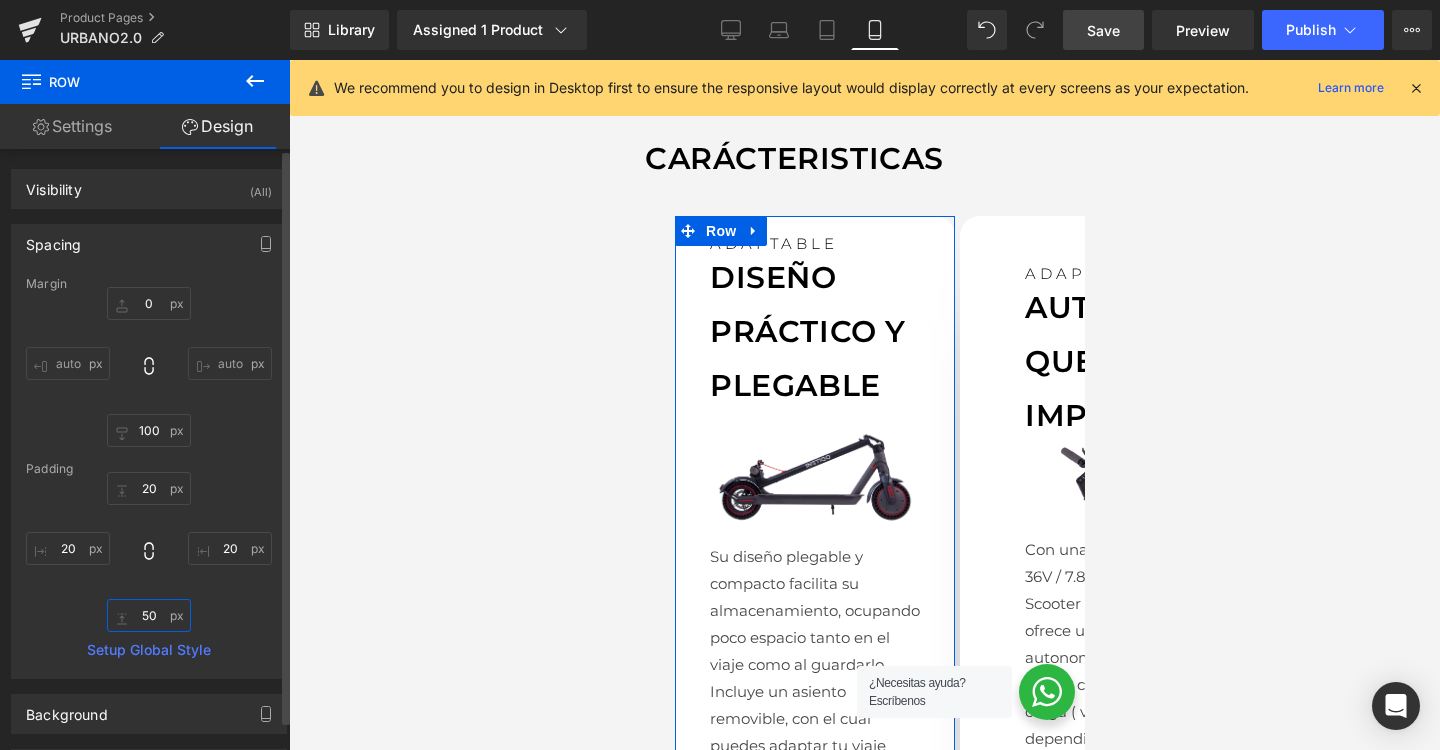 click on "50" at bounding box center [149, 615] 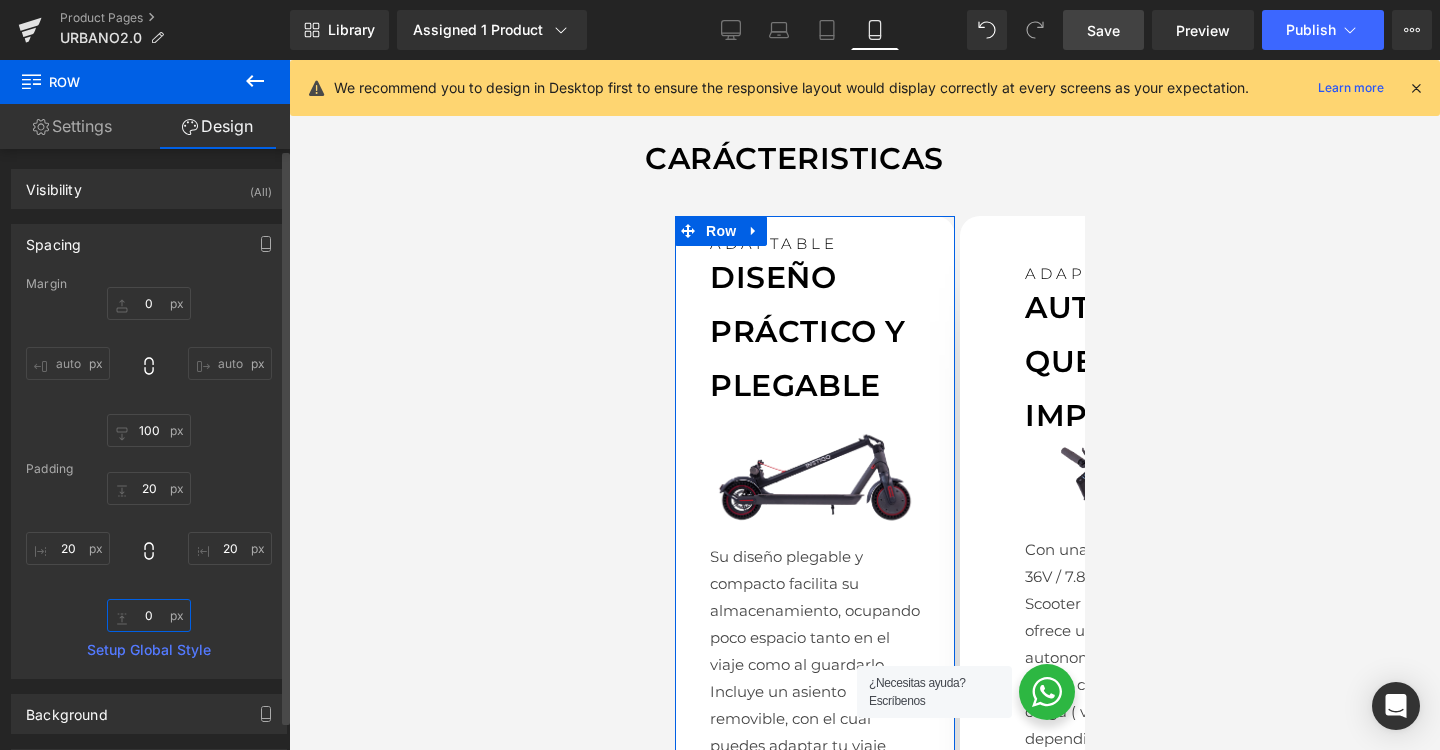 type on "20" 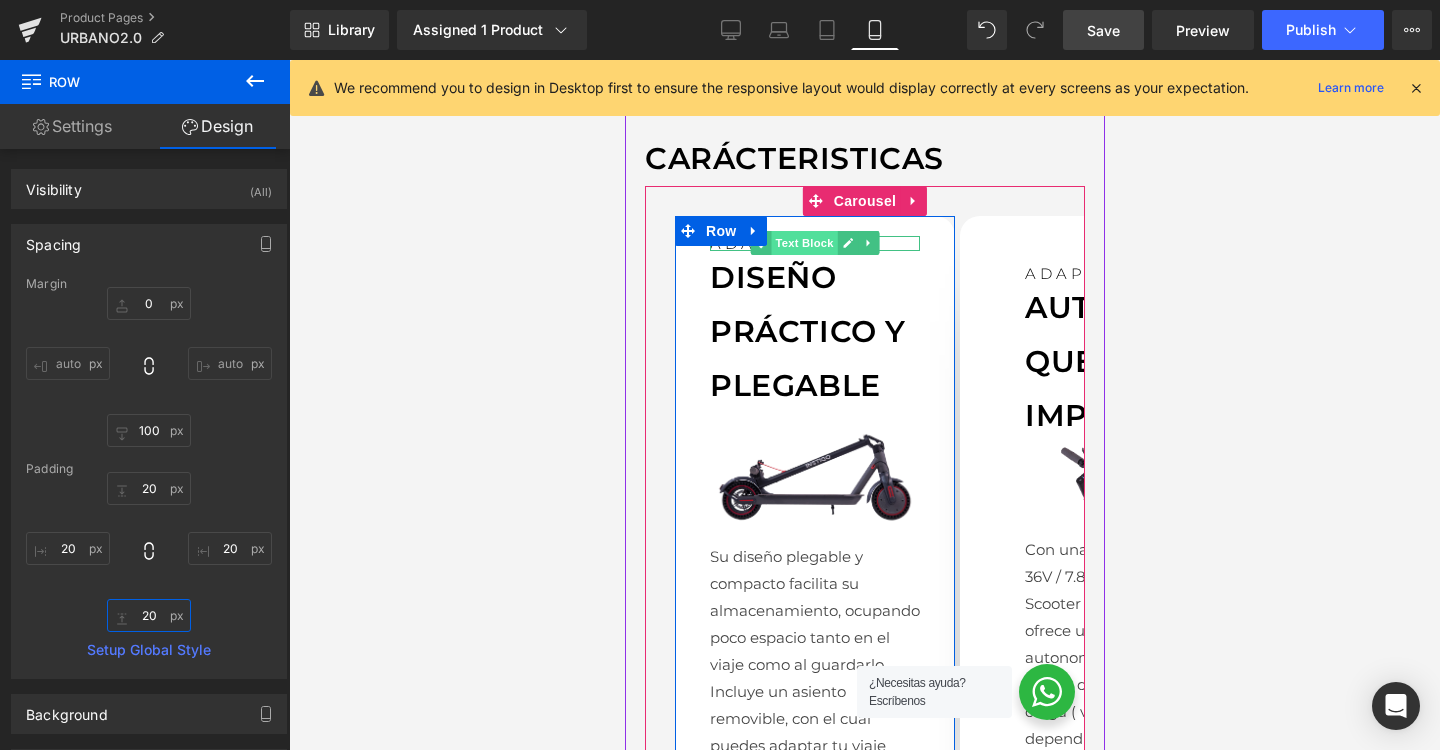 click on "Text Block" at bounding box center (803, 243) 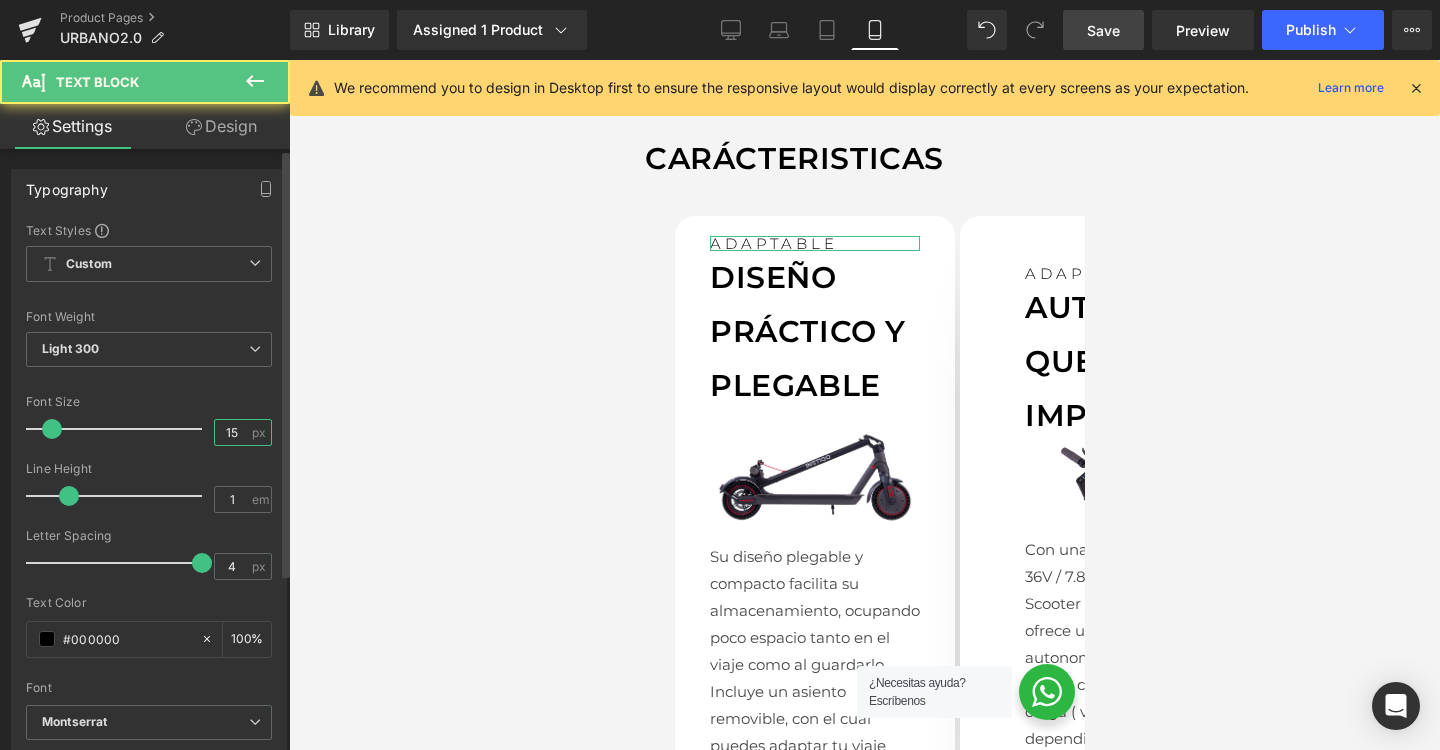 click on "15" at bounding box center [232, 432] 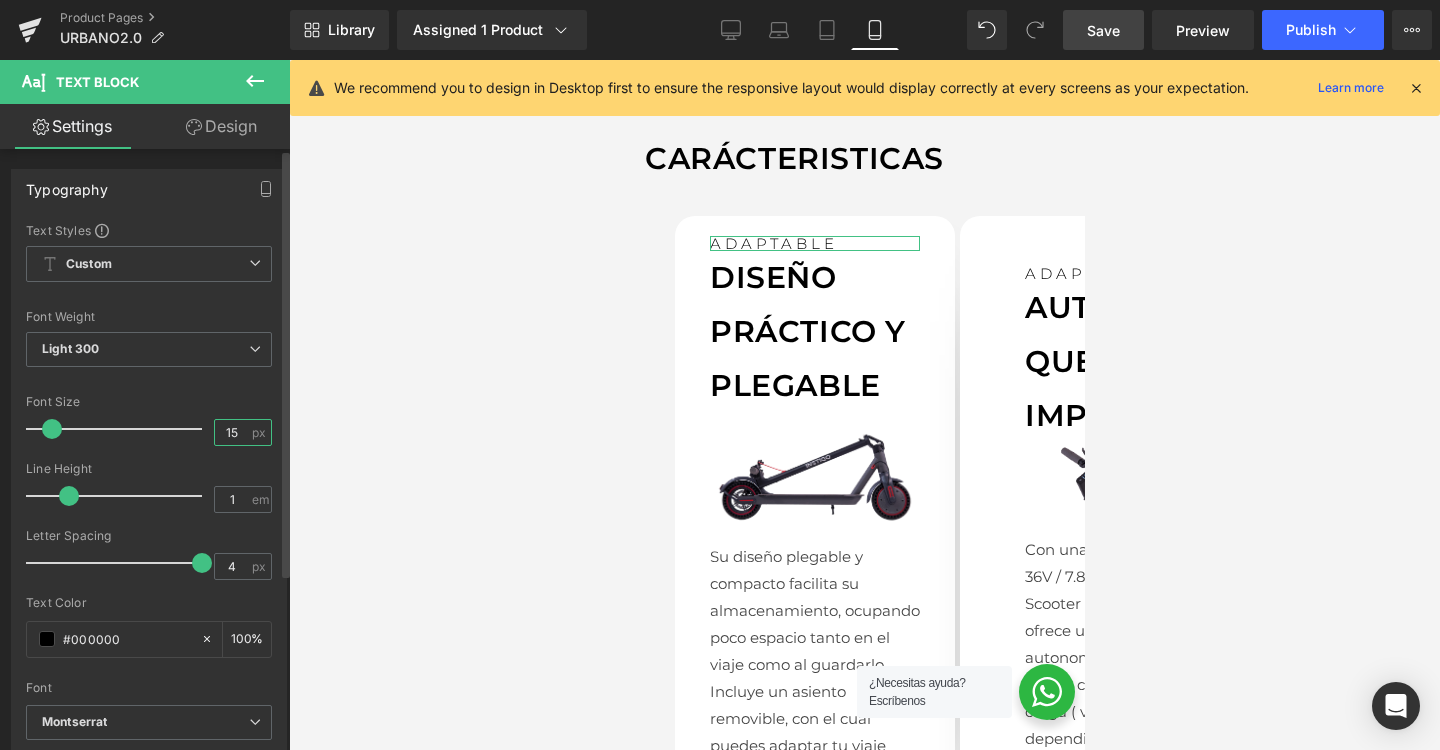 click on "15" at bounding box center [232, 432] 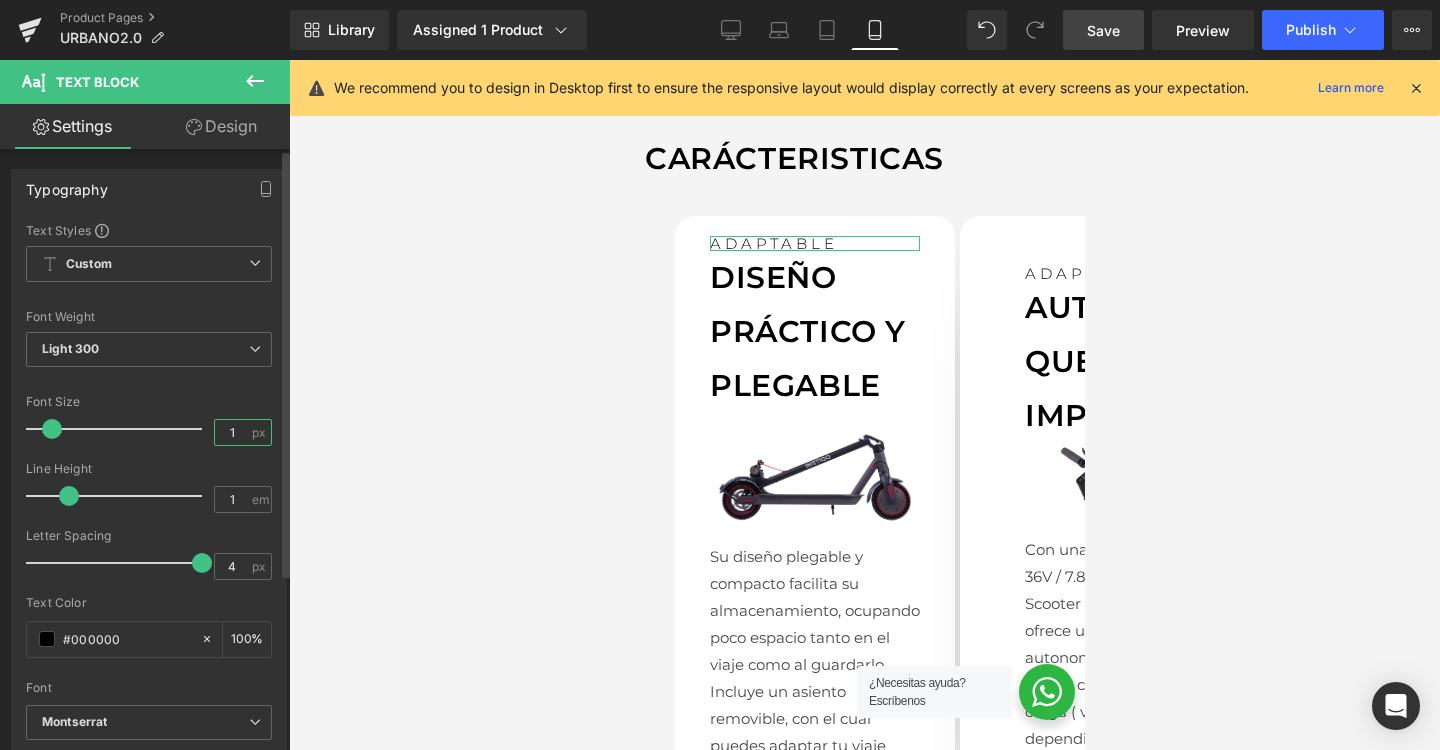type on "10" 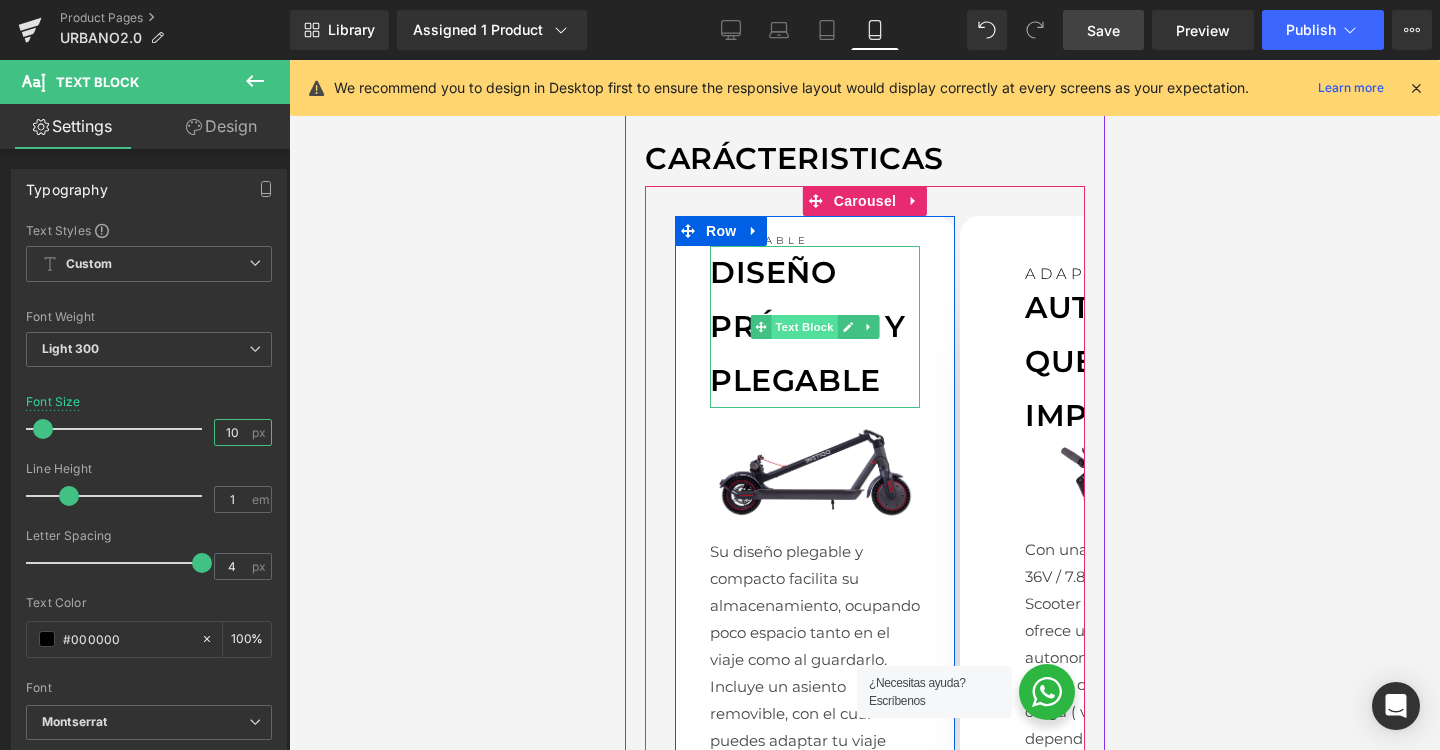 click on "Text Block" at bounding box center [803, 327] 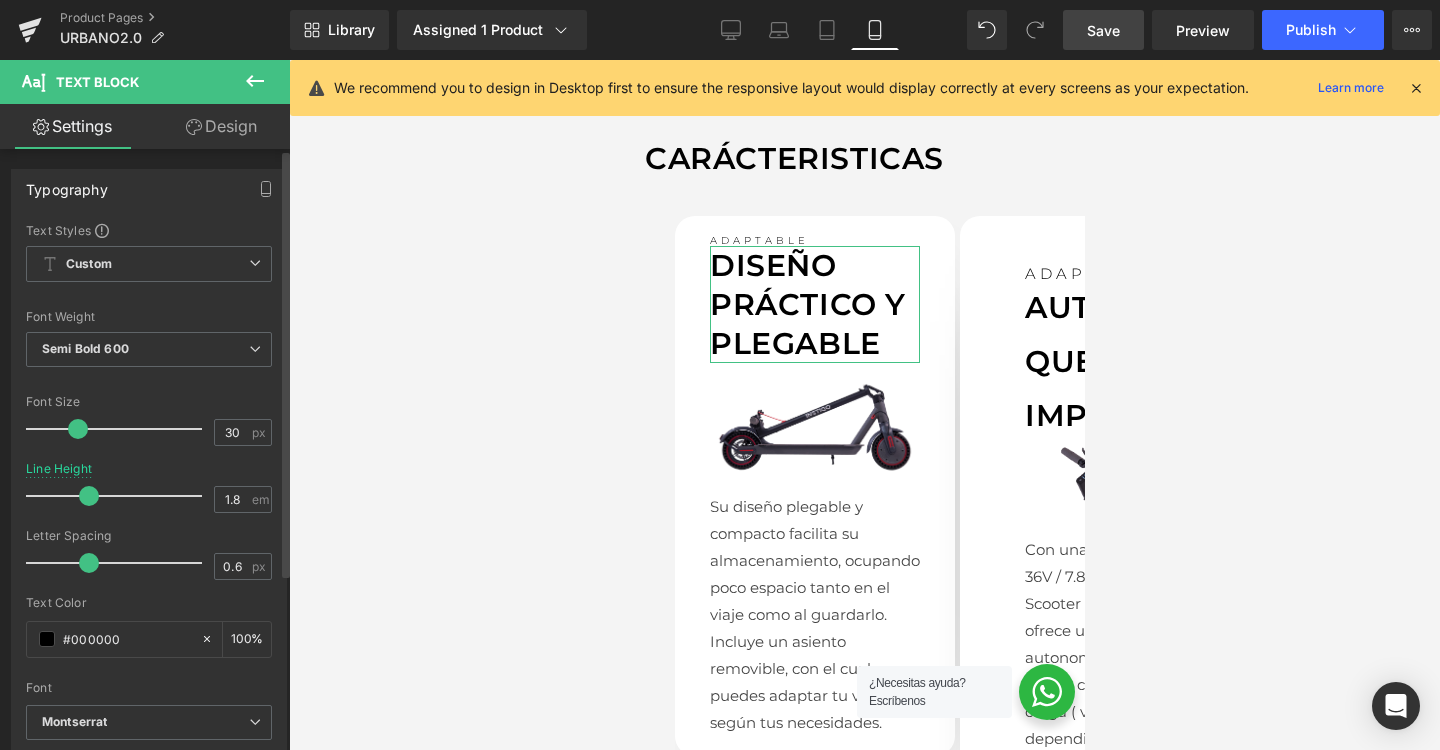 drag, startPoint x: 118, startPoint y: 497, endPoint x: 87, endPoint y: 498, distance: 31.016125 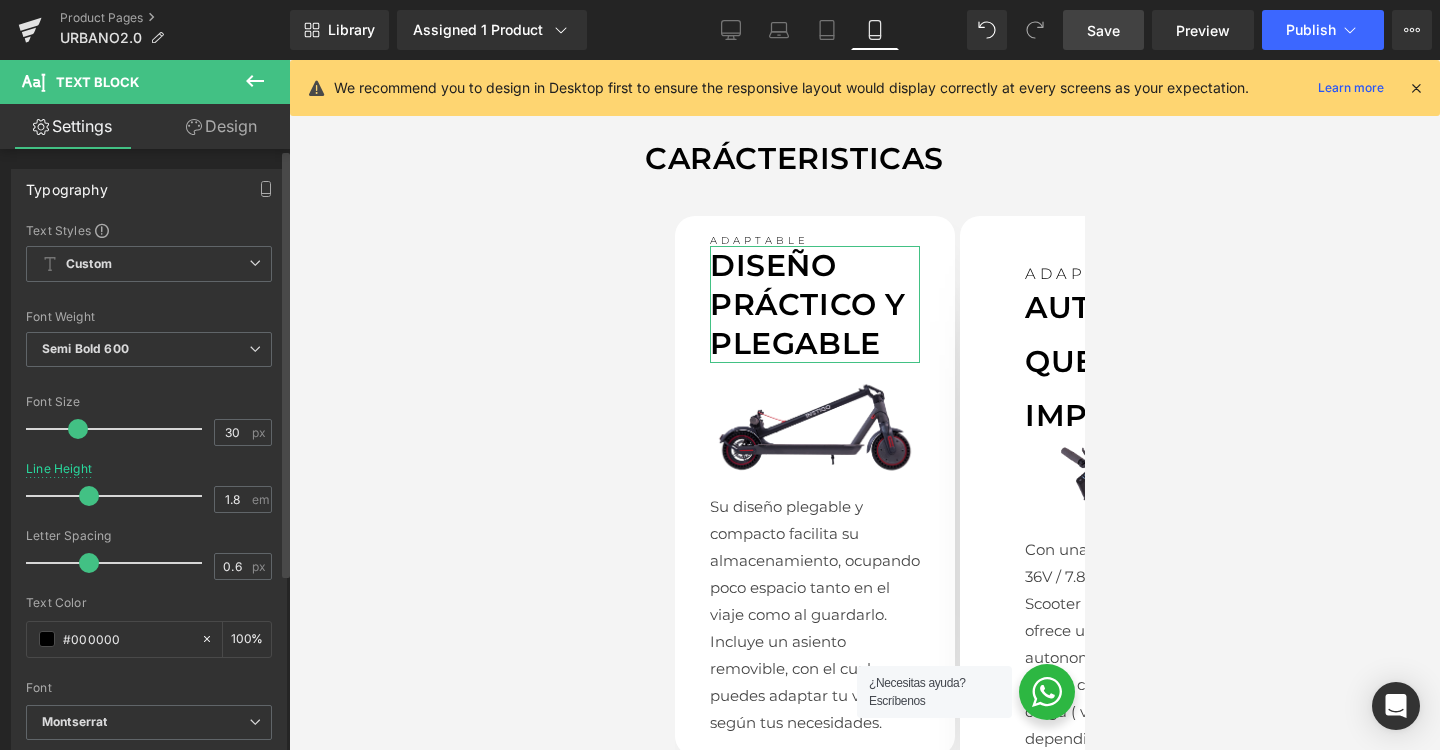 click at bounding box center (89, 496) 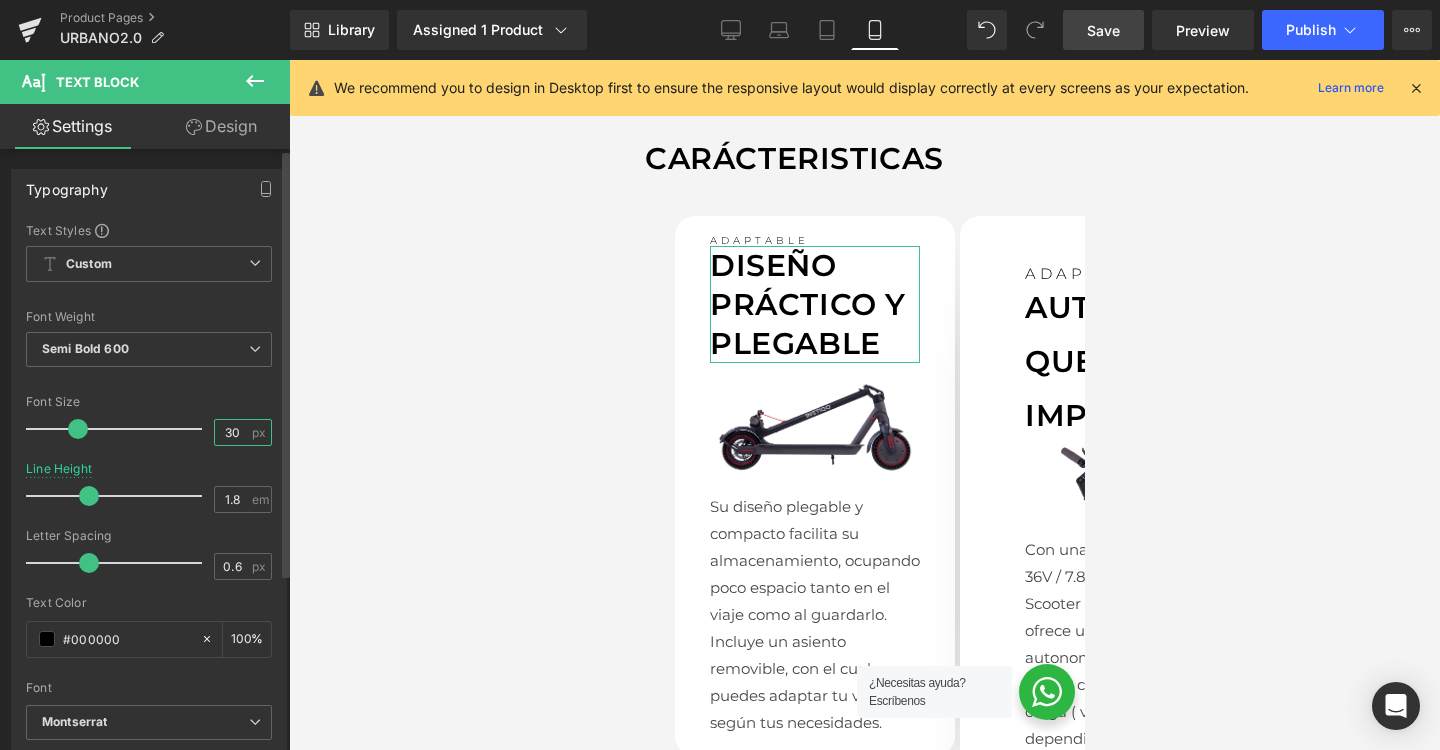 click on "30" at bounding box center [232, 432] 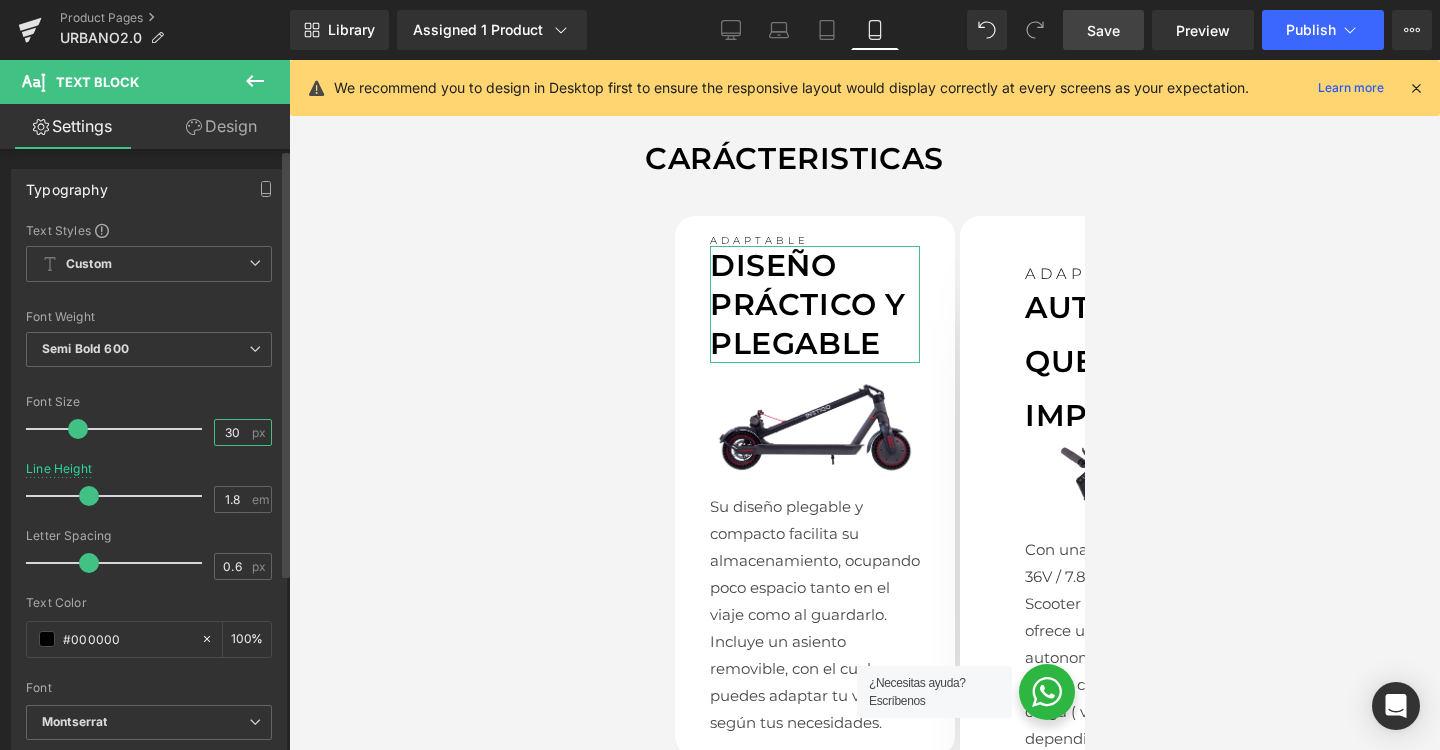 click on "30" at bounding box center [232, 432] 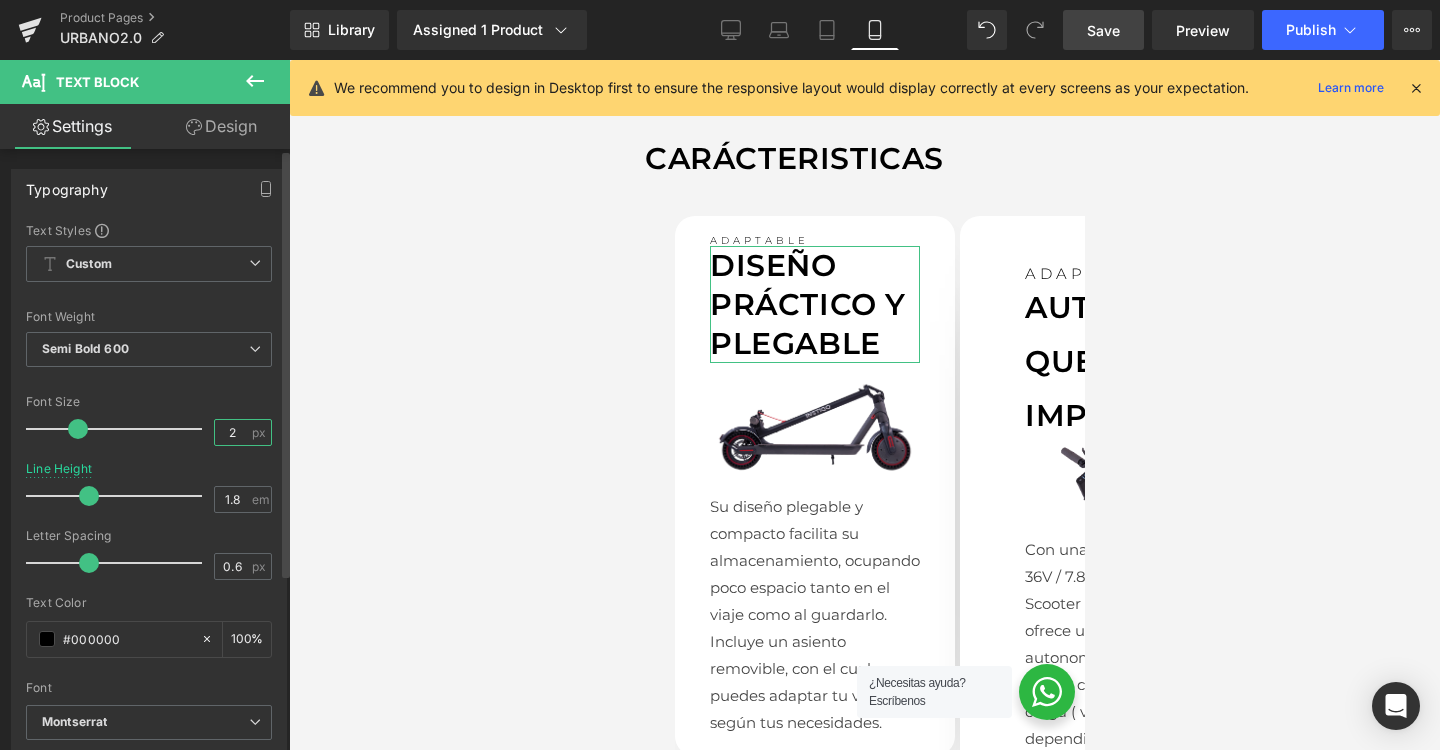 type on "28" 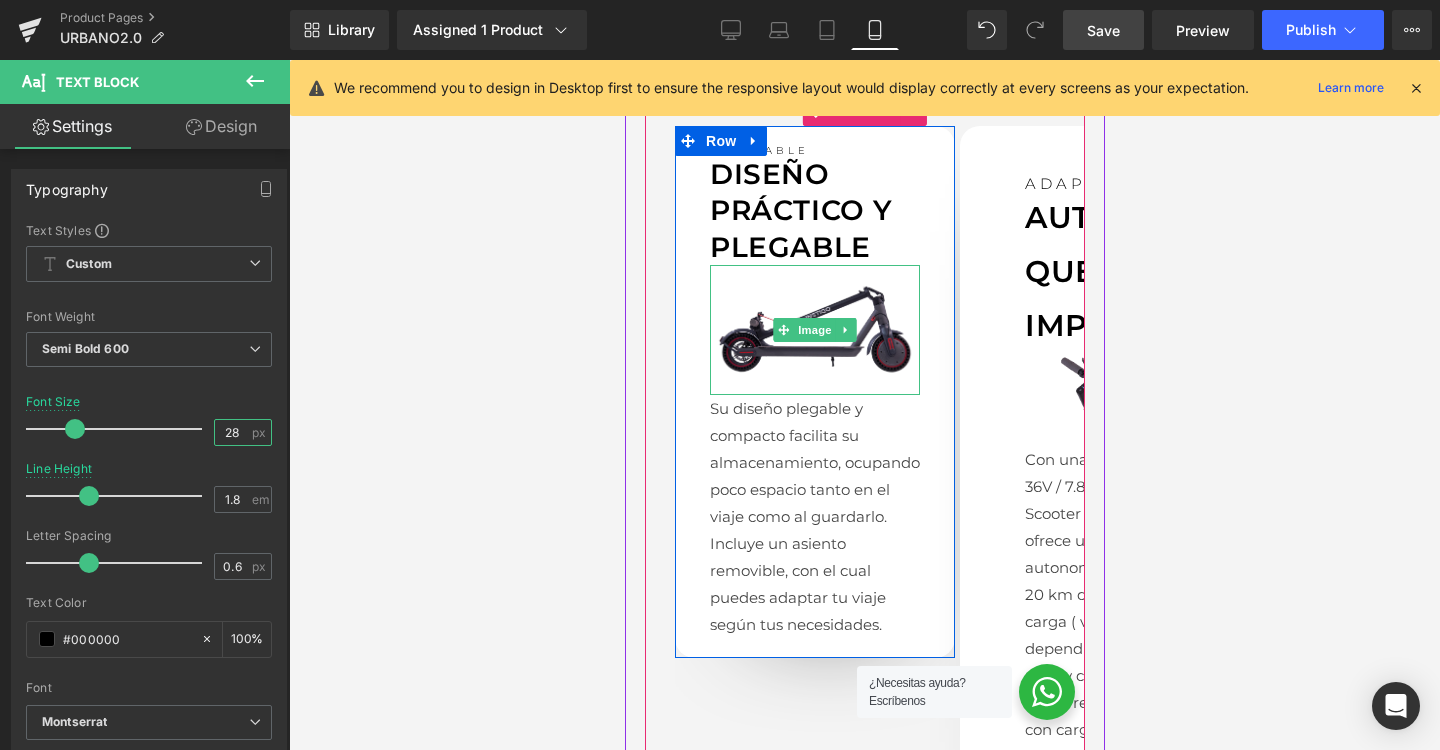 scroll, scrollTop: 1437, scrollLeft: 0, axis: vertical 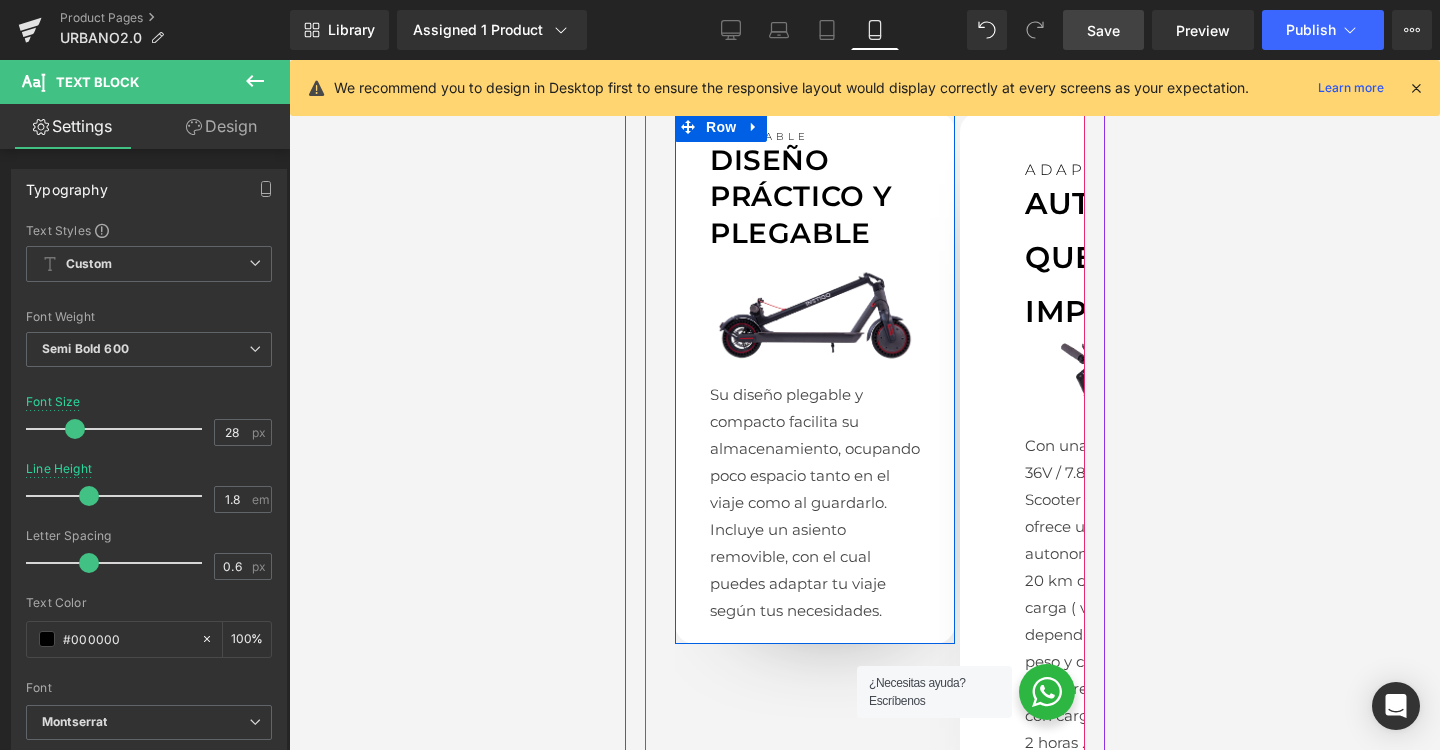click on "Su diseño plegable y compacto facilita su almacenamiento, ocupando poco espacio tanto en el viaje como al guardarlo. Incluye un asiento removible, con el cual puedes adaptar tu viaje según tus necesidades." at bounding box center (814, 502) 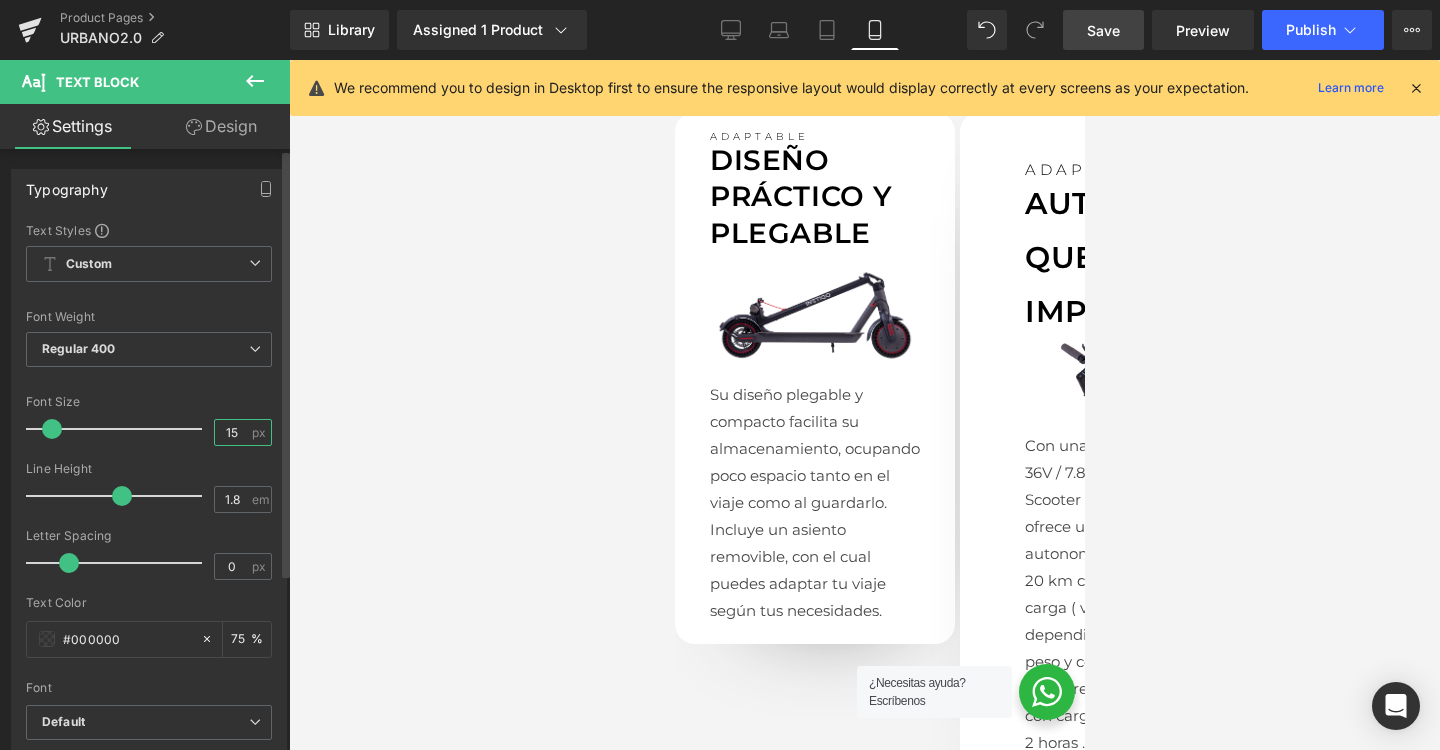 click on "15" at bounding box center [232, 432] 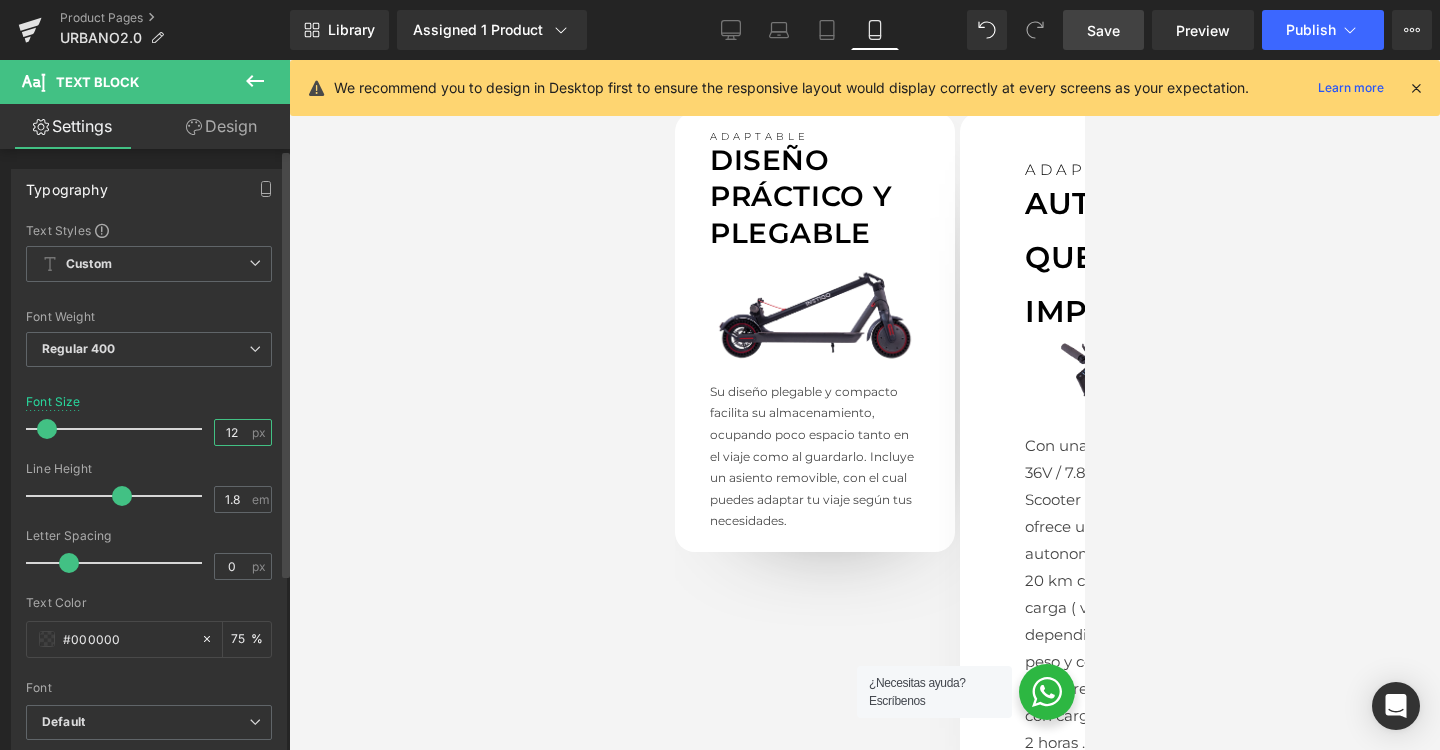 type on "12" 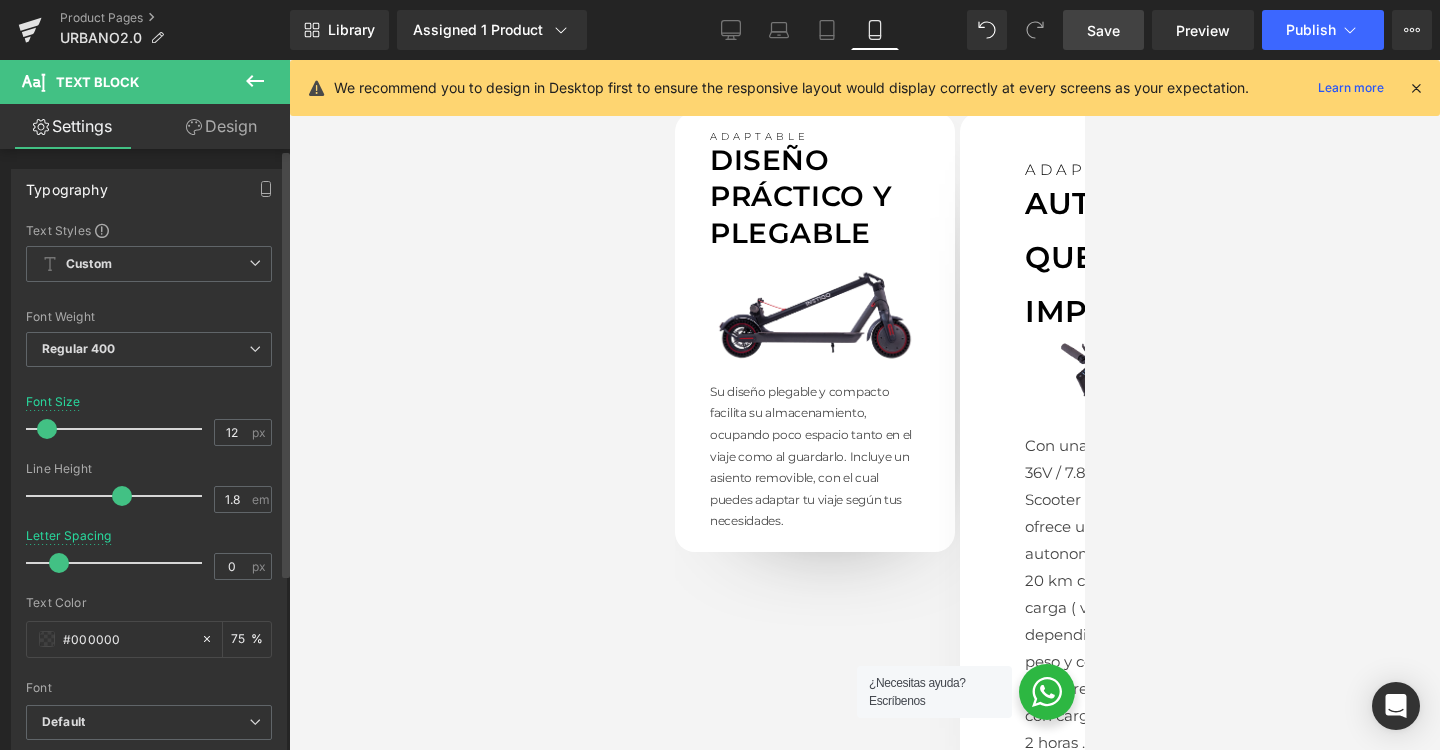 click at bounding box center [59, 563] 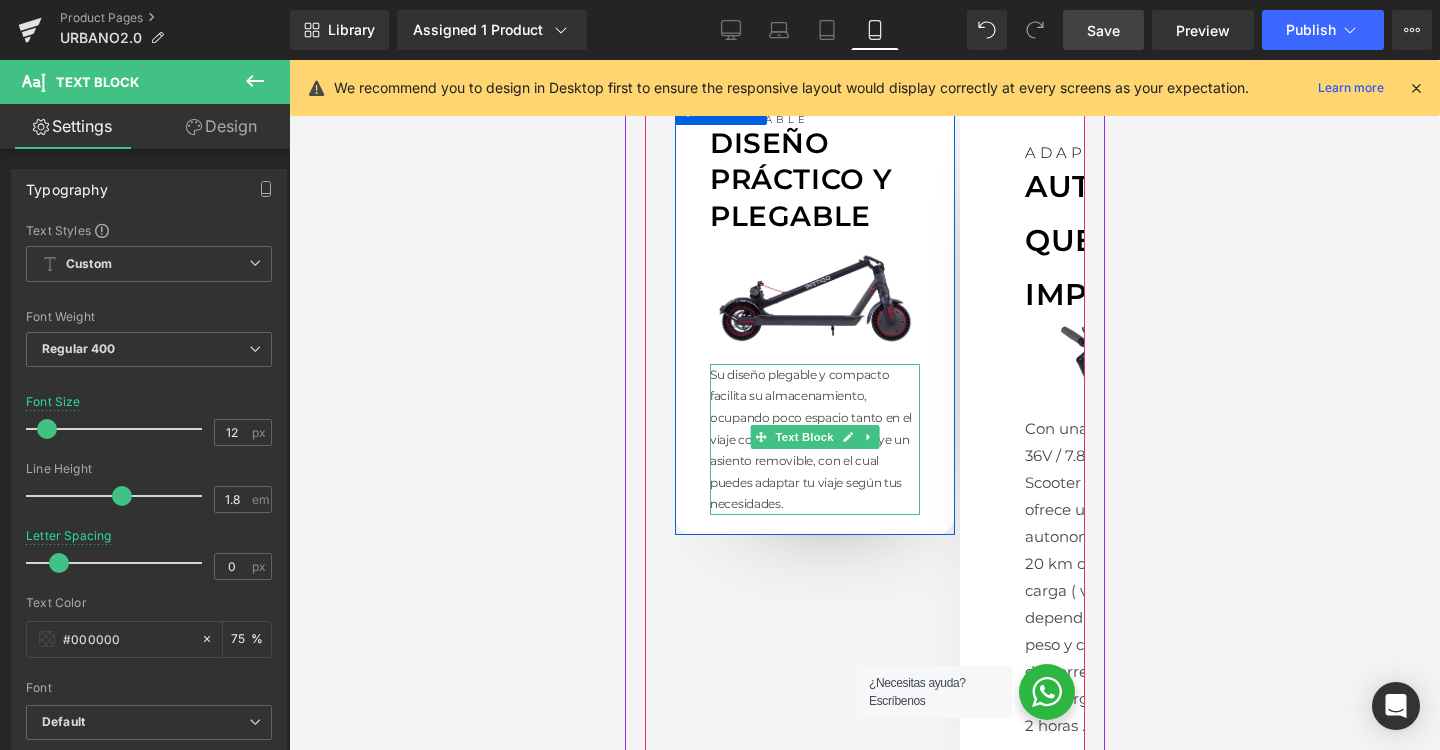 scroll, scrollTop: 1464, scrollLeft: 0, axis: vertical 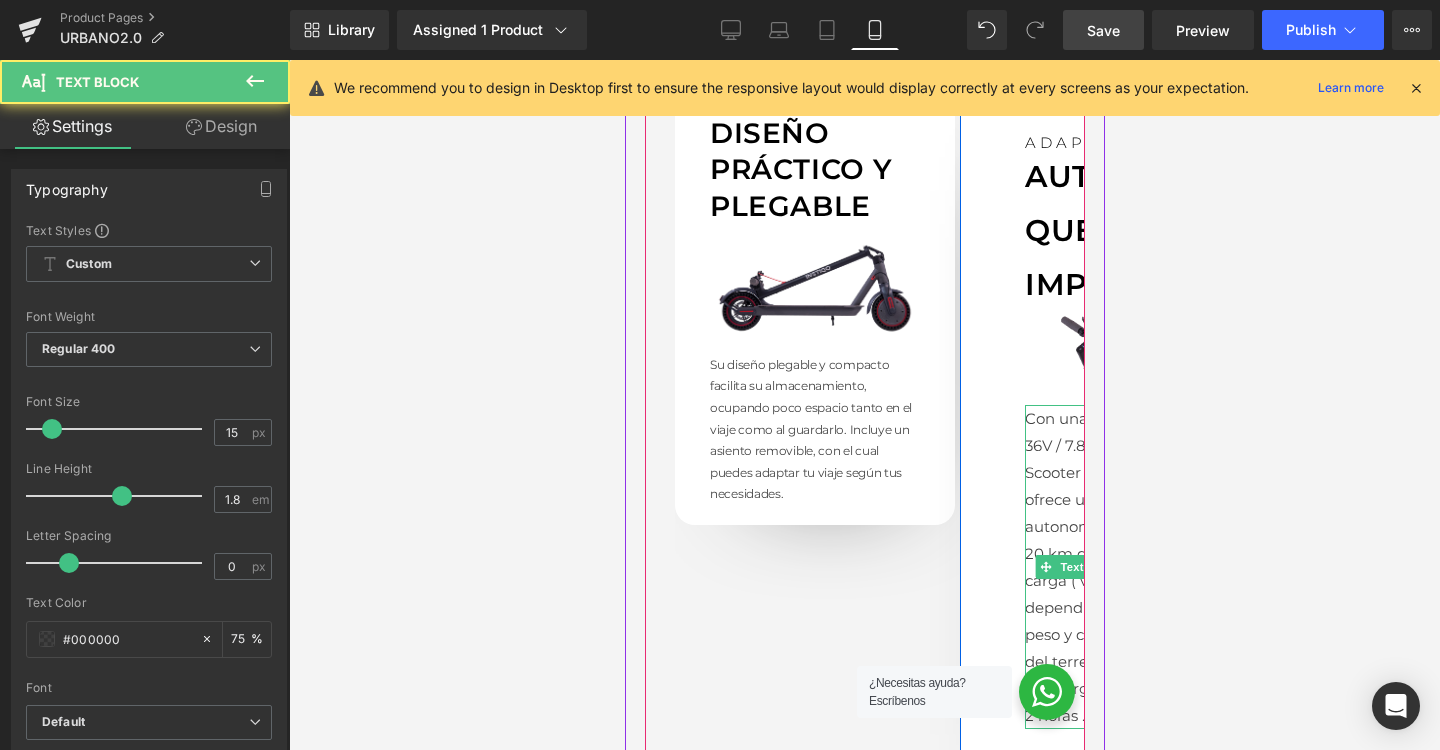 click on "Con una batería de 36V / 7.8AH, el Scooter Urbano 2.0 ofrece una autonomía de 15 a 20 km con cada carga ( varía dependiendo del peso y condiciones del terreno), cuenta con carga rápida de 2 horas ." at bounding box center [1099, 567] 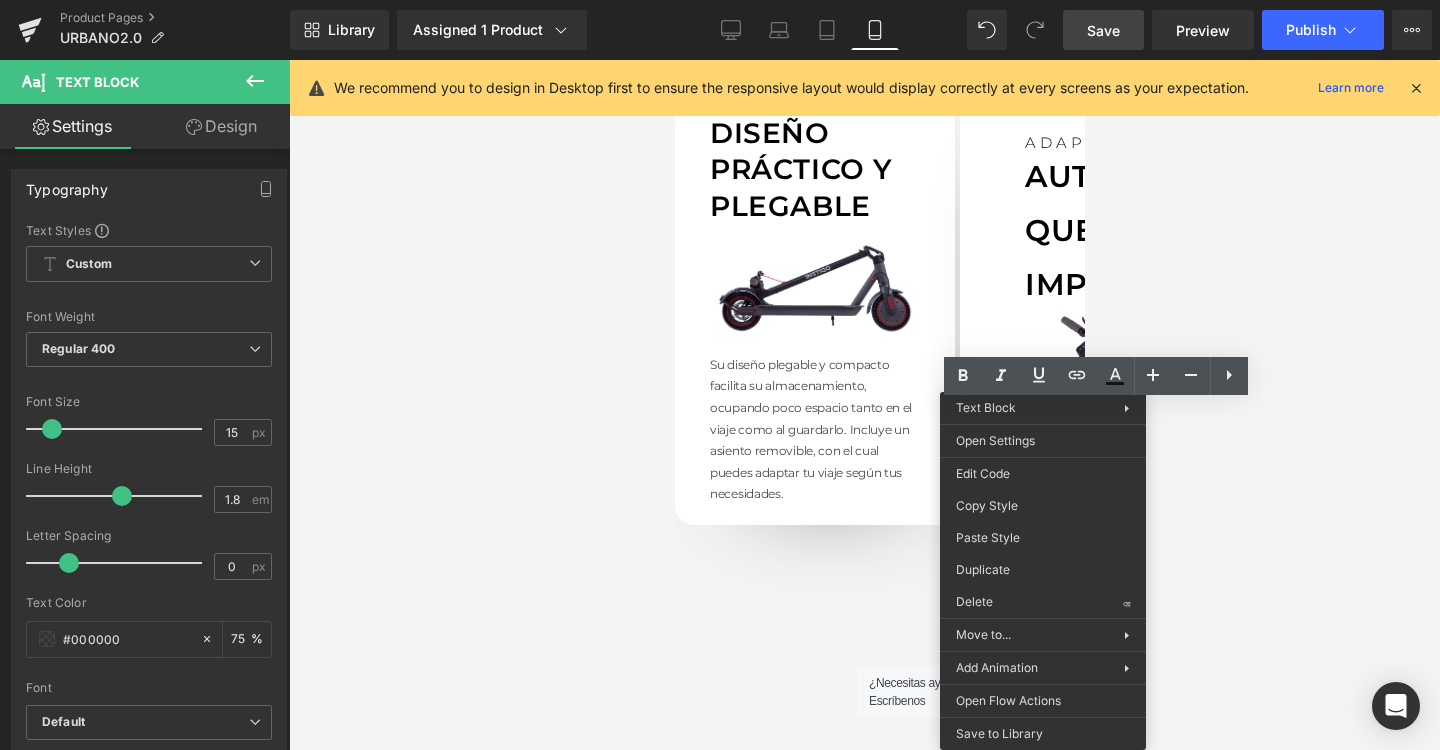 drag, startPoint x: 1636, startPoint y: 598, endPoint x: 1012, endPoint y: 538, distance: 626.878 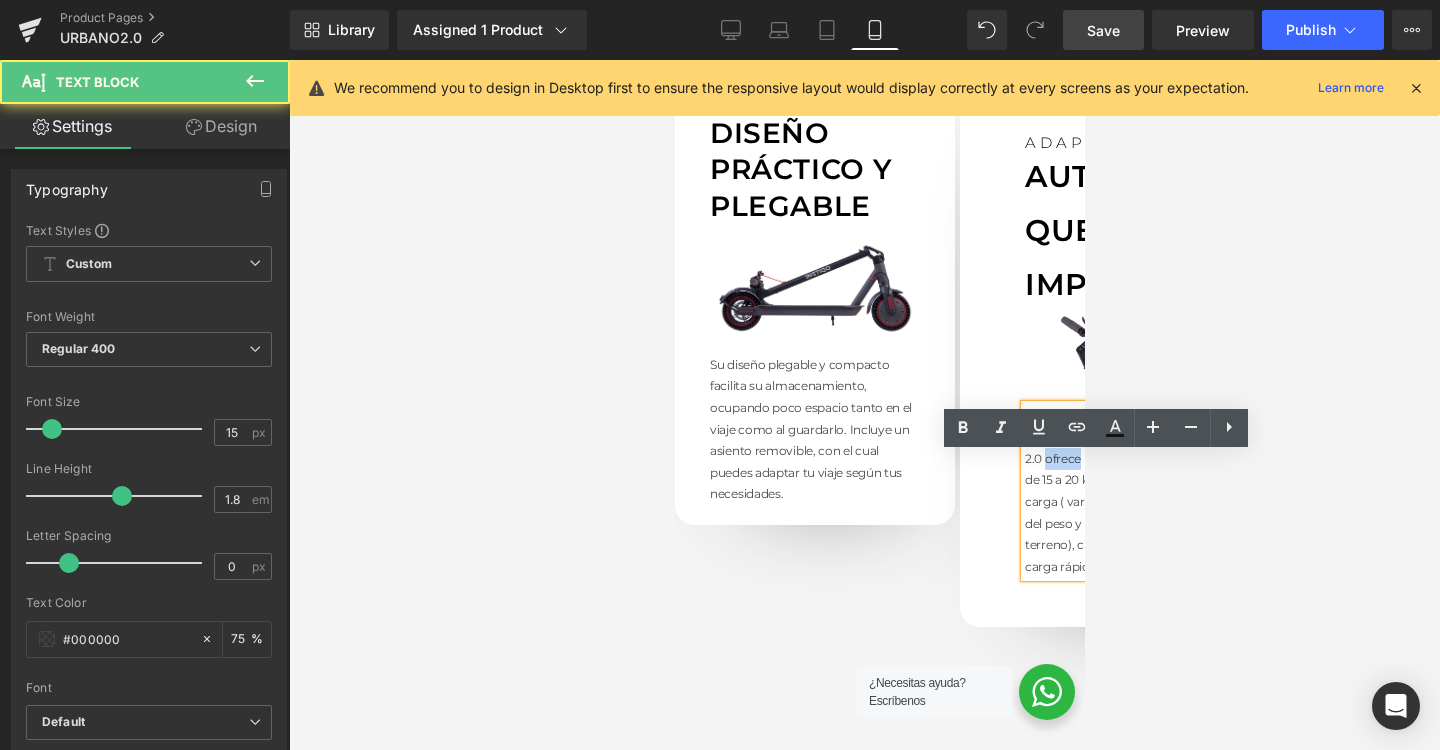 scroll, scrollTop: 1367, scrollLeft: 0, axis: vertical 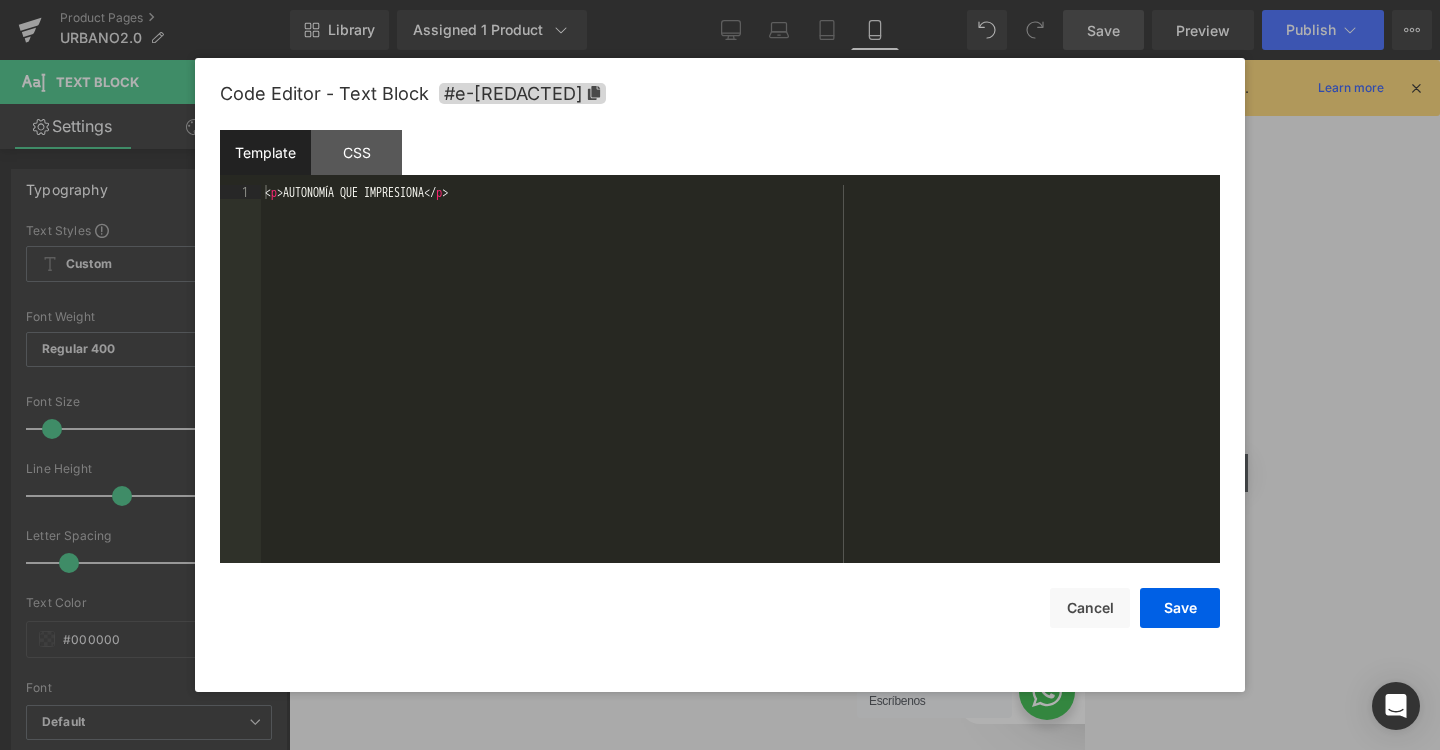 drag, startPoint x: 1069, startPoint y: 414, endPoint x: 982, endPoint y: 449, distance: 93.77633 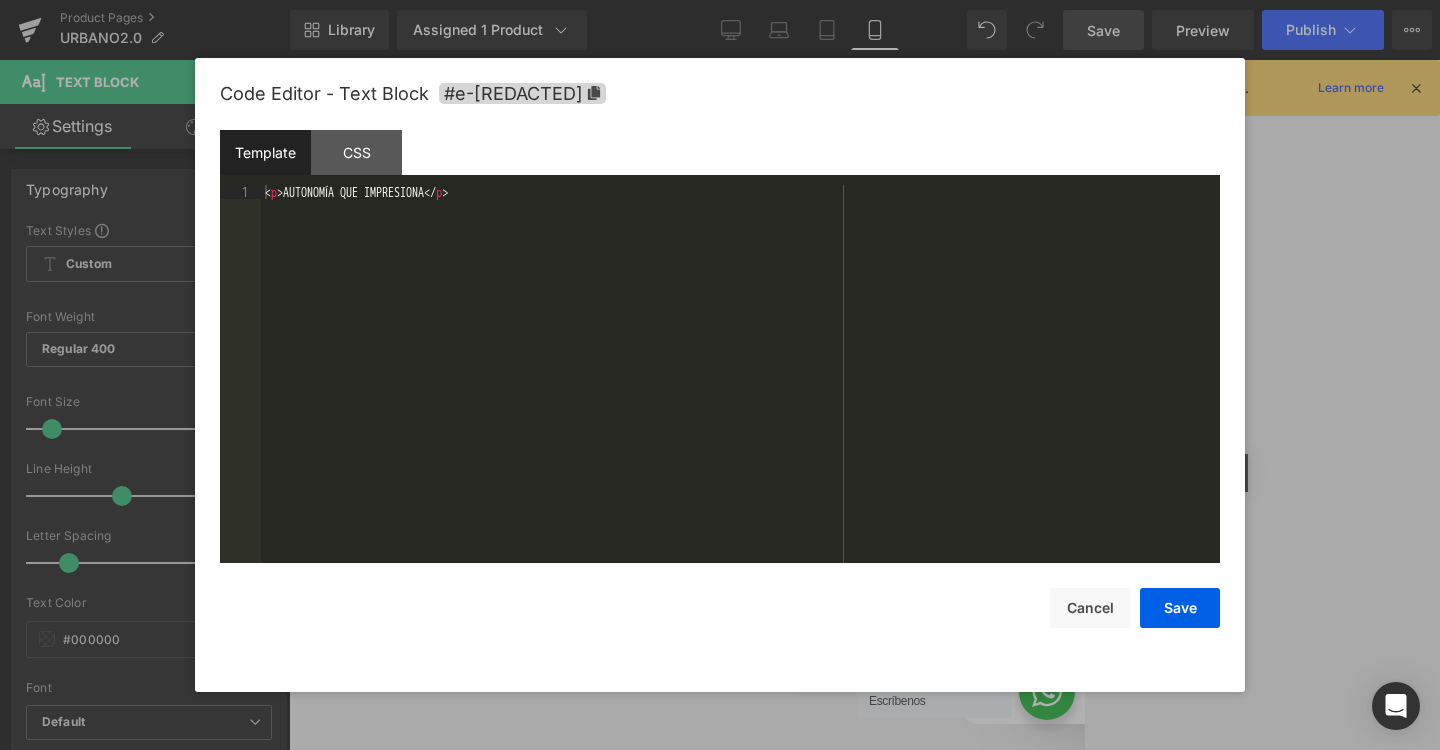 click on "Text Block  You are previewing how the   will restyle your page. You can not edit Elements in Preset Preview Mode.  Product Pages URBANO2.0 Library Assigned 1 Product  Product Preview
SCOOTER ELECTRICO URBANO 2.0 Manage assigned products Mobile Desktop Laptop Tablet Mobile Save Preview Publish Scheduled View Live Page View with current Template Save Template to Library Schedule Publish  Optimize  Publish Settings Shortcuts We recommend you to design in Desktop first to ensure the responsive layout would display correctly at every screens as your expectation. Learn more  Your page can’t be published   You've reached the maximum number of published pages on your plan  (15/999999).  You need to upgrade your plan or unpublish all your pages to get 1 publish slot.   Unpublish pages   Upgrade plan  Elements Global Style Base Row  rows, columns, layouts, div Heading  headings, titles, h1,h2,h3,h4,h5,h6 Text Block  texts, paragraphs, contents, blocks Image  images, photos, alts, uploads Icon  Button" at bounding box center (720, 0) 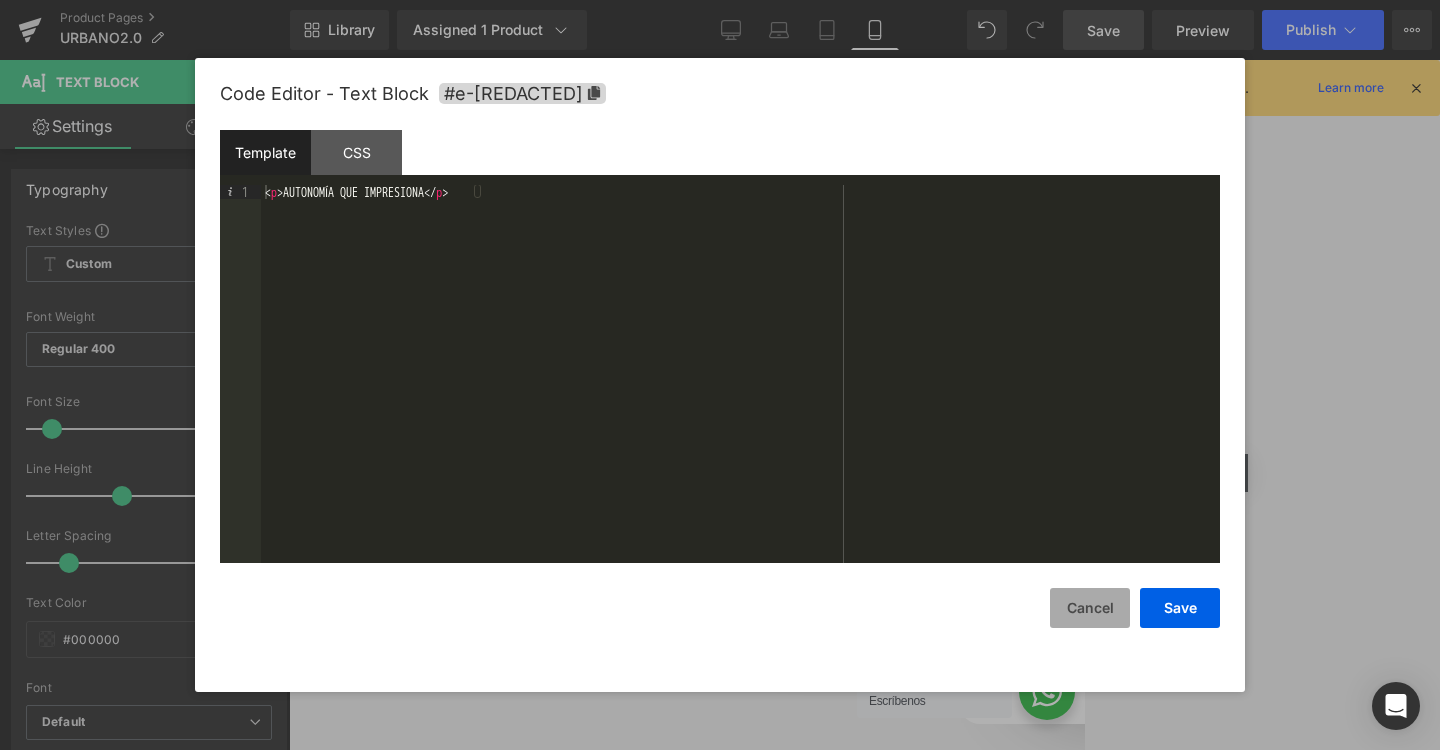 click on "Cancel" at bounding box center [1090, 608] 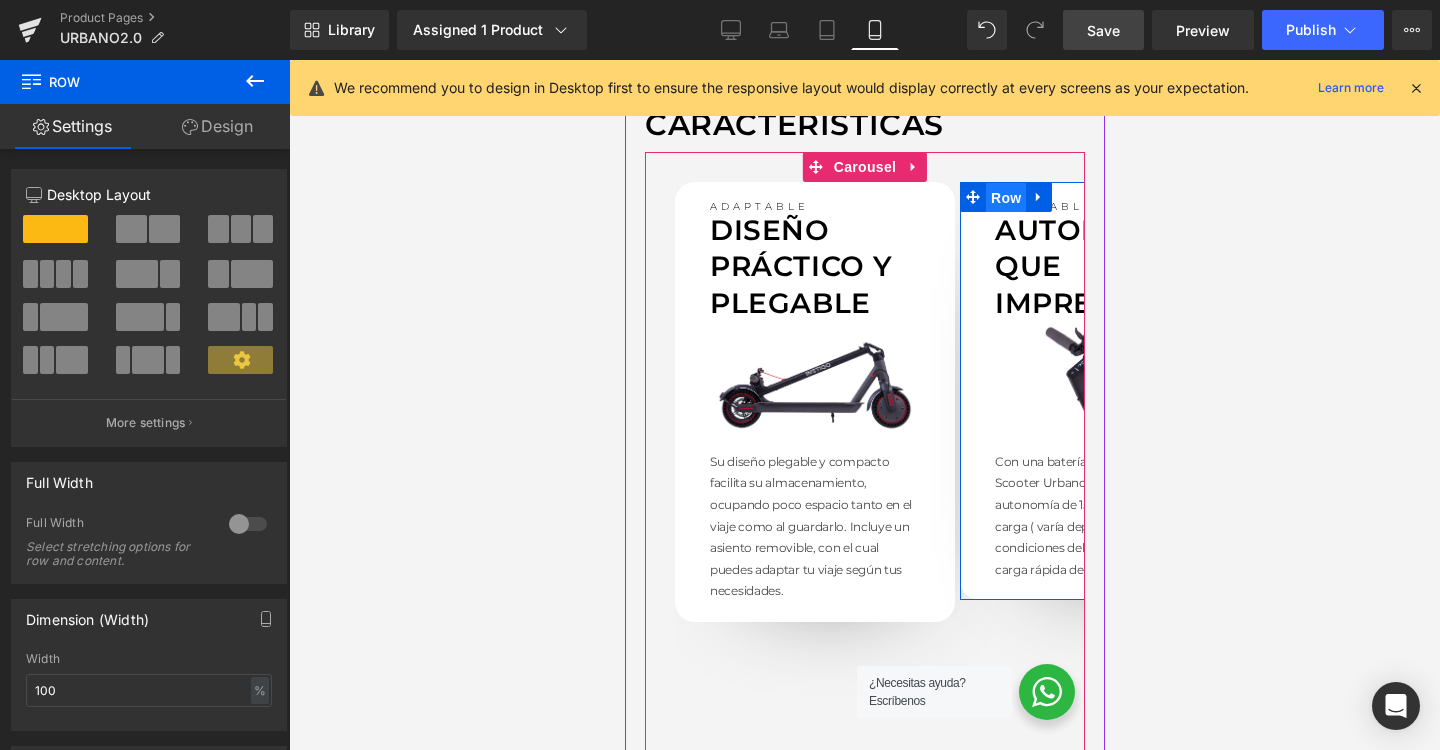 click on "Row" at bounding box center [1005, 198] 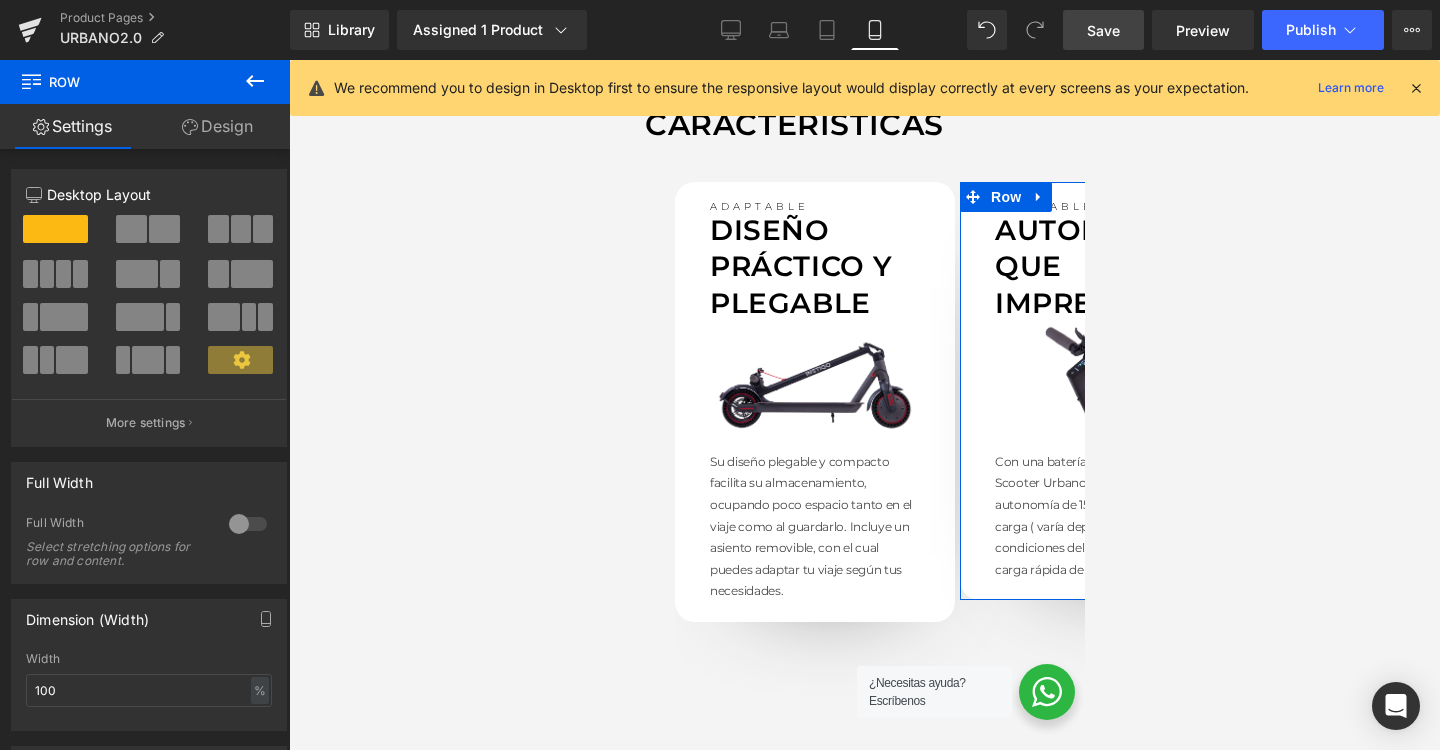 click on "Design" at bounding box center [217, 126] 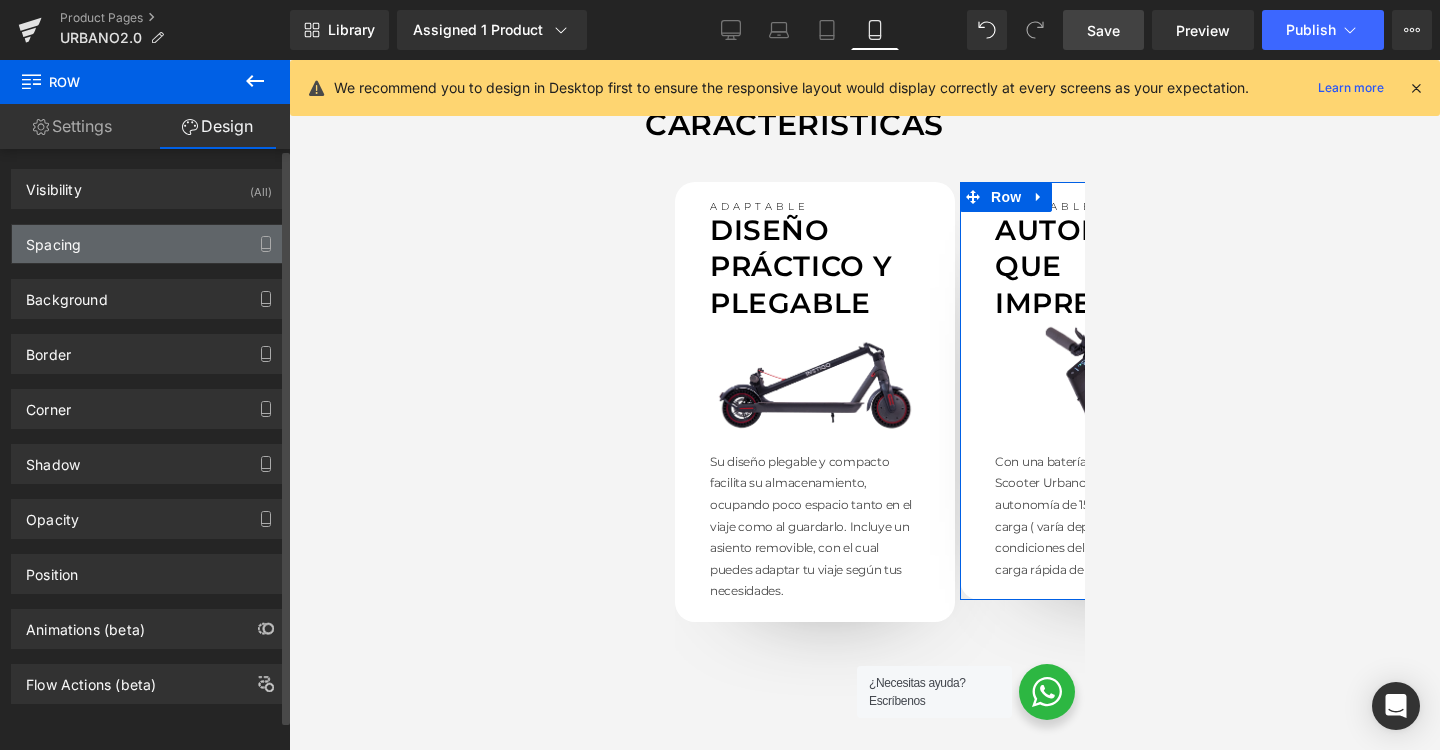 click on "Spacing" at bounding box center (149, 244) 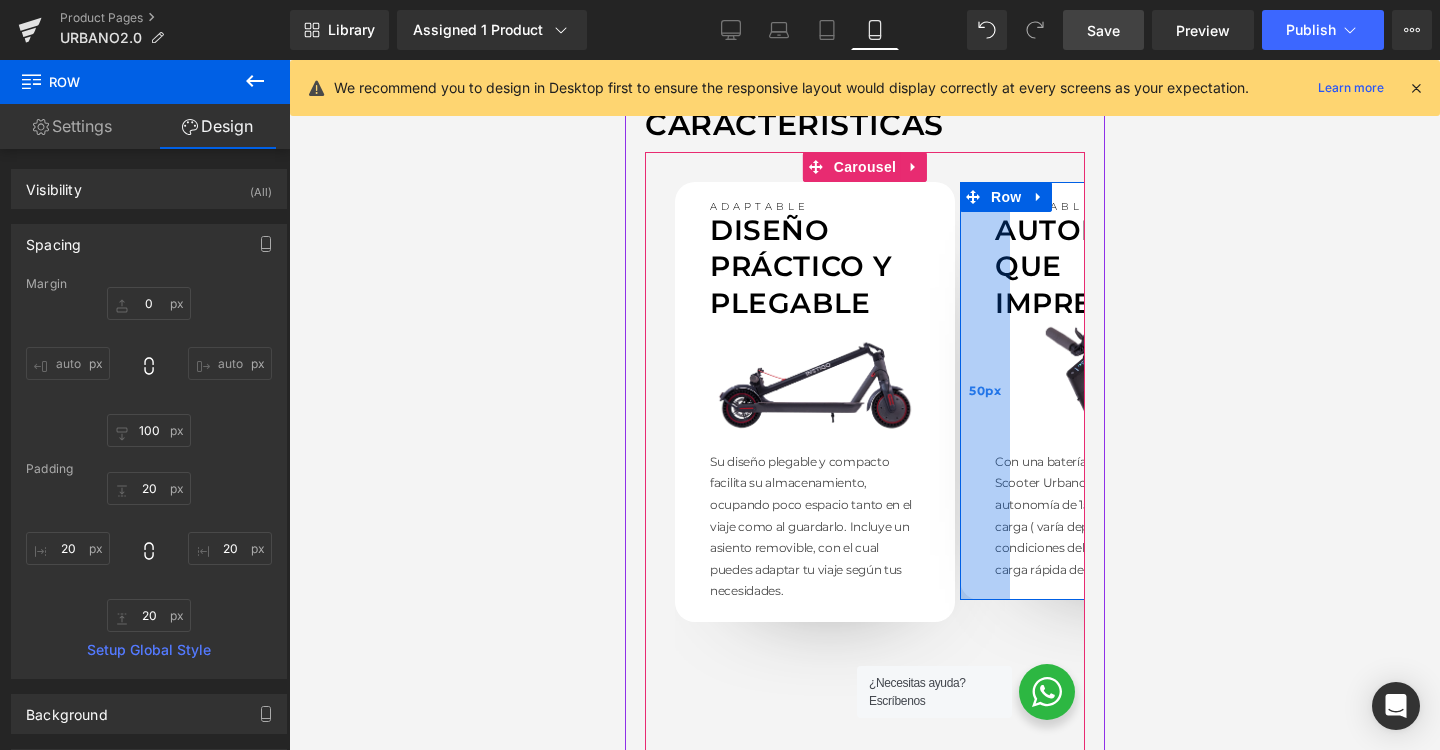 click on "50px" at bounding box center [984, 391] 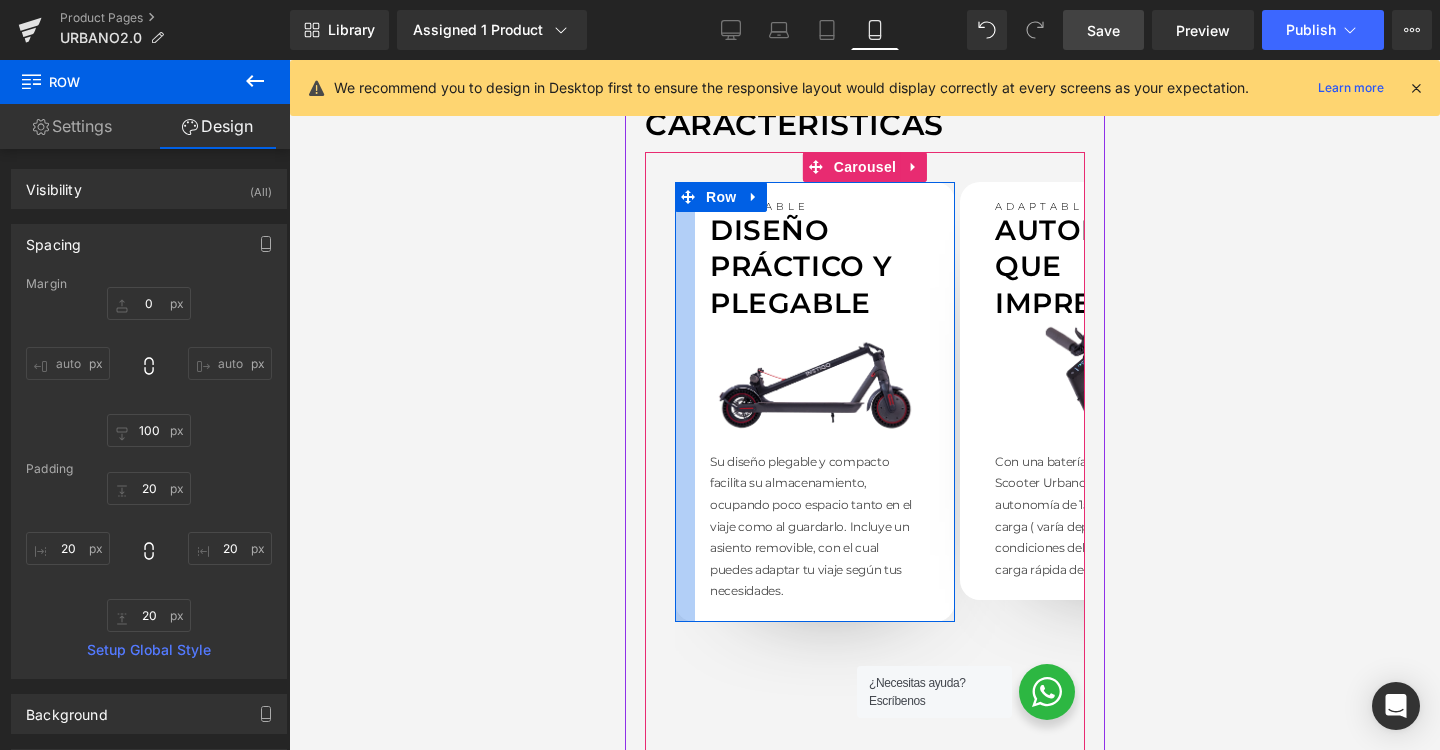 click at bounding box center [684, 402] 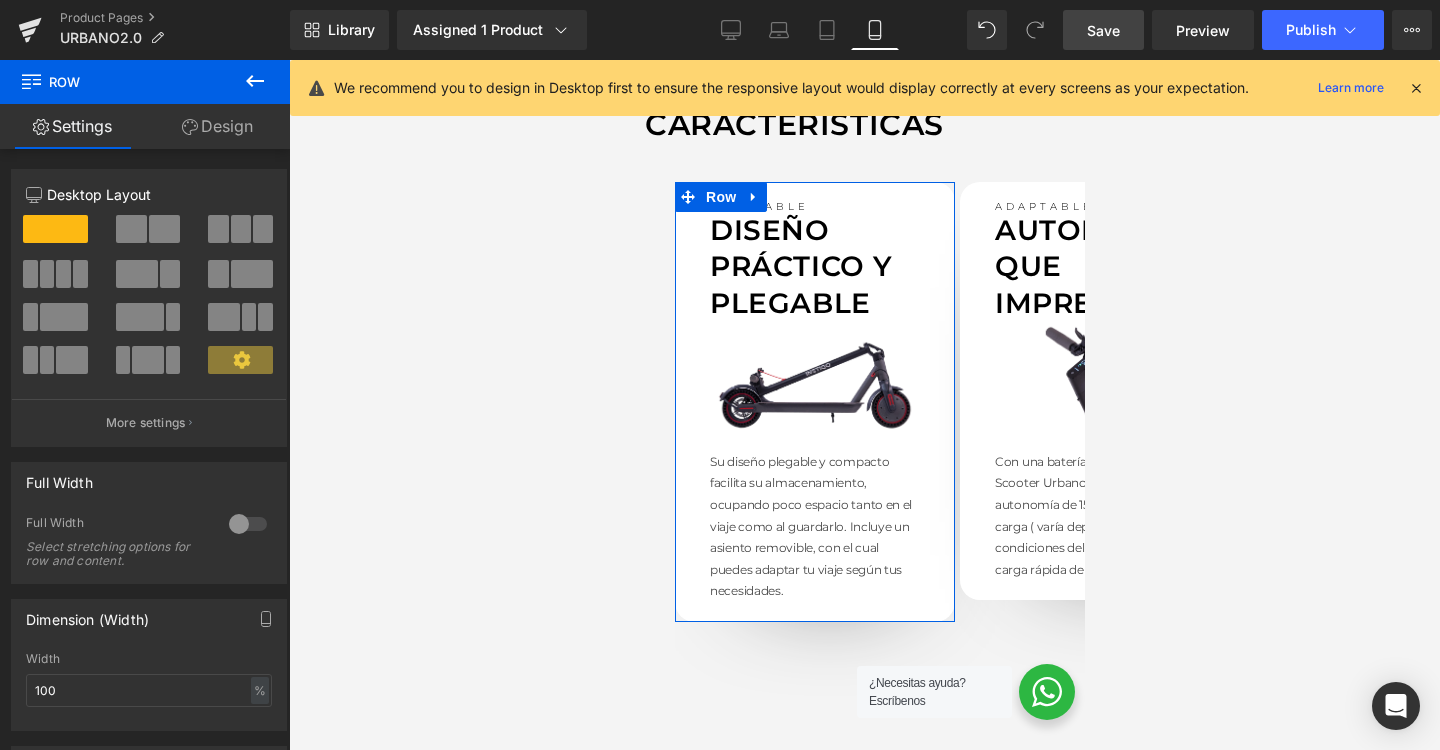 click on "Design" at bounding box center [217, 126] 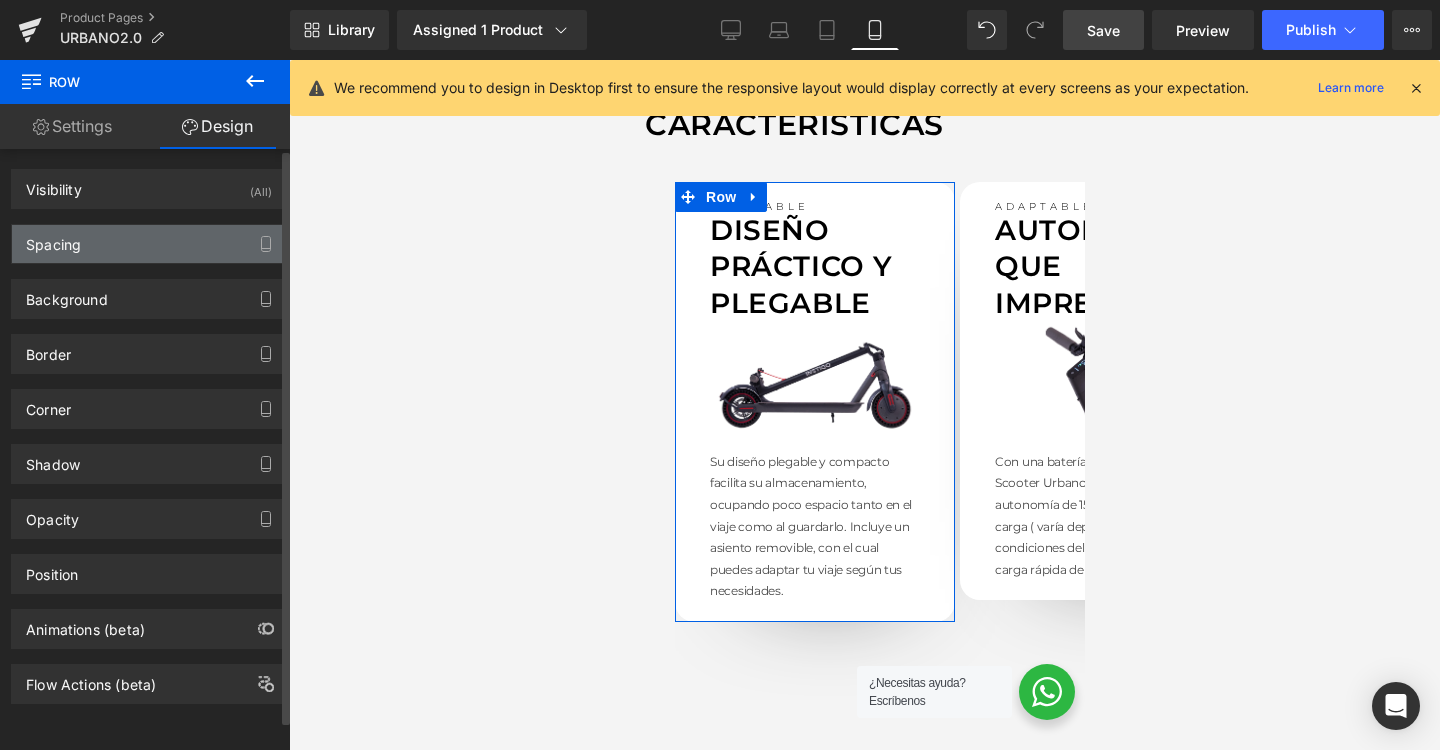 click on "Spacing" at bounding box center (149, 244) 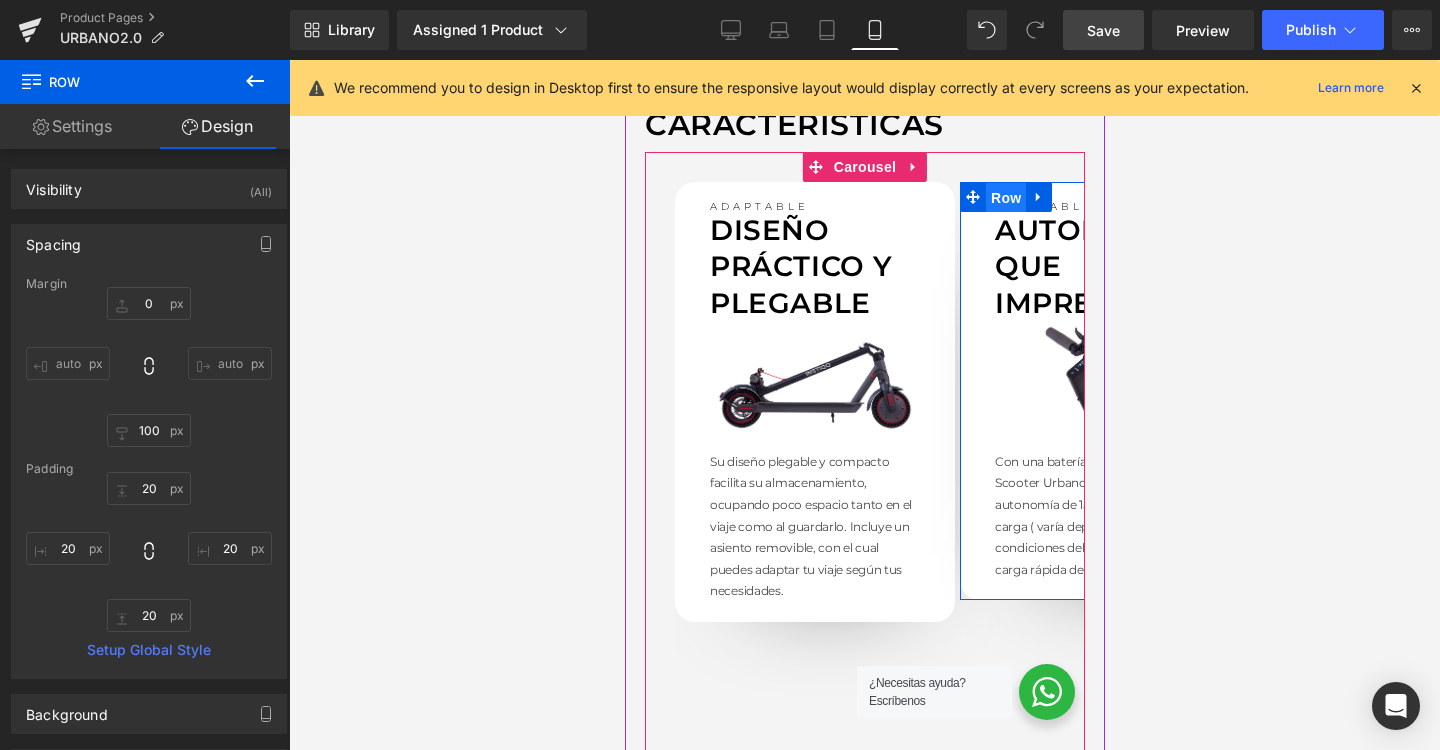click on "Row" at bounding box center (1005, 198) 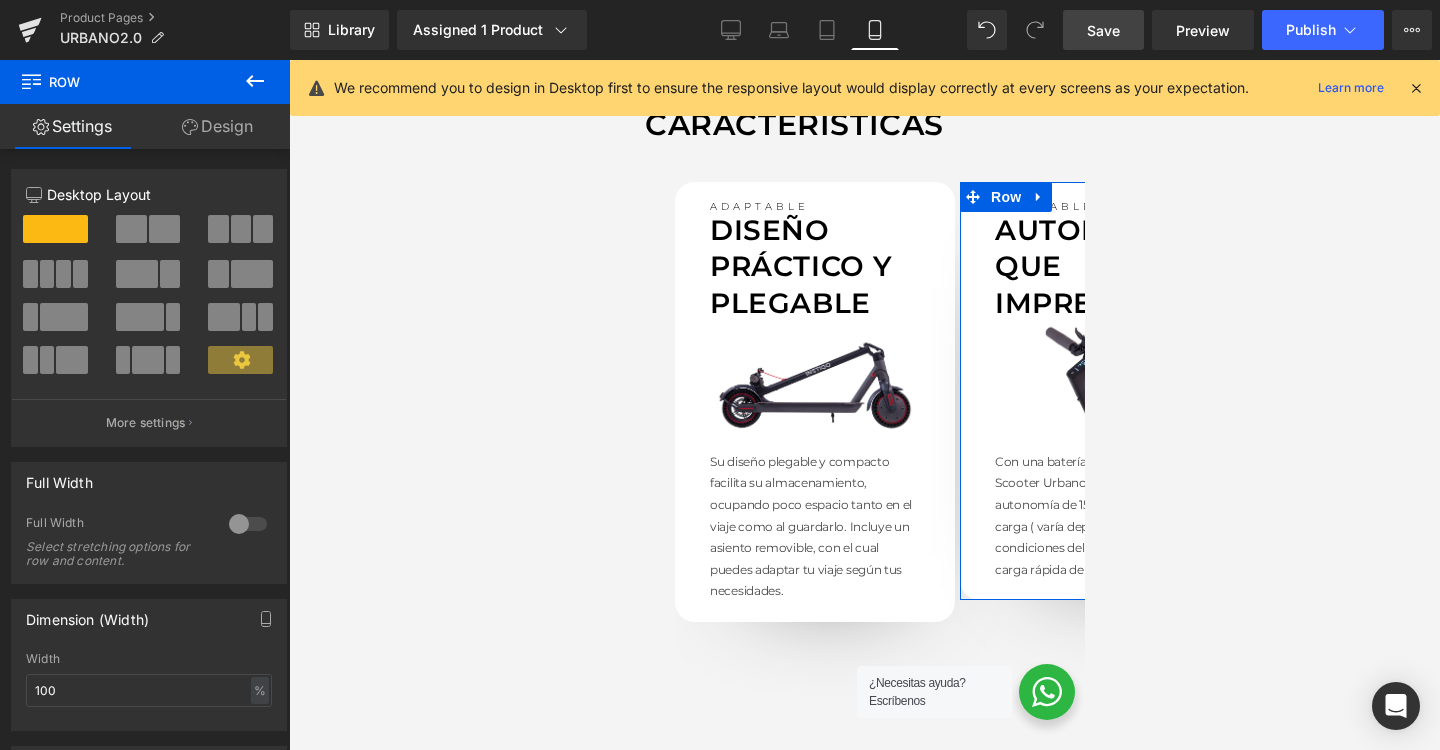click on "12 12 12 Column Size Customizer 12  Desktop Layout                                                                                                                                                                        Laptop Layout                  Tablet Layout                  Mobile Layout                 More settings Column Size Customizer  Desktop Layout 12 Laptop Layout 12  Tablet Layout 12  Mobile Layout 12 Back Full Width 0 Full Width Select stretching options for row and content. Dimension (Width) 100% Width 100 % % px Columns Gap 15px Columns Gap 15 px Height & Vertical Align 0 Equal Height If checked columns will be set to equal height. Top Middle Bottom Vertical Align
Top
Top Middle Bottom Vertical Align items inside Row Extra class name Extra class name If you wish to style particular content element differently, then use this field to add a class name and then refer to it in your css file." at bounding box center [149, 682] 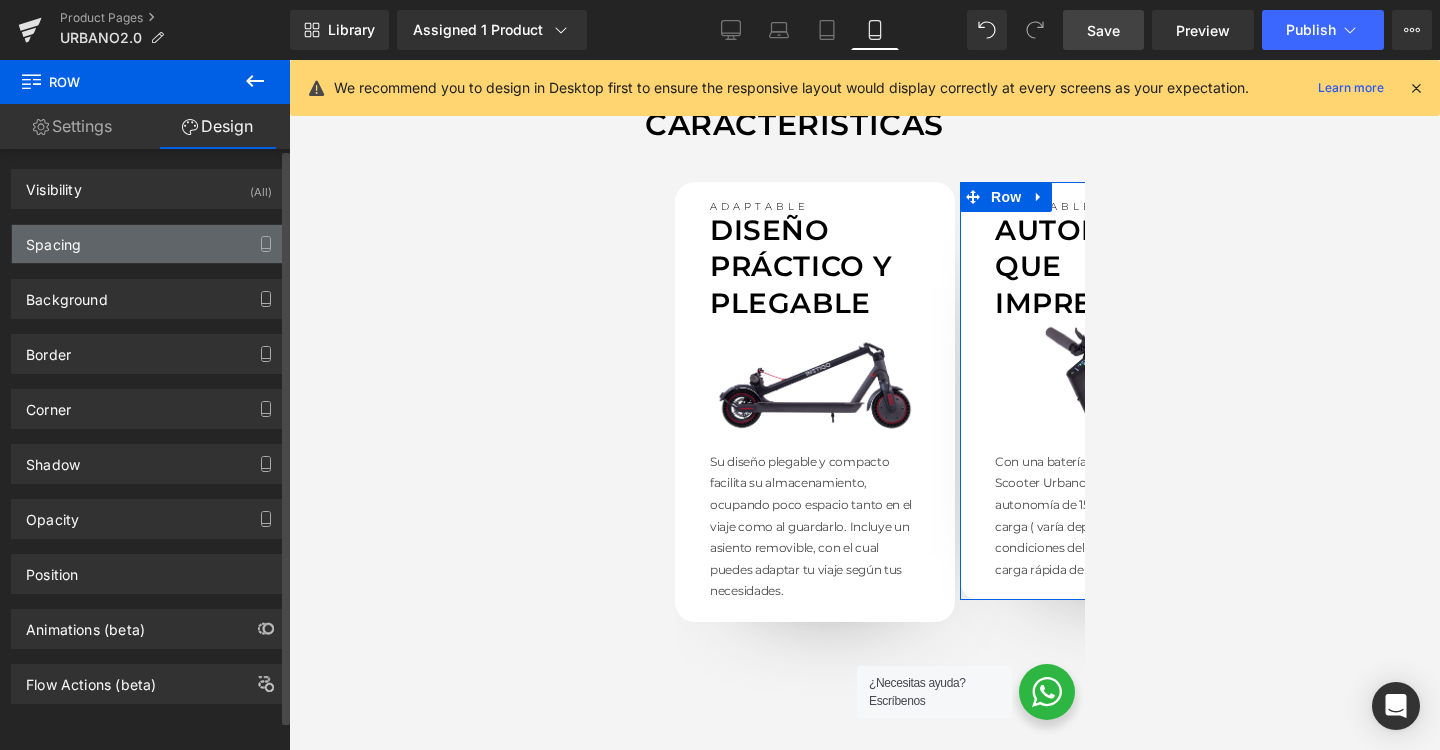 click on "Spacing" at bounding box center [149, 244] 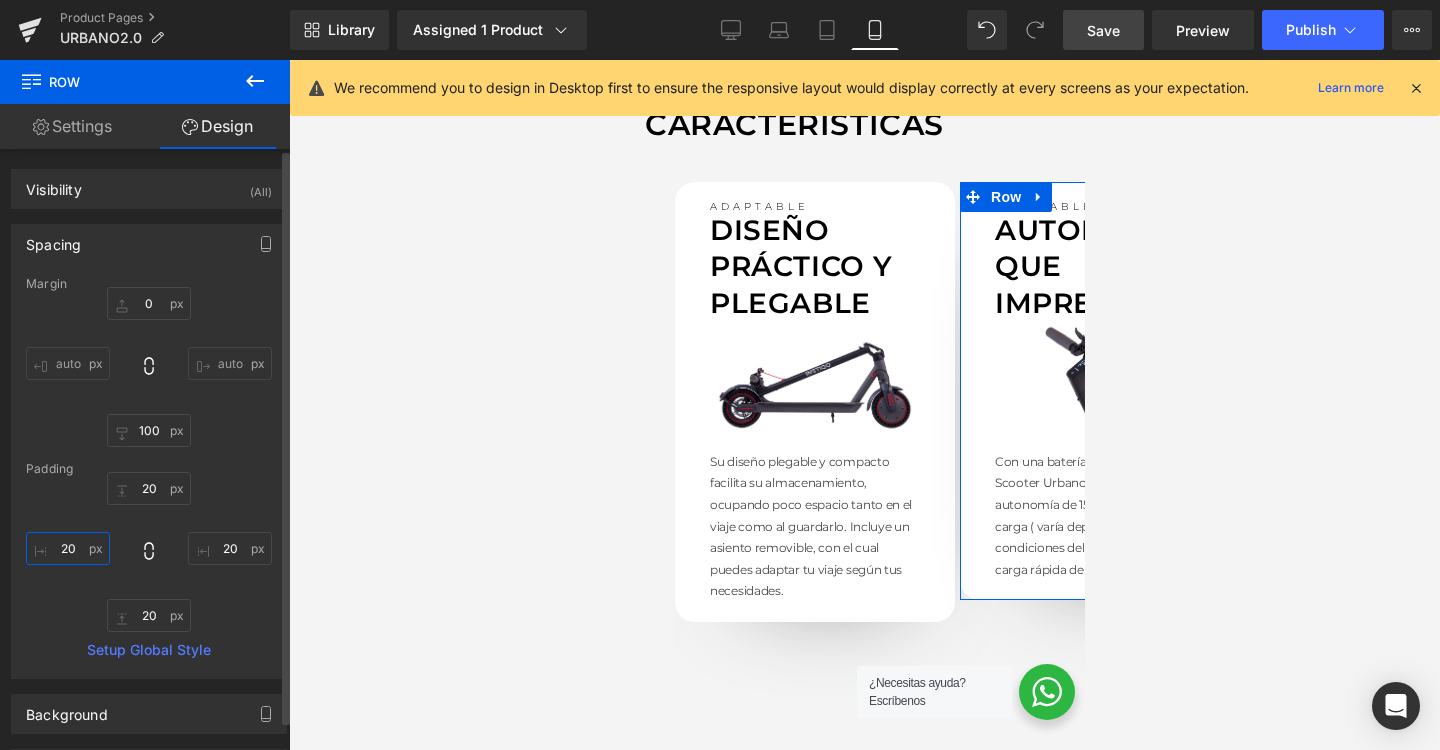 click on "20" at bounding box center (68, 548) 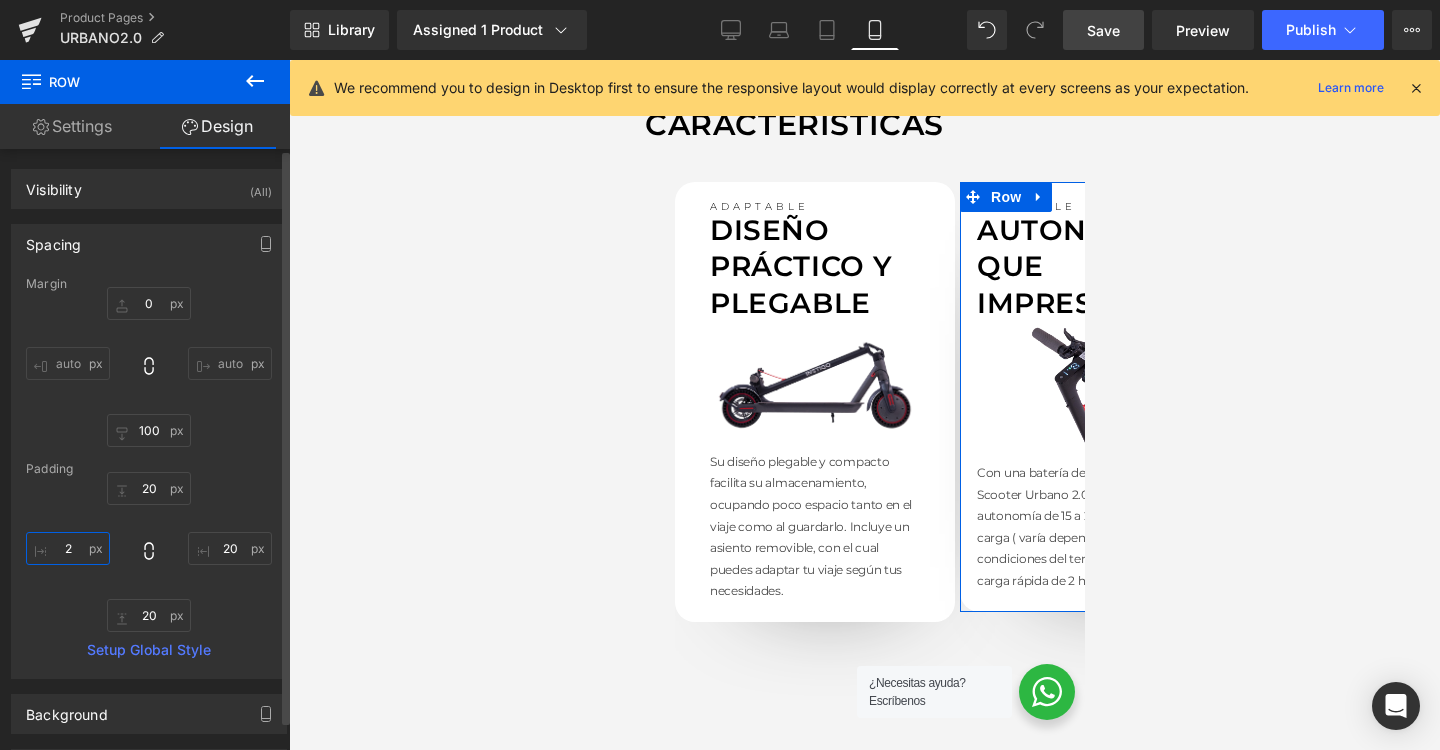 type on "20" 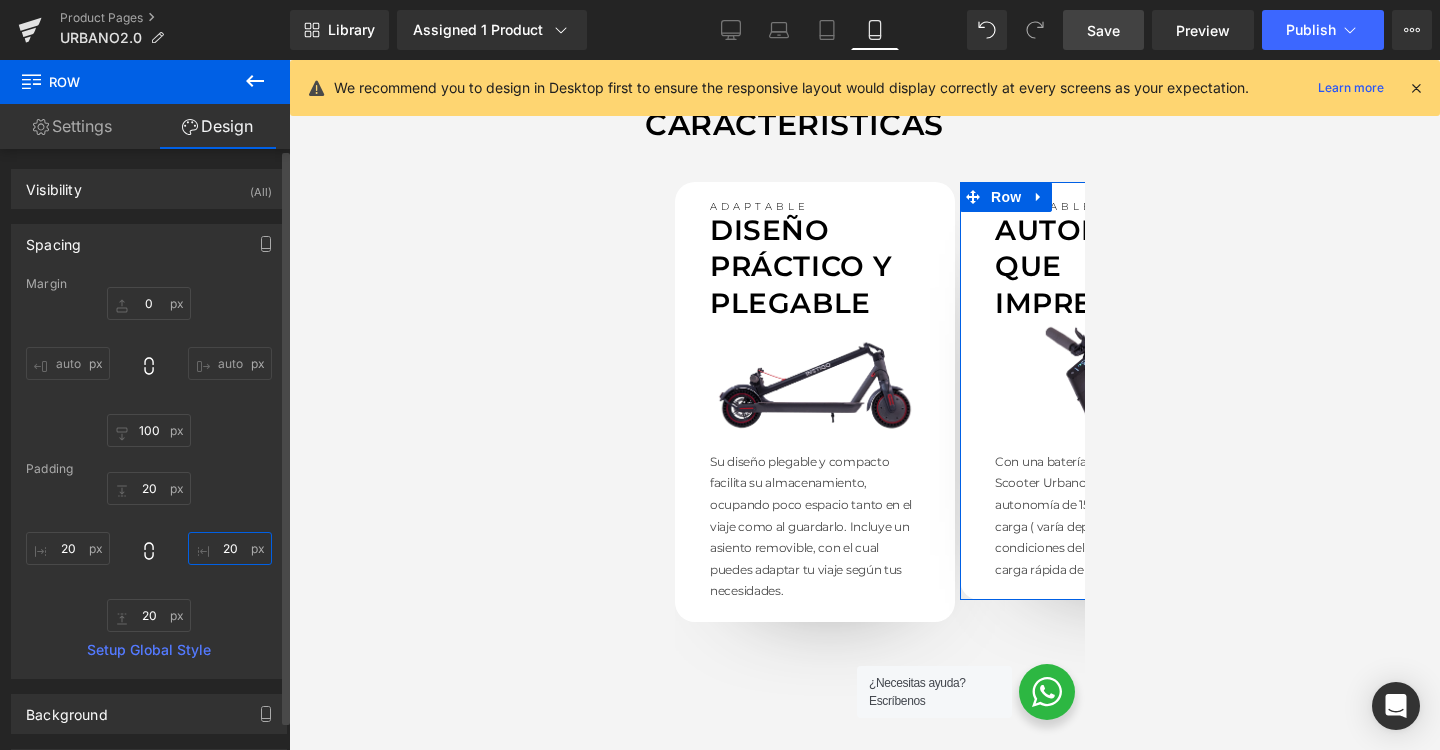 click on "20" at bounding box center [230, 548] 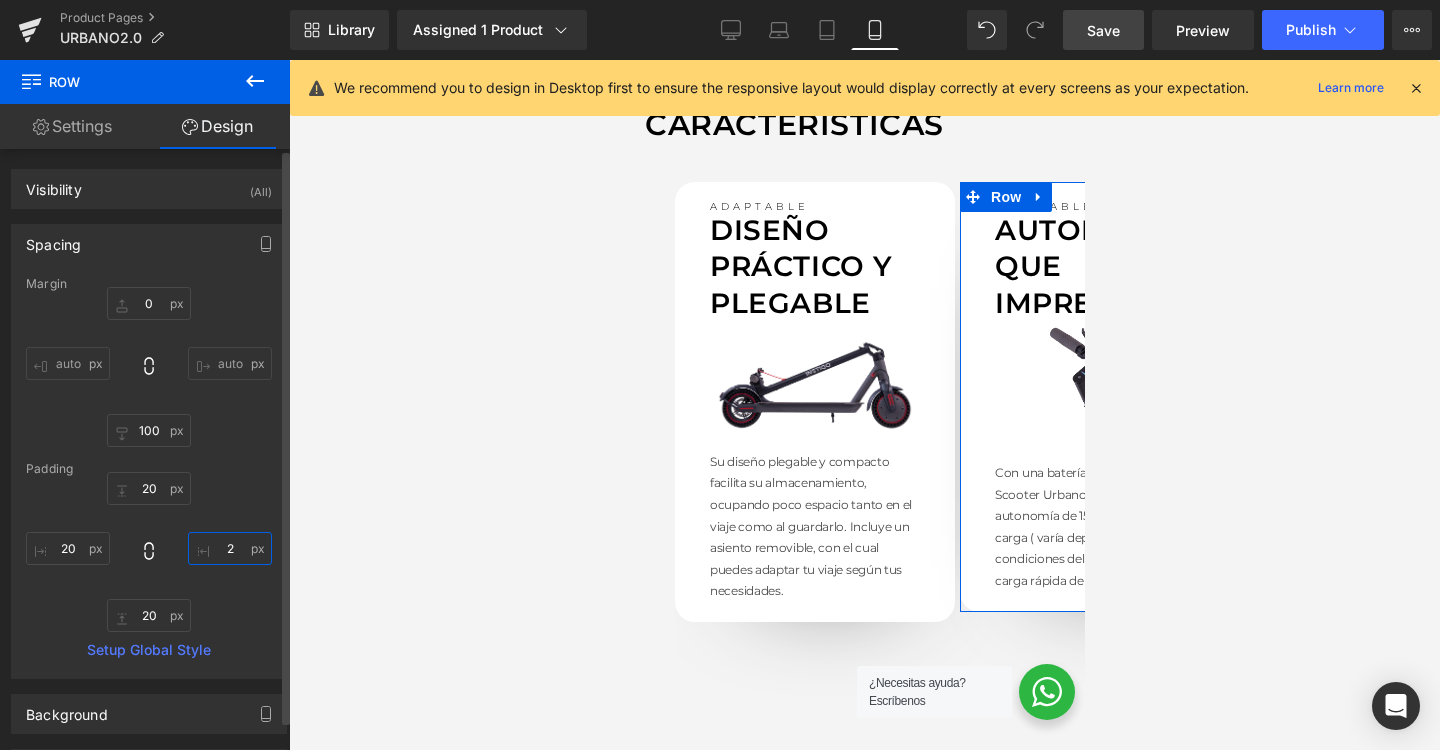 type on "20" 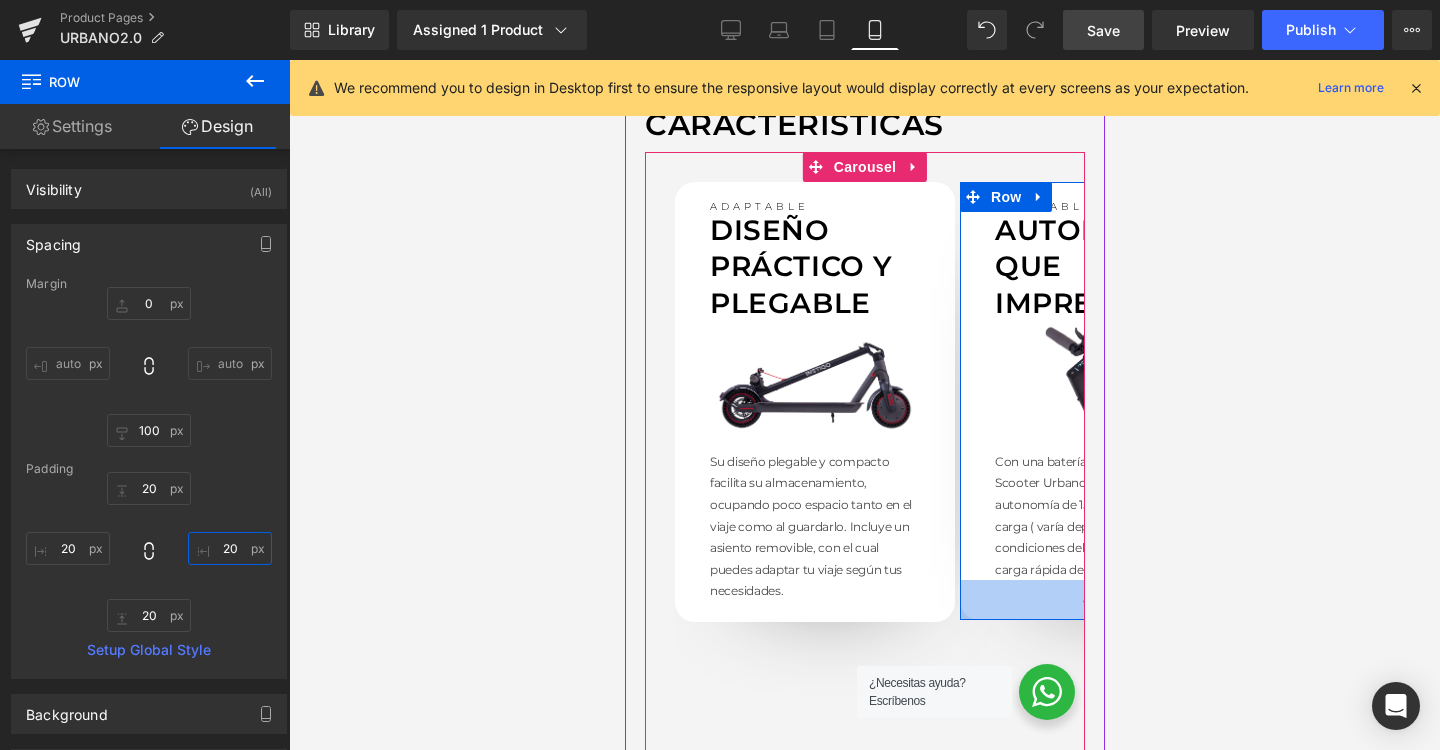 drag, startPoint x: 1017, startPoint y: 586, endPoint x: 1012, endPoint y: 606, distance: 20.615528 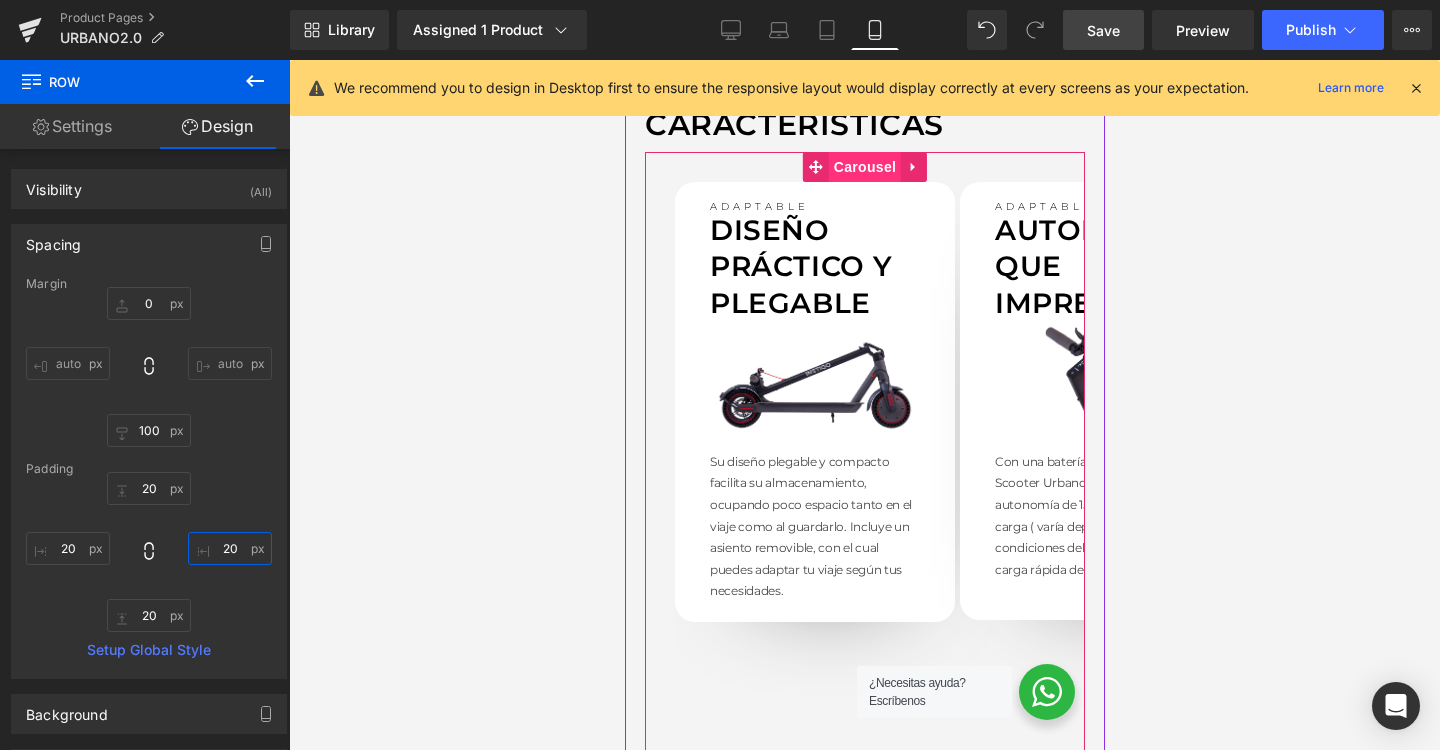 click on "Carousel" at bounding box center (864, 167) 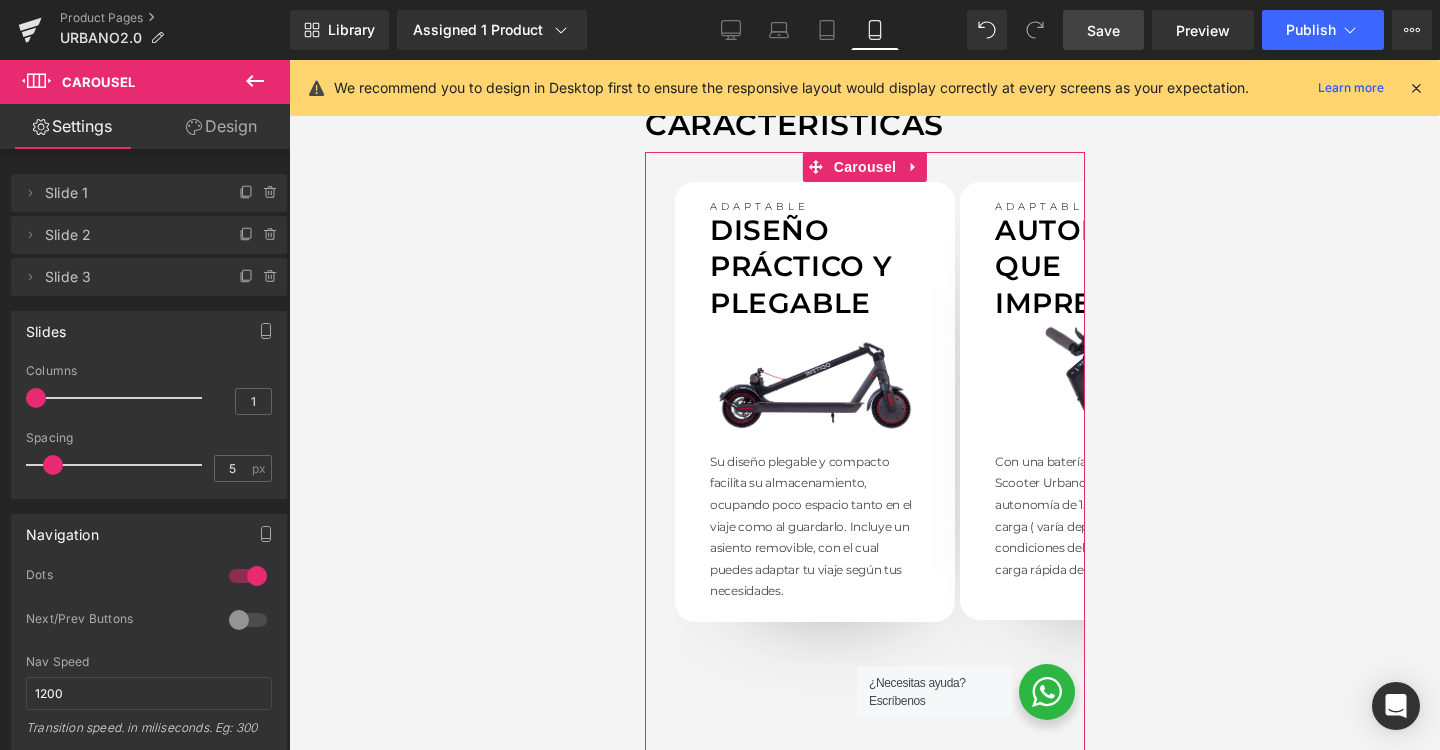click at bounding box center [248, 620] 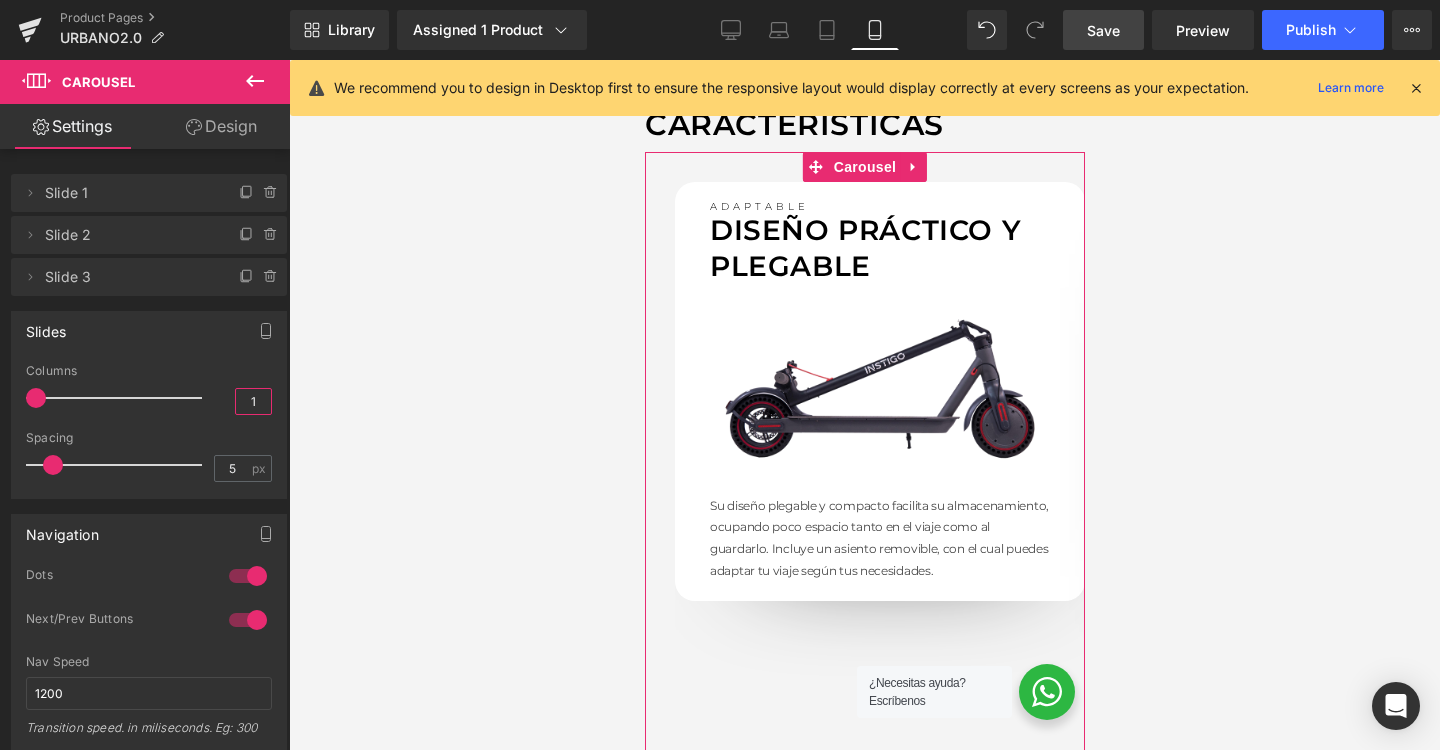 click on "1" at bounding box center [253, 401] 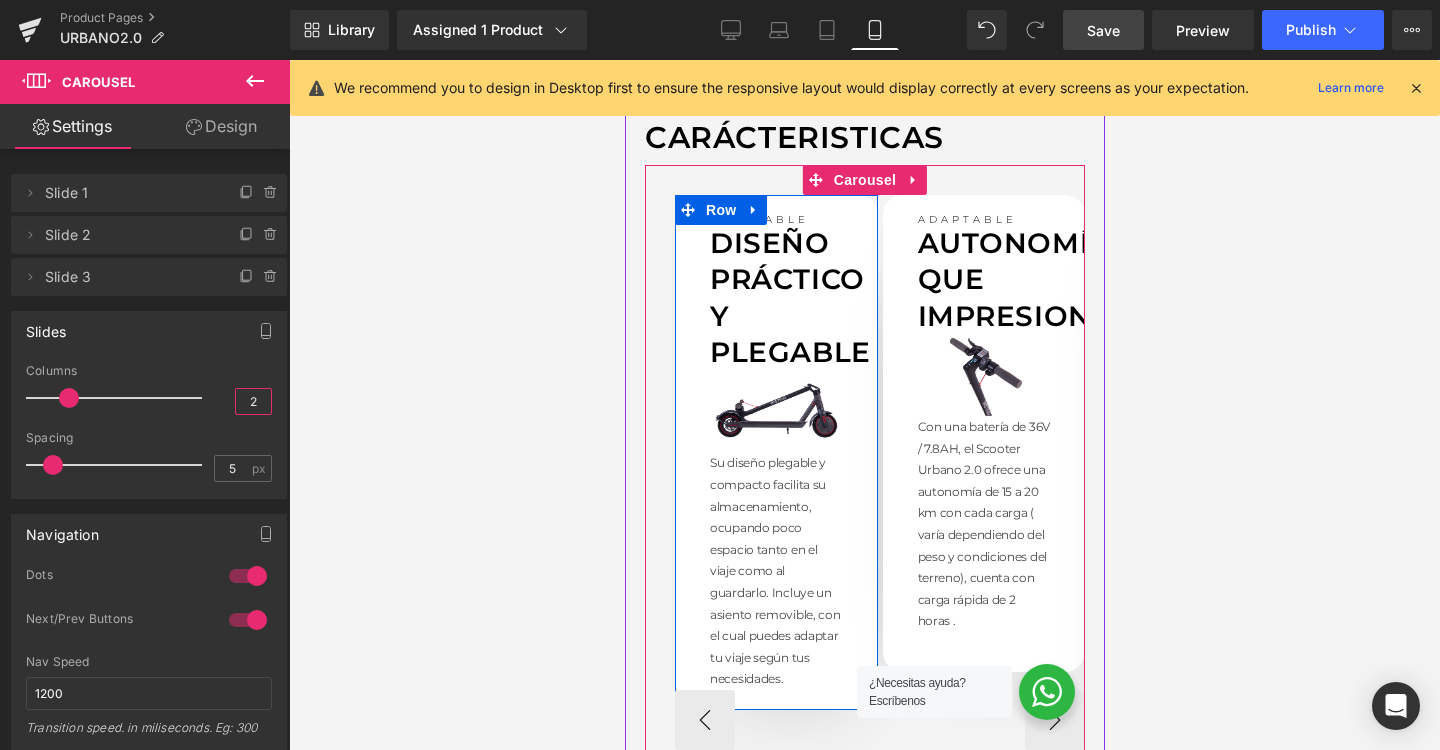 scroll, scrollTop: 1347, scrollLeft: 0, axis: vertical 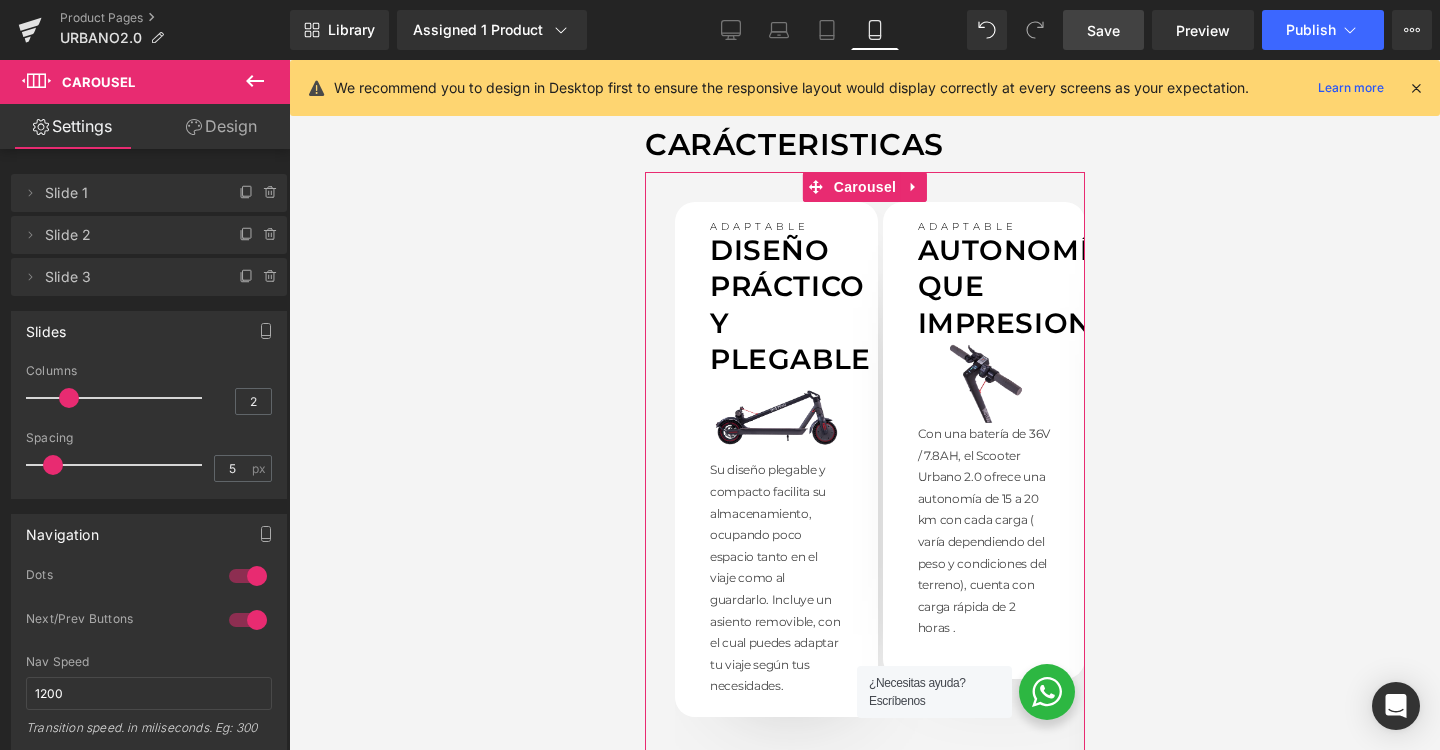 click at bounding box center (248, 620) 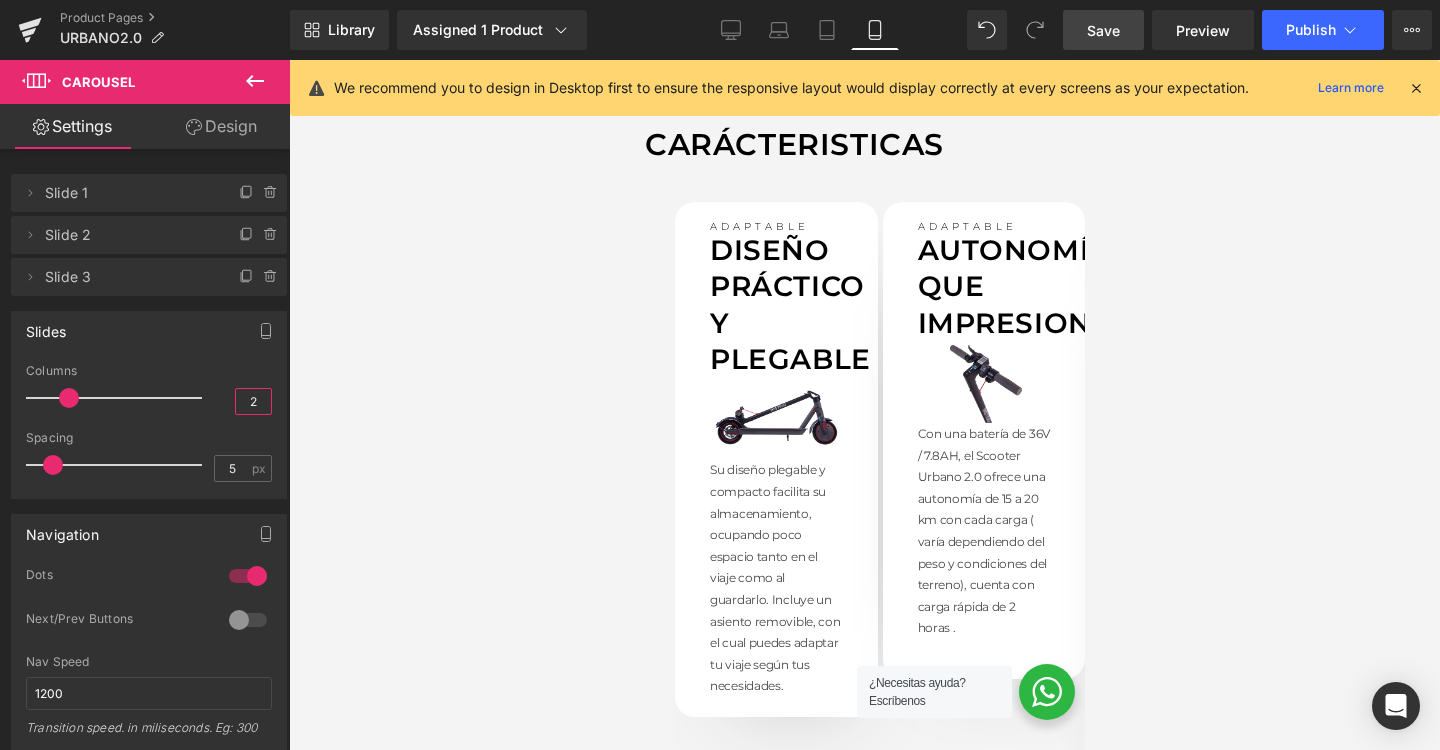 click on "2" at bounding box center [253, 401] 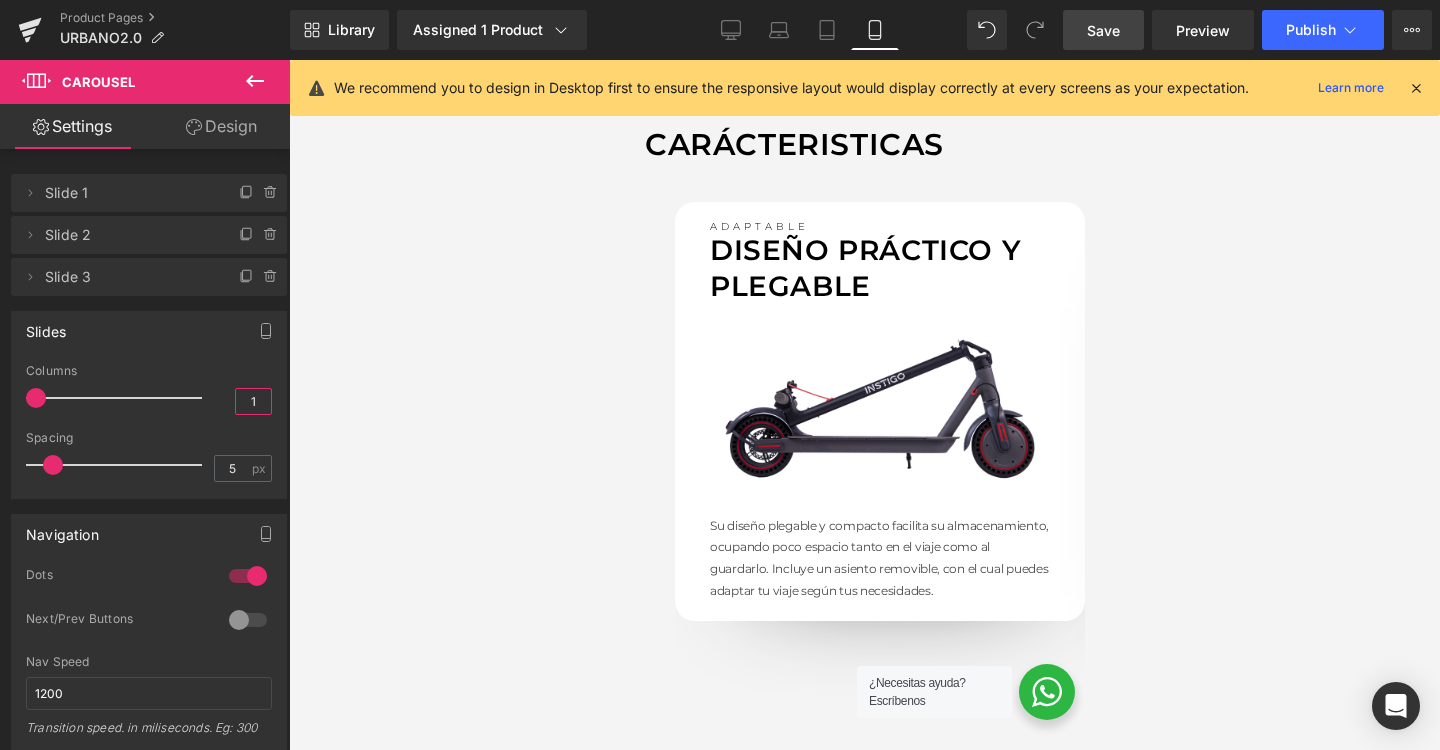 type on "2" 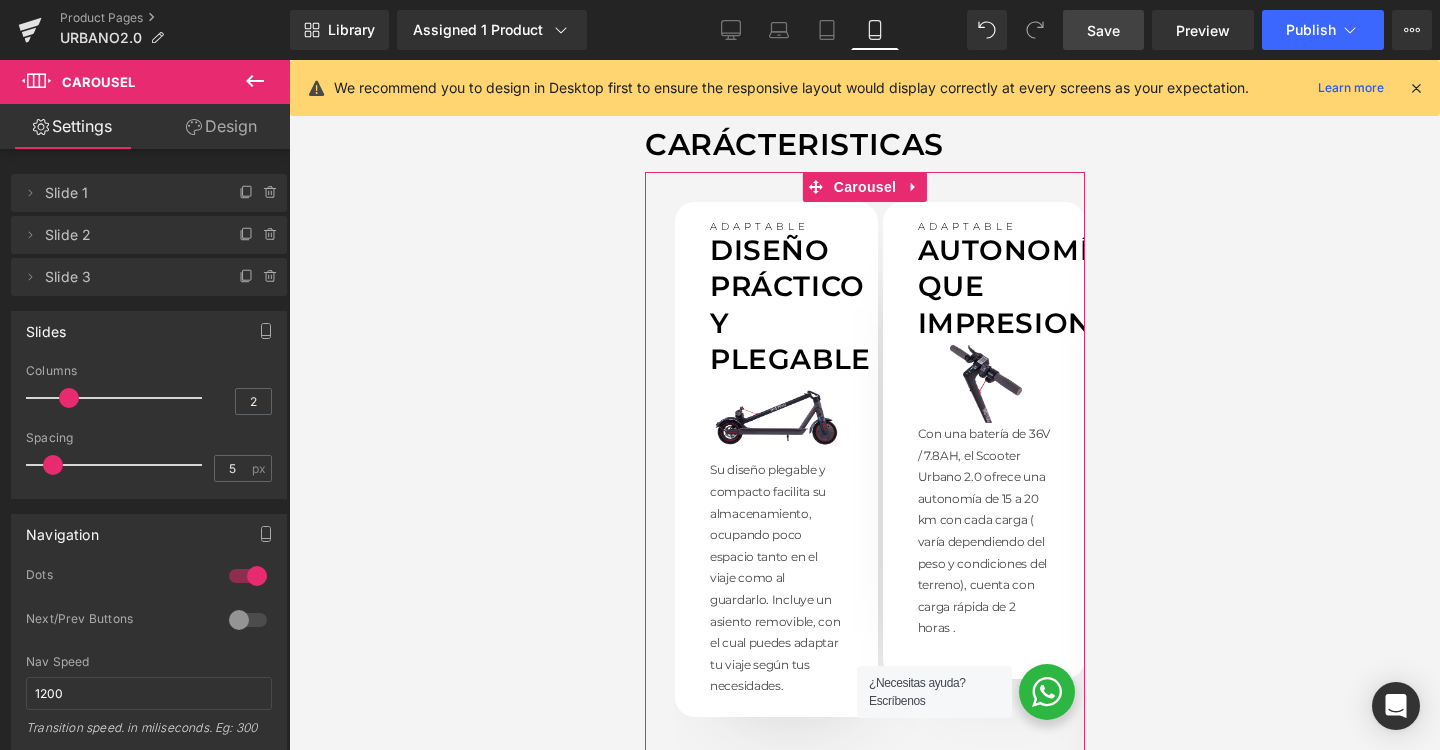 click at bounding box center (248, 620) 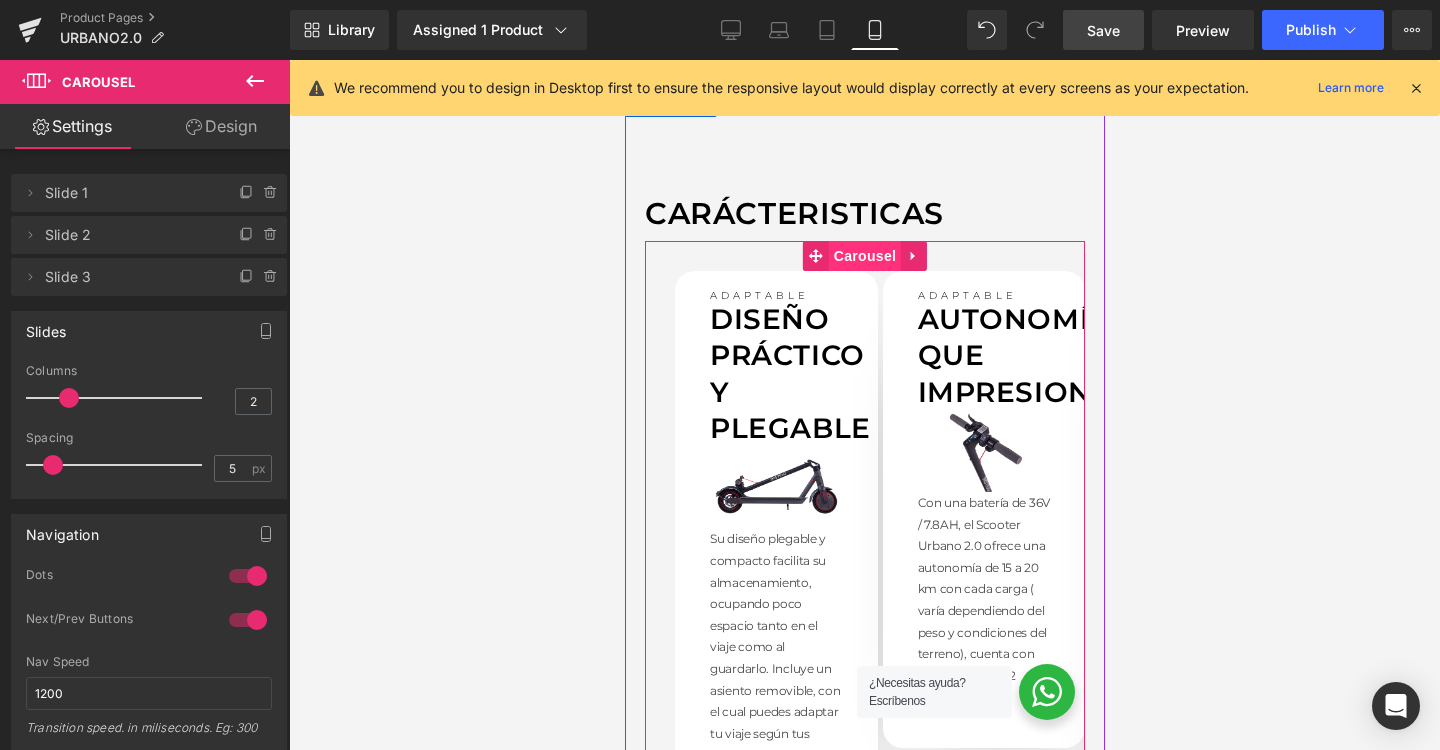 scroll, scrollTop: 1253, scrollLeft: 0, axis: vertical 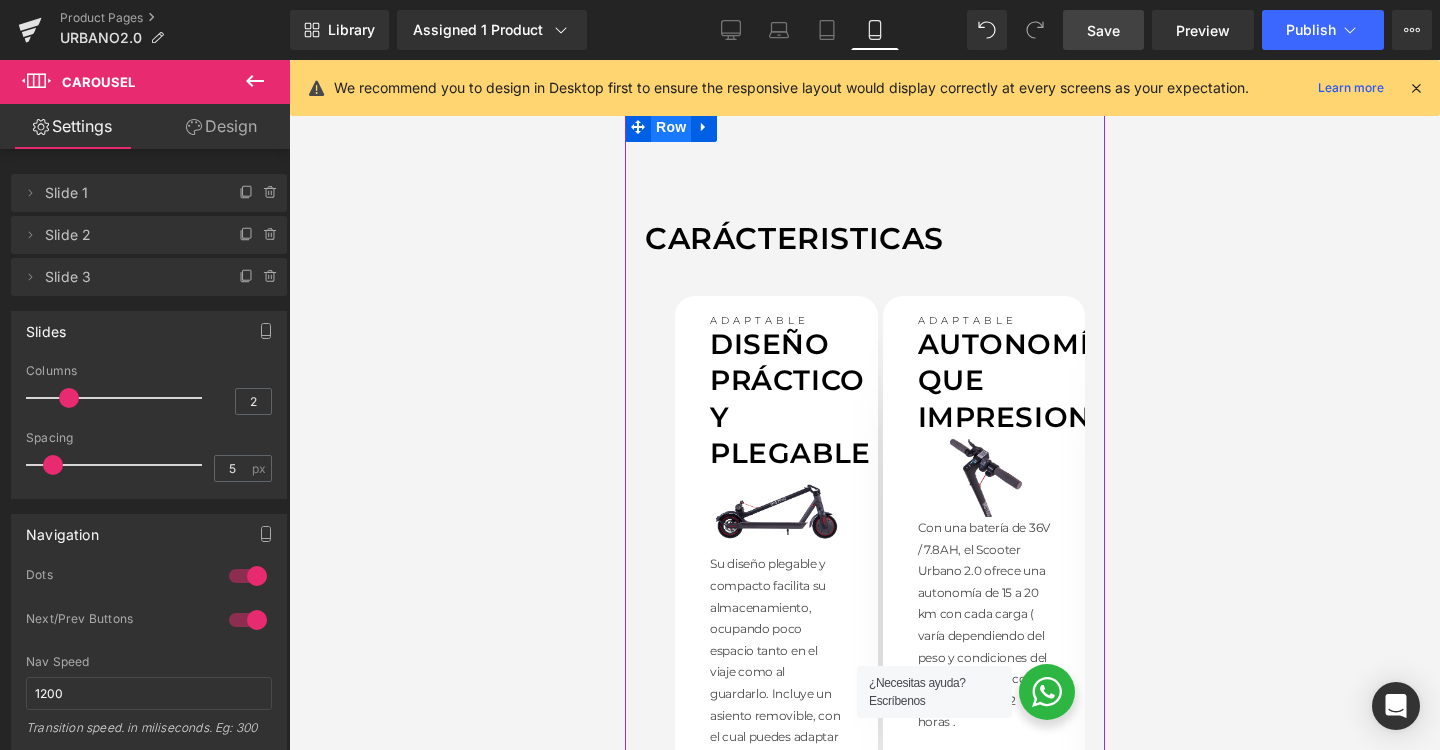 click on "Row" at bounding box center [670, 127] 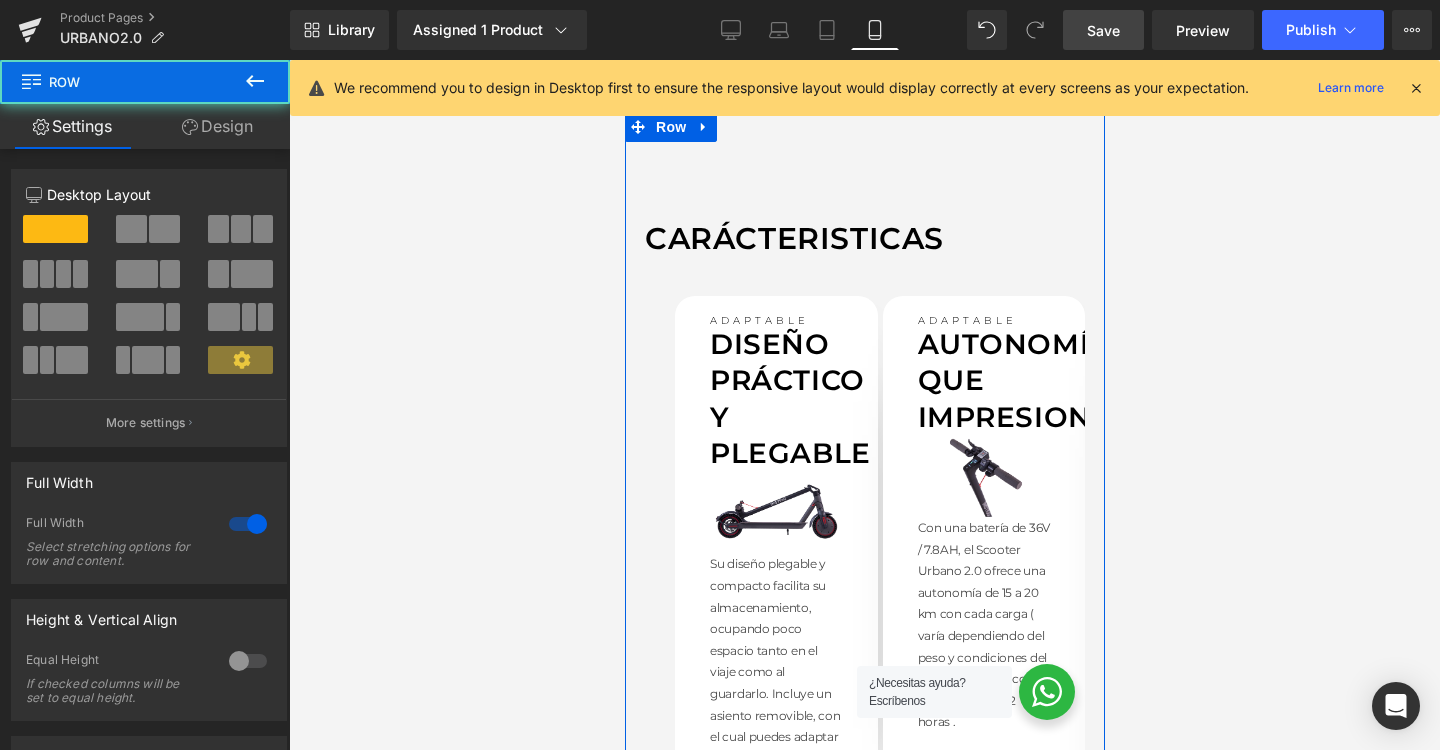 click on "Design" at bounding box center [217, 126] 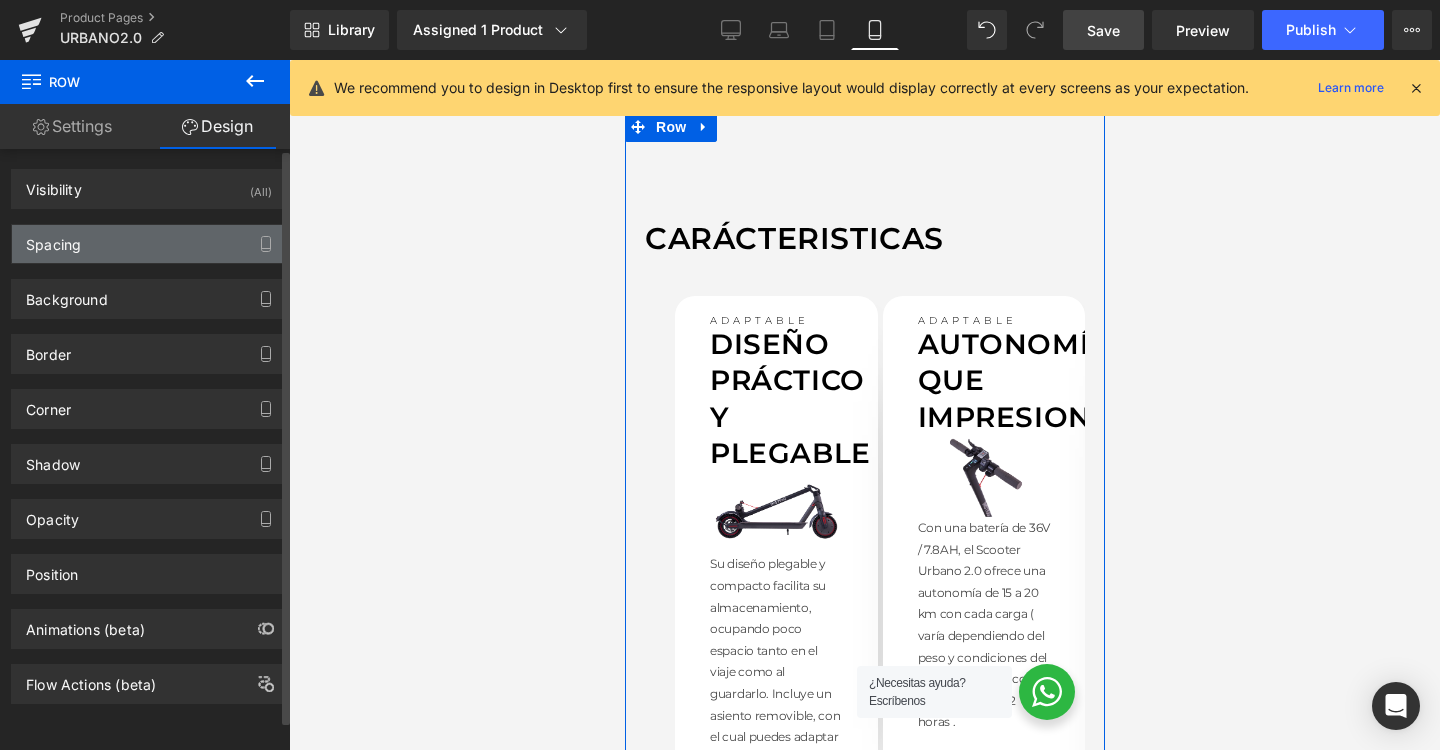 click on "Spacing" at bounding box center [149, 244] 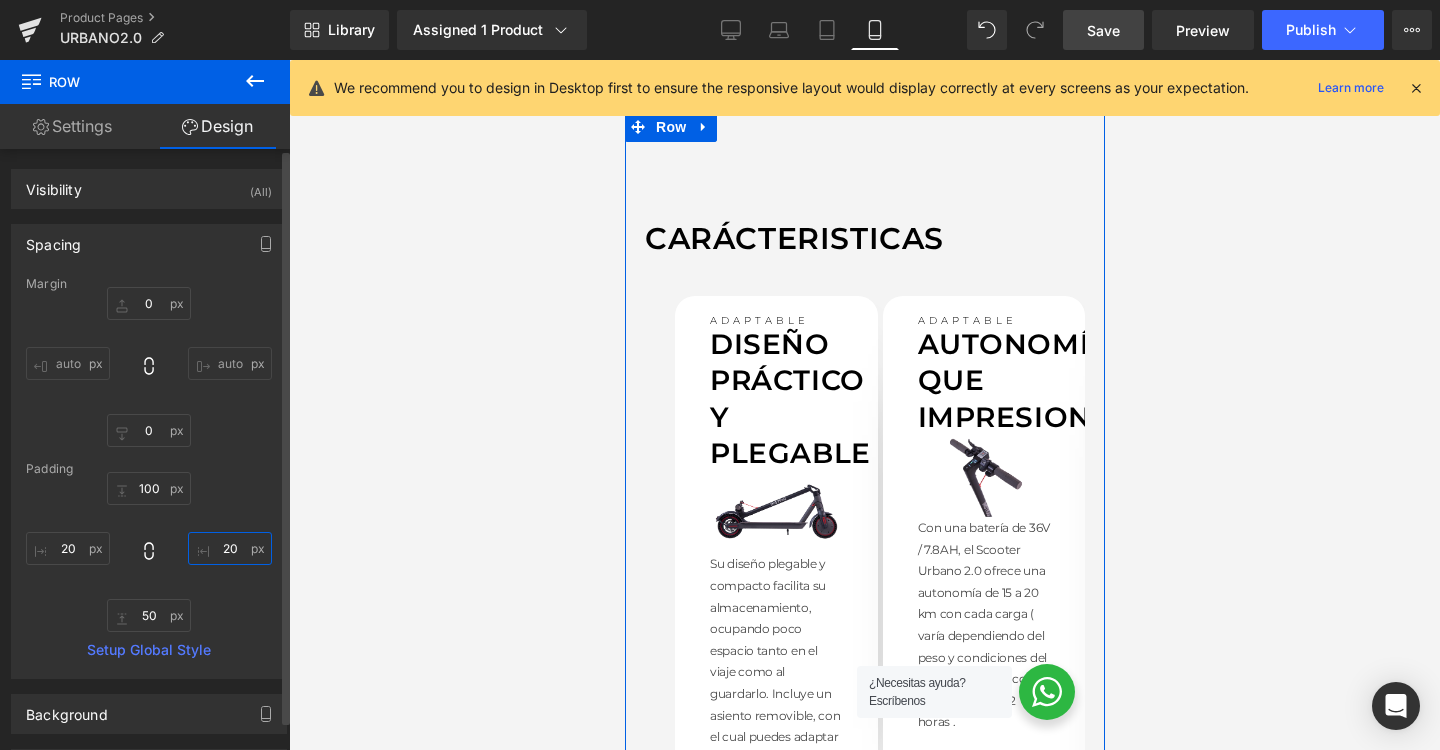 click on "20" at bounding box center (230, 548) 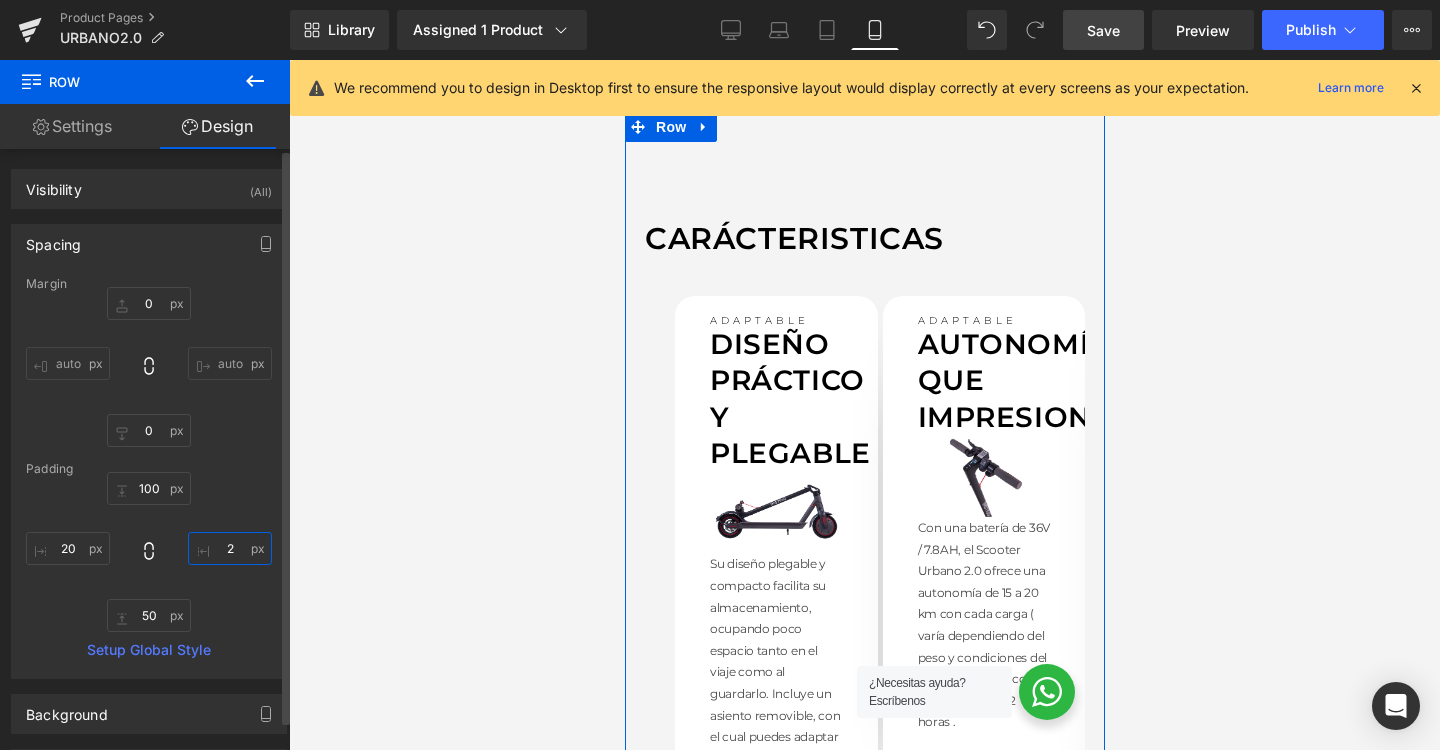 type 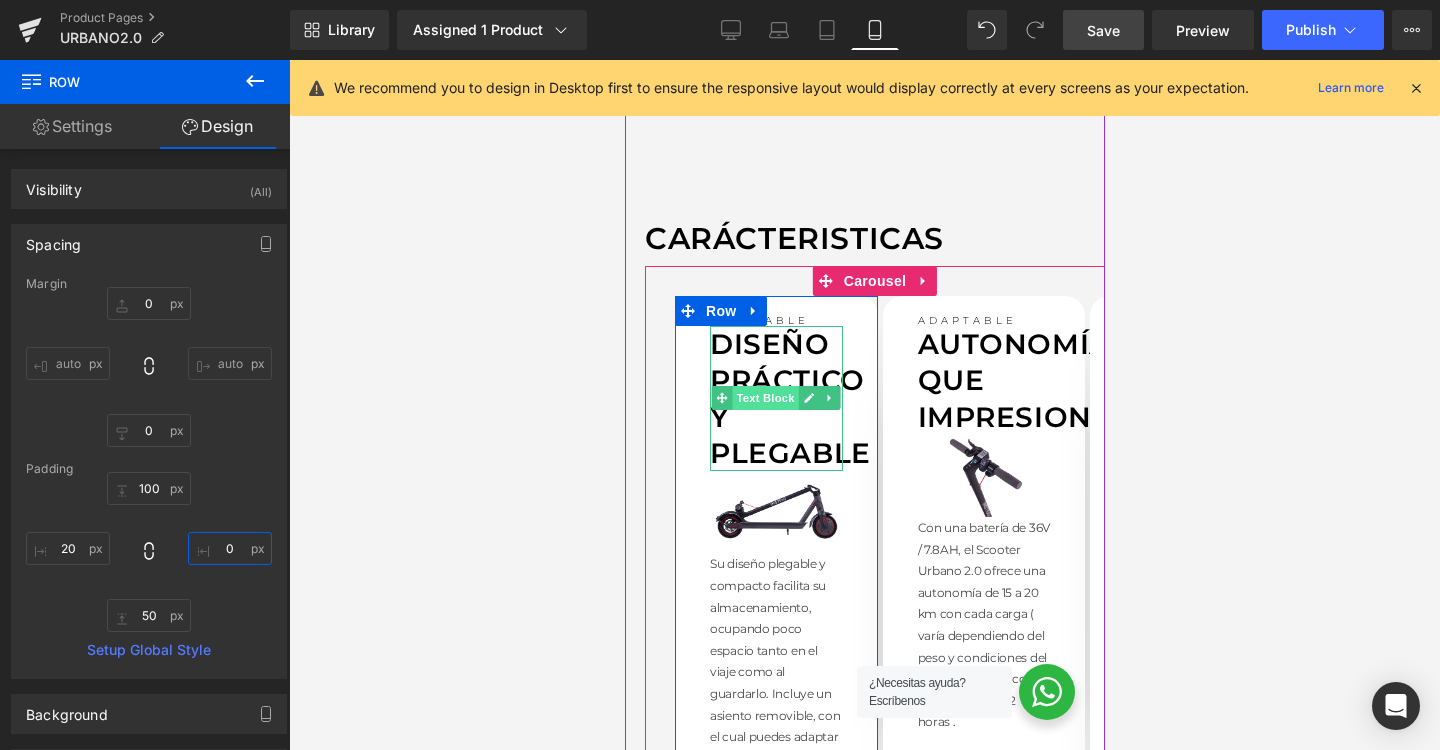 click on "Text Block" at bounding box center [765, 398] 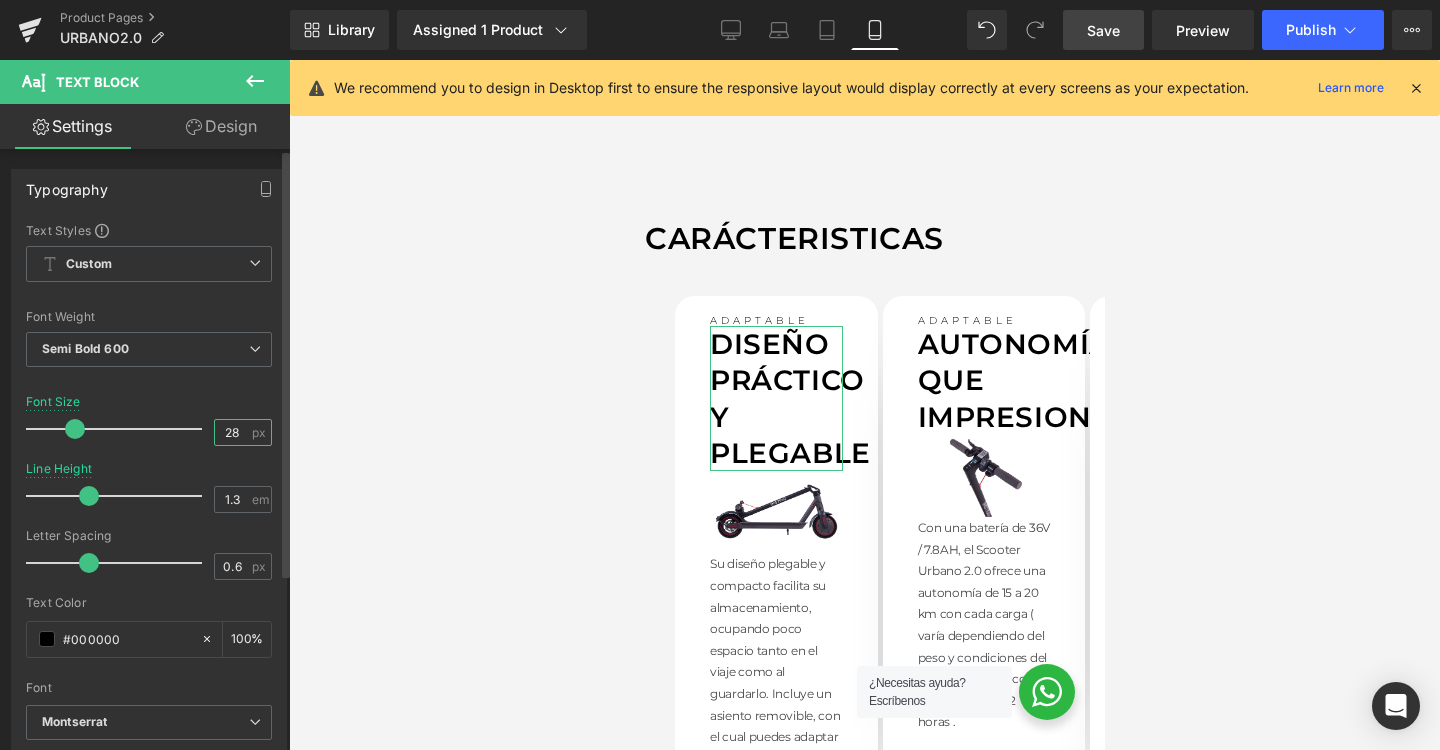click on "28" at bounding box center [232, 432] 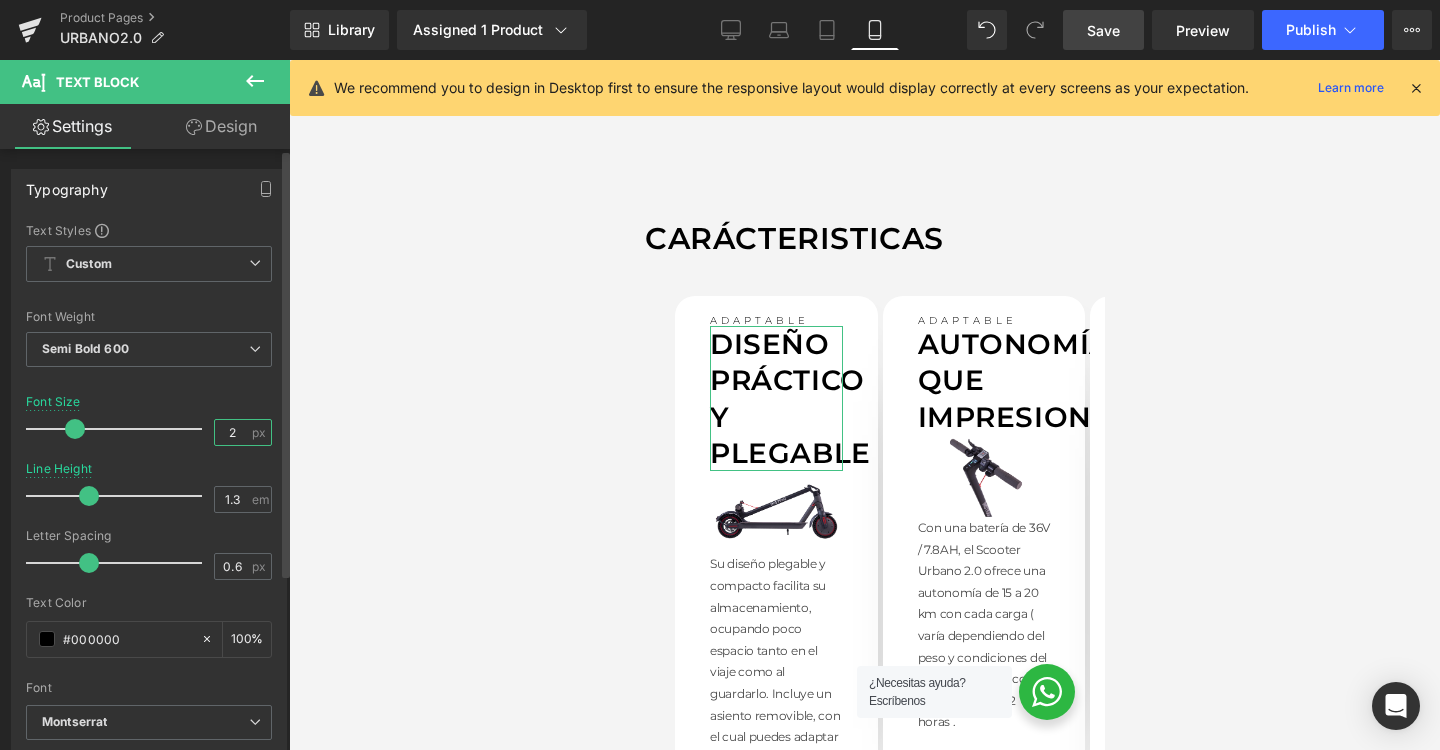 type on "24" 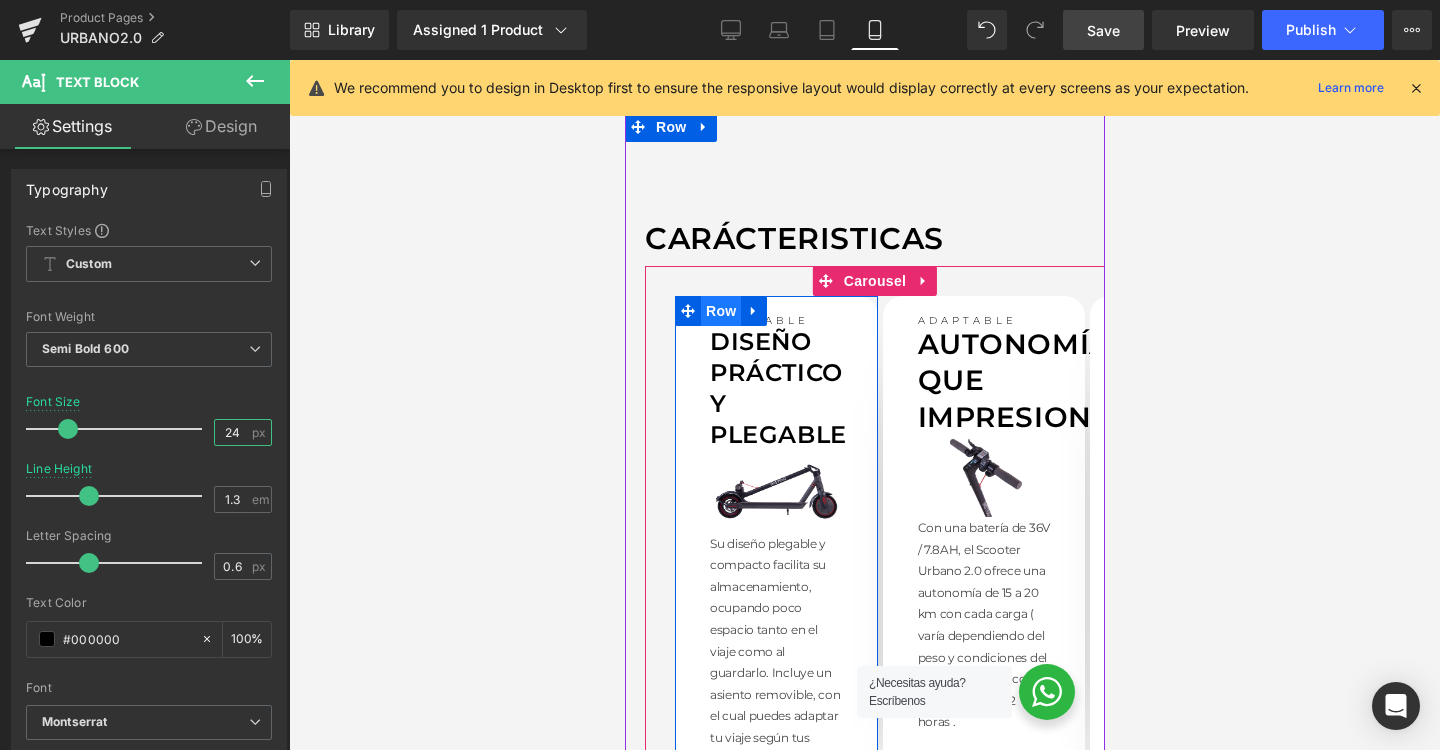 click on "Row" at bounding box center (720, 311) 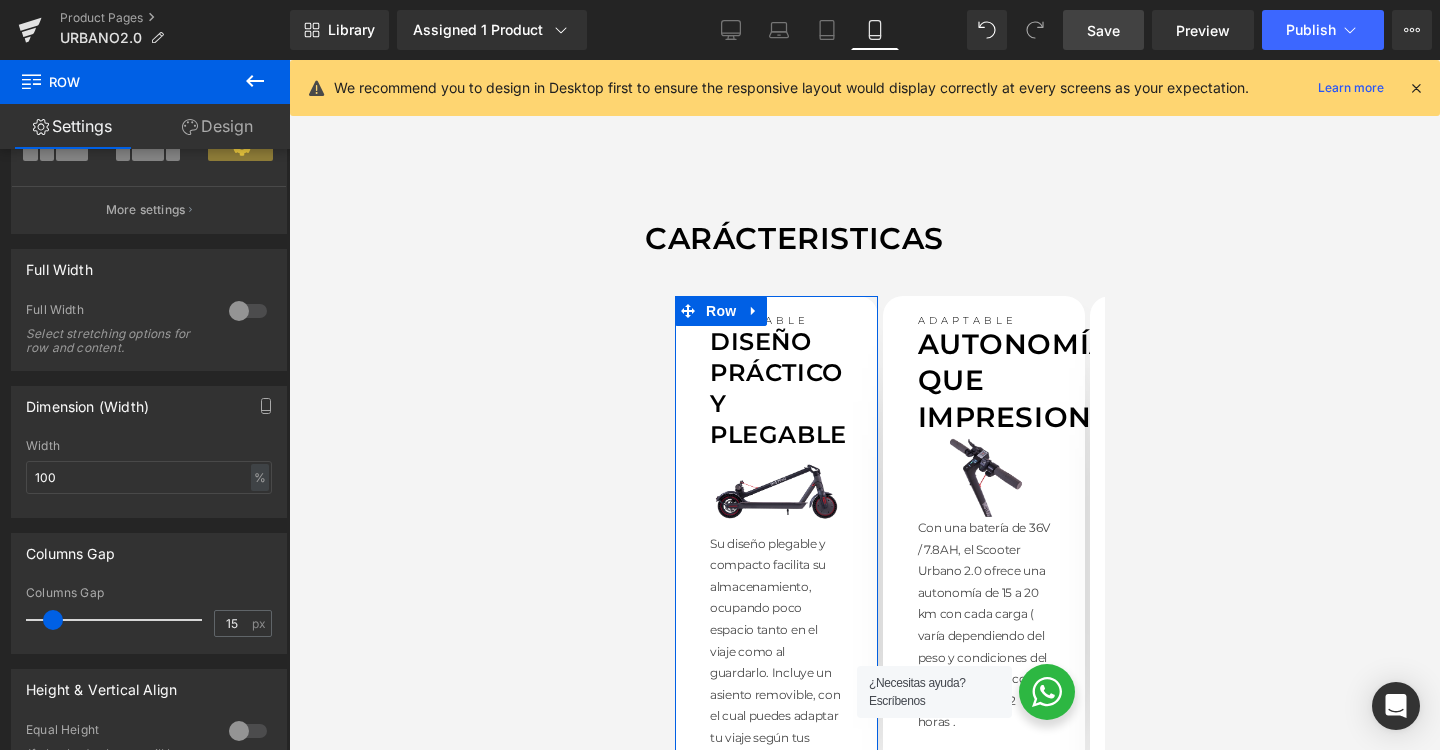 scroll, scrollTop: 226, scrollLeft: 0, axis: vertical 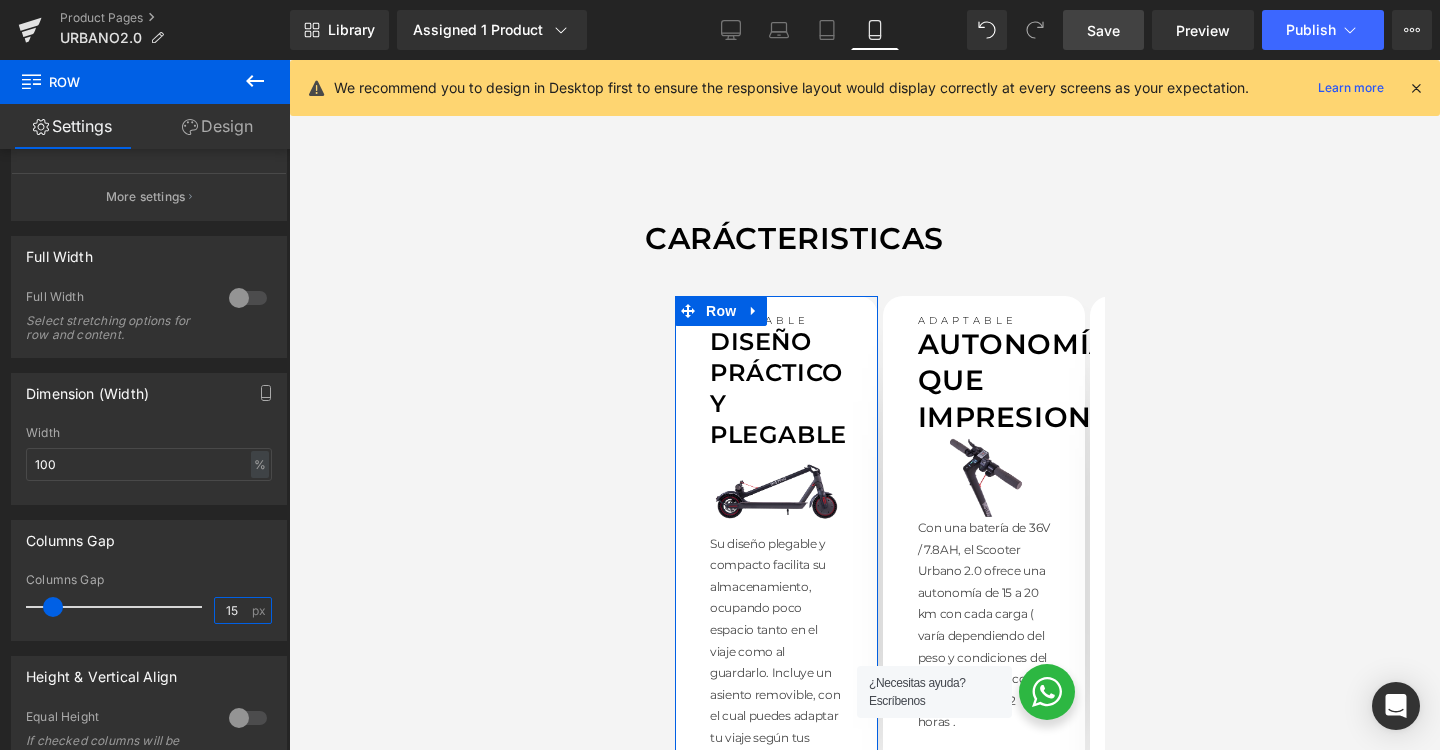 click on "15" at bounding box center (232, 610) 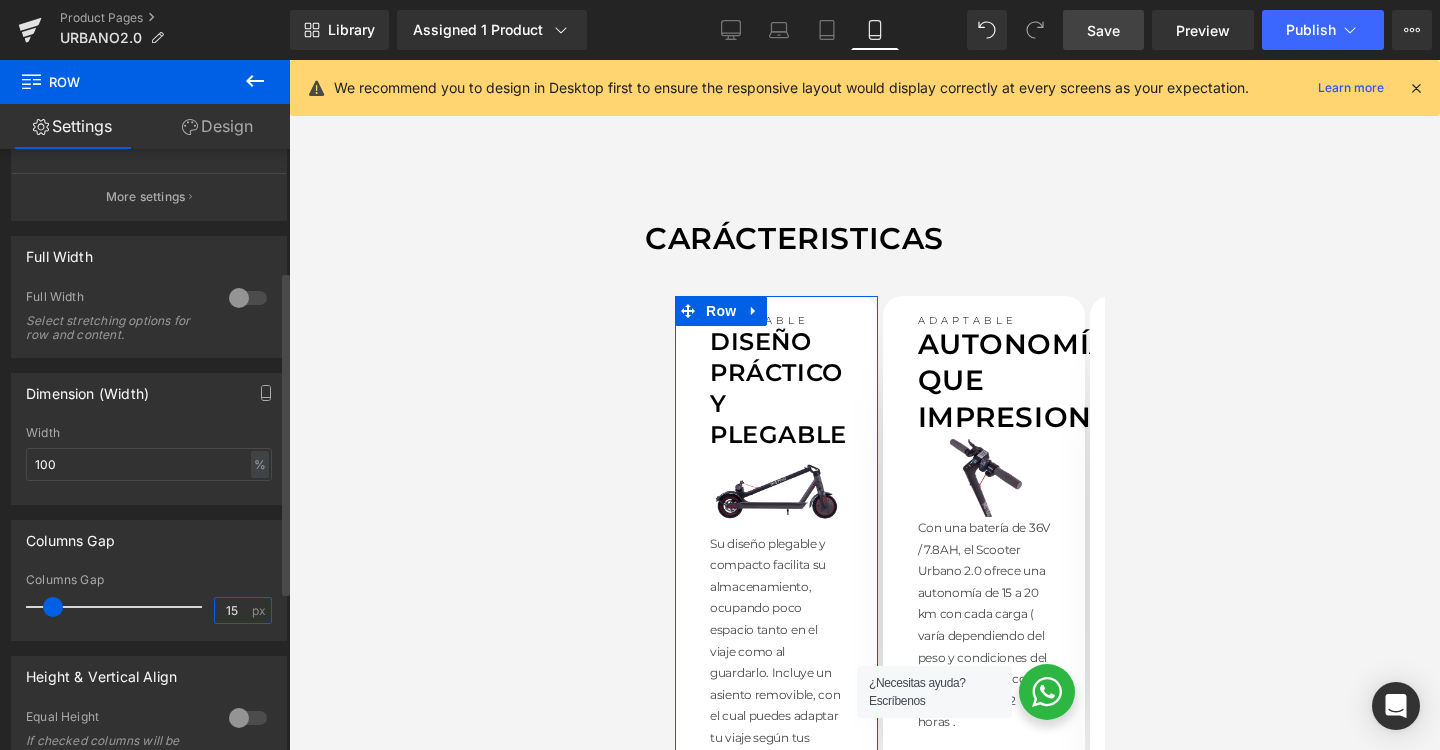 type on "0" 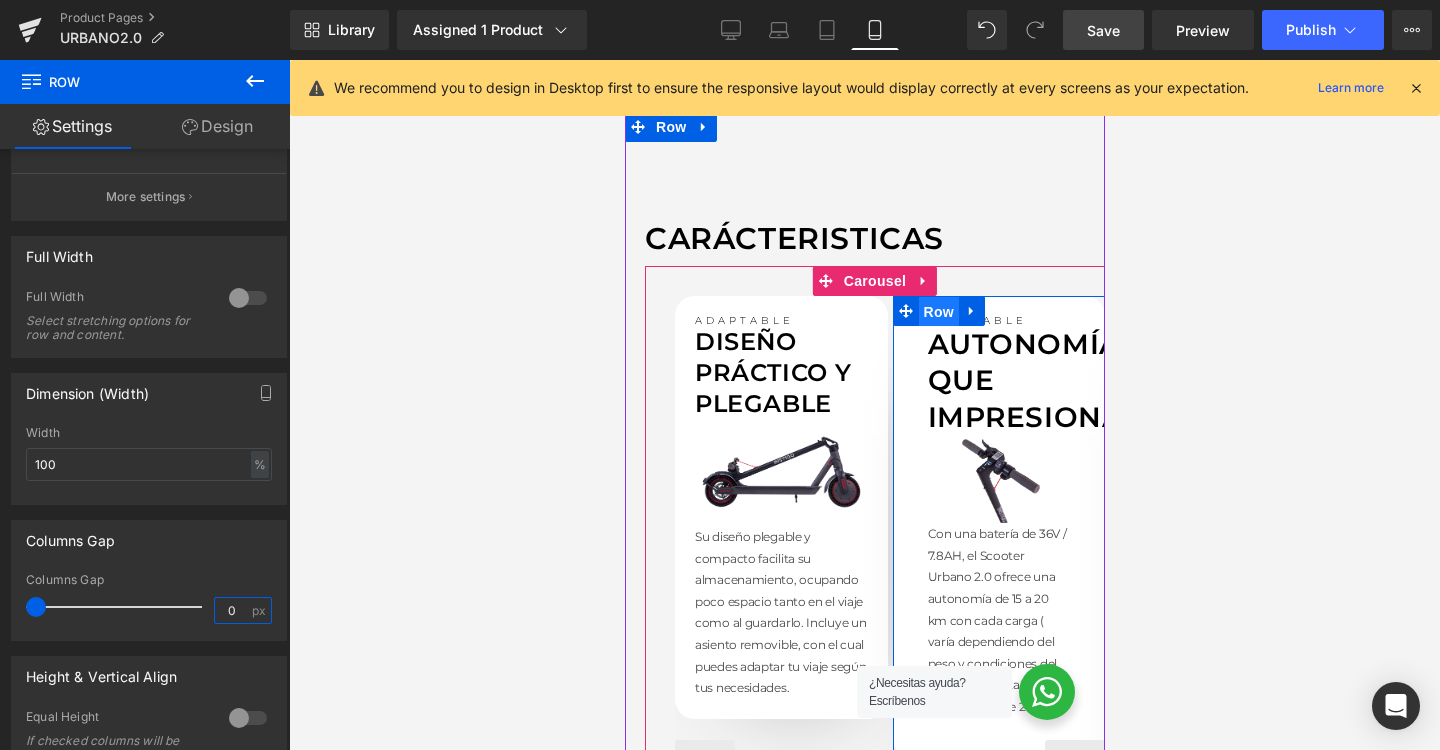 click on "Row" at bounding box center (938, 312) 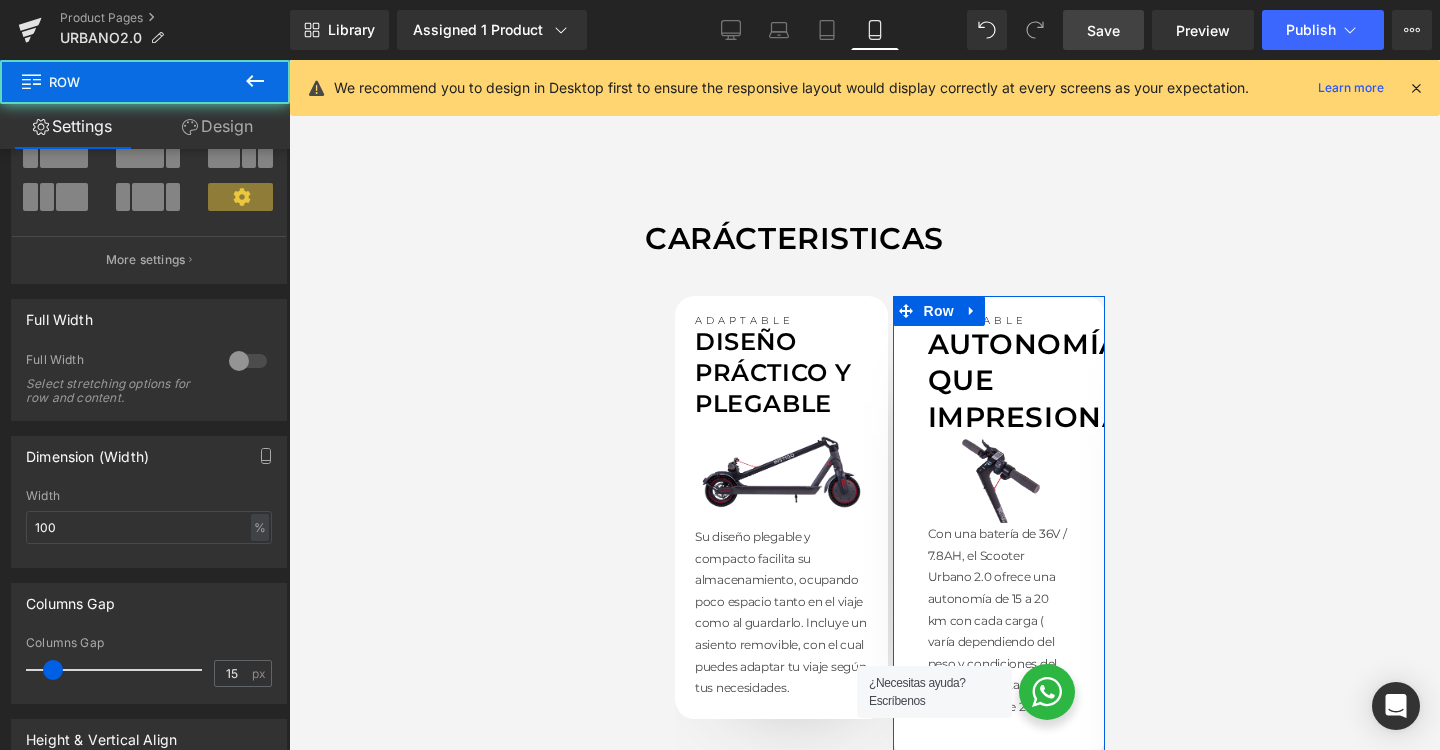 scroll, scrollTop: 233, scrollLeft: 0, axis: vertical 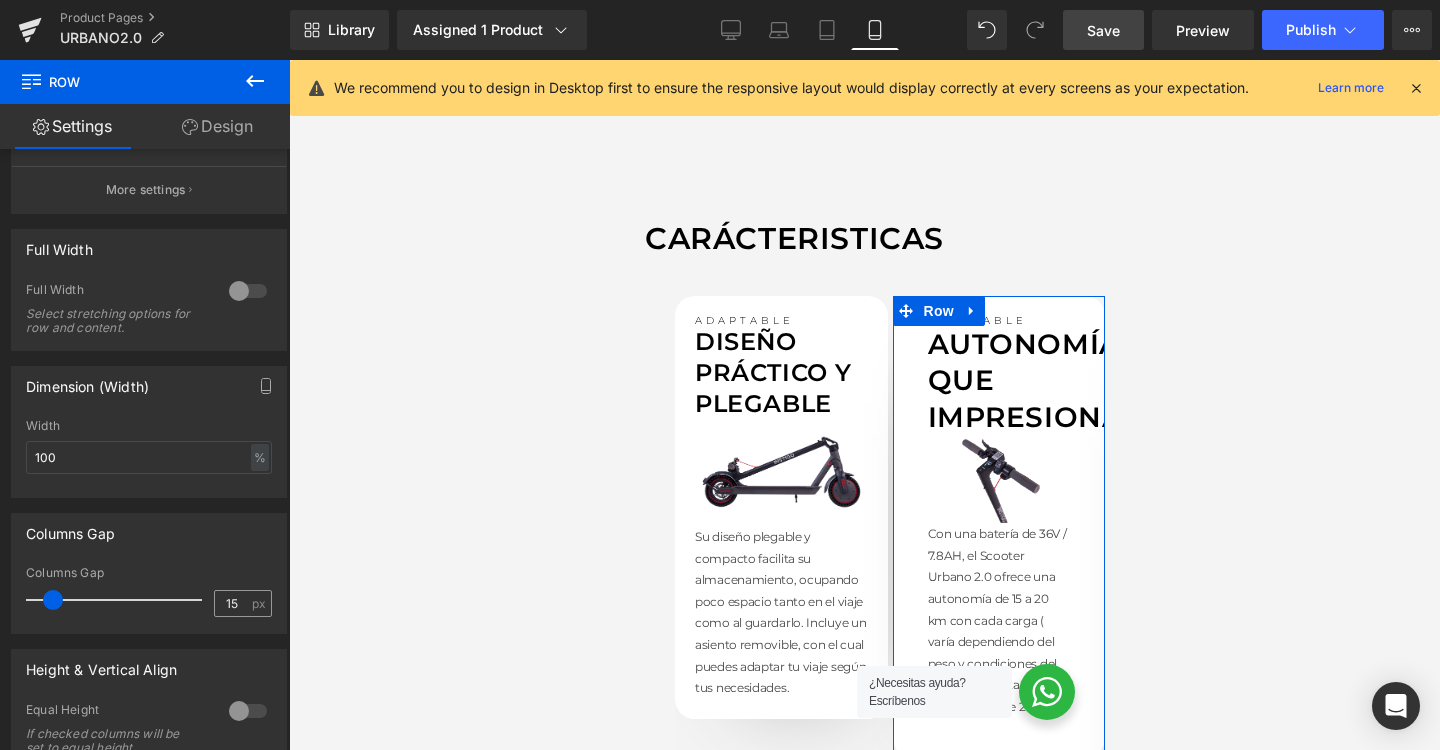 click on "px" at bounding box center (260, 603) 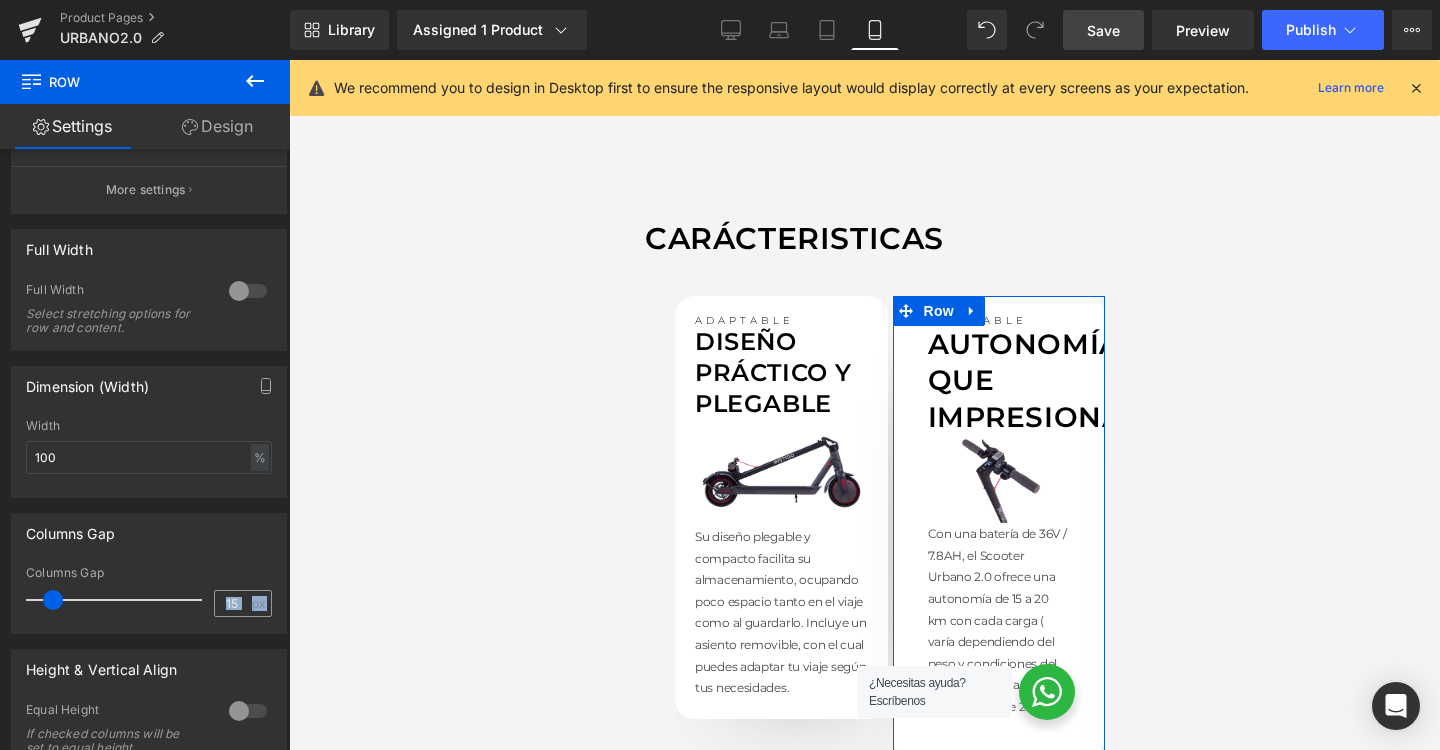 click on "px" at bounding box center [260, 603] 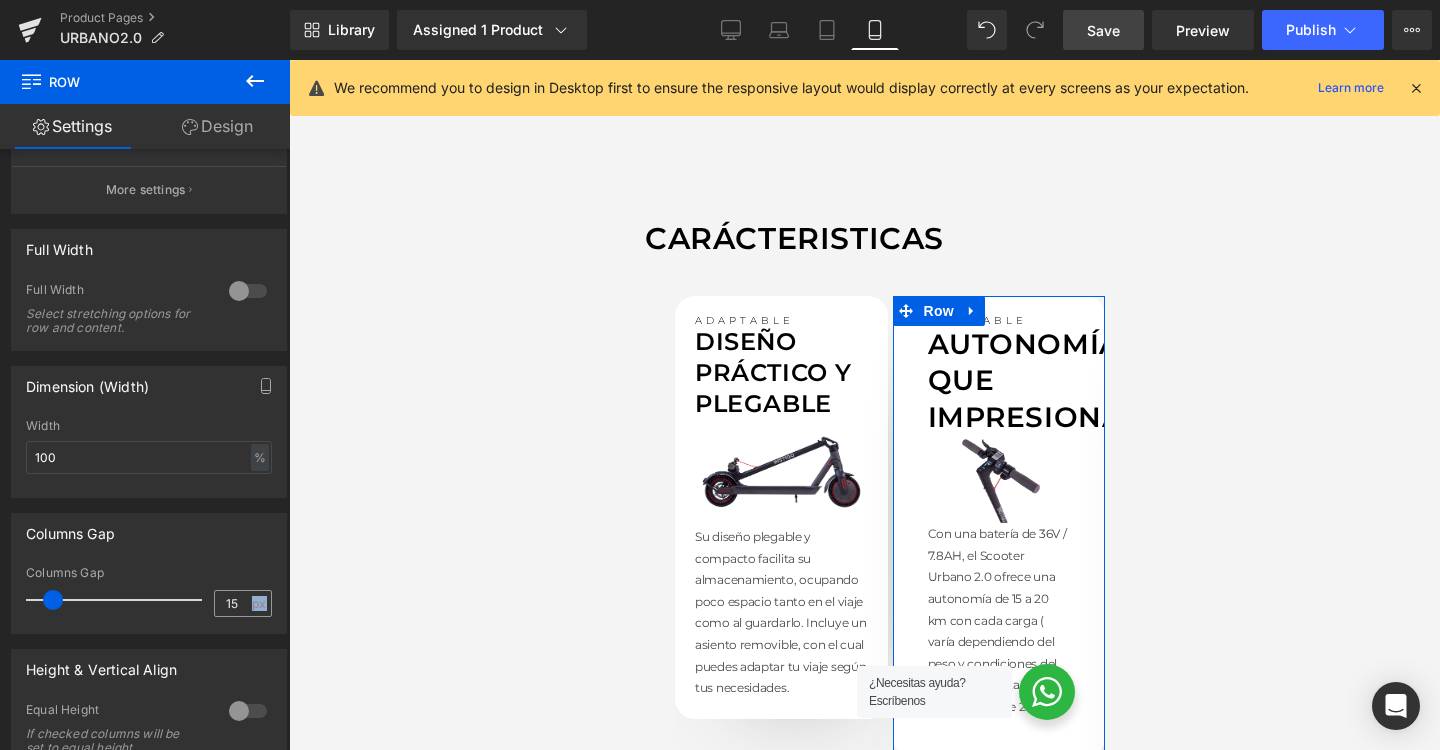 click on "px" at bounding box center [260, 603] 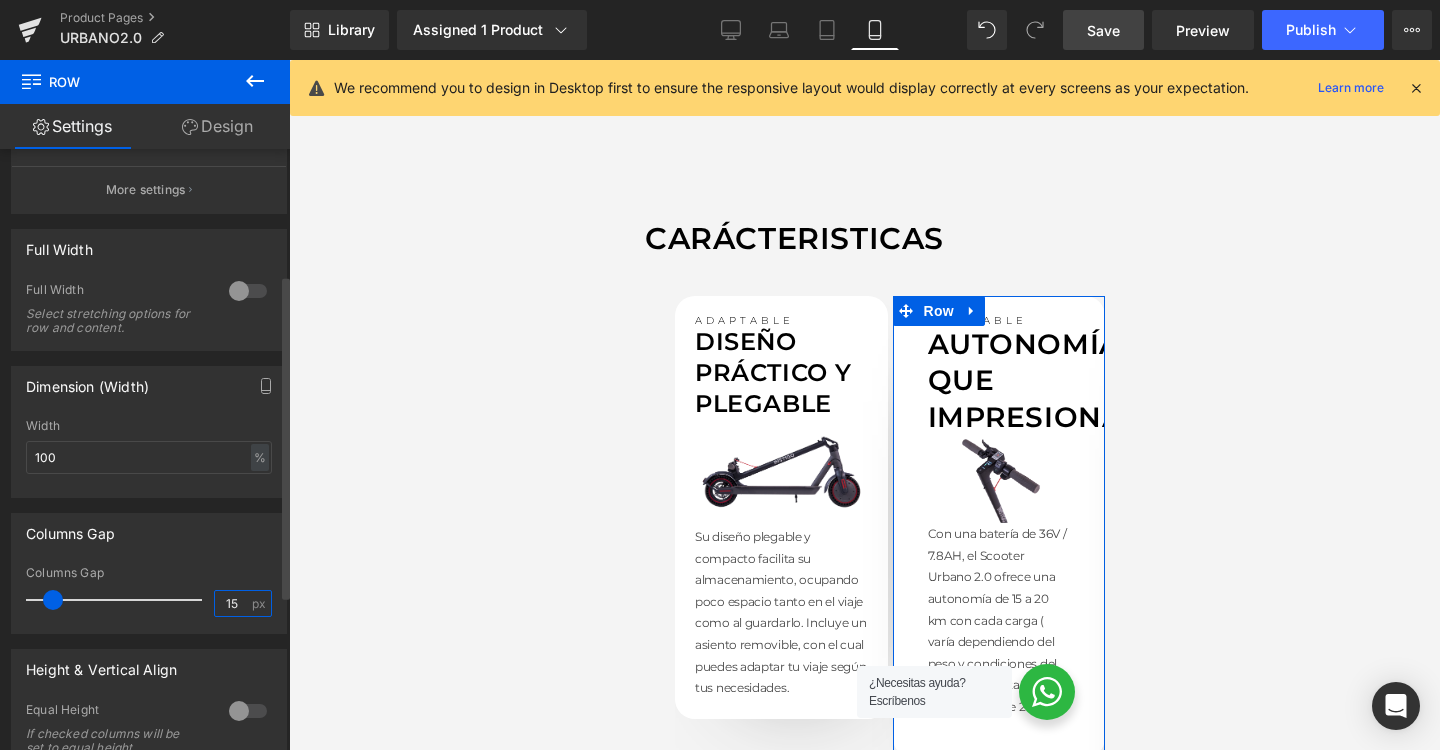 click on "15" at bounding box center (232, 603) 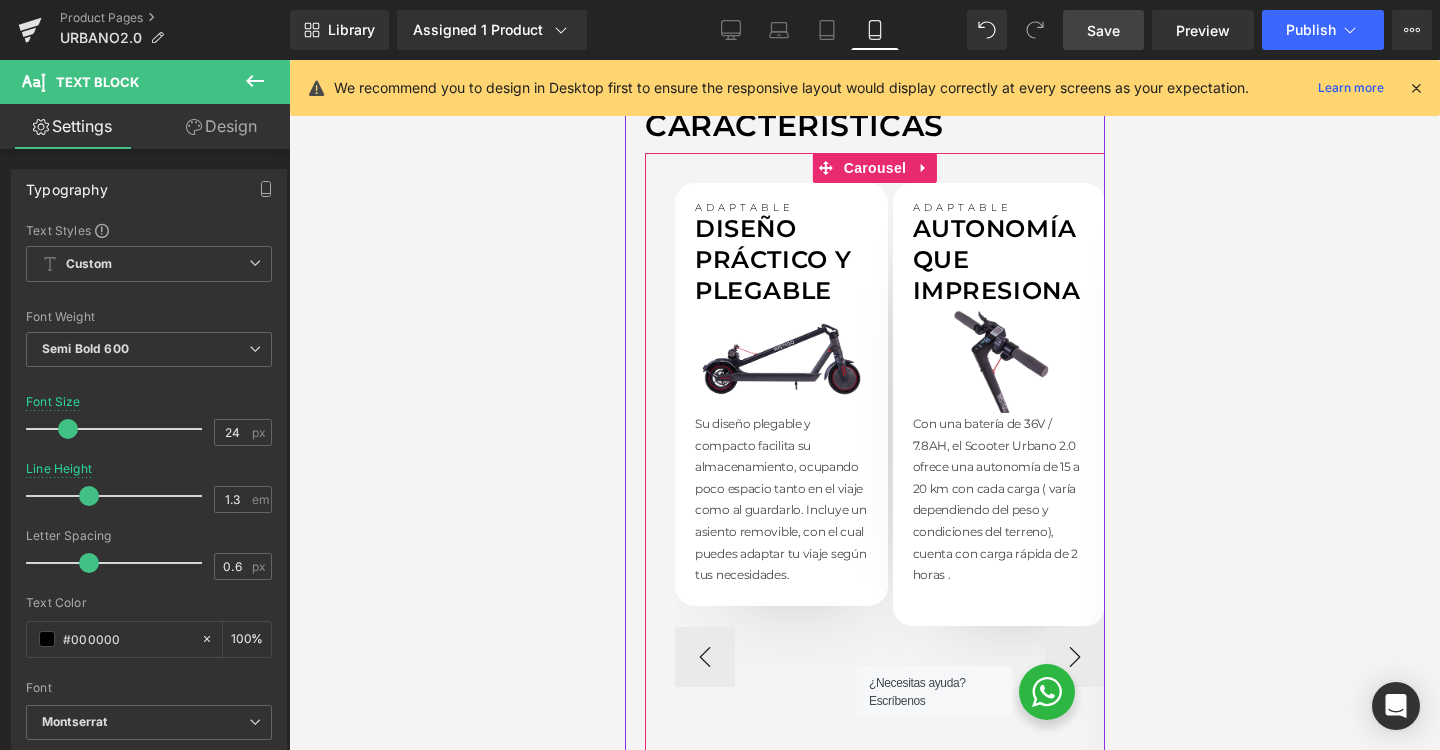 scroll, scrollTop: 1360, scrollLeft: 0, axis: vertical 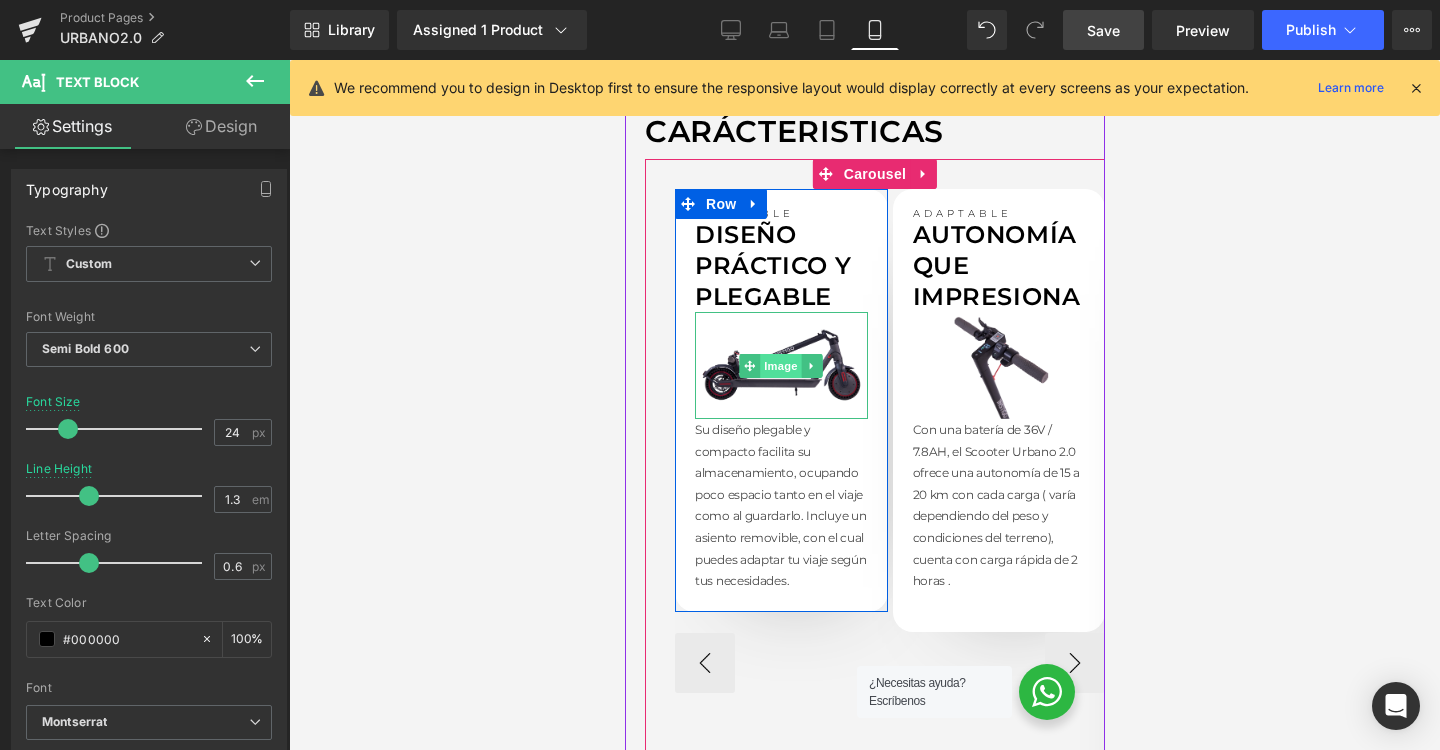 click on "Image" at bounding box center [780, 366] 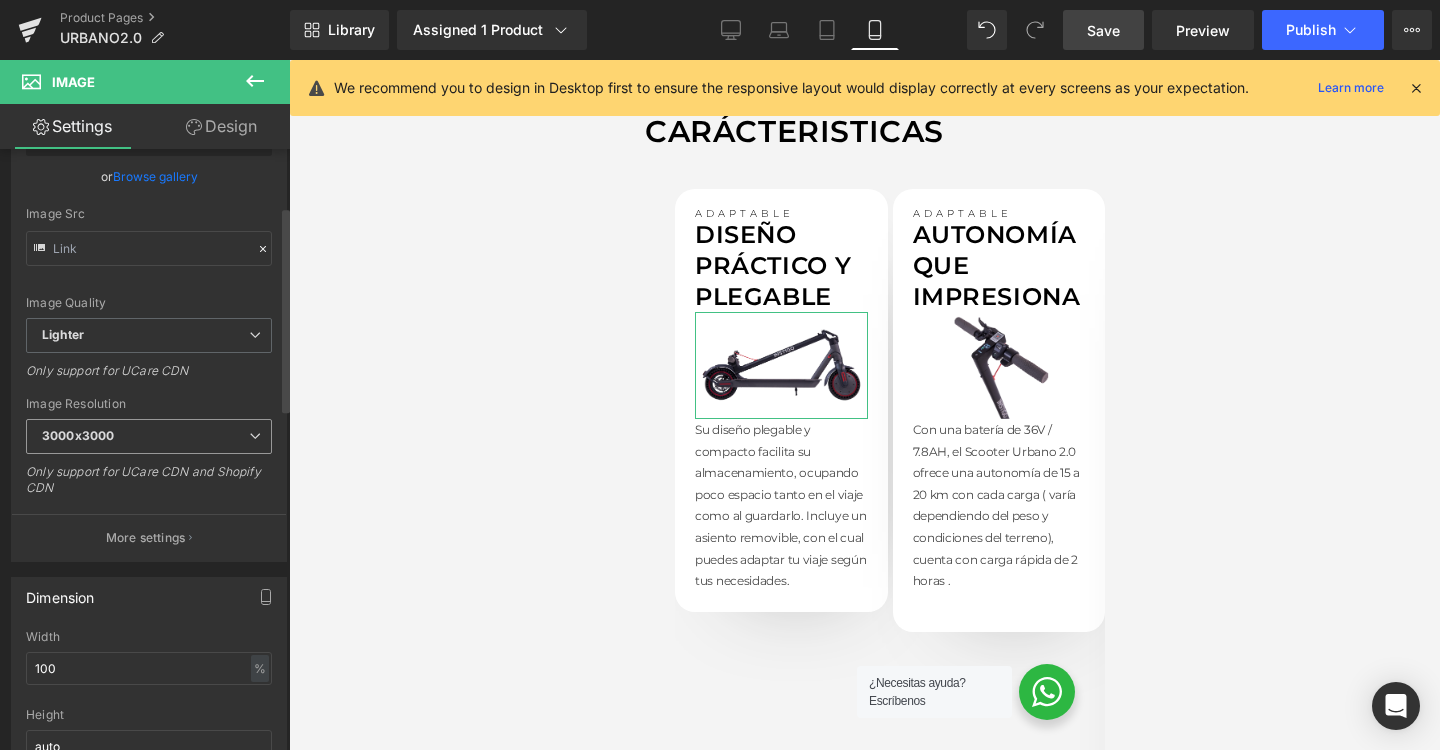 scroll, scrollTop: 194, scrollLeft: 0, axis: vertical 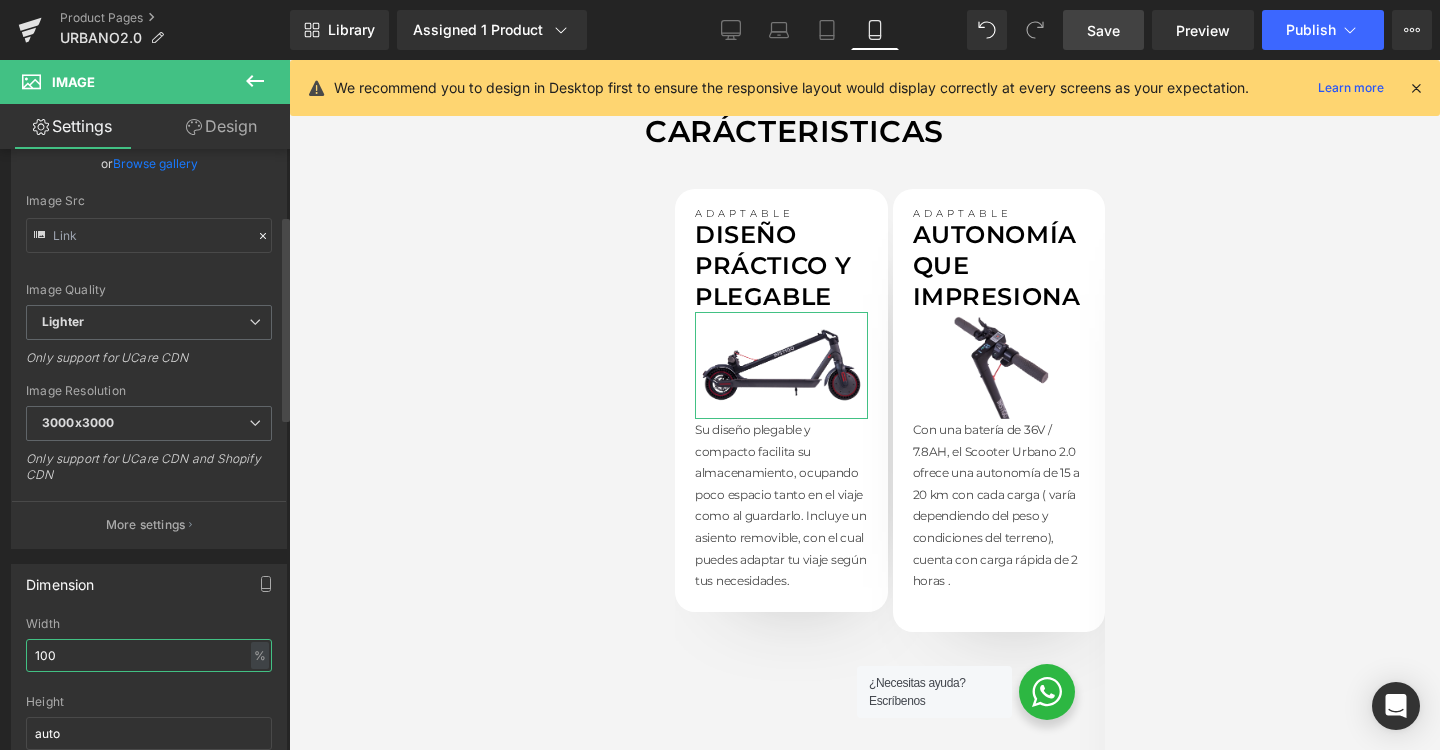 click on "100" at bounding box center [149, 655] 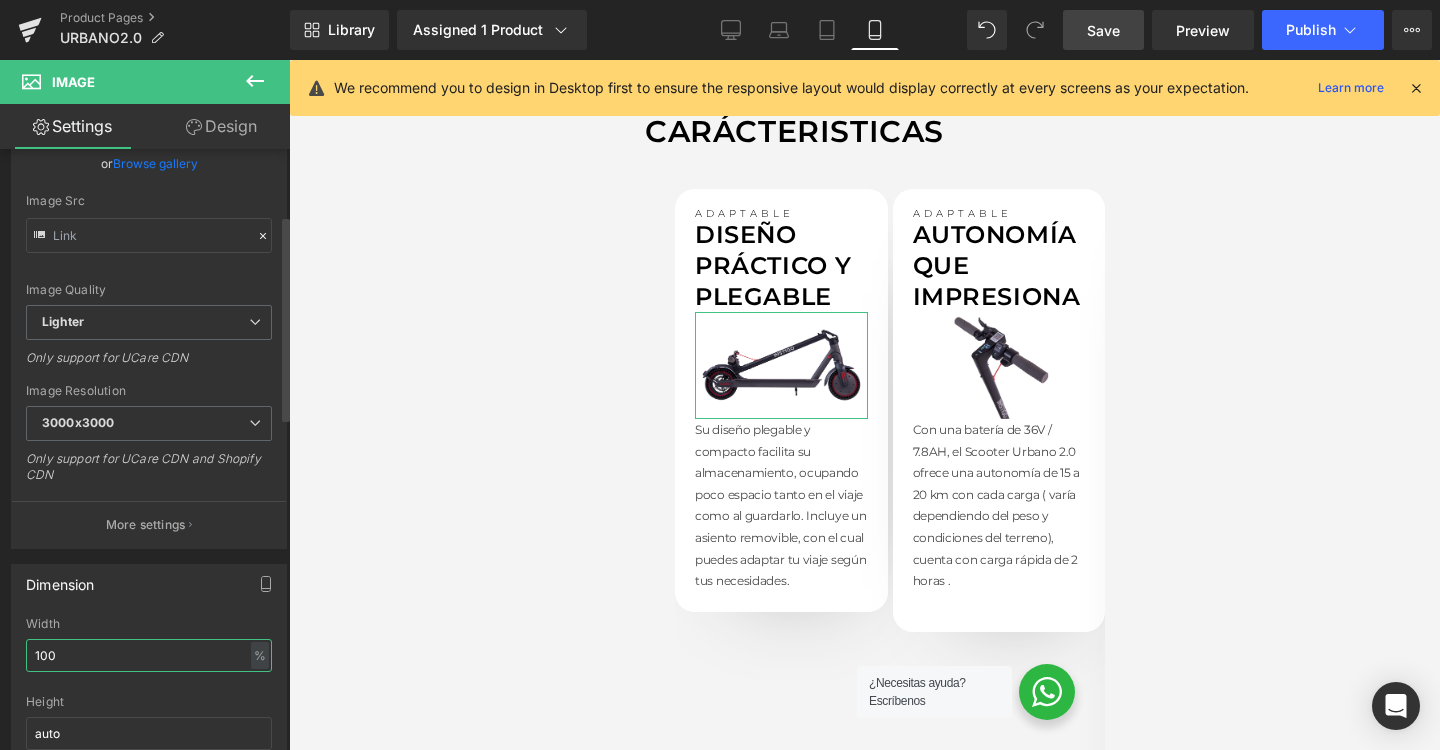click on "100" at bounding box center (149, 655) 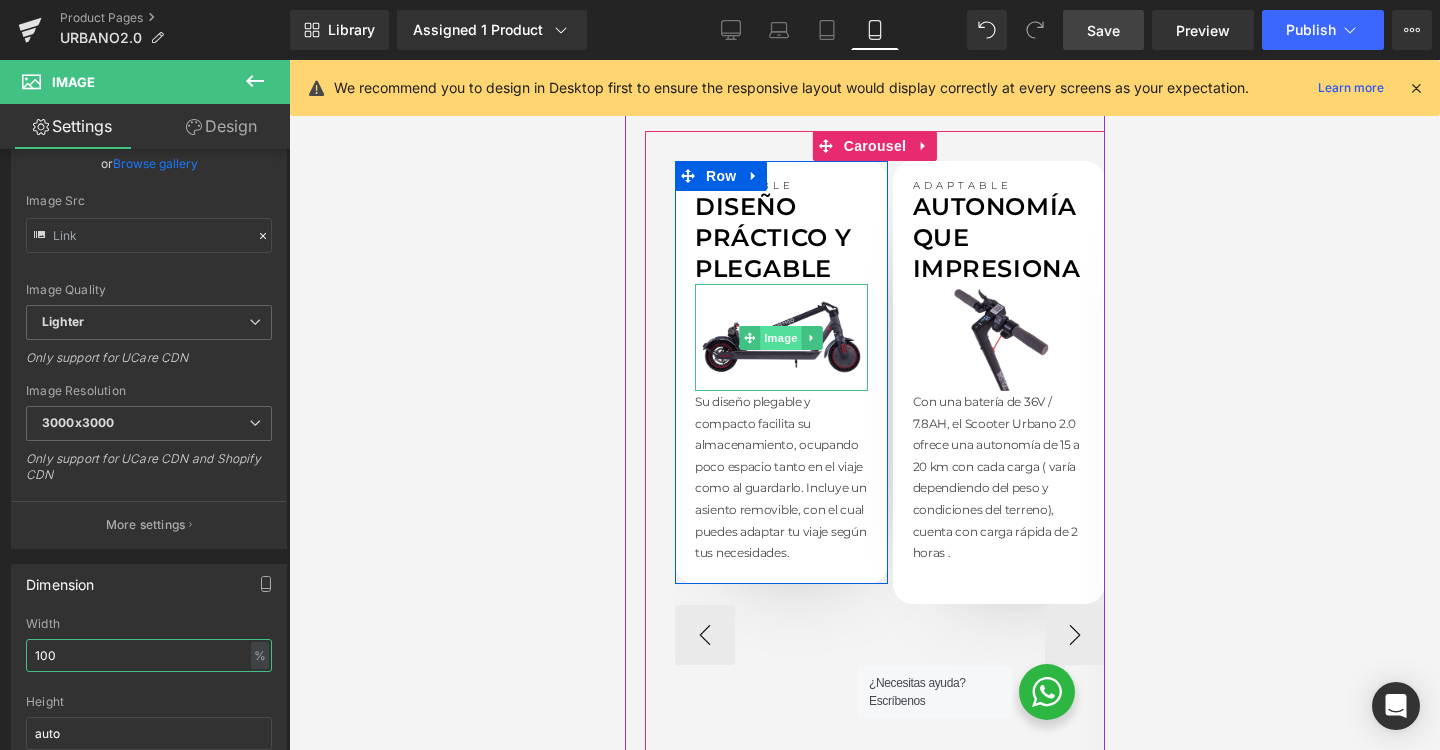 scroll, scrollTop: 1376, scrollLeft: 0, axis: vertical 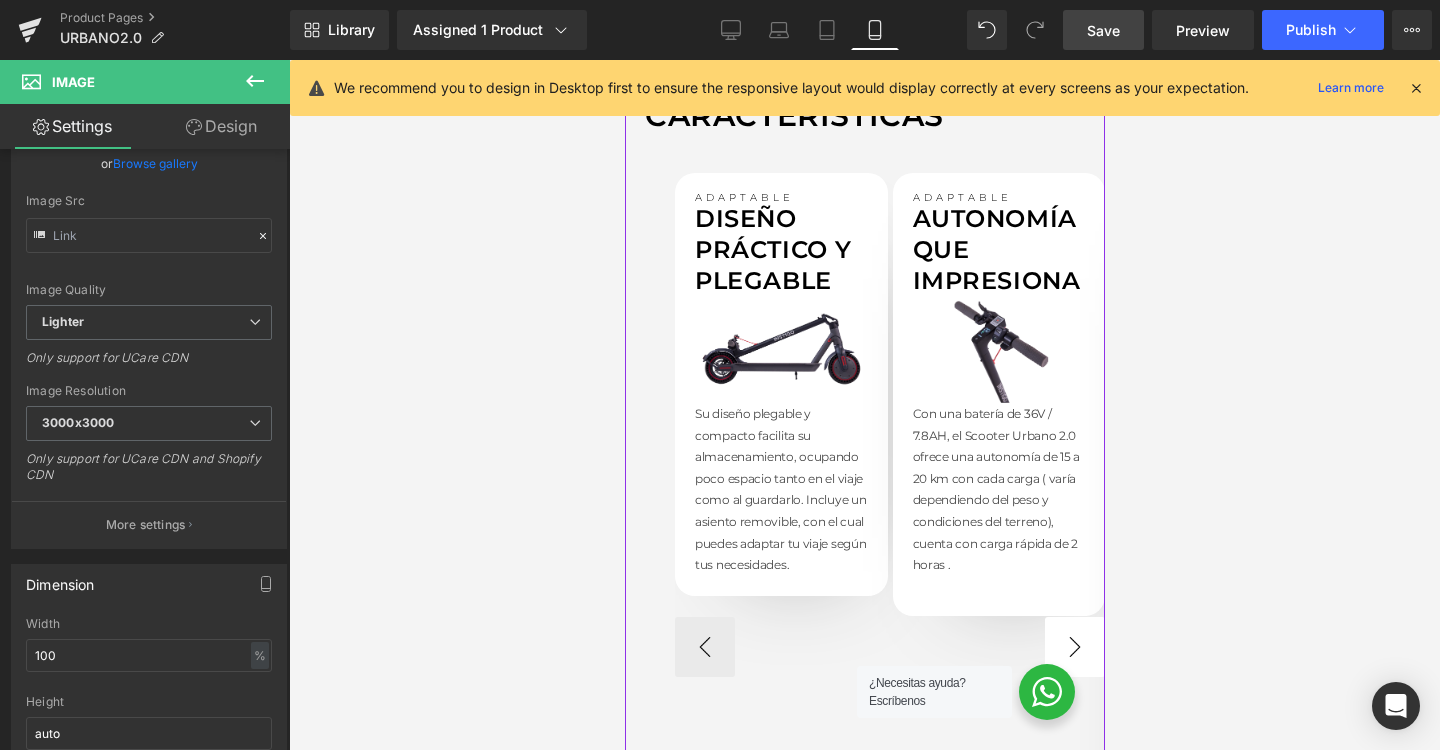 click on "›" at bounding box center (1074, 647) 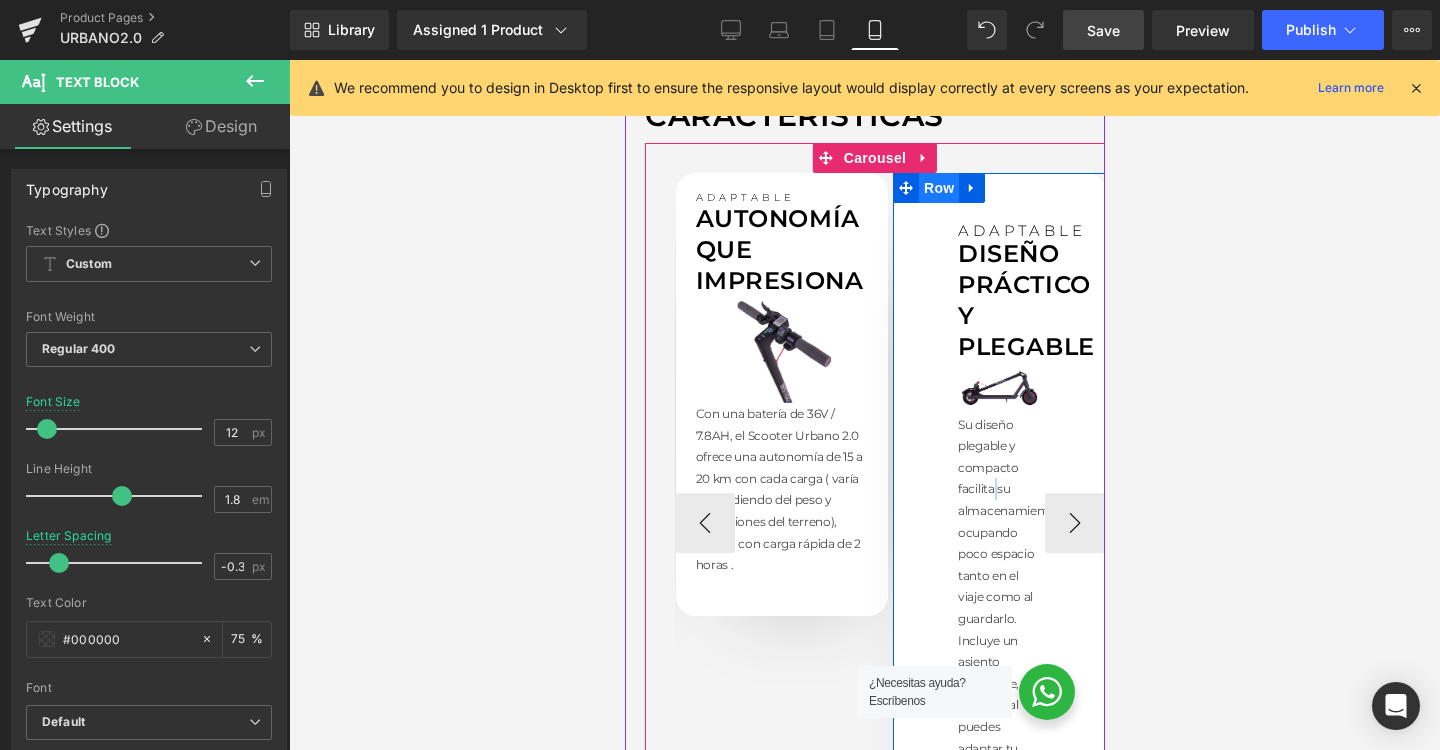 click on "Row" at bounding box center [938, 188] 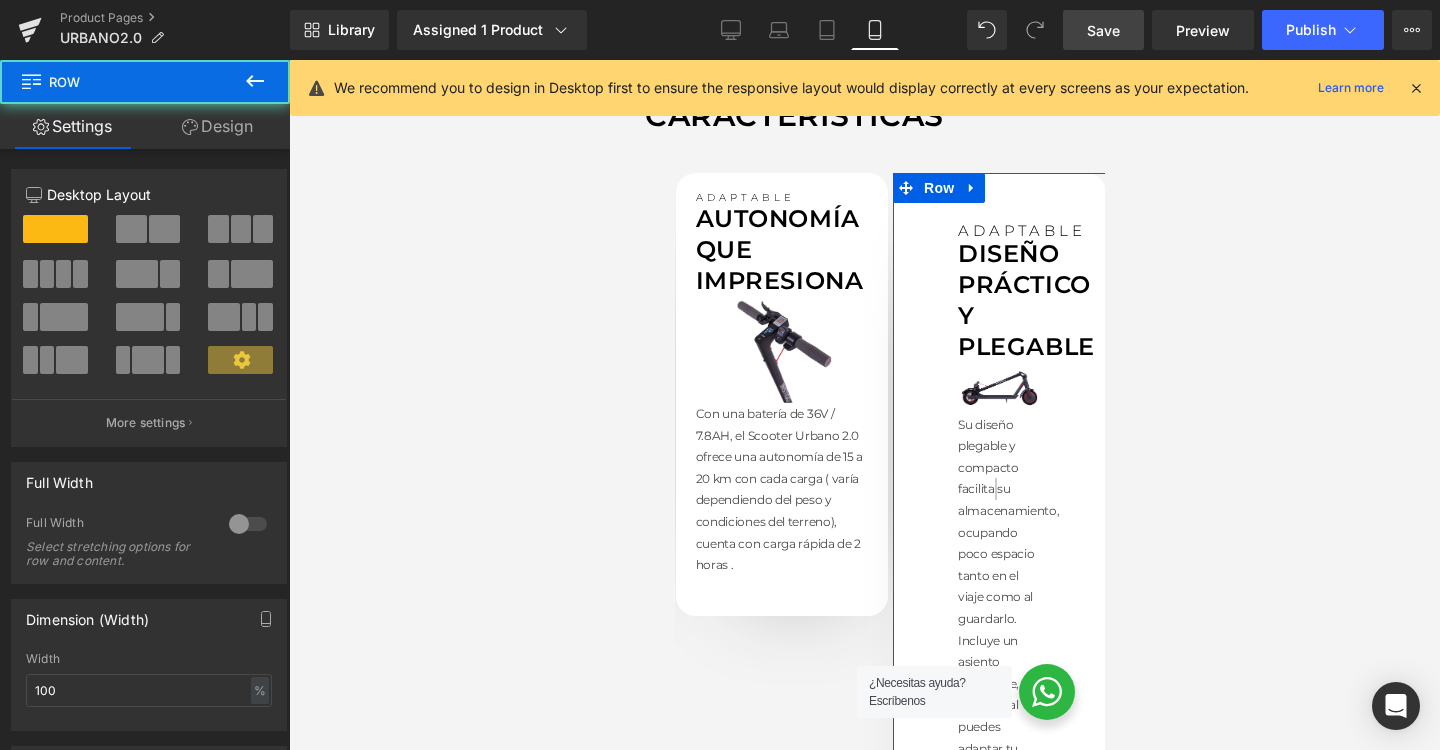 click on "Design" at bounding box center (217, 126) 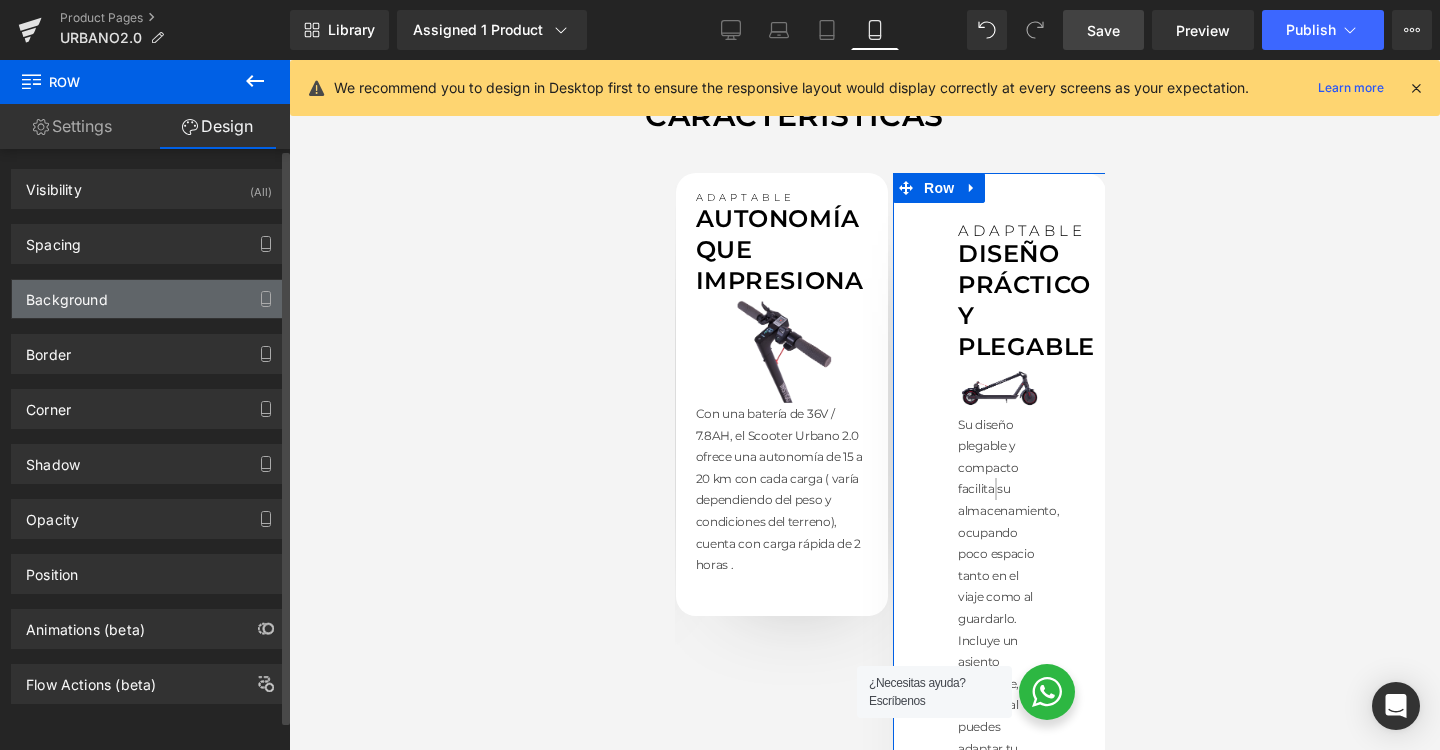 click on "Background" at bounding box center [149, 299] 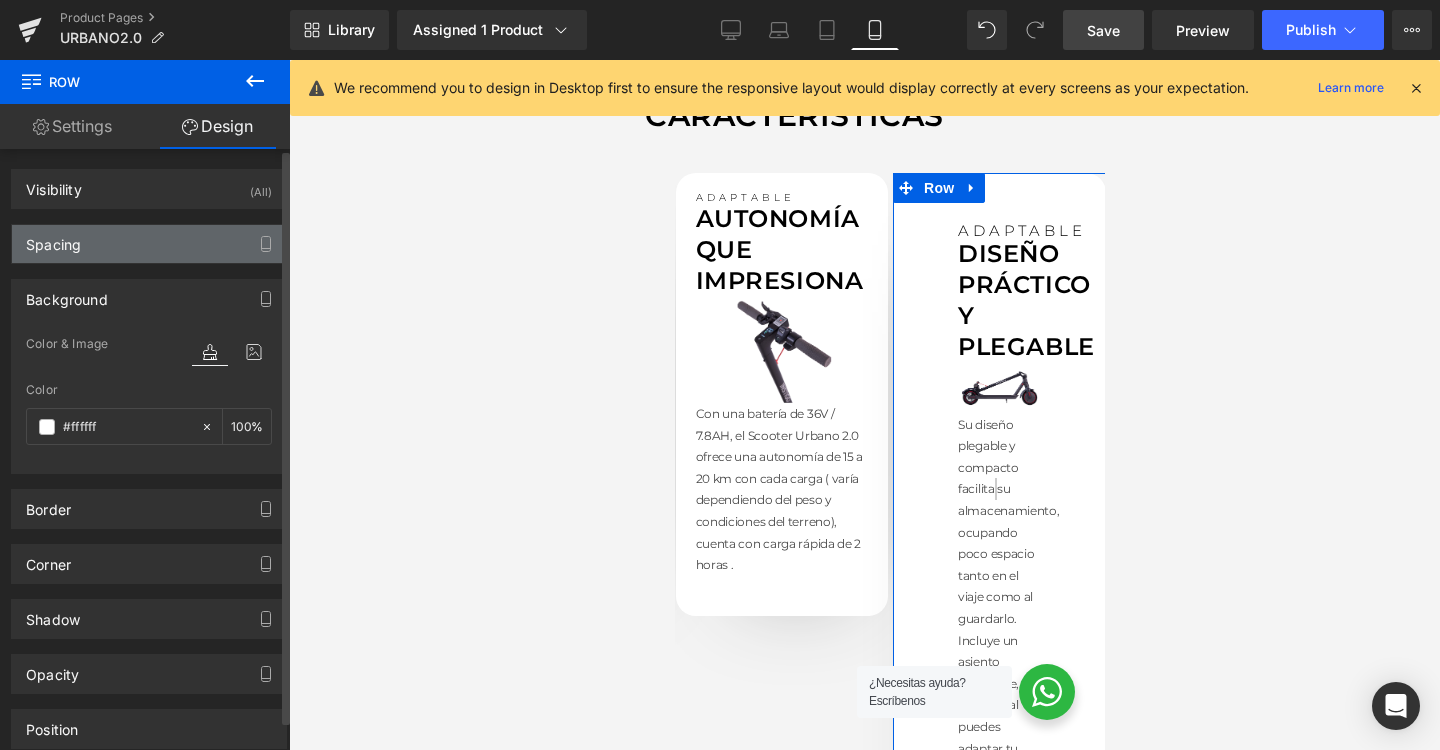 click on "Spacing" at bounding box center [149, 244] 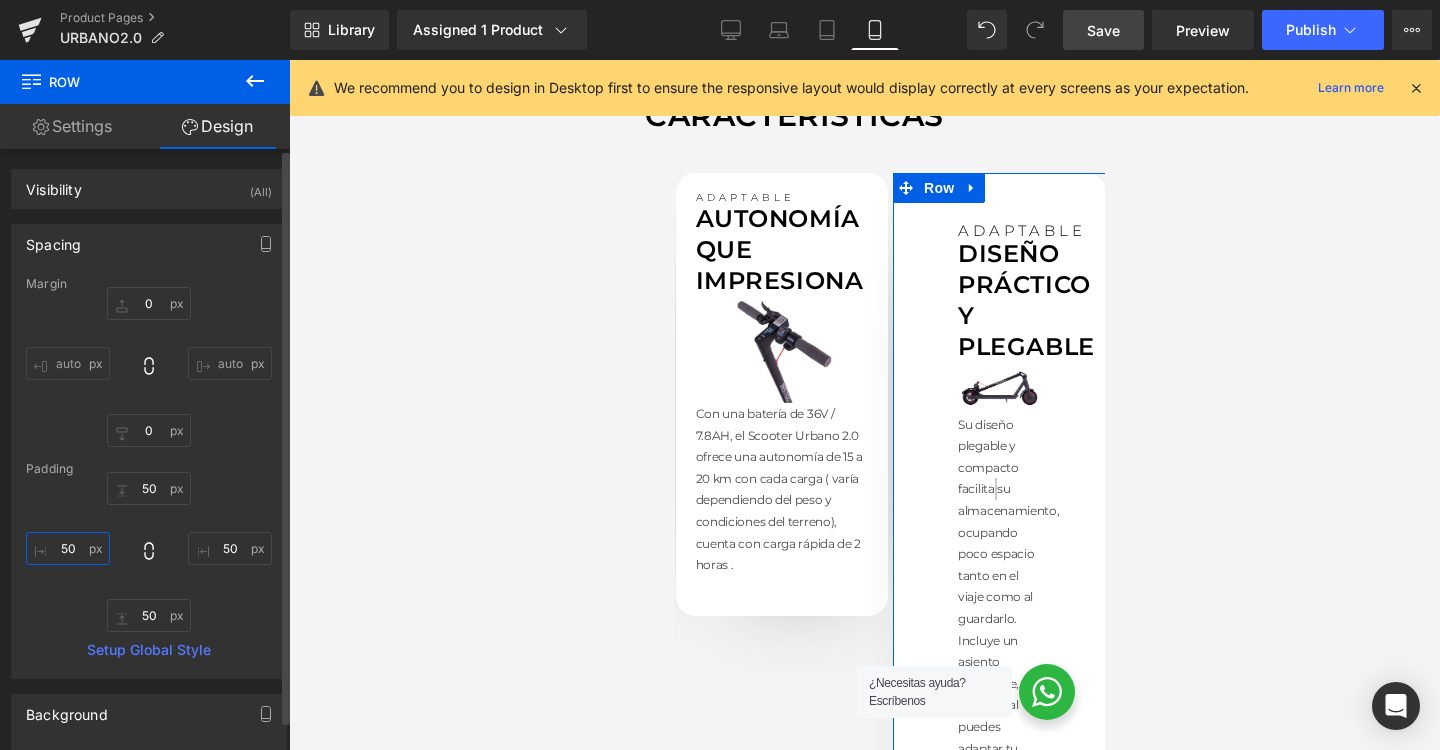 click on "50" at bounding box center (68, 548) 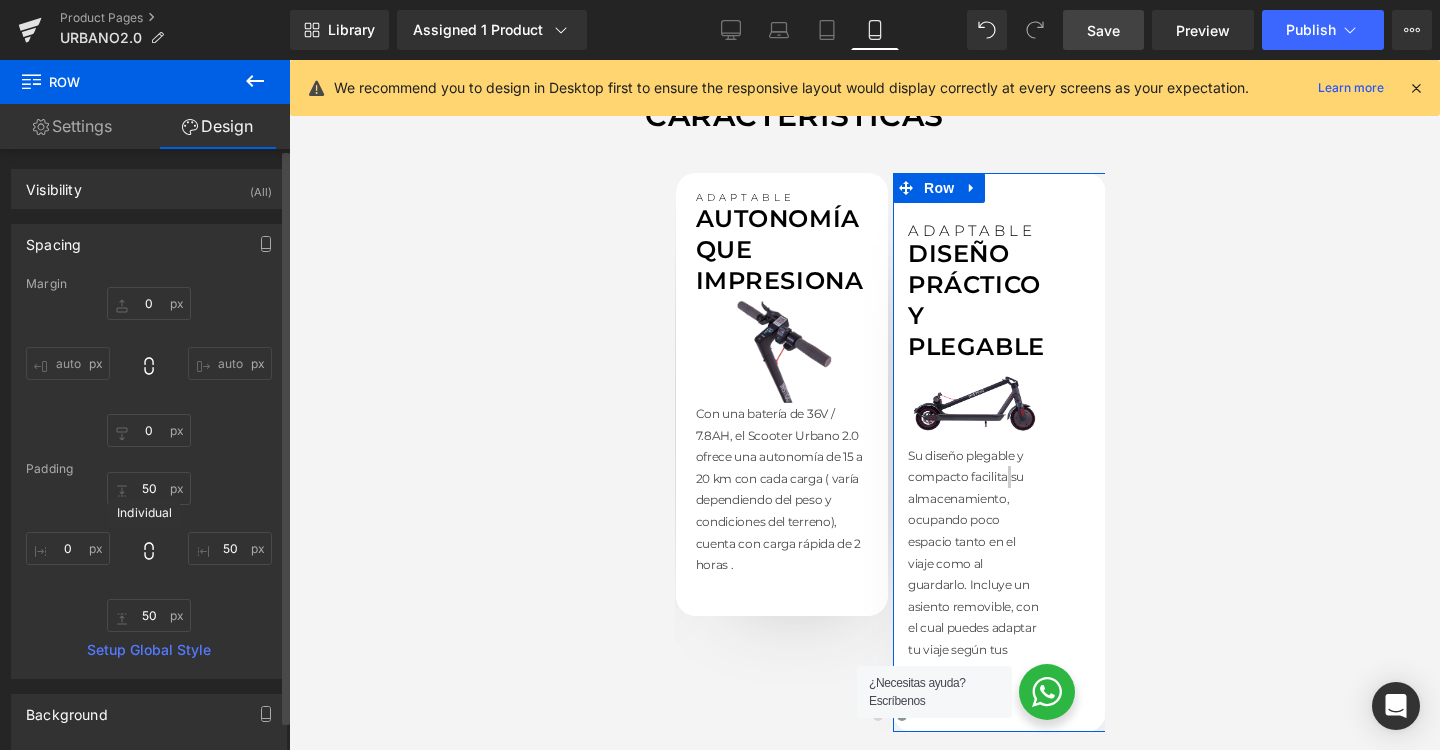click 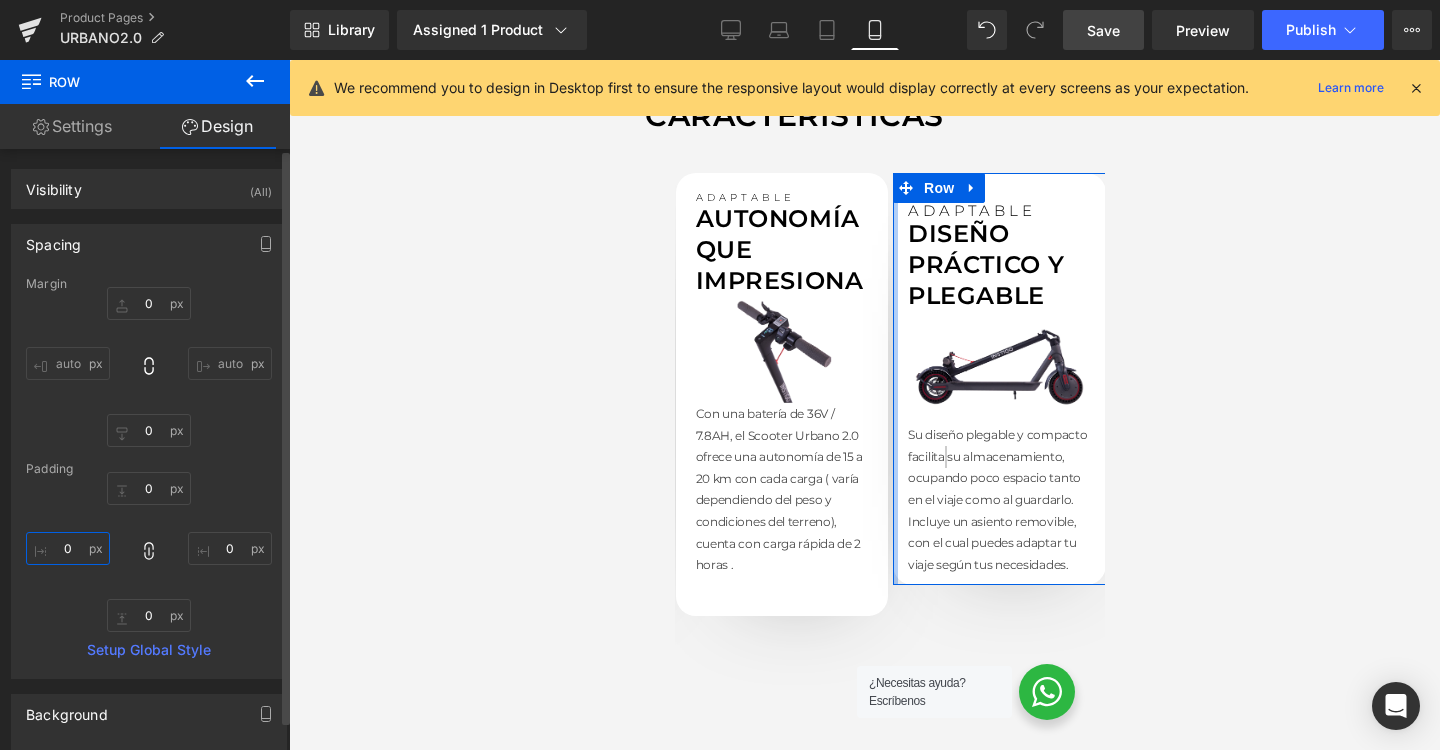 click at bounding box center [68, 548] 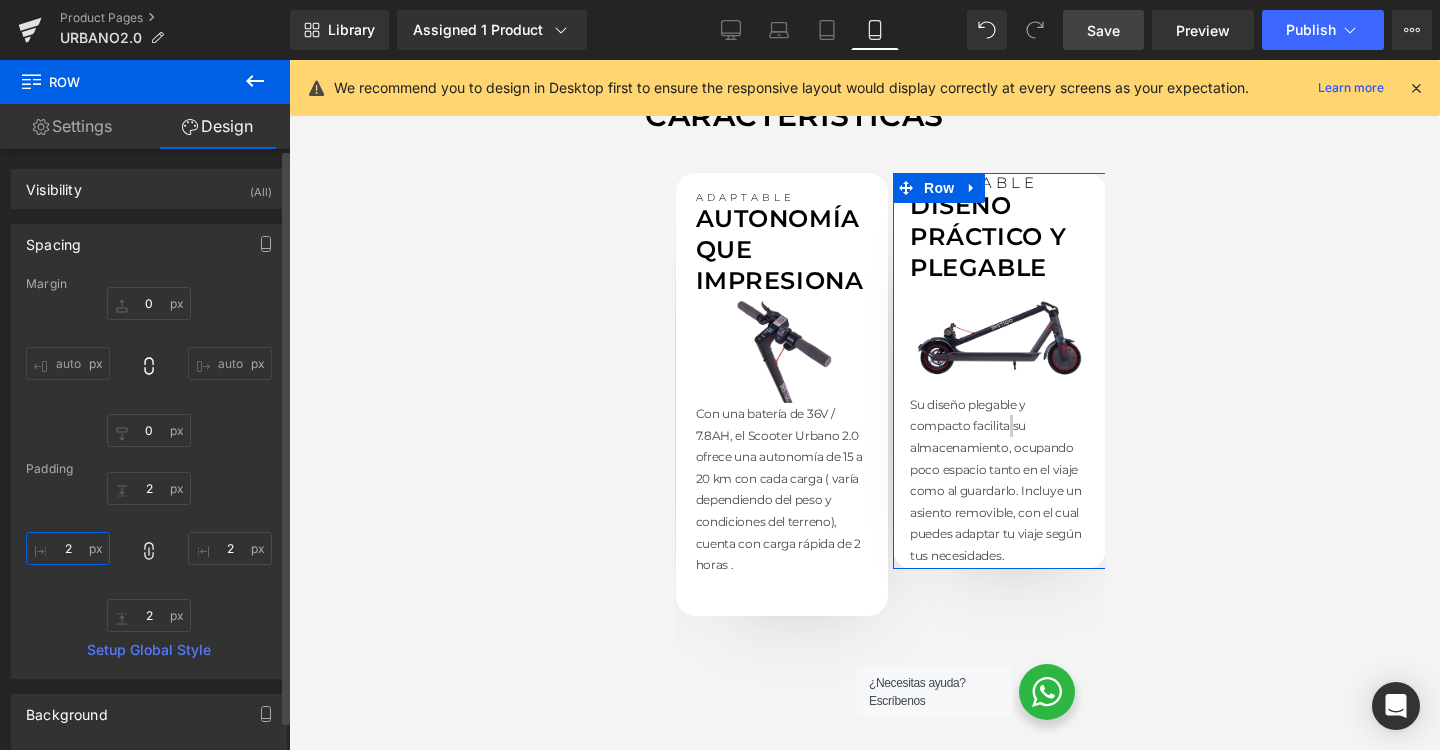 type on "20" 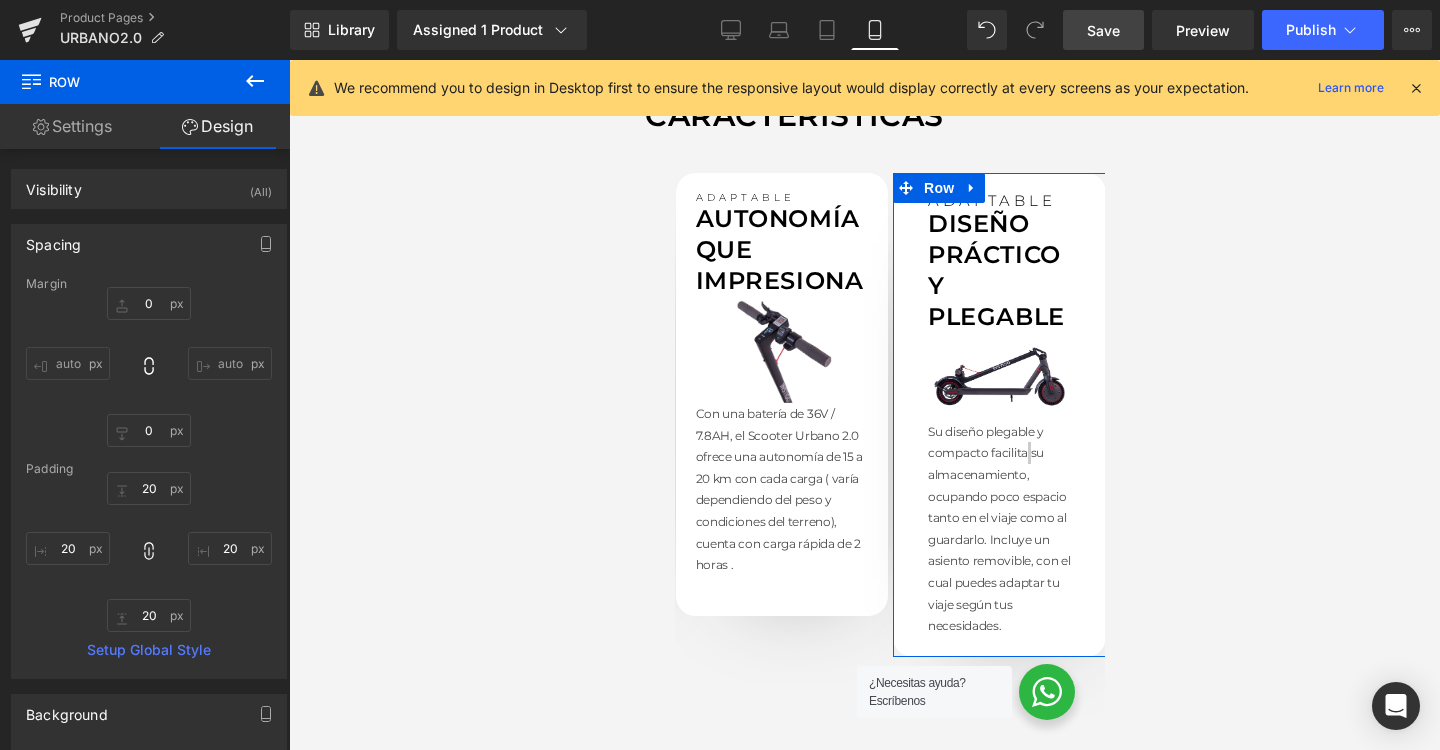 scroll, scrollTop: 0, scrollLeft: 0, axis: both 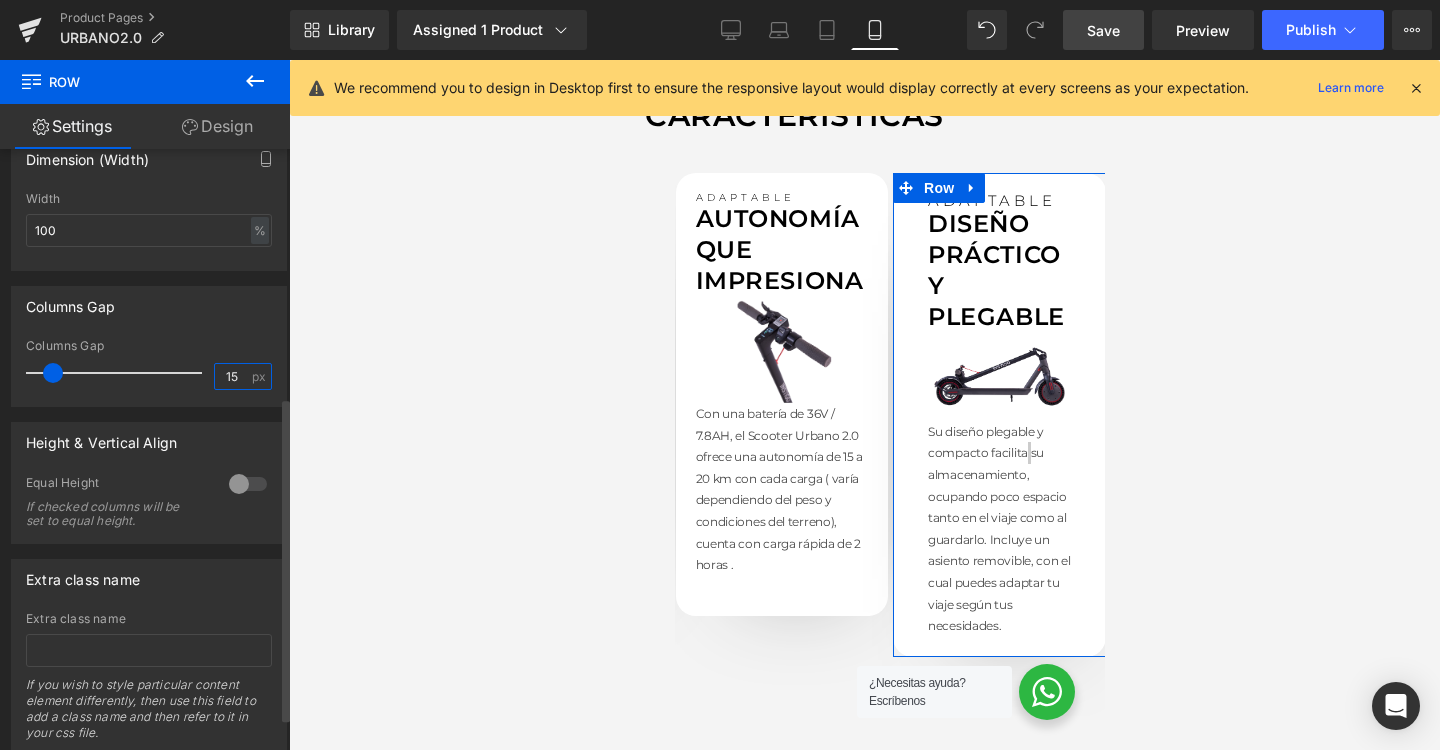 click on "15" at bounding box center (232, 376) 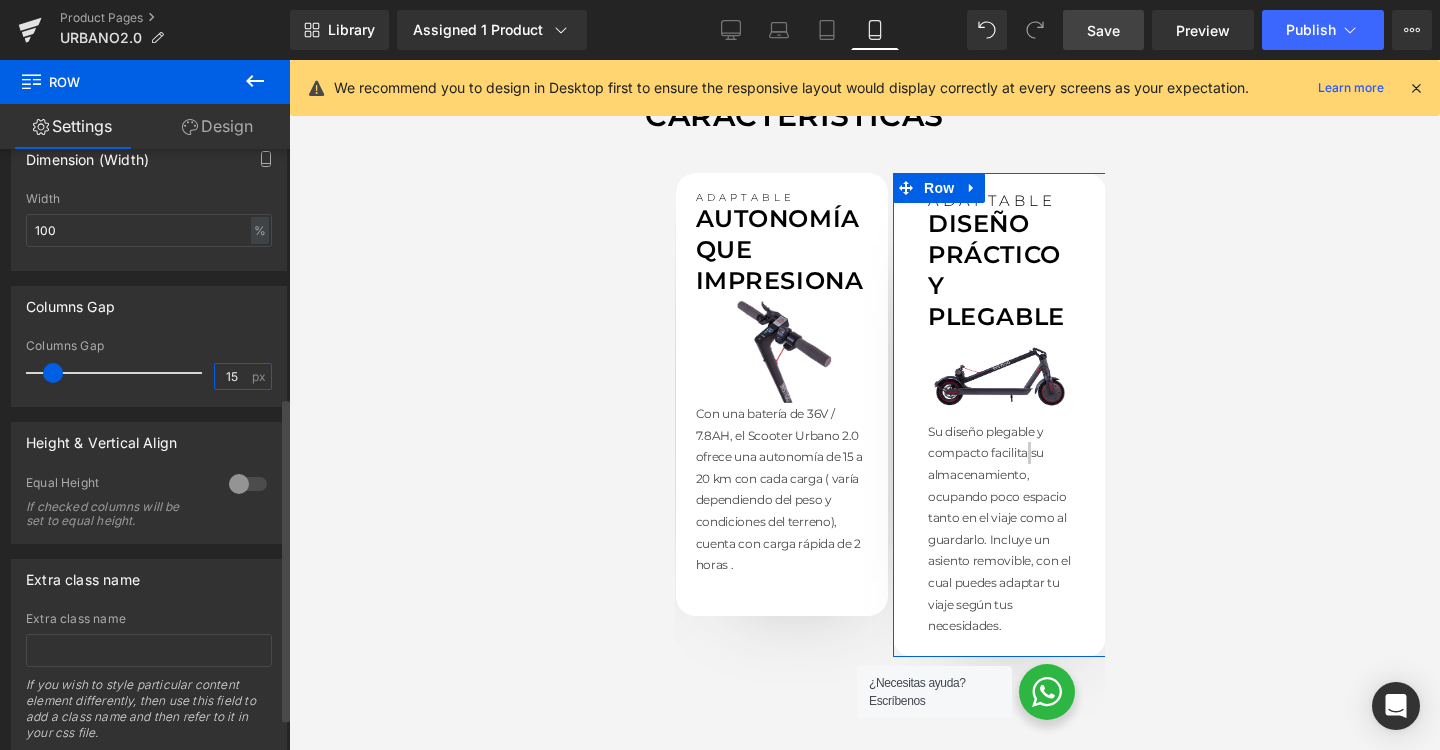 click on "15" at bounding box center [232, 376] 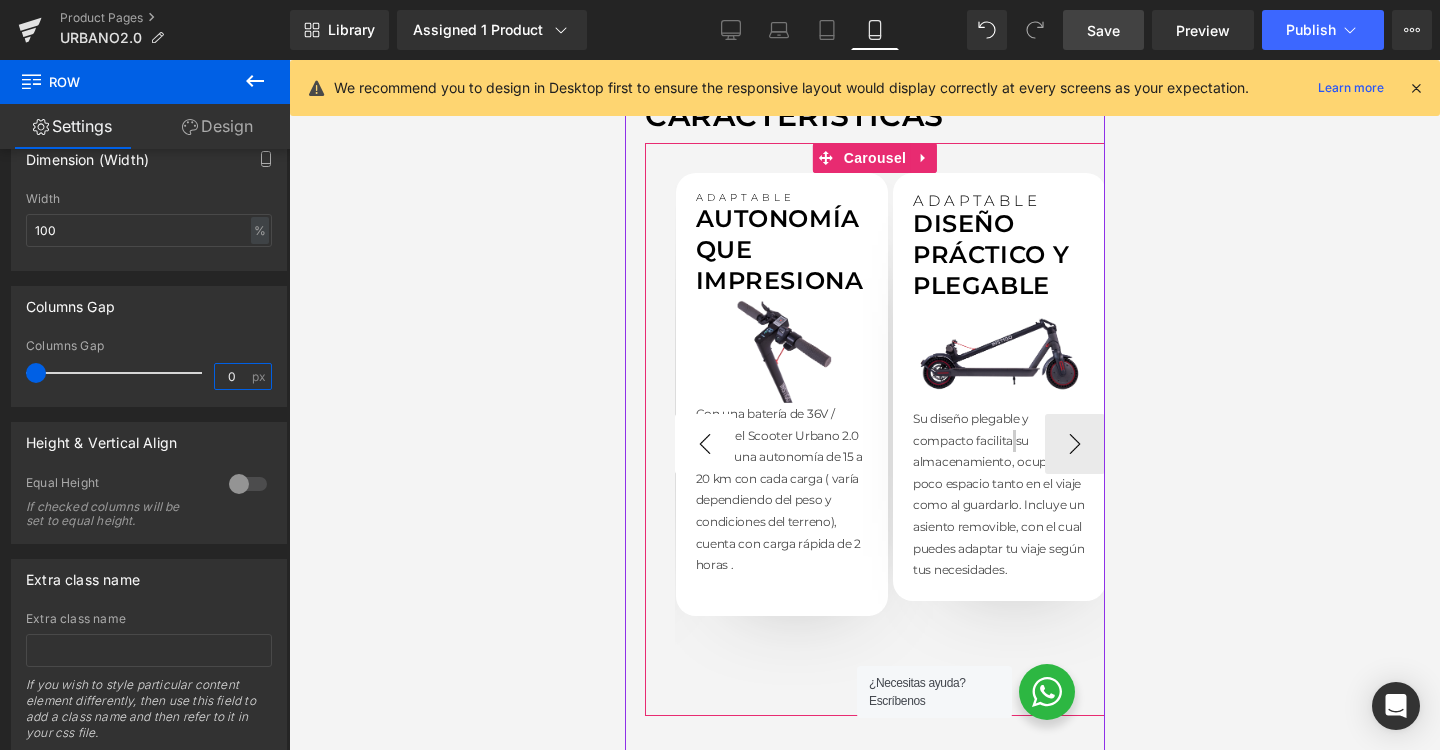 type on "0" 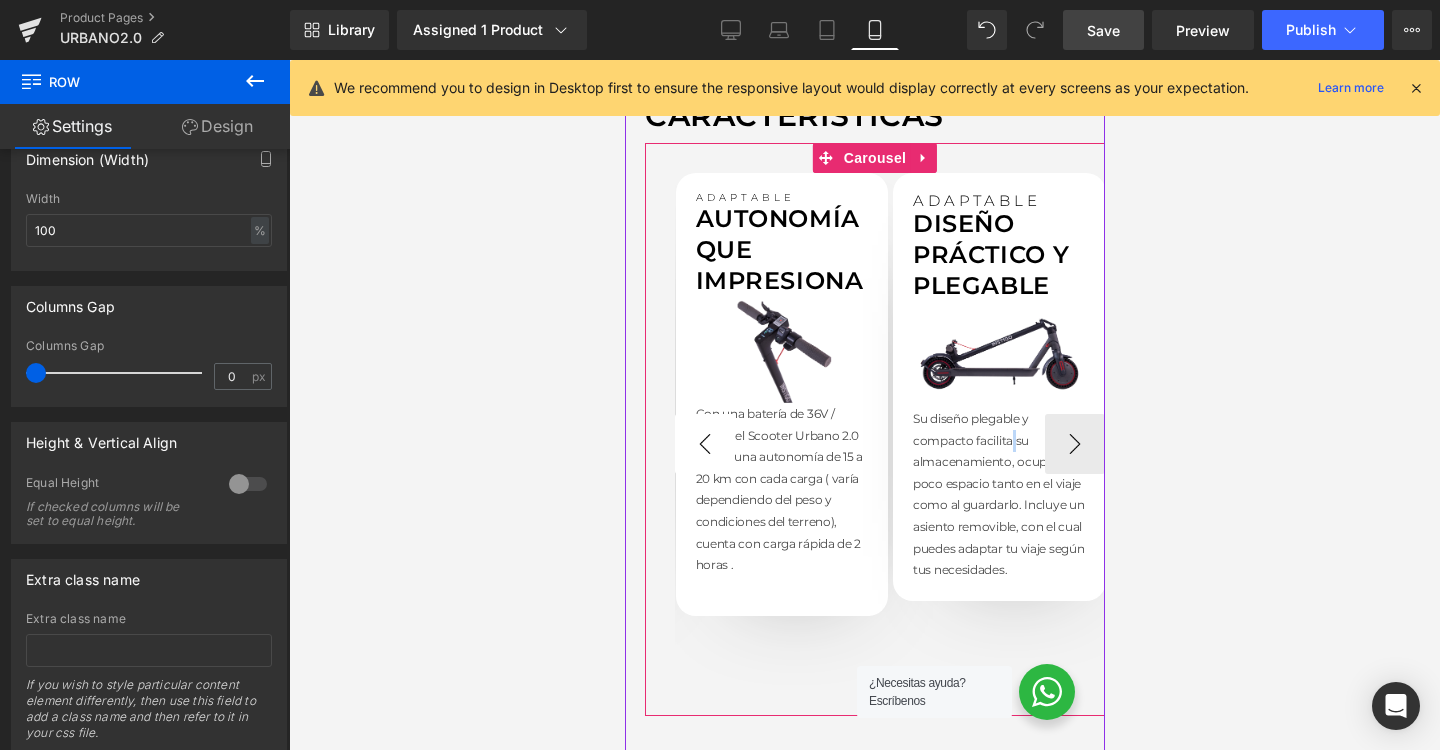click on "‹" at bounding box center (704, 444) 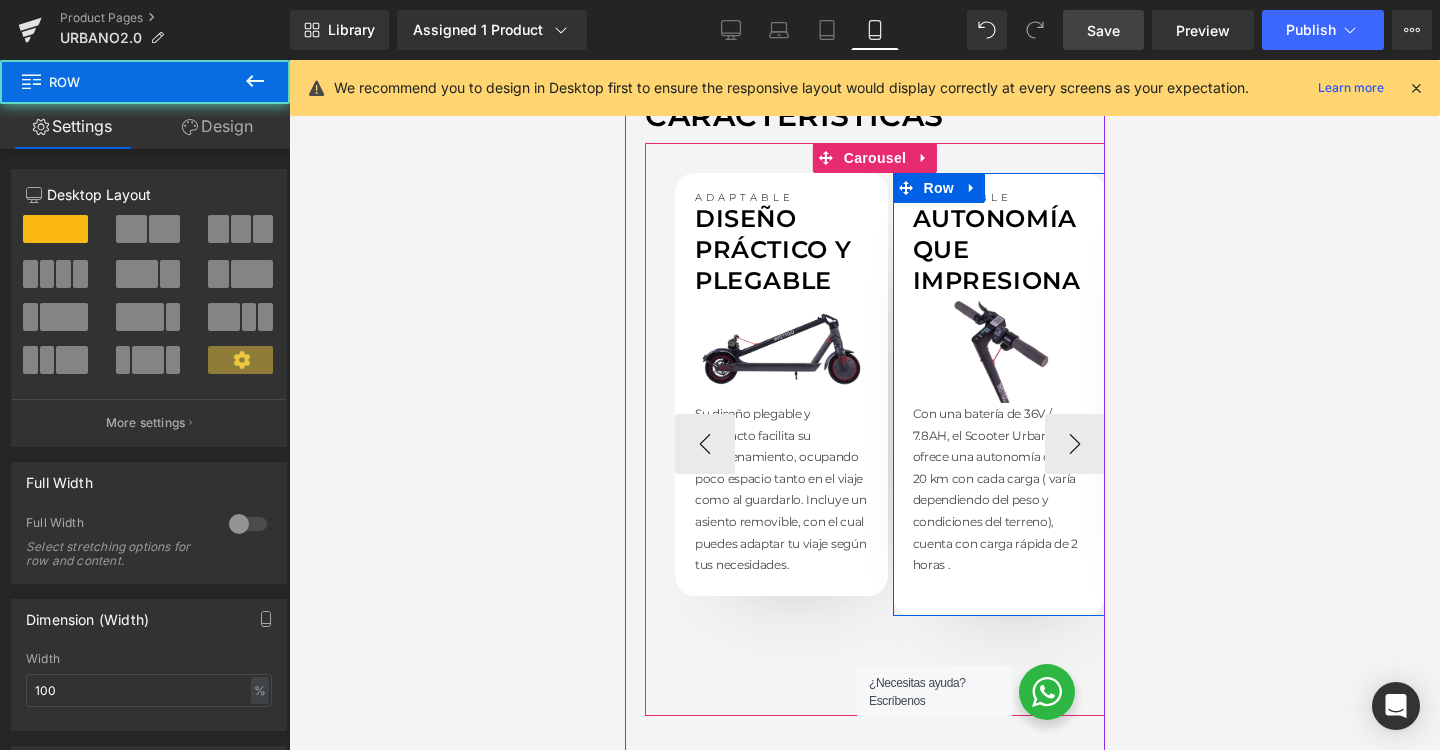 click on "ADAPTABLE Text Block         AUTONOMÍA QUE IMPRESIONA Text Block         Image         Con una batería de 36V / 7.8AH, el Scooter Urbano 2.0 ofrece una autonomía de 15 a 20 km con cada carga ( varía dependiendo del peso y condiciones del terreno), cuenta con carga rápida de 2 horas . Text Block         Row" at bounding box center [998, 394] 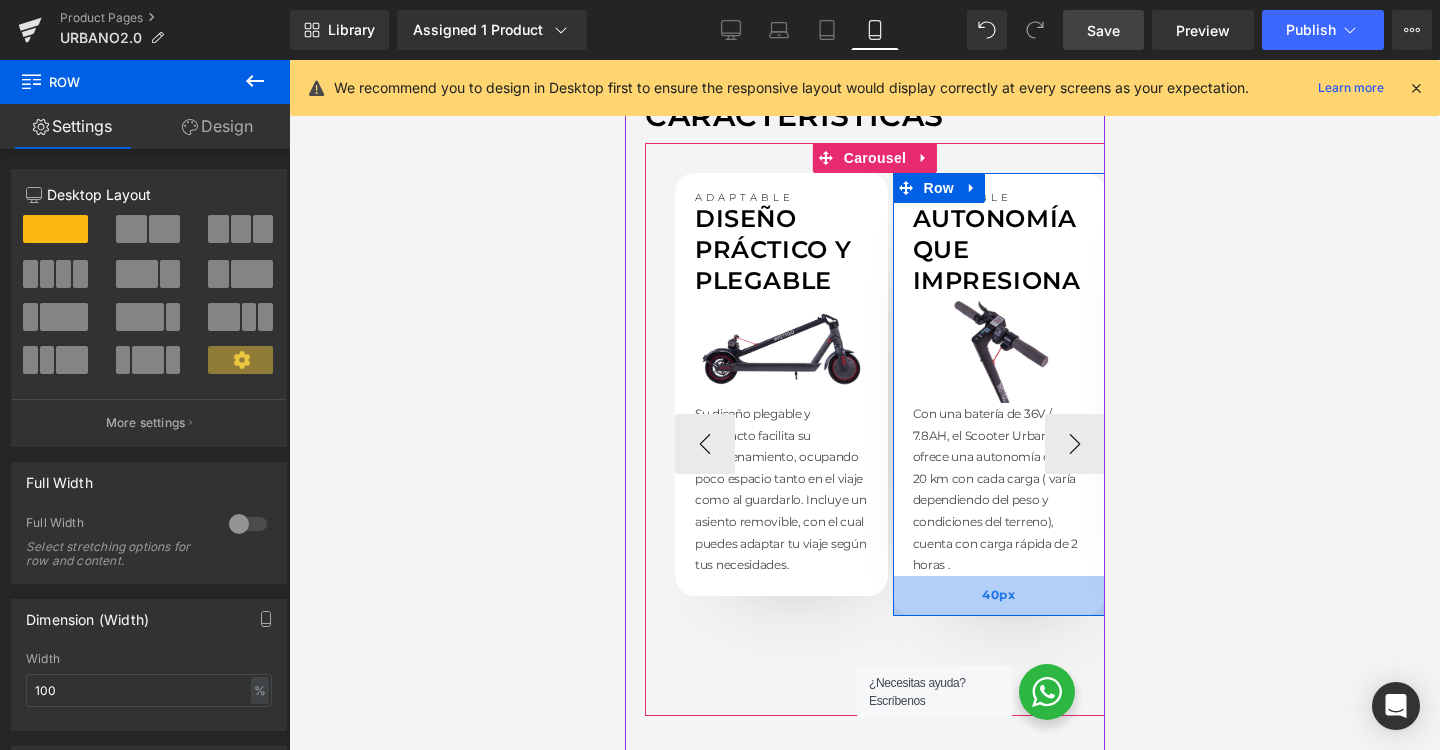 click on "40px" at bounding box center (998, 596) 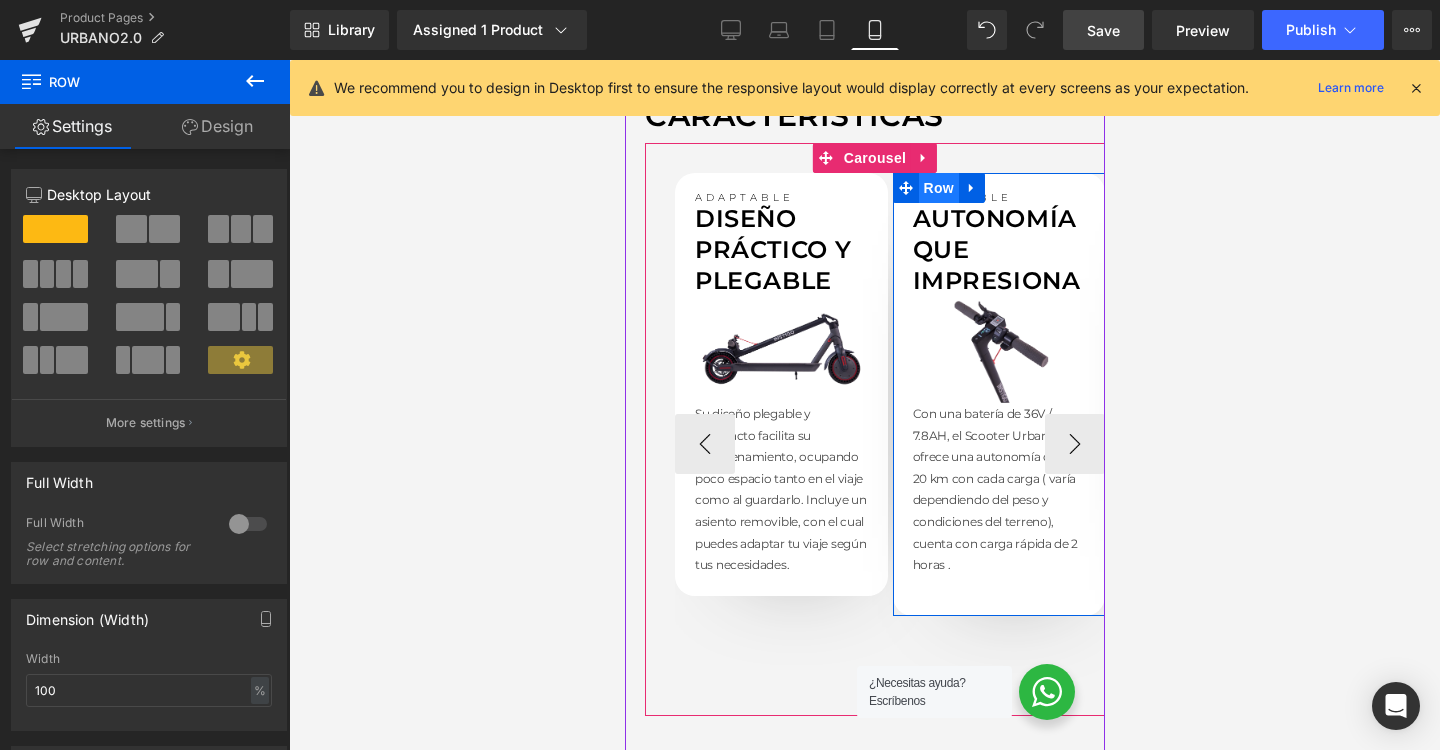 click on "Row" at bounding box center (938, 188) 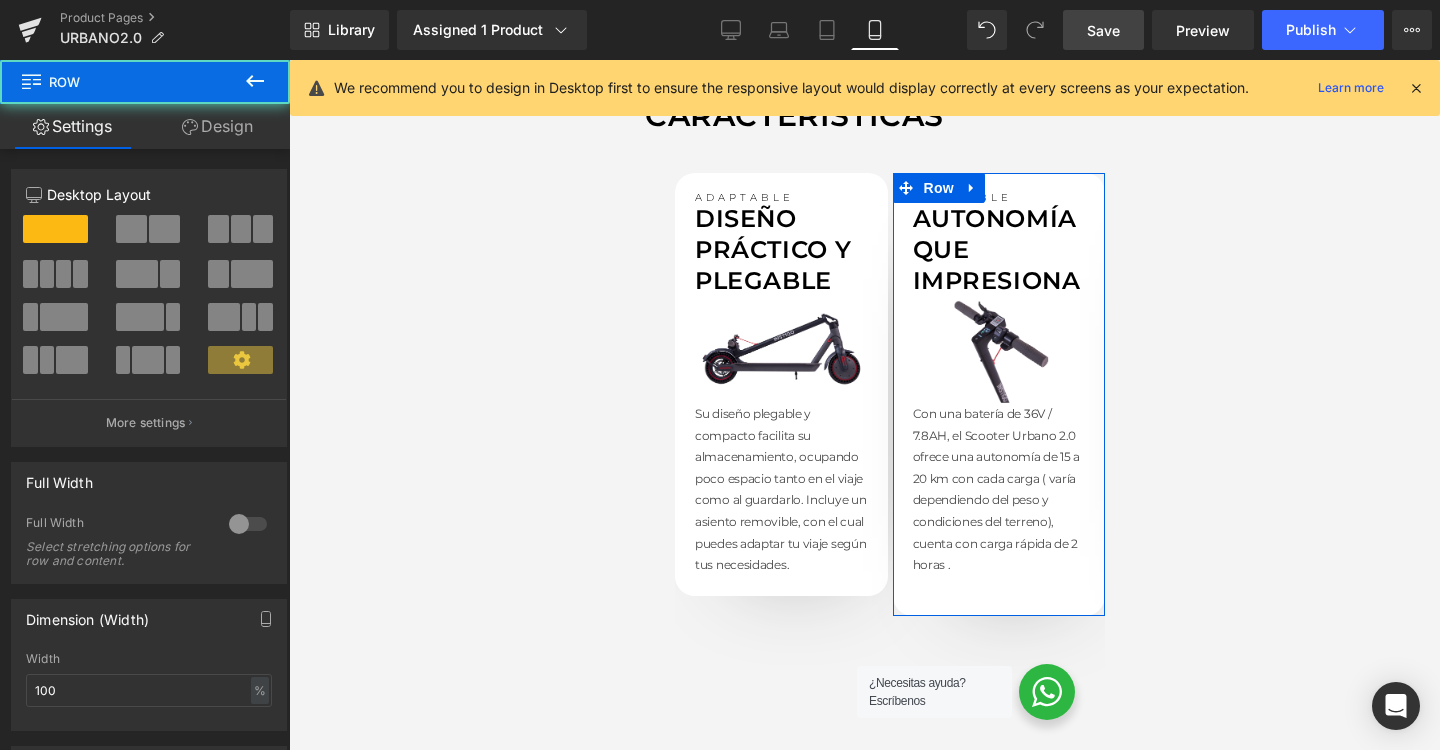 click on "Design" at bounding box center [217, 126] 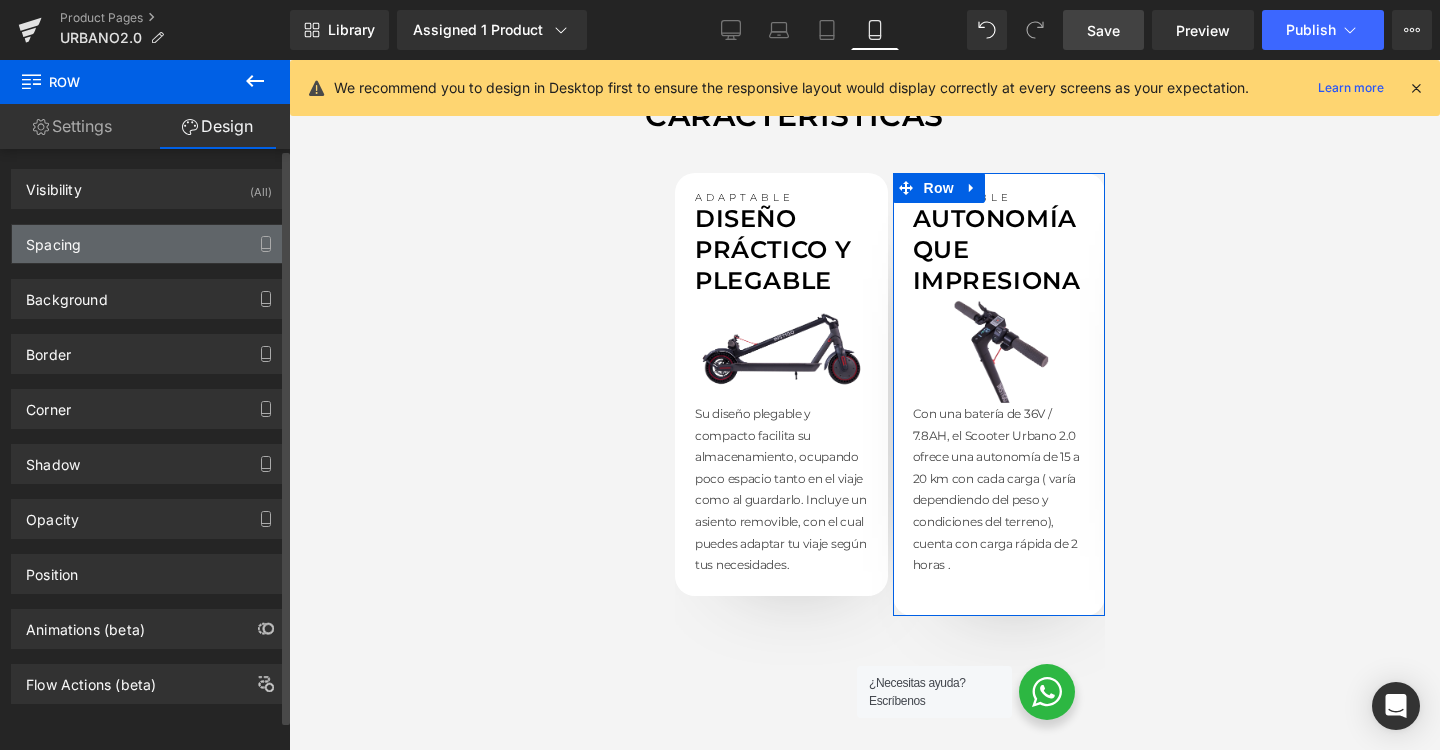 click on "Spacing" at bounding box center (149, 244) 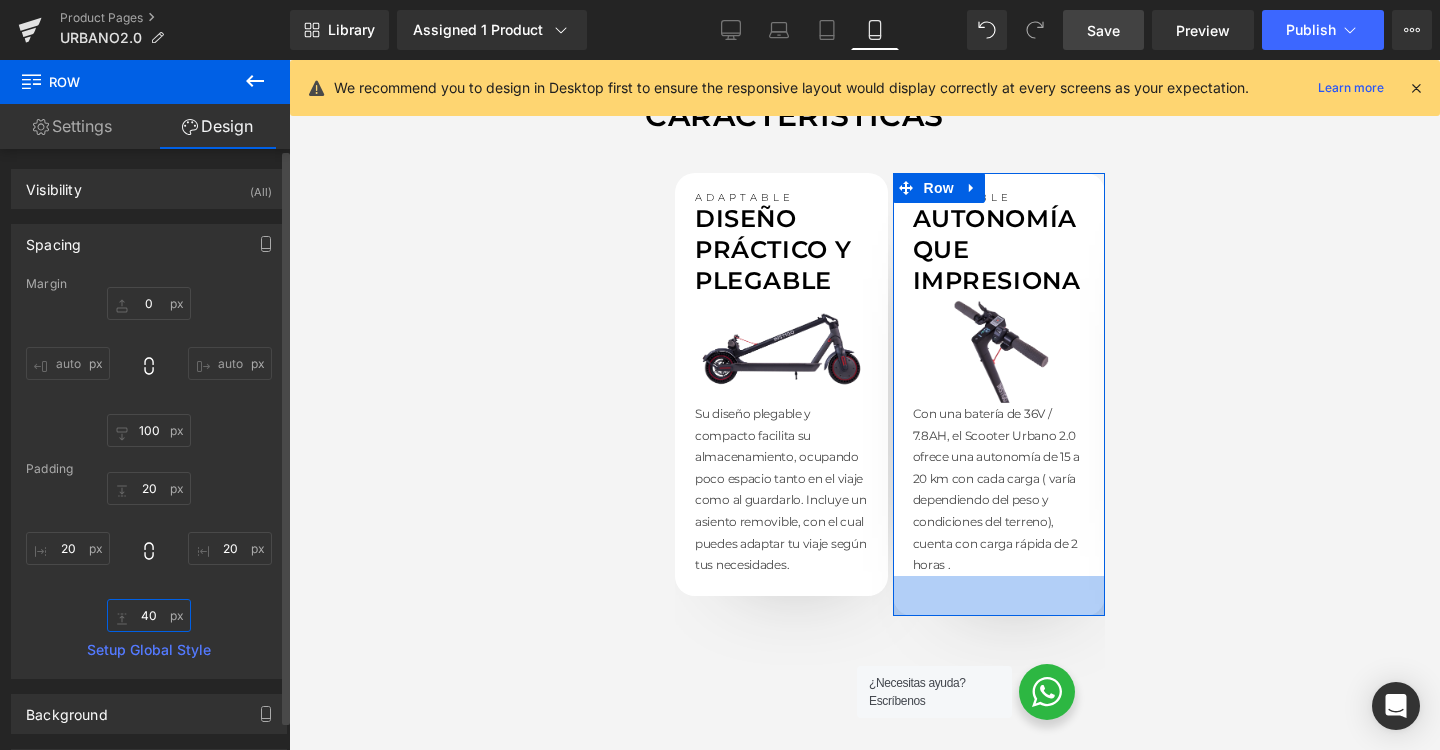 click on "40" at bounding box center (149, 615) 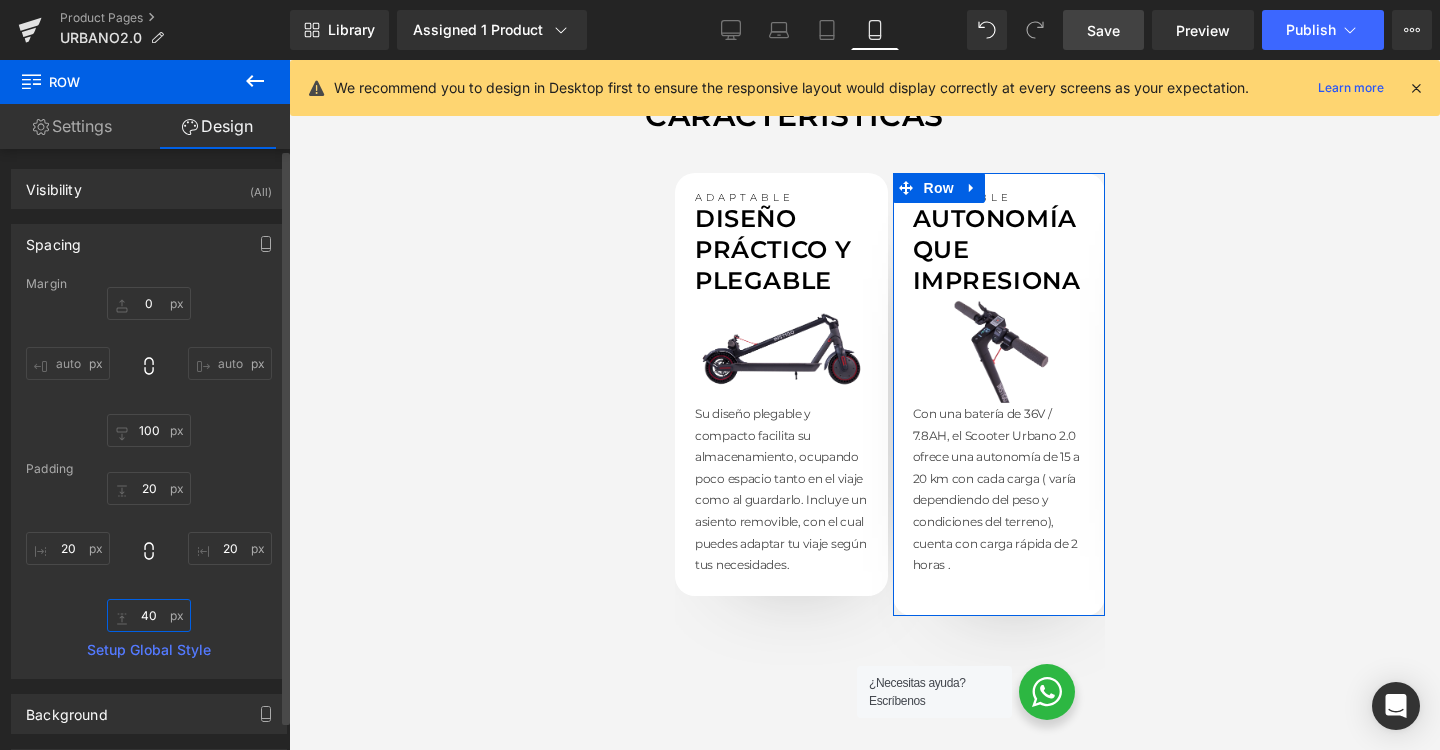 type on "4" 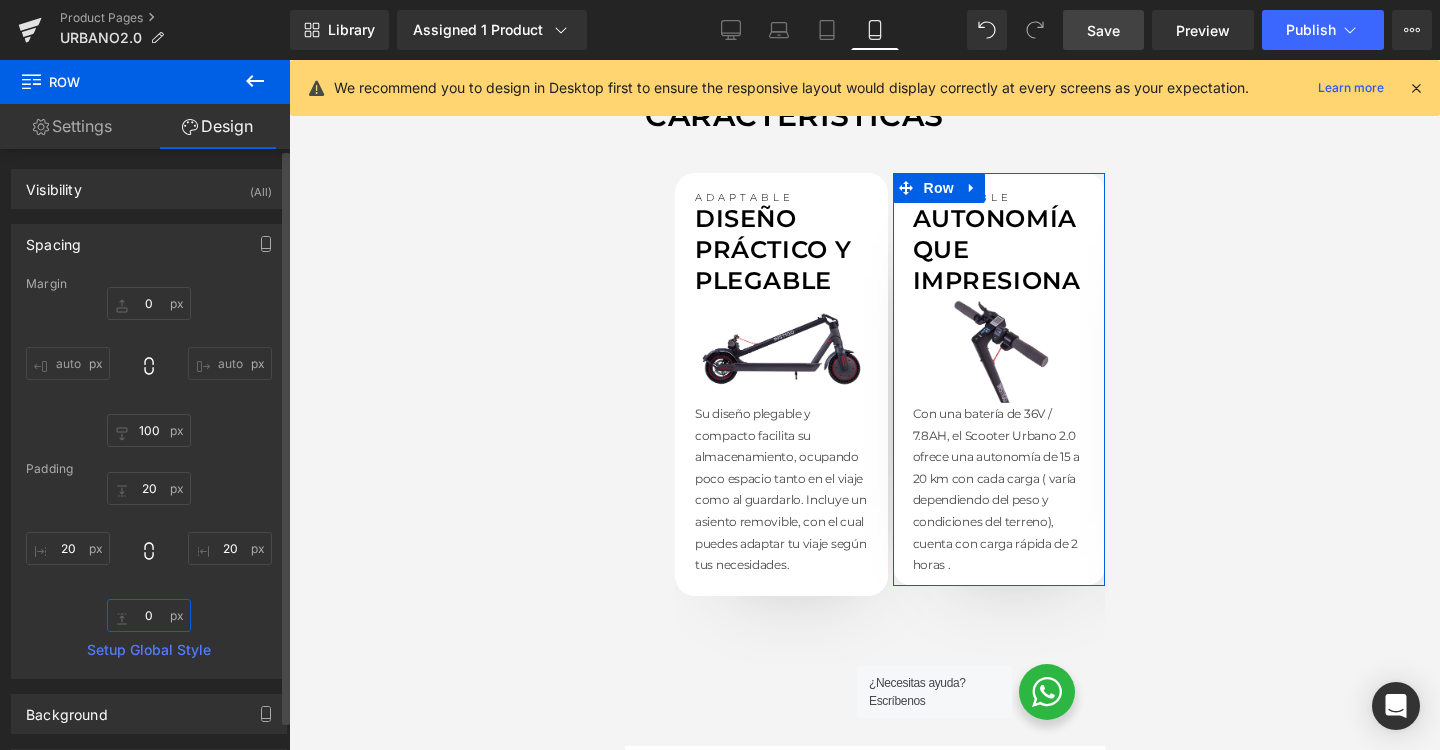 type on "1" 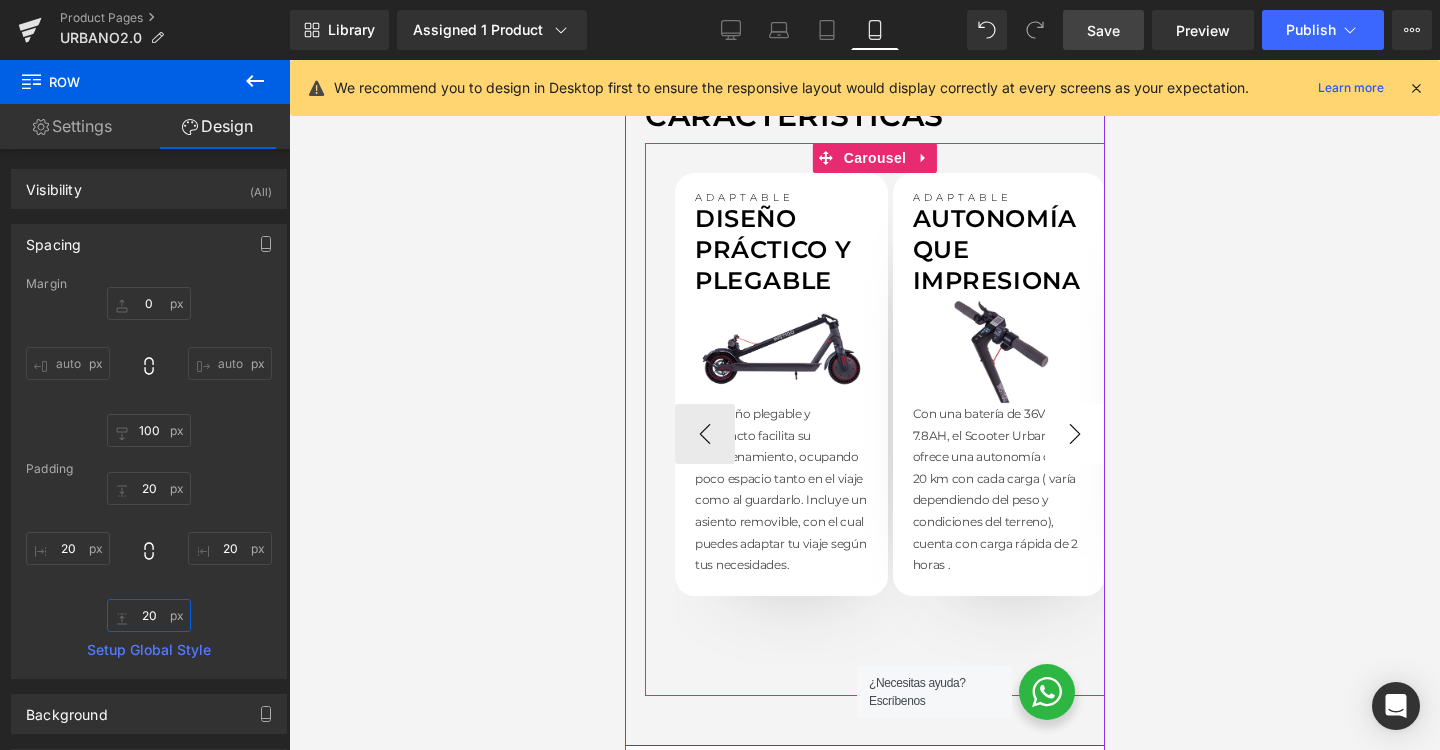 type on "20" 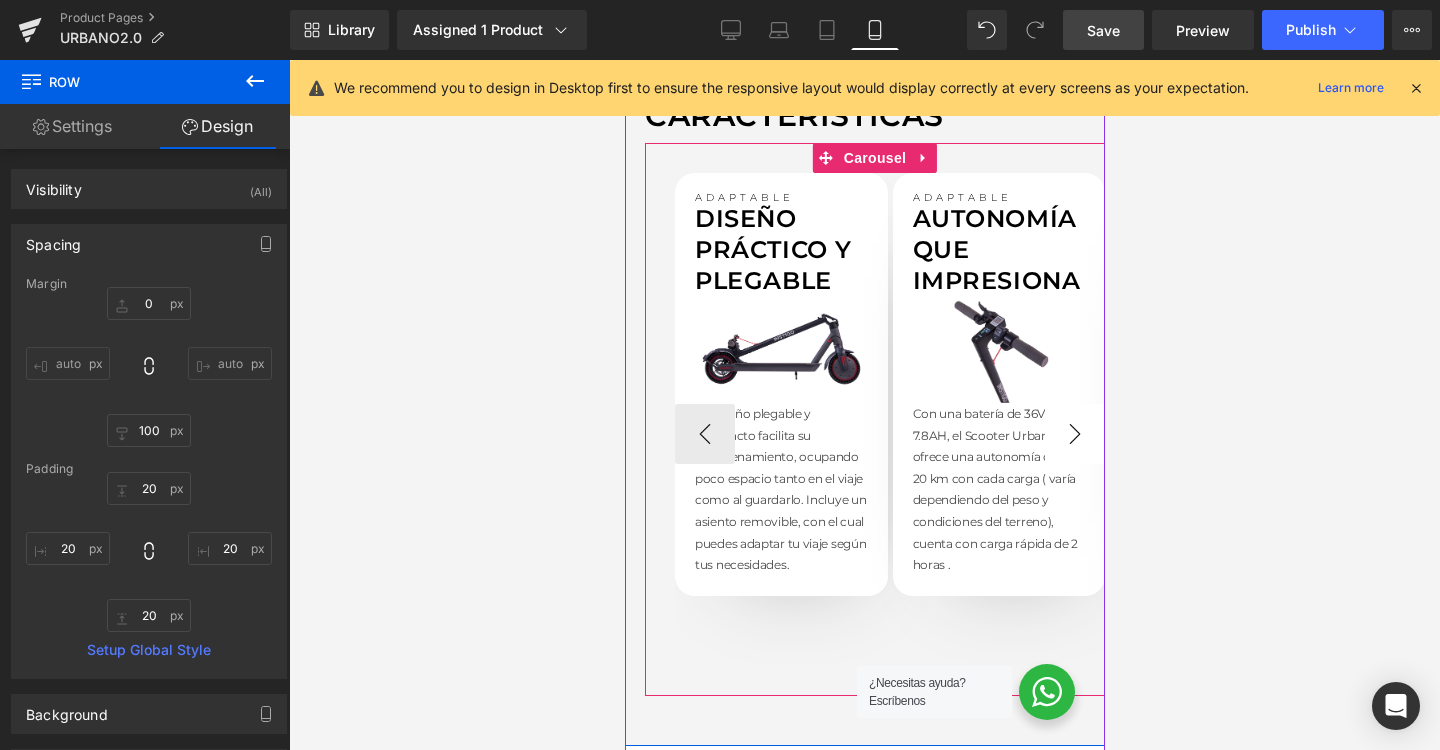 click on "›" at bounding box center (1074, 434) 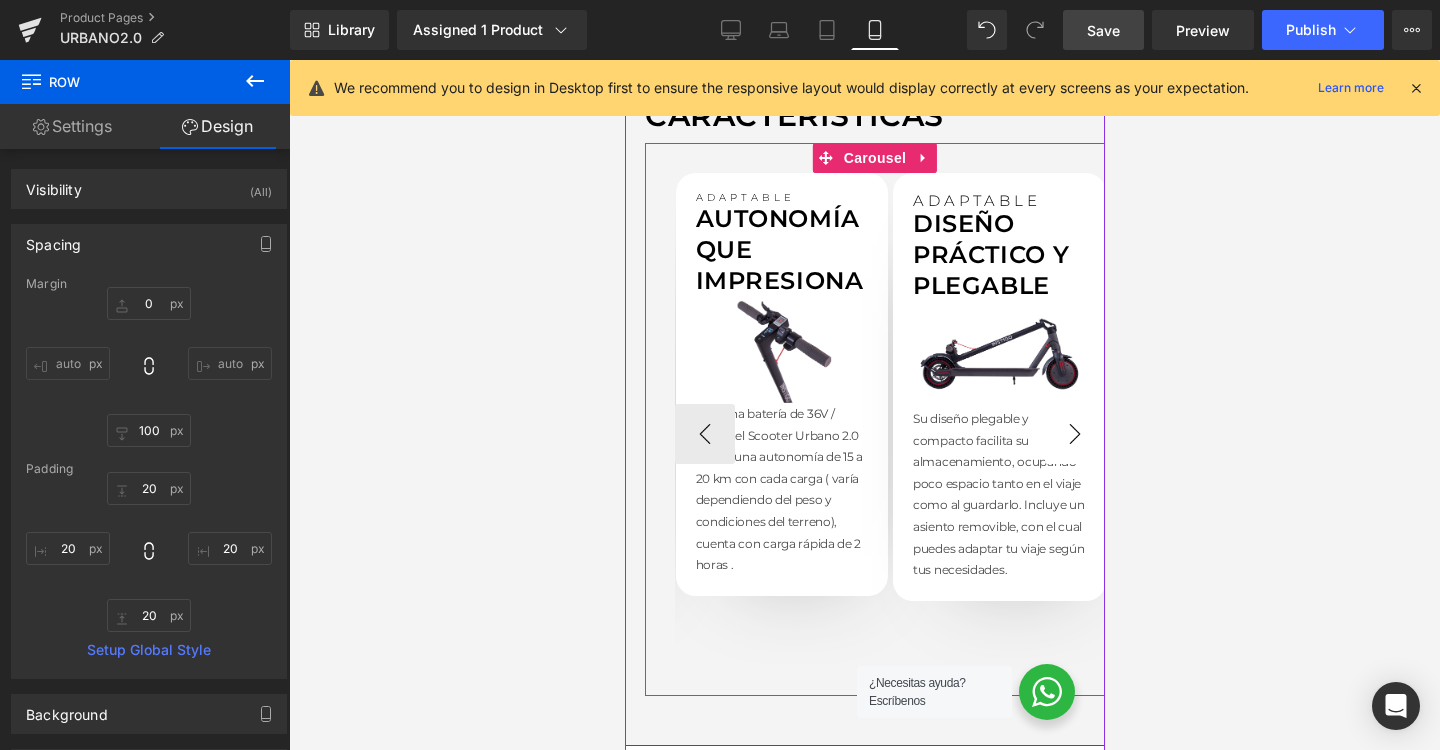 click on "›" at bounding box center [1074, 434] 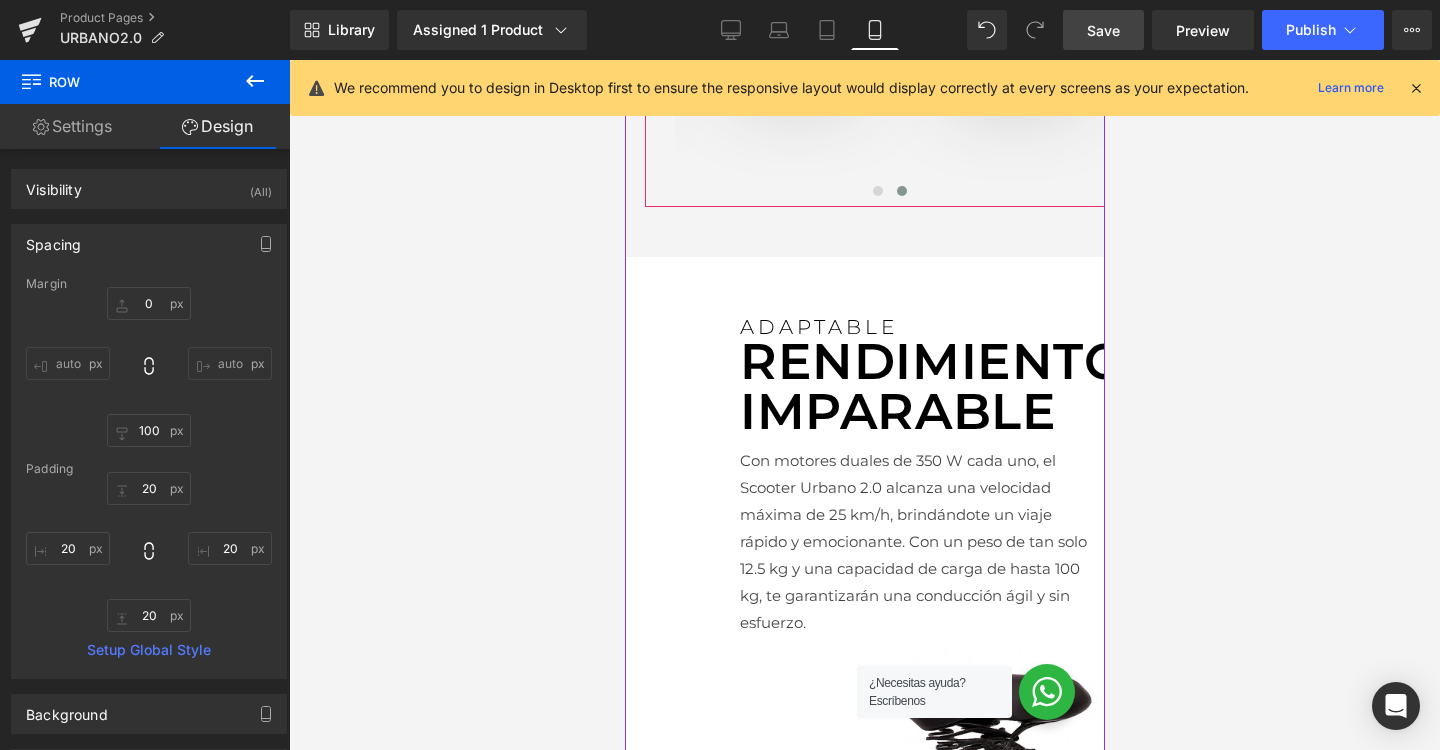 scroll, scrollTop: 1832, scrollLeft: 0, axis: vertical 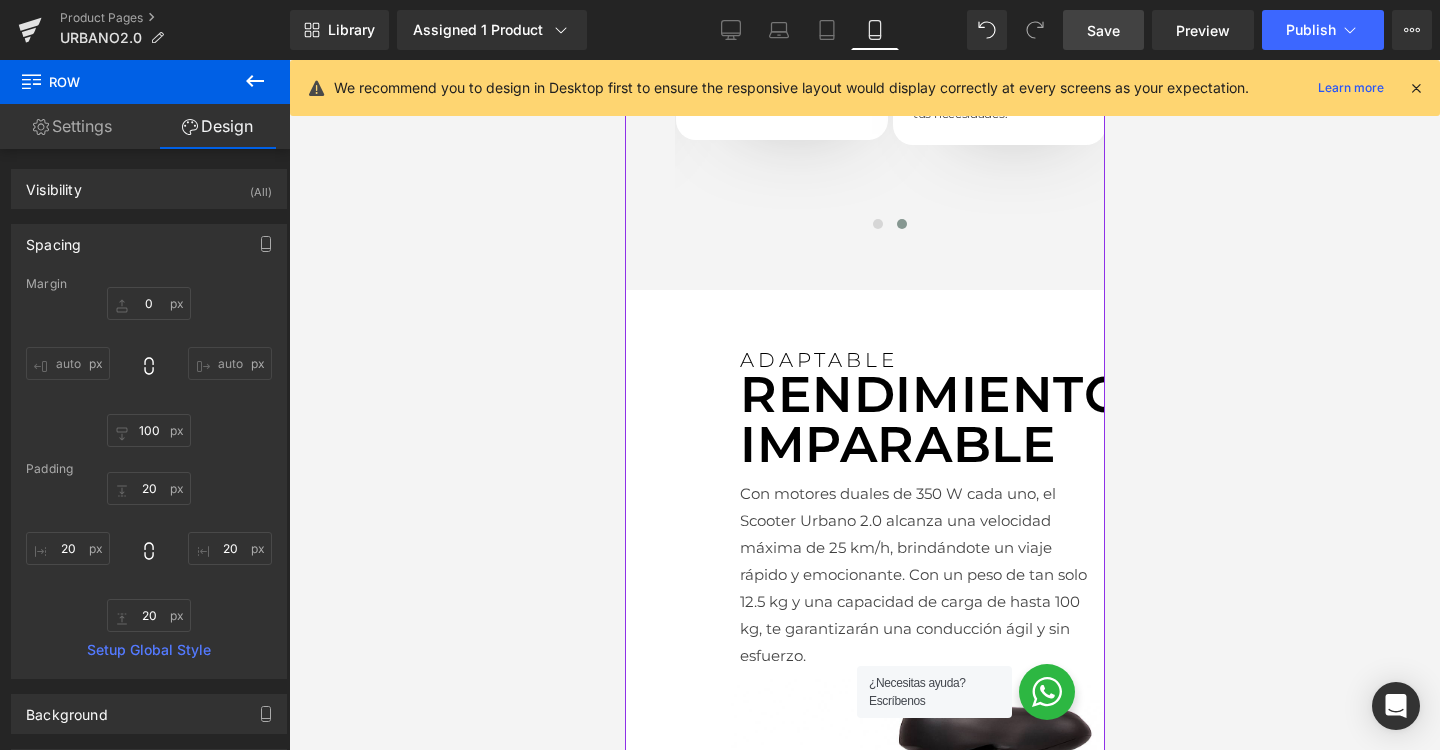 click on "ADAPTABLE" at bounding box center [914, 360] 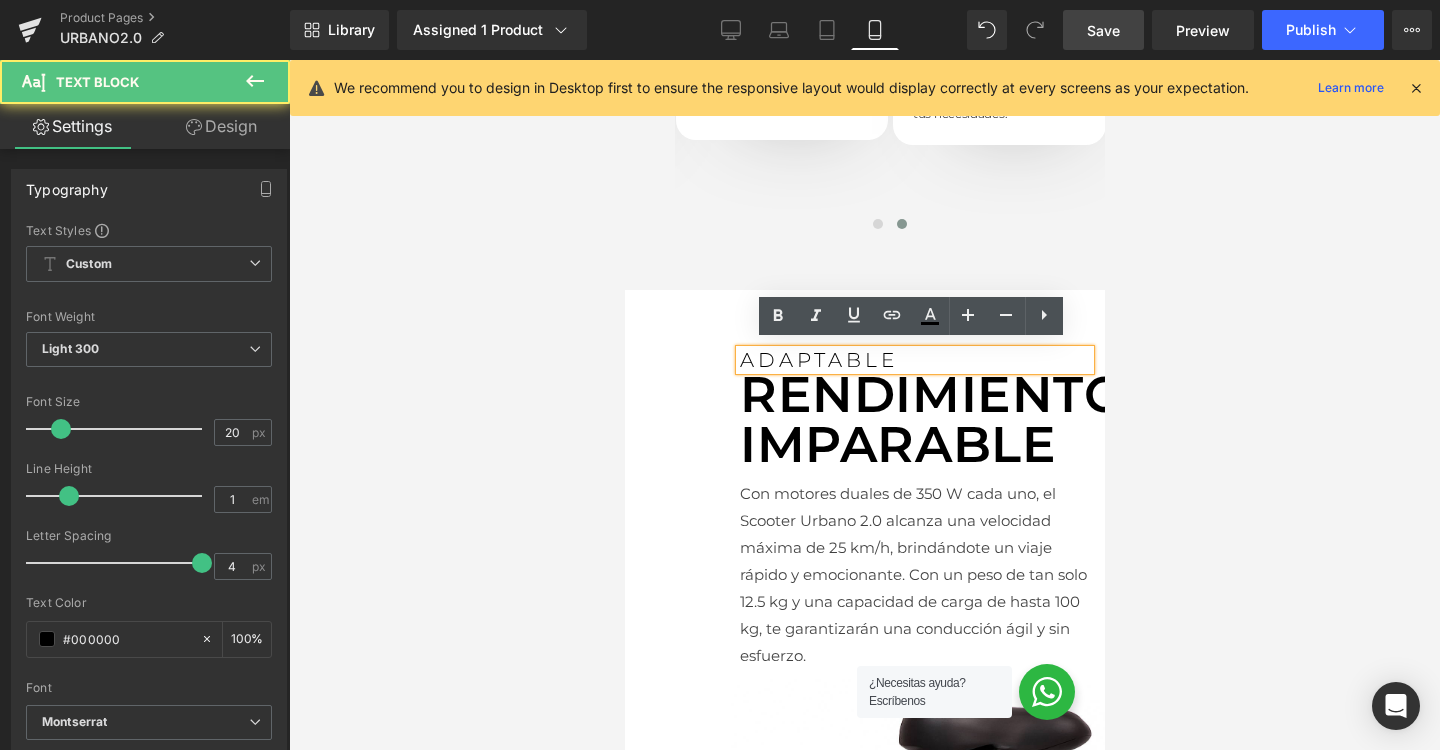click on "ADAPTABLE Text Block         RENDIMIENTO IMPARABLE Text Block         Con motores duales de 350 W cada uno, el Scooter Urbano 2.0 alcanza una velocidad máxima de 25 km/h, brindándote un viaje rápido y emocionante. Con un peso de tan solo 12.5 kg y una capacidad de carga de hasta 100 kg, te garantizarán una conducción ágil y sin esfuerzo. Text Block
Row
Image
Row" at bounding box center [864, 721] 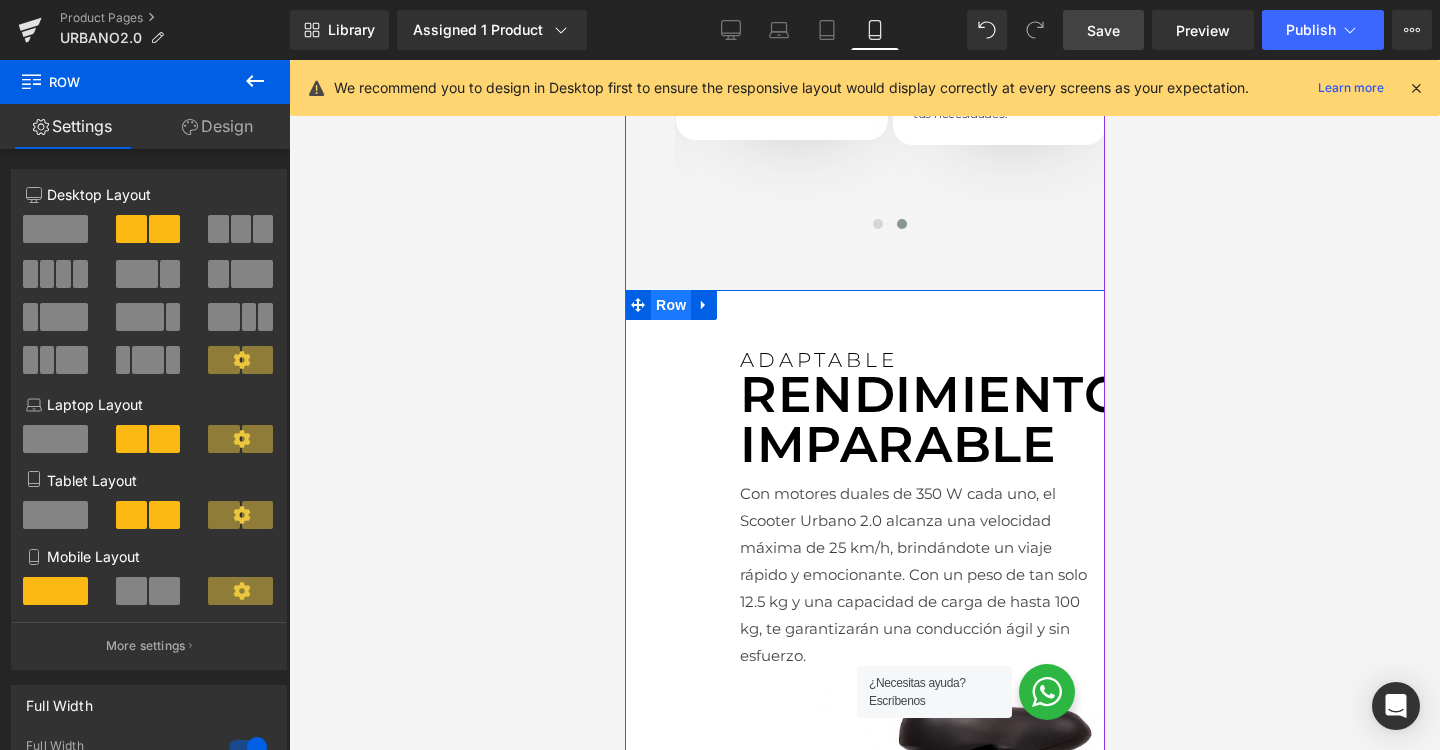 click on "Row" at bounding box center (670, 305) 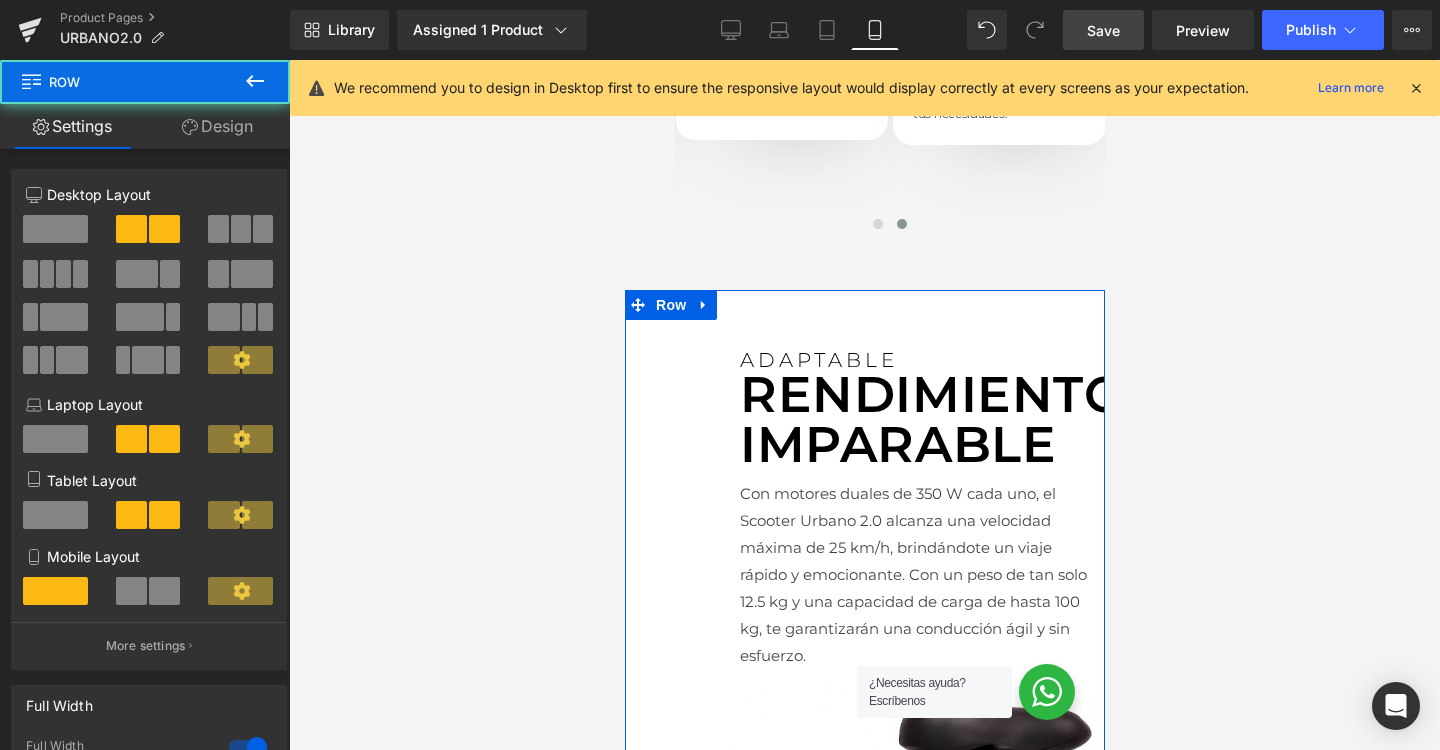 click on "Design" at bounding box center [217, 126] 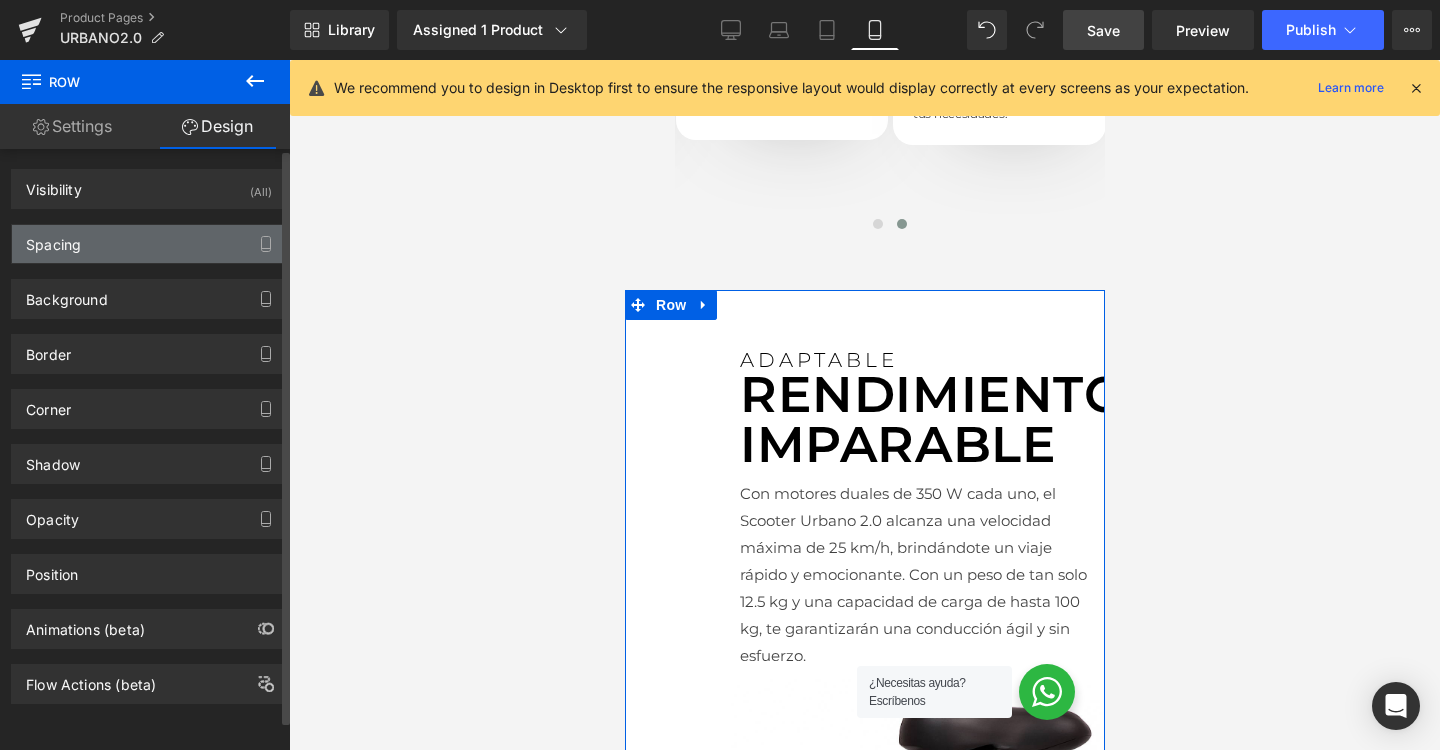 click on "Spacing" at bounding box center [149, 244] 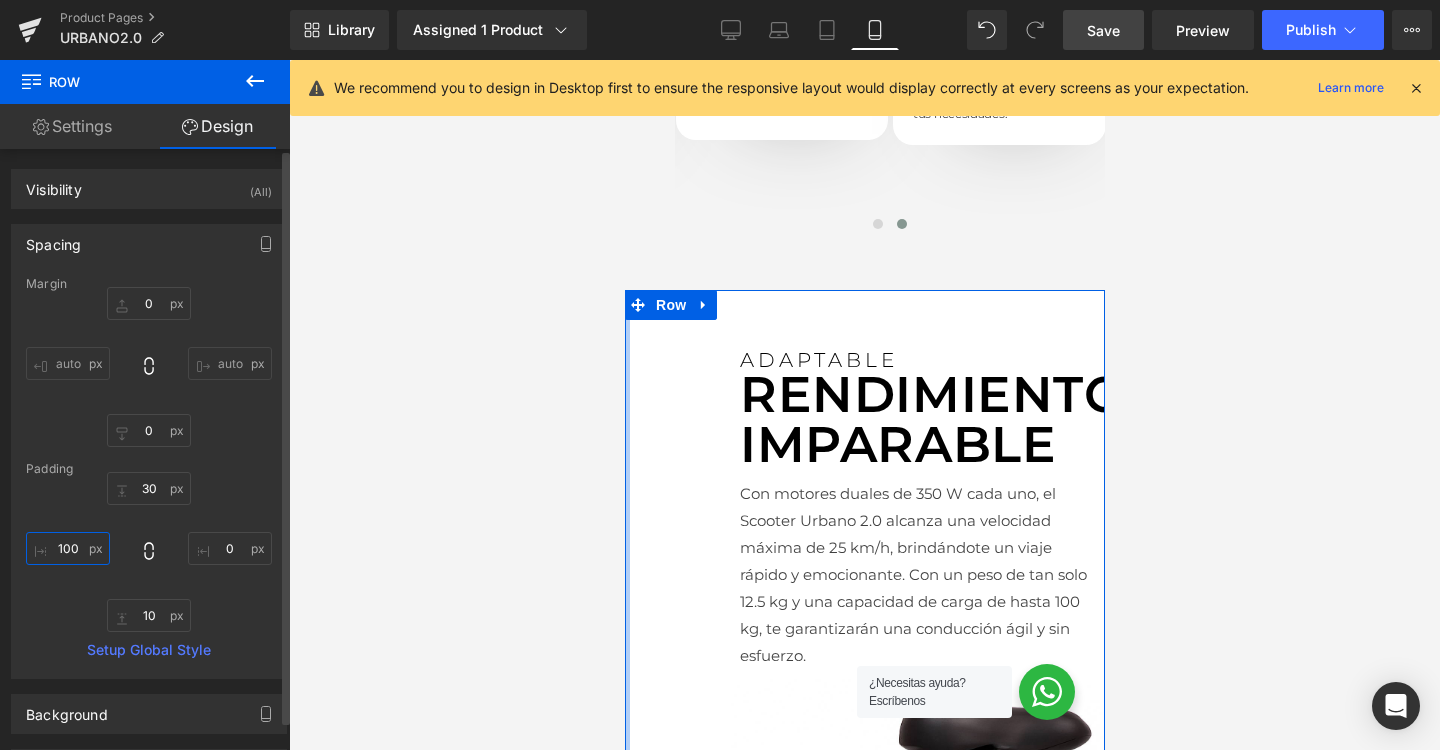 click on "100" at bounding box center [68, 548] 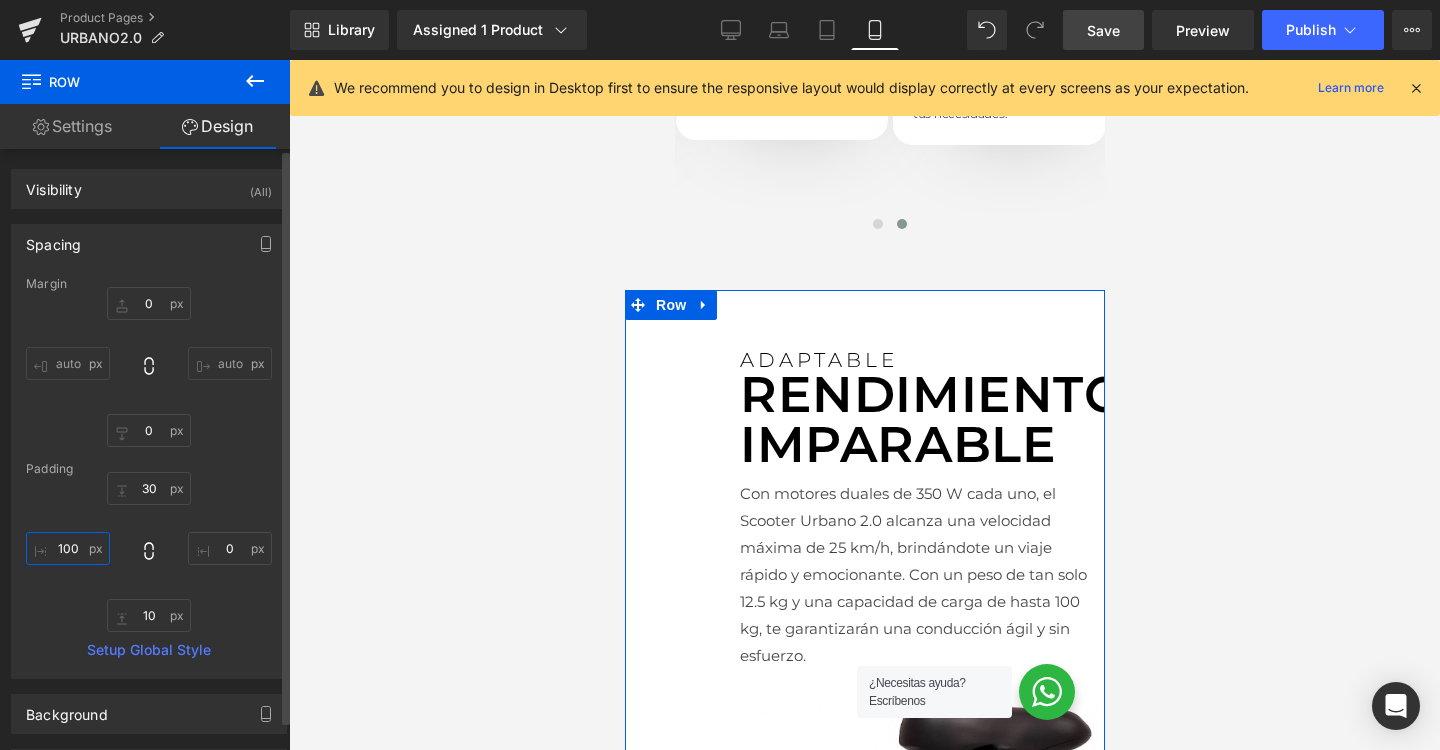 click on "100" at bounding box center (68, 548) 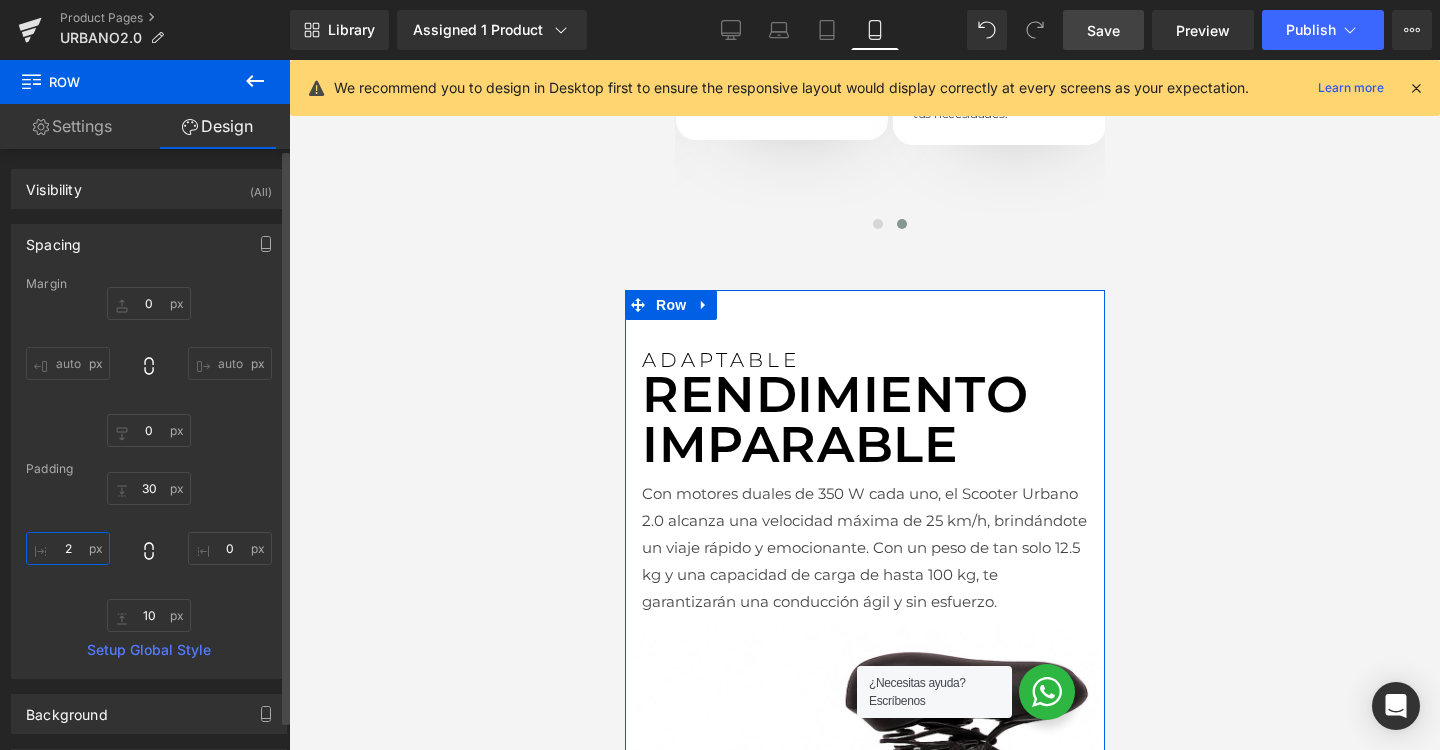 type on "20" 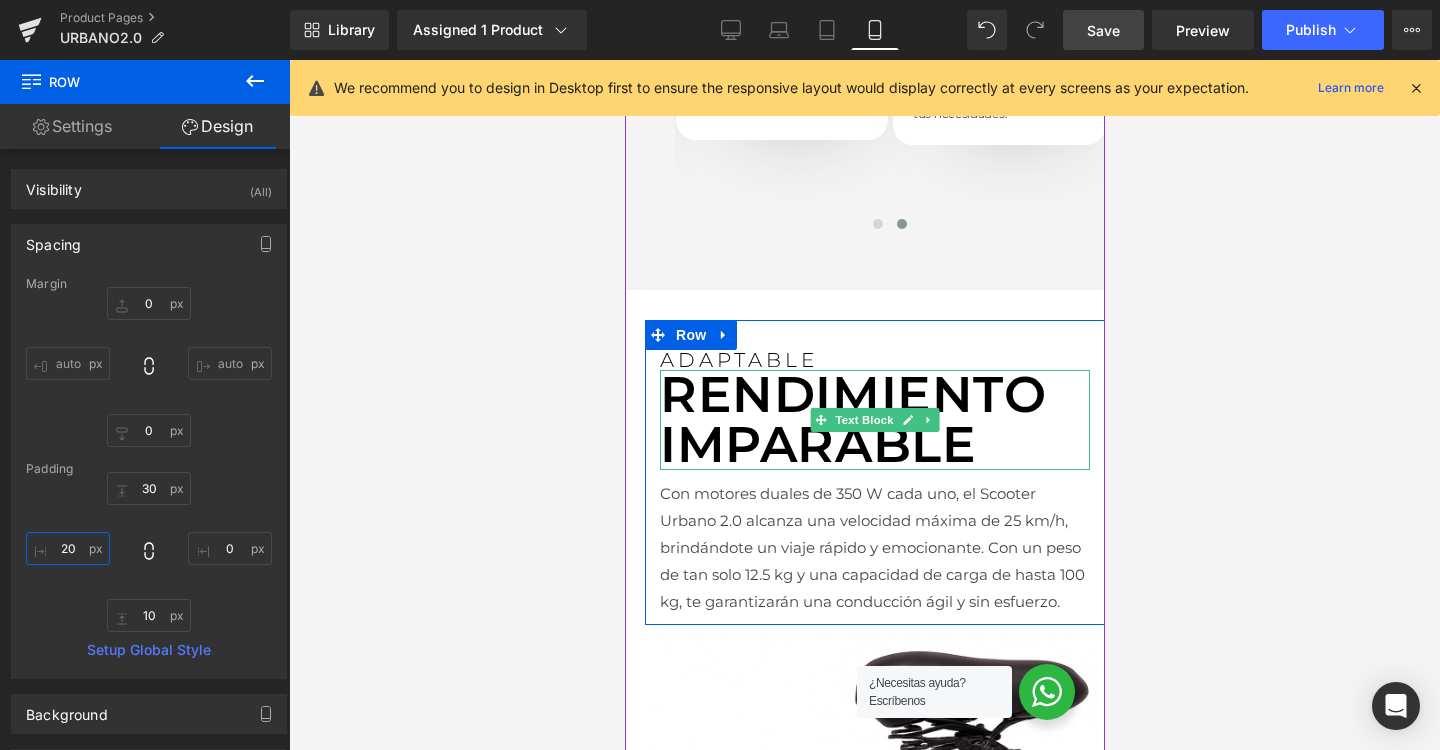 scroll, scrollTop: 1933, scrollLeft: 0, axis: vertical 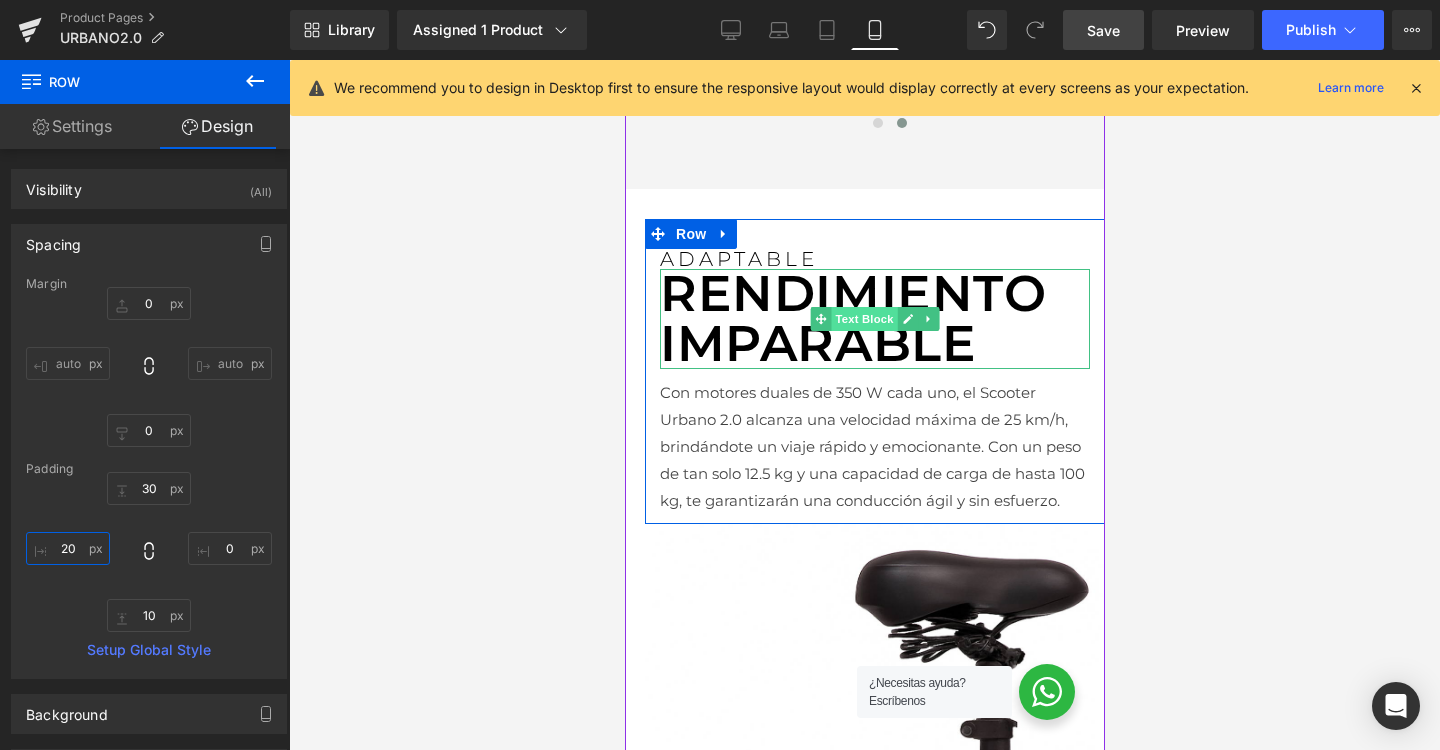 click on "Text Block" at bounding box center (863, 319) 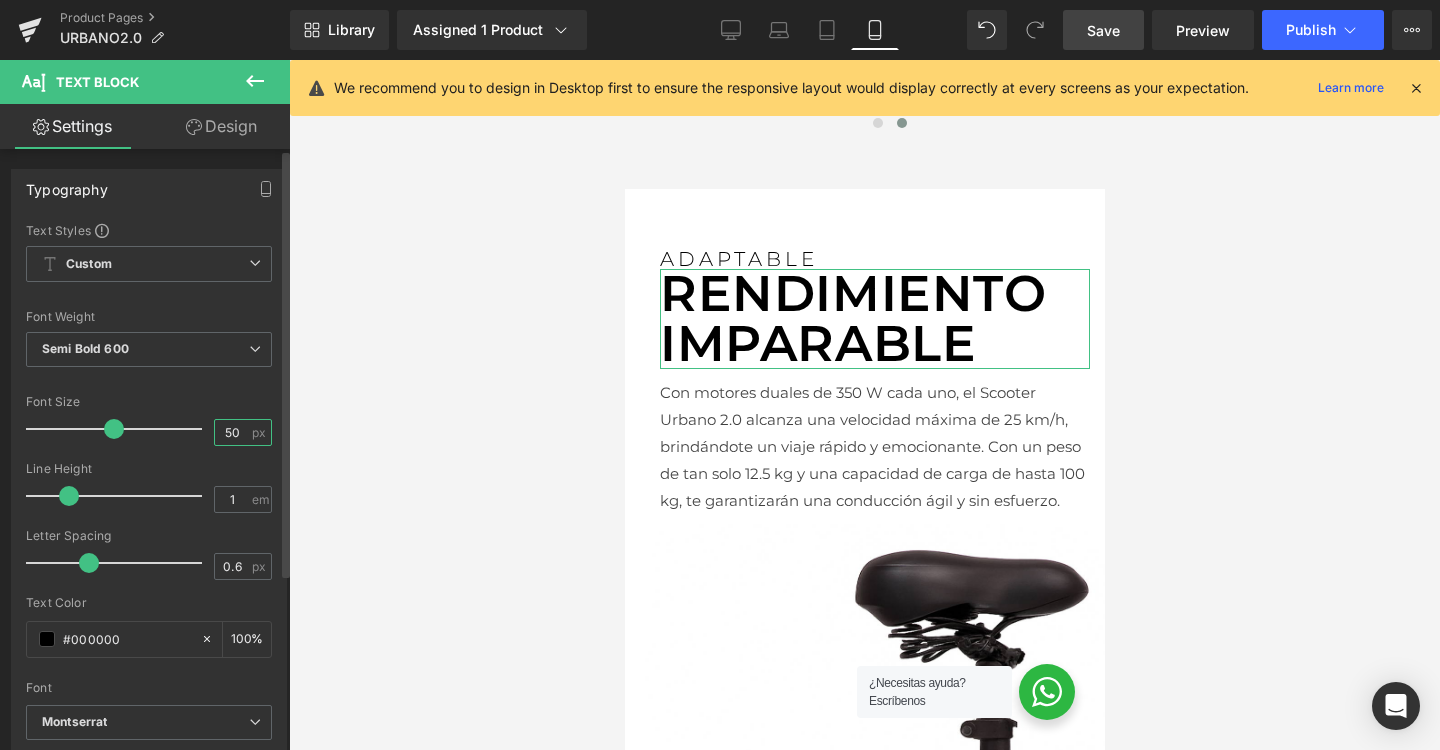 click on "50" at bounding box center (232, 432) 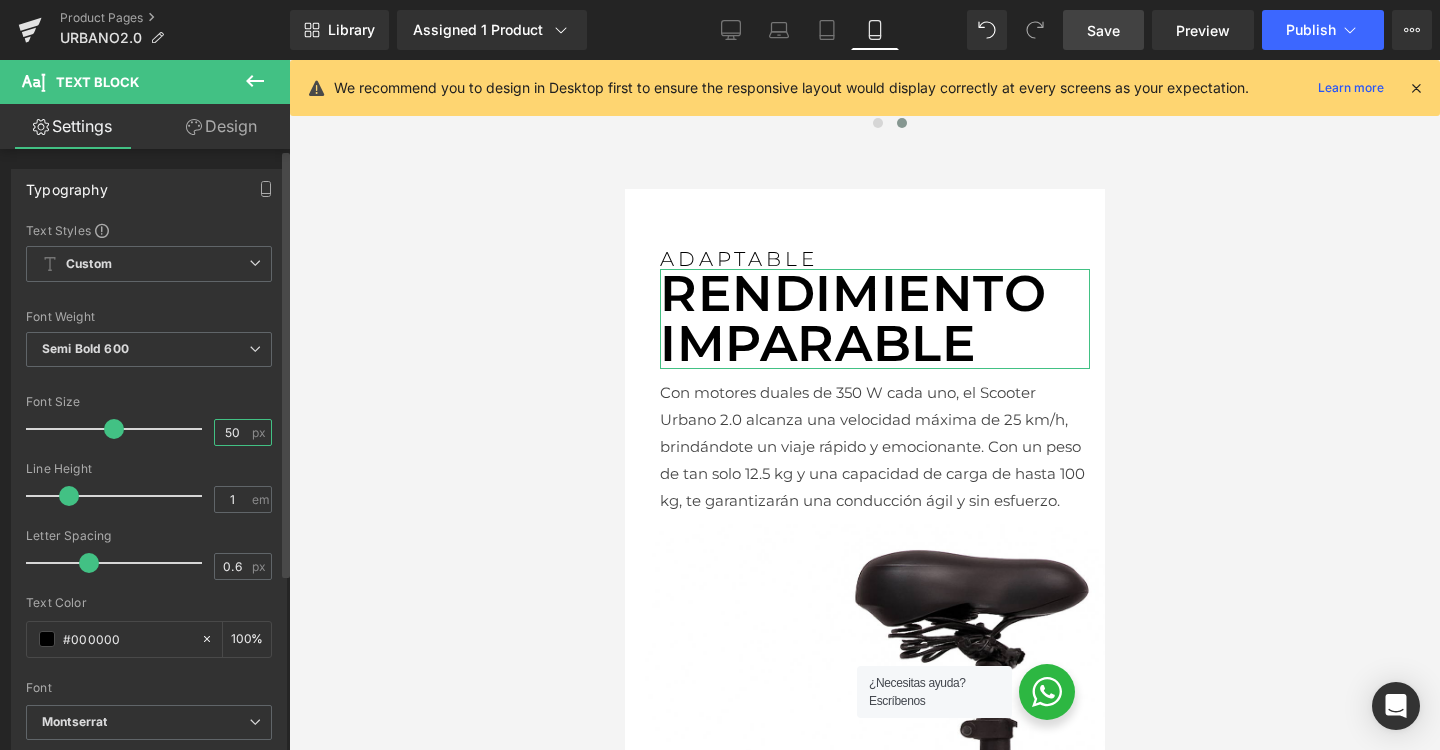 click on "50" at bounding box center [232, 432] 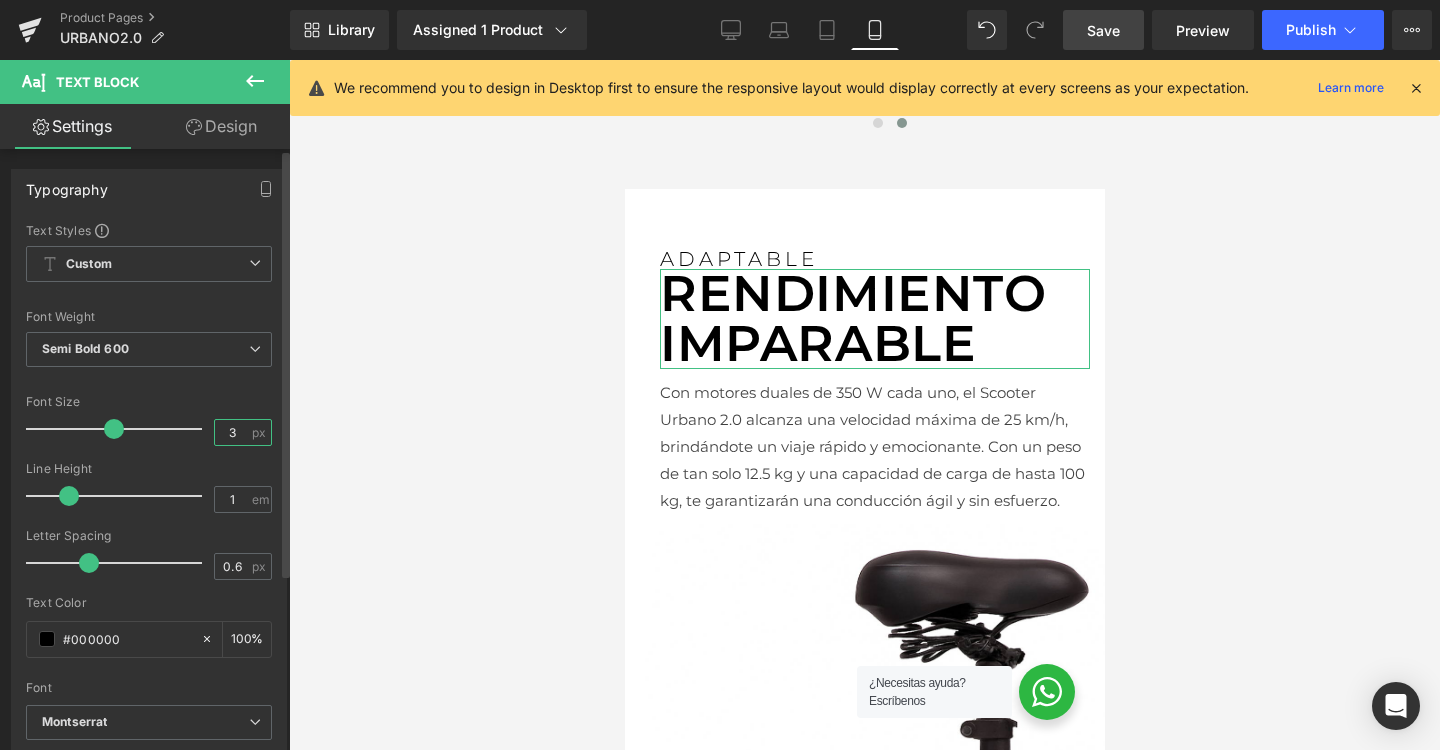 type on "35" 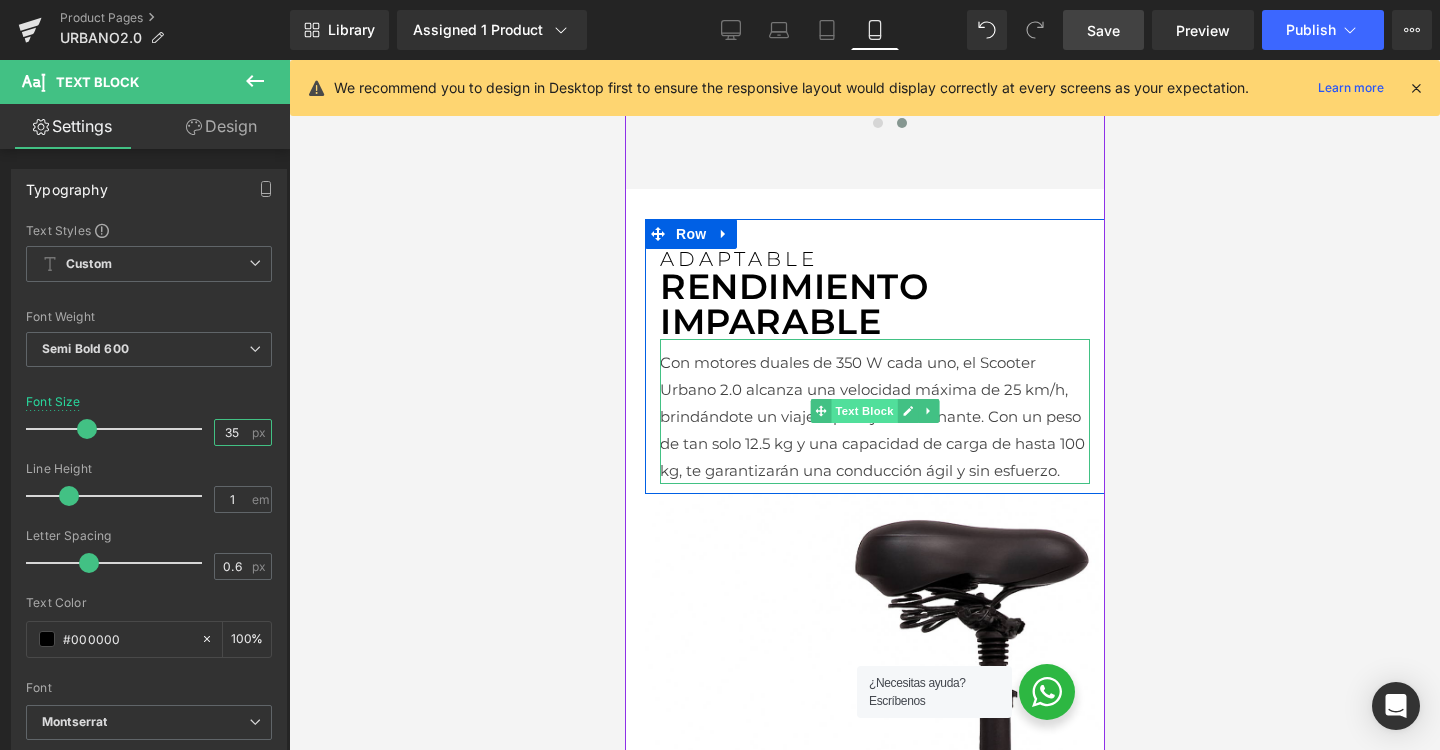 click on "Text Block" at bounding box center (863, 411) 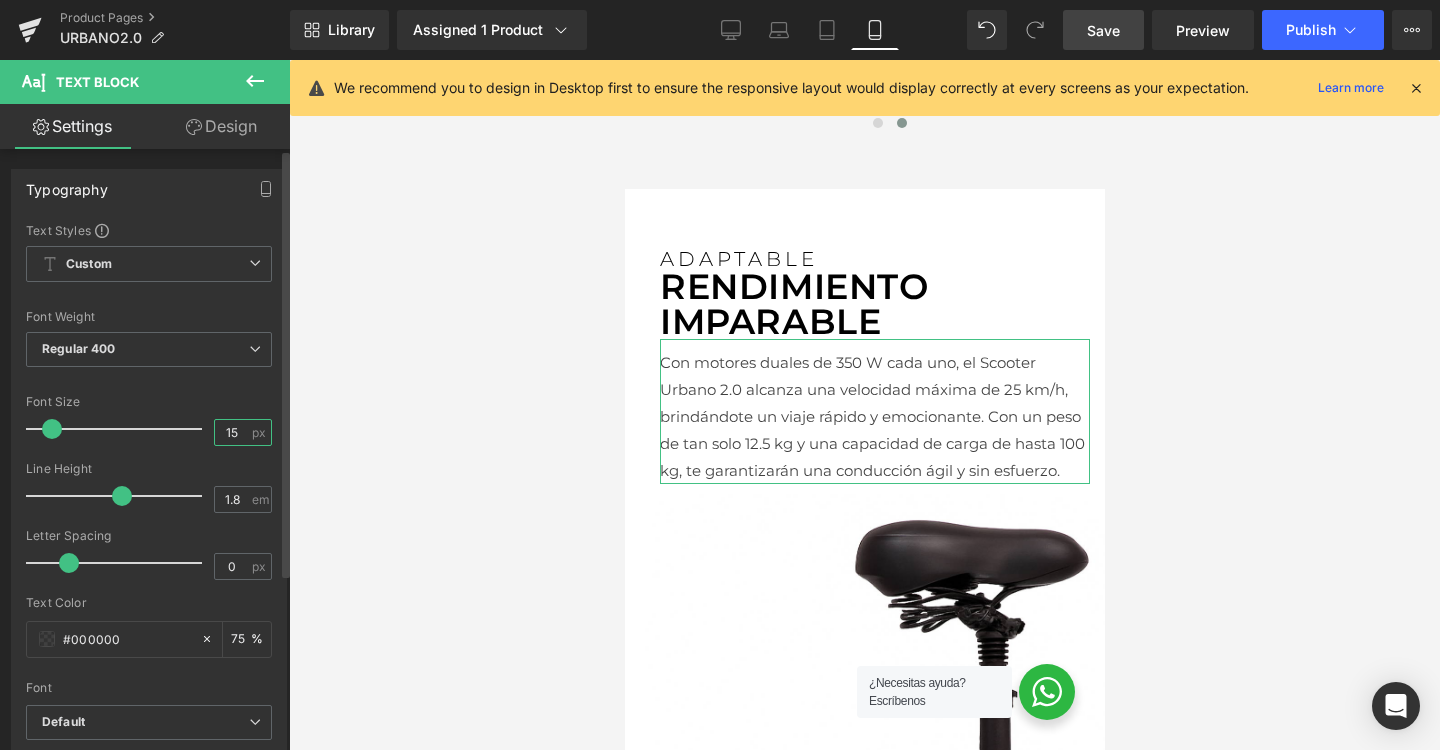 click on "15" at bounding box center (232, 432) 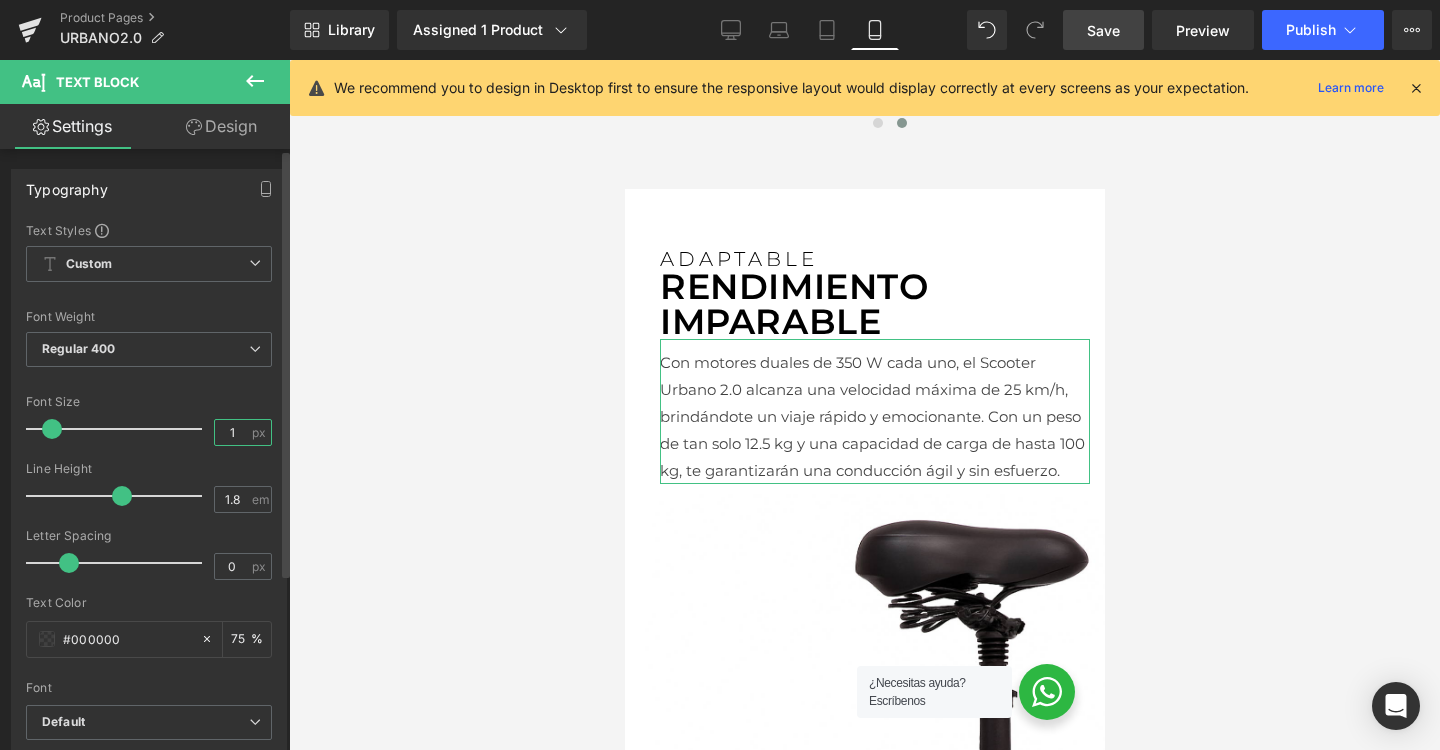 type on "12" 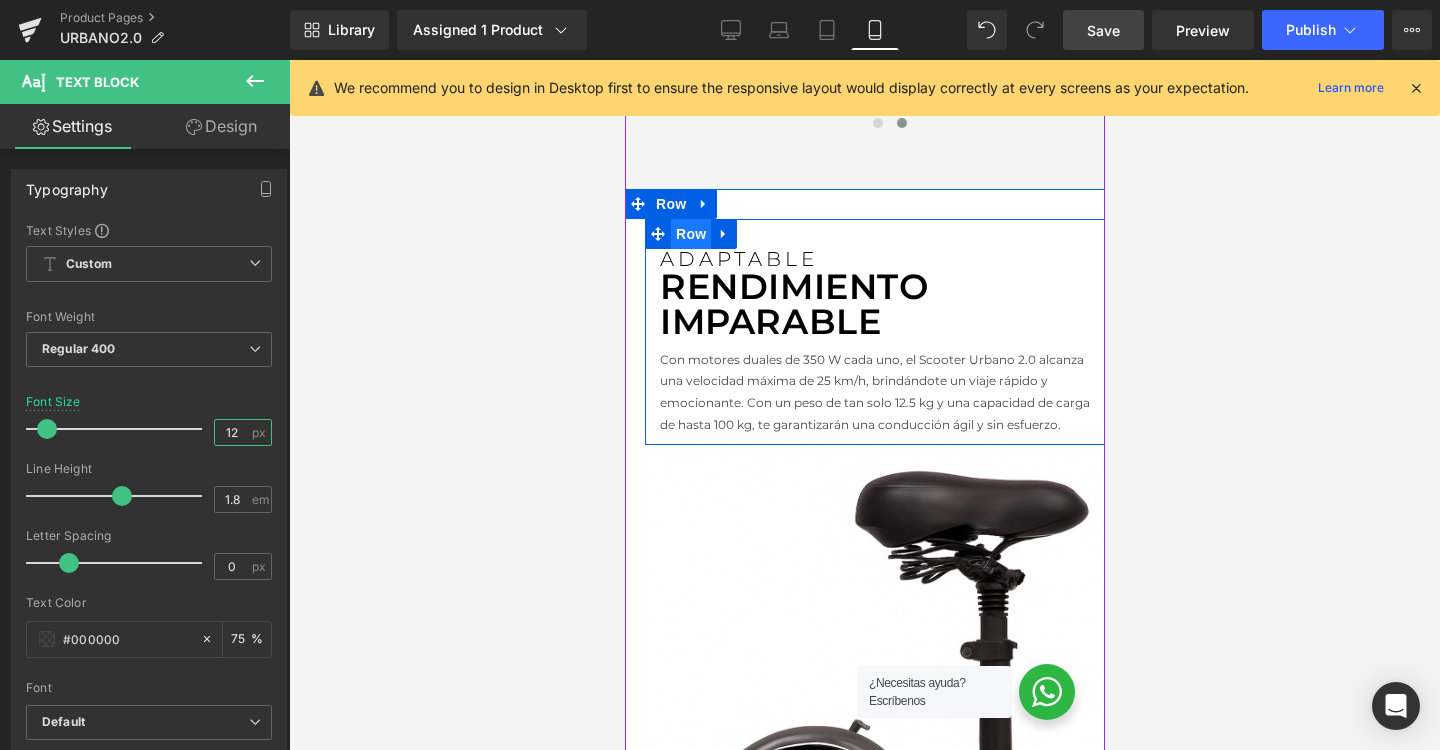 click on "Row" at bounding box center (690, 234) 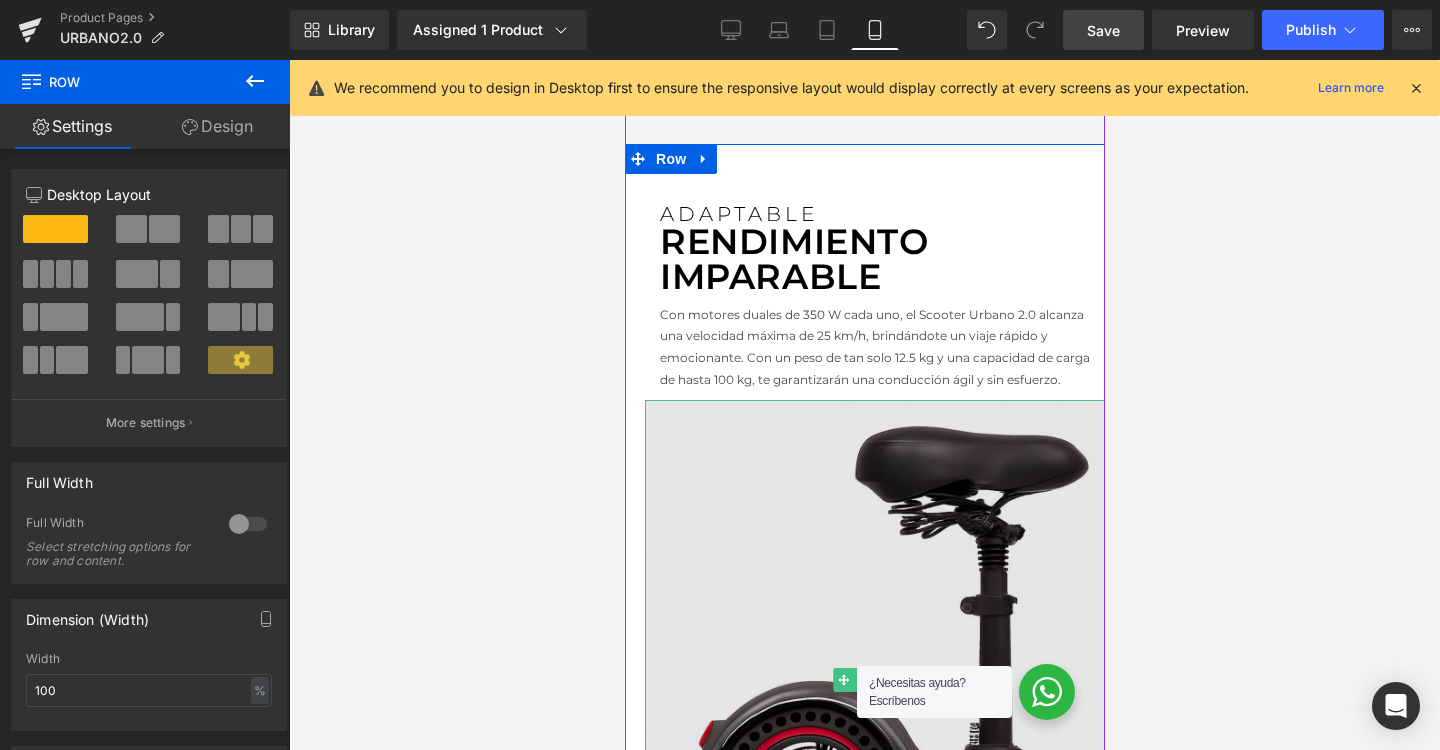 scroll, scrollTop: 1882, scrollLeft: 0, axis: vertical 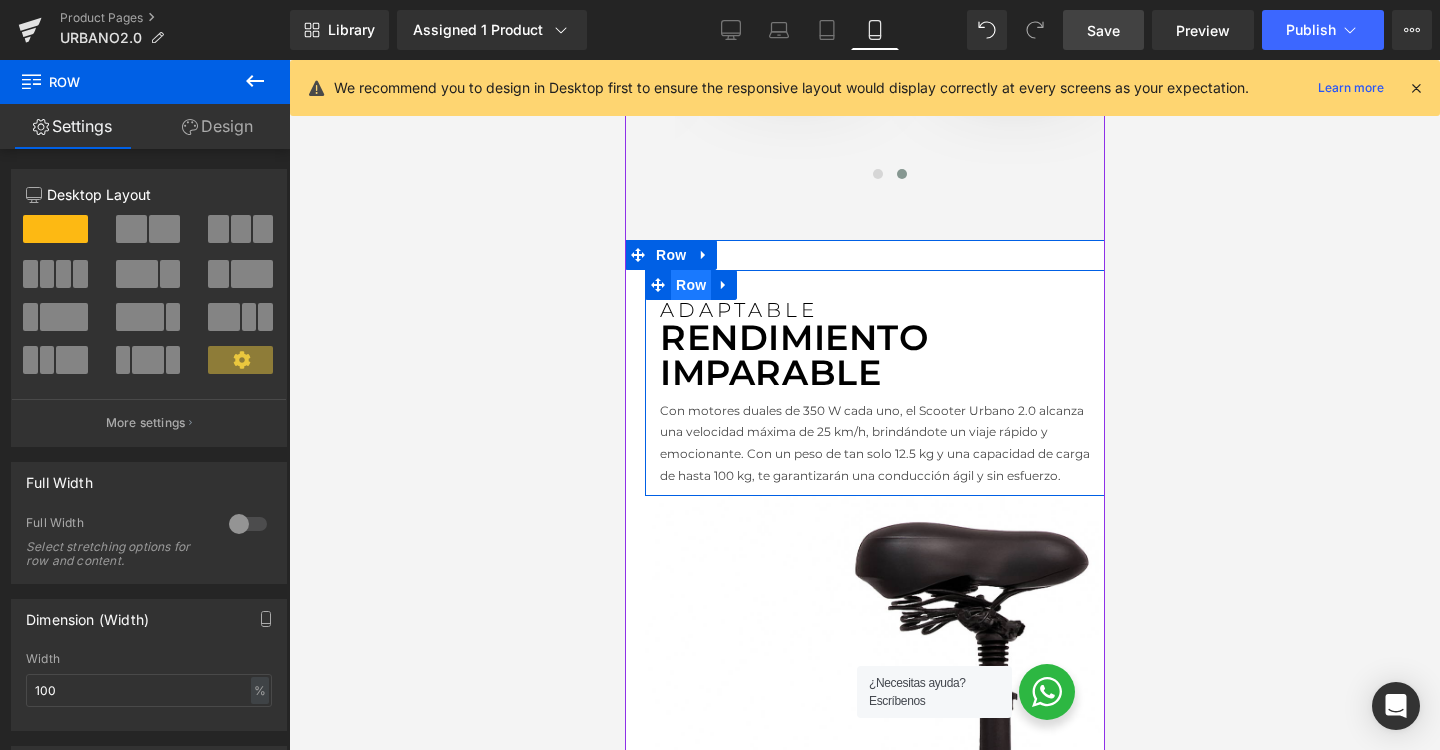 click on "Row" at bounding box center (690, 285) 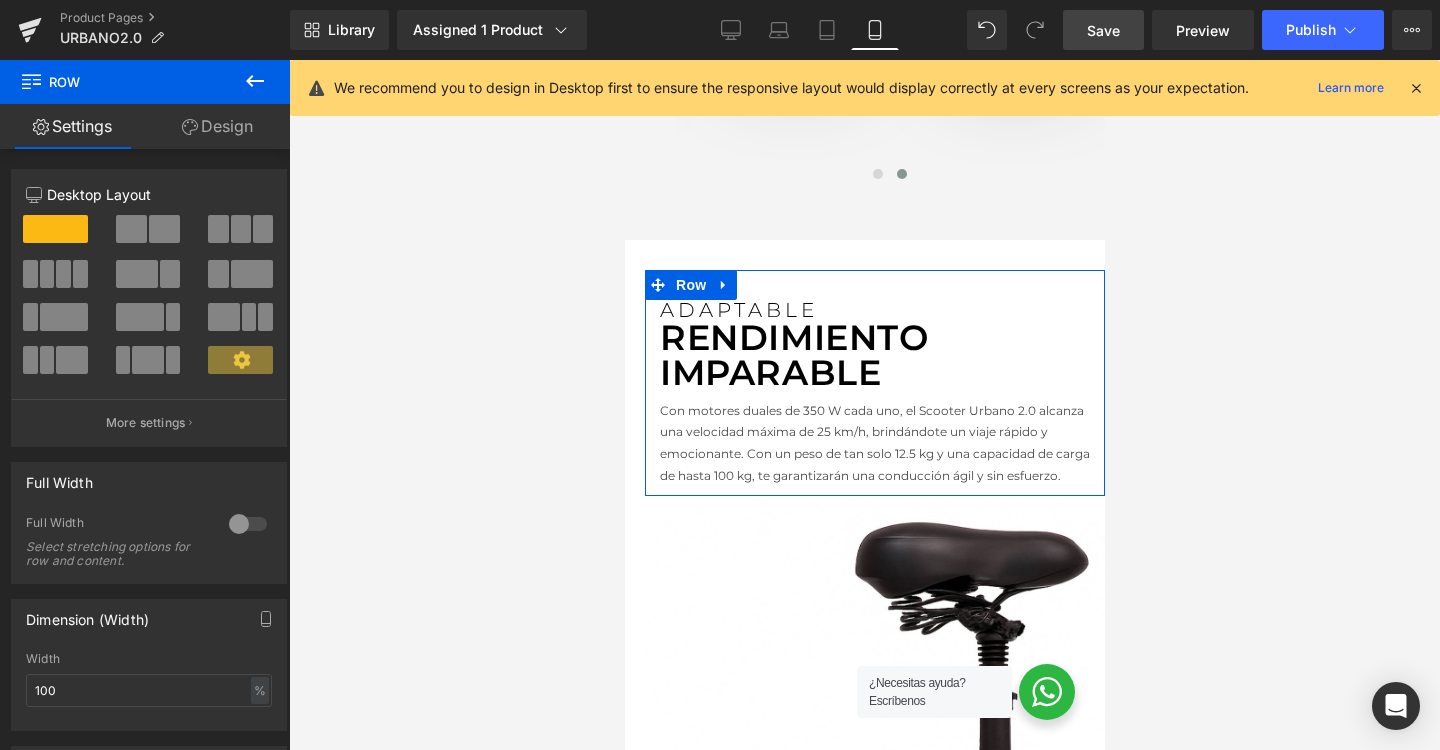 click on "Design" at bounding box center [217, 126] 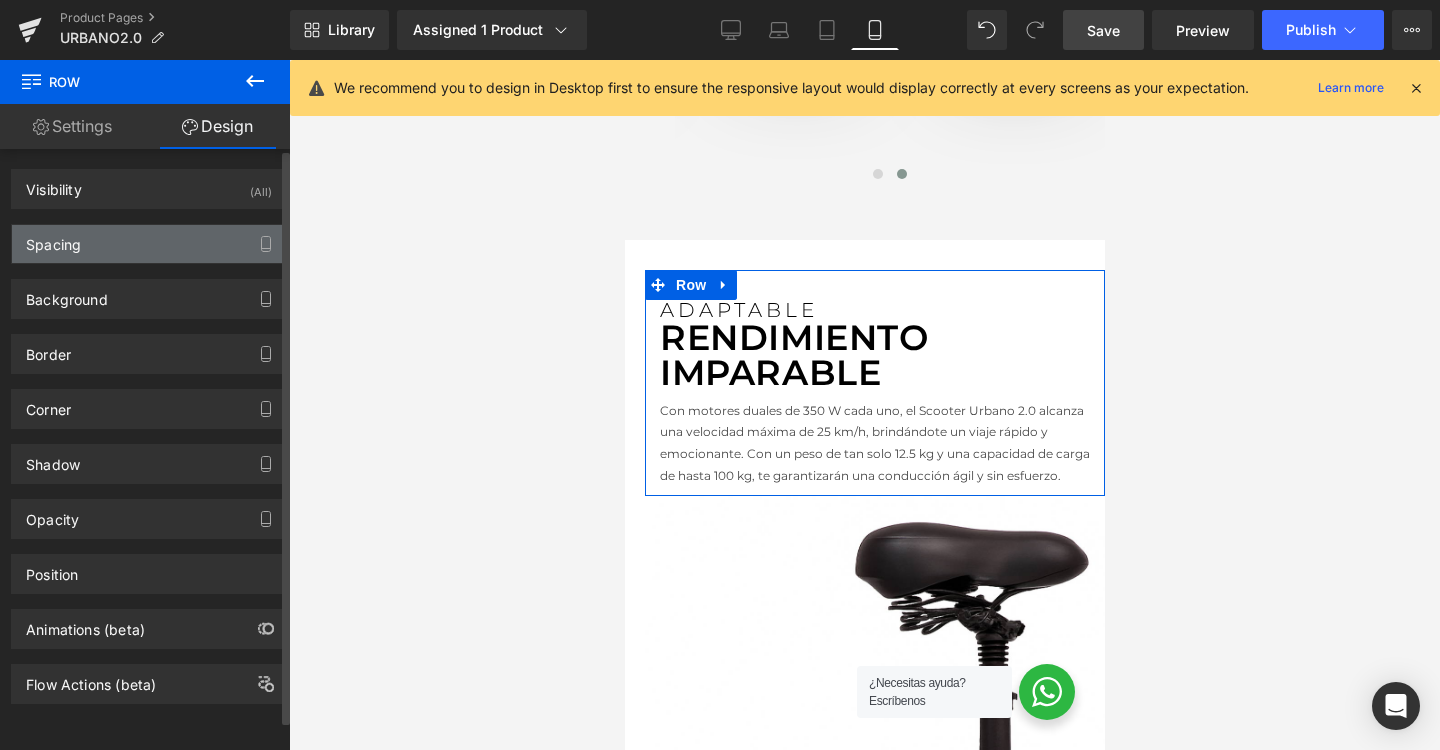 click on "Spacing" at bounding box center (149, 244) 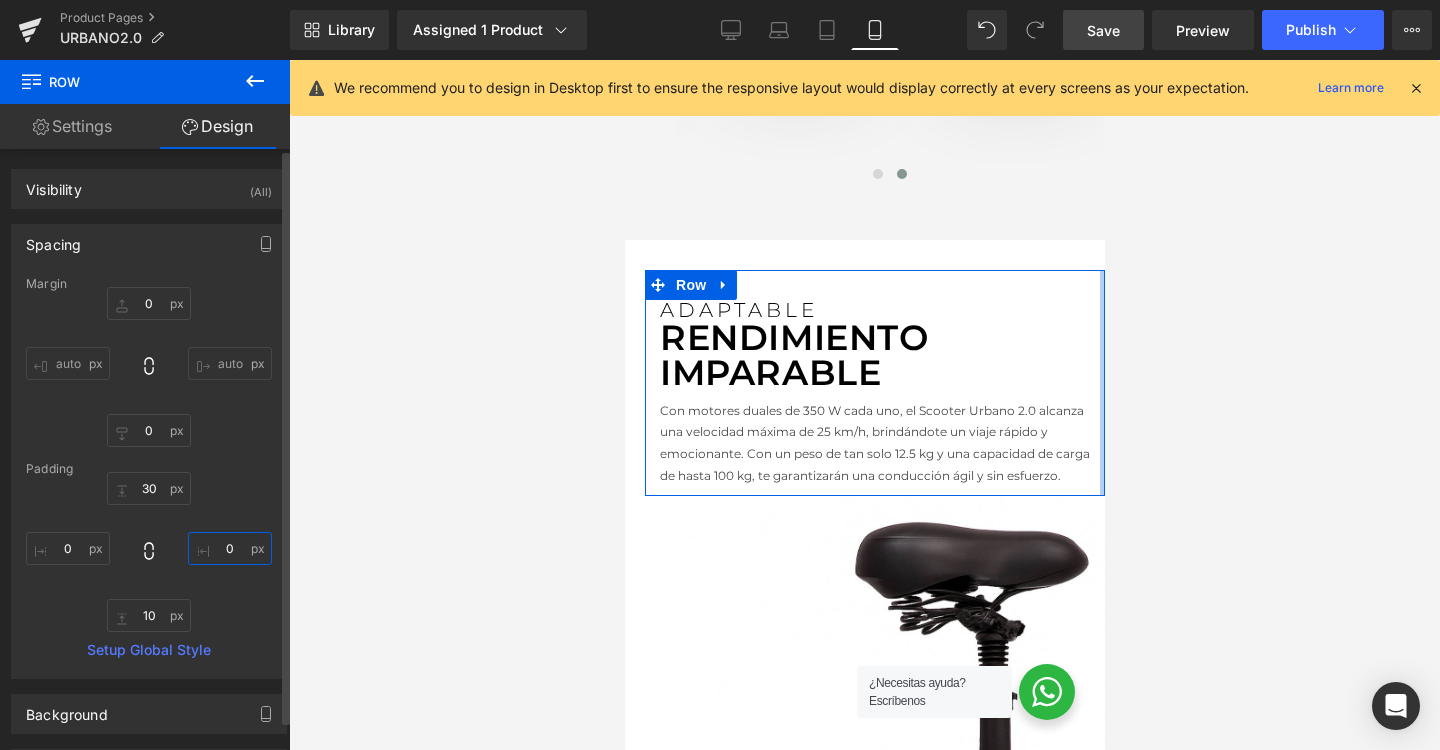 click on "0" at bounding box center [230, 548] 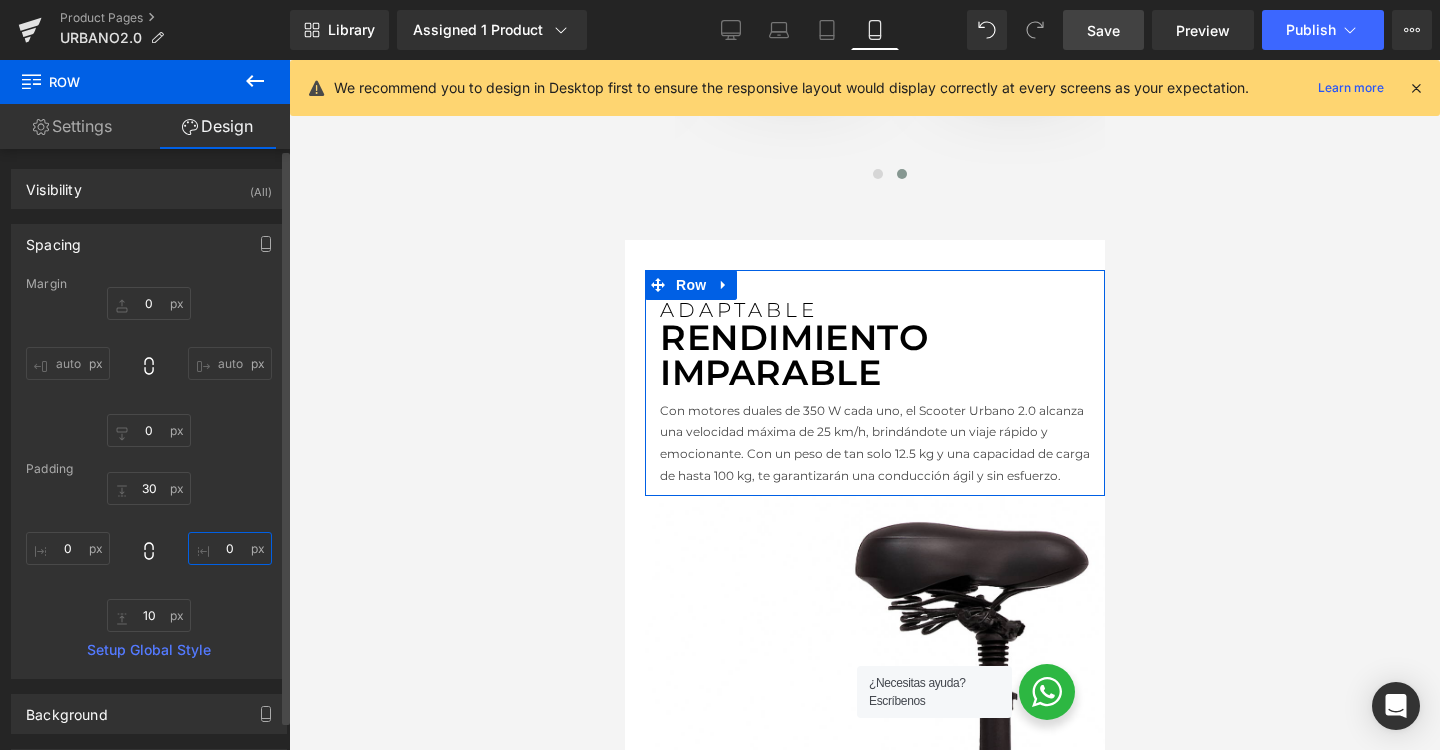 type on "20" 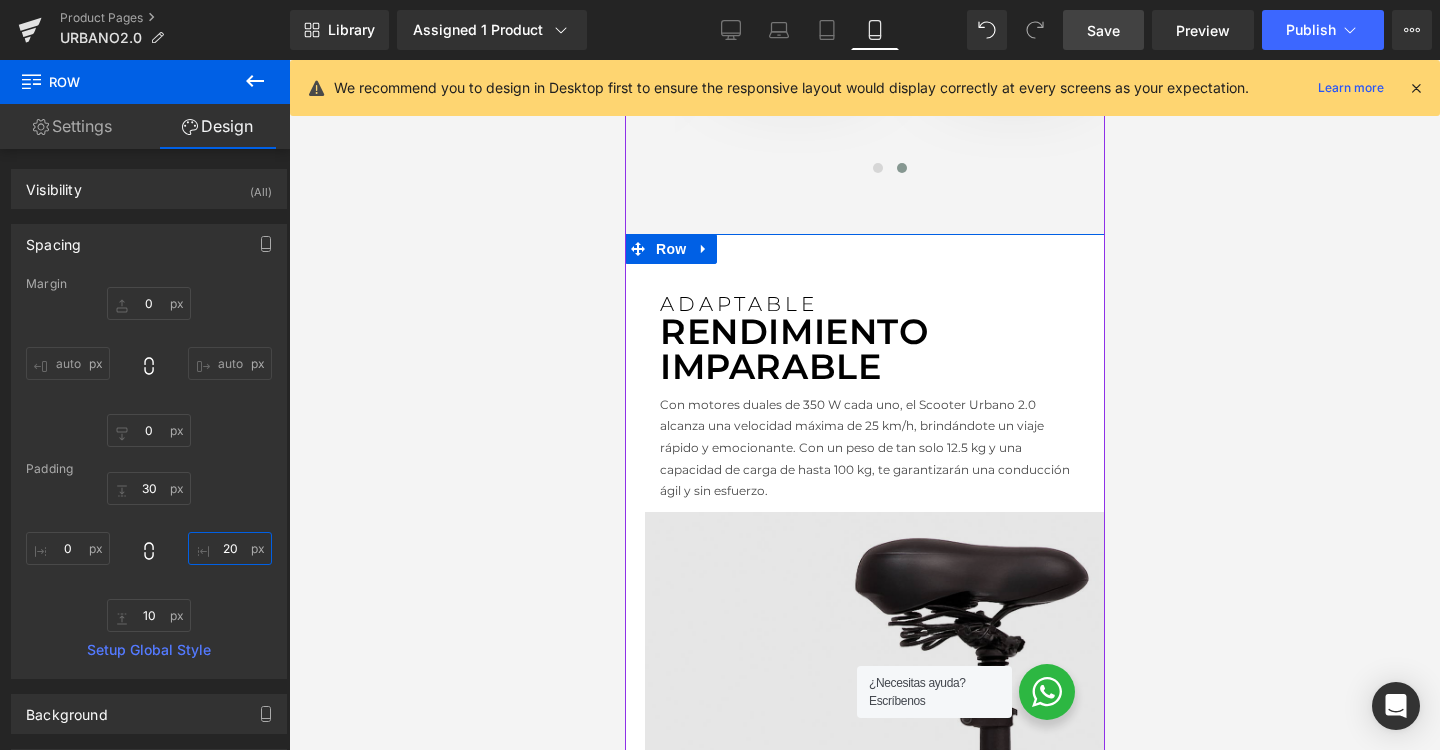 scroll, scrollTop: 1831, scrollLeft: 0, axis: vertical 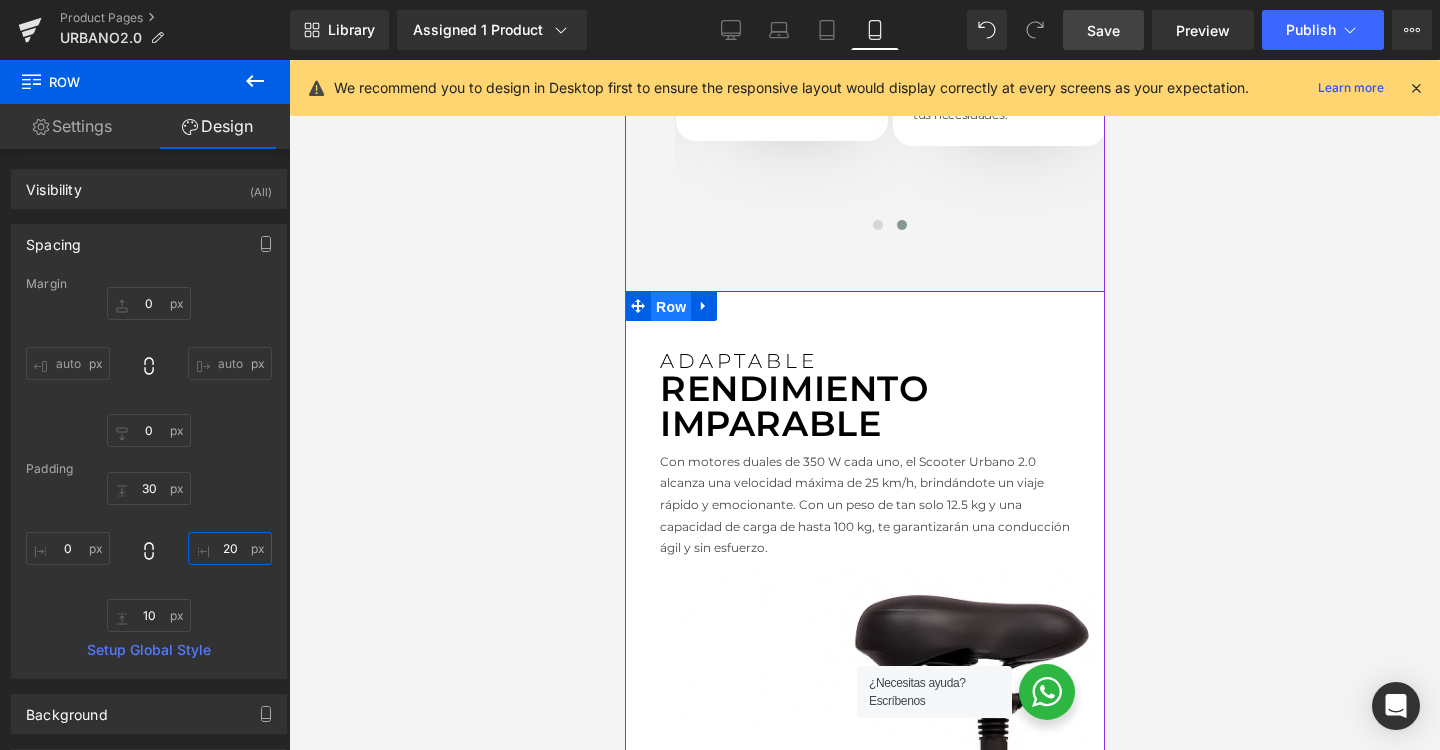 click on "Row" at bounding box center (670, 307) 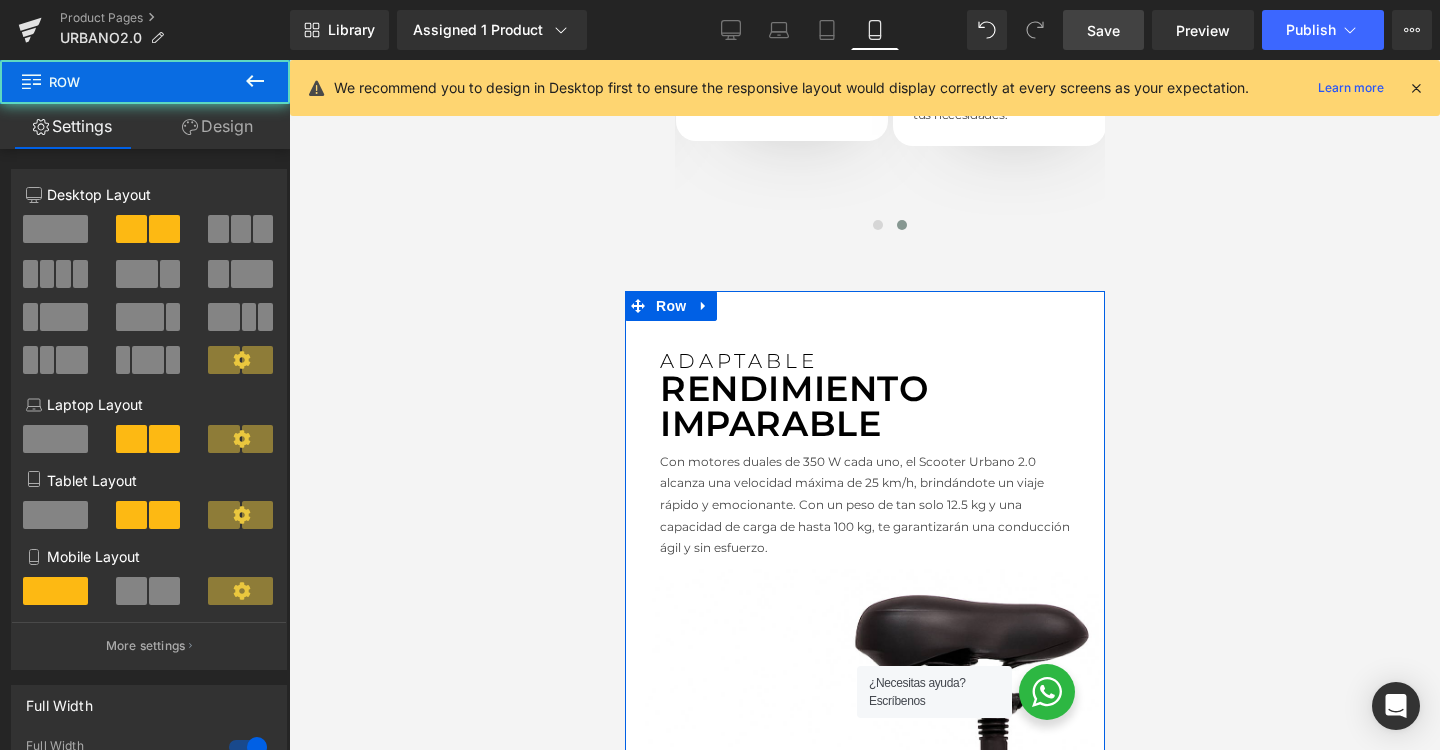 click on "Design" at bounding box center (217, 126) 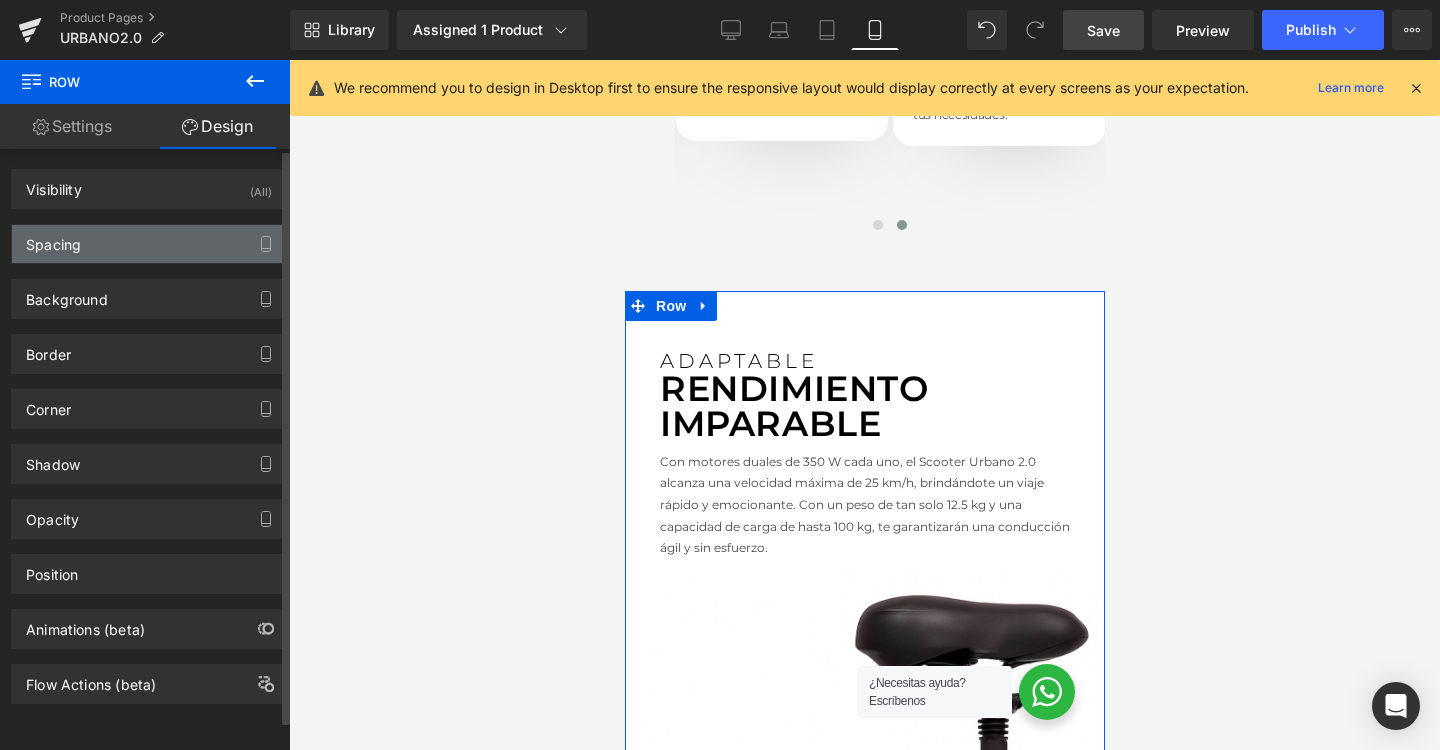 click on "Spacing" at bounding box center [149, 244] 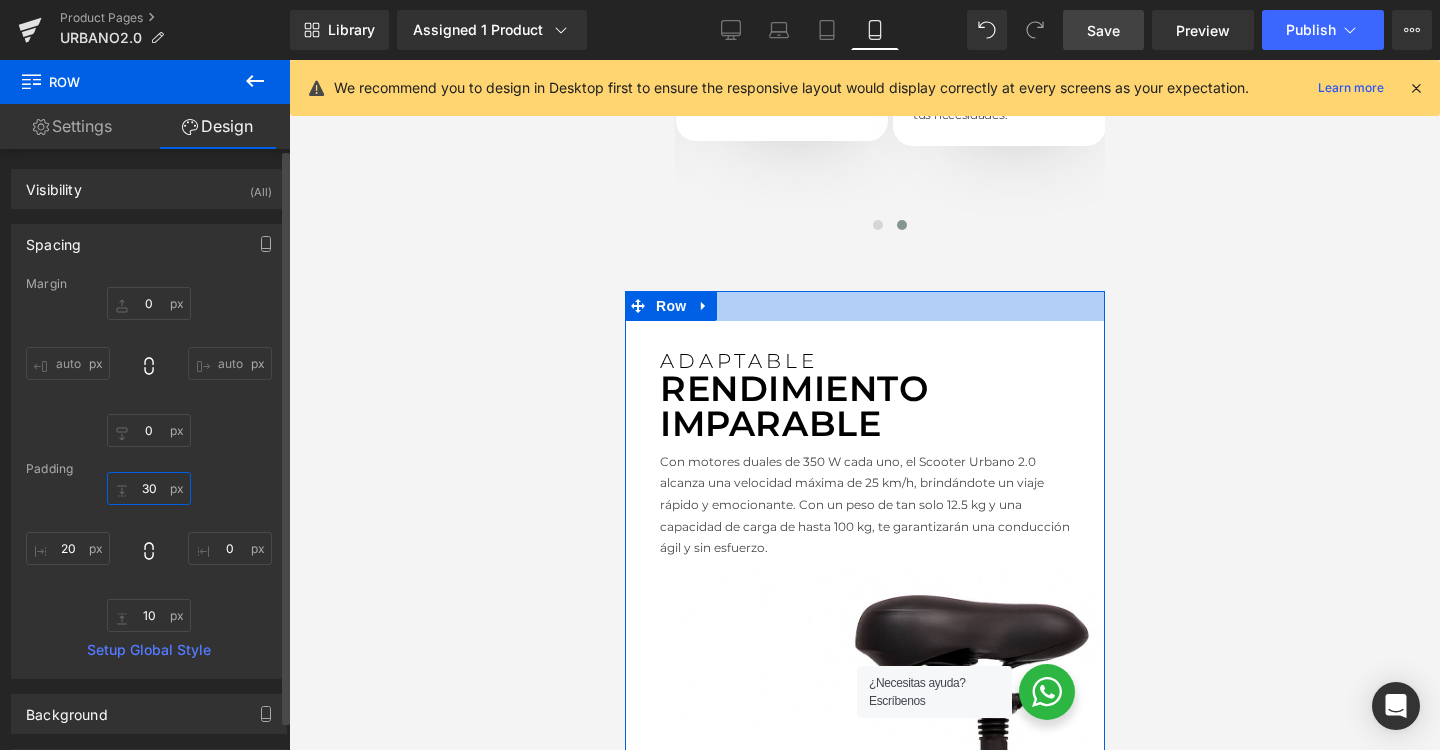 click on "30" at bounding box center (149, 488) 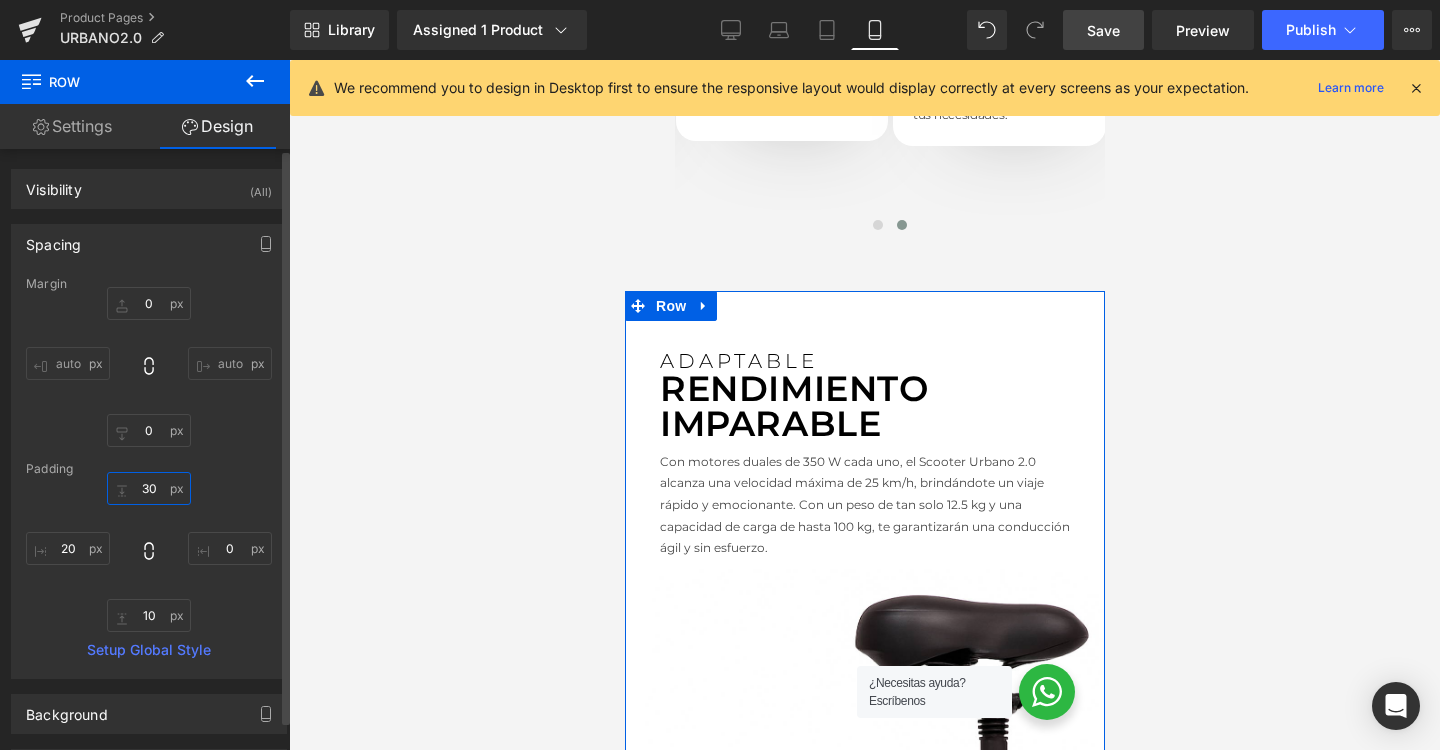 click on "30" at bounding box center [149, 488] 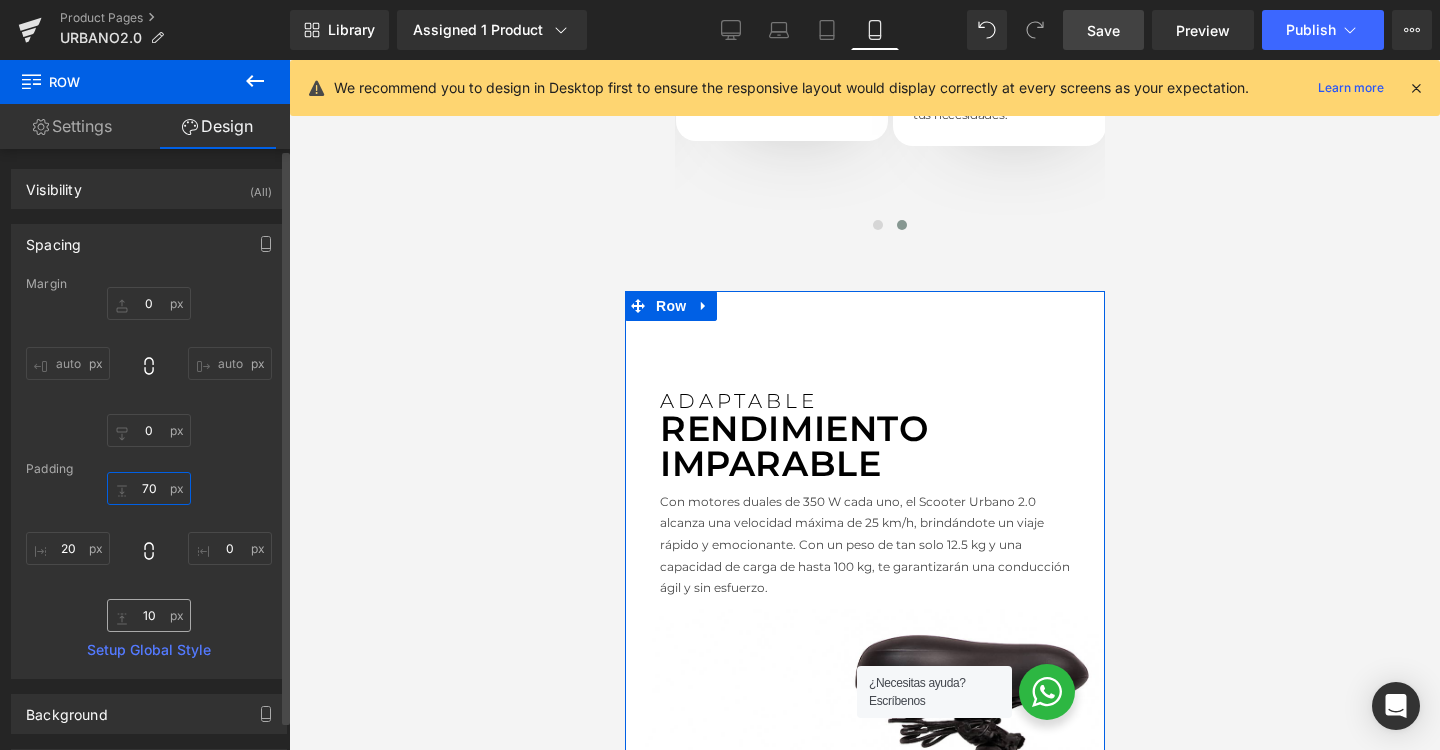 type on "70" 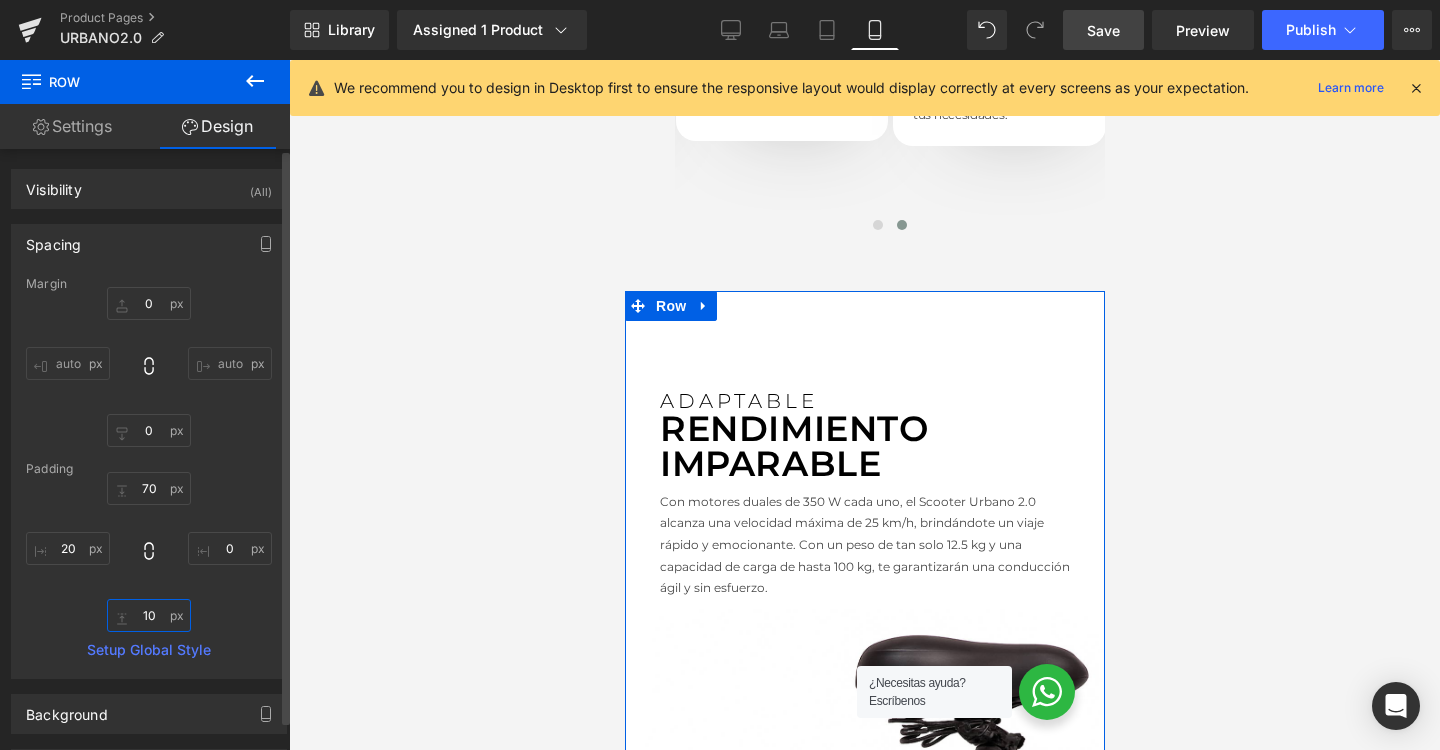 click on "10" at bounding box center [149, 615] 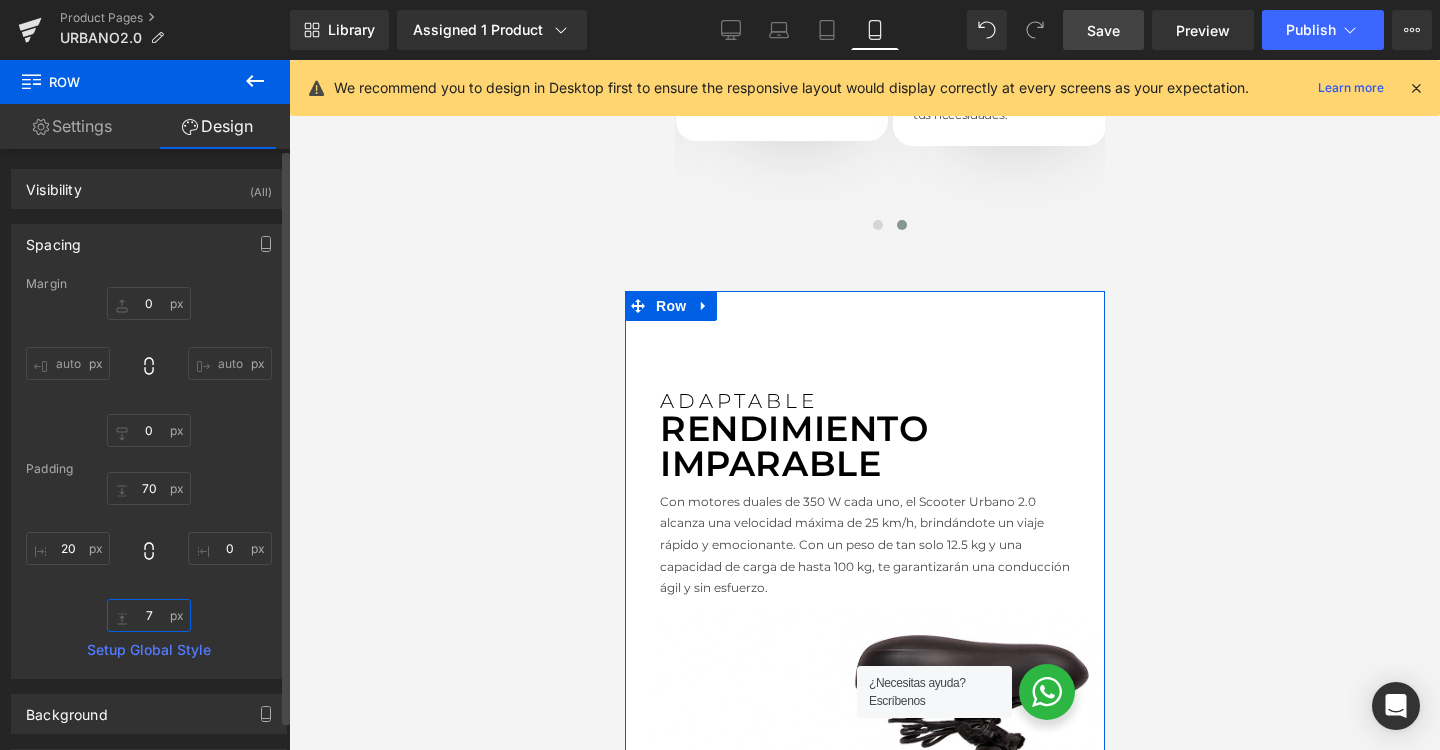 type on "70" 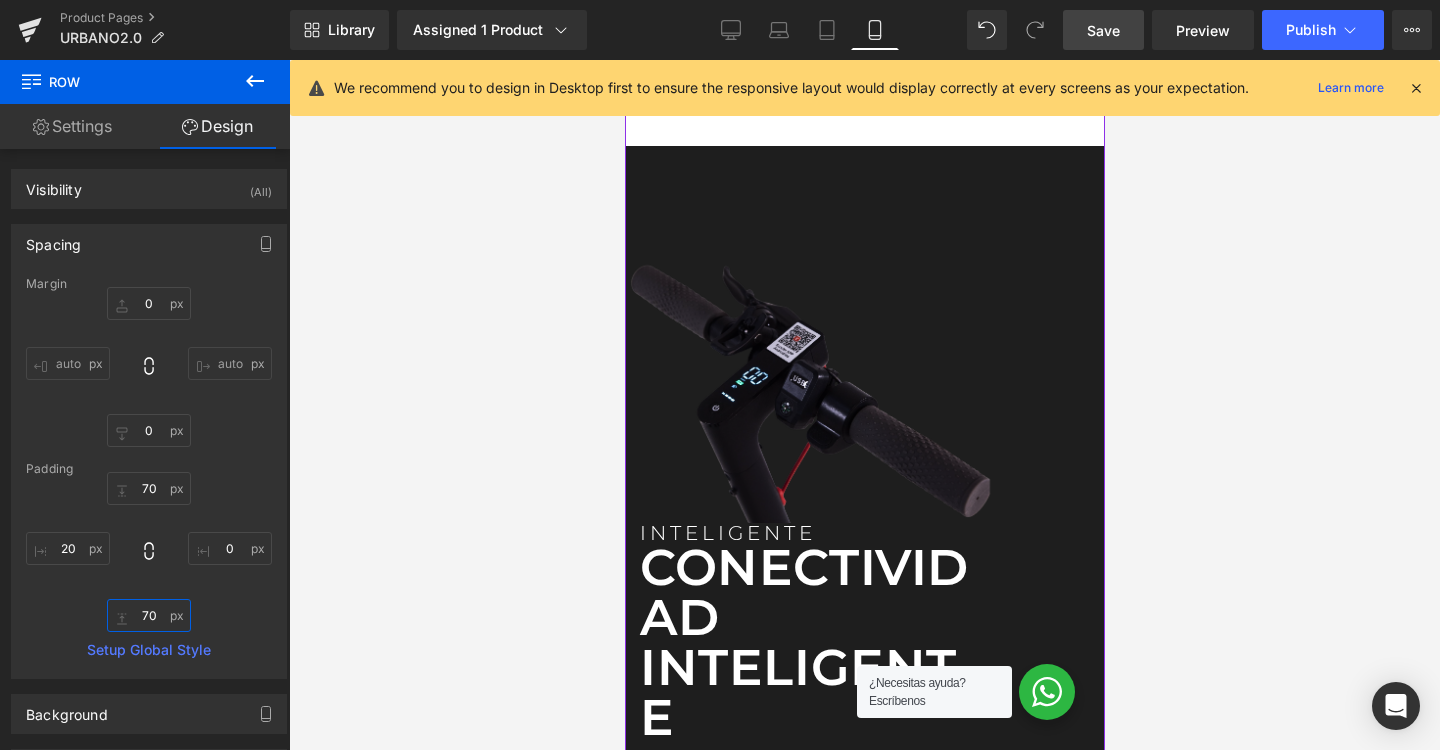 scroll, scrollTop: 2913, scrollLeft: 0, axis: vertical 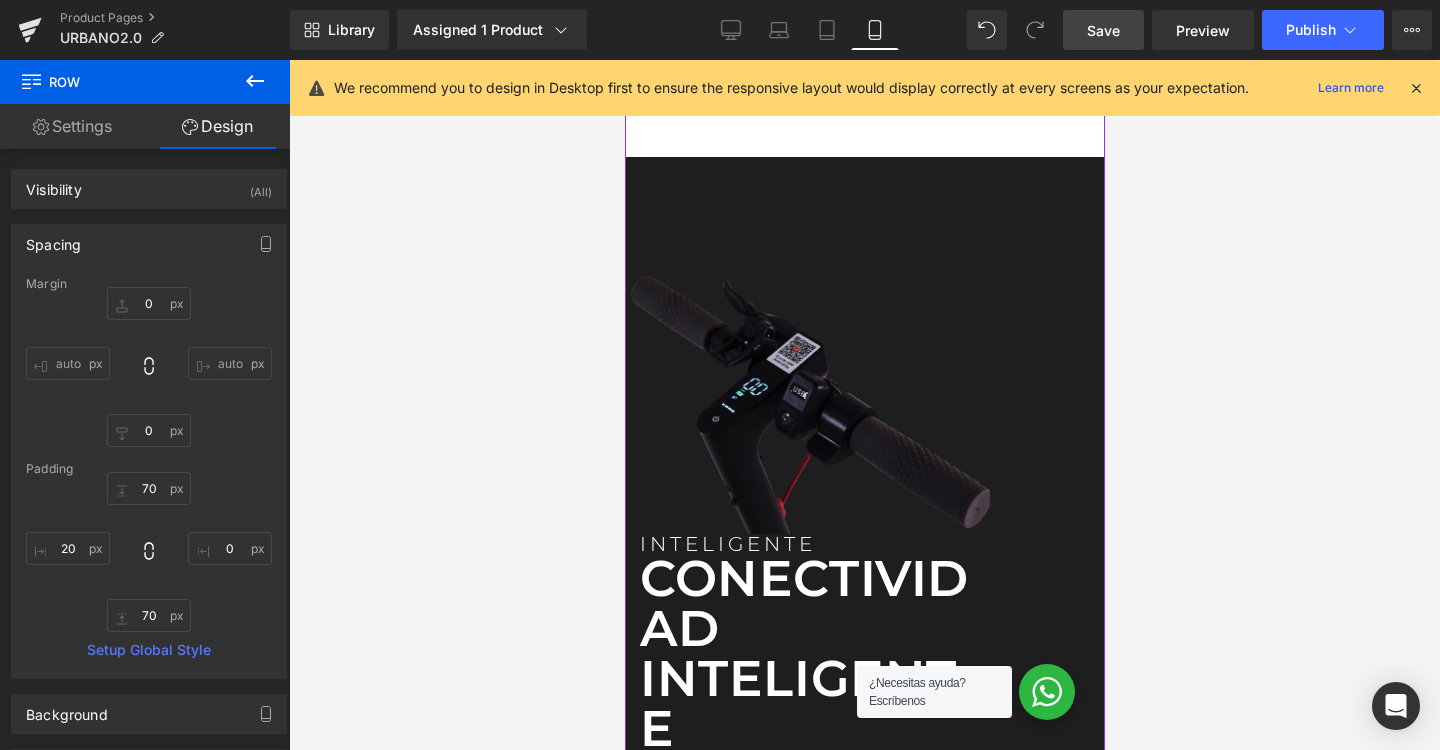 click at bounding box center (814, 395) 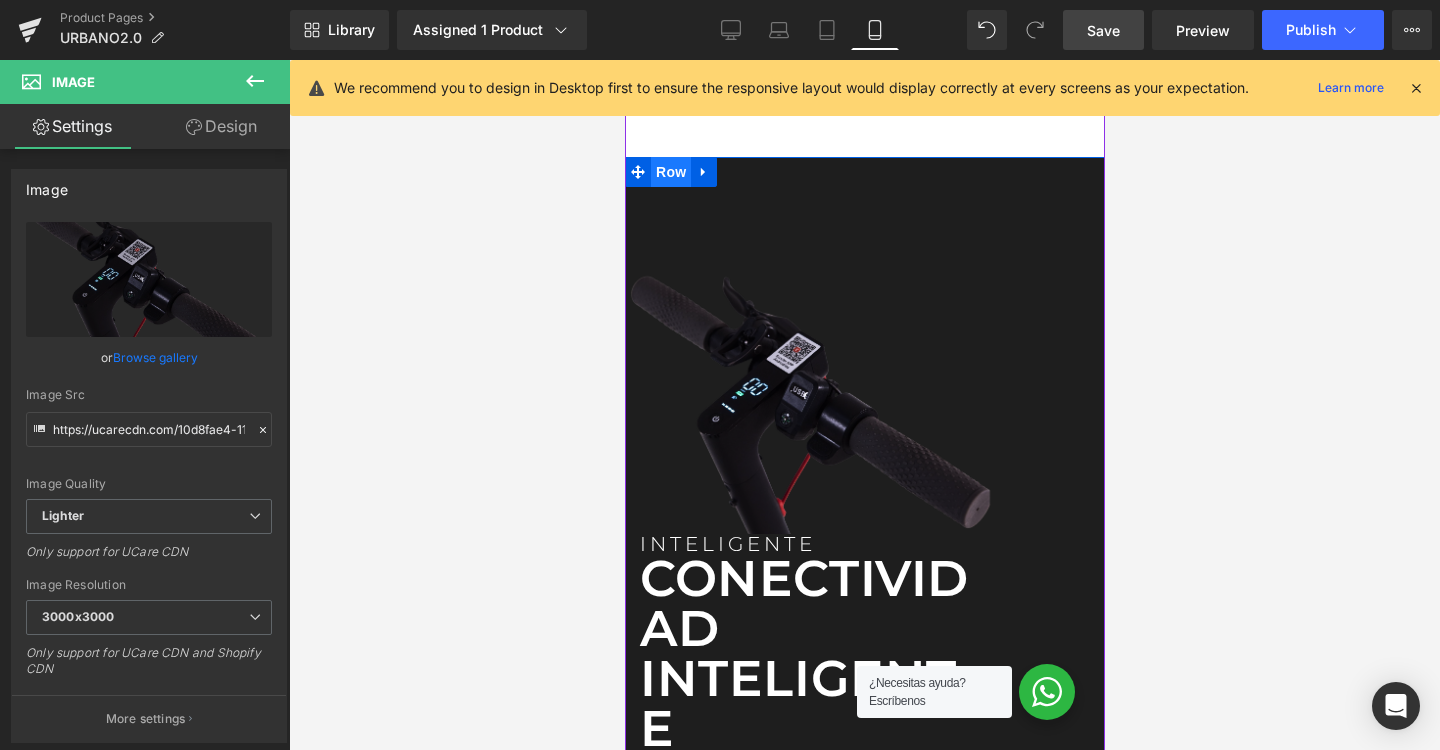 click on "Row" at bounding box center [670, 172] 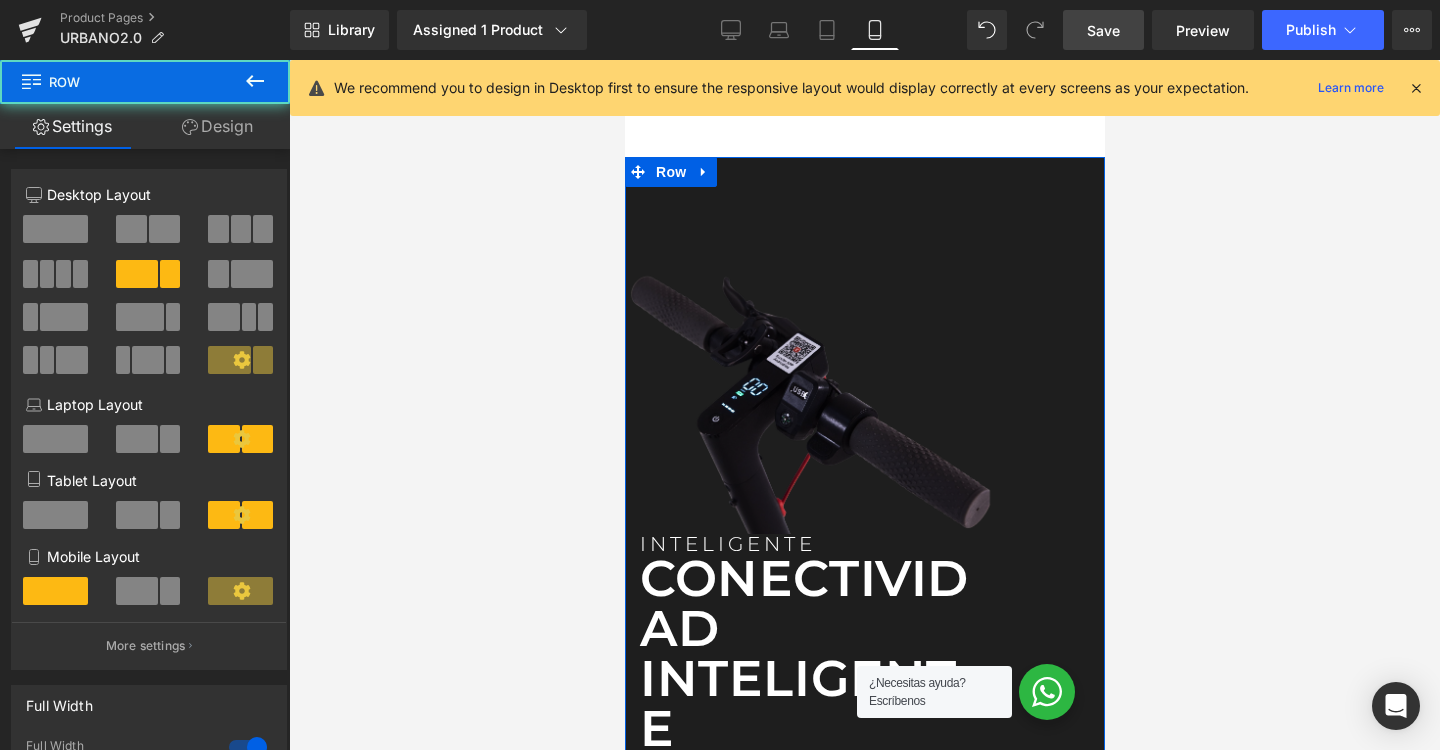 click on "Design" at bounding box center [217, 126] 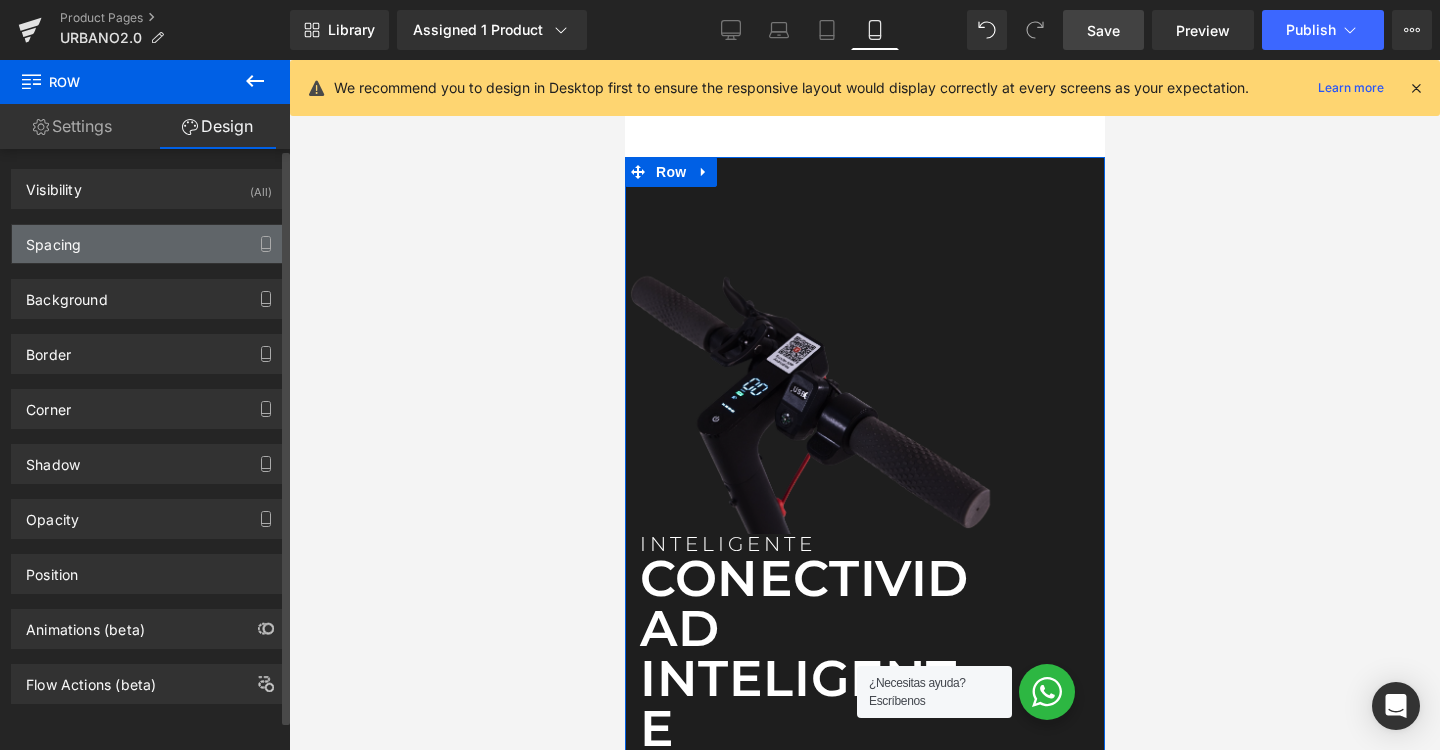 click on "Spacing" at bounding box center [149, 244] 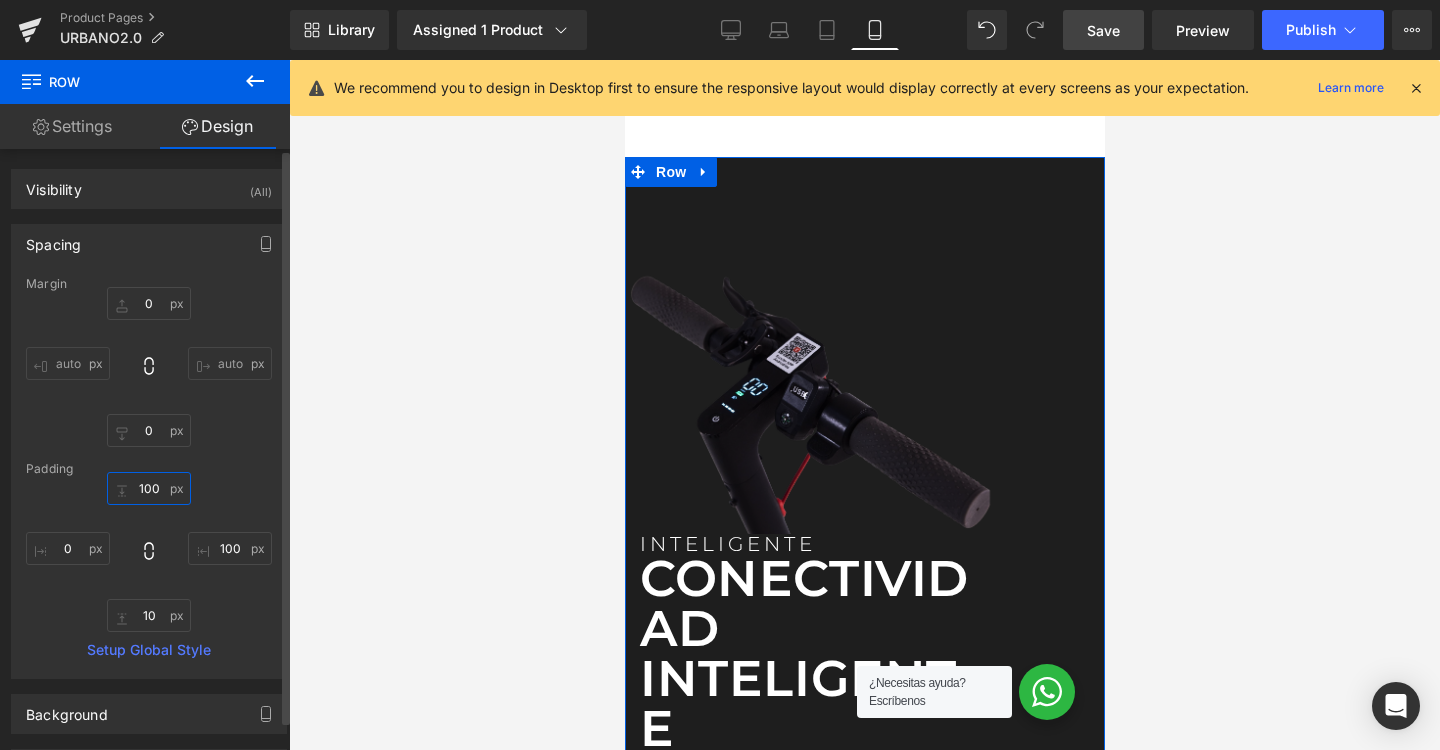 click on "100" at bounding box center (149, 488) 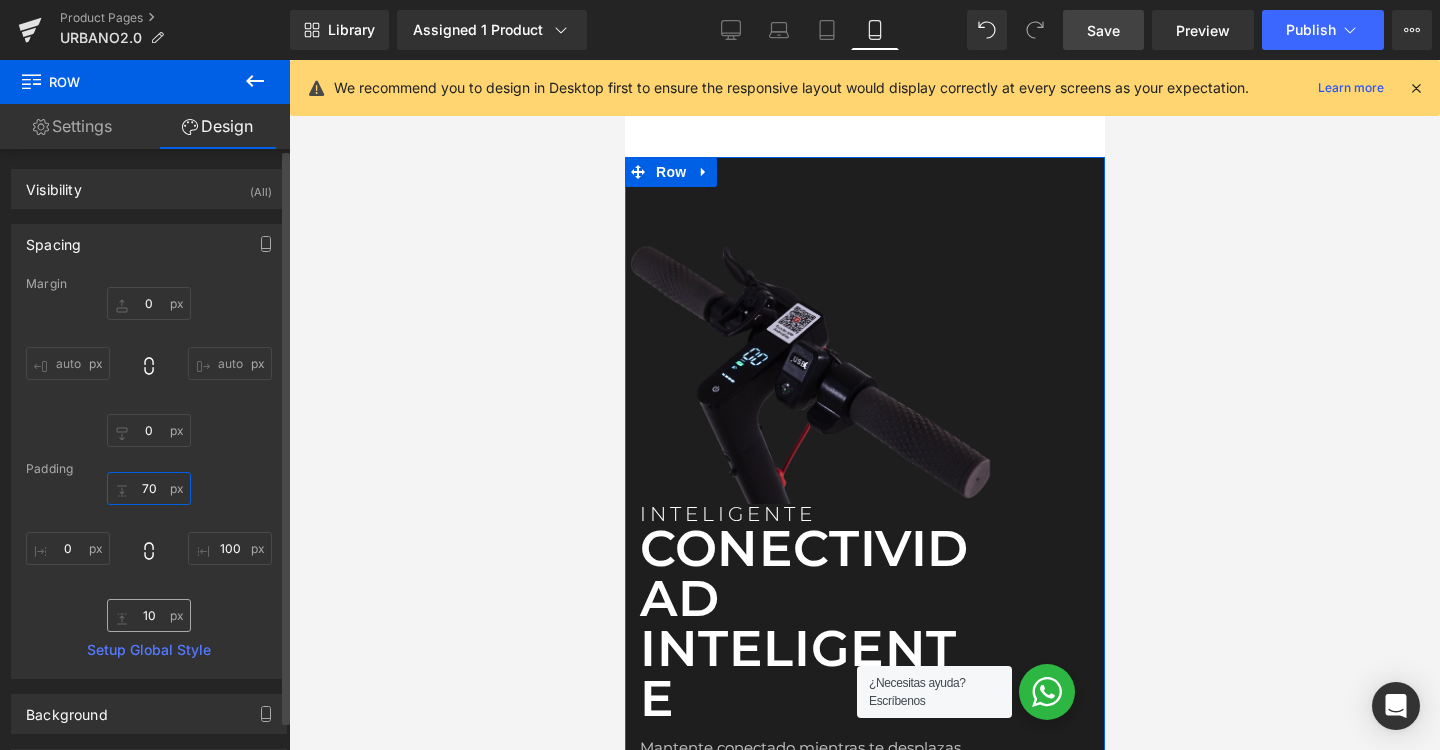 type on "70" 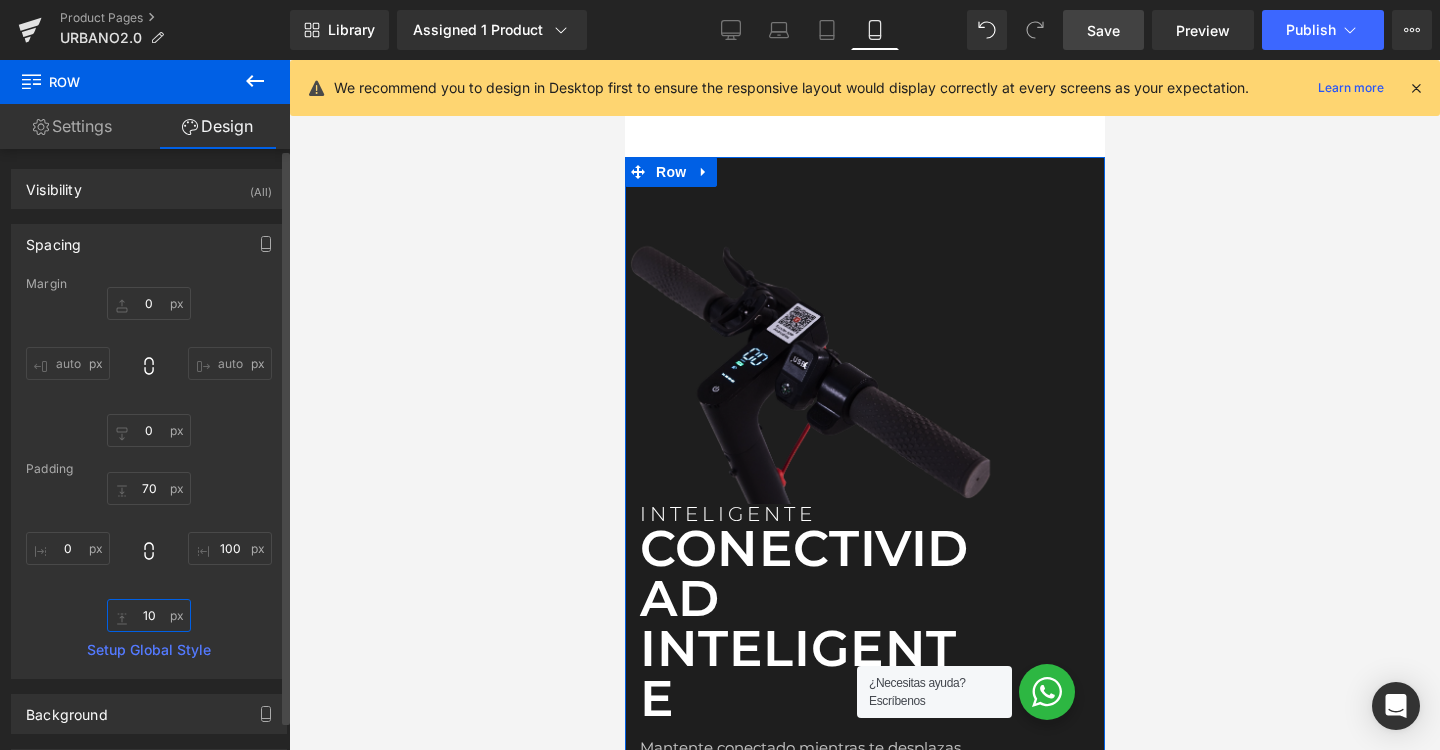 click on "10" at bounding box center [149, 615] 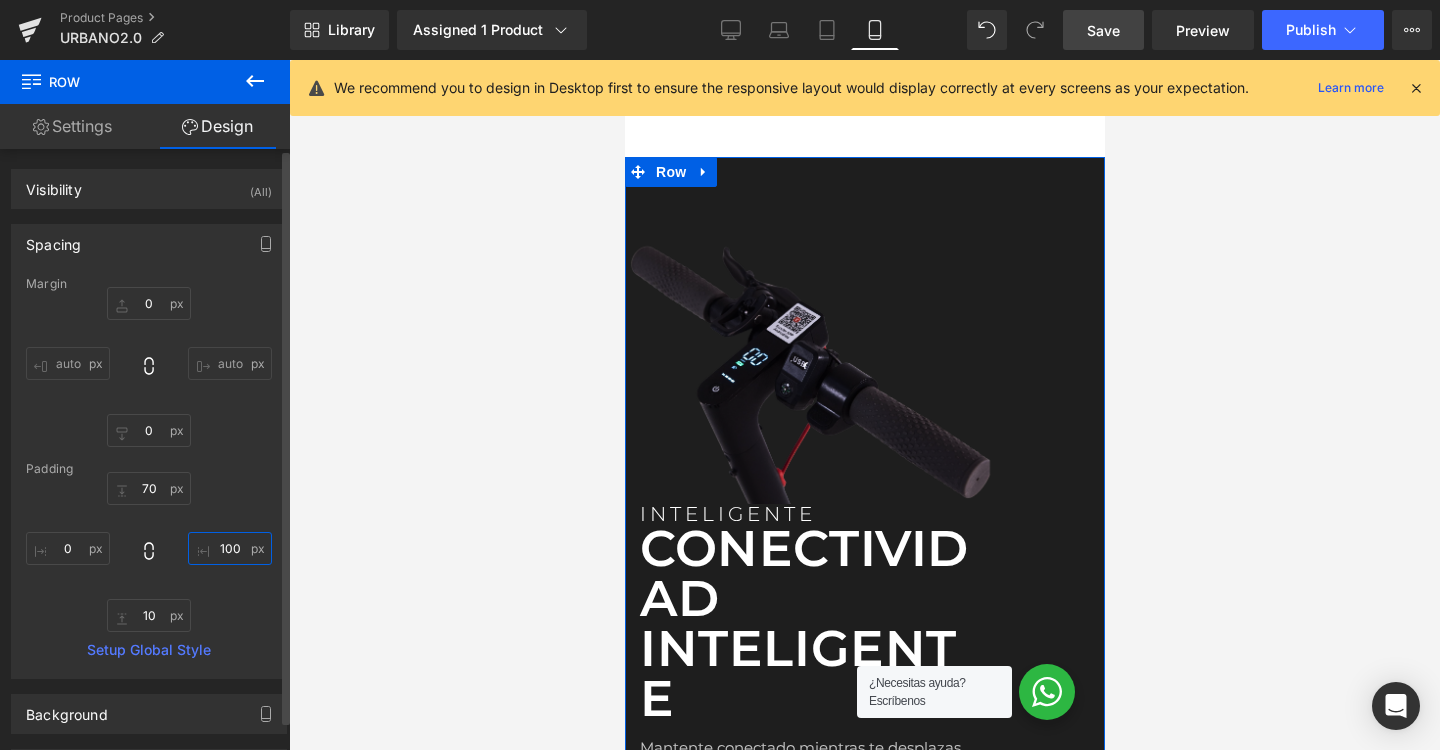 click on "100" at bounding box center (230, 548) 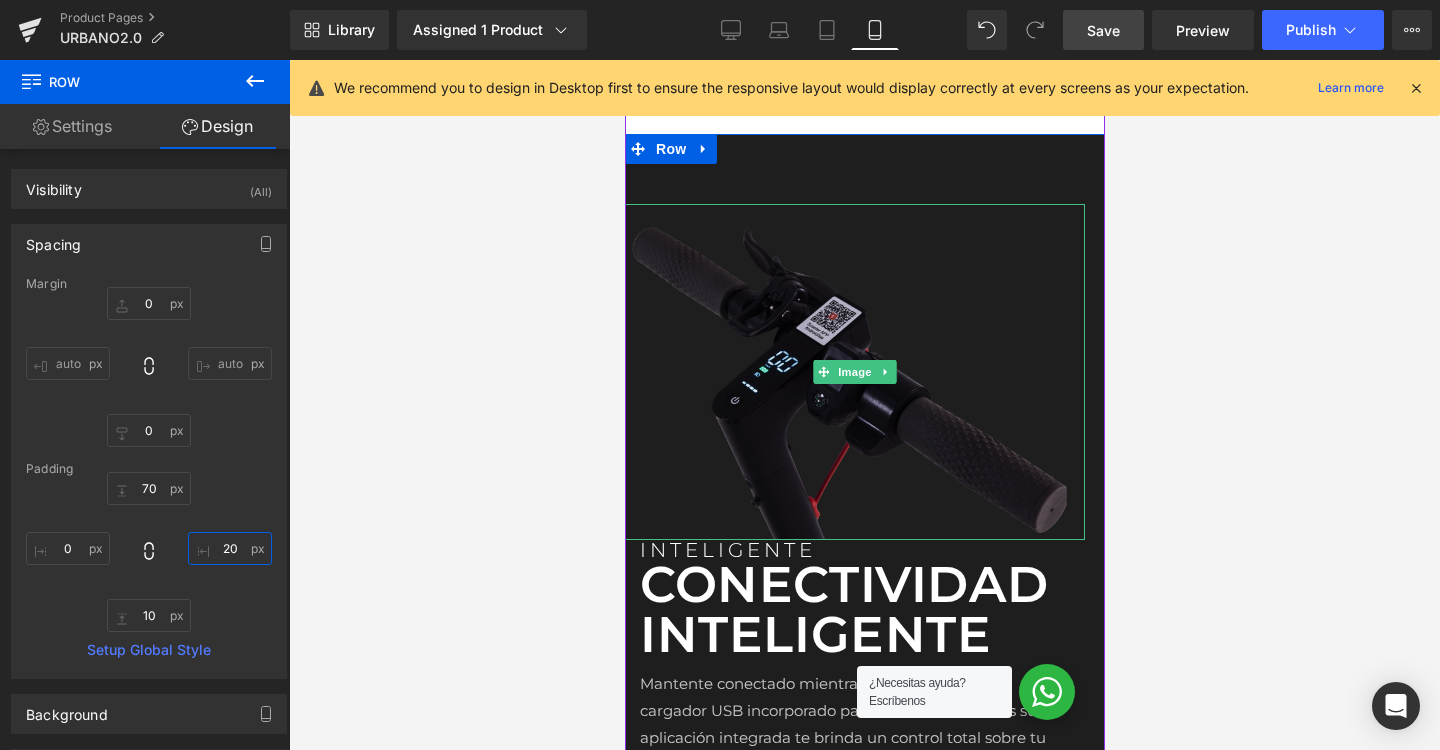 scroll, scrollTop: 2937, scrollLeft: 0, axis: vertical 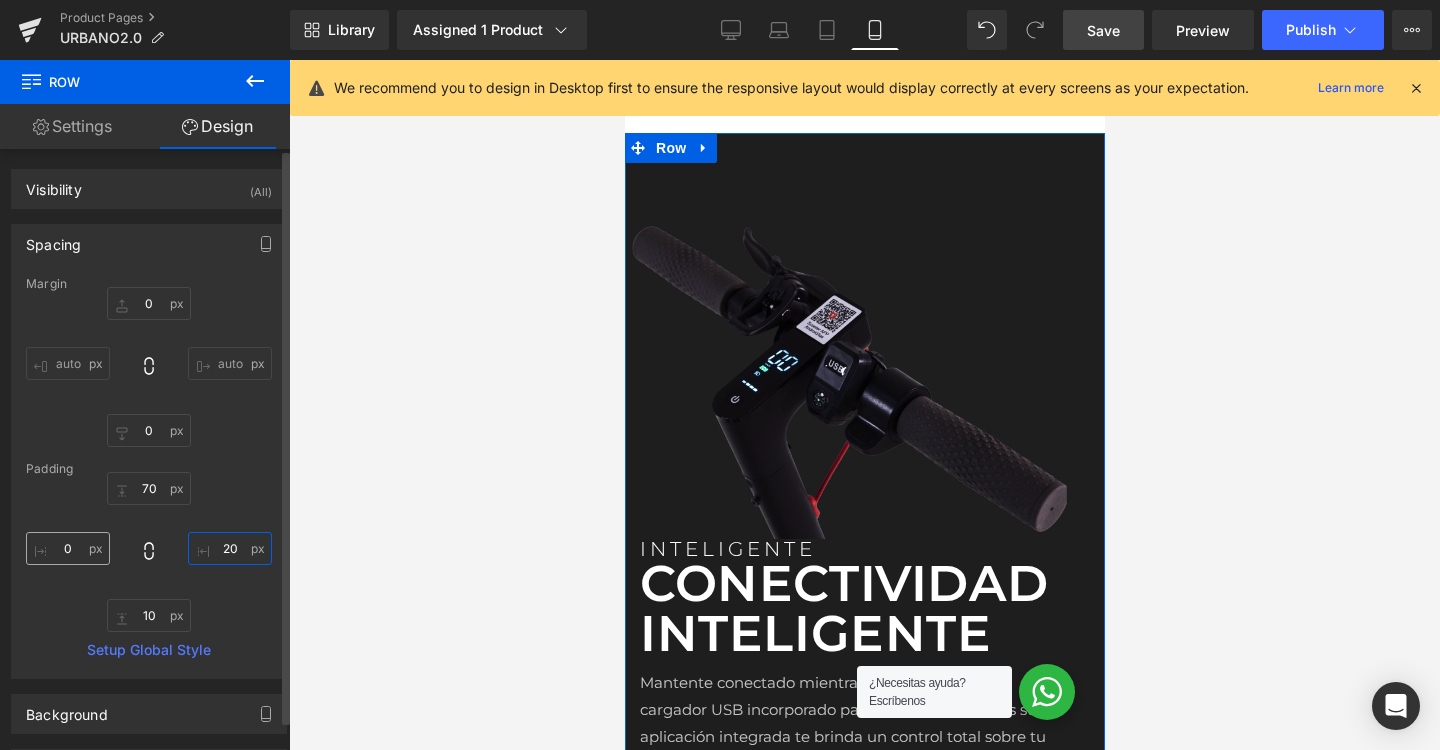type on "20" 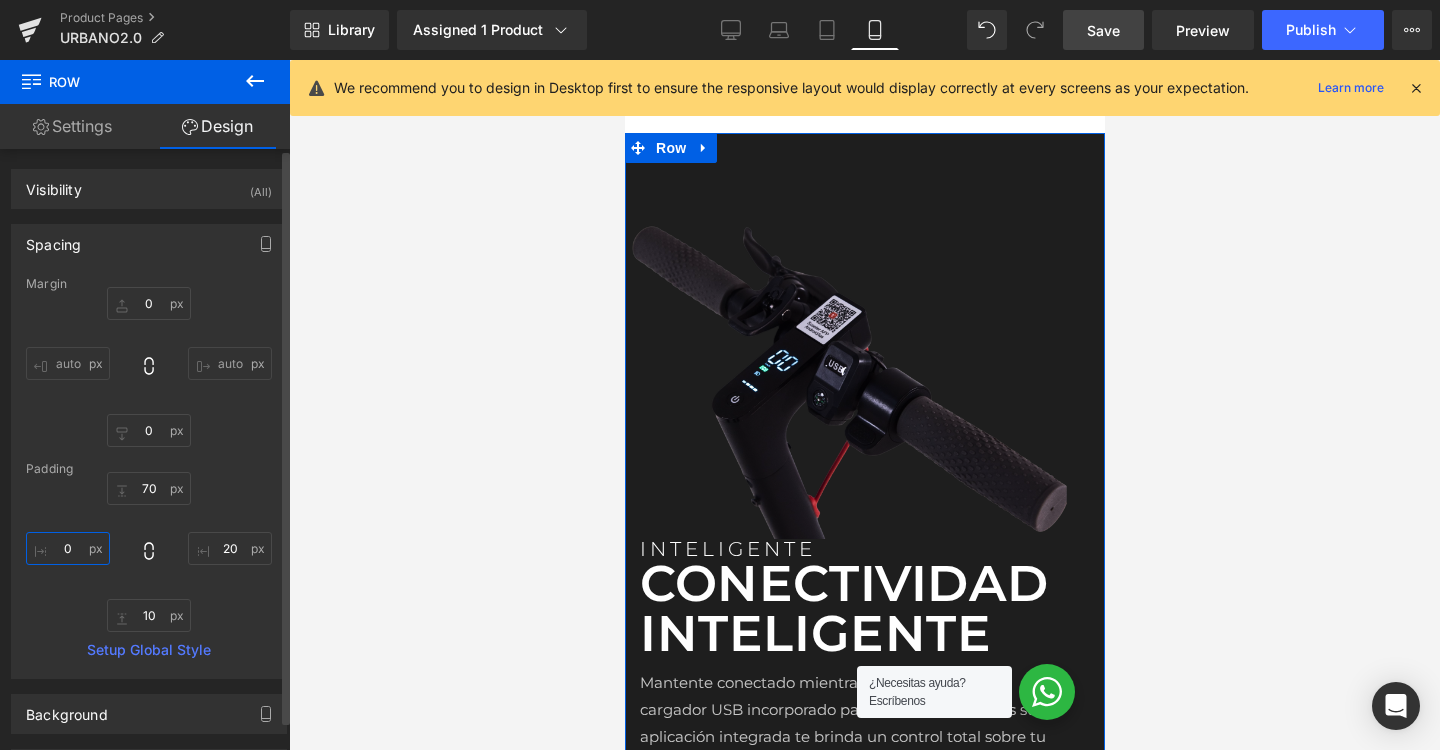 click on "0" at bounding box center [68, 548] 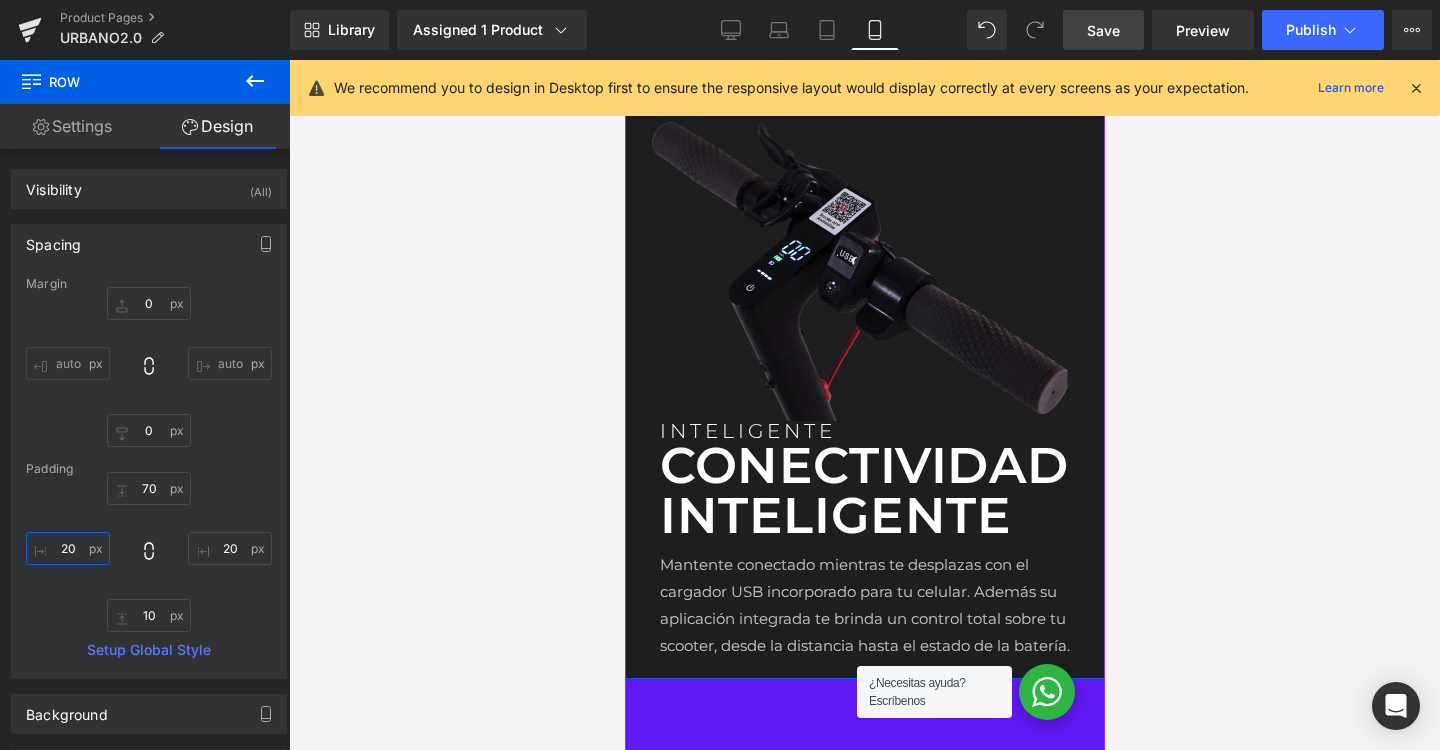 scroll, scrollTop: 3063, scrollLeft: 0, axis: vertical 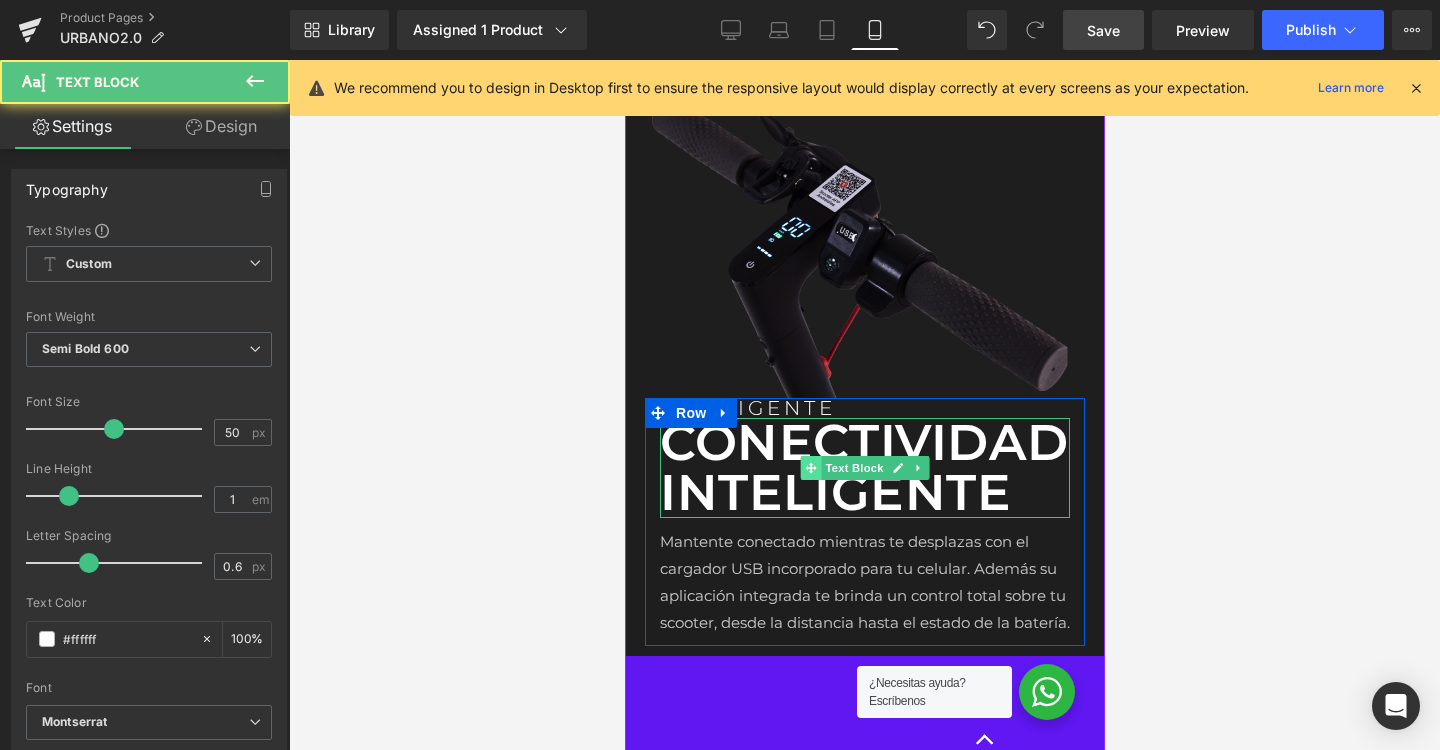 click on "CONECTIVIDAD INTELIGENTE Text Block" at bounding box center (864, 468) 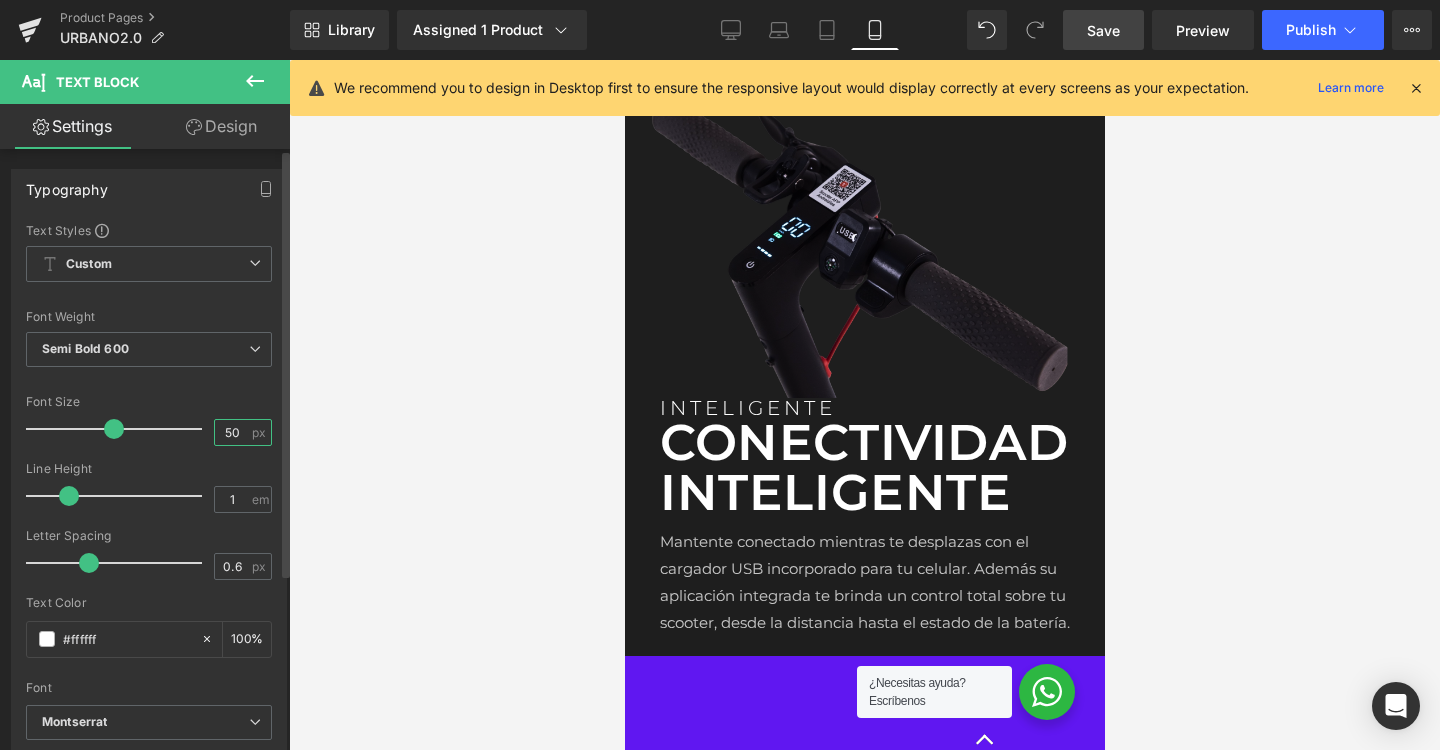 click on "50" at bounding box center (232, 432) 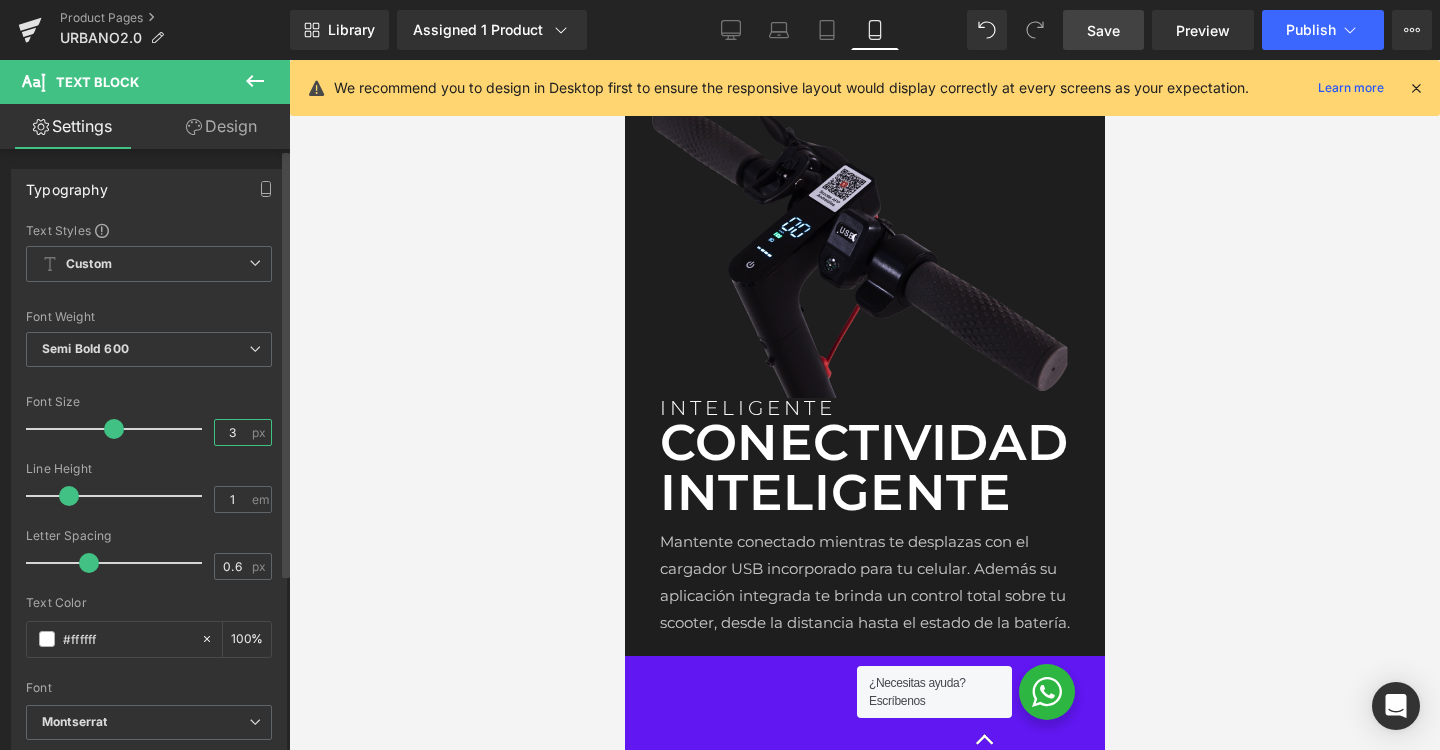 type on "35" 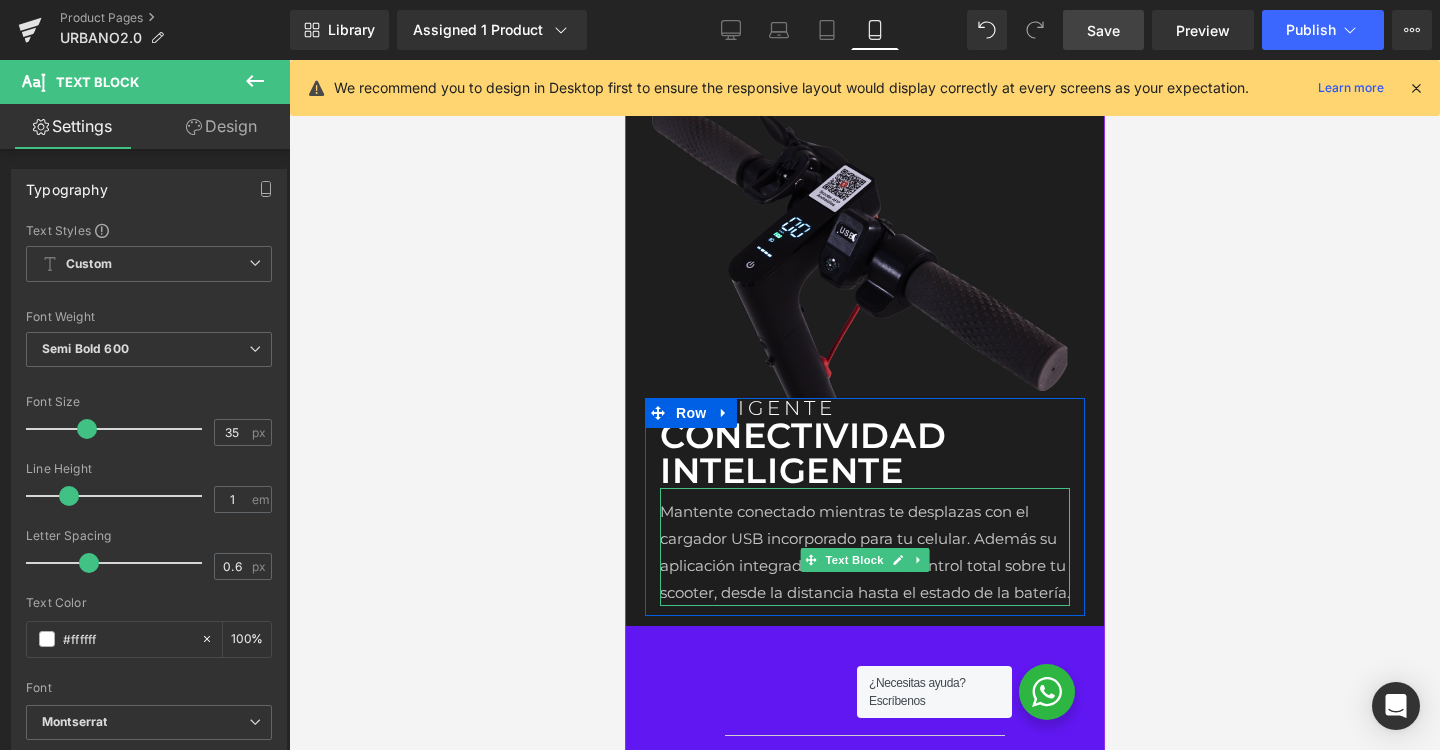 click on "Mantente conectado mientras te desplazas con el cargador USB incorporado para tu celular. Además su aplicación integrada te brinda un control total sobre tu scooter, desde la distancia hasta el estado de la batería." at bounding box center [864, 552] 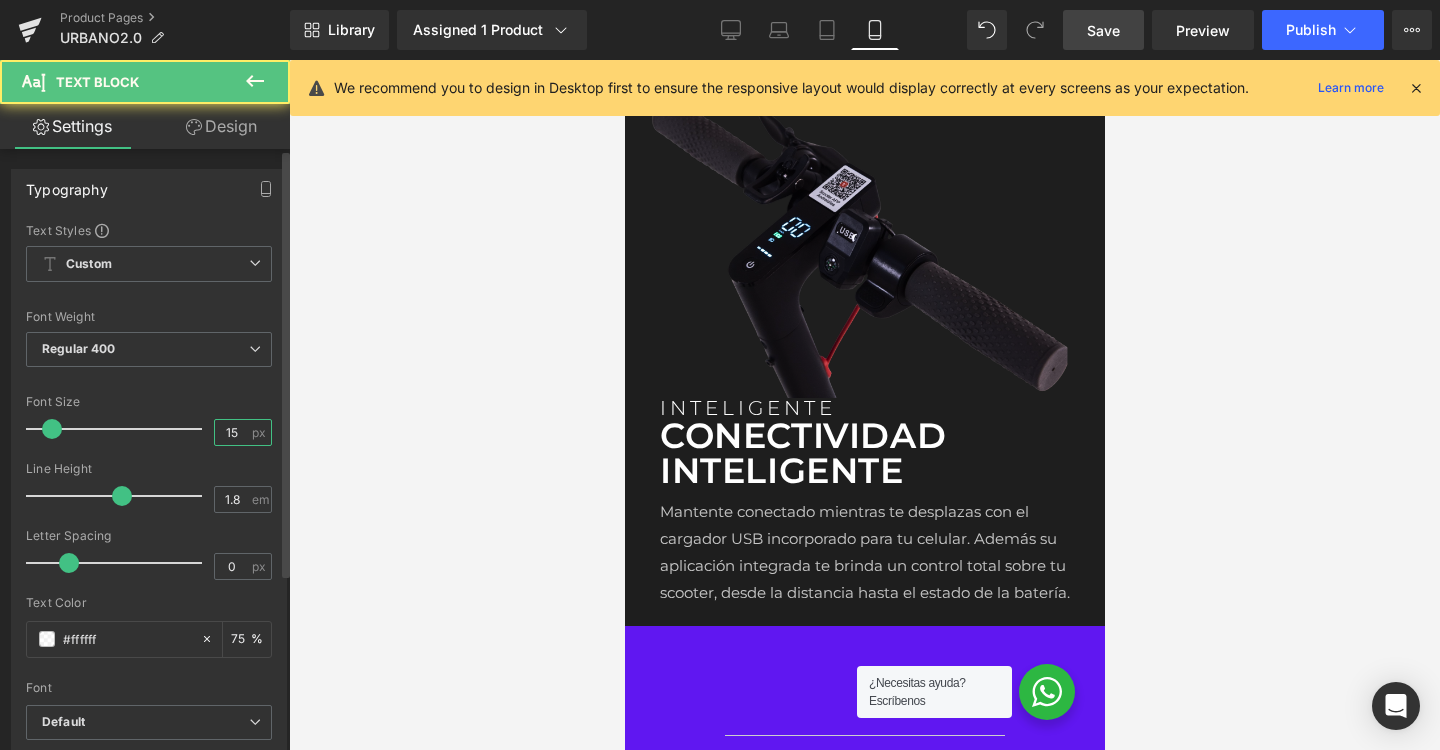click on "15" at bounding box center [232, 432] 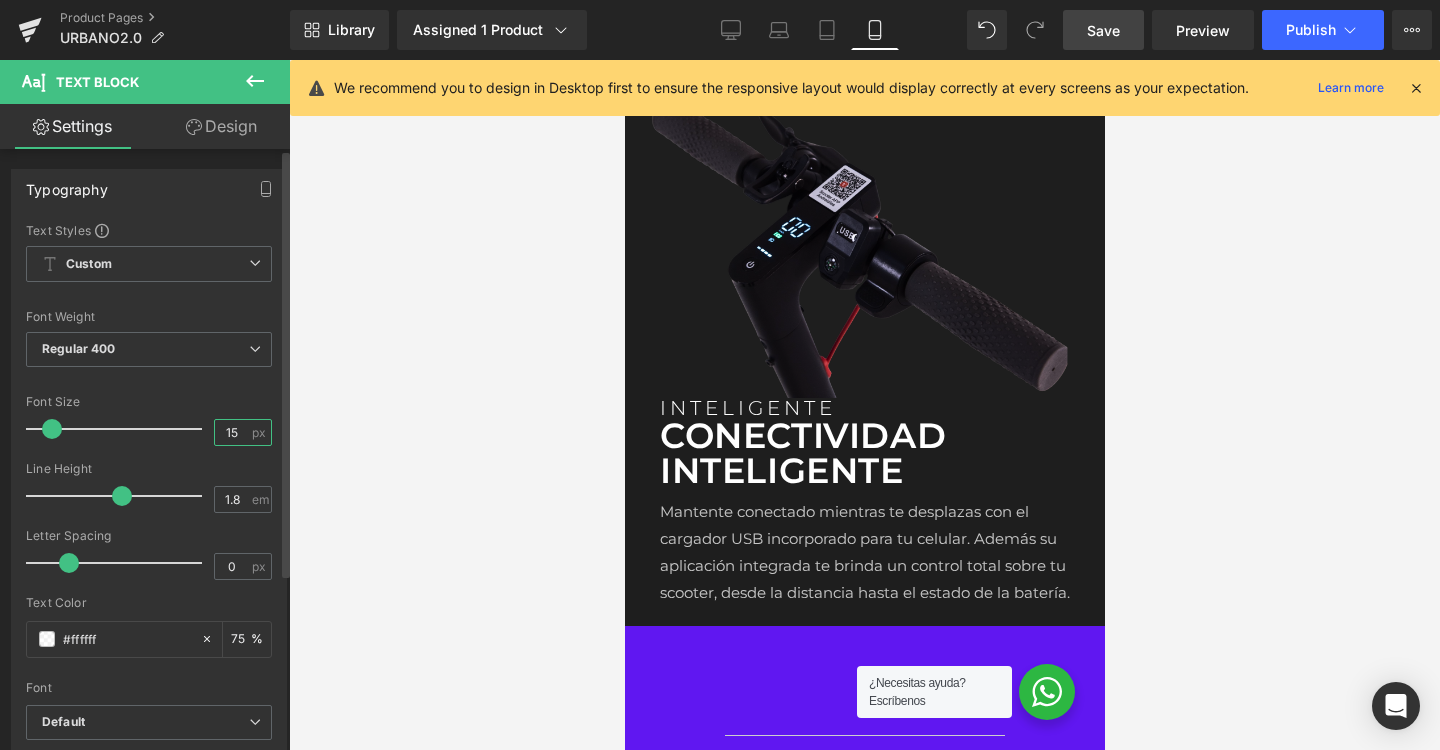 click on "15" at bounding box center (232, 432) 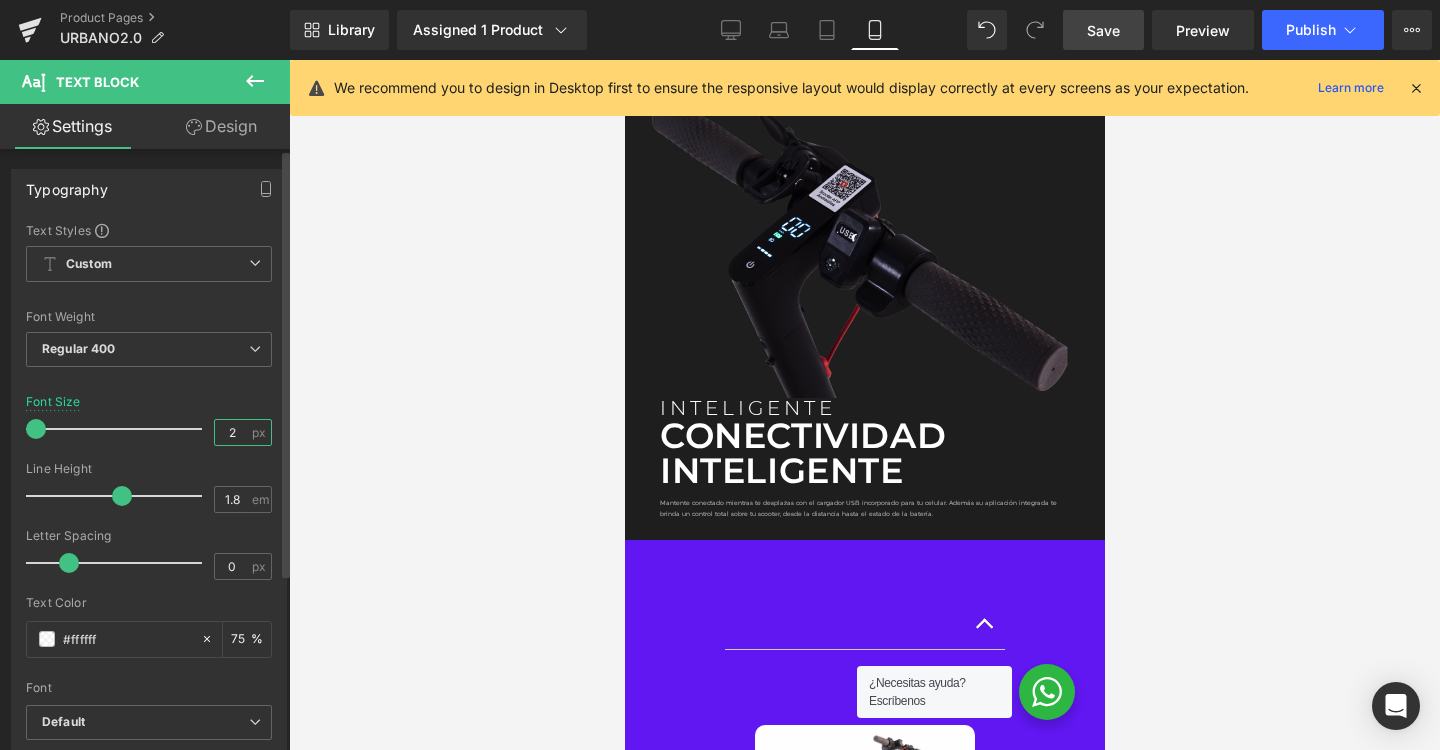 type on "6" 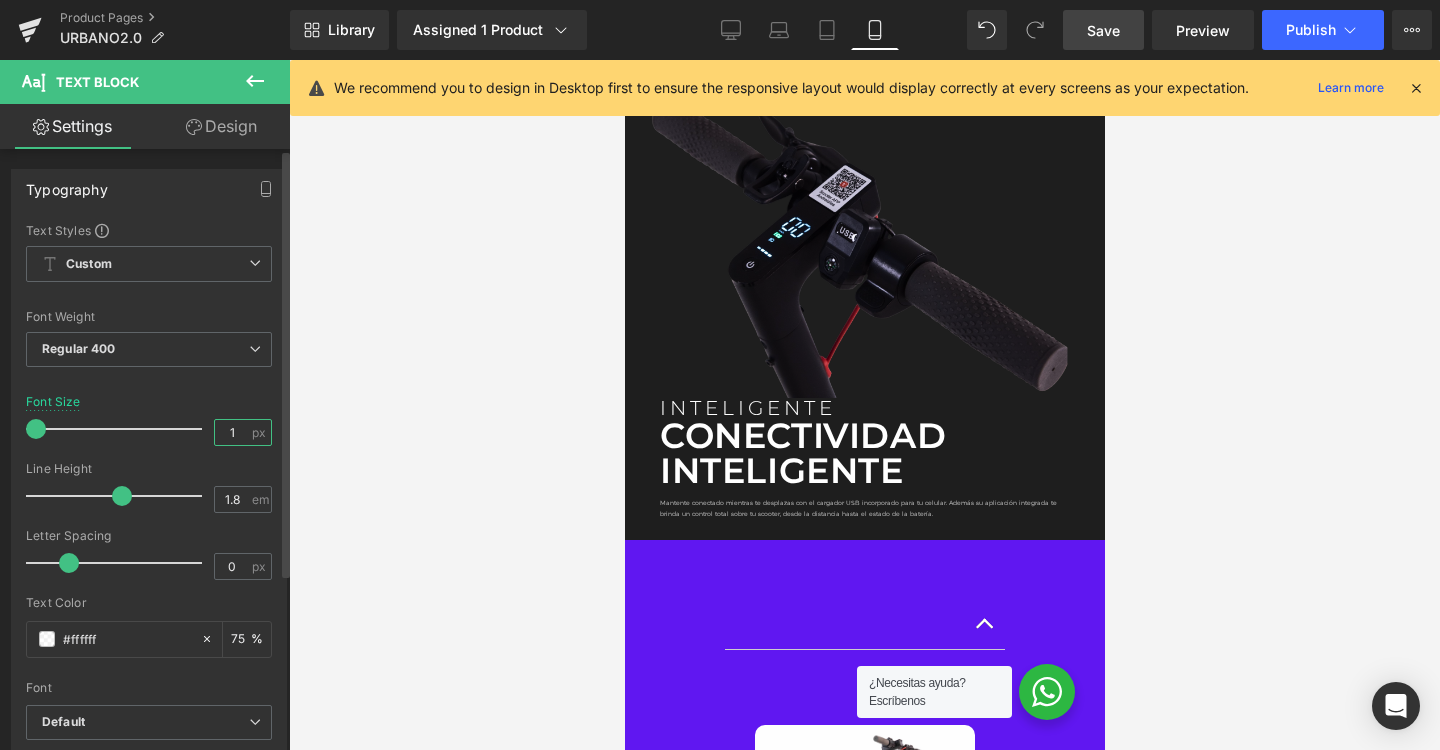 type on "12" 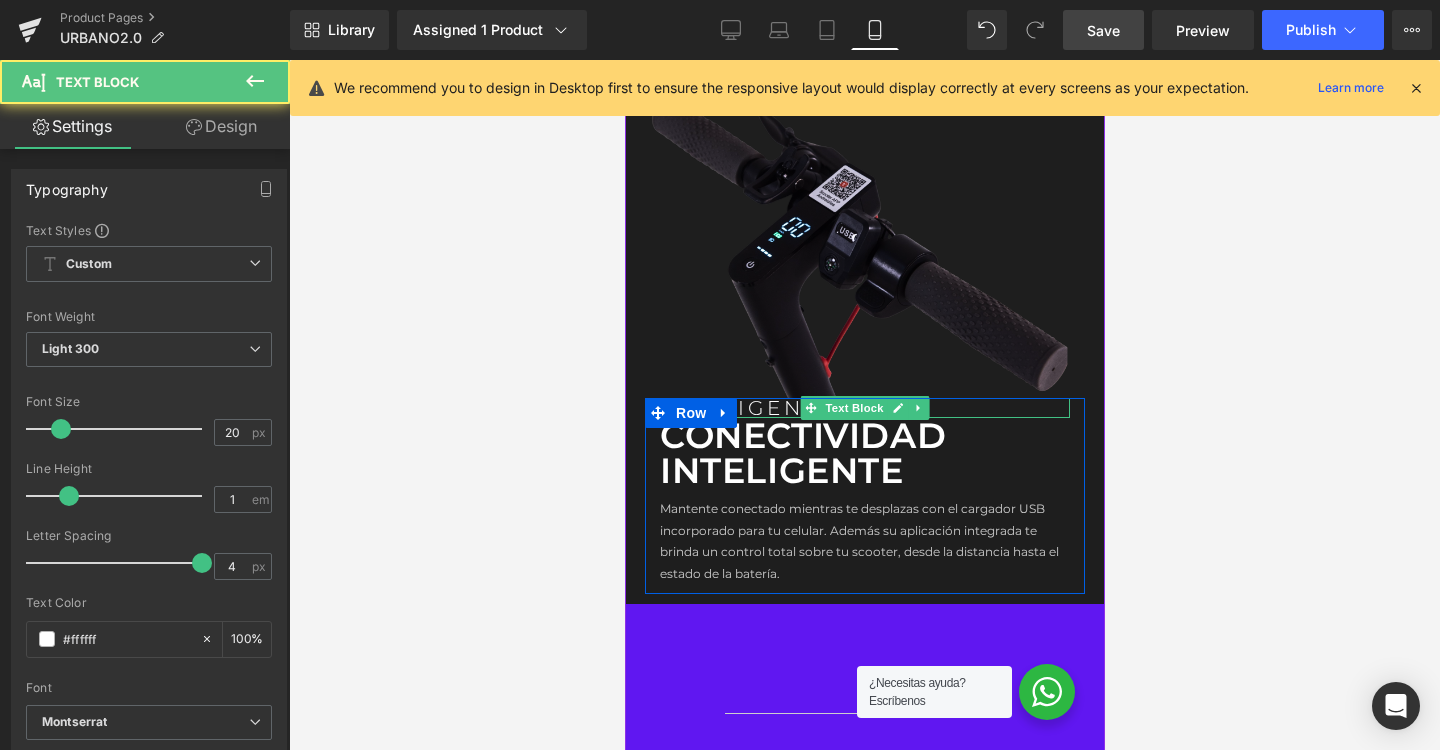 click on "INTELIGENTE" at bounding box center (864, 408) 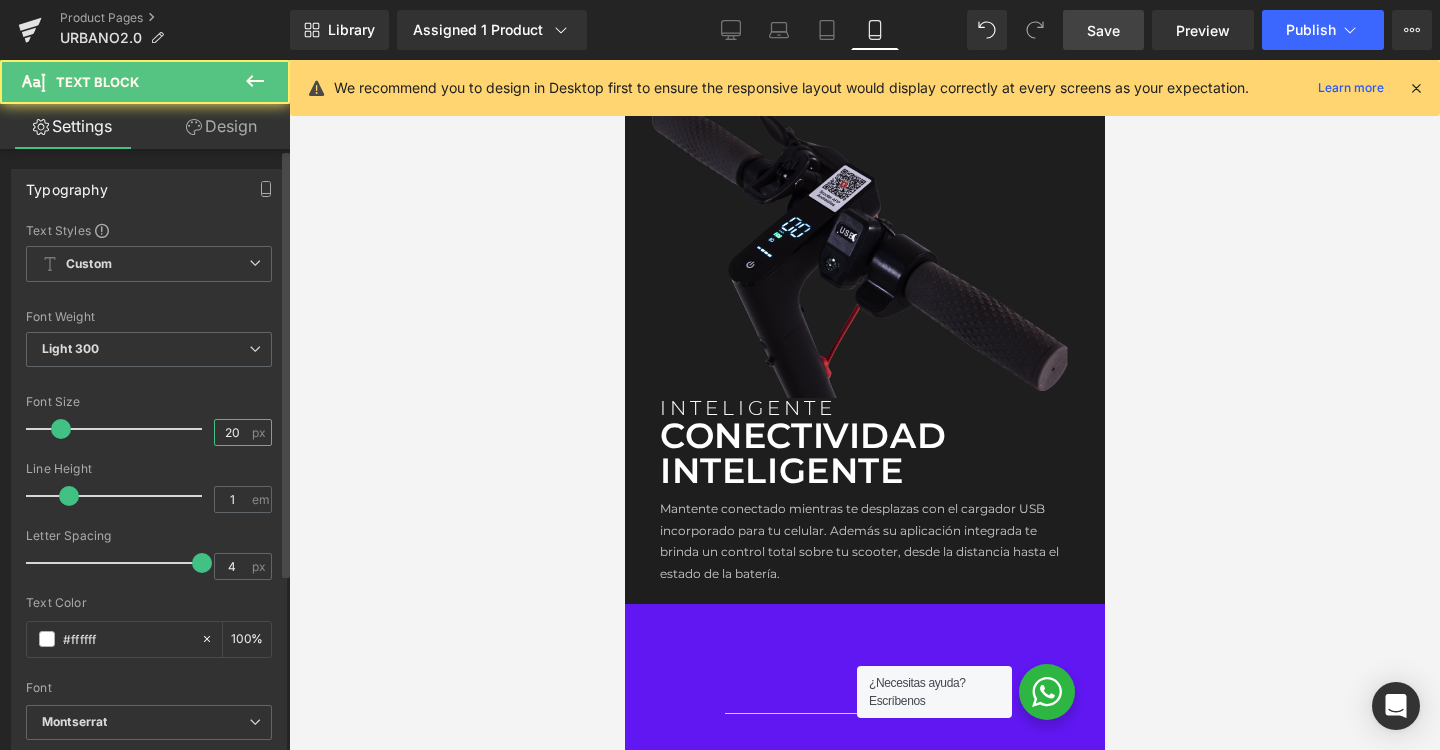 click on "20" at bounding box center (232, 432) 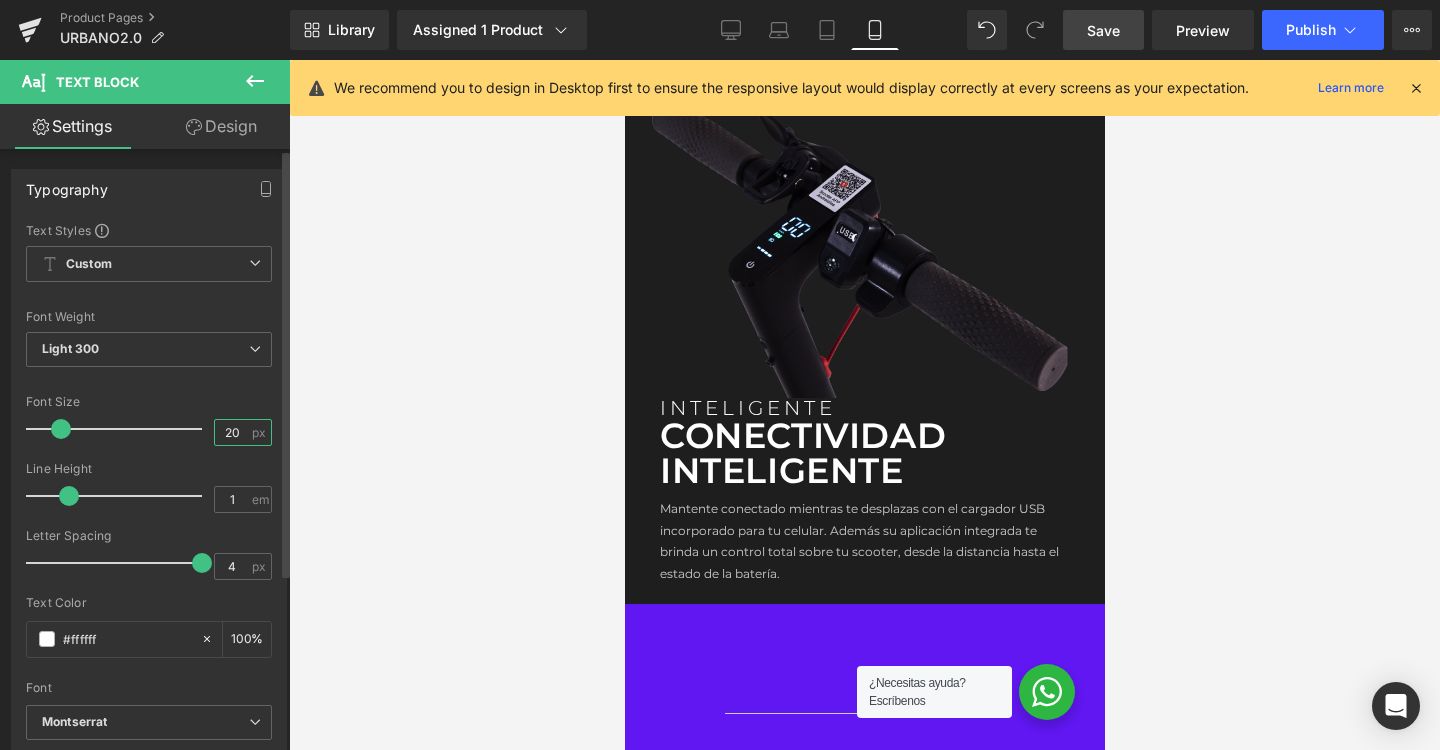 click on "20" at bounding box center [232, 432] 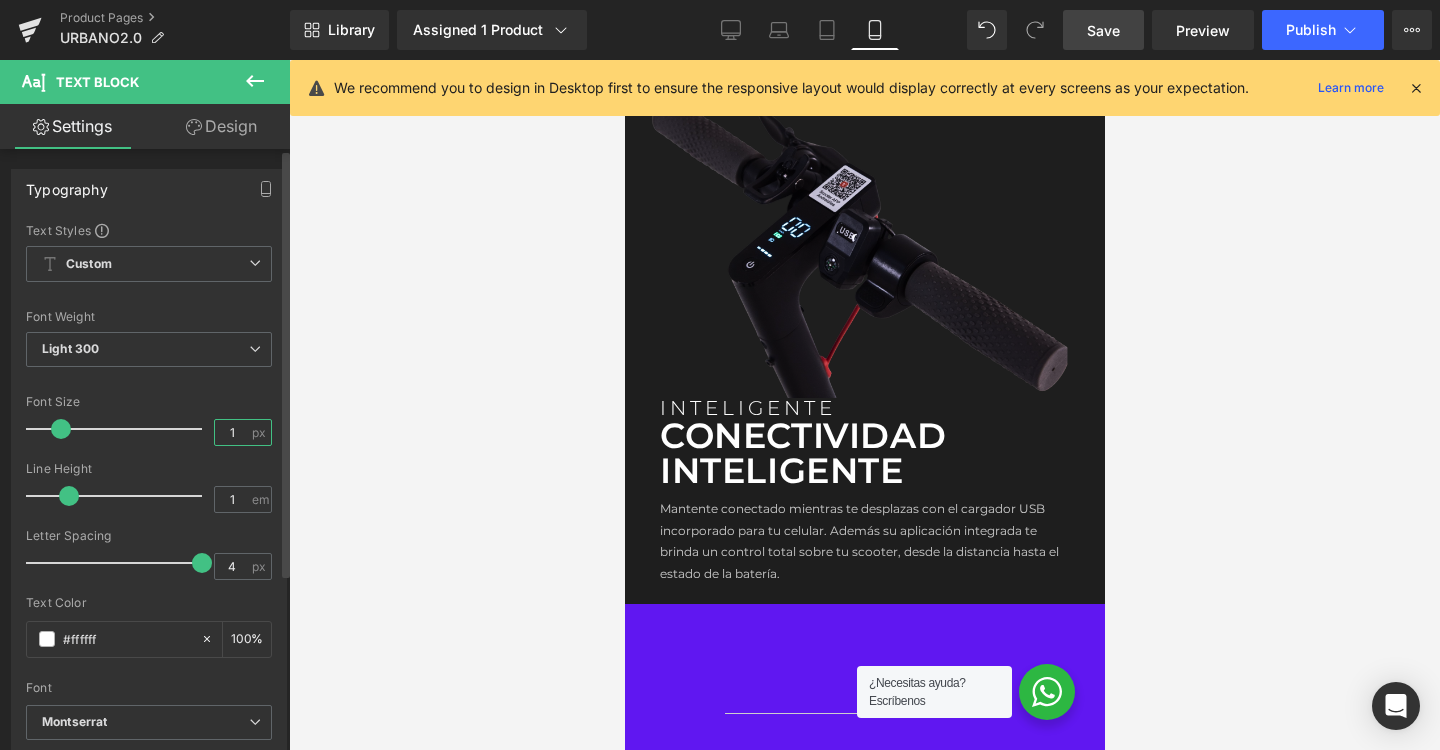 type on "12" 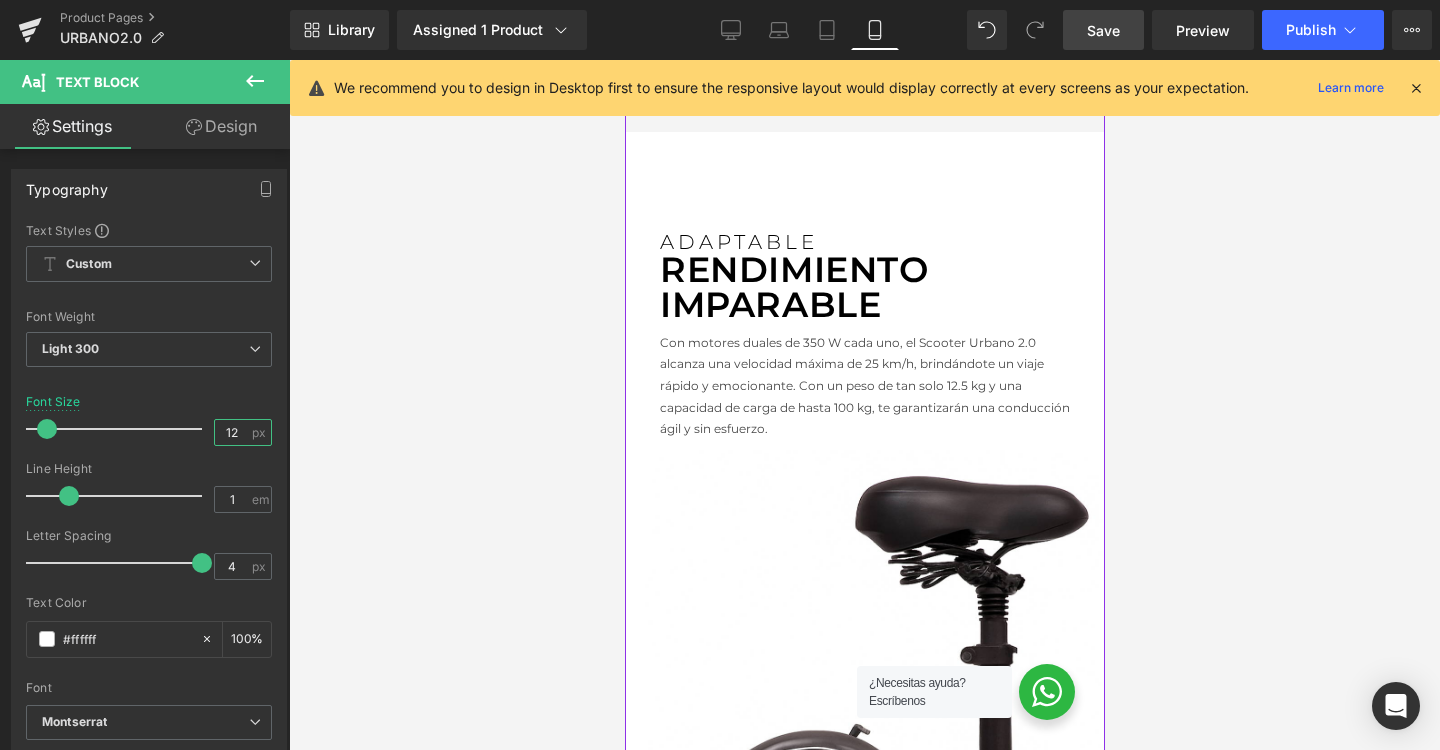 scroll, scrollTop: 1956, scrollLeft: 0, axis: vertical 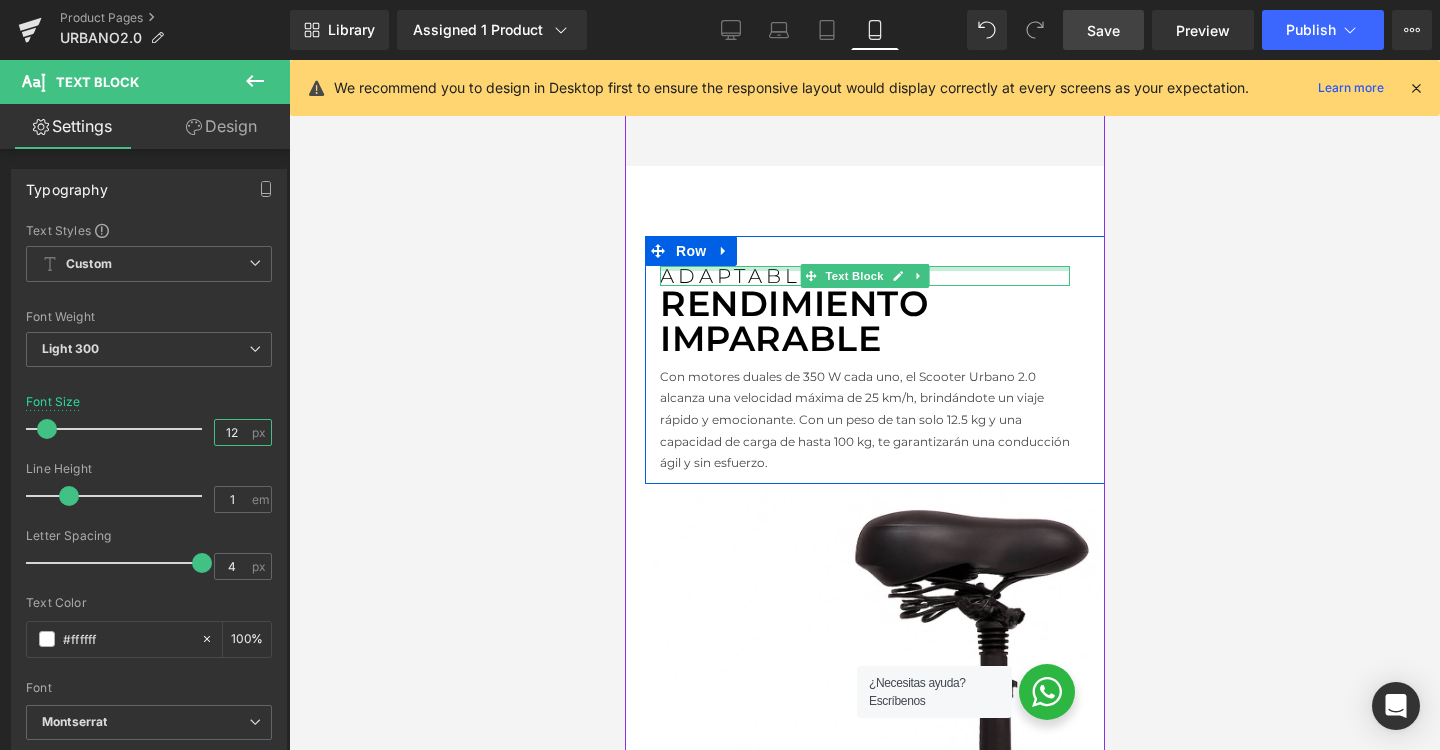 click at bounding box center [864, 268] 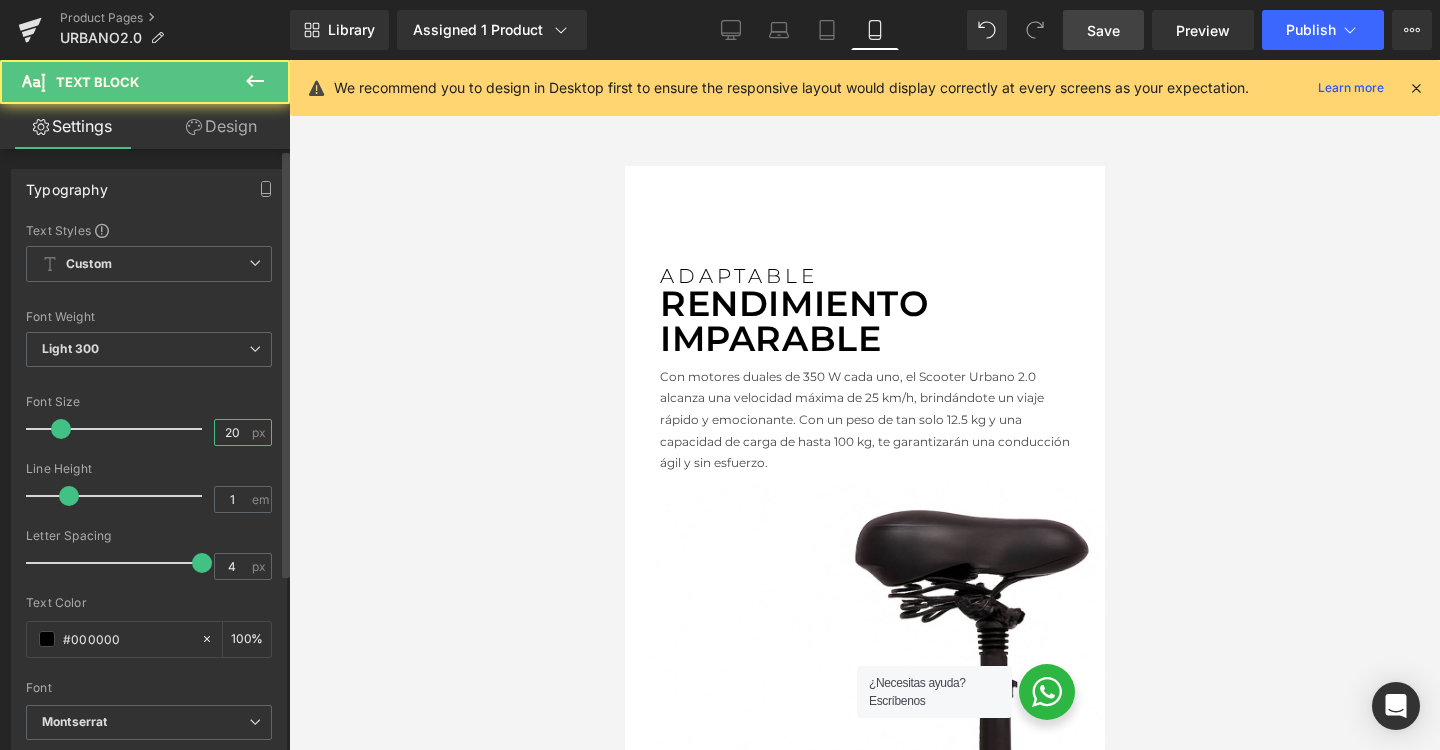 click on "20" at bounding box center [232, 432] 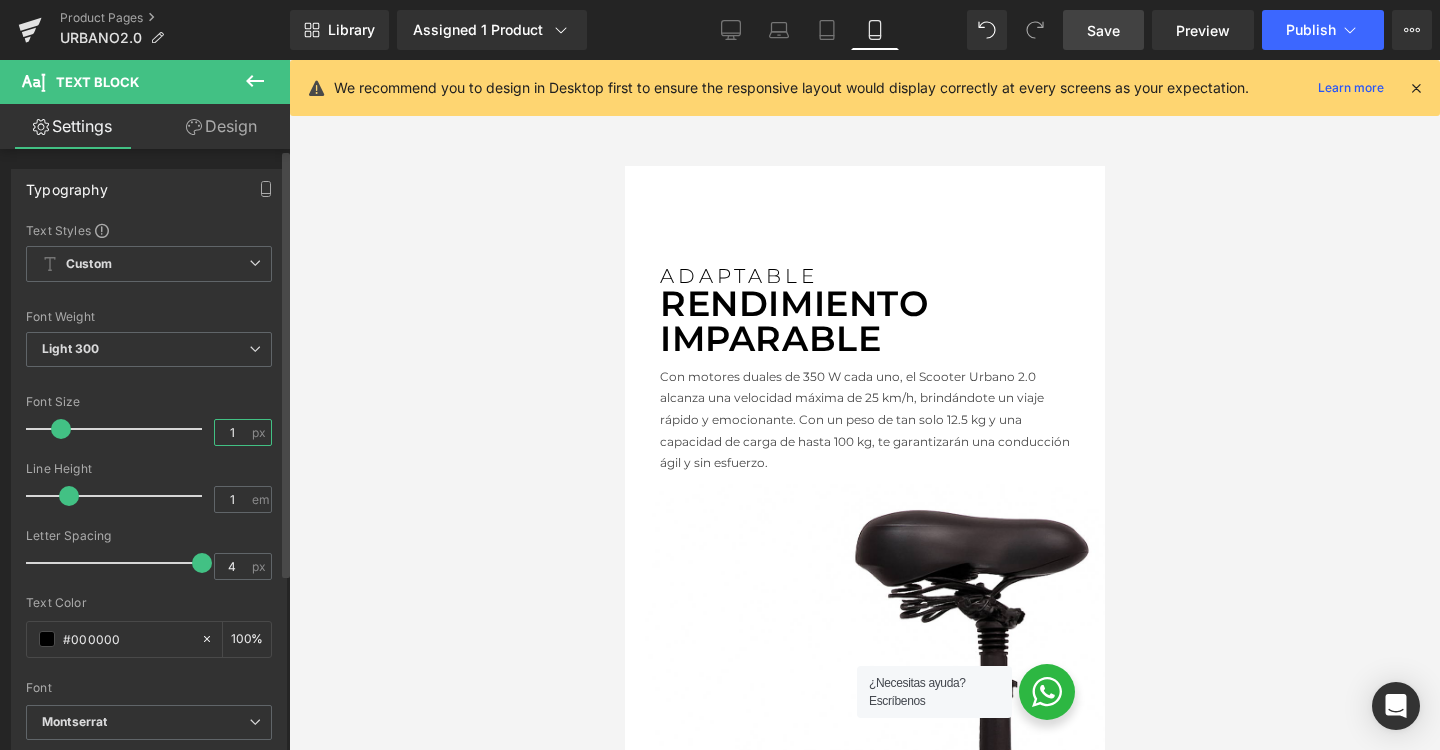 type on "12" 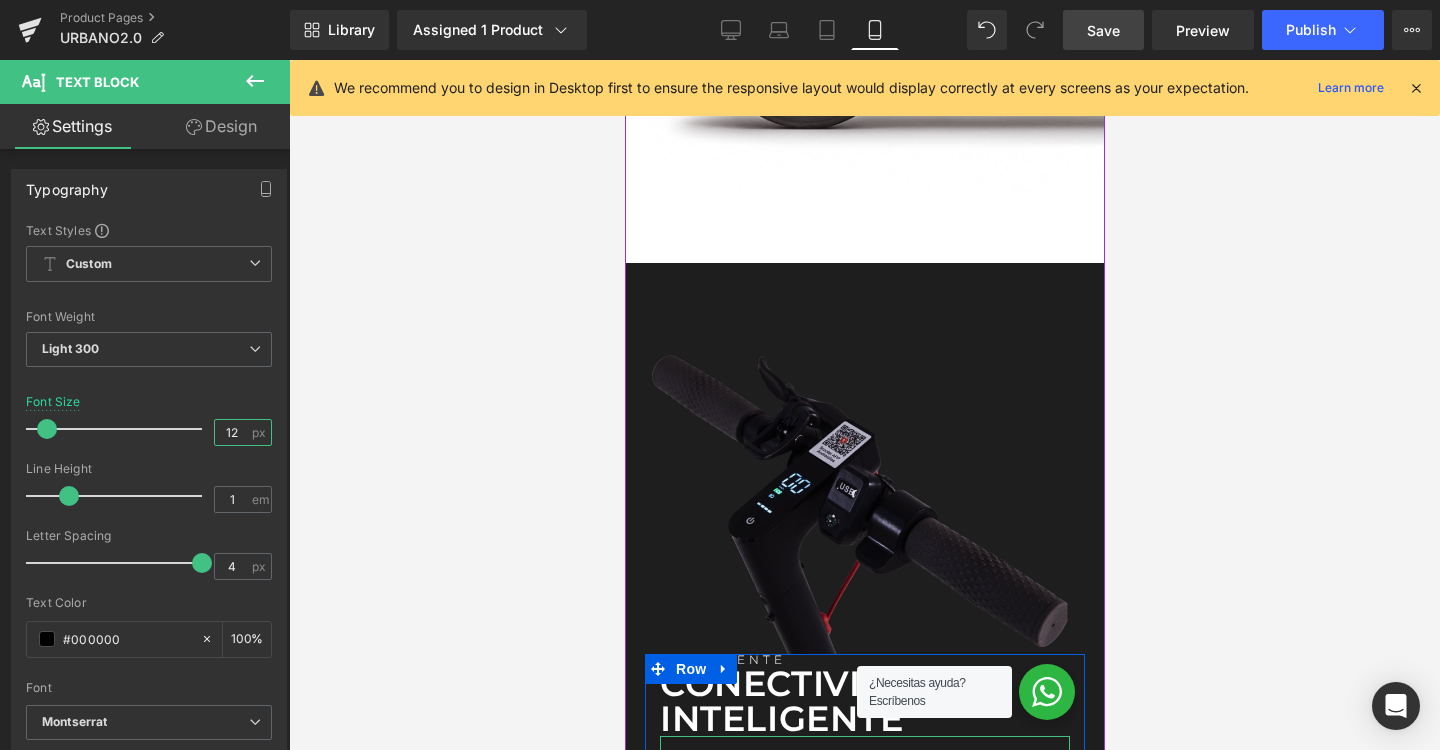 scroll, scrollTop: 2782, scrollLeft: 0, axis: vertical 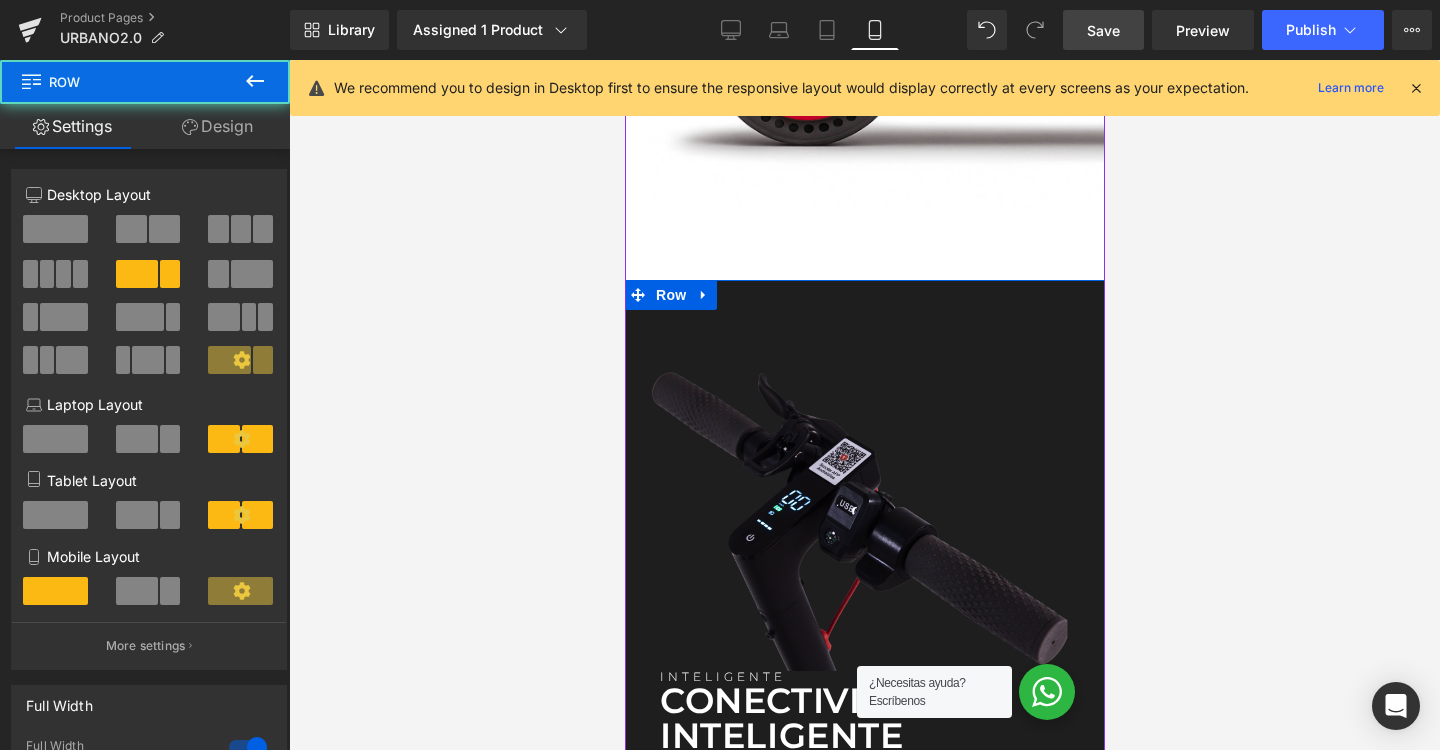 click on "Image         INTELIGENTE Text Block         CONECTIVIDAD INTELIGENTE Text Block         Mantente conectado mientras te desplazas con el cargador USB incorporado para tu celular. Además su aplicación integrada te brinda un control total sobre tu scooter, desde la distancia hasta el estado de la batería. Text Block         Row         Row   70px   NaNpx" at bounding box center (864, 574) 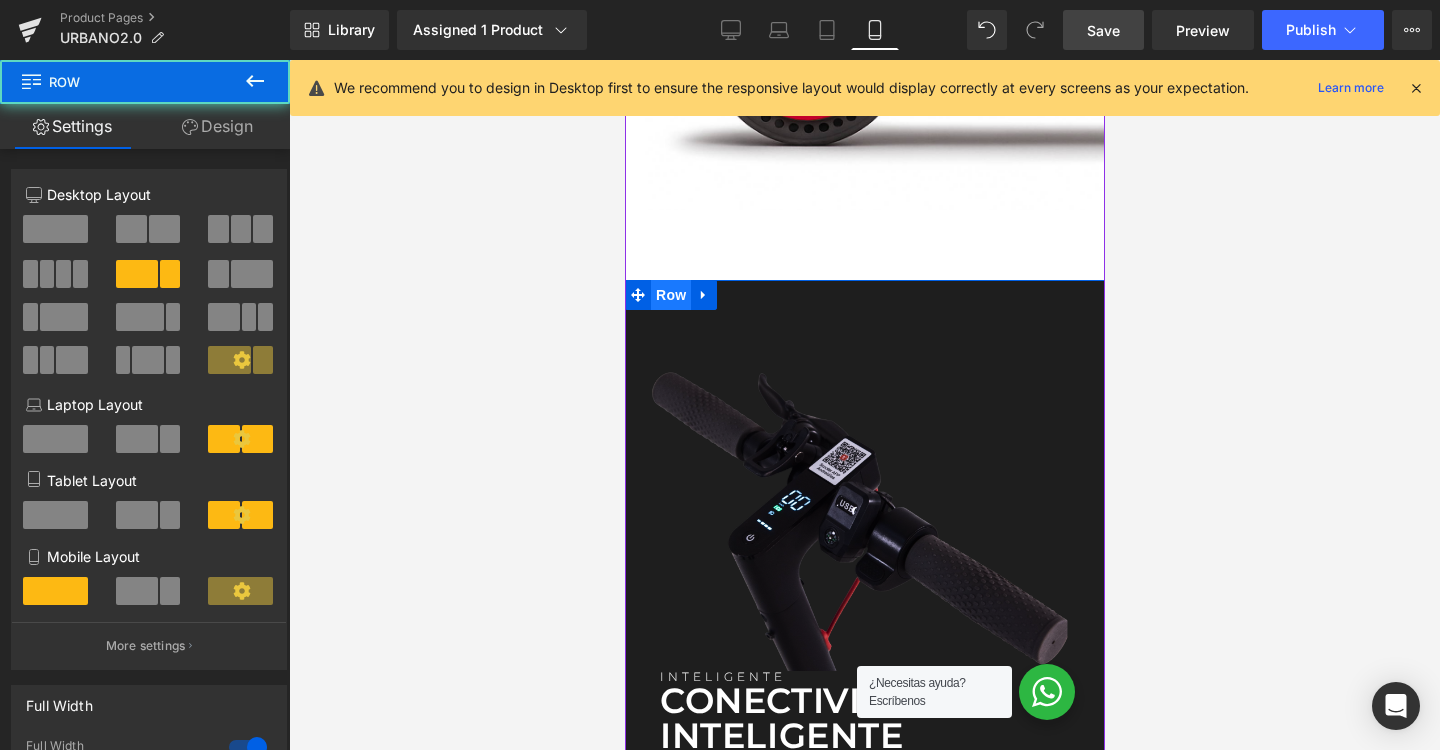 click on "Row" at bounding box center [670, 295] 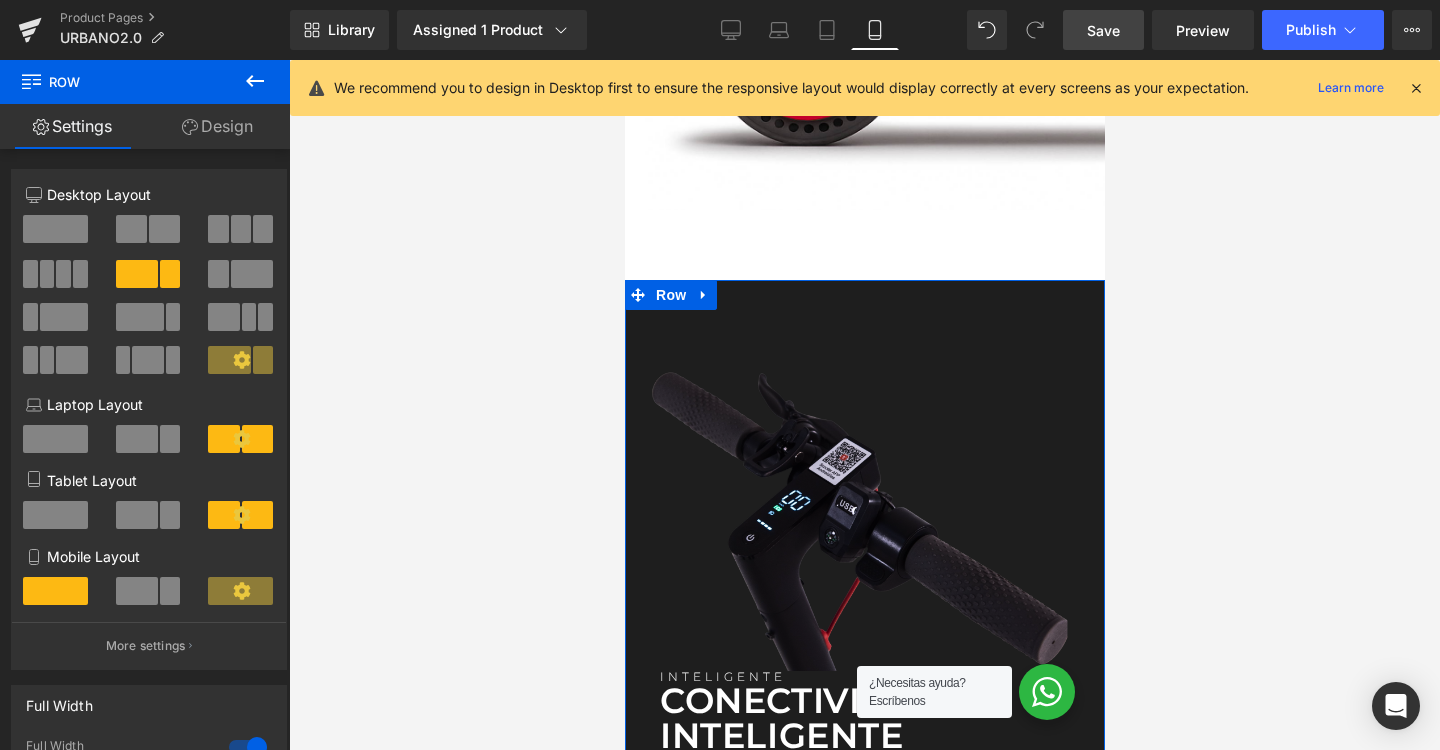 click on "Design" at bounding box center [217, 126] 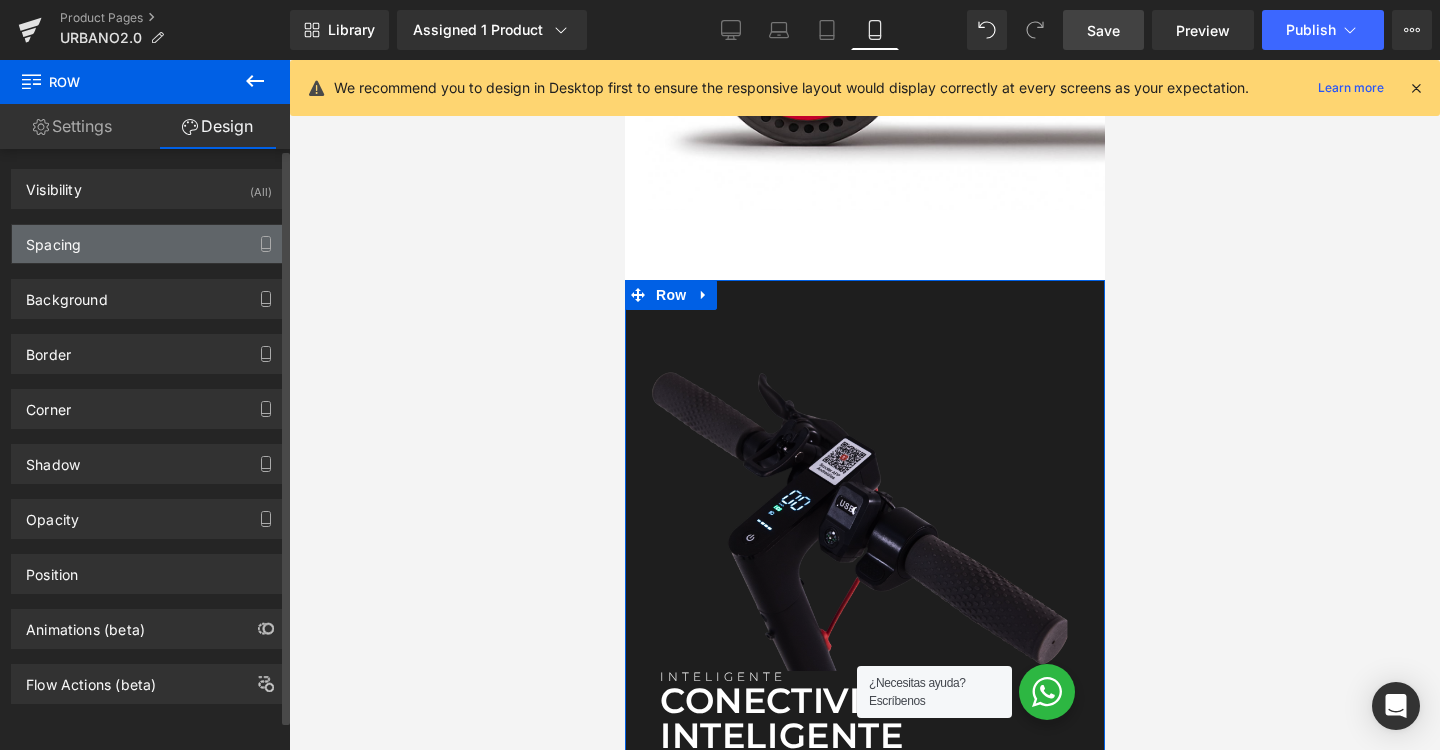 click on "Spacing" at bounding box center [149, 244] 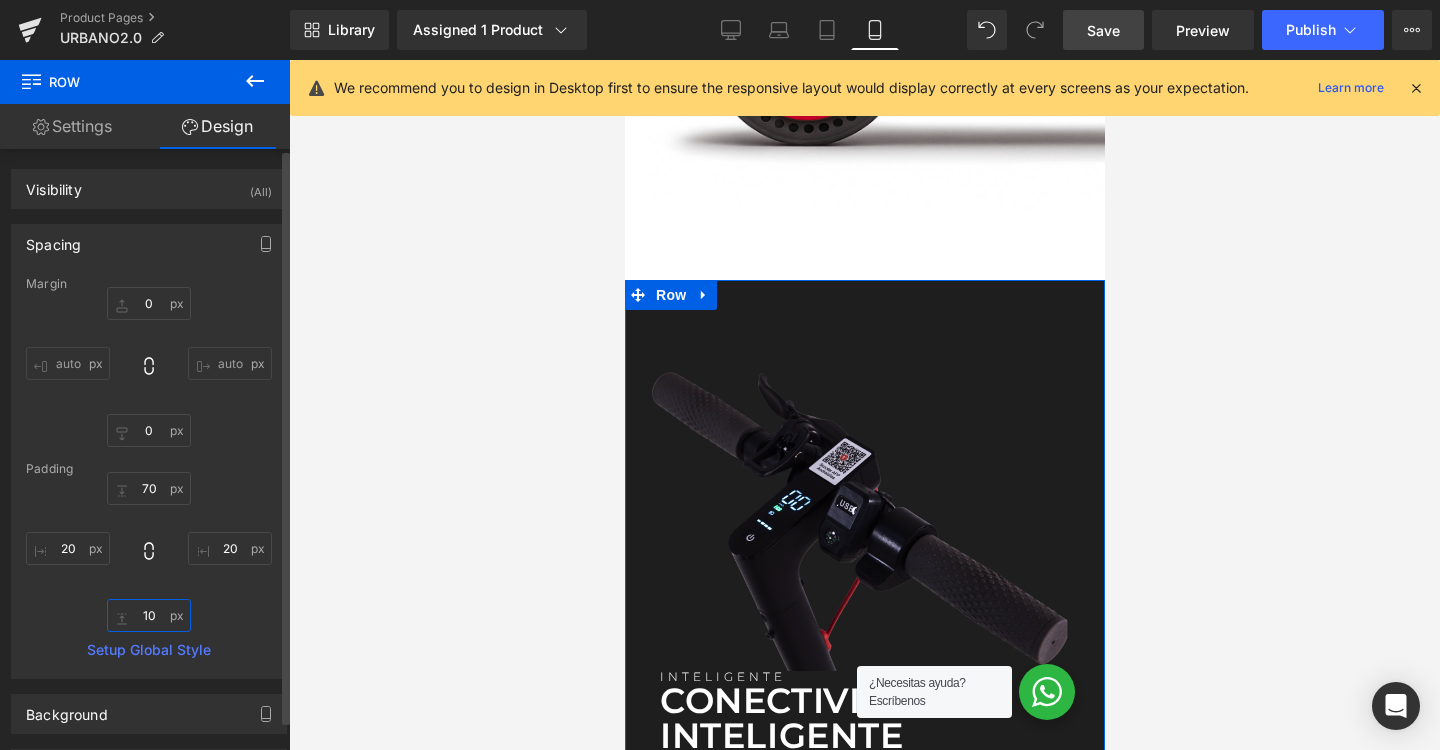 click on "10" at bounding box center [149, 615] 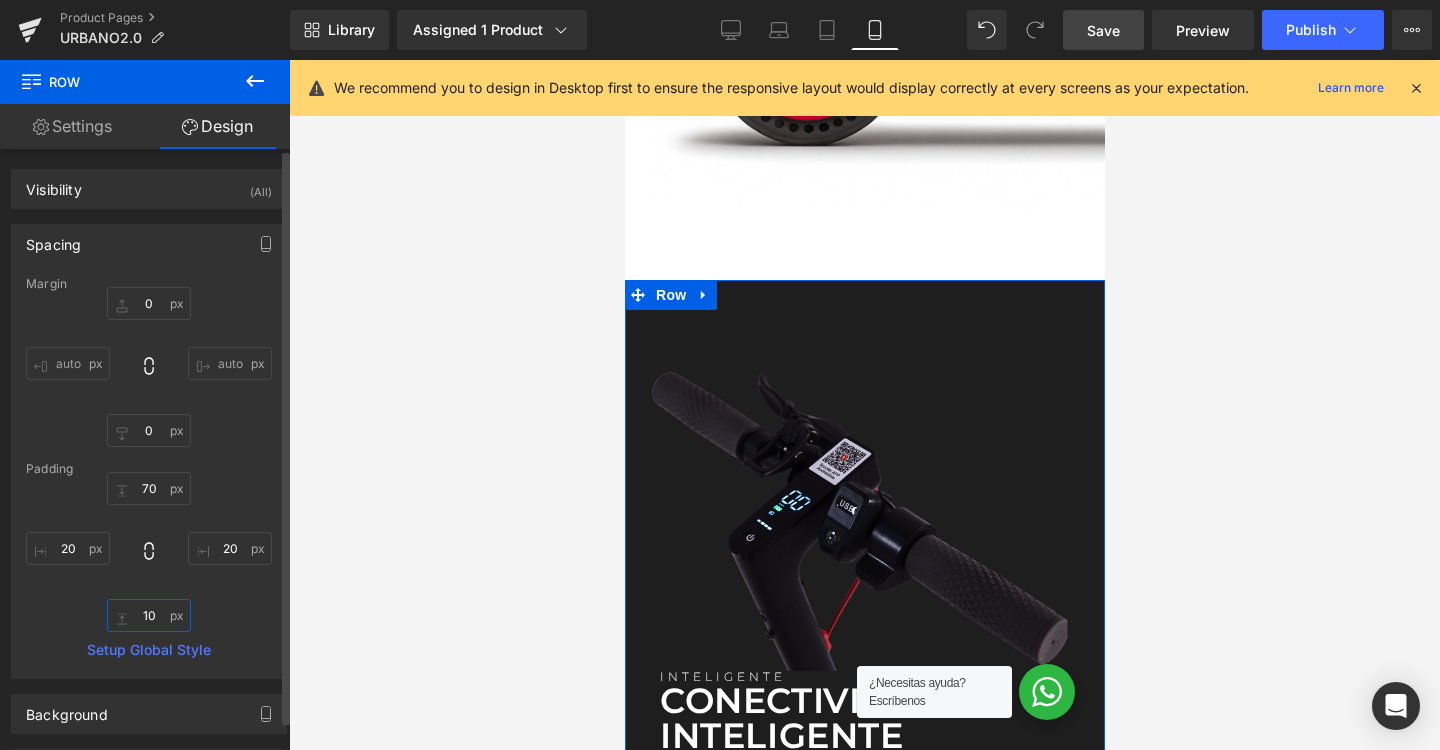 type on "1" 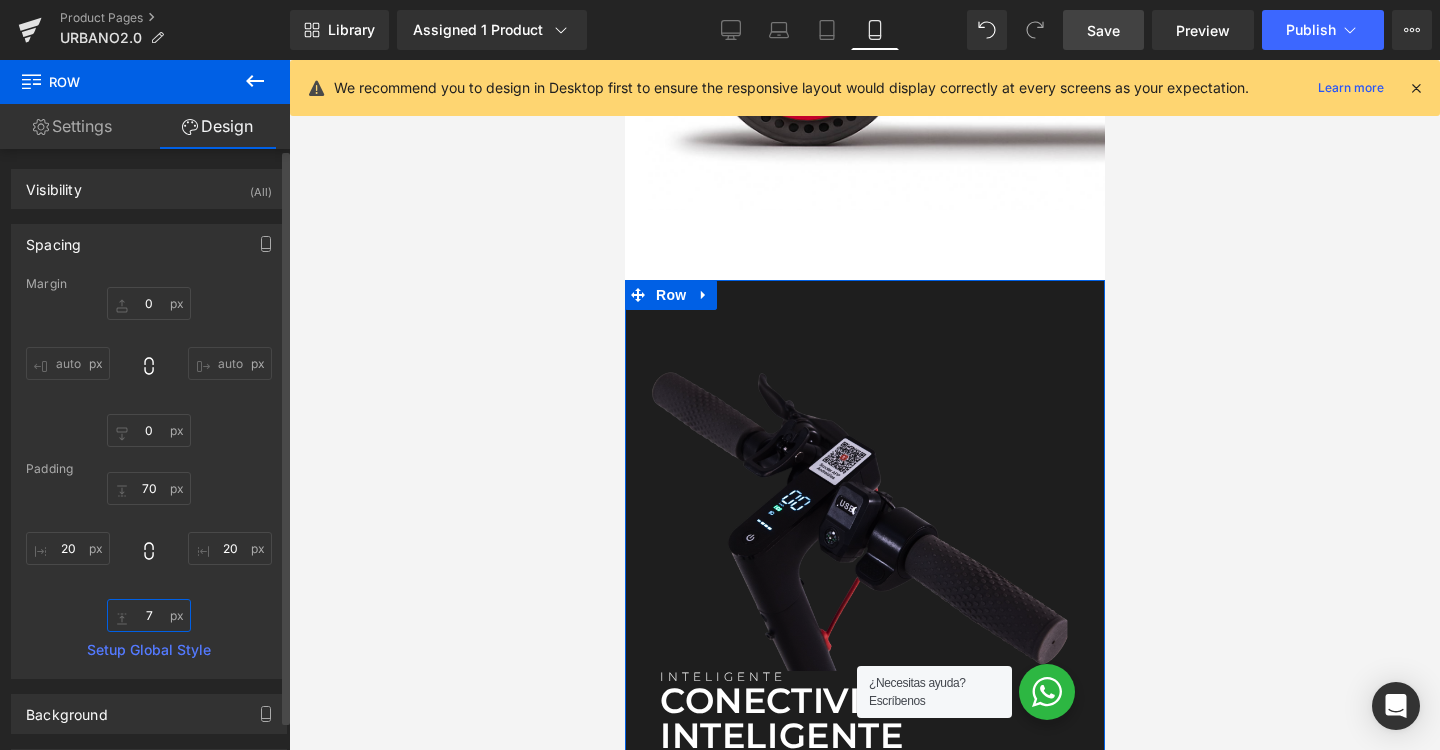 type on "70" 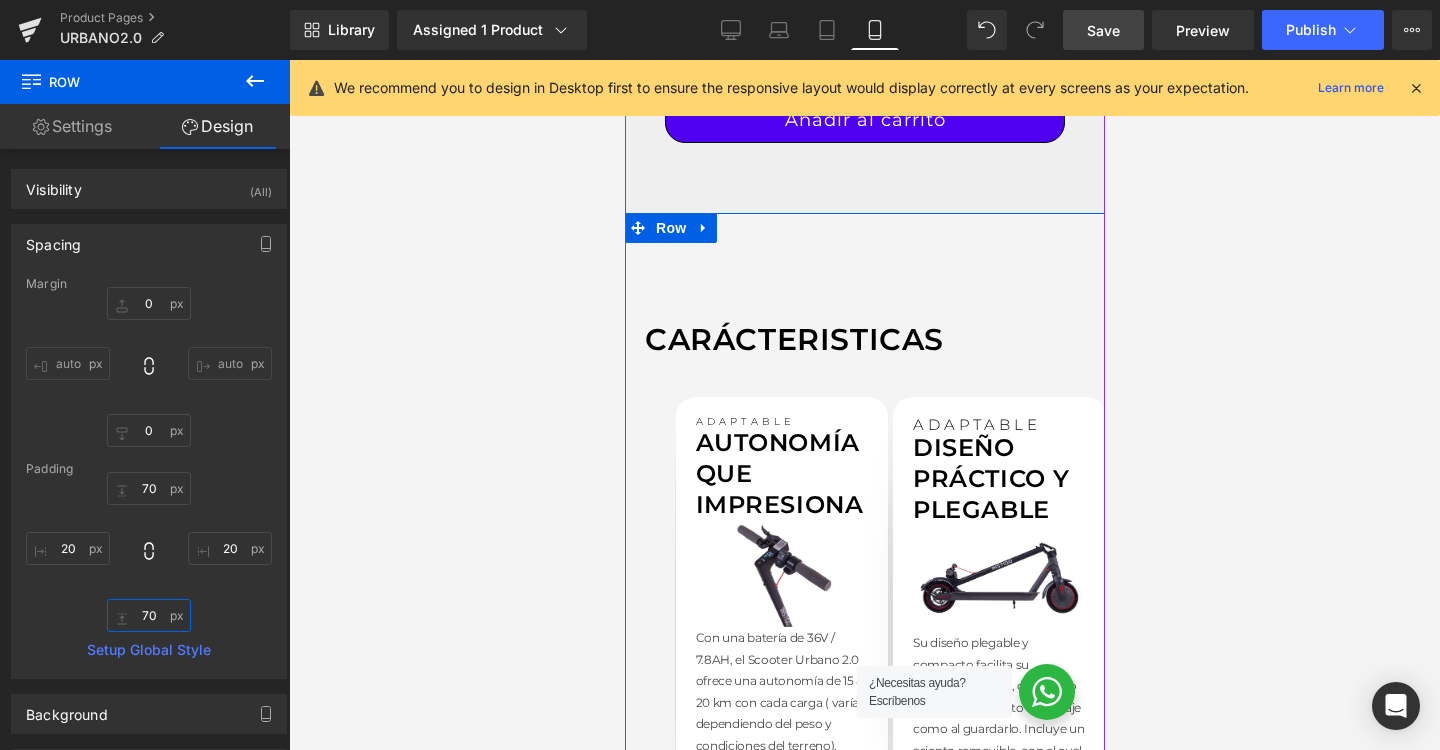 scroll, scrollTop: 1219, scrollLeft: 0, axis: vertical 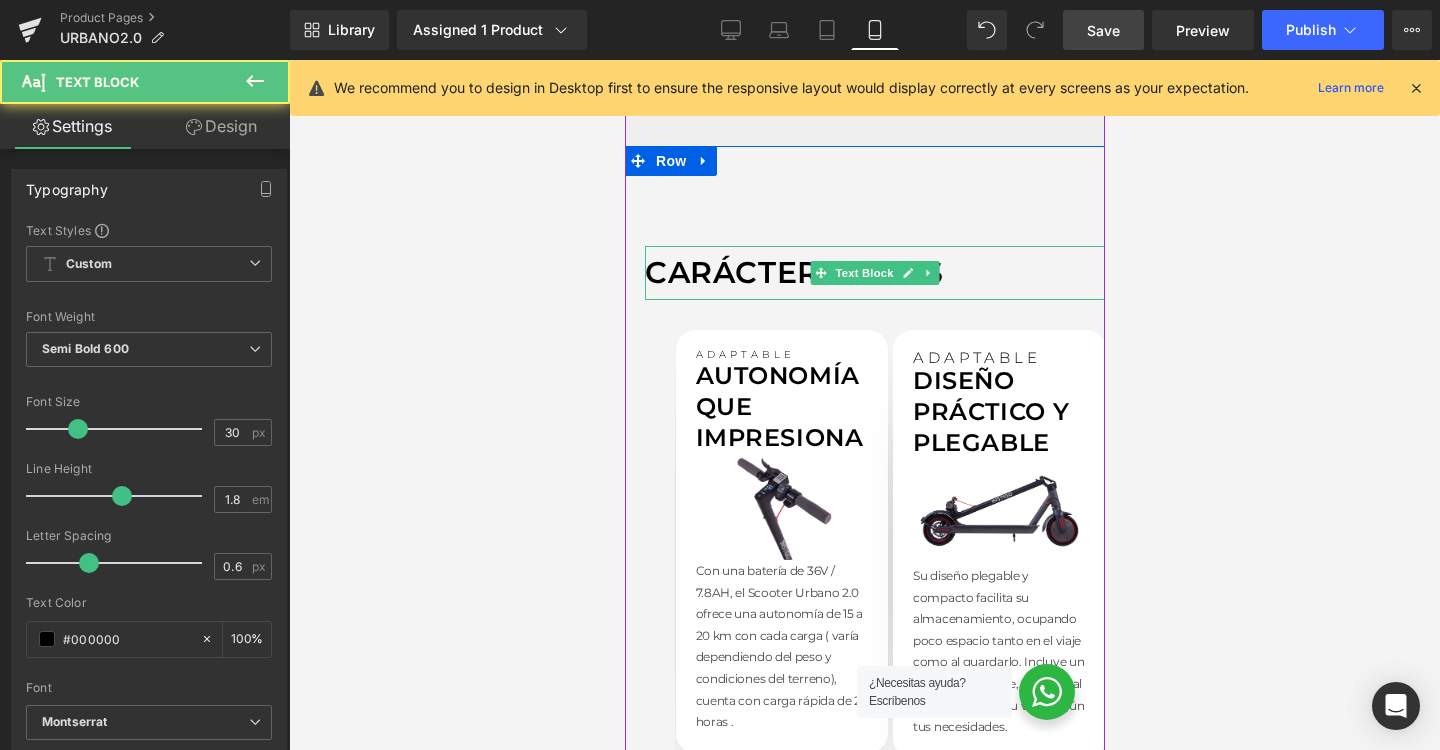 click on "CARÁCTERISTICAS" at bounding box center (874, 273) 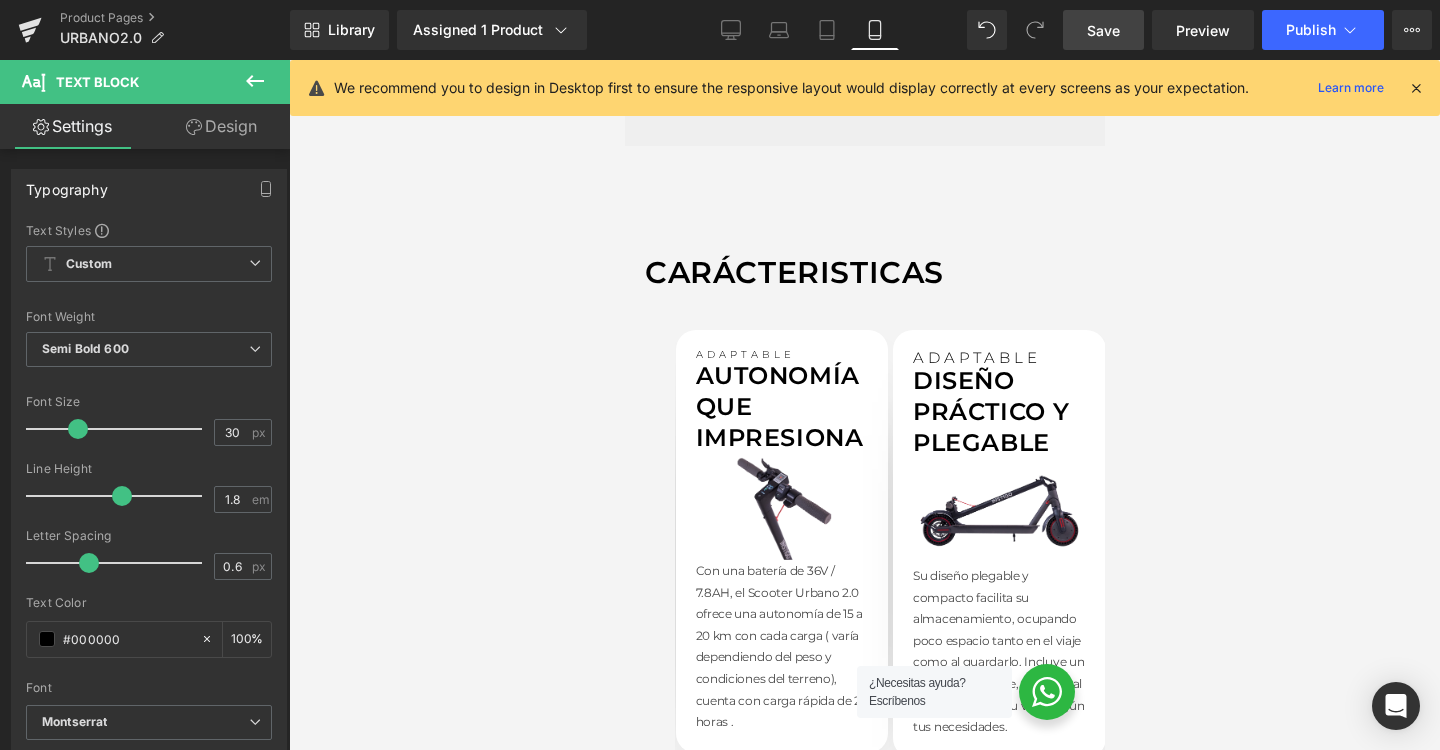 click on "Design" at bounding box center (221, 126) 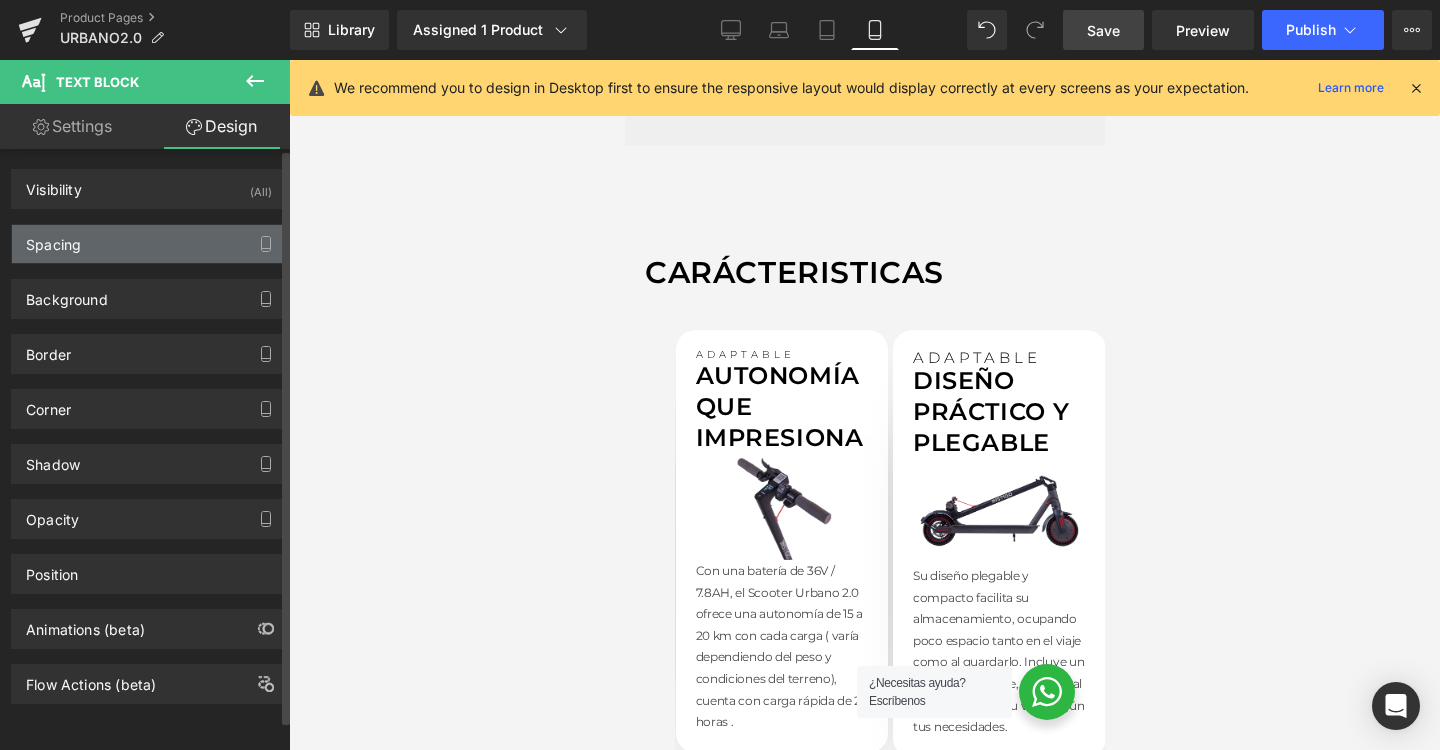 click on "Spacing" at bounding box center [149, 244] 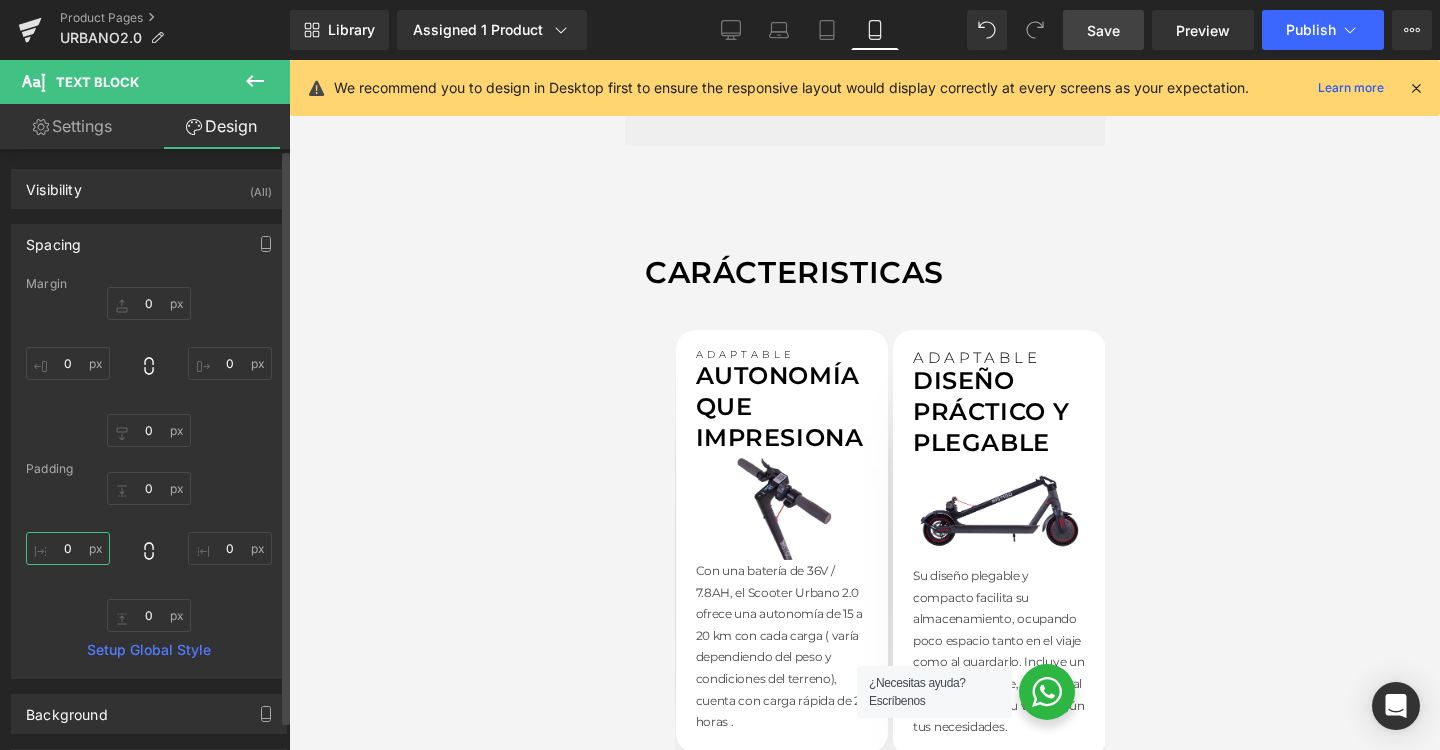 click on "0" at bounding box center (68, 548) 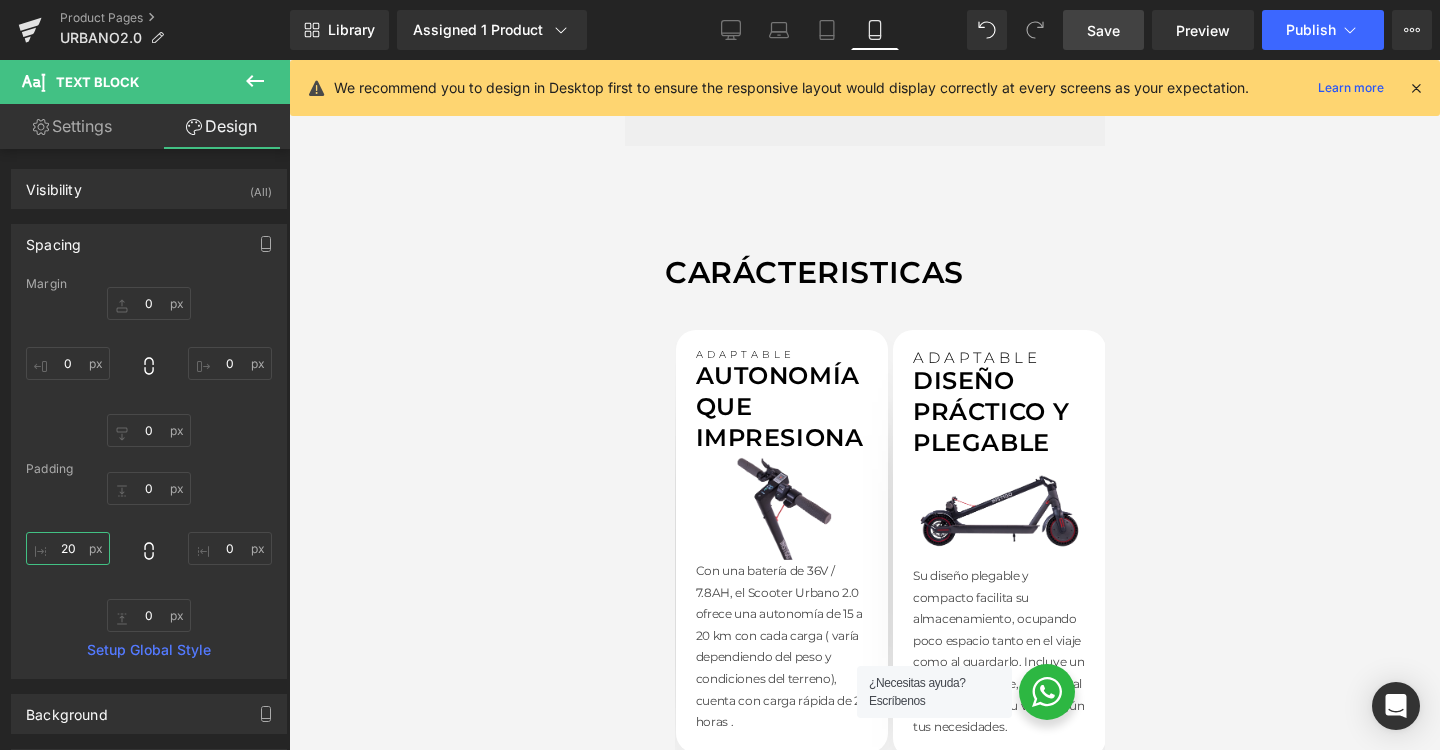 type on "20" 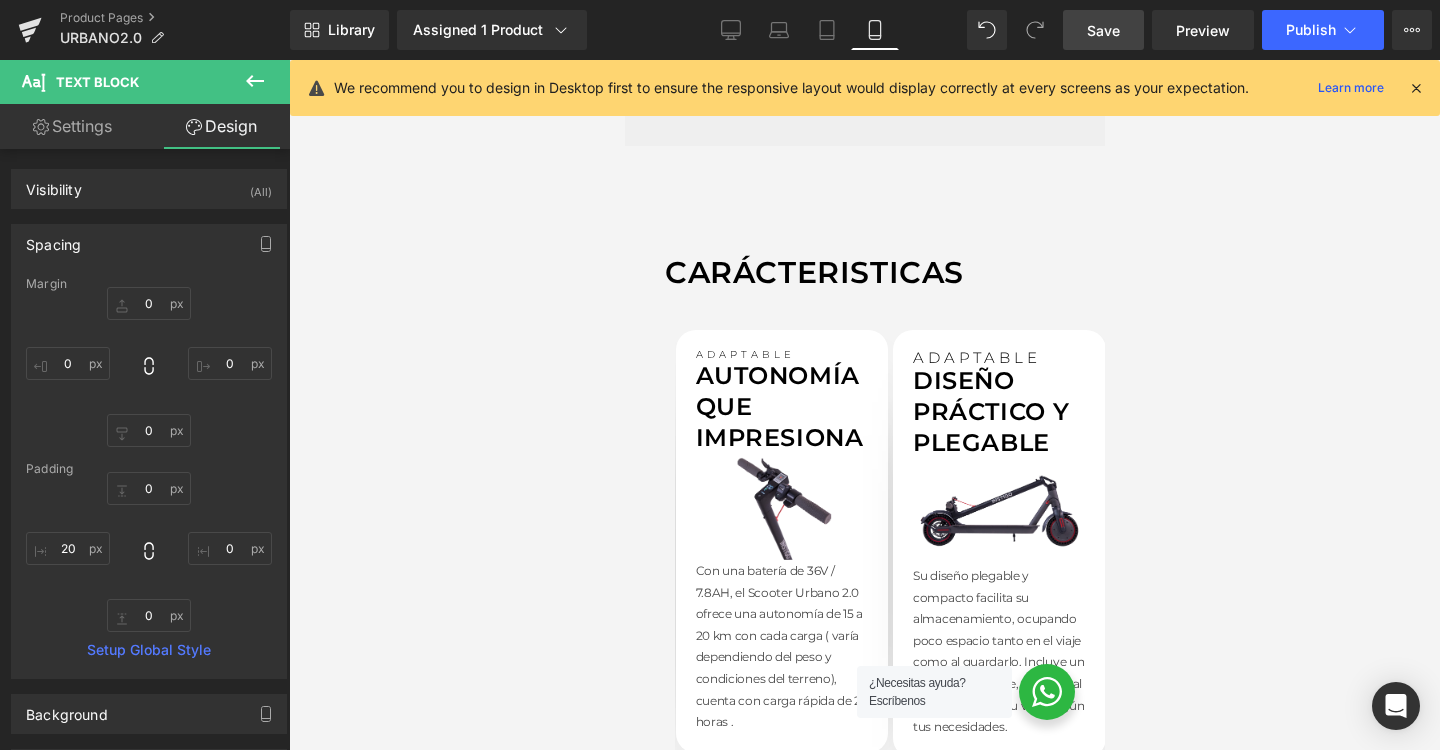 click on "Save" at bounding box center (1103, 30) 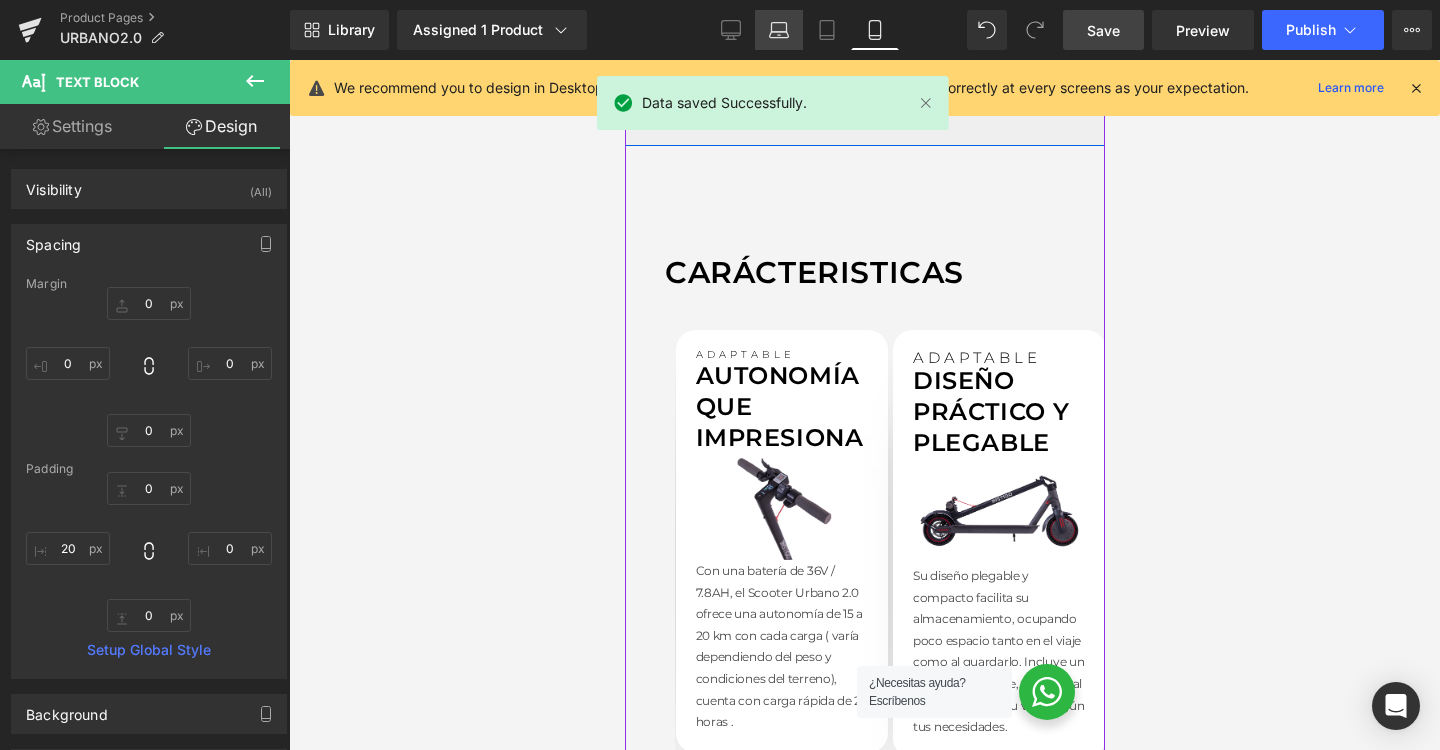 click 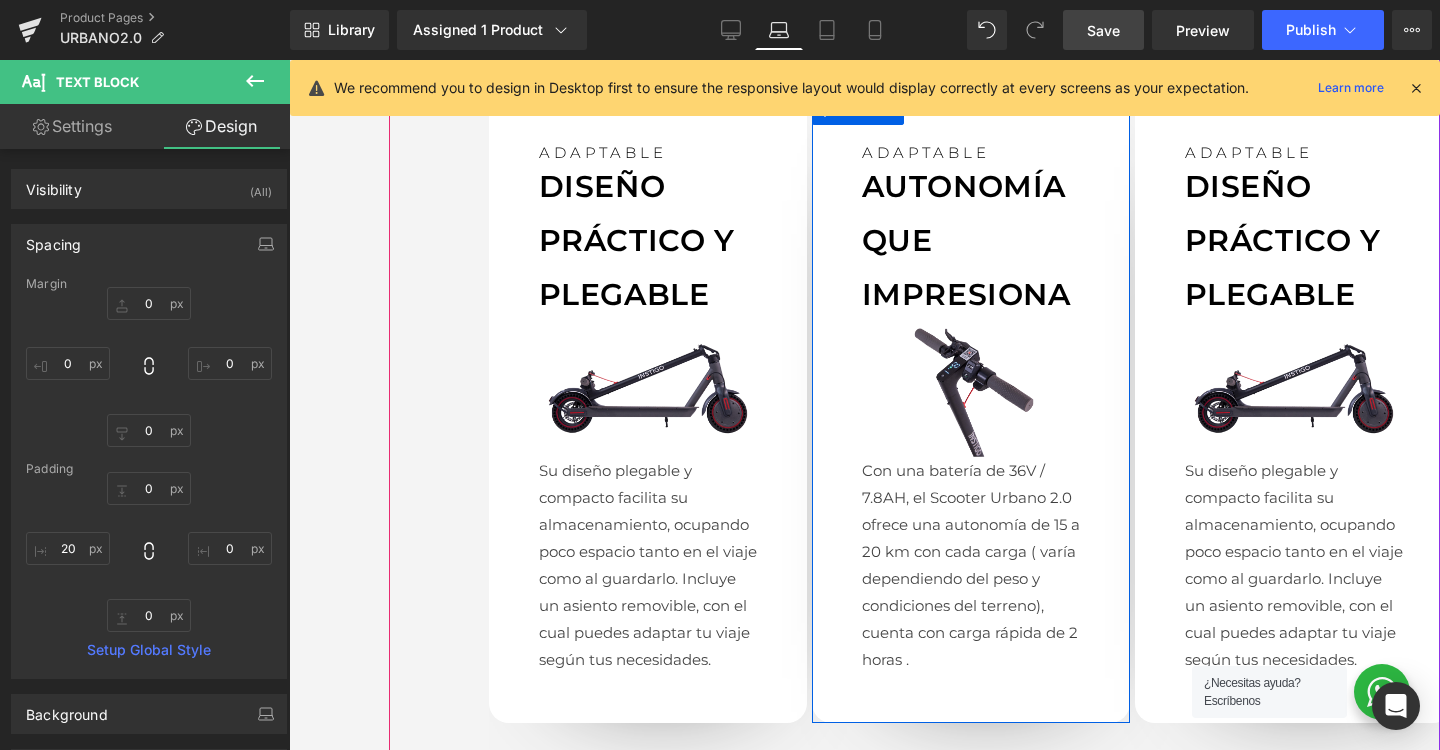 scroll, scrollTop: 1166, scrollLeft: 0, axis: vertical 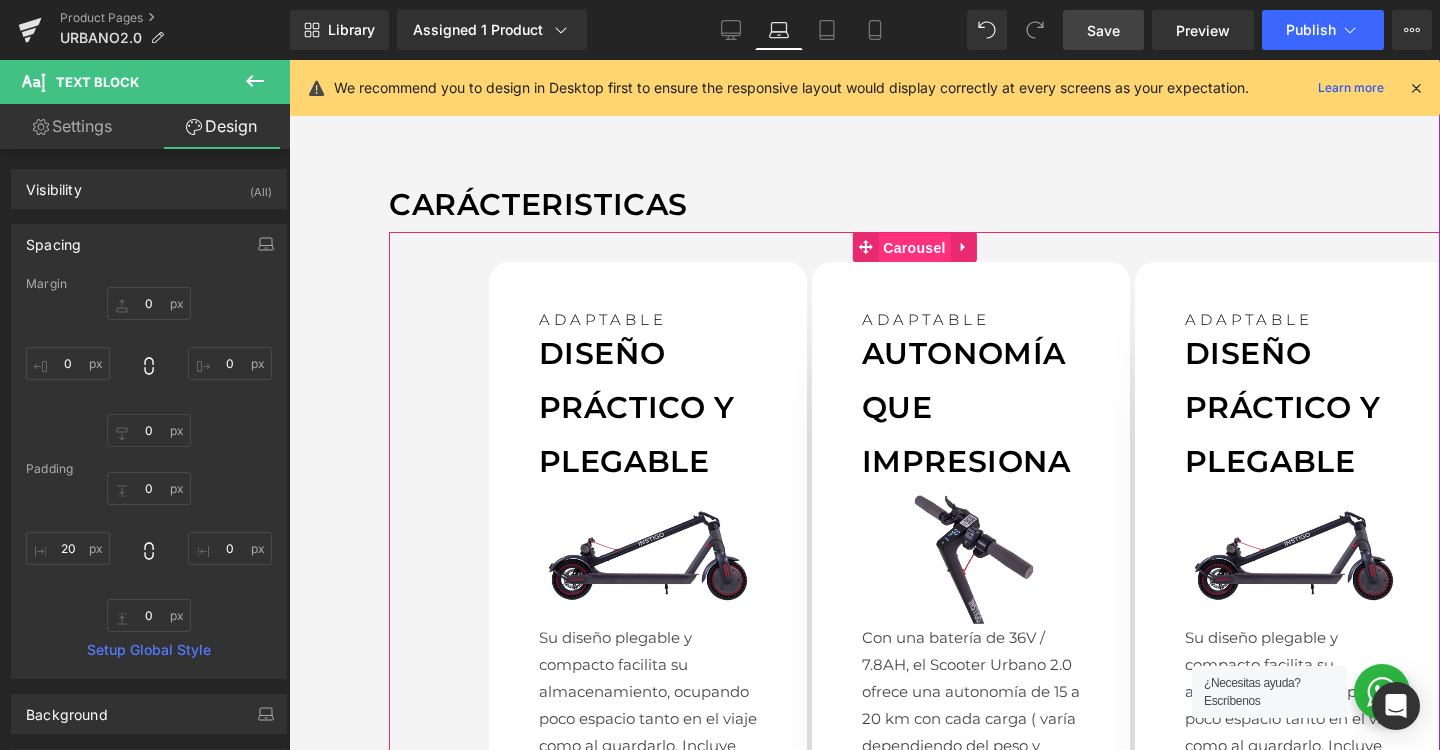 click on "Carousel" at bounding box center [914, 248] 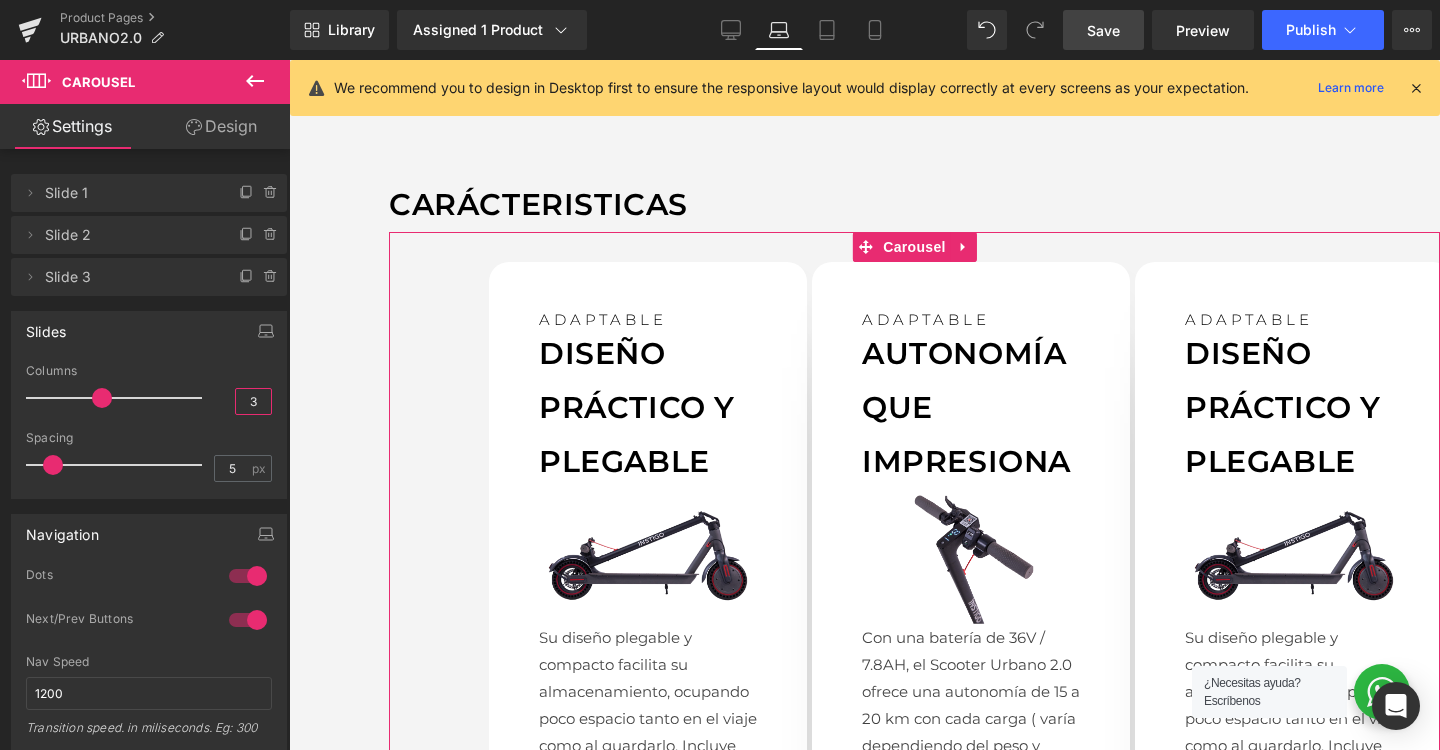 click on "3" at bounding box center [253, 401] 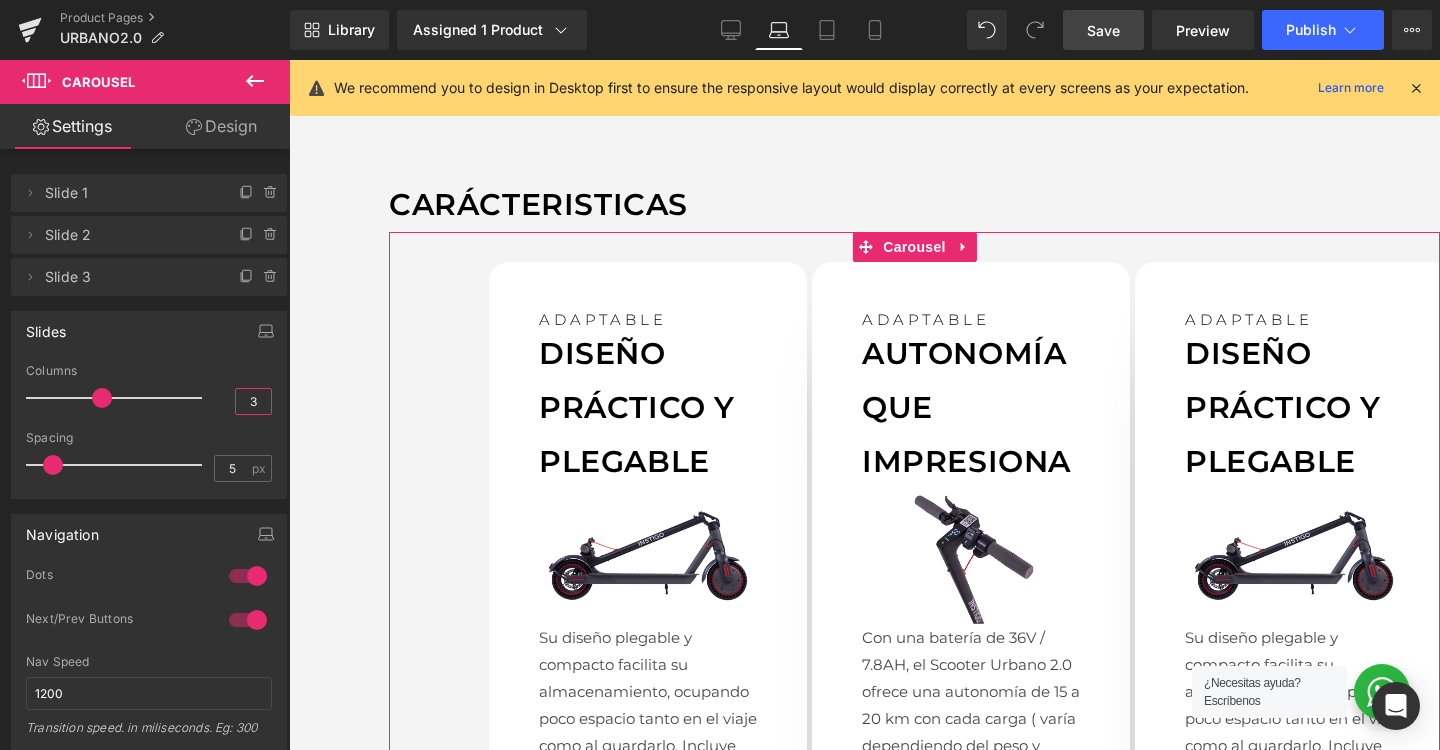 type on "2" 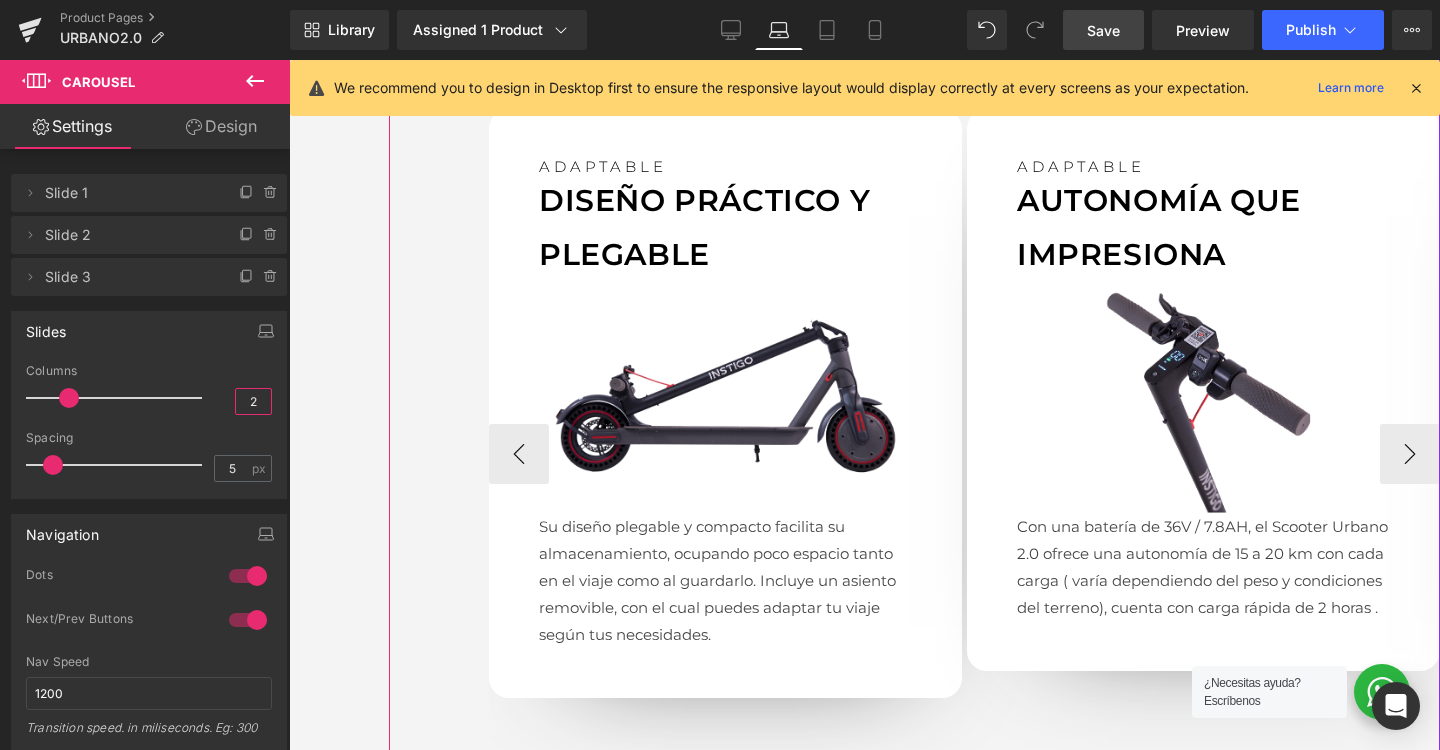 scroll, scrollTop: 1190, scrollLeft: 0, axis: vertical 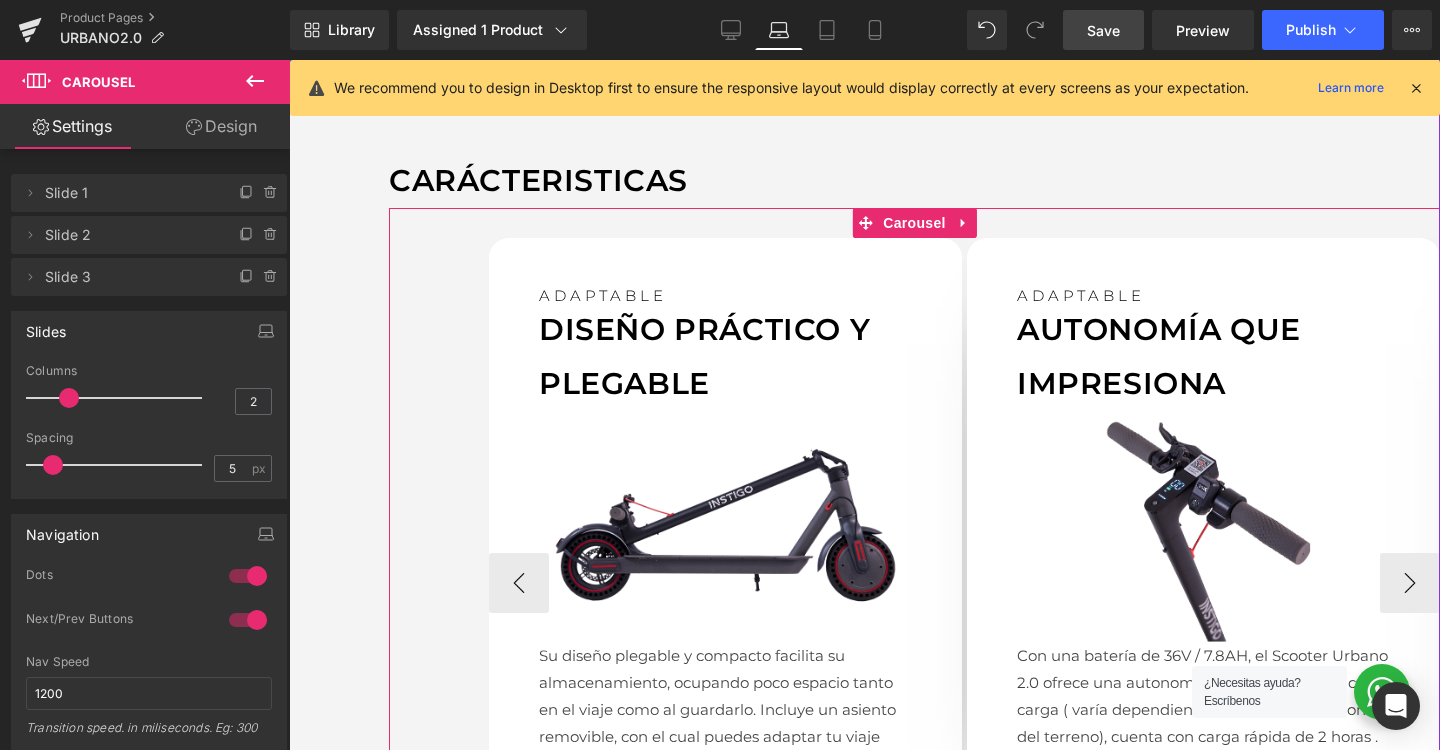 click on "ADAPTABLE Text Block         AUTONOMÍA QUE IMPRESIONA Text Block         Image         Con una batería de 36V / 7.8AH, el Scooter Urbano 2.0 ofrece una autonomía de 15 a 20 km con cada carga ( varía dependiendo del peso y condiciones del terreno), cuenta con carga rápida de 2 horas . Text Block         Row       50px" at bounding box center [1203, 519] 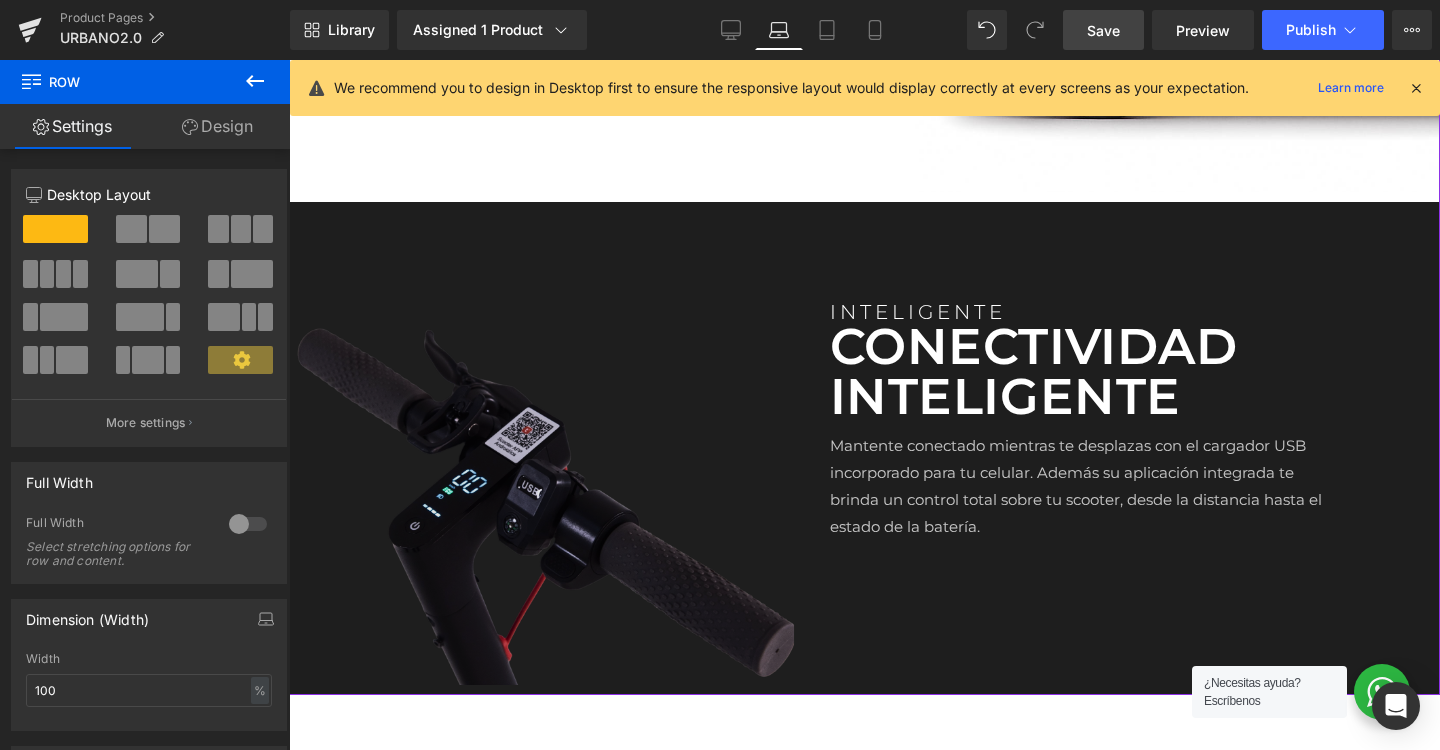 scroll, scrollTop: 2673, scrollLeft: 0, axis: vertical 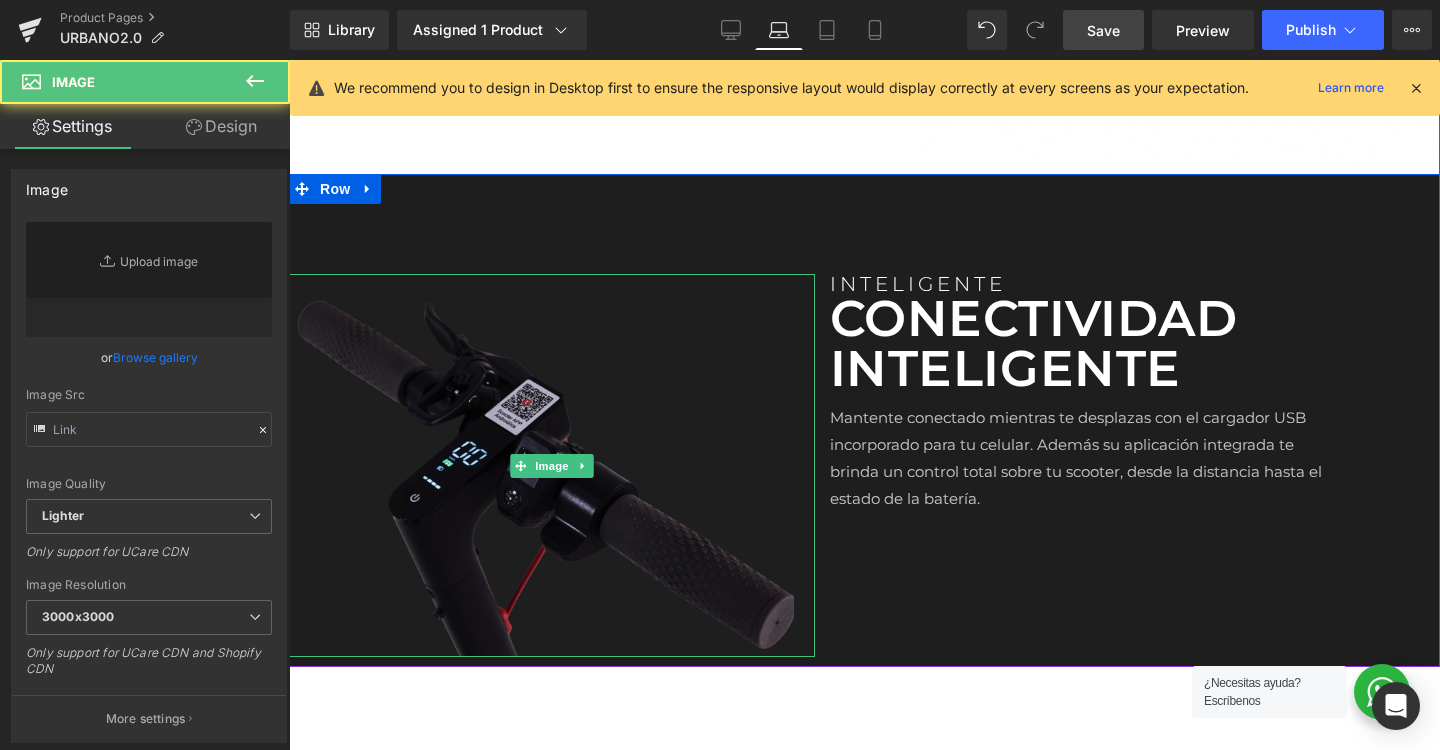 click at bounding box center [552, 465] 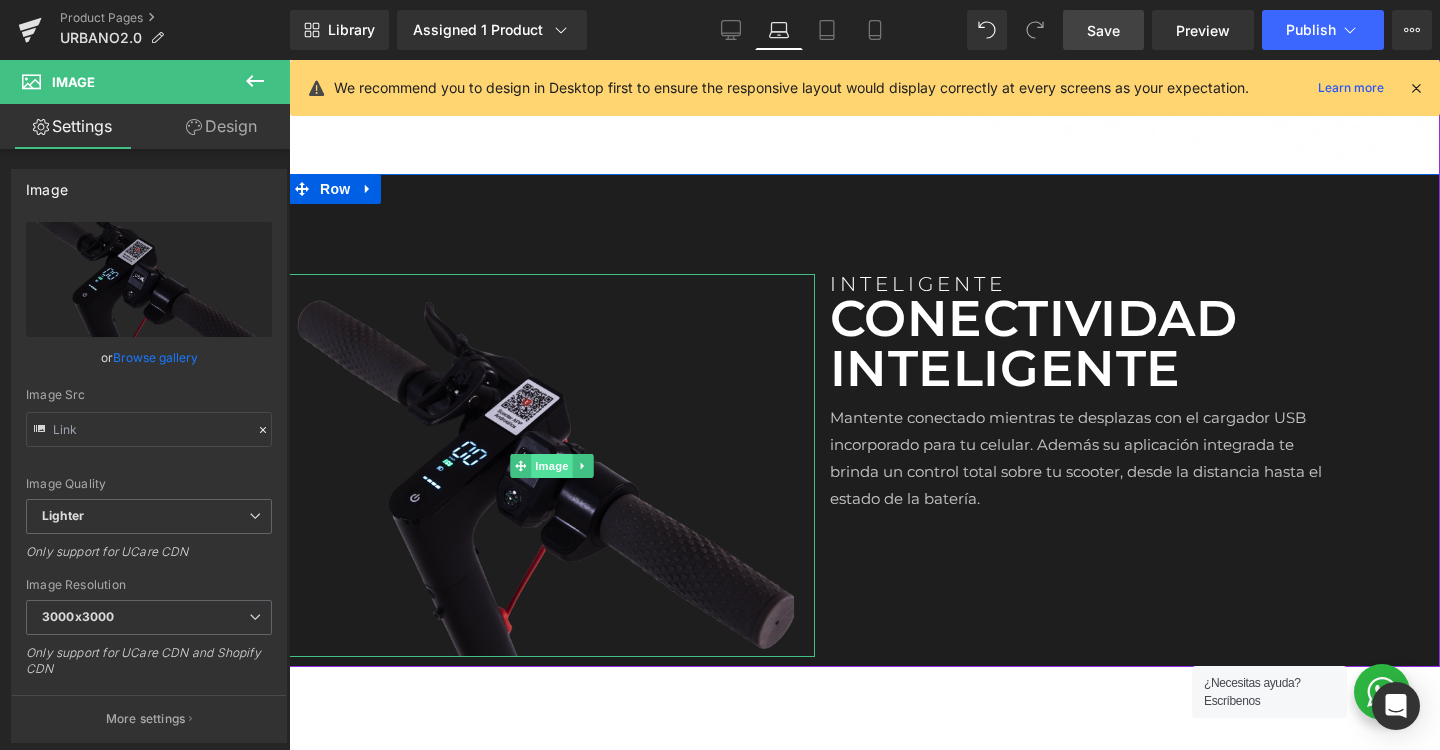 click on "Image" at bounding box center (552, 466) 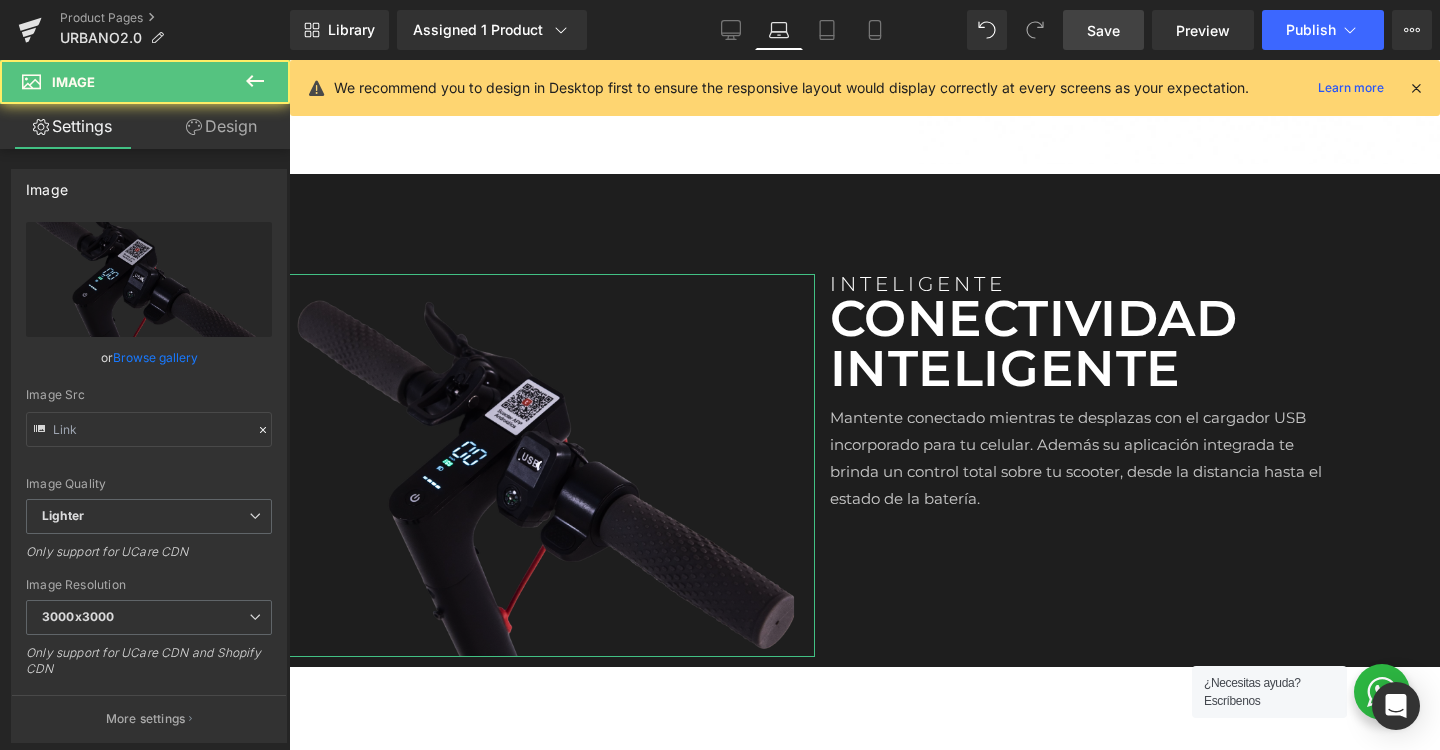 click on "Design" at bounding box center [221, 126] 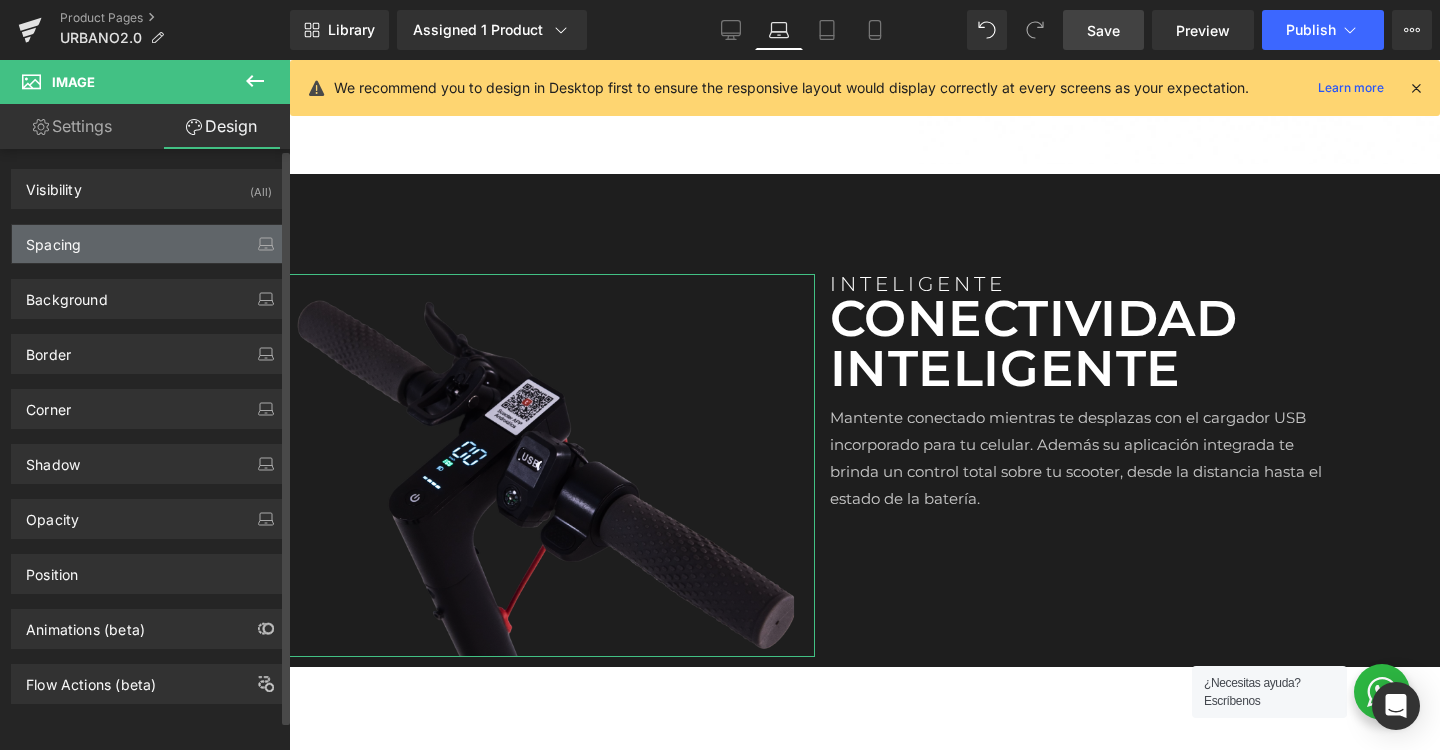 click on "Spacing" at bounding box center [149, 244] 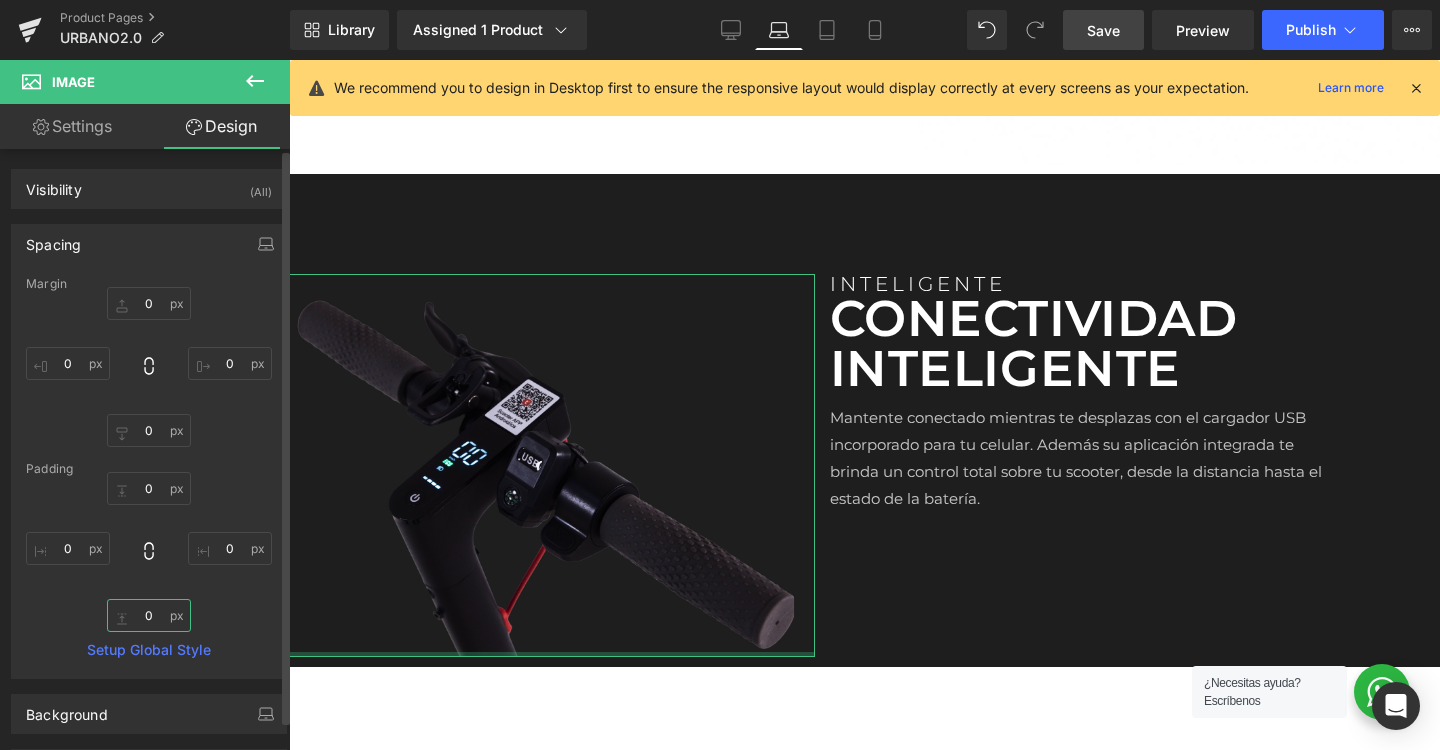 click on "0" at bounding box center [149, 615] 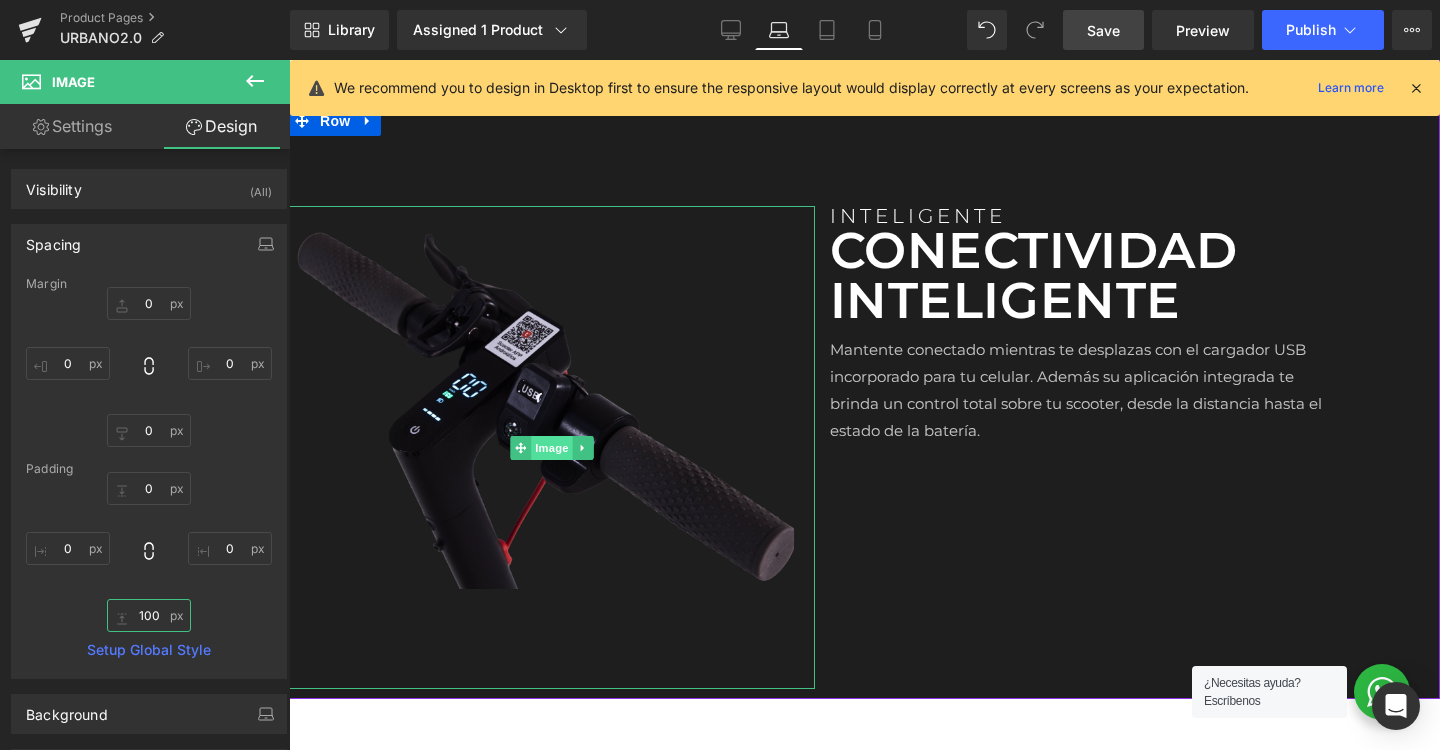 scroll, scrollTop: 2750, scrollLeft: 0, axis: vertical 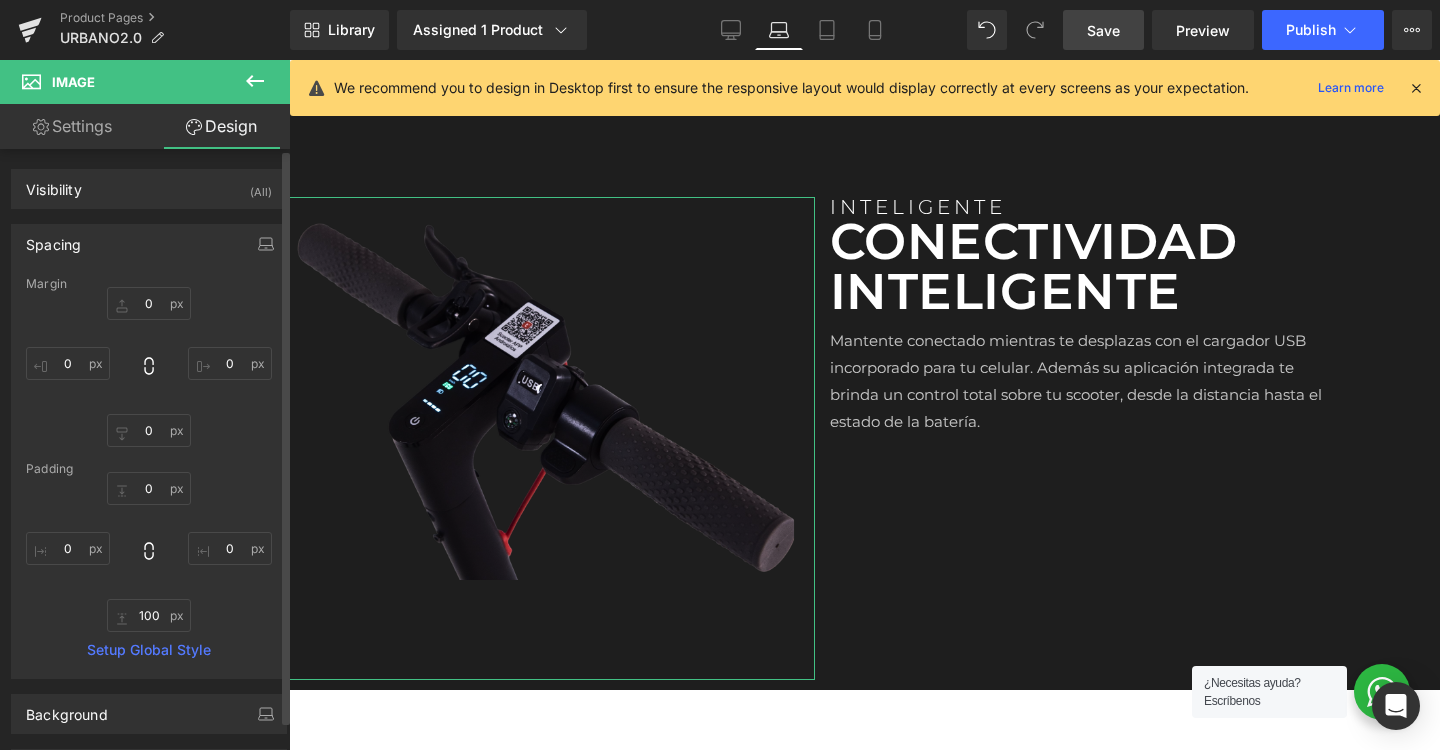 click on "Spacing" at bounding box center [149, 244] 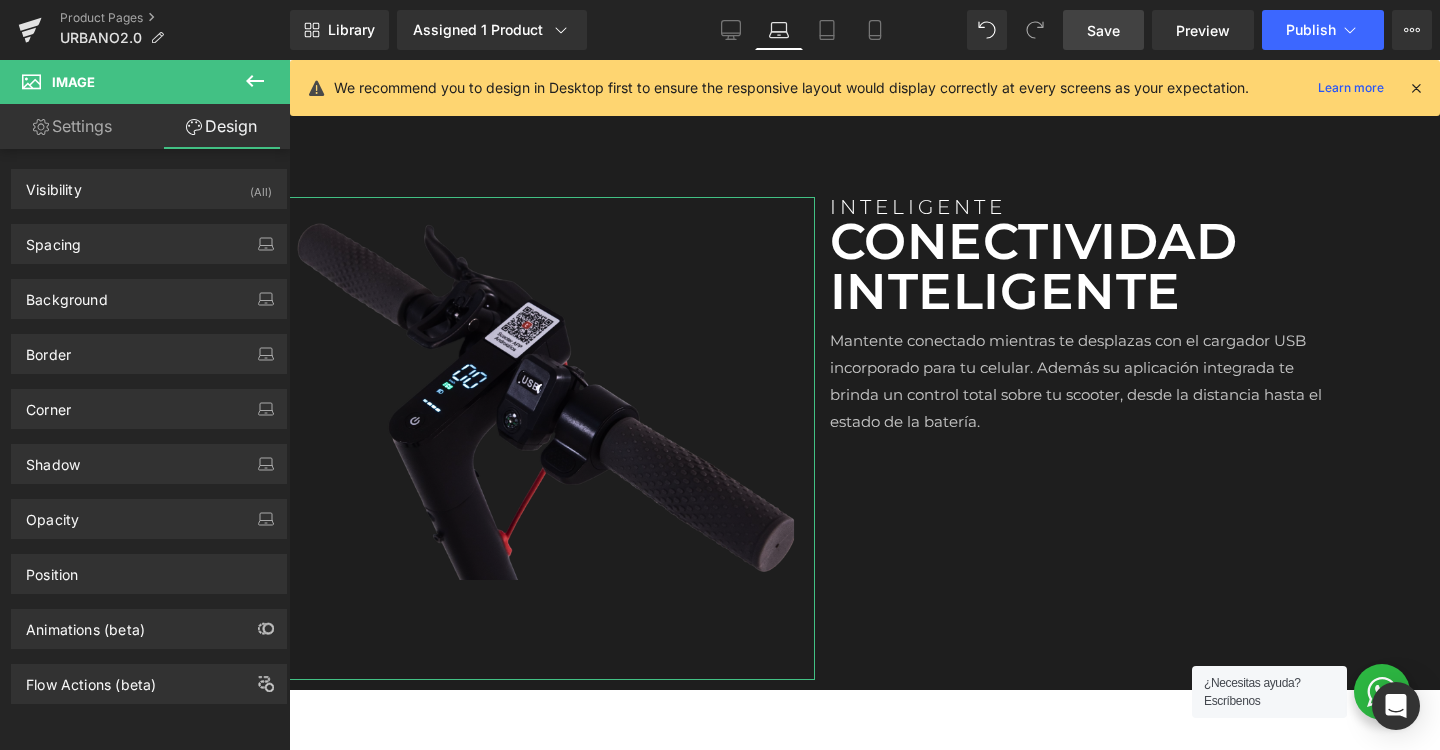 click on "Settings" at bounding box center (72, 126) 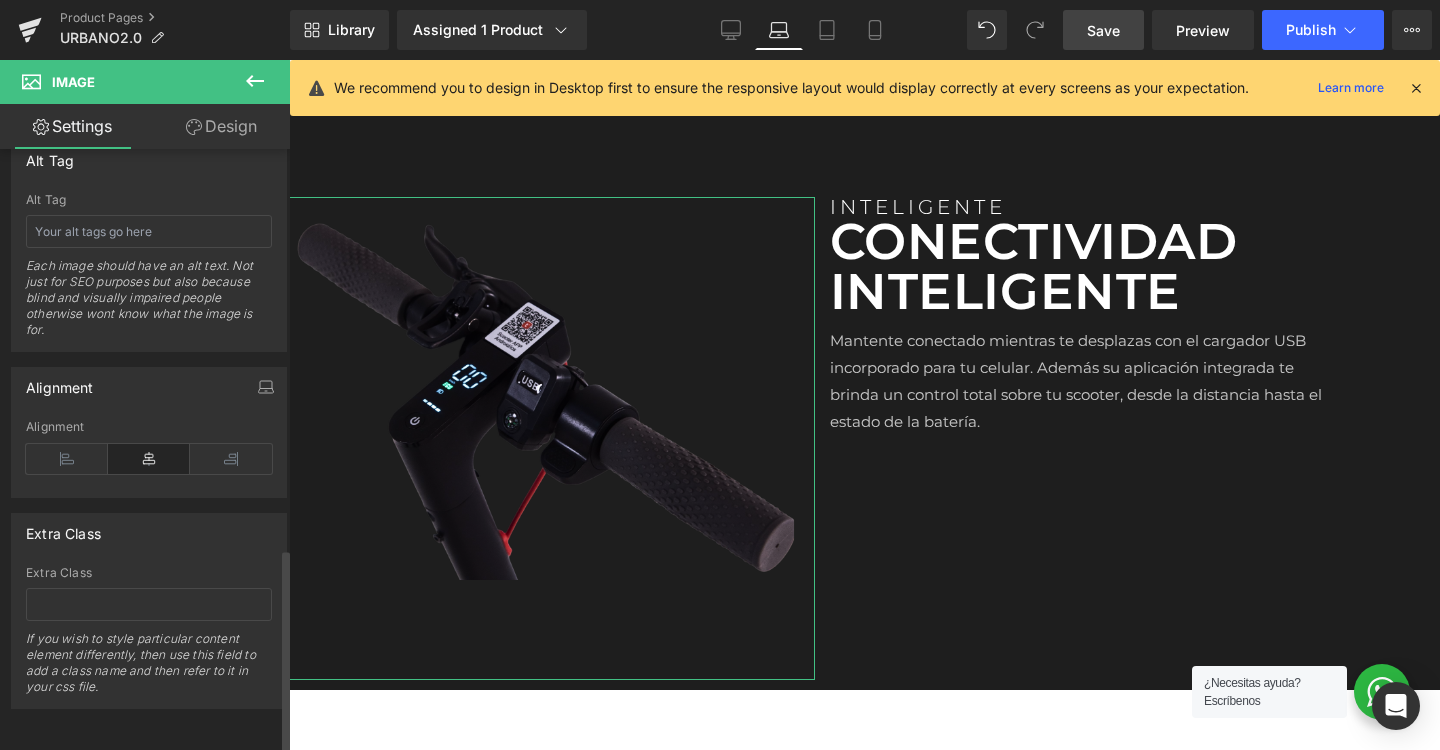 scroll, scrollTop: 1173, scrollLeft: 0, axis: vertical 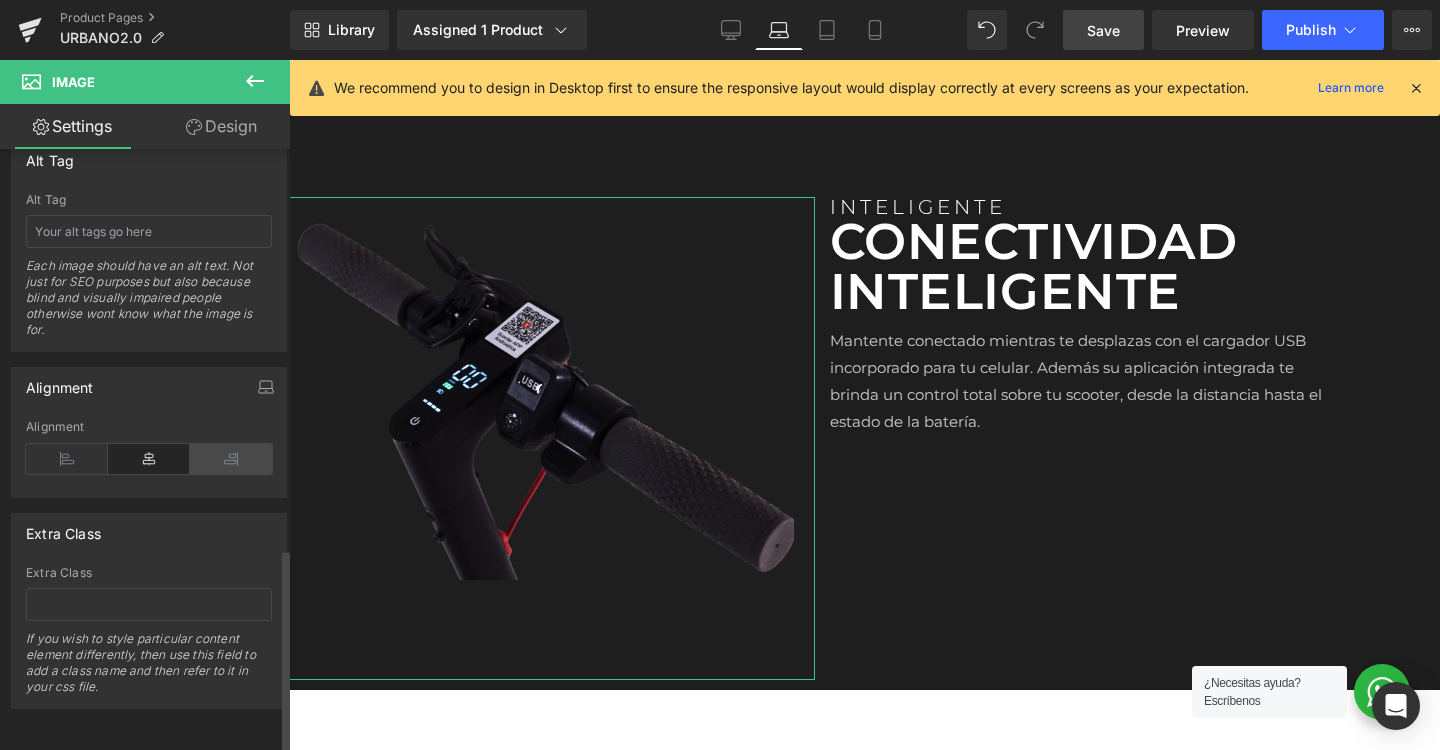 click at bounding box center [231, 459] 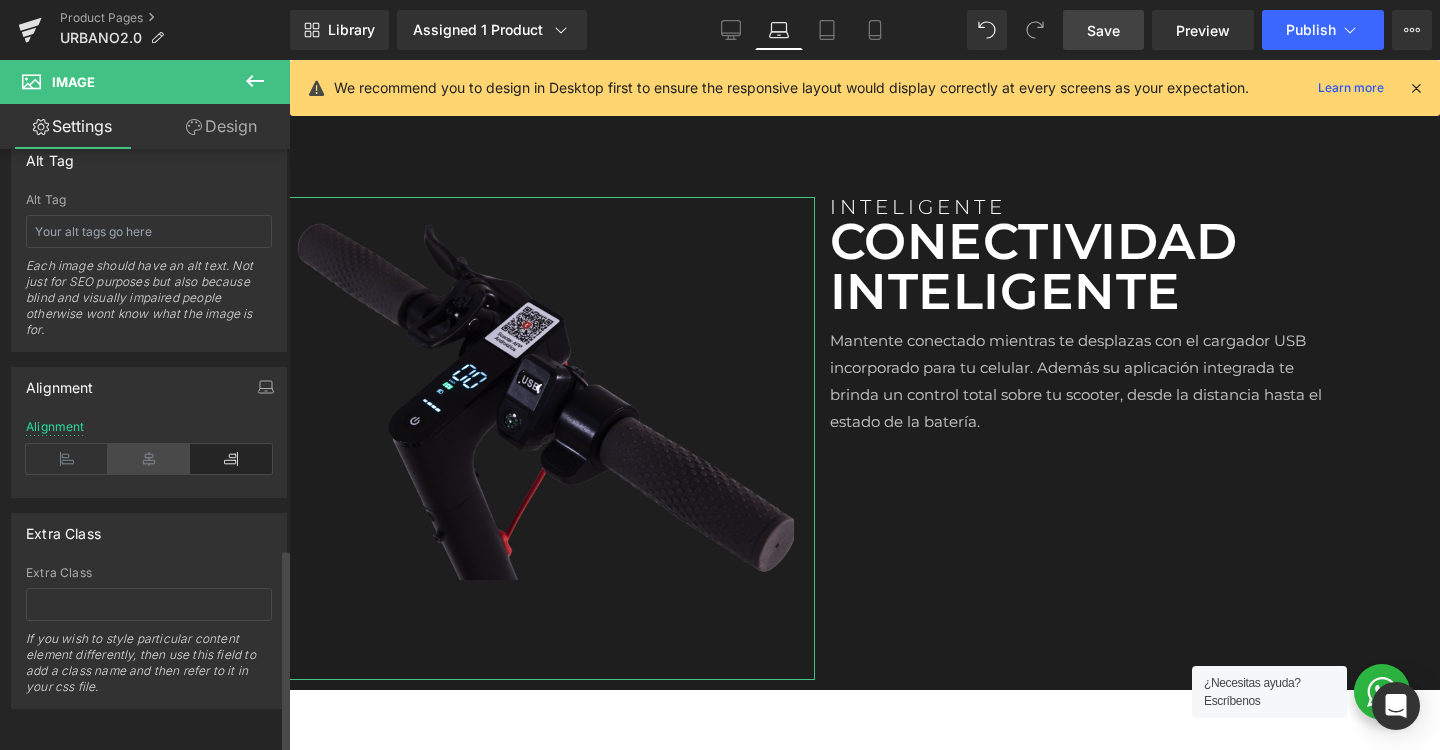 click at bounding box center (149, 459) 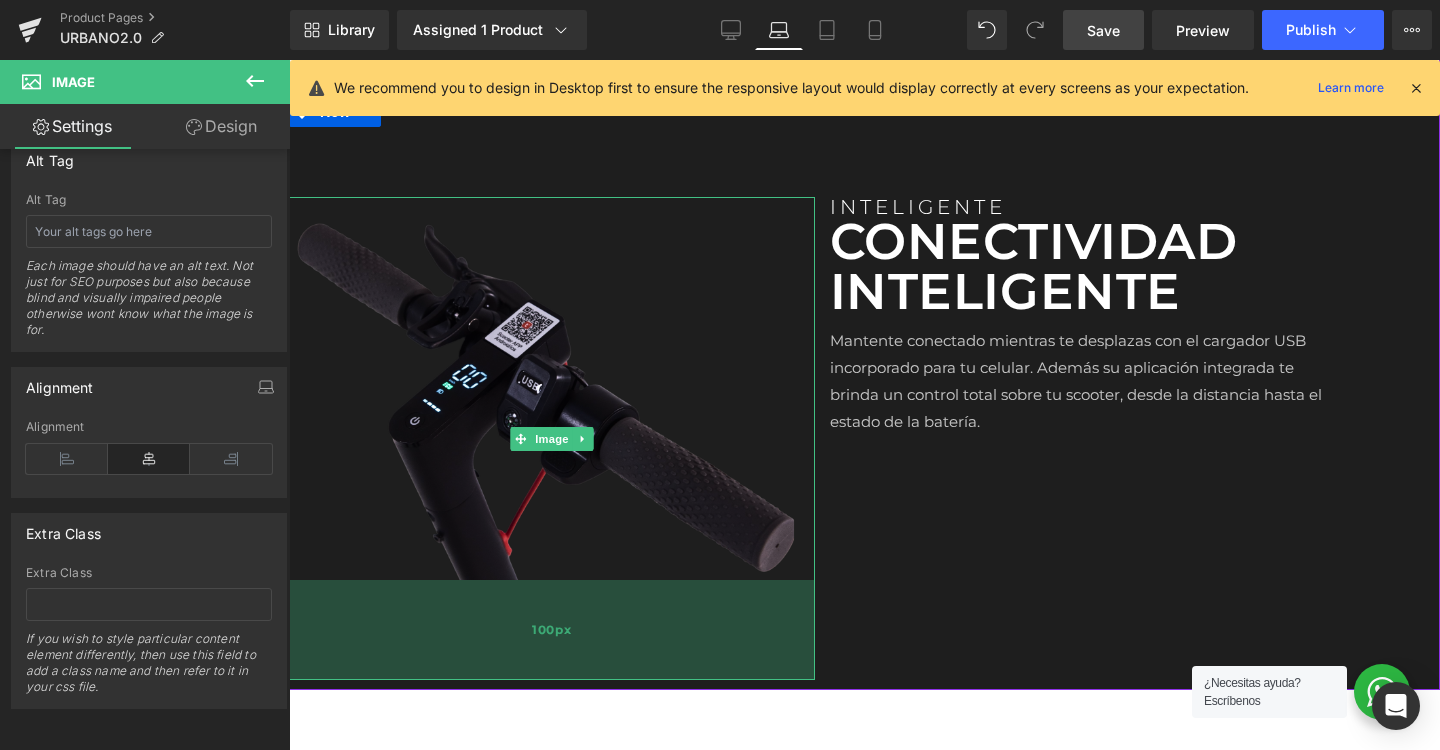 click on "100px" at bounding box center [552, 630] 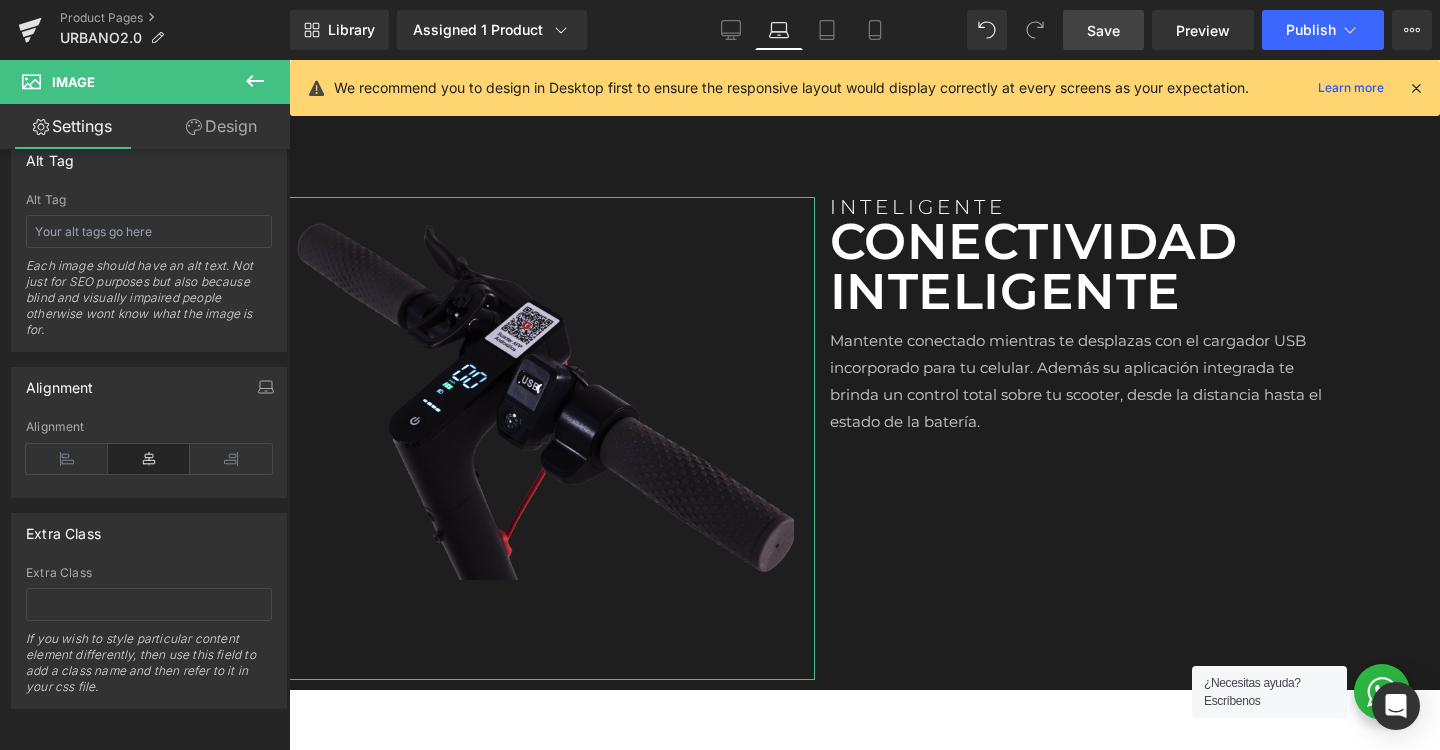 click 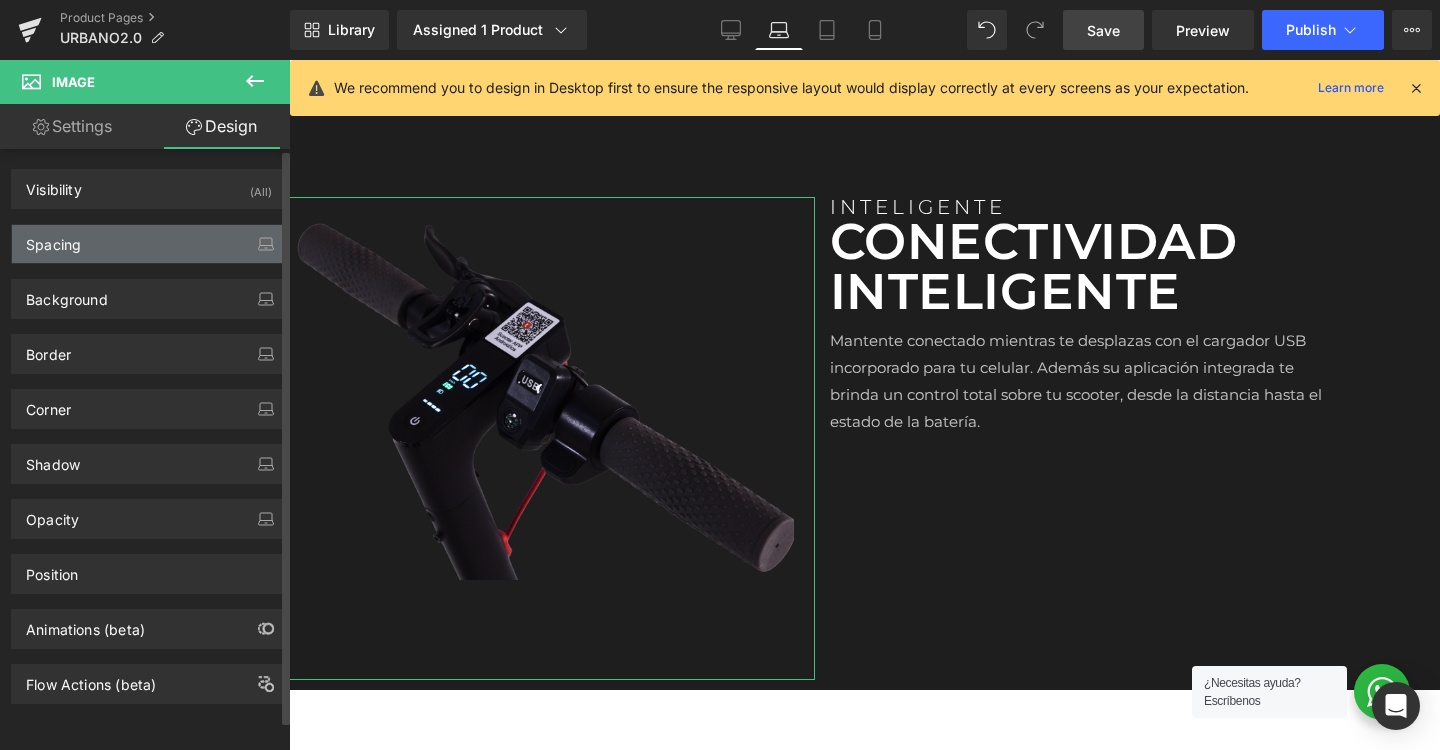 click on "Spacing" at bounding box center (149, 244) 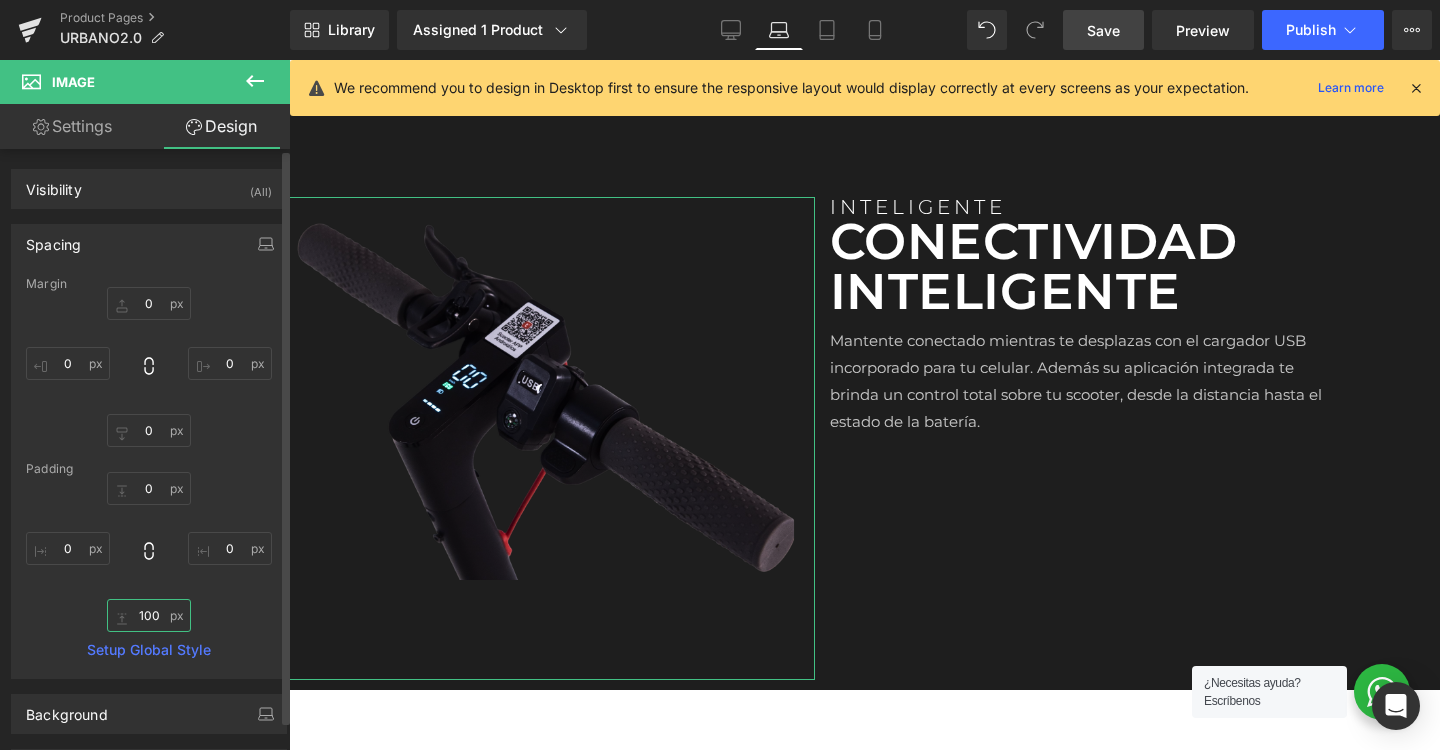 click on "100" at bounding box center (149, 615) 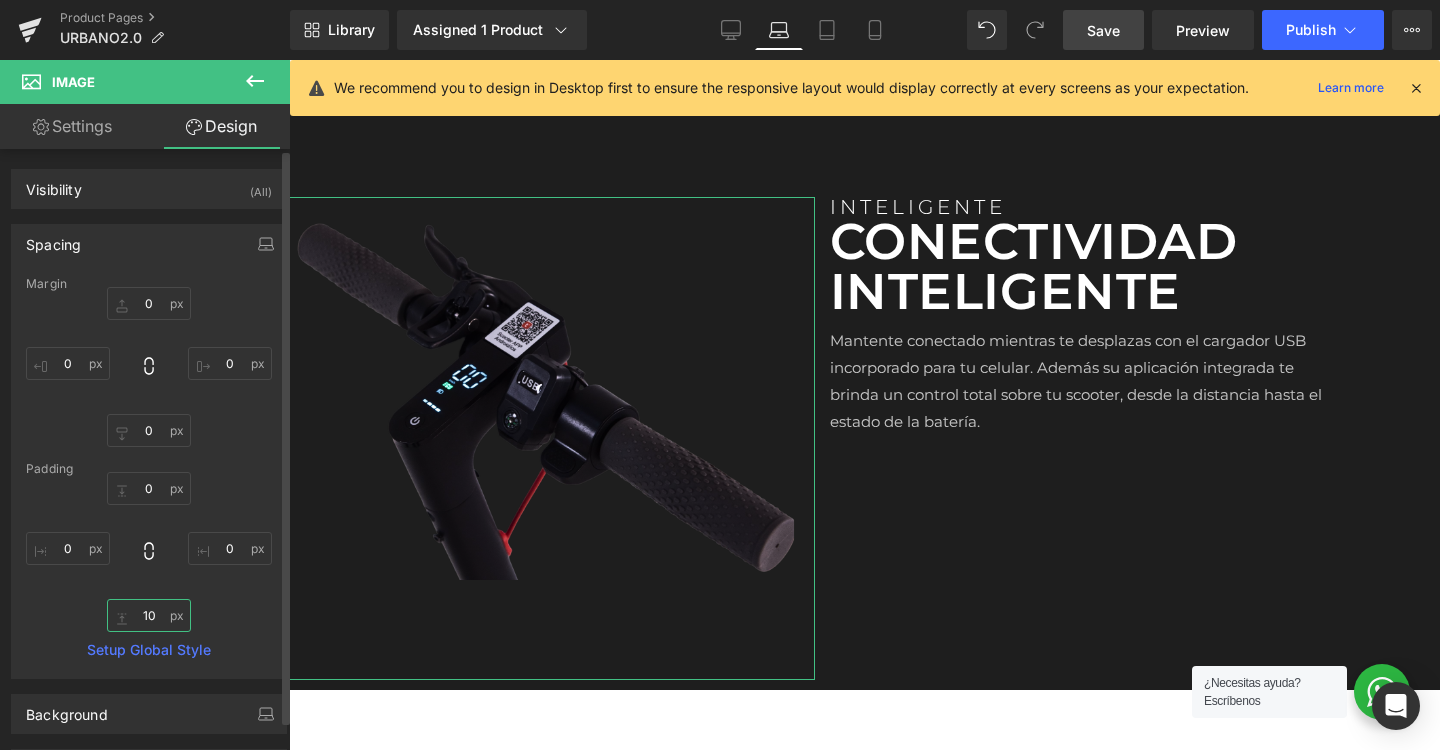 type on "0" 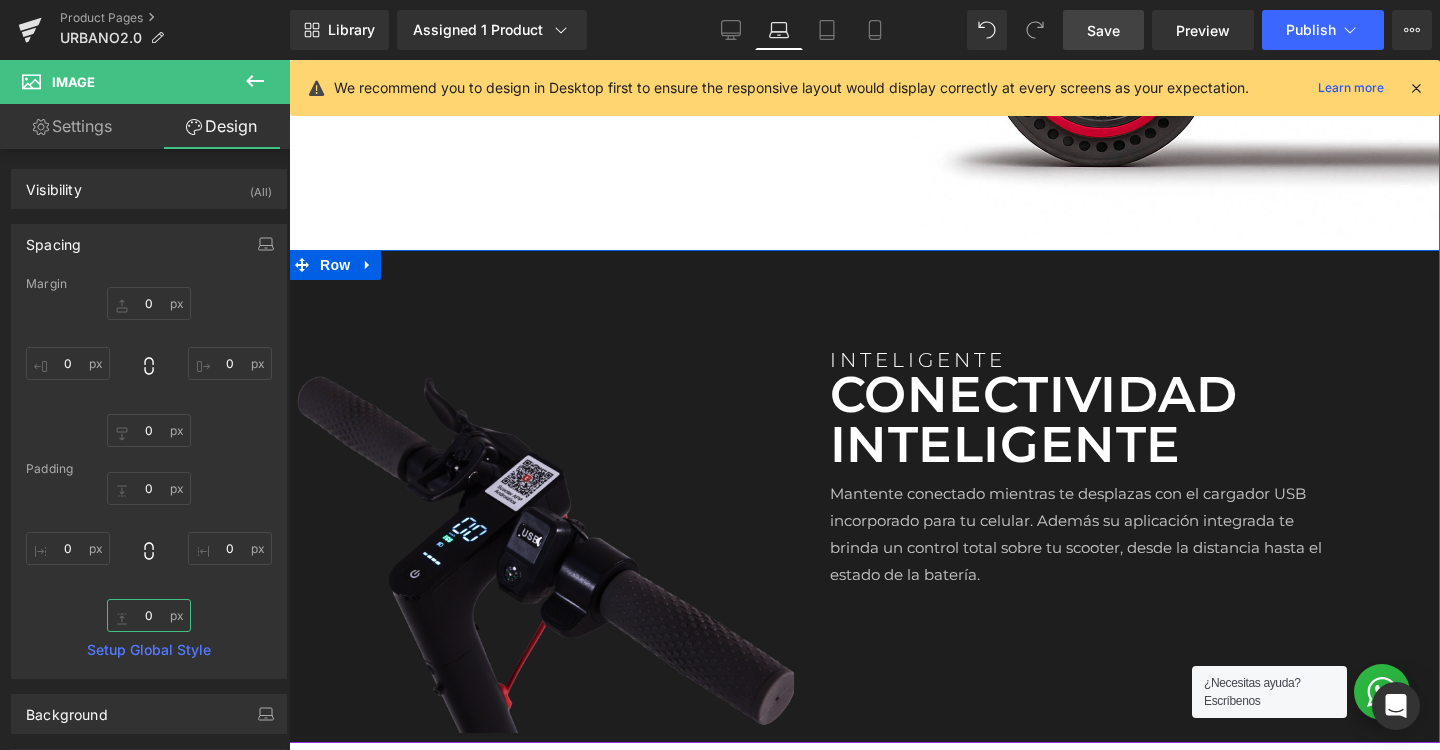 scroll, scrollTop: 2592, scrollLeft: 0, axis: vertical 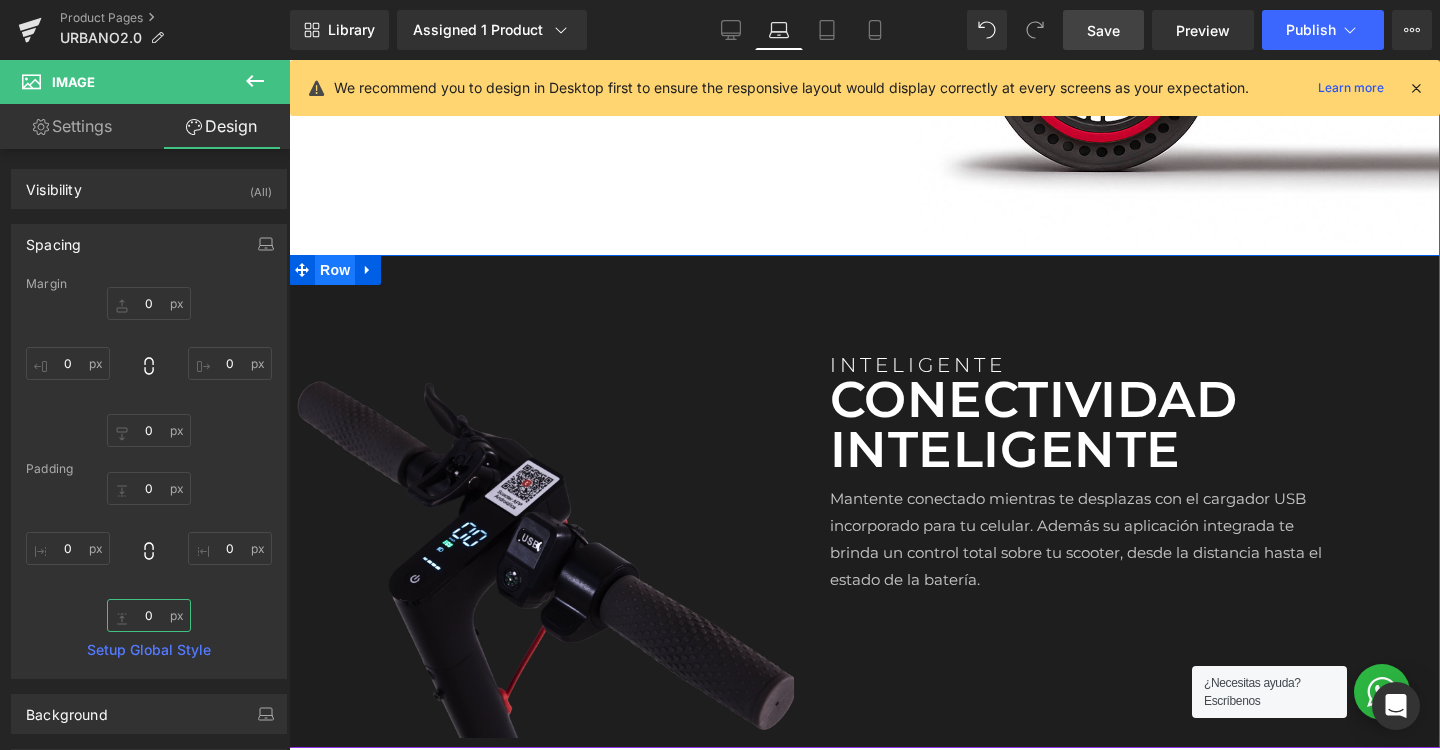 click on "Row" at bounding box center (335, 270) 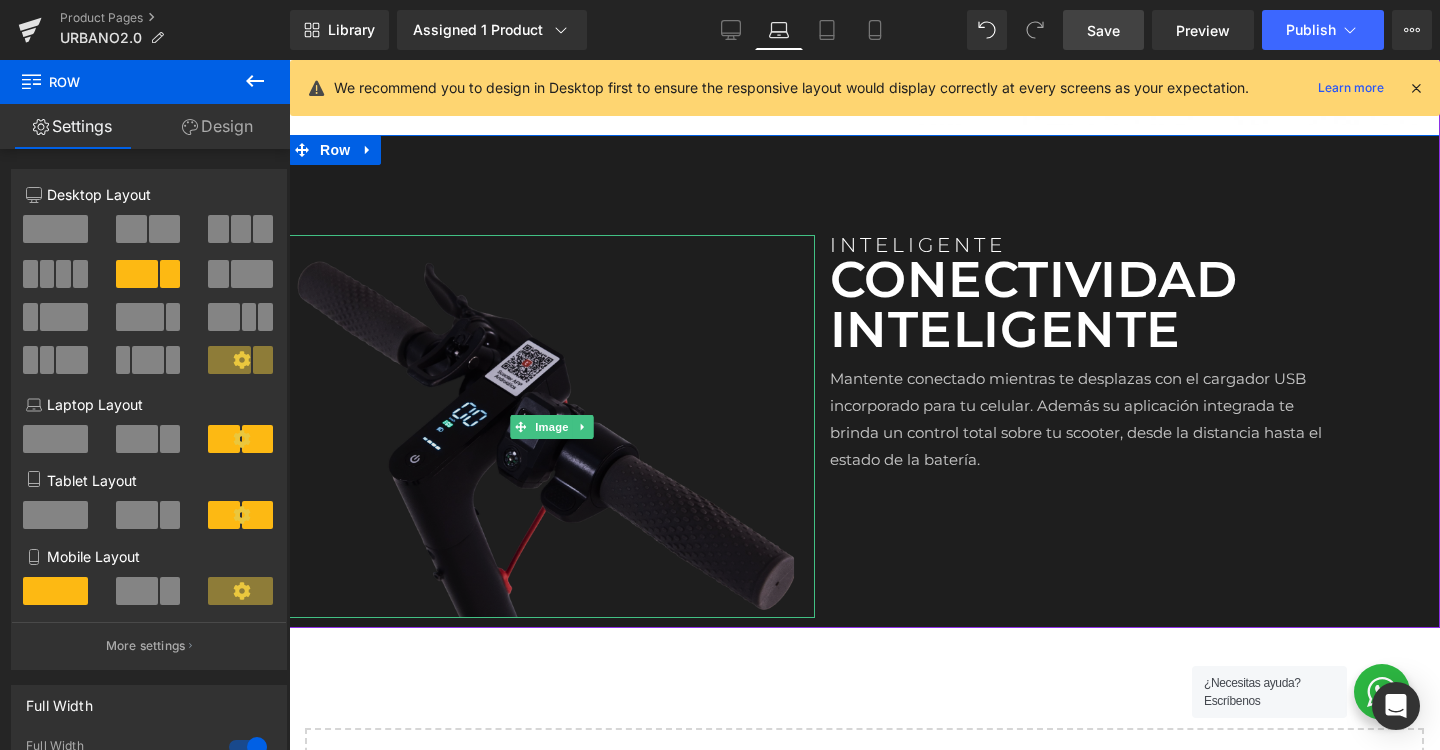 scroll, scrollTop: 2732, scrollLeft: 0, axis: vertical 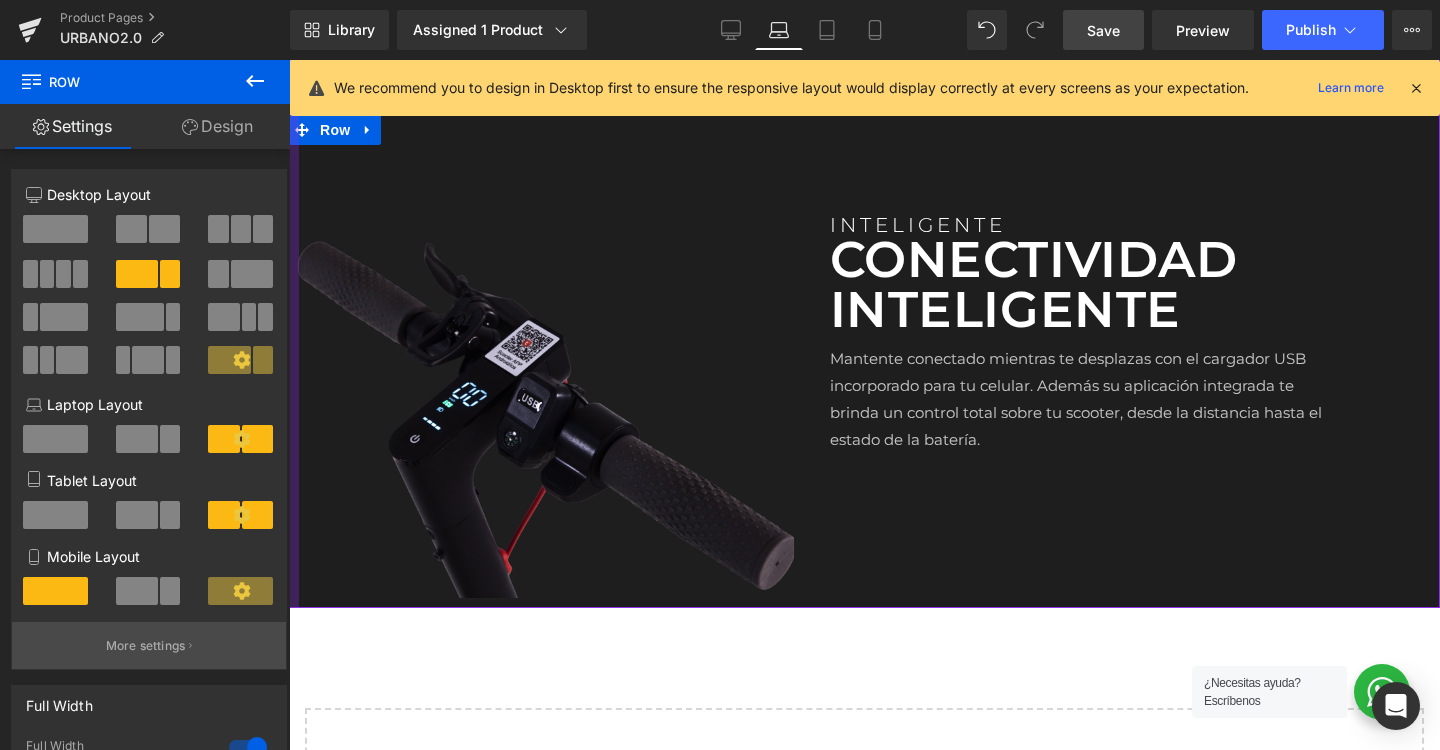 click on "More settings" at bounding box center (149, 645) 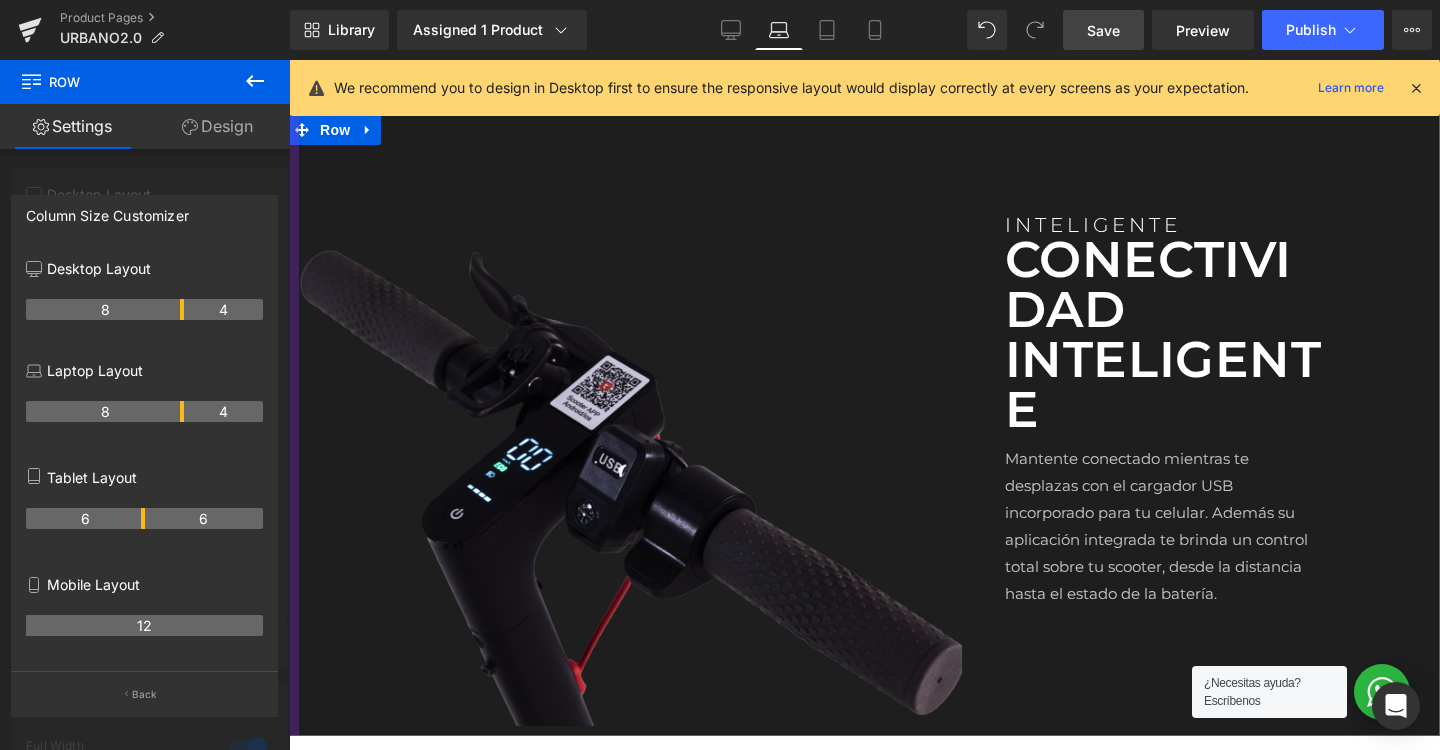 drag, startPoint x: 141, startPoint y: 411, endPoint x: 184, endPoint y: 412, distance: 43.011627 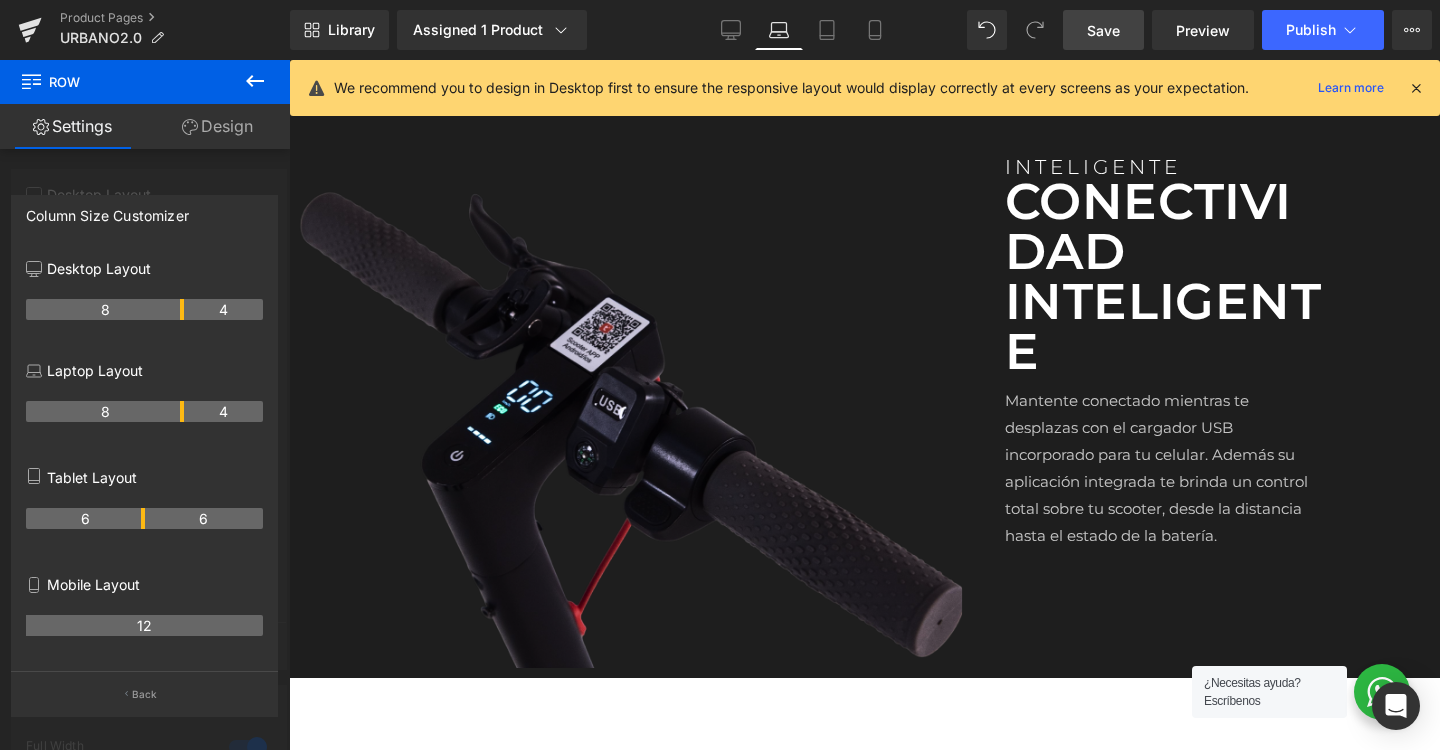 scroll, scrollTop: 2788, scrollLeft: 0, axis: vertical 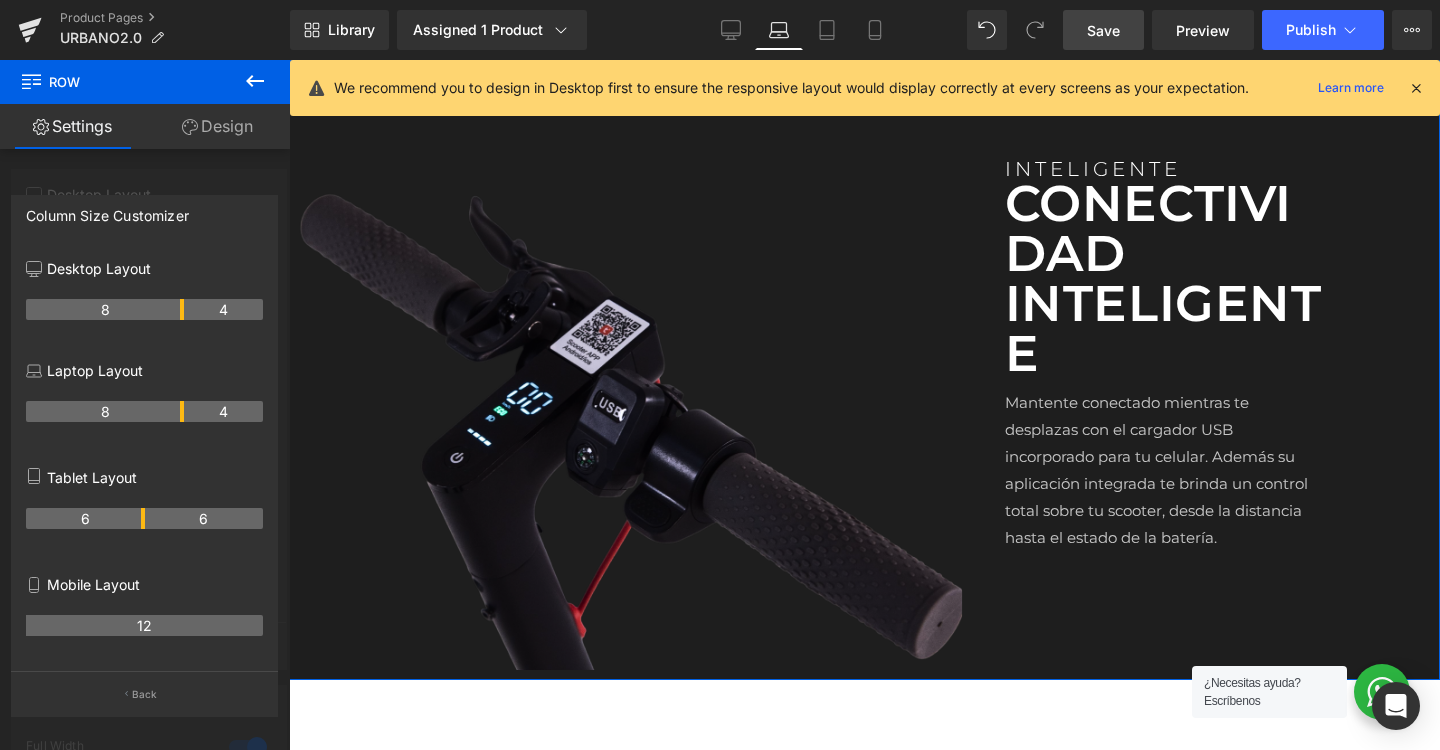 click at bounding box center (145, 410) 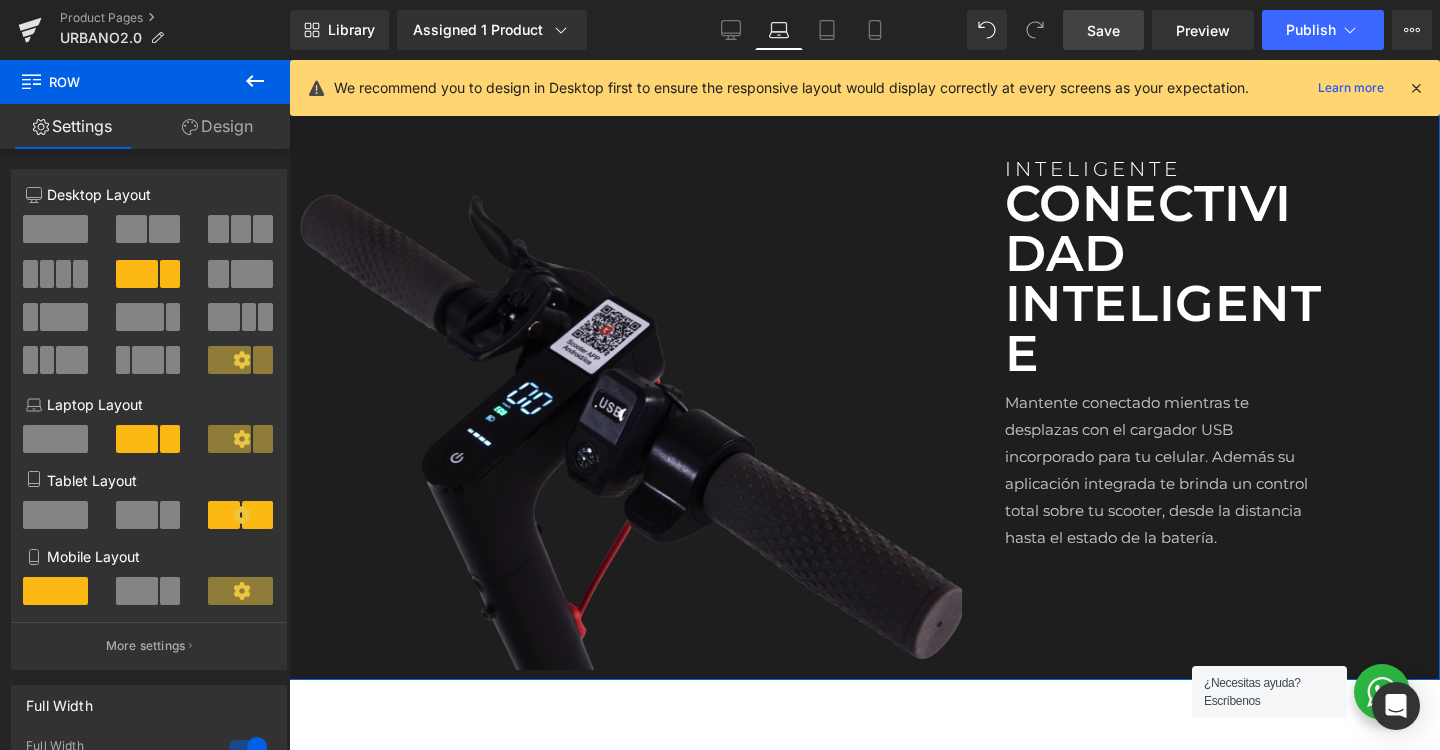 click on "Design" at bounding box center [217, 126] 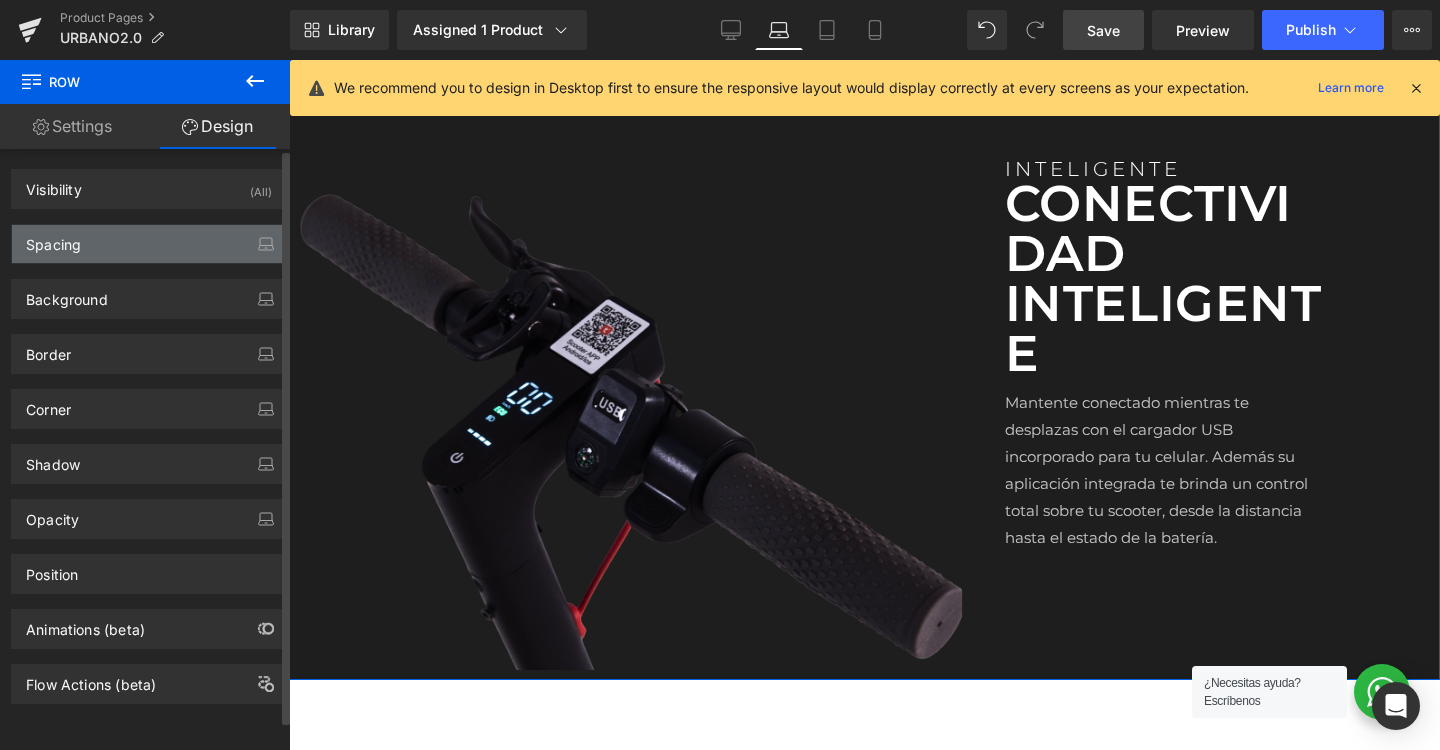 click on "Spacing" at bounding box center [149, 244] 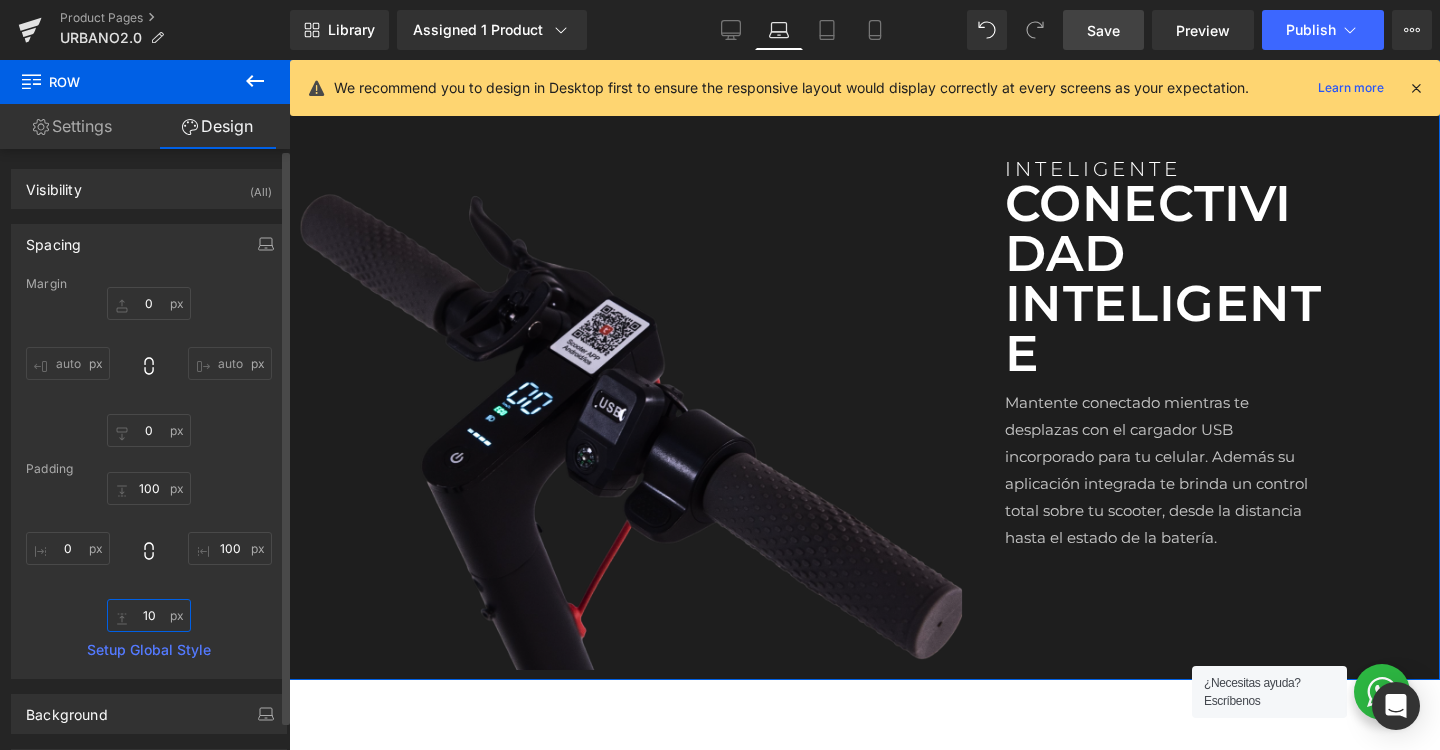 click at bounding box center (149, 615) 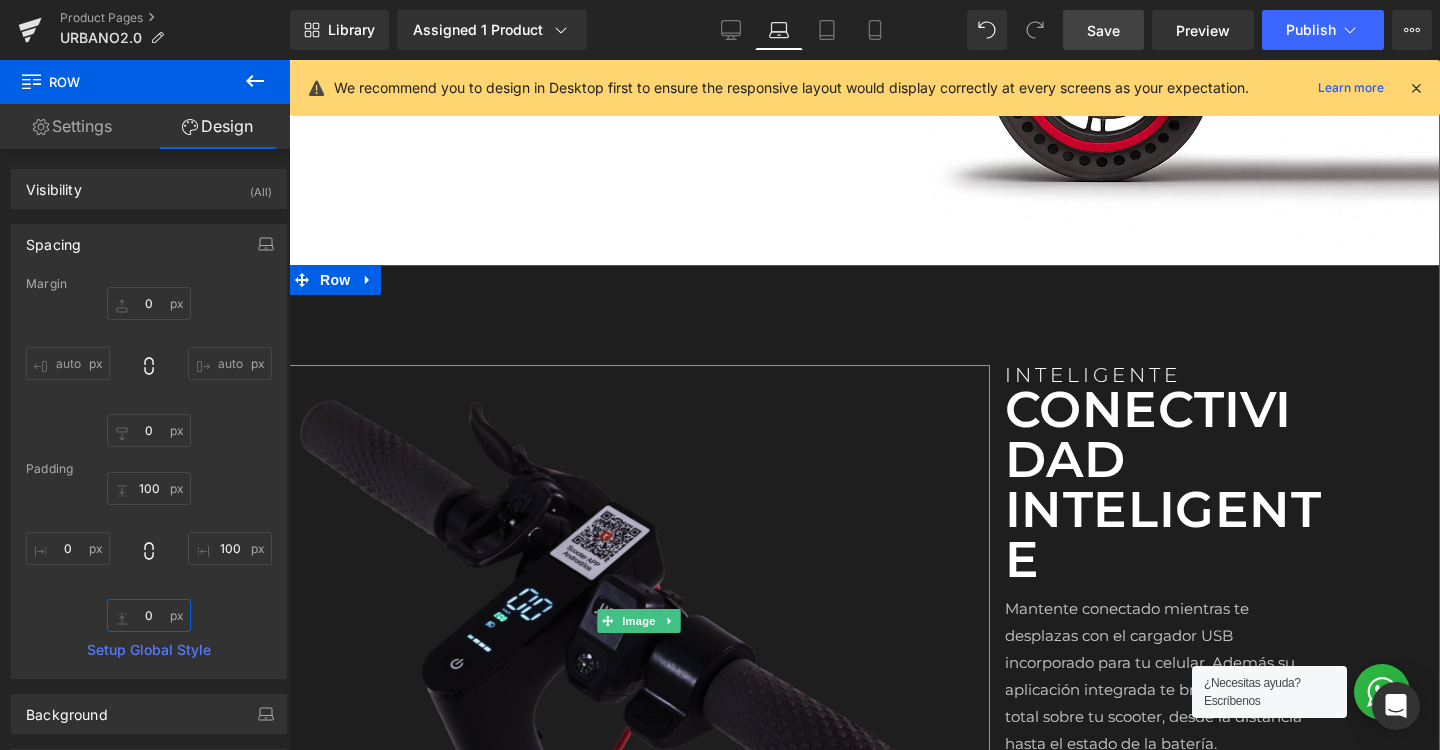 scroll, scrollTop: 2579, scrollLeft: 0, axis: vertical 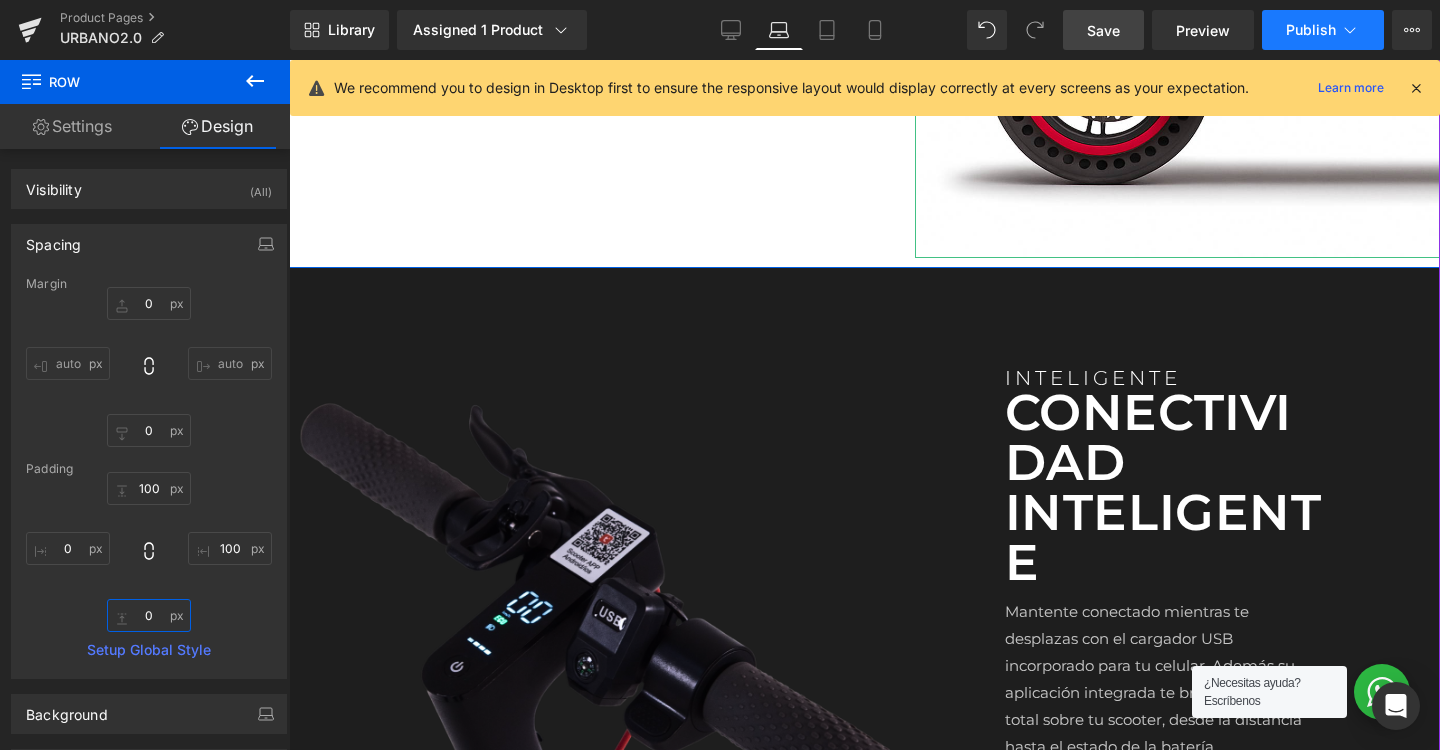 type on "0" 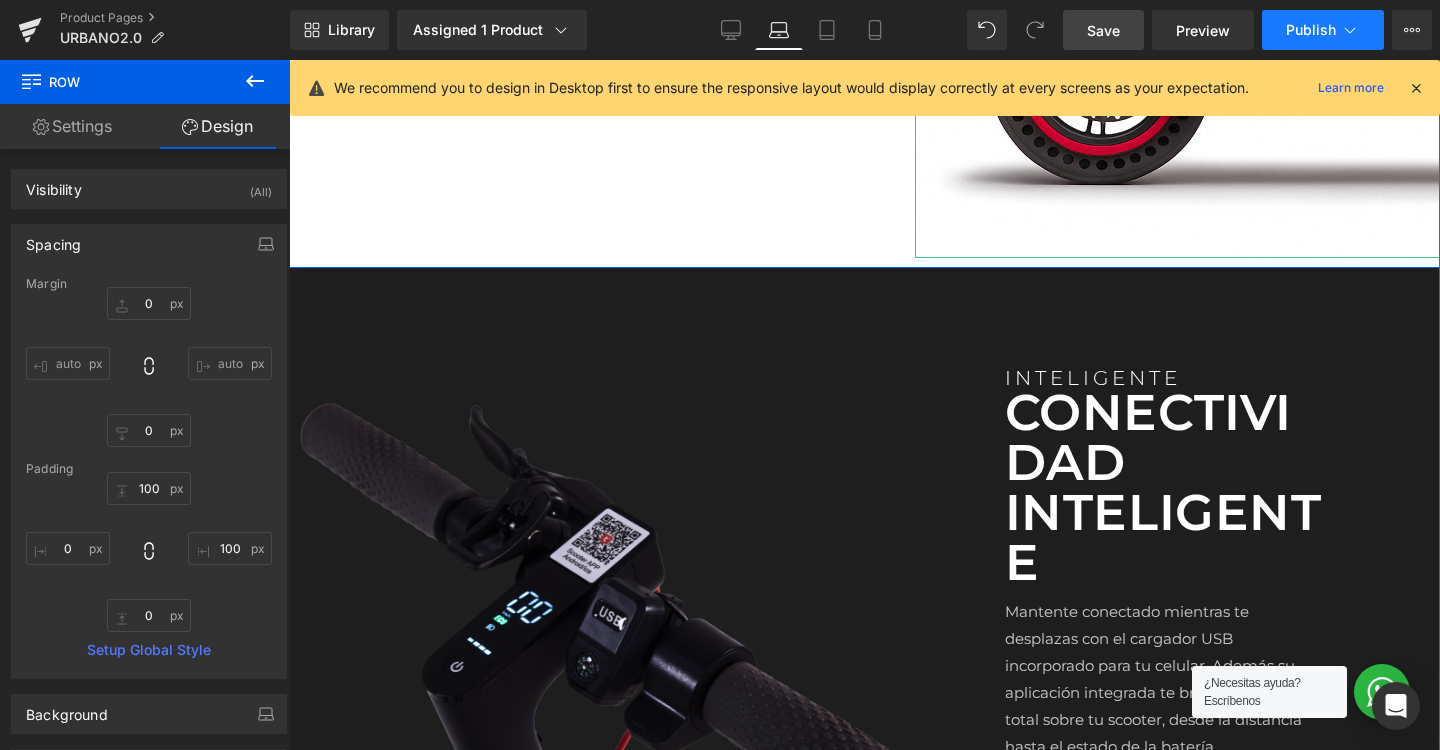 click on "Publish" at bounding box center [1311, 30] 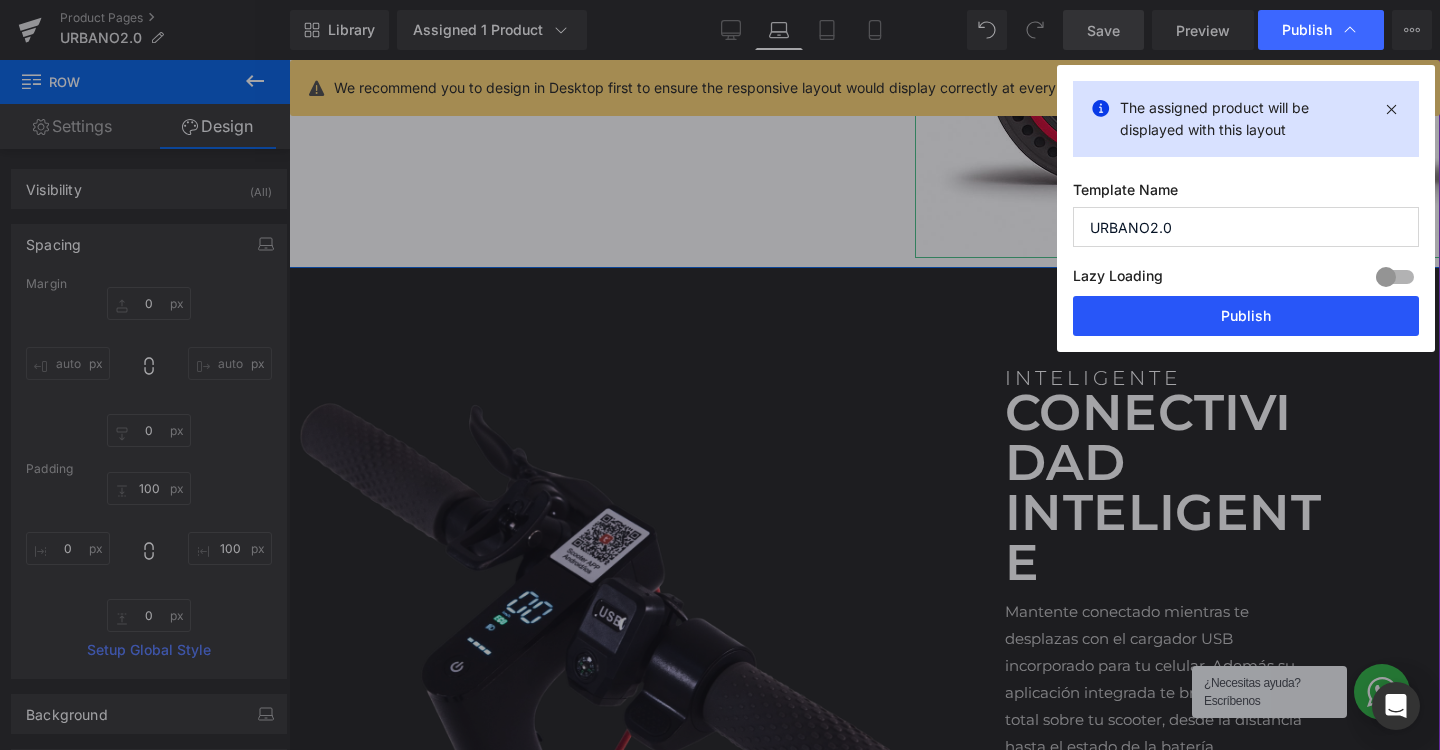 click on "Publish" at bounding box center (1246, 316) 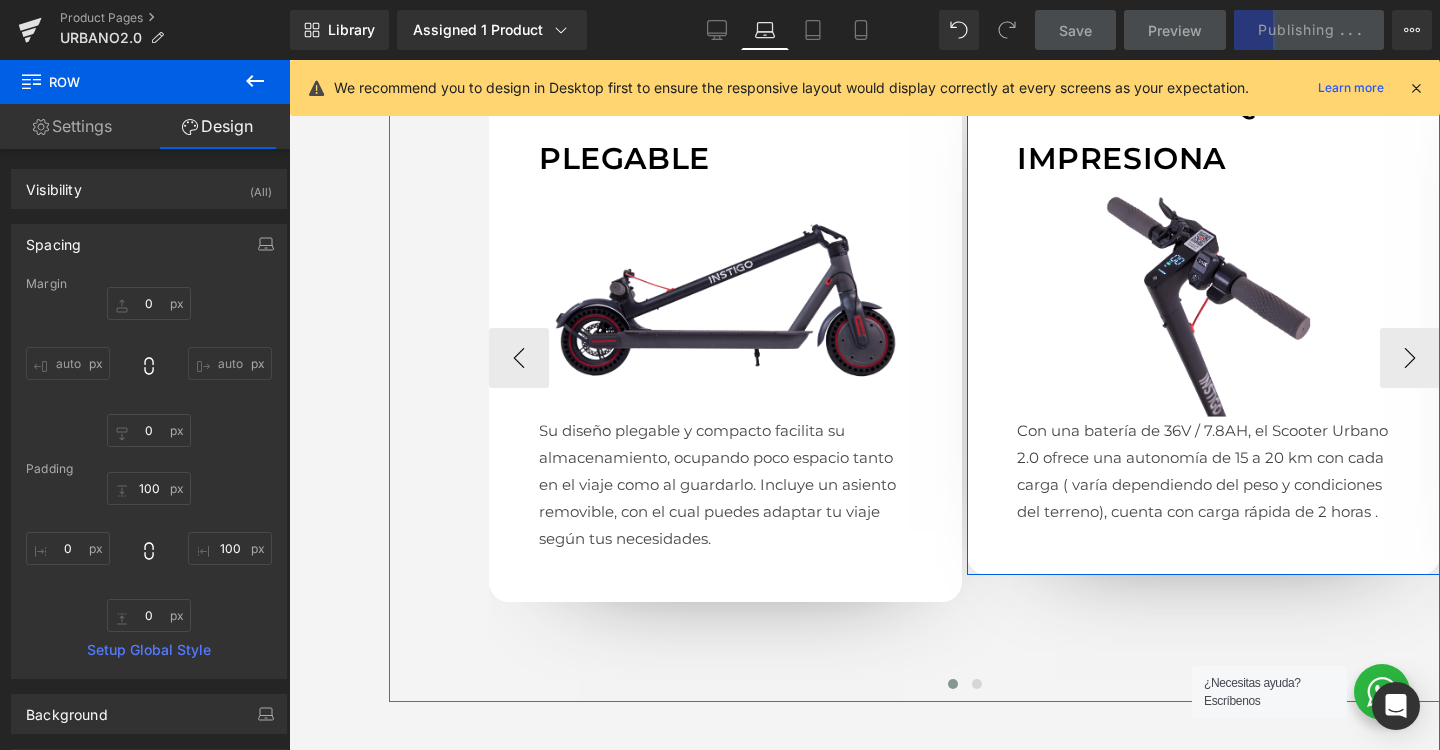 scroll, scrollTop: 1418, scrollLeft: 0, axis: vertical 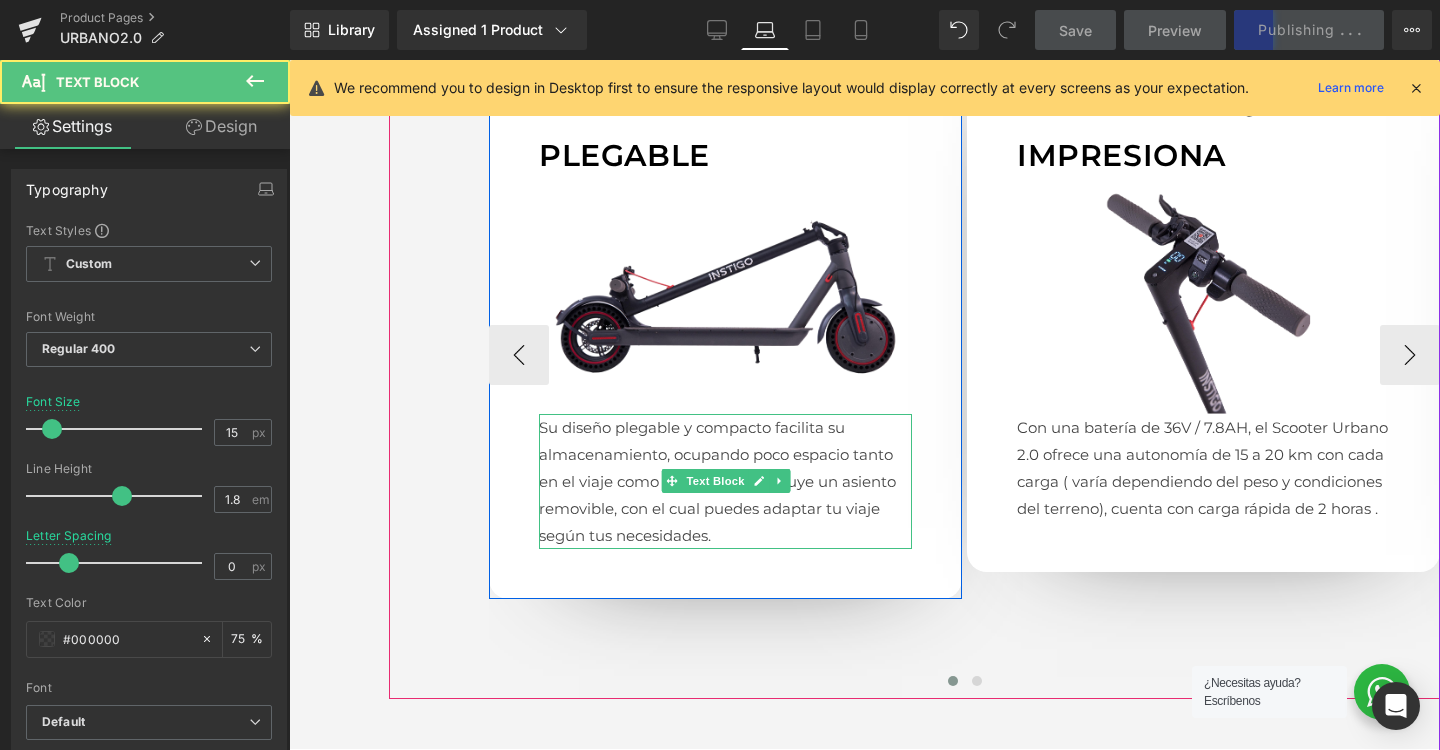 click on "Su diseño plegable y compacto facilita su almacenamiento, ocupando poco espacio tanto en el viaje como al guardarlo. Incluye un asiento removible, con el cual puedes adaptar tu viaje según tus necesidades." at bounding box center (725, 481) 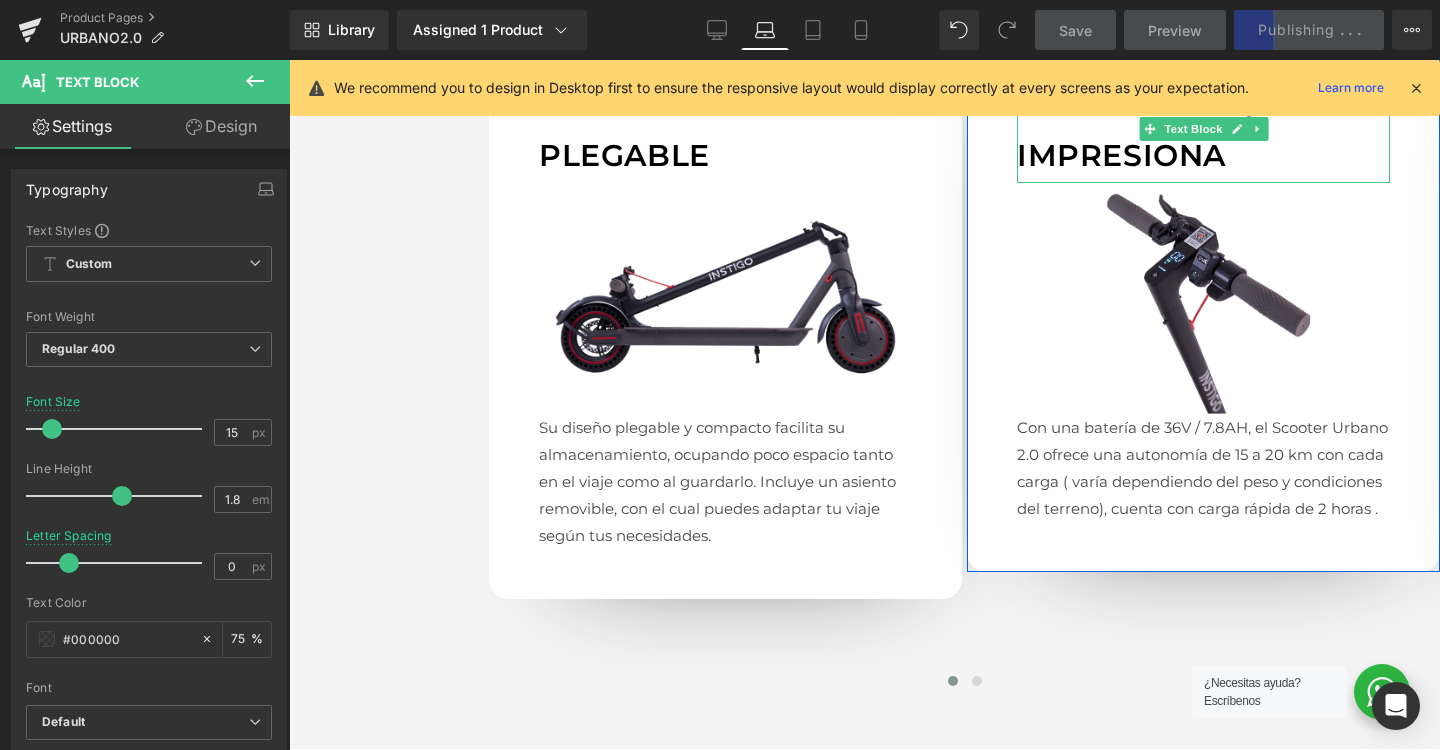 click on "Save" at bounding box center [1075, 30] 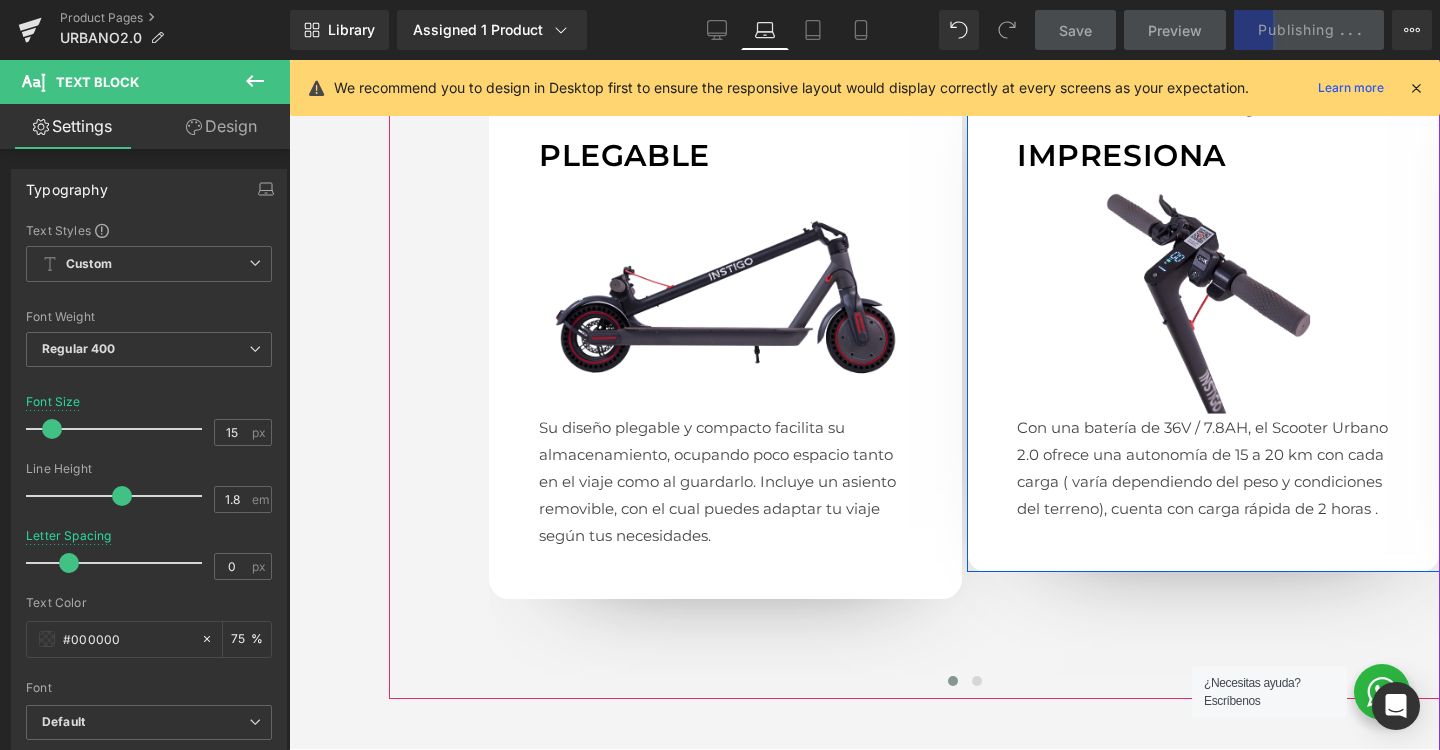 click on "We recommend you to design in Desktop first to ensure the responsive layout would display correctly at every screens as your expectation. Learn more" at bounding box center [871, 88] 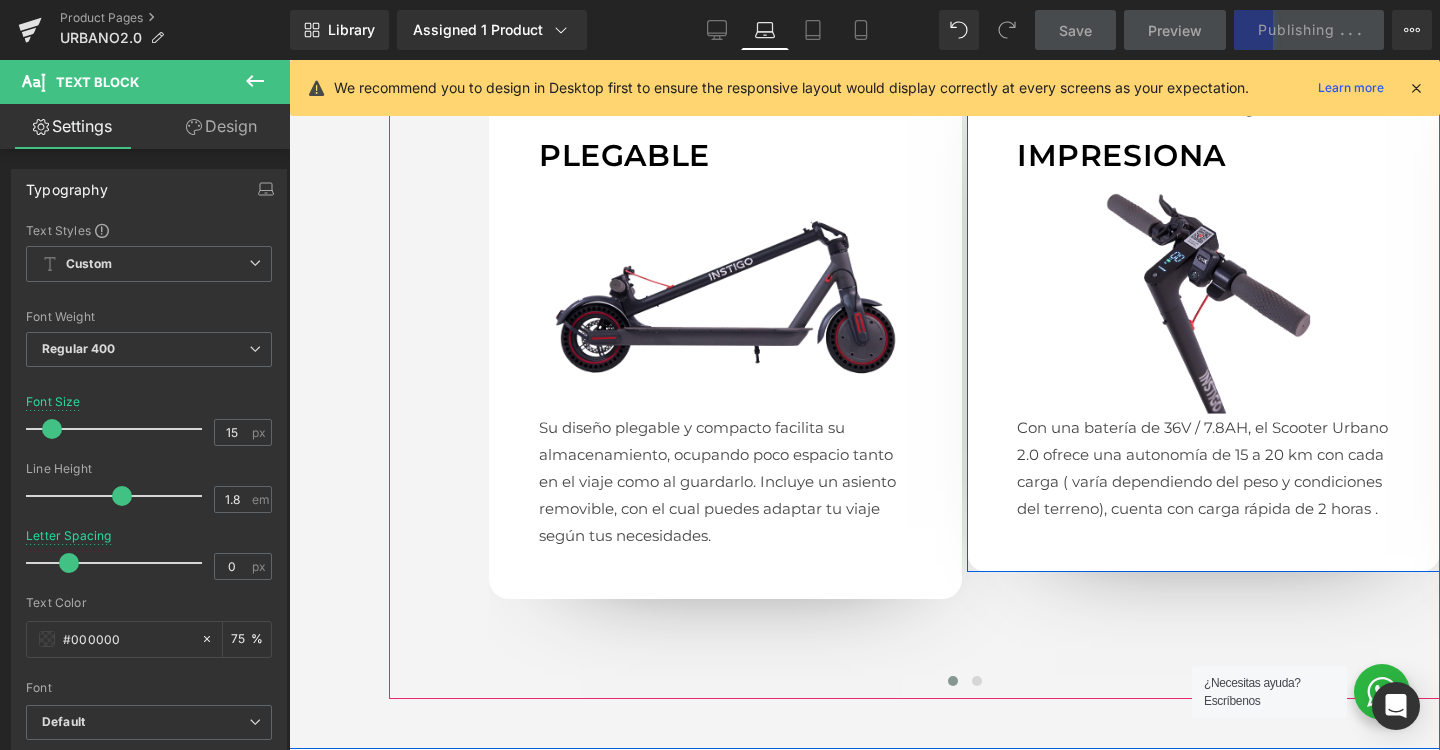 click at bounding box center [1416, 88] 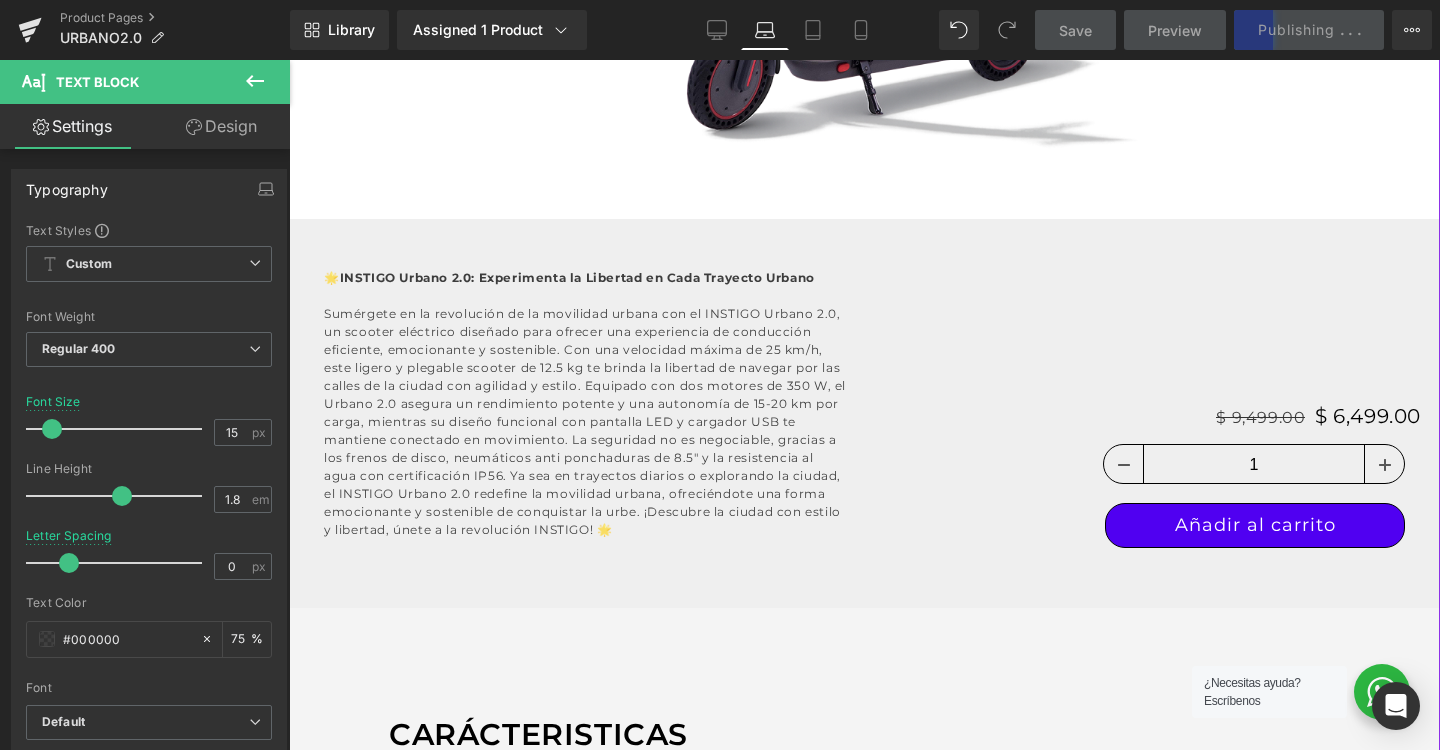 scroll, scrollTop: 660, scrollLeft: 0, axis: vertical 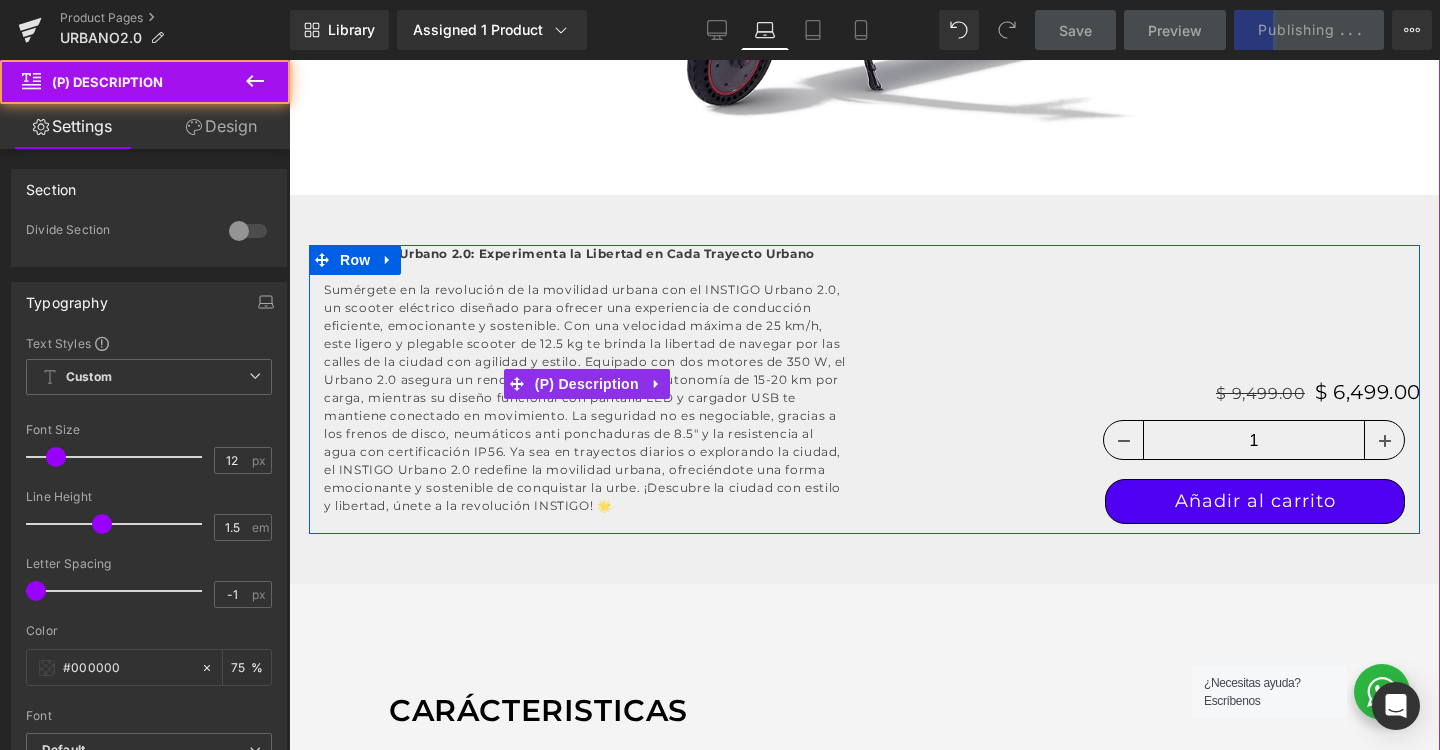 click on "🌟  INSTIGO Urbano 2.0: Experimenta la Libertad en Cada Trayecto Urbano
(P) Description" at bounding box center [587, 385] 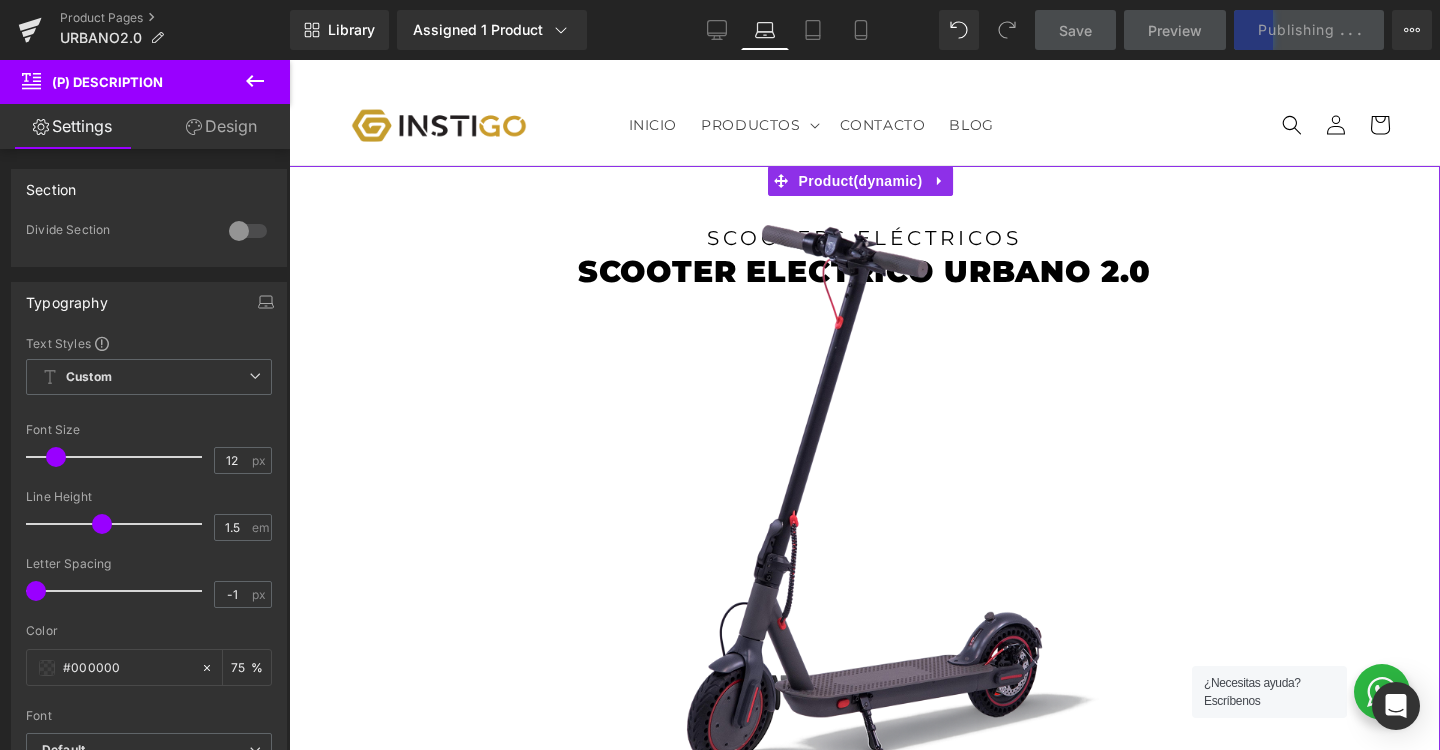 scroll, scrollTop: 0, scrollLeft: 0, axis: both 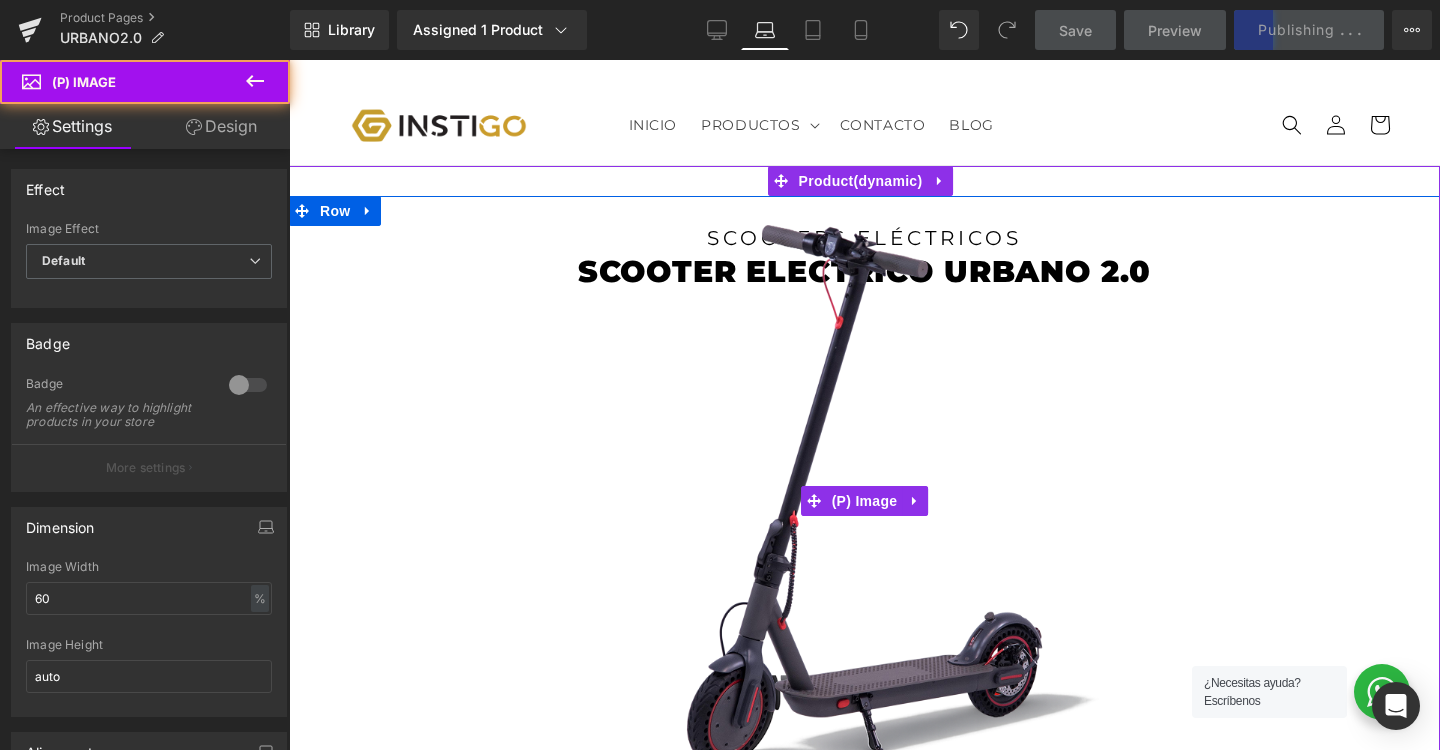 click at bounding box center (864, 501) 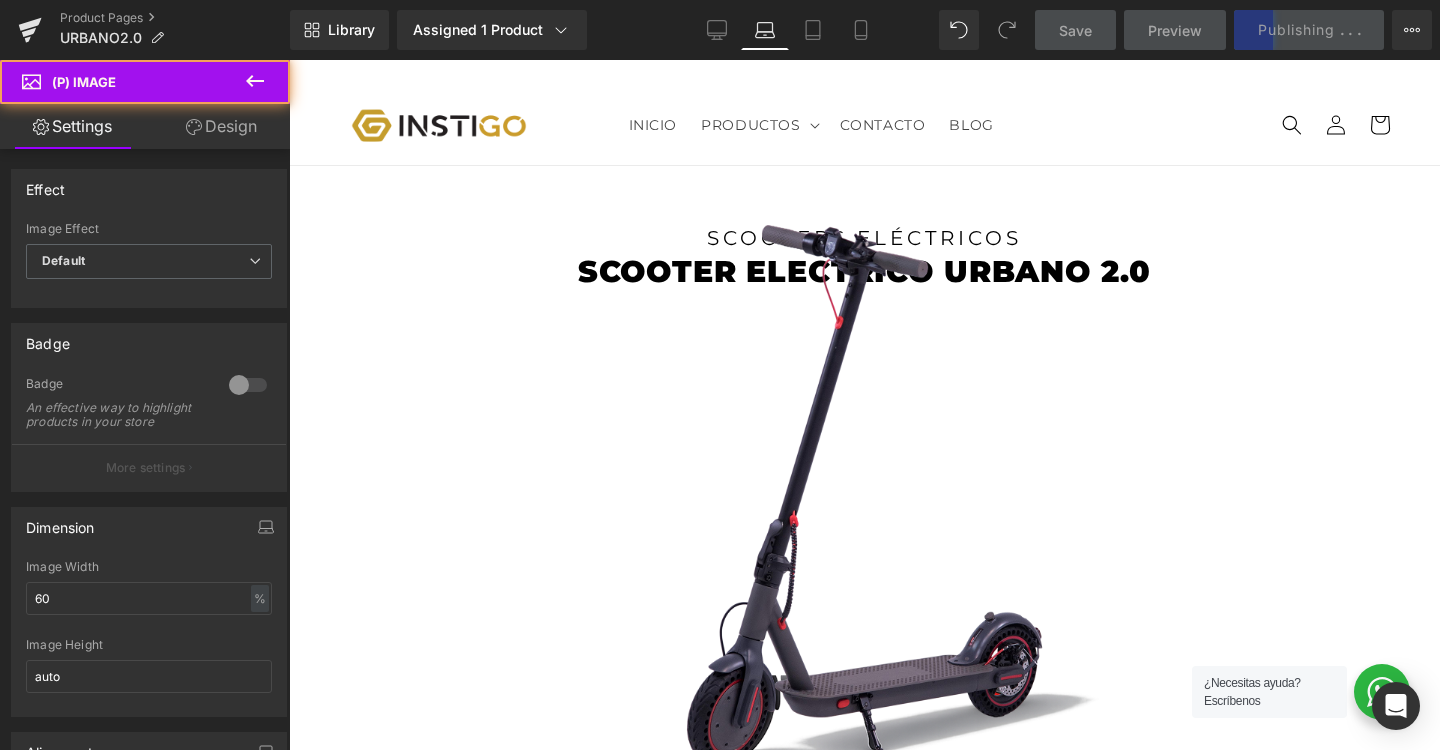 click on "Design" at bounding box center (221, 126) 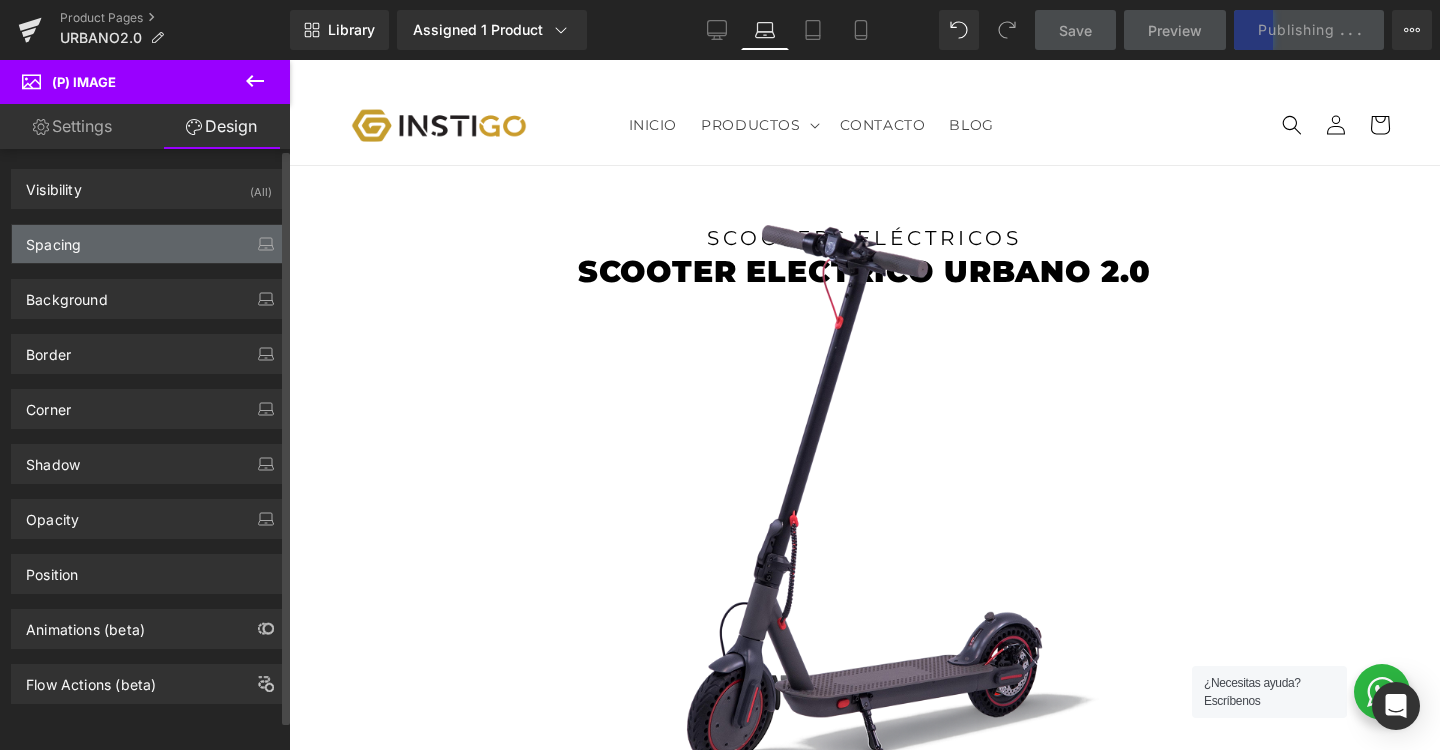 click on "Spacing" at bounding box center [149, 244] 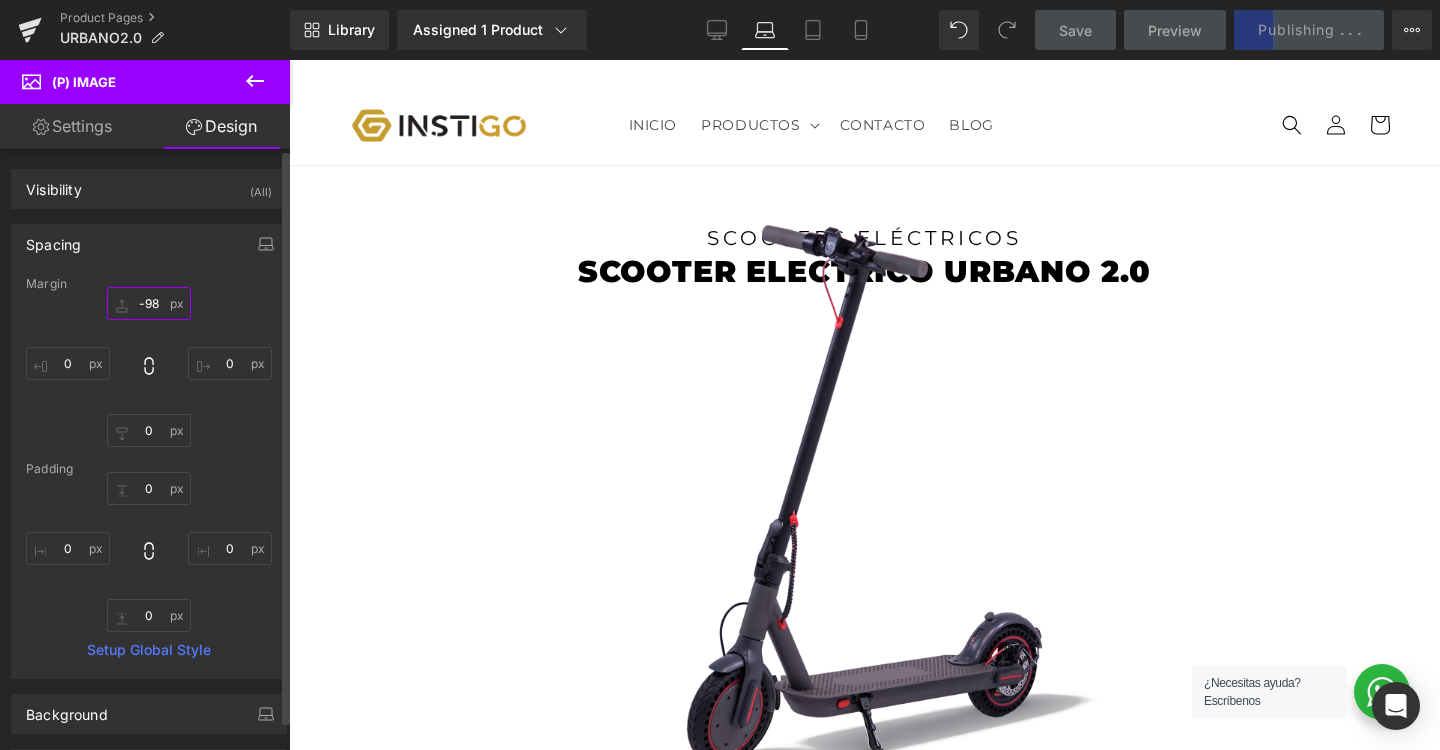 click on "-98" at bounding box center (149, 303) 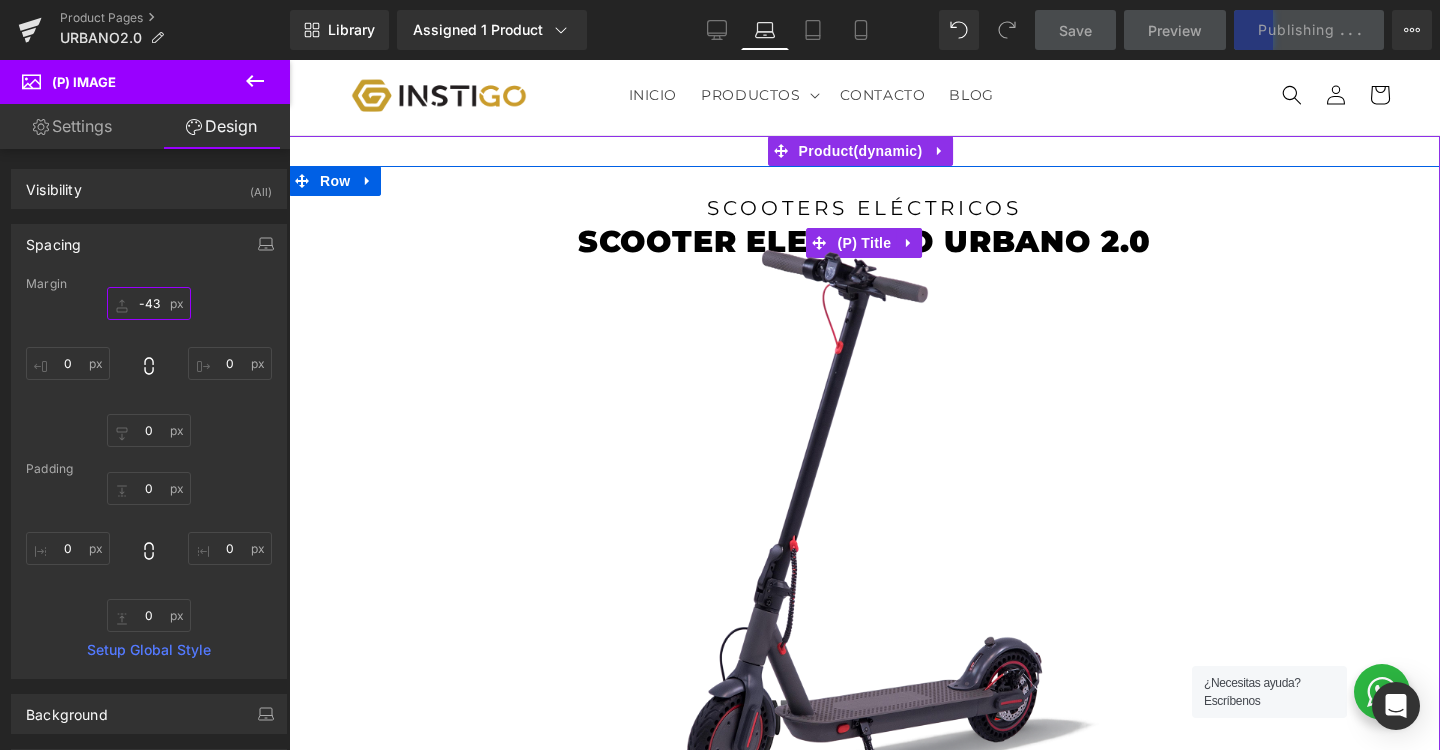 scroll, scrollTop: 56, scrollLeft: 0, axis: vertical 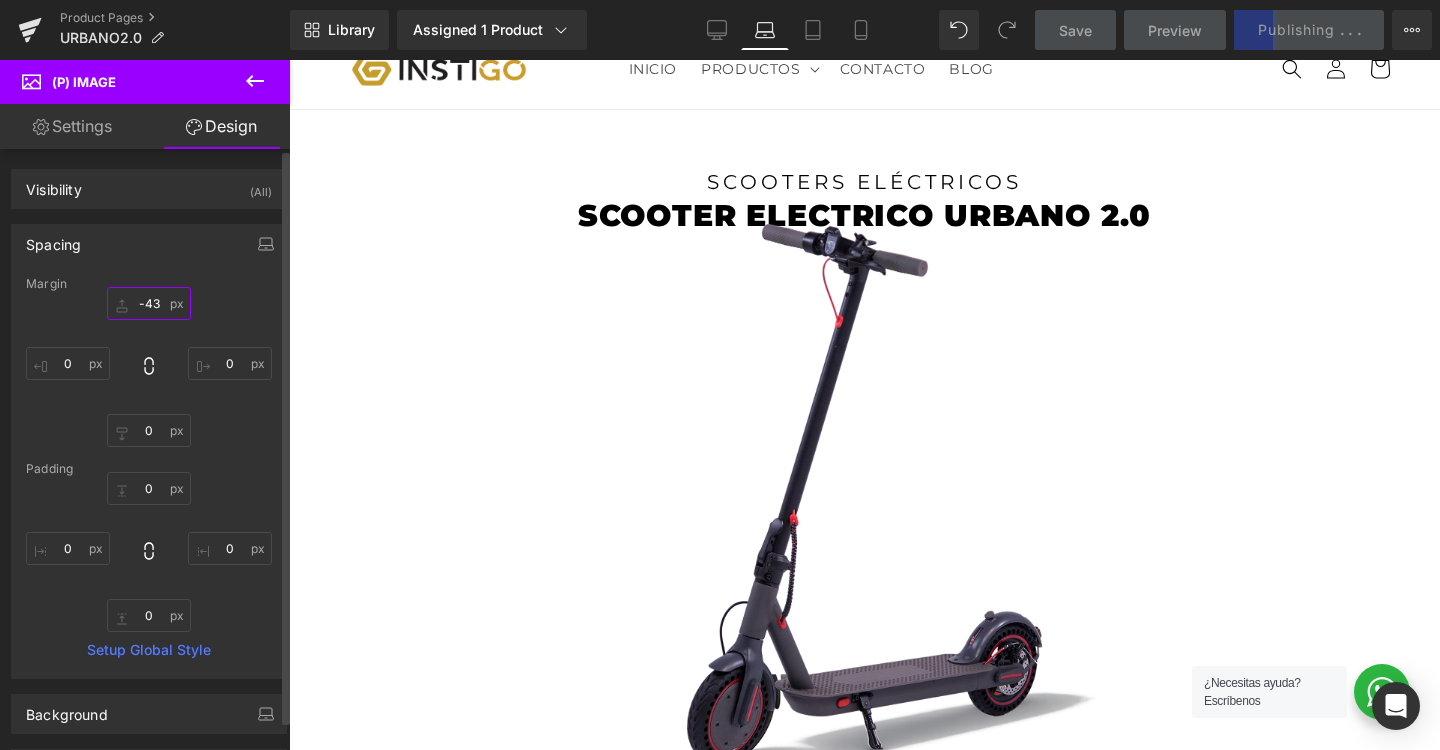 click on "-43" at bounding box center (149, 303) 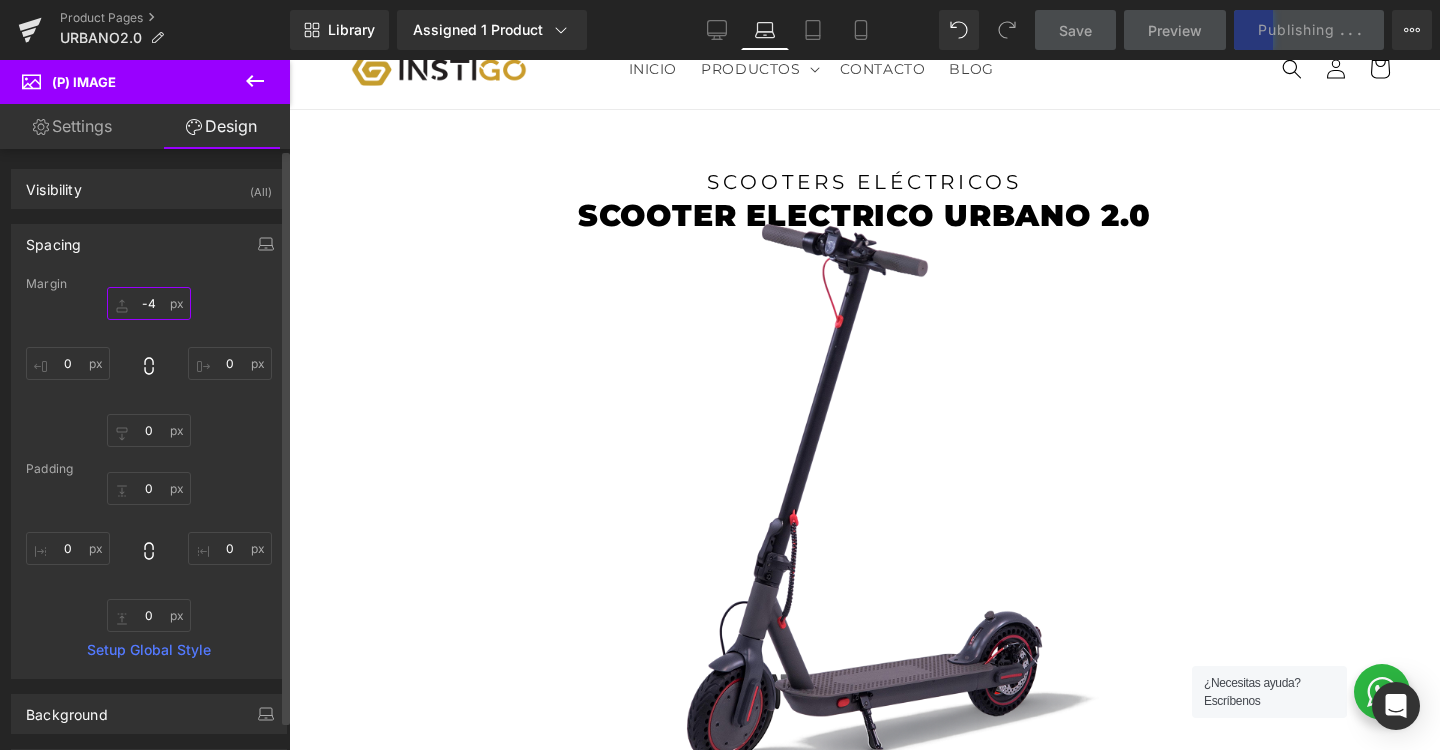 type on "-" 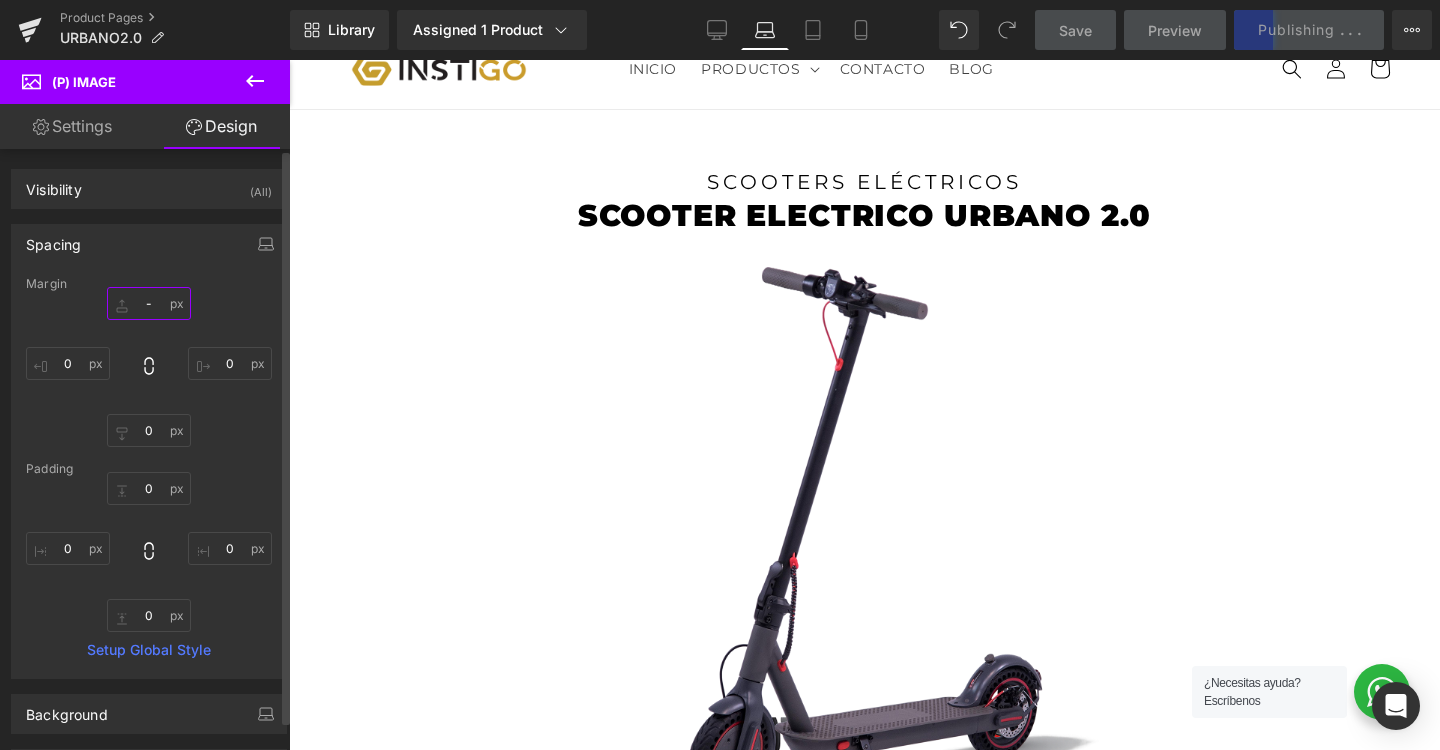 type 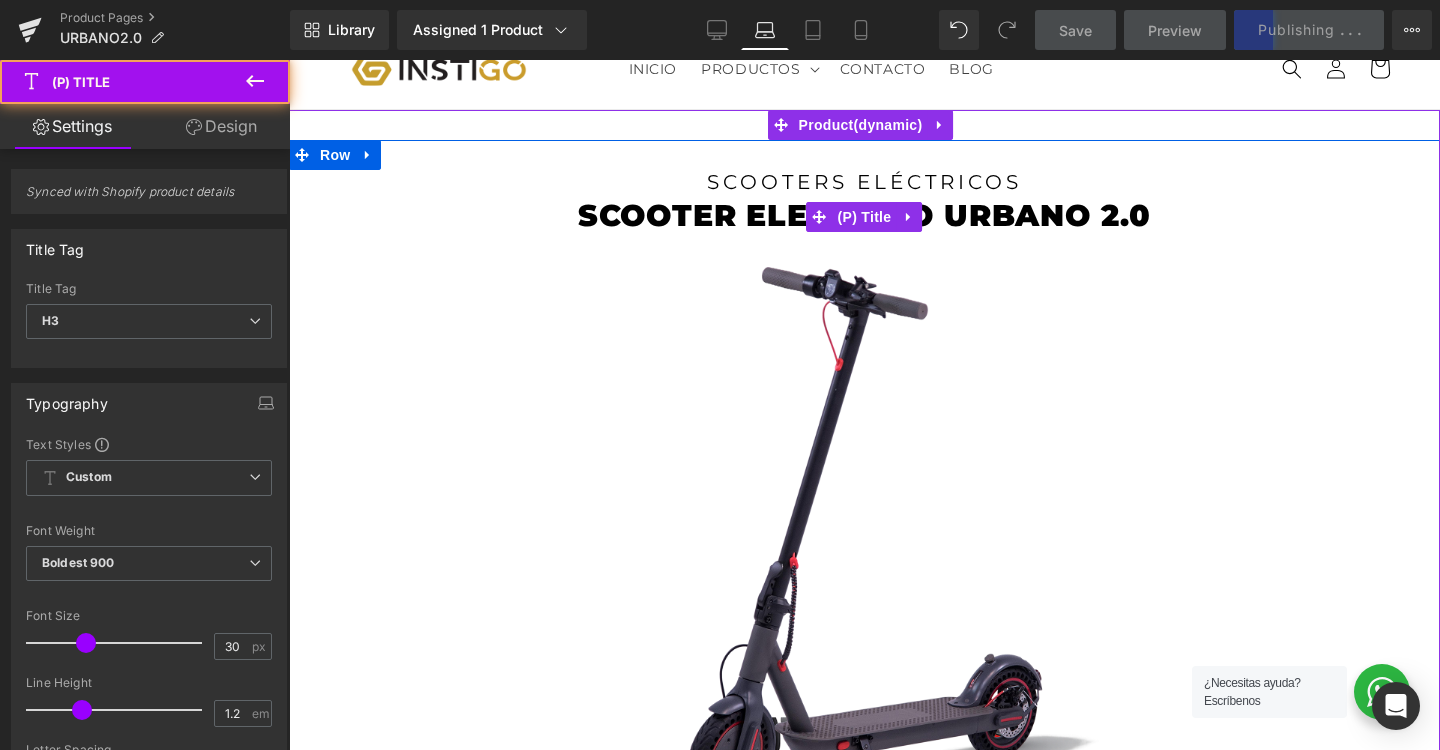 click on "SCOOTER ELECTRICO URBANO 2.0" at bounding box center [865, 216] 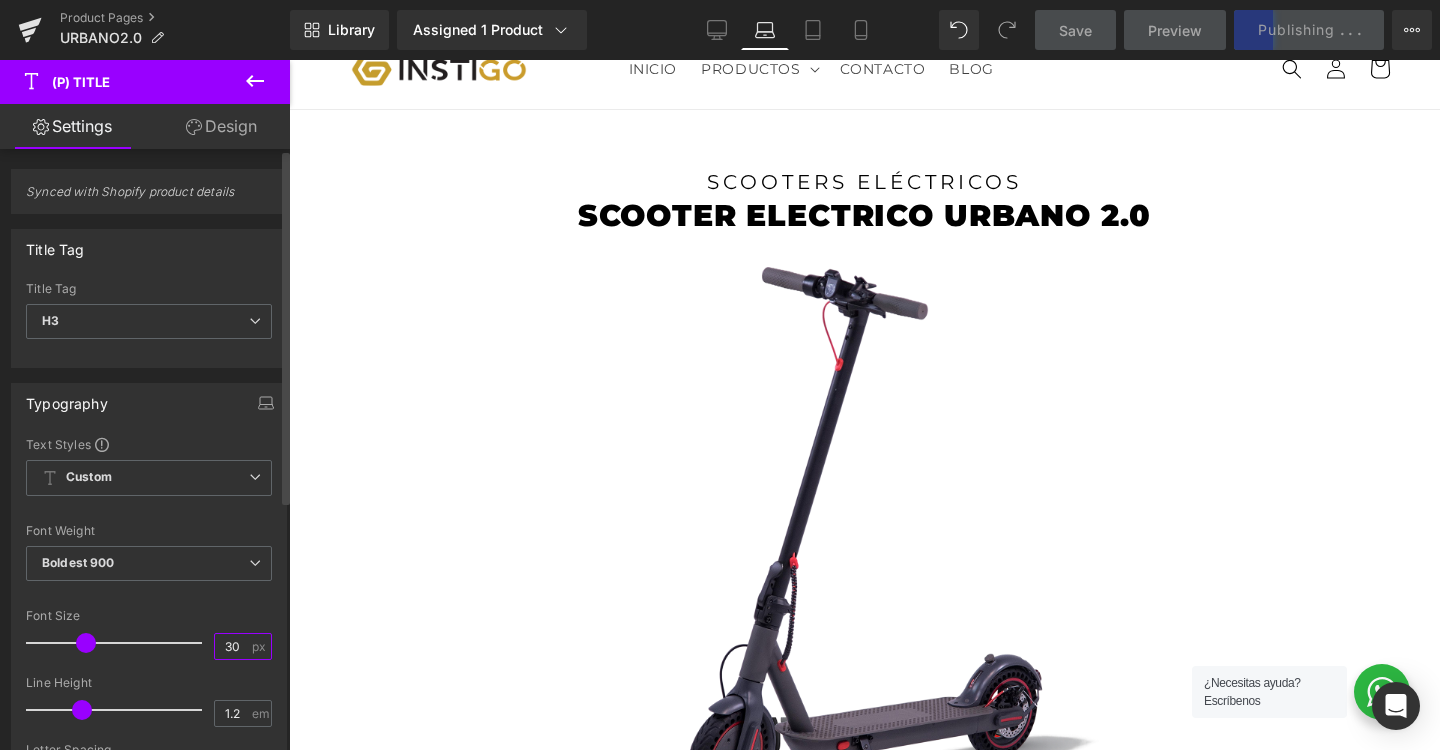 click on "30" at bounding box center (232, 646) 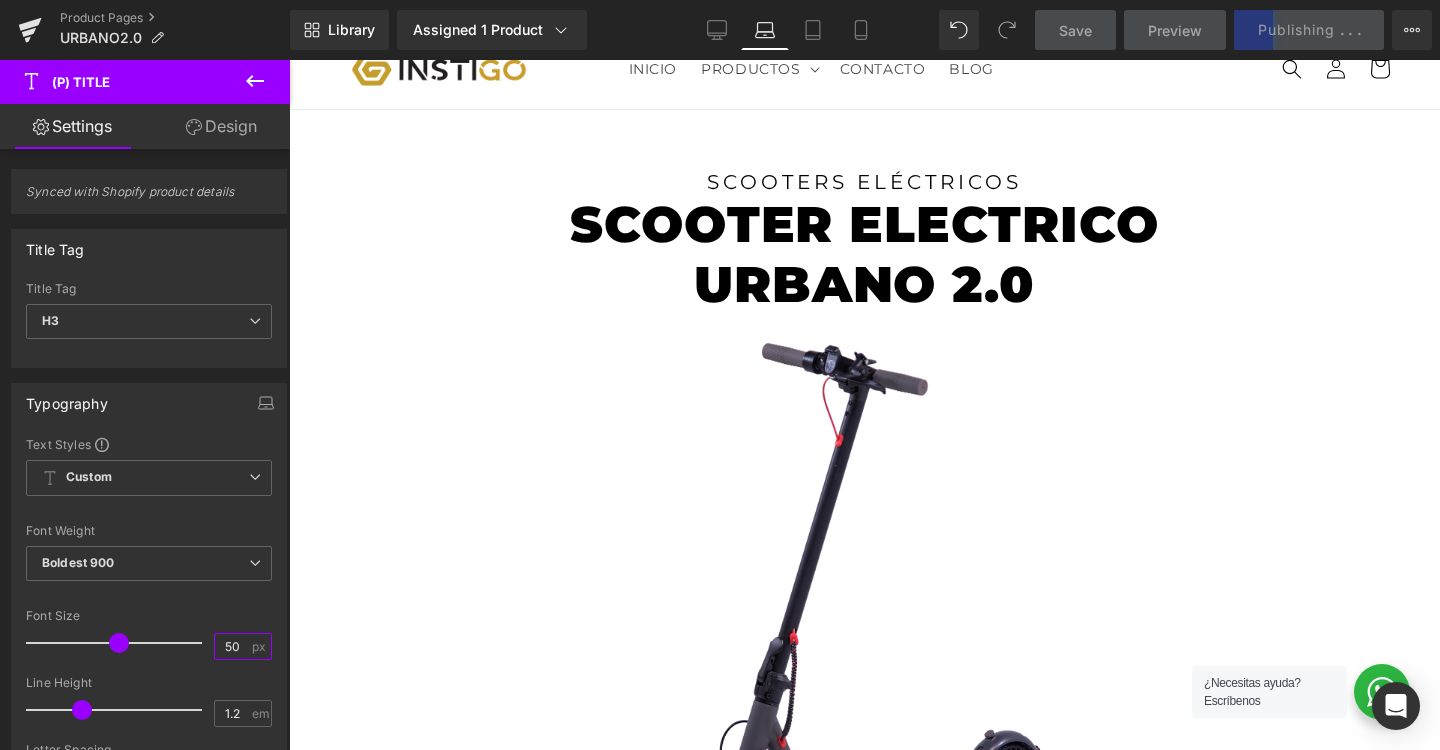 type on "50" 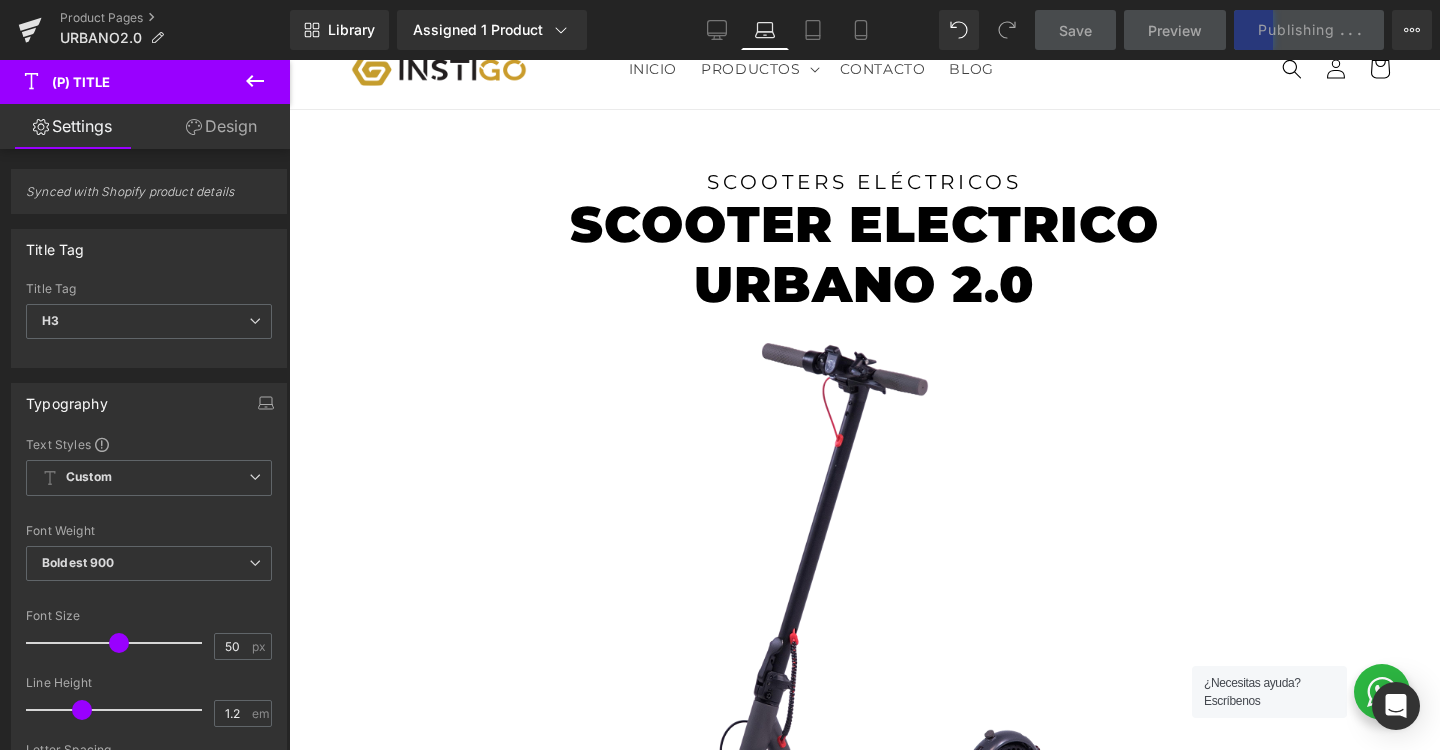 click on "Design" at bounding box center [221, 126] 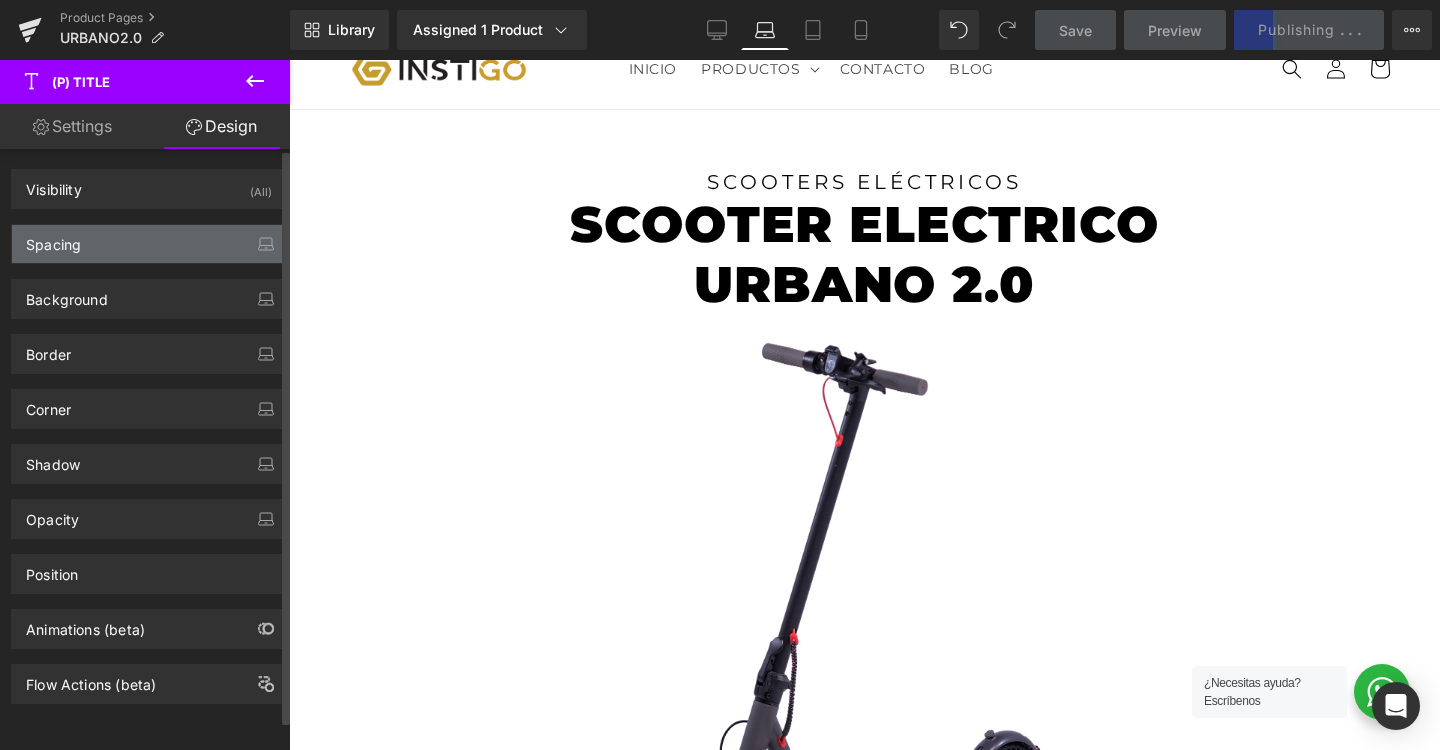 click on "Spacing" at bounding box center [149, 244] 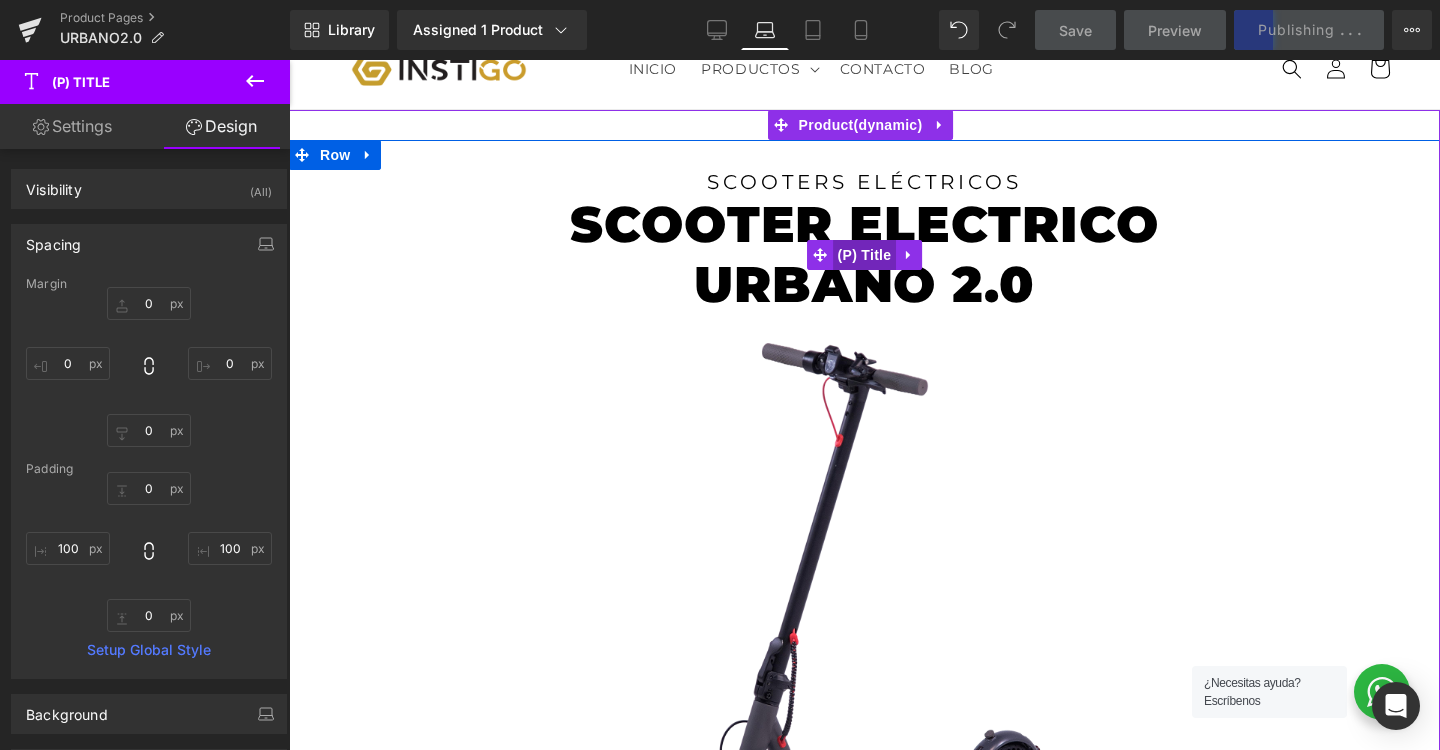 click on "(P) Title" at bounding box center (865, 255) 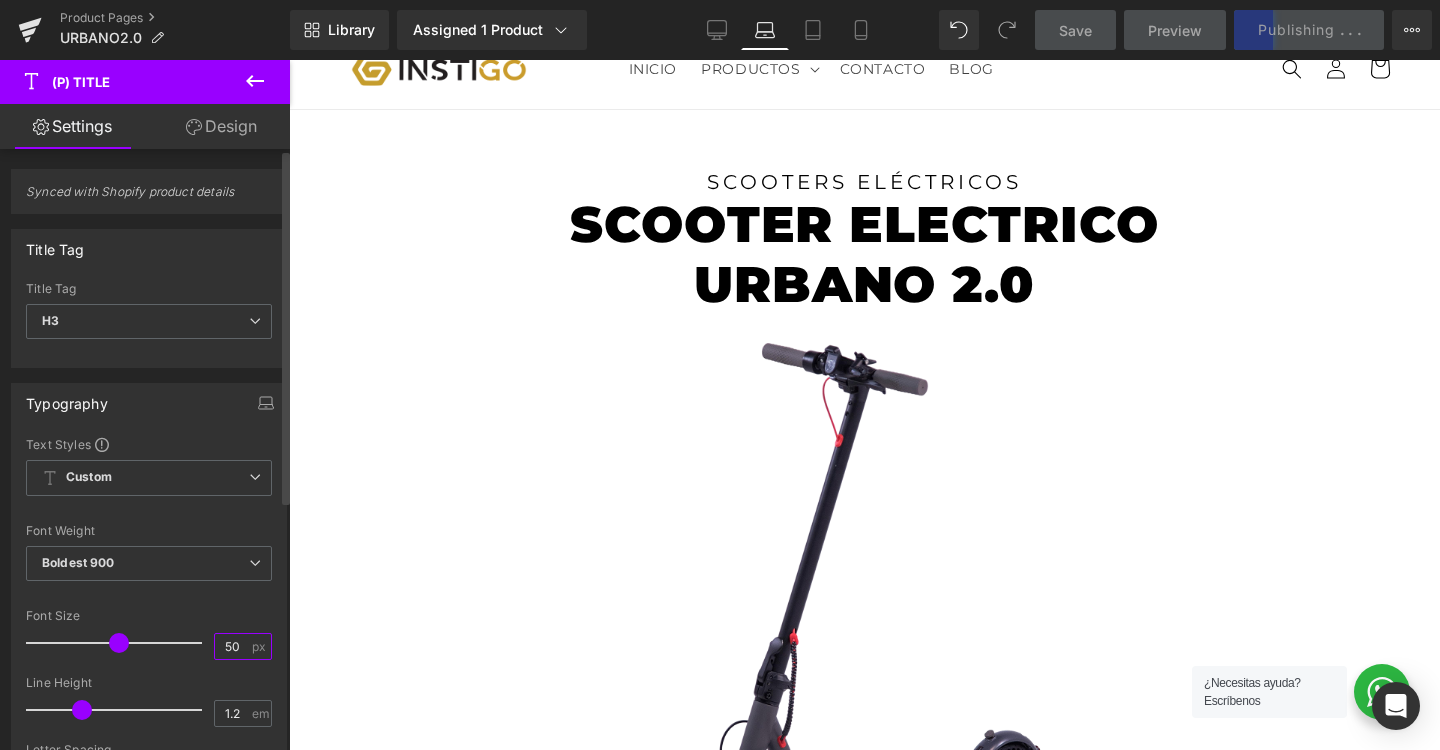 click on "50" at bounding box center [232, 646] 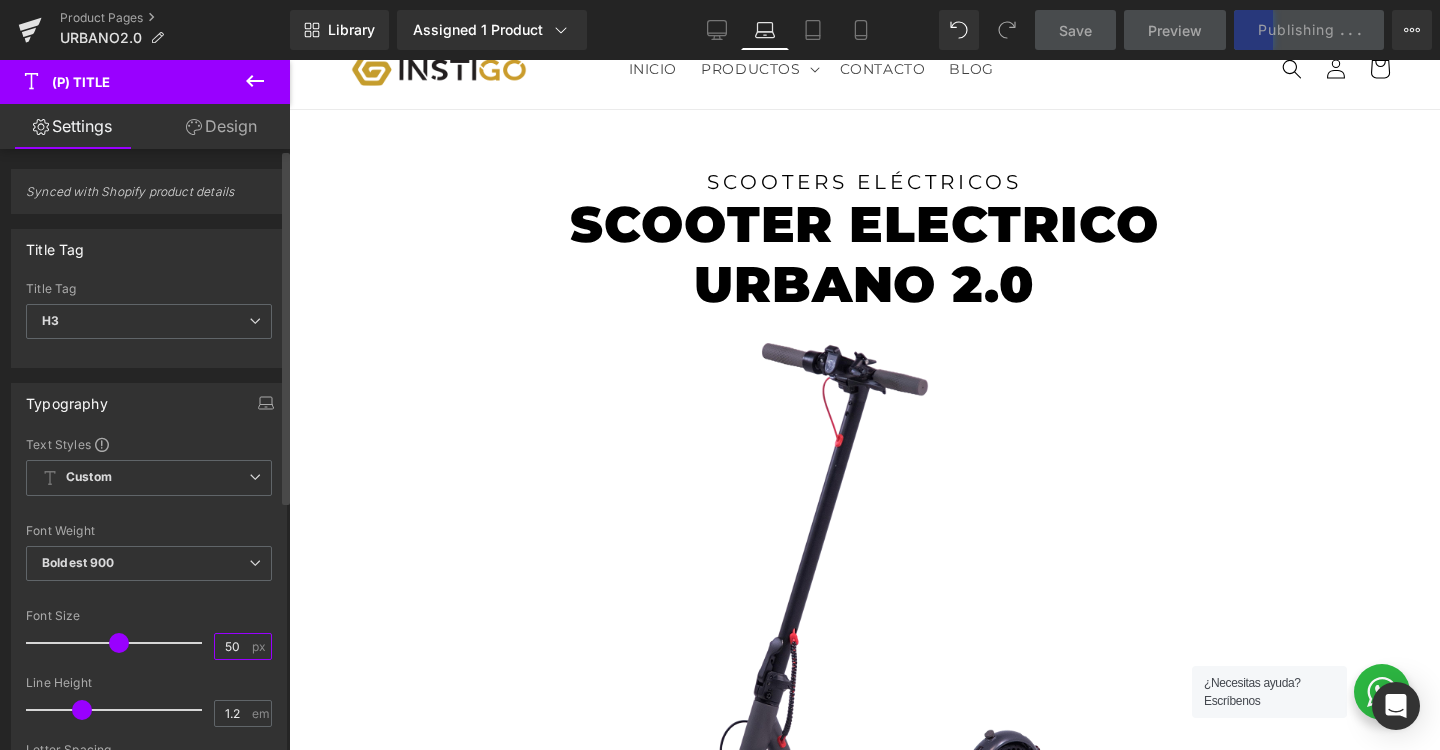 click on "50" at bounding box center [232, 646] 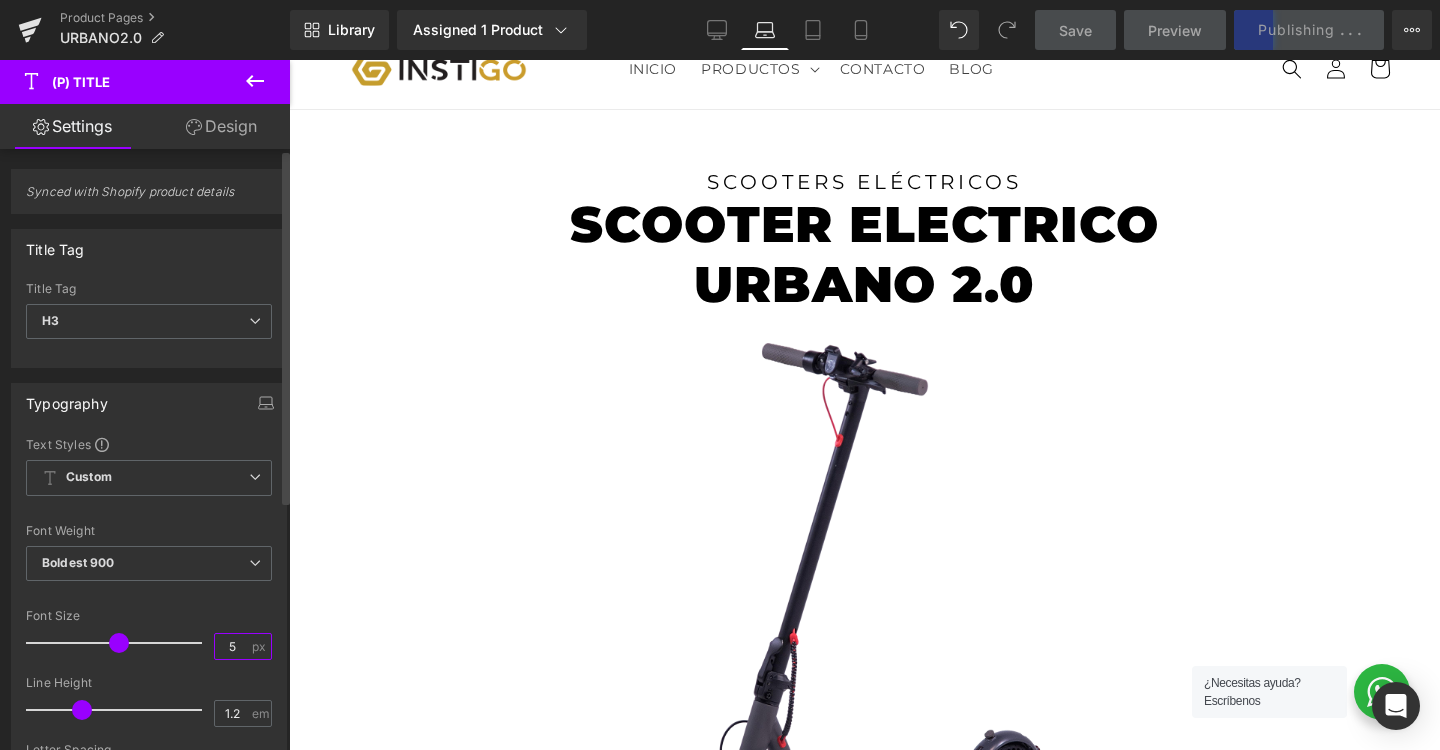 type on "55" 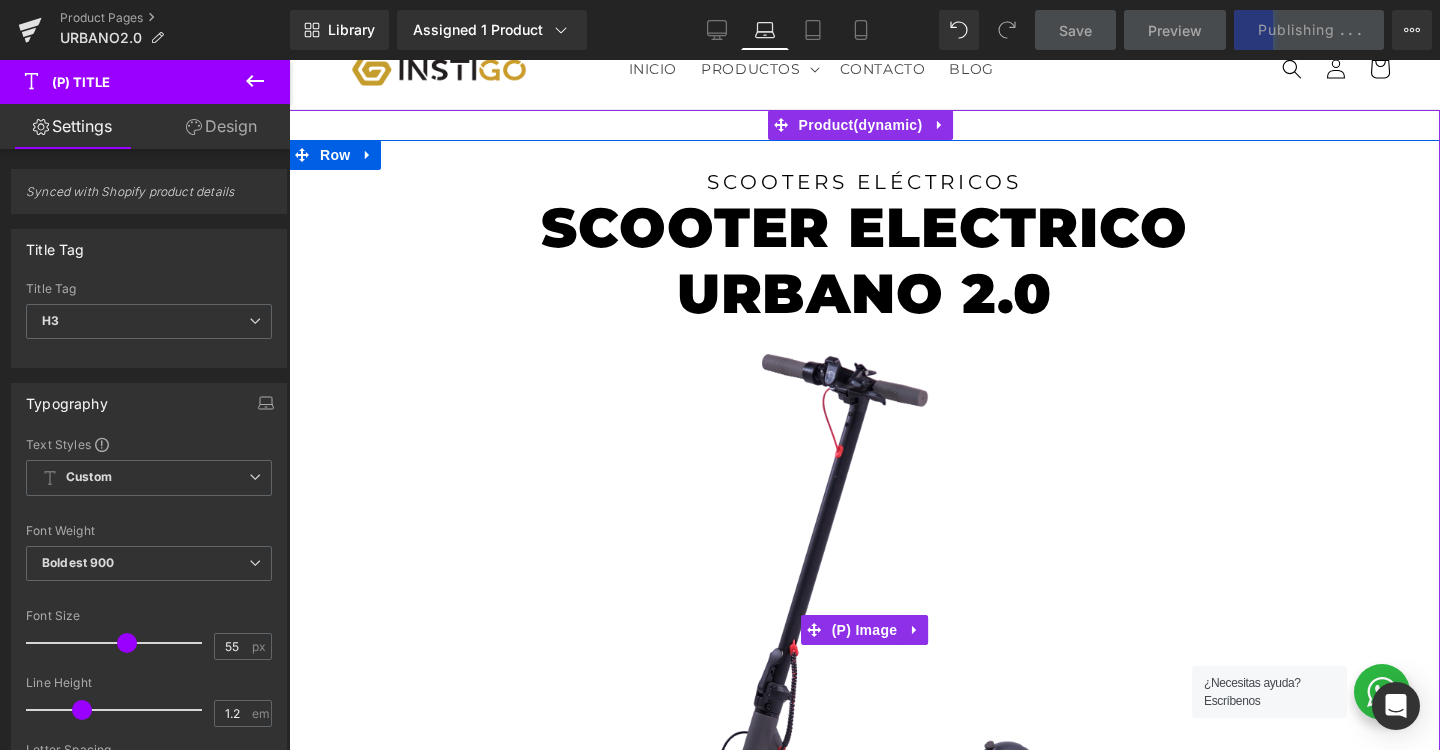 click at bounding box center [864, 630] 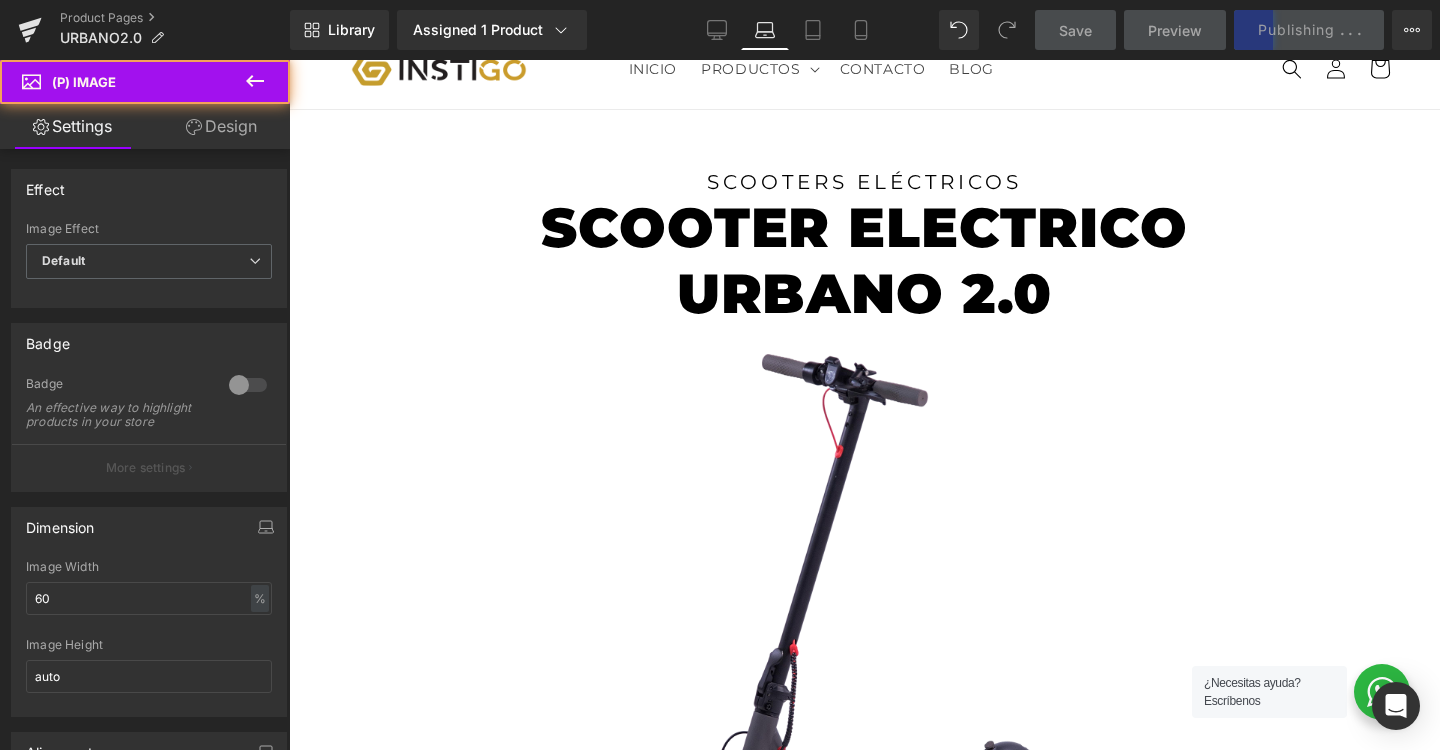 click on "Design" at bounding box center (221, 126) 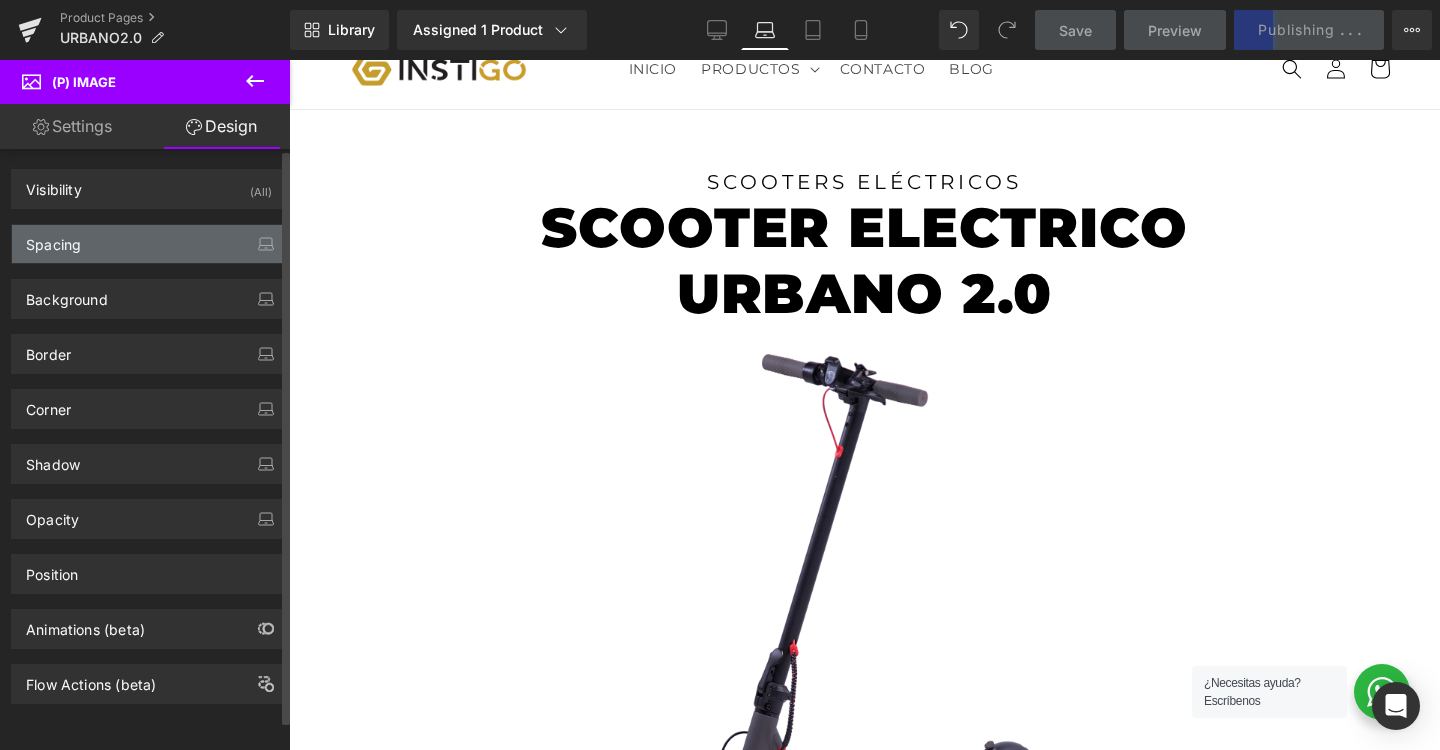 click on "Spacing" at bounding box center (149, 244) 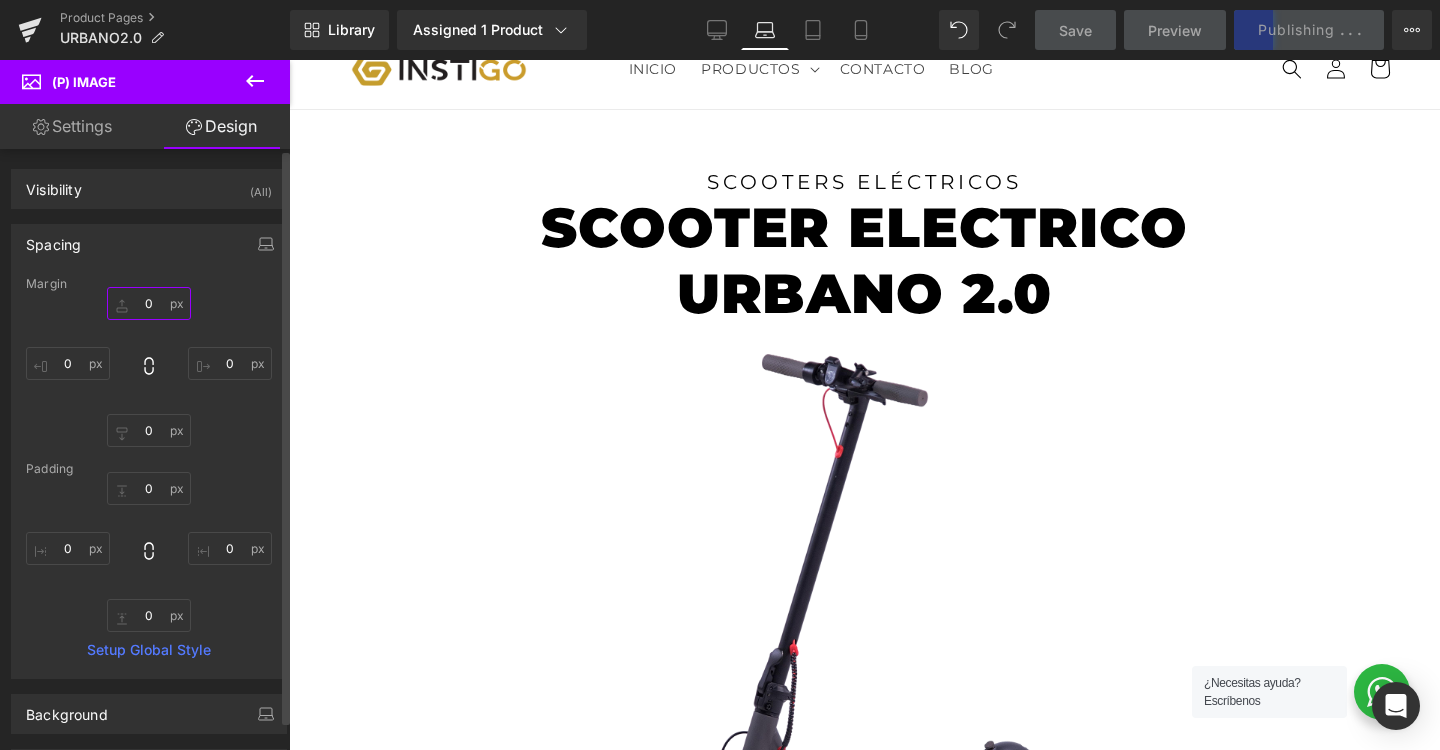 click on "0" at bounding box center (149, 303) 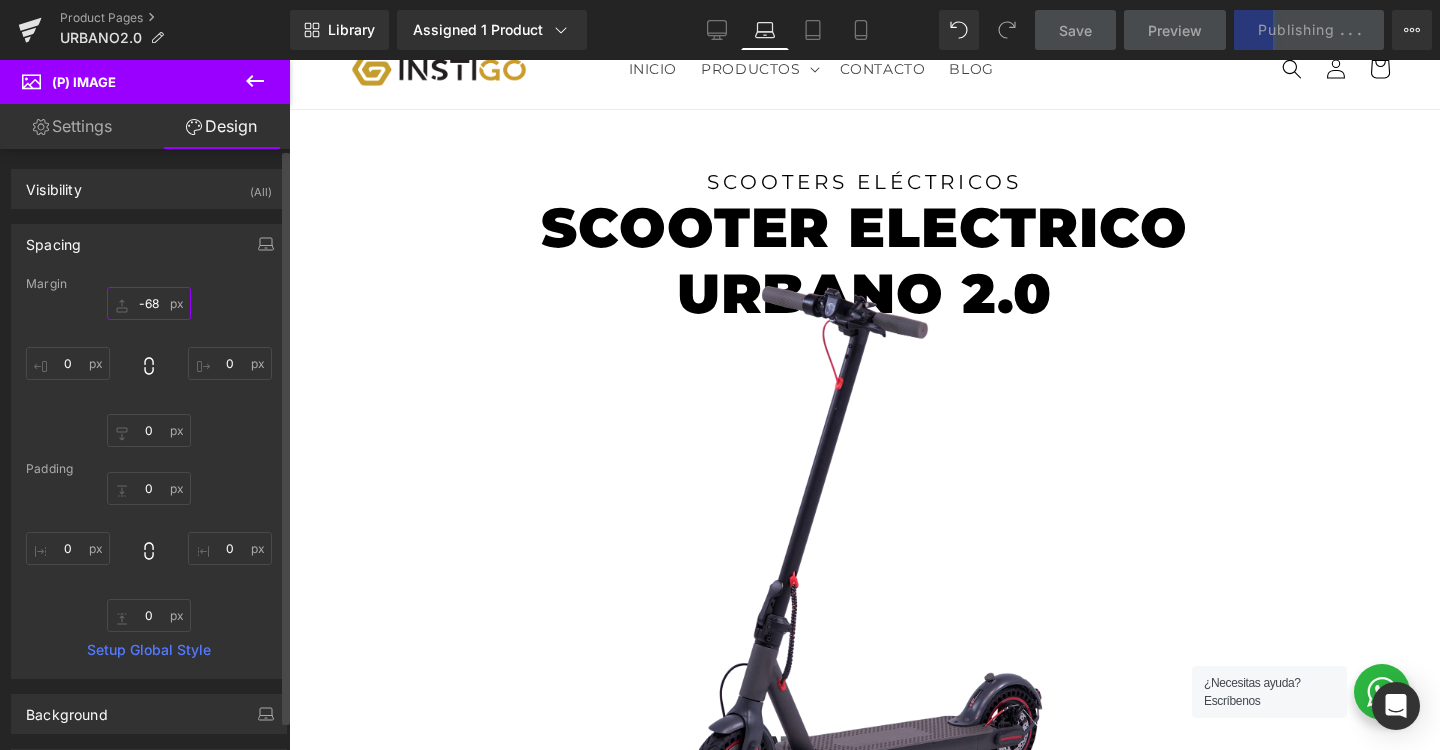type on "-69" 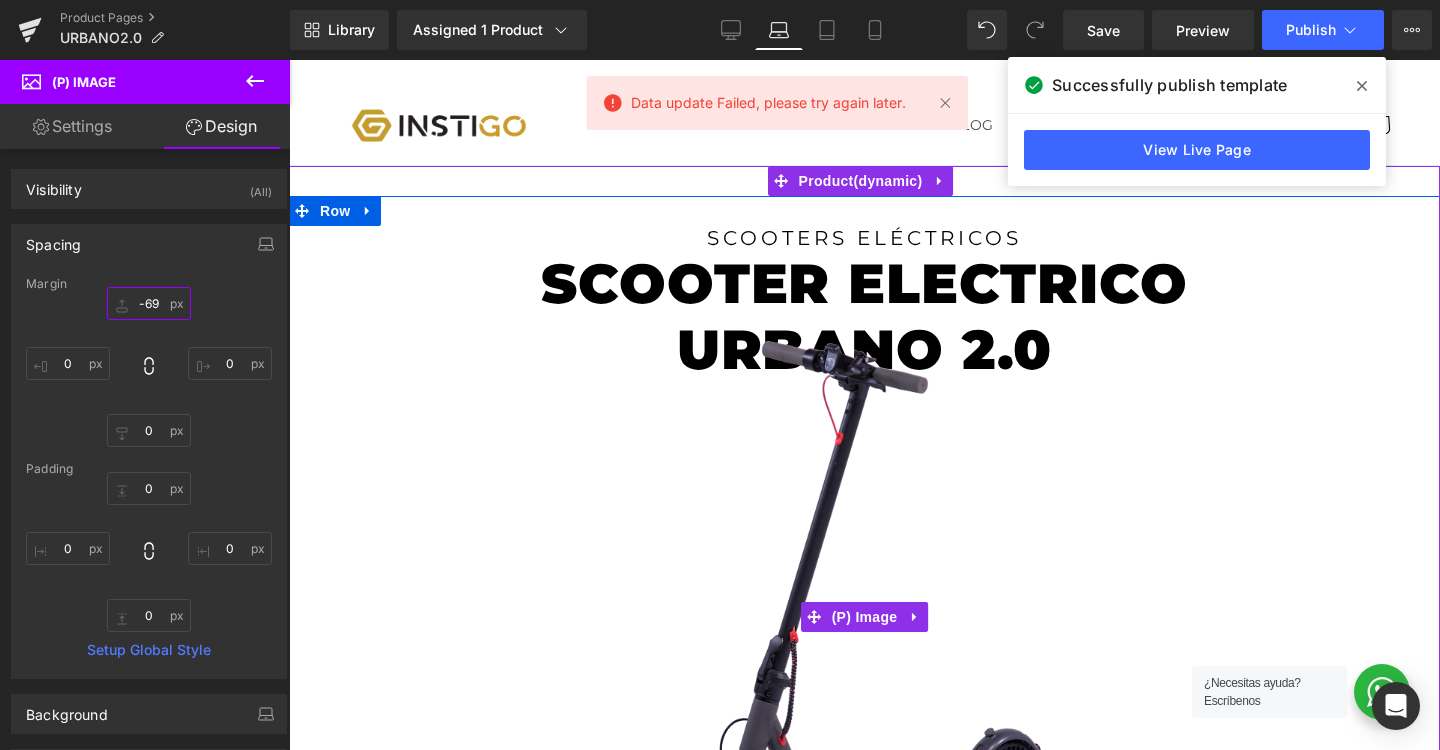scroll, scrollTop: 0, scrollLeft: 0, axis: both 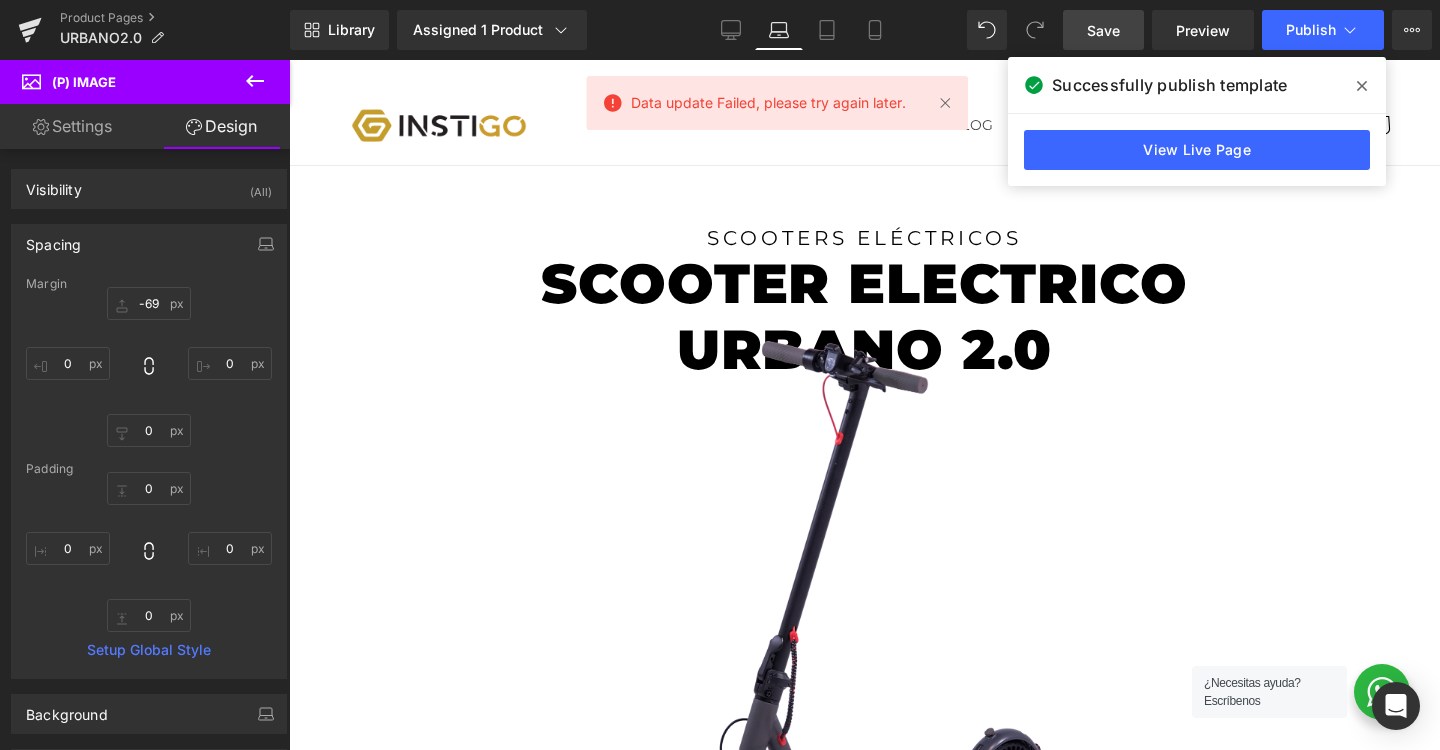 click on "Save" at bounding box center (1103, 30) 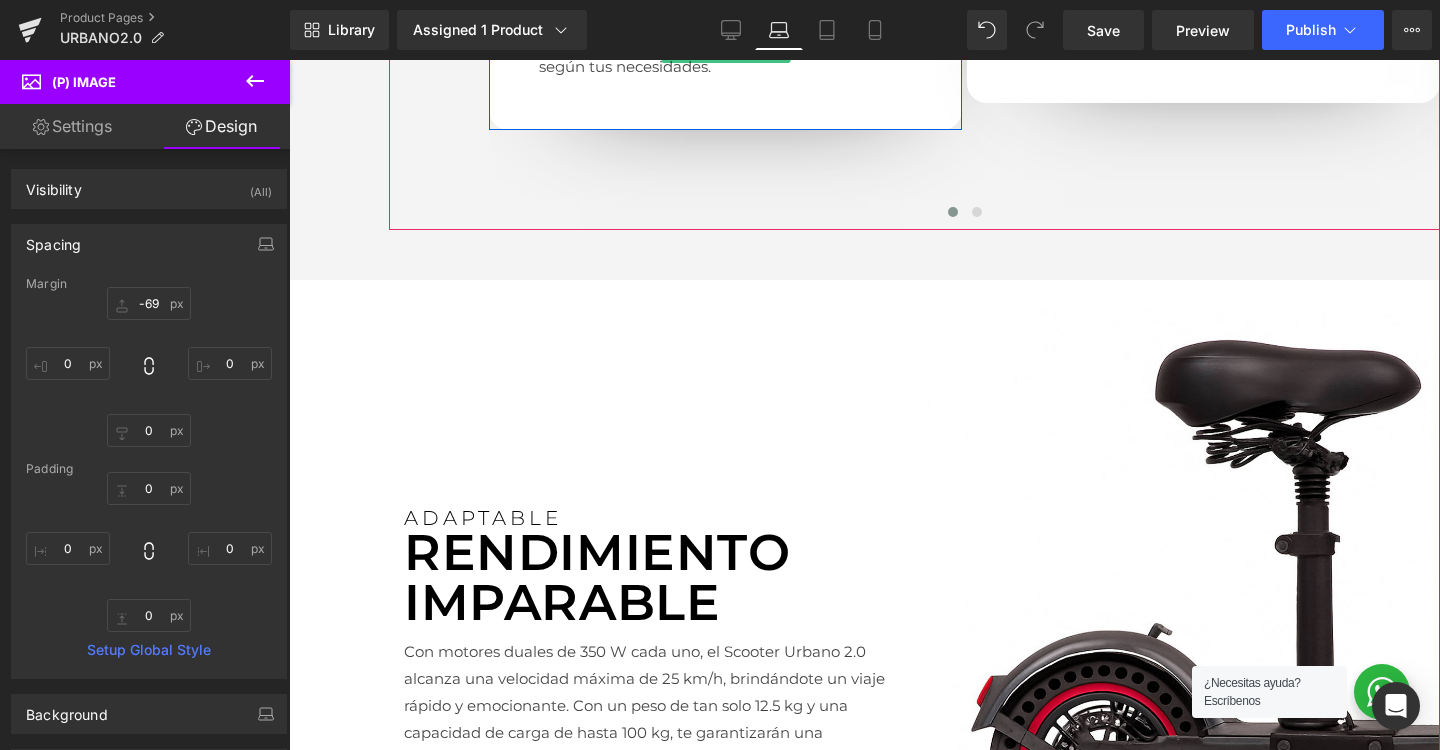 scroll, scrollTop: 1951, scrollLeft: 0, axis: vertical 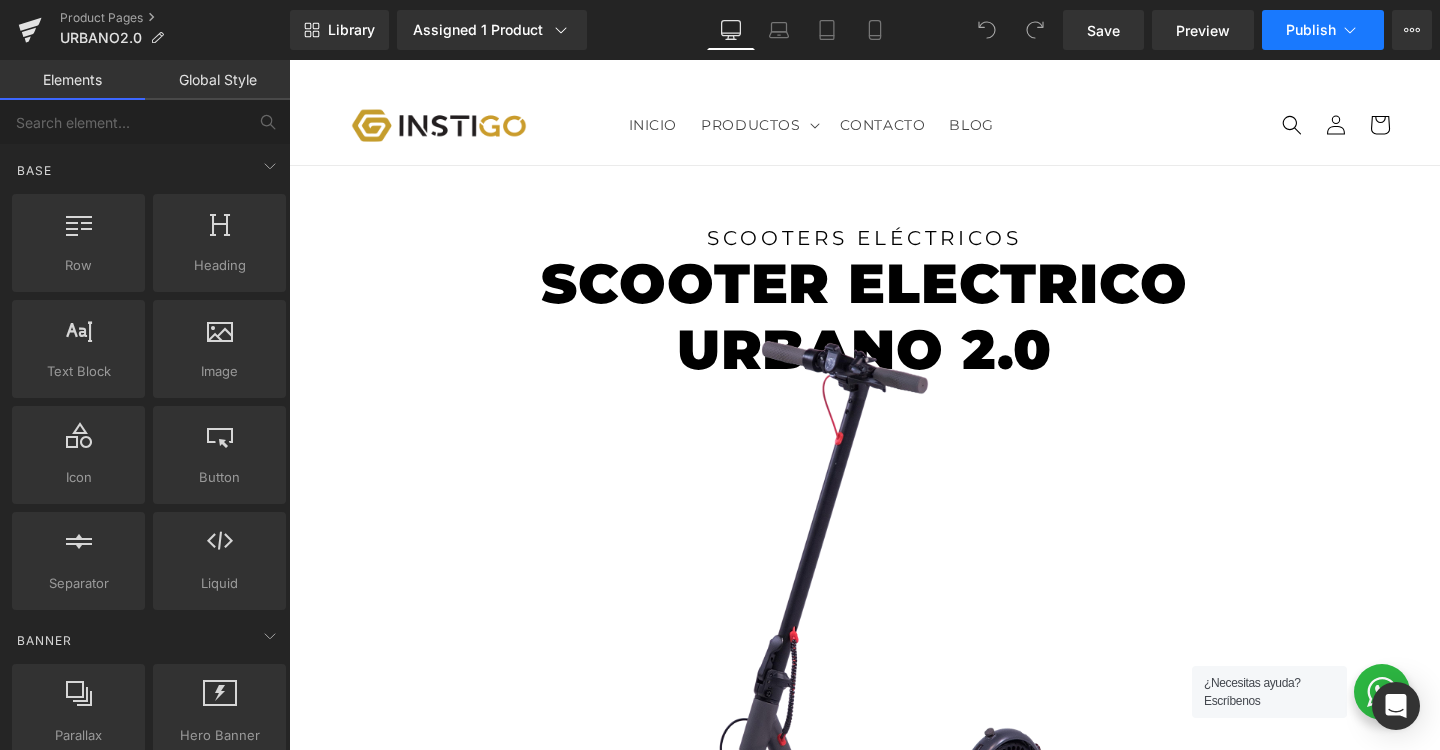 click on "Publish" at bounding box center [1311, 30] 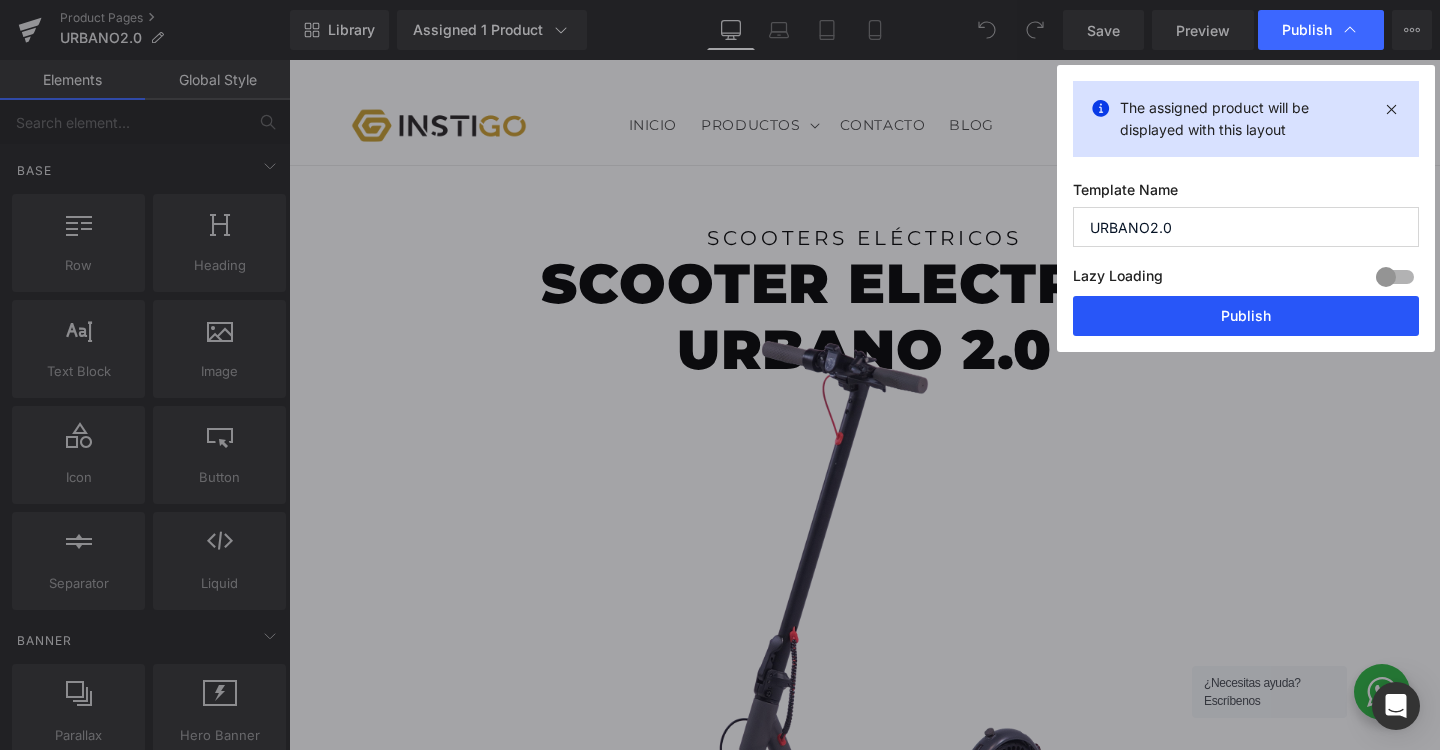 click on "Publish" at bounding box center [1246, 316] 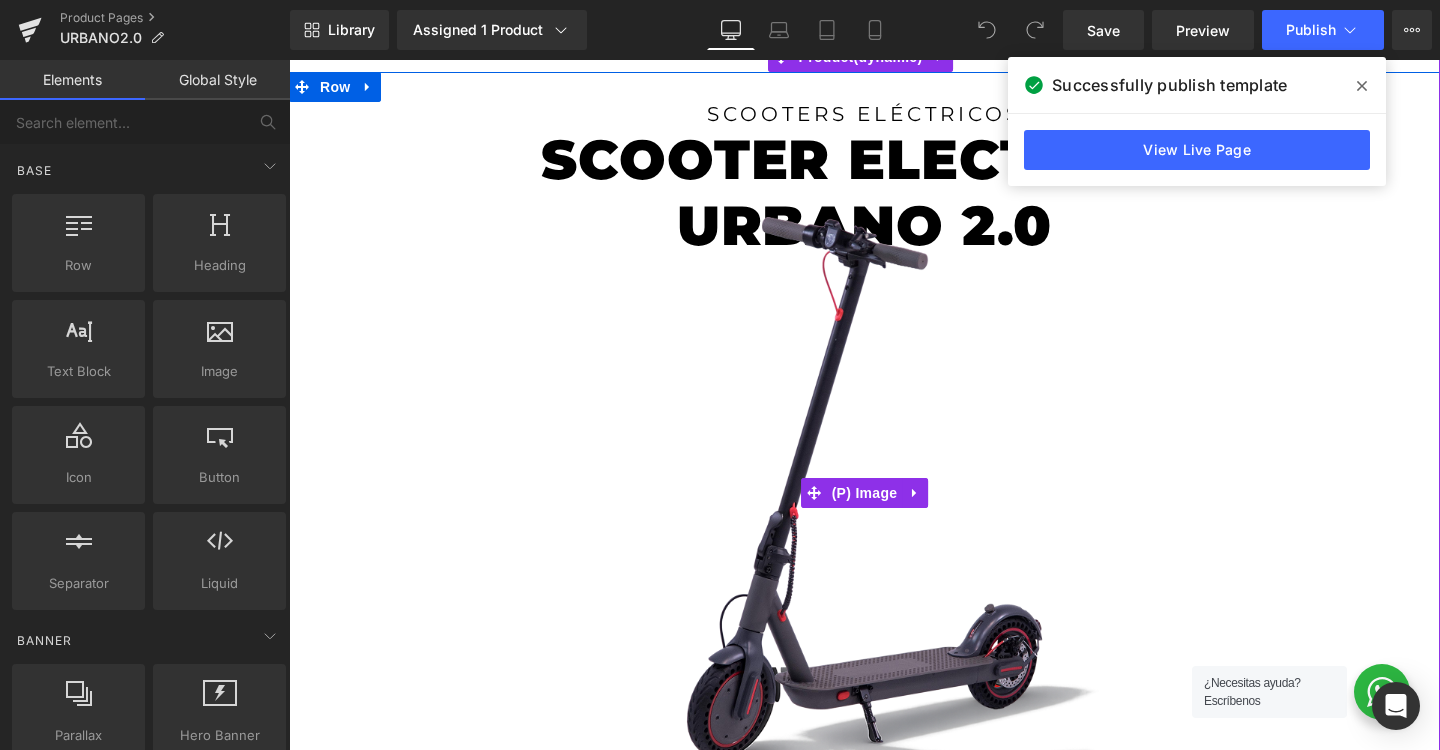 scroll, scrollTop: 121, scrollLeft: 0, axis: vertical 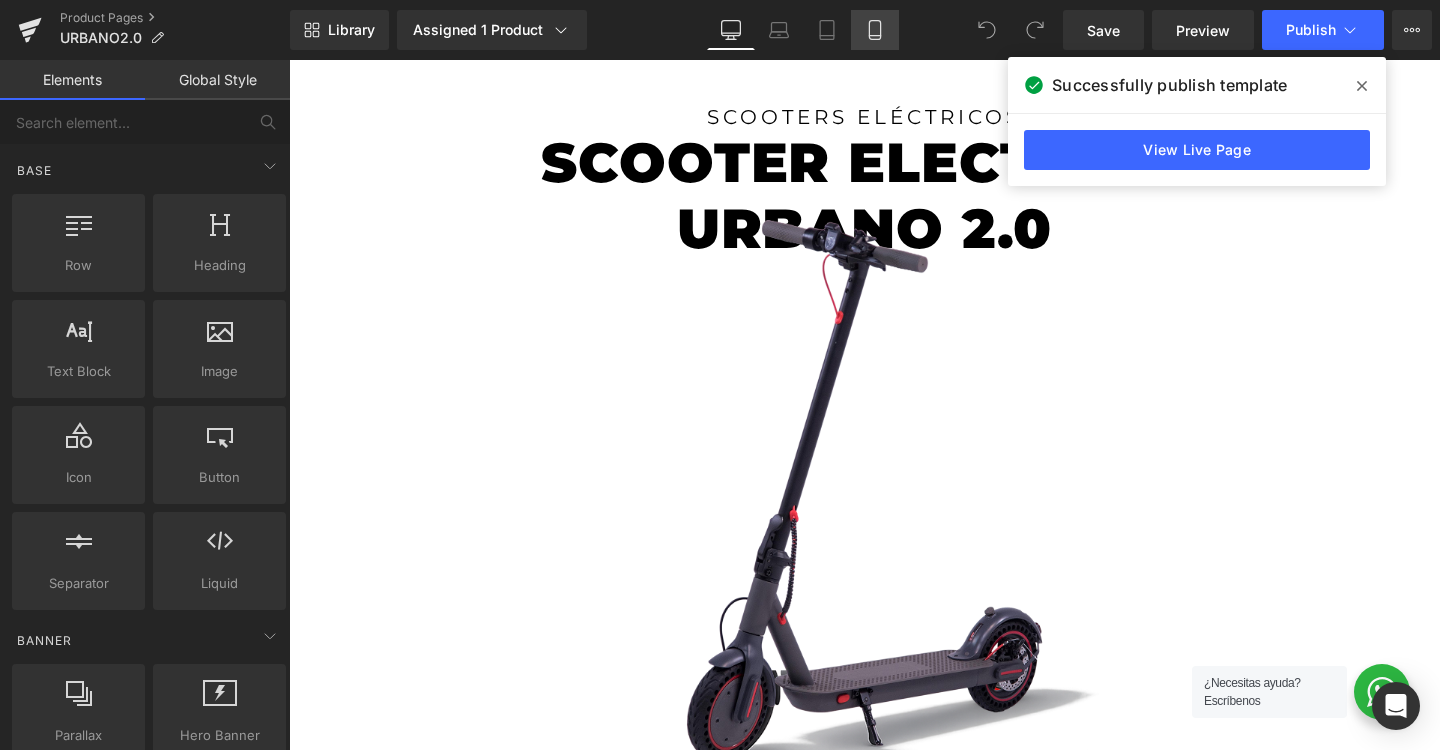 click 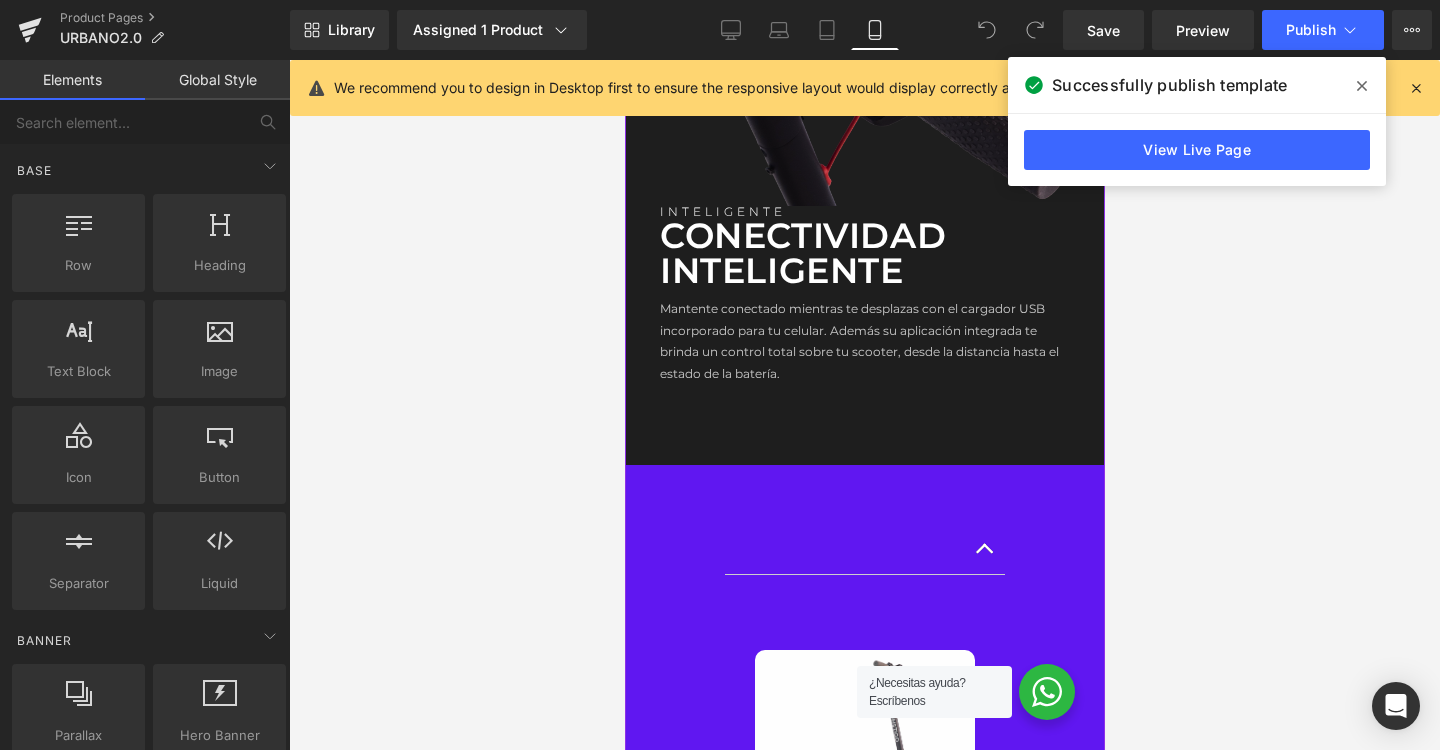 scroll, scrollTop: 3270, scrollLeft: 0, axis: vertical 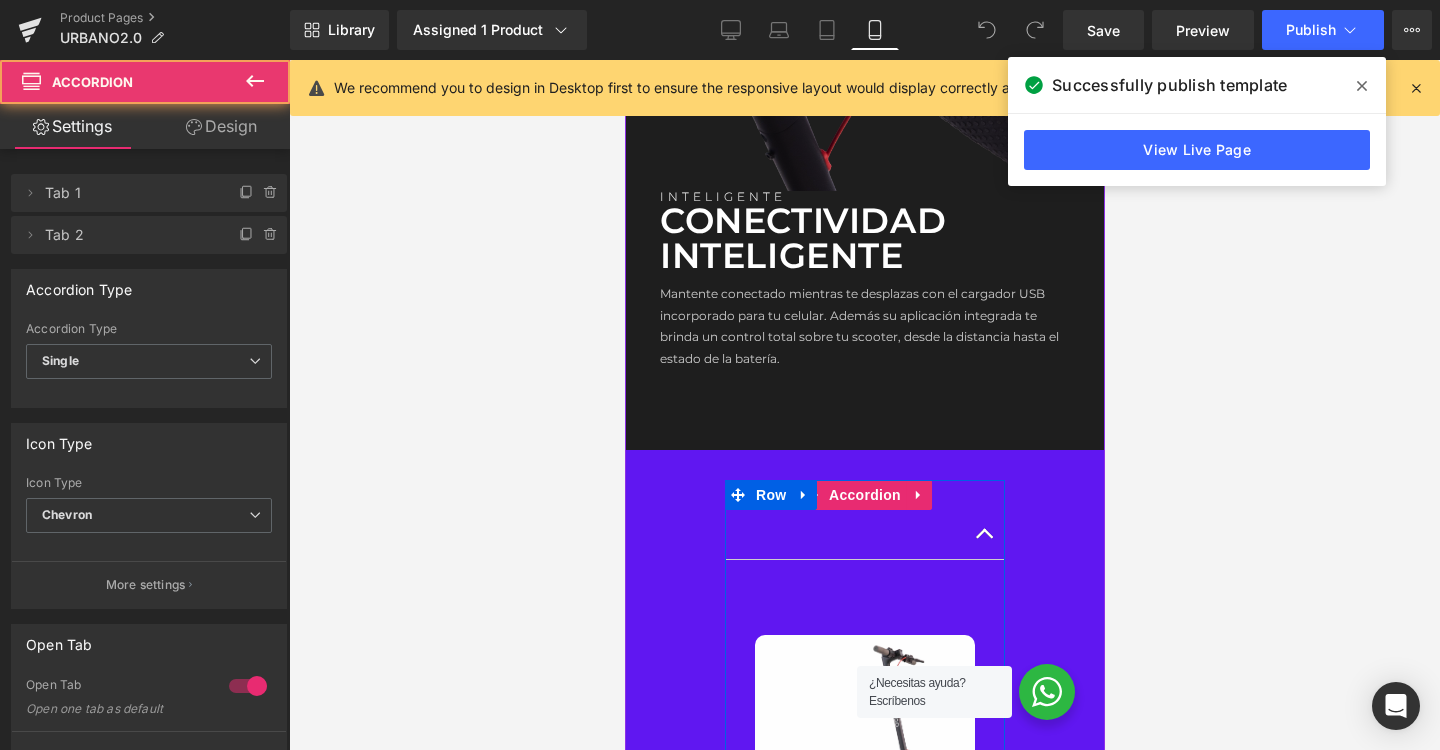 click on "Image
Image
Row         Image         DISEÑO PRÁCTICO Y PLEGABLE Heading         Su diseño plegable y compacto facilita su almacenamiento, ocupando poco espacio tanto en el viaje como al guardarlo. Incluye un asiento removible, con el cual puedes adaptar tu viaje según tus necesidades. Text Block         Row         Image         RENDIMIENTO IMPARABLE Heading         Con motores duales de 350 W cada uno, el Scooter Urbano 2.0 alcanza una velocidad máxima de 25 km/h, brindándote un viaje rápido y emocionante. Con un peso de tan solo 12.5 kg y una capacidad de carga de hasta 100 kg, te garantizarán una conducción ágil y sin esfuerzo. Text Block         Row" at bounding box center [864, 3221] 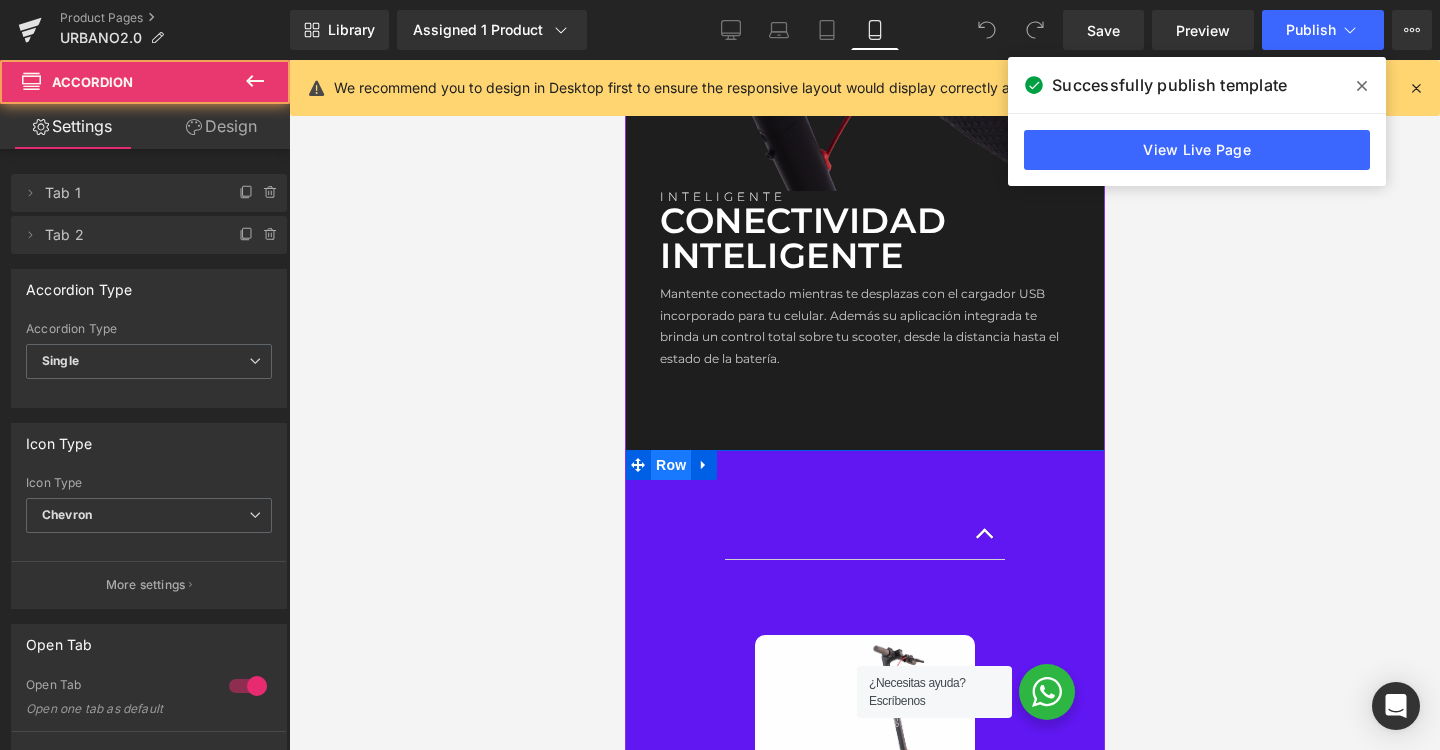 click on "Row" at bounding box center (670, 465) 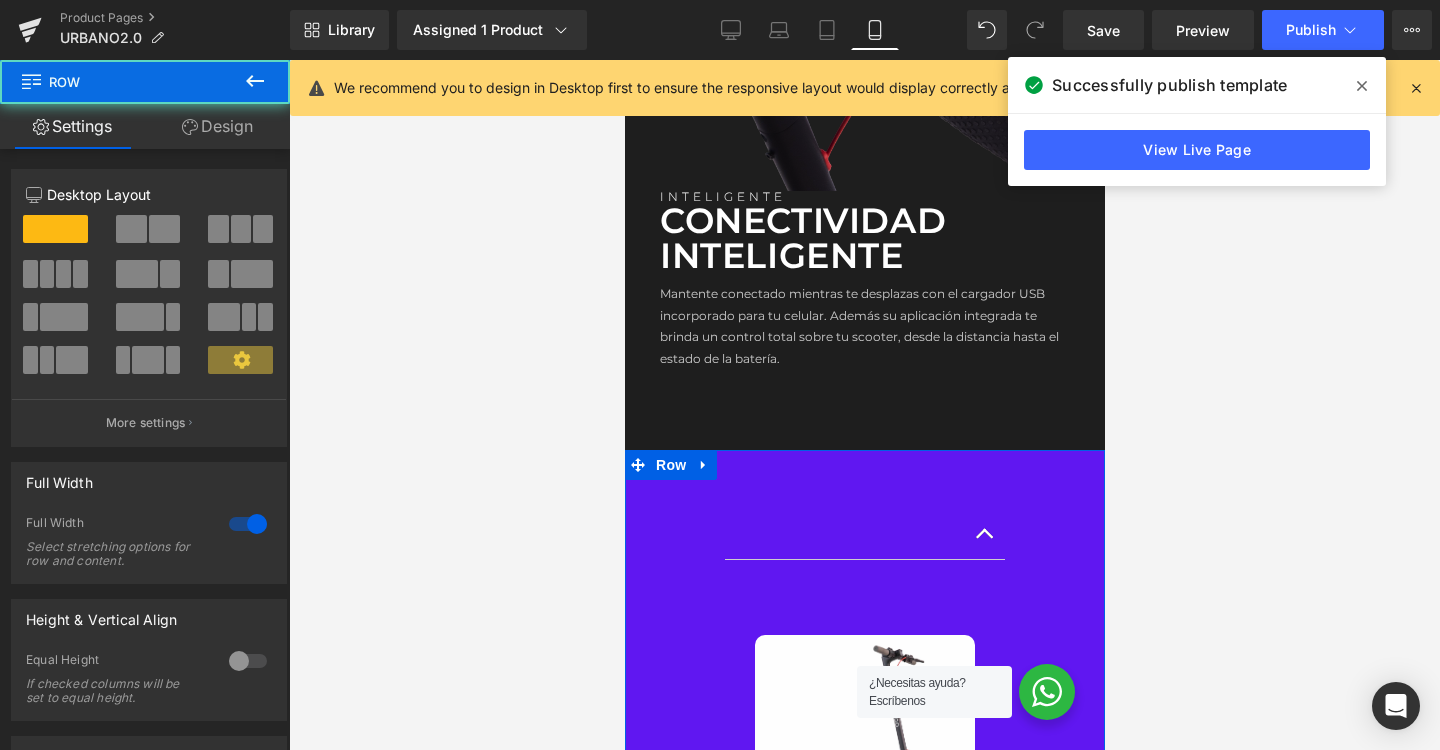 click on "Design" at bounding box center [217, 126] 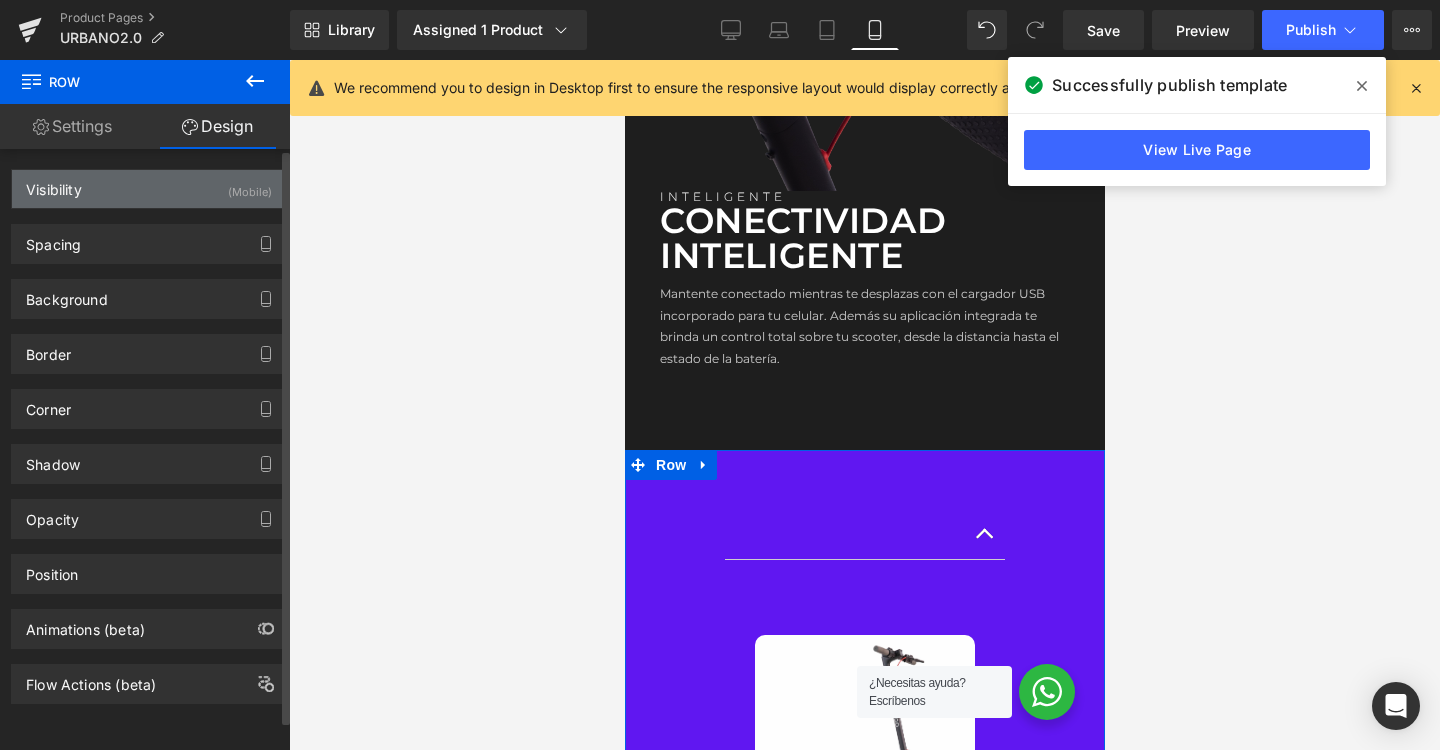 click on "Visibility
(Mobile)" at bounding box center (149, 189) 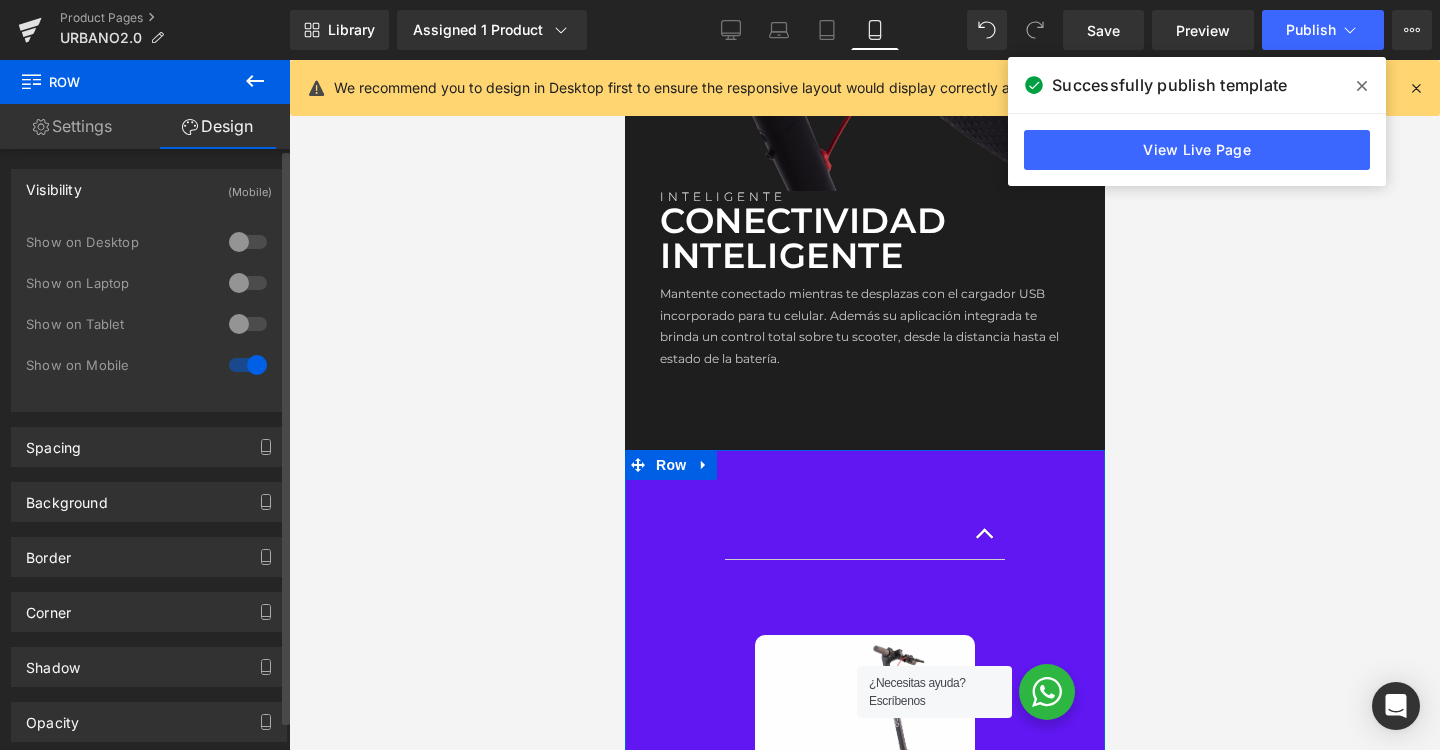 click at bounding box center [248, 324] 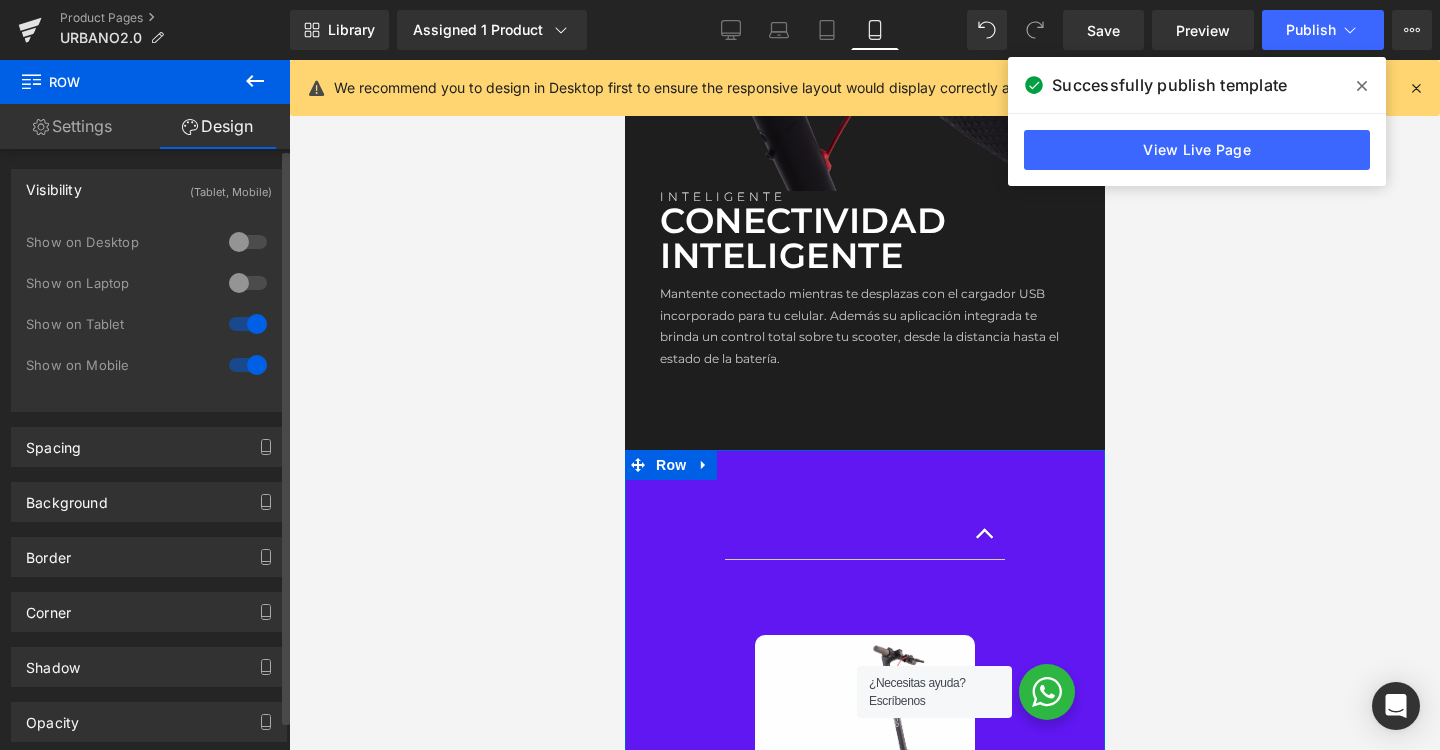 click at bounding box center [248, 365] 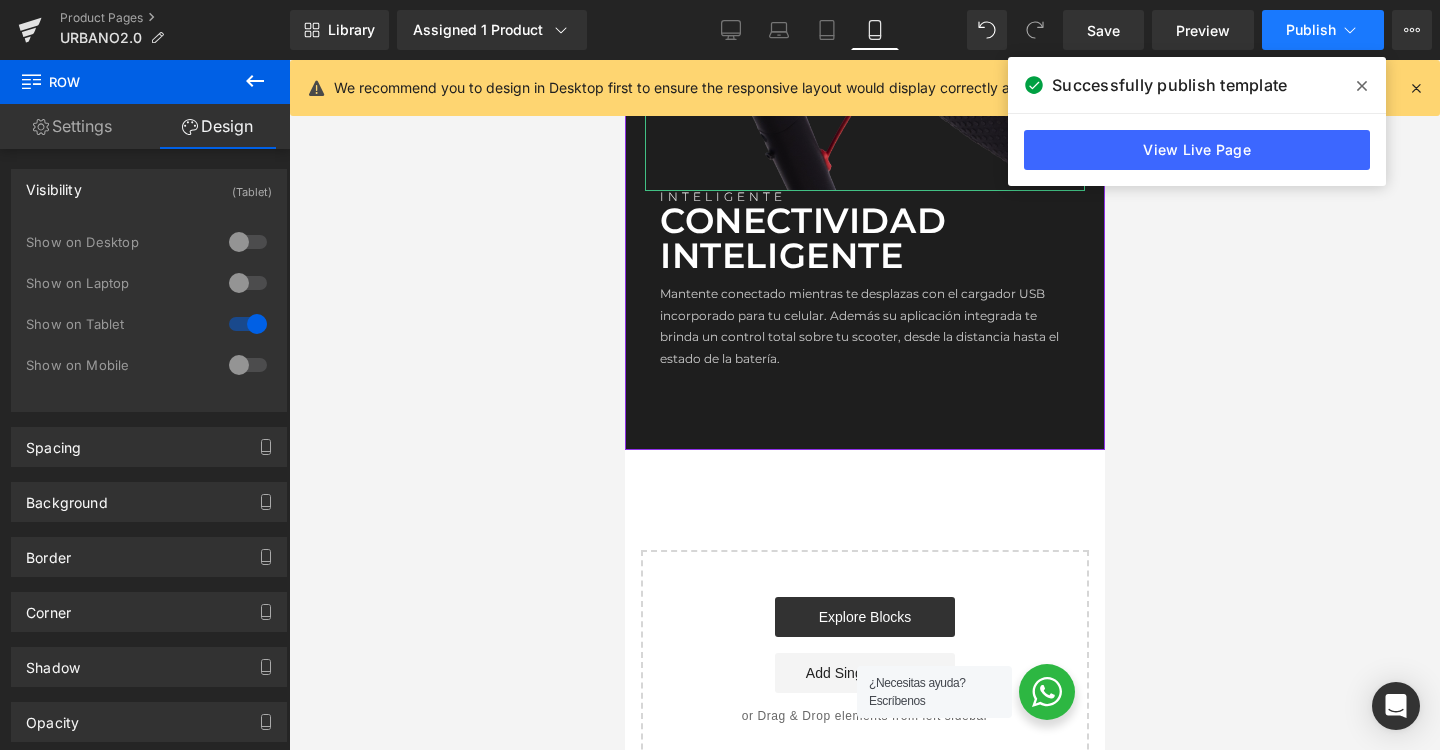 click on "Publish" at bounding box center (1323, 30) 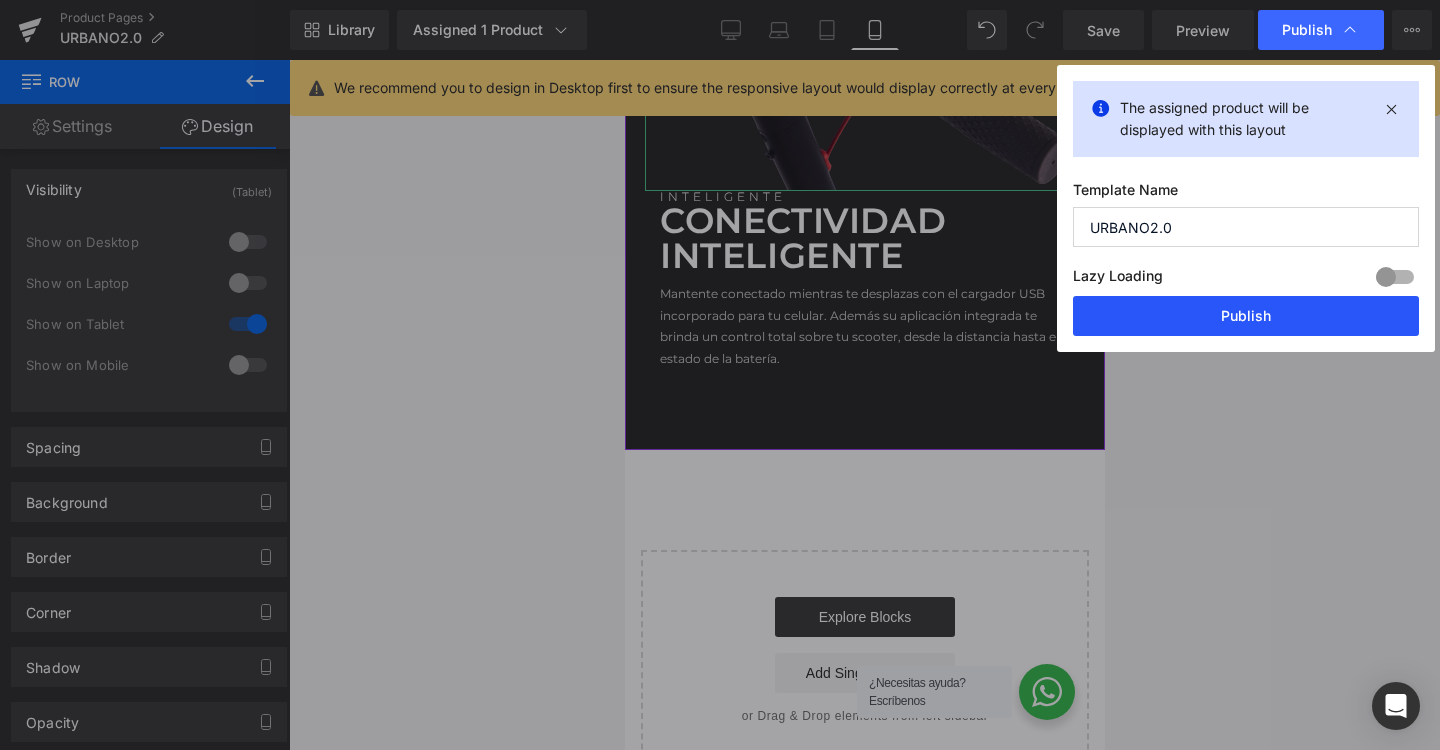 click on "Publish" at bounding box center (1246, 316) 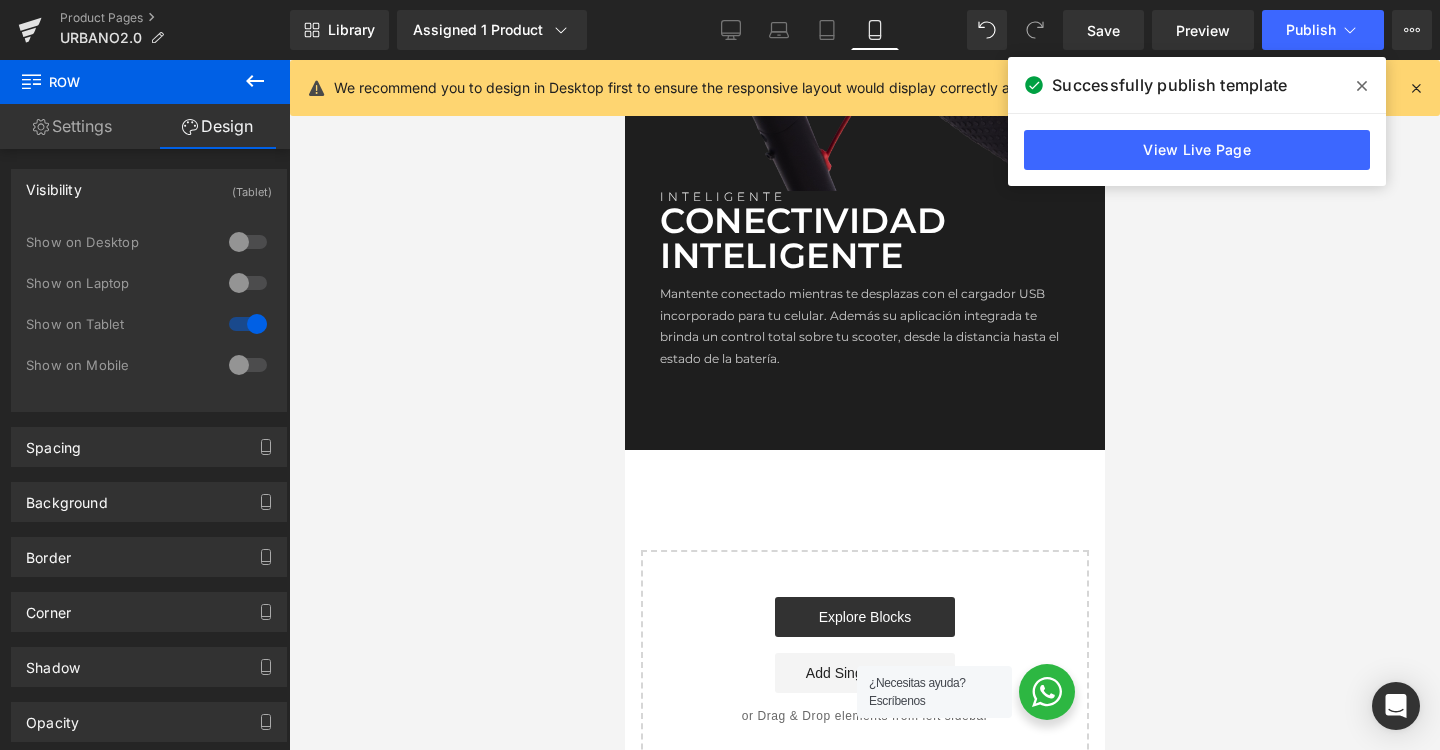 click at bounding box center [1362, 86] 